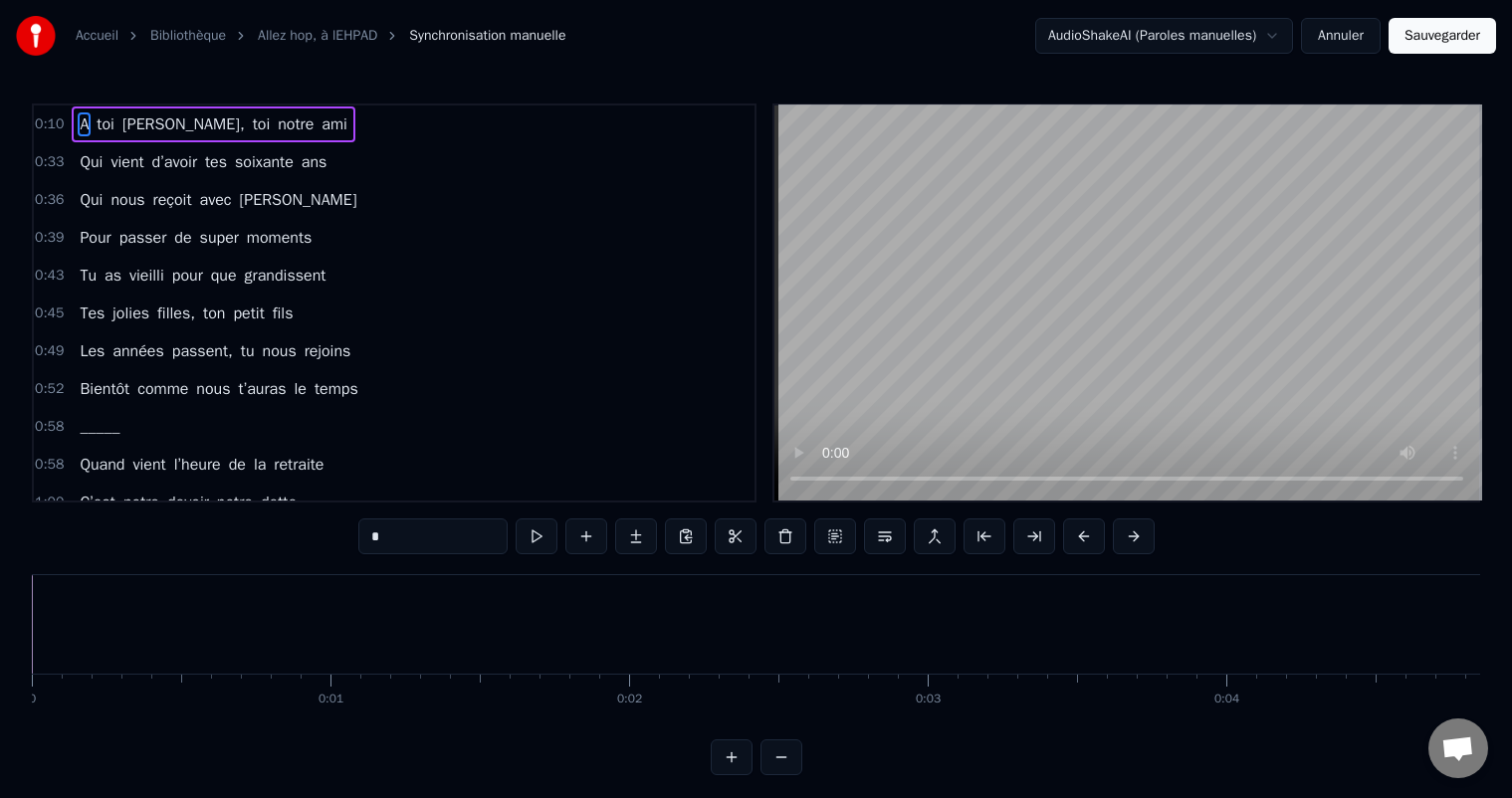 scroll, scrollTop: 0, scrollLeft: 0, axis: both 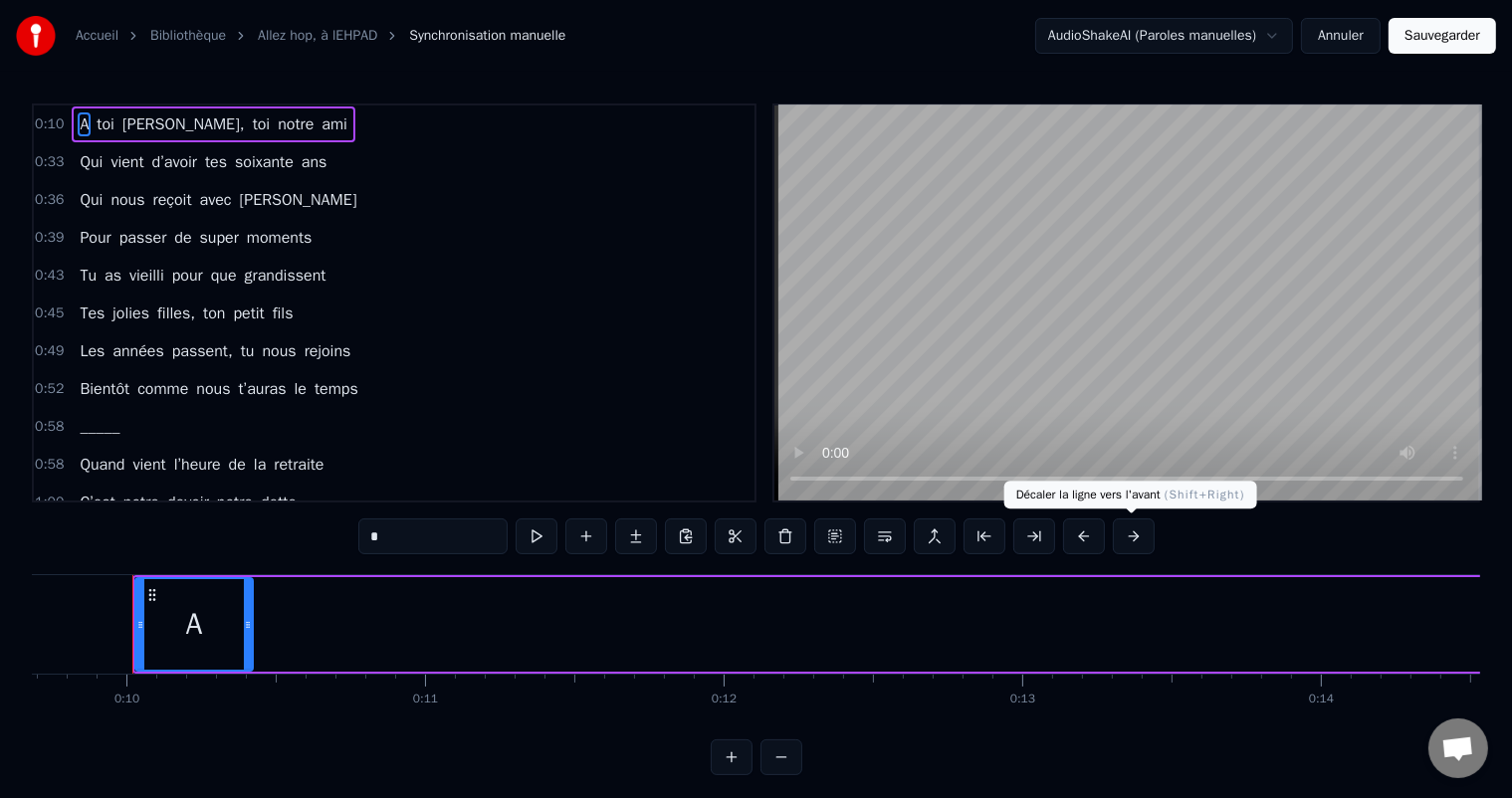 click at bounding box center [1134, 536] 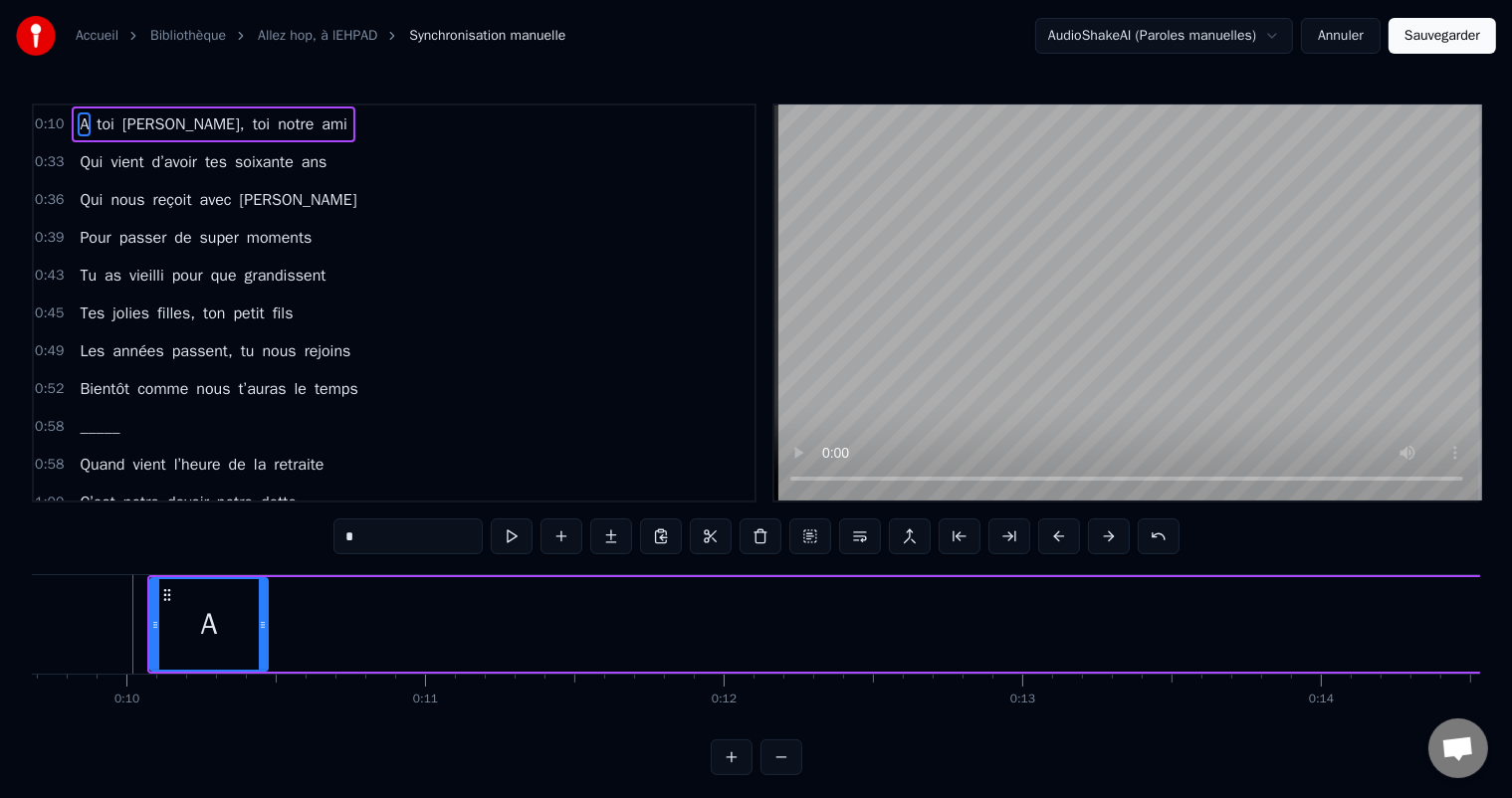 click at bounding box center [1109, 536] 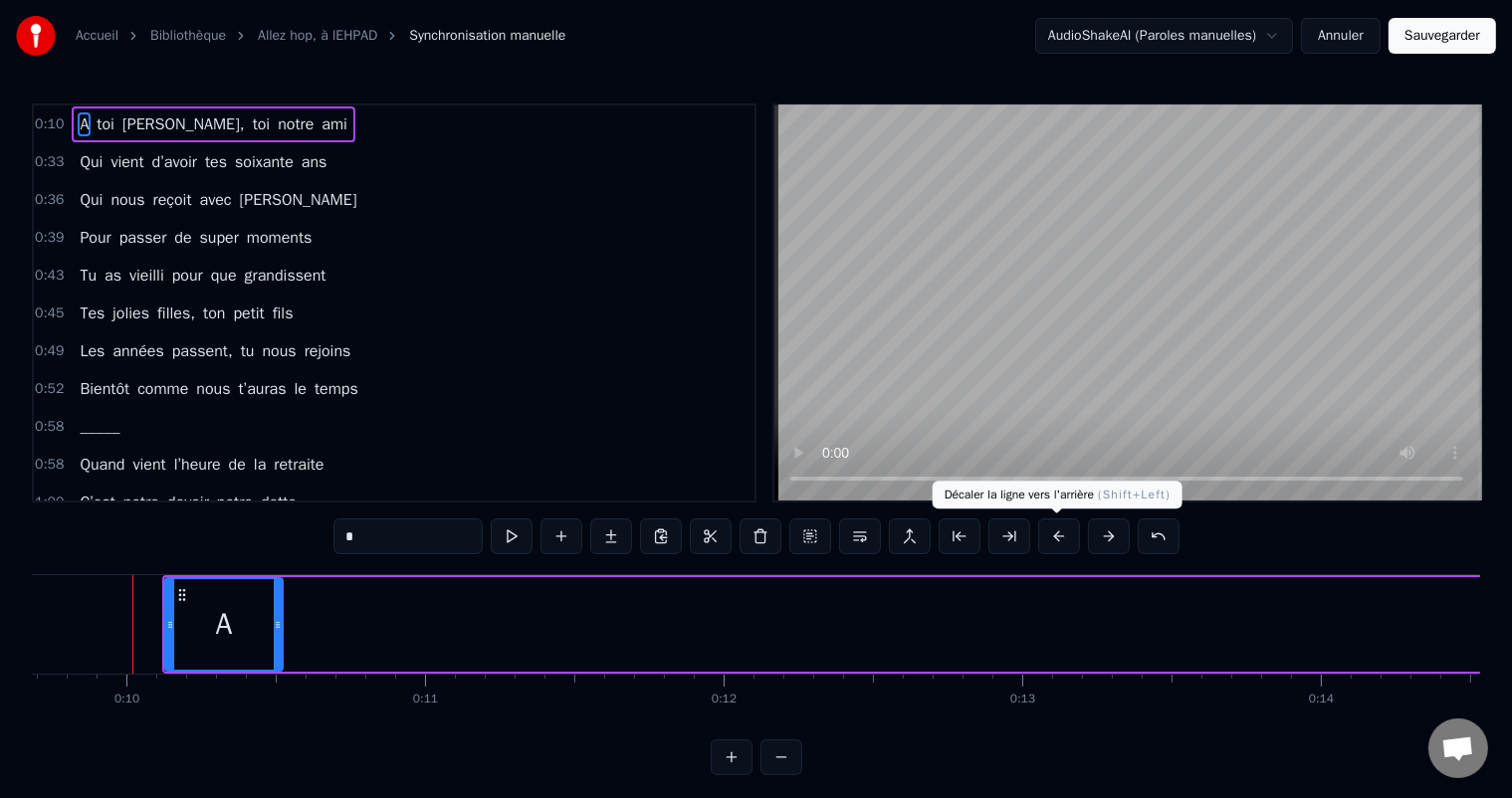 click at bounding box center [1059, 536] 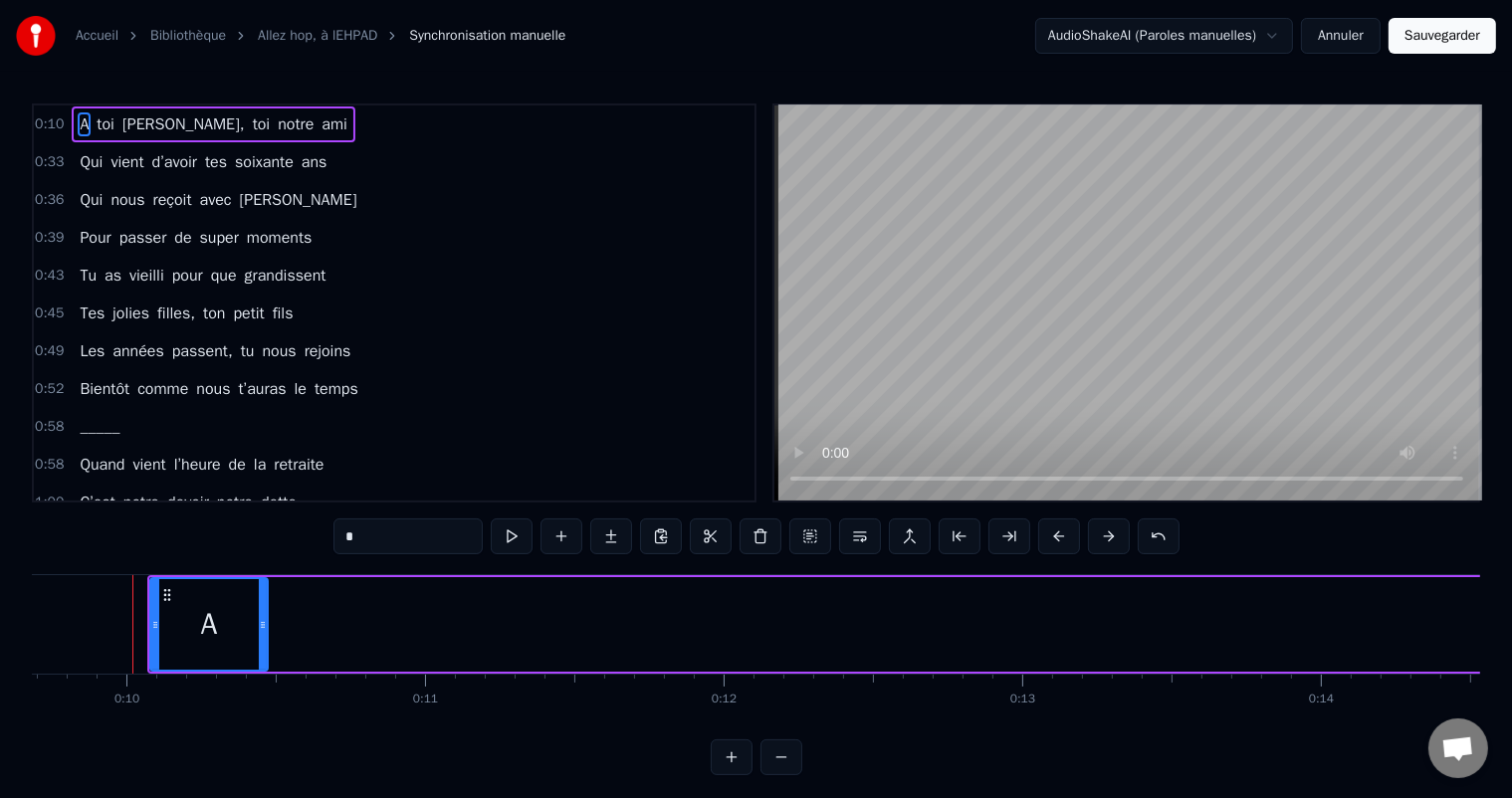 click at bounding box center (1059, 536) 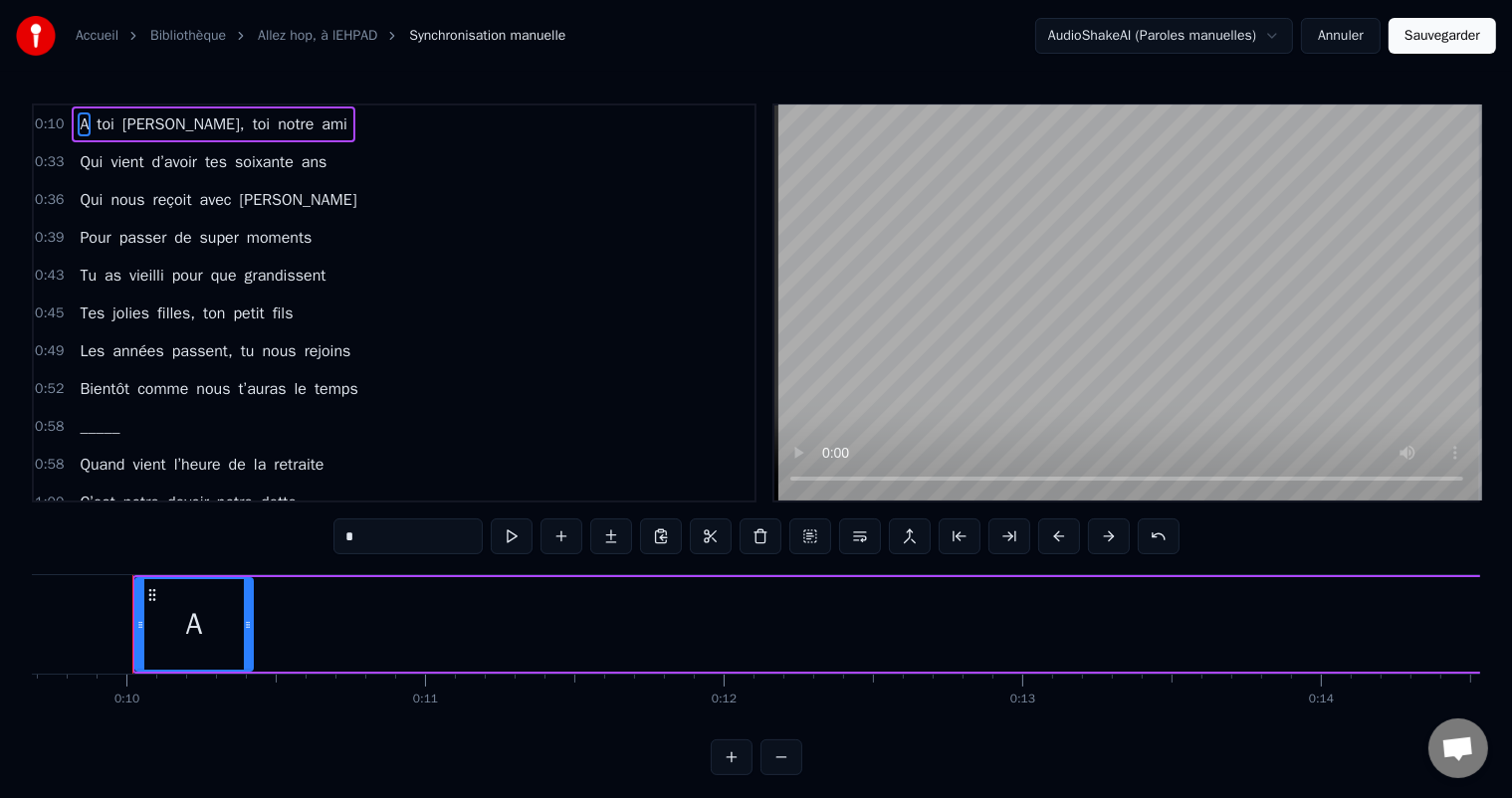 drag, startPoint x: 191, startPoint y: 617, endPoint x: 830, endPoint y: 625, distance: 639.05008 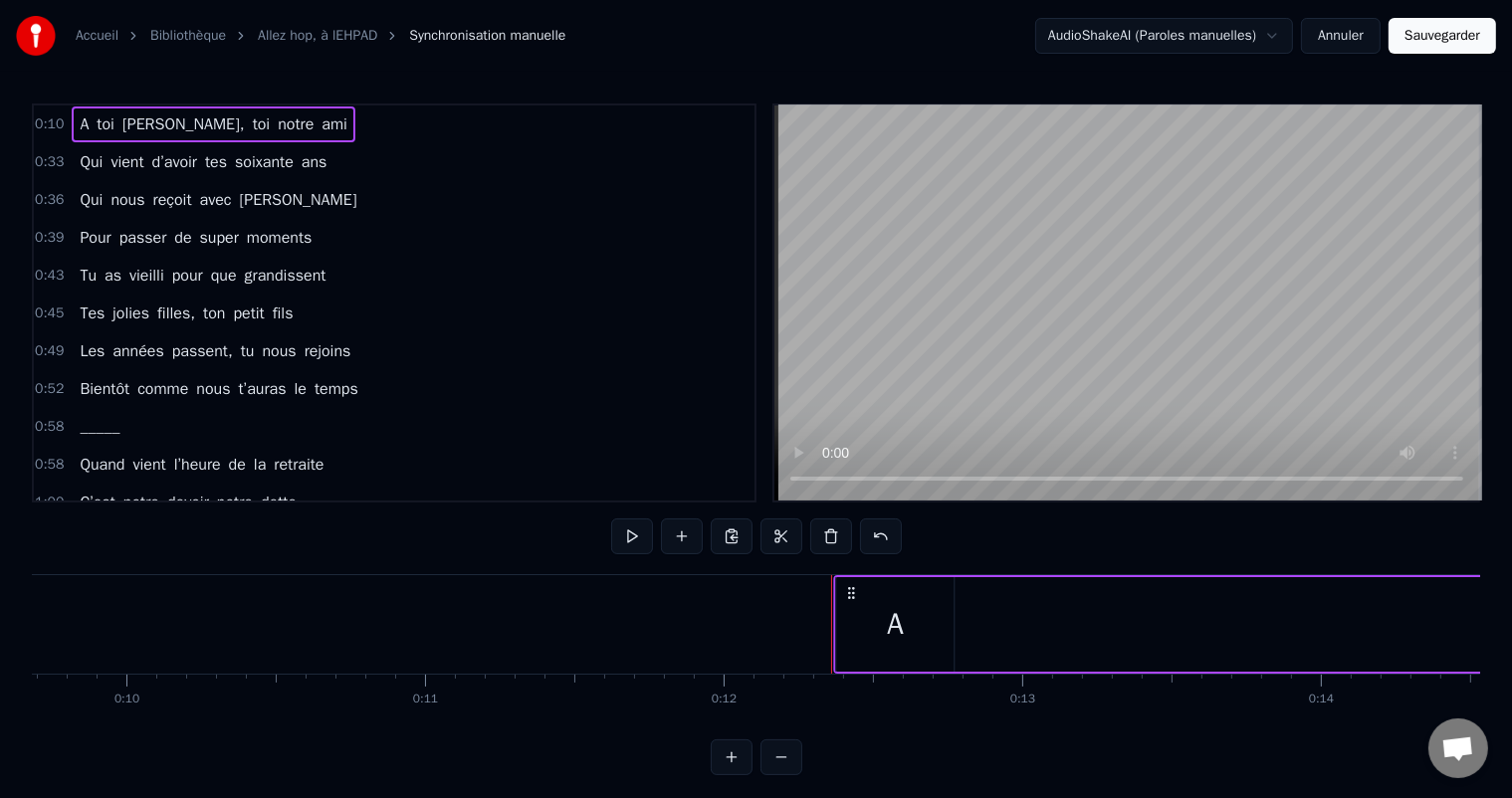 drag, startPoint x: 150, startPoint y: 588, endPoint x: 852, endPoint y: 608, distance: 702.2848 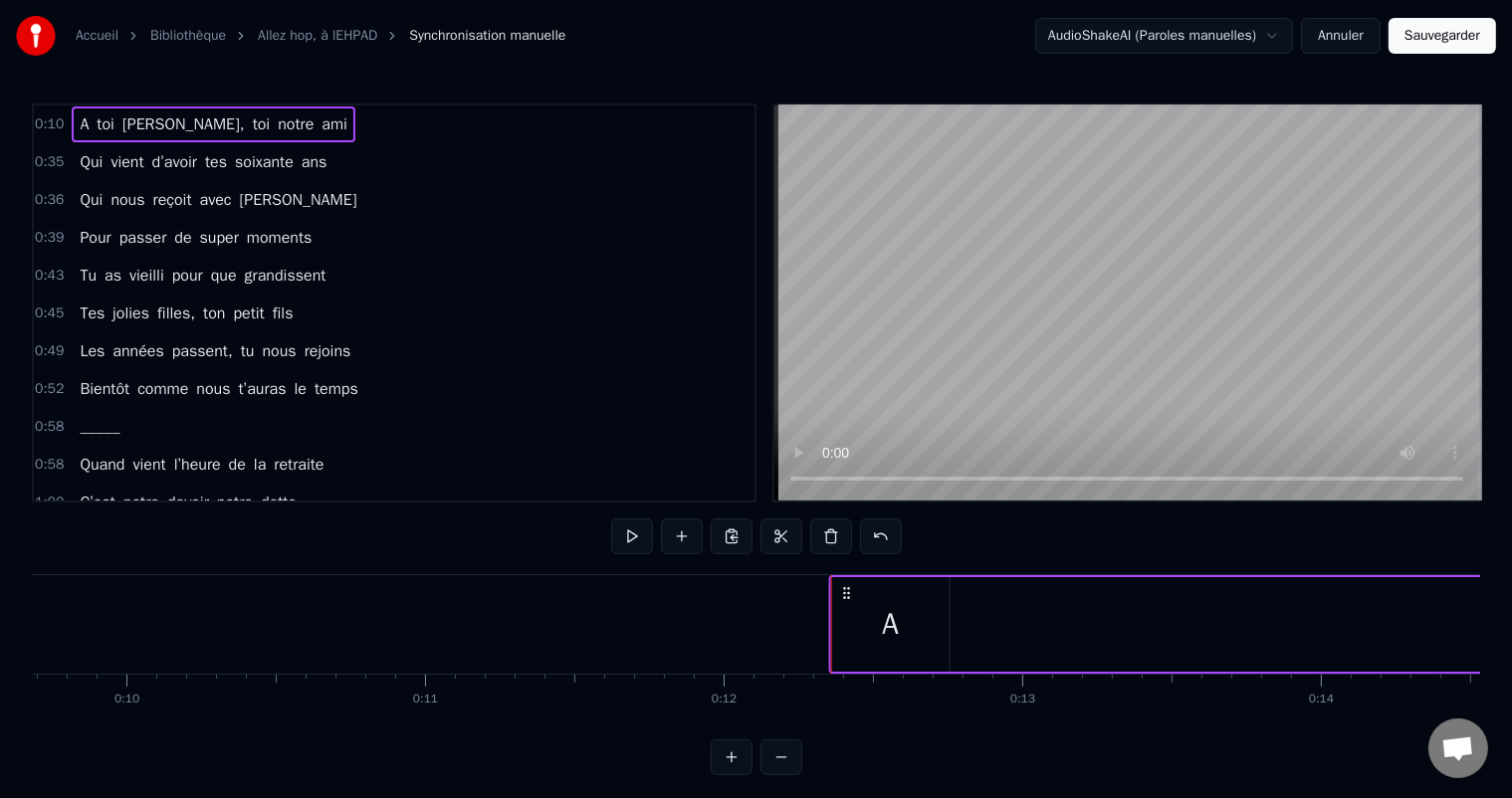 drag, startPoint x: 146, startPoint y: 595, endPoint x: 843, endPoint y: 608, distance: 697.1212 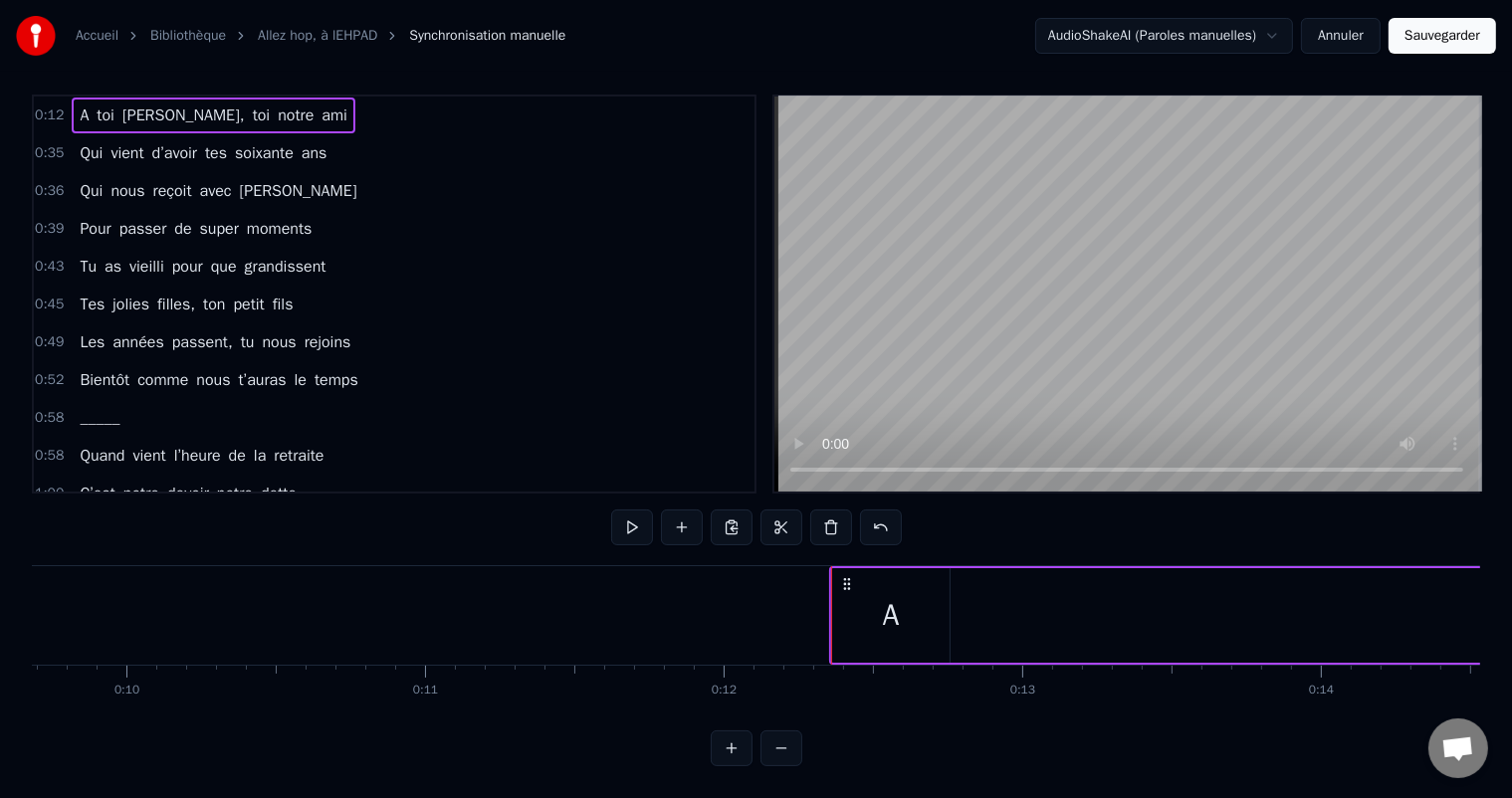 scroll, scrollTop: 26, scrollLeft: 0, axis: vertical 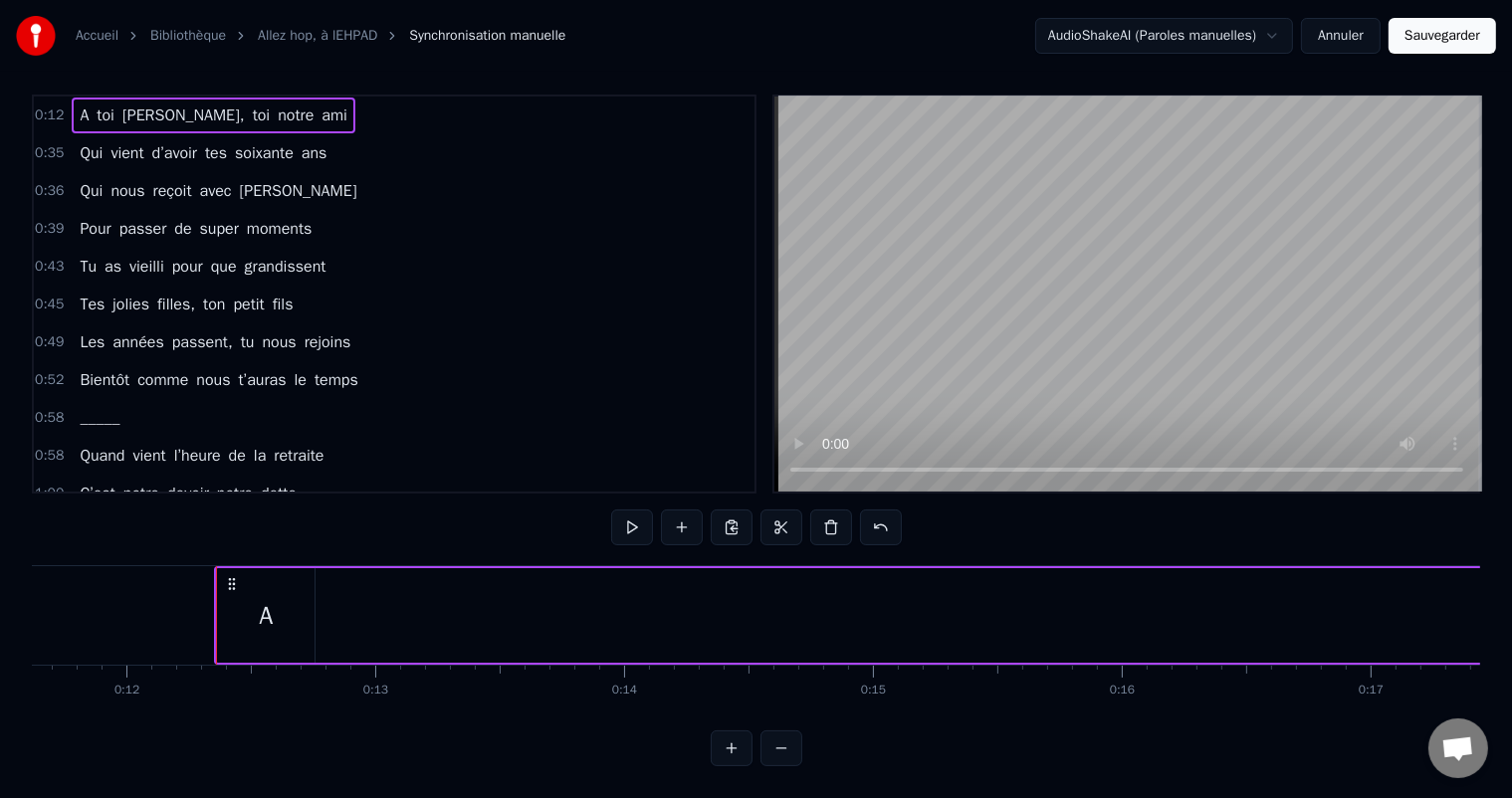 click at bounding box center [781, 748] 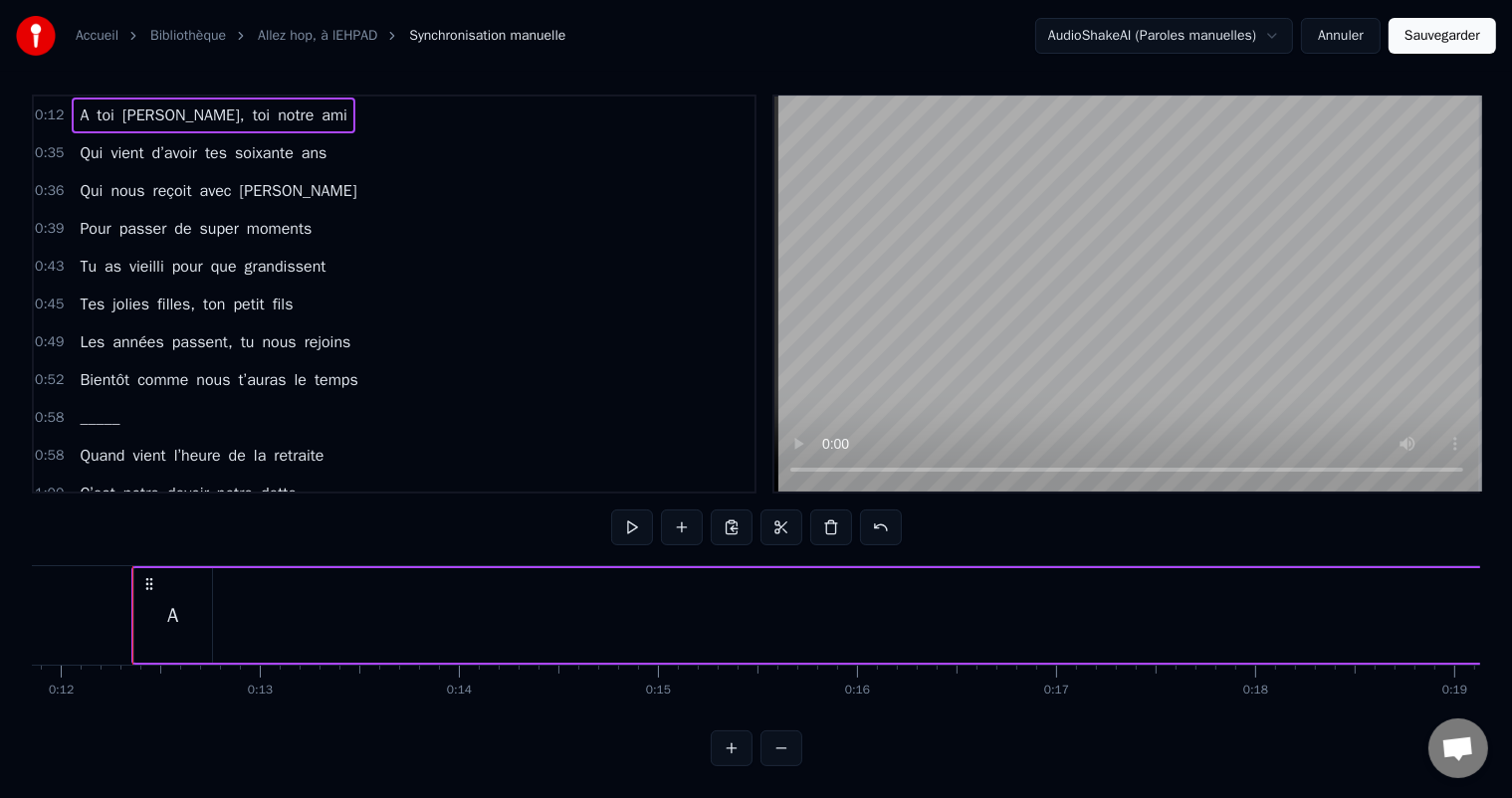 click at bounding box center (781, 748) 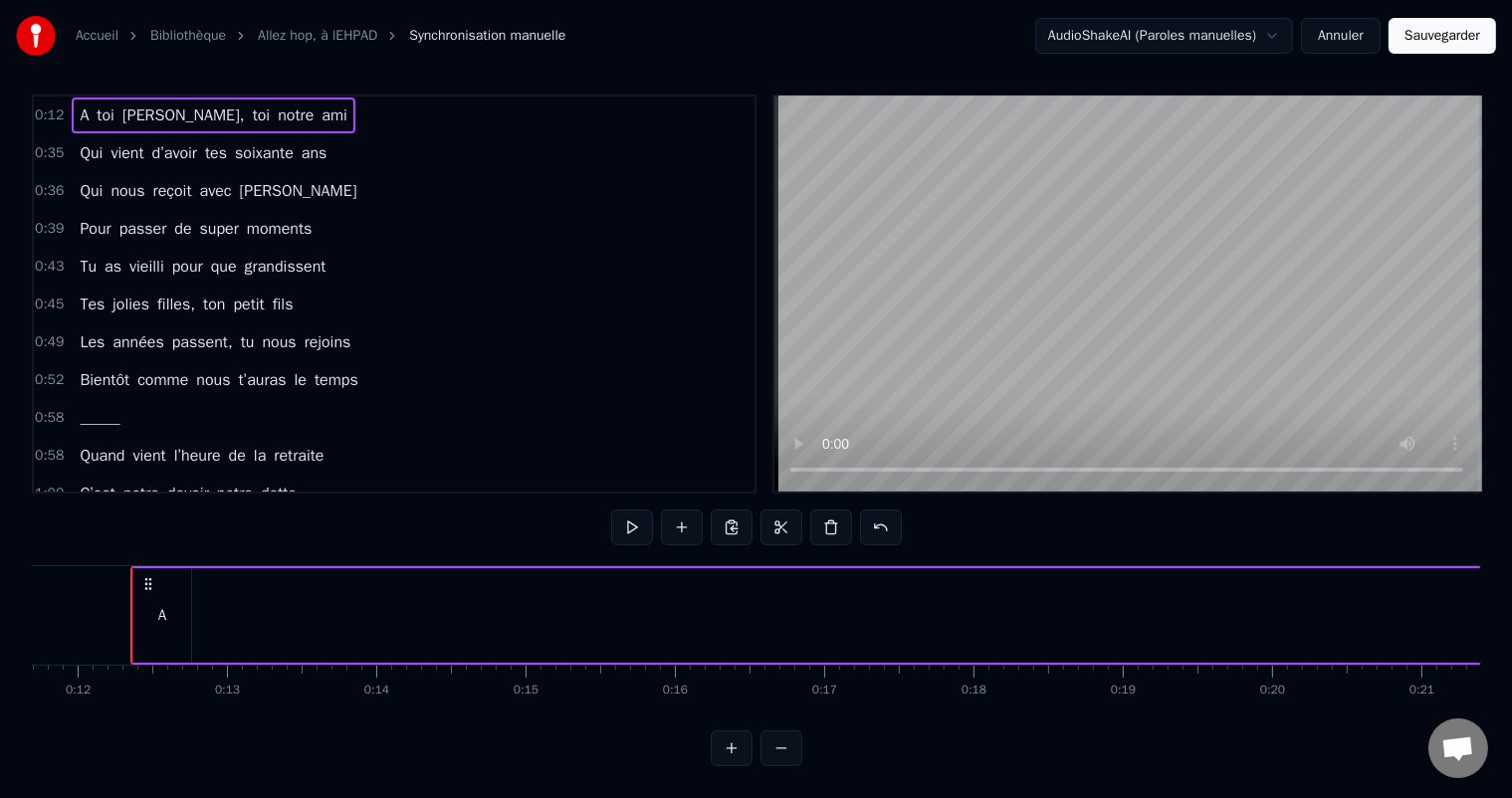 scroll, scrollTop: 0, scrollLeft: 1745, axis: horizontal 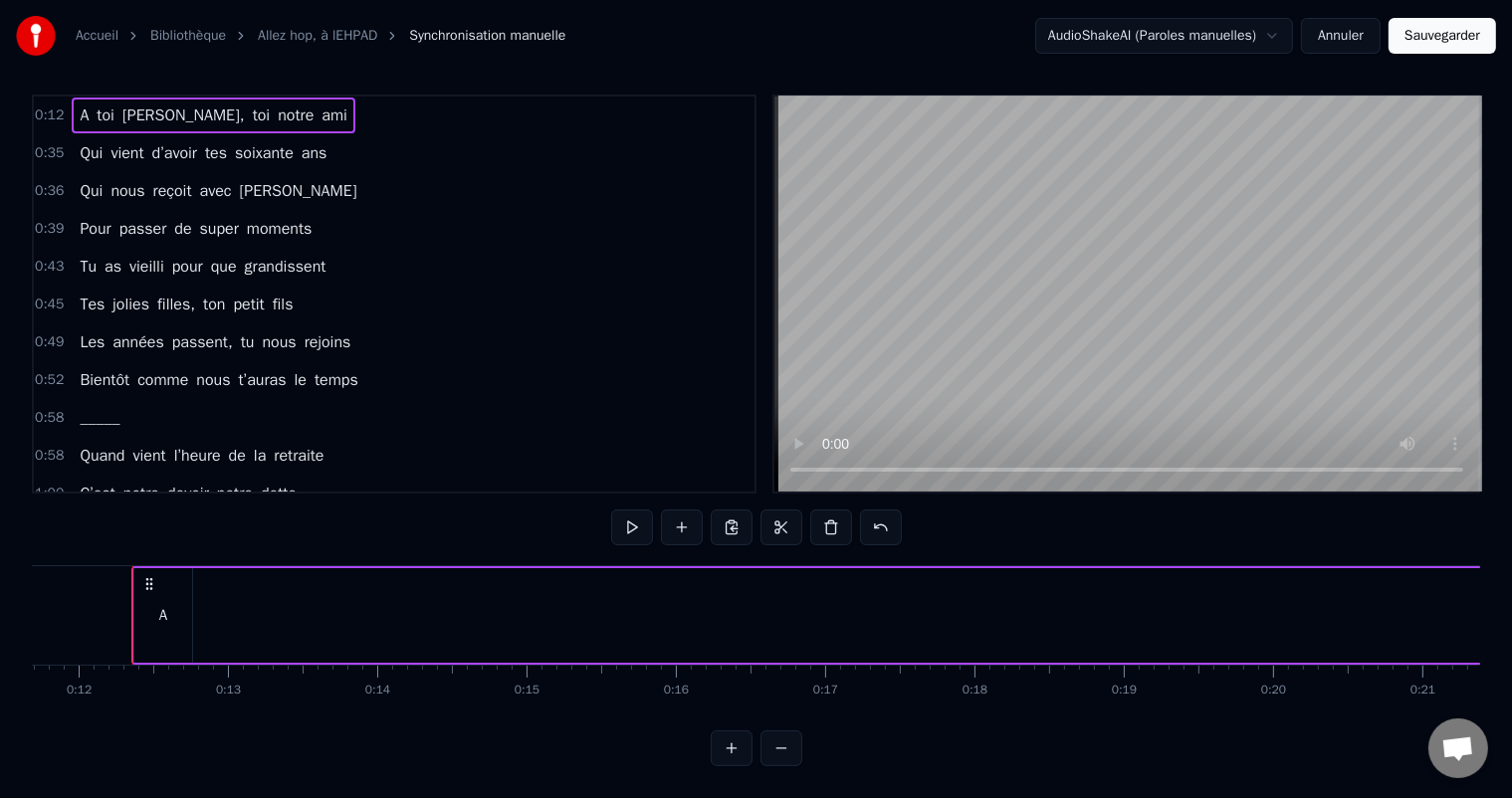 click at bounding box center [781, 748] 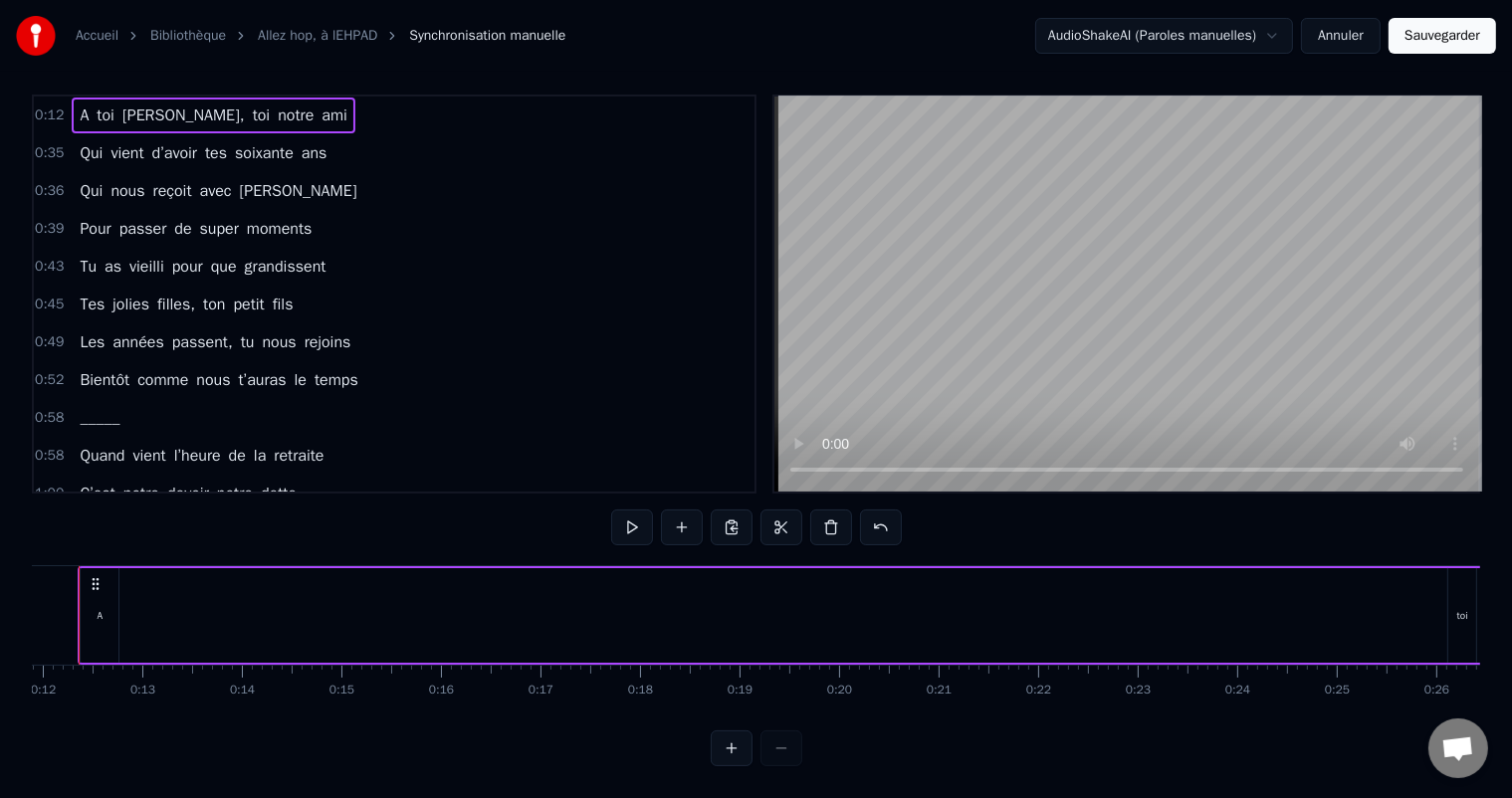 scroll, scrollTop: 0, scrollLeft: 1130, axis: horizontal 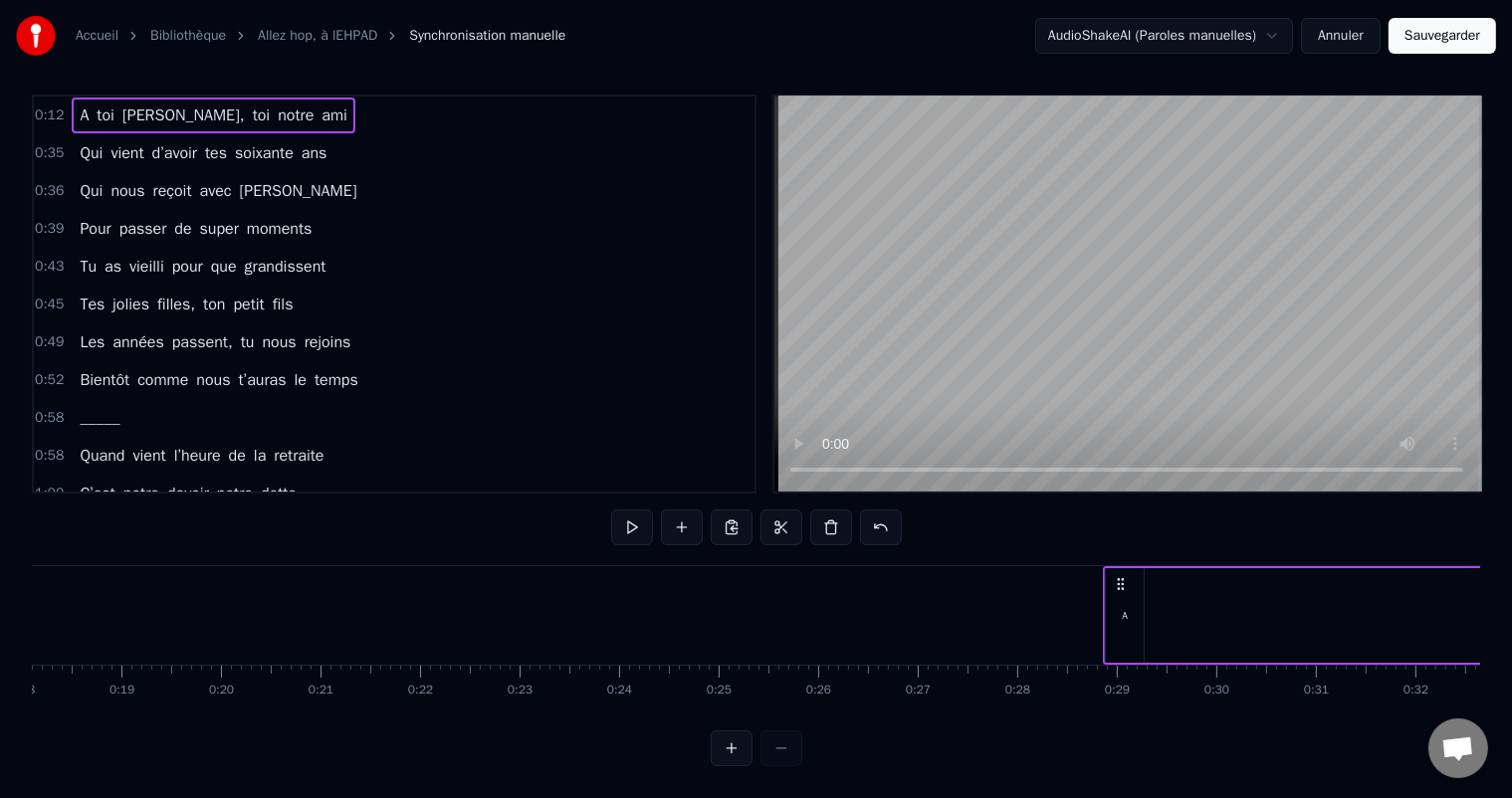 drag, startPoint x: 147, startPoint y: 561, endPoint x: 1119, endPoint y: 575, distance: 972.1008 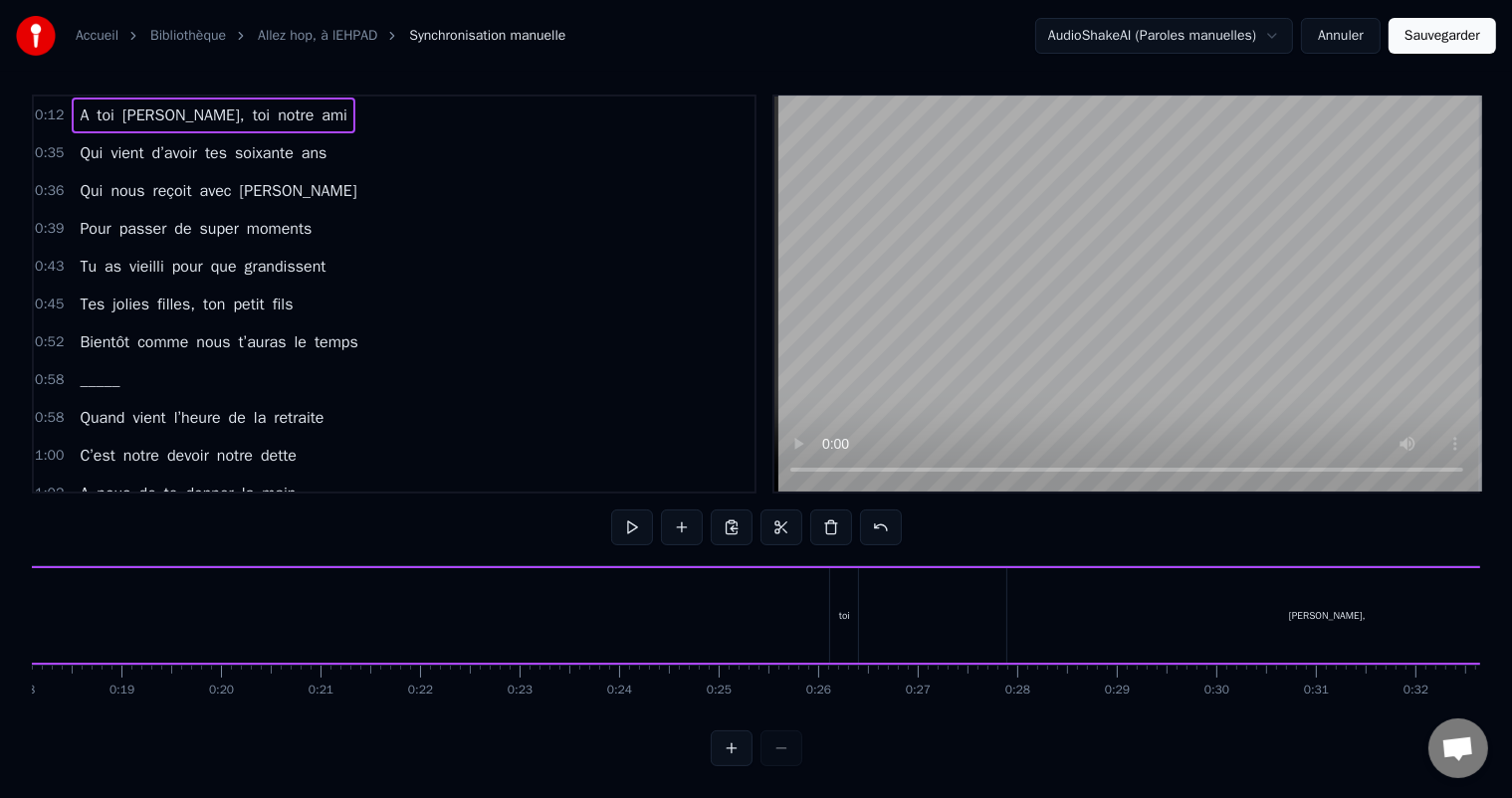 click at bounding box center (756, 748) 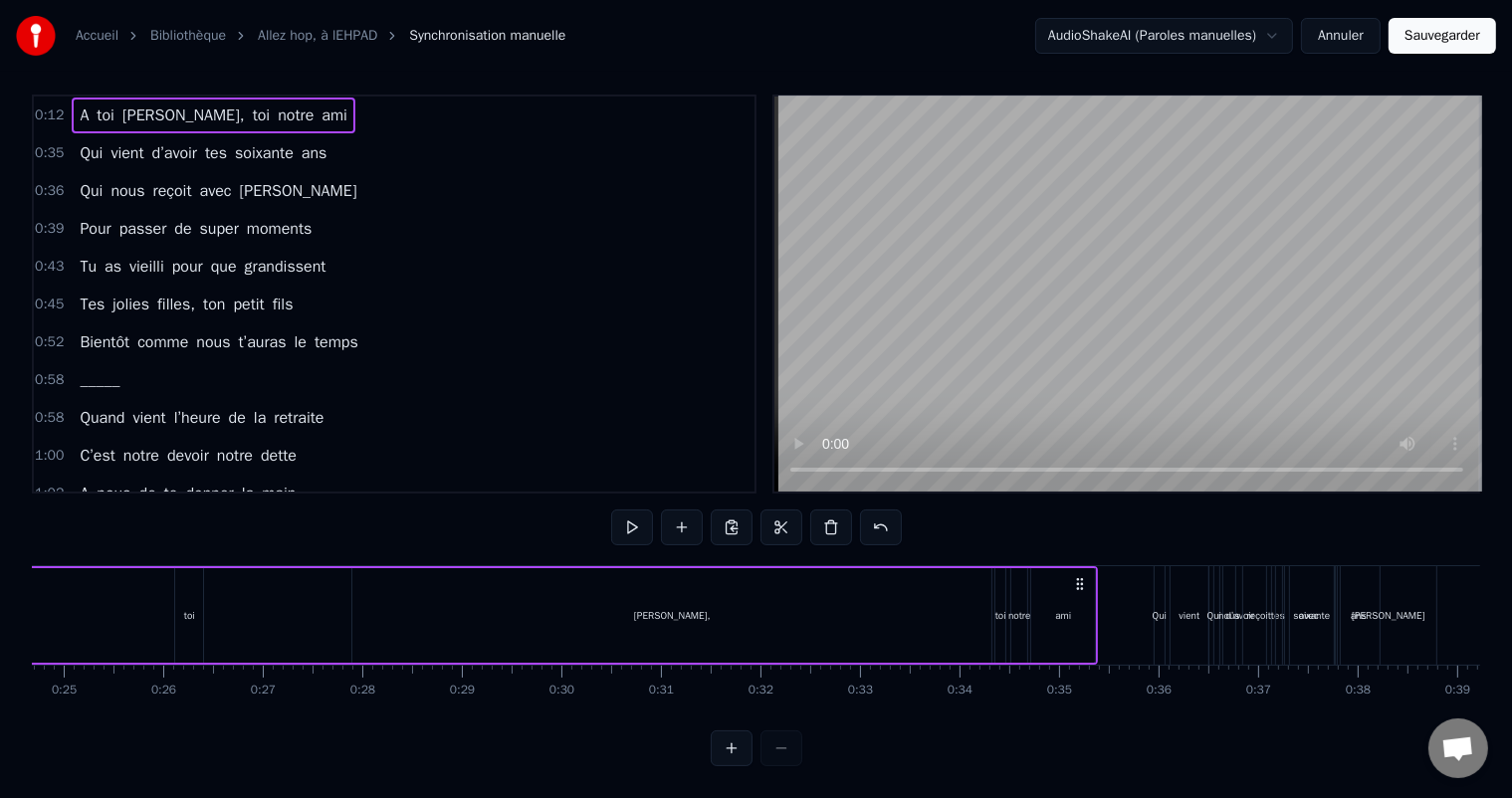 scroll, scrollTop: 0, scrollLeft: 2469, axis: horizontal 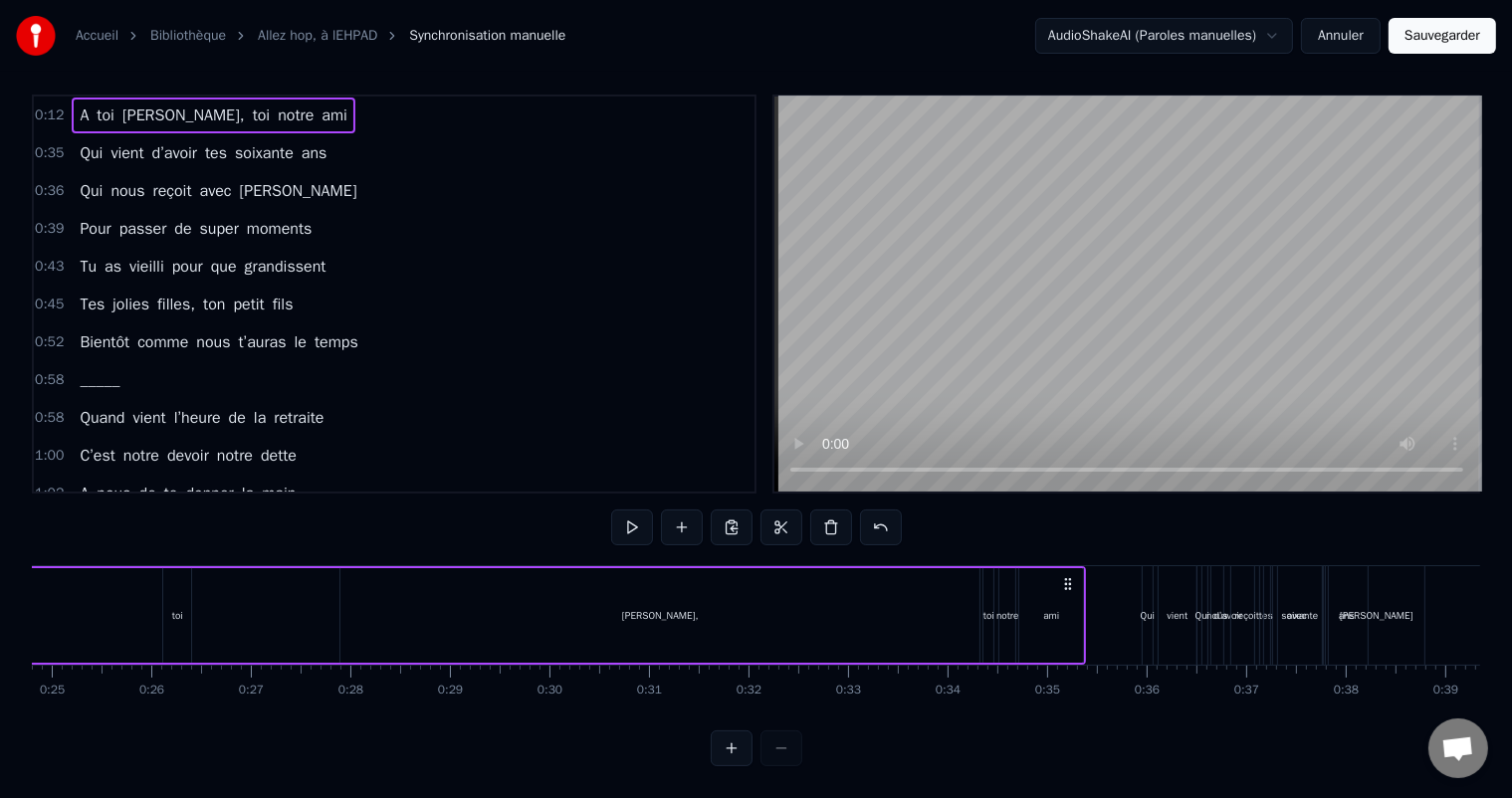 click on "toi" at bounding box center [177, 615] 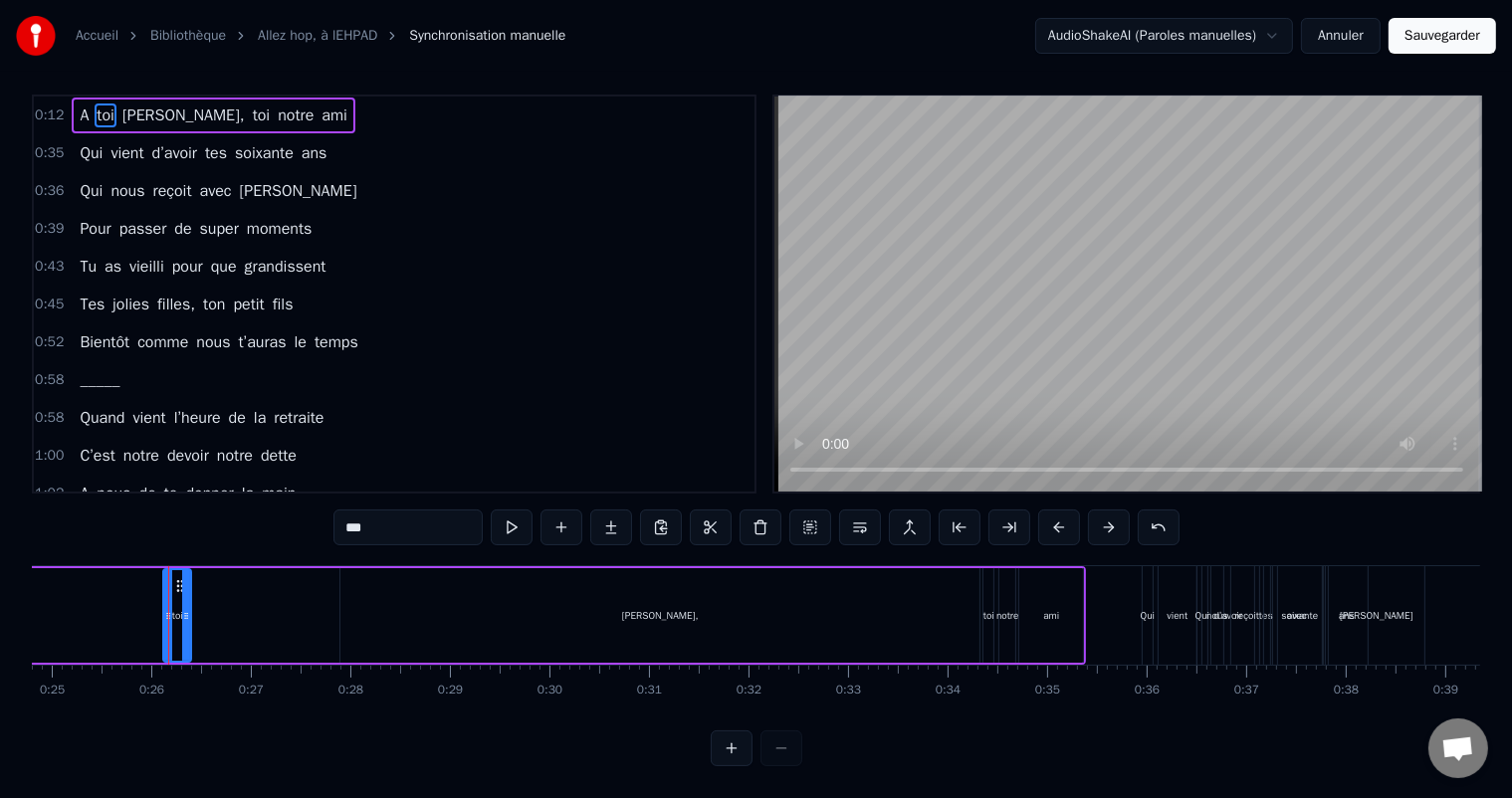 scroll, scrollTop: 0, scrollLeft: 0, axis: both 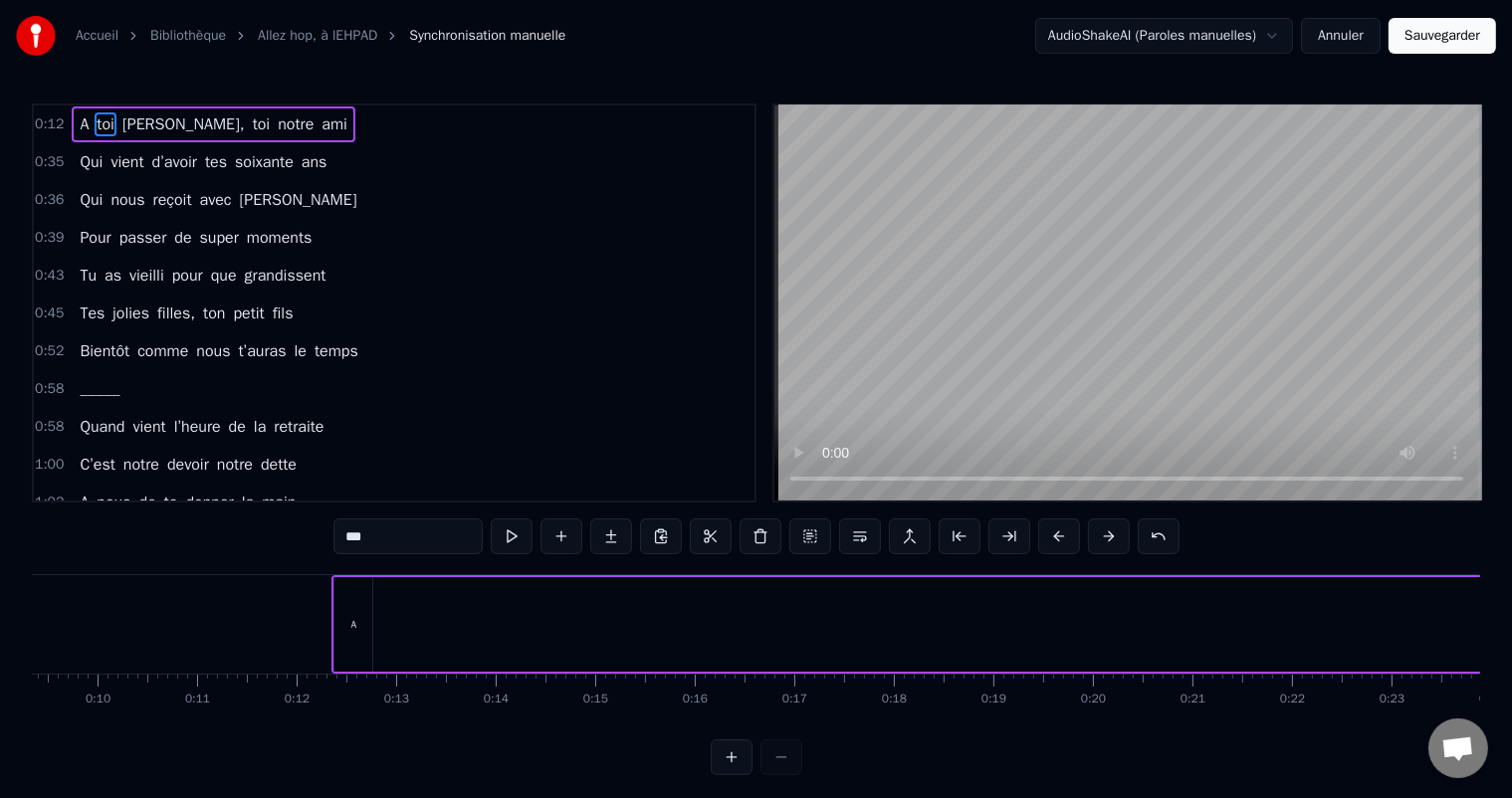 click on "A" at bounding box center (353, 624) 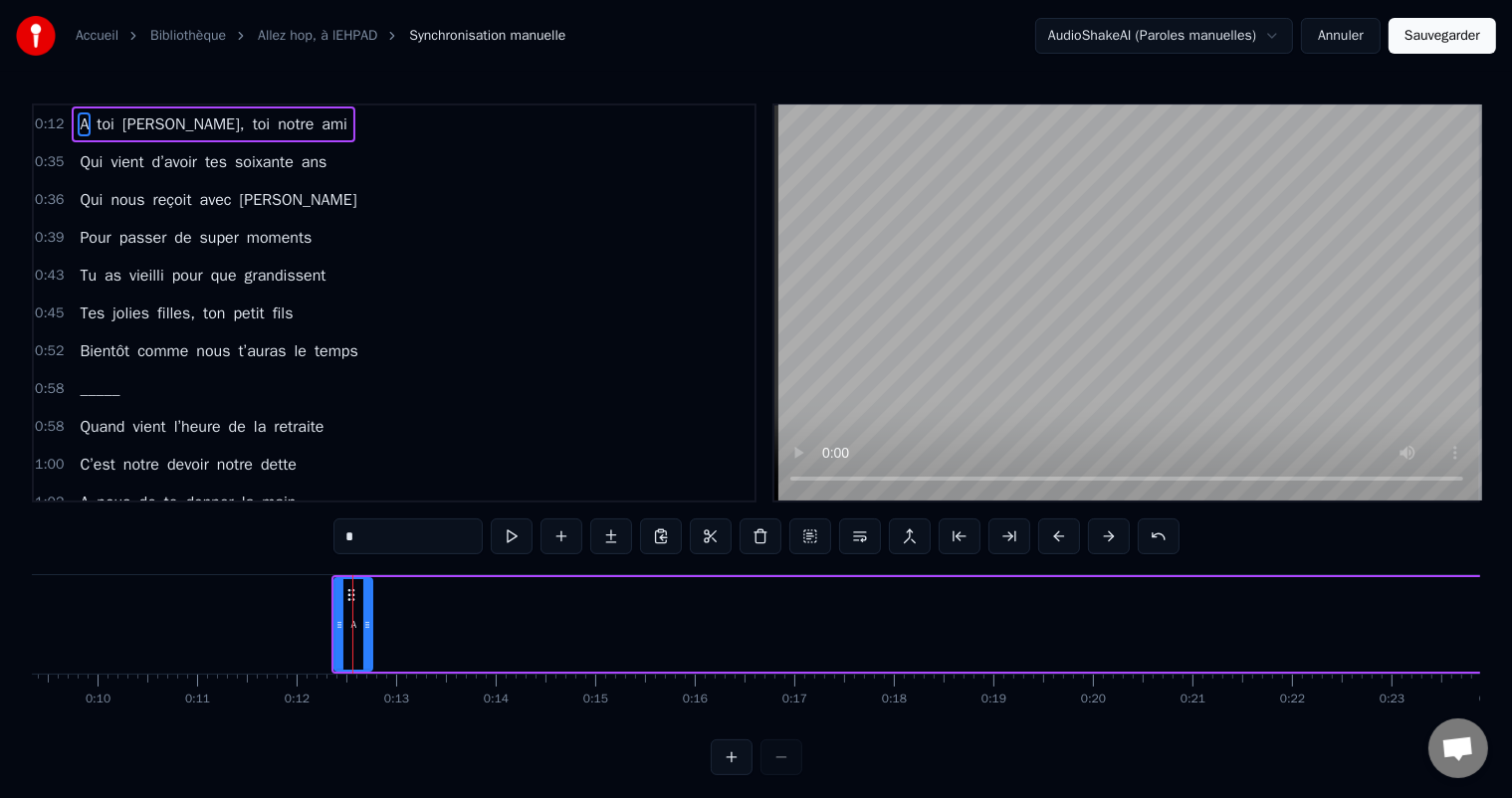 drag, startPoint x: 350, startPoint y: 590, endPoint x: 565, endPoint y: 593, distance: 215.02093 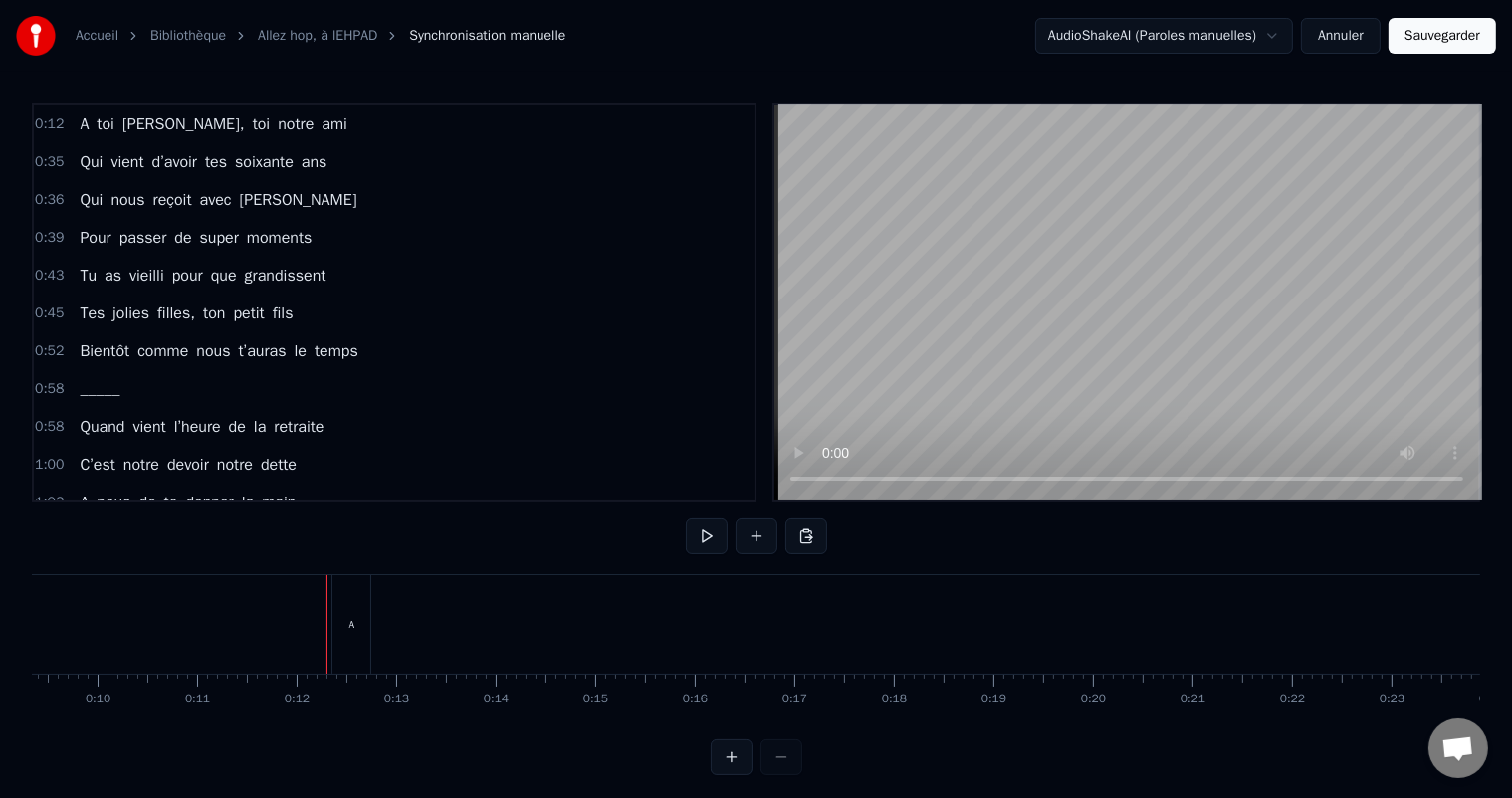 click on "A" at bounding box center [351, 624] 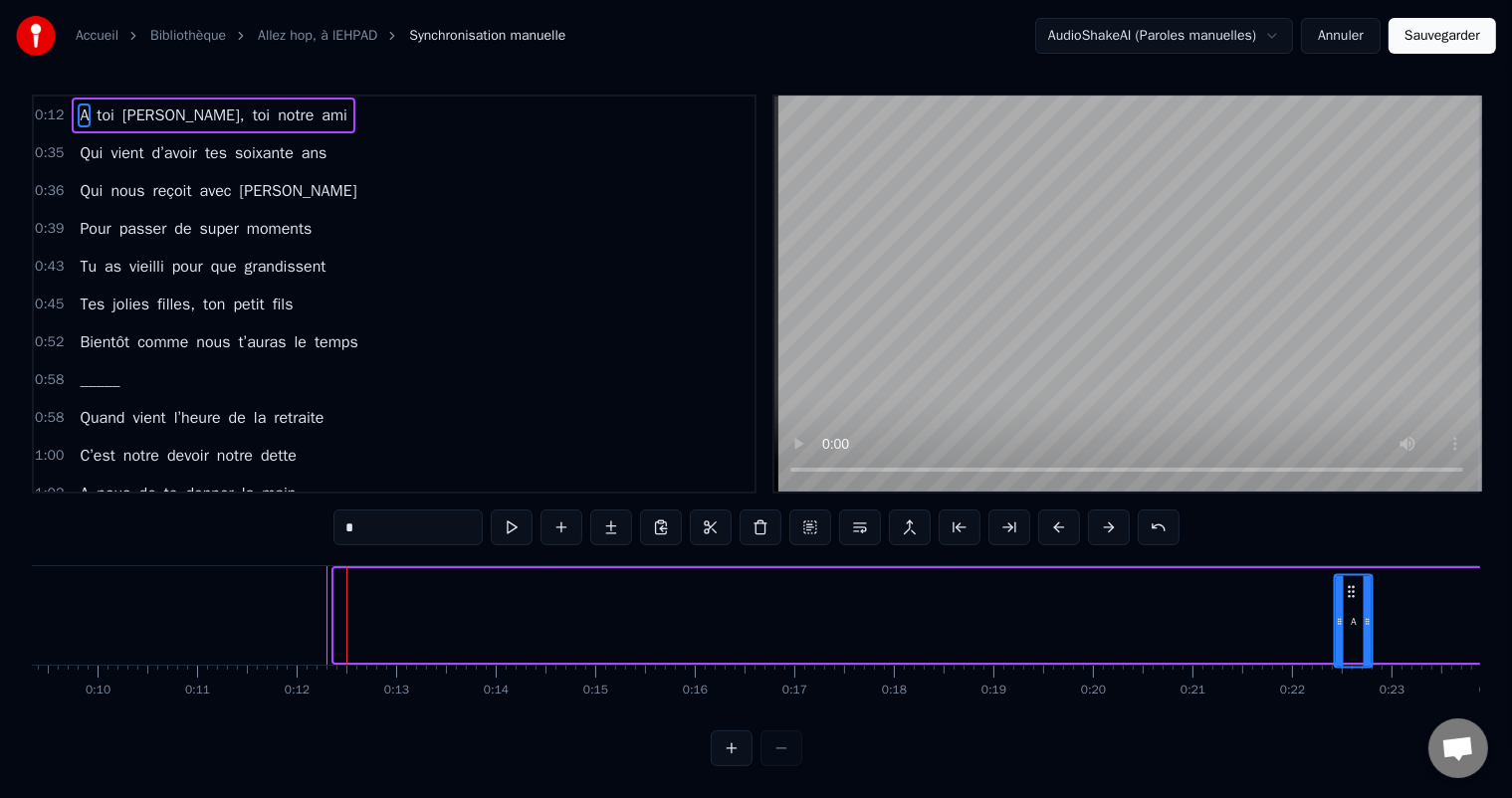 scroll, scrollTop: 26, scrollLeft: 0, axis: vertical 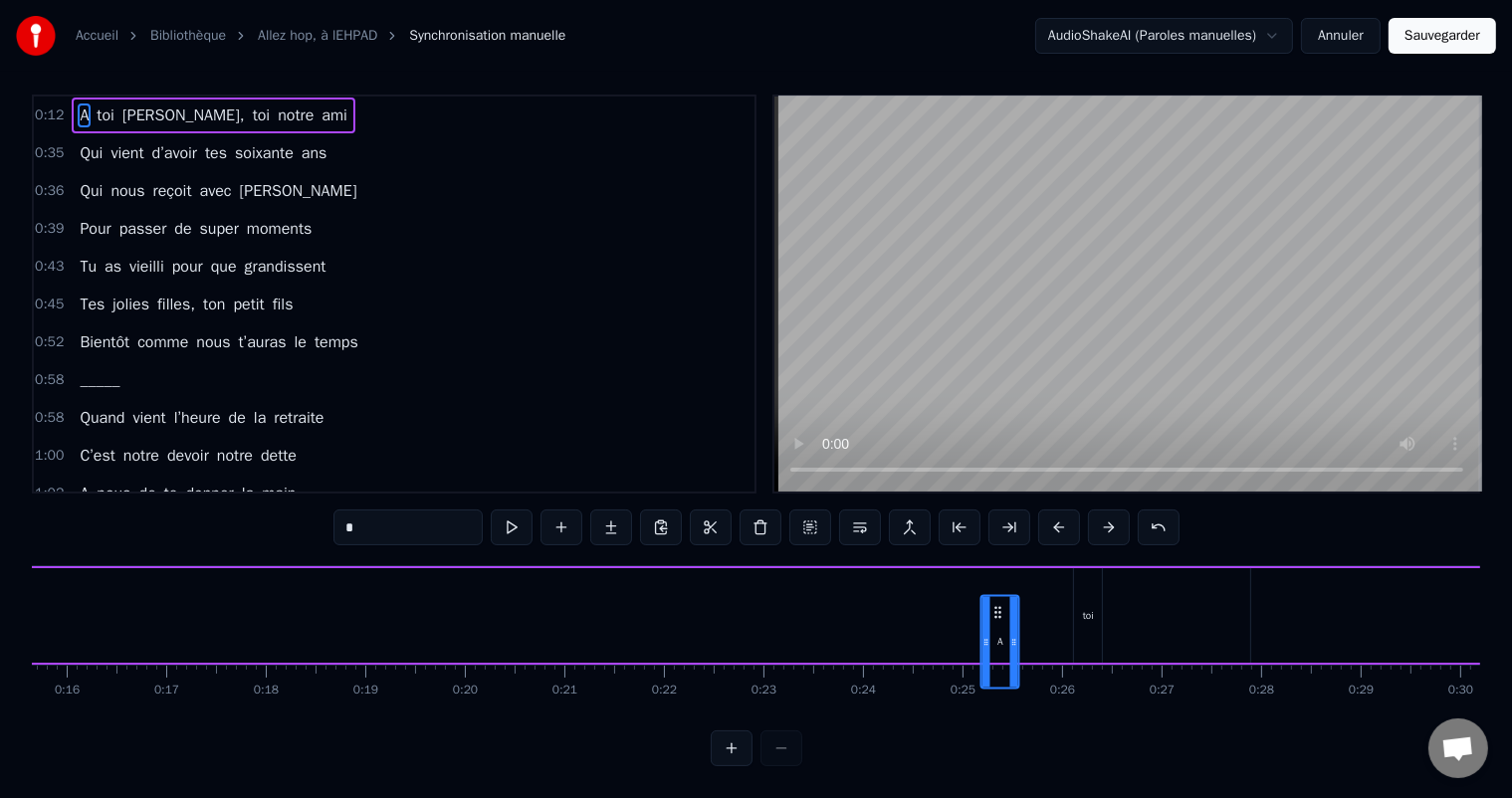 drag, startPoint x: 351, startPoint y: 589, endPoint x: 998, endPoint y: 548, distance: 648.2978 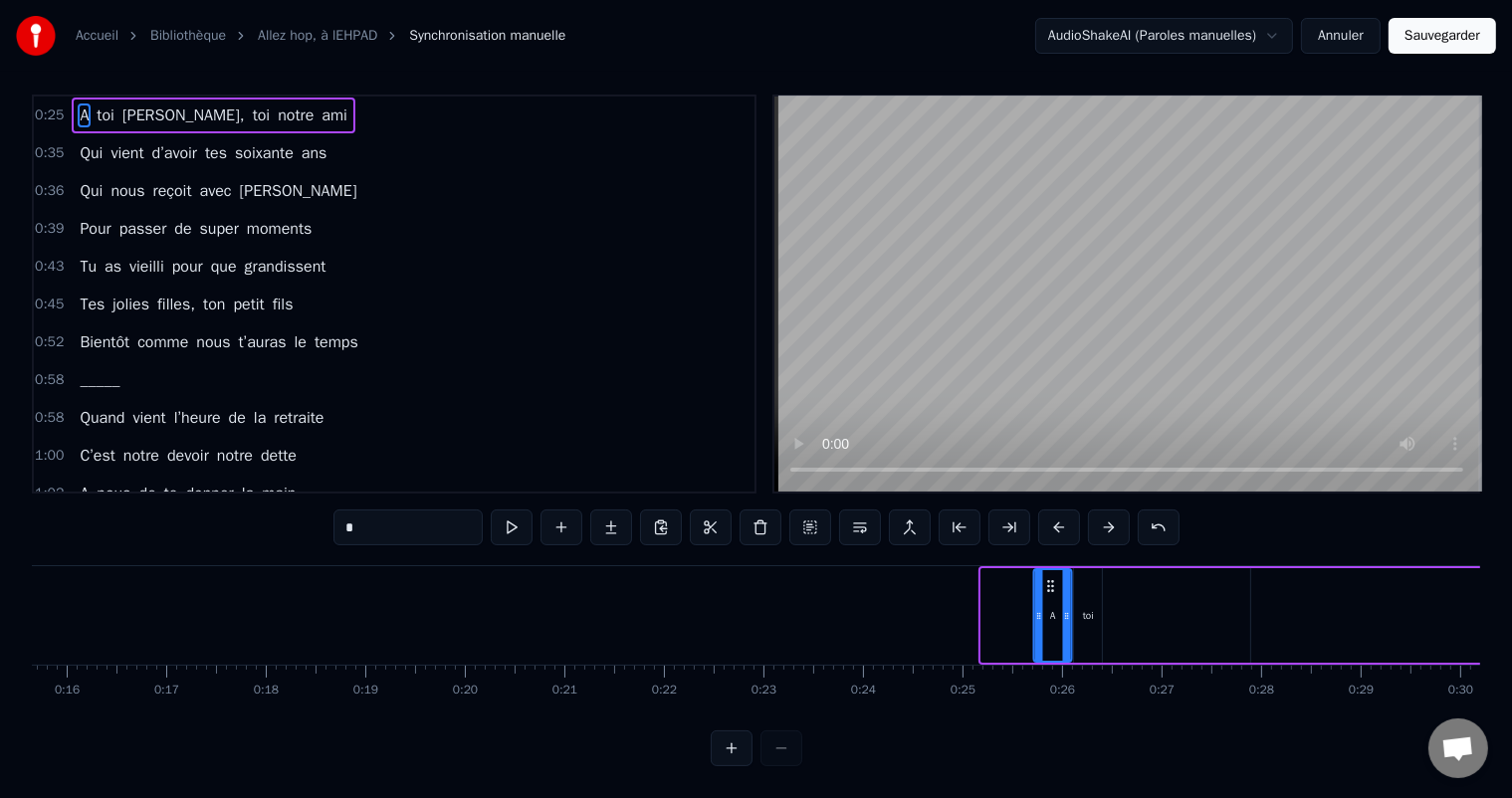 drag, startPoint x: 996, startPoint y: 563, endPoint x: 1049, endPoint y: 557, distance: 53.338541 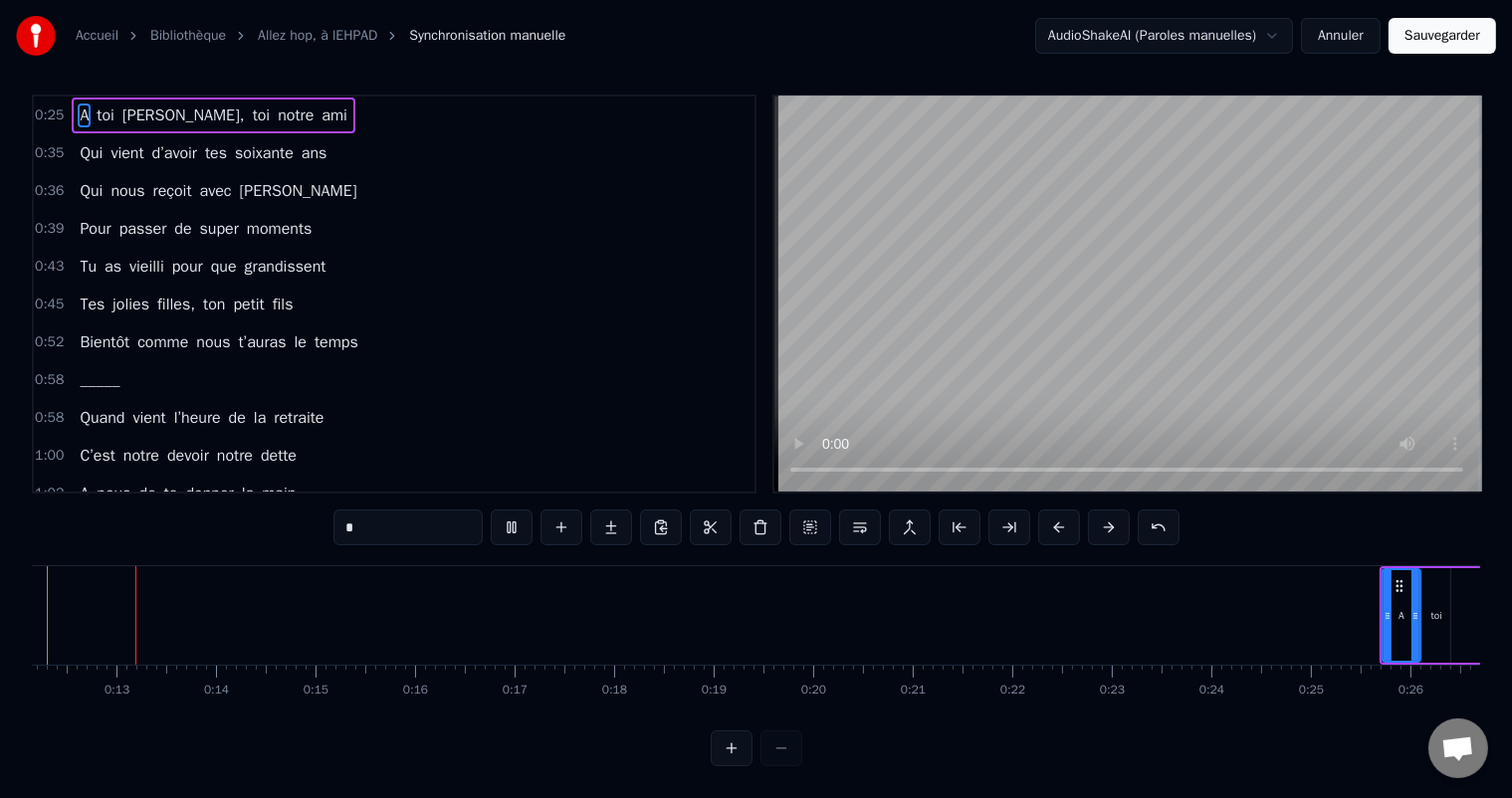 scroll, scrollTop: 0, scrollLeft: 1190, axis: horizontal 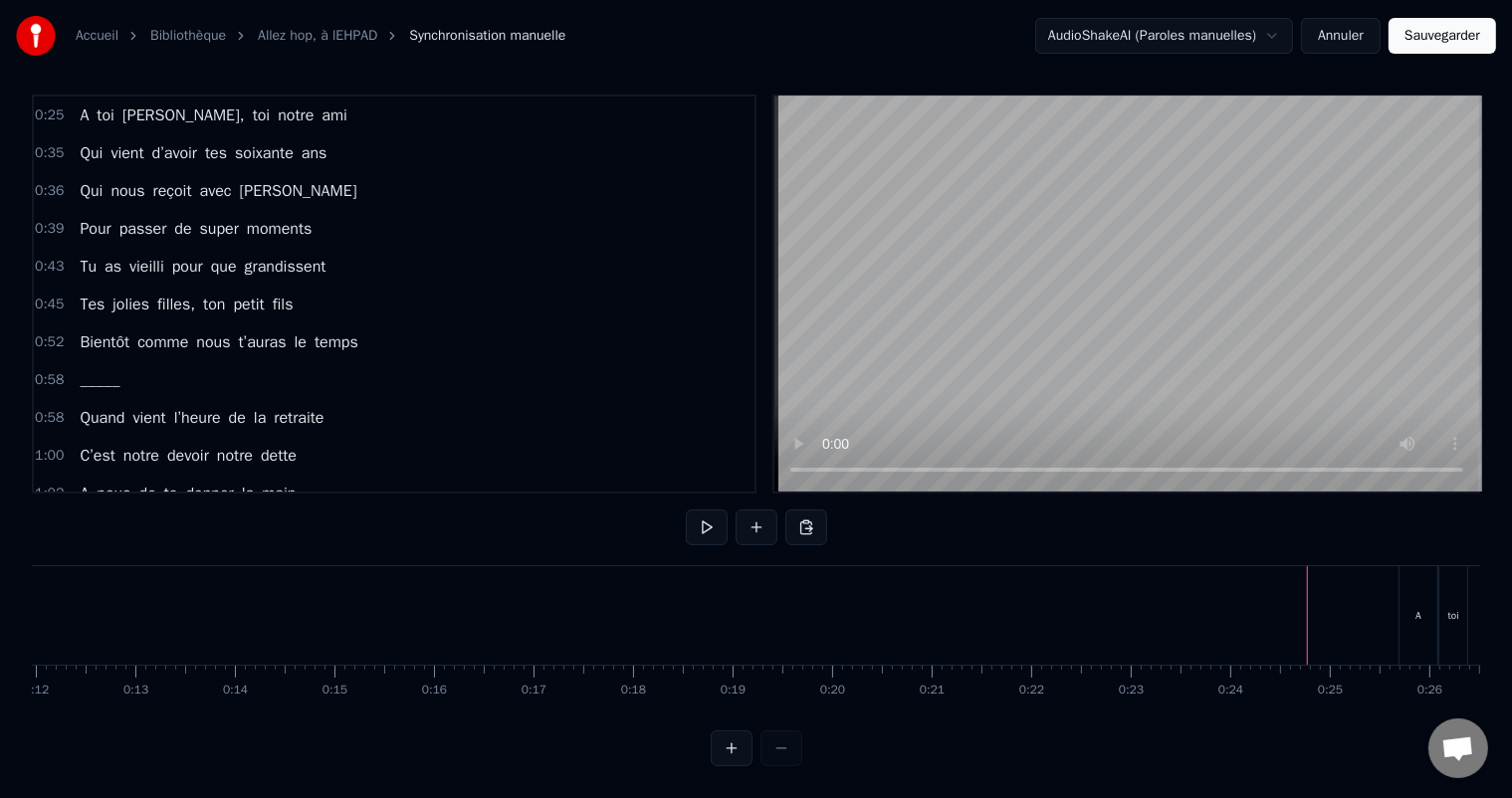 click at bounding box center [9433, 615] 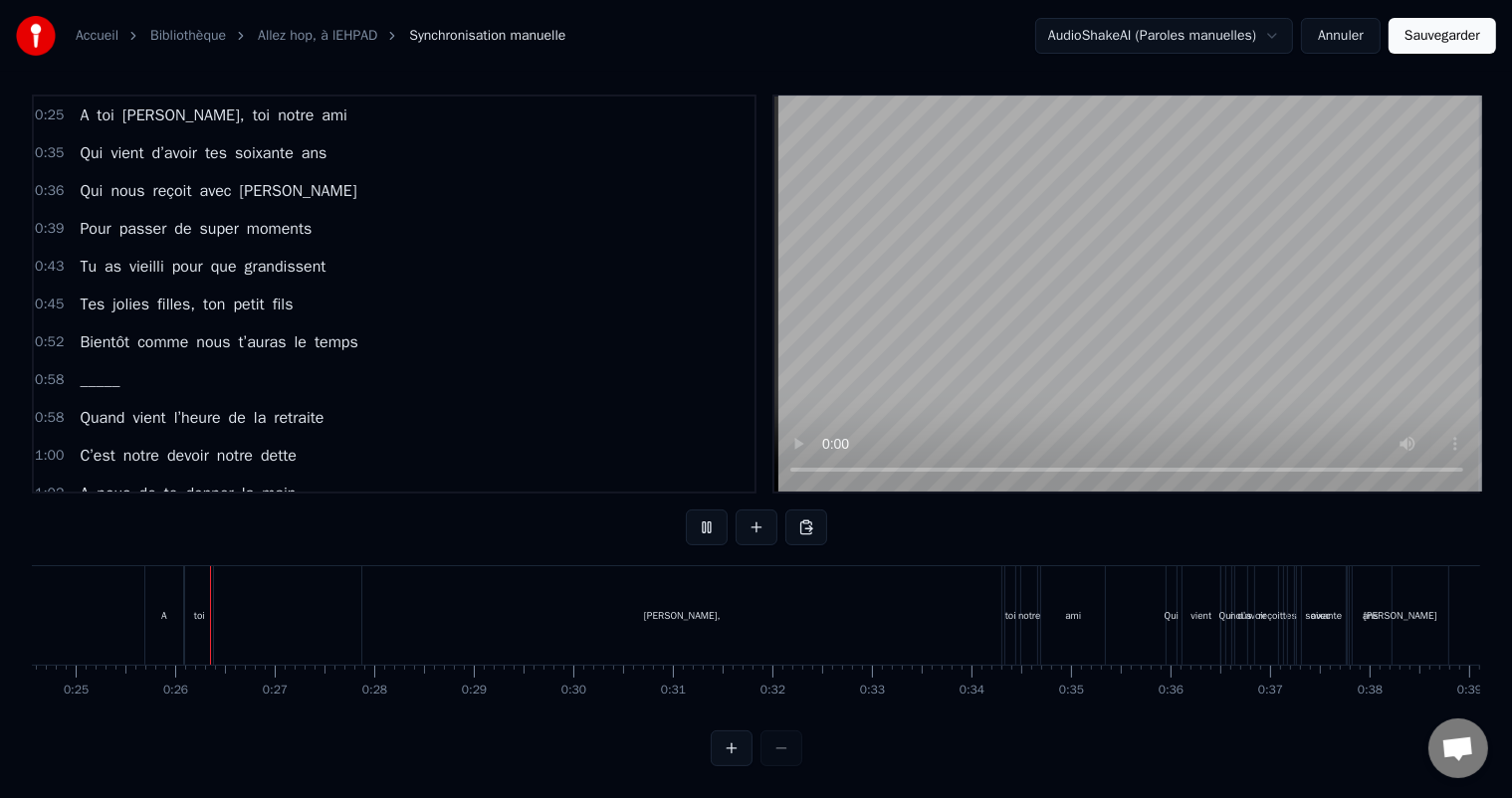 scroll, scrollTop: 0, scrollLeft: 2458, axis: horizontal 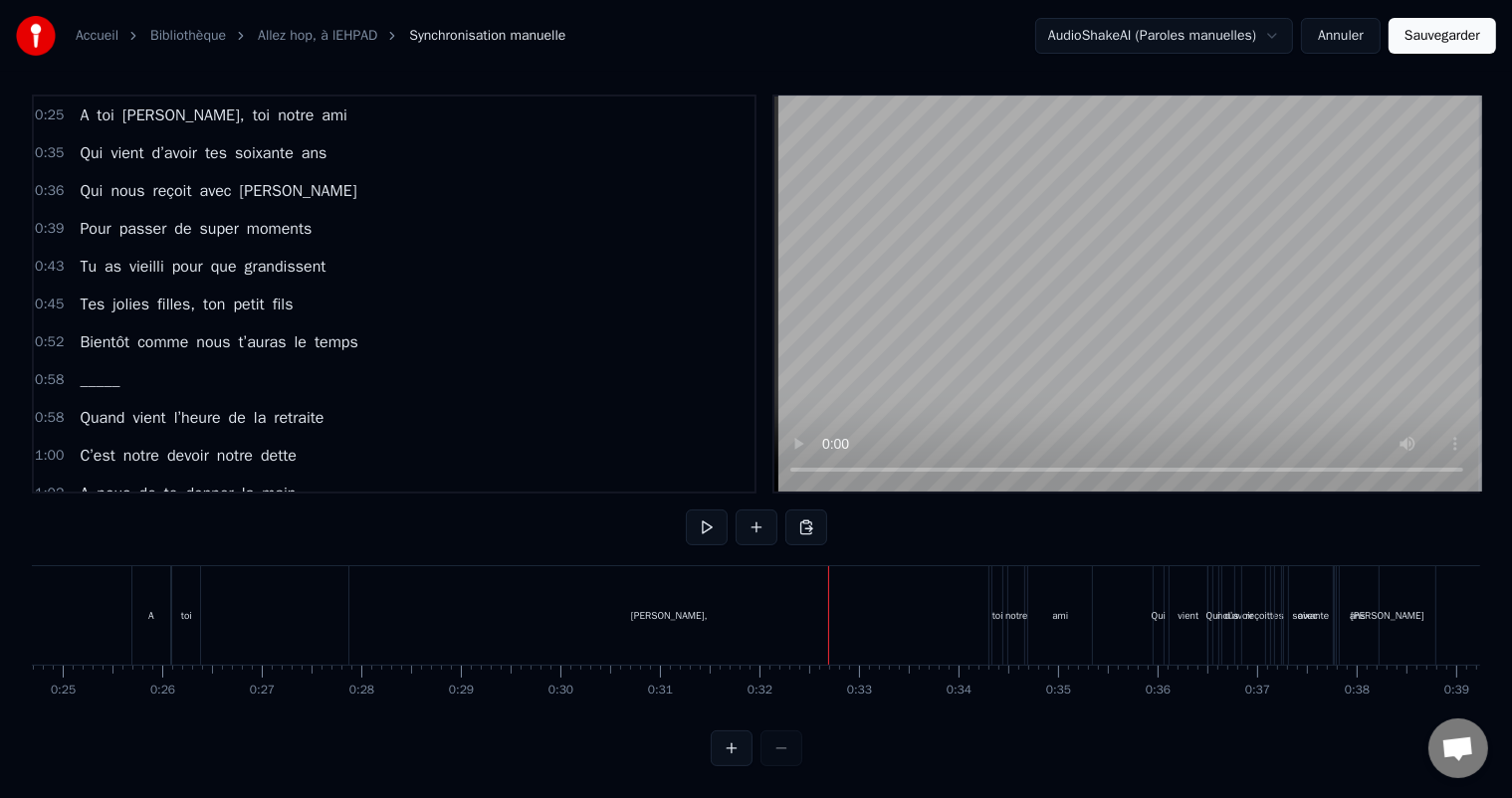 click on "[PERSON_NAME]," at bounding box center (669, 615) 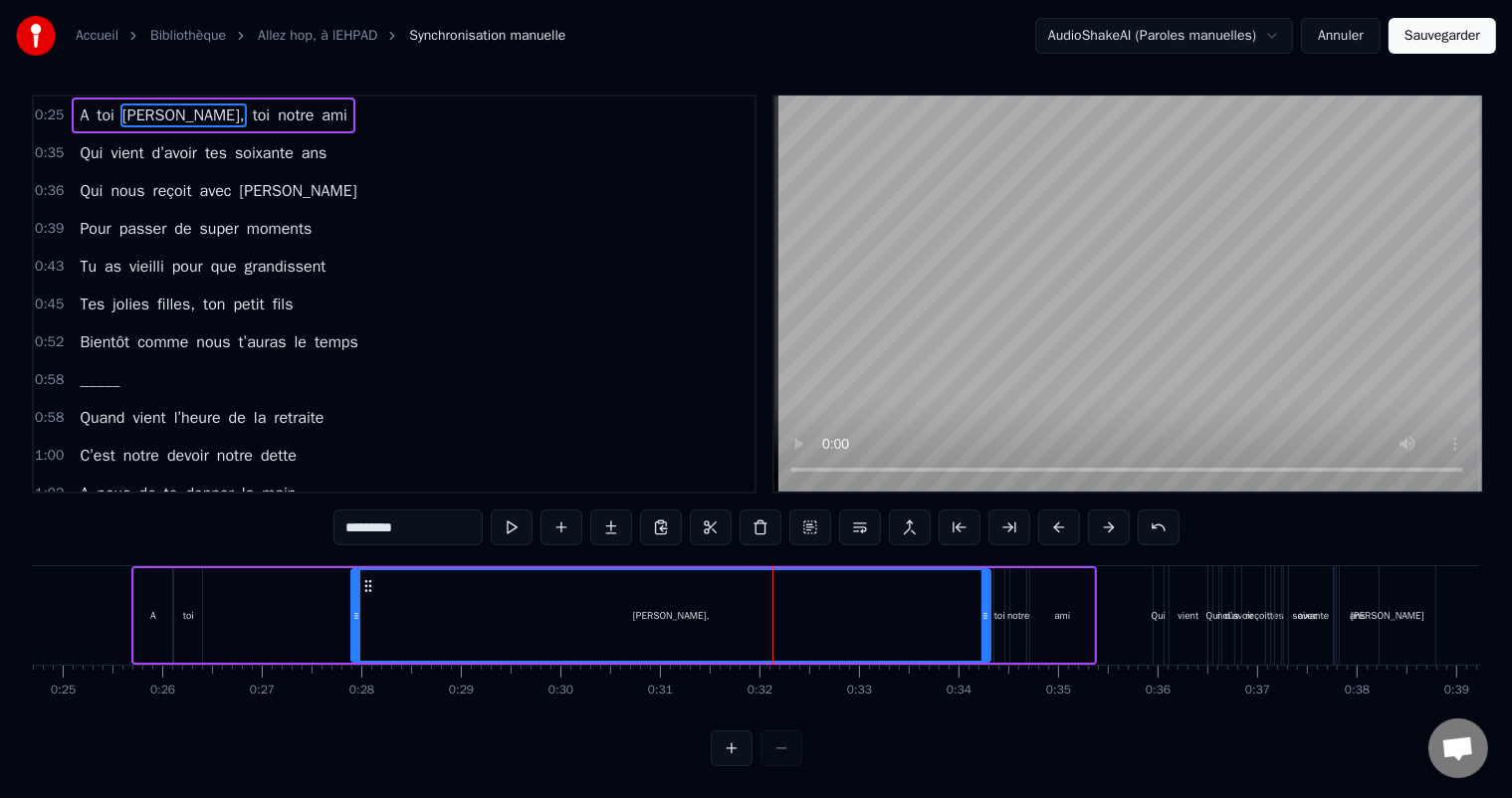scroll, scrollTop: 0, scrollLeft: 0, axis: both 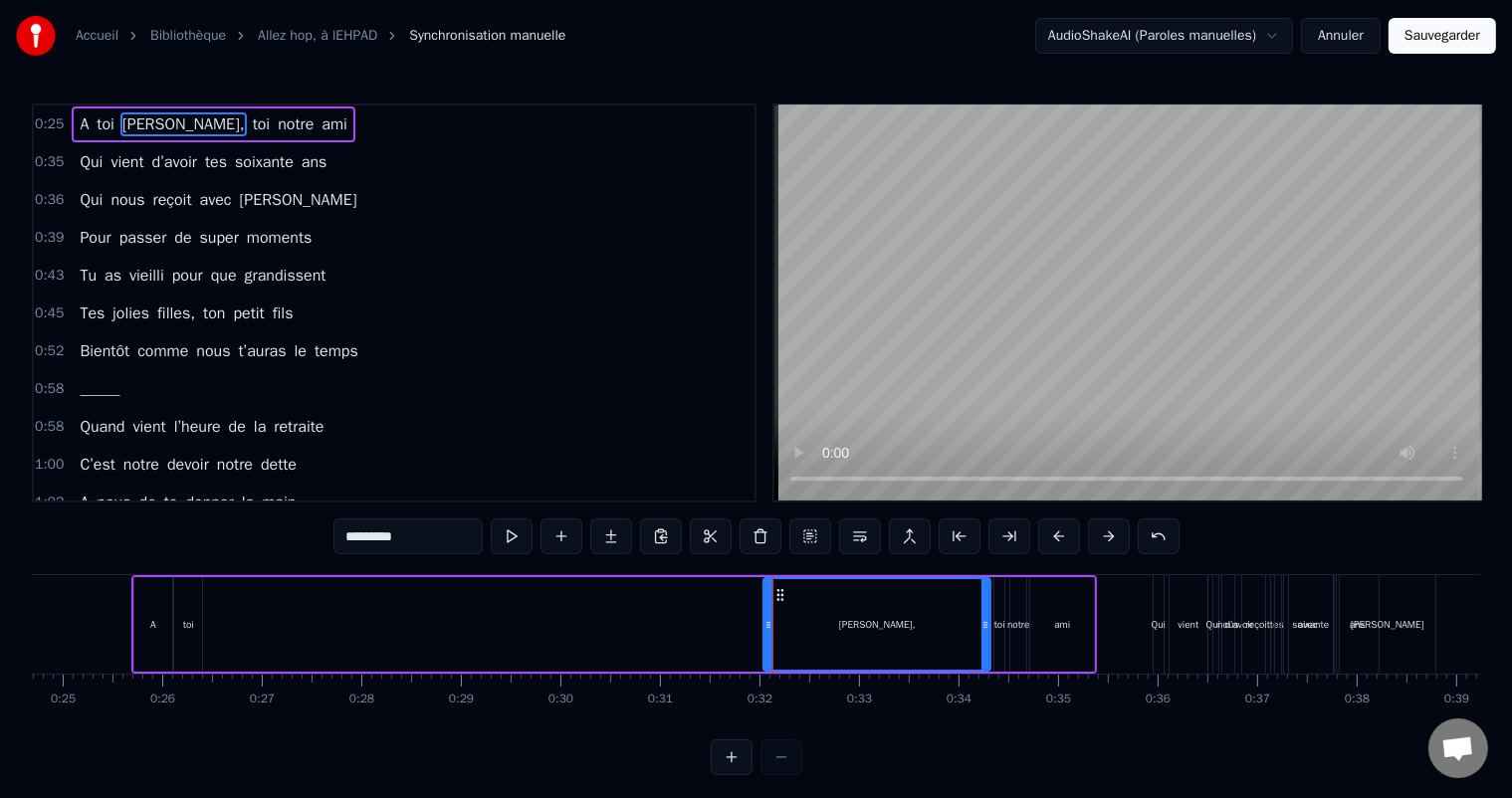 drag, startPoint x: 354, startPoint y: 621, endPoint x: 766, endPoint y: 624, distance: 412.01092 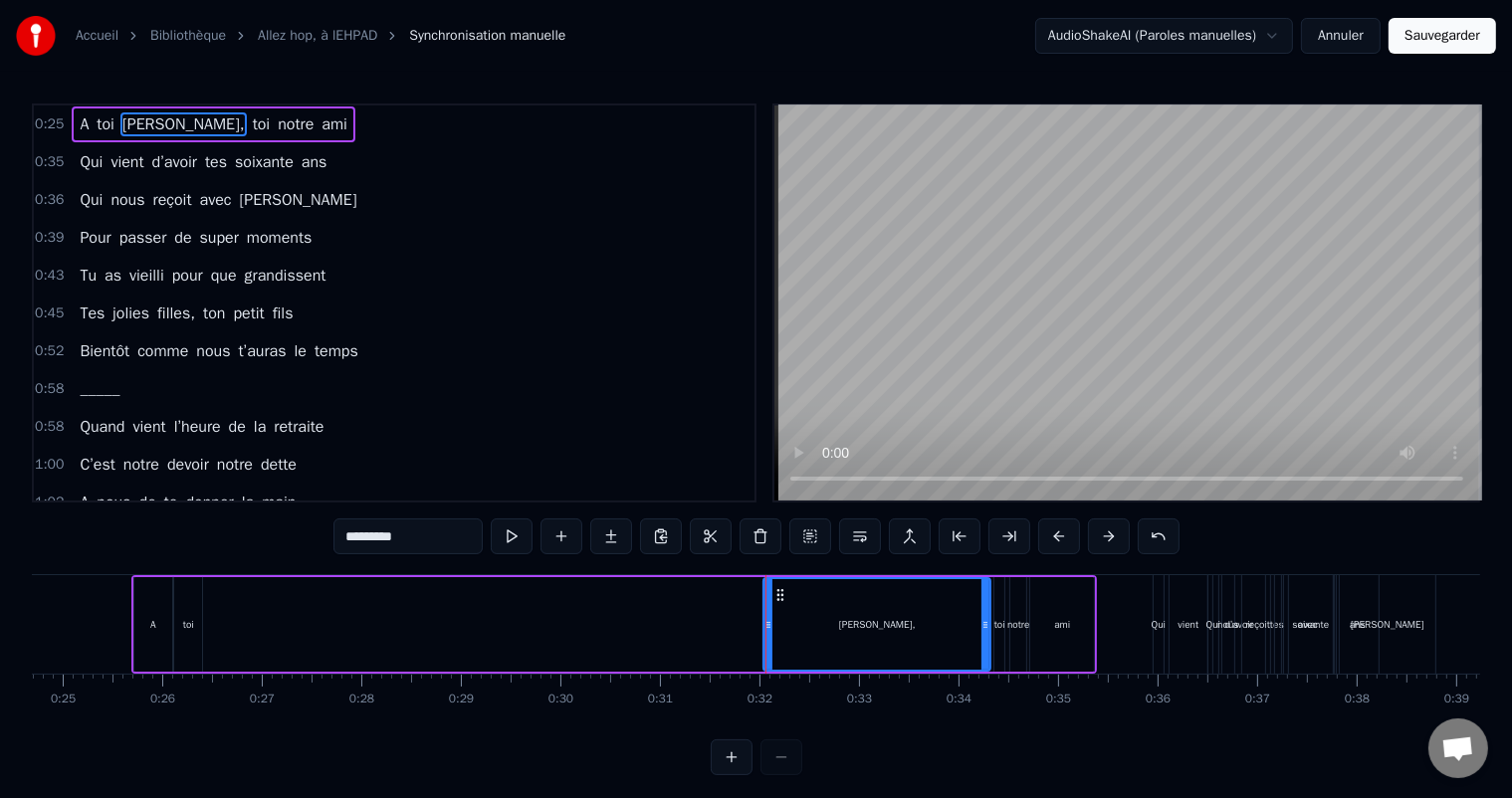 drag, startPoint x: 191, startPoint y: 613, endPoint x: 323, endPoint y: 622, distance: 132.30646 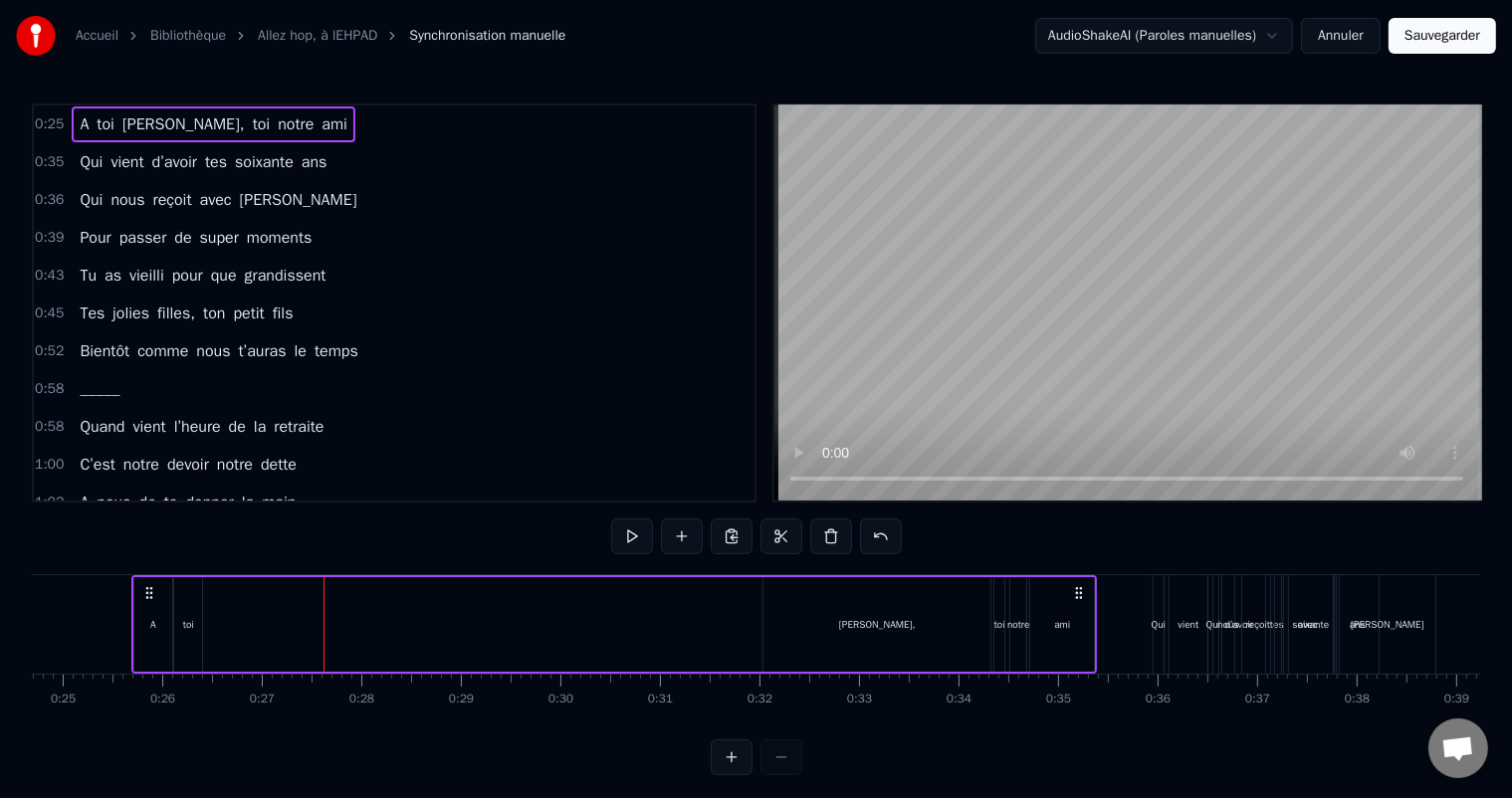 click on "toi" at bounding box center (188, 624) 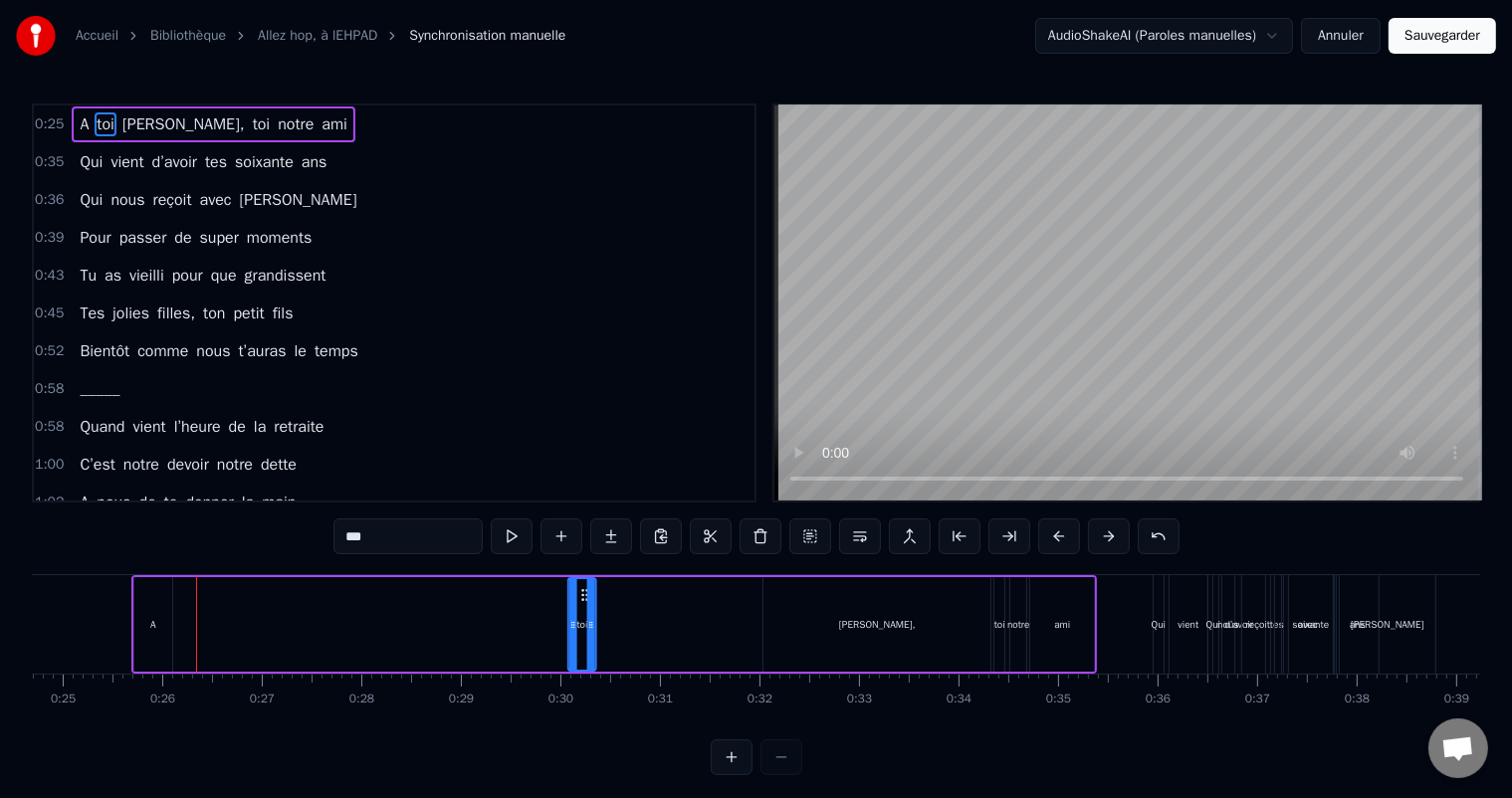 drag, startPoint x: 187, startPoint y: 592, endPoint x: 581, endPoint y: 597, distance: 394.03172 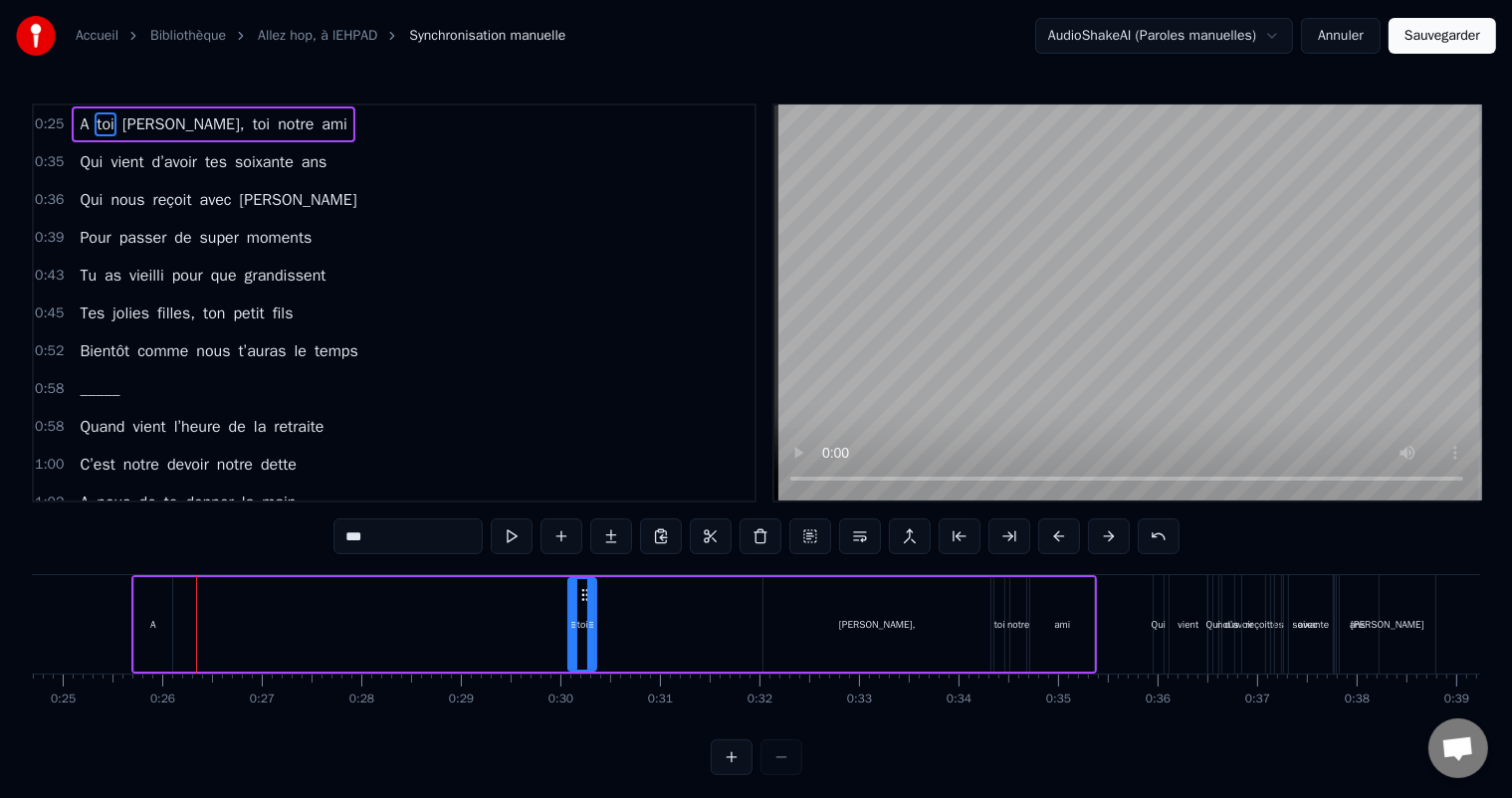 click on "[PERSON_NAME]," at bounding box center (877, 624) 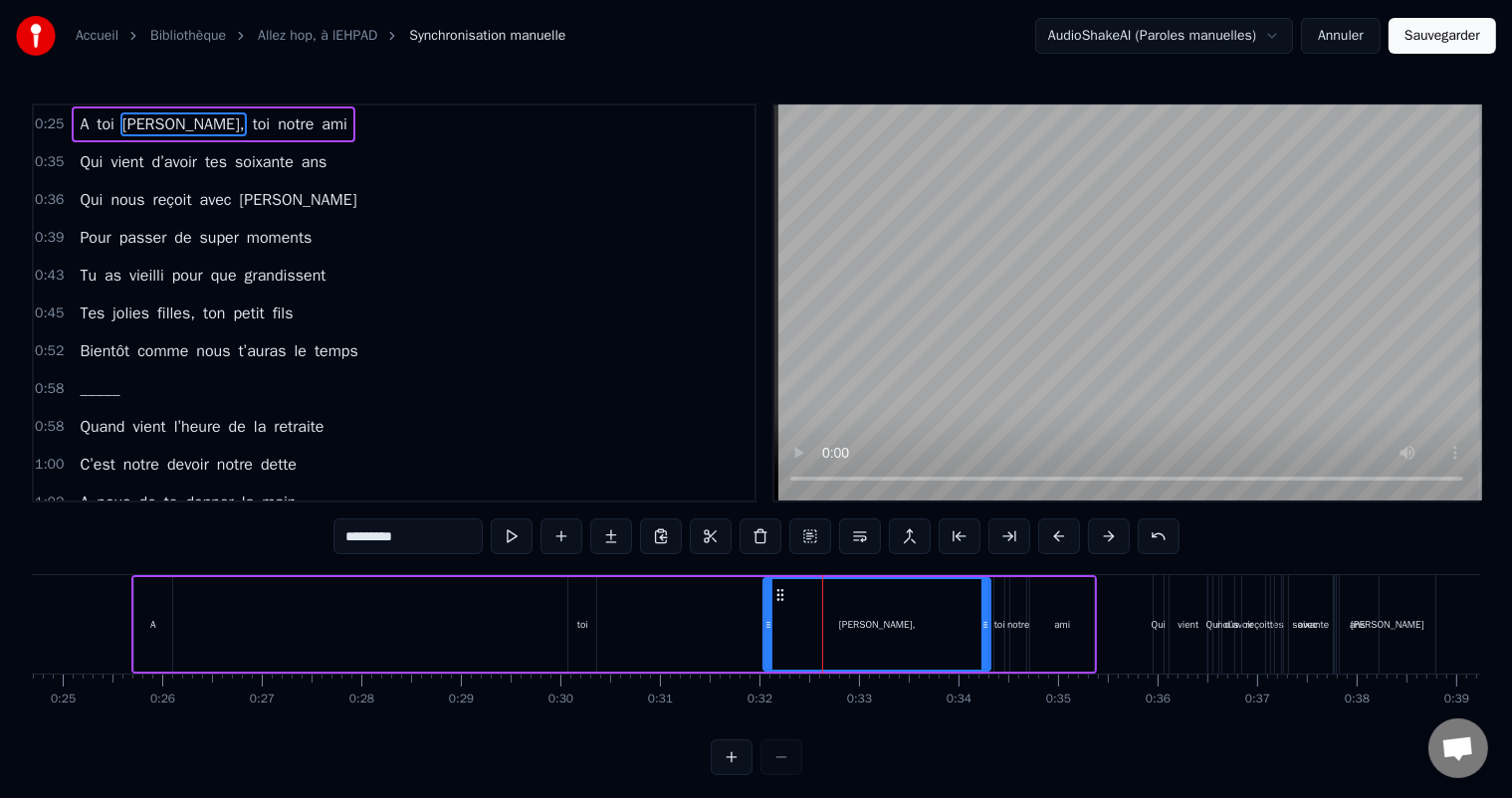 click on "toi" at bounding box center (582, 624) 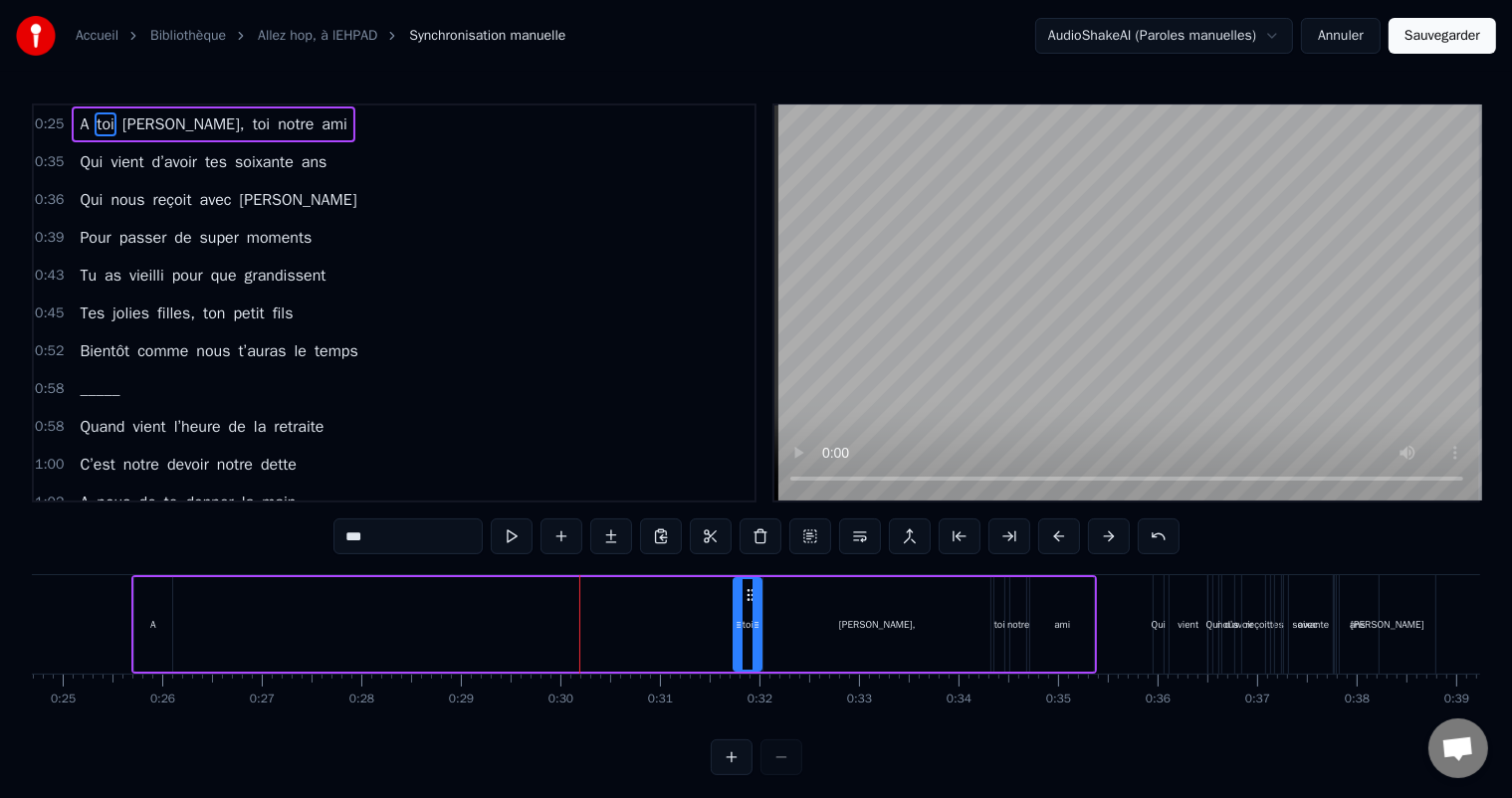 drag, startPoint x: 626, startPoint y: 593, endPoint x: 749, endPoint y: 601, distance: 123.25989 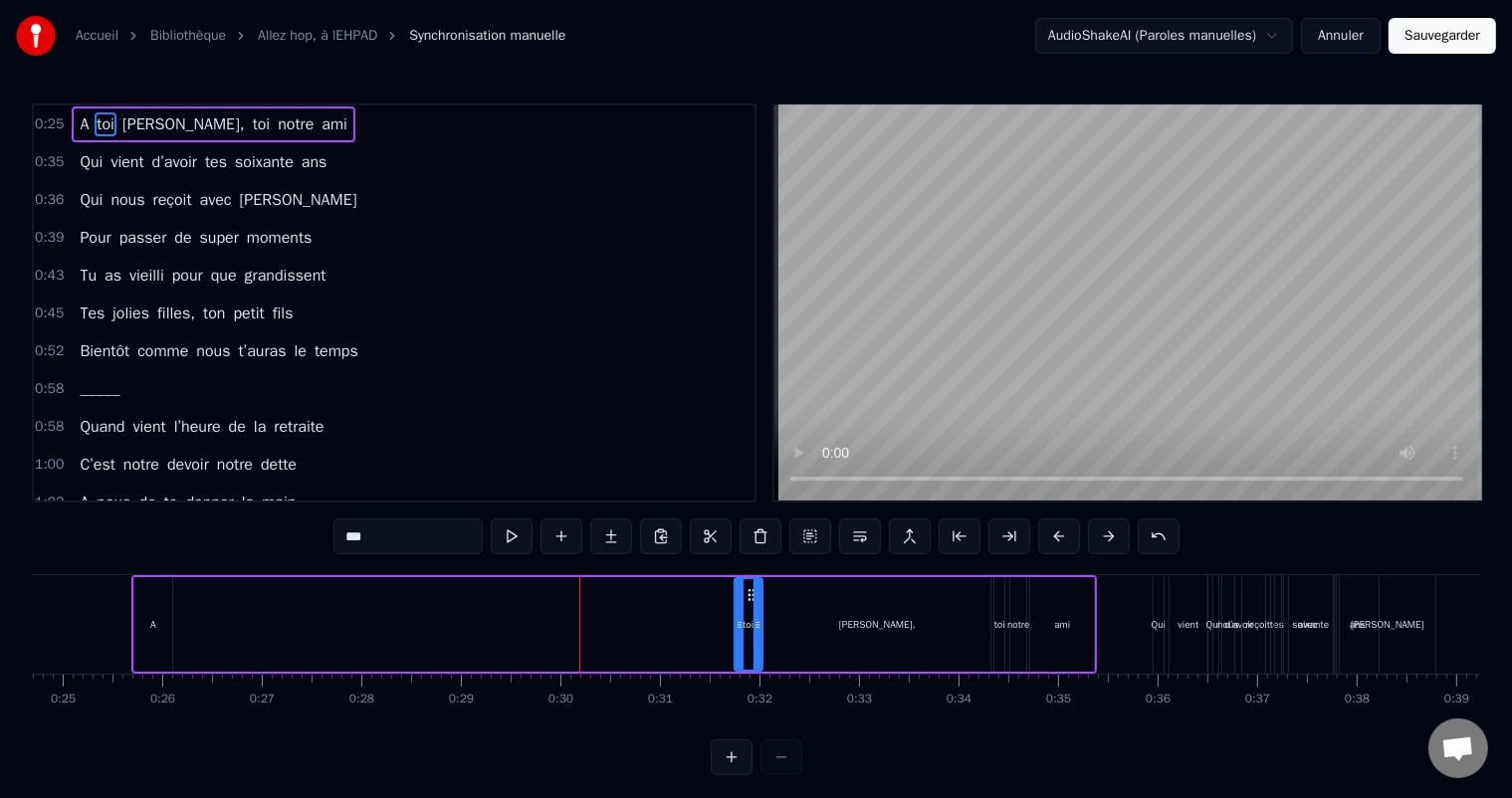 click on "A" at bounding box center [153, 624] 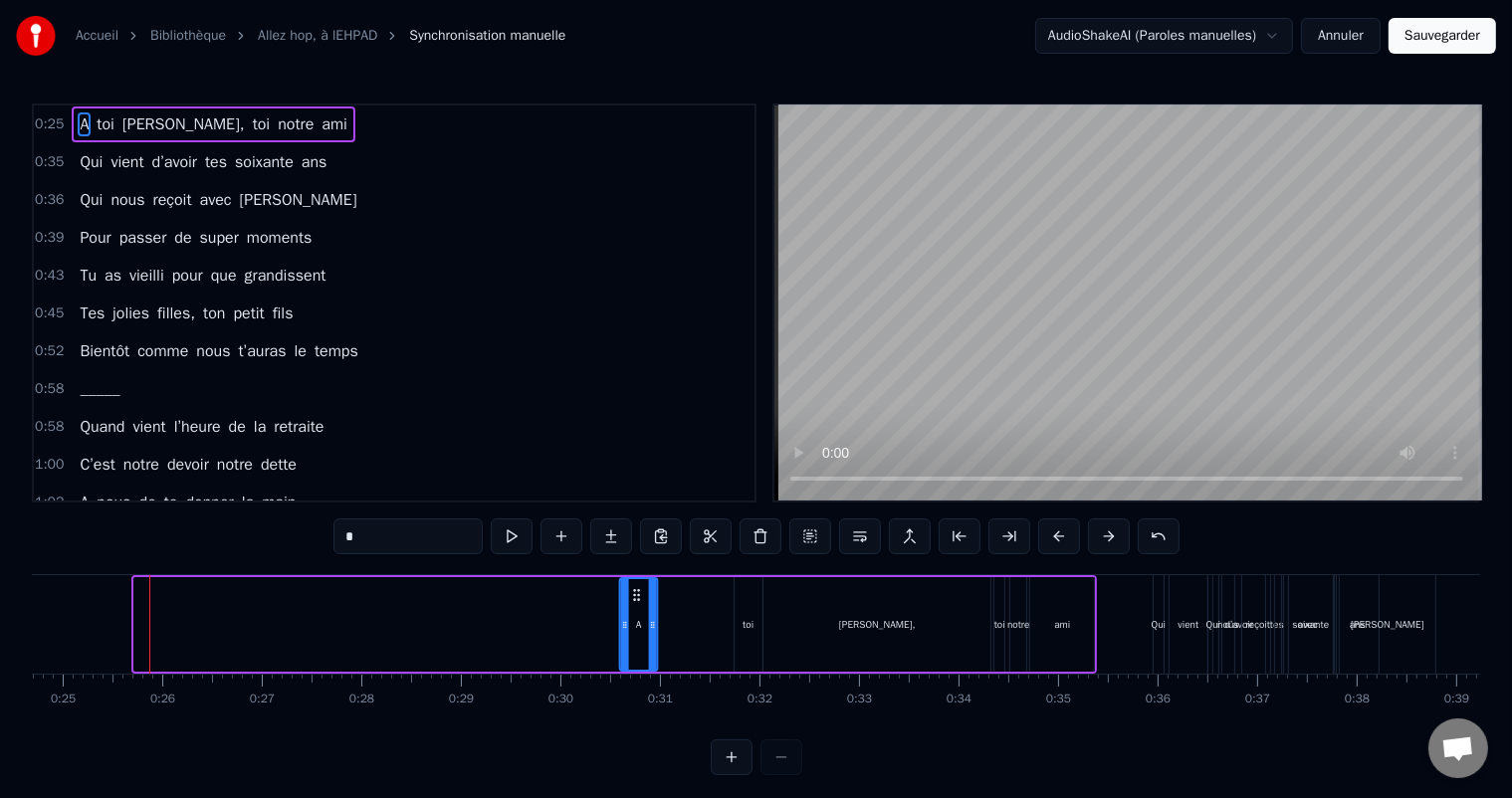 drag, startPoint x: 219, startPoint y: 596, endPoint x: 636, endPoint y: 607, distance: 417.14506 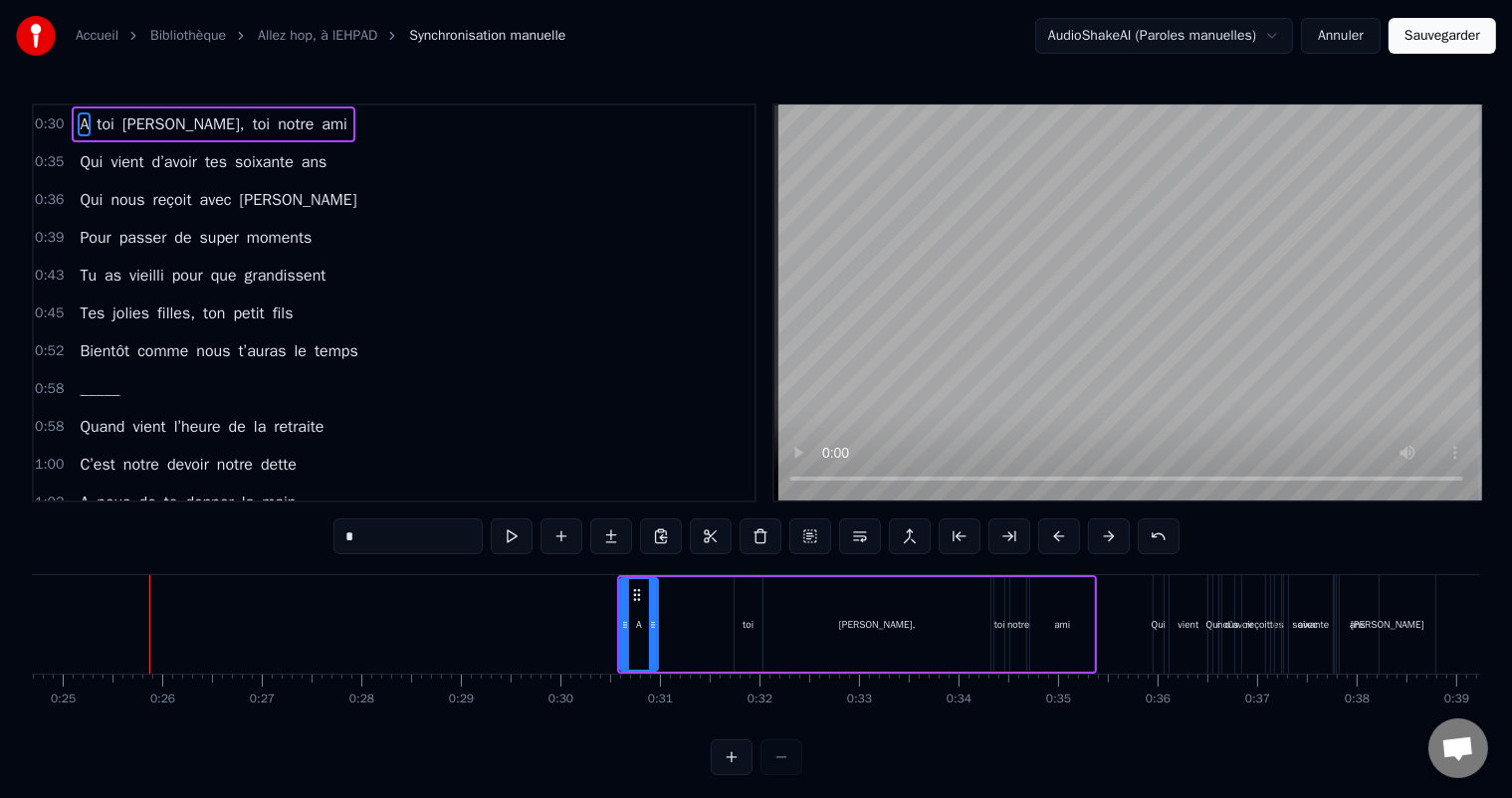 click on "A toi [PERSON_NAME], toi notre ami" at bounding box center (857, 624) 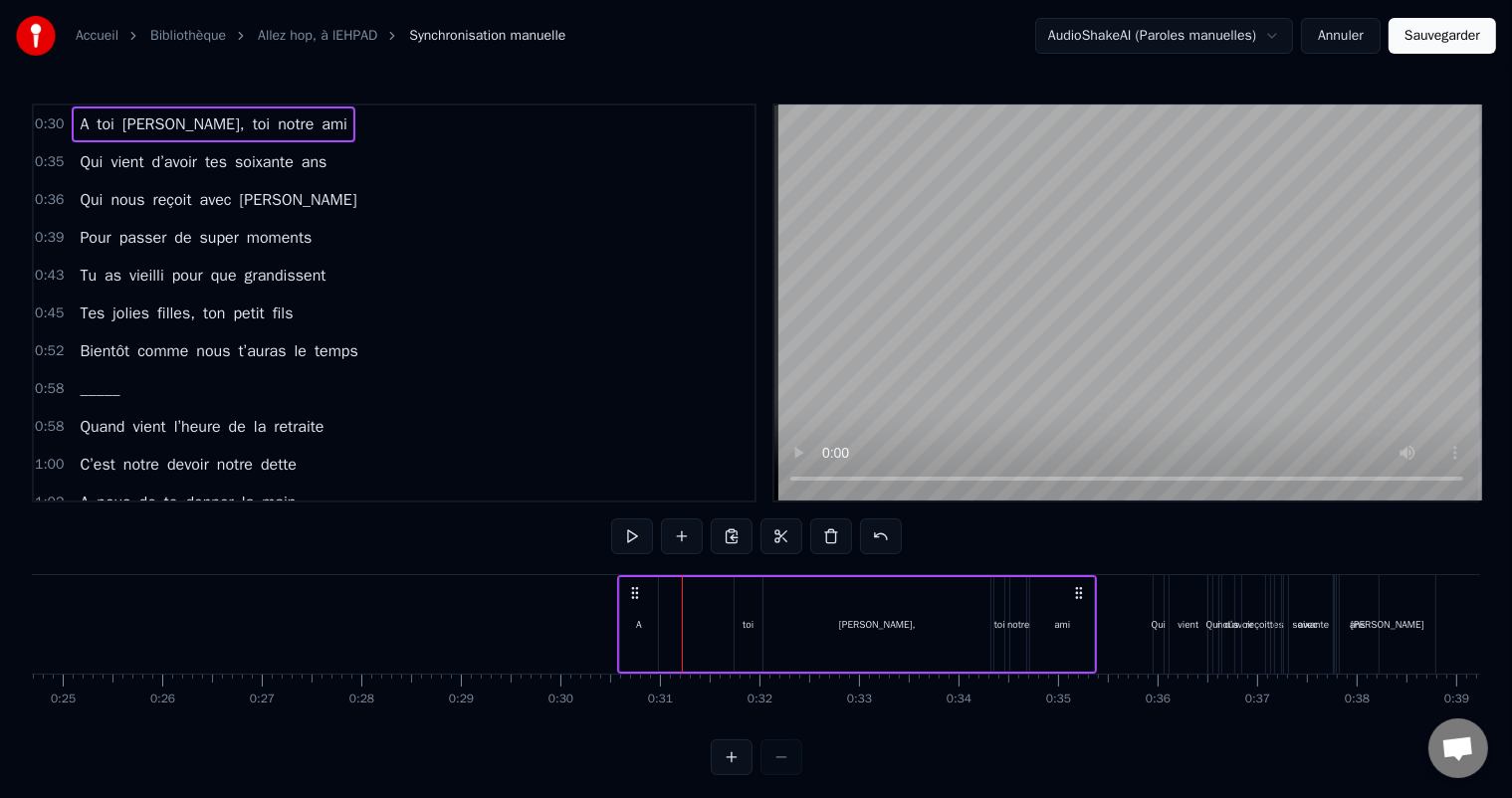click 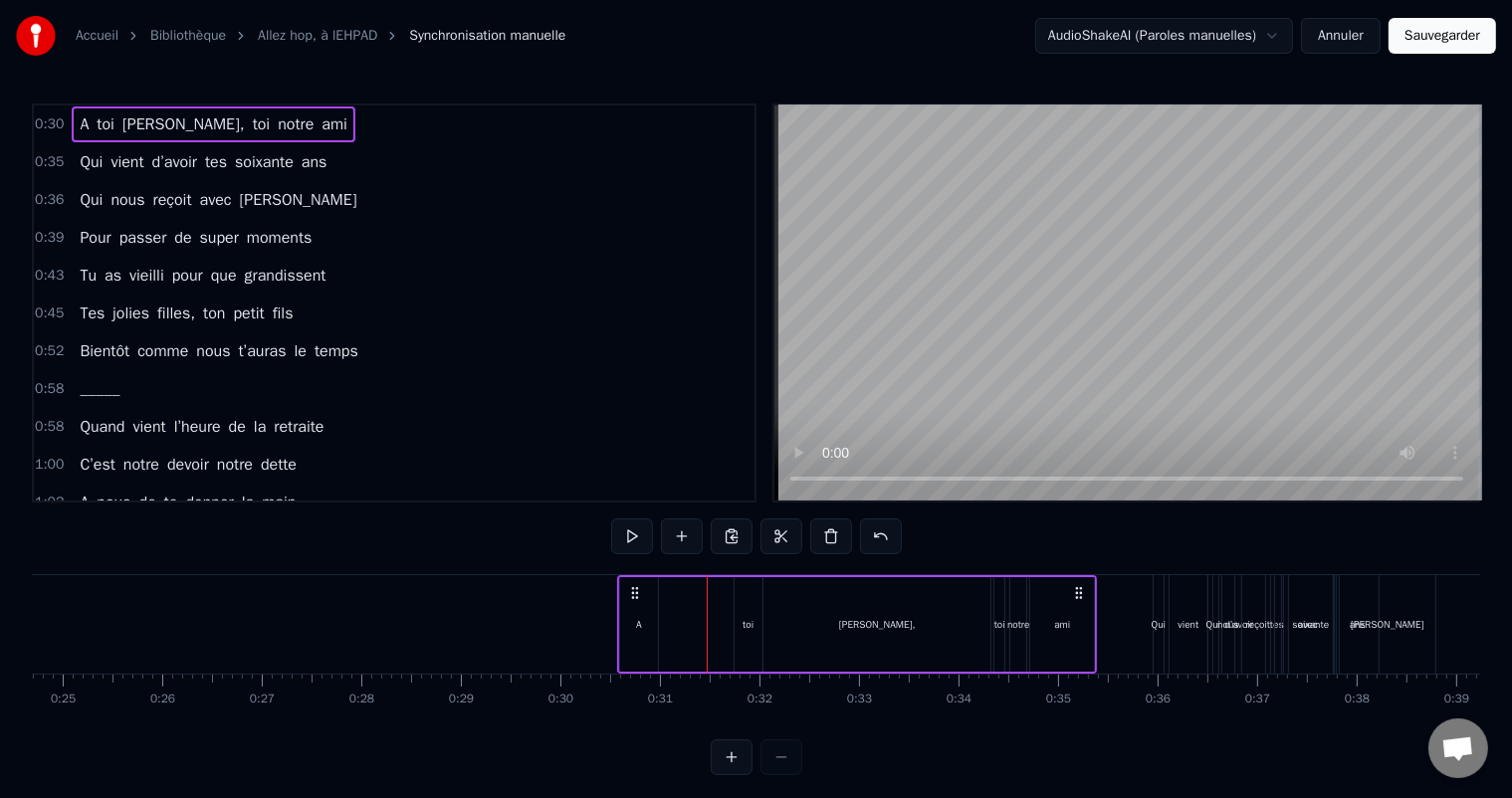 click on "toi" at bounding box center [749, 624] 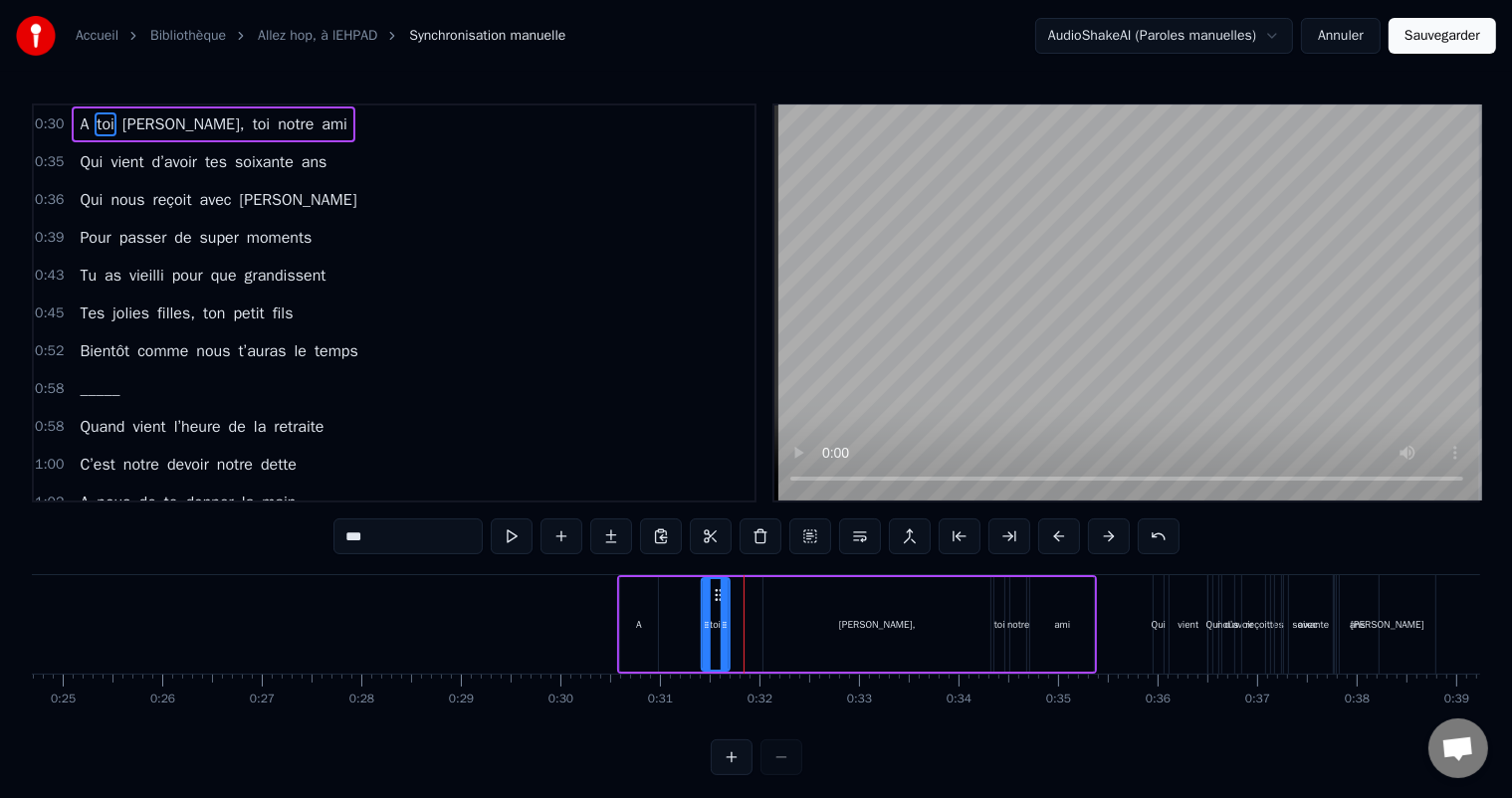 drag, startPoint x: 749, startPoint y: 590, endPoint x: 714, endPoint y: 597, distance: 35.69314 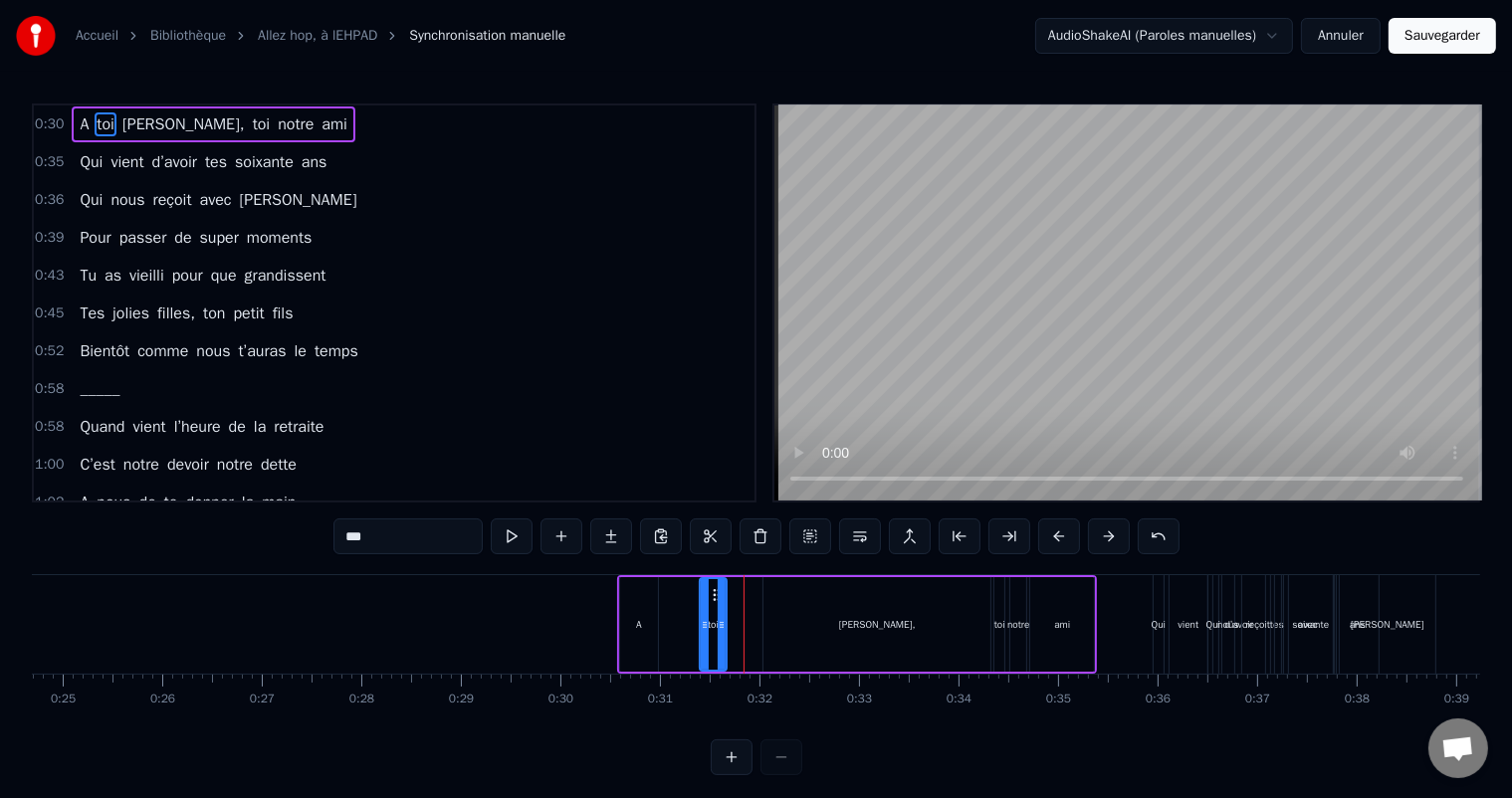 click on "A" at bounding box center [639, 624] 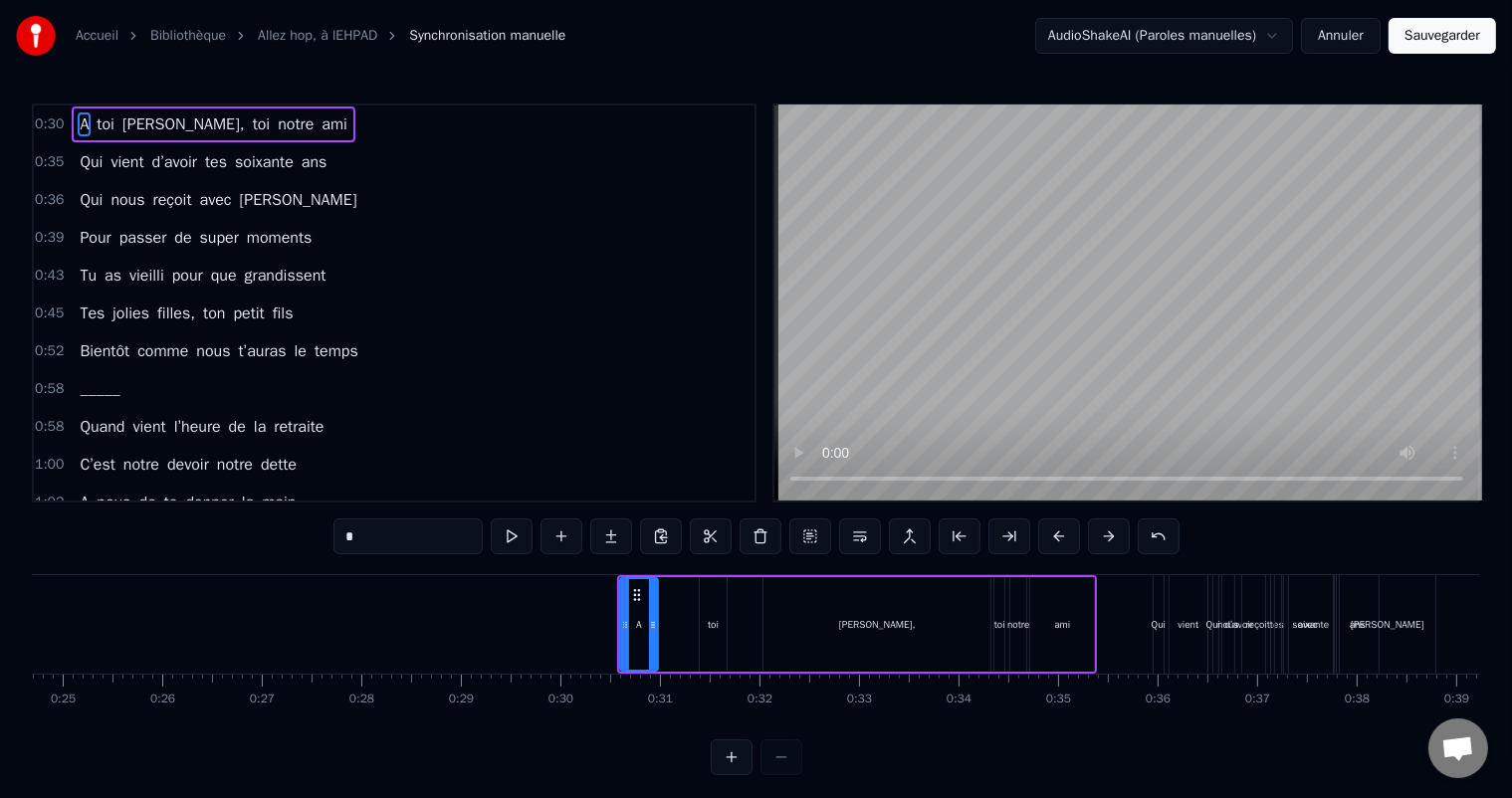 click on "toi" at bounding box center [714, 624] 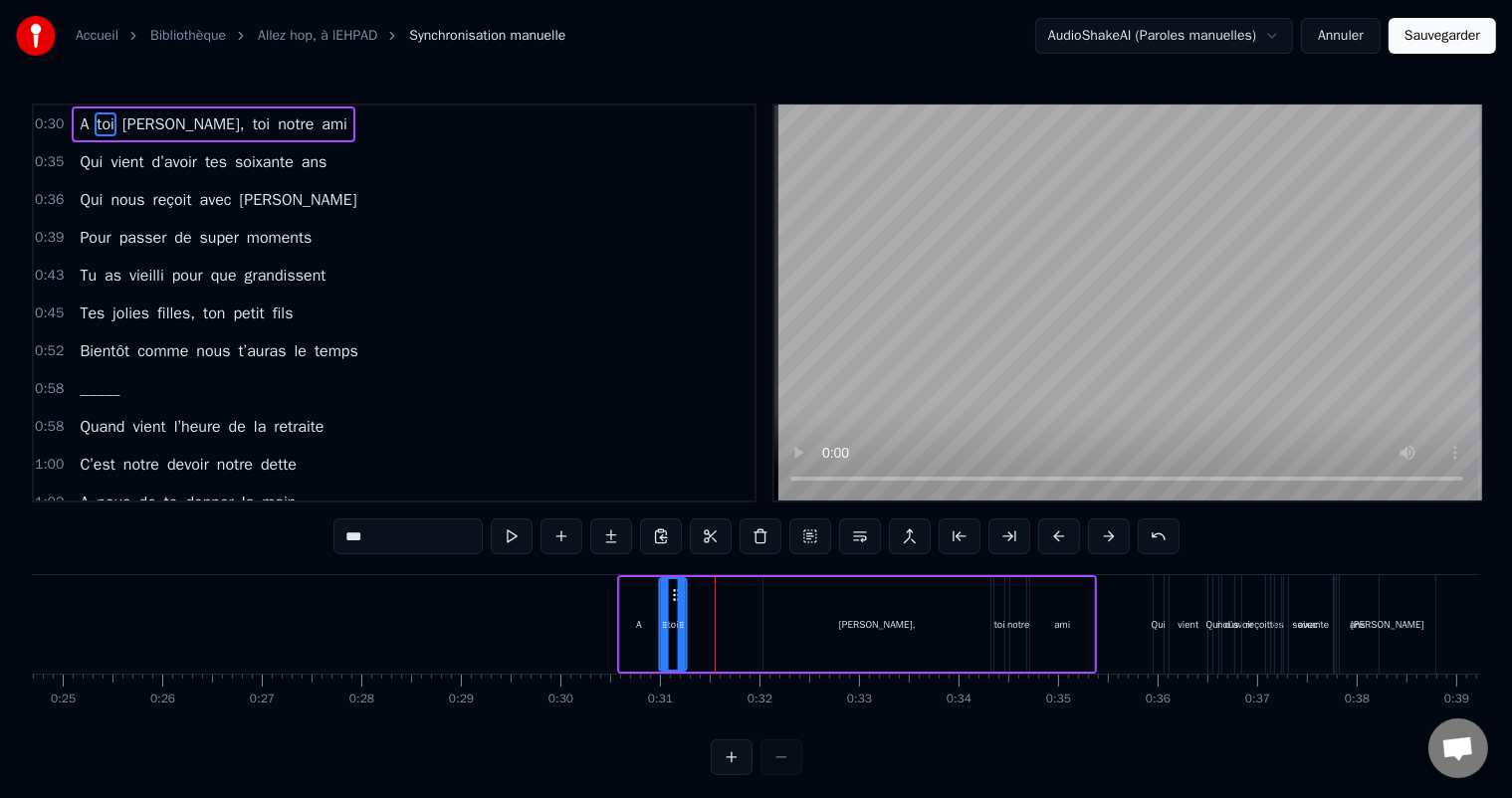 drag, startPoint x: 716, startPoint y: 589, endPoint x: 676, endPoint y: 593, distance: 40.1995 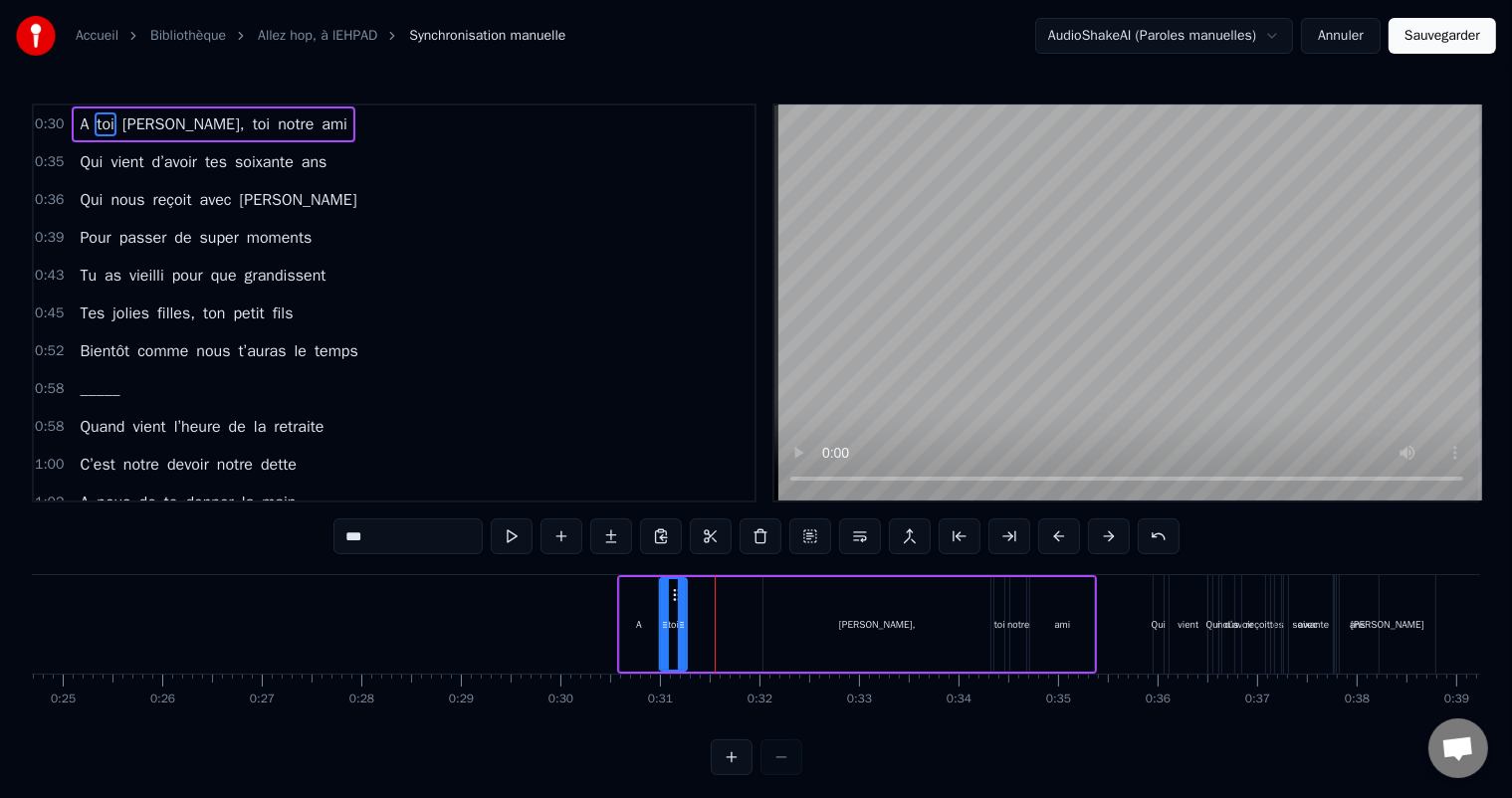 click on "[PERSON_NAME]," at bounding box center (877, 624) 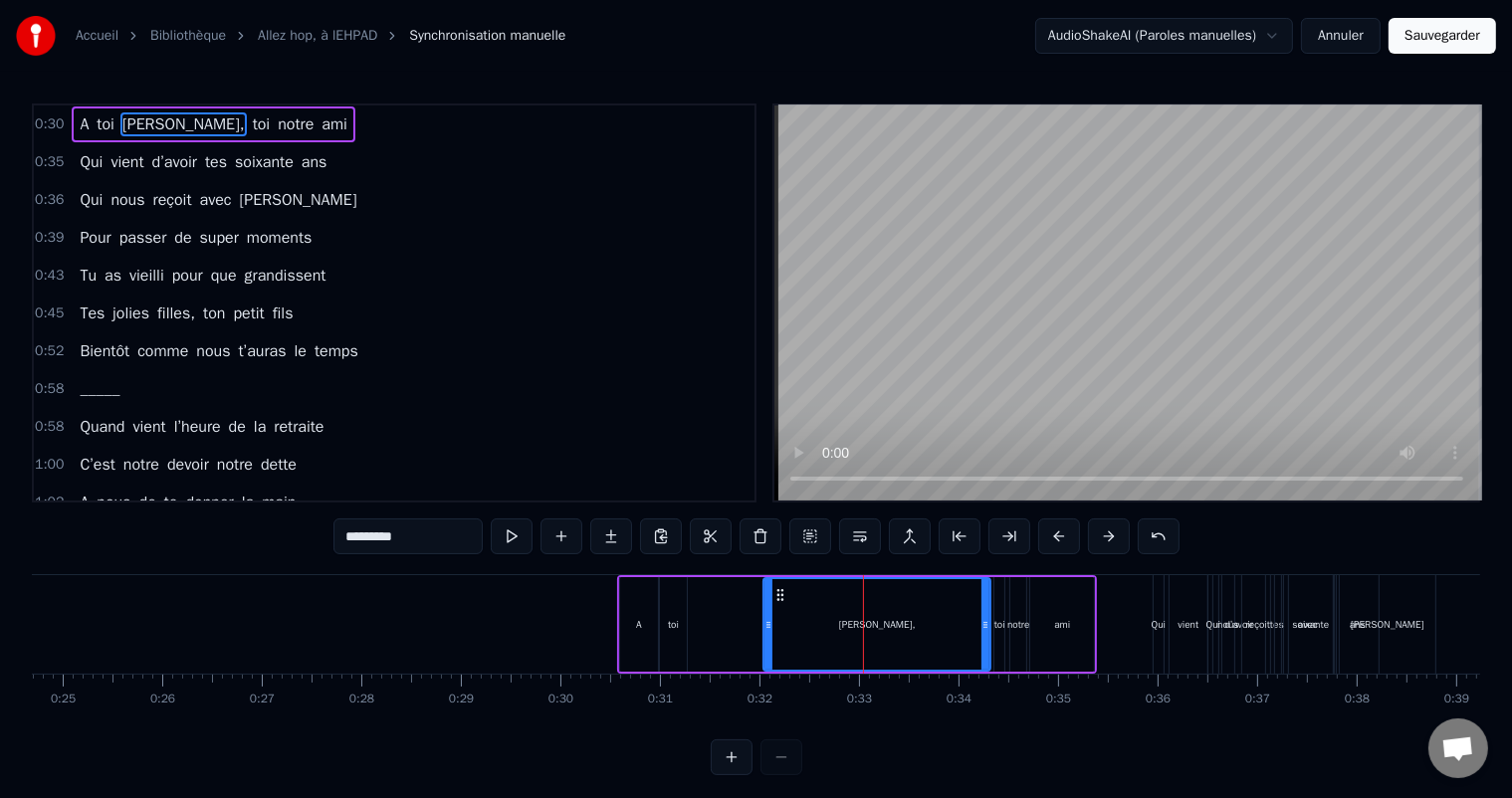 type 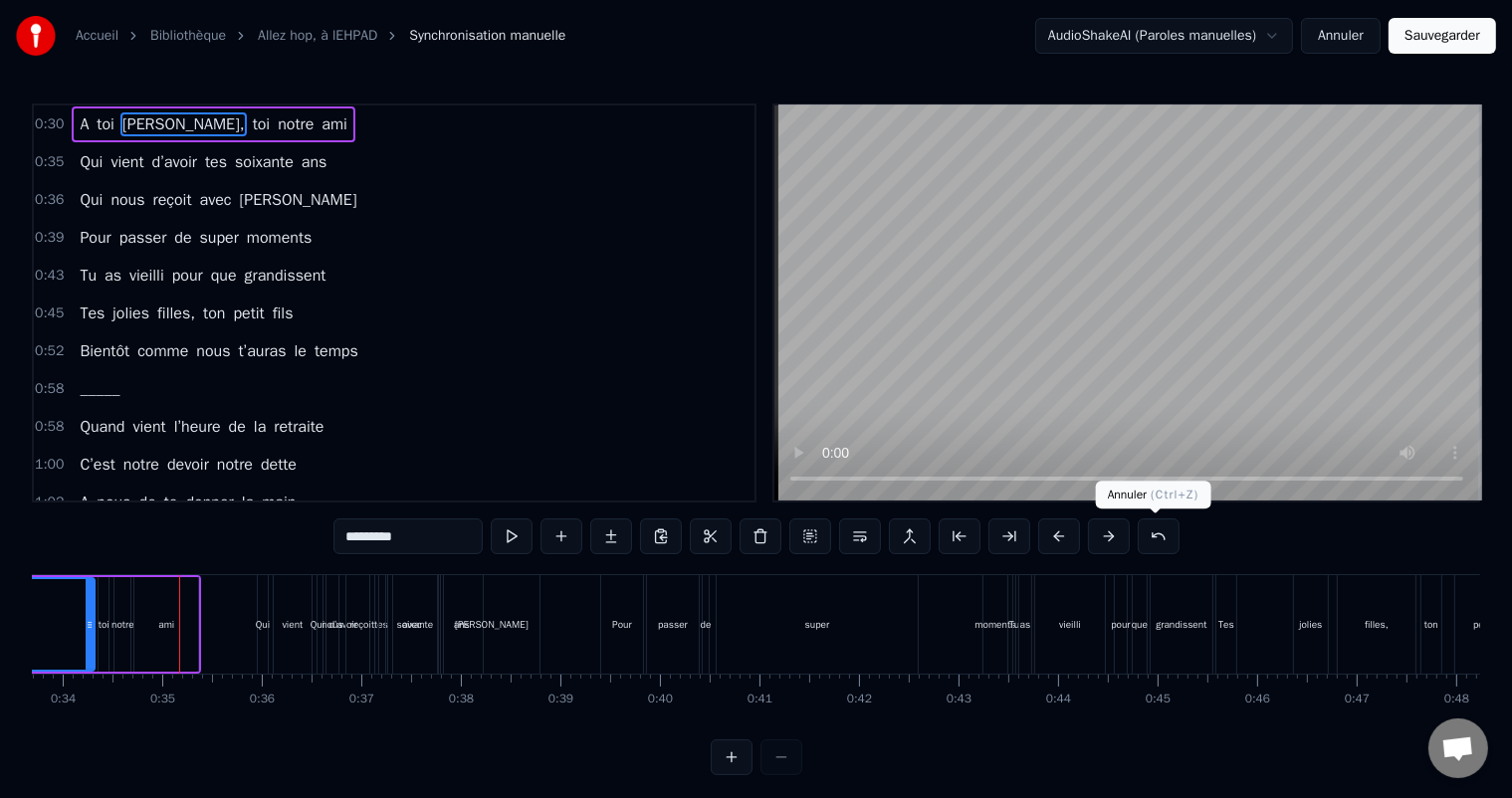 scroll, scrollTop: 0, scrollLeft: 3359, axis: horizontal 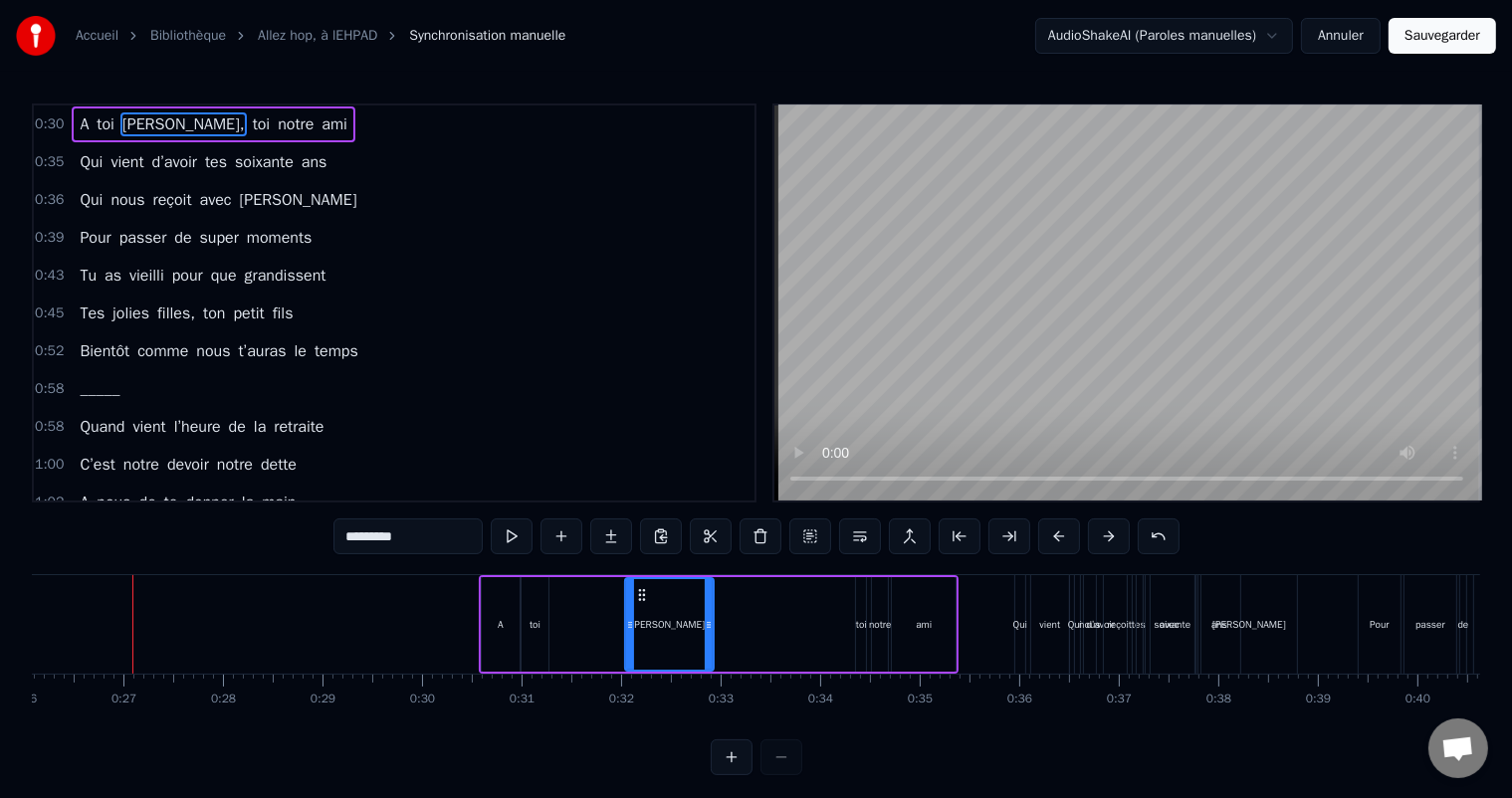 drag, startPoint x: 846, startPoint y: 620, endPoint x: 708, endPoint y: 613, distance: 138.17742 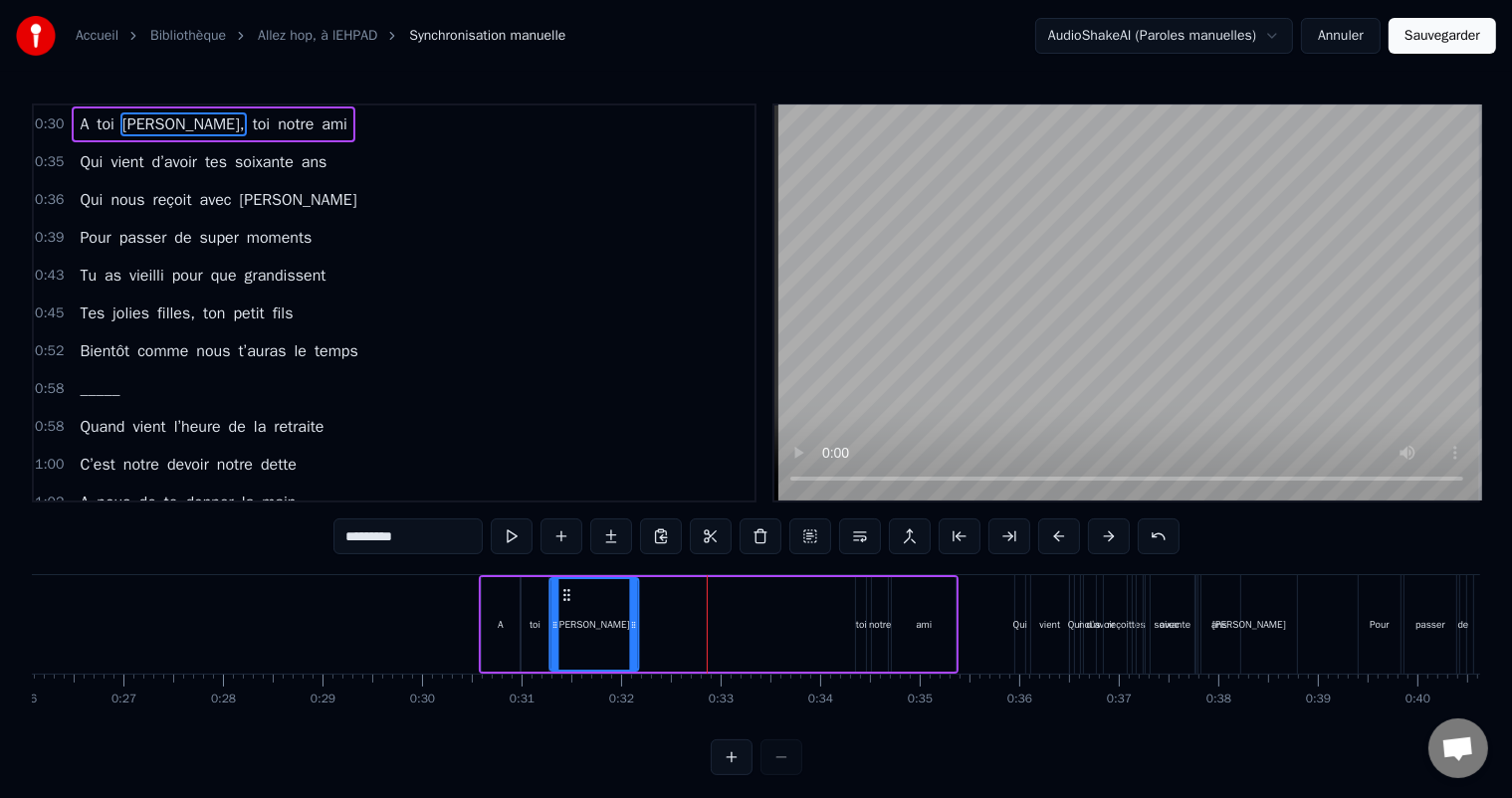 drag, startPoint x: 641, startPoint y: 593, endPoint x: 566, endPoint y: 591, distance: 75.026662 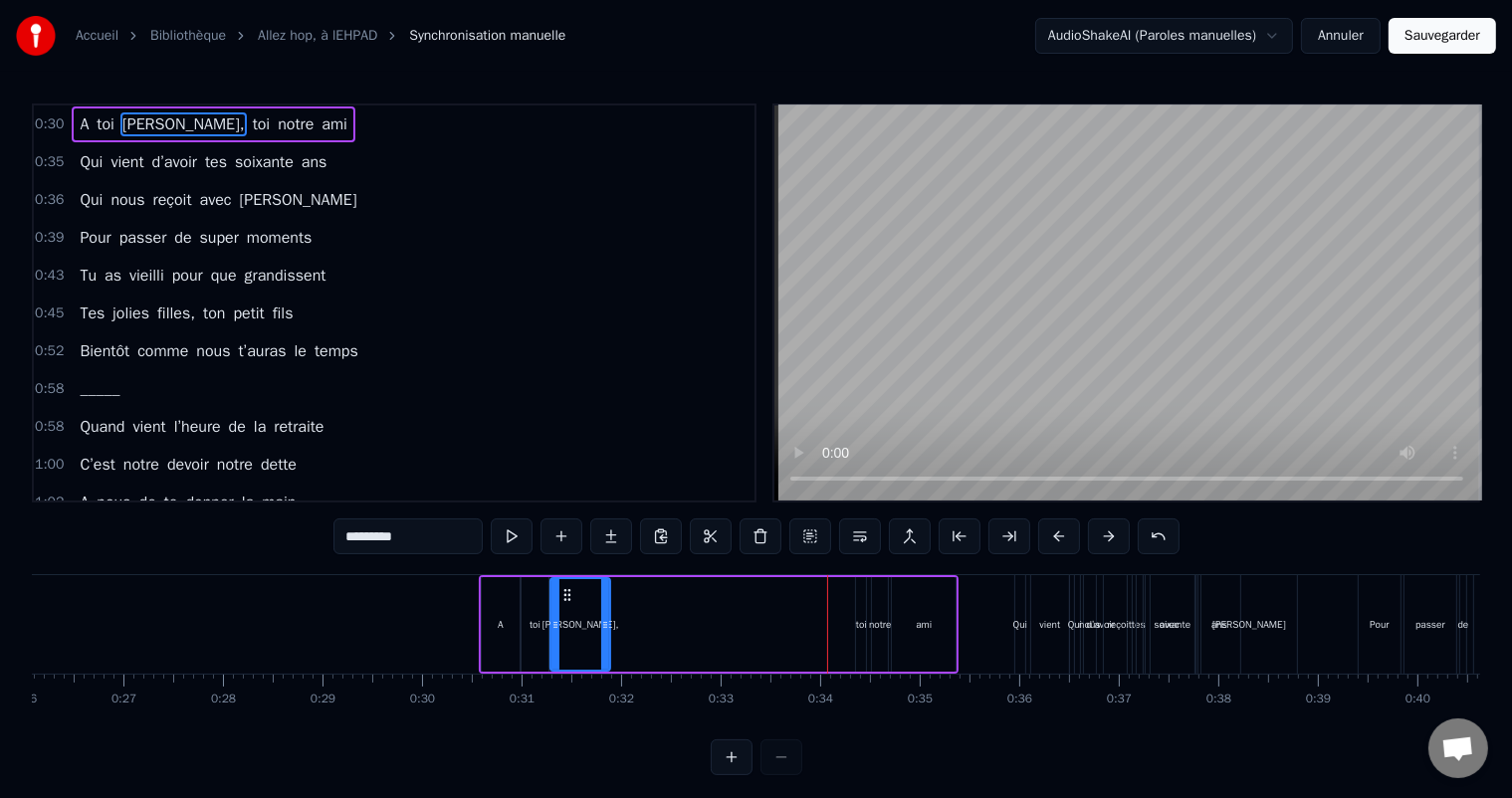drag, startPoint x: 632, startPoint y: 624, endPoint x: 603, endPoint y: 625, distance: 29.017236 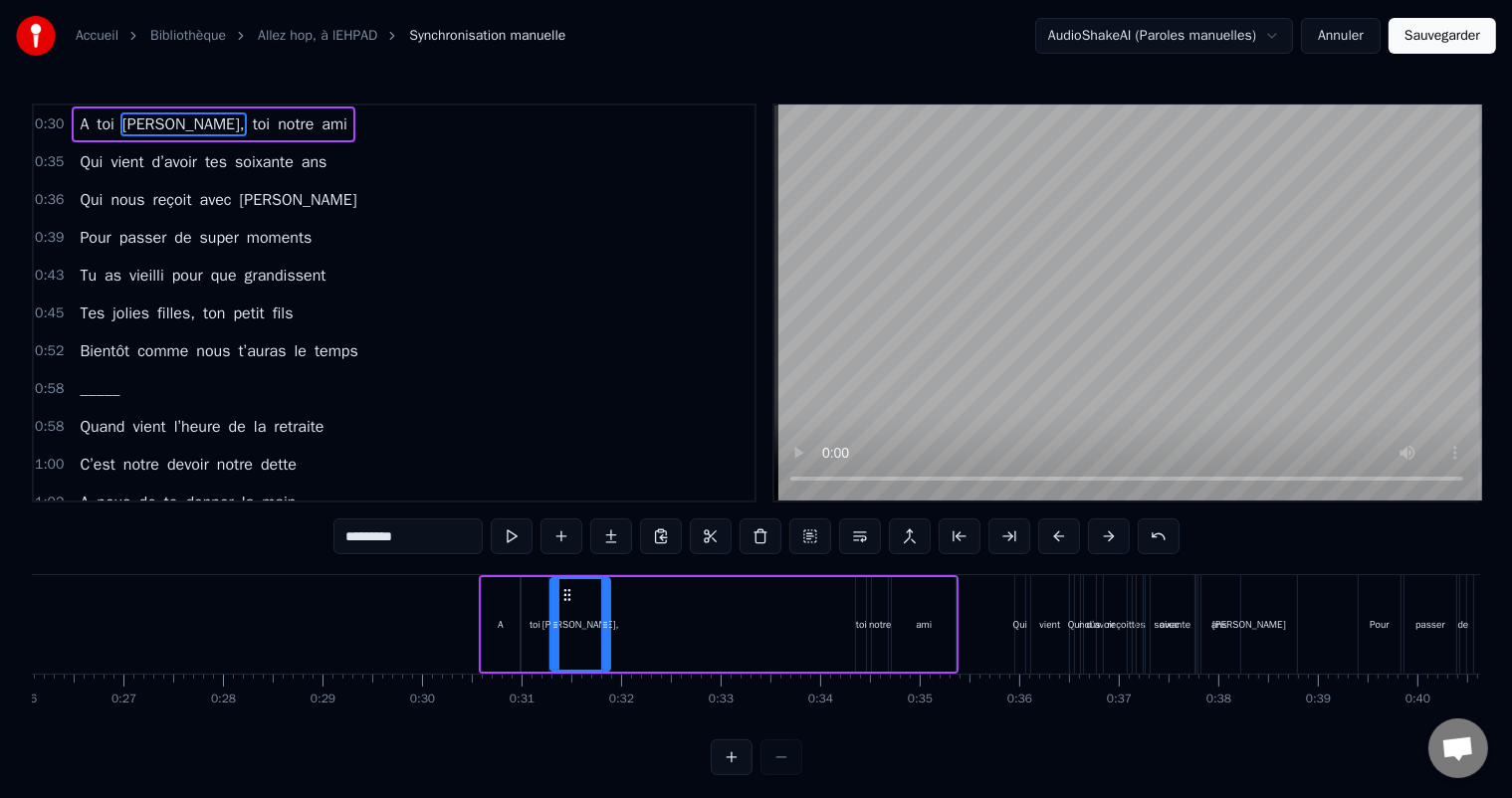 click on "toi" at bounding box center (861, 624) 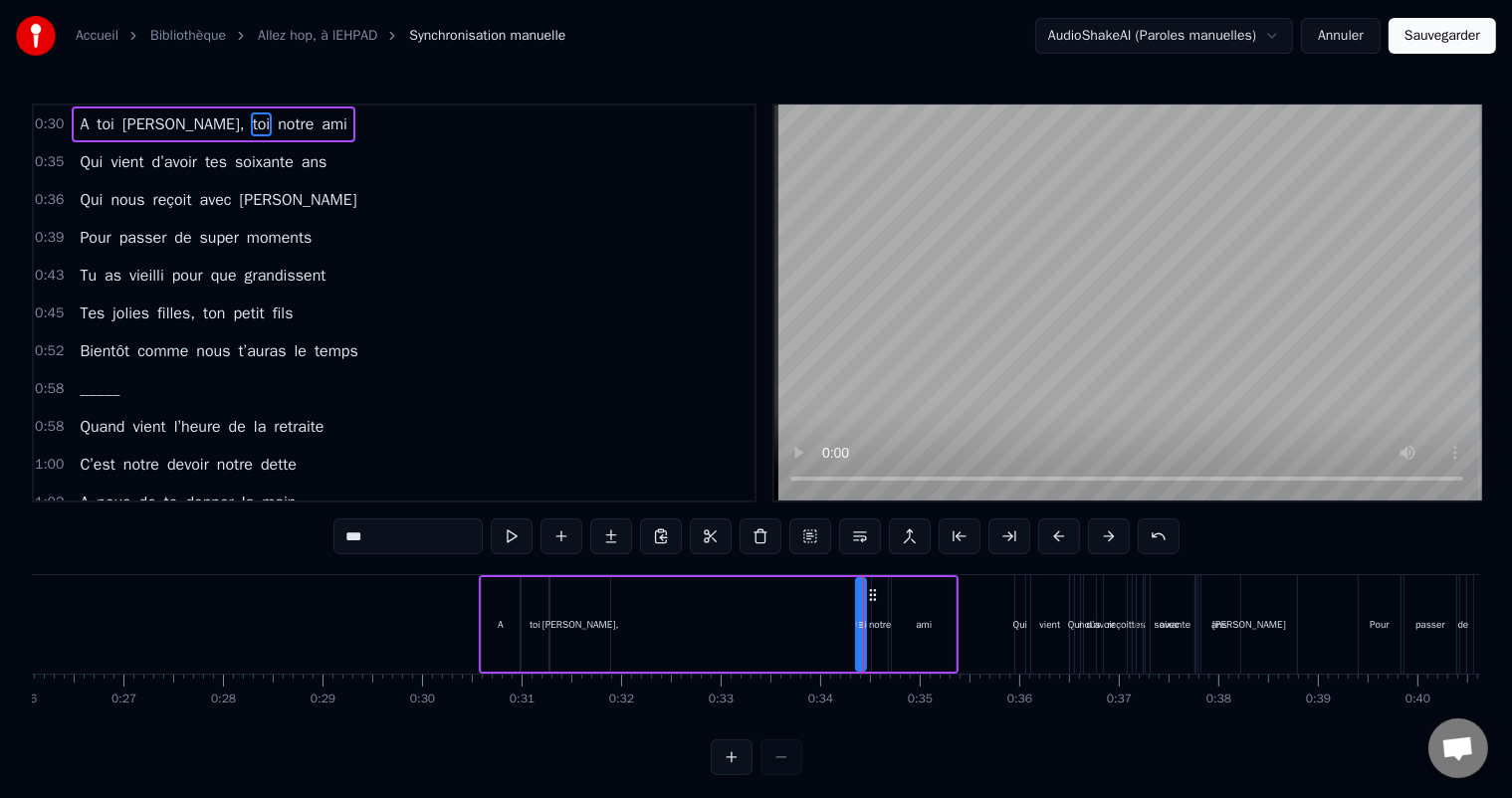 click at bounding box center (732, 757) 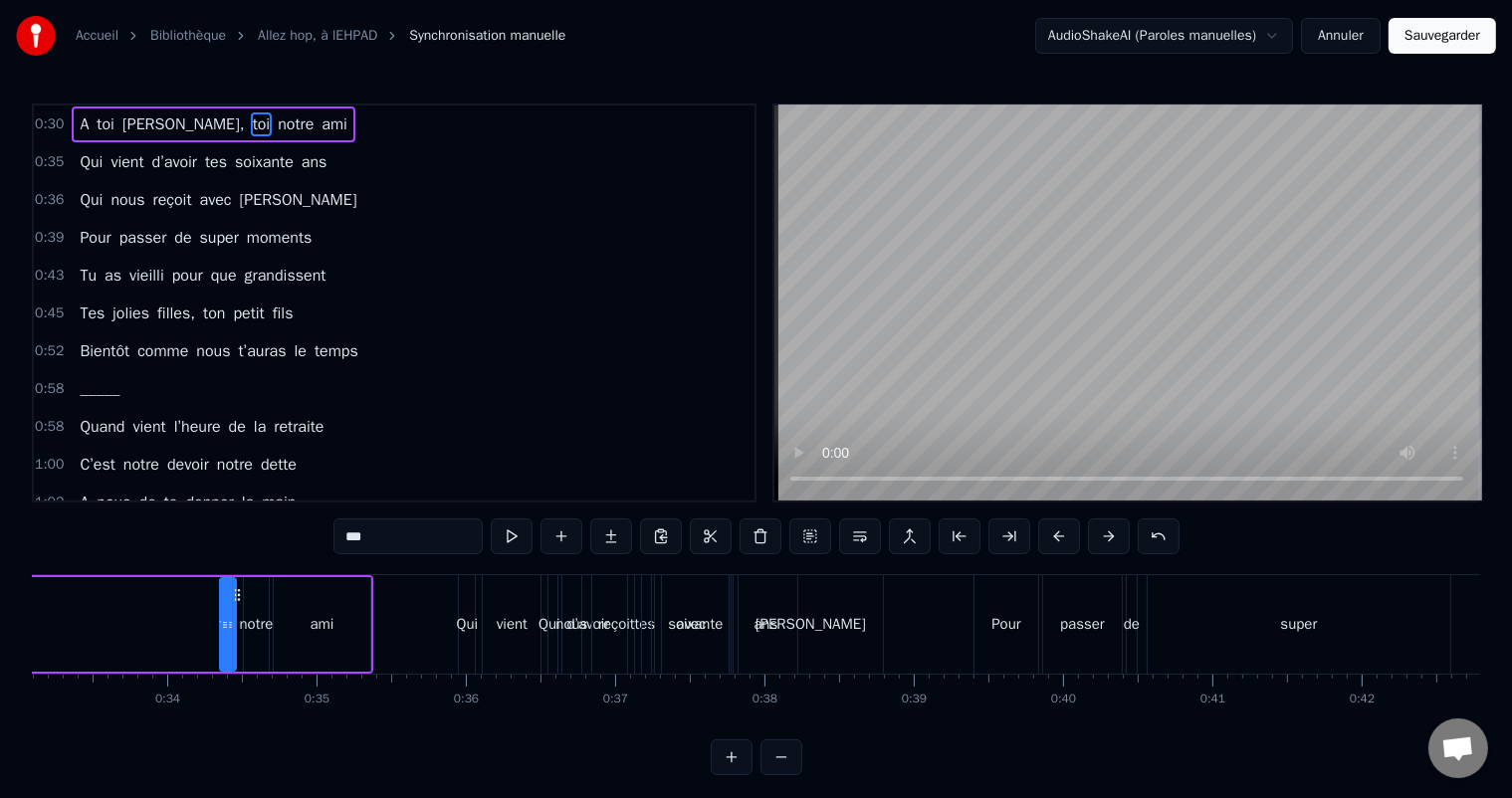 scroll, scrollTop: 0, scrollLeft: 5041, axis: horizontal 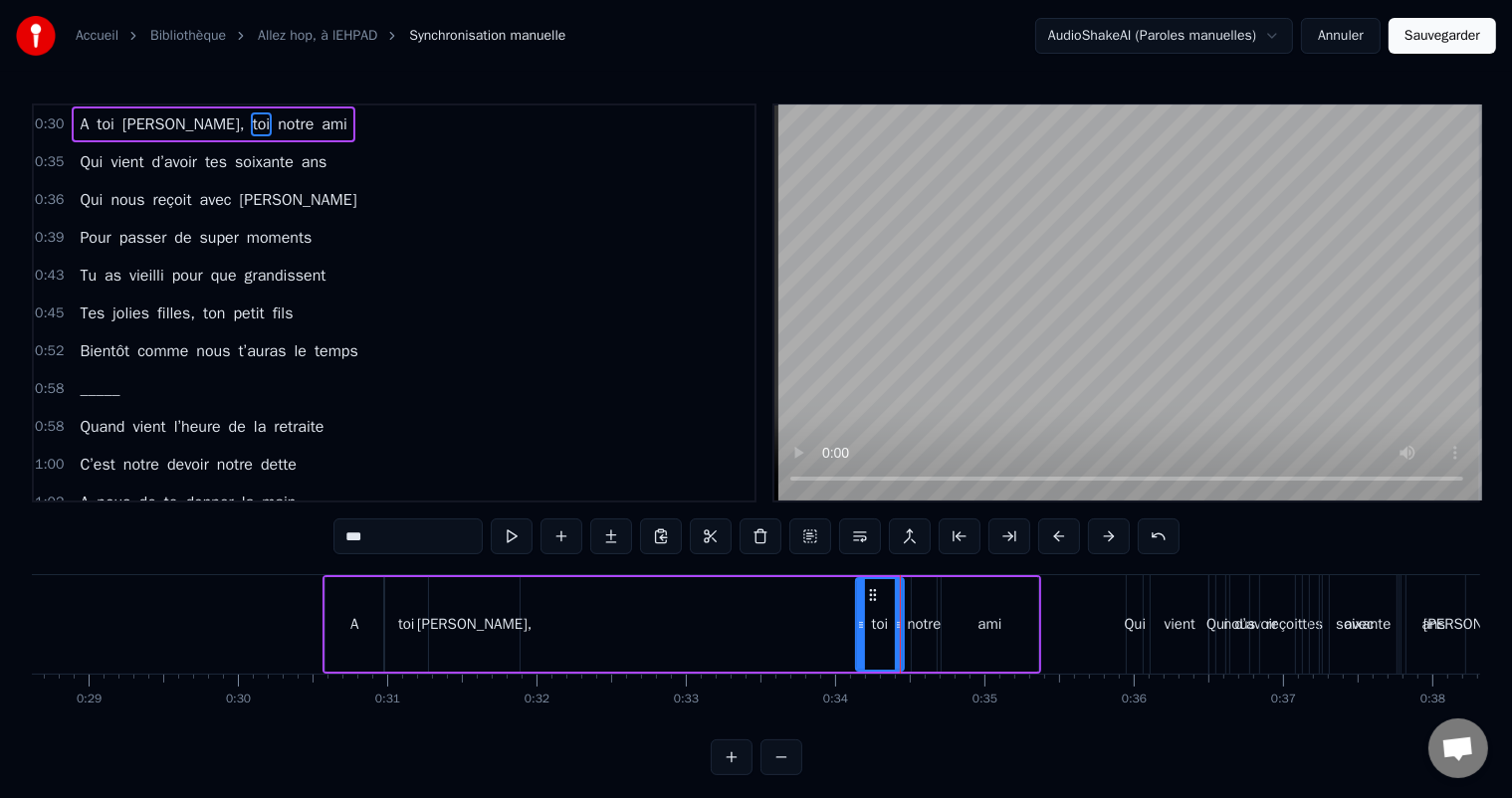 drag, startPoint x: 889, startPoint y: 623, endPoint x: 865, endPoint y: 597, distance: 35.383612 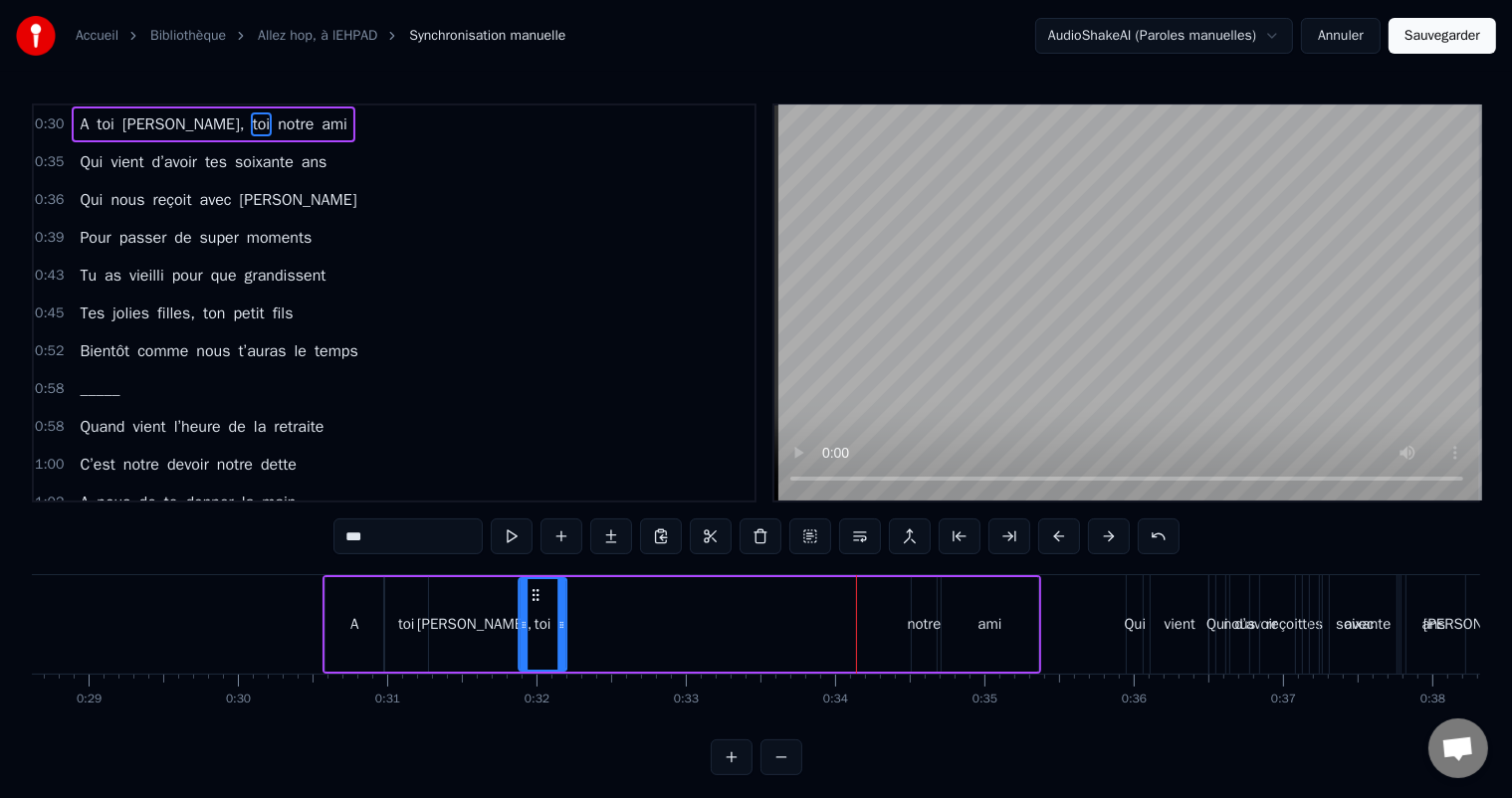 drag, startPoint x: 872, startPoint y: 589, endPoint x: 535, endPoint y: 566, distance: 337.78395 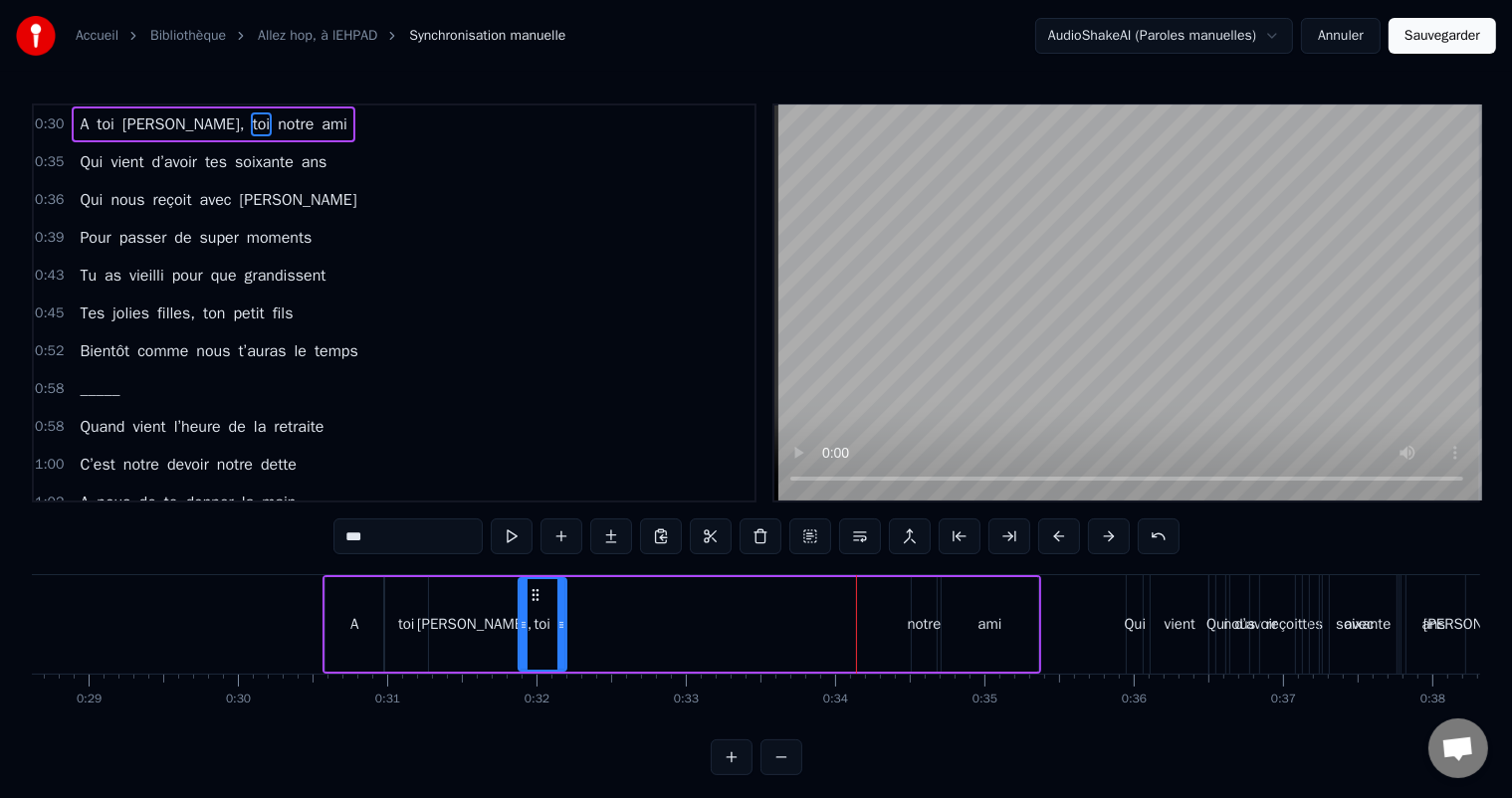 click on "notre" at bounding box center [925, 624] 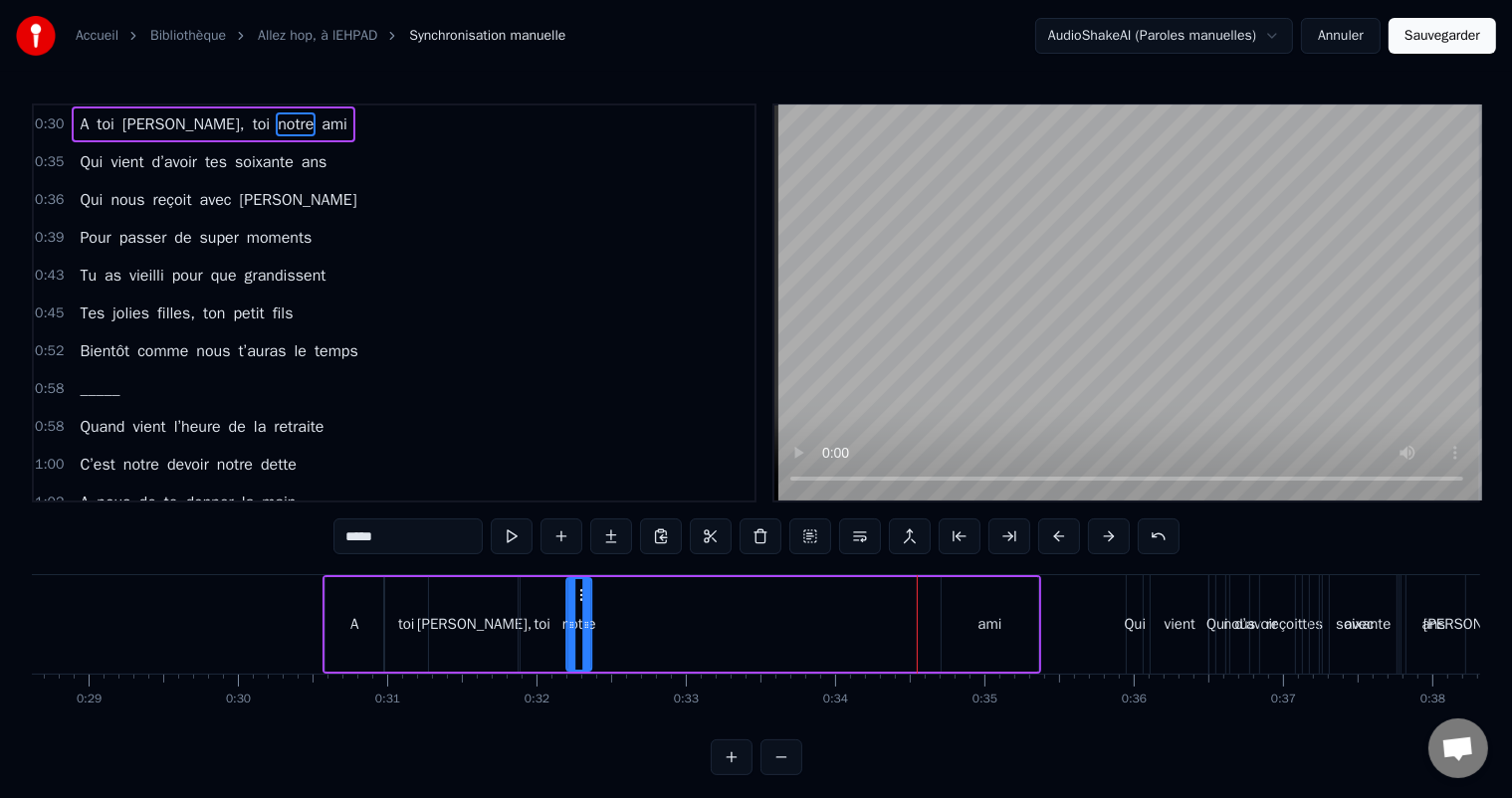 drag, startPoint x: 924, startPoint y: 592, endPoint x: 577, endPoint y: 593, distance: 347.00144 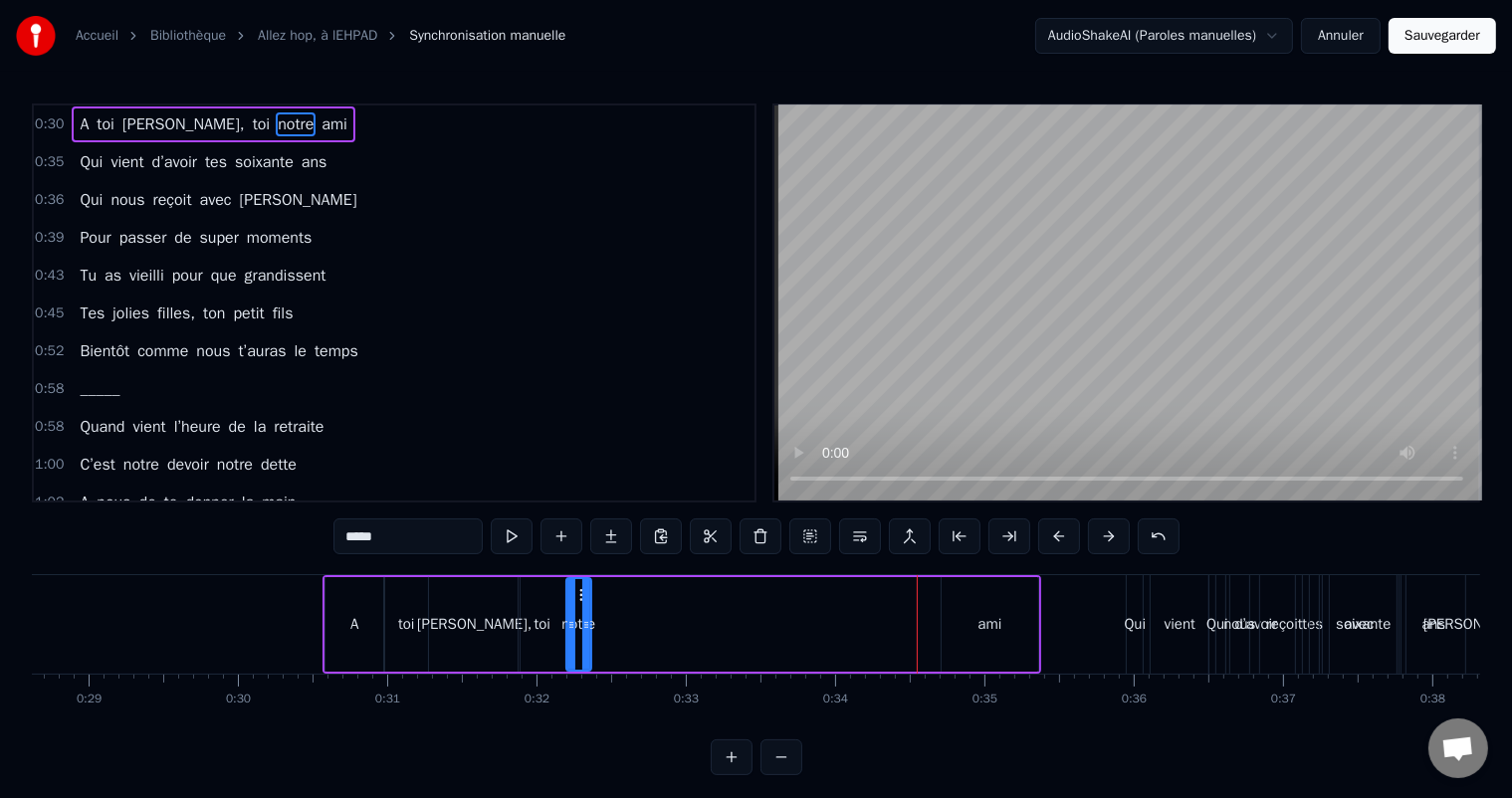 click on "ami" at bounding box center [989, 624] 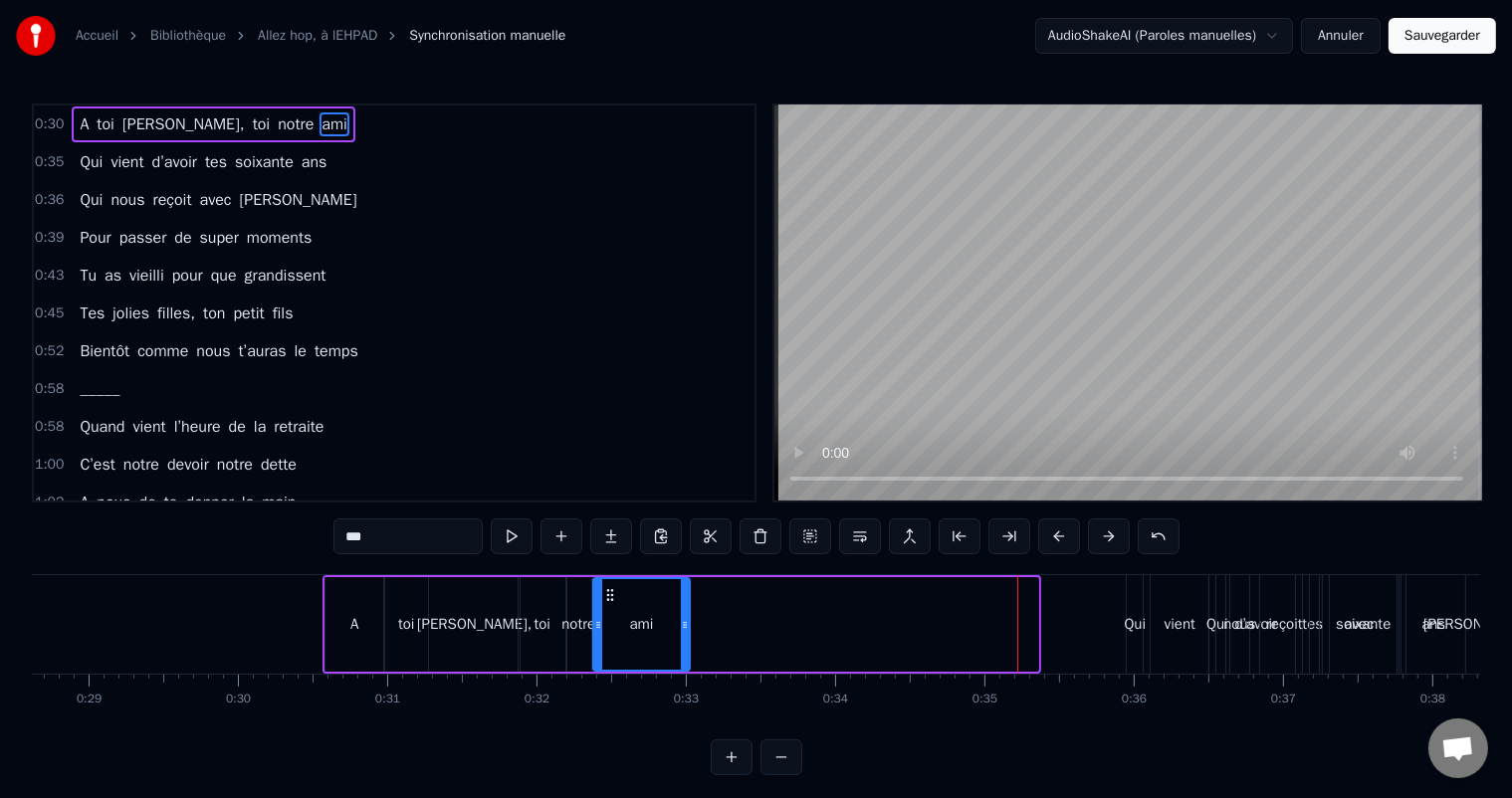 drag, startPoint x: 957, startPoint y: 592, endPoint x: 608, endPoint y: 595, distance: 349.01289 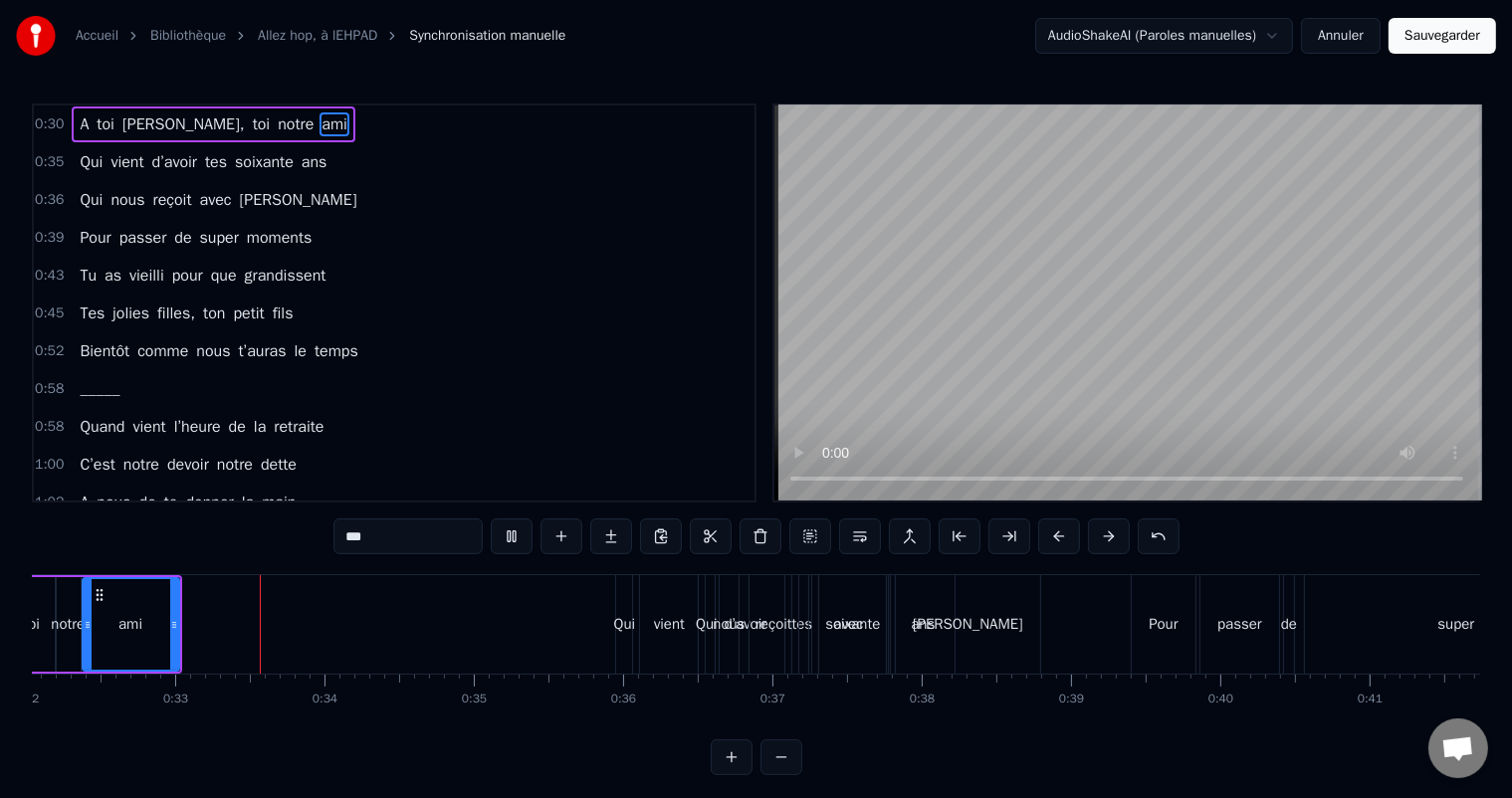 scroll, scrollTop: 0, scrollLeft: 4811, axis: horizontal 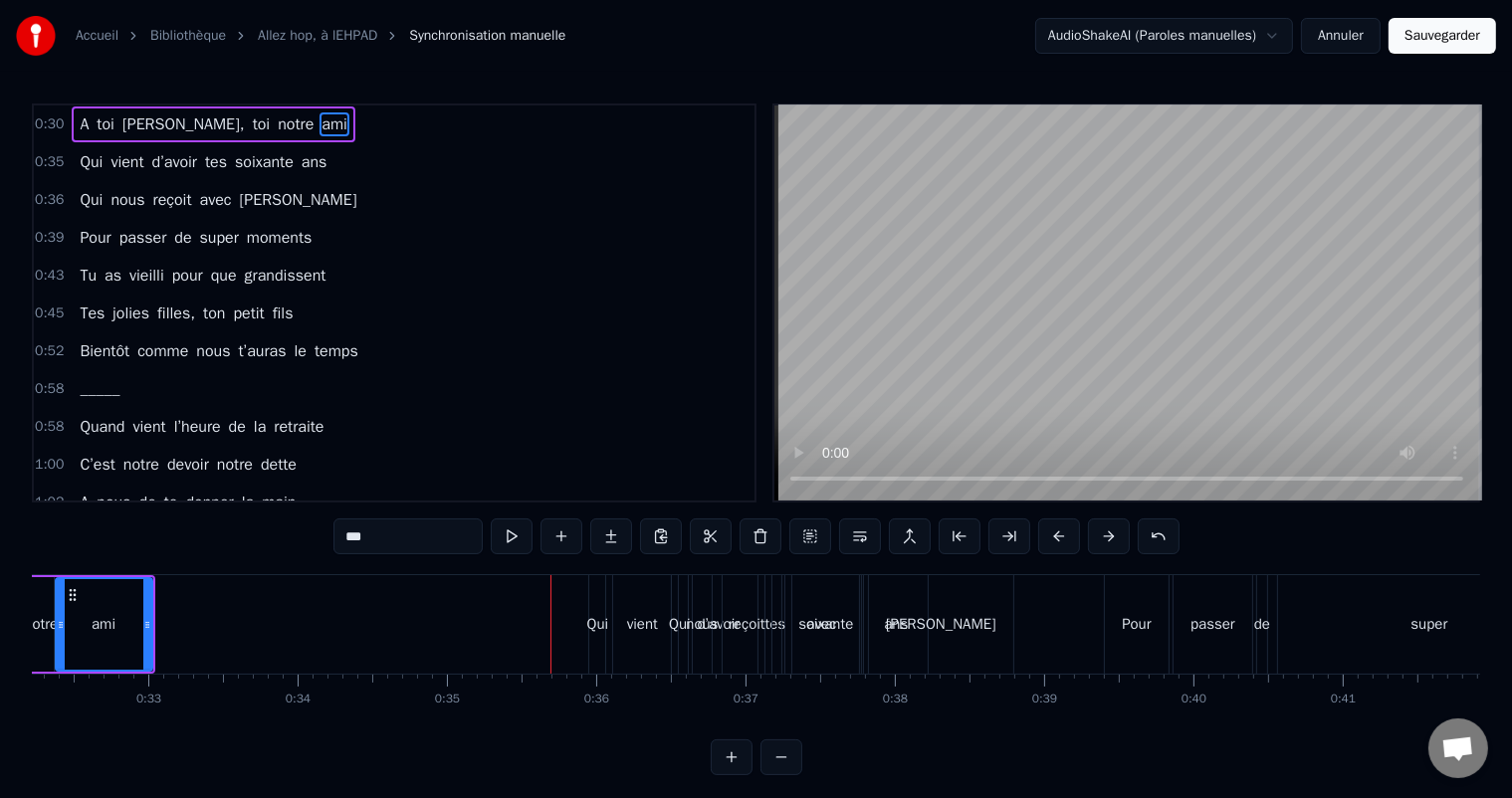 click on "Qui" at bounding box center [598, 624] 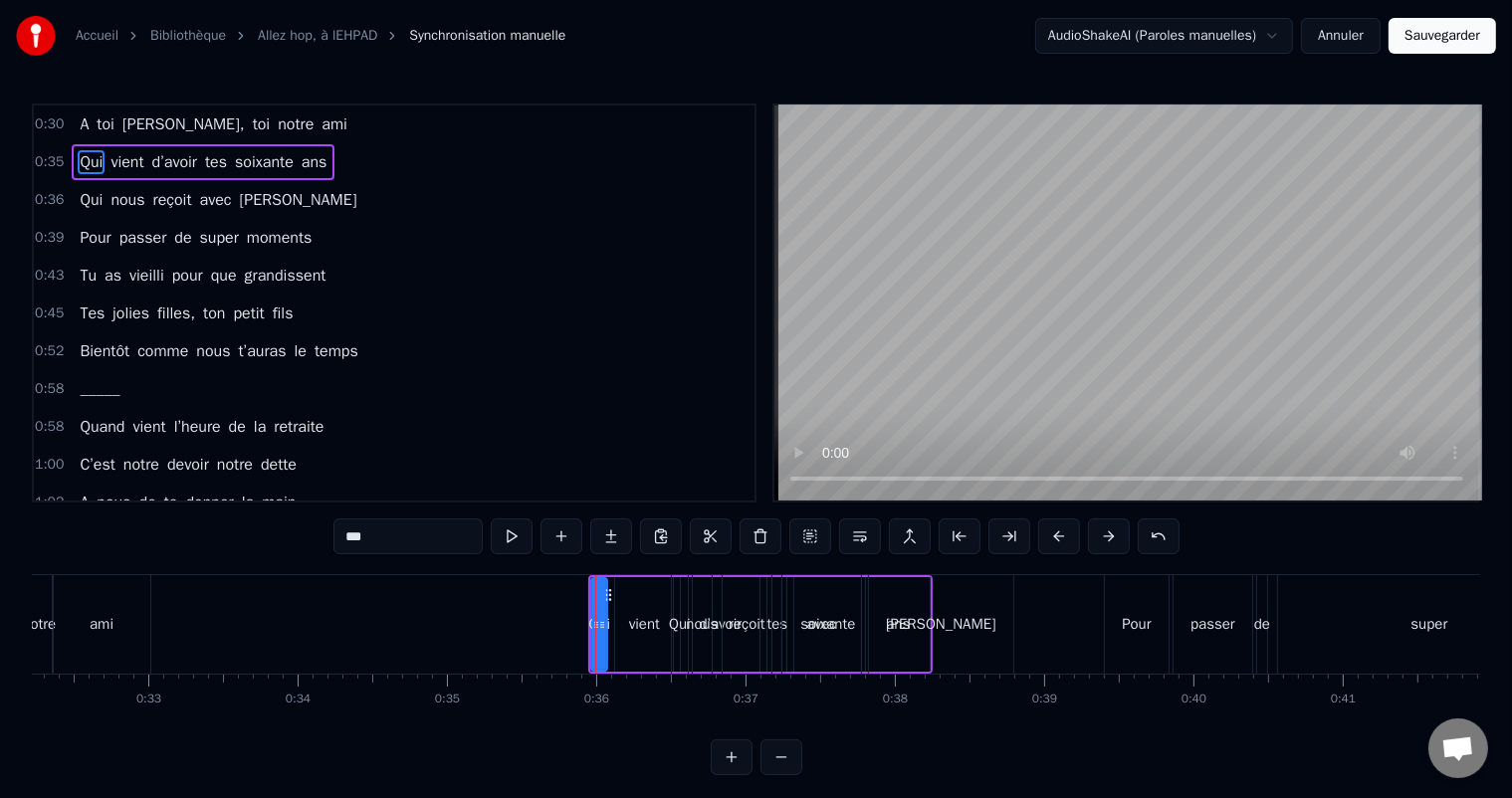 click on "reçoit" at bounding box center (747, 624) 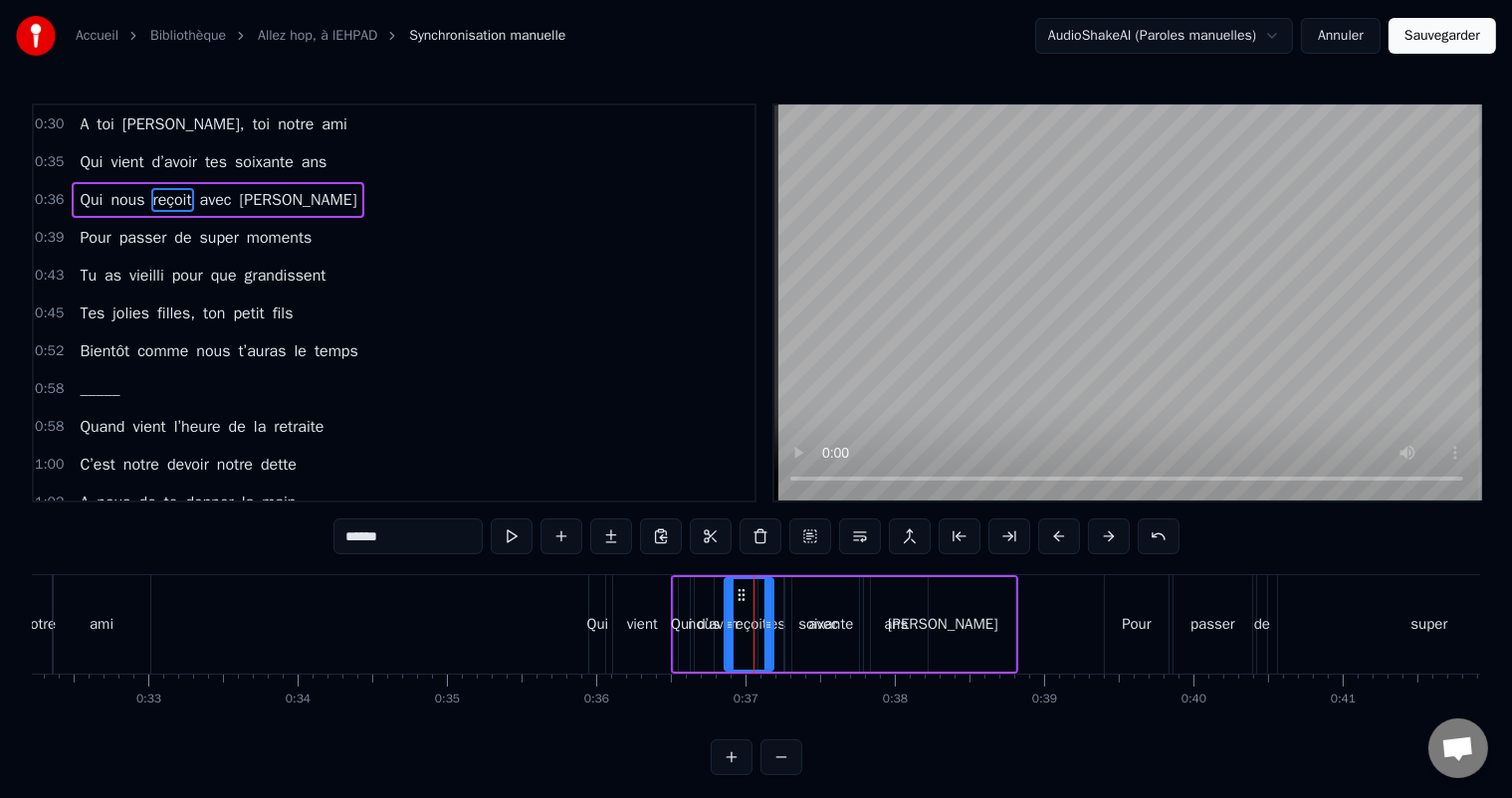 click on "Qui" at bounding box center [597, 624] 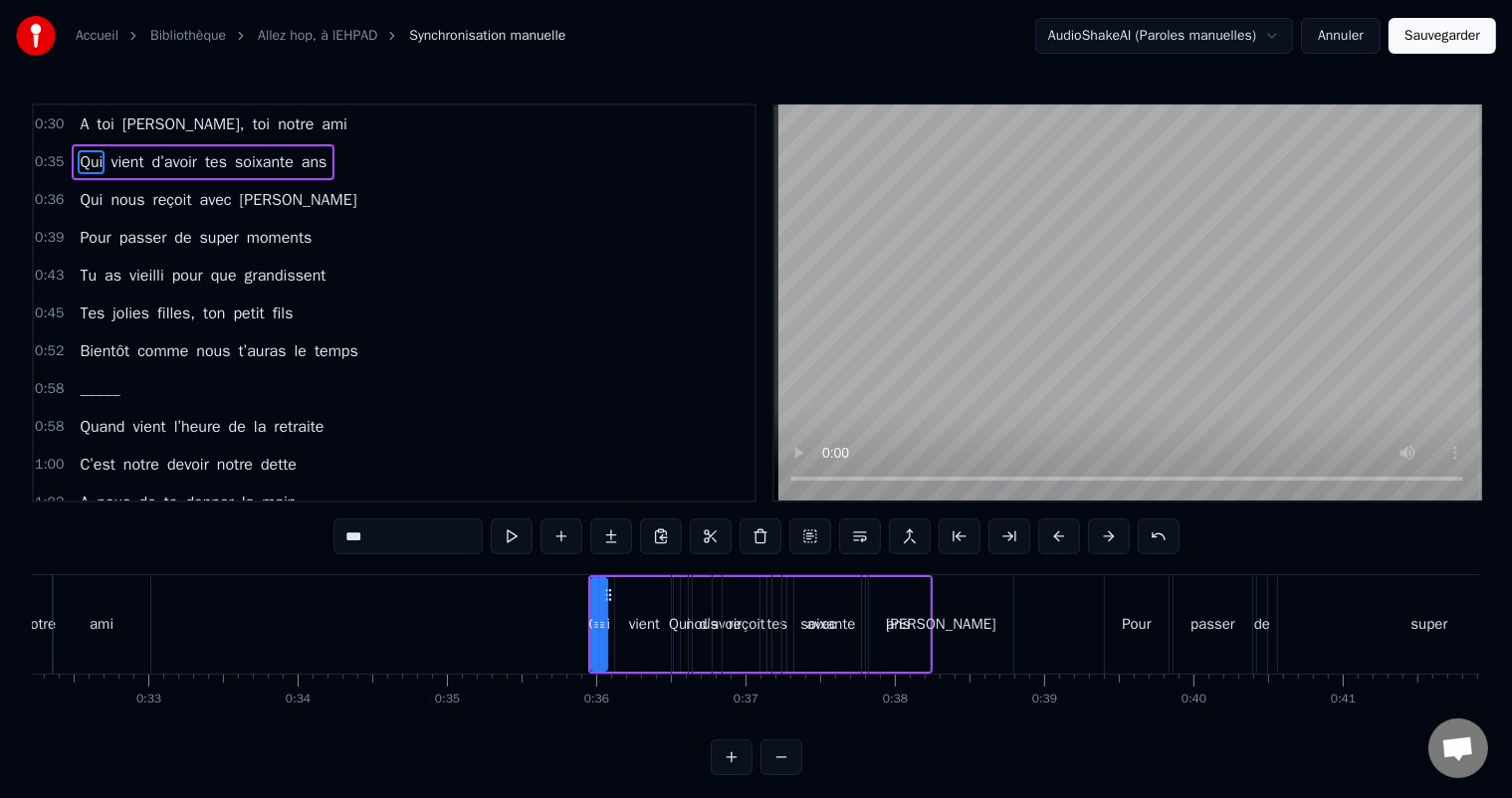 click on "[PERSON_NAME]" at bounding box center [941, 624] 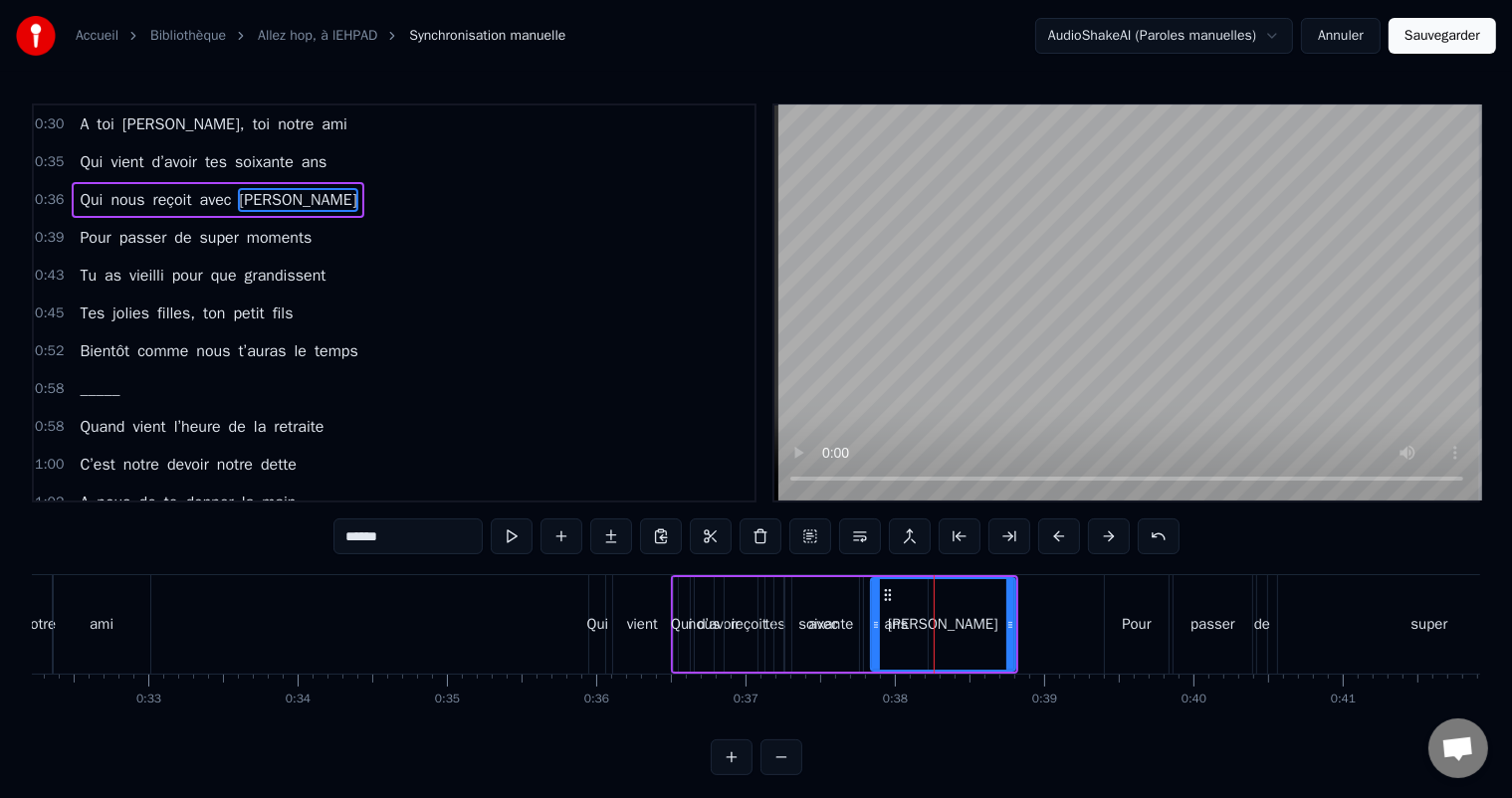 click on "Qui" at bounding box center [597, 624] 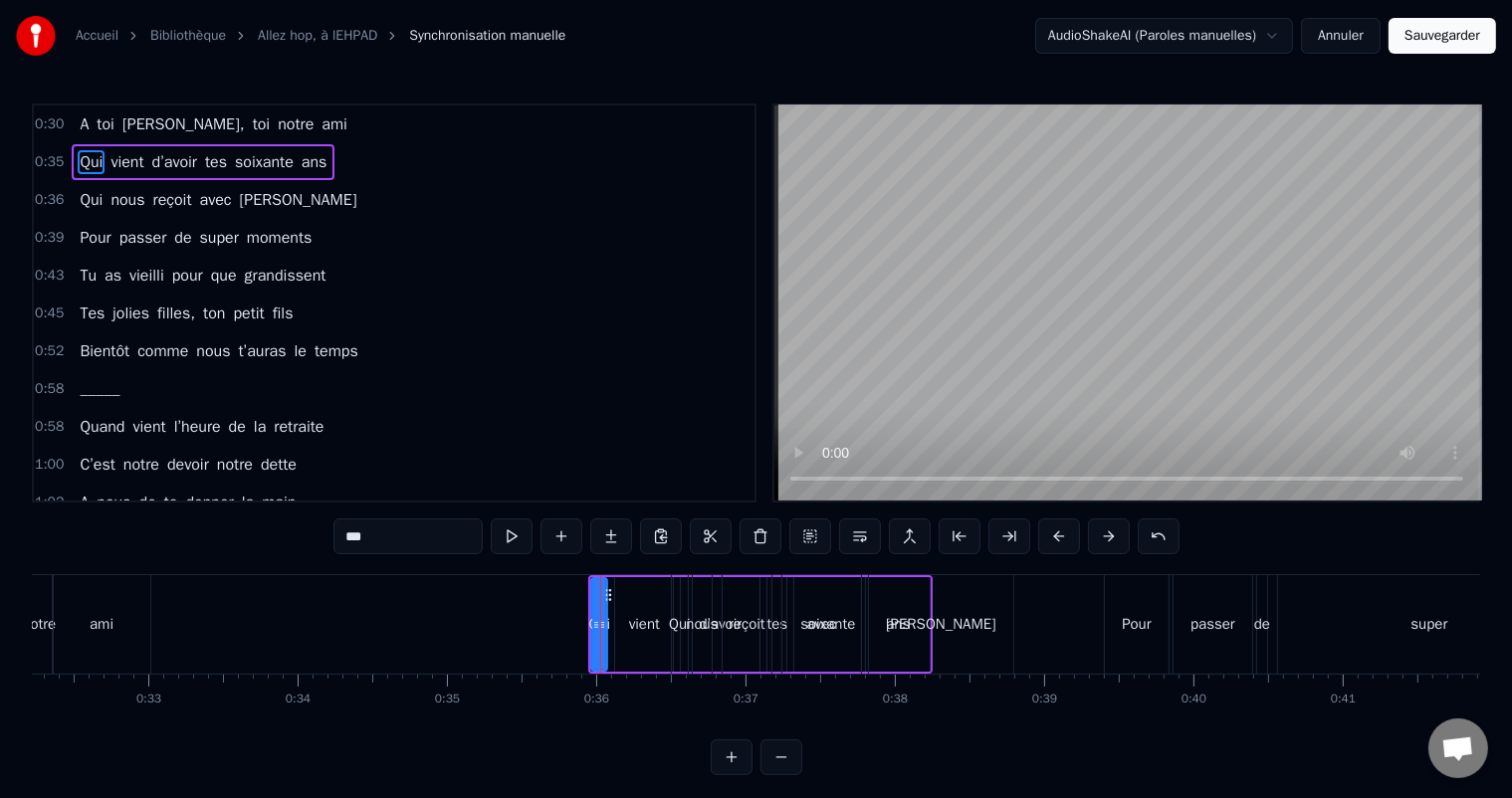 click on "notre" at bounding box center (296, 124) 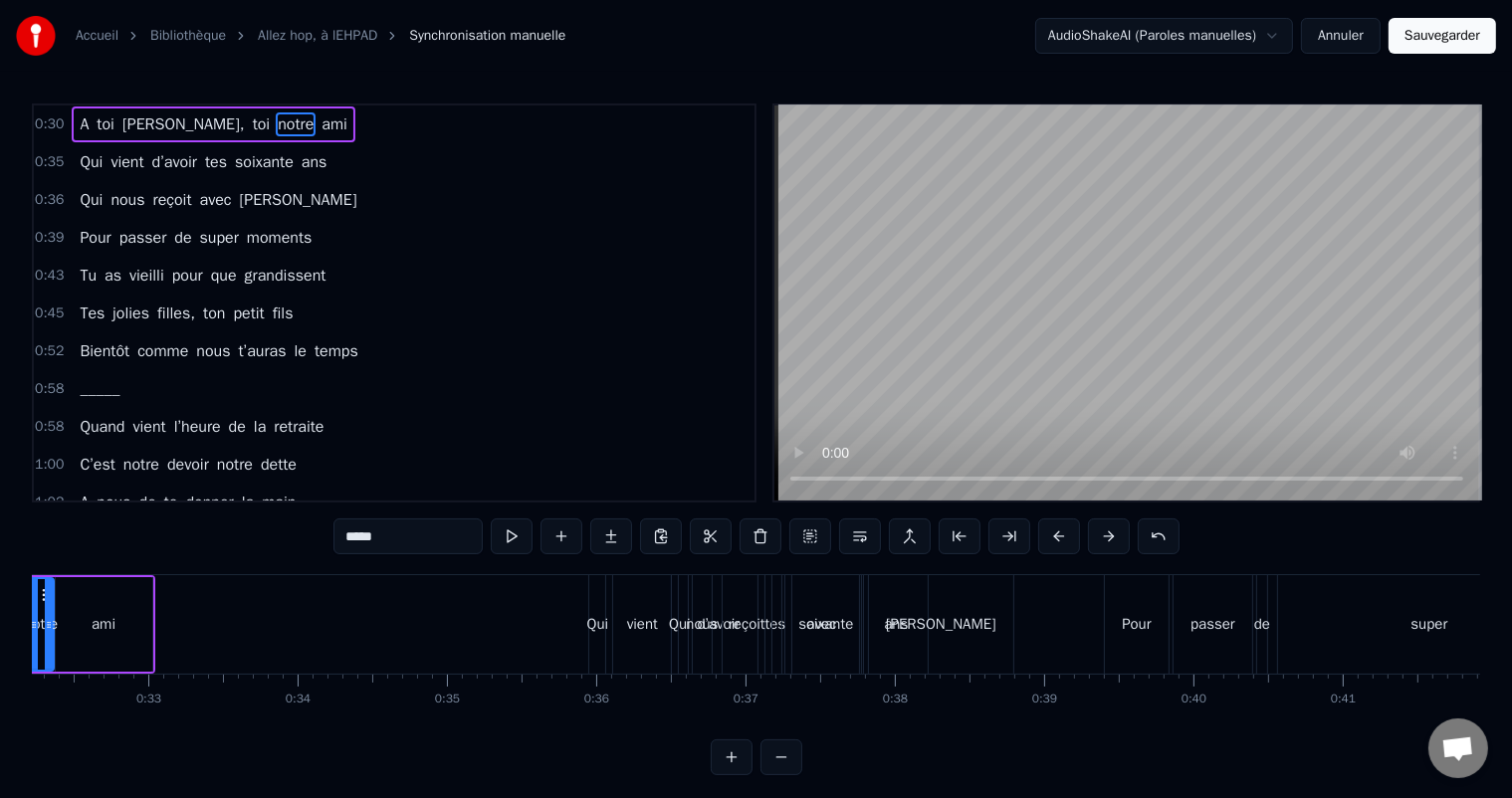 scroll, scrollTop: 0, scrollLeft: 4704, axis: horizontal 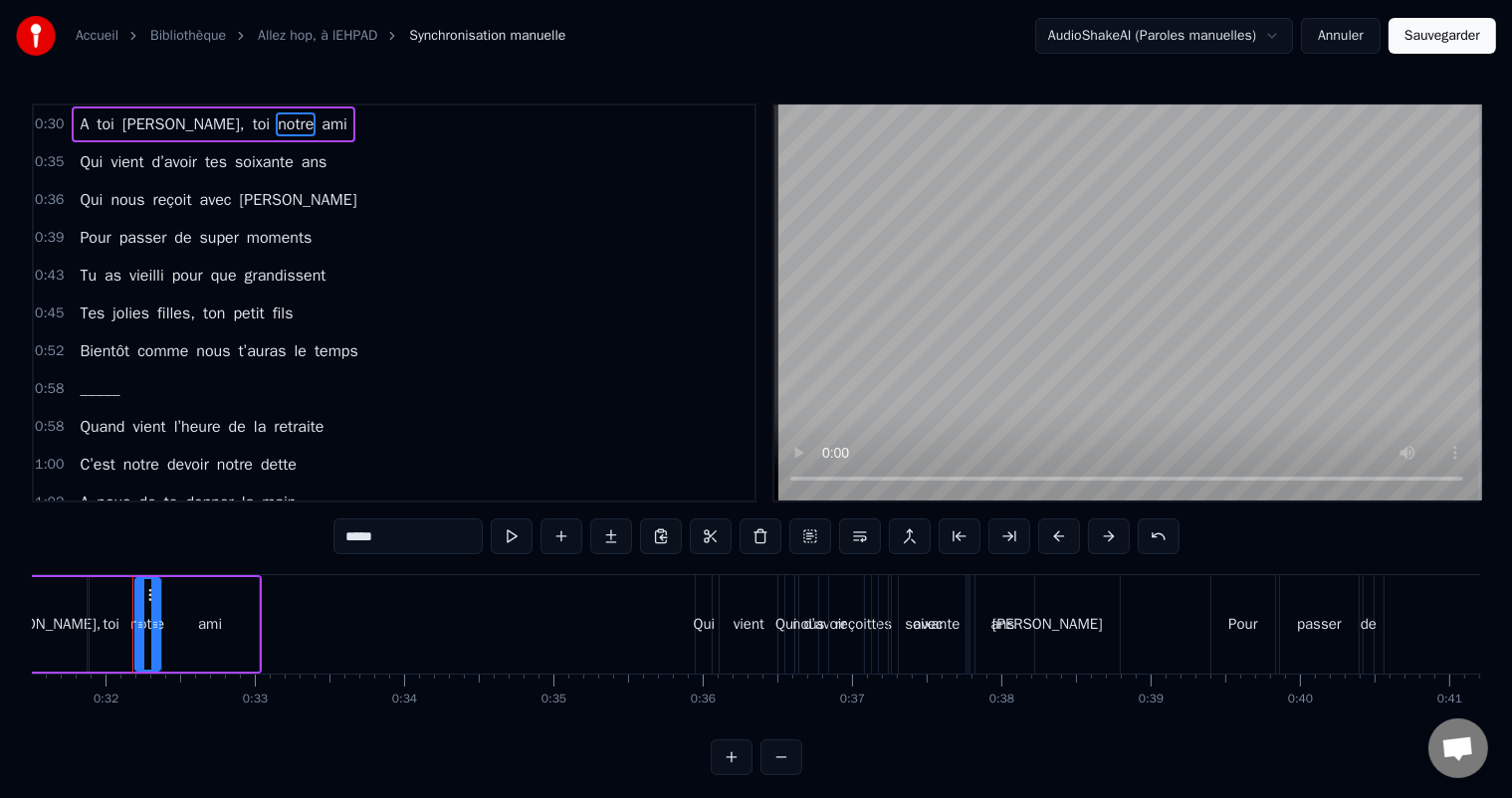 click on "d’avoir" at bounding box center [174, 162] 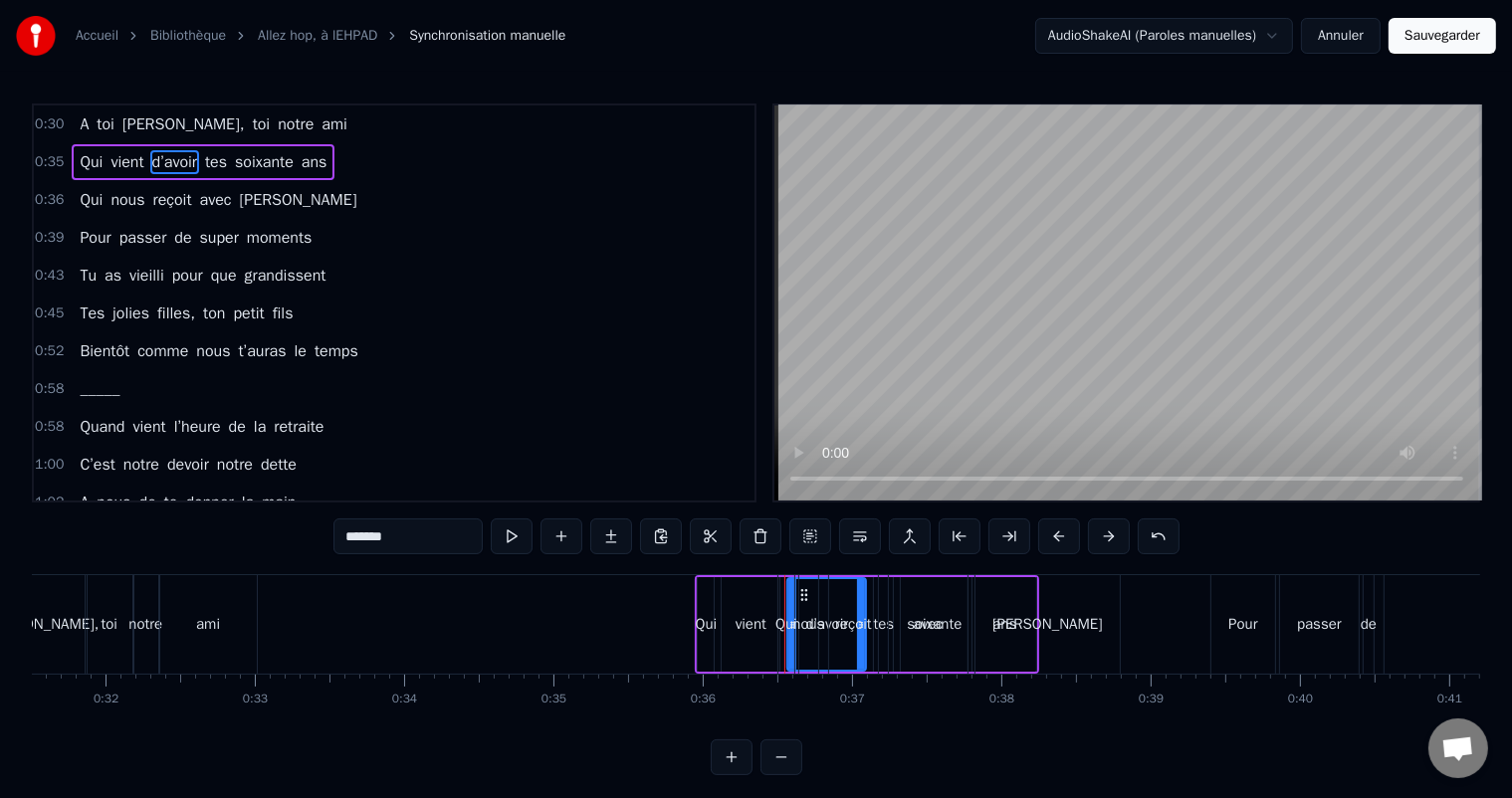 click on "toi" at bounding box center (262, 124) 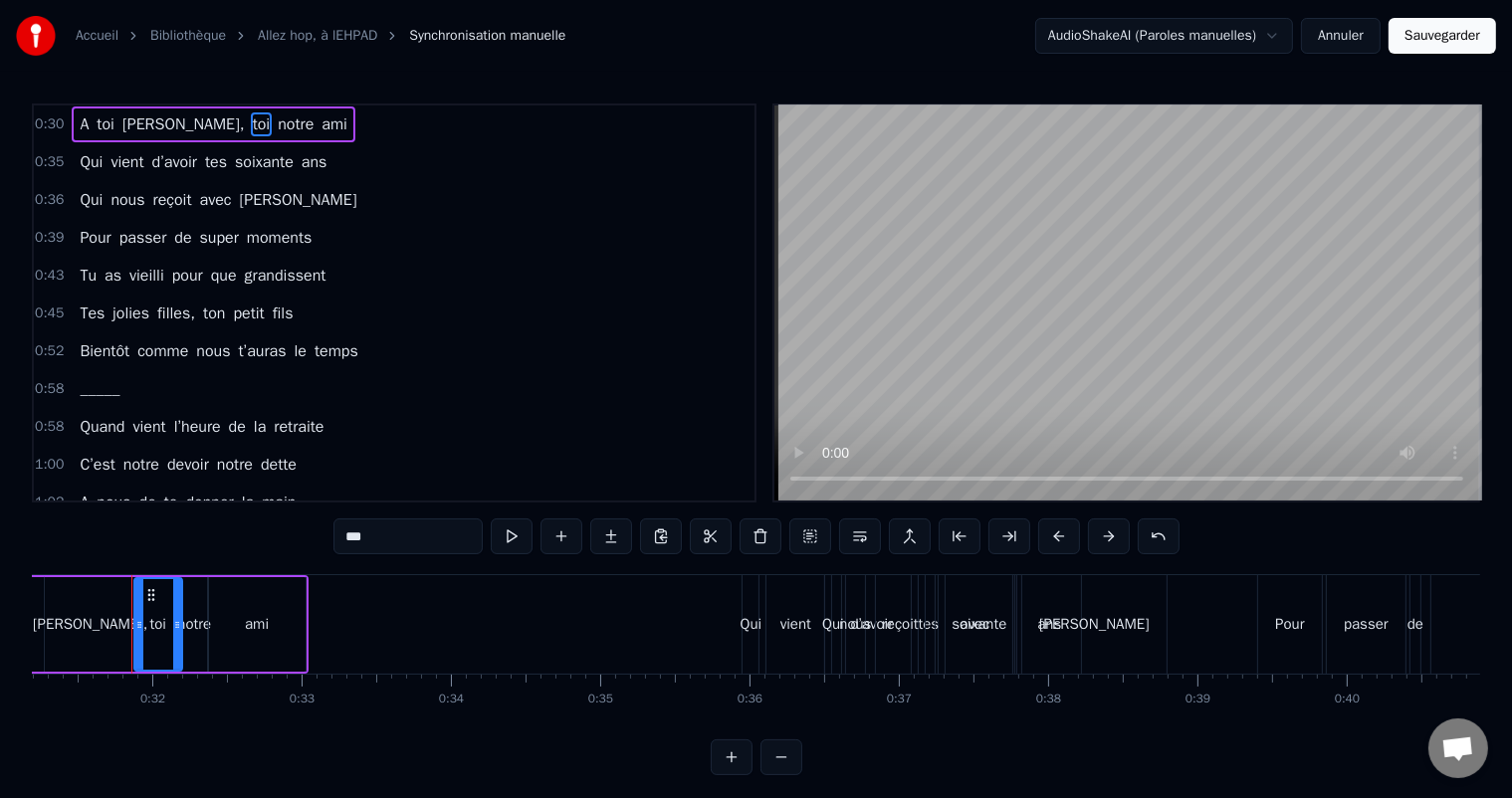 scroll, scrollTop: 0, scrollLeft: 4656, axis: horizontal 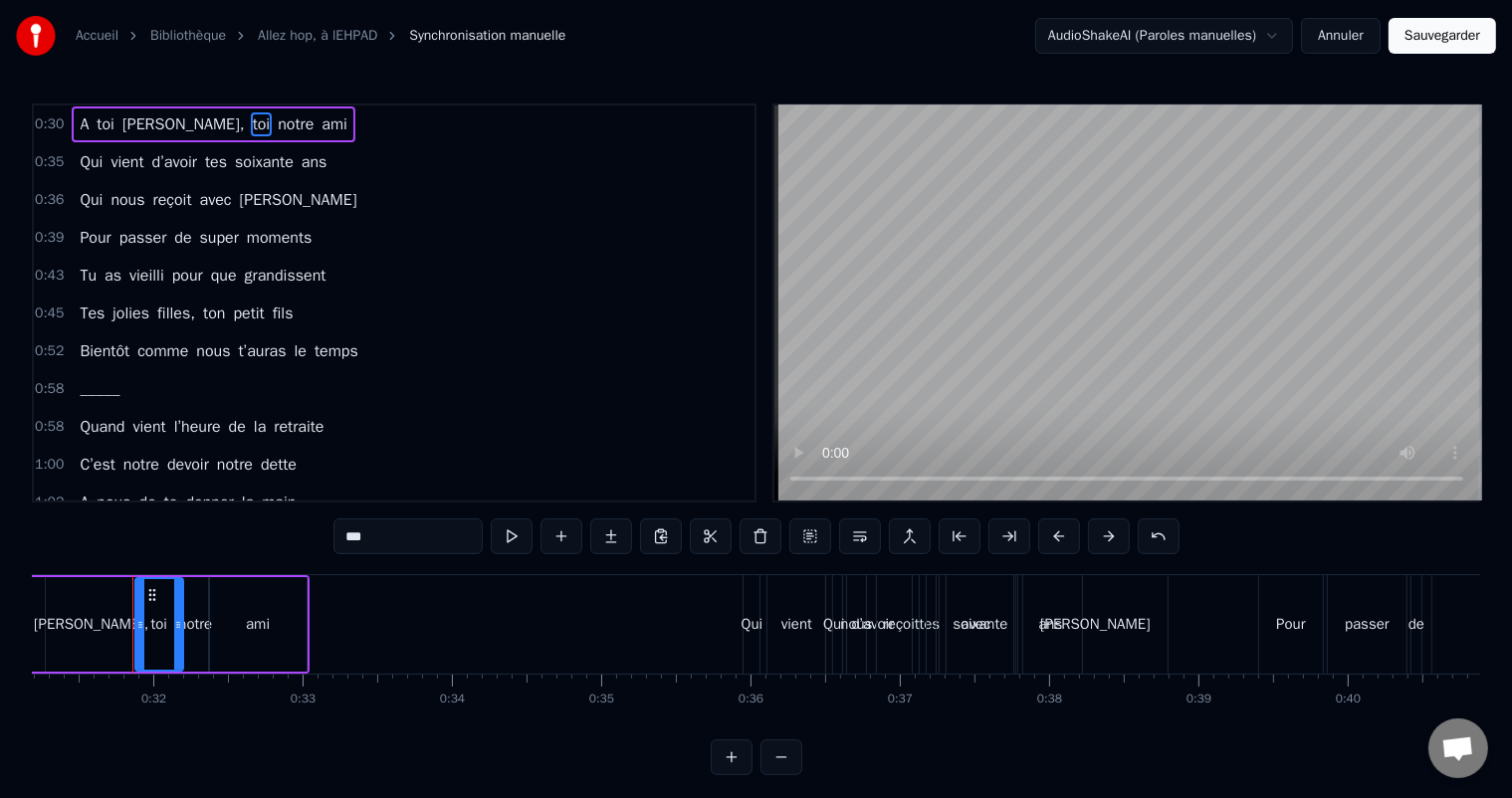 click on "Qui vient d’avoir tes soixante ans" at bounding box center (203, 162) 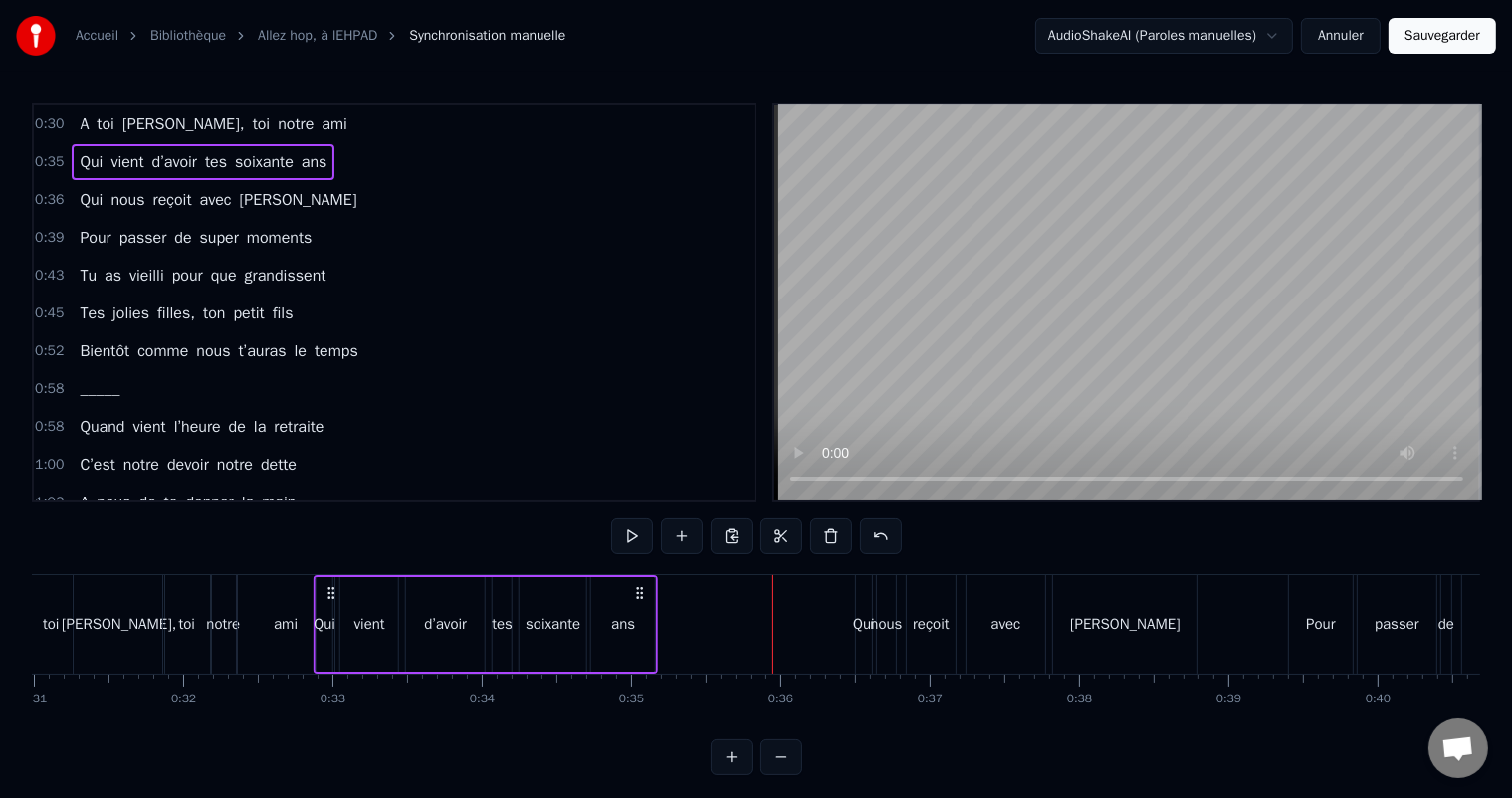 scroll, scrollTop: 0, scrollLeft: 4625, axis: horizontal 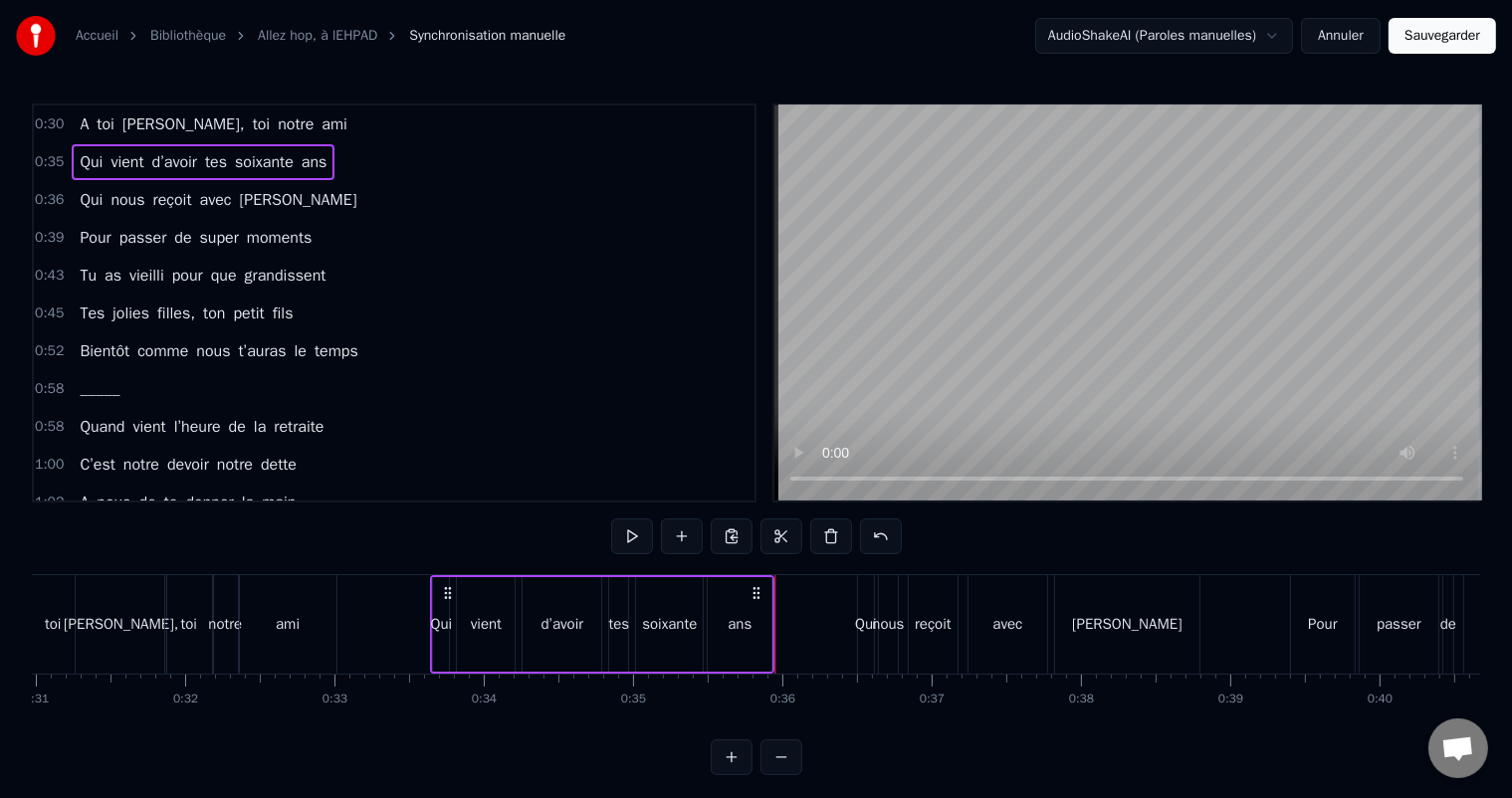 drag, startPoint x: 758, startPoint y: 589, endPoint x: 446, endPoint y: 589, distance: 312 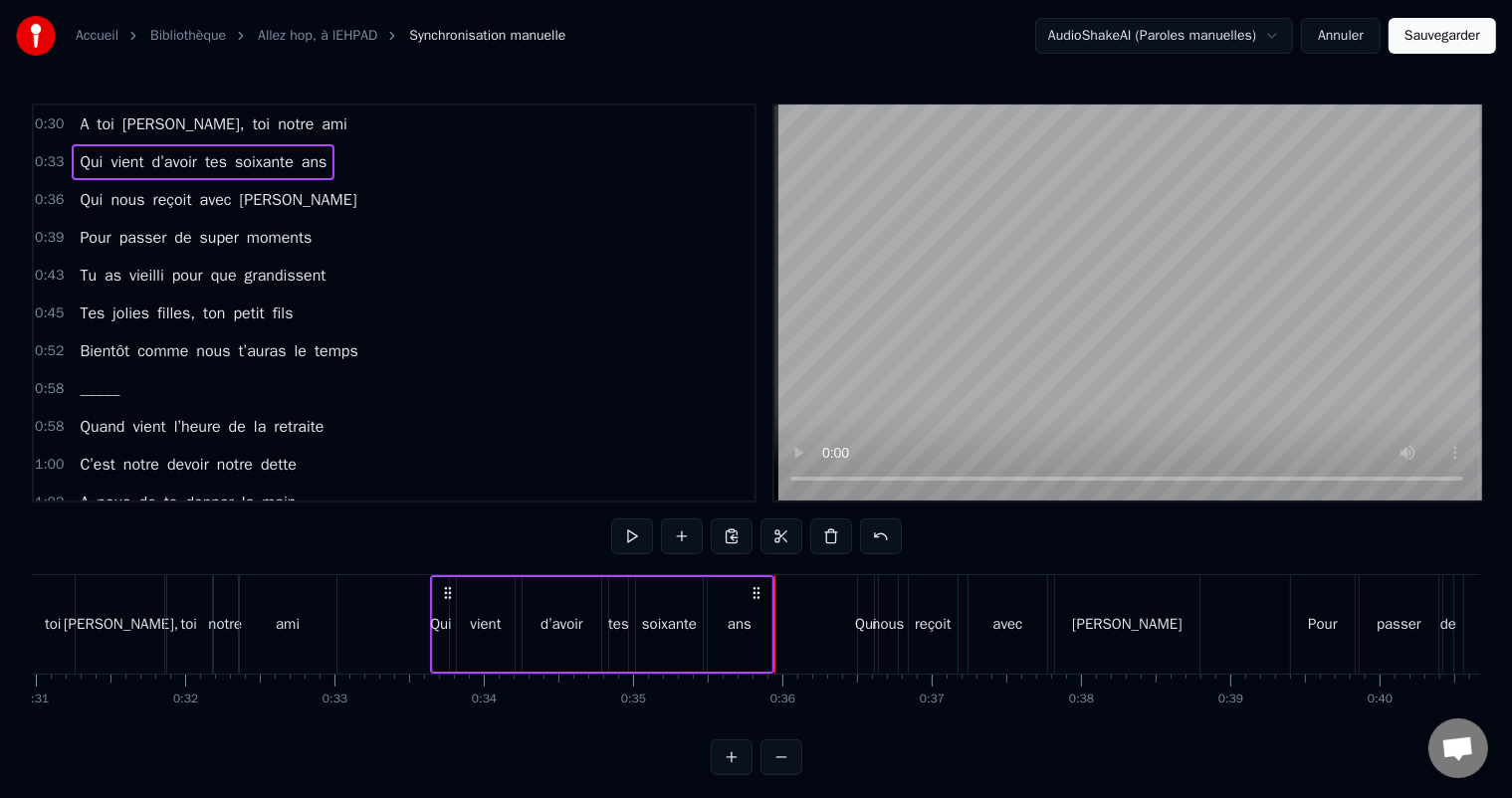 click on "nous" at bounding box center (127, 200) 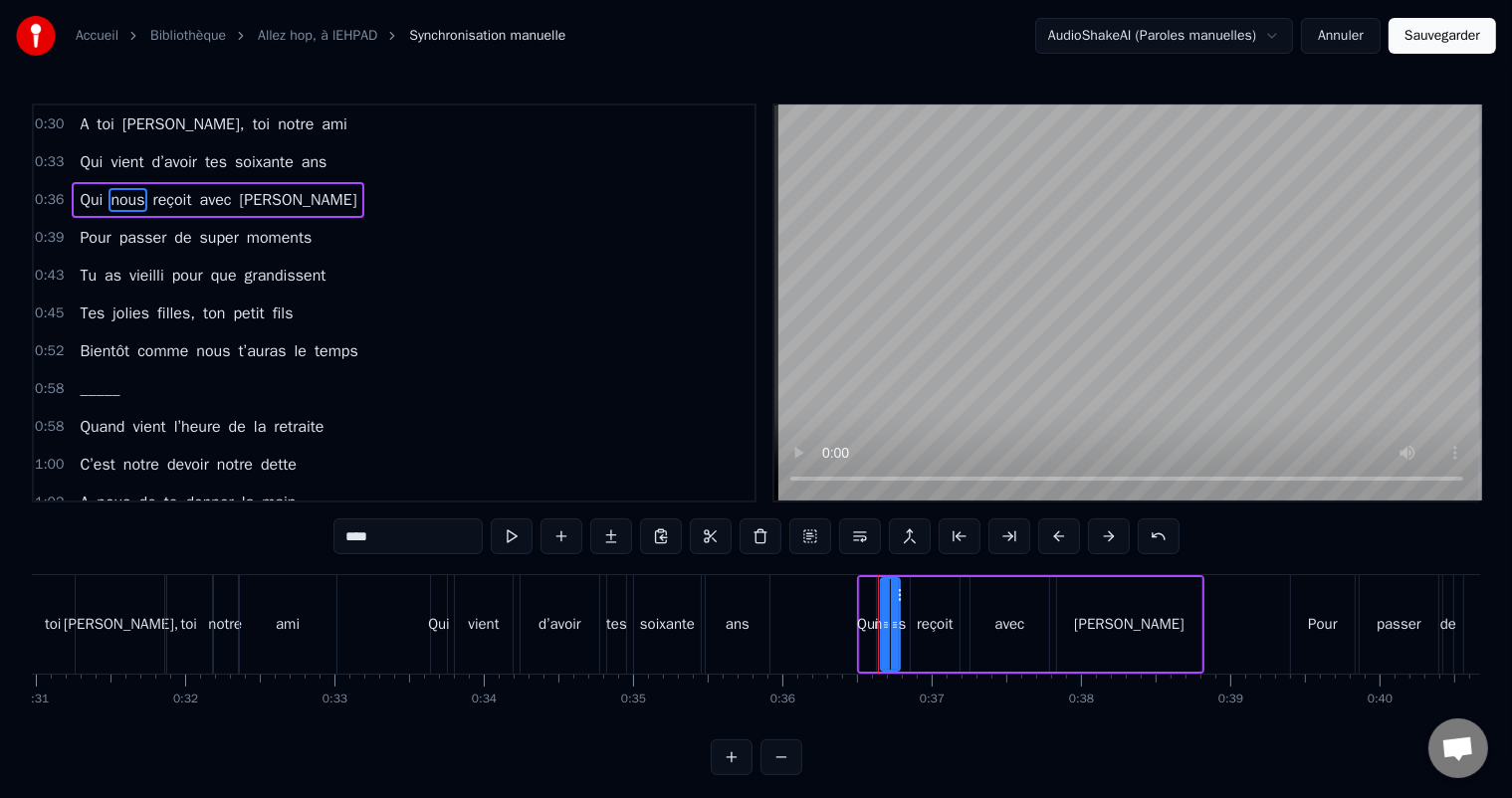 click on "Qui nous reçoit avec [PERSON_NAME]" at bounding box center (218, 200) 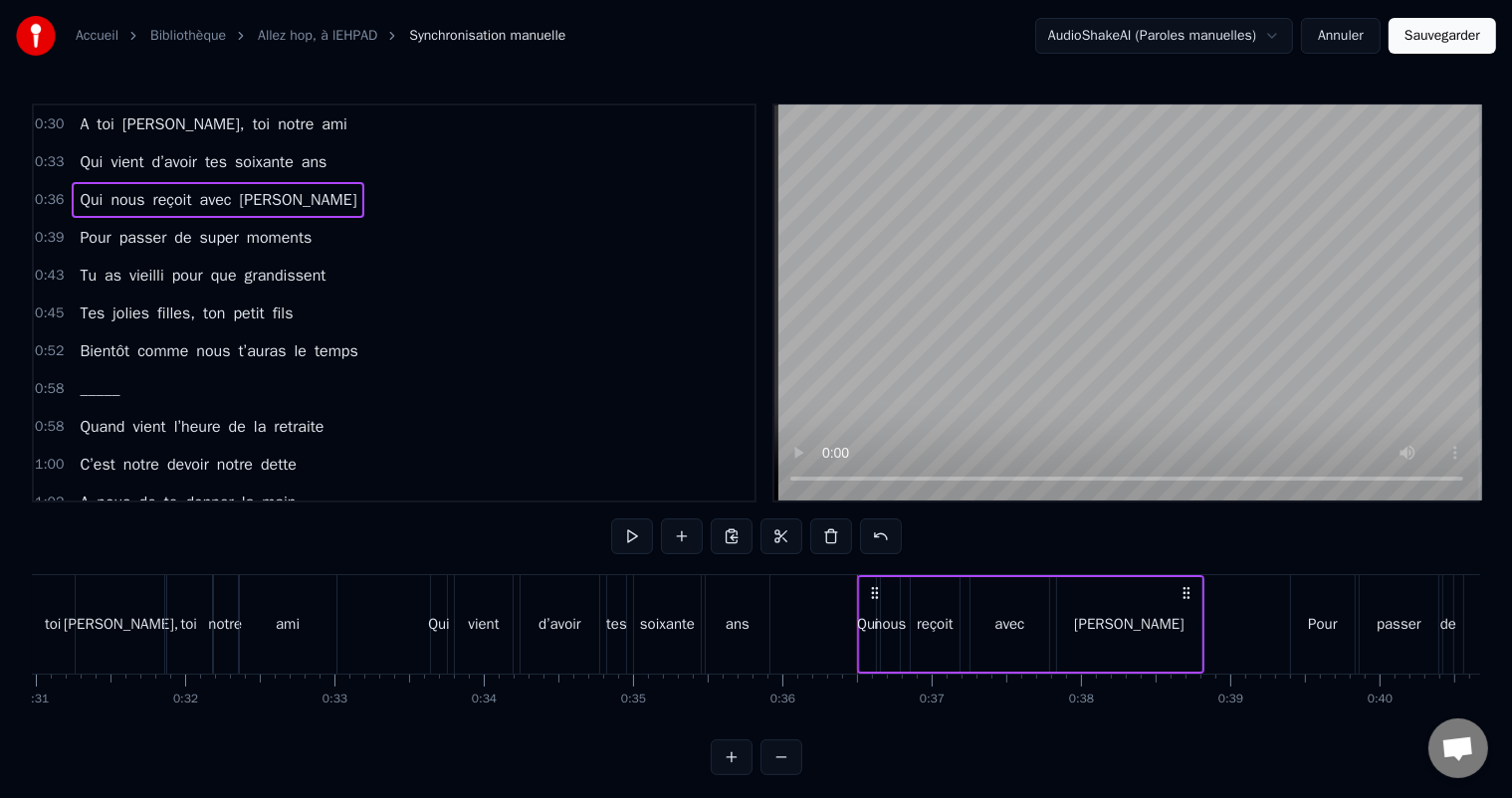click on "A toi [PERSON_NAME], toi notre ami Qui vient d’avoir tes soixante ans Qui nous reçoit avec [PERSON_NAME] Pour passer de super moments Tu as vieilli pour que grandissent Tes jolies filles, ton petit fils Bientôt comme nous t’auras le temps _____ Quand vient l’heure de la retraite C’est notre devoir notre dette A nous de [PERSON_NAME] la main De te montrer le chemin Les années passent, tu nous rejoins _____ Allez hop, à l’ehpad, on va t’emmener faire une jolie balade Allez hop à l’ehpad, tu vas avoir une vie de malade _____ Y aura des concours de diabète, des défilés en nuisettes Et de la chambre à l’ascenseur, des courses de déambulateurs Y aura [PERSON_NAME] y aura [PERSON_NAME] qui viendront faire la musique Ce sera fiesta et nuits brûlantes au moins jusqu’à 17h30 Y aura des soirées de gala, purée, jambon et chocolat Petits boudoirs et perfusions devant la télévision _____ Allez hop, à l’ehpad, on va t’emmener faire une jolie balade Allez hop, à l’ehpad, tu vas avoir une vie de malade Lo" at bounding box center [756, 649] 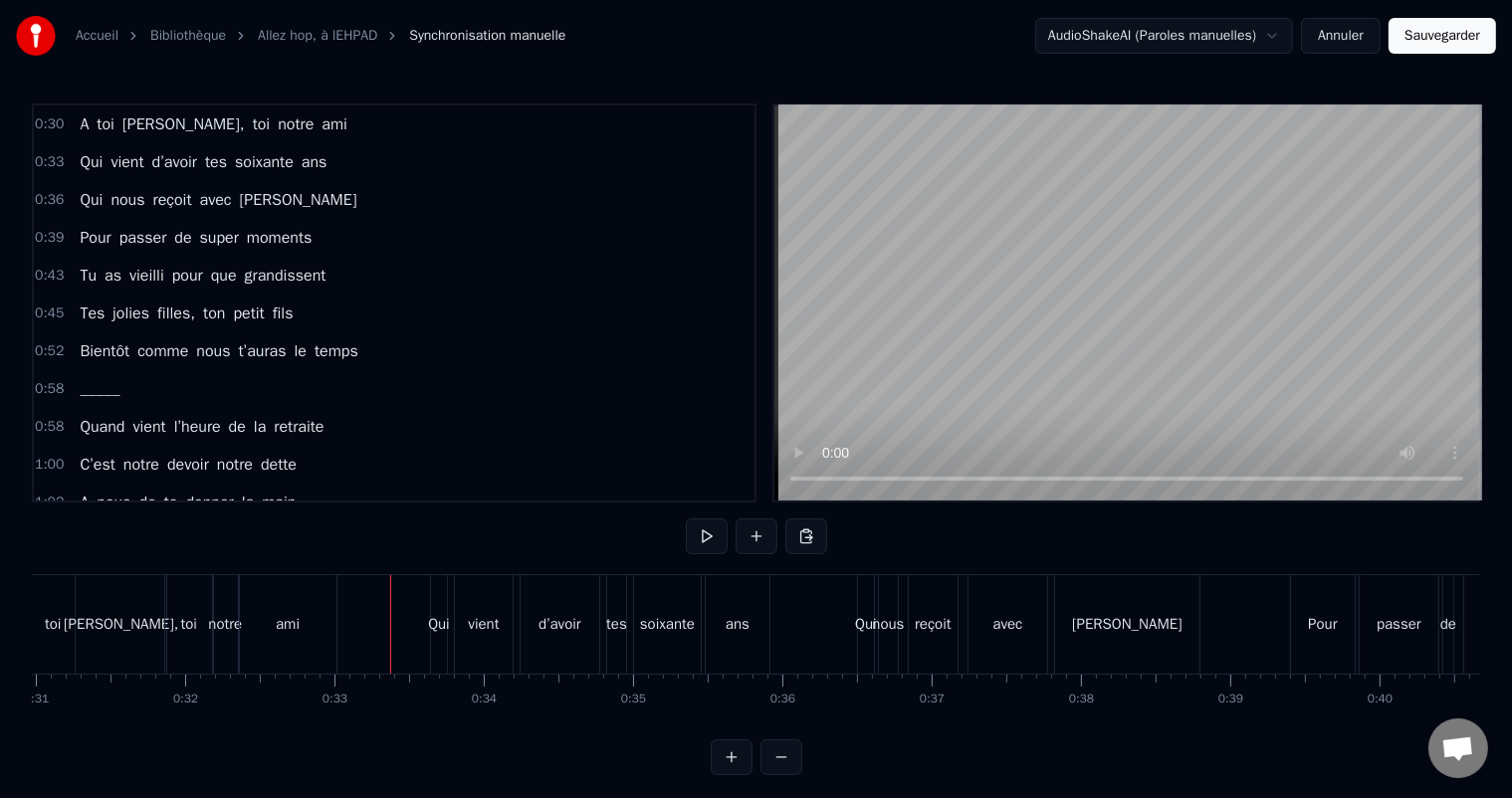 click on "A toi [PERSON_NAME], toi notre ami" at bounding box center (213, 124) 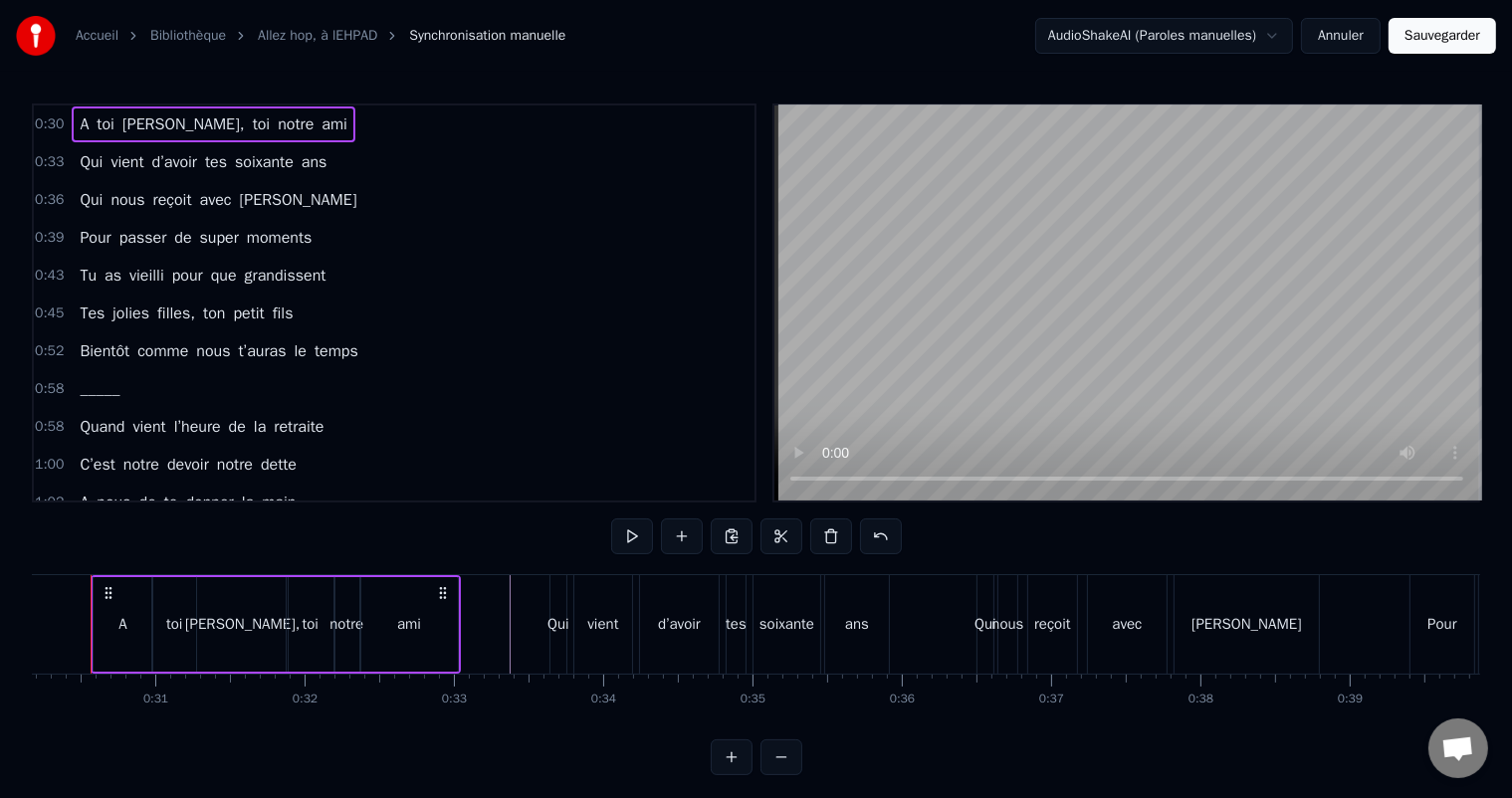 scroll, scrollTop: 0, scrollLeft: 4463, axis: horizontal 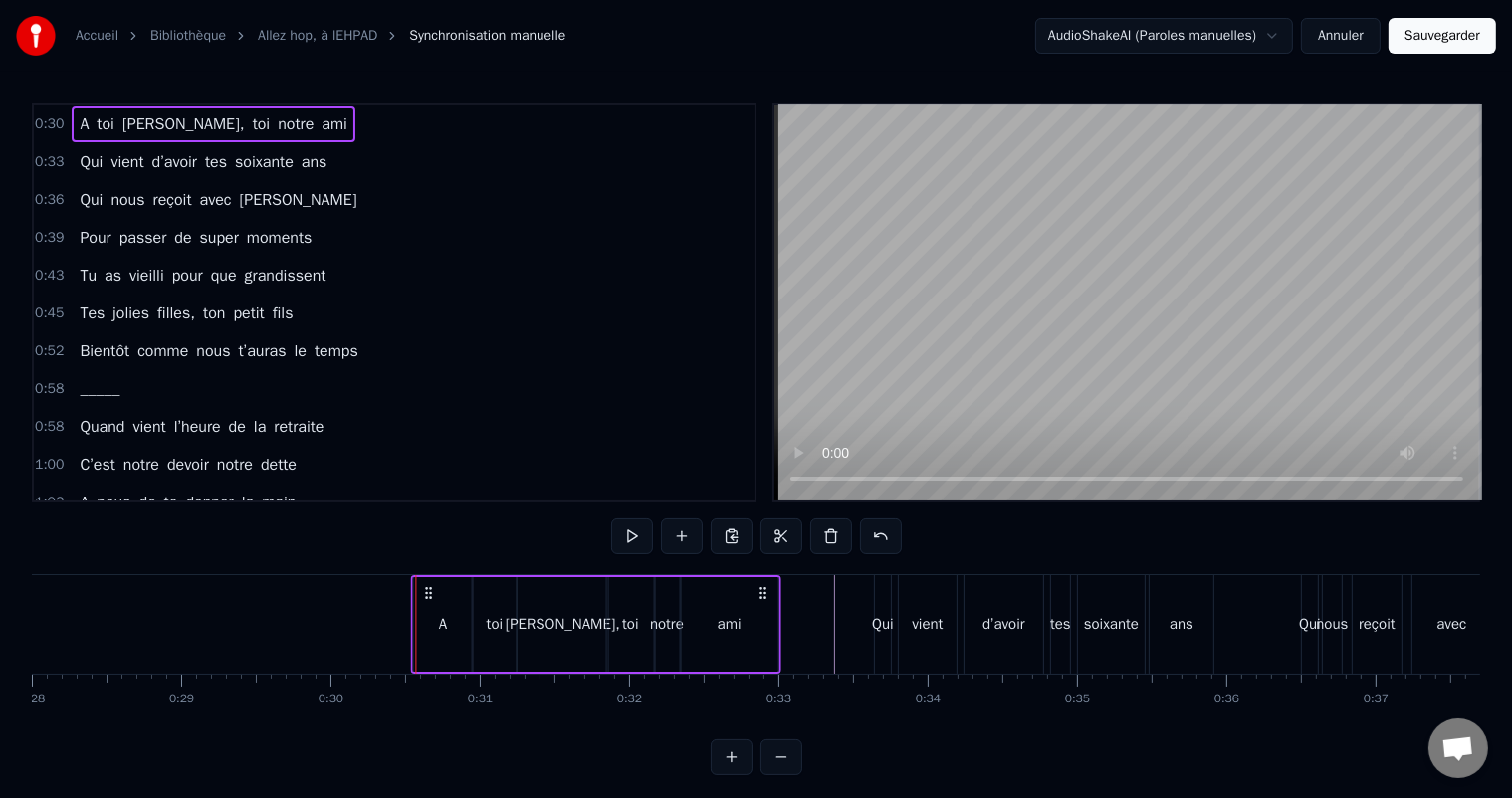 drag, startPoint x: 151, startPoint y: 593, endPoint x: 429, endPoint y: 617, distance: 279.03405 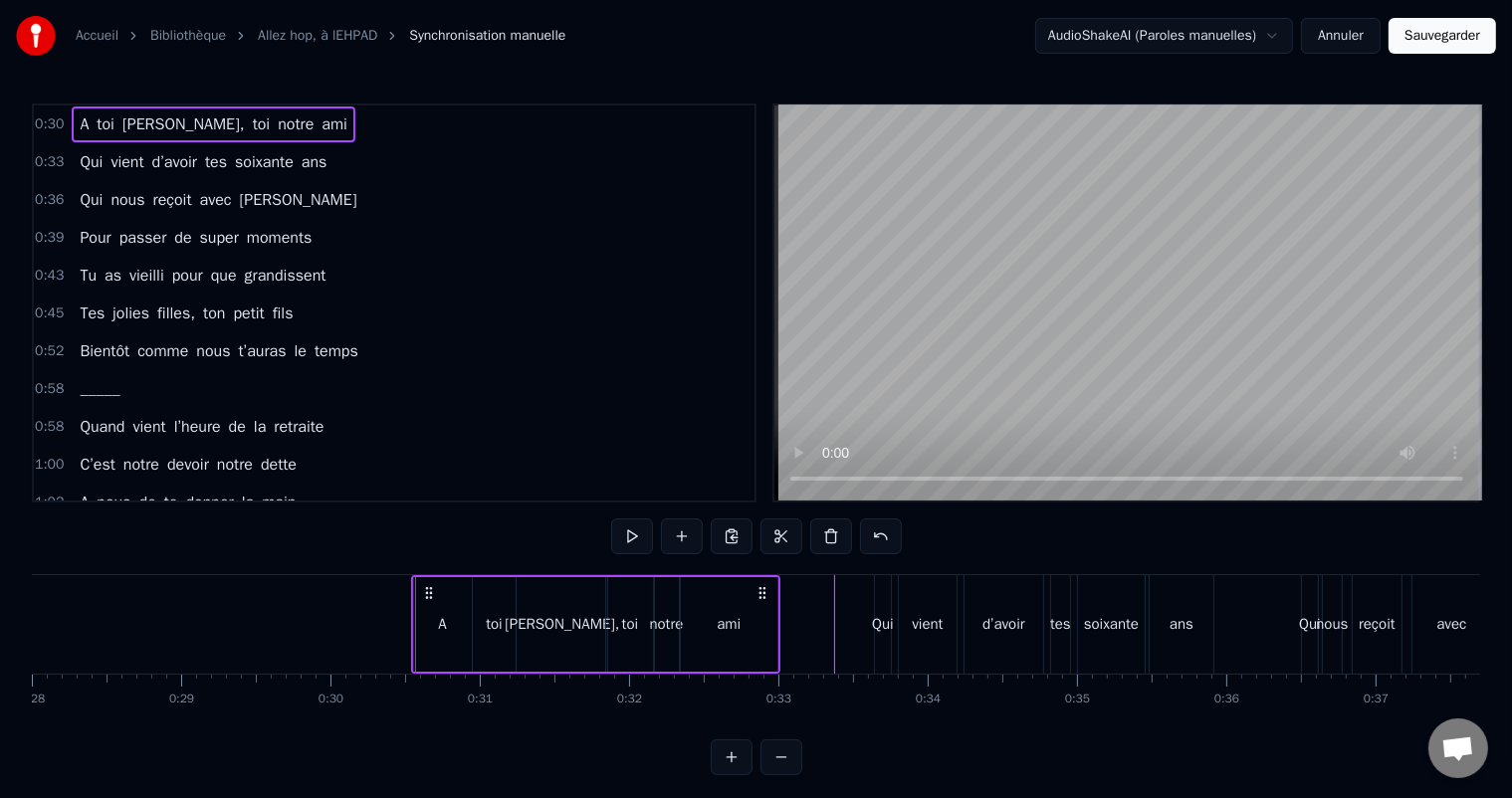 click on "ans" at bounding box center [315, 162] 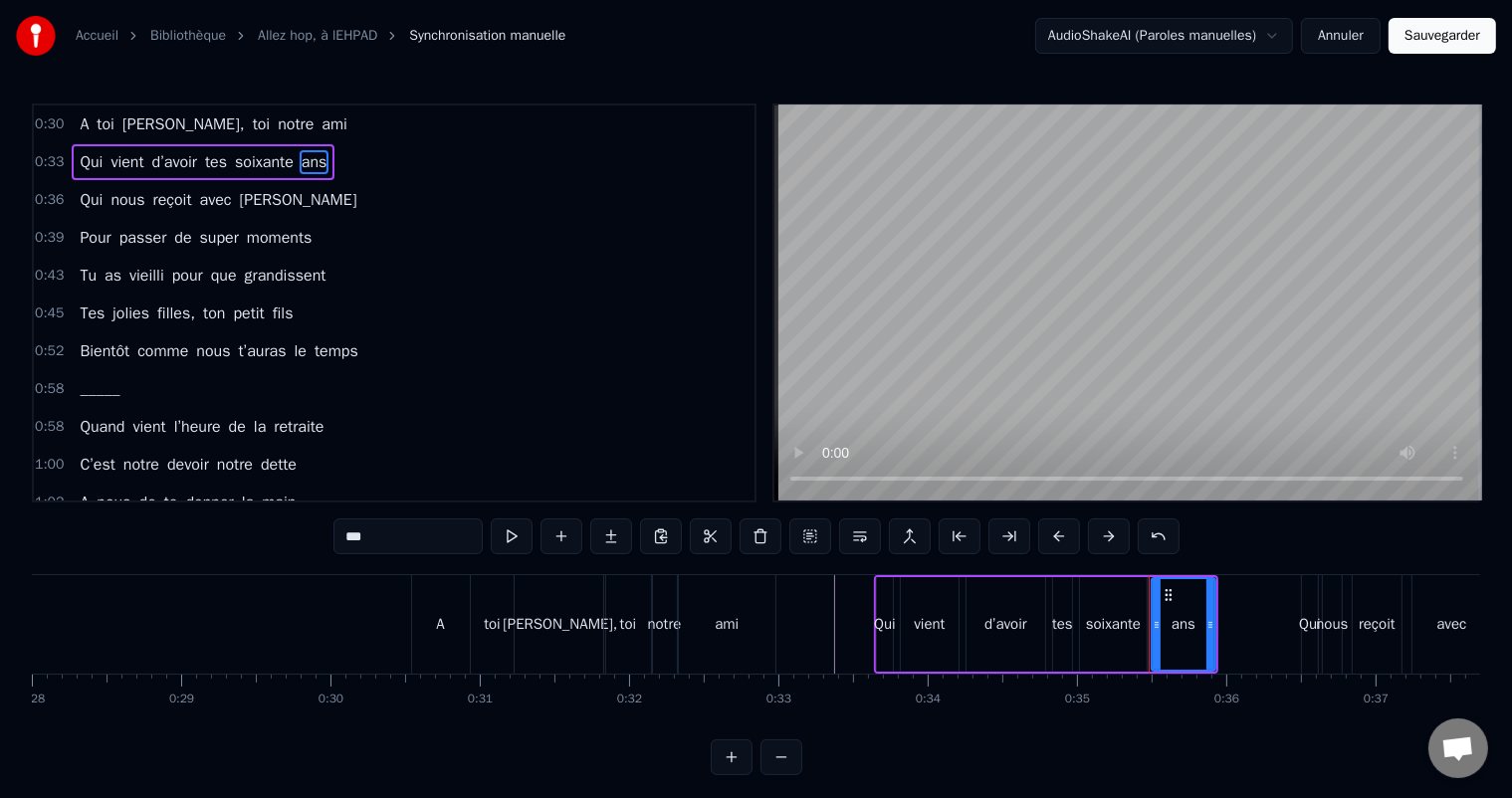 click on "Qui vient d’avoir tes soixante ans" at bounding box center [203, 162] 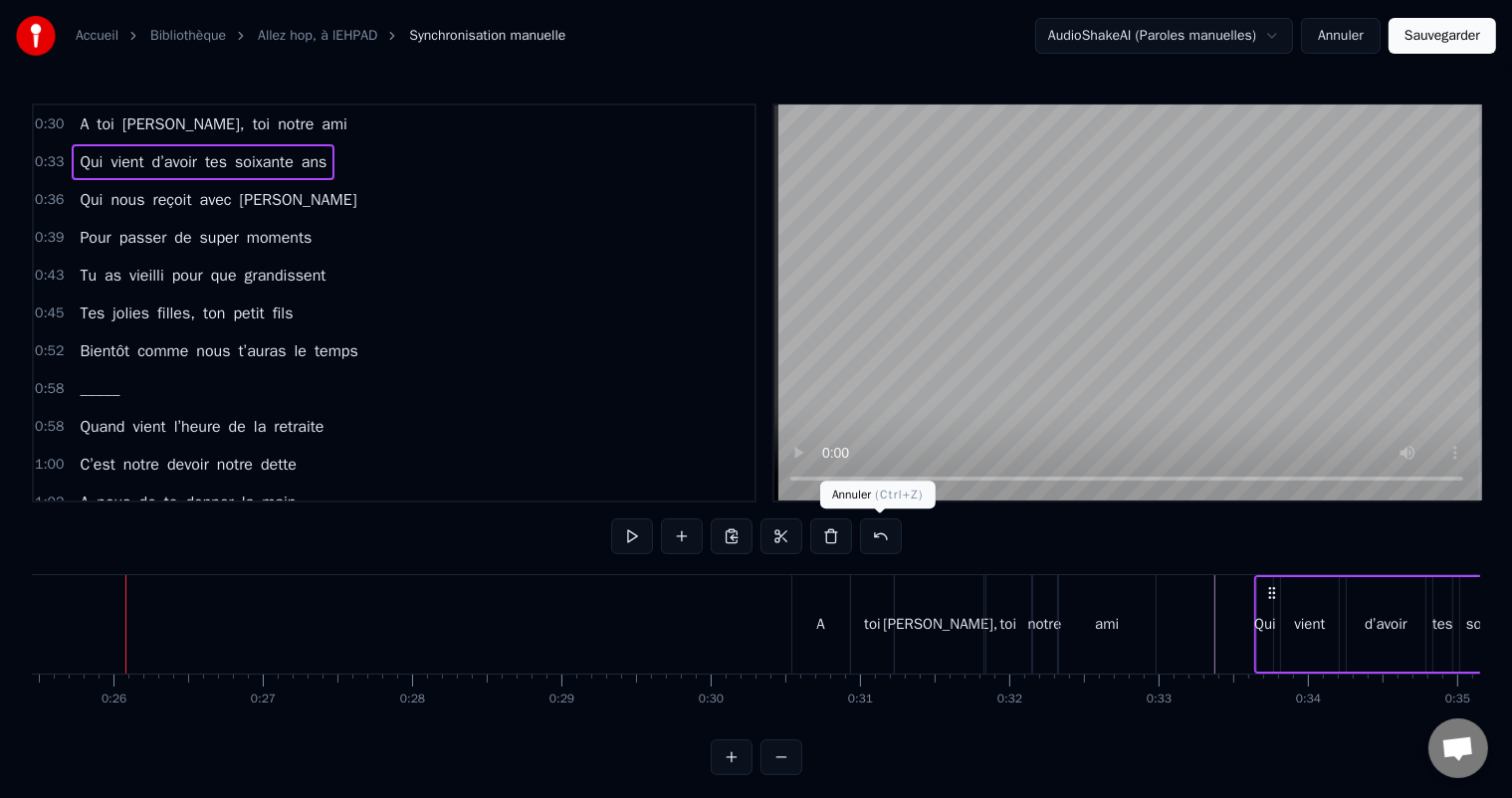 scroll, scrollTop: 0, scrollLeft: 3794, axis: horizontal 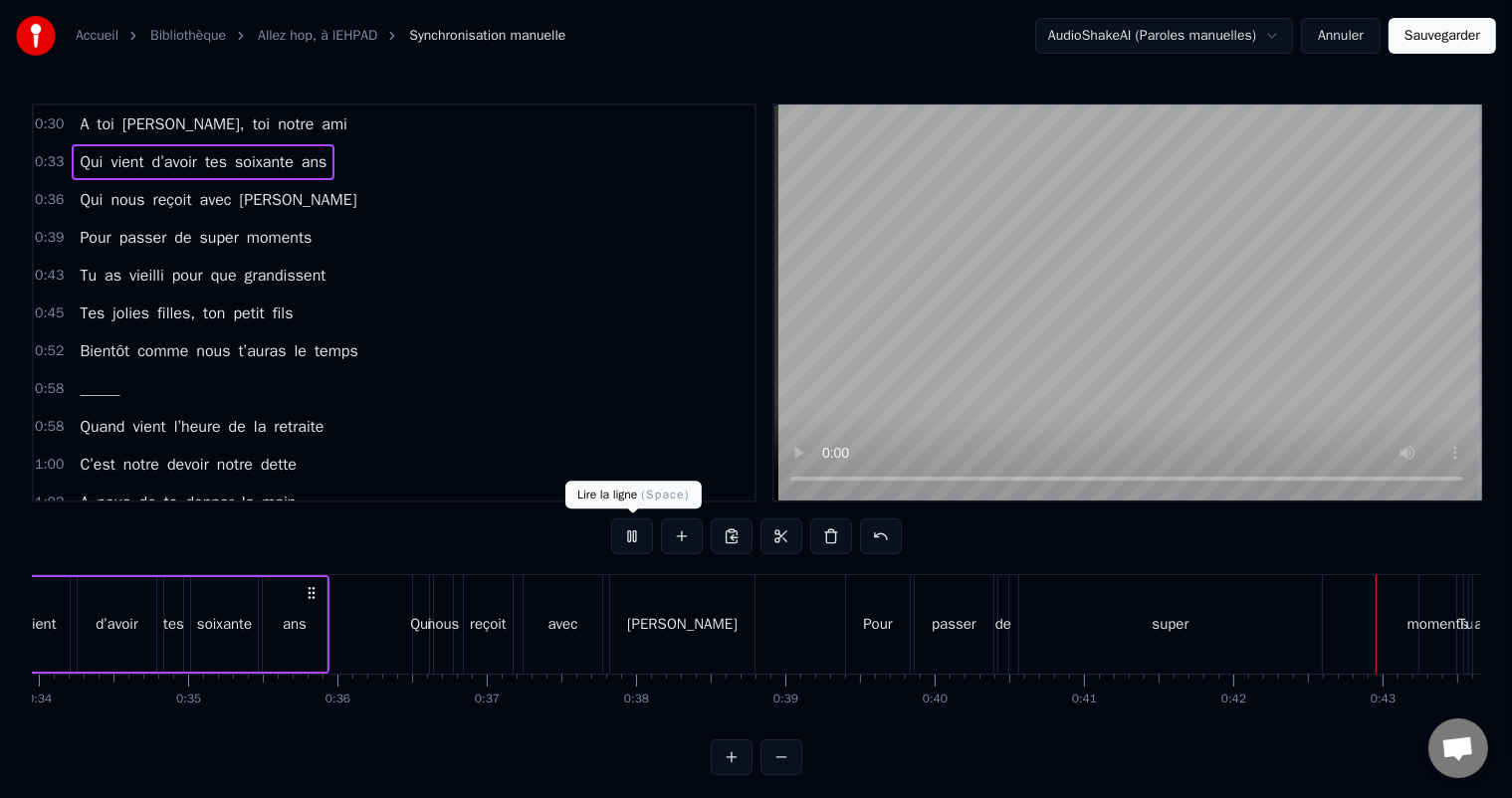 click at bounding box center [632, 536] 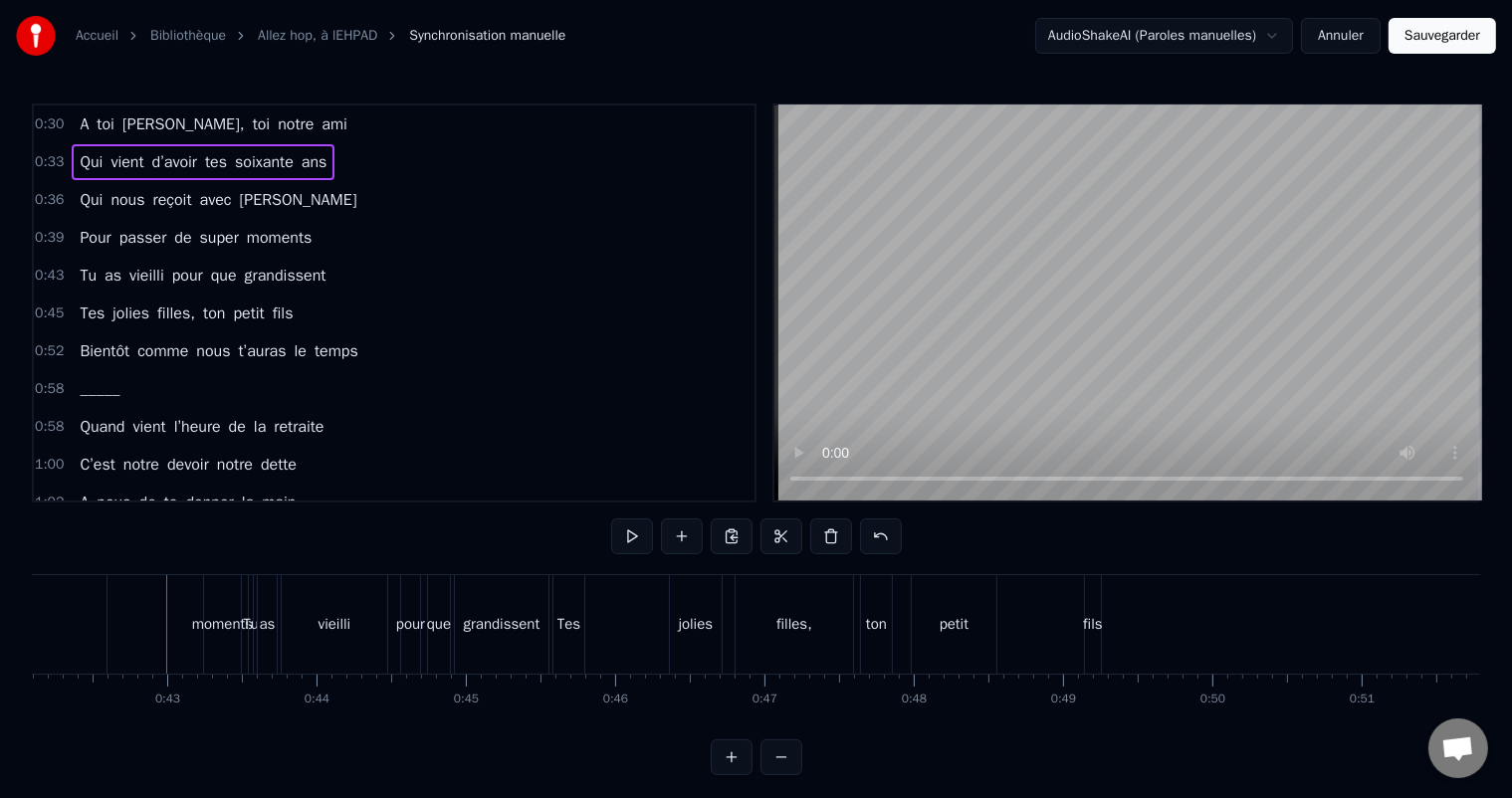 scroll, scrollTop: 0, scrollLeft: 6319, axis: horizontal 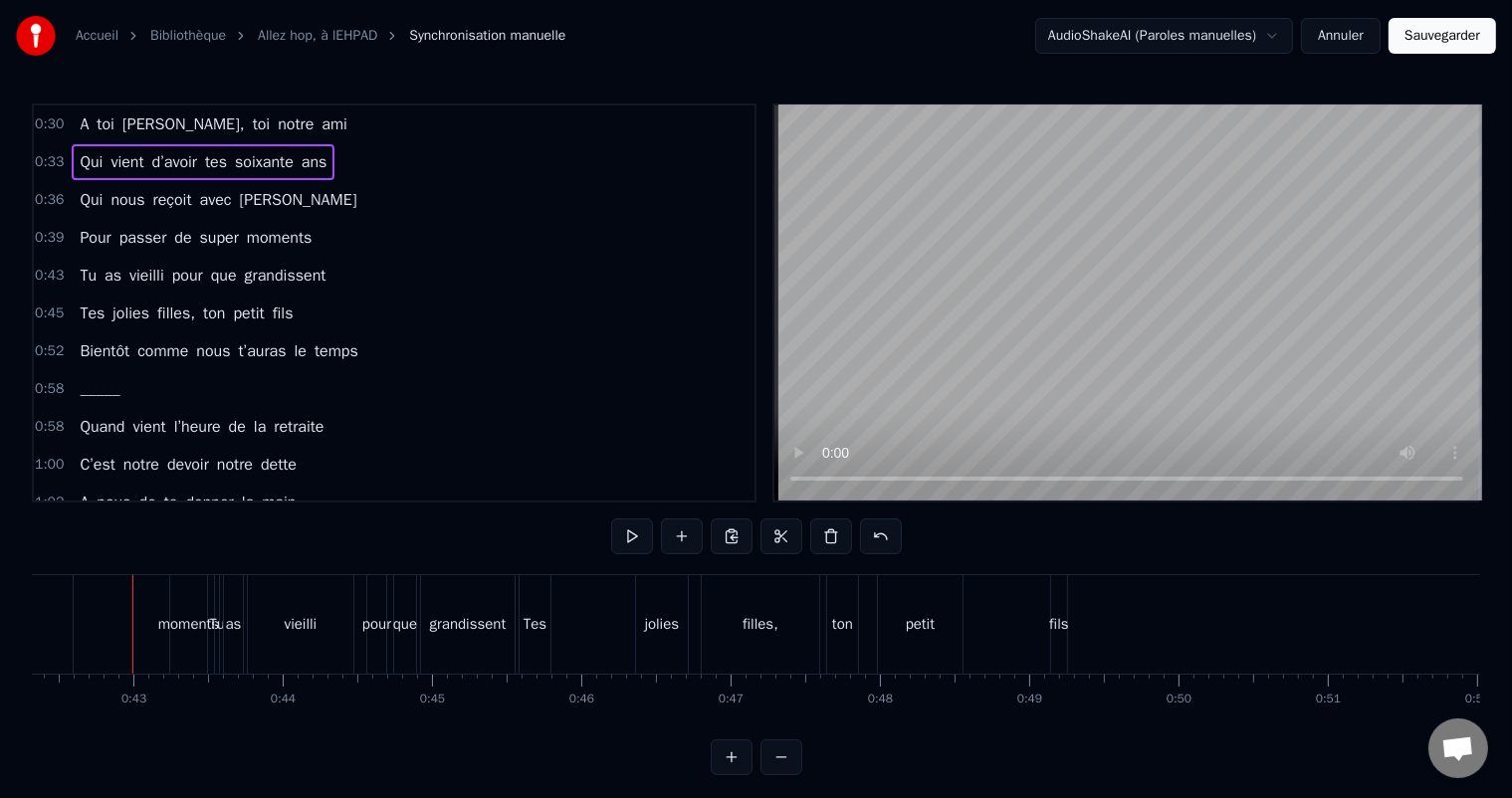 click on "Pour passer de super moments" at bounding box center [195, 238] 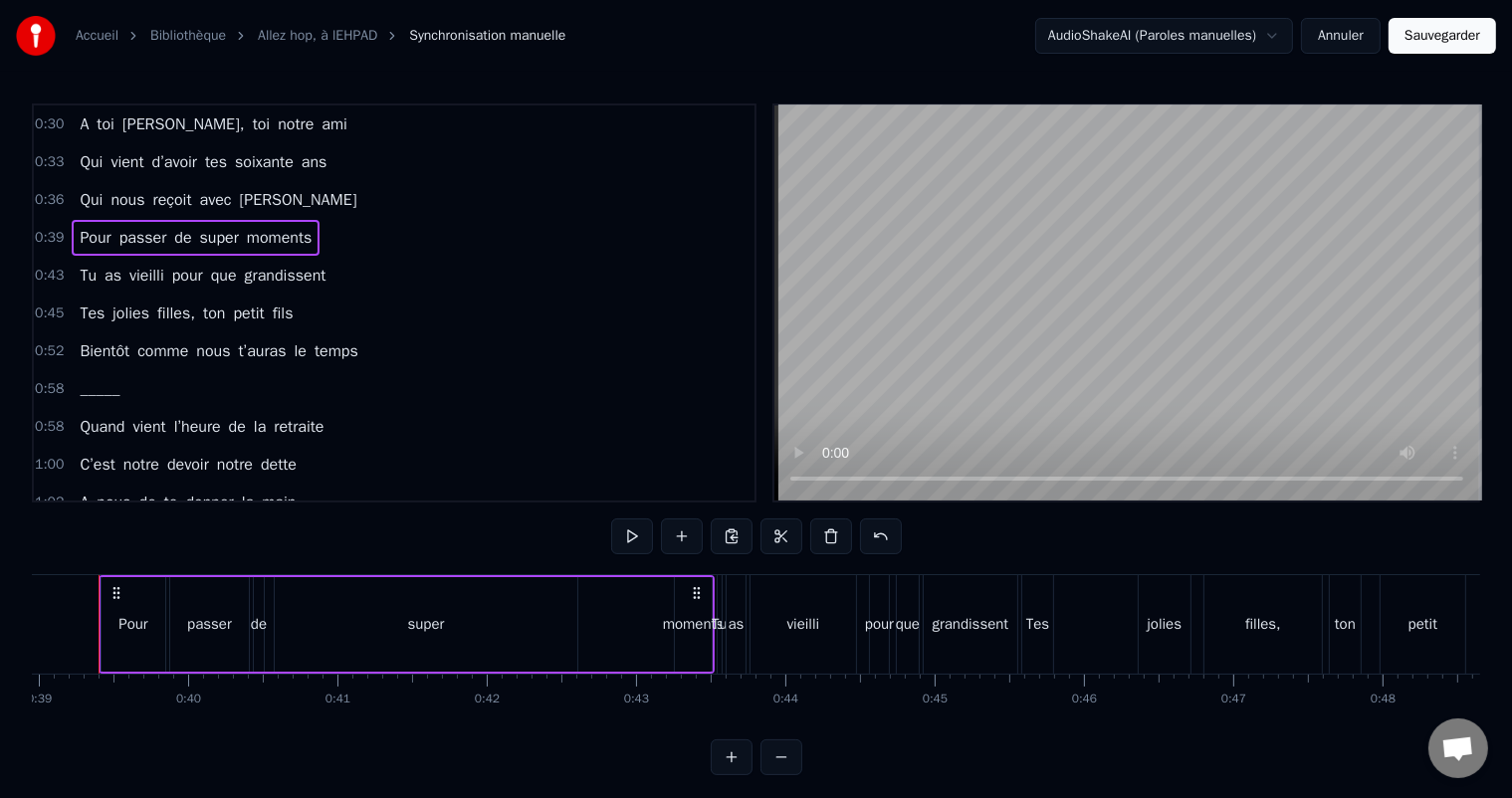 scroll, scrollTop: 0, scrollLeft: 5782, axis: horizontal 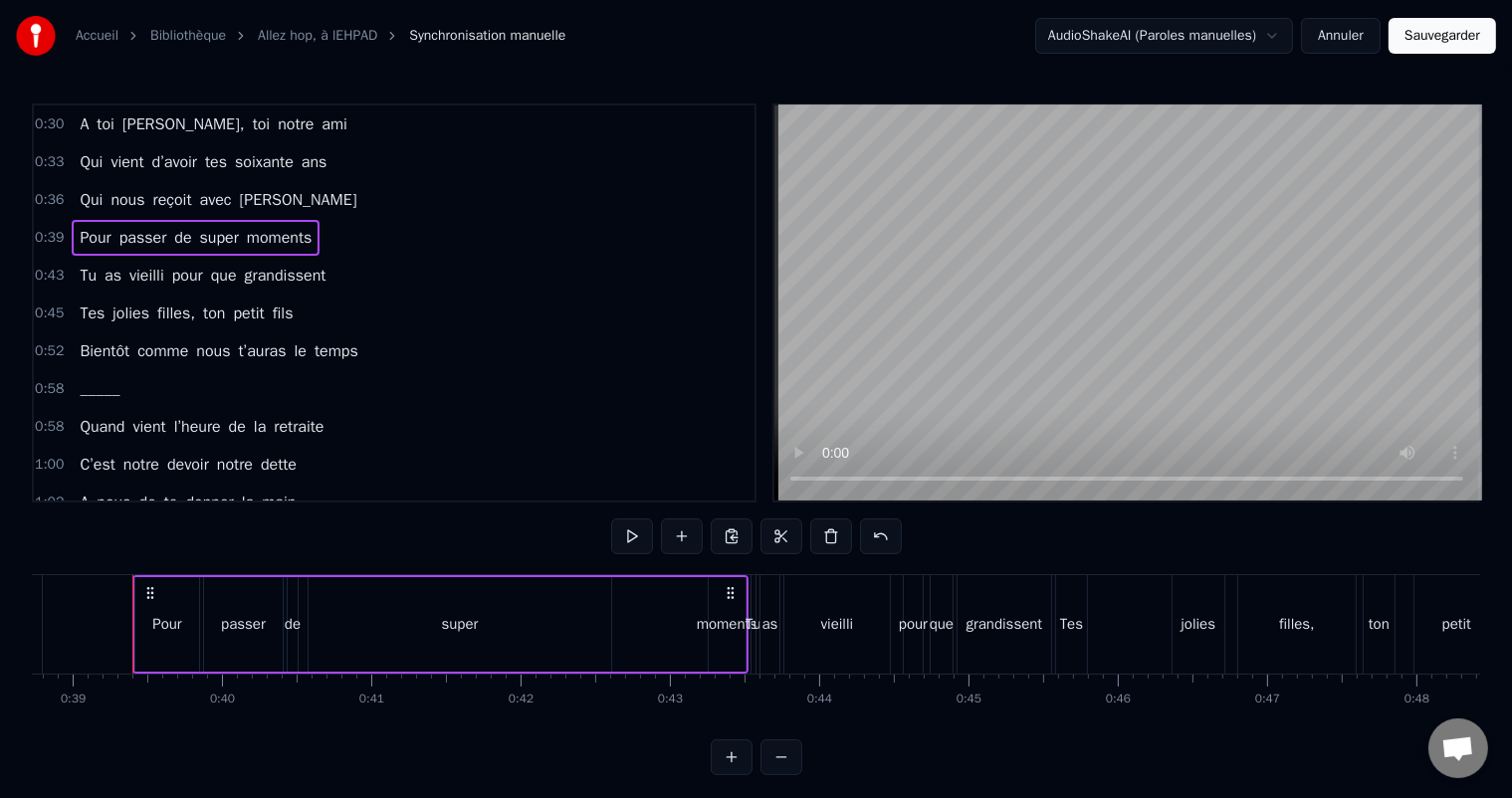 click 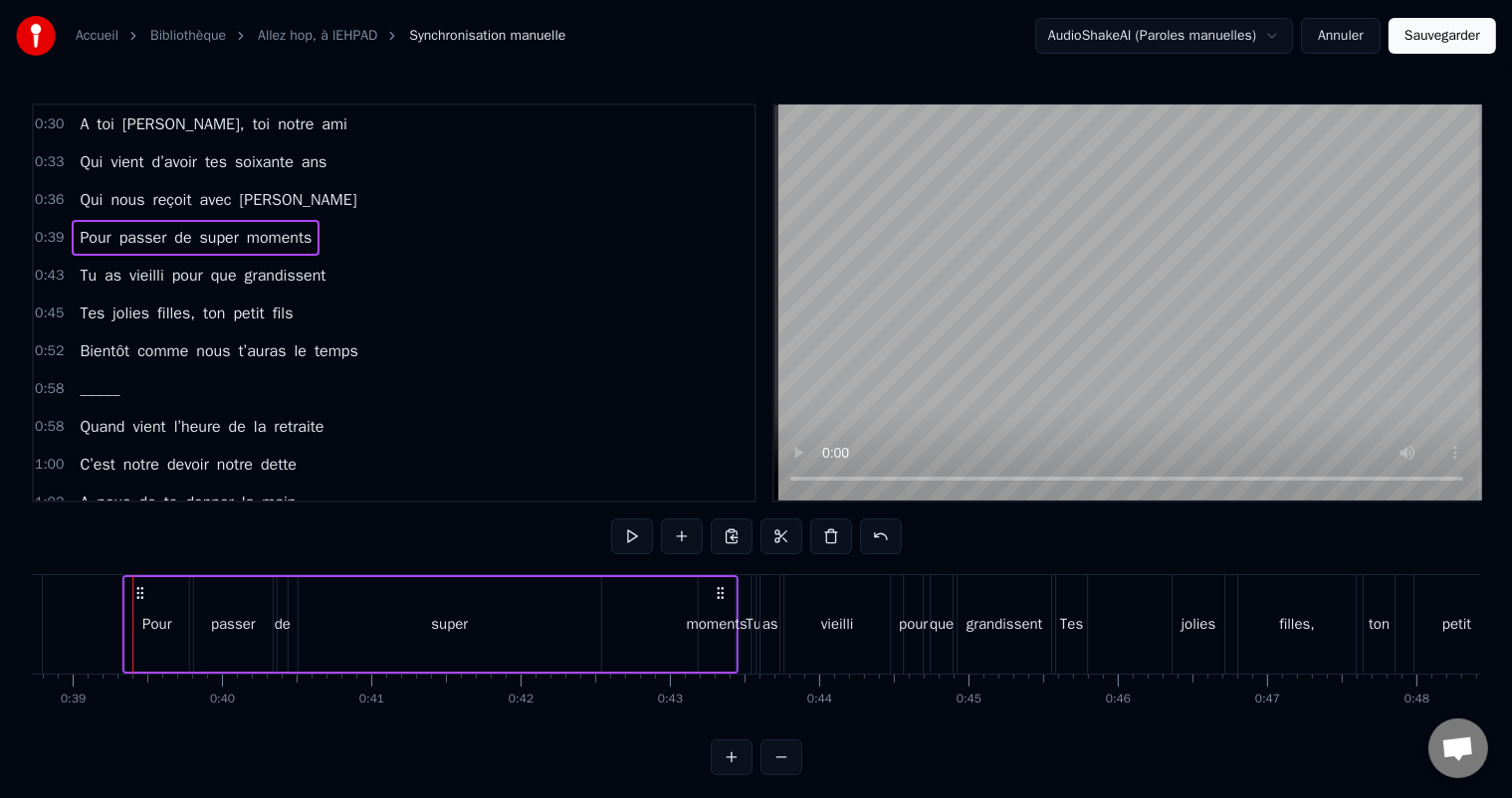 drag, startPoint x: 728, startPoint y: 590, endPoint x: 717, endPoint y: 597, distance: 13.038405 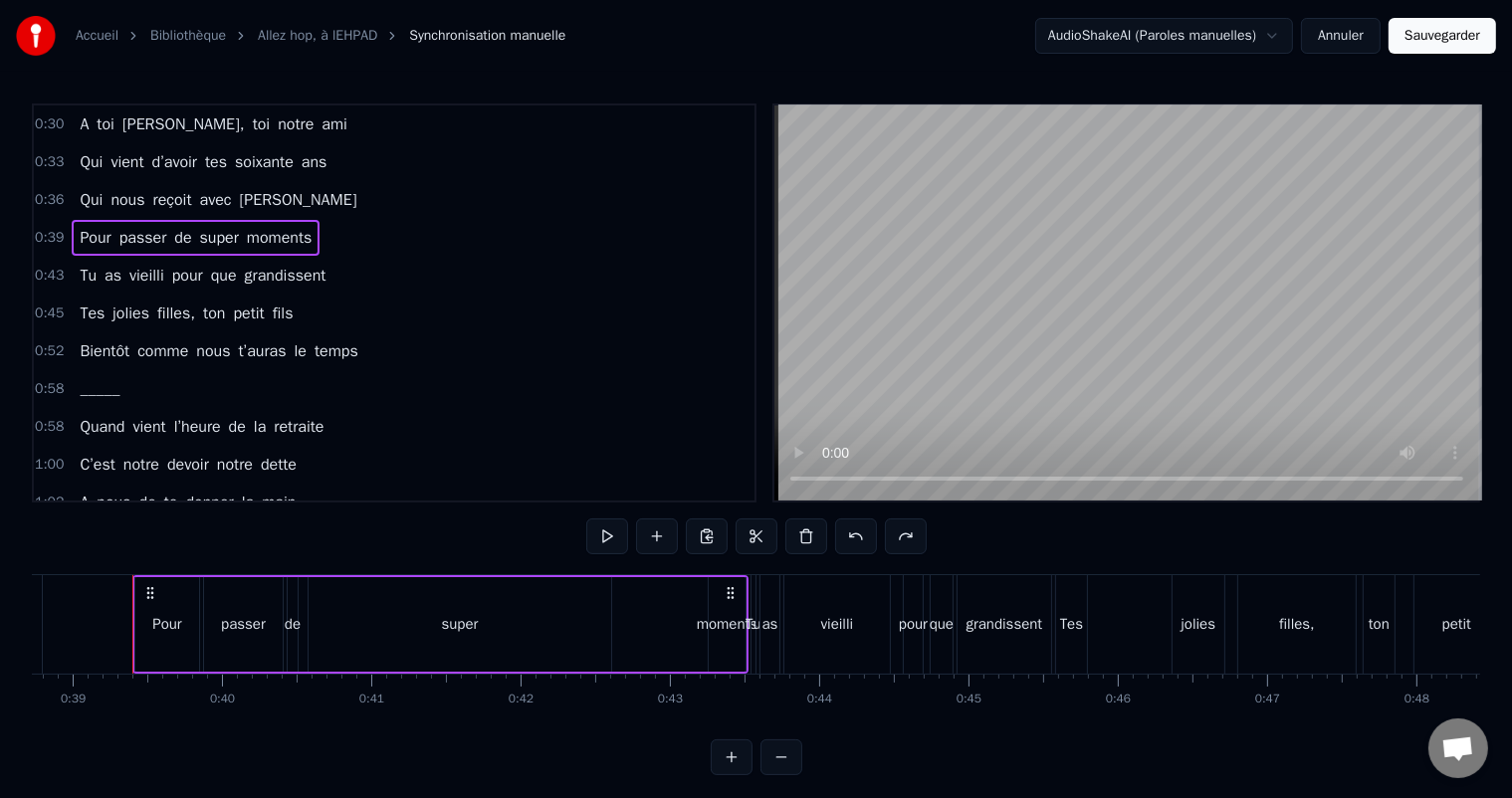 click 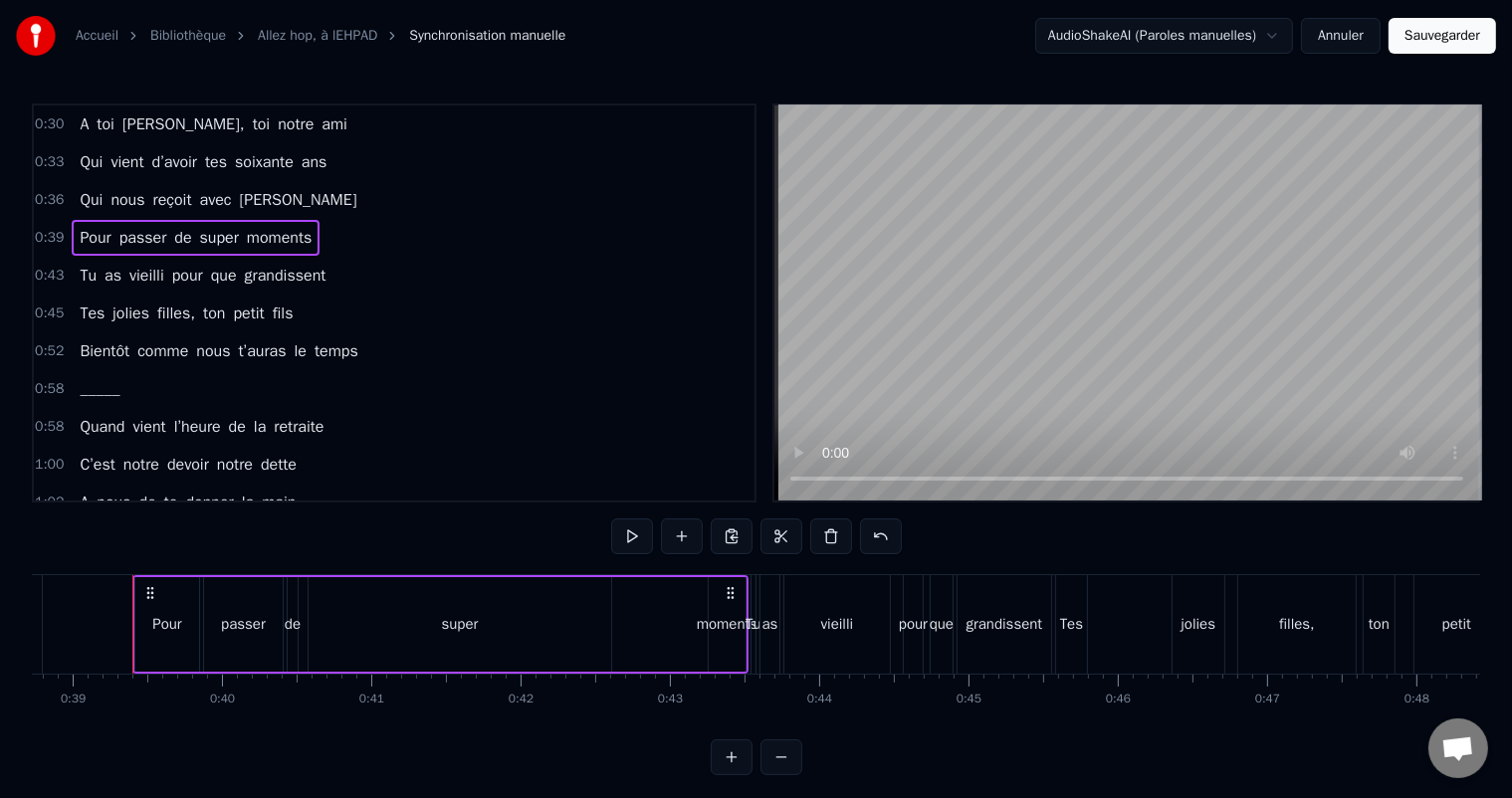 click on "moments" at bounding box center [727, 624] 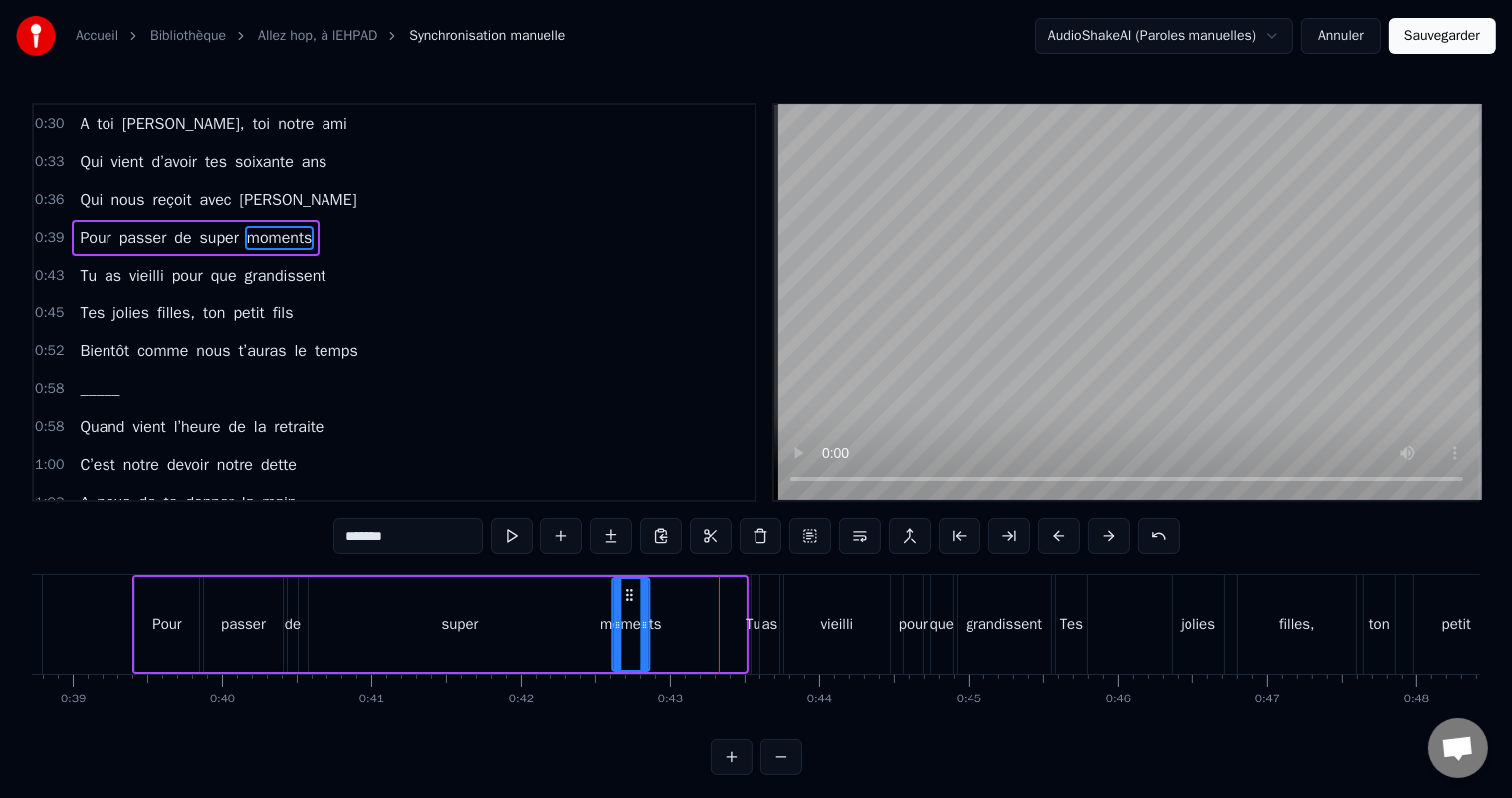drag, startPoint x: 725, startPoint y: 591, endPoint x: 628, endPoint y: 600, distance: 97.41663 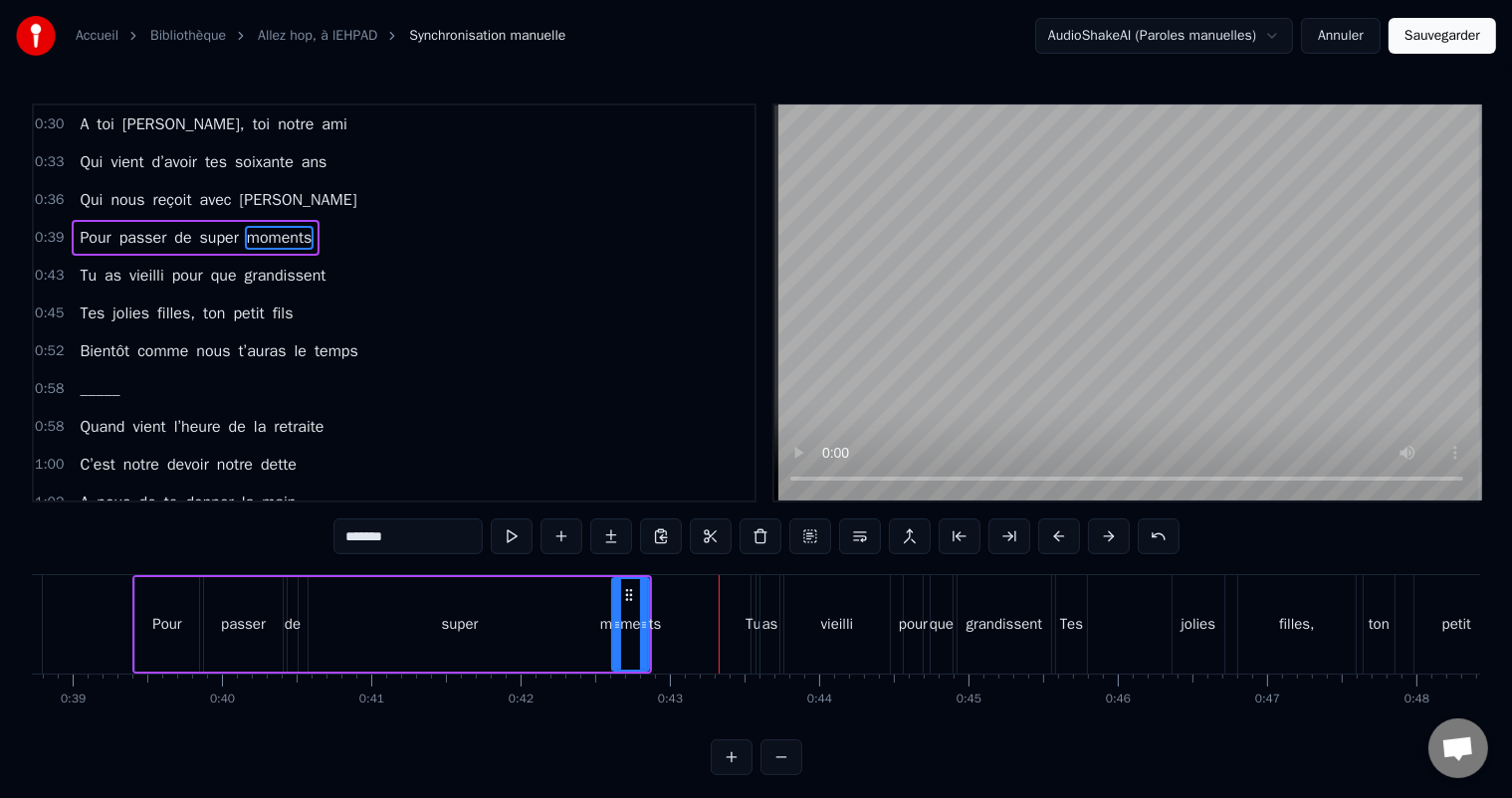 click on "super" at bounding box center [460, 624] 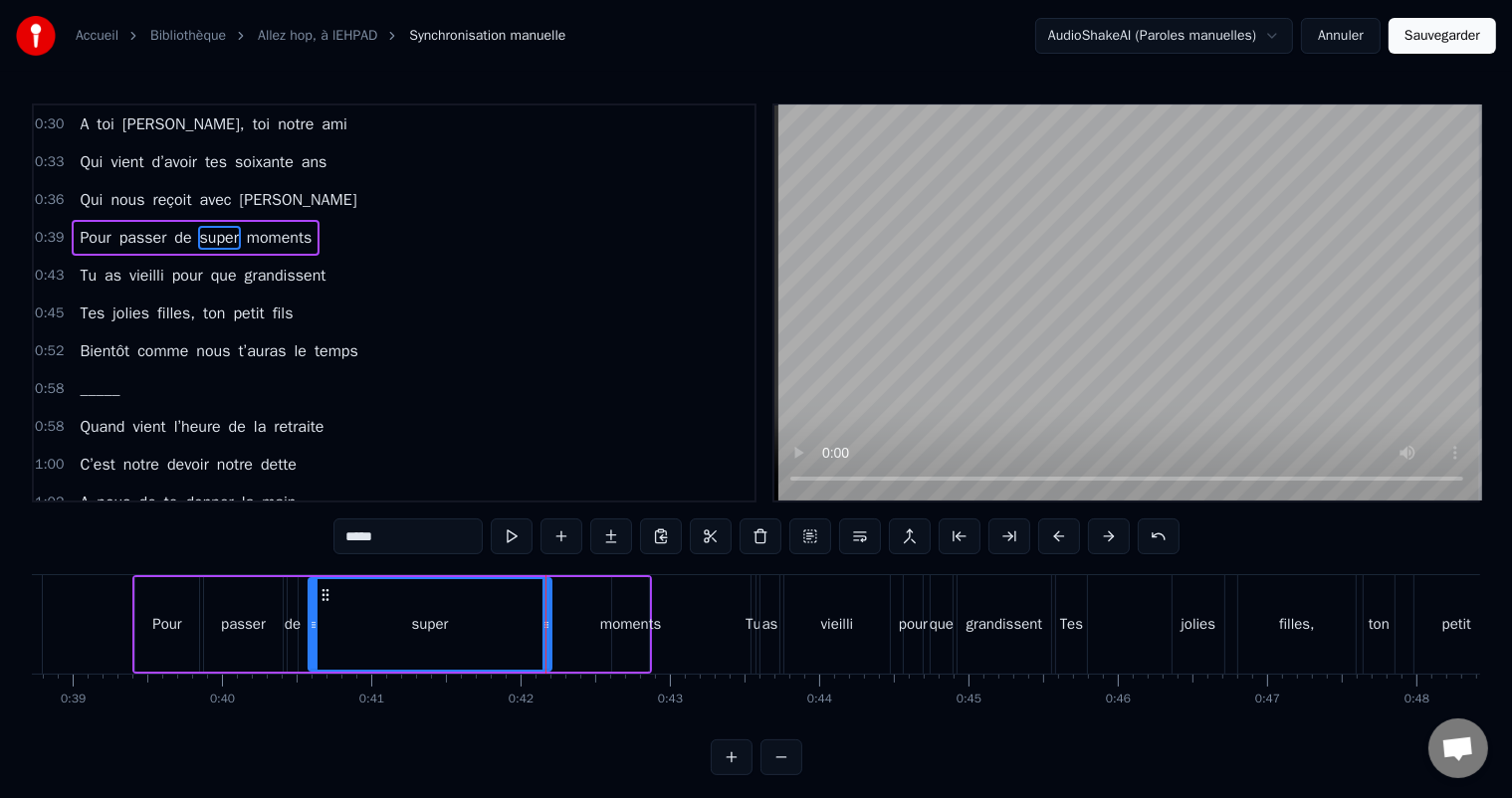 drag, startPoint x: 605, startPoint y: 621, endPoint x: 545, endPoint y: 621, distance: 60 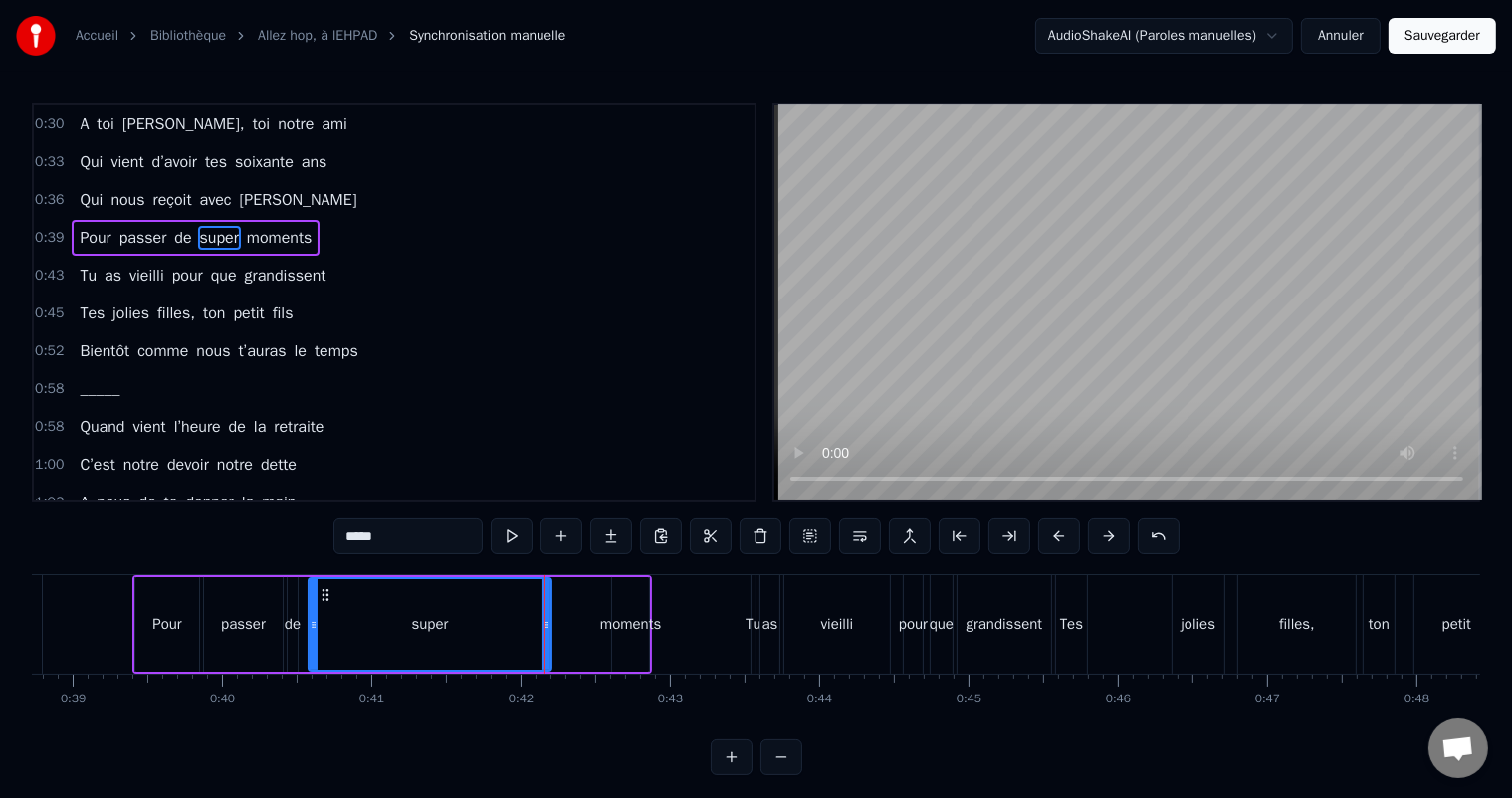 click on "moments" at bounding box center (630, 624) 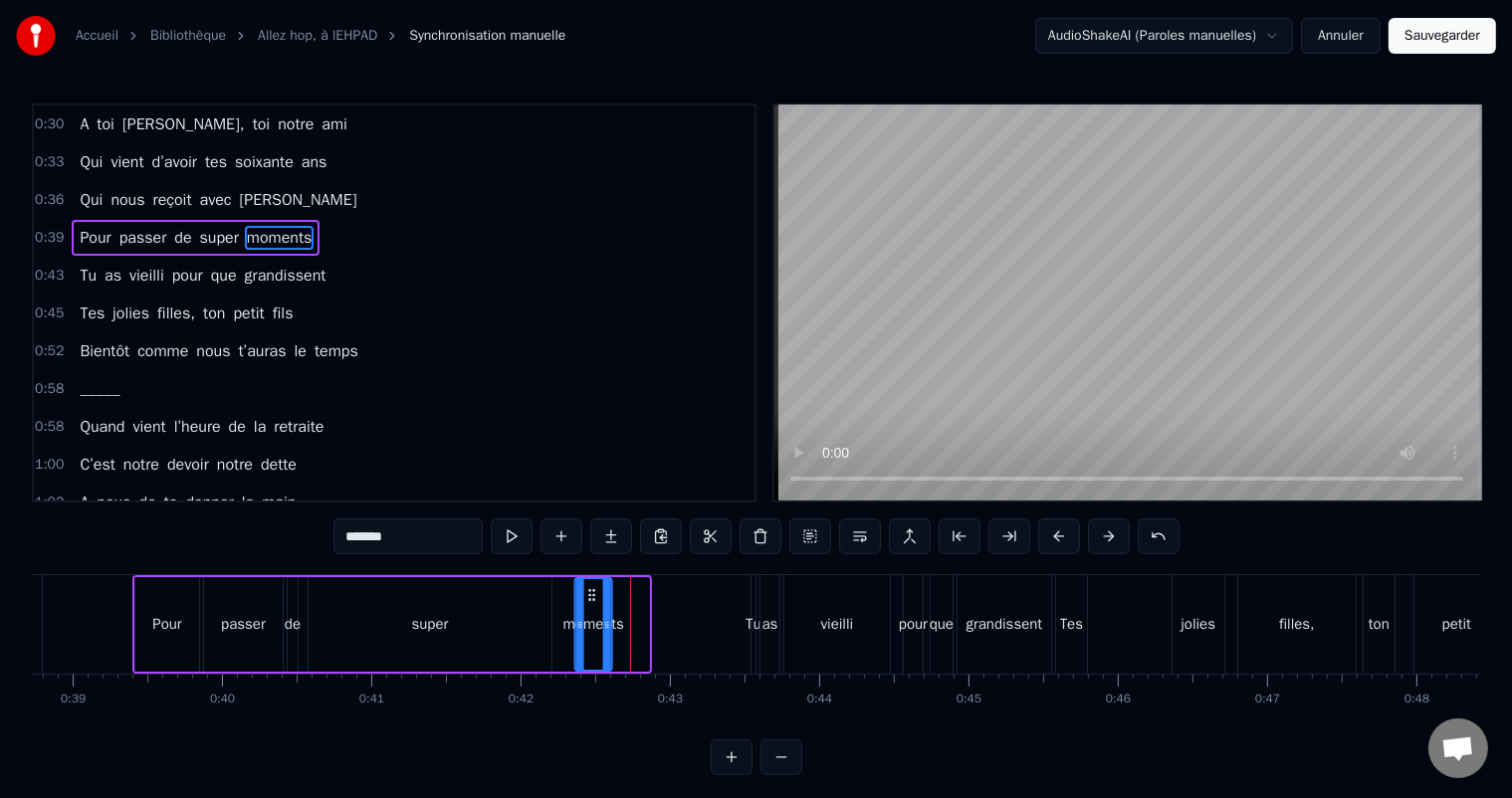 drag, startPoint x: 625, startPoint y: 593, endPoint x: 587, endPoint y: 593, distance: 38 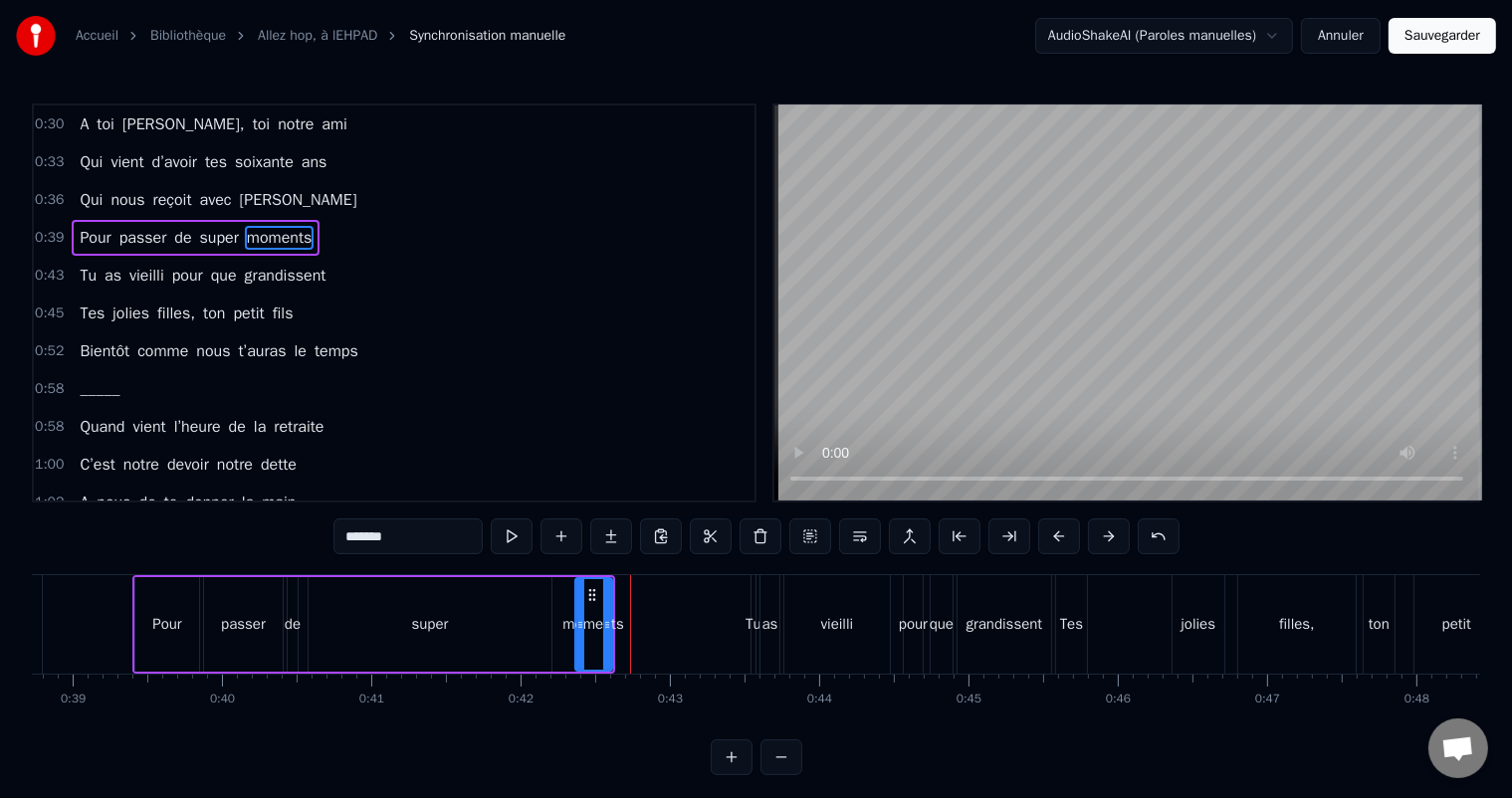 click on "super" at bounding box center (430, 624) 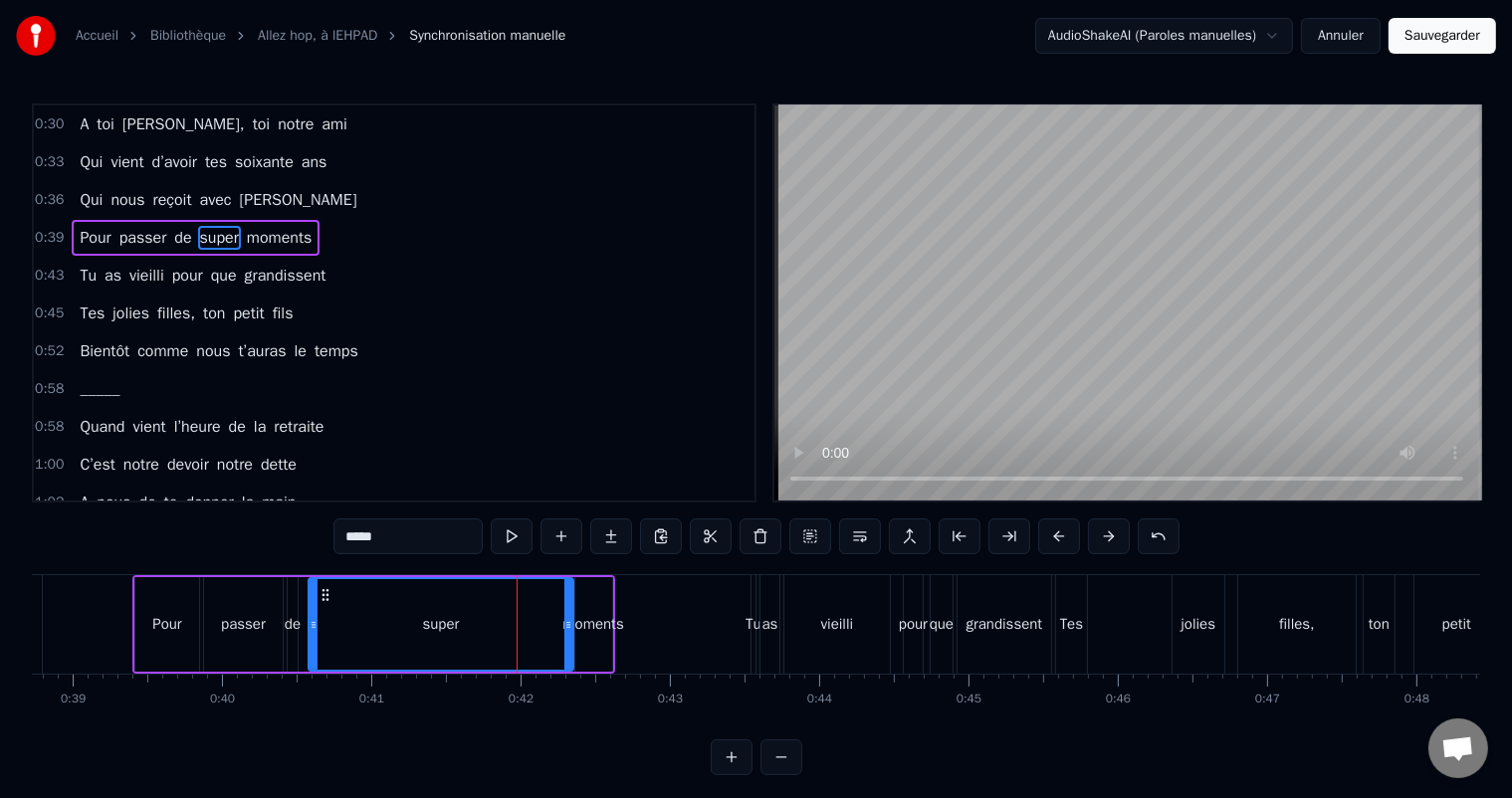 drag, startPoint x: 547, startPoint y: 621, endPoint x: 569, endPoint y: 620, distance: 22.022716 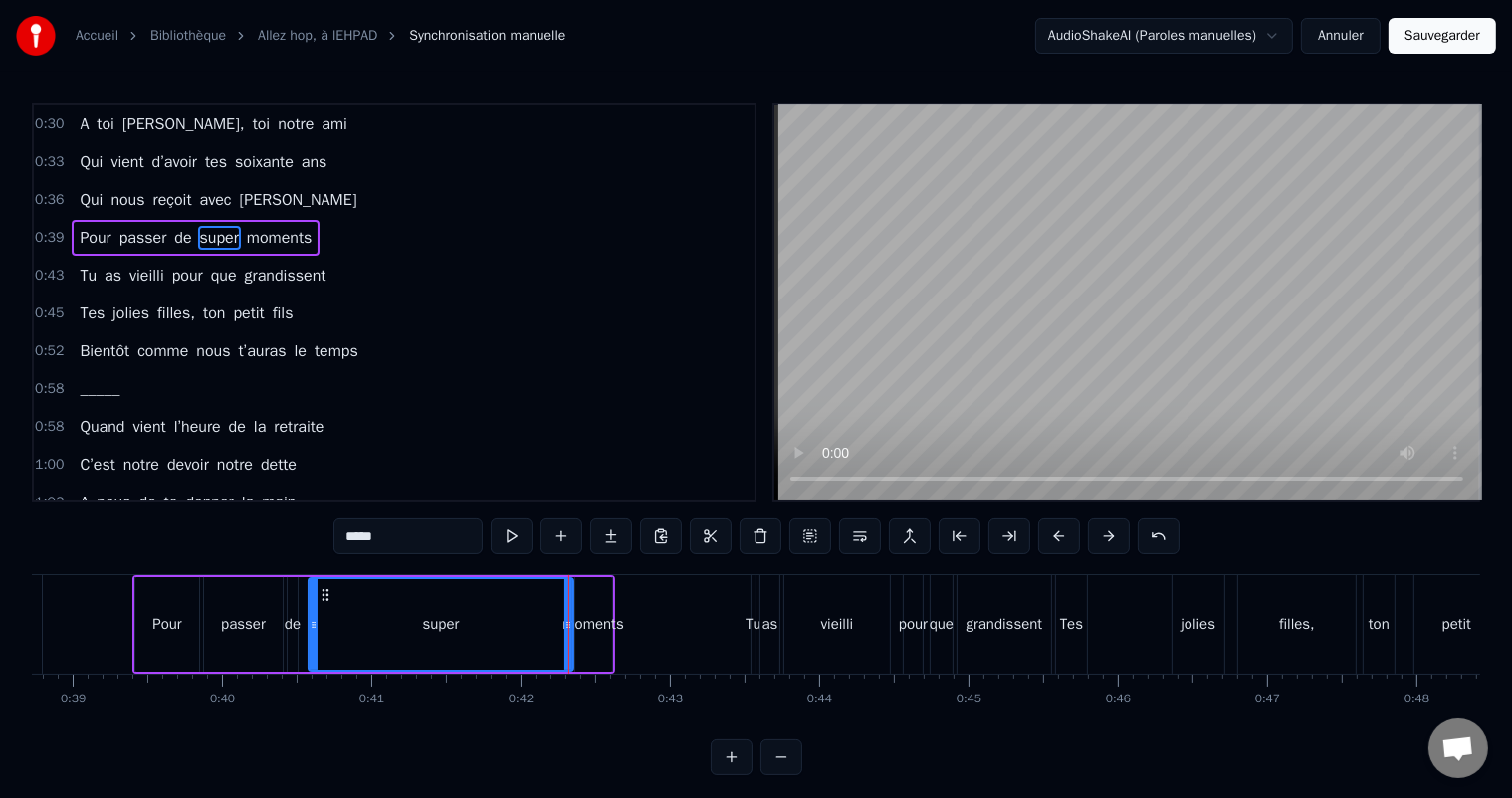 click on "0:45 Tes jolies filles, ton petit fils" at bounding box center [394, 313] 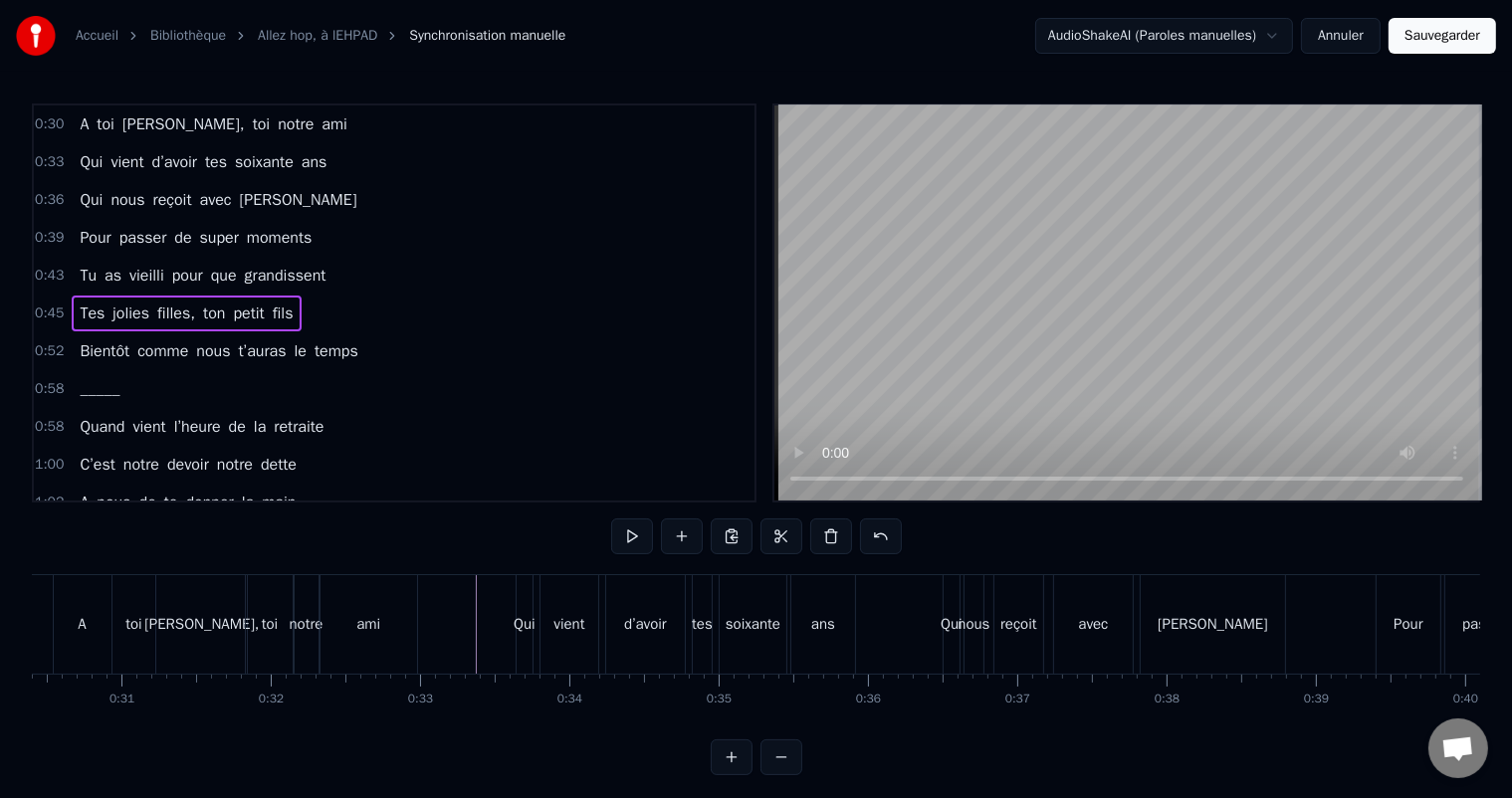 scroll, scrollTop: 0, scrollLeft: 4285, axis: horizontal 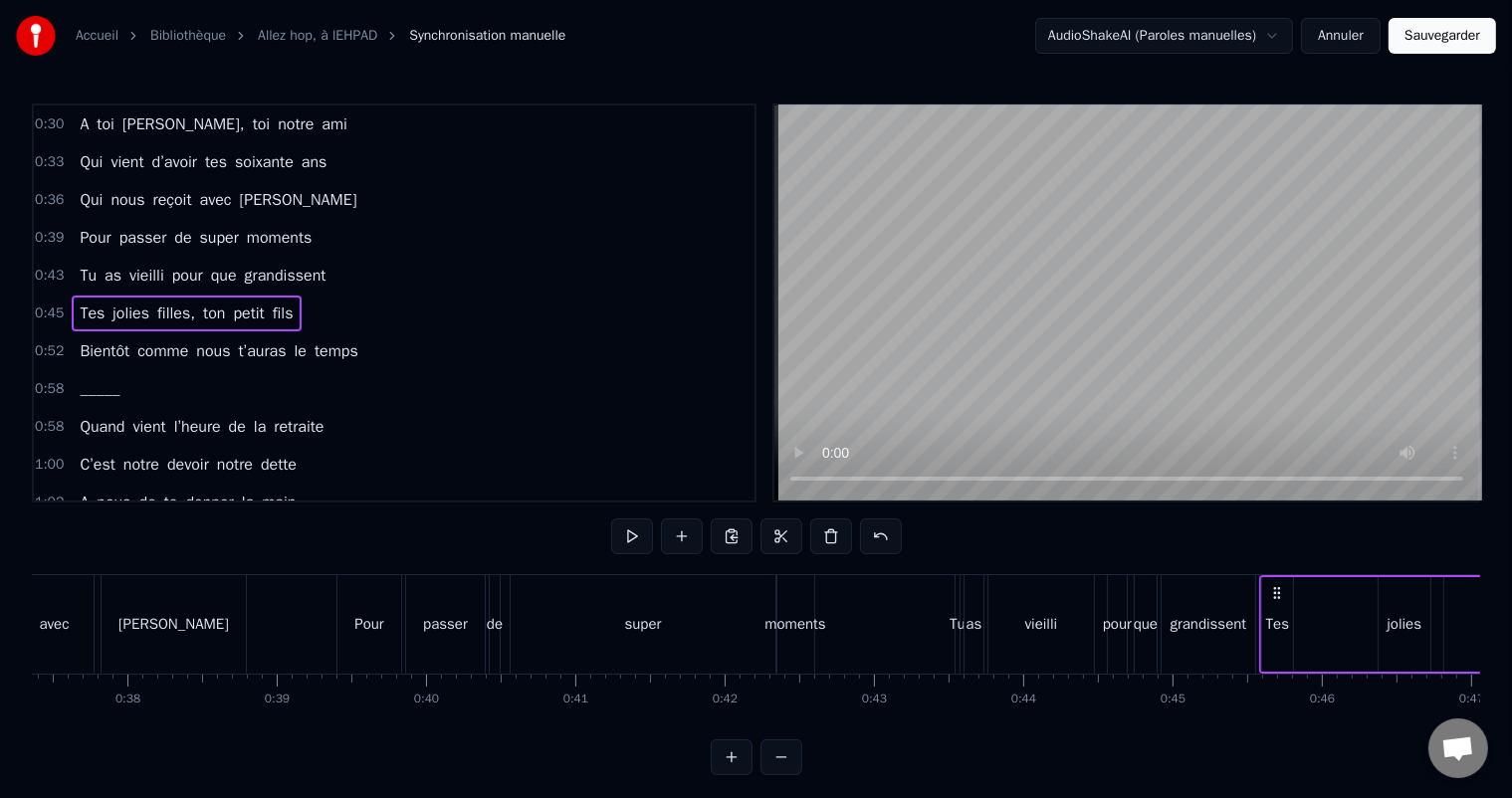click on "super" at bounding box center [643, 624] 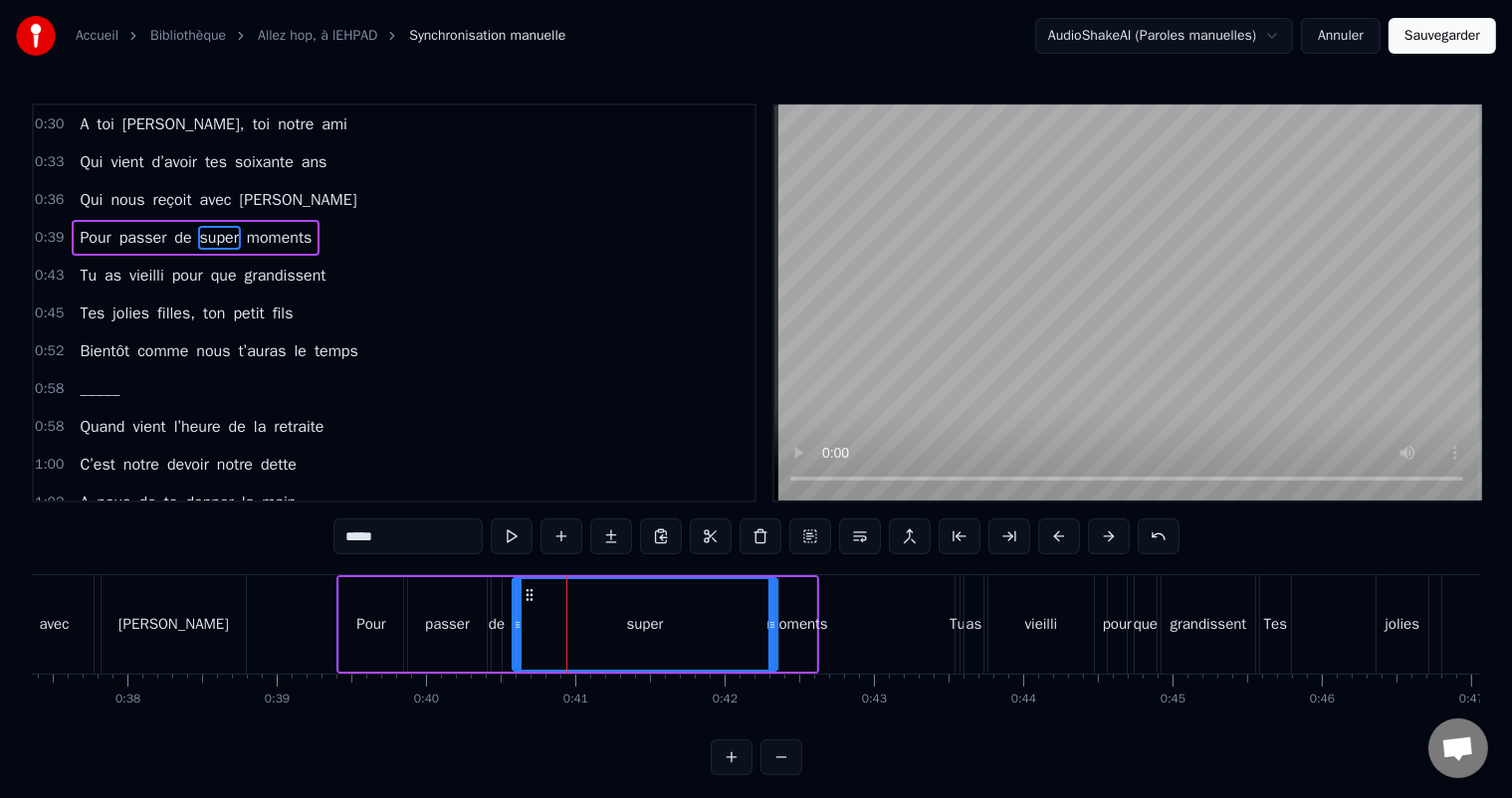 click on "Pour passer de super moments" at bounding box center (195, 238) 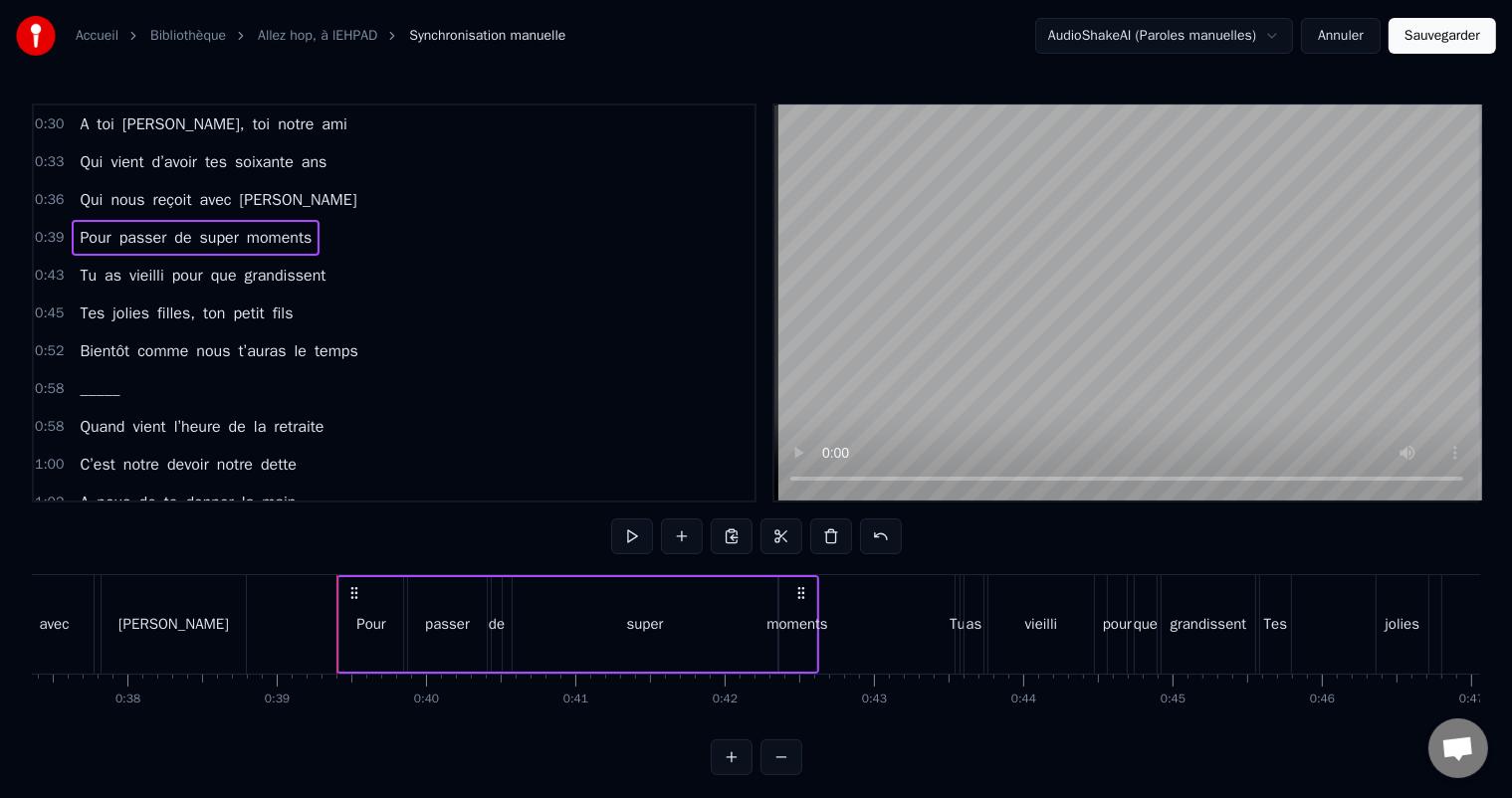 click on "0:43 Tu as vieilli pour que grandissent" at bounding box center [394, 276] 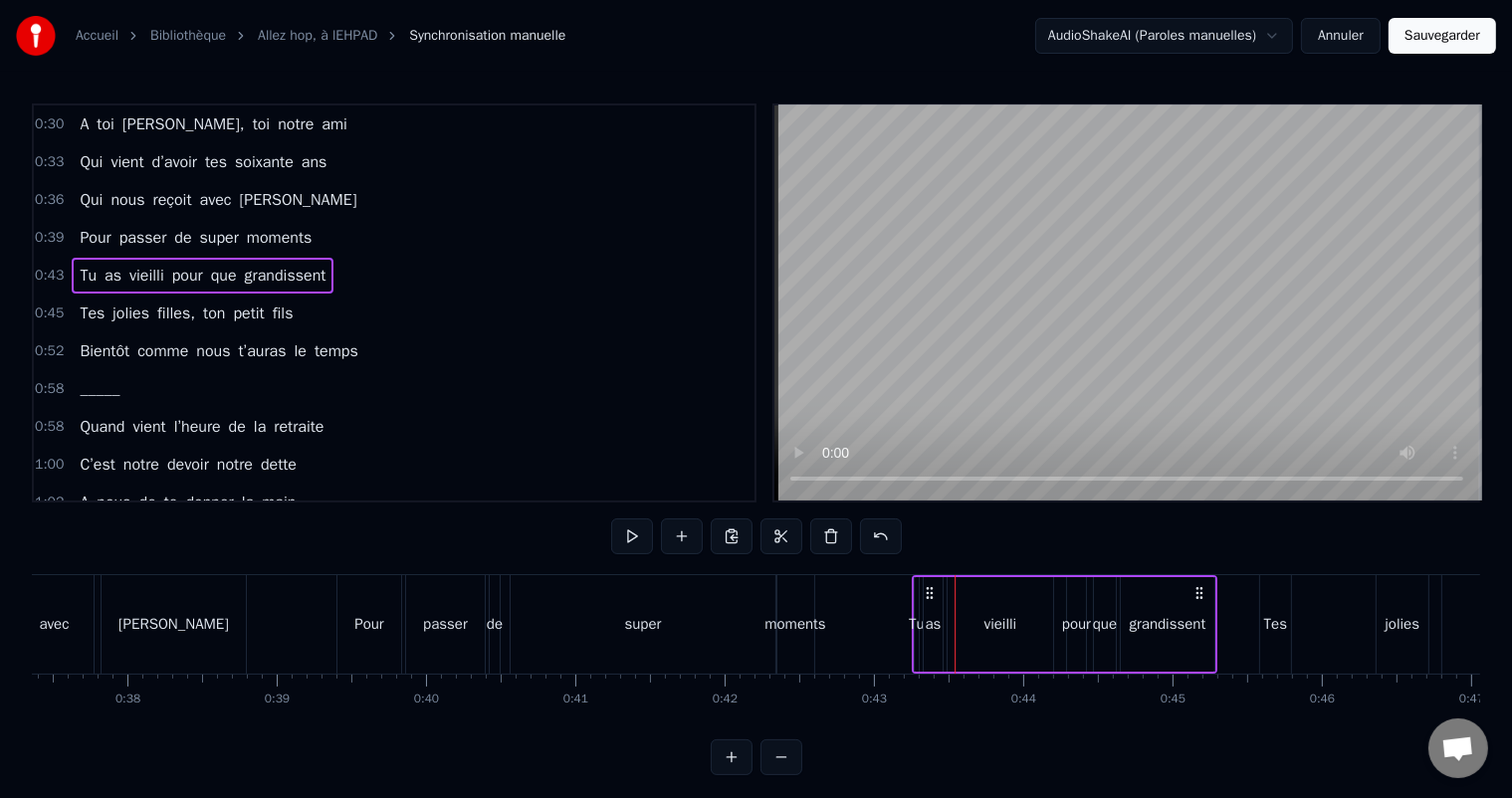 drag, startPoint x: 972, startPoint y: 589, endPoint x: 929, endPoint y: 589, distance: 43 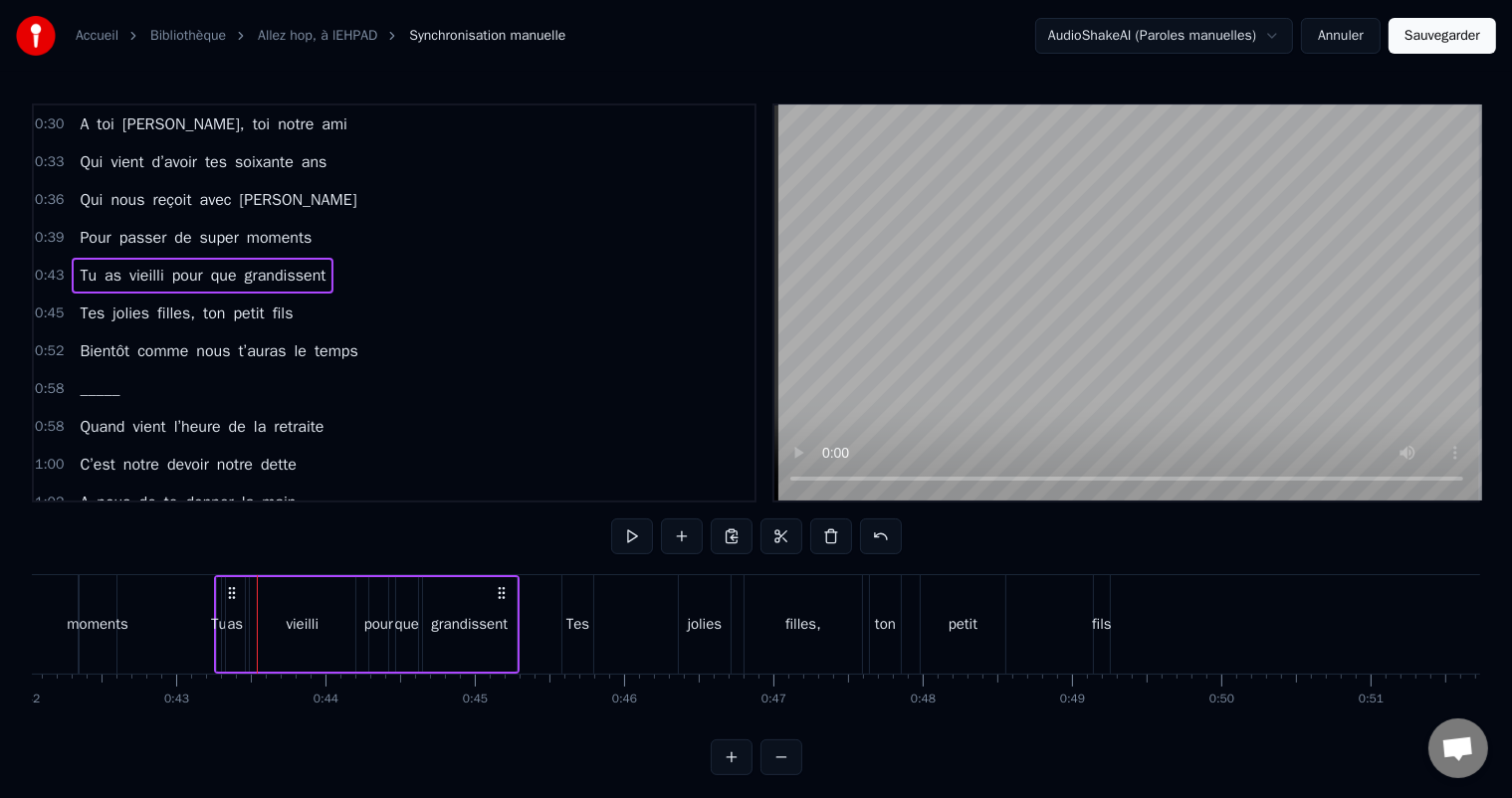 scroll, scrollTop: 0, scrollLeft: 6294, axis: horizontal 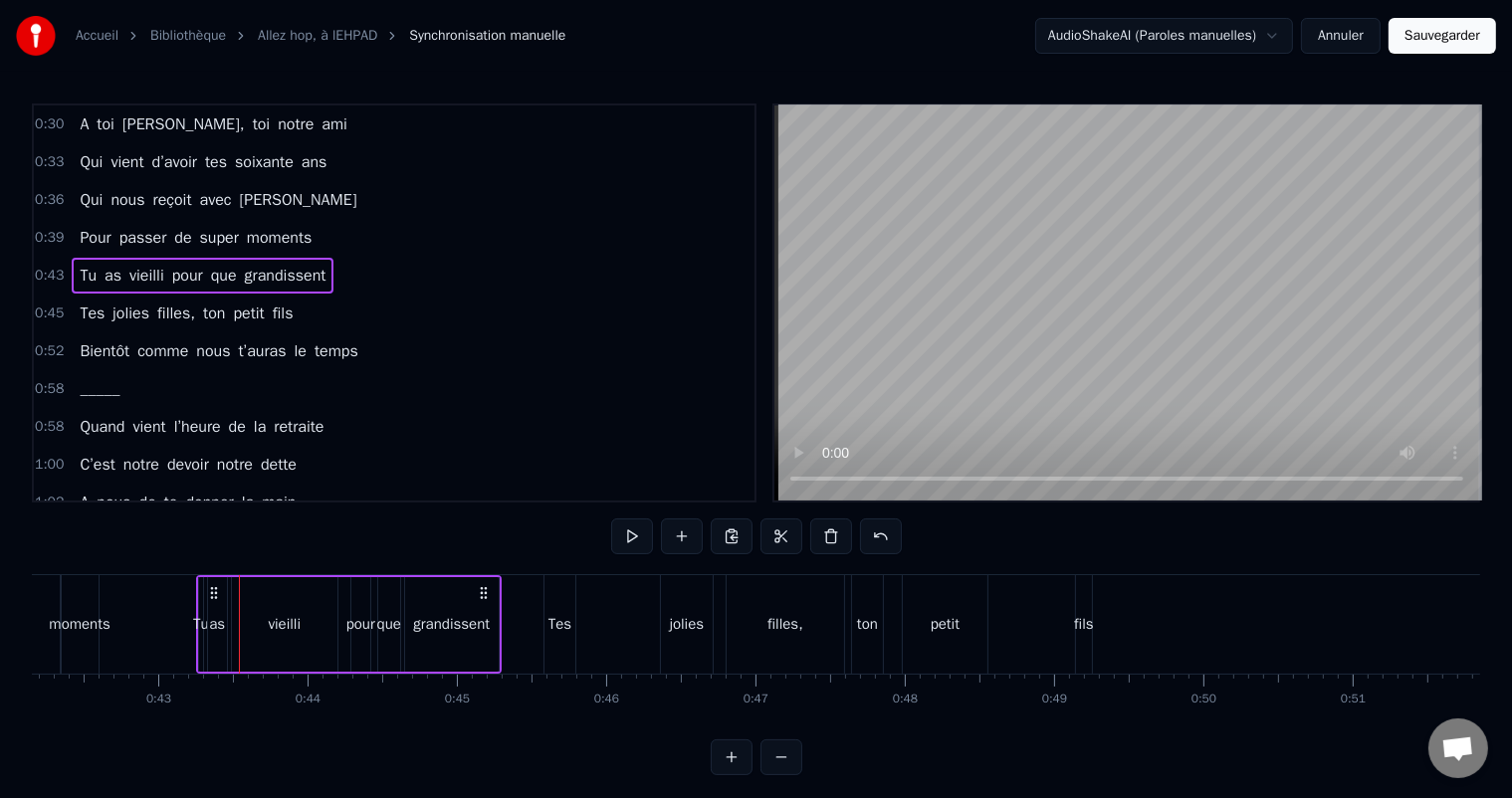 click on "Tes" at bounding box center (559, 624) 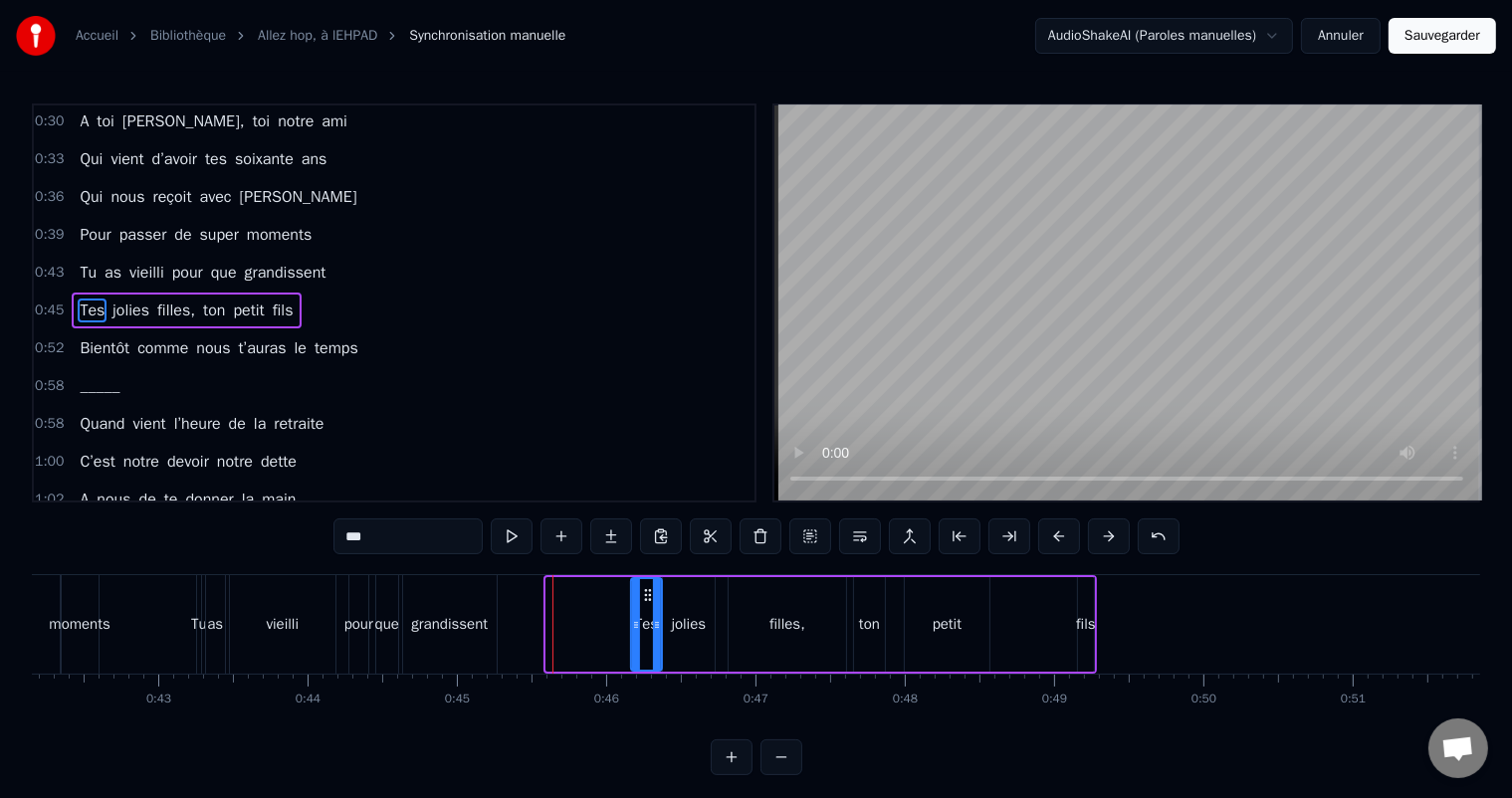 drag, startPoint x: 561, startPoint y: 591, endPoint x: 646, endPoint y: 585, distance: 85.2115 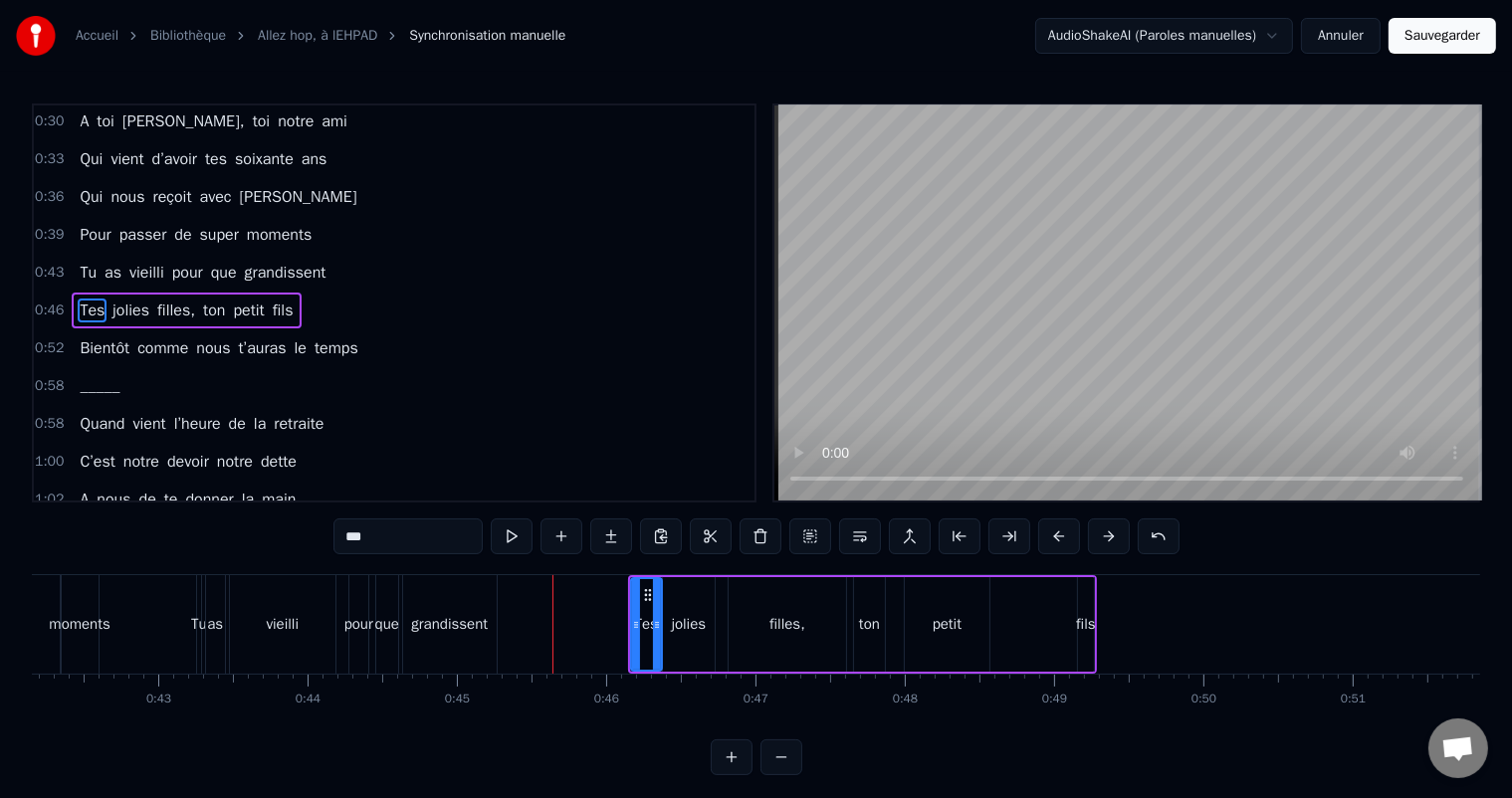 click on "fils" at bounding box center [1086, 624] 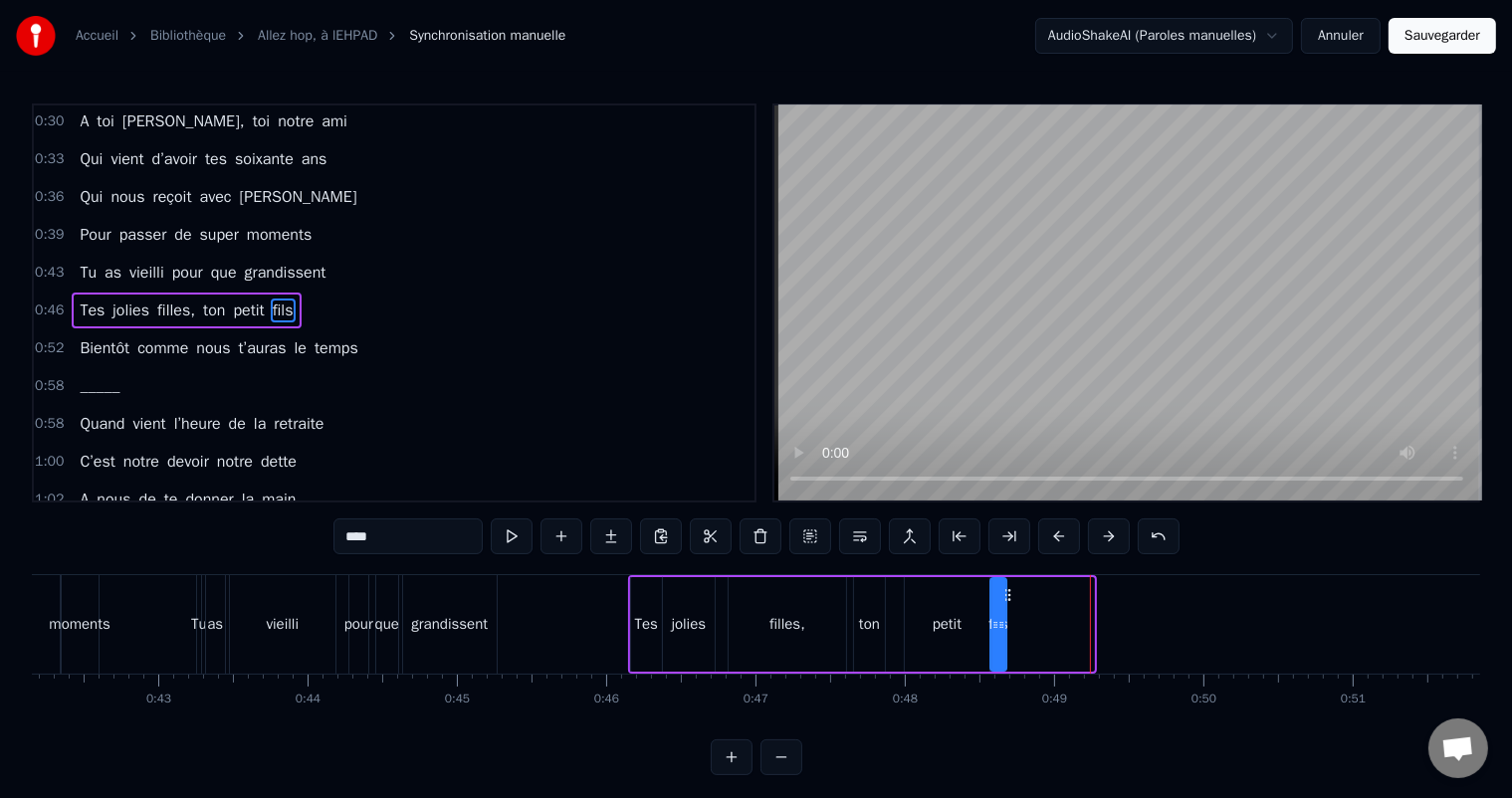 drag, startPoint x: 1095, startPoint y: 594, endPoint x: 1007, endPoint y: 583, distance: 88.68484 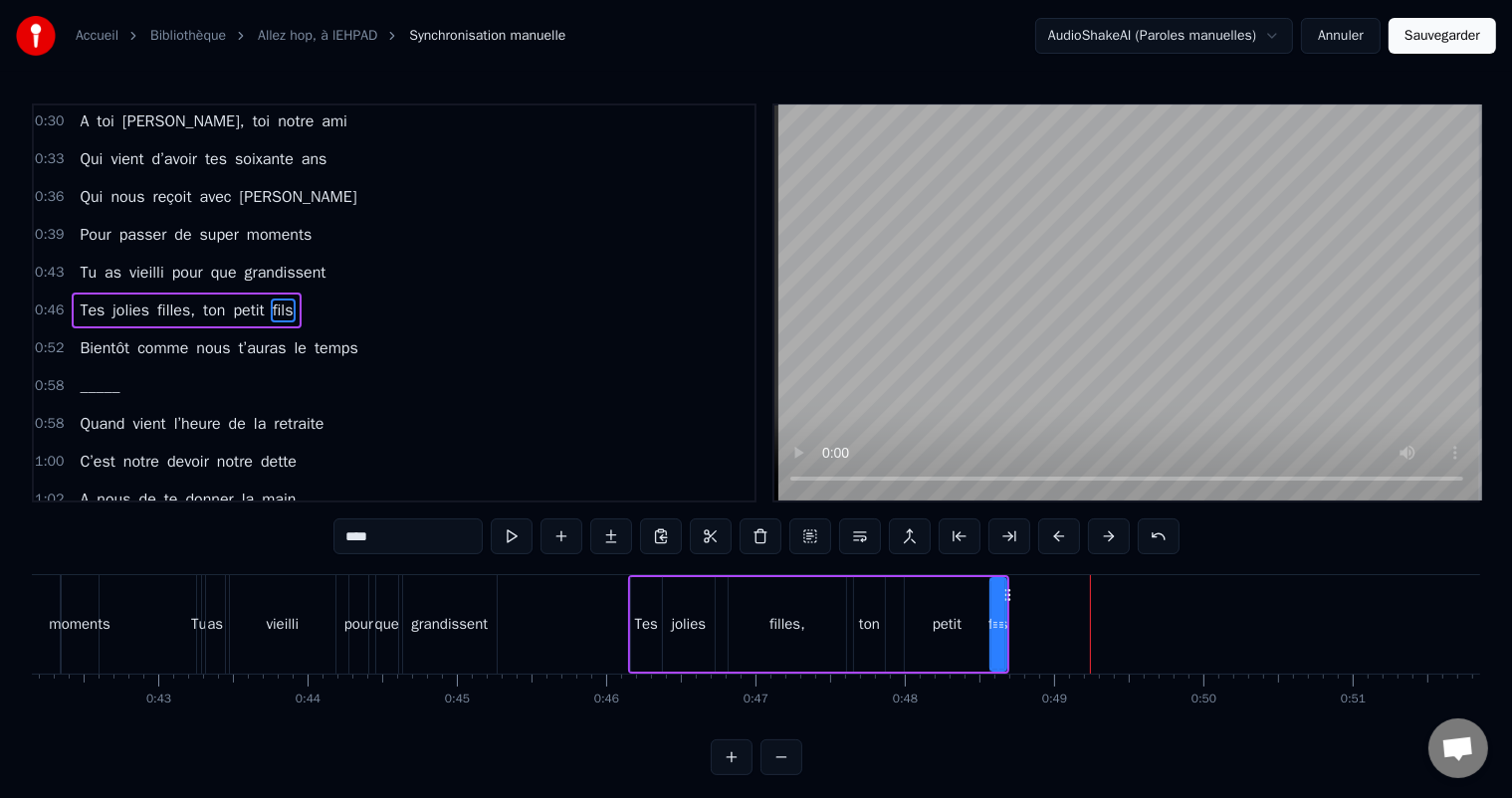 click on "Tu as vieilli pour que grandissent" at bounding box center (202, 273) 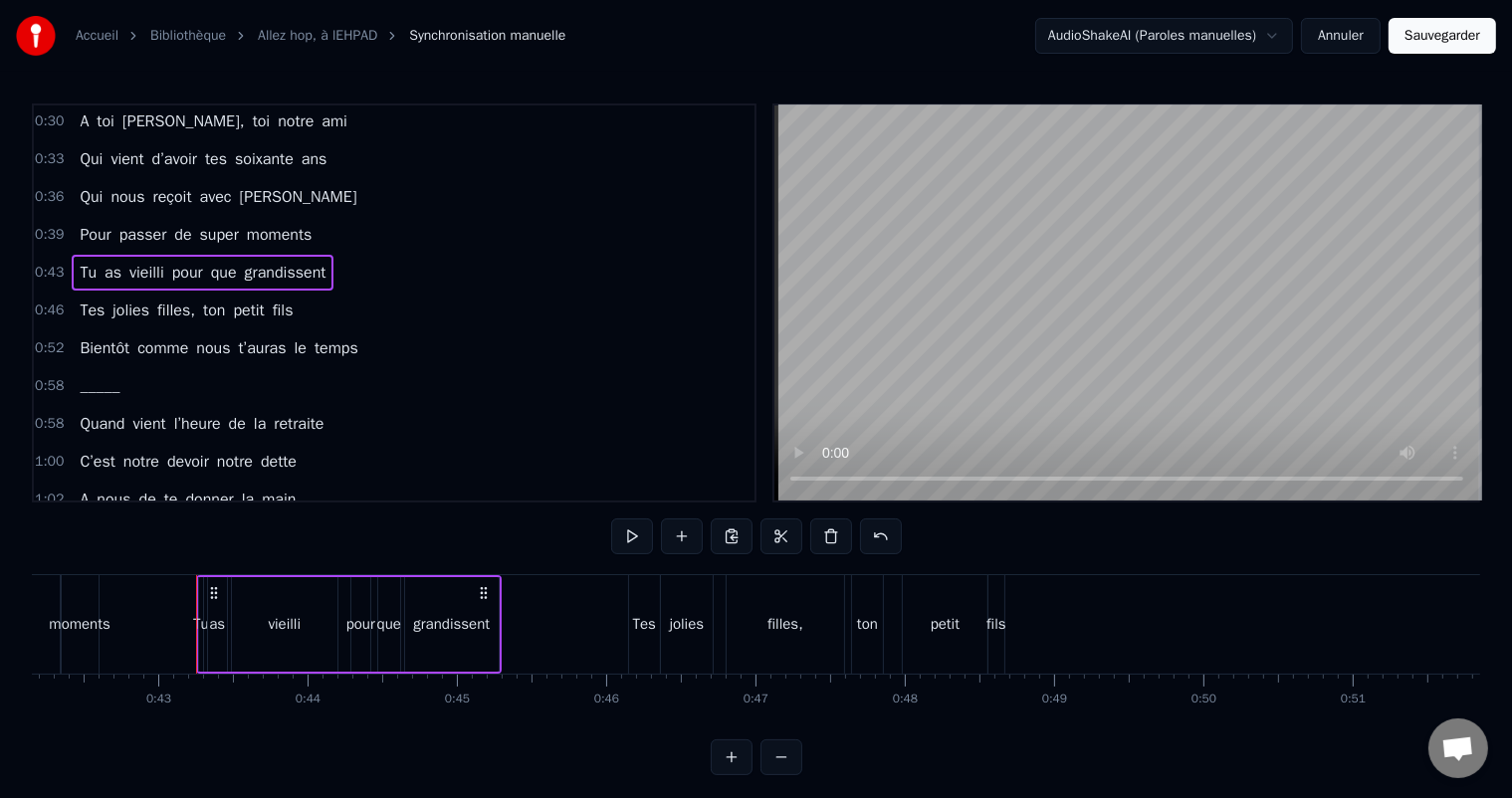 click on "vieilli" at bounding box center (285, 624) 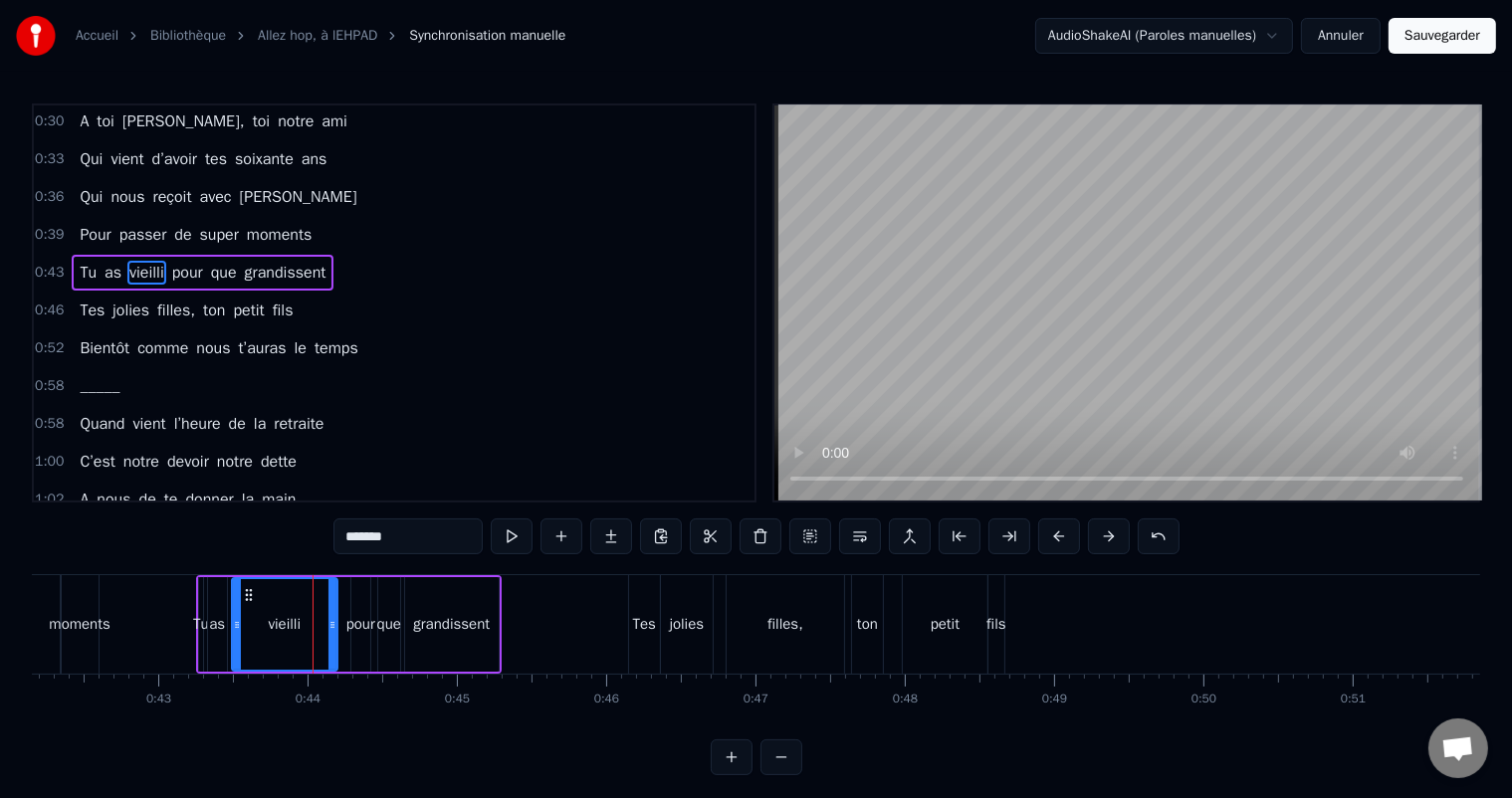 scroll, scrollTop: 0, scrollLeft: 0, axis: both 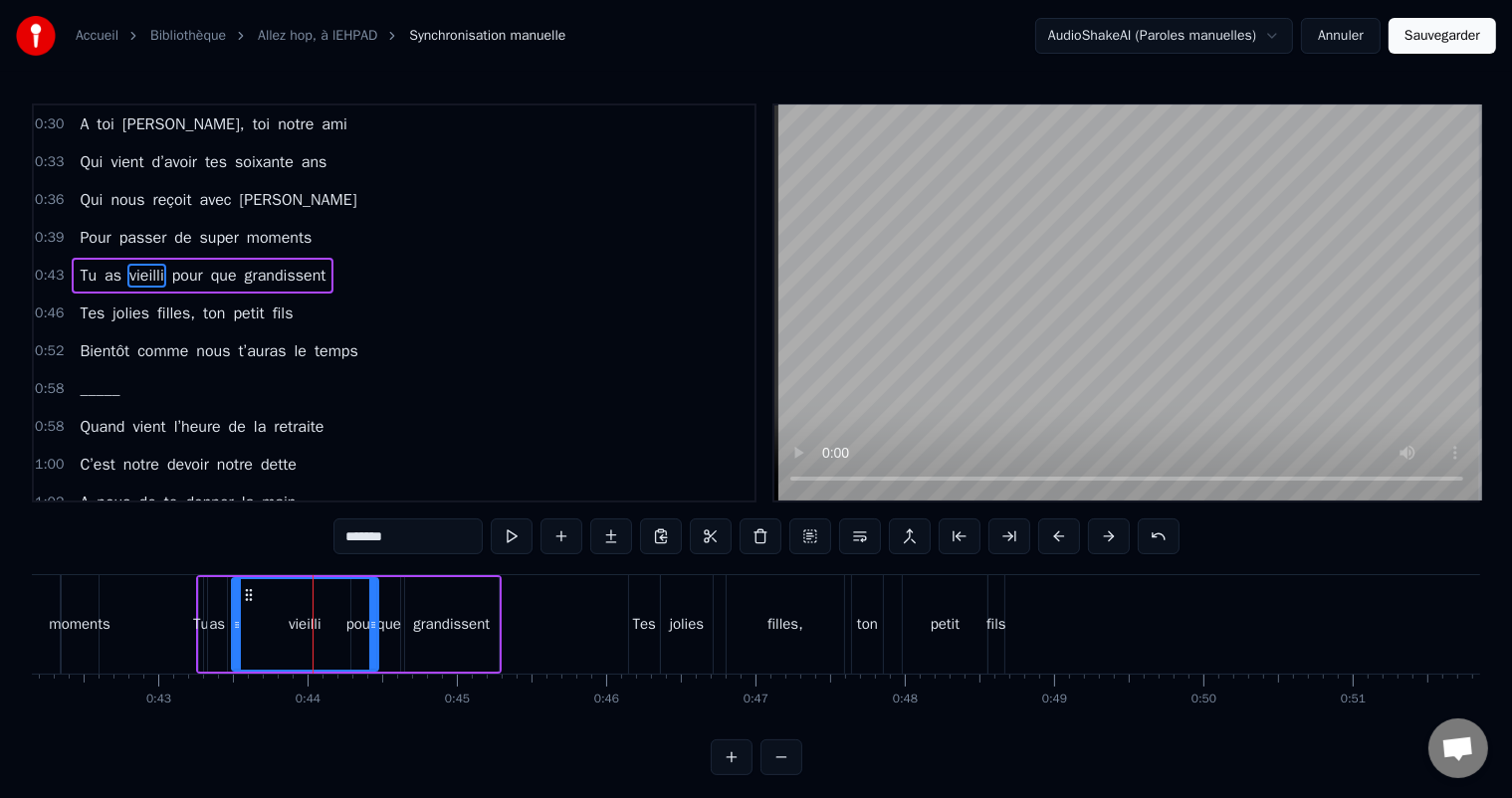 drag, startPoint x: 332, startPoint y: 625, endPoint x: 373, endPoint y: 622, distance: 41.10961 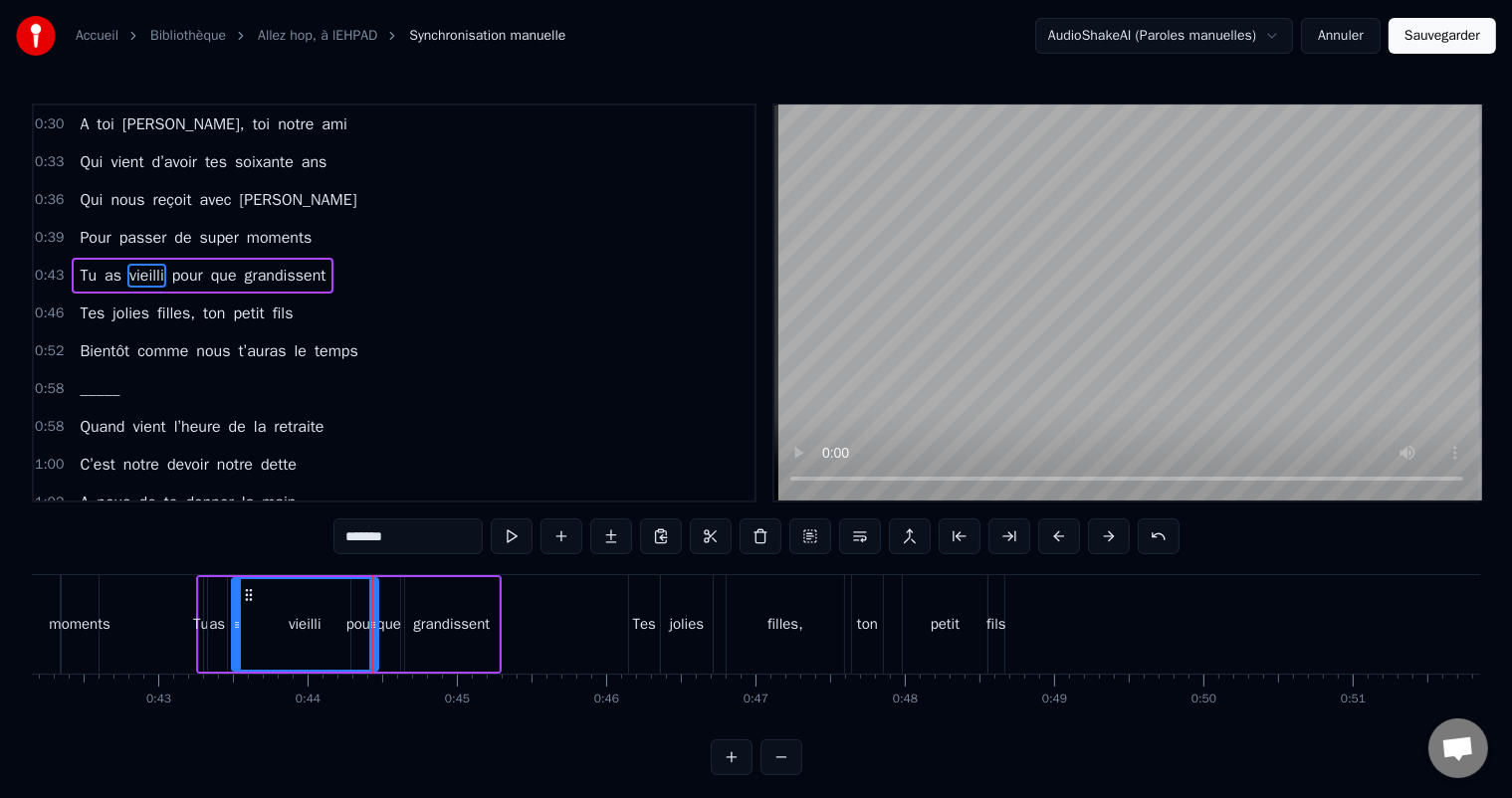 click on "vieilli" at bounding box center [305, 624] 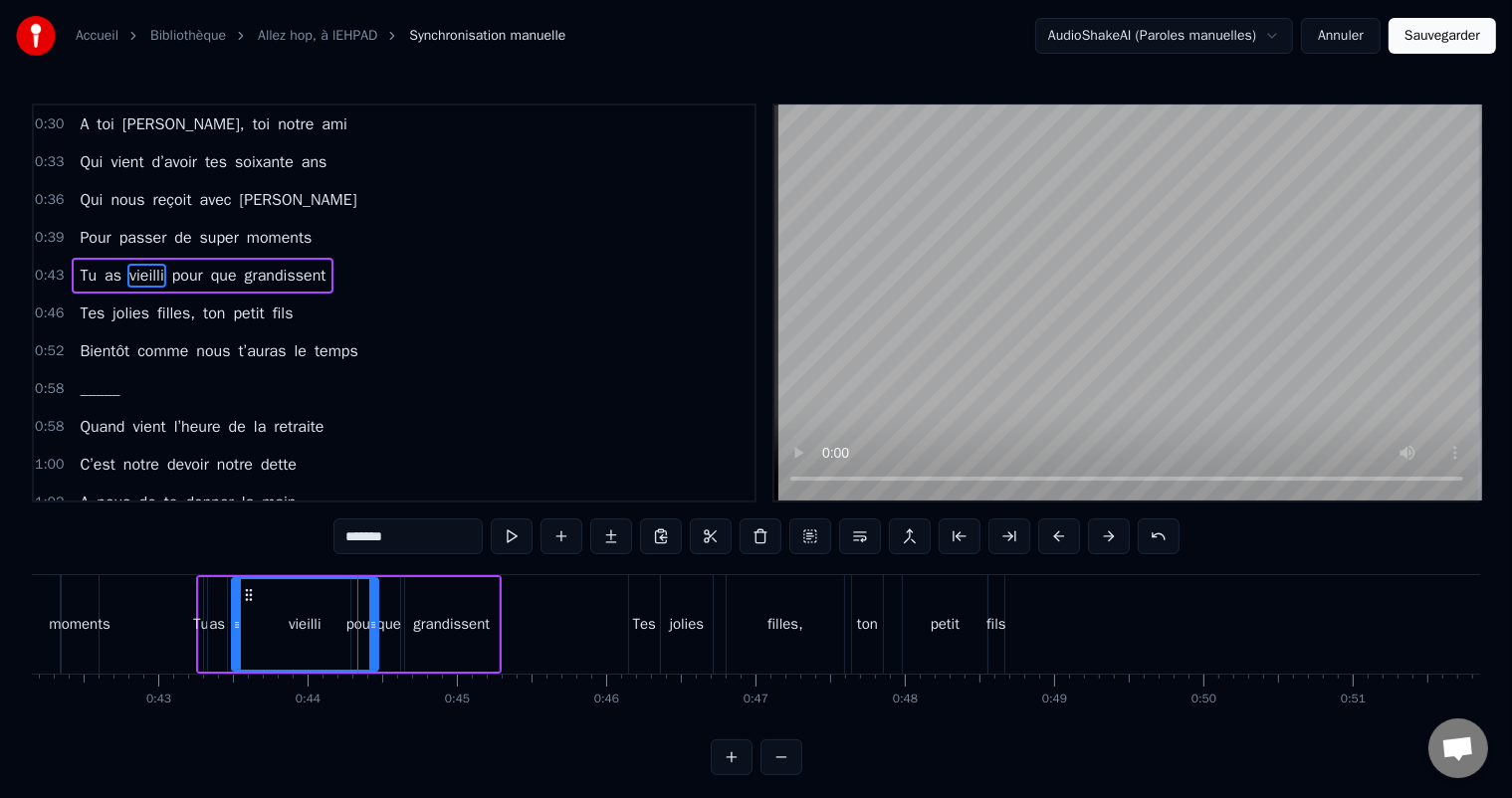 click on "pour" at bounding box center (187, 276) 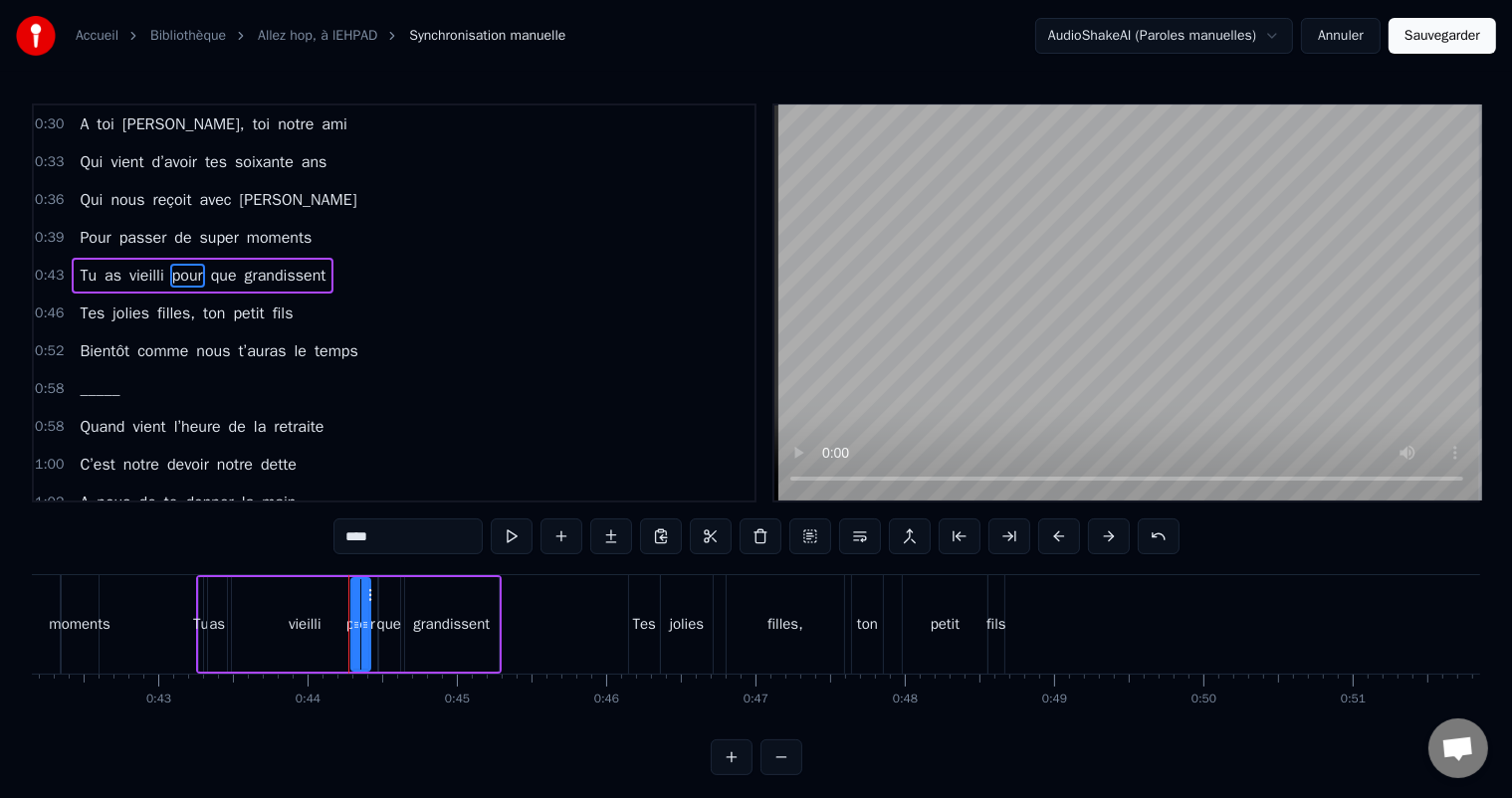 click on "grandissent" at bounding box center [451, 624] 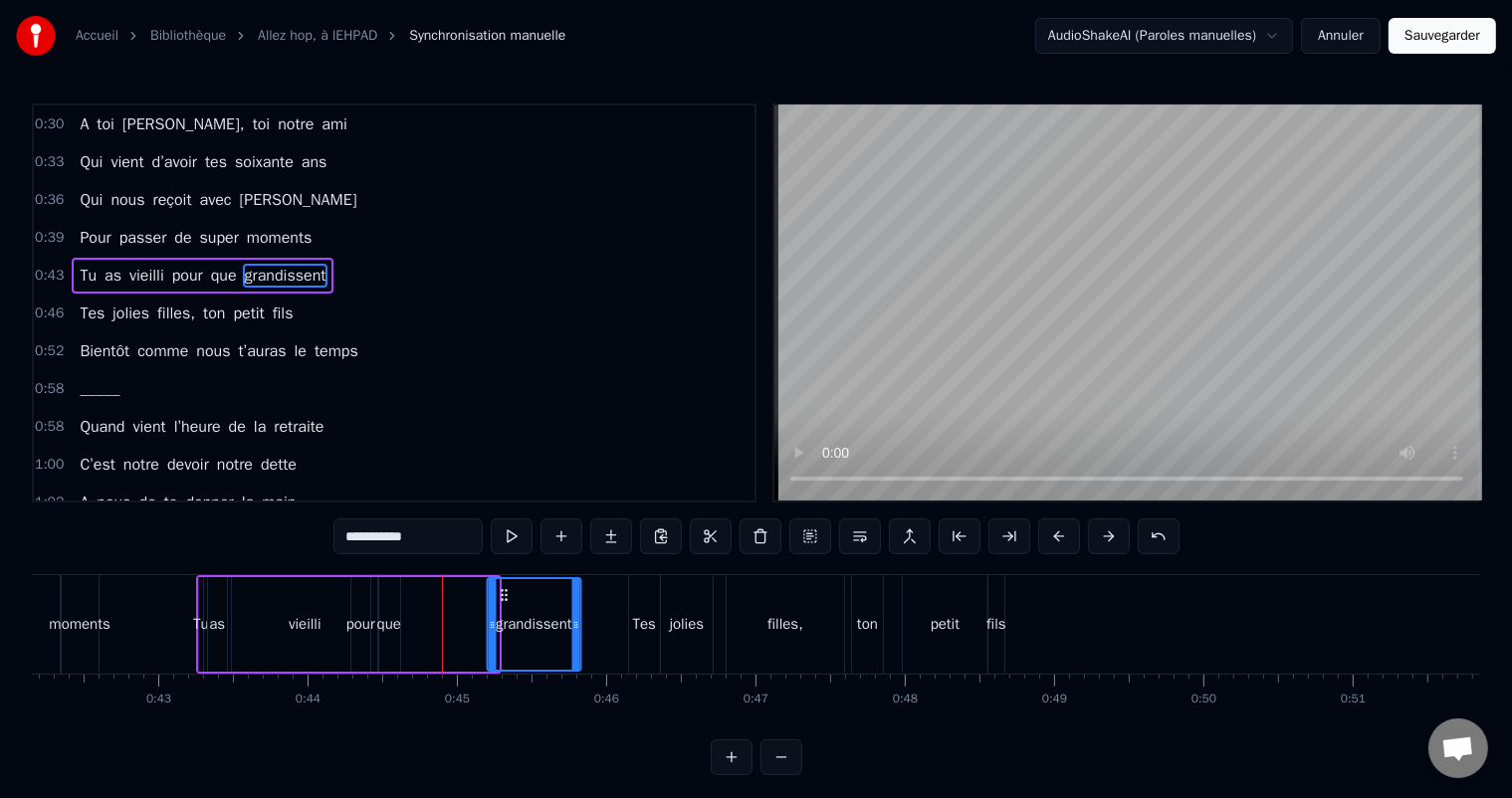 drag, startPoint x: 426, startPoint y: 593, endPoint x: 501, endPoint y: 601, distance: 75.42546 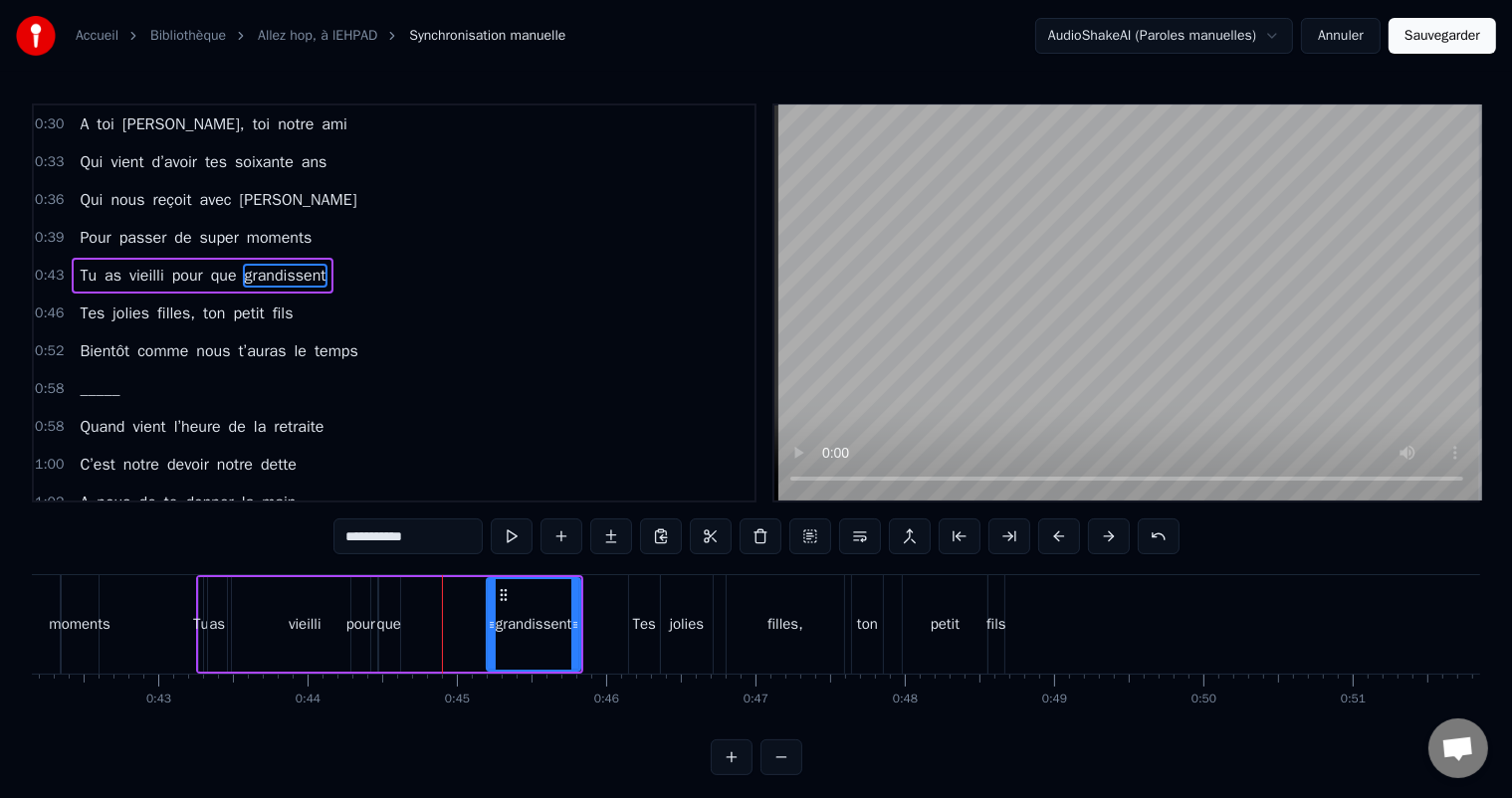 click on "que" at bounding box center (389, 624) 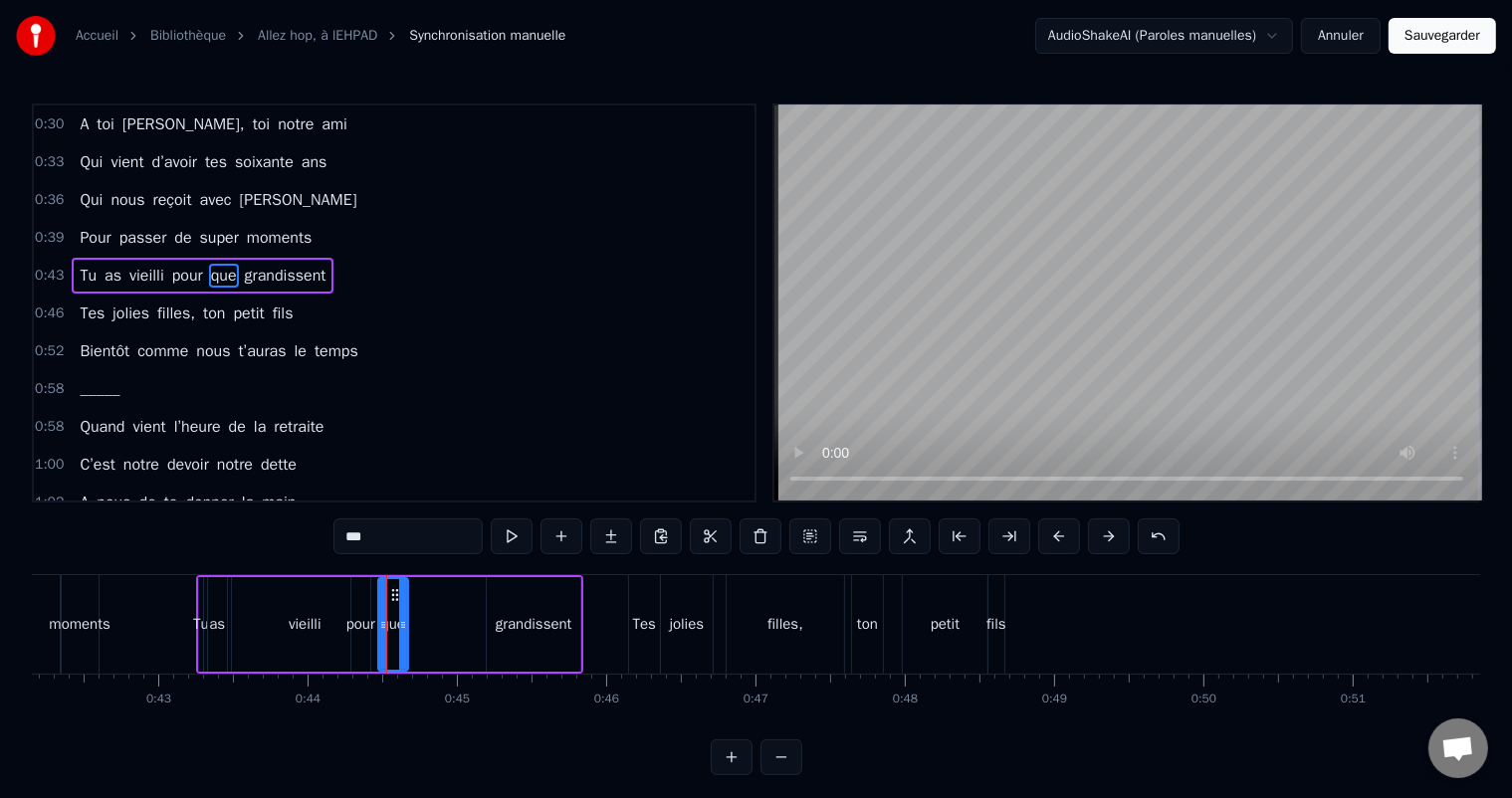 click at bounding box center (403, 624) 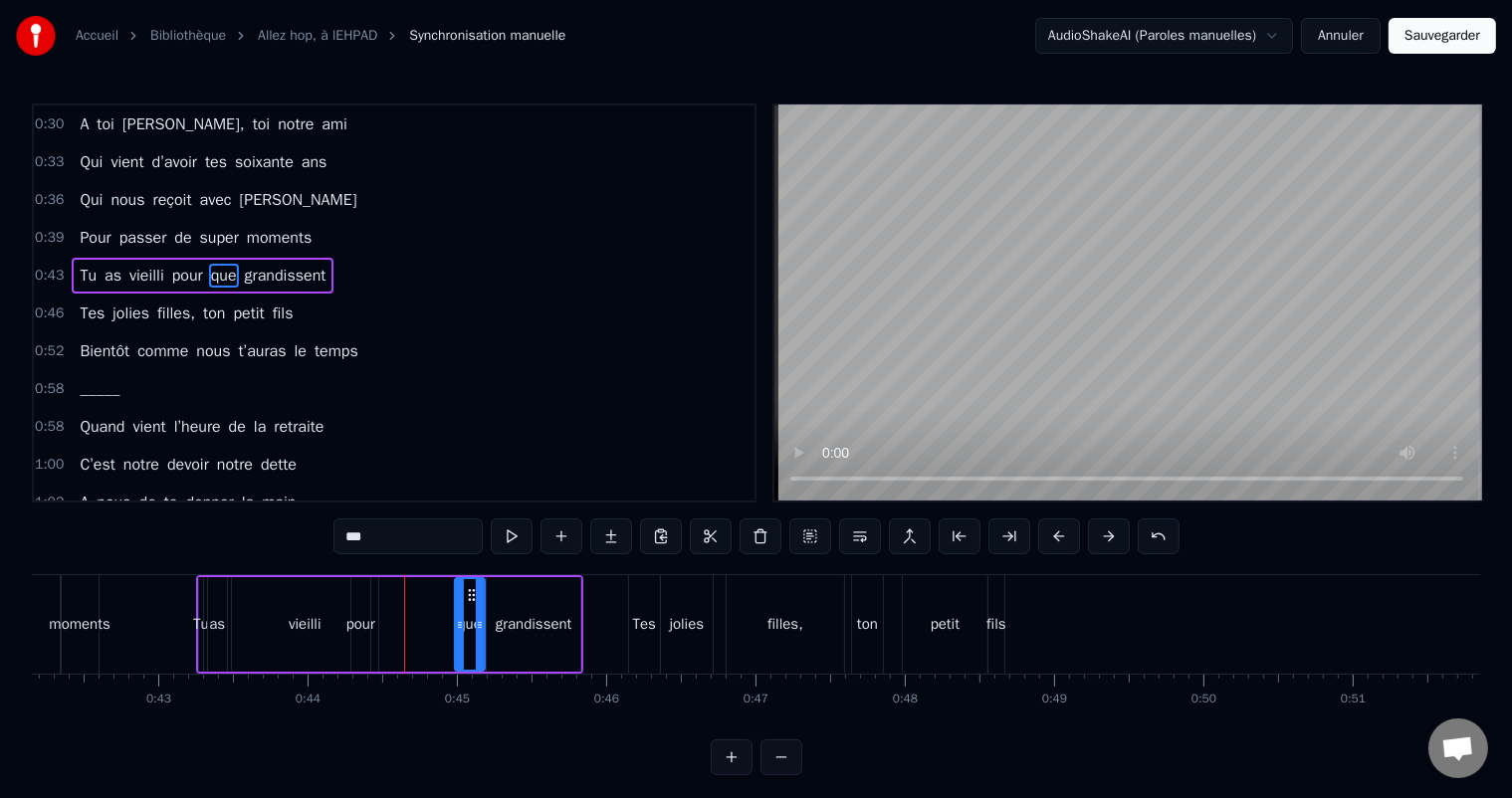drag, startPoint x: 392, startPoint y: 596, endPoint x: 469, endPoint y: 592, distance: 77.10383 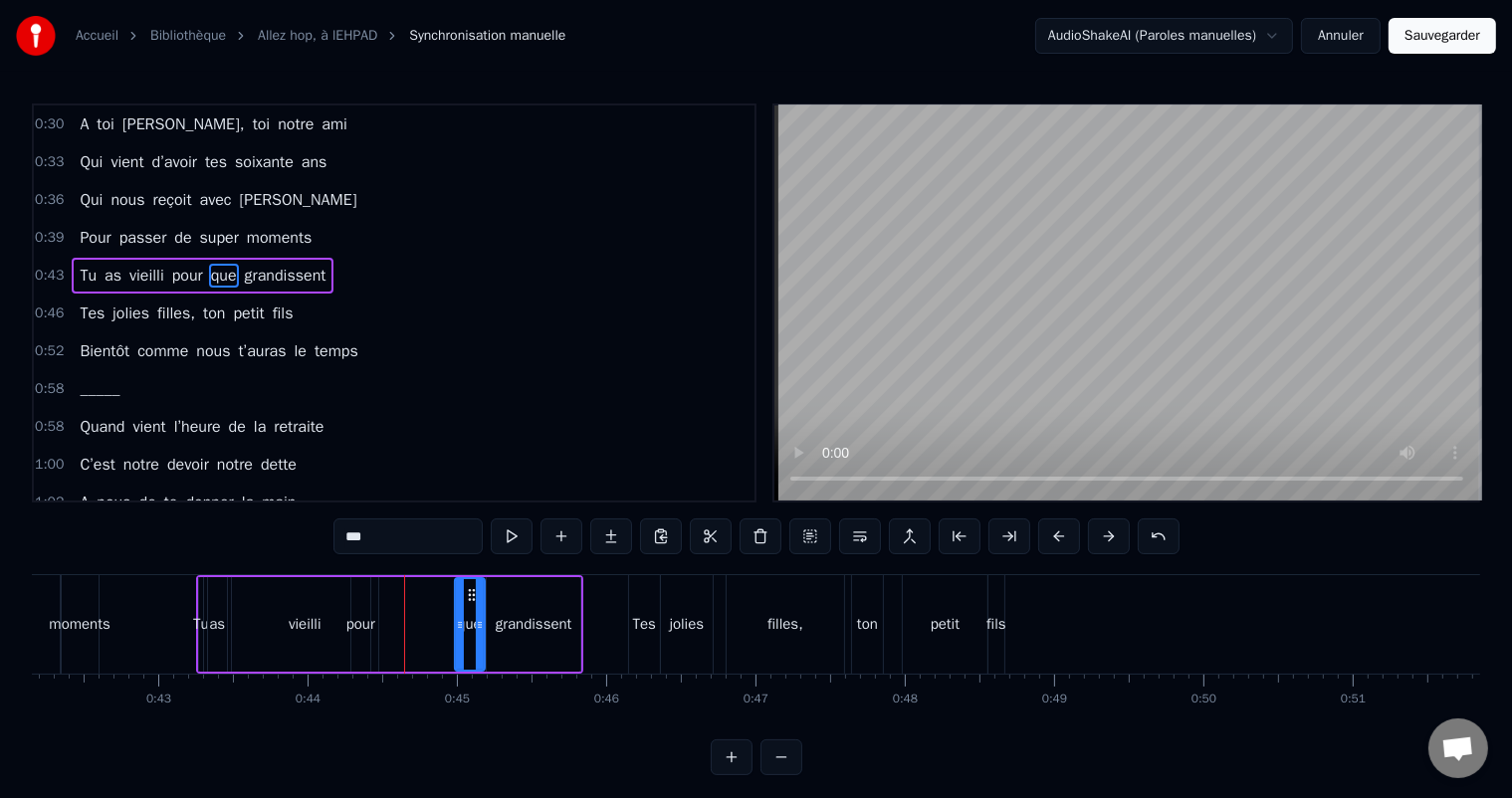 click on "pour" at bounding box center [360, 624] 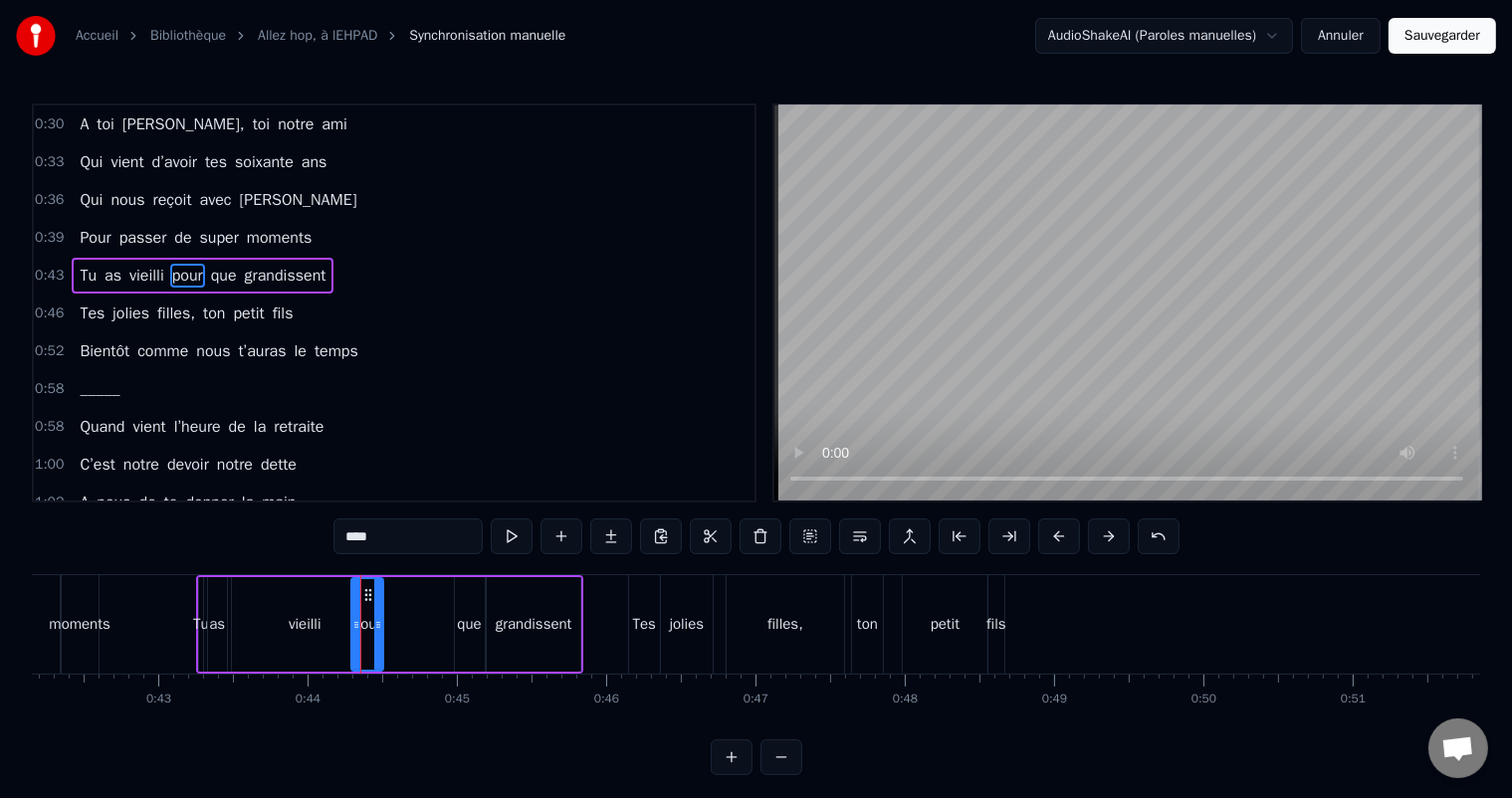 click at bounding box center (378, 624) 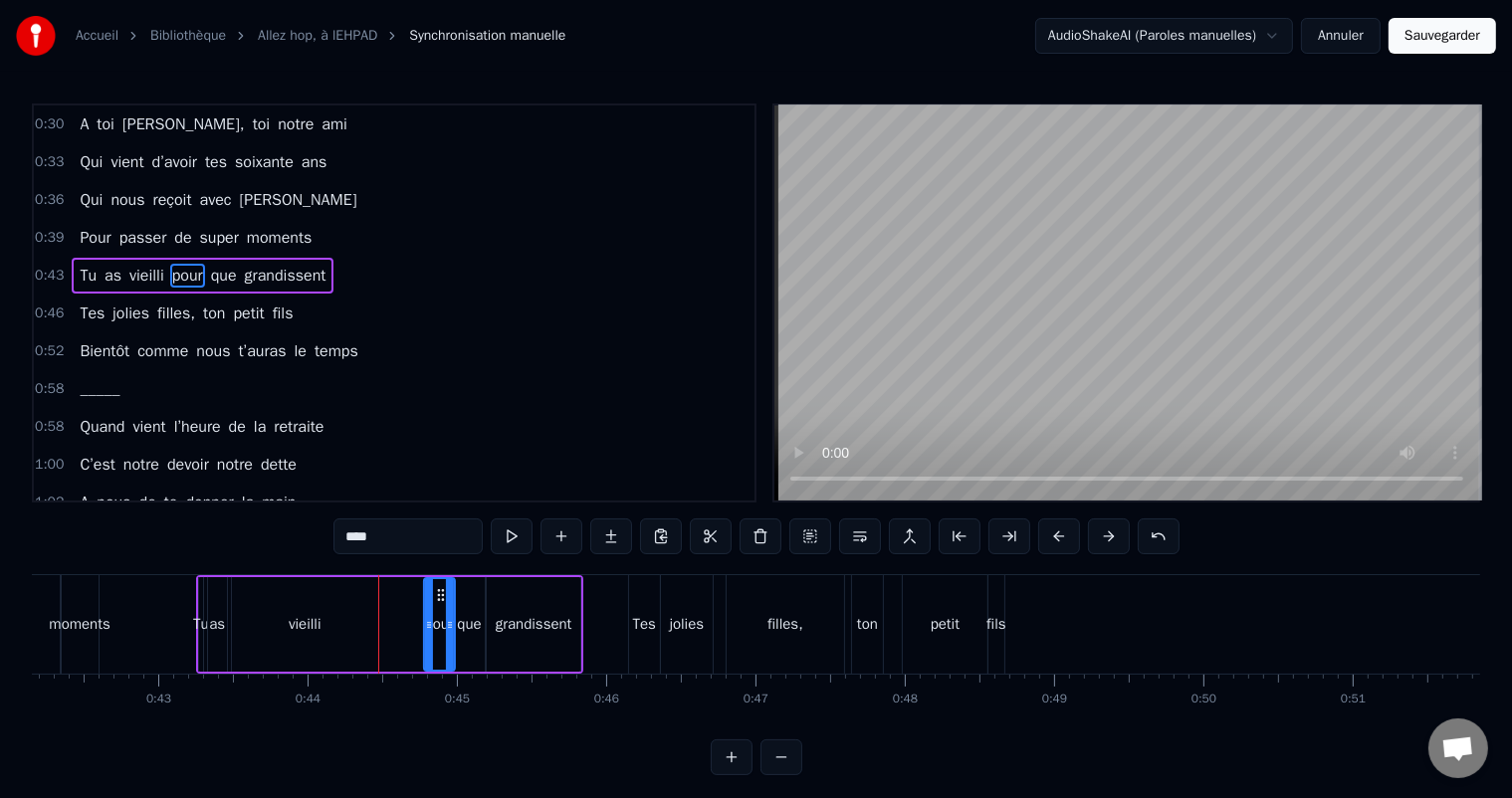 drag, startPoint x: 366, startPoint y: 593, endPoint x: 438, endPoint y: 599, distance: 72.249567 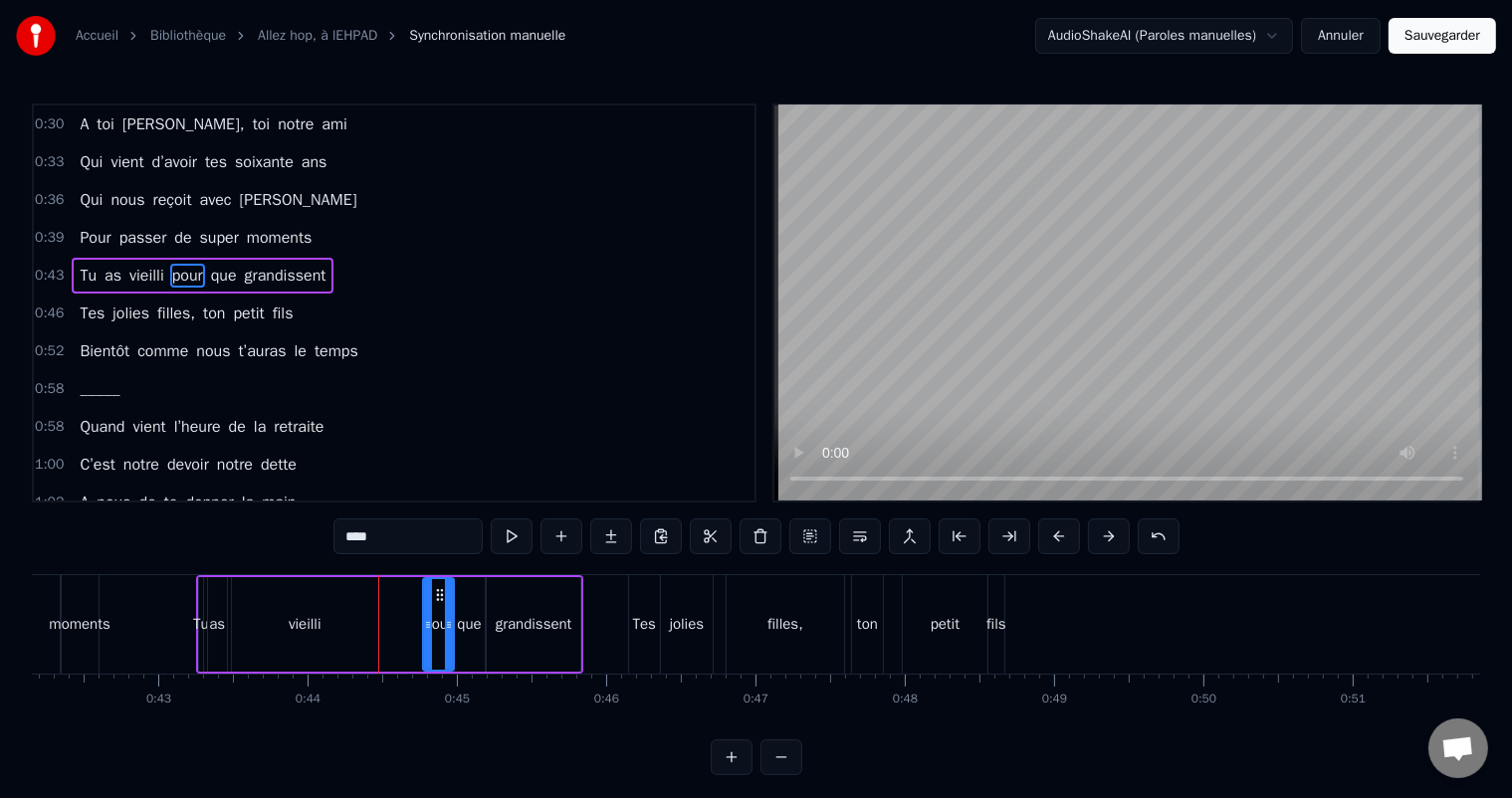 click on "vieilli" at bounding box center (305, 624) 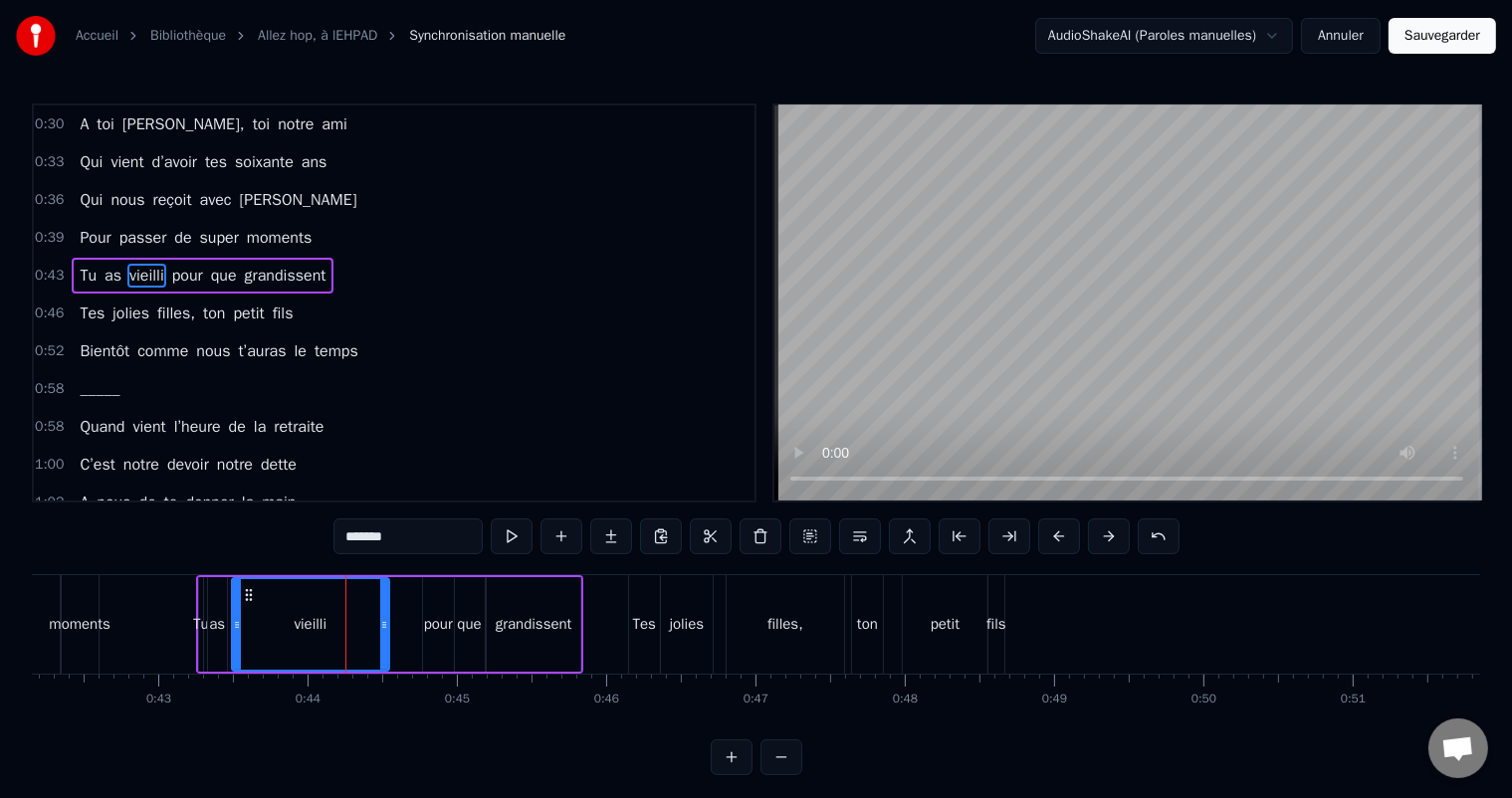 drag, startPoint x: 371, startPoint y: 619, endPoint x: 382, endPoint y: 617, distance: 11.18034 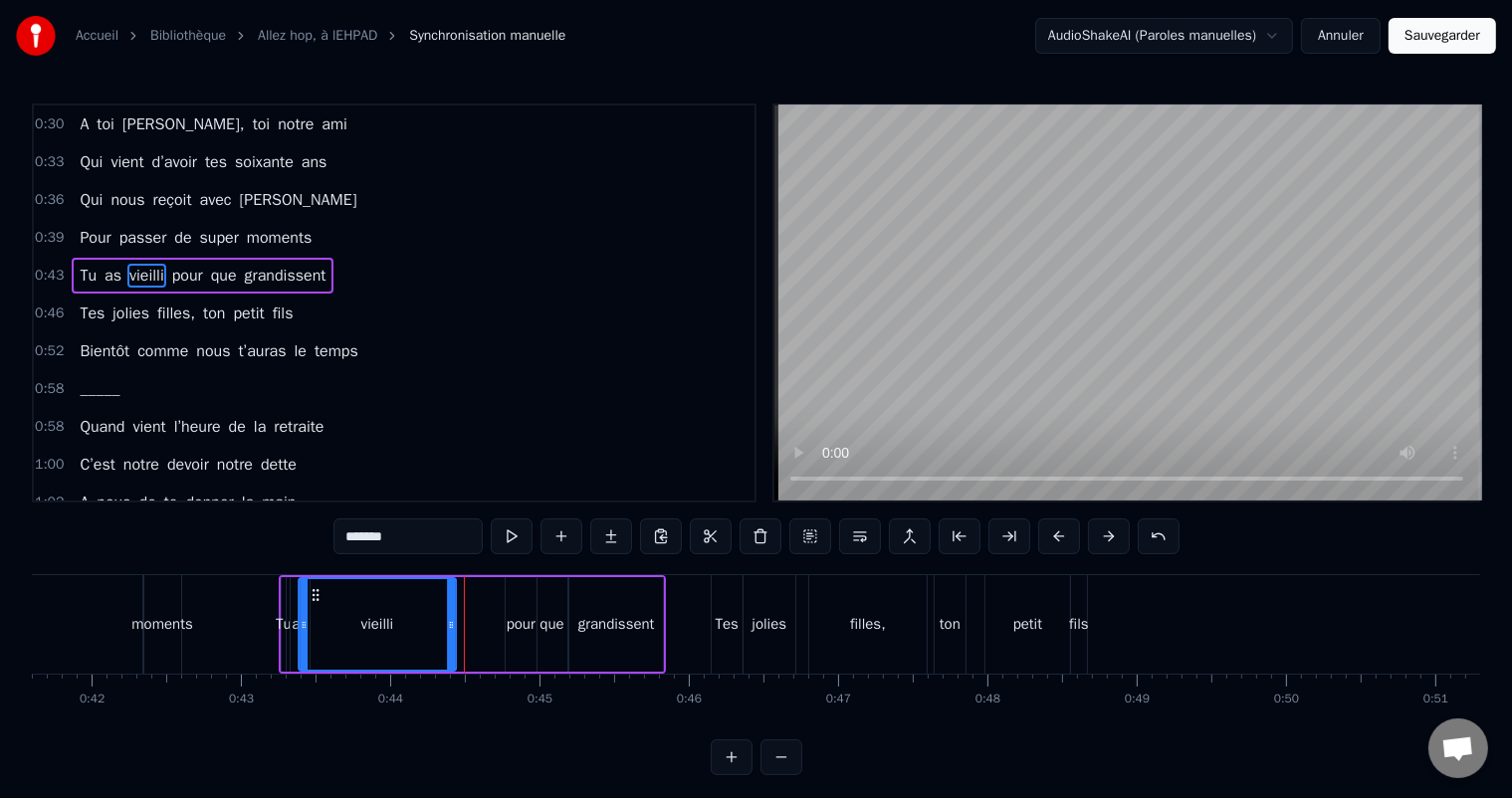 scroll, scrollTop: 0, scrollLeft: 6199, axis: horizontal 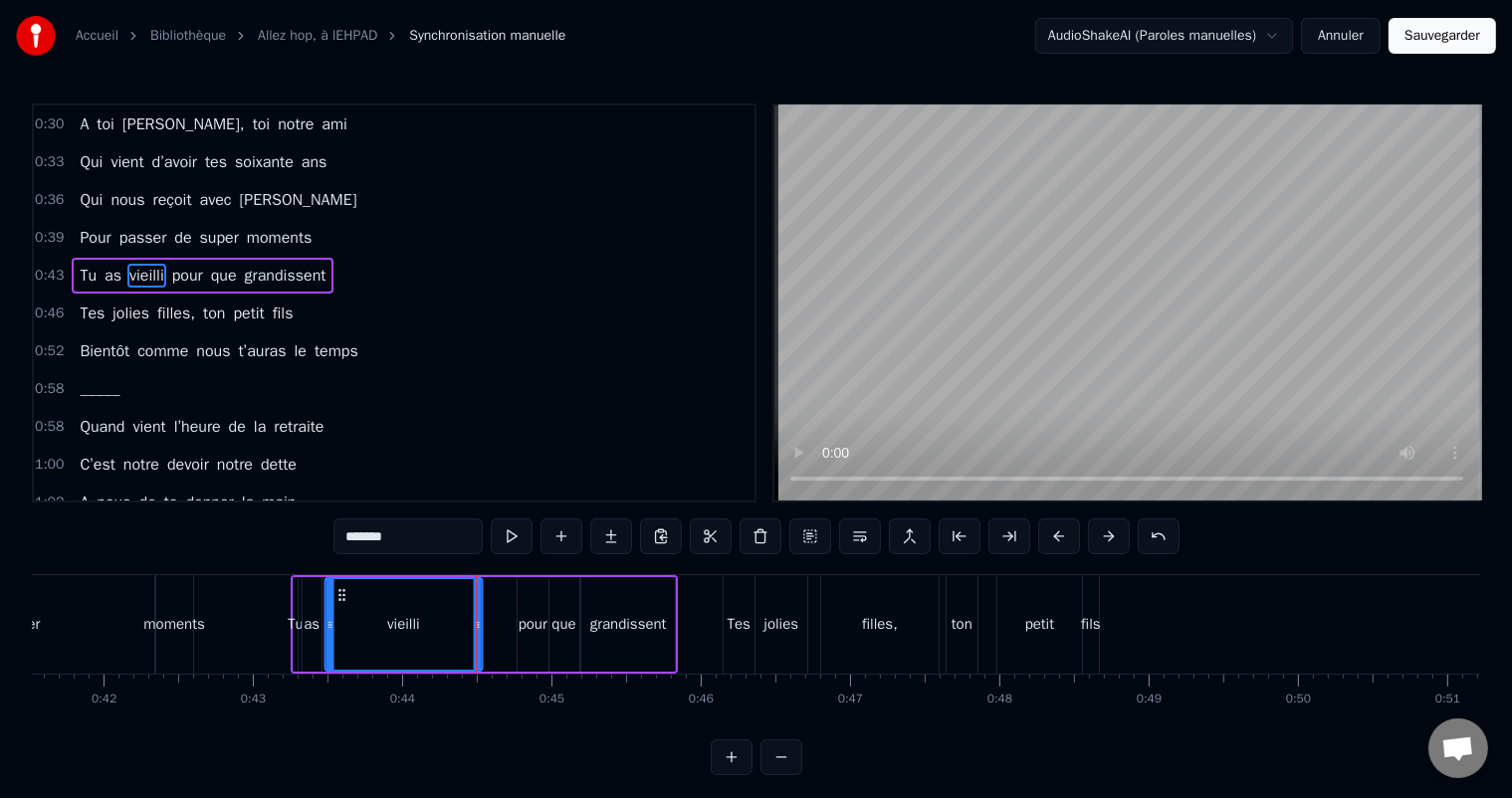 drag, startPoint x: 257, startPoint y: 589, endPoint x: 340, endPoint y: 603, distance: 84.172442 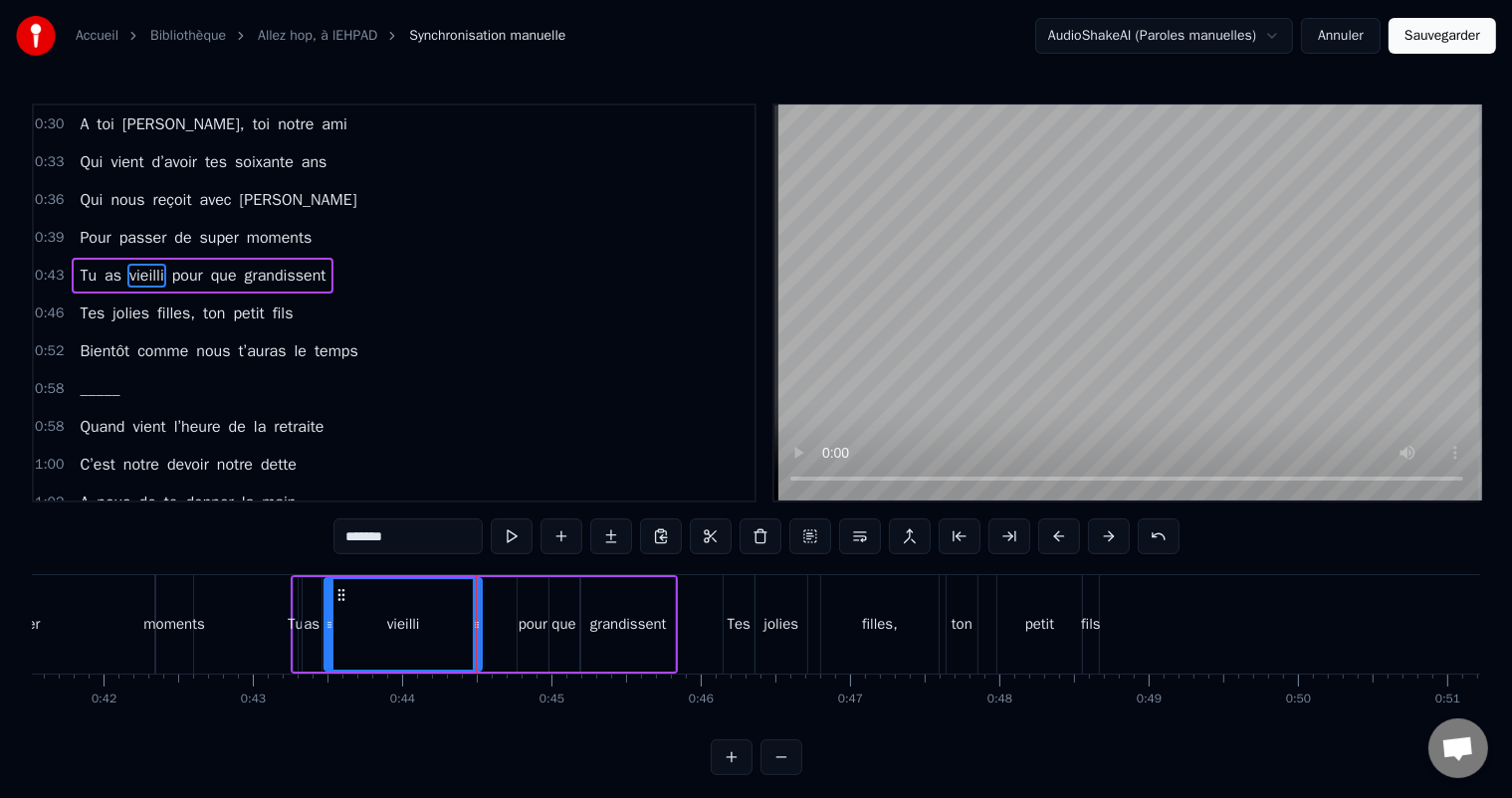 click on "0:52 Bientôt comme nous t’auras le temps" at bounding box center (394, 351) 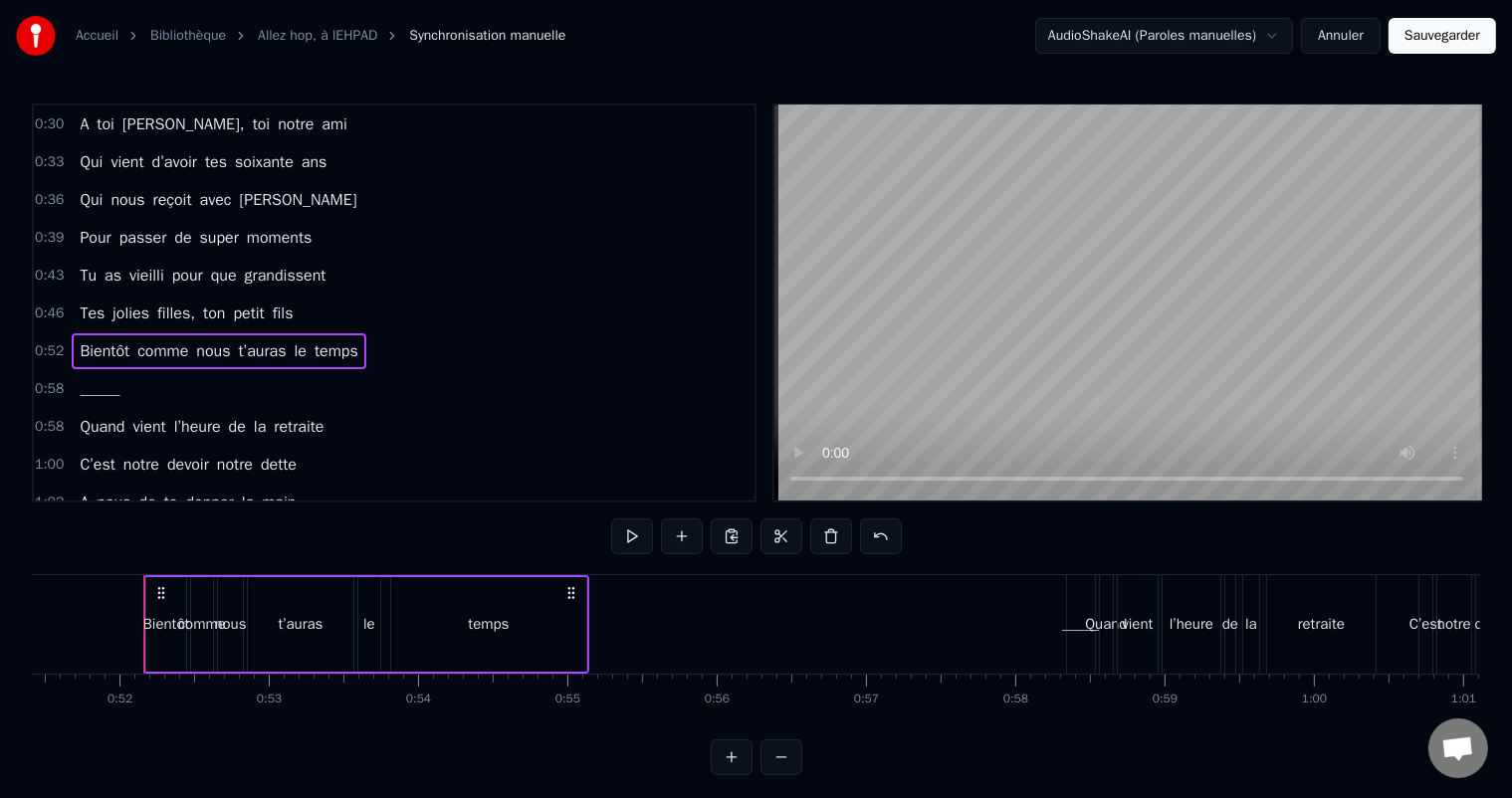 scroll, scrollTop: 0, scrollLeft: 7687, axis: horizontal 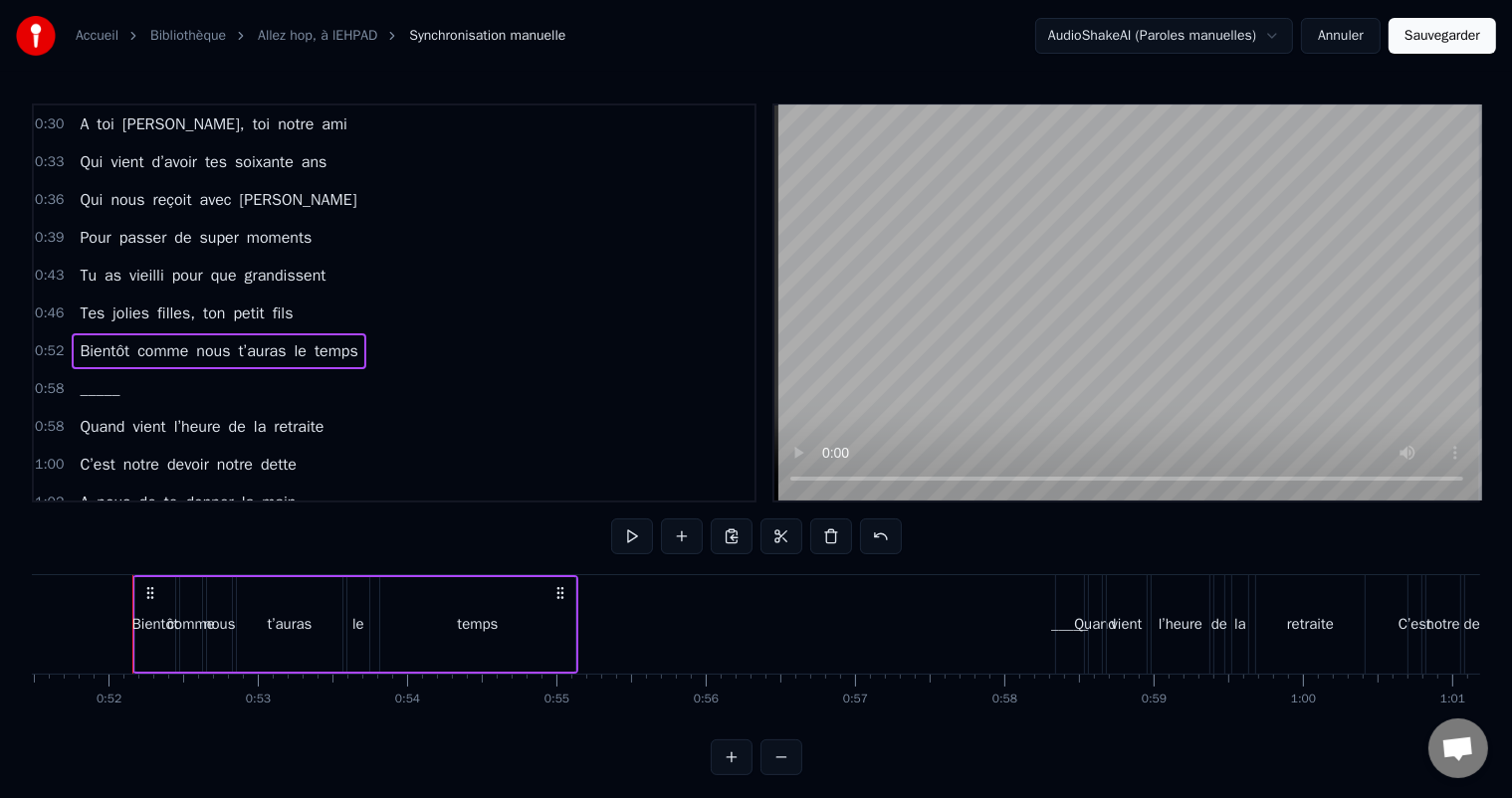 click on "Pour passer de super moments" at bounding box center (195, 238) 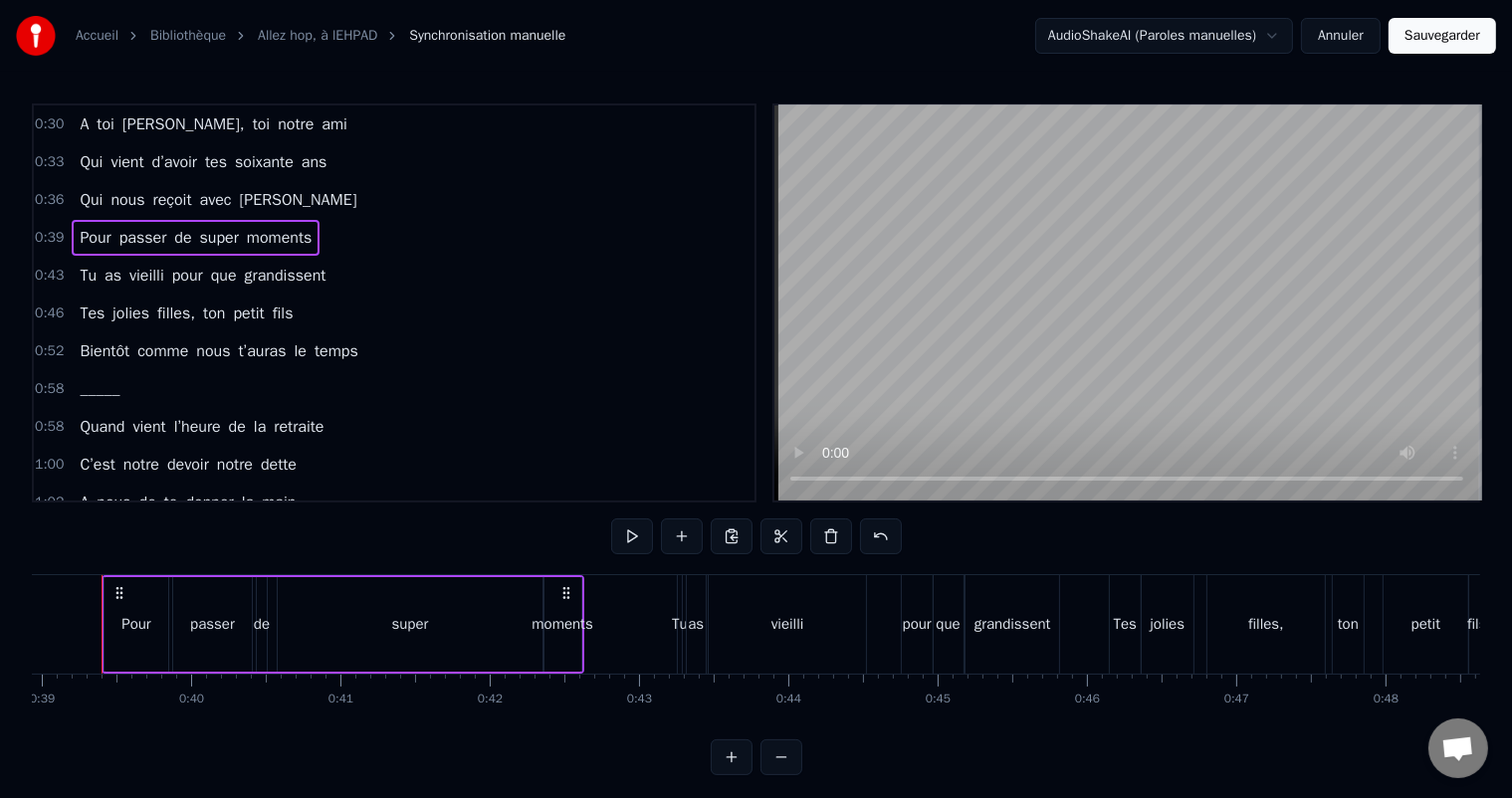 scroll, scrollTop: 0, scrollLeft: 5782, axis: horizontal 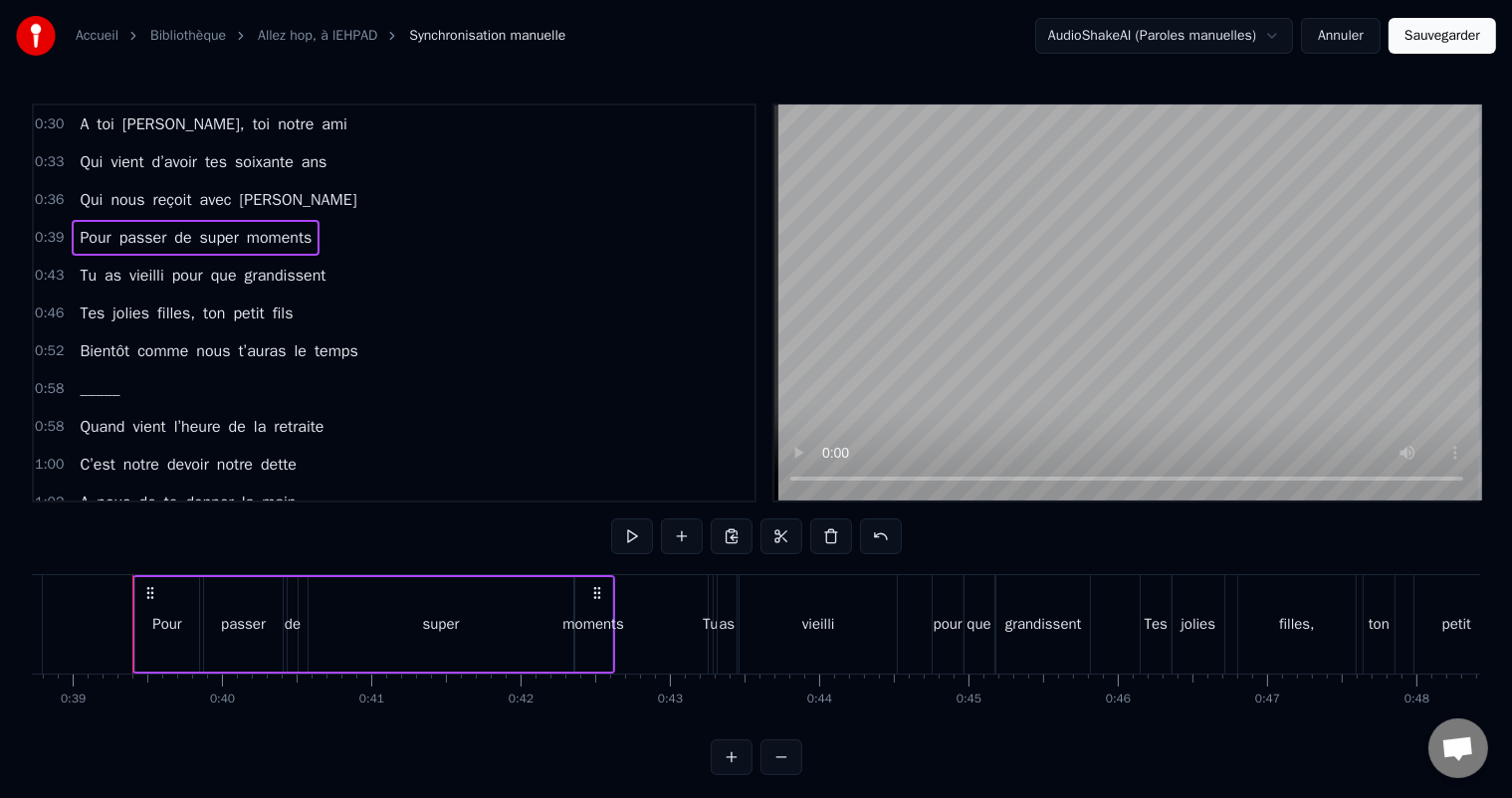 click on "Tu as vieilli pour que grandissent" at bounding box center (202, 276) 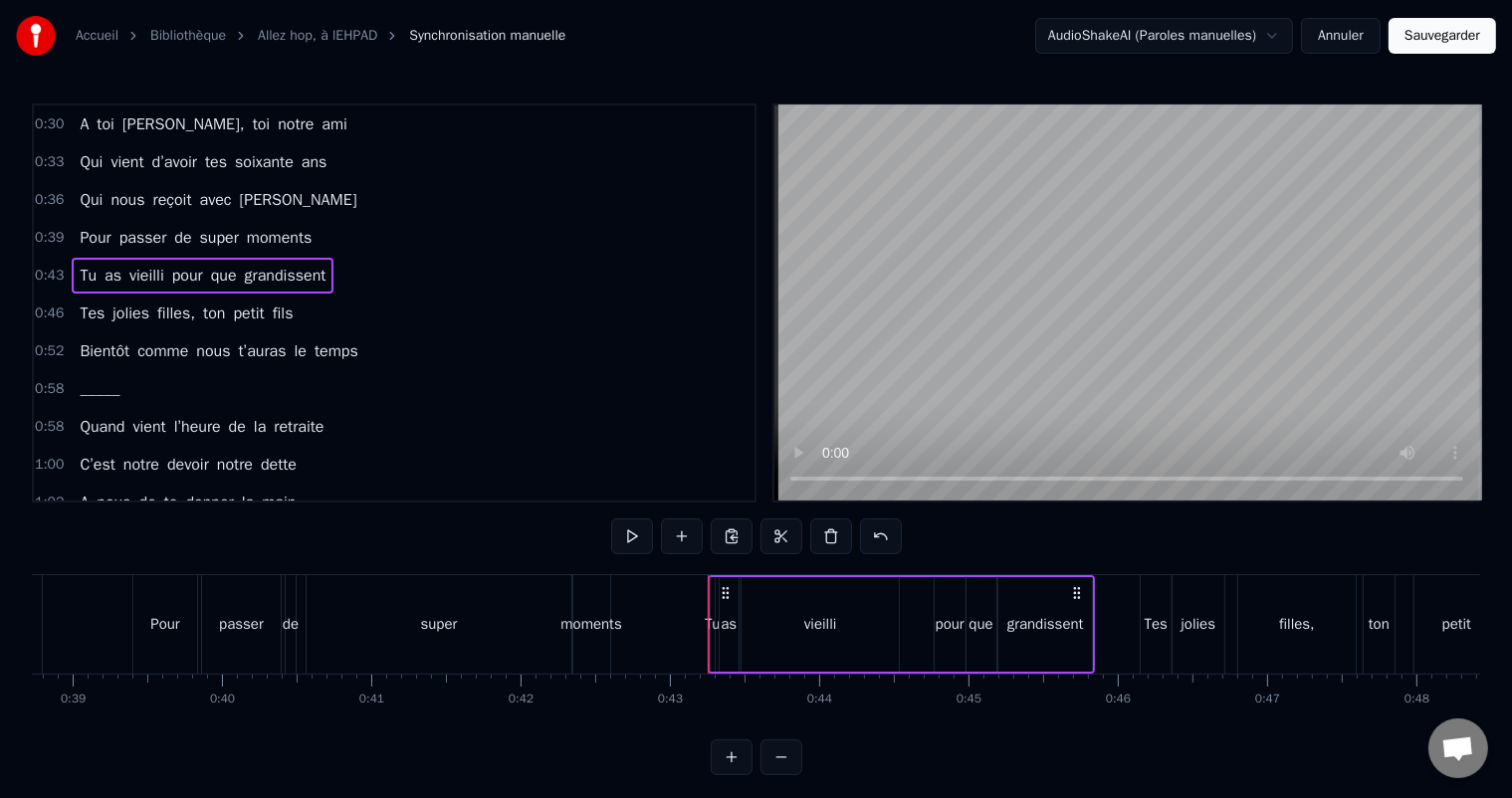 click on "Tes jolies filles, ton petit fils" at bounding box center (186, 313) 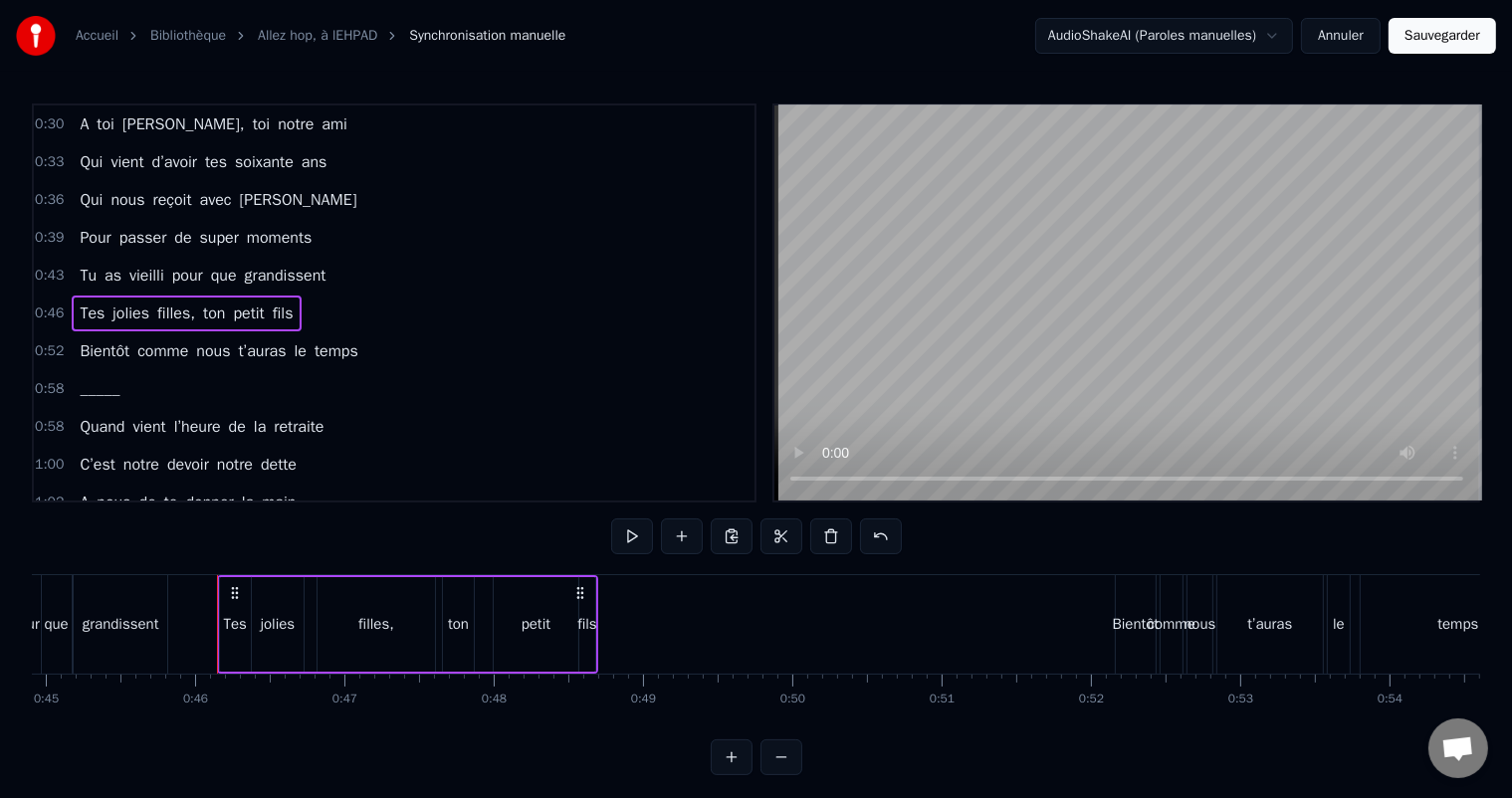 scroll, scrollTop: 0, scrollLeft: 6687, axis: horizontal 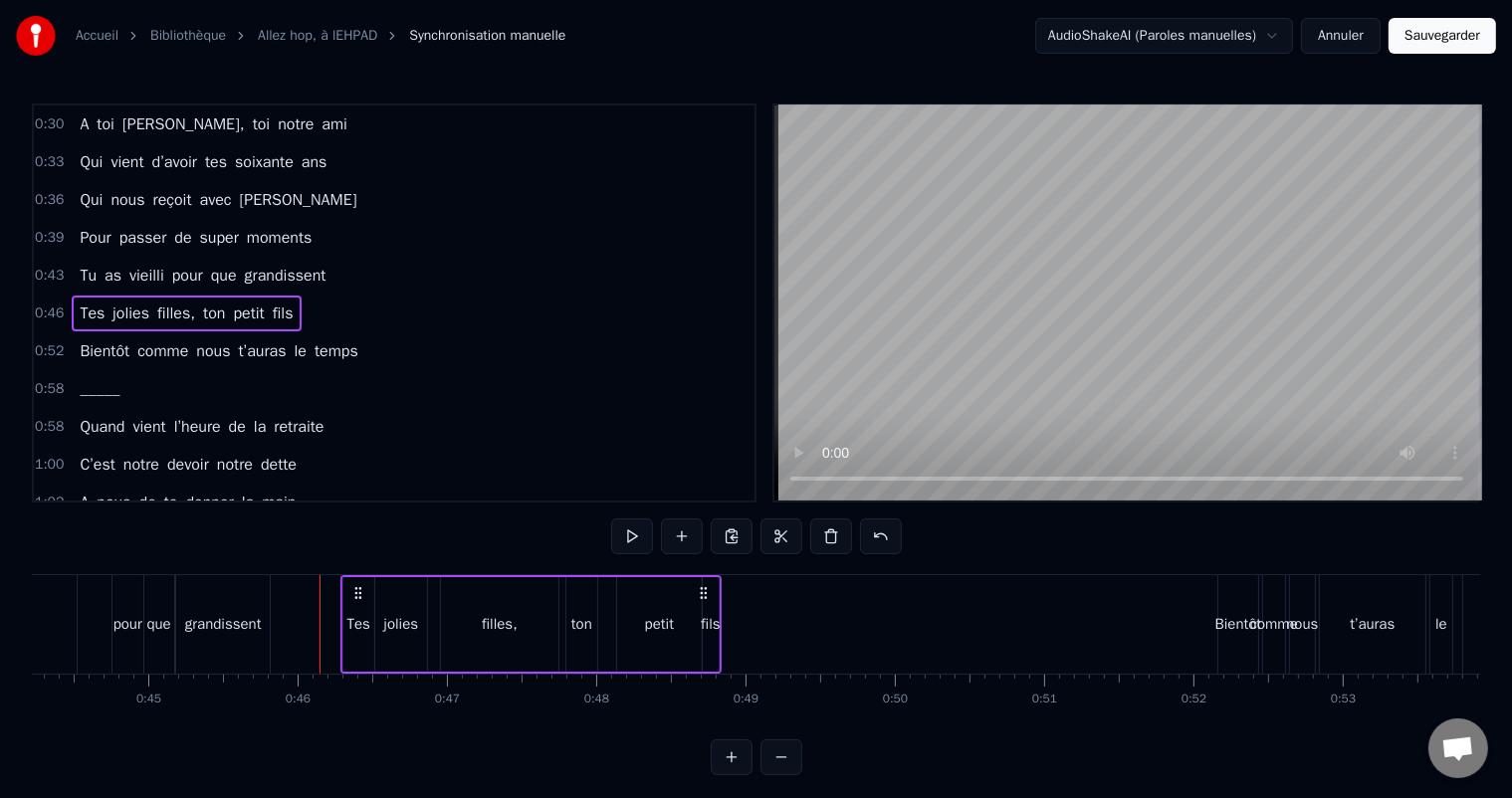 drag, startPoint x: 252, startPoint y: 589, endPoint x: 357, endPoint y: 603, distance: 105.92922 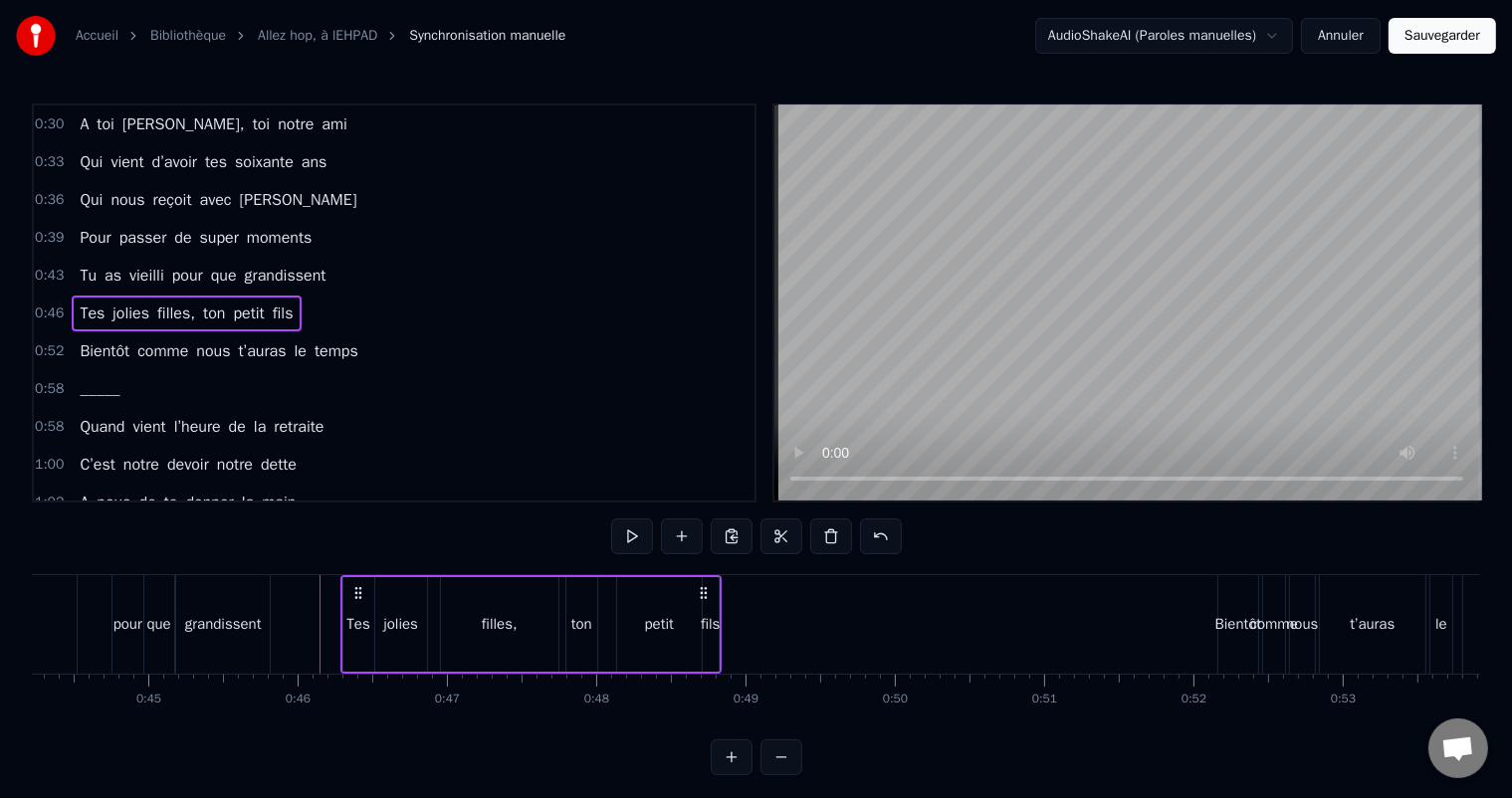 click on "jolies" at bounding box center [401, 624] 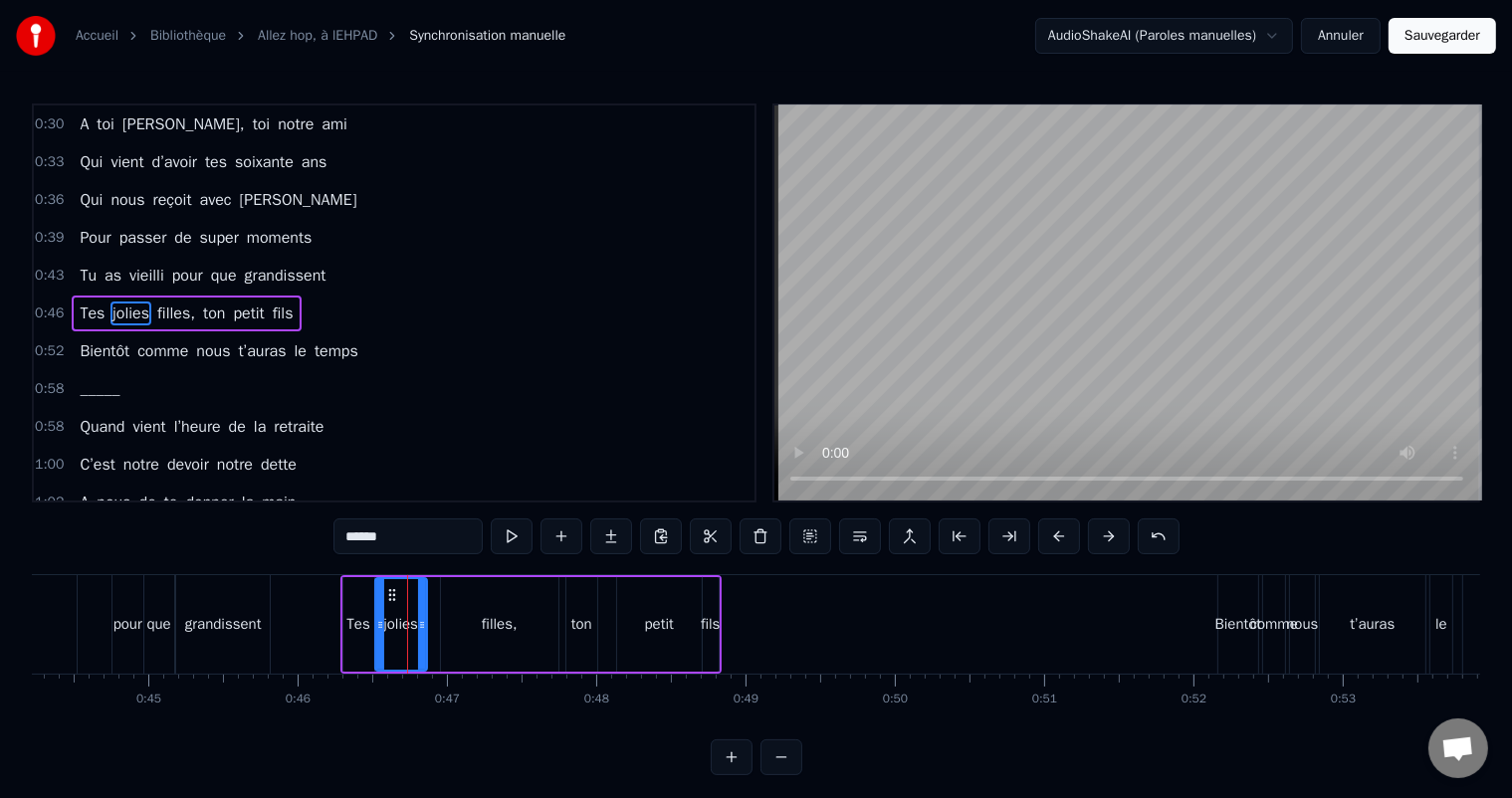scroll, scrollTop: 3, scrollLeft: 0, axis: vertical 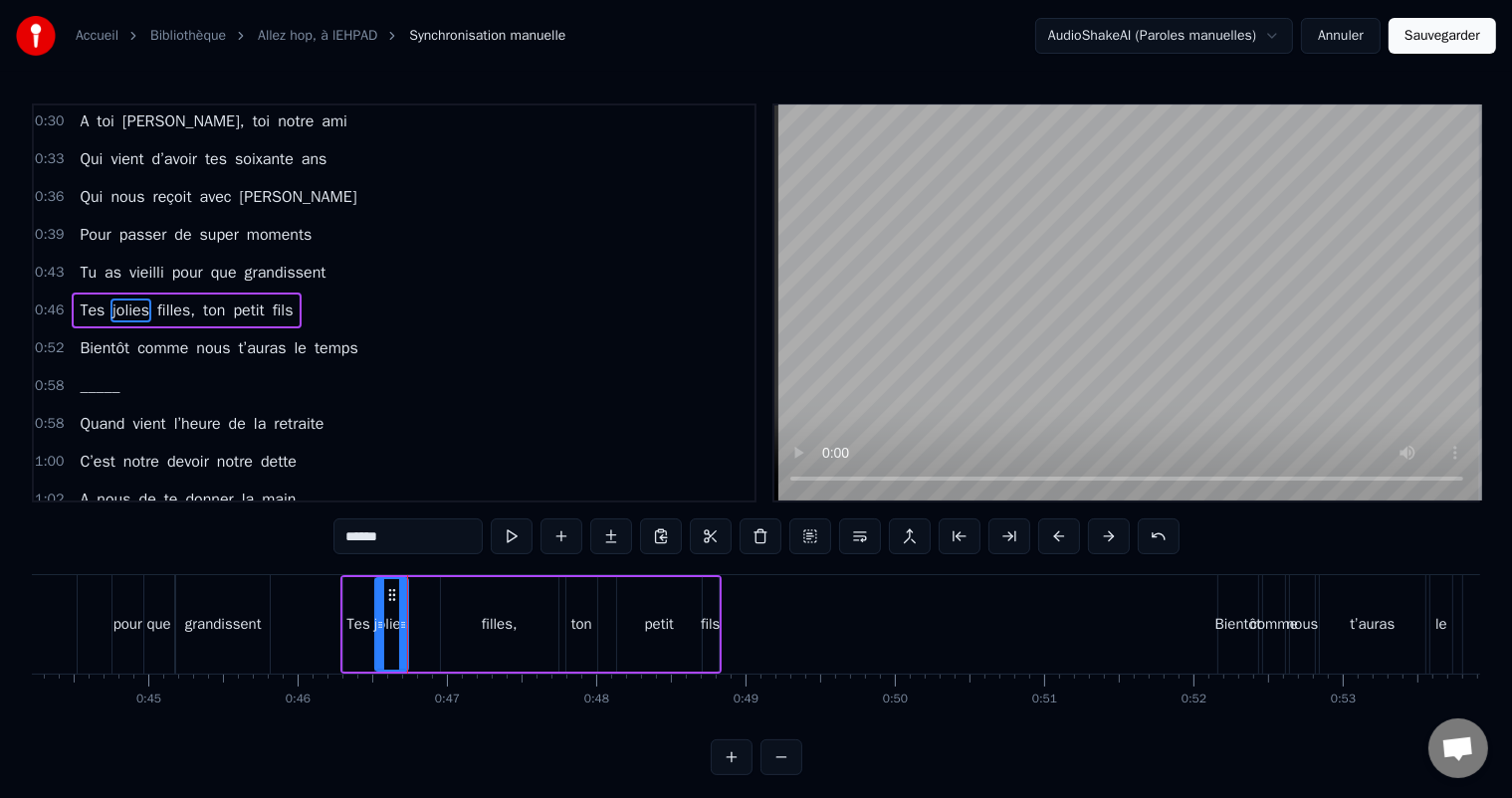 drag, startPoint x: 423, startPoint y: 622, endPoint x: 404, endPoint y: 621, distance: 19.026298 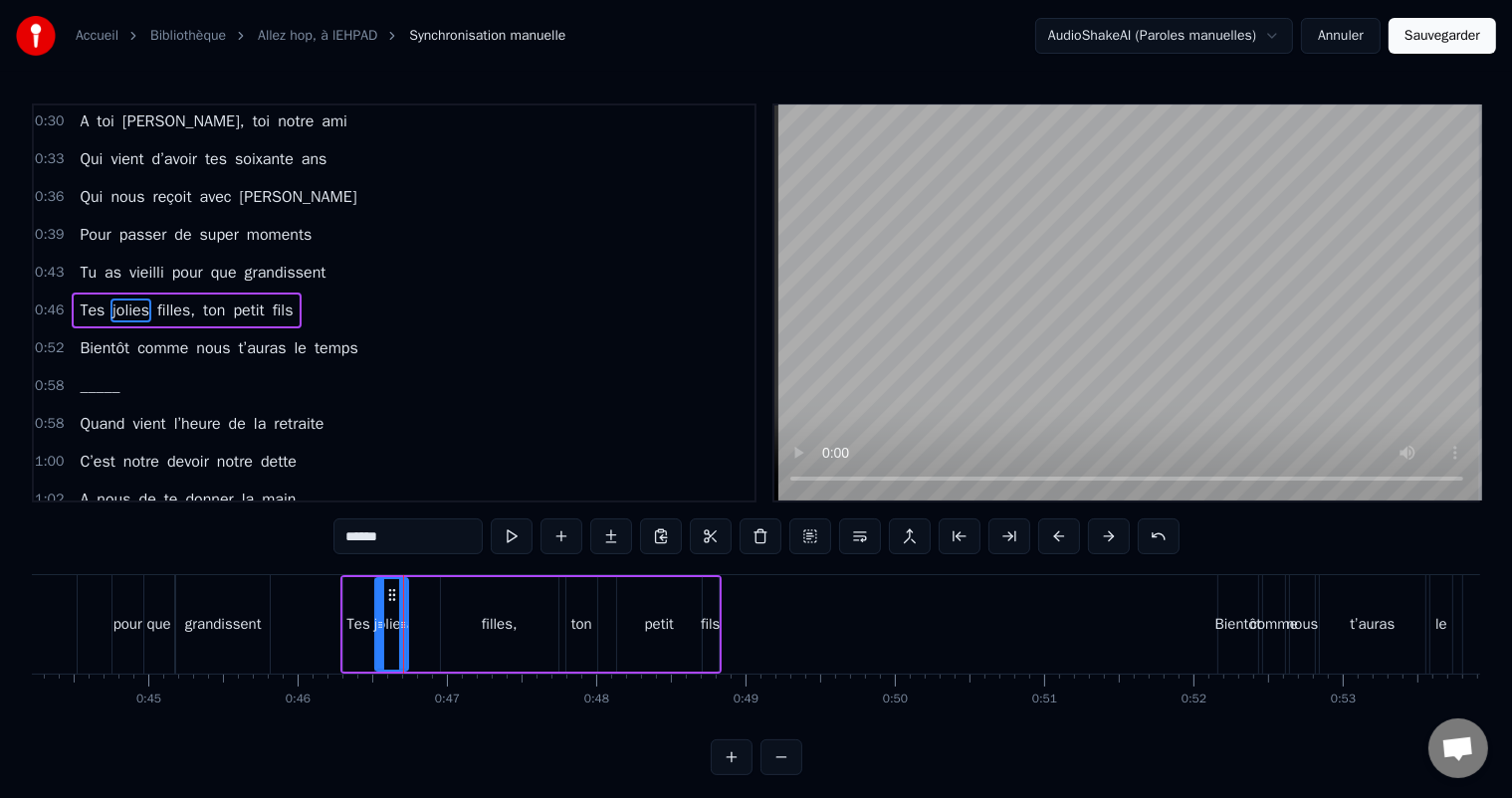 click on "filles," at bounding box center [500, 624] 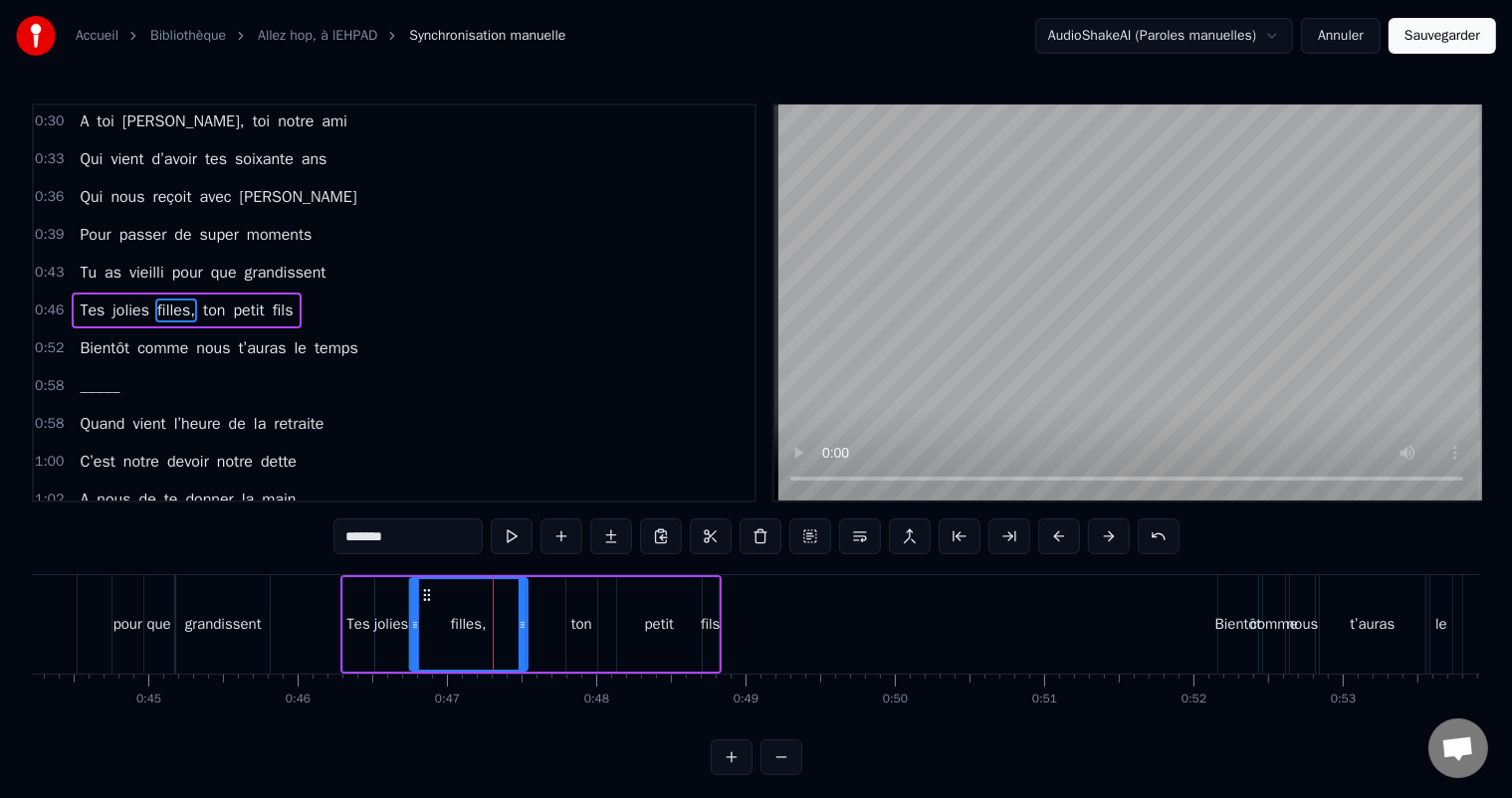 drag, startPoint x: 455, startPoint y: 593, endPoint x: 425, endPoint y: 597, distance: 30.265492 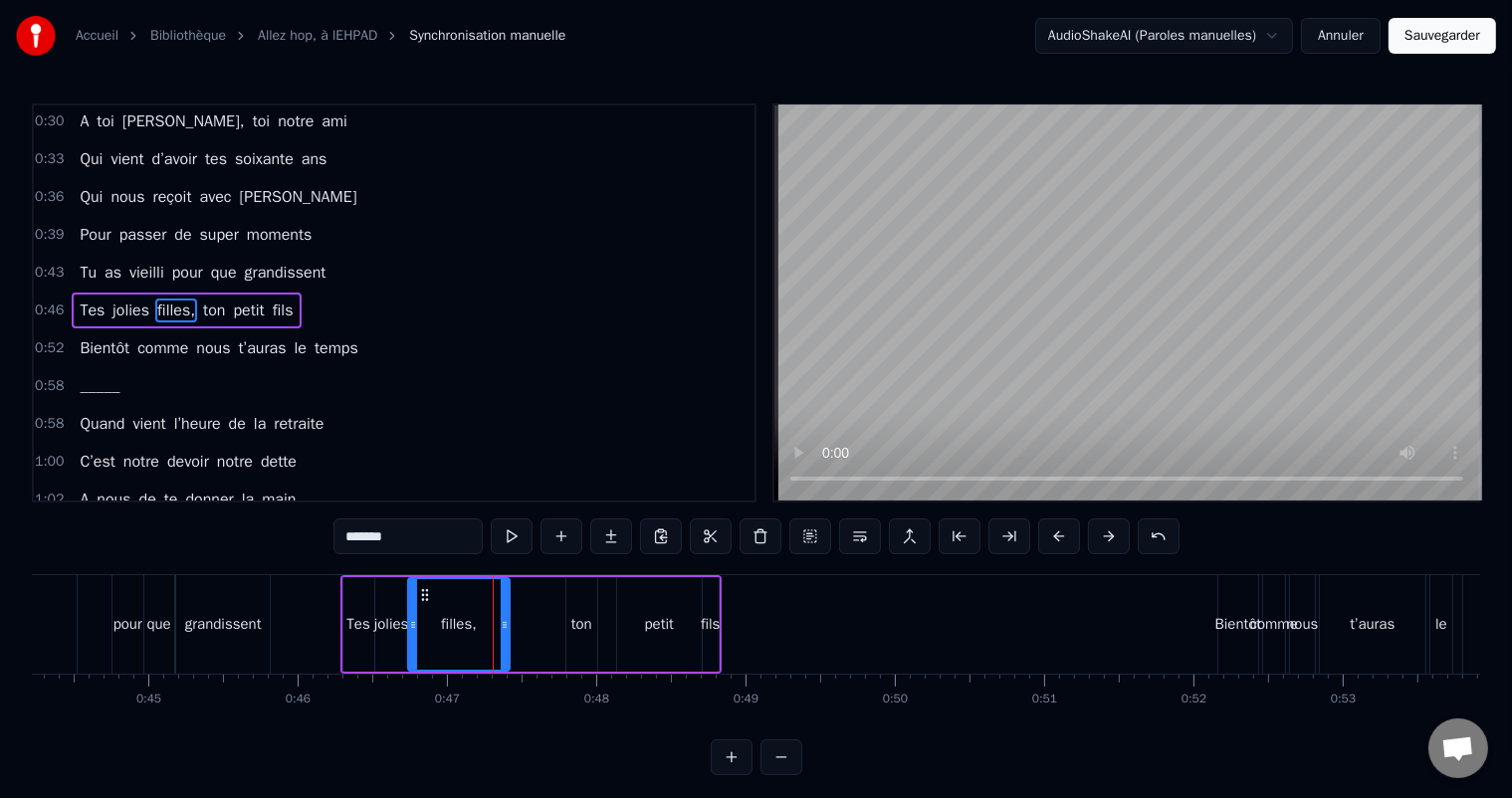 drag, startPoint x: 522, startPoint y: 624, endPoint x: 558, endPoint y: 633, distance: 37.107951 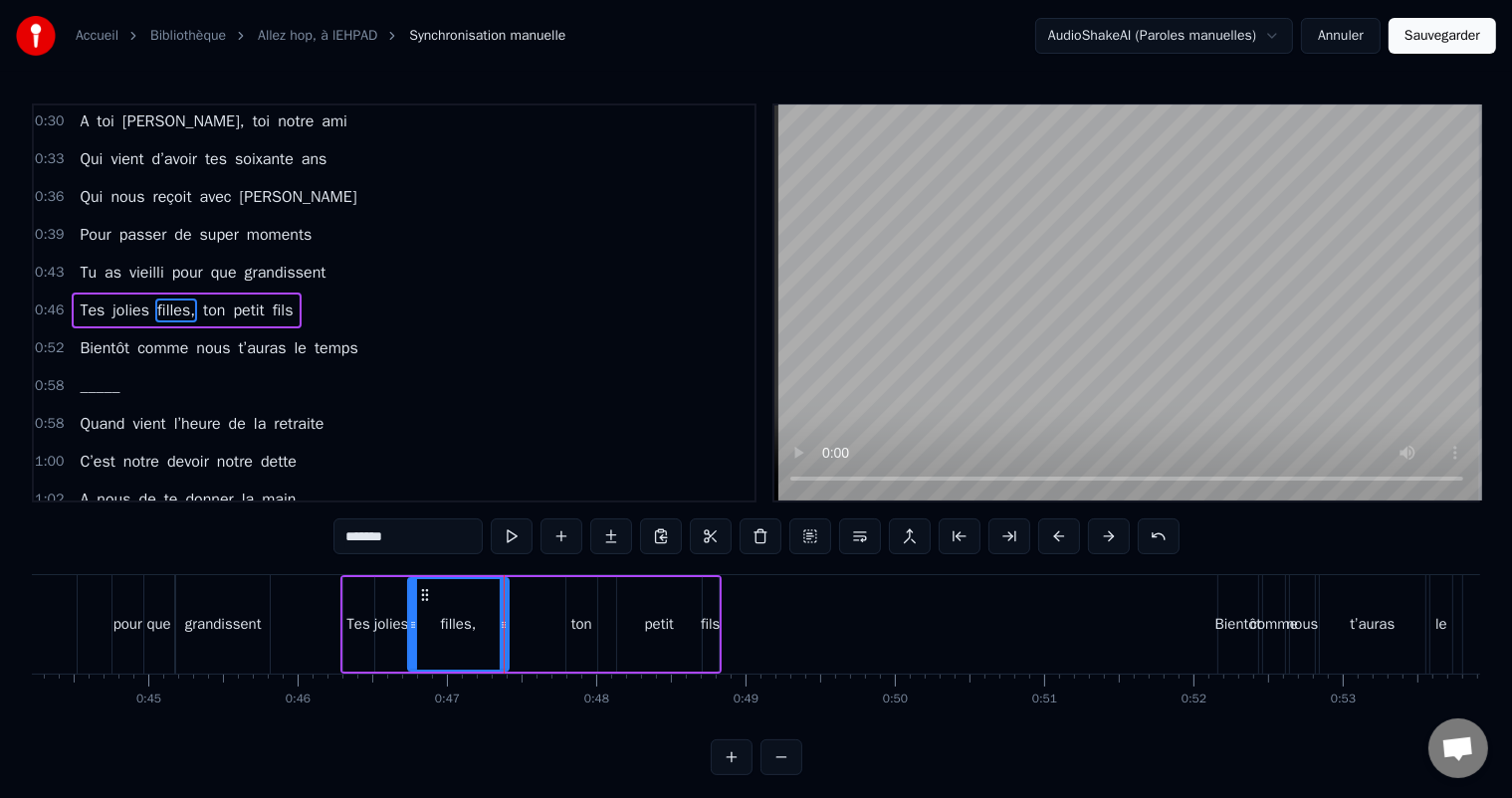 click on "ton" at bounding box center [581, 624] 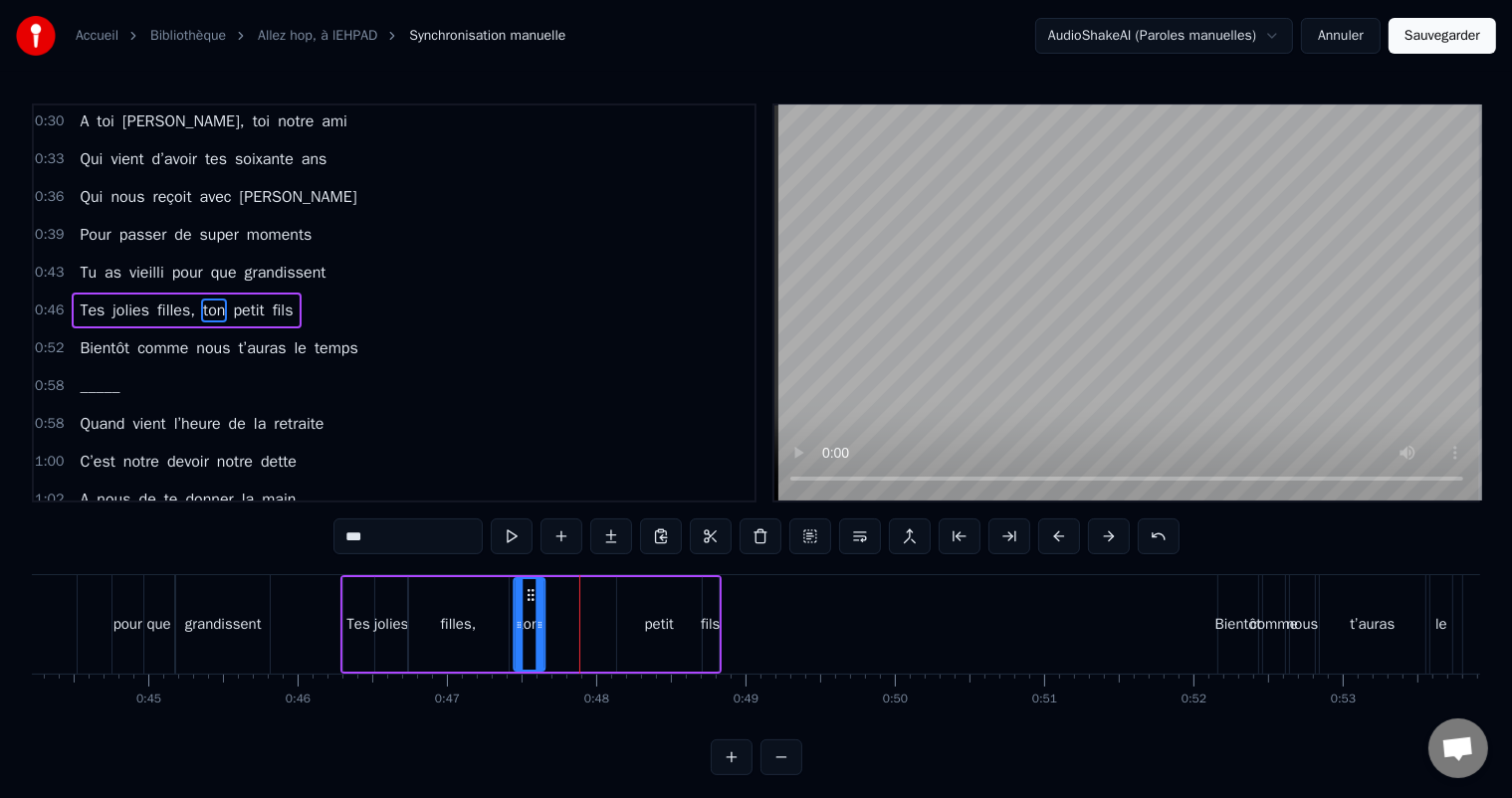 drag, startPoint x: 581, startPoint y: 595, endPoint x: 530, endPoint y: 596, distance: 51.009803 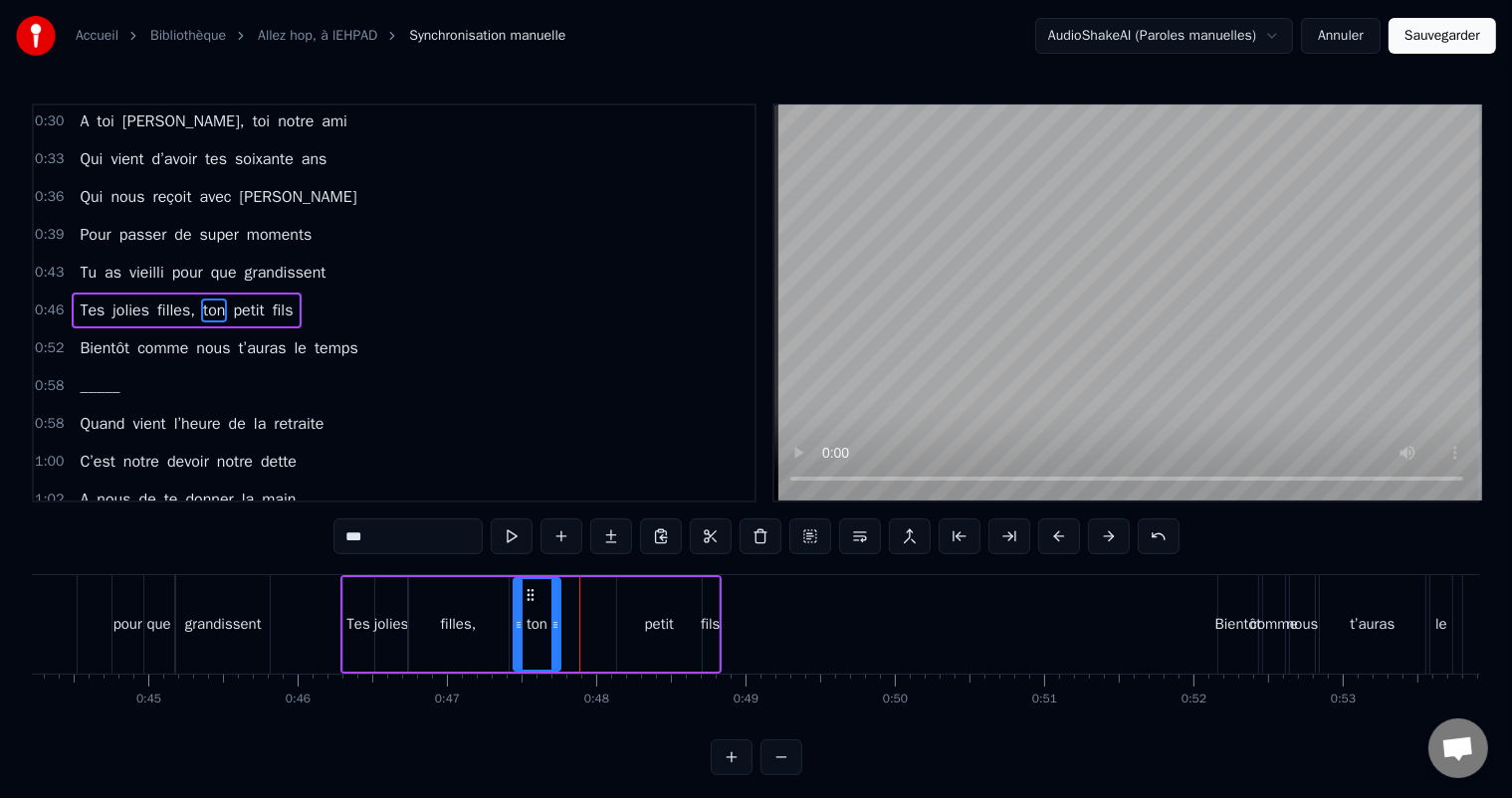 drag, startPoint x: 541, startPoint y: 621, endPoint x: 614, endPoint y: 626, distance: 73.171033 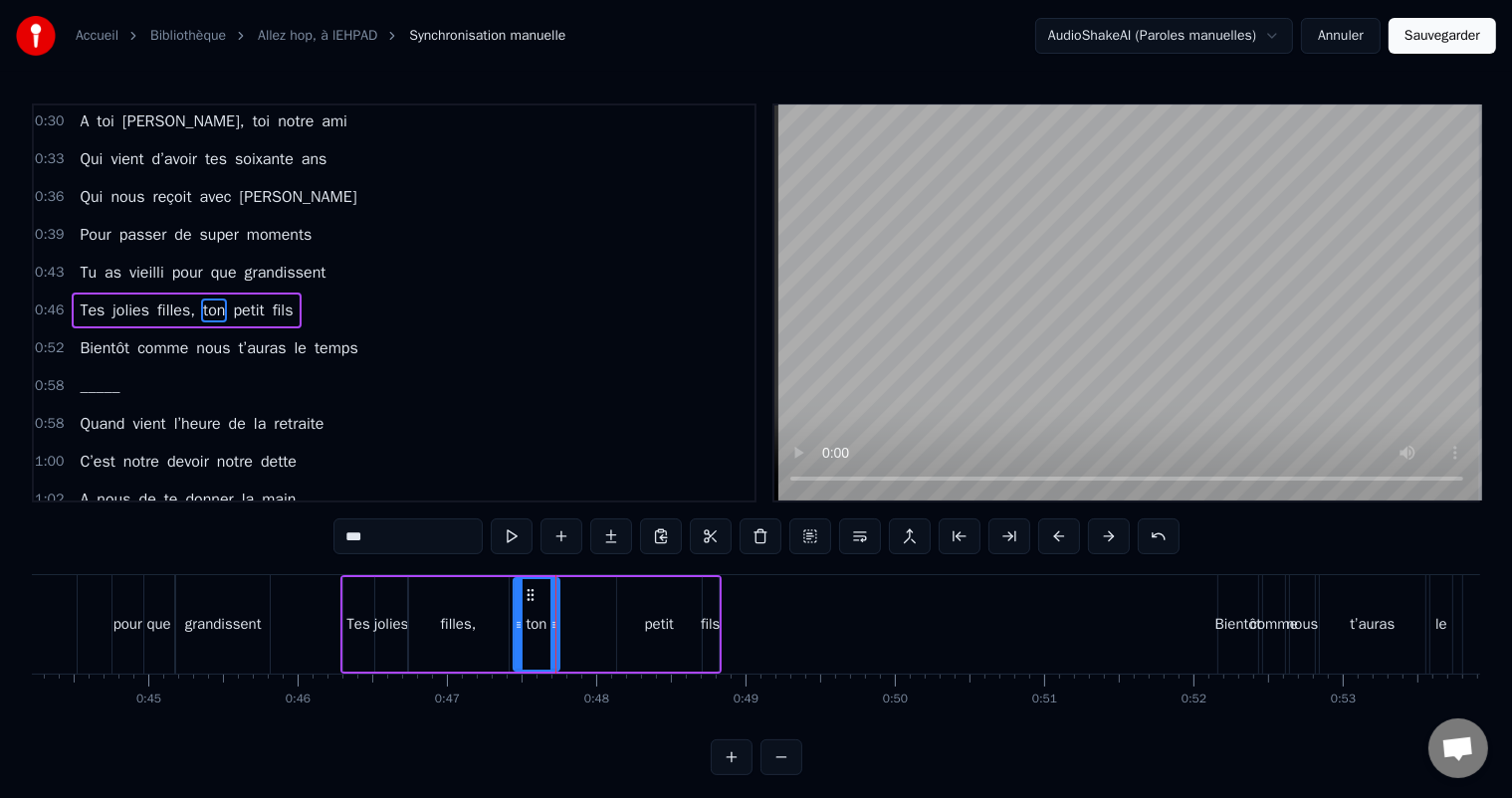 click on "petit" at bounding box center (659, 624) 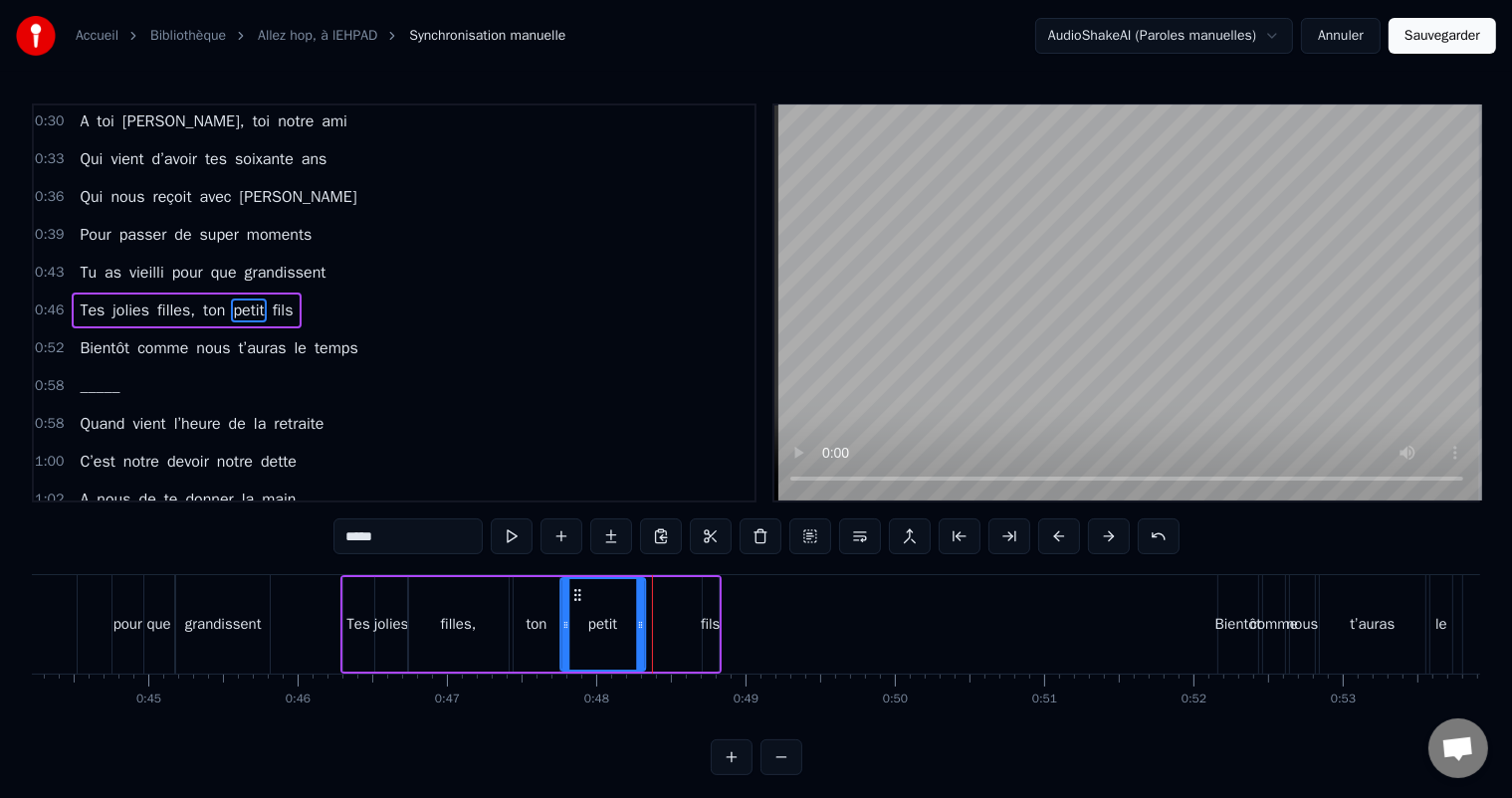 drag, startPoint x: 632, startPoint y: 597, endPoint x: 575, endPoint y: 592, distance: 57.21888 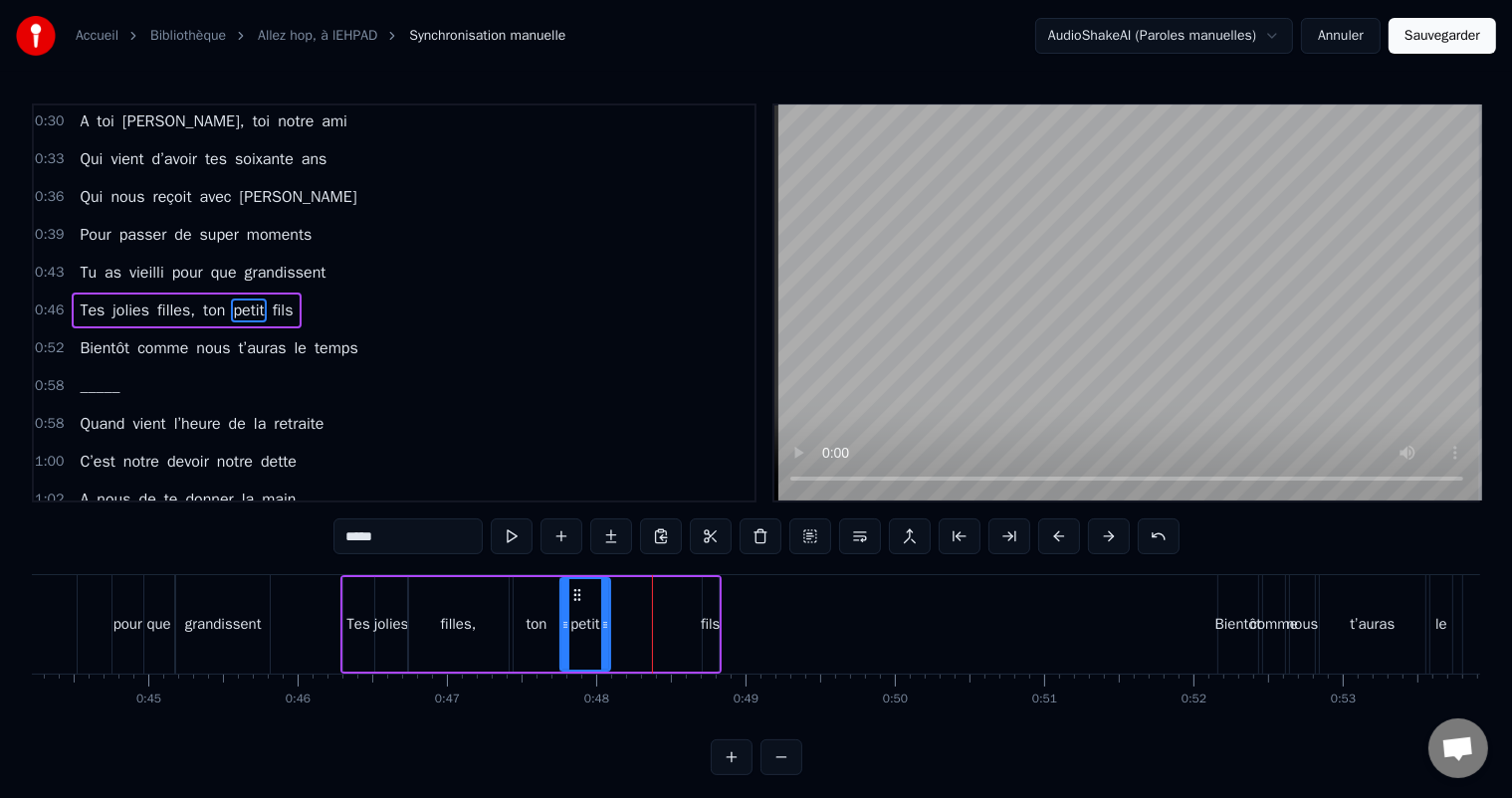 drag, startPoint x: 639, startPoint y: 621, endPoint x: 604, endPoint y: 617, distance: 35.22783 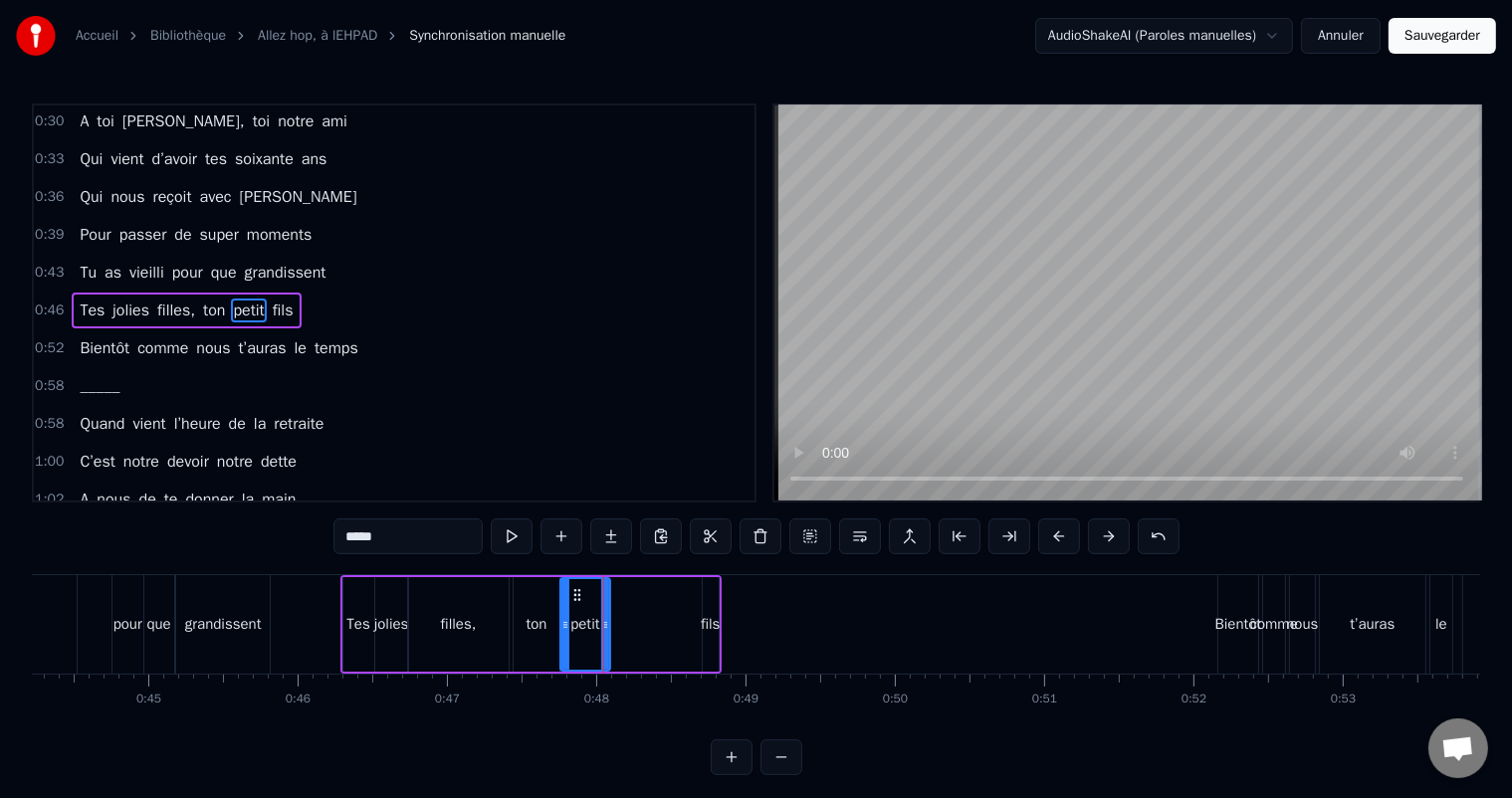 click on "Tes jolies filles, ton petit fils" at bounding box center [531, 624] 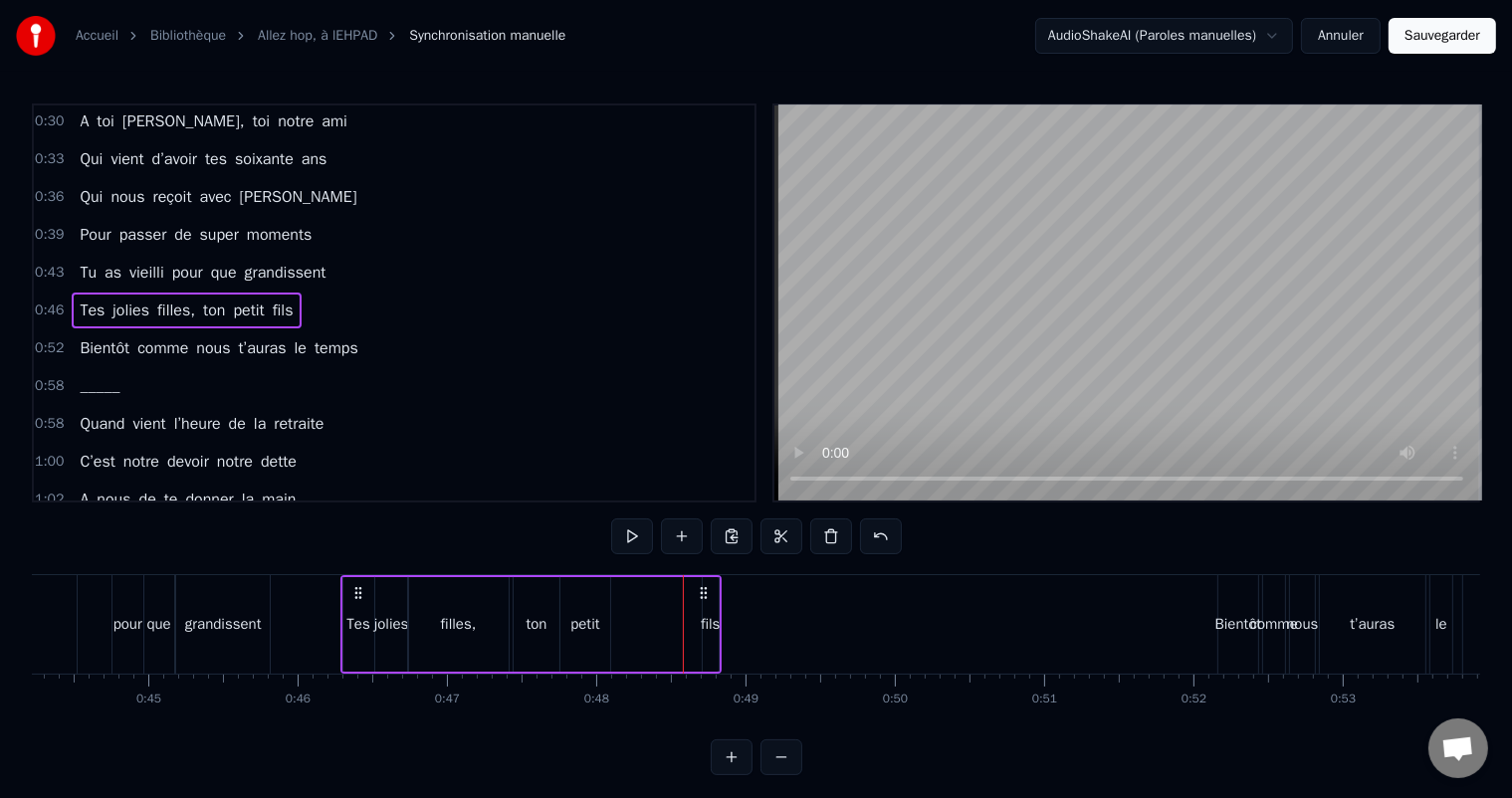 click on "Tes jolies filles, ton petit fils" at bounding box center [531, 624] 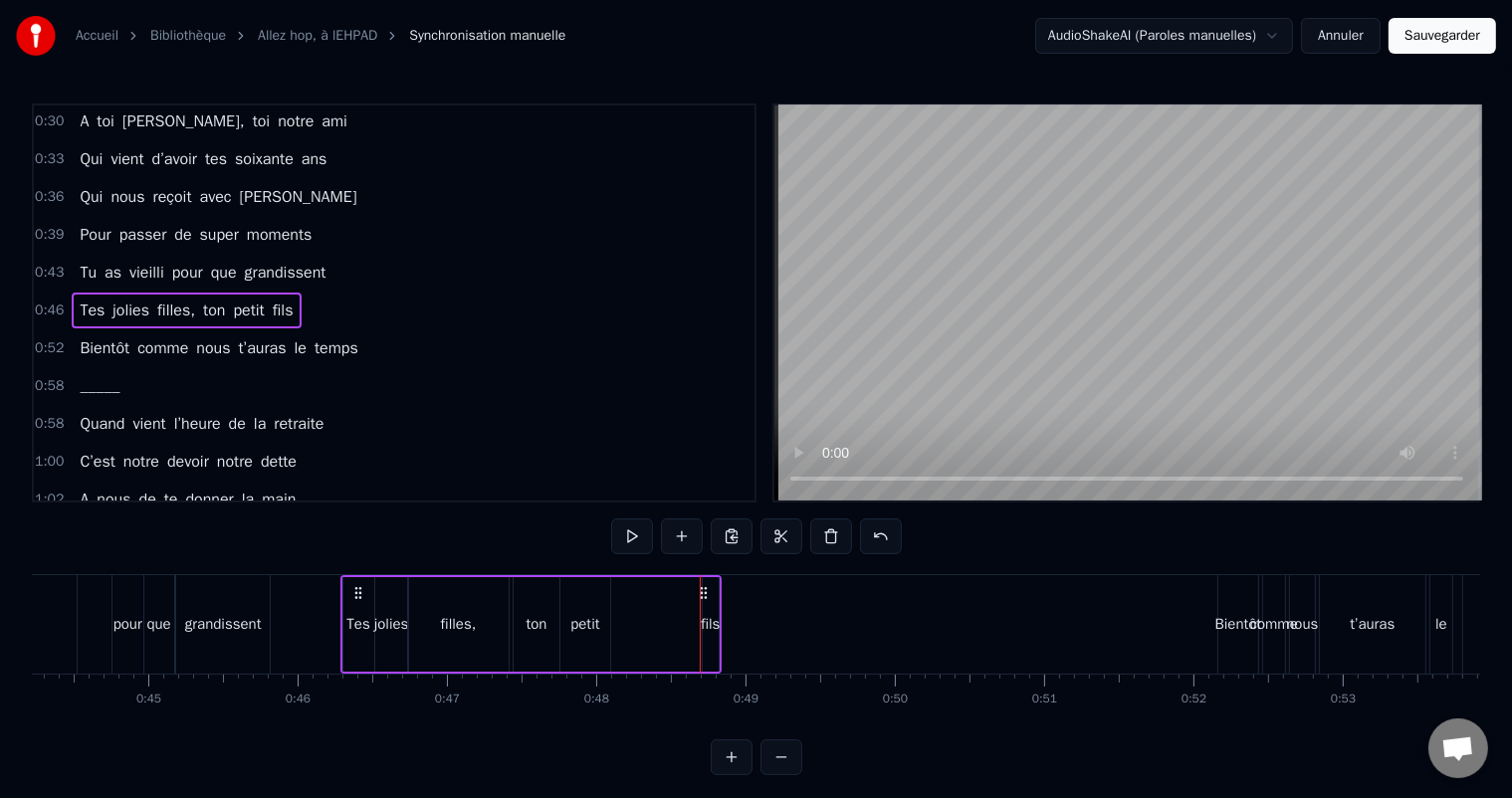 click 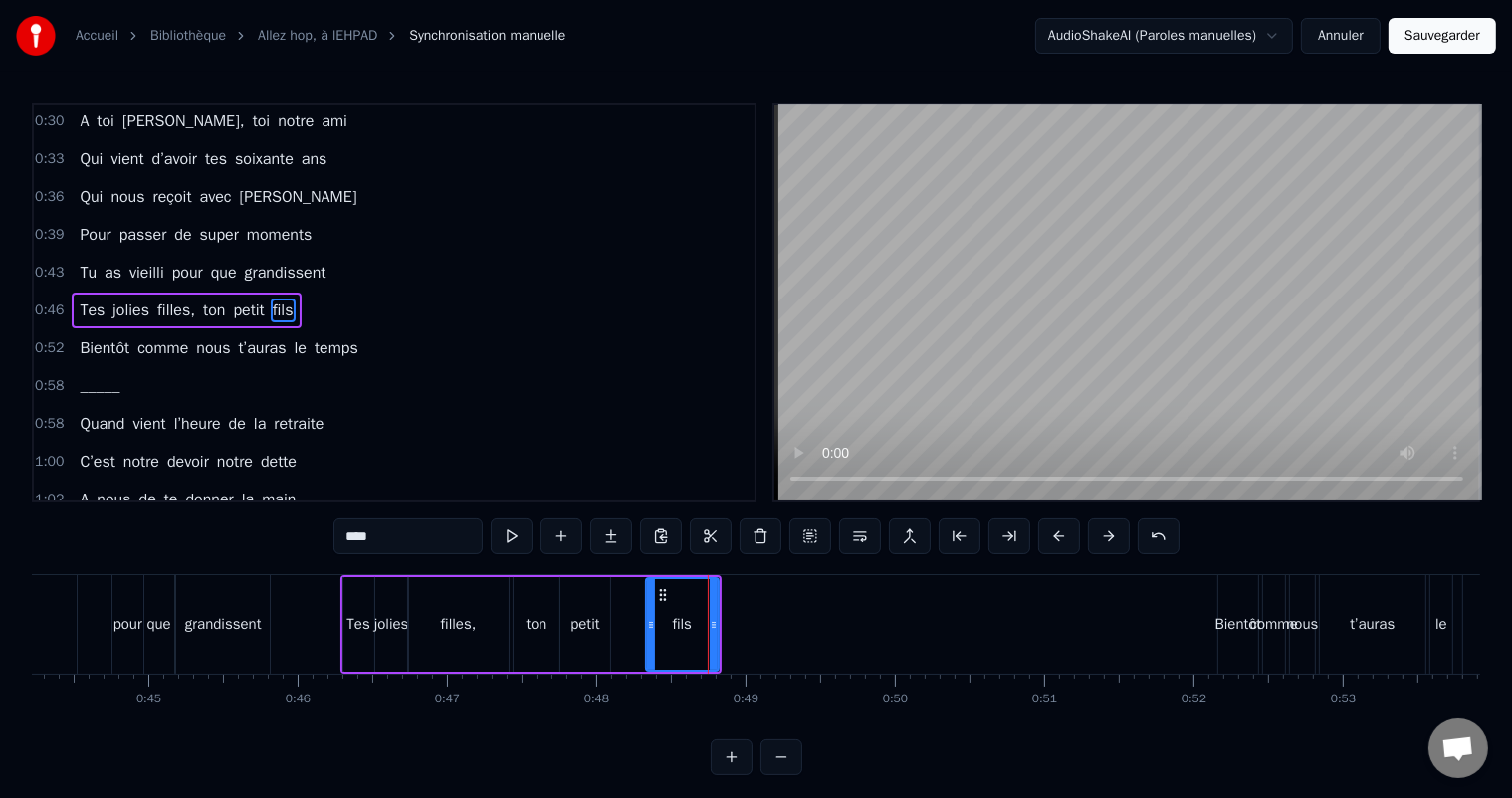 drag, startPoint x: 703, startPoint y: 624, endPoint x: 645, endPoint y: 623, distance: 58.00862 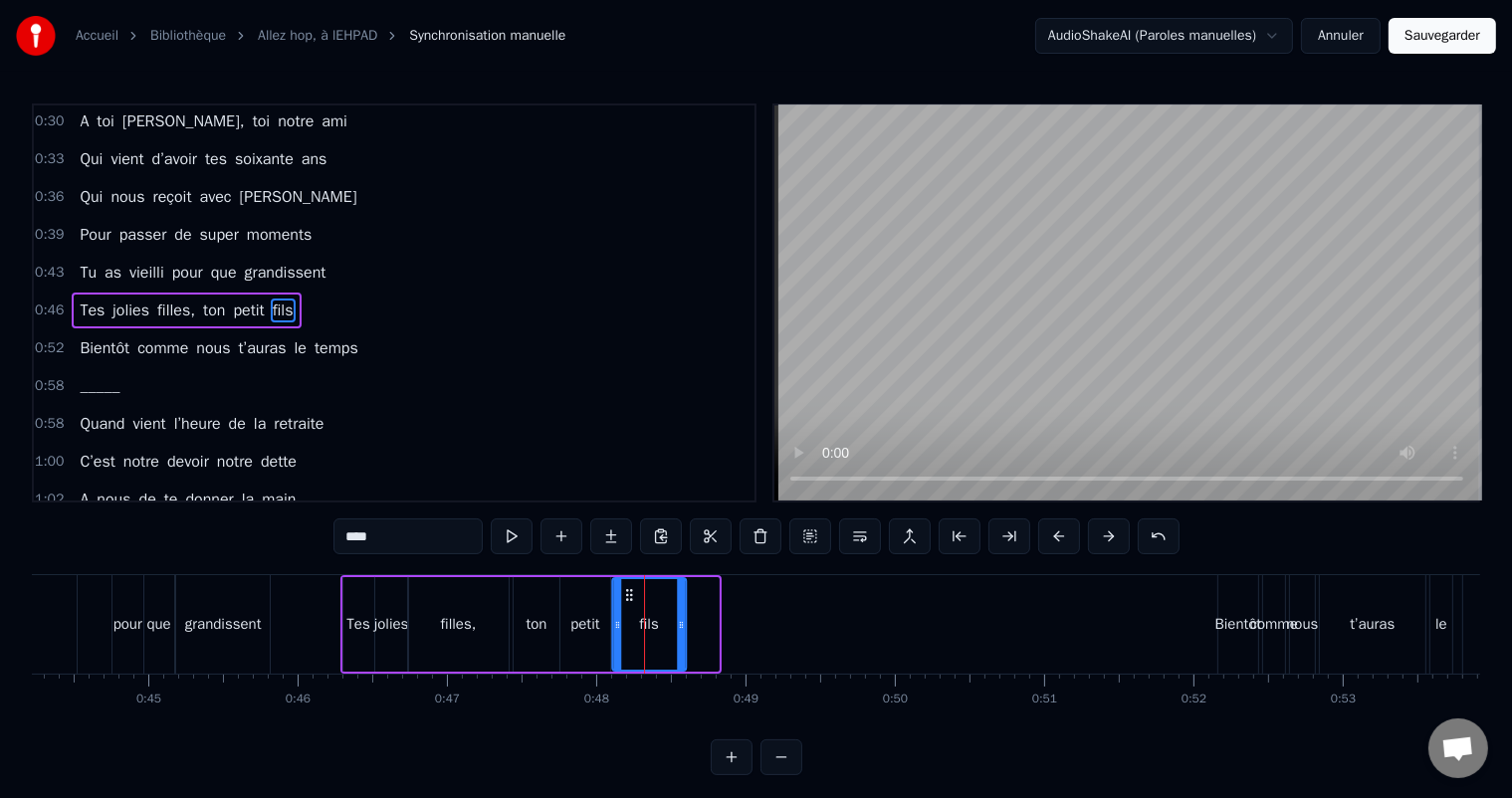 drag, startPoint x: 653, startPoint y: 596, endPoint x: 628, endPoint y: 590, distance: 25.70992 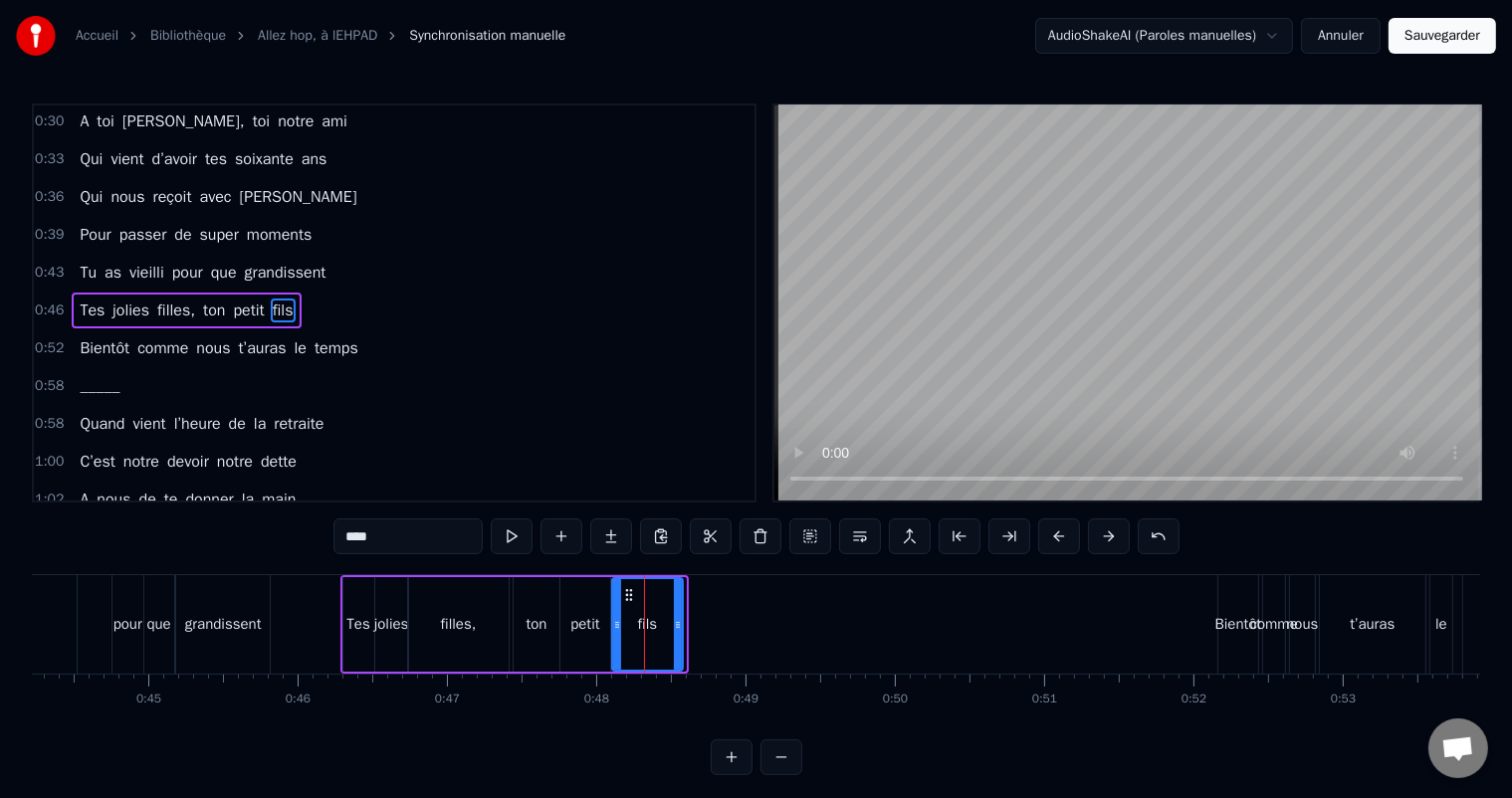 click 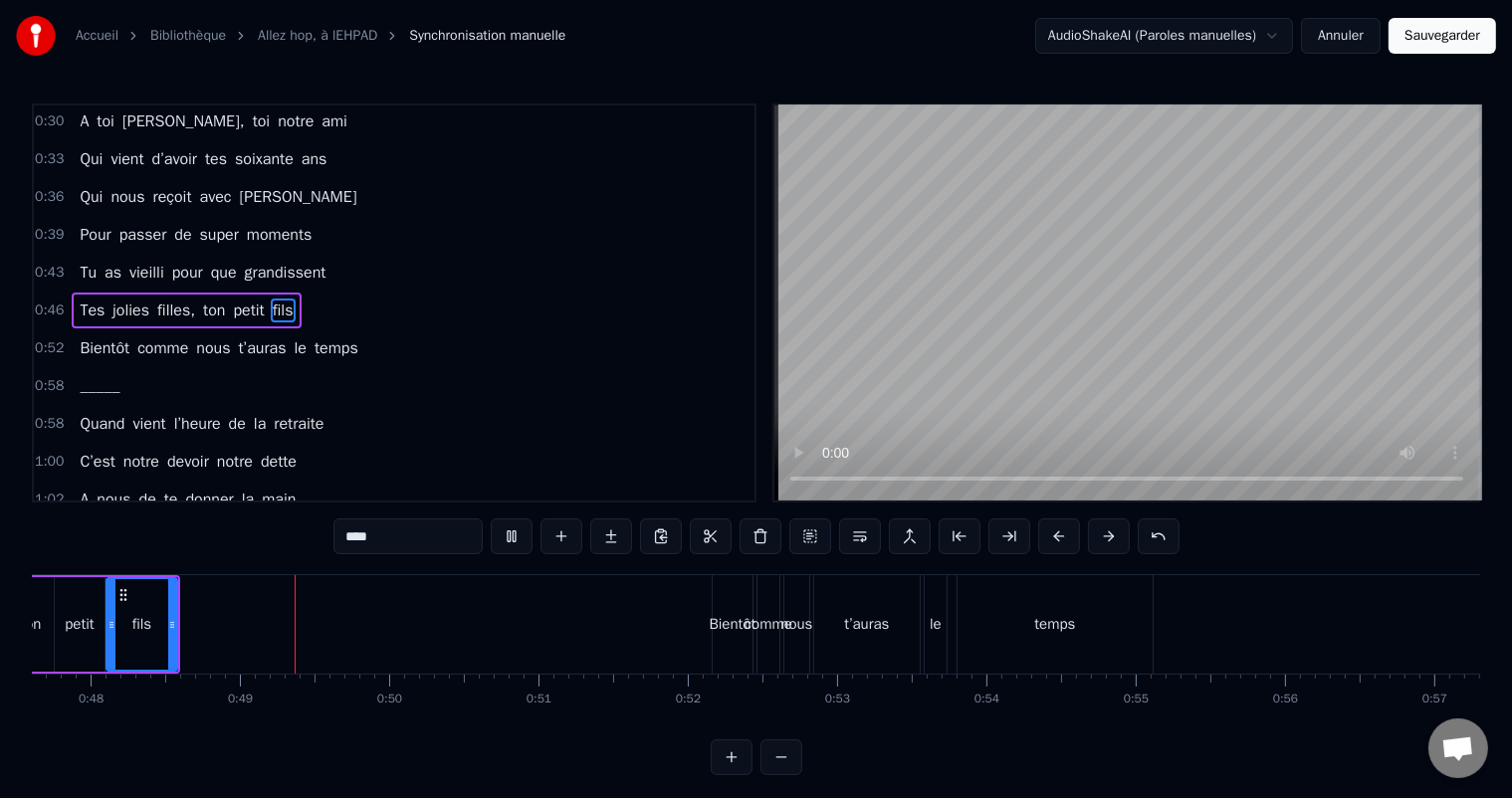 scroll, scrollTop: 0, scrollLeft: 7170, axis: horizontal 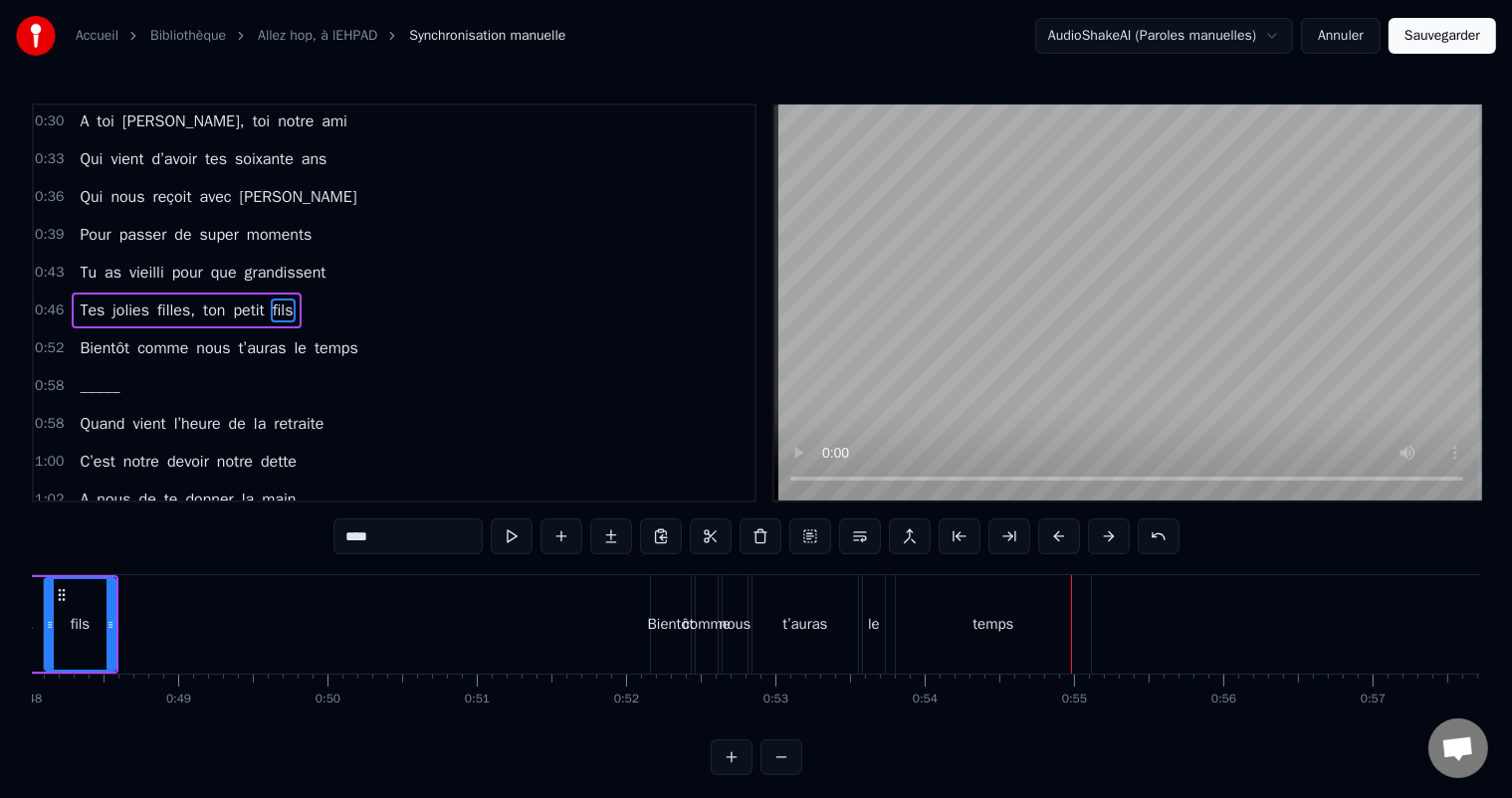 click on "0:58 _____" at bounding box center [394, 386] 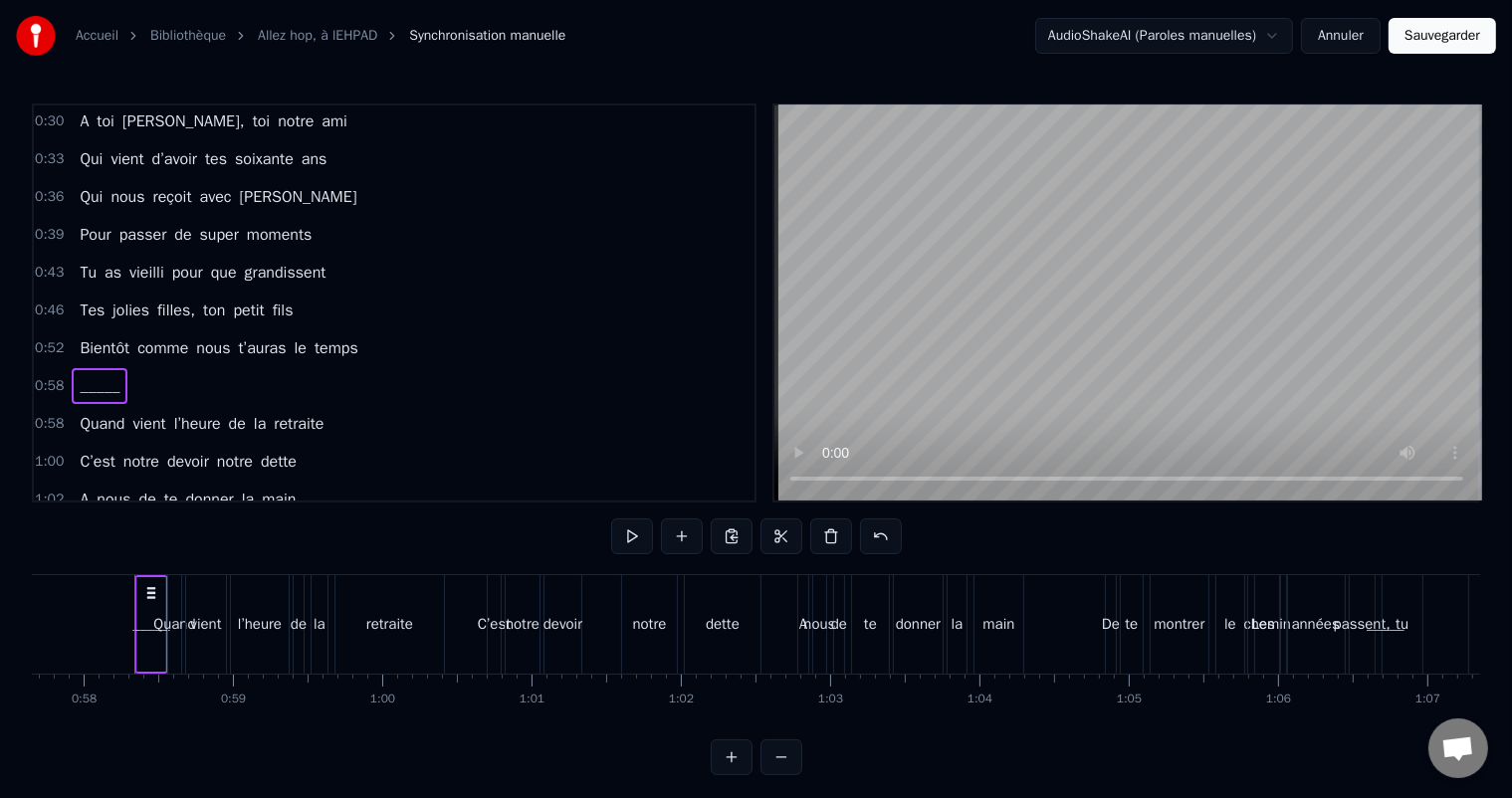 scroll, scrollTop: 0, scrollLeft: 8610, axis: horizontal 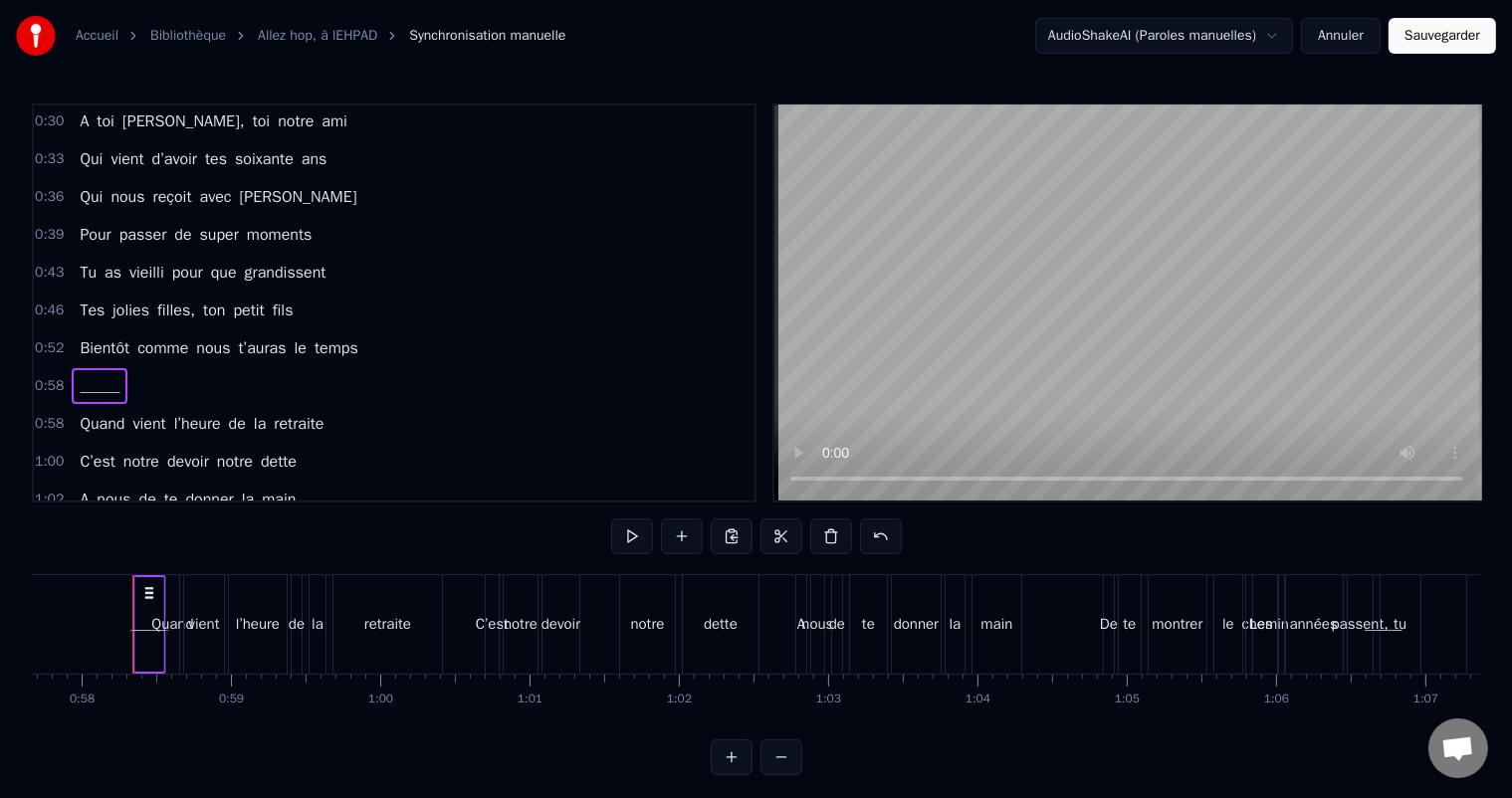 click on "t’auras" at bounding box center [263, 348] 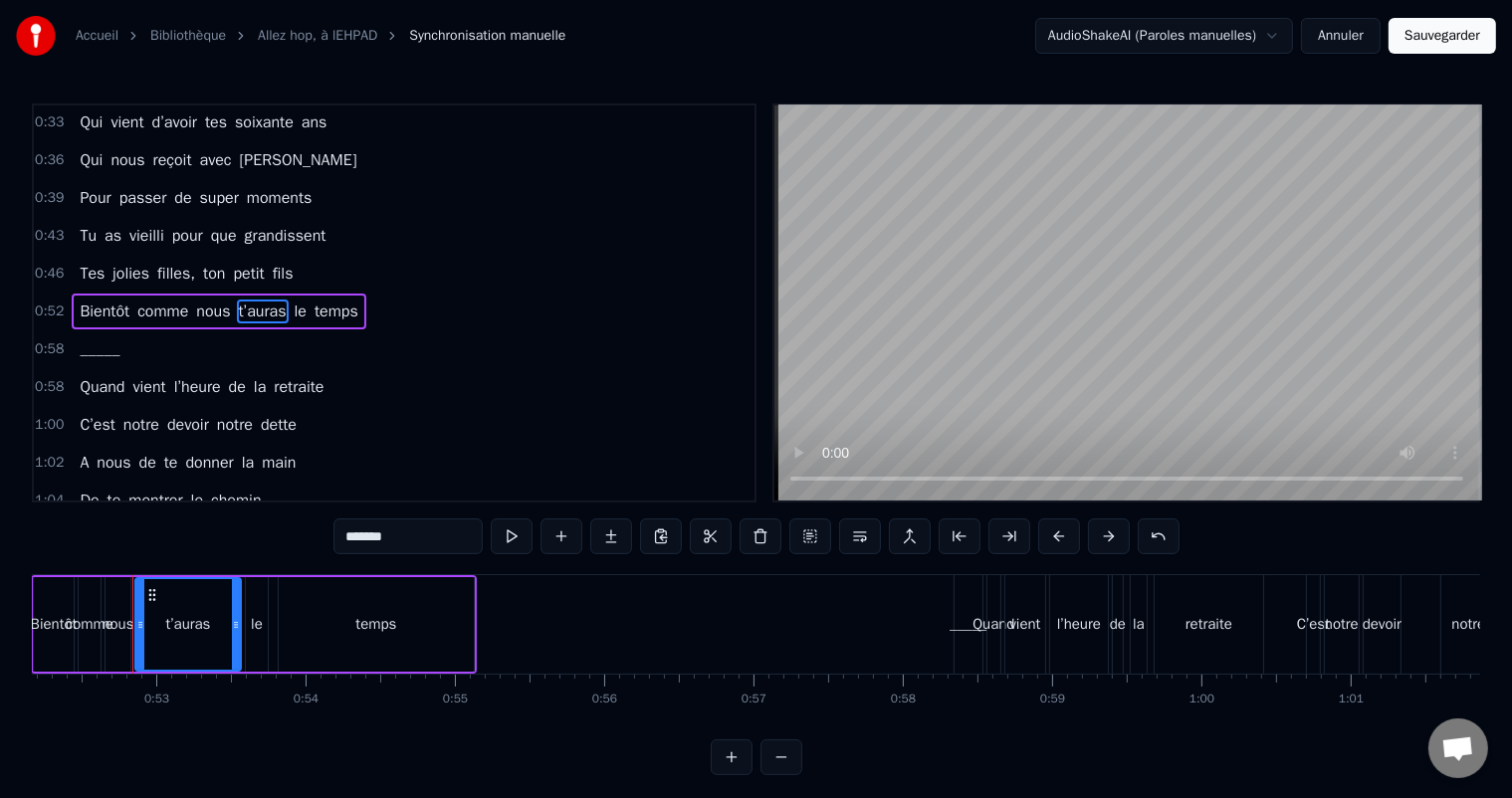 click on "Bientôt comme nous t’auras le temps" at bounding box center [218, 311] 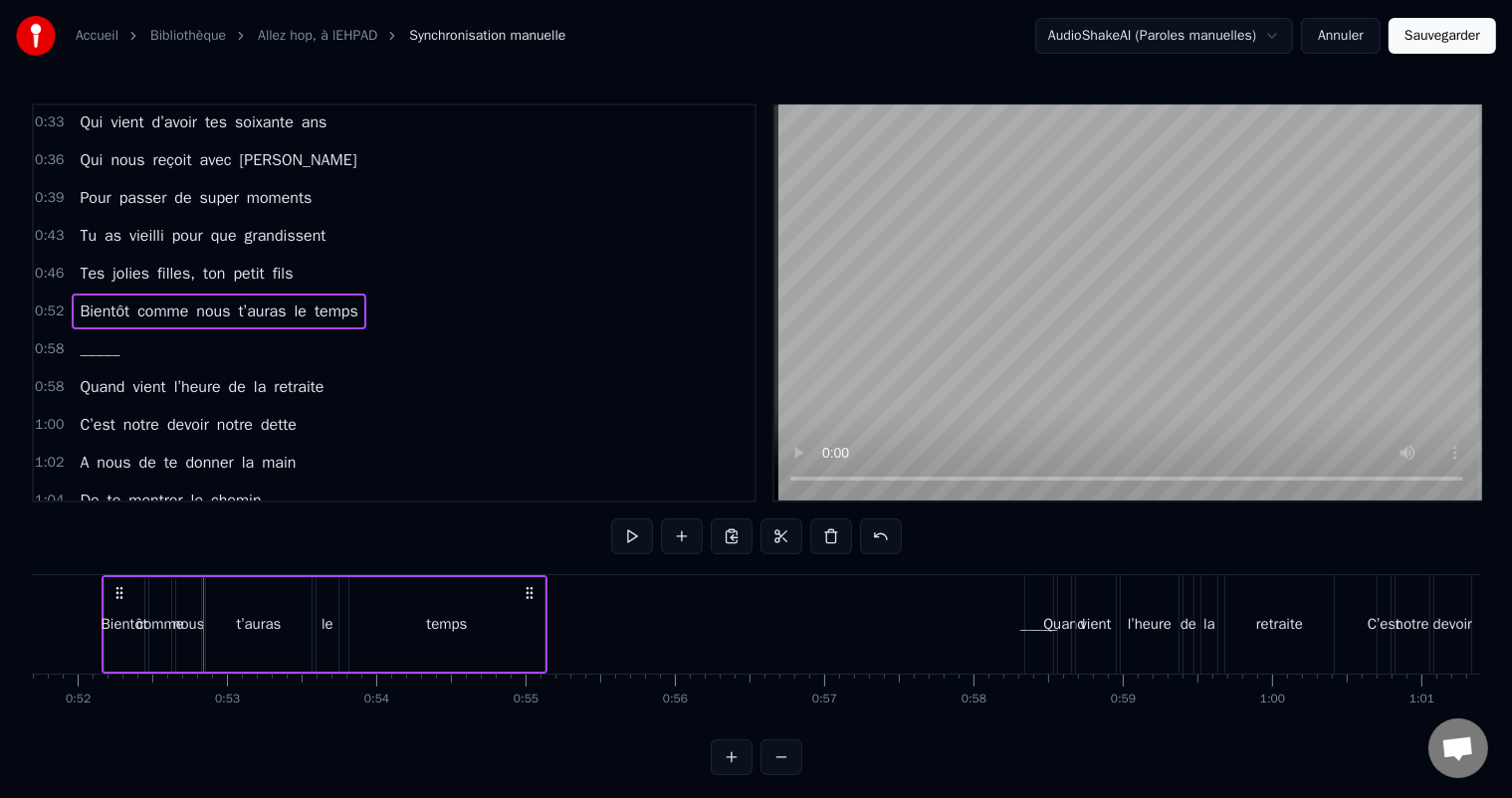 scroll, scrollTop: 0, scrollLeft: 7687, axis: horizontal 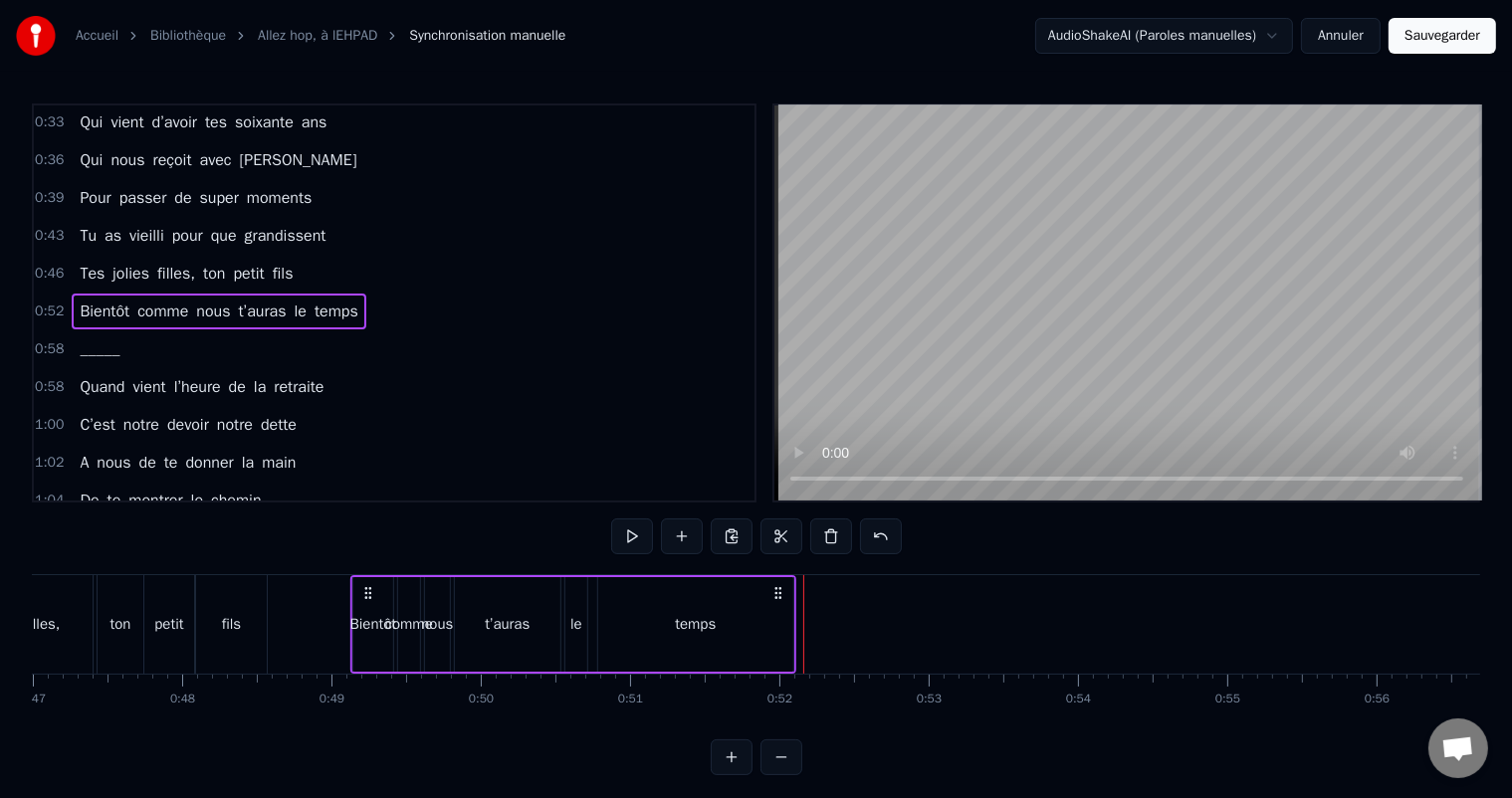 drag, startPoint x: 148, startPoint y: 592, endPoint x: 366, endPoint y: 622, distance: 220.05454 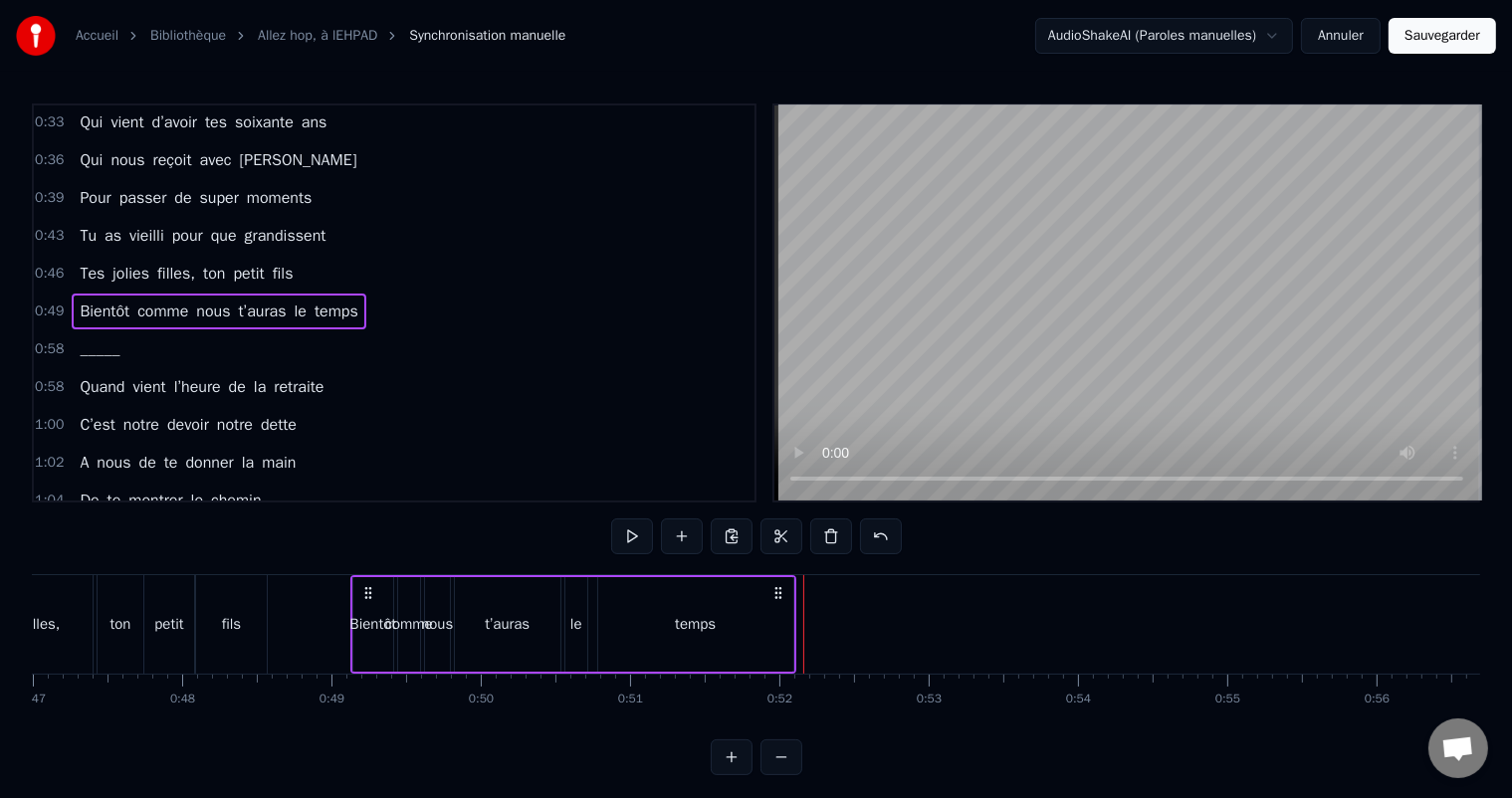 click on "temps" at bounding box center [696, 624] 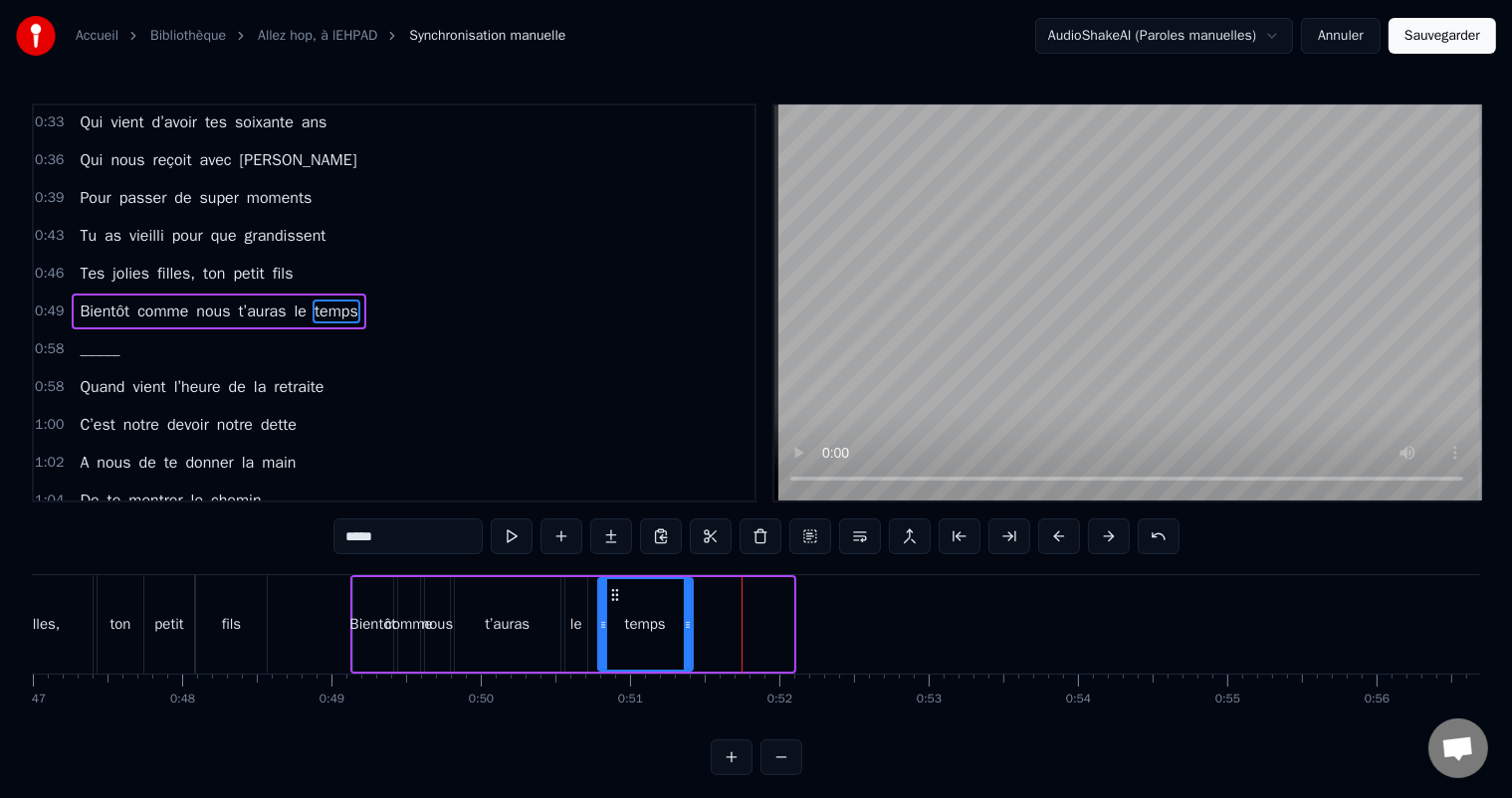 drag, startPoint x: 787, startPoint y: 618, endPoint x: 633, endPoint y: 624, distance: 154.11684 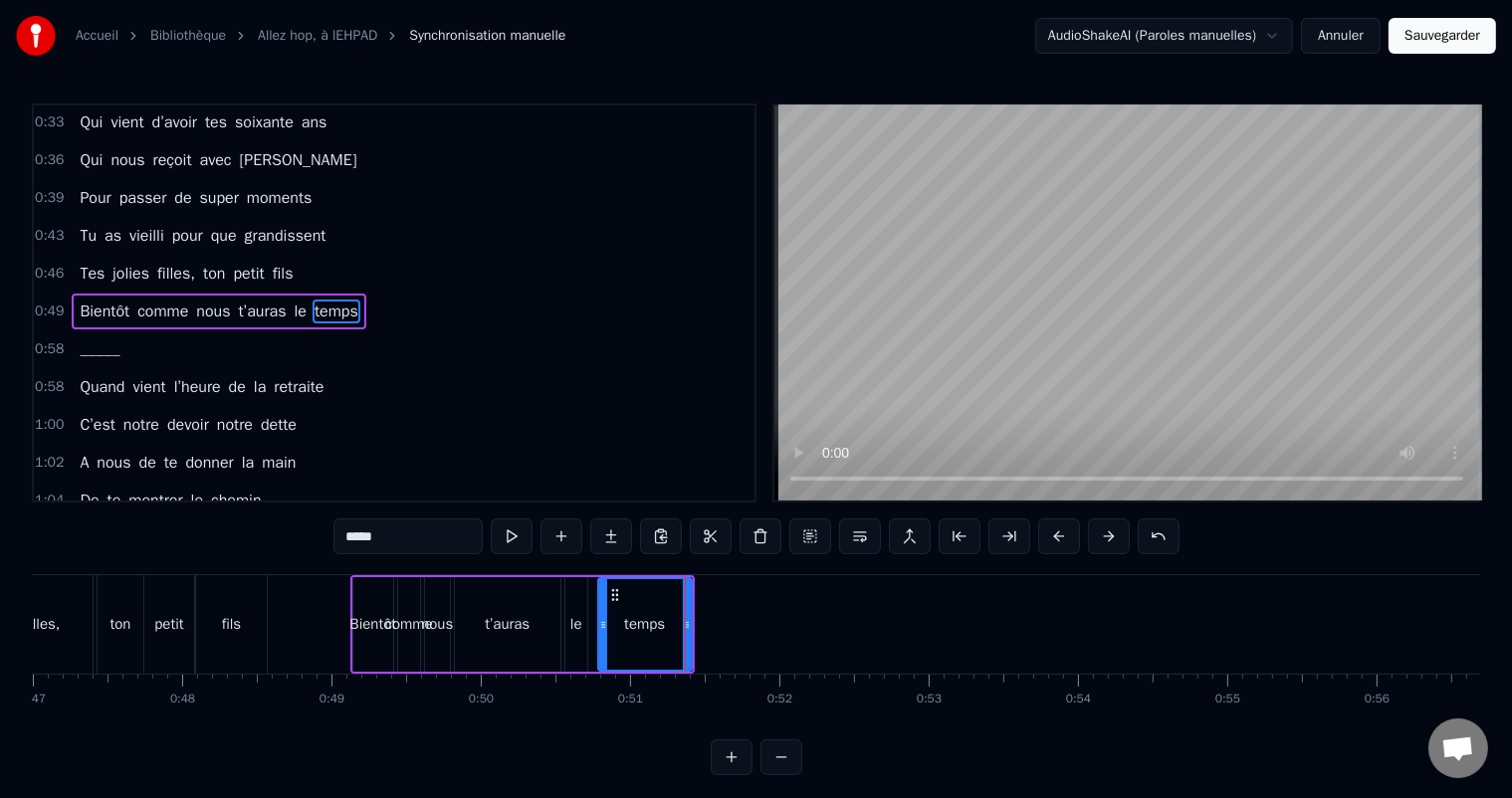 click on "t’auras" at bounding box center [508, 624] 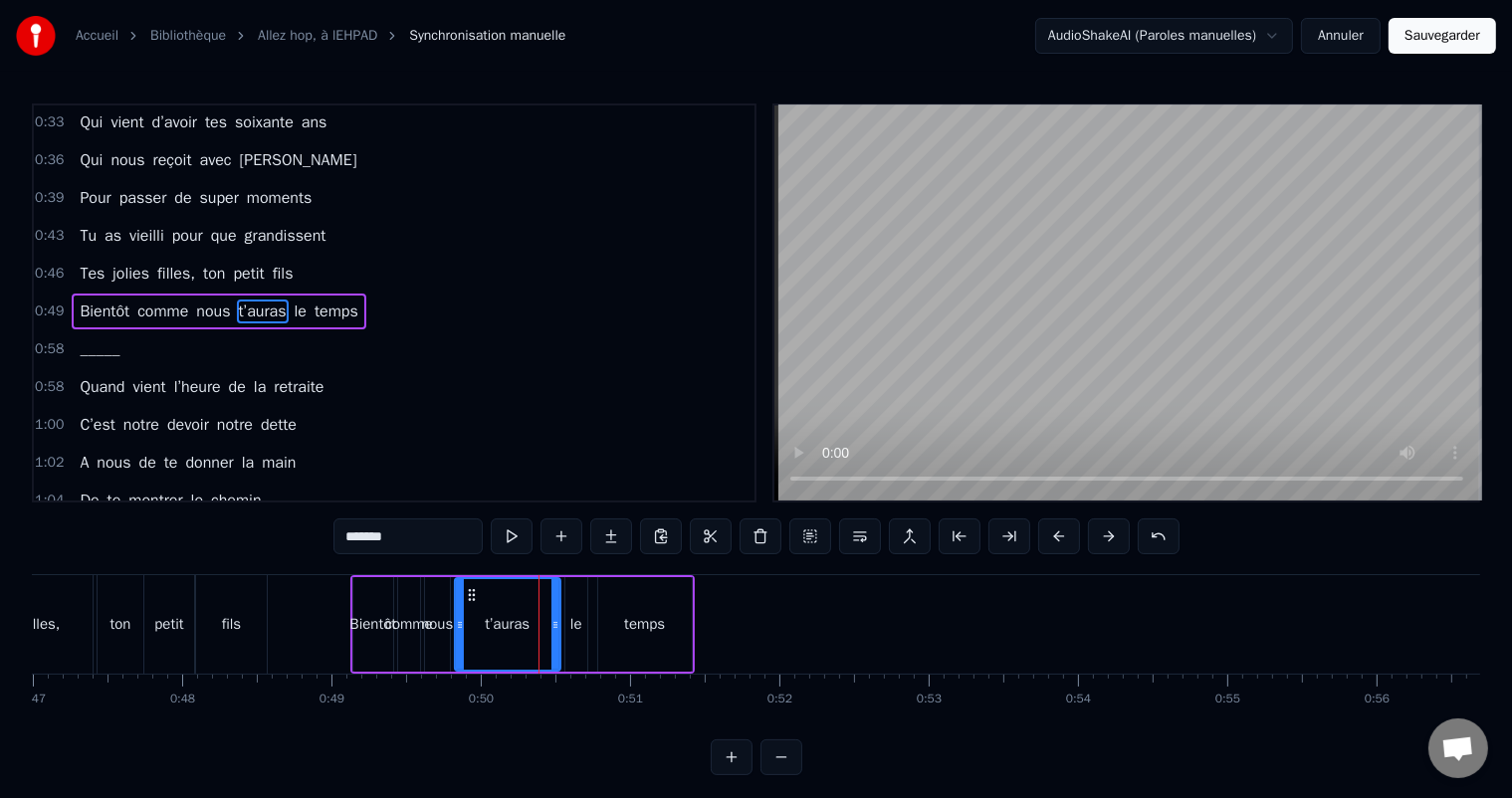 click on "0:58 _____" at bounding box center [394, 349] 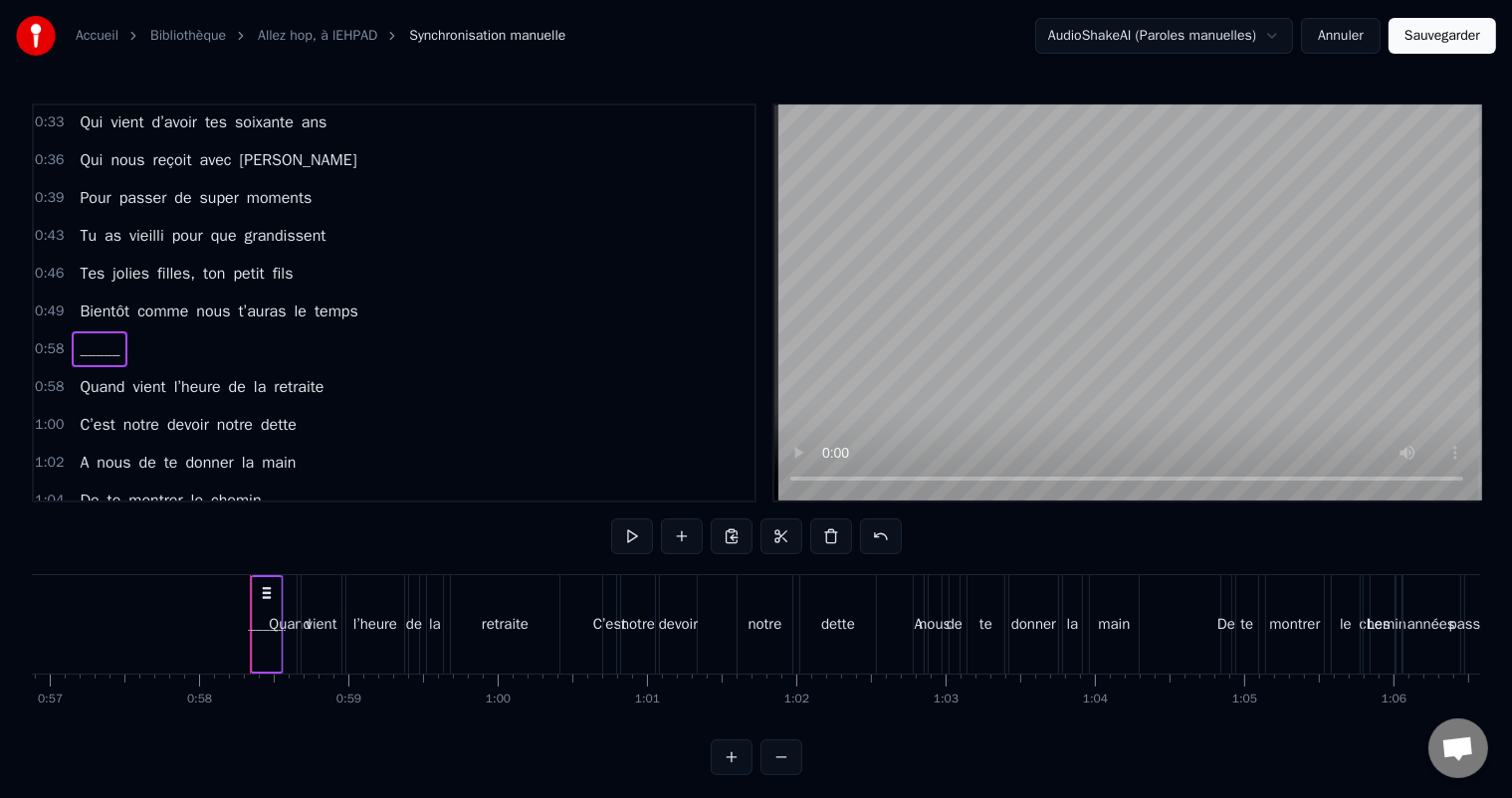 scroll, scrollTop: 0, scrollLeft: 8610, axis: horizontal 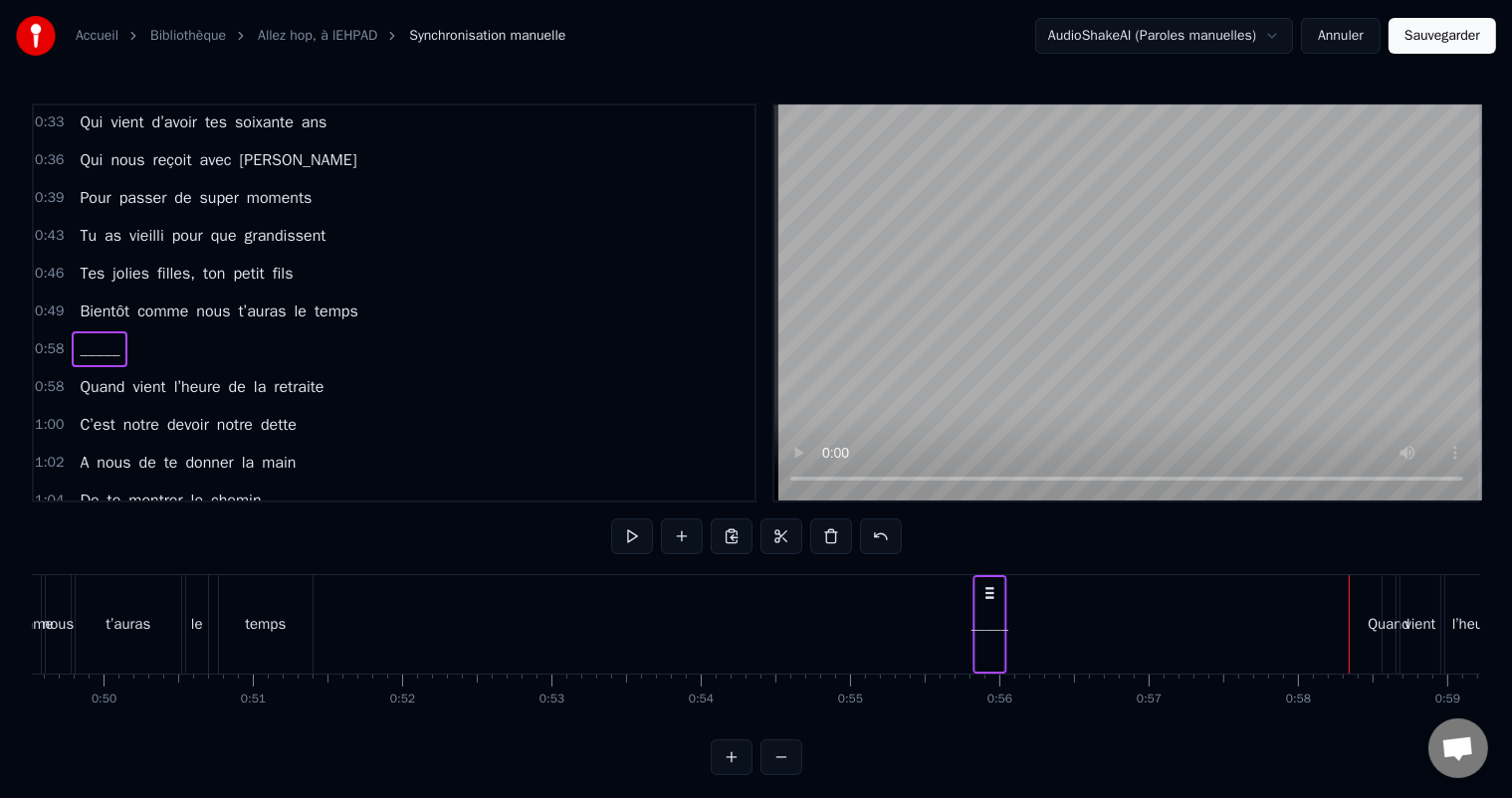 drag, startPoint x: 148, startPoint y: 589, endPoint x: 988, endPoint y: 621, distance: 840.6093 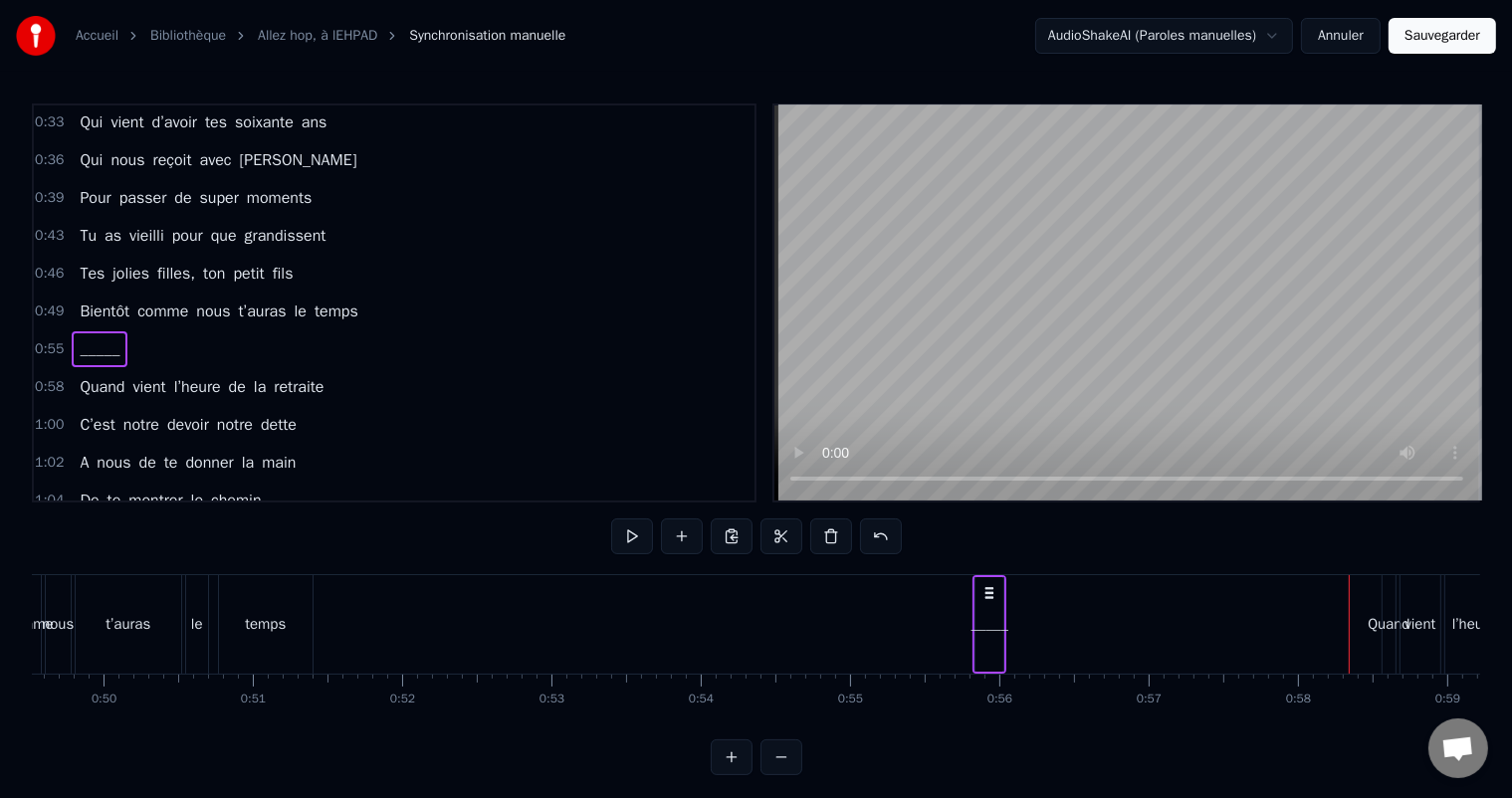 click on "Sauvegarder" at bounding box center [1442, 36] 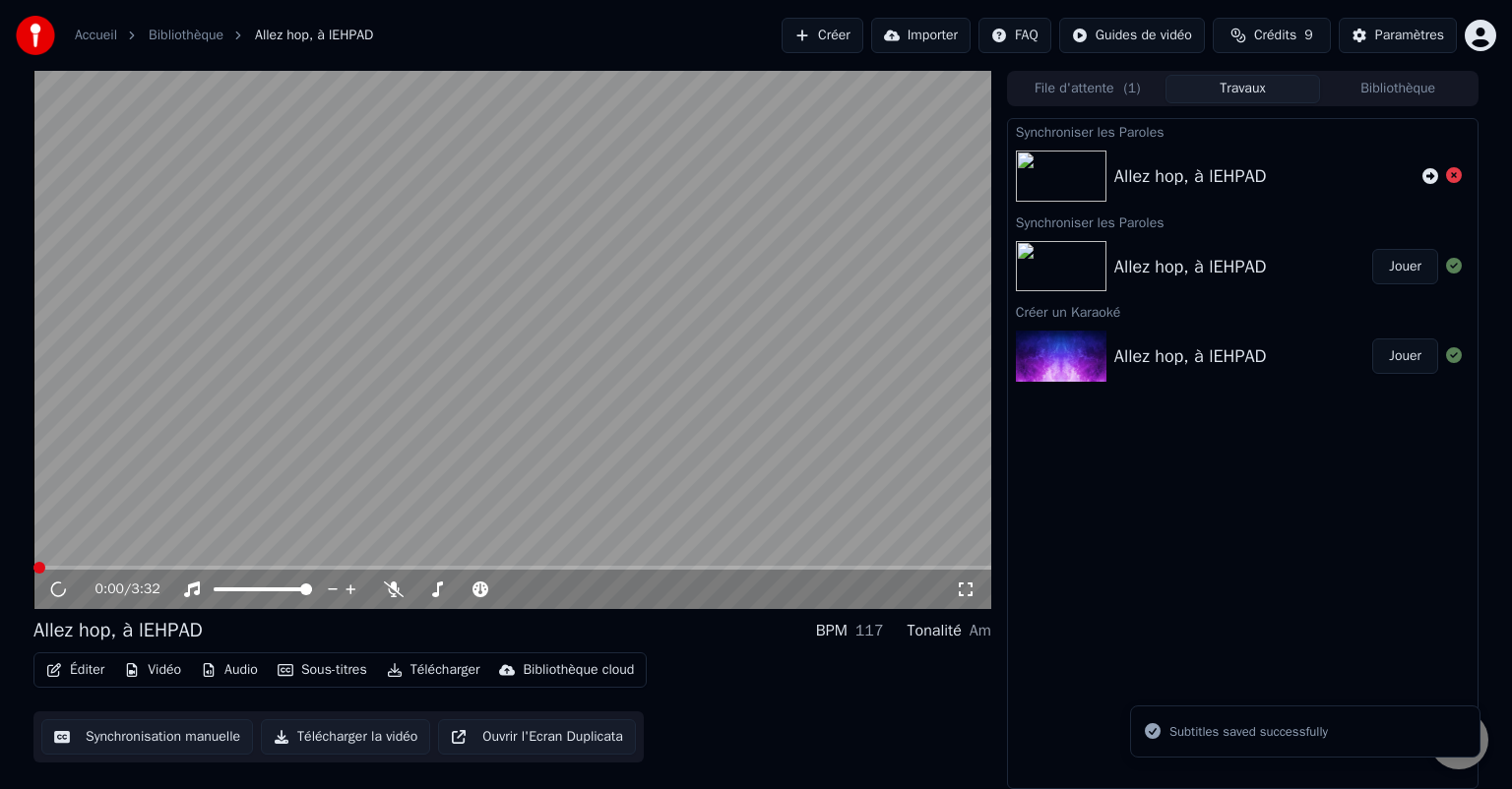 click on "Éditer" at bounding box center (75, 670) 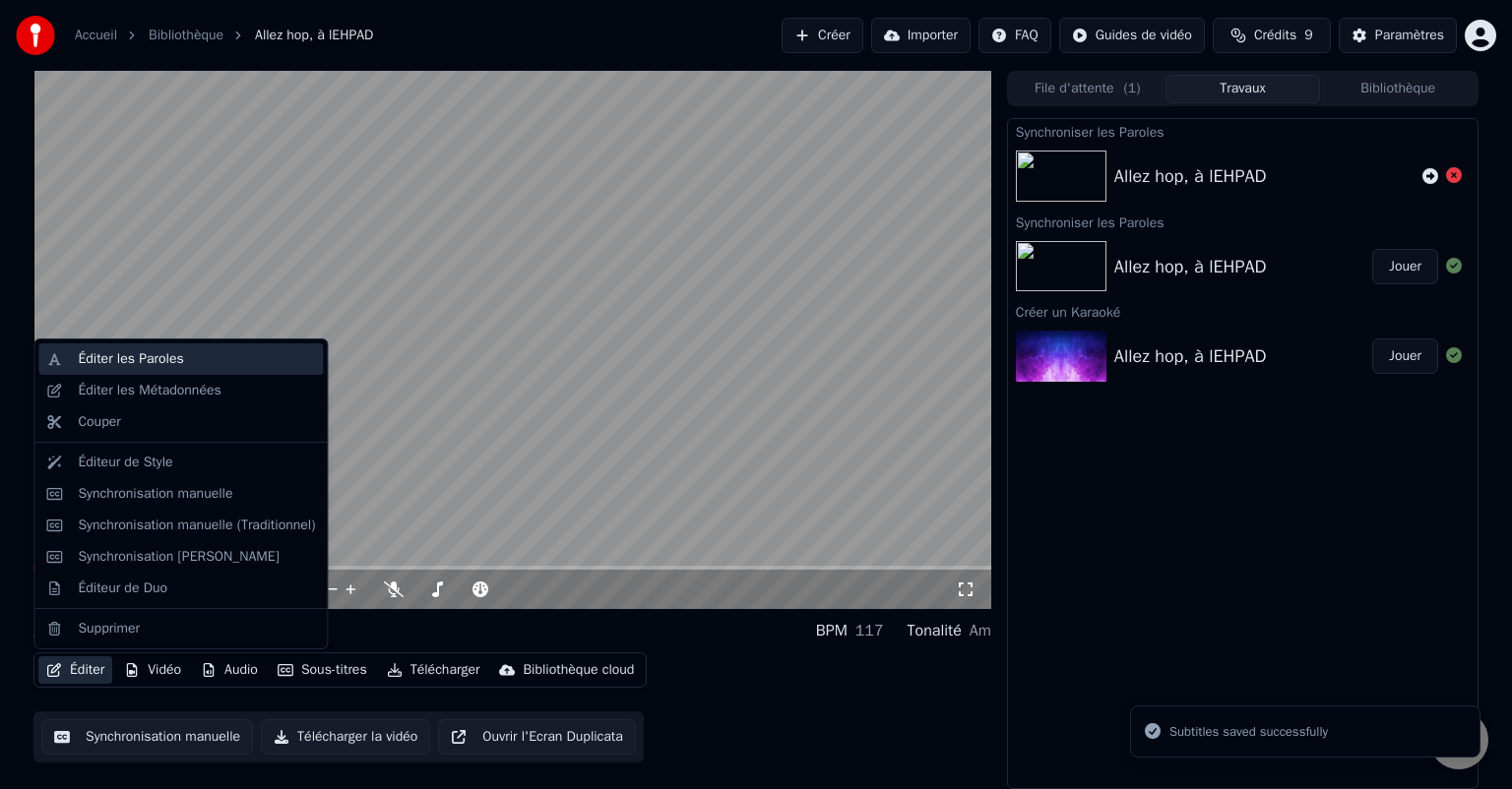 click on "Éditer les Paroles" at bounding box center (130, 359) 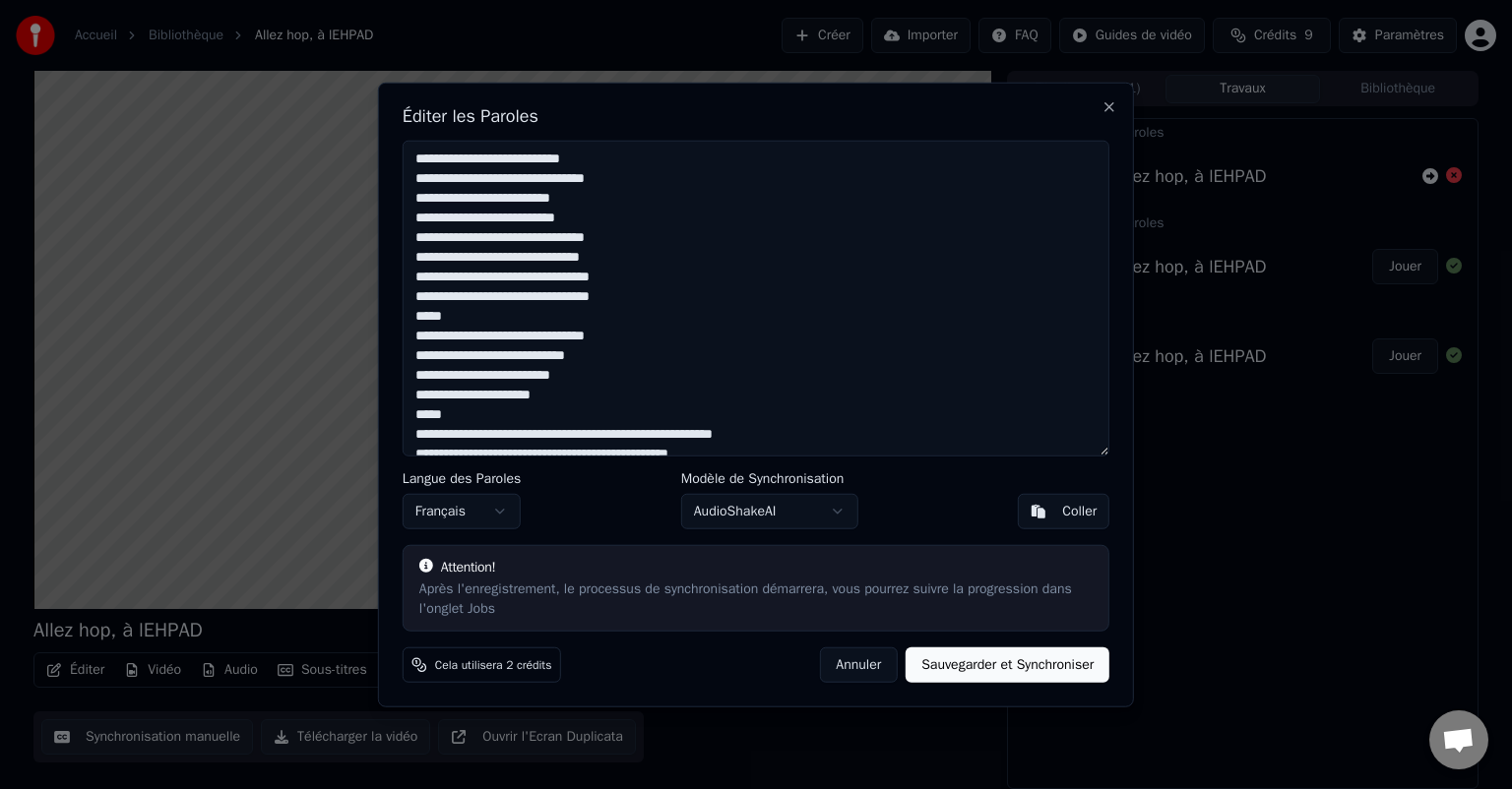 click at bounding box center (756, 298) 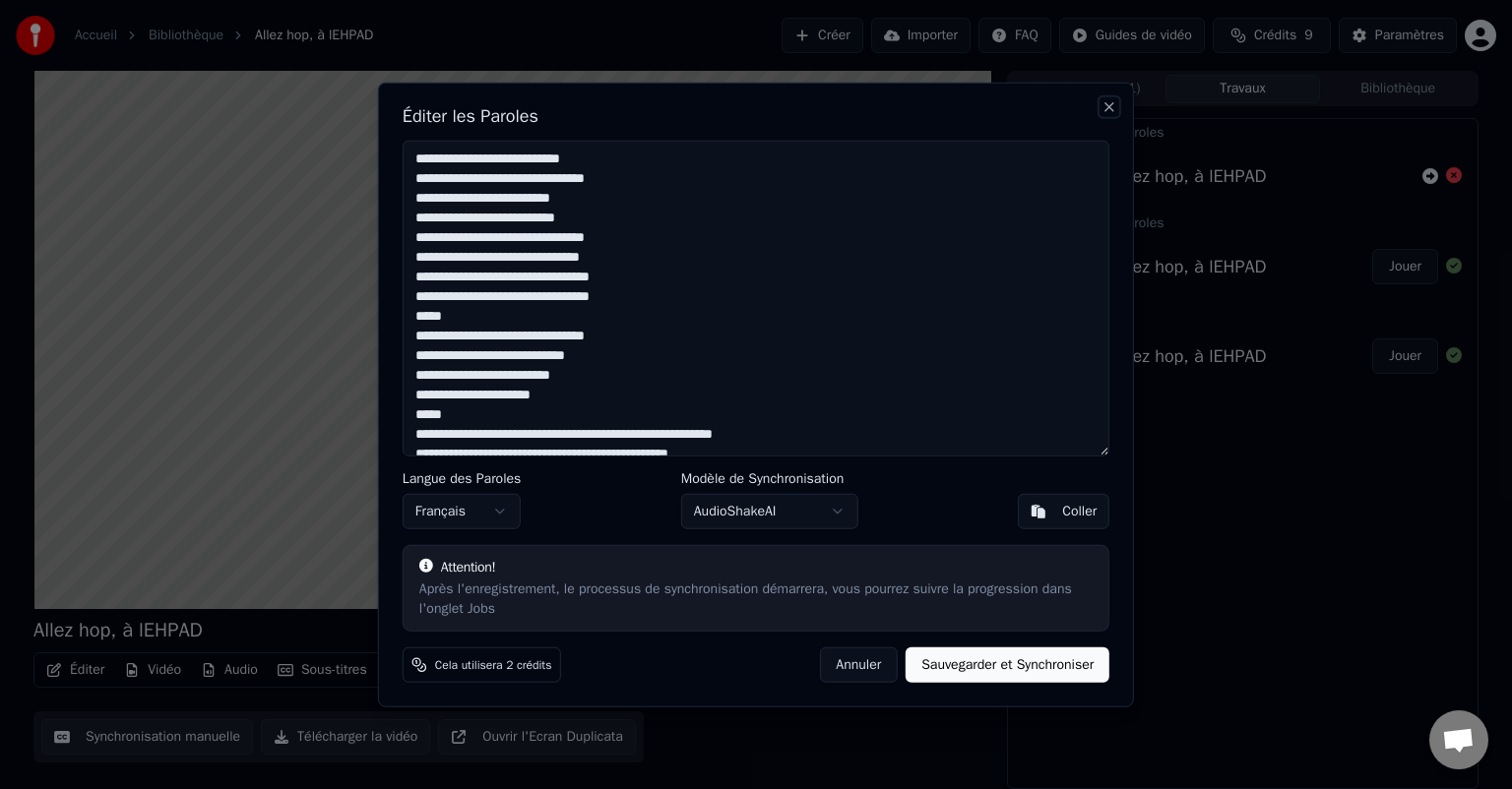 click on "Close" at bounding box center [1109, 107] 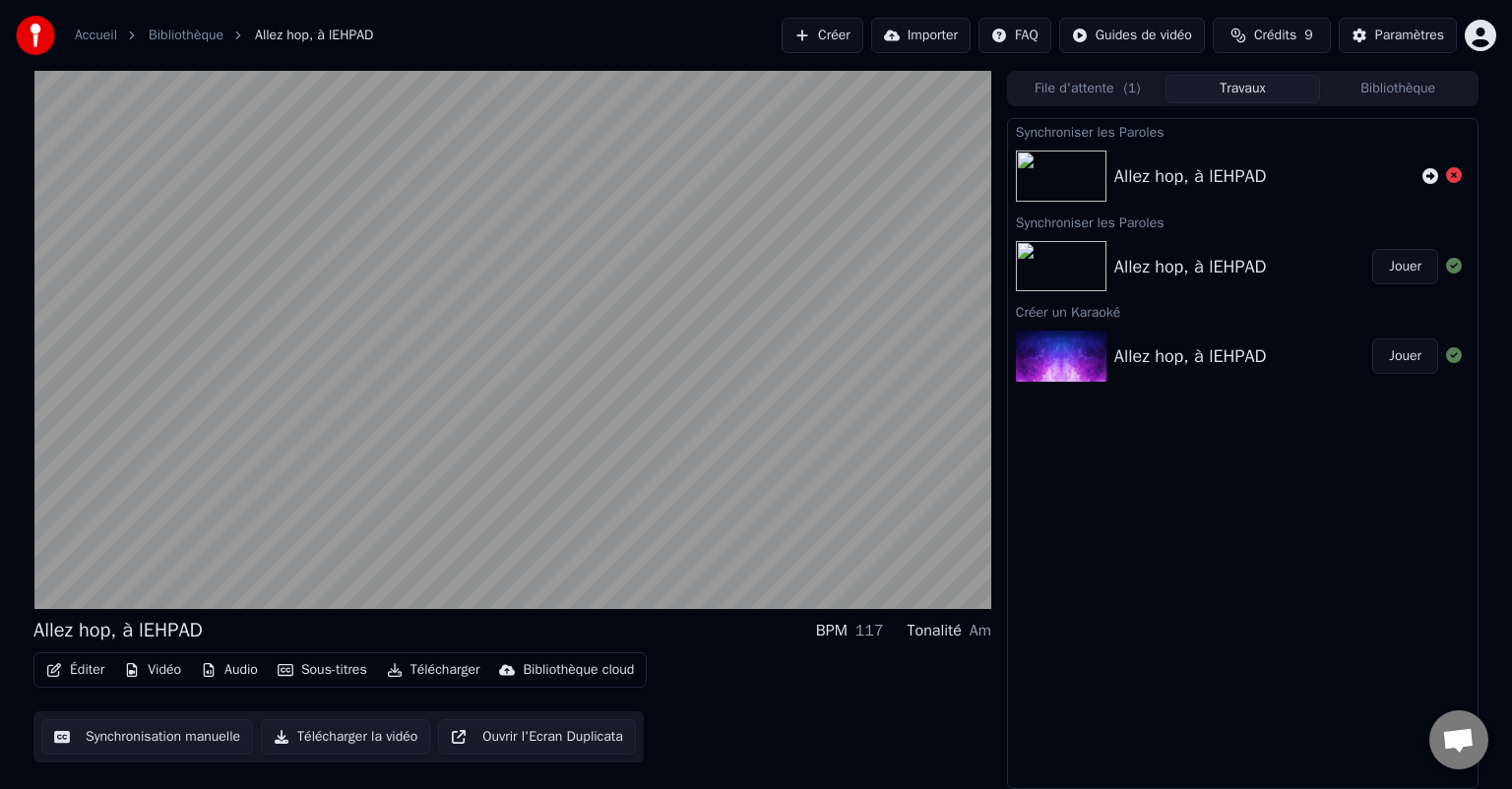 click on "Éditer" at bounding box center [75, 670] 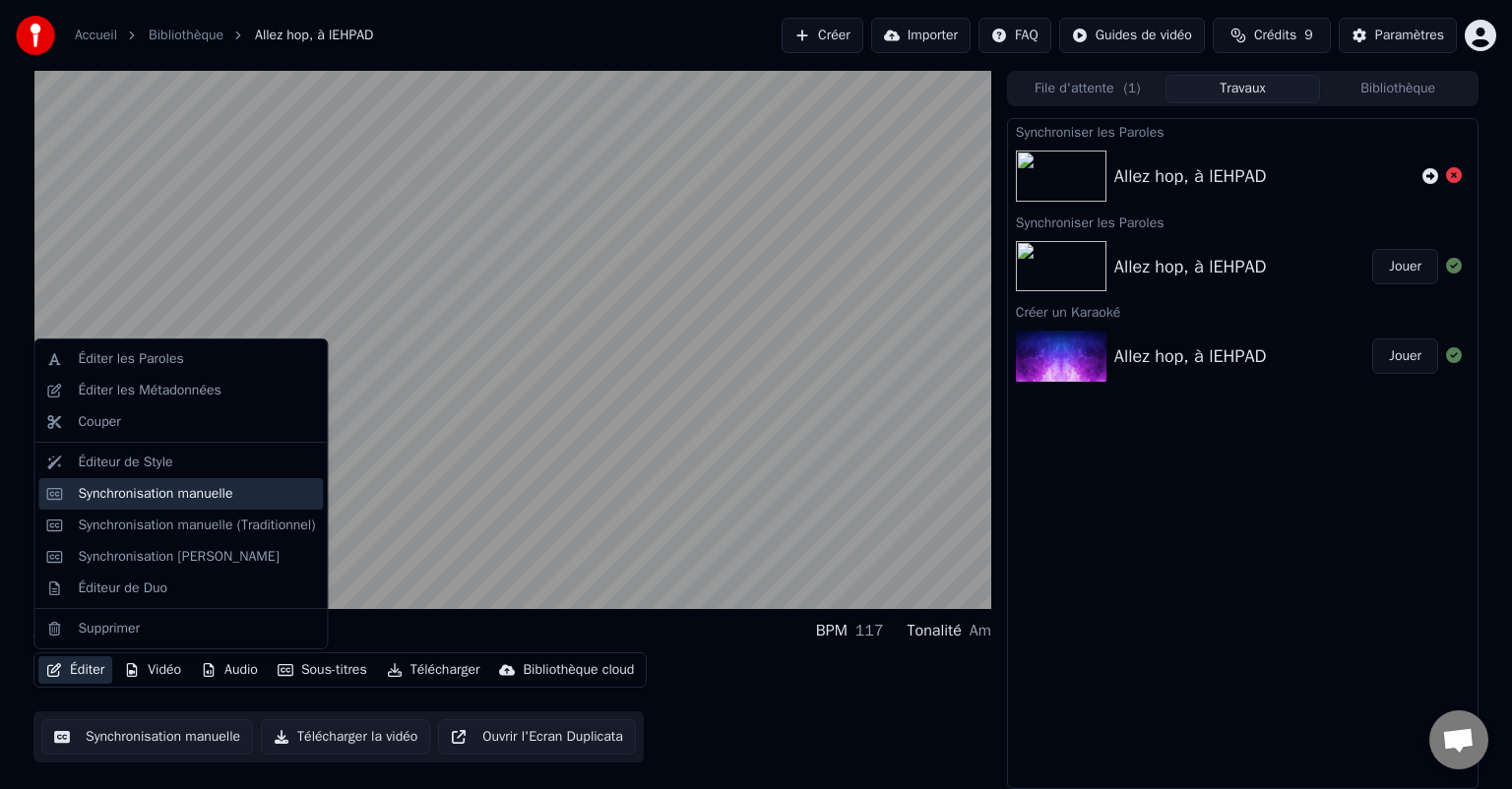 click on "Synchronisation manuelle" at bounding box center (155, 494) 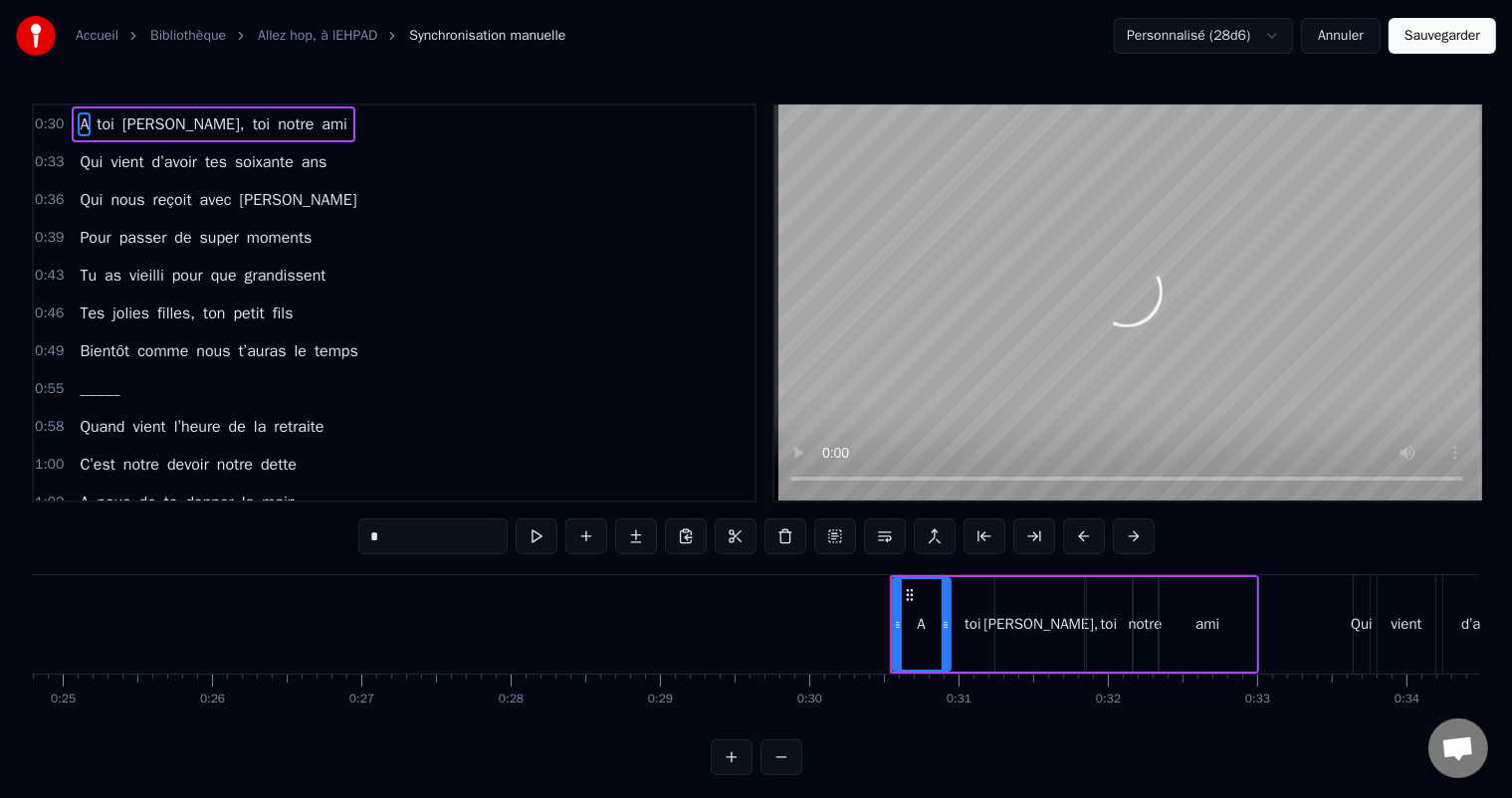 scroll, scrollTop: 0, scrollLeft: 4459, axis: horizontal 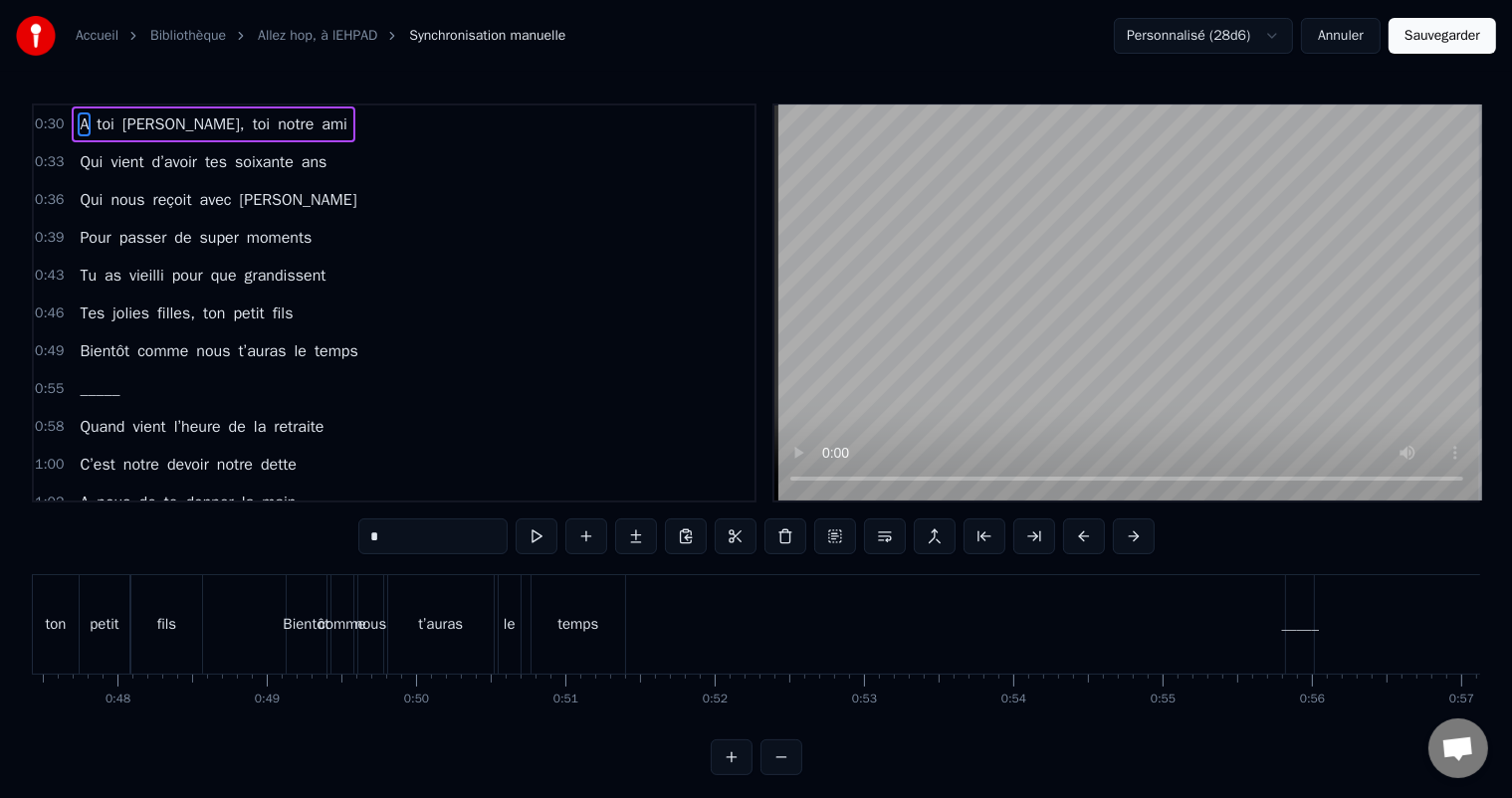click on "0:46 Tes jolies filles, ton petit fils" at bounding box center [394, 313] 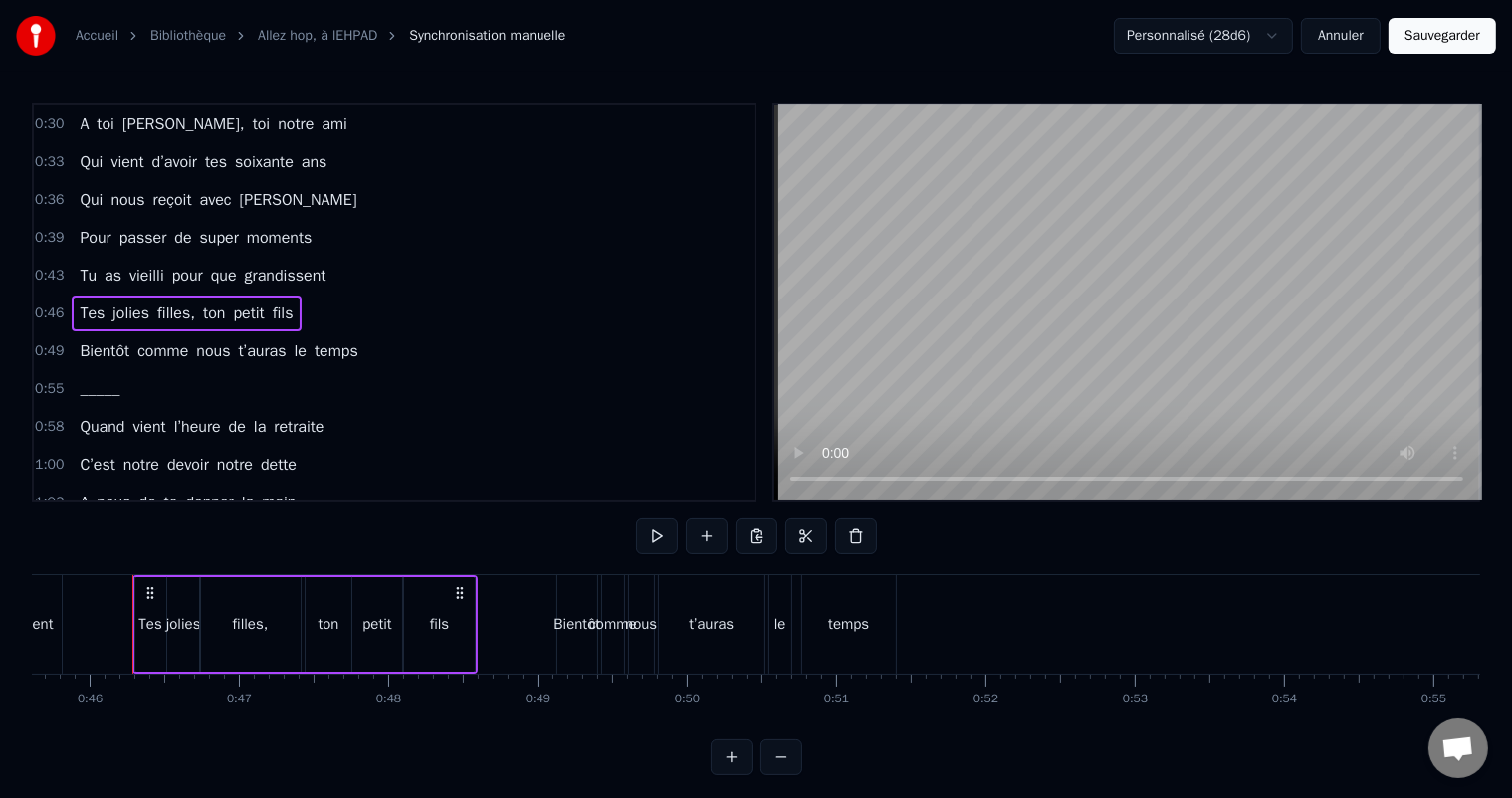 click on "Tu as vieilli pour que grandissent" at bounding box center [202, 276] 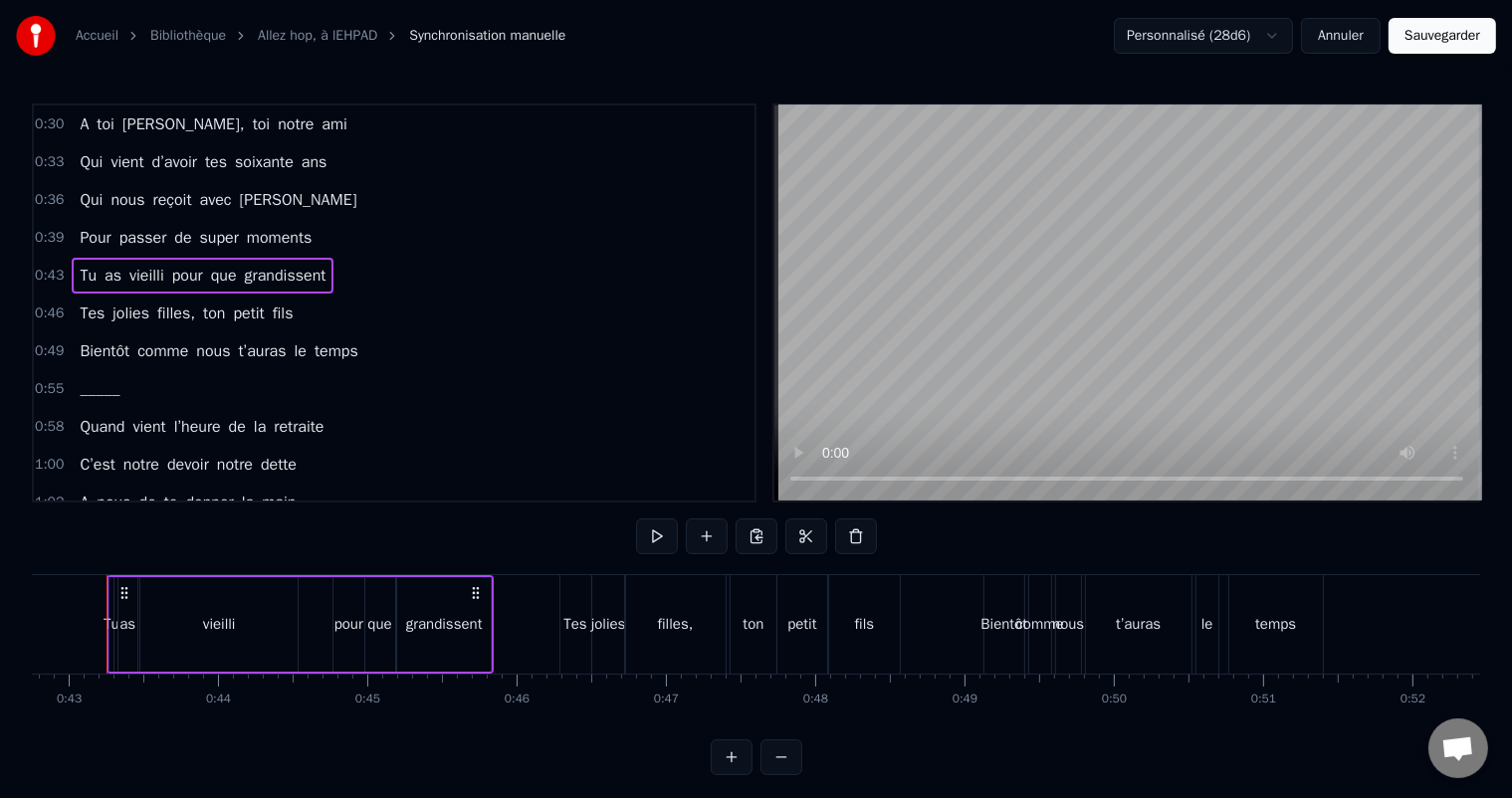 scroll, scrollTop: 0, scrollLeft: 6358, axis: horizontal 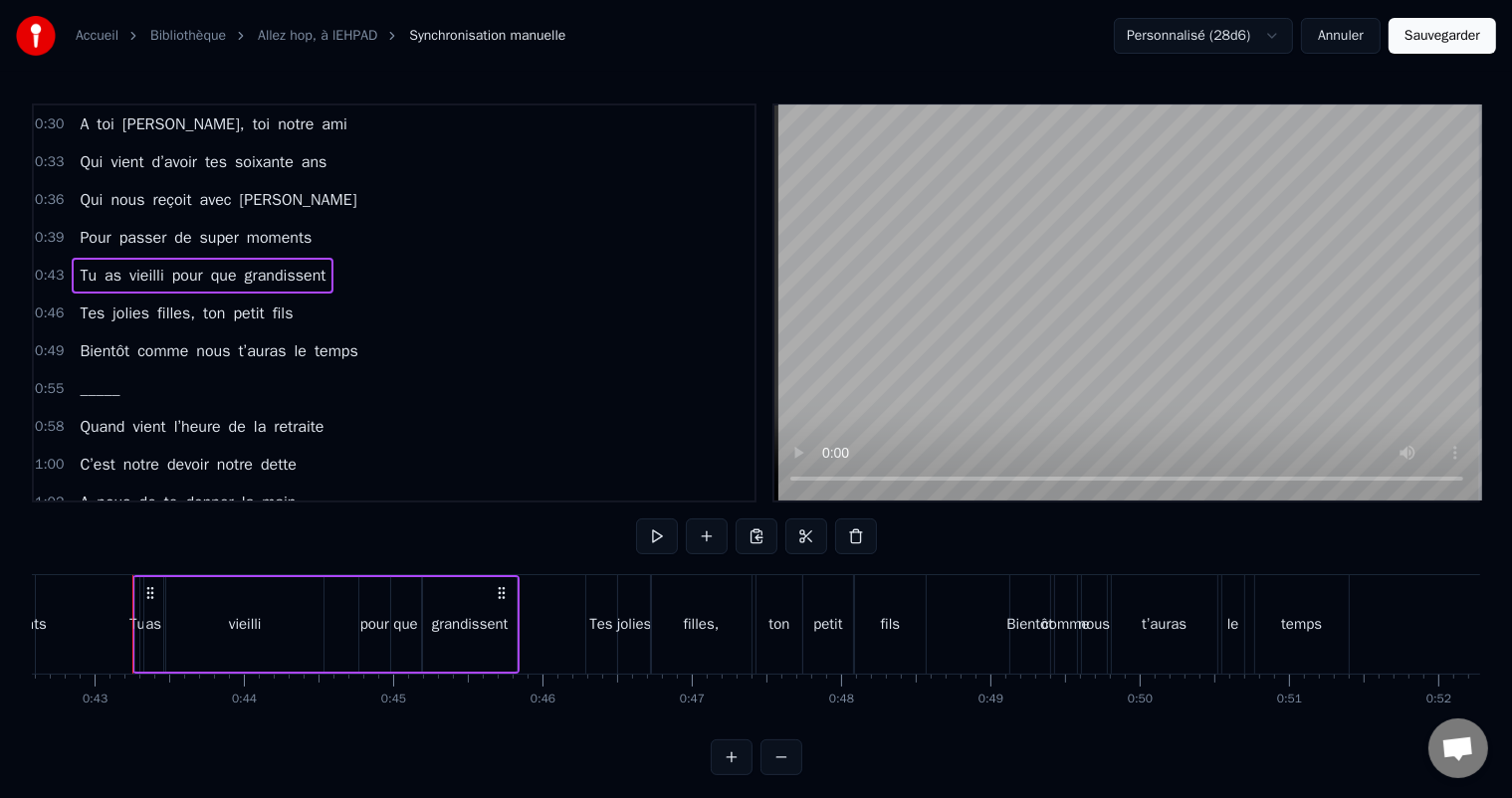 click on "Tes jolies filles, ton petit fils" at bounding box center [186, 313] 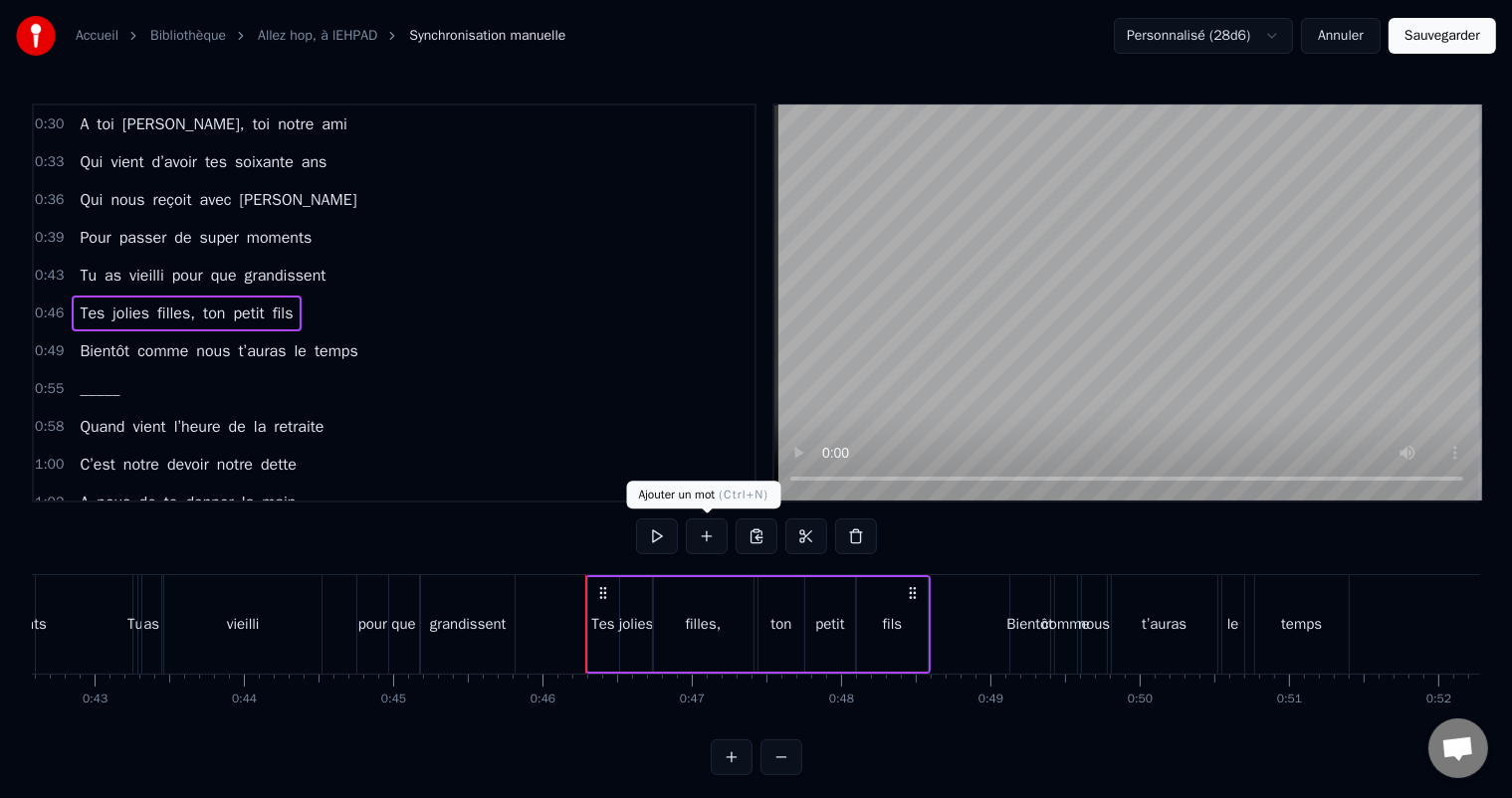 click at bounding box center (707, 536) 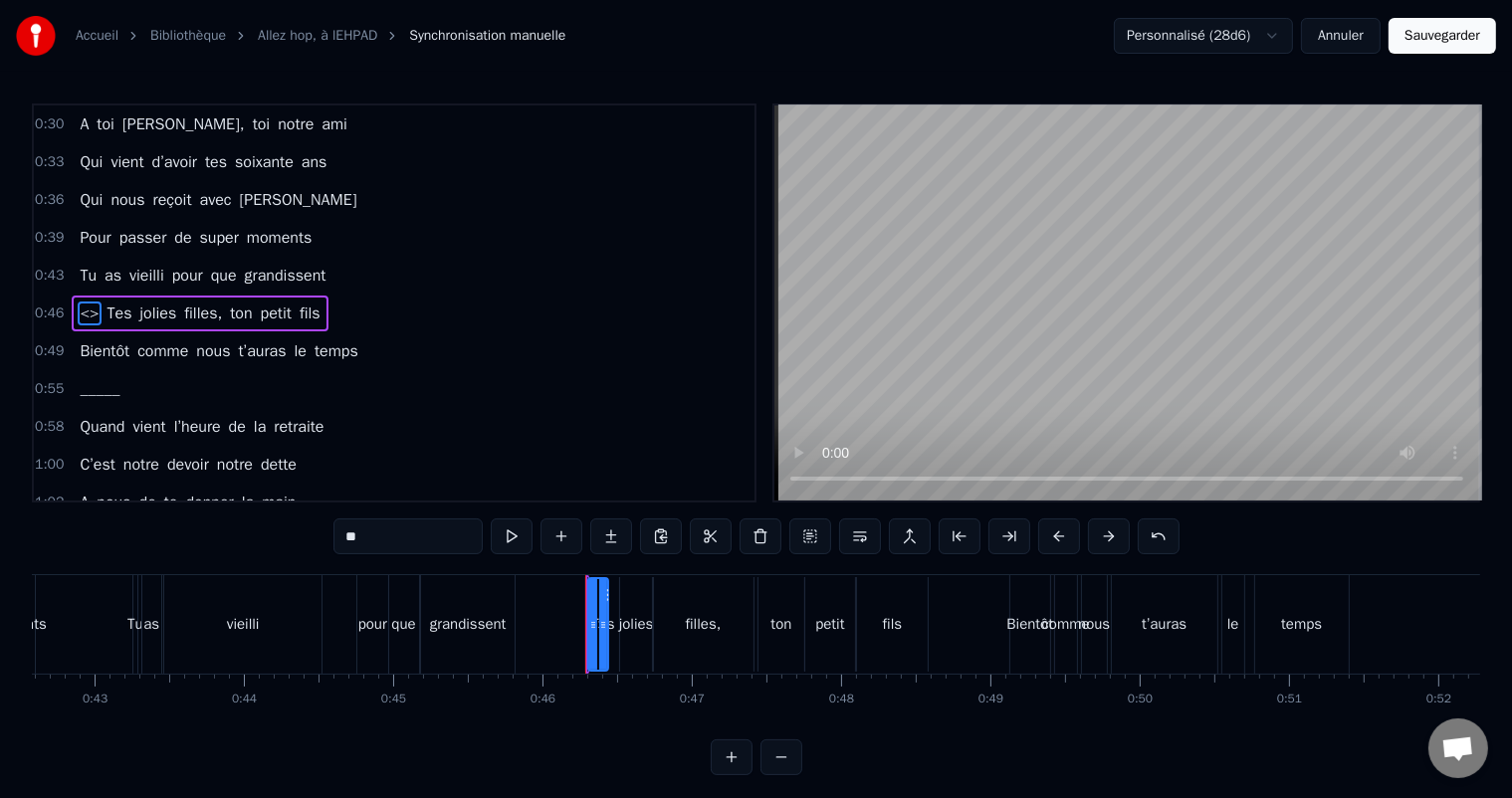 scroll, scrollTop: 3, scrollLeft: 0, axis: vertical 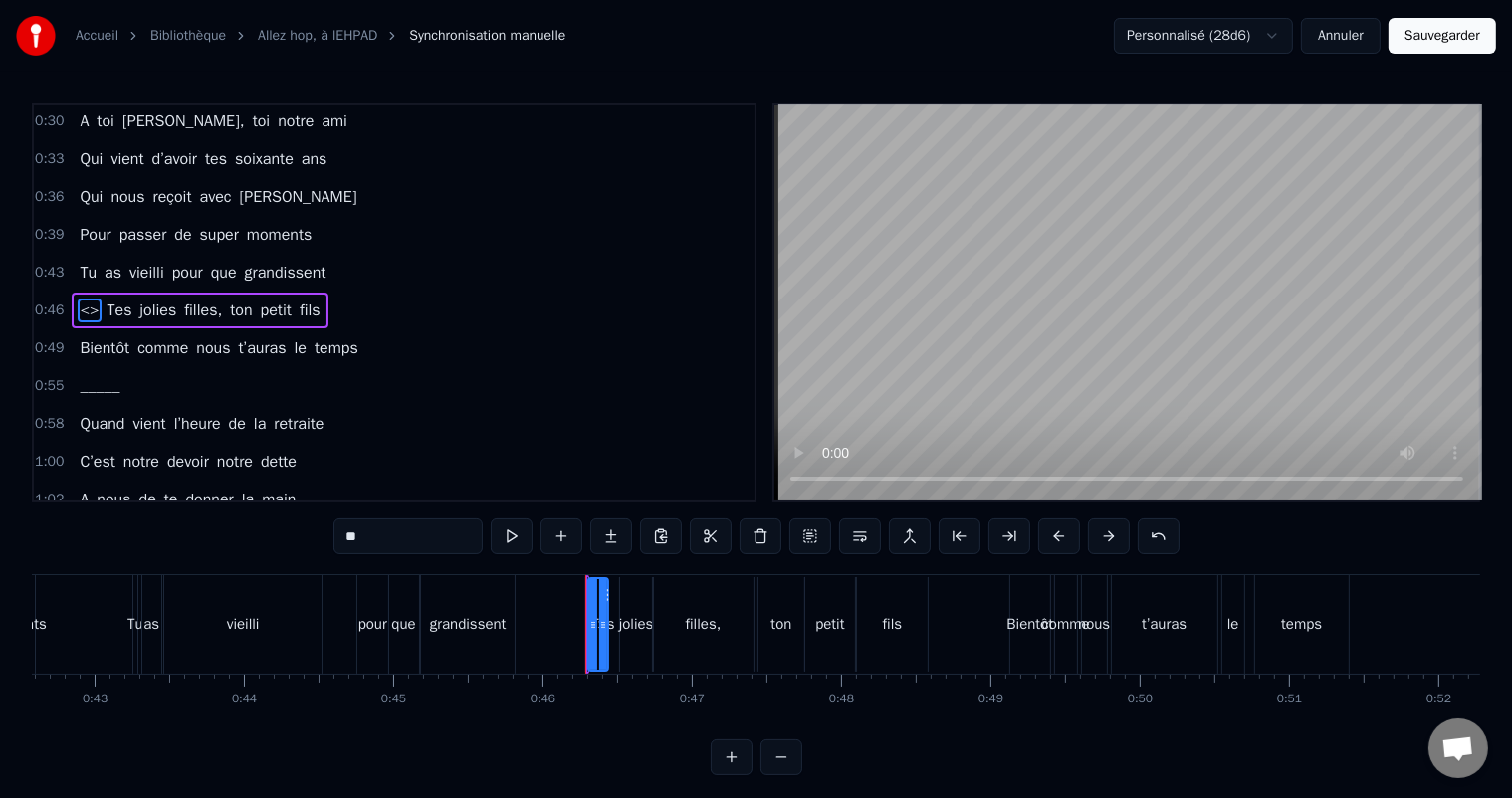 click on "<>" at bounding box center [89, 310] 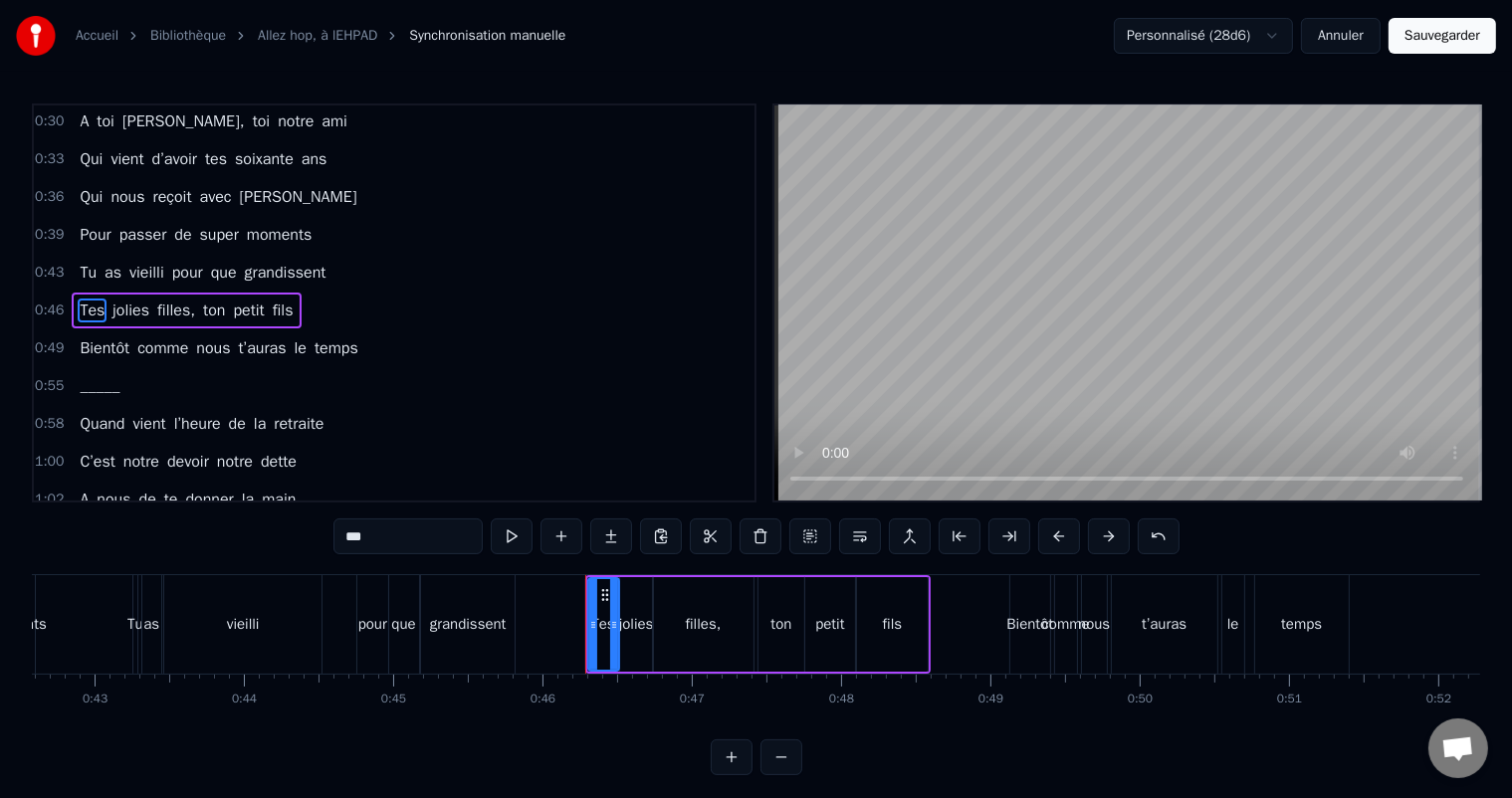 click on "0:46 Tes jolies filles, ton petit fils" at bounding box center [394, 310] 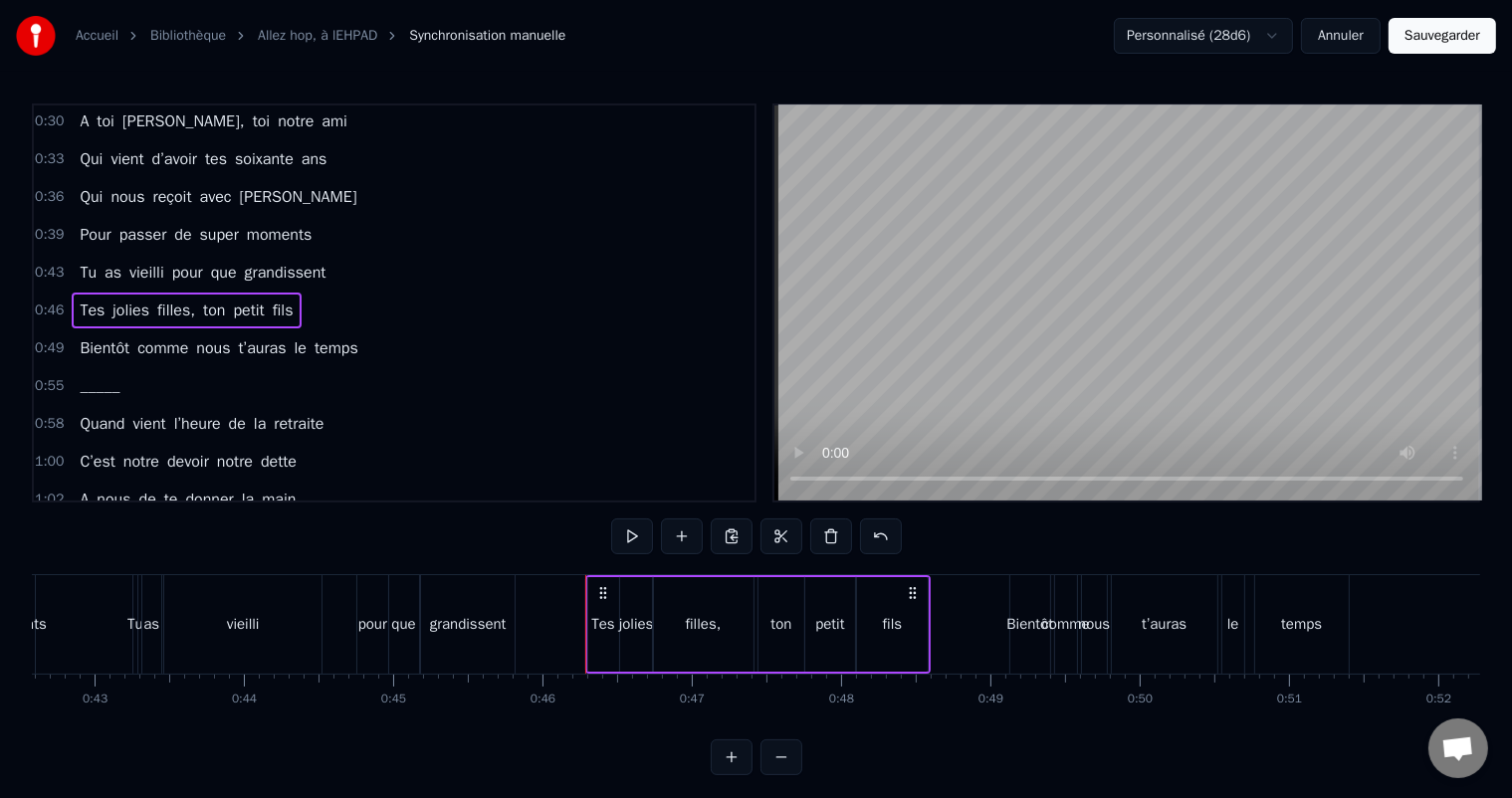 click on "0:46 Tes jolies filles, ton petit fils" at bounding box center [394, 310] 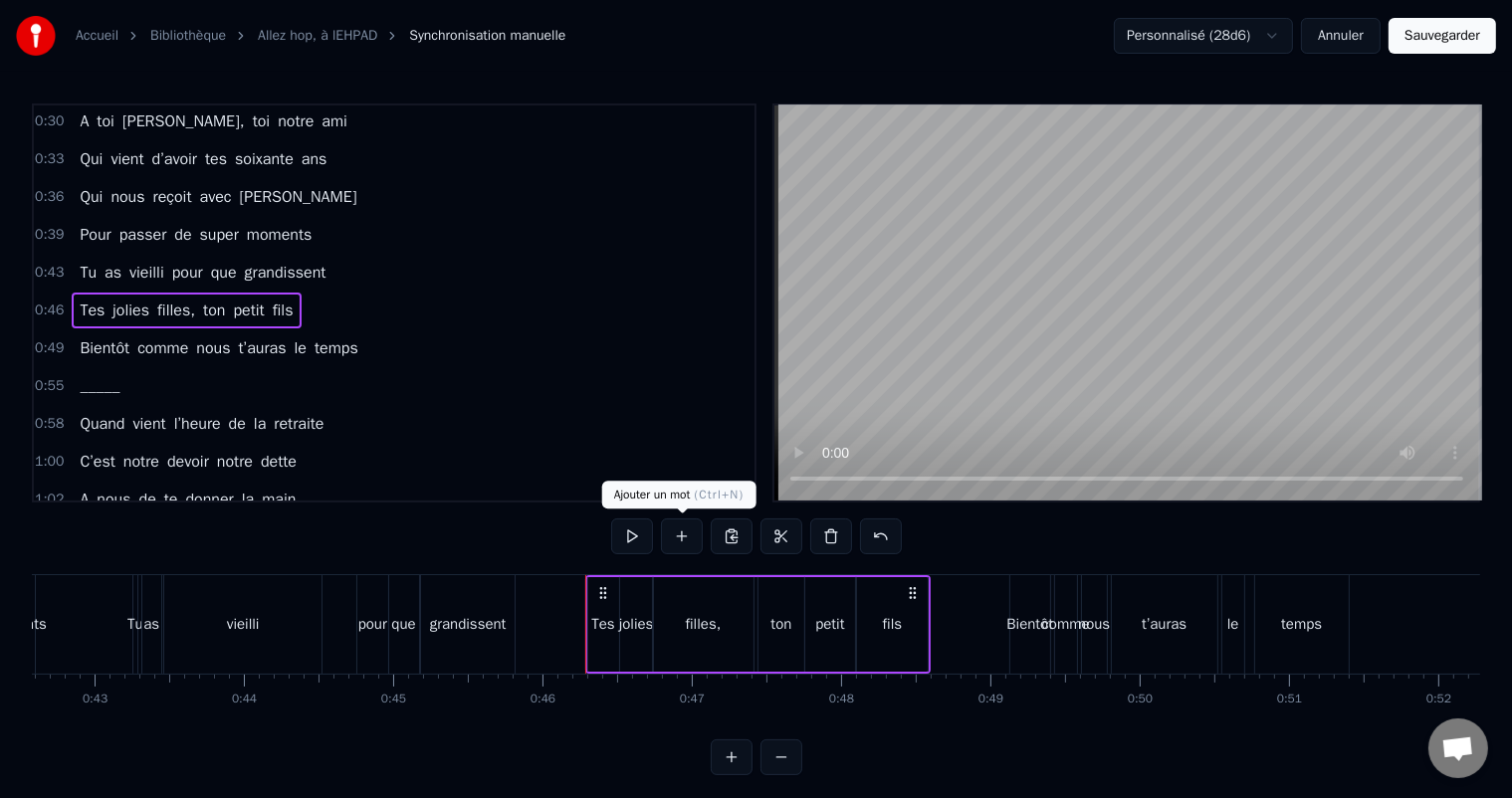 click at bounding box center (682, 536) 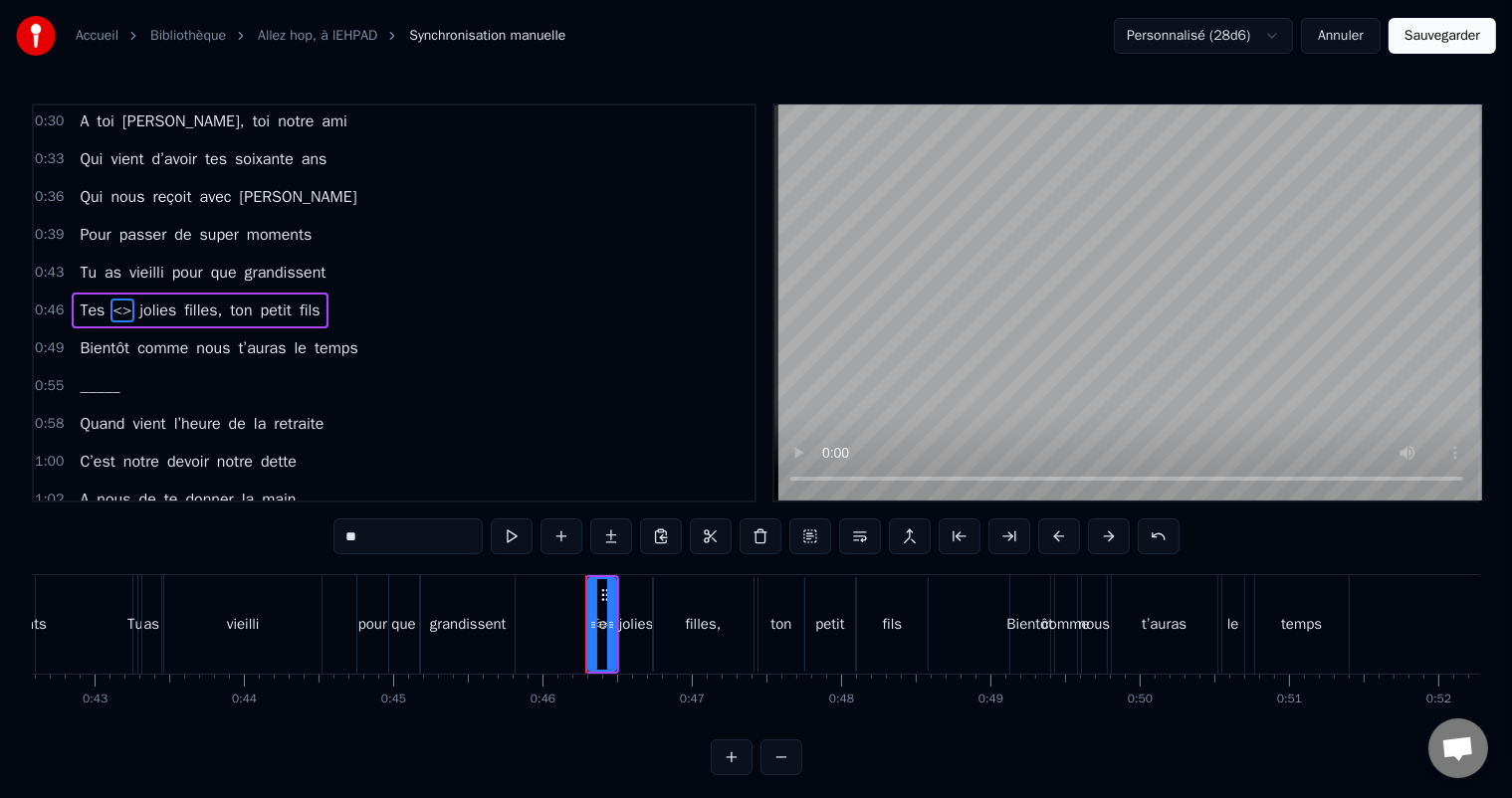 click on "<>" at bounding box center [121, 310] 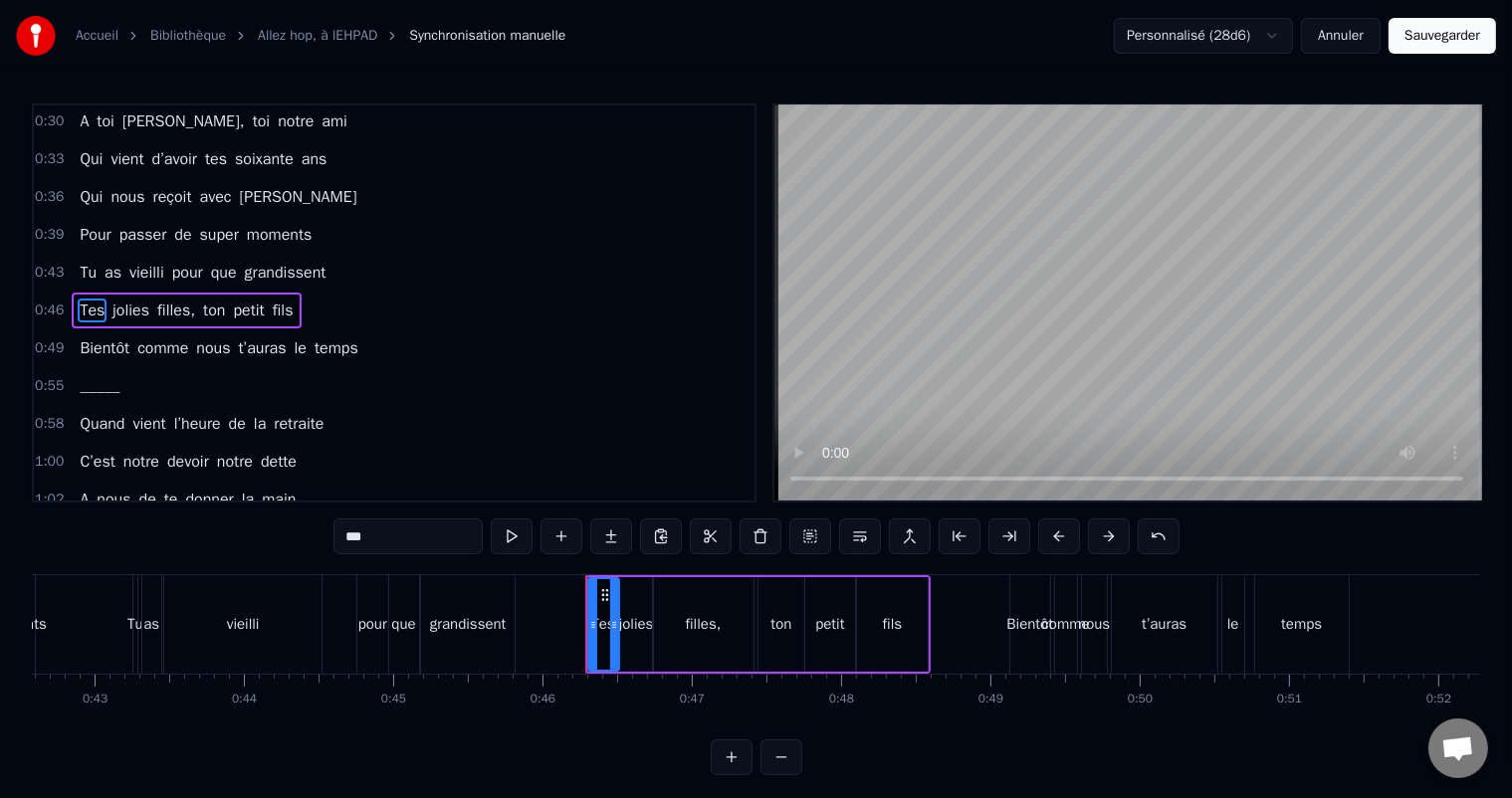 click on "0:55 _____" at bounding box center [394, 386] 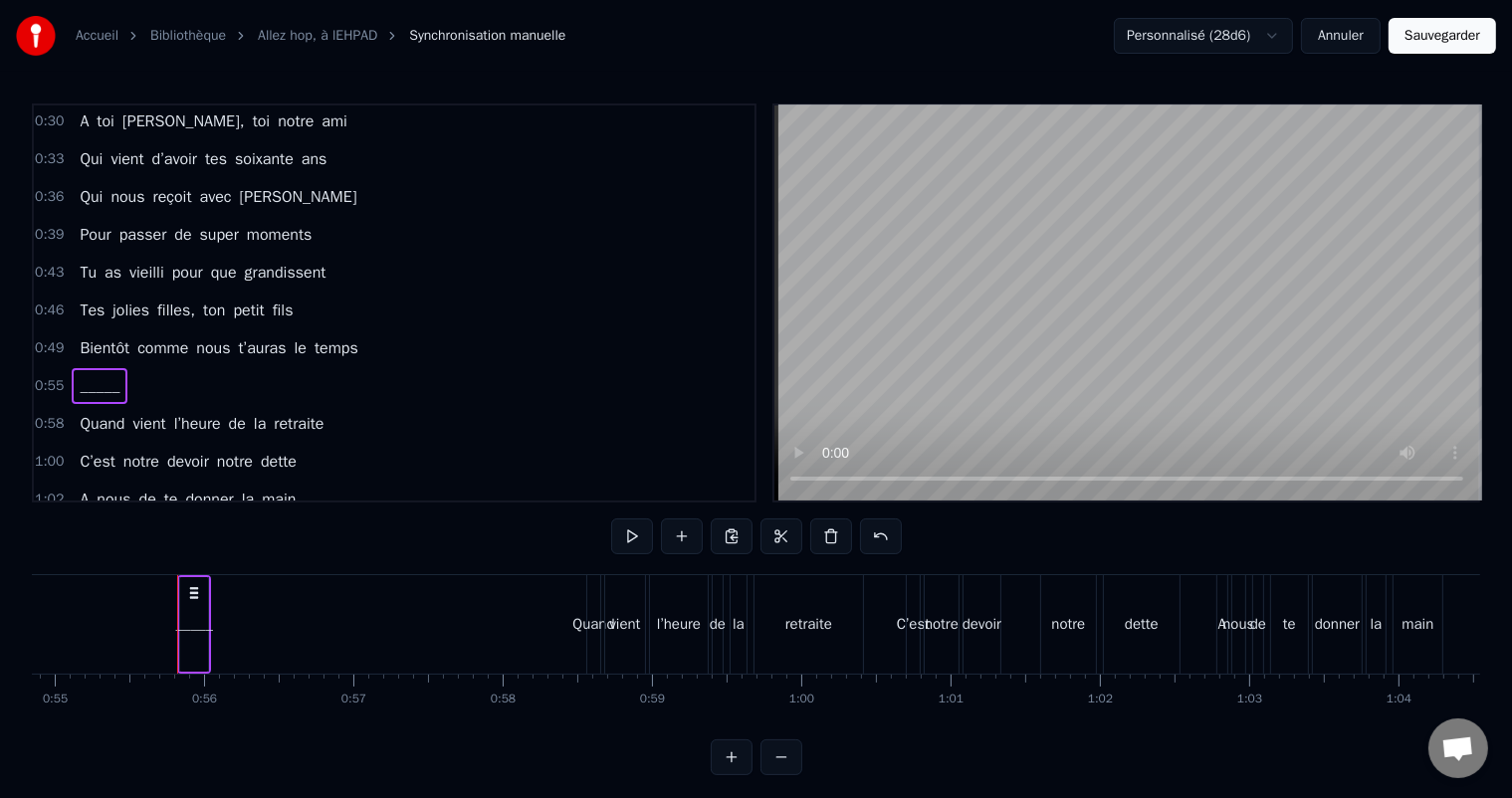 scroll, scrollTop: 0, scrollLeft: 8234, axis: horizontal 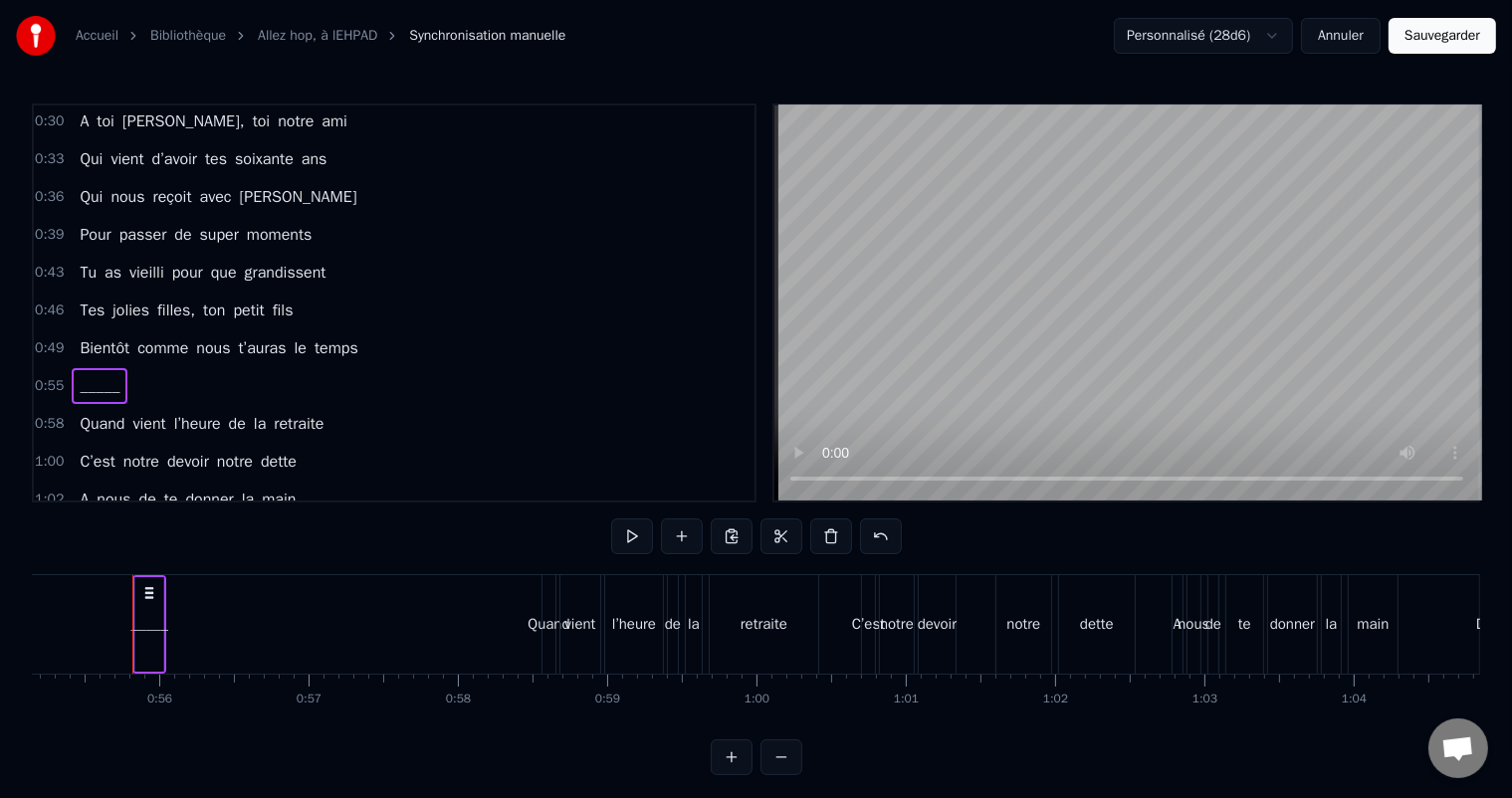 click on "Tes jolies filles, ton petit fils" at bounding box center [186, 310] 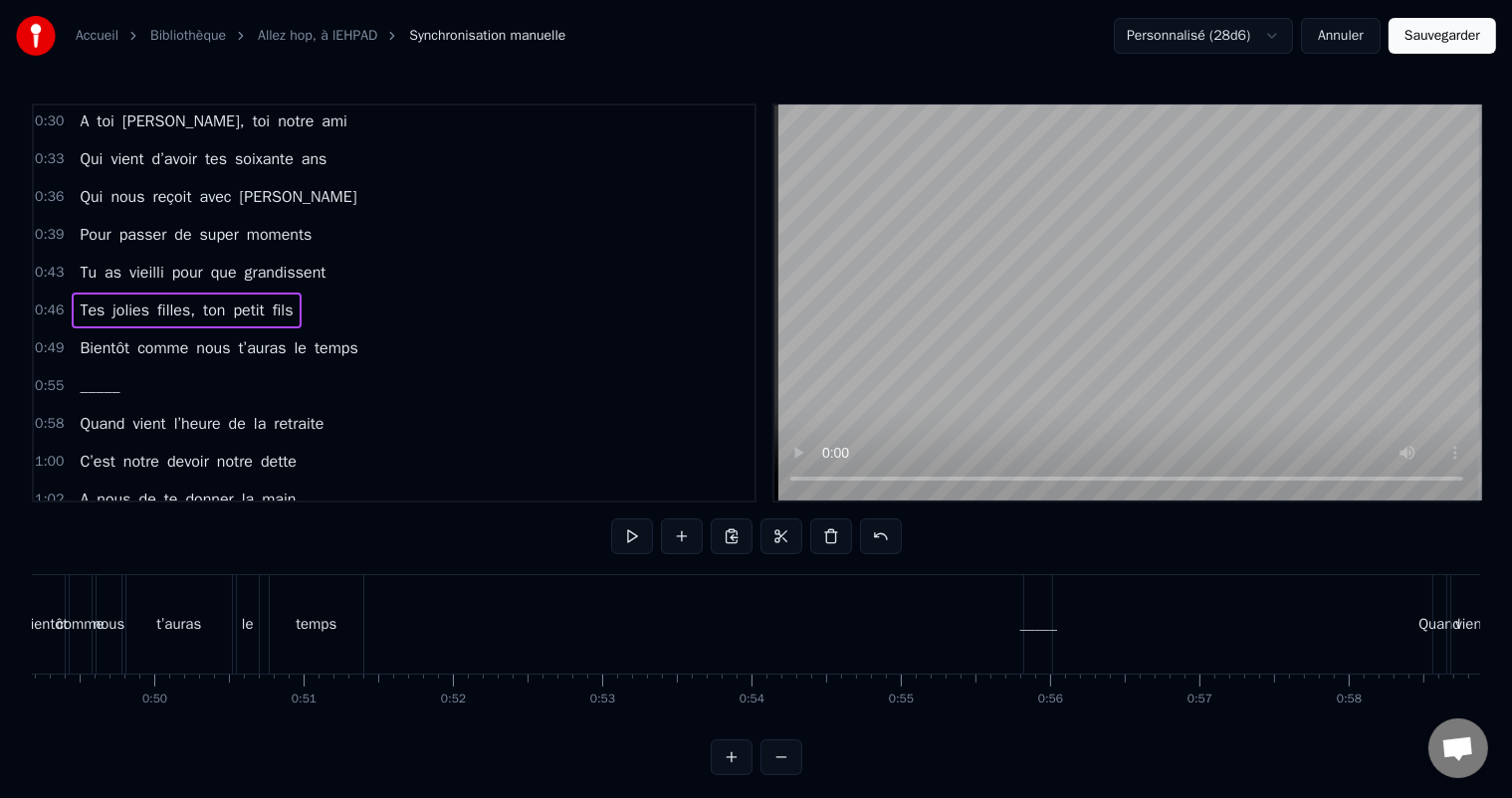 click on "fils" at bounding box center [283, 310] 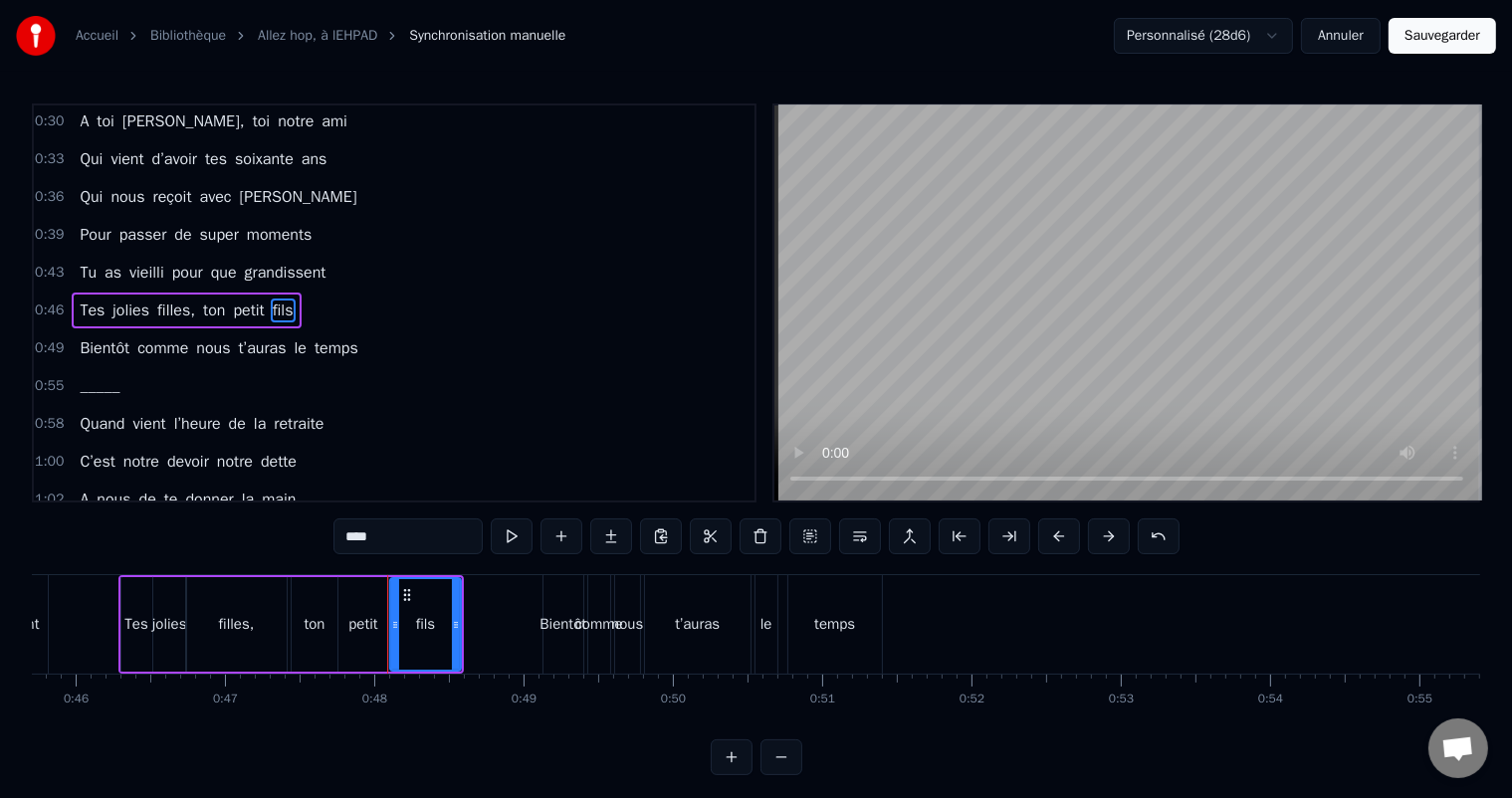 scroll, scrollTop: 0, scrollLeft: 6810, axis: horizontal 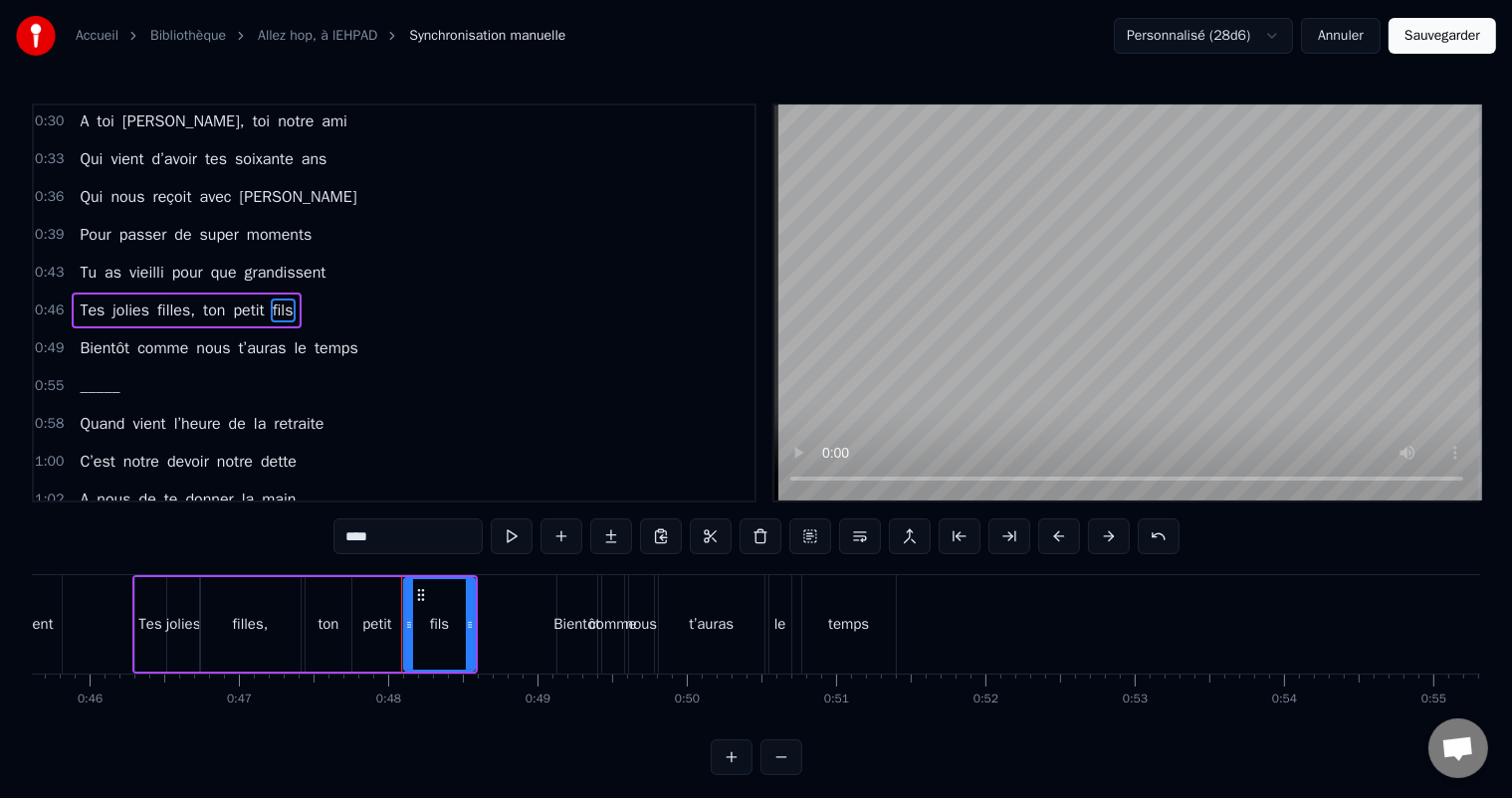 click on "Bientôt" at bounding box center [577, 624] 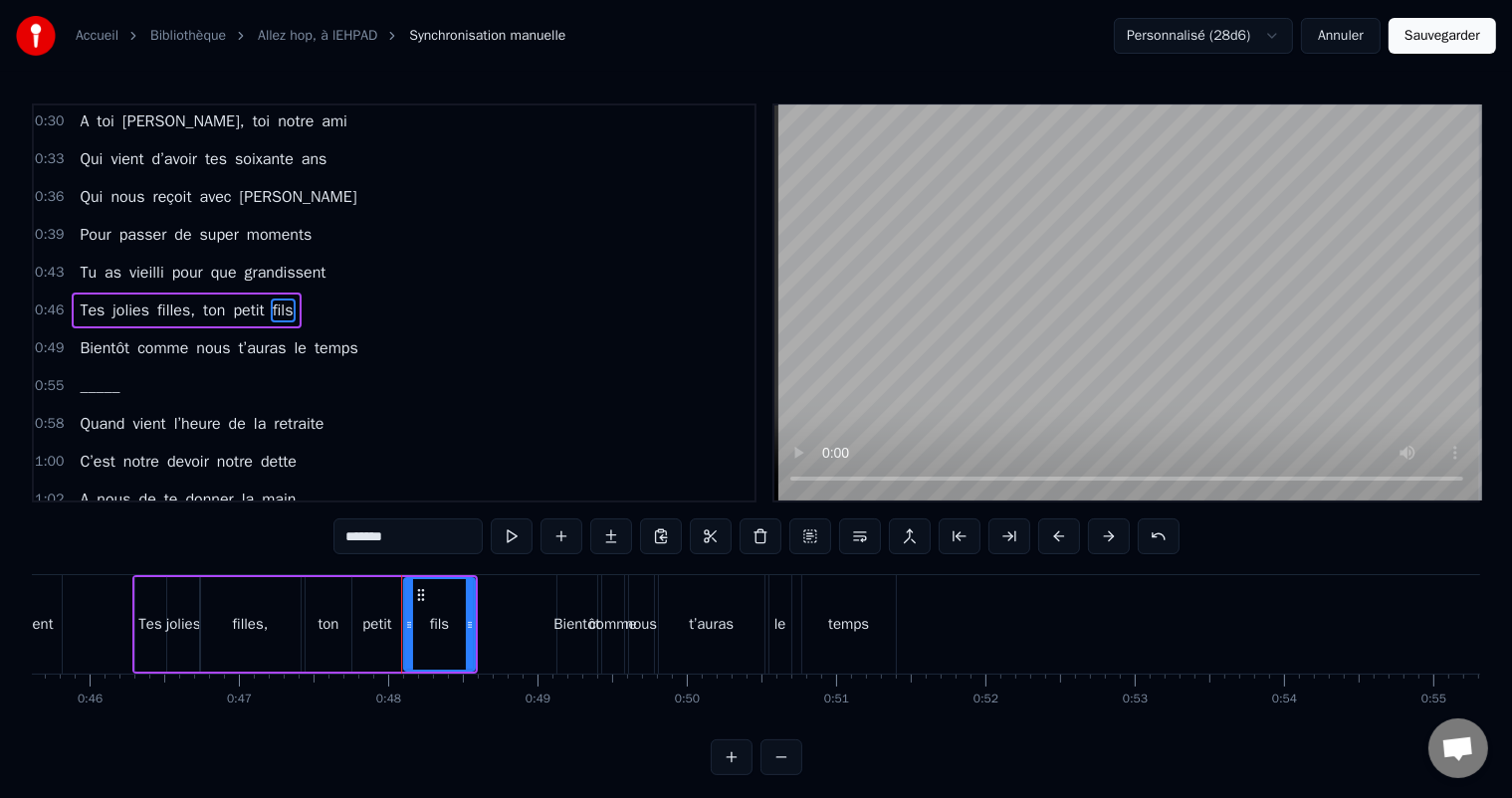 scroll, scrollTop: 40, scrollLeft: 0, axis: vertical 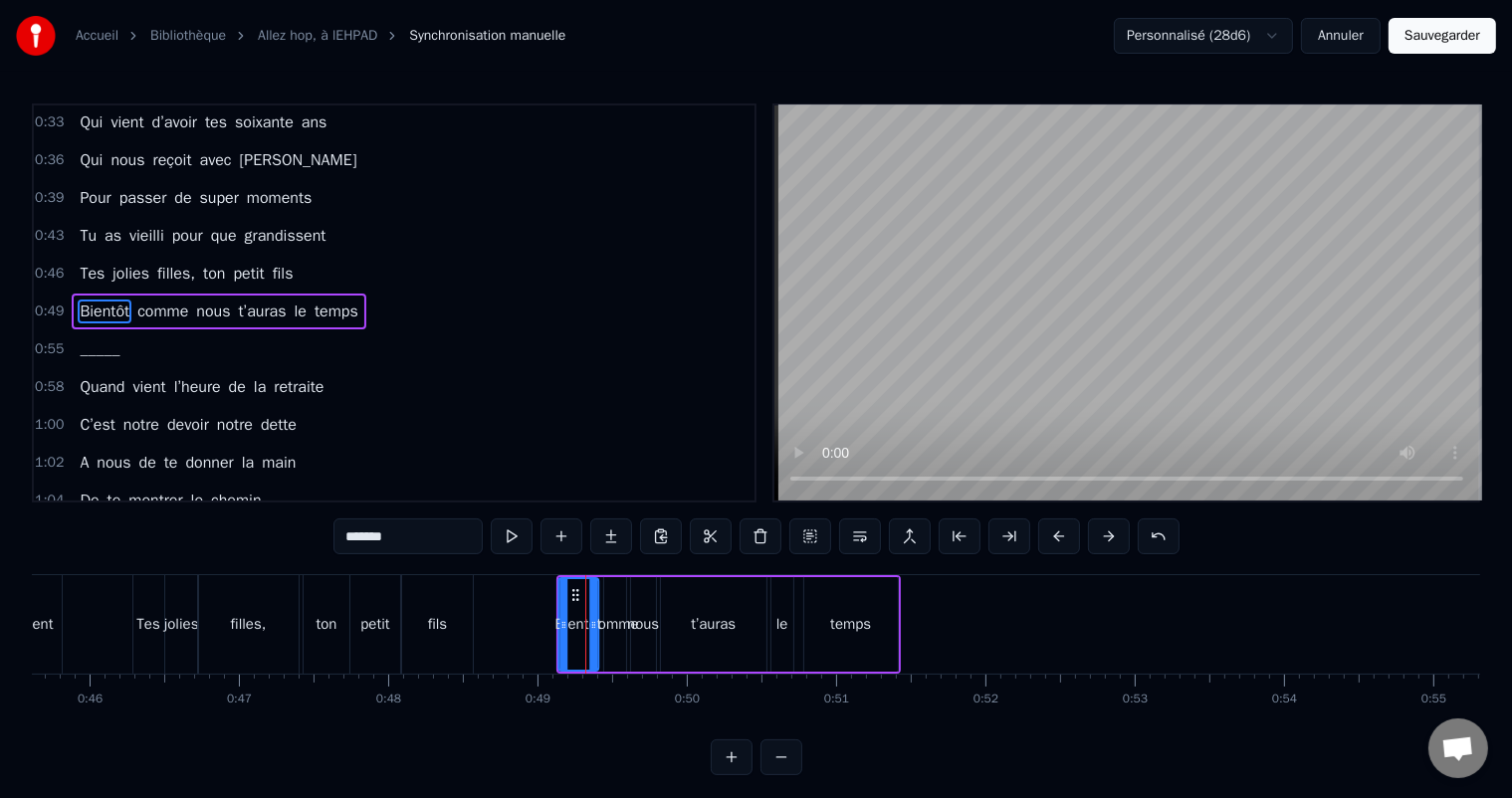 click 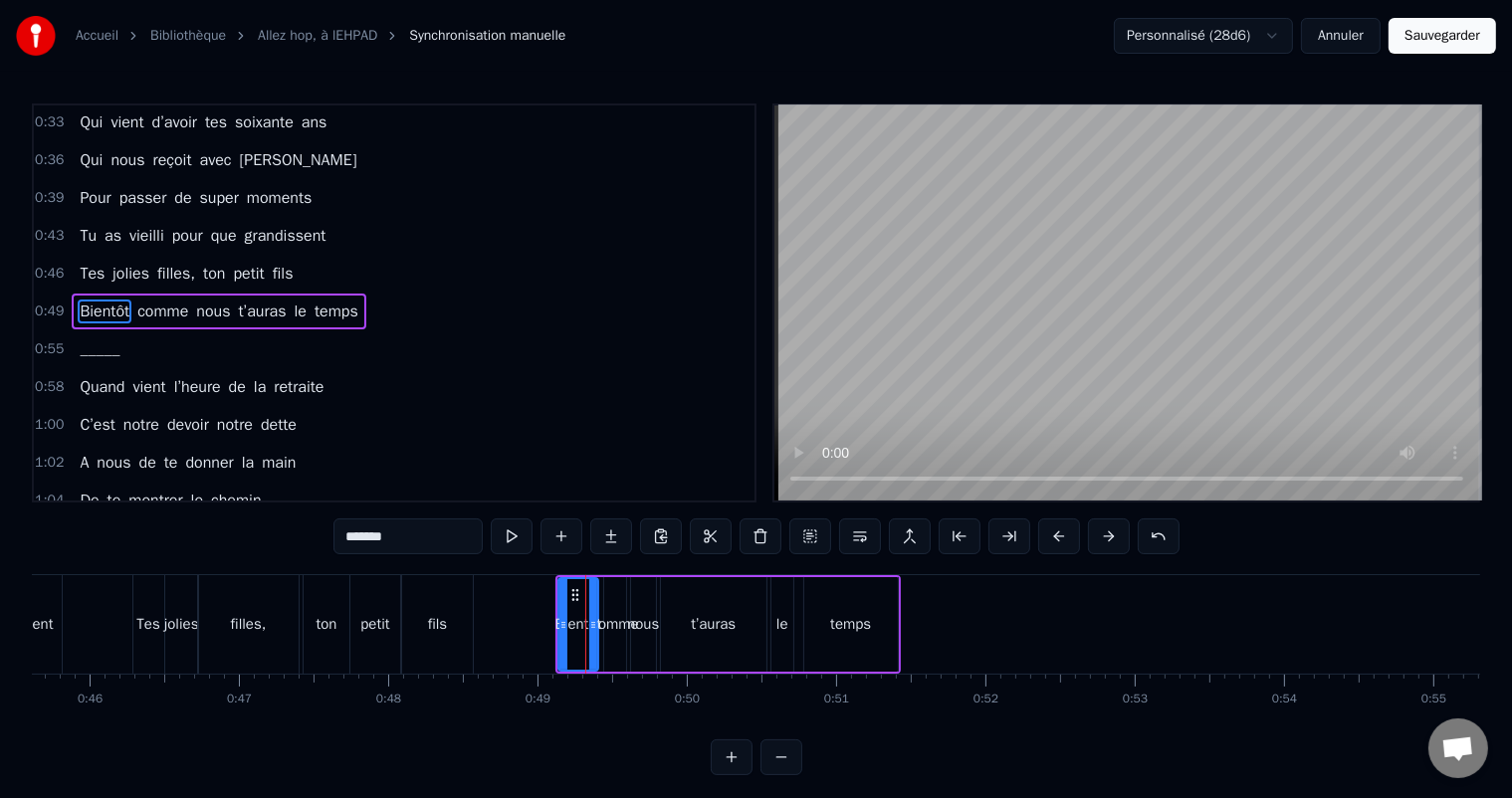 click on "Bientôt comme nous t’auras le temps" at bounding box center [218, 311] 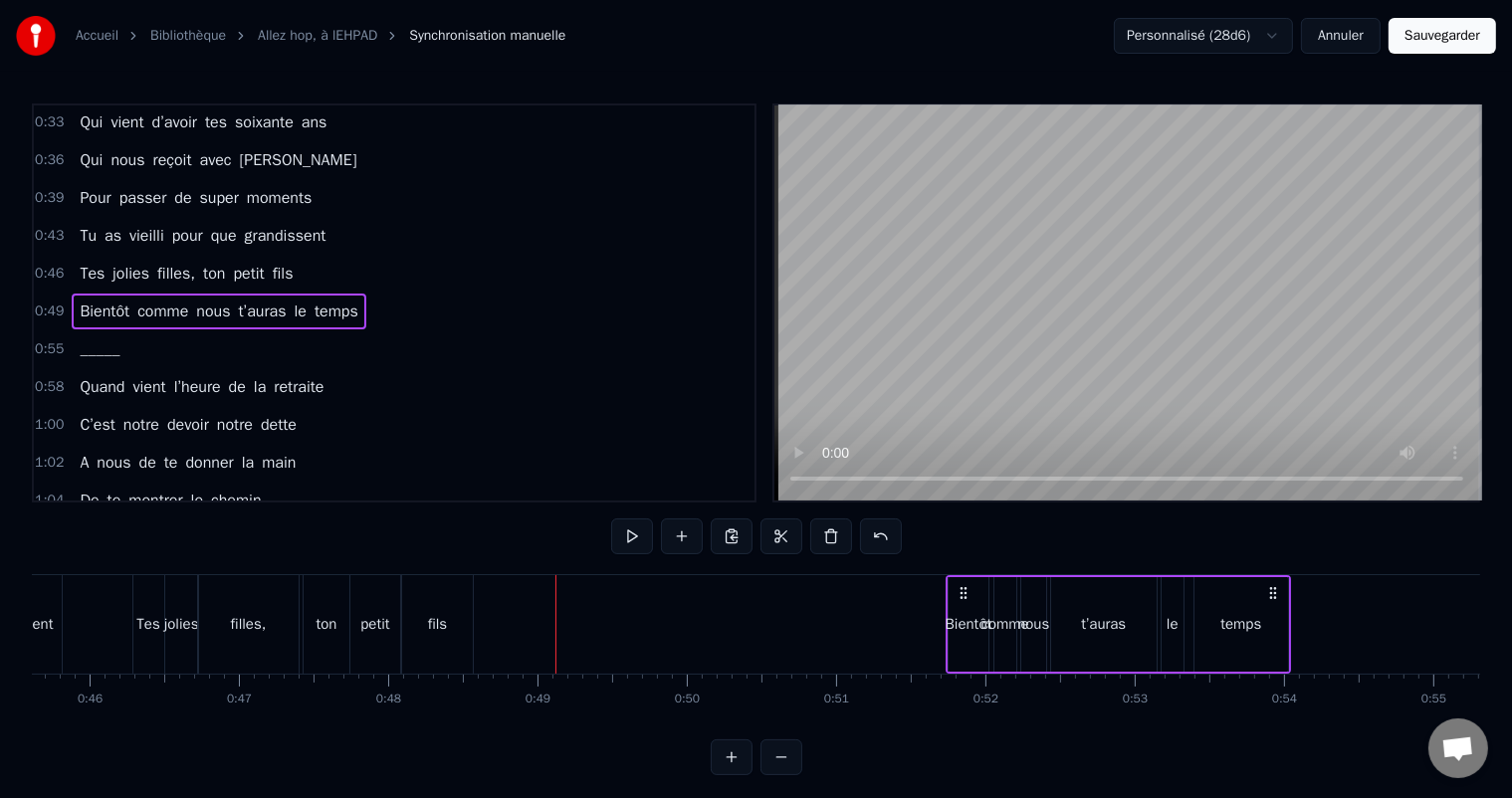 drag, startPoint x: 570, startPoint y: 587, endPoint x: 961, endPoint y: 617, distance: 392.14921 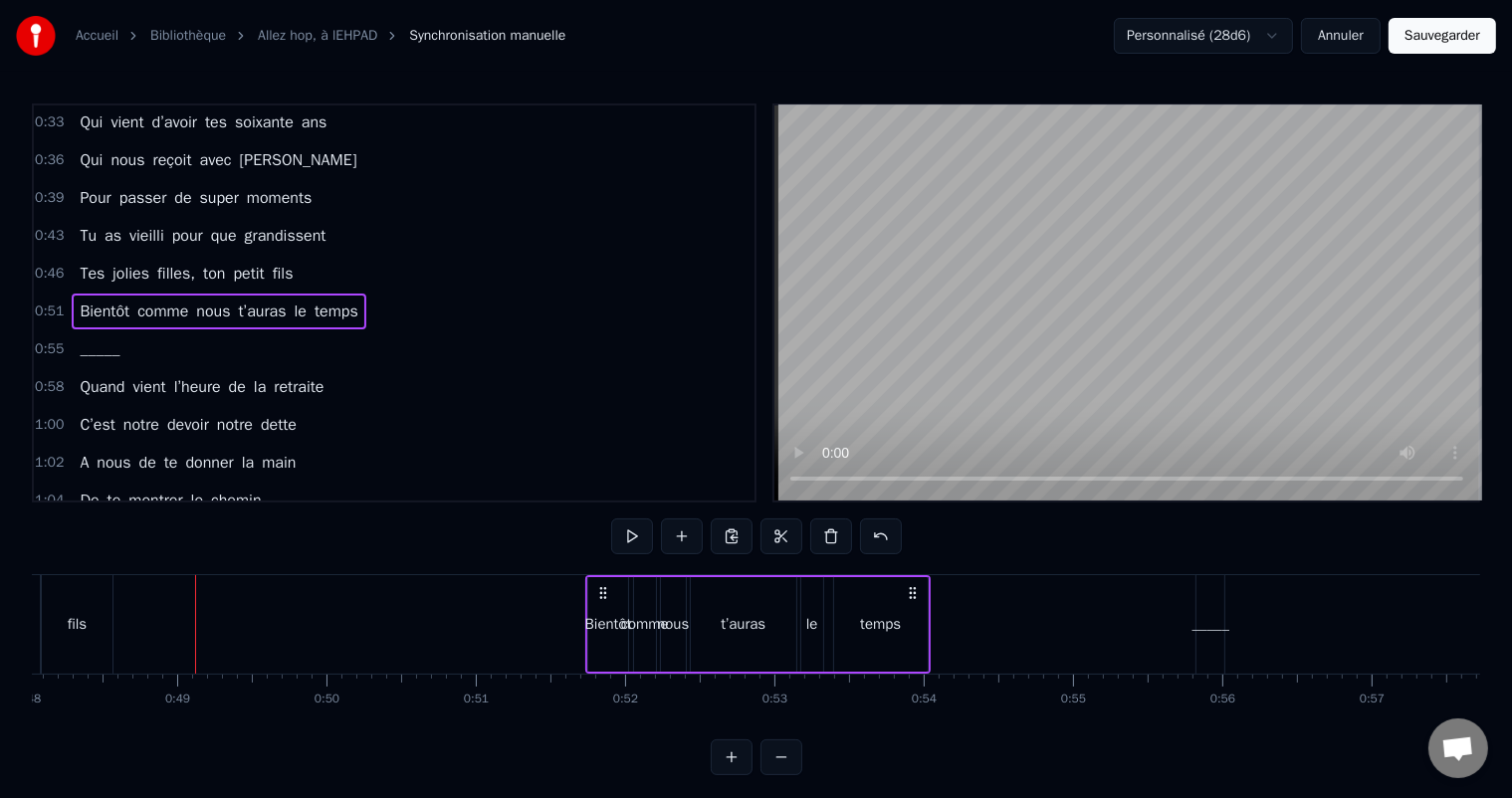 scroll, scrollTop: 0, scrollLeft: 7331, axis: horizontal 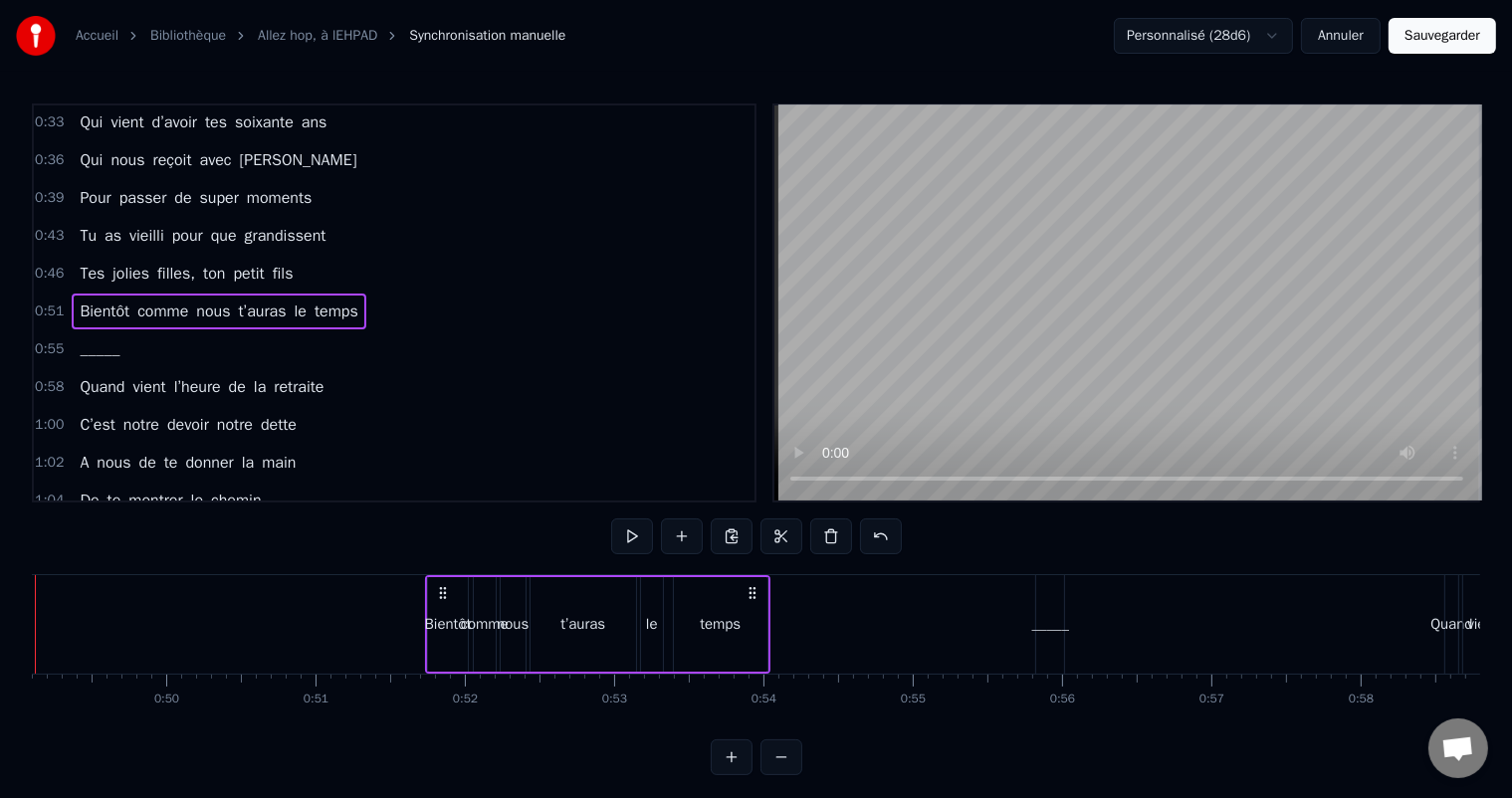 click on "A toi [PERSON_NAME], toi notre ami Qui vient d’avoir tes soixante ans Qui nous reçoit avec [PERSON_NAME] Pour passer de super moments Tu as vieilli pour que grandissent Tes jolies filles, ton petit fils Bientôt comme nous t’auras le temps _____ Quand vient l’heure de la retraite C’est notre devoir notre dette A nous de [PERSON_NAME] la main De te montrer le chemin Les années passent, tu nous rejoins _____ Allez hop, à l’ehpad, on va t’emmener faire une jolie balade Allez hop à l’ehpad, tu vas avoir une vie de malade _____ Y aura des concours de diabète, des défilés en nuisettes Et de la chambre à l’ascenseur, des courses de déambulateurs Y aura [PERSON_NAME] y aura [PERSON_NAME] qui viendront faire la musique Ce sera fiesta et nuits brûlantes au moins jusqu’à 17h30 Y aura des soirées de gala, purée, jambon et chocolat Petits boudoirs et perfusions devant la télévision _____ Allez hop, à l’ehpad, on va t’emmener faire une jolie balade Allez hop, à l’ehpad, tu vas avoir une vie de malade Lo" at bounding box center (8588, 624) 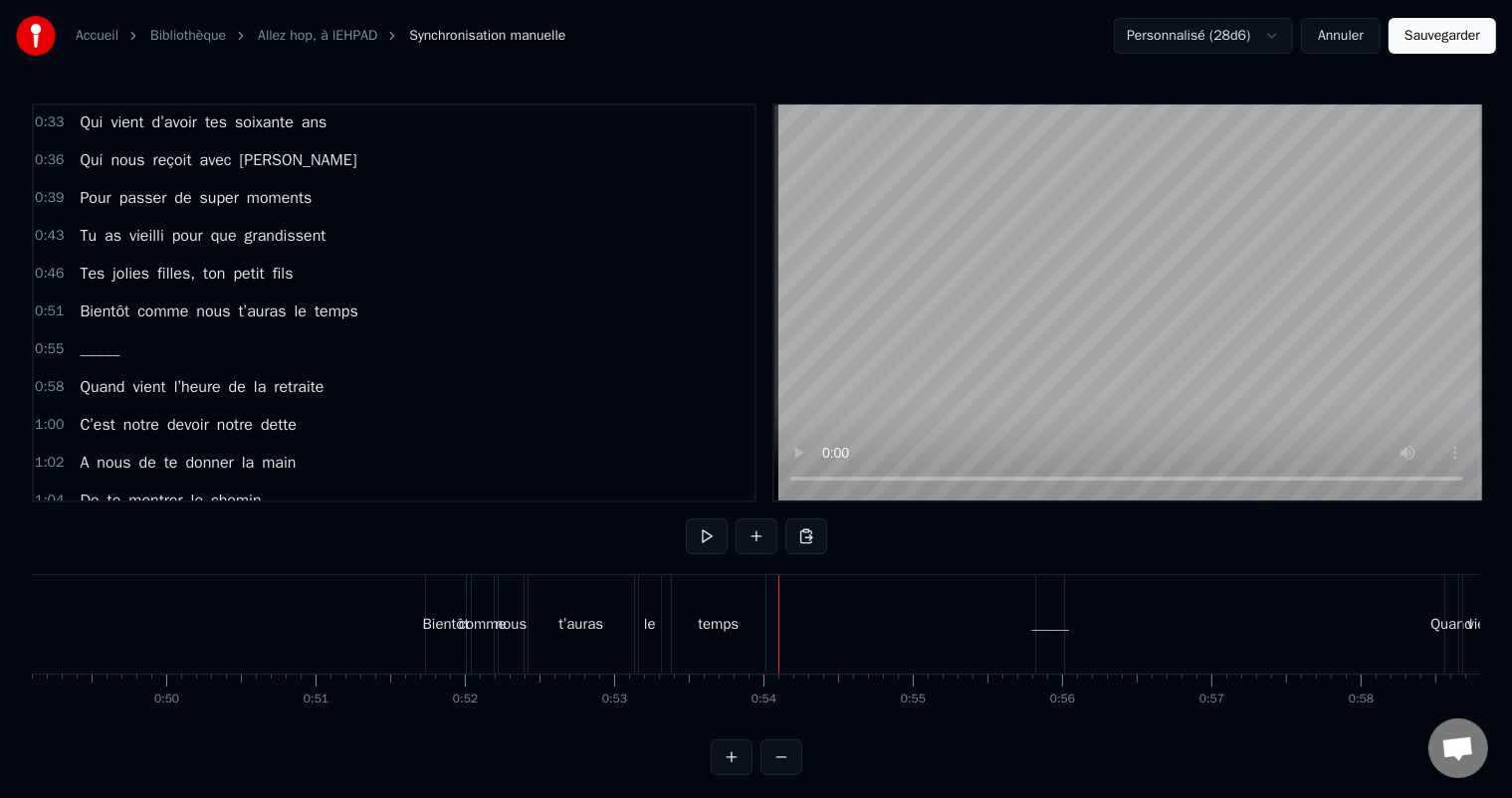 click on "temps" at bounding box center [719, 624] 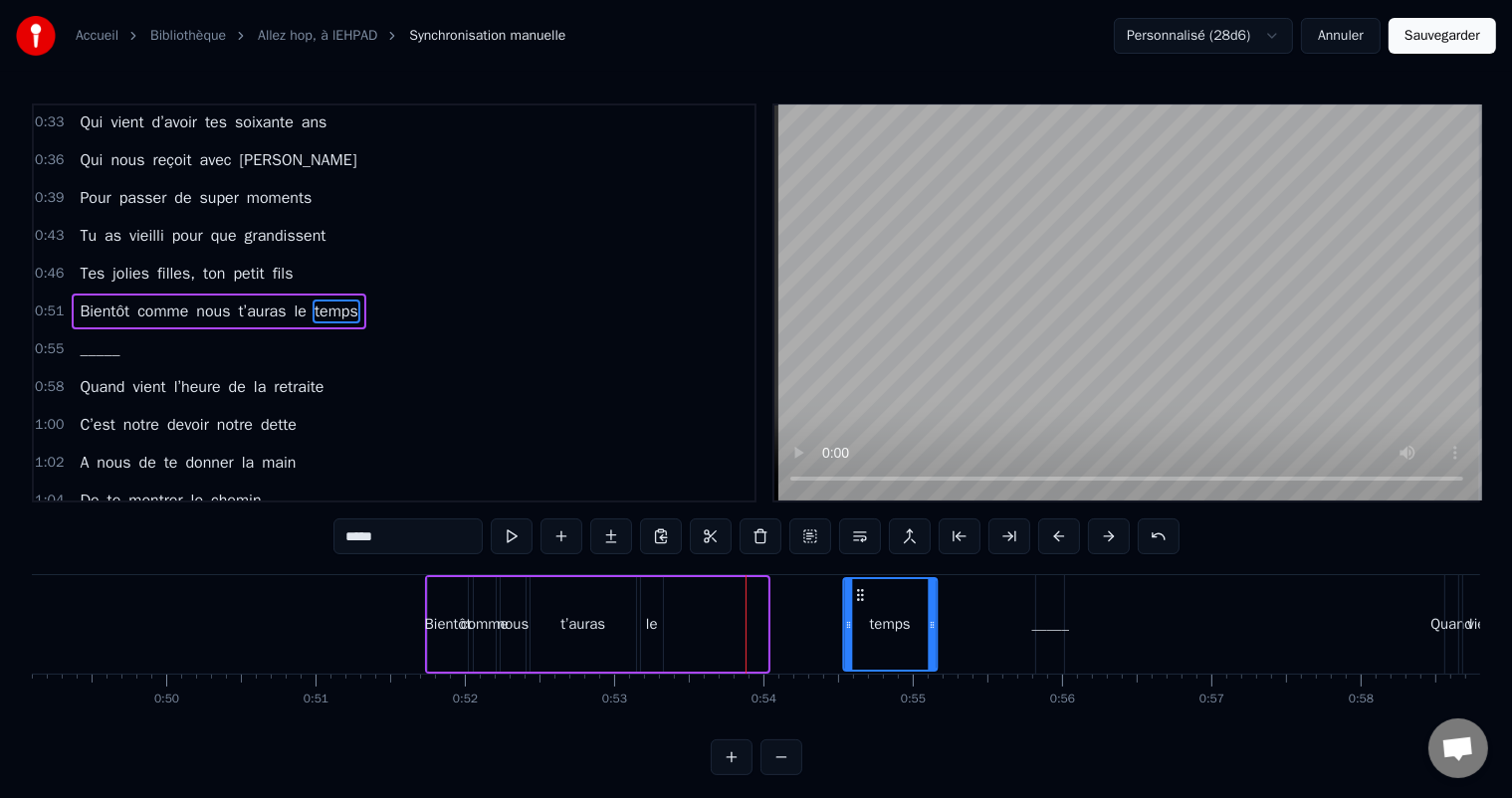 drag, startPoint x: 689, startPoint y: 592, endPoint x: 858, endPoint y: 601, distance: 169.23948 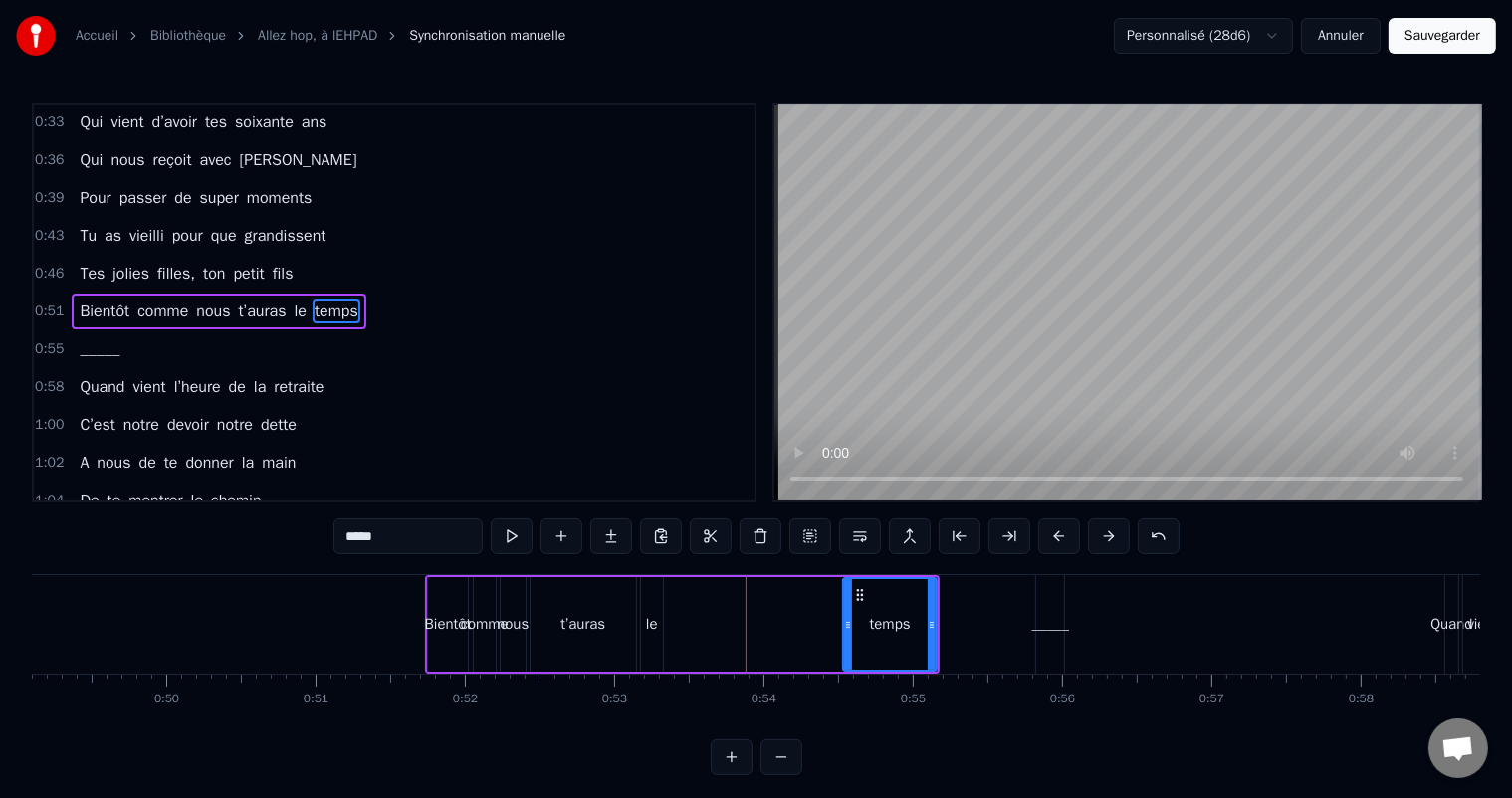 click on "le" at bounding box center (652, 624) 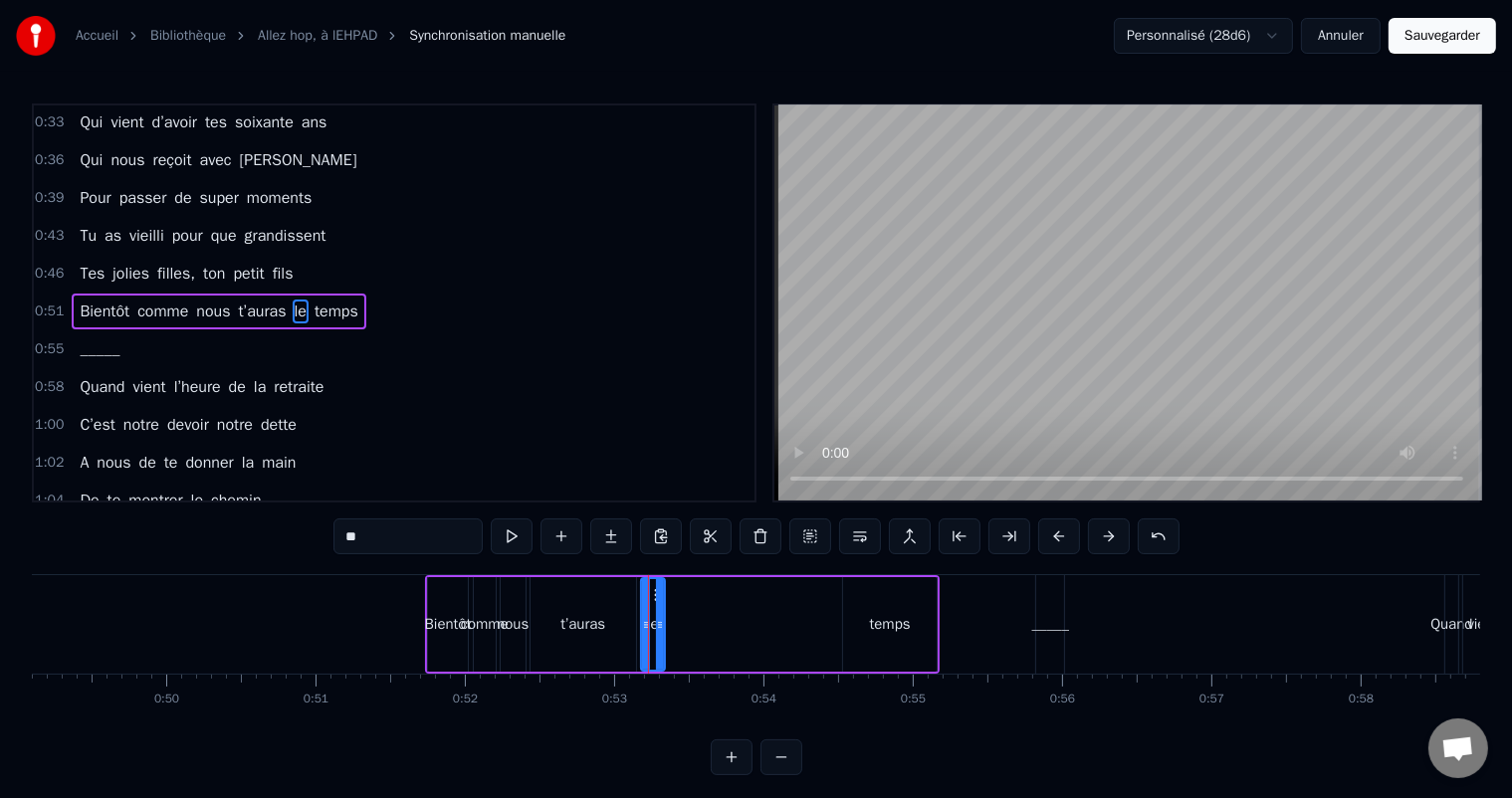 click at bounding box center [660, 624] 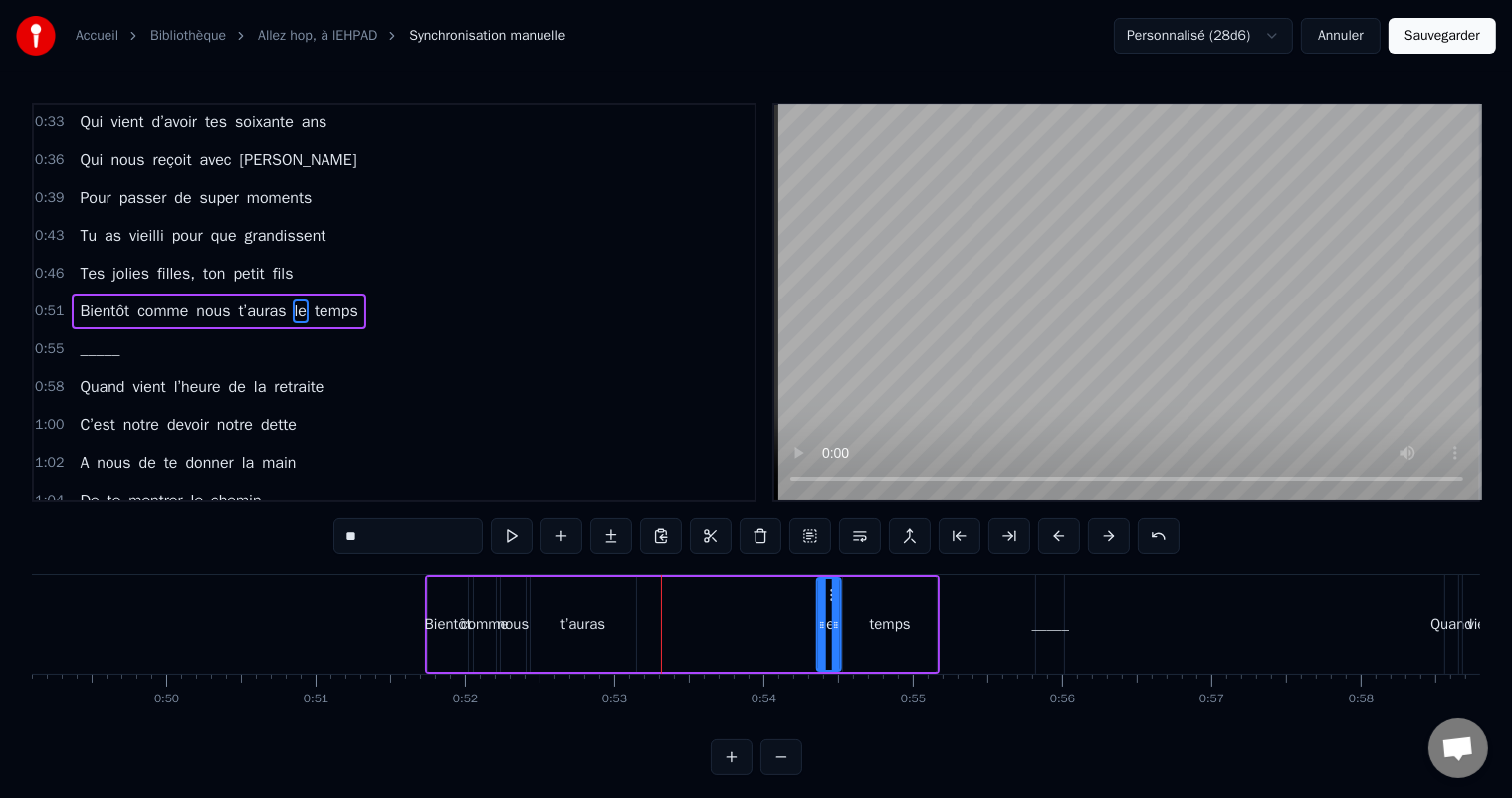drag, startPoint x: 653, startPoint y: 593, endPoint x: 828, endPoint y: 620, distance: 177.07061 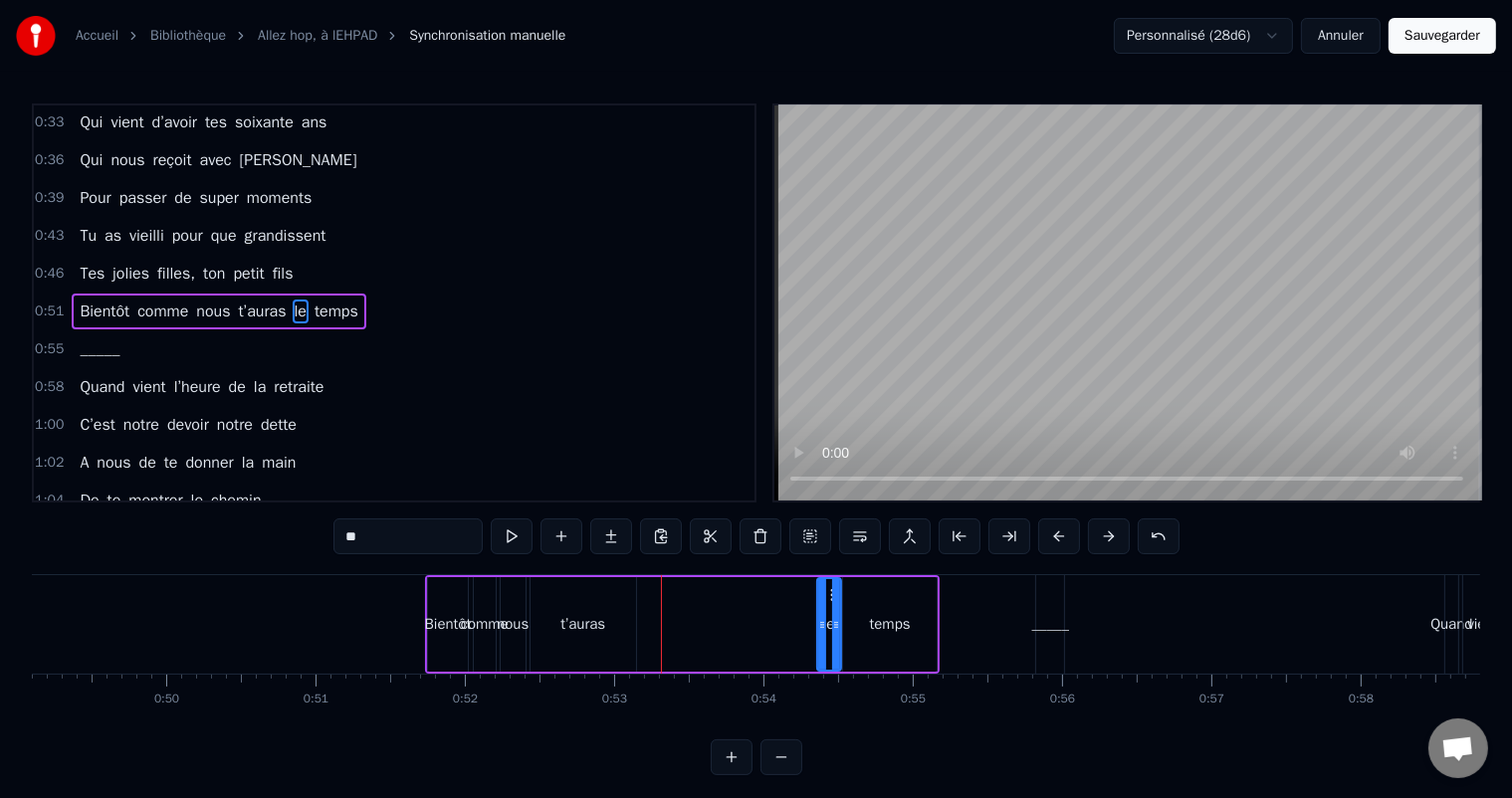 click on "t’auras" at bounding box center (583, 624) 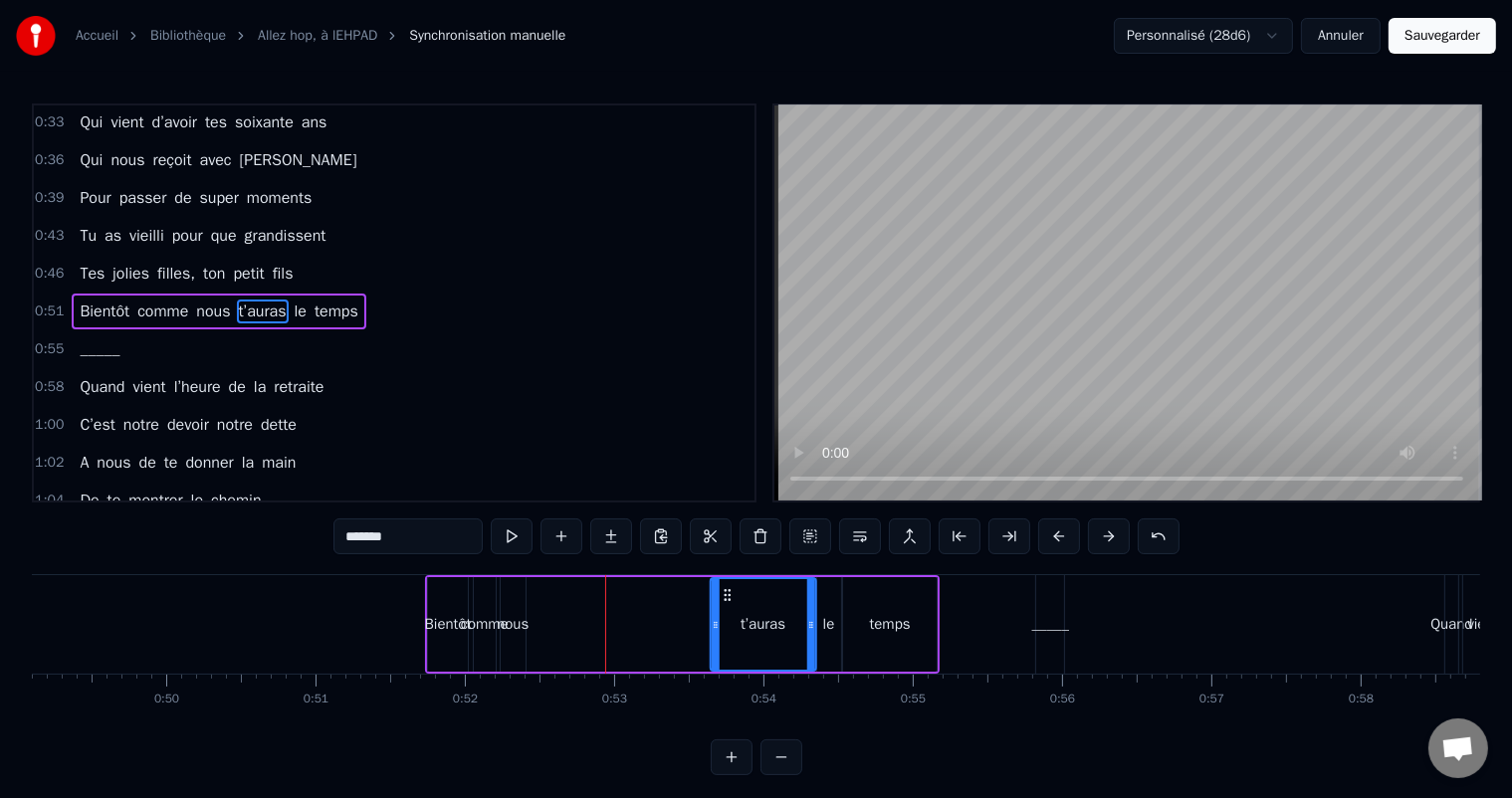 drag, startPoint x: 545, startPoint y: 589, endPoint x: 725, endPoint y: 597, distance: 180.17769 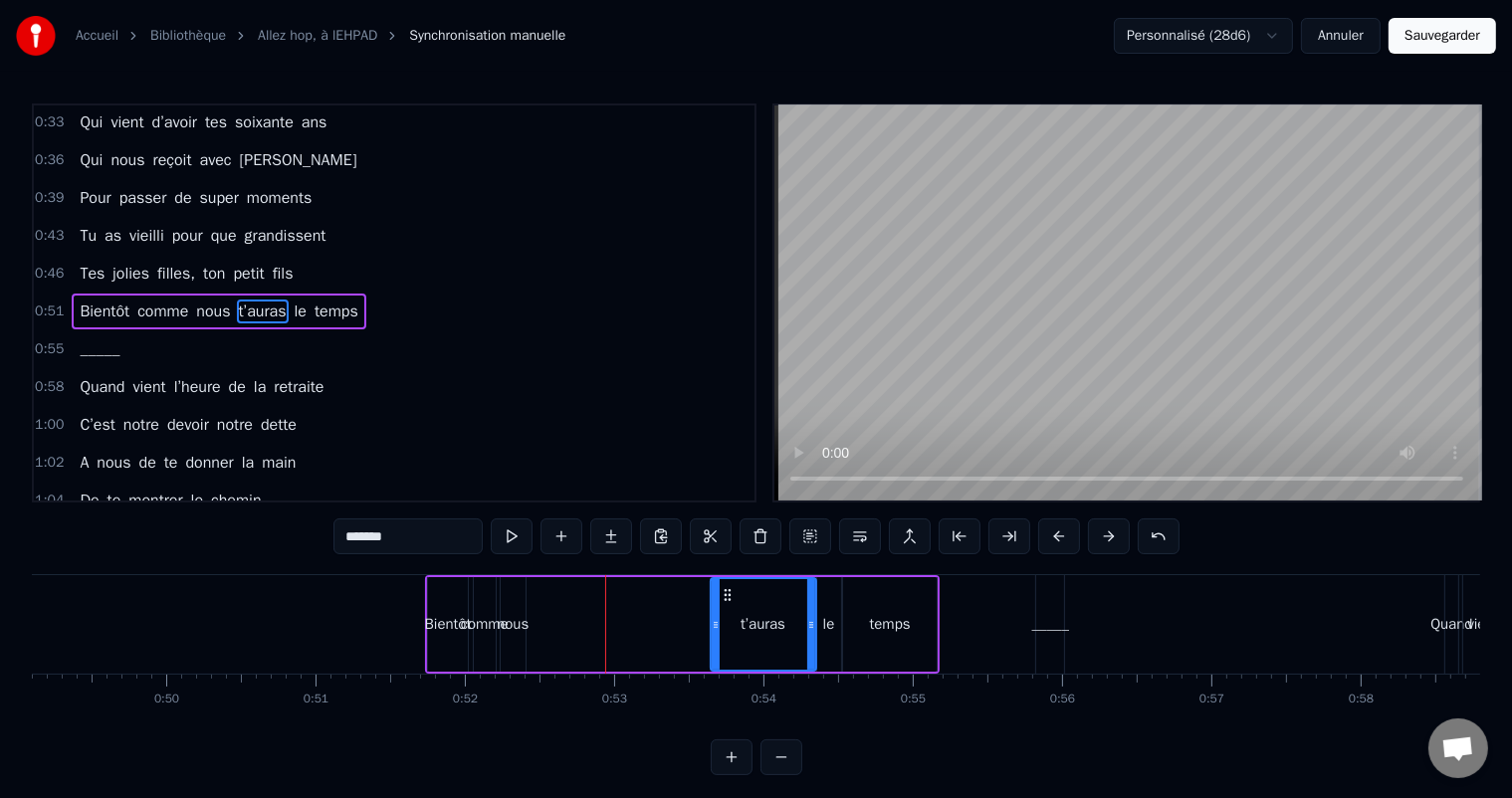 click on "nous" at bounding box center (513, 624) 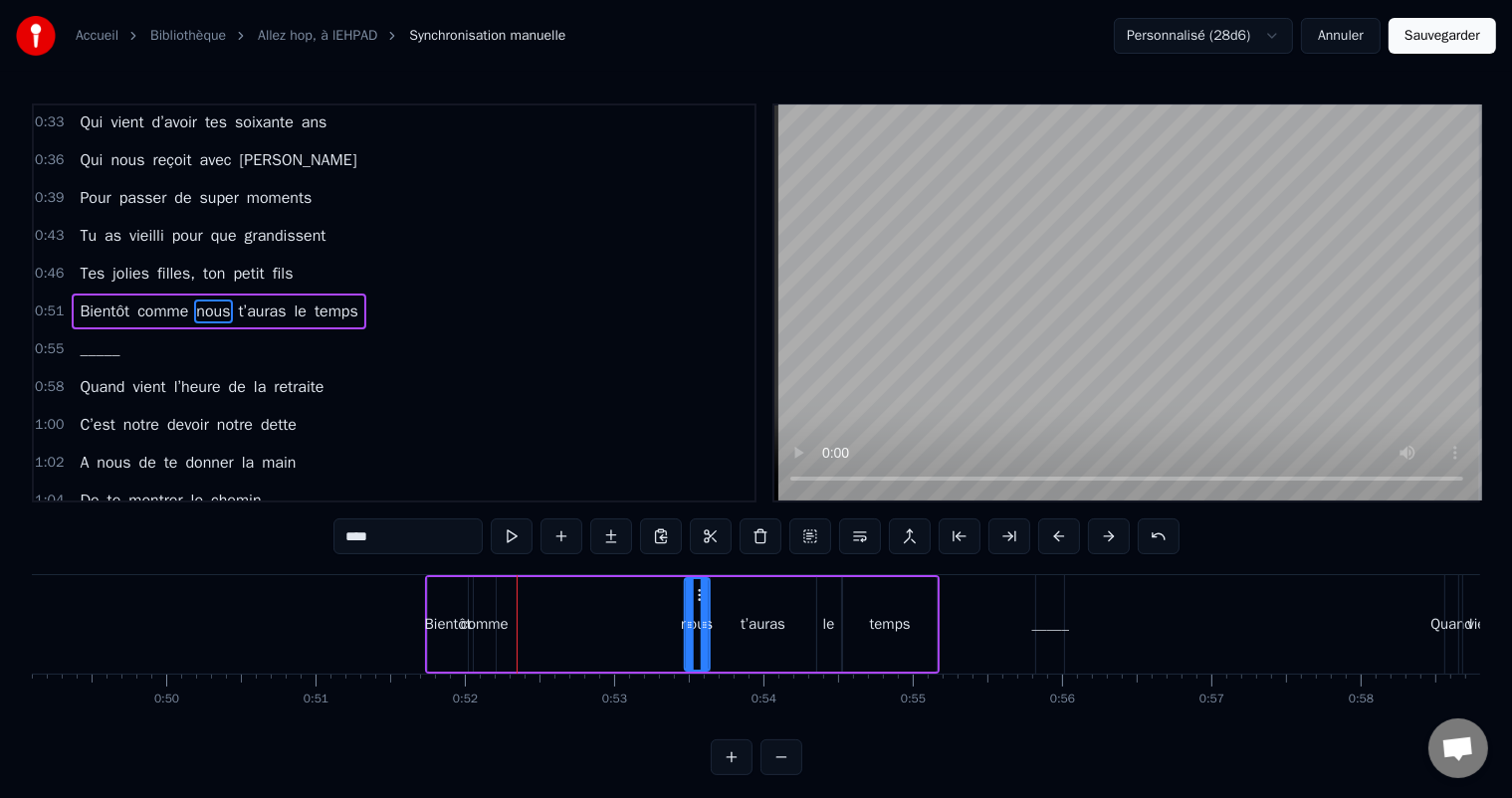 drag, startPoint x: 511, startPoint y: 591, endPoint x: 696, endPoint y: 611, distance: 186.07794 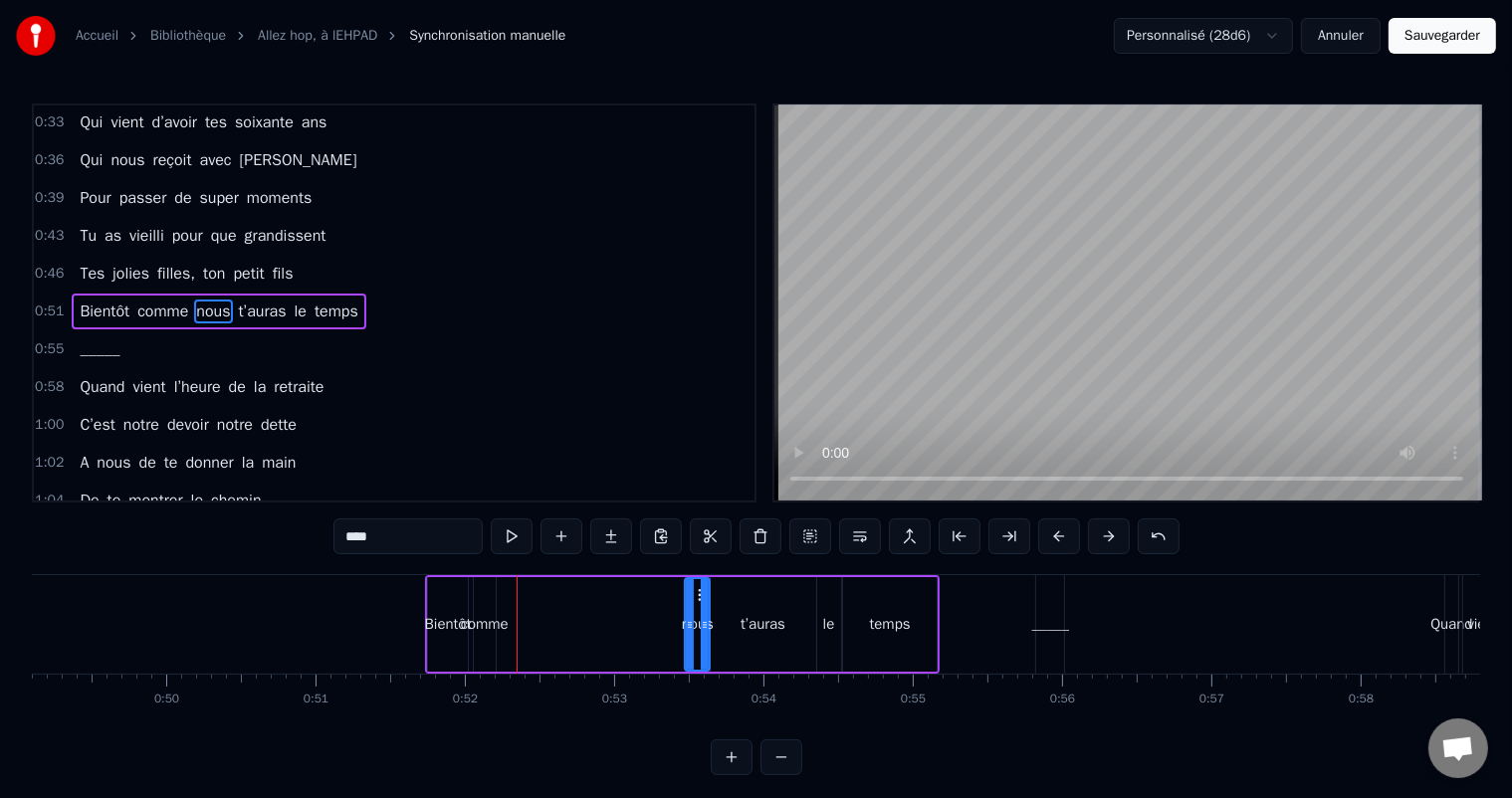 click on "Bientôt comme nous t’auras le temps" at bounding box center (682, 624) 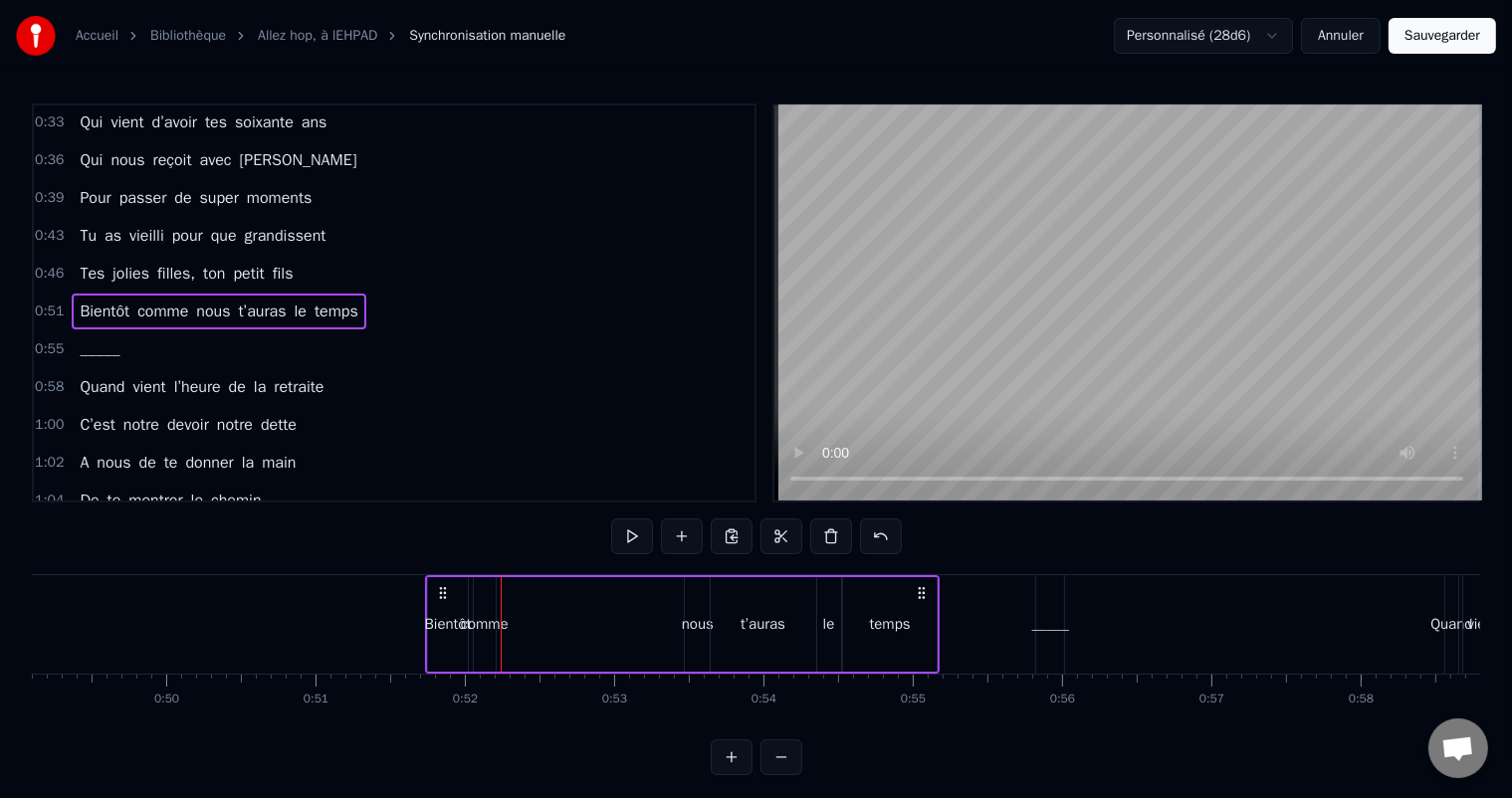 click on "Bientôt comme nous t’auras le temps" at bounding box center [682, 624] 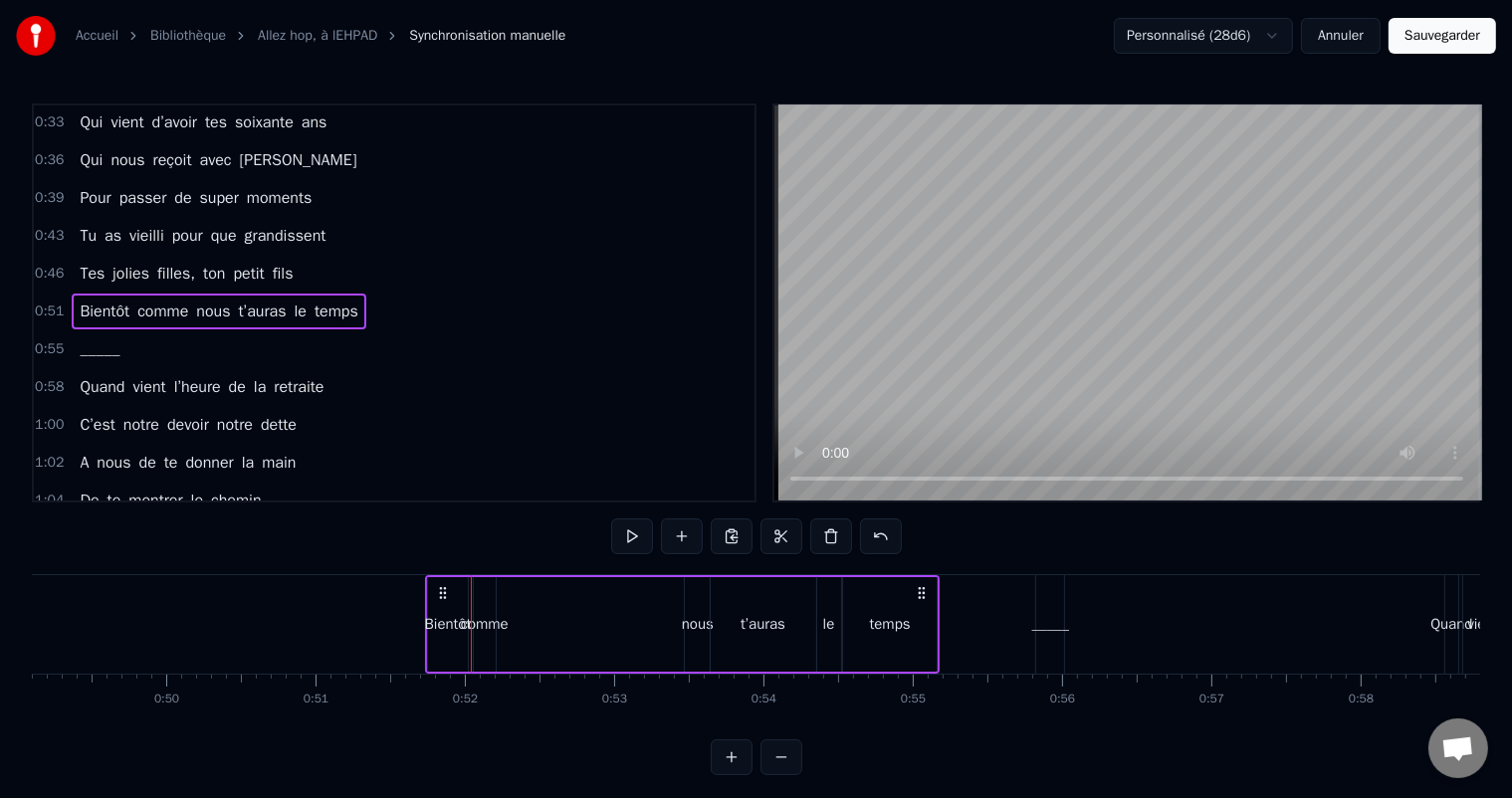 click on "comme" at bounding box center [485, 624] 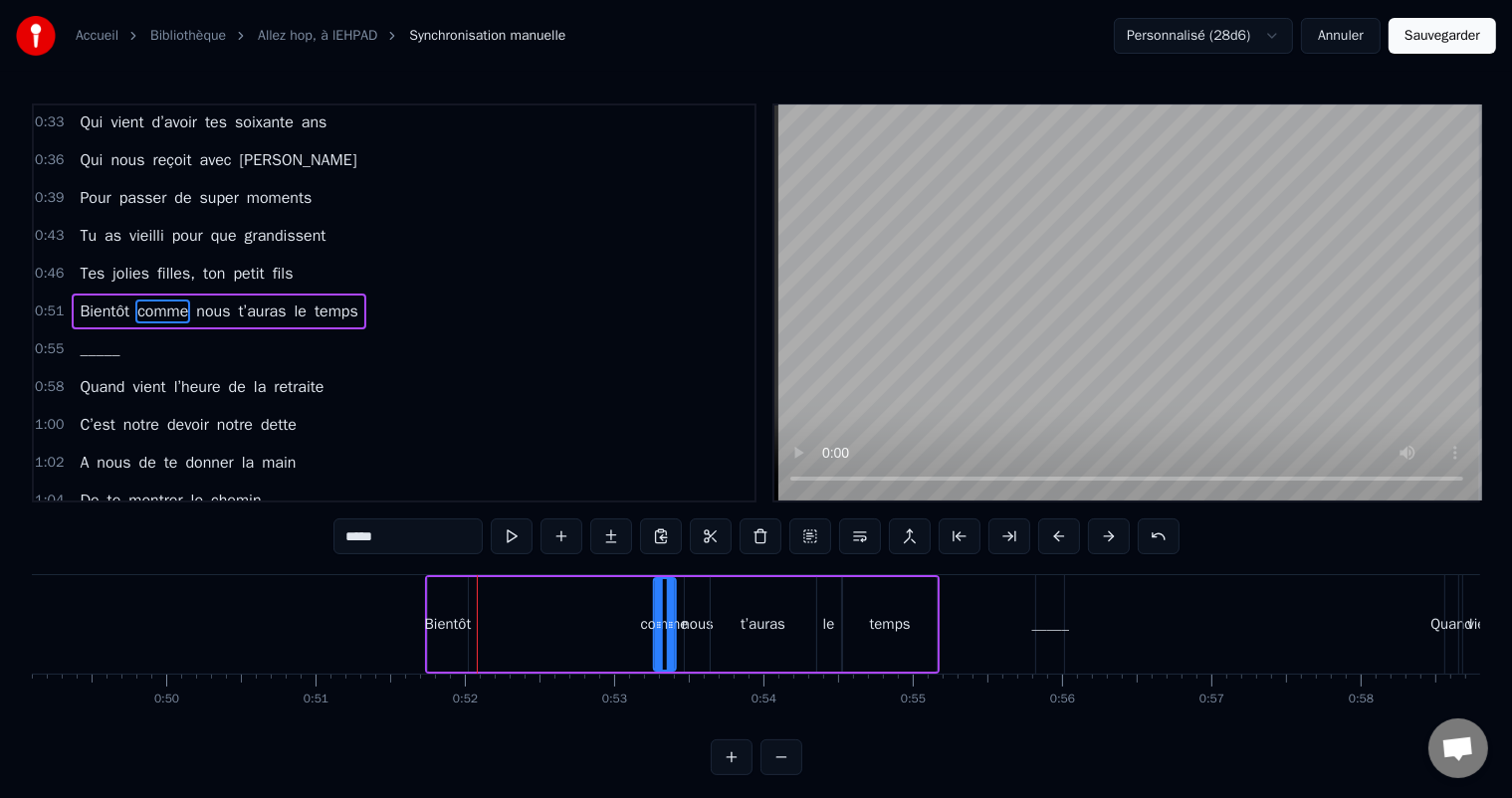 drag, startPoint x: 483, startPoint y: 591, endPoint x: 663, endPoint y: 605, distance: 180.54362 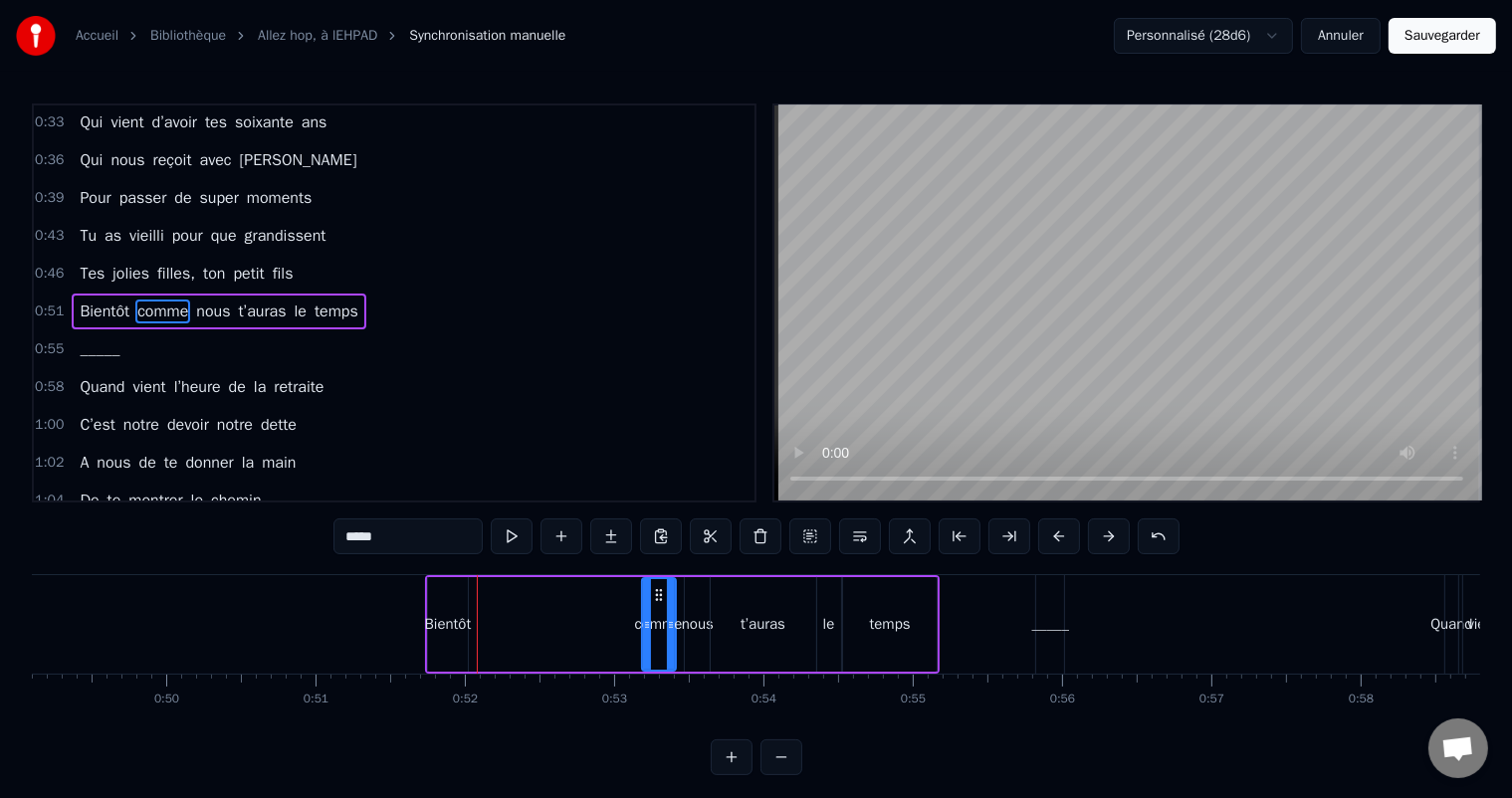 drag, startPoint x: 653, startPoint y: 625, endPoint x: 641, endPoint y: 626, distance: 12.0415946 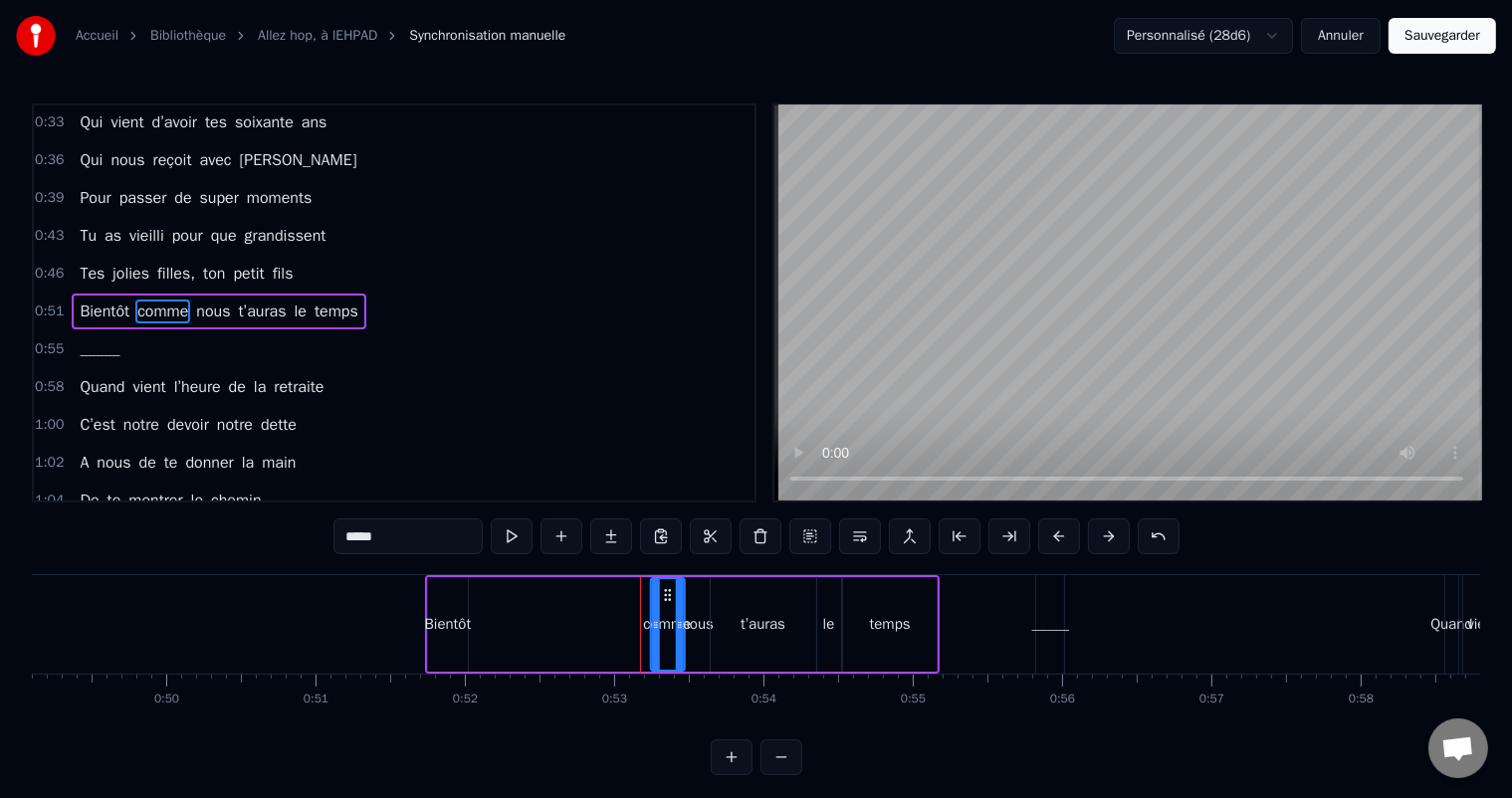 drag, startPoint x: 655, startPoint y: 593, endPoint x: 664, endPoint y: 604, distance: 14.21267 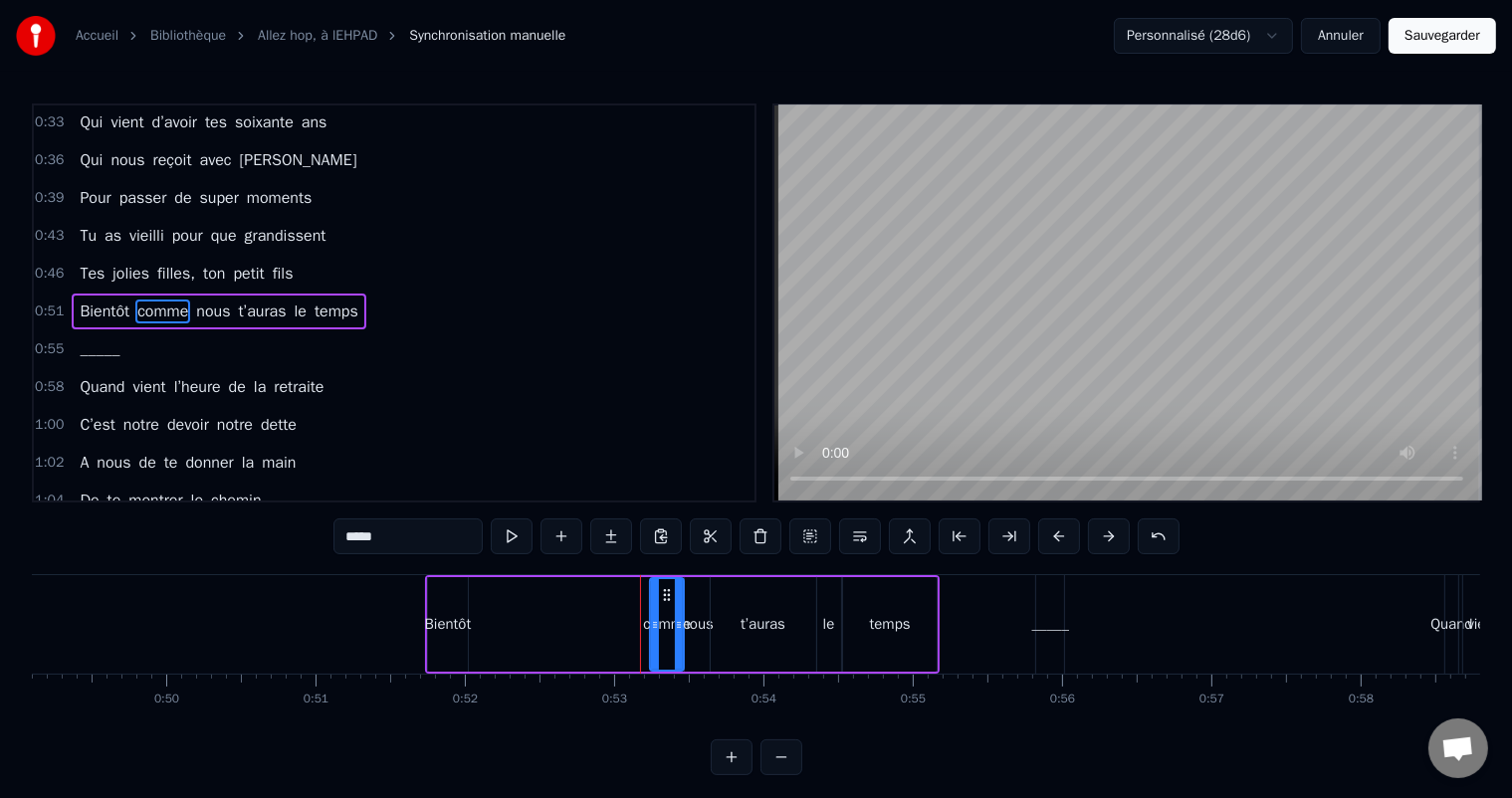 click on "Bientôt" at bounding box center [448, 624] 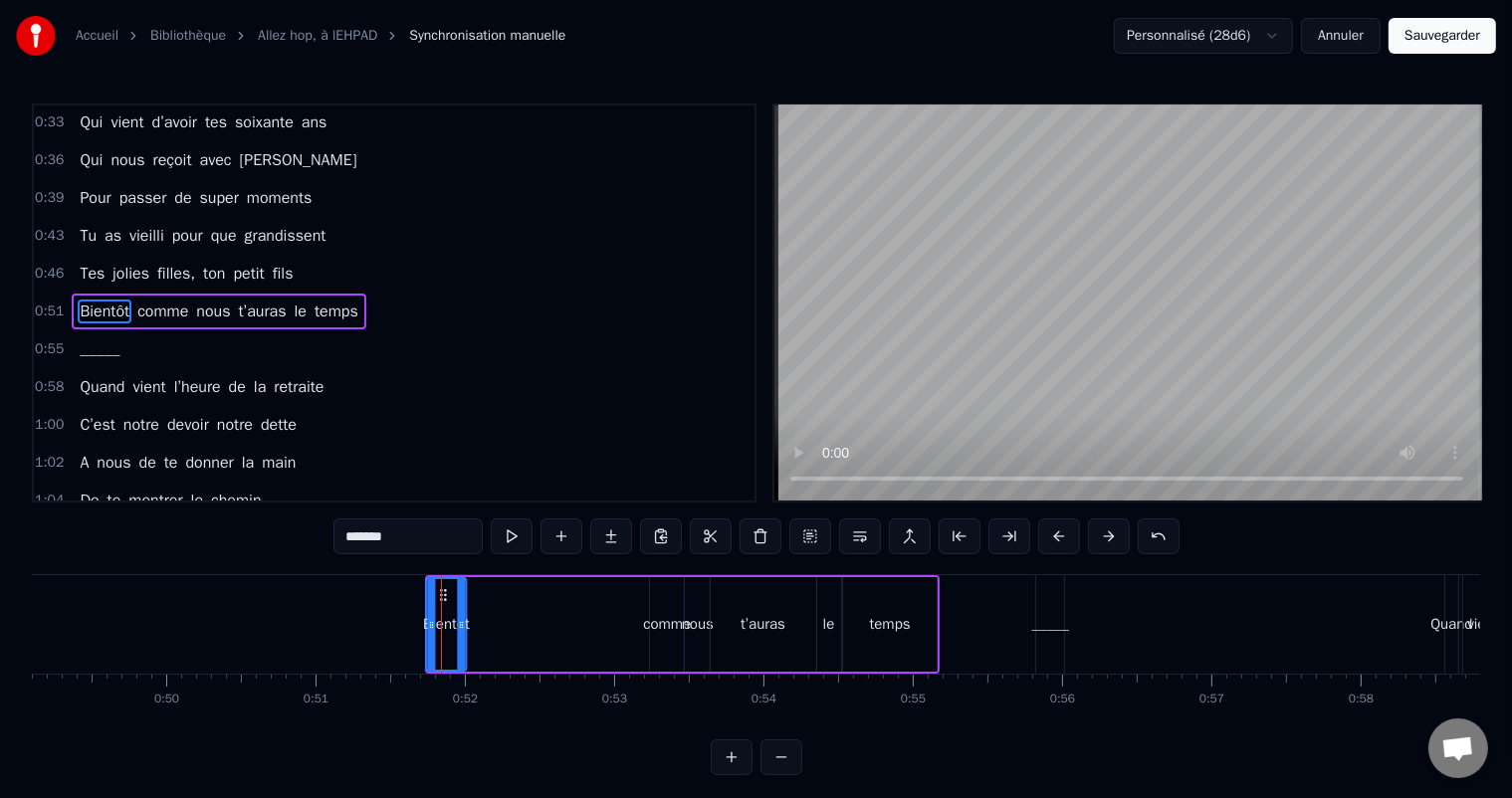 drag, startPoint x: 442, startPoint y: 592, endPoint x: 441, endPoint y: 609, distance: 17.029386 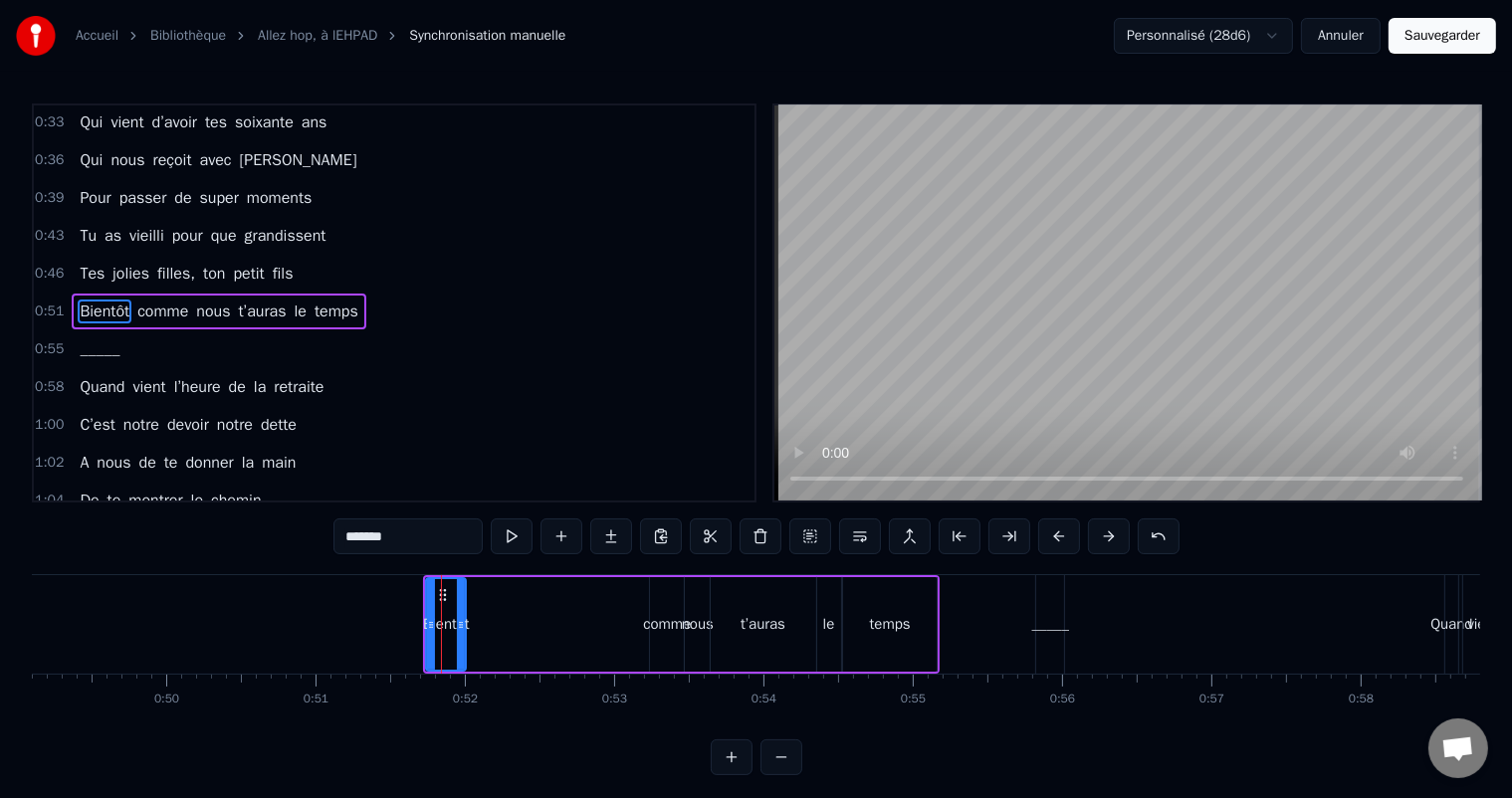 click on "comme" at bounding box center [667, 624] 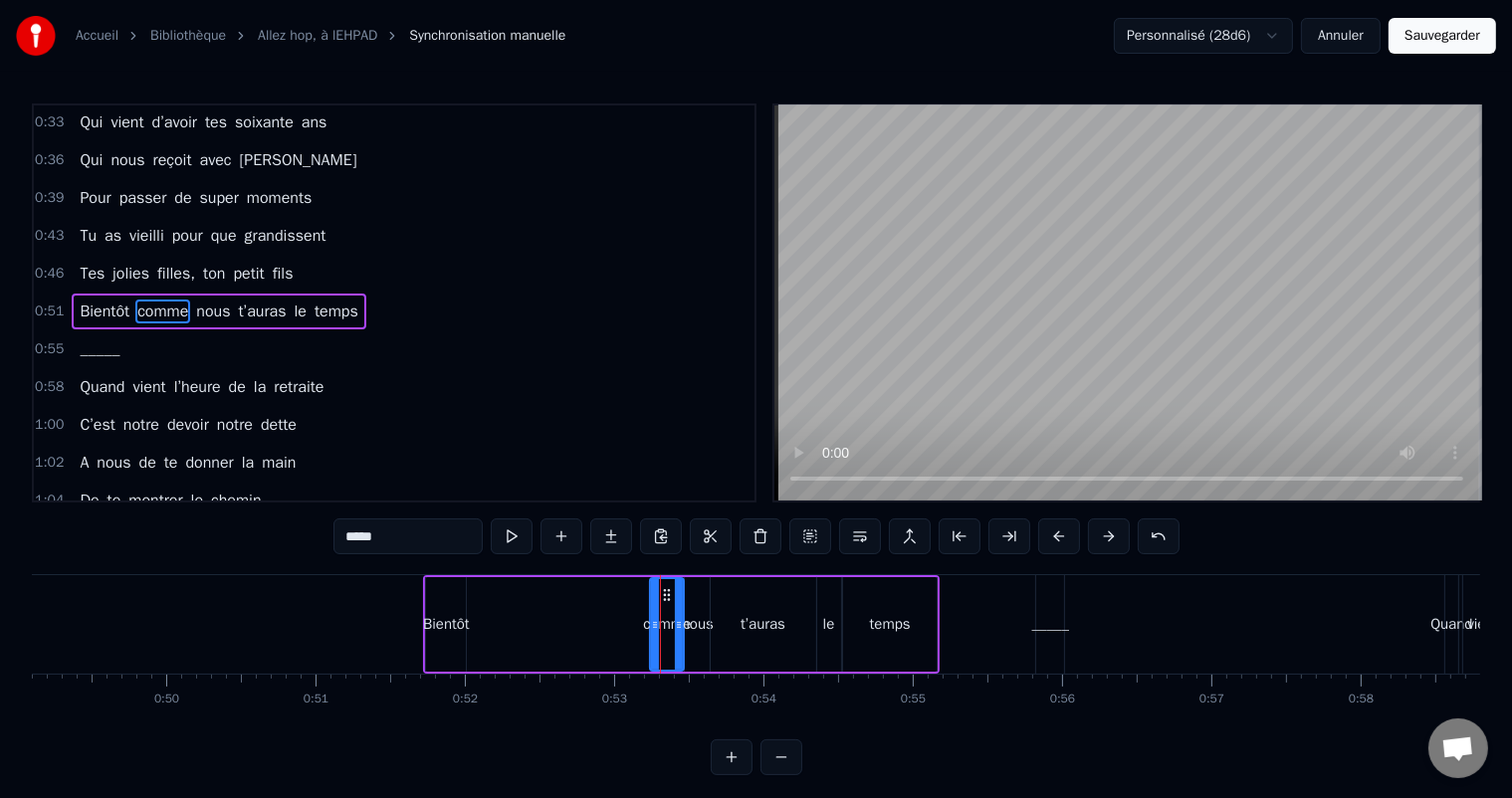 click on "Bientôt" at bounding box center (446, 624) 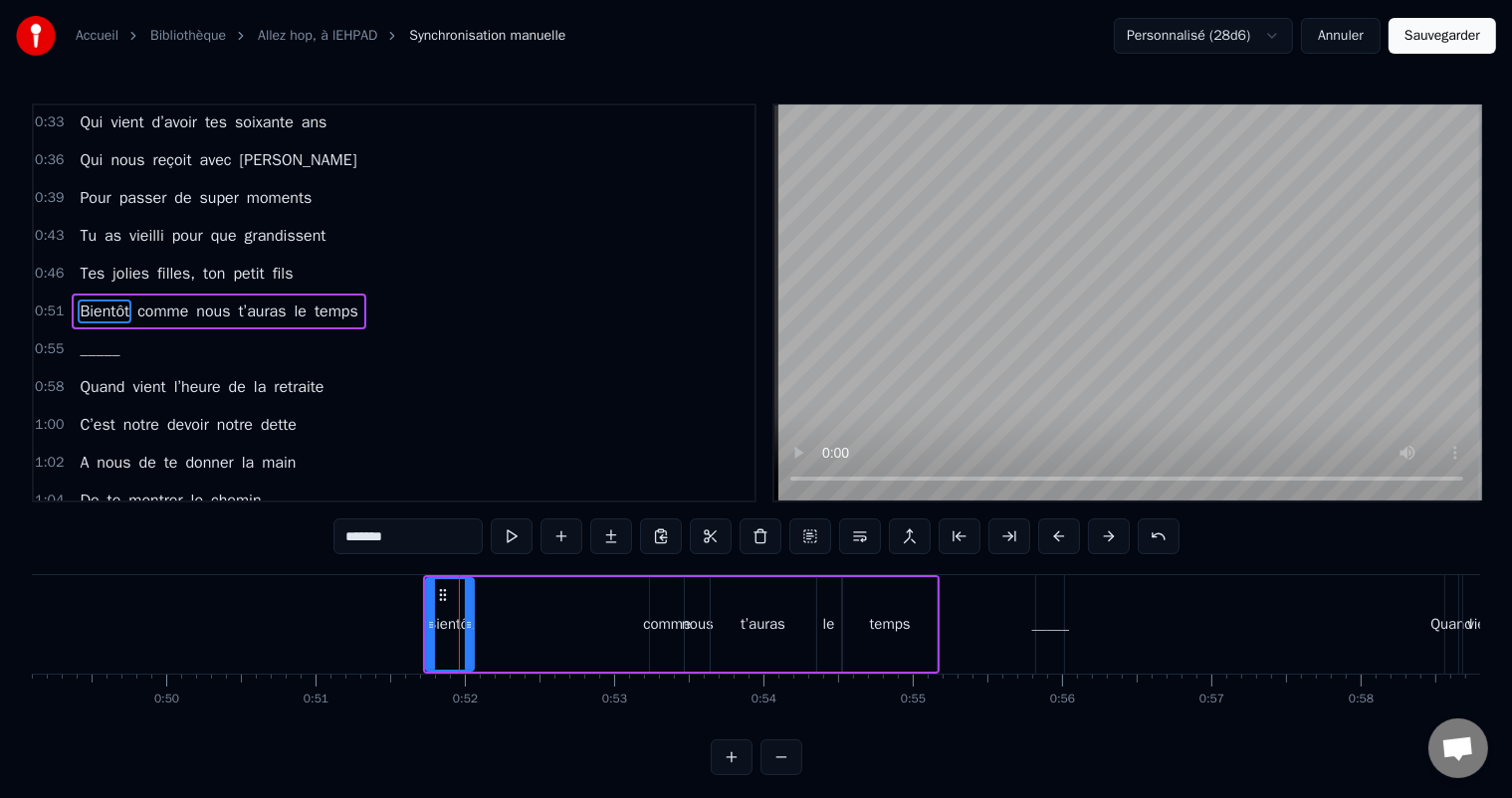 click 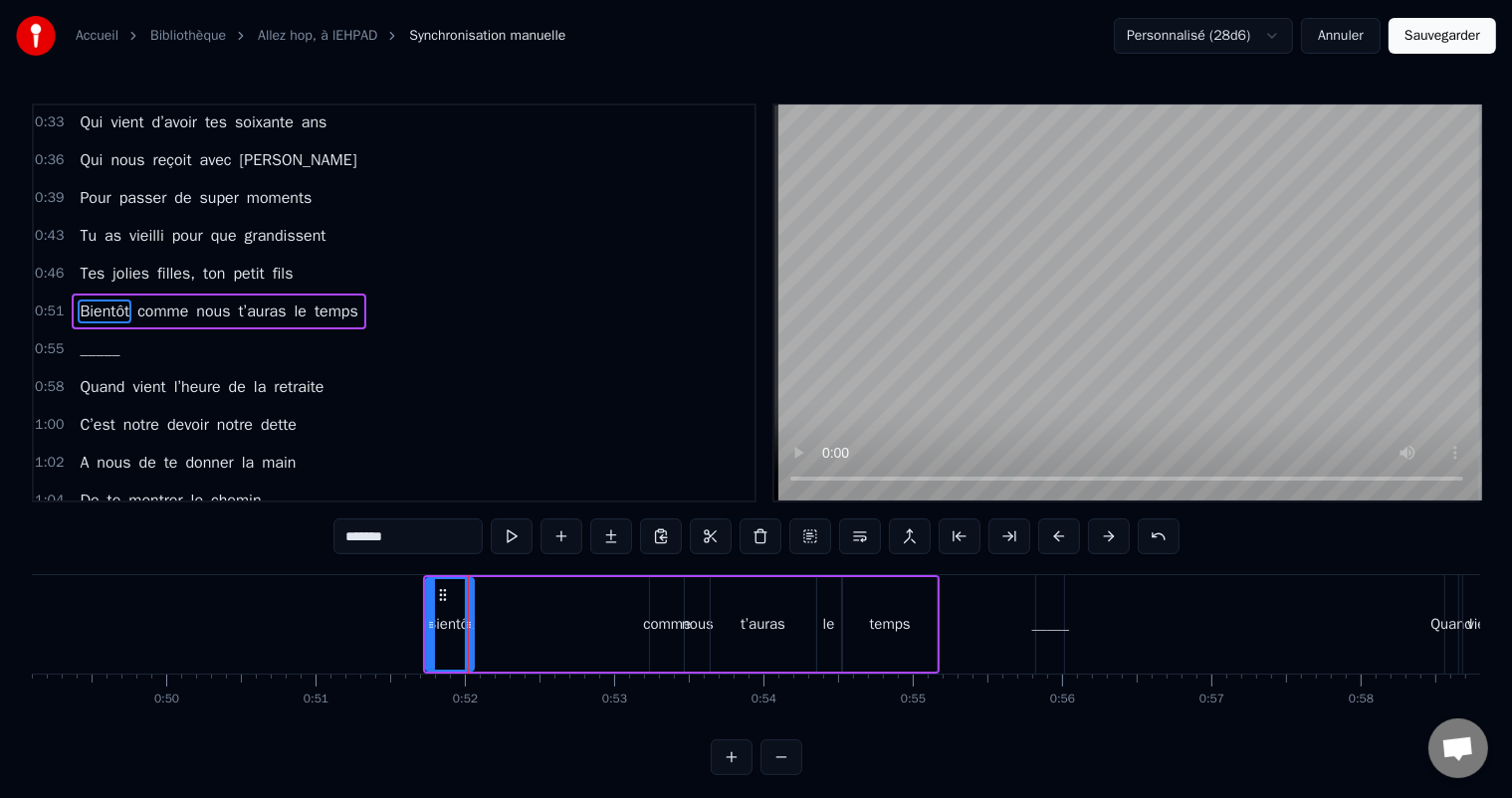 click on "comme" at bounding box center [667, 624] 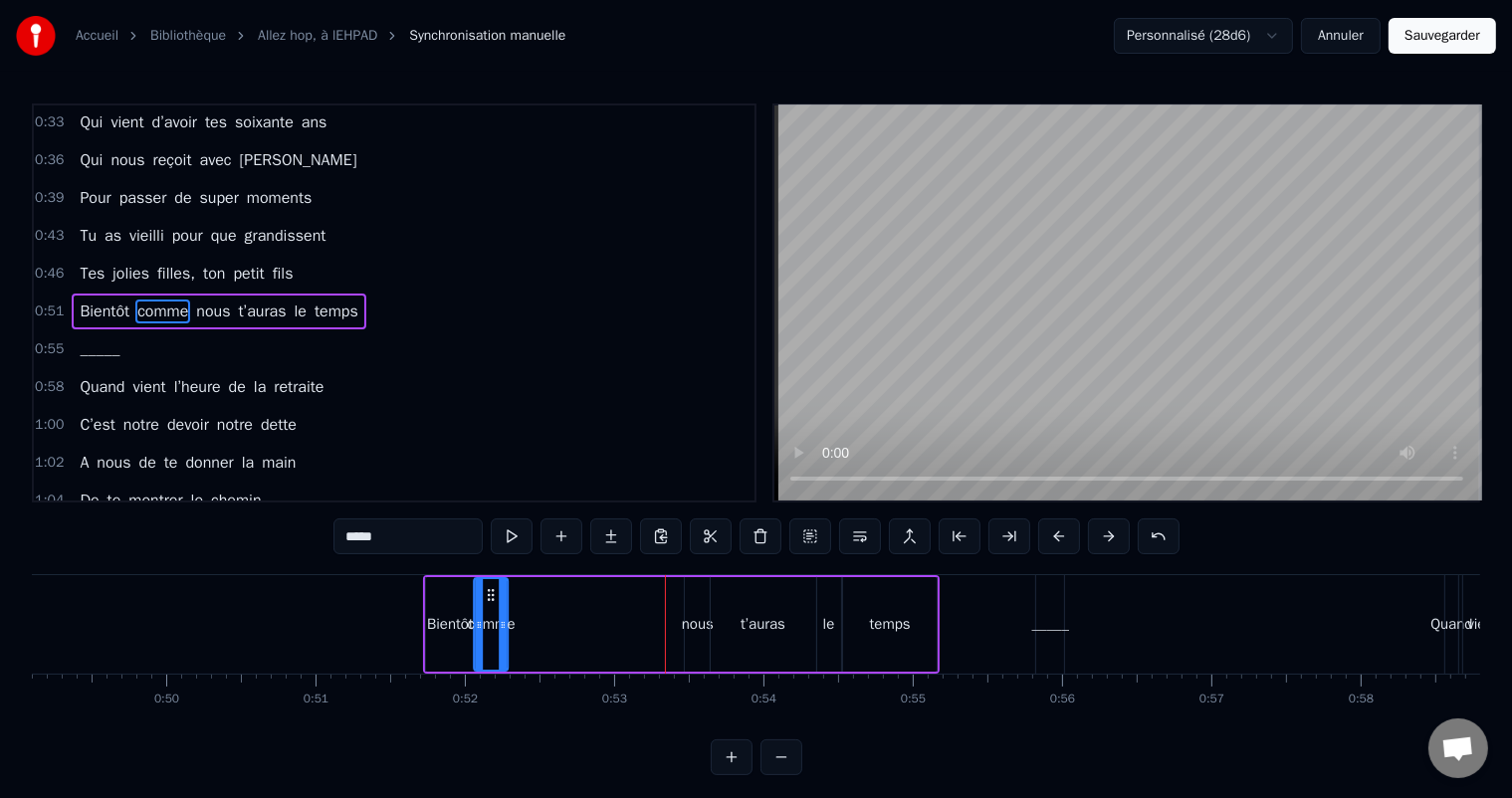drag, startPoint x: 665, startPoint y: 595, endPoint x: 490, endPoint y: 599, distance: 175.04571 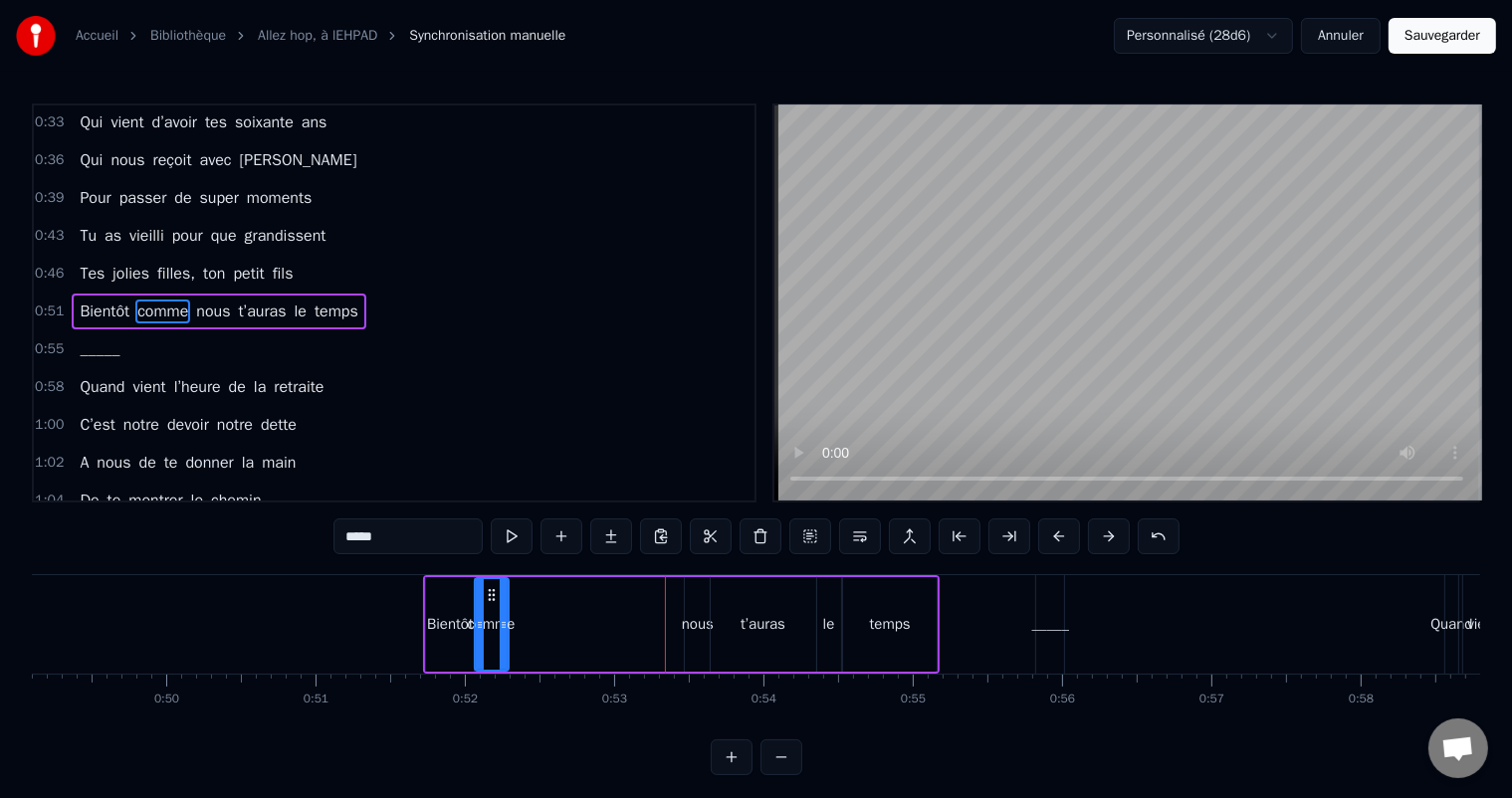 click on "nous" at bounding box center (697, 624) 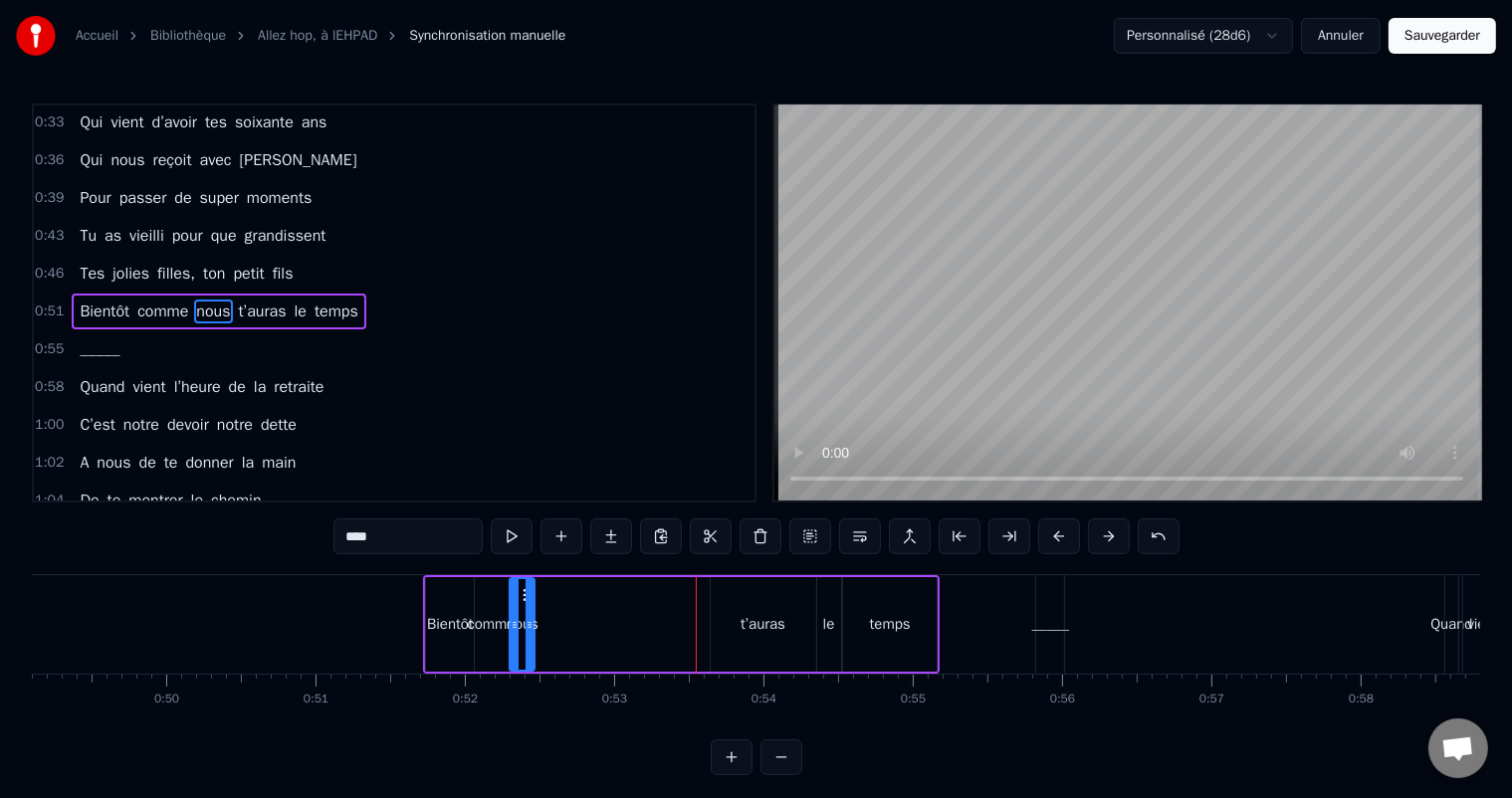 drag, startPoint x: 695, startPoint y: 592, endPoint x: 523, endPoint y: 602, distance: 172.29045 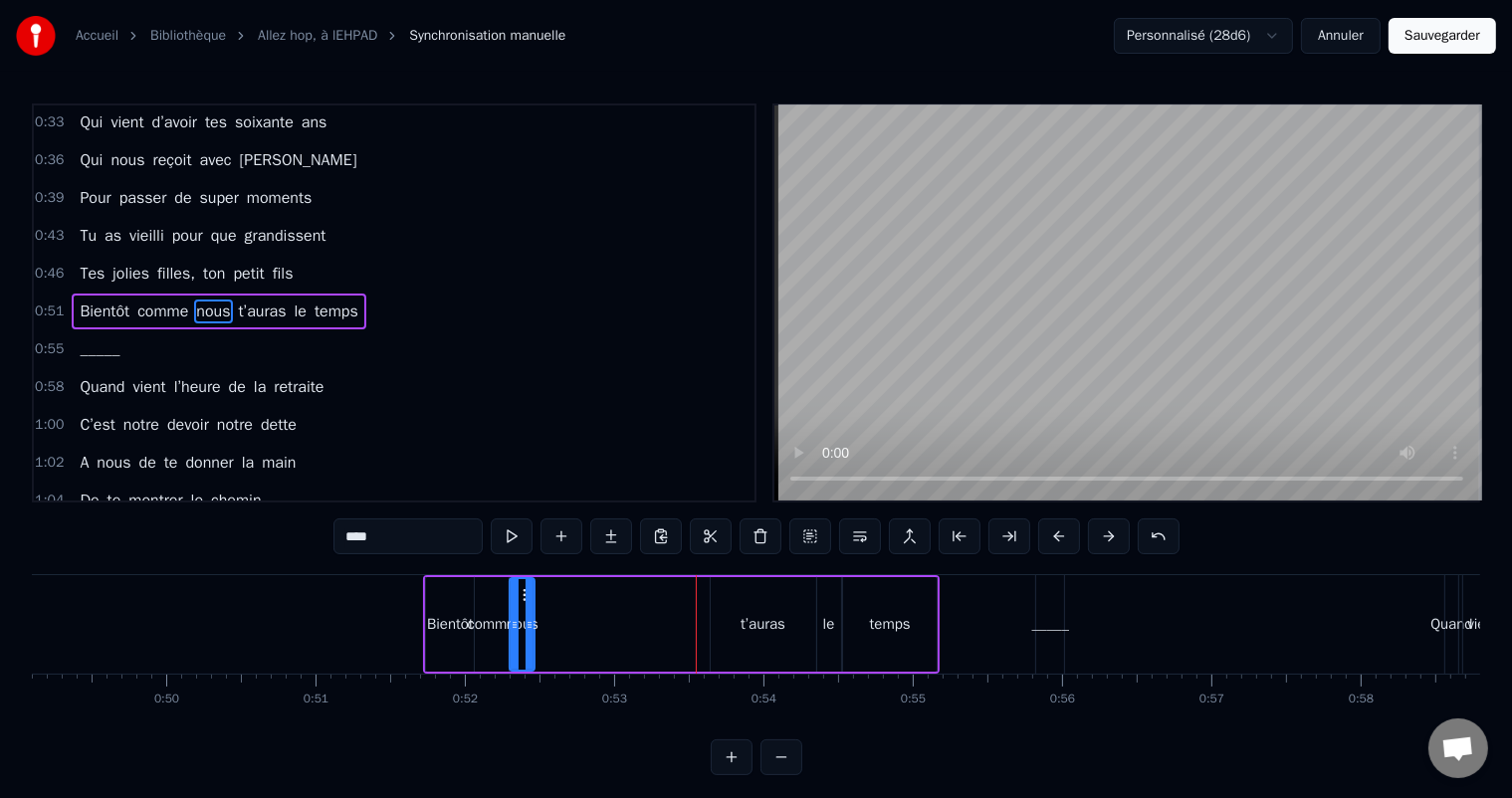 click on "t’auras" at bounding box center [762, 624] 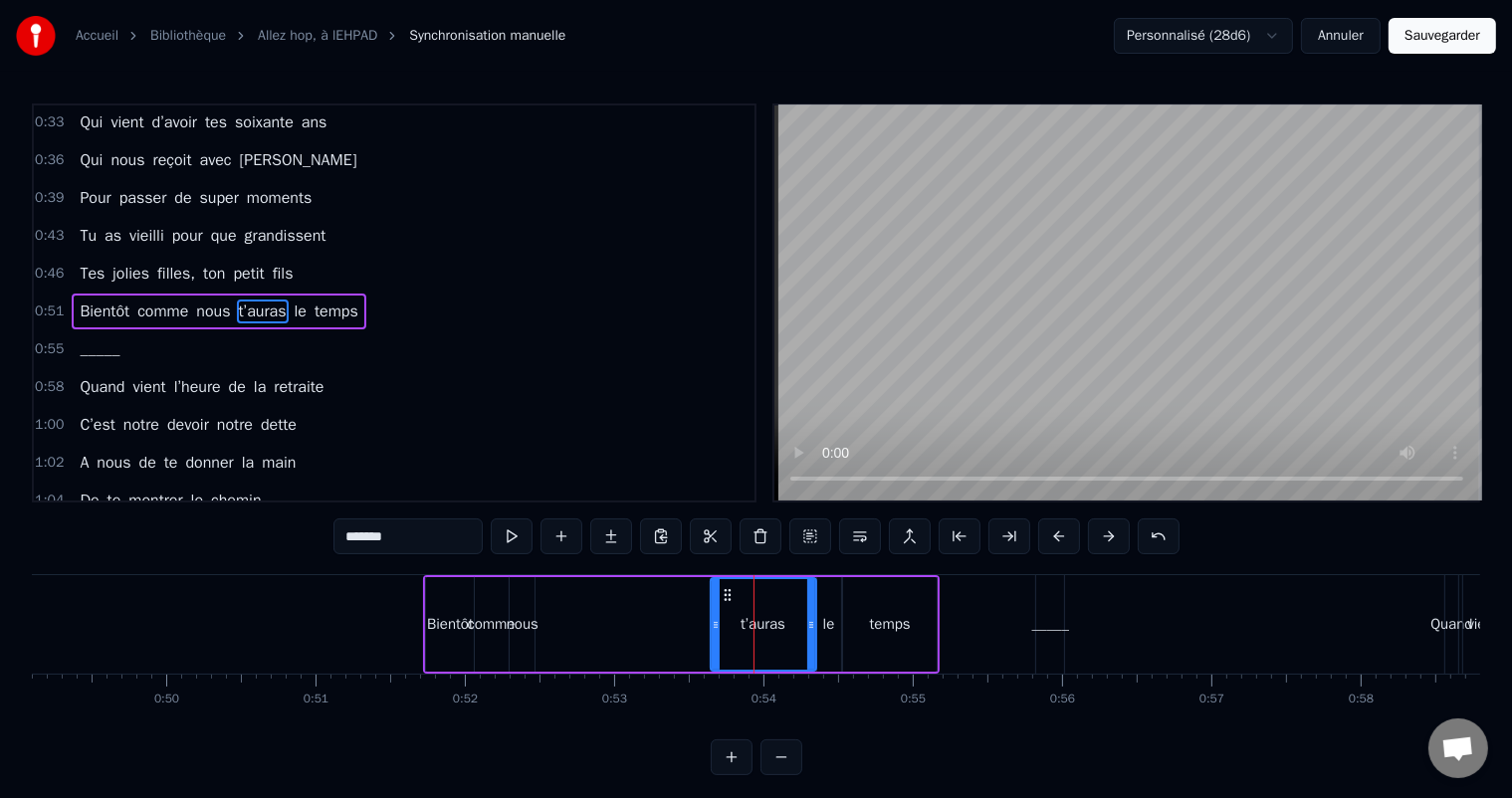 click on "nous" at bounding box center [523, 624] 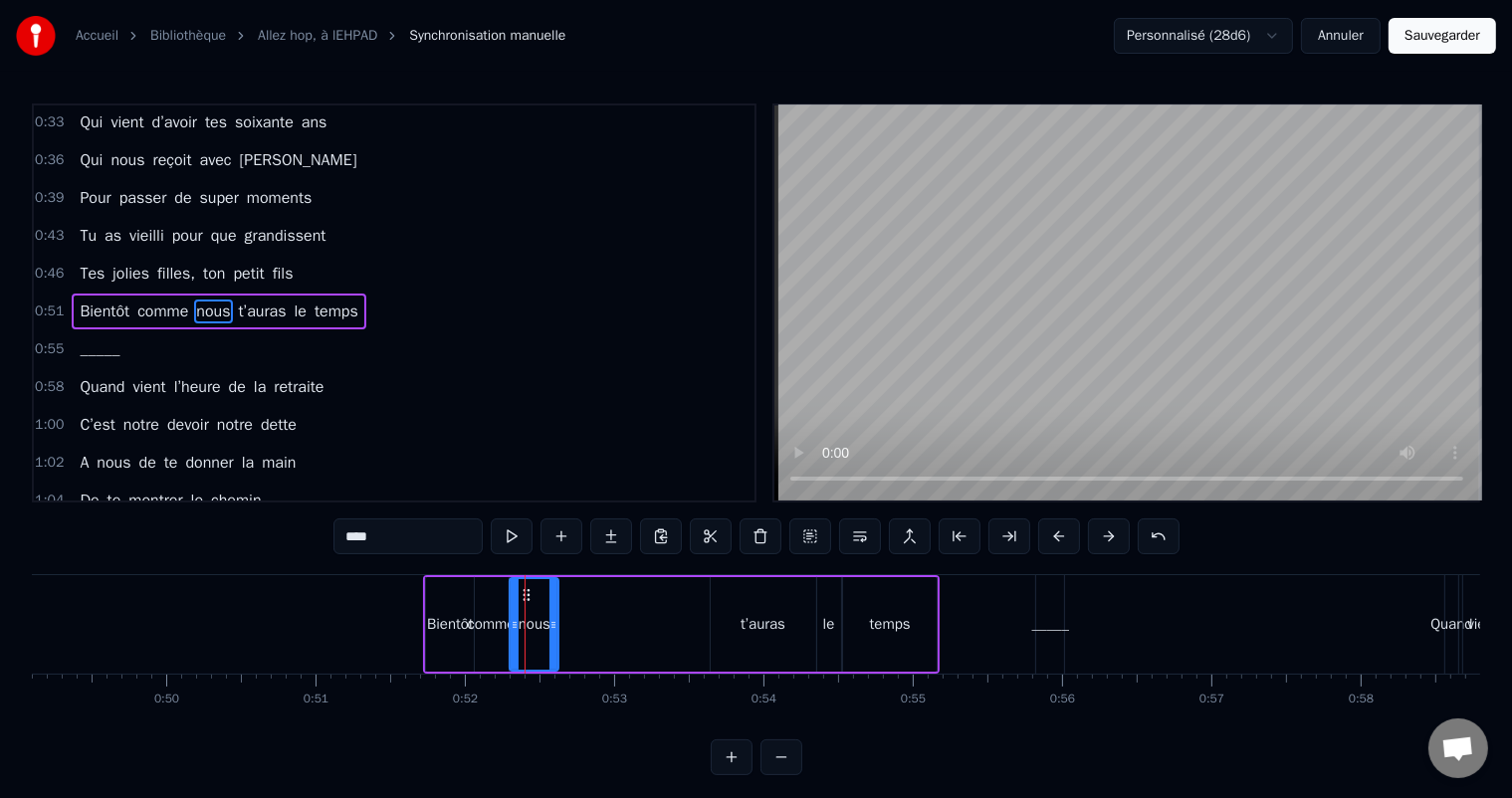 drag, startPoint x: 531, startPoint y: 625, endPoint x: 554, endPoint y: 625, distance: 23 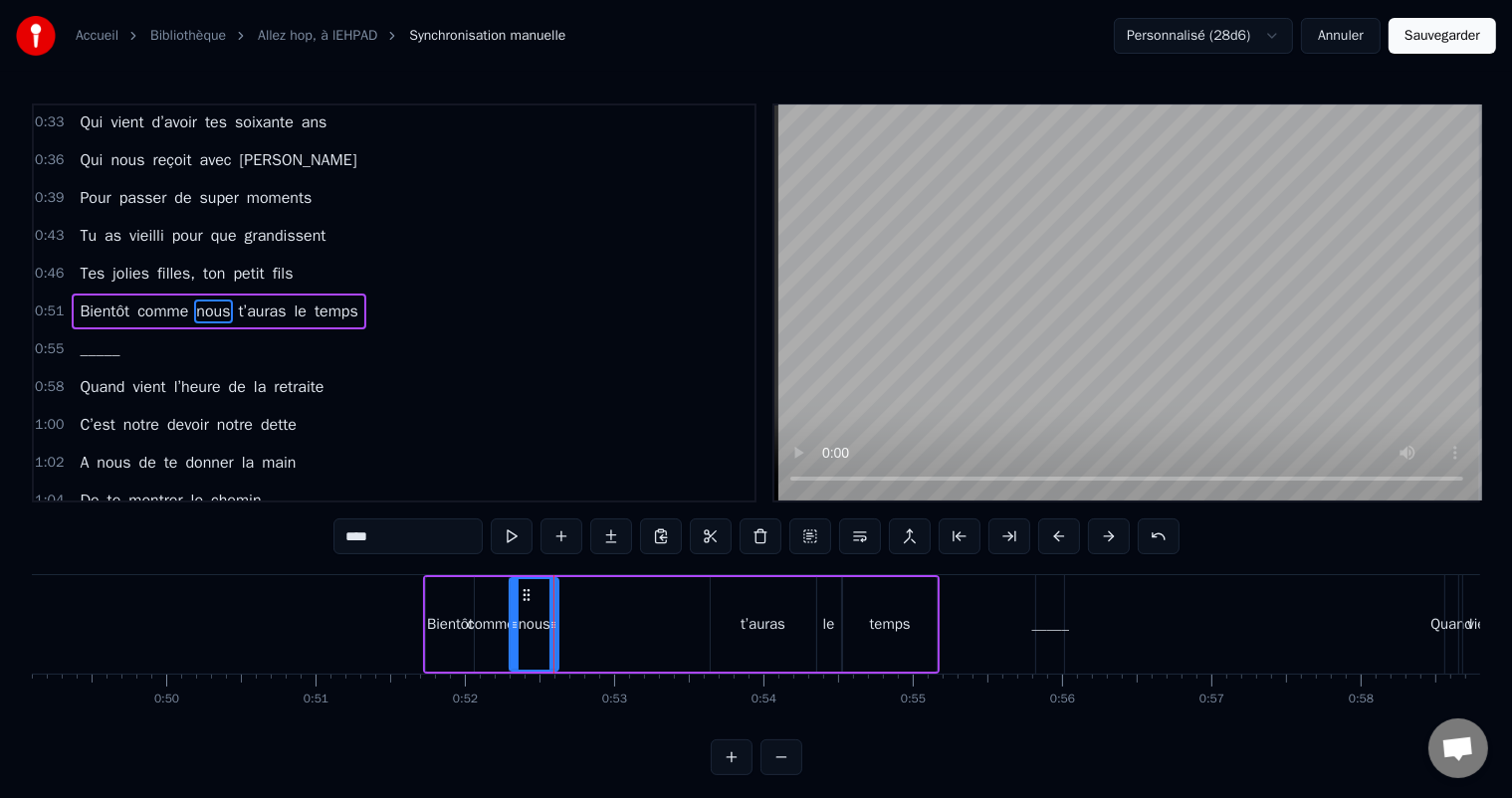 click on "t’auras" at bounding box center (763, 624) 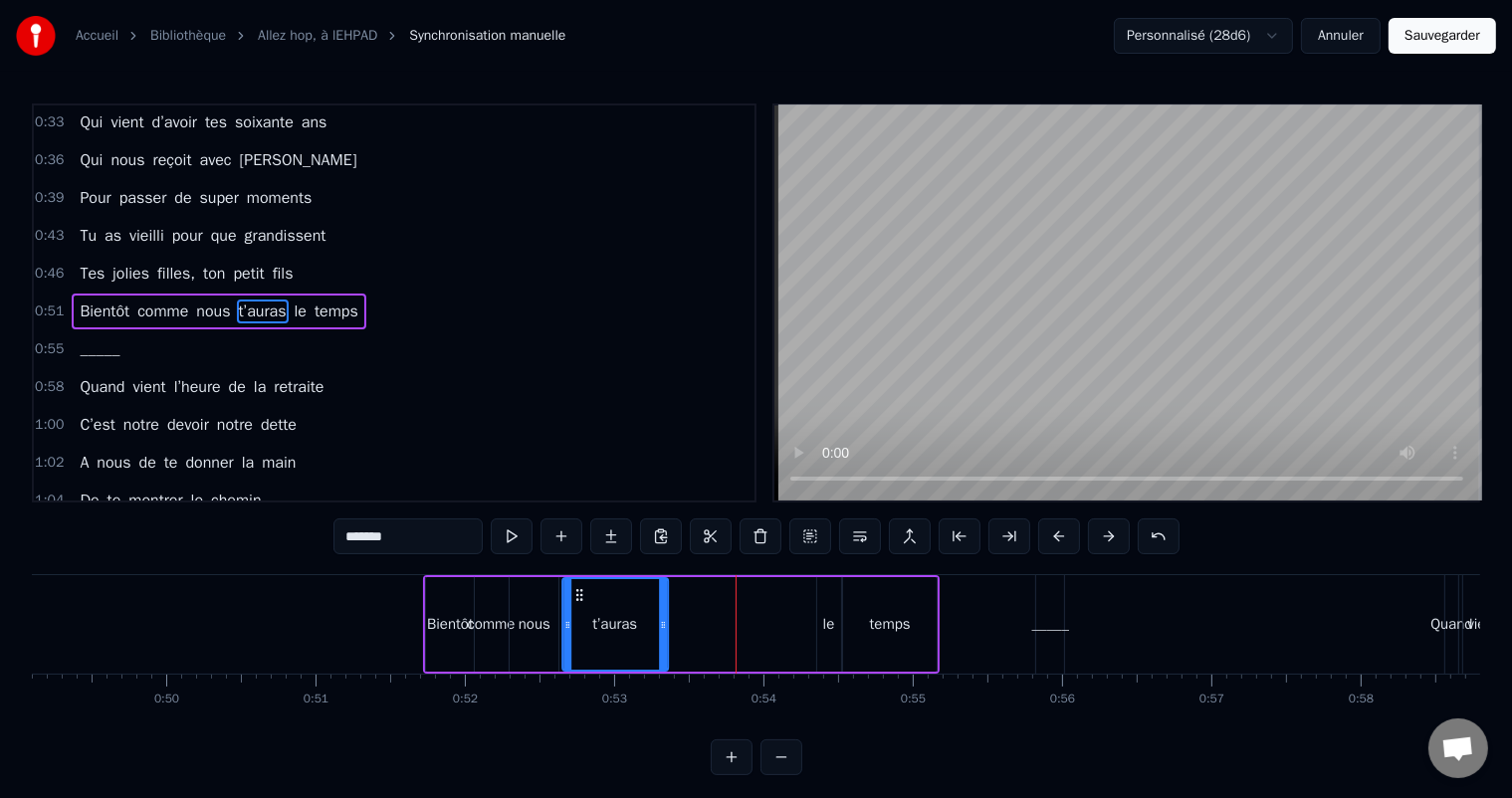 drag, startPoint x: 729, startPoint y: 596, endPoint x: 580, endPoint y: 601, distance: 149.08387 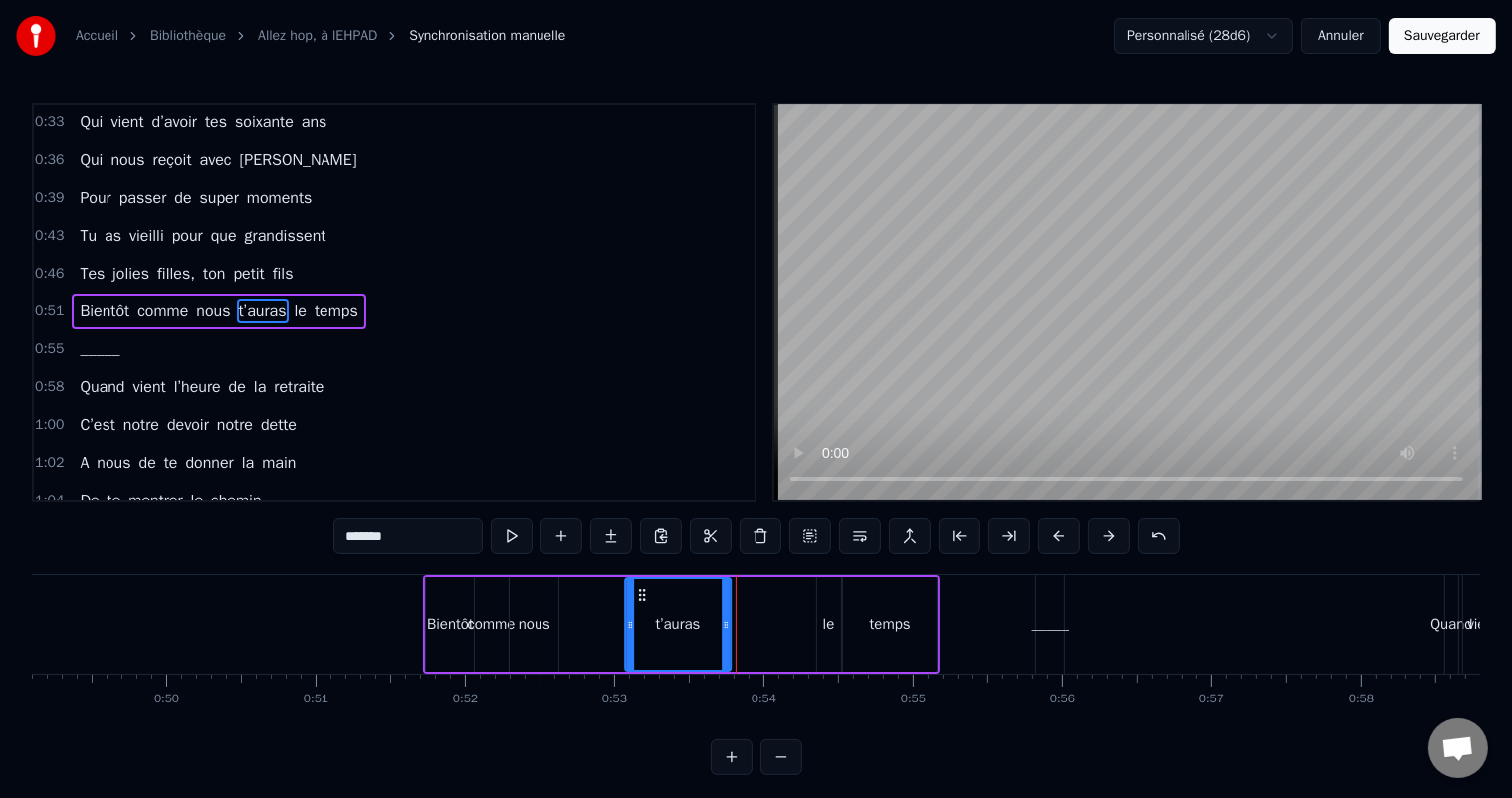 drag, startPoint x: 575, startPoint y: 589, endPoint x: 637, endPoint y: 605, distance: 64.03124 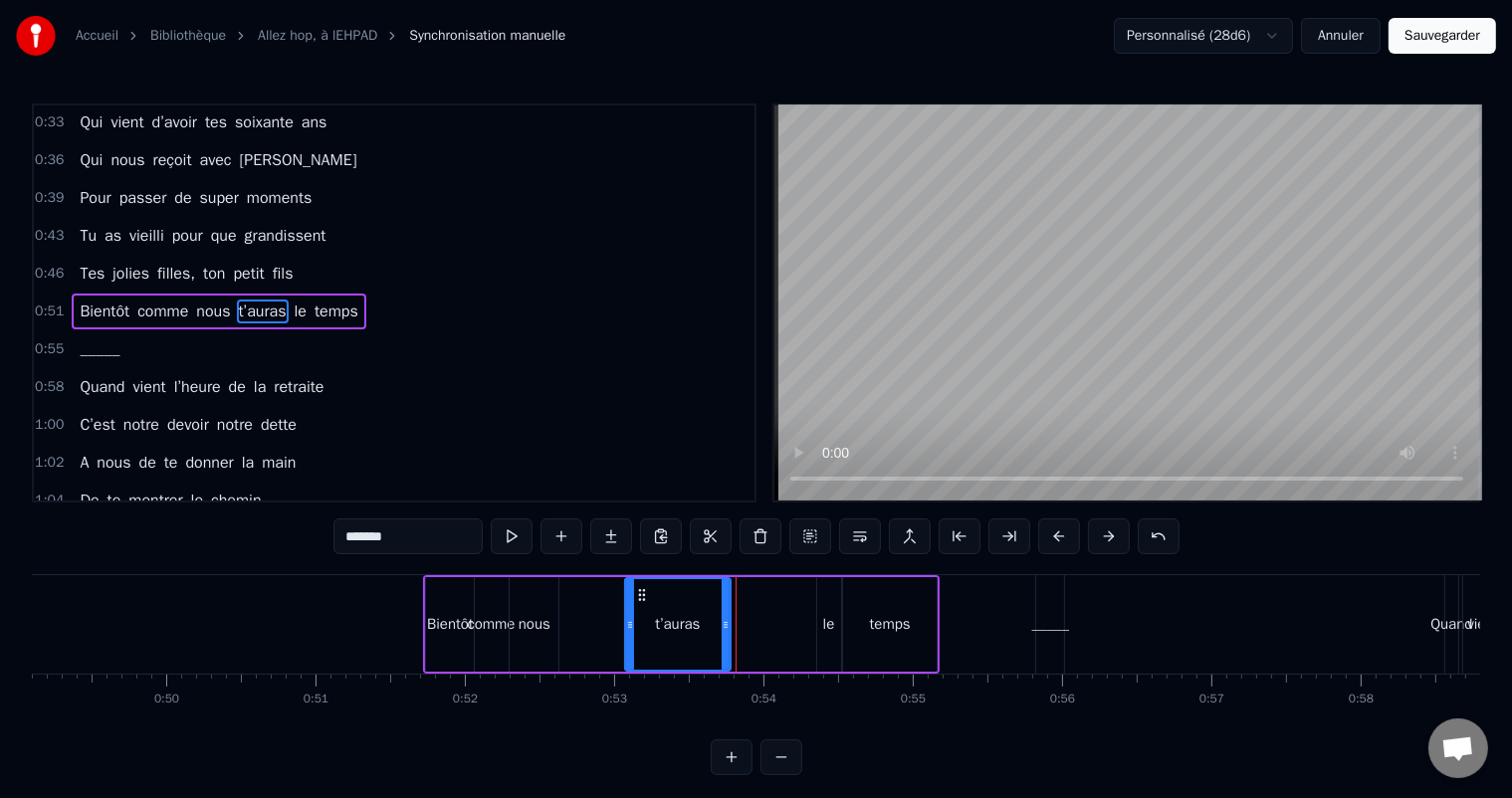 click on "le" at bounding box center [829, 624] 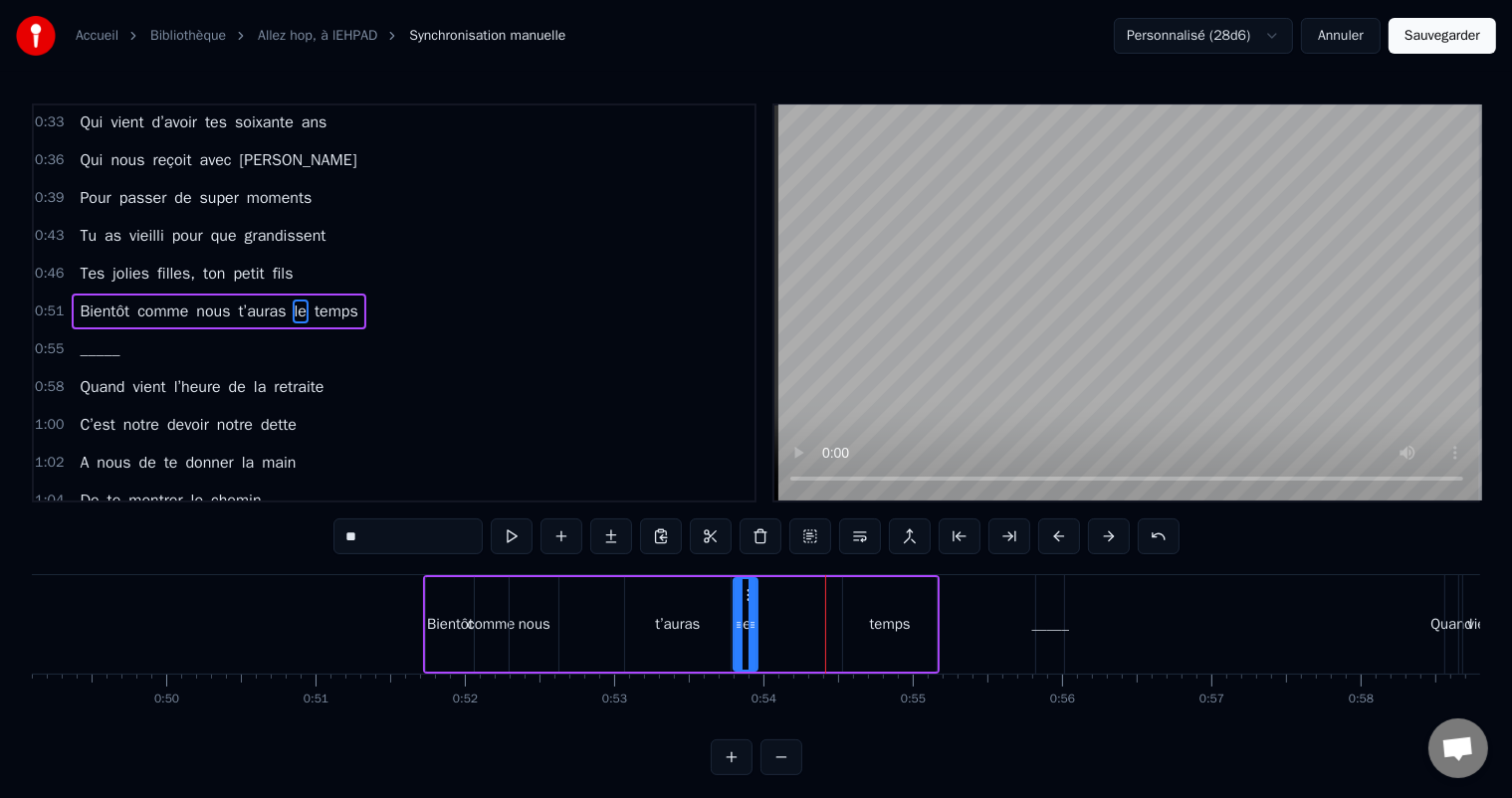drag, startPoint x: 811, startPoint y: 592, endPoint x: 746, endPoint y: 597, distance: 65.192024 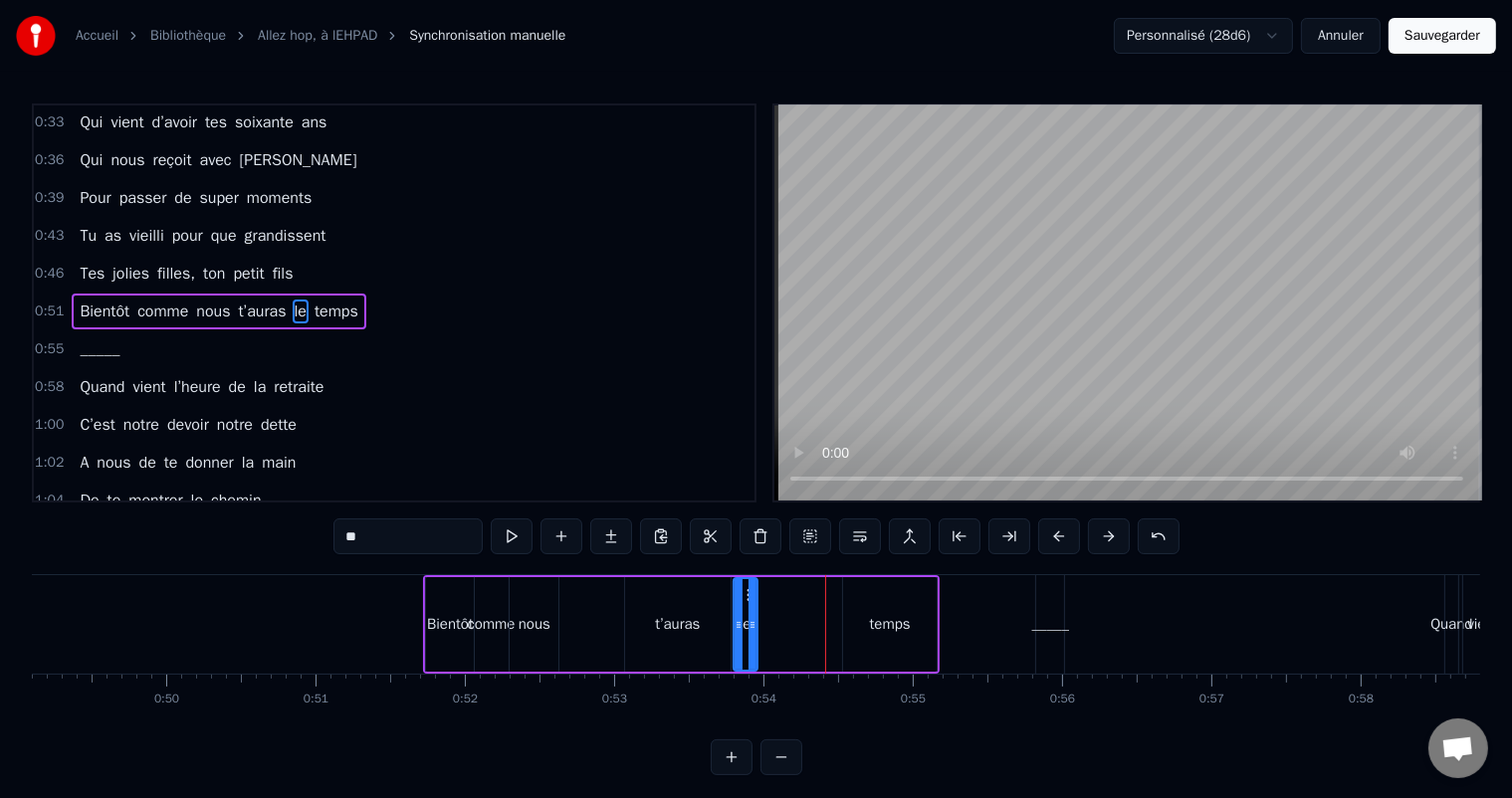 click on "temps" at bounding box center [890, 624] 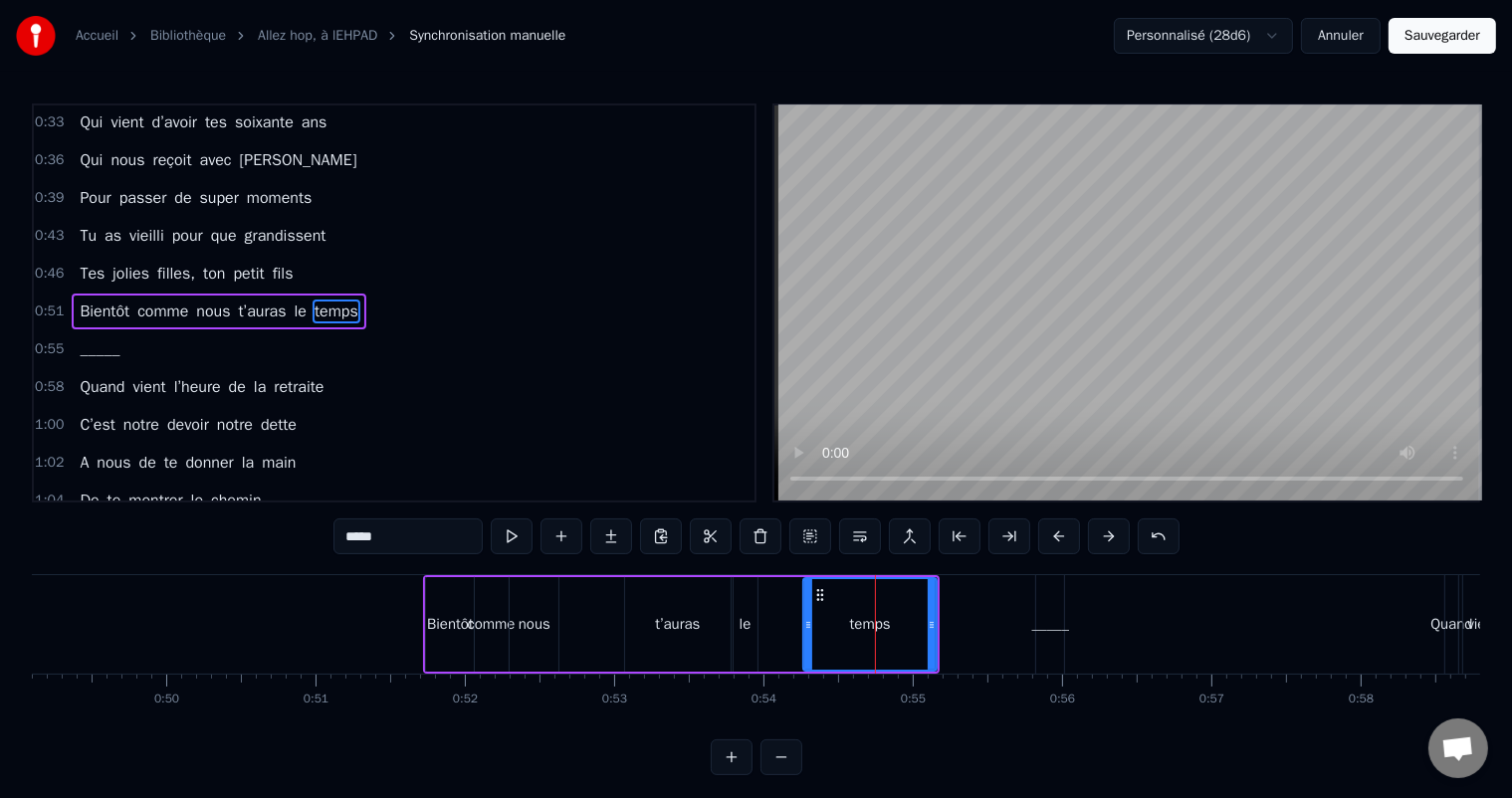 drag, startPoint x: 846, startPoint y: 622, endPoint x: 806, endPoint y: 635, distance: 42.059482 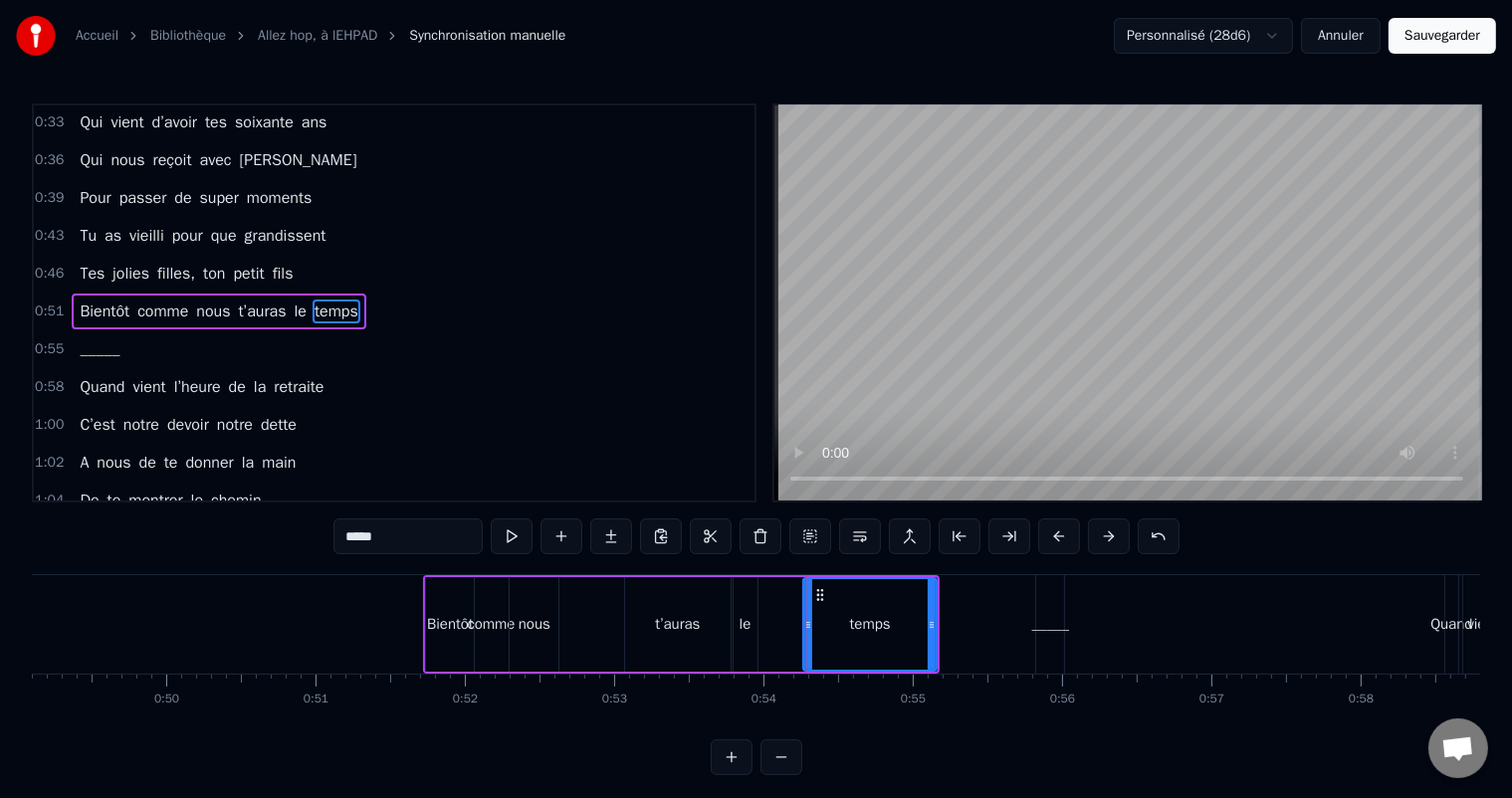 click on "le" at bounding box center (746, 624) 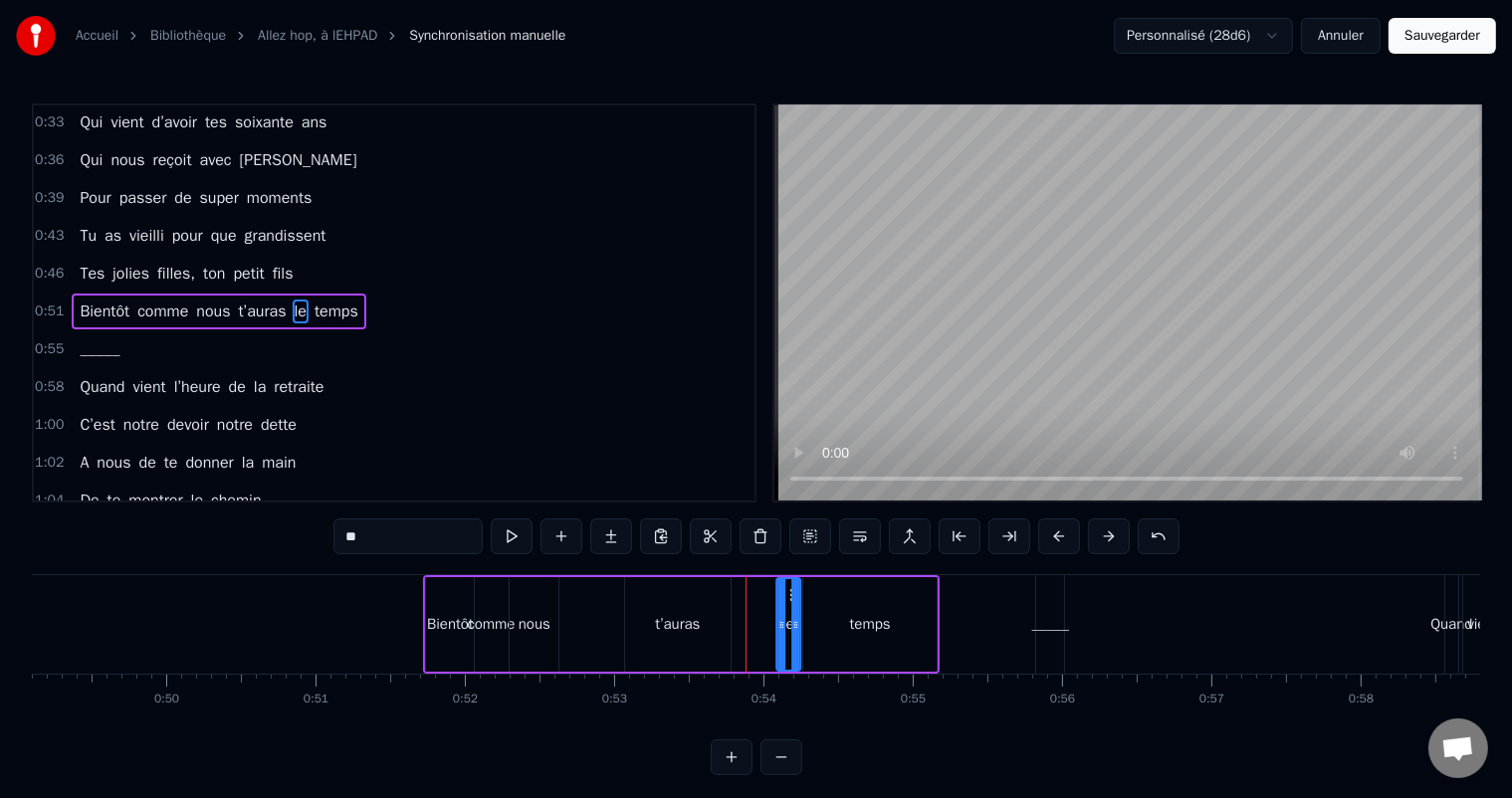 drag, startPoint x: 746, startPoint y: 589, endPoint x: 788, endPoint y: 589, distance: 42 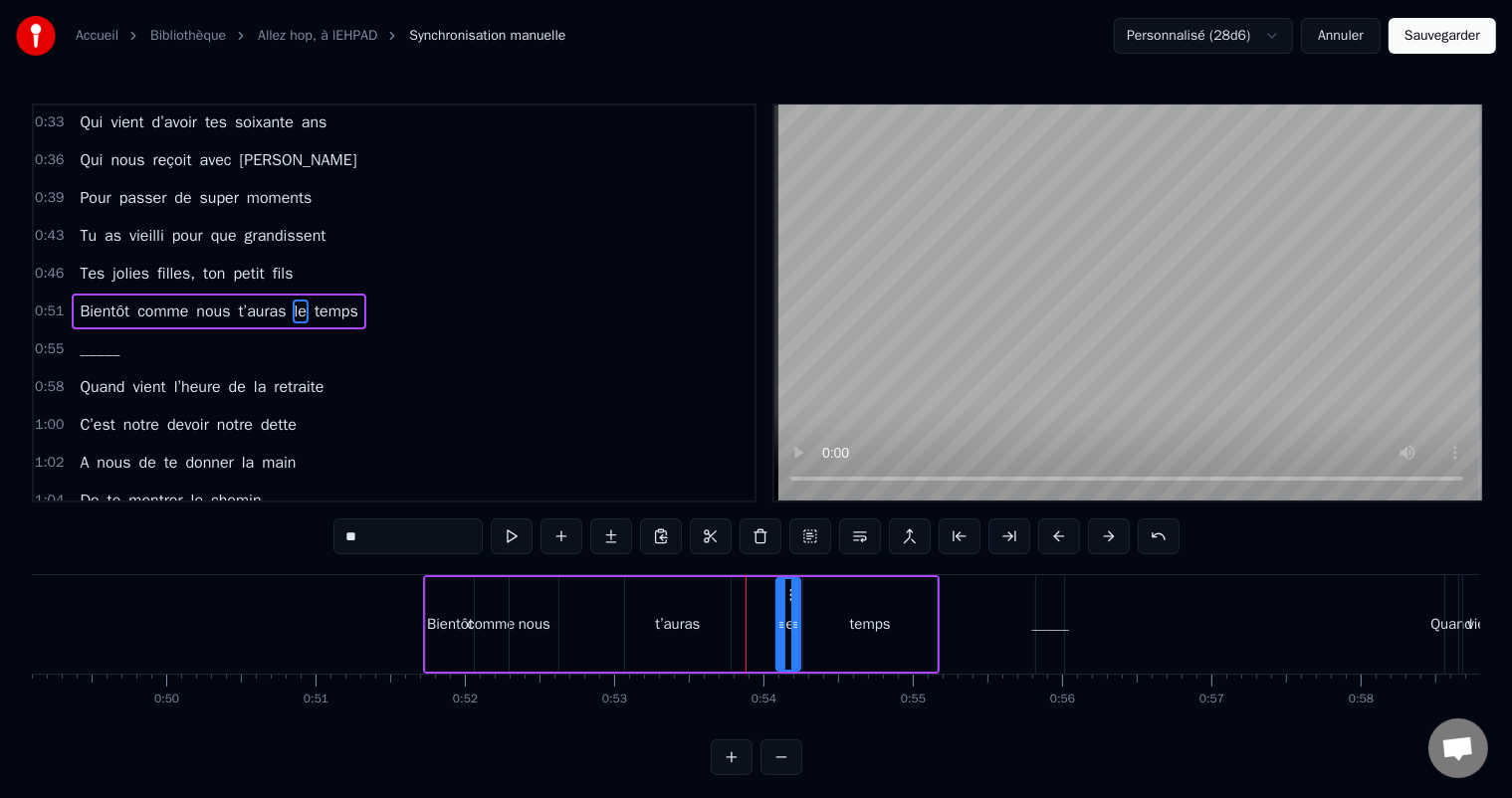 click on "t’auras" at bounding box center [678, 624] 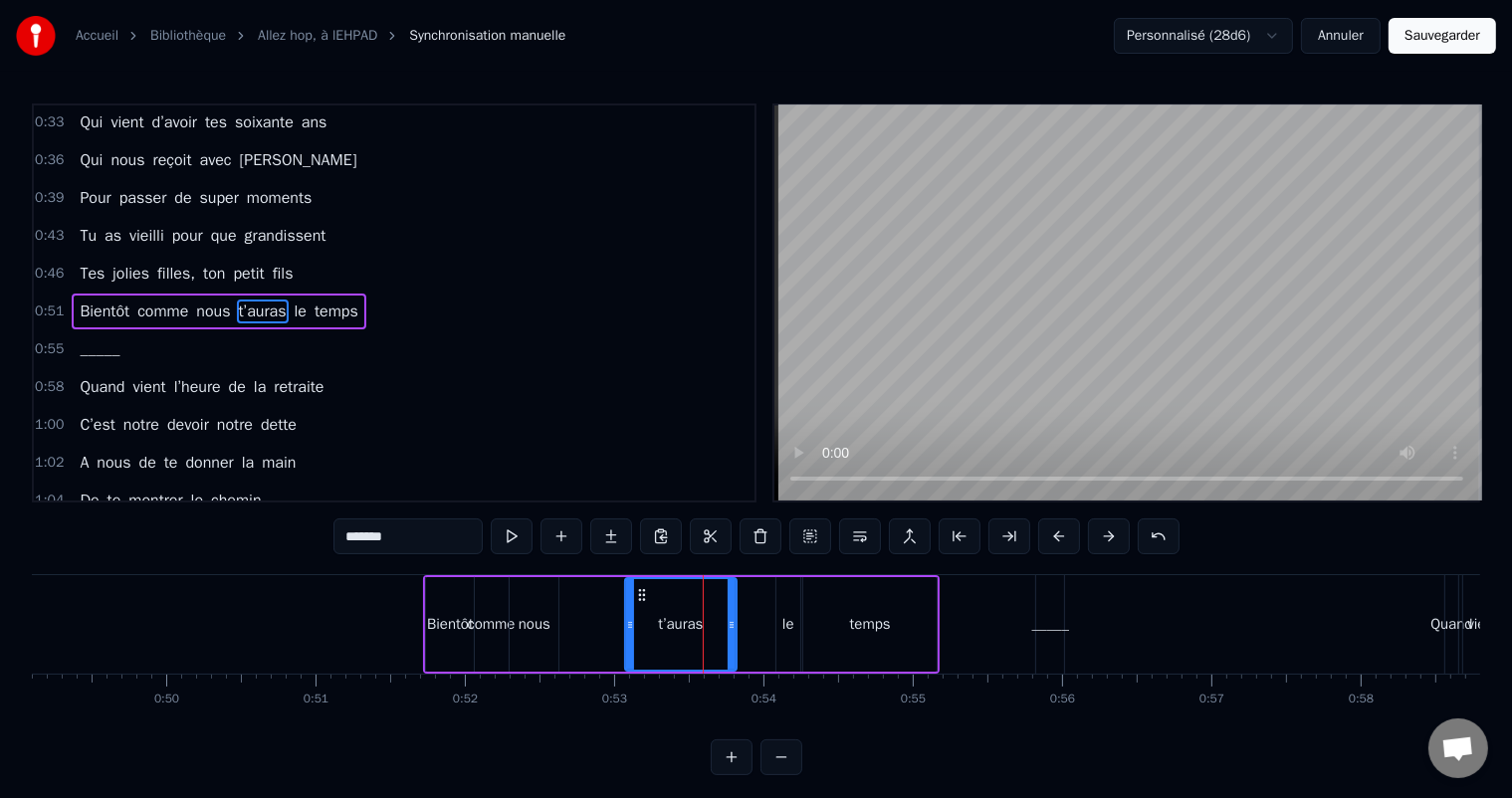 click on "t’auras" at bounding box center [681, 624] 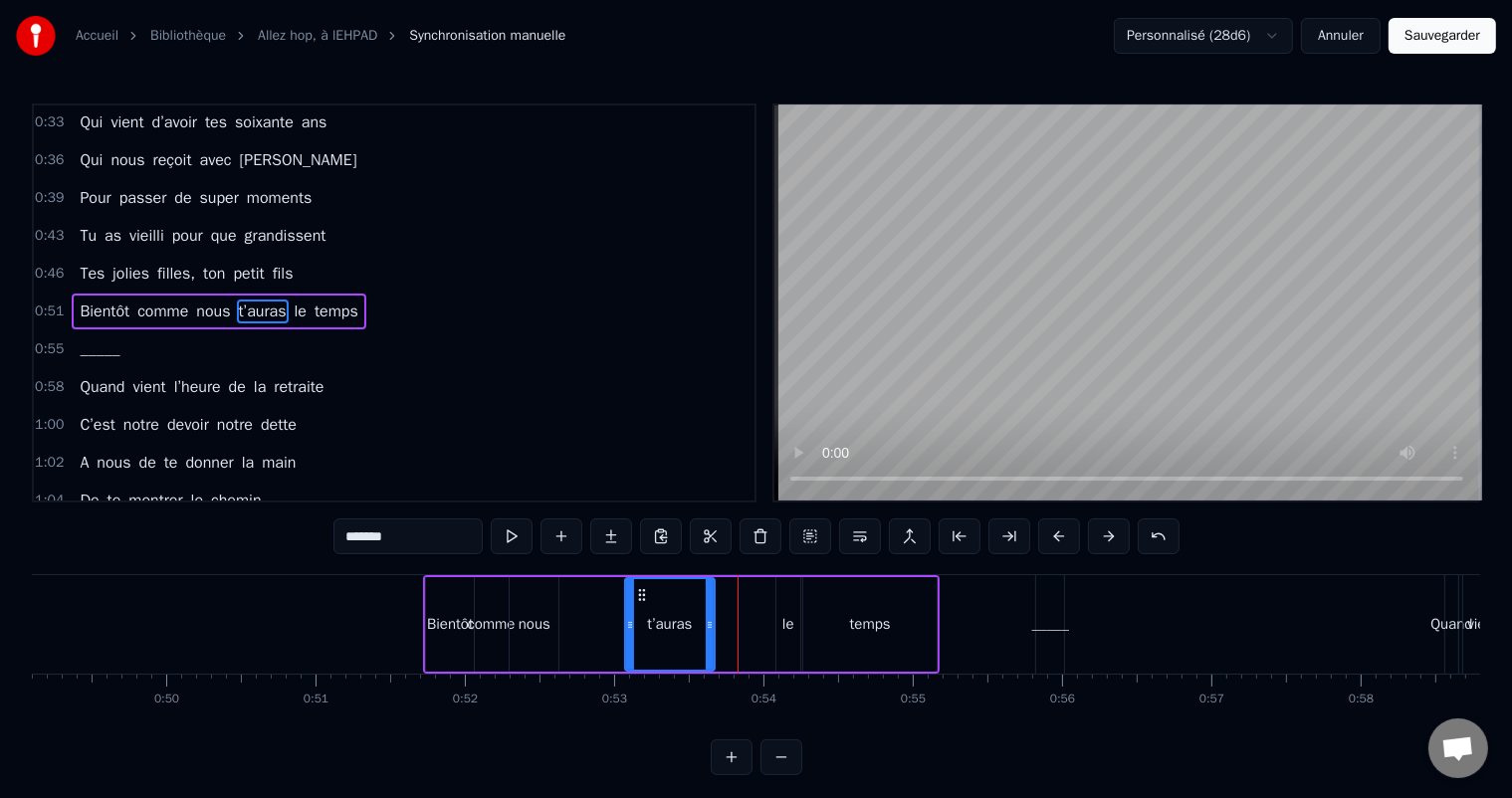 drag, startPoint x: 734, startPoint y: 619, endPoint x: 709, endPoint y: 616, distance: 25.179357 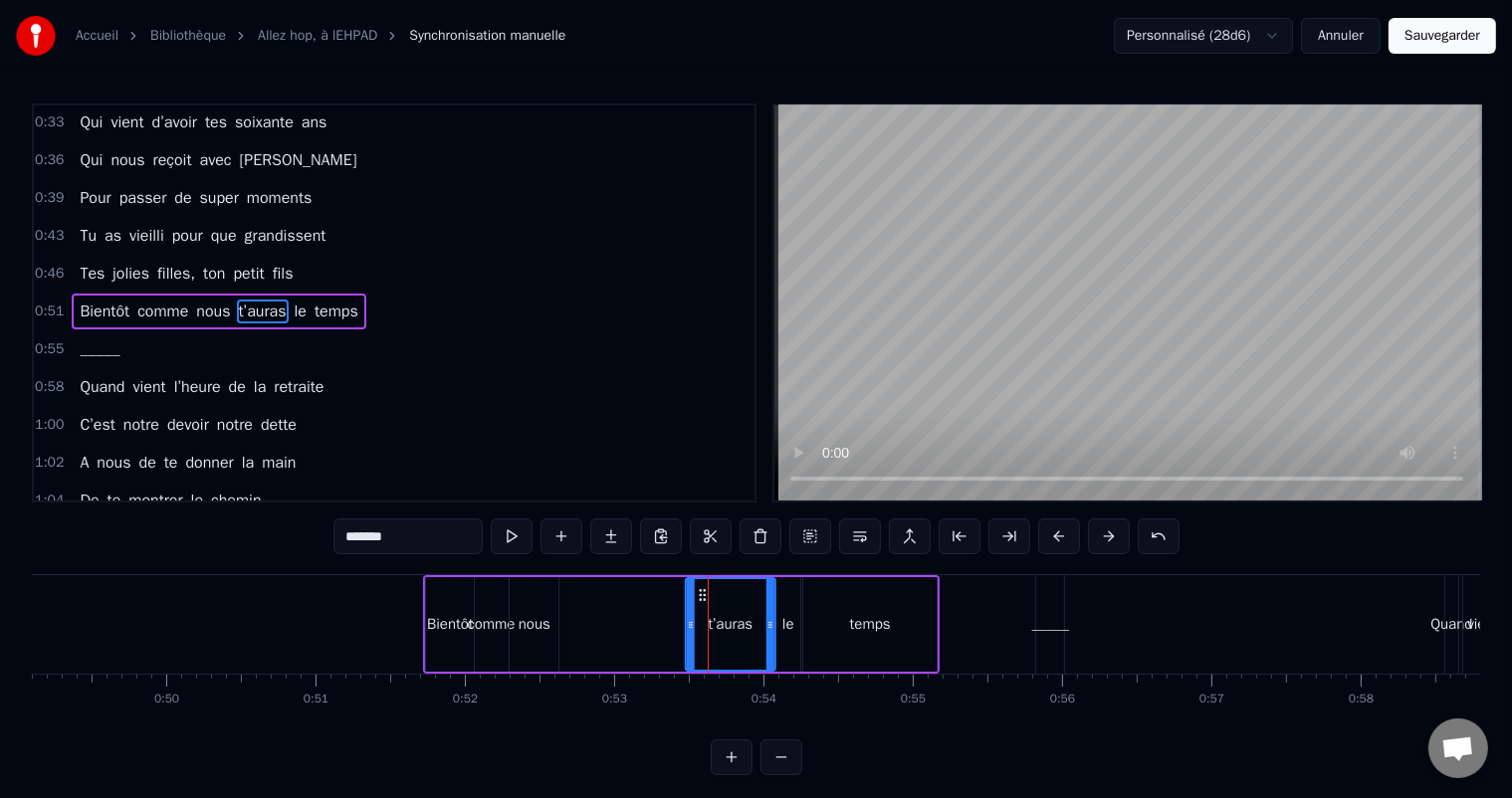 drag, startPoint x: 640, startPoint y: 593, endPoint x: 701, endPoint y: 602, distance: 61.66036 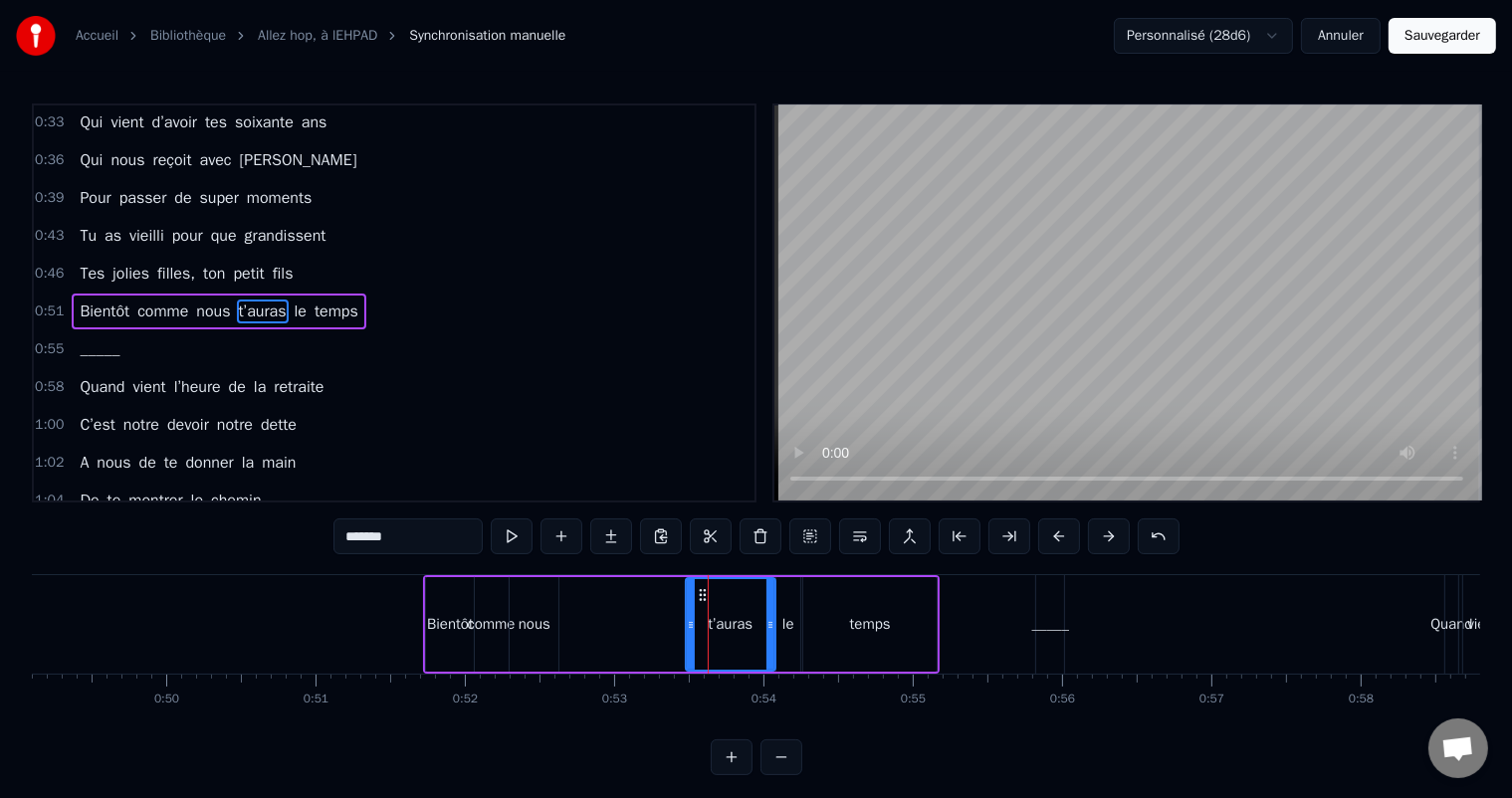 click on "nous" at bounding box center (535, 624) 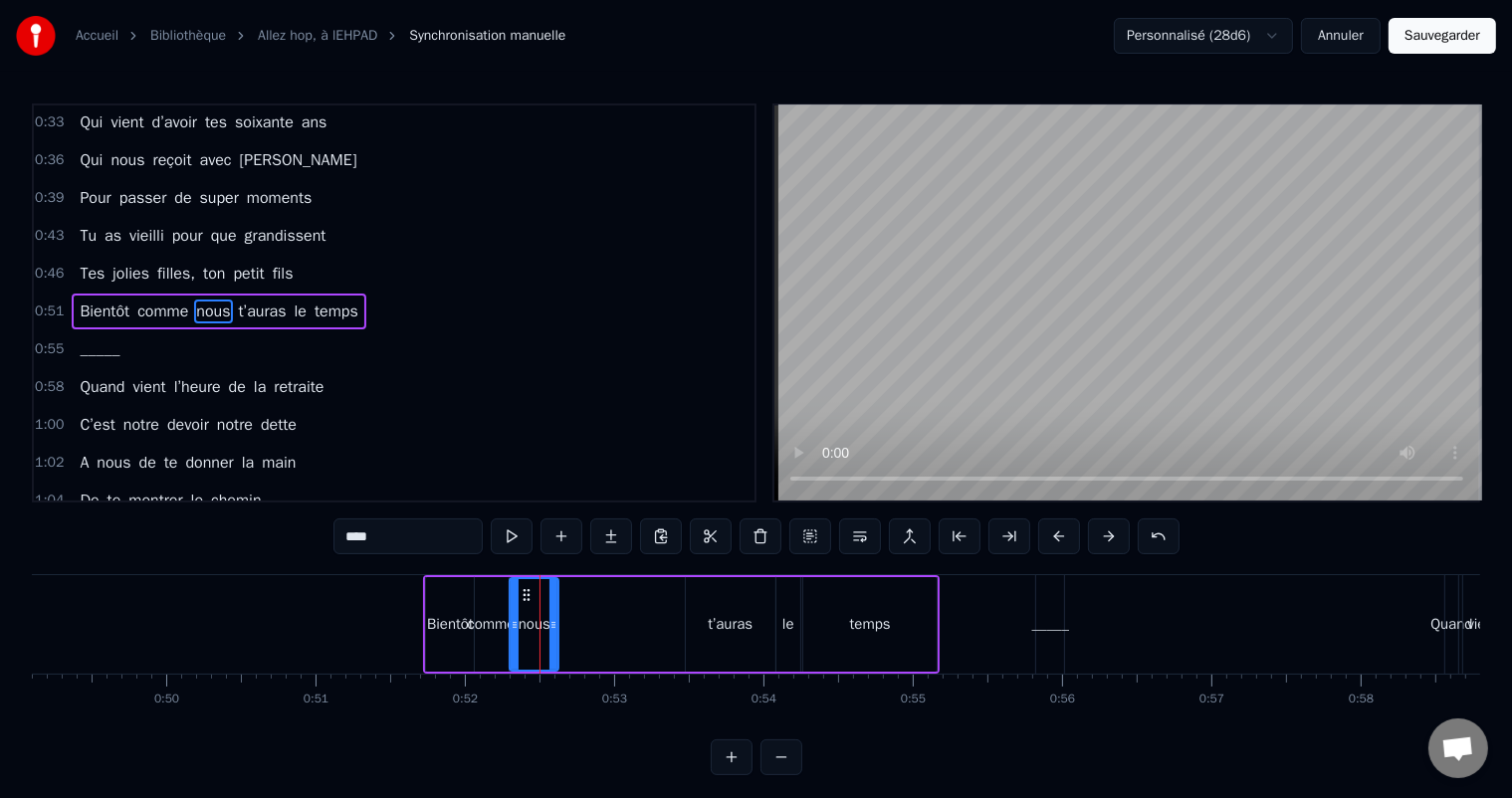 click on "Bientôt" at bounding box center (450, 624) 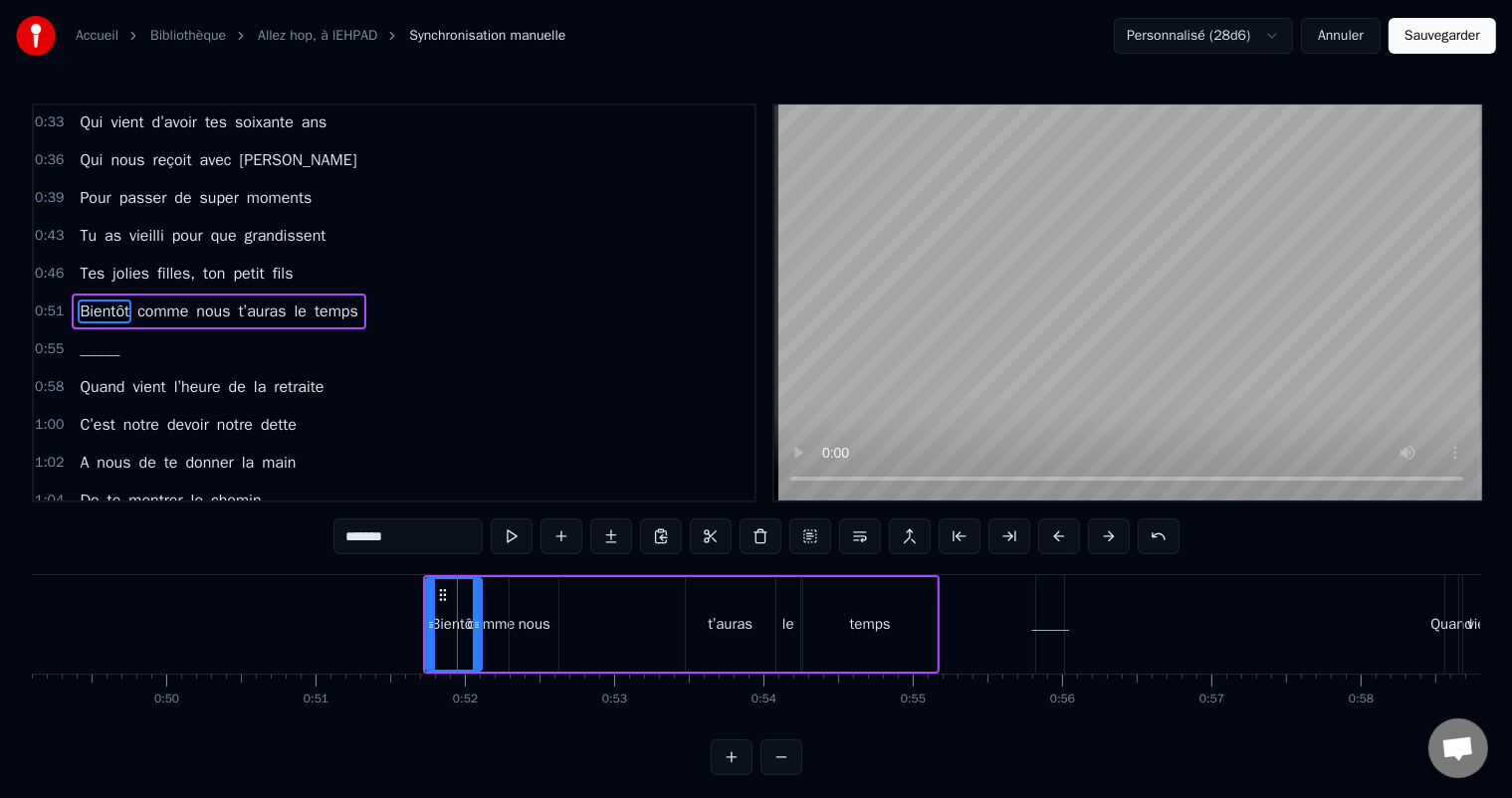 click 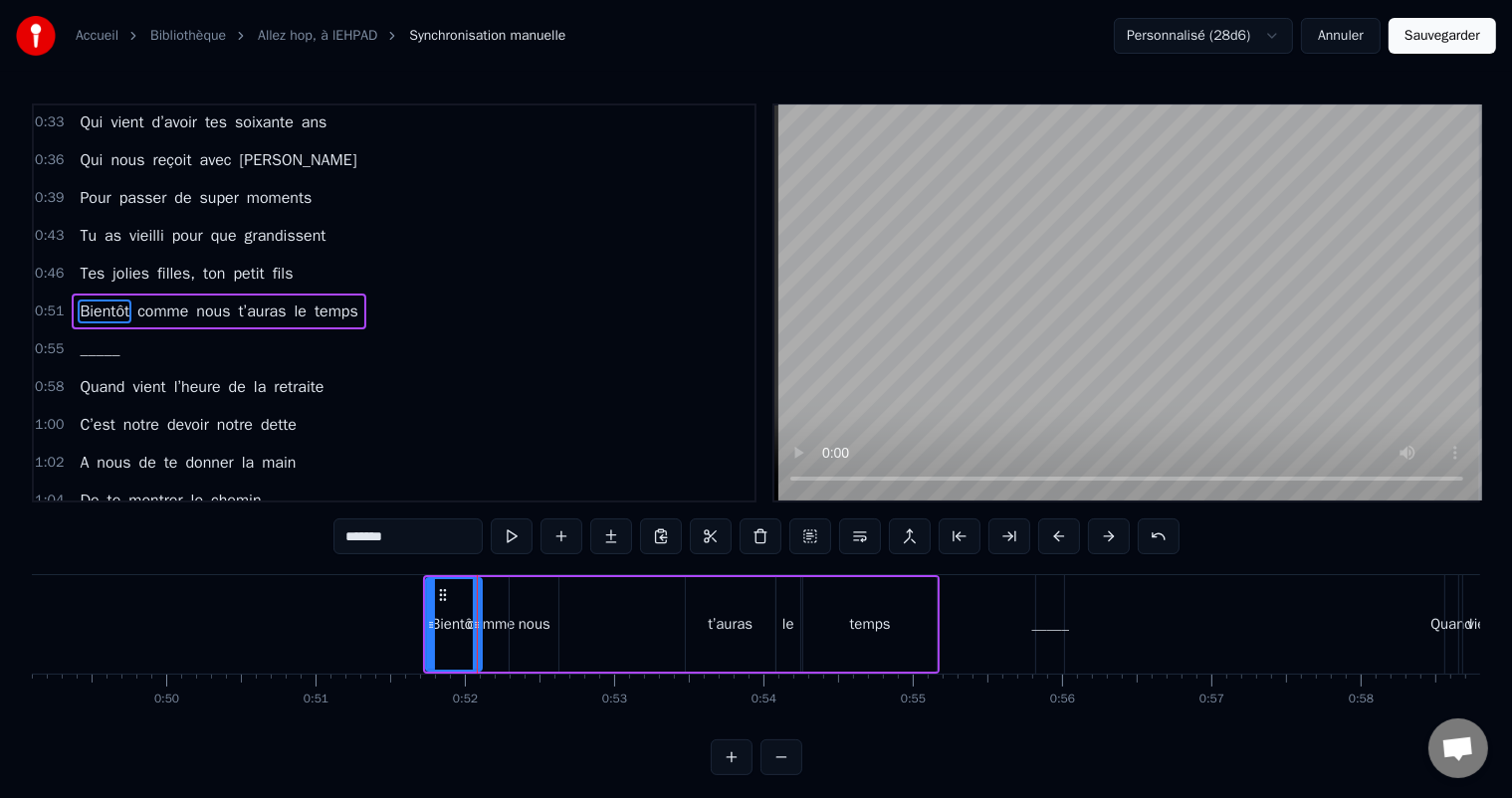 click on "comme" at bounding box center (492, 624) 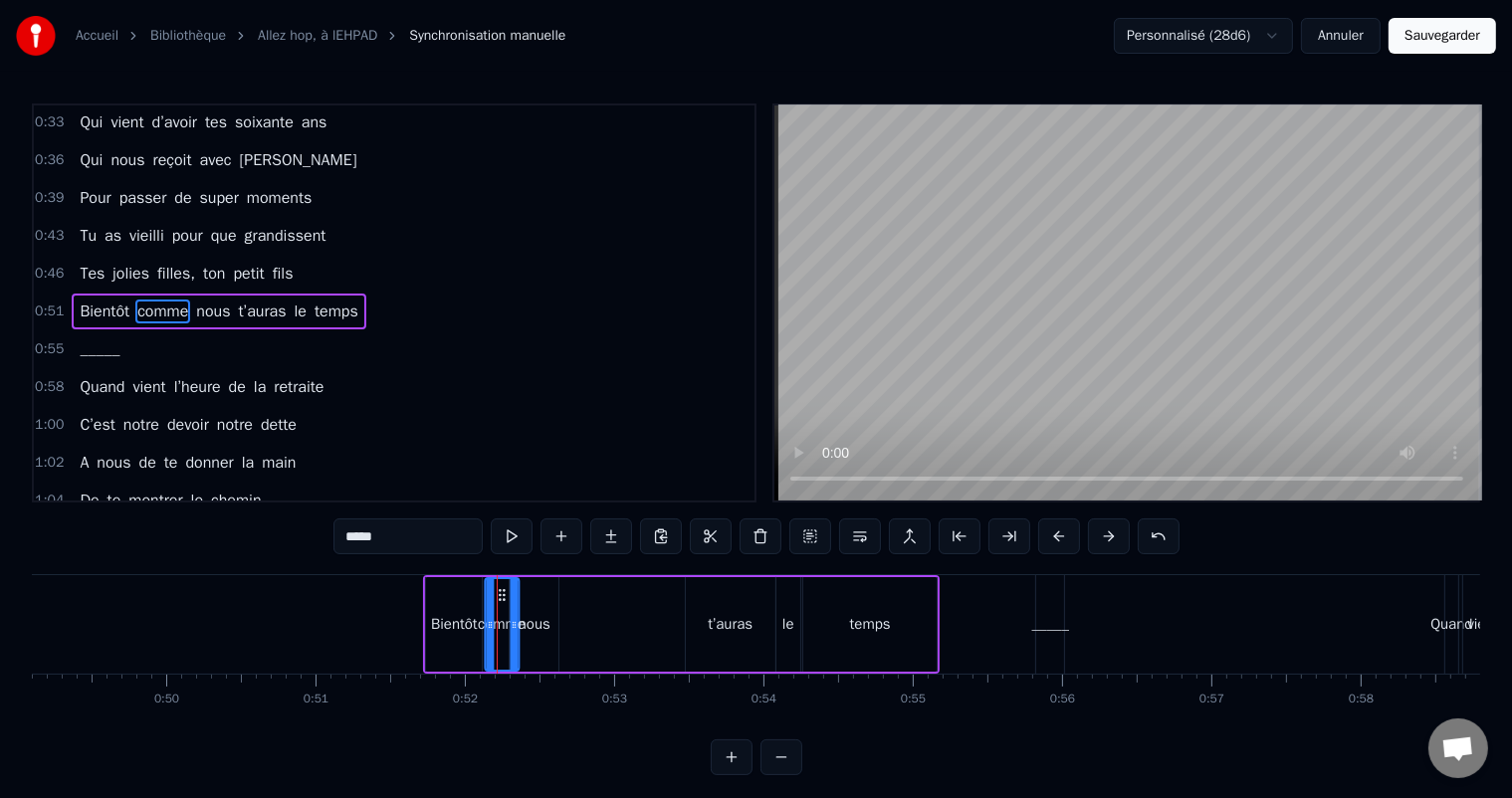click 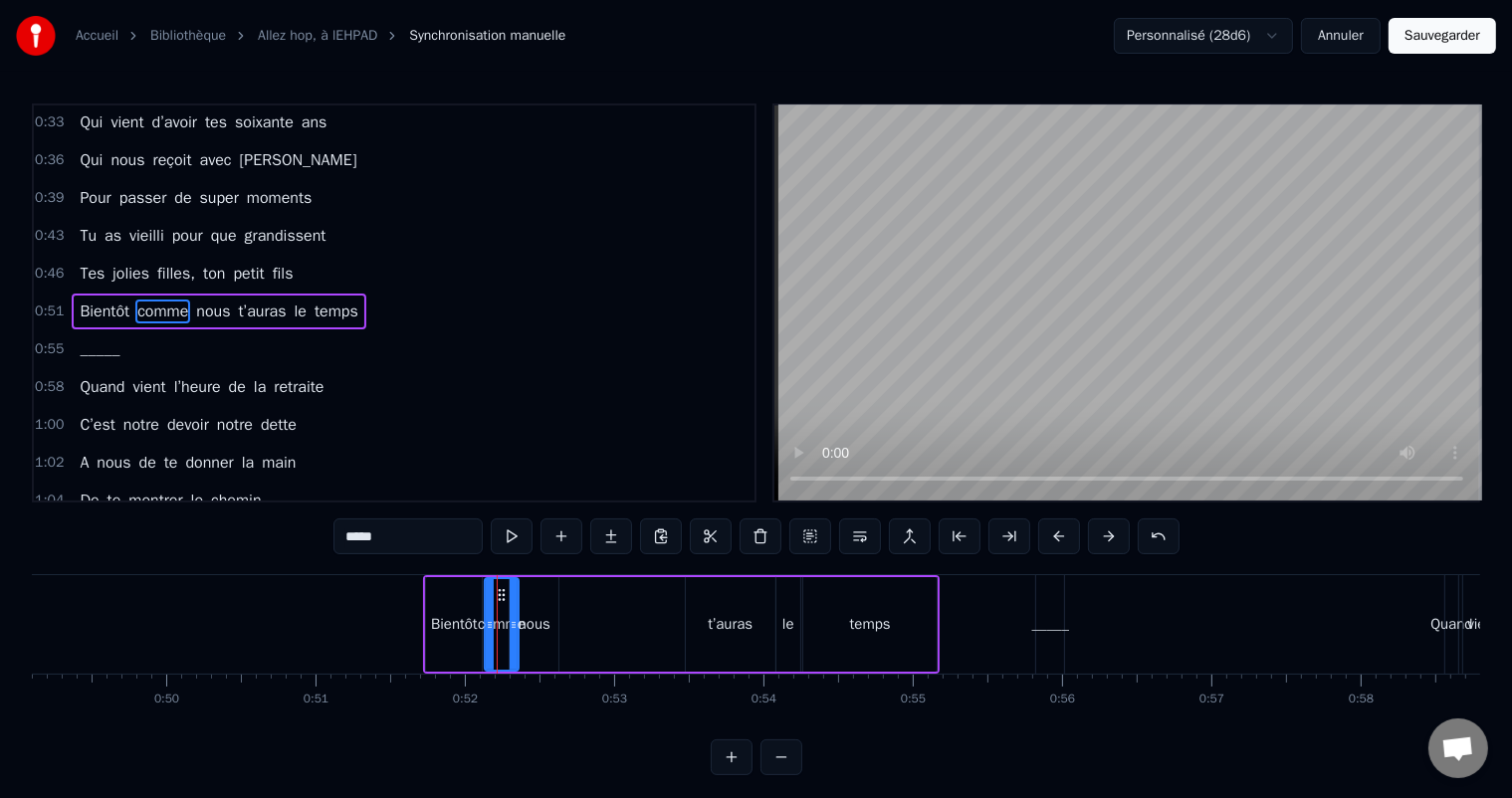 click on "Bientôt" at bounding box center [454, 624] 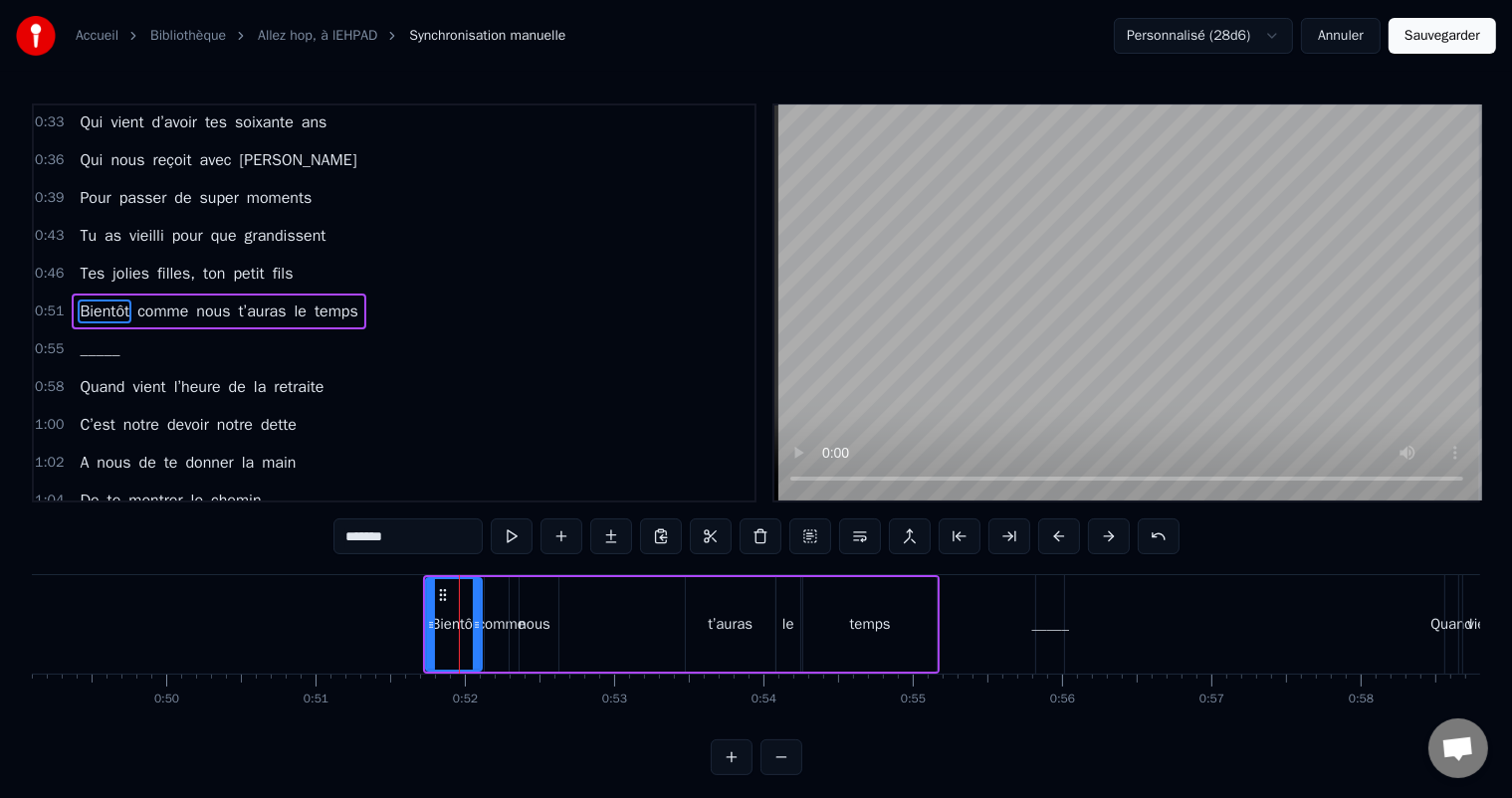 click on "comme" at bounding box center (502, 624) 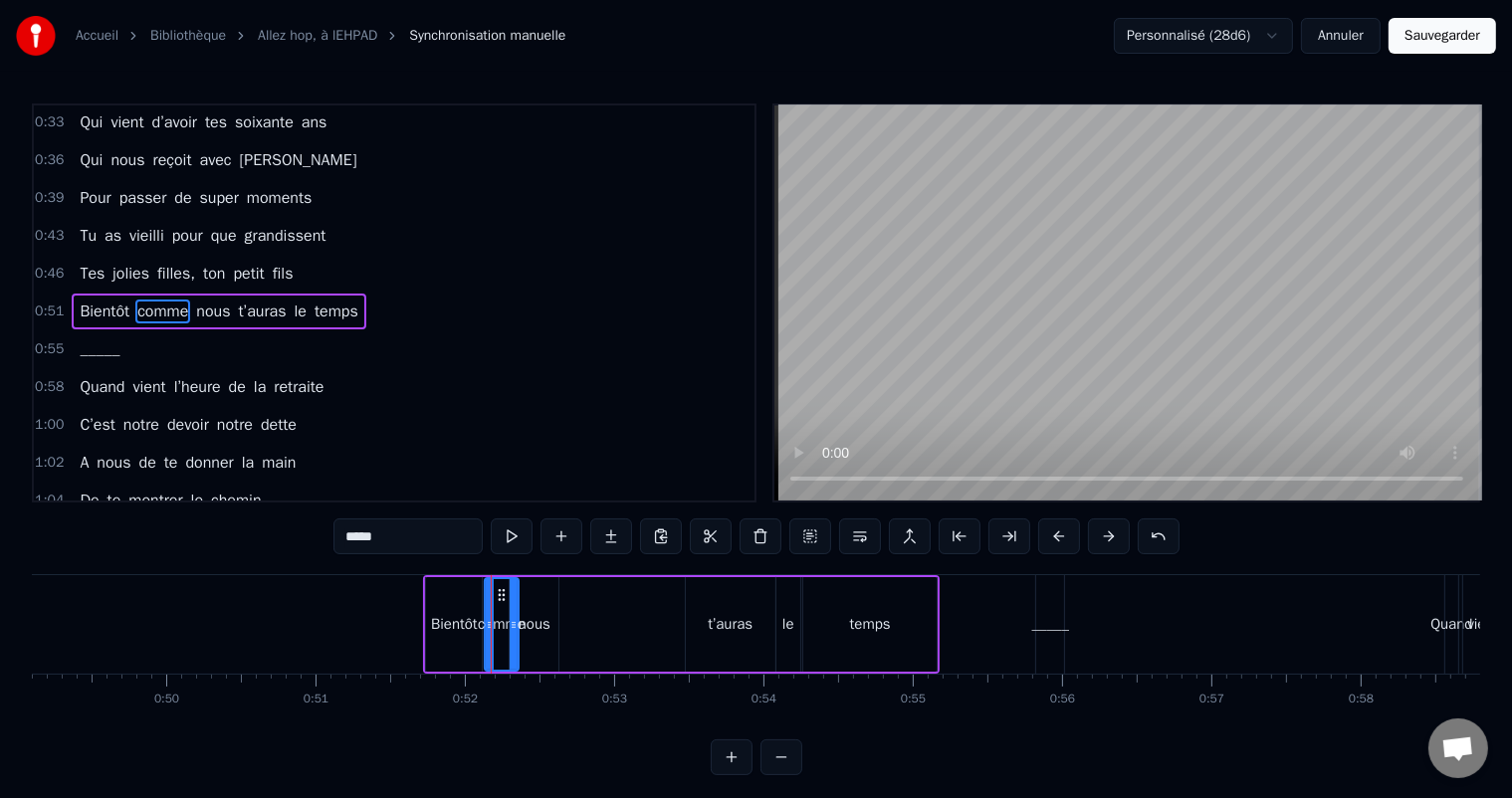 click on "nous" at bounding box center [534, 624] 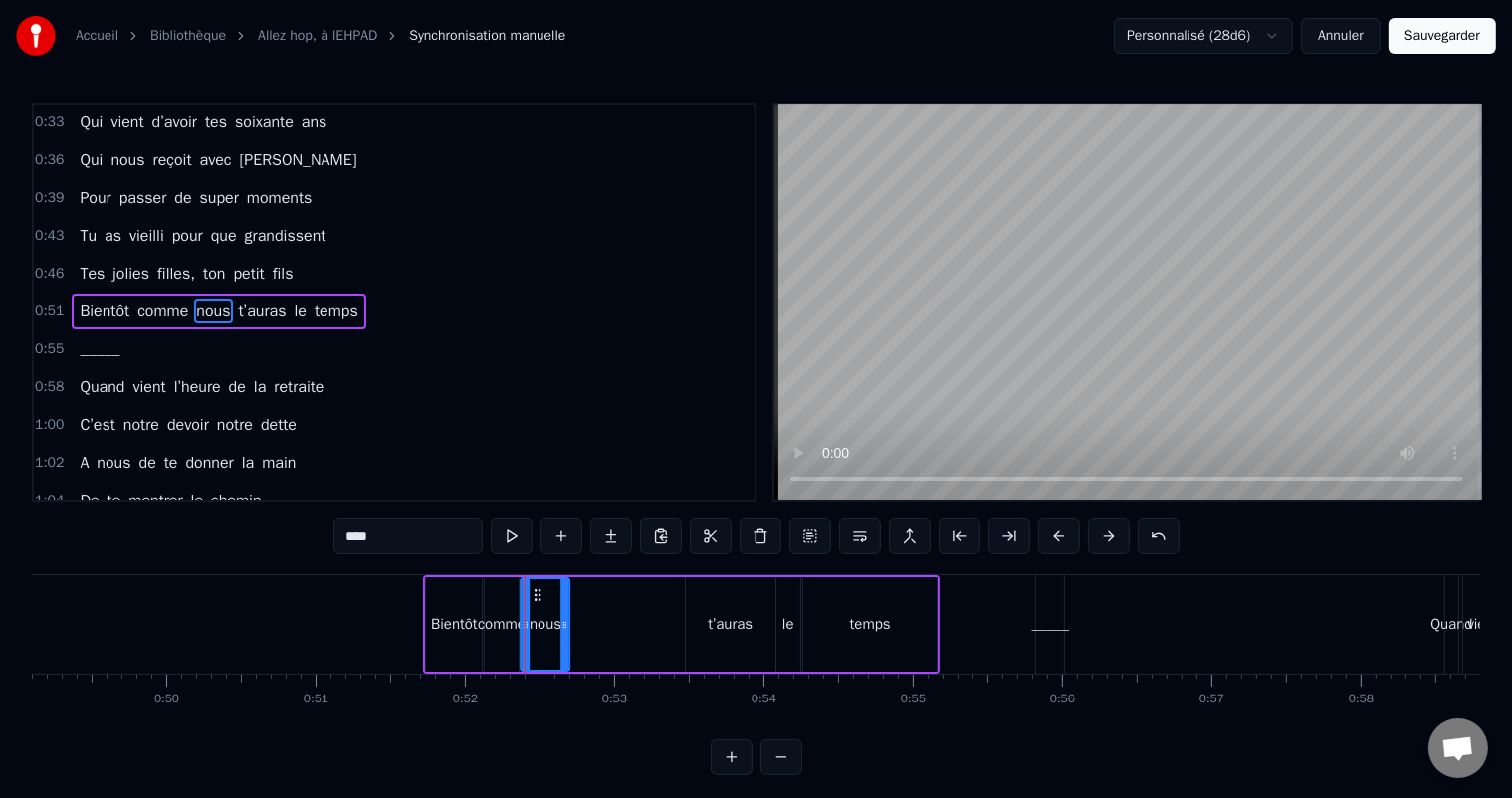 drag, startPoint x: 526, startPoint y: 594, endPoint x: 545, endPoint y: 598, distance: 19.416488 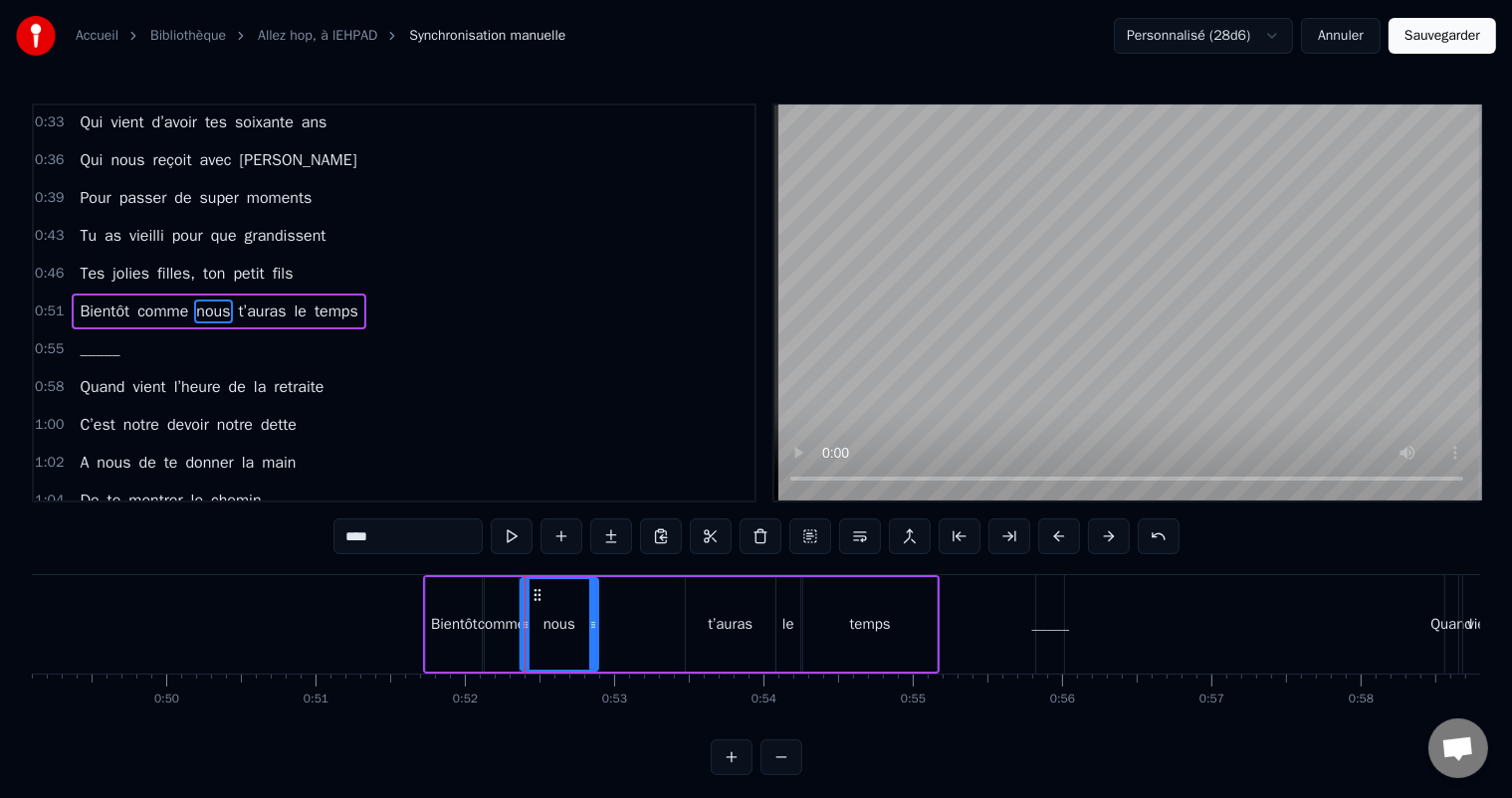 drag, startPoint x: 566, startPoint y: 616, endPoint x: 593, endPoint y: 617, distance: 27.018512 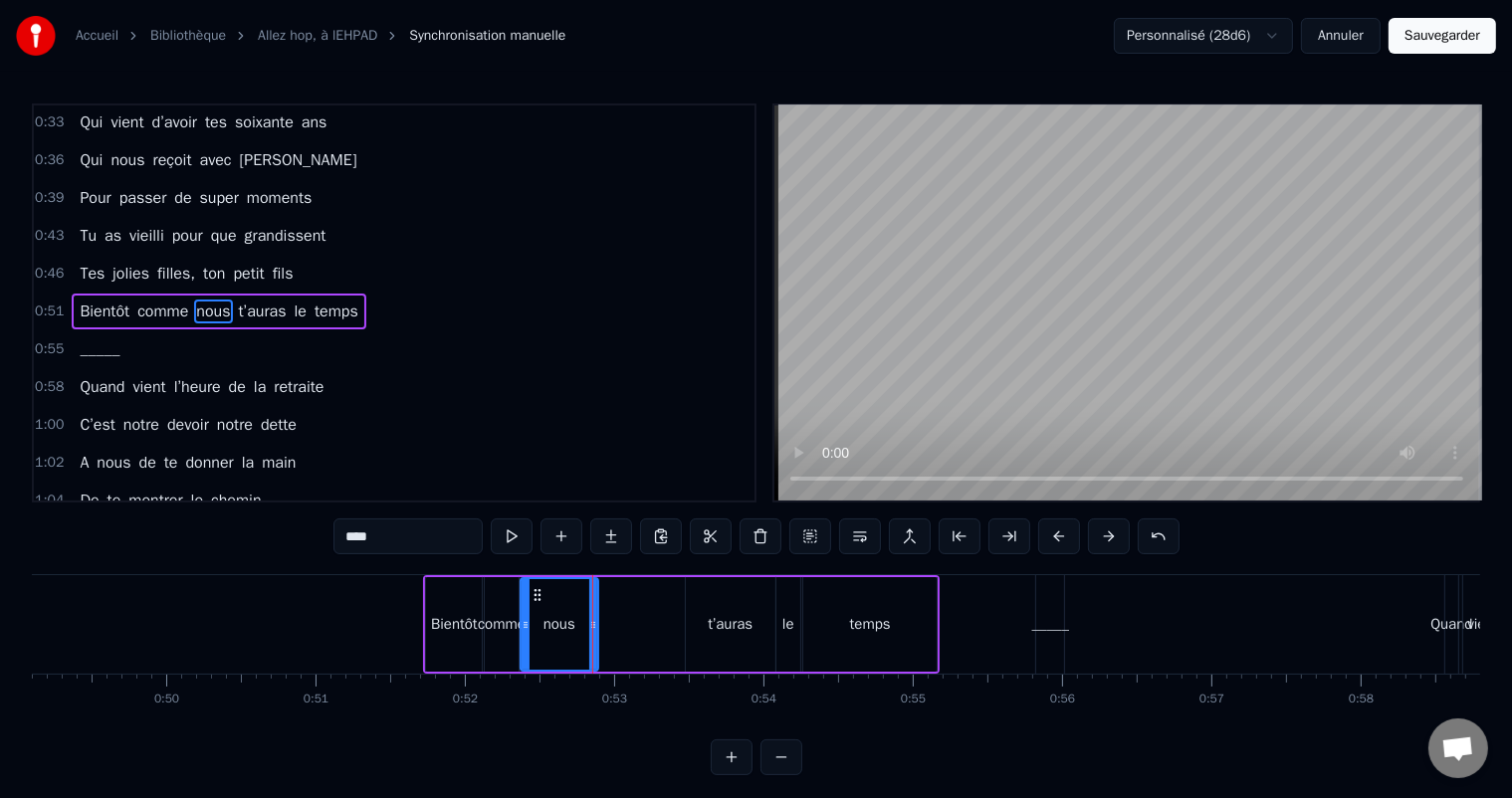 click on "t’auras" at bounding box center (730, 624) 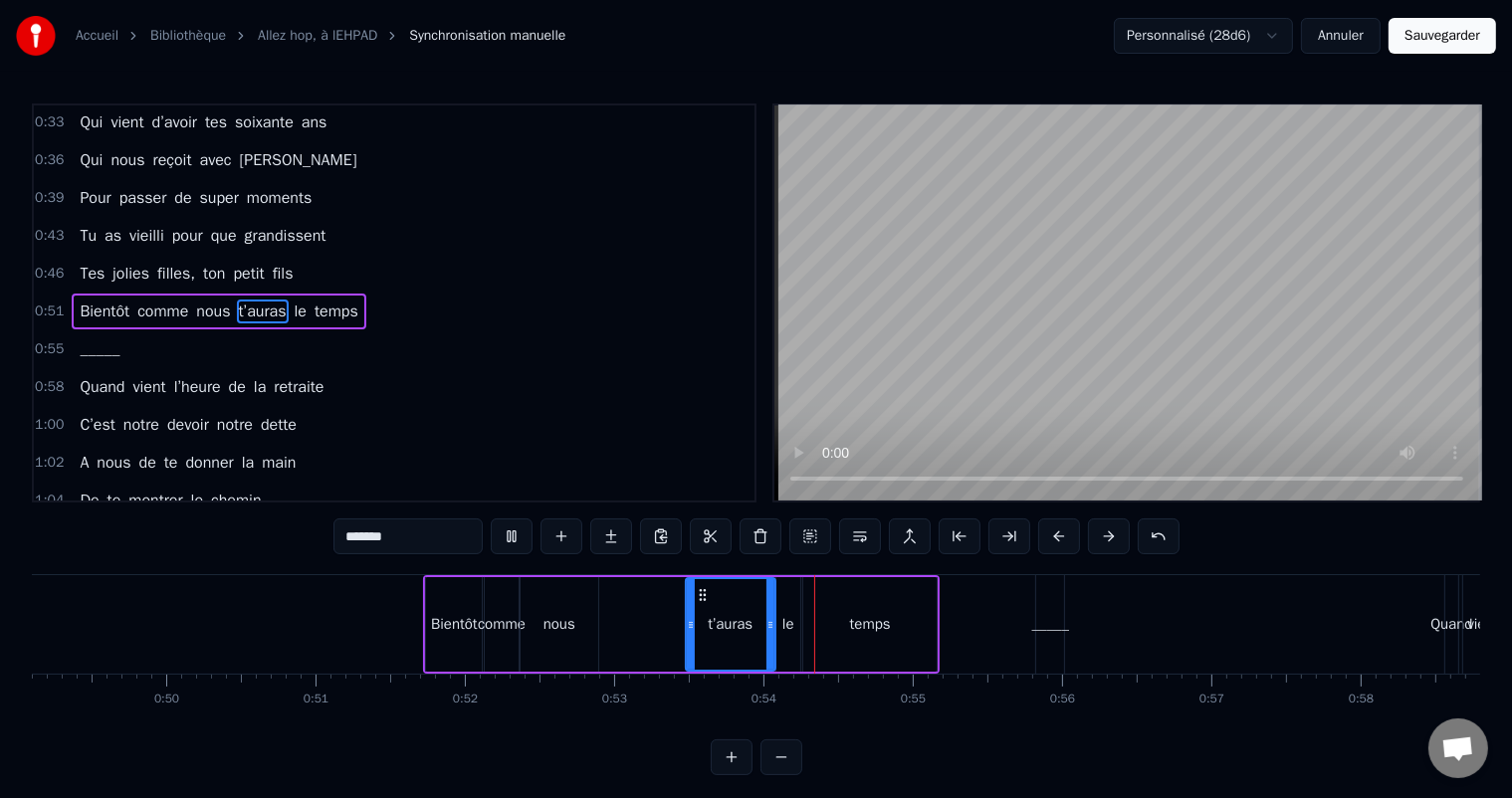type 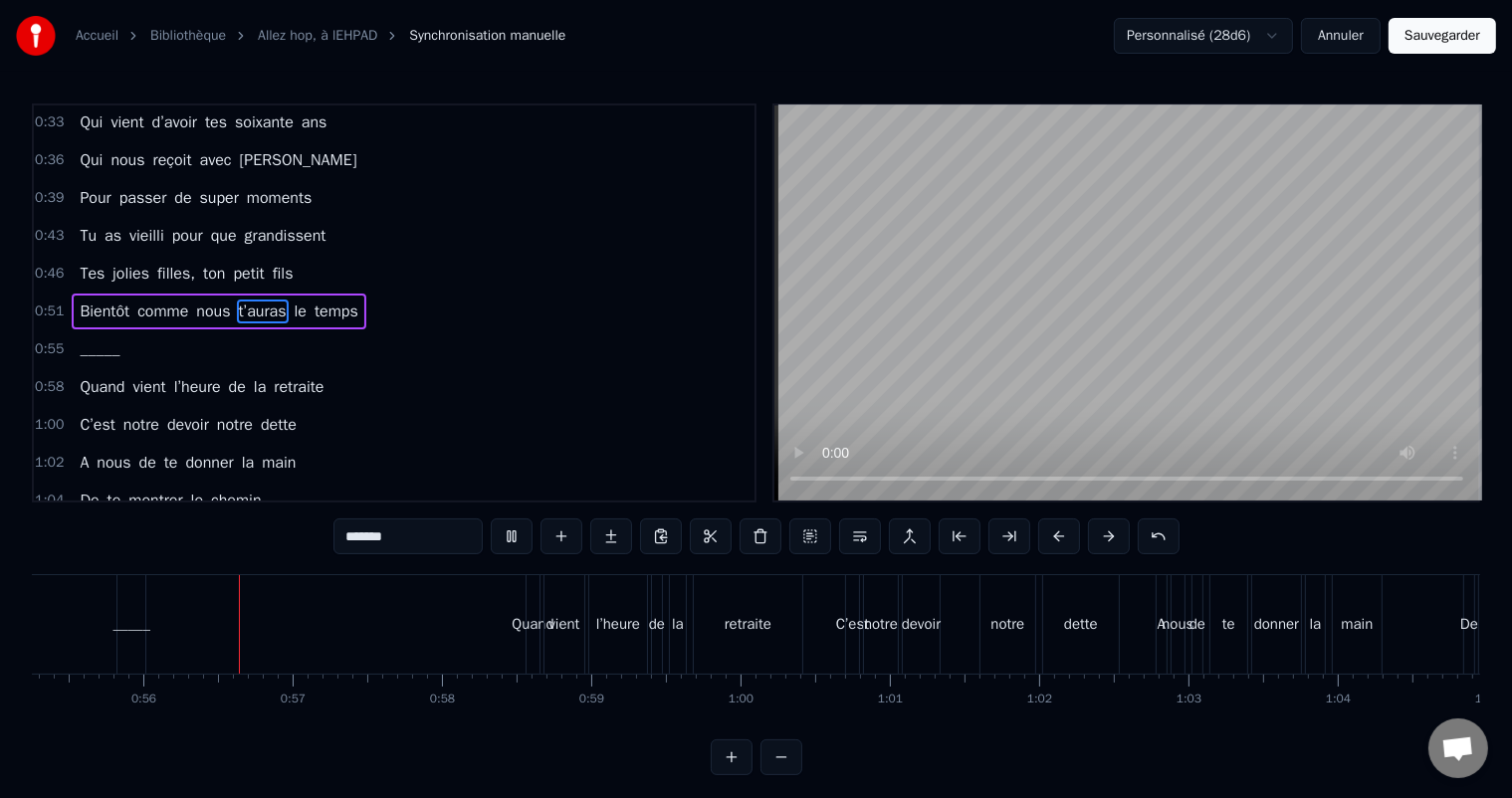 scroll, scrollTop: 0, scrollLeft: 8254, axis: horizontal 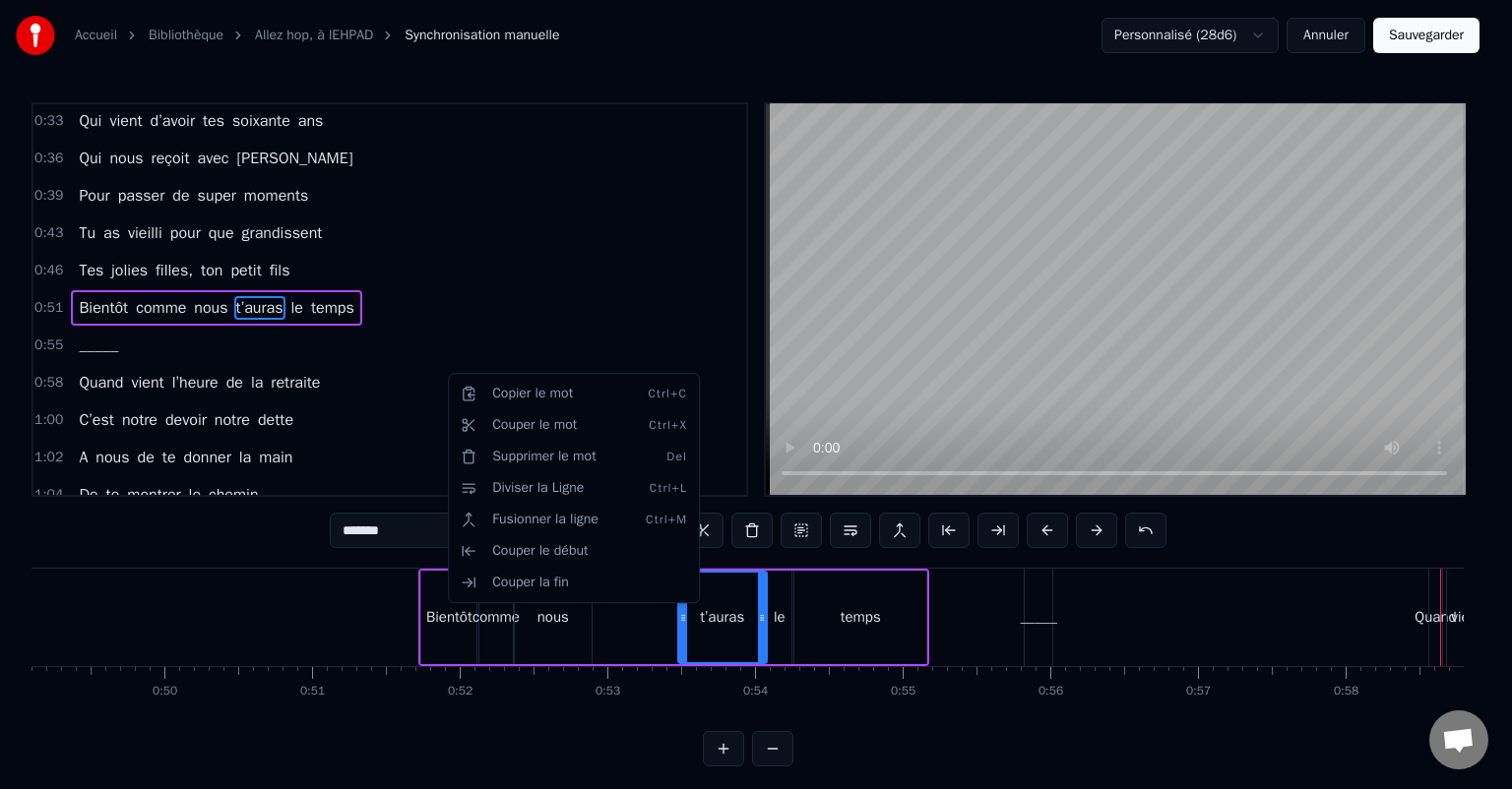 click on "Accueil Bibliothèque Allez hop, à lEHPAD Synchronisation manuelle Personnalisé (28d6) Annuler Sauvegarder 0:30 A toi [PERSON_NAME], toi notre ami 0:33 Qui vient d’avoir tes soixante ans 0:36 Qui nous reçoit avec [PERSON_NAME] 0:39 Pour passer de super moments 0:43 Tu as vieilli pour que grandissent 0:46 Tes jolies filles, ton petit fils 0:51 Bientôt comme nous t’auras le temps 0:55 _____ 0:58 Quand vient l’heure de la retraite 1:00 C’est notre devoir notre dette 1:02 A nous de [PERSON_NAME] la main 1:04 De te montrer le chemin 1:05 Les années passent, tu nous rejoins 1:06 _____ 1:07 Allez hop, à l’ehpad, on va t’emmener faire une jolie balade 1:15 Allez hop à l’ehpad, tu vas avoir une vie de malade 1:23 _____ 1:24 Y aura des concours de diabète, des défilés en nuisettes 1:28 Et de la chambre à l’ascenseur, des courses de déambulateurs 1:32 Y aura [PERSON_NAME] y aura [PERSON_NAME] qui viendront faire la musique 1:36 Ce sera fiesta et nuits brûlantes au moins jusqu’à 17h30 1:40 Y aura des soirées" at bounding box center (756, 398) 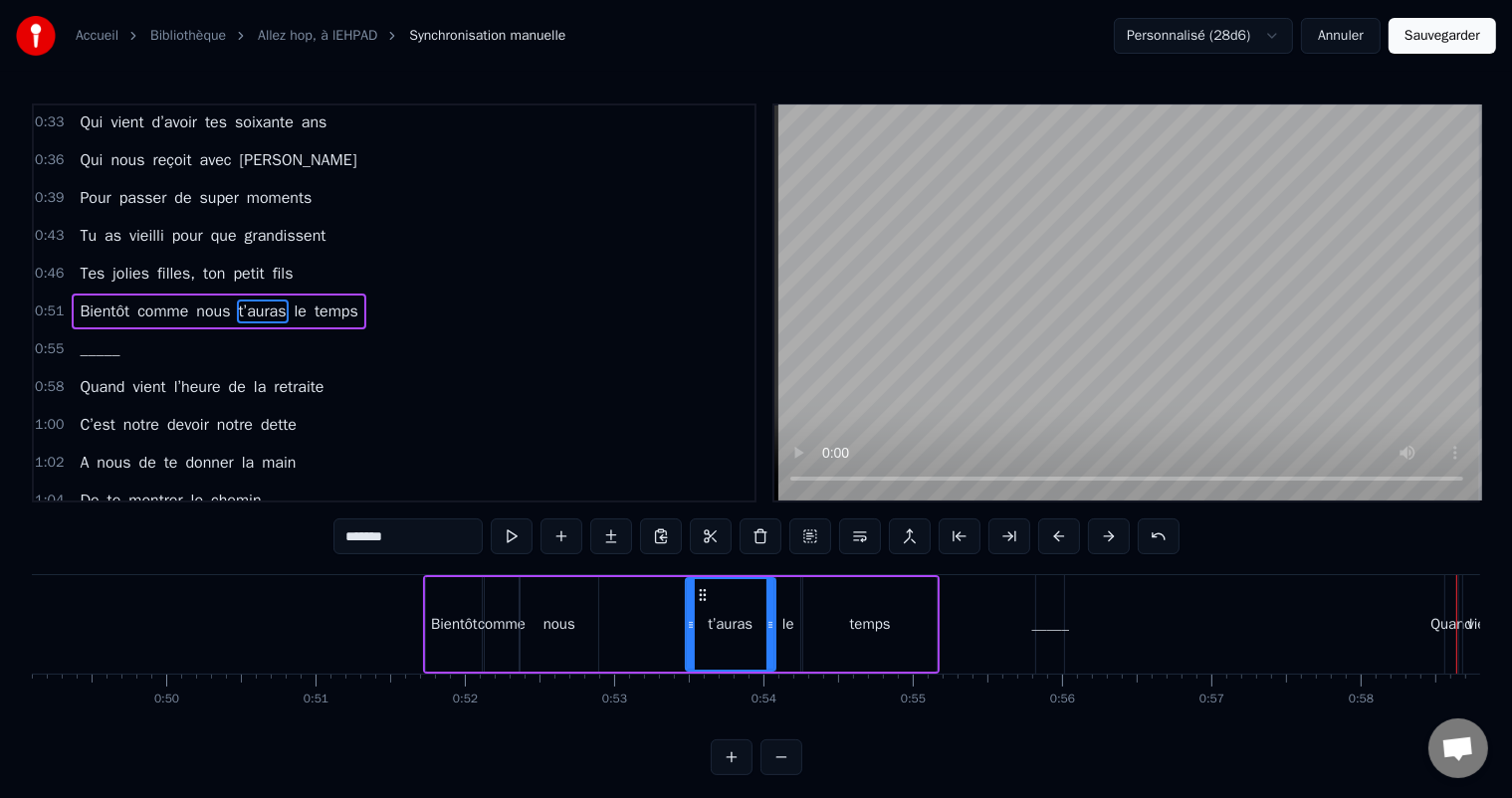 click on "0:46 Tes jolies filles, ton petit fils" at bounding box center (394, 274) 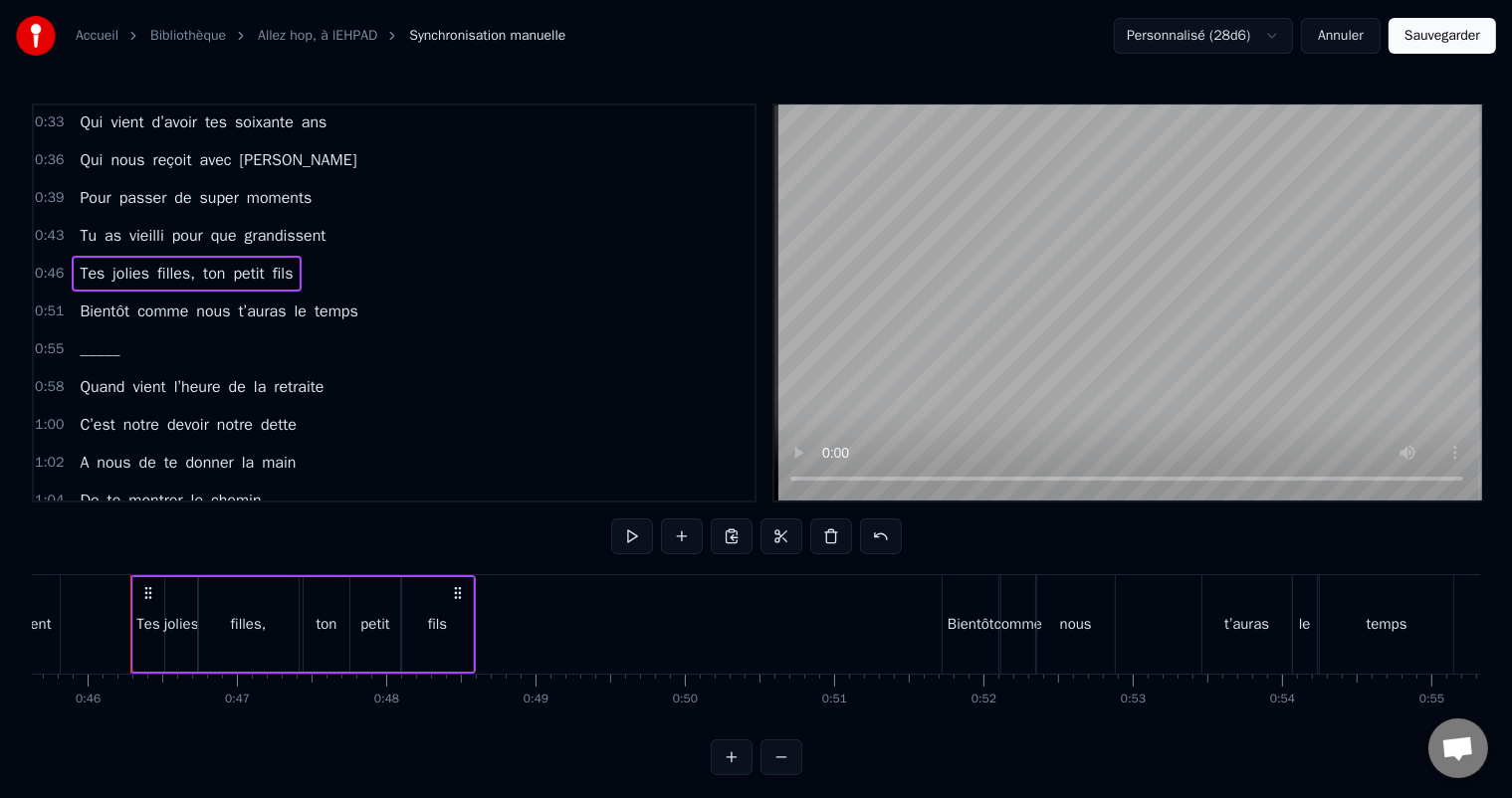 scroll, scrollTop: 0, scrollLeft: 6810, axis: horizontal 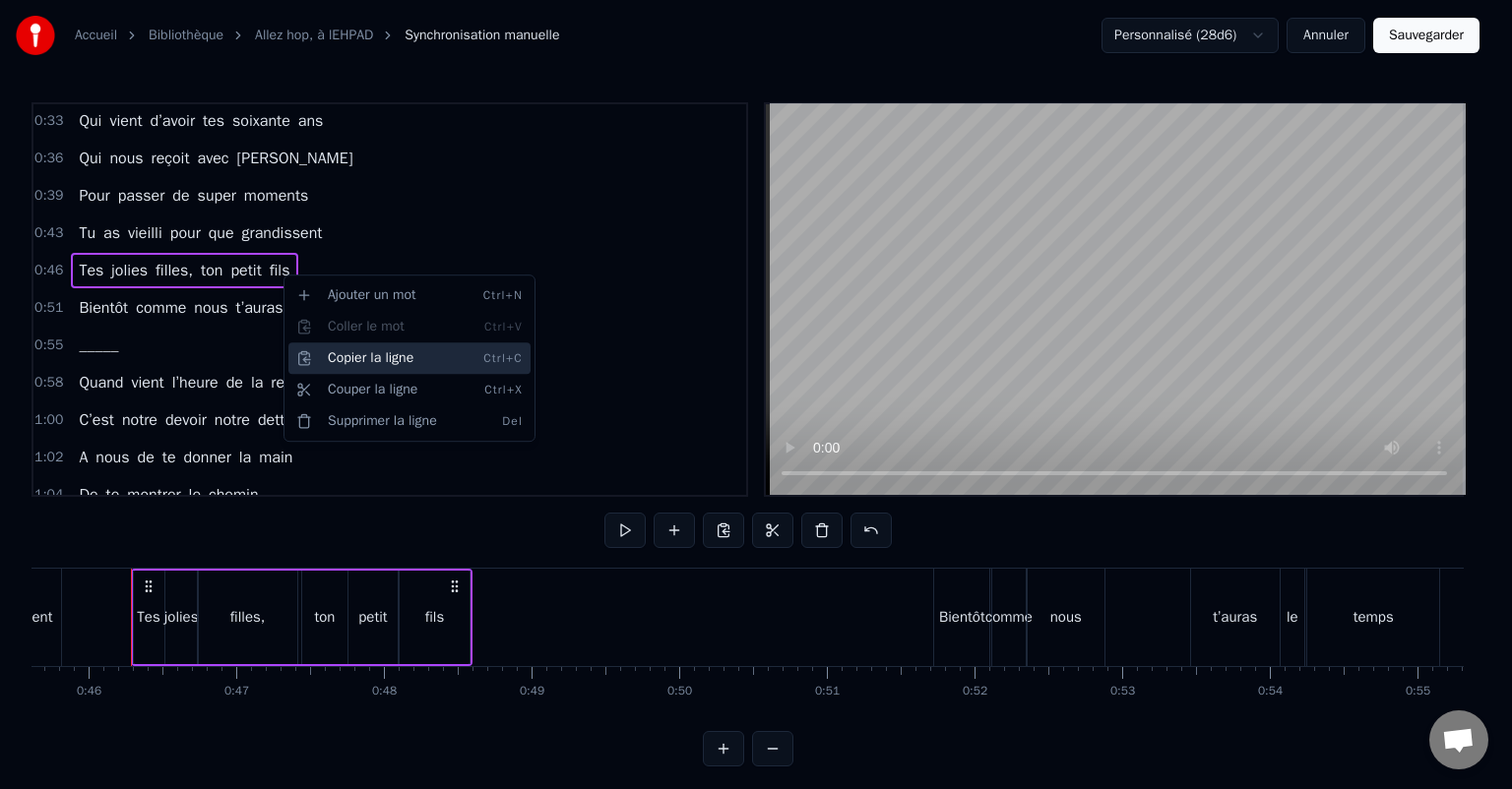 click on "Copier la ligne Ctrl+C" at bounding box center (410, 358) 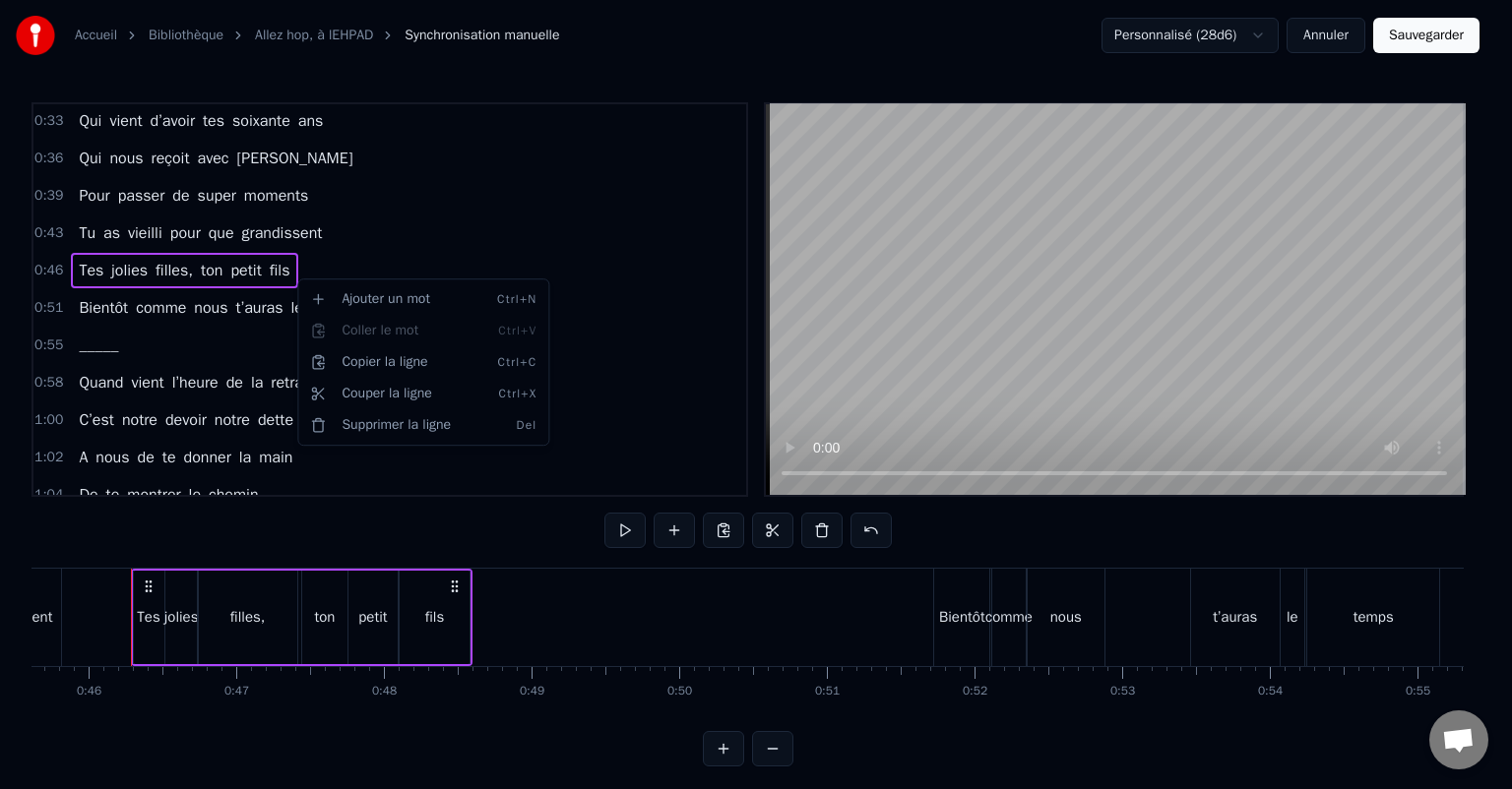 click on "Accueil Bibliothèque Allez hop, à lEHPAD Synchronisation manuelle Personnalisé (28d6) Annuler Sauvegarder 0:30 A toi [PERSON_NAME], toi notre ami 0:33 Qui vient d’avoir tes soixante ans 0:36 Qui nous reçoit avec [PERSON_NAME] 0:39 Pour passer de super moments 0:43 Tu as vieilli pour que grandissent 0:46 Tes jolies filles, ton petit fils 0:51 Bientôt comme nous t’auras le temps 0:55 _____ 0:58 Quand vient l’heure de la retraite 1:00 C’est notre devoir notre dette 1:02 A nous de [PERSON_NAME] la main 1:04 De te montrer le chemin 1:05 Les années passent, tu nous rejoins 1:06 _____ 1:07 Allez hop, à l’ehpad, on va t’emmener faire une jolie balade 1:15 Allez hop à l’ehpad, tu vas avoir une vie de malade 1:23 _____ 1:24 Y aura des concours de diabète, des défilés en nuisettes 1:28 Et de la chambre à l’ascenseur, des courses de déambulateurs 1:32 Y aura [PERSON_NAME] y aura [PERSON_NAME] qui viendront faire la musique 1:36 Ce sera fiesta et nuits brûlantes au moins jusqu’à 17h30 1:40 Y aura des soirées" at bounding box center (756, 398) 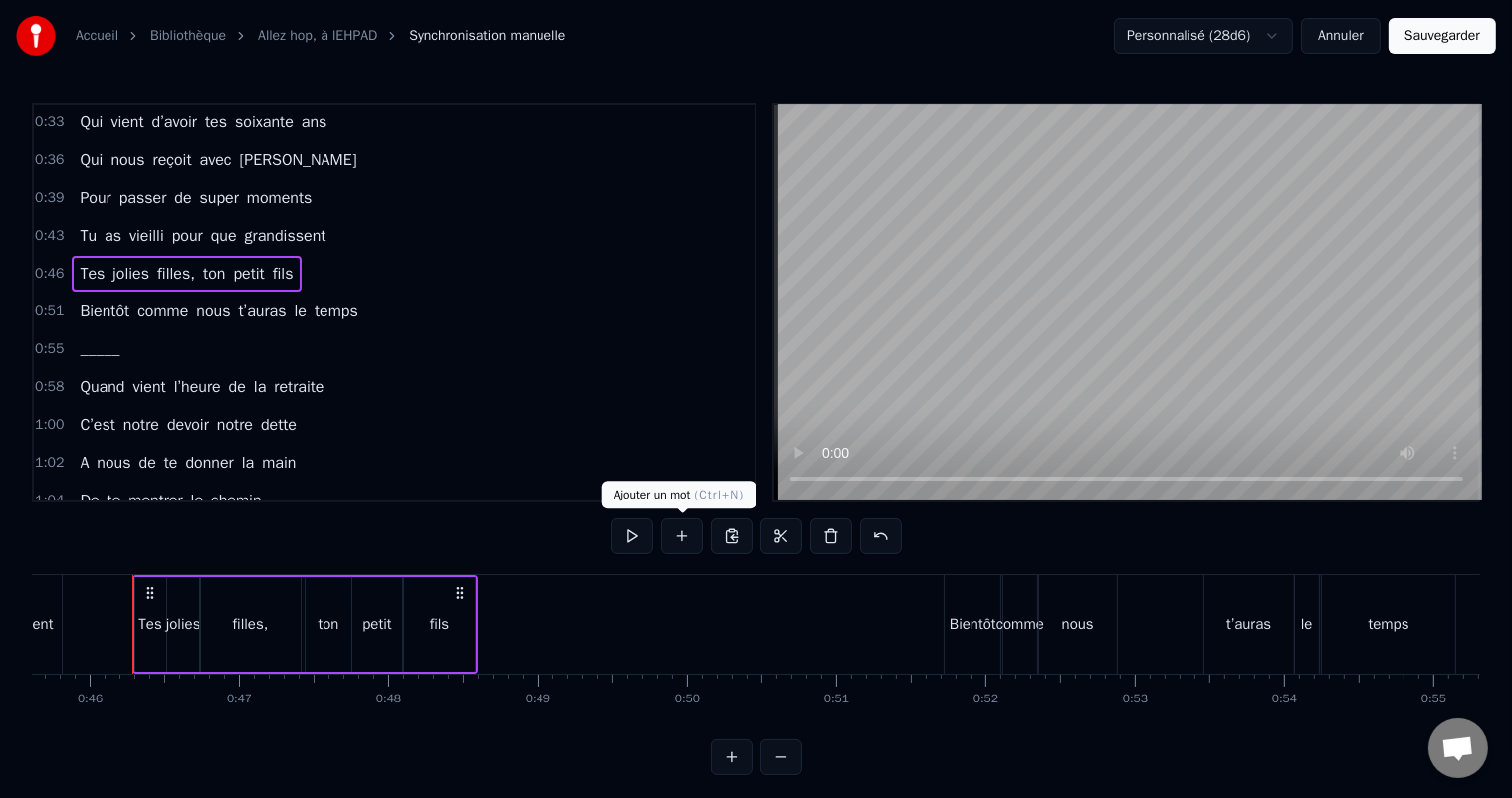 click at bounding box center (682, 536) 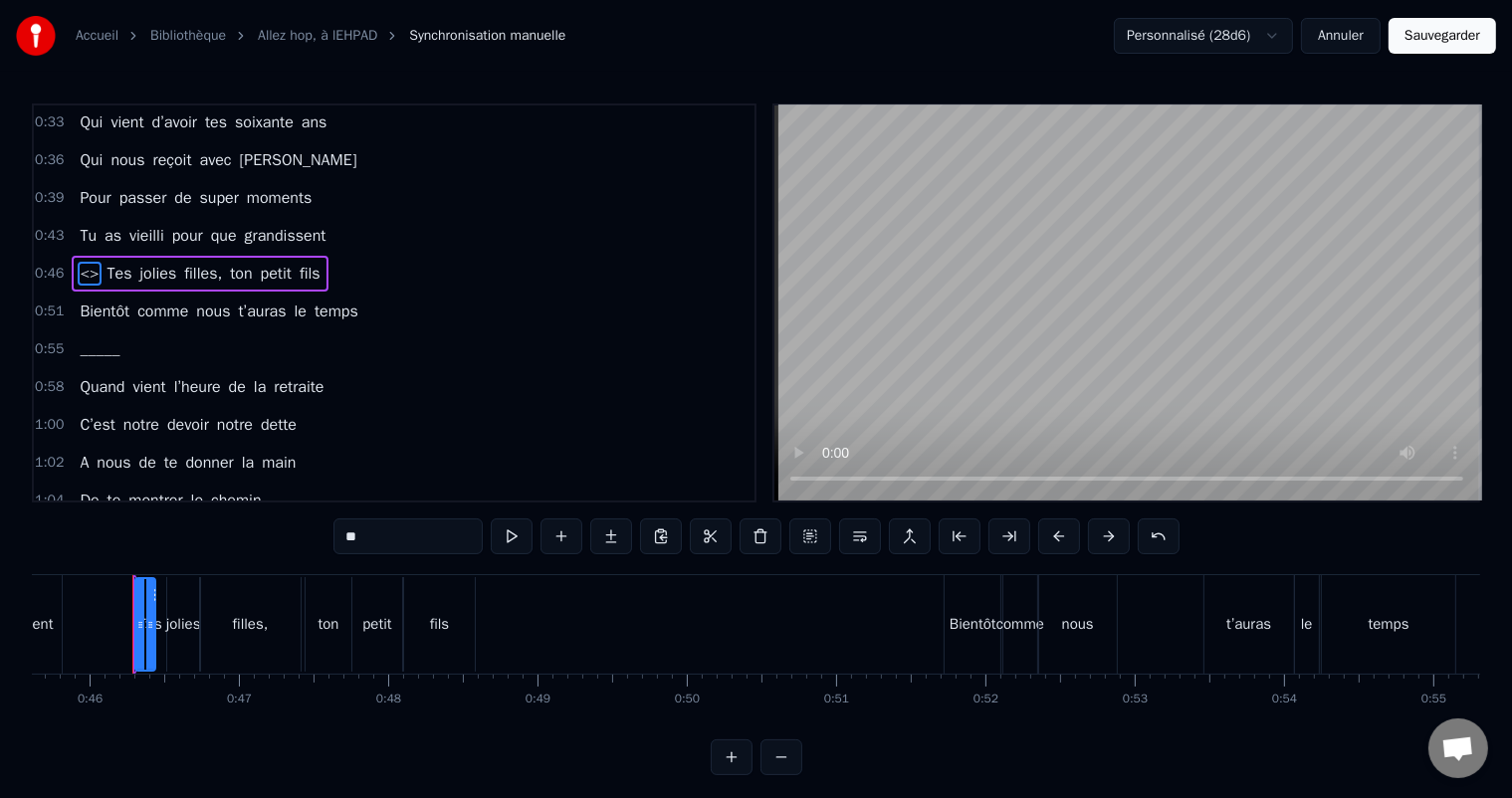 scroll, scrollTop: 3, scrollLeft: 0, axis: vertical 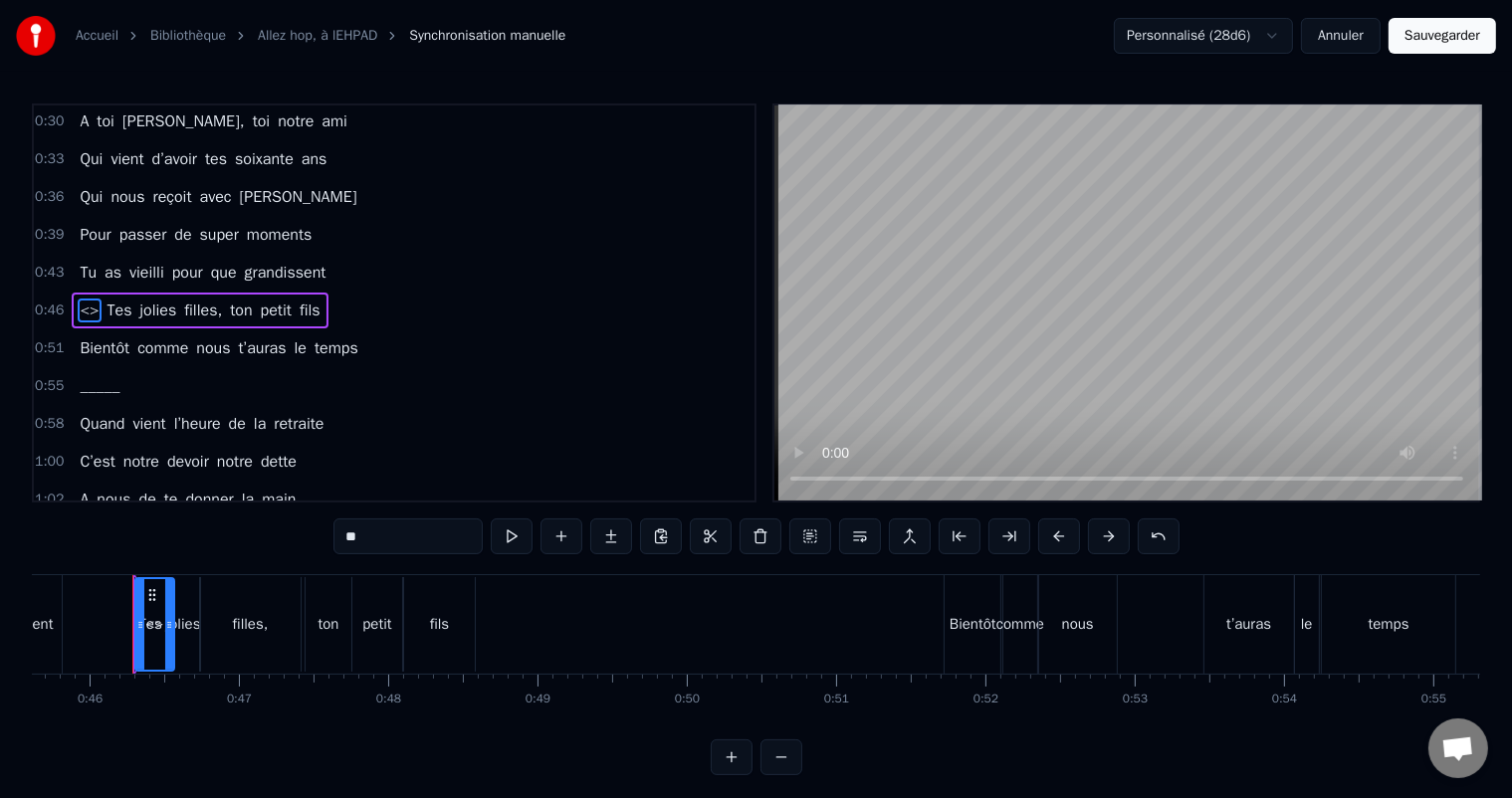 drag, startPoint x: 151, startPoint y: 611, endPoint x: 193, endPoint y: 613, distance: 42.047592 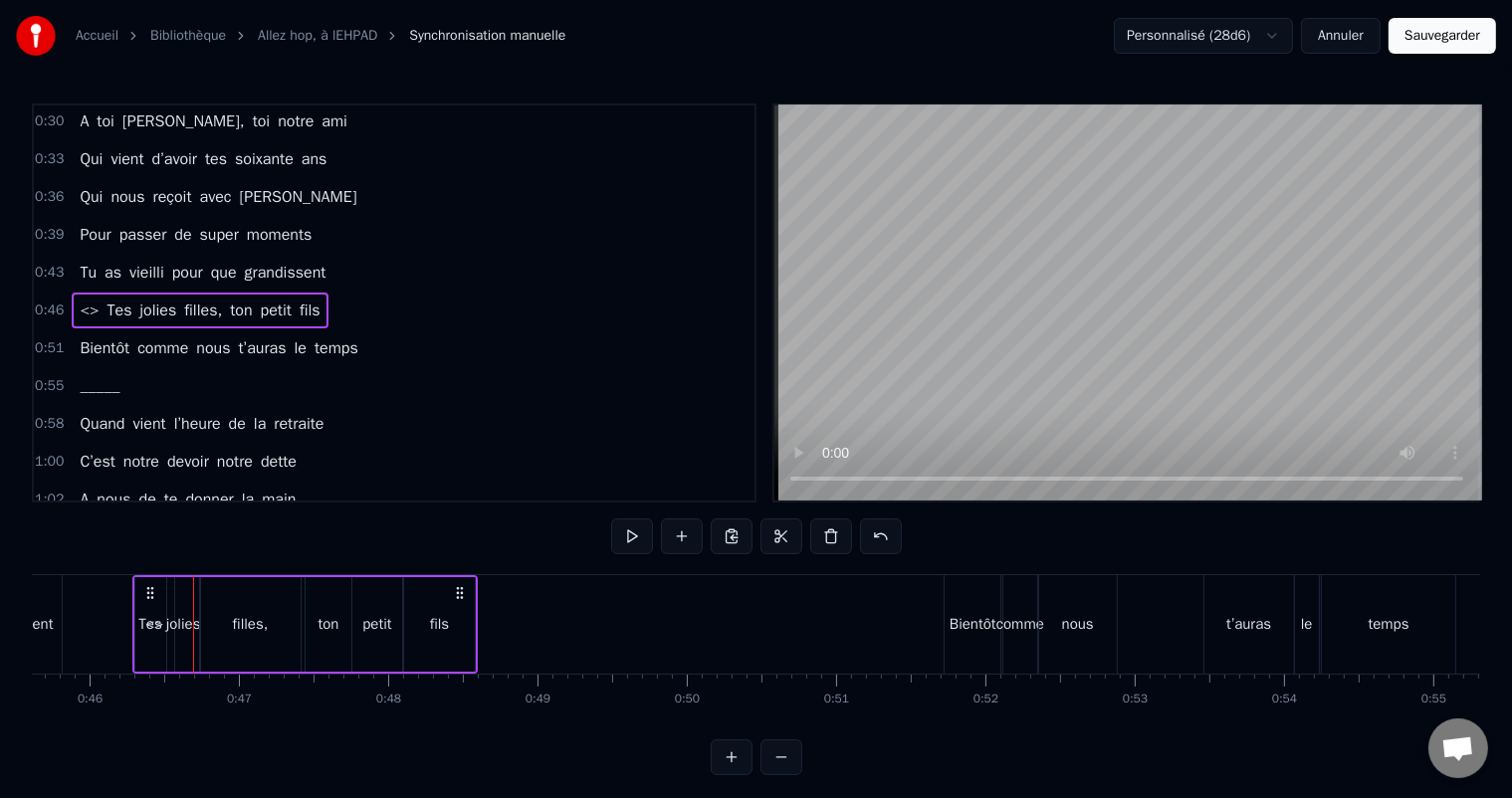 click 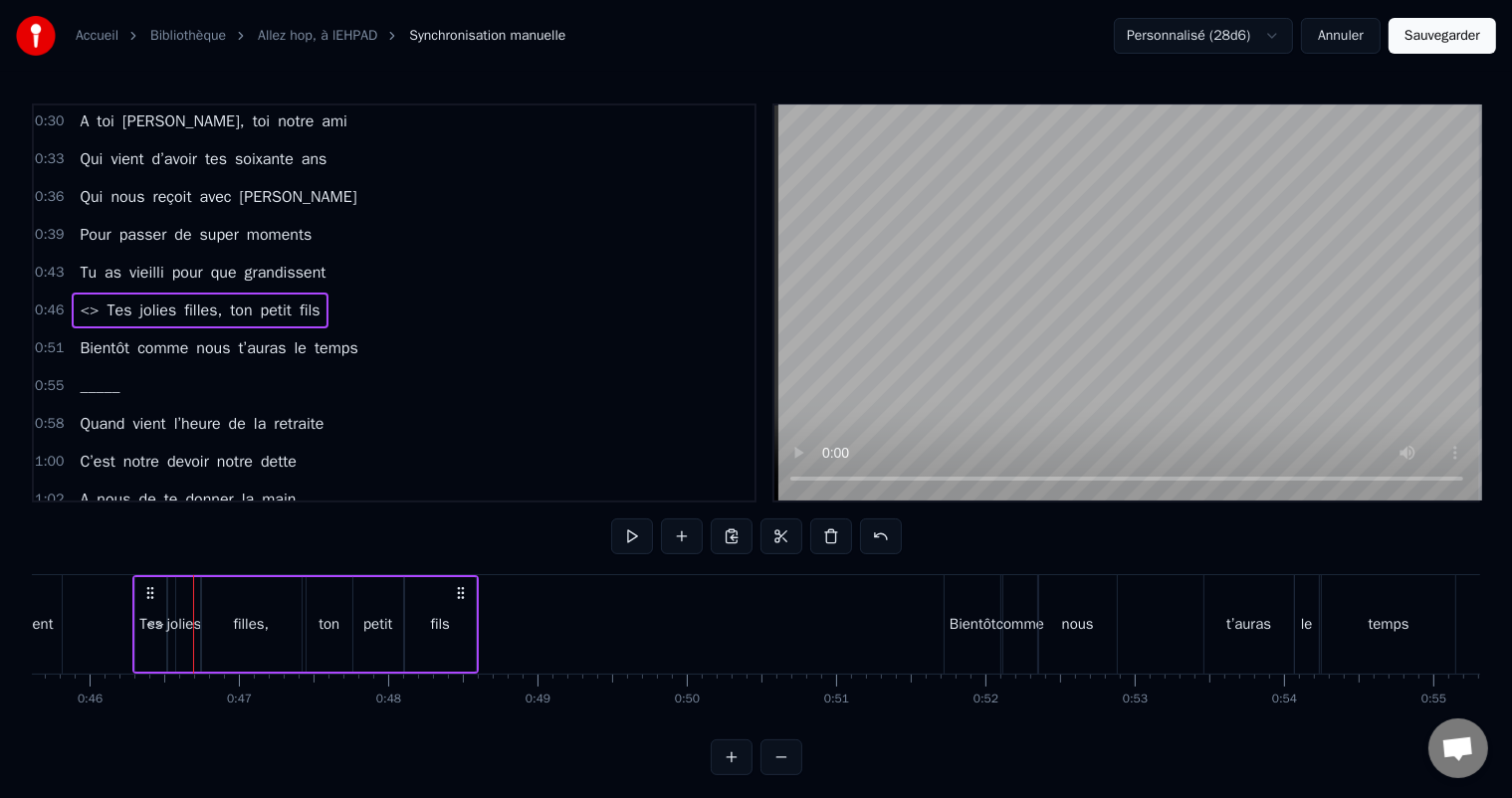 click 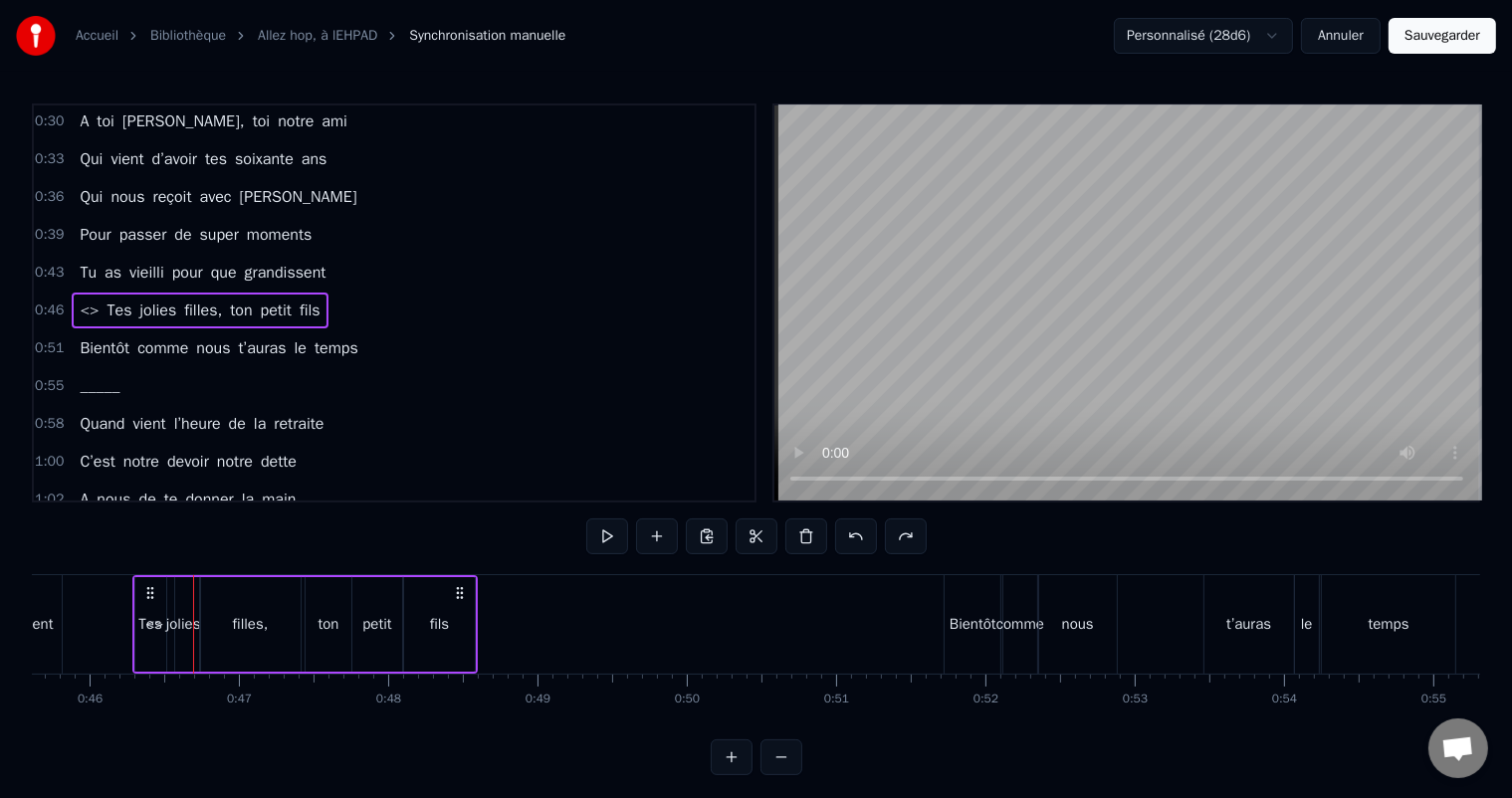 click on "0:46 <> Tes jolies filles, ton petit fils" at bounding box center [394, 310] 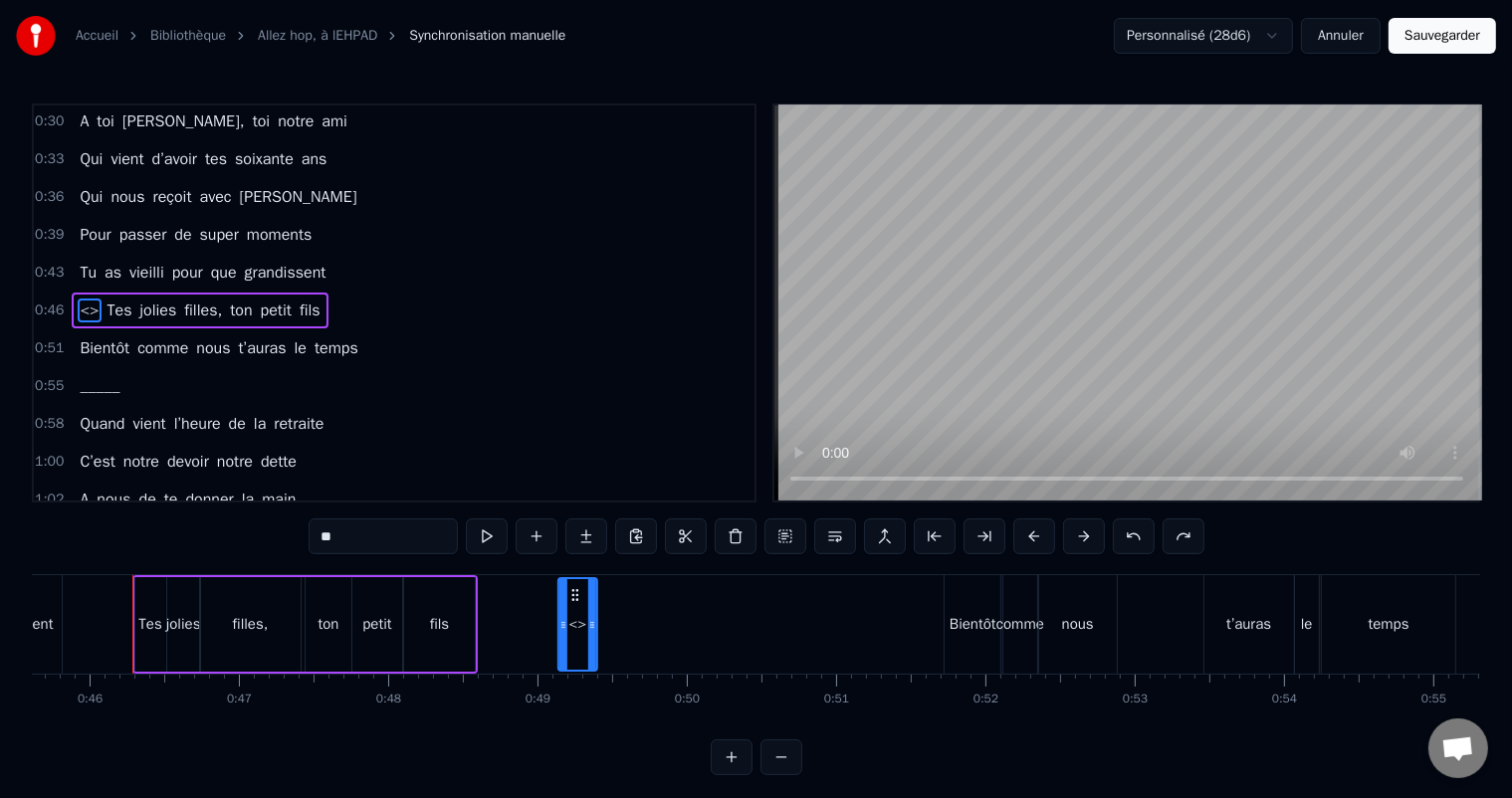 drag, startPoint x: 149, startPoint y: 589, endPoint x: 572, endPoint y: 626, distance: 424.61512 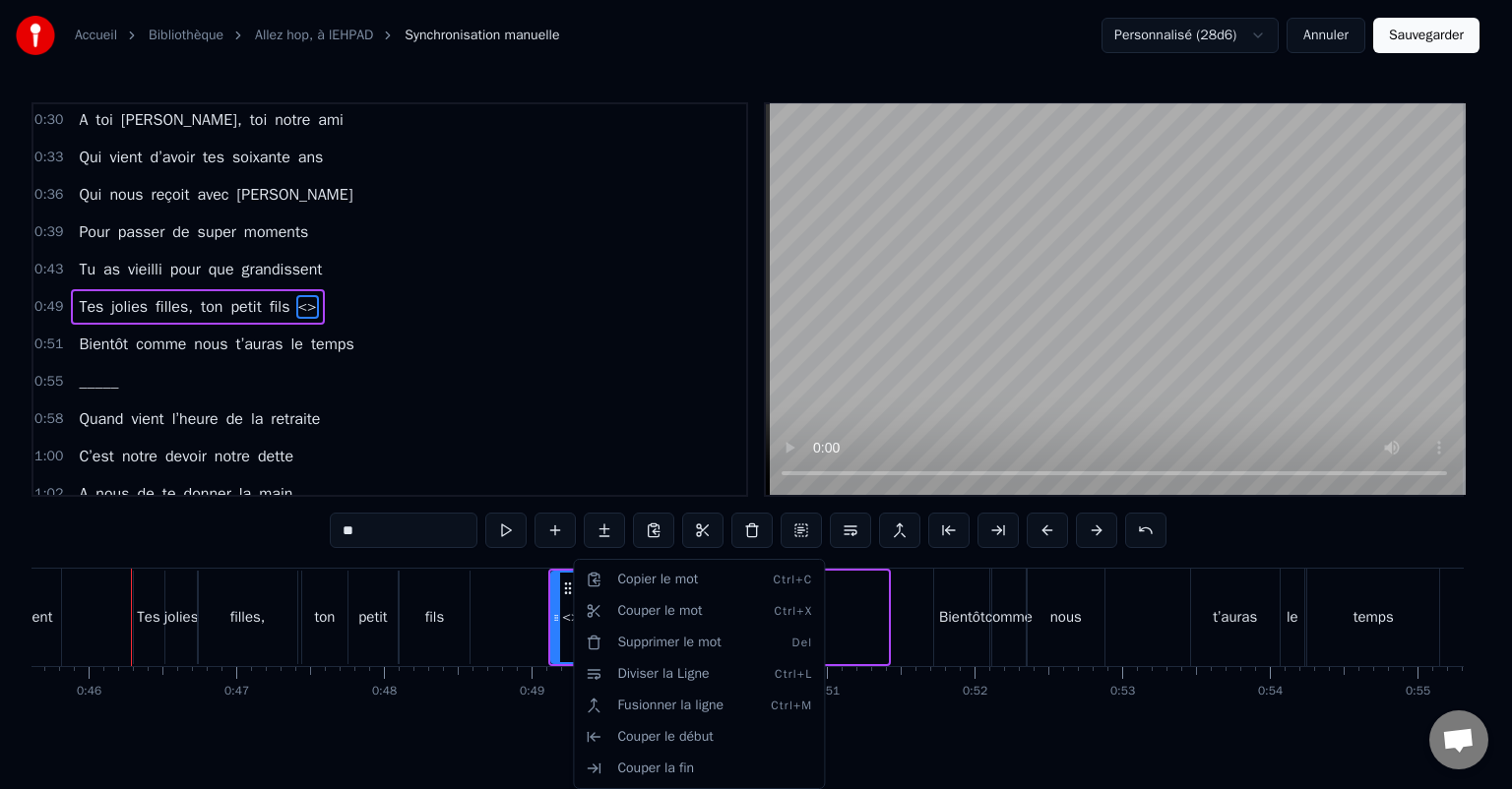drag, startPoint x: 378, startPoint y: 531, endPoint x: 358, endPoint y: 528, distance: 20.22375 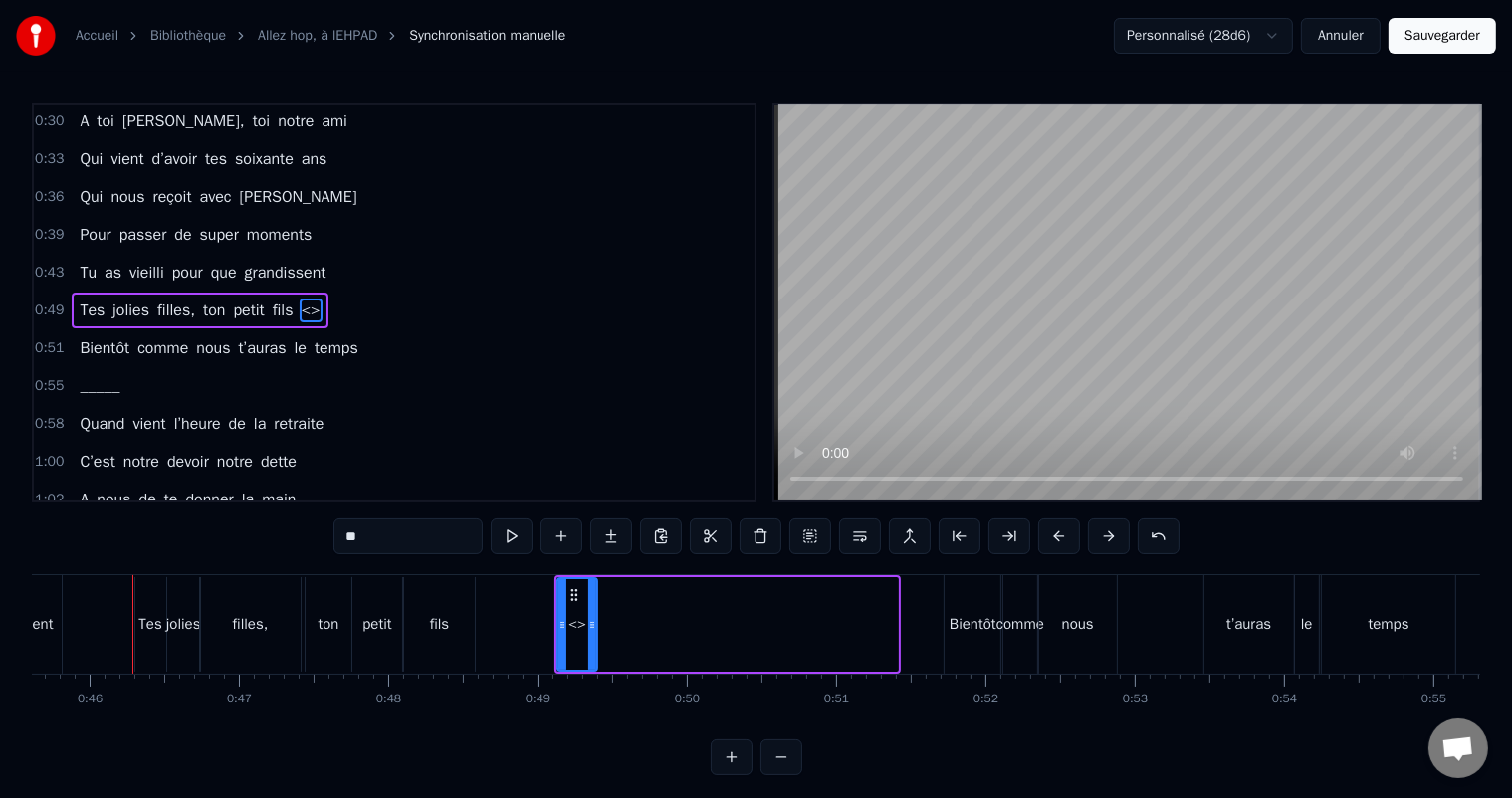 click on "**" at bounding box center [408, 536] 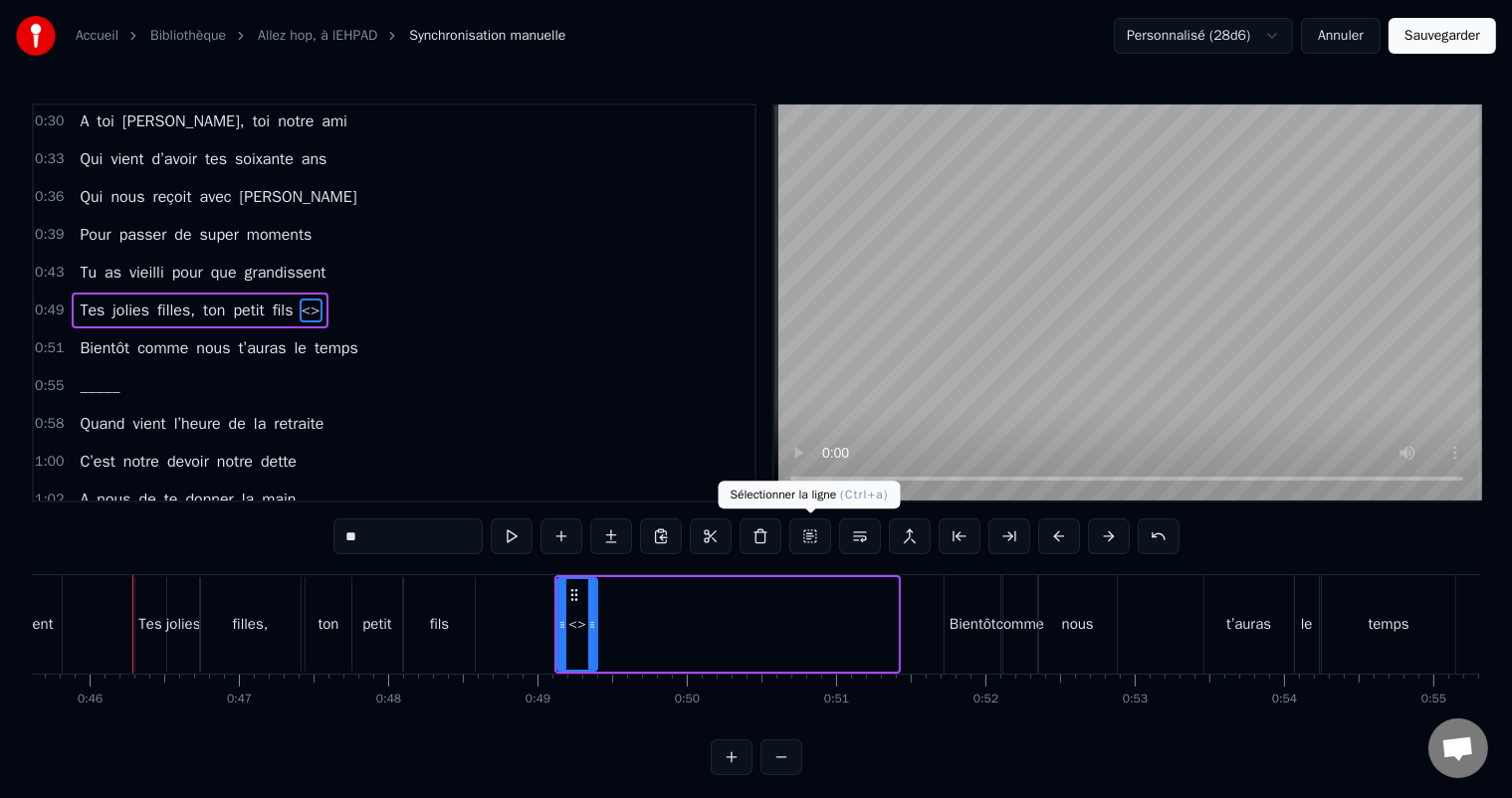 type on "*" 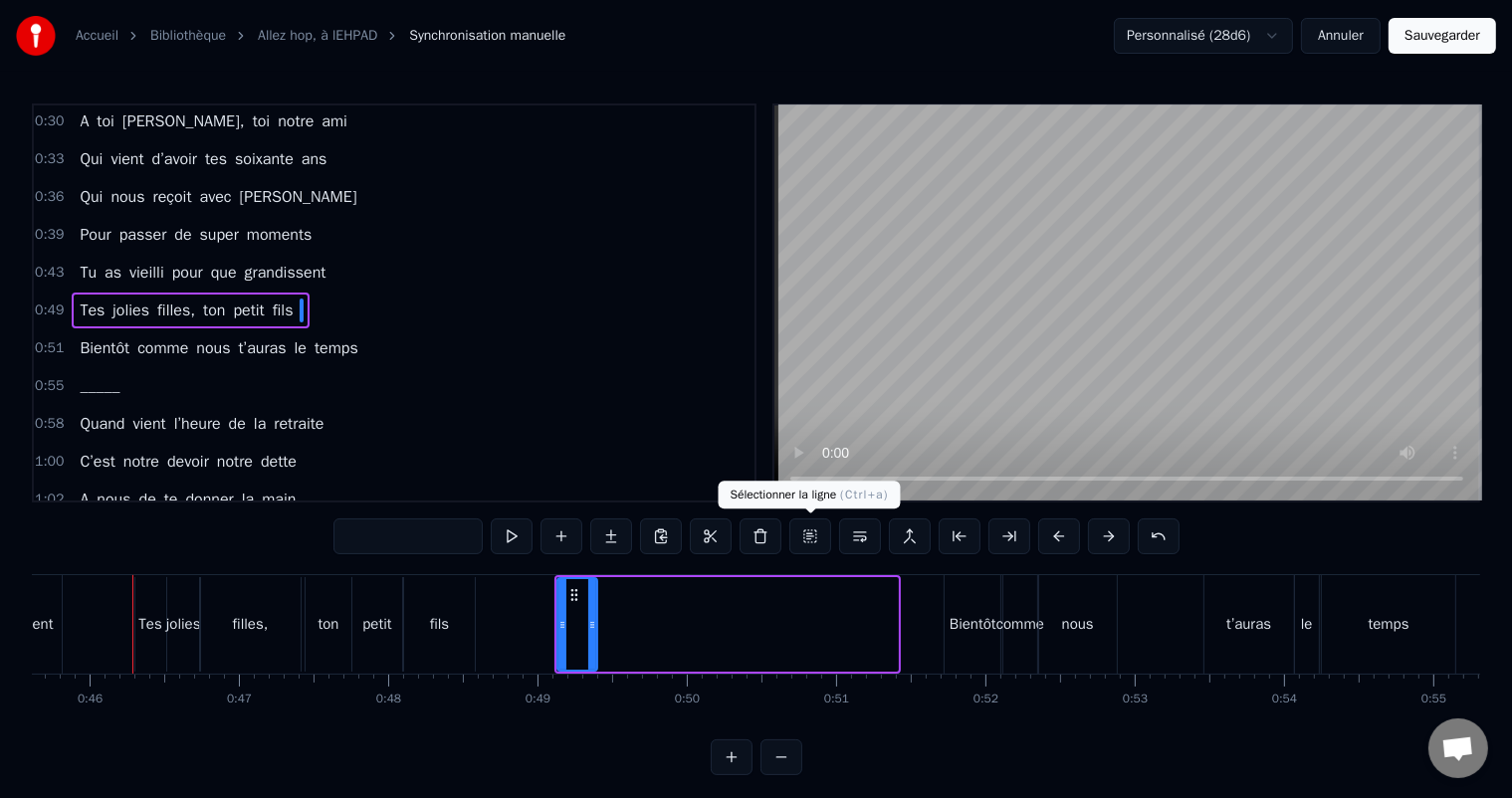 type on "*" 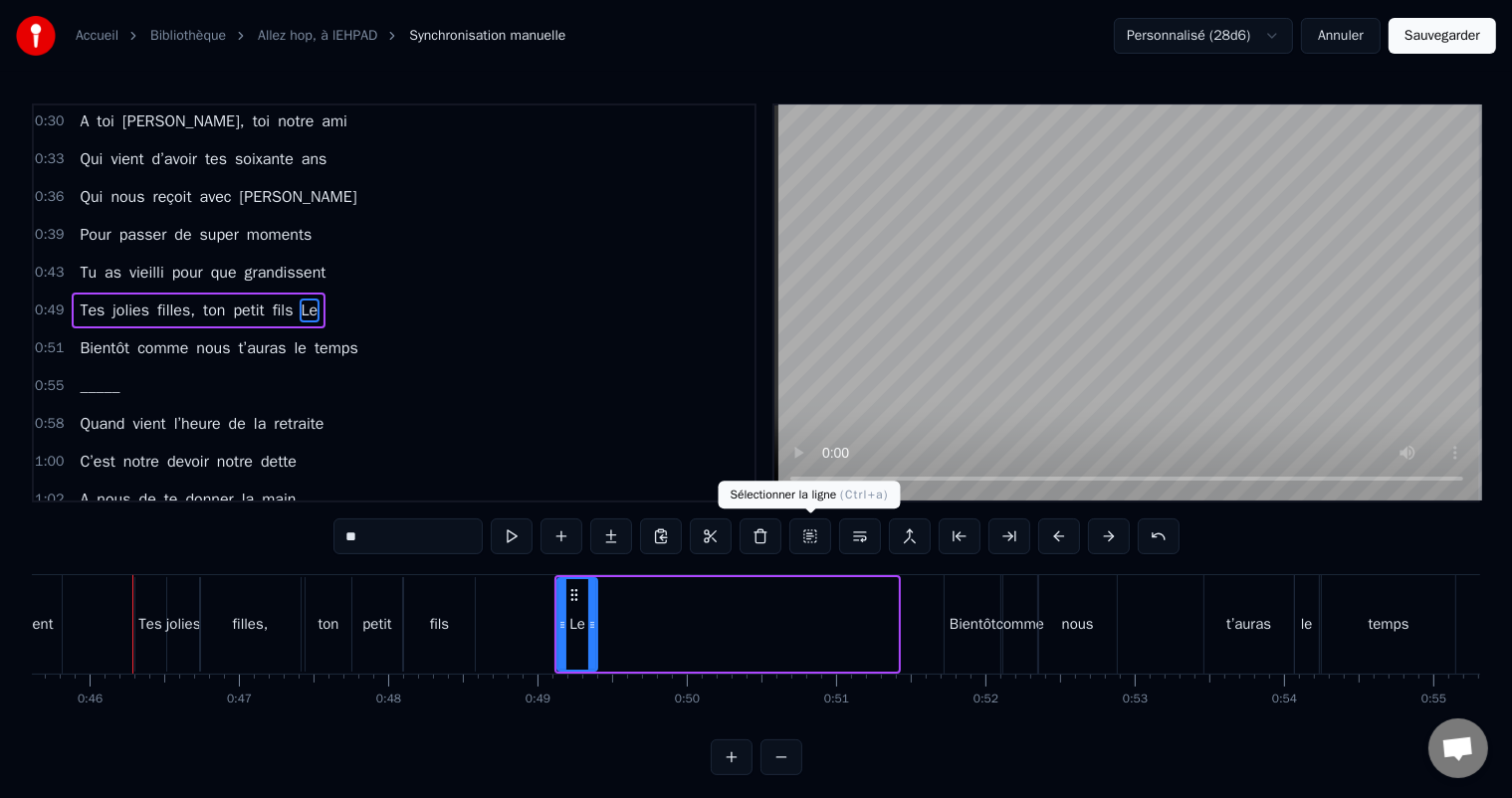 type on "*" 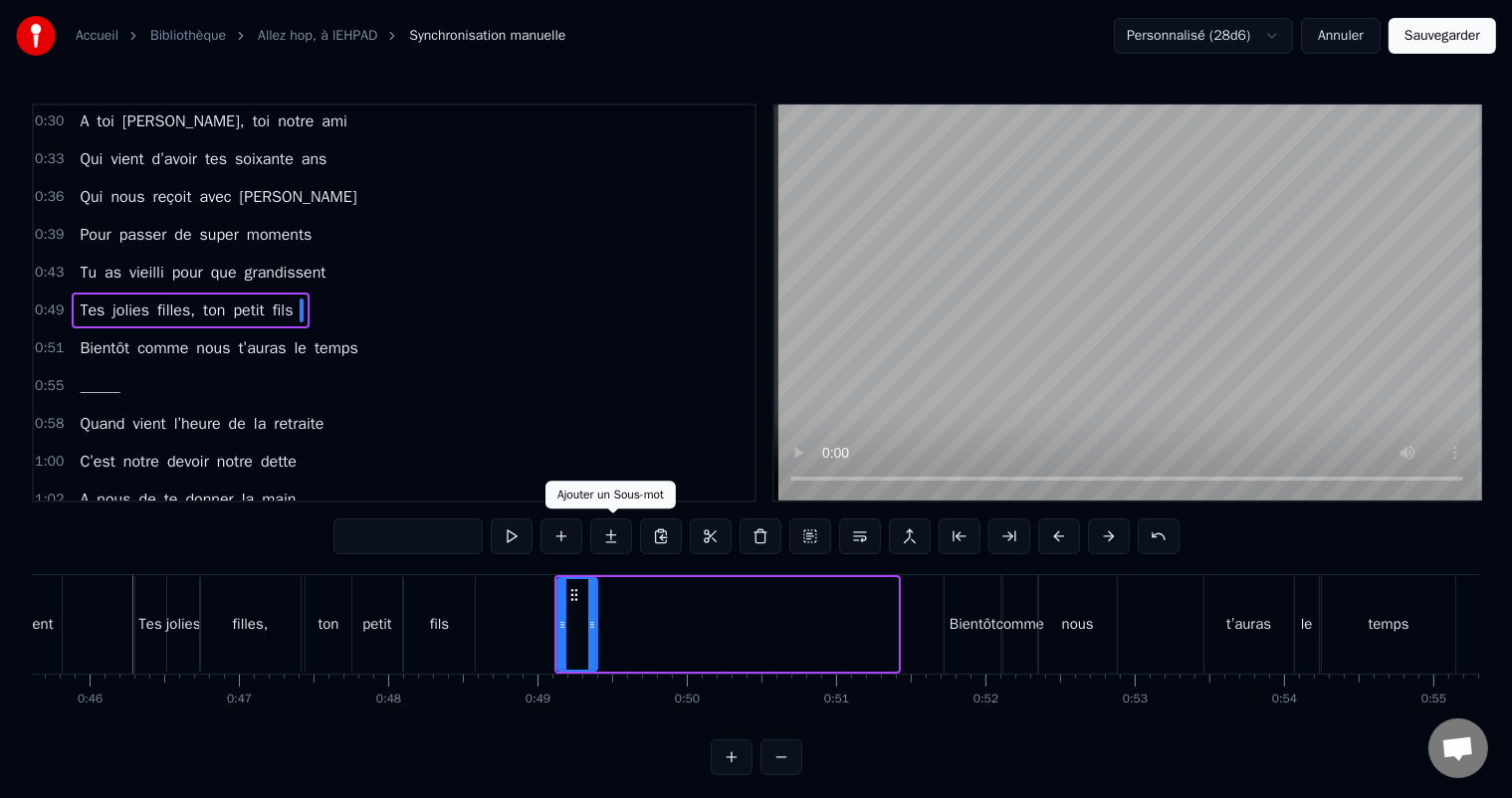 type 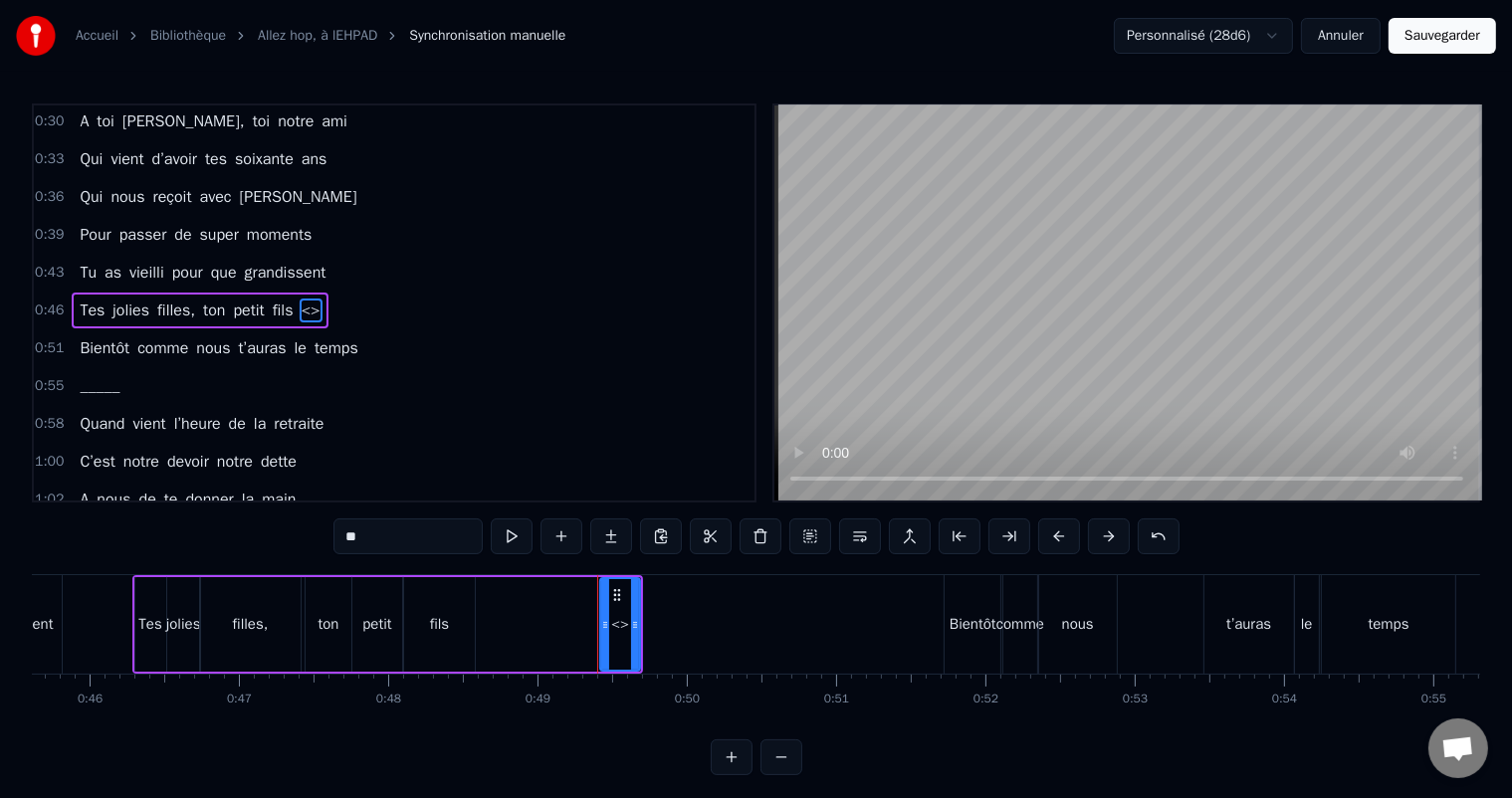 click on "<>" at bounding box center (311, 310) 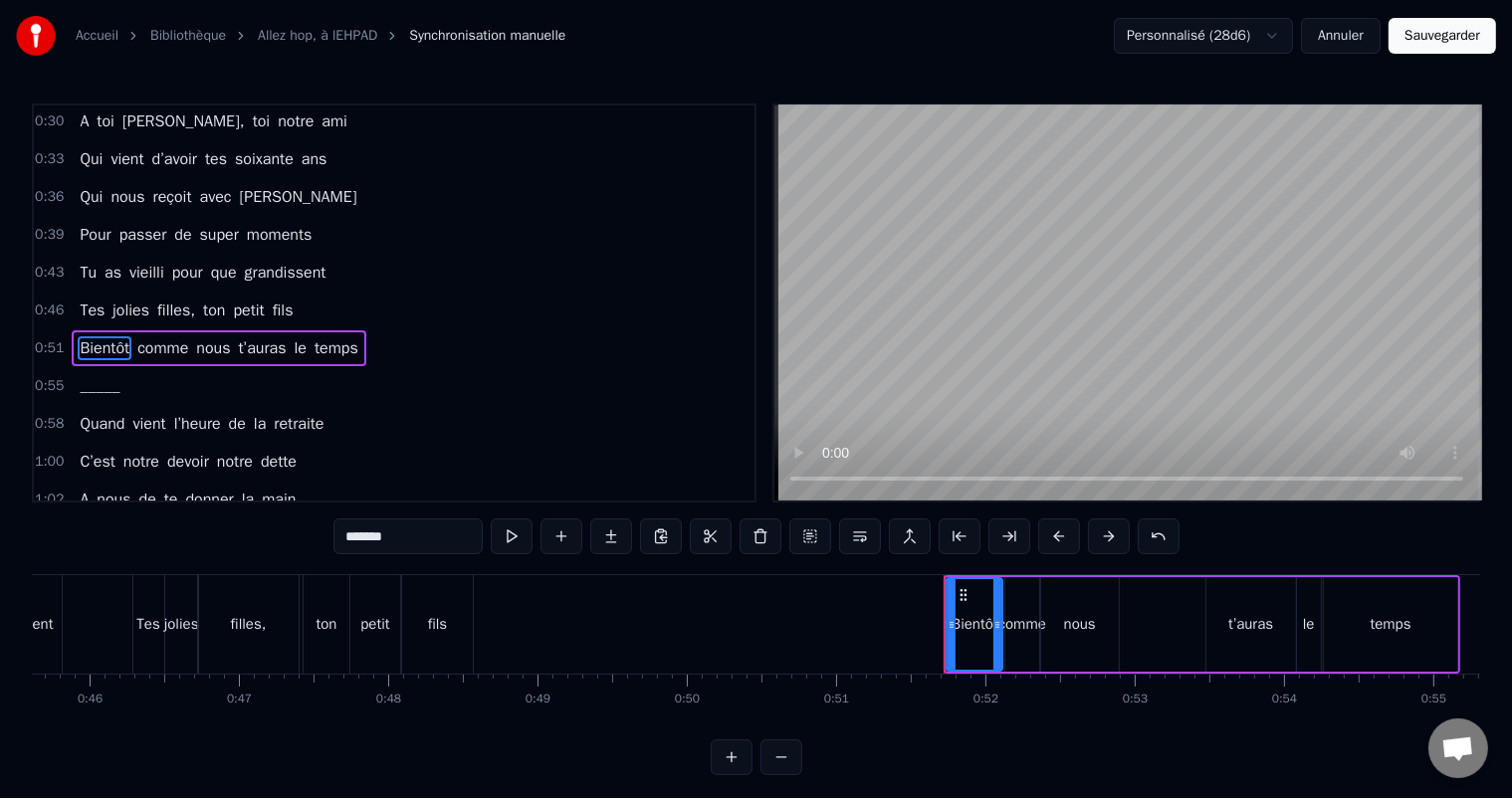 scroll, scrollTop: 40, scrollLeft: 0, axis: vertical 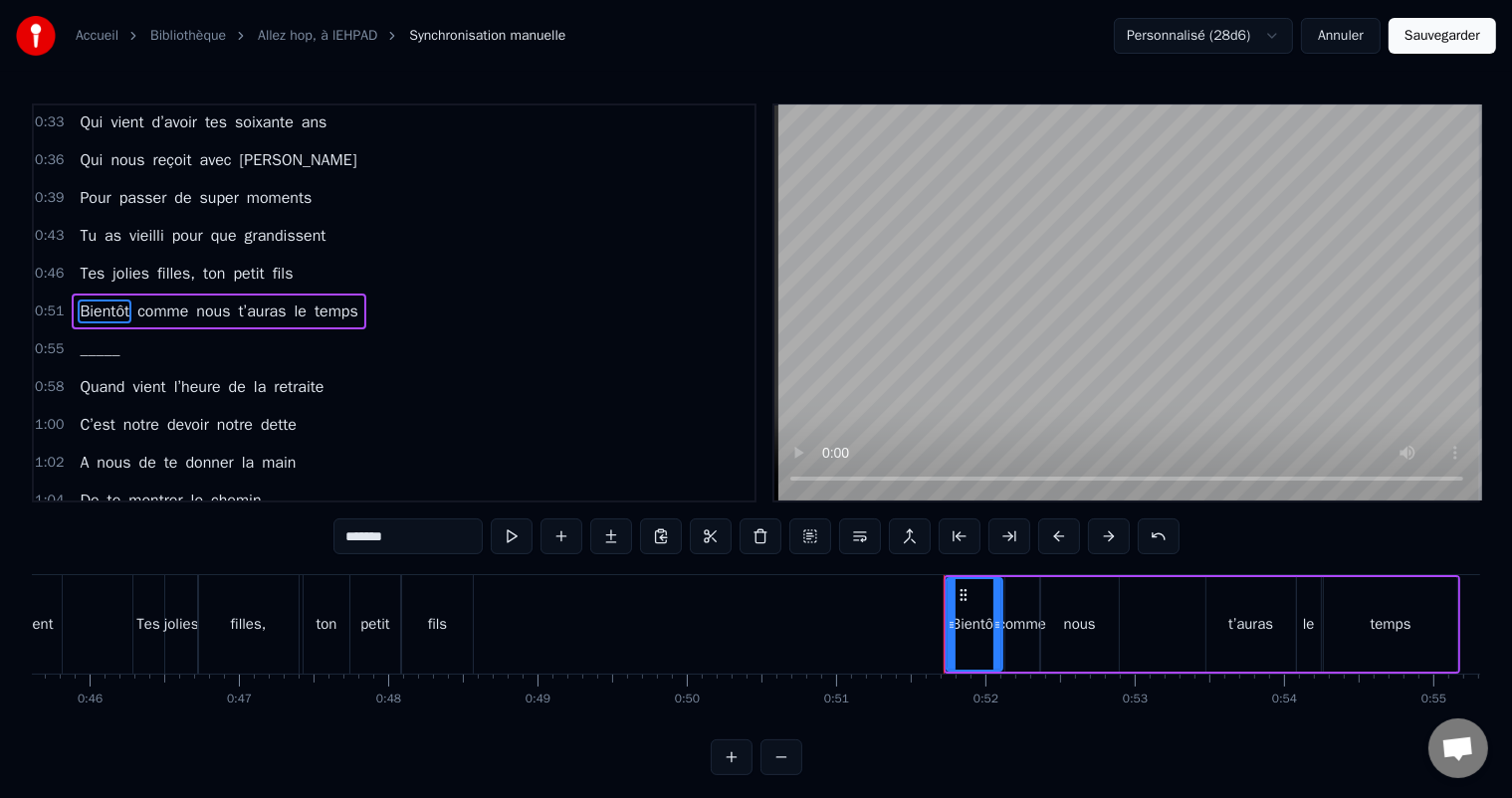 click on "Tes jolies filles, ton petit fils" at bounding box center [186, 274] 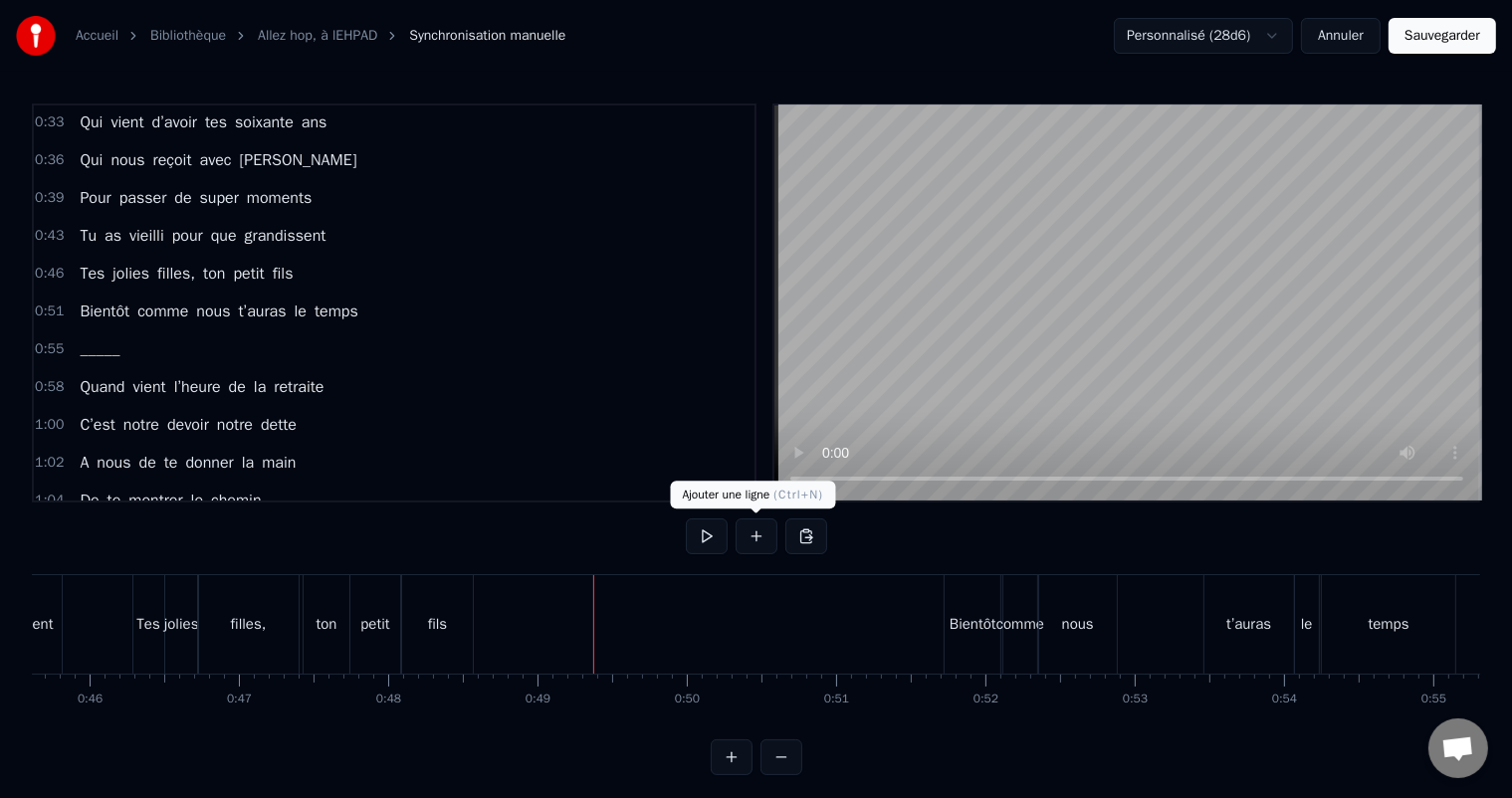 click at bounding box center (756, 536) 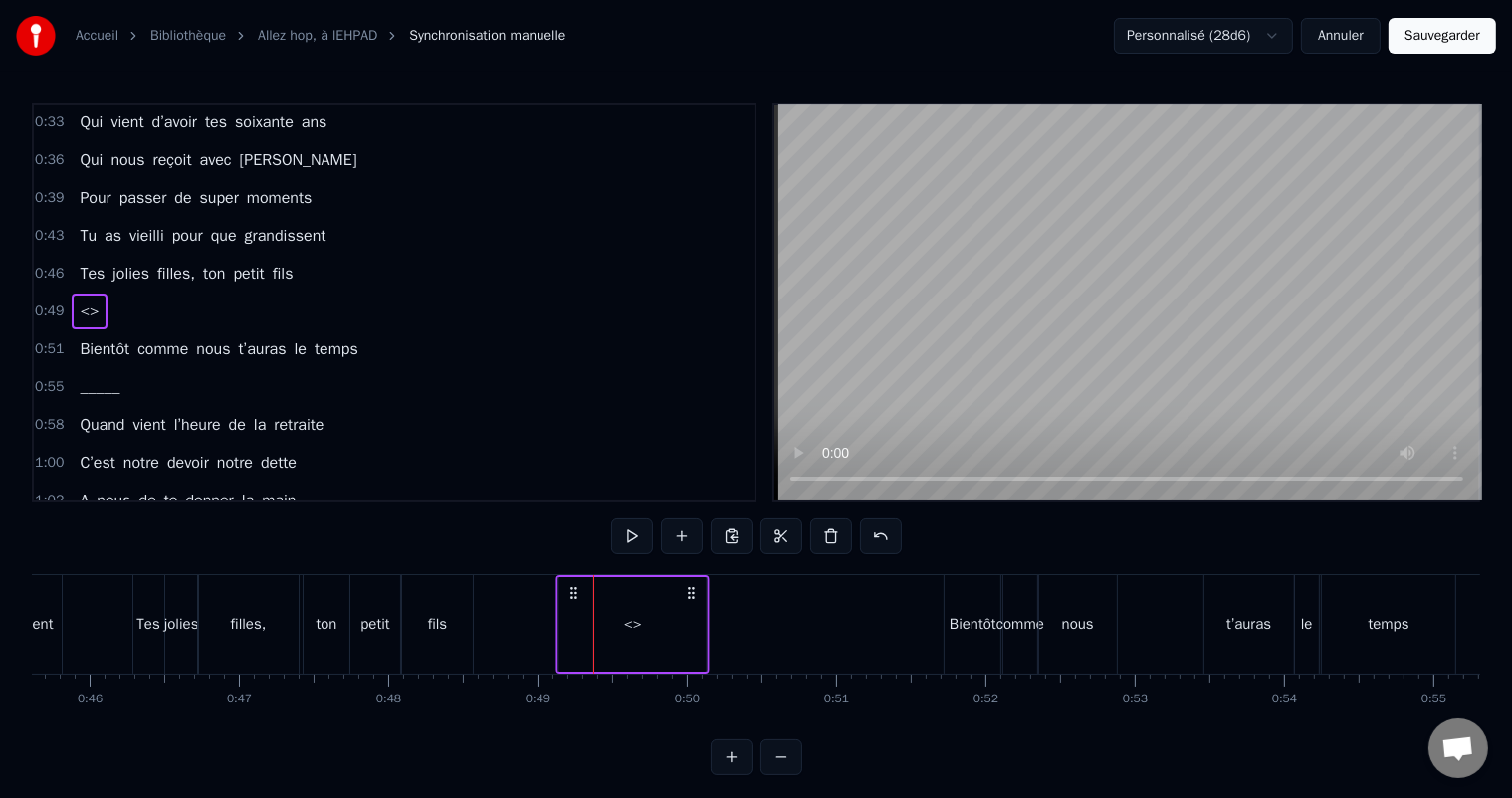drag, startPoint x: 609, startPoint y: 587, endPoint x: 572, endPoint y: 593, distance: 37.48333 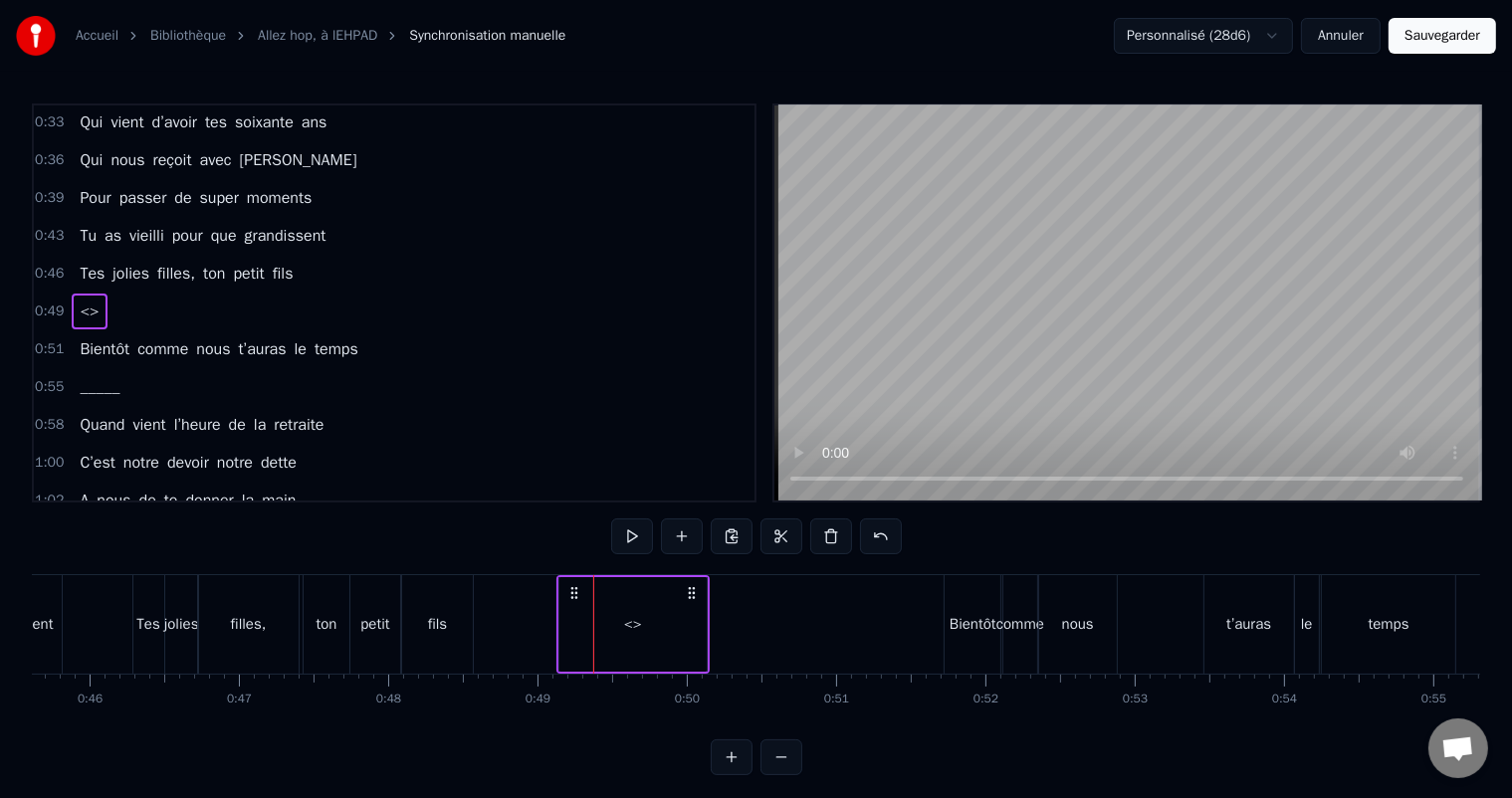 click on "<>" at bounding box center [633, 624] 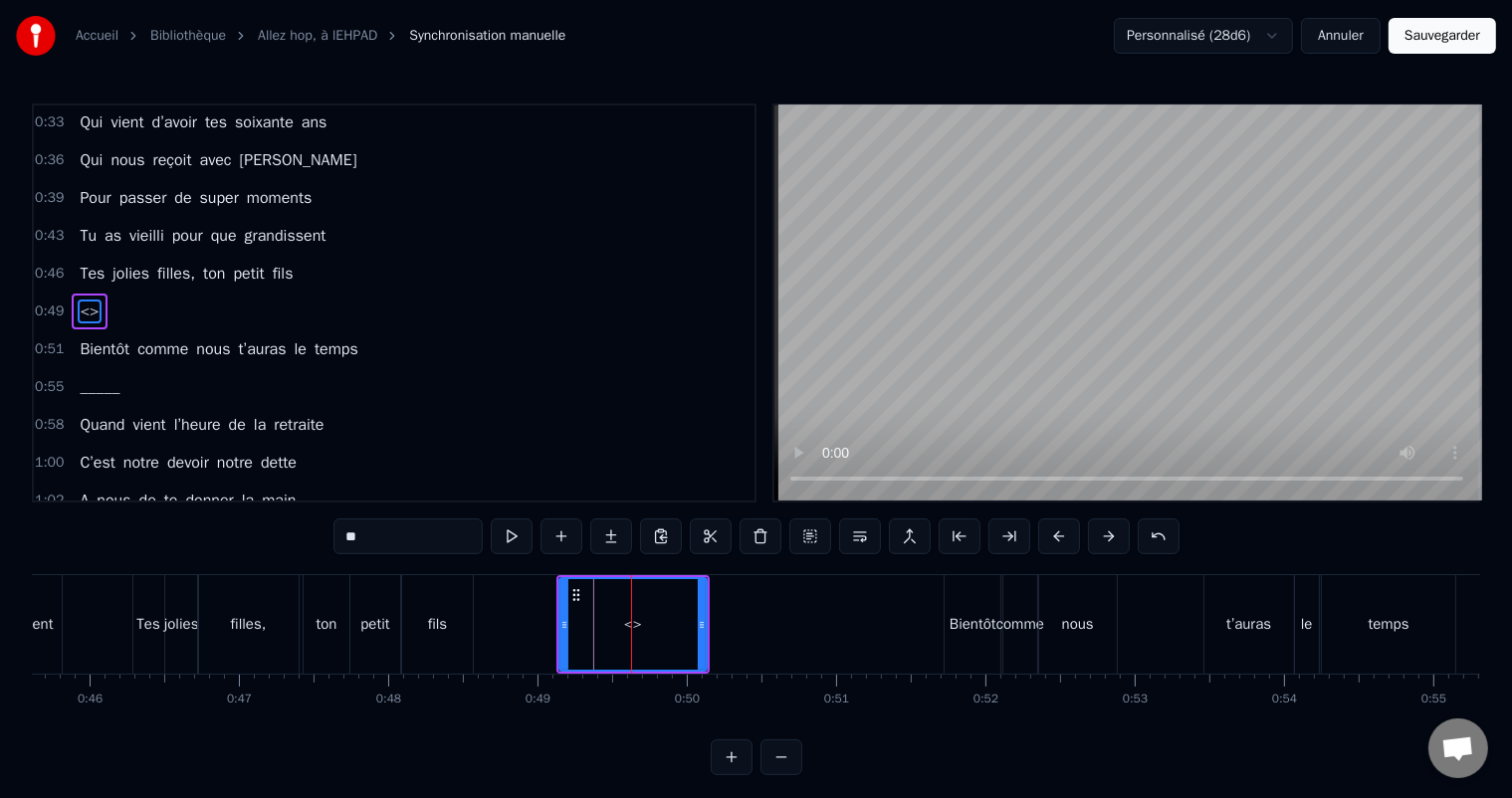 click on "**" at bounding box center [408, 536] 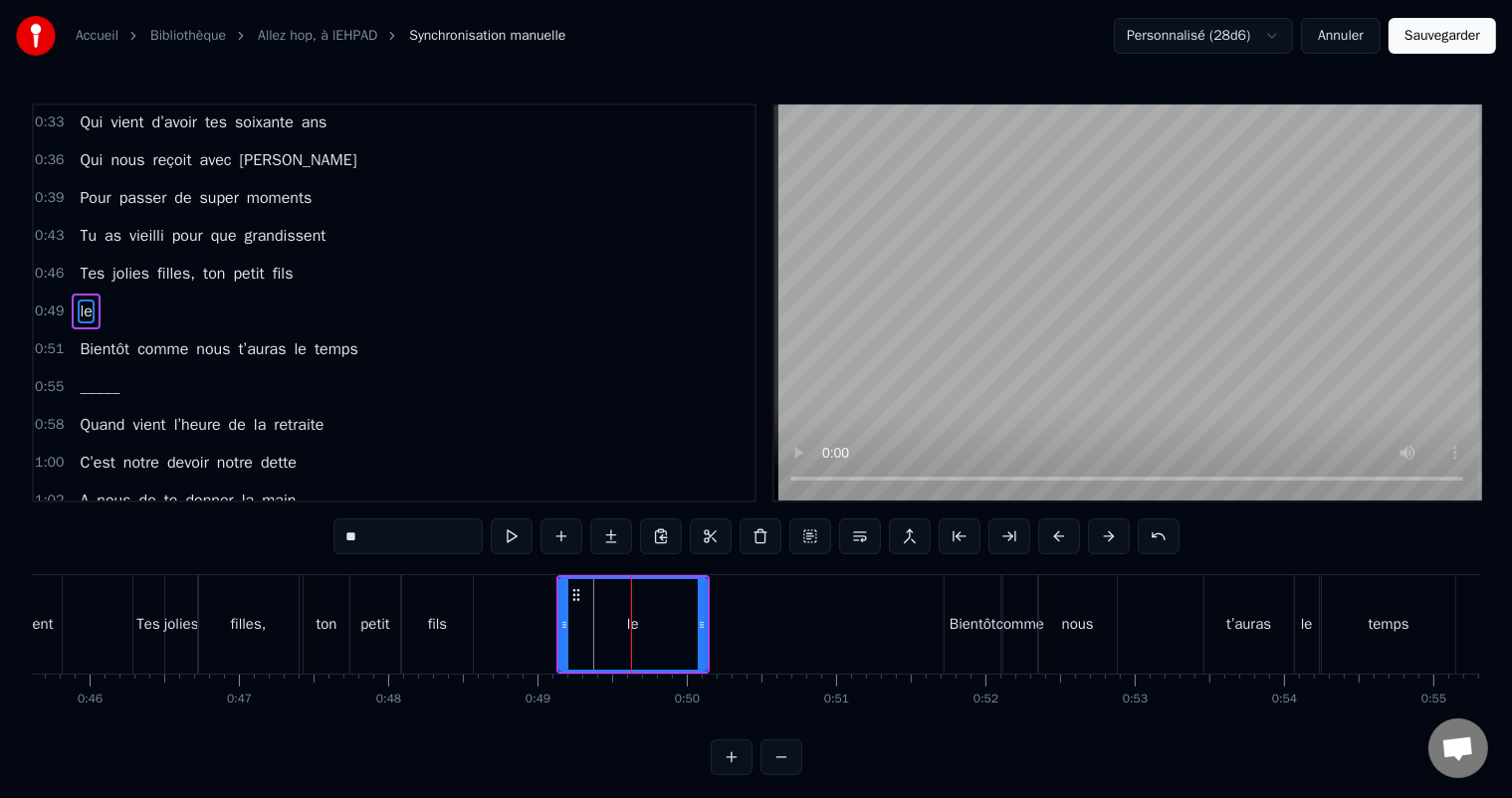 type on "*" 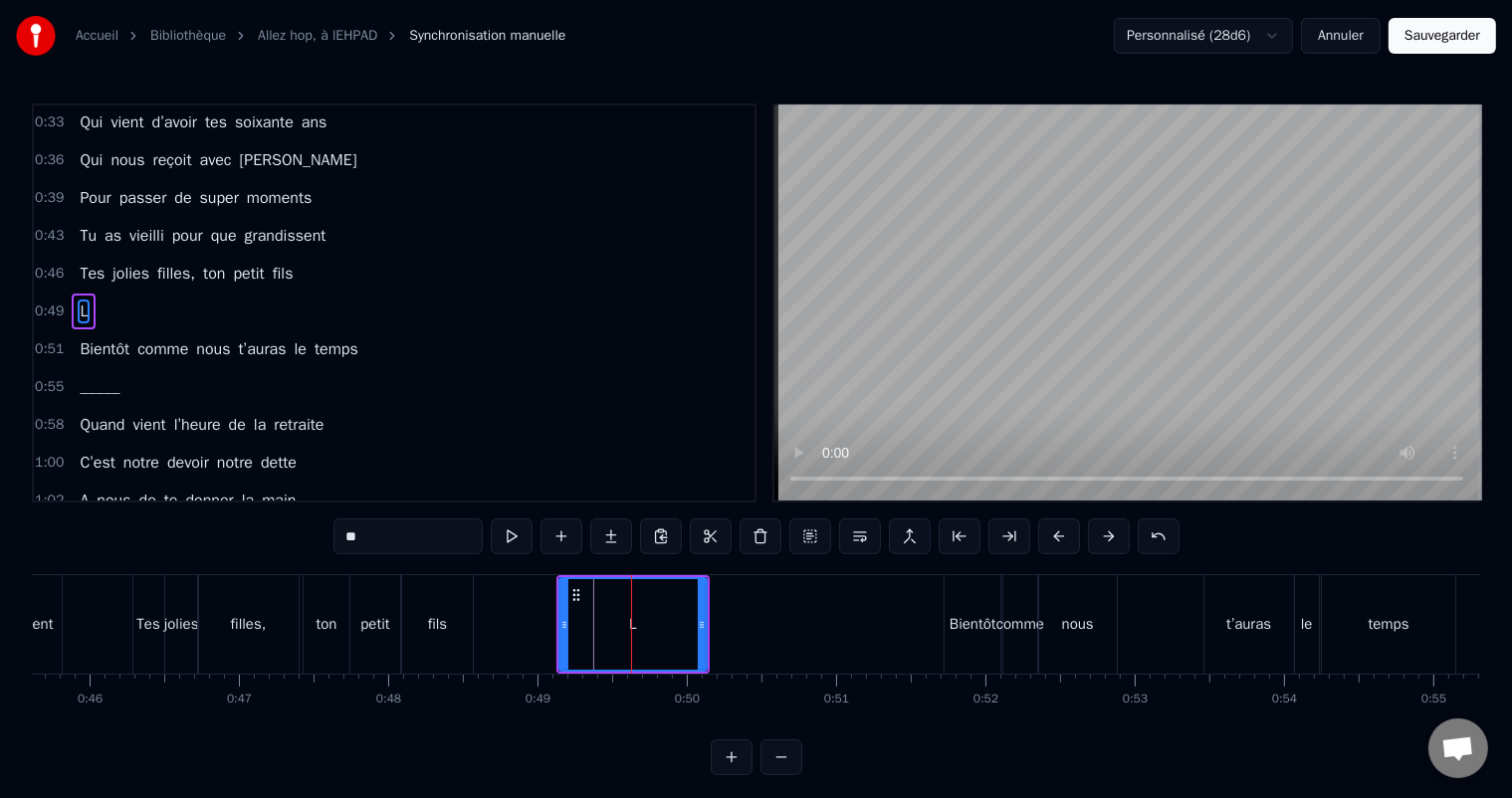 type on "***" 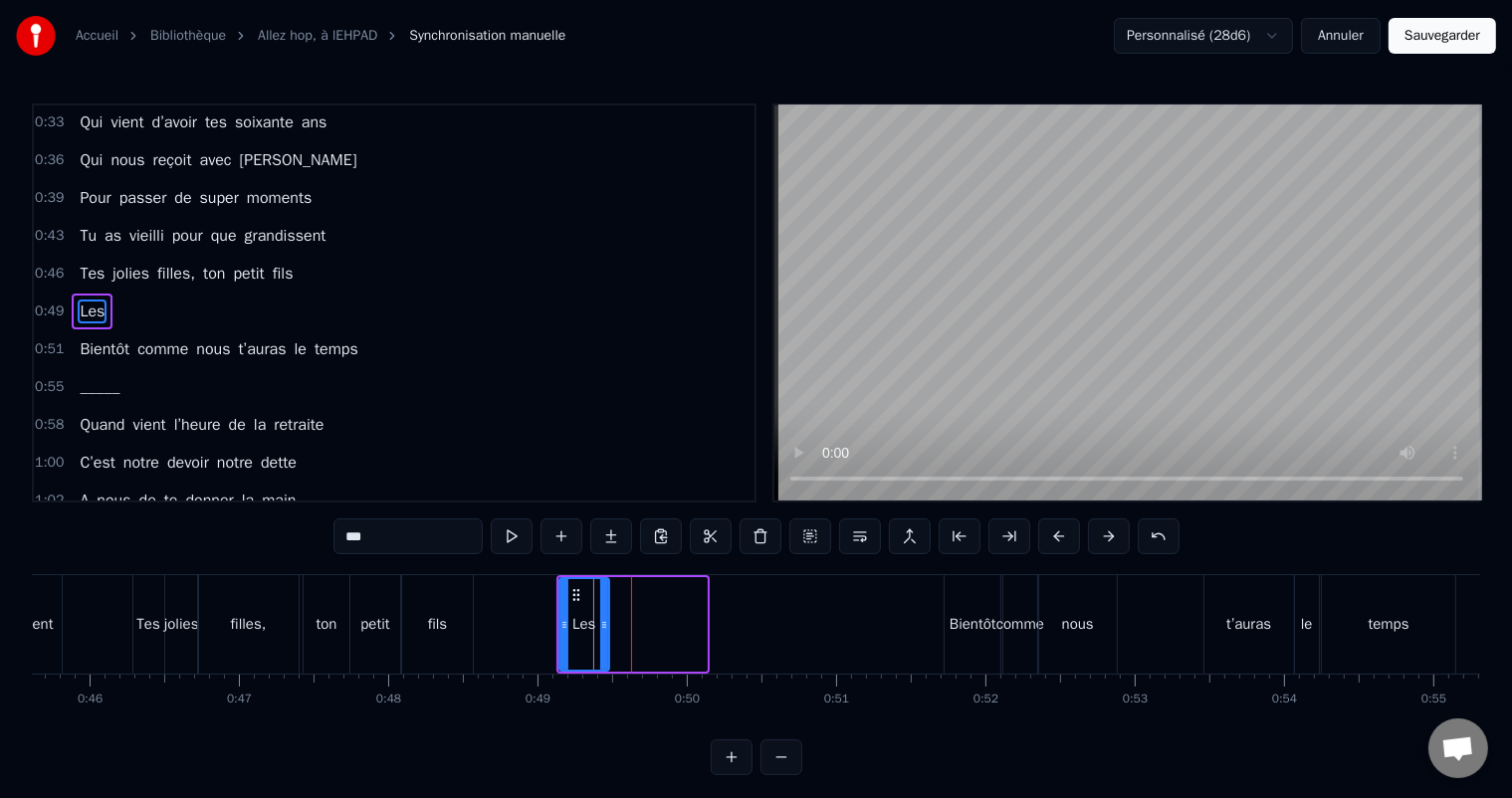 drag, startPoint x: 703, startPoint y: 628, endPoint x: 605, endPoint y: 626, distance: 98.02041 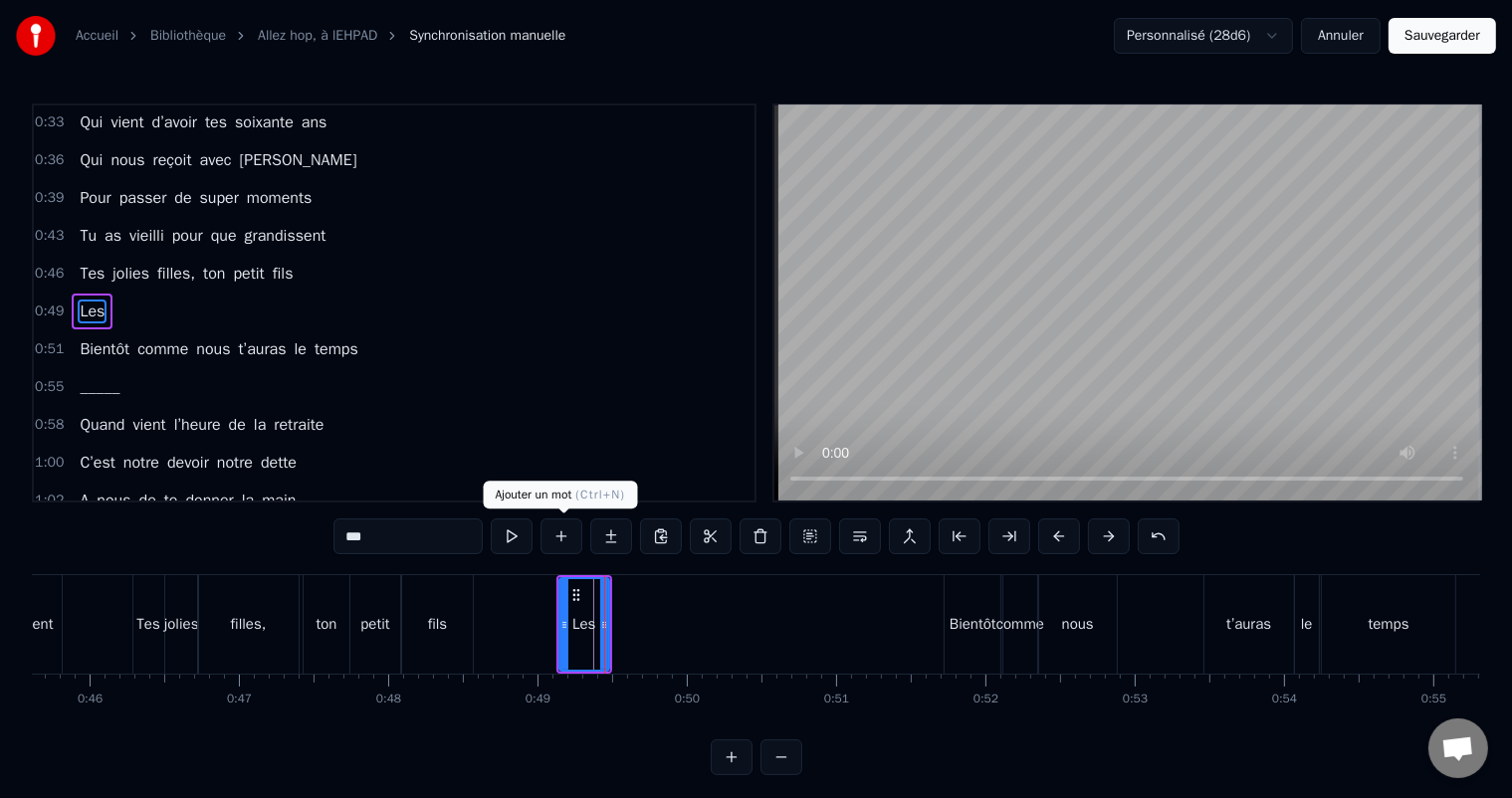 click at bounding box center [561, 536] 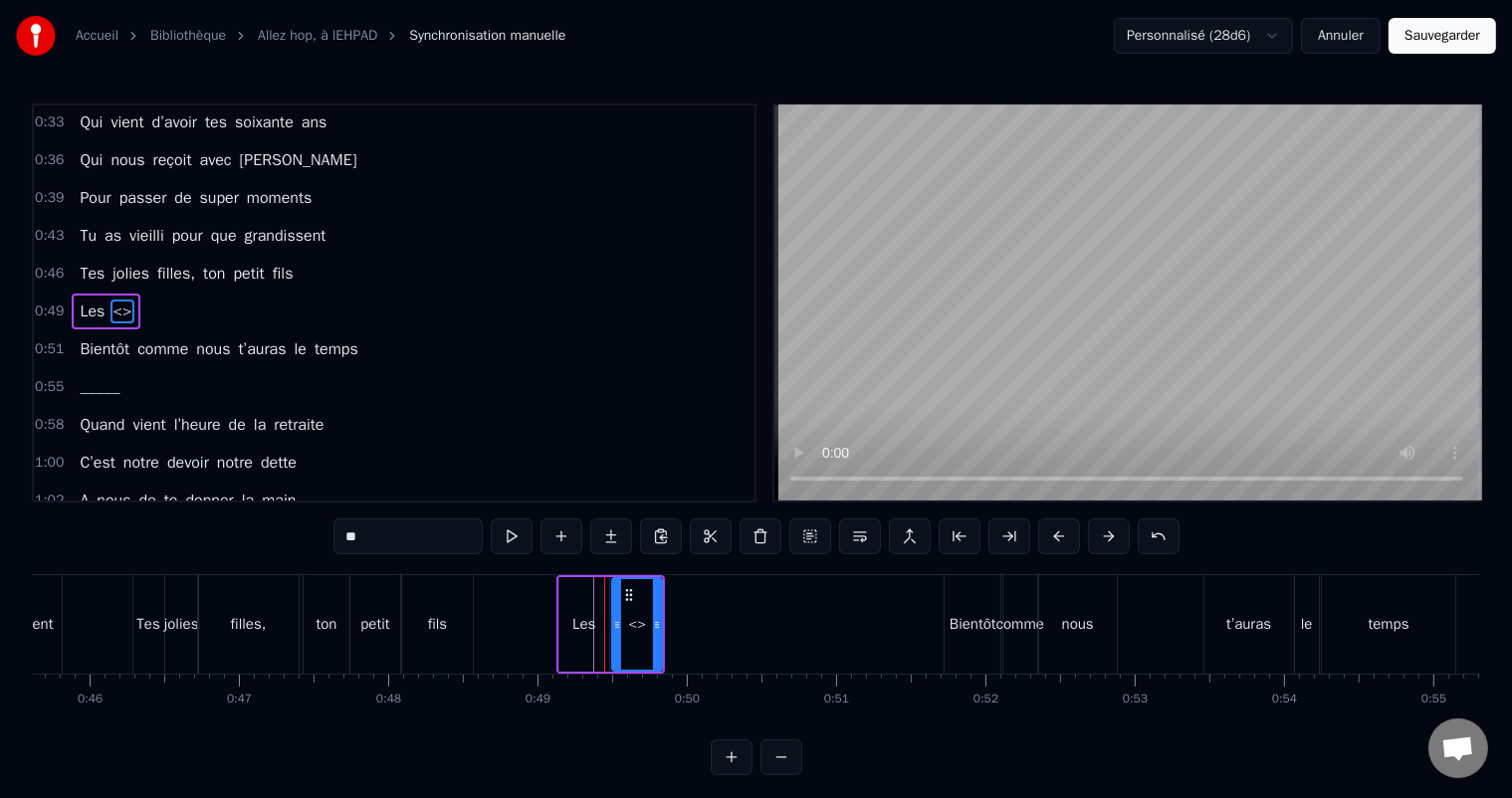click on "**" at bounding box center (408, 536) 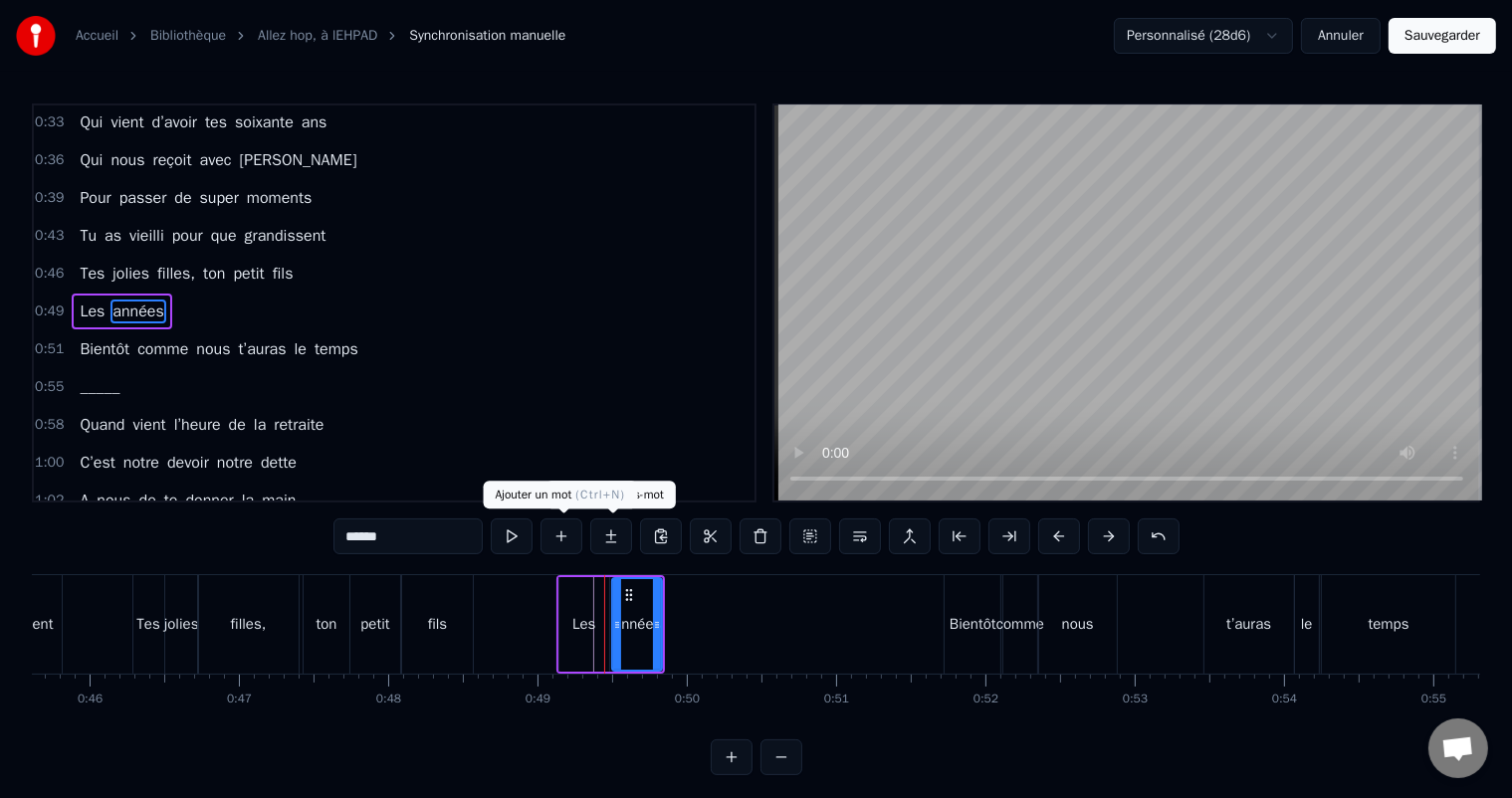 type on "******" 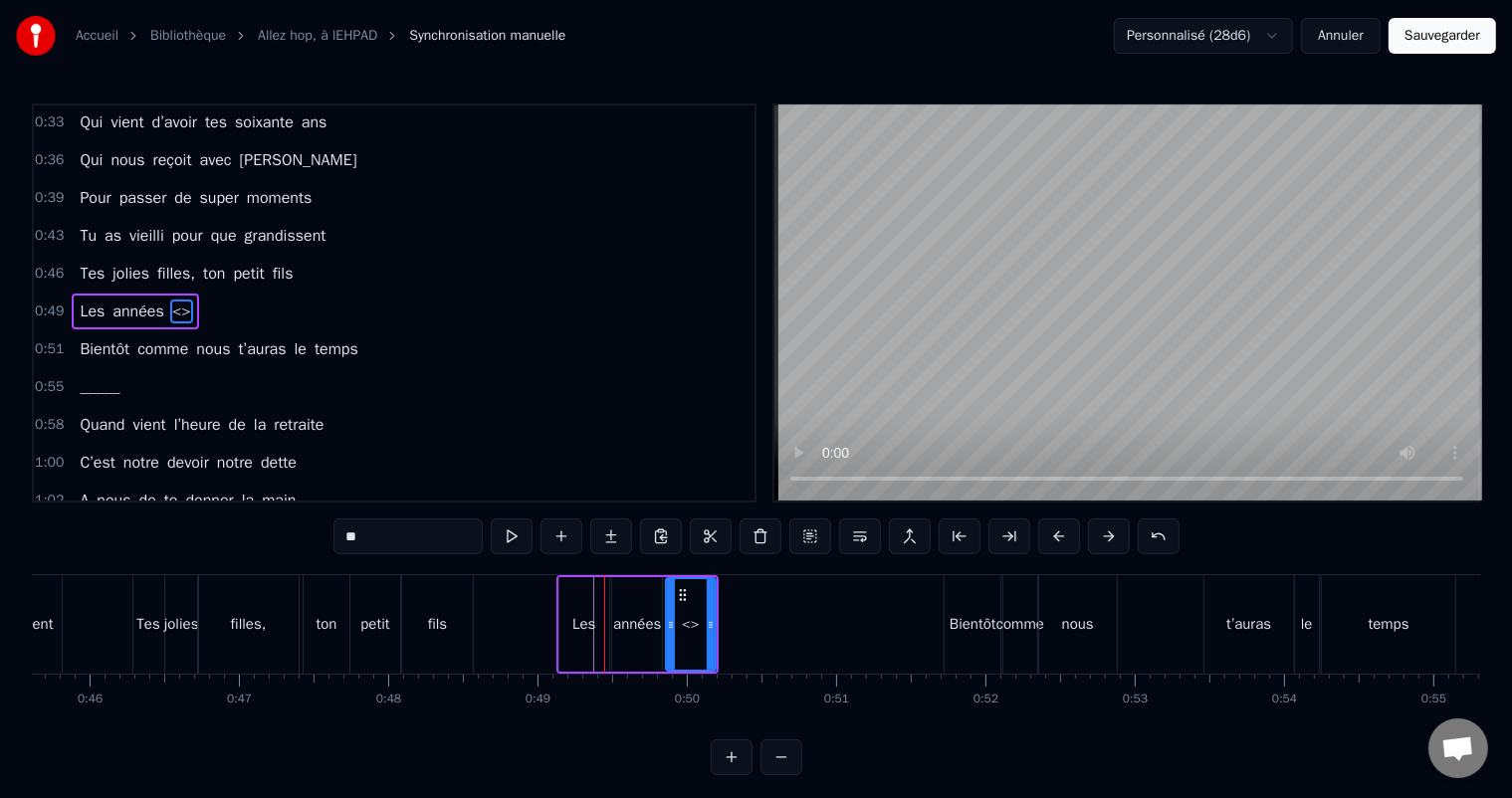 click on "**" at bounding box center (408, 536) 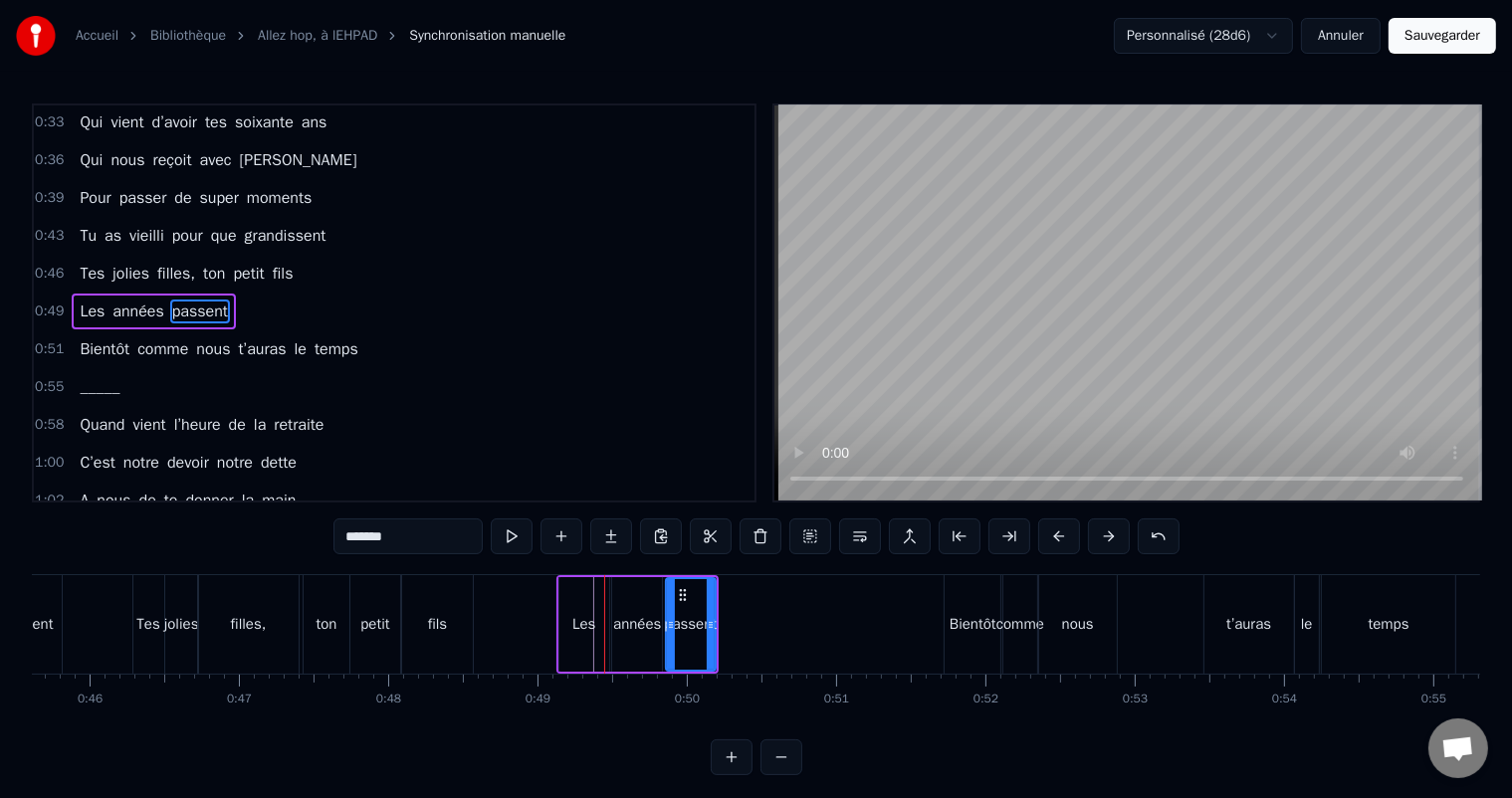 type on "********" 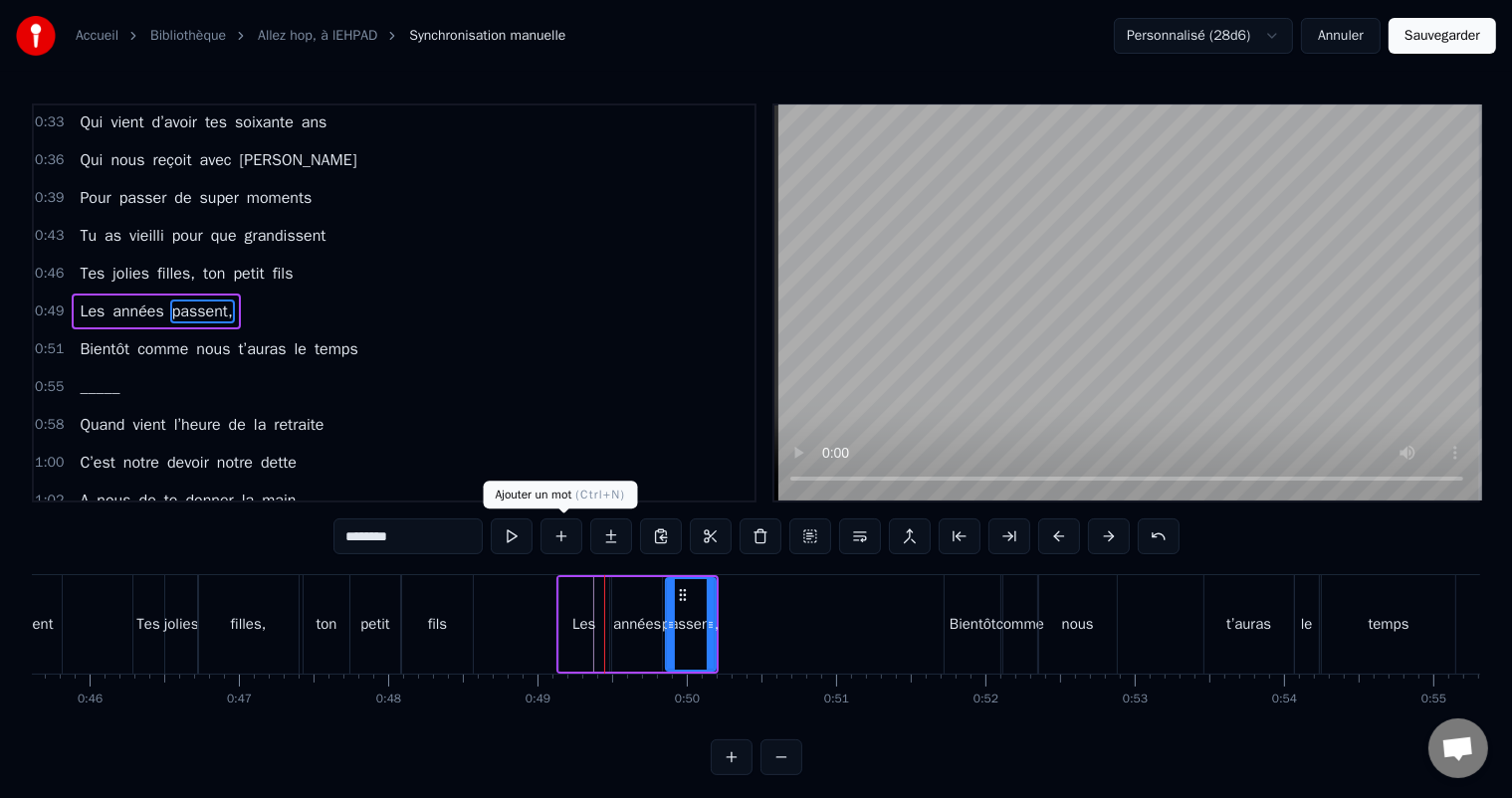click at bounding box center [561, 536] 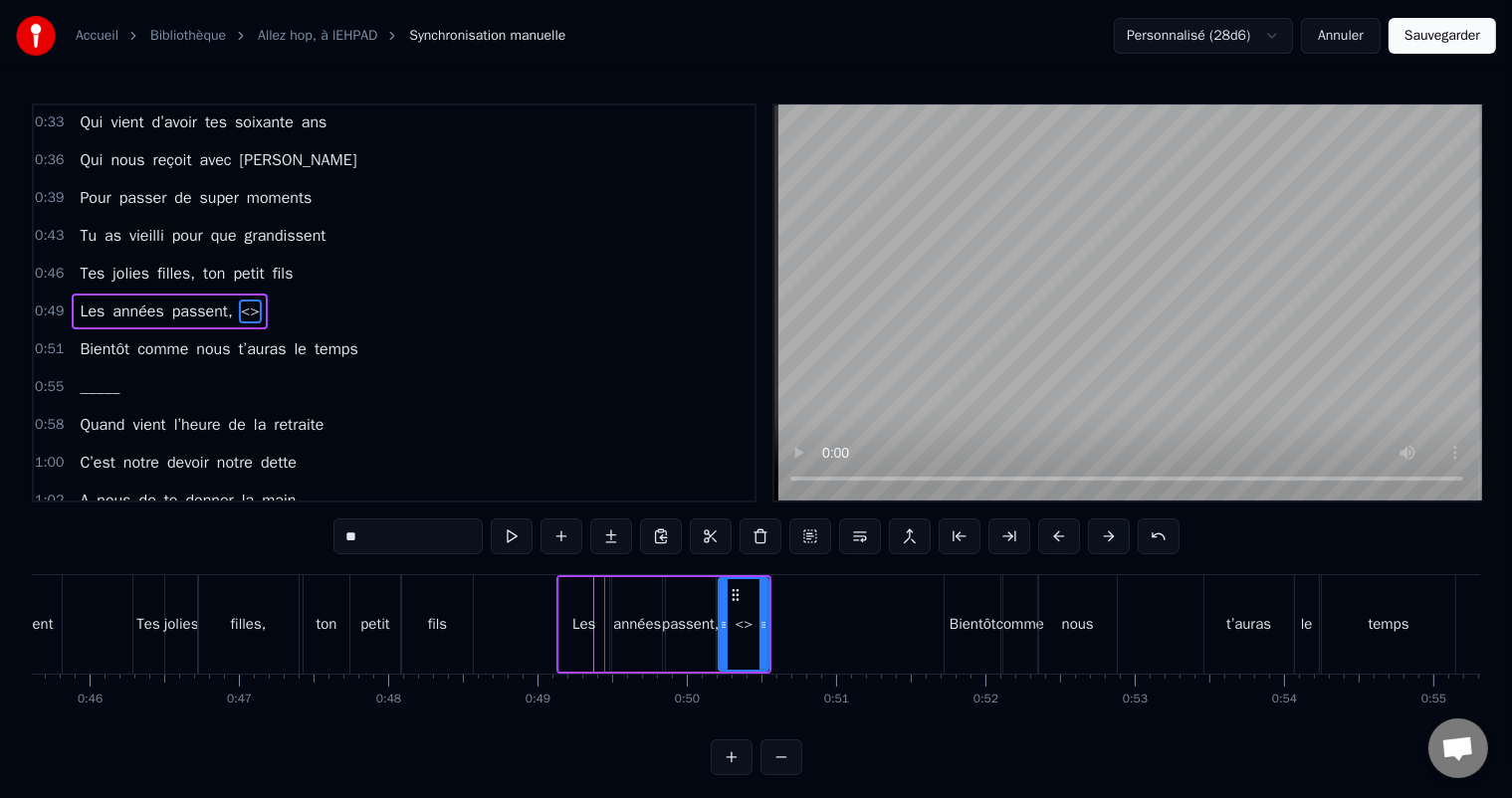 drag, startPoint x: 386, startPoint y: 533, endPoint x: 287, endPoint y: 511, distance: 101.415 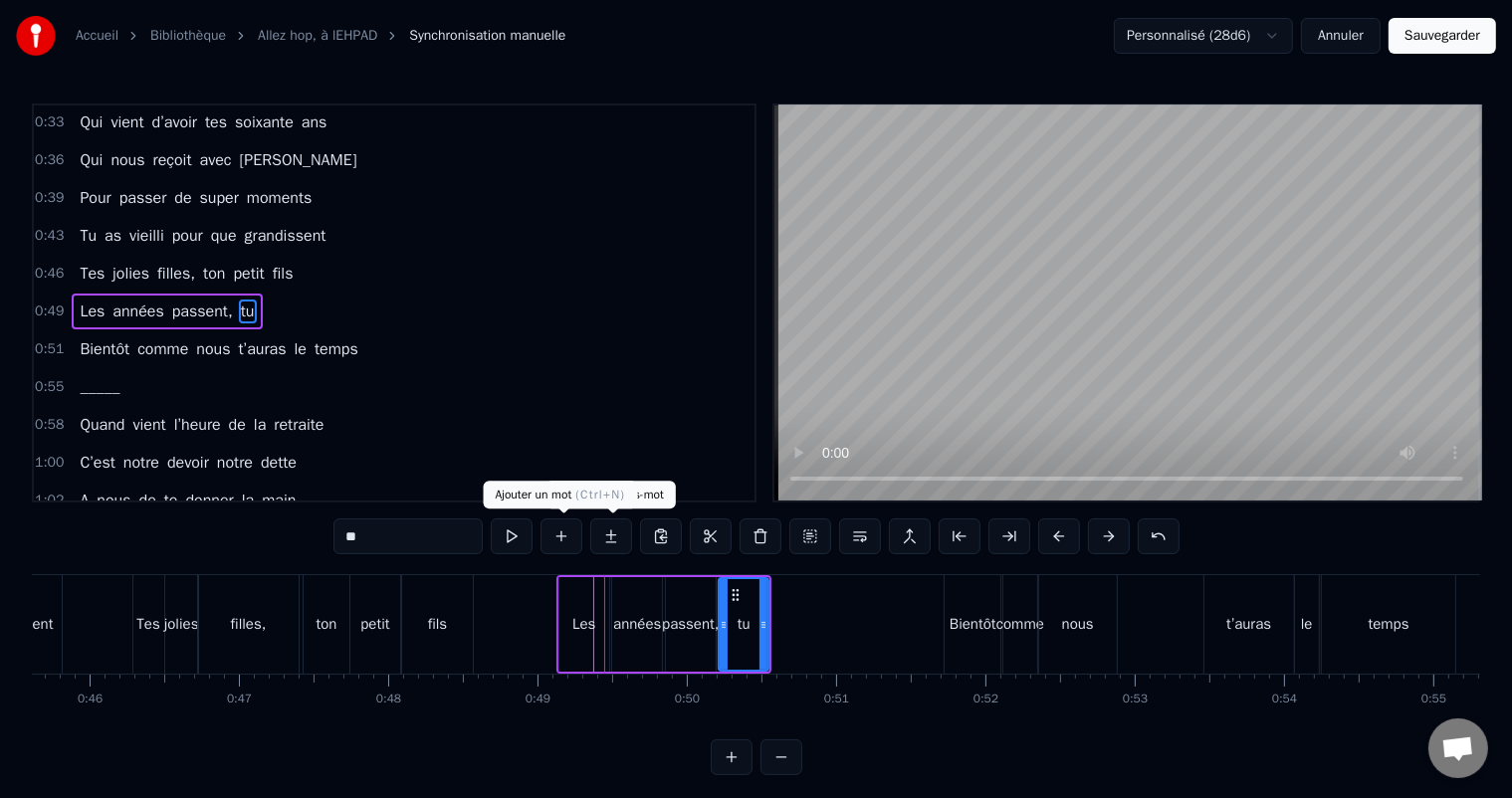 type on "**" 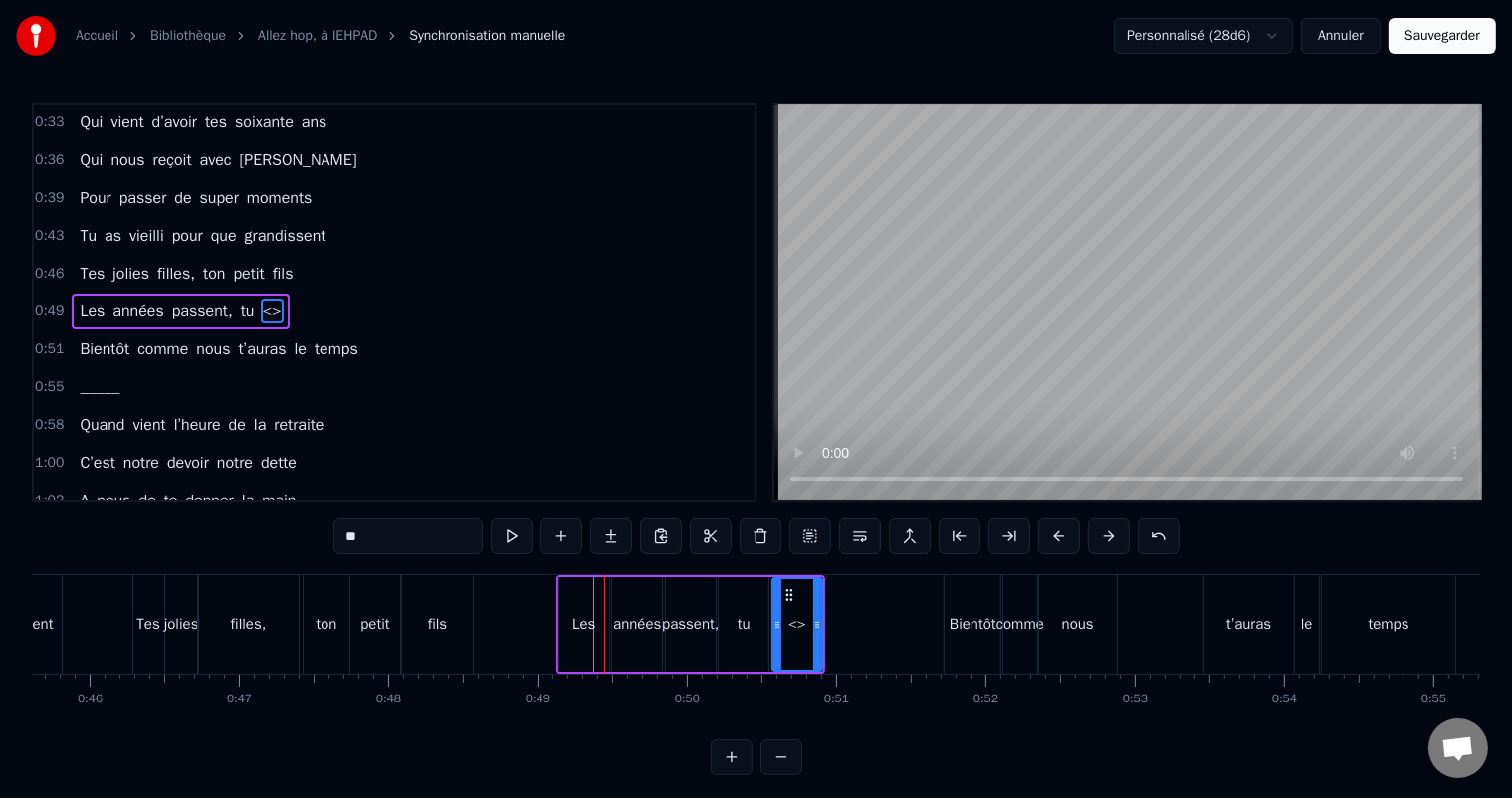 drag, startPoint x: 394, startPoint y: 533, endPoint x: 268, endPoint y: 492, distance: 132.50283 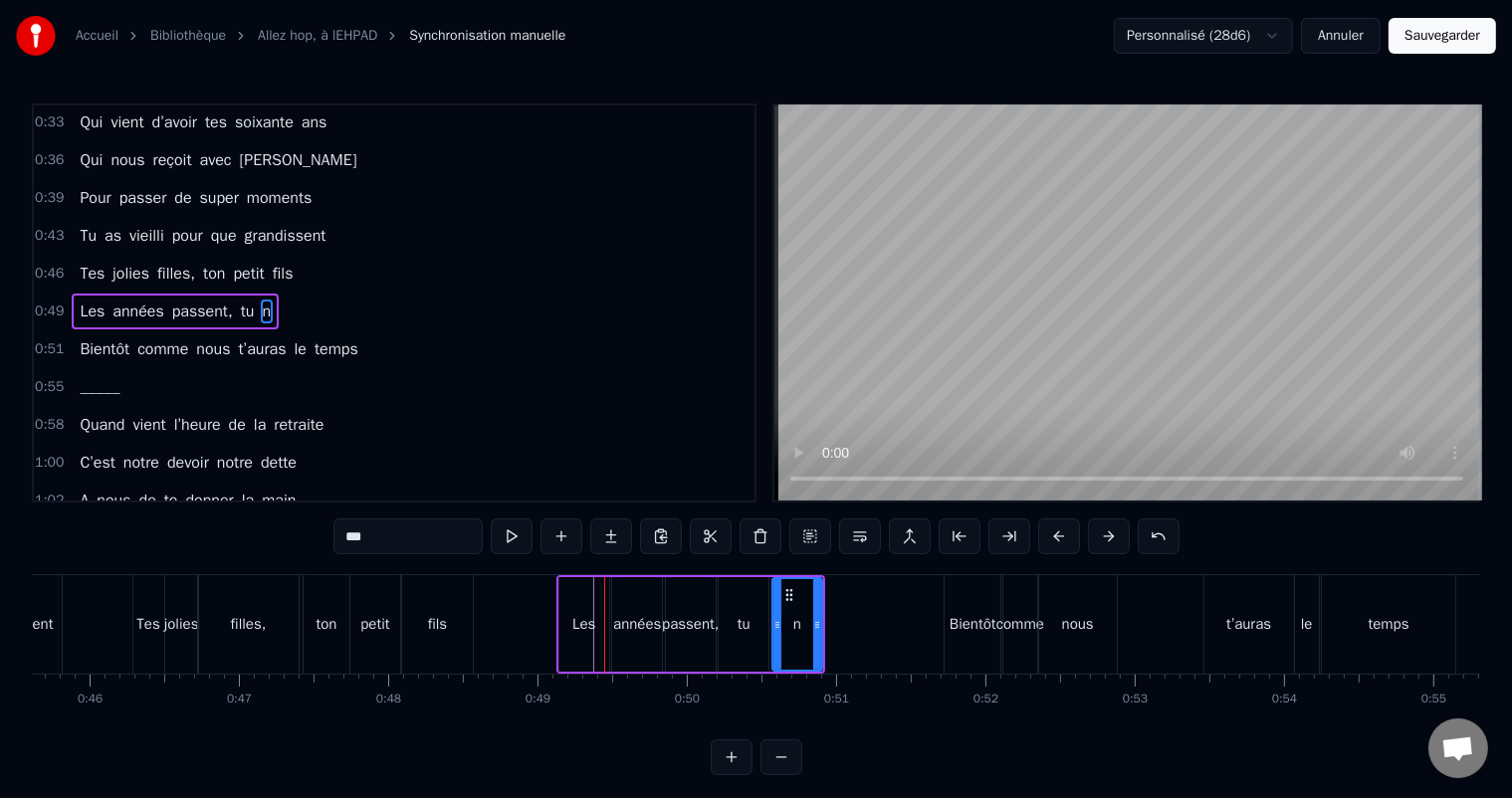 type on "****" 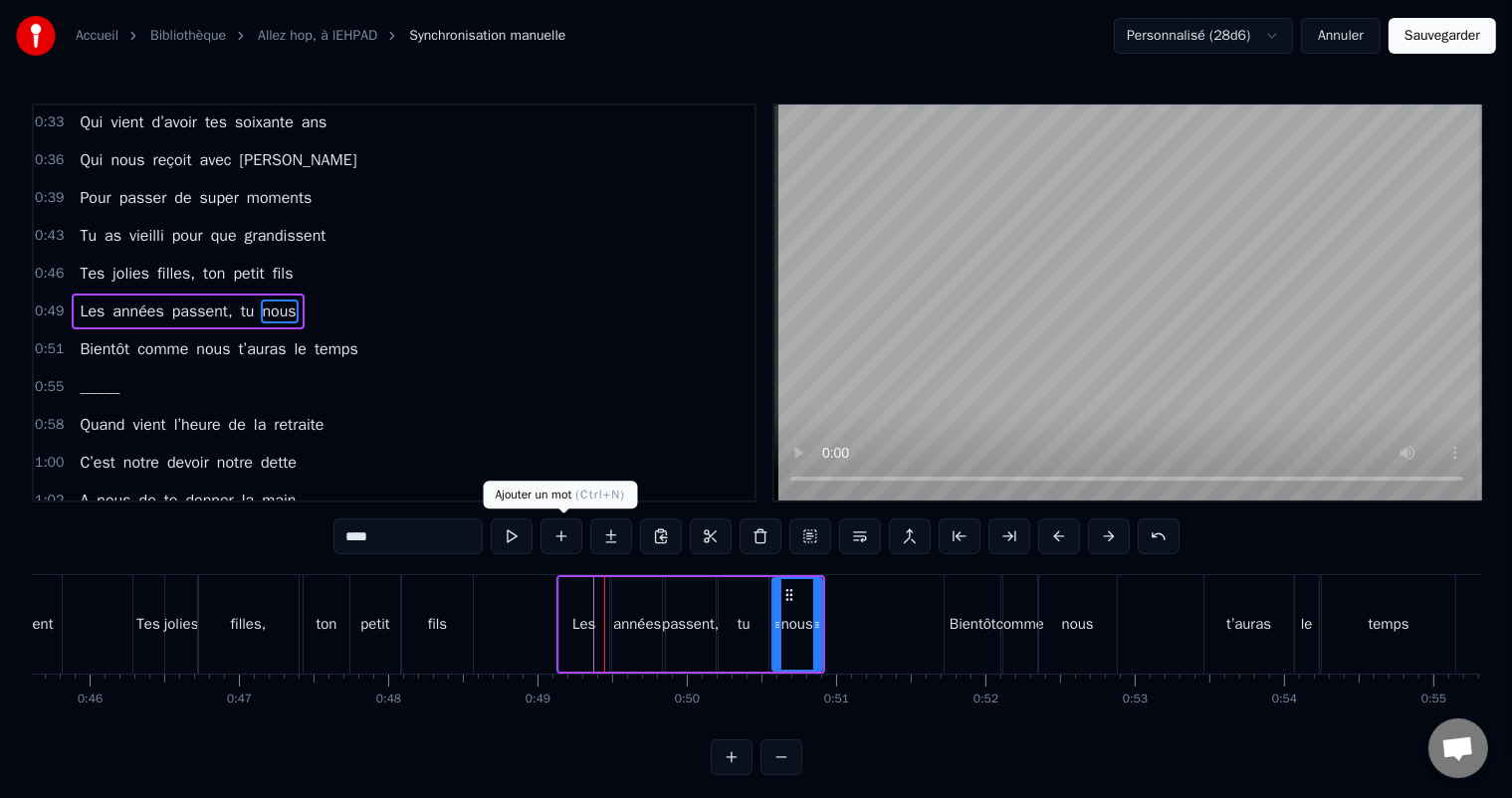 click at bounding box center (561, 536) 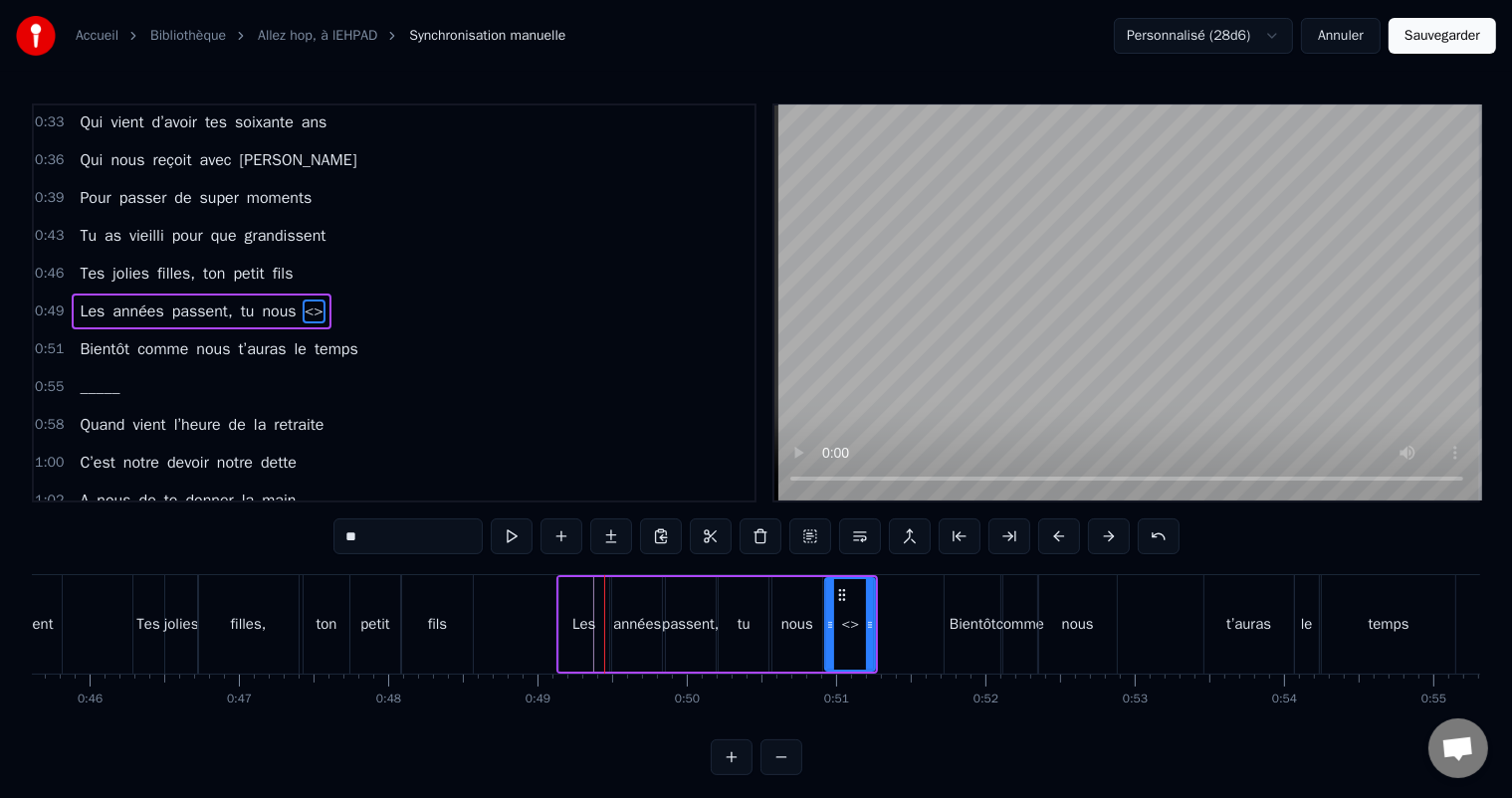 click on "**" at bounding box center (408, 536) 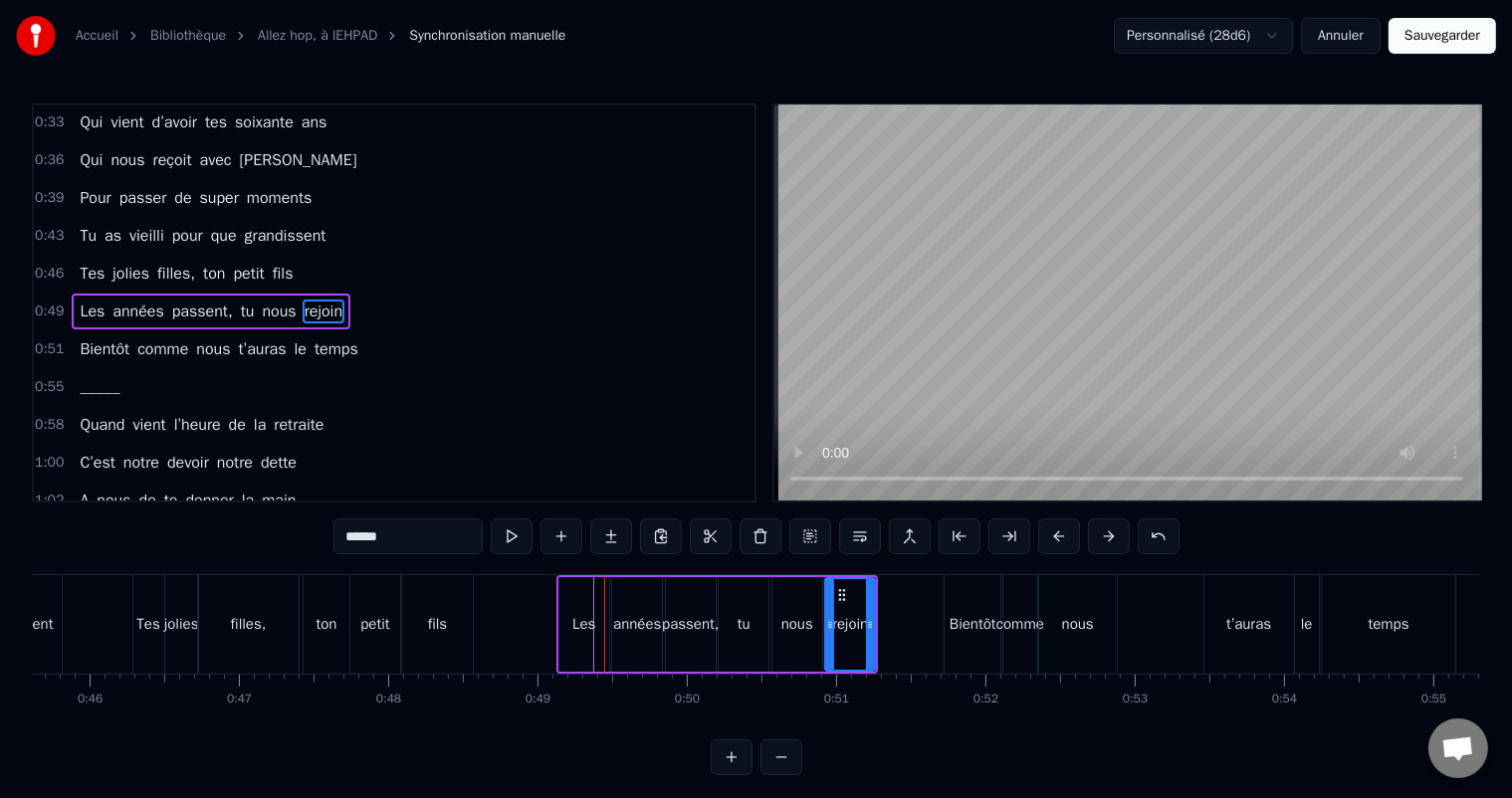 type on "*******" 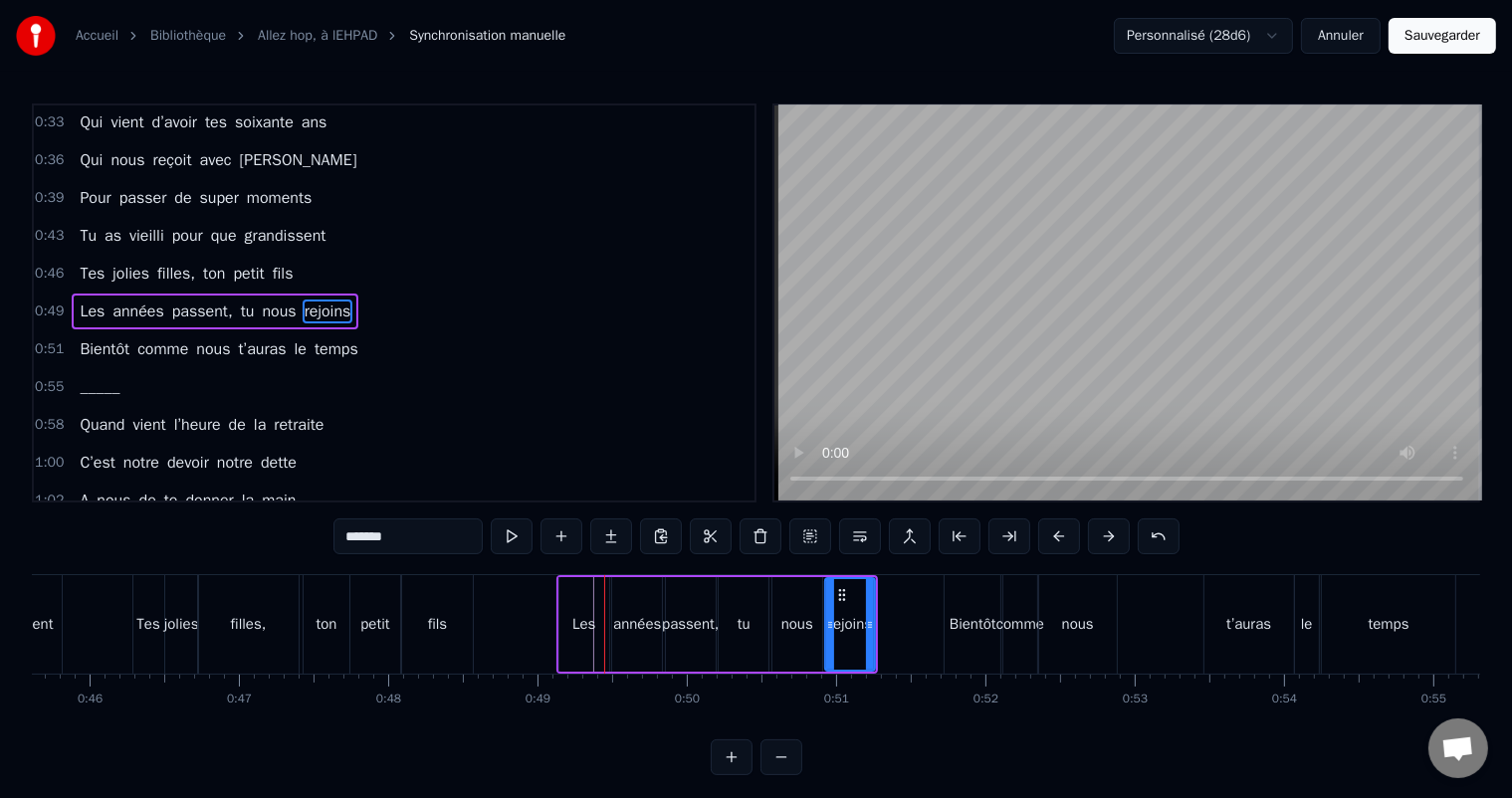 click on "0:49 Les années passent, tu nous rejoins" at bounding box center (394, 311) 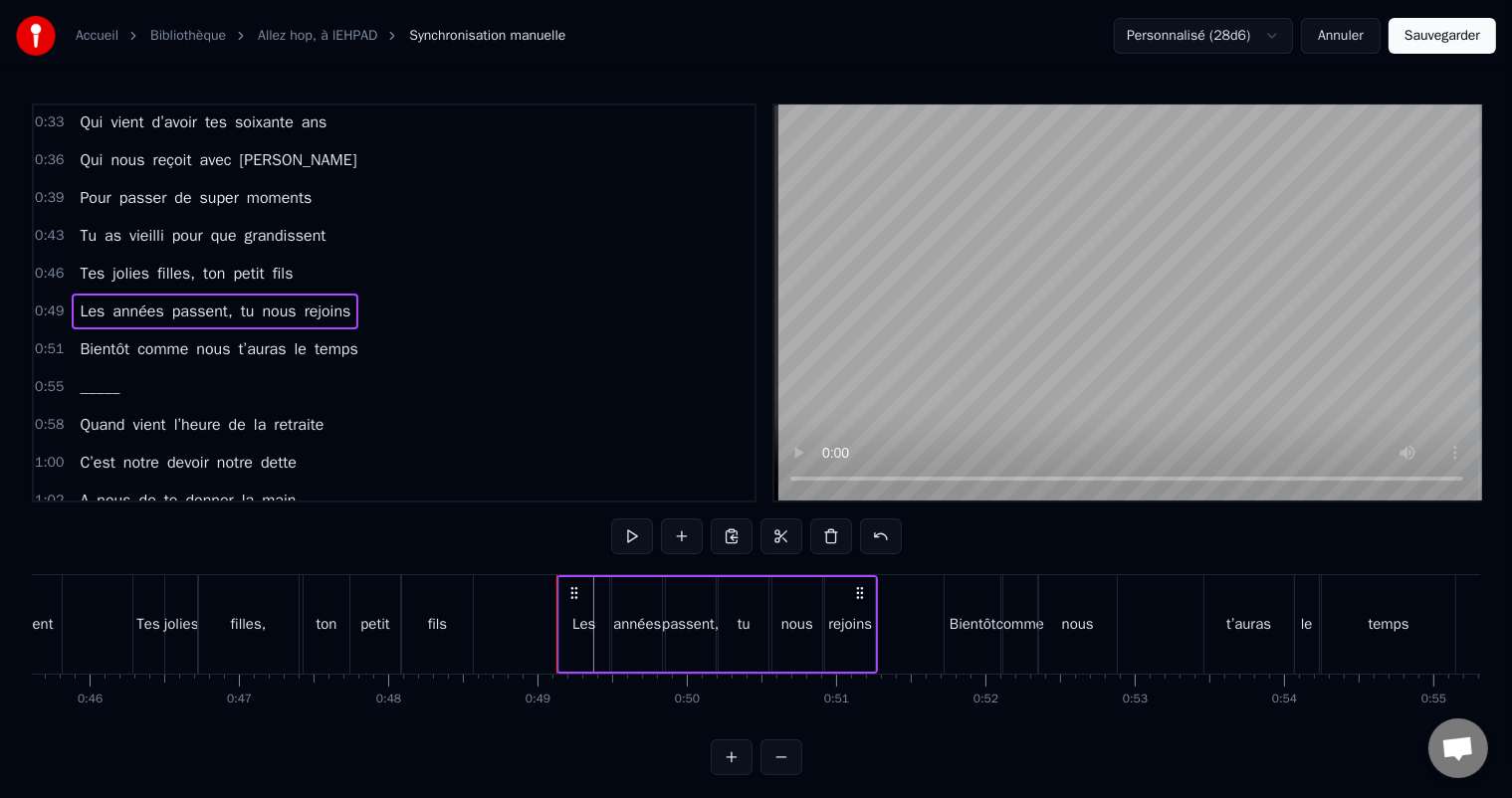click on "Les années passent, tu nous rejoins" at bounding box center (215, 311) 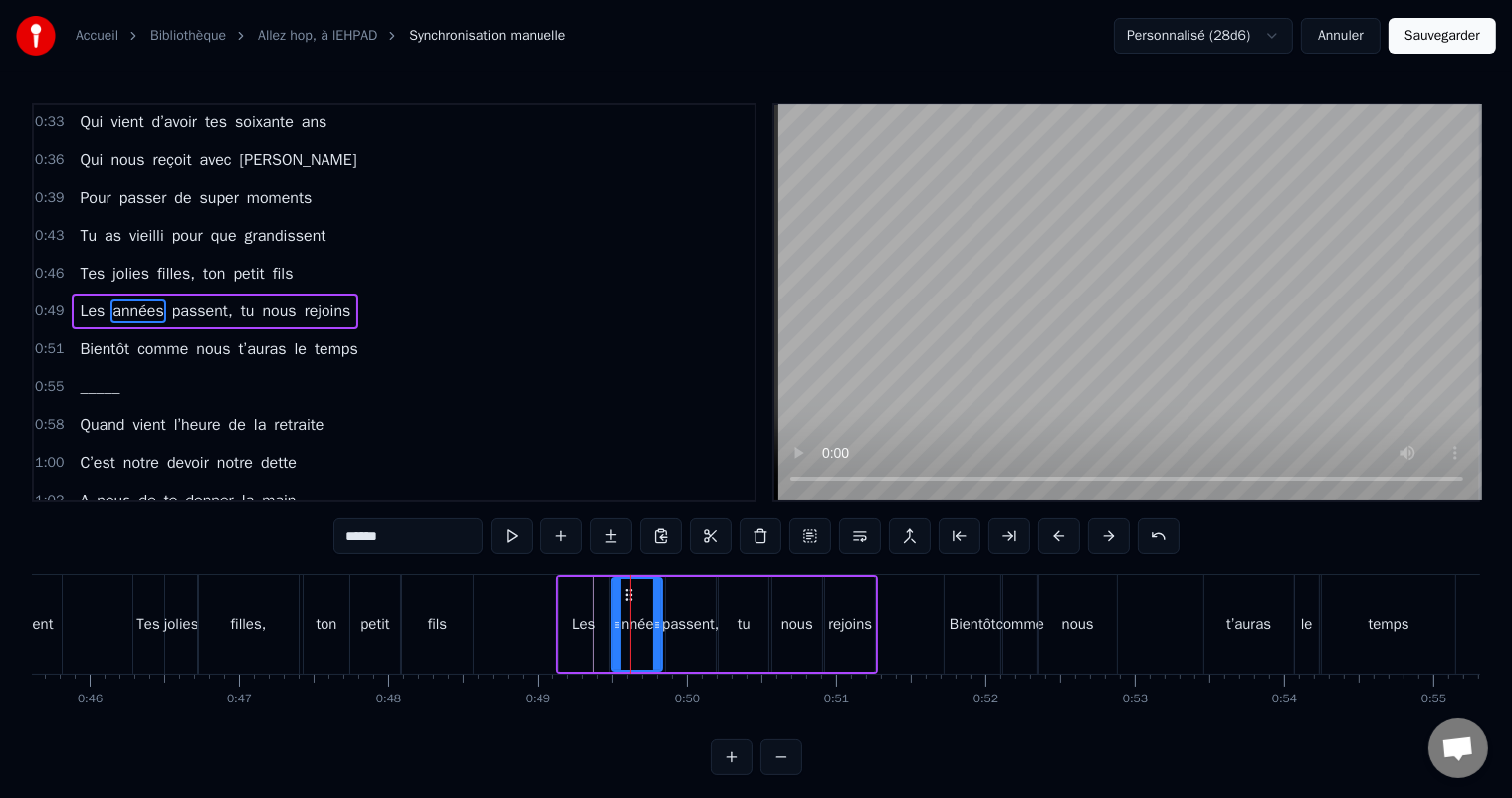 click on "Les" at bounding box center (584, 624) 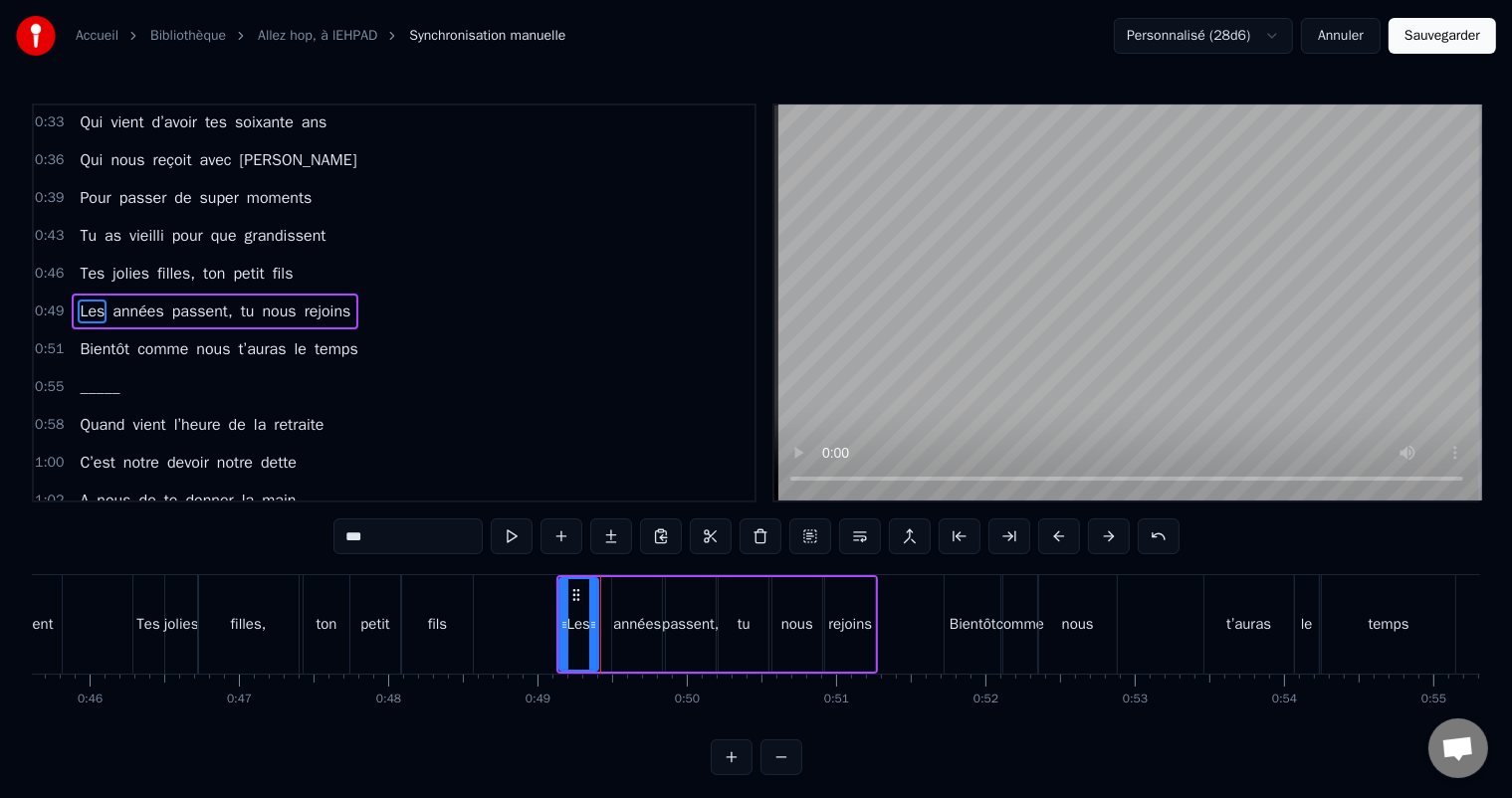 drag, startPoint x: 602, startPoint y: 621, endPoint x: 591, endPoint y: 621, distance: 11 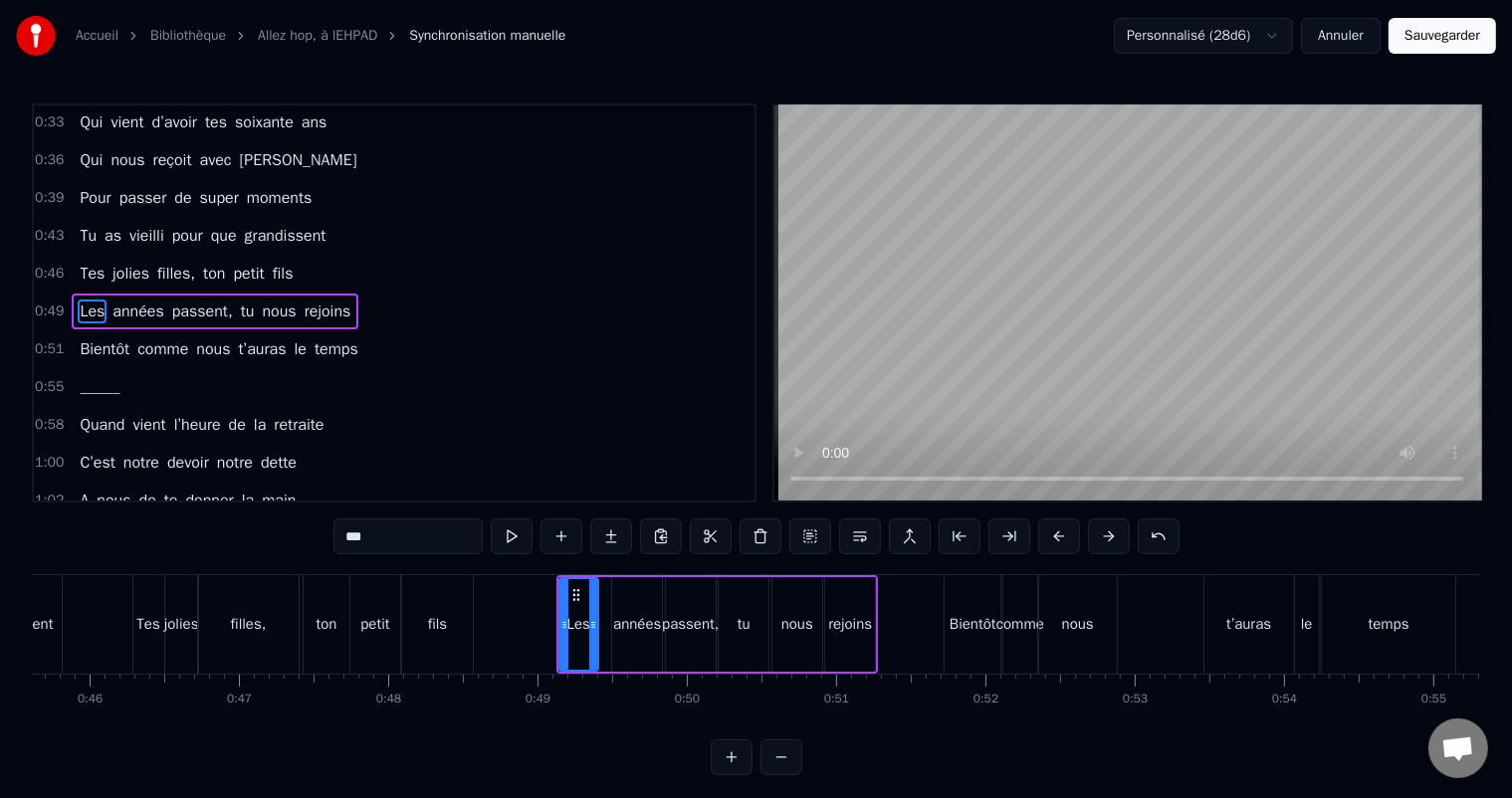 click on "années" at bounding box center (637, 624) 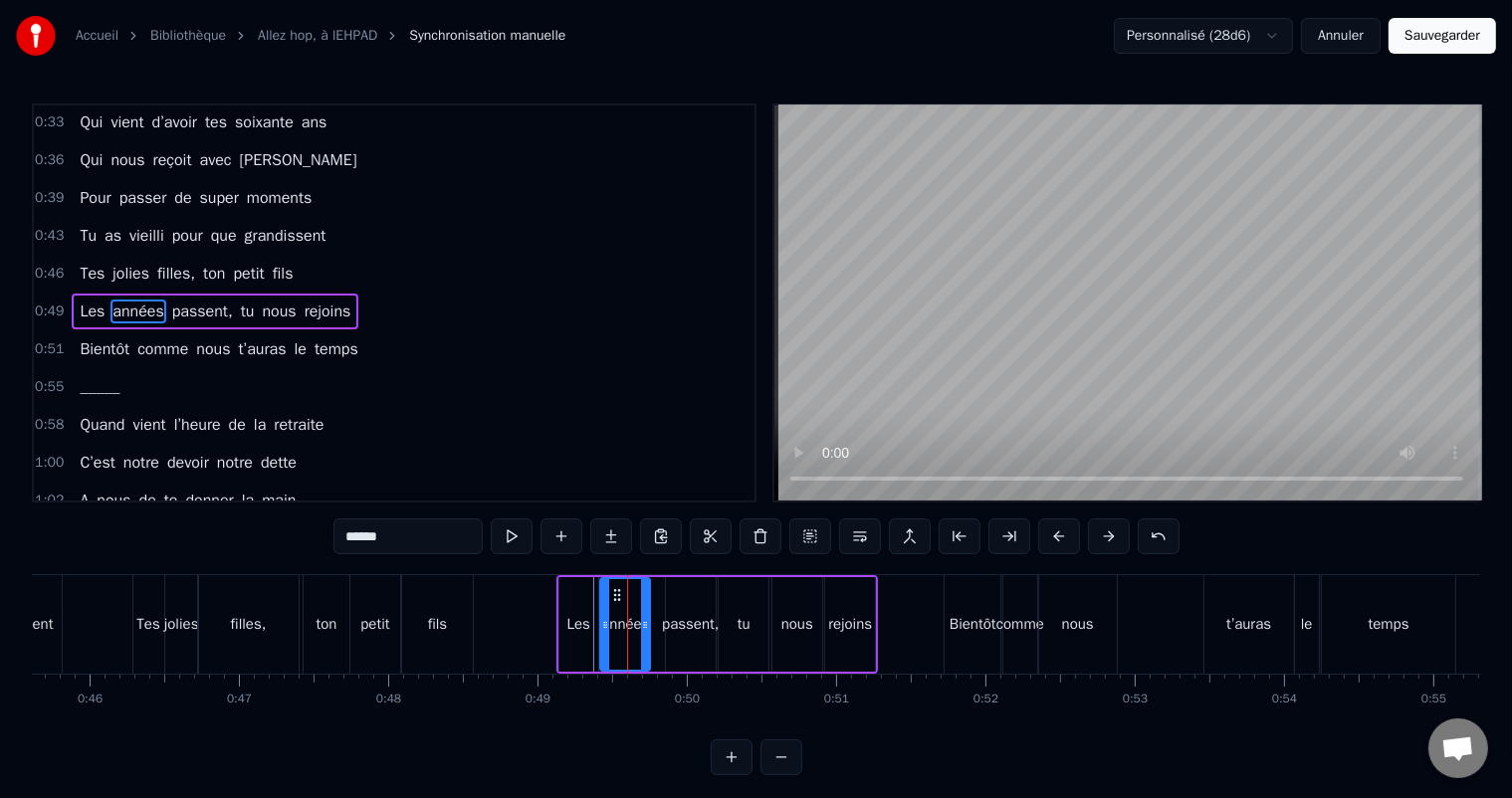 drag, startPoint x: 626, startPoint y: 594, endPoint x: 615, endPoint y: 596, distance: 11.18034 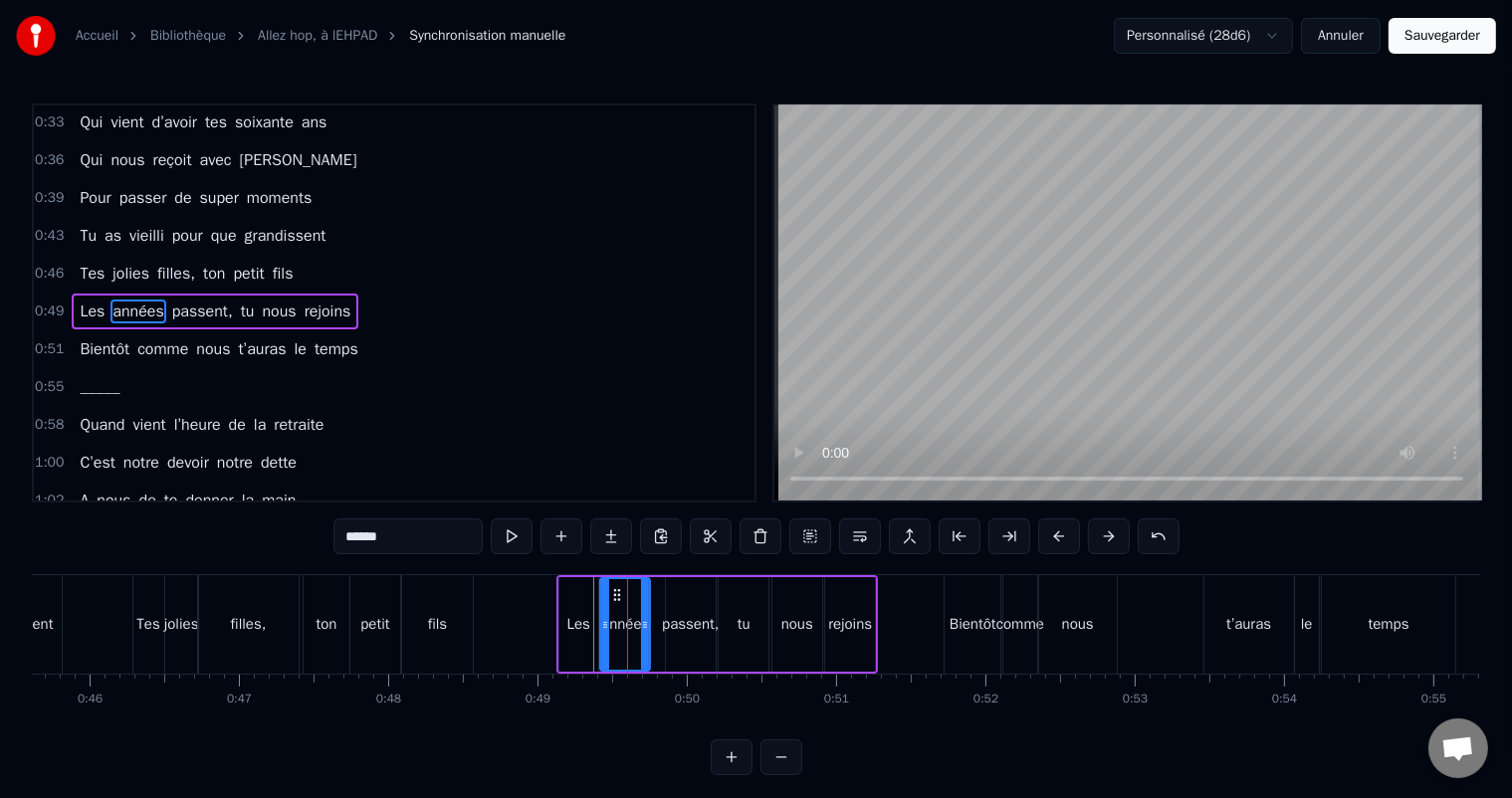 click 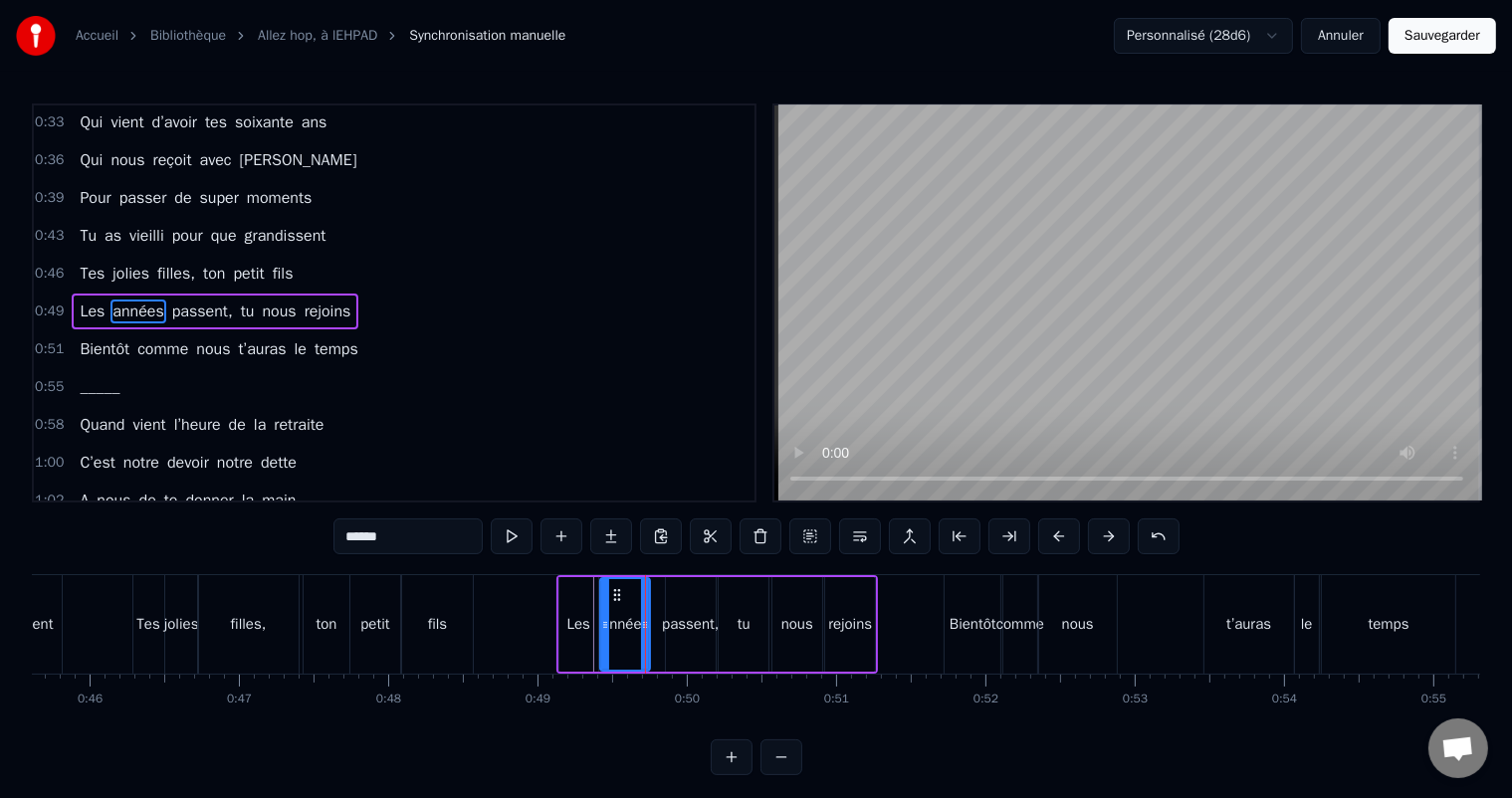 click on "passent," at bounding box center (690, 624) 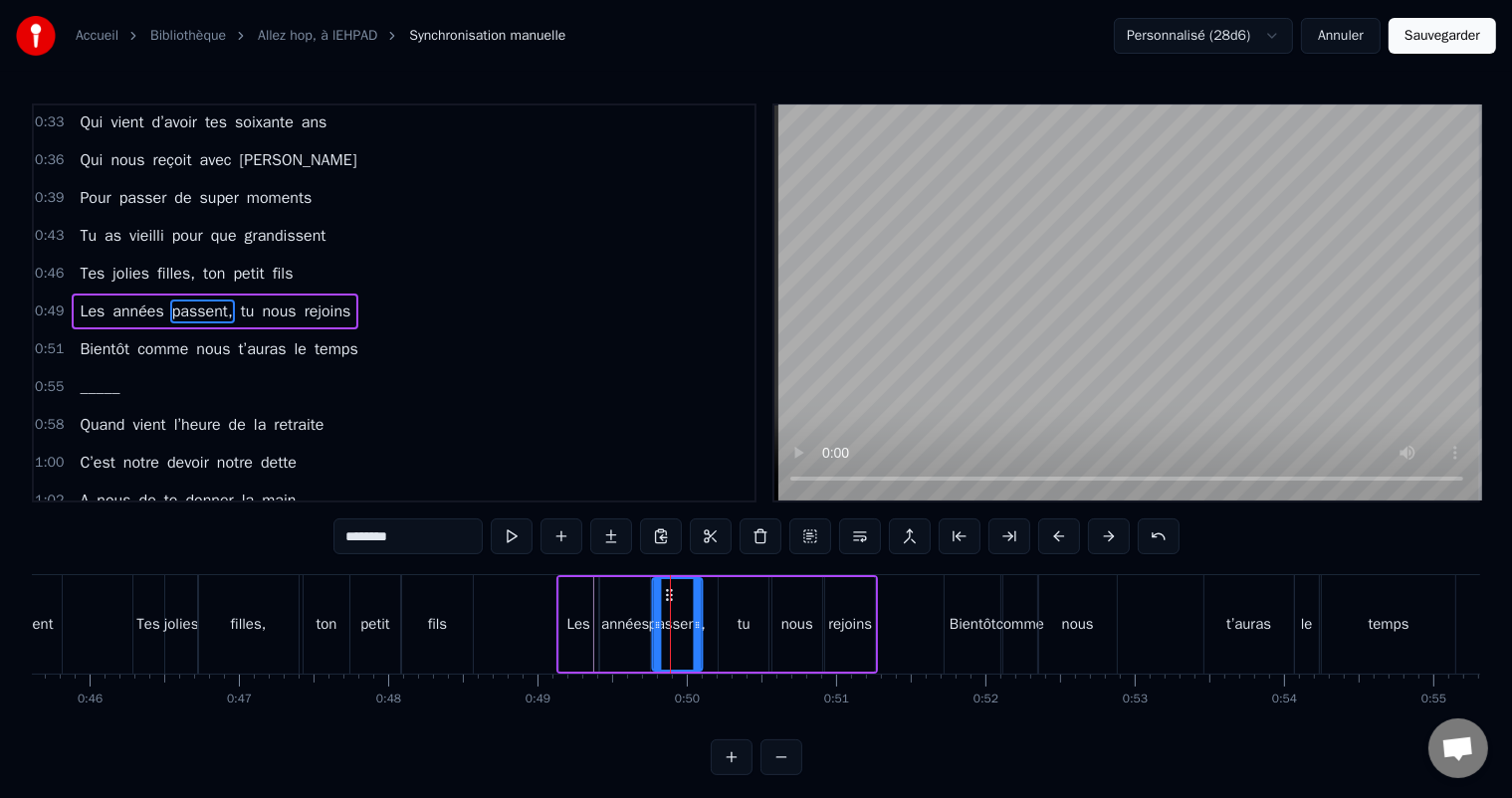 click 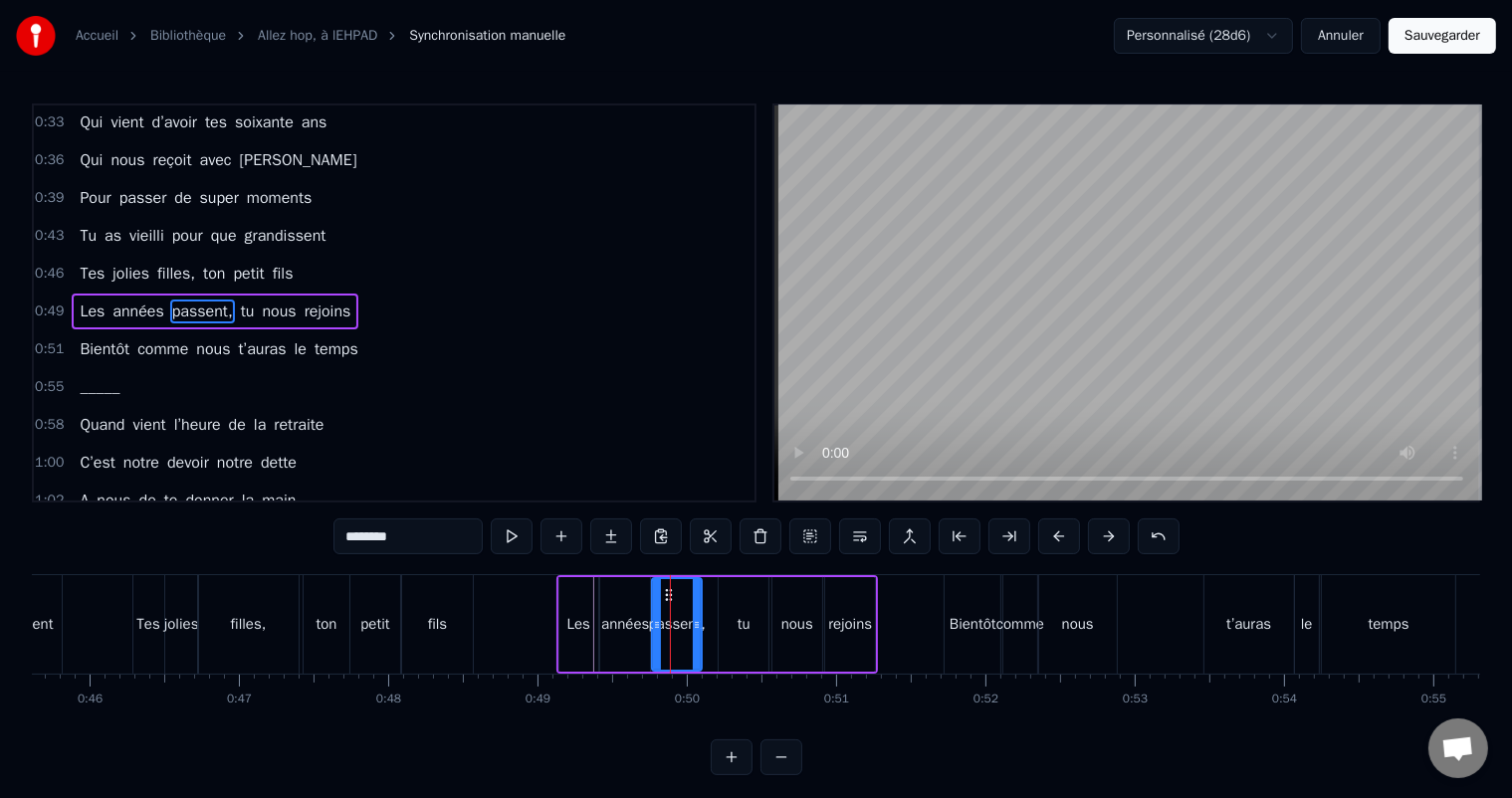 click on "Les années passent, tu nous rejoins" at bounding box center [718, 624] 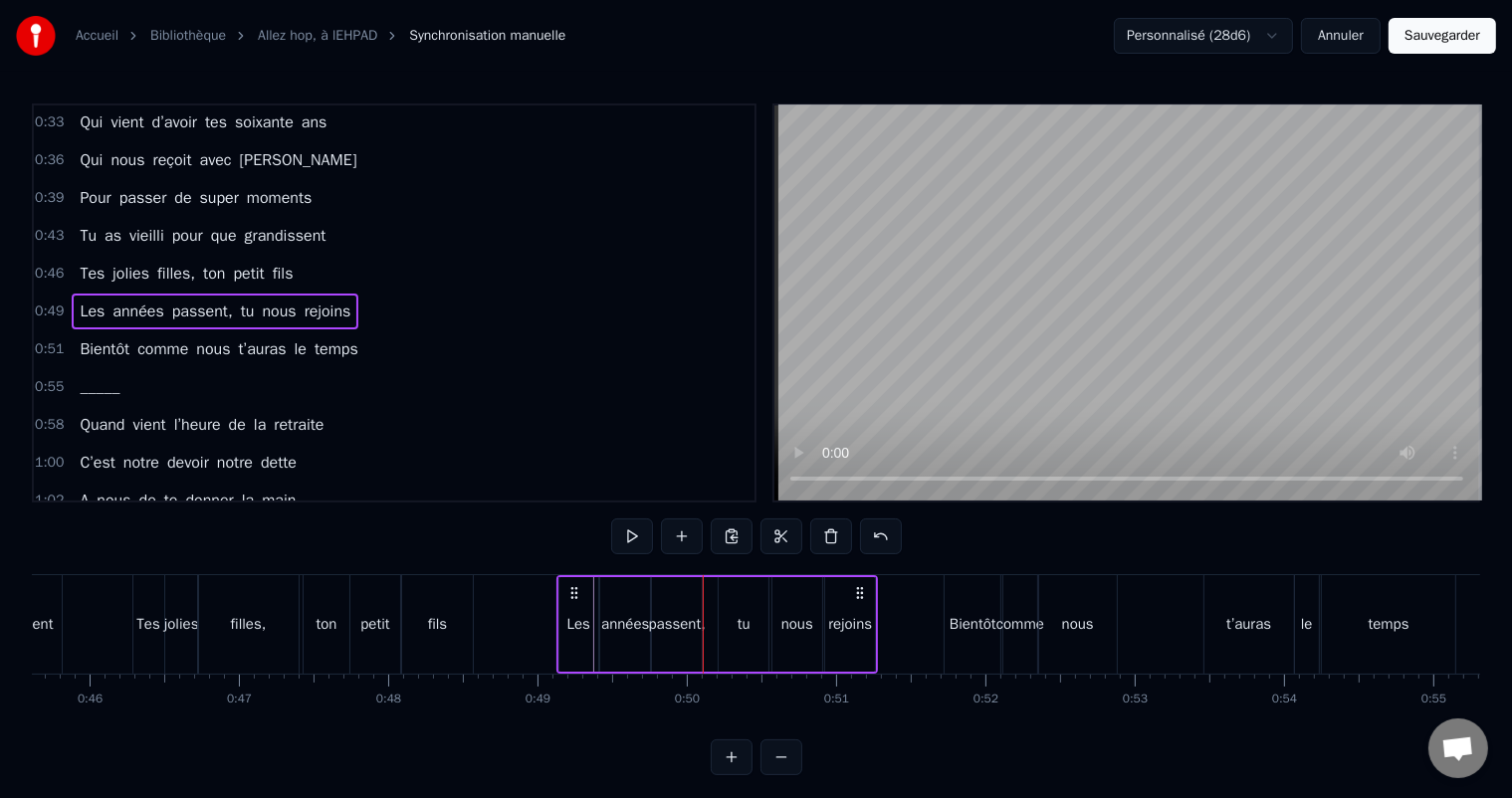 click on "tu" at bounding box center [744, 624] 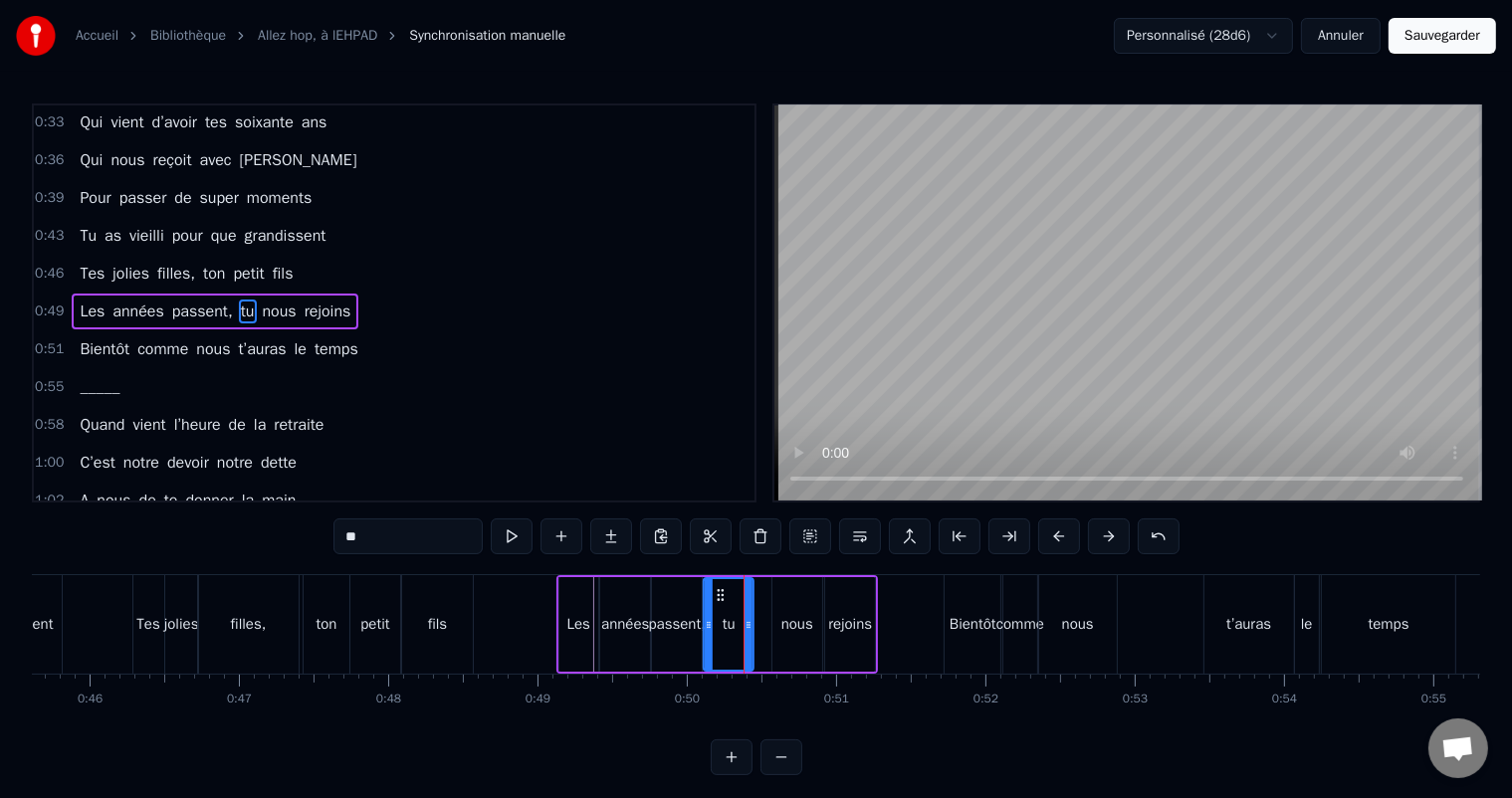 drag, startPoint x: 731, startPoint y: 595, endPoint x: 716, endPoint y: 601, distance: 16.155494 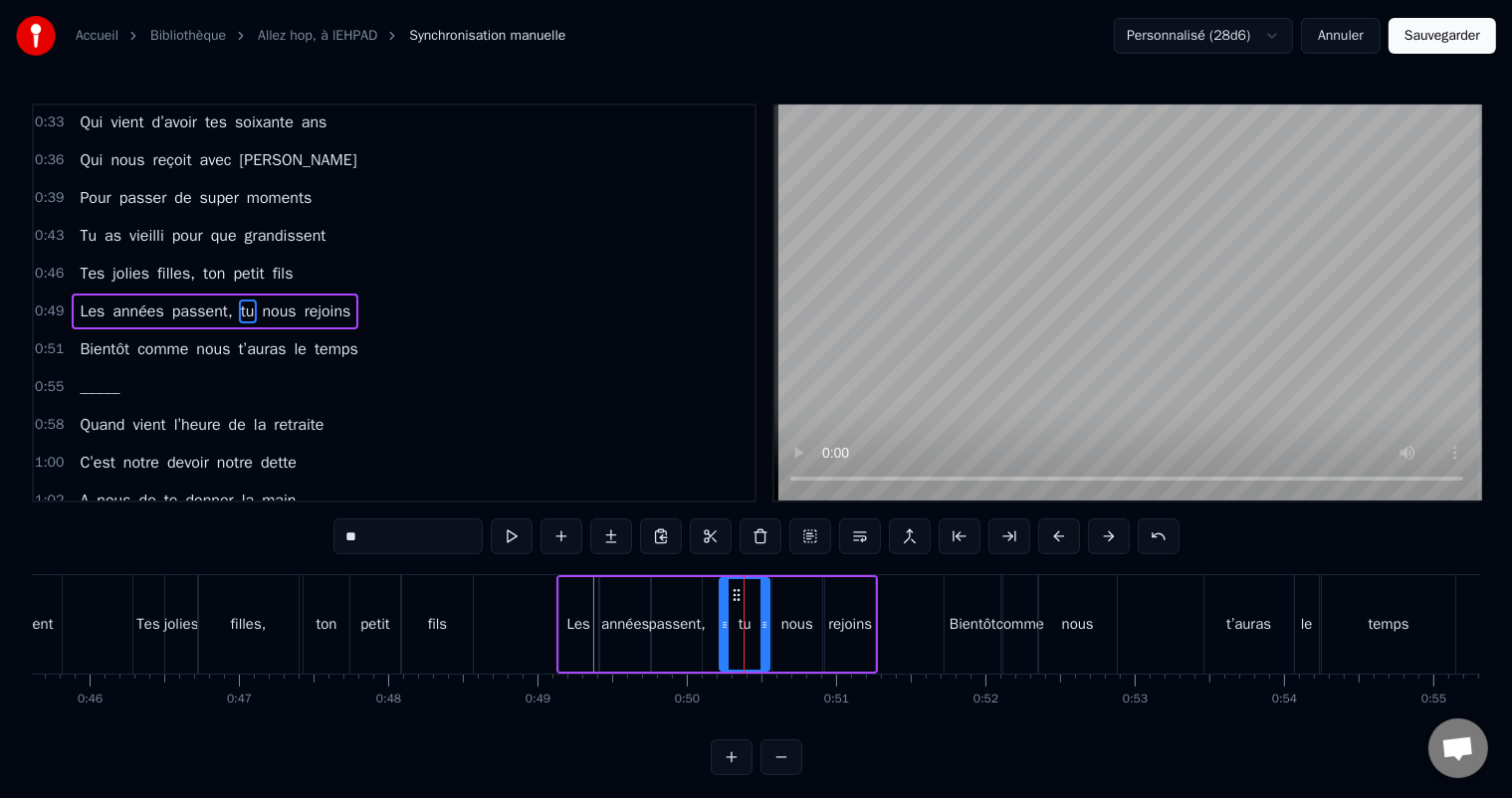 drag, startPoint x: 720, startPoint y: 593, endPoint x: 737, endPoint y: 596, distance: 17.262677 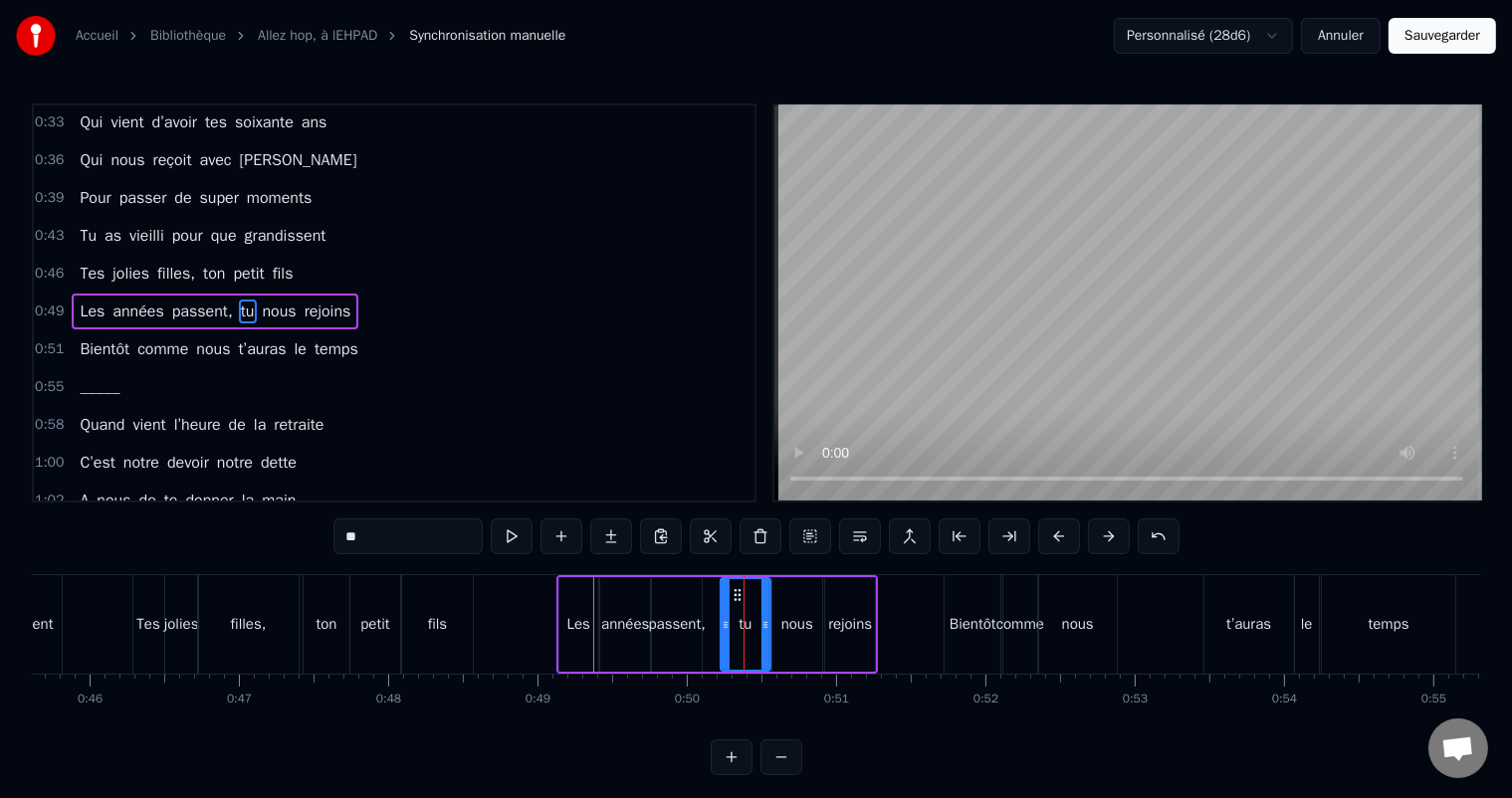 click on "passent," at bounding box center (677, 624) 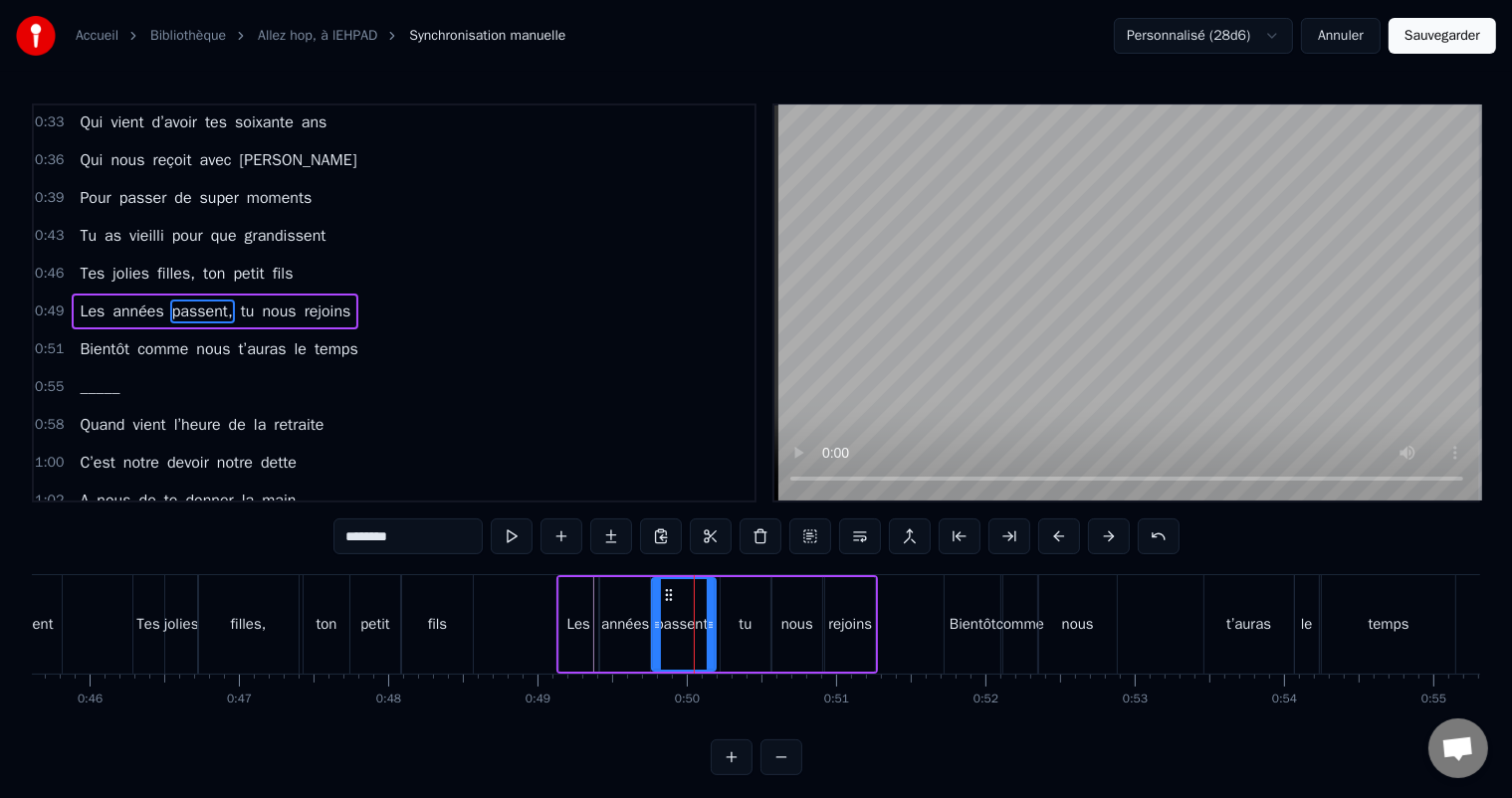 drag, startPoint x: 698, startPoint y: 623, endPoint x: 712, endPoint y: 625, distance: 14.142136 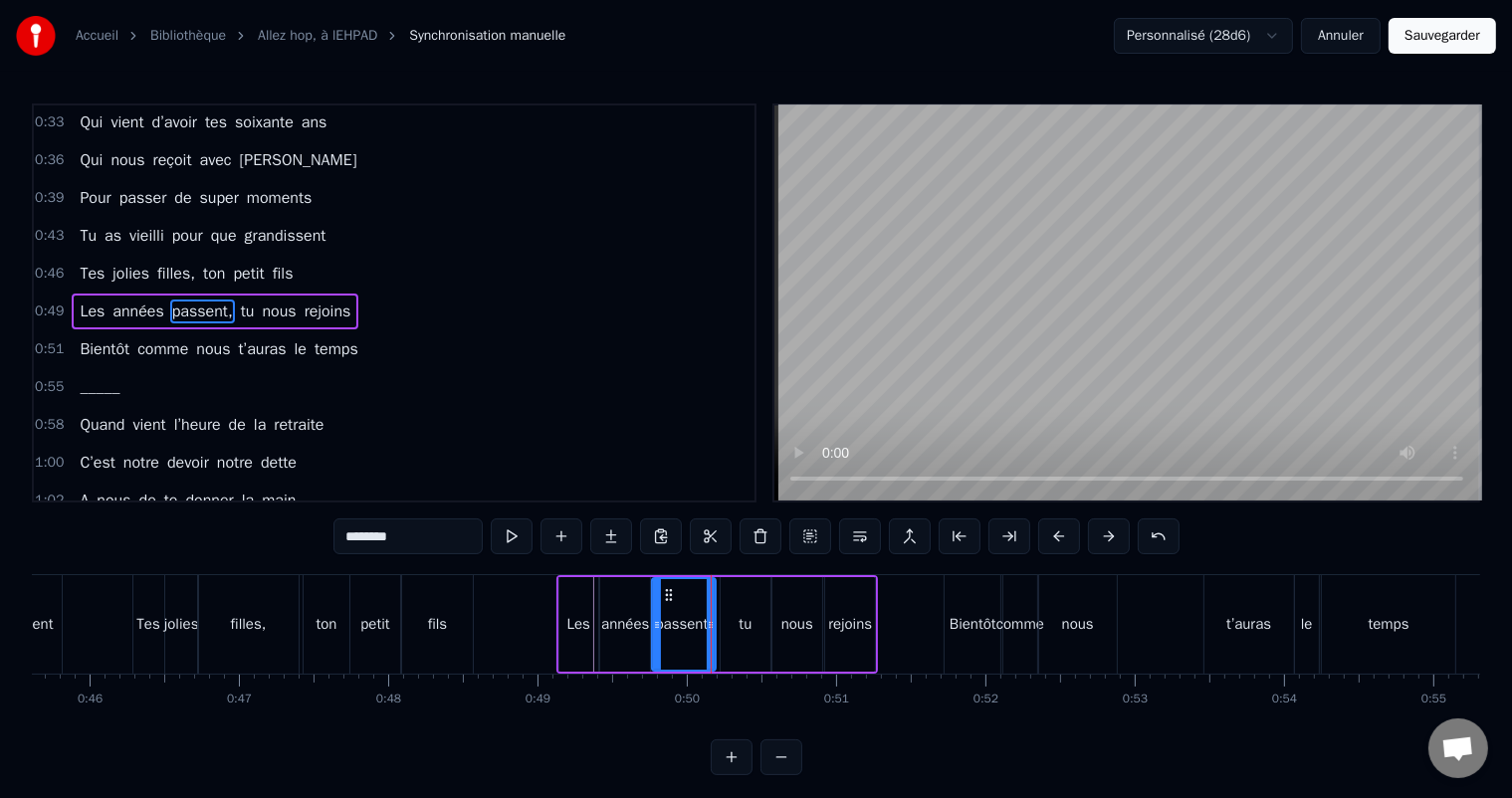 click on "tu" at bounding box center (746, 624) 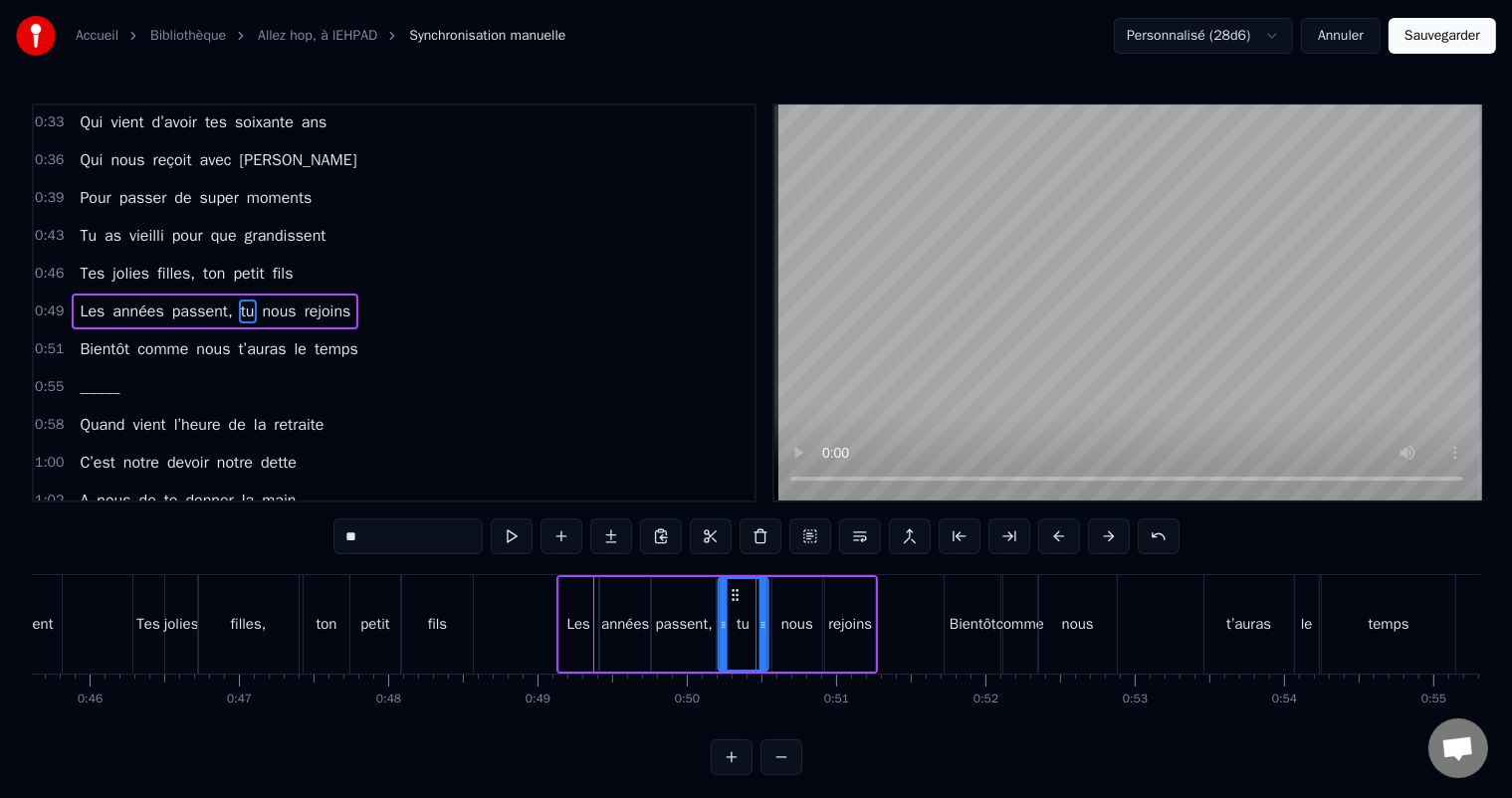 click 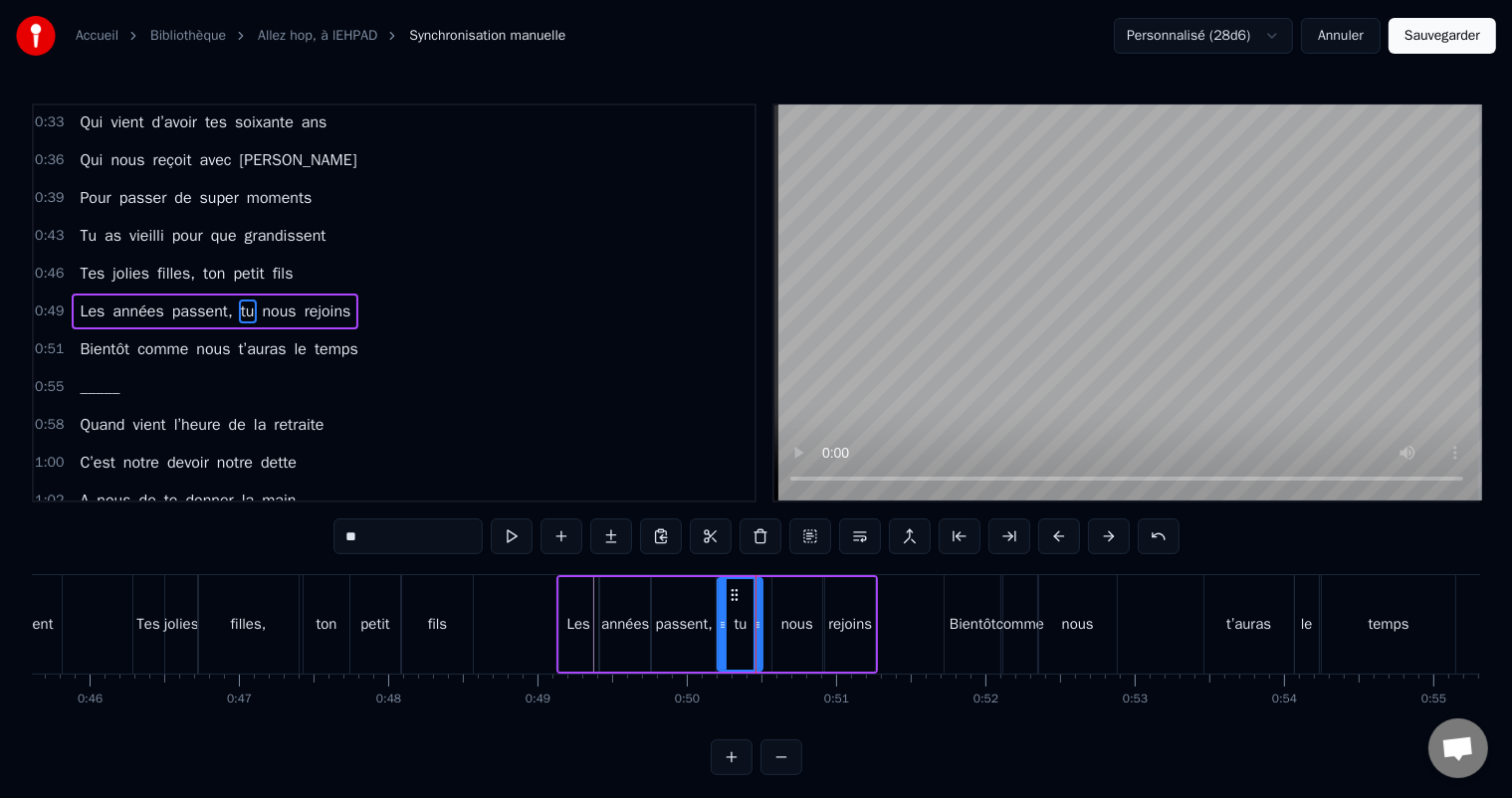 click 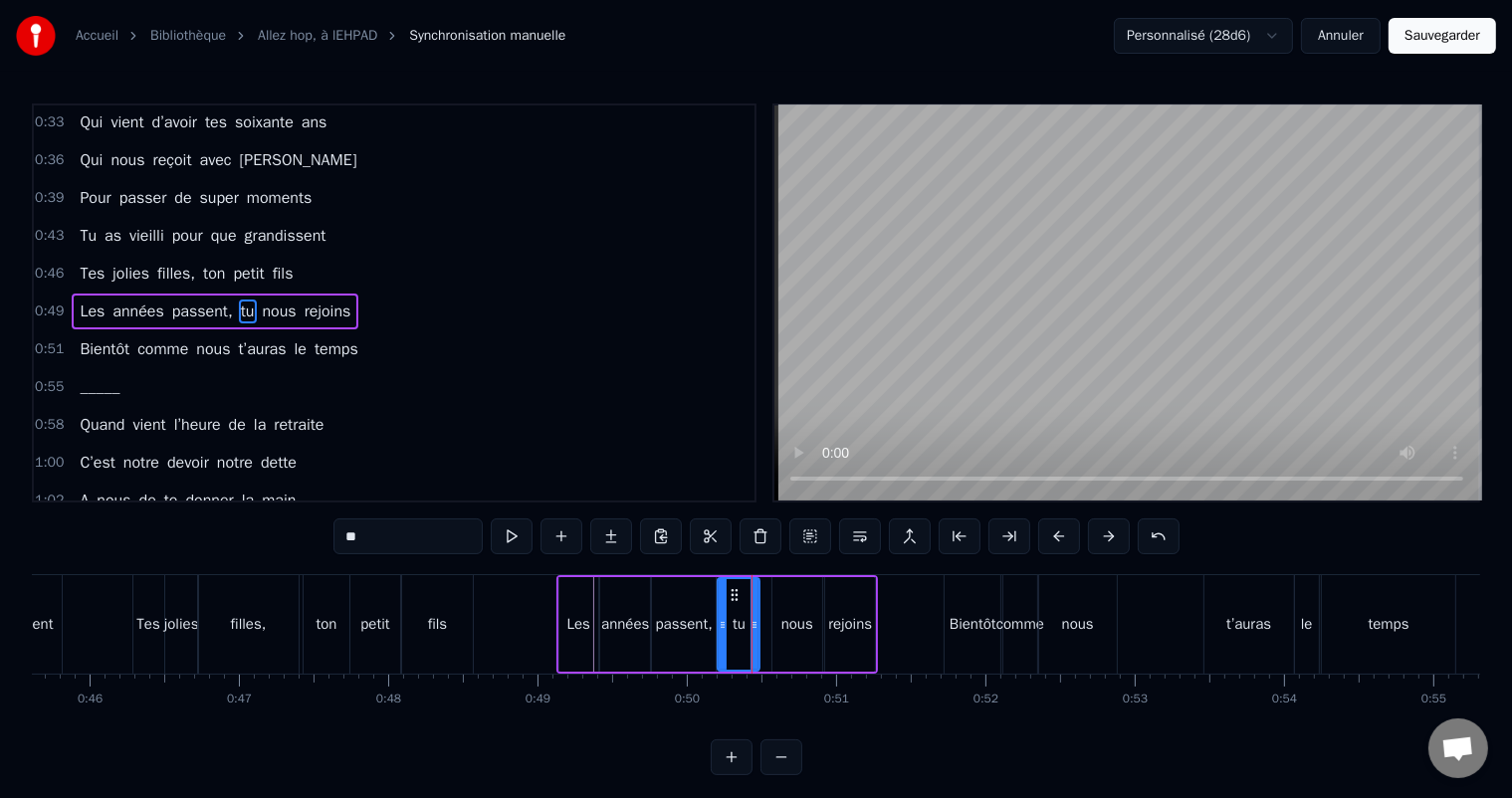click on "nous" at bounding box center (797, 624) 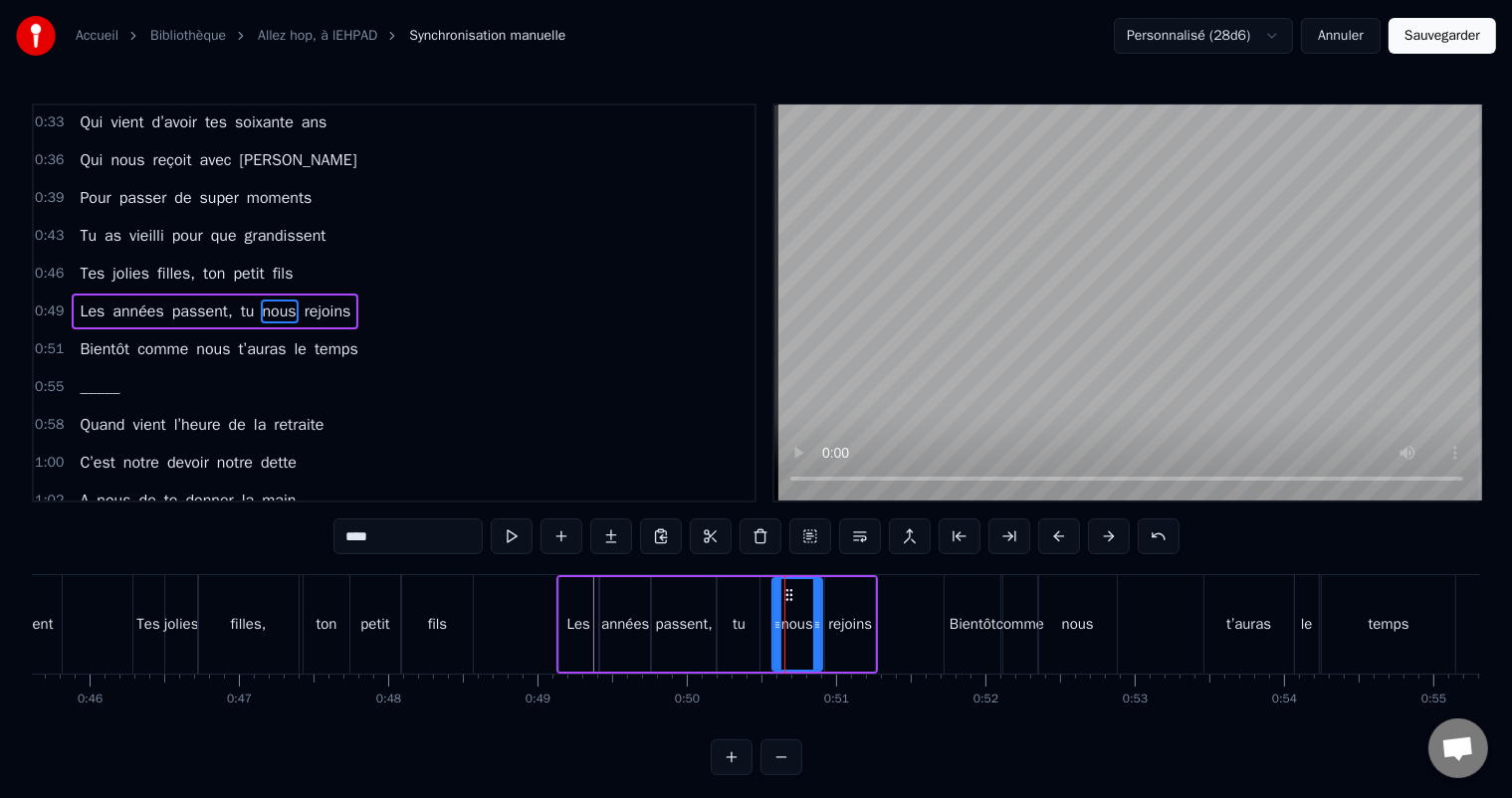 drag, startPoint x: 783, startPoint y: 593, endPoint x: 766, endPoint y: 595, distance: 17.117243 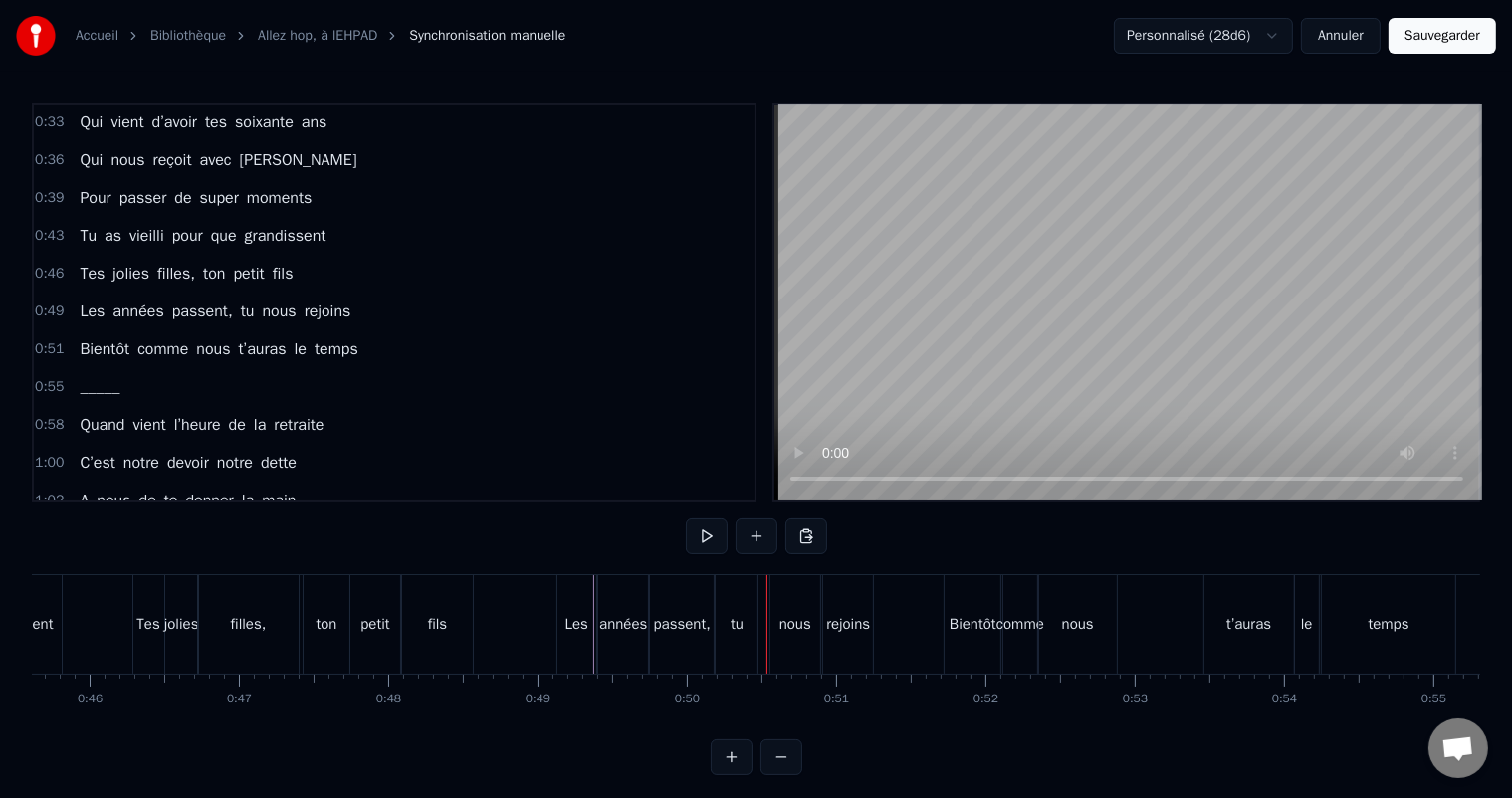 click on "nous" at bounding box center (795, 624) 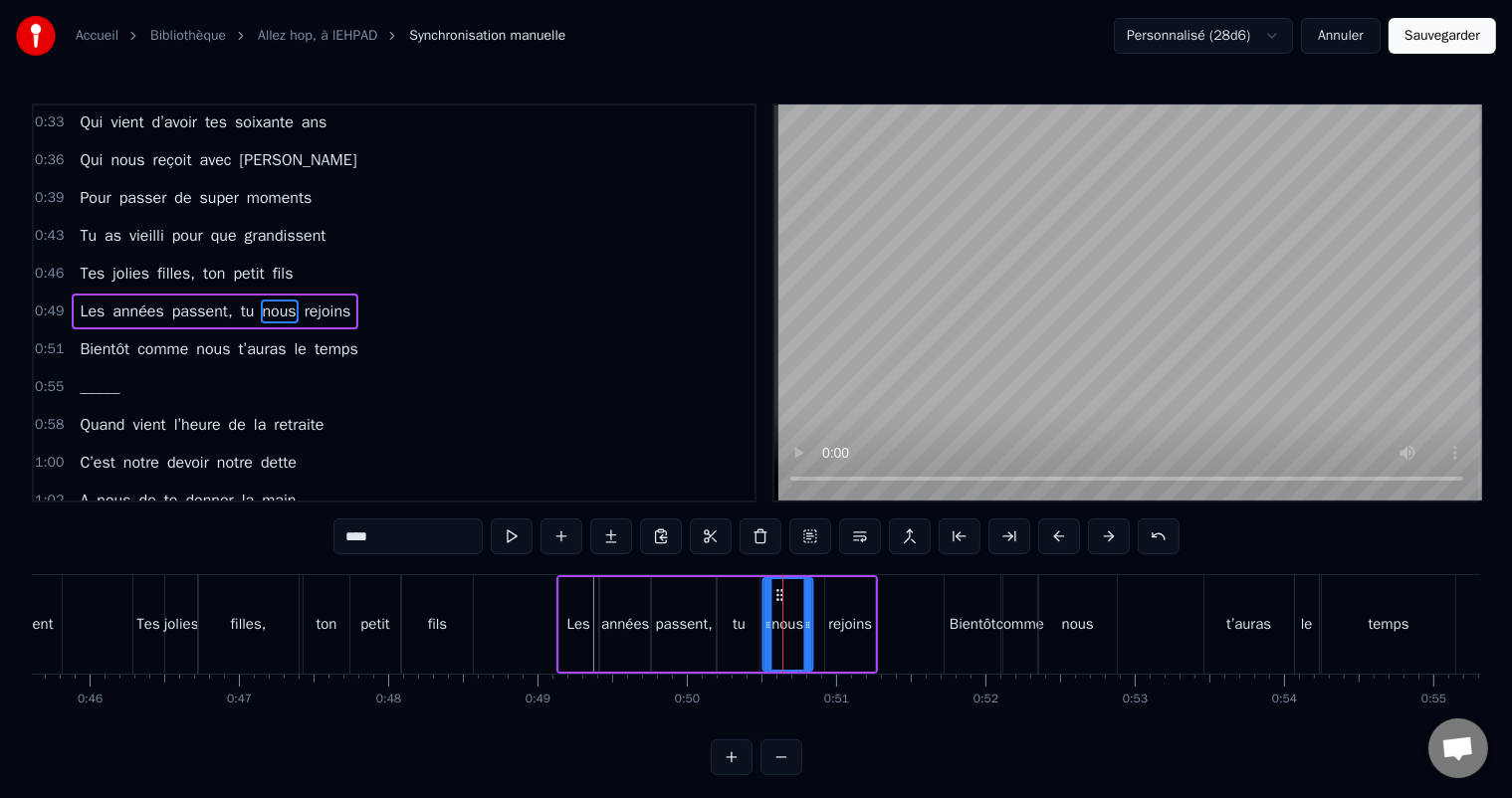 drag, startPoint x: 783, startPoint y: 593, endPoint x: 773, endPoint y: 592, distance: 10.049876 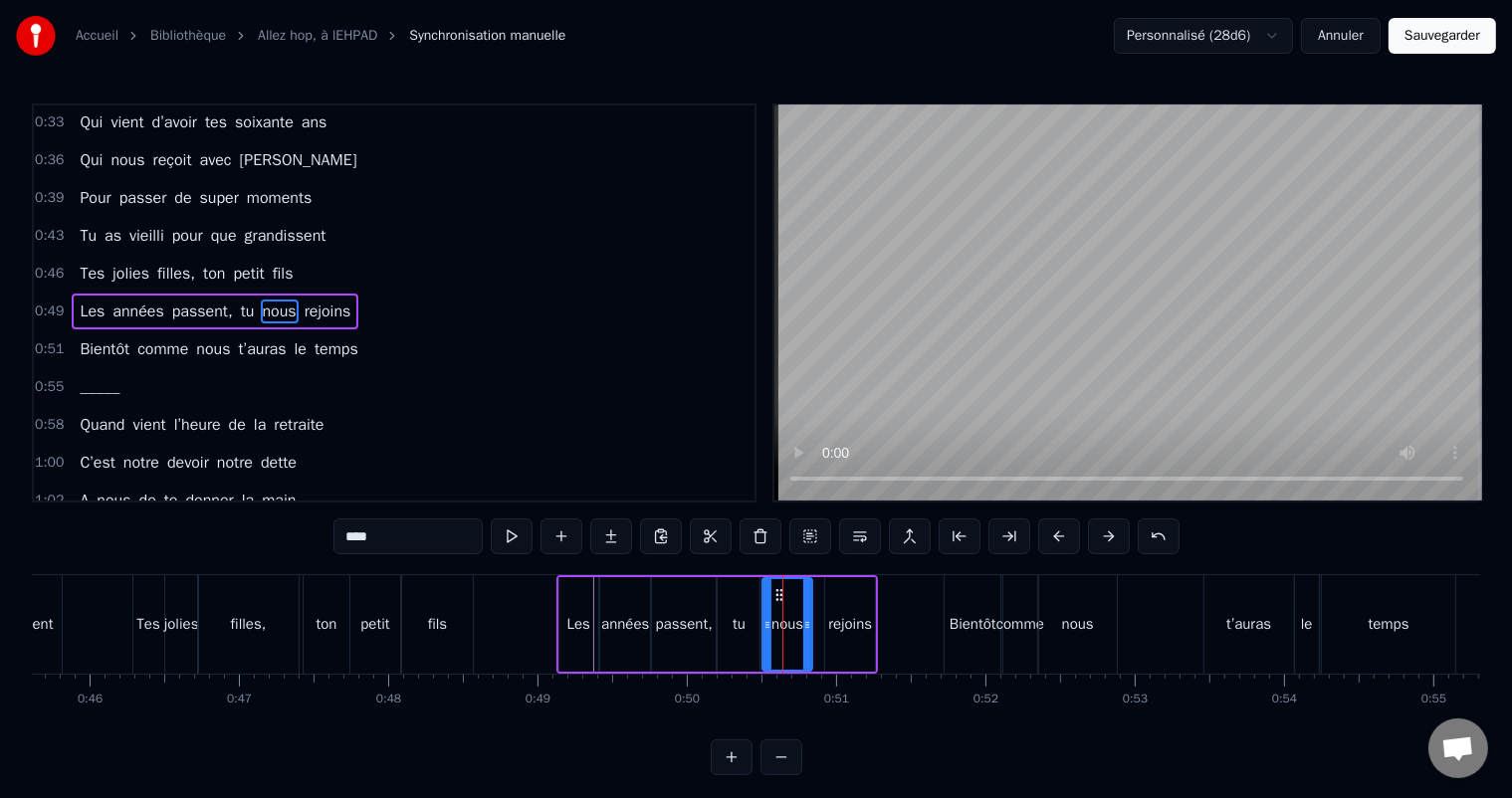 click on "rejoins" at bounding box center [850, 624] 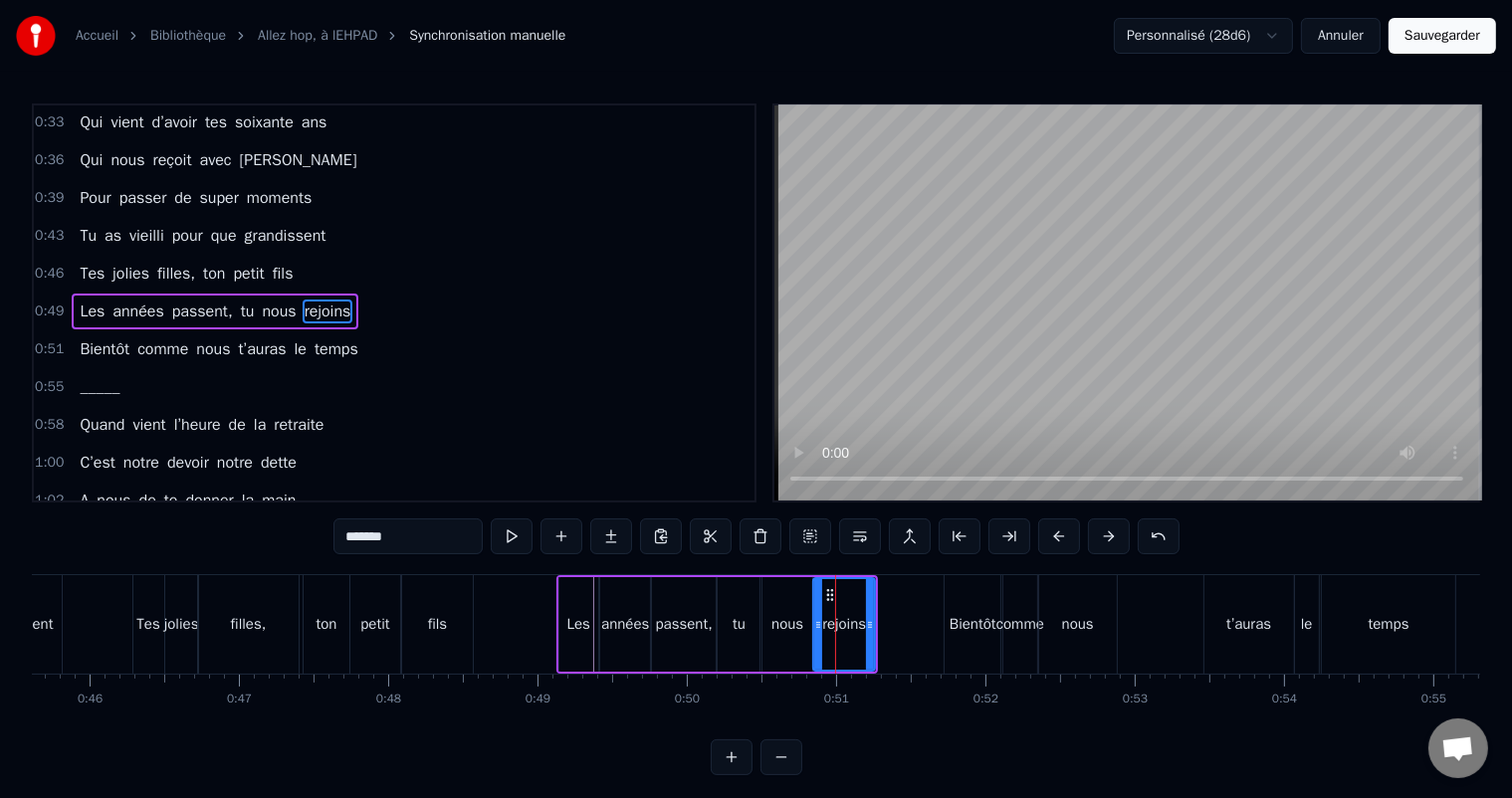 drag, startPoint x: 829, startPoint y: 621, endPoint x: 817, endPoint y: 616, distance: 13 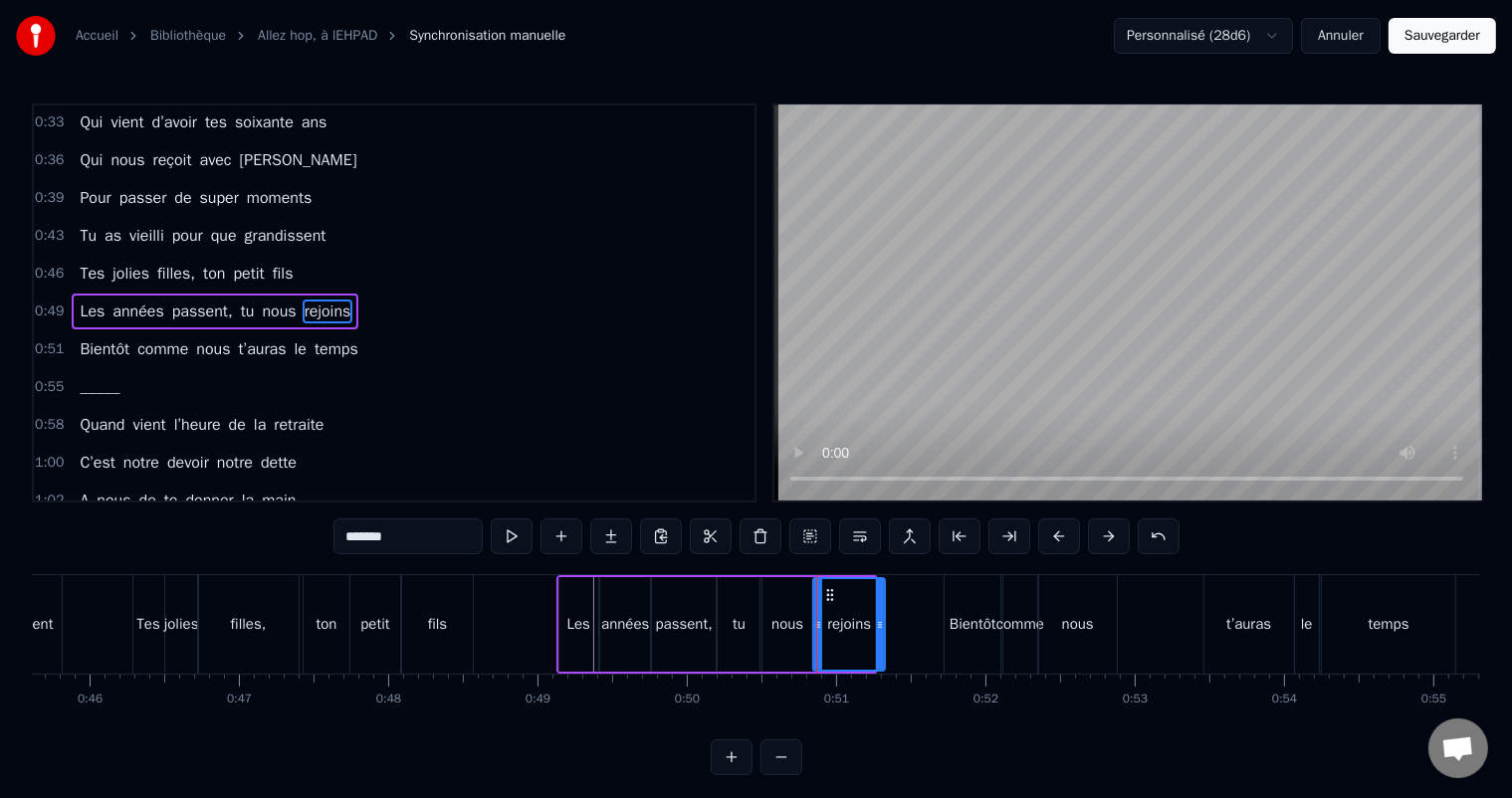 click 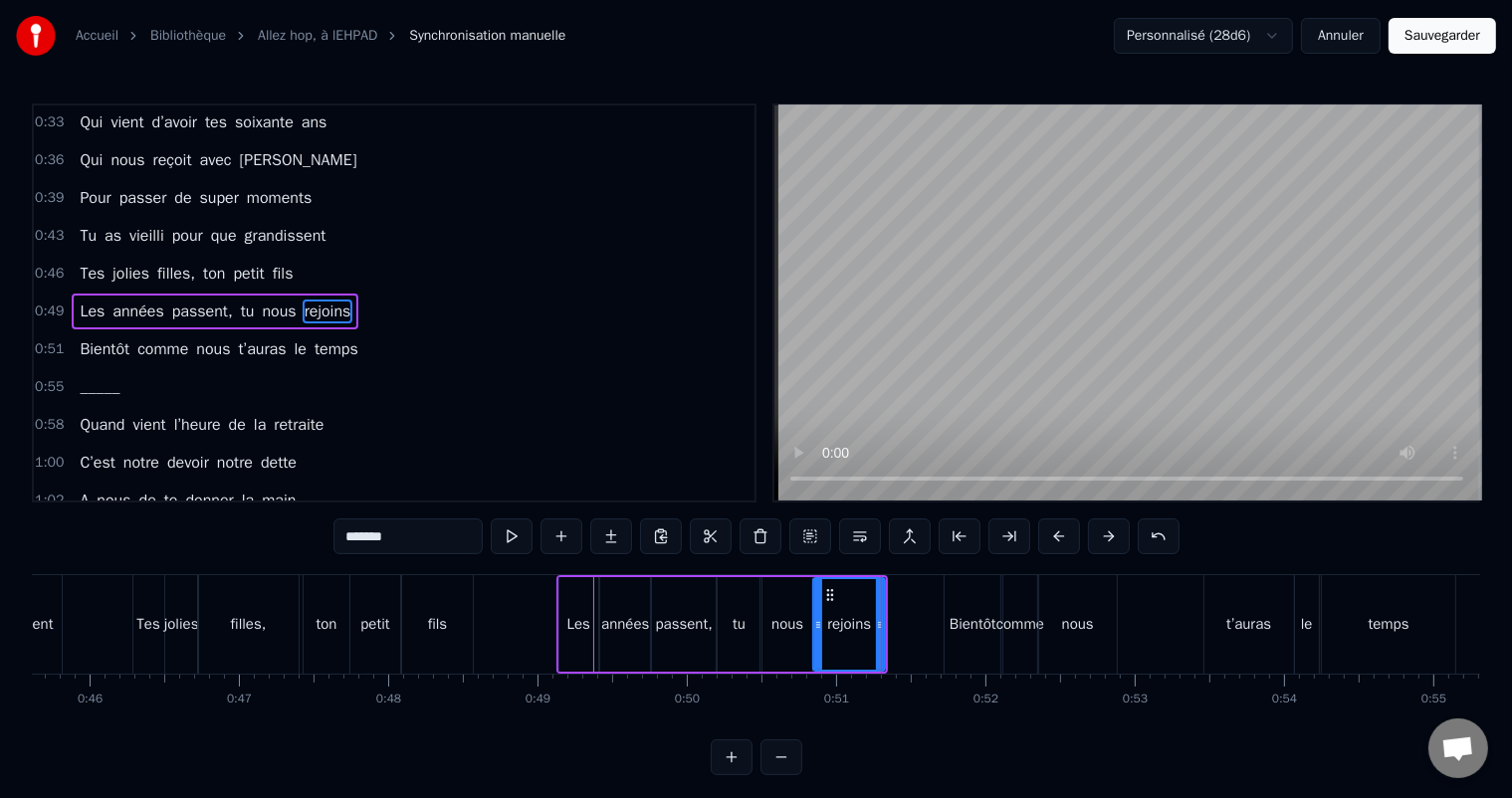 click on "Les années passent, tu nous rejoins" at bounding box center [723, 624] 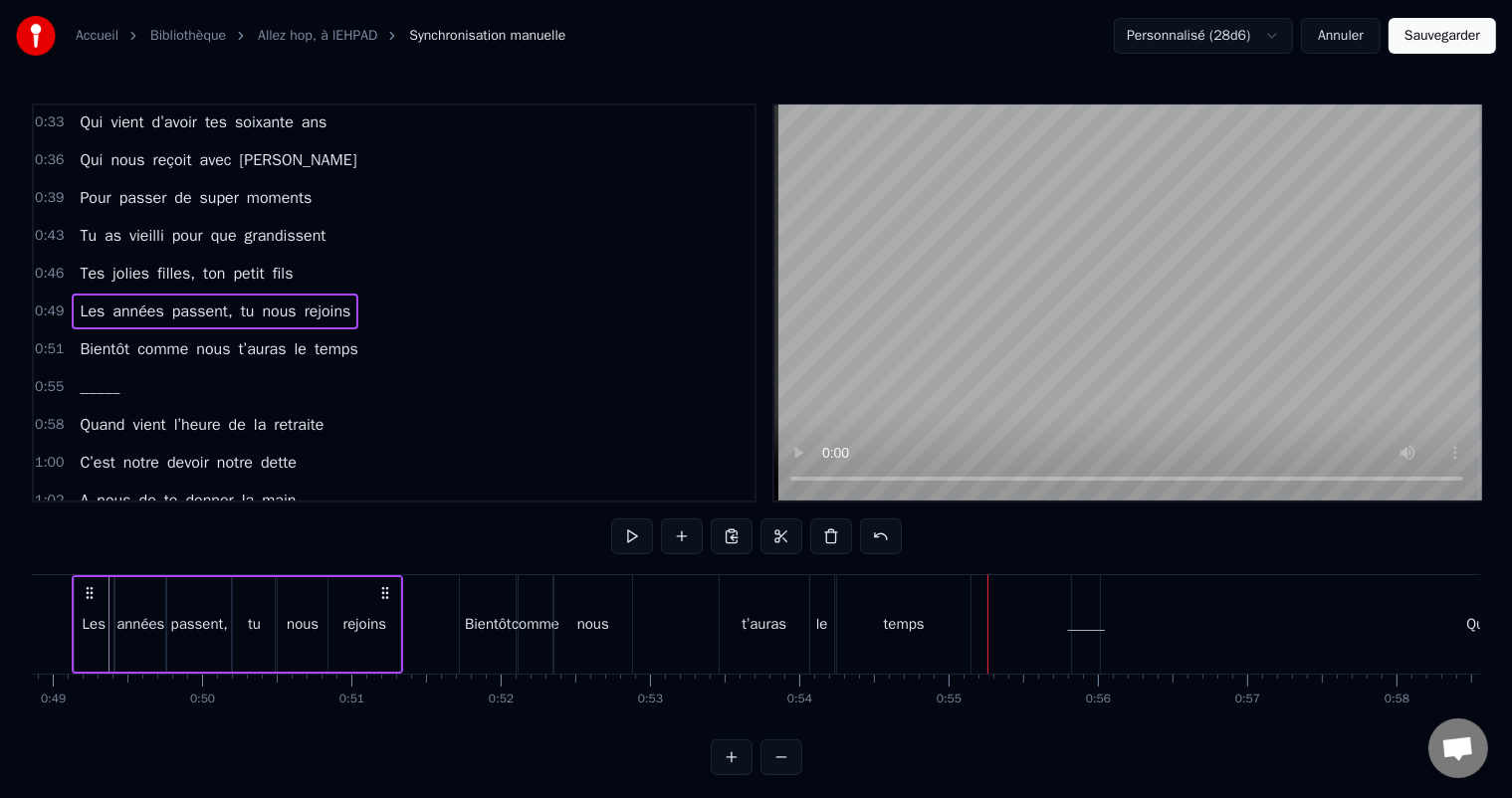 scroll, scrollTop: 0, scrollLeft: 7277, axis: horizontal 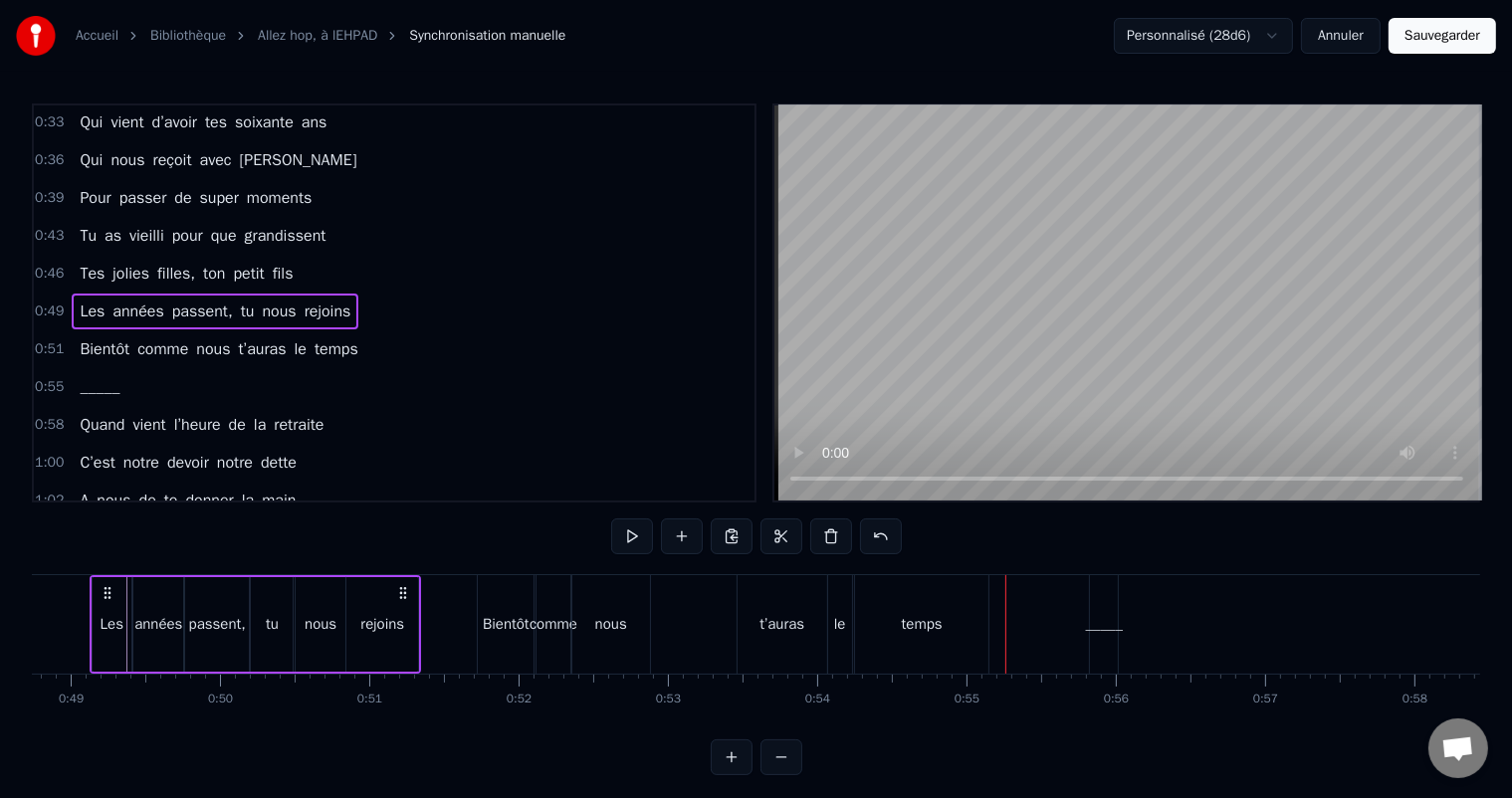 click on "temps" at bounding box center (922, 624) 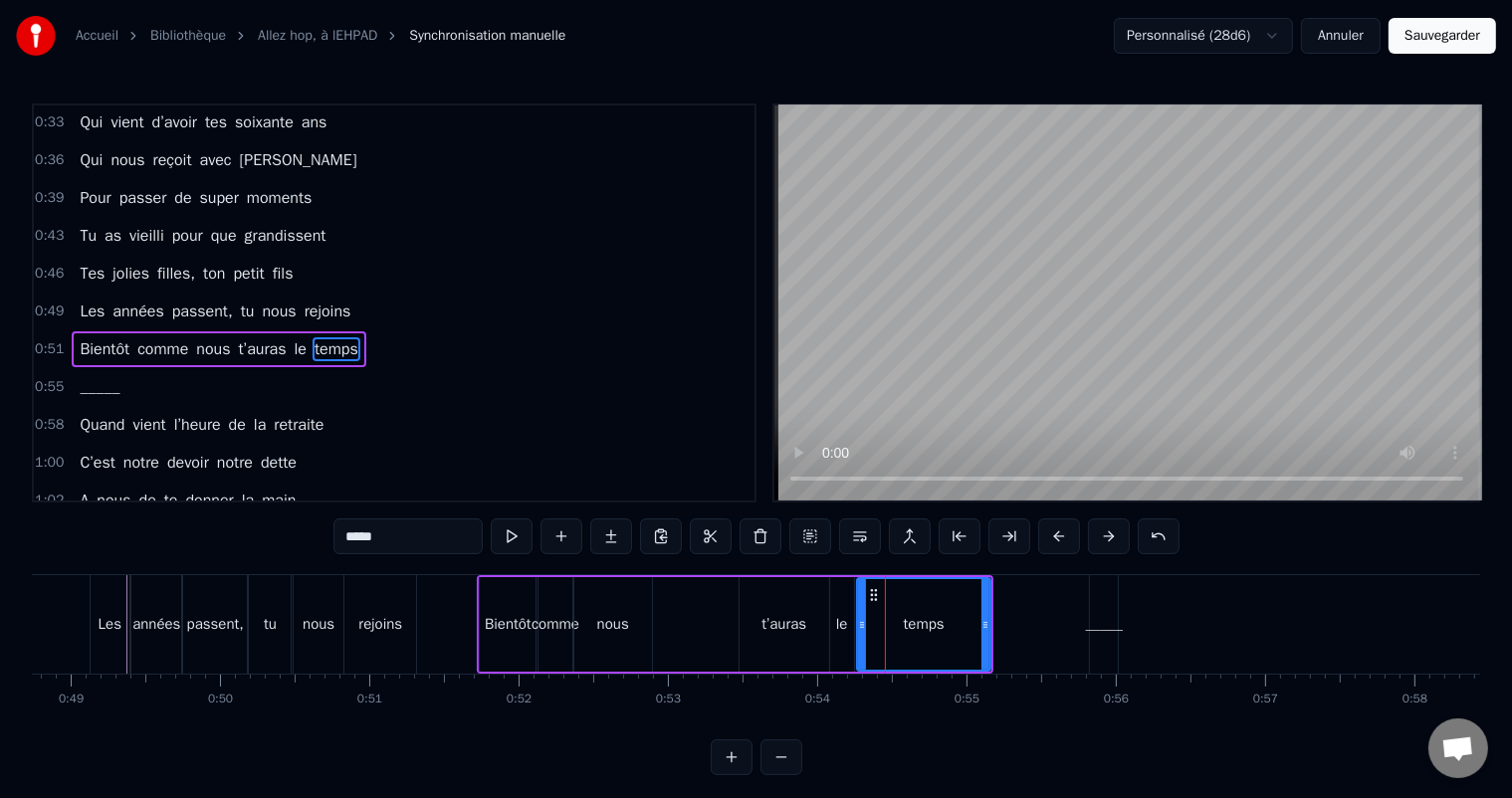 scroll, scrollTop: 76, scrollLeft: 0, axis: vertical 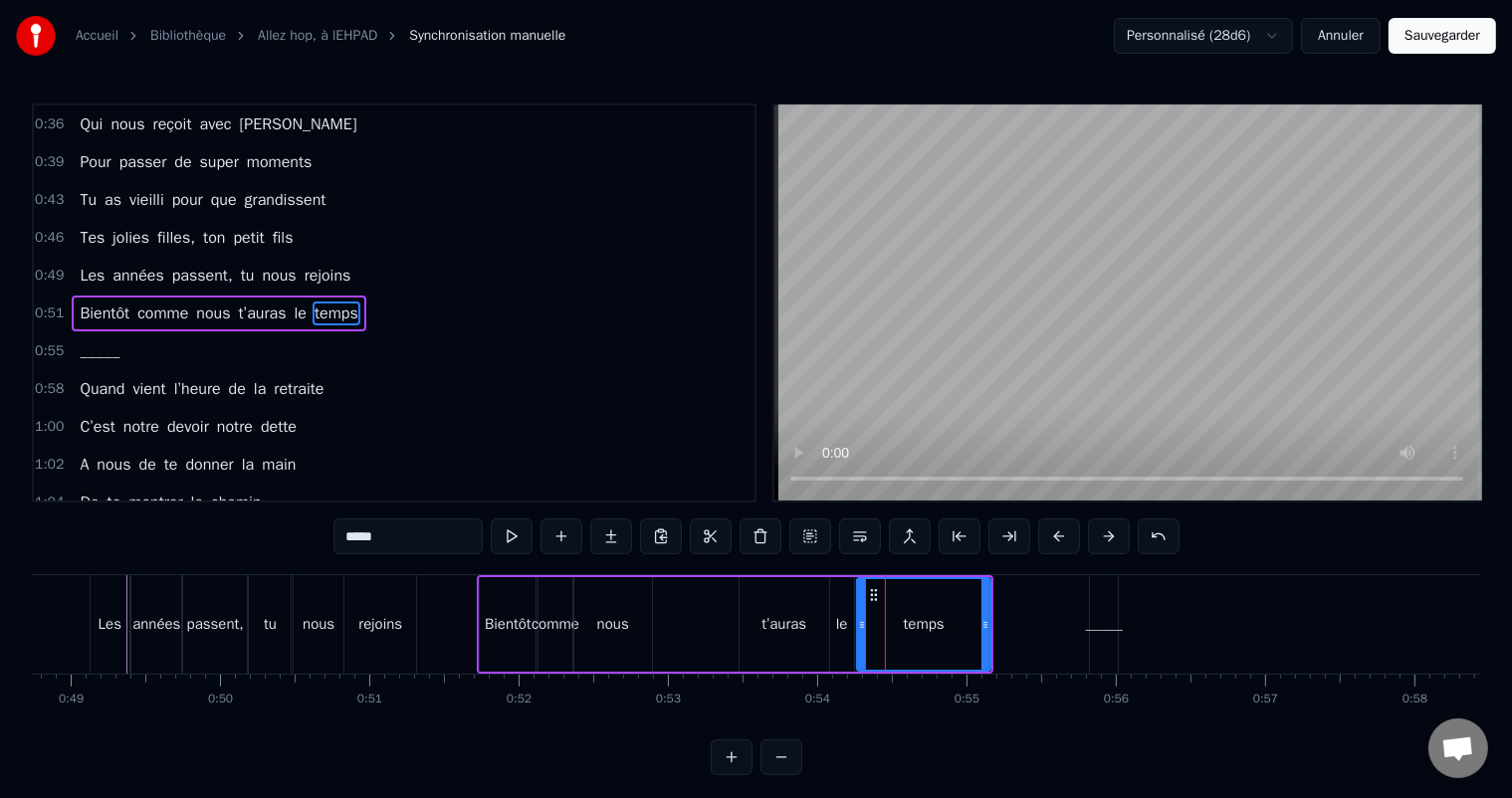 click on "le" at bounding box center (842, 624) 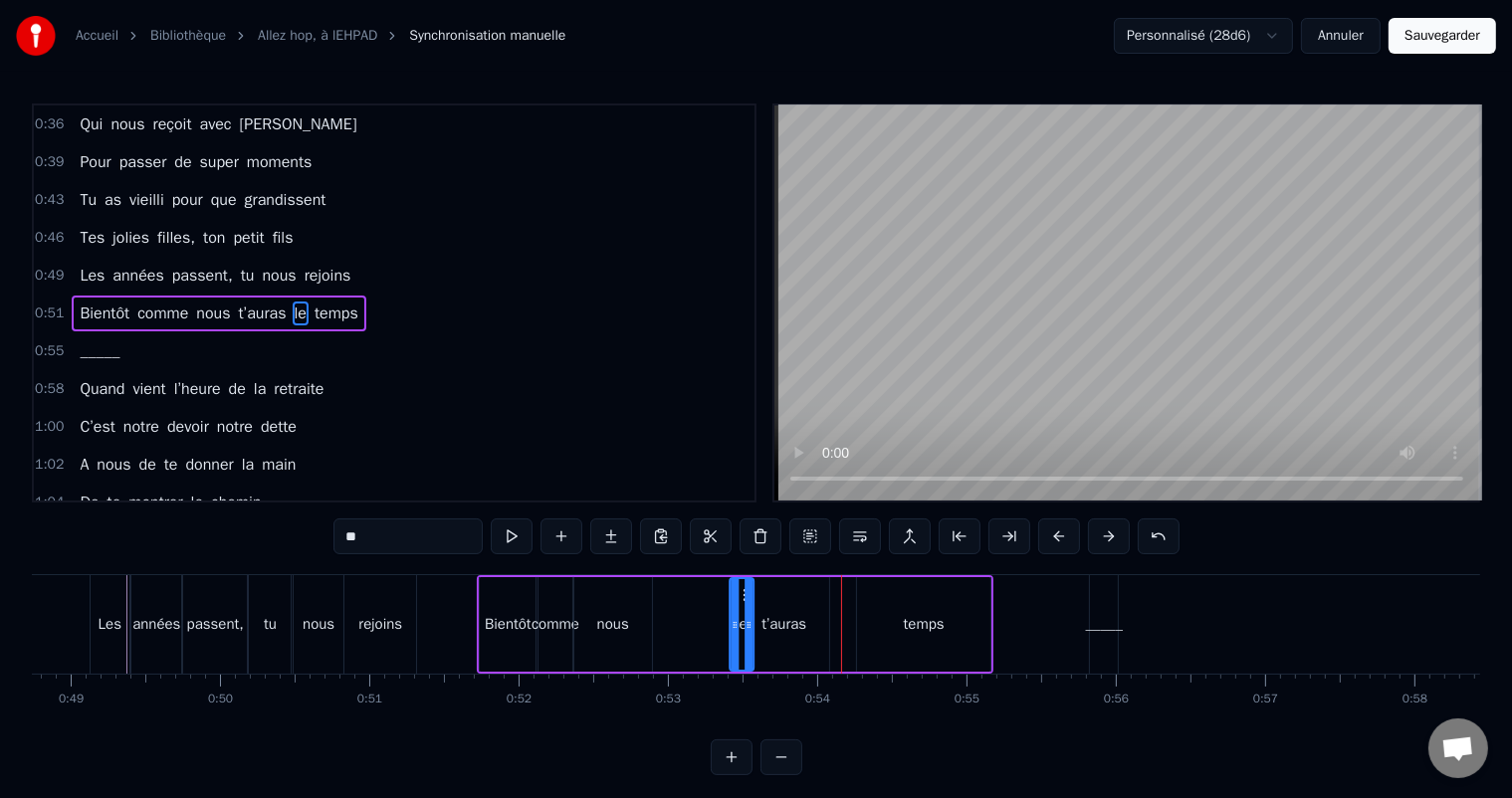 drag, startPoint x: 842, startPoint y: 592, endPoint x: 741, endPoint y: 603, distance: 101.59724 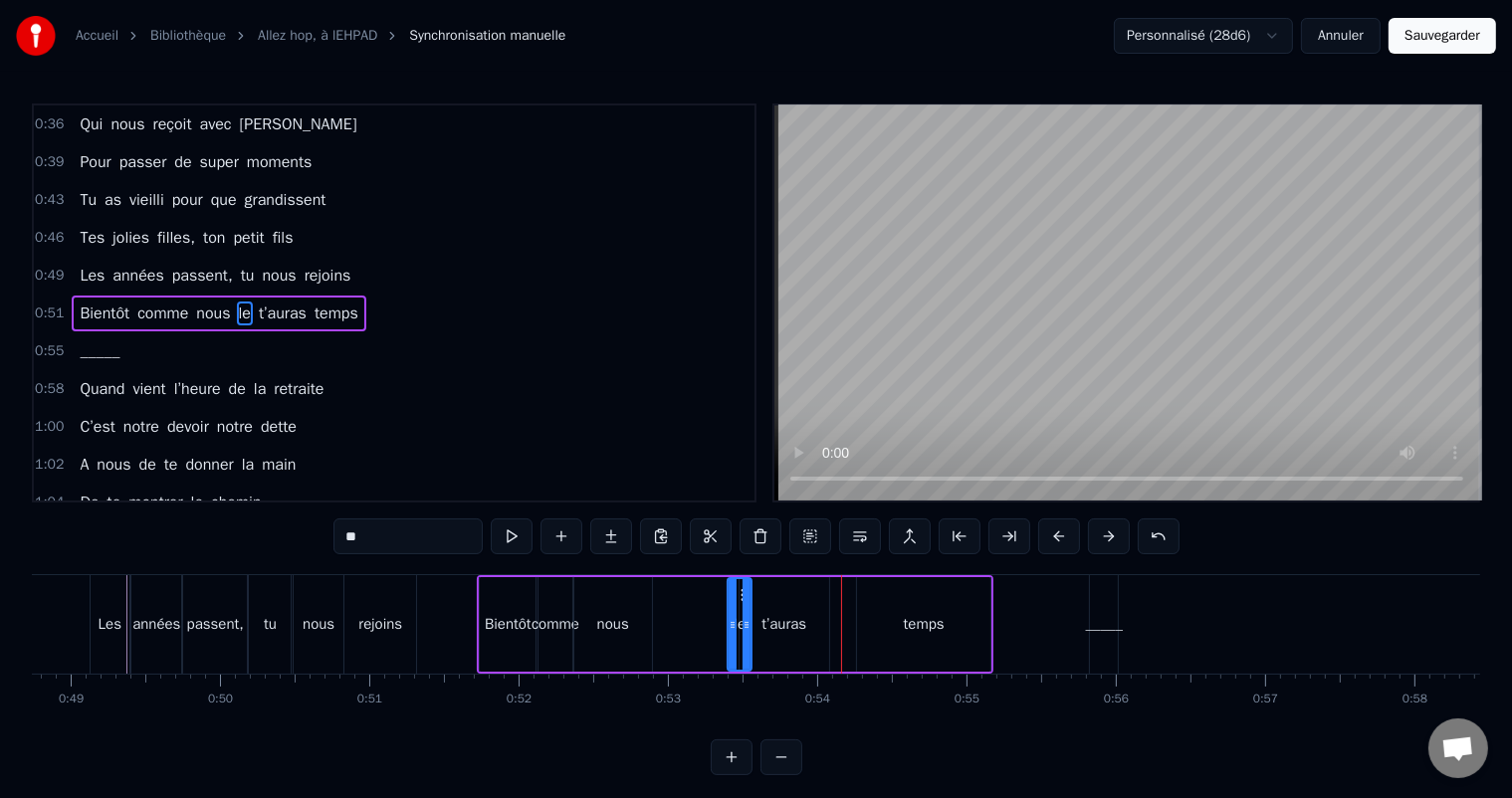 click on "t’auras" at bounding box center [783, 624] 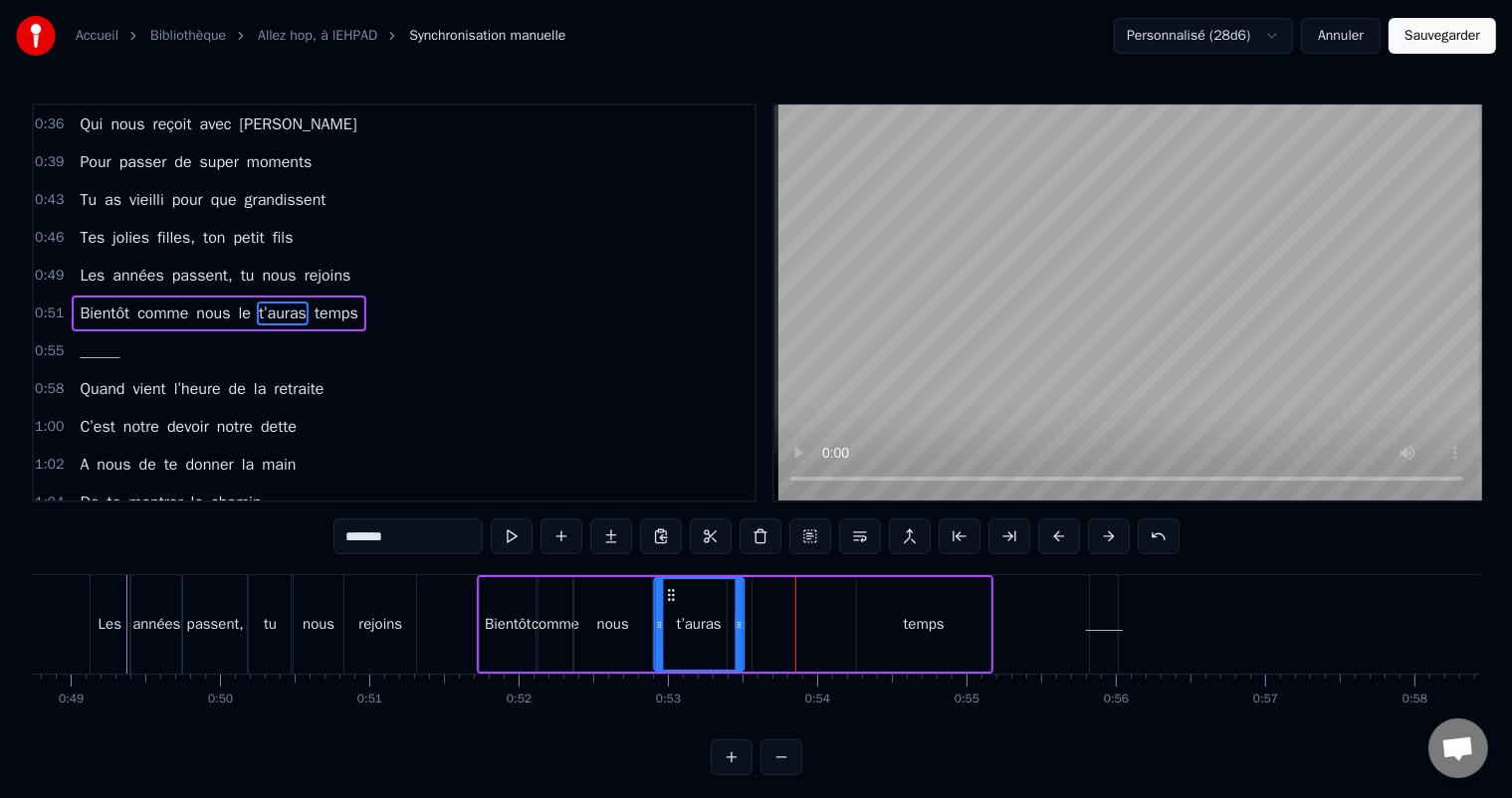 drag, startPoint x: 752, startPoint y: 591, endPoint x: 666, endPoint y: 595, distance: 86.09297 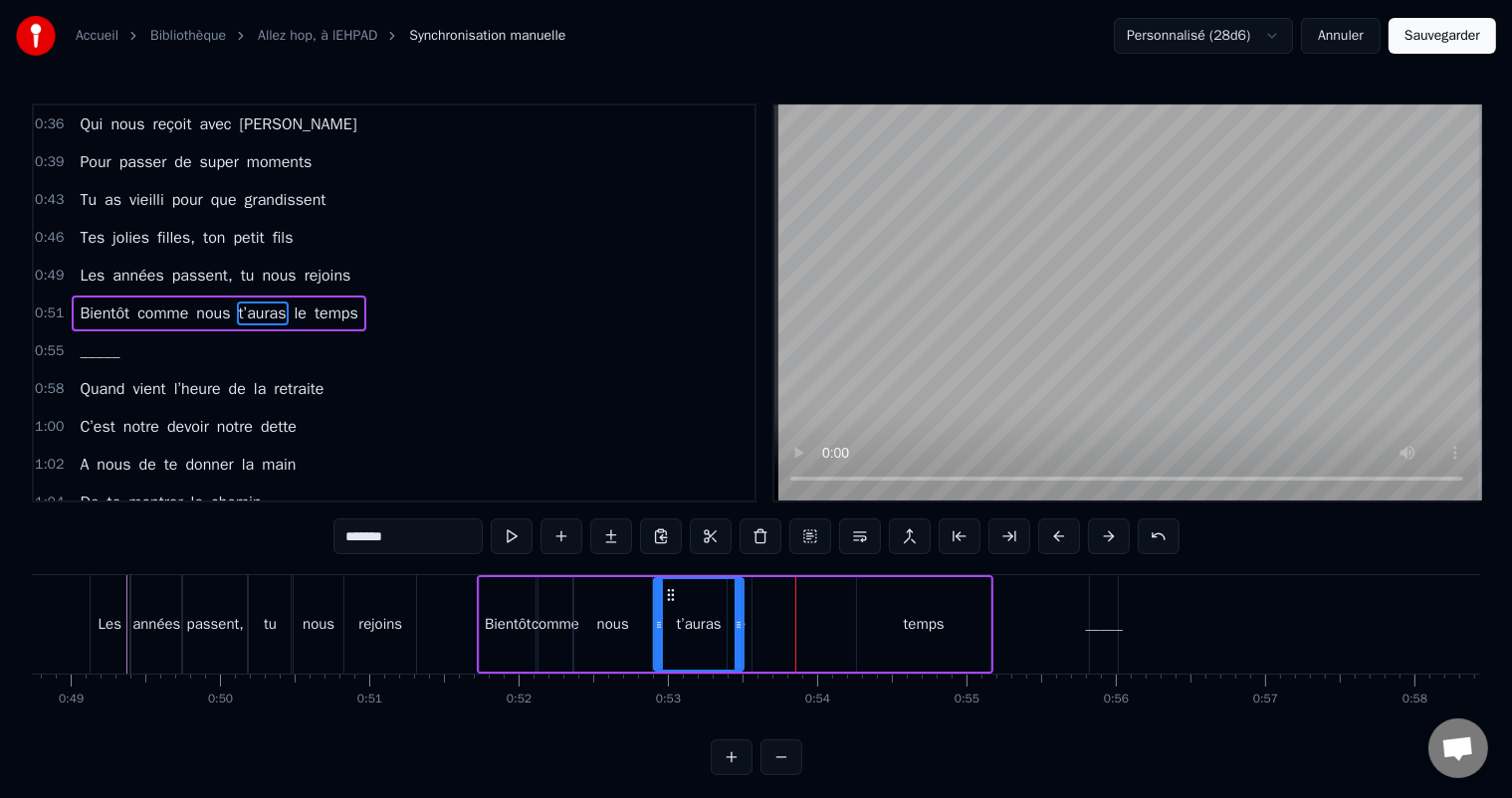 click on "temps" at bounding box center [924, 624] 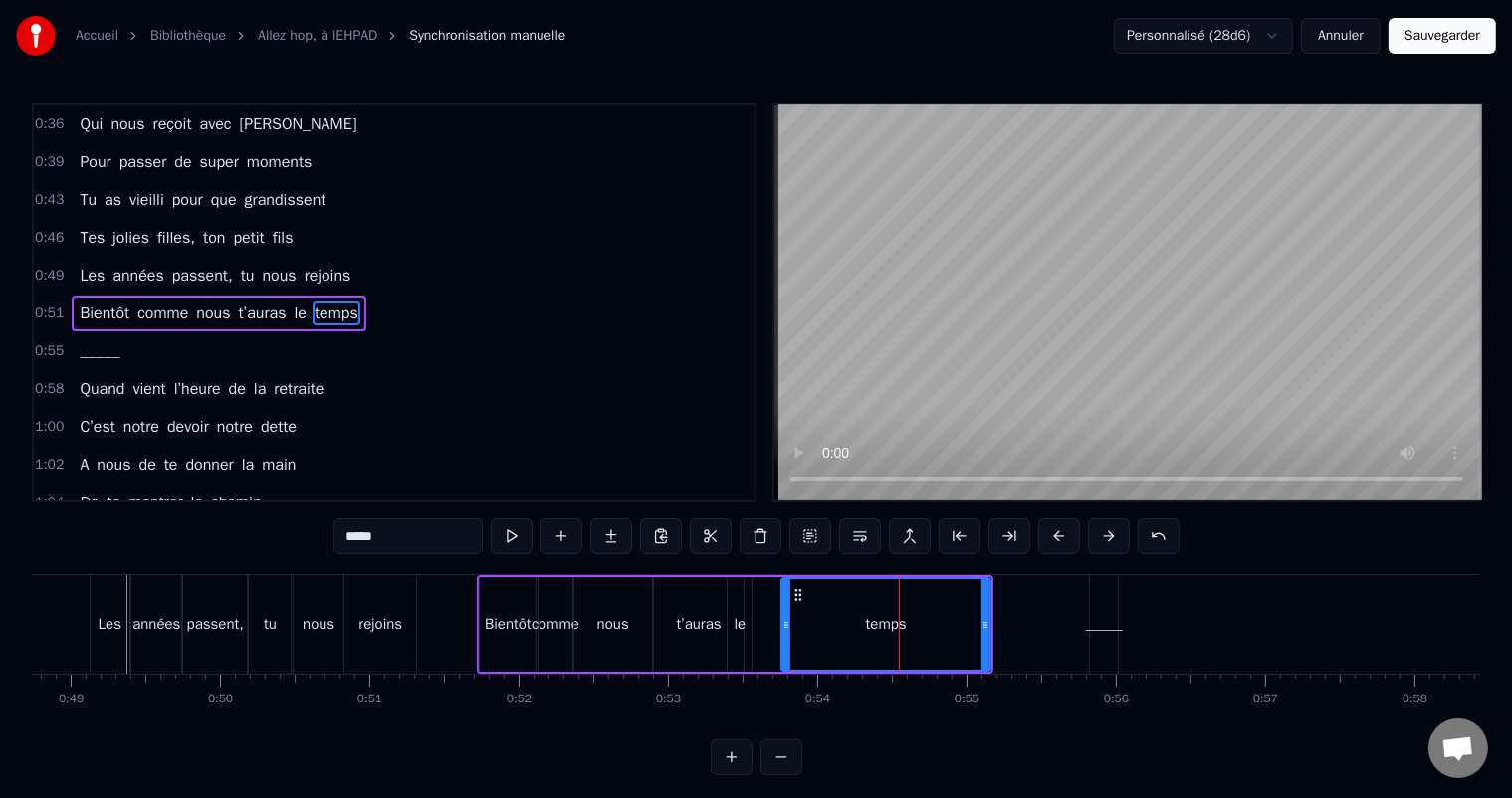 drag, startPoint x: 860, startPoint y: 617, endPoint x: 784, endPoint y: 625, distance: 76.41989 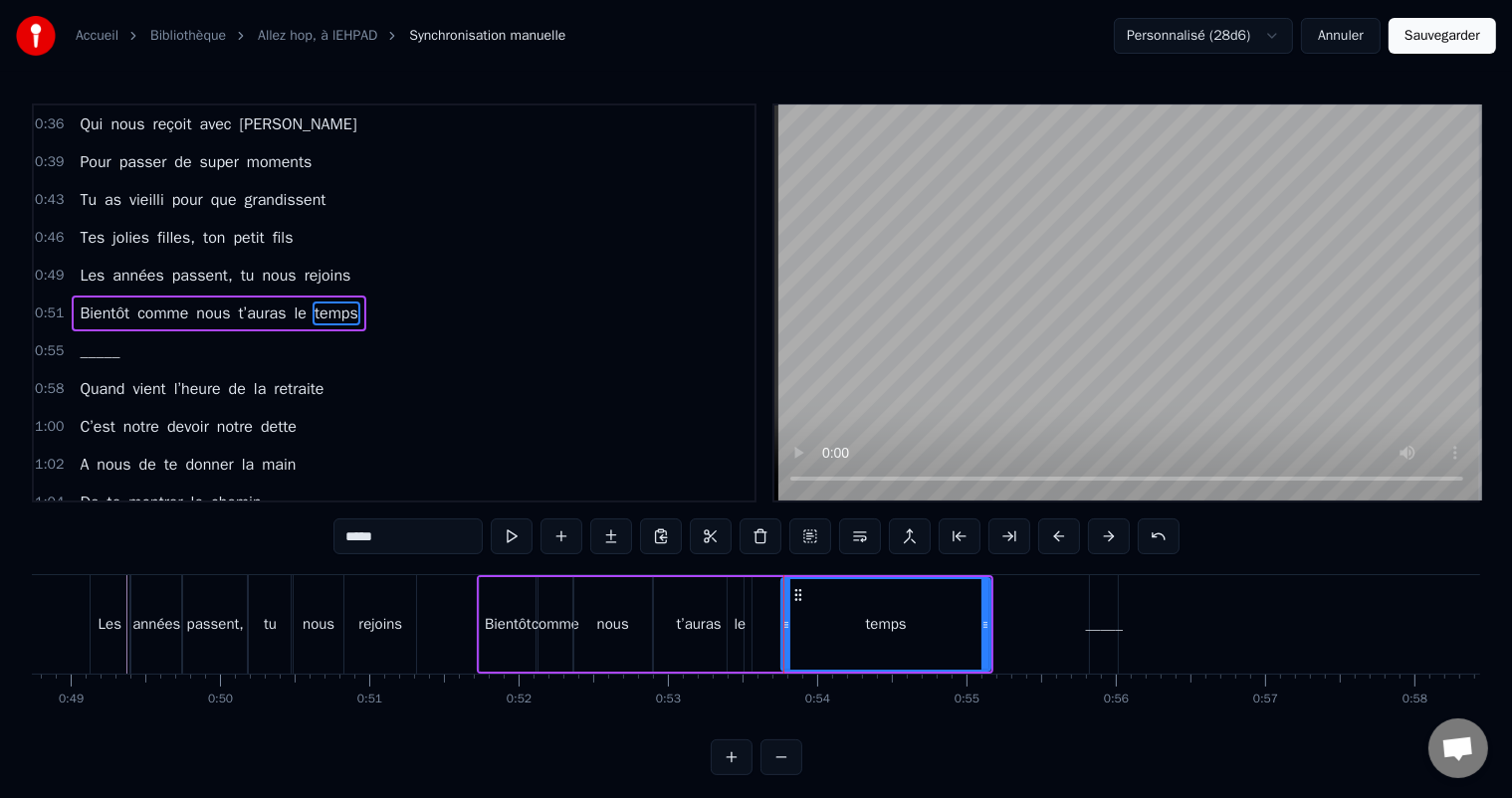 click on "le" at bounding box center [740, 624] 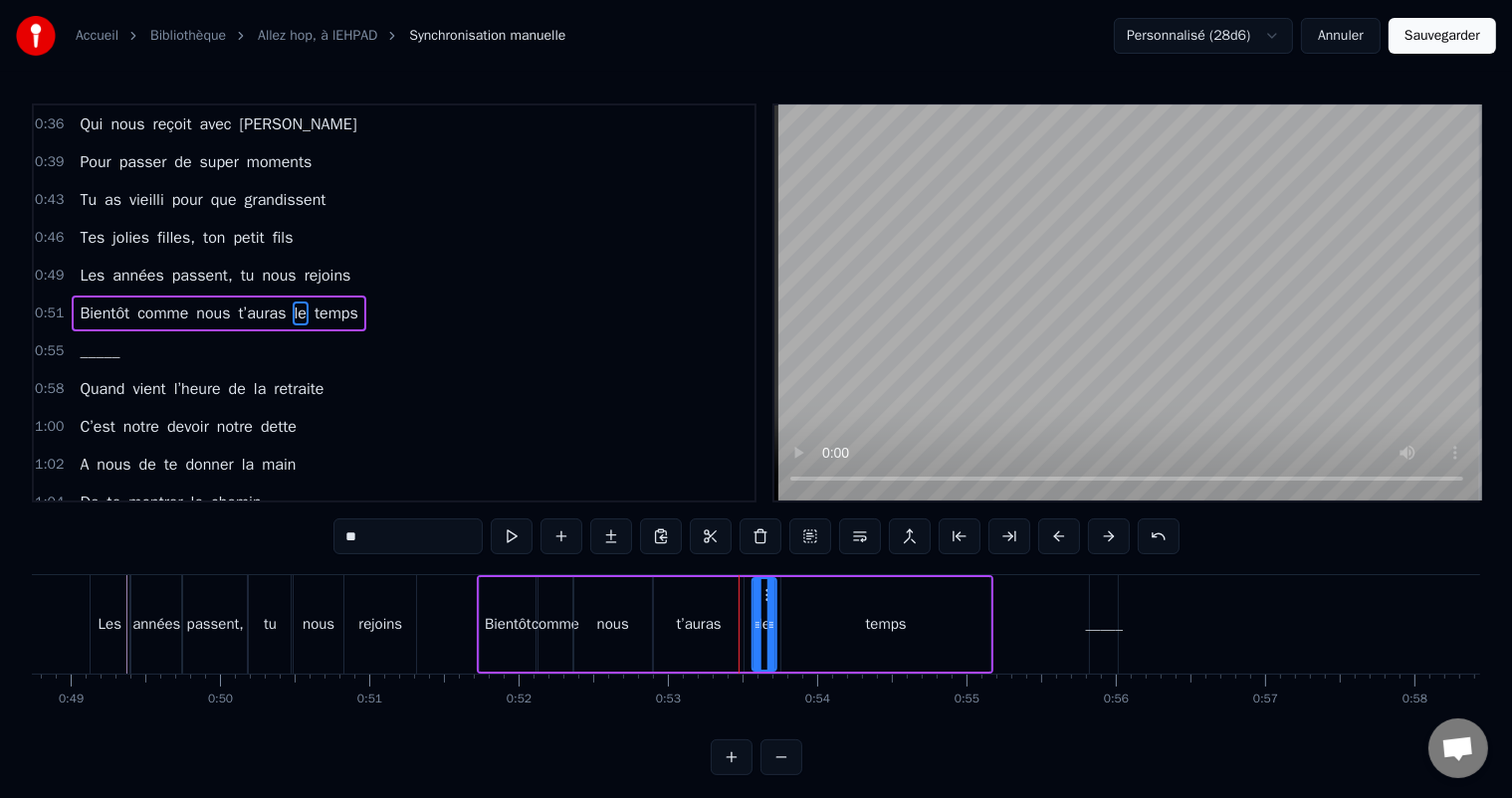 drag, startPoint x: 740, startPoint y: 593, endPoint x: 764, endPoint y: 595, distance: 24.083189 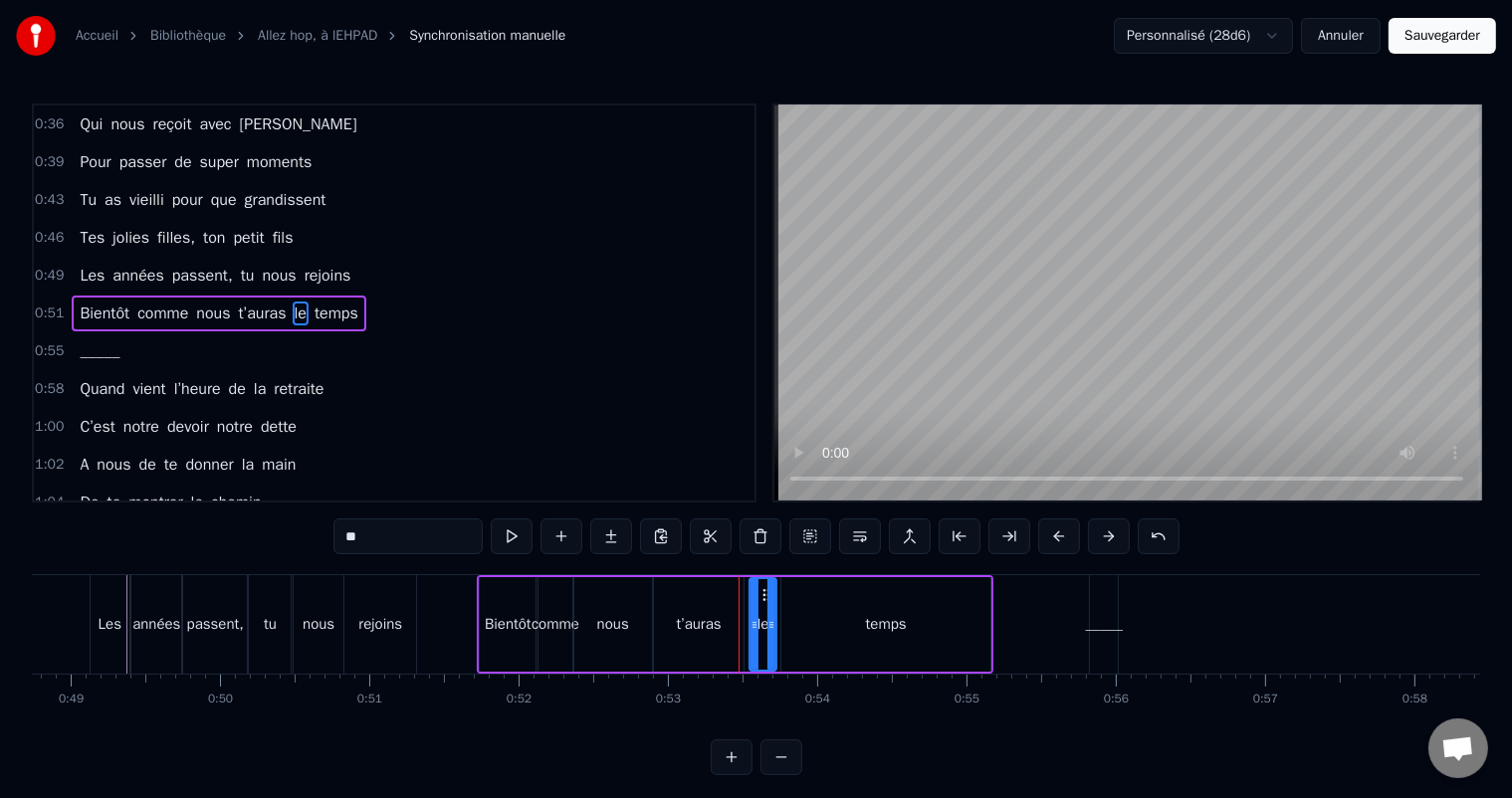 click 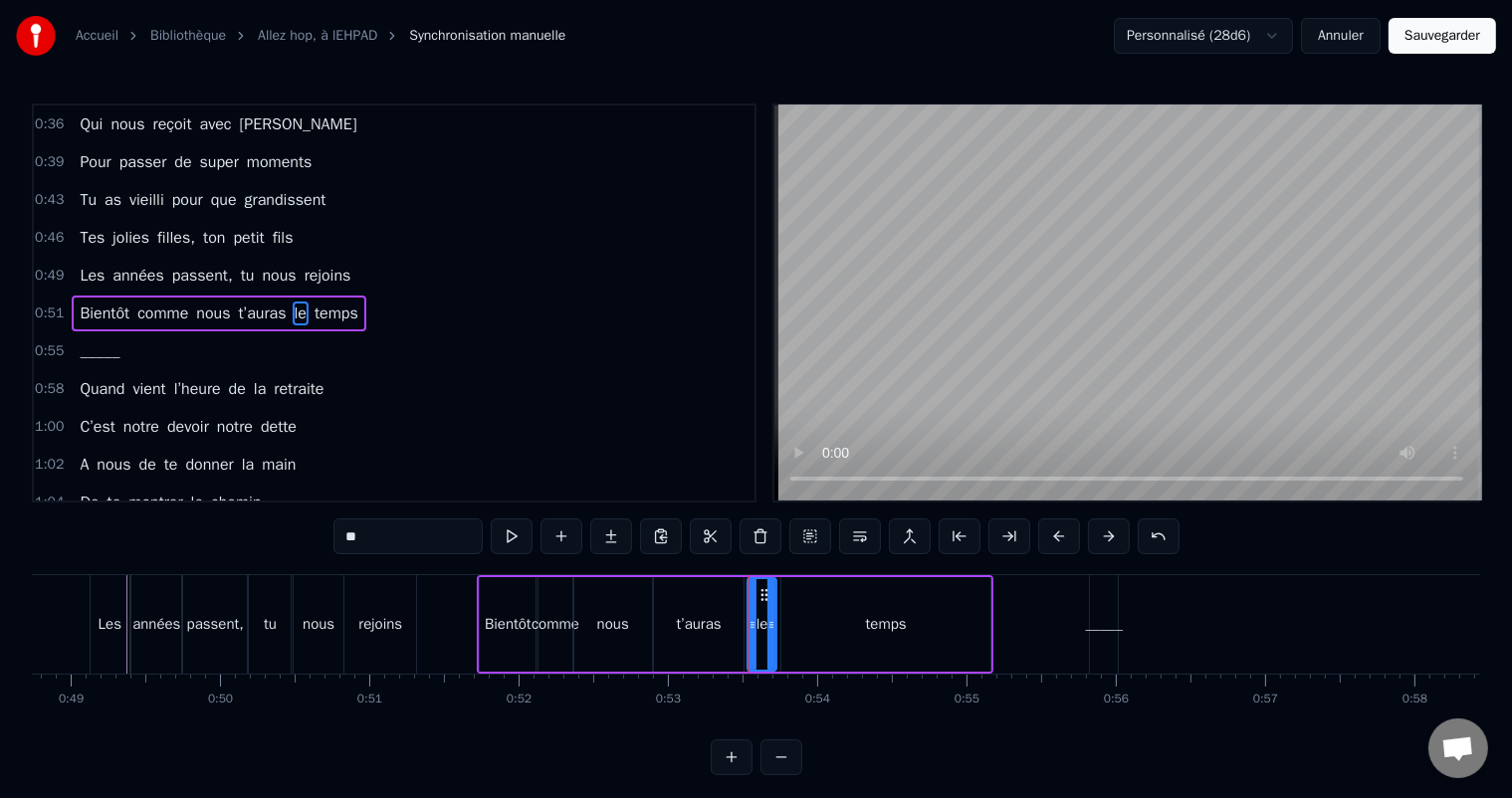 click on "t’auras" at bounding box center [699, 624] 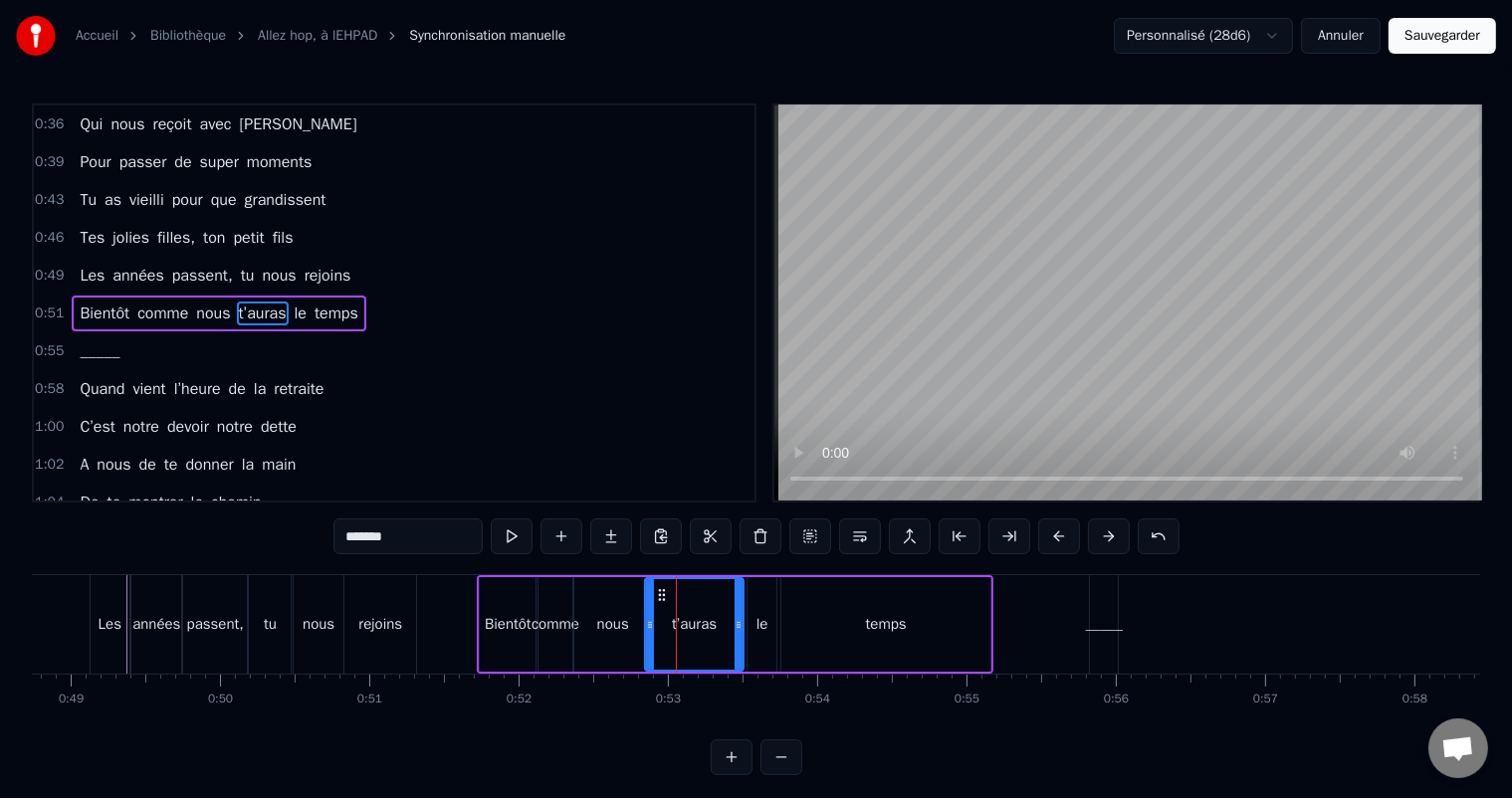 drag, startPoint x: 659, startPoint y: 613, endPoint x: 649, endPoint y: 611, distance: 10.198039 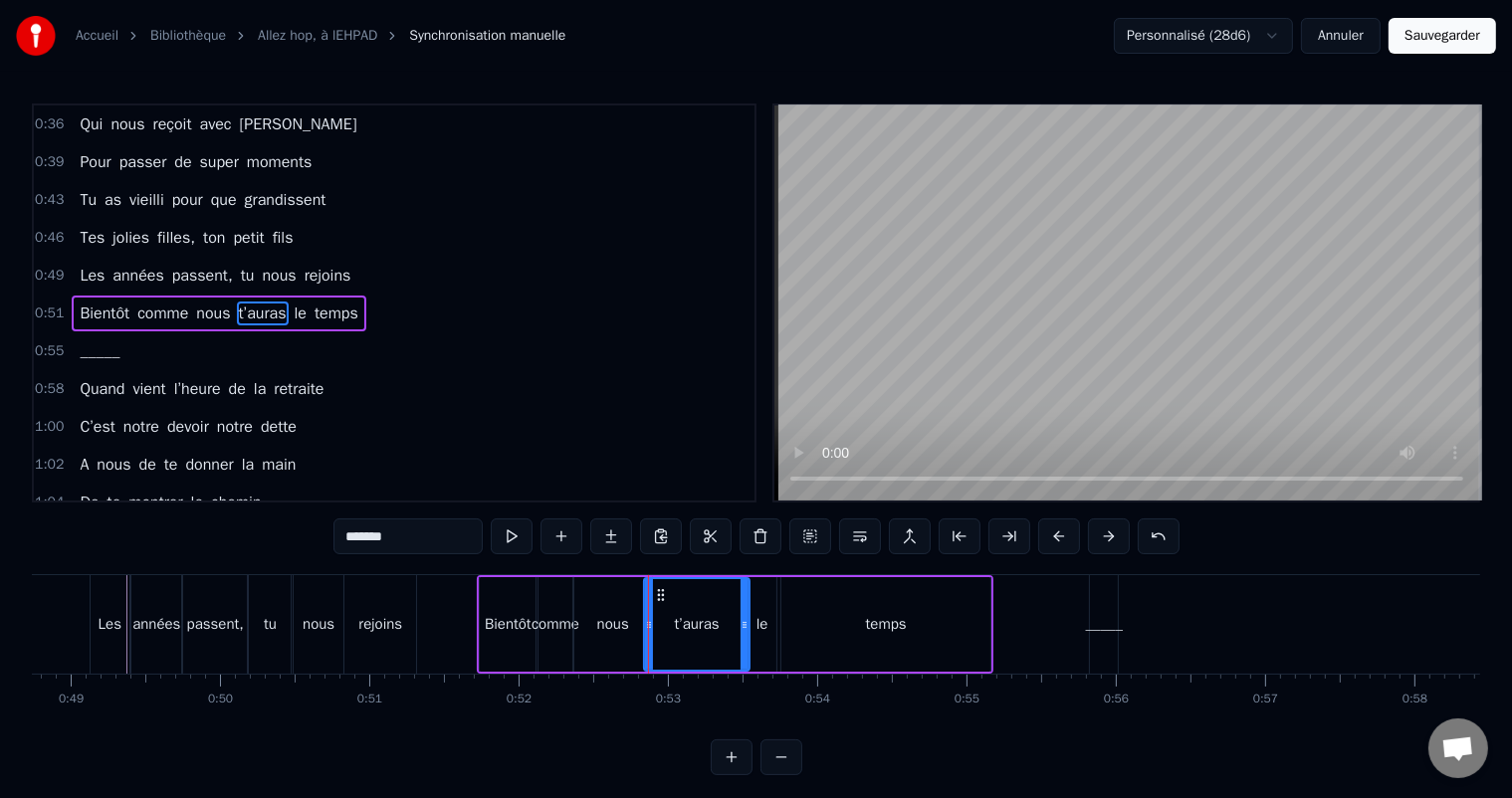 click 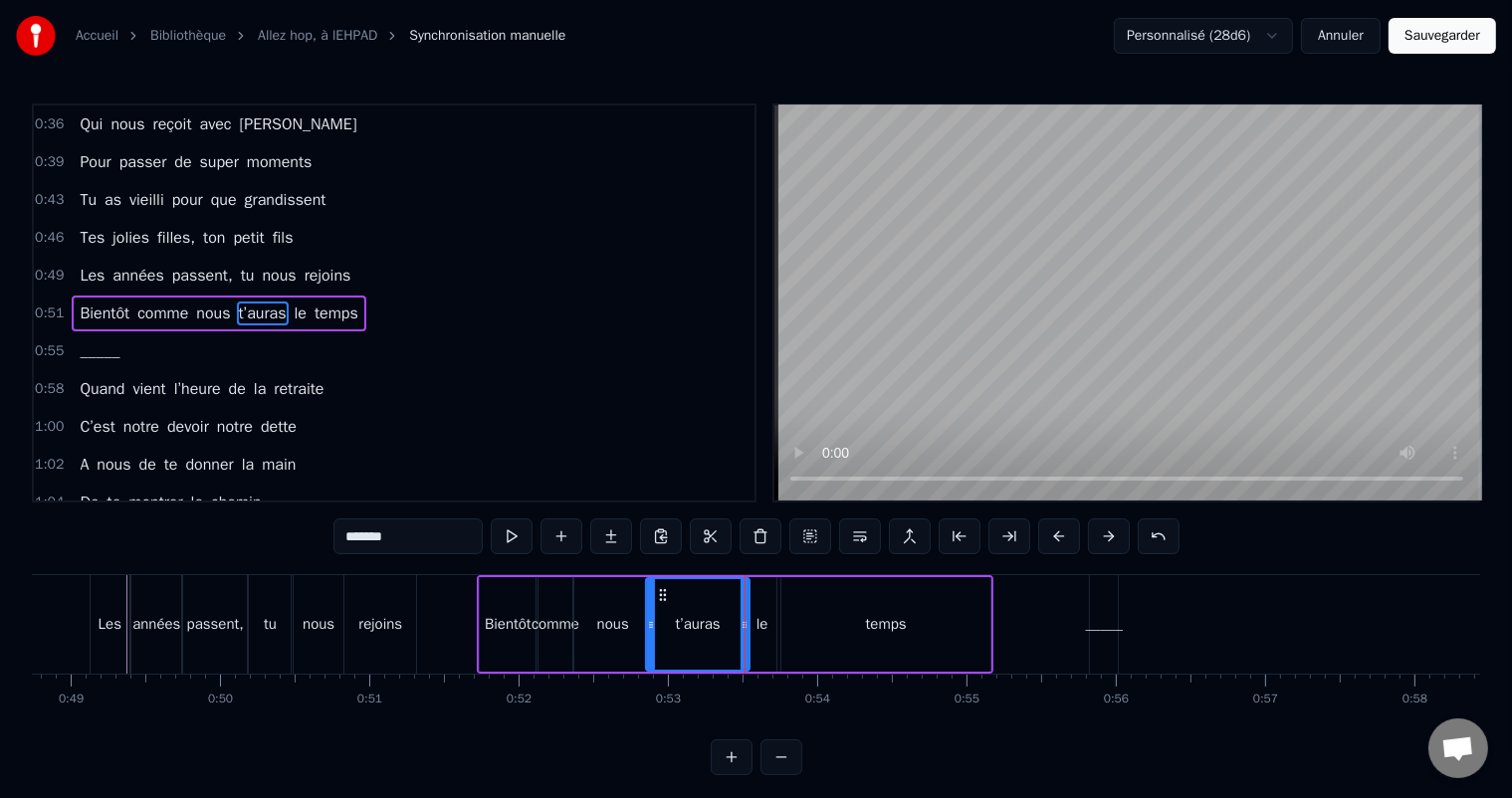 click at bounding box center (651, 624) 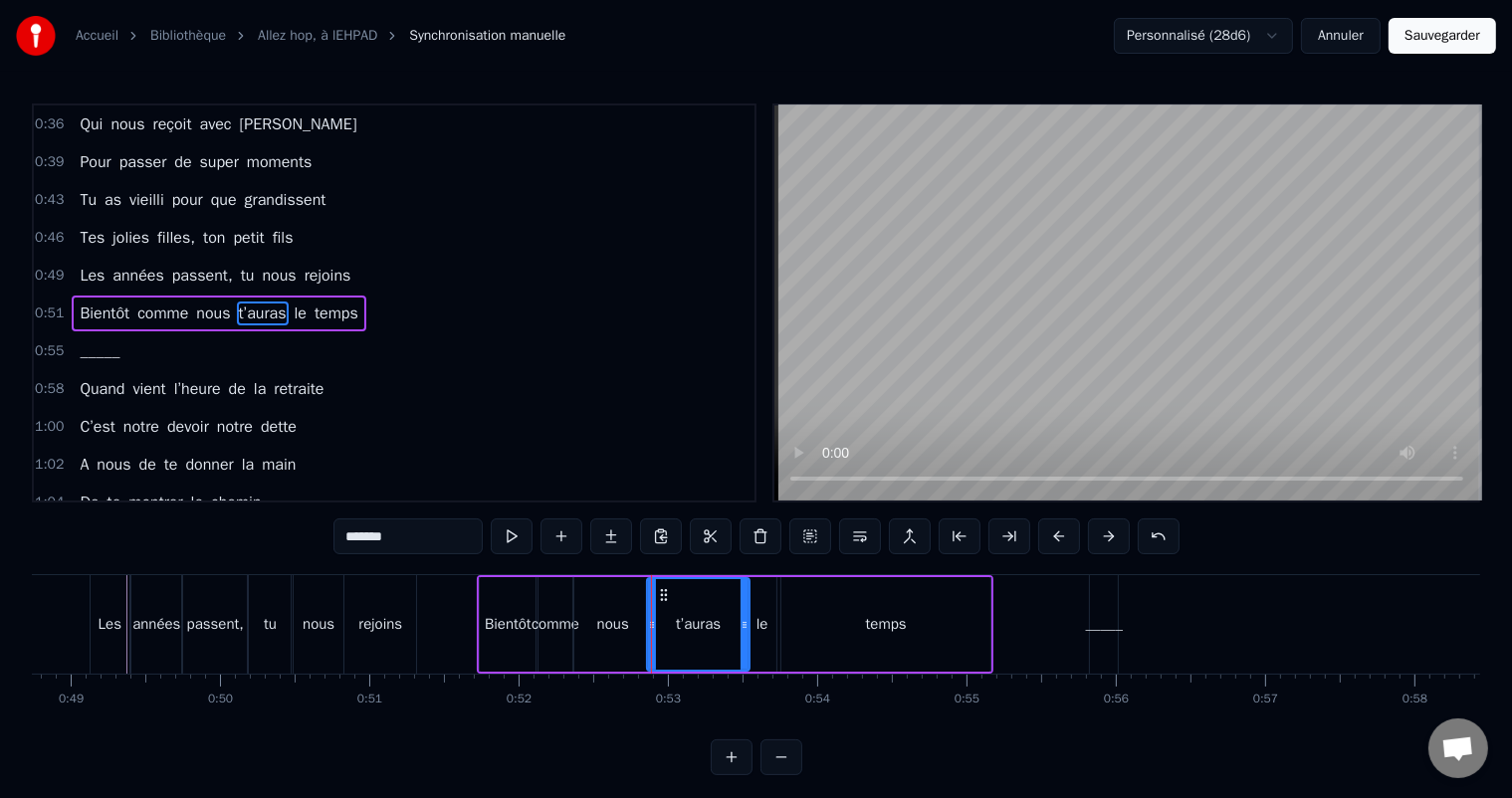 click on "nous" at bounding box center [613, 624] 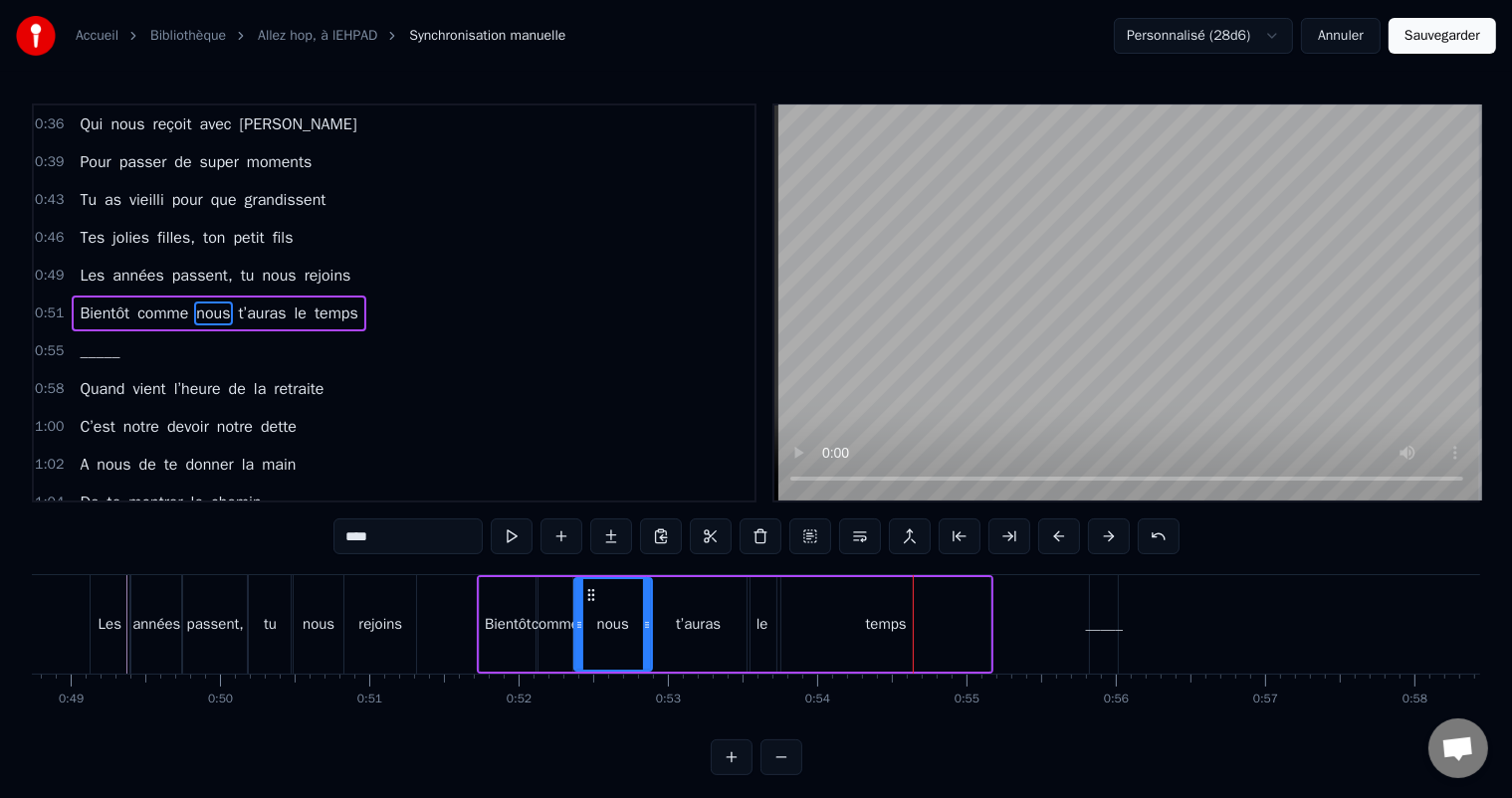 click on "Bientôt" at bounding box center [508, 624] 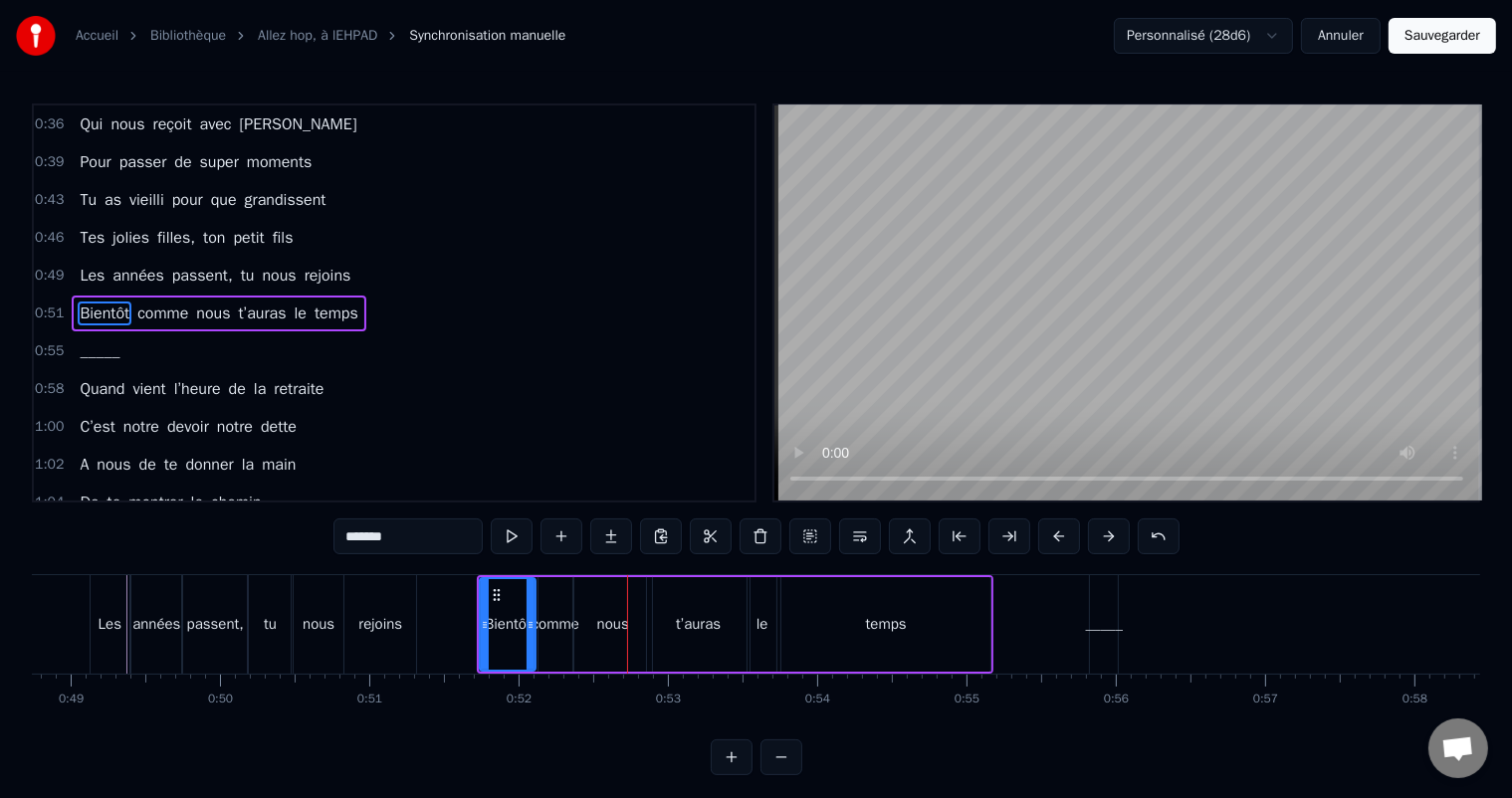 click on "rejoins" at bounding box center (380, 624) 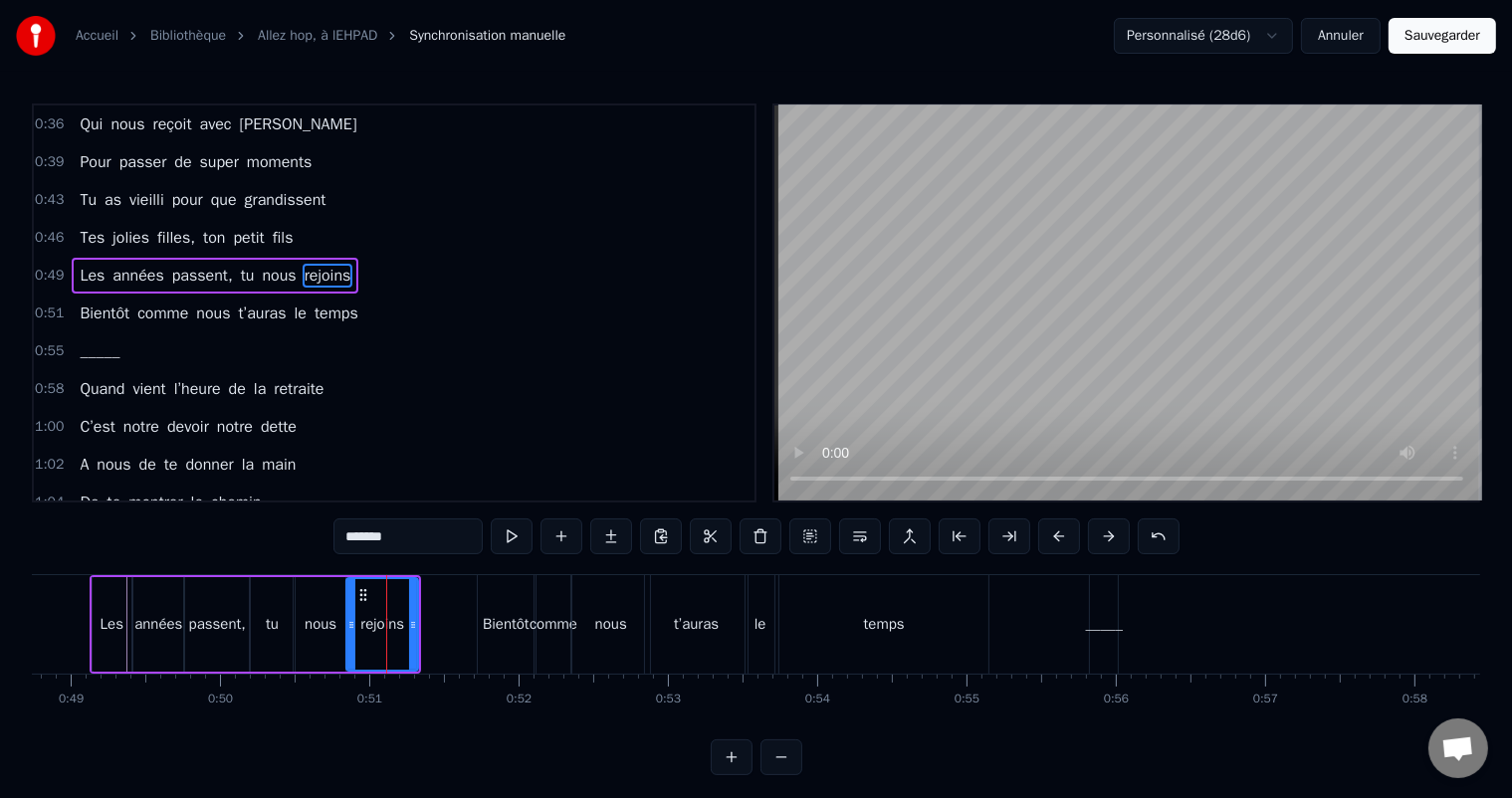 scroll, scrollTop: 40, scrollLeft: 0, axis: vertical 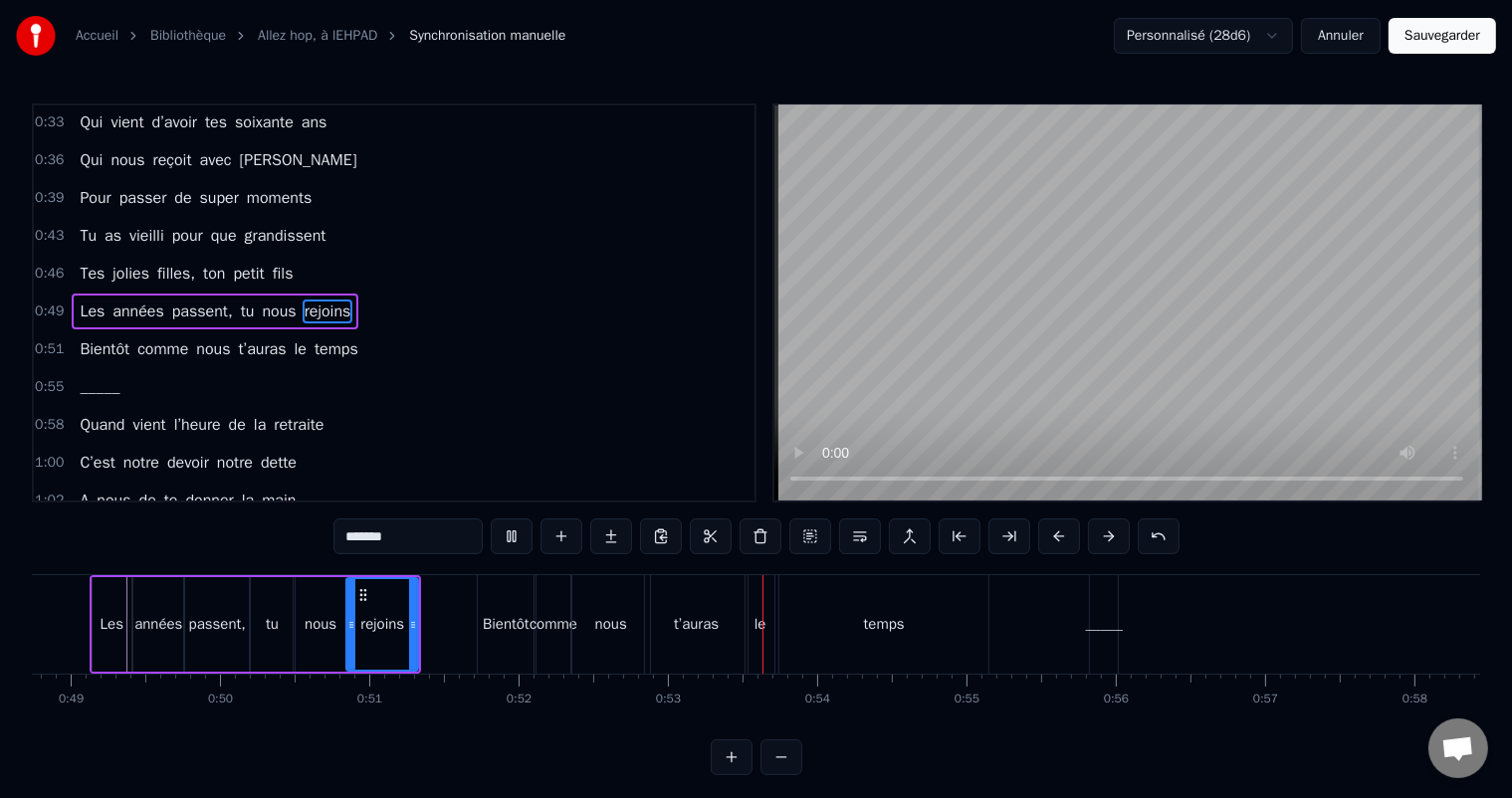click on "nous" at bounding box center (321, 624) 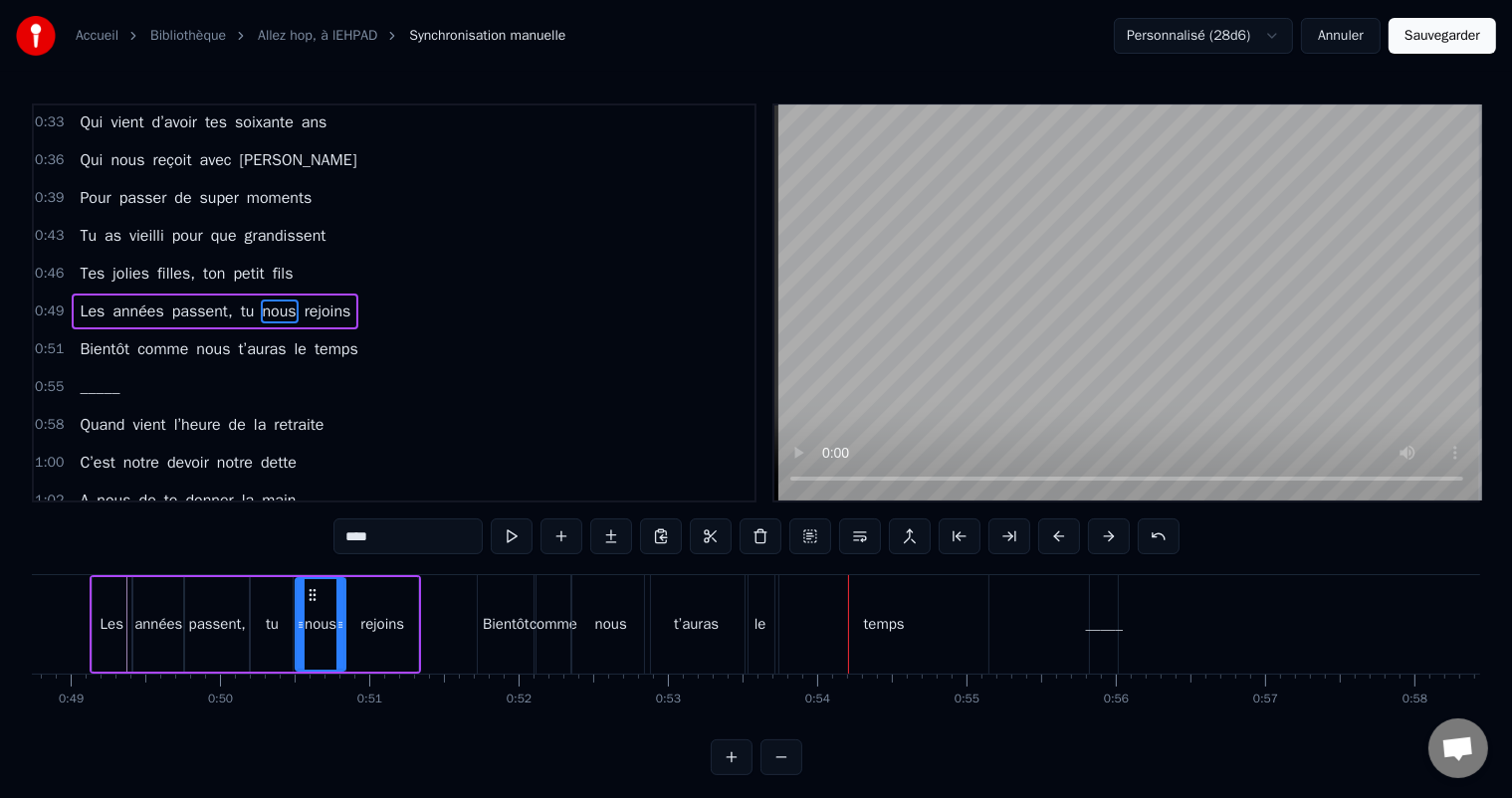 click on "Bientôt" at bounding box center (506, 624) 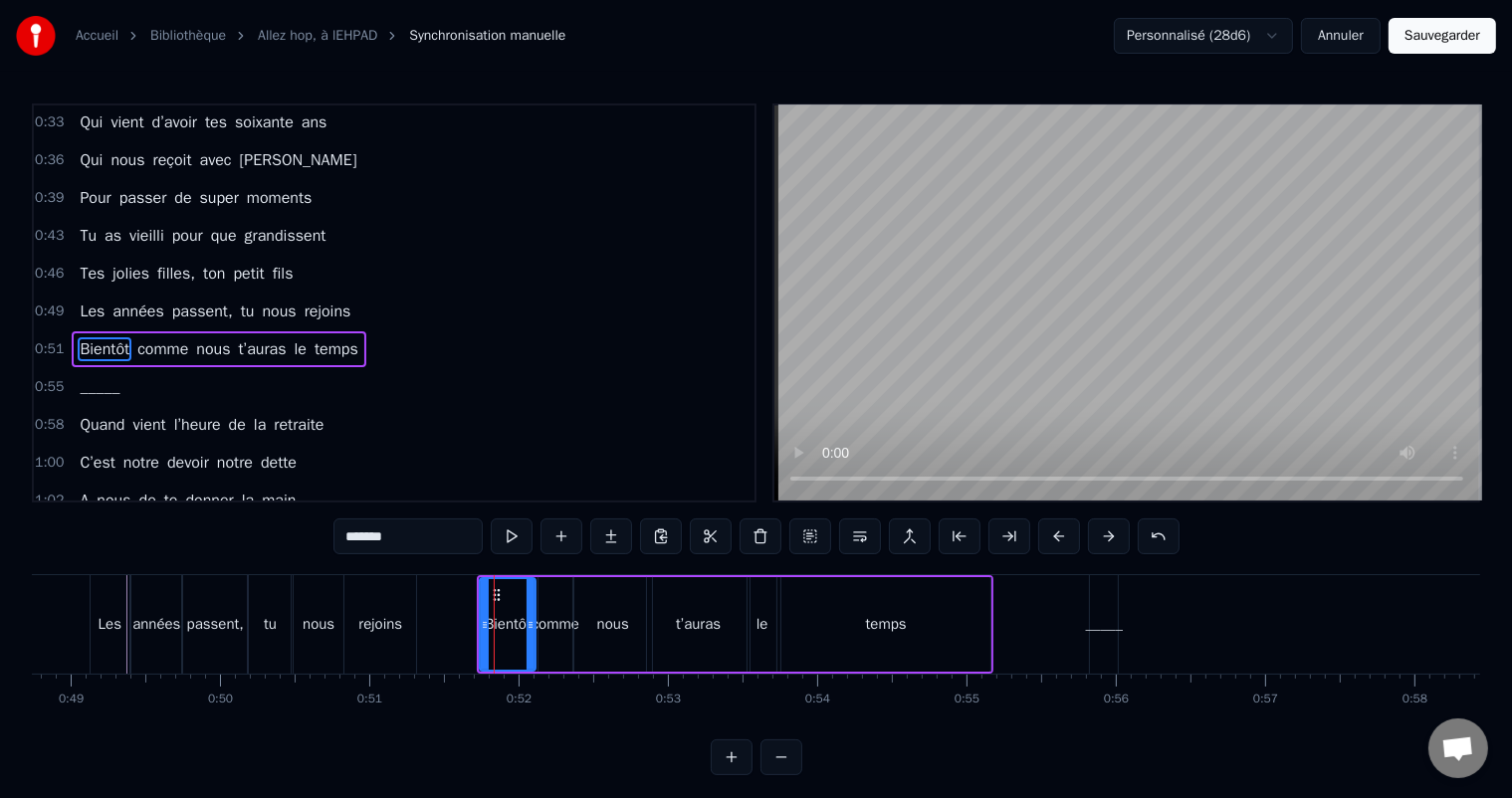 scroll, scrollTop: 76, scrollLeft: 0, axis: vertical 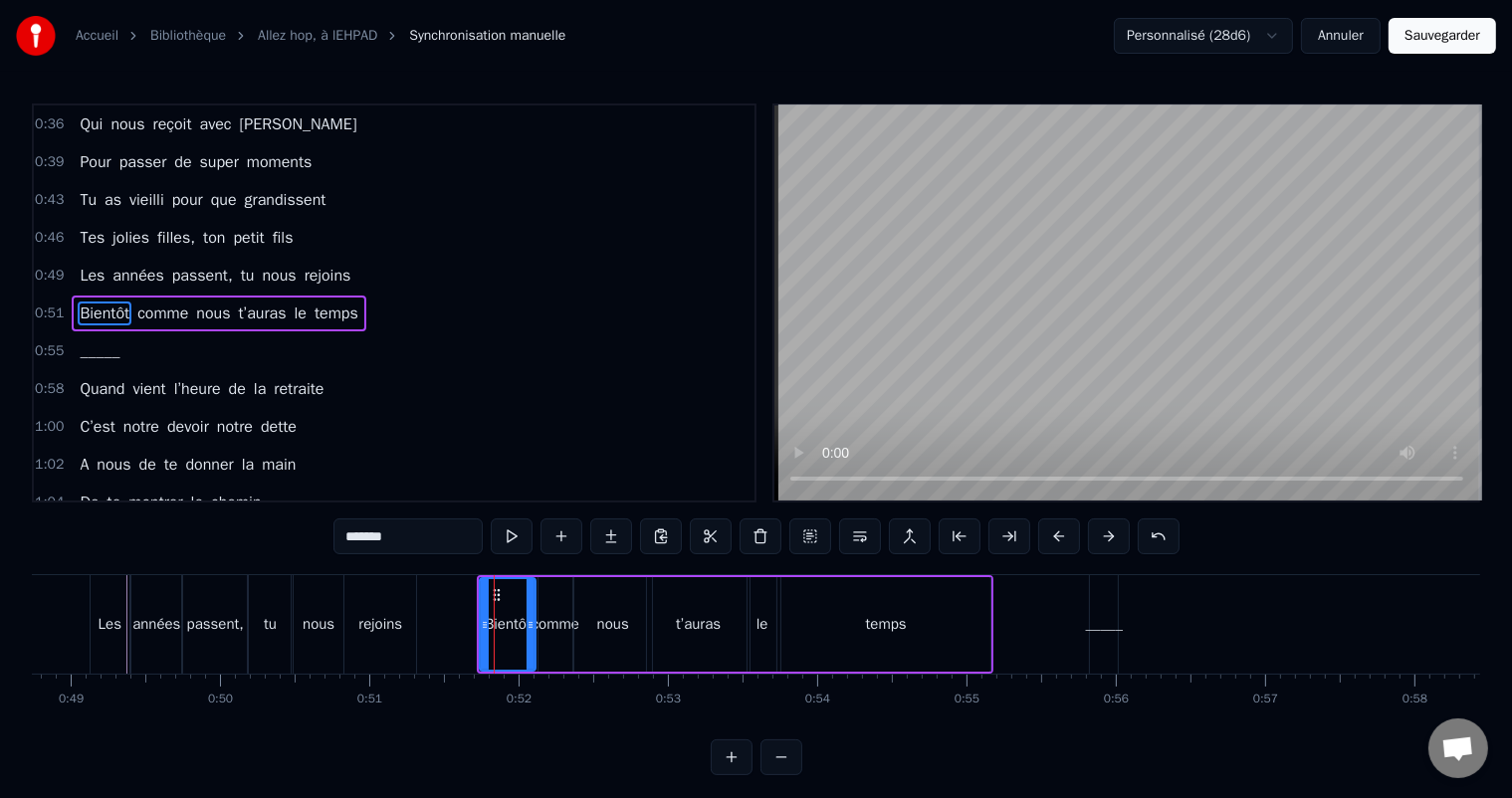 click on "rejoins" at bounding box center (380, 624) 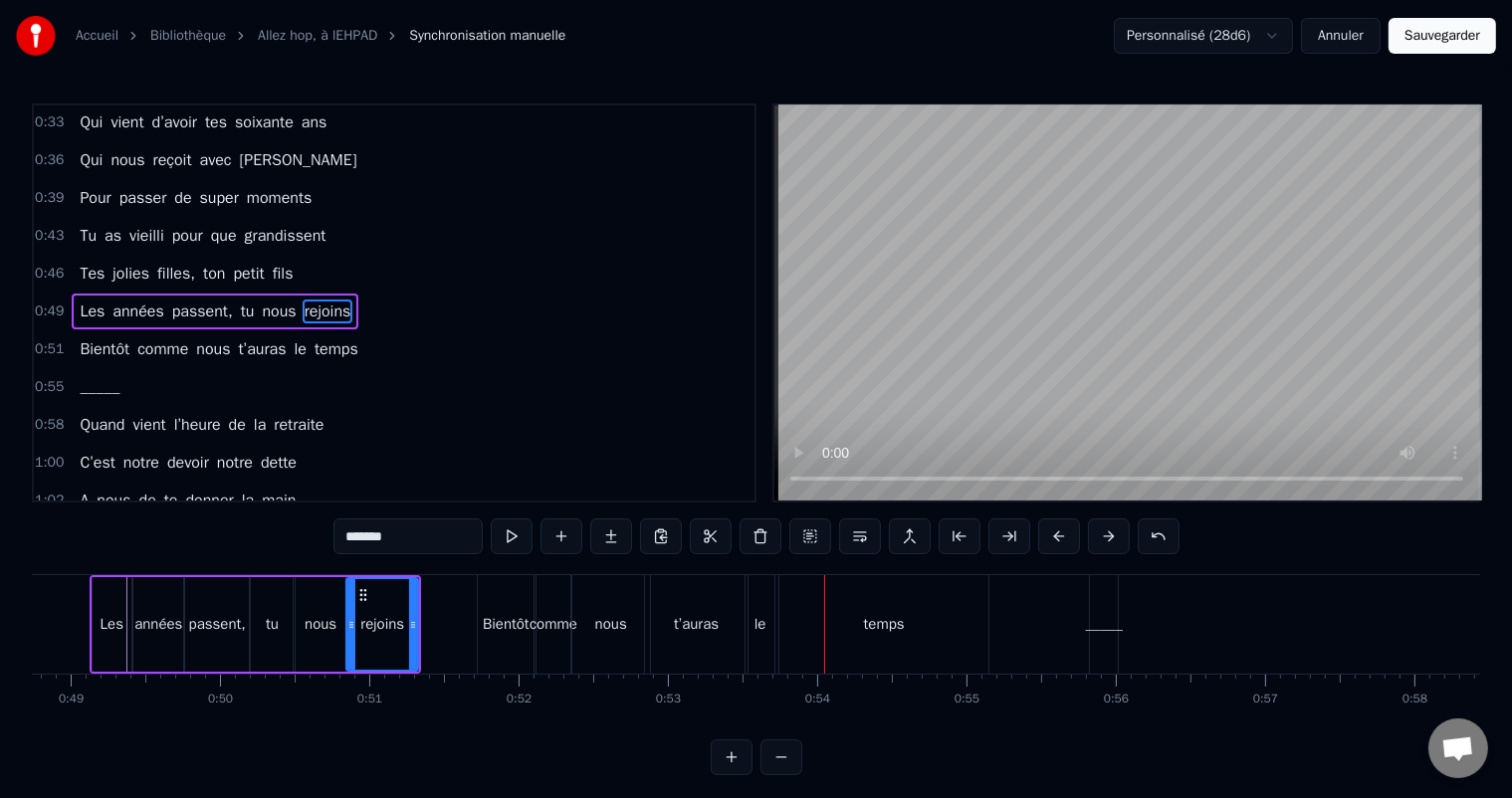 click on "t’auras" at bounding box center (696, 624) 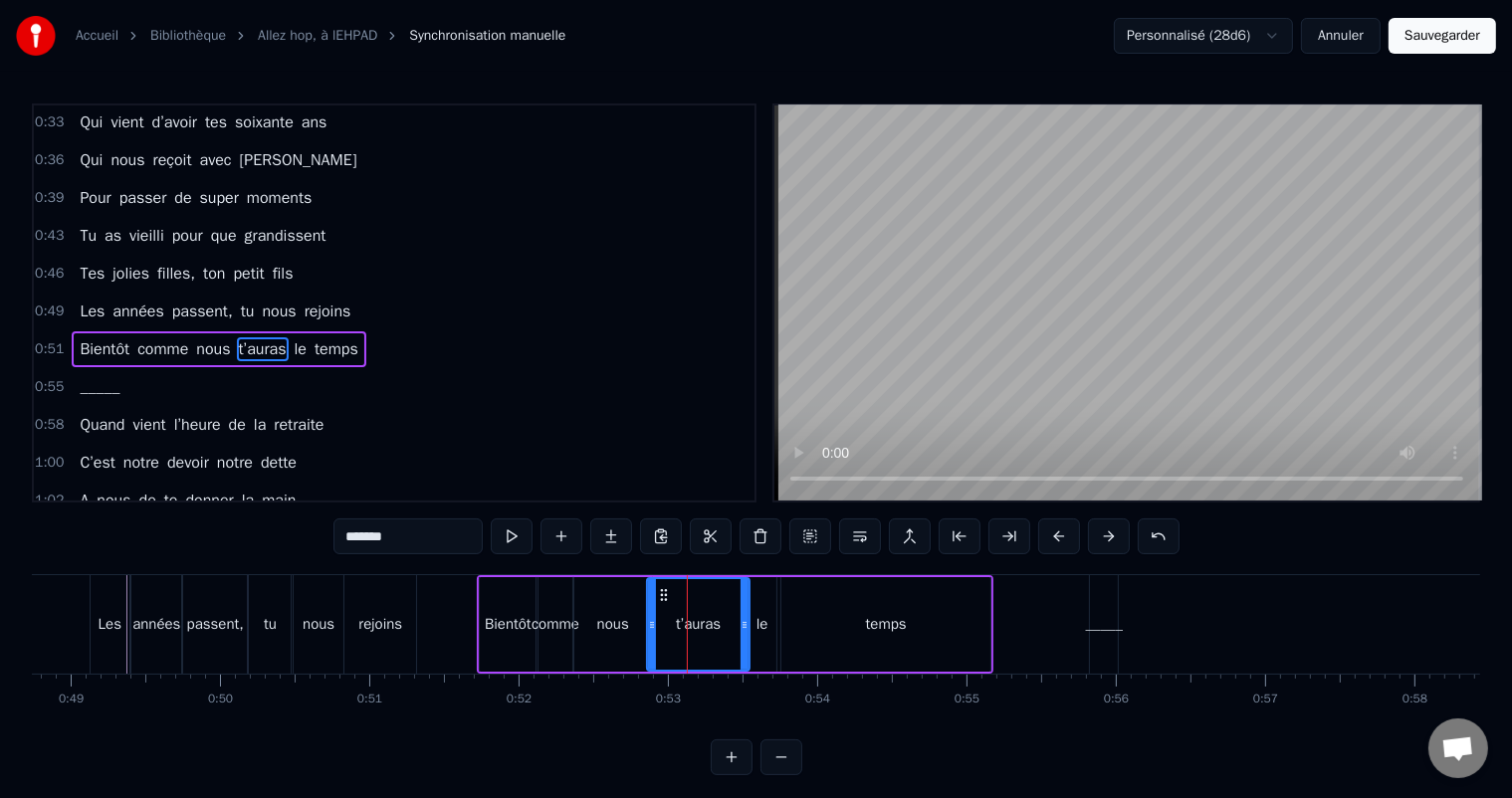 scroll, scrollTop: 76, scrollLeft: 0, axis: vertical 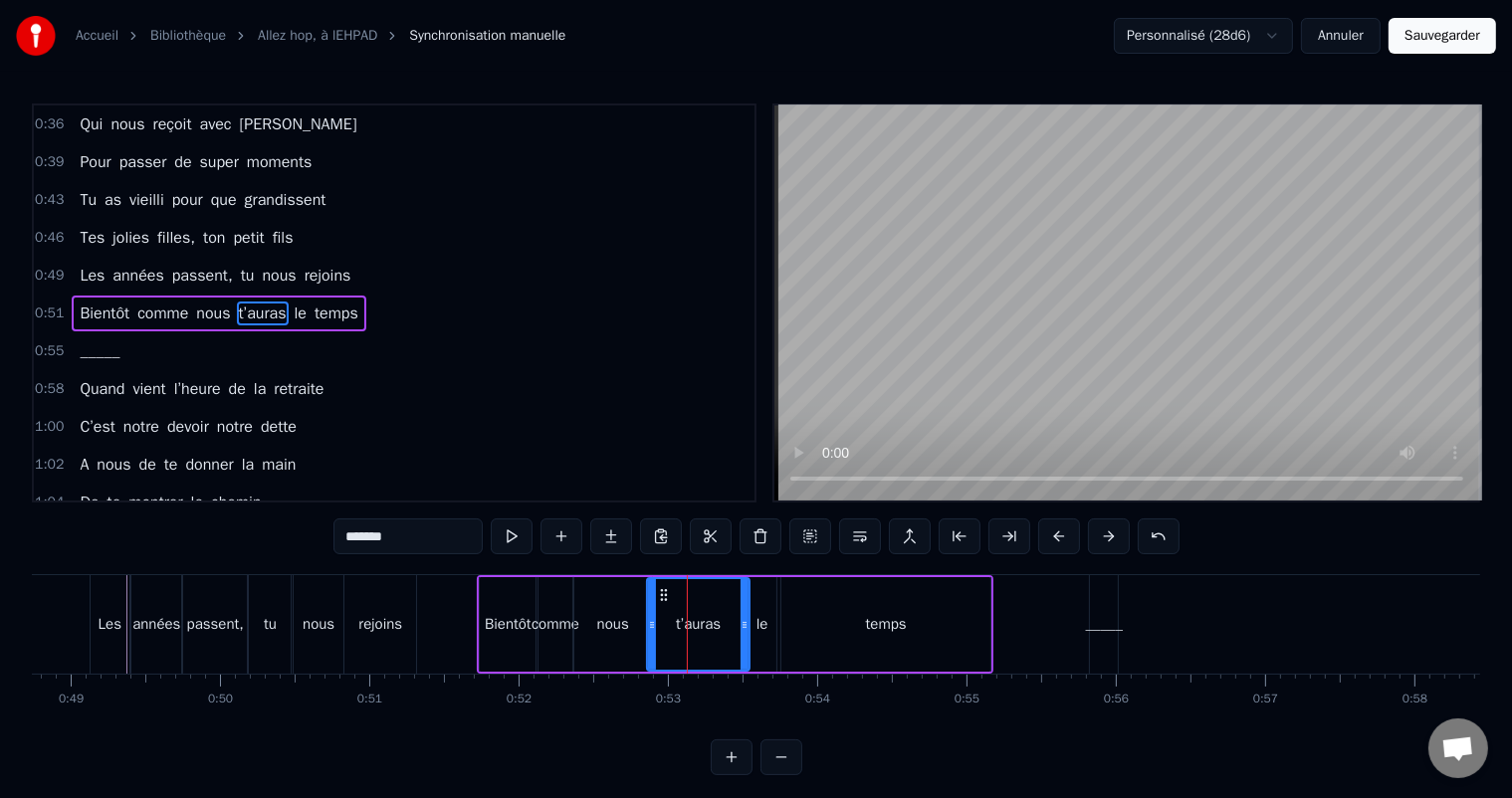 click on "nous" at bounding box center (613, 624) 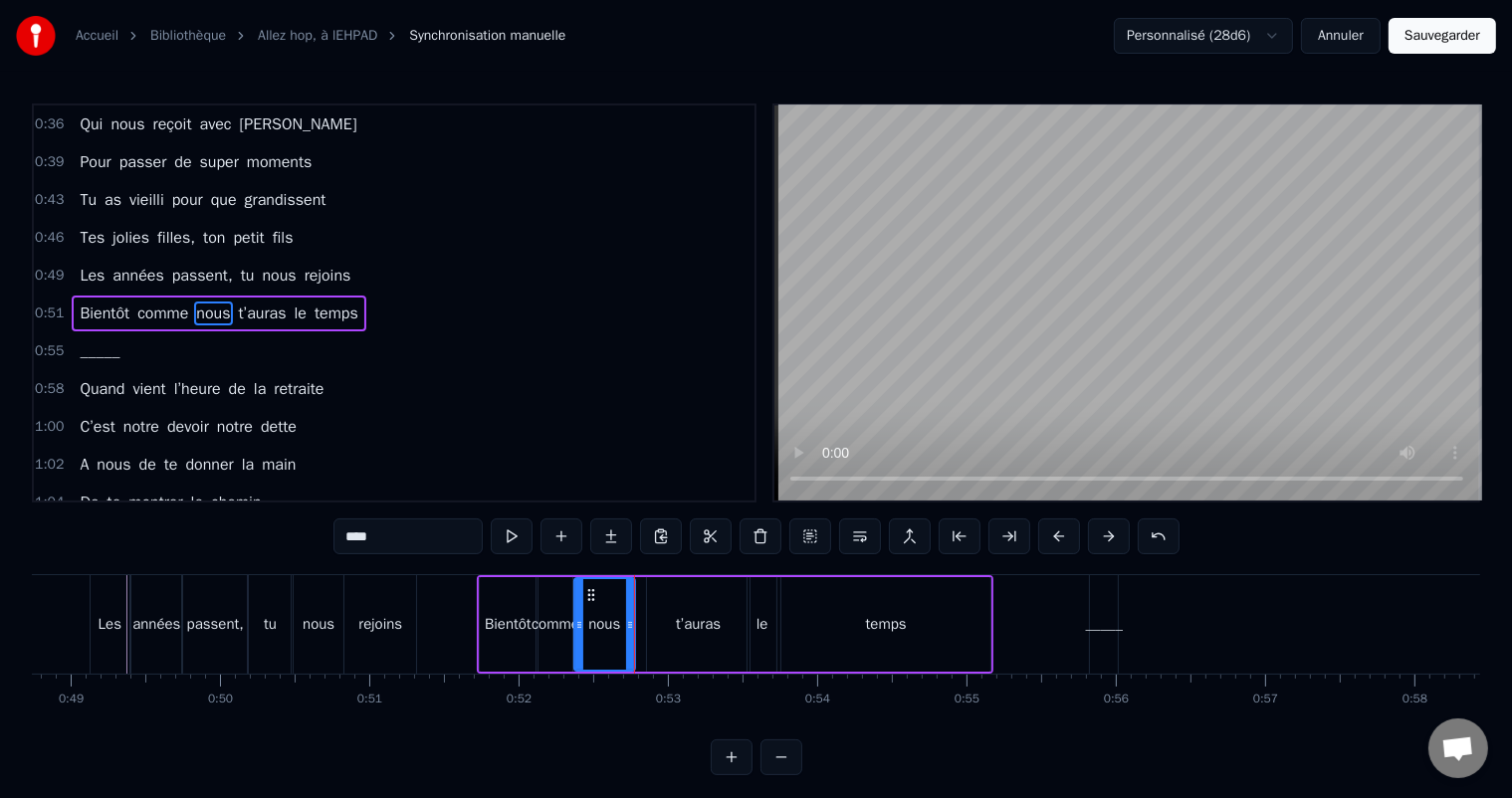 drag, startPoint x: 642, startPoint y: 629, endPoint x: 625, endPoint y: 630, distance: 17.029386 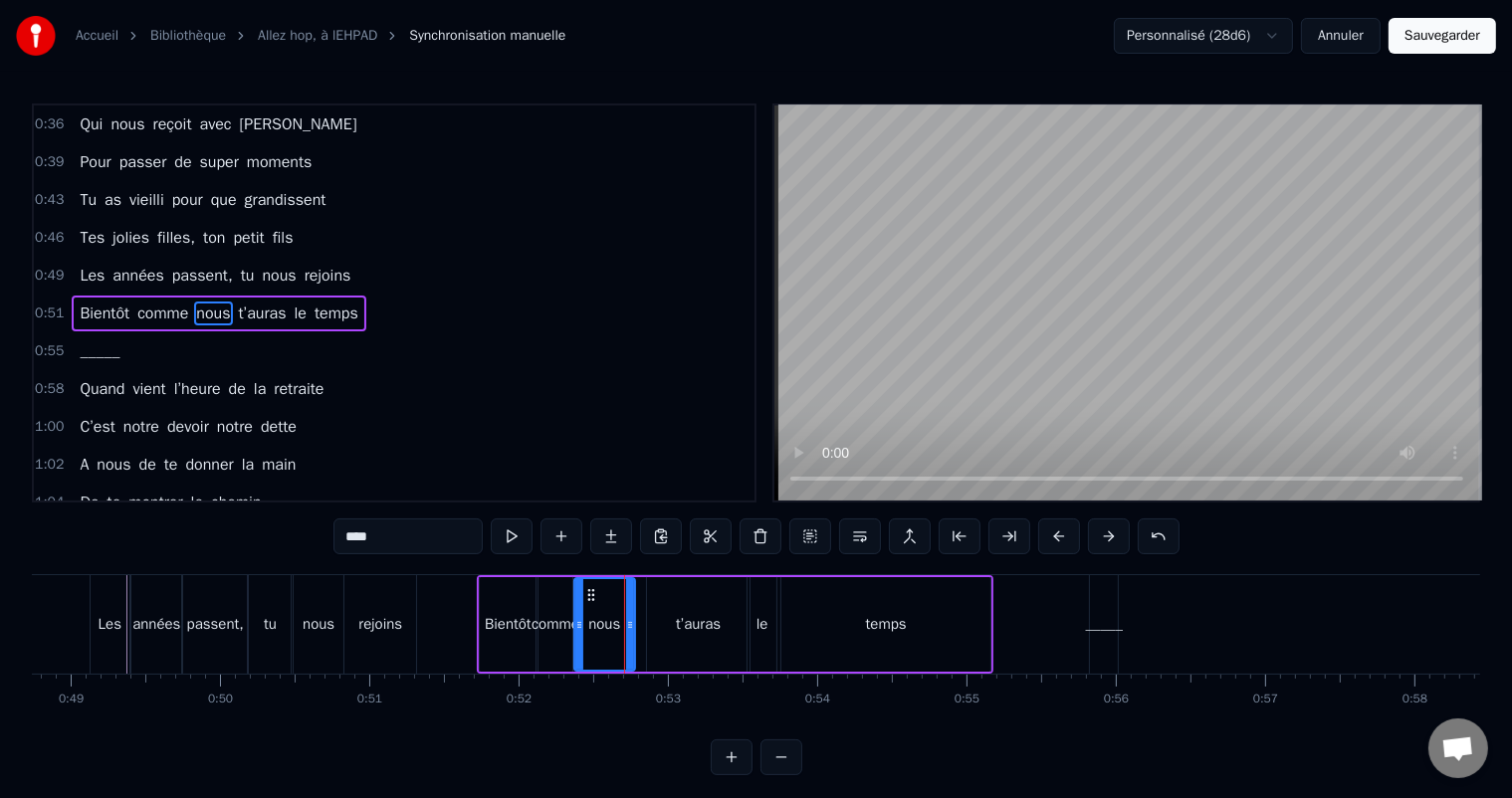 click on "t’auras" at bounding box center [698, 624] 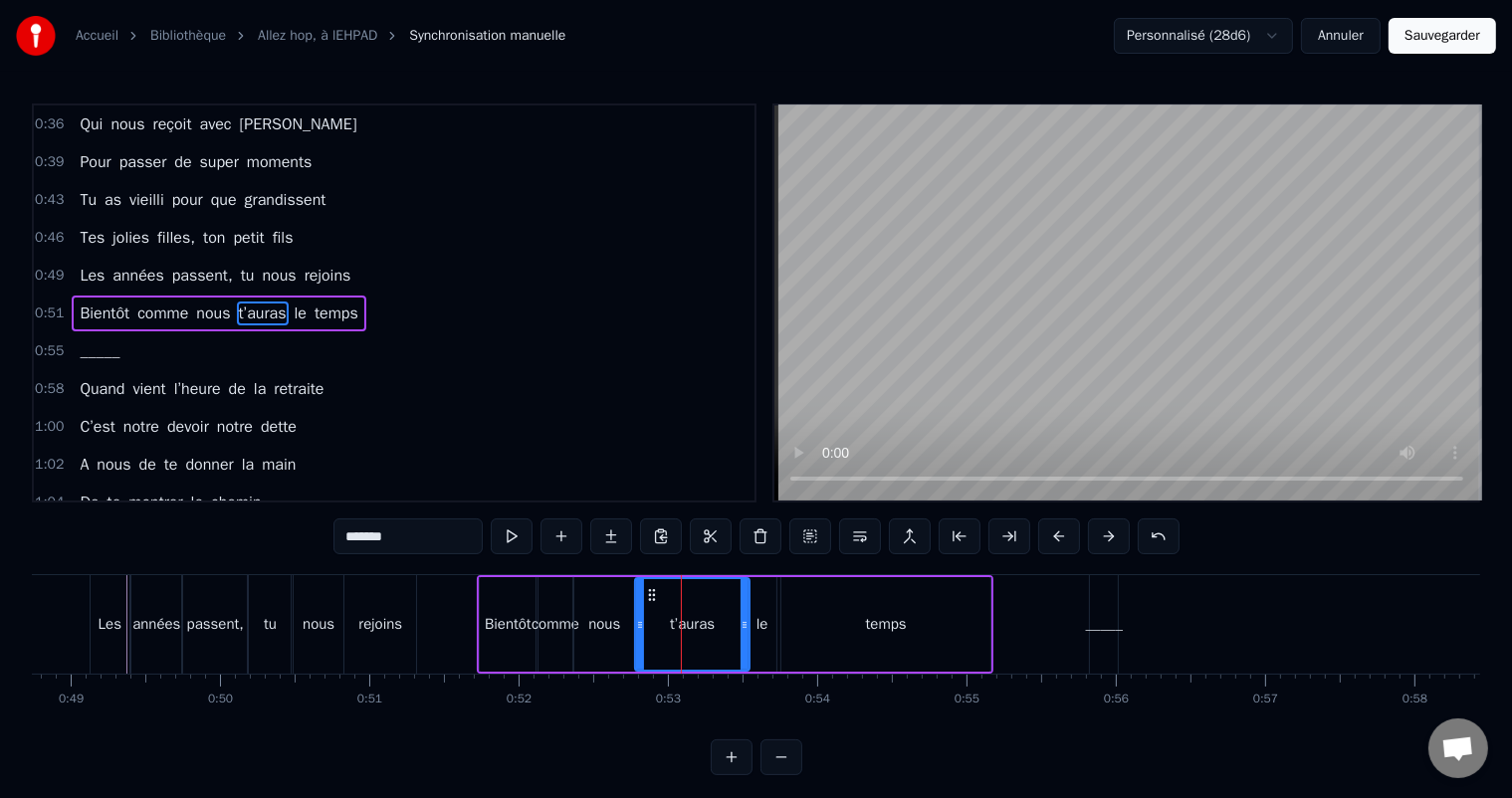drag, startPoint x: 649, startPoint y: 621, endPoint x: 637, endPoint y: 622, distance: 12.0415946 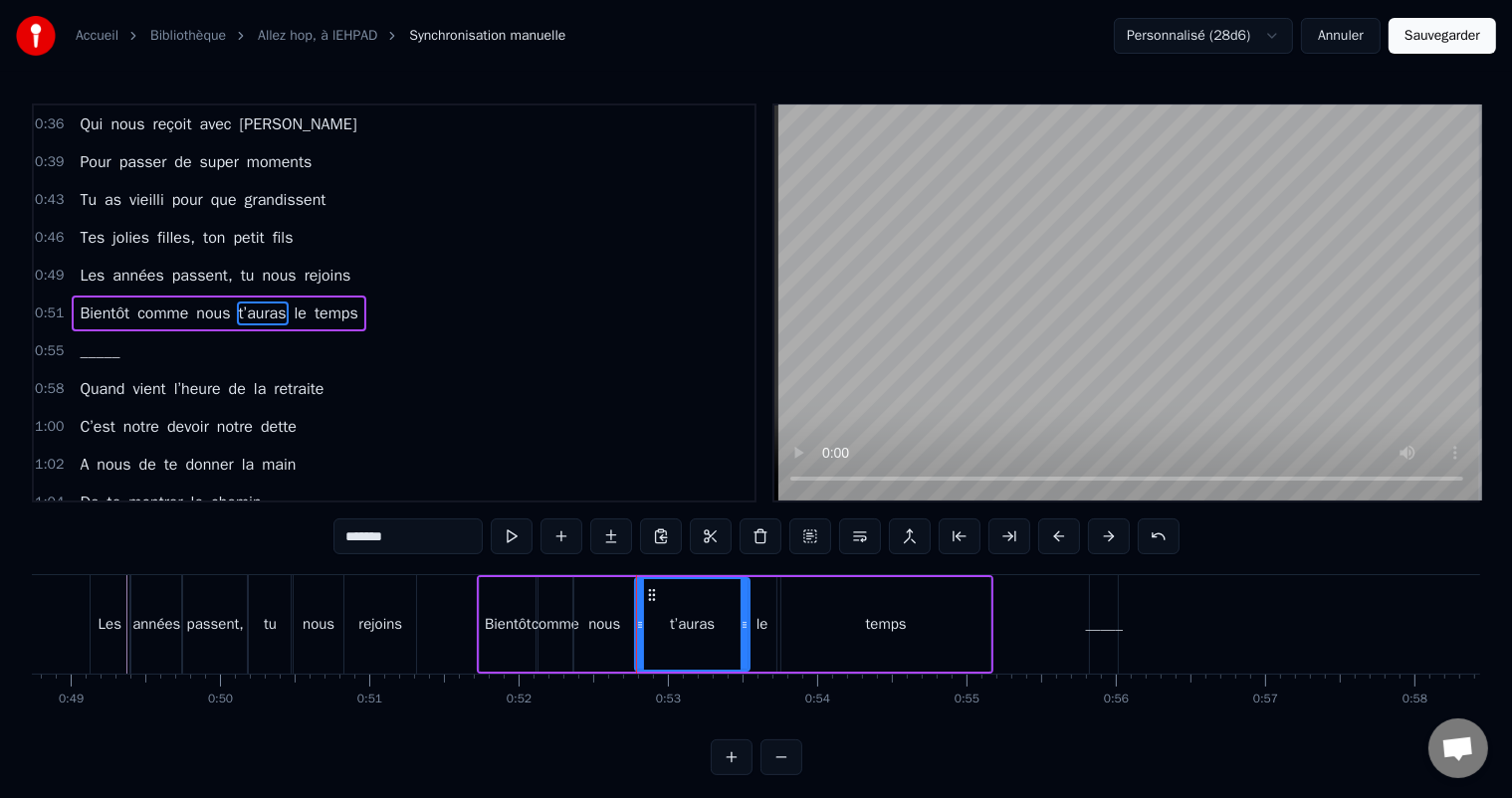 click on "rejoins" at bounding box center [380, 624] 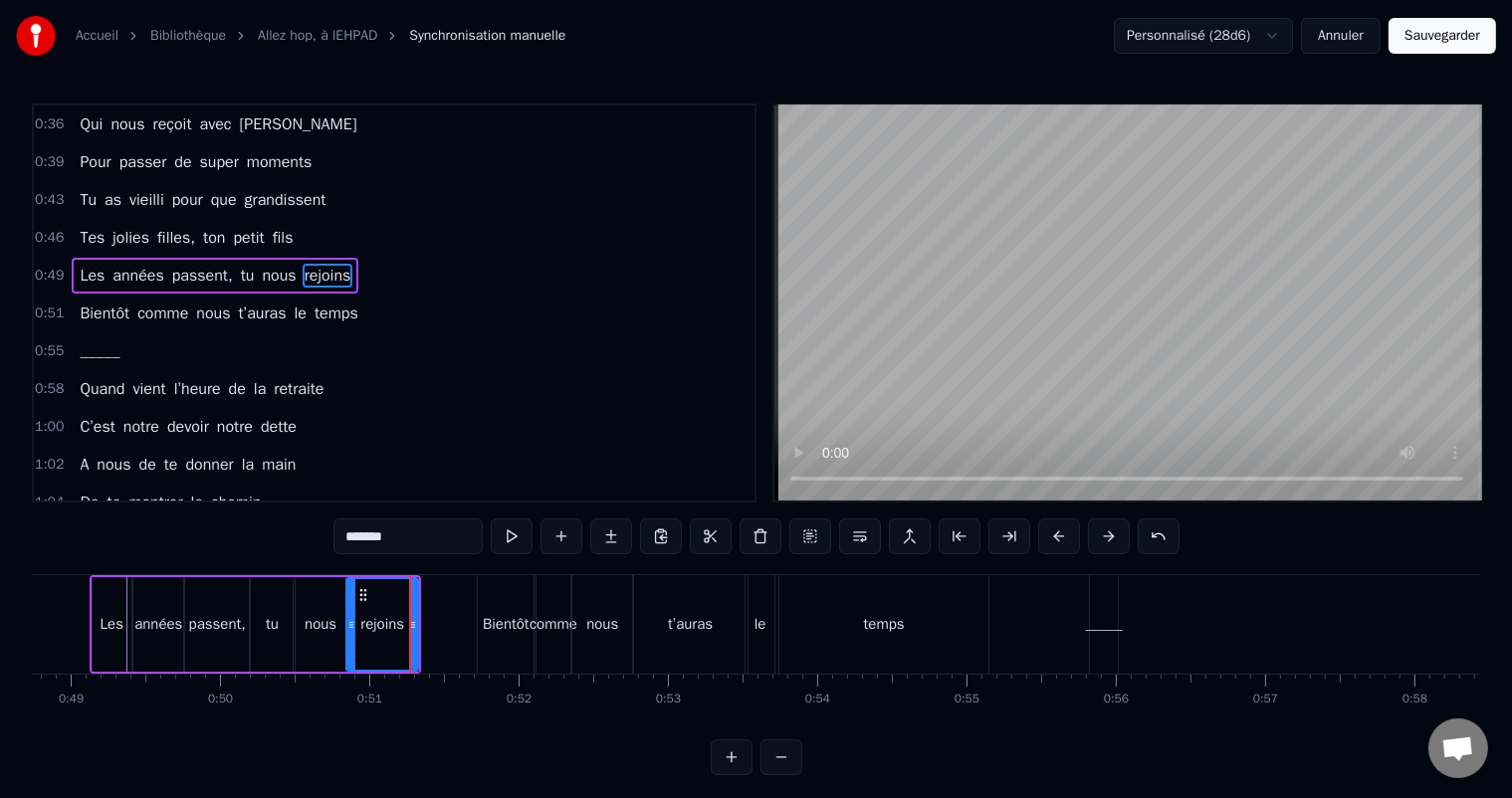 scroll, scrollTop: 40, scrollLeft: 0, axis: vertical 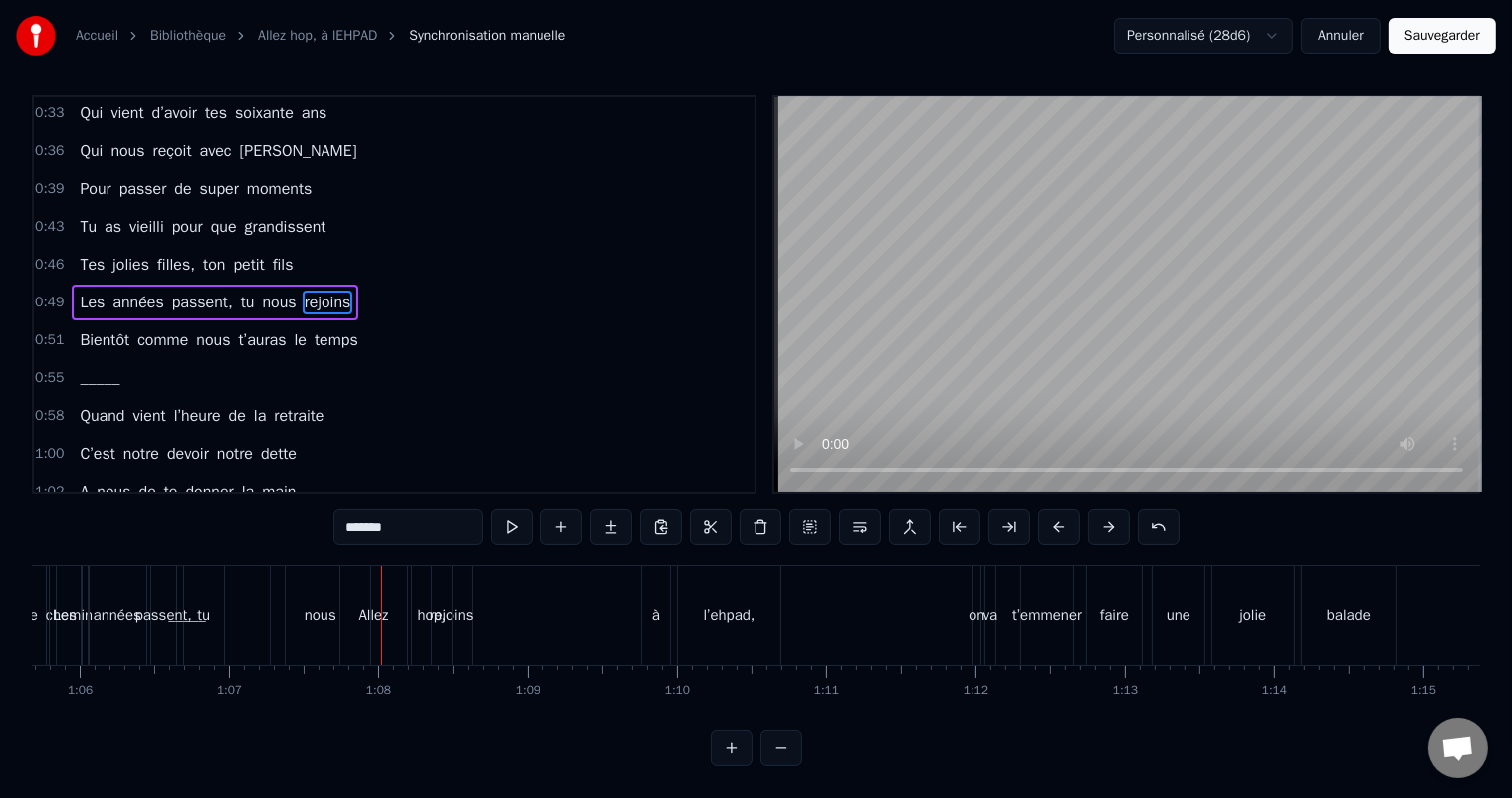 click on "nous" at bounding box center (321, 615) 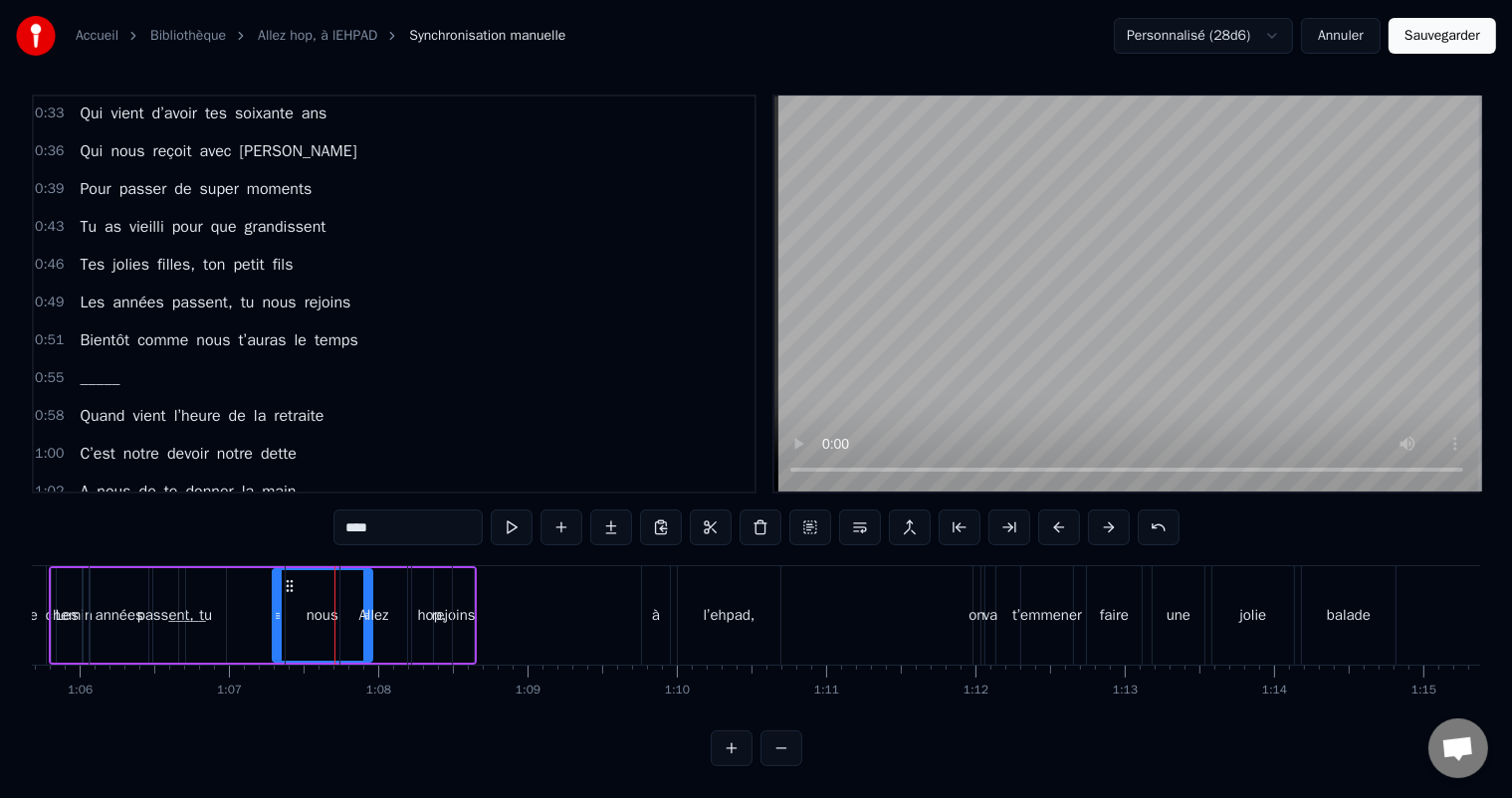 scroll, scrollTop: 0, scrollLeft: 0, axis: both 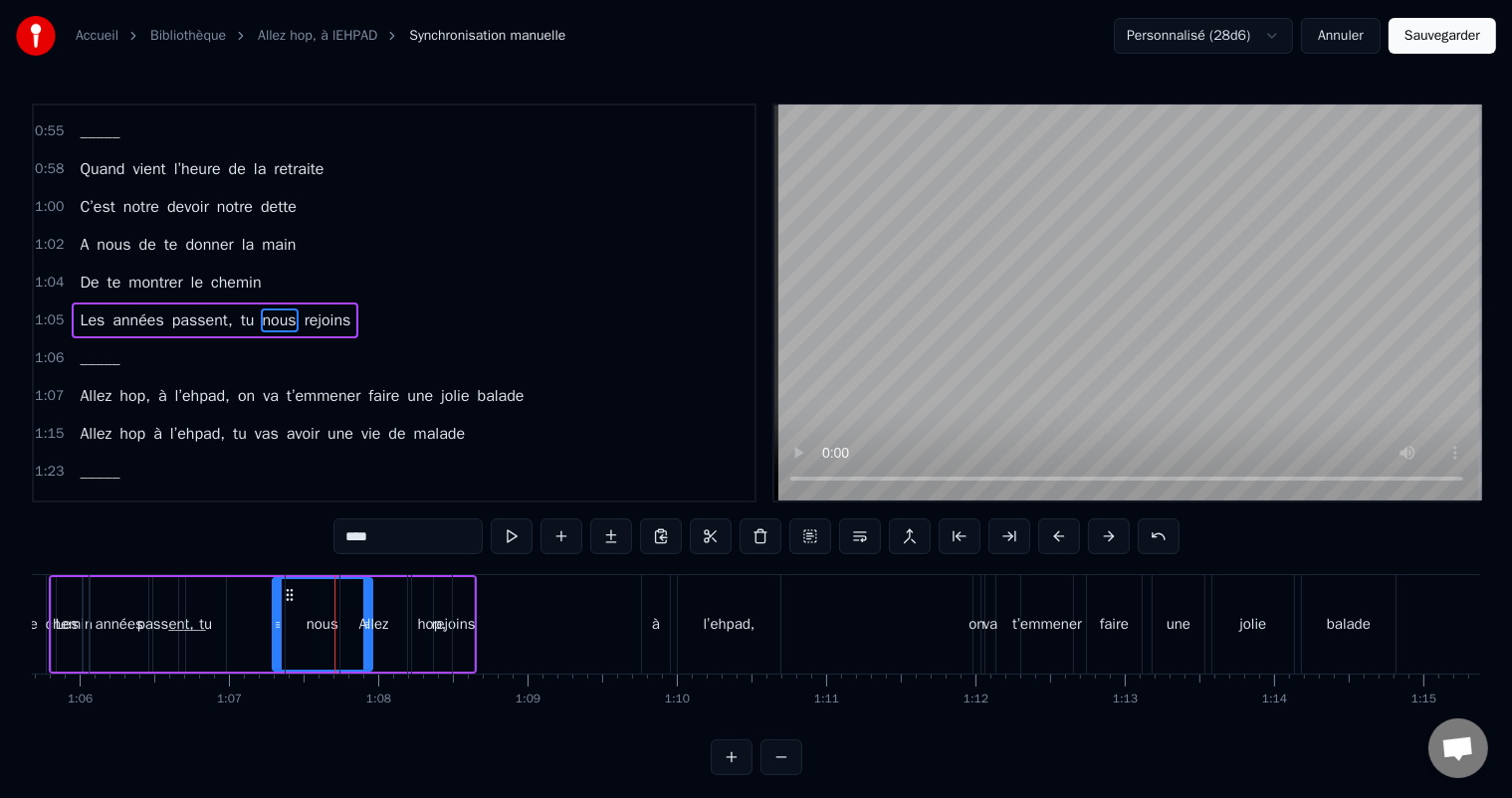 click on "Les années passent, tu nous rejoins" at bounding box center (215, 320) 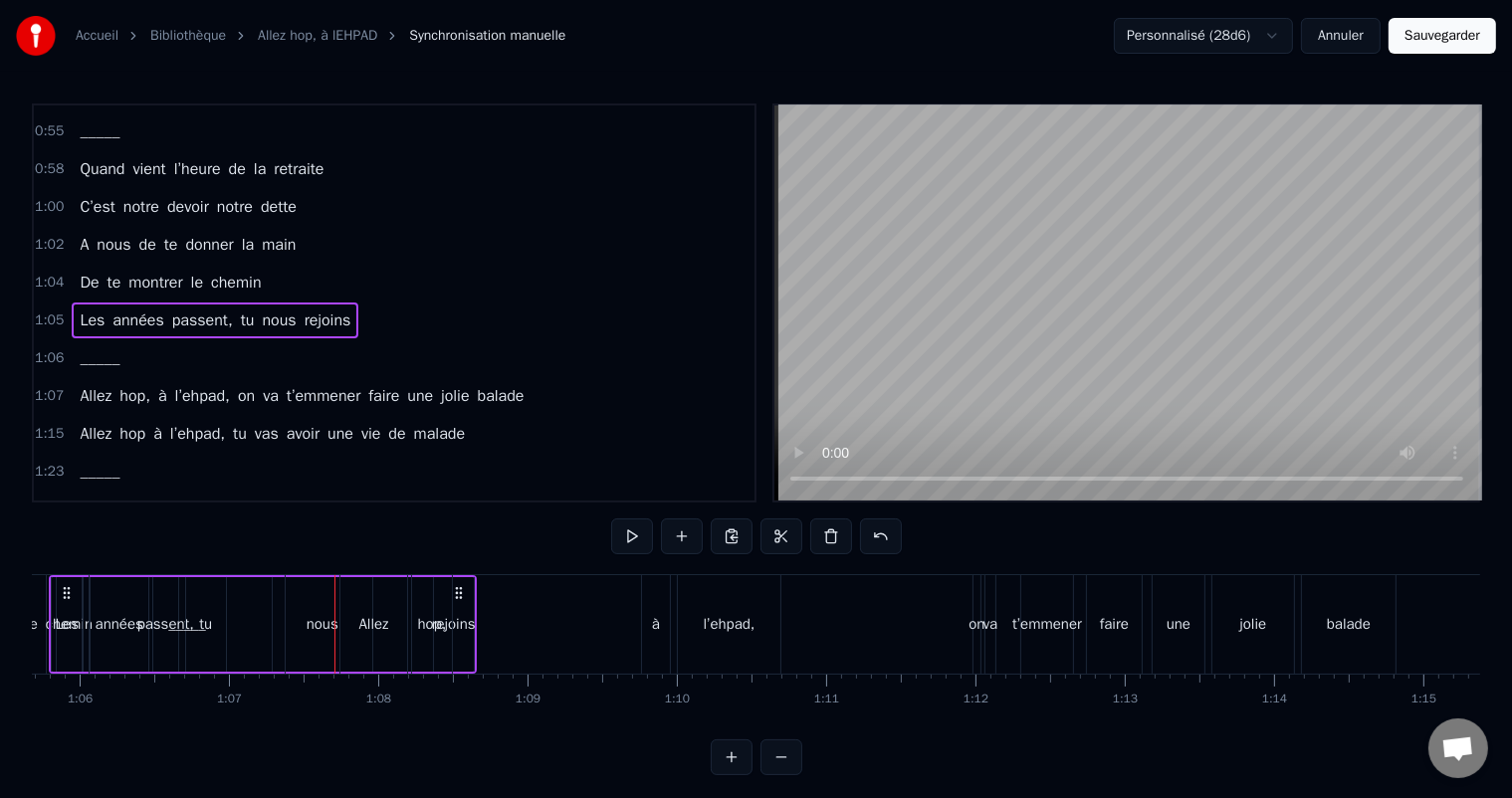 scroll, scrollTop: 0, scrollLeft: 9723, axis: horizontal 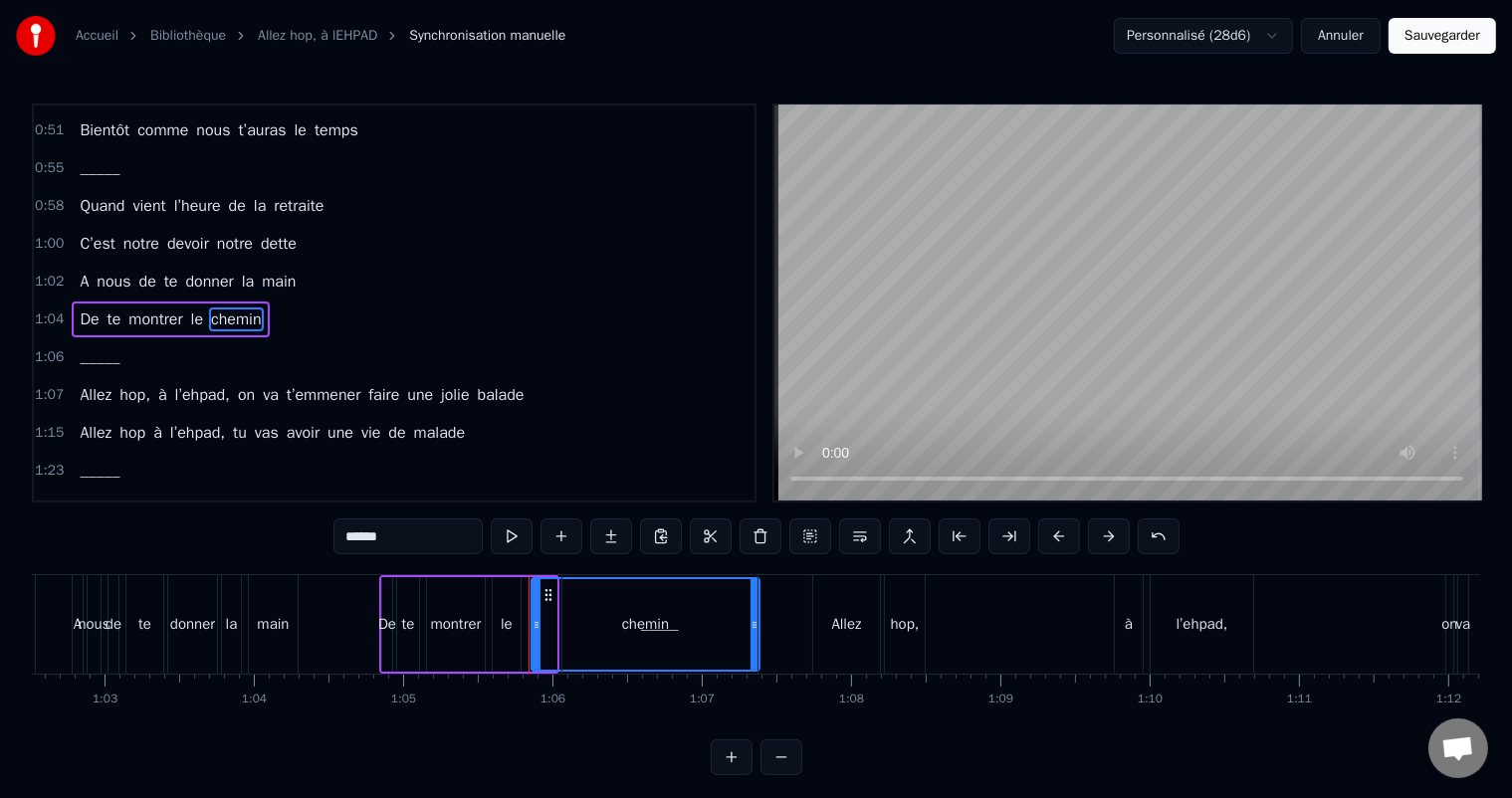 drag, startPoint x: 558, startPoint y: 626, endPoint x: 756, endPoint y: 636, distance: 198.2524 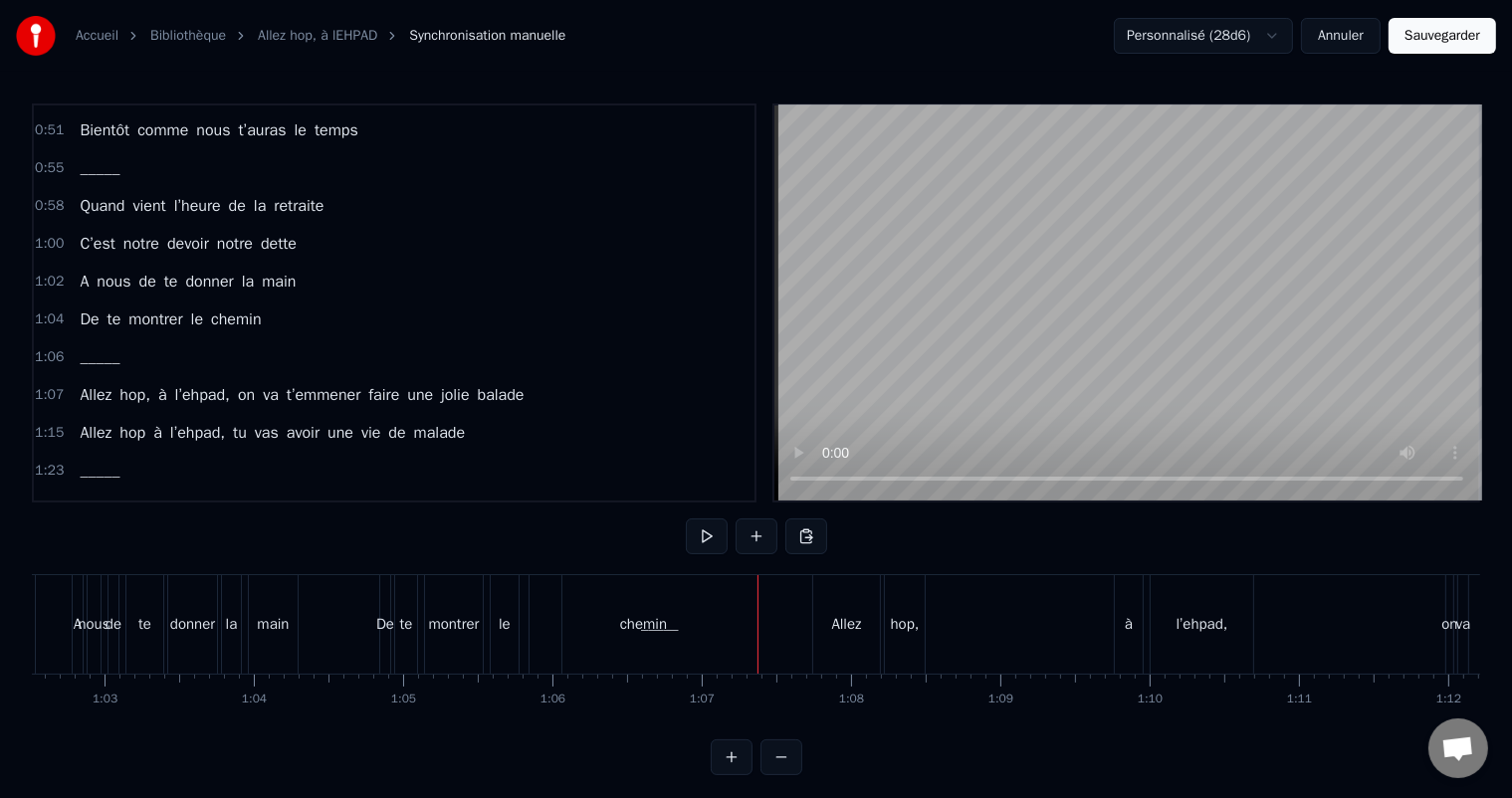 click on "le" at bounding box center [505, 624] 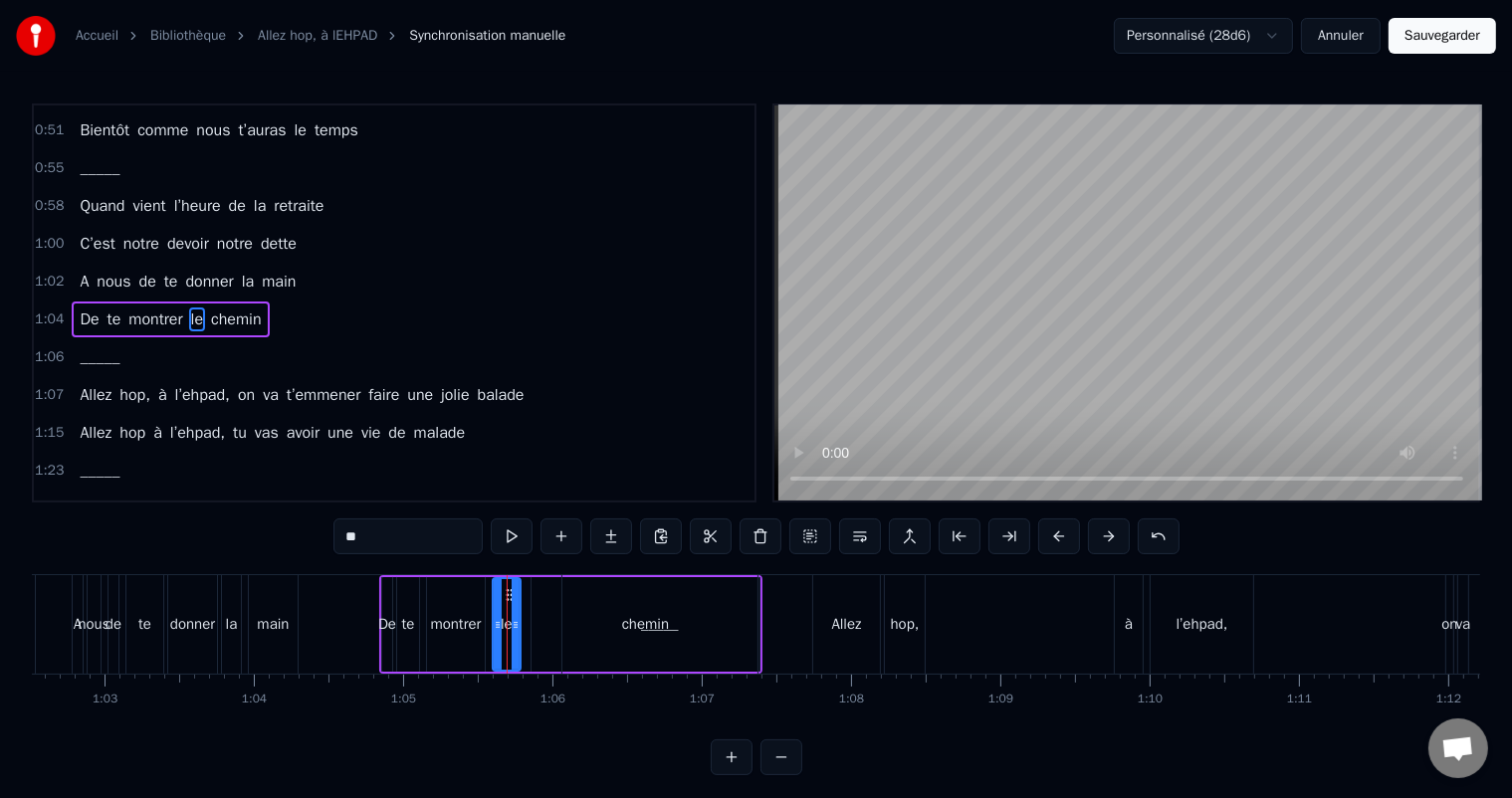 click on "_____" at bounding box center (660, 624) 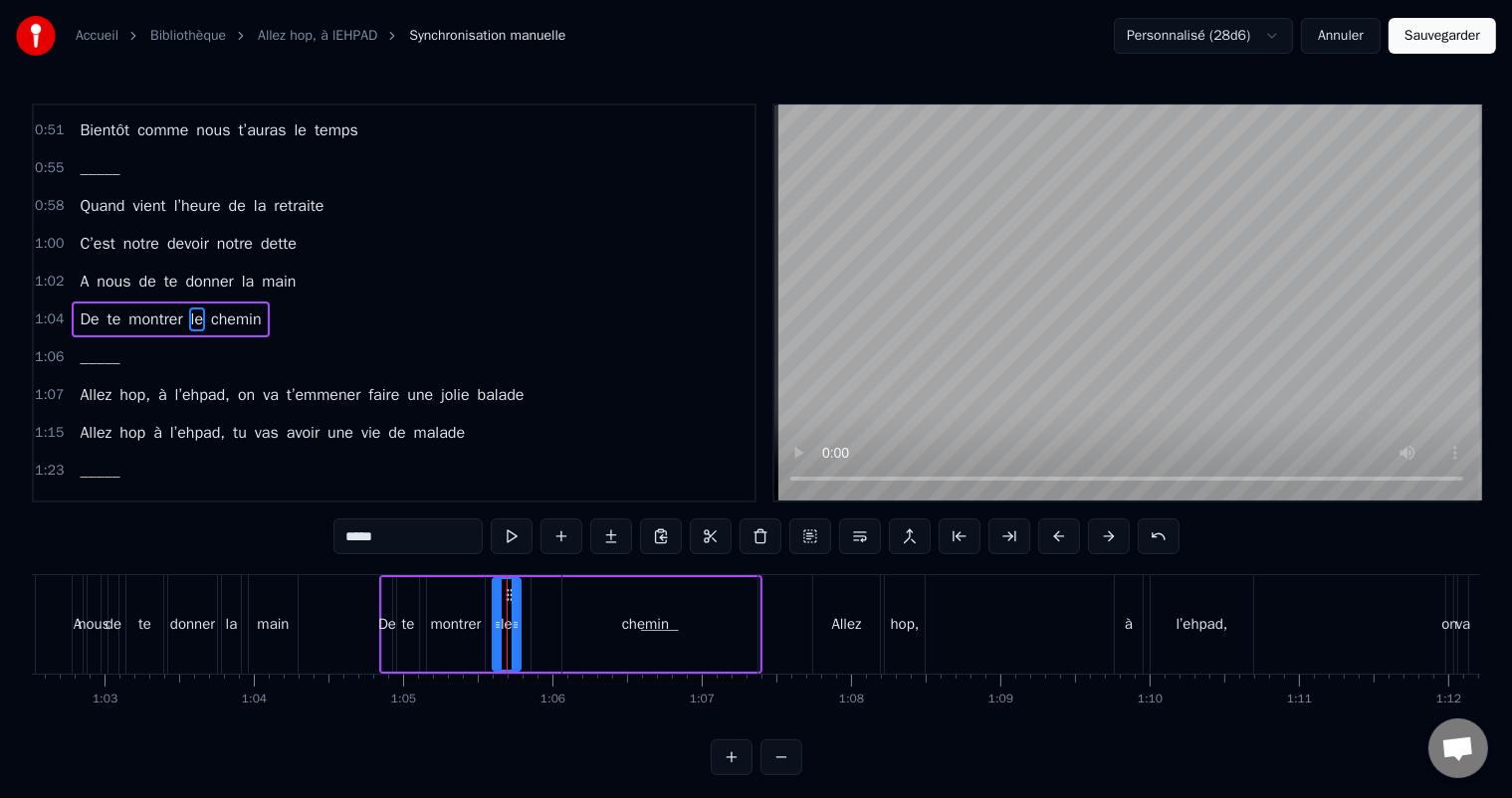 scroll, scrollTop: 296, scrollLeft: 0, axis: vertical 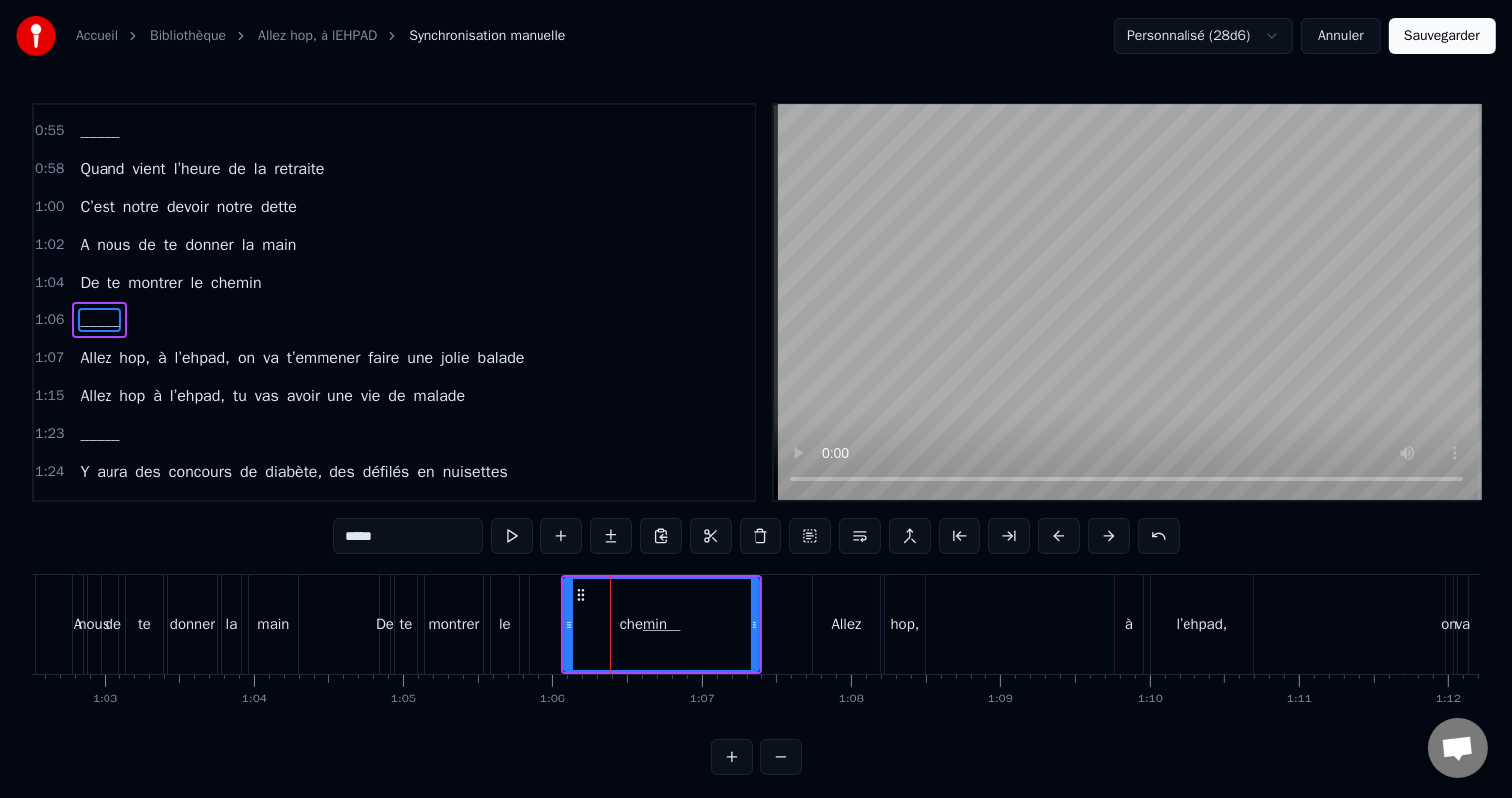 click on "le" at bounding box center [505, 624] 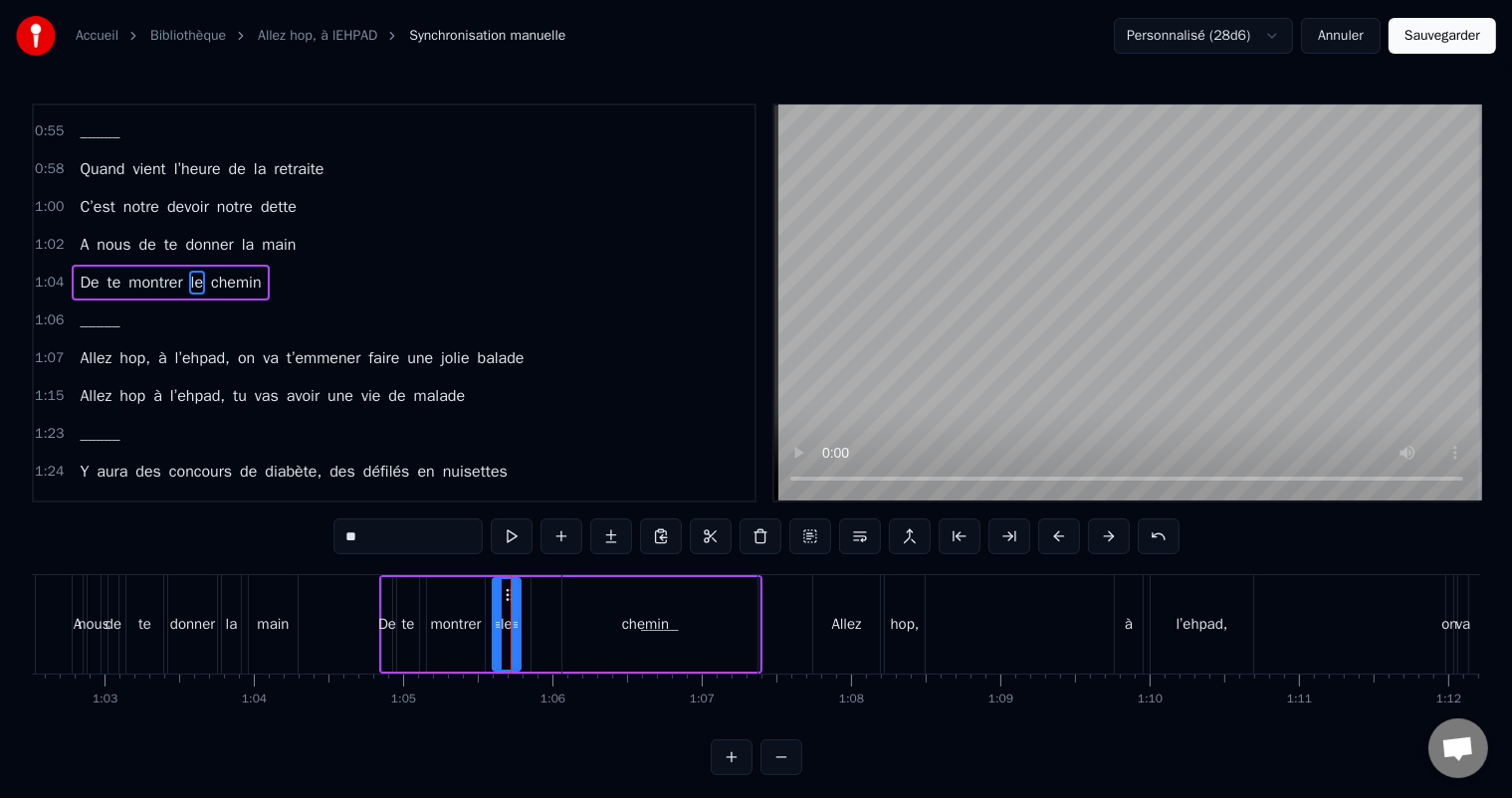 scroll, scrollTop: 259, scrollLeft: 0, axis: vertical 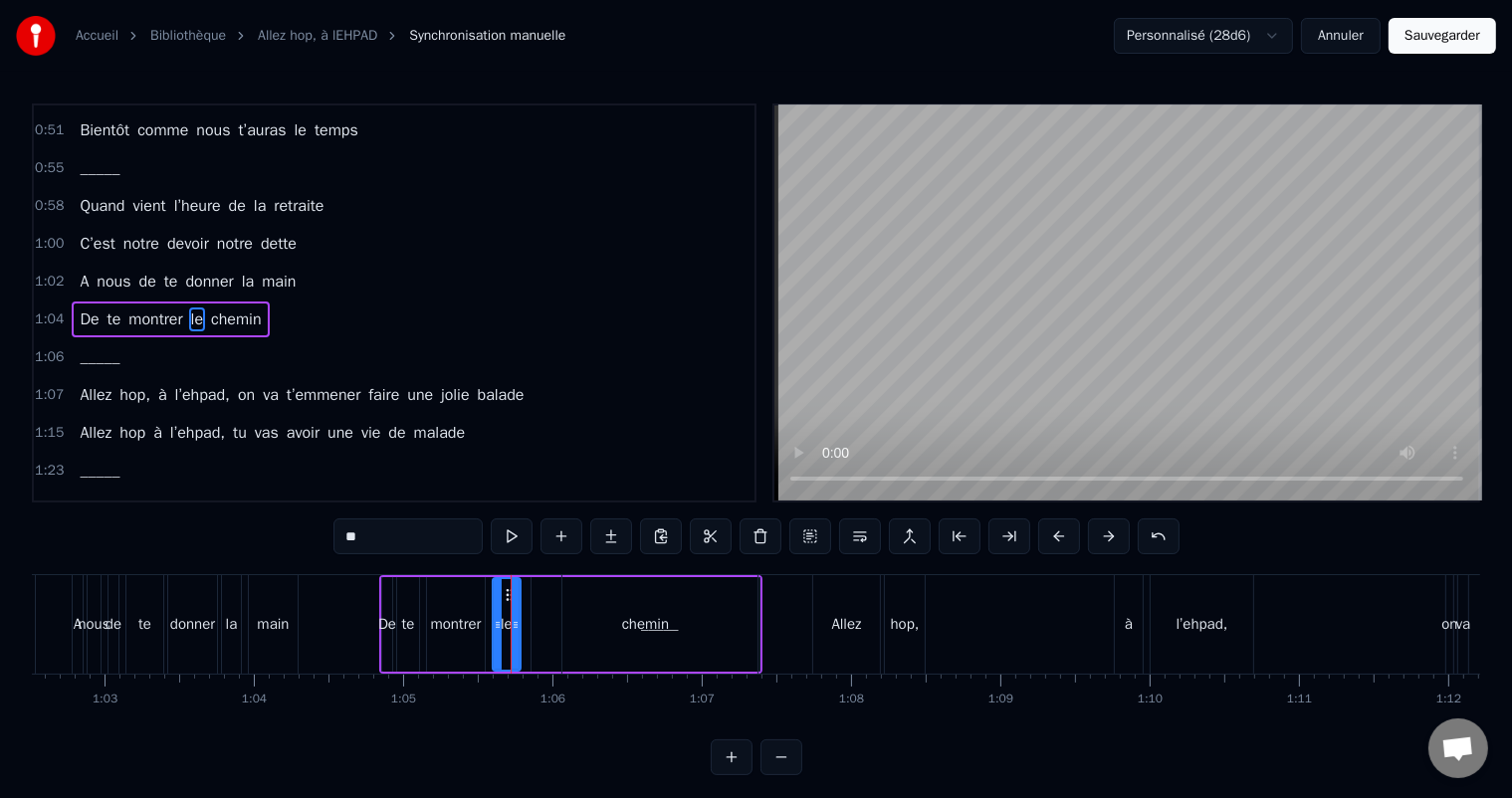 click on "De" at bounding box center [387, 624] 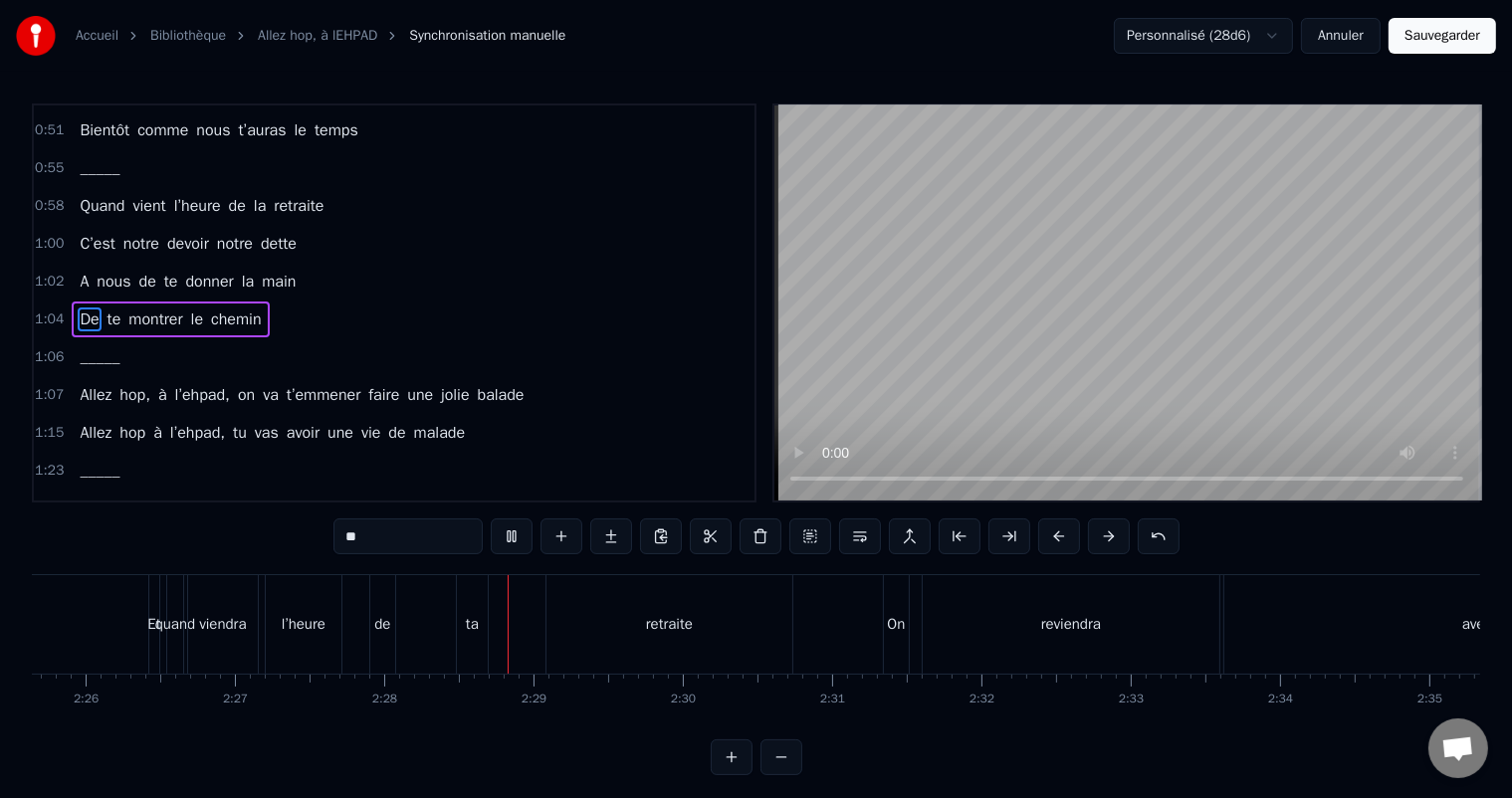 scroll, scrollTop: 0, scrollLeft: 22032, axis: horizontal 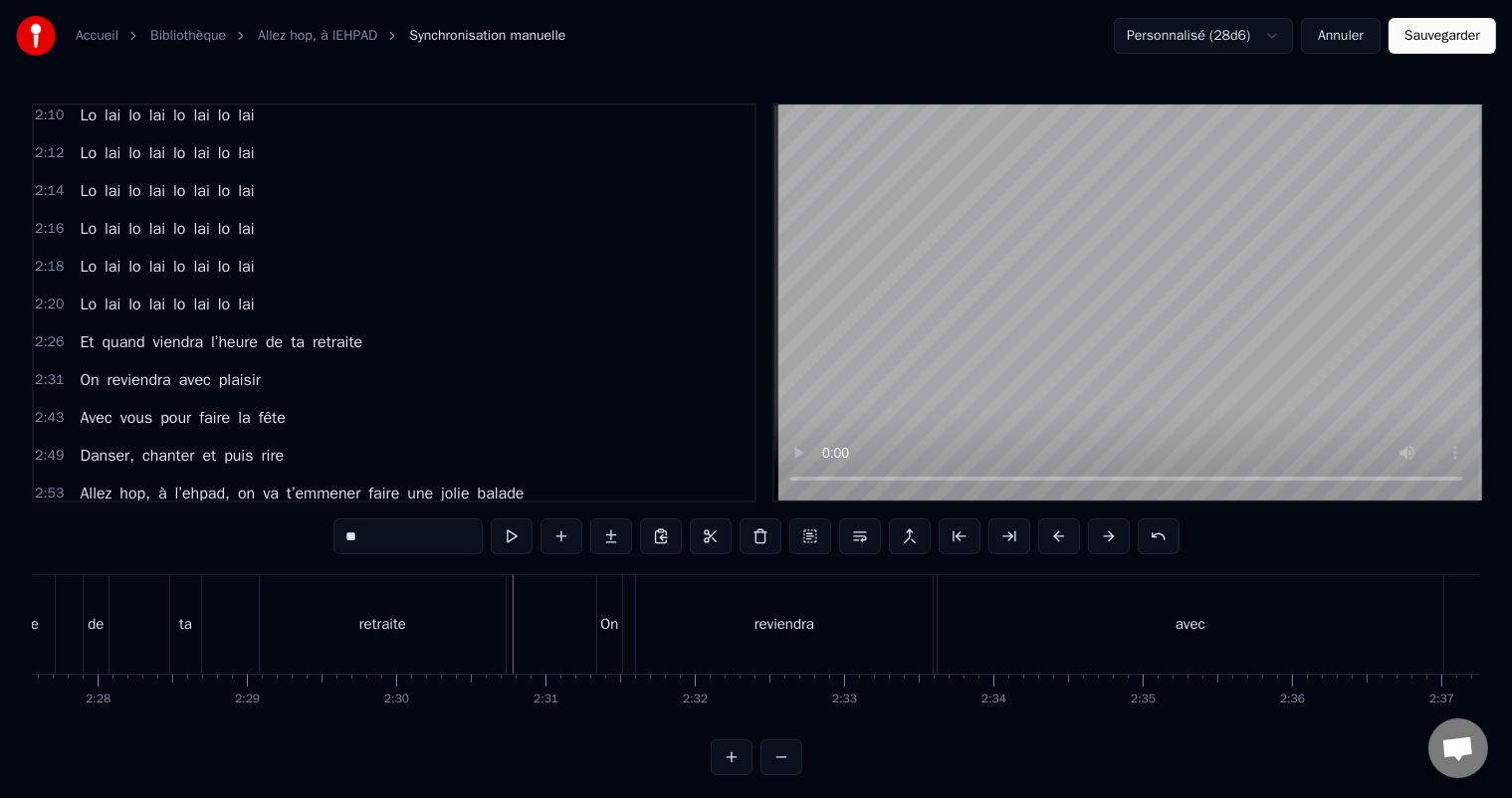 click on "2:31 On reviendra avec plaisir" at bounding box center [394, 380] 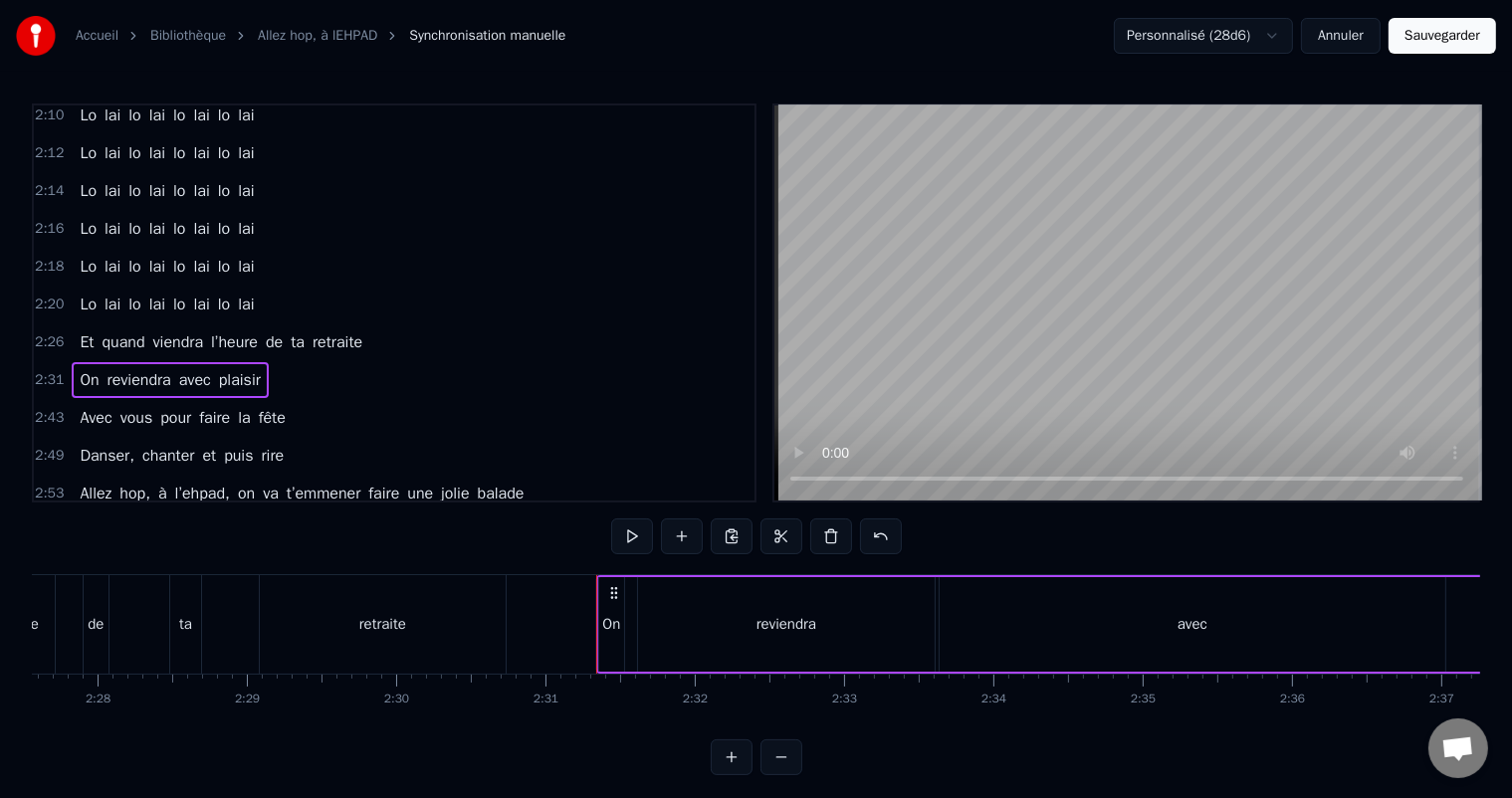click on "Et quand viendra l’heure de ta retraite" at bounding box center [221, 342] 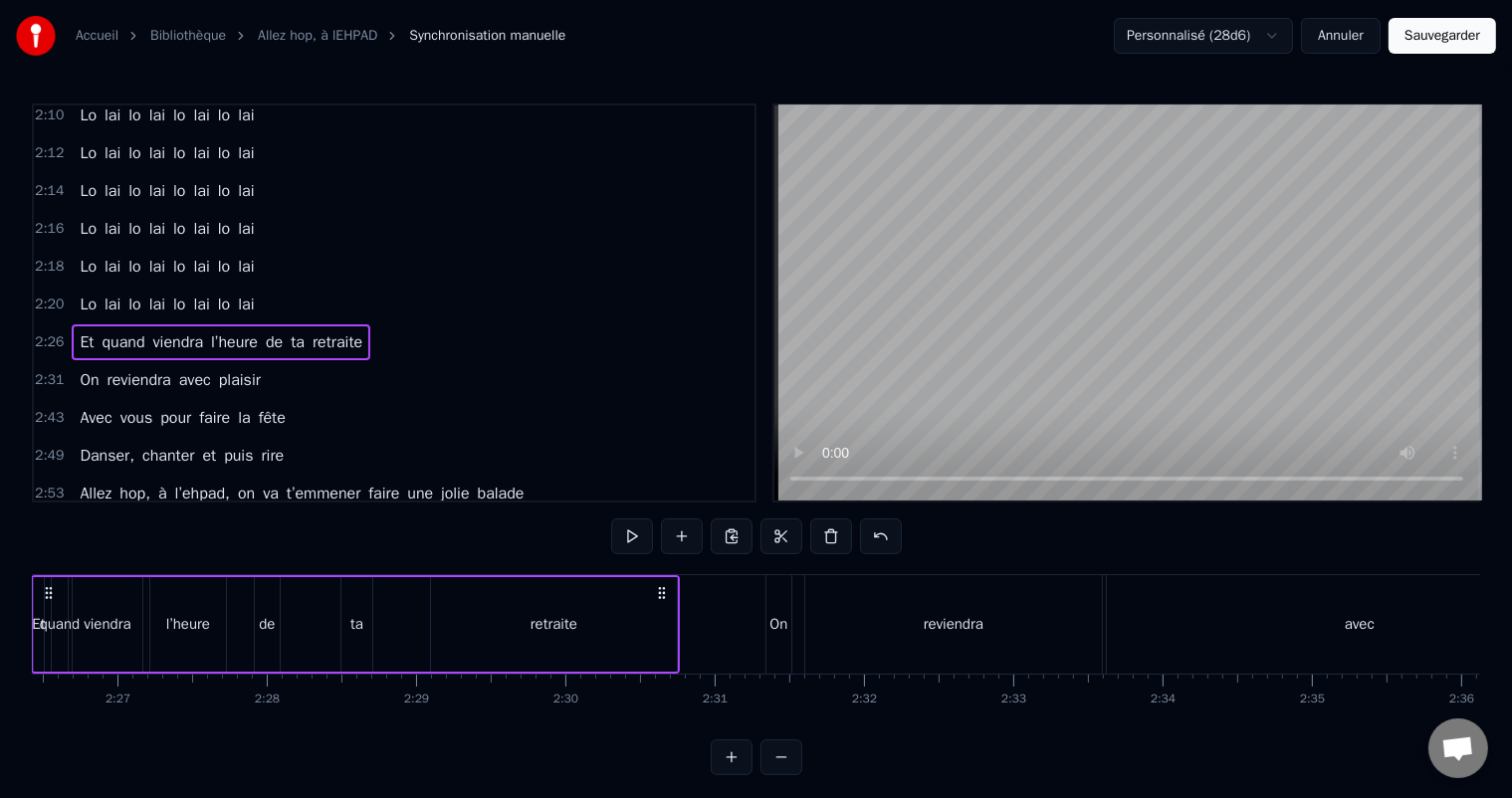 scroll, scrollTop: 0, scrollLeft: 21761, axis: horizontal 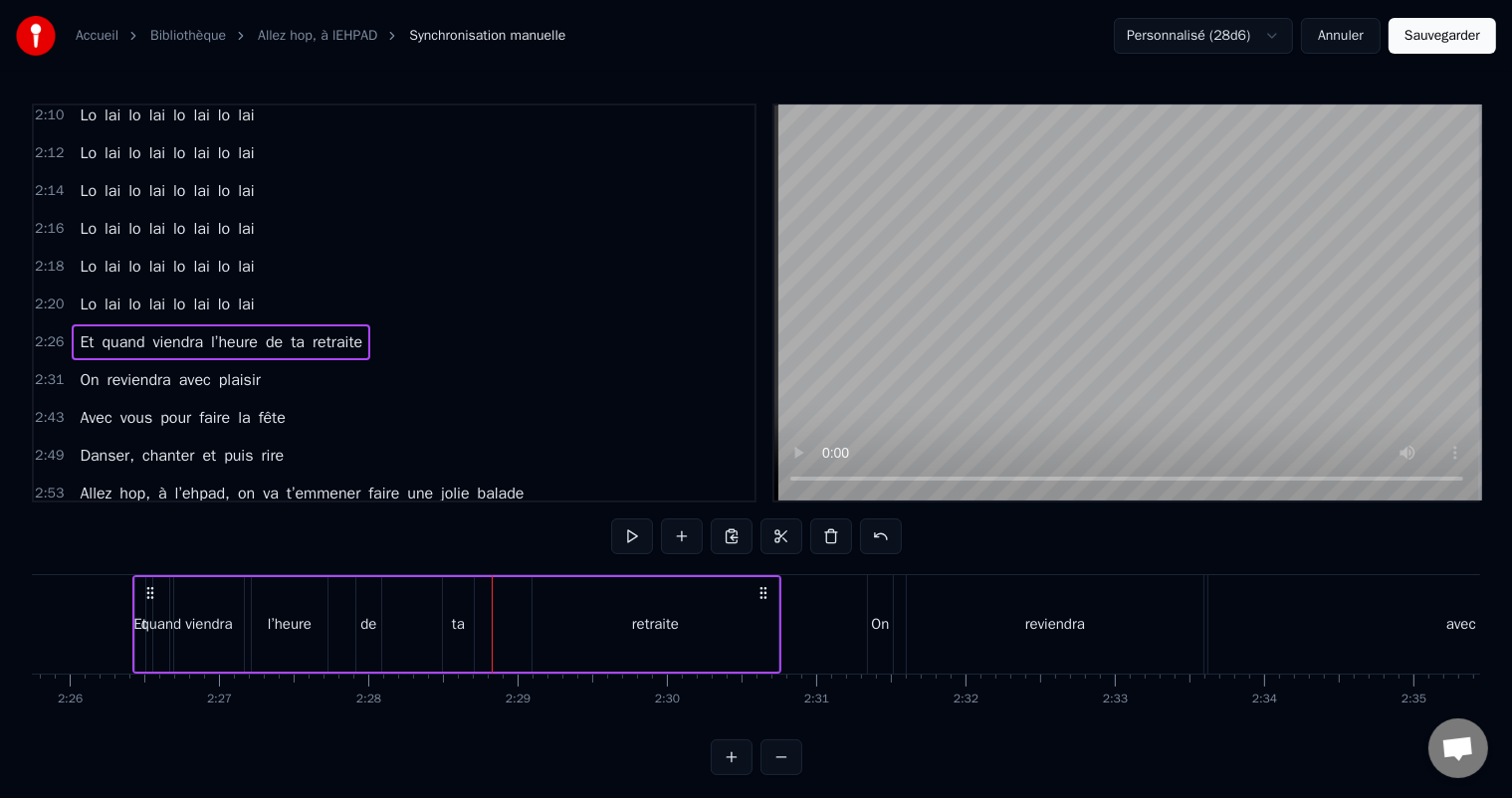 click on "ta" at bounding box center (458, 624) 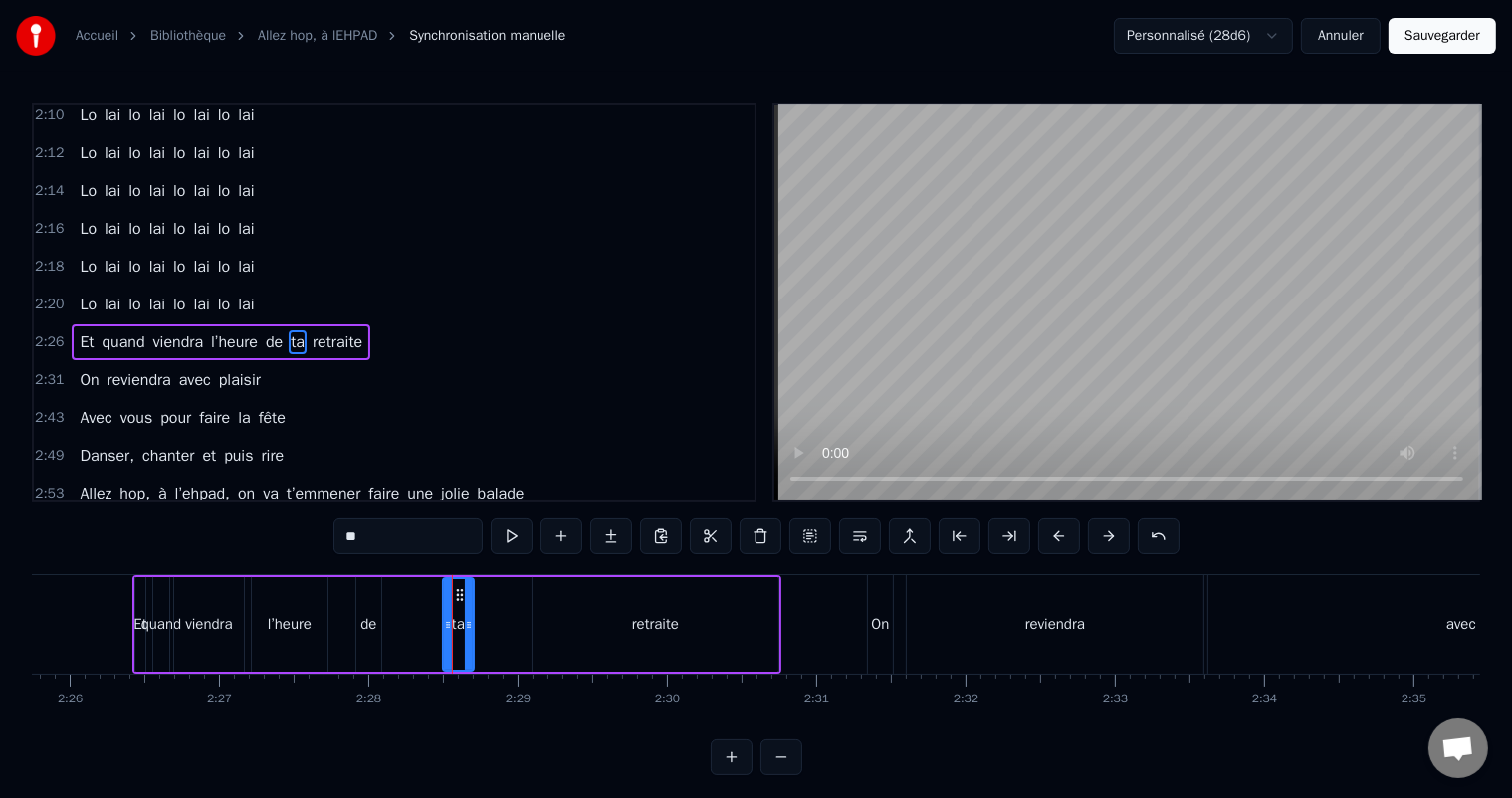 scroll, scrollTop: 1101, scrollLeft: 0, axis: vertical 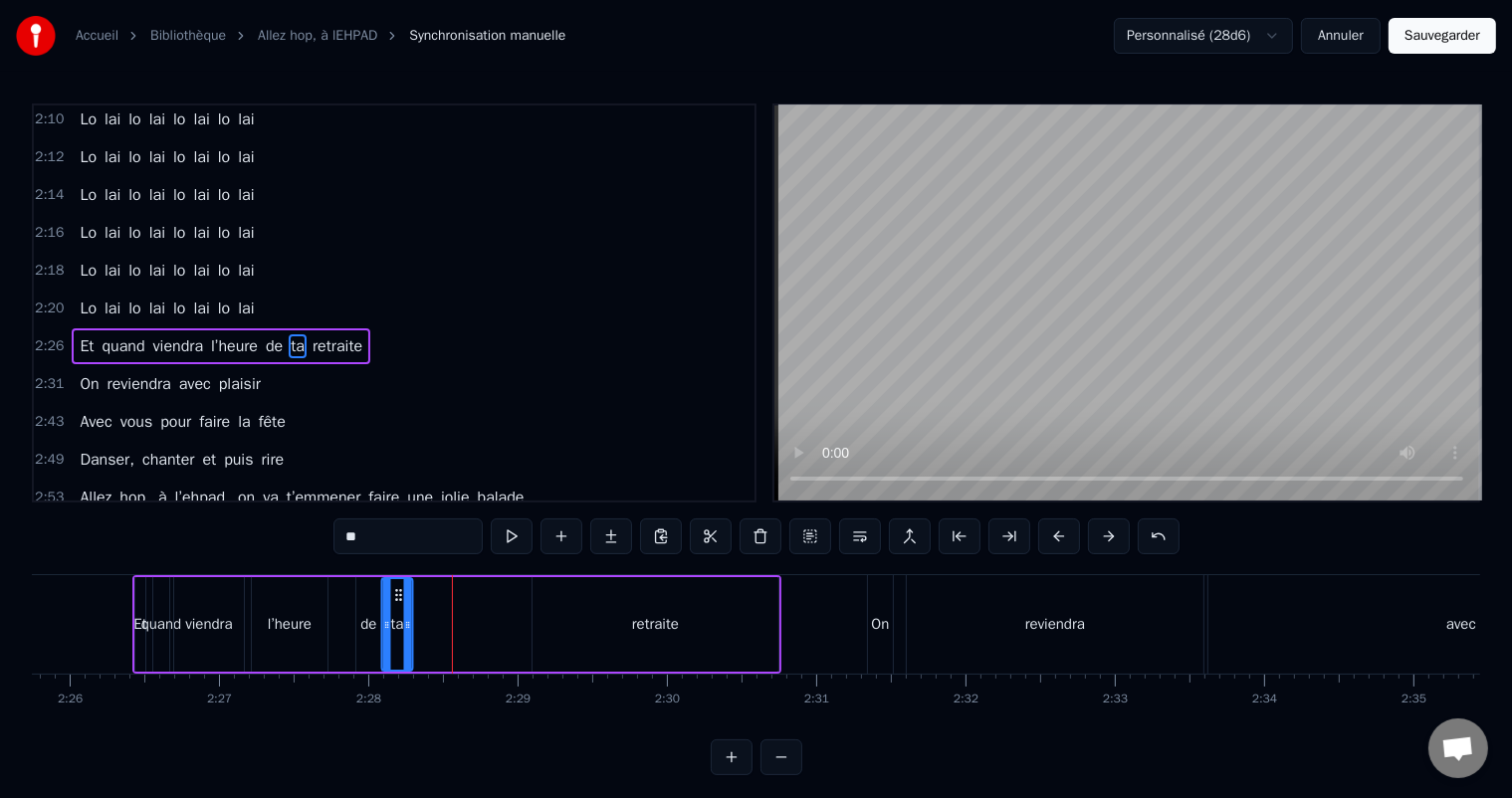 drag, startPoint x: 448, startPoint y: 593, endPoint x: 396, endPoint y: 594, distance: 52.009614 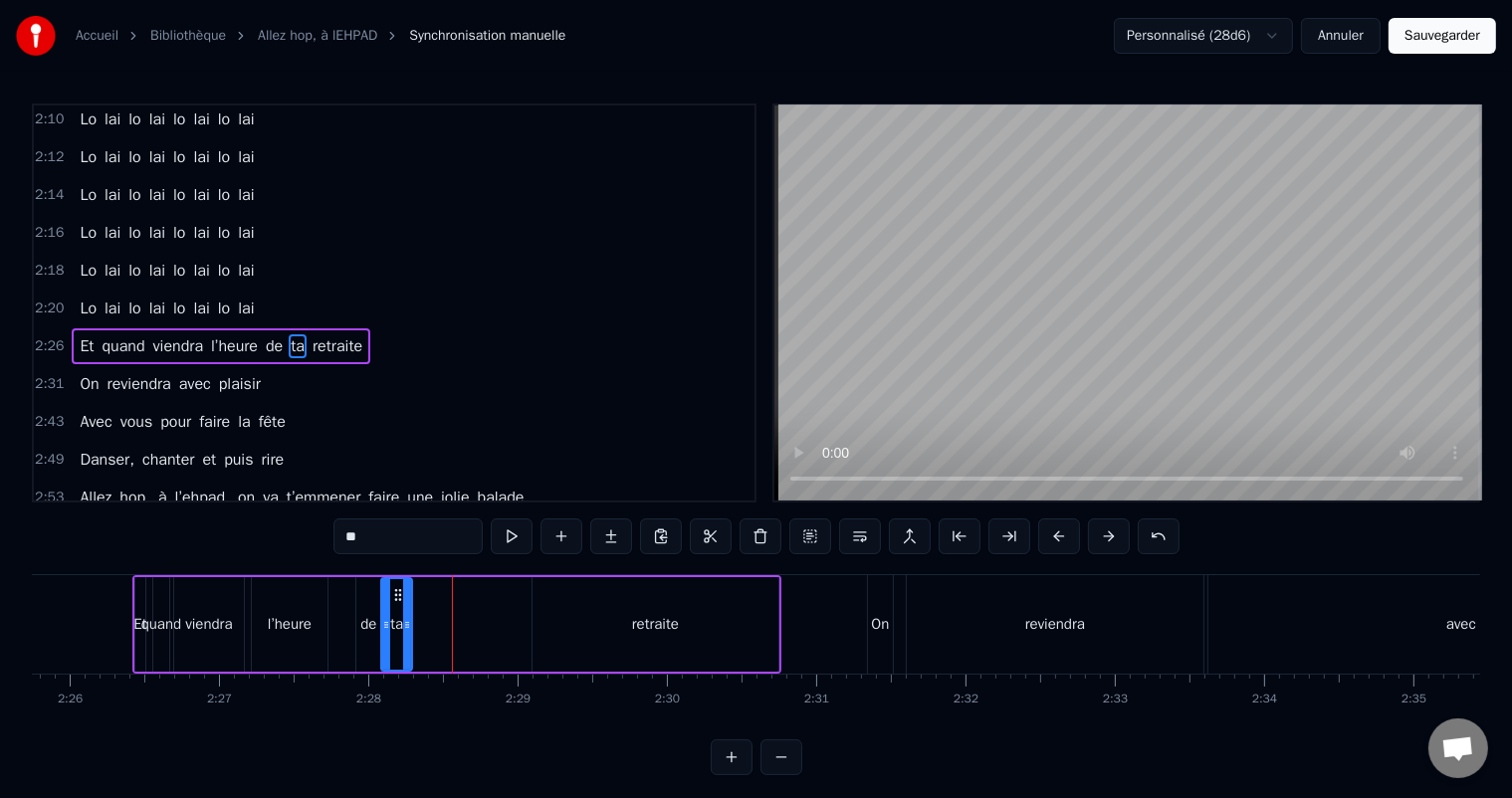 click on "retraite" at bounding box center (655, 624) 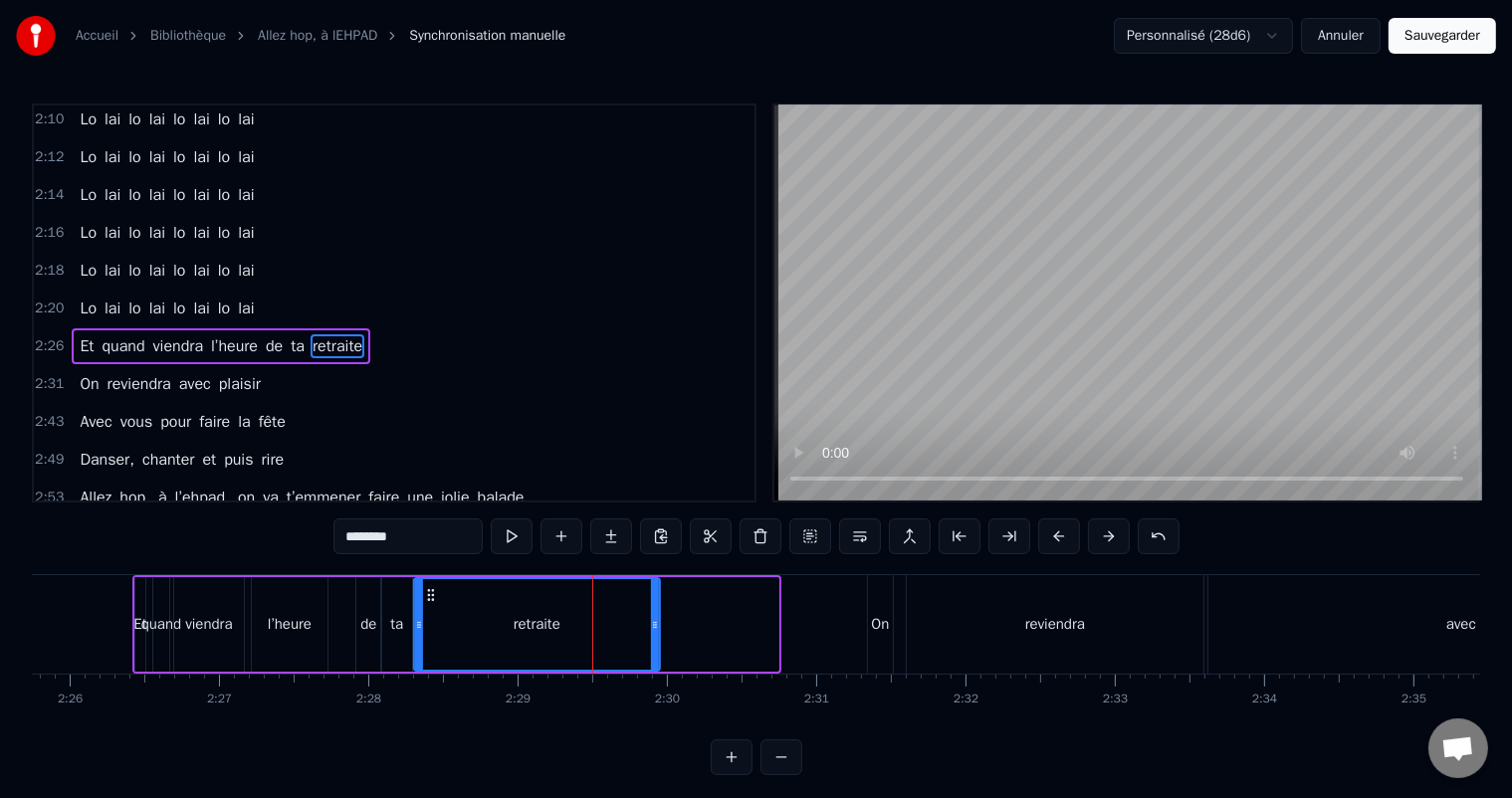 drag, startPoint x: 546, startPoint y: 590, endPoint x: 428, endPoint y: 593, distance: 118.03813 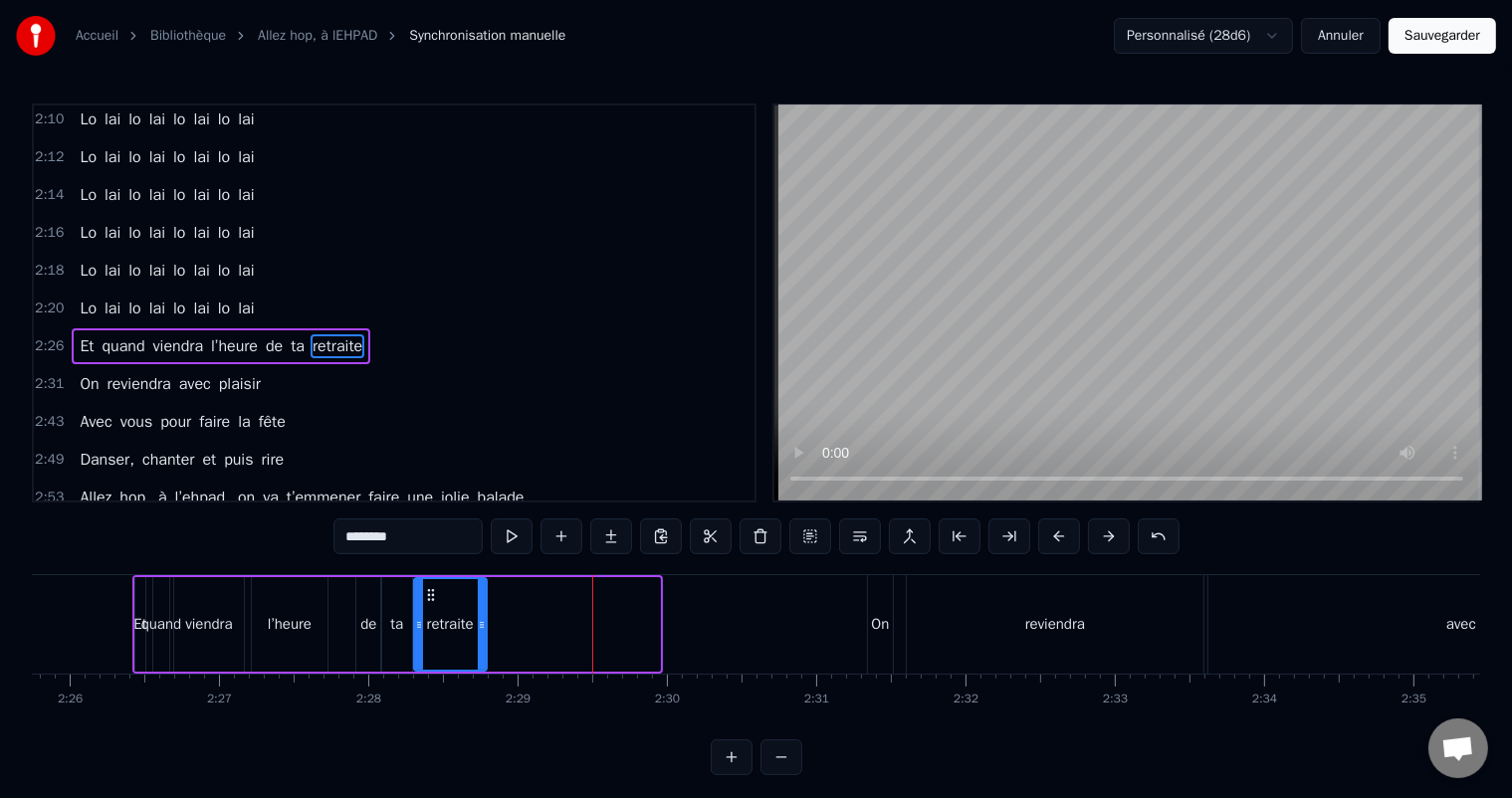 drag, startPoint x: 657, startPoint y: 632, endPoint x: 484, endPoint y: 632, distance: 173 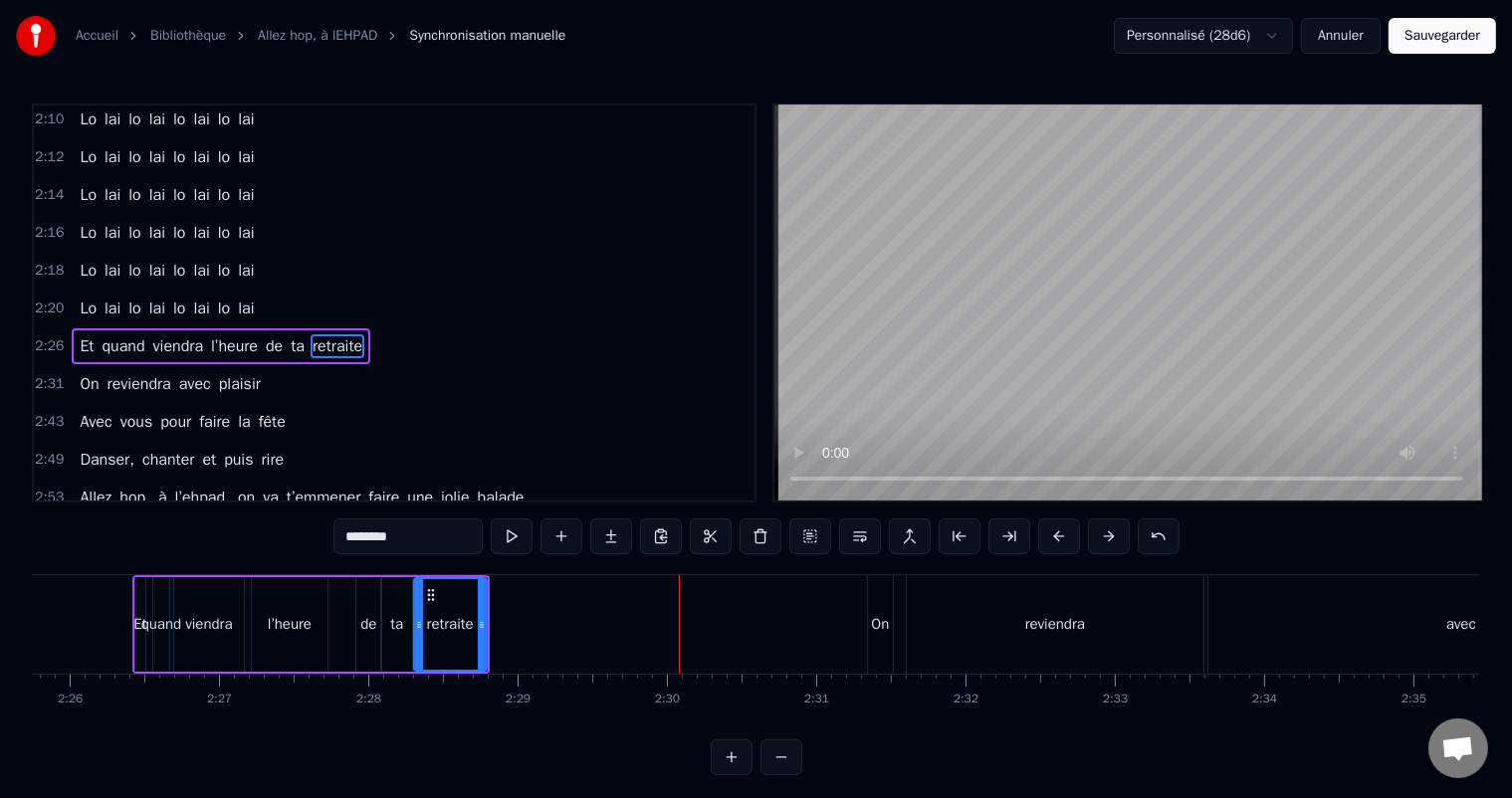 click on "On" at bounding box center (880, 624) 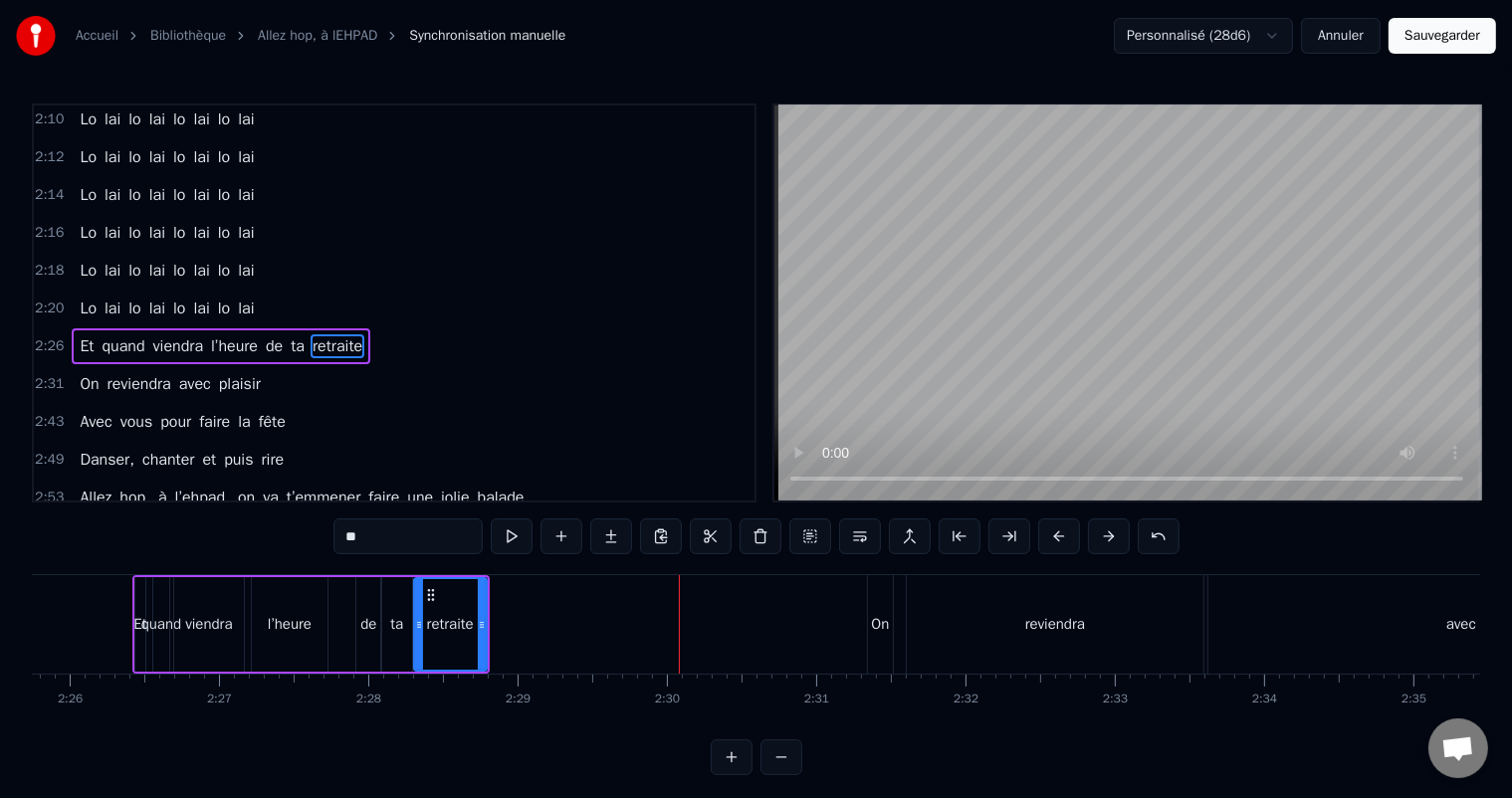 scroll, scrollTop: 1105, scrollLeft: 0, axis: vertical 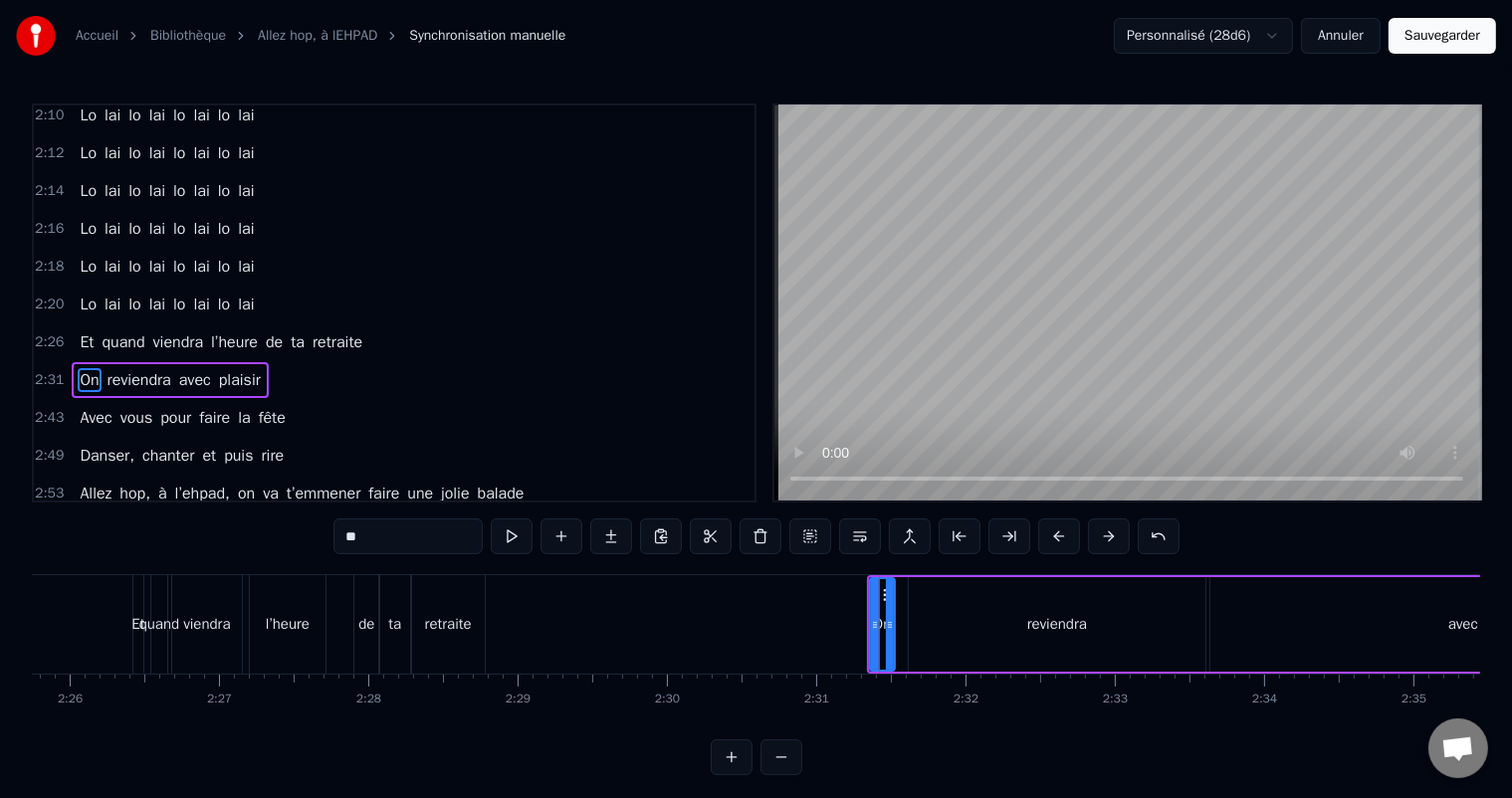click on "On reviendra avec plaisir" at bounding box center [169, 380] 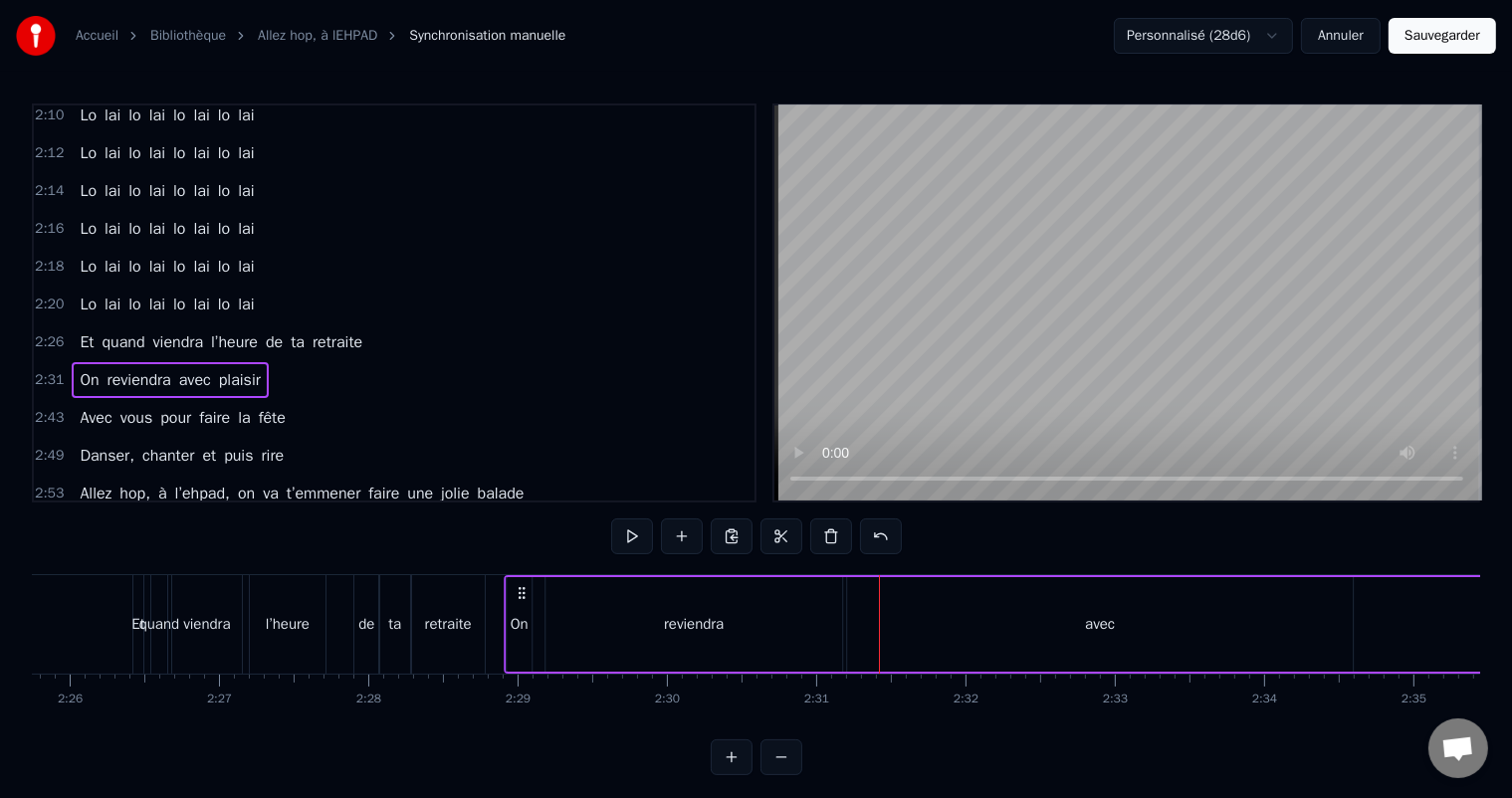 drag, startPoint x: 884, startPoint y: 589, endPoint x: 522, endPoint y: 575, distance: 362.27062 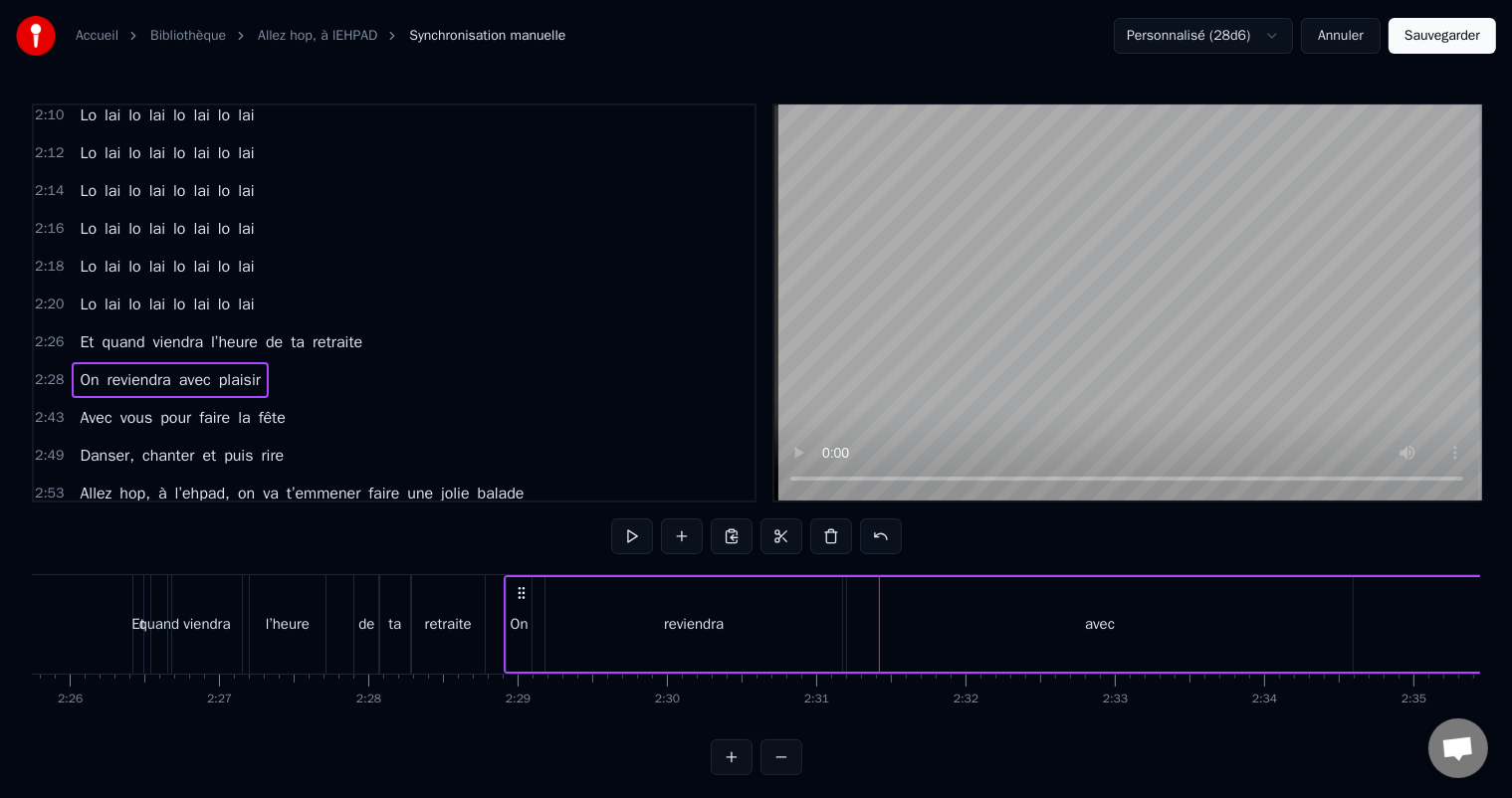 click on "reviendra" at bounding box center [694, 624] 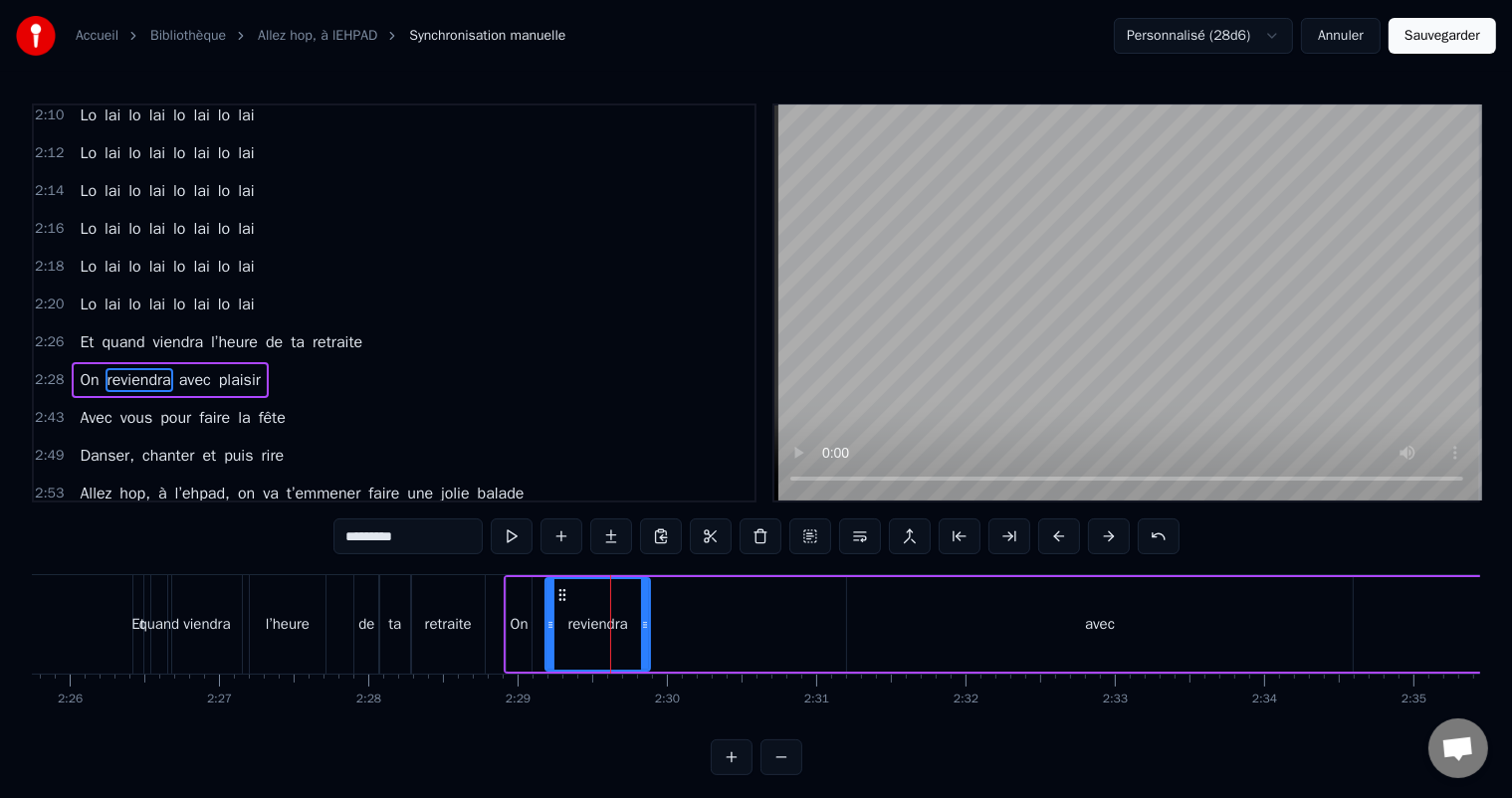 drag, startPoint x: 834, startPoint y: 623, endPoint x: 642, endPoint y: 613, distance: 192.2602 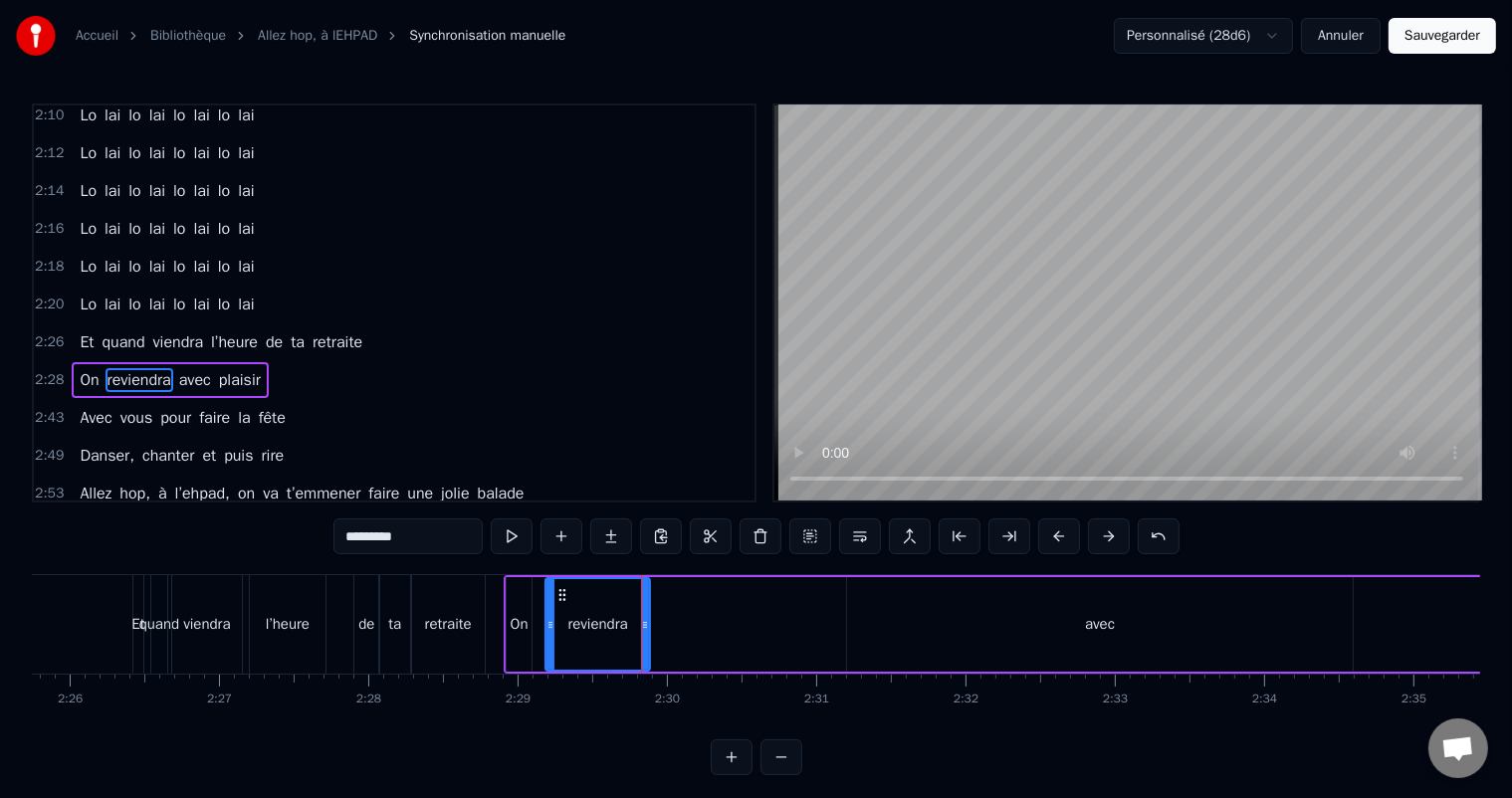 click on "avec" at bounding box center (1100, 624) 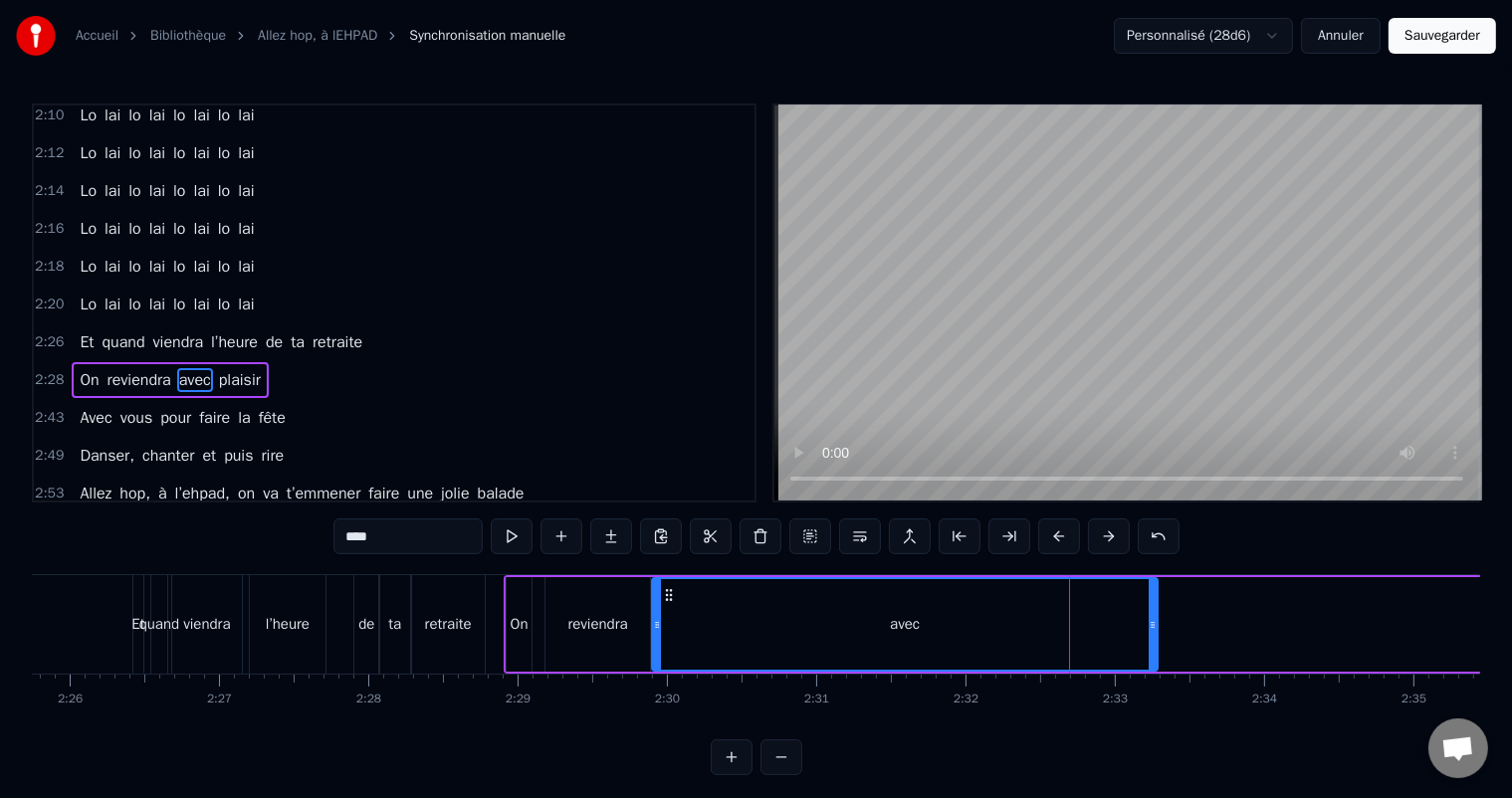 drag, startPoint x: 860, startPoint y: 592, endPoint x: 665, endPoint y: 597, distance: 195.06409 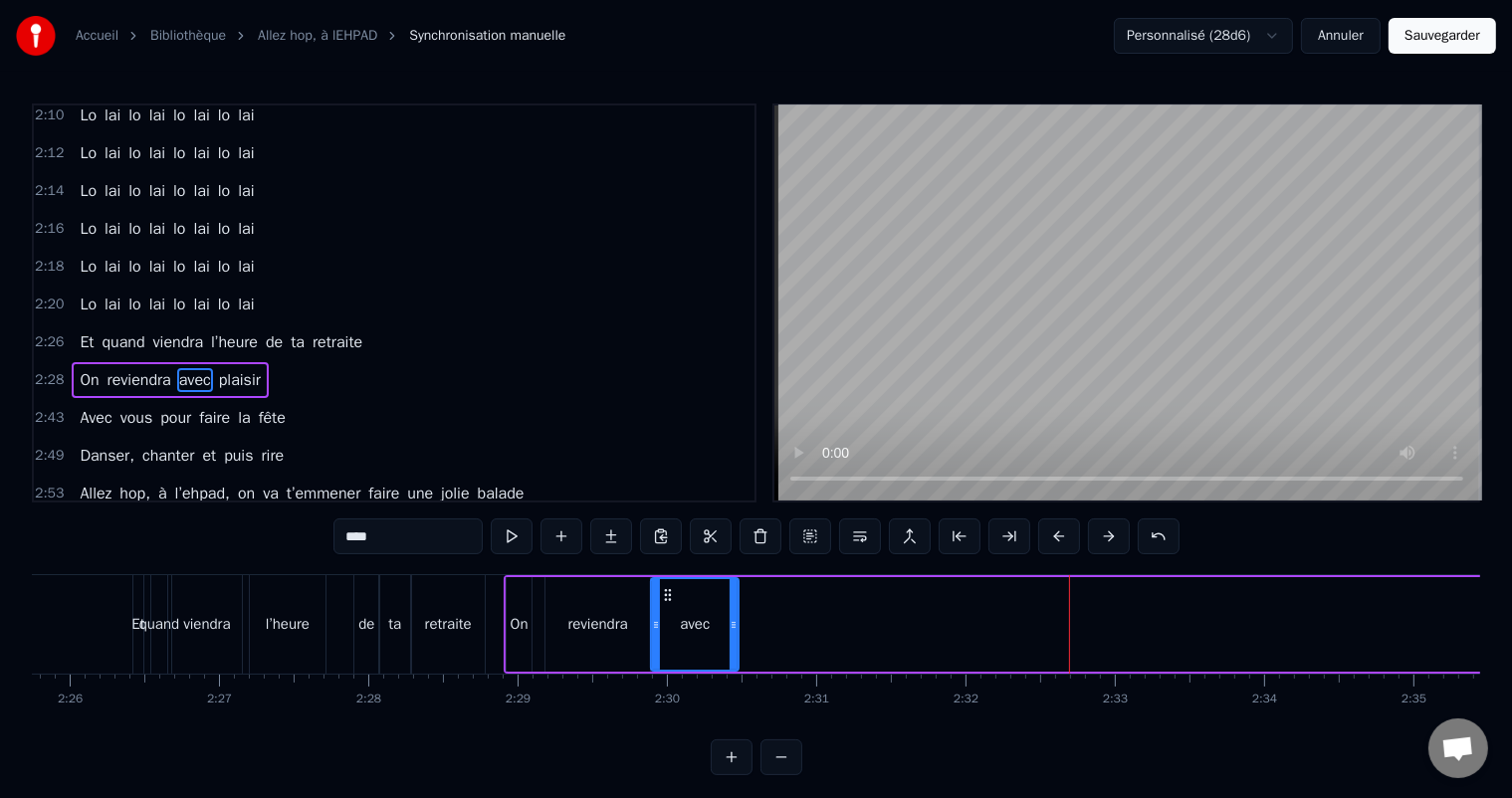 drag, startPoint x: 1151, startPoint y: 626, endPoint x: 732, endPoint y: 623, distance: 419.01074 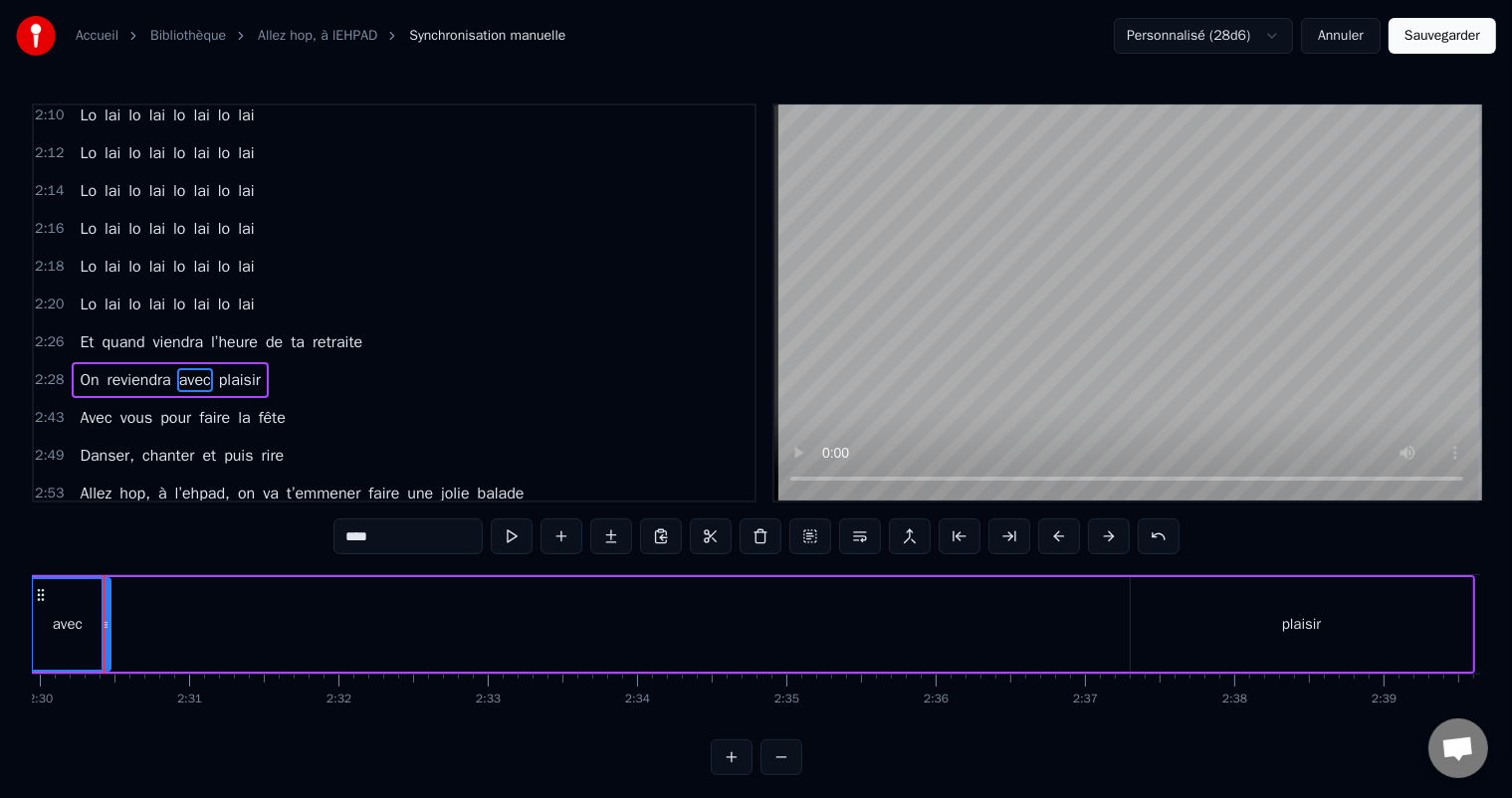 scroll, scrollTop: 0, scrollLeft: 22405, axis: horizontal 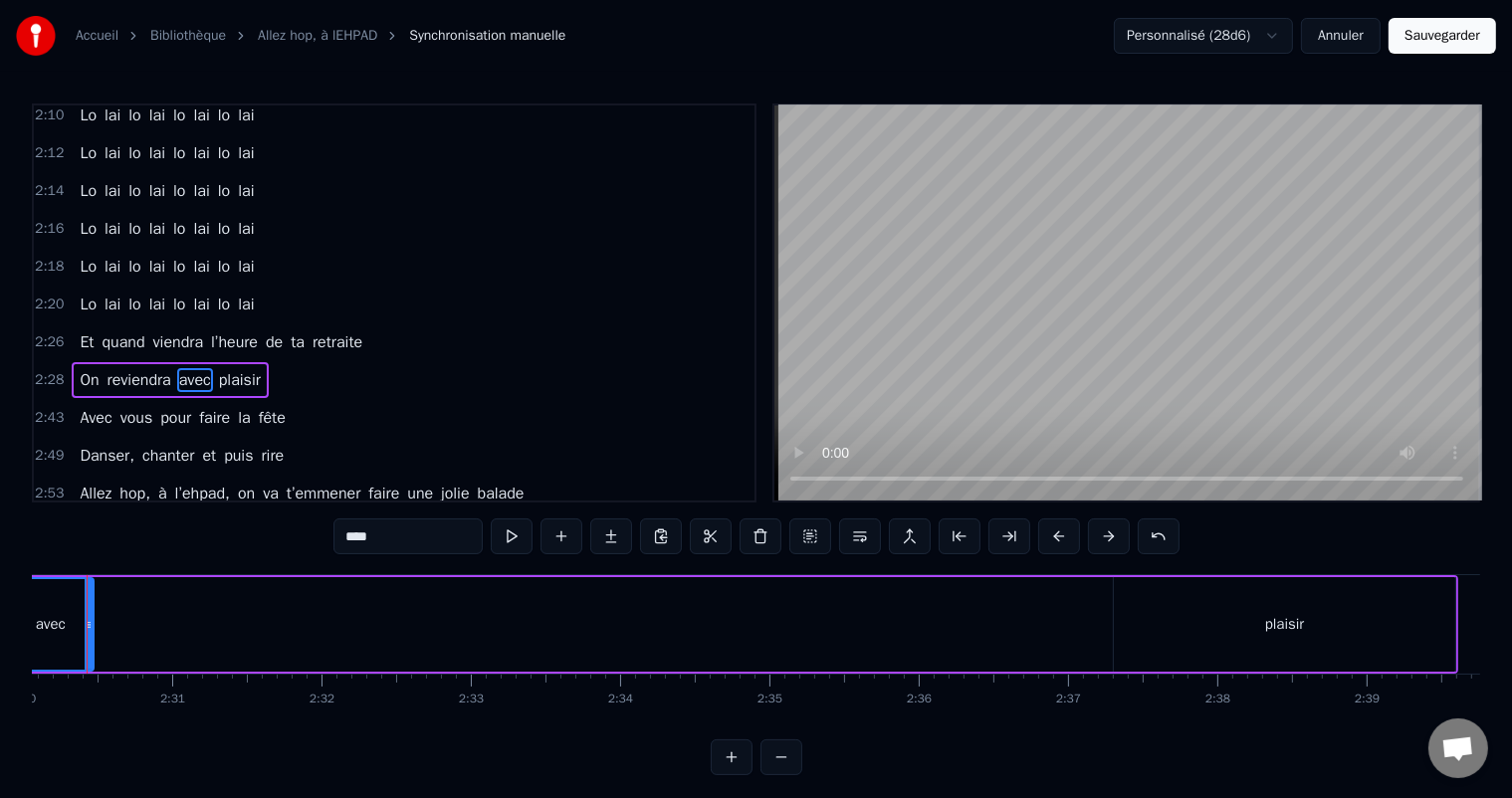 click on "plaisir" at bounding box center [240, 380] 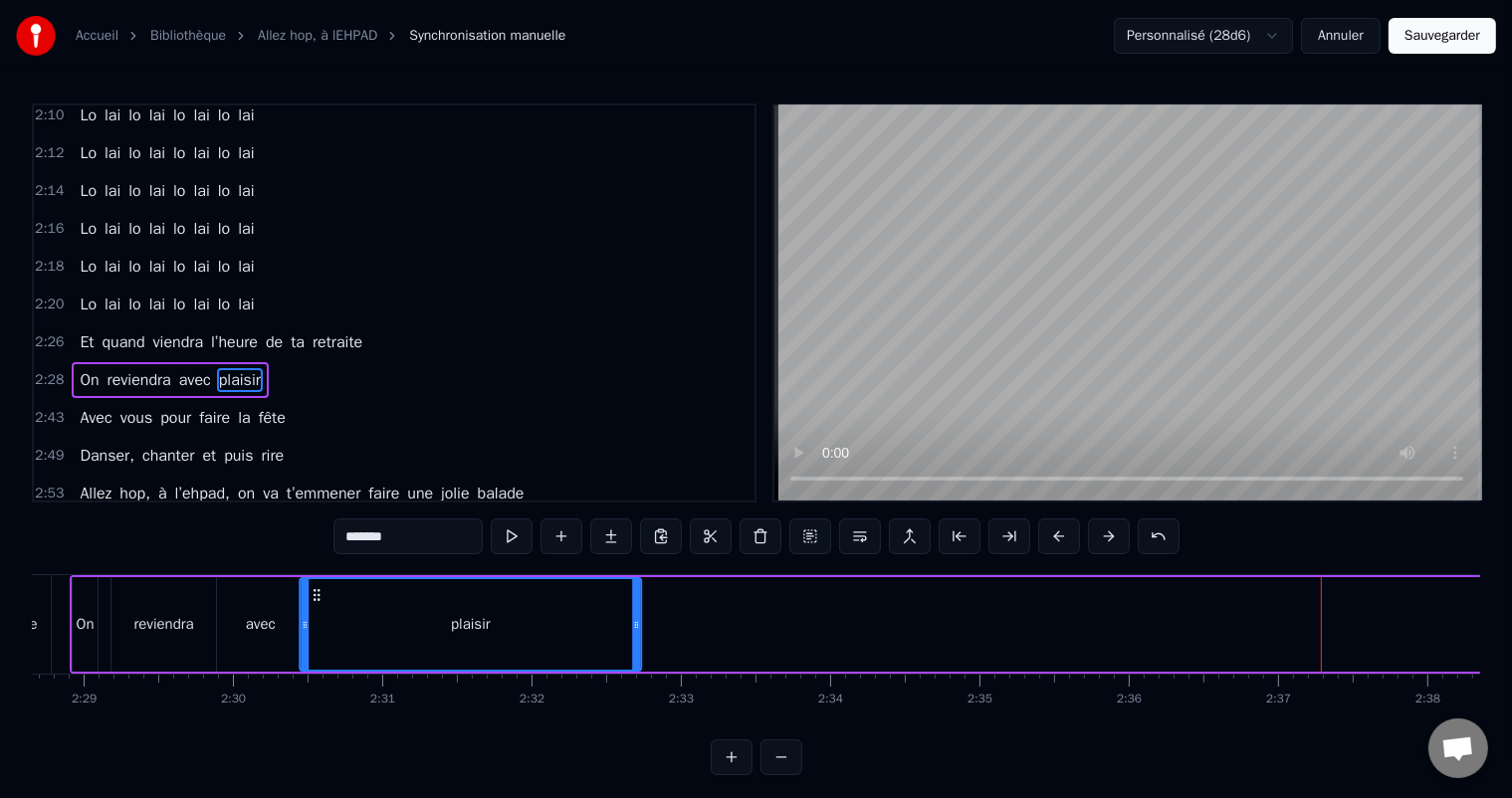 scroll, scrollTop: 0, scrollLeft: 22189, axis: horizontal 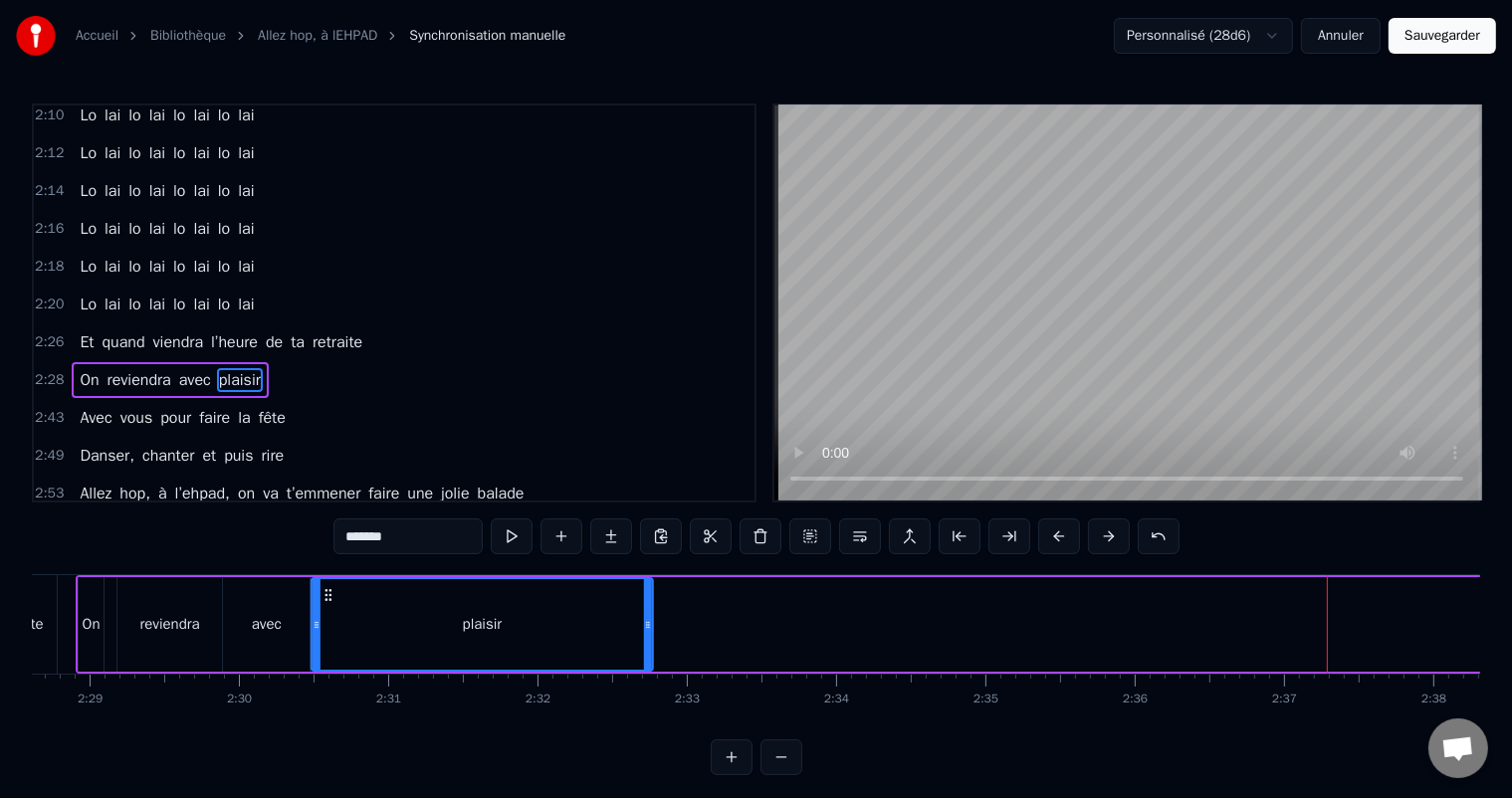 drag, startPoint x: 1128, startPoint y: 595, endPoint x: 325, endPoint y: 625, distance: 803.5602 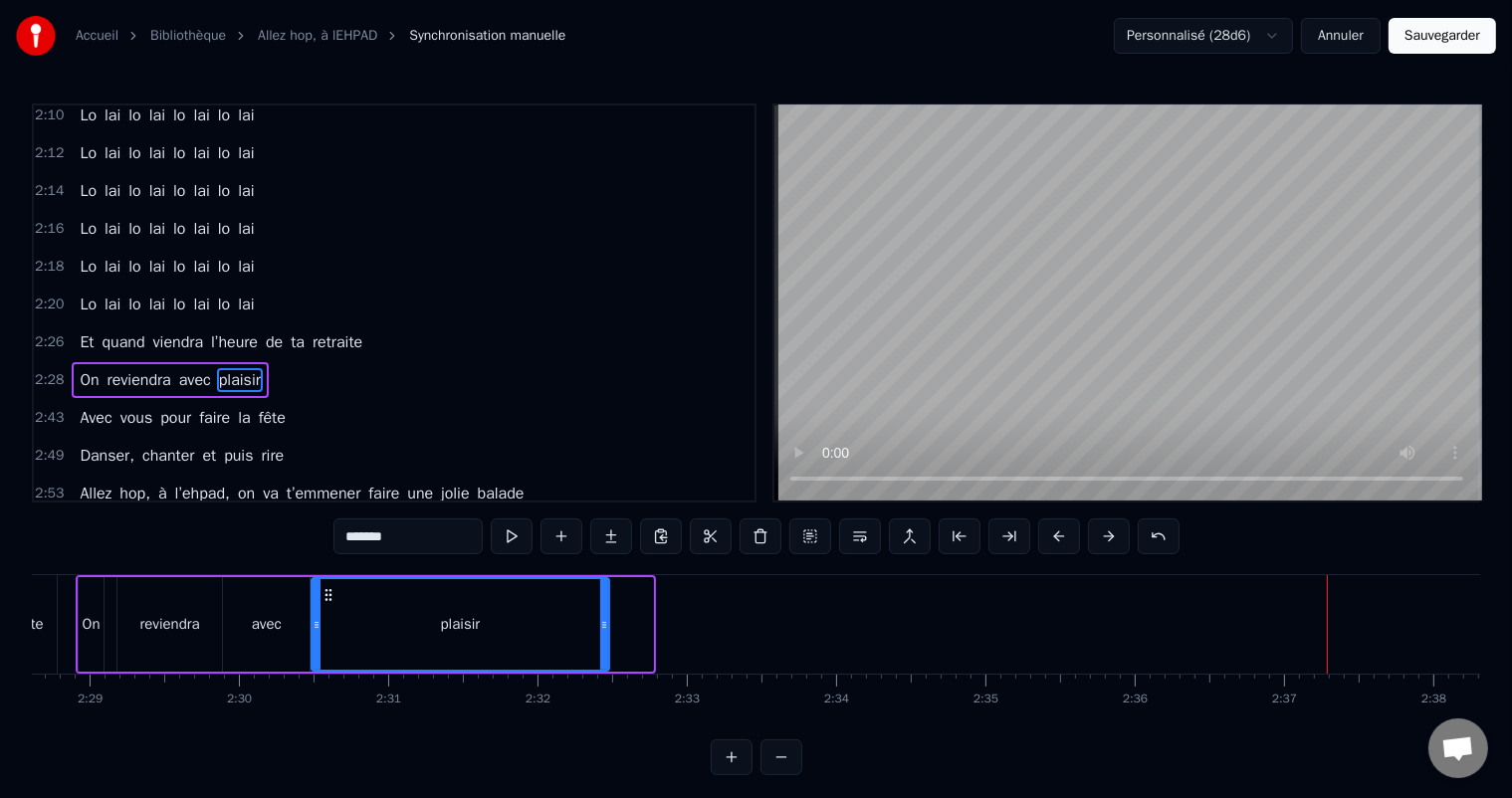 drag, startPoint x: 645, startPoint y: 621, endPoint x: 601, endPoint y: 632, distance: 45.35416 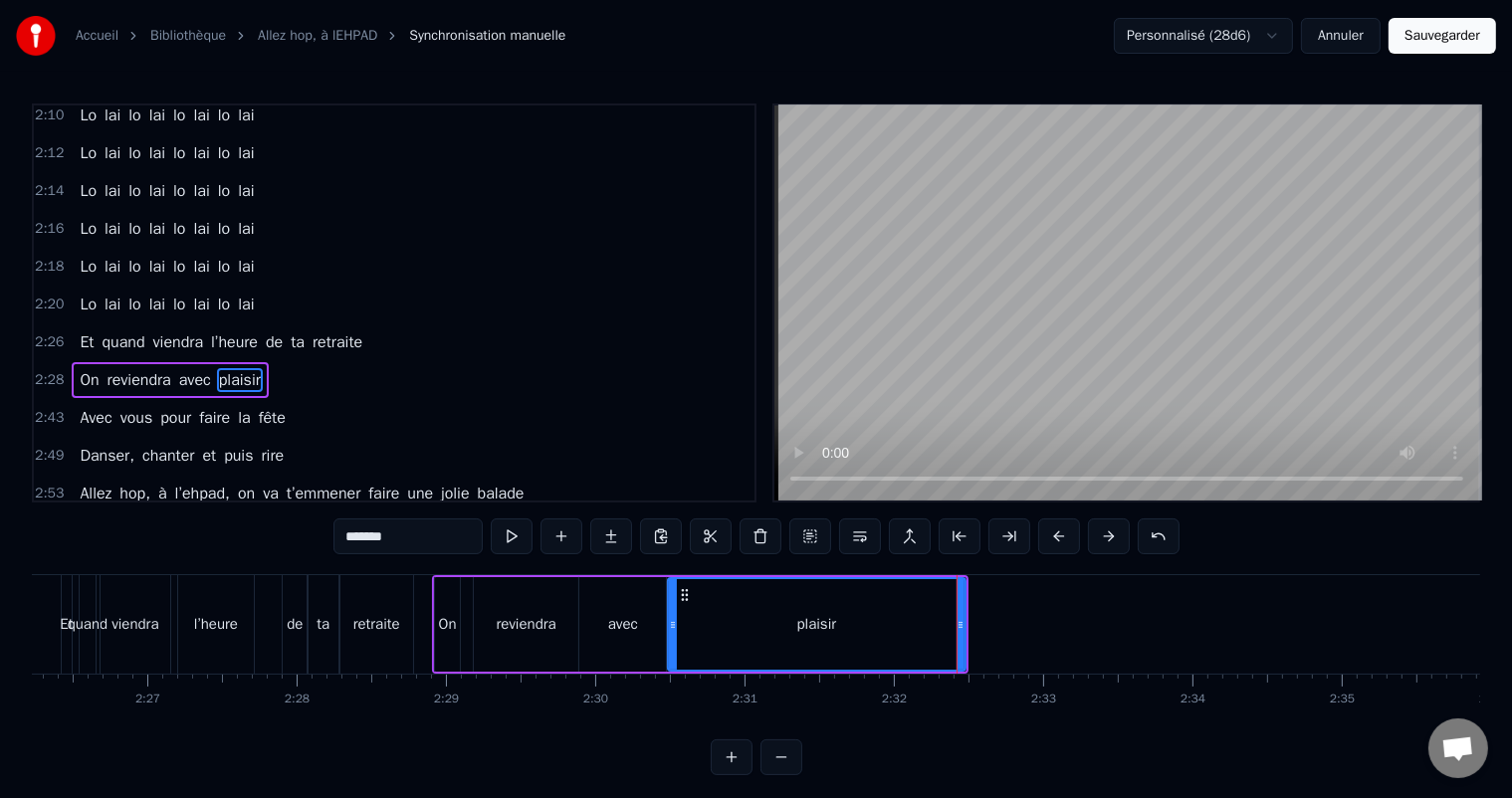 scroll, scrollTop: 0, scrollLeft: 21779, axis: horizontal 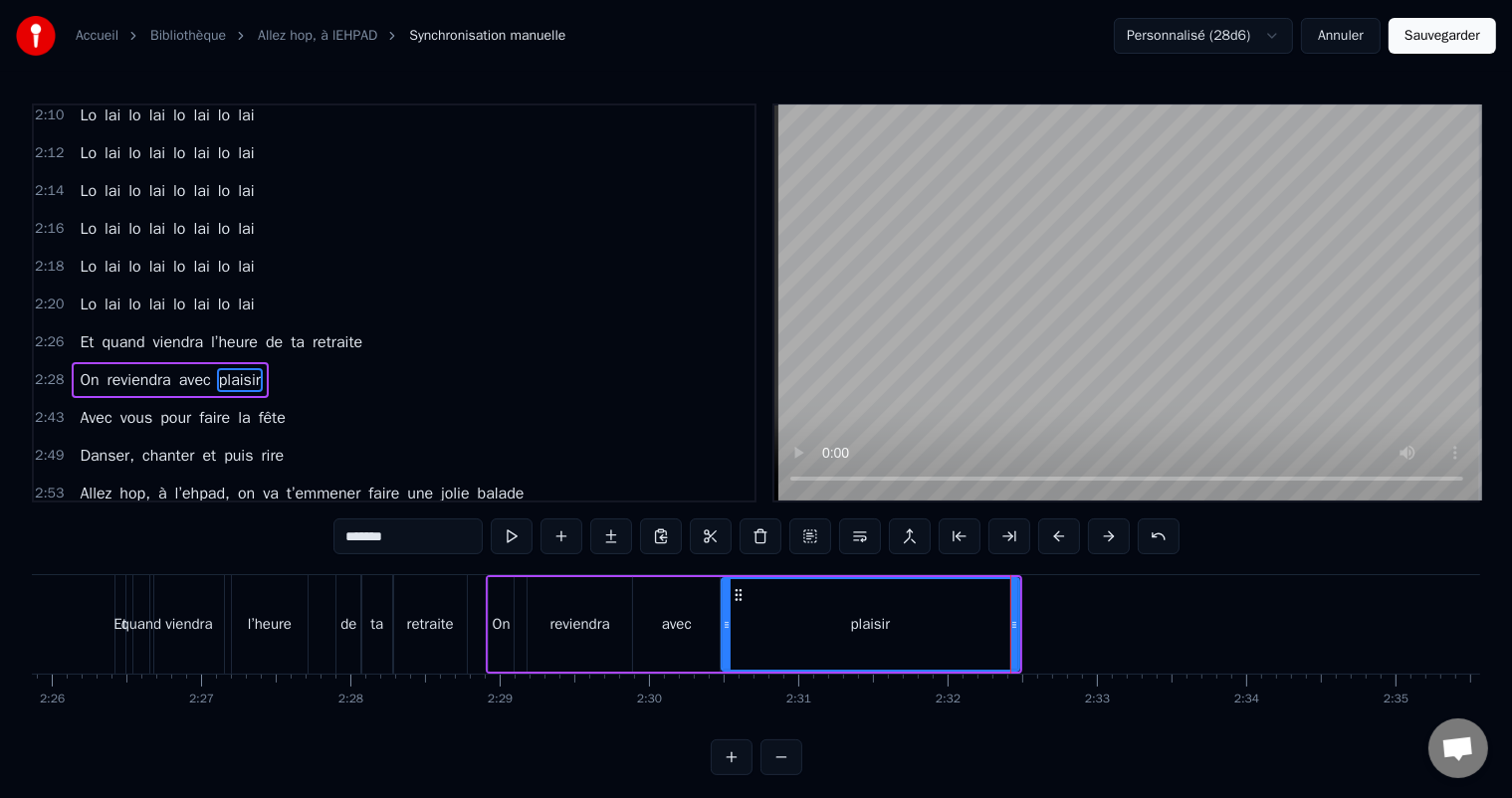 click on "Et" at bounding box center [120, 624] 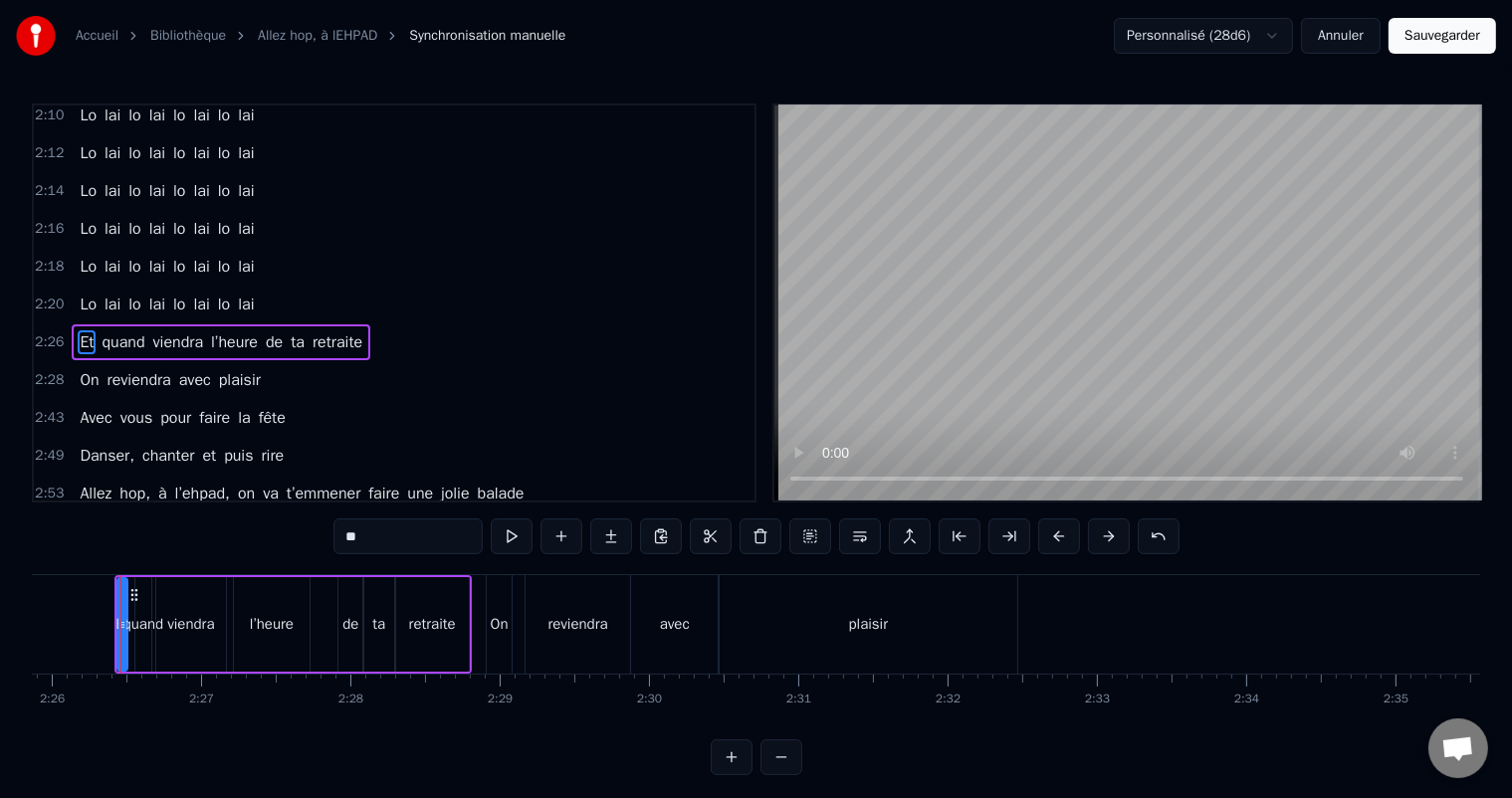 scroll, scrollTop: 1101, scrollLeft: 0, axis: vertical 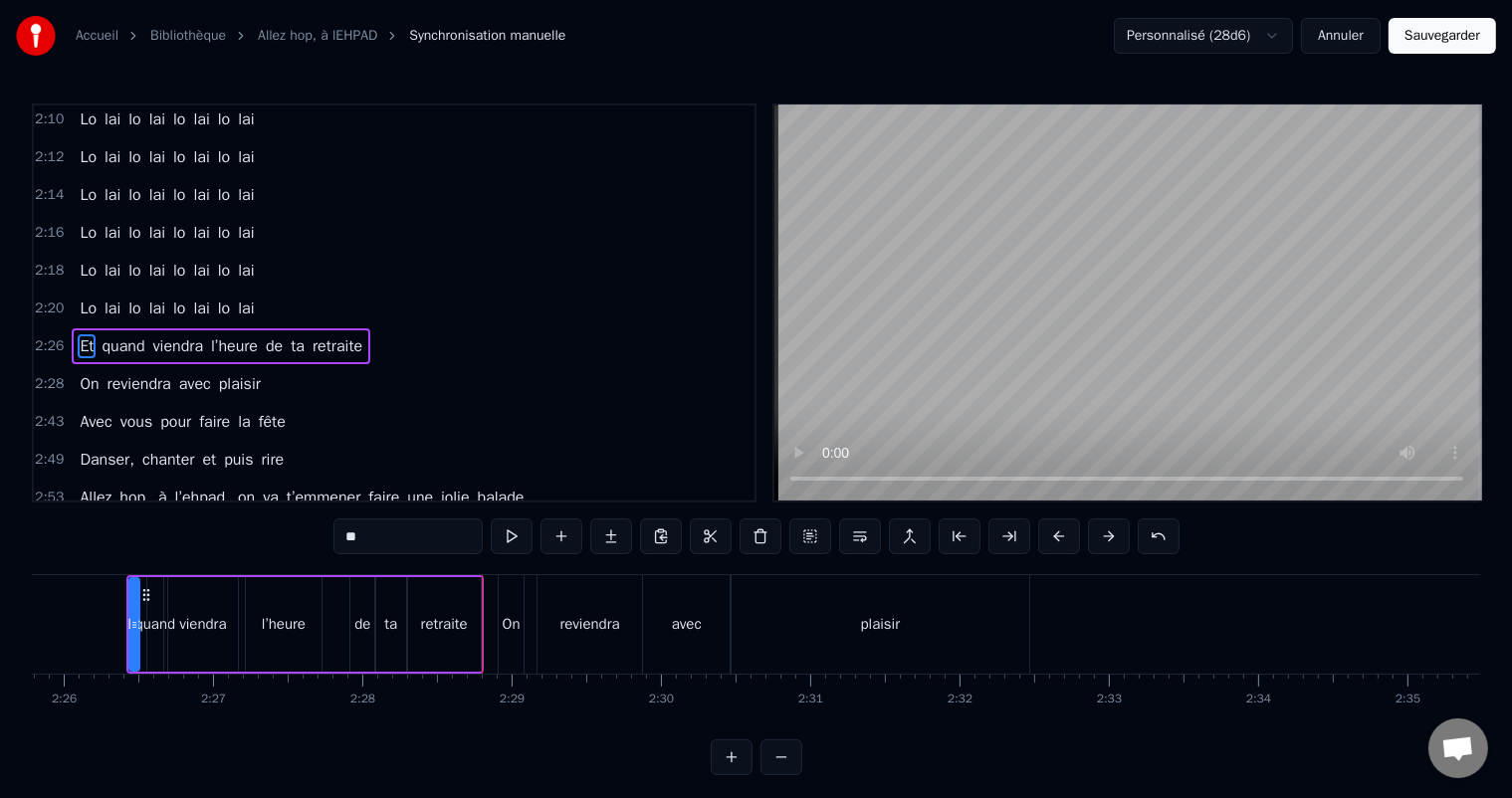 click on "l’heure" at bounding box center [284, 624] 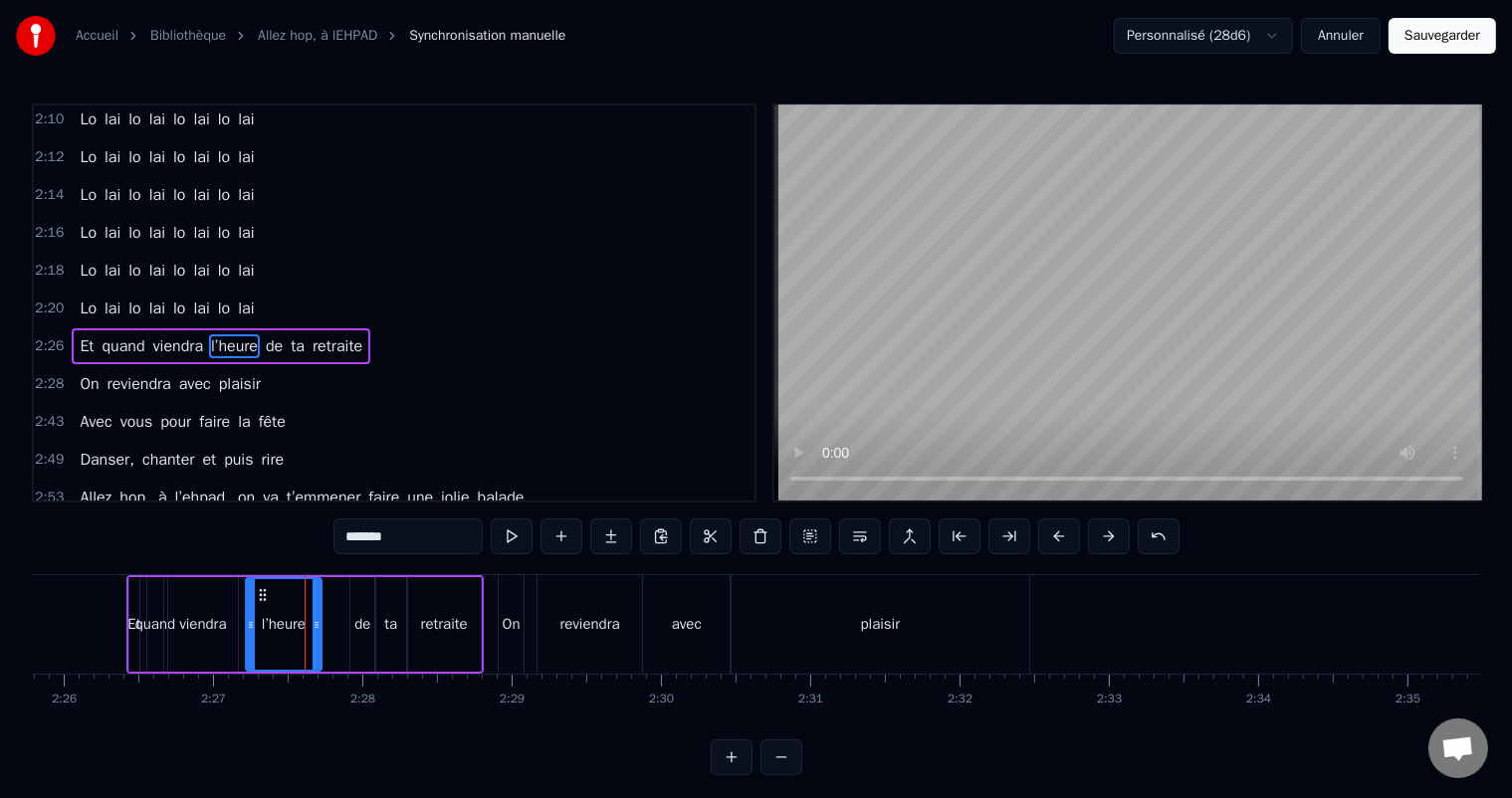 click on "de" at bounding box center [362, 624] 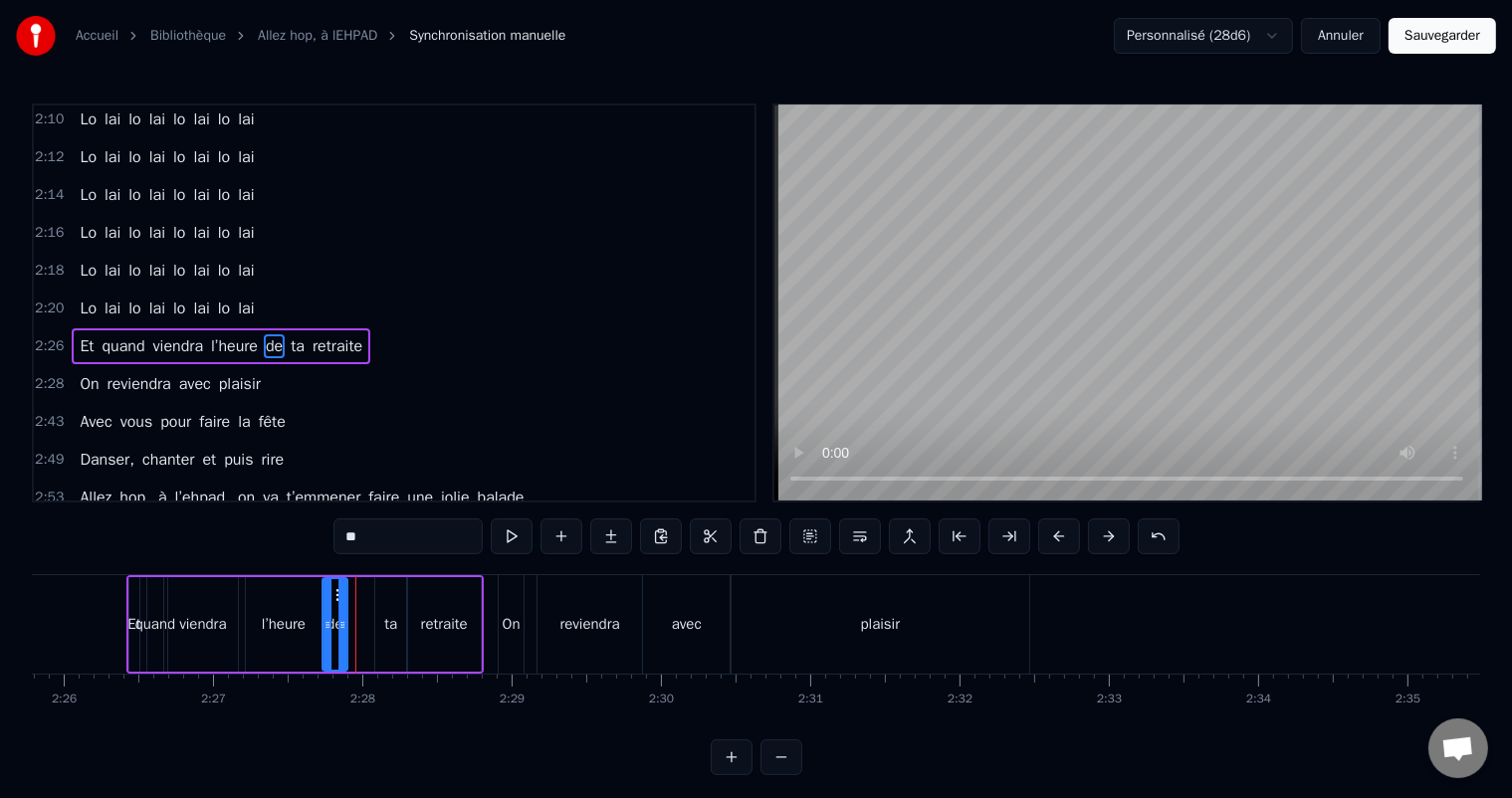 drag, startPoint x: 358, startPoint y: 593, endPoint x: 330, endPoint y: 601, distance: 29.12044 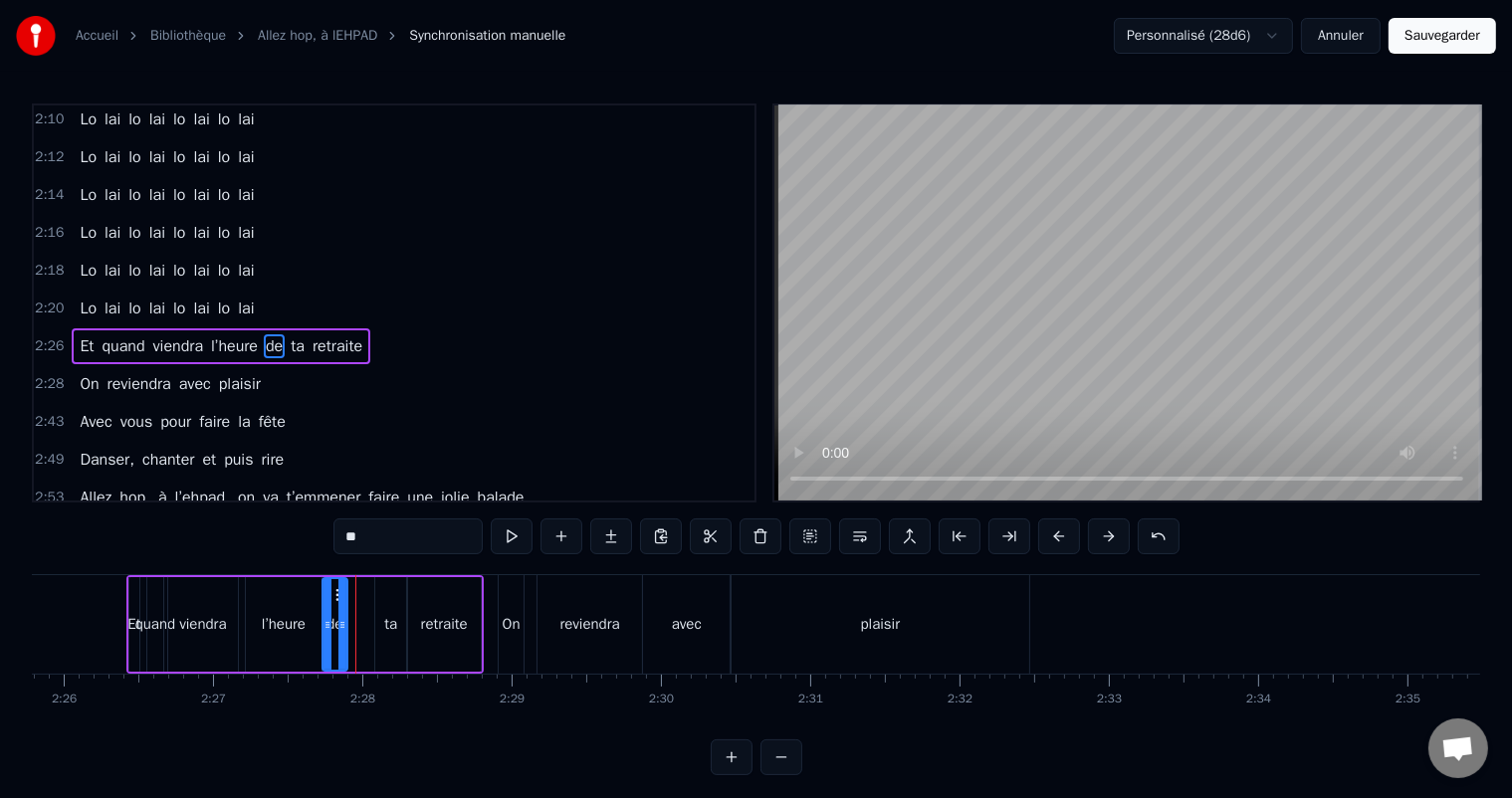 click on "ta" at bounding box center (390, 624) 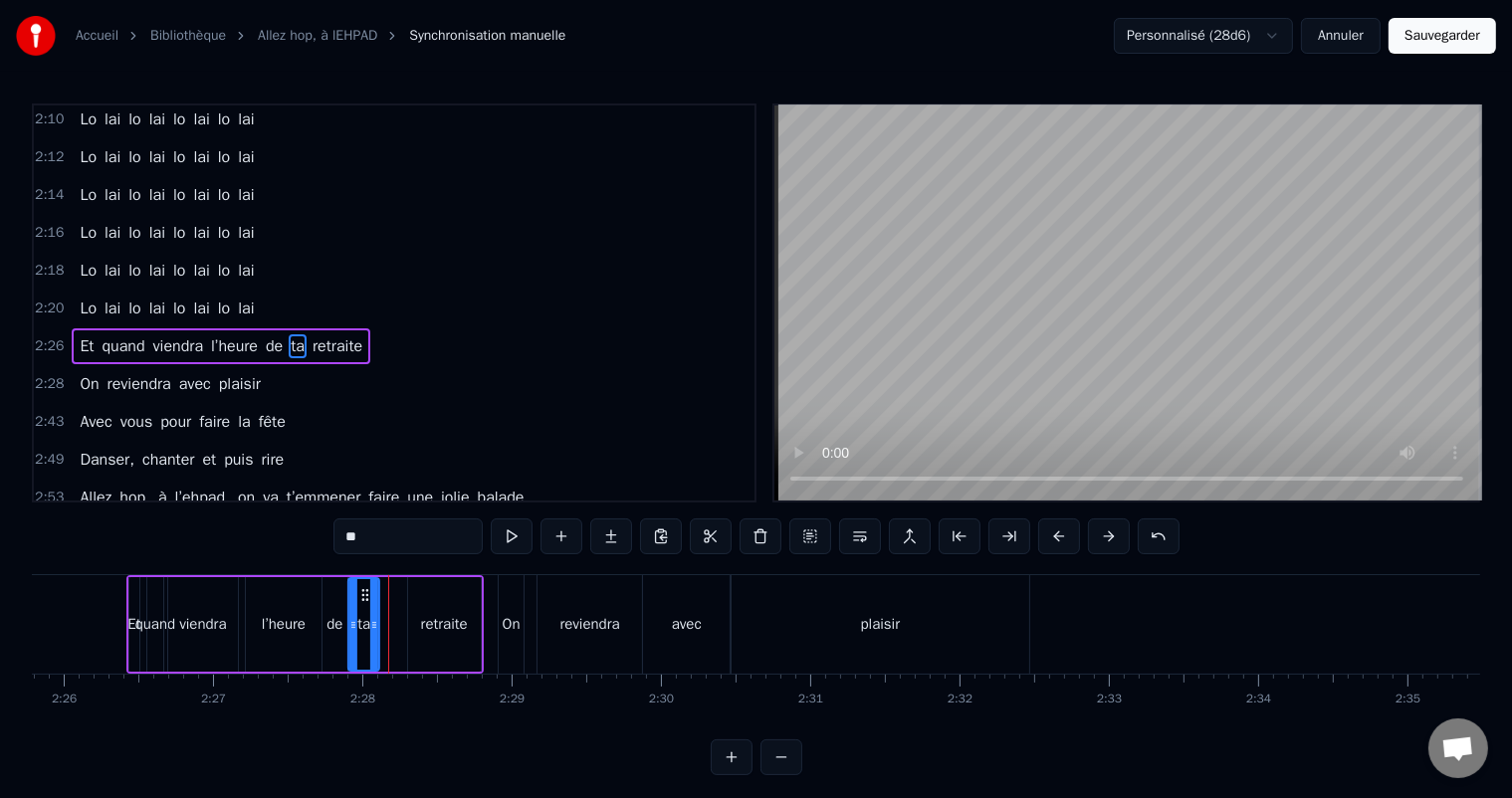 drag, startPoint x: 390, startPoint y: 589, endPoint x: 362, endPoint y: 593, distance: 28.284271 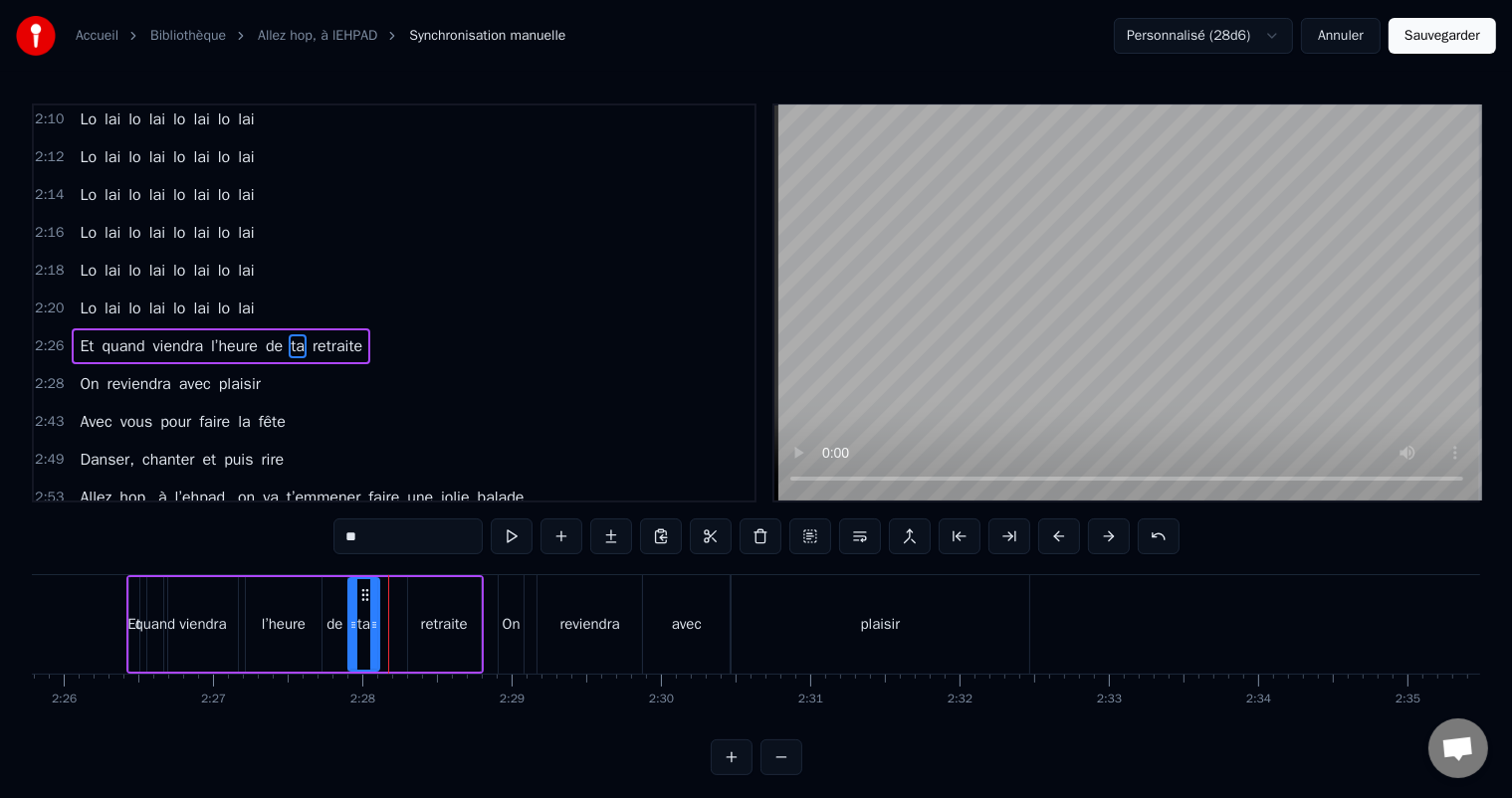 click on "retraite" at bounding box center [444, 624] 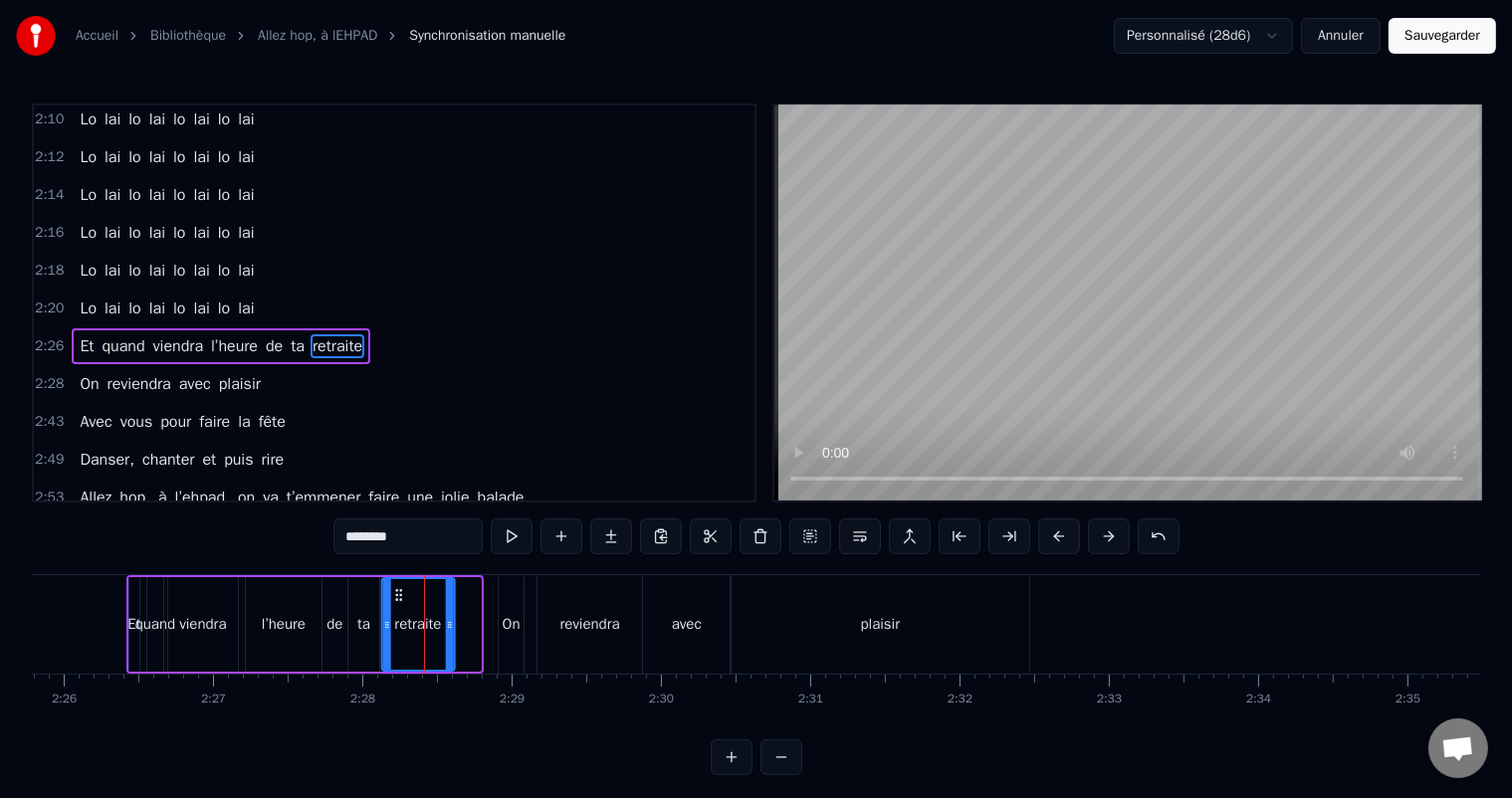 drag, startPoint x: 420, startPoint y: 588, endPoint x: 394, endPoint y: 591, distance: 26.172505 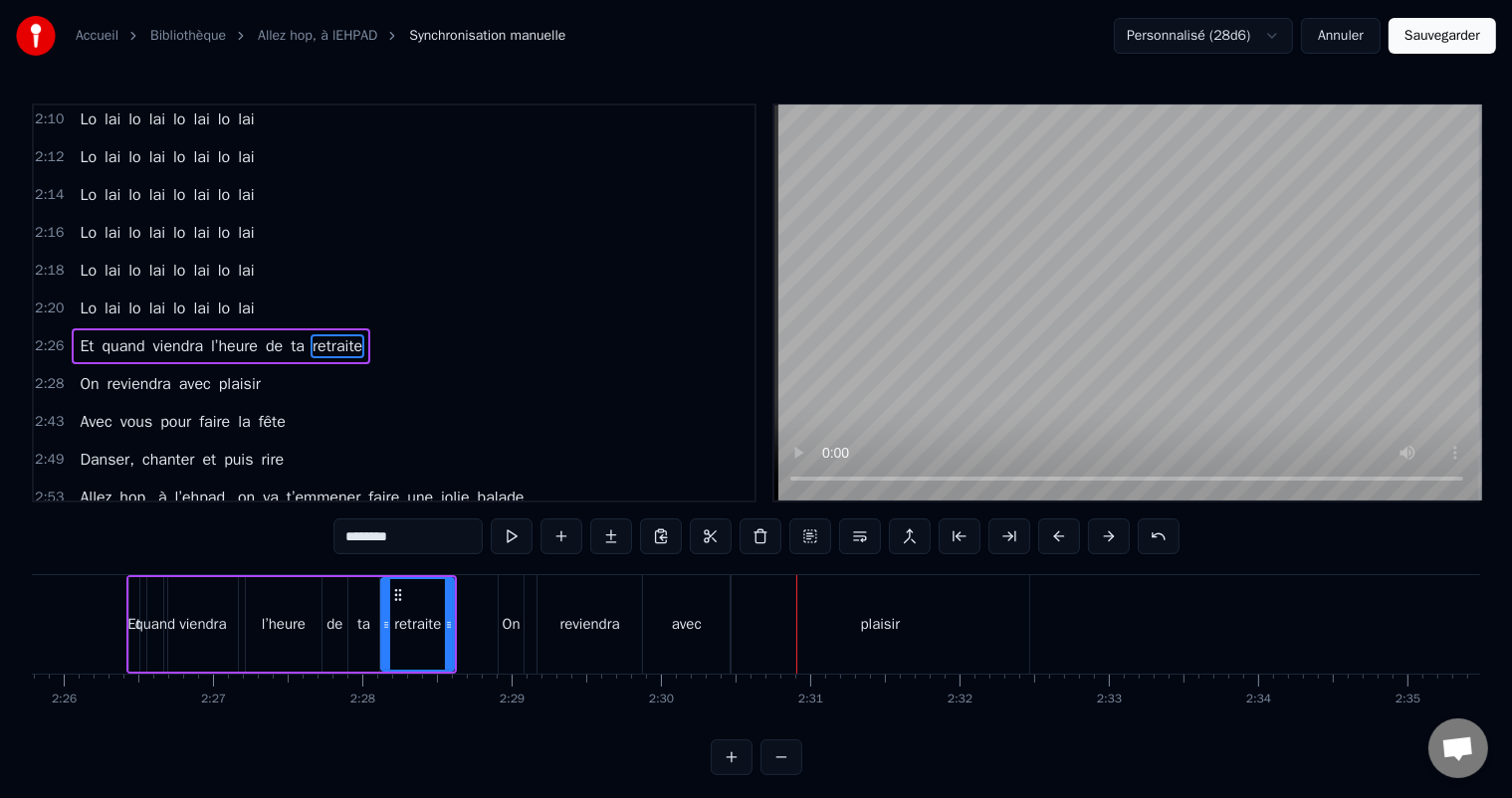 click on "reviendra" at bounding box center [589, 624] 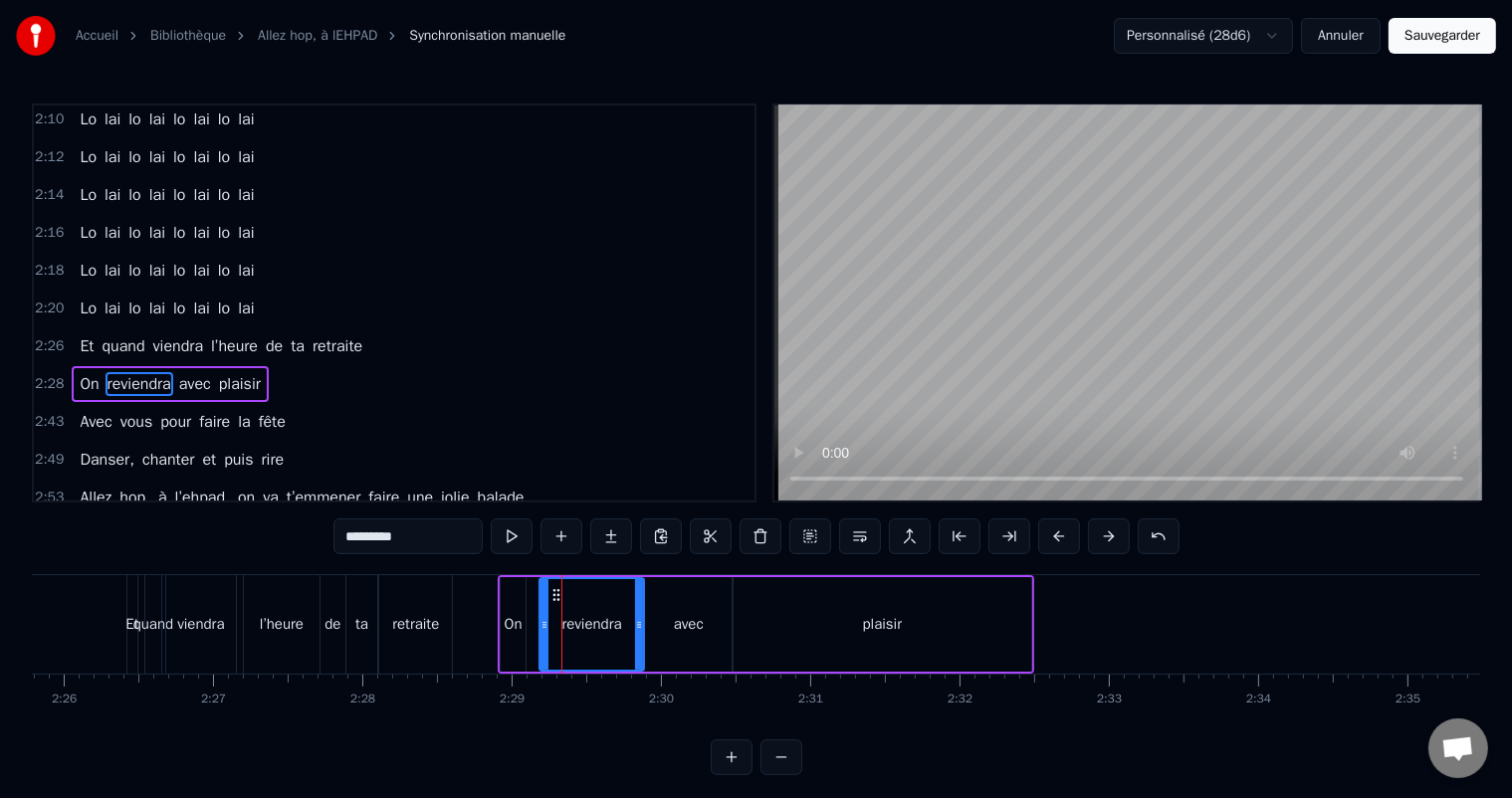 scroll, scrollTop: 1105, scrollLeft: 0, axis: vertical 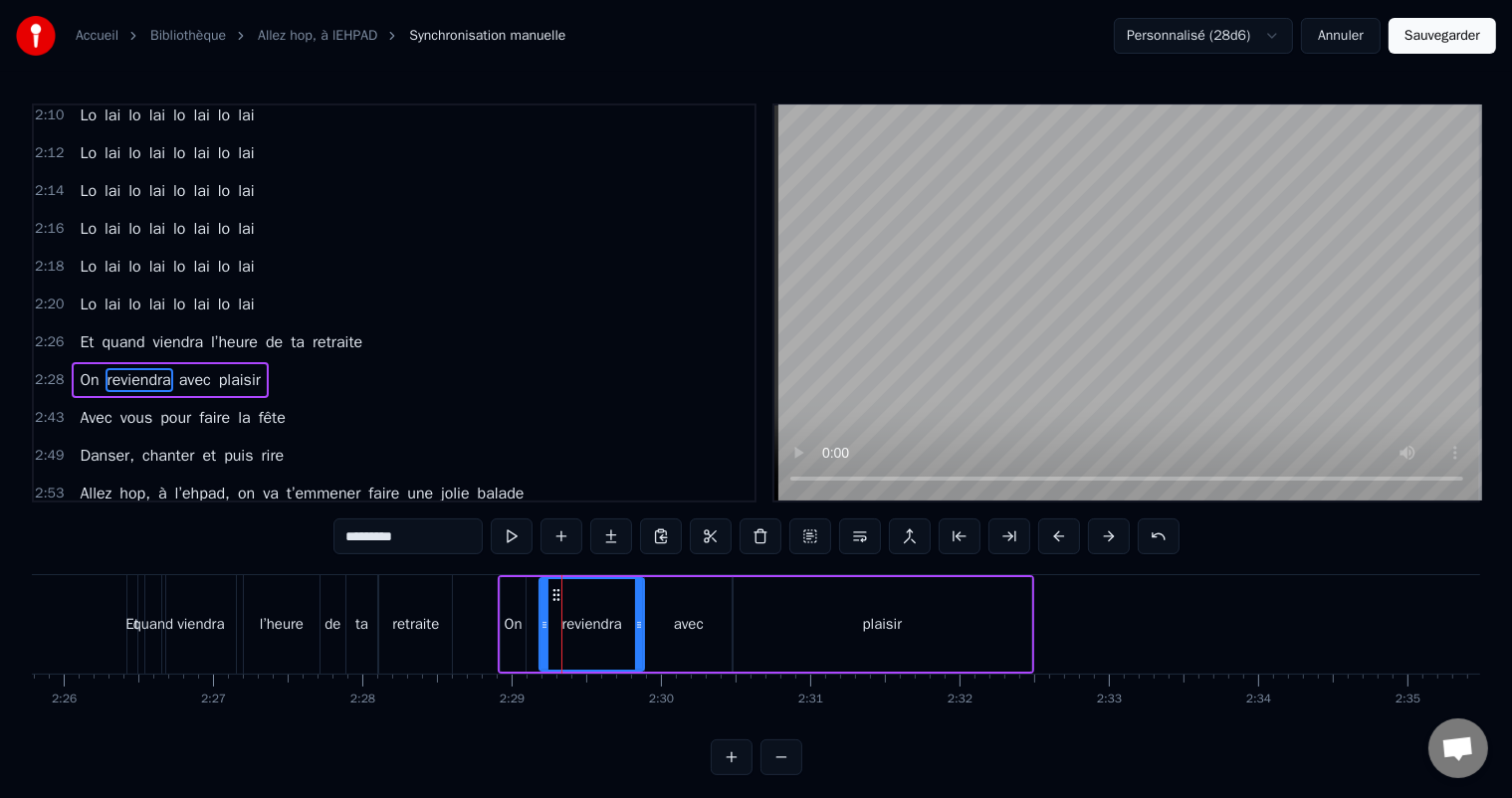 click on "On" at bounding box center [513, 624] 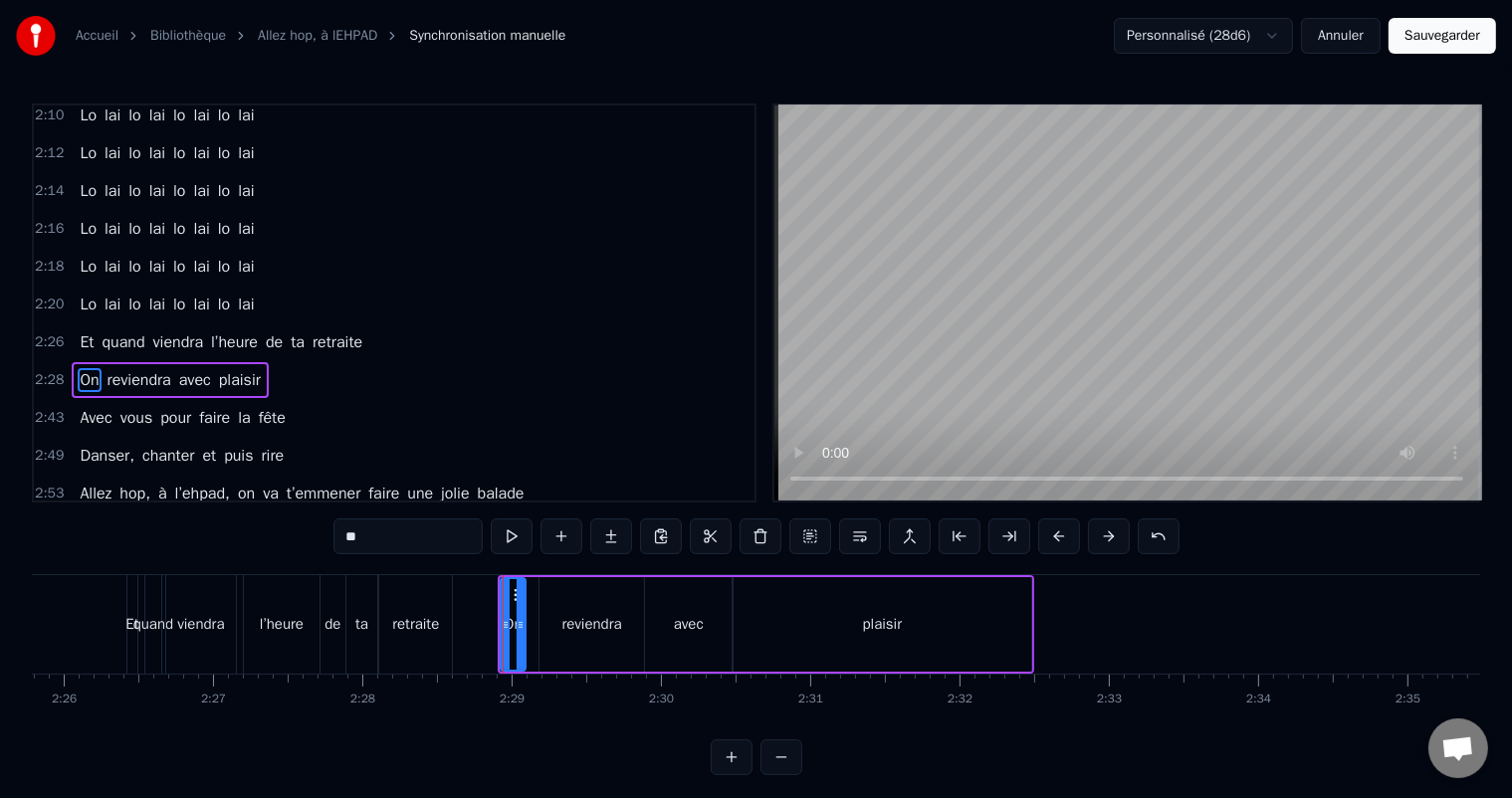 click on "reviendra" at bounding box center (591, 624) 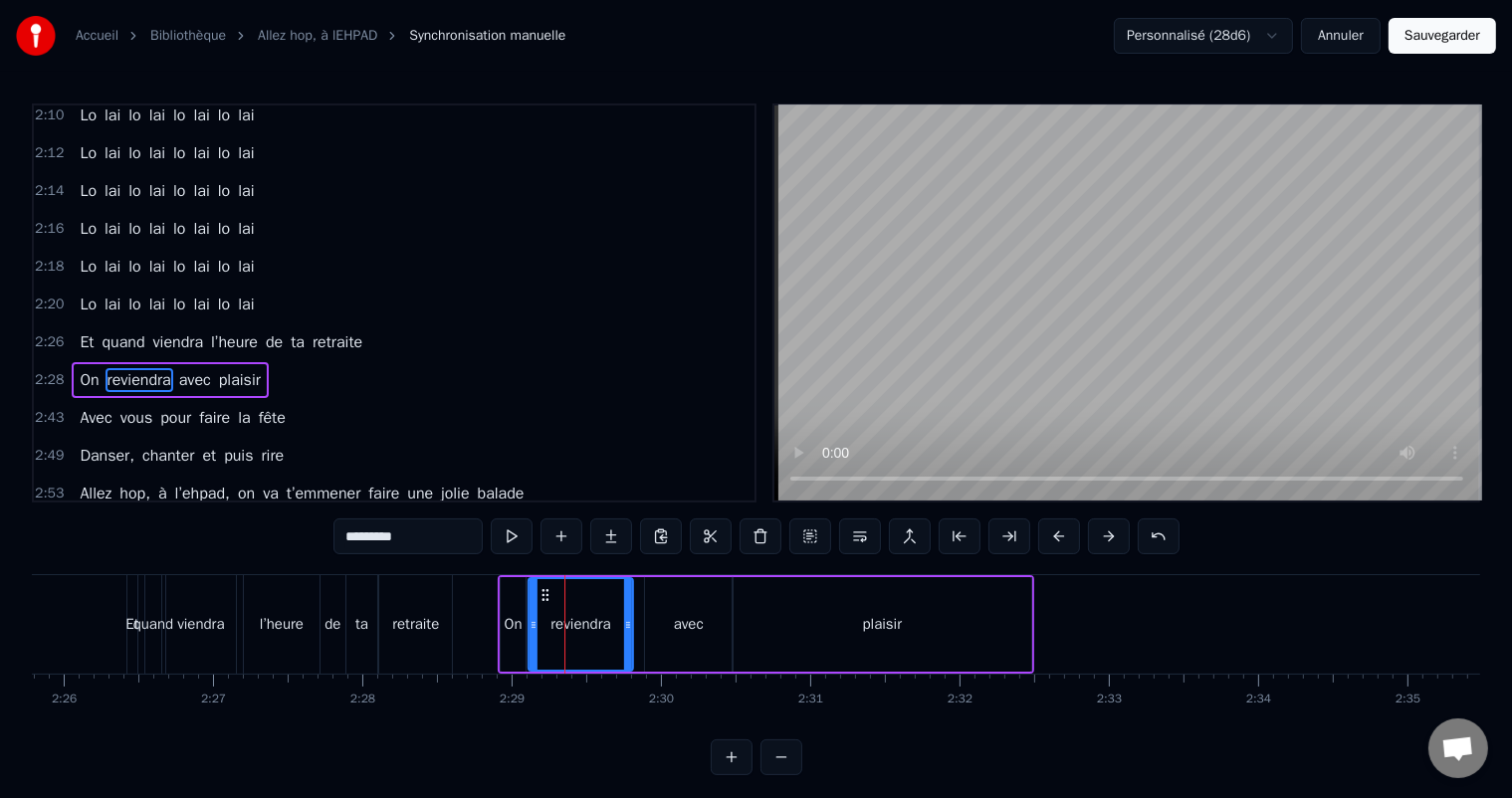 drag, startPoint x: 554, startPoint y: 591, endPoint x: 543, endPoint y: 595, distance: 11.7046999 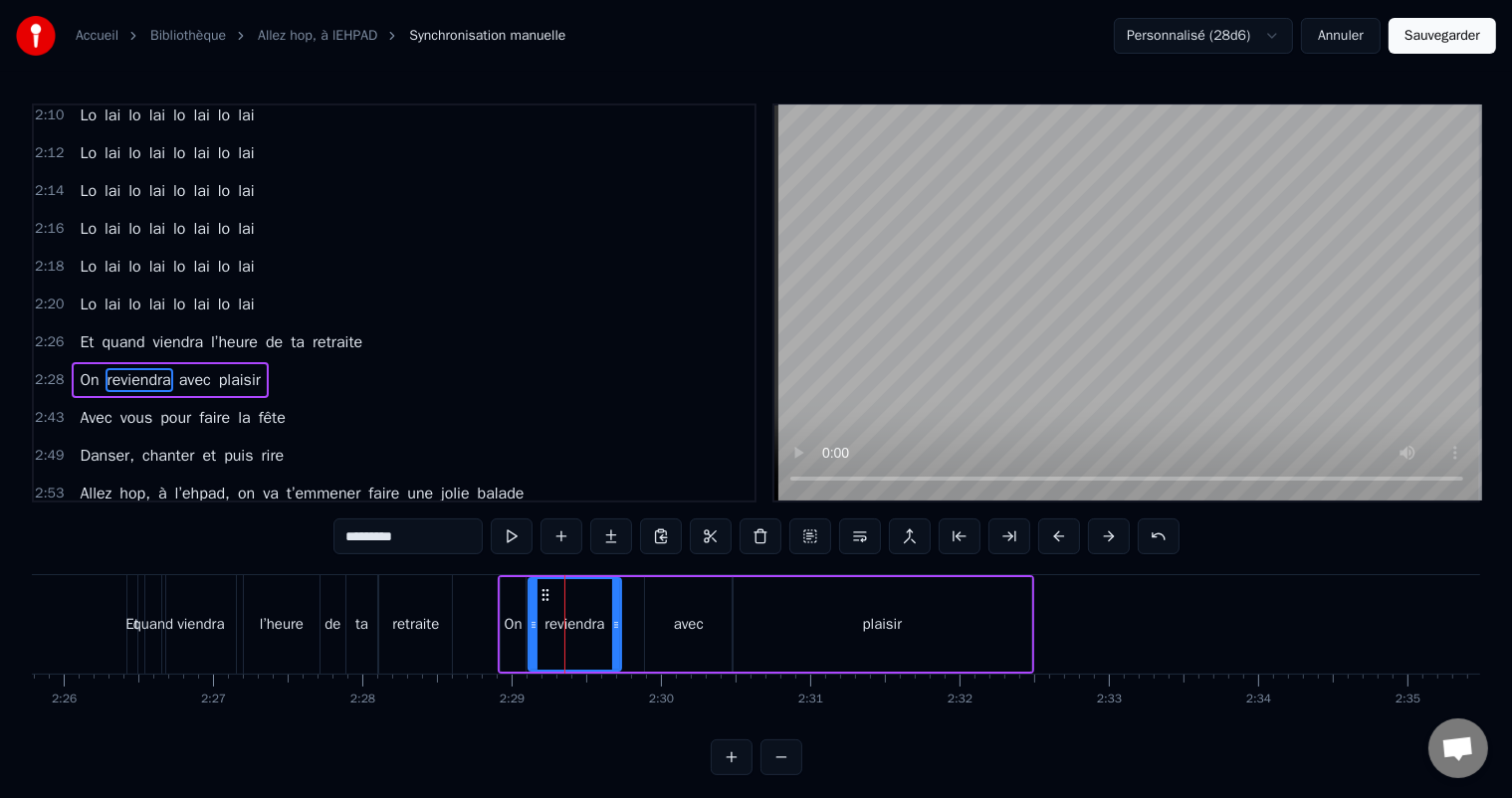 drag, startPoint x: 628, startPoint y: 621, endPoint x: 616, endPoint y: 628, distance: 13.892444 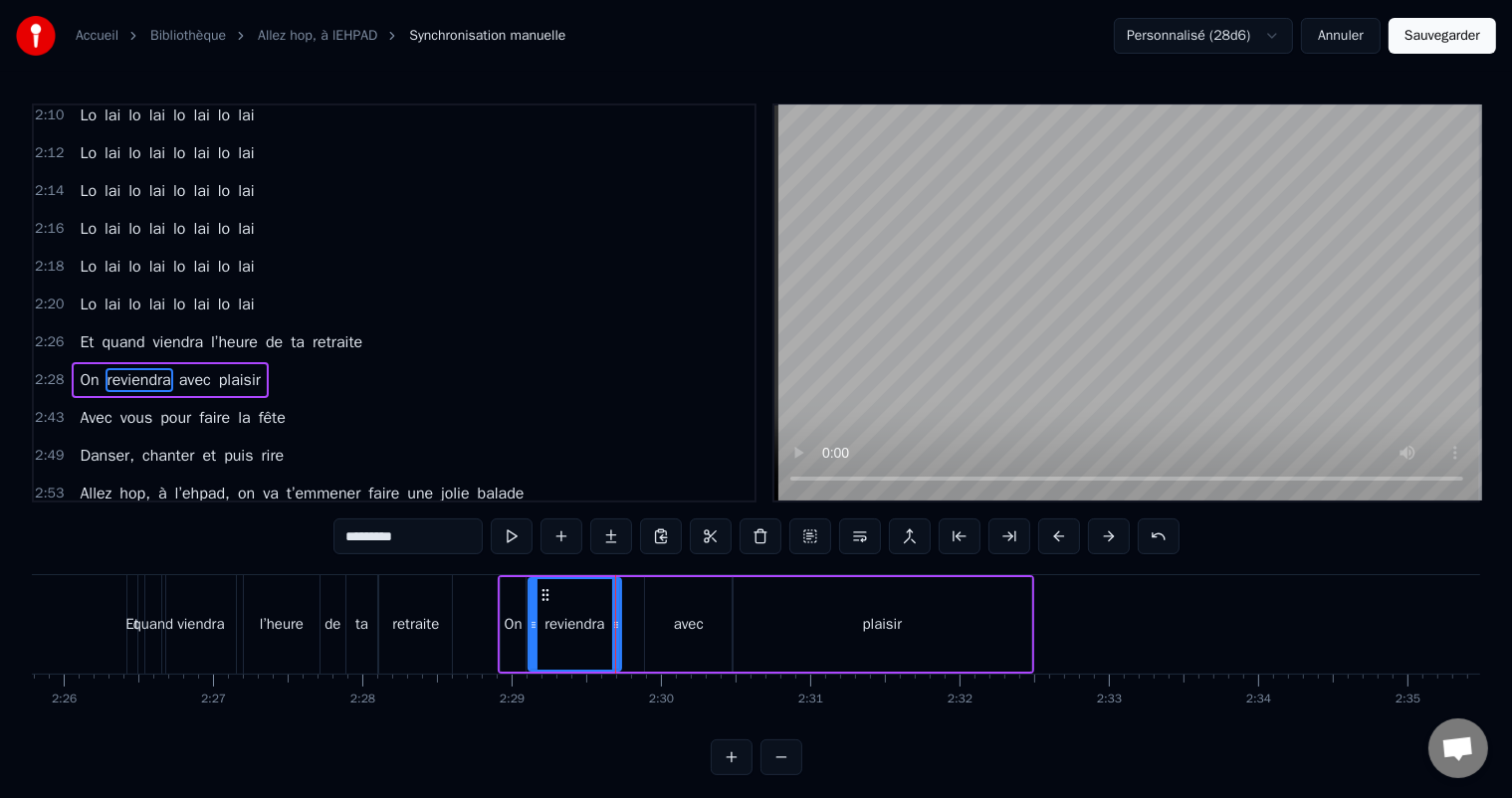 click on "avec" at bounding box center (688, 624) 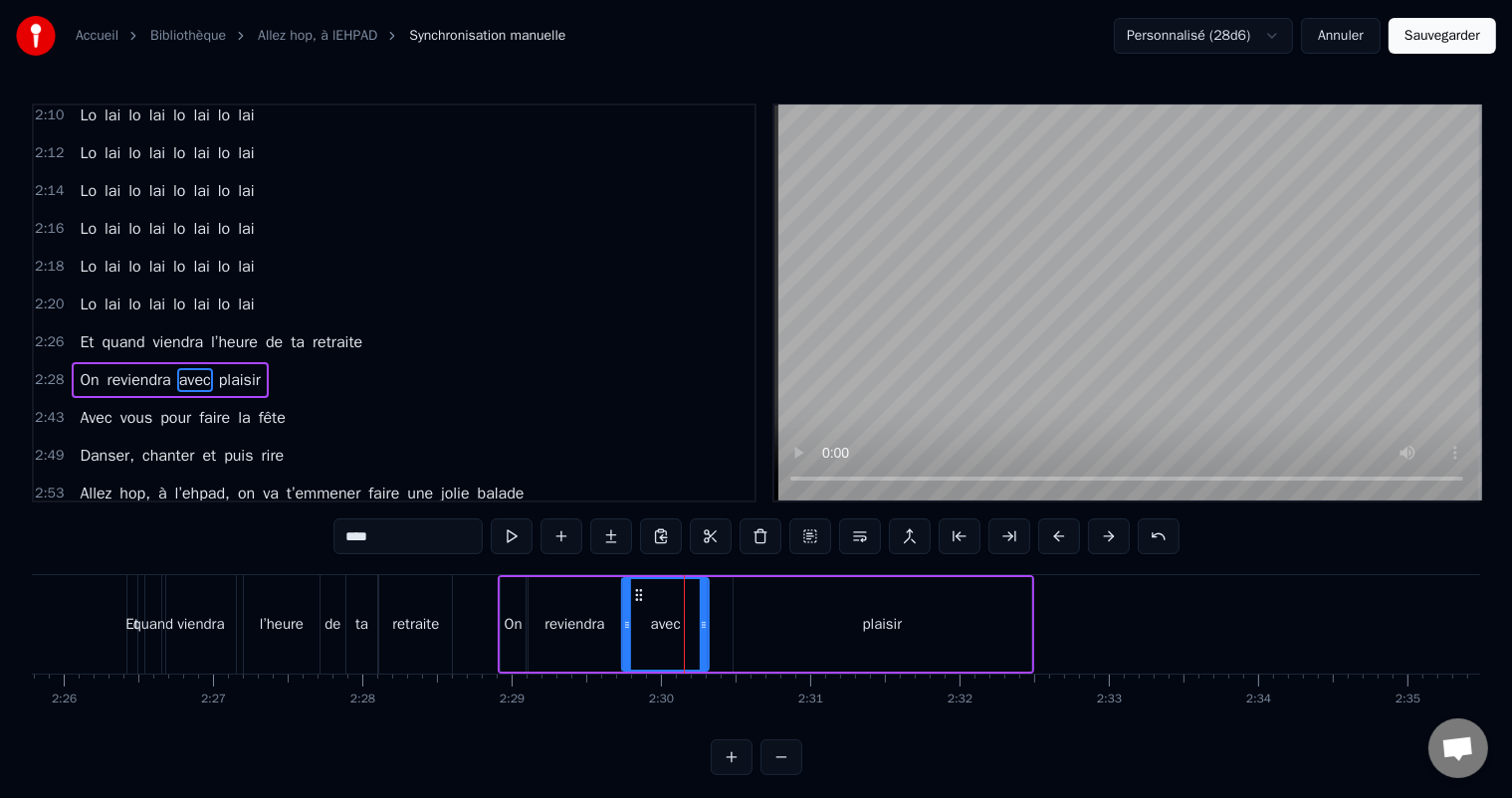 drag, startPoint x: 659, startPoint y: 589, endPoint x: 713, endPoint y: 616, distance: 60.373835 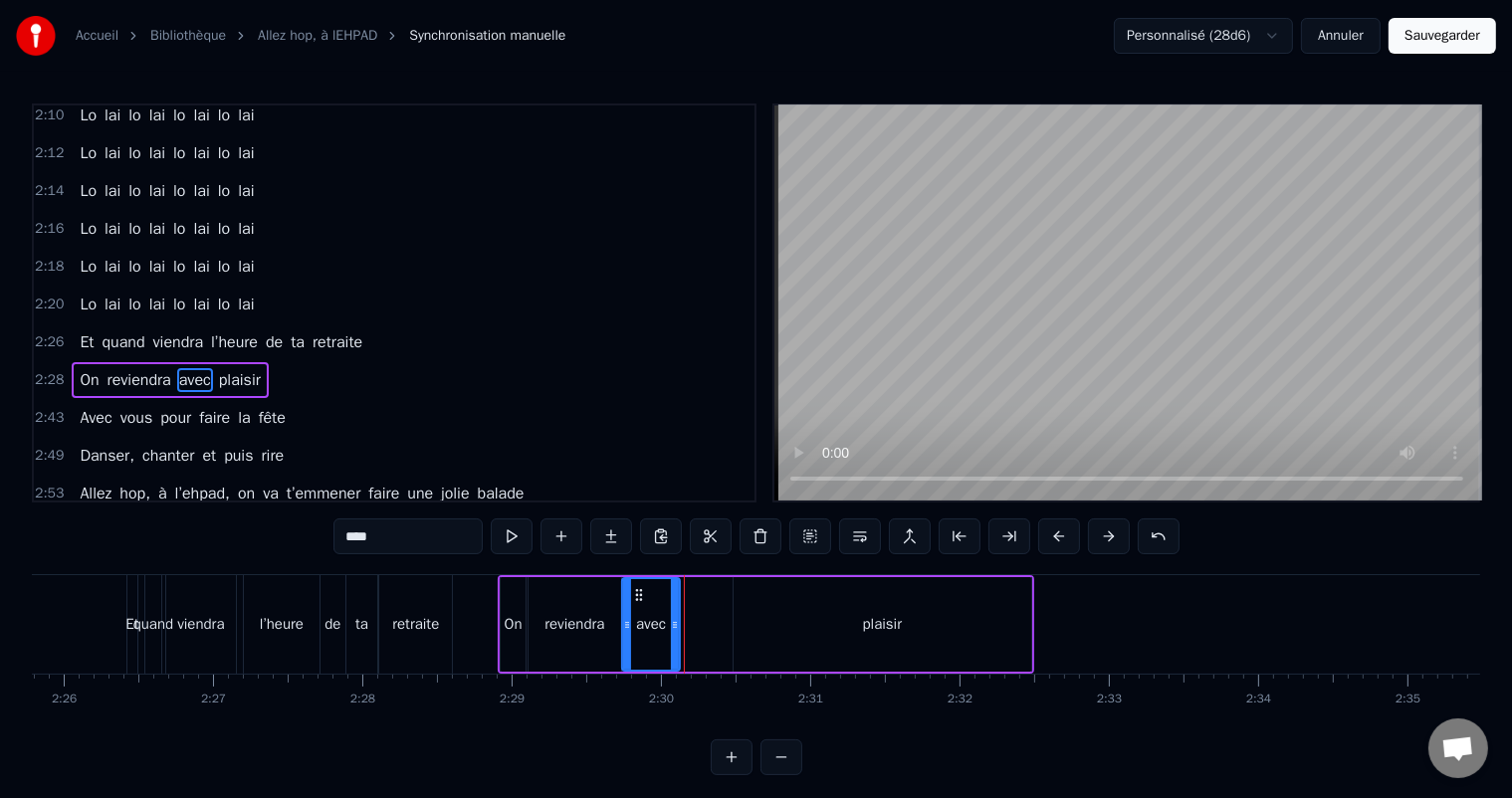drag, startPoint x: 704, startPoint y: 620, endPoint x: 675, endPoint y: 621, distance: 29.017236 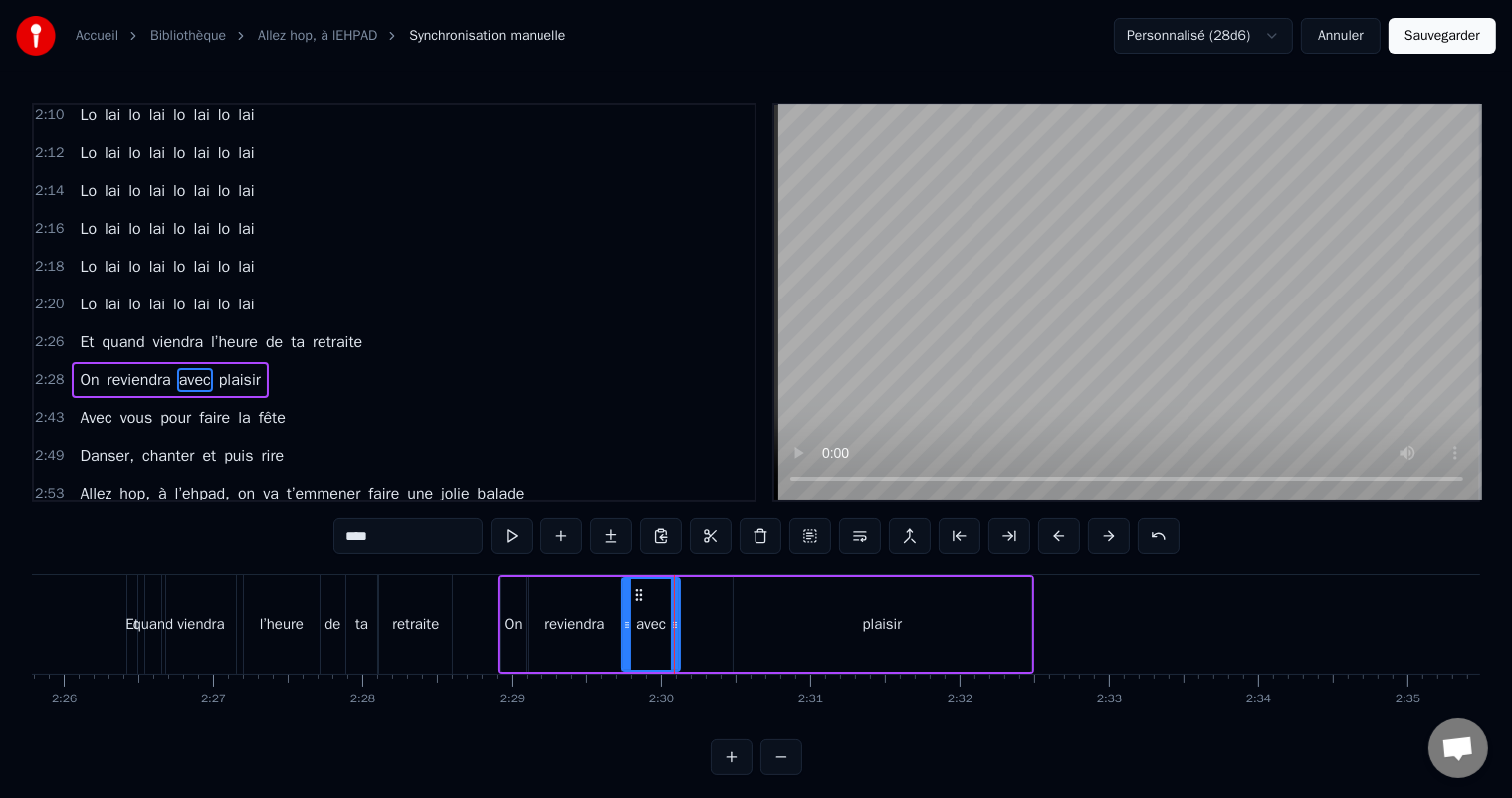 click on "plaisir" at bounding box center [882, 624] 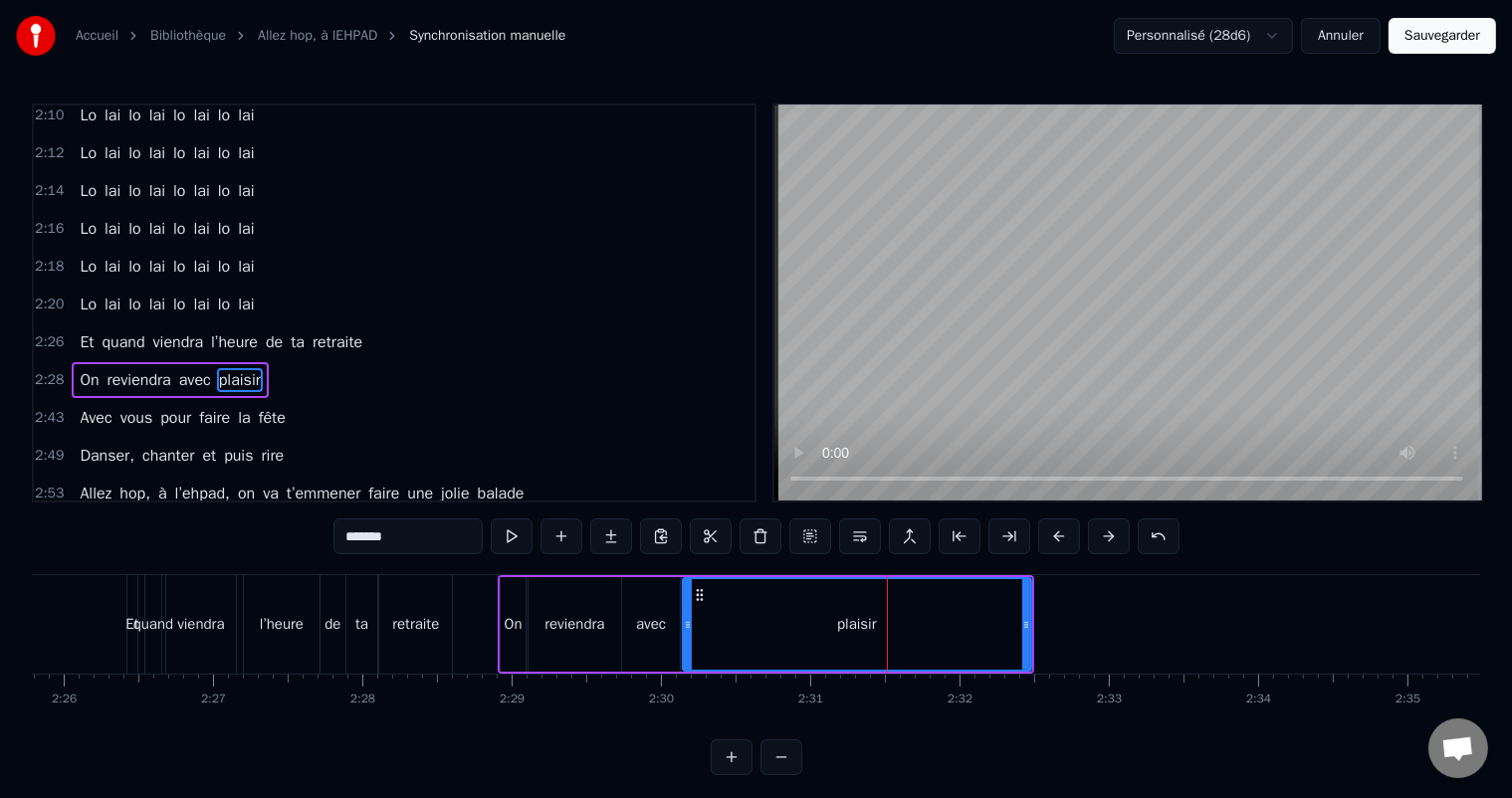 drag, startPoint x: 727, startPoint y: 593, endPoint x: 686, endPoint y: 603, distance: 42.201896 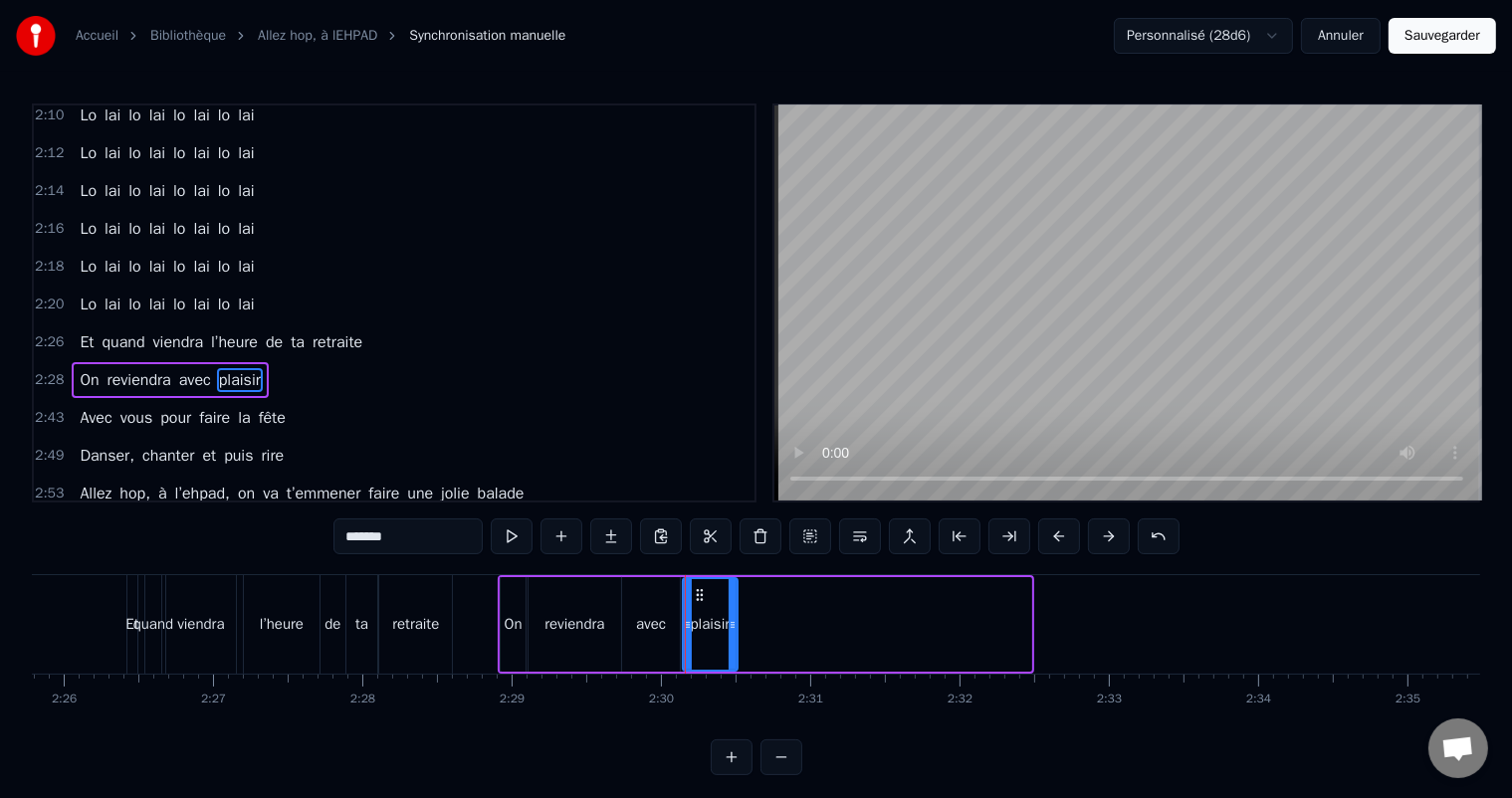 drag, startPoint x: 1024, startPoint y: 619, endPoint x: 731, endPoint y: 631, distance: 293.24563 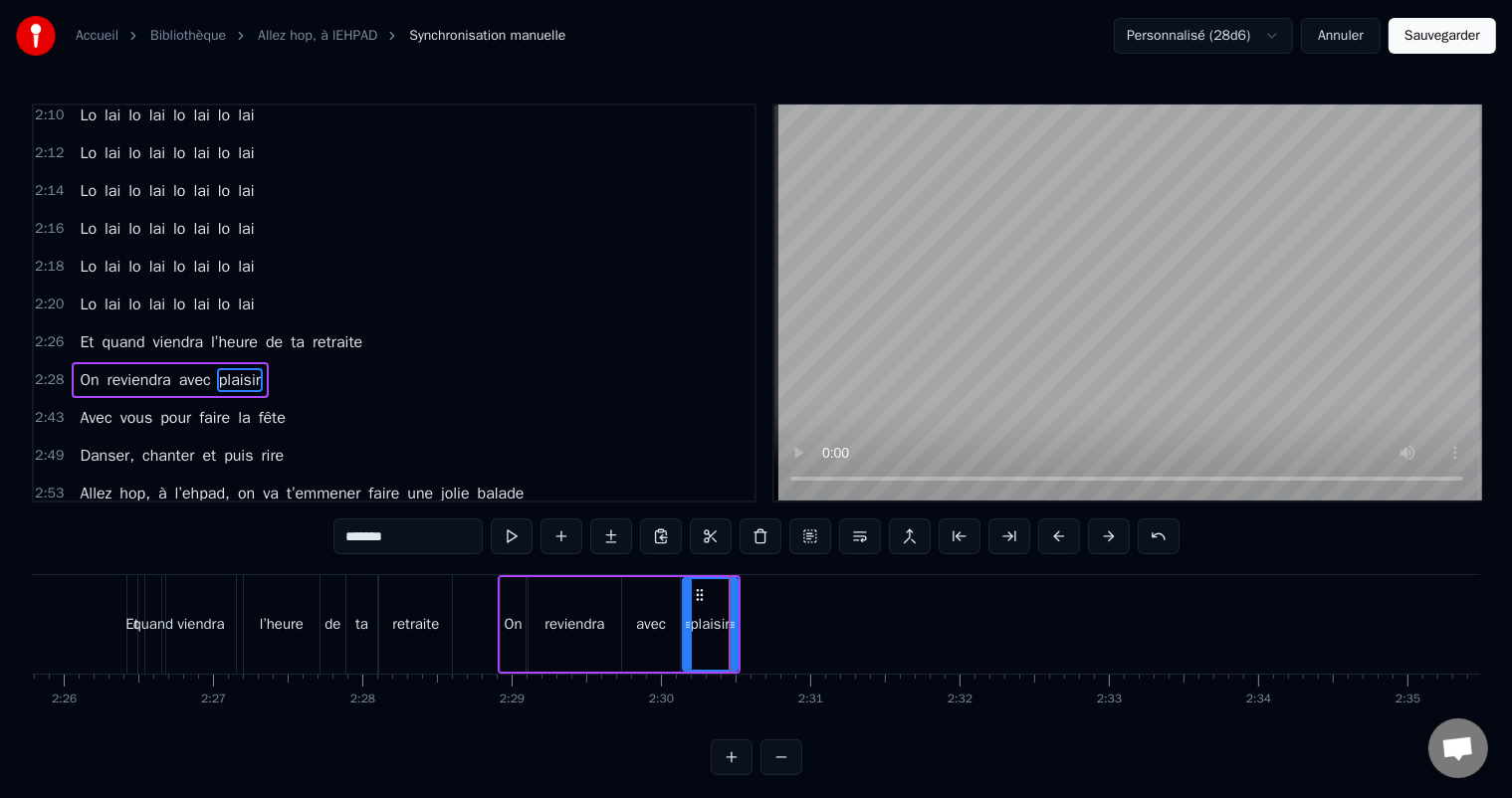 click on "Et" at bounding box center [132, 624] 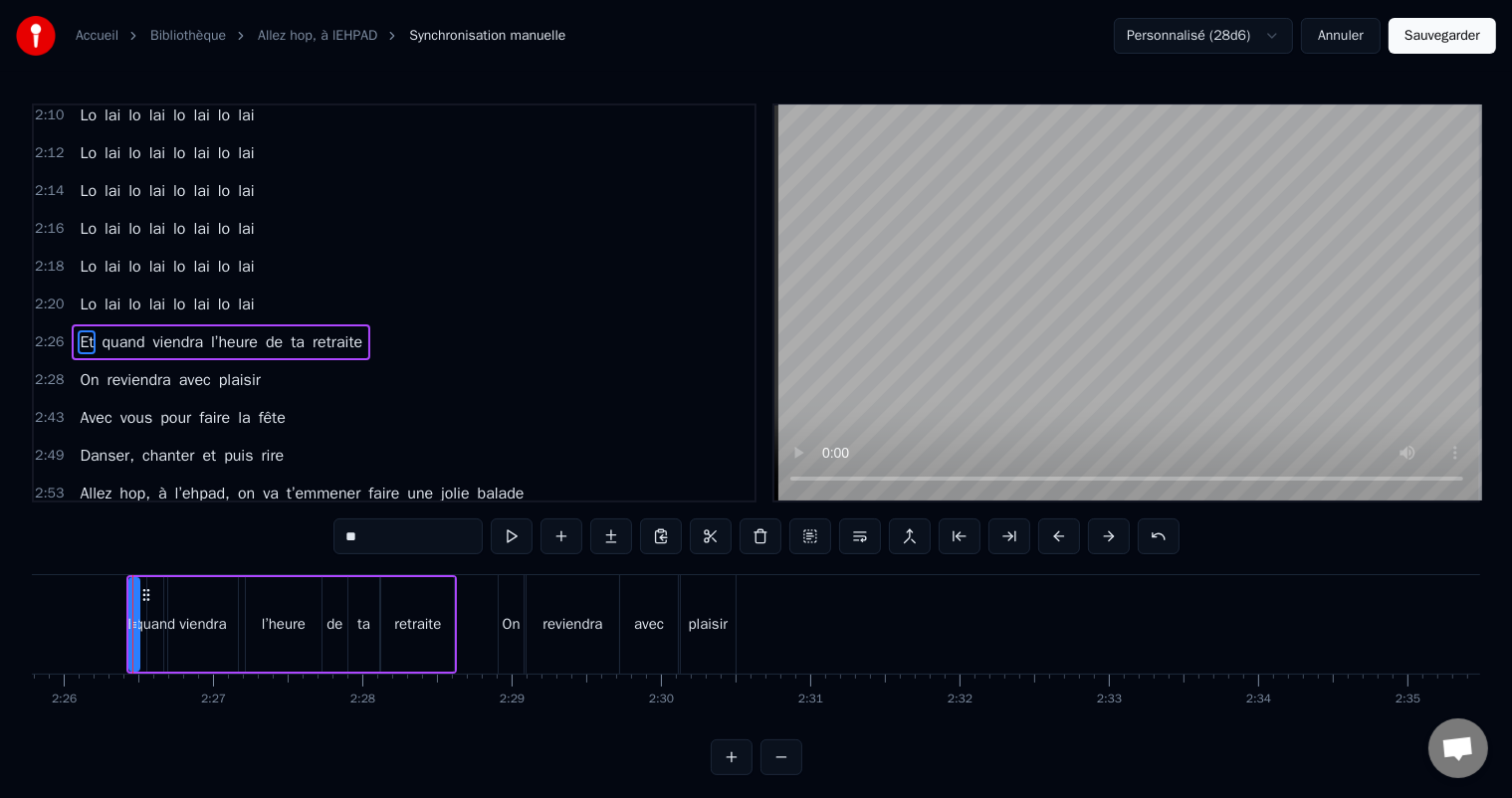 scroll, scrollTop: 1101, scrollLeft: 0, axis: vertical 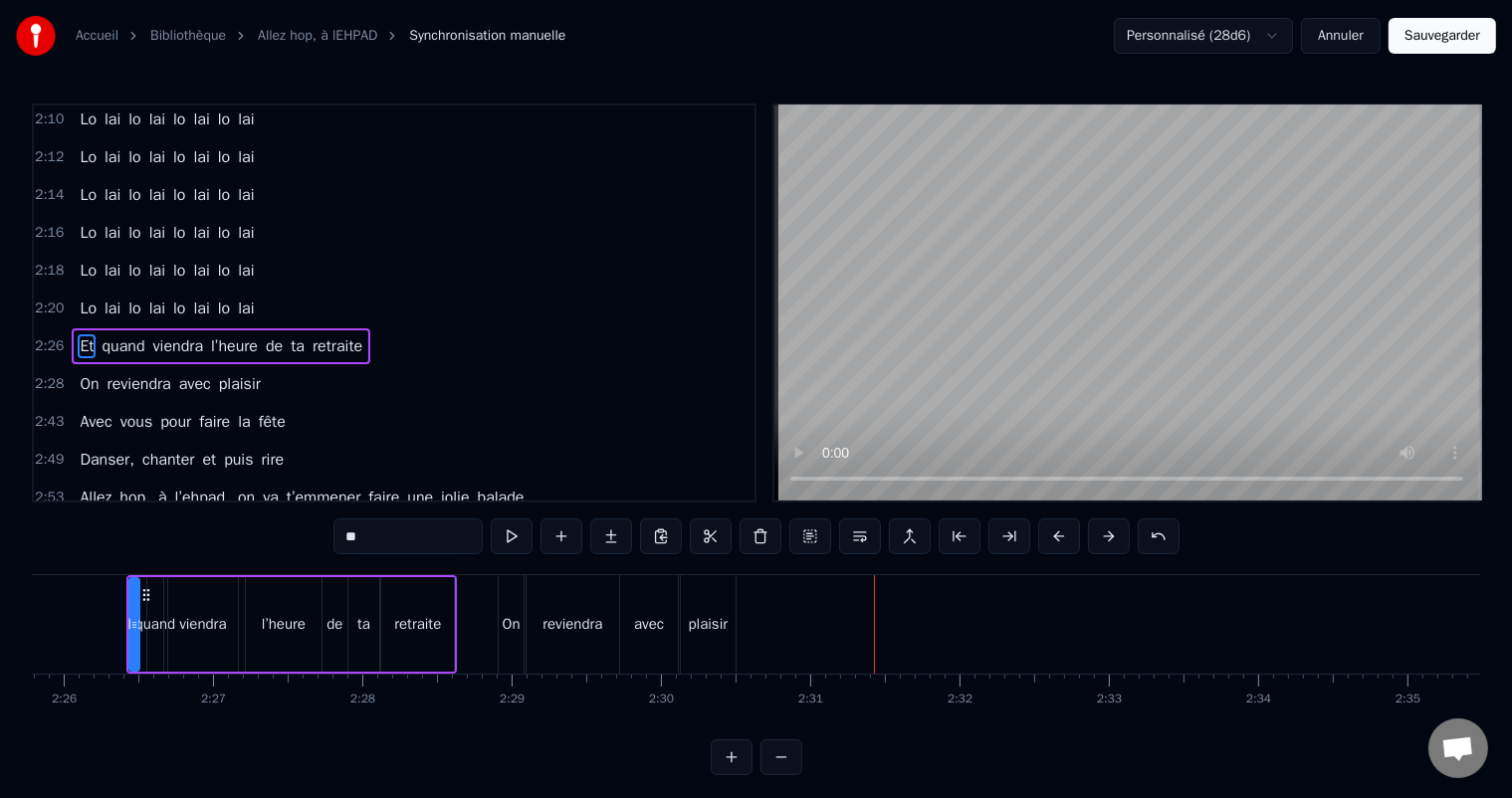 click on "retraite" at bounding box center [417, 624] 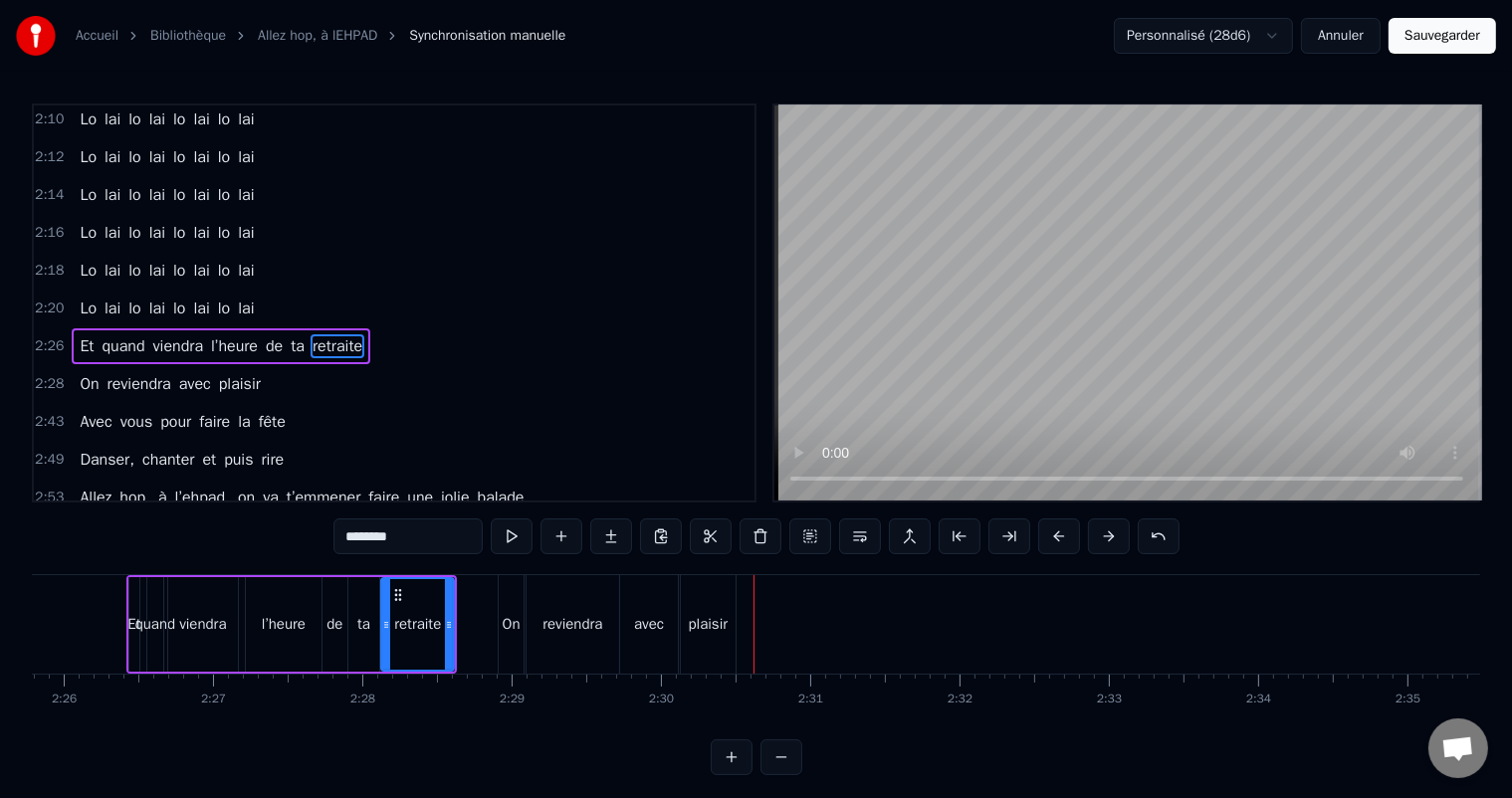 click on "retraite" at bounding box center (417, 624) 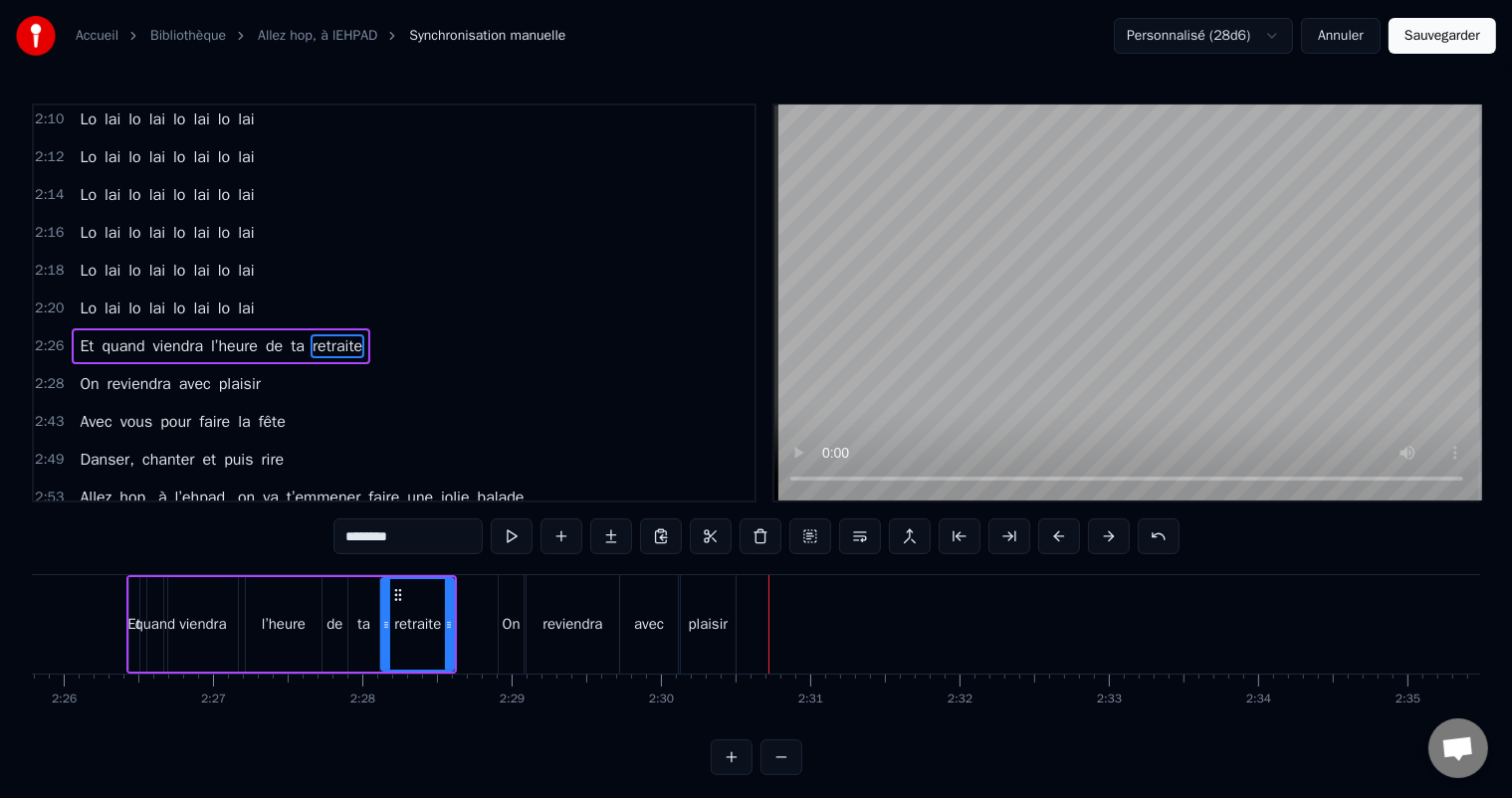 click on "retraite" at bounding box center (417, 624) 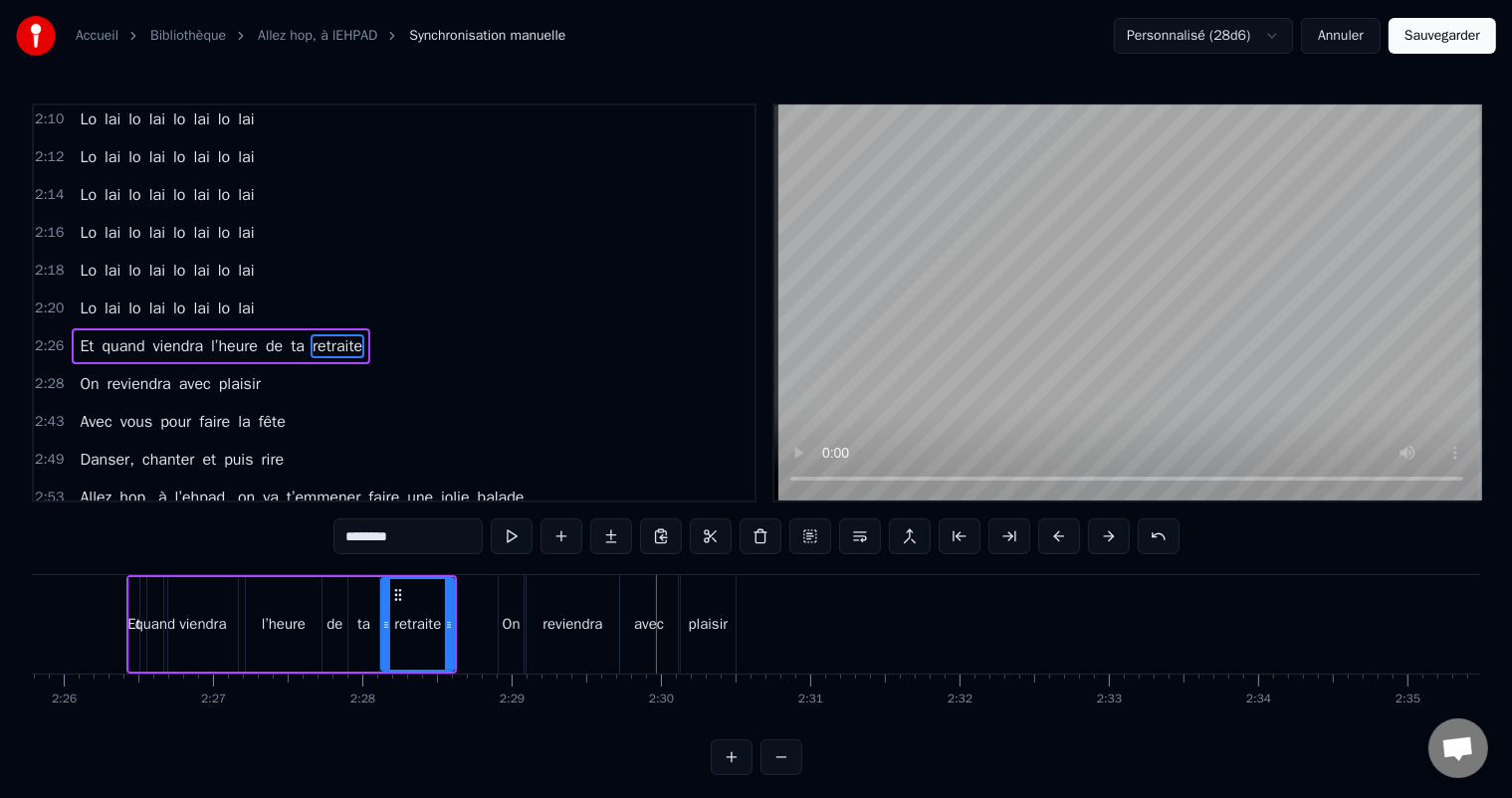 click on "reviendra" at bounding box center (572, 624) 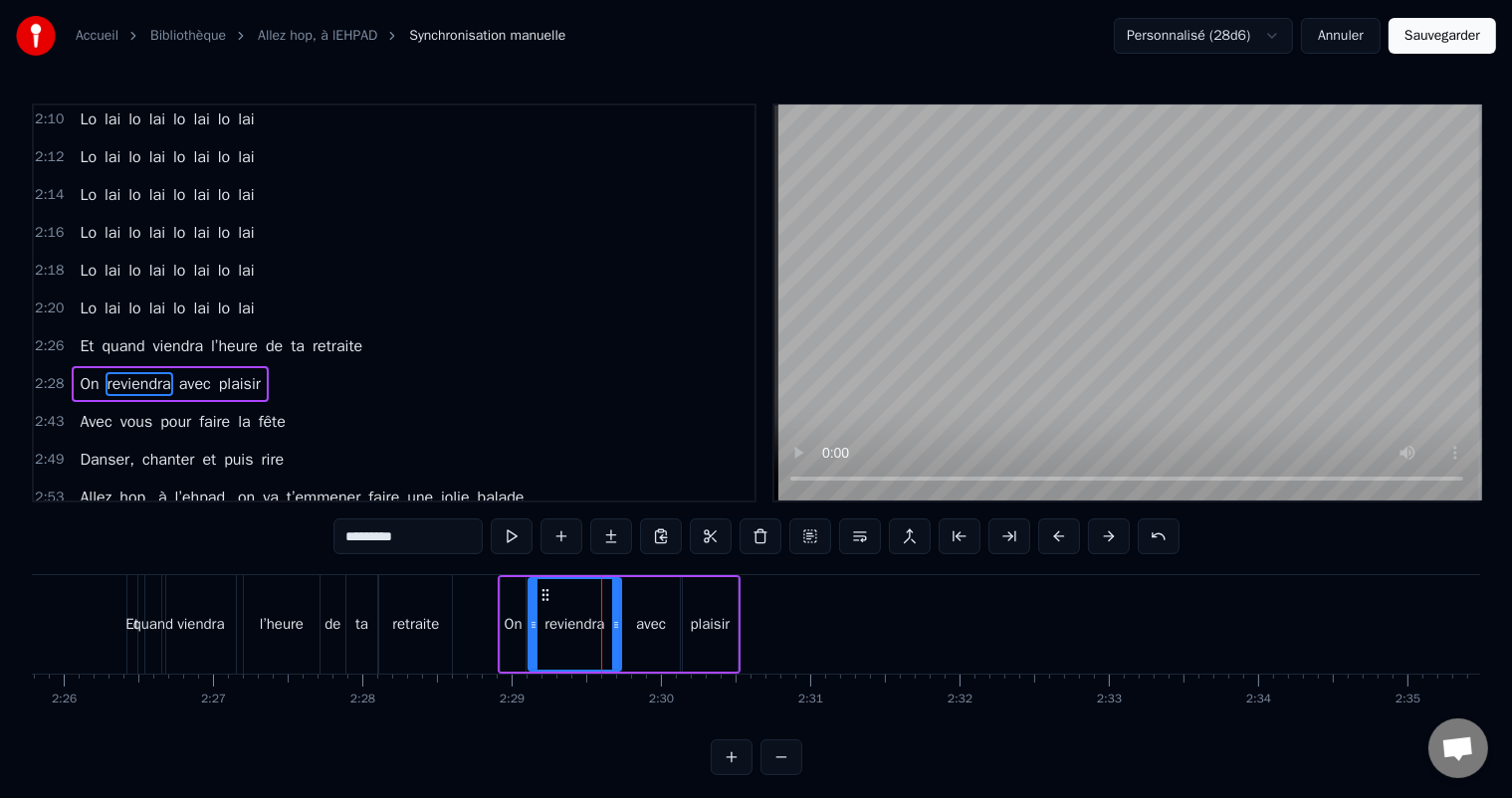 scroll, scrollTop: 1105, scrollLeft: 0, axis: vertical 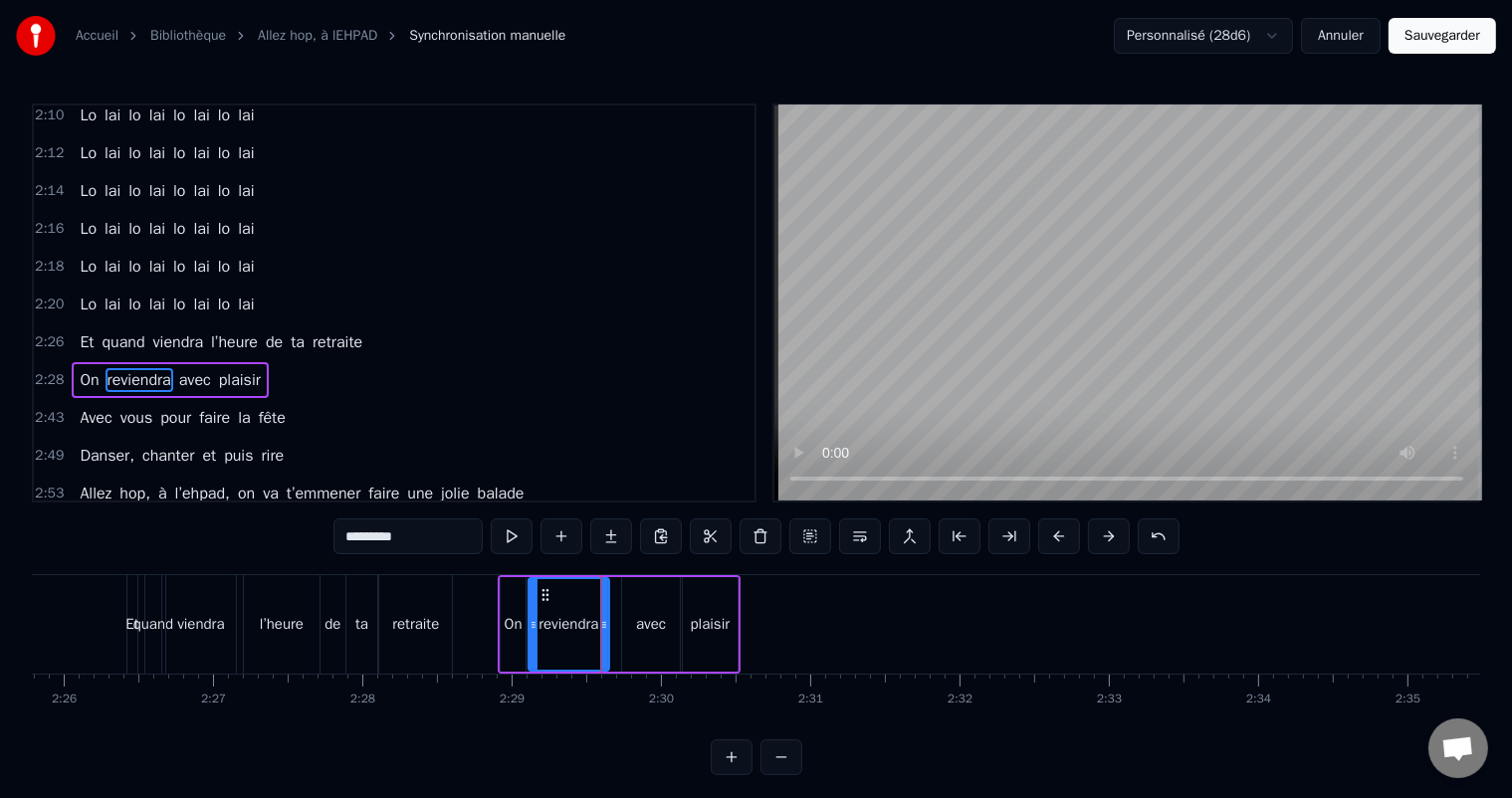 drag, startPoint x: 614, startPoint y: 621, endPoint x: 602, endPoint y: 625, distance: 12.649111 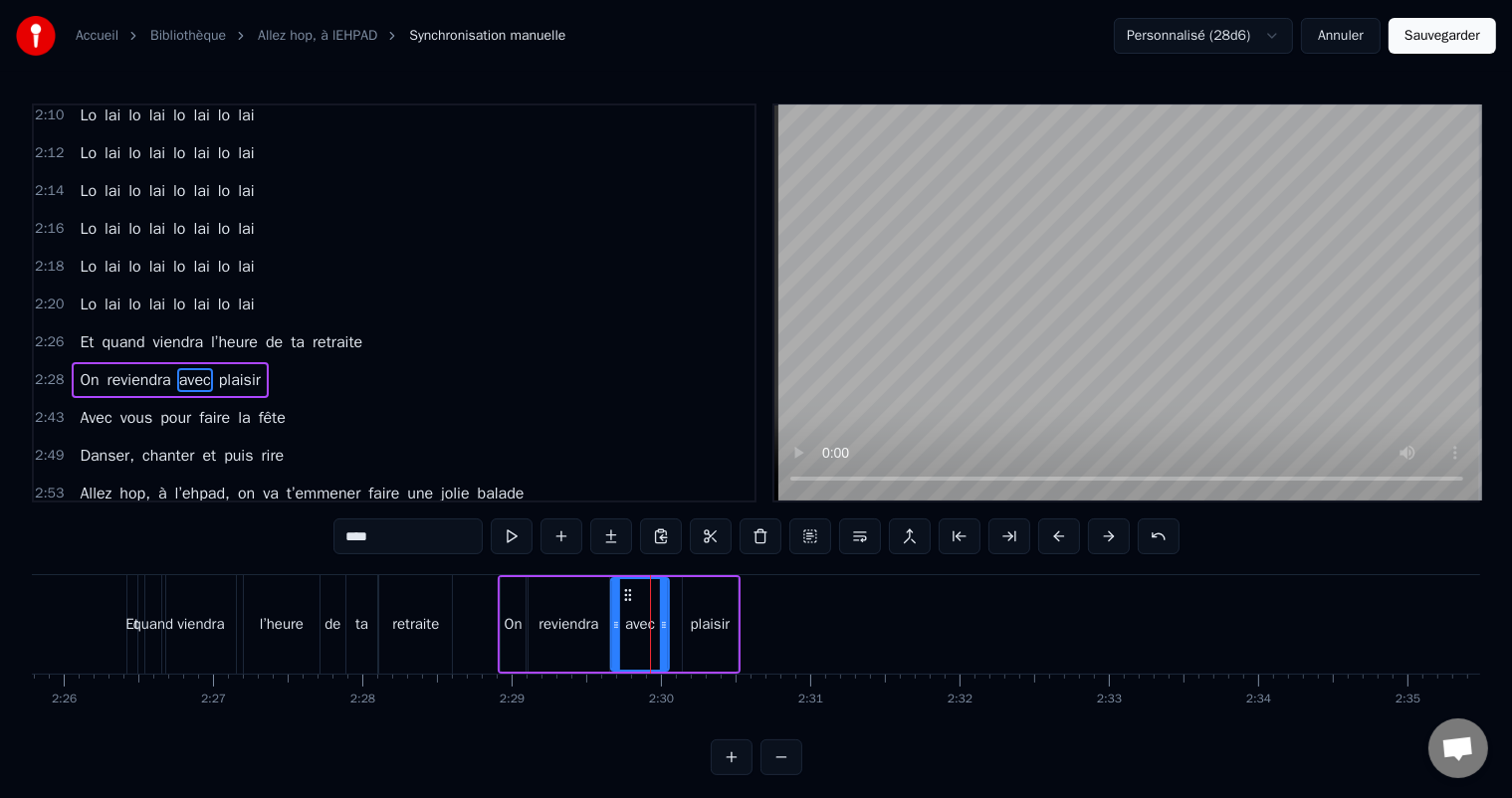 drag, startPoint x: 636, startPoint y: 593, endPoint x: 625, endPoint y: 597, distance: 11.7046999 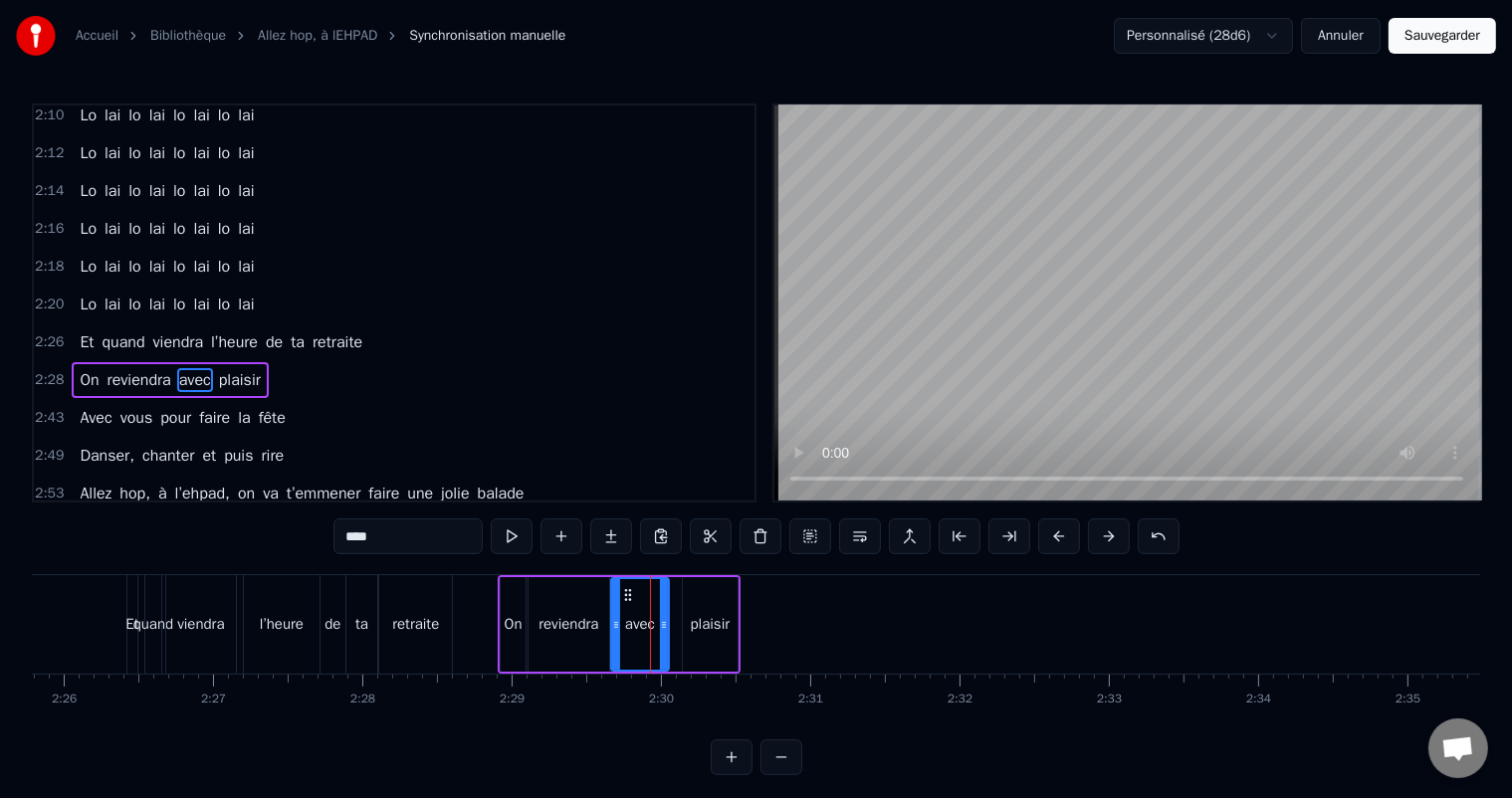 click on "plaisir" at bounding box center (710, 624) 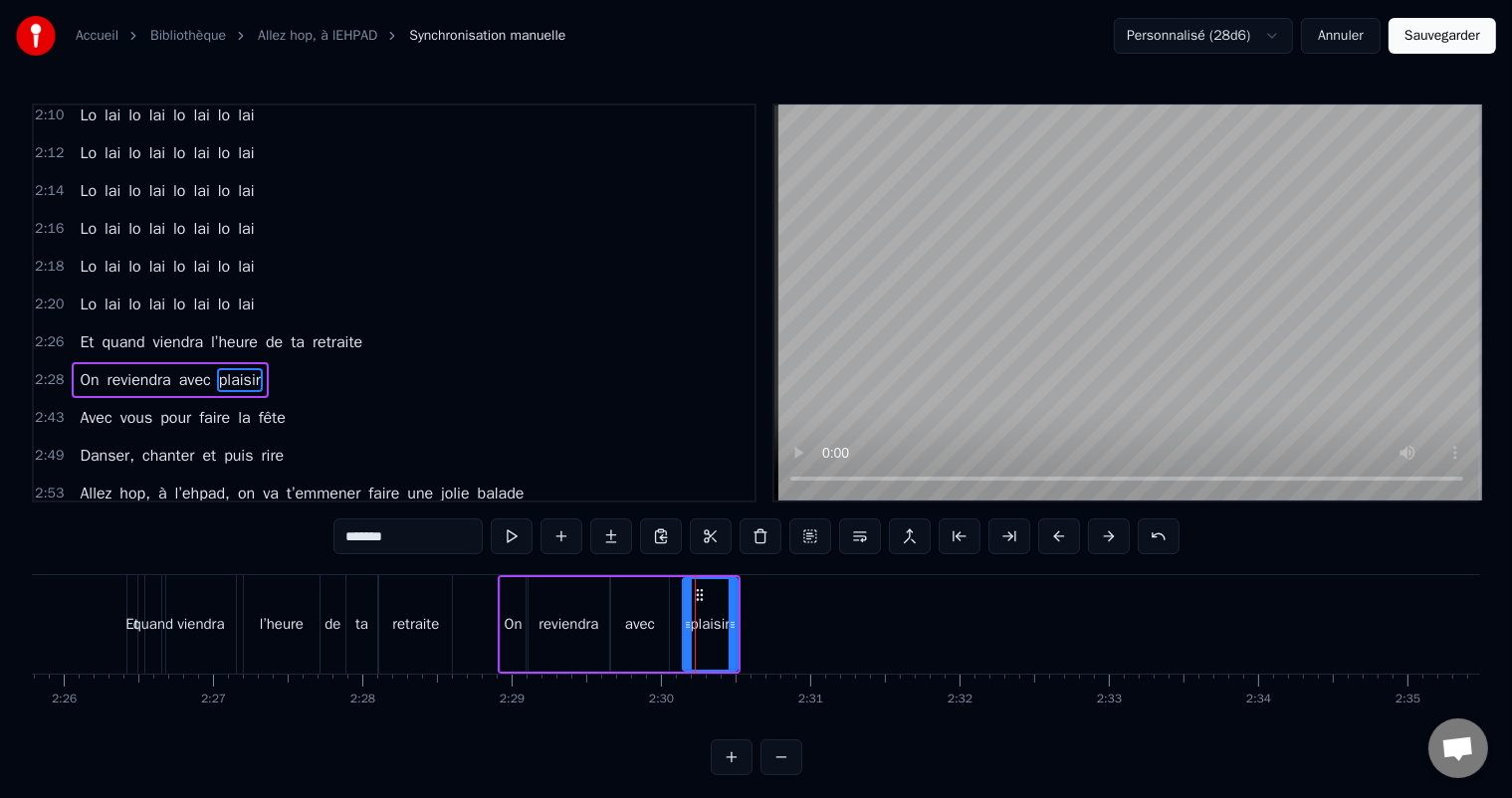 drag, startPoint x: 695, startPoint y: 586, endPoint x: 677, endPoint y: 590, distance: 18.439089 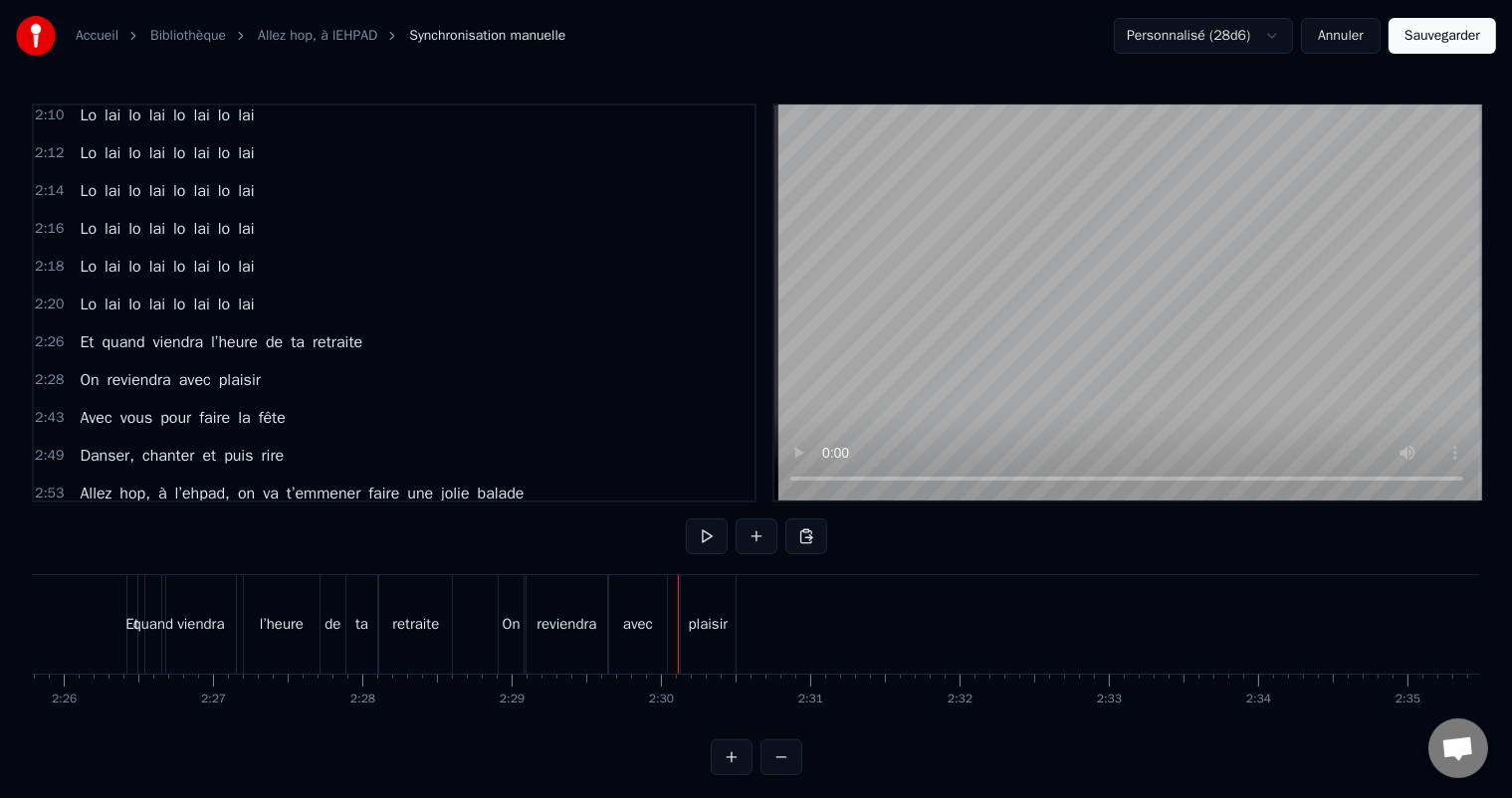 click on "plaisir" at bounding box center (708, 624) 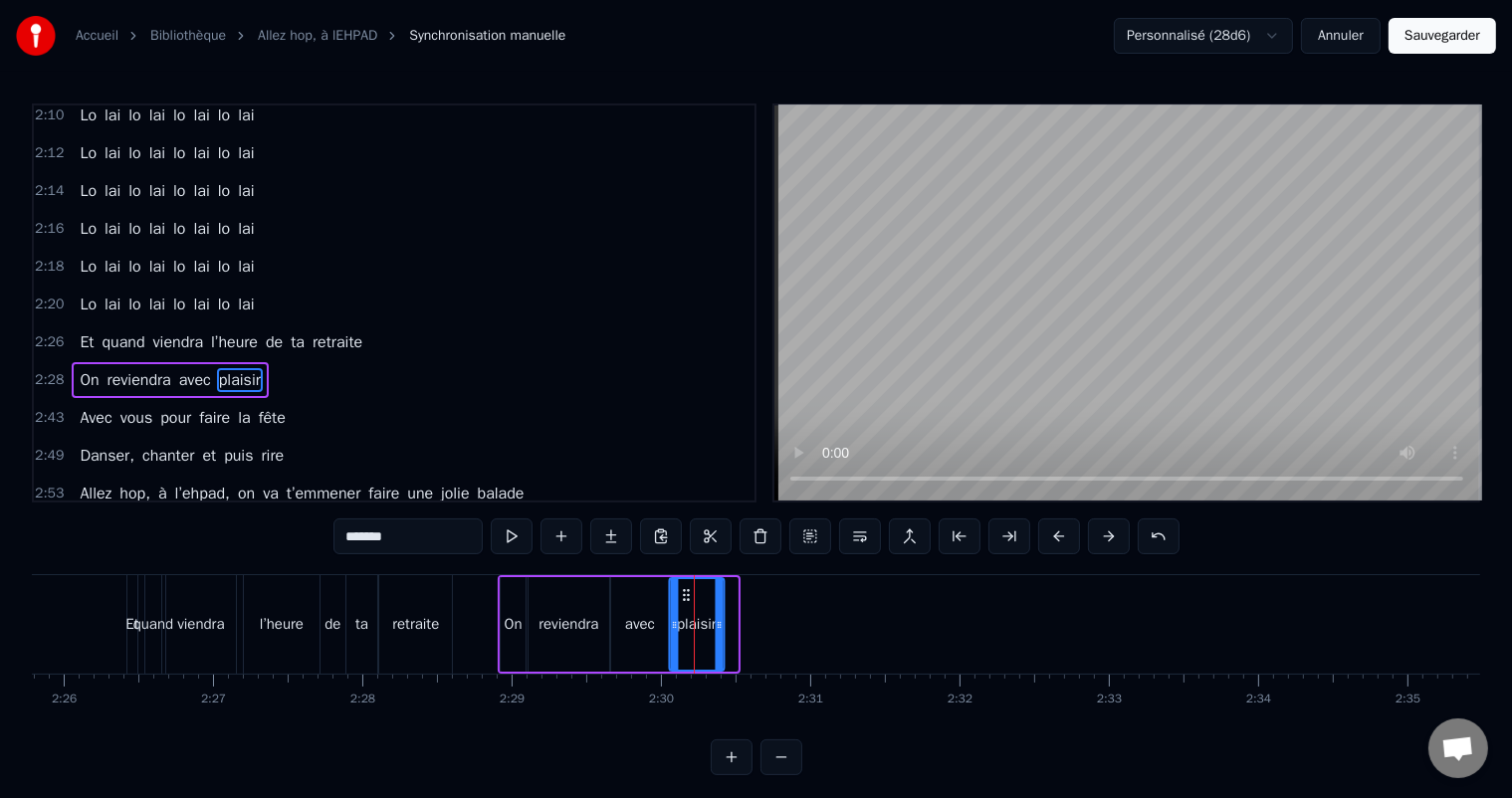 drag, startPoint x: 696, startPoint y: 591, endPoint x: 682, endPoint y: 593, distance: 14.142136 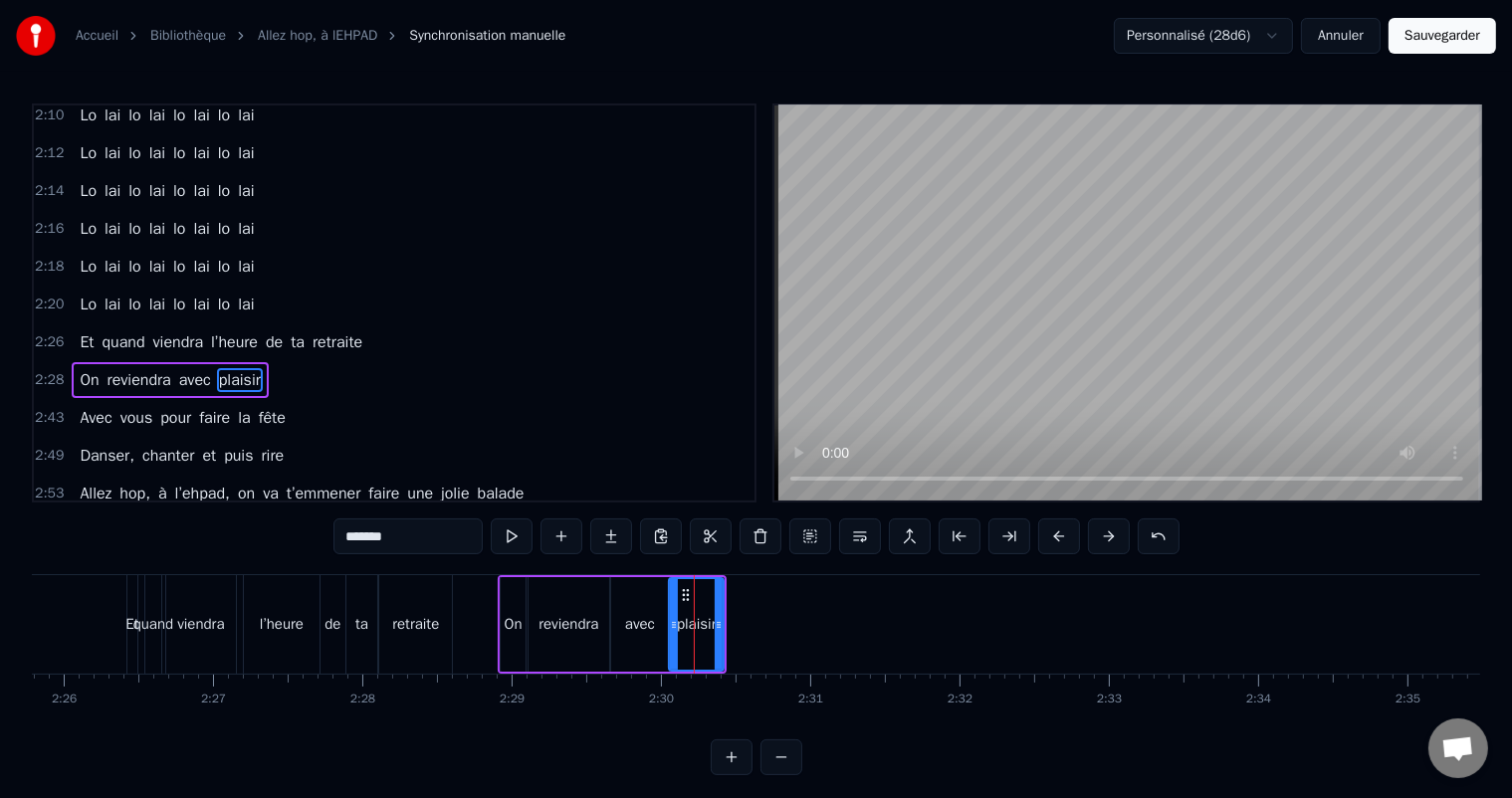click on "retraite" at bounding box center (415, 624) 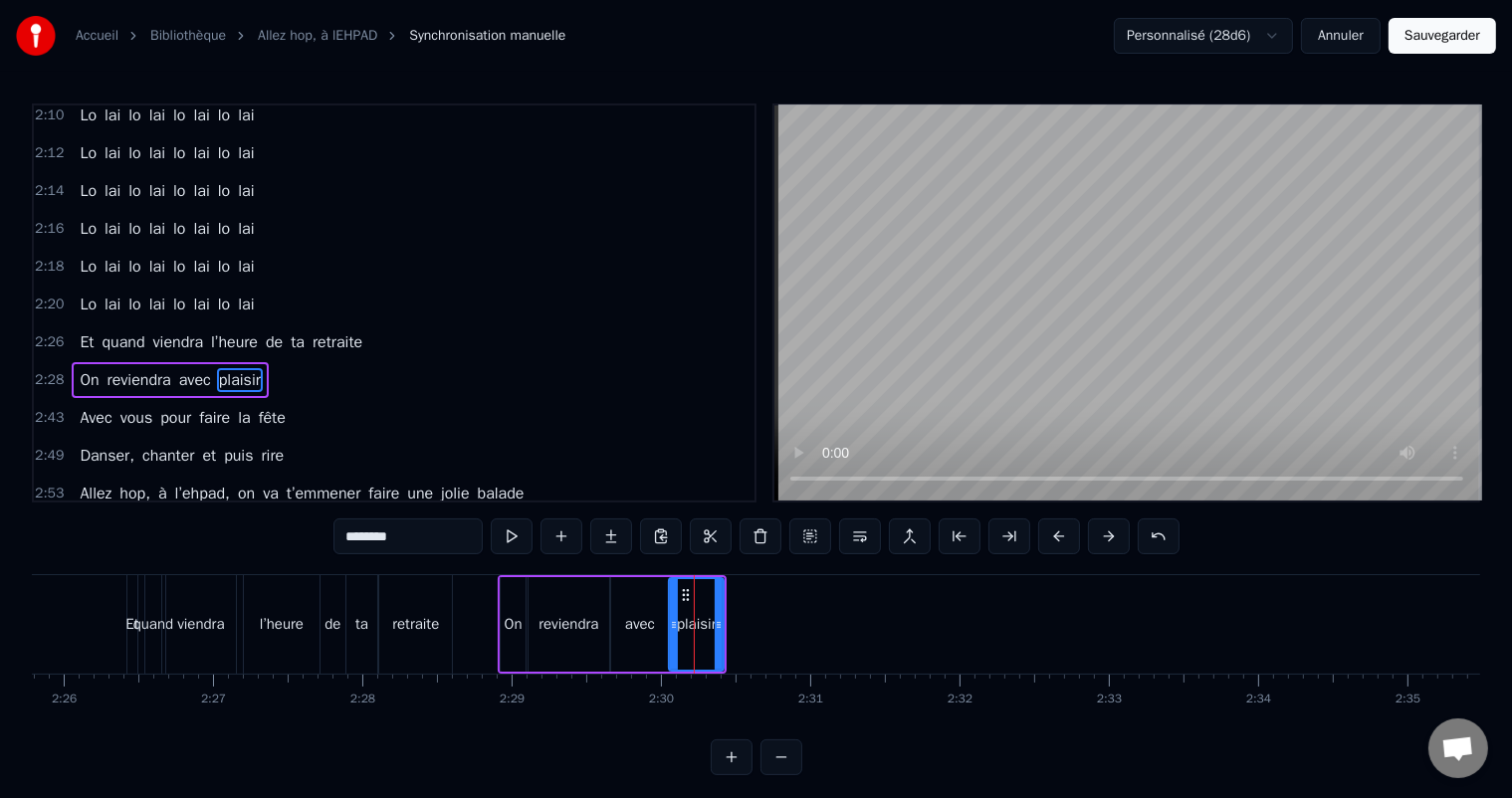scroll, scrollTop: 1101, scrollLeft: 0, axis: vertical 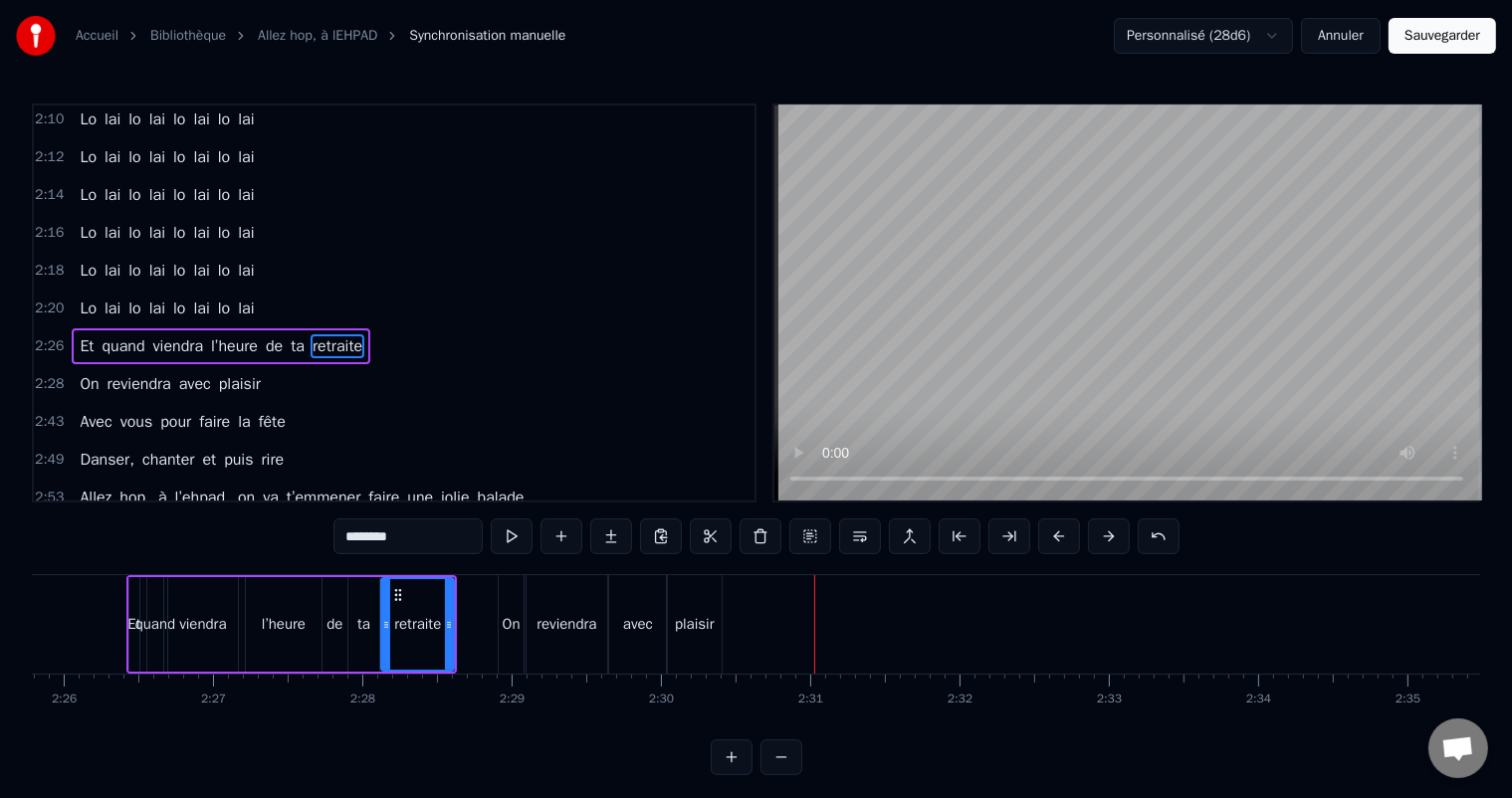 click on "Avec vous pour faire la fête" at bounding box center [182, 422] 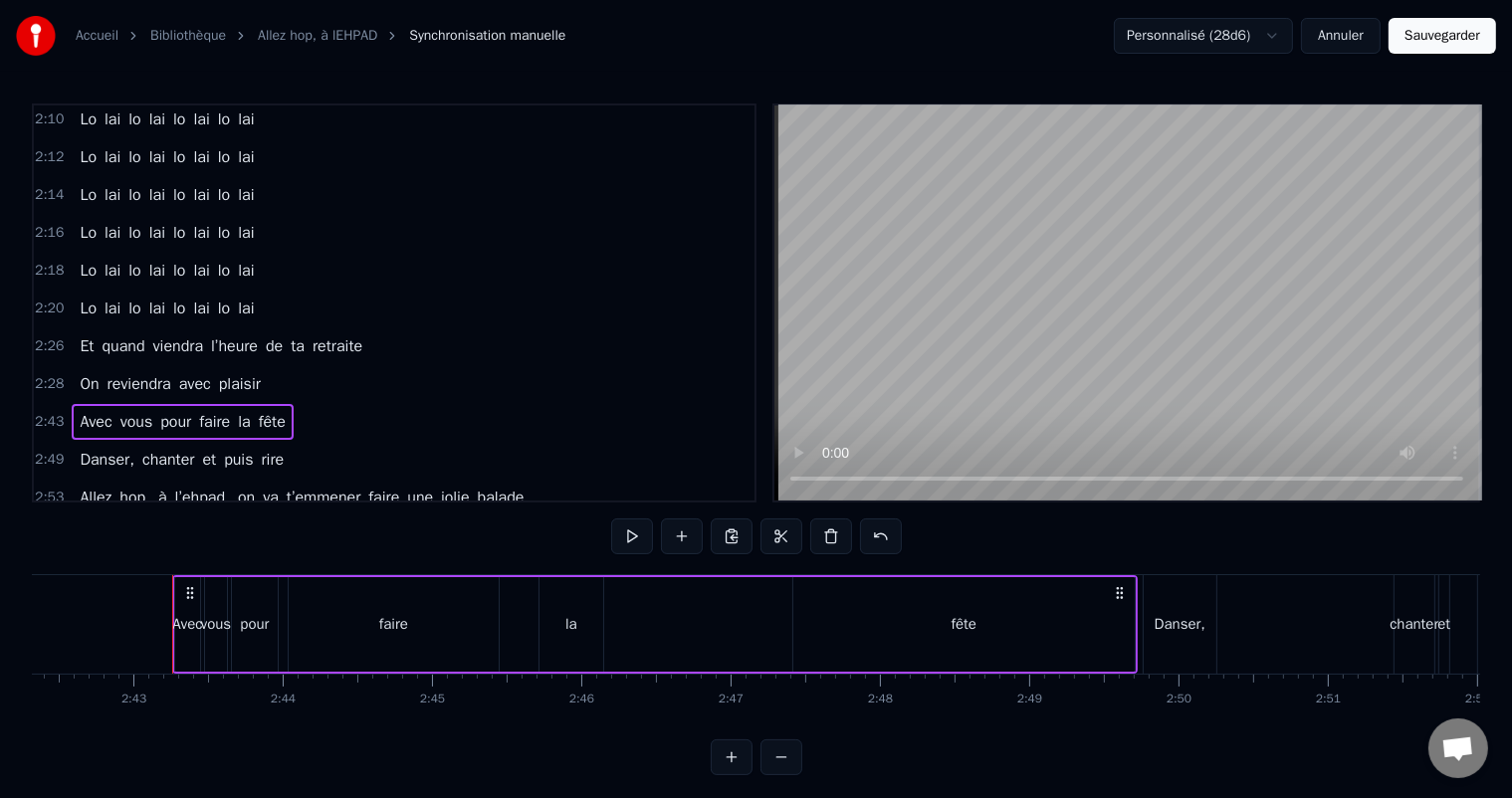 scroll, scrollTop: 0, scrollLeft: 24276, axis: horizontal 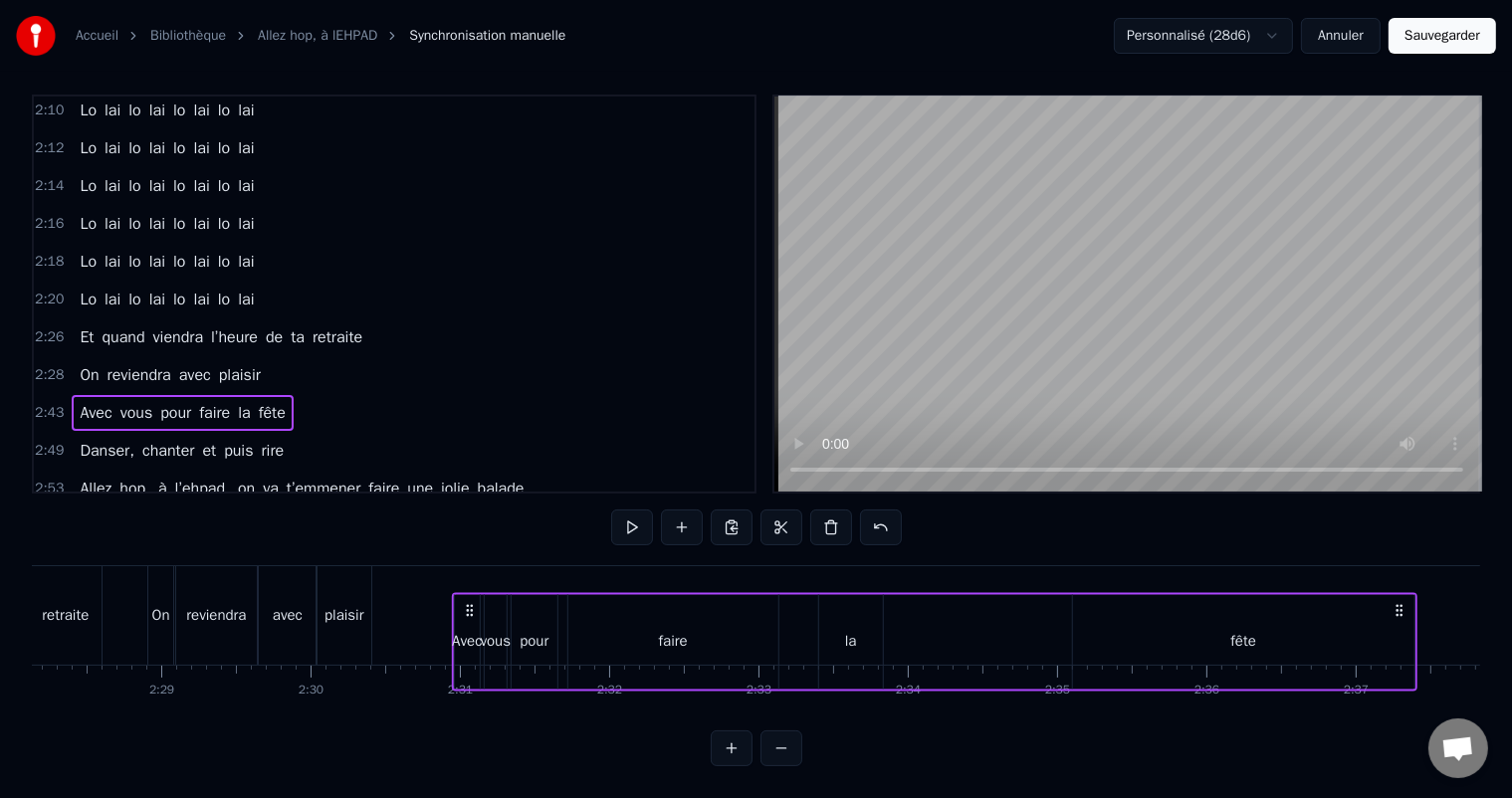 click on "A toi [PERSON_NAME], toi notre ami Qui vient d’avoir tes soixante ans Qui nous reçoit avec [PERSON_NAME] Pour passer de super moments Tu as vieilli pour que grandissent Tes jolies filles, ton petit fils Les années passent, tu nous rejoins Bientôt comme nous t’auras le temps _____ Quand vient l’heure de la retraite C’est notre devoir notre dette A nous de [PERSON_NAME] la main De te montrer le chemin _____ Allez hop, à l’ehpad, on va t’emmener faire une jolie balade Allez hop à l’ehpad, tu vas avoir une vie de malade _____ Y aura des concours de diabète, des défilés en nuisettes Et de la chambre à l’ascenseur, des courses de déambulateurs Y aura [PERSON_NAME] y aura [PERSON_NAME] qui viendront faire la musique Ce sera fiesta et nuits brûlantes au moins jusqu’à 17h30 Y aura des soirées de gala, purée, jambon et chocolat Petits boudoirs et perfusions devant la télévision _____ Allez hop, à l’ehpad, on va t’emmener faire une jolie balade Allez hop, à l’ehpad, tu vas avoir une vie de malade Lo" at bounding box center (-6198, 615) 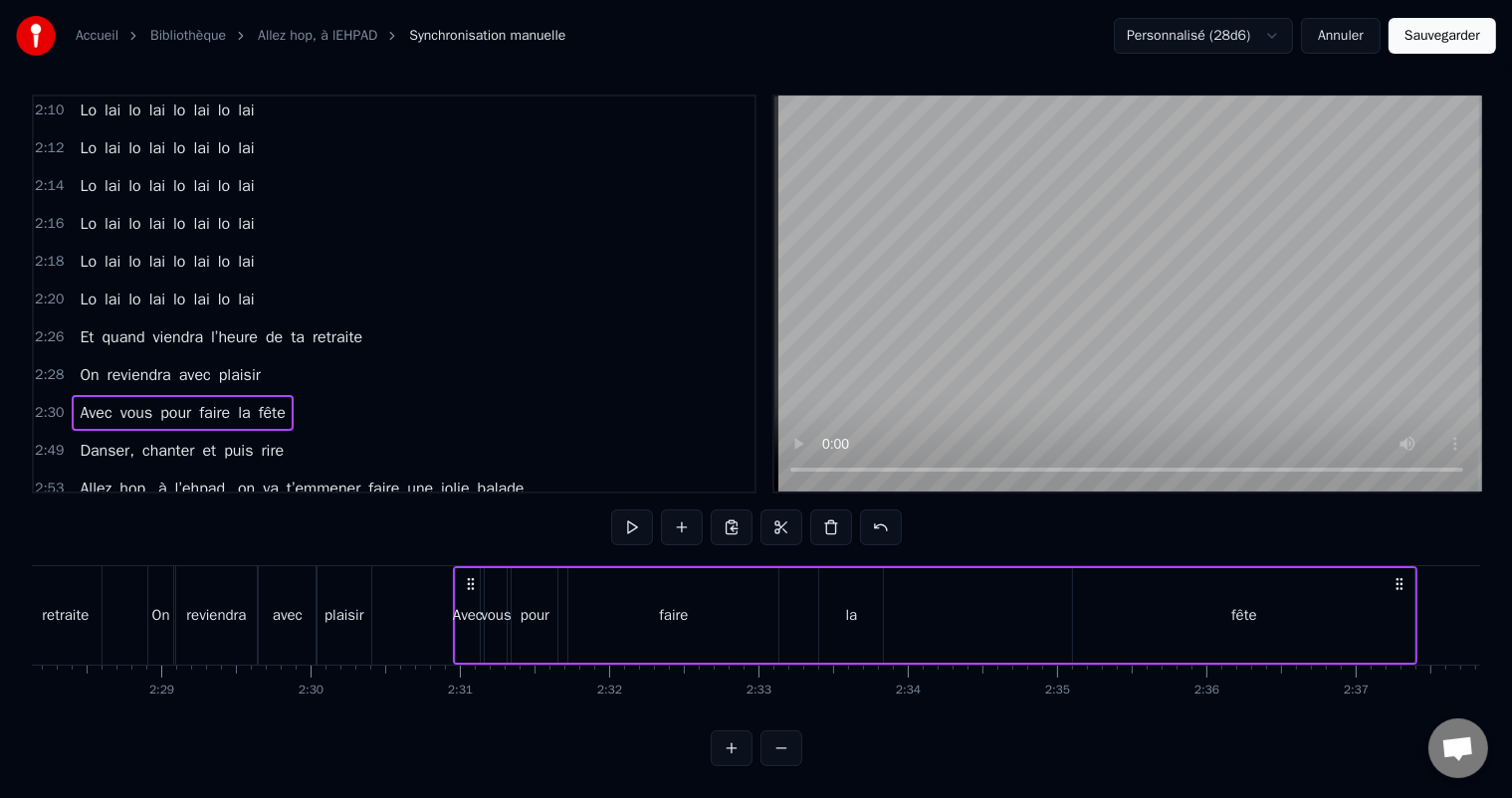click on "On" at bounding box center (160, 615) 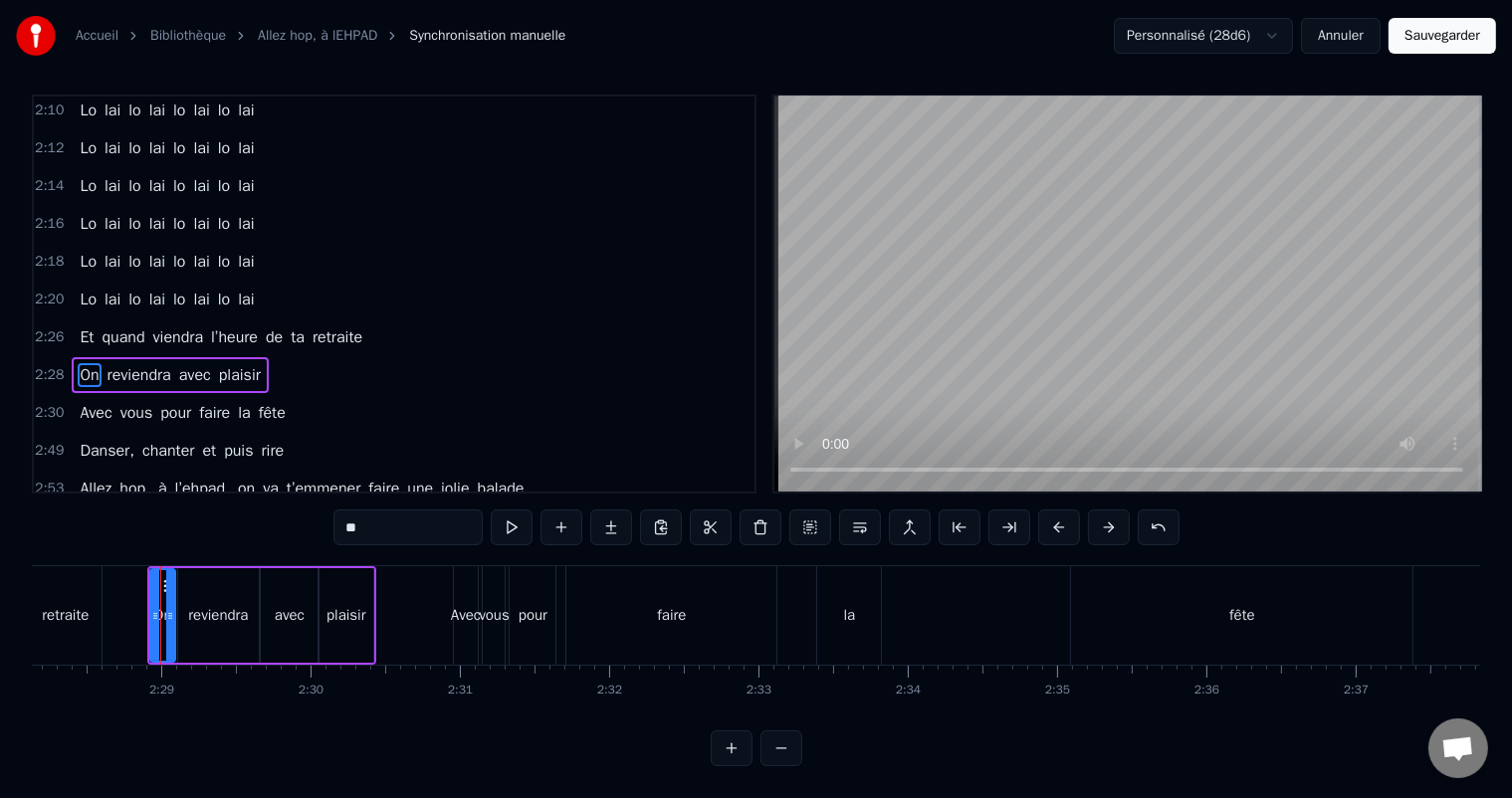 scroll, scrollTop: 0, scrollLeft: 0, axis: both 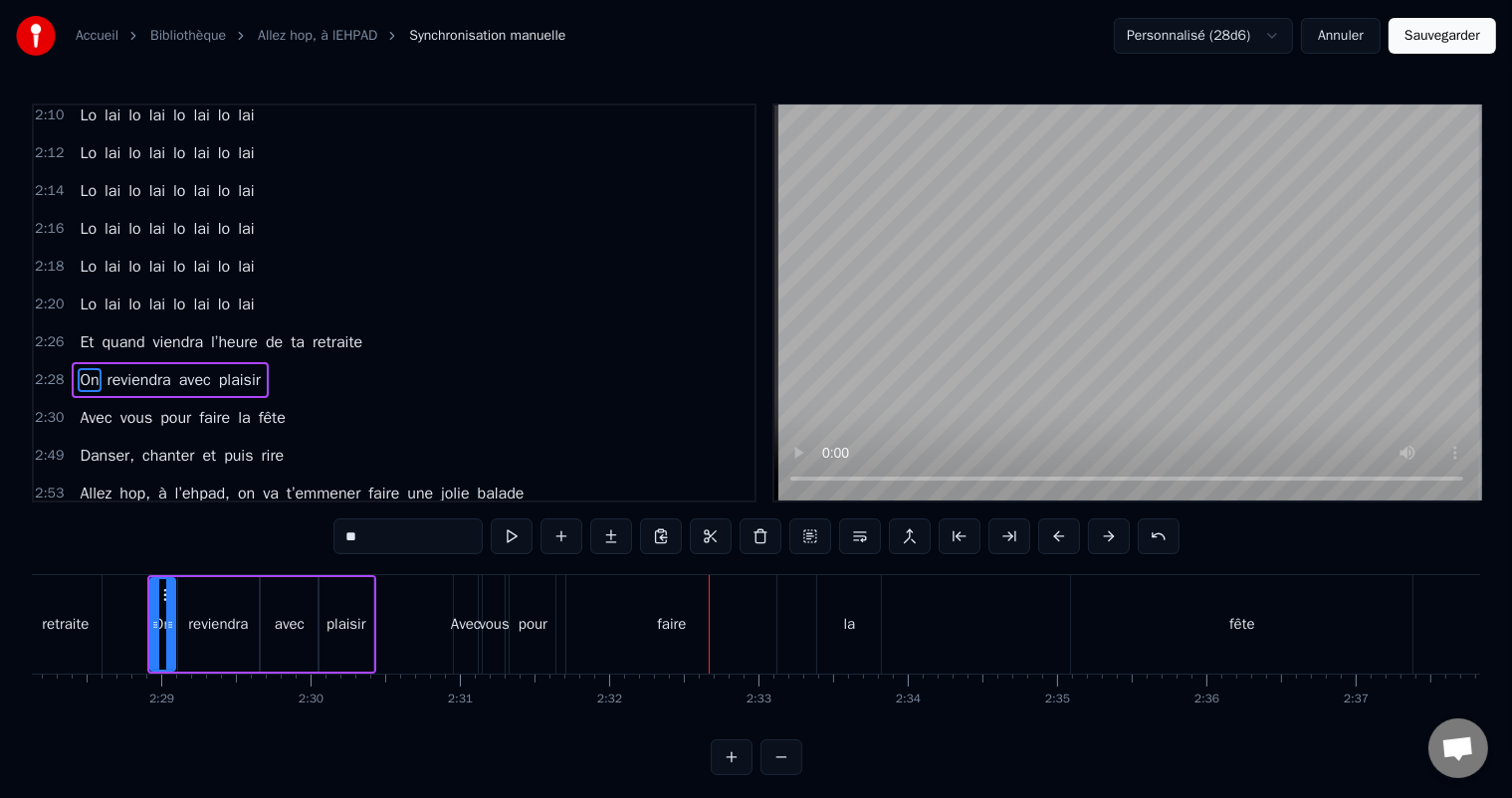 click on "faire" at bounding box center (671, 624) 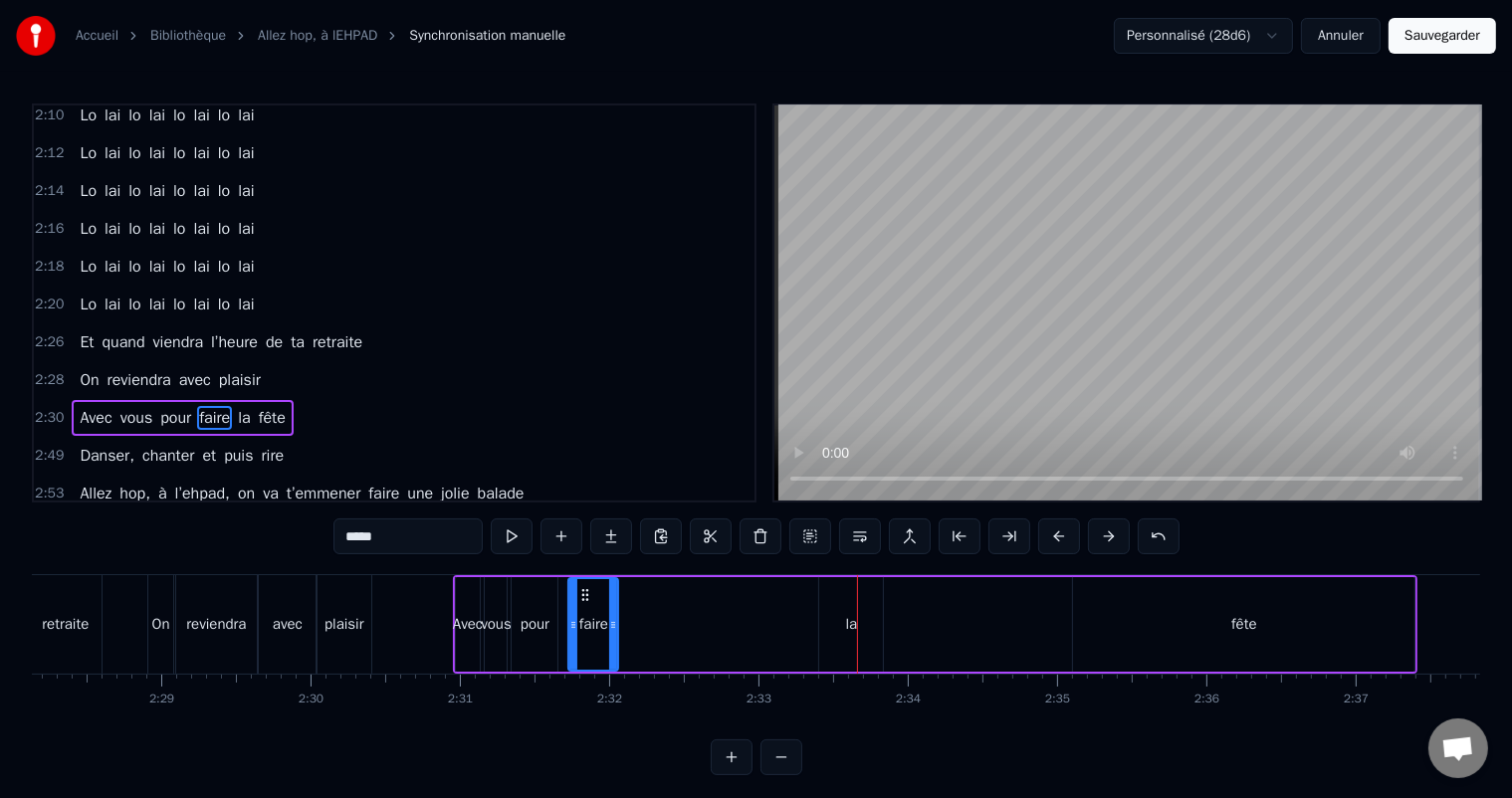 drag, startPoint x: 769, startPoint y: 627, endPoint x: 612, endPoint y: 622, distance: 157.0796 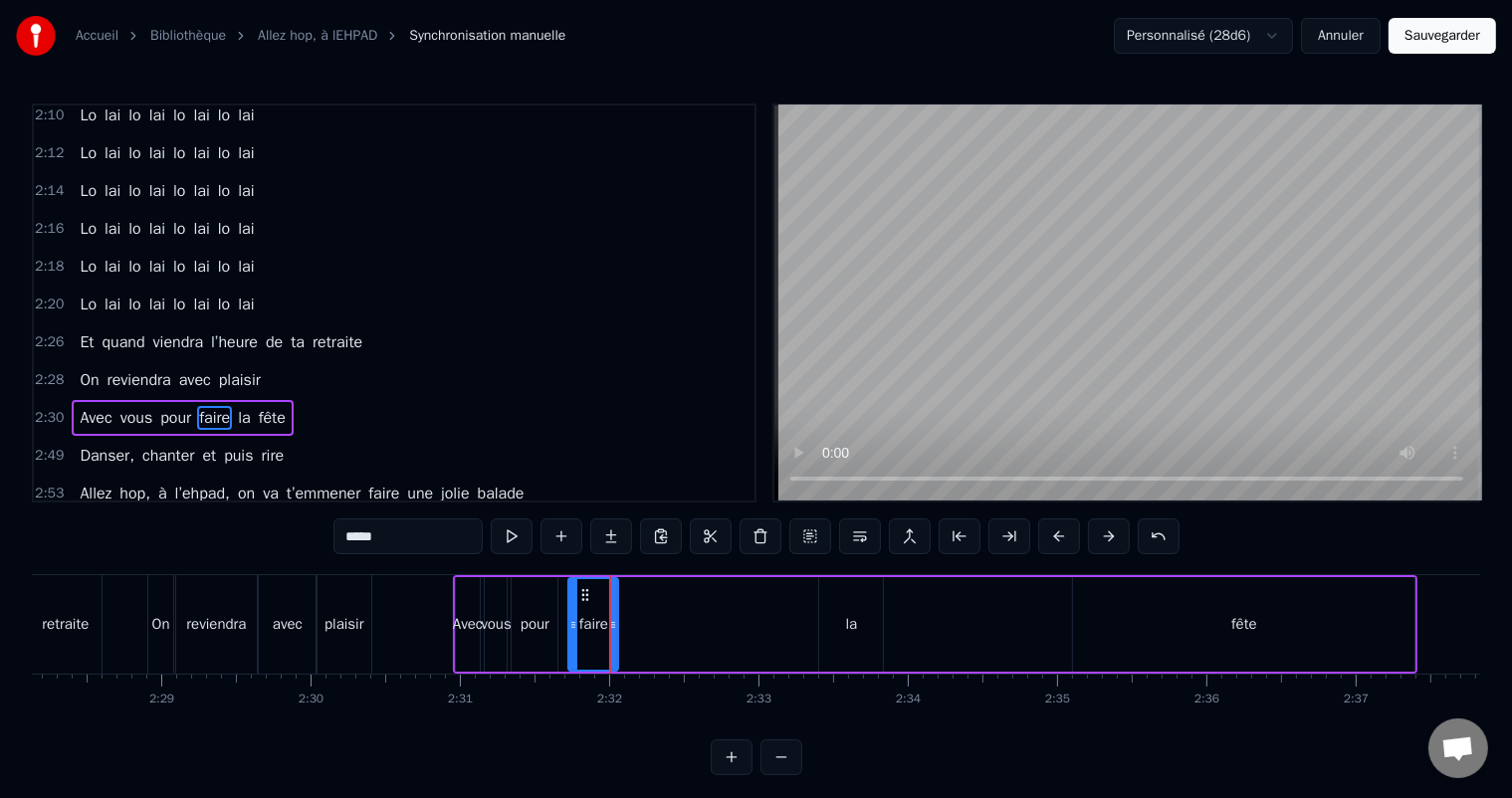 drag, startPoint x: 864, startPoint y: 618, endPoint x: 845, endPoint y: 602, distance: 24.839485 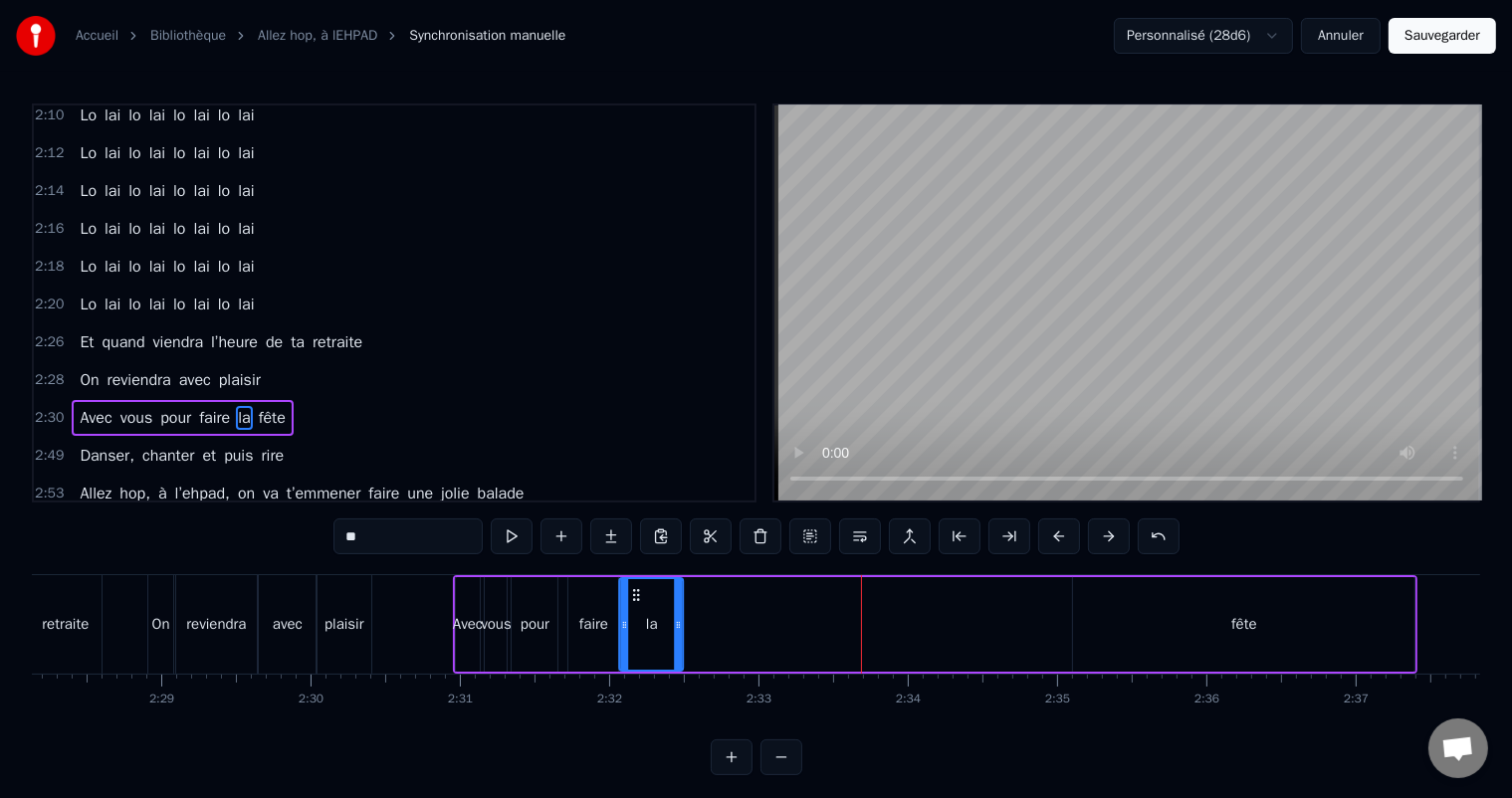 drag, startPoint x: 824, startPoint y: 588, endPoint x: 637, endPoint y: 589, distance: 187.00267 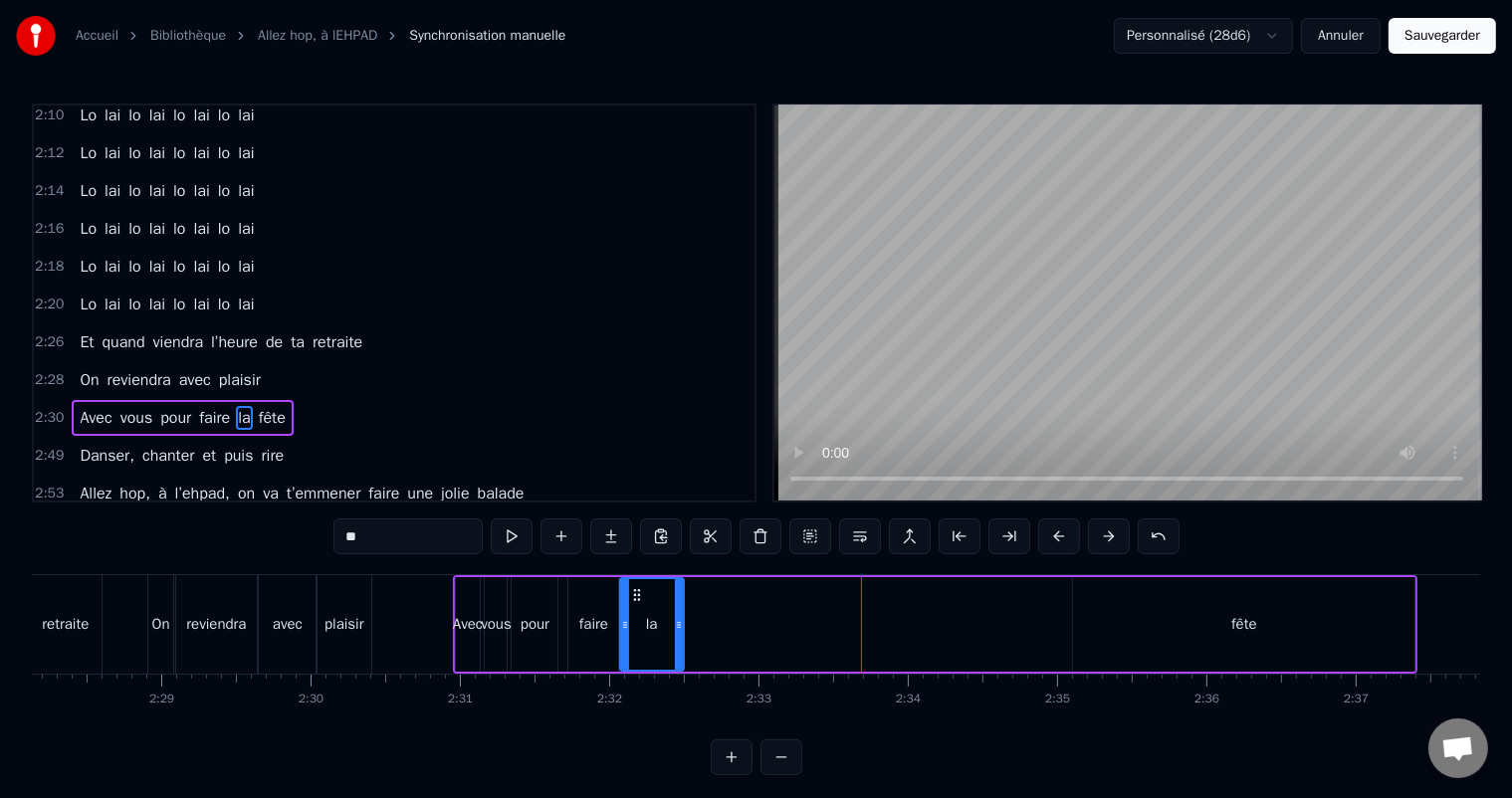 click on "Avec vous pour faire la fête" at bounding box center (936, 624) 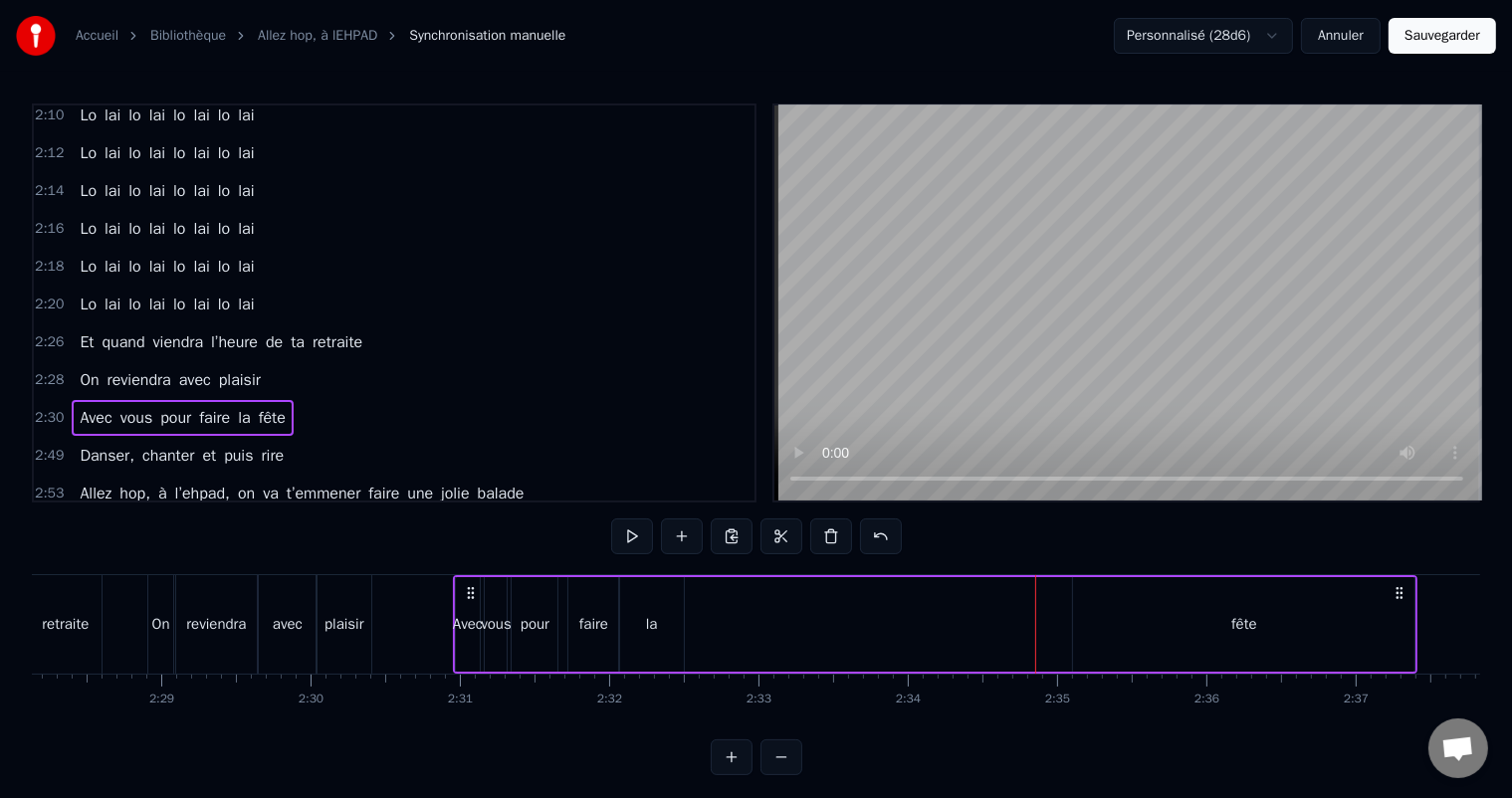 click on "fête" at bounding box center [1243, 624] 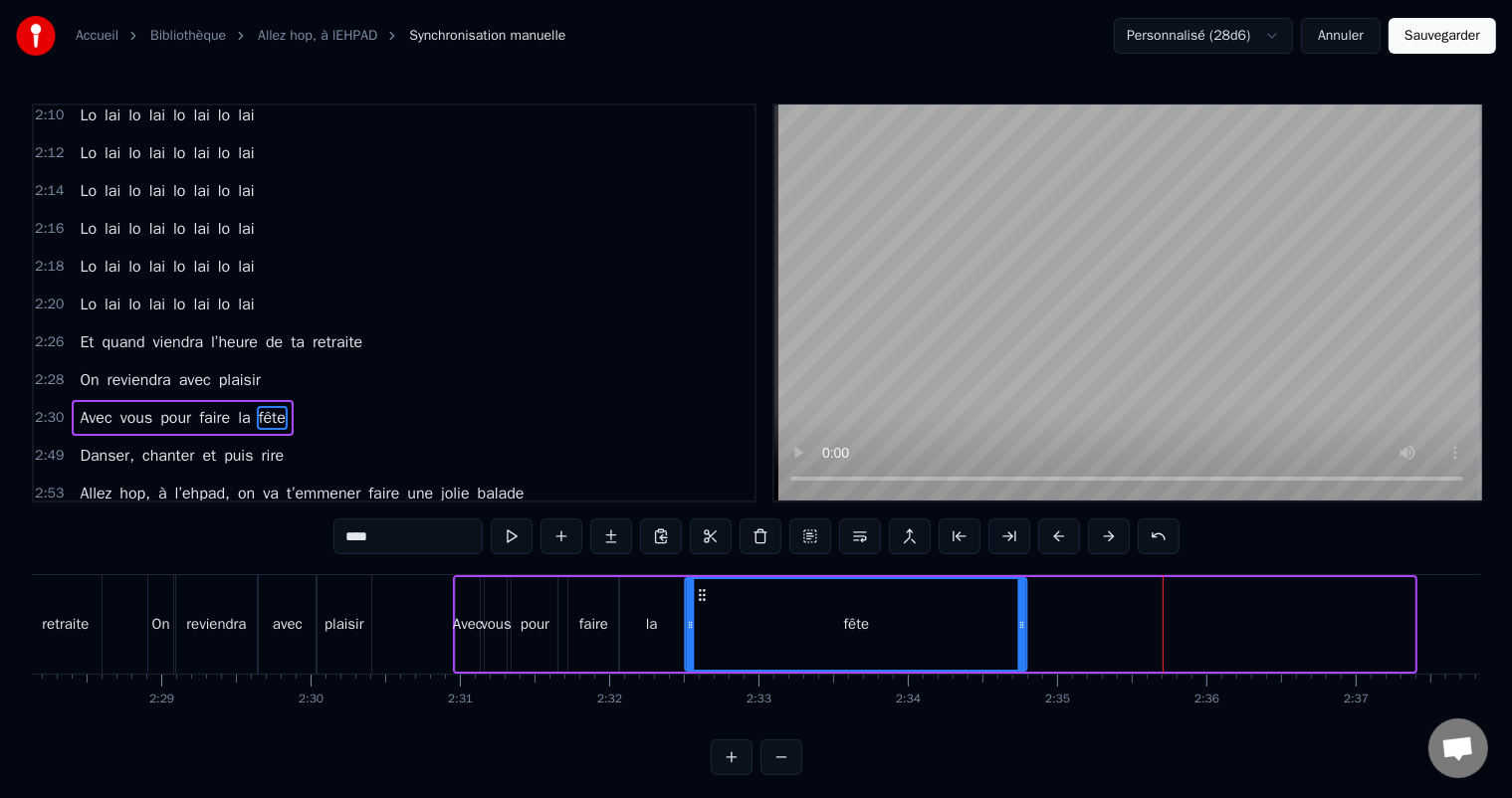 drag, startPoint x: 1087, startPoint y: 591, endPoint x: 700, endPoint y: 589, distance: 387.00517 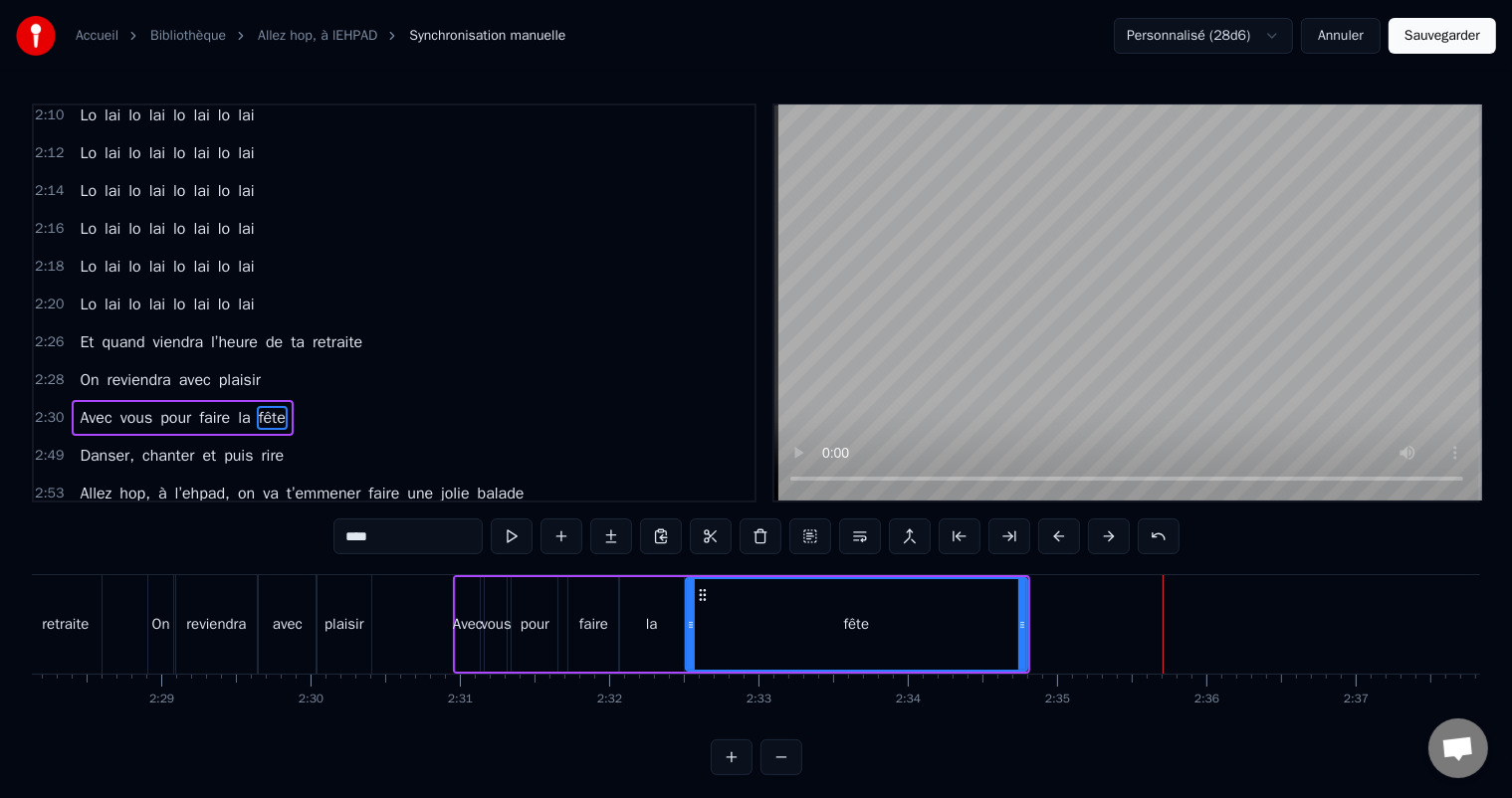 click on "Avec" at bounding box center [468, 624] 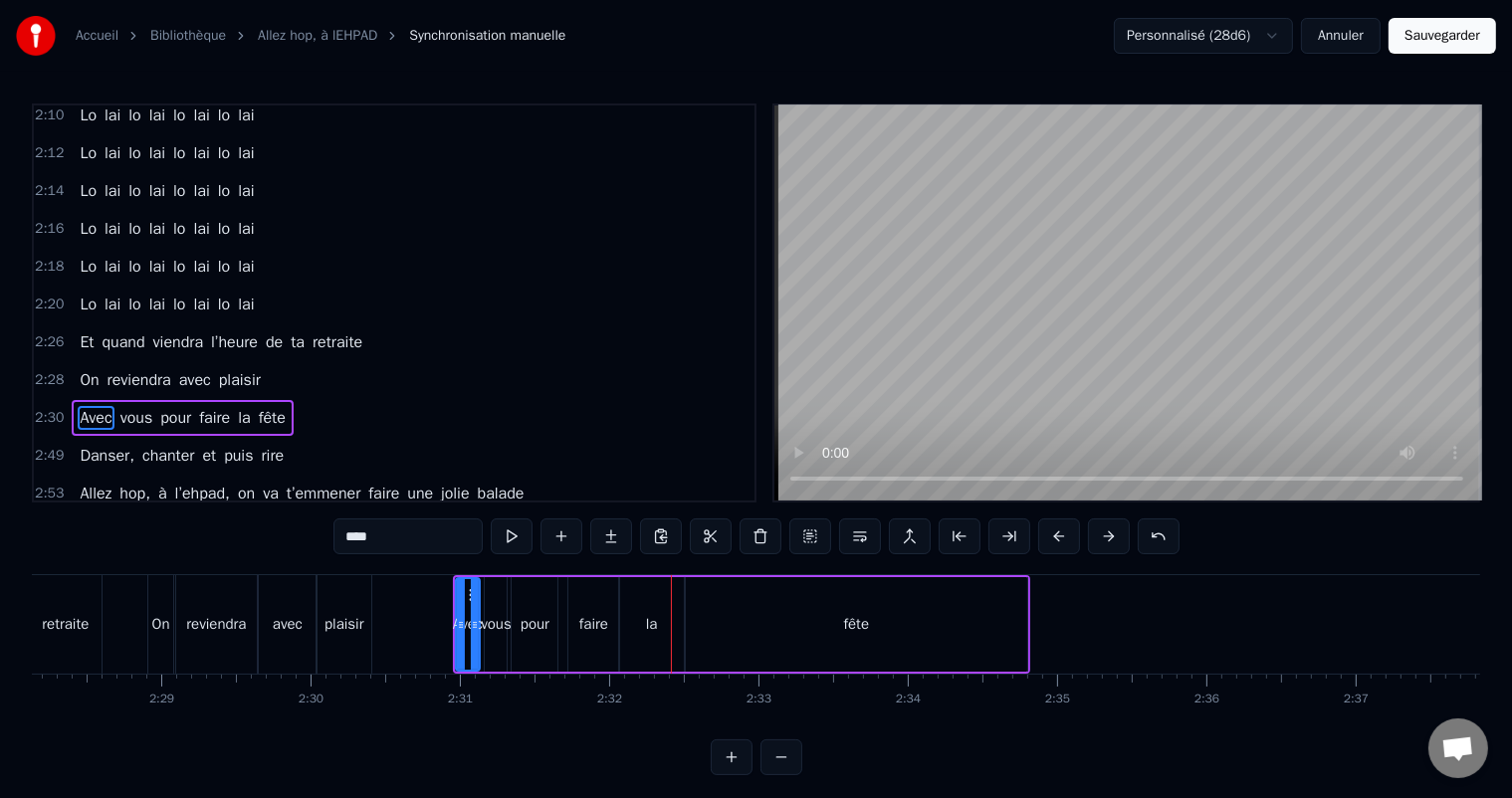 click on "On" at bounding box center [160, 624] 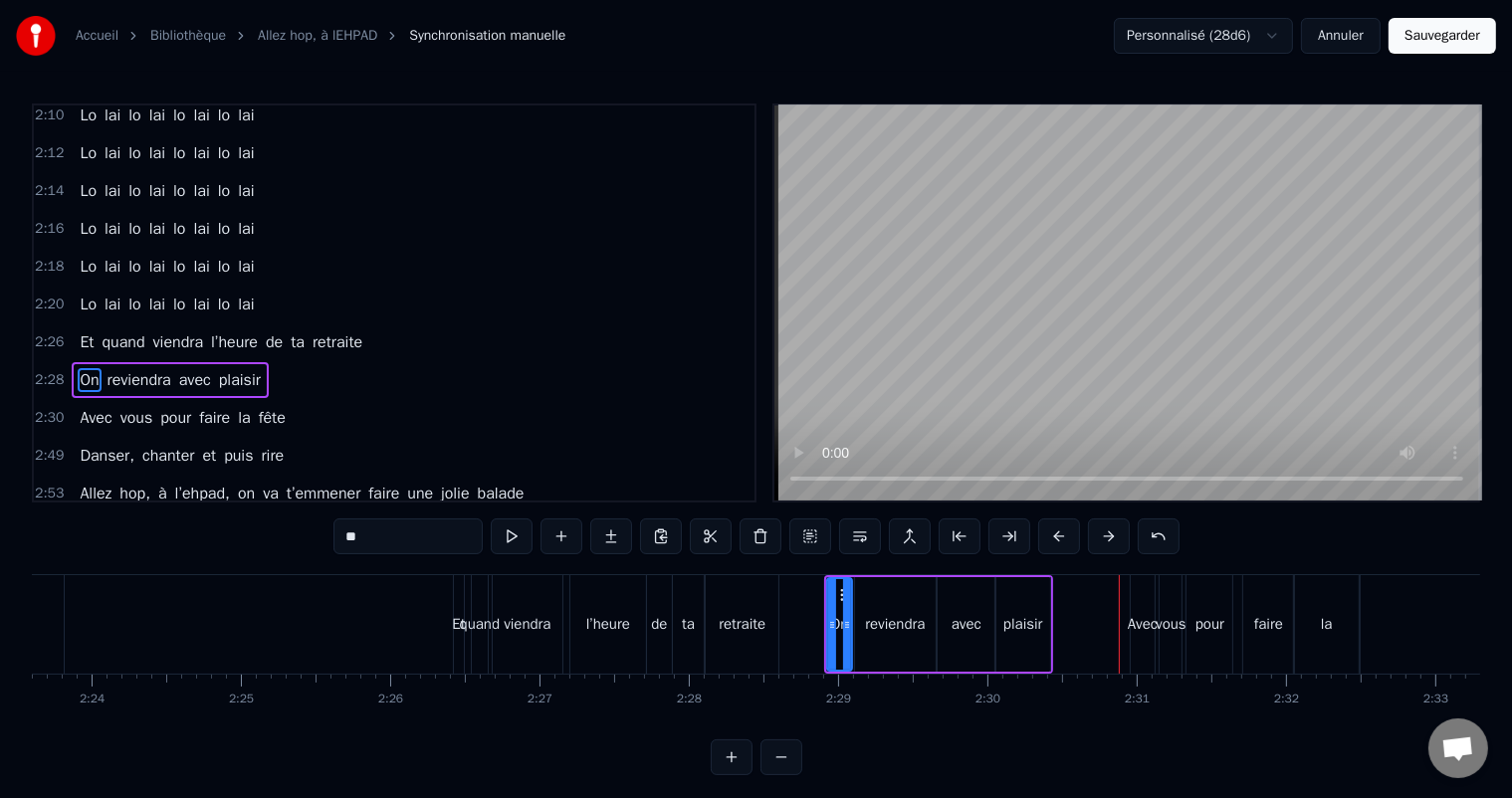 scroll, scrollTop: 0, scrollLeft: 21422, axis: horizontal 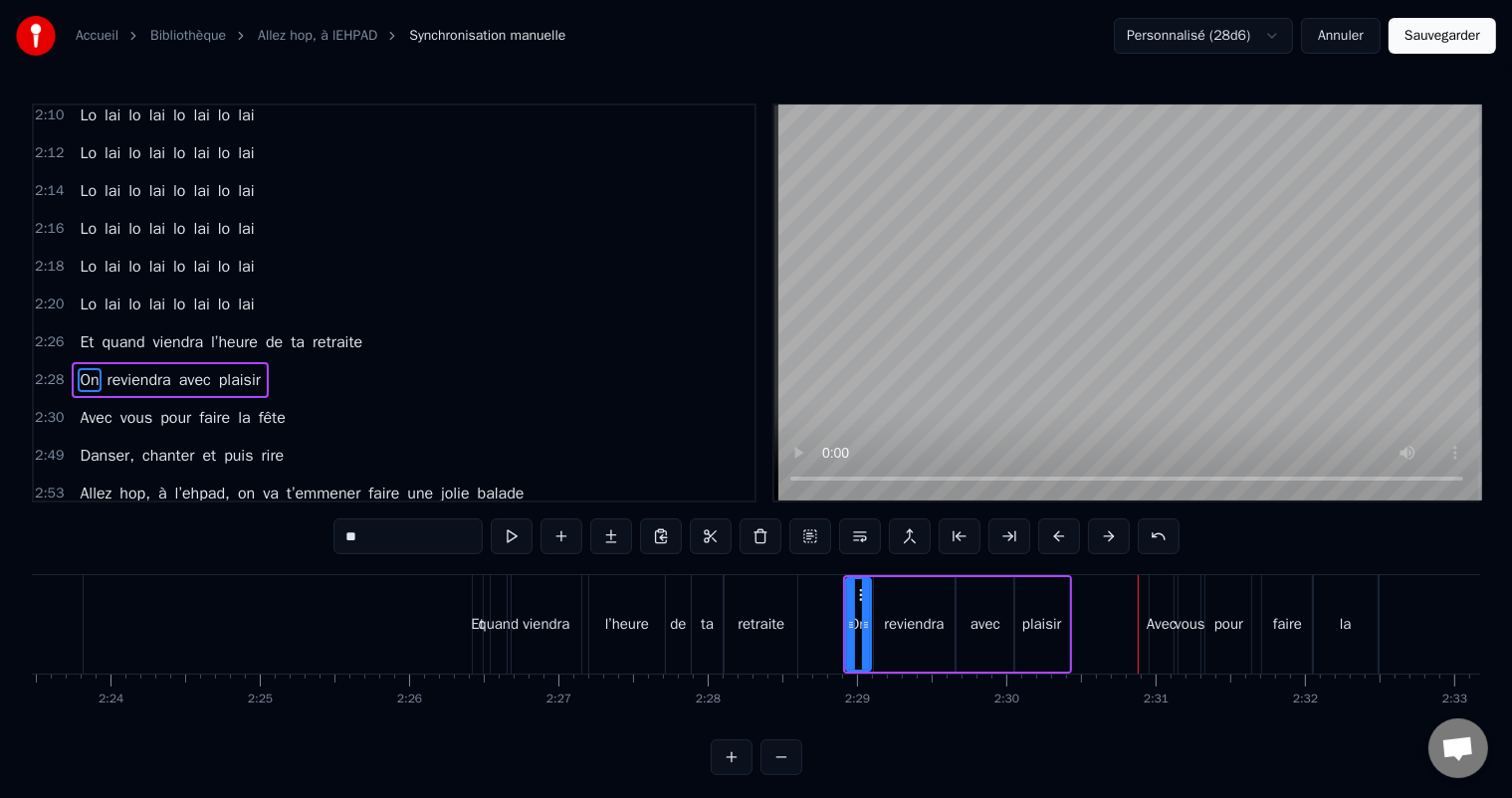 click on "Et" at bounding box center [478, 624] 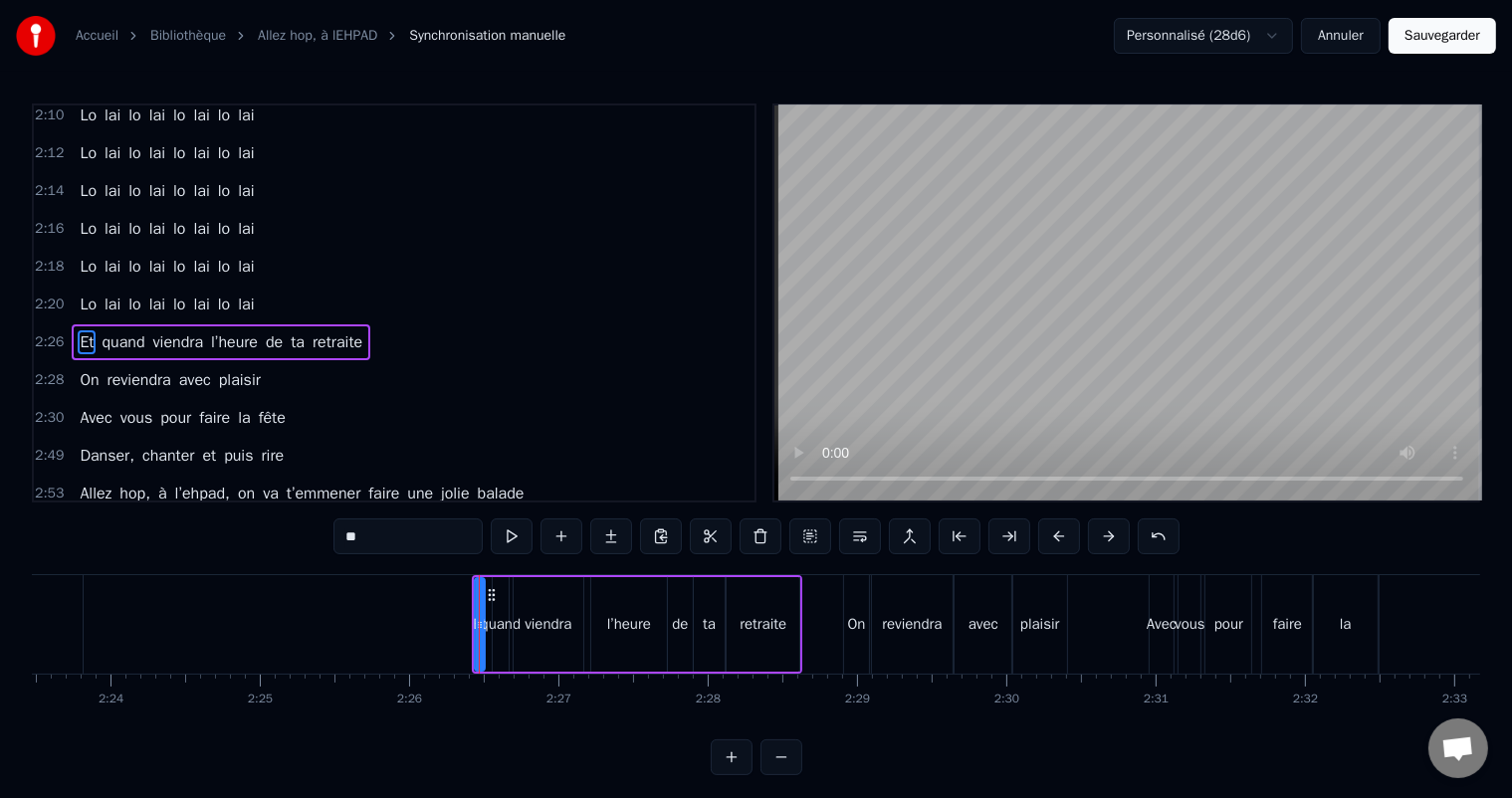 scroll, scrollTop: 1101, scrollLeft: 0, axis: vertical 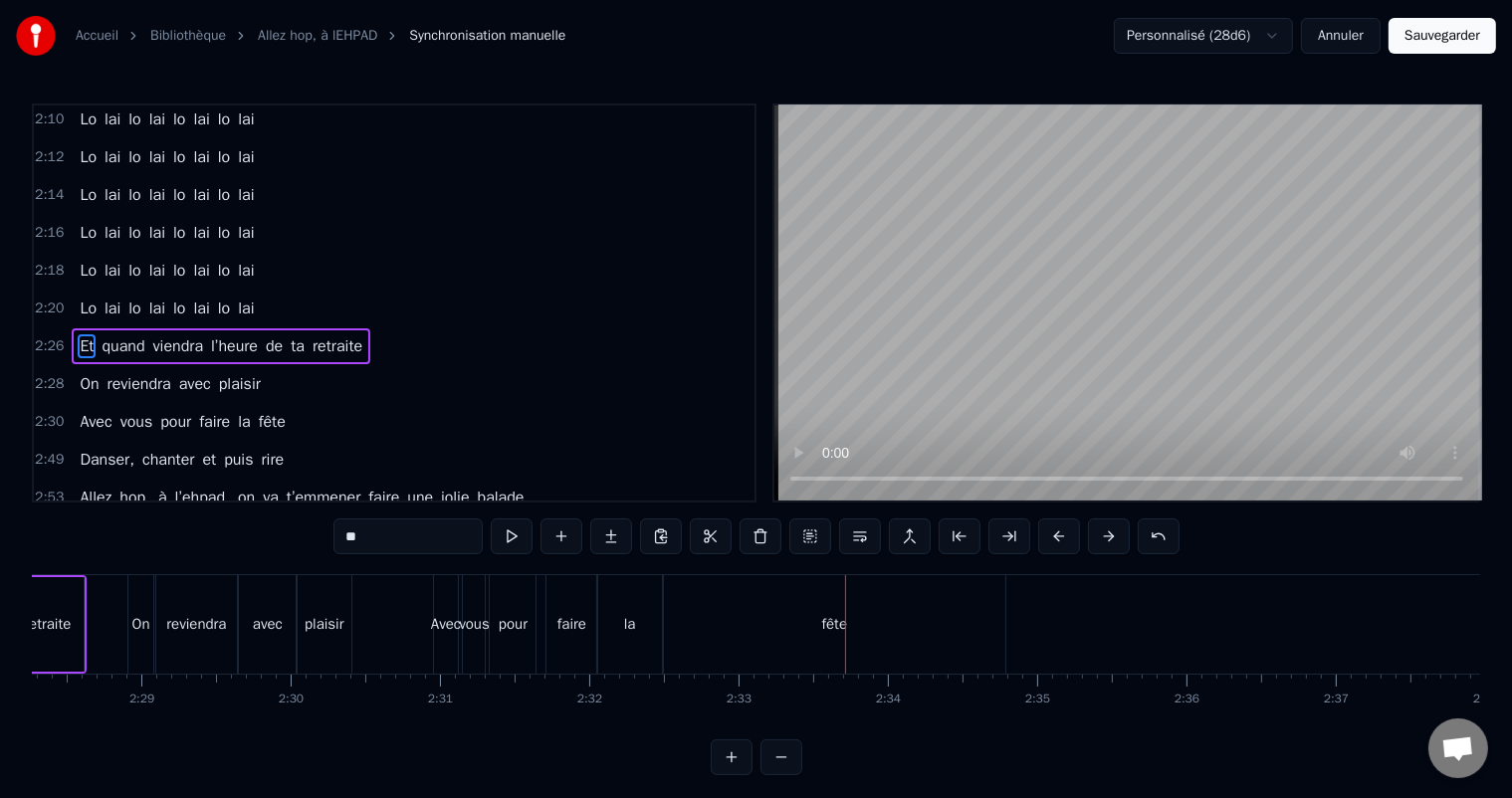 click on "fête" at bounding box center (834, 624) 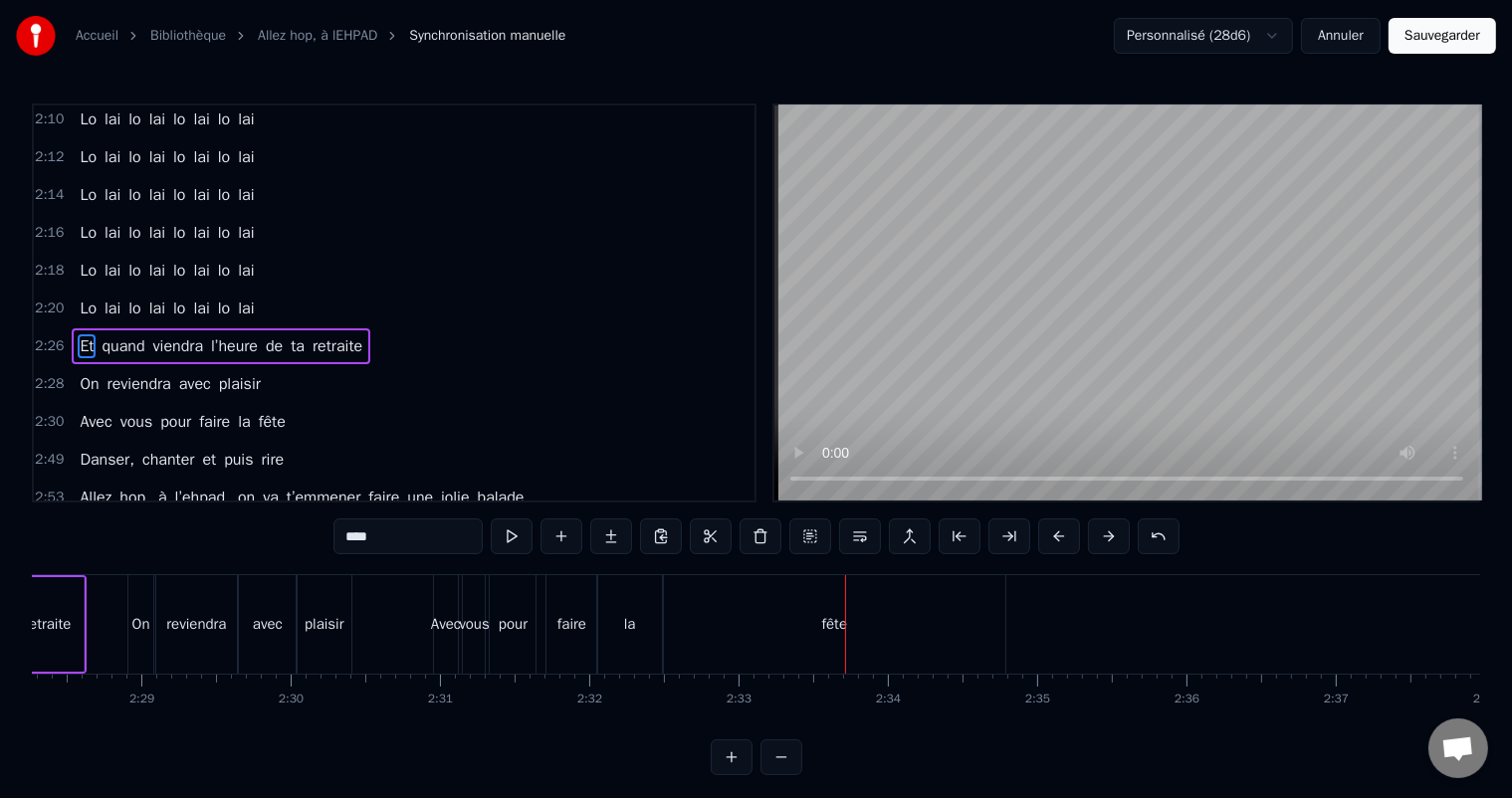 scroll, scrollTop: 1105, scrollLeft: 0, axis: vertical 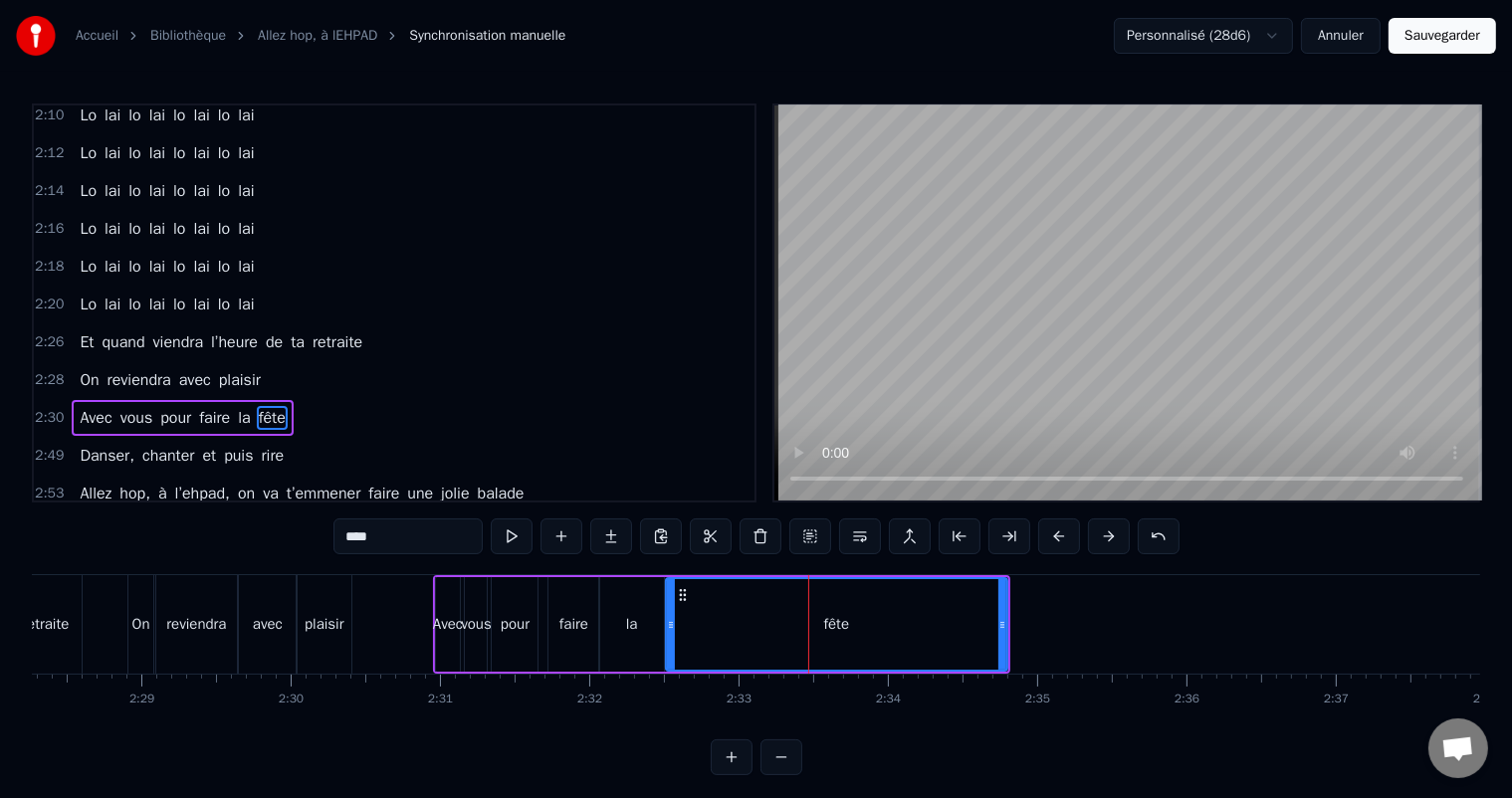 click on "Avec" at bounding box center (448, 624) 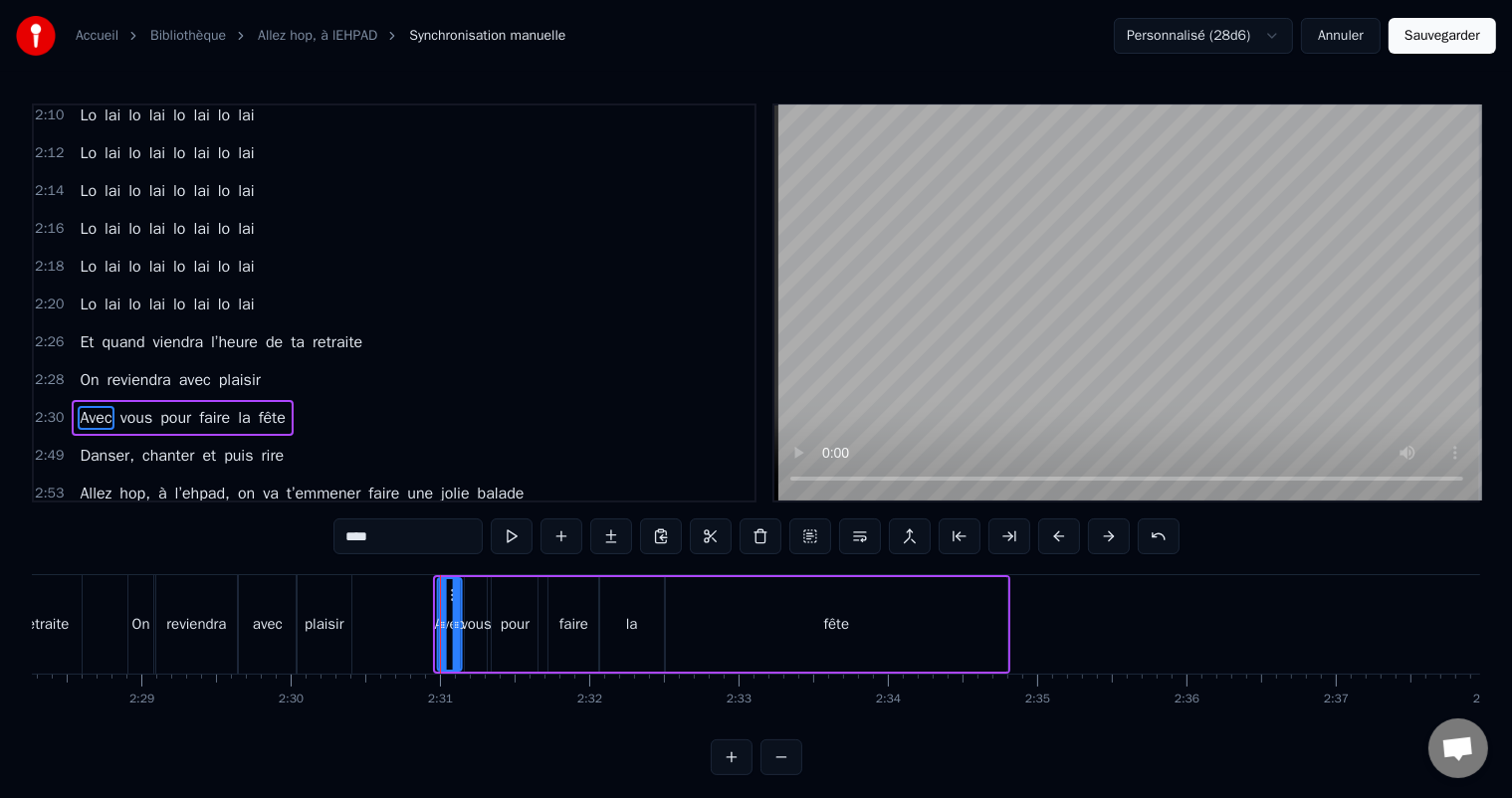 click 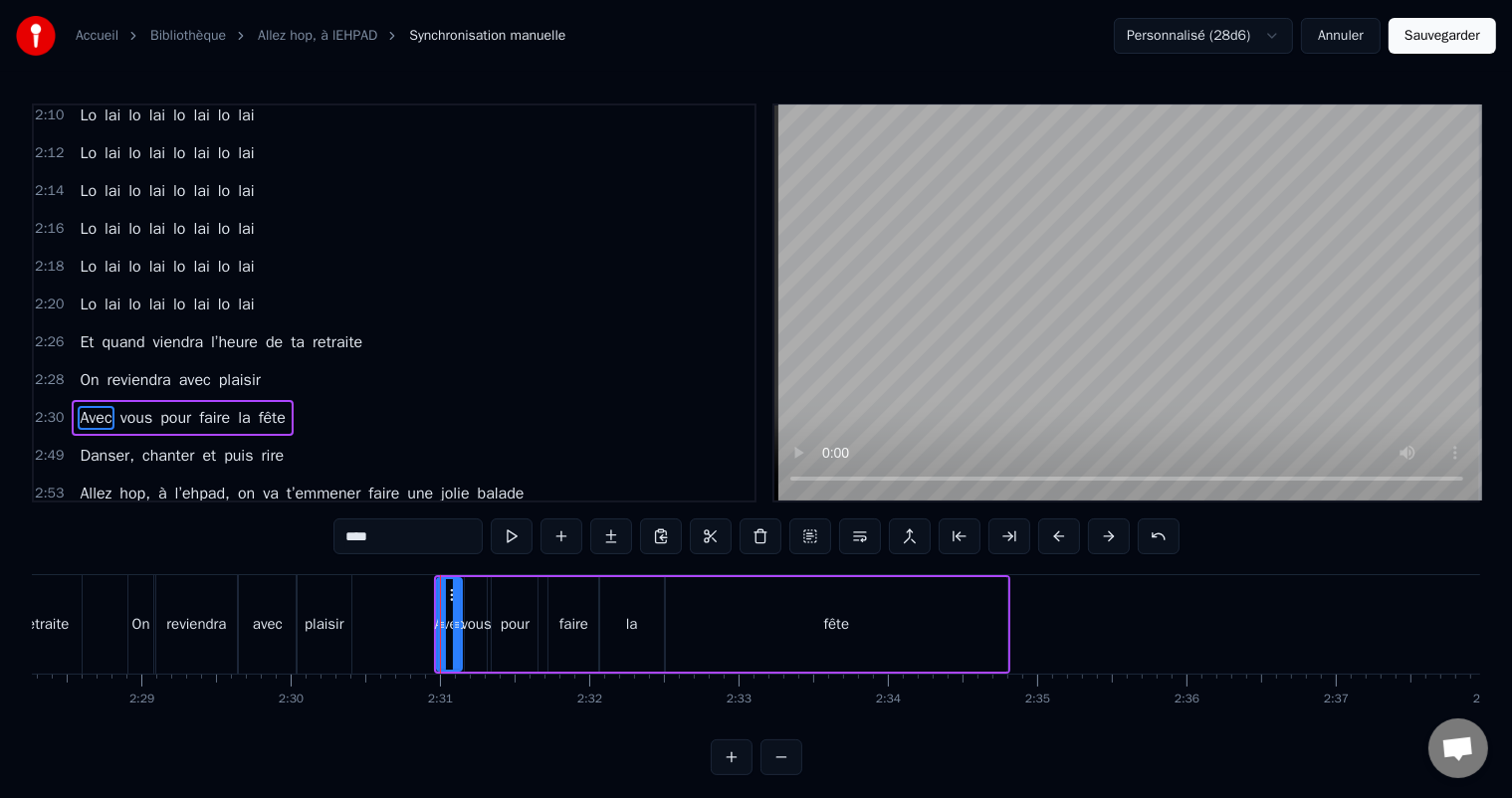 click on "On" at bounding box center (140, 624) 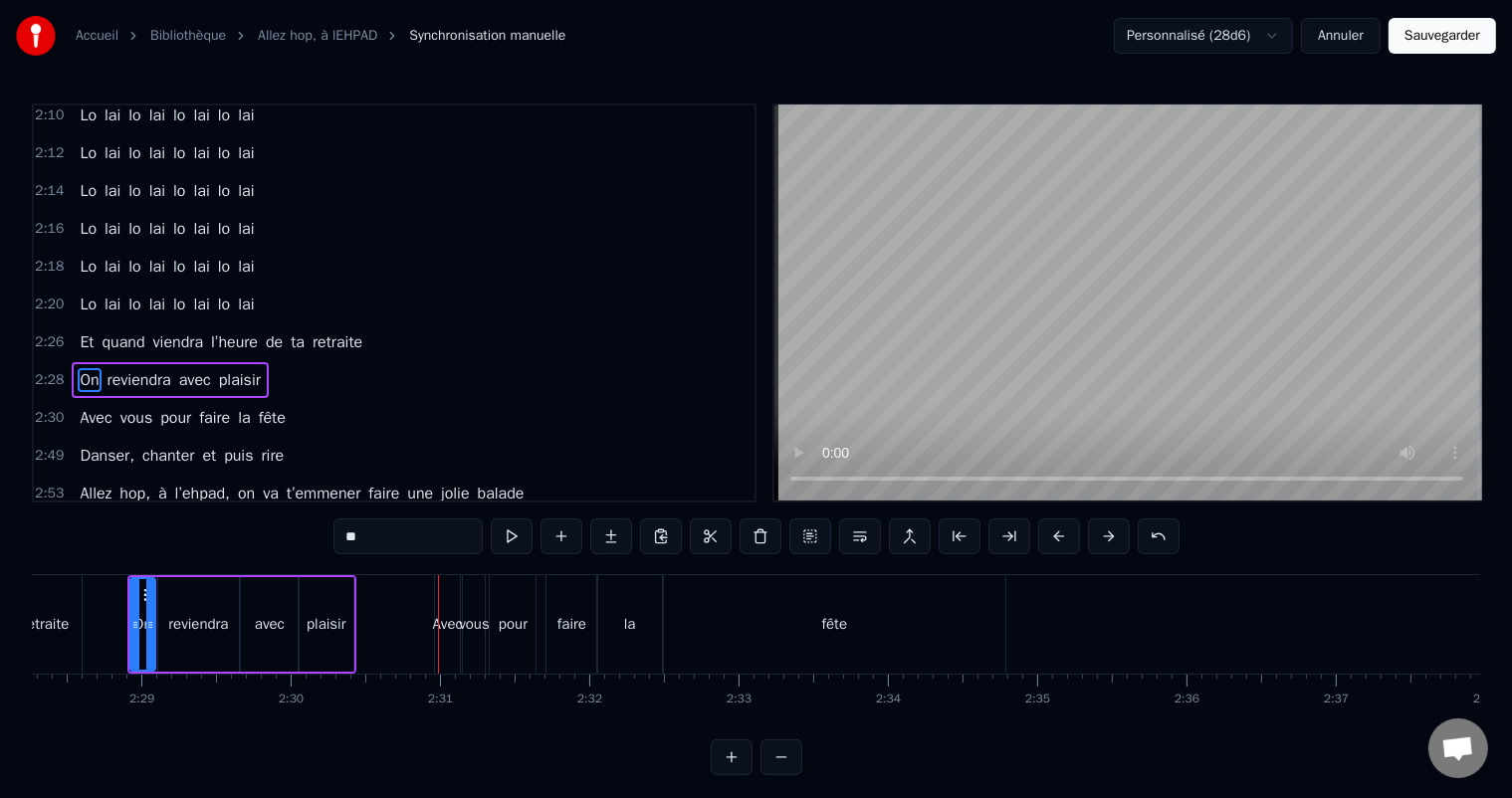 click at bounding box center [1127, 302] 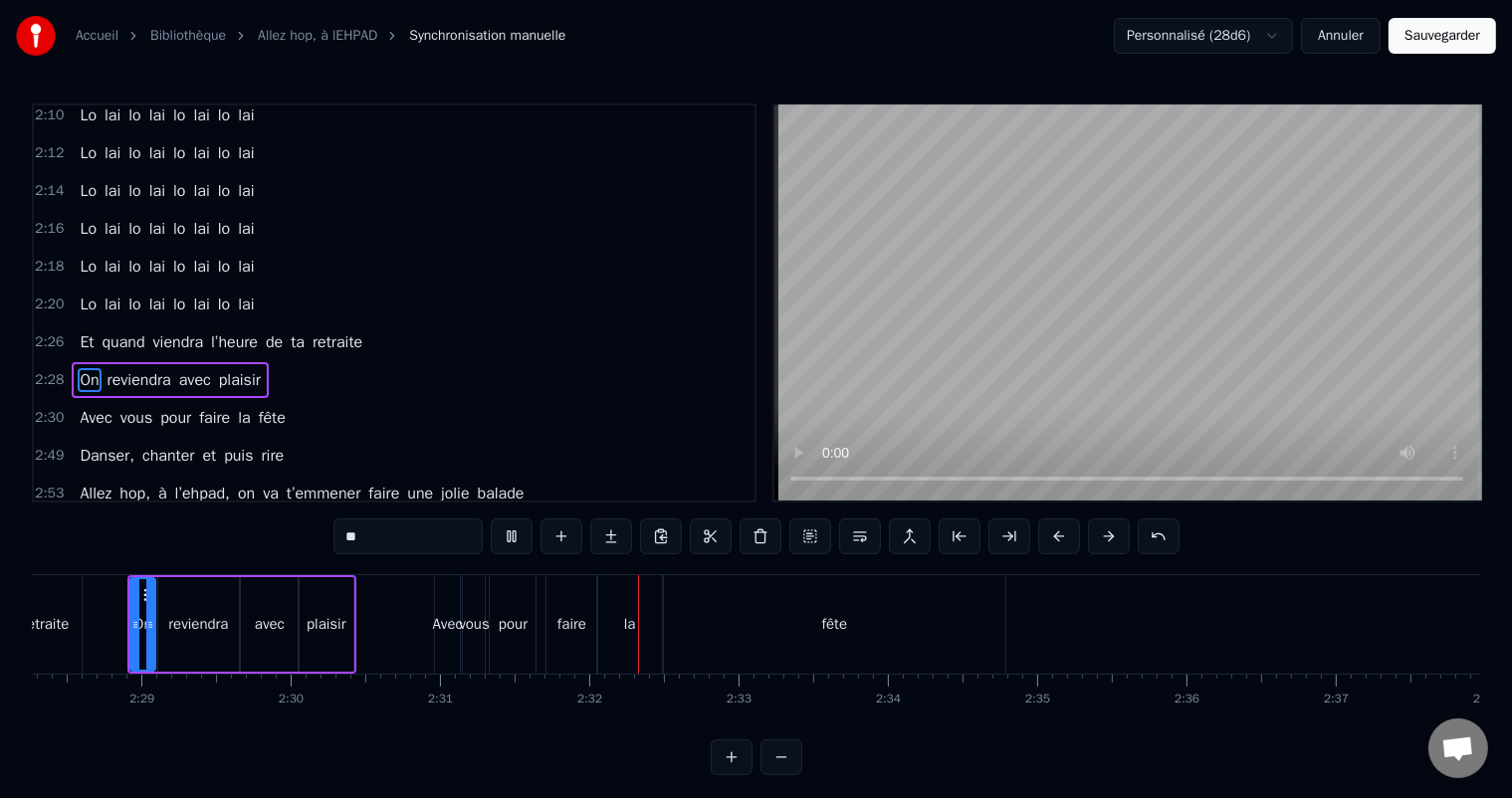 click at bounding box center (1127, 302) 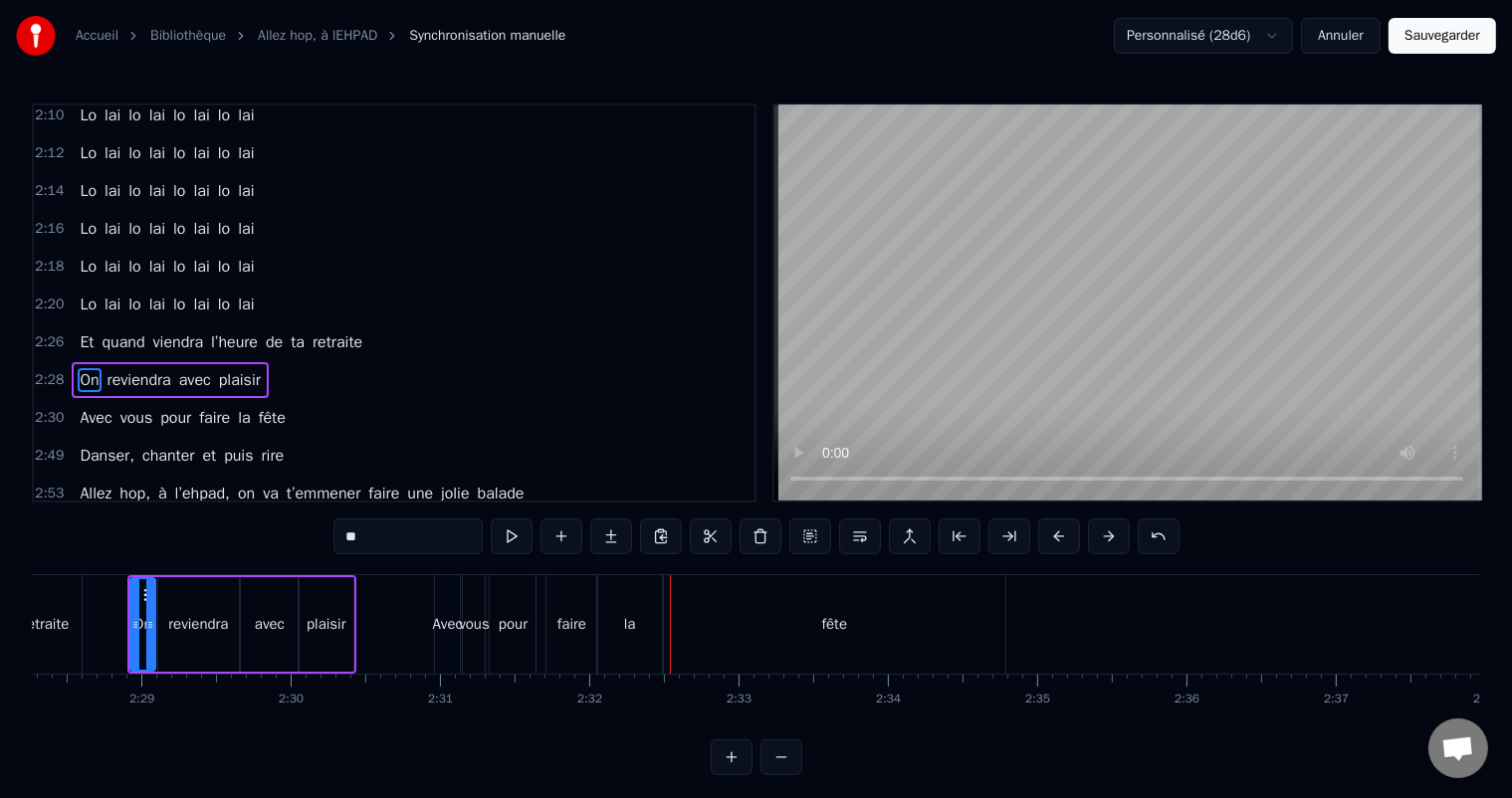 click on "faire" at bounding box center [571, 624] 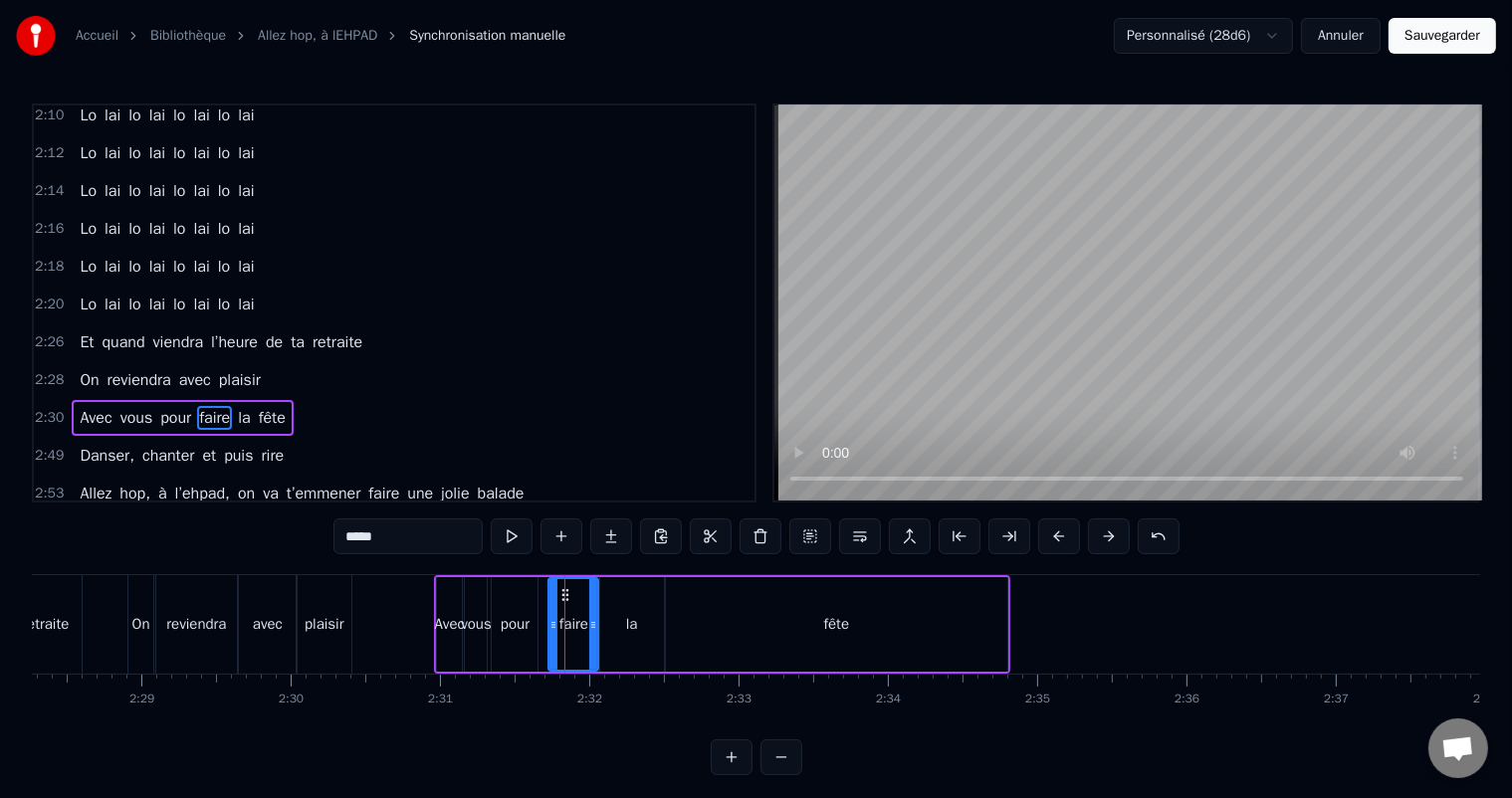 click on "pour" at bounding box center [515, 624] 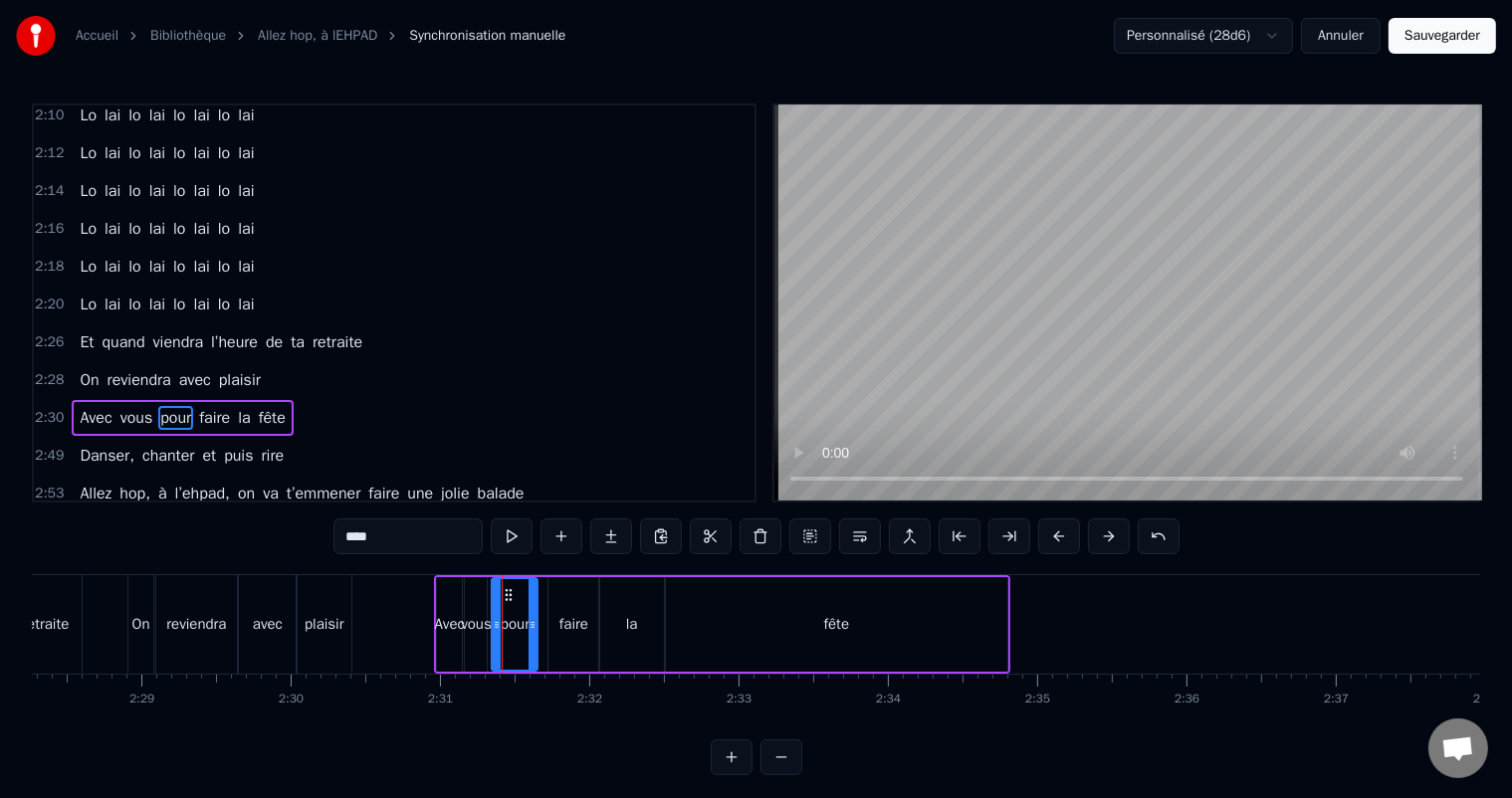 click on "faire" at bounding box center [573, 624] 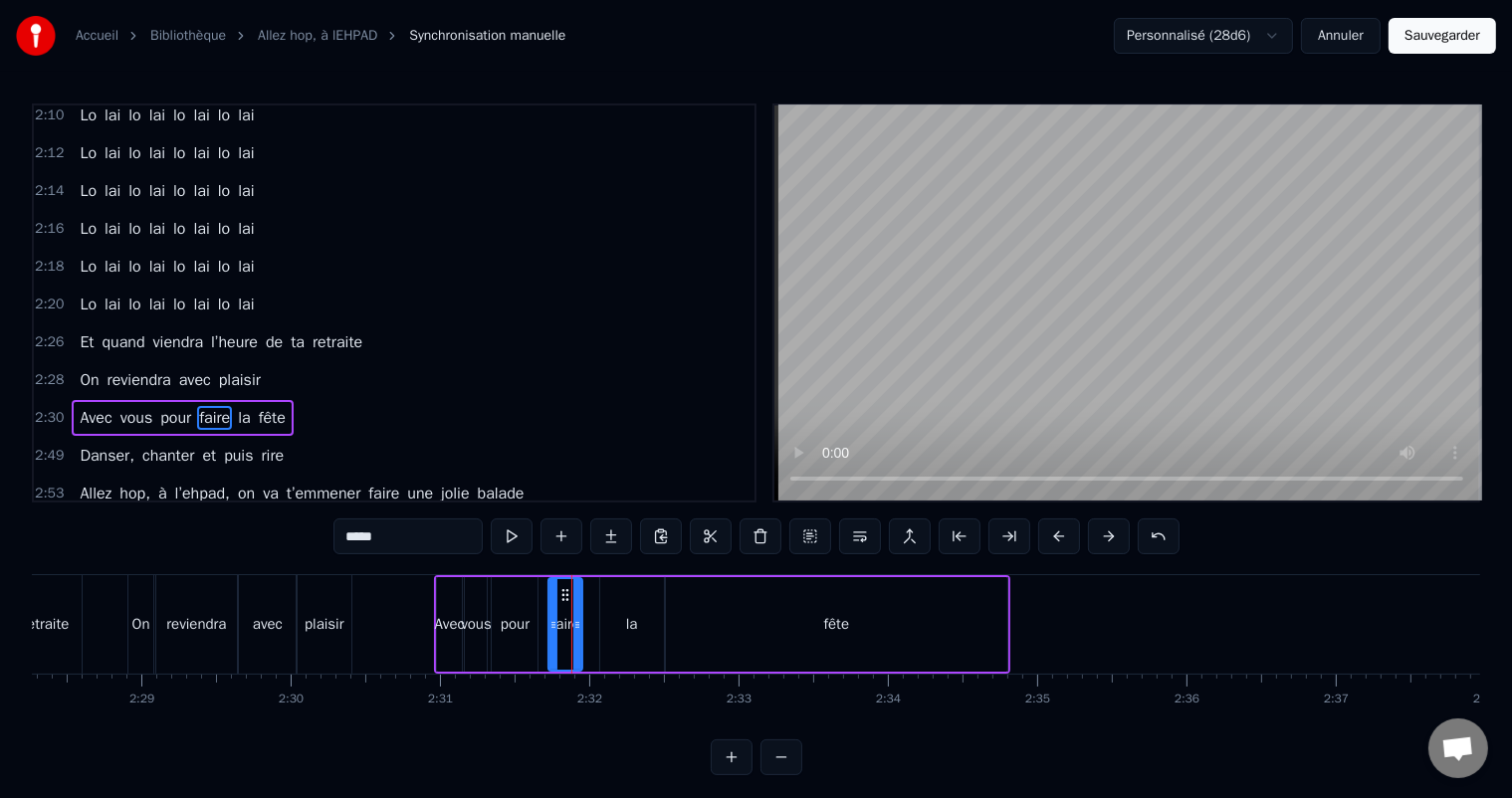 drag, startPoint x: 591, startPoint y: 607, endPoint x: 565, endPoint y: 600, distance: 26.925824 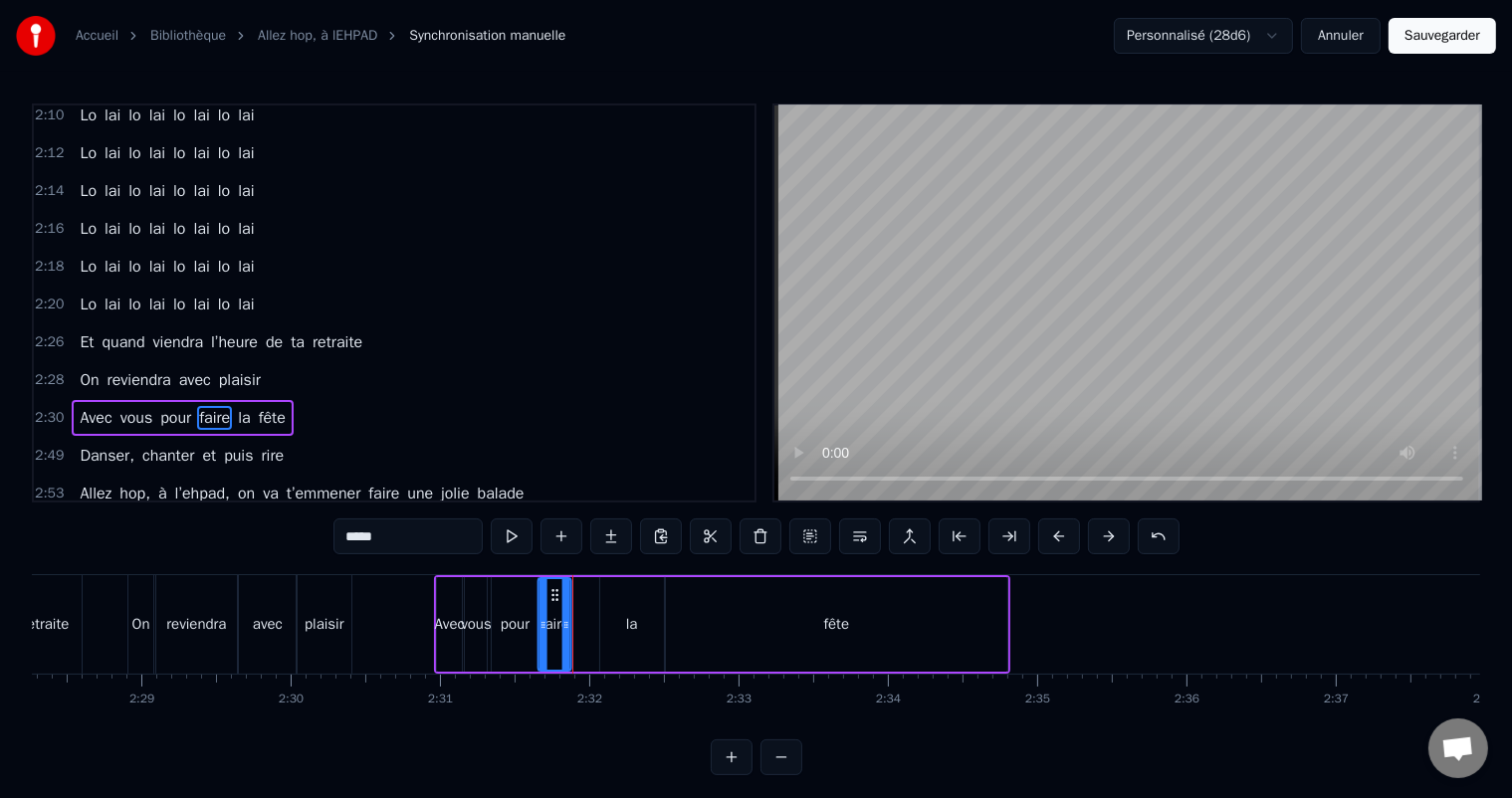 click 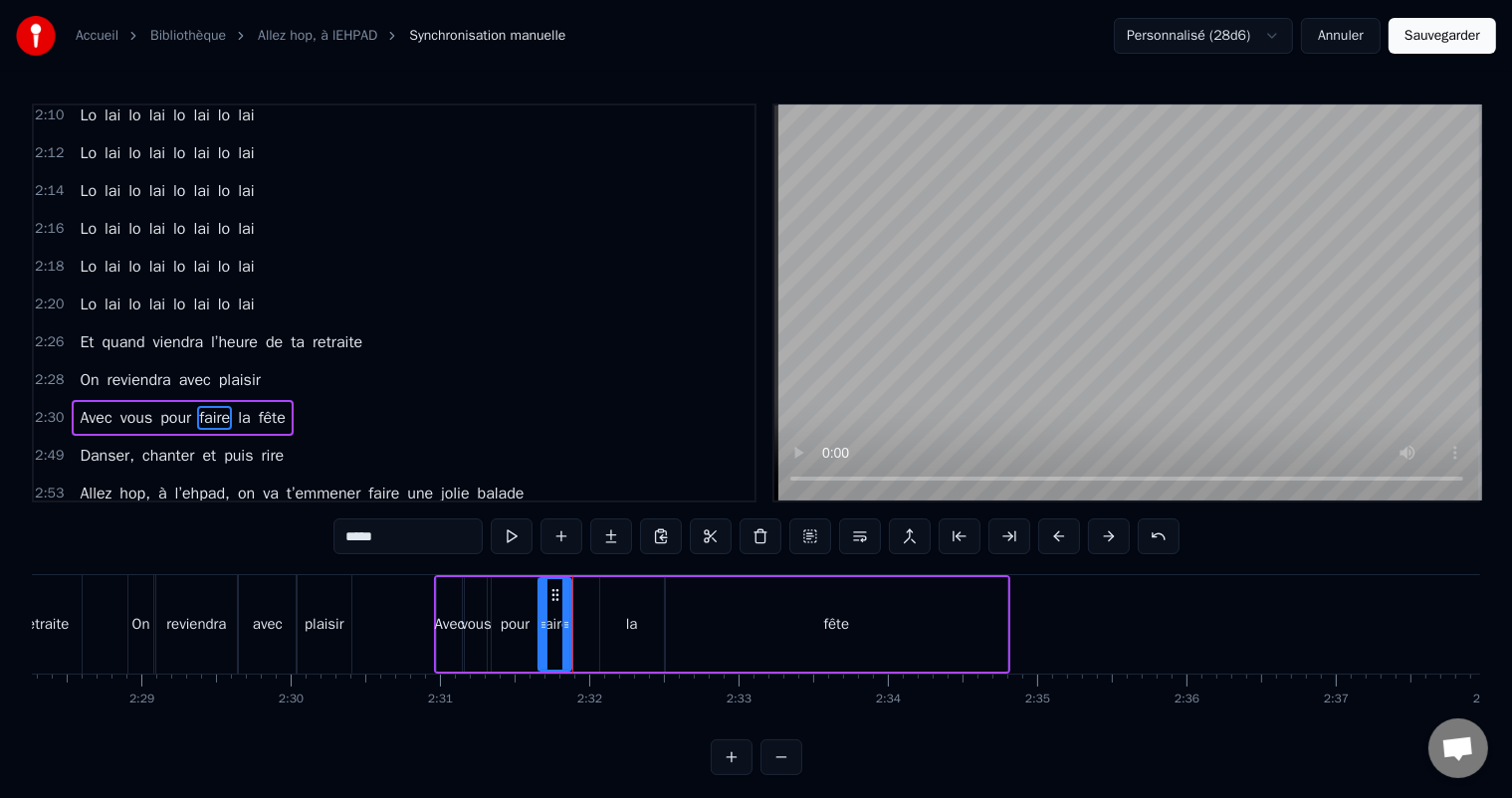 click on "la" at bounding box center (632, 624) 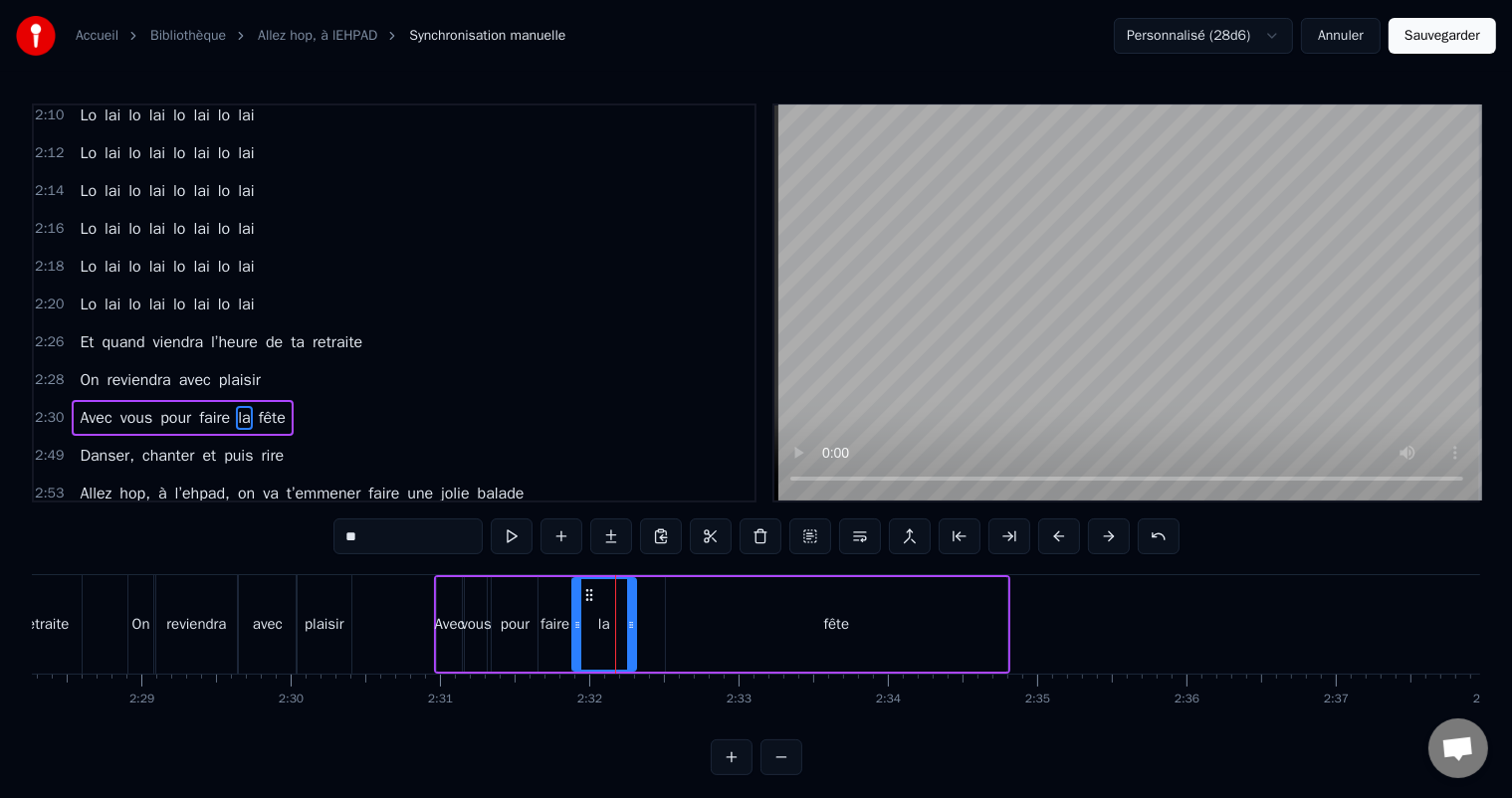 drag, startPoint x: 613, startPoint y: 592, endPoint x: 585, endPoint y: 597, distance: 28.442925 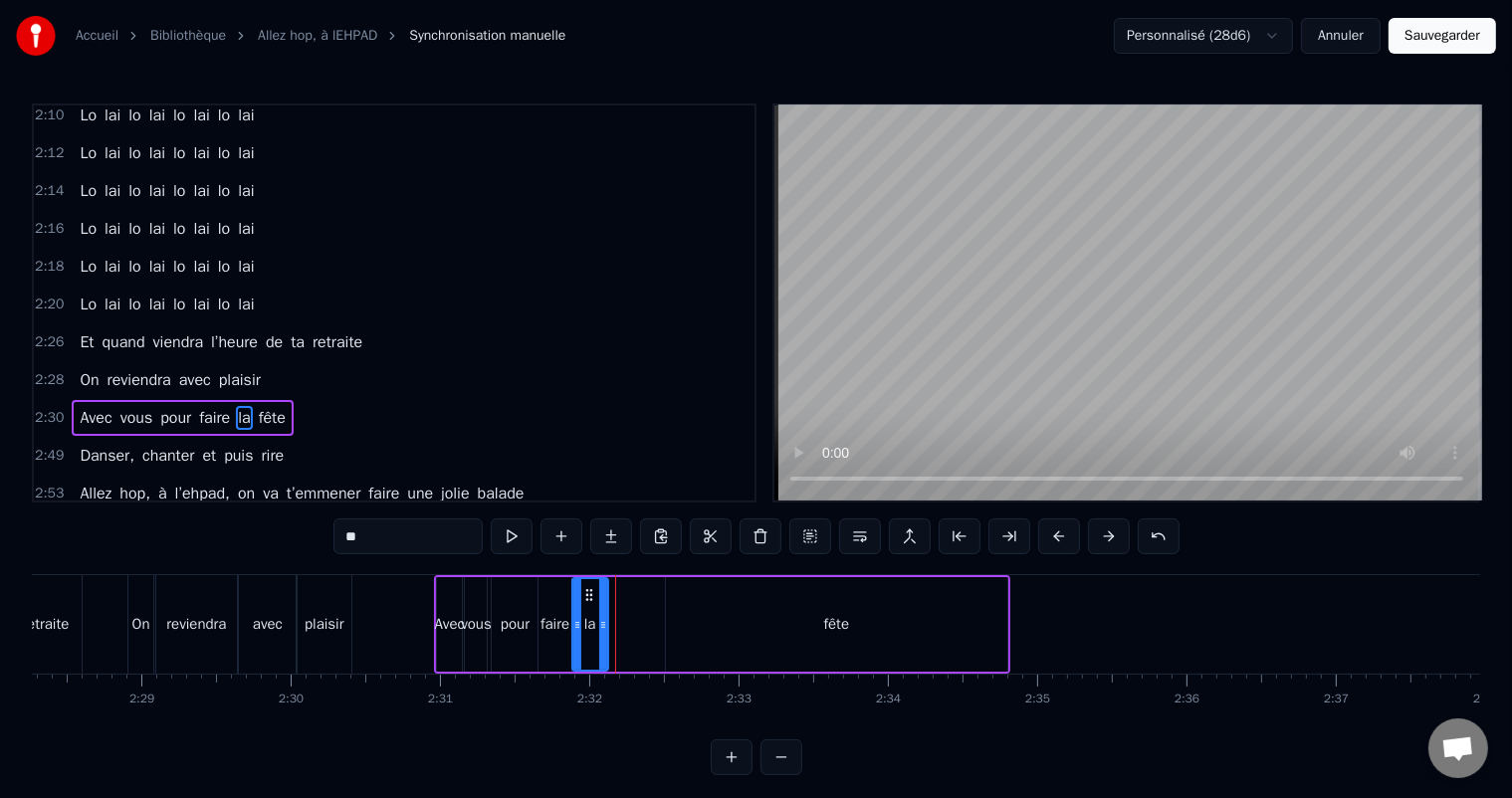 drag, startPoint x: 630, startPoint y: 629, endPoint x: 602, endPoint y: 630, distance: 28.01785 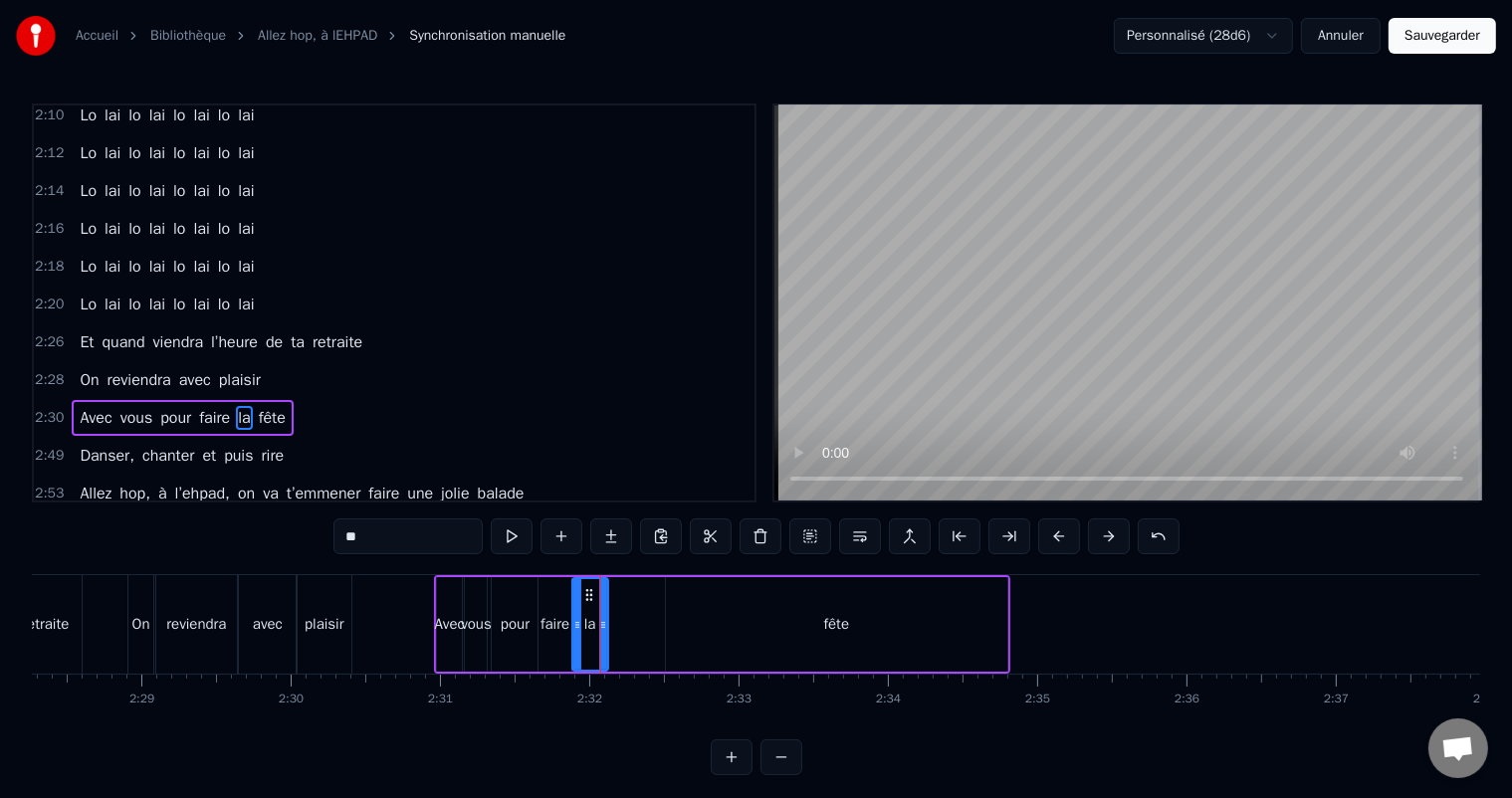 click on "fête" at bounding box center [836, 624] 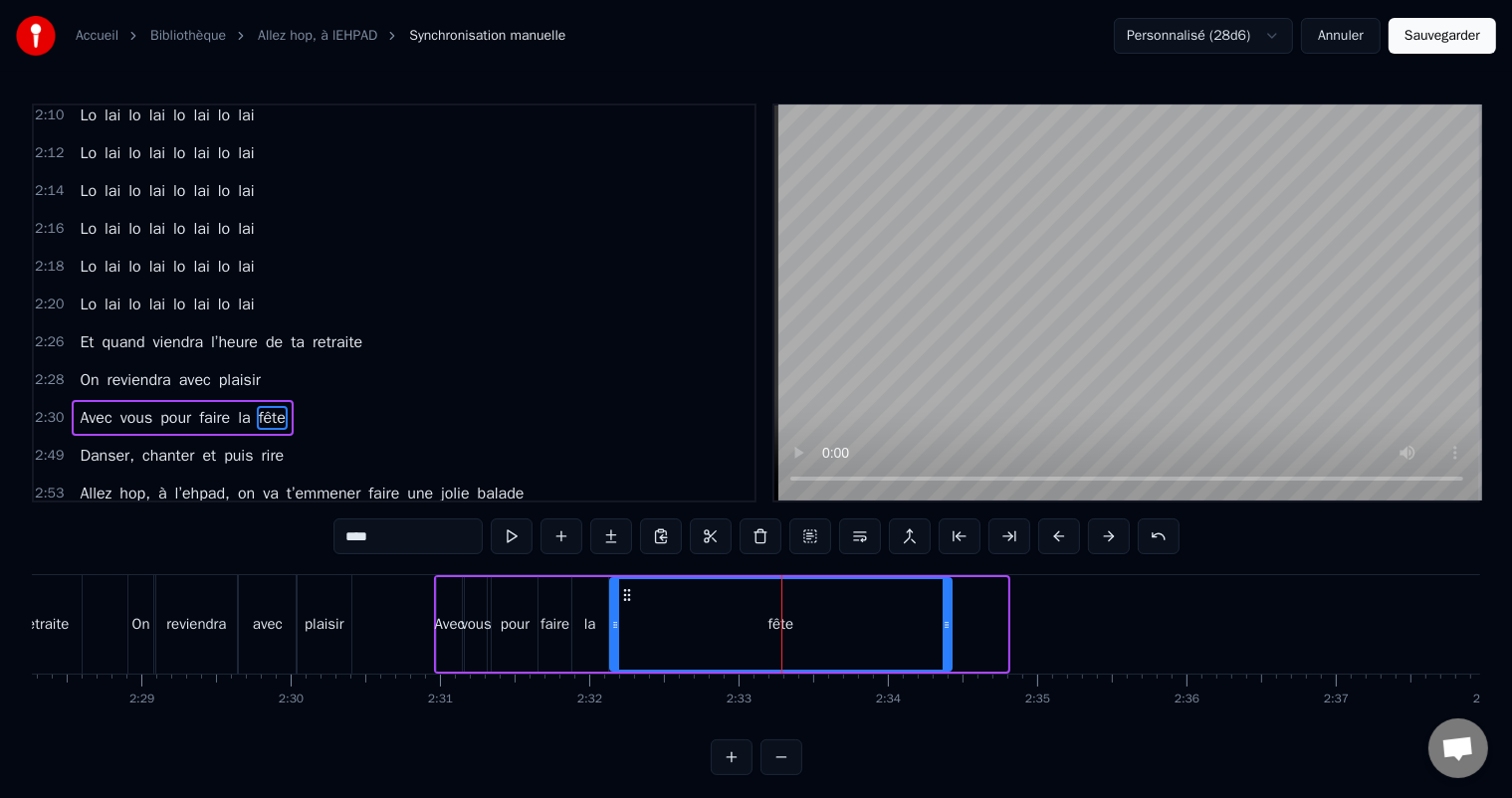 drag, startPoint x: 665, startPoint y: 592, endPoint x: 631, endPoint y: 597, distance: 34.36568 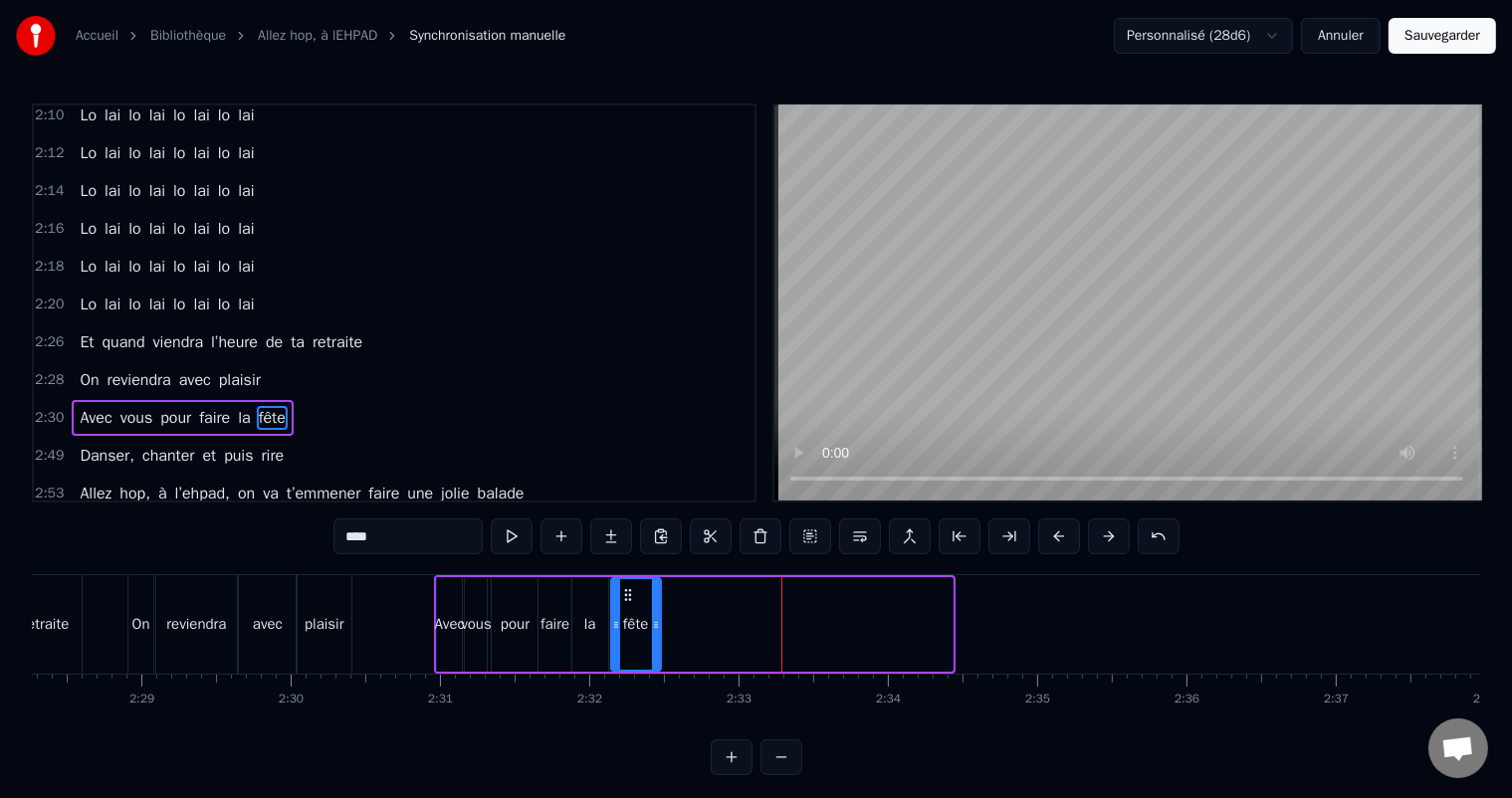 drag, startPoint x: 945, startPoint y: 626, endPoint x: 653, endPoint y: 625, distance: 292.0017 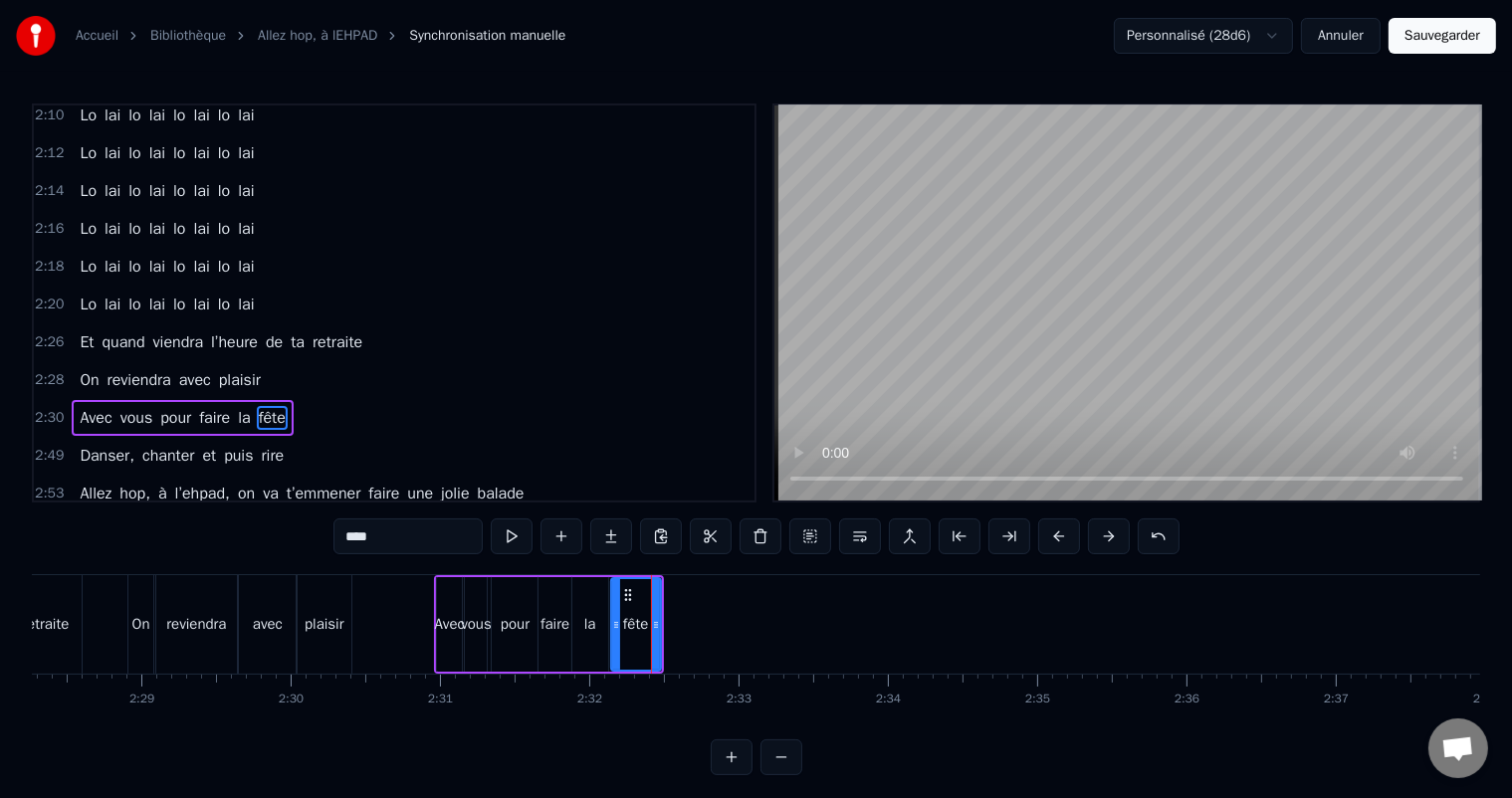 click on "Danser, chanter et puis rire" at bounding box center [181, 456] 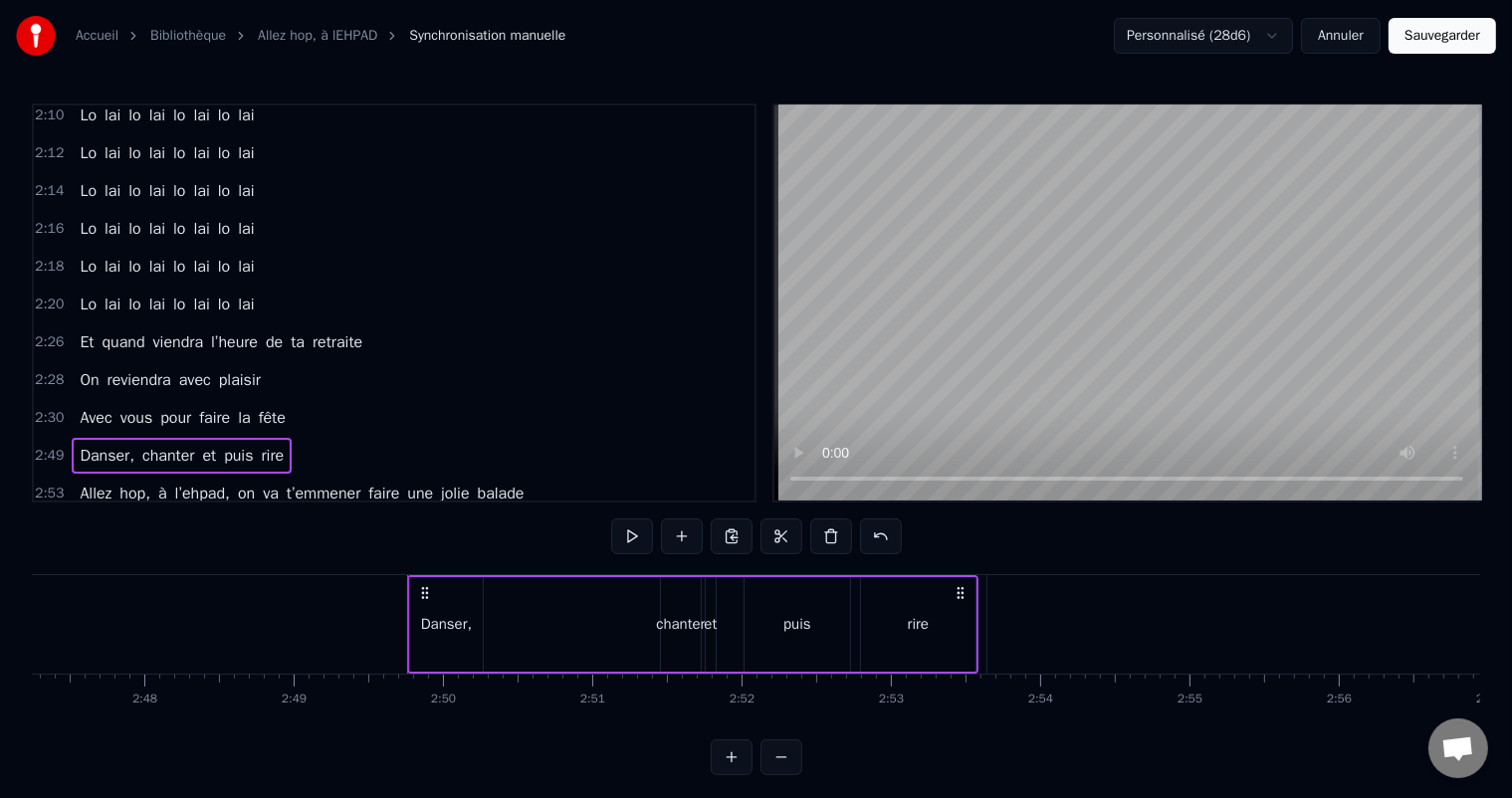 scroll, scrollTop: 0, scrollLeft: 25246, axis: horizontal 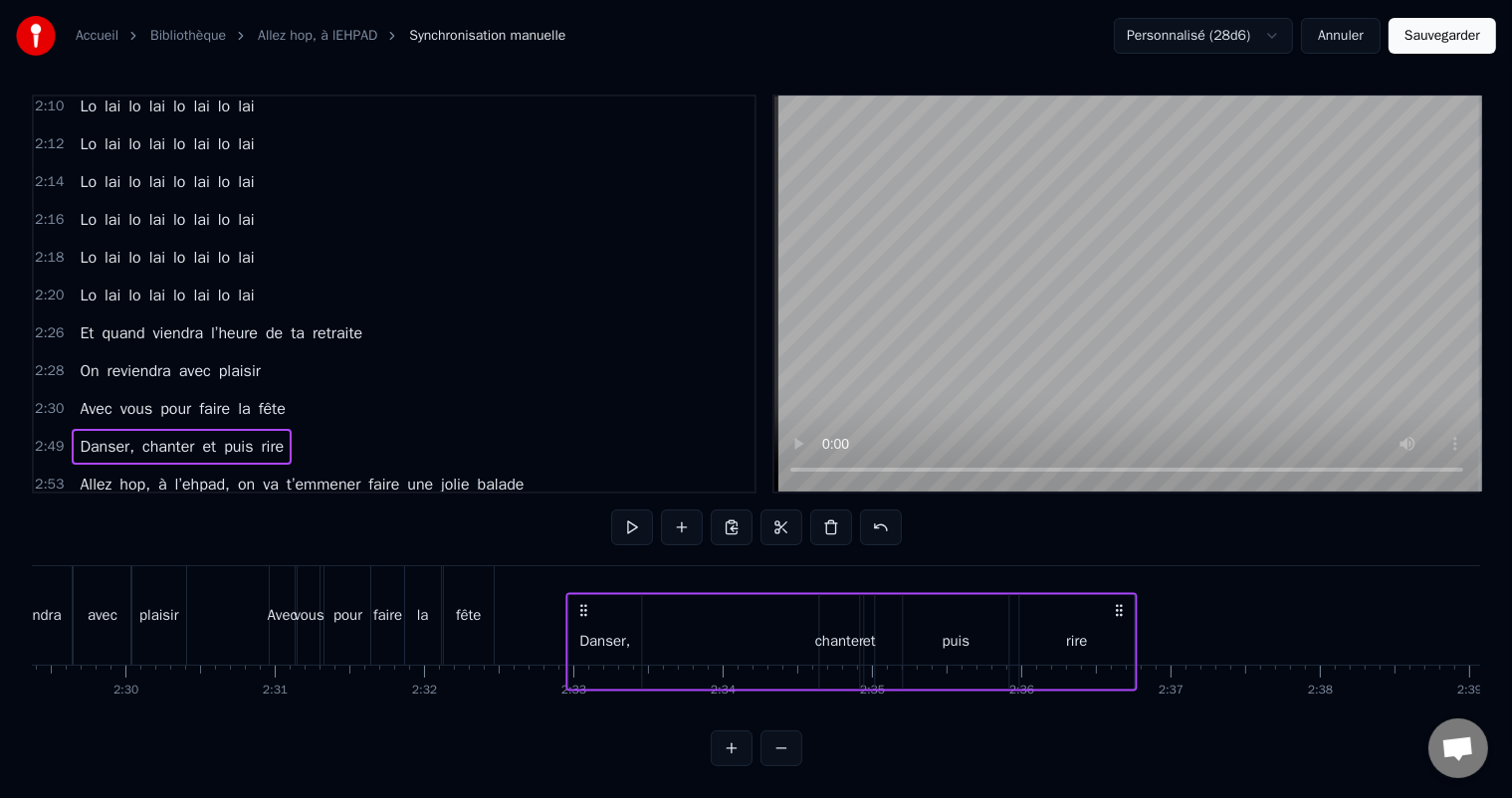 drag, startPoint x: 148, startPoint y: 590, endPoint x: 581, endPoint y: 579, distance: 433.1397 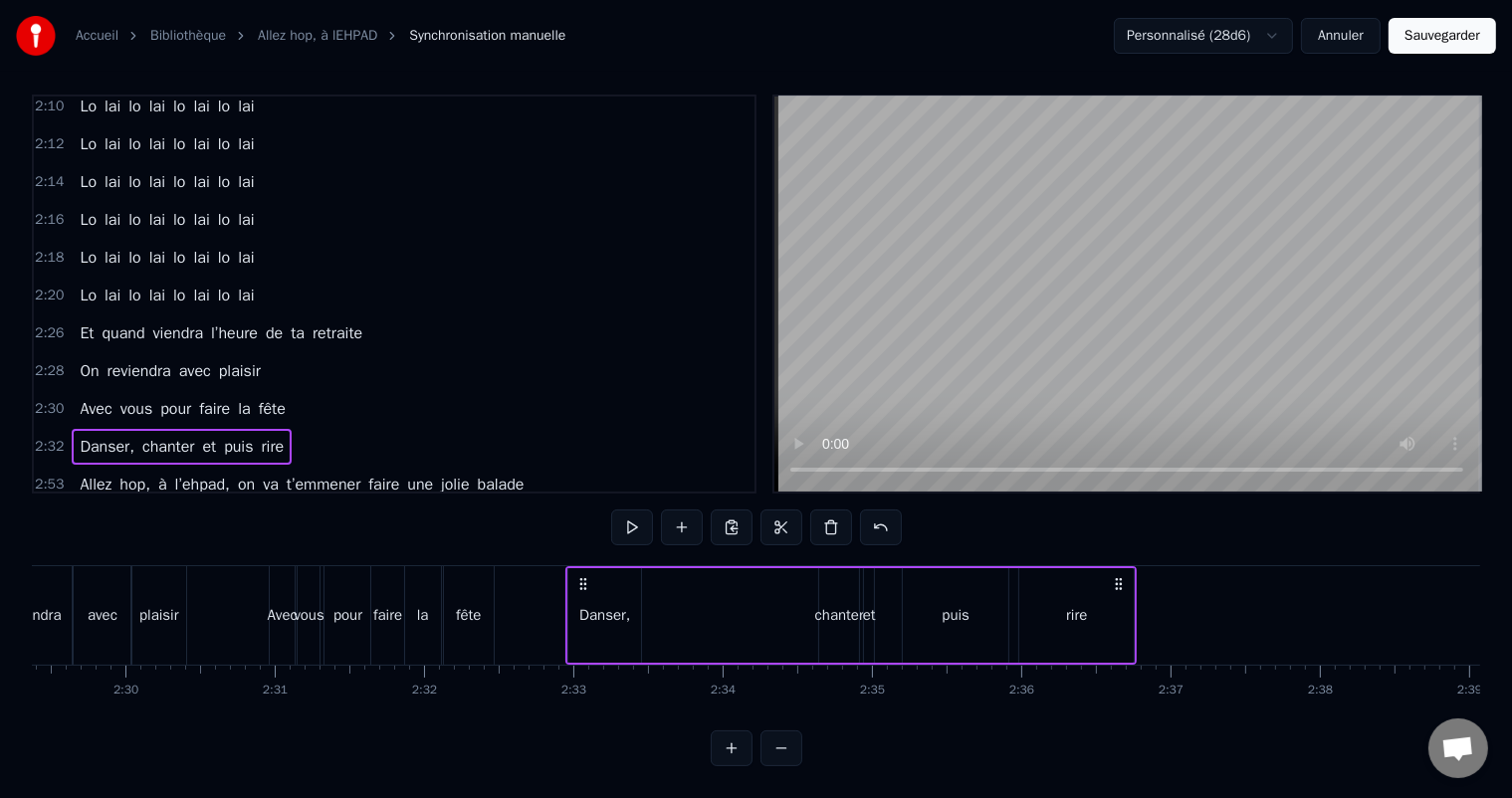 drag, startPoint x: 840, startPoint y: 597, endPoint x: 823, endPoint y: 559, distance: 41.62932 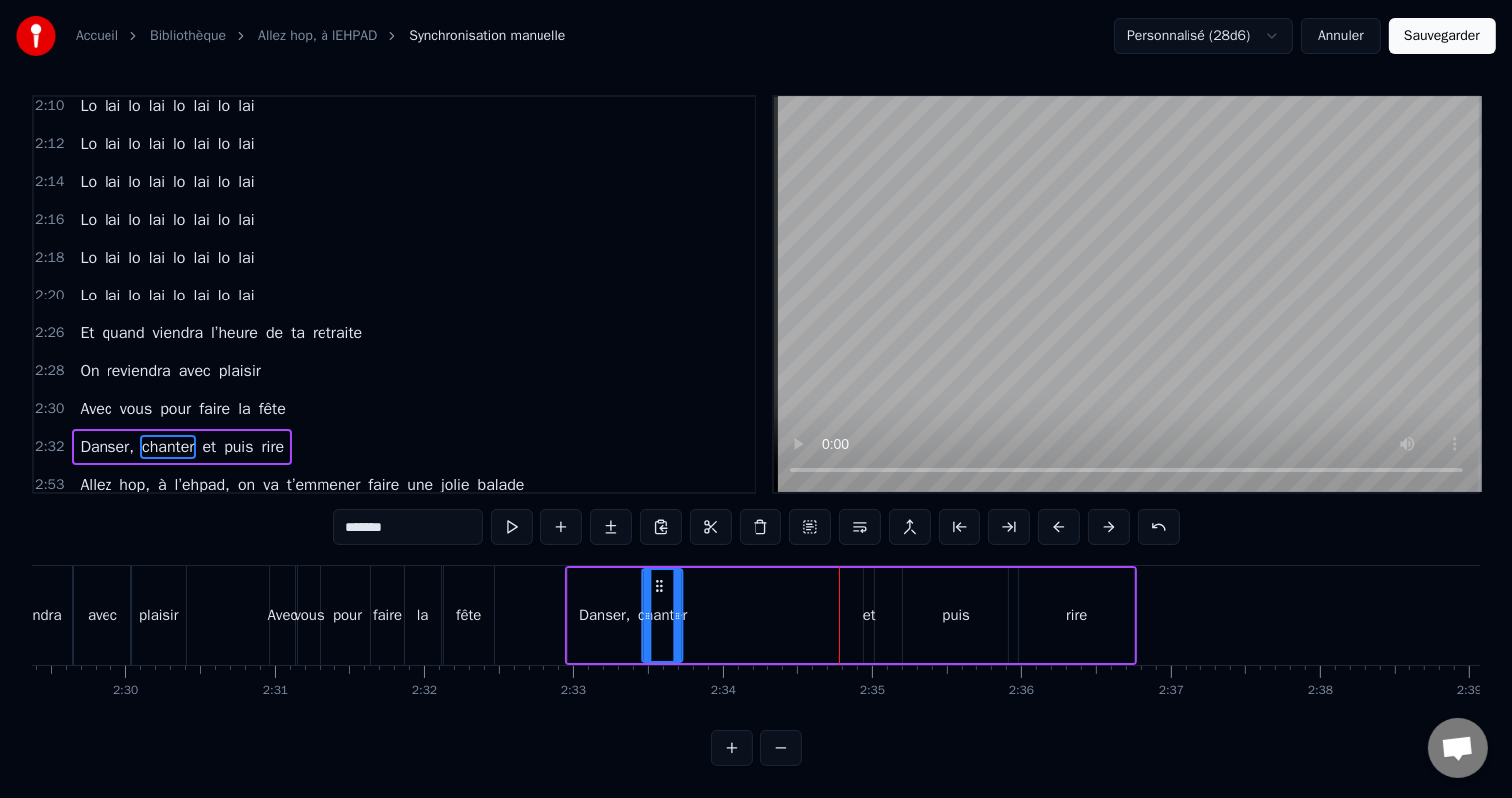 drag, startPoint x: 832, startPoint y: 581, endPoint x: 656, endPoint y: 571, distance: 176.28386 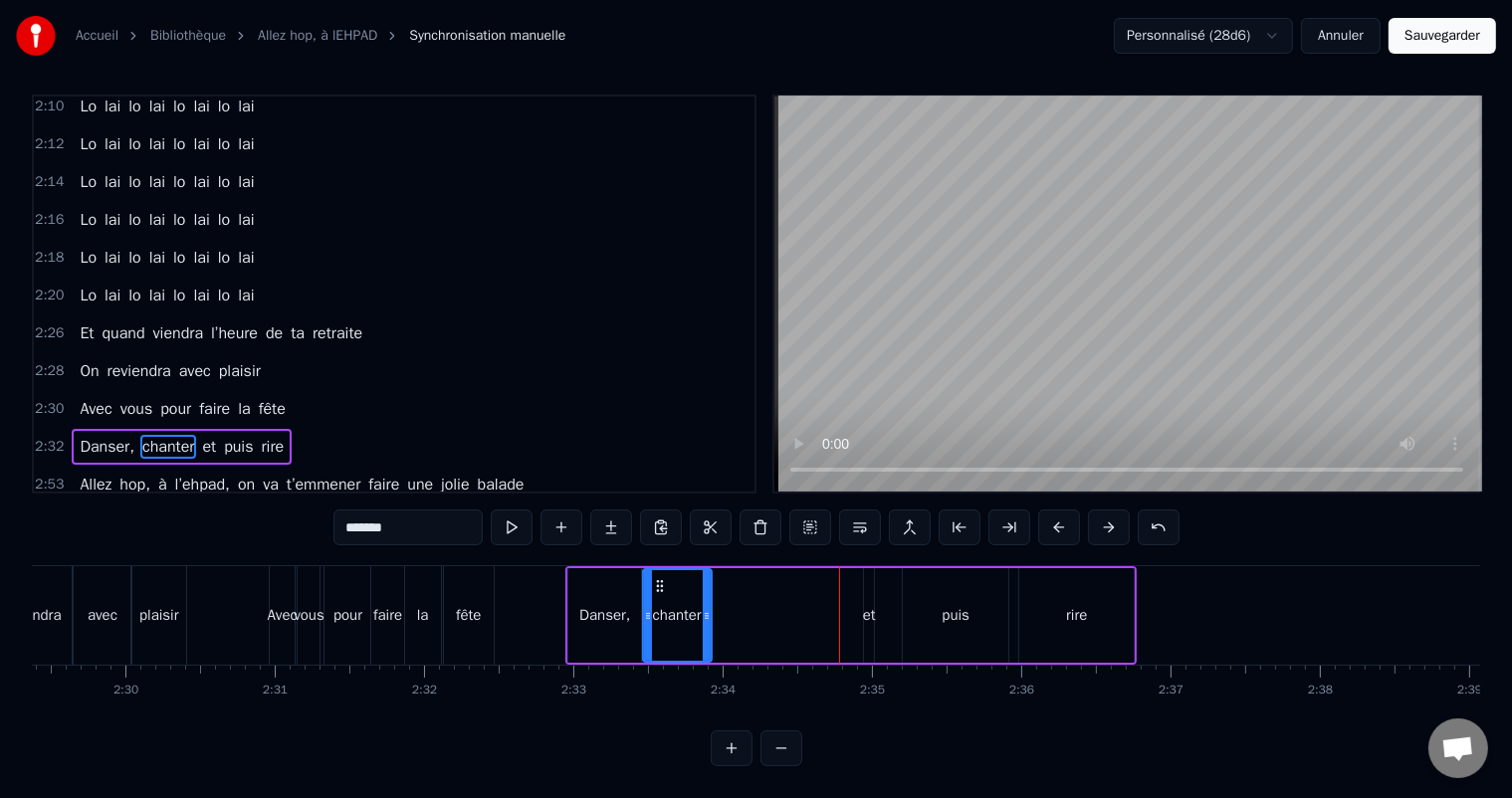 drag, startPoint x: 677, startPoint y: 608, endPoint x: 808, endPoint y: 628, distance: 132.51792 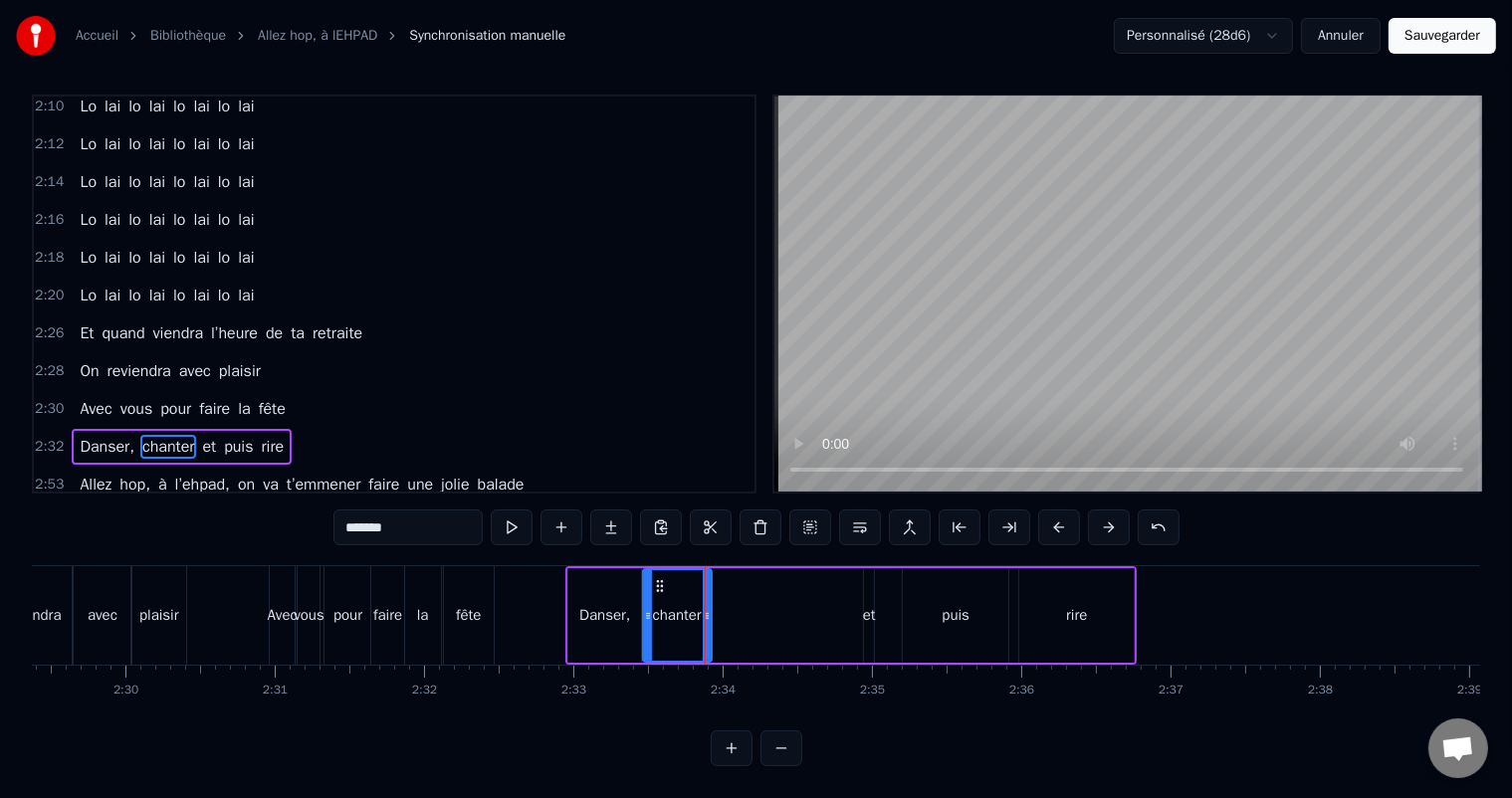 click on "et" at bounding box center (869, 615) 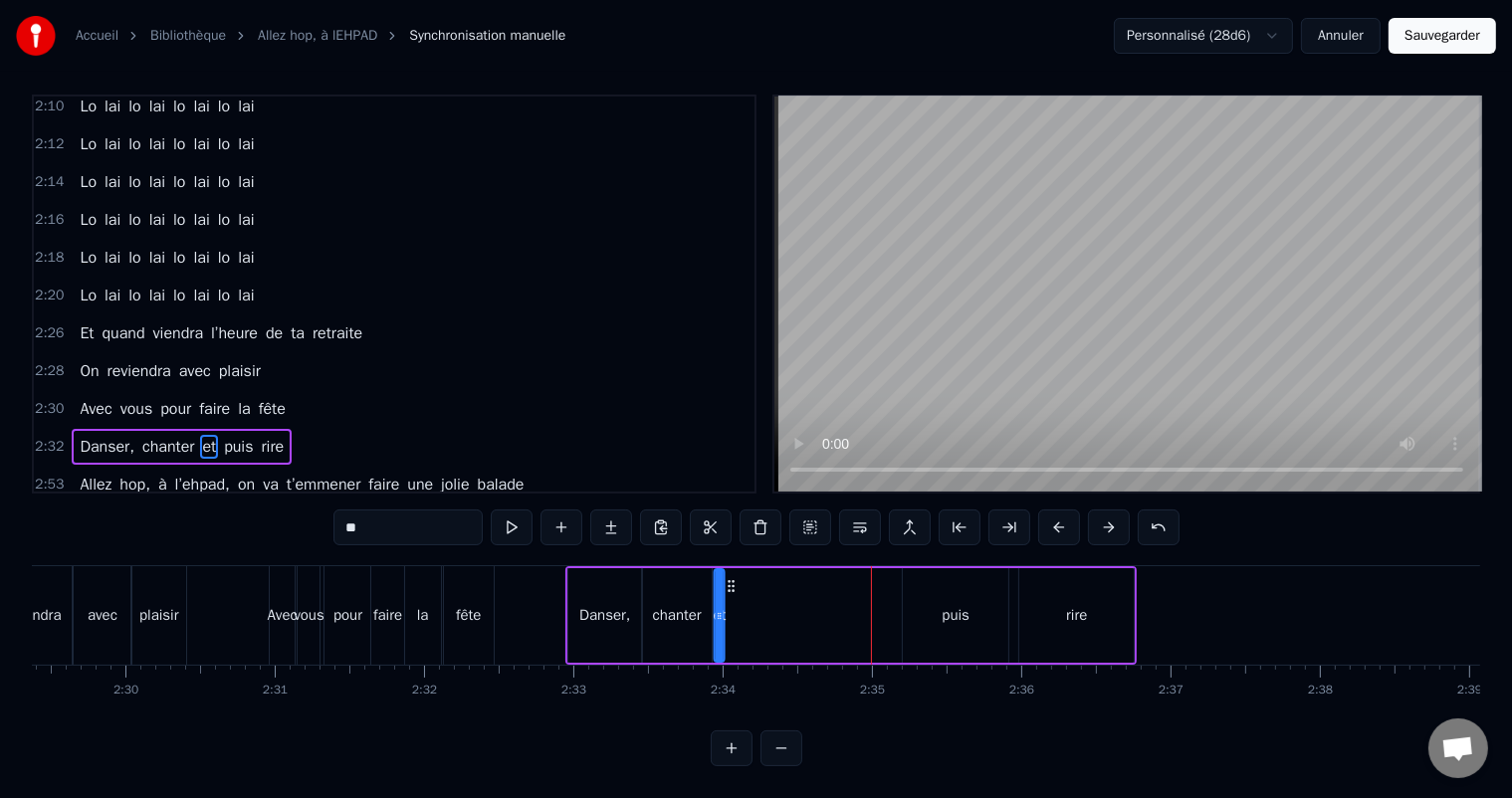 drag, startPoint x: 881, startPoint y: 582, endPoint x: 732, endPoint y: 581, distance: 149.00336 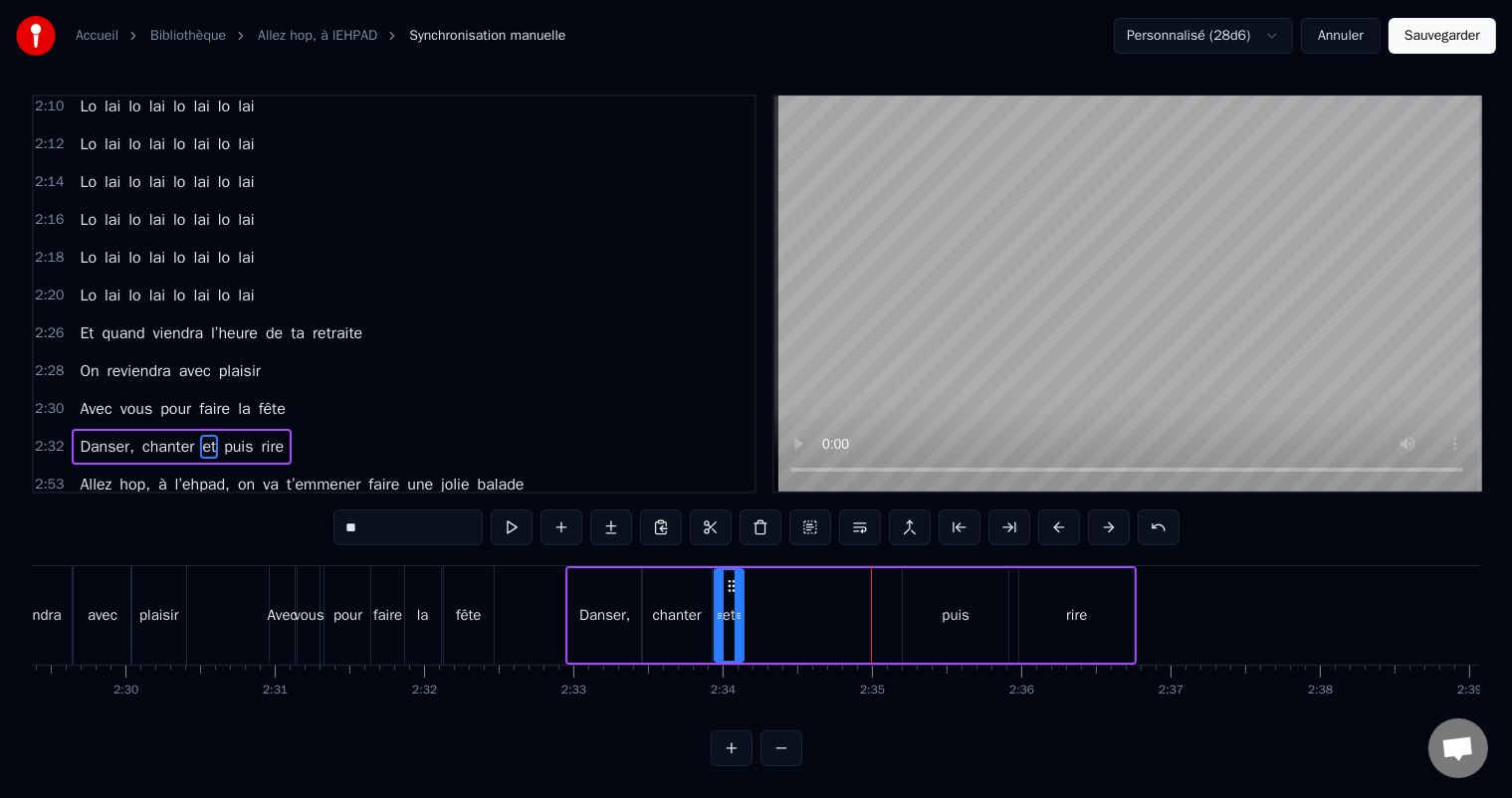 drag, startPoint x: 721, startPoint y: 617, endPoint x: 816, endPoint y: 617, distance: 95 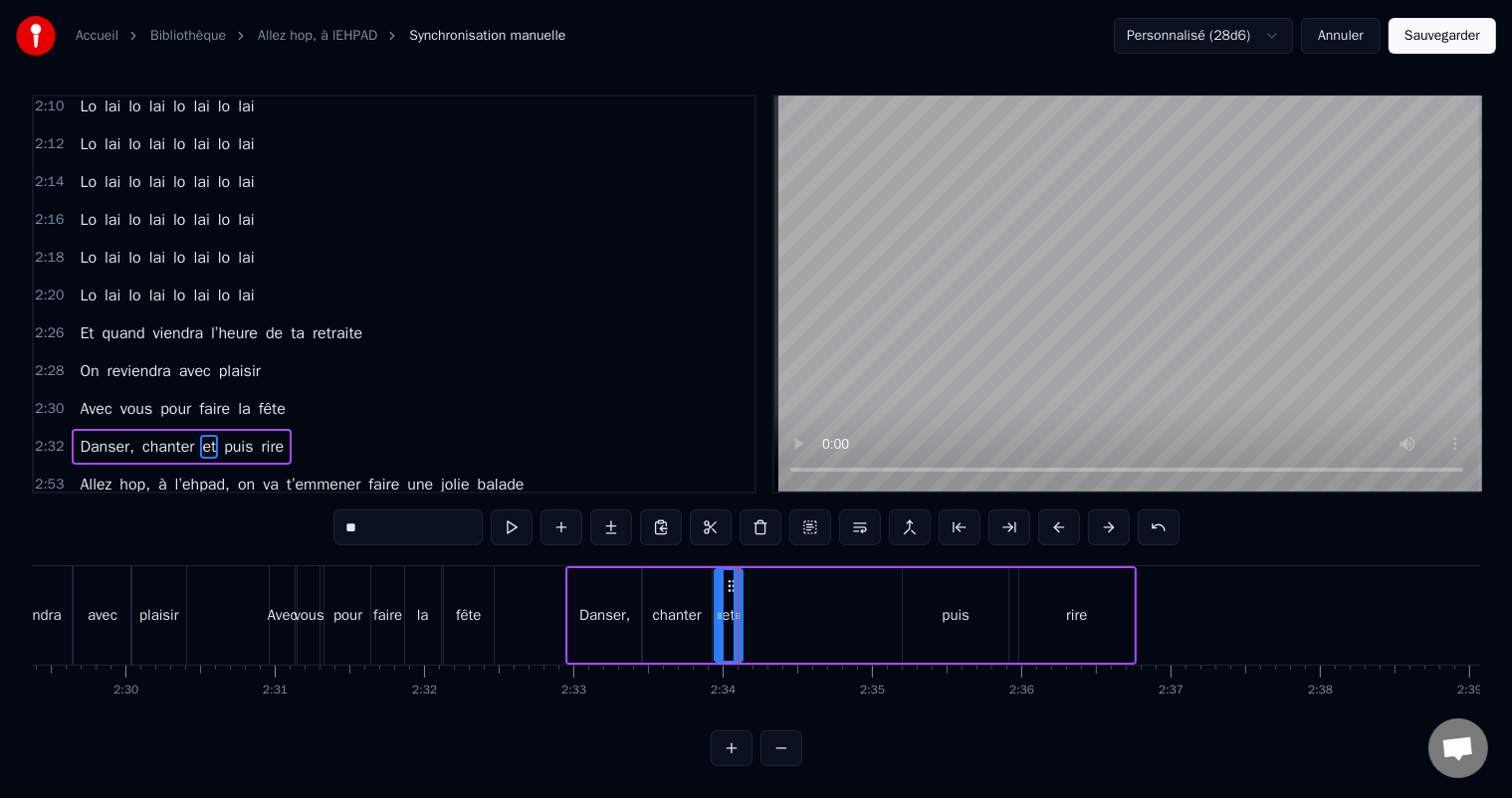 click on "puis" at bounding box center (956, 615) 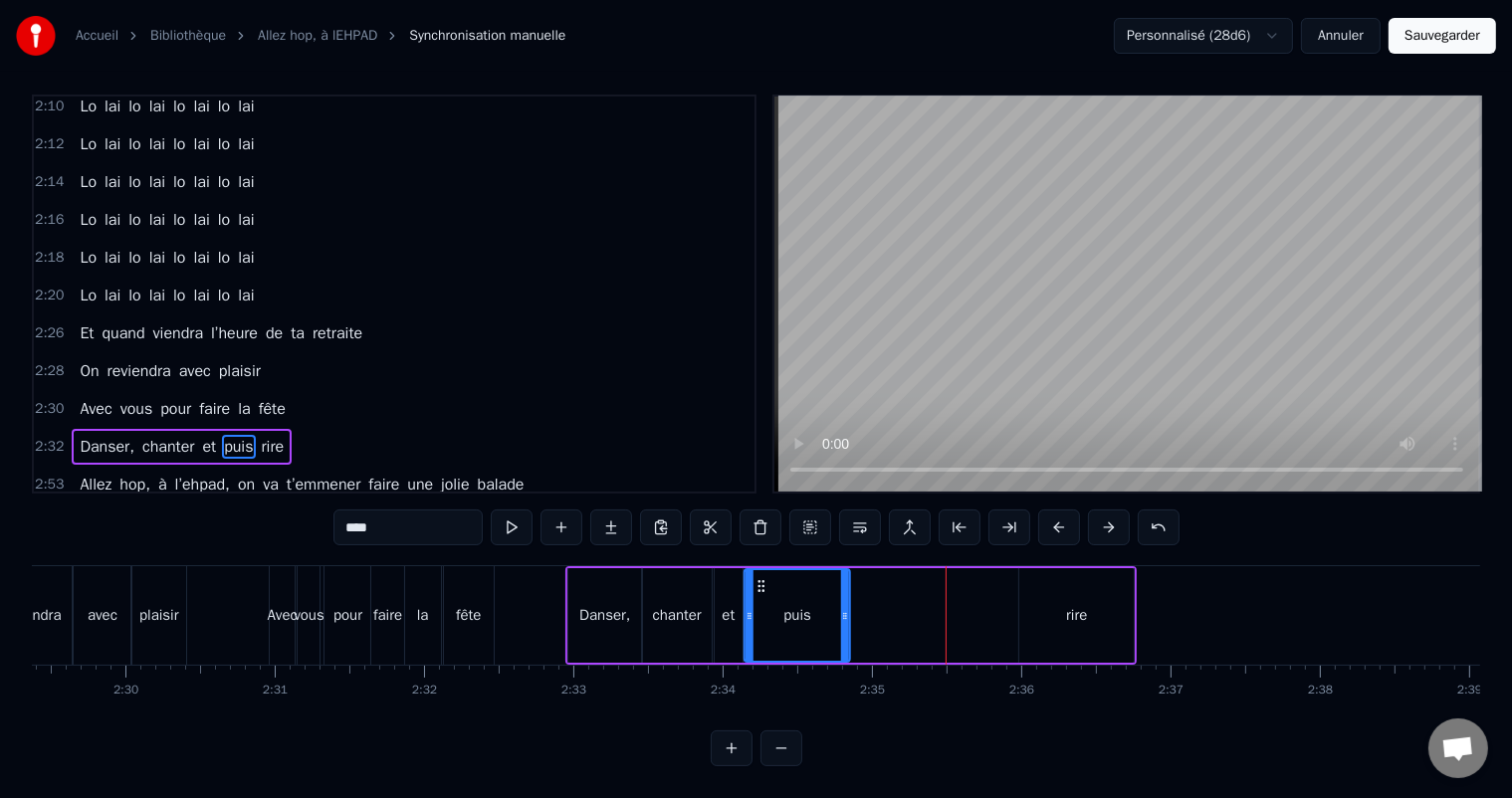 drag, startPoint x: 920, startPoint y: 578, endPoint x: 759, endPoint y: 596, distance: 162.00309 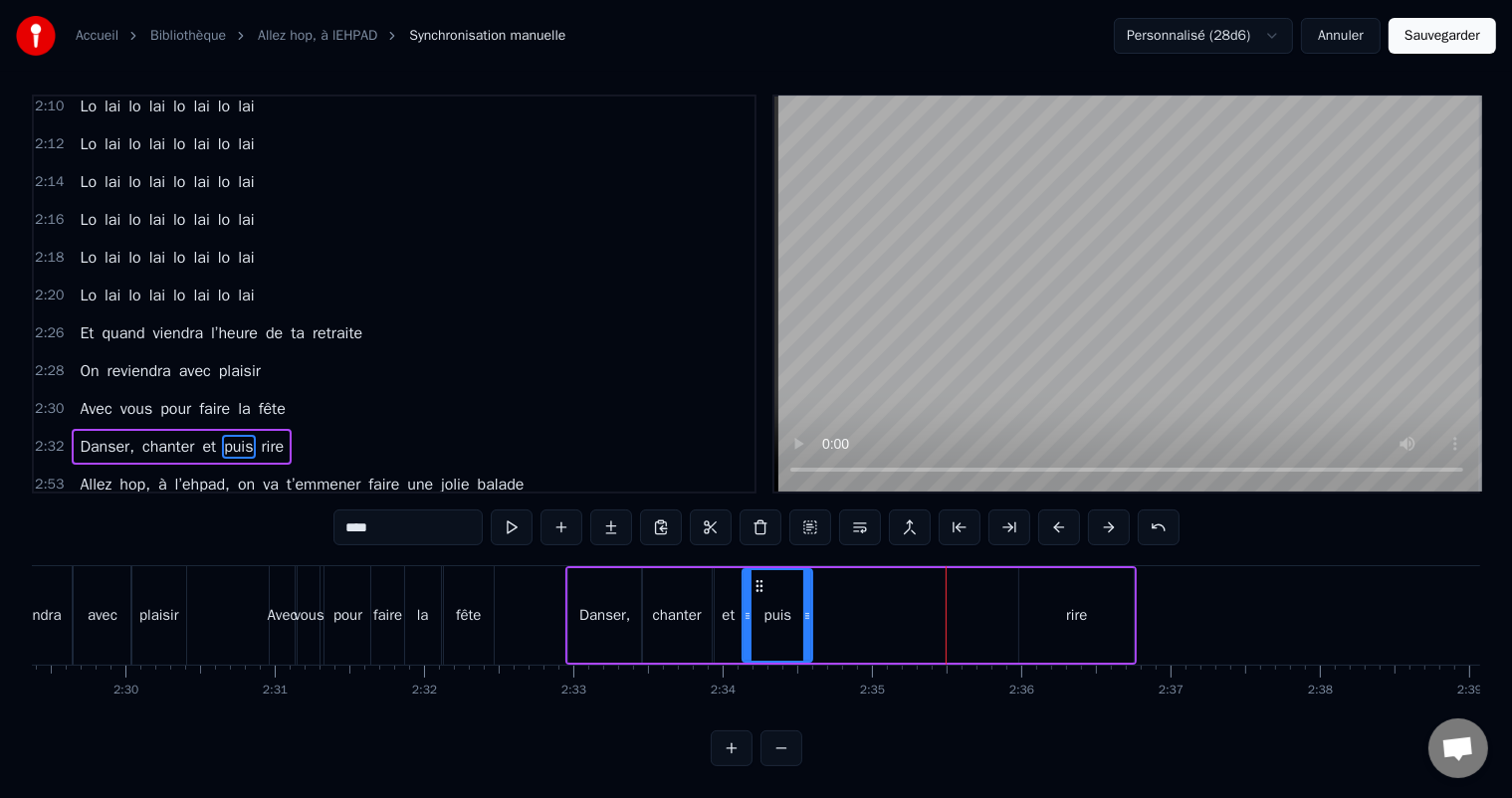 drag, startPoint x: 844, startPoint y: 608, endPoint x: 808, endPoint y: 611, distance: 36.124784 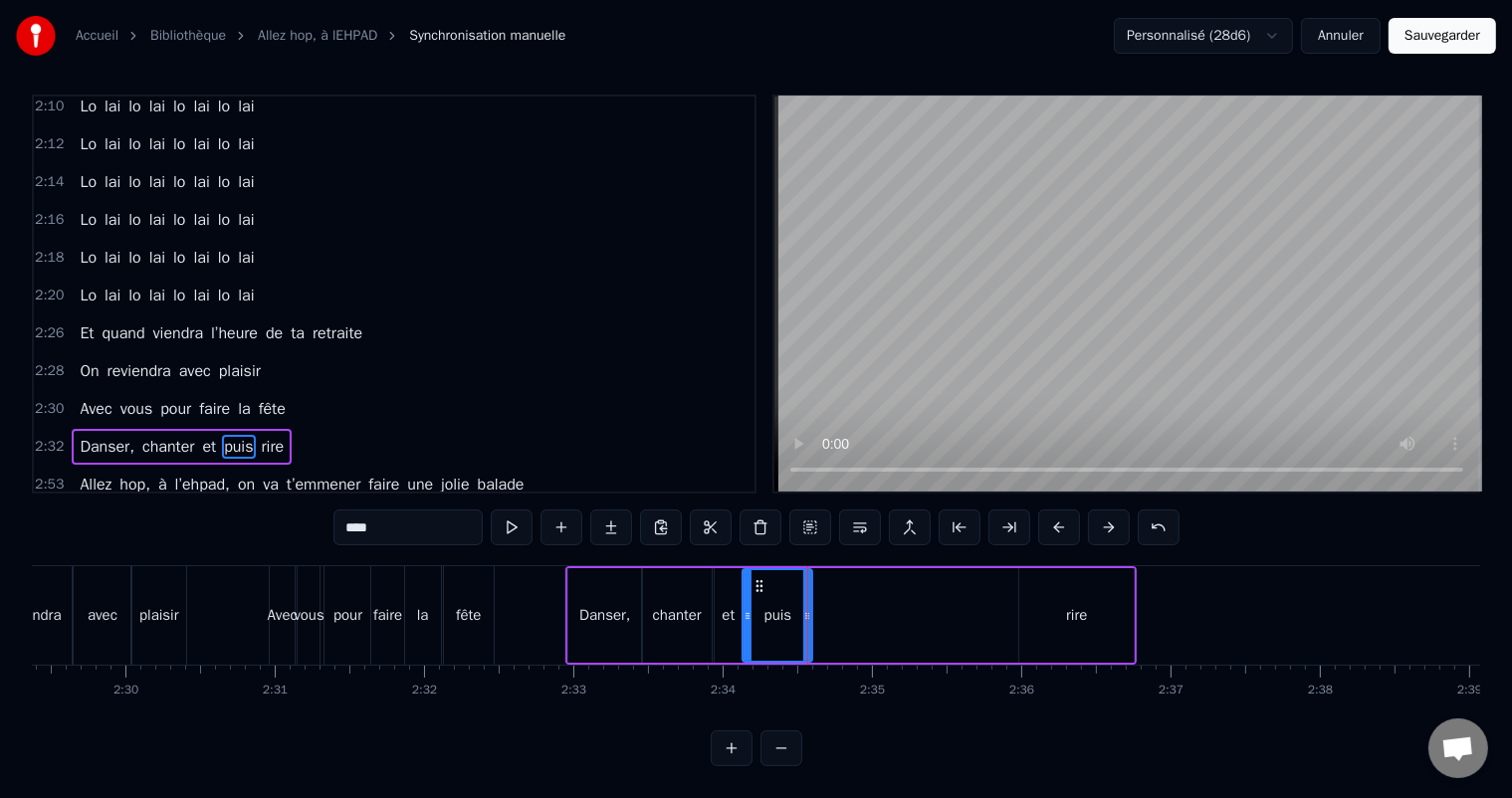drag, startPoint x: 1078, startPoint y: 628, endPoint x: 1049, endPoint y: 619, distance: 30.364453 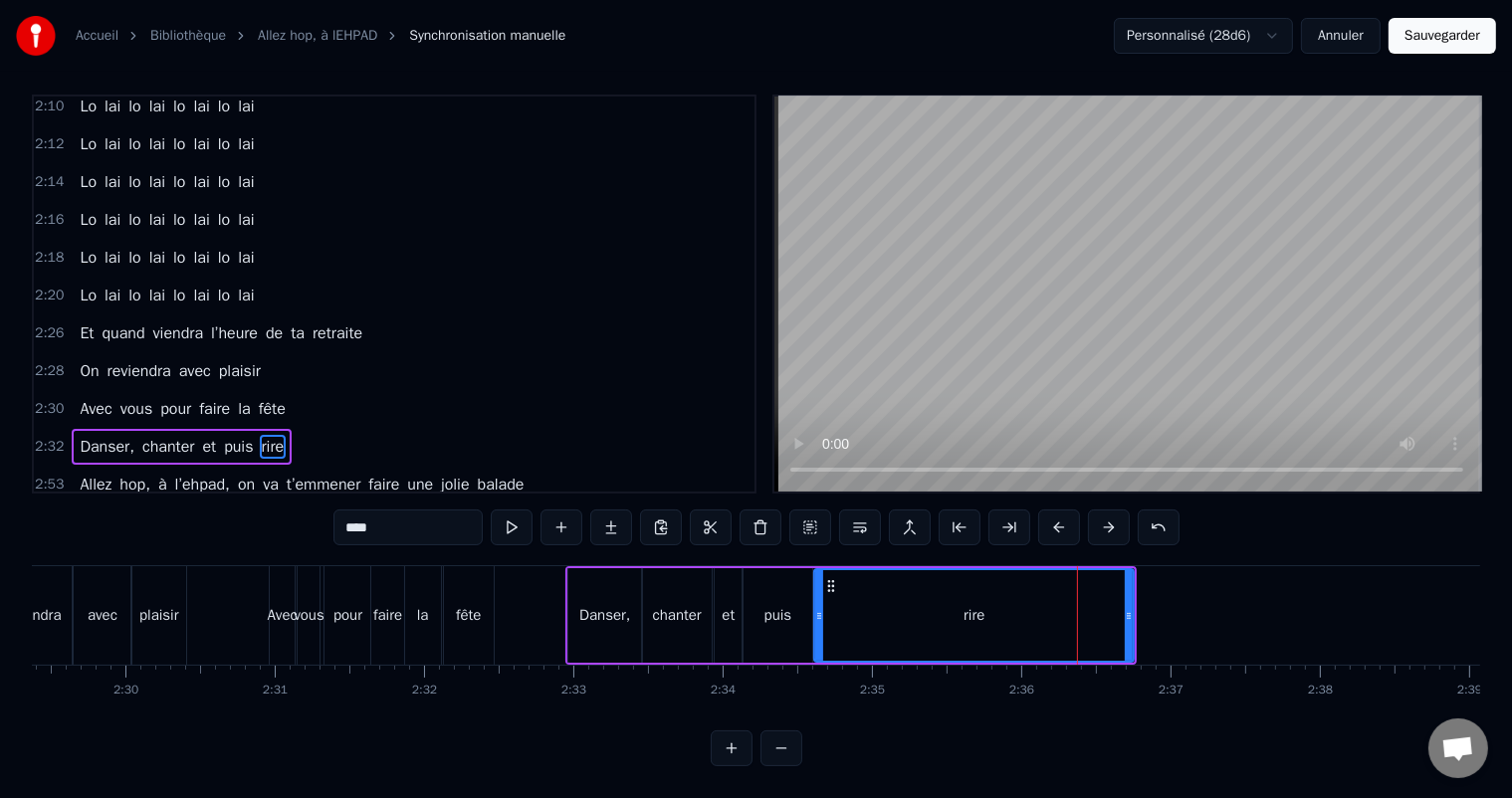 drag, startPoint x: 992, startPoint y: 613, endPoint x: 819, endPoint y: 616, distance: 173.02601 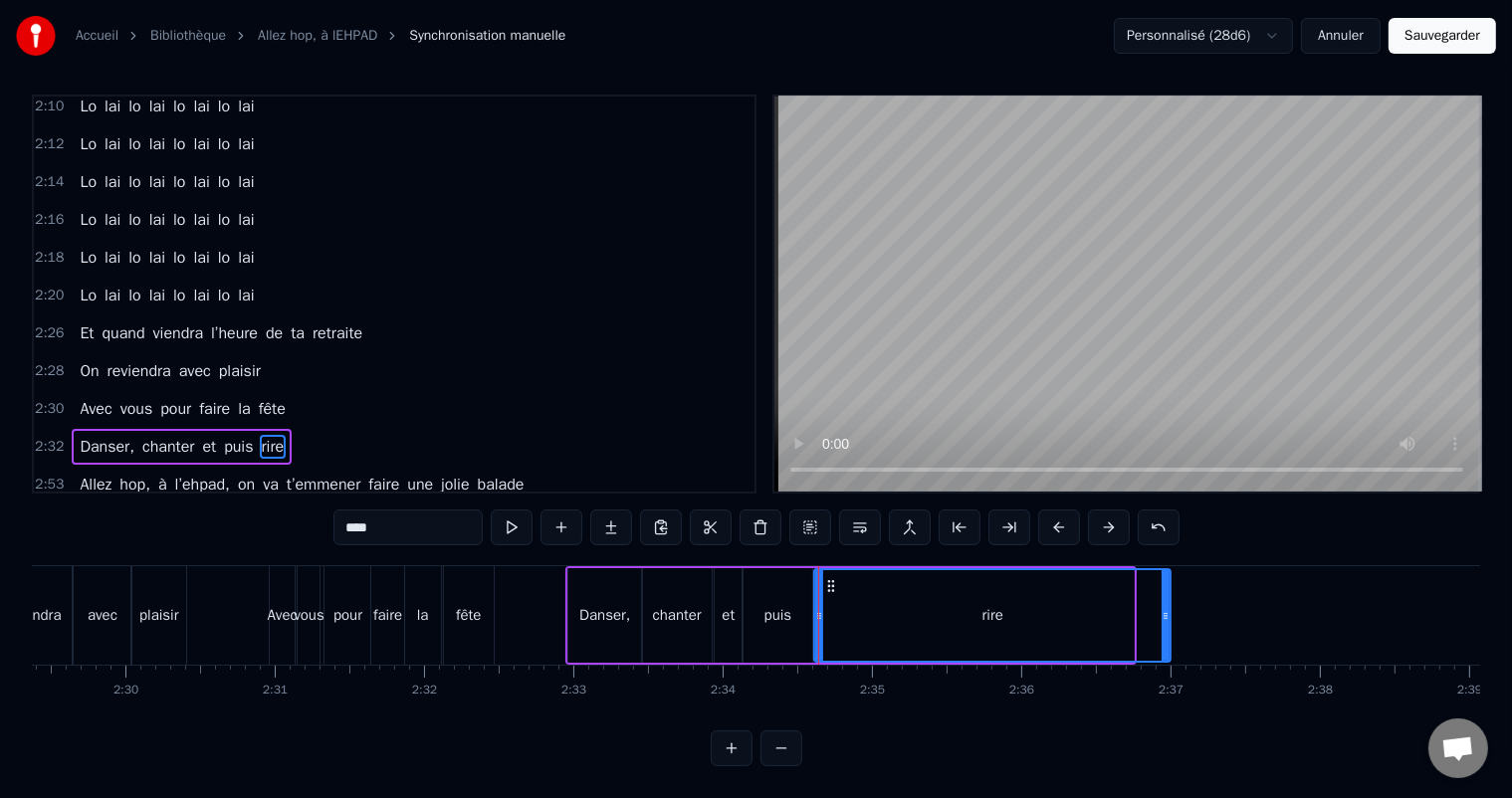 drag, startPoint x: 1127, startPoint y: 625, endPoint x: 1161, endPoint y: 625, distance: 34 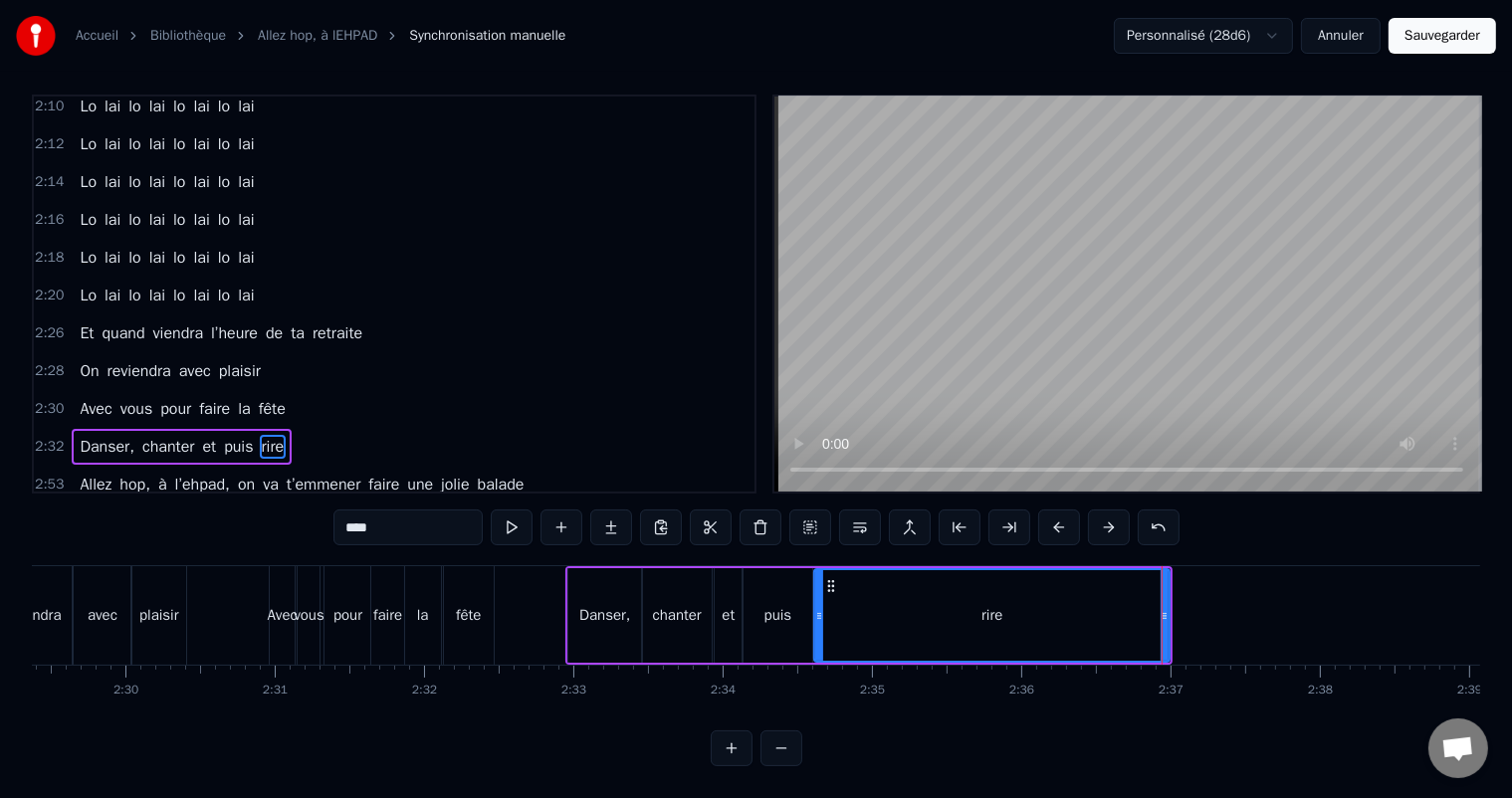 click on "Danser," at bounding box center [604, 615] 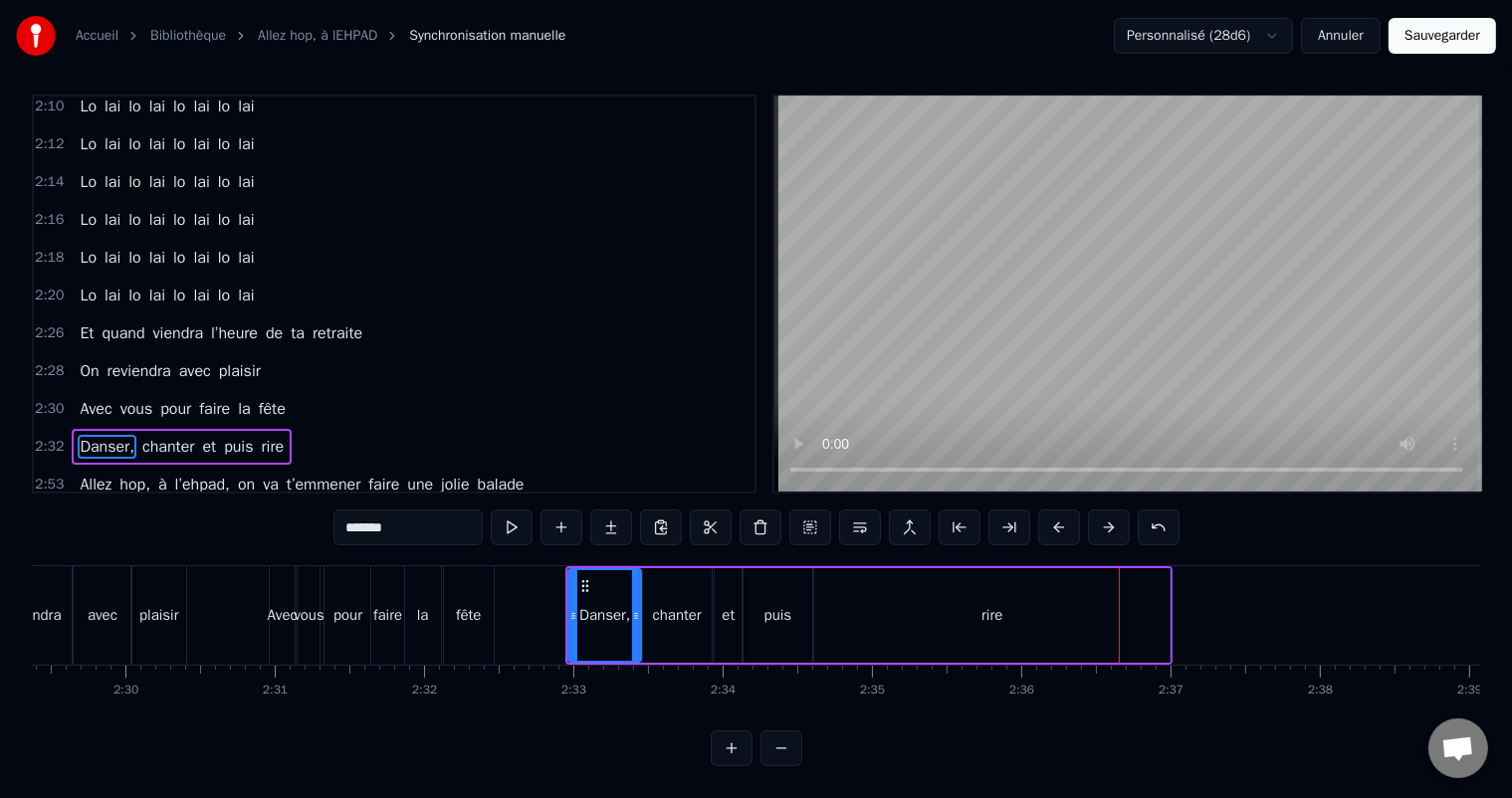 click on "rire" at bounding box center [991, 615] 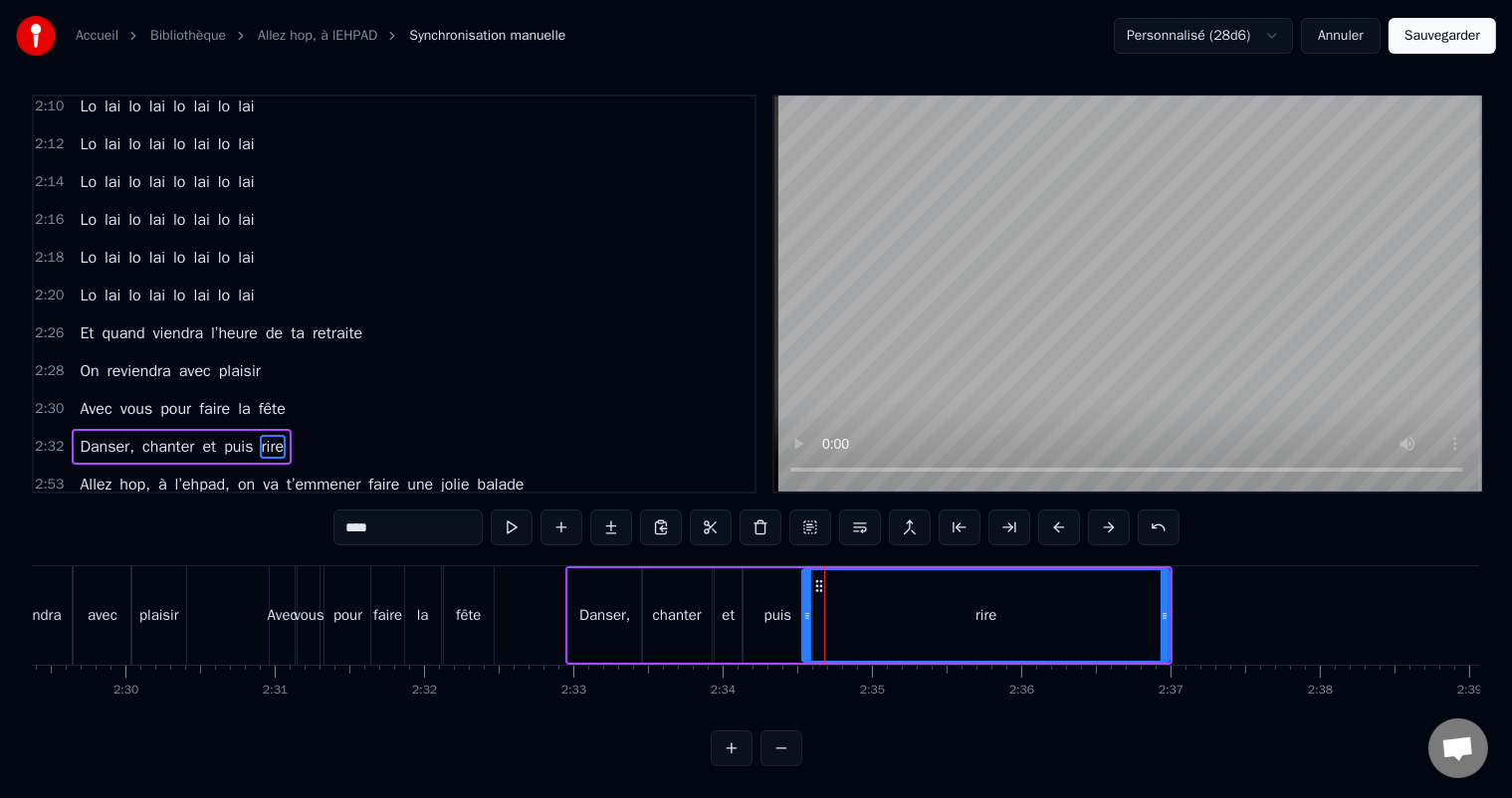 drag, startPoint x: 818, startPoint y: 615, endPoint x: 805, endPoint y: 615, distance: 13 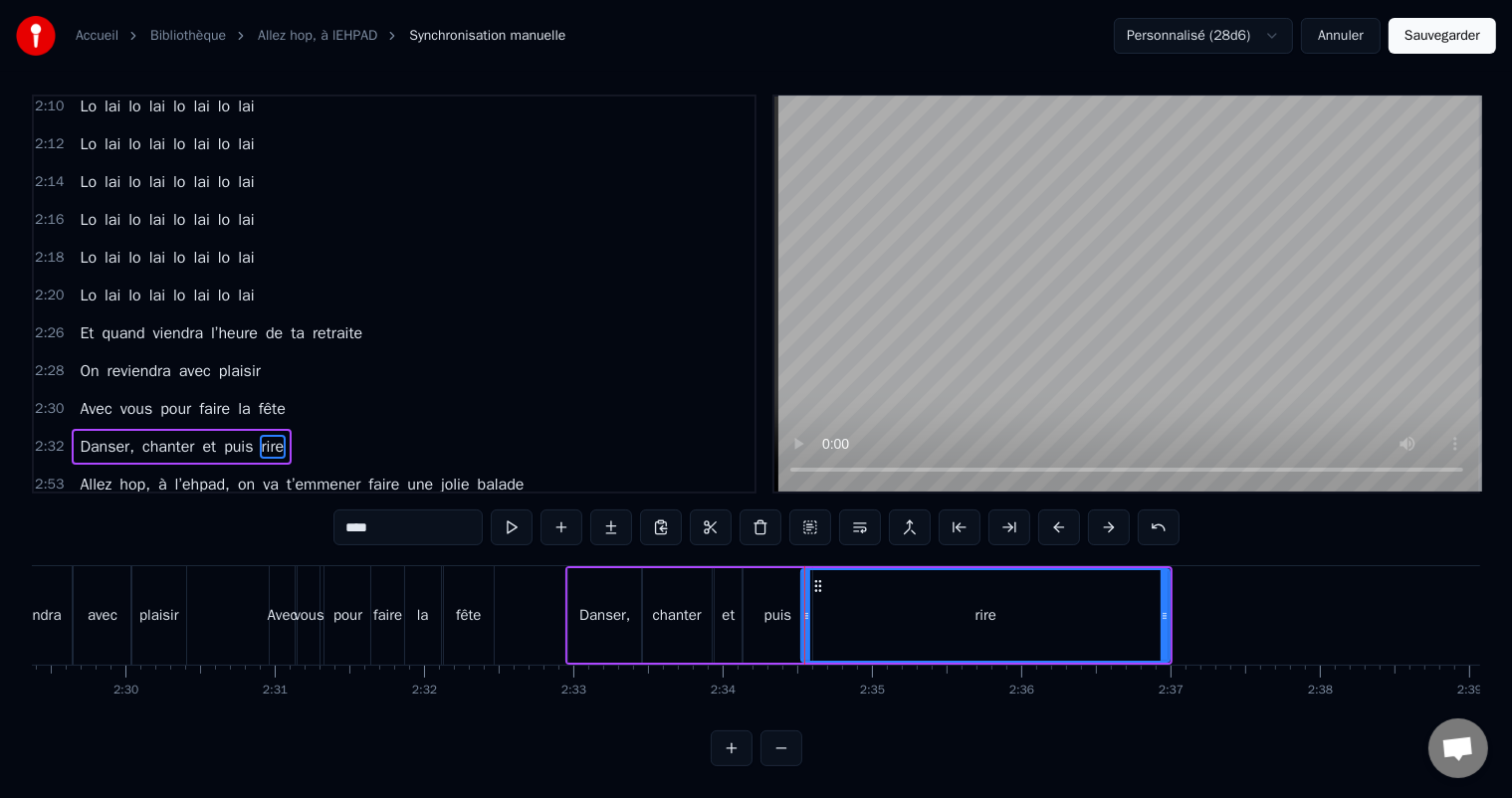 click on "puis" at bounding box center [777, 615] 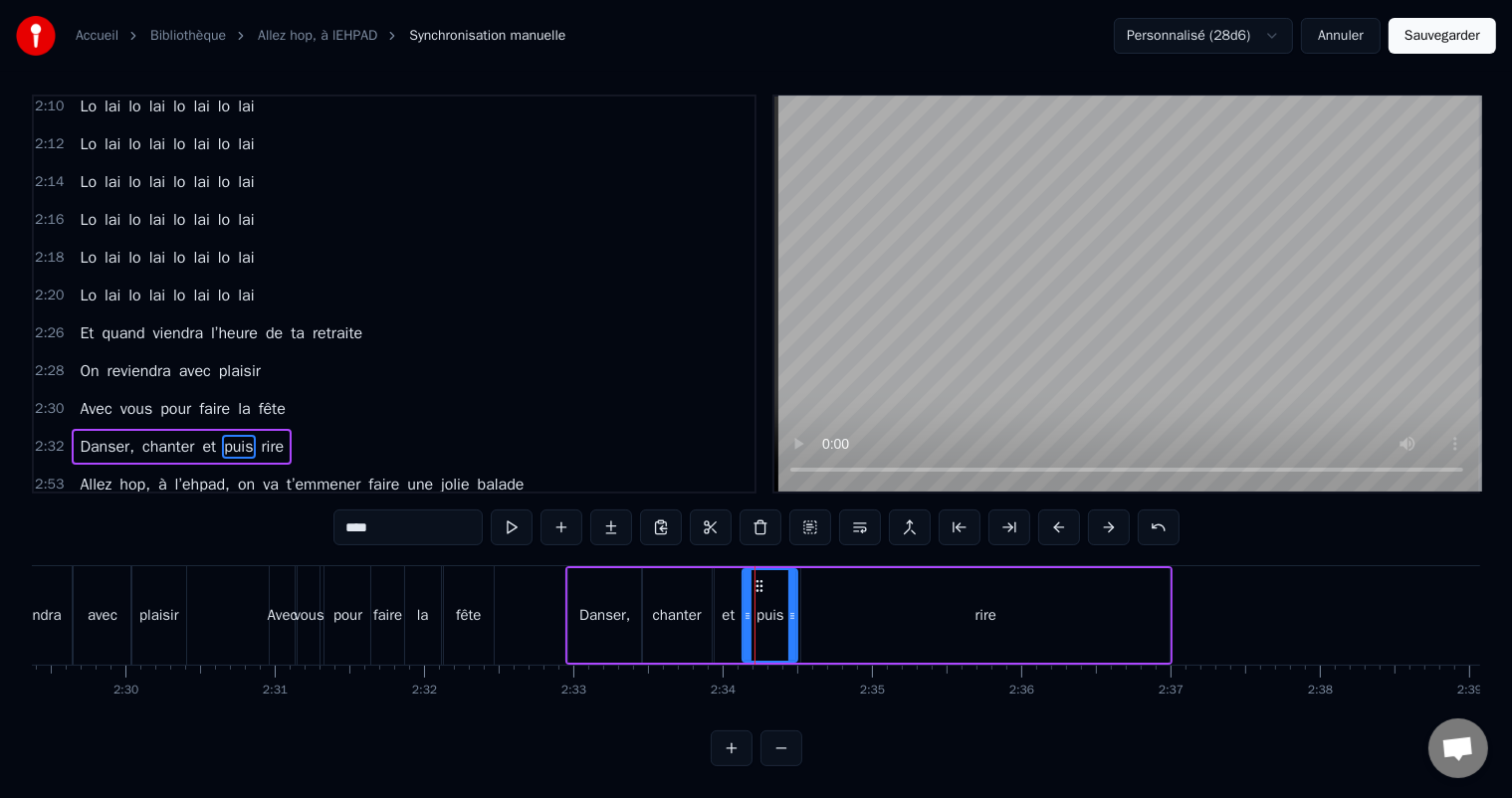 drag, startPoint x: 808, startPoint y: 613, endPoint x: 793, endPoint y: 608, distance: 15.811388 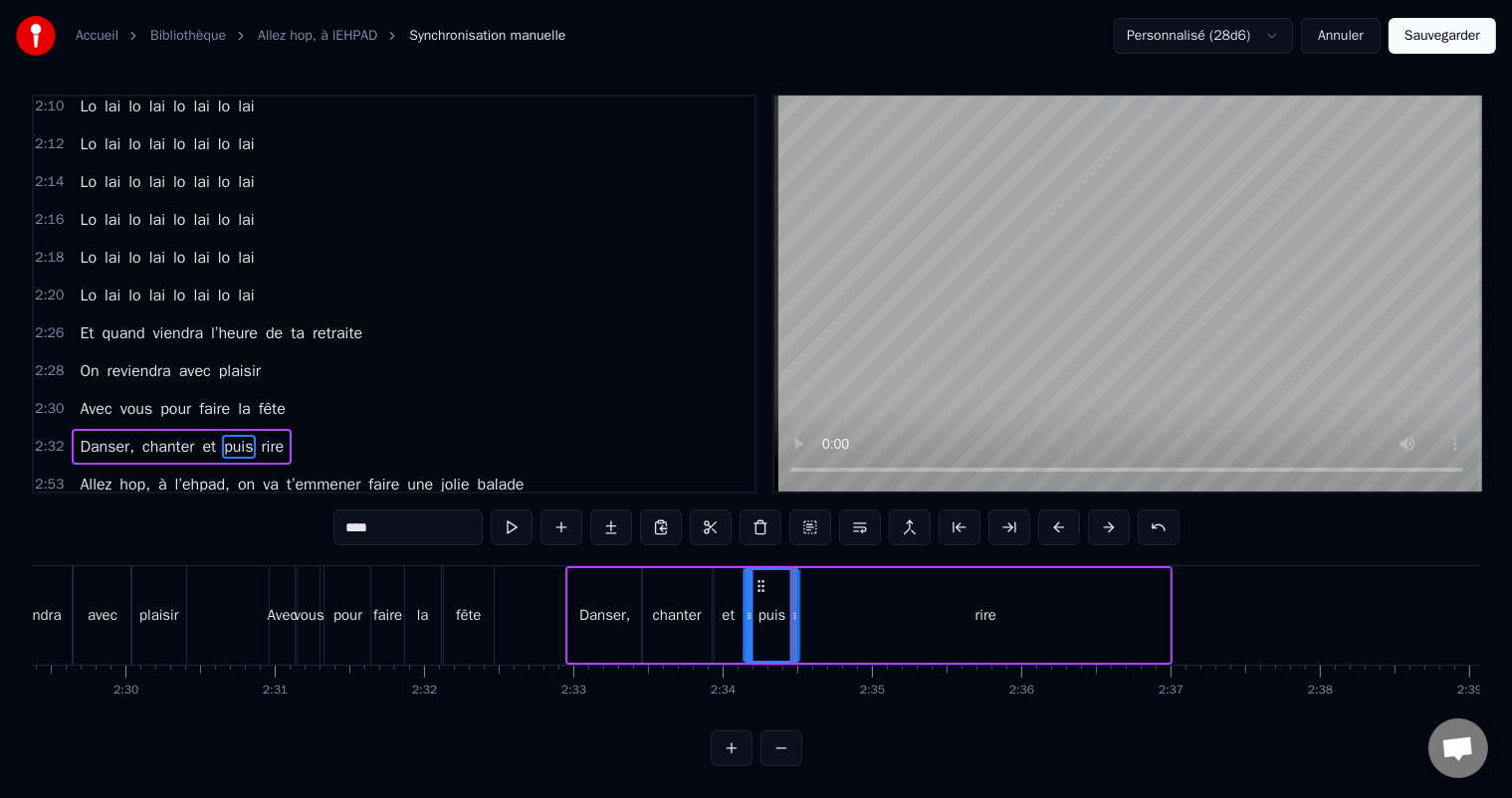 drag, startPoint x: 760, startPoint y: 585, endPoint x: 790, endPoint y: 598, distance: 32.695565 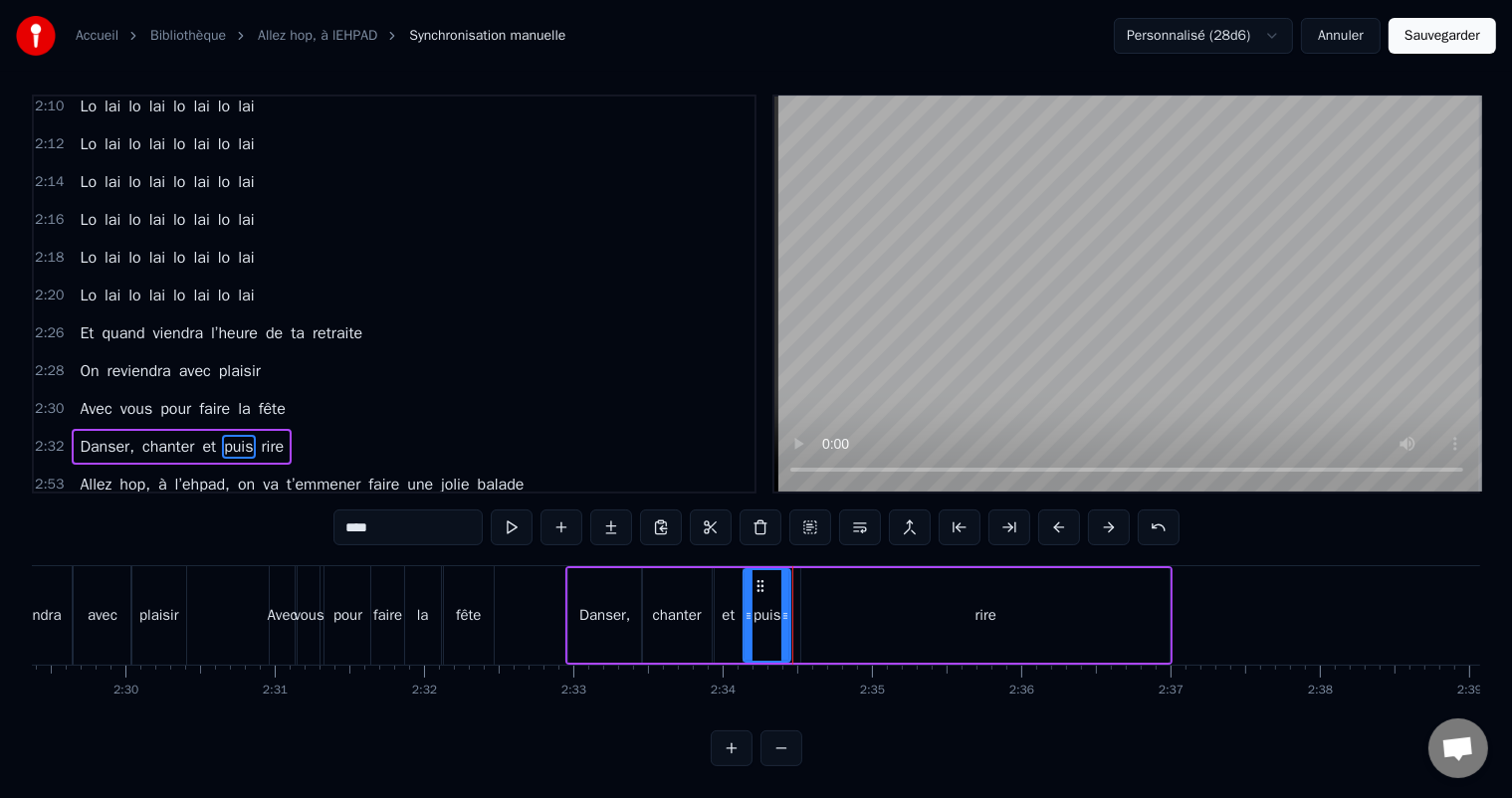 click at bounding box center (785, 615) 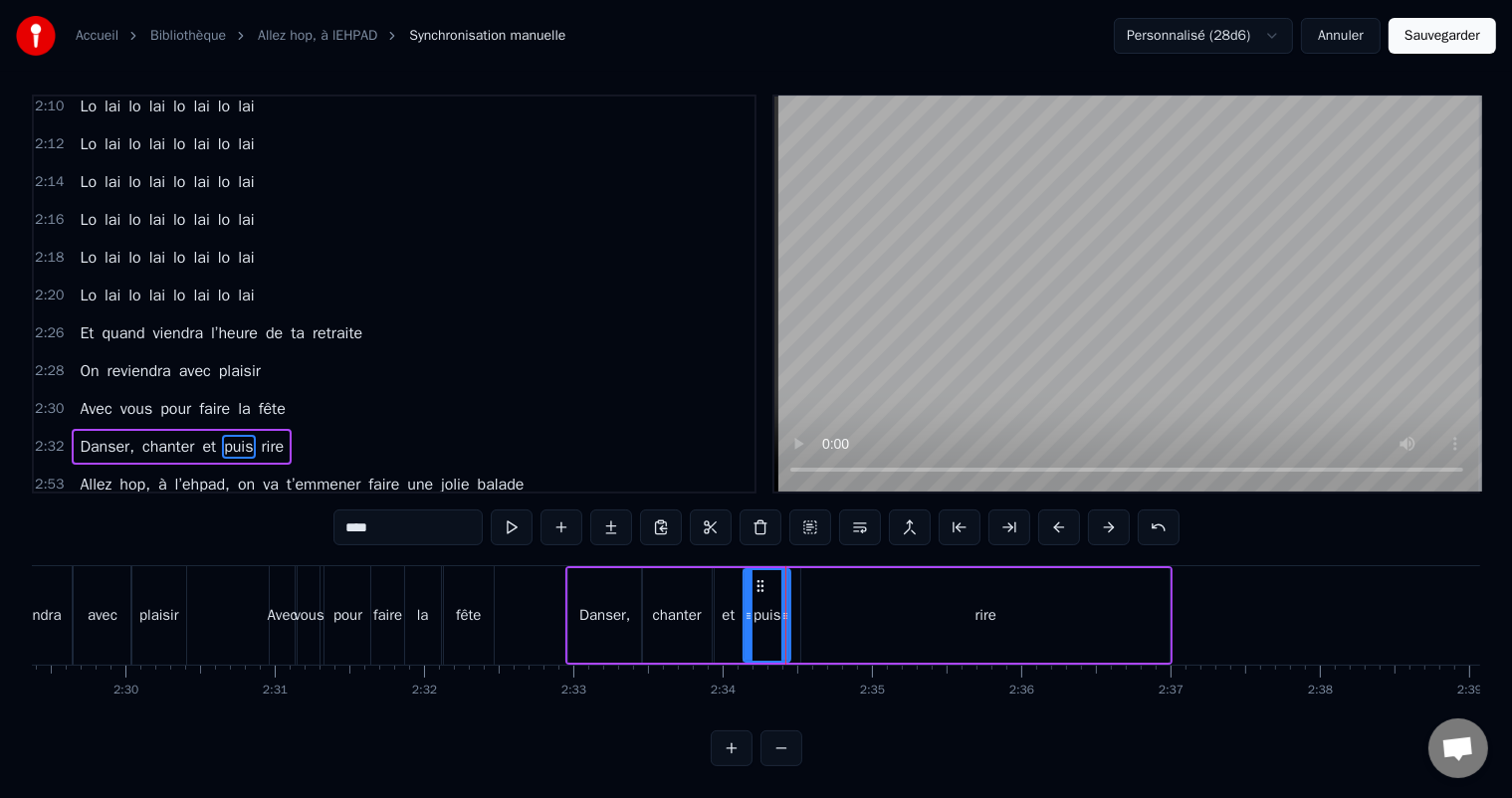 click on "A toi [PERSON_NAME], toi notre ami Qui vient d’avoir tes soixante ans Qui nous reçoit avec [PERSON_NAME] Pour passer de super moments Tu as vieilli pour que grandissent Tes jolies filles, ton petit fils Les années passent, tu nous rejoins Bientôt comme nous t’auras le temps _____ Quand vient l’heure de la retraite C’est notre devoir notre dette A nous de [PERSON_NAME] la main De te montrer le chemin _____ Allez hop, à l’ehpad, on va t’emmener faire une jolie balade Allez hop à l’ehpad, tu vas avoir une vie de malade _____ Y aura des concours de diabète, des défilés en nuisettes Et de la chambre à l’ascenseur, des courses de déambulateurs Y aura [PERSON_NAME] y aura [PERSON_NAME] qui viendront faire la musique Ce sera fiesta et nuits brûlantes au moins jusqu’à 17h30 Y aura des soirées de gala, purée, jambon et chocolat Petits boudoirs et perfusions devant la télévision _____ Allez hop, à l’ehpad, on va t’emmener faire une jolie balade Allez hop, à l’ehpad, tu vas avoir une vie de malade Lo" at bounding box center [-6383, 615] 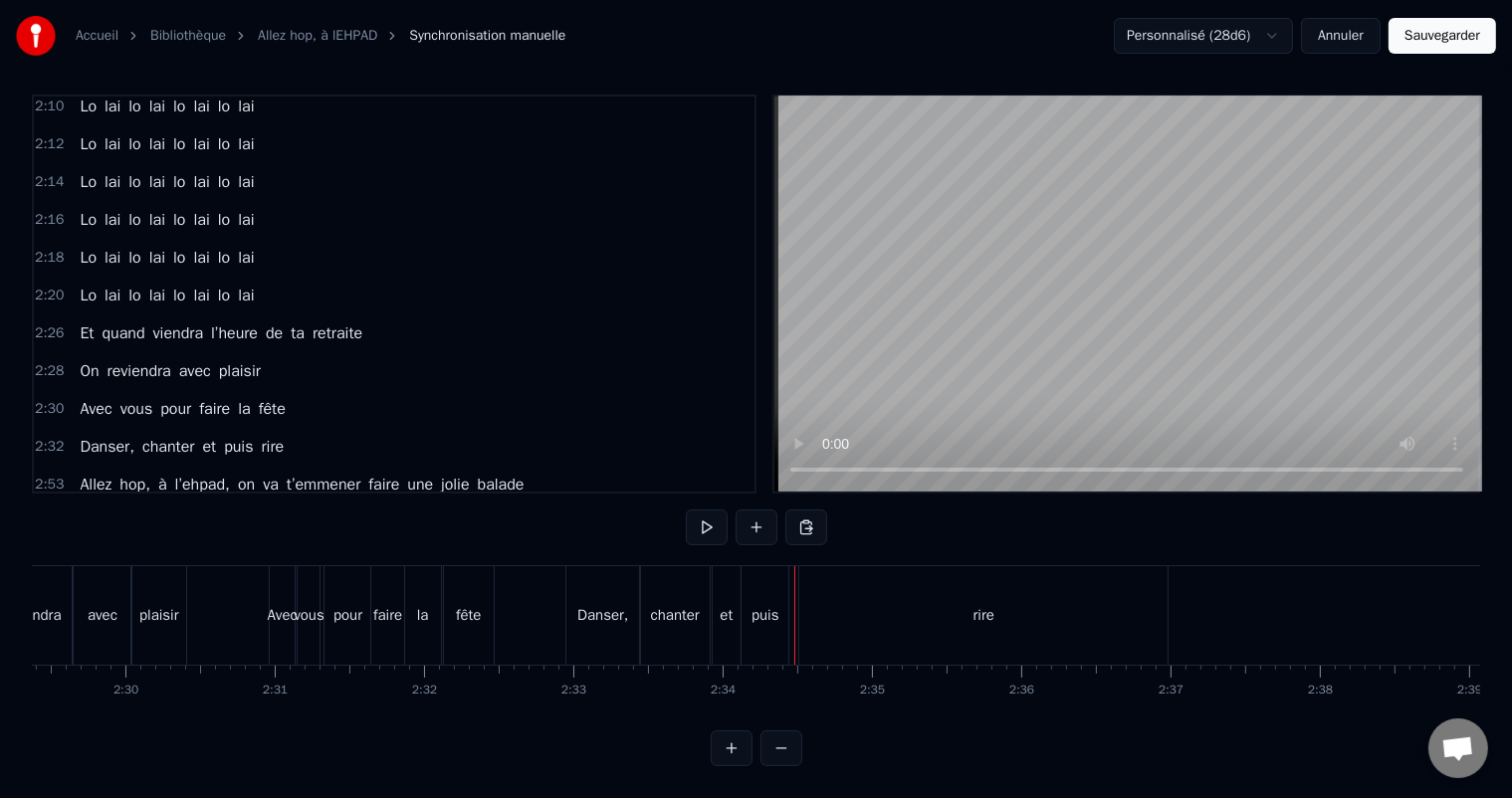 click on "puis" at bounding box center [765, 615] 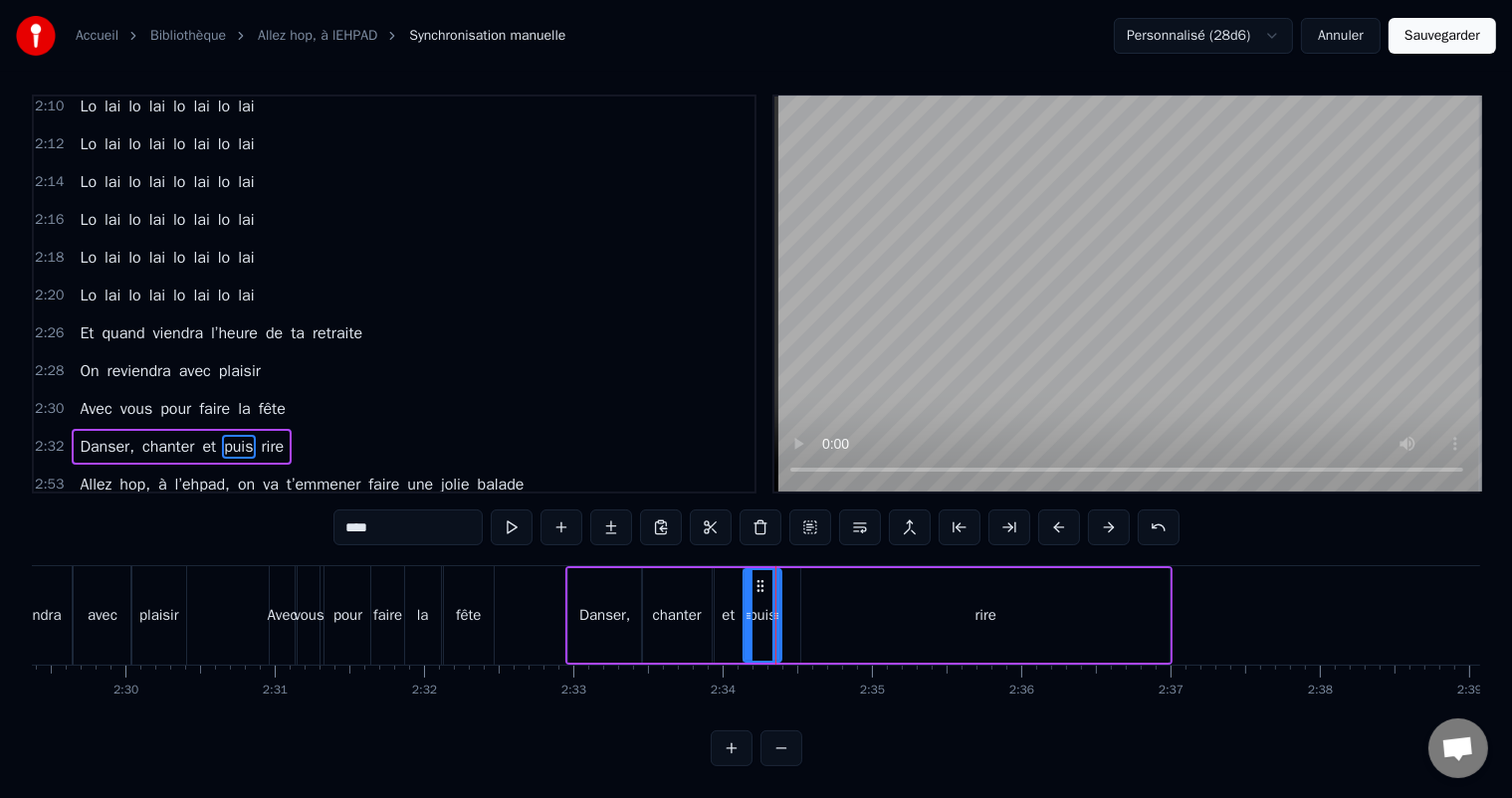 click at bounding box center (776, 615) 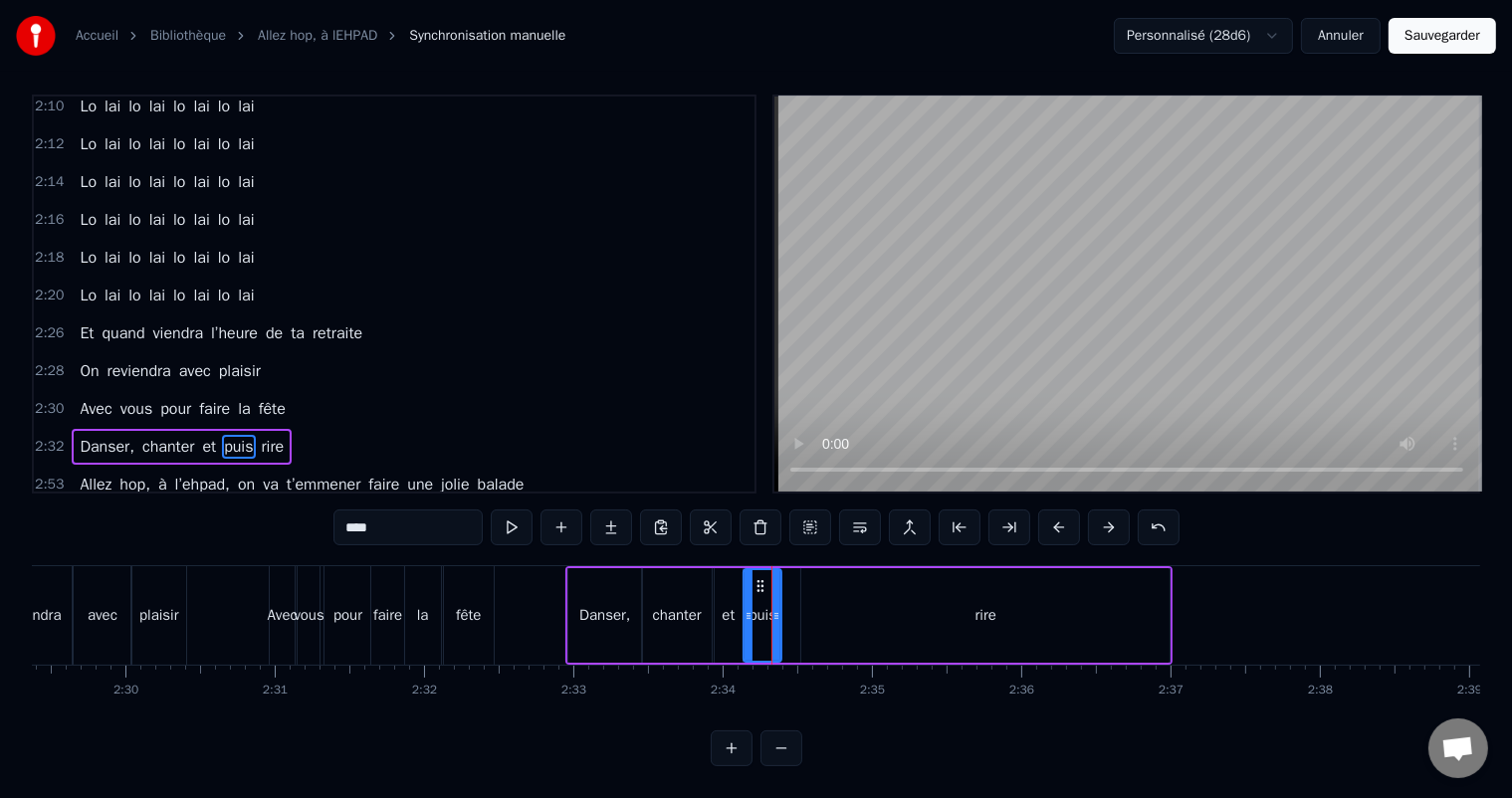 click on "rire" at bounding box center [985, 615] 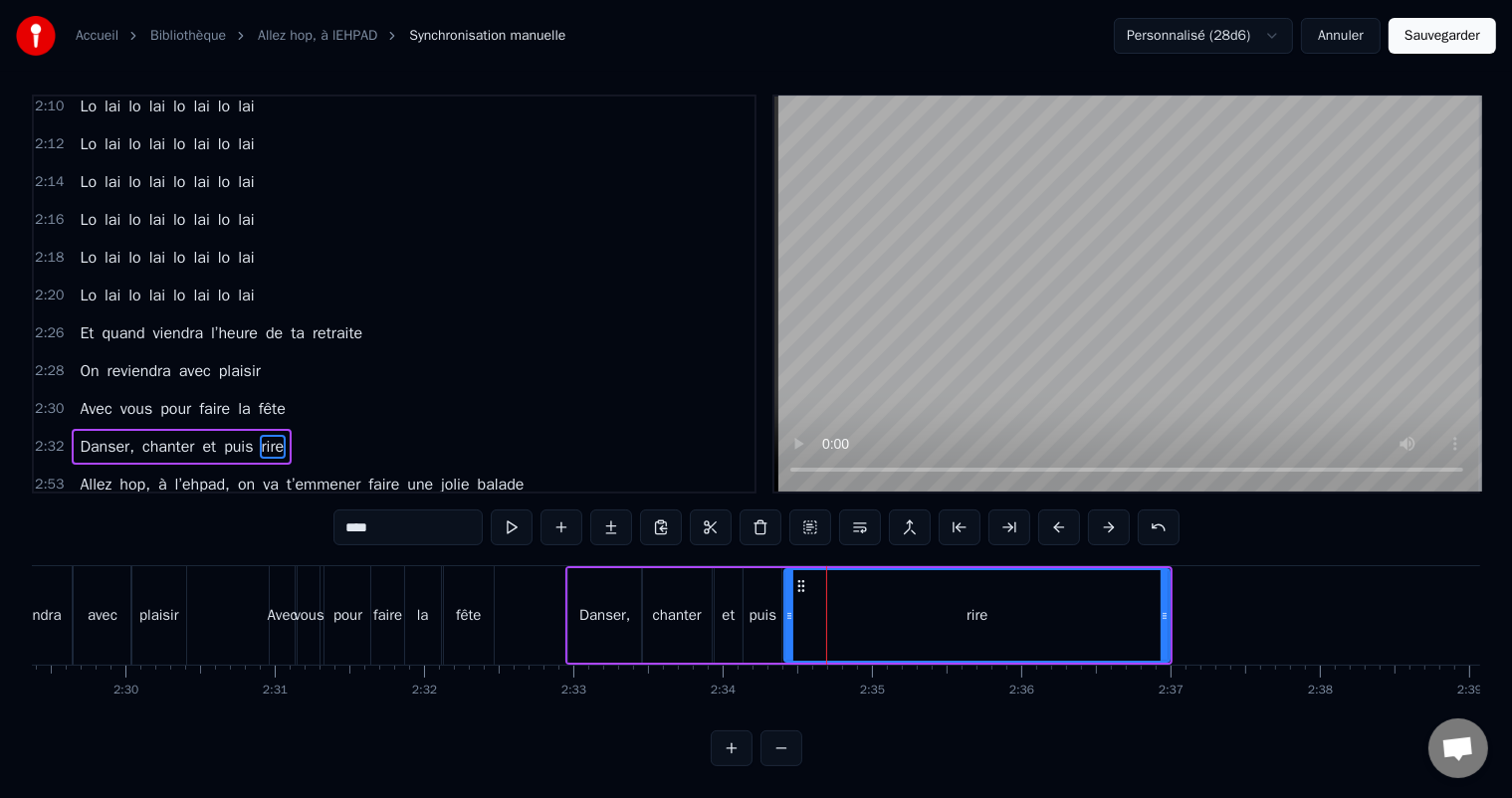 drag, startPoint x: 805, startPoint y: 606, endPoint x: 788, endPoint y: 606, distance: 17 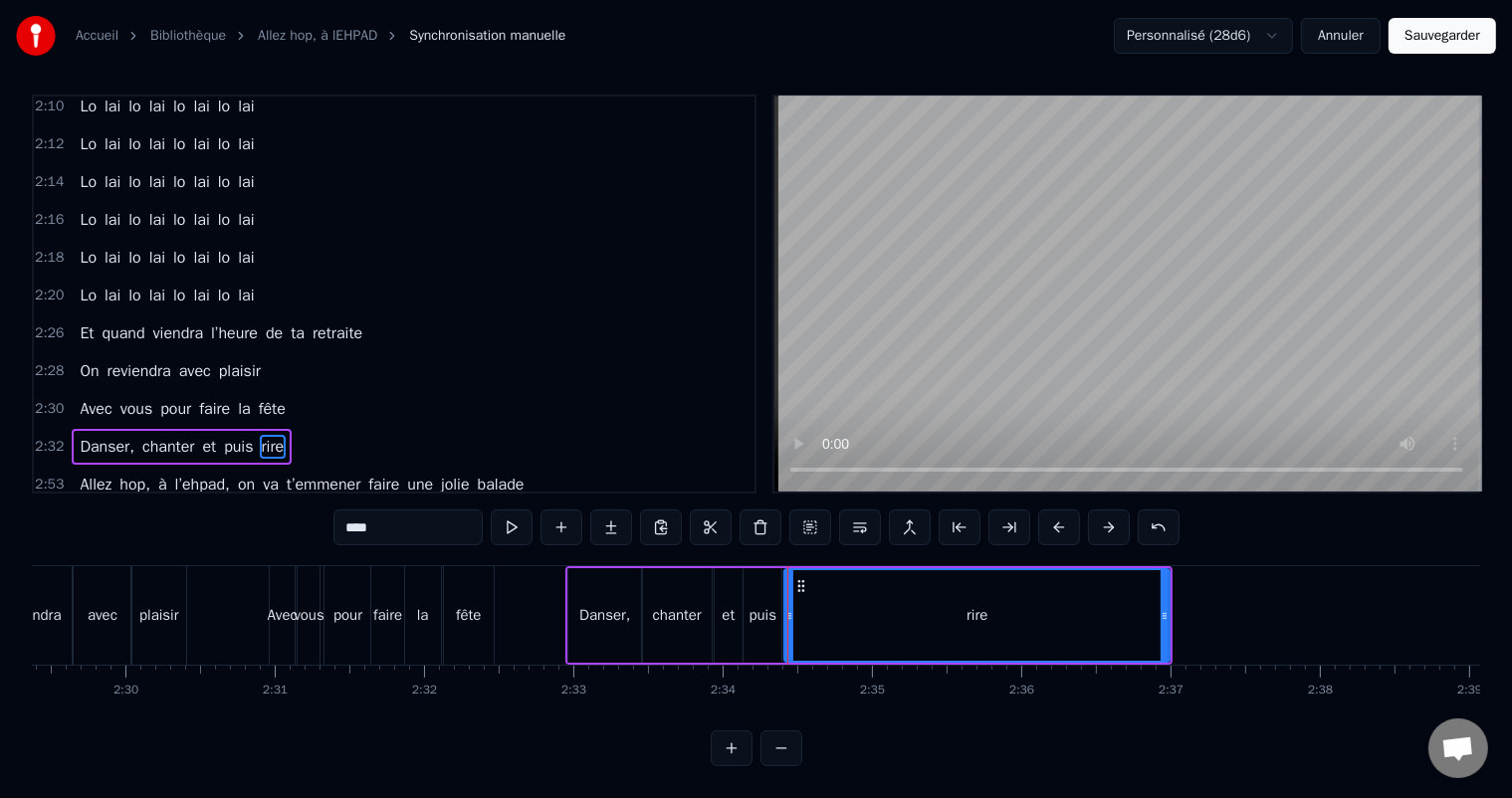 click on "Danser," at bounding box center [604, 615] 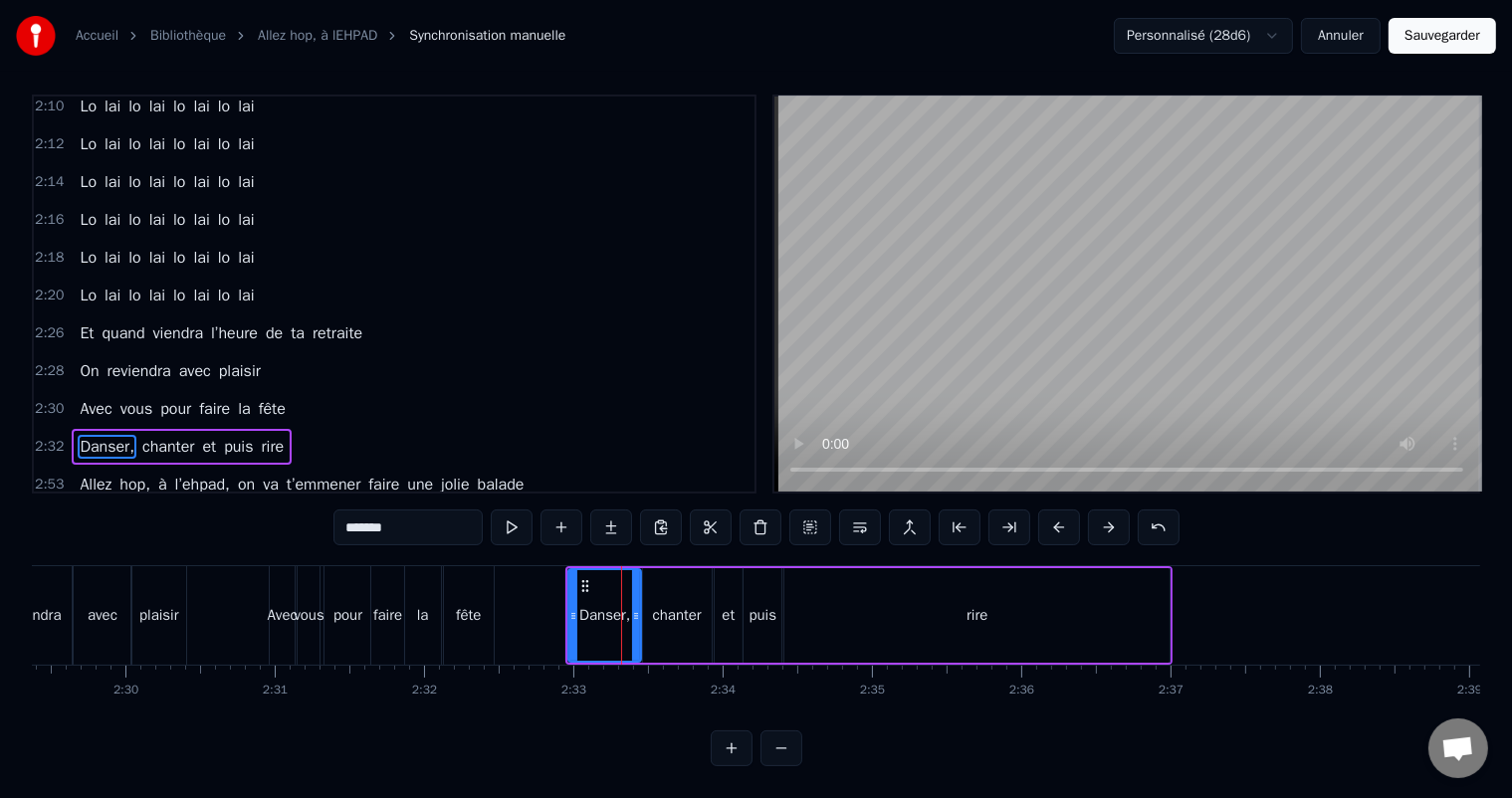 click on "fête" at bounding box center (469, 615) 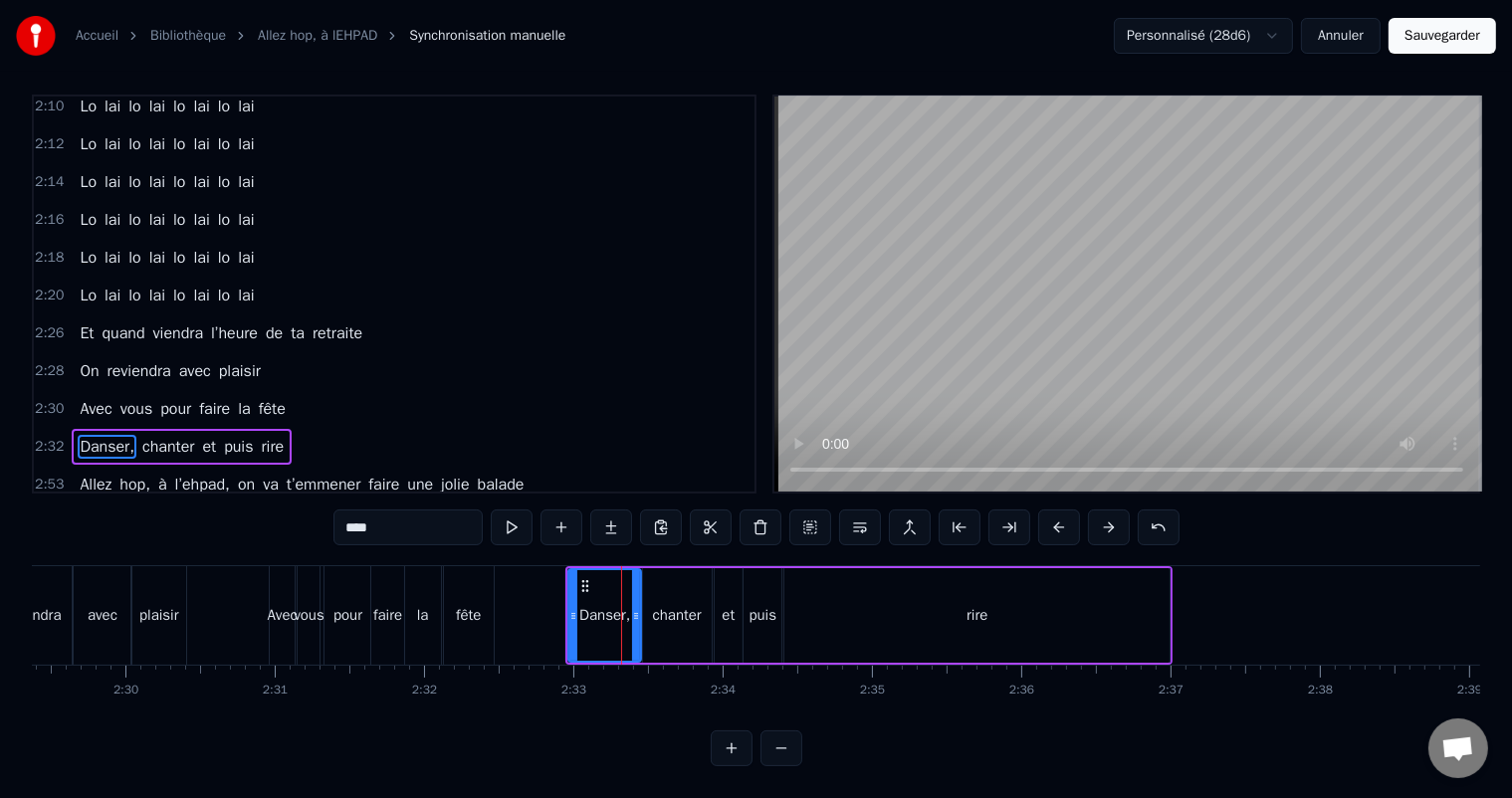 scroll, scrollTop: 0, scrollLeft: 0, axis: both 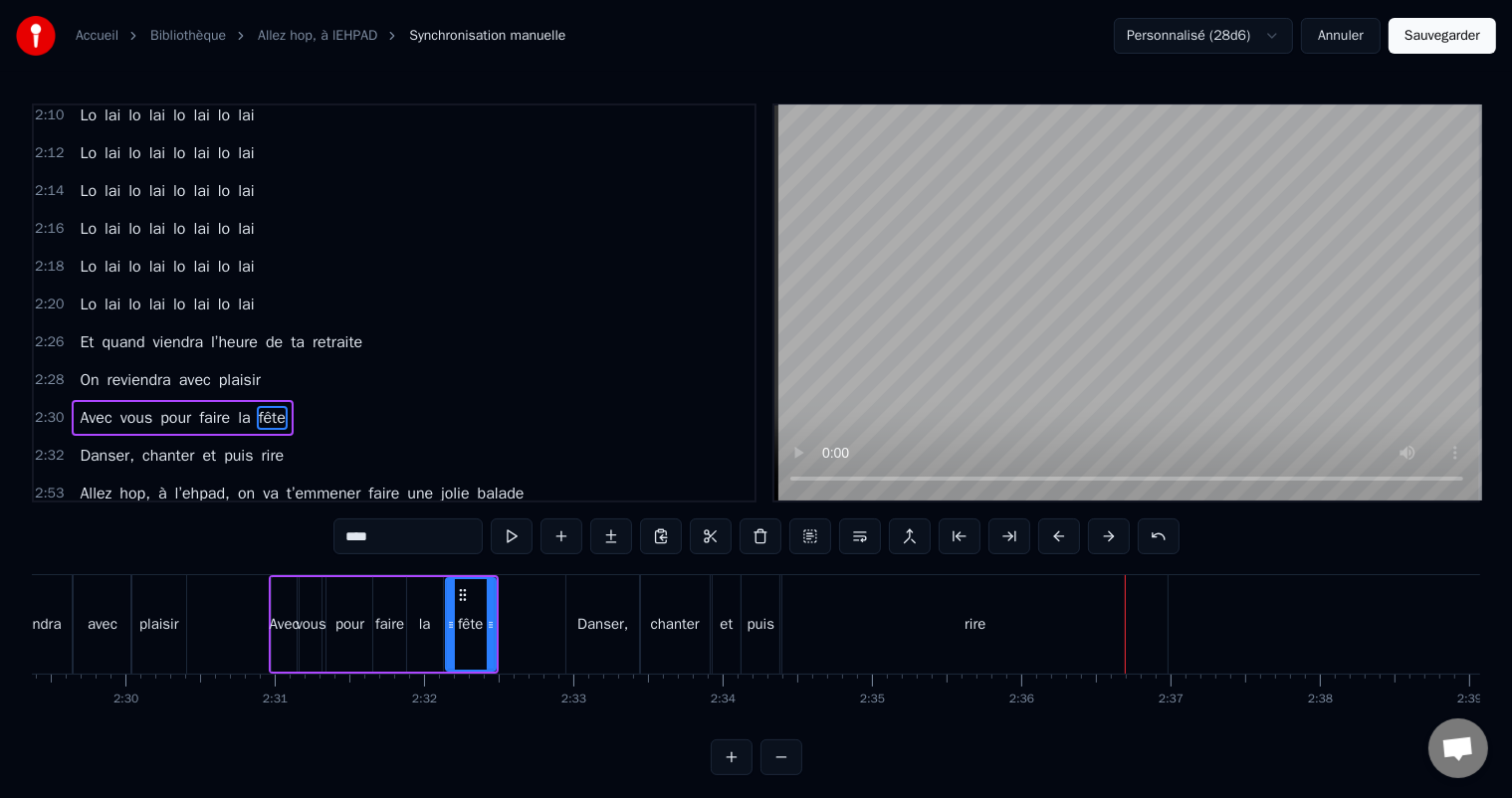 click on "fête" at bounding box center [470, 624] 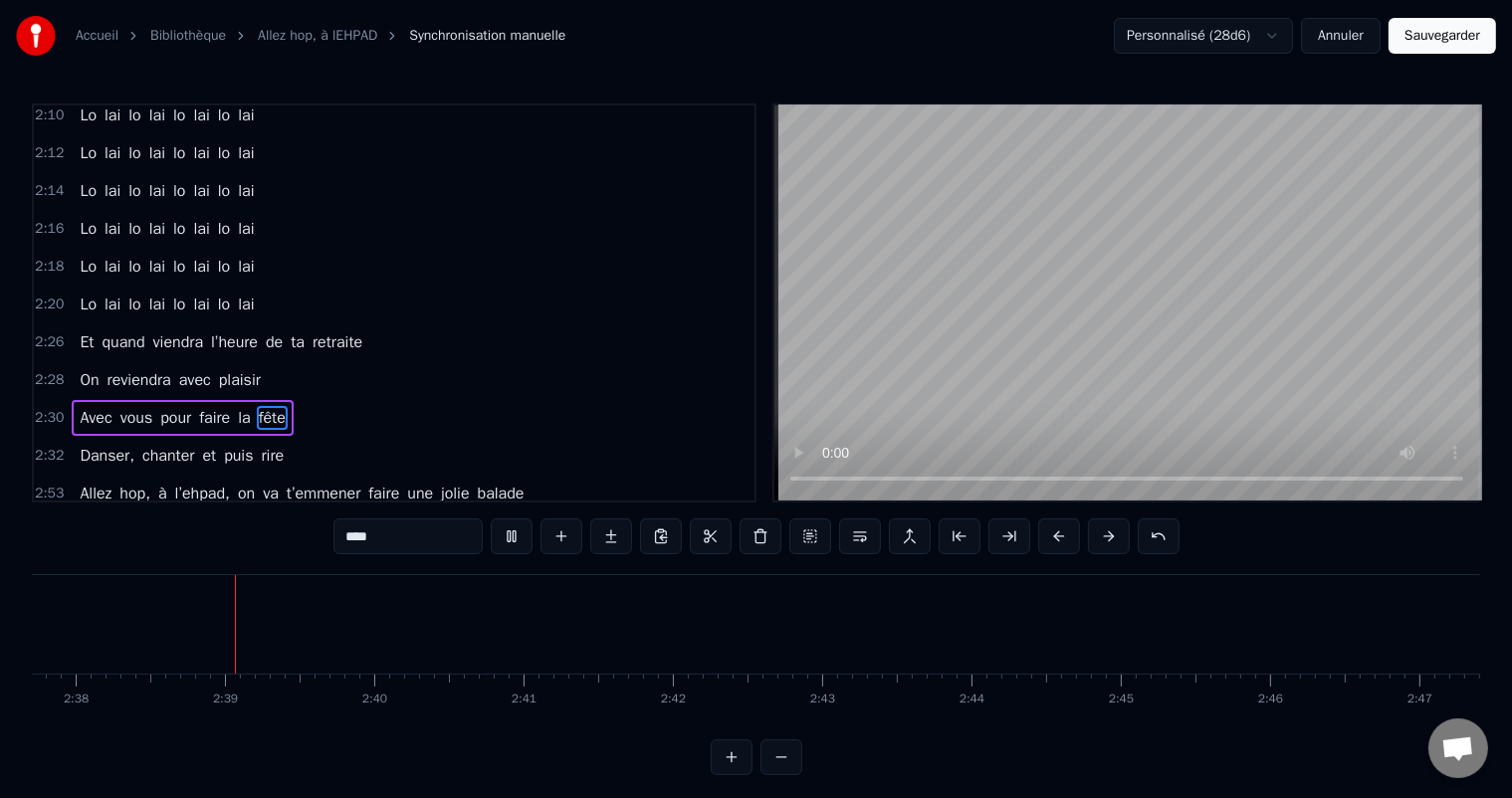scroll, scrollTop: 0, scrollLeft: 23559, axis: horizontal 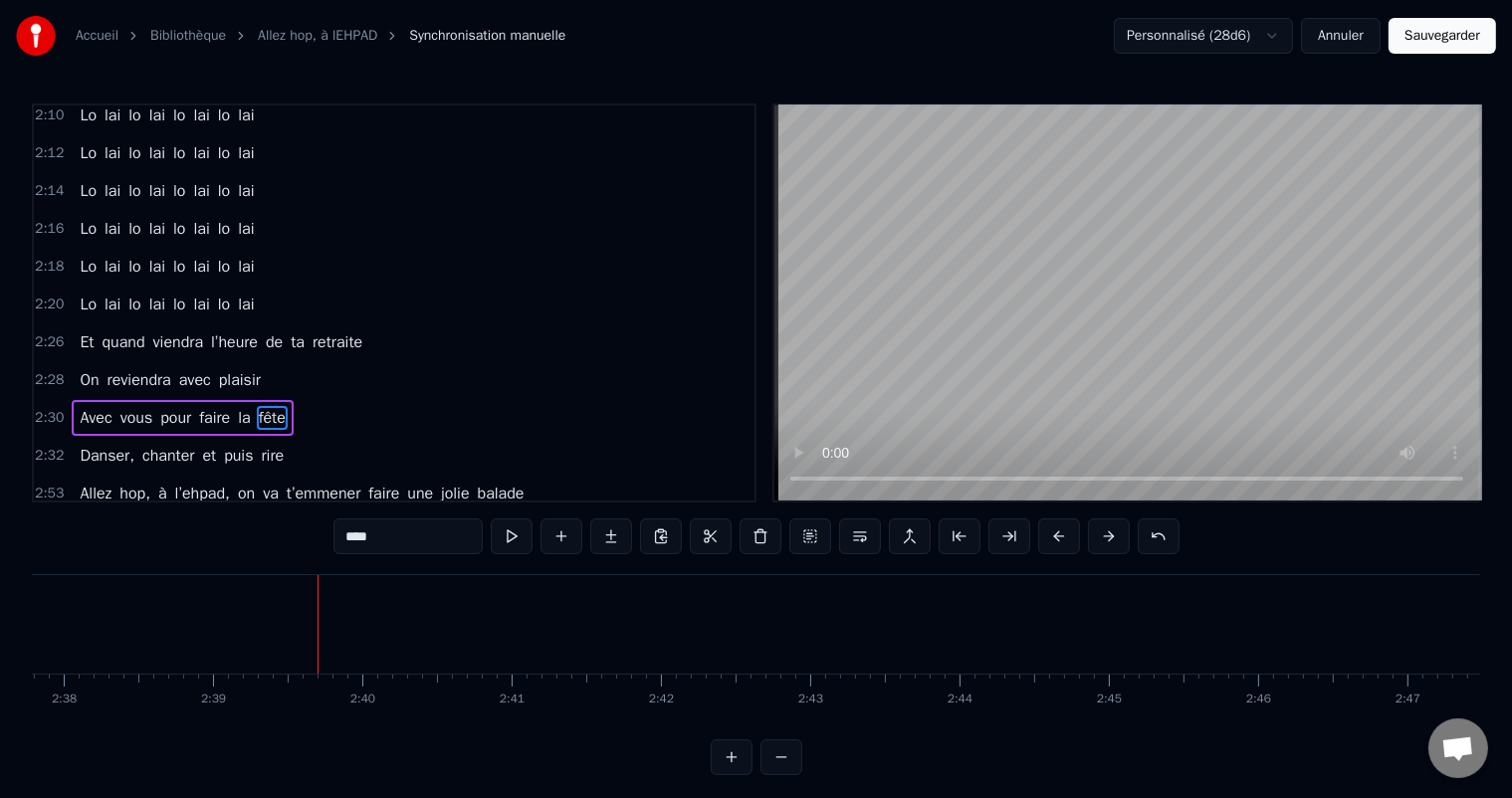 click on "Allez hop, à l’ehpad, on va t’emmener faire une jolie balade" at bounding box center [302, 494] 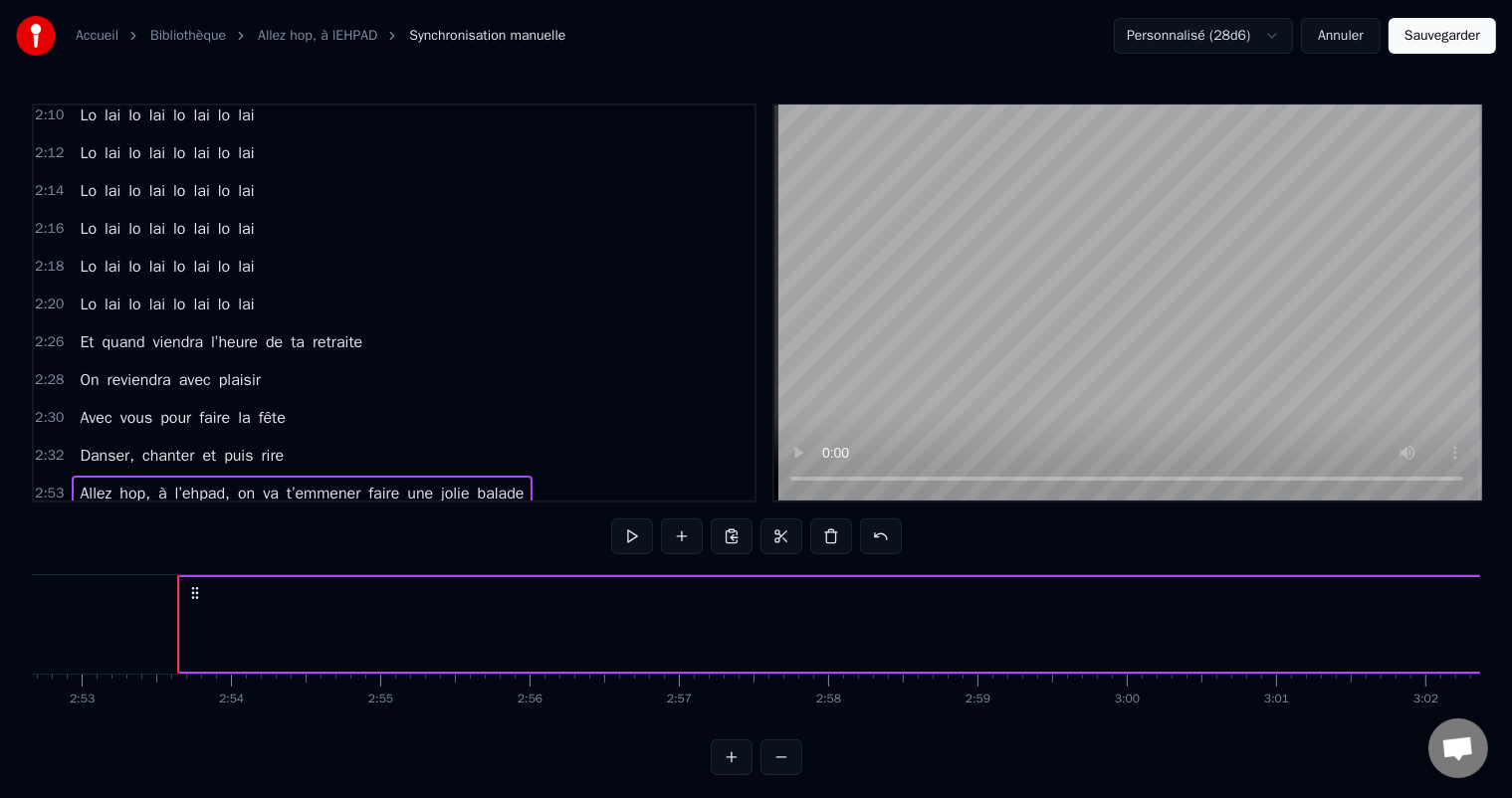 scroll, scrollTop: 0, scrollLeft: 25825, axis: horizontal 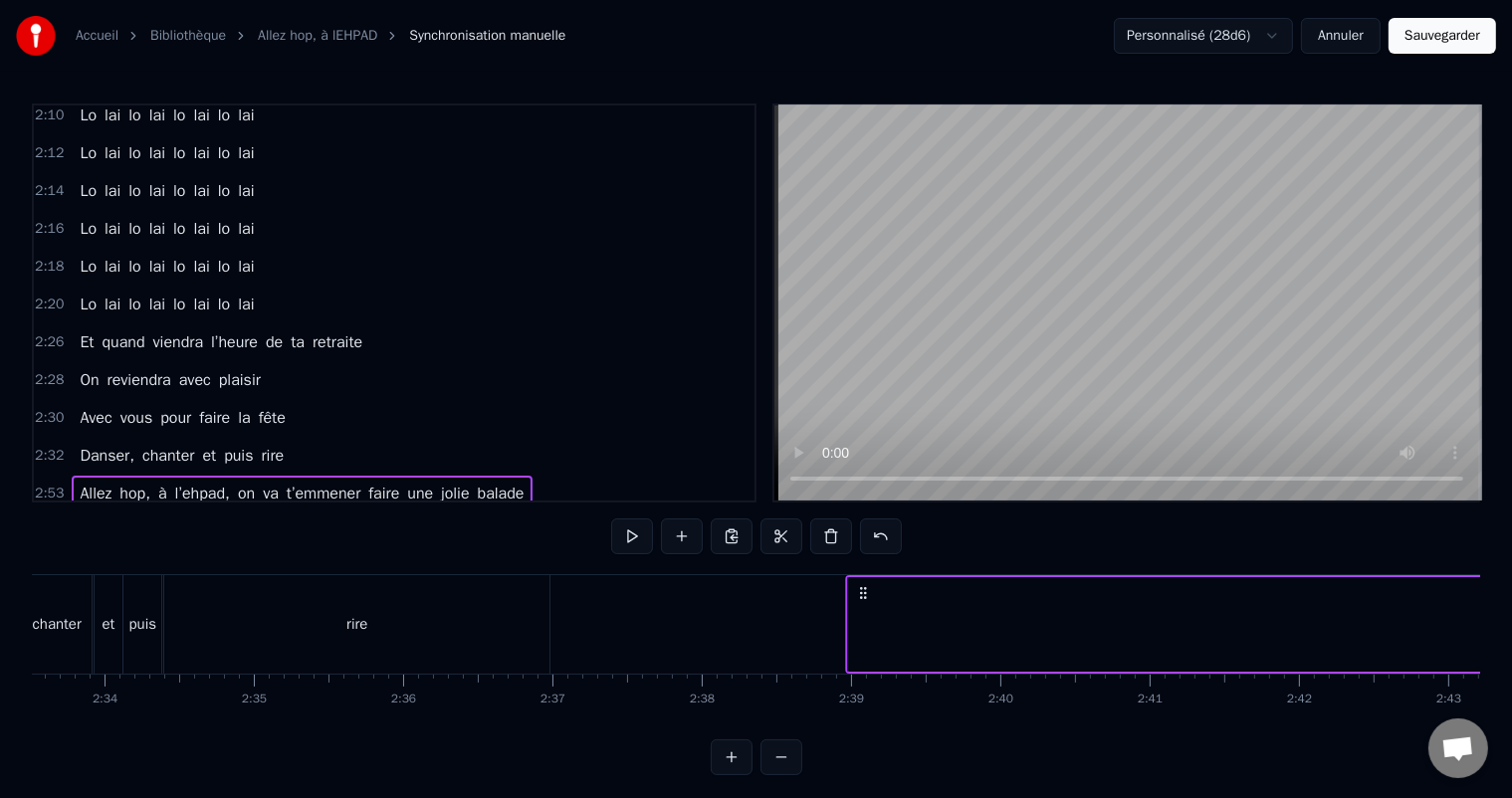 drag, startPoint x: 147, startPoint y: 595, endPoint x: 861, endPoint y: 602, distance: 714.0343 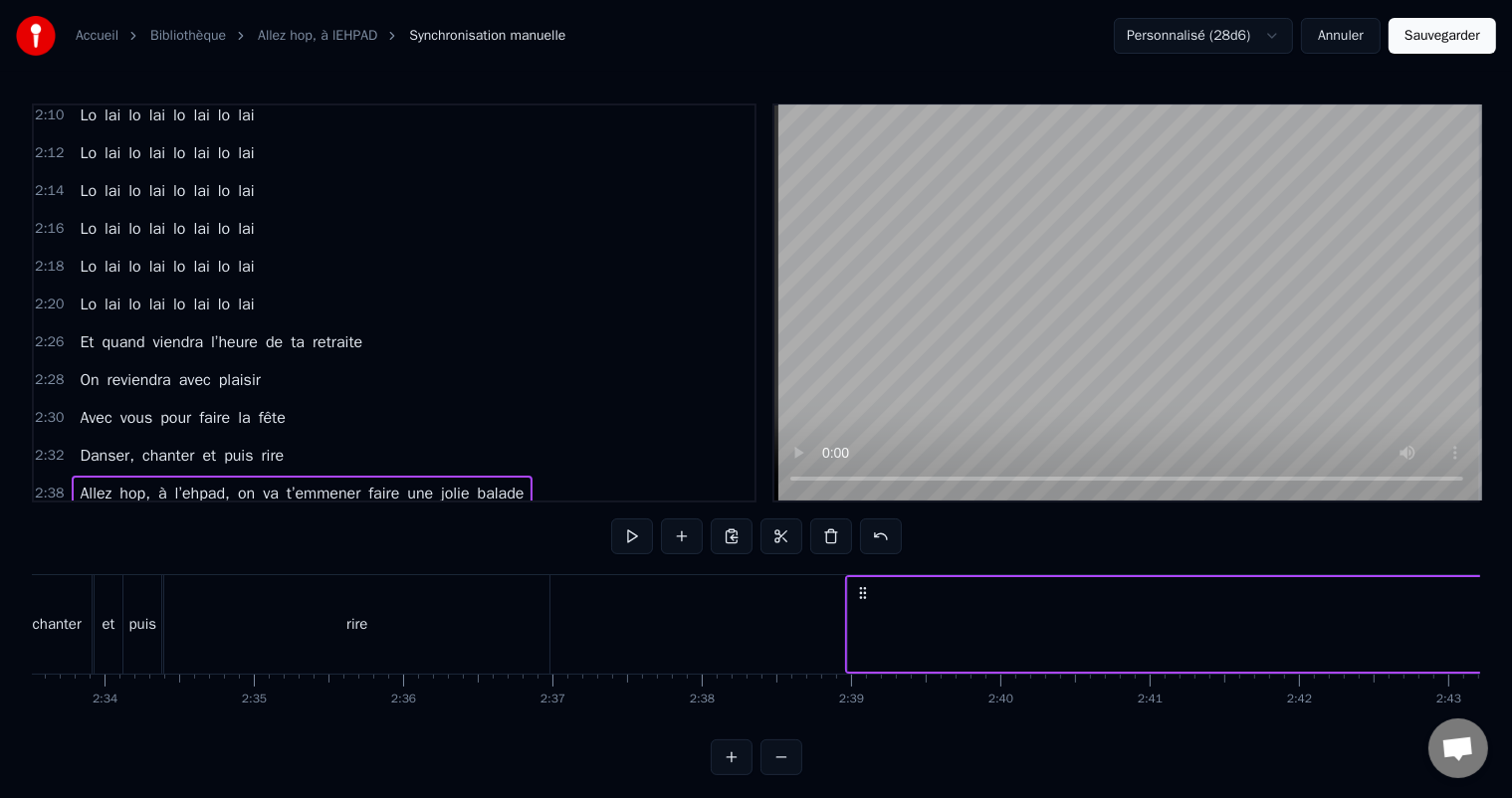 click on "Allez" at bounding box center (96, 494) 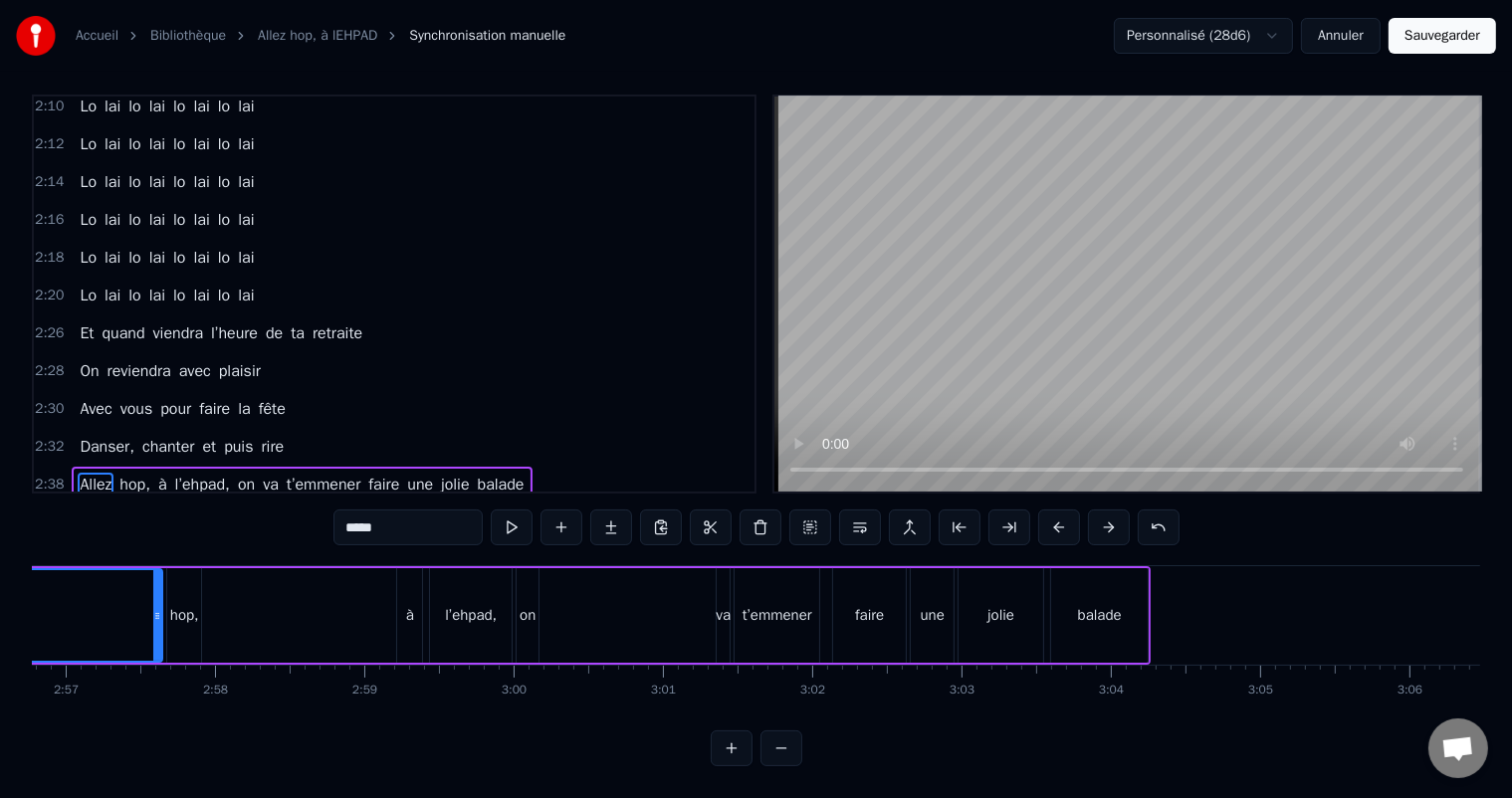 scroll, scrollTop: 0, scrollLeft: 26411, axis: horizontal 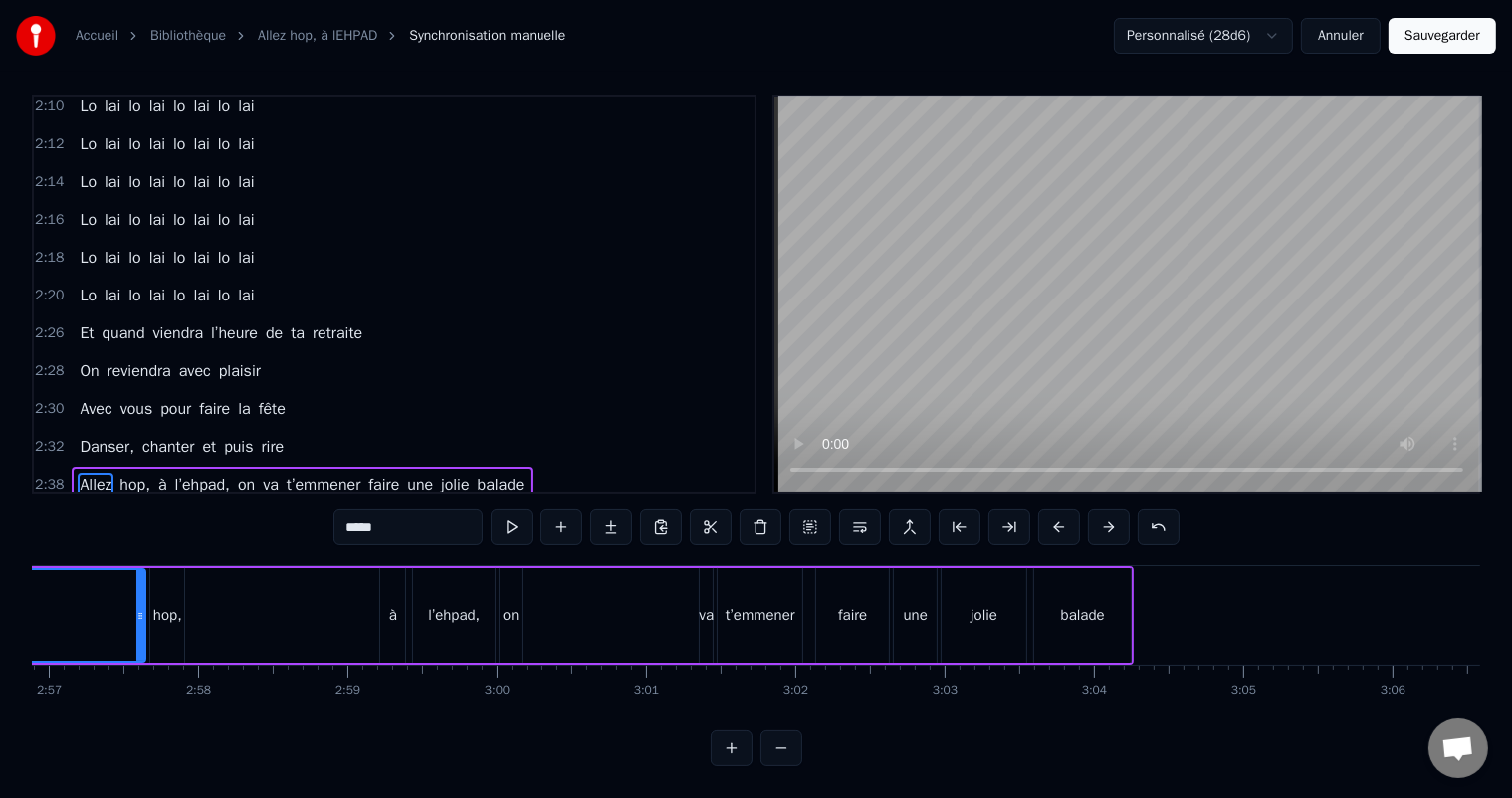 click on "Allez hop, à l’ehpad, on va t’emmener faire une jolie balade" at bounding box center [-756, 615] 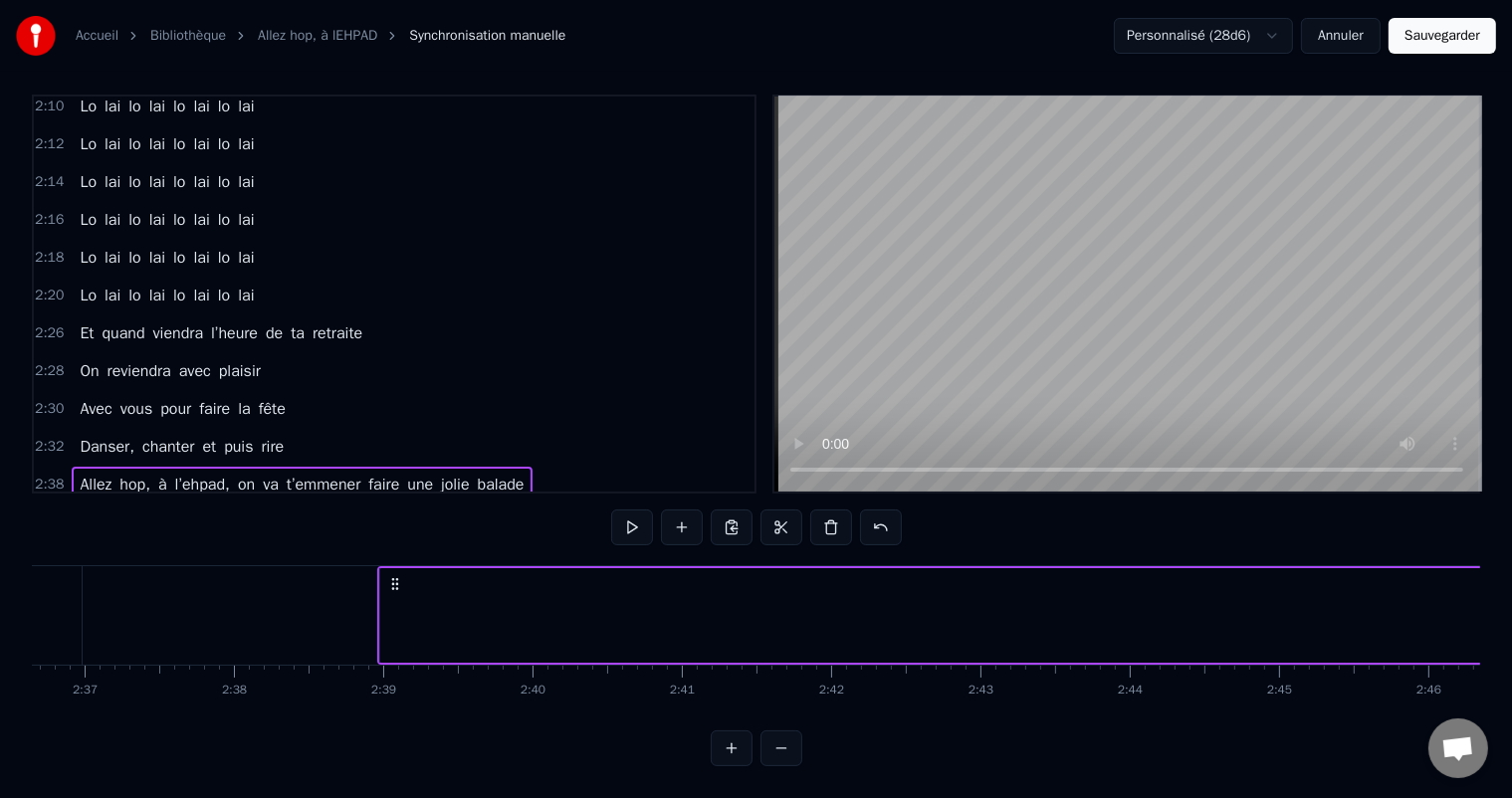 scroll, scrollTop: 0, scrollLeft: 23407, axis: horizontal 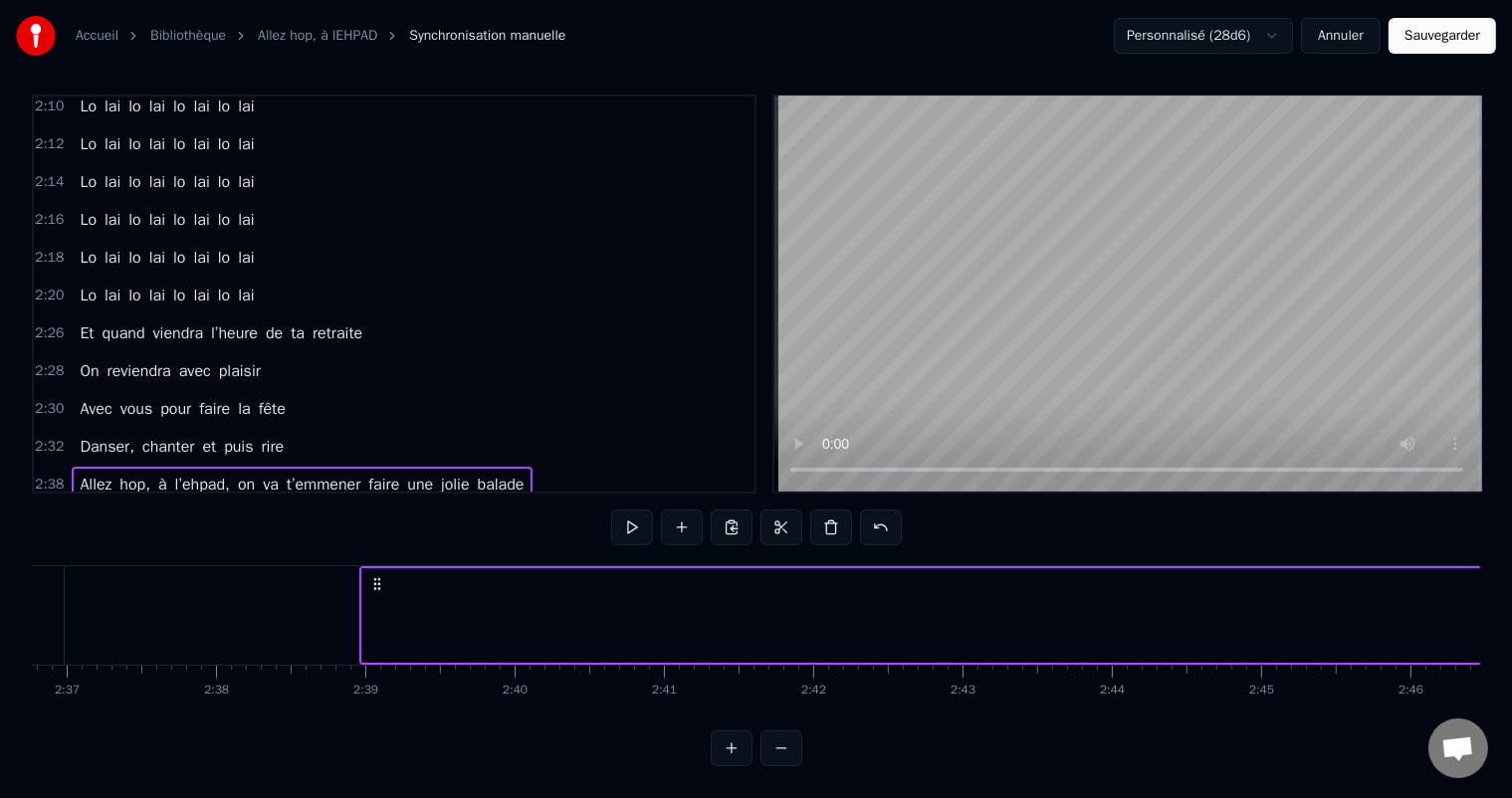 click 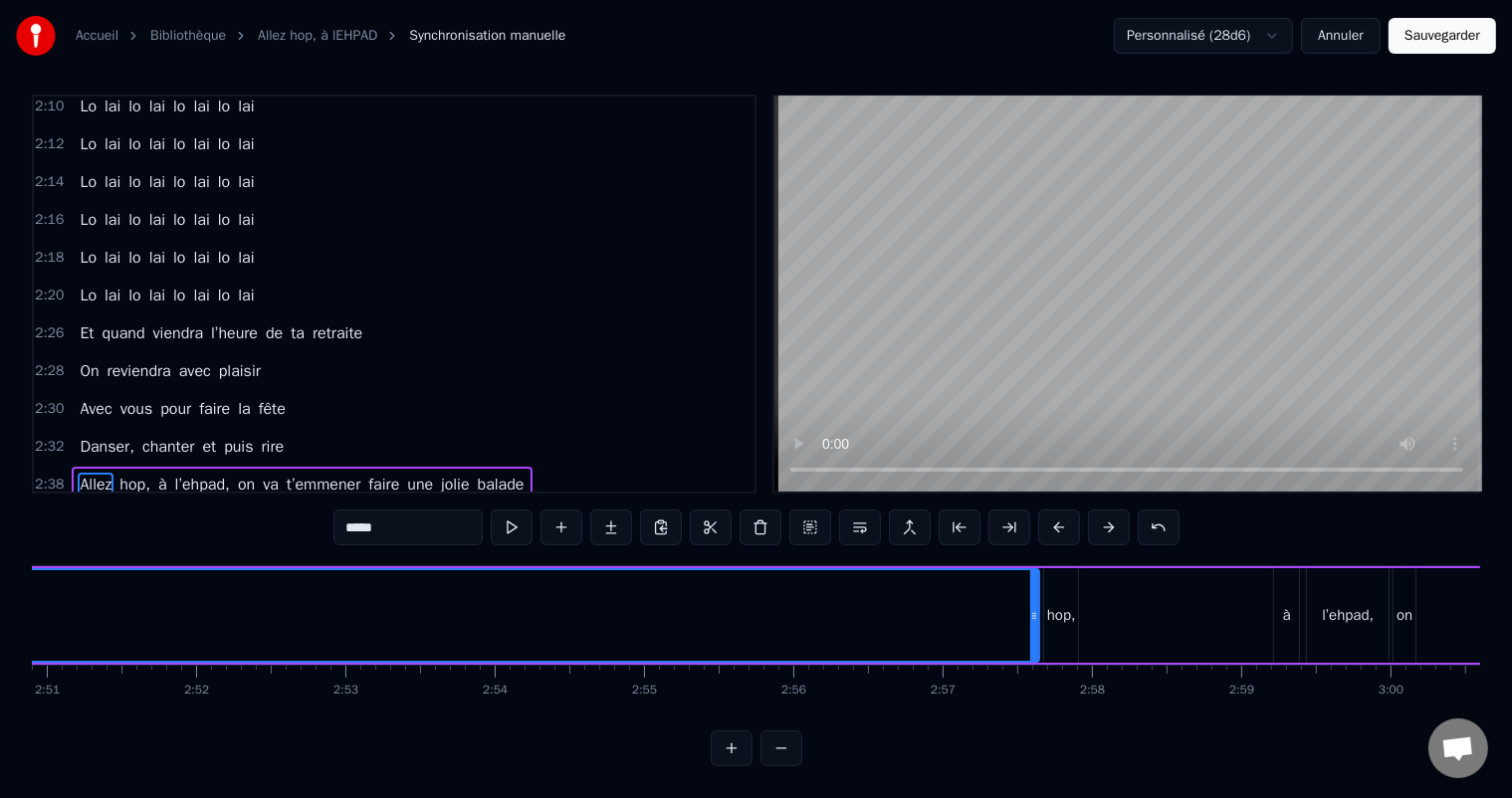 scroll, scrollTop: 0, scrollLeft: 25642, axis: horizontal 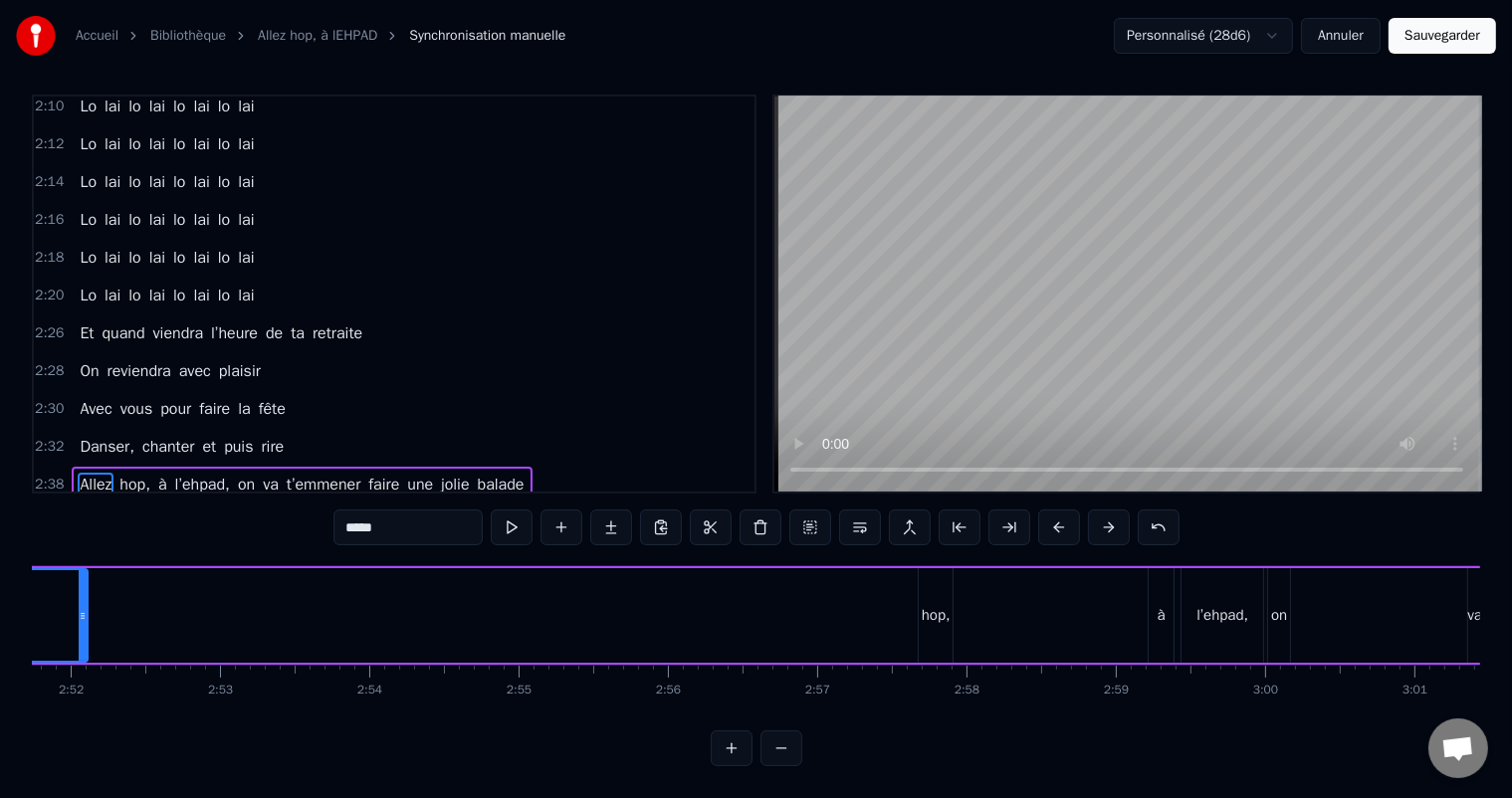 drag, startPoint x: 908, startPoint y: 601, endPoint x: 82, endPoint y: 560, distance: 827.017 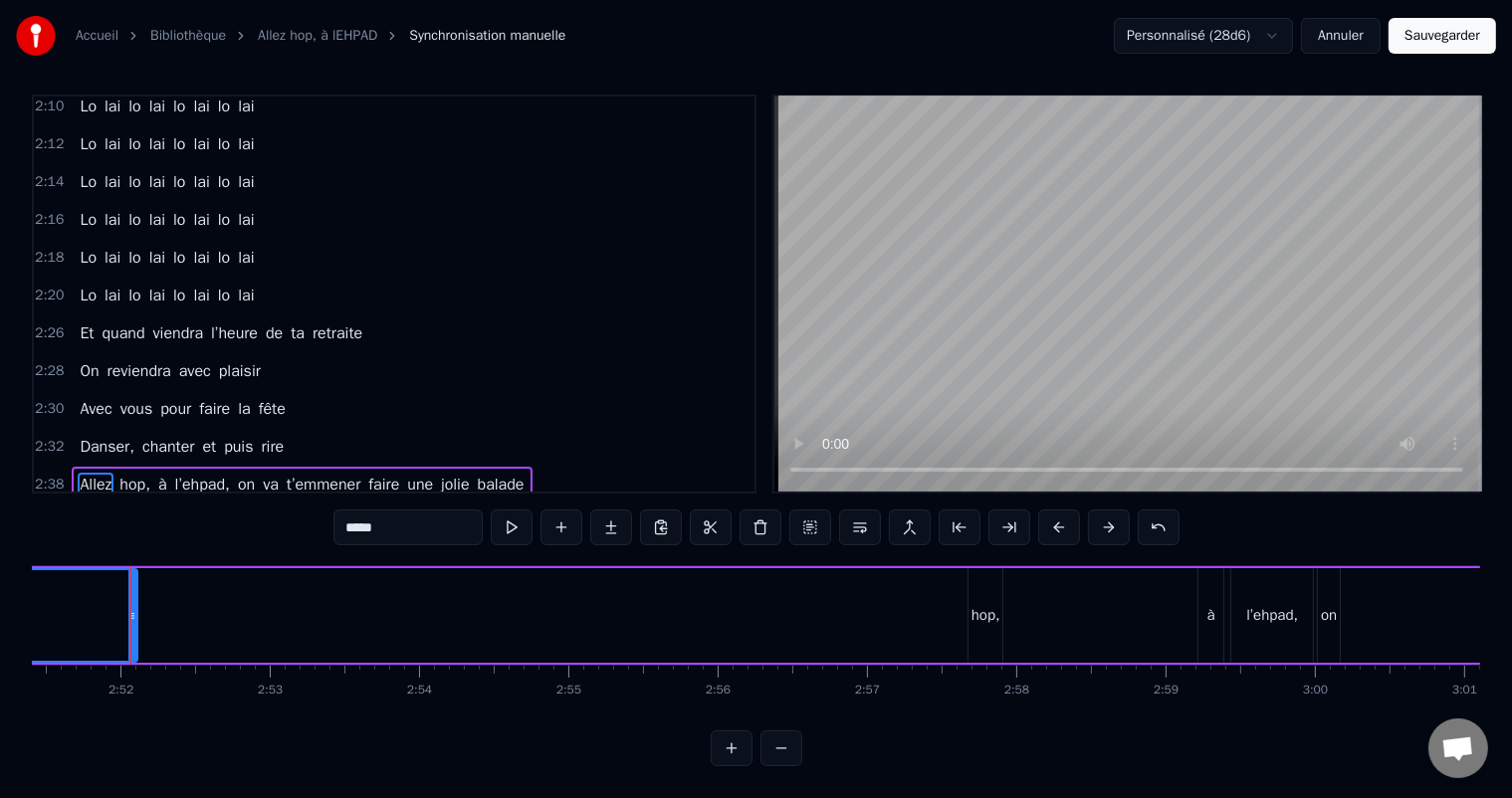 scroll, scrollTop: 0, scrollLeft: 25591, axis: horizontal 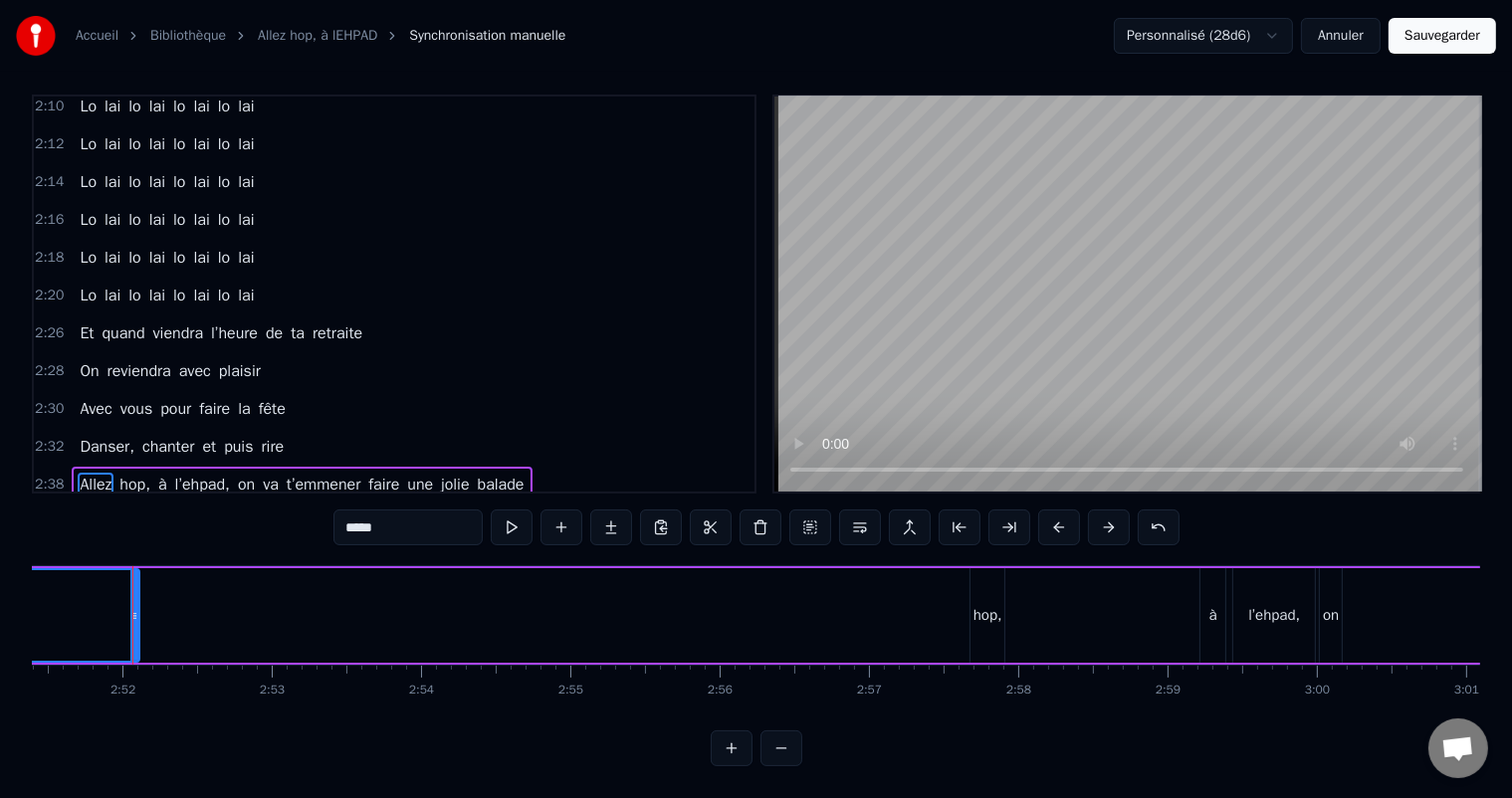 click on "hop," at bounding box center [987, 615] 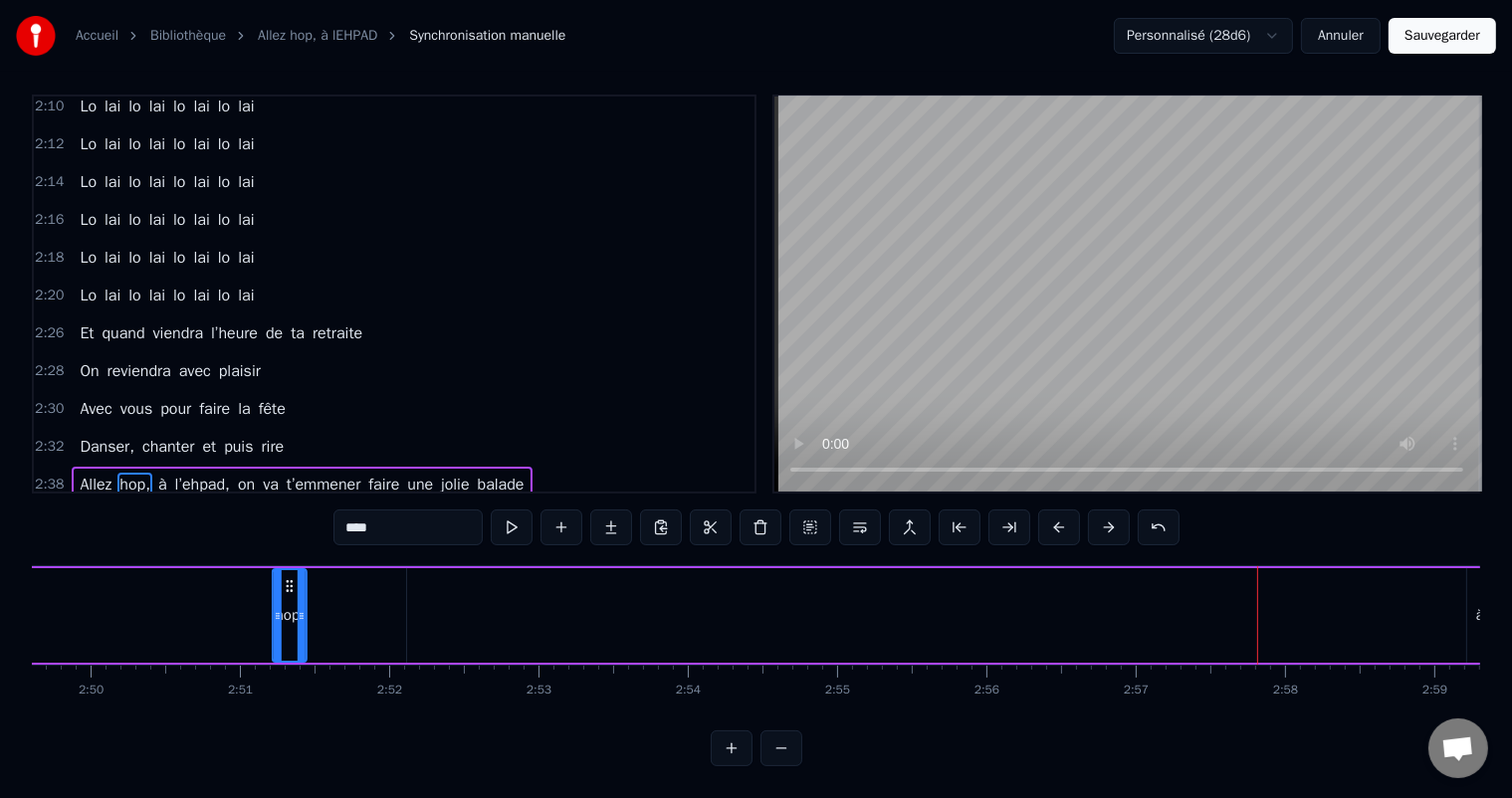 scroll, scrollTop: 0, scrollLeft: 25318, axis: horizontal 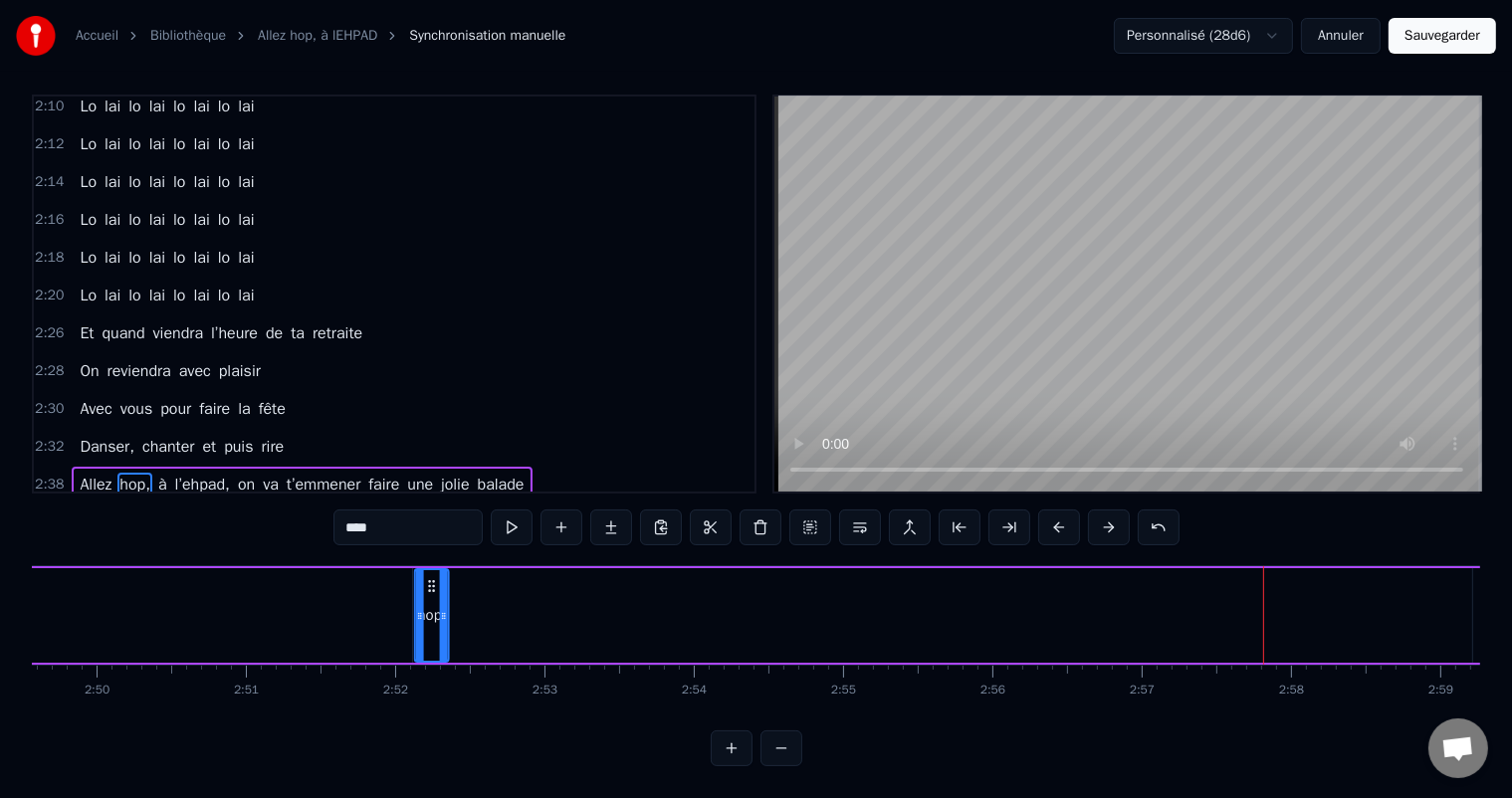 drag, startPoint x: 931, startPoint y: 564, endPoint x: 430, endPoint y: 589, distance: 501.62336 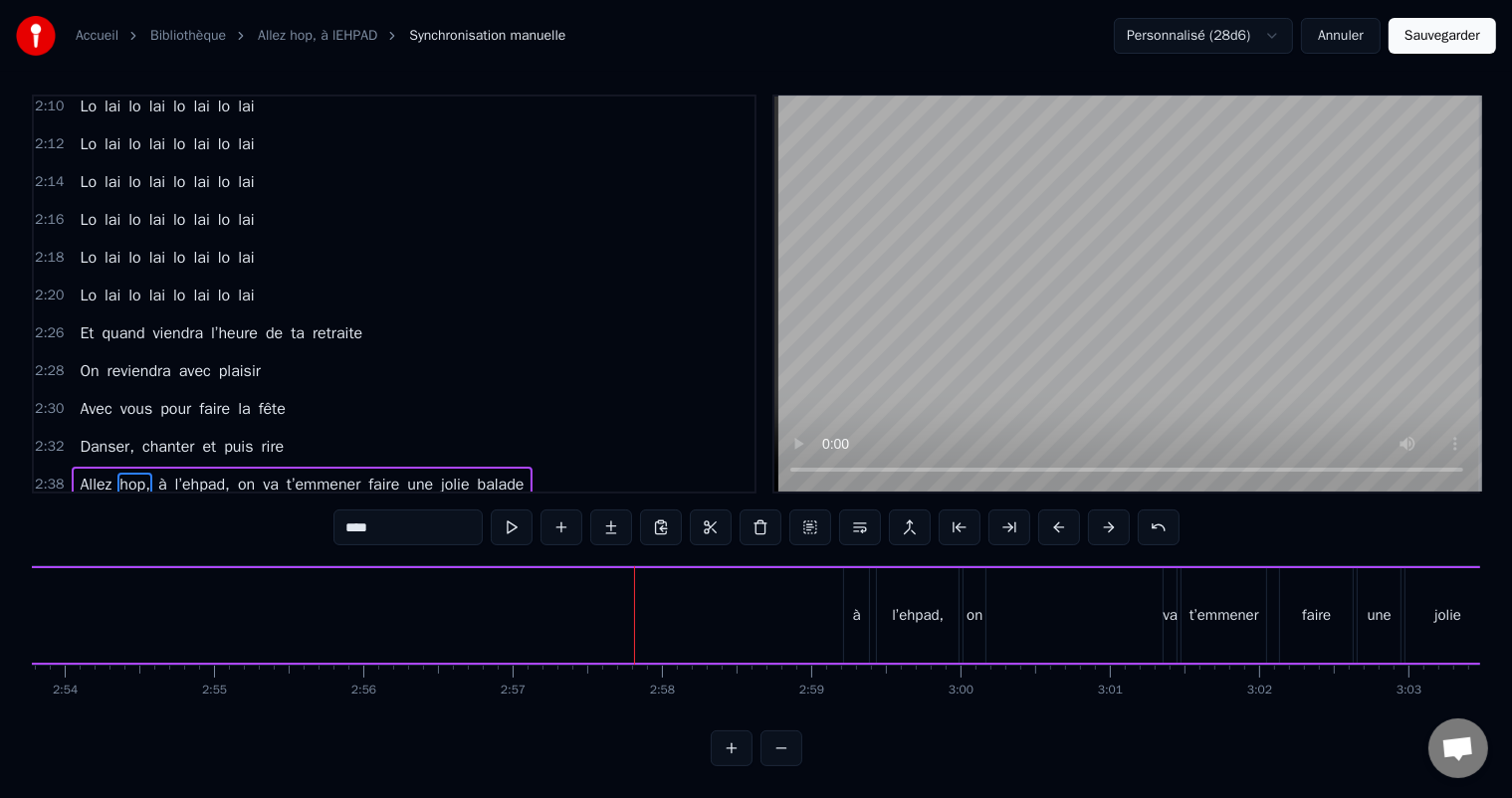 scroll, scrollTop: 0, scrollLeft: 26019, axis: horizontal 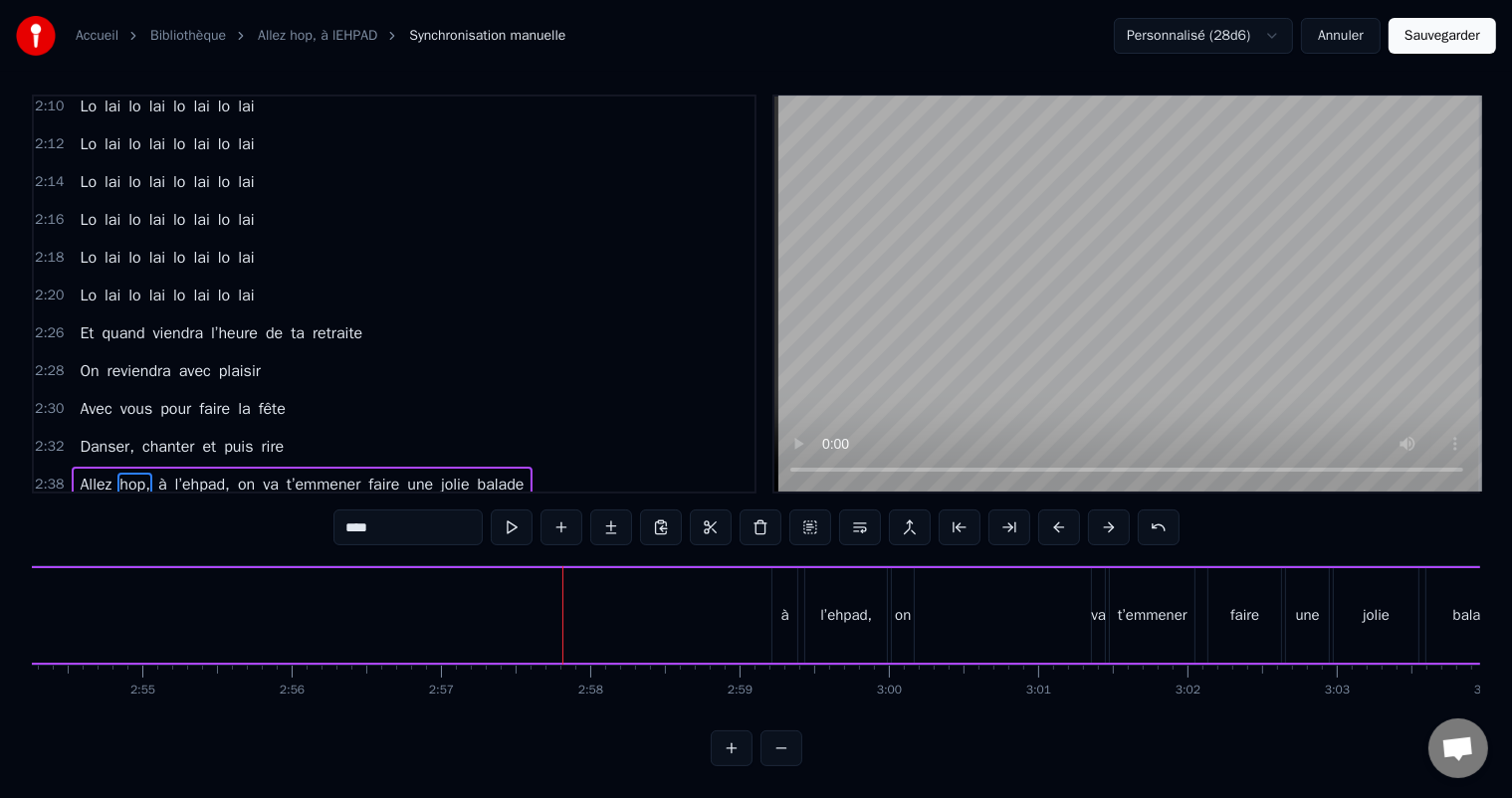 click on "à" at bounding box center (785, 615) 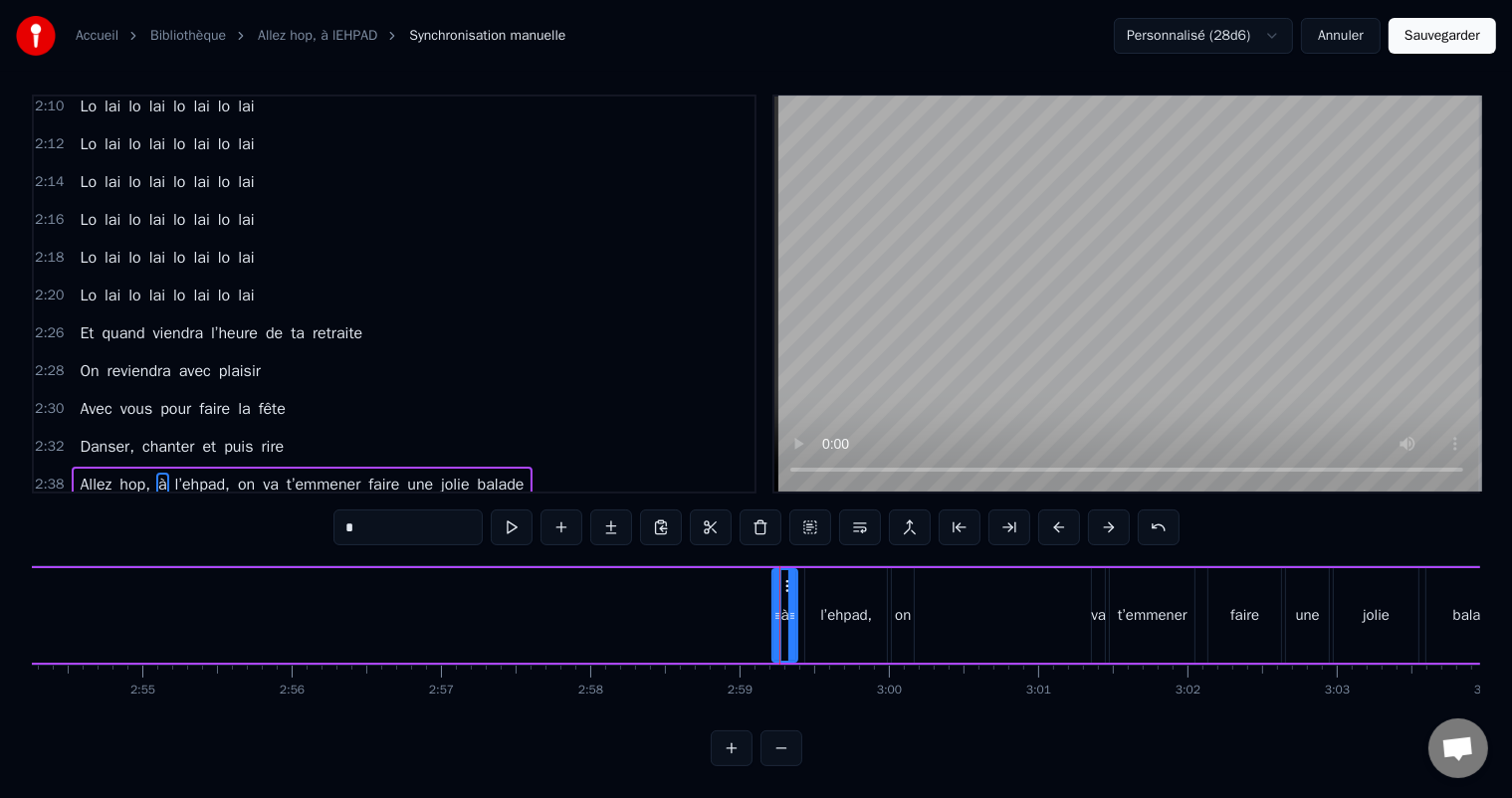click on "l’ehpad," at bounding box center (846, 615) 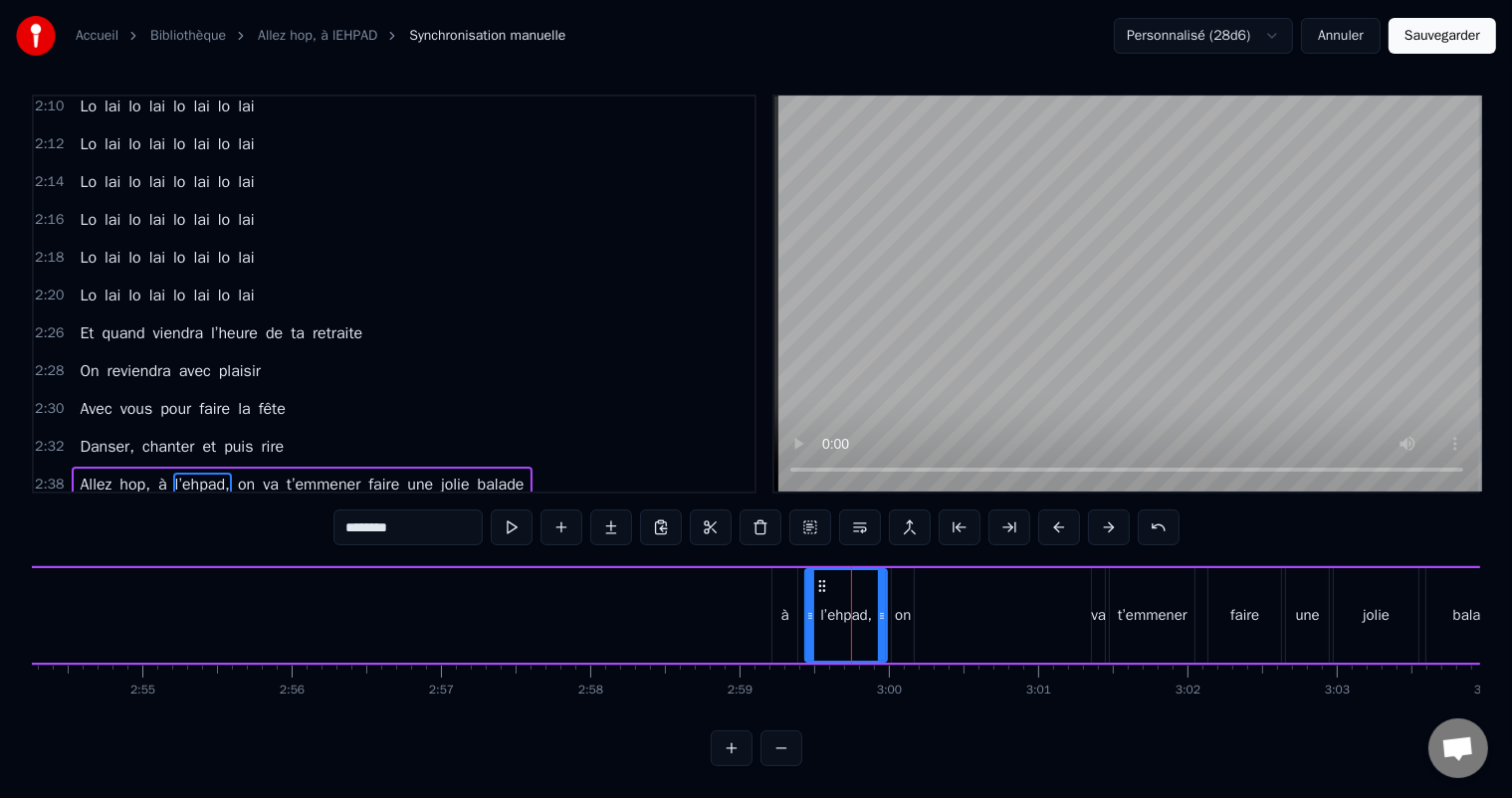 click on "à" at bounding box center [784, 615] 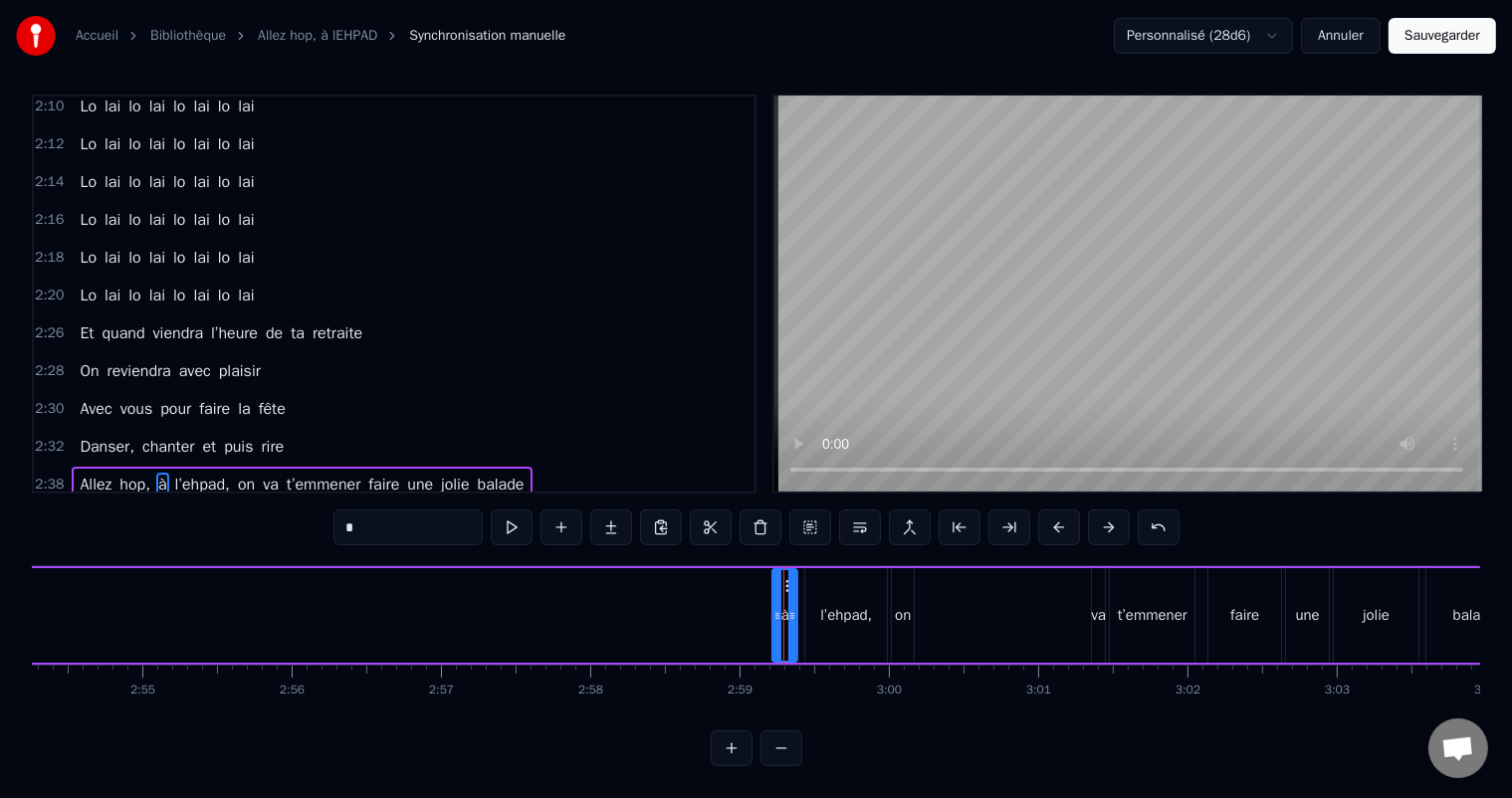 click at bounding box center (781, 748) 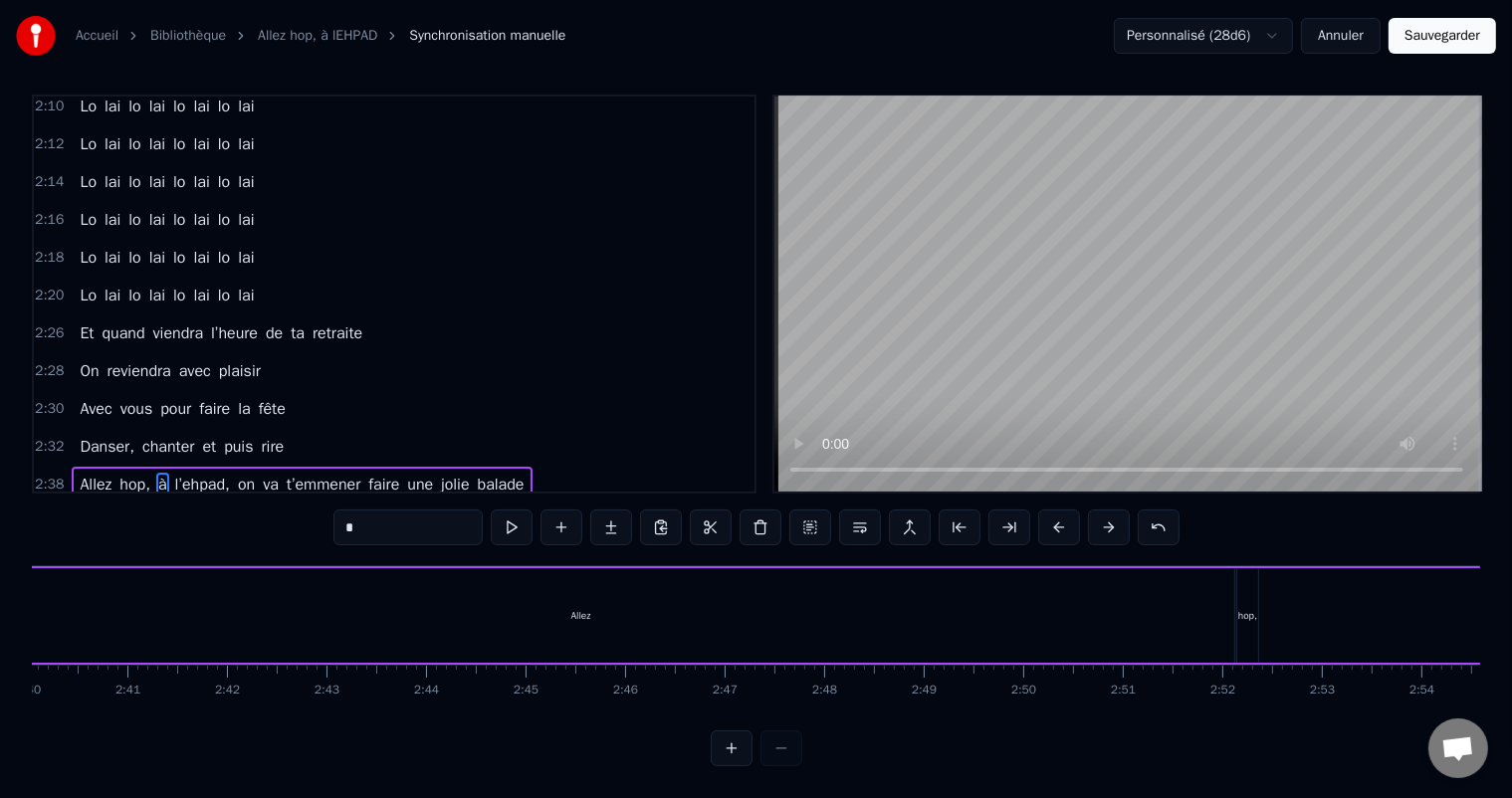 scroll, scrollTop: 0, scrollLeft: 15954, axis: horizontal 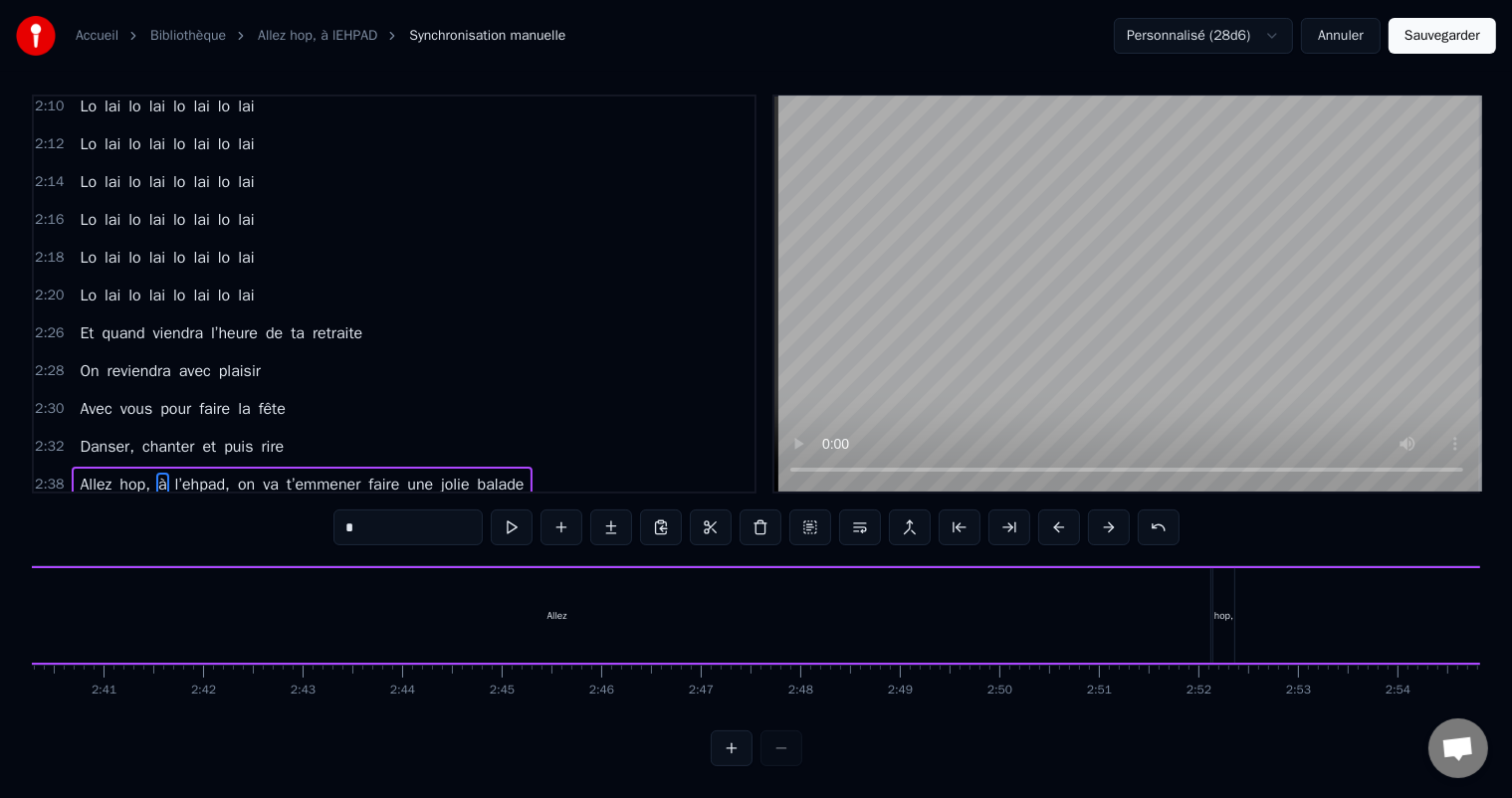 click on "Allez" at bounding box center (557, 615) 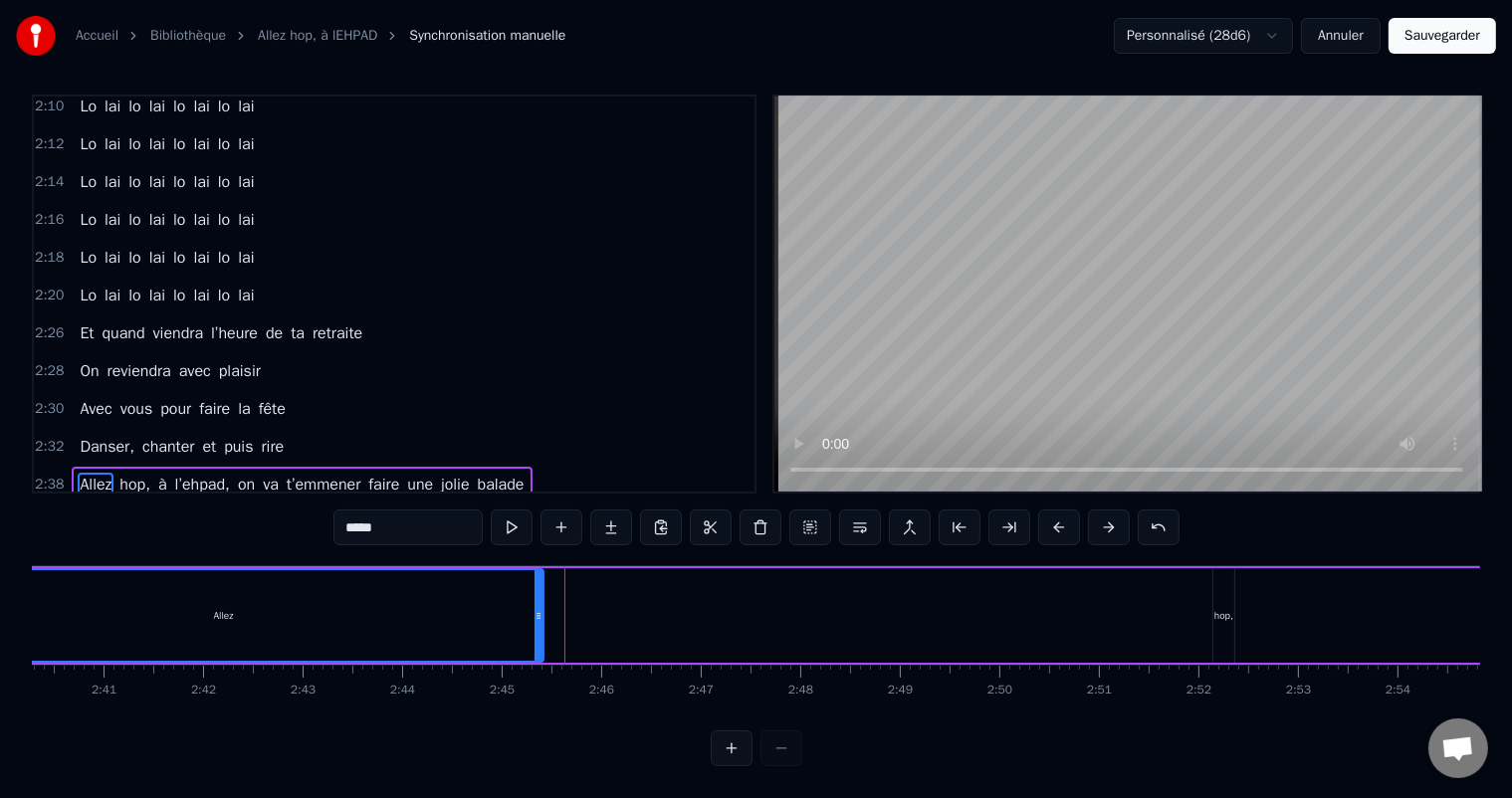 drag, startPoint x: 1202, startPoint y: 591, endPoint x: 536, endPoint y: 581, distance: 666.07507 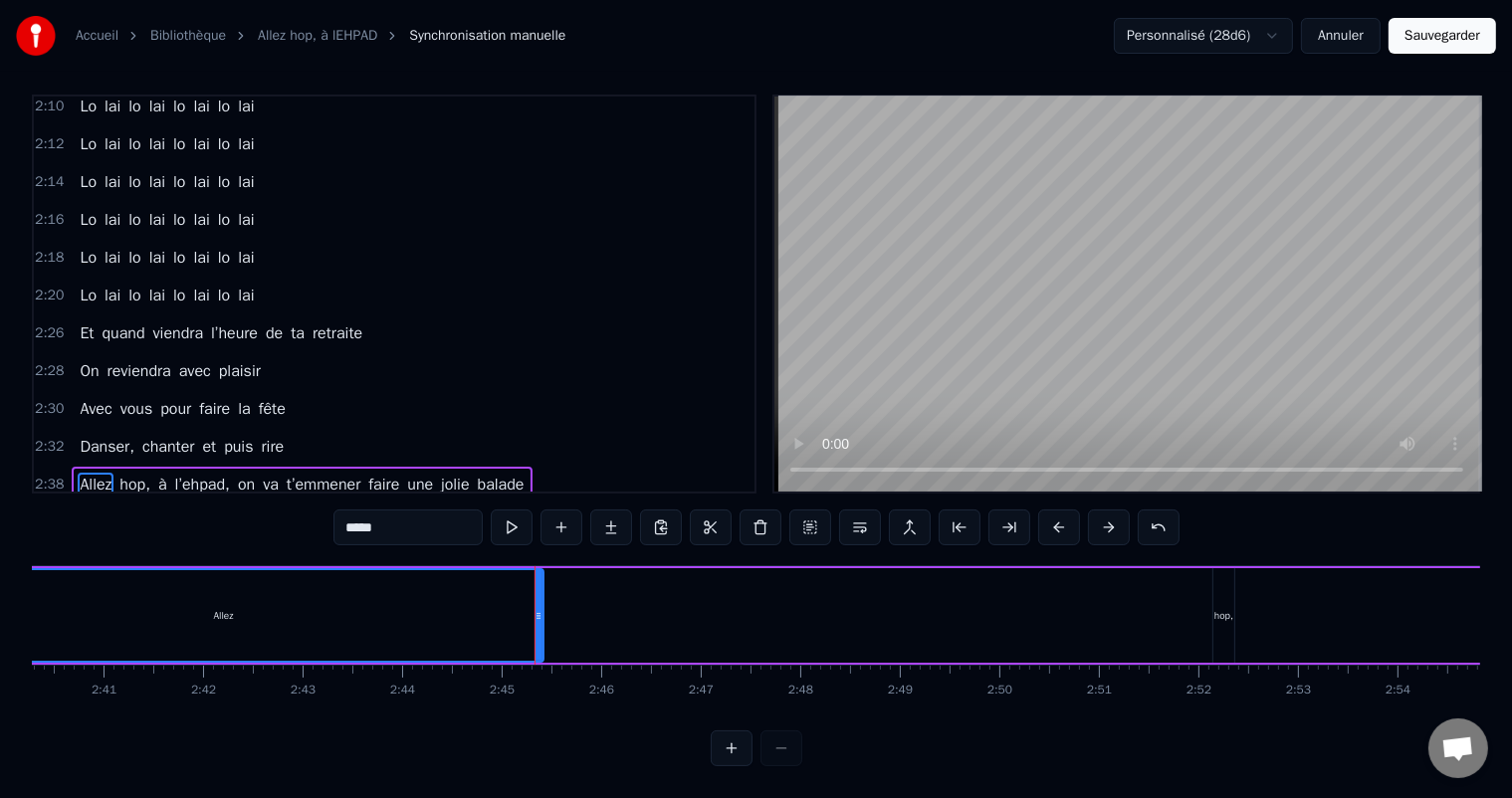 click on "hop," at bounding box center (1223, 615) 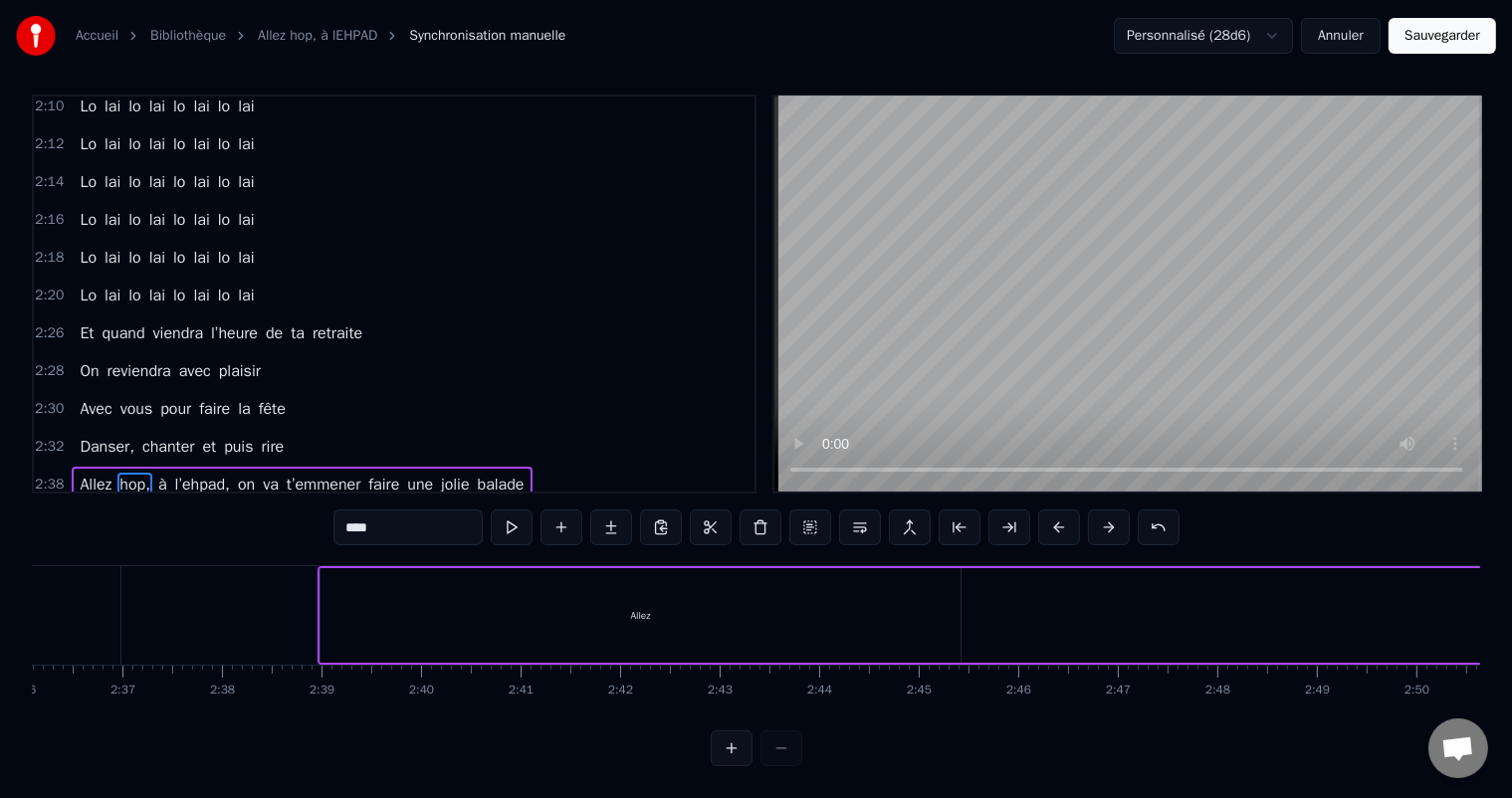 scroll, scrollTop: 0, scrollLeft: 15442, axis: horizontal 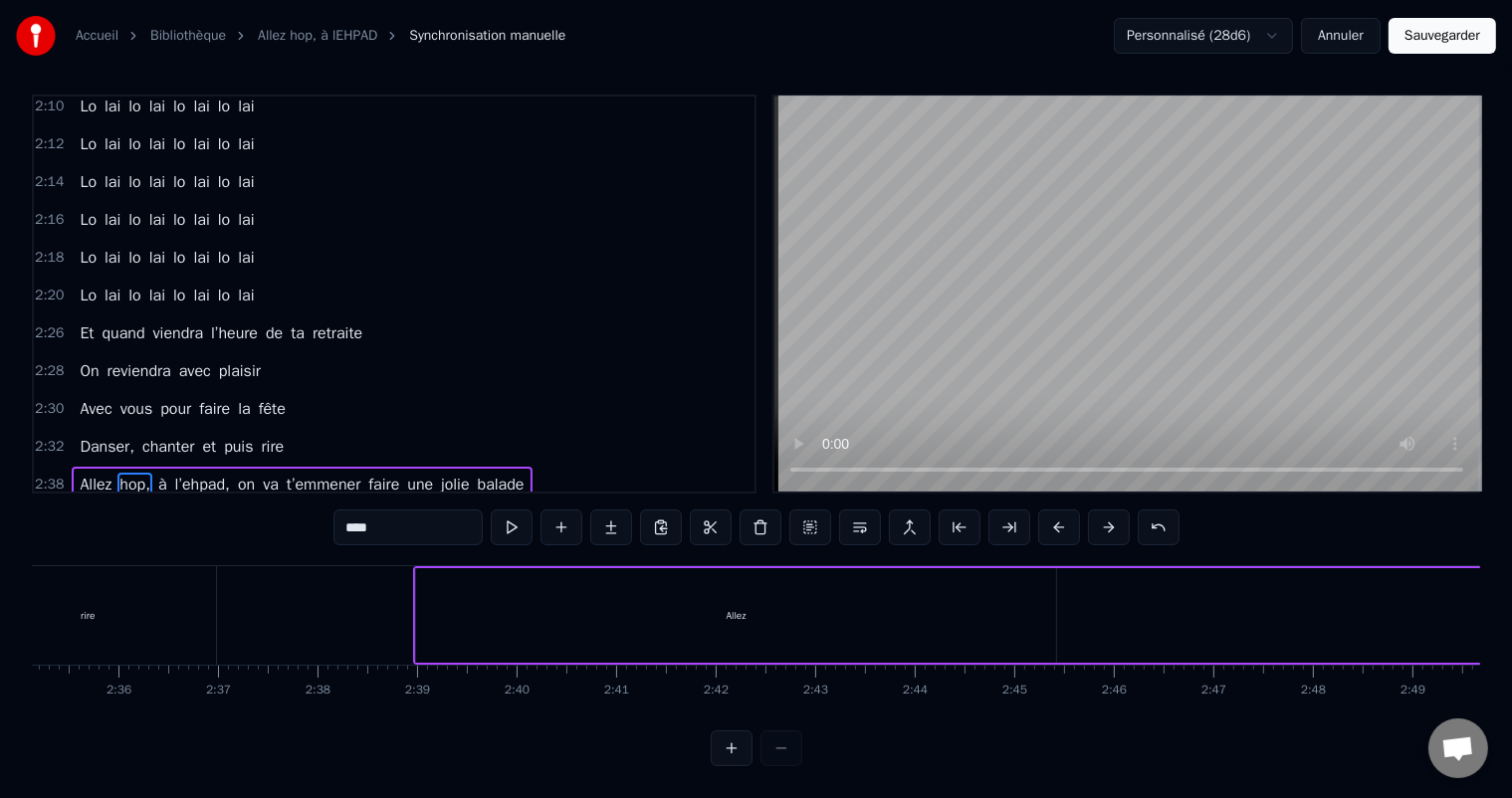 click on "Allez" at bounding box center (736, 615) 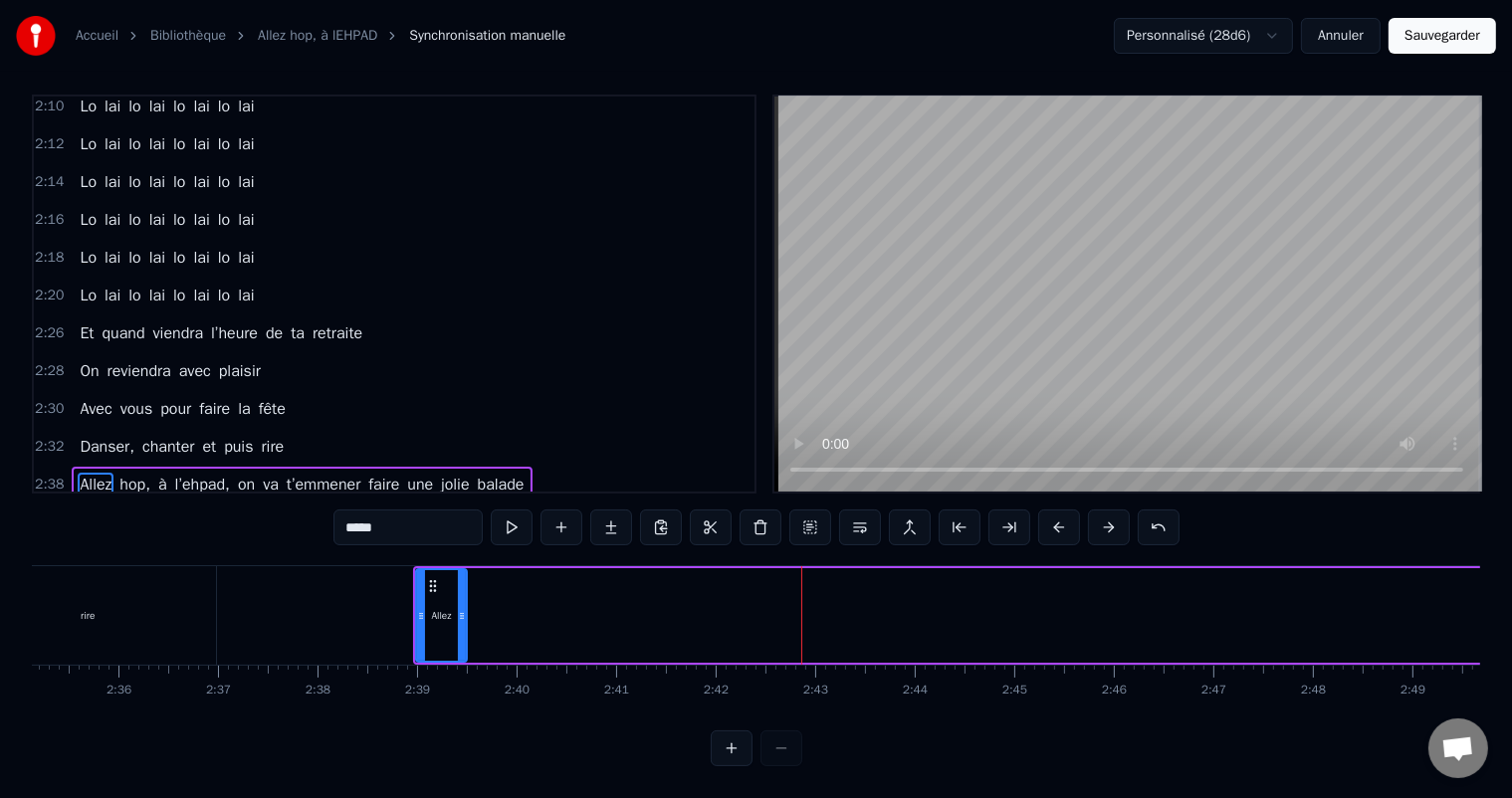 drag, startPoint x: 1048, startPoint y: 596, endPoint x: 459, endPoint y: 585, distance: 589.1027 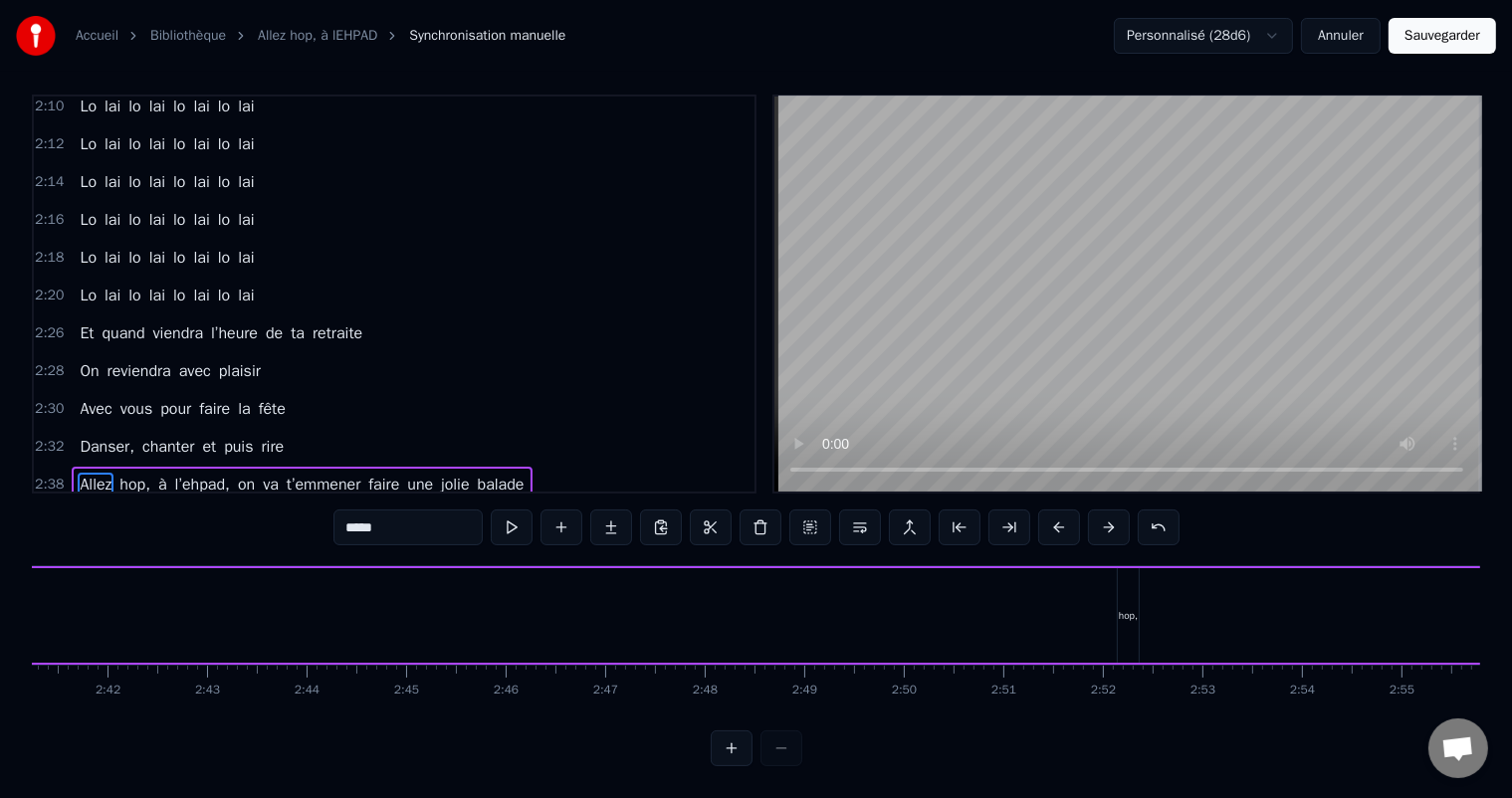 scroll, scrollTop: 0, scrollLeft: 16062, axis: horizontal 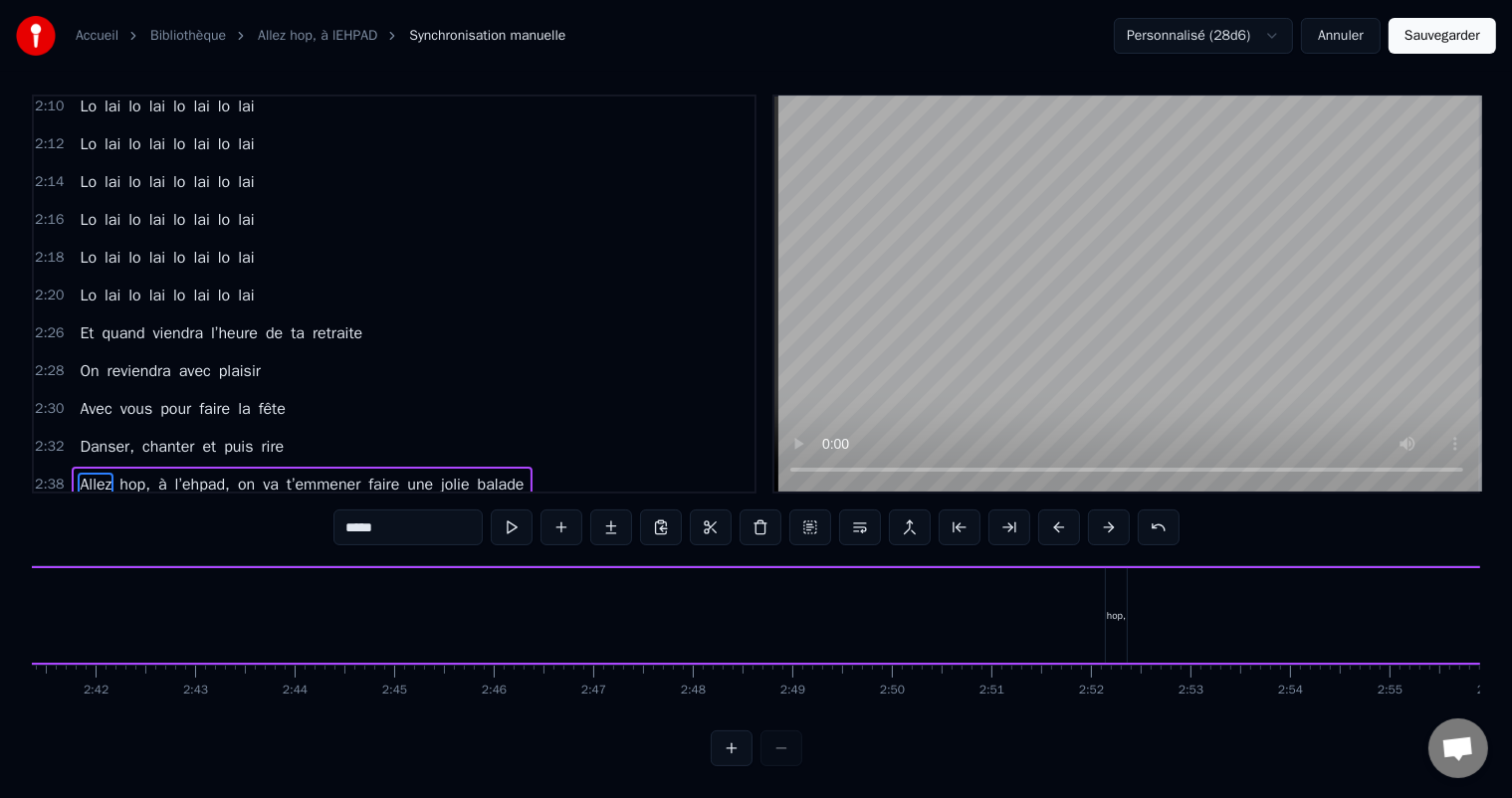 click on "hop," at bounding box center [1117, 615] 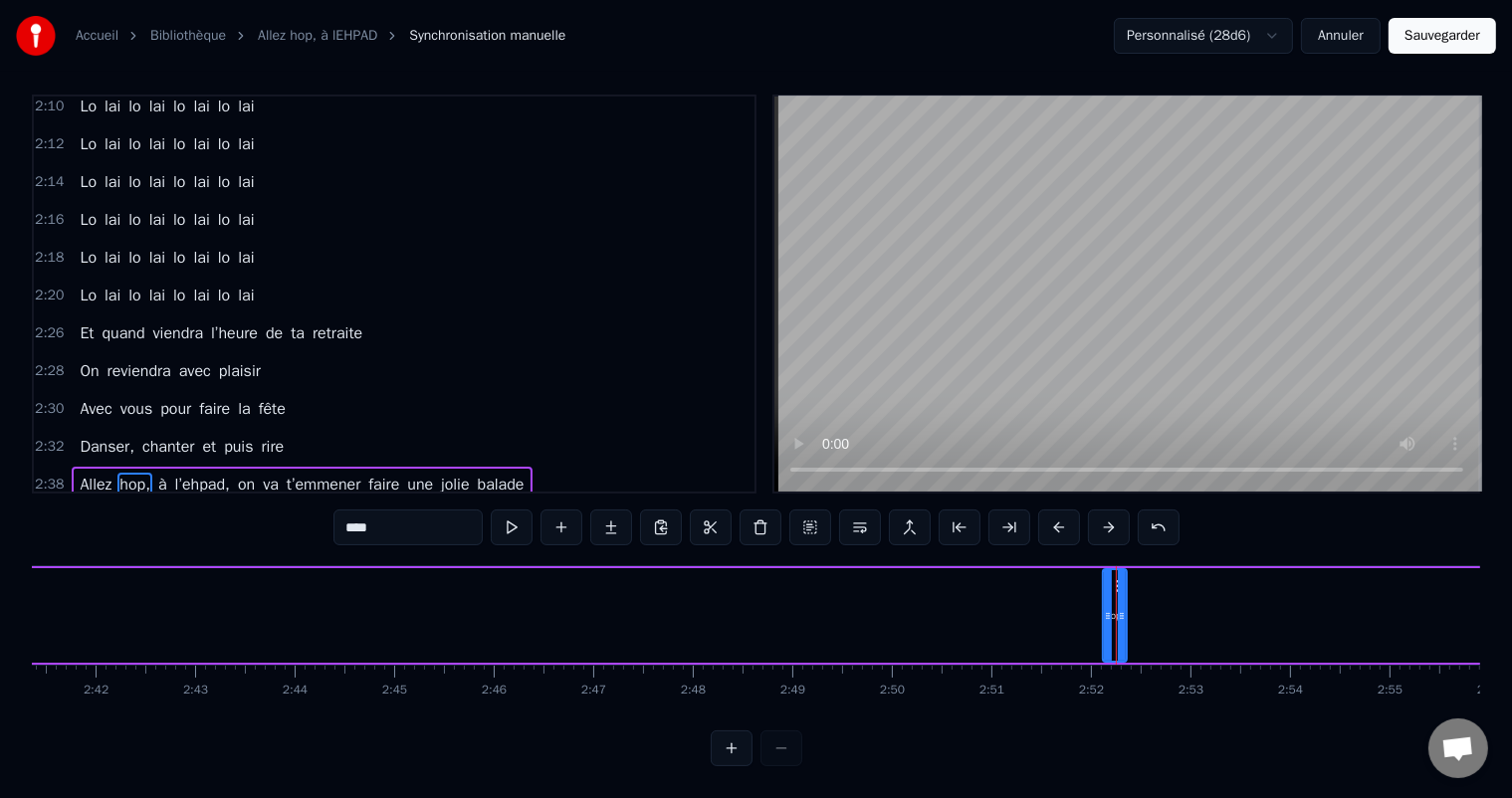 click 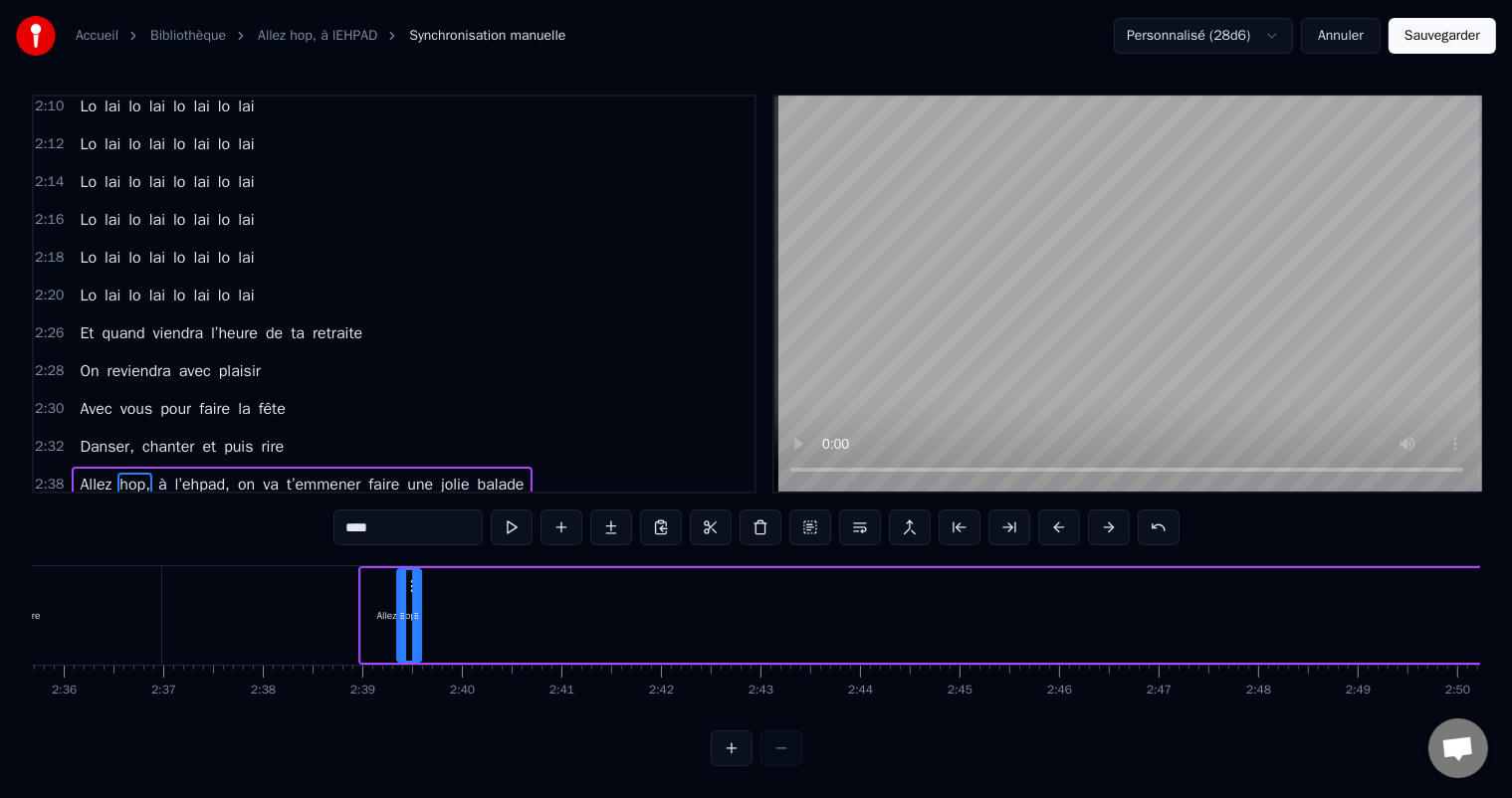 scroll, scrollTop: 0, scrollLeft: 15473, axis: horizontal 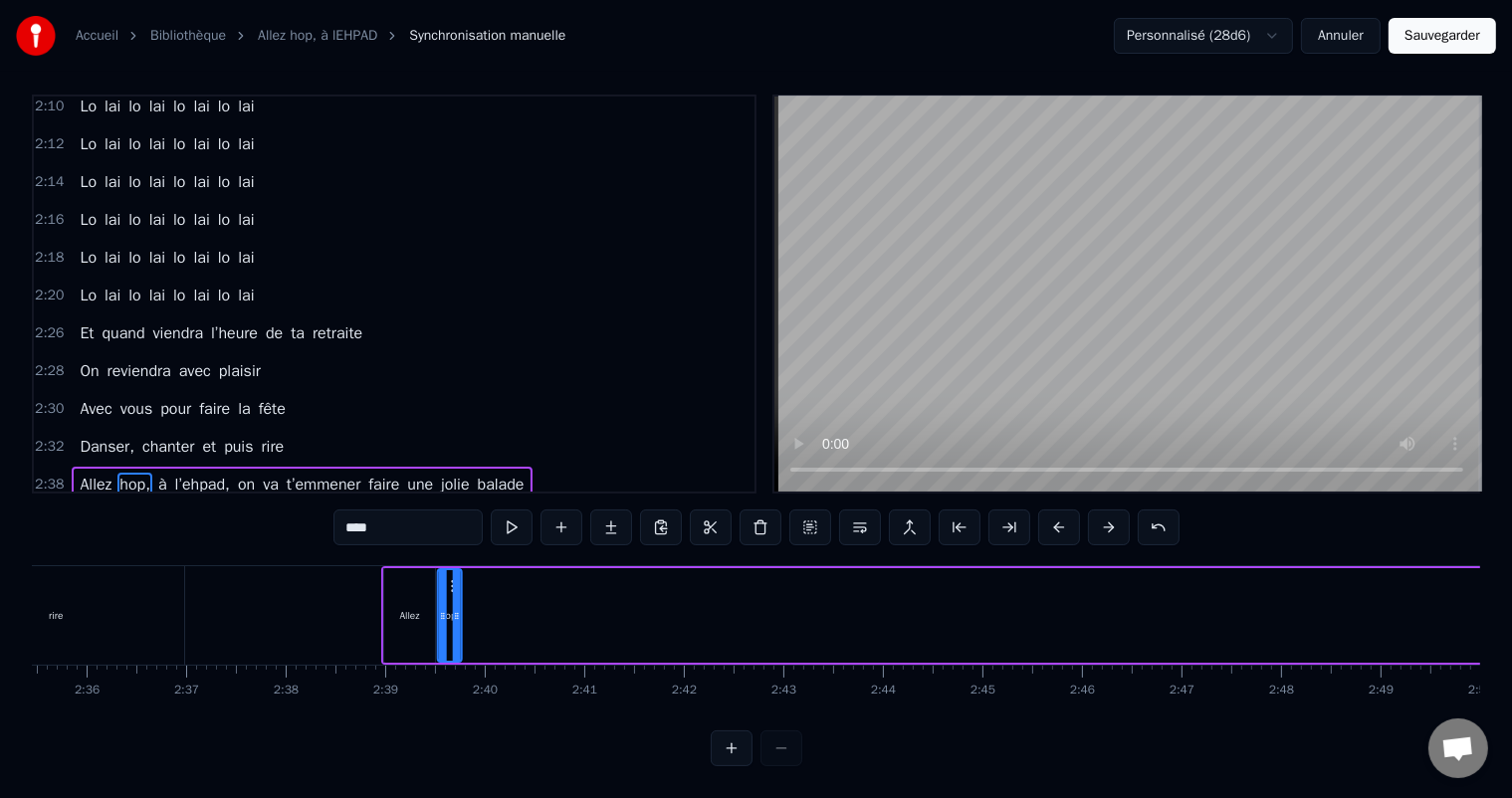 click on "A toi [PERSON_NAME], toi notre ami Qui vient d’avoir tes soixante ans Qui nous reçoit avec [PERSON_NAME] Pour passer de super moments Tu as vieilli pour que grandissent Tes jolies filles, ton petit fils Les années passent, tu nous rejoins Bientôt comme nous t’auras le temps _____ Quand vient l’heure de la retraite C’est notre devoir notre dette A nous de [PERSON_NAME] la main De te montrer le chemin _____ Allez hop, à l’ehpad, on va t’emmener faire une jolie balade Allez hop à l’ehpad, tu vas avoir une vie de malade _____ Y aura des concours de diabète, des défilés en nuisettes Et de la chambre à l’ascenseur, des courses de déambulateurs Y aura [PERSON_NAME] y aura [PERSON_NAME] qui viendront faire la musique Ce sera fiesta et nuits brûlantes au moins jusqu’à 17h30 Y aura des soirées de gala, purée, jambon et chocolat Petits boudoirs et perfusions devant la télévision _____ Allez hop, à l’ehpad, on va t’emmener faire une jolie balade Allez hop, à l’ehpad, tu vas avoir une vie de malade Lo" at bounding box center (-4850, 615) 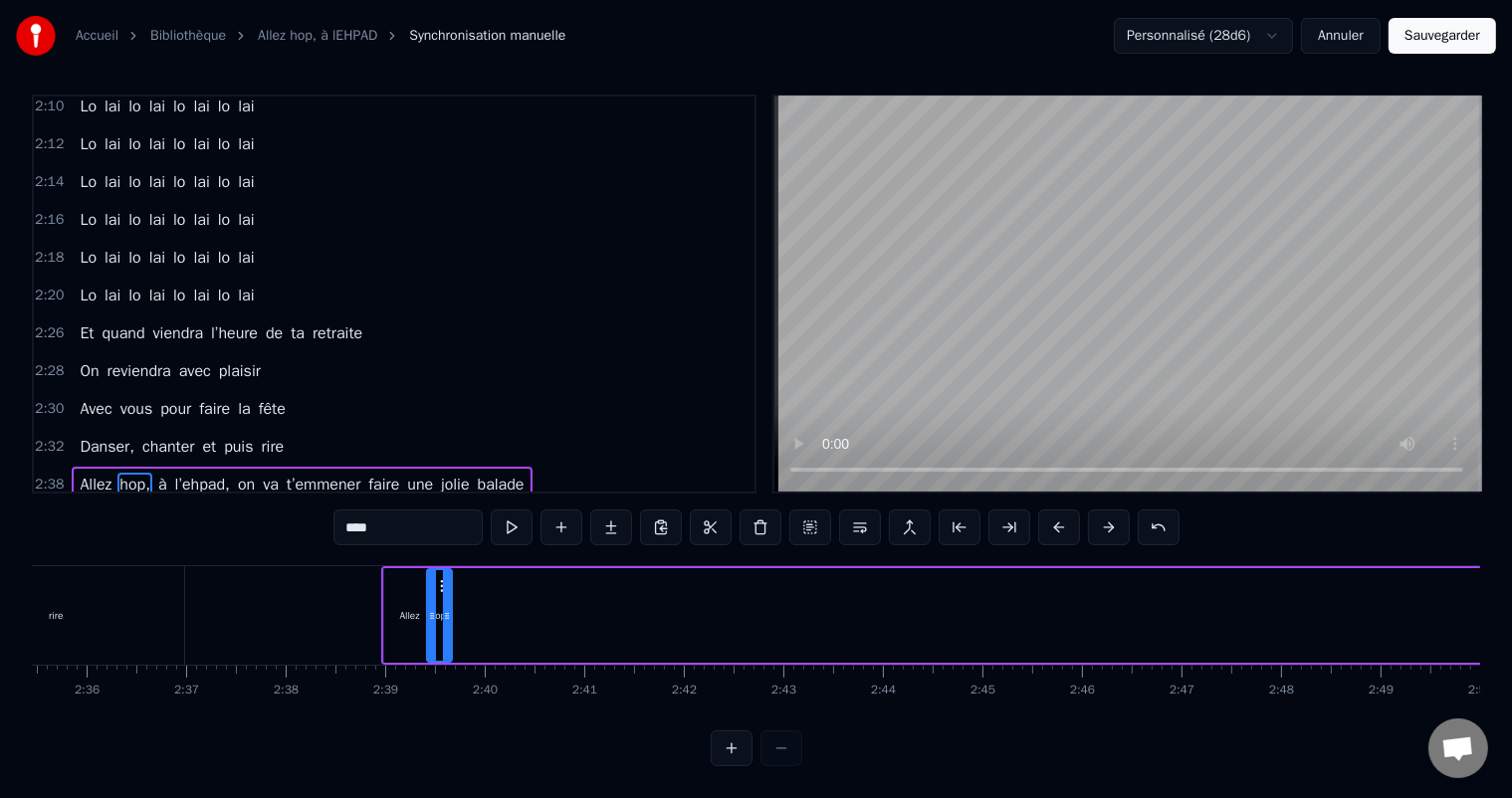 click on "Allez" at bounding box center (409, 615) 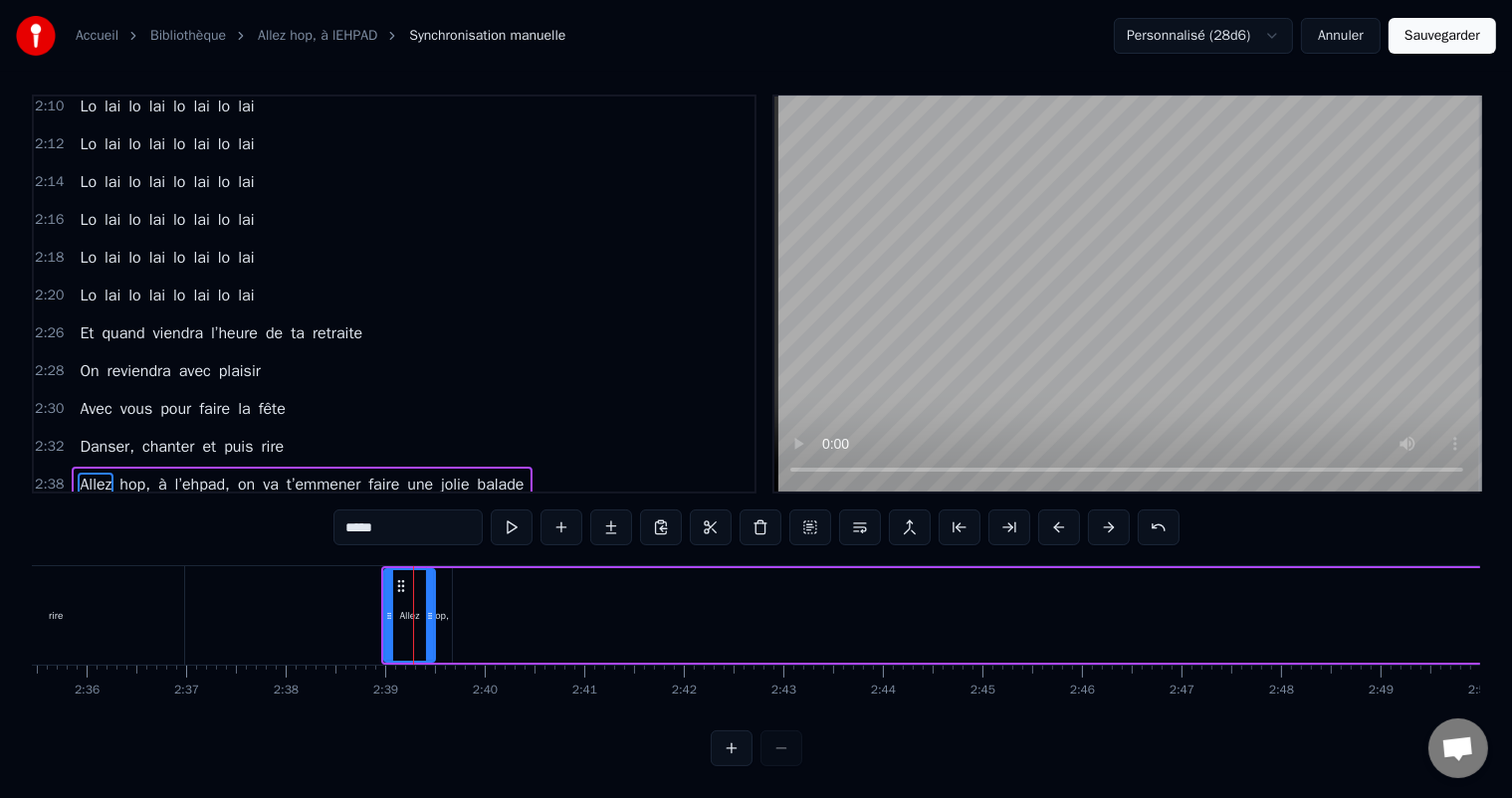 click on "hop," at bounding box center [439, 615] 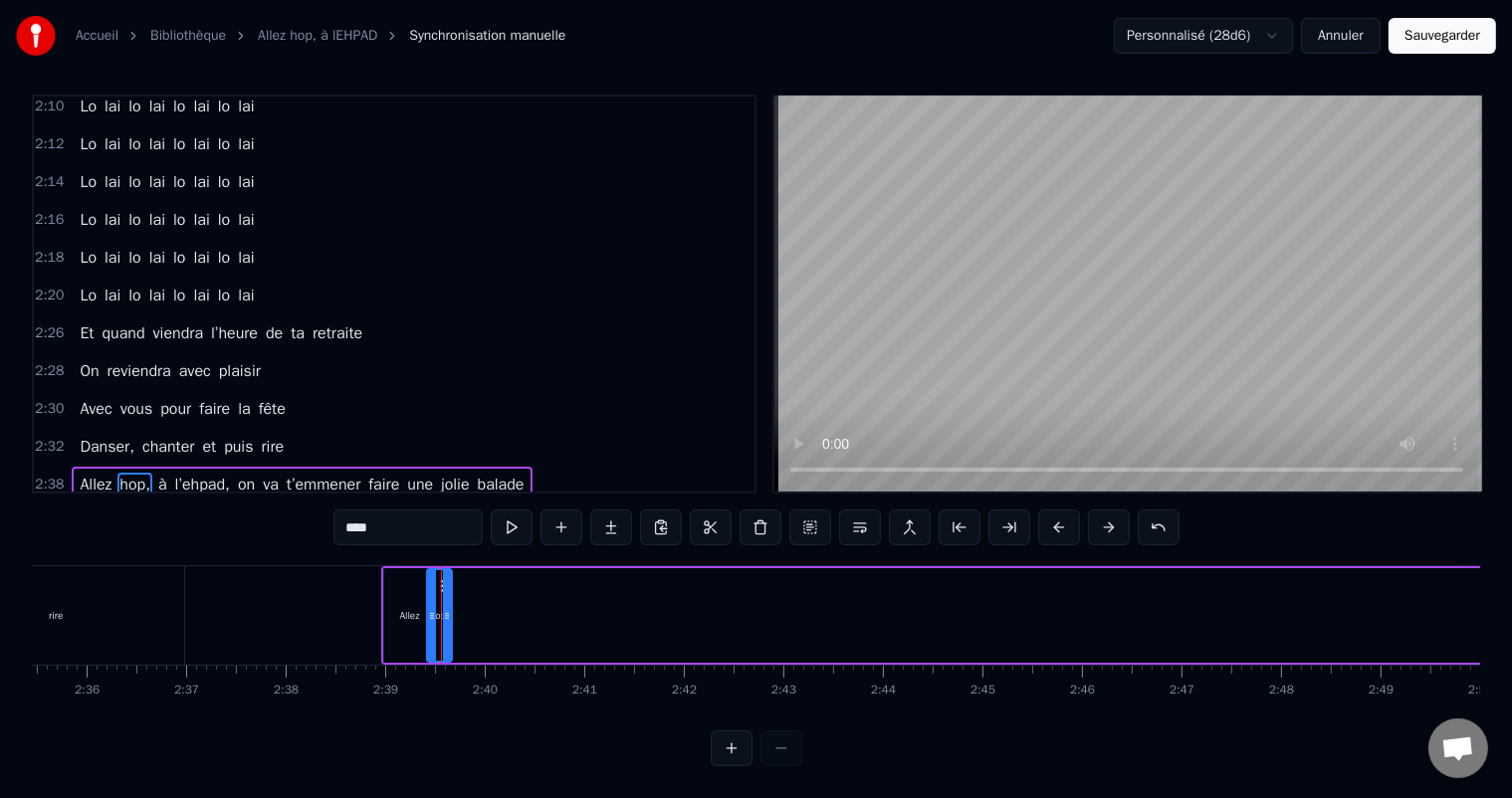 click on "Allez" at bounding box center [409, 615] 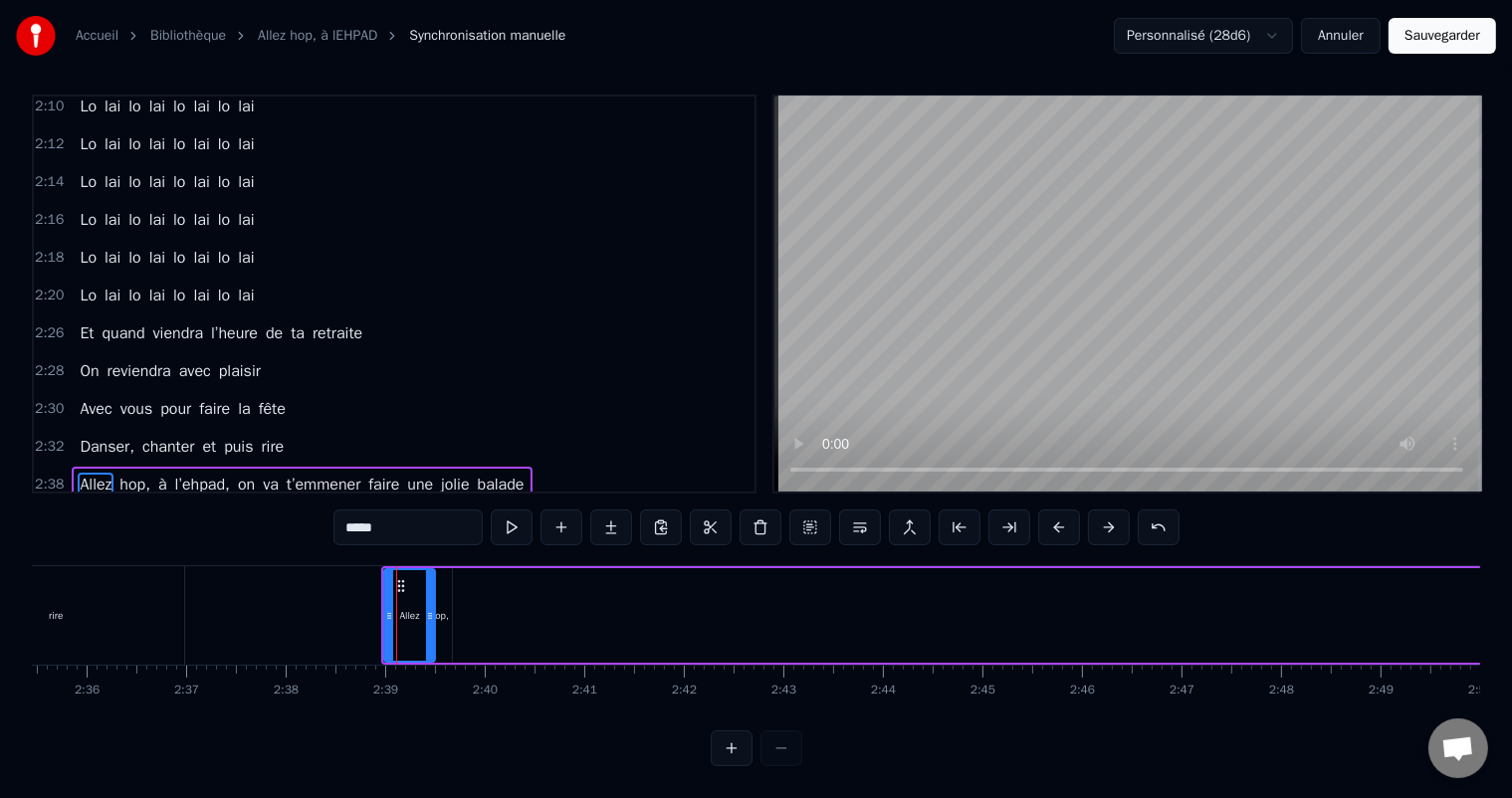 click on "hop," at bounding box center [439, 615] 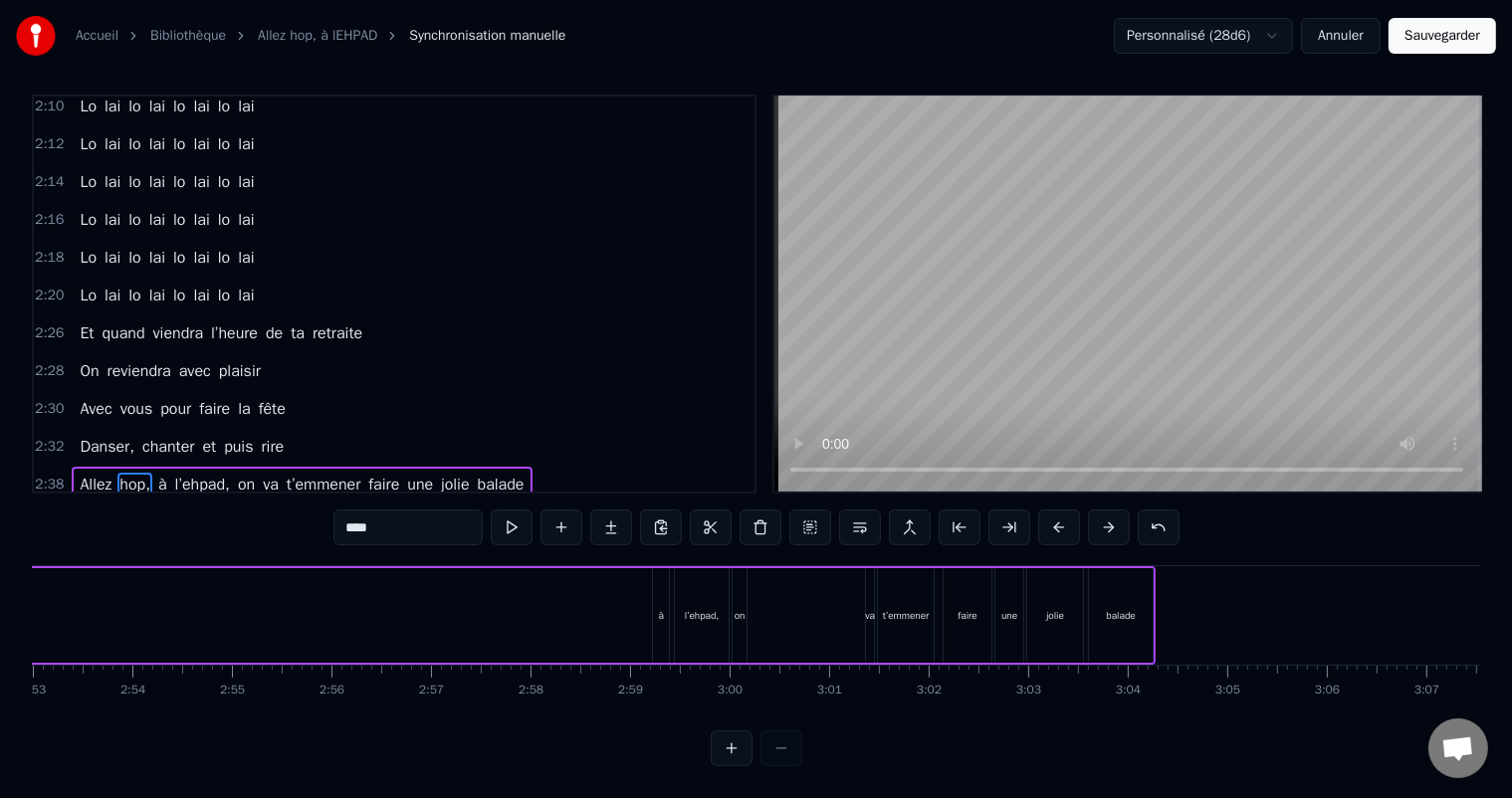 scroll, scrollTop: 0, scrollLeft: 17302, axis: horizontal 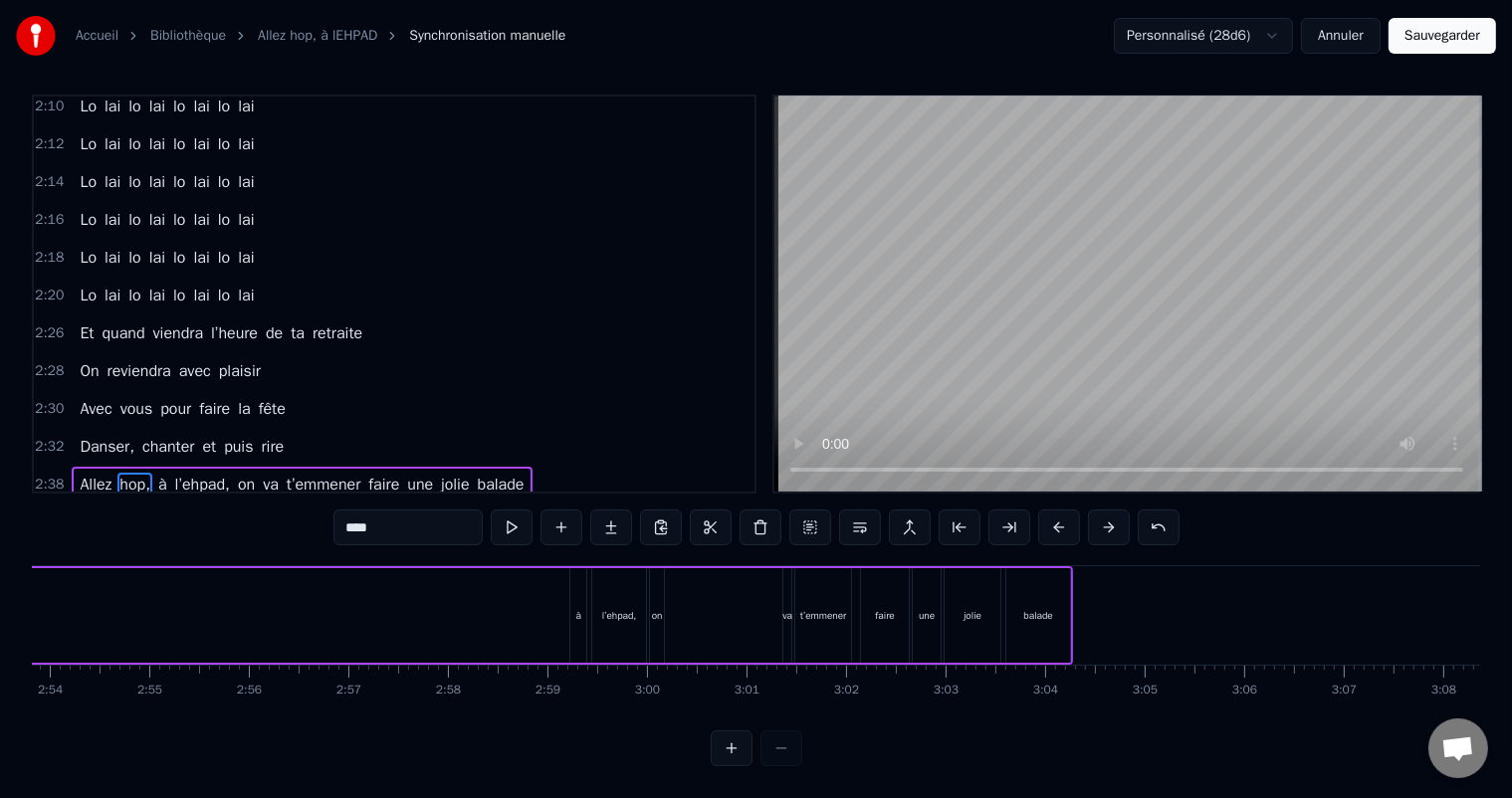click on "Allez hop, à l’ehpad, on va t’emmener faire une jolie balade" at bounding box center (-187, 615) 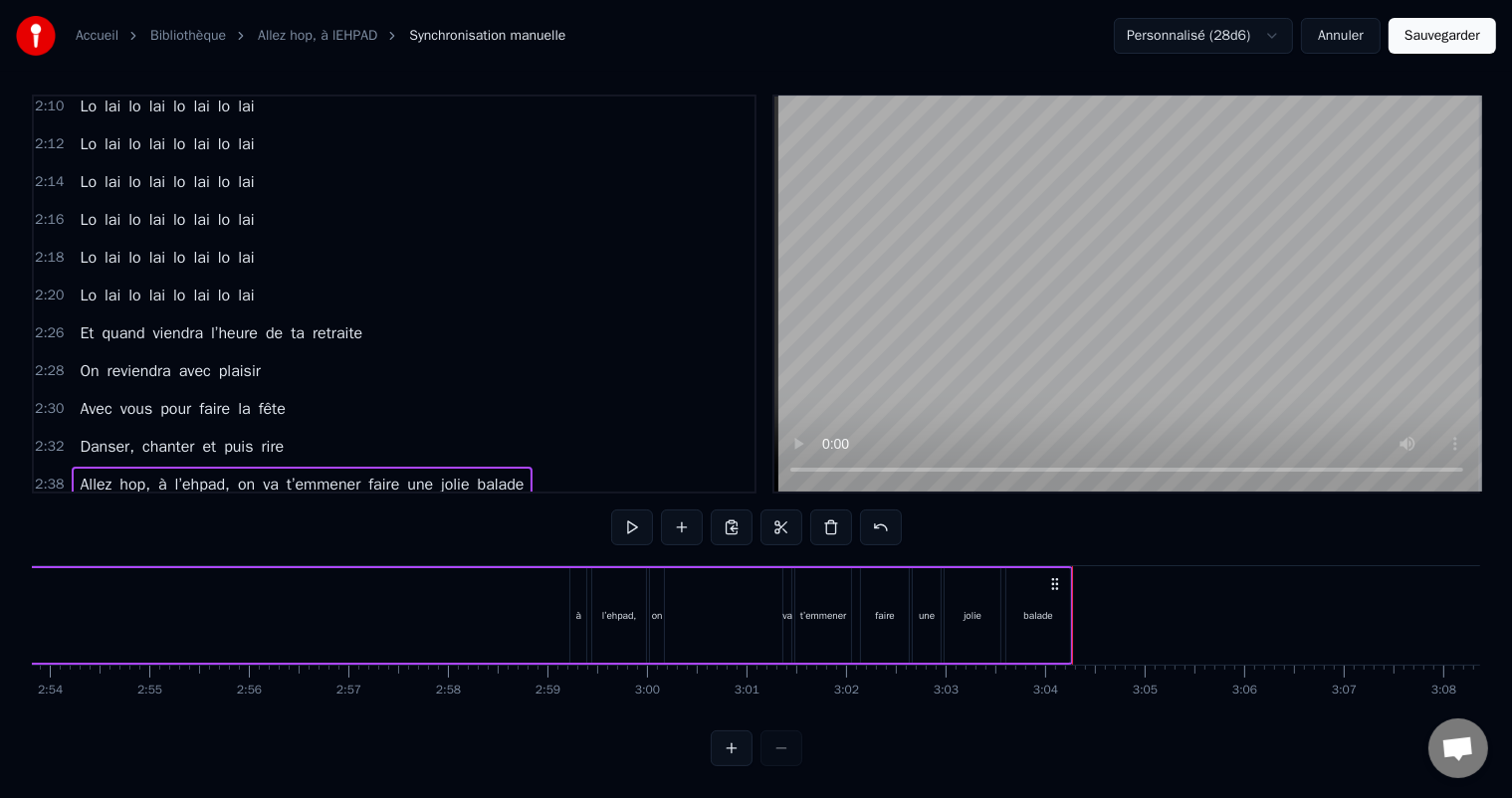 drag, startPoint x: 1072, startPoint y: 572, endPoint x: 976, endPoint y: 569, distance: 96.04686 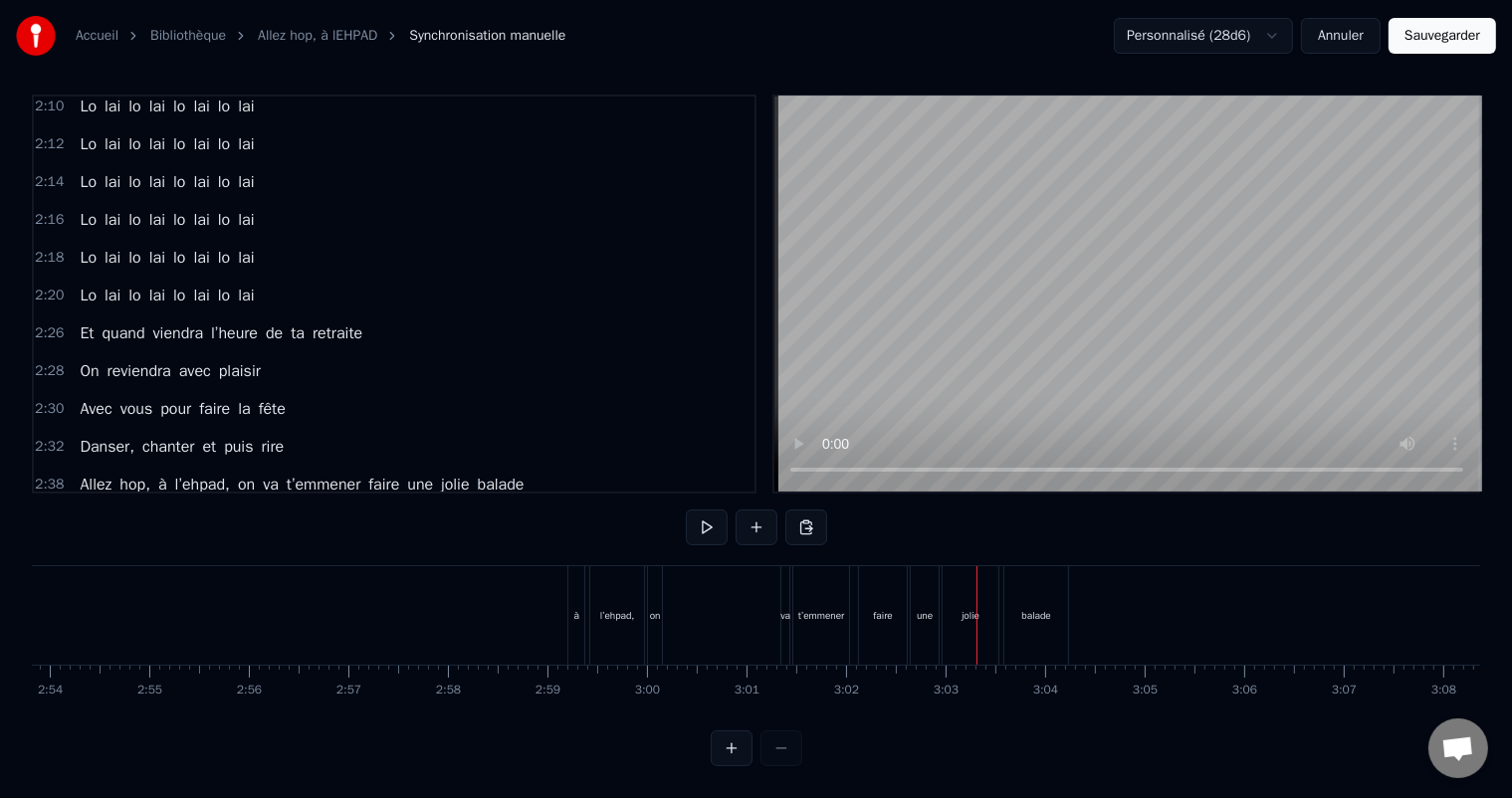 click on "Allez hop, à l’ehpad, on va t’emmener faire une jolie balade" at bounding box center [302, 485] 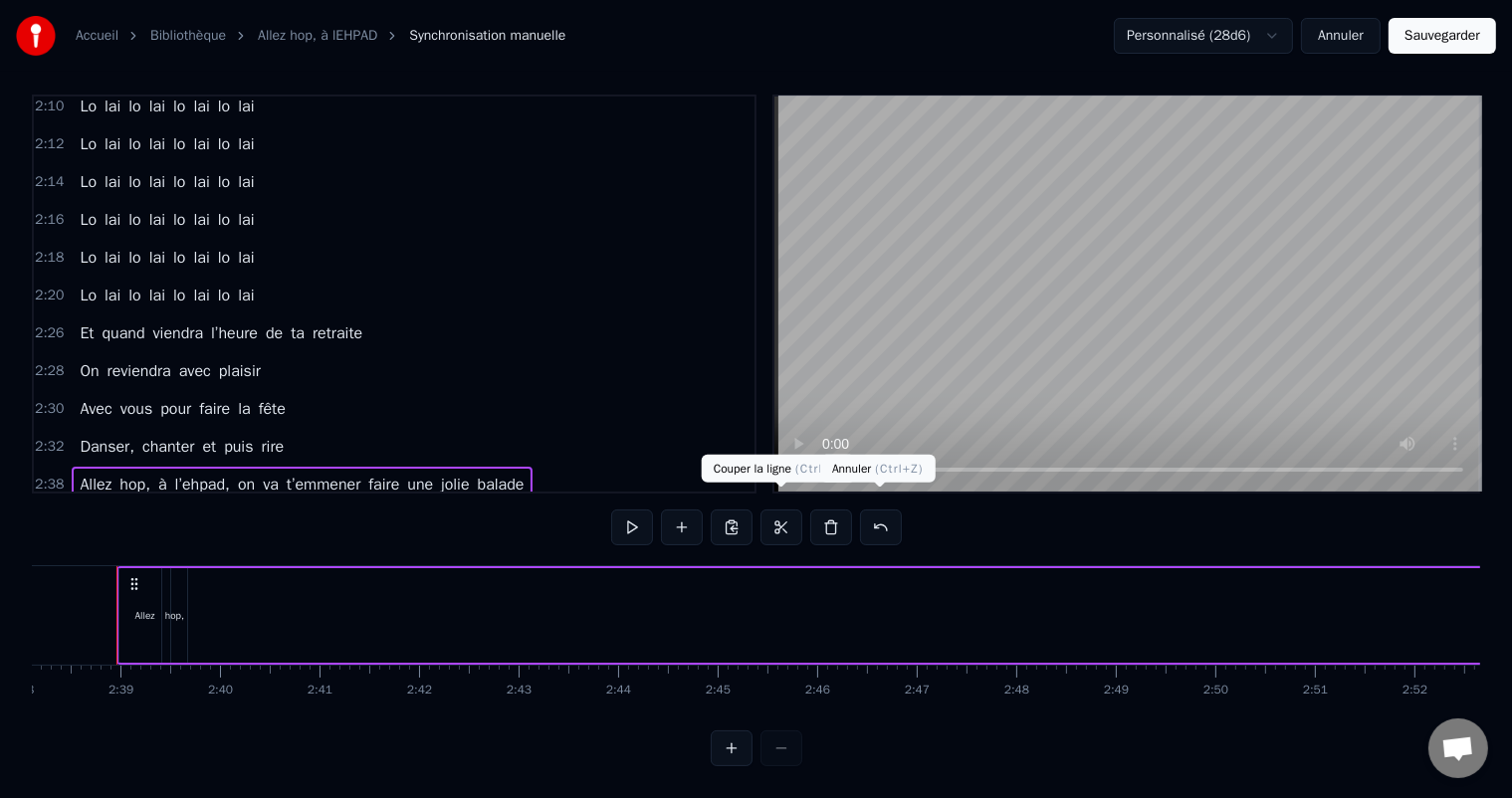 scroll, scrollTop: 0, scrollLeft: 15723, axis: horizontal 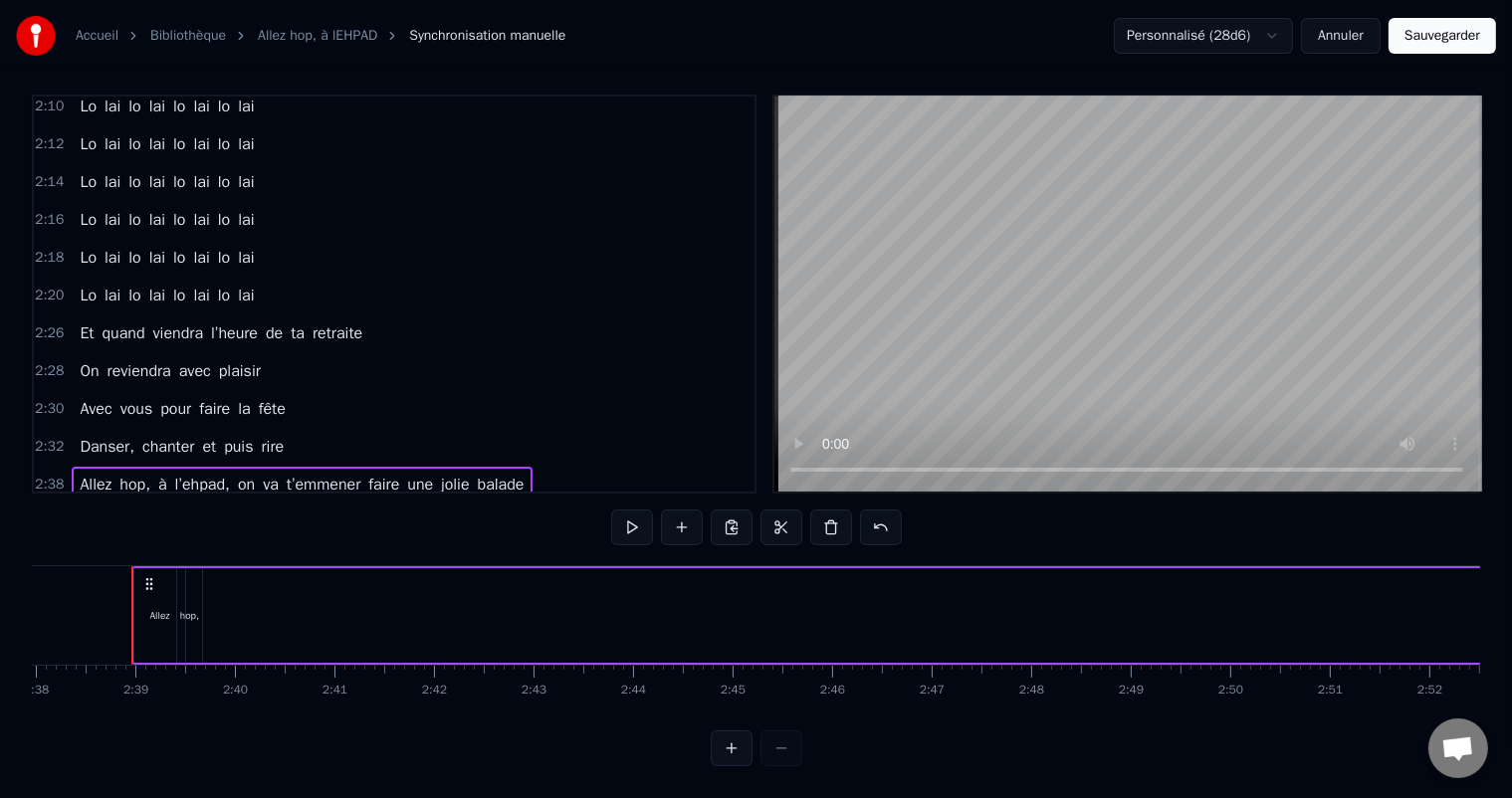 click on "Allez hop, à l’ehpad, on va t’emmener faire une jolie balade" at bounding box center (1392, 615) 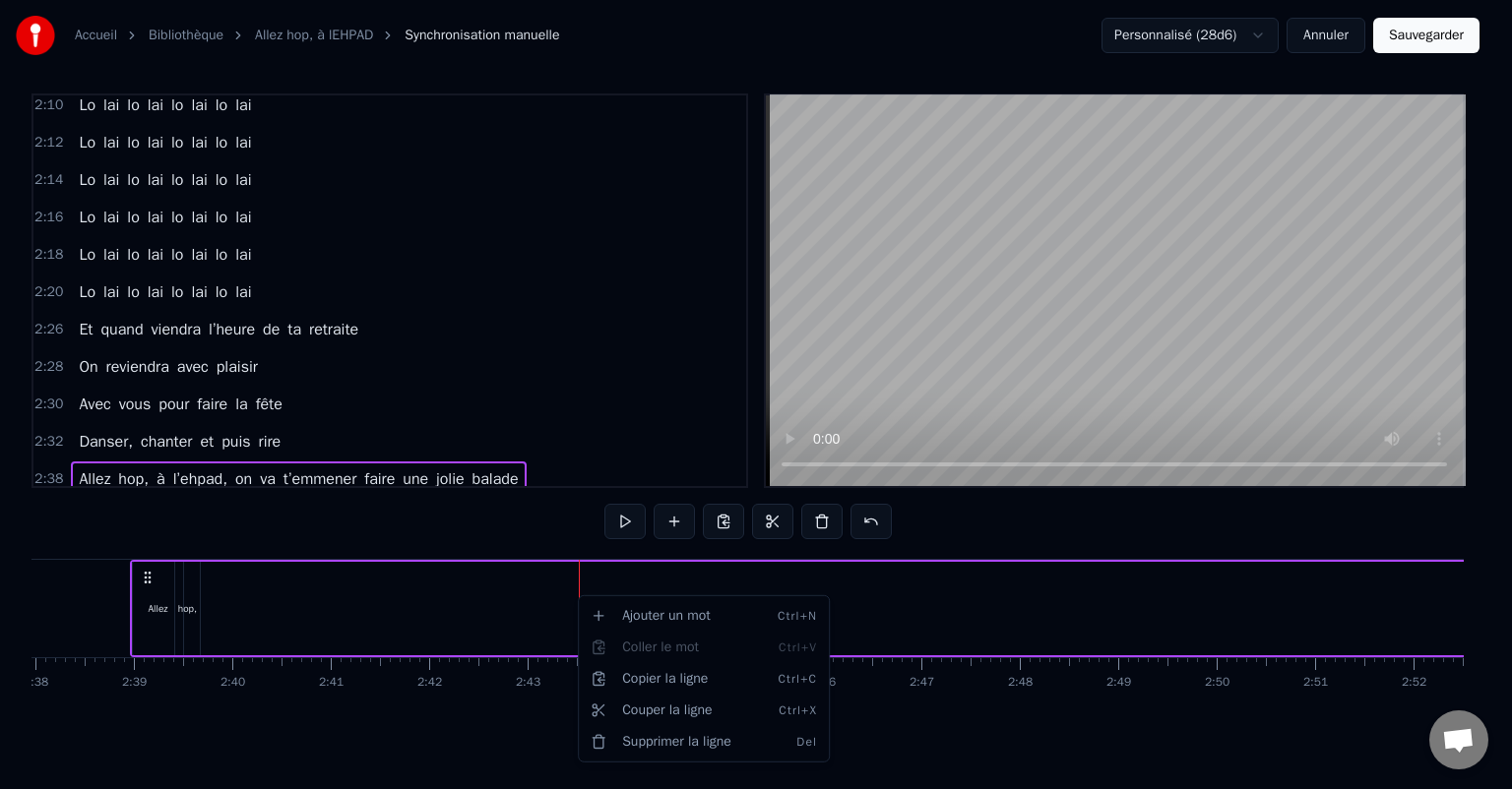 click on "Accueil Bibliothèque Allez hop, à lEHPAD Synchronisation manuelle Personnalisé (28d6) Annuler Sauvegarder 0:30 A toi [PERSON_NAME], toi notre ami 0:33 Qui vient d’avoir tes soixante ans 0:36 Qui nous reçoit avec [PERSON_NAME] 0:39 Pour passer de super moments 0:43 Tu as vieilli pour que grandissent 0:46 Tes jolies filles, ton petit fils 0:49 Les années passent, tu nous rejoins 0:51 Bientôt comme nous t’auras le temps 0:55 _____ 0:58 Quand vient l’heure de la retraite 1:00 C’est notre devoir notre dette 1:02 A nous de [PERSON_NAME] la main 1:04 De te montrer le chemin 1:06 _____ 1:07 Allez hop, à l’ehpad, on va t’emmener faire une jolie balade 1:15 Allez hop à l’ehpad, tu vas avoir une vie de malade 1:23 _____ 1:24 Y aura des concours de diabète, des défilés en nuisettes 1:28 Et de la chambre à l’ascenseur, des courses de déambulateurs 1:32 Y aura [PERSON_NAME] y aura [PERSON_NAME] qui viendront faire la musique 1:36 Ce sera fiesta et nuits brûlantes au moins jusqu’à 17h30 1:40 Y aura des soirées" at bounding box center (756, 390) 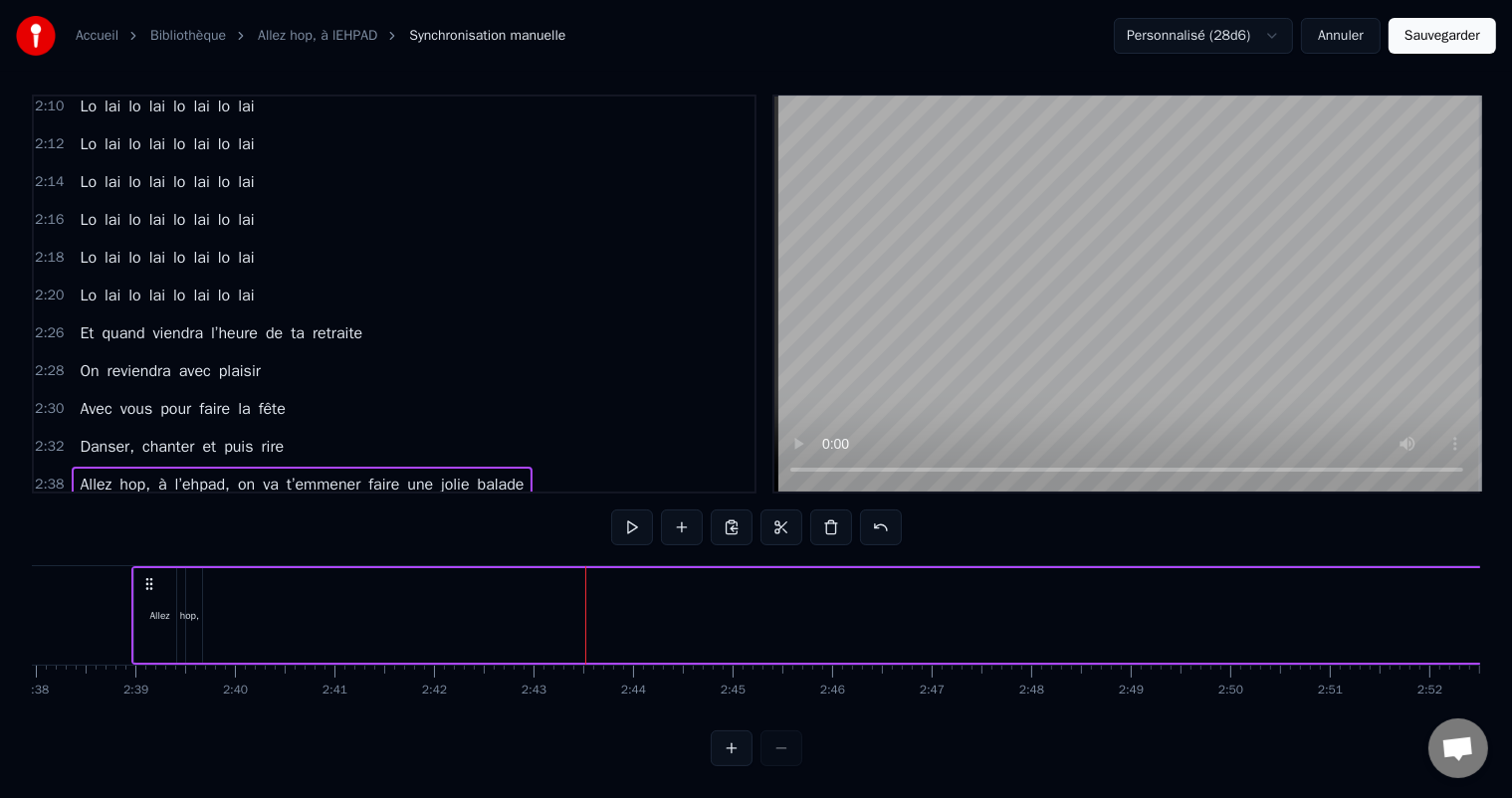 drag, startPoint x: 1113, startPoint y: 676, endPoint x: 1116, endPoint y: 691, distance: 15.297059 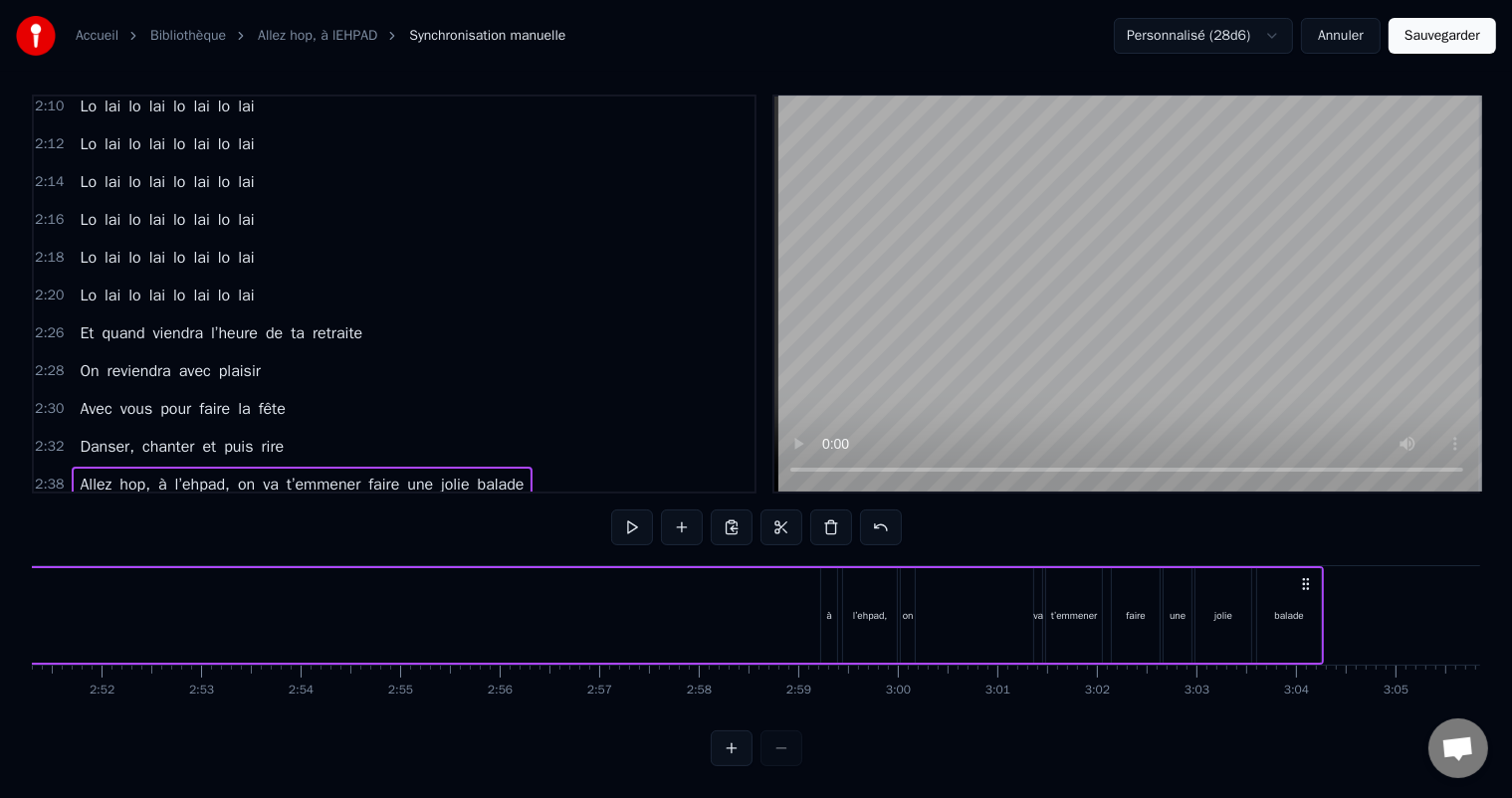 scroll, scrollTop: 0, scrollLeft: 17182, axis: horizontal 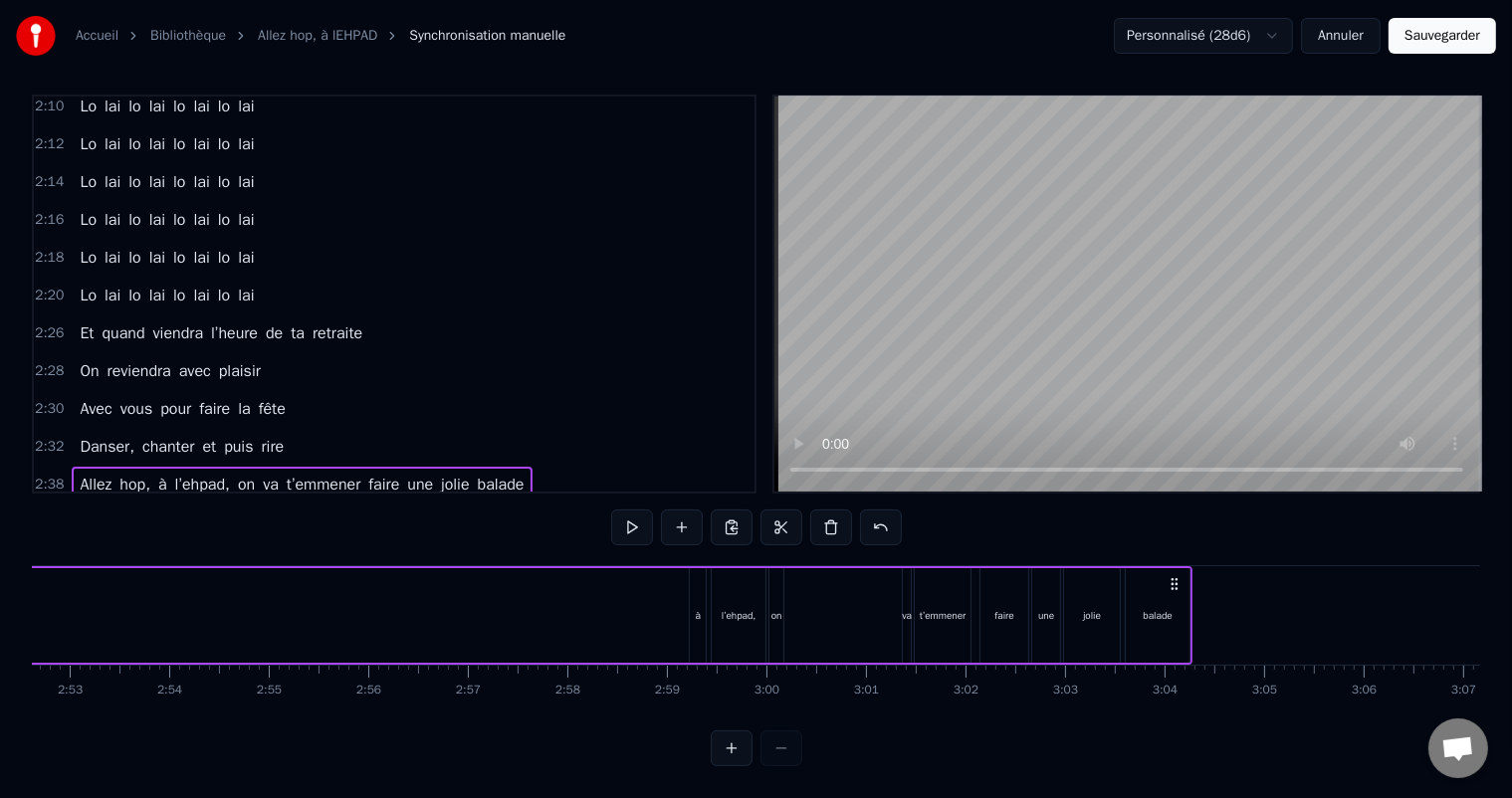 click 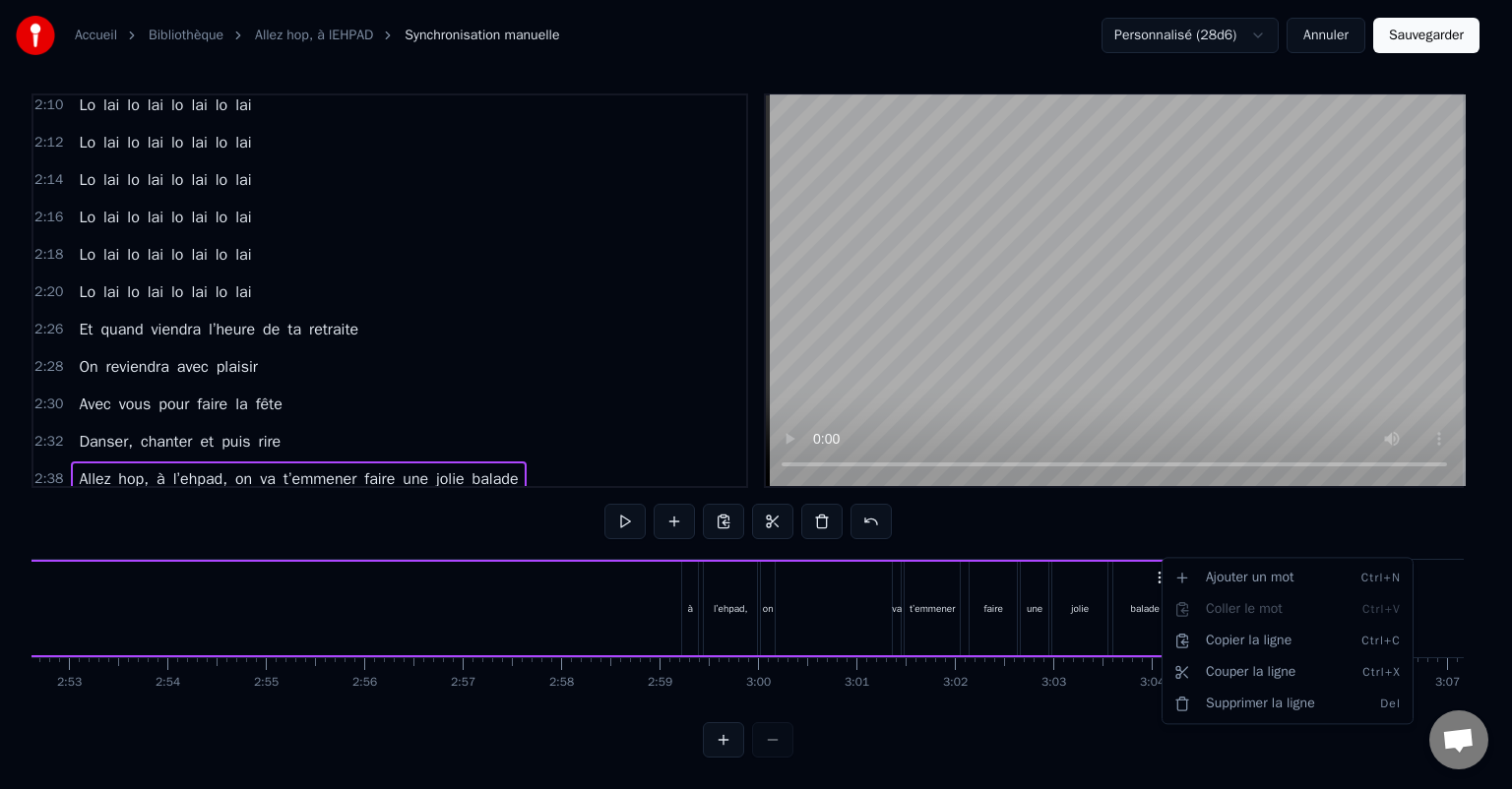 click on "Accueil Bibliothèque Allez hop, à lEHPAD Synchronisation manuelle Personnalisé (28d6) Annuler Sauvegarder 0:30 A toi [PERSON_NAME], toi notre ami 0:33 Qui vient d’avoir tes soixante ans 0:36 Qui nous reçoit avec [PERSON_NAME] 0:39 Pour passer de super moments 0:43 Tu as vieilli pour que grandissent 0:46 Tes jolies filles, ton petit fils 0:49 Les années passent, tu nous rejoins 0:51 Bientôt comme nous t’auras le temps 0:55 _____ 0:58 Quand vient l’heure de la retraite 1:00 C’est notre devoir notre dette 1:02 A nous de [PERSON_NAME] la main 1:04 De te montrer le chemin 1:06 _____ 1:07 Allez hop, à l’ehpad, on va t’emmener faire une jolie balade 1:15 Allez hop à l’ehpad, tu vas avoir une vie de malade 1:23 _____ 1:24 Y aura des concours de diabète, des défilés en nuisettes 1:28 Et de la chambre à l’ascenseur, des courses de déambulateurs 1:32 Y aura [PERSON_NAME] y aura [PERSON_NAME] qui viendront faire la musique 1:36 Ce sera fiesta et nuits brûlantes au moins jusqu’à 17h30 1:40 Y aura des soirées" at bounding box center (756, 390) 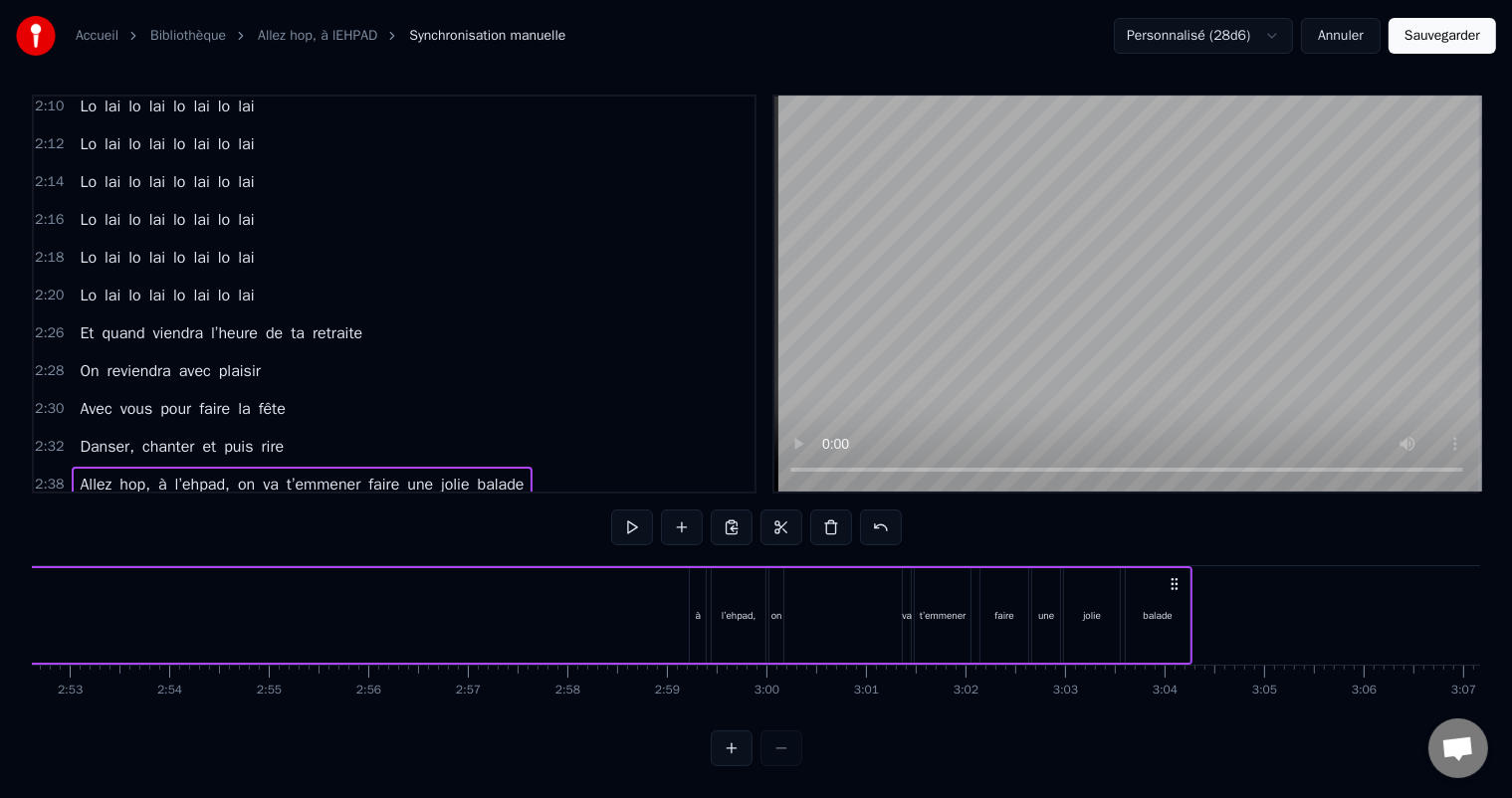 drag, startPoint x: 1190, startPoint y: 554, endPoint x: 1167, endPoint y: 555, distance: 23.021729 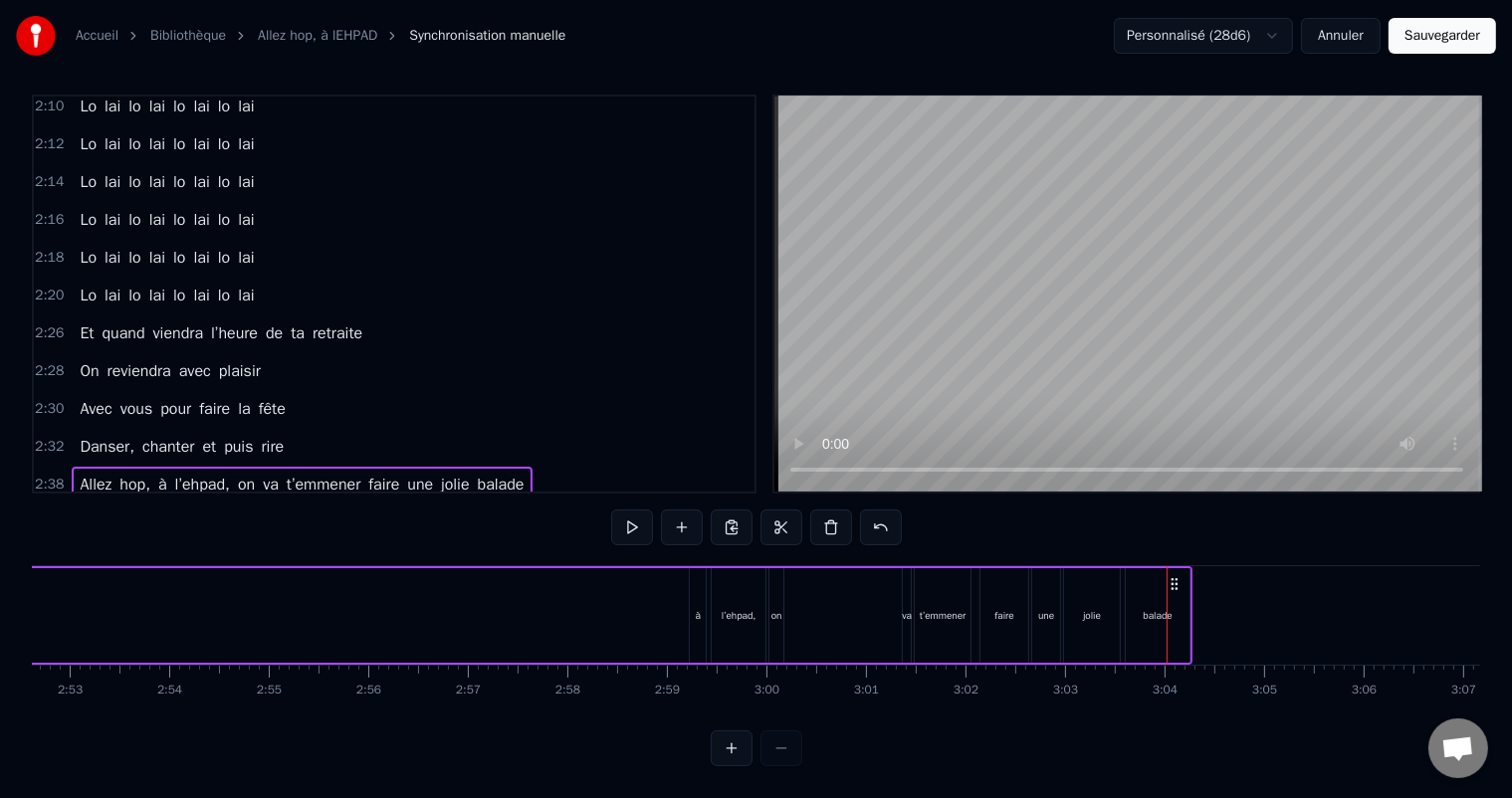 click on "à" at bounding box center [698, 615] 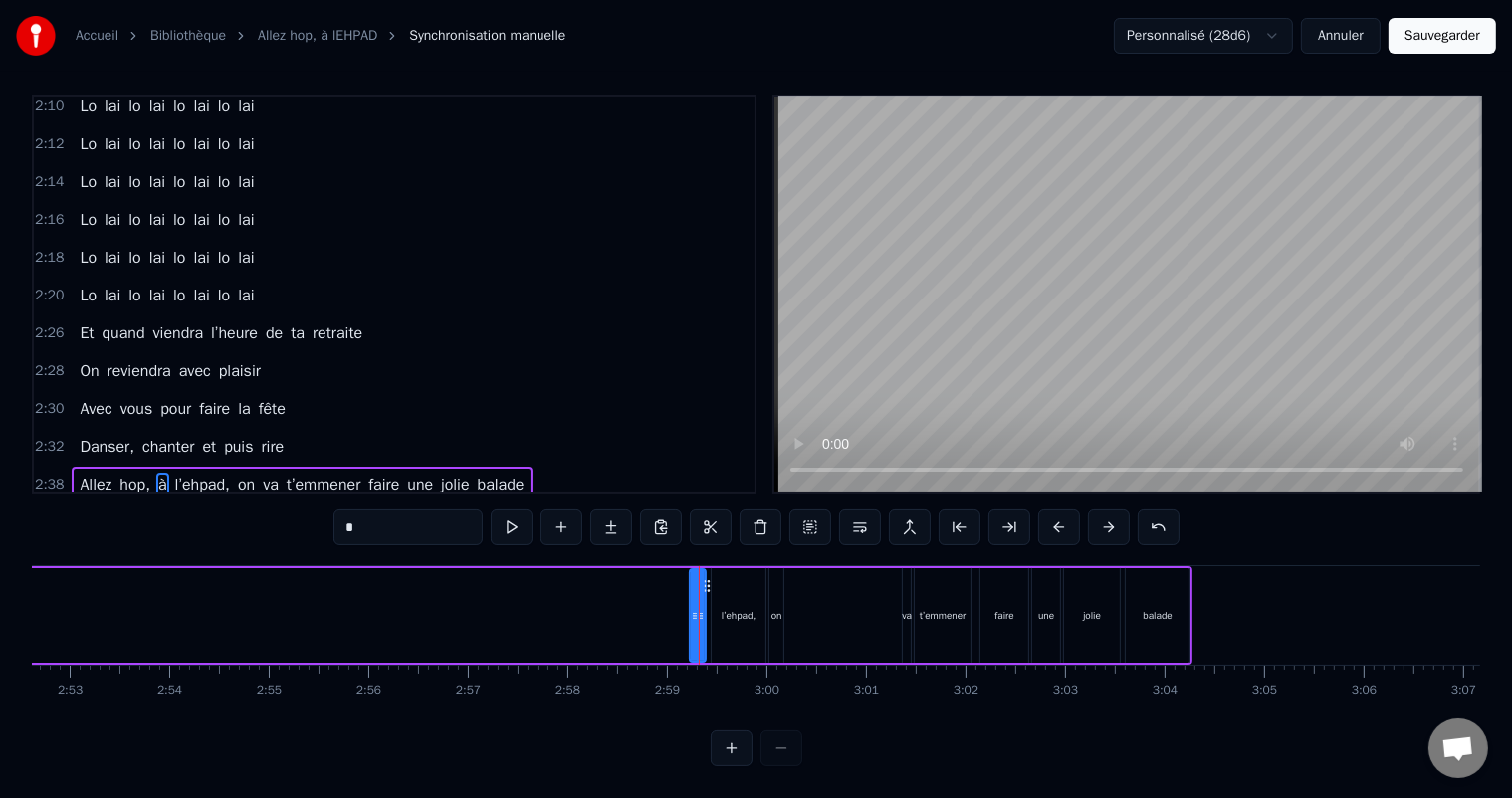 drag, startPoint x: 698, startPoint y: 570, endPoint x: 642, endPoint y: 573, distance: 56.0803 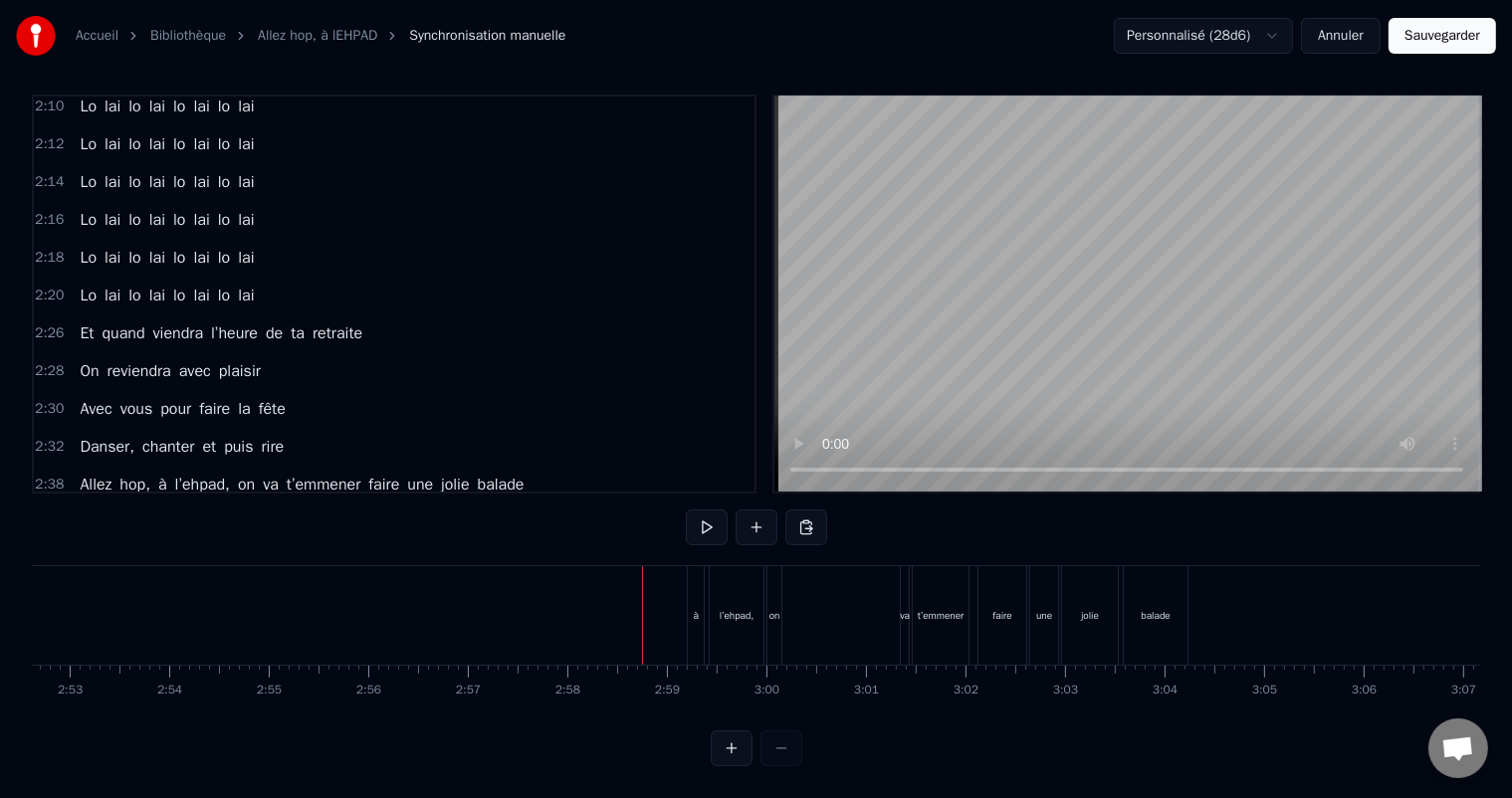 click on "à" at bounding box center [696, 615] 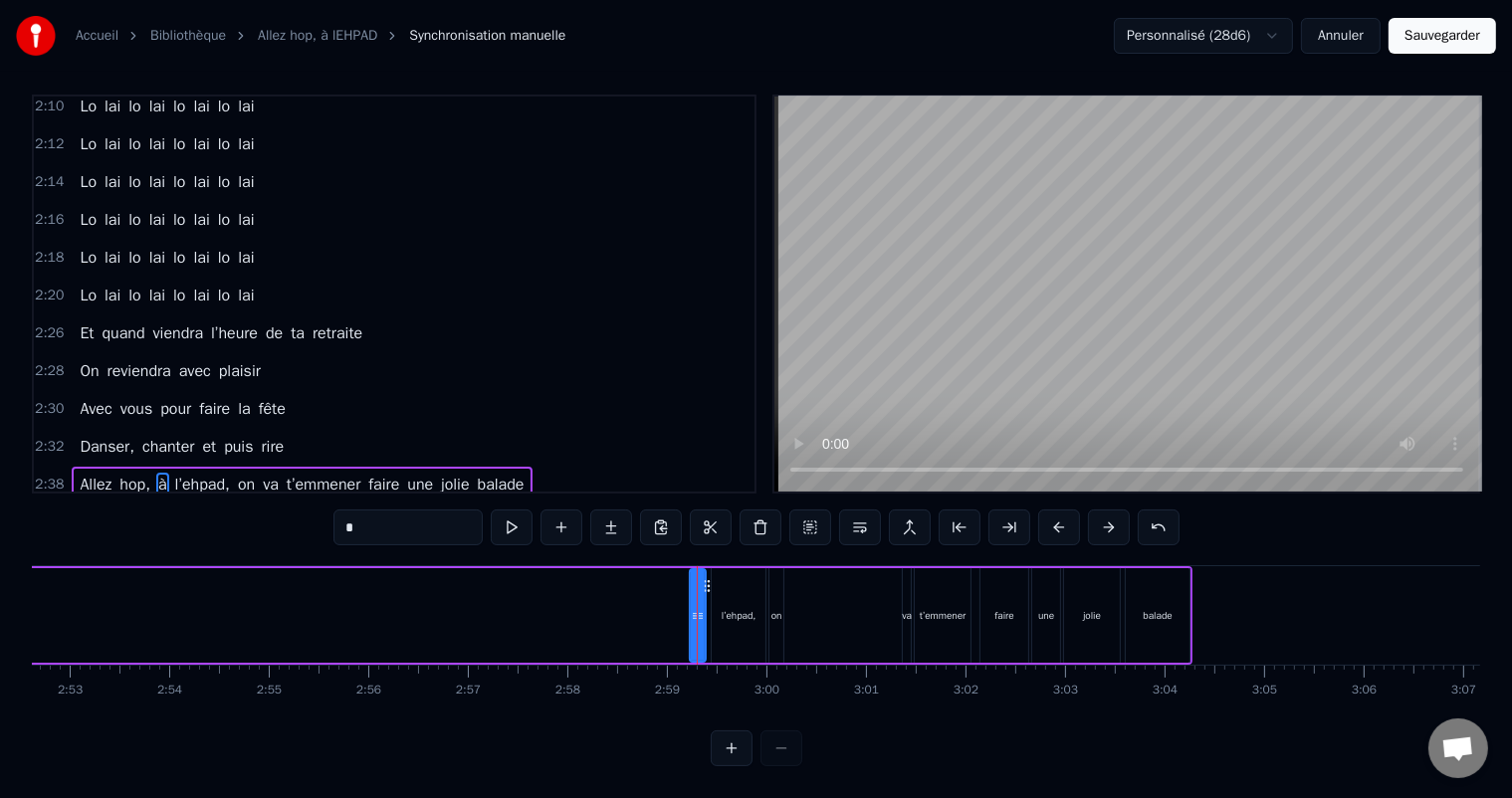 click on "0 0:01 0:02 0:03 0:04 0:05 0:06 0:07 0:08 0:09 0:10 0:11 0:12 0:13 0:14 0:15 0:16 0:17 0:18 0:19 0:20 0:21 0:22 0:23 0:24 0:25 0:26 0:27 0:28 0:29 0:30 0:31 0:32 0:33 0:34 0:35 0:36 0:37 0:38 0:39 0:40 0:41 0:42 0:43 0:44 0:45 0:46 0:47 0:48 0:49 0:50 0:51 0:52 0:53 0:54 0:55 0:56 0:57 0:58 0:59 1:00 1:01 1:02 1:03 1:04 1:05 1:06 1:07 1:08 1:09 1:10 1:11 1:12 1:13 1:14 1:15 1:16 1:17 1:18 1:19 1:20 1:21 1:22 1:23 1:24 1:25 1:26 1:27 1:28 1:29 1:30 1:31 1:32 1:33 1:34 1:35 1:36 1:37 1:38 1:39 1:40 1:41 1:42 1:43 1:44 1:45 1:46 1:47 1:48 1:49 1:50 1:51 1:52 1:53 1:54 1:55 1:56 1:57 1:58 1:59 2:00 2:01 2:02 2:03 2:04 2:05 2:06 2:07 2:08 2:09 2:10 2:11 2:12 2:13 2:14 2:15 2:16 2:17 2:18 2:19 2:20 2:21 2:22 2:23 2:24 2:25 2:26 2:27 2:28 2:29 2:30 2:31 2:32 2:33 2:34 2:35 2:36 2:37 2:38 2:39 2:40 2:41 2:42 2:43 2:44 2:45 2:46 2:47 2:48 2:49 2:50 2:51 2:52 2:53 2:54 2:55 2:56 2:57 2:58 2:59 3:00 3:01 3:02 3:03 3:04 3:05 3:06 3:07 3:08 3:09 3:10 3:11 3:12 3:13 3:14 3:15 3:16 3:17 3:18 3:19 3:20 3:21 3:22 3:23 3:24" at bounding box center (-6559, 681) 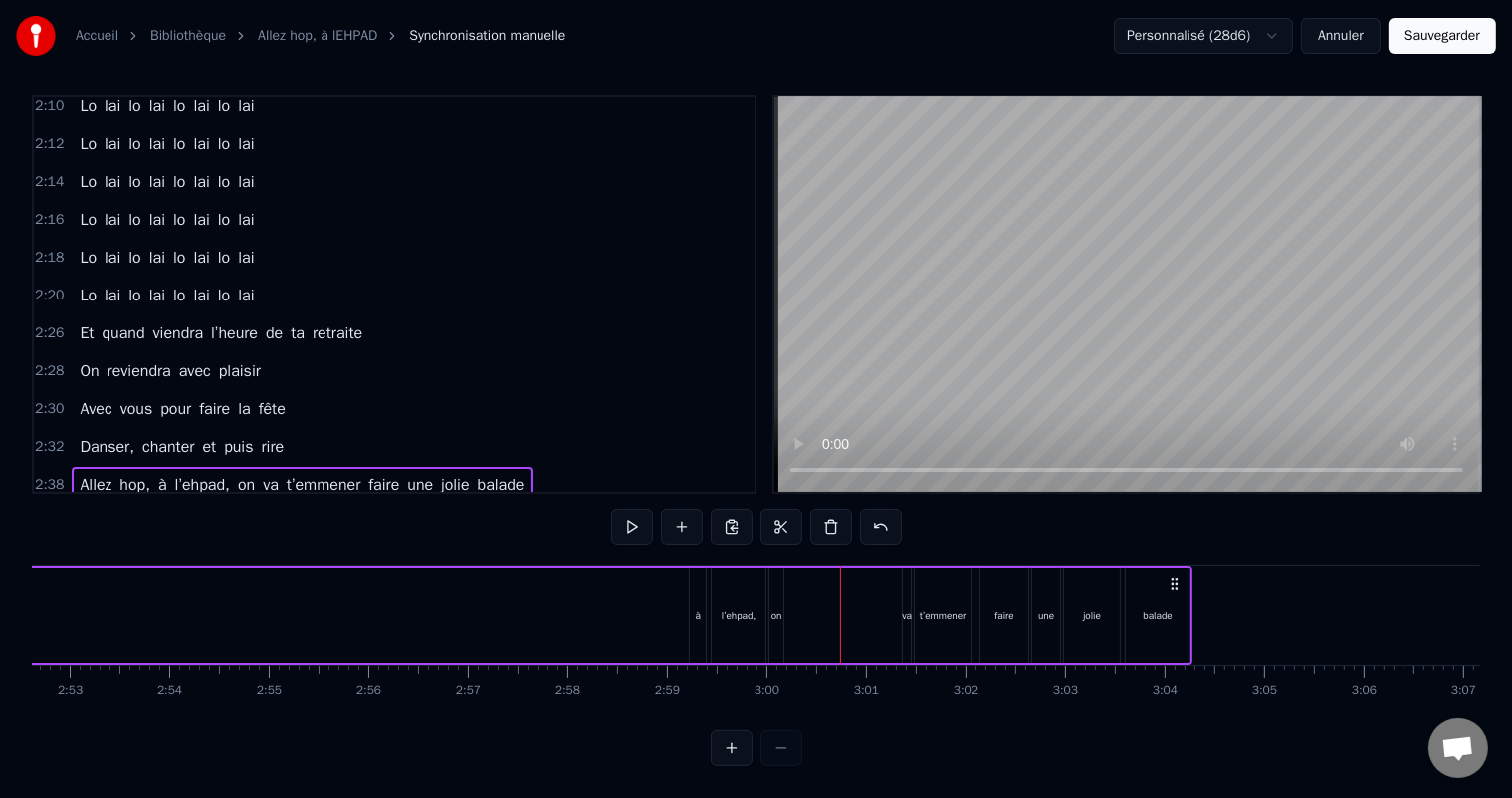 click on "Allez hop, à l’ehpad, on va t’emmener faire une jolie balade" at bounding box center [-68, 615] 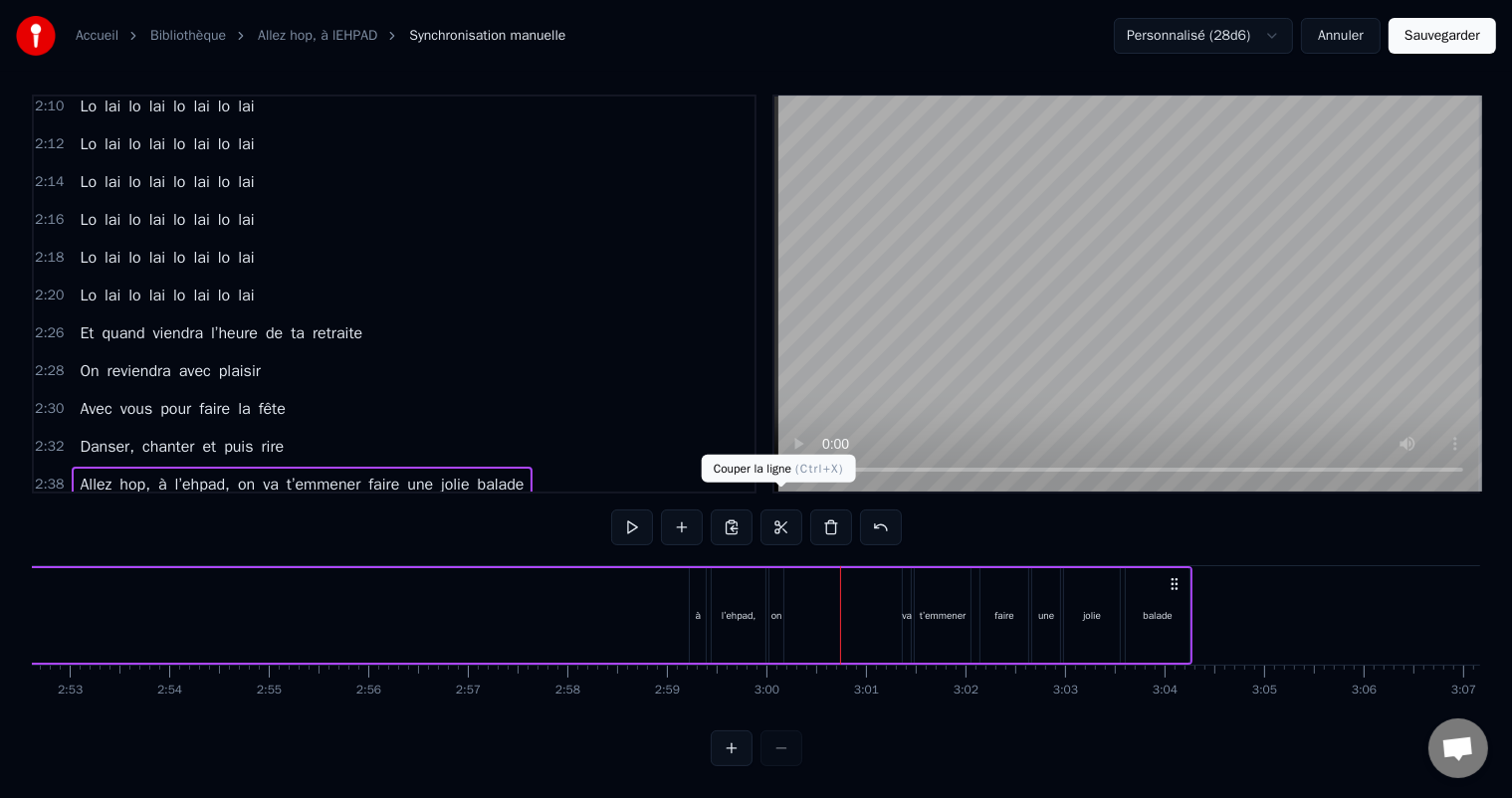 click at bounding box center [781, 527] 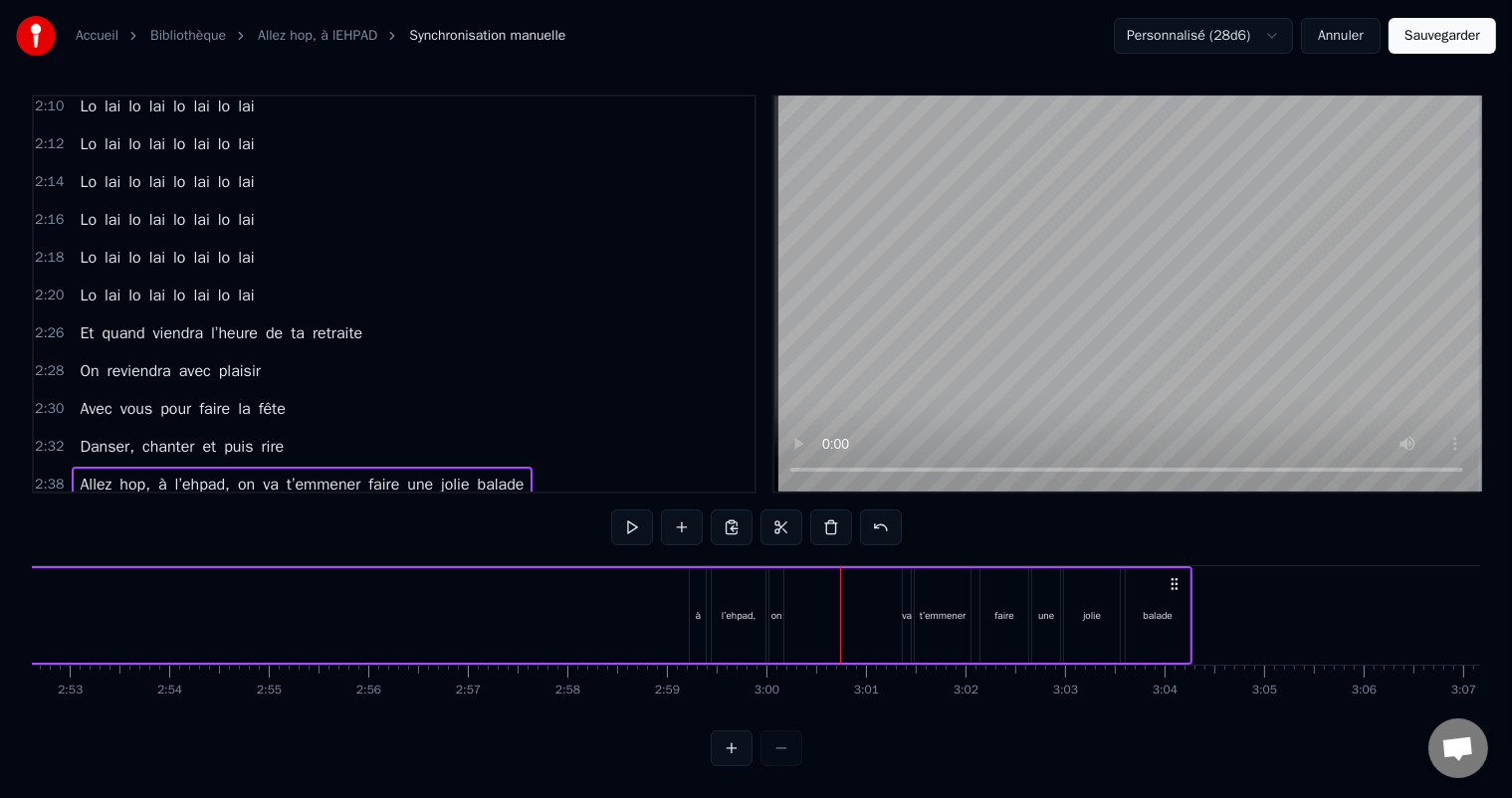 click on "0:30 A toi [PERSON_NAME], toi notre ami 0:33 Qui vient d’avoir tes soixante ans 0:36 Qui nous reçoit avec [PERSON_NAME] 0:39 Pour passer de super moments 0:43 Tu as vieilli pour que grandissent 0:46 Tes jolies filles, ton petit fils 0:49 Les années passent, tu nous rejoins 0:51 Bientôt comme nous t’auras le temps 0:55 _____ 0:58 Quand vient l’heure de la retraite 1:00 C’est notre devoir notre dette 1:02 A nous de [PERSON_NAME] la main 1:04 De te montrer le chemin 1:06 _____ 1:07 Allez hop, à l’ehpad, on va t’emmener faire une jolie balade 1:15 Allez hop à l’ehpad, tu vas avoir une vie de malade 1:23 _____ 1:24 Y aura des concours de diabète, des défilés en nuisettes 1:28 Et de la chambre à l’ascenseur, des courses de déambulateurs 1:32 Y aura [PERSON_NAME] y aura [PERSON_NAME] qui viendront faire la musique 1:36 Ce sera fiesta et nuits brûlantes au moins jusqu’à 17h30 1:40 Y aura des soirées de gala, purée, jambon et chocolat 1:44 Petits boudoirs et perfusions devant la télévision 1:49 _____ 1:49" at bounding box center [756, 430] 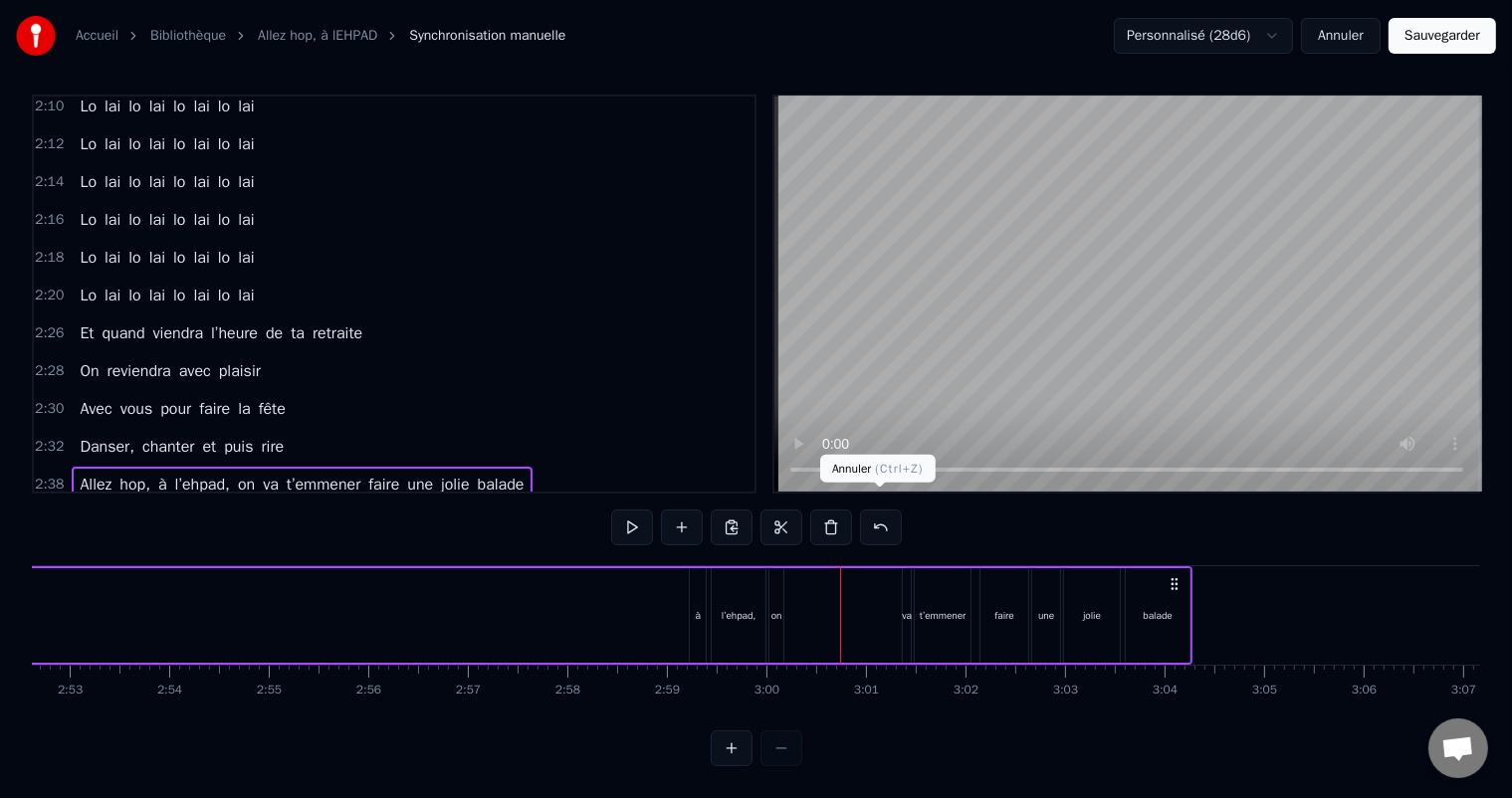 click at bounding box center [881, 527] 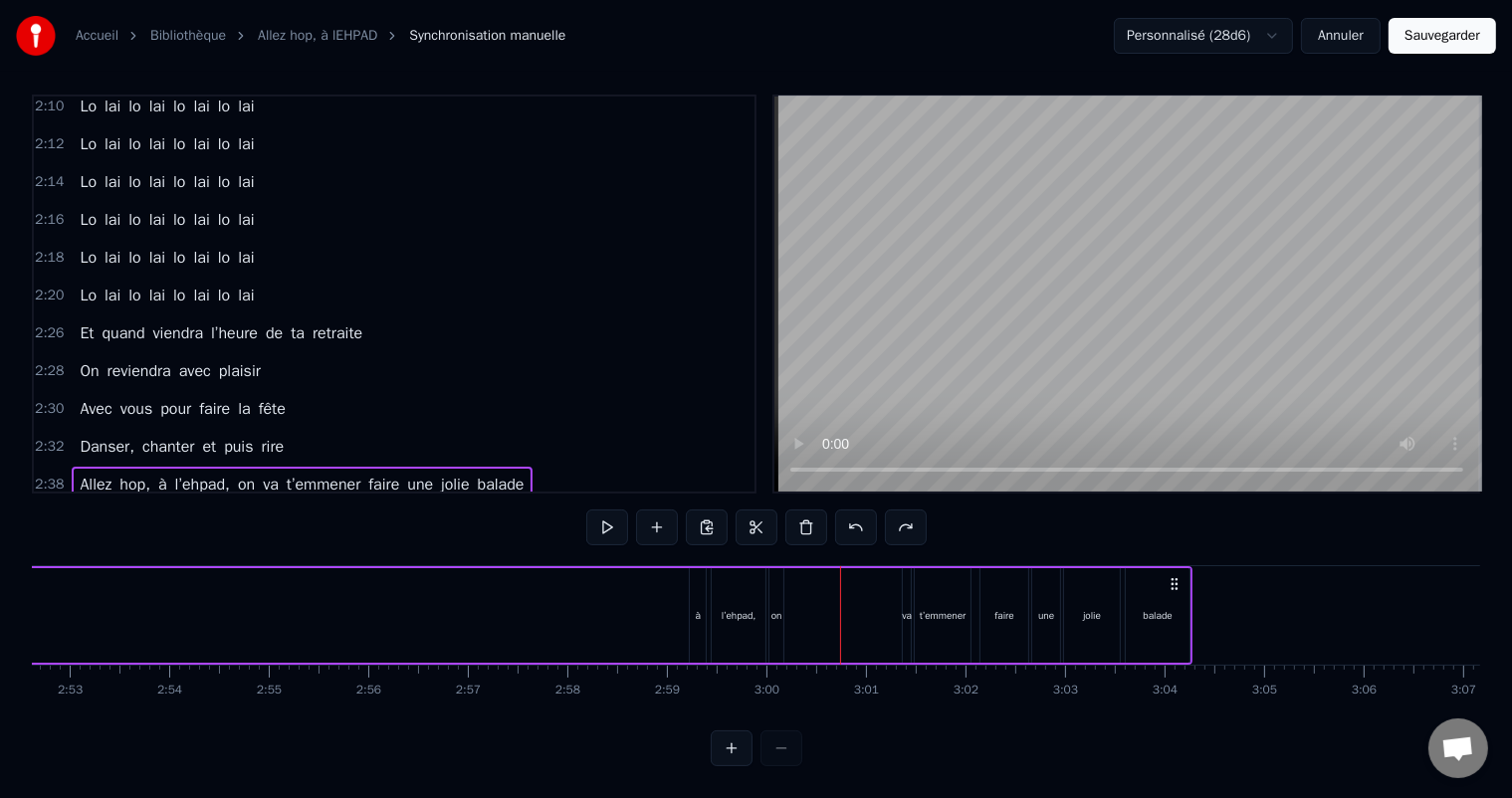 click on "à" at bounding box center [698, 615] 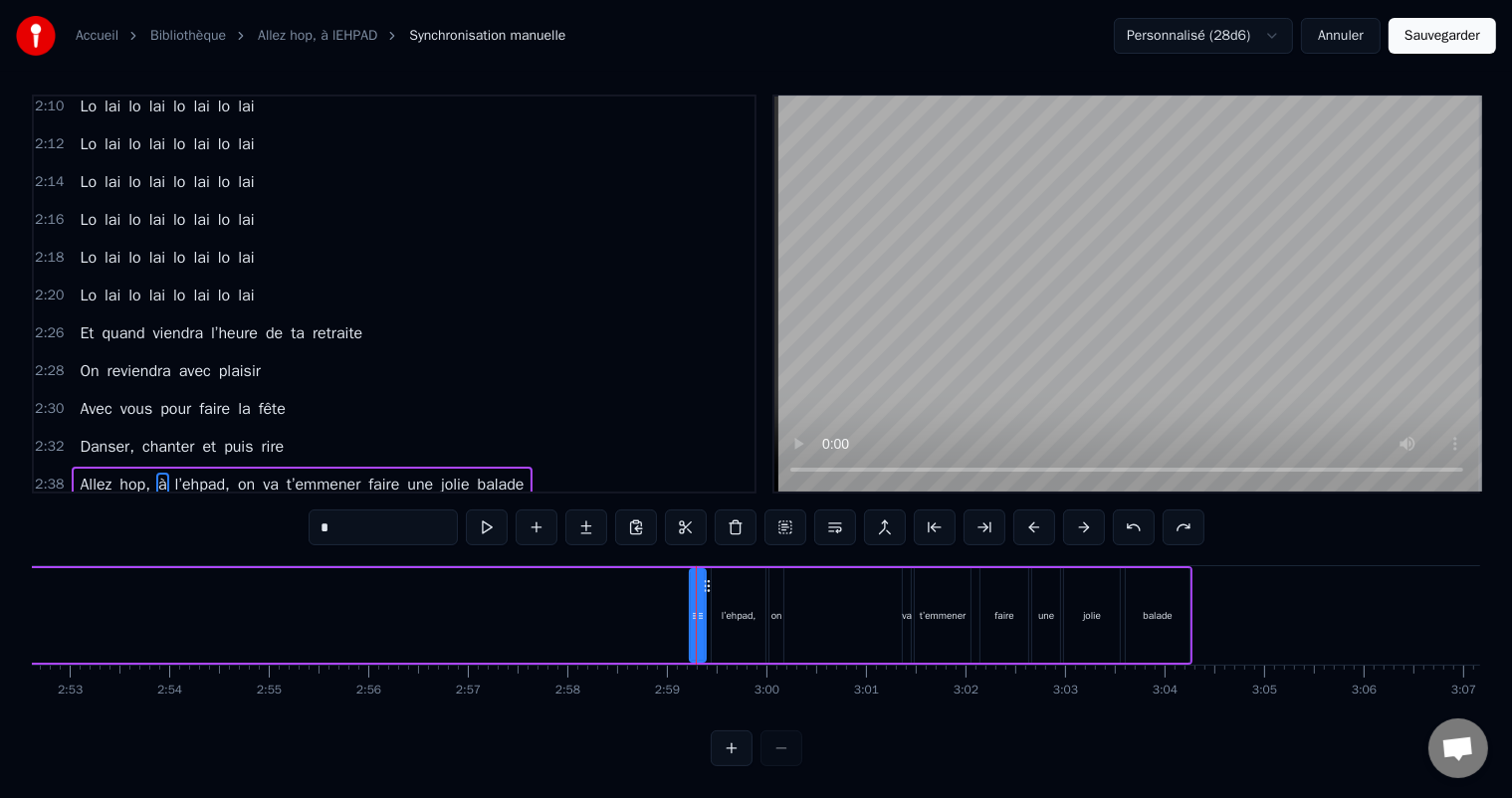 click at bounding box center [732, 748] 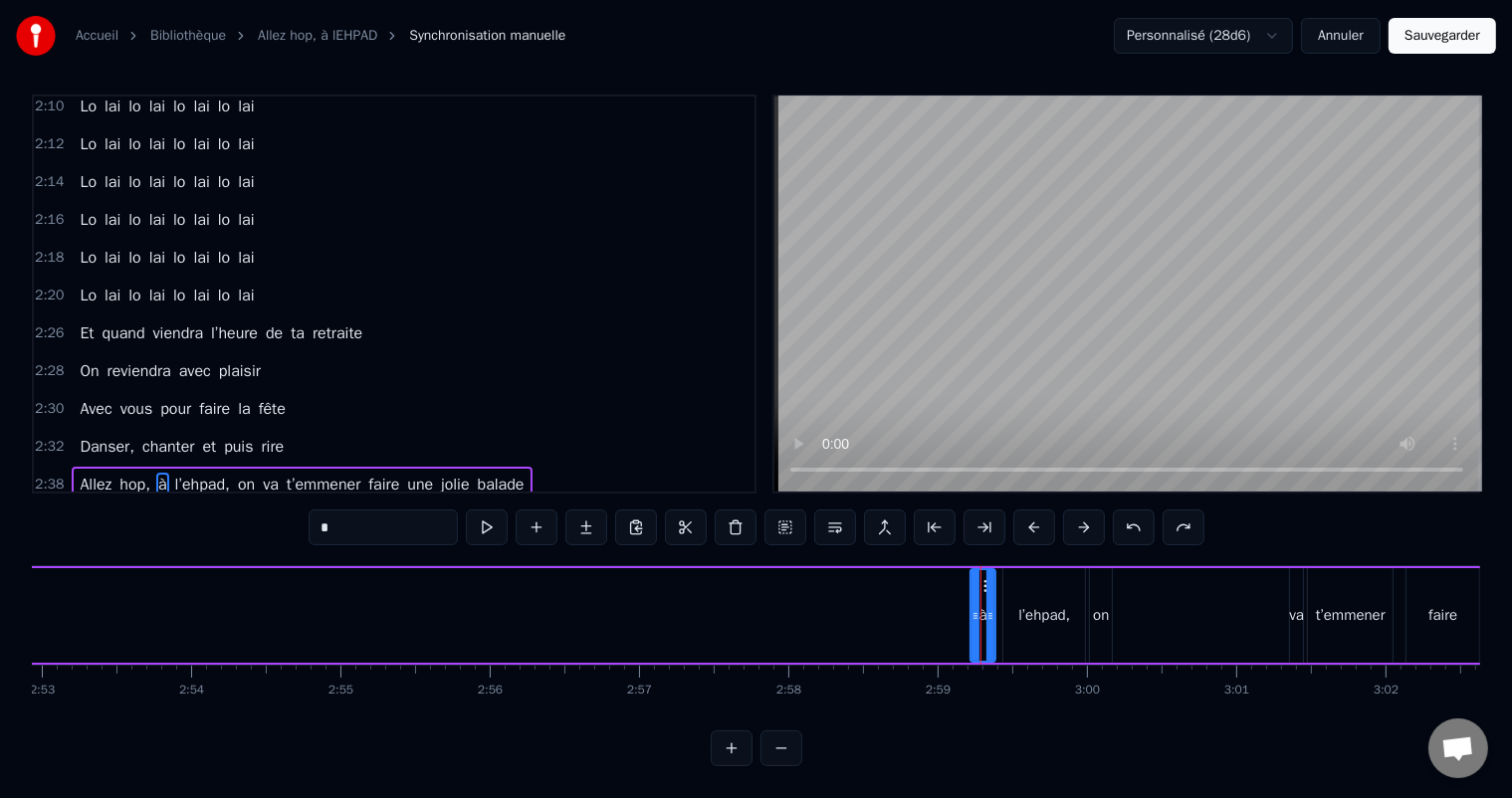 scroll, scrollTop: 0, scrollLeft: 25892, axis: horizontal 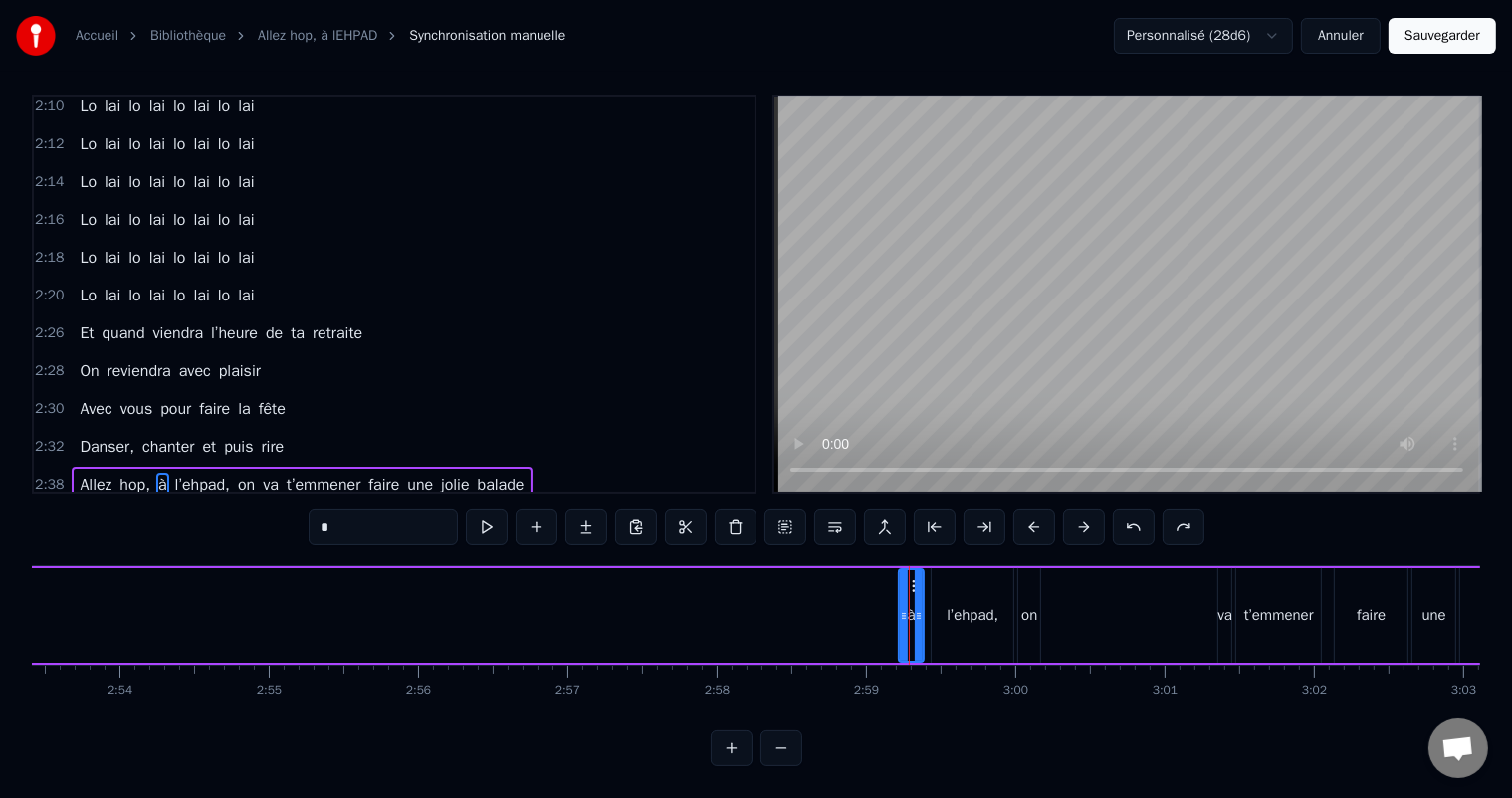 click on "l’ehpad," at bounding box center (972, 615) 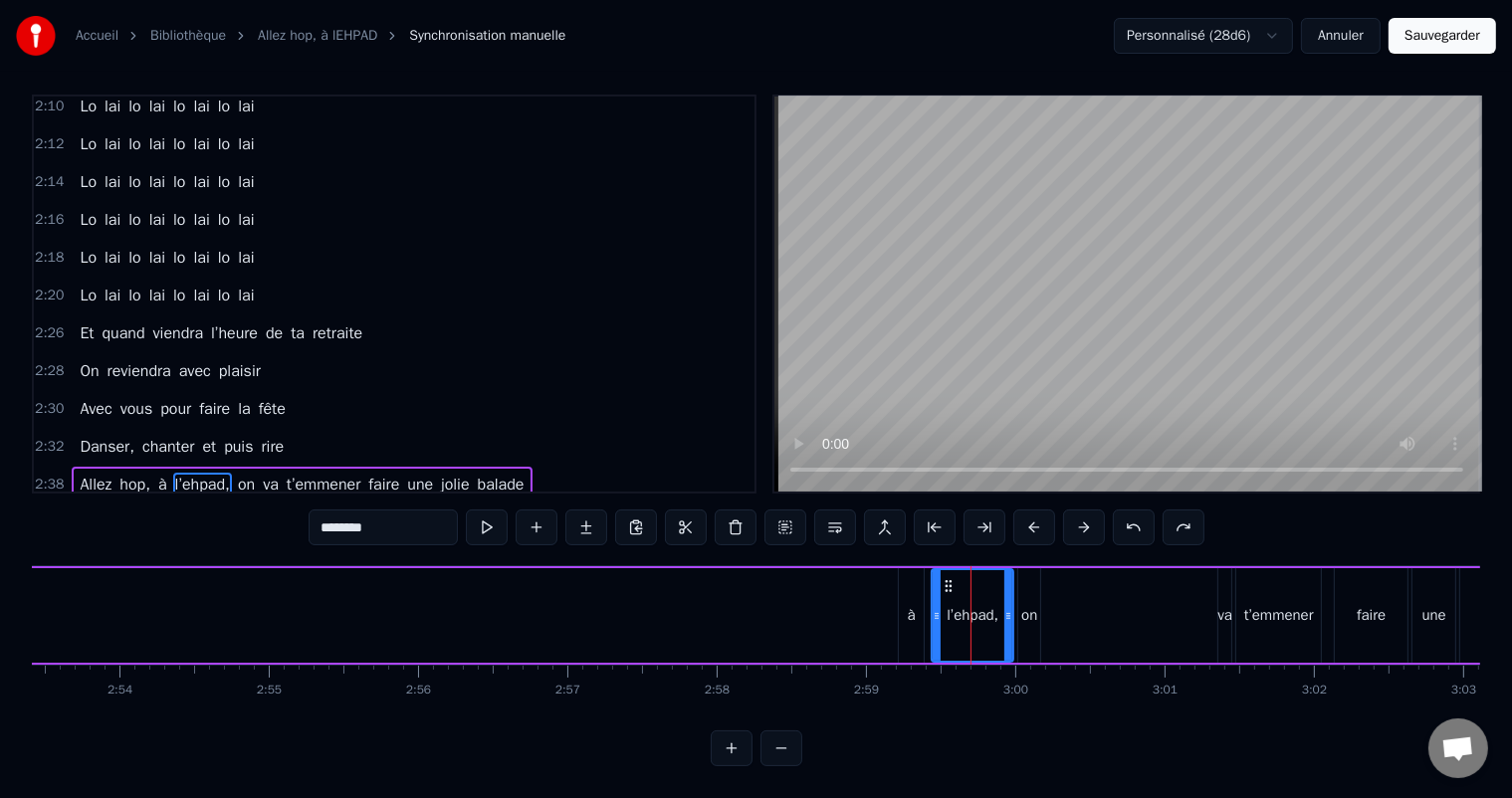 click on "à" at bounding box center (911, 615) 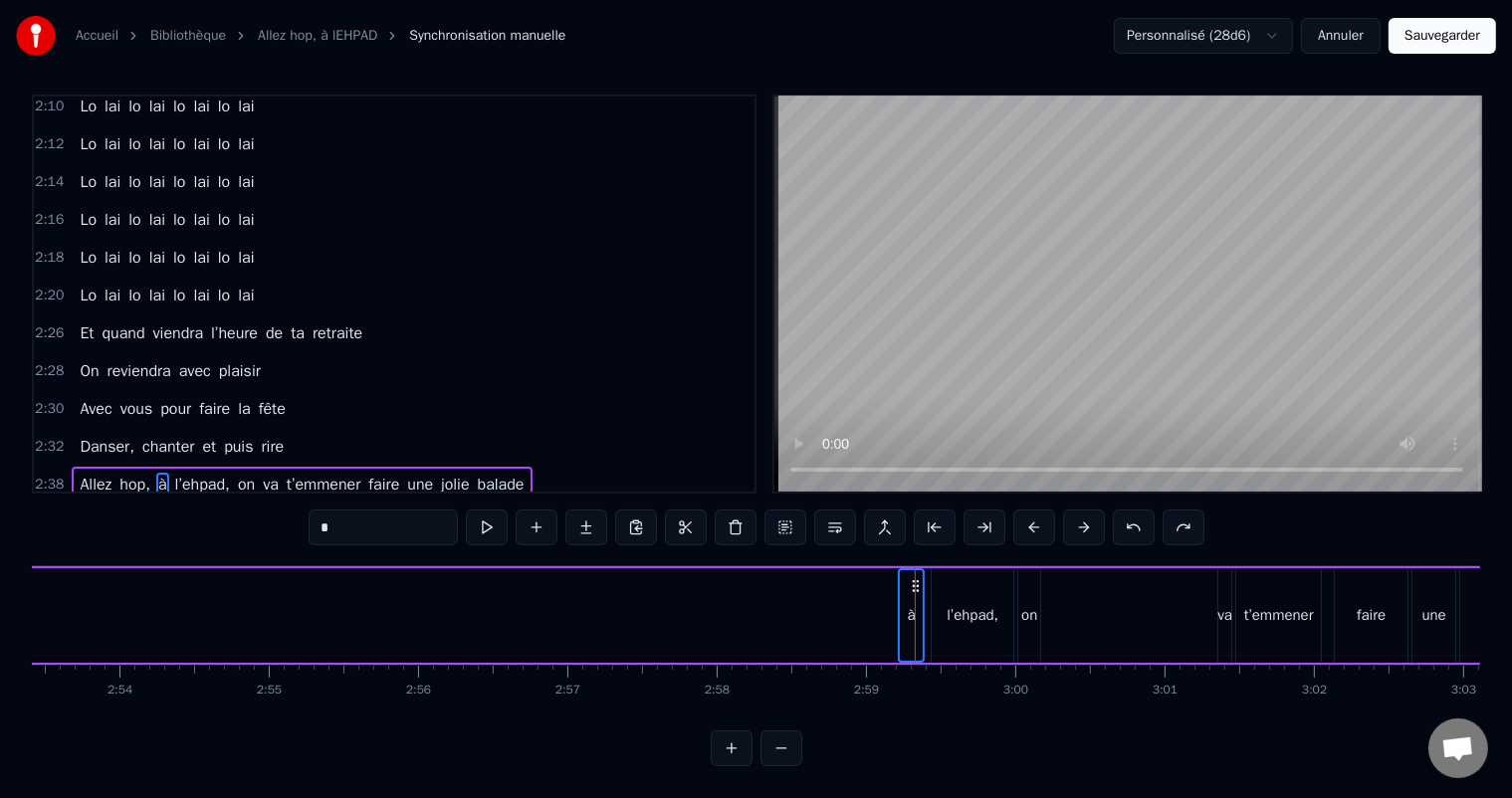 click on "l’ehpad," at bounding box center (972, 615) 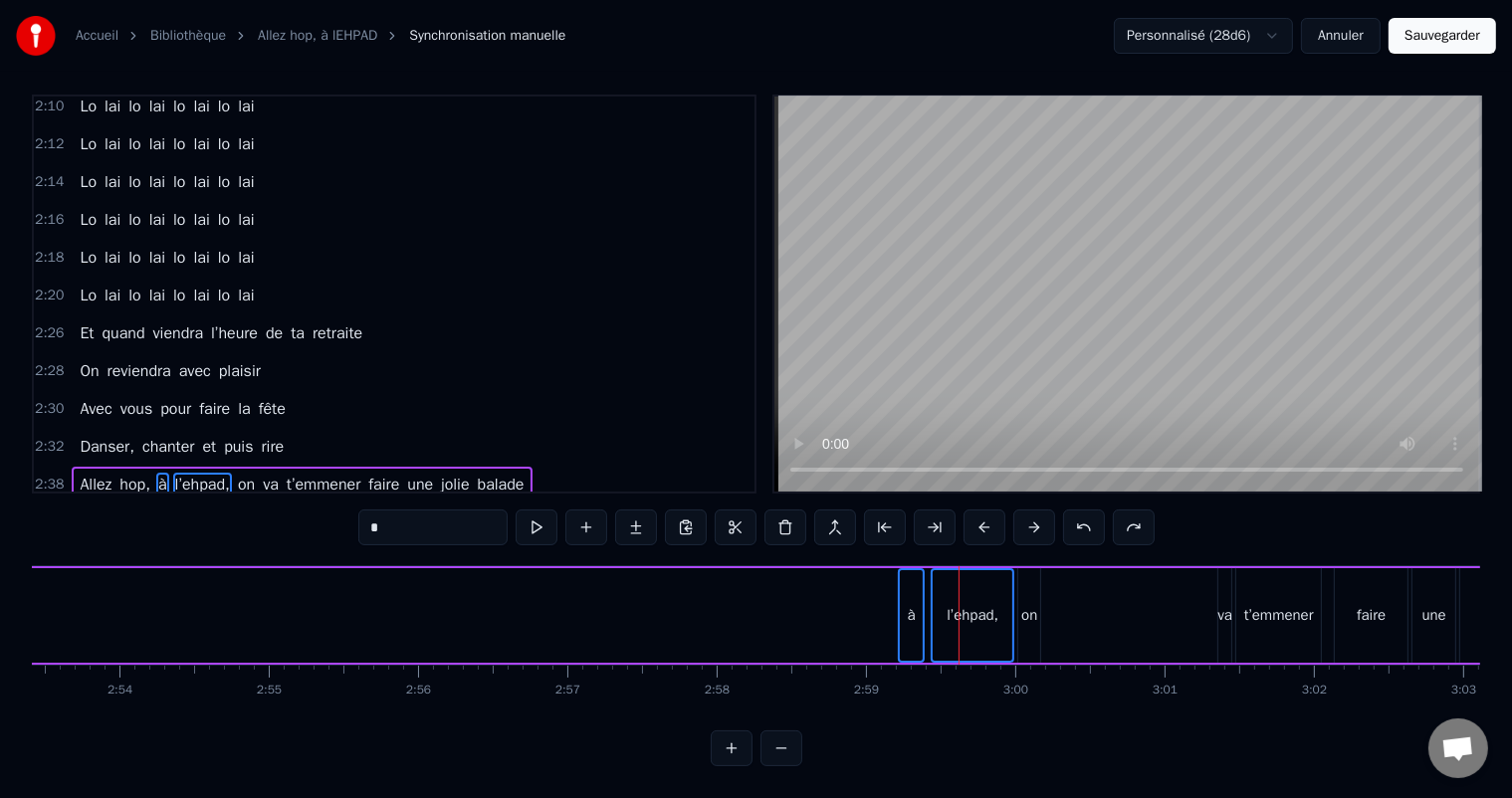 click on "on" at bounding box center (1029, 615) 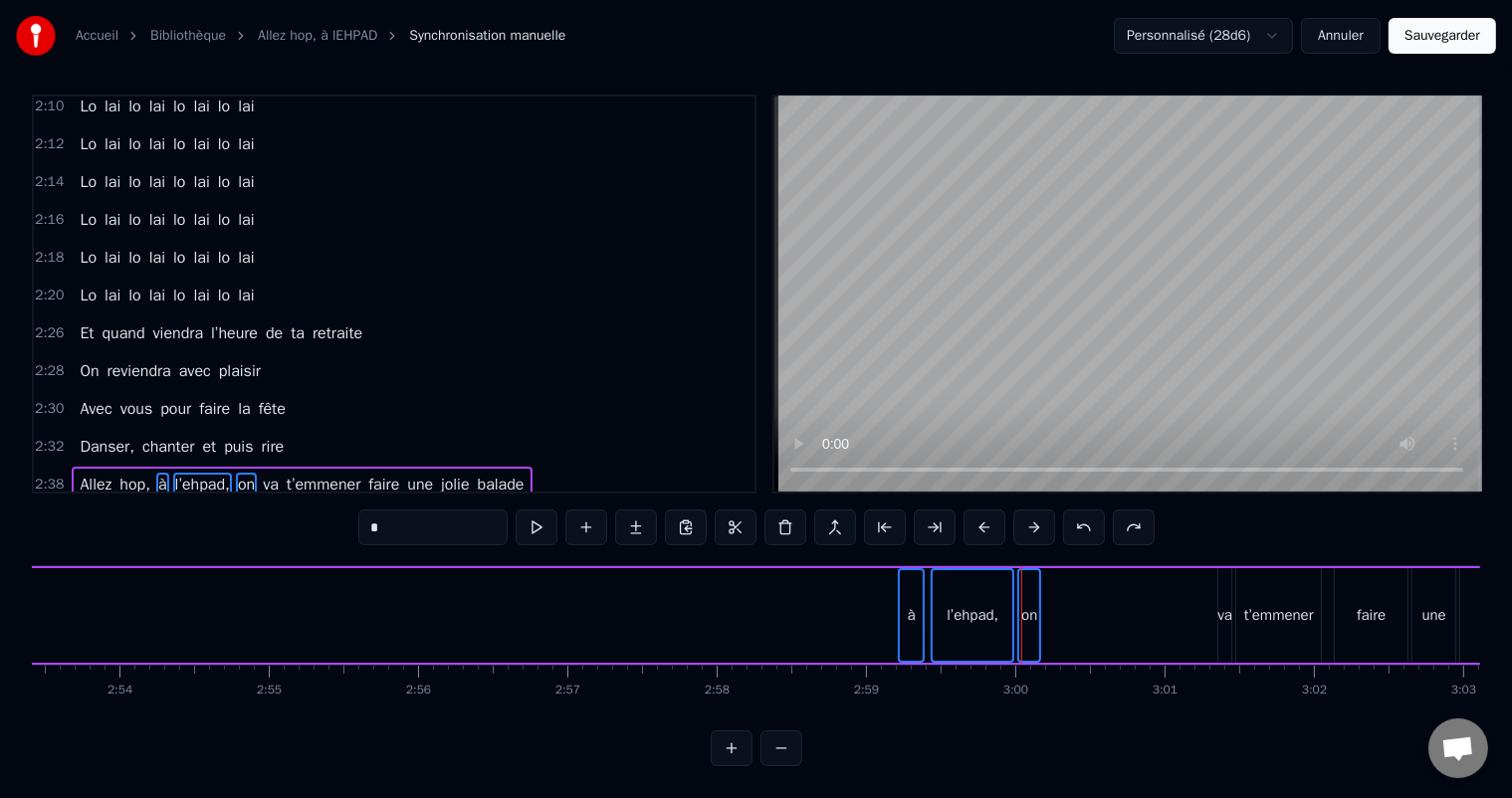 click on "va" at bounding box center (1224, 615) 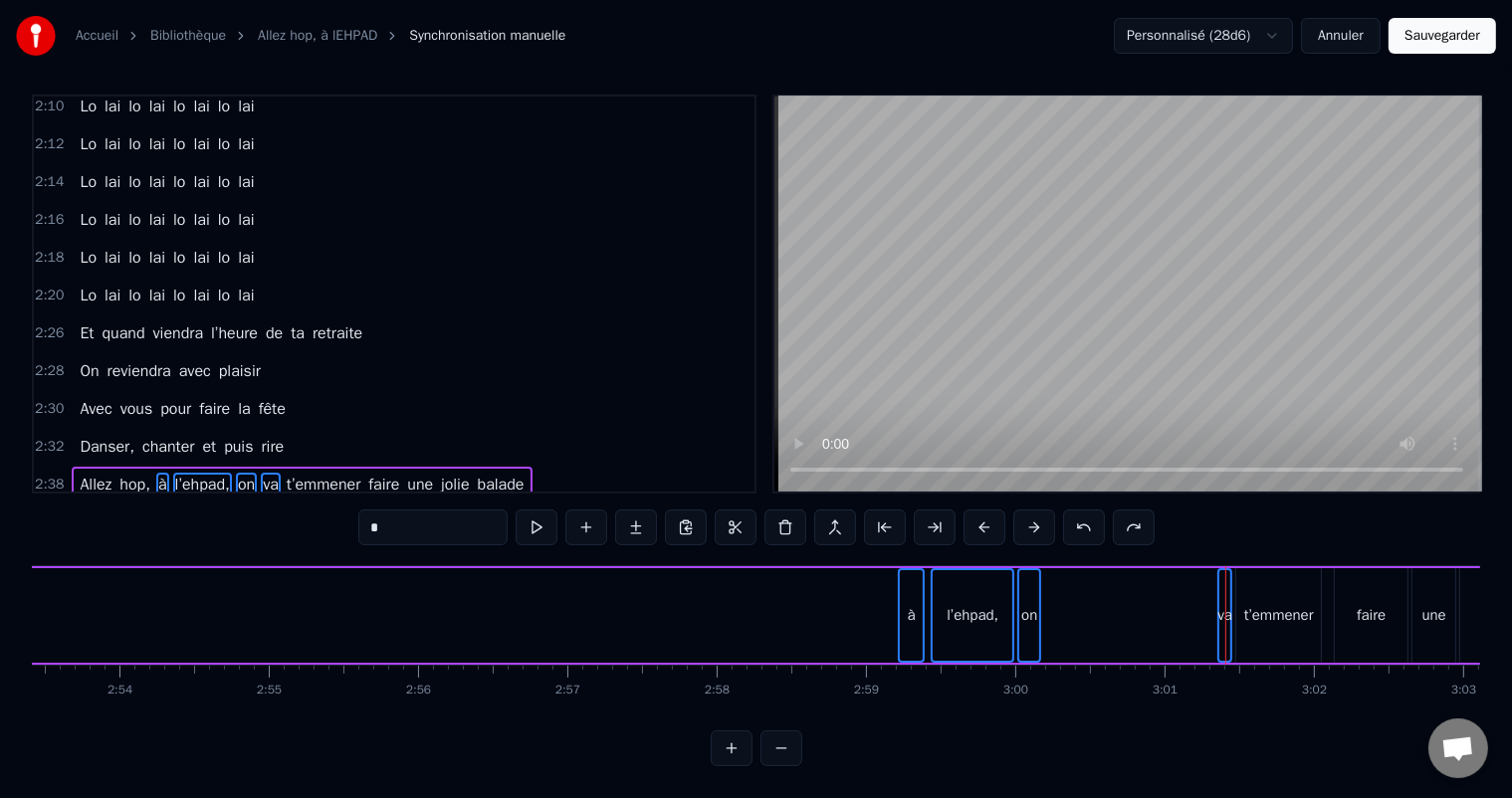 click on "t’emmener" at bounding box center [1278, 615] 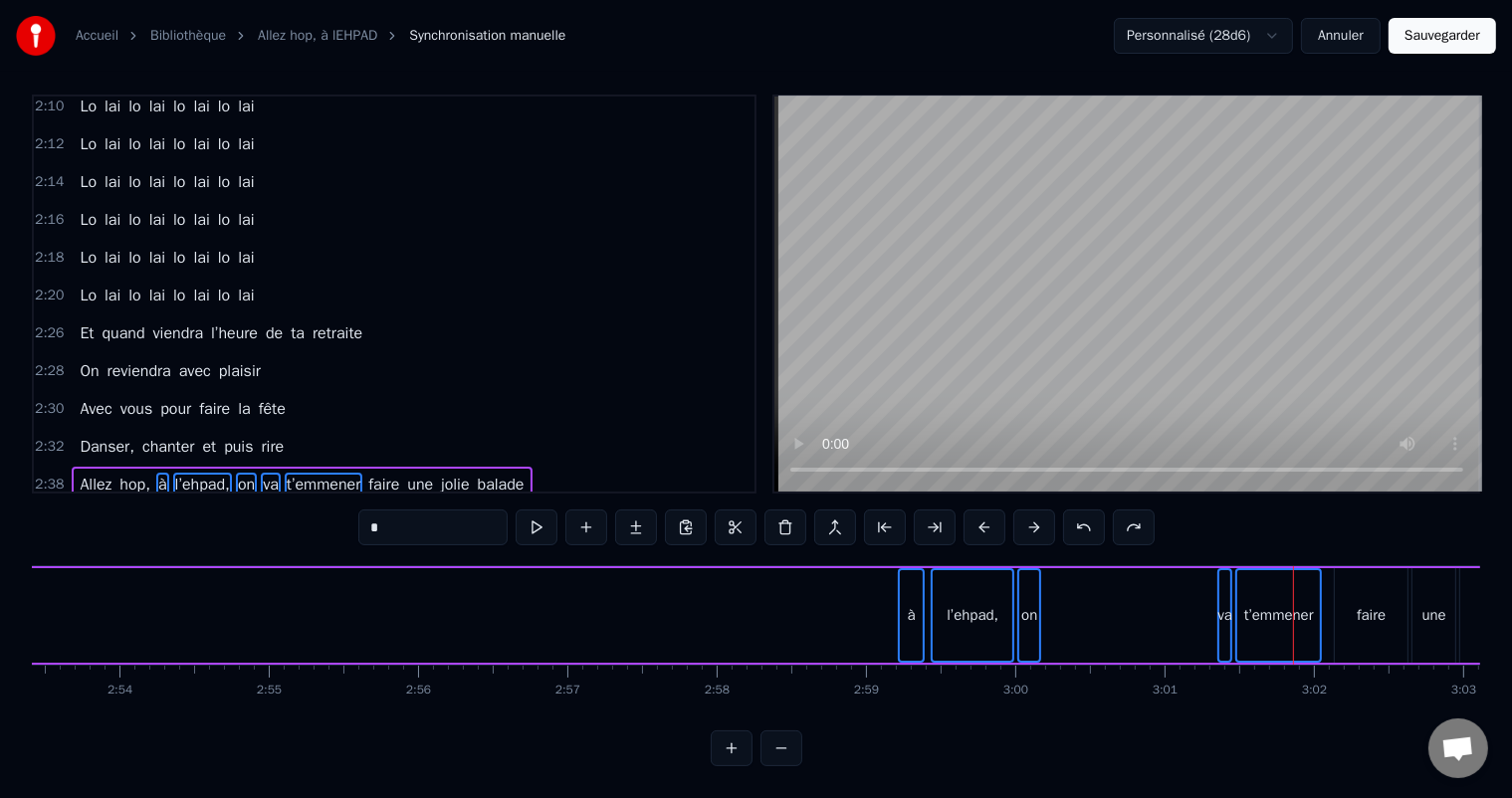 click on "faire" at bounding box center (1371, 615) 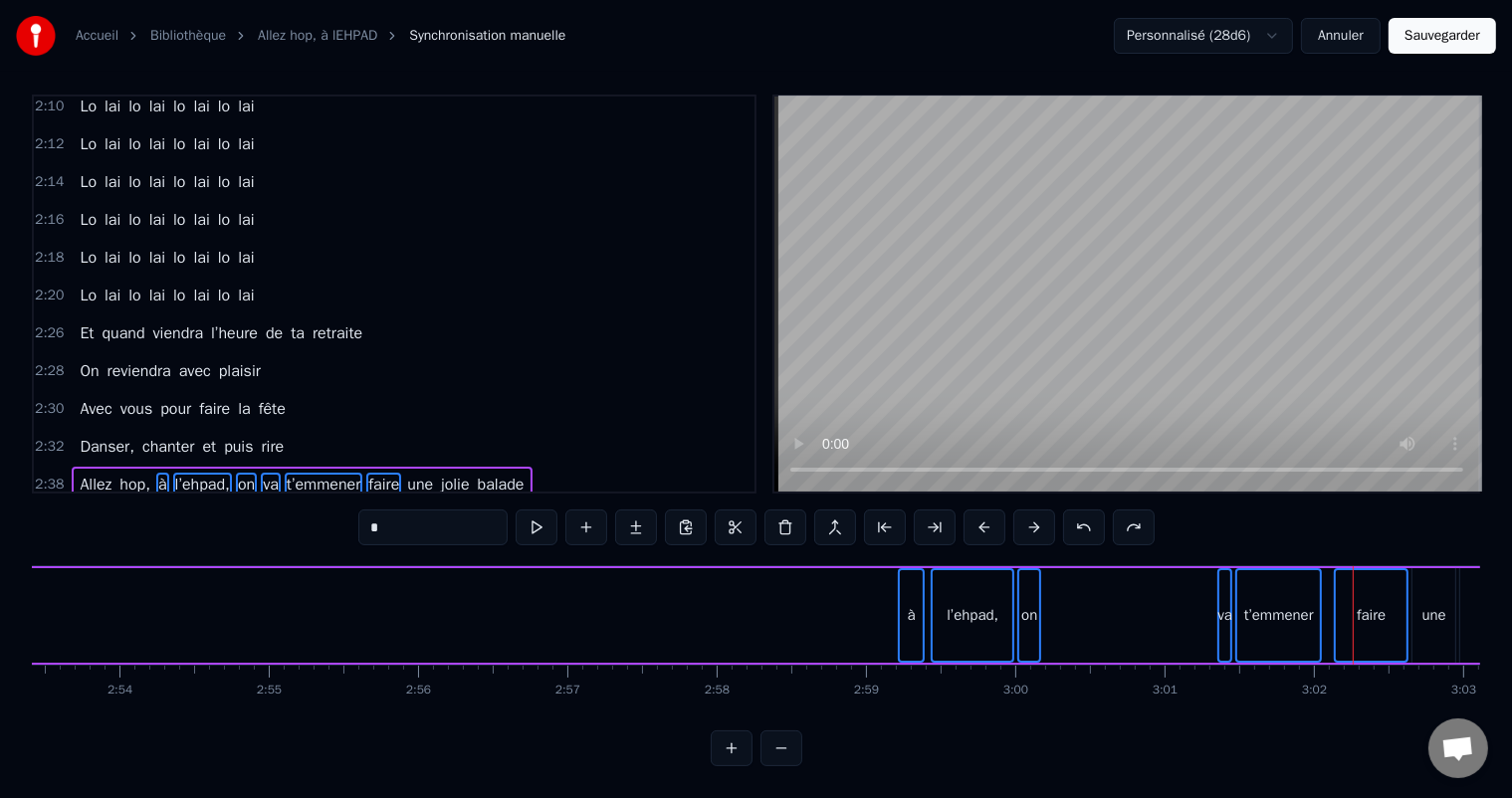 click on "une" at bounding box center [1434, 615] 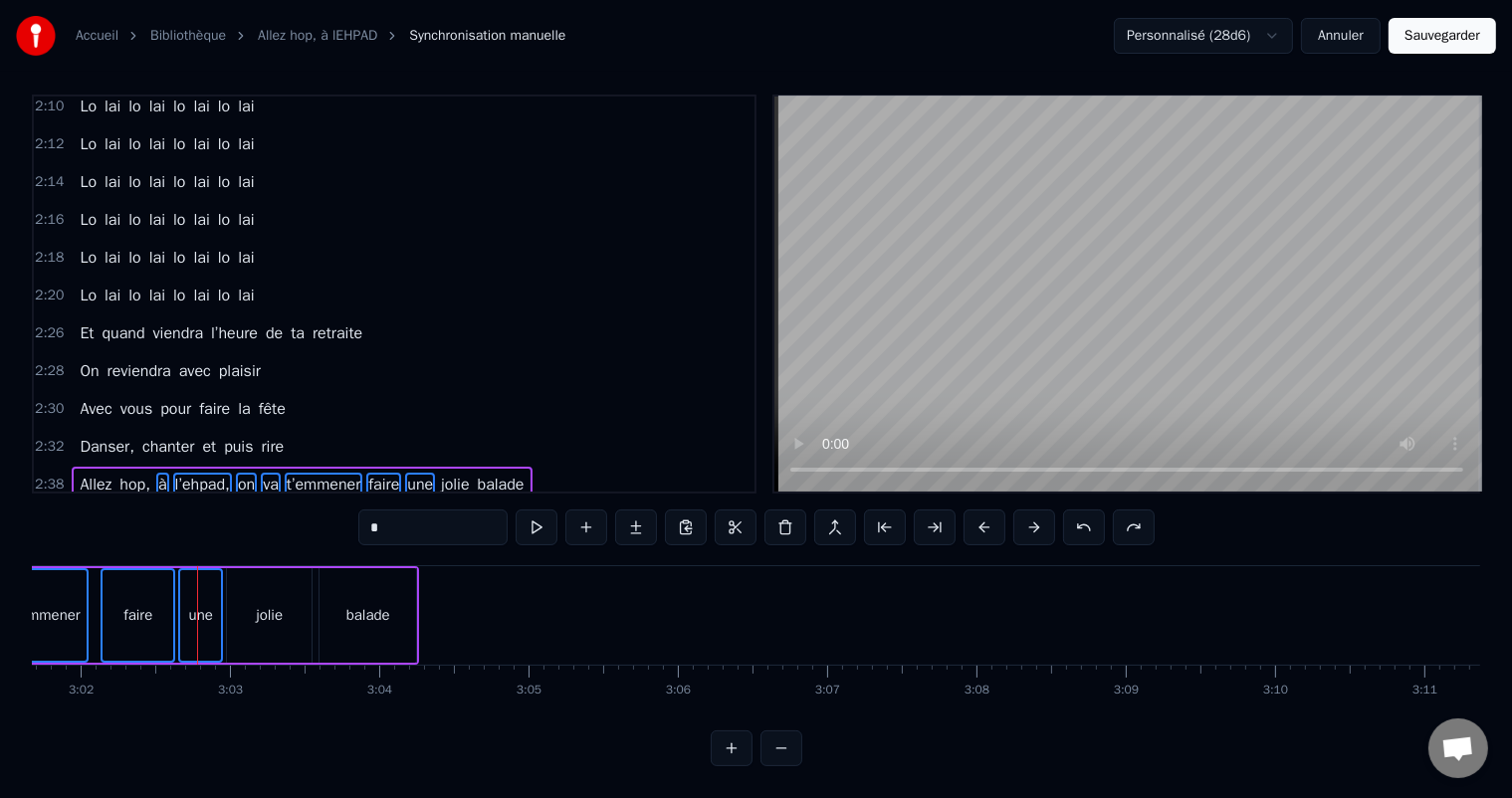scroll, scrollTop: 0, scrollLeft: 27190, axis: horizontal 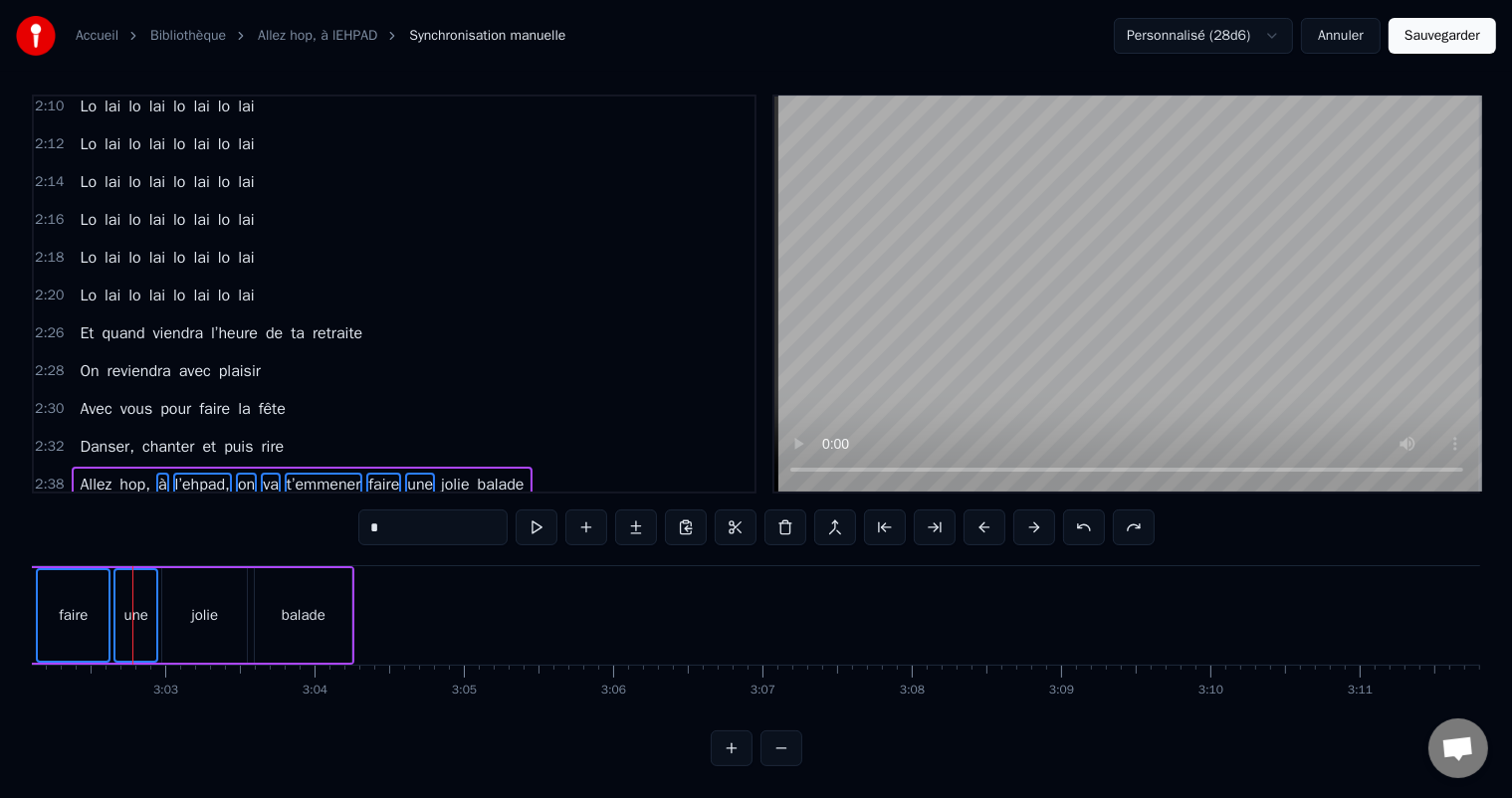 click on "jolie" at bounding box center [204, 615] 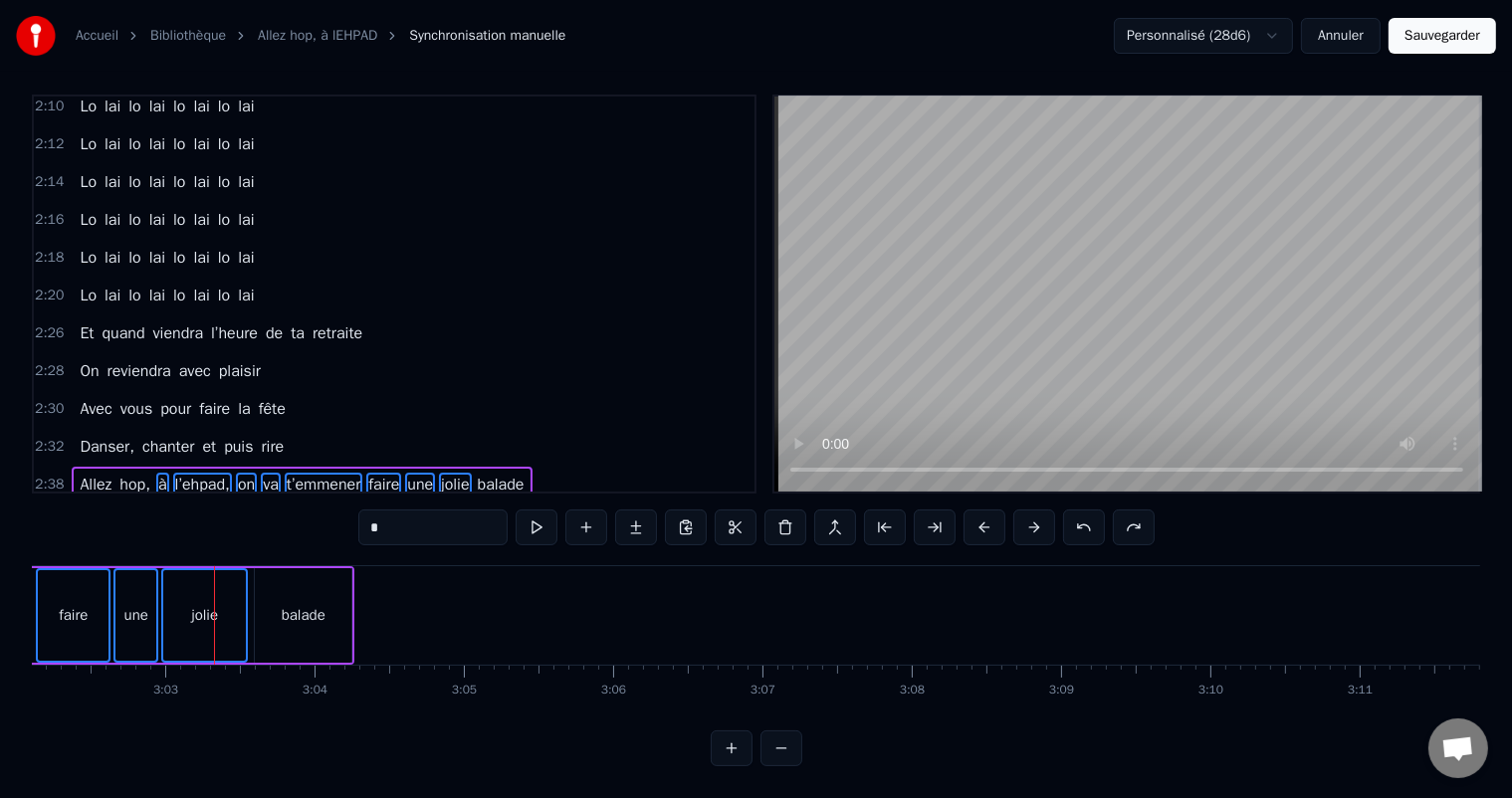 click on "balade" at bounding box center (304, 615) 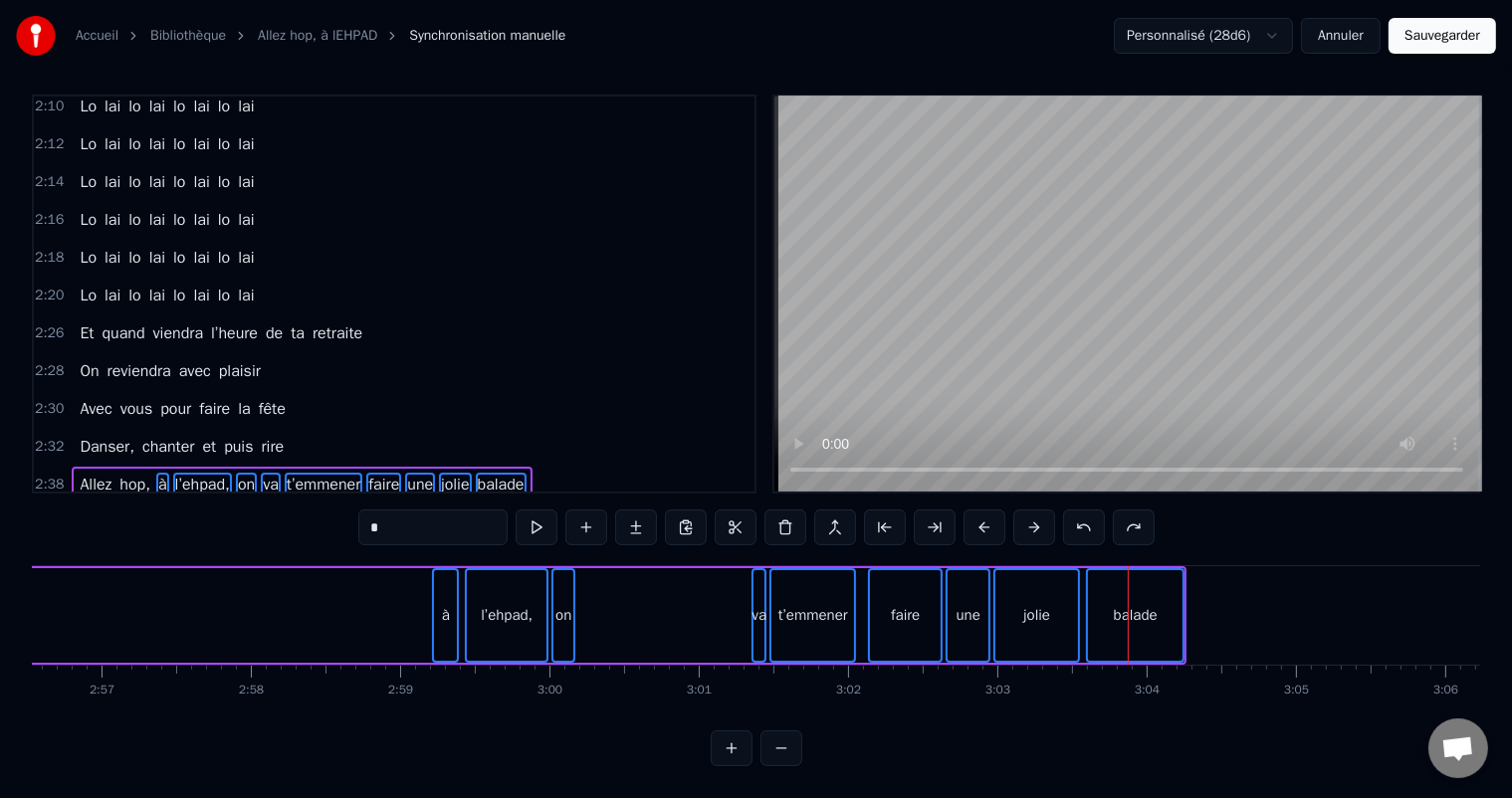 scroll, scrollTop: 0, scrollLeft: 26339, axis: horizontal 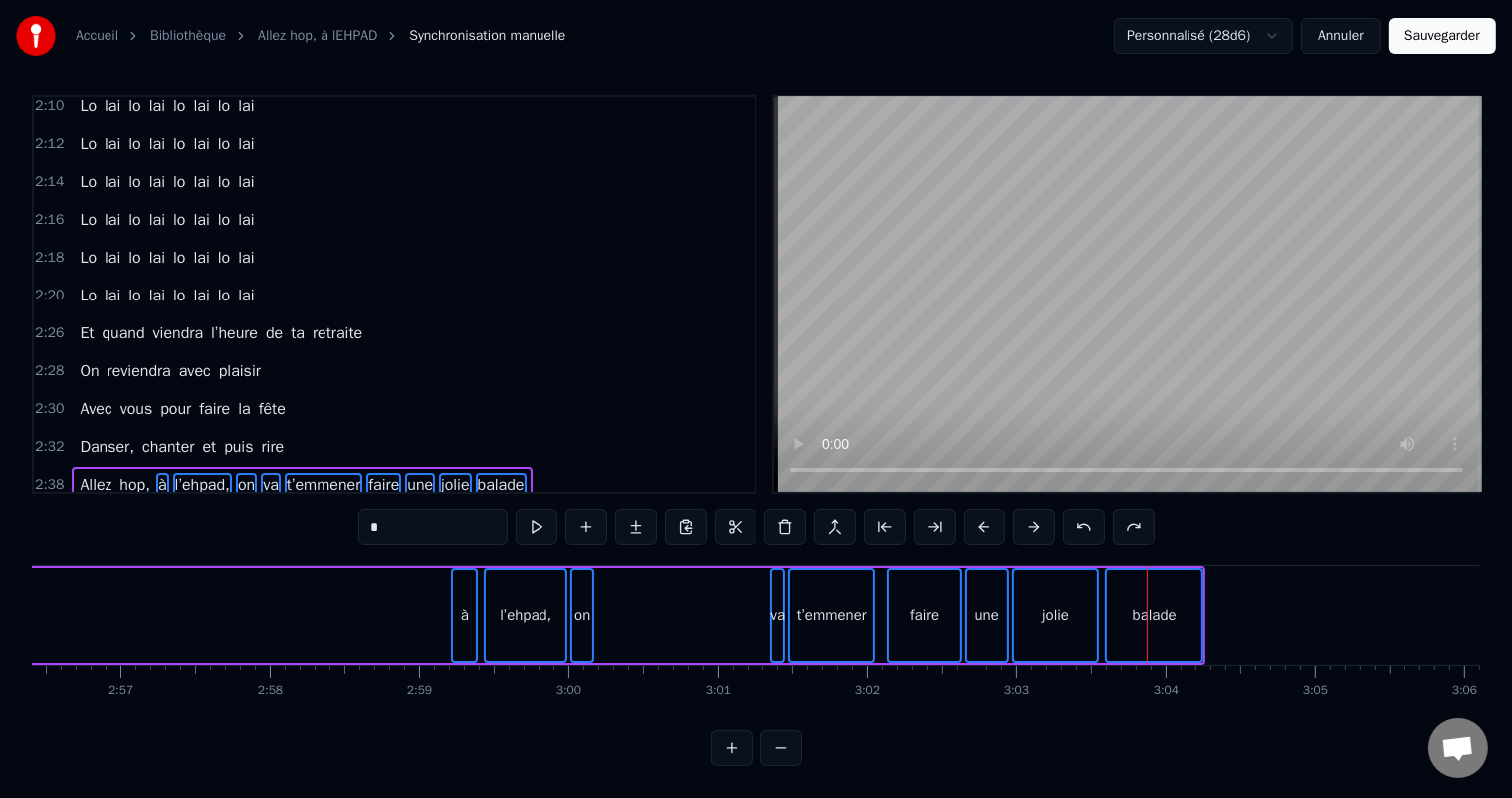 drag, startPoint x: 460, startPoint y: 566, endPoint x: 258, endPoint y: 557, distance: 202.2004 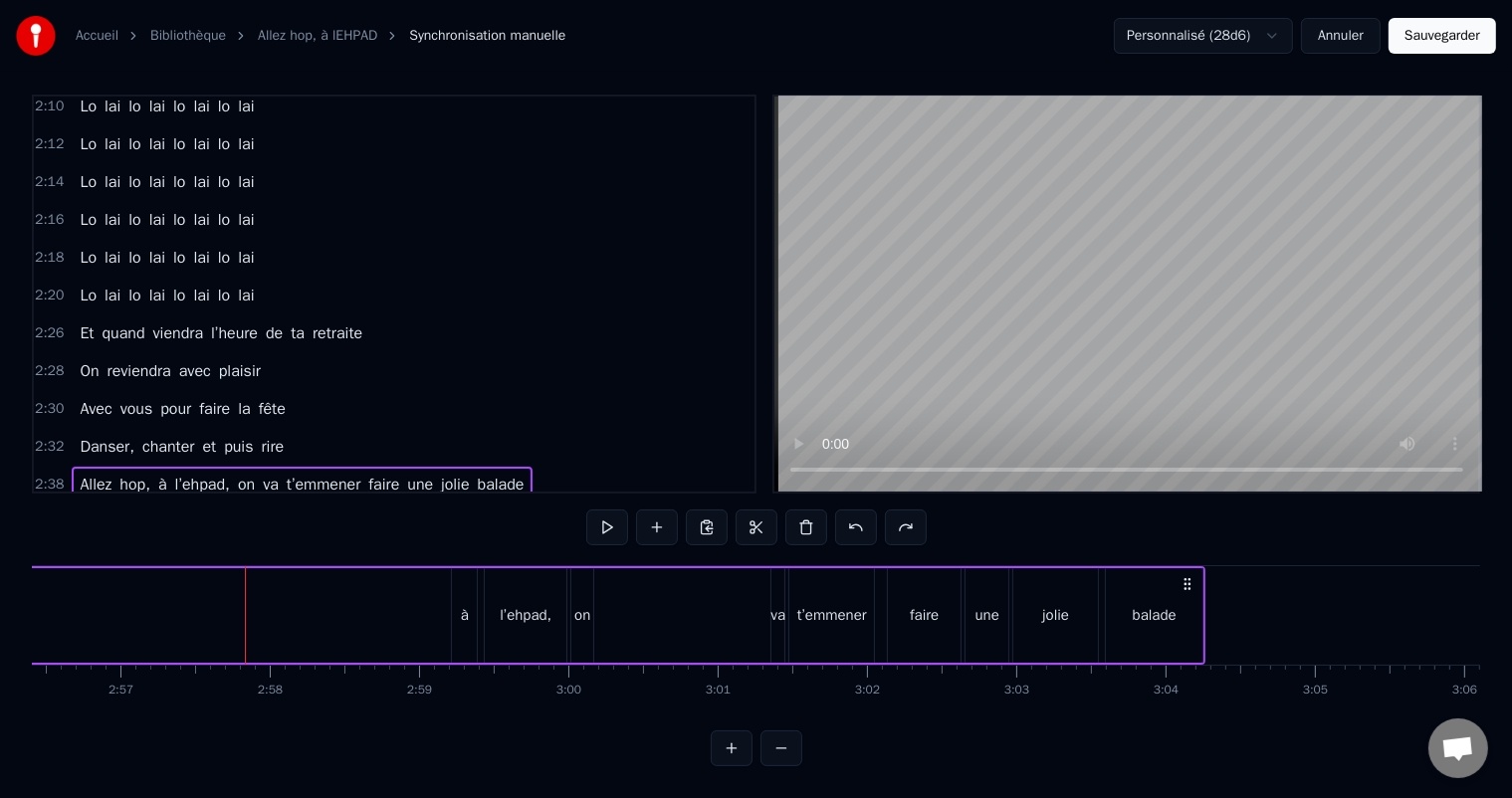click on "à" at bounding box center (464, 615) 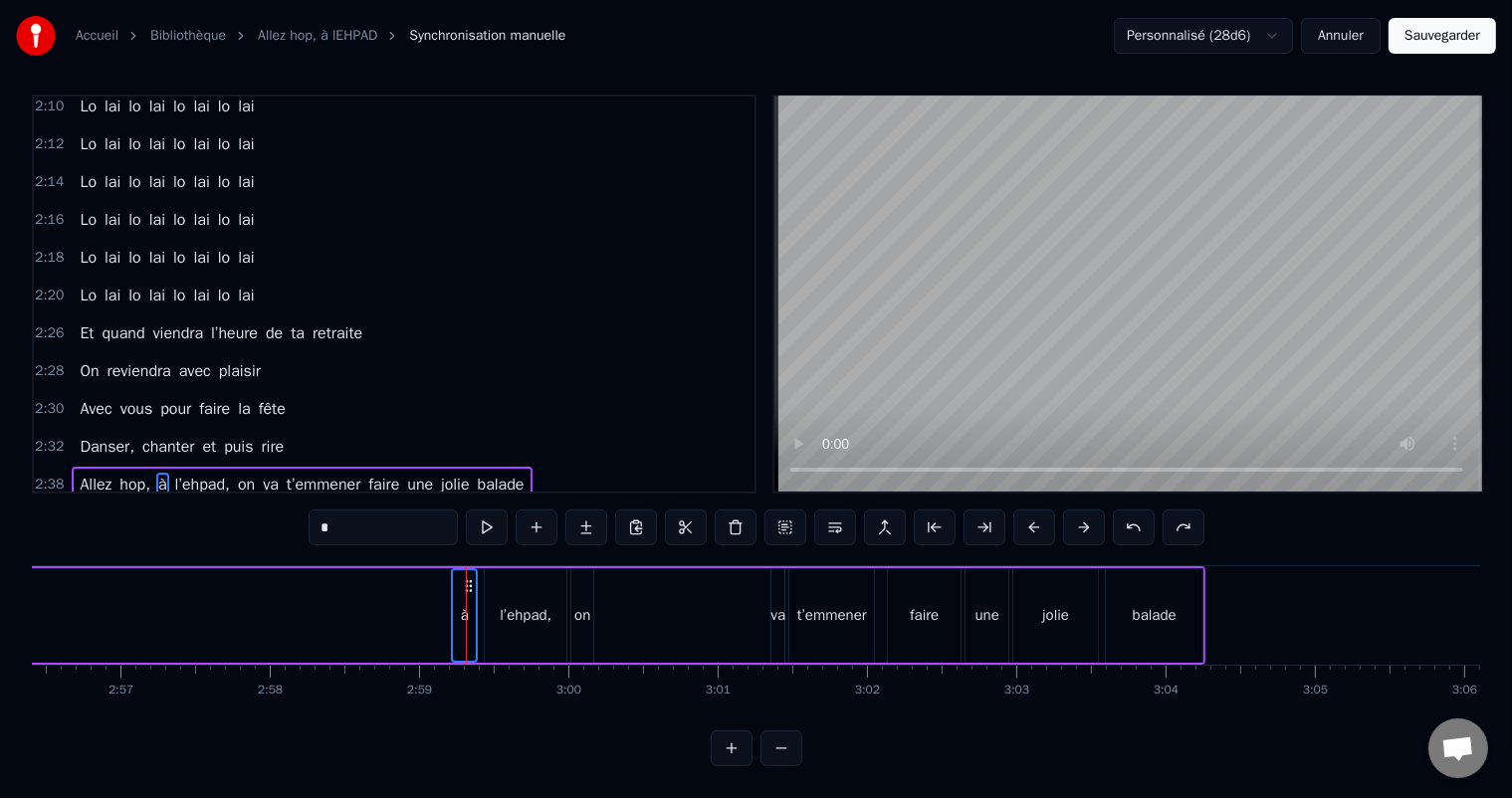 click on "l’ehpad," at bounding box center (526, 615) 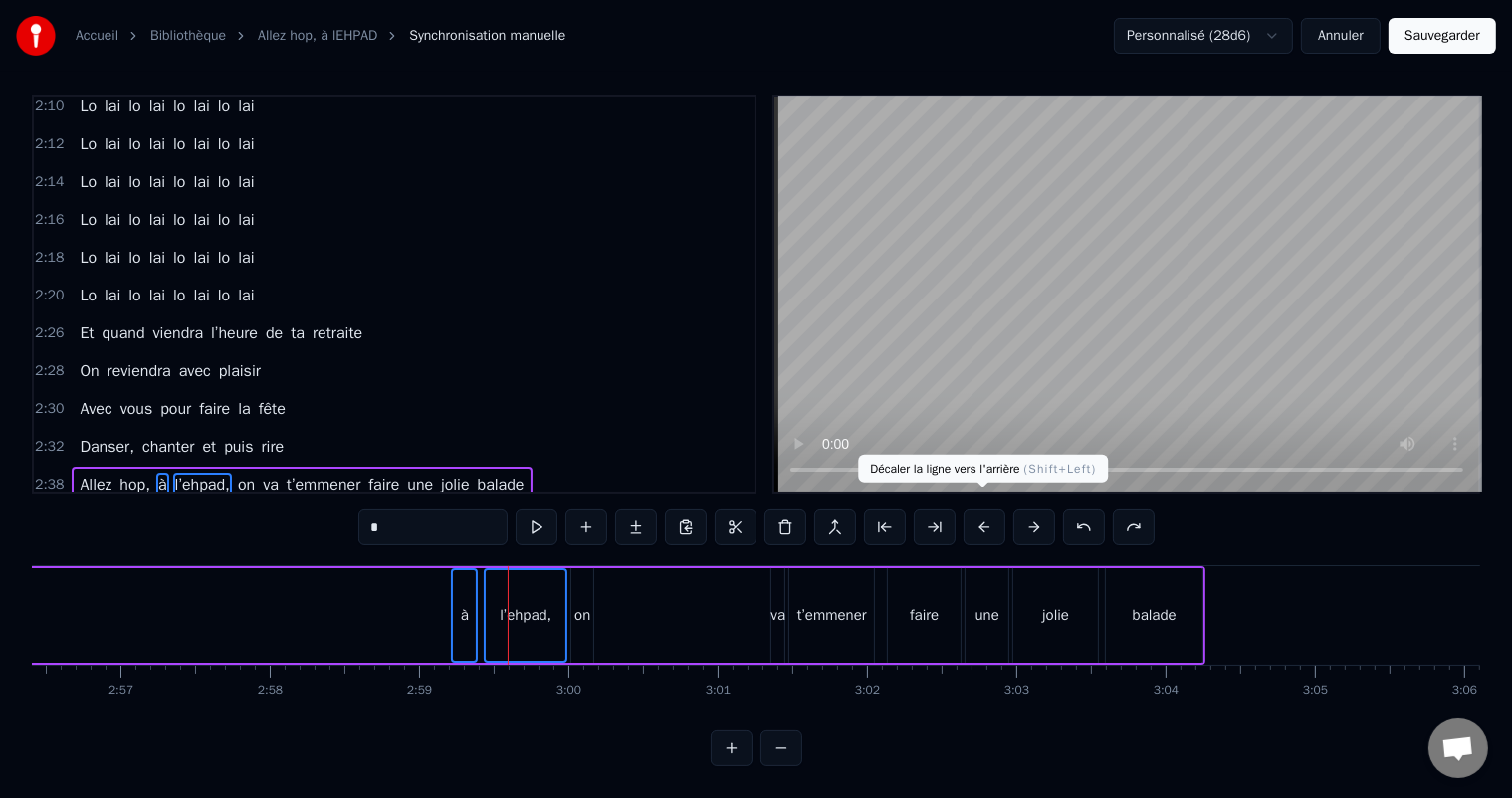 click at bounding box center (984, 527) 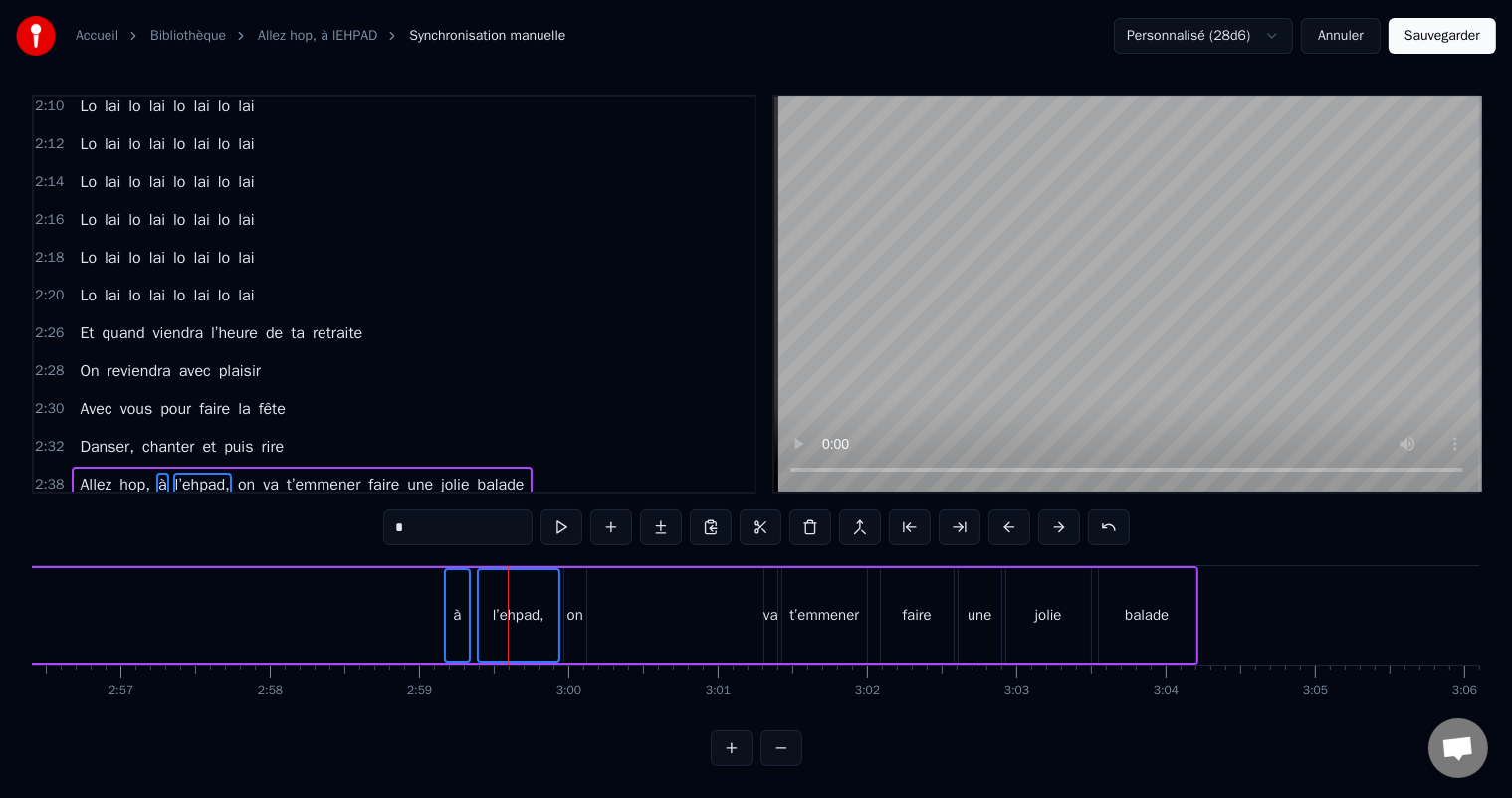 click at bounding box center [960, 527] 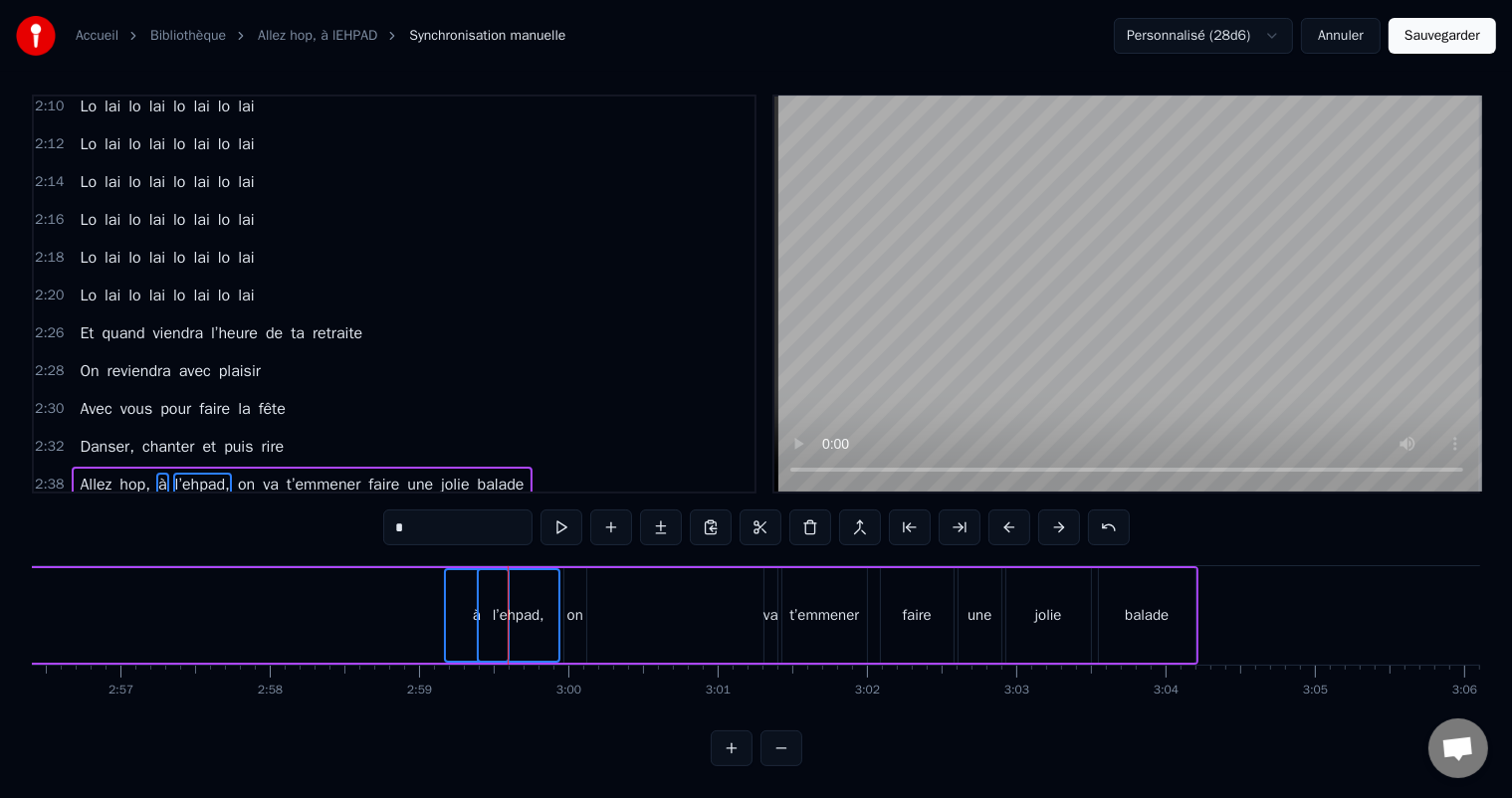 click at bounding box center [960, 527] 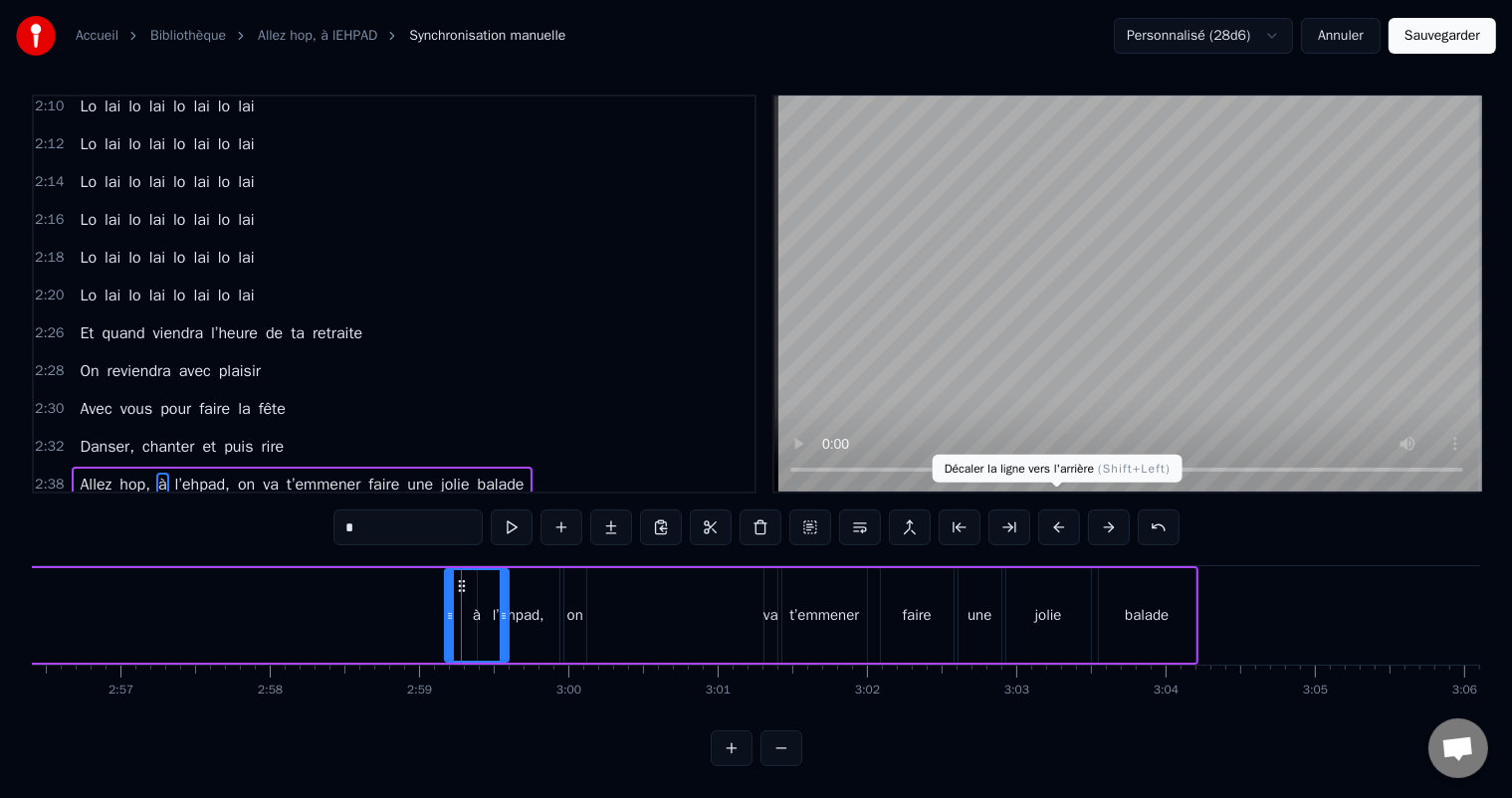 click at bounding box center [1059, 527] 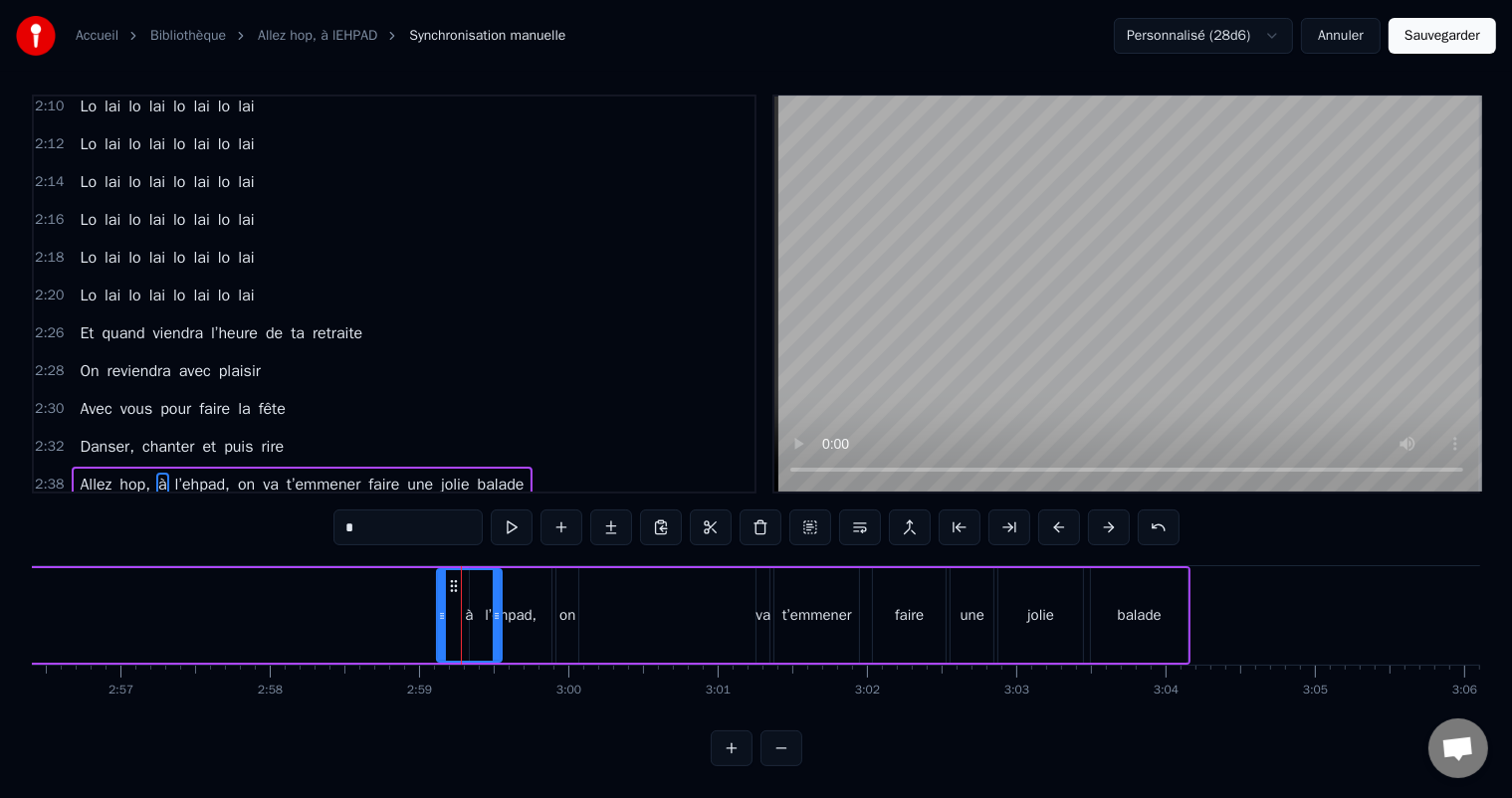 click at bounding box center (1059, 527) 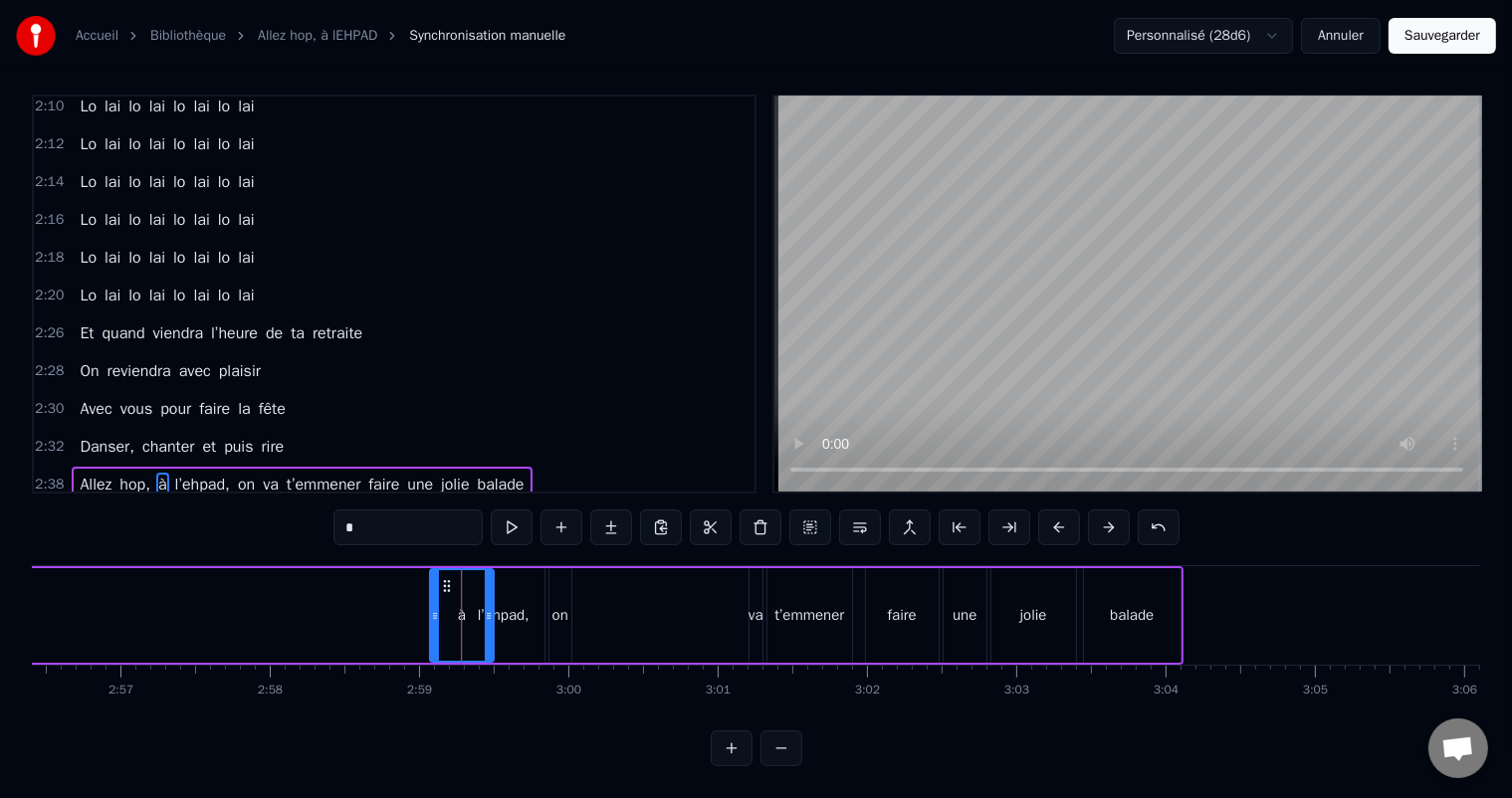 click at bounding box center [1059, 527] 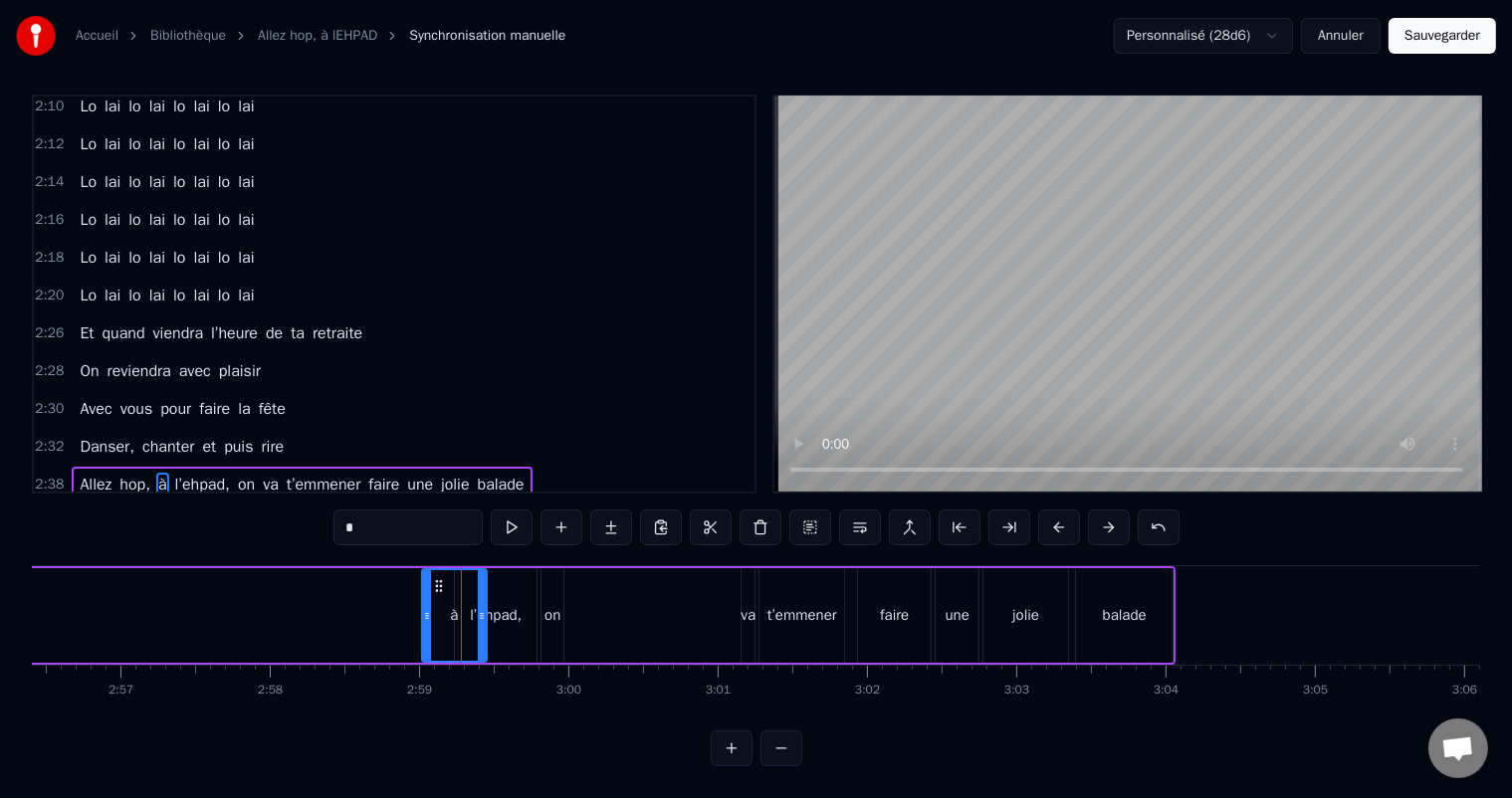 click at bounding box center [1059, 527] 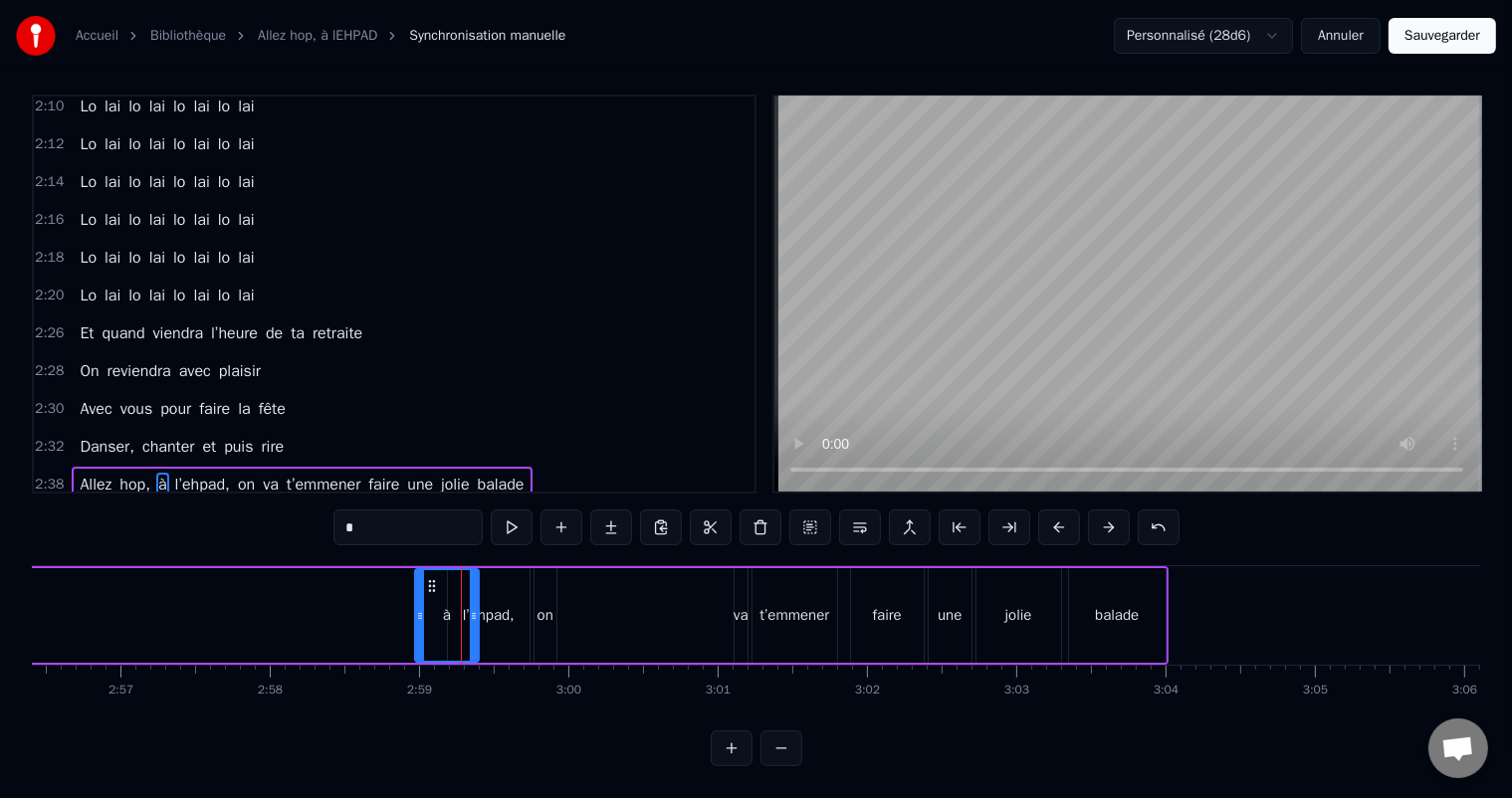 click at bounding box center (1059, 527) 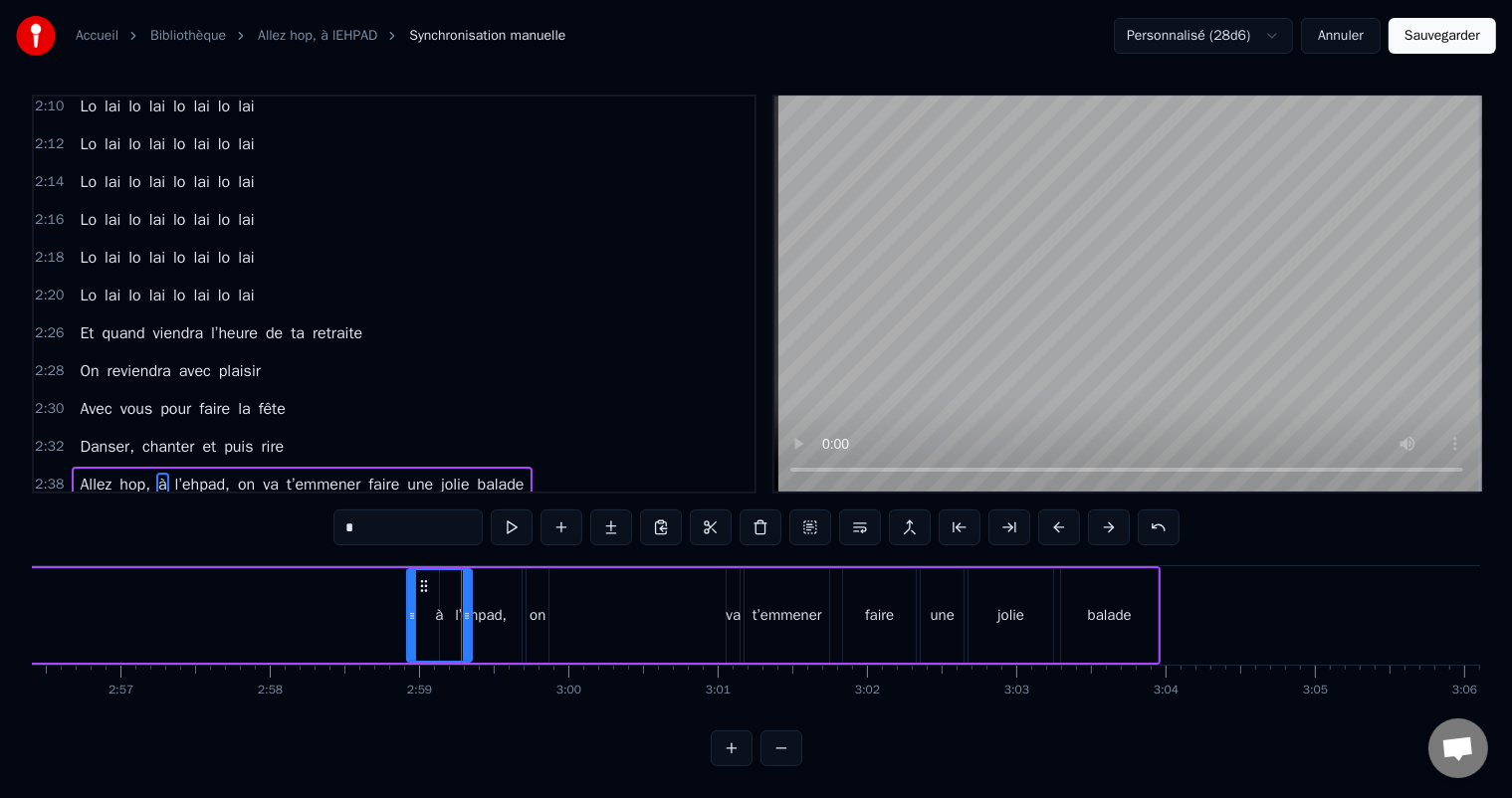 click at bounding box center (1059, 527) 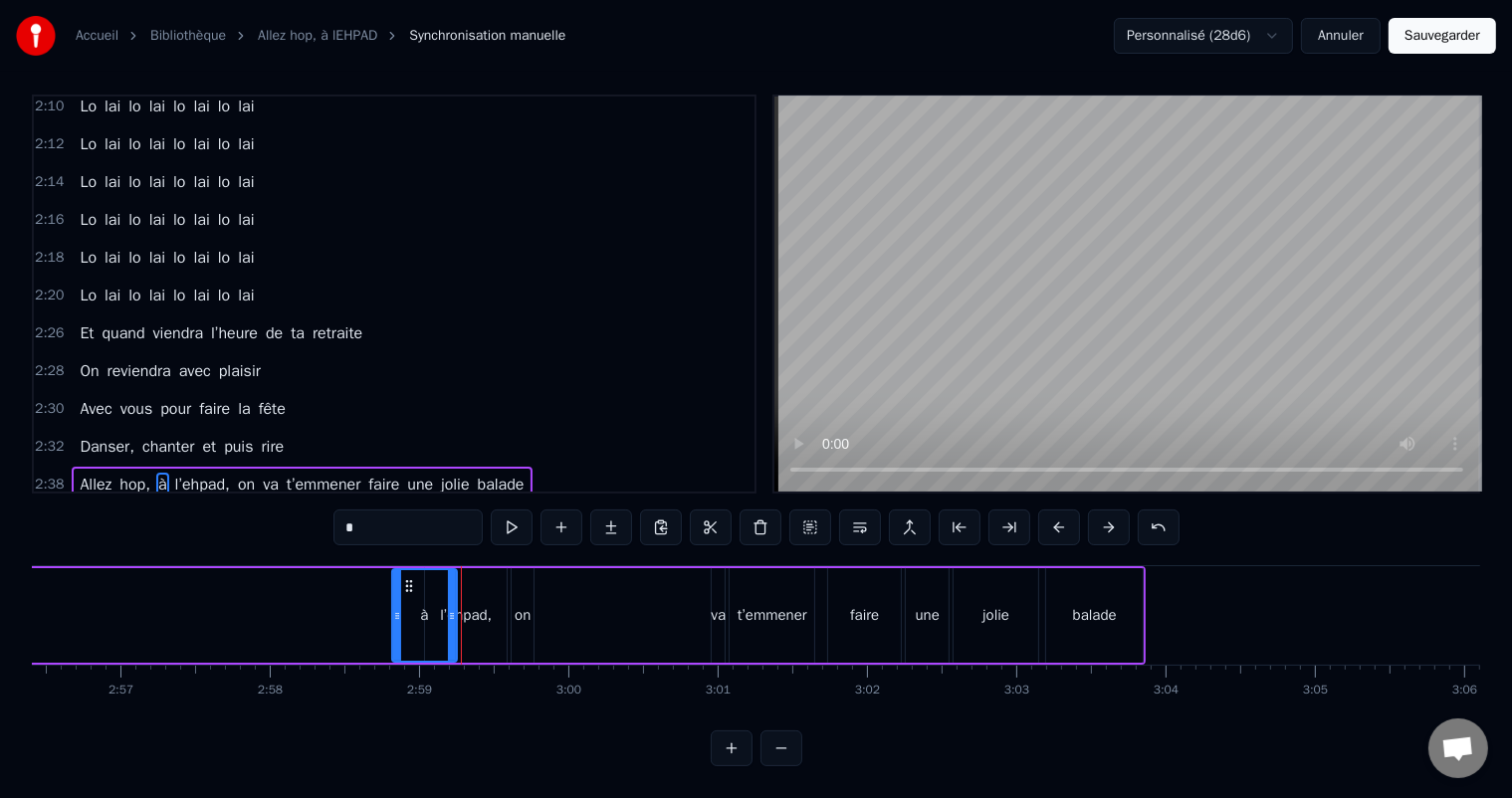 click at bounding box center [1059, 527] 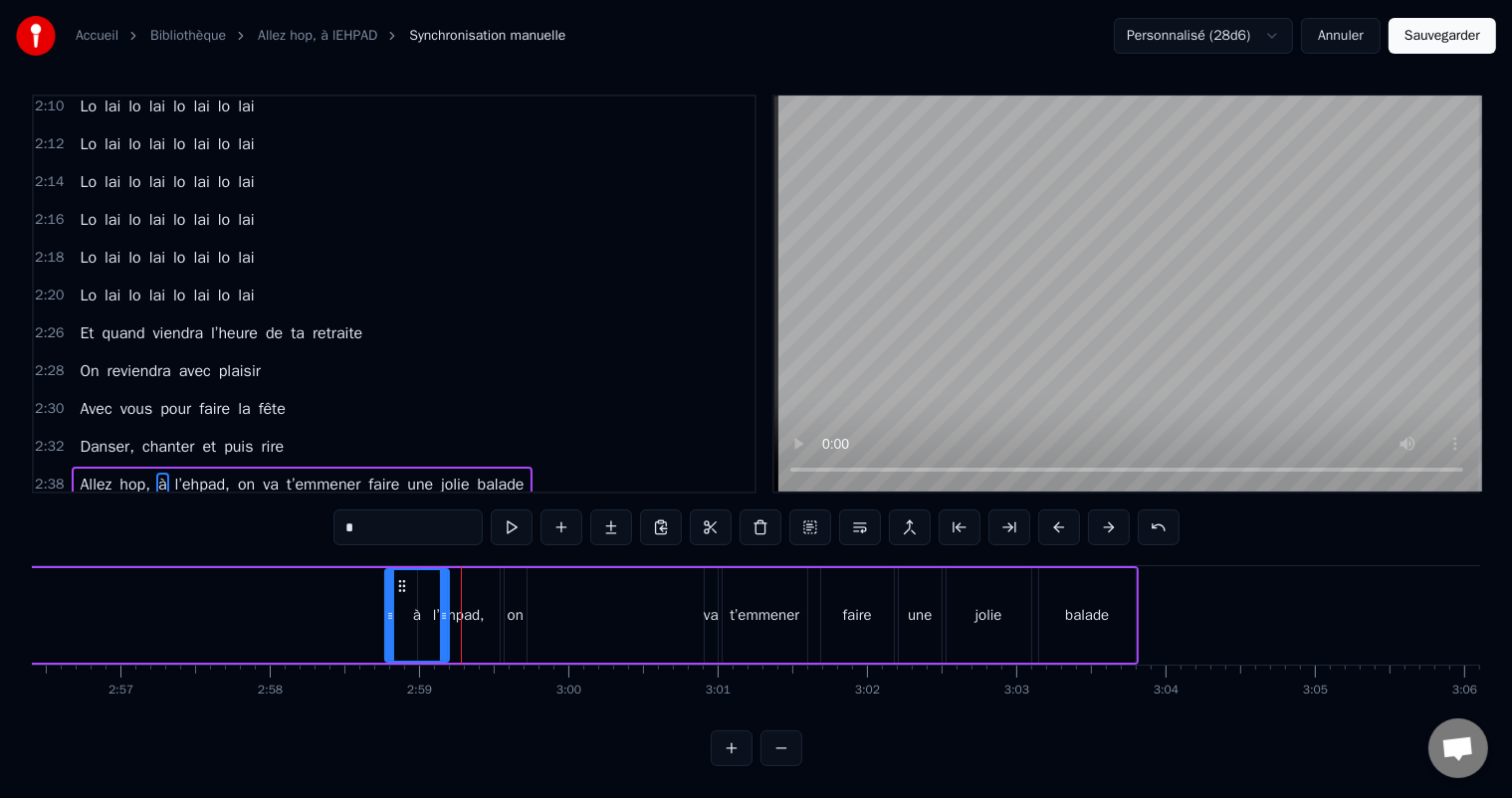 click at bounding box center (1059, 527) 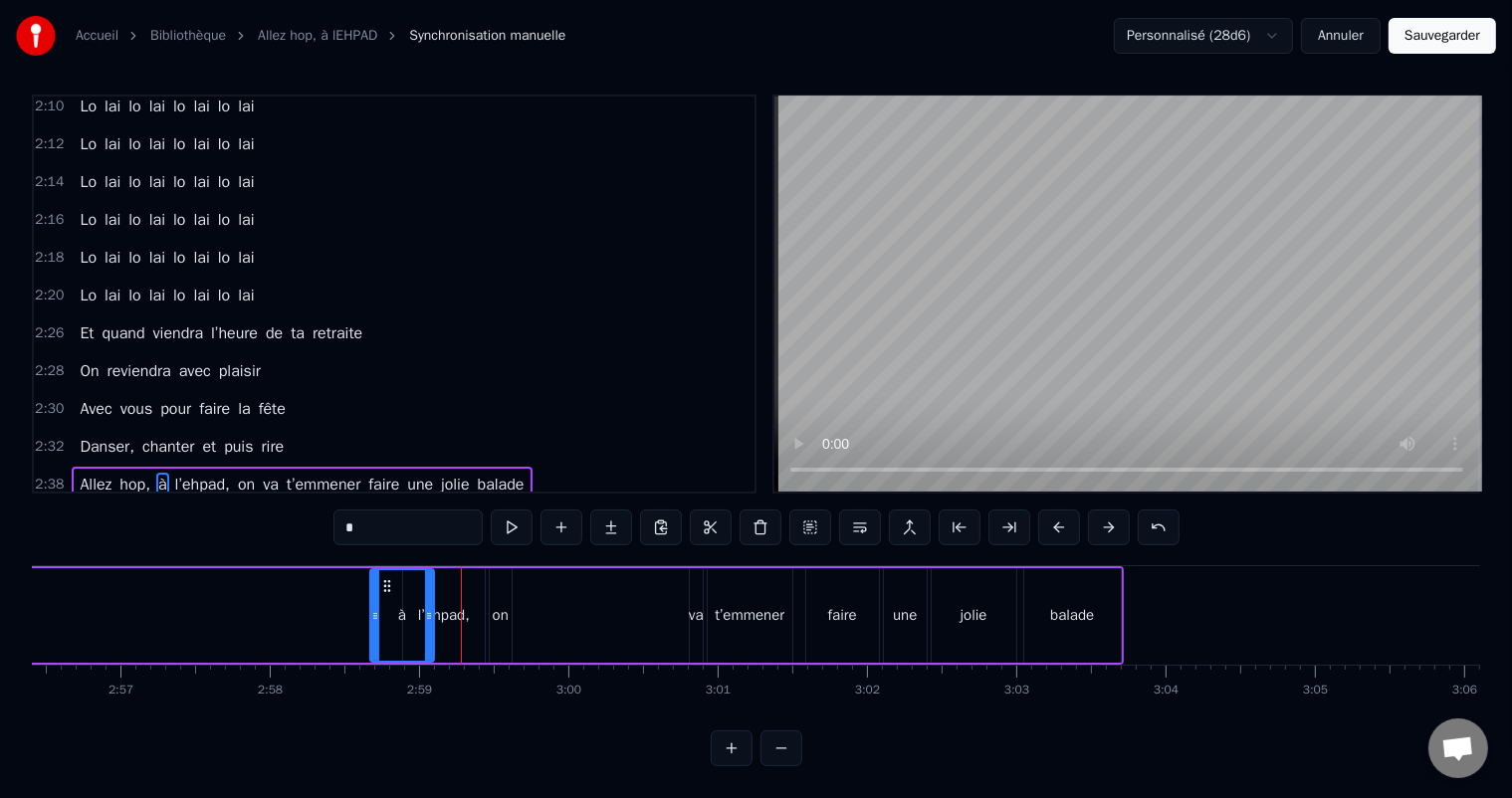 click at bounding box center [1059, 527] 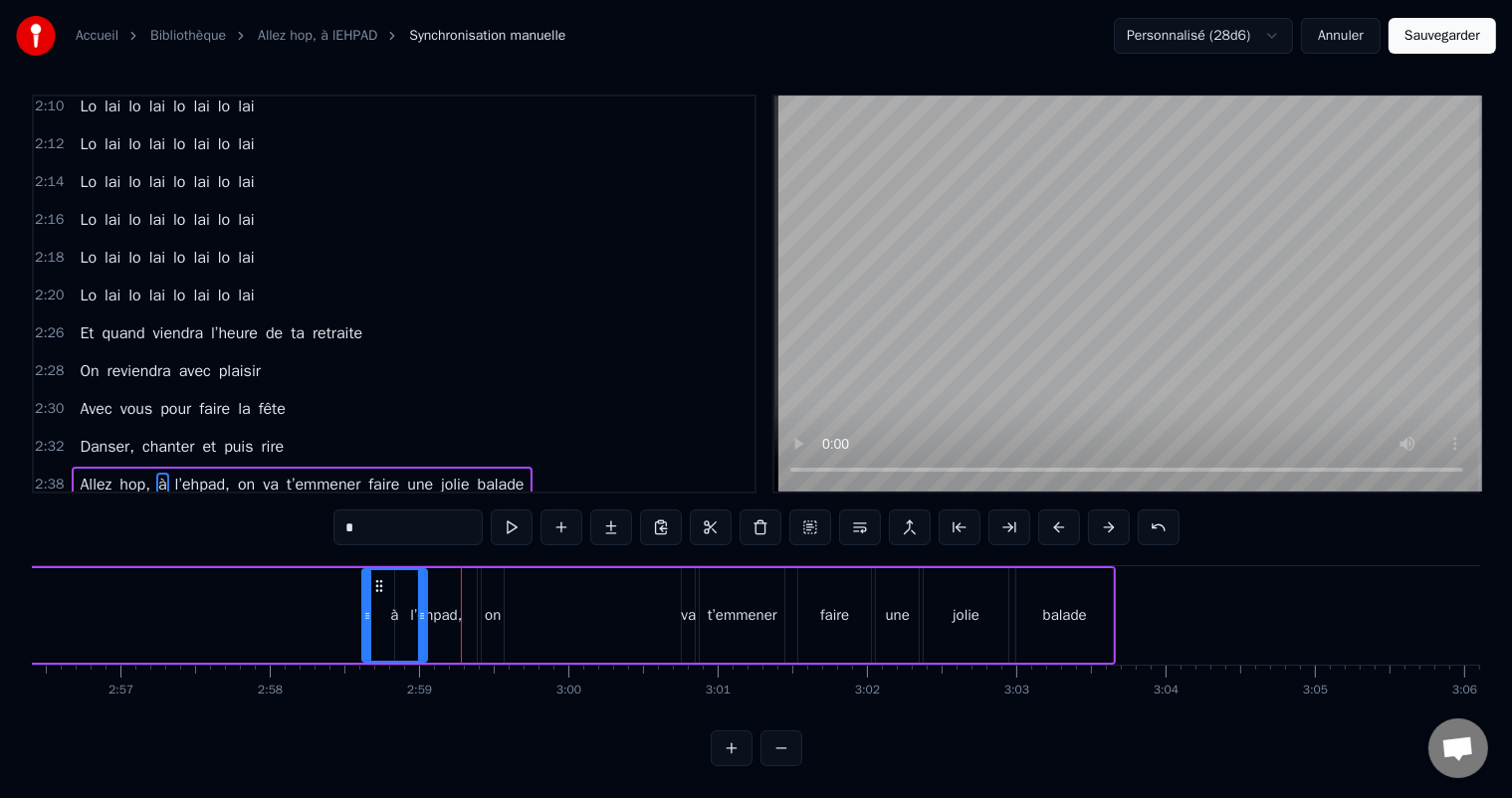 click at bounding box center (1059, 527) 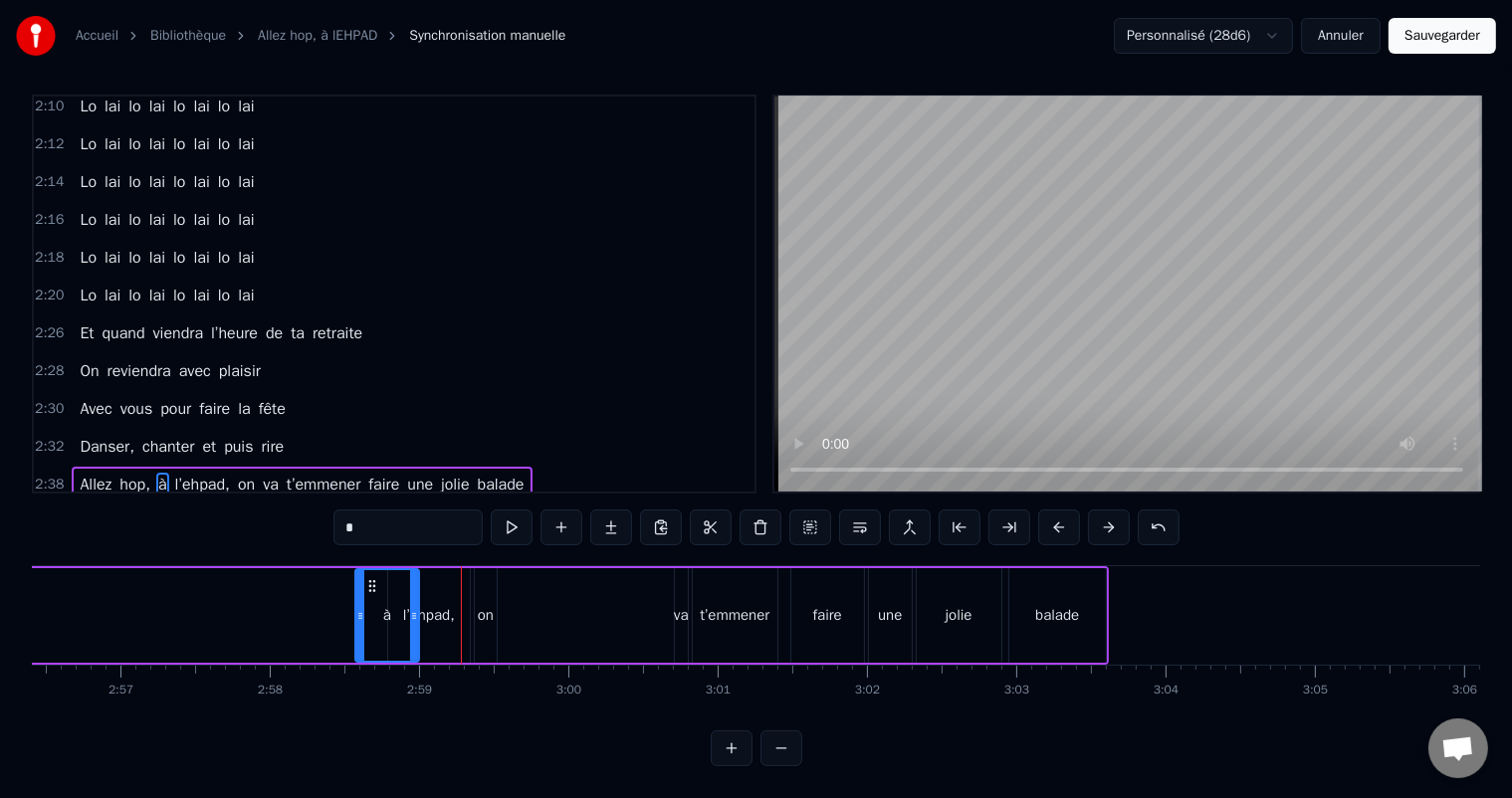 click at bounding box center [1059, 527] 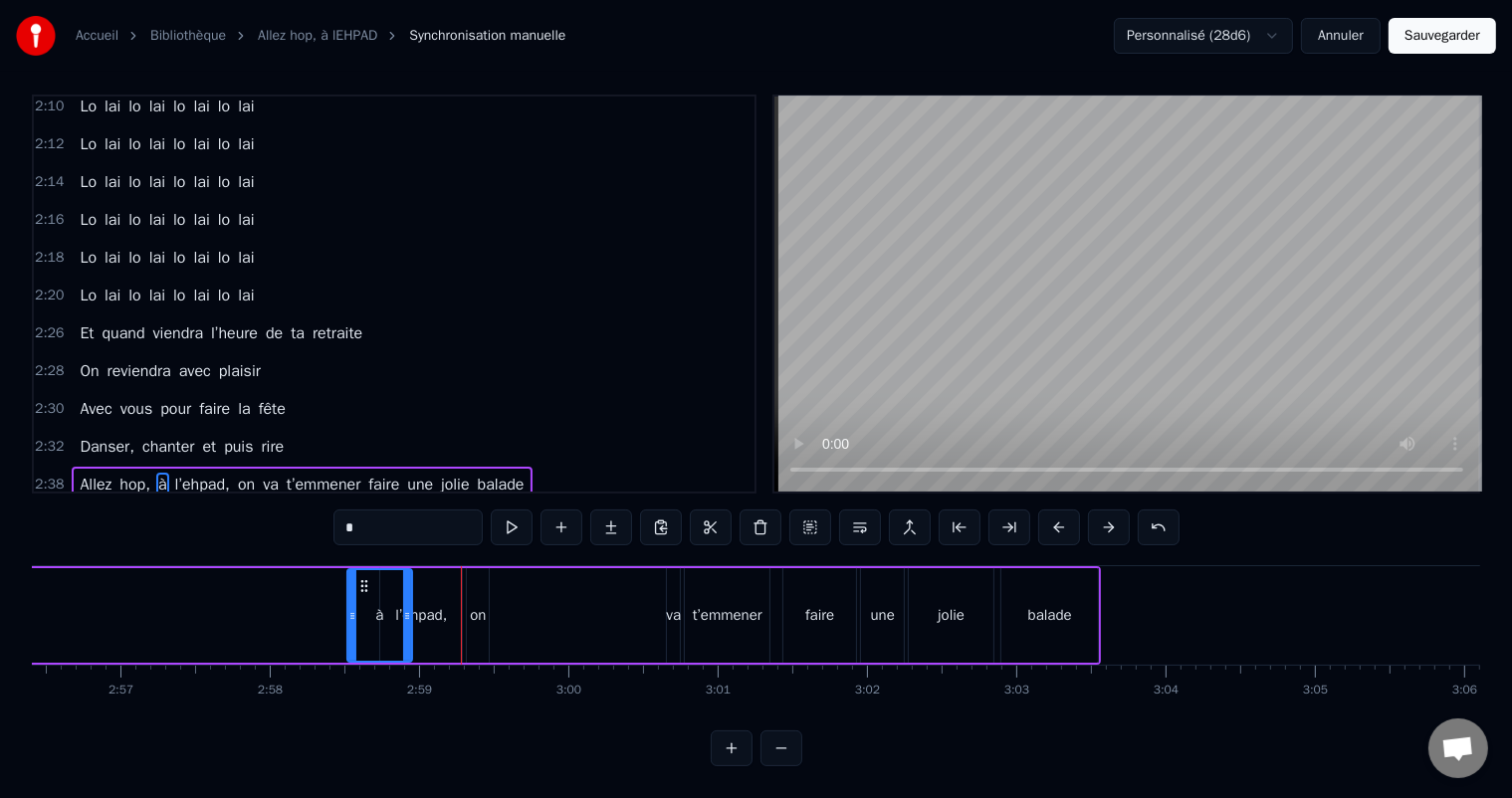 click at bounding box center [1059, 527] 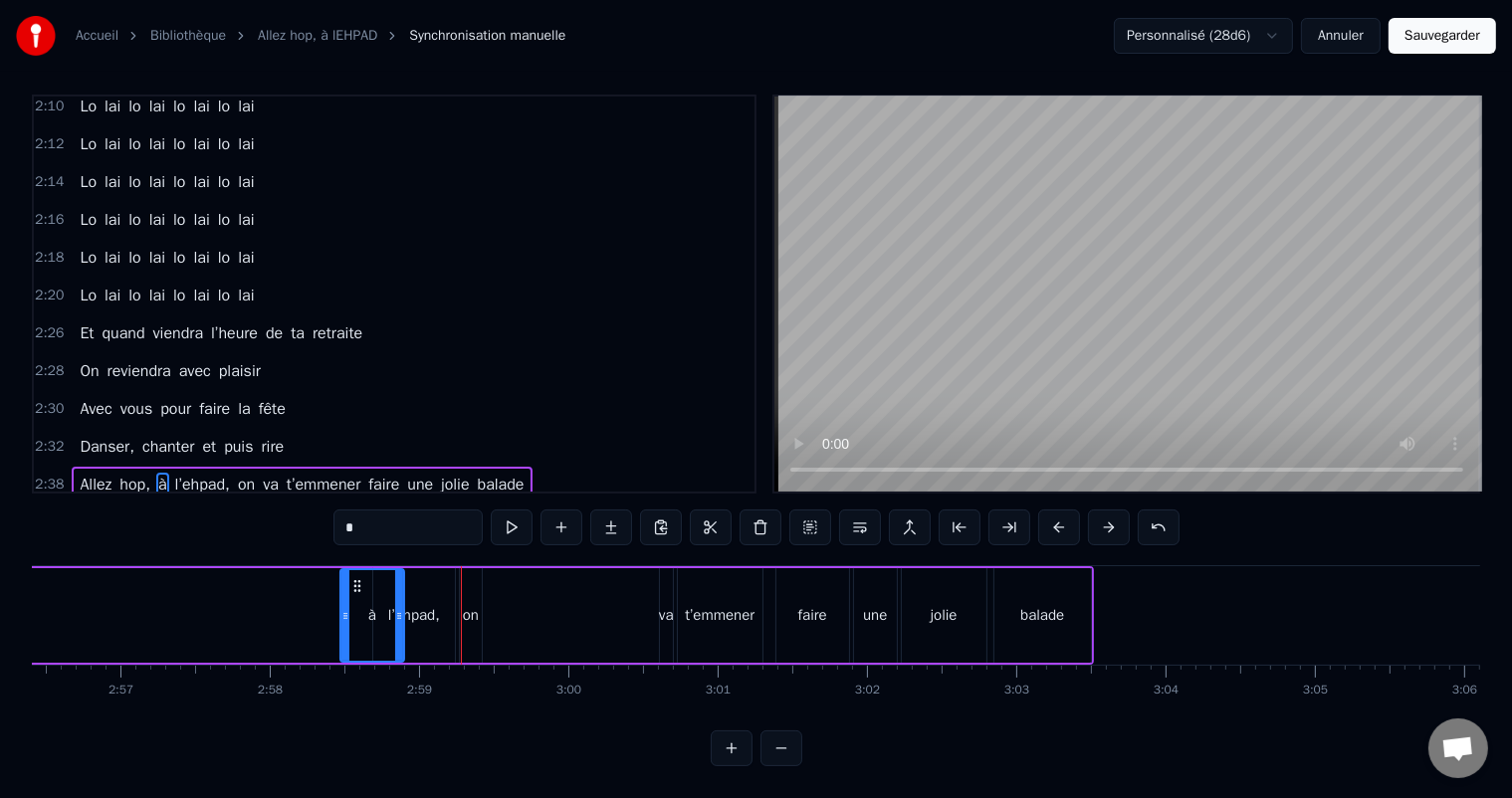 click at bounding box center [1059, 527] 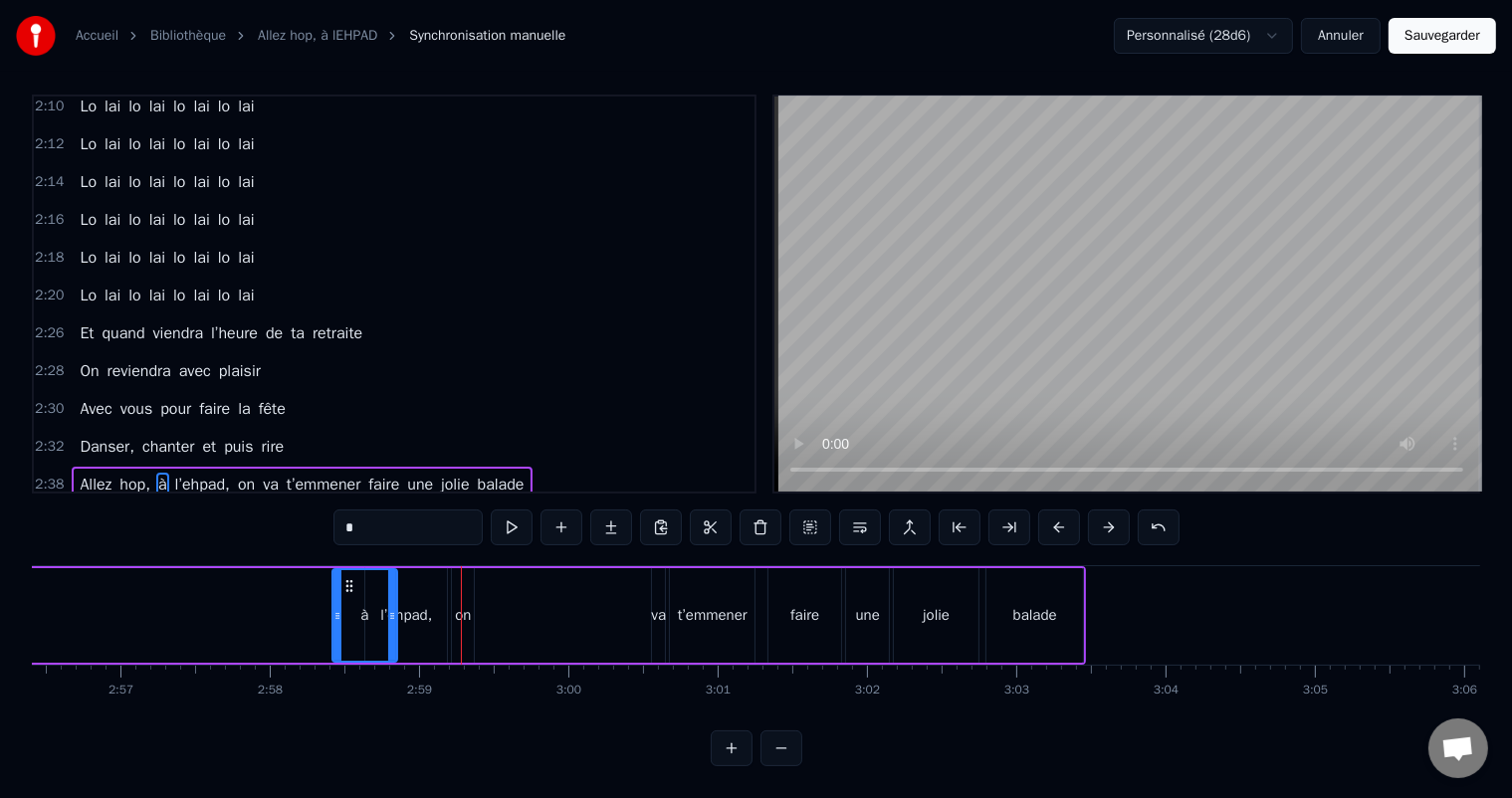 click at bounding box center [1059, 527] 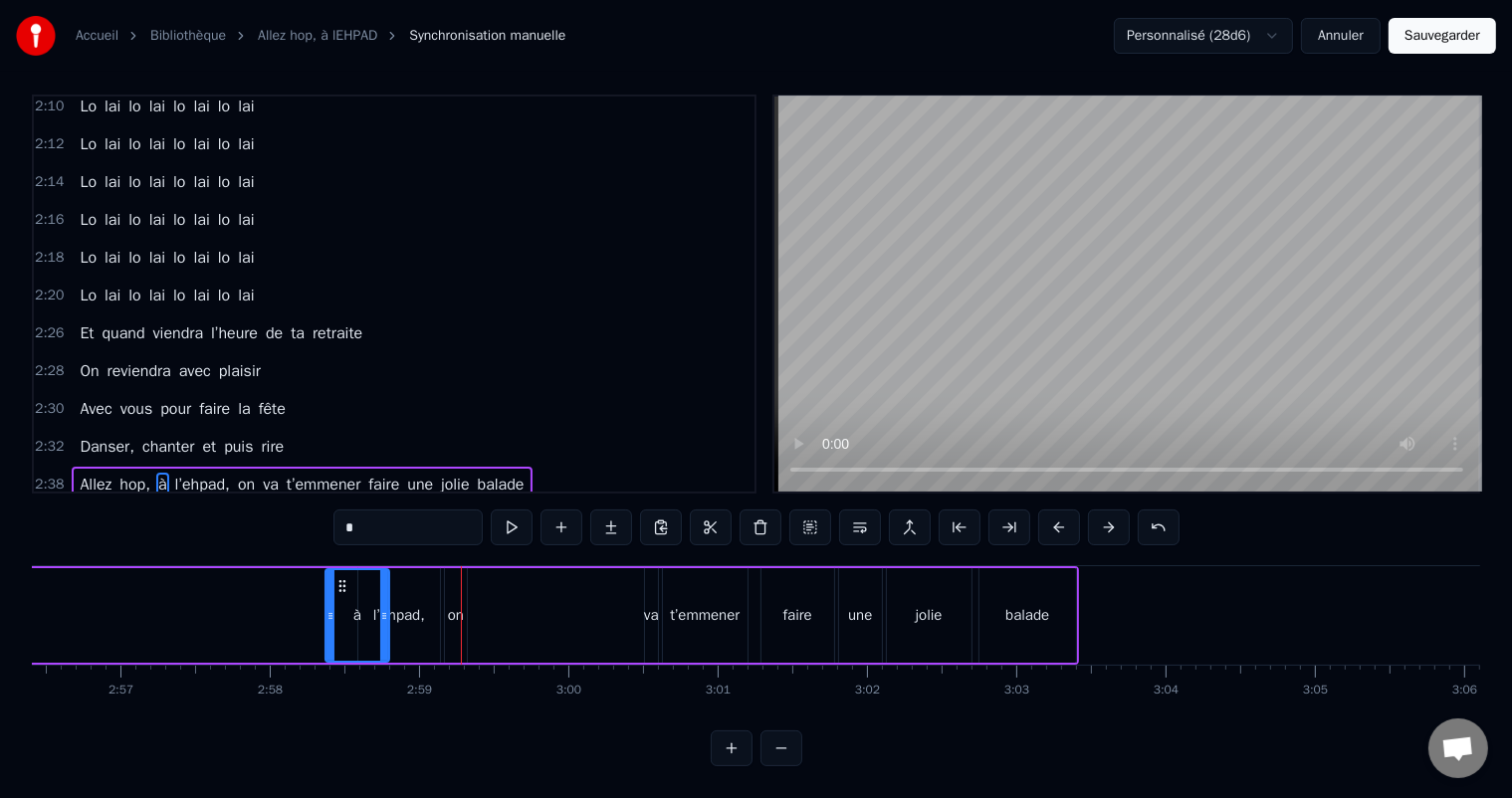 click at bounding box center [1059, 527] 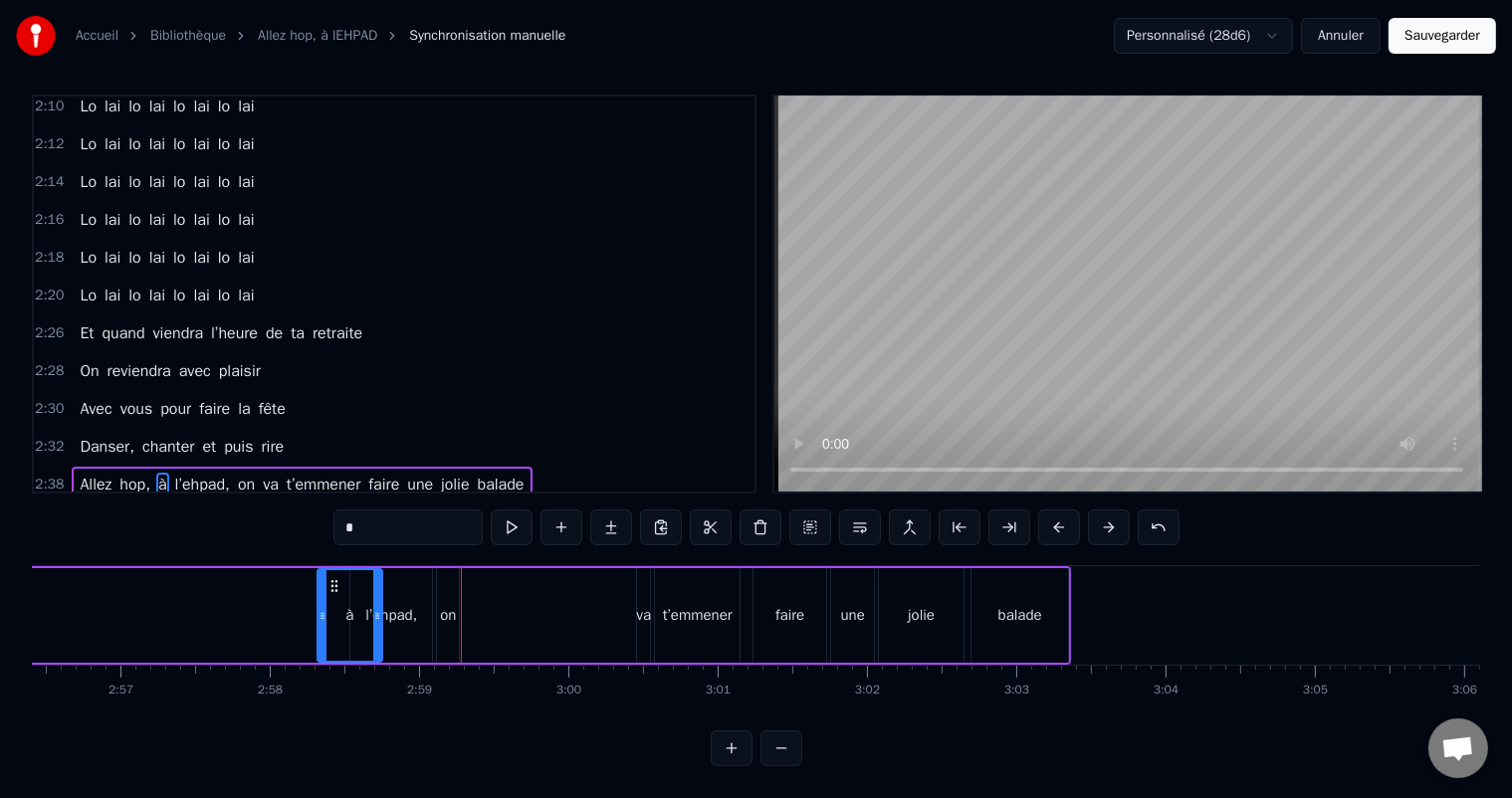 click at bounding box center [1059, 527] 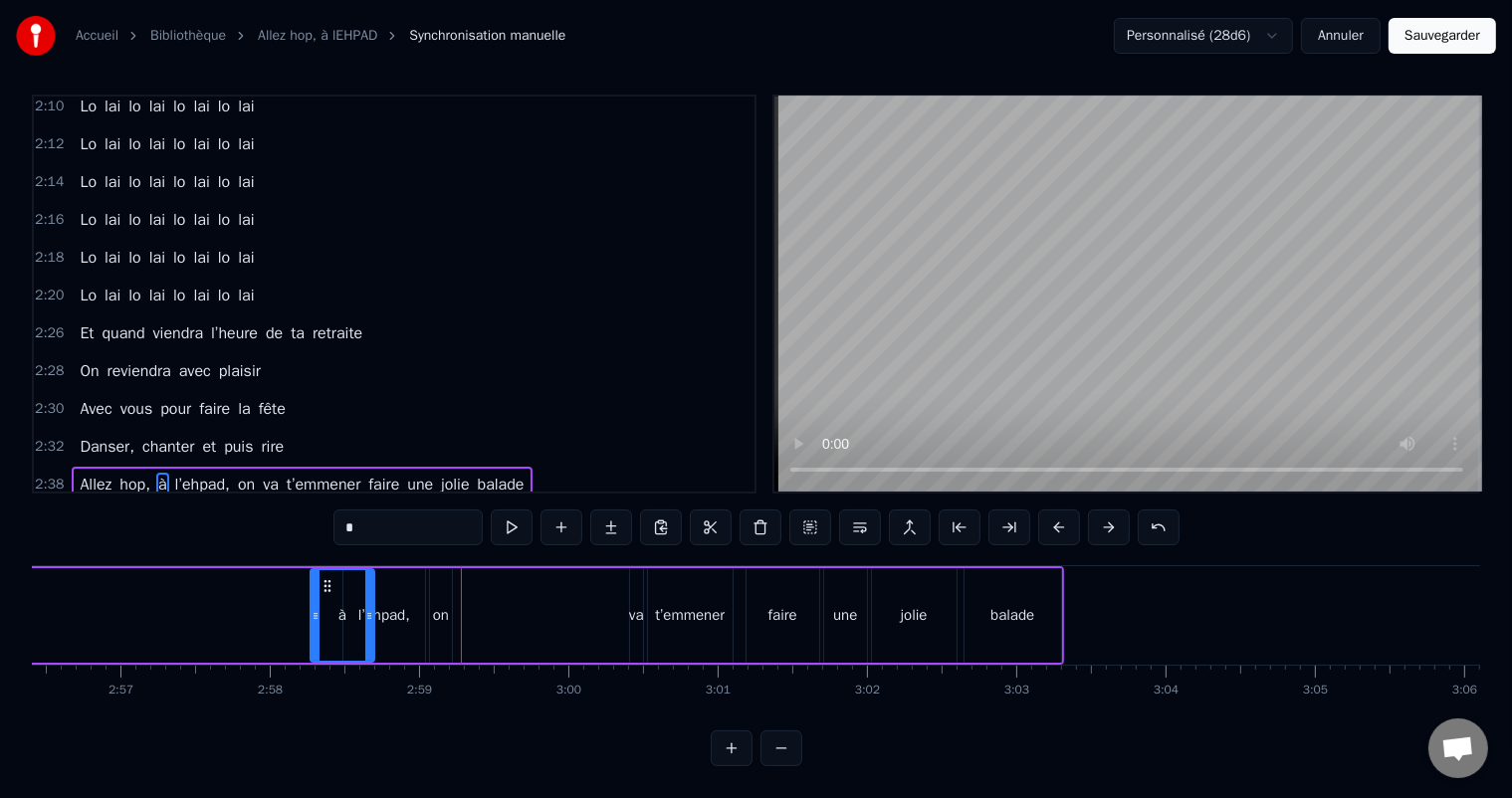 click at bounding box center (1059, 527) 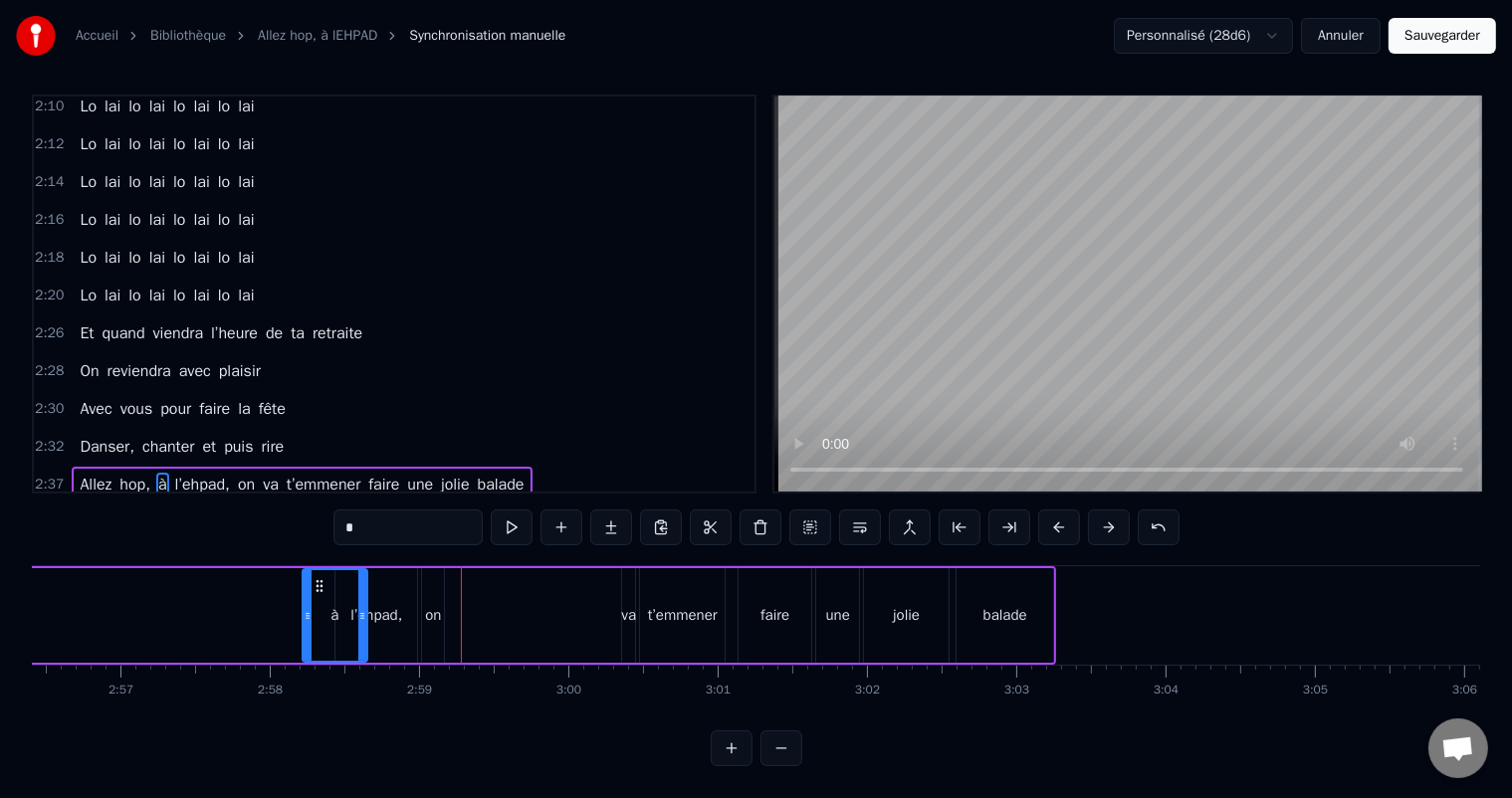 click at bounding box center (1059, 527) 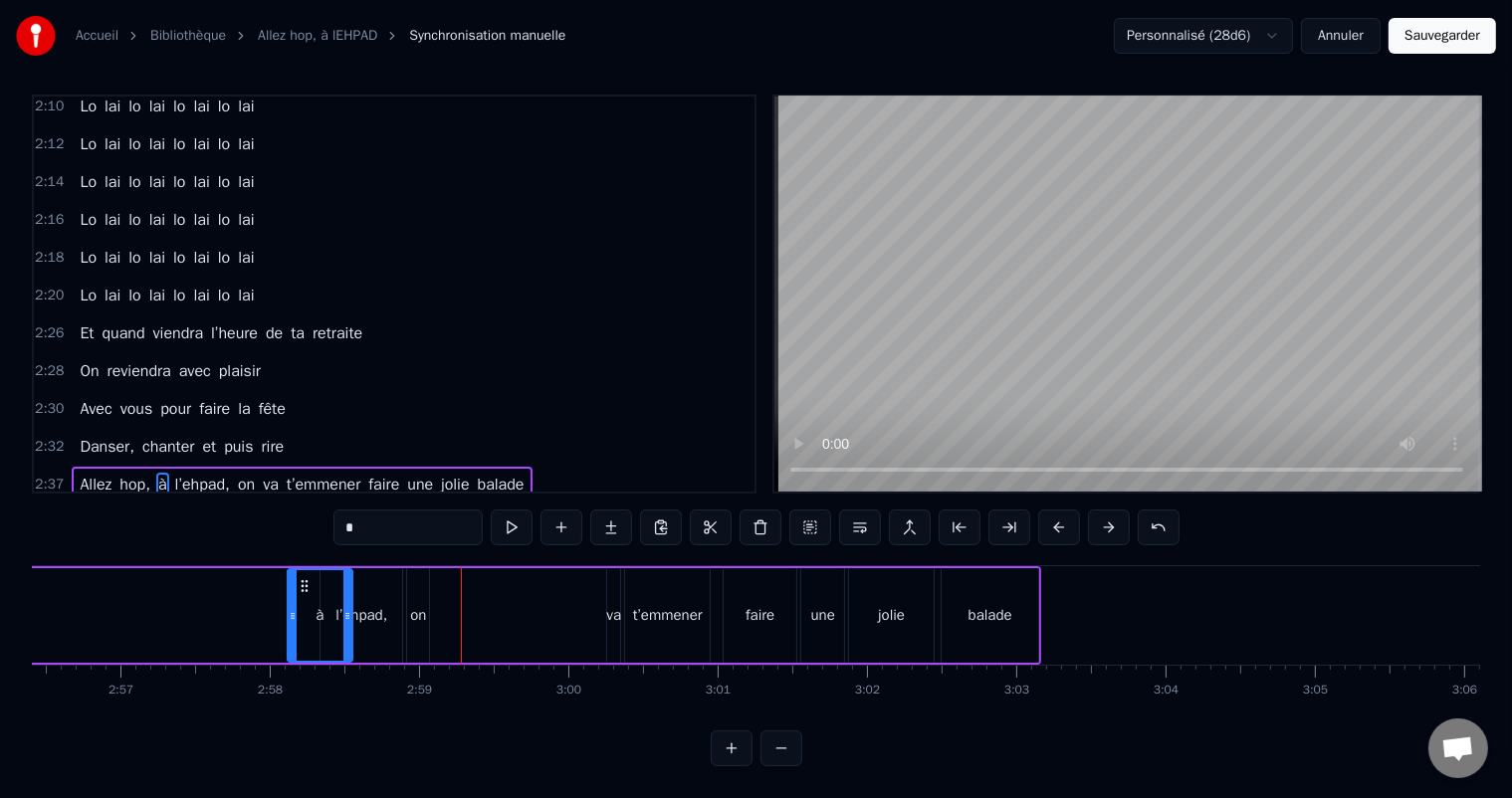 click at bounding box center [1059, 527] 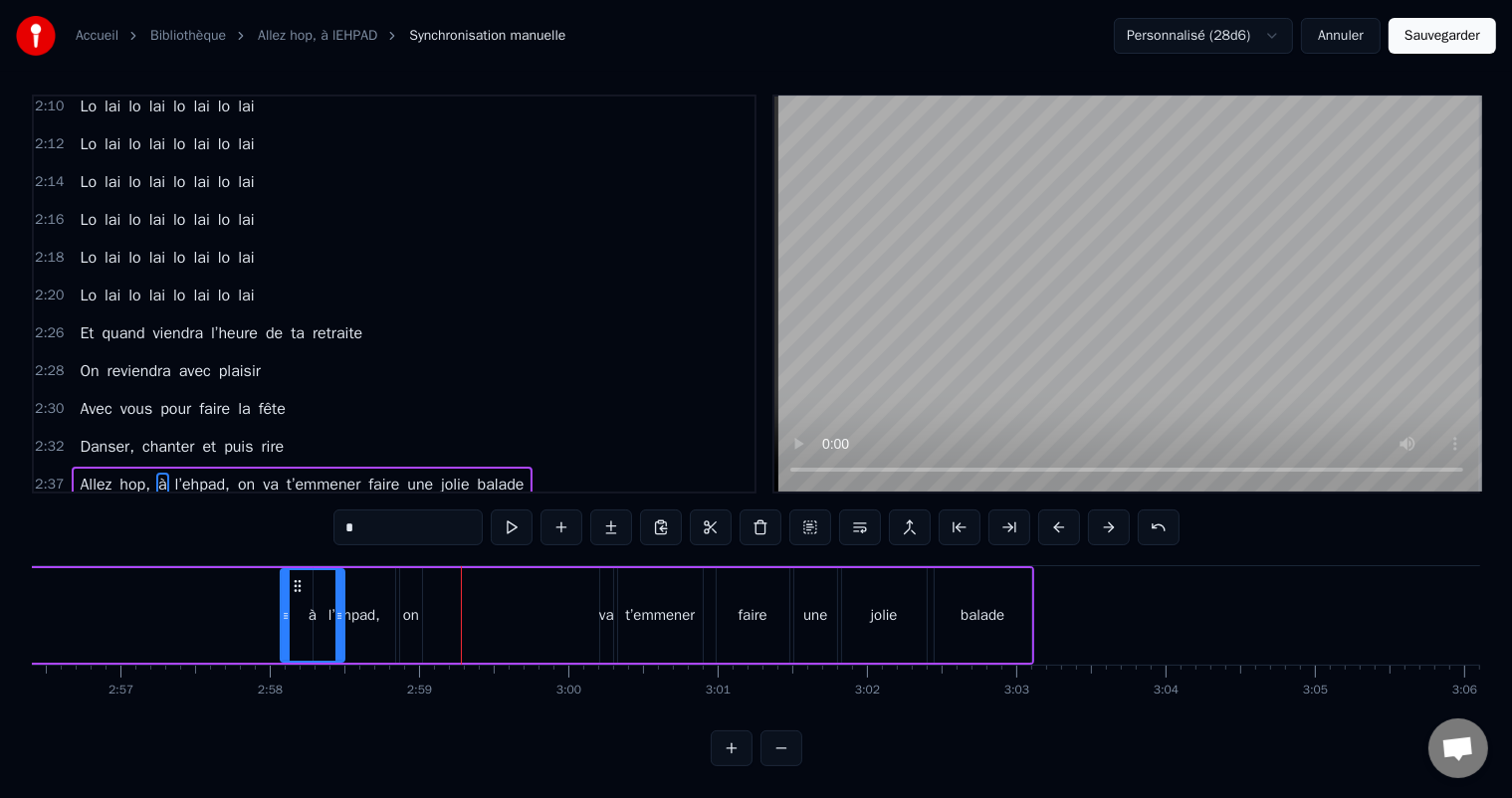 click at bounding box center [1059, 527] 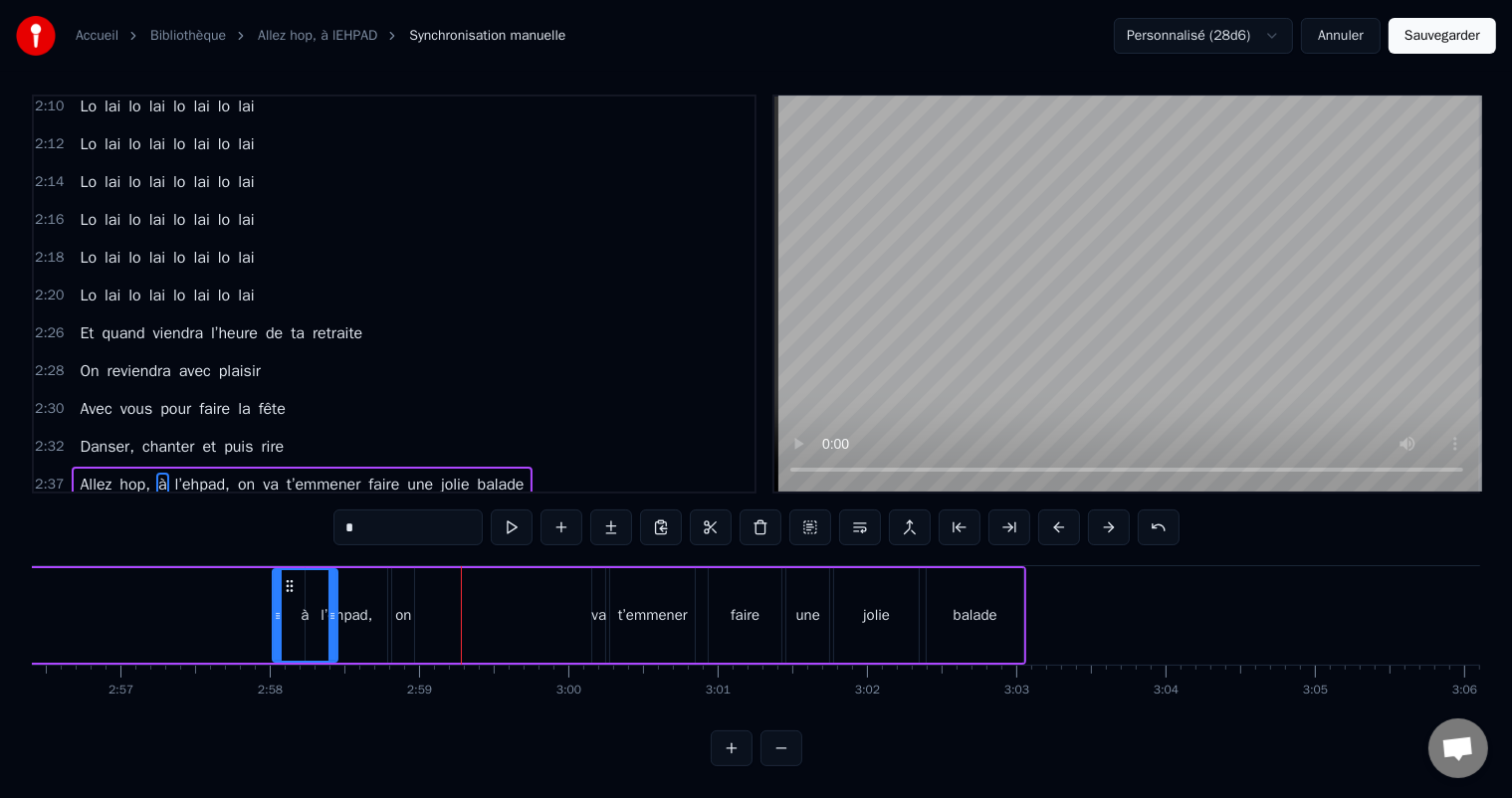 click at bounding box center [1059, 527] 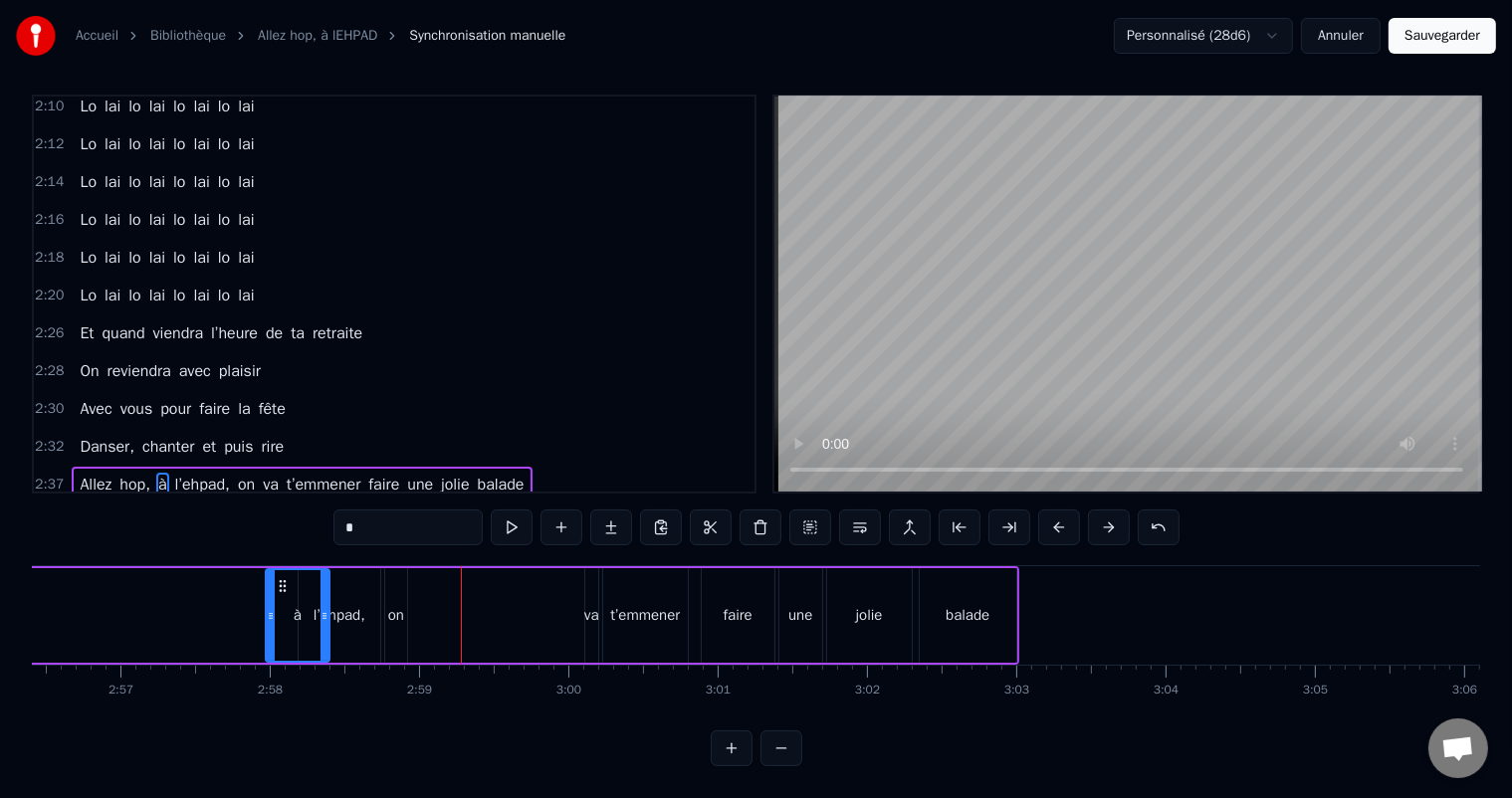 click at bounding box center (1059, 527) 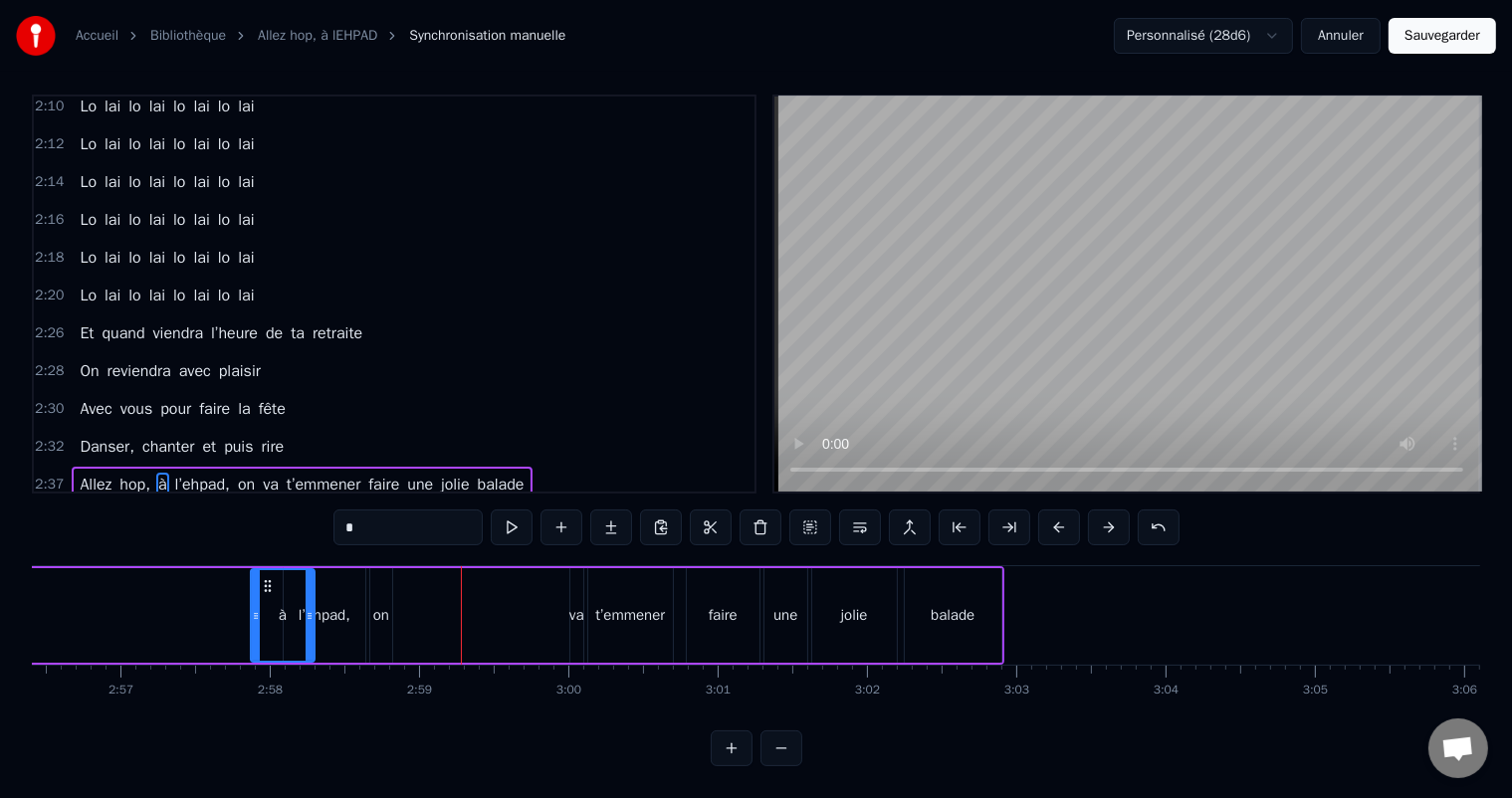 click at bounding box center (1059, 527) 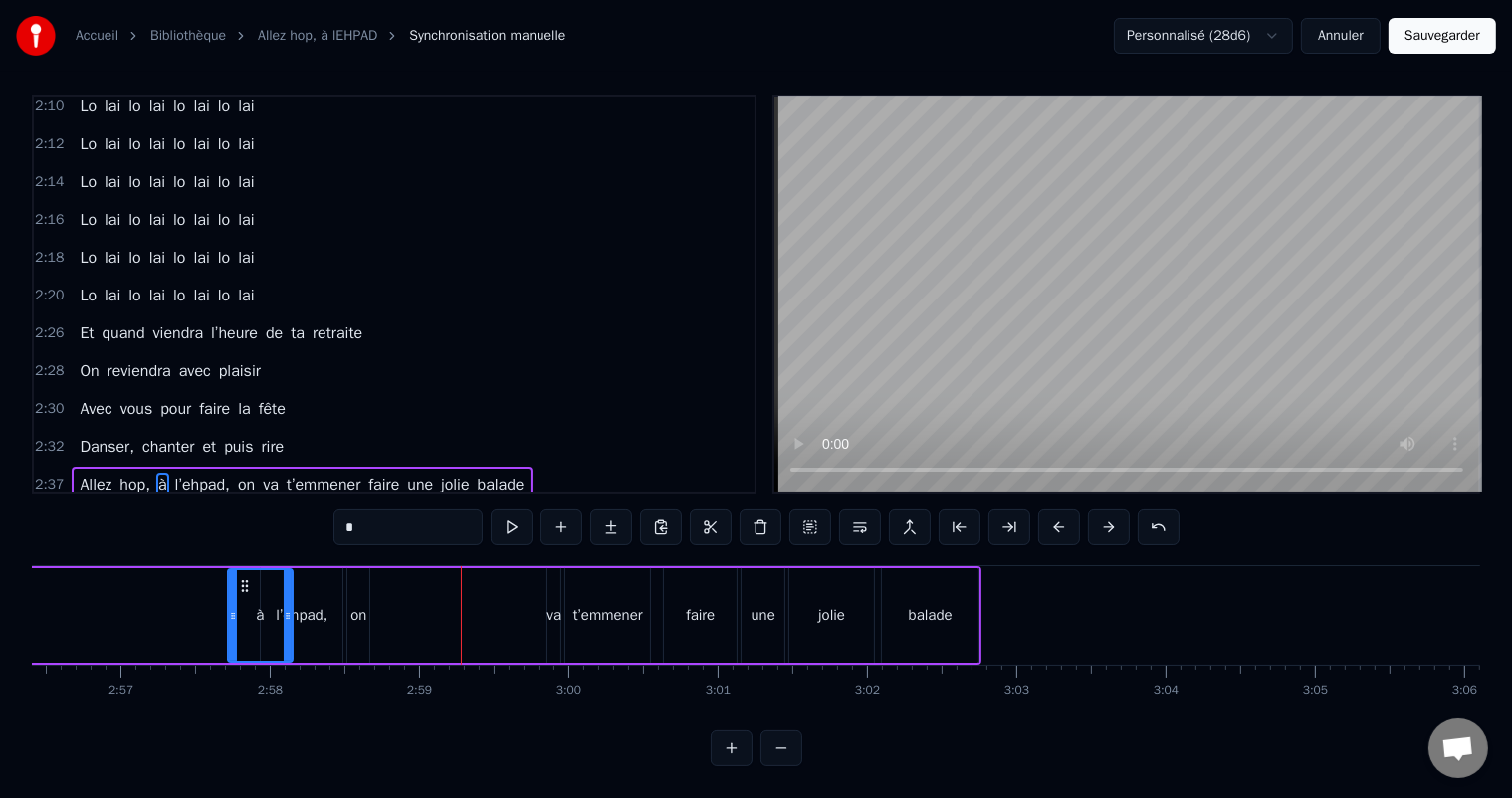 click at bounding box center (1059, 527) 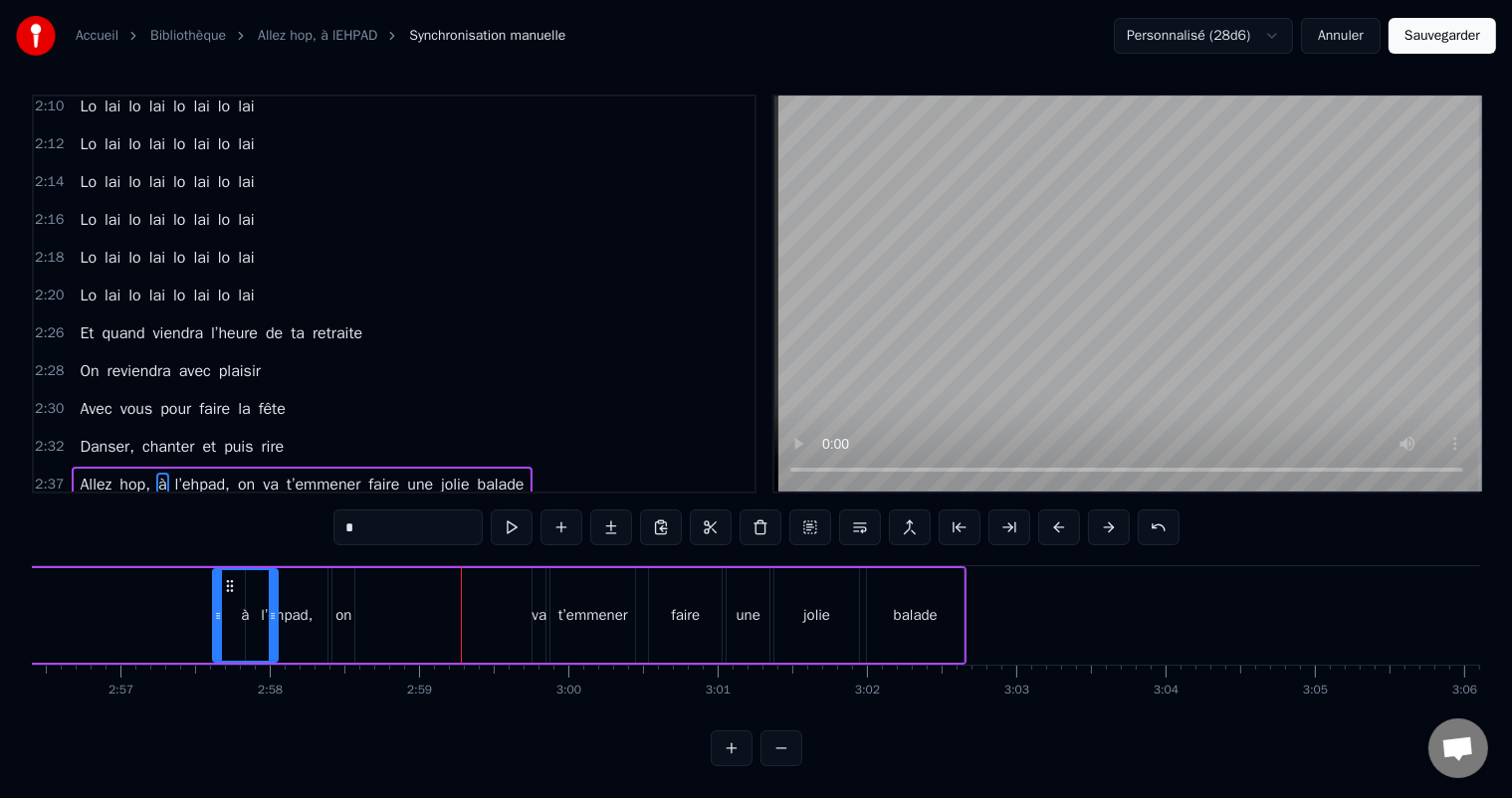 click at bounding box center [1059, 527] 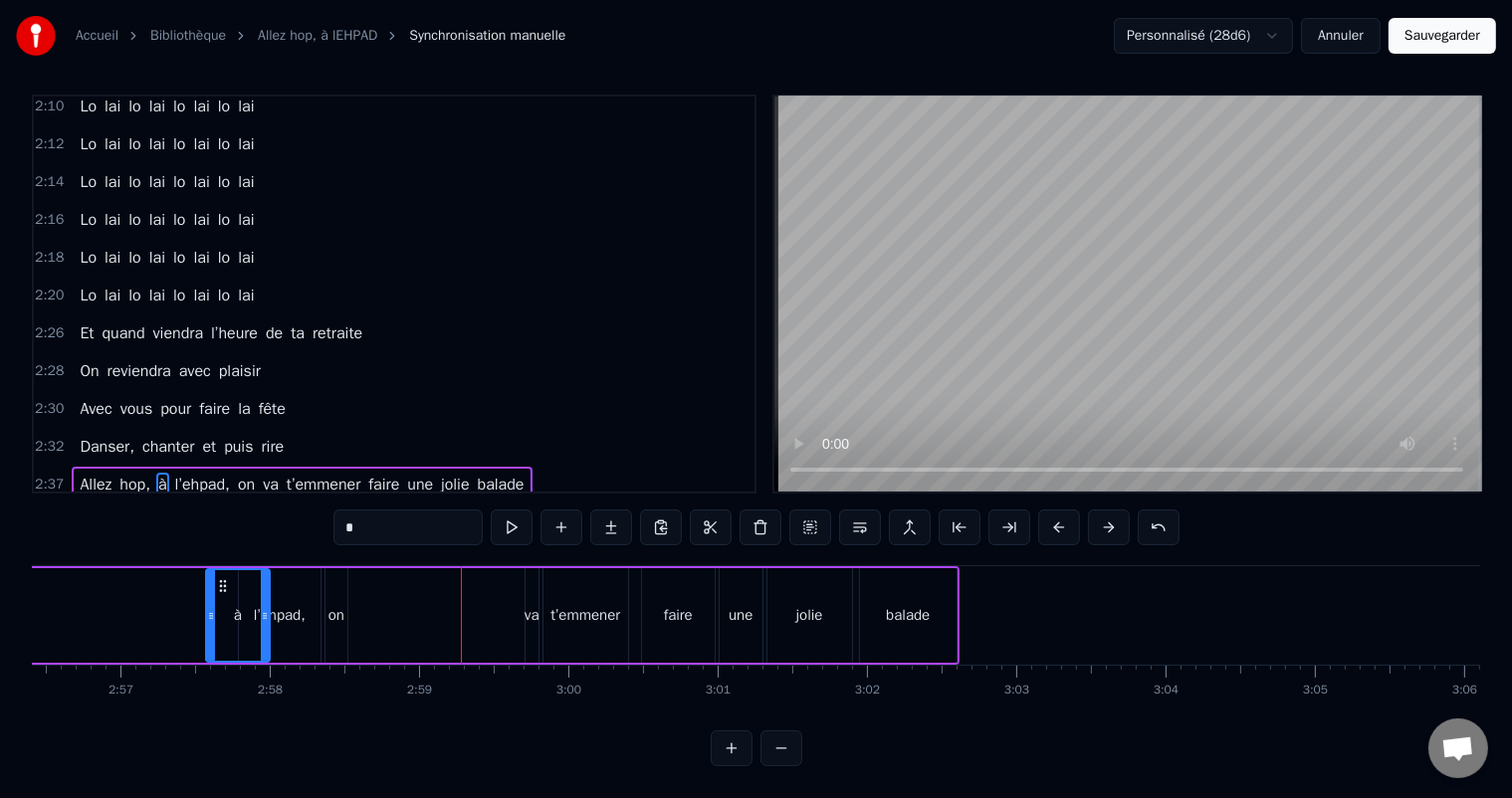 click at bounding box center (1059, 527) 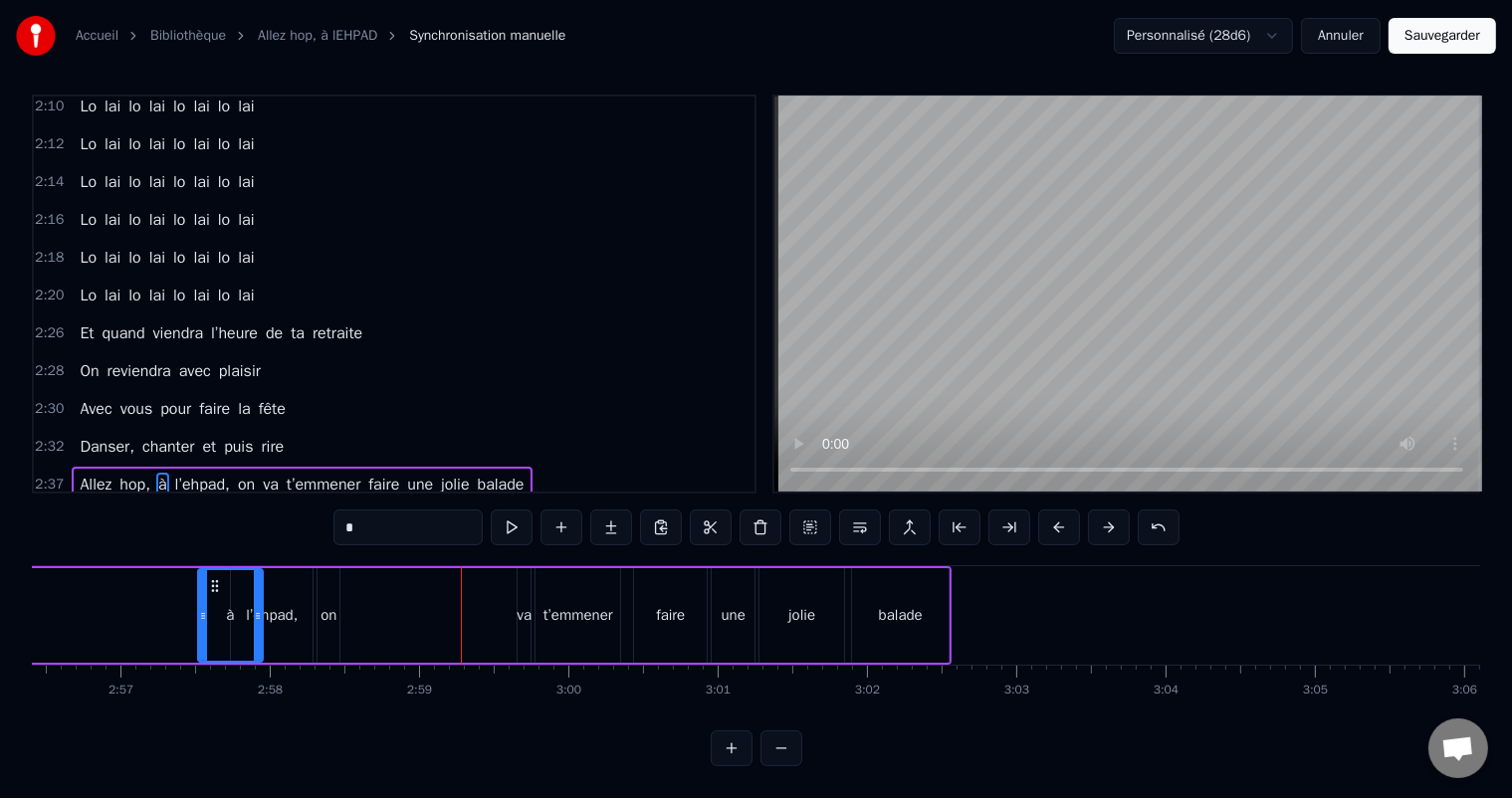 click at bounding box center (1059, 527) 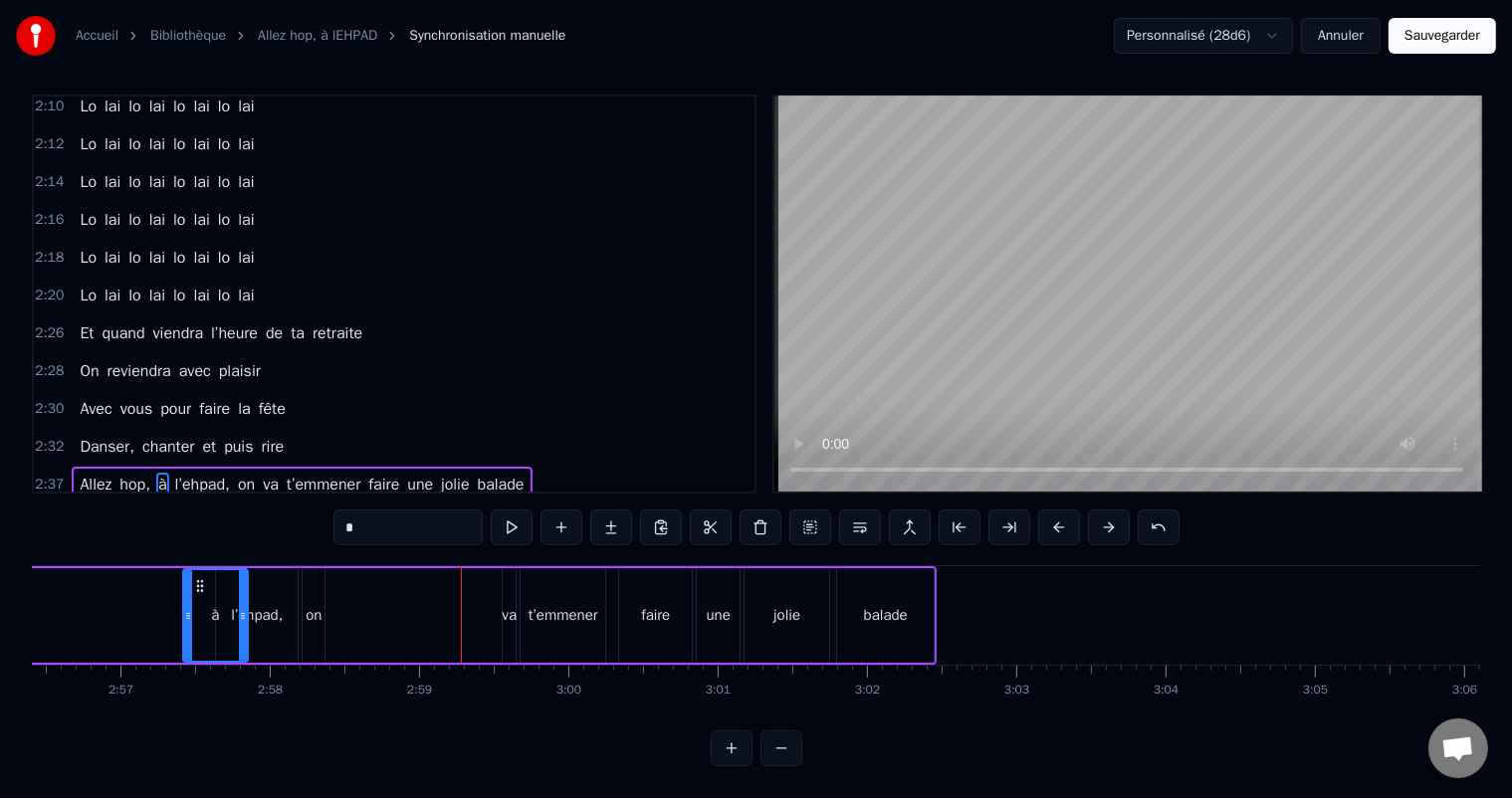 click at bounding box center (1059, 527) 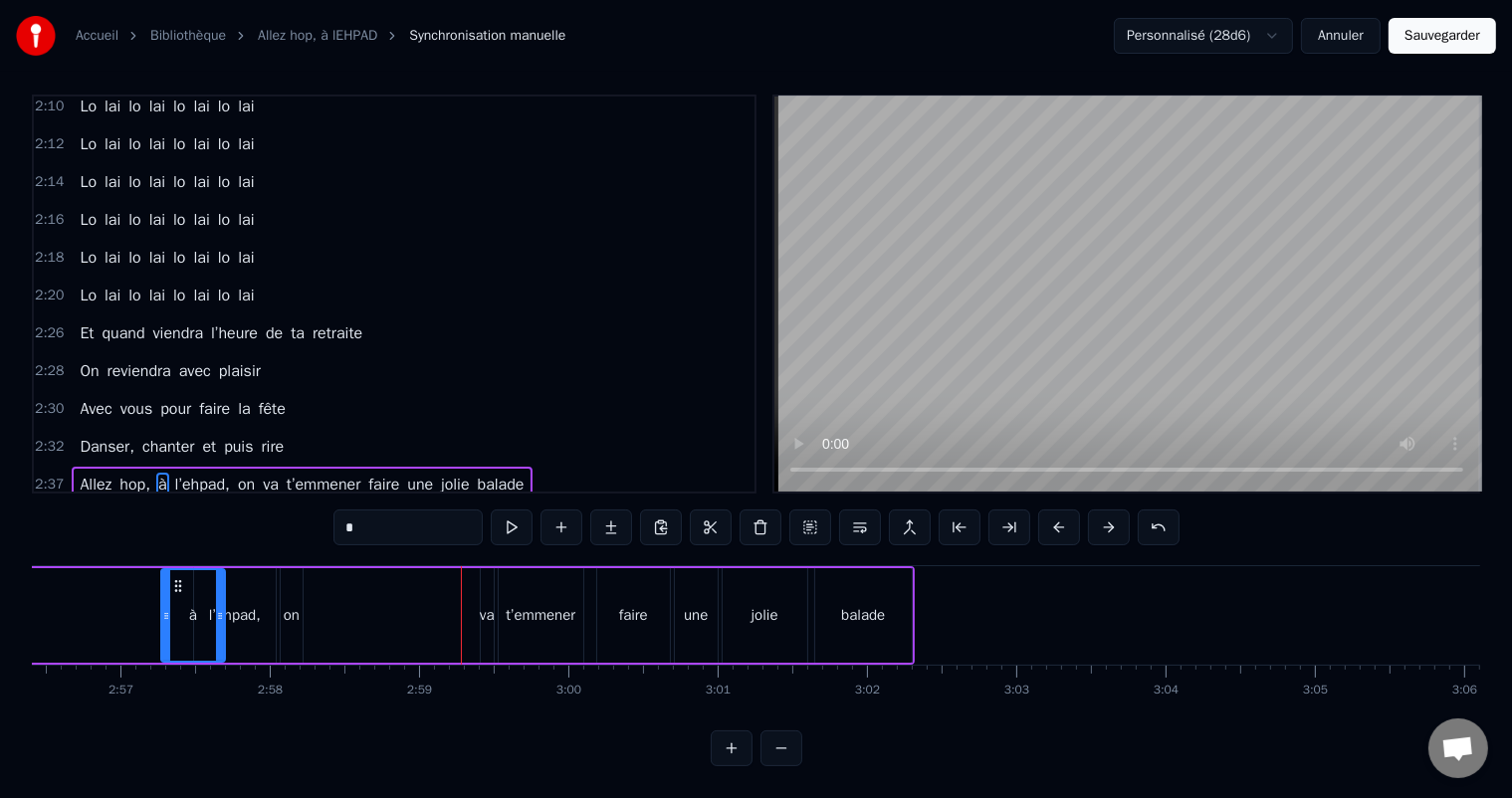 click at bounding box center (1059, 527) 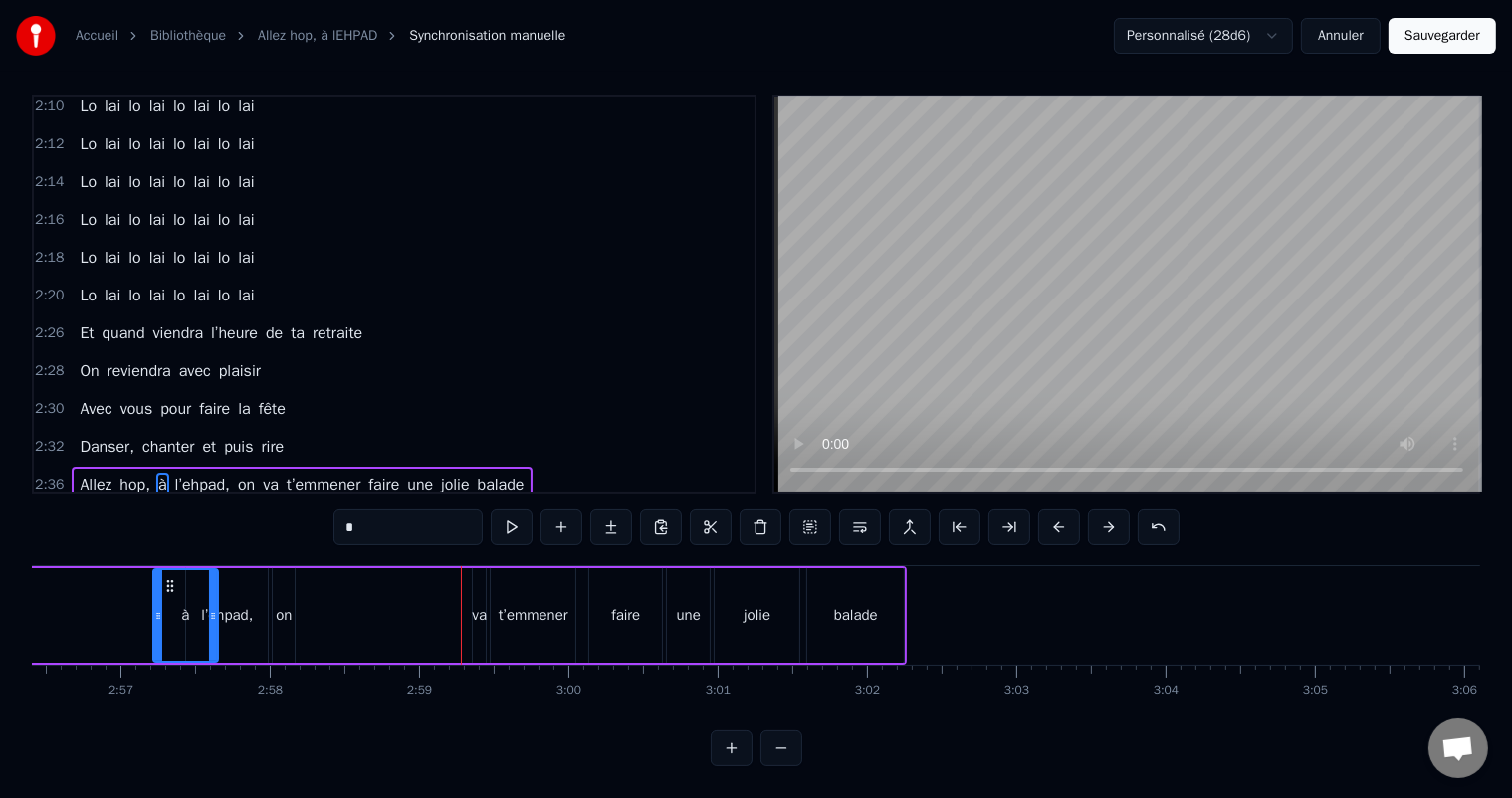 click at bounding box center [1059, 527] 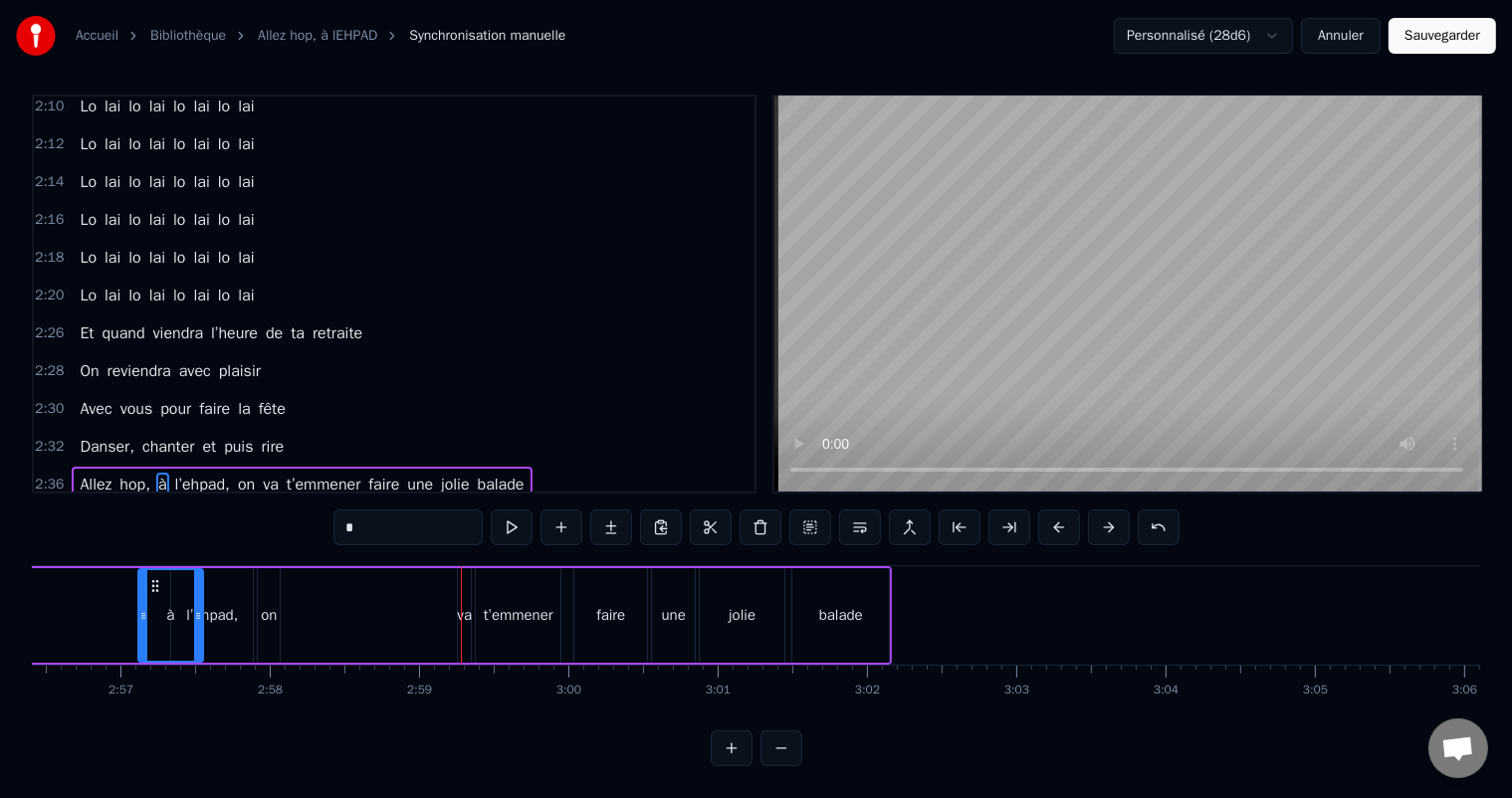 click at bounding box center (1059, 527) 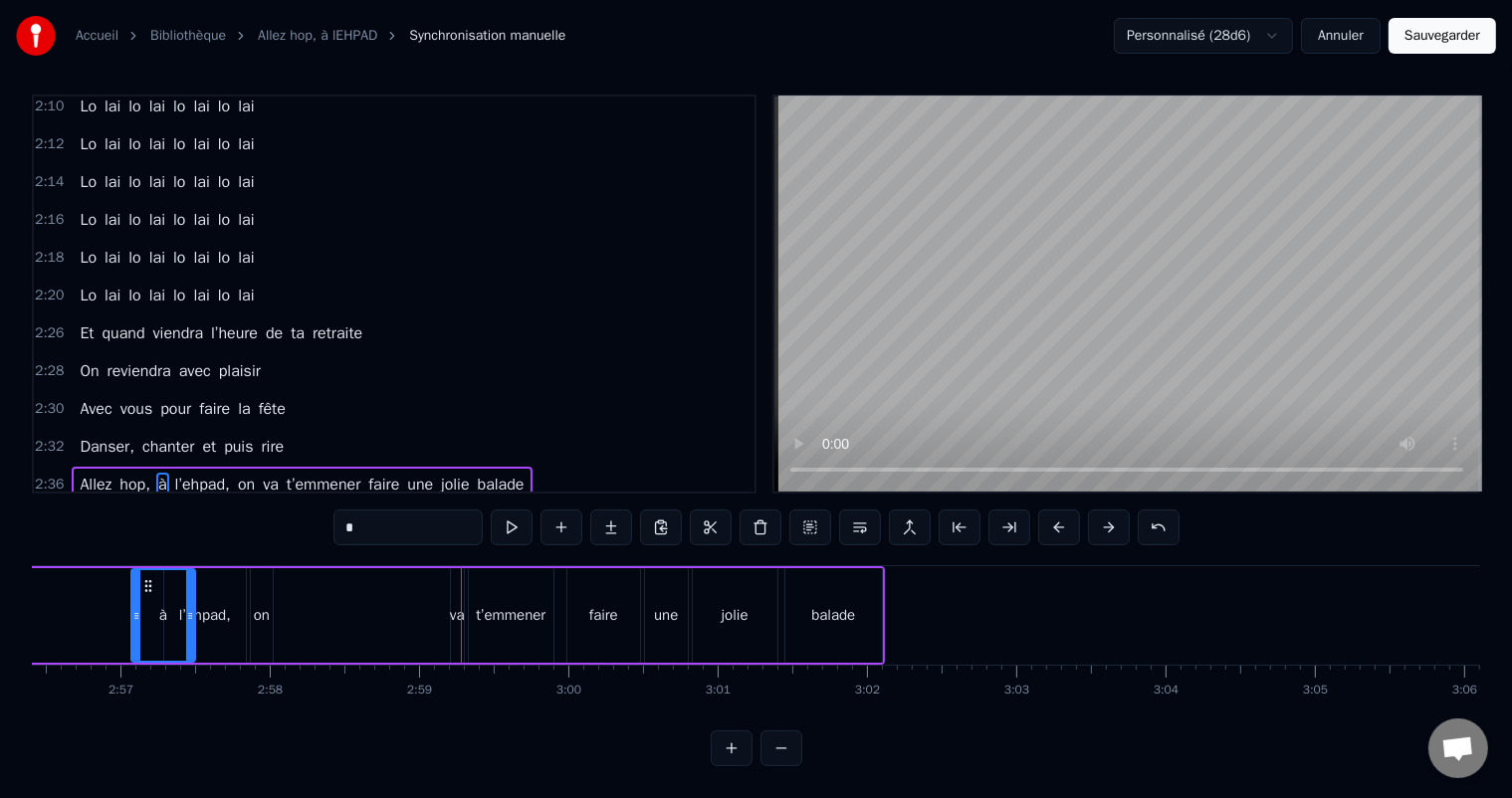 click at bounding box center [1059, 527] 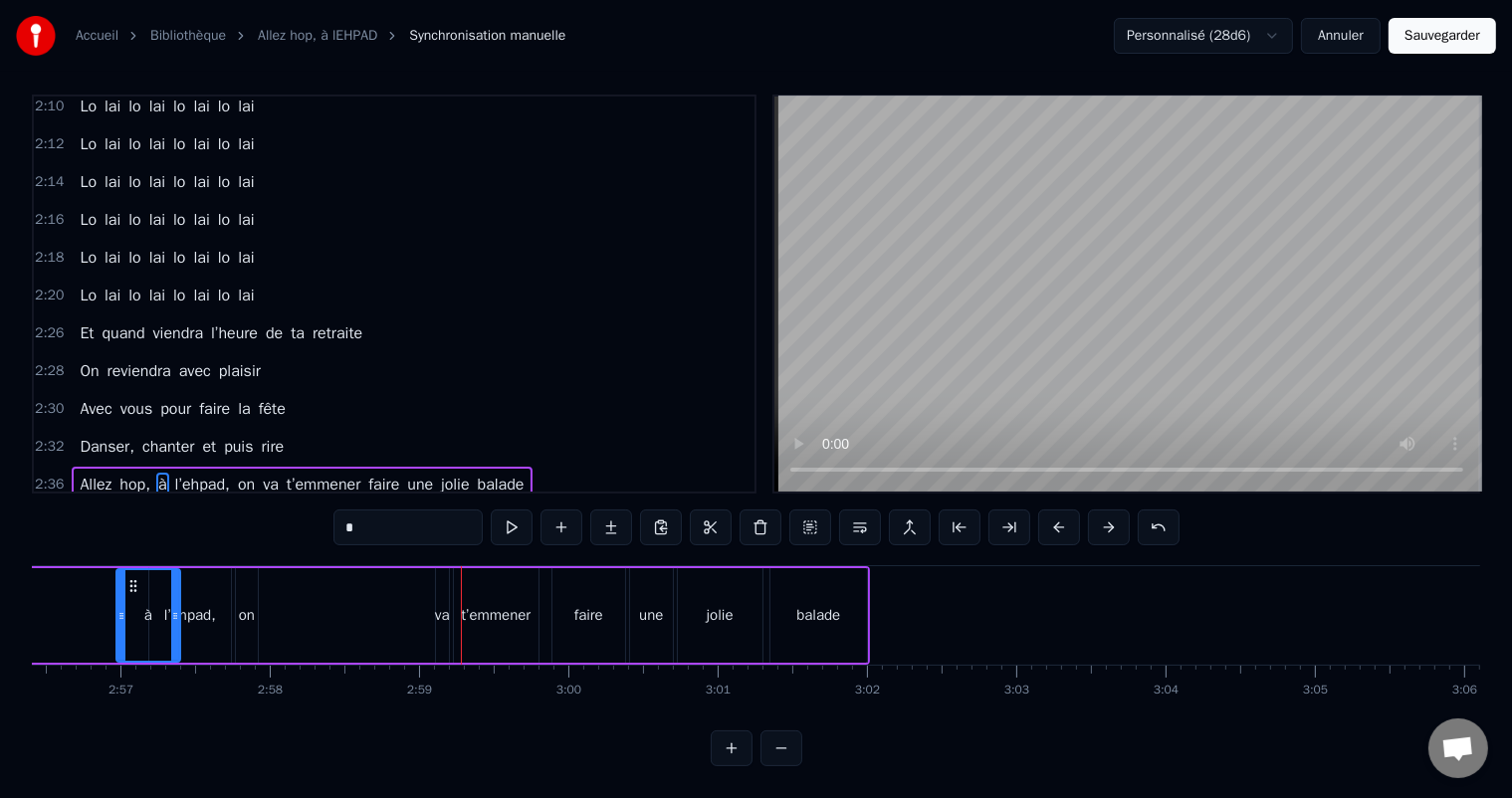 click at bounding box center (1059, 527) 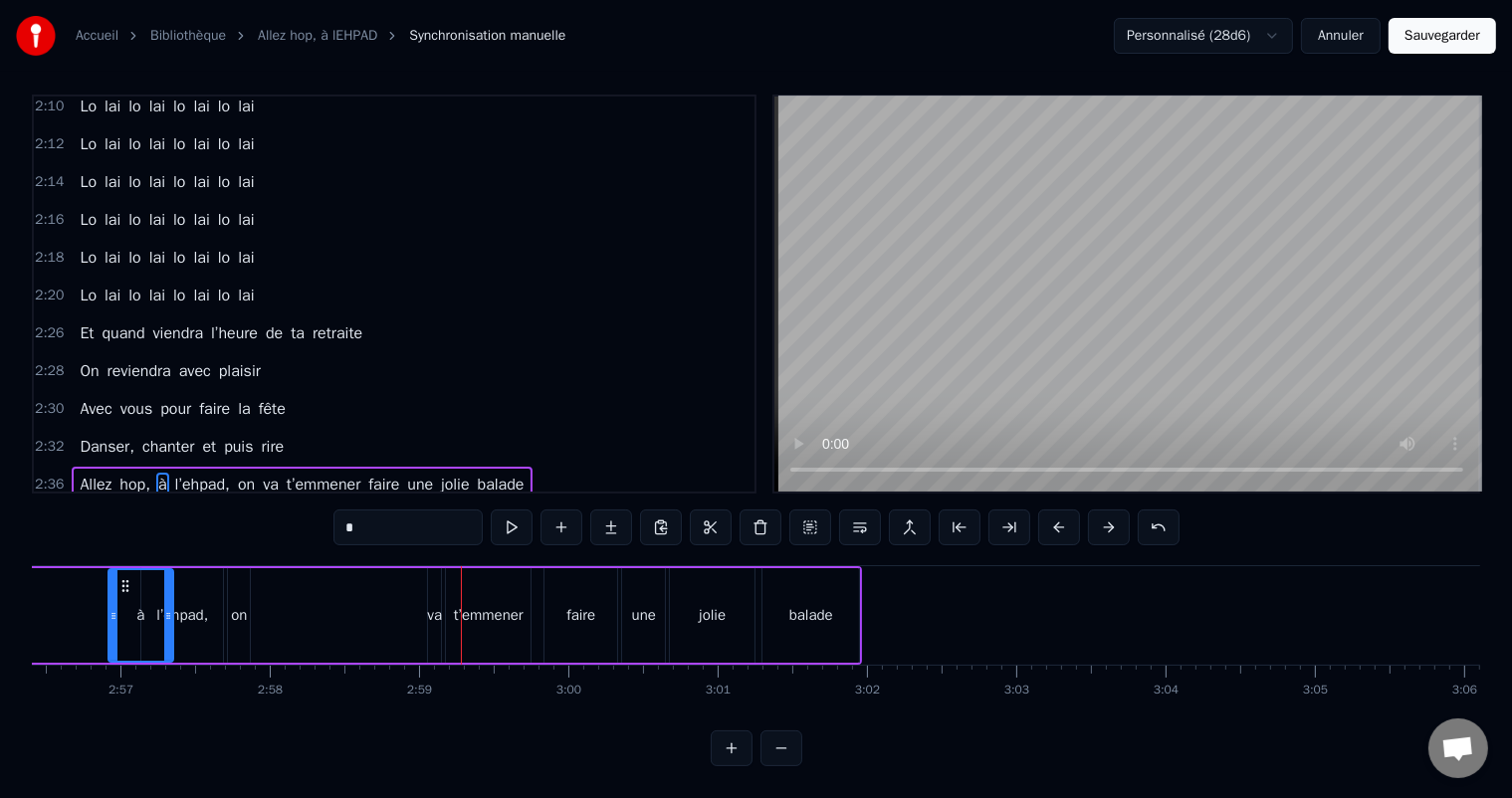 click at bounding box center (1059, 527) 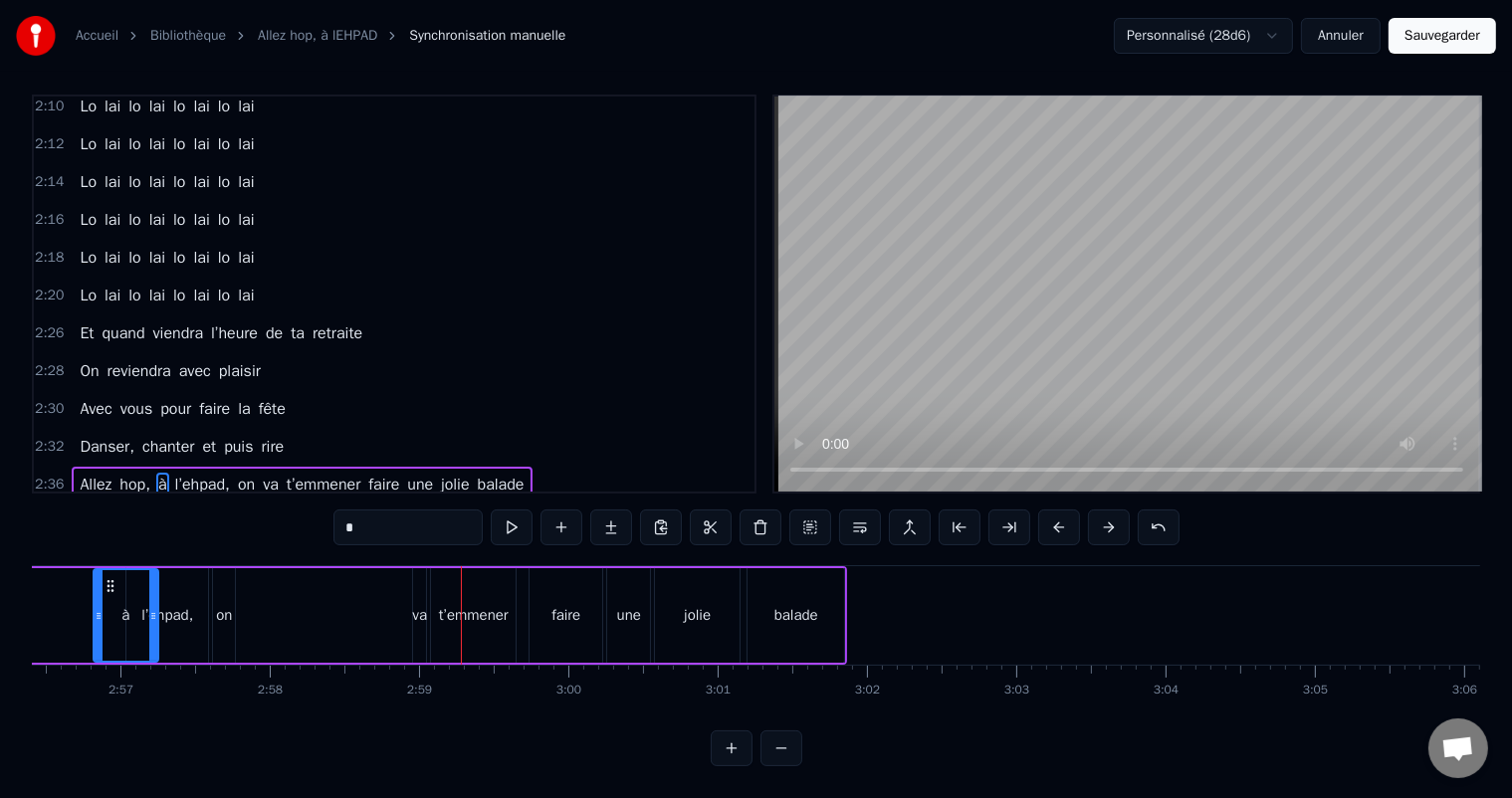 click at bounding box center (1059, 527) 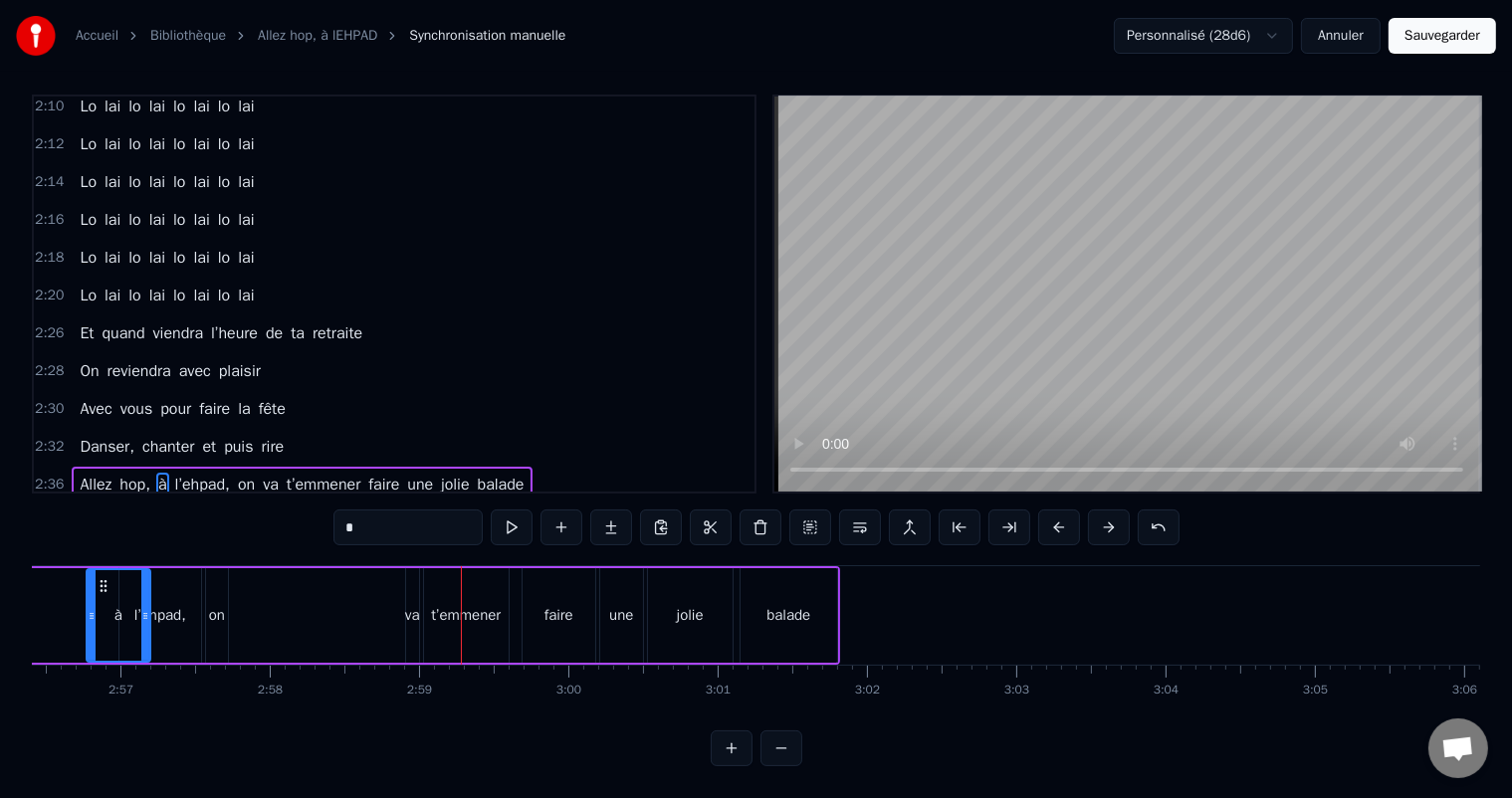 click at bounding box center [1059, 527] 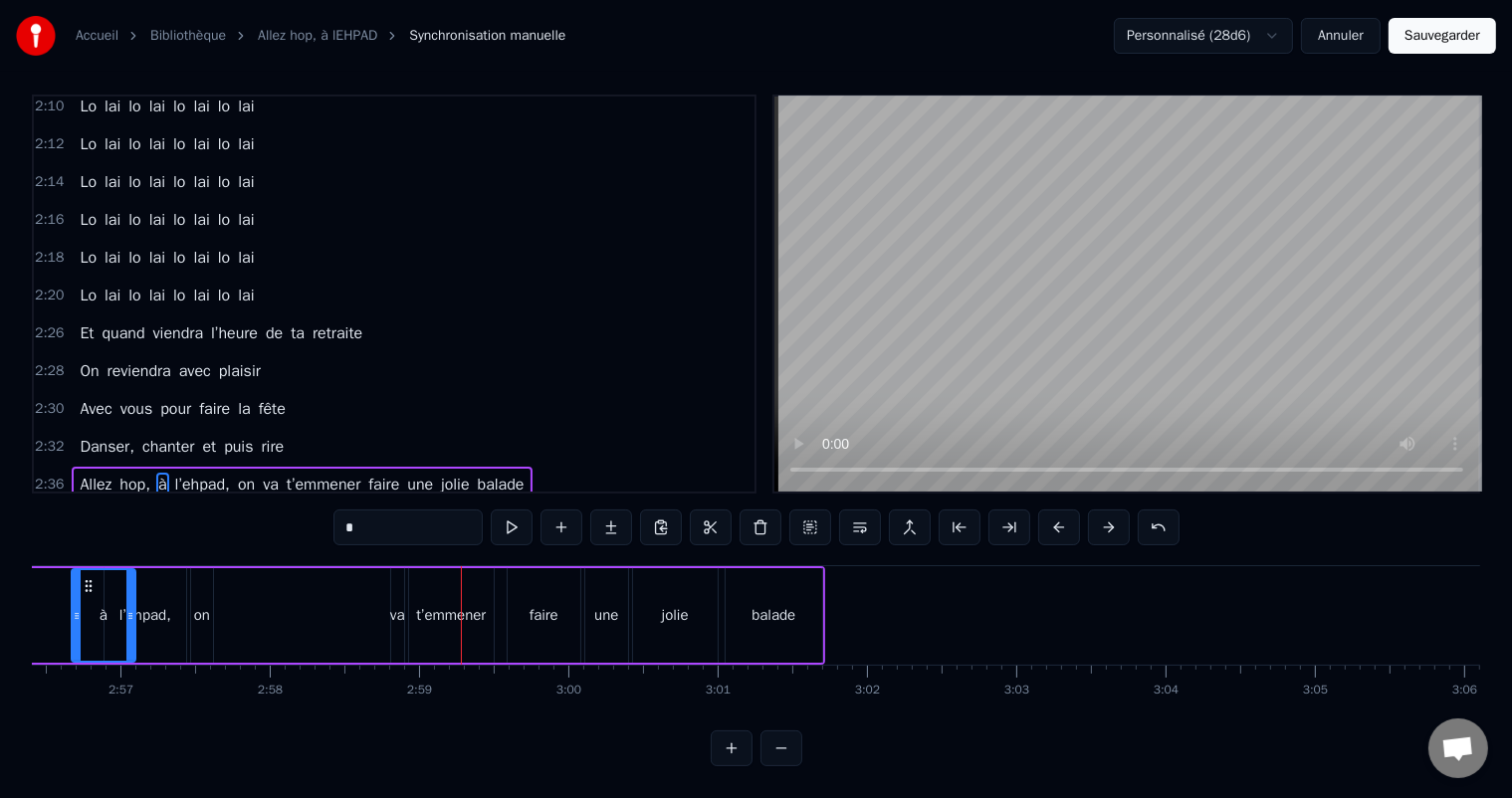 click at bounding box center (1059, 527) 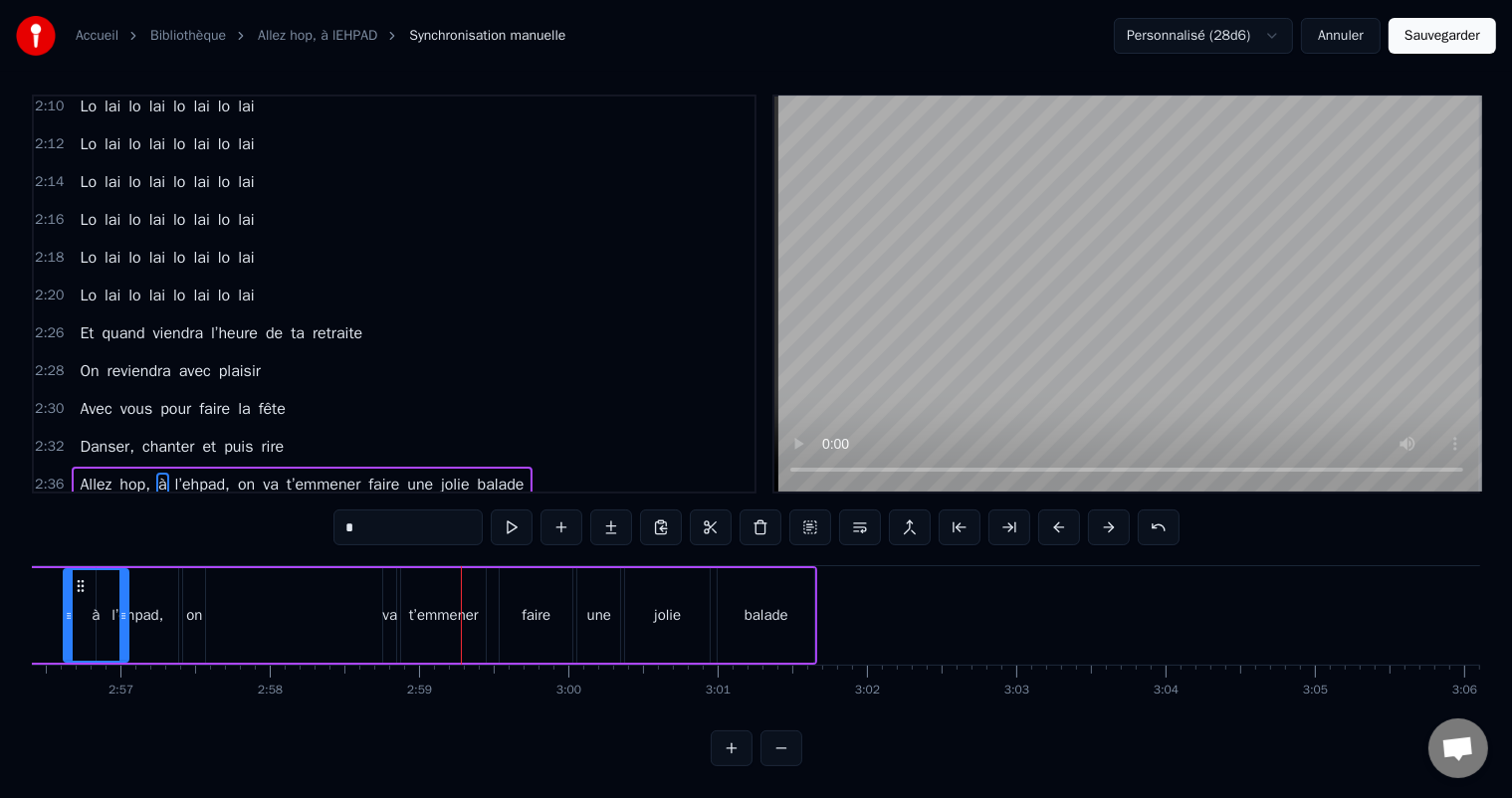 click at bounding box center [1059, 527] 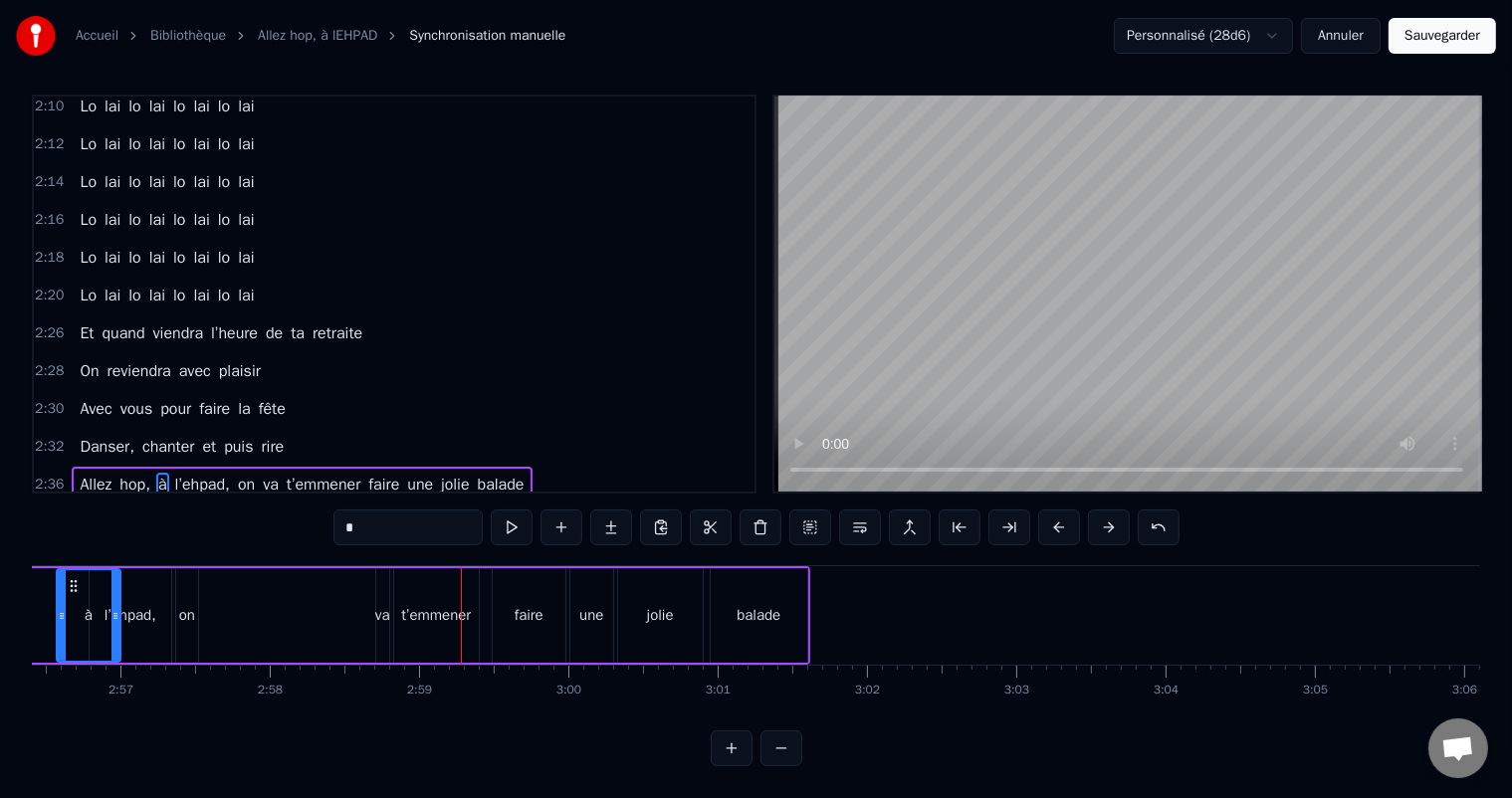 click at bounding box center [1059, 527] 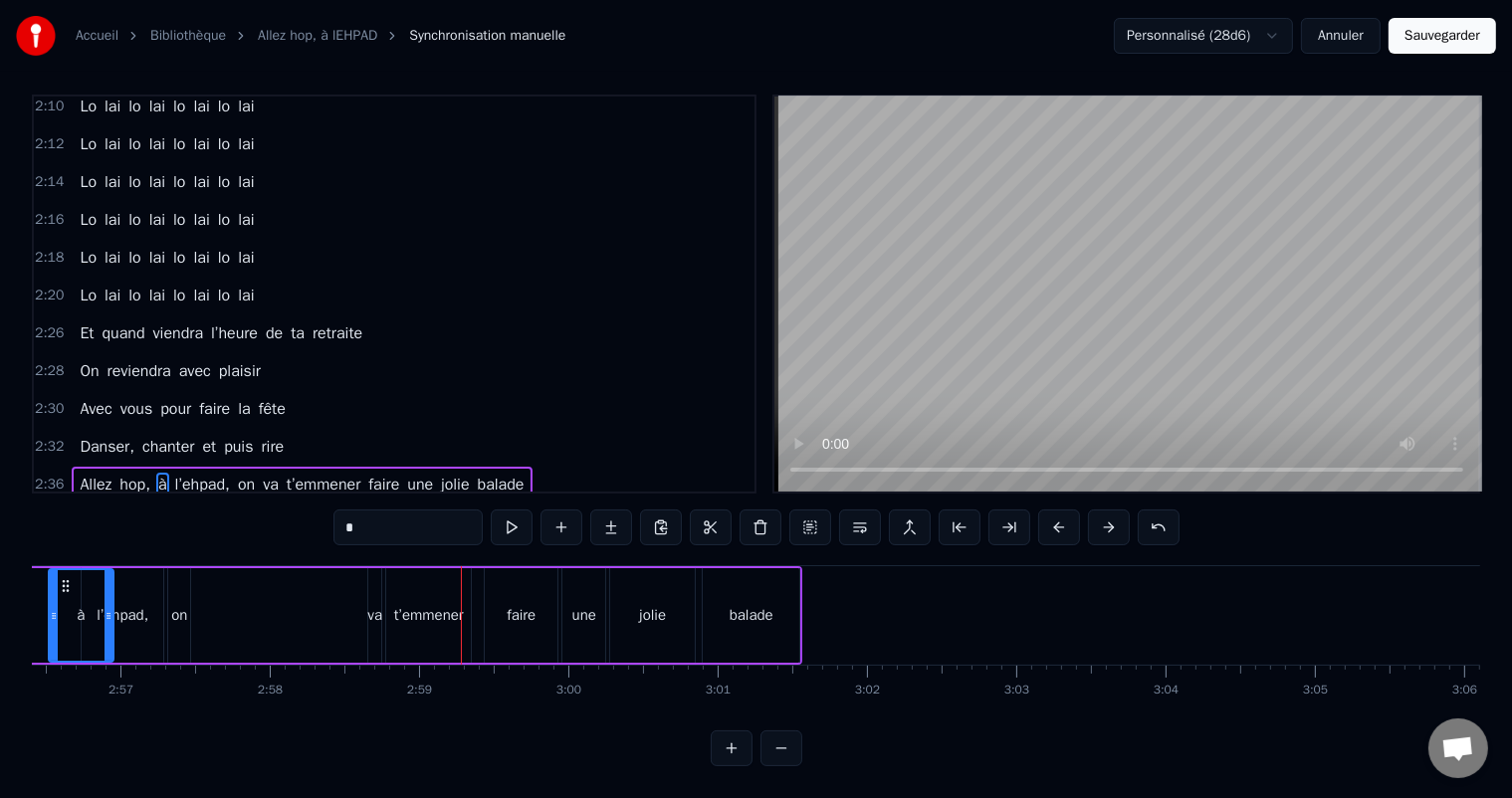 click at bounding box center [1059, 527] 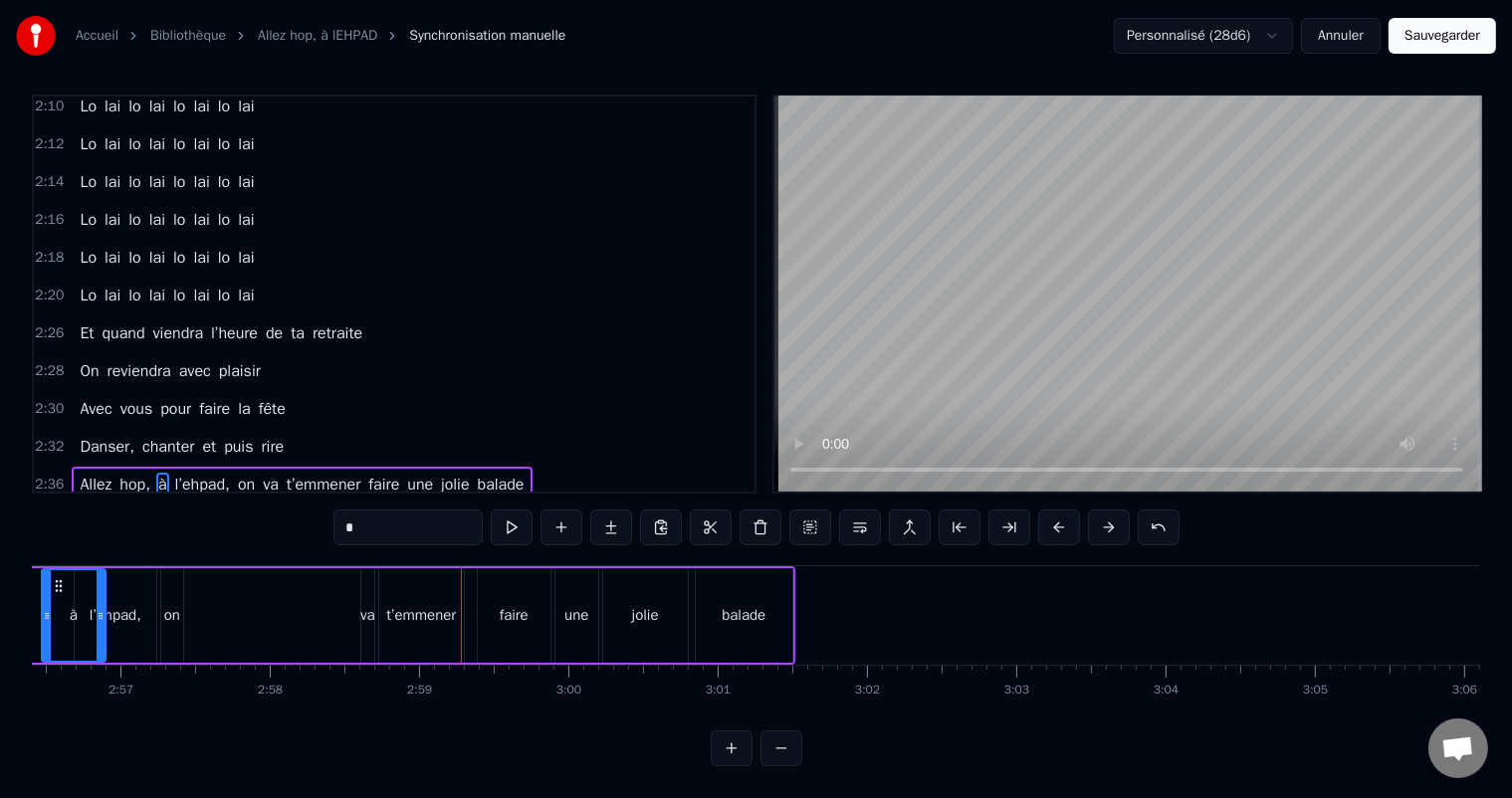 click at bounding box center (1059, 527) 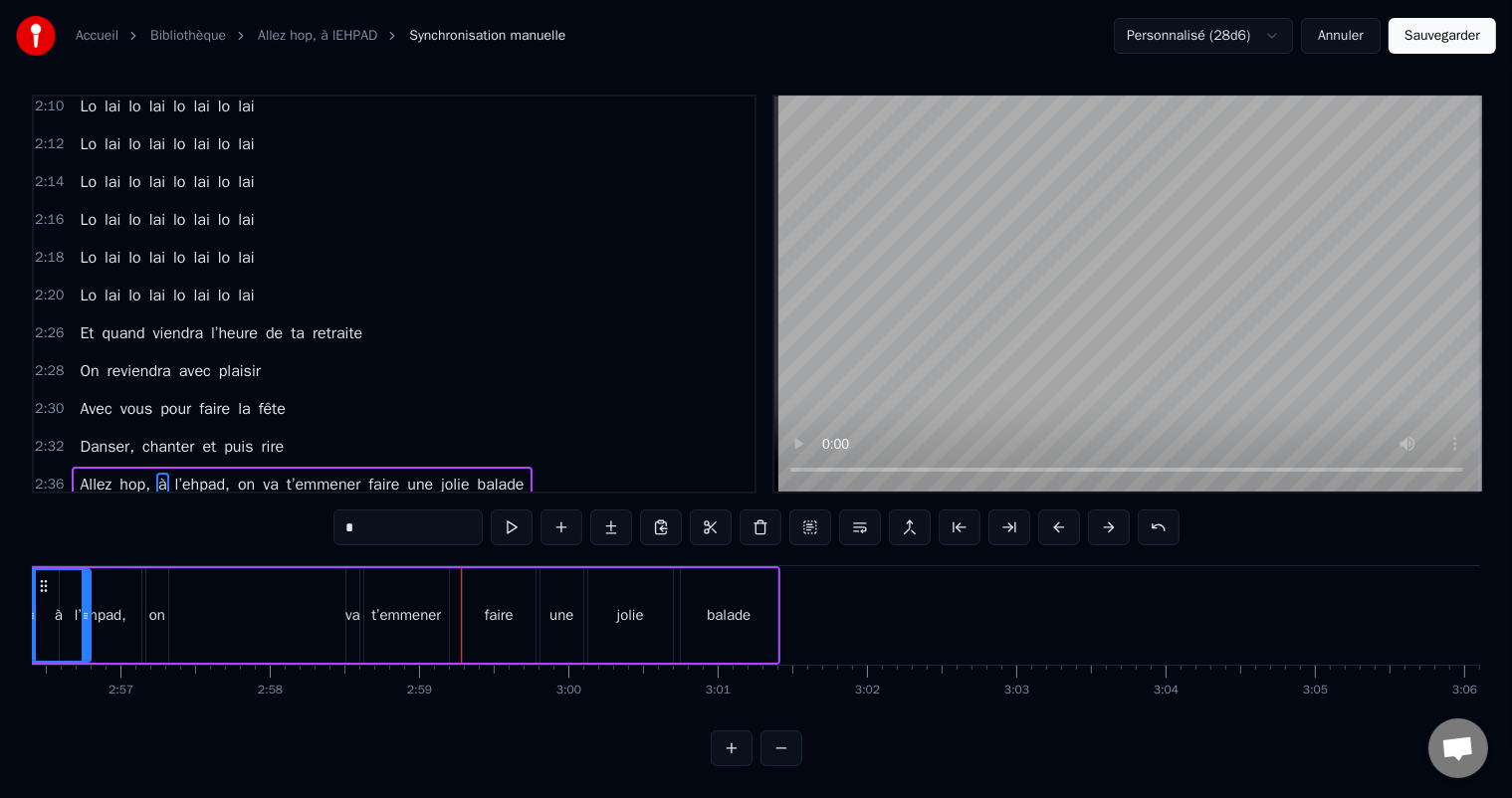 click at bounding box center (1059, 527) 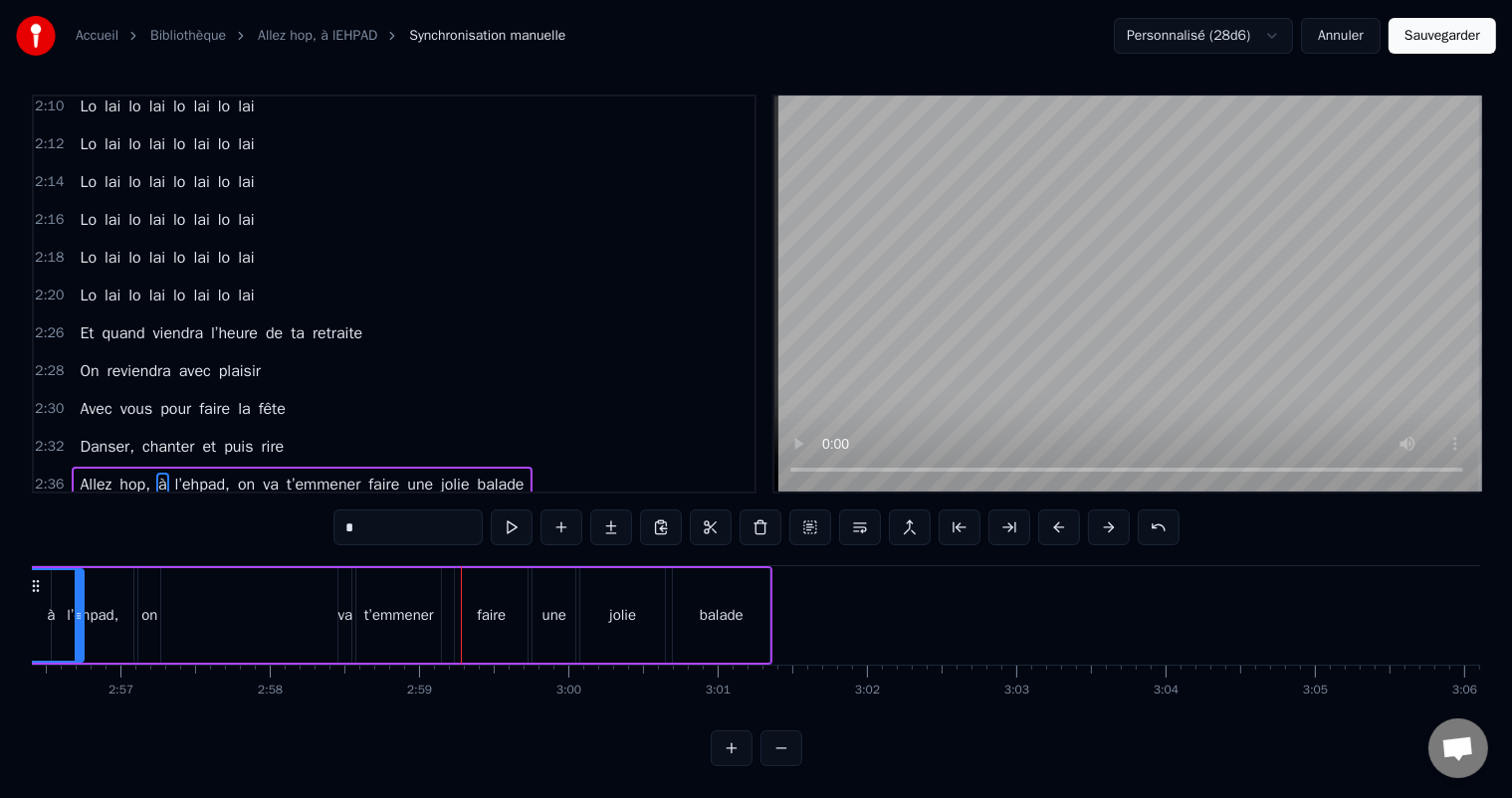click at bounding box center [1059, 527] 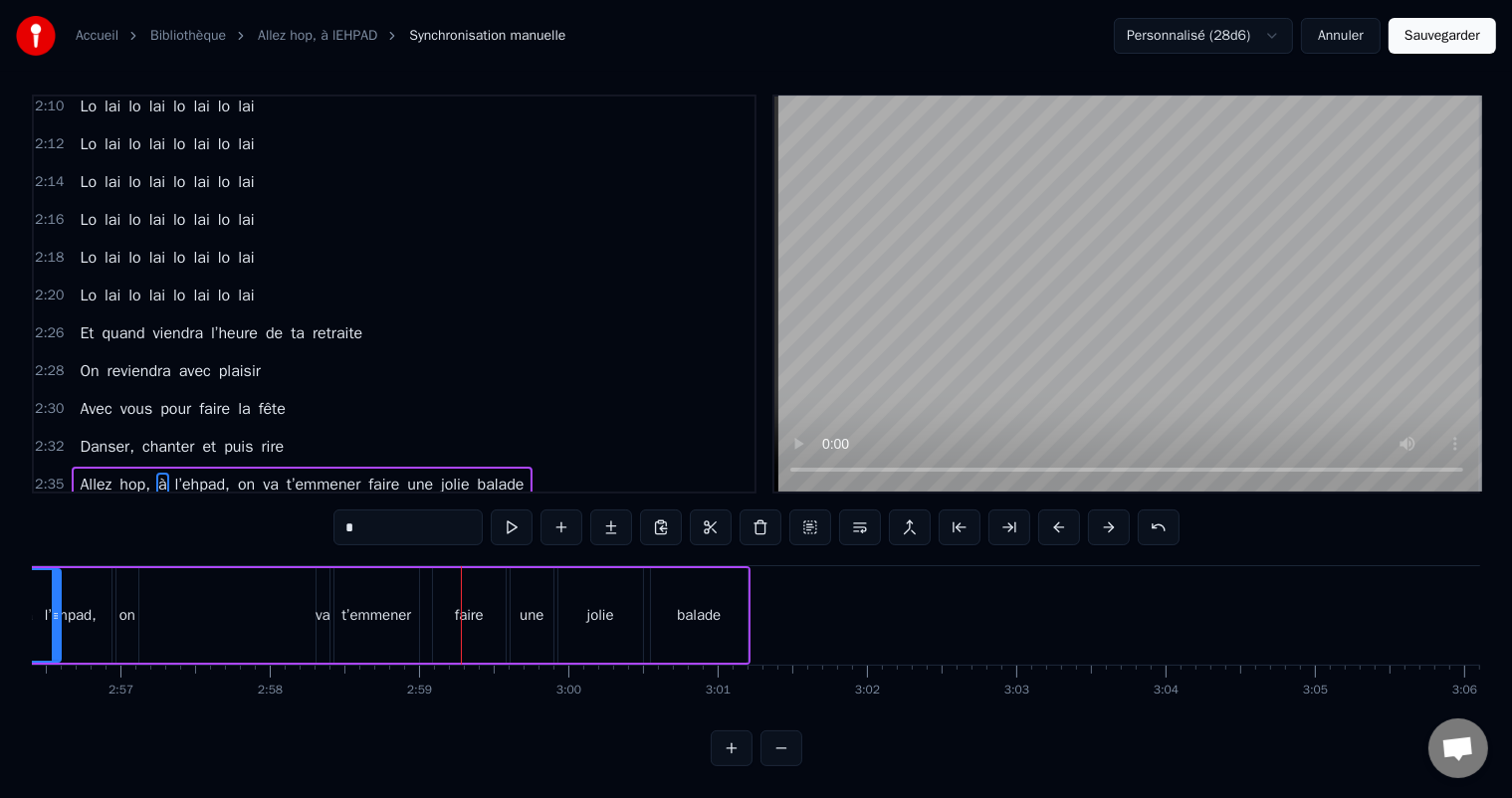 click at bounding box center (1059, 527) 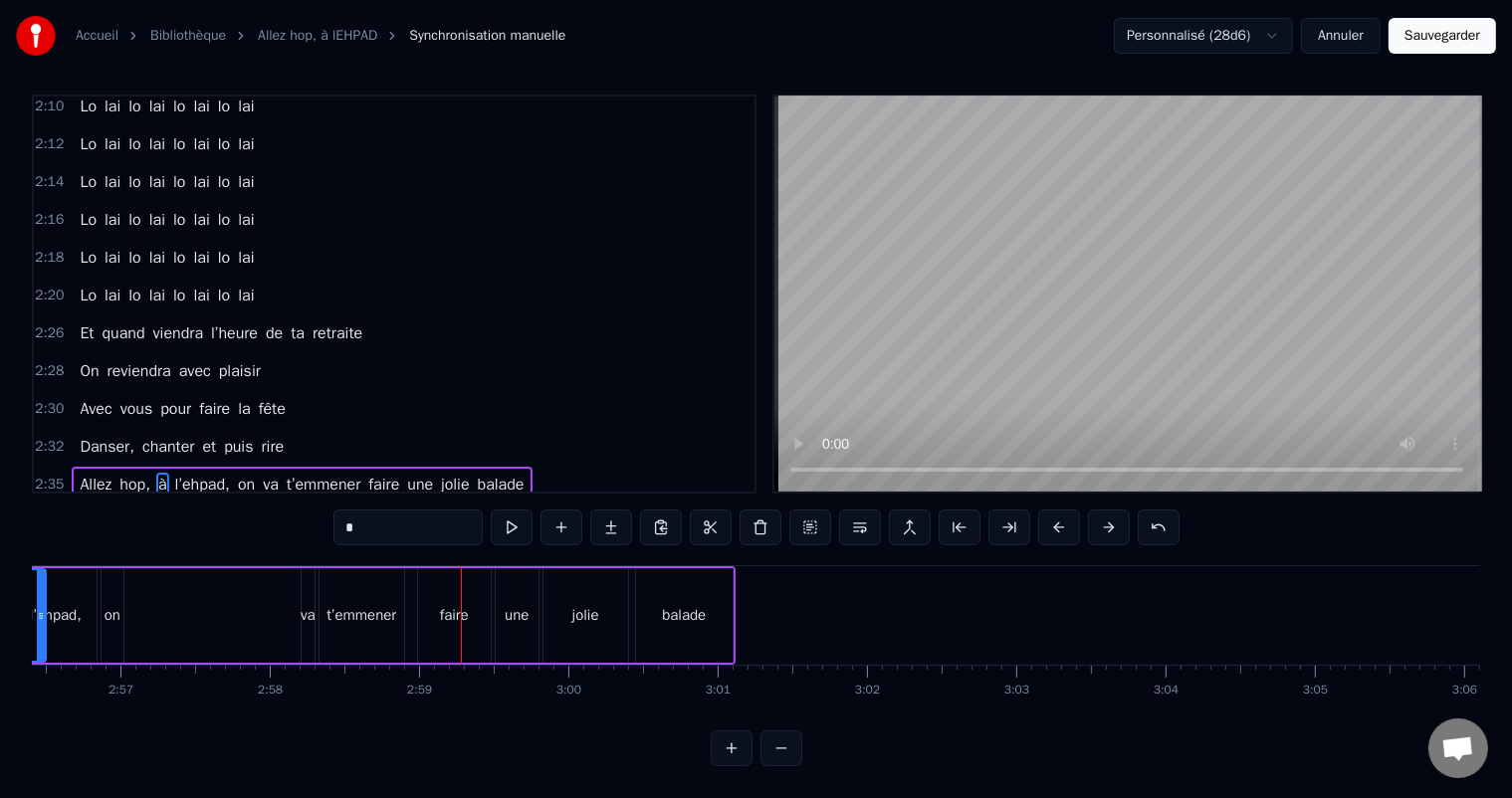 click at bounding box center [1059, 527] 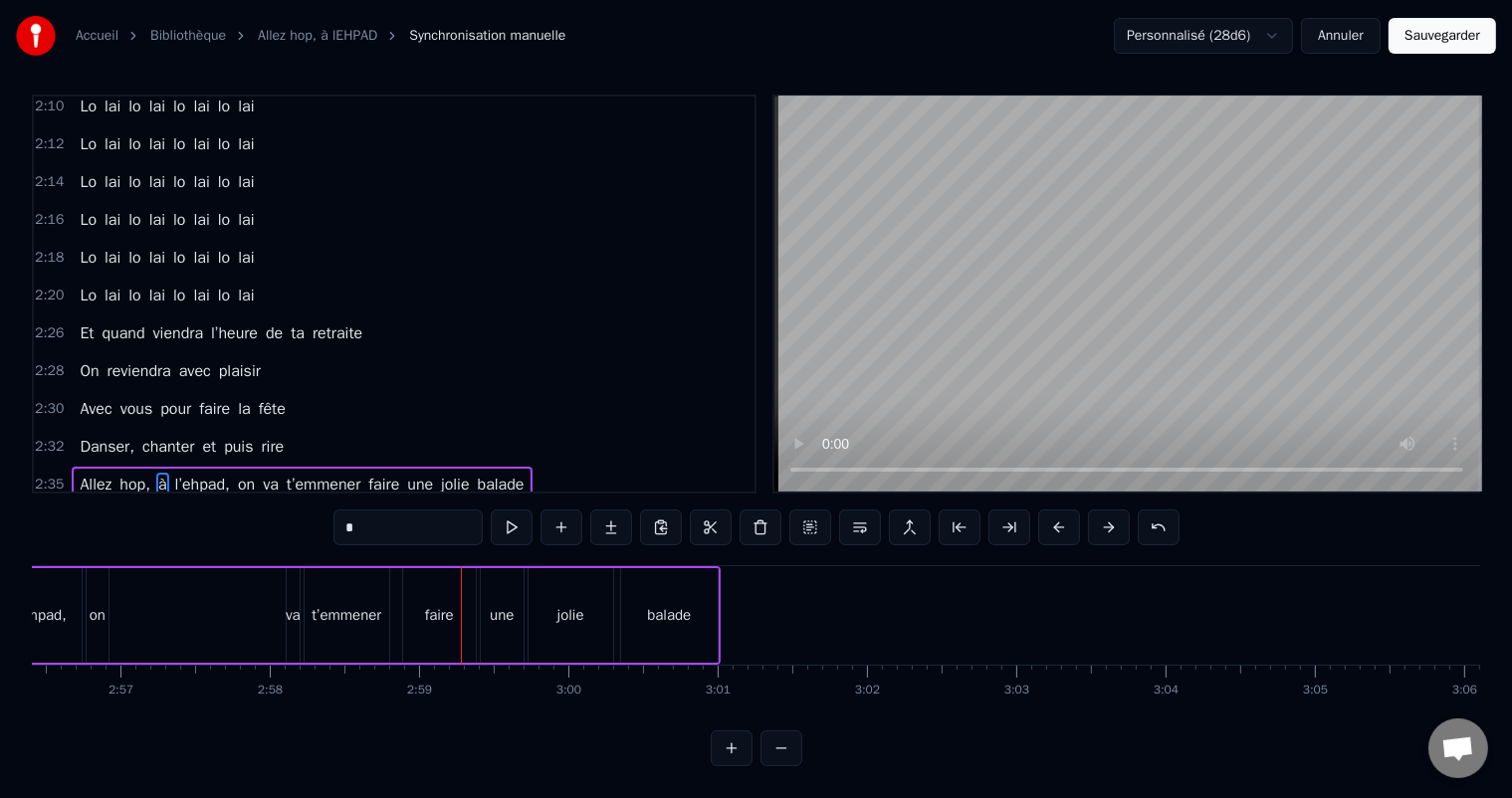 click at bounding box center [1059, 527] 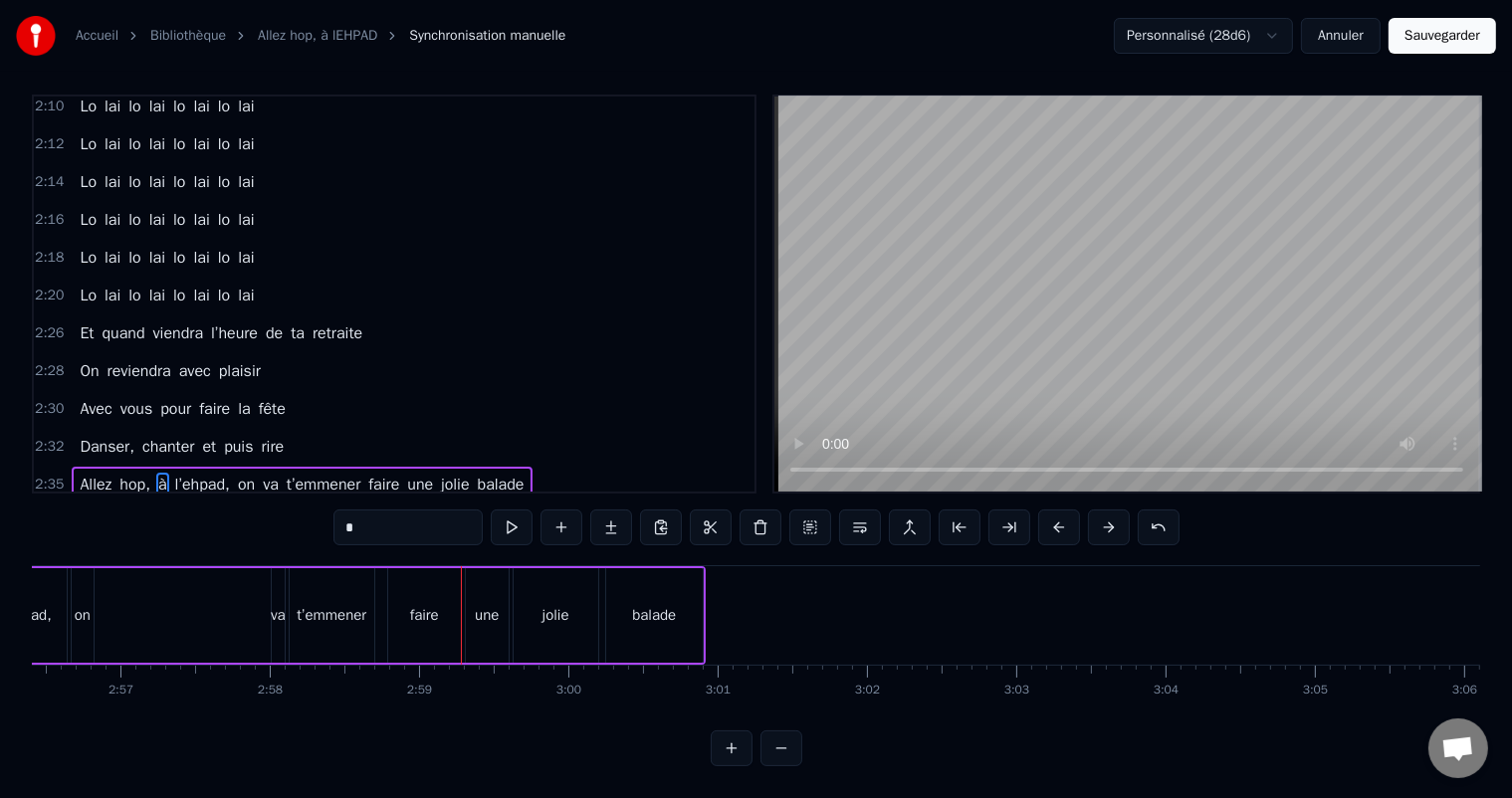 click at bounding box center (1059, 527) 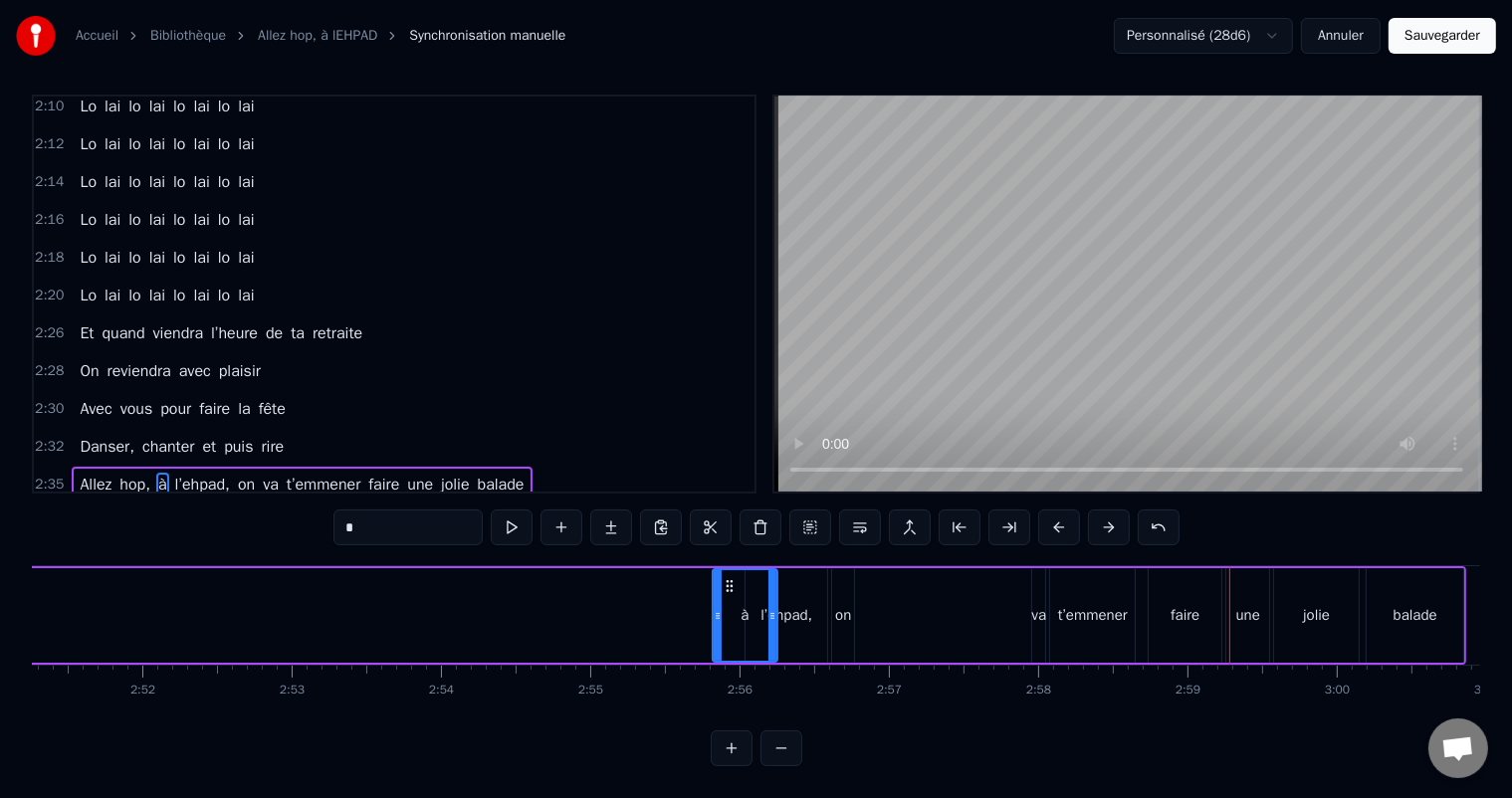 scroll, scrollTop: 0, scrollLeft: 25553, axis: horizontal 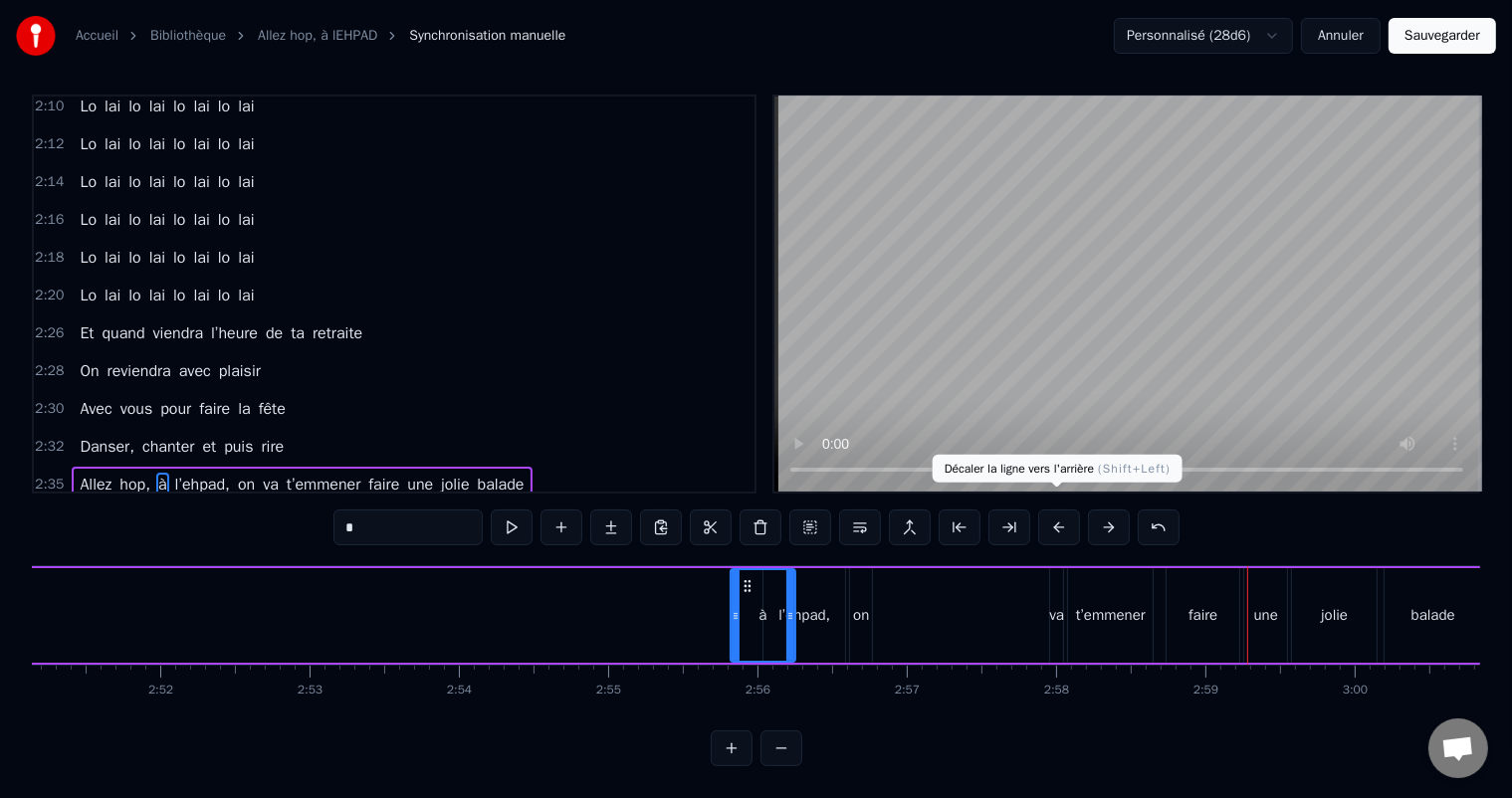 click at bounding box center (1059, 527) 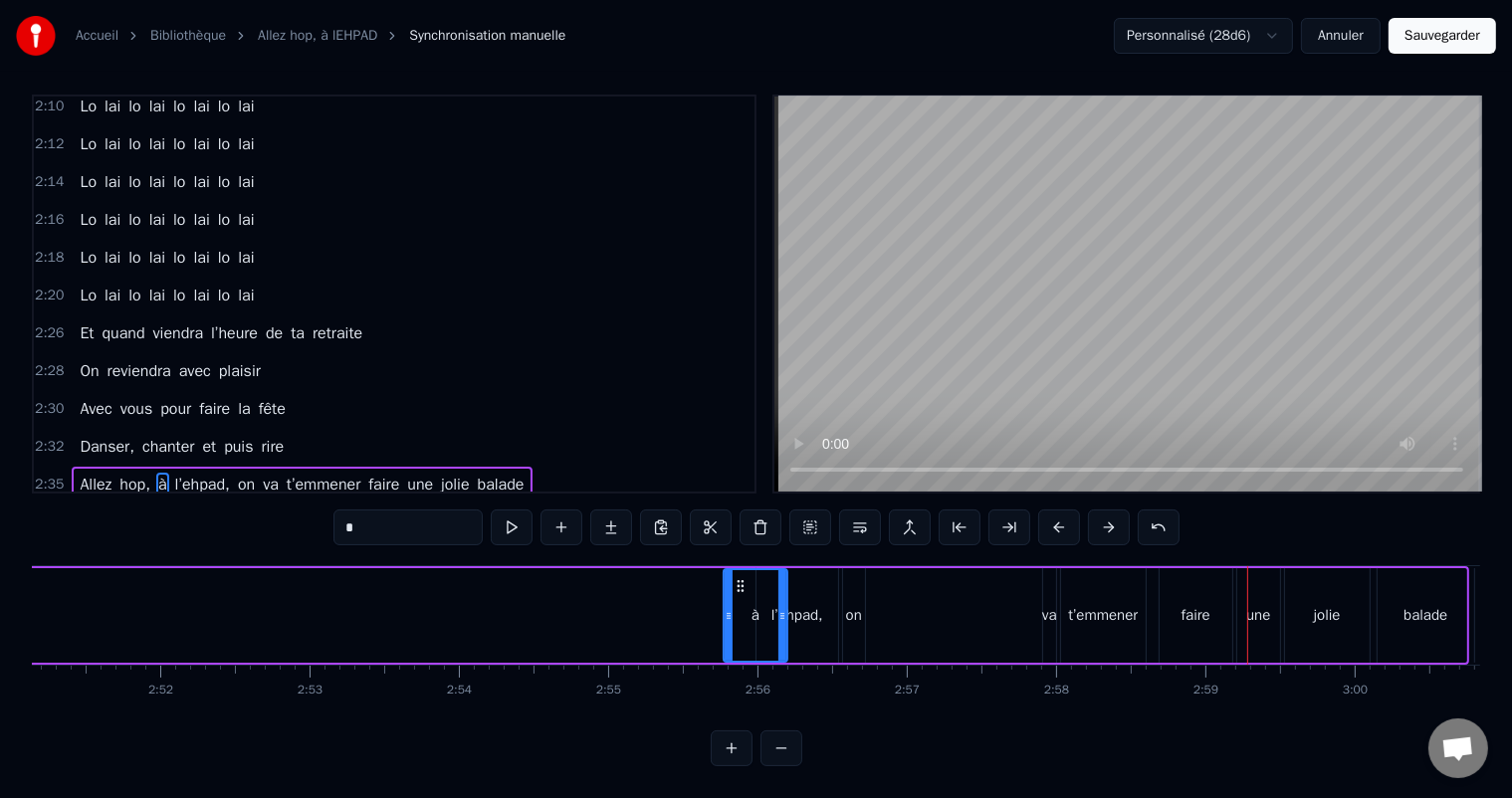 click at bounding box center (1059, 527) 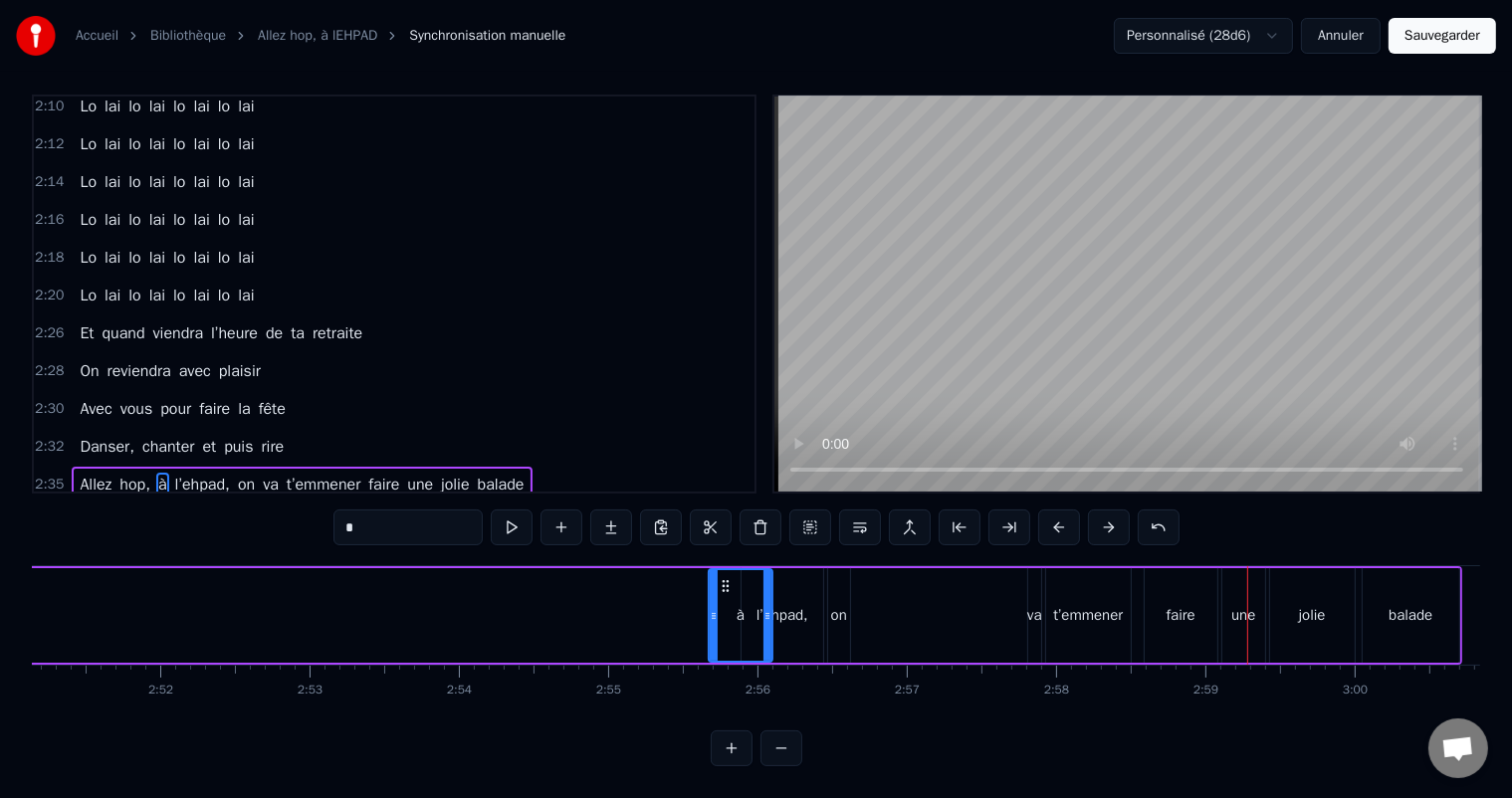 click at bounding box center (1059, 527) 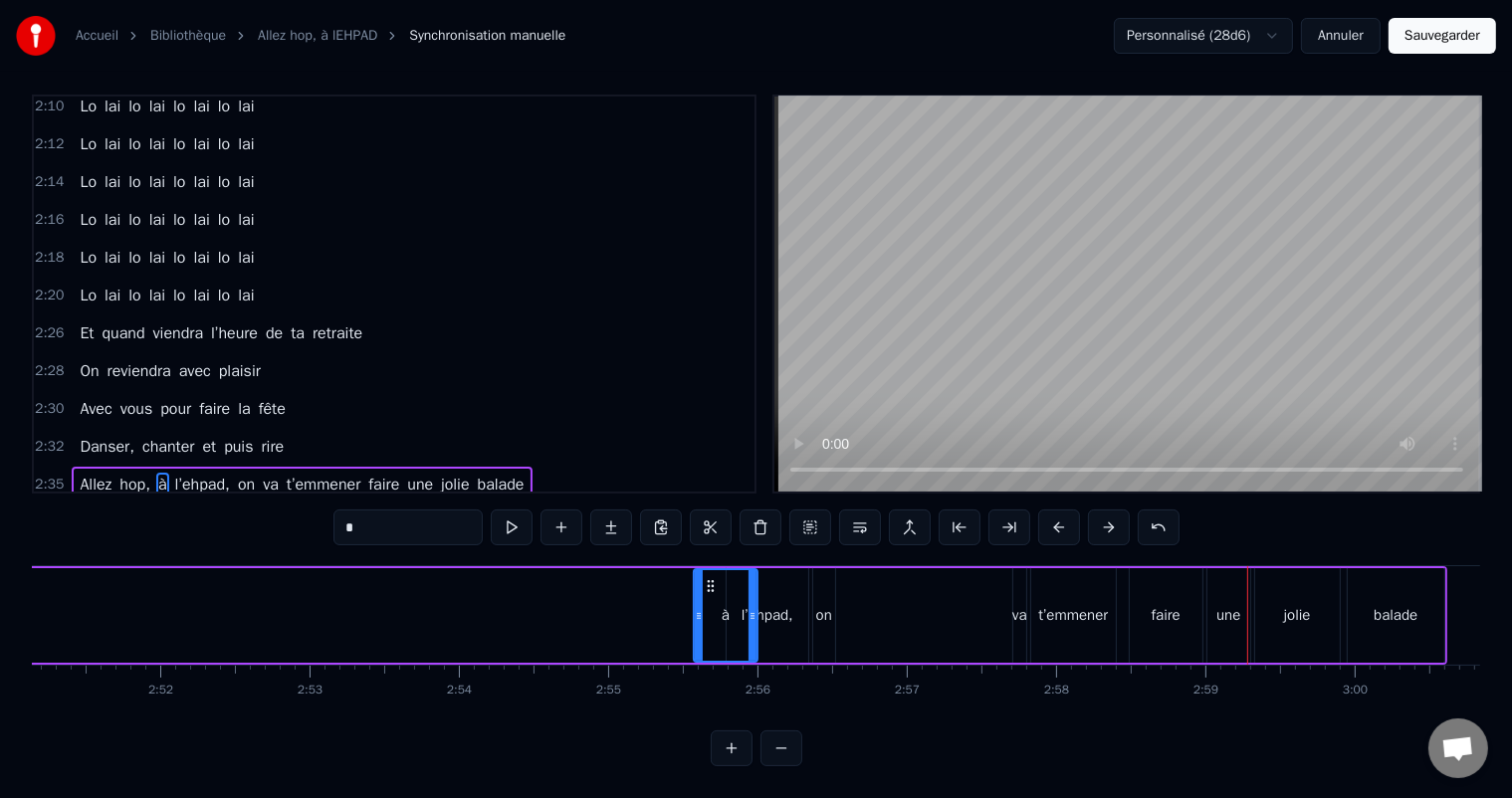 click at bounding box center [1059, 527] 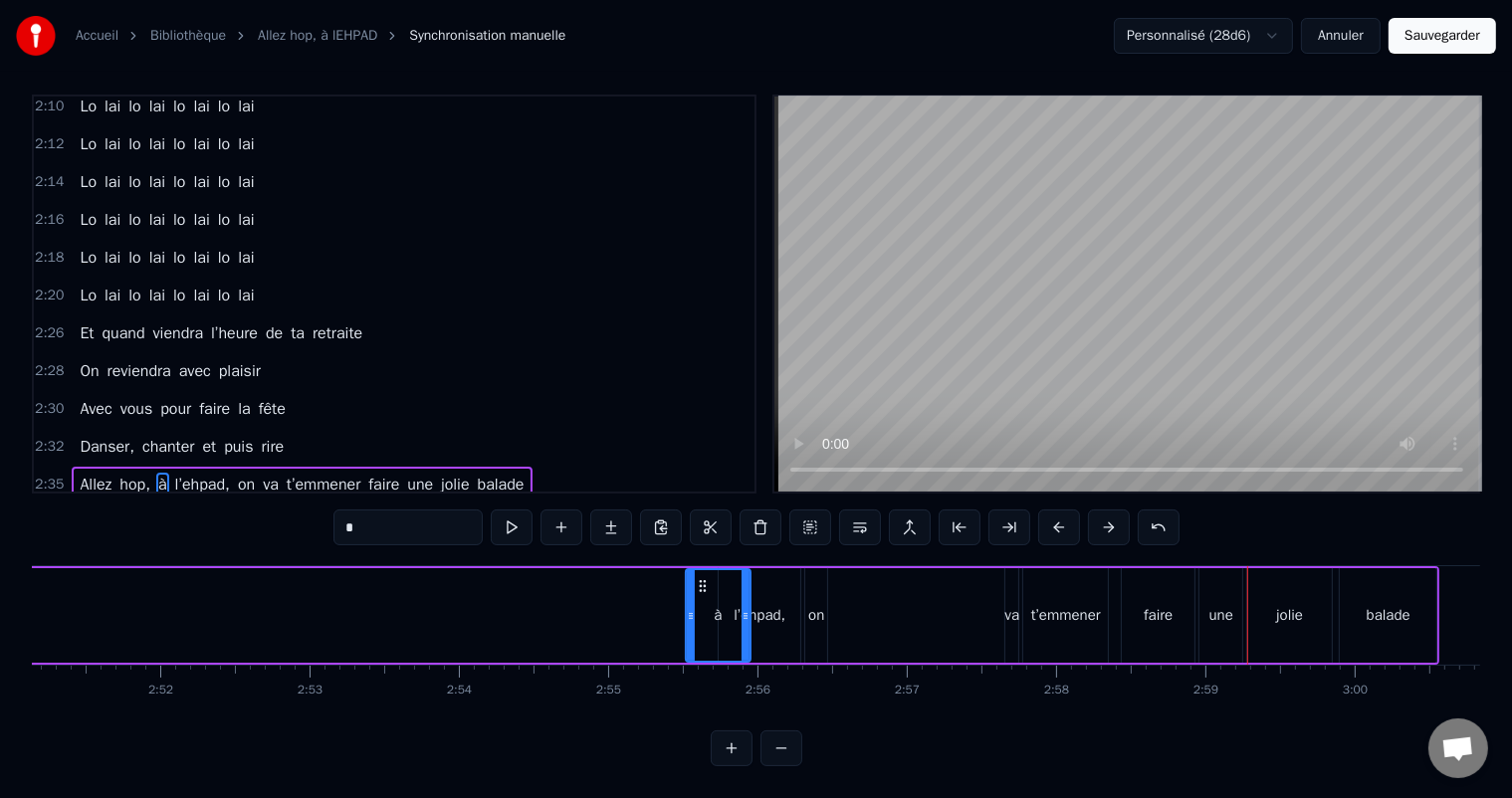 click at bounding box center [1059, 527] 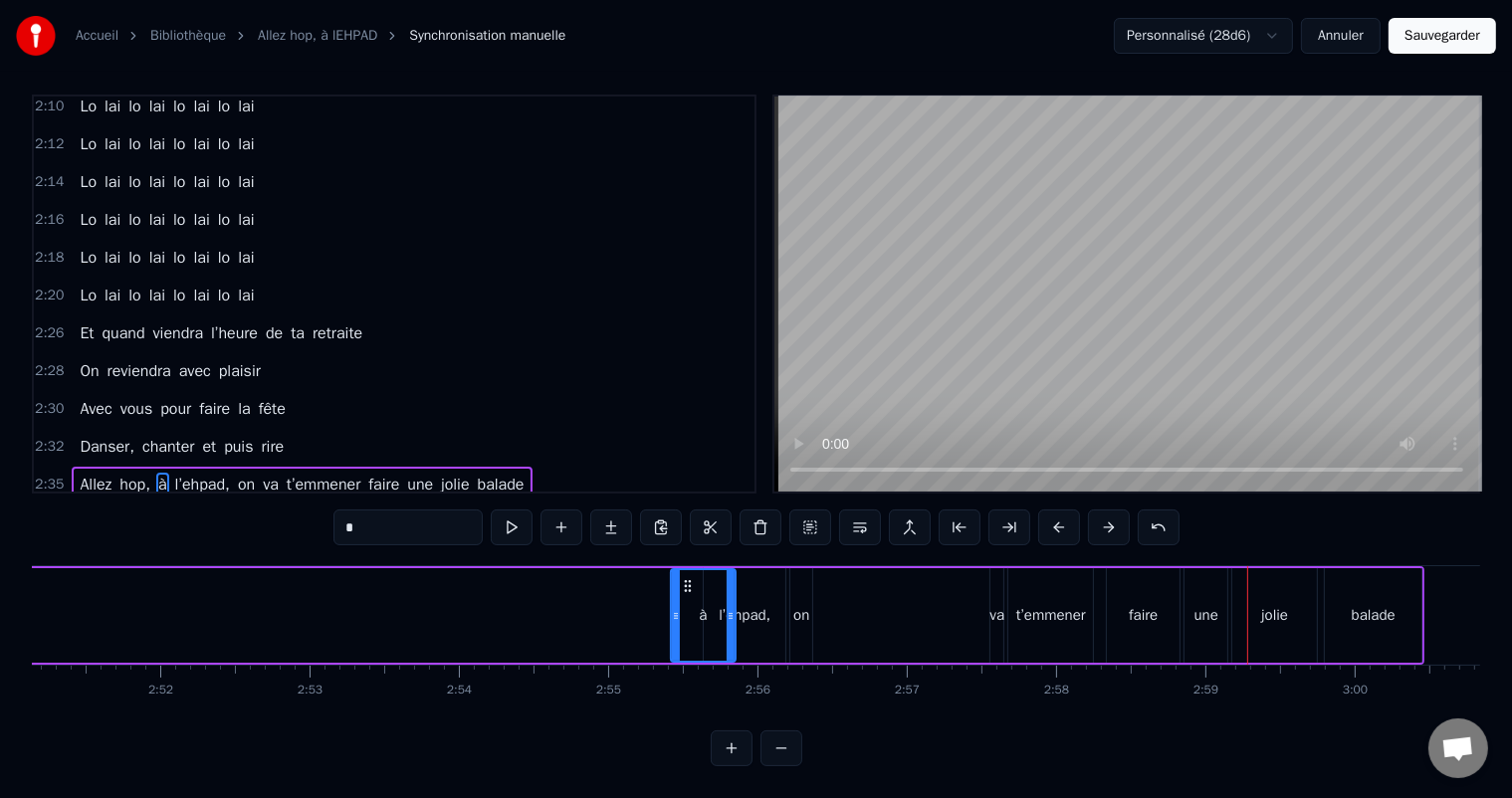 click at bounding box center (1059, 527) 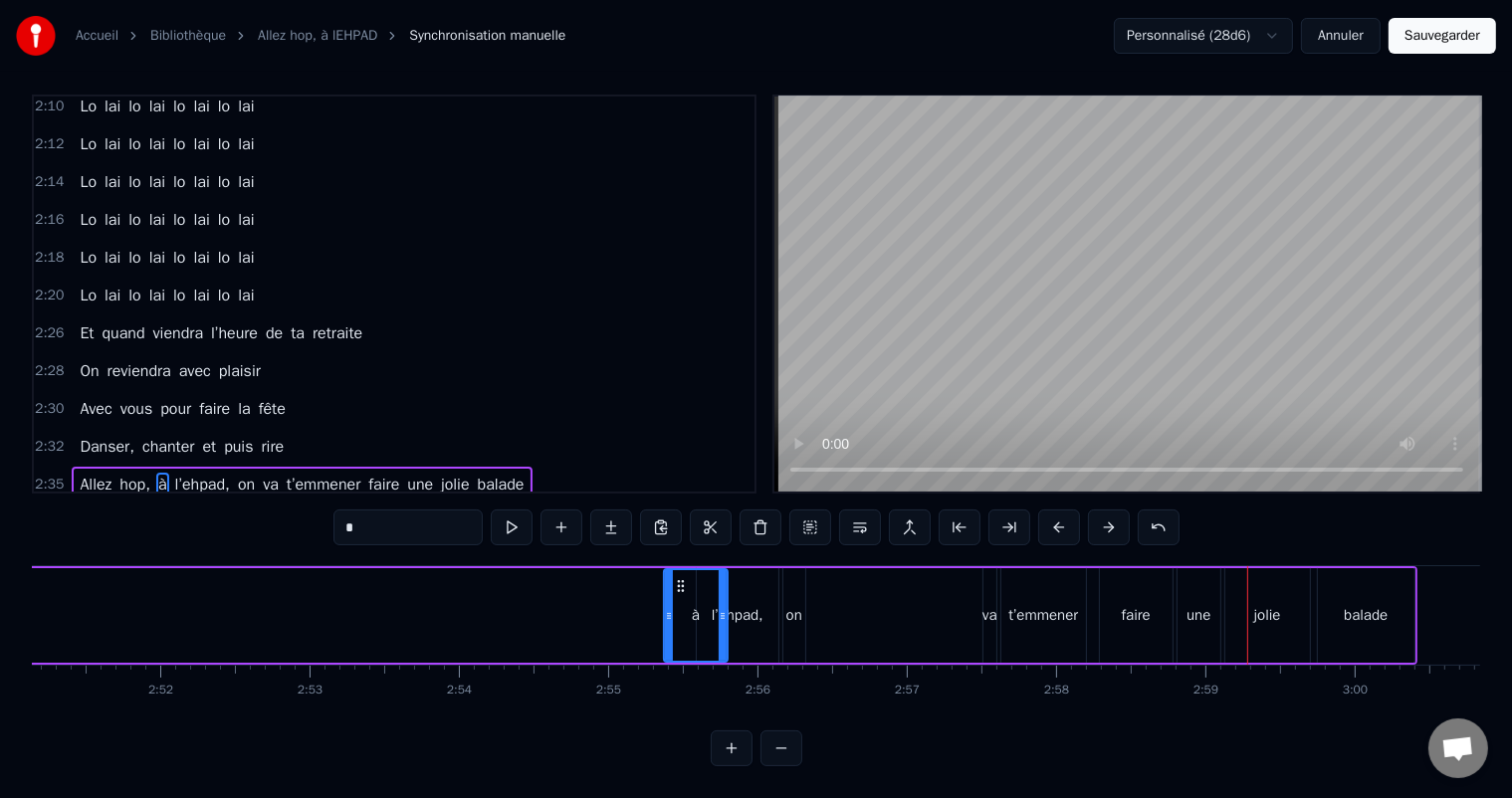 click at bounding box center [1059, 527] 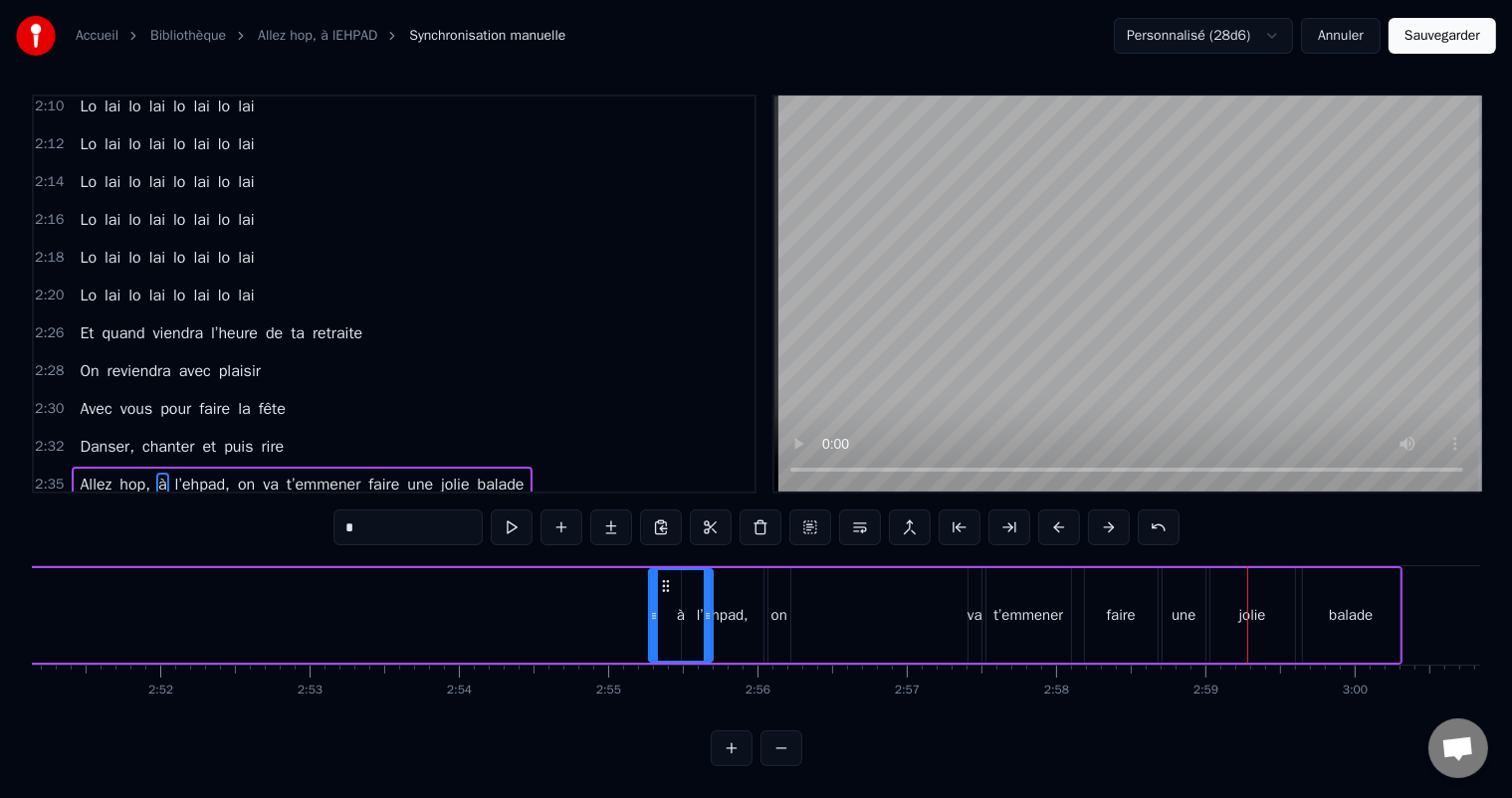 click at bounding box center [1059, 527] 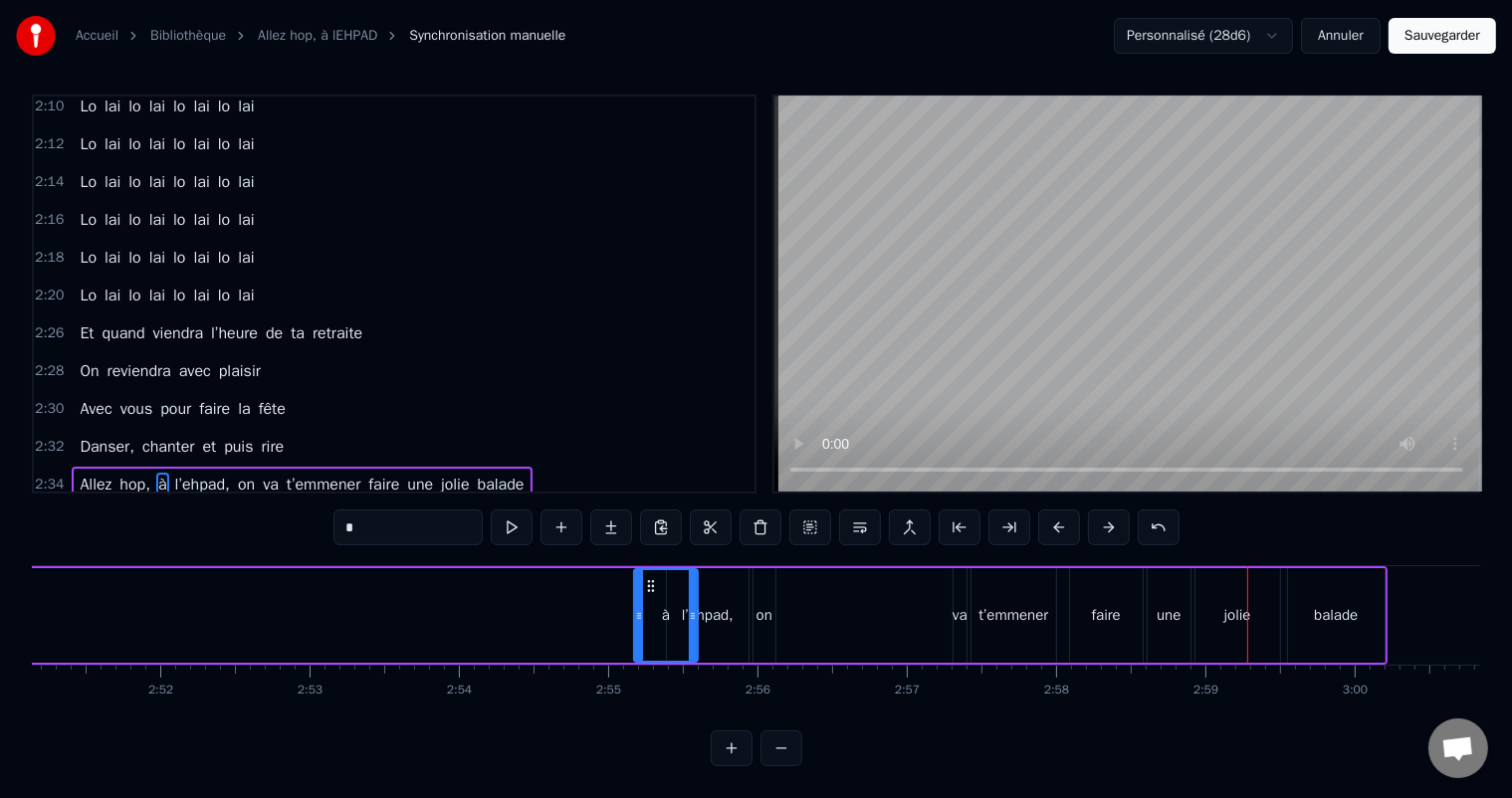 click at bounding box center (1059, 527) 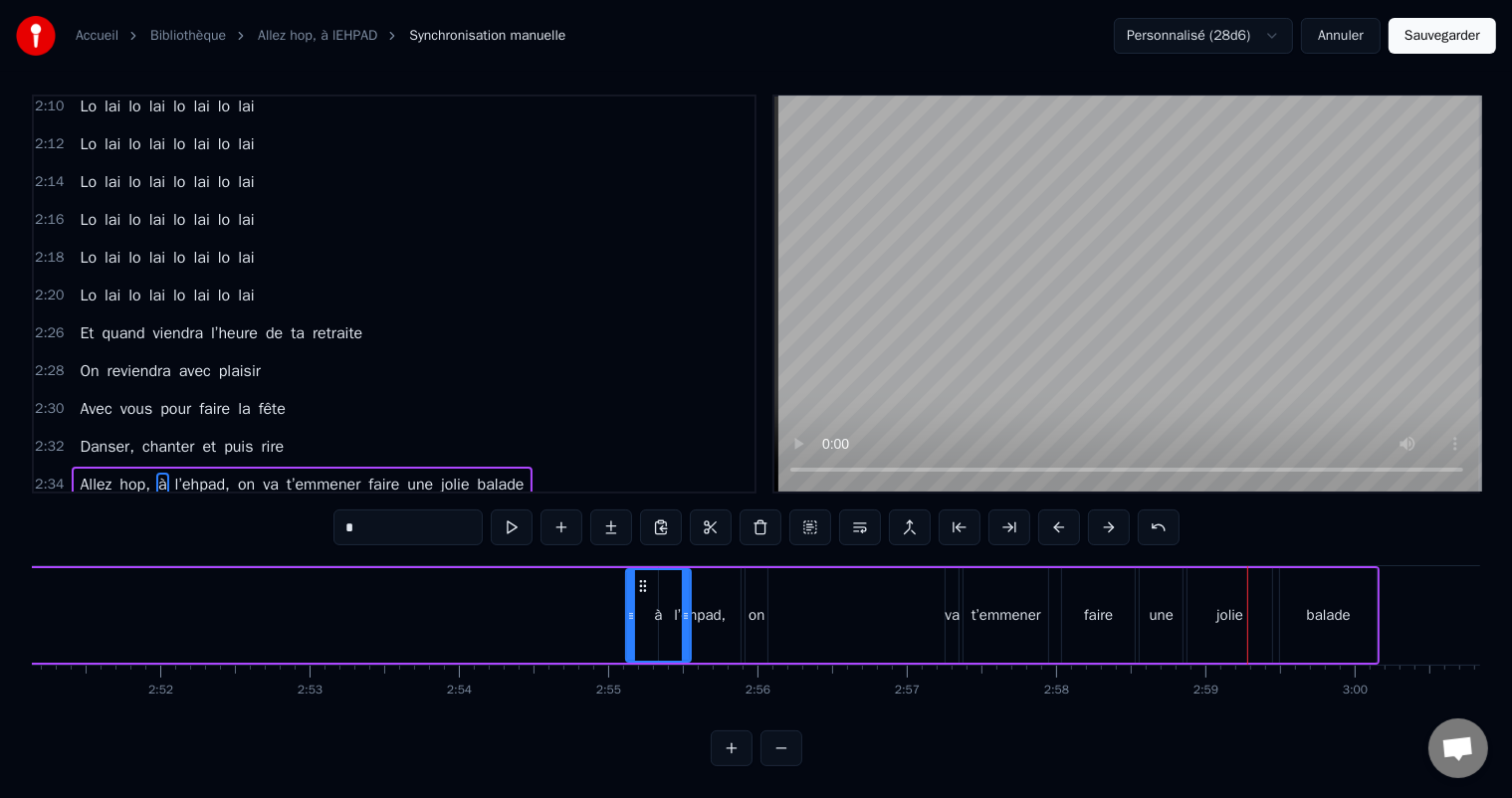 click at bounding box center [1059, 527] 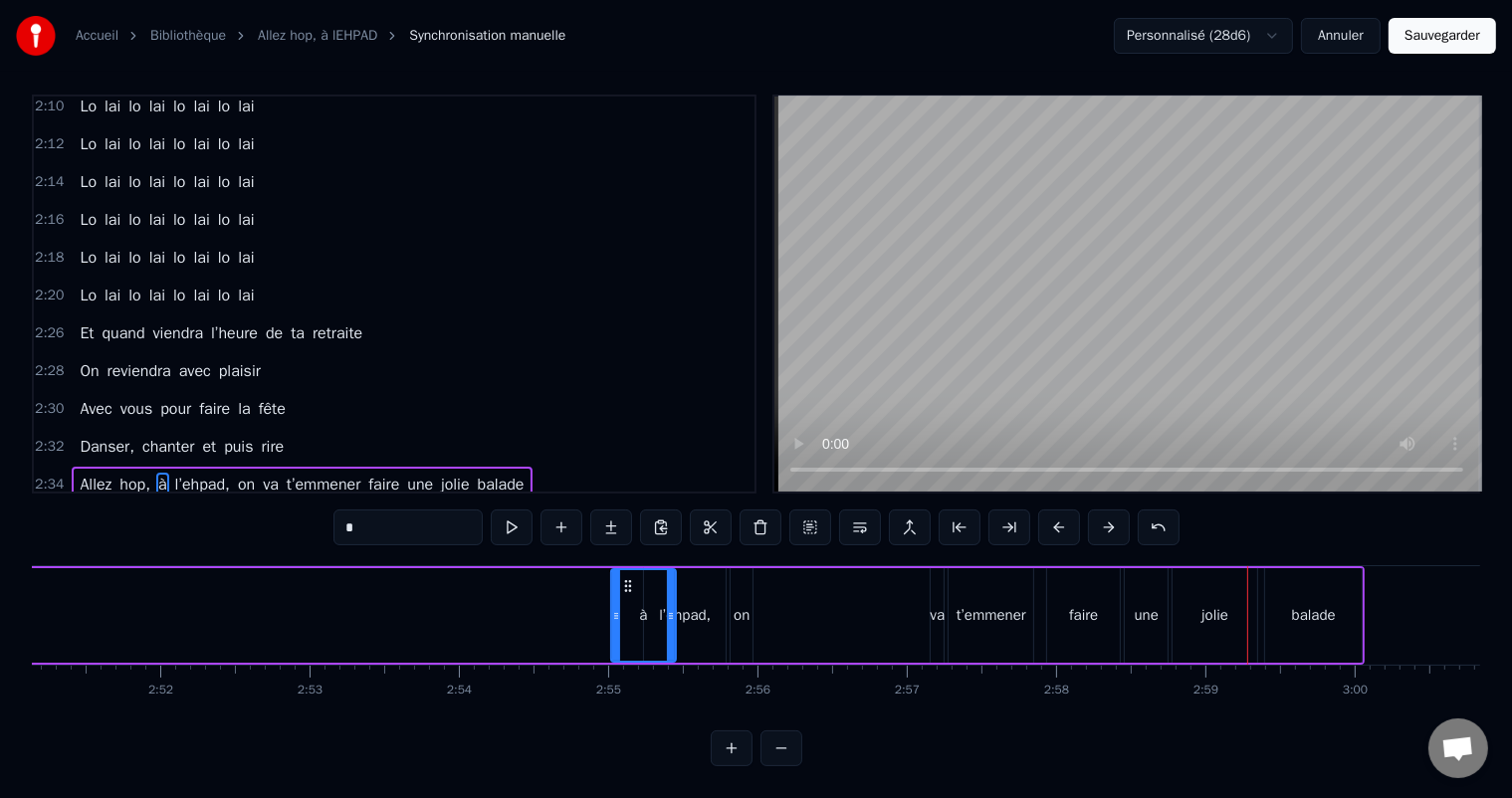 click at bounding box center (1059, 527) 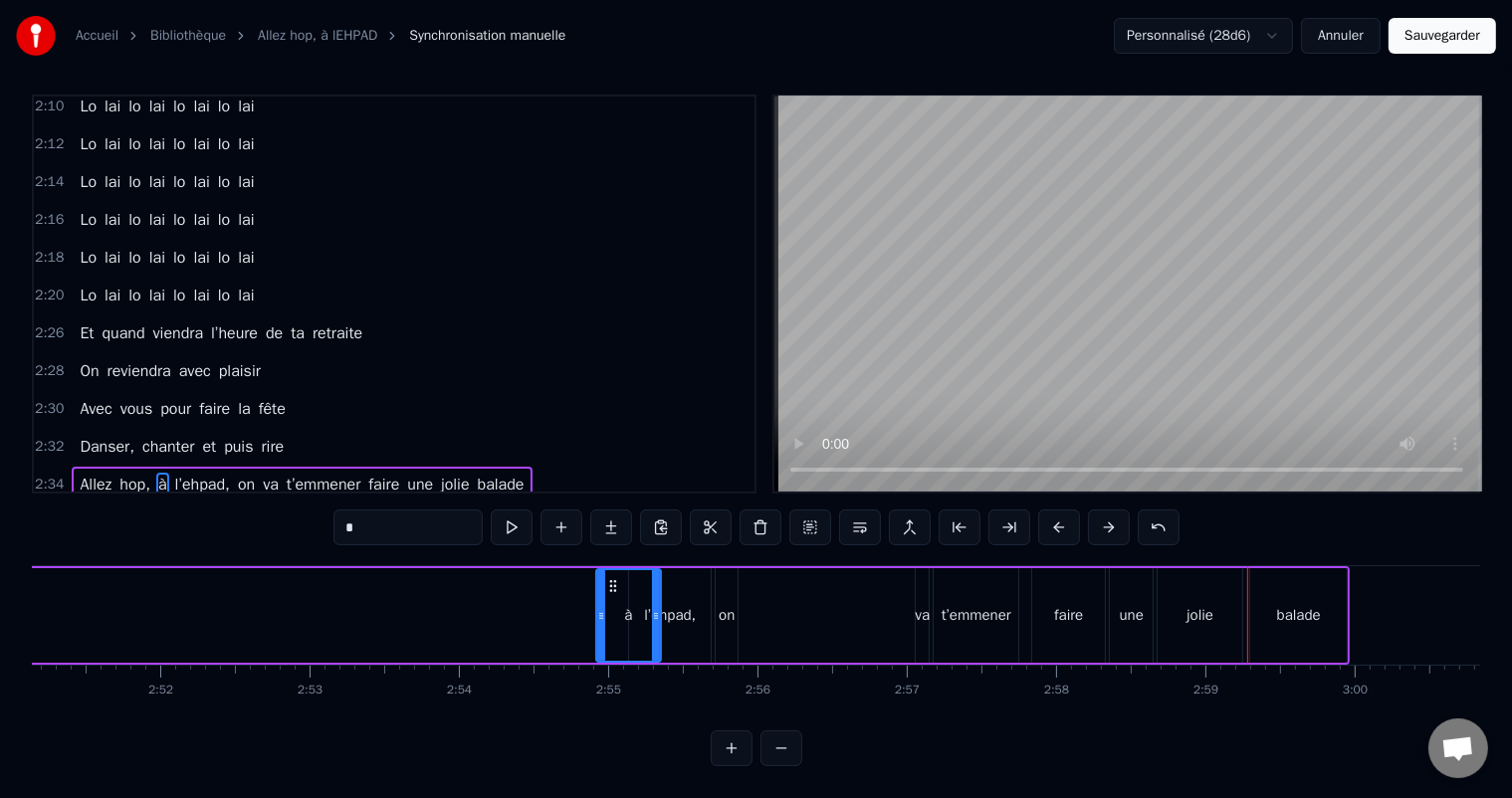click at bounding box center [1059, 527] 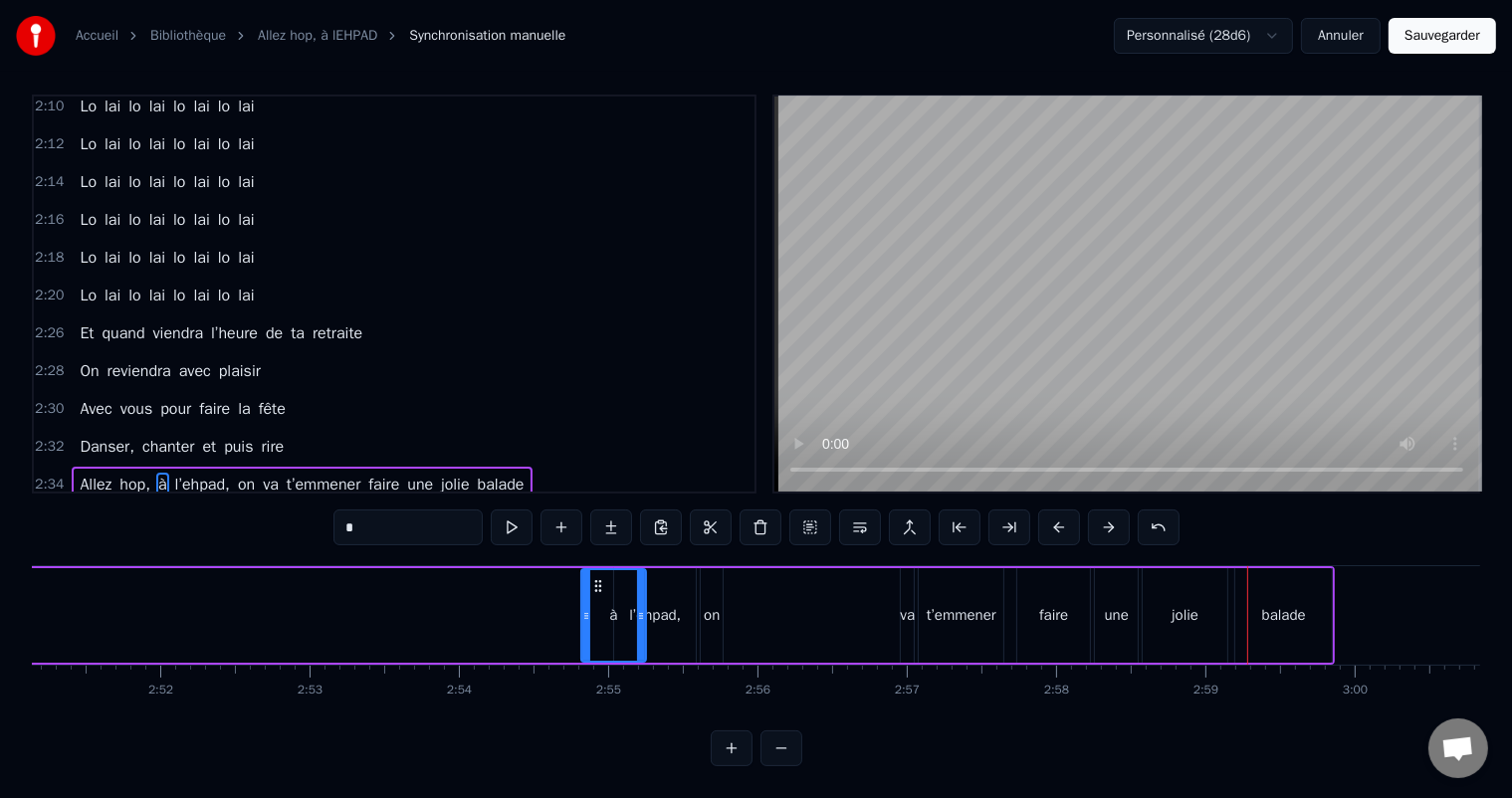 click at bounding box center [1059, 527] 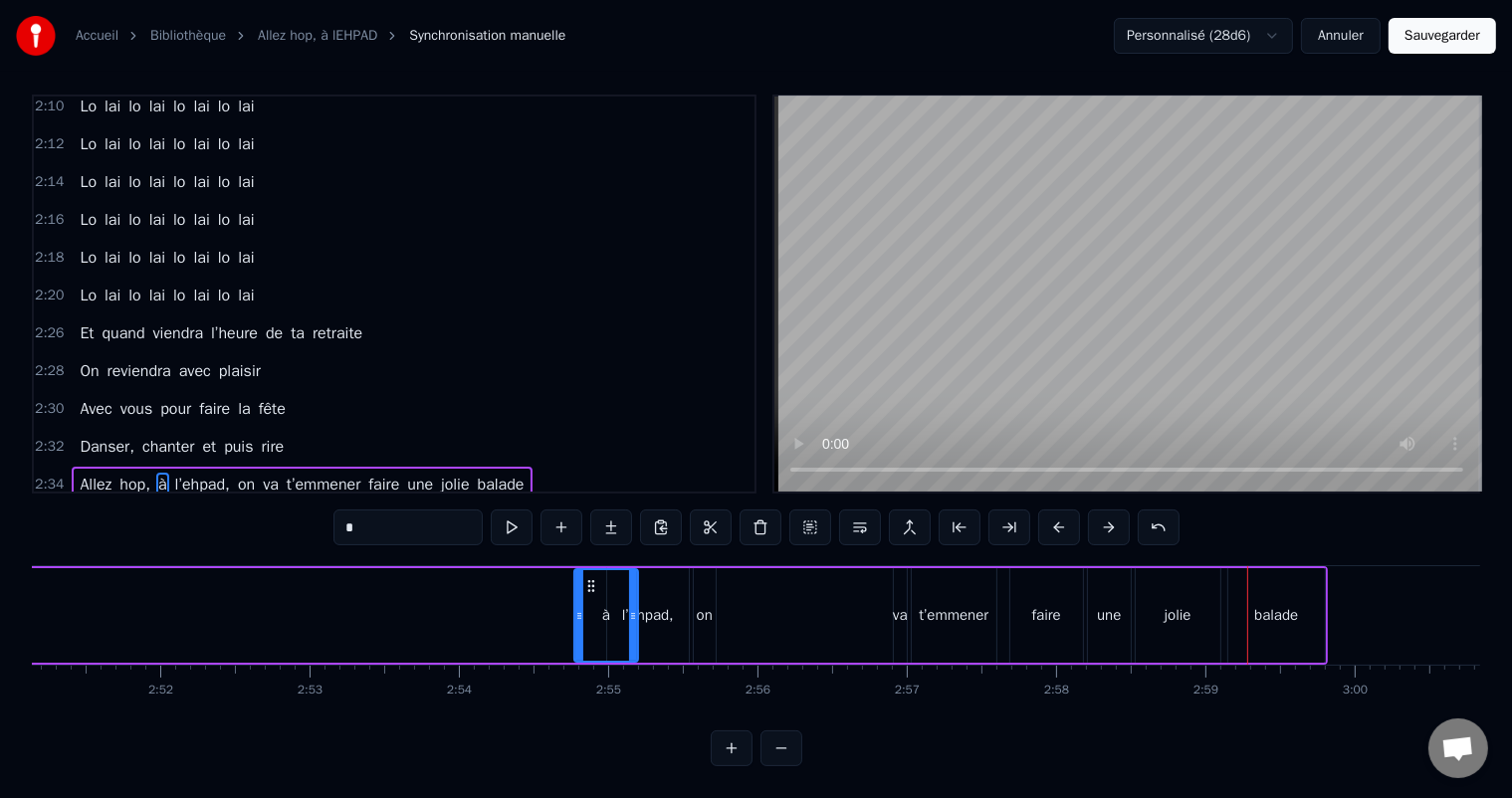 click at bounding box center [1059, 527] 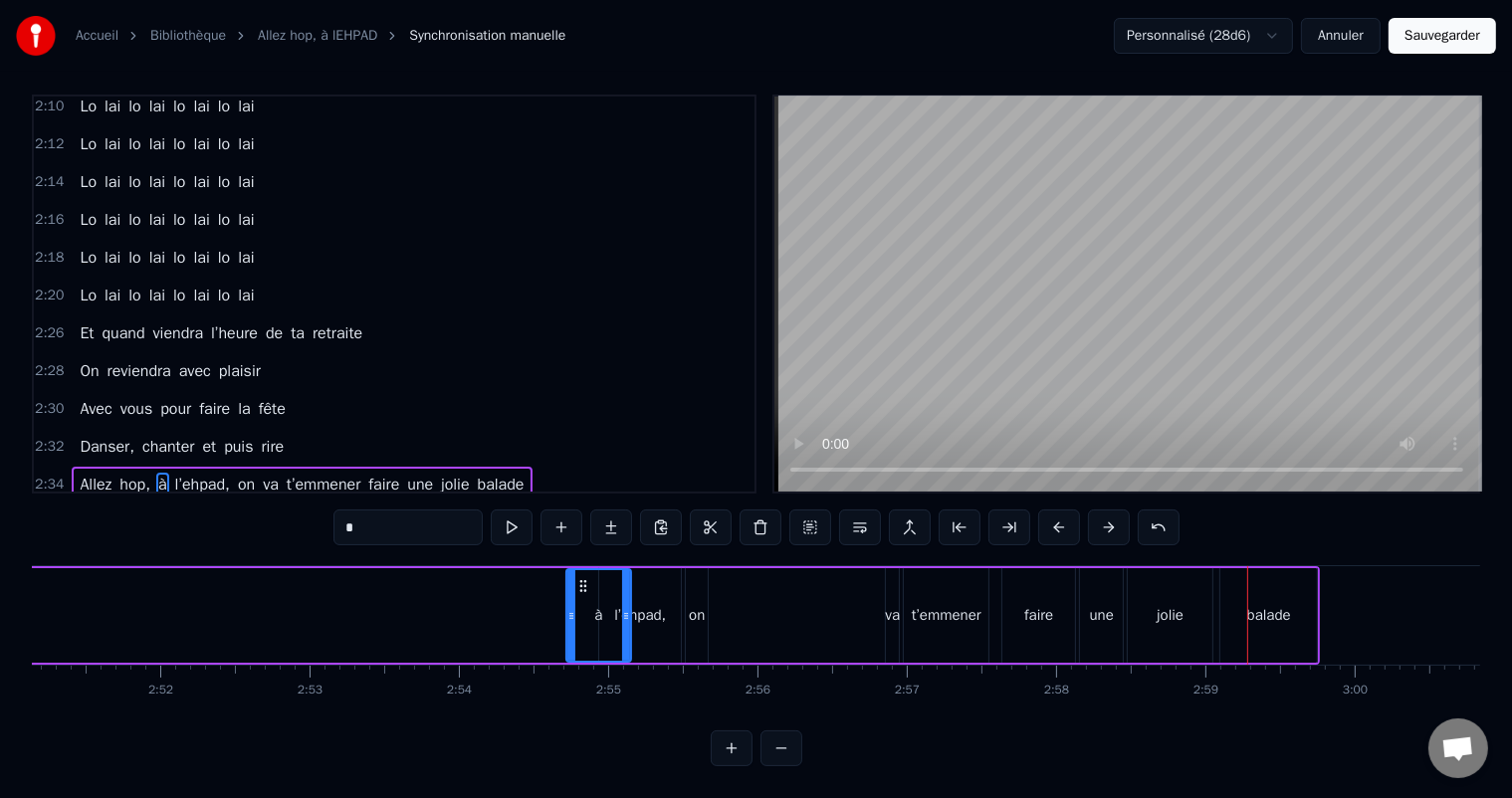 click at bounding box center (1059, 527) 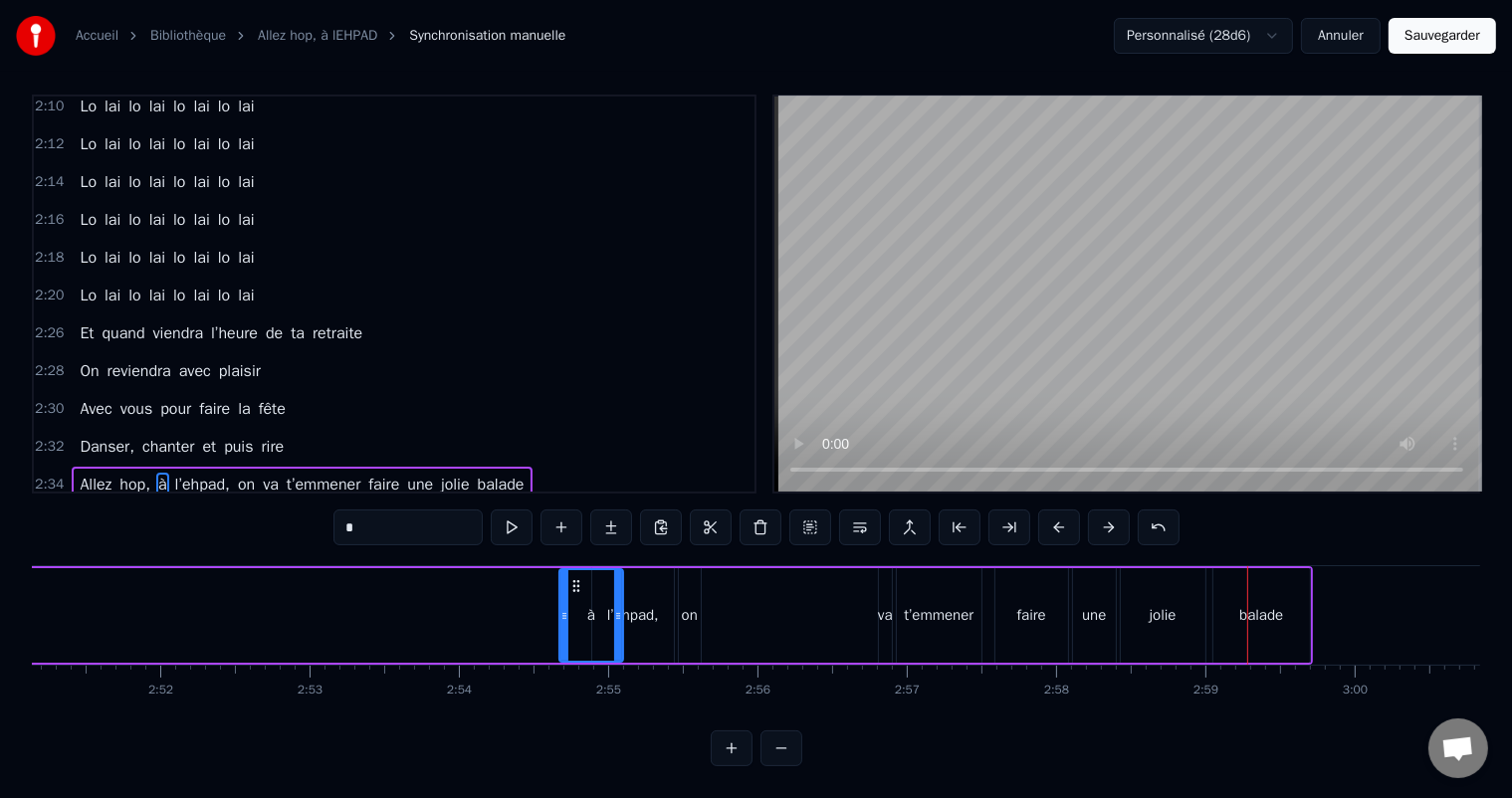 click at bounding box center (1059, 527) 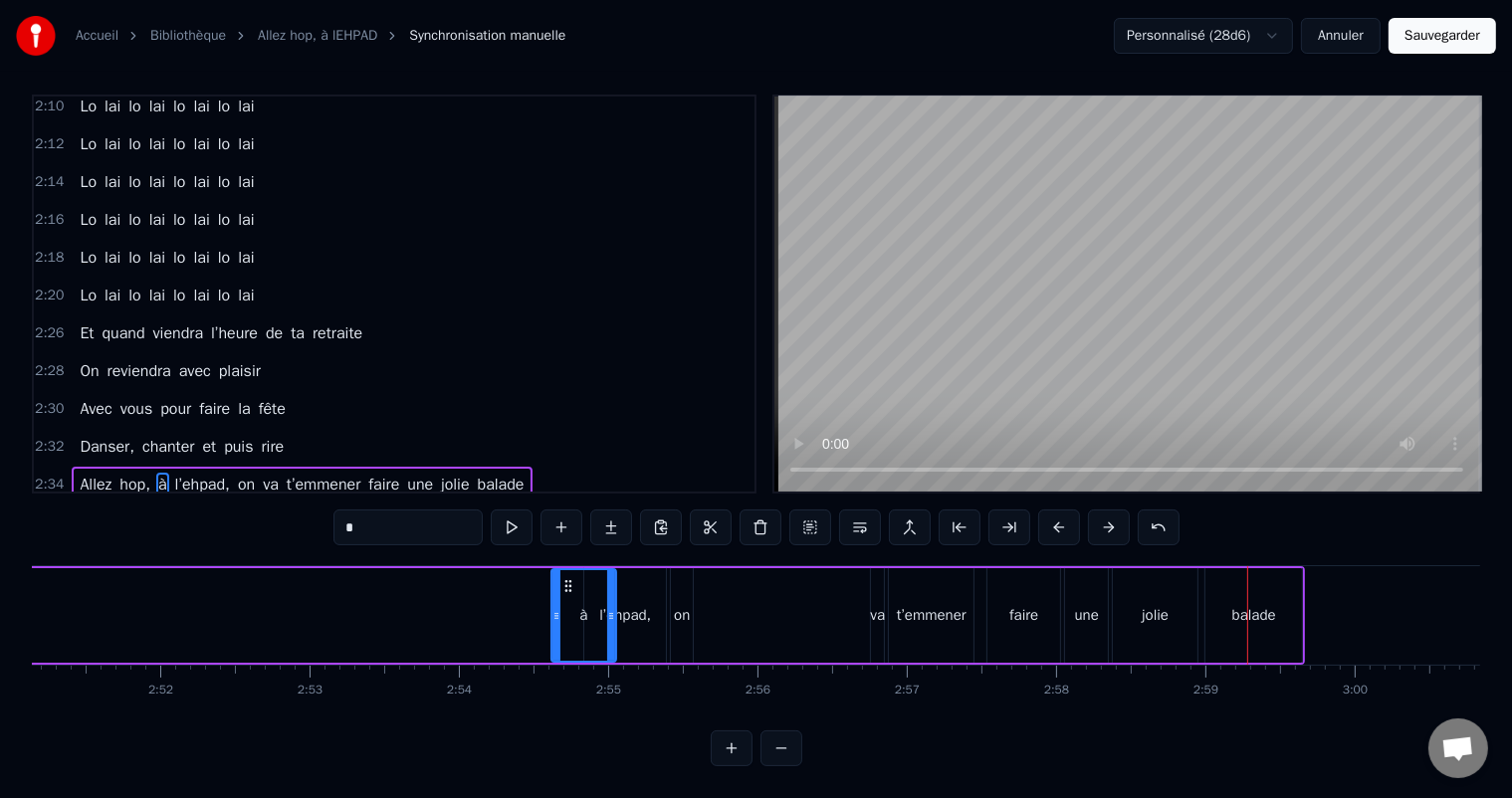 click at bounding box center [1059, 527] 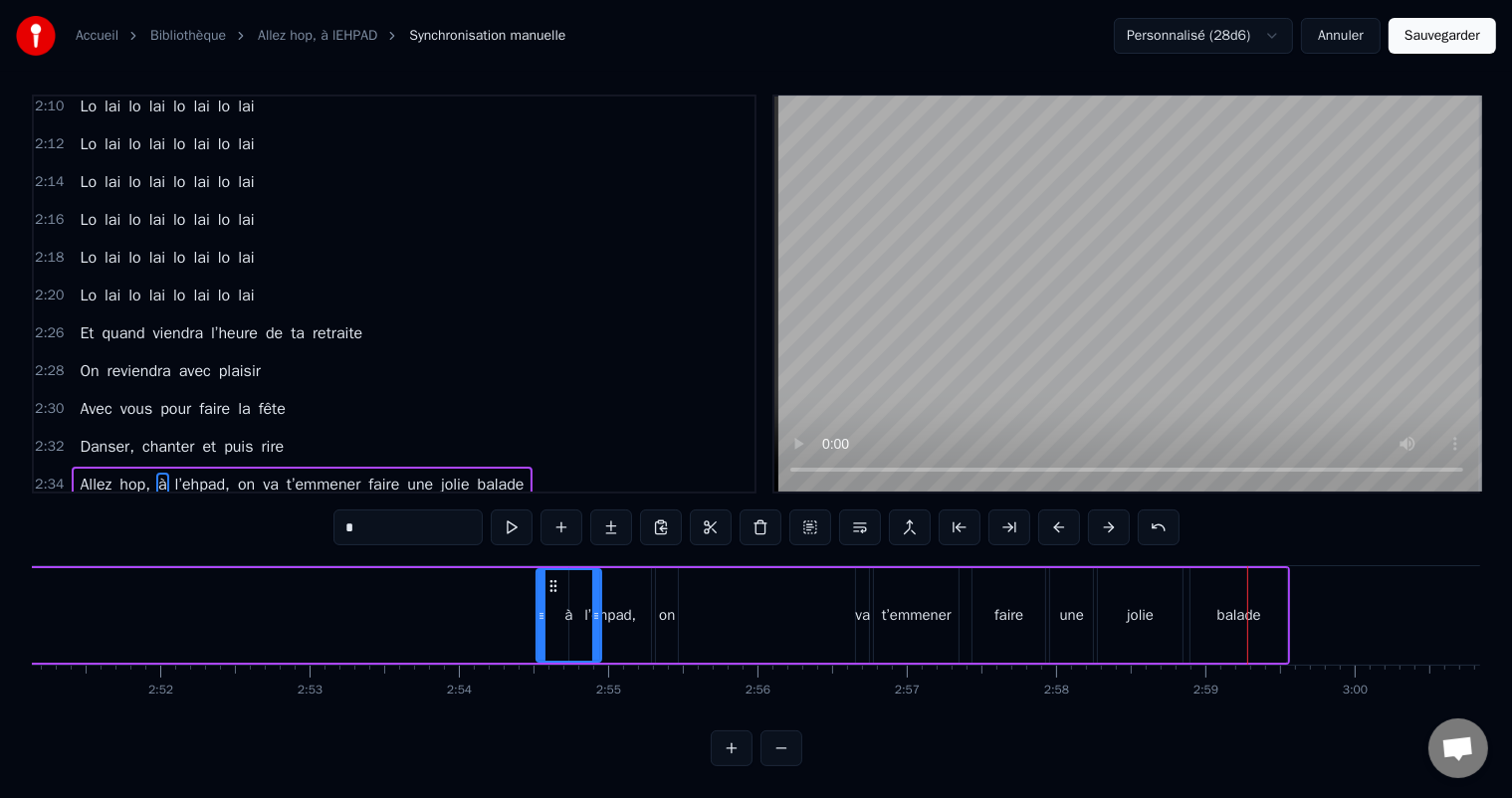 click at bounding box center (1059, 527) 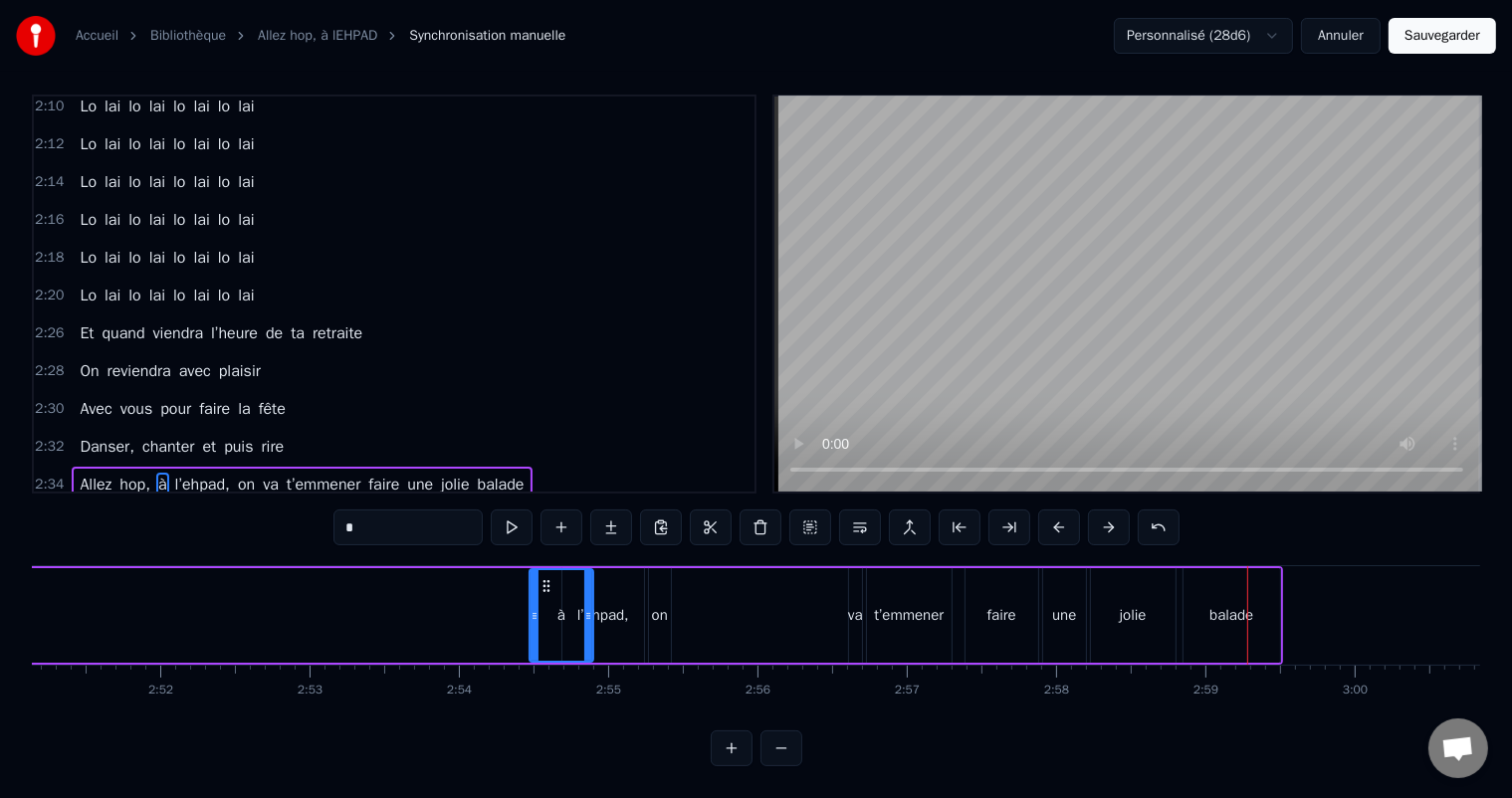click at bounding box center [1059, 527] 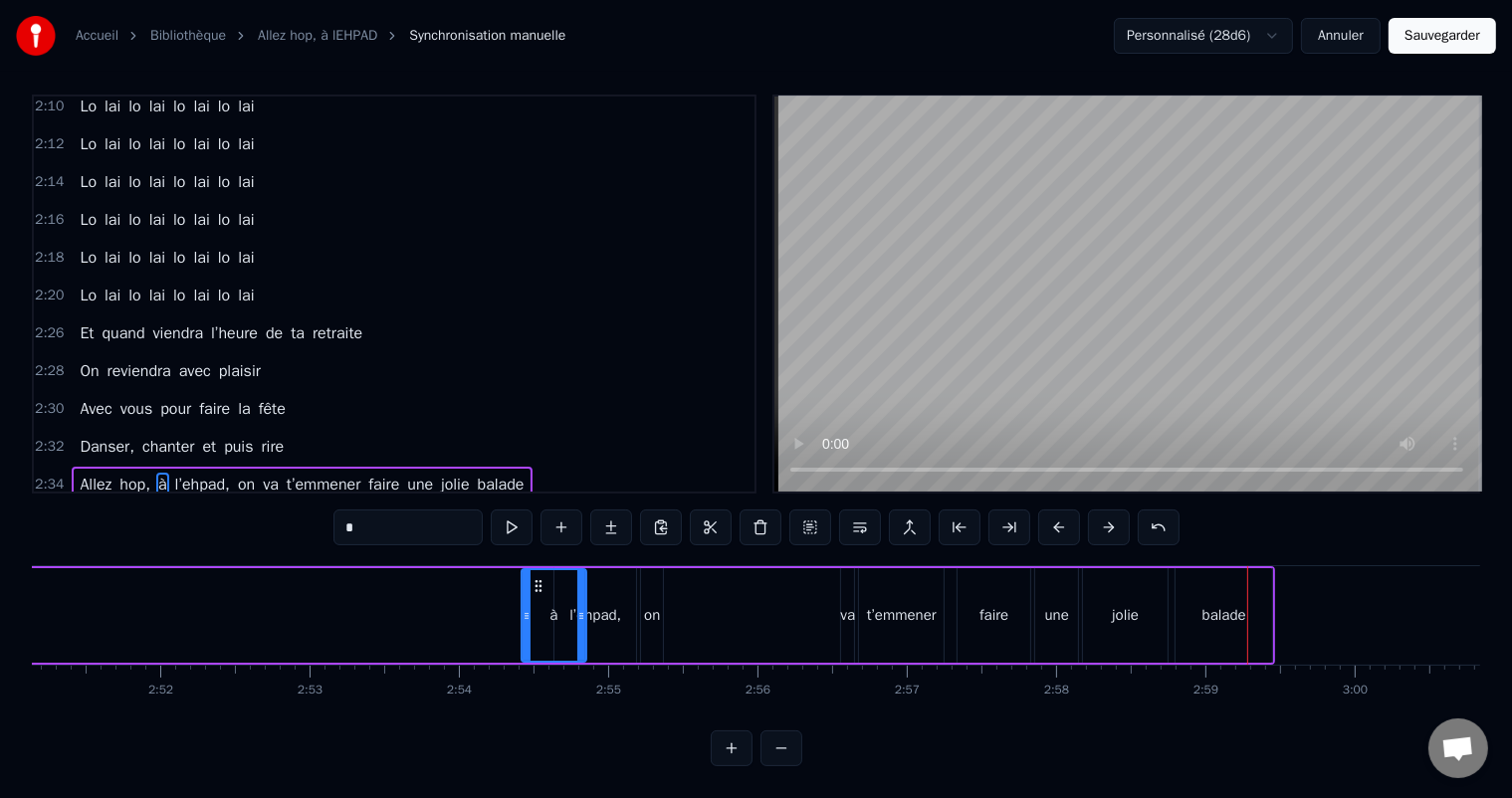 click at bounding box center (1059, 527) 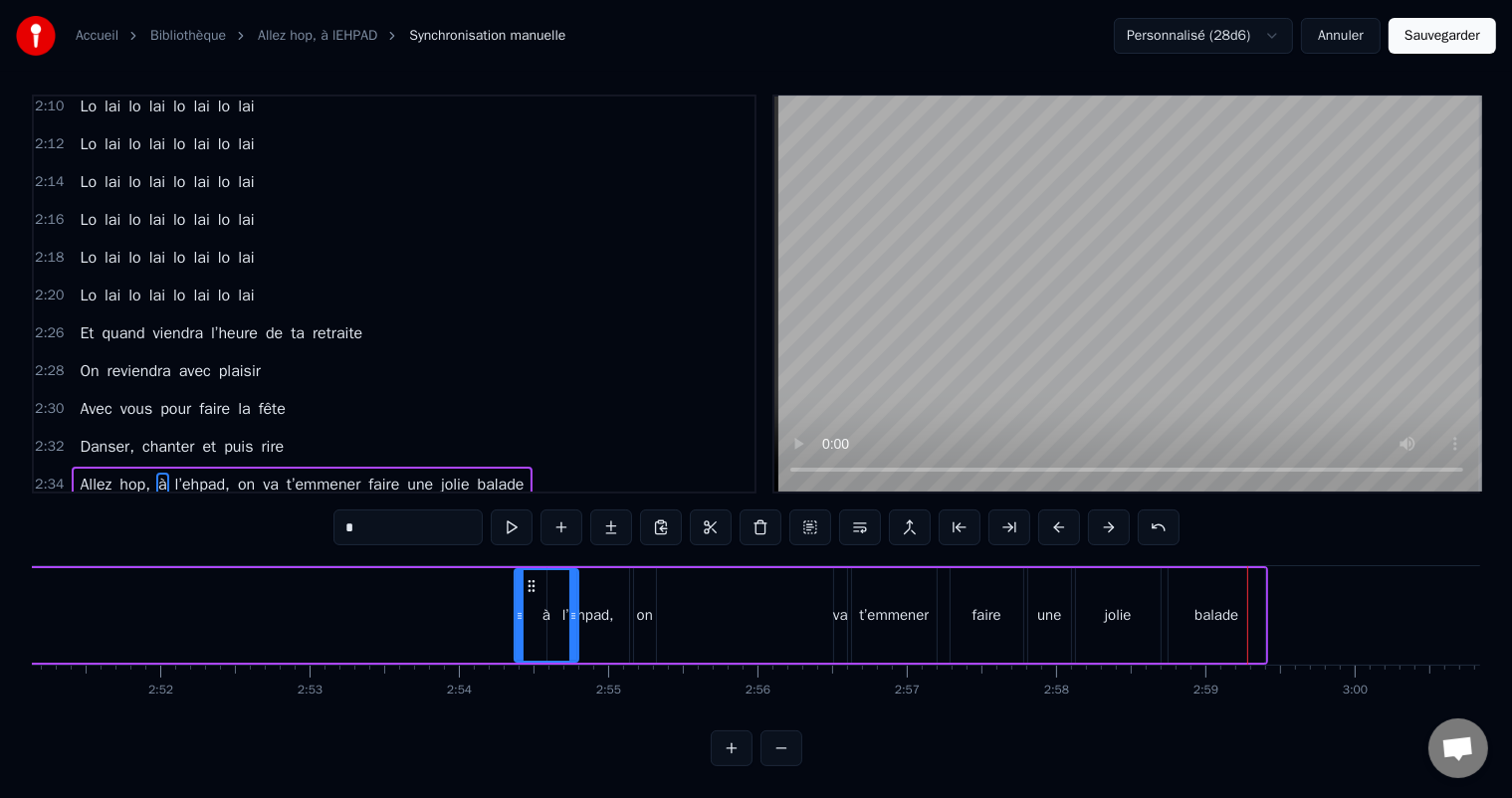 click at bounding box center [1059, 527] 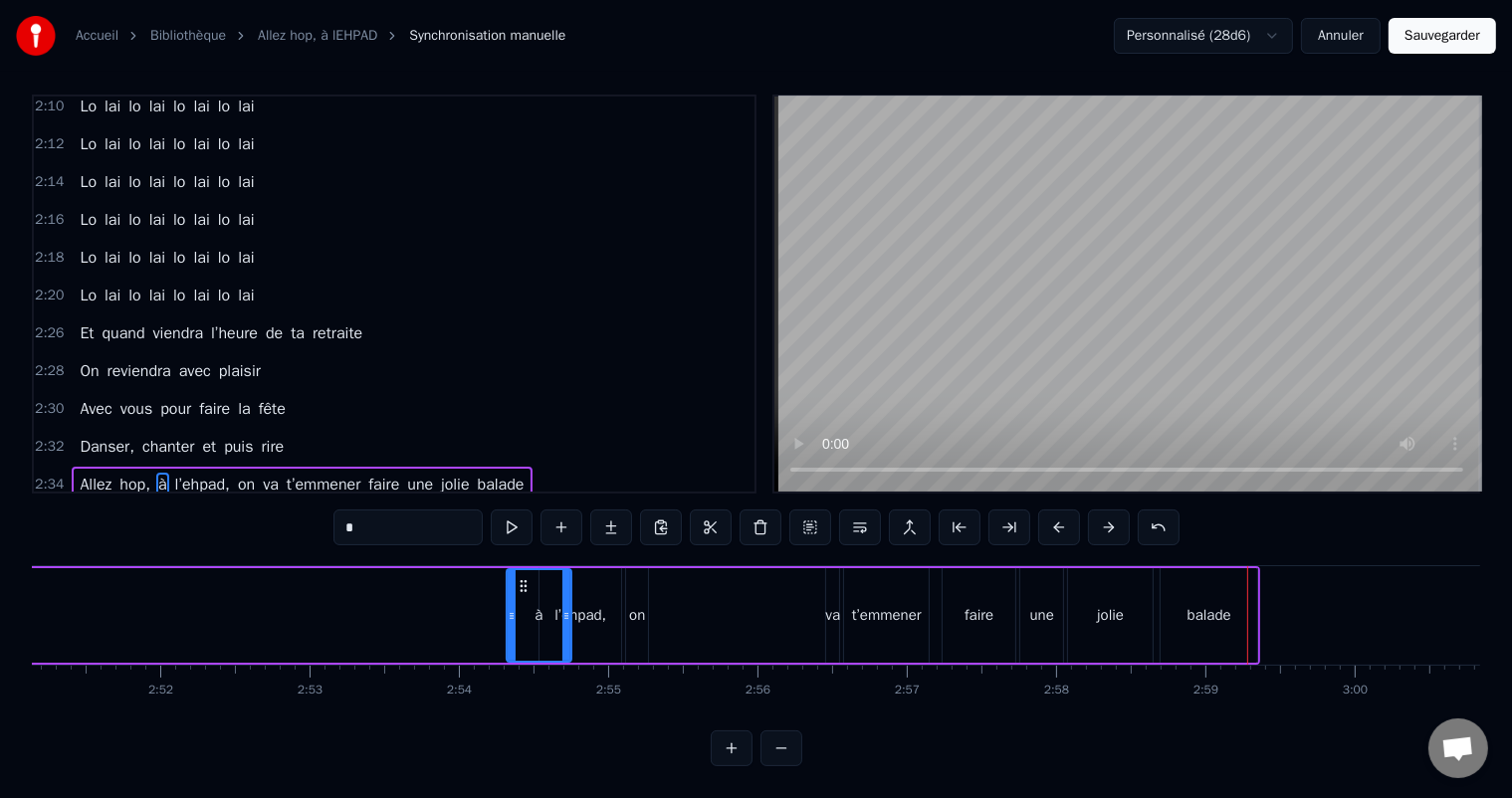click at bounding box center (1059, 527) 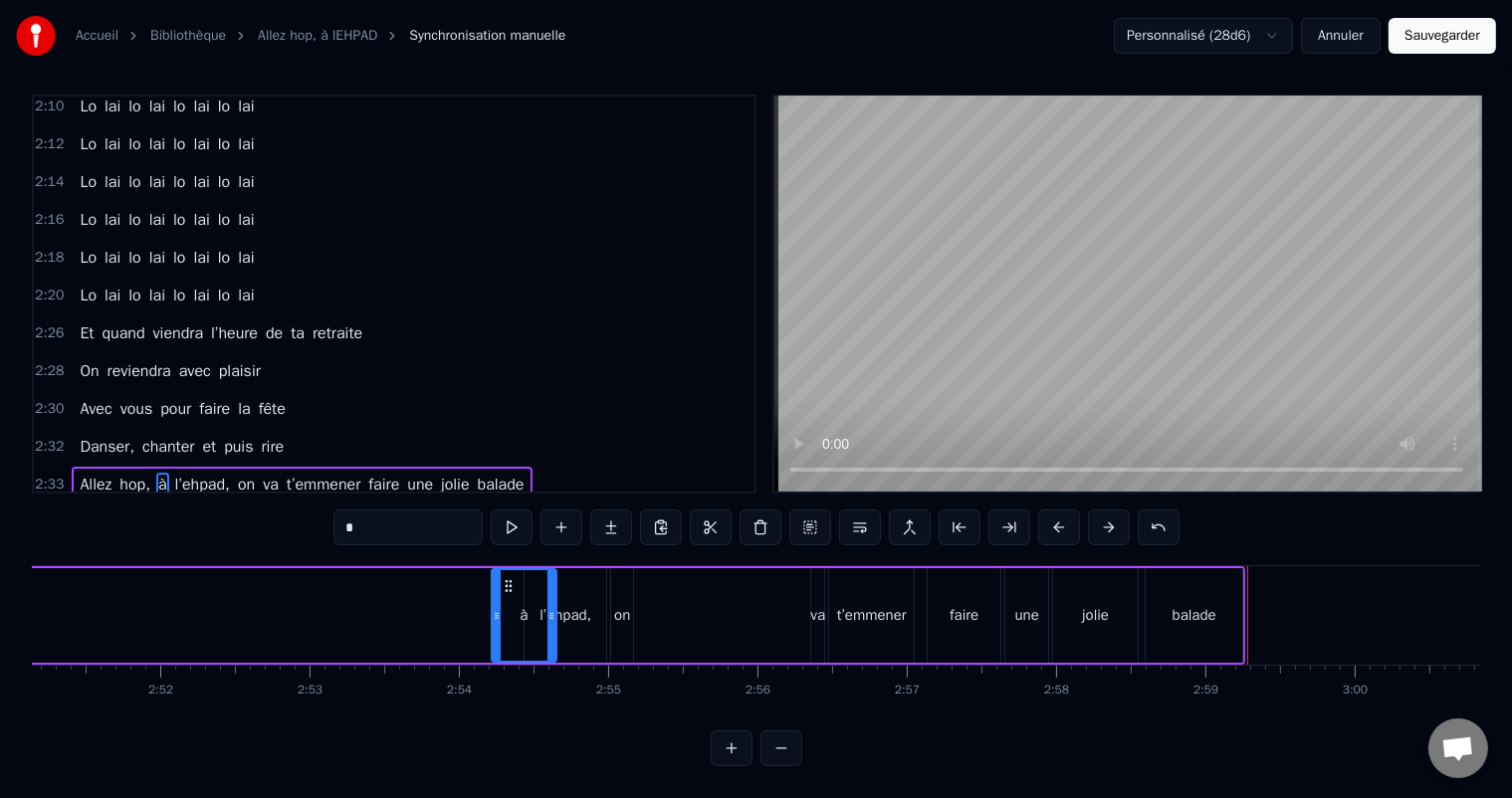 click at bounding box center [1059, 527] 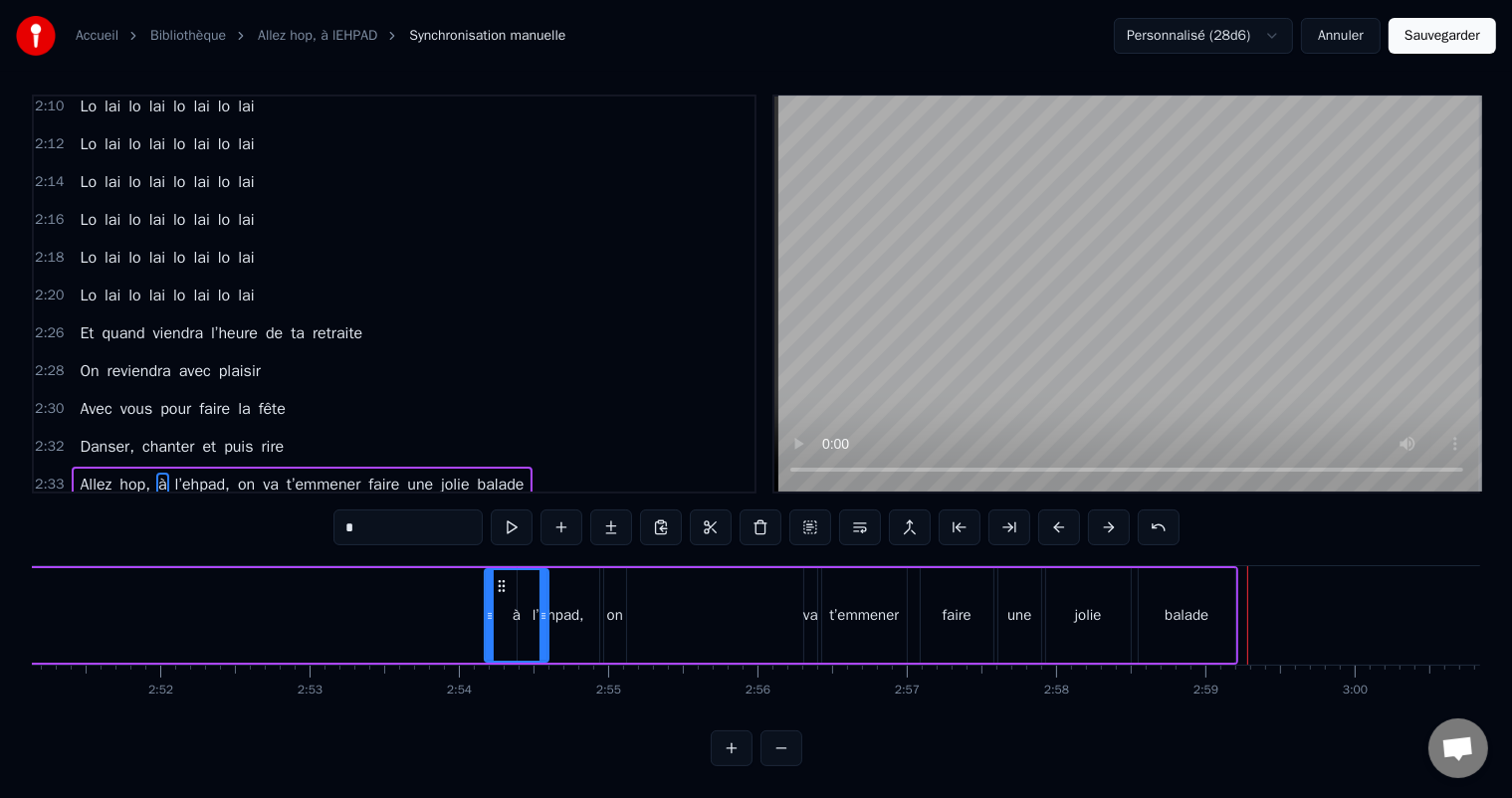 click at bounding box center [1059, 527] 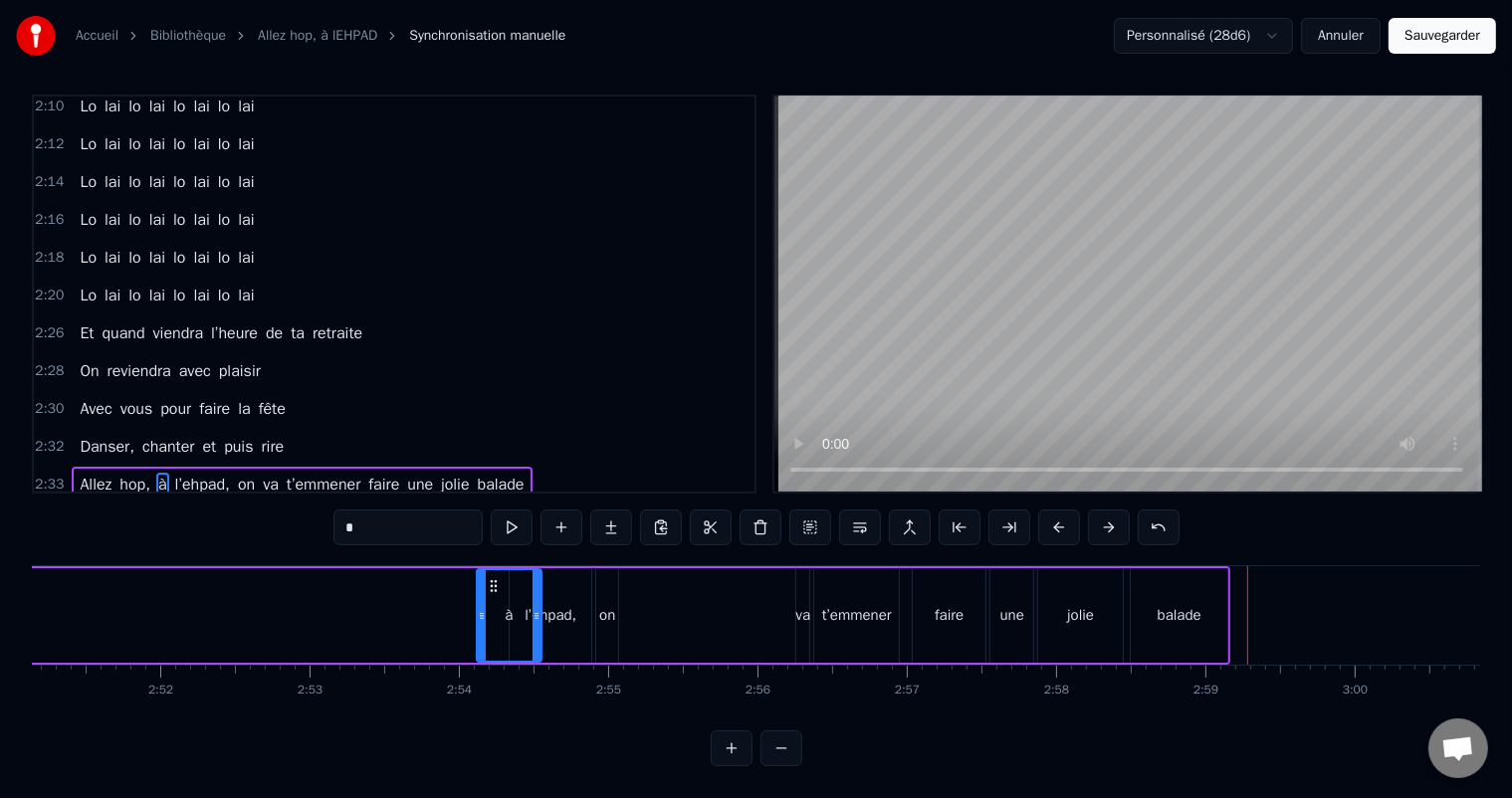click at bounding box center [1059, 527] 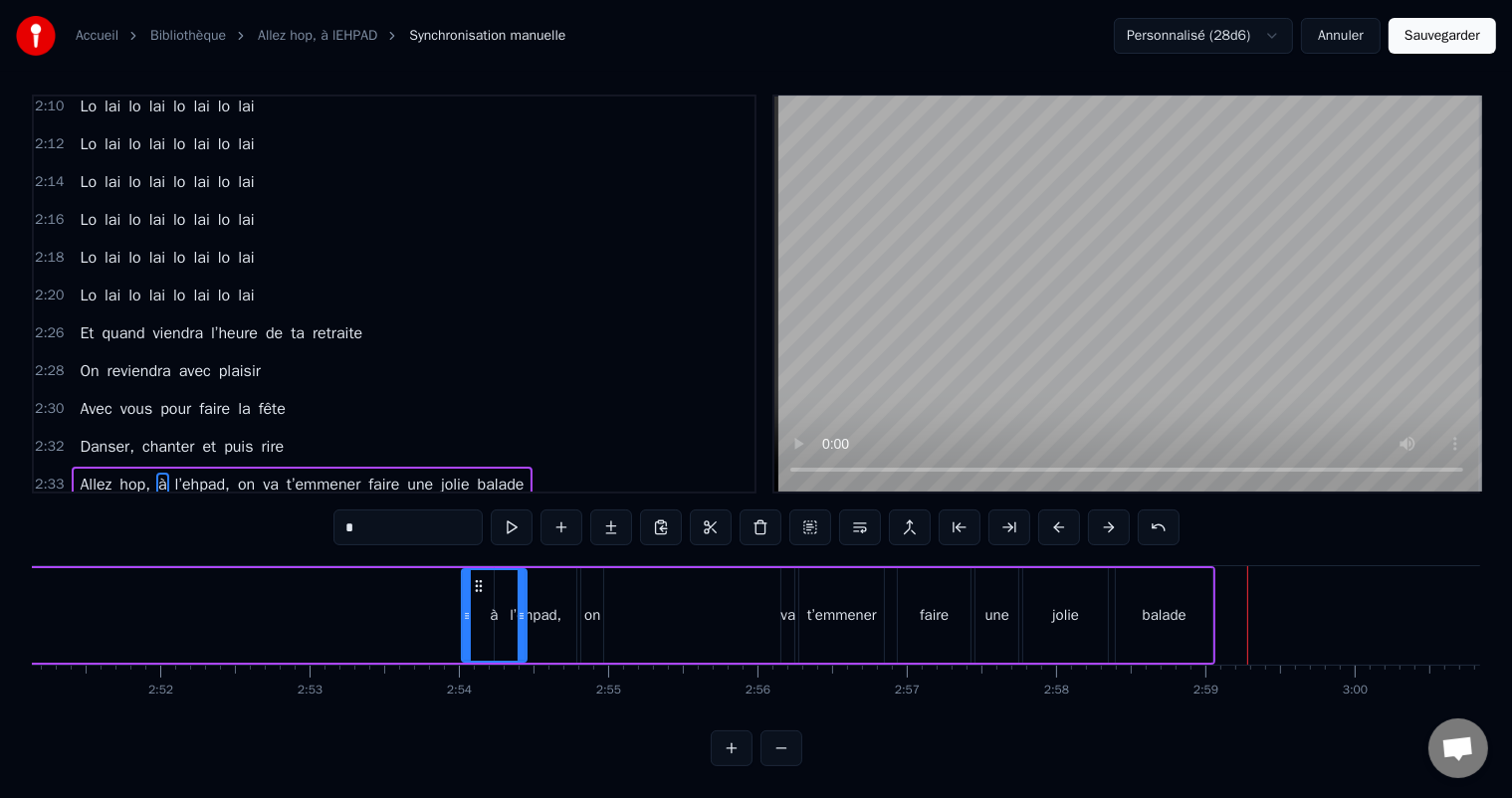 click at bounding box center (1059, 527) 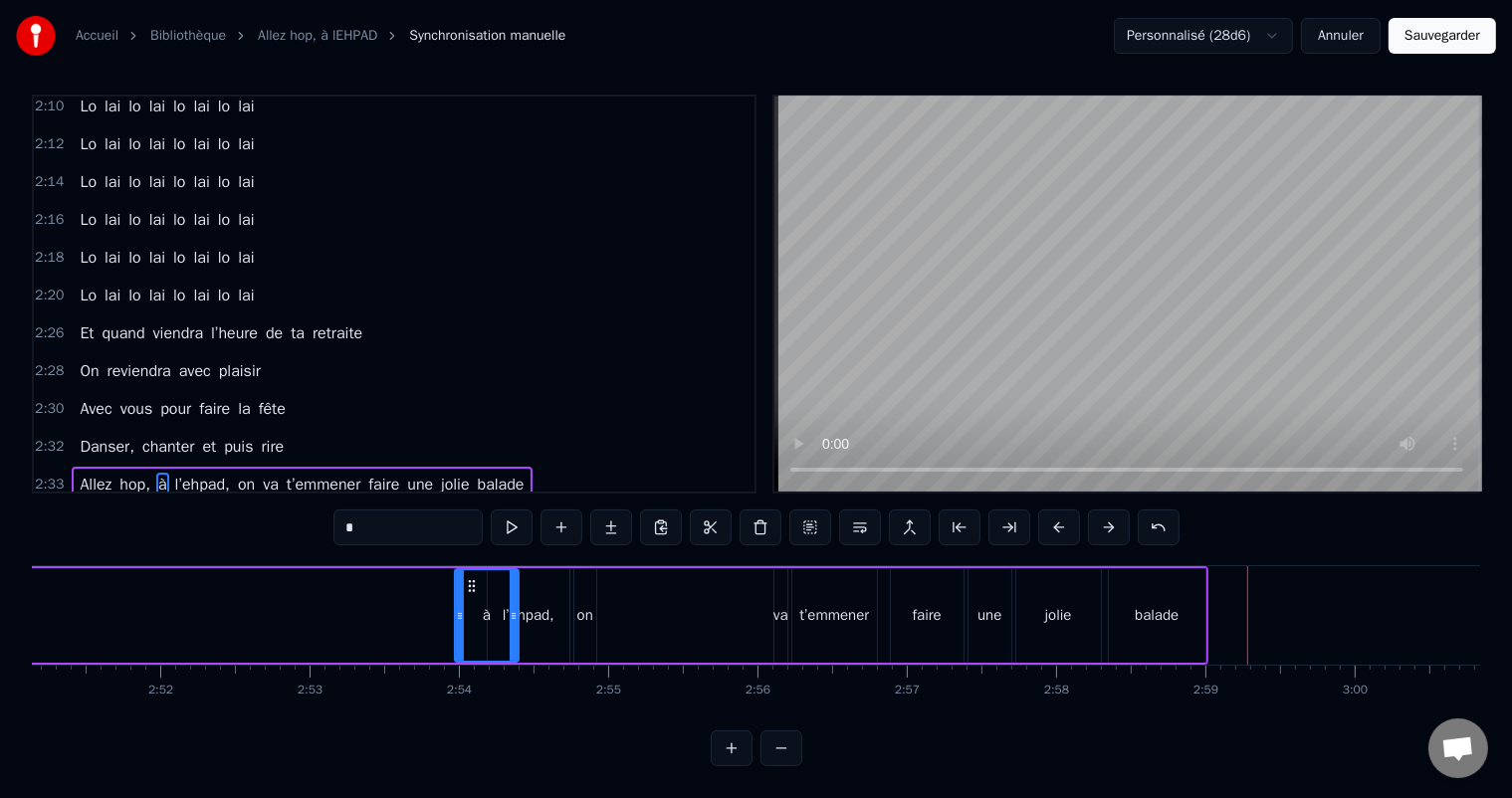 click at bounding box center (1059, 527) 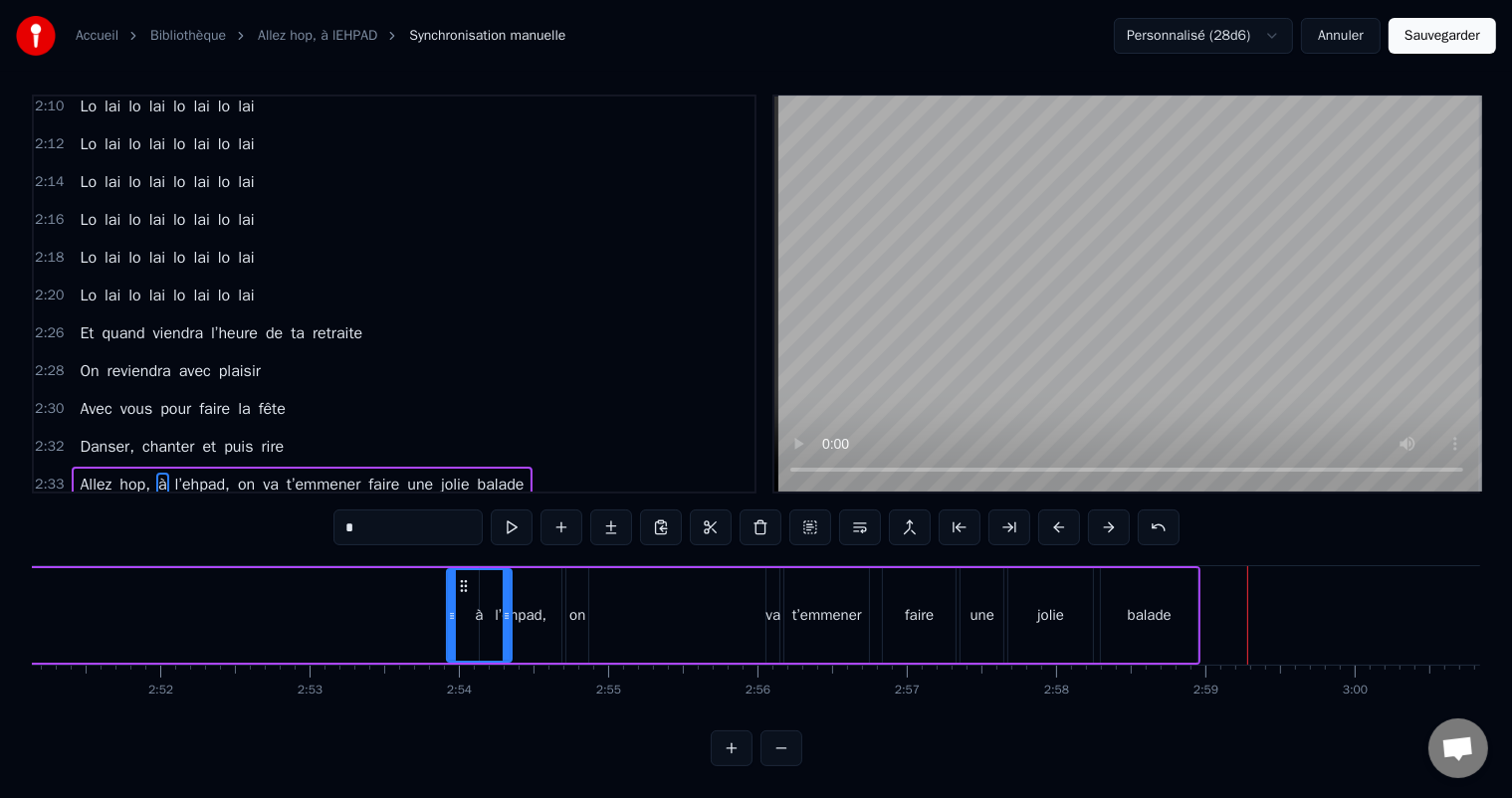 click at bounding box center (1059, 527) 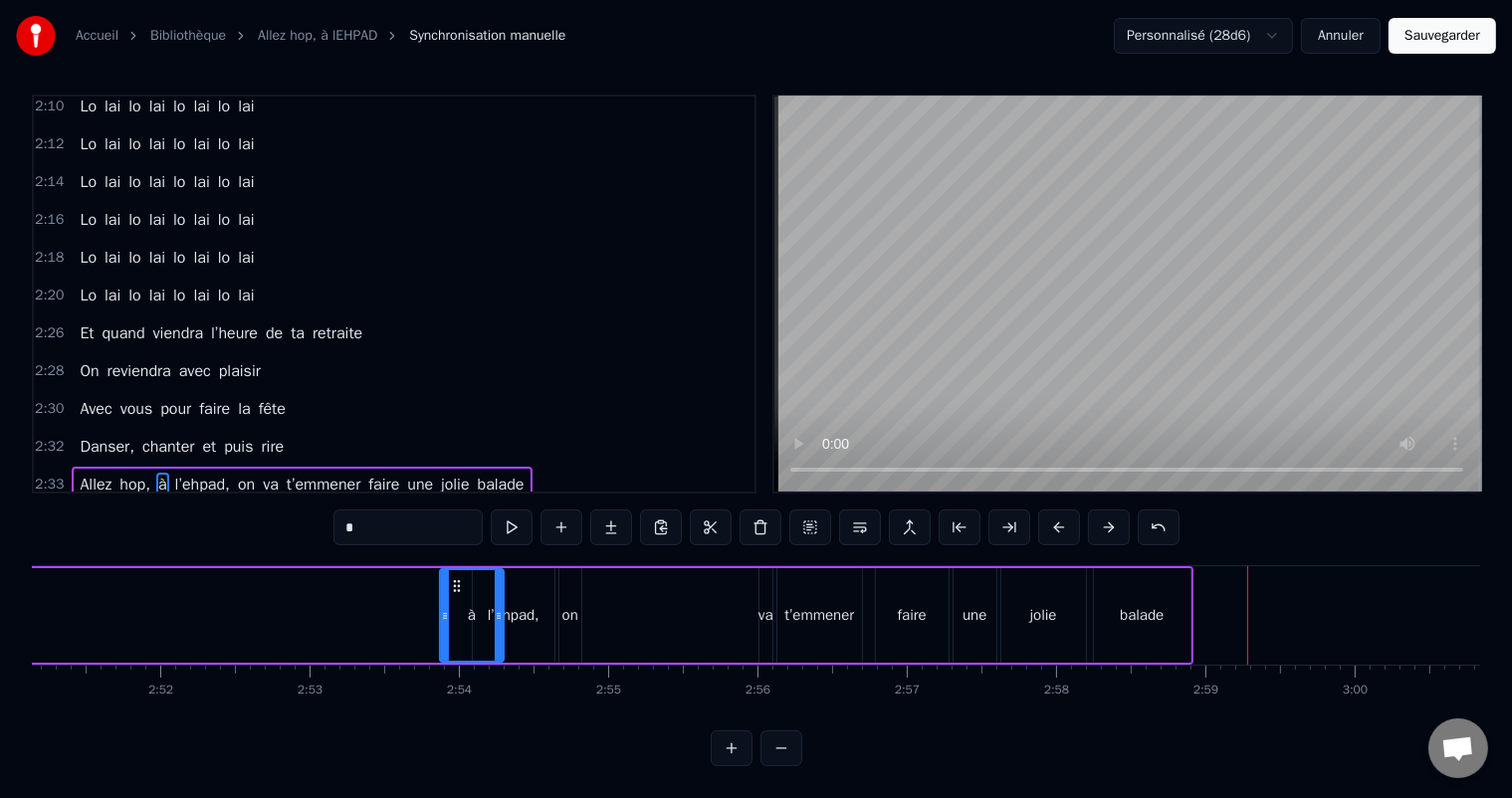 click at bounding box center [1059, 527] 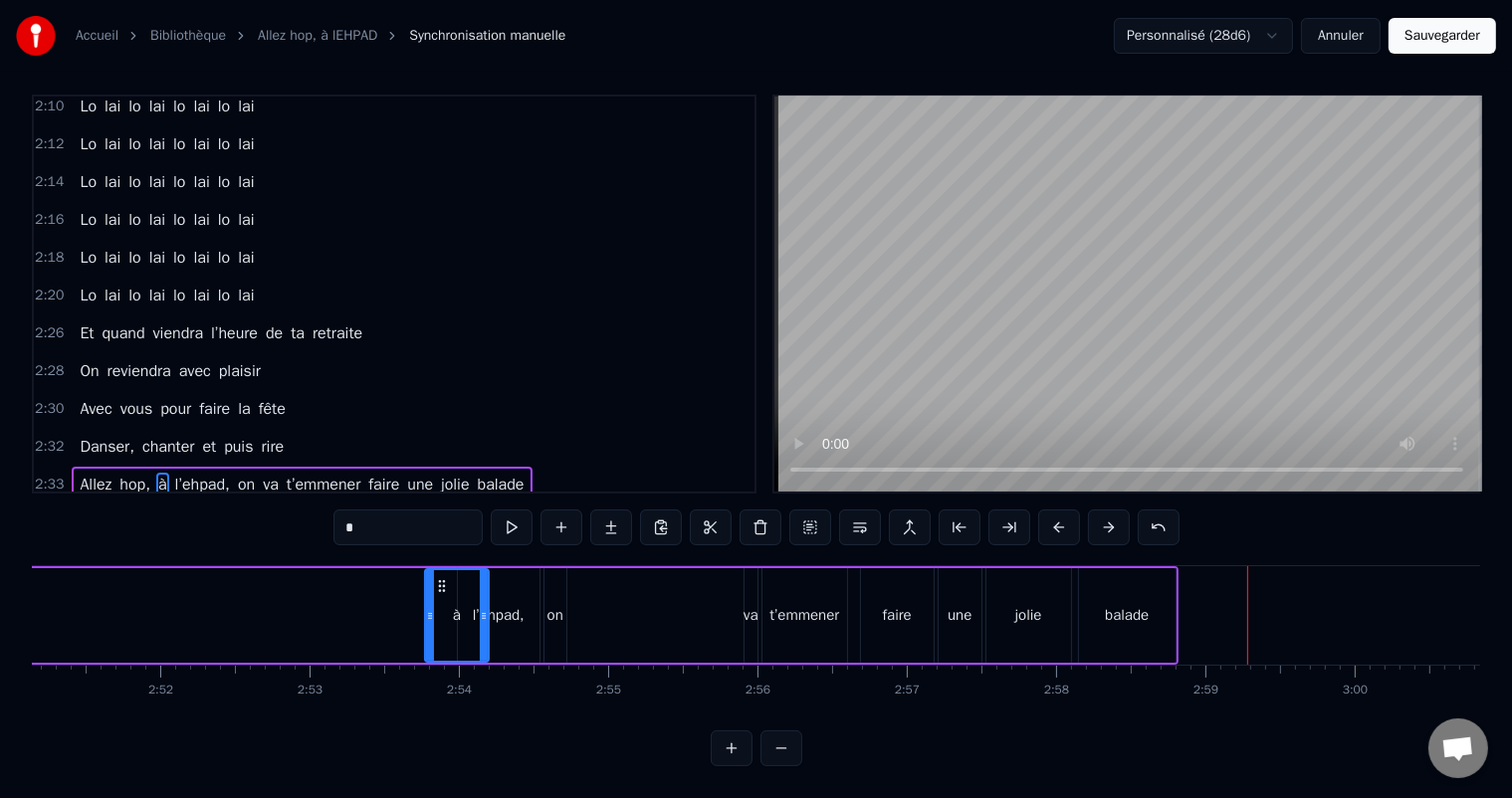 click at bounding box center (1059, 527) 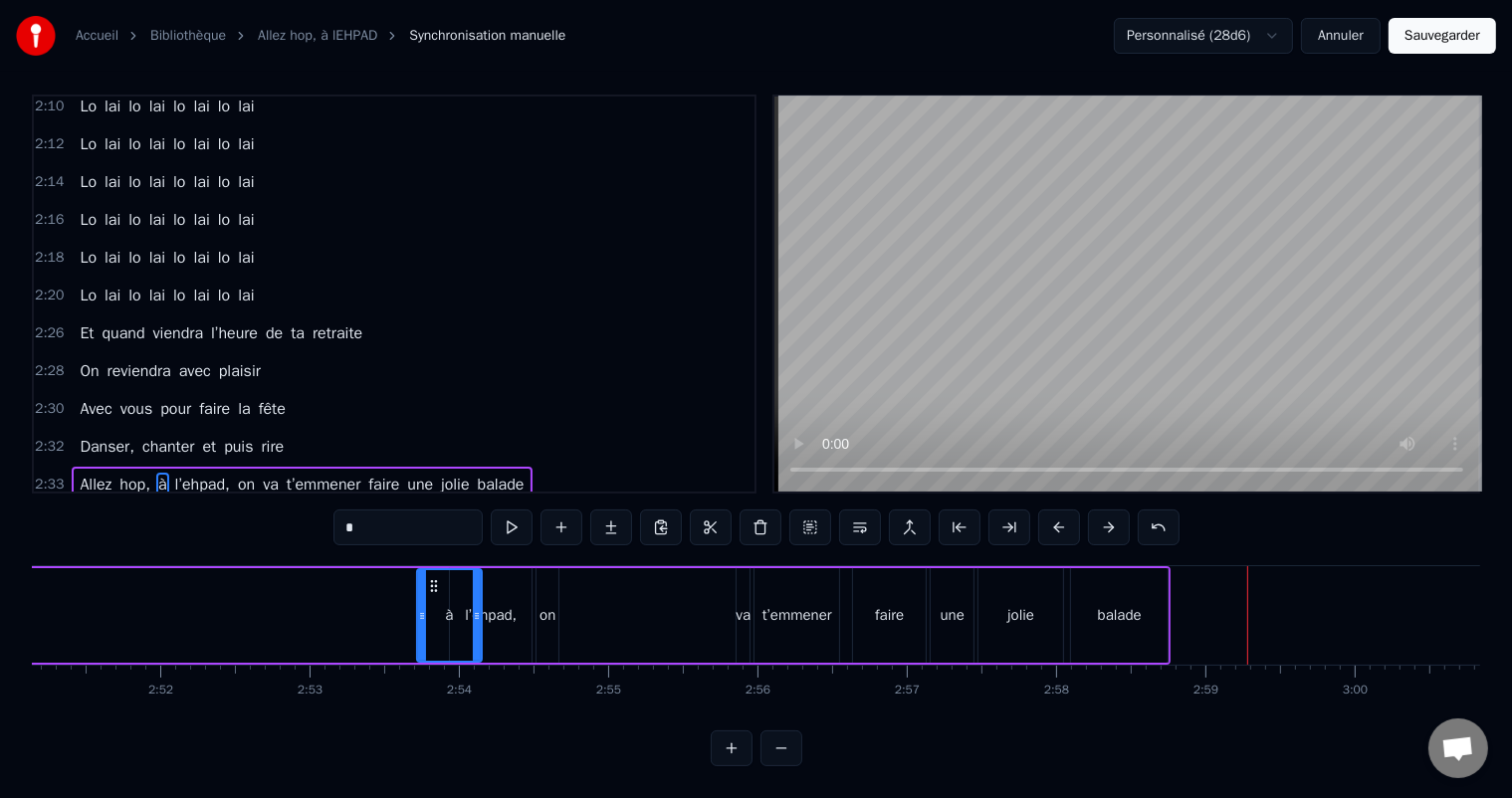 click at bounding box center (1059, 527) 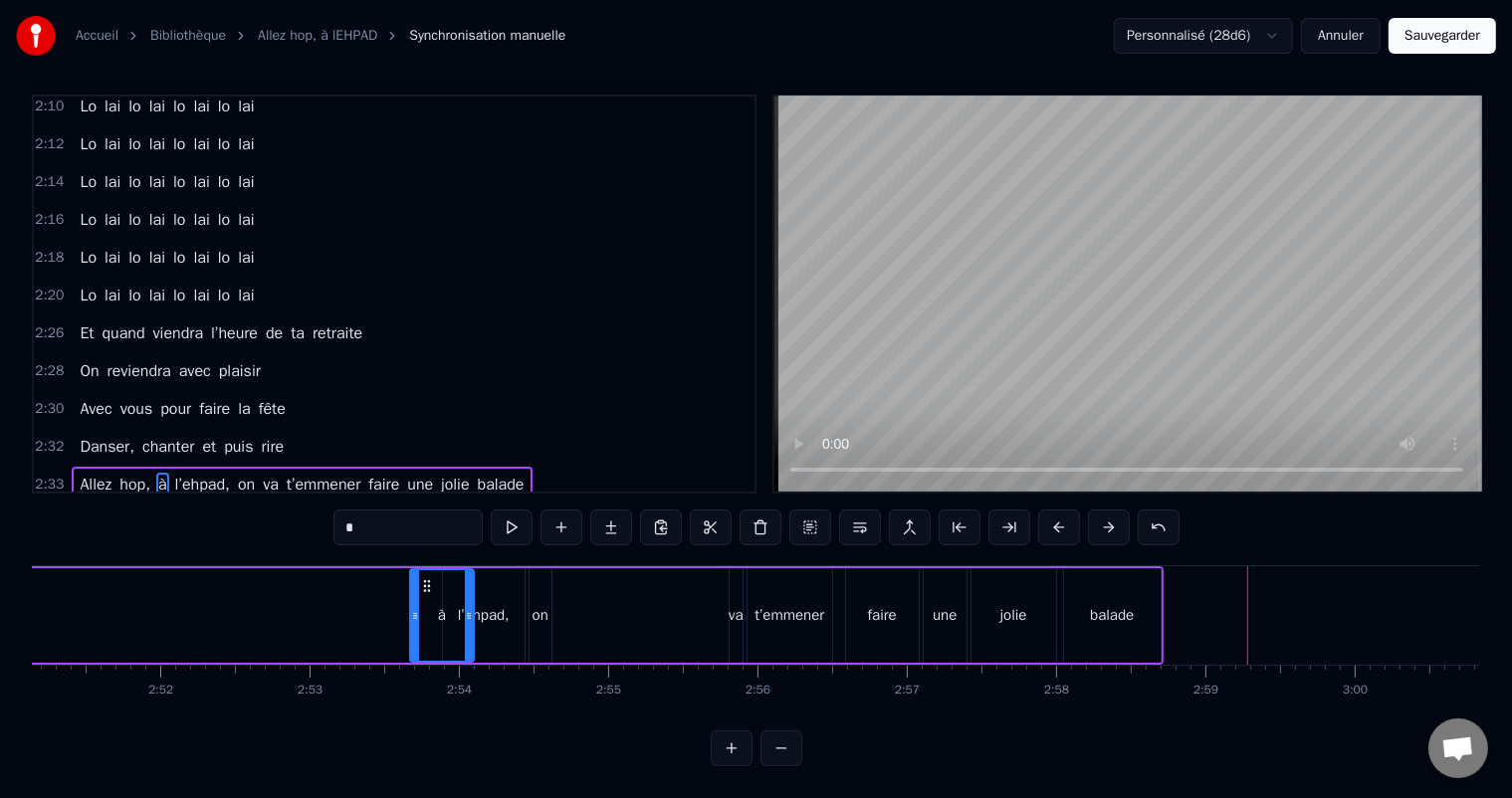click at bounding box center (1059, 527) 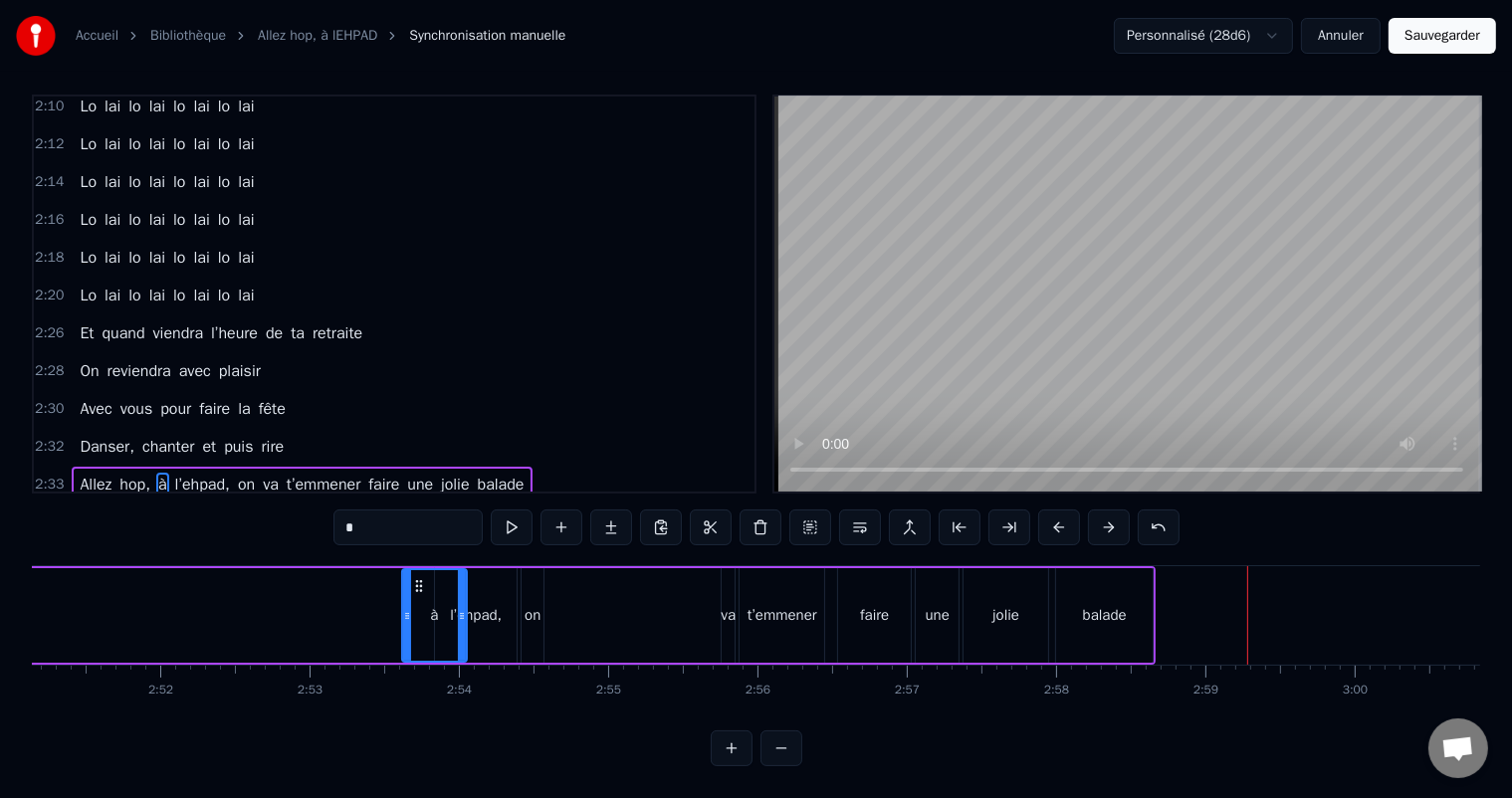 click at bounding box center [1059, 527] 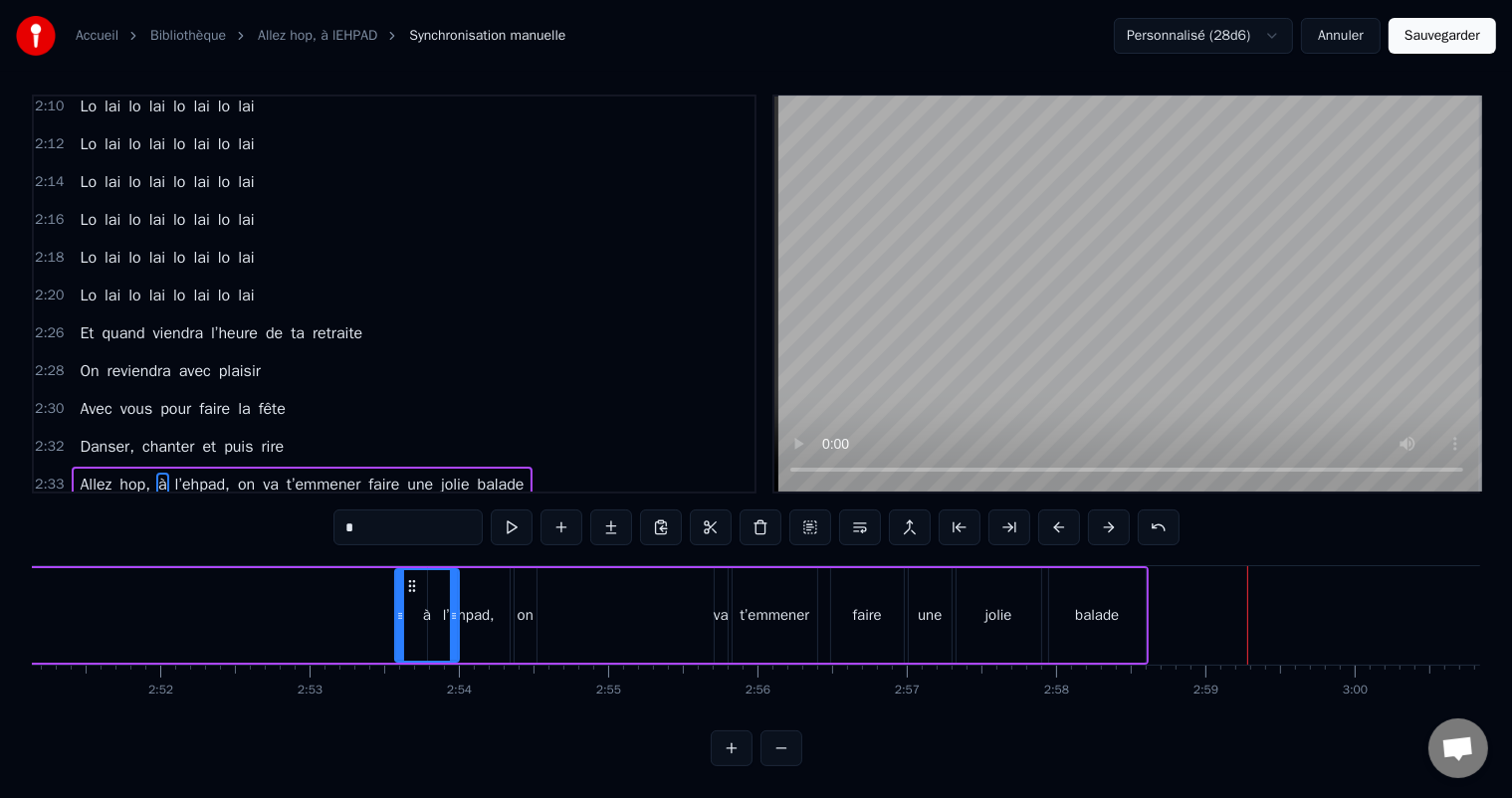 click at bounding box center (1059, 527) 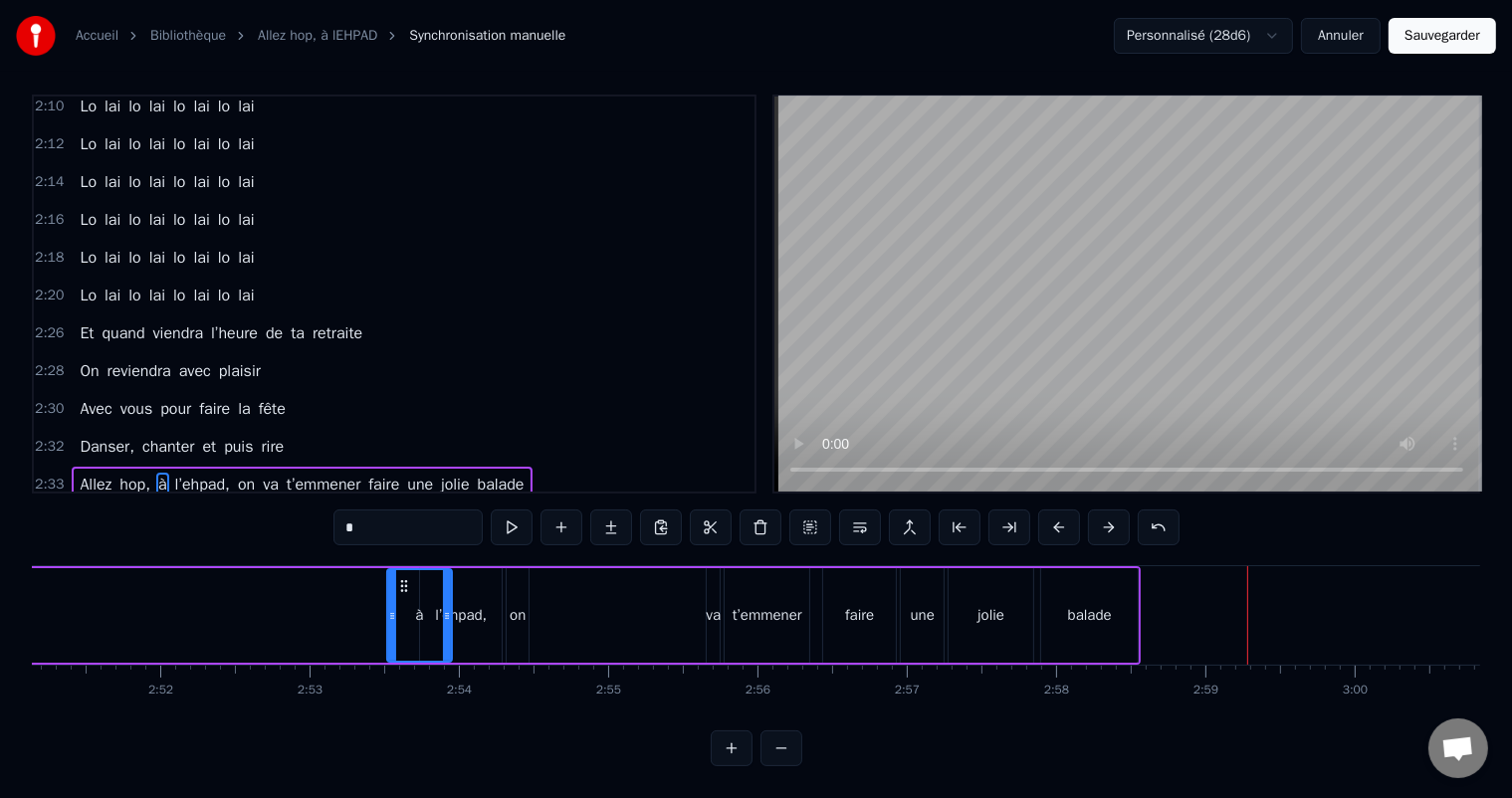 click at bounding box center [1059, 527] 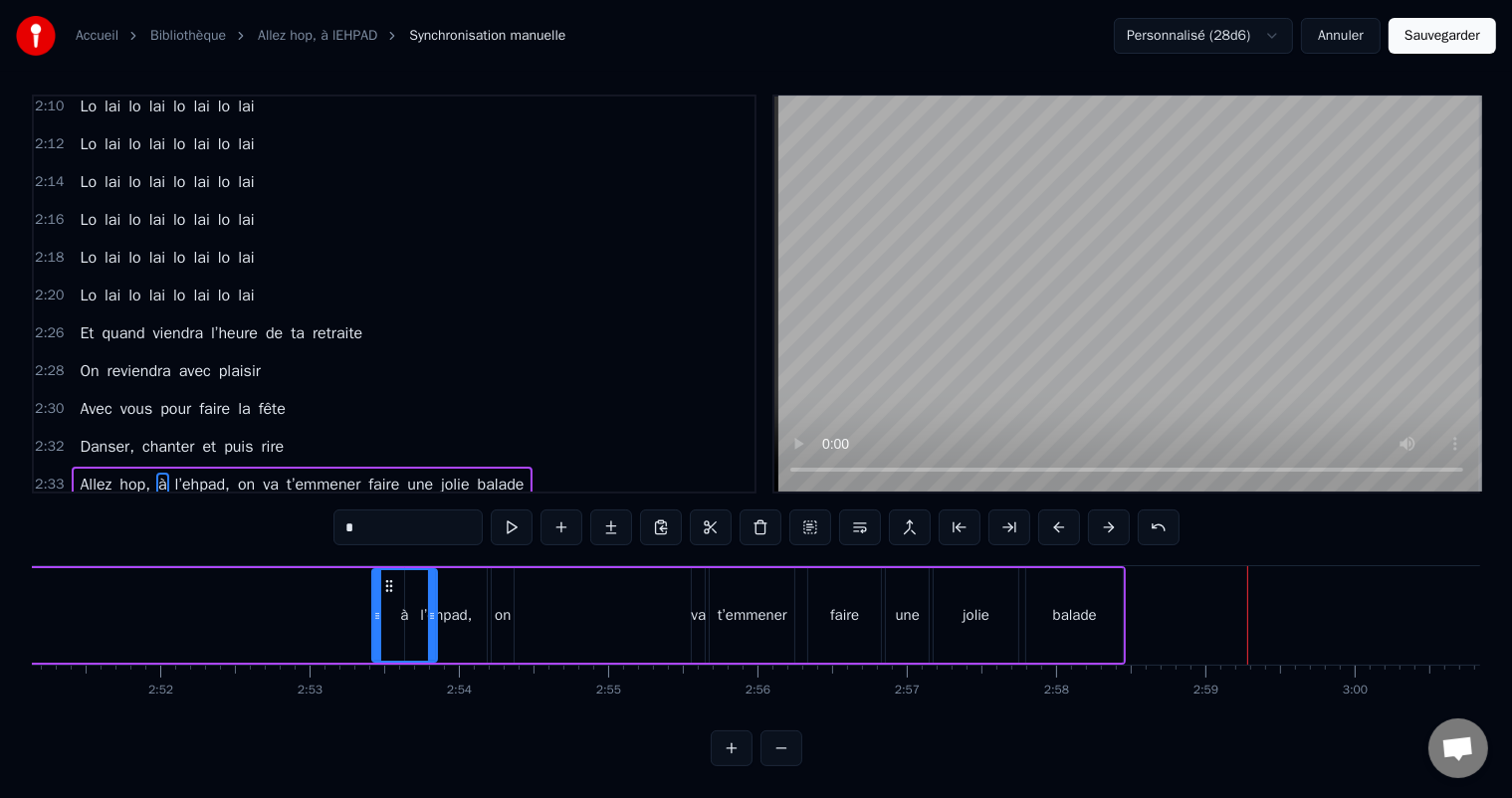 click at bounding box center (1059, 527) 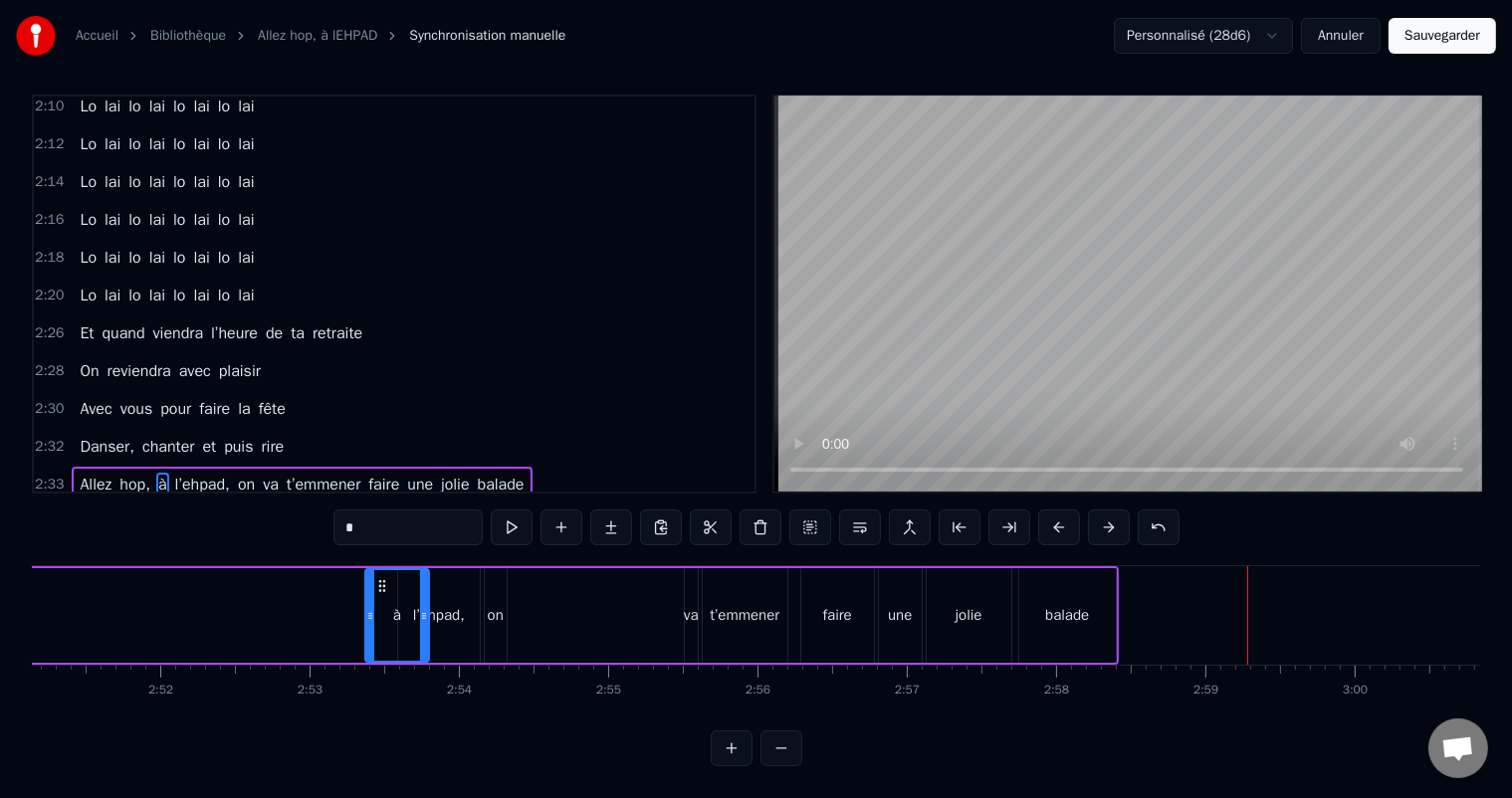 click at bounding box center (1059, 527) 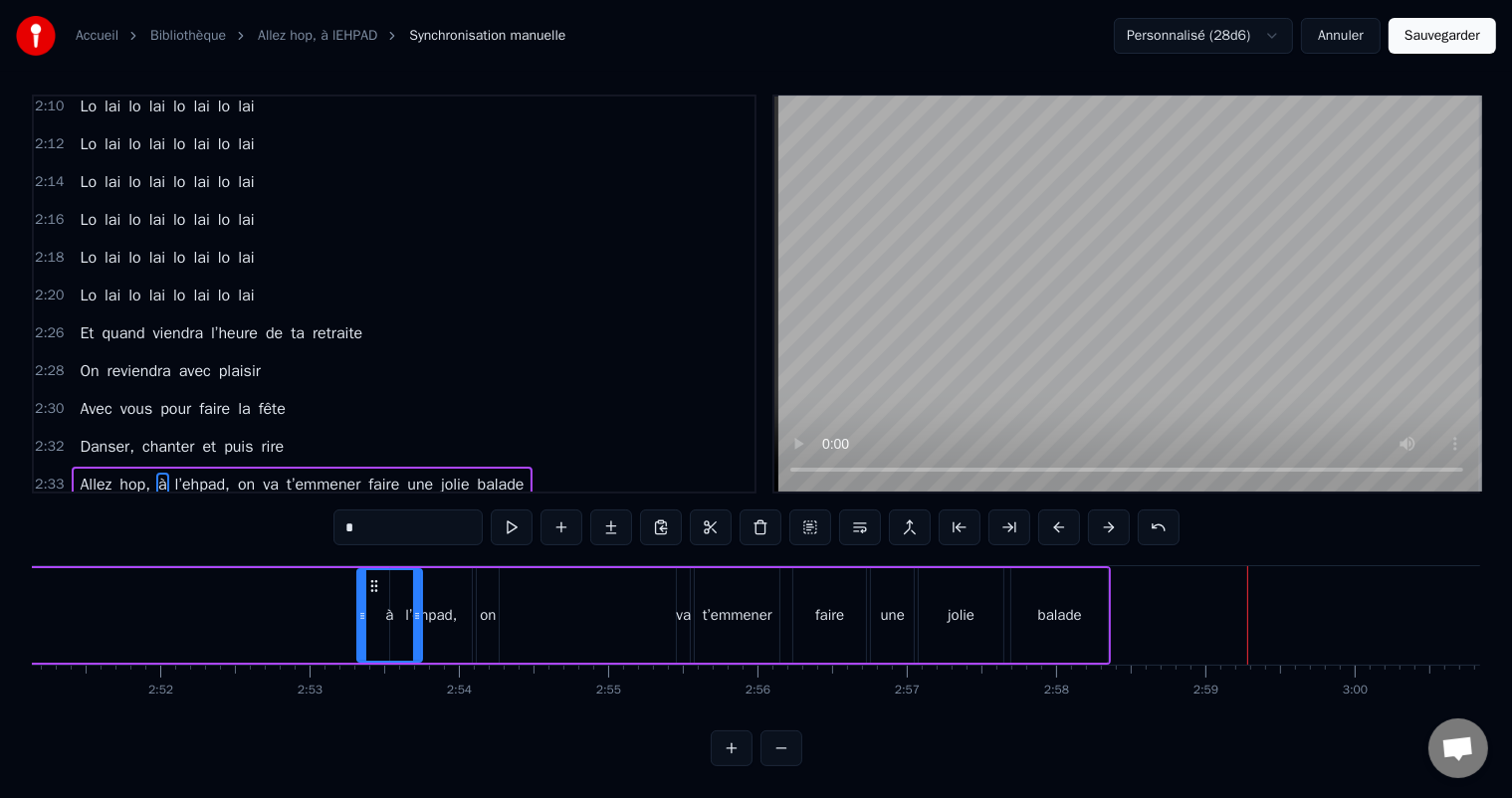 click at bounding box center [1059, 527] 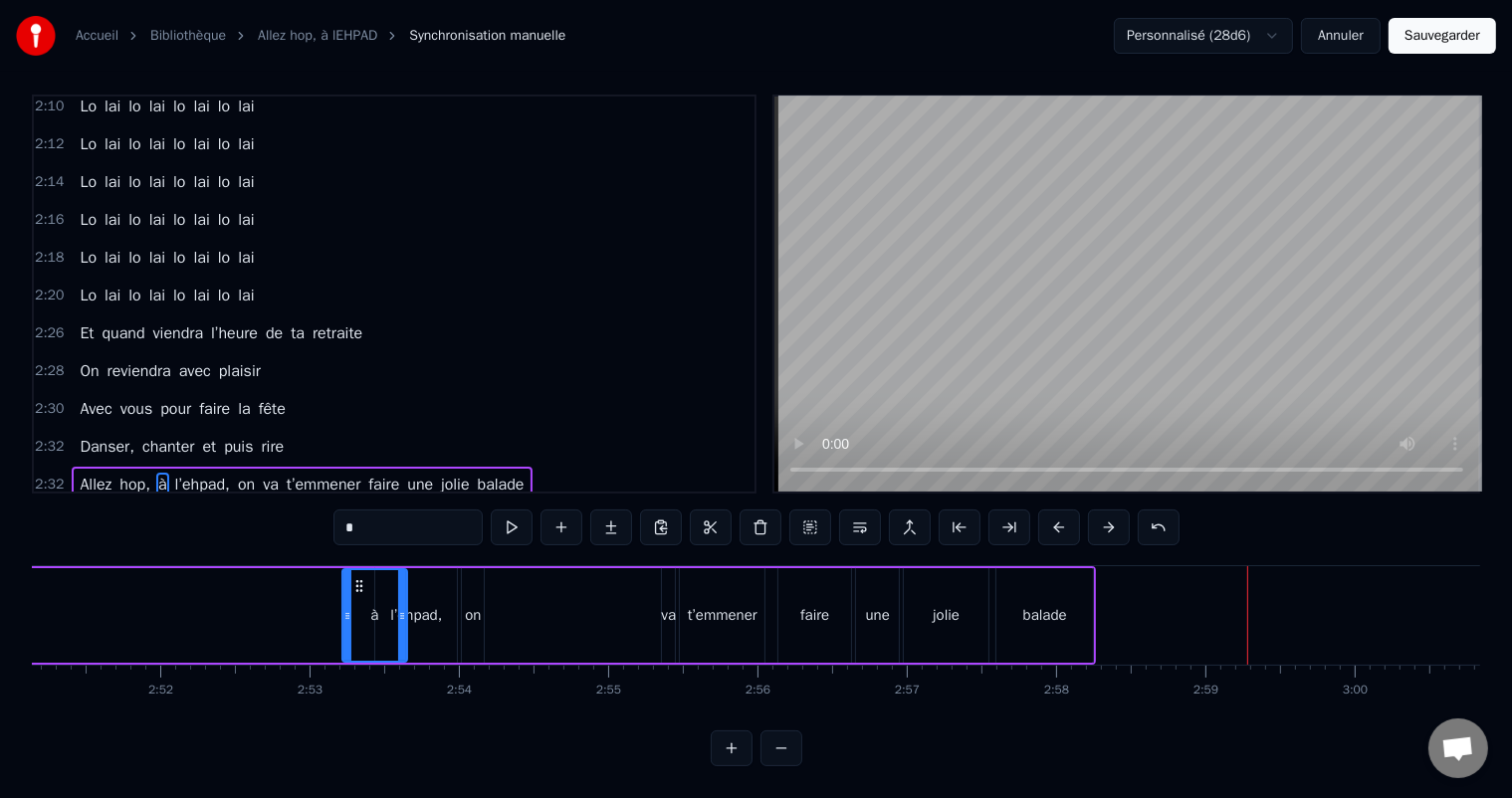 click at bounding box center (1059, 527) 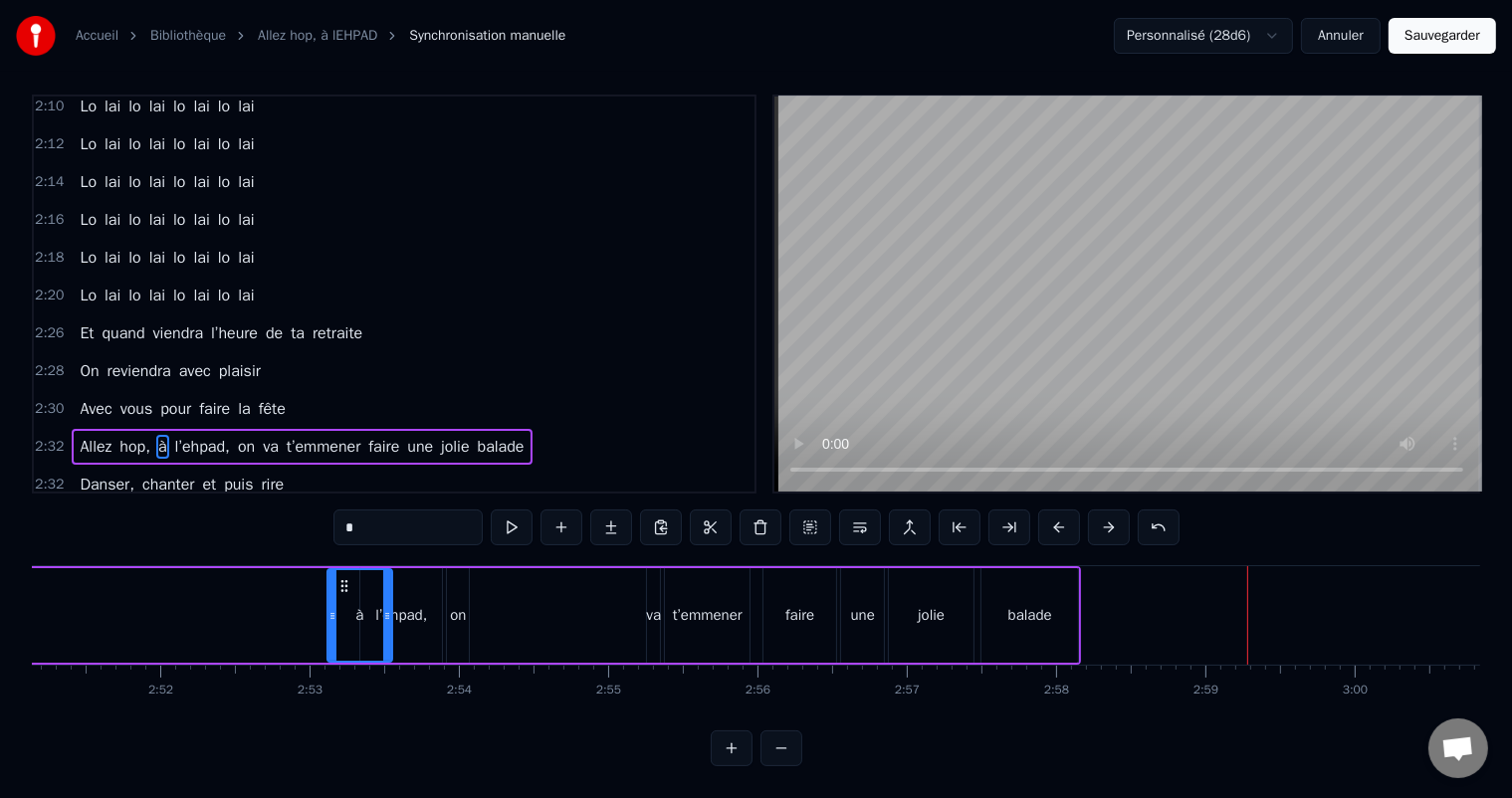 click at bounding box center [1059, 527] 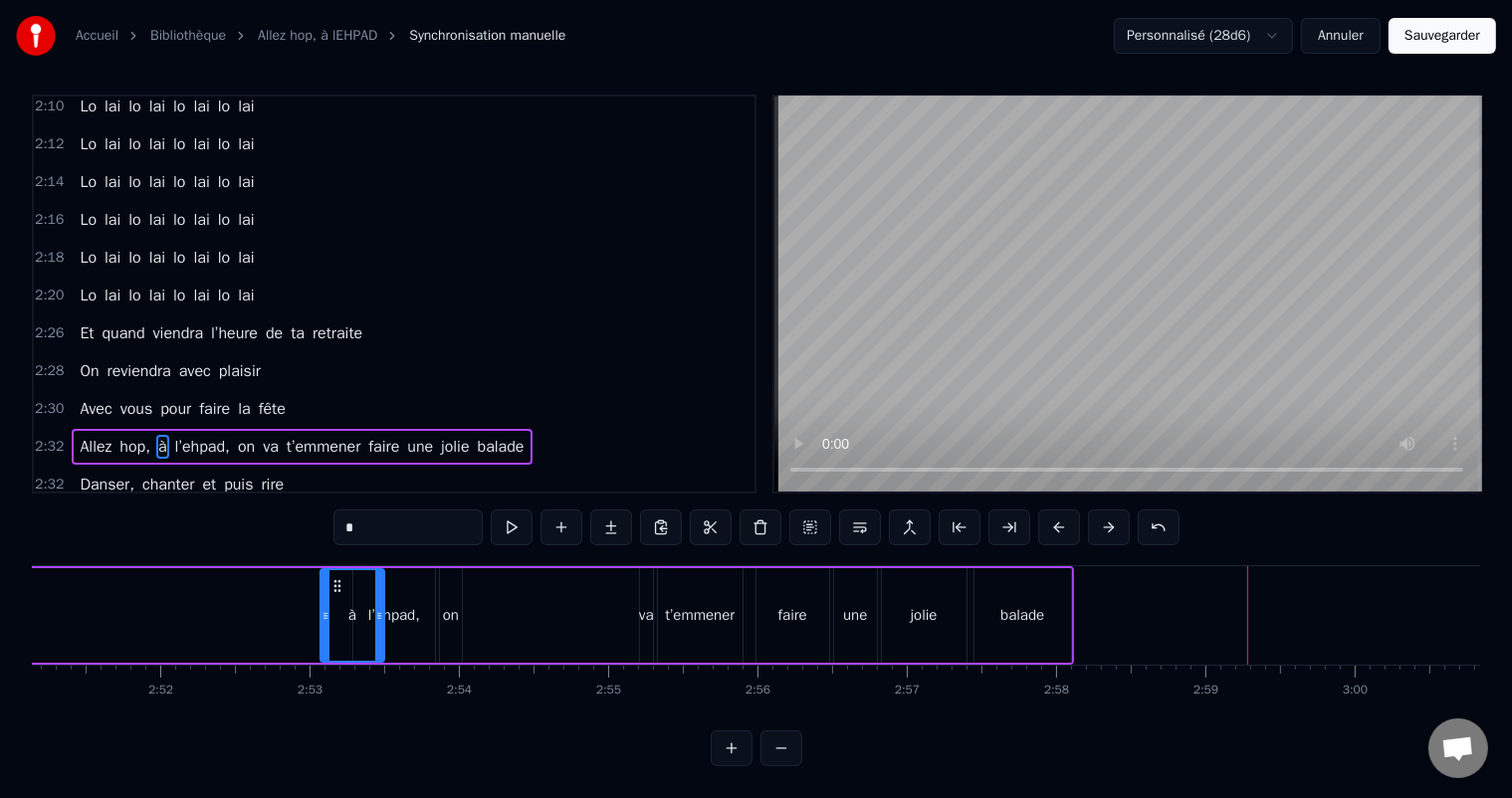 click at bounding box center [1059, 527] 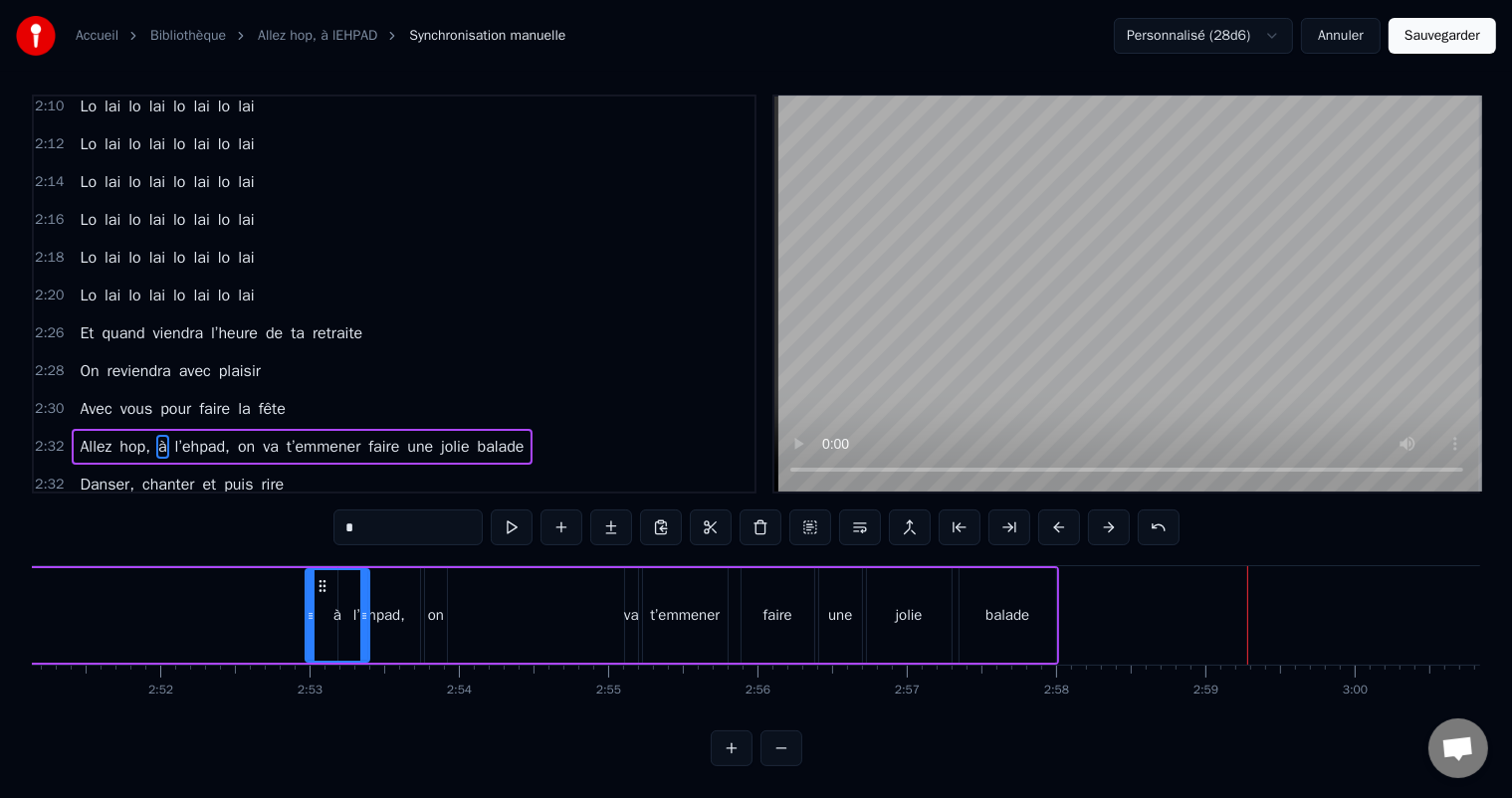 click at bounding box center [1059, 527] 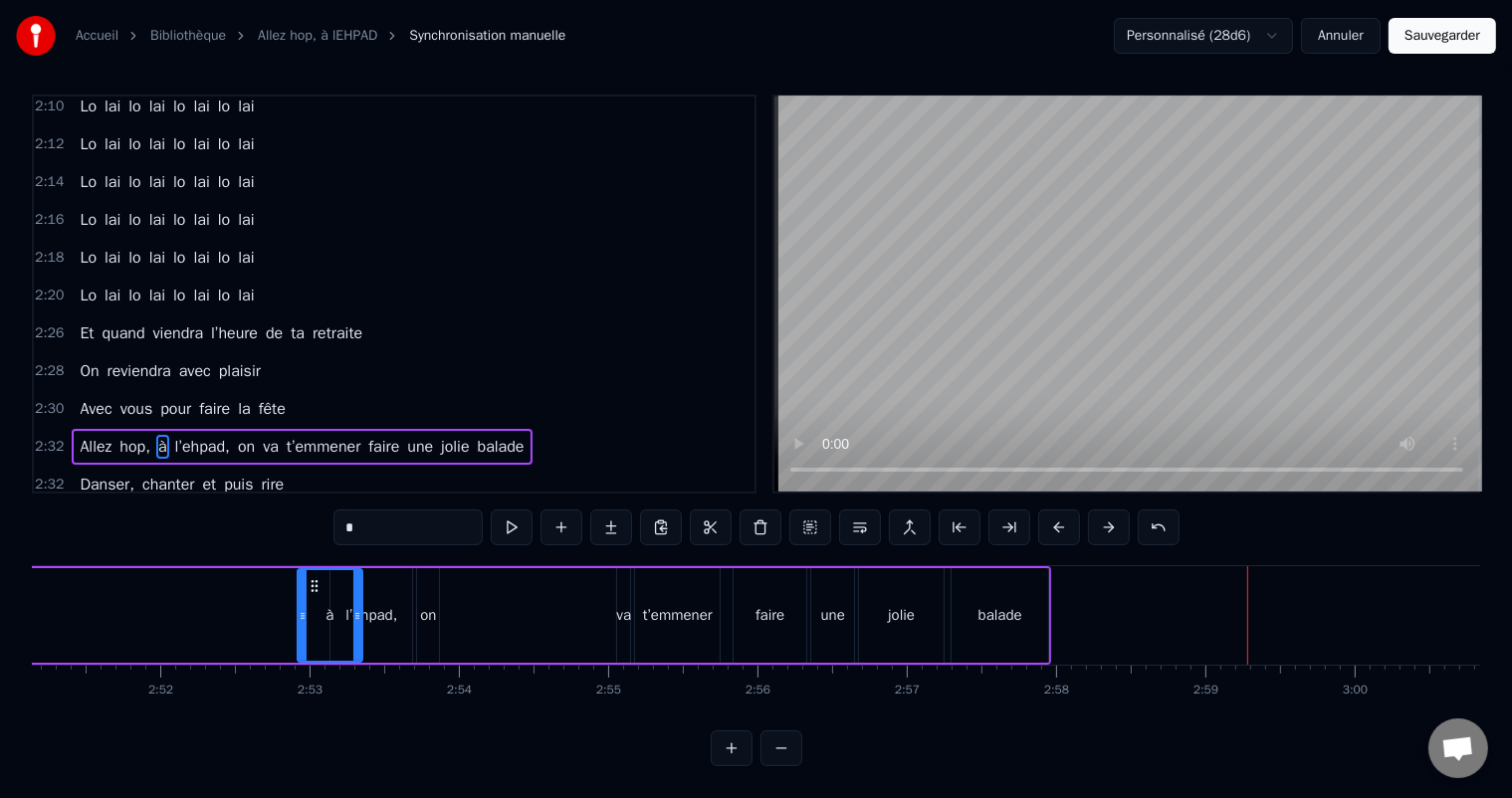 click at bounding box center [1059, 527] 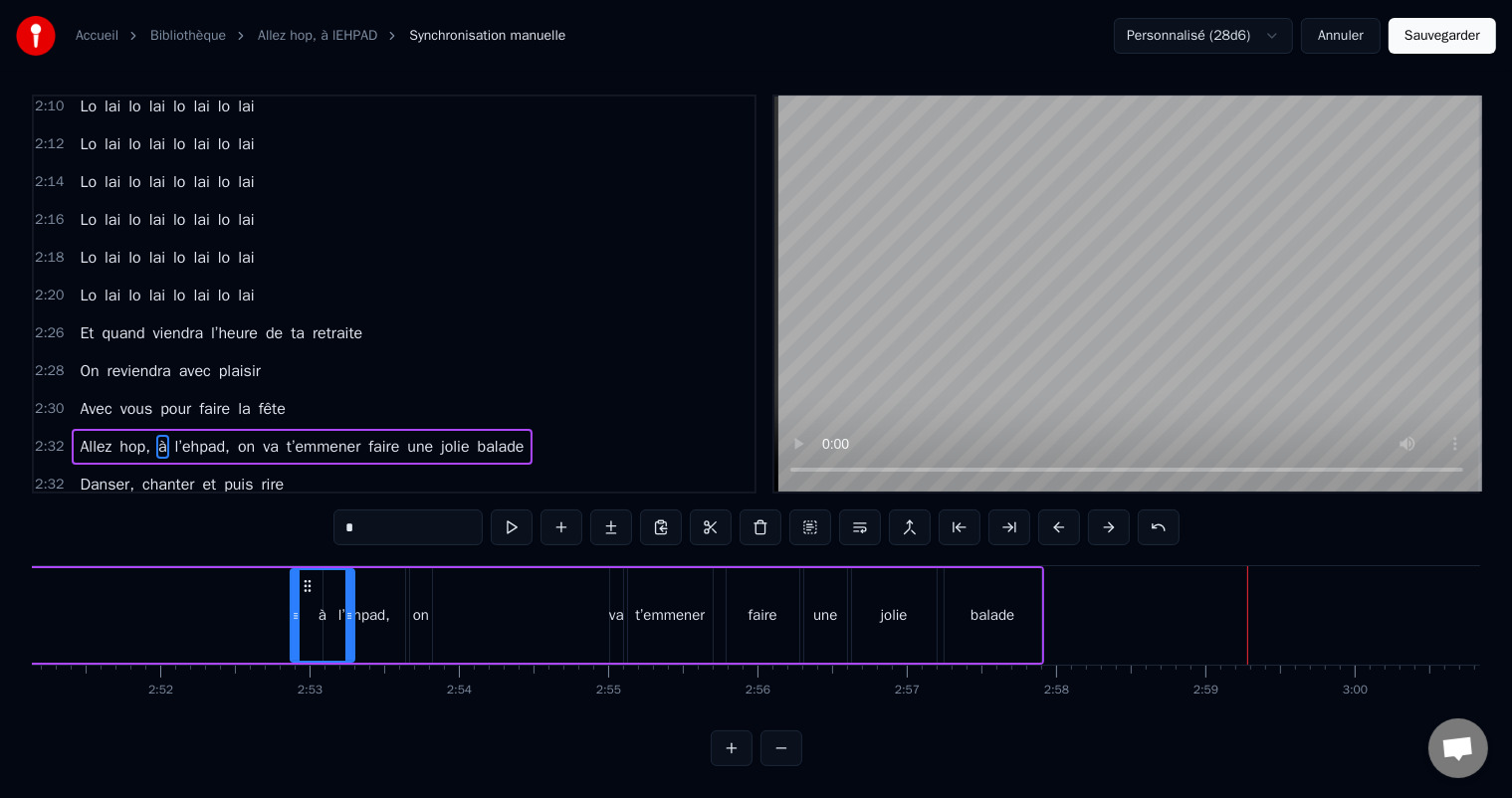 click at bounding box center [1059, 527] 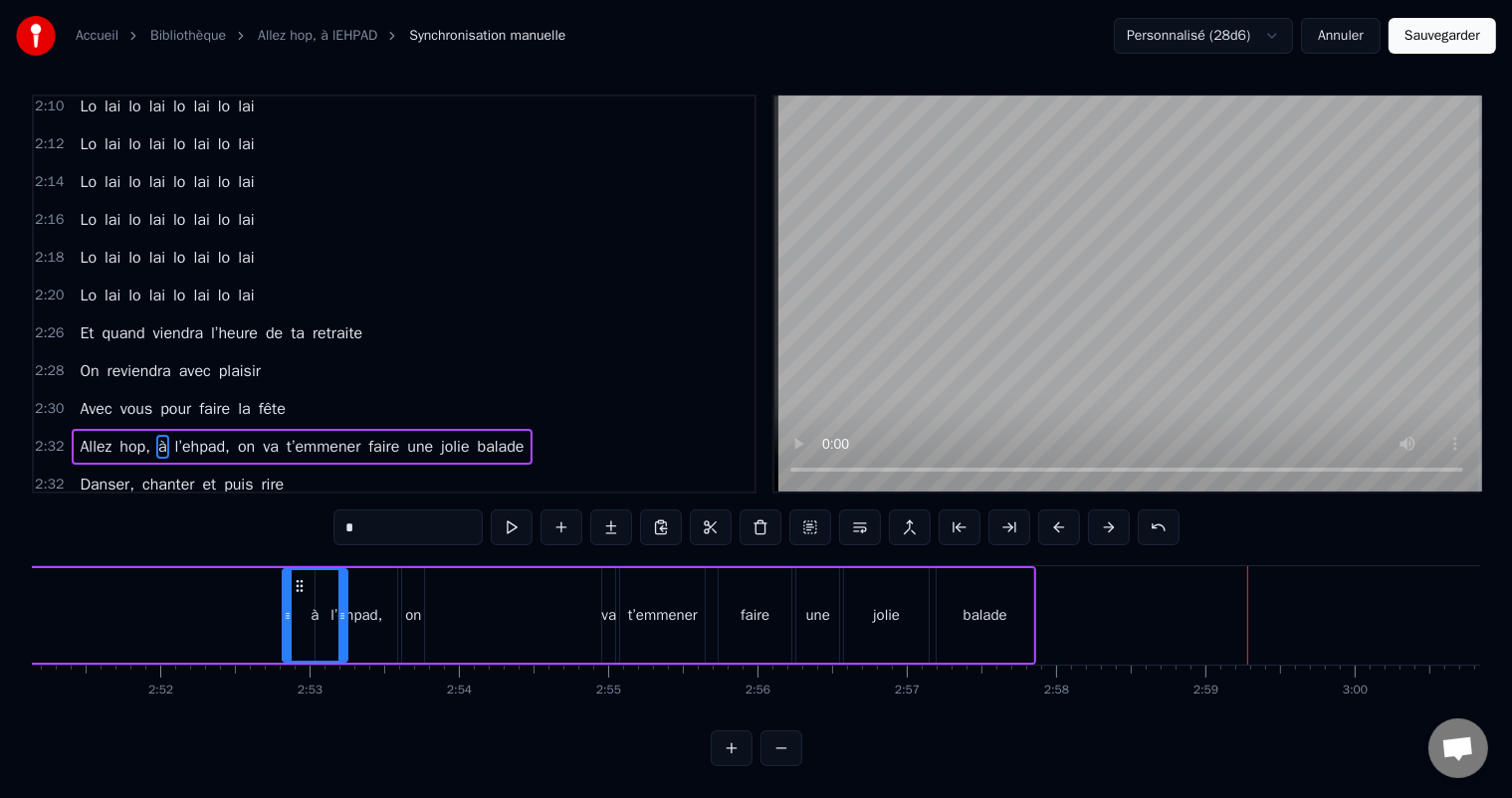 click at bounding box center (1059, 527) 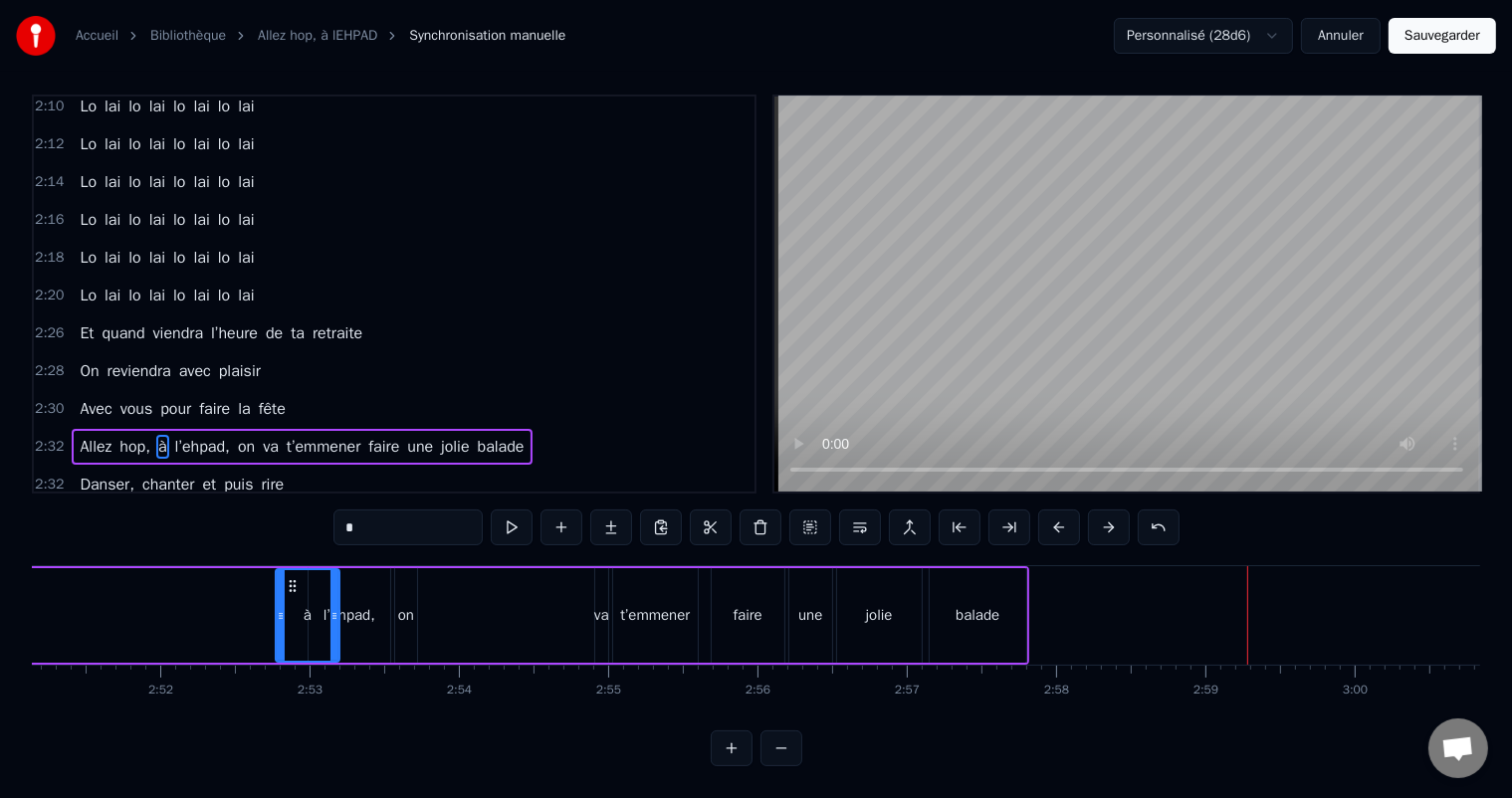 click at bounding box center (1059, 527) 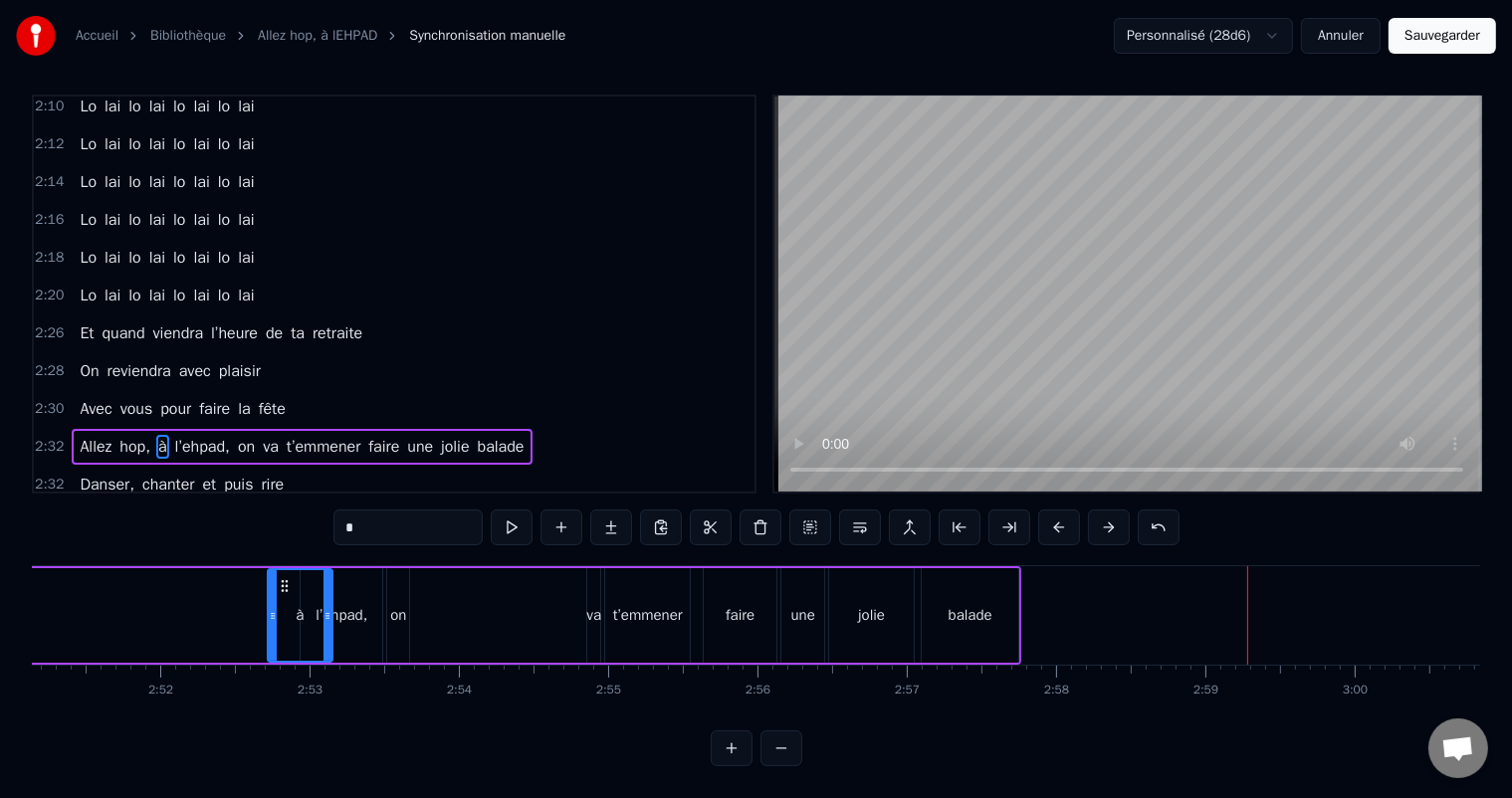 click at bounding box center [1059, 527] 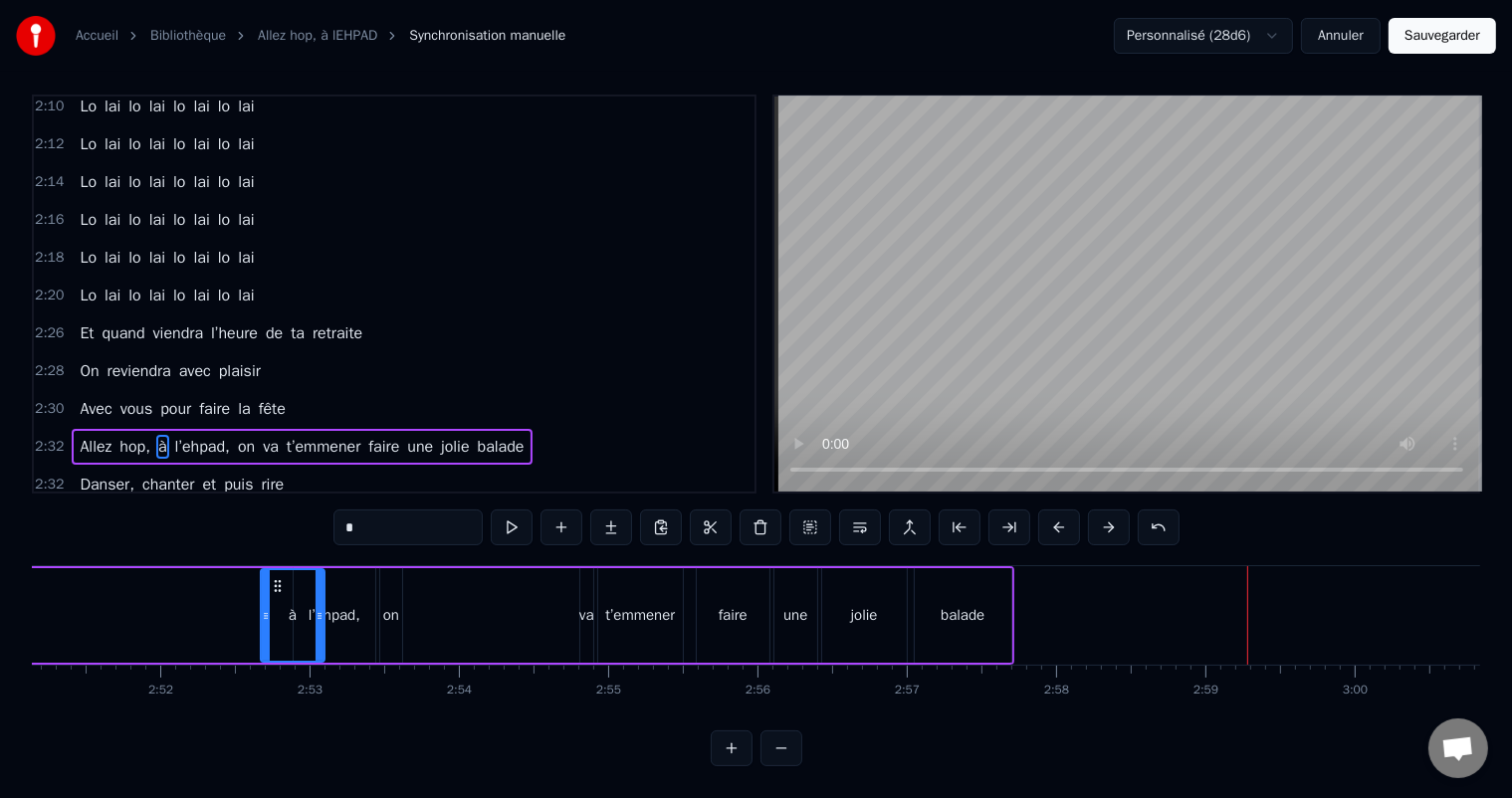 click at bounding box center (1059, 527) 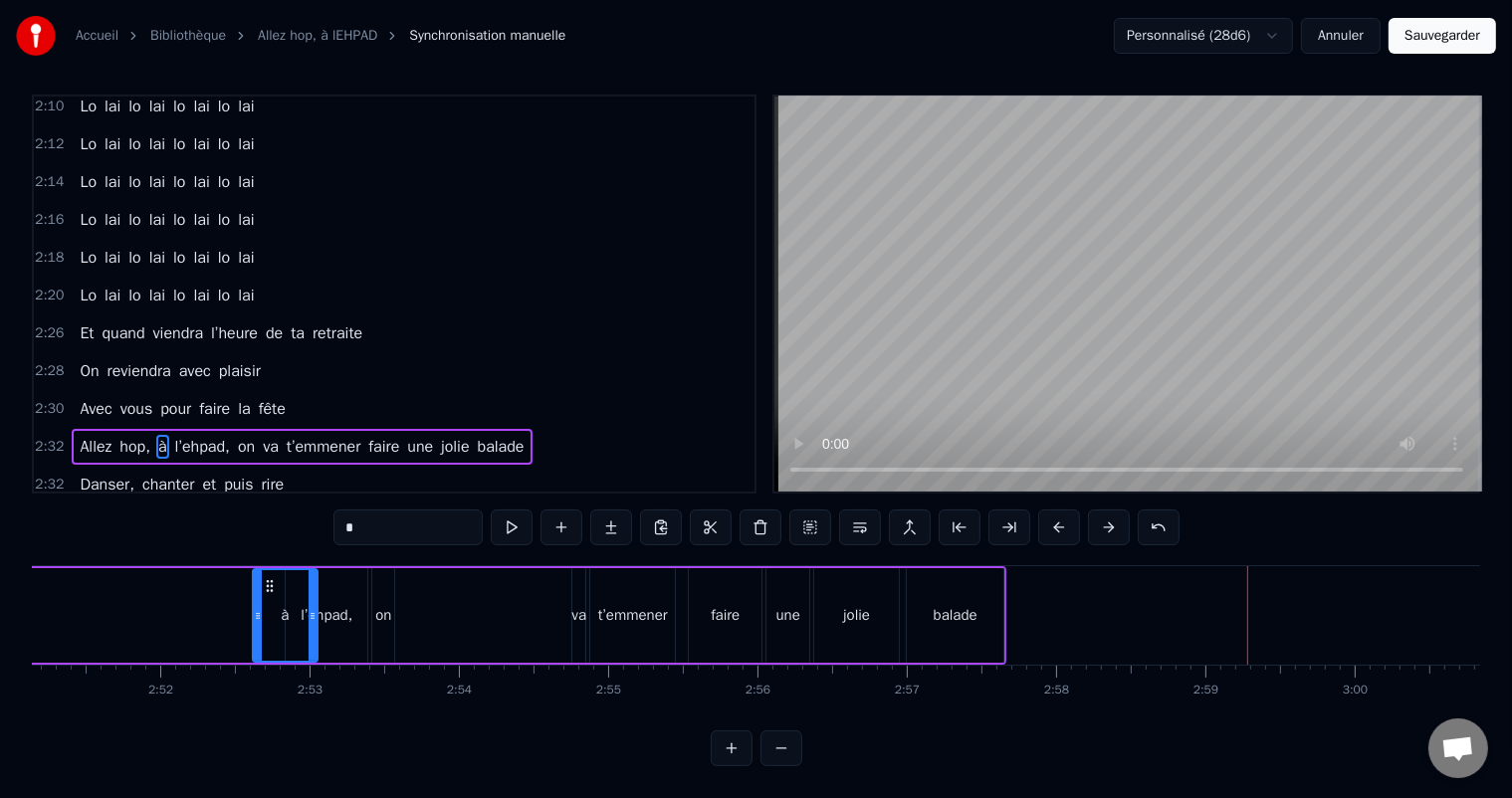 click at bounding box center [1059, 527] 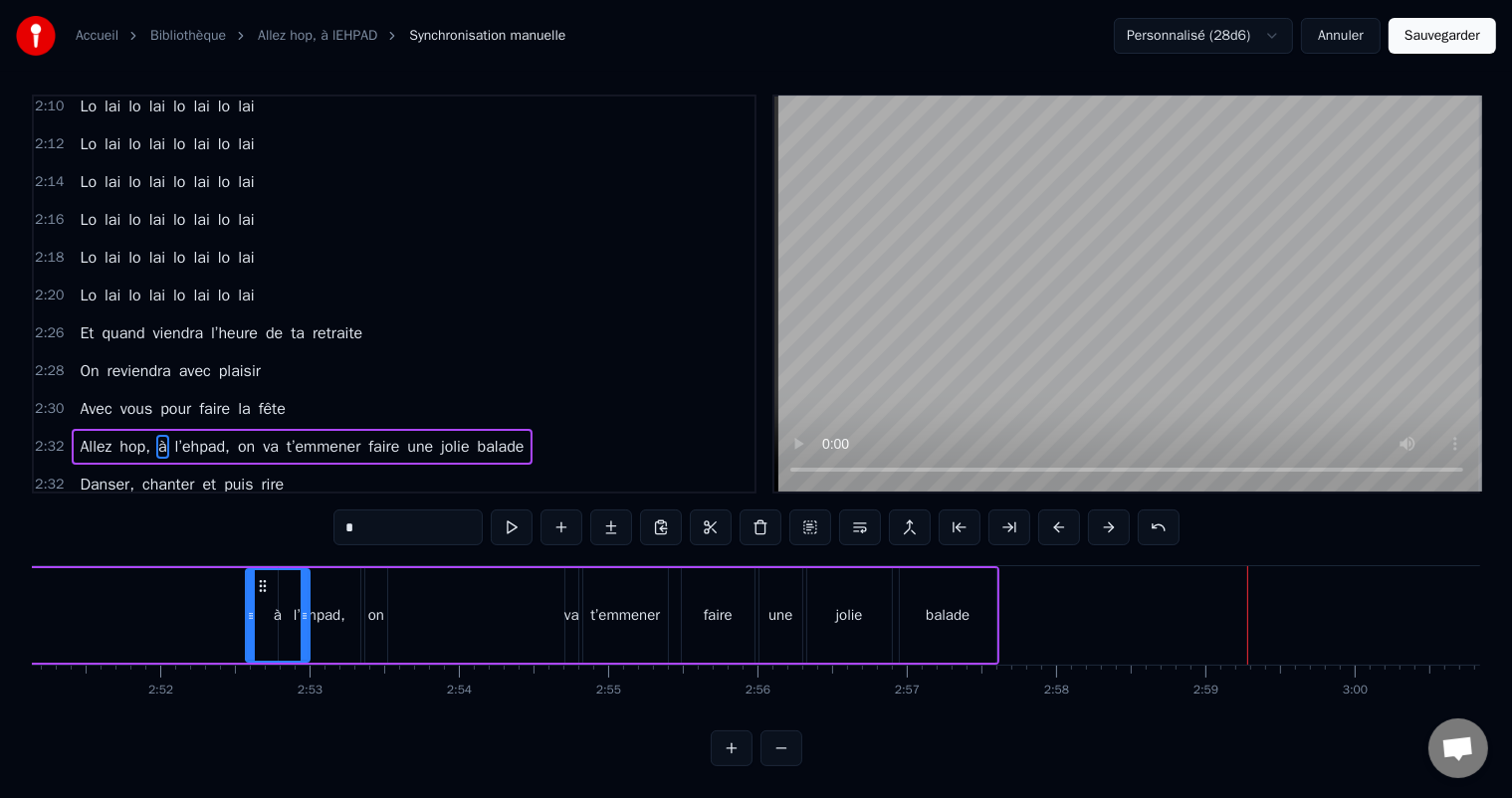 click at bounding box center (1059, 527) 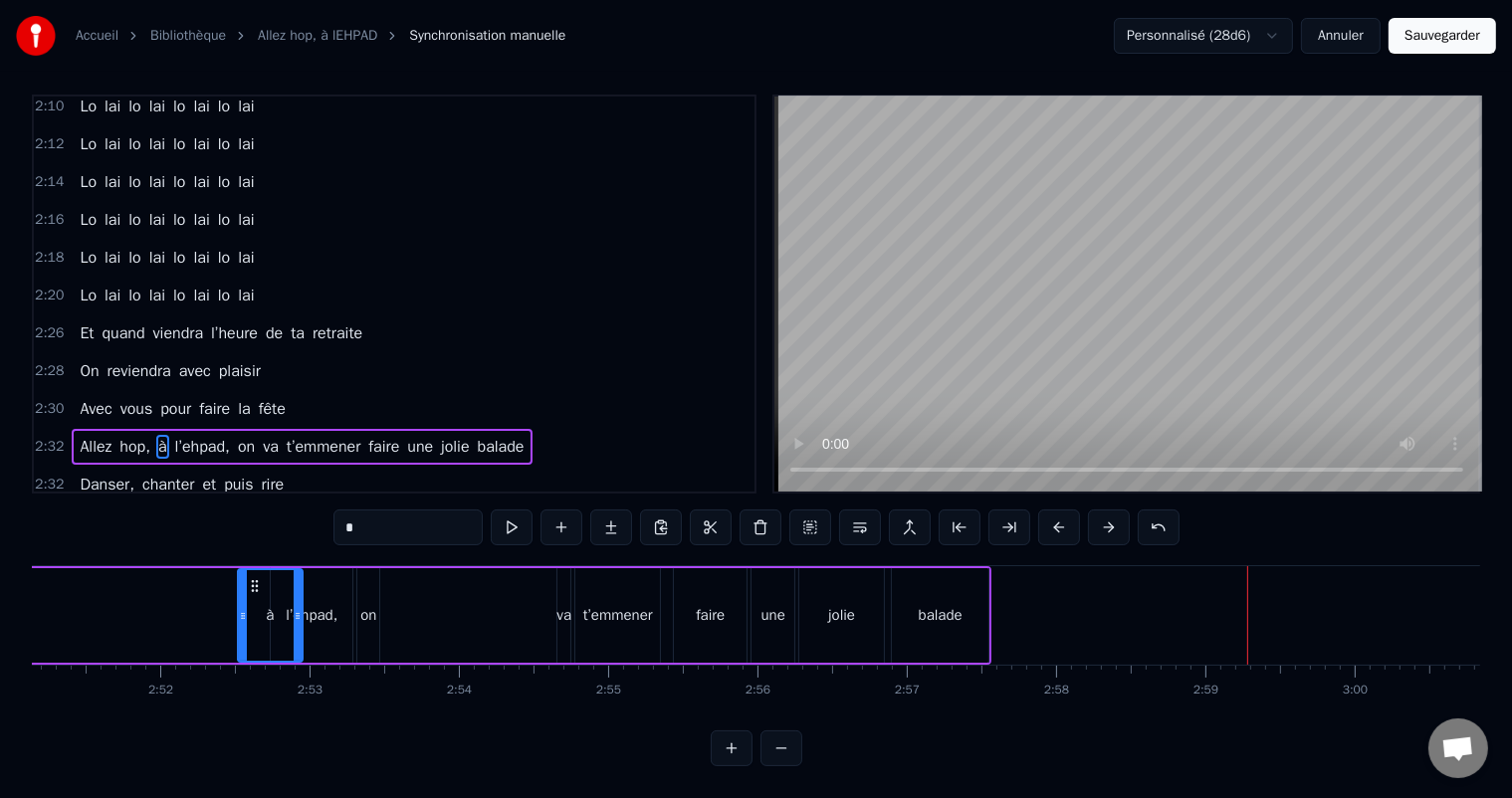 click at bounding box center (1059, 527) 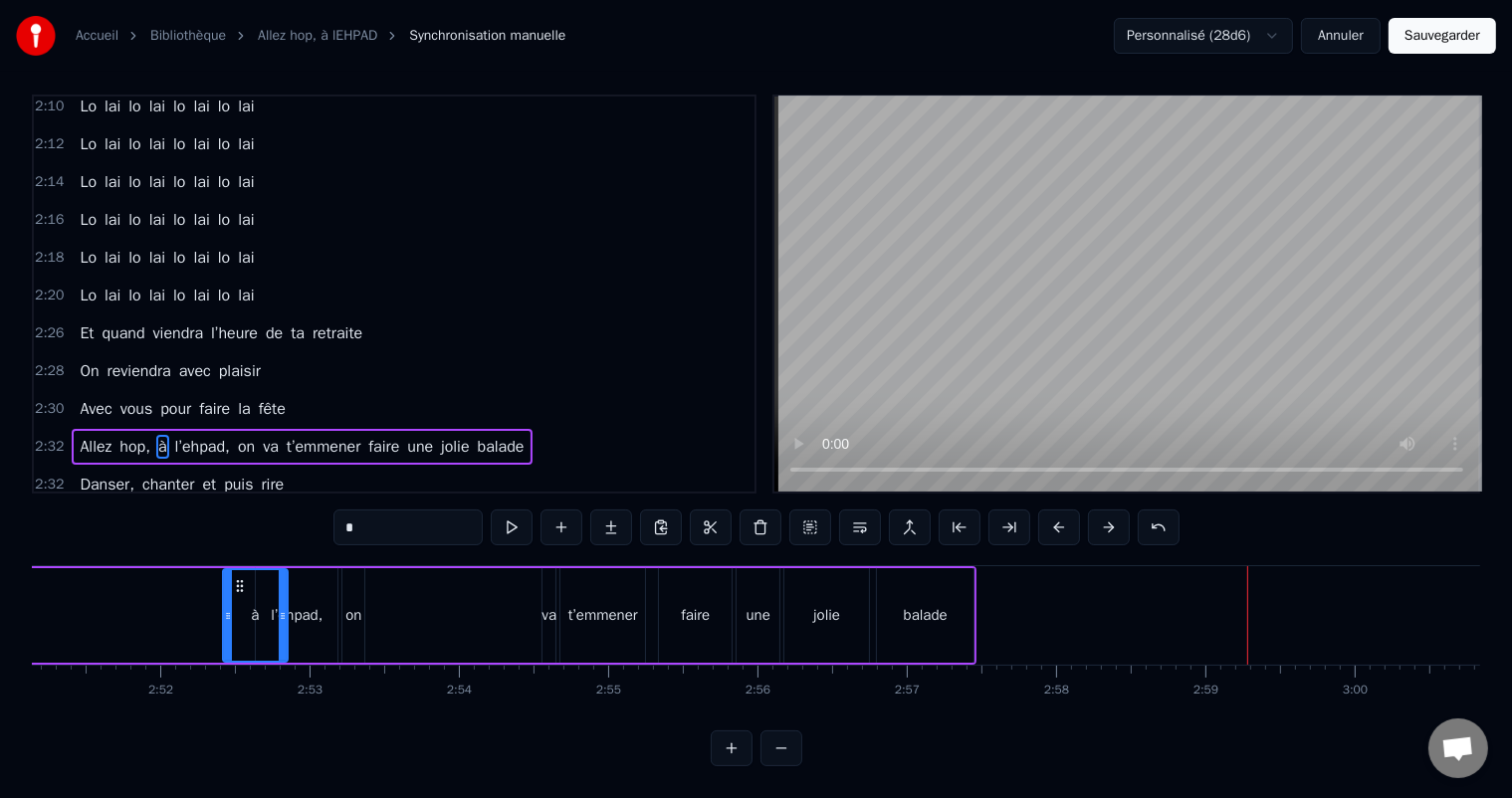 click at bounding box center [1059, 527] 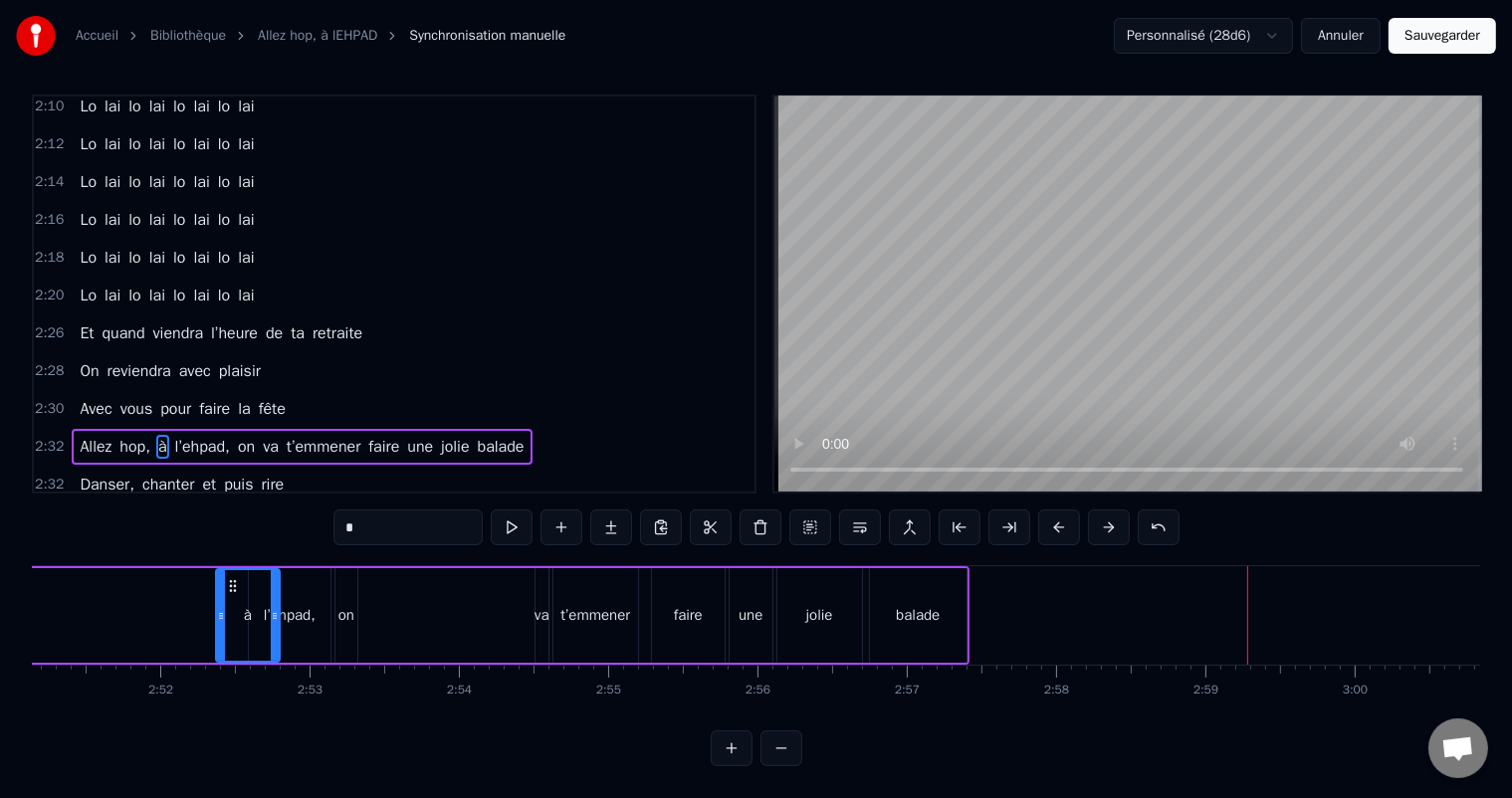 click at bounding box center [1059, 527] 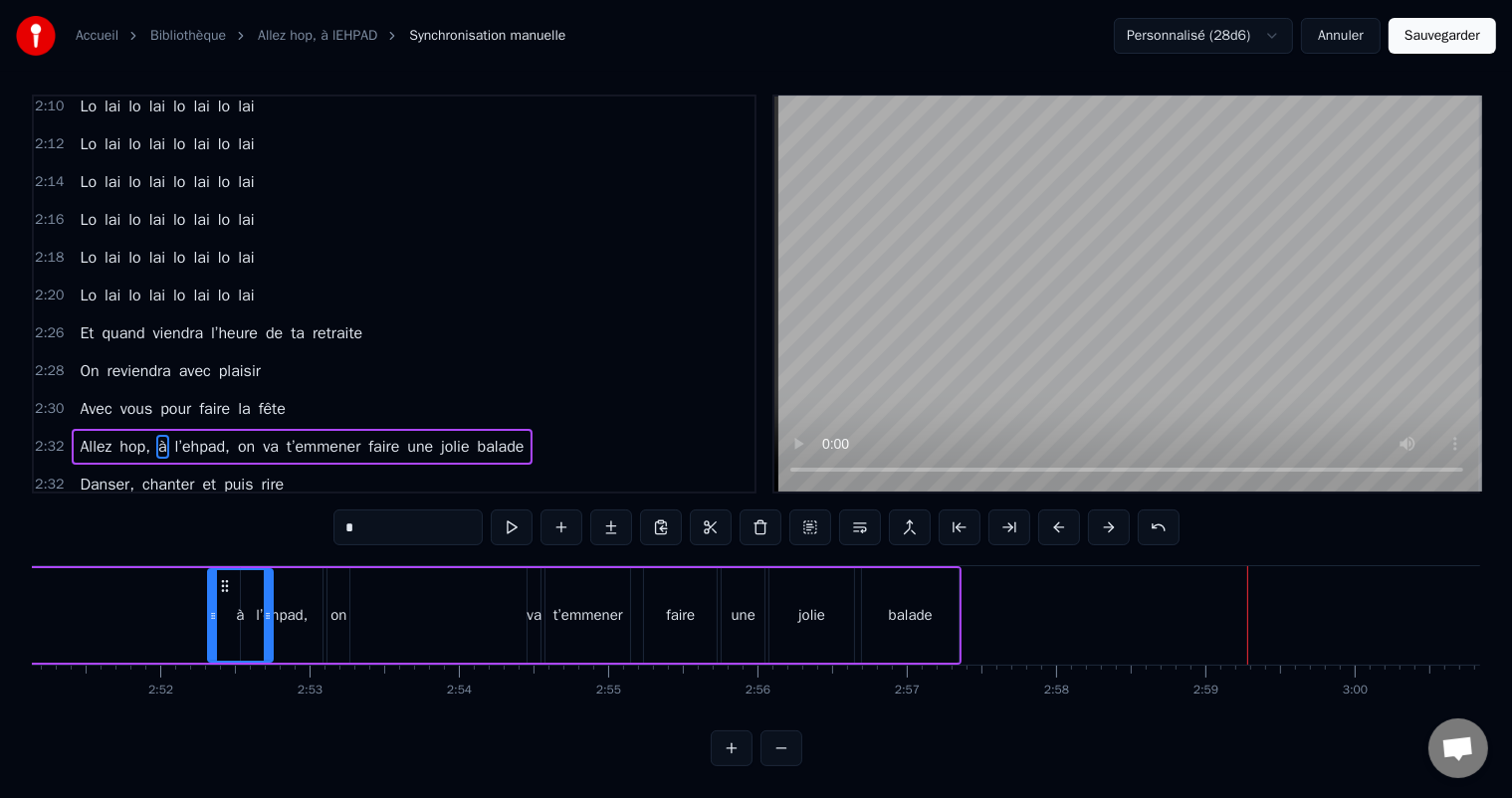 click at bounding box center (1059, 527) 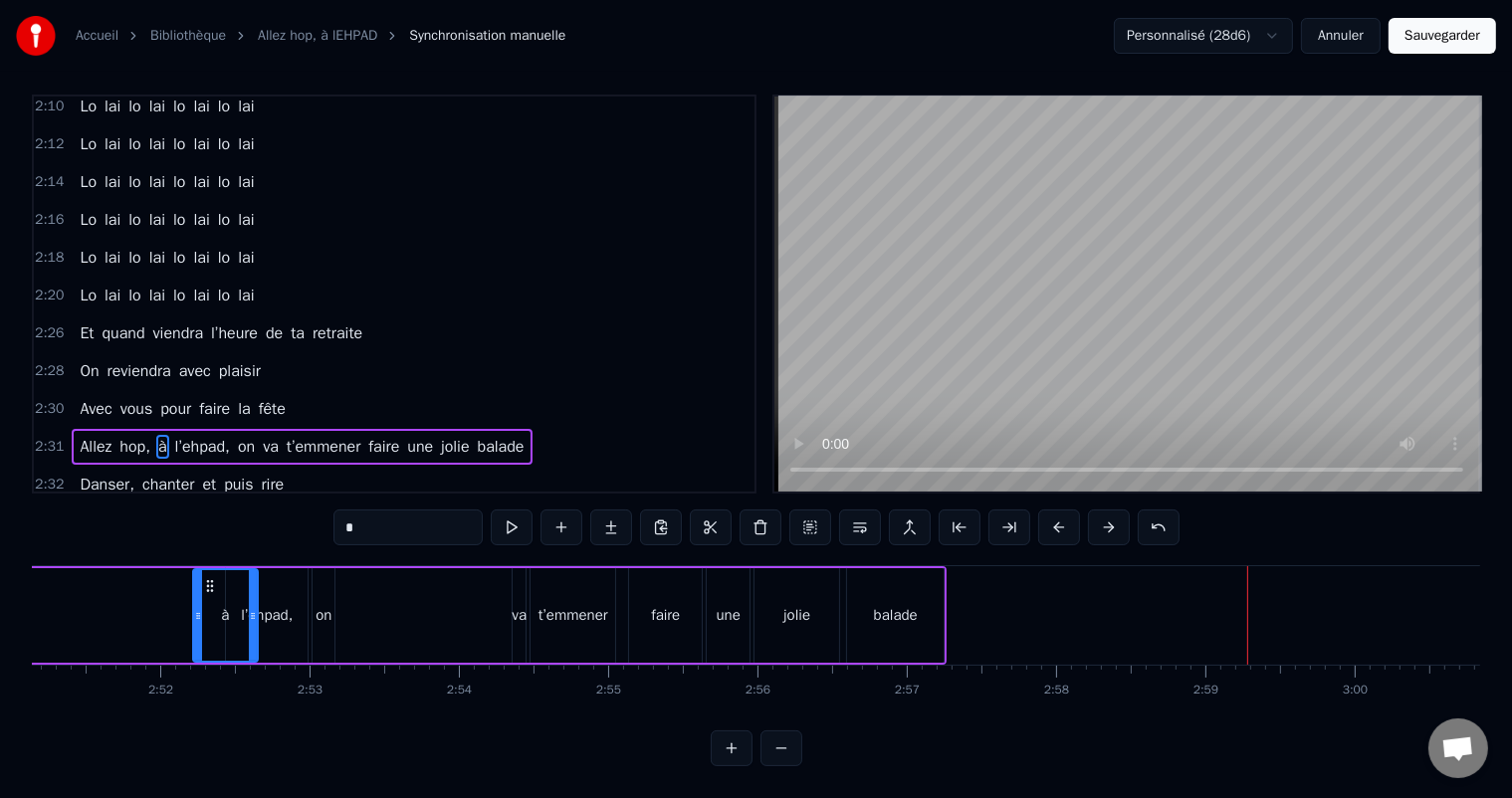 click at bounding box center [1059, 527] 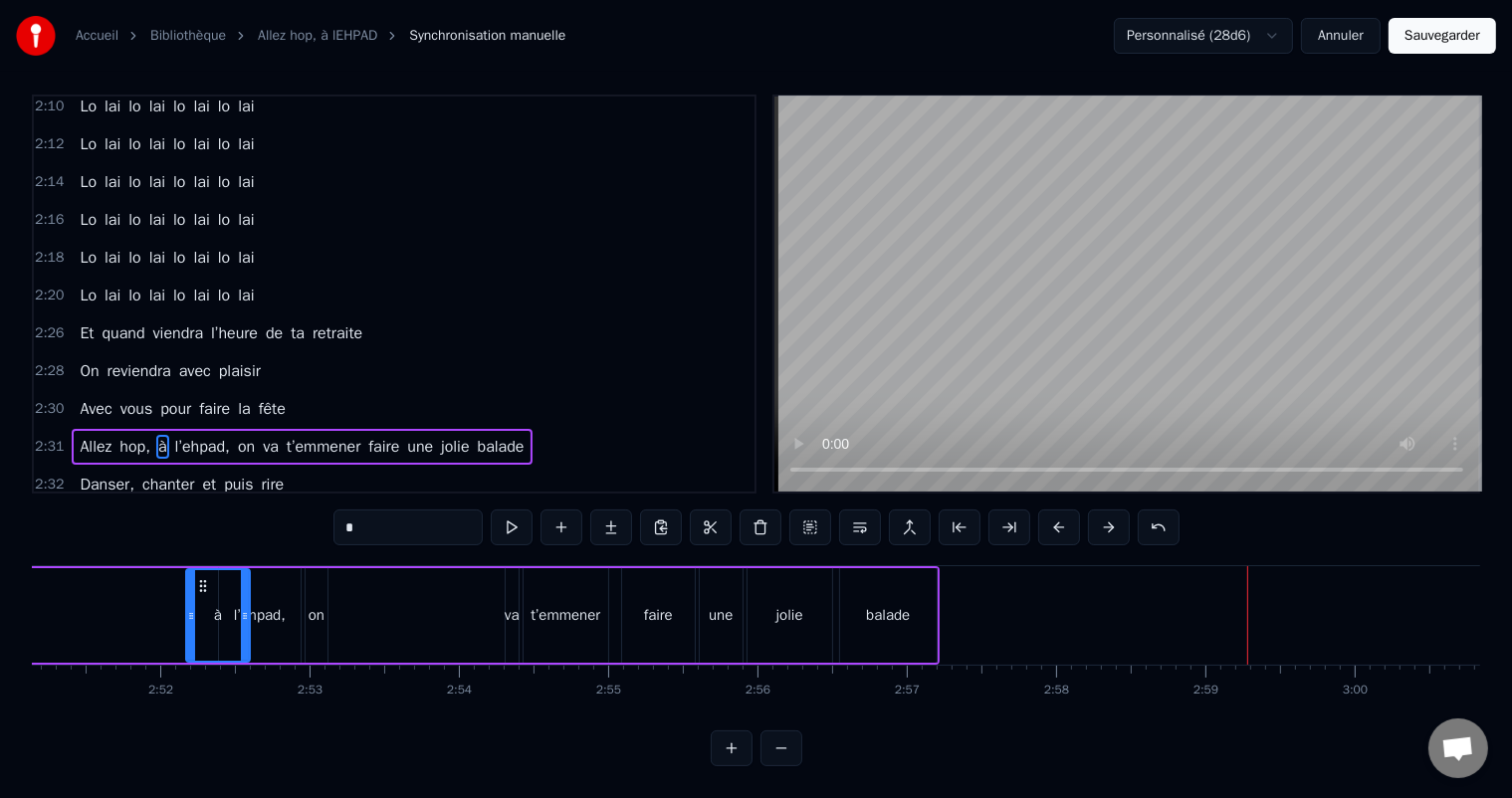 click at bounding box center (1059, 527) 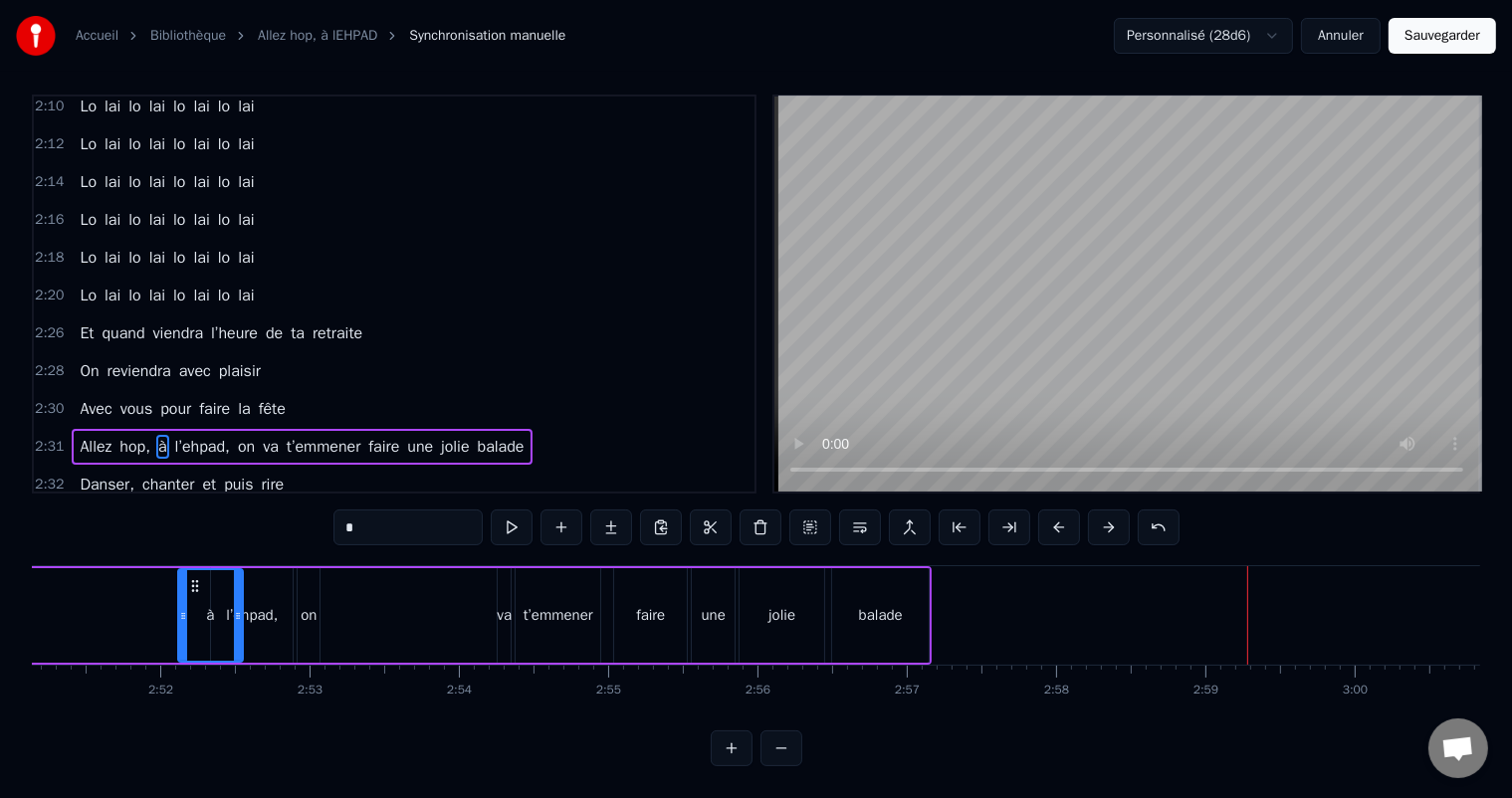 click at bounding box center (1059, 527) 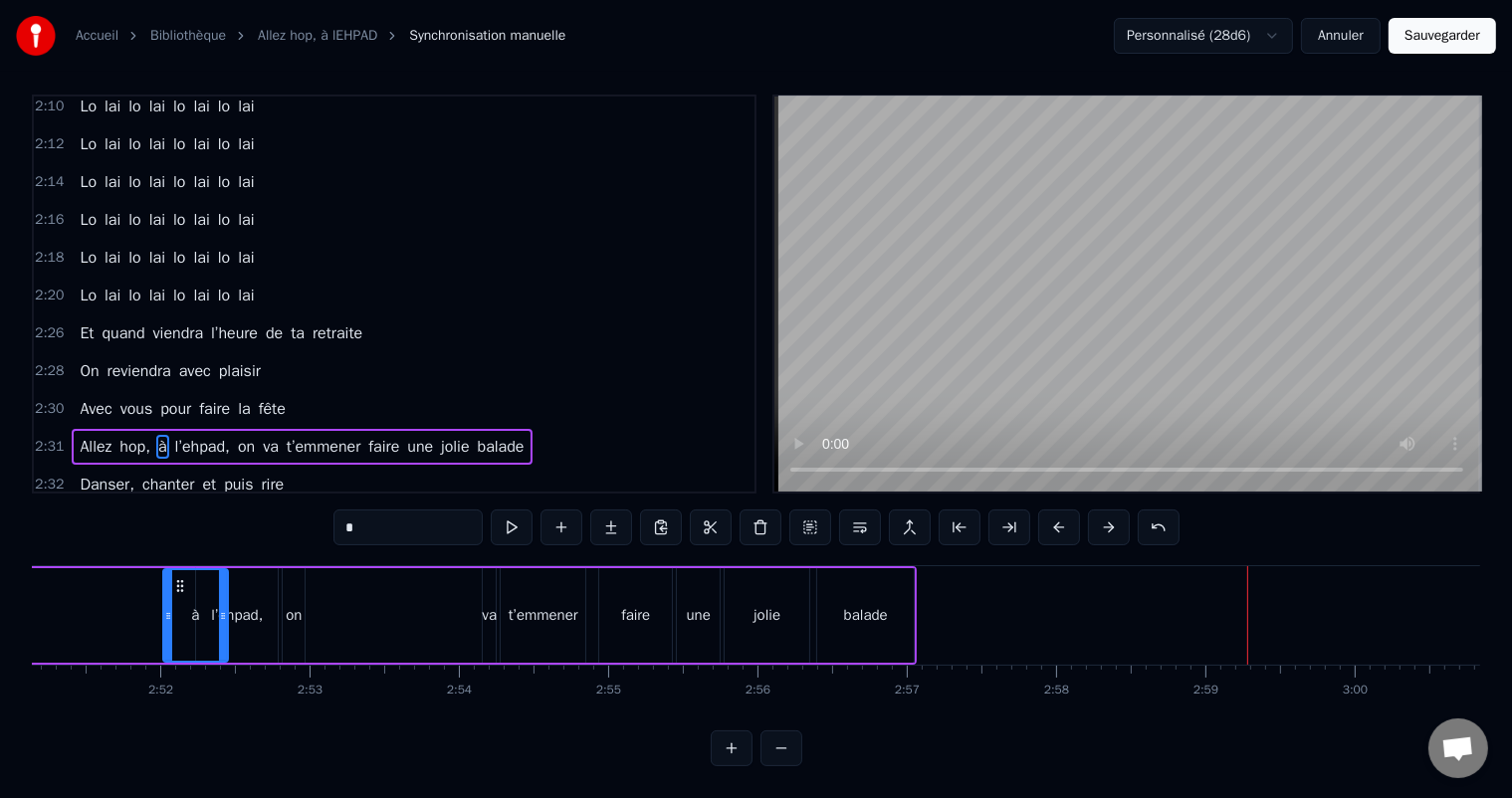 click at bounding box center [1059, 527] 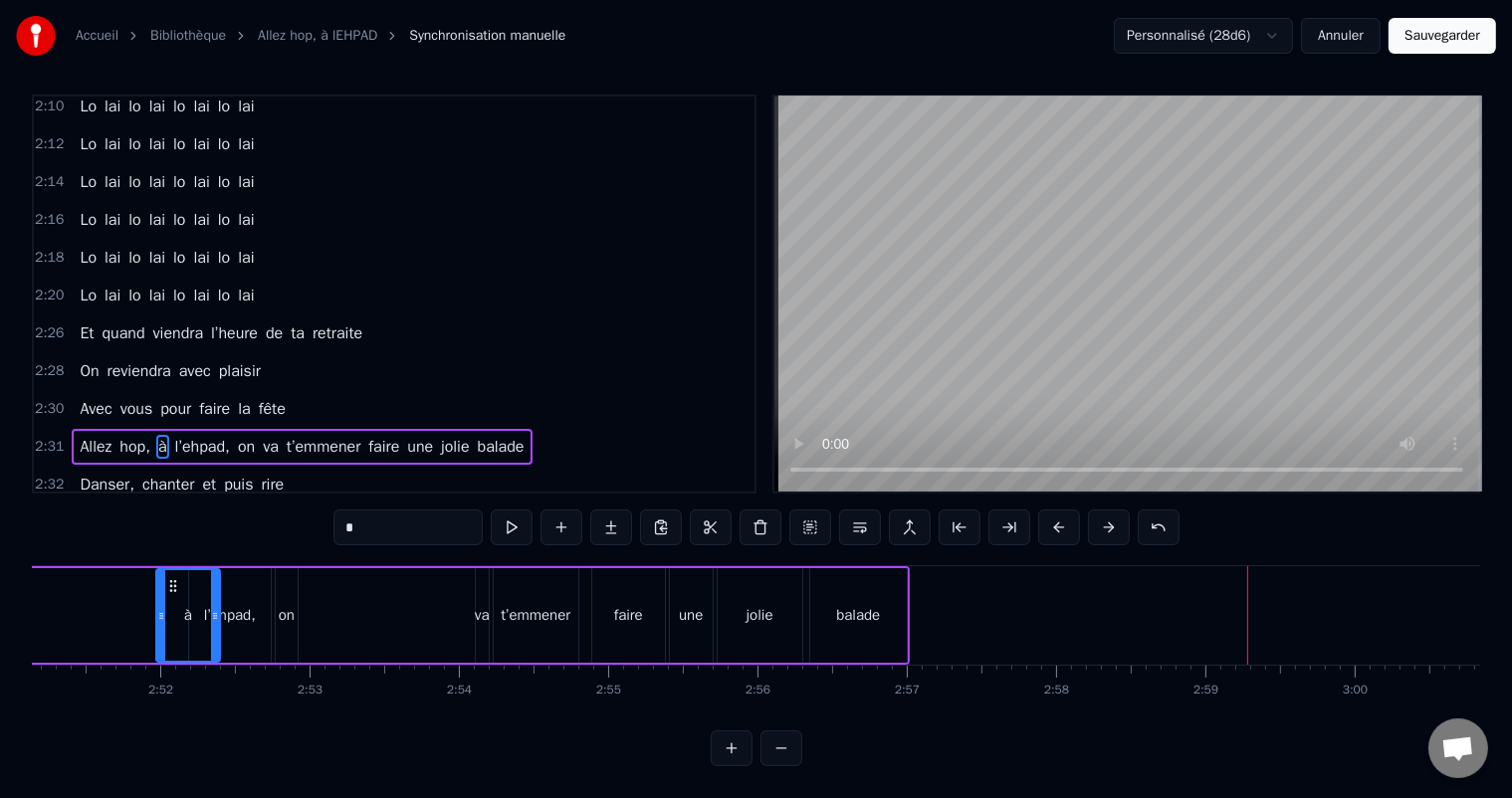 click at bounding box center [1059, 527] 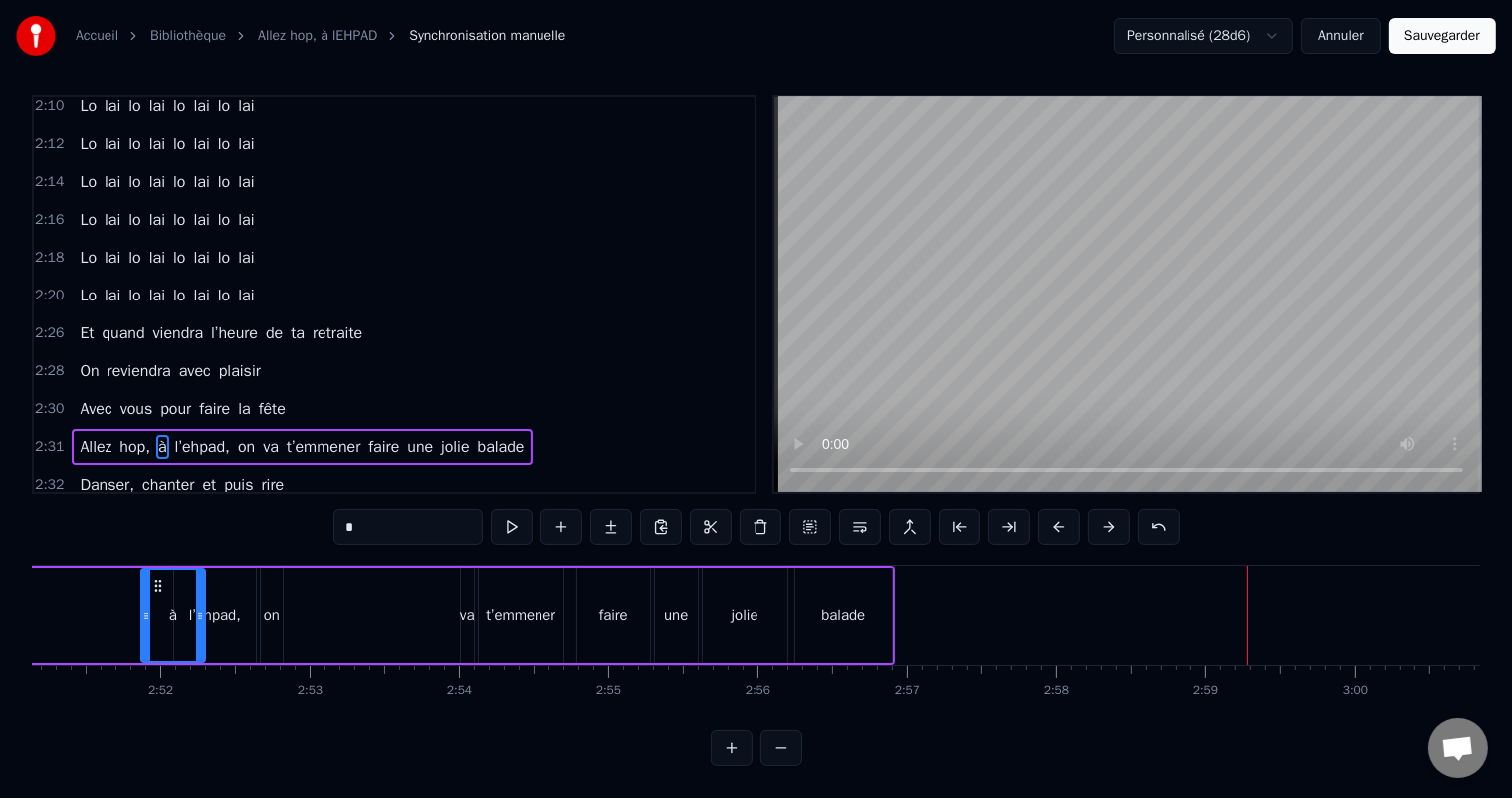click at bounding box center [1059, 527] 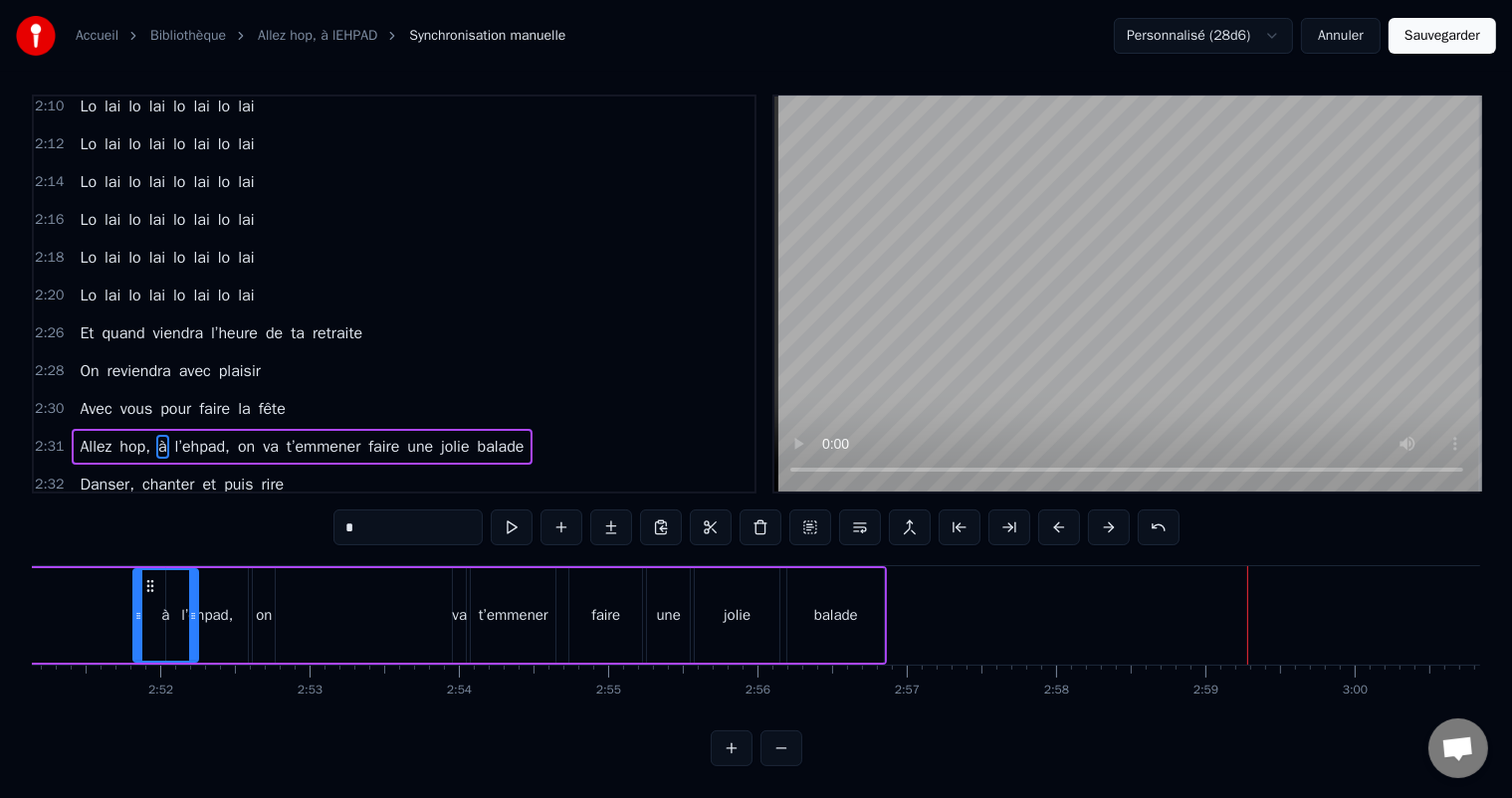 click at bounding box center [1059, 527] 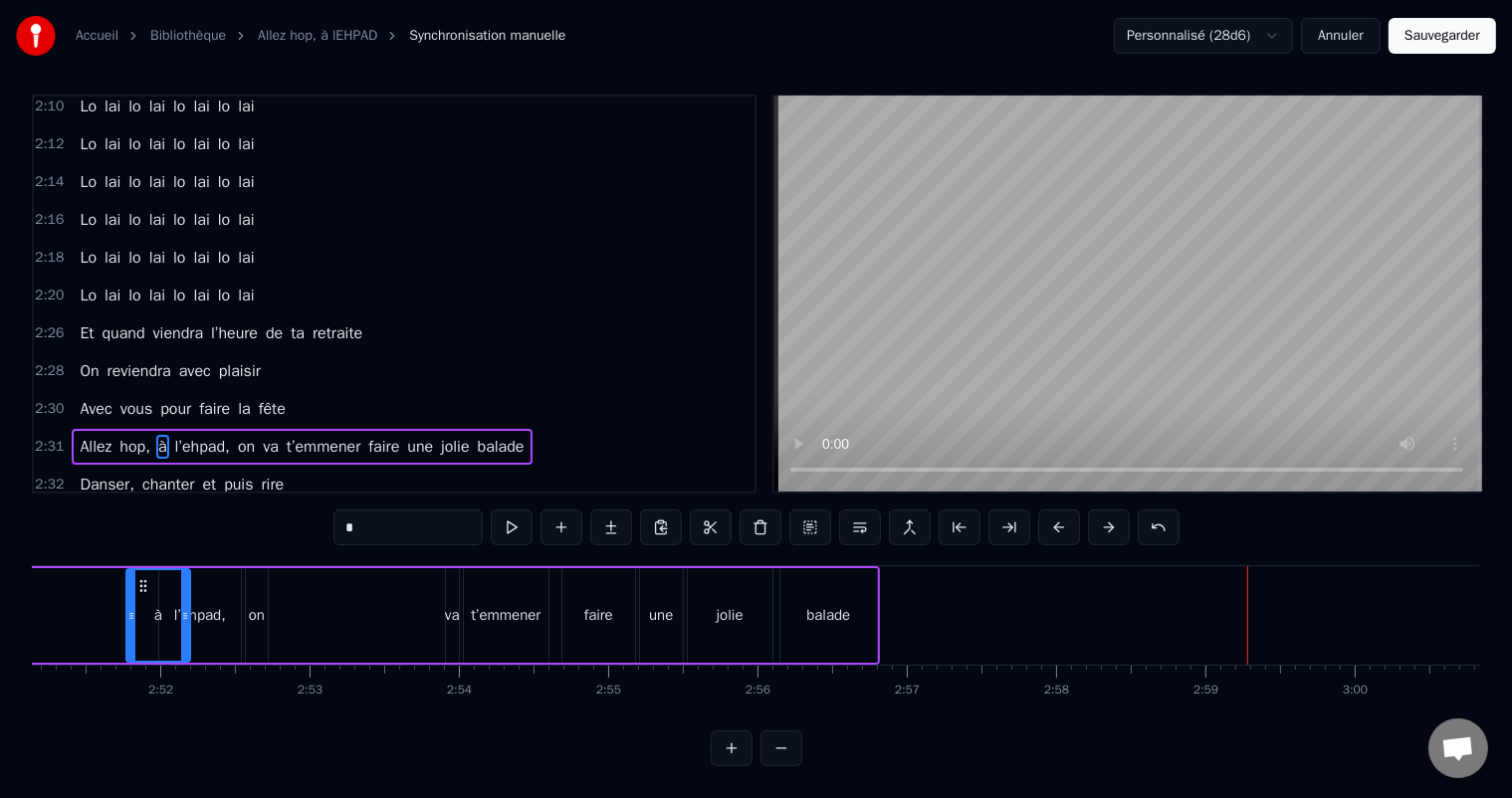 click at bounding box center (1059, 527) 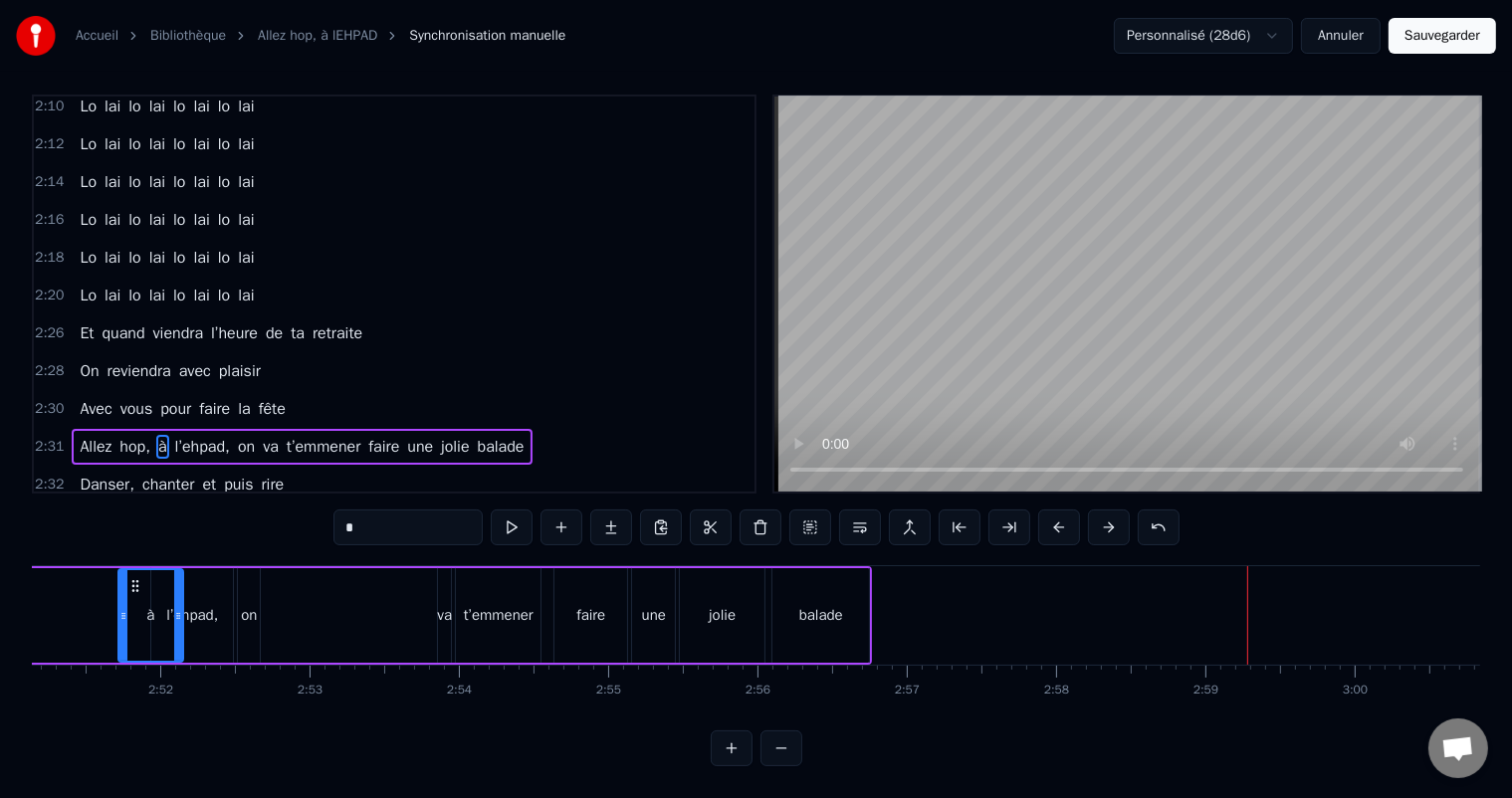 click at bounding box center [1059, 527] 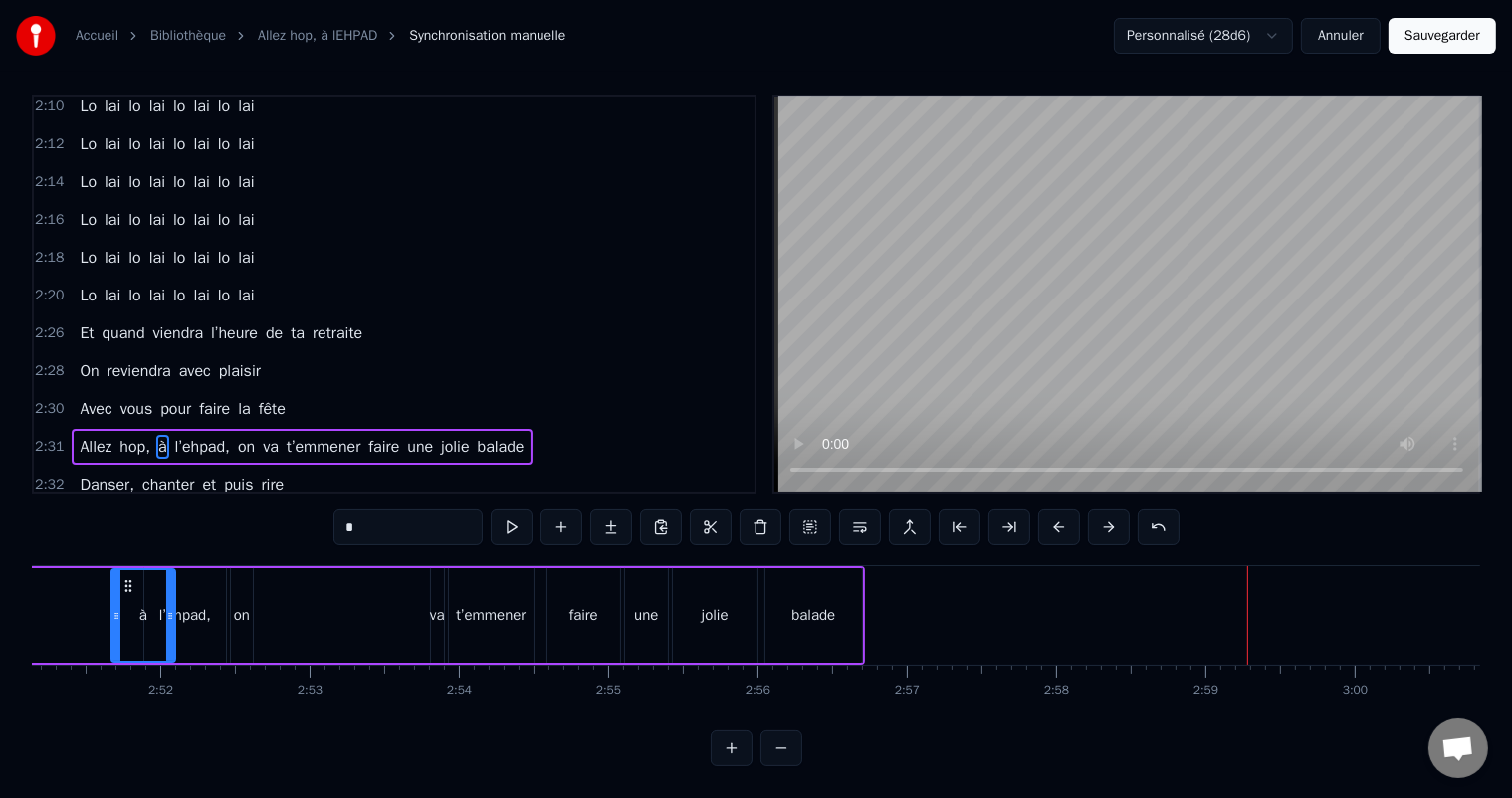 click at bounding box center [1059, 527] 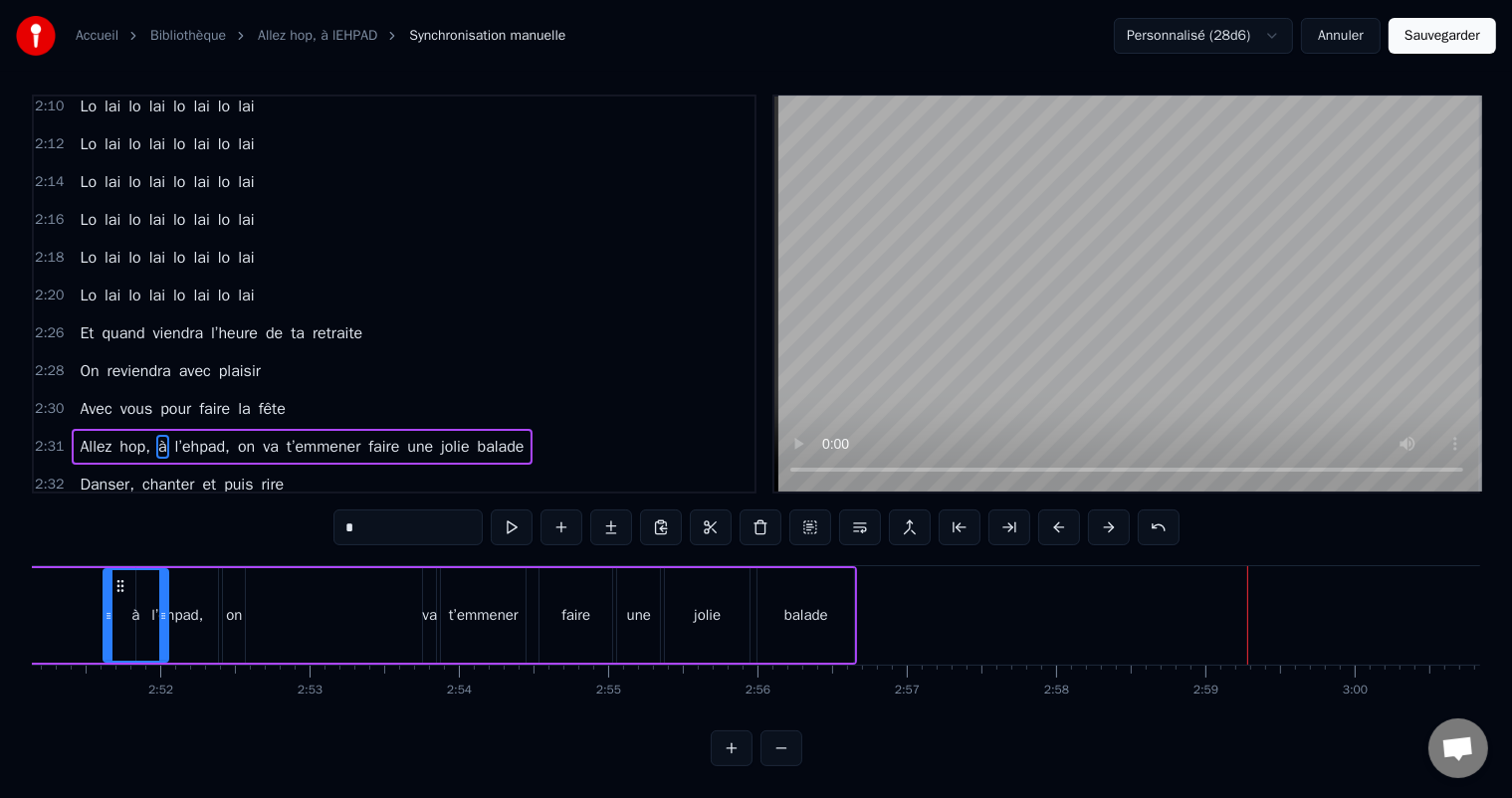 click at bounding box center (1059, 527) 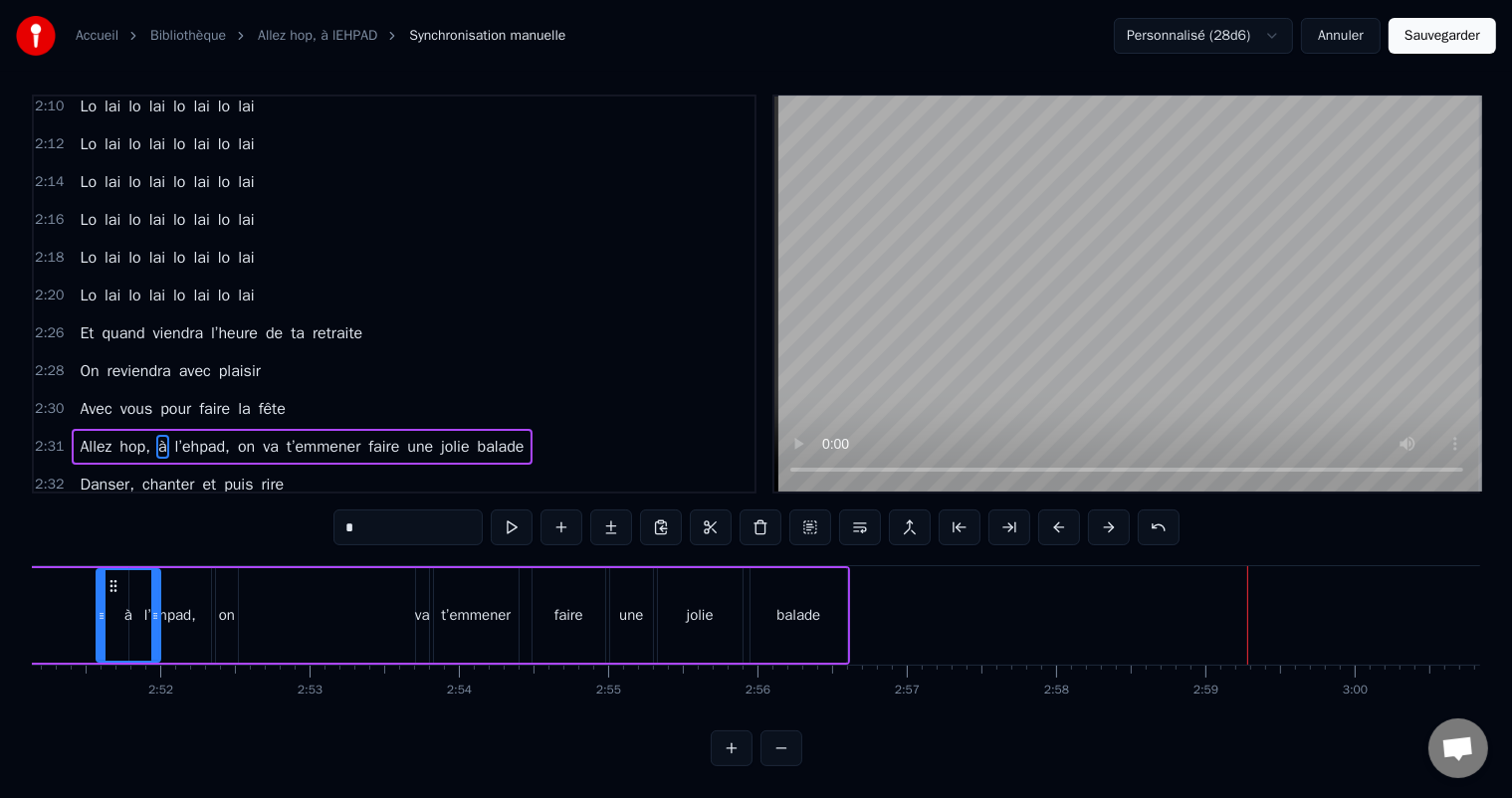 click at bounding box center (1059, 527) 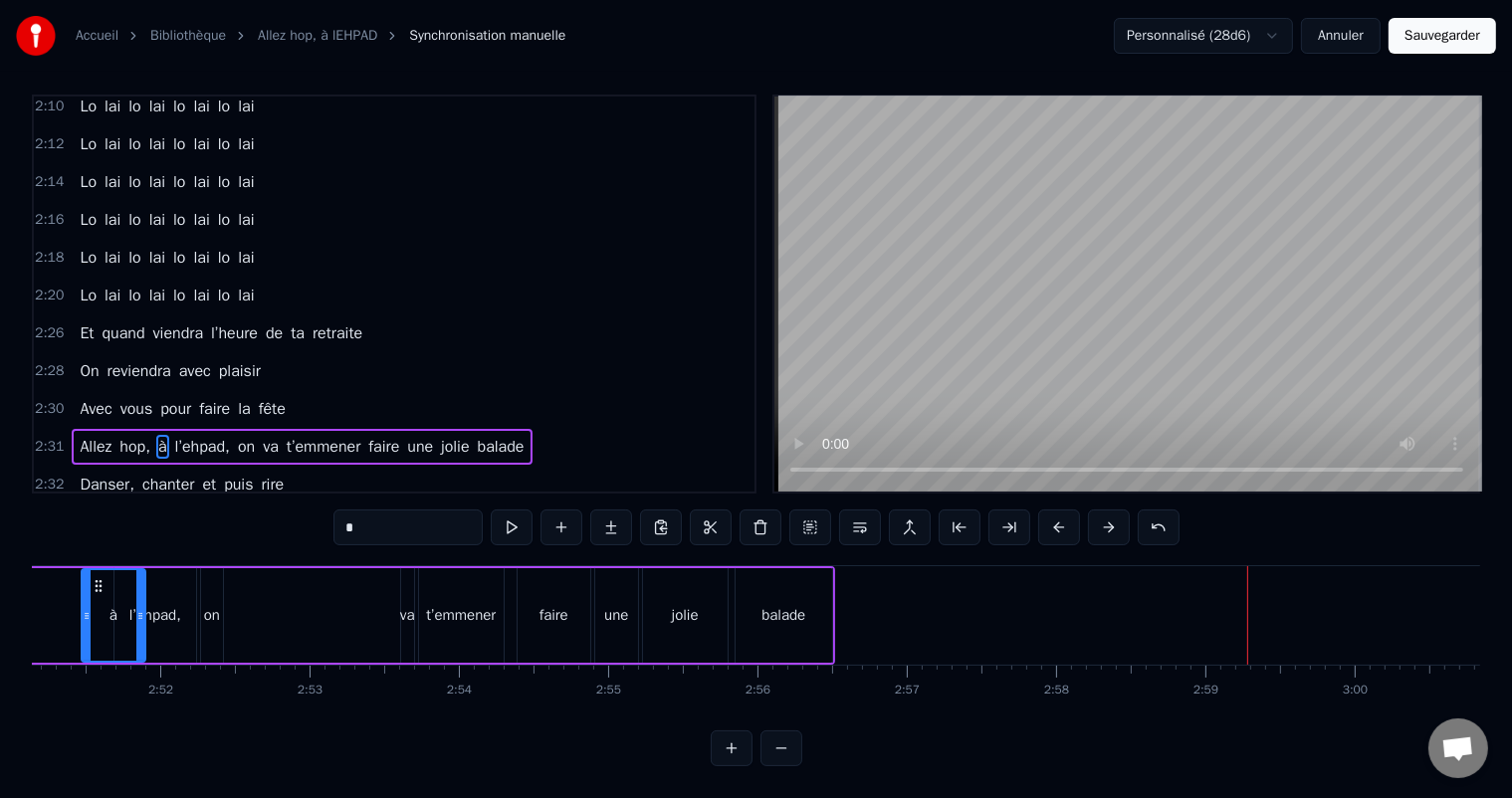 click at bounding box center (1059, 527) 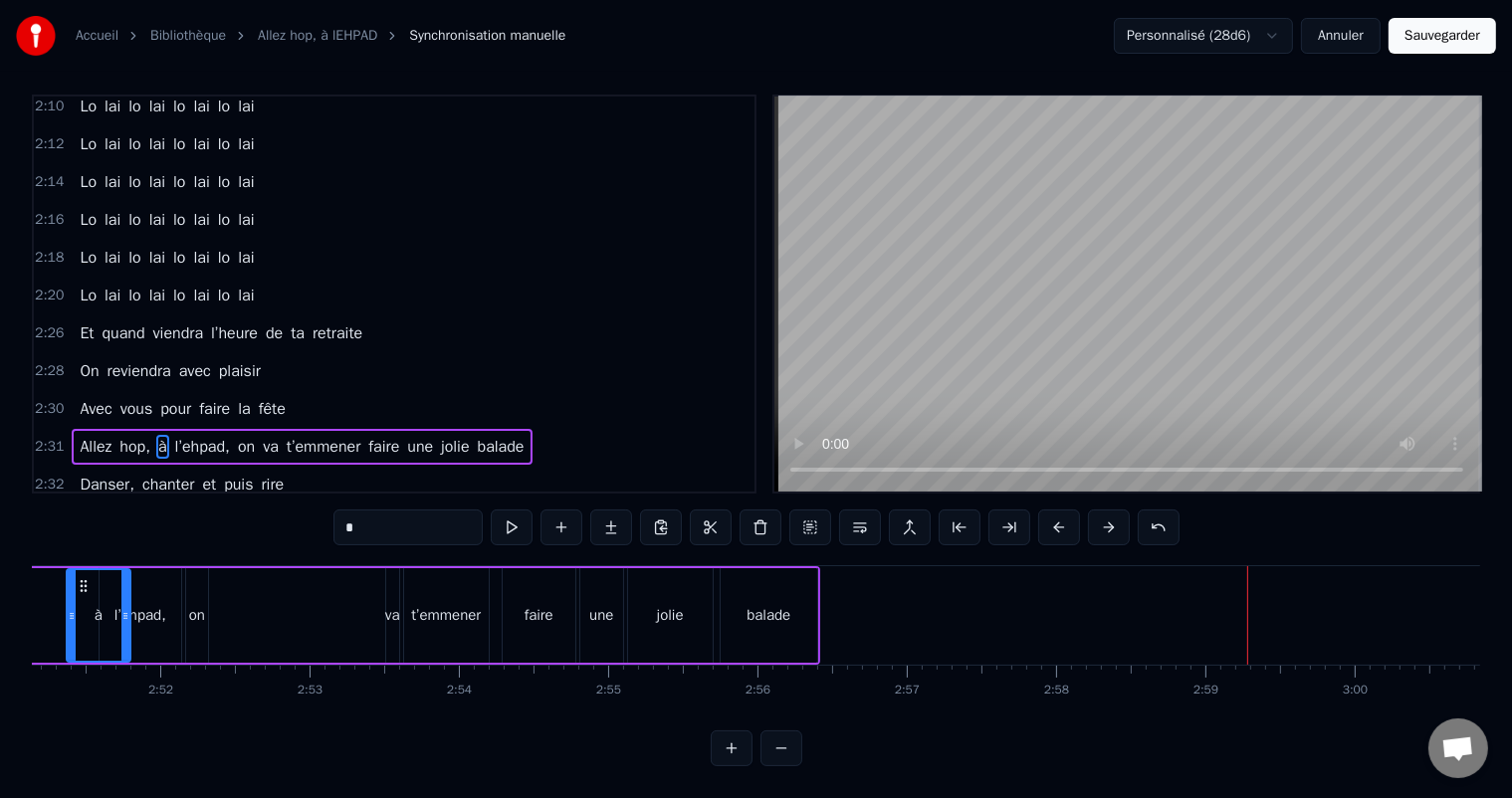 click at bounding box center [1059, 527] 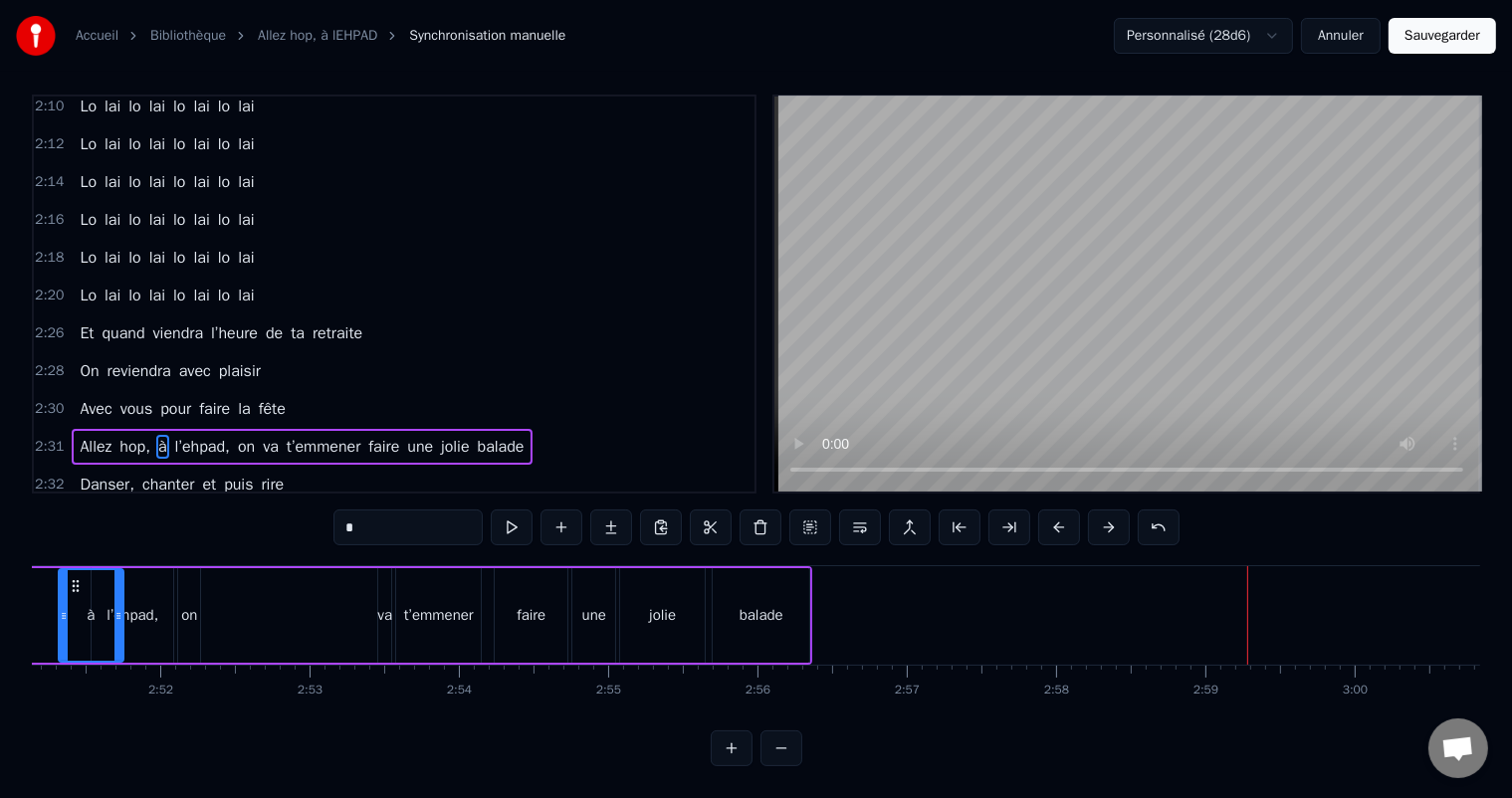 click at bounding box center (1059, 527) 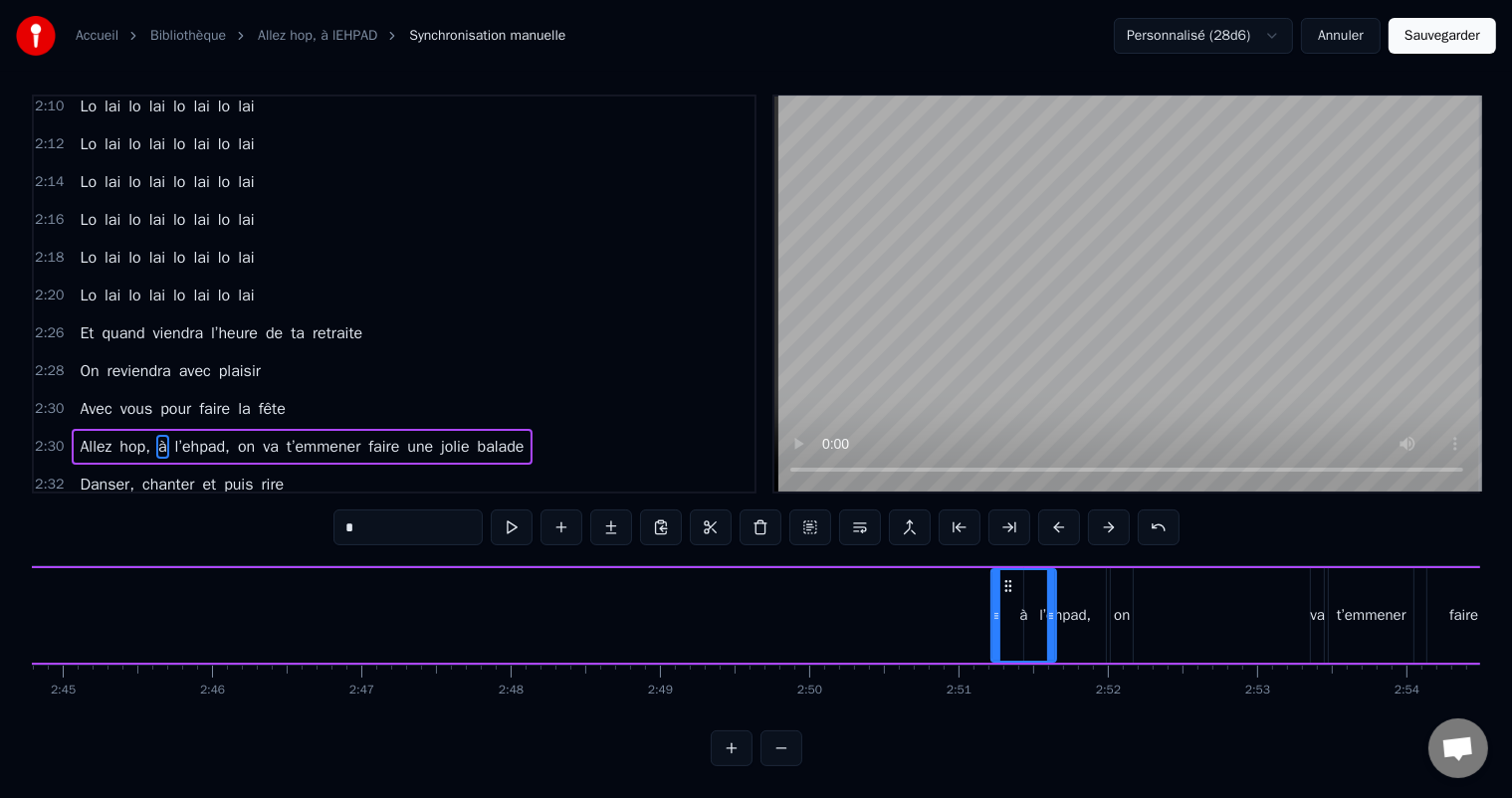 scroll, scrollTop: 0, scrollLeft: 24677, axis: horizontal 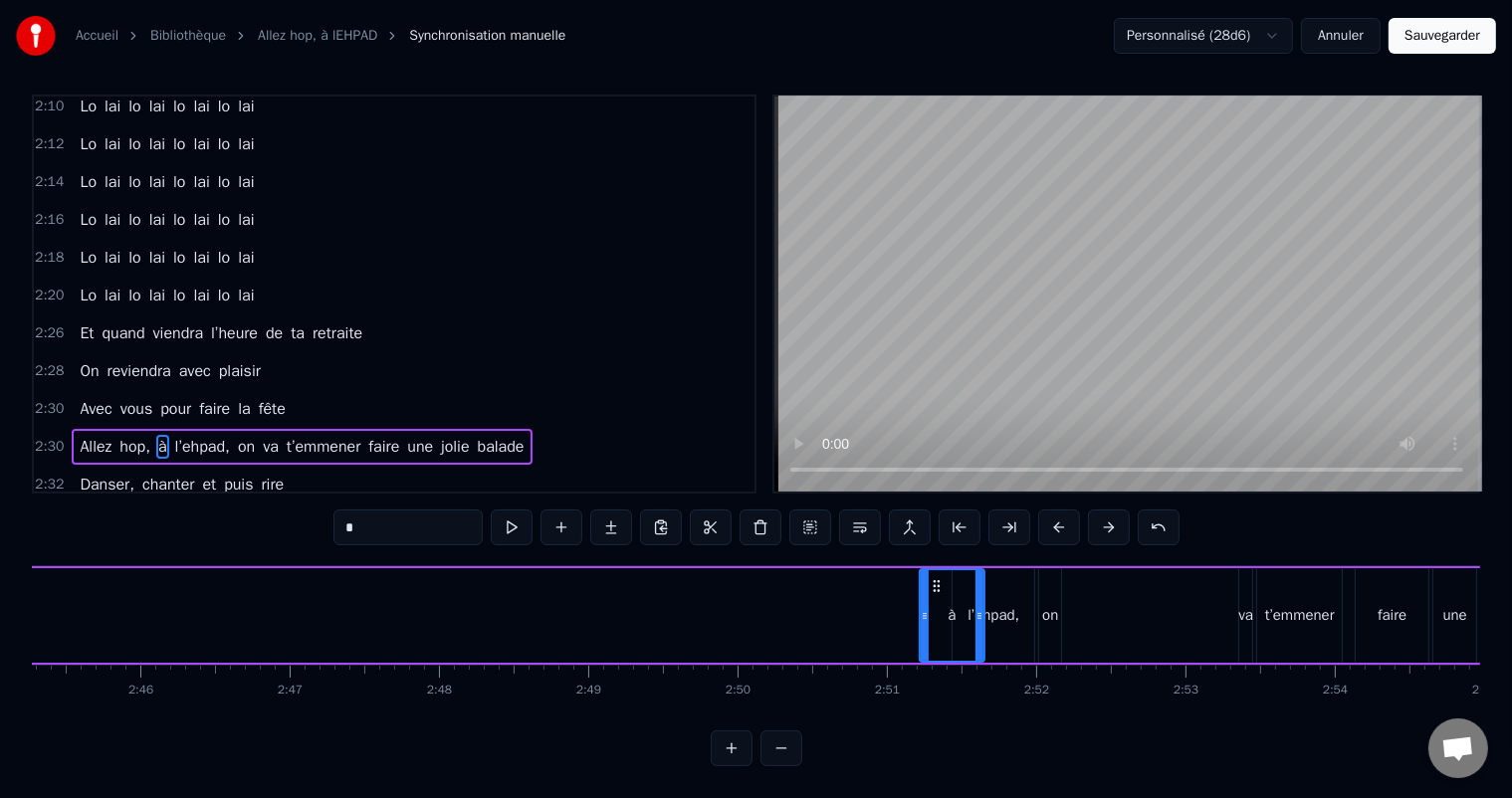 click on "hop," at bounding box center [134, 447] 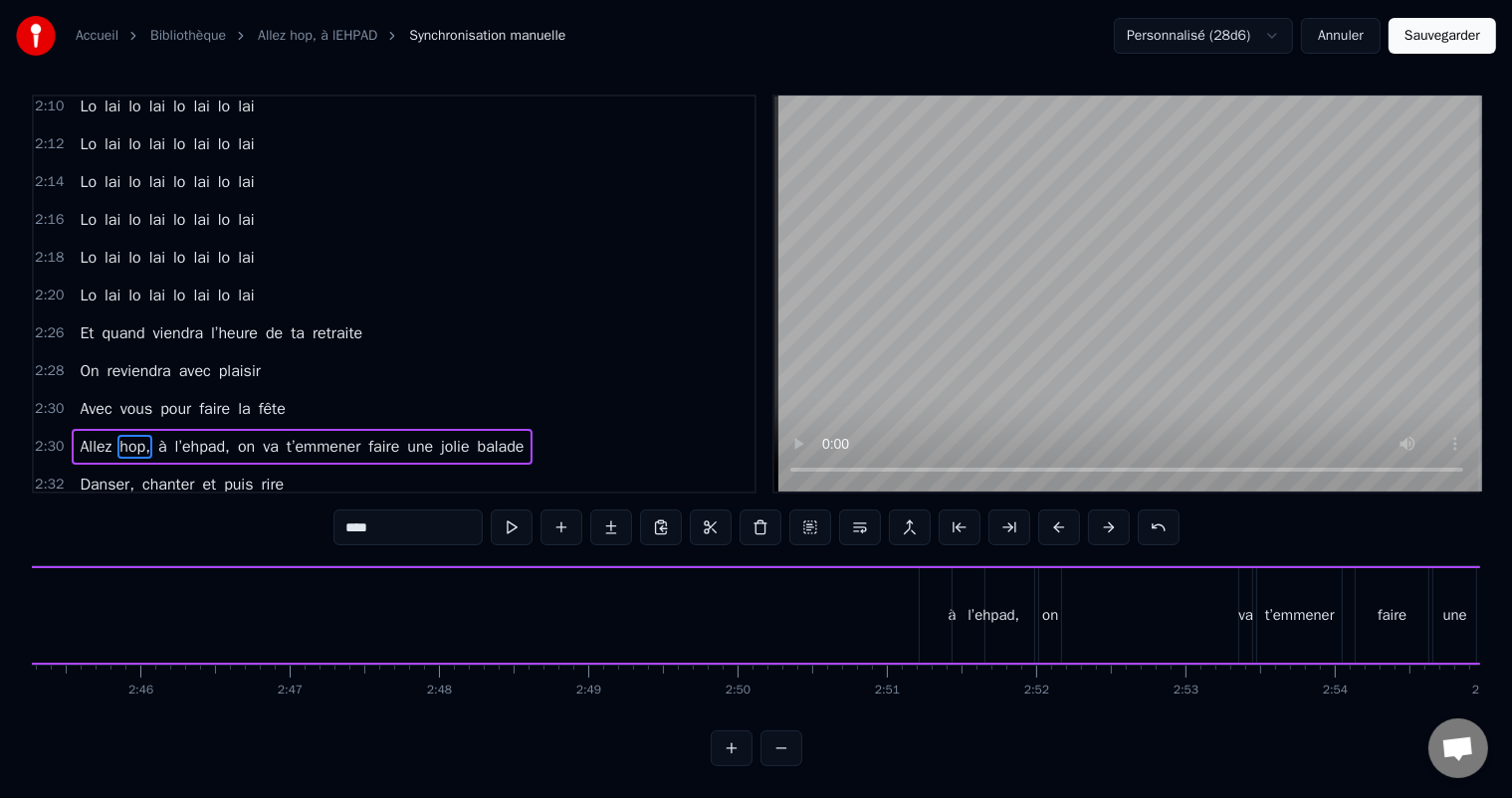 scroll, scrollTop: 9, scrollLeft: 0, axis: vertical 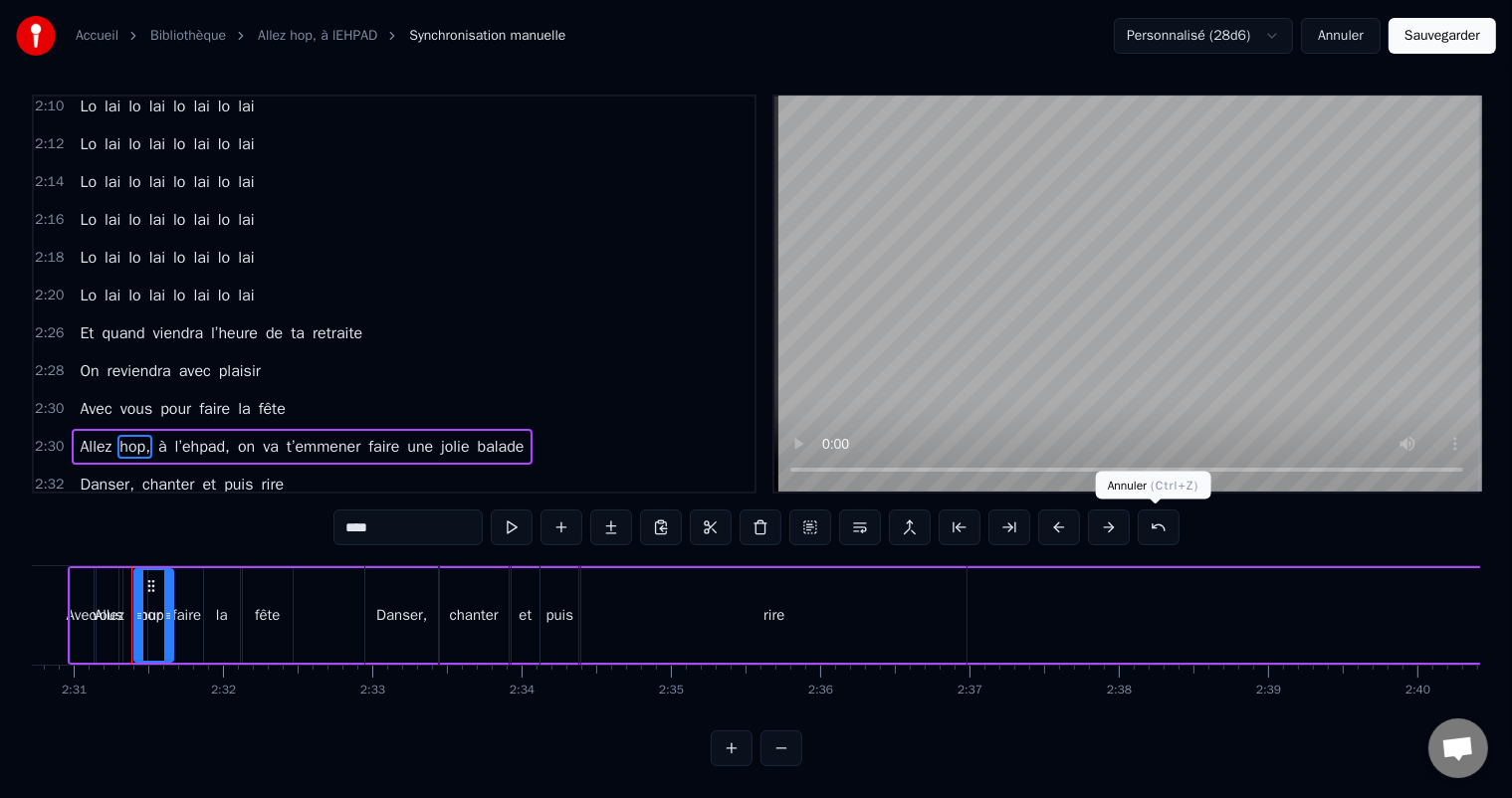click at bounding box center [1159, 527] 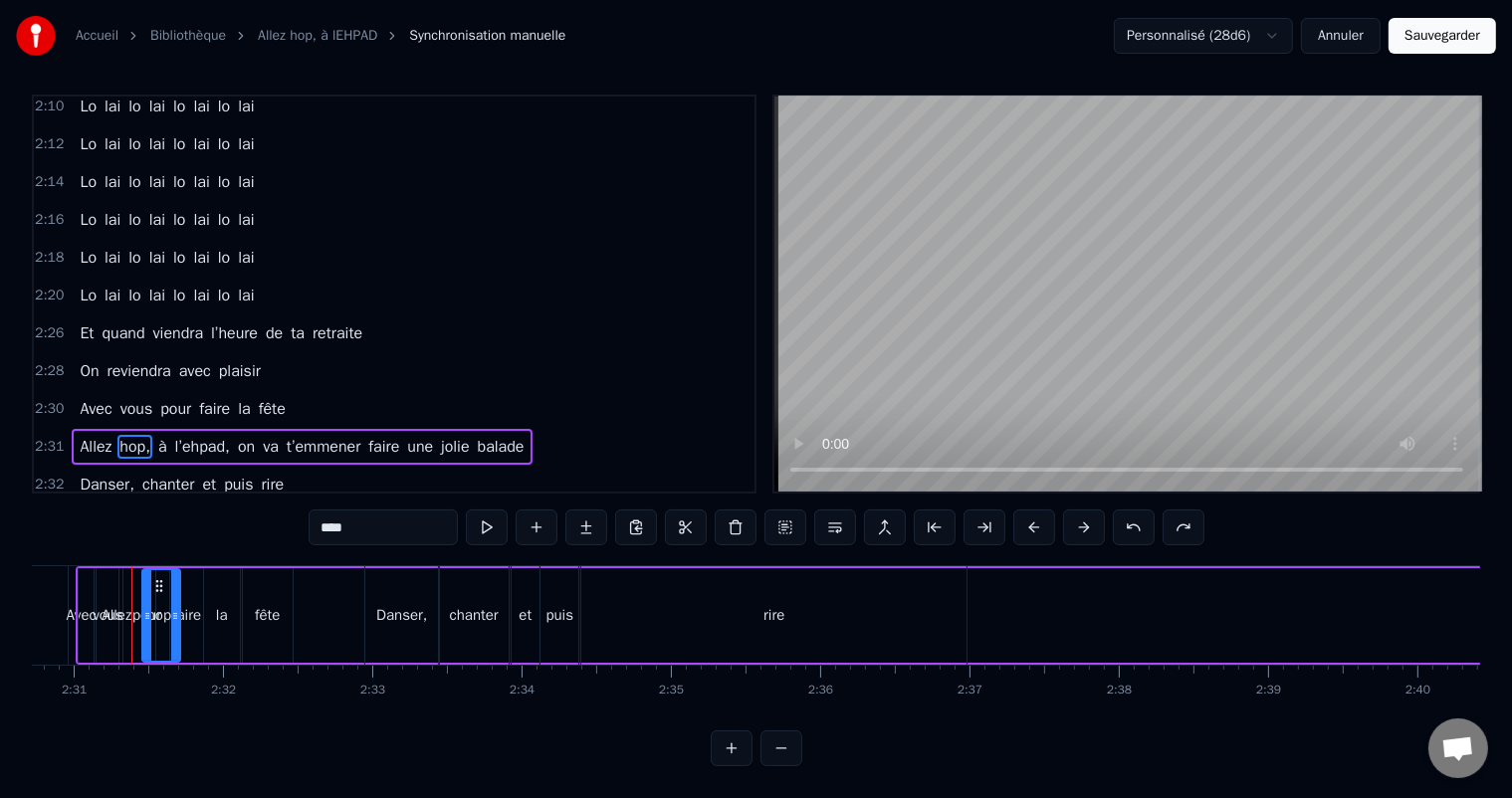 click on "****" at bounding box center (756, 527) 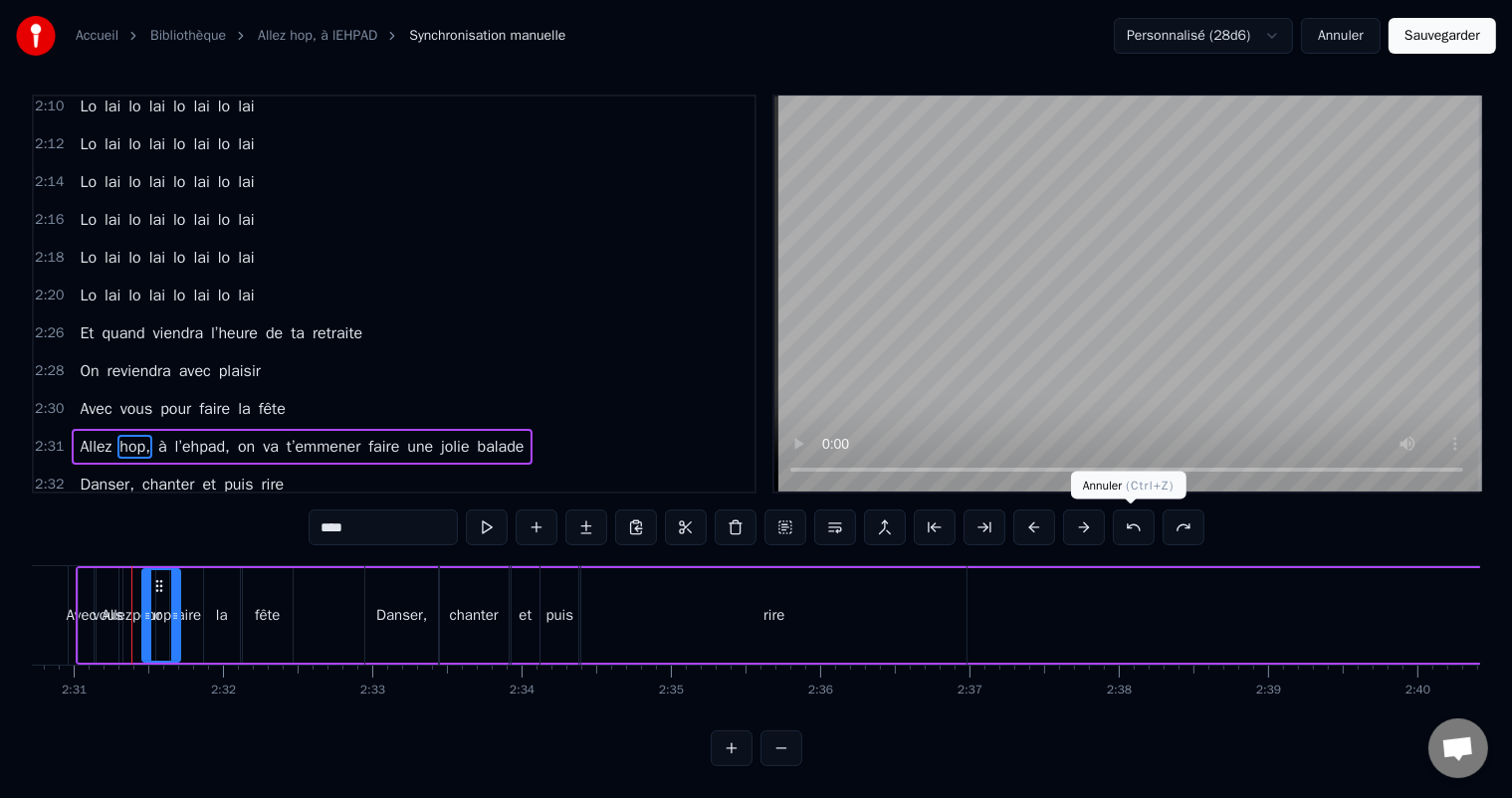 click at bounding box center (1134, 527) 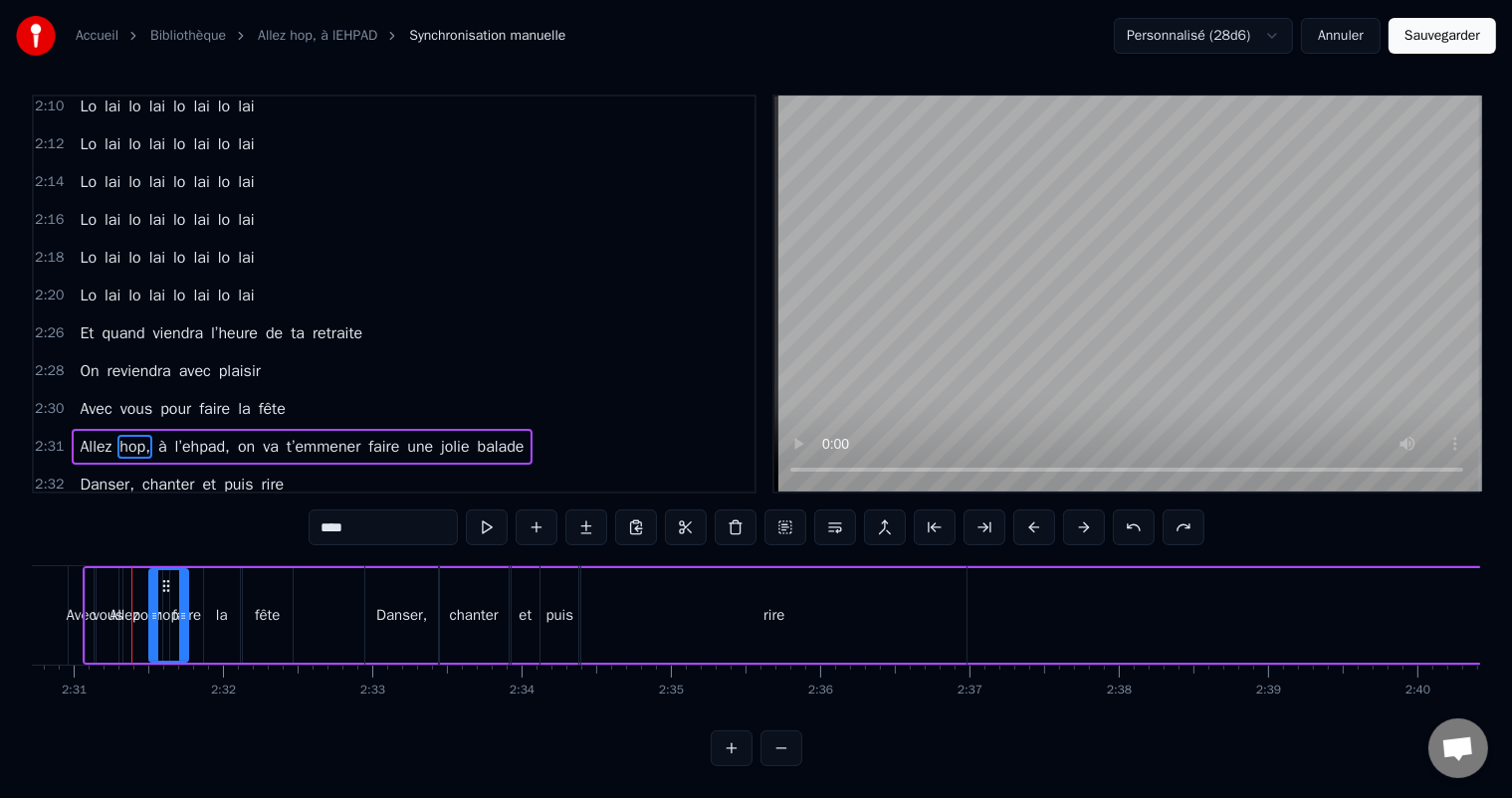 click at bounding box center (1134, 527) 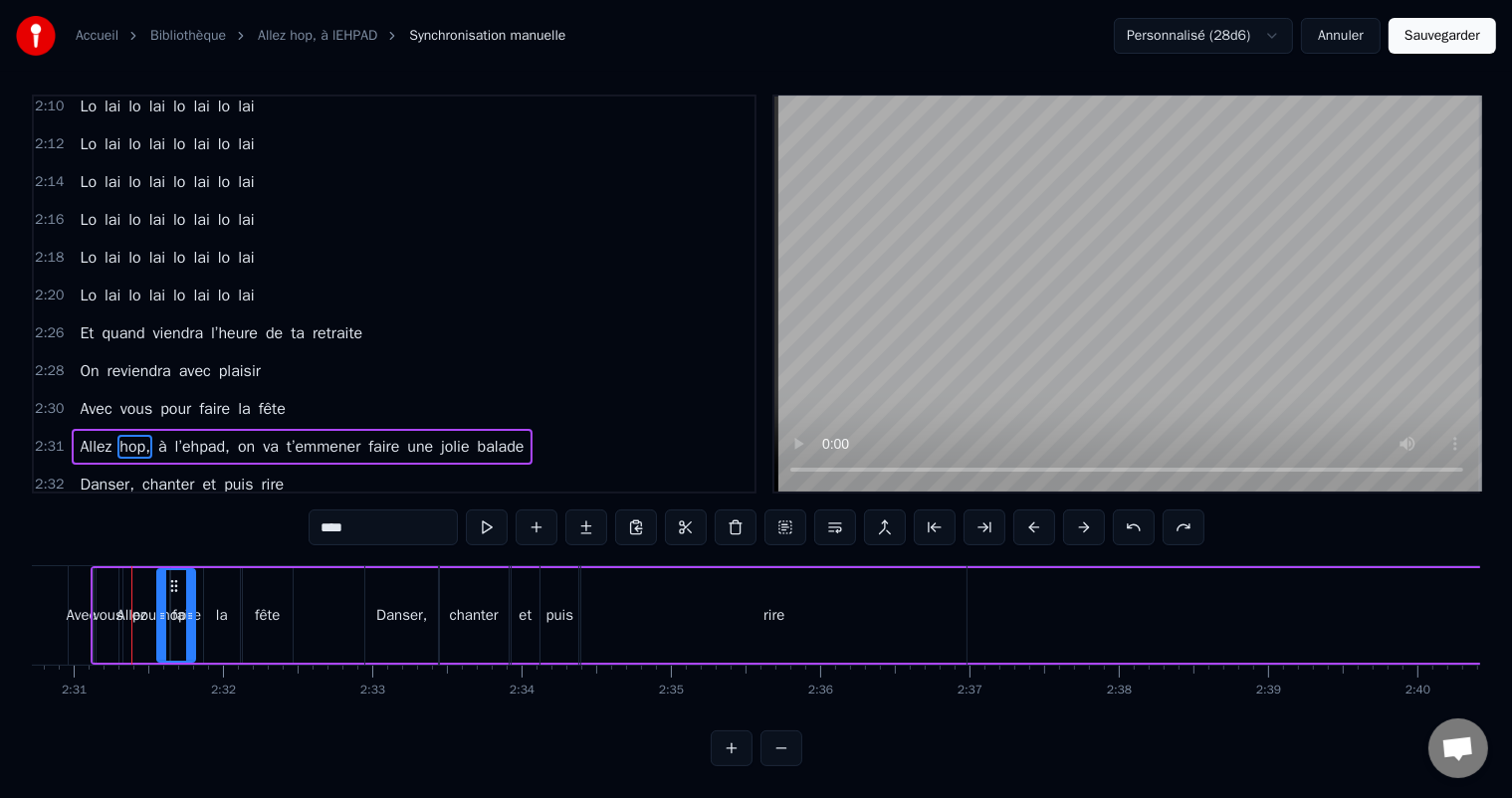 click at bounding box center (1134, 527) 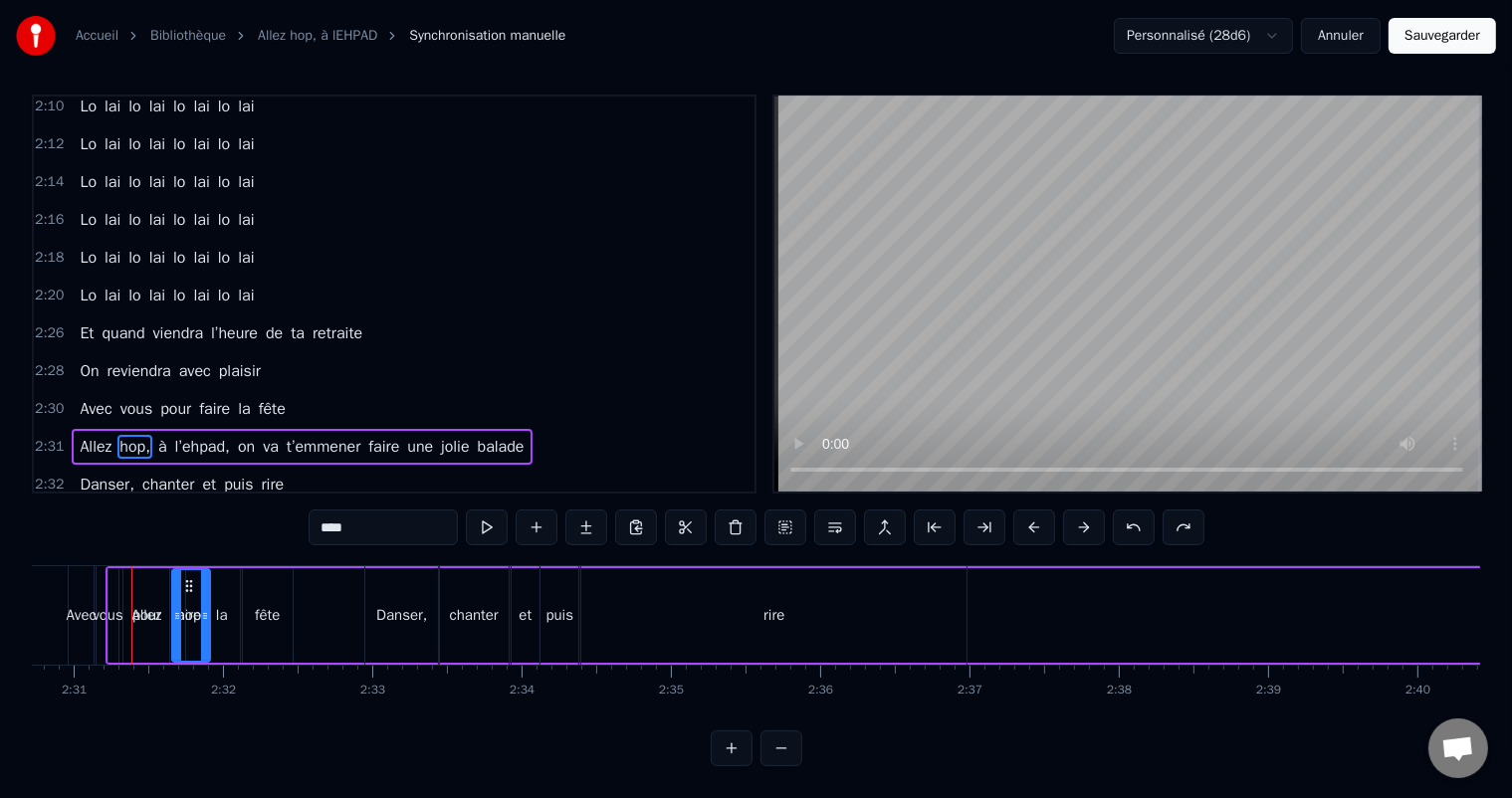 click at bounding box center (1134, 527) 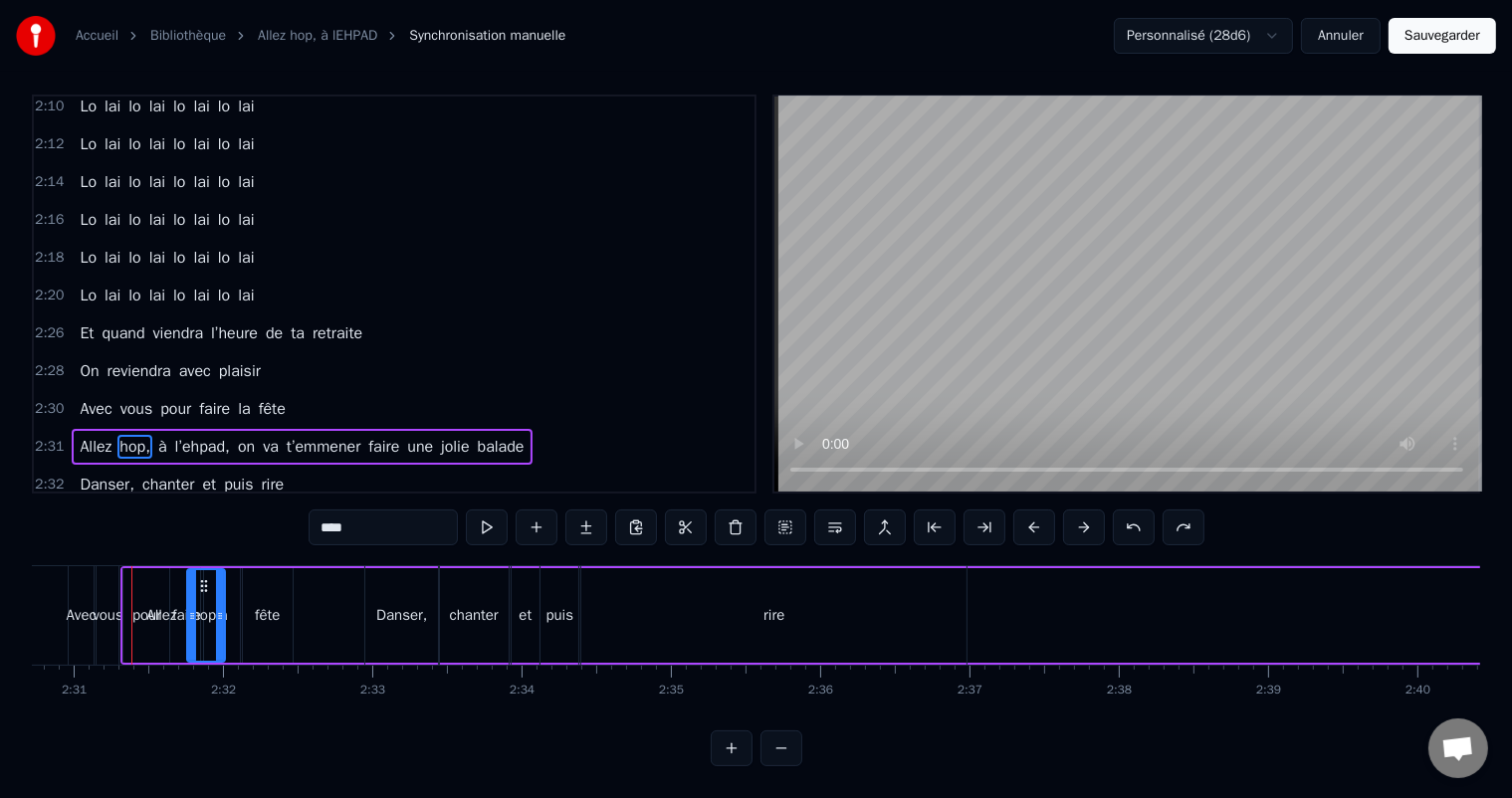 click at bounding box center [1134, 527] 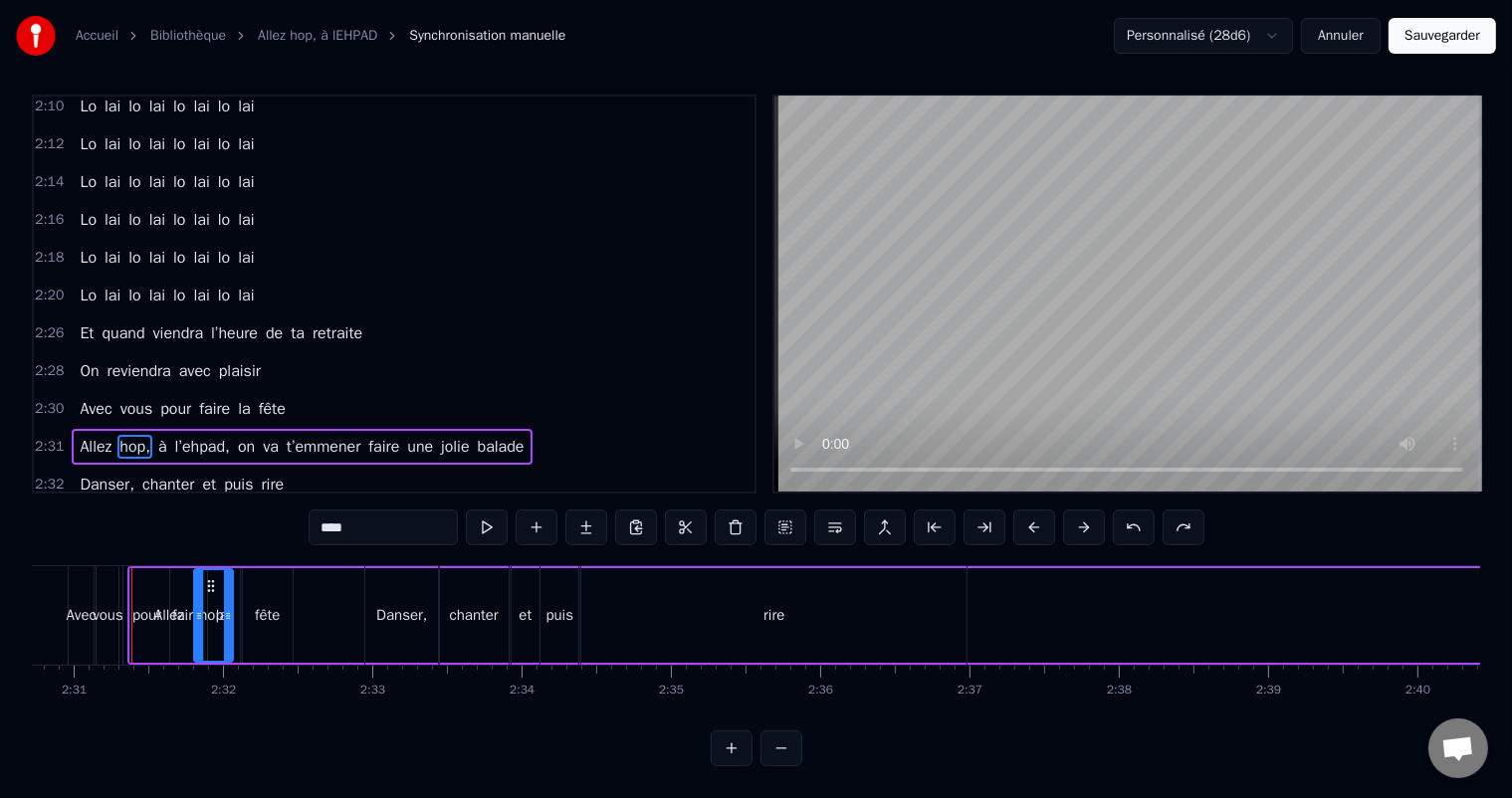 click at bounding box center (1134, 527) 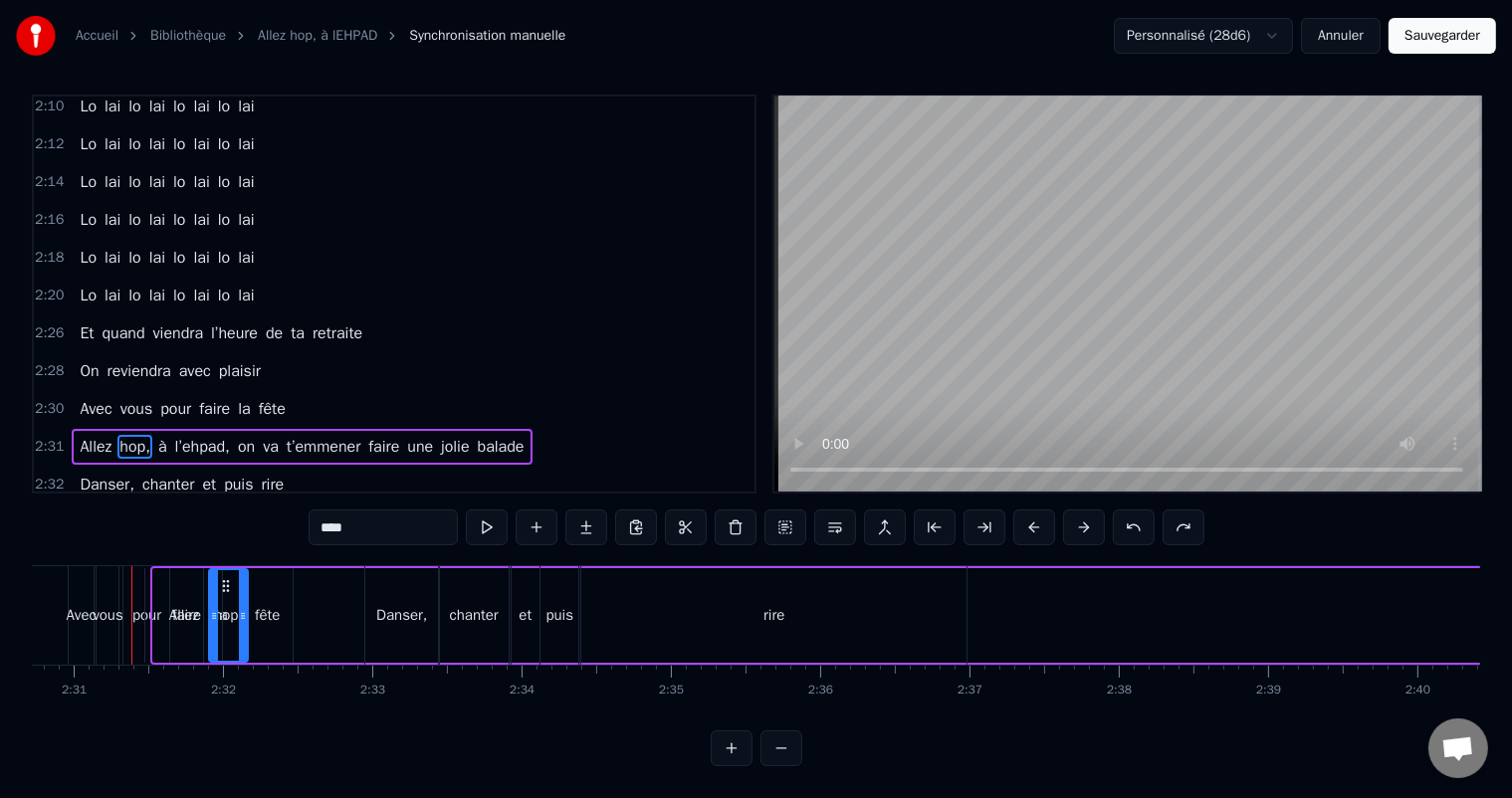 click at bounding box center (1134, 527) 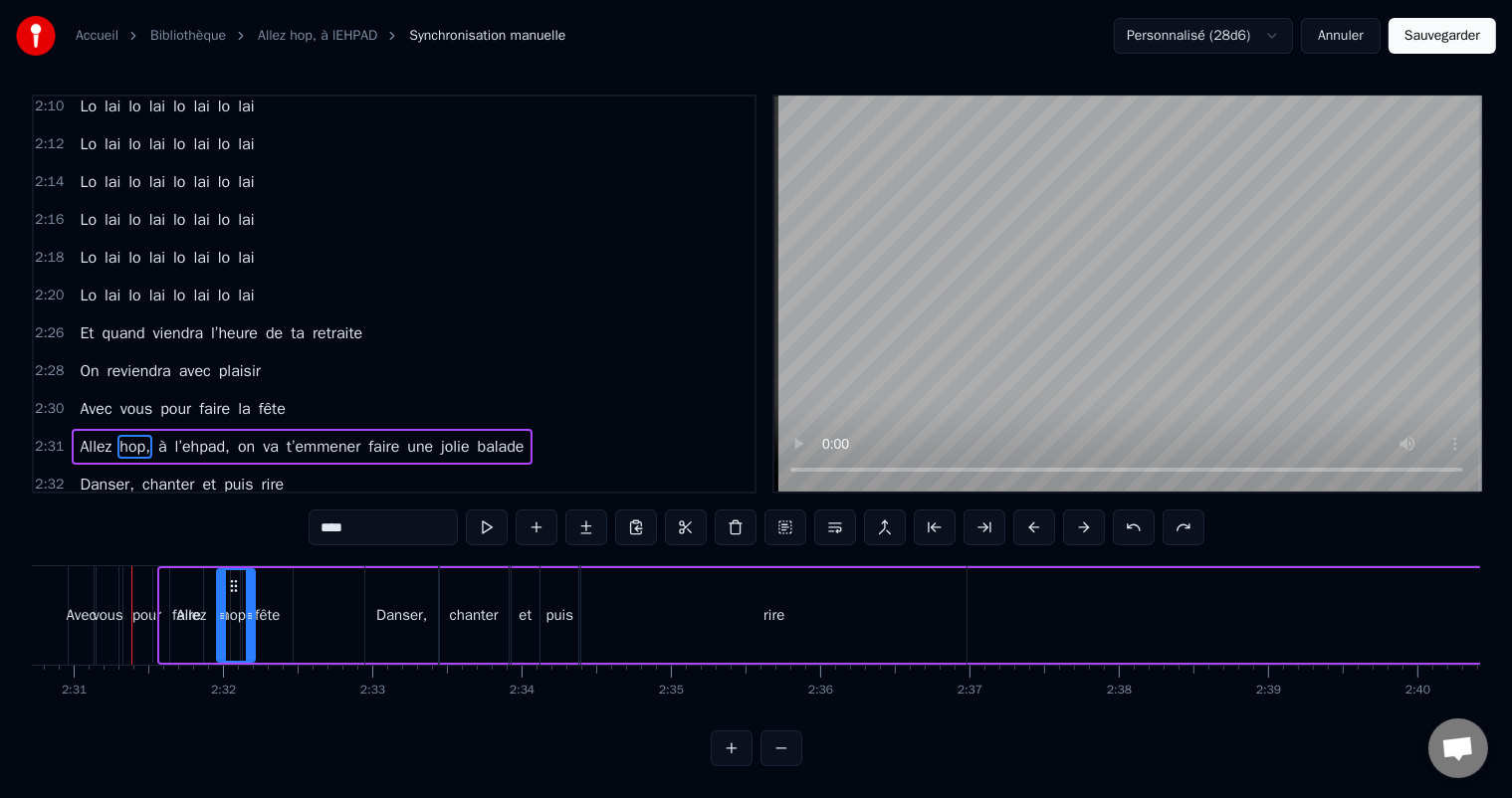 click at bounding box center (1134, 527) 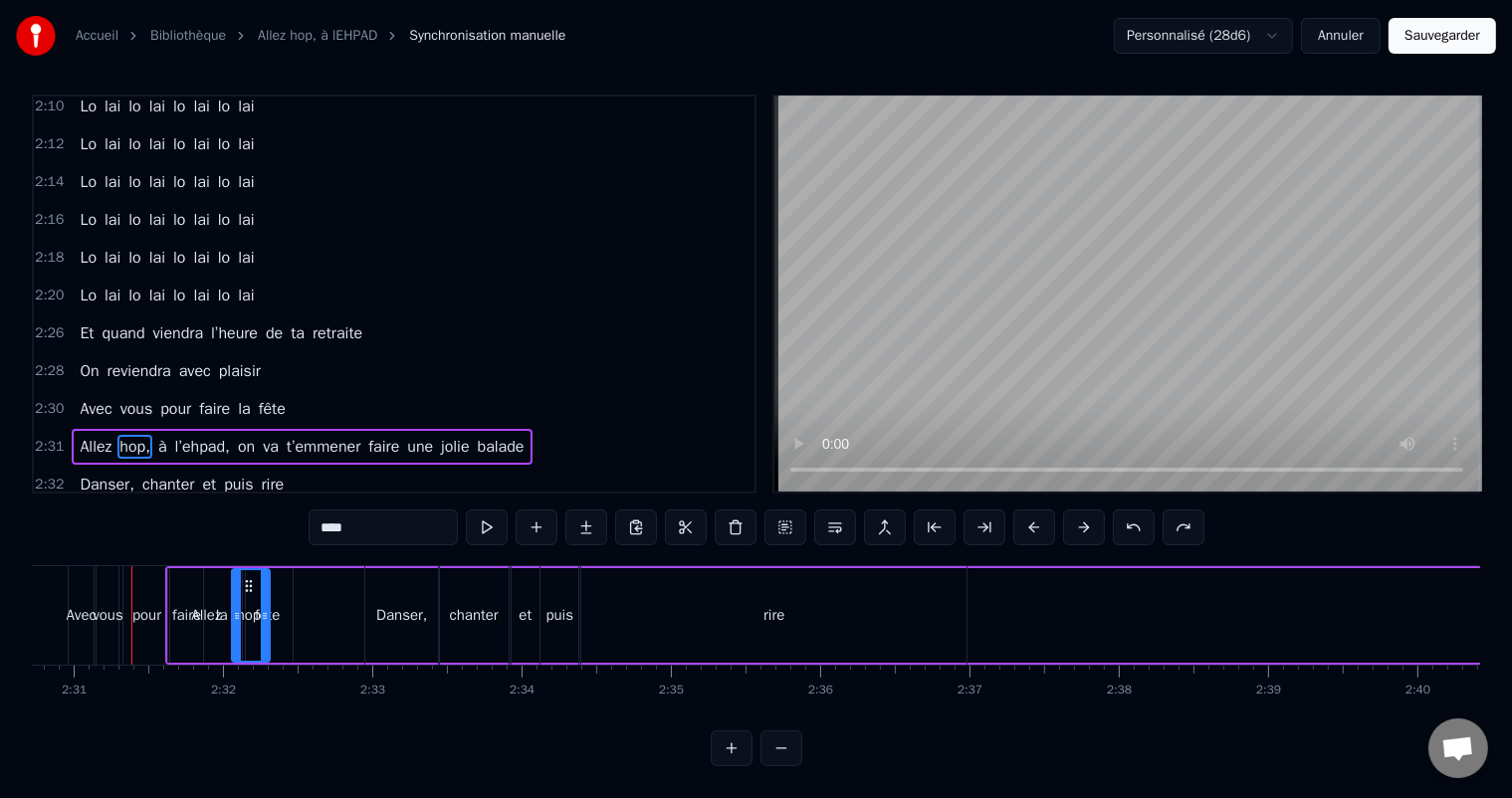 click at bounding box center [1134, 527] 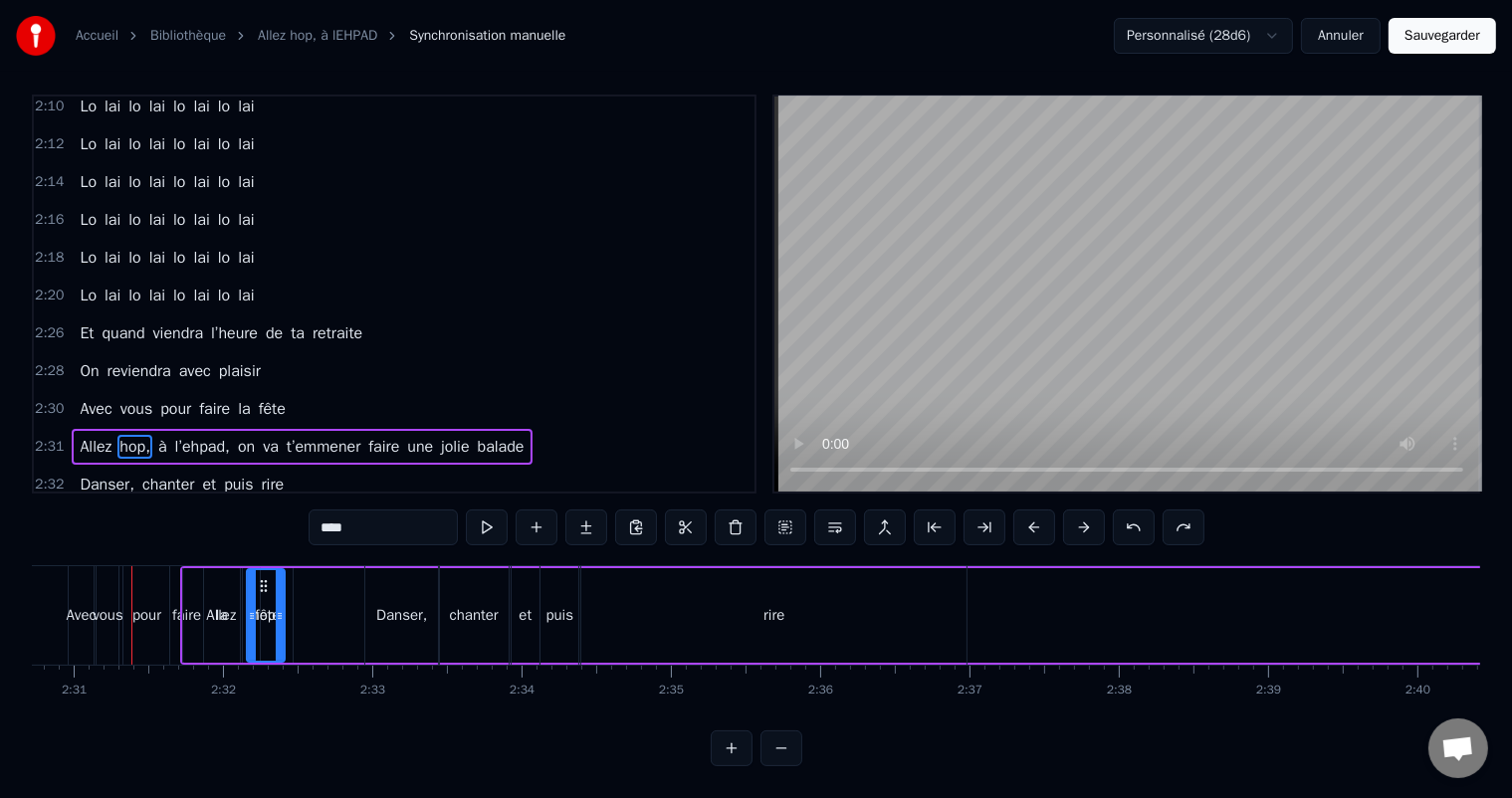 click at bounding box center [1134, 527] 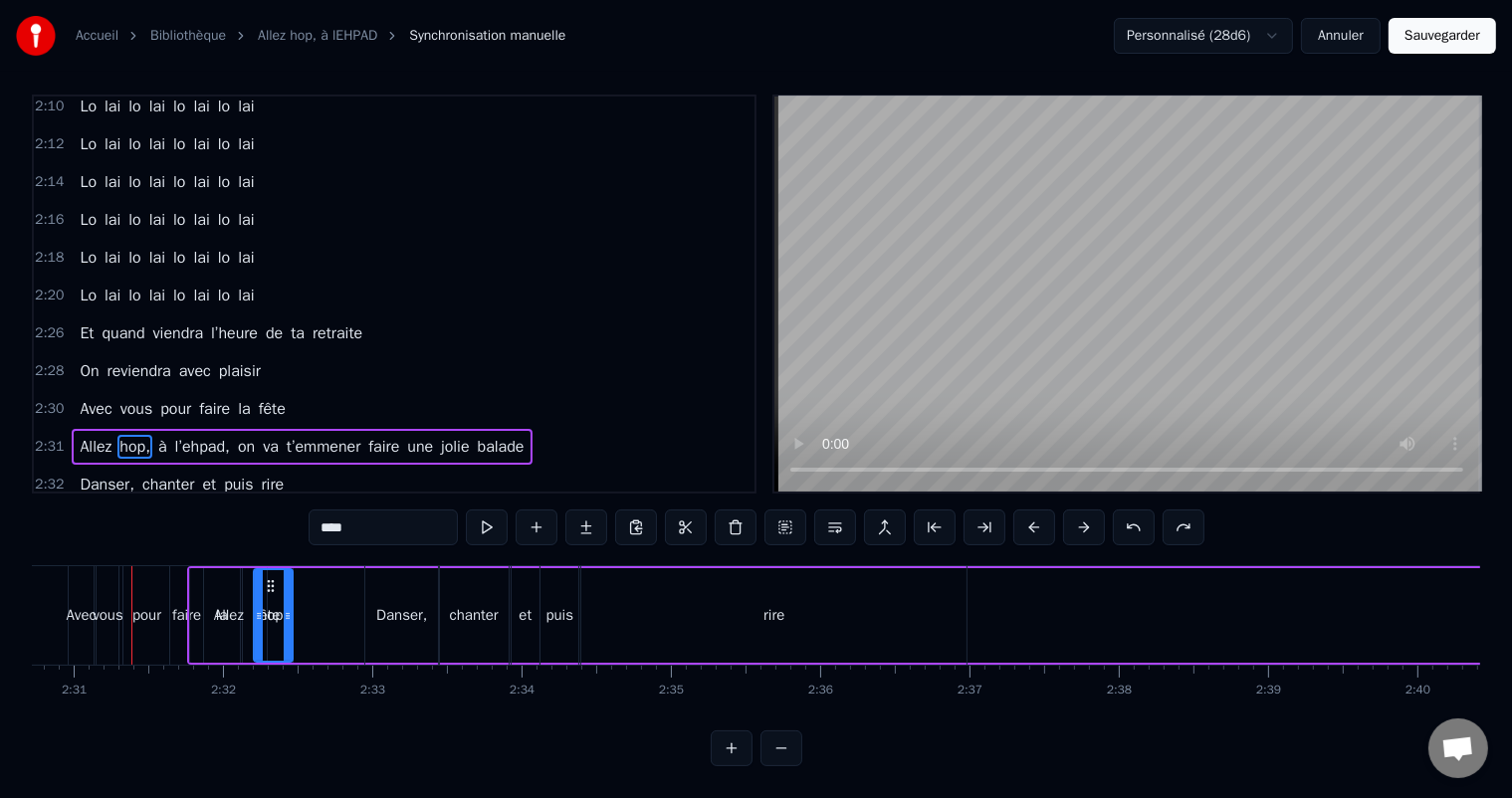 click at bounding box center (1134, 527) 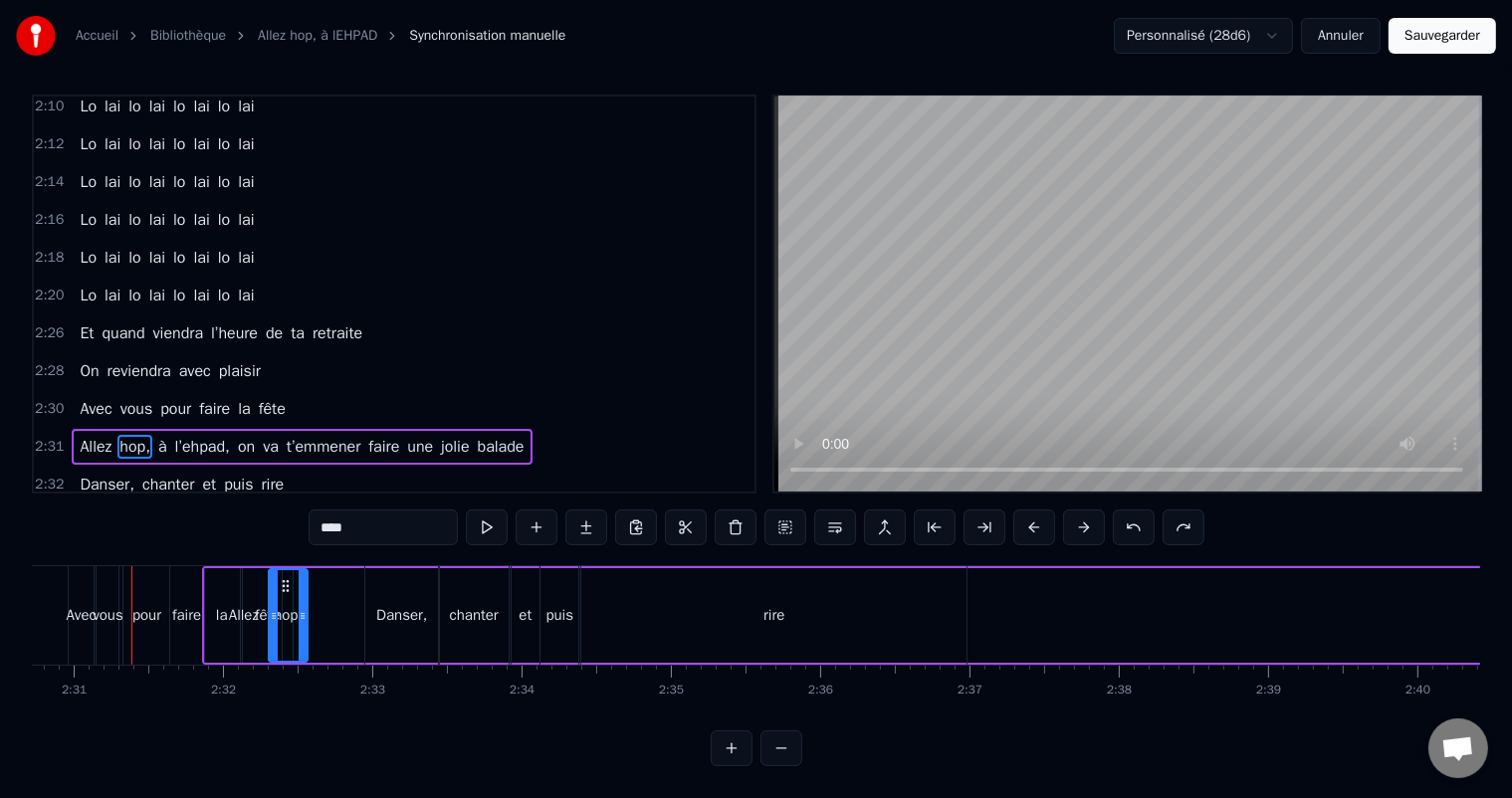 click at bounding box center (1134, 527) 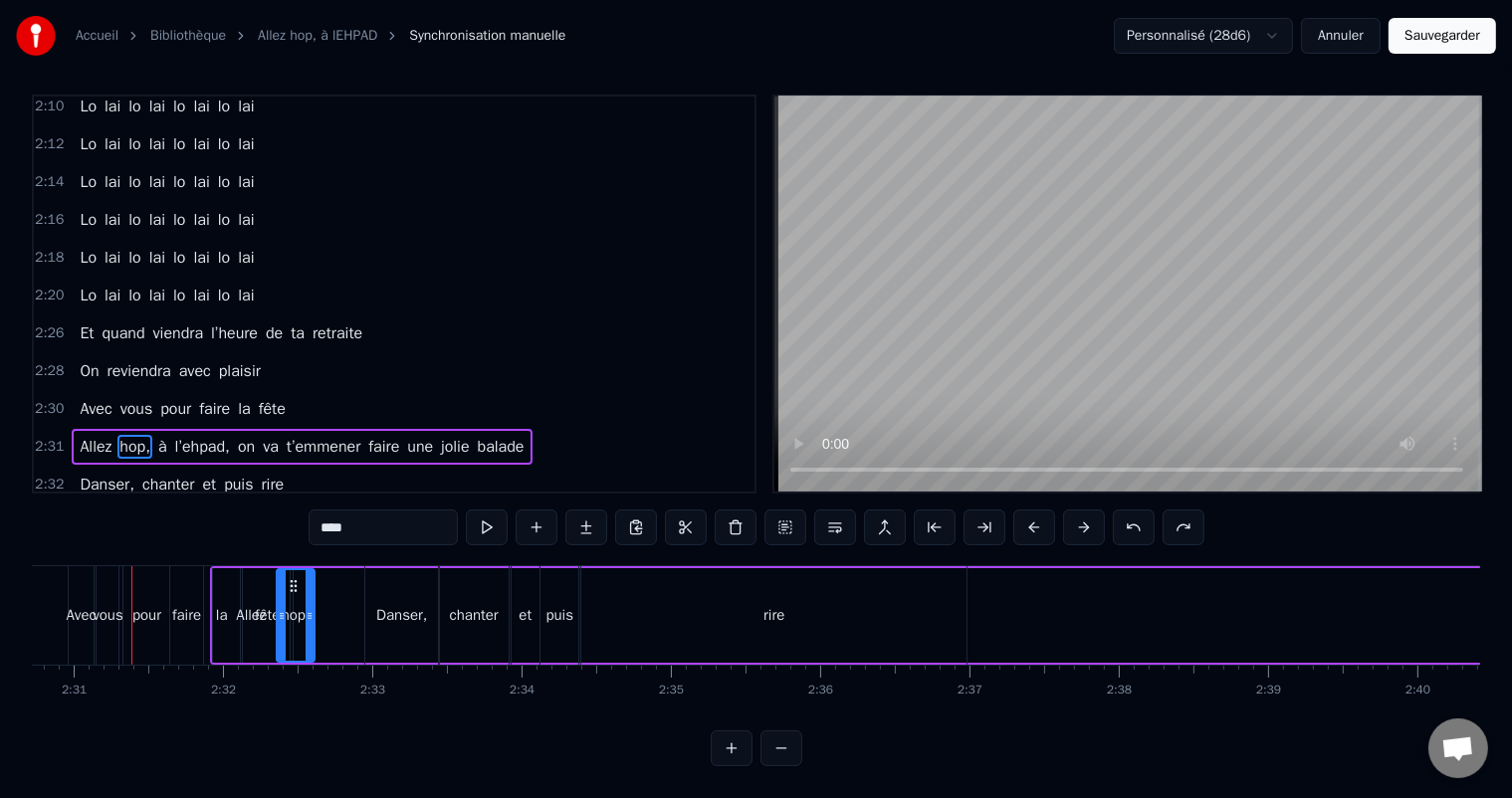 click at bounding box center [1134, 527] 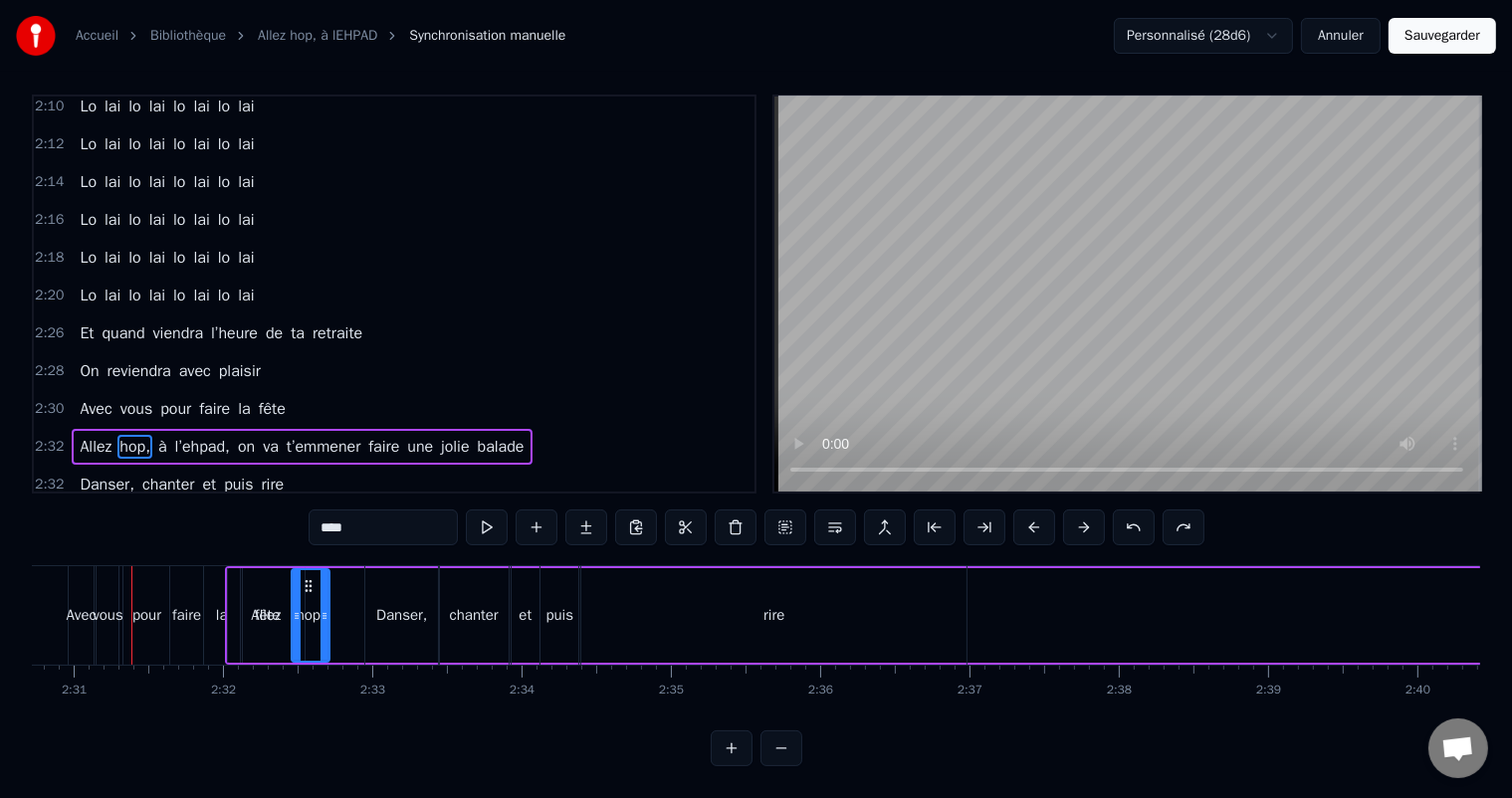 click at bounding box center (1134, 527) 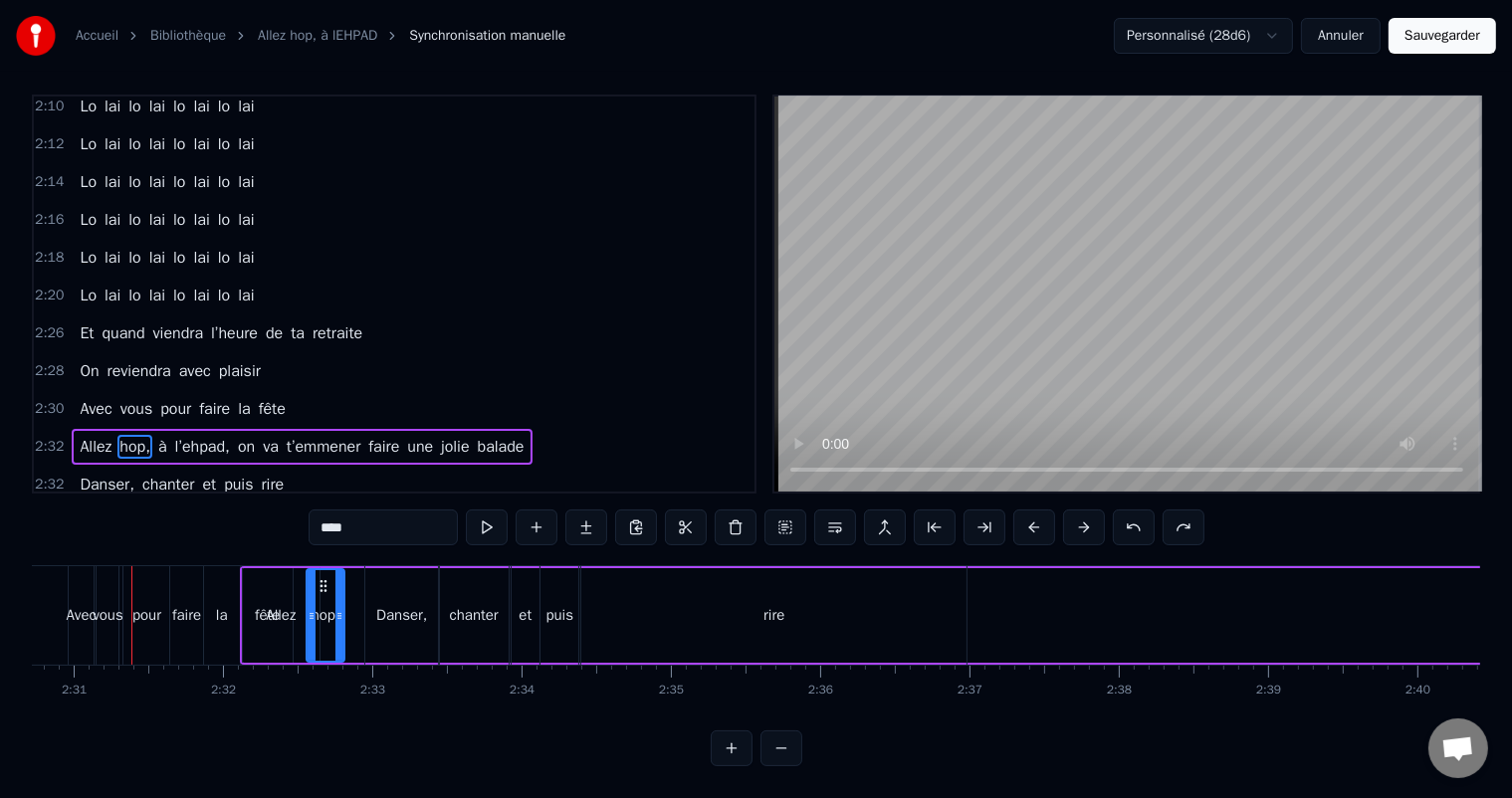 click at bounding box center [1134, 527] 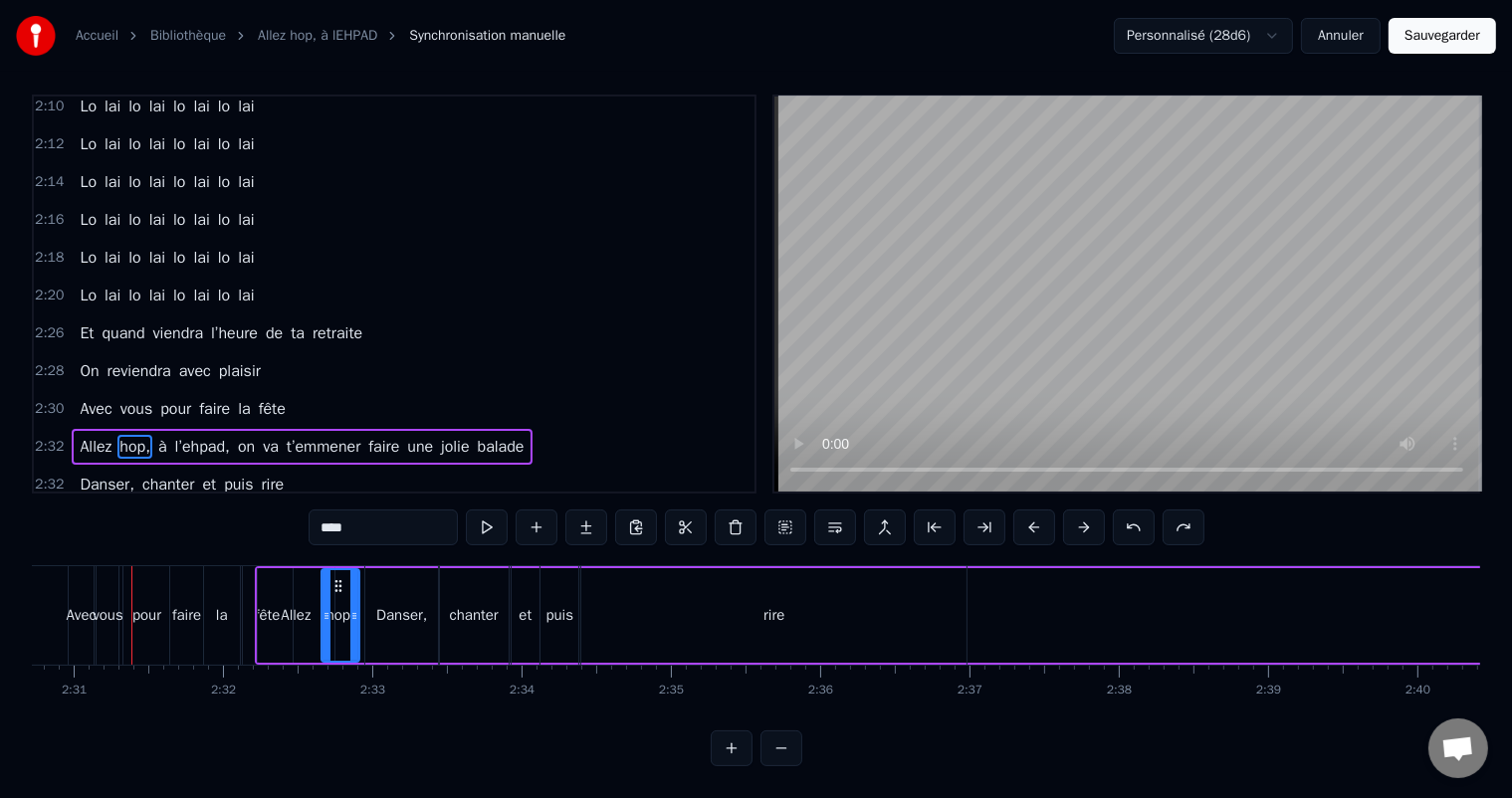 click at bounding box center [1134, 527] 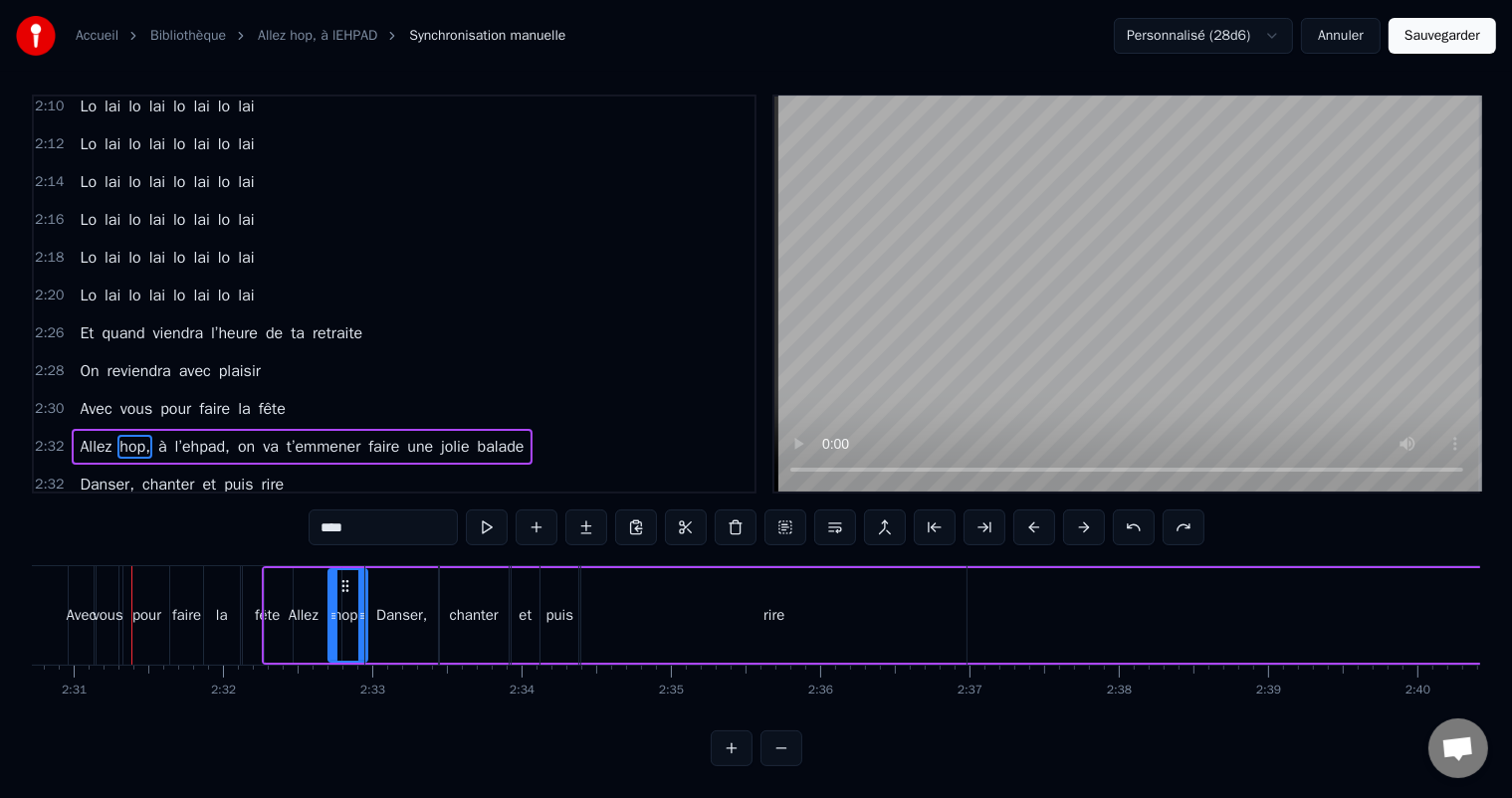 click at bounding box center (1134, 527) 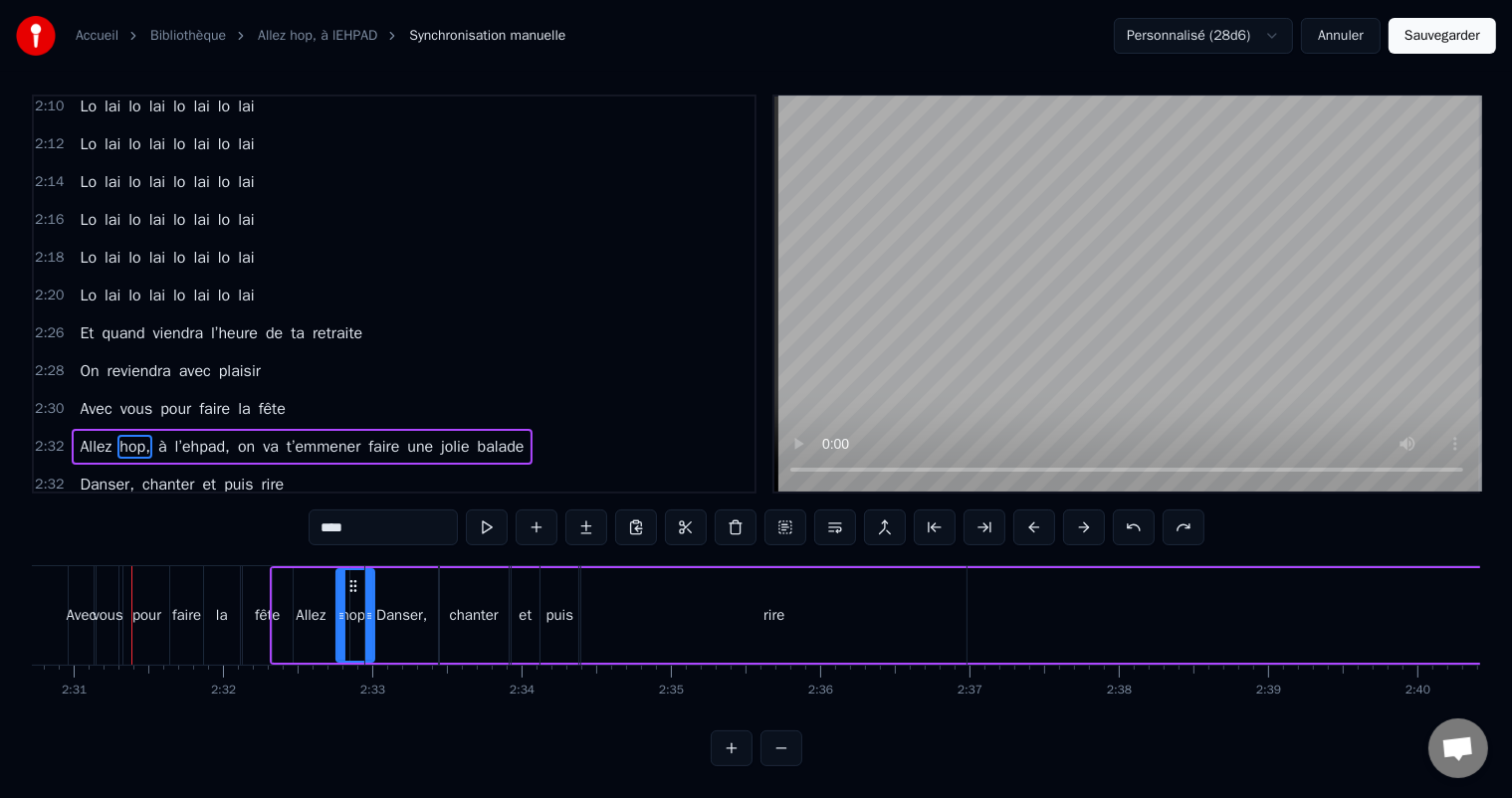 click at bounding box center (1134, 527) 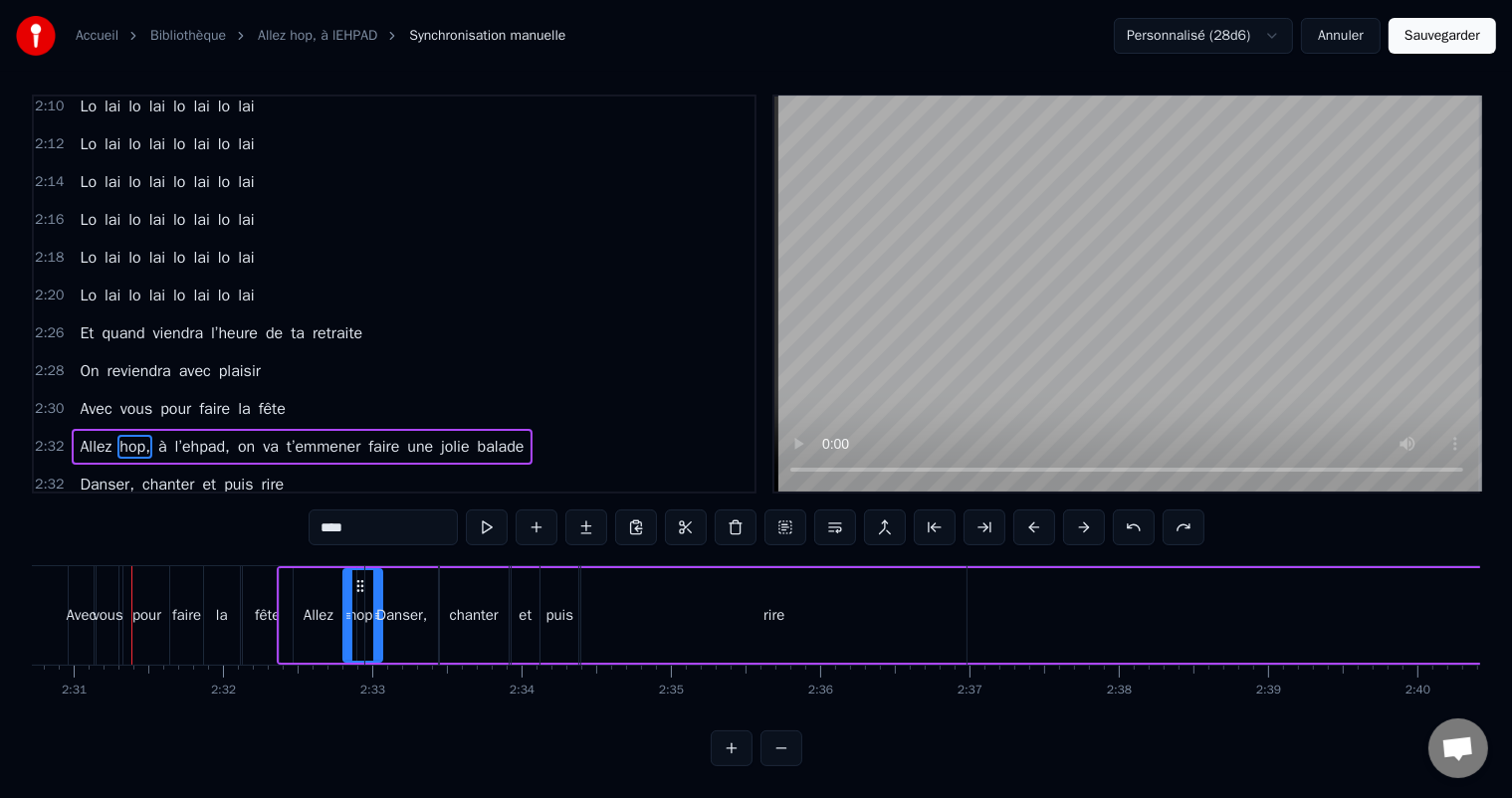 click at bounding box center (1134, 527) 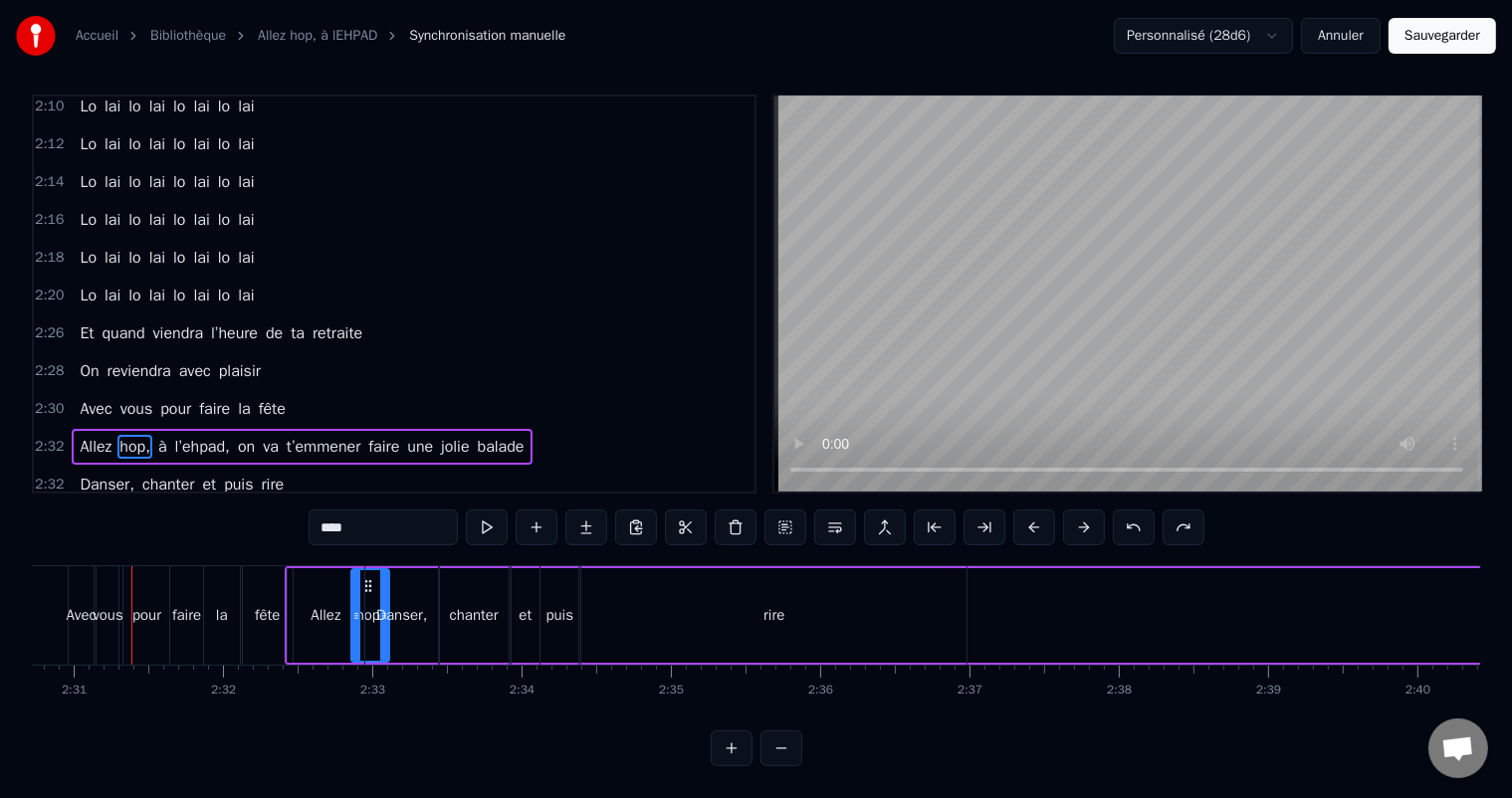 click at bounding box center [1134, 527] 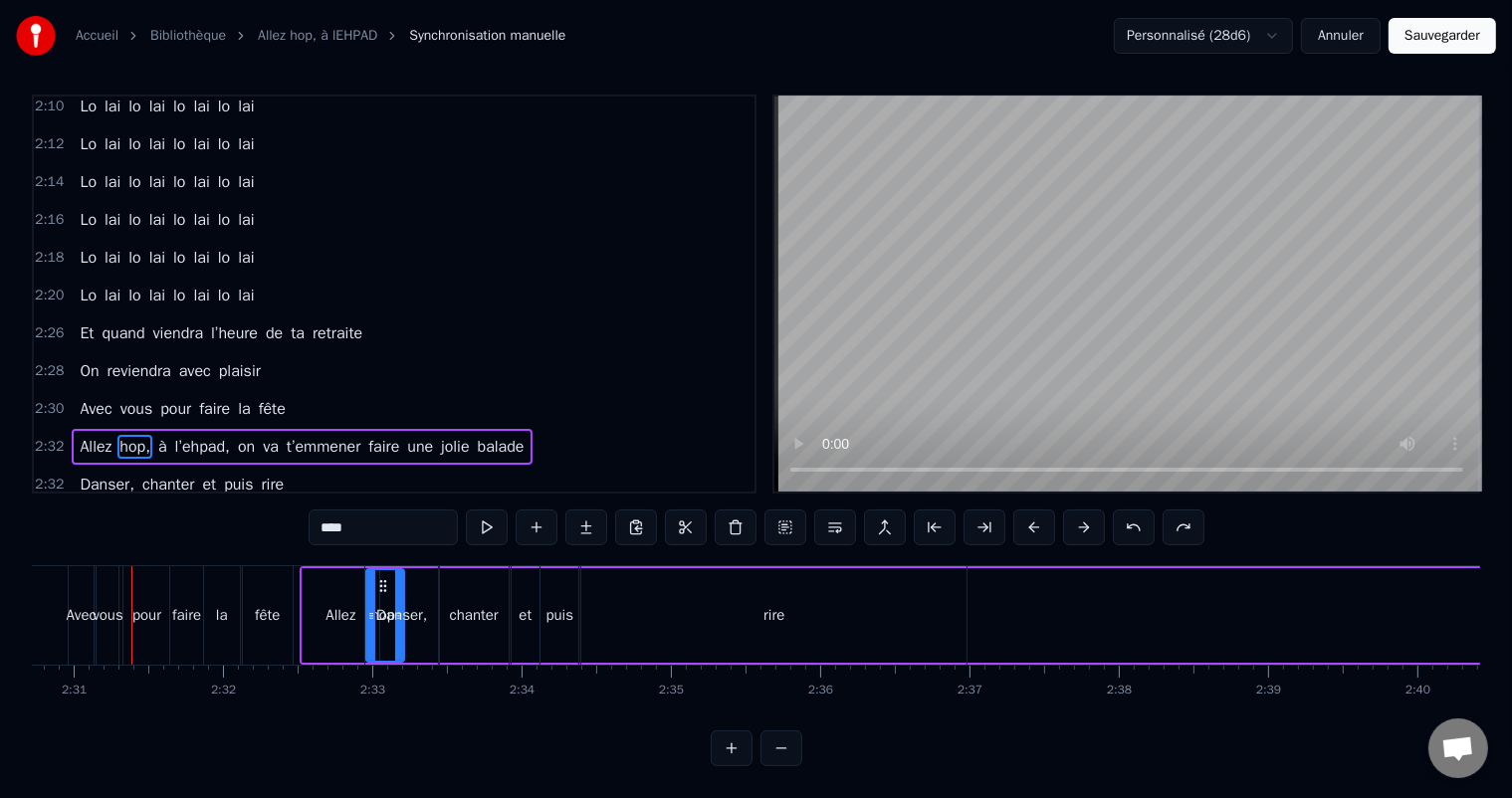 click at bounding box center (1134, 527) 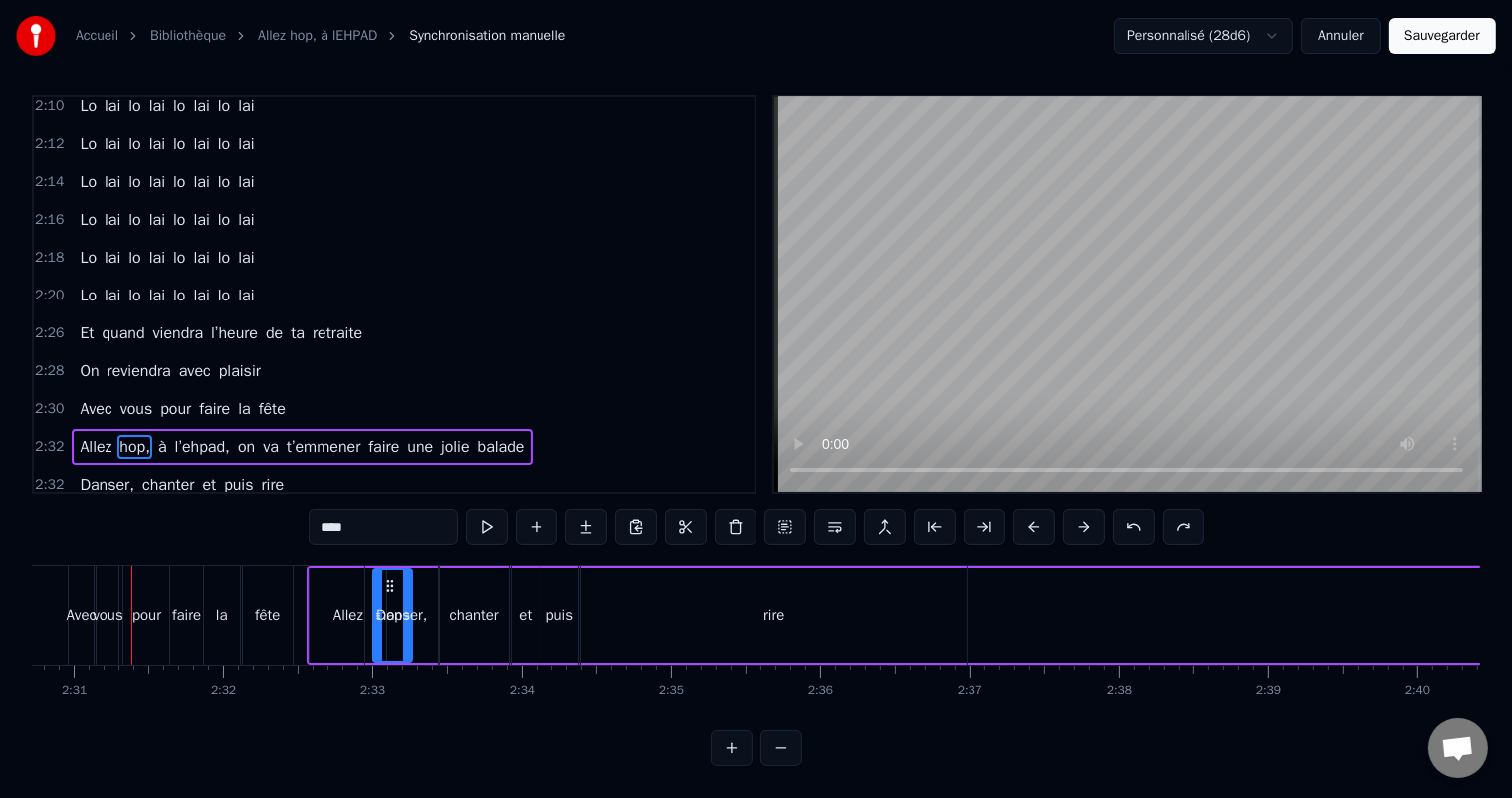 click at bounding box center [1134, 527] 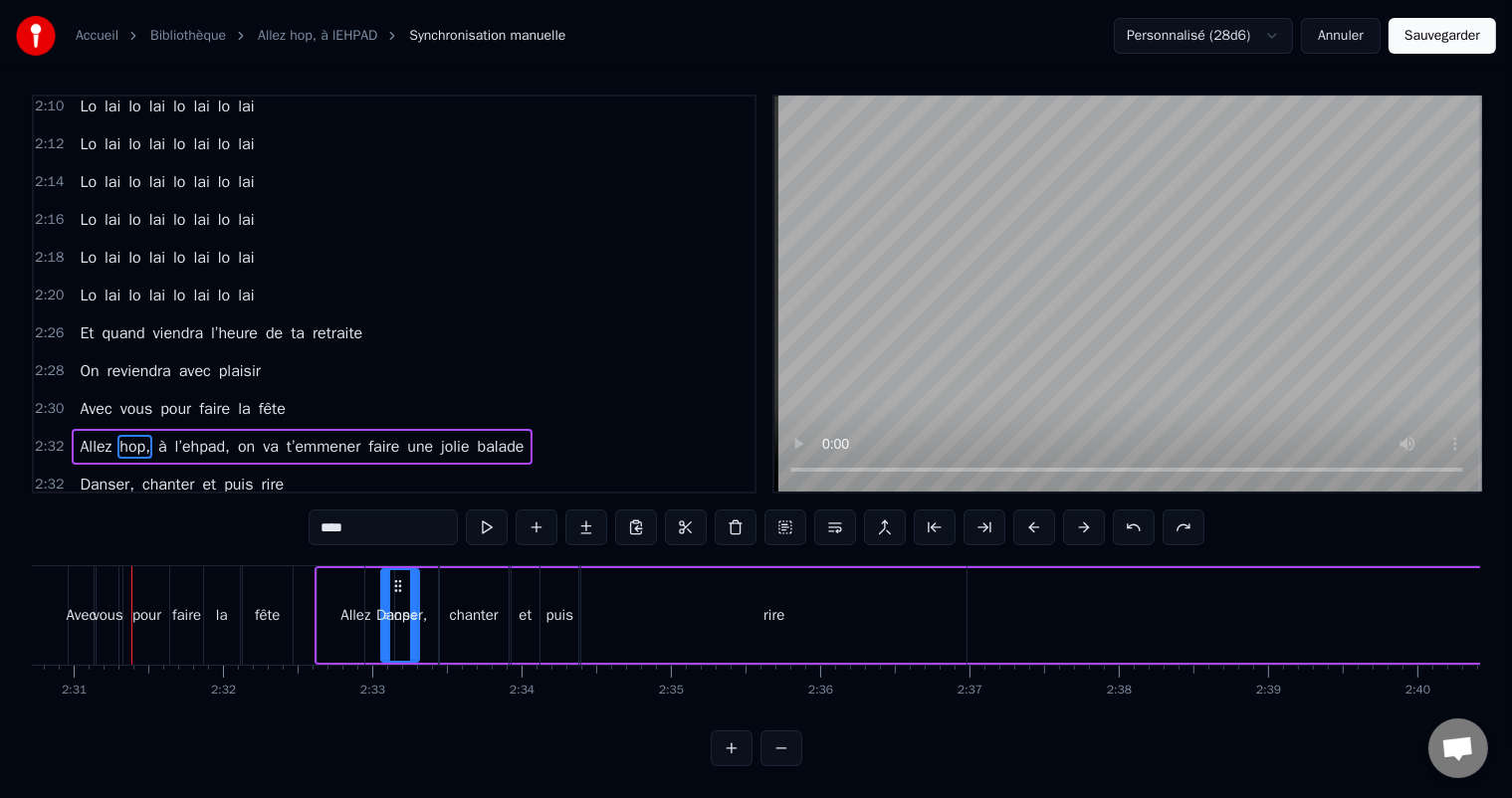 click at bounding box center (1134, 527) 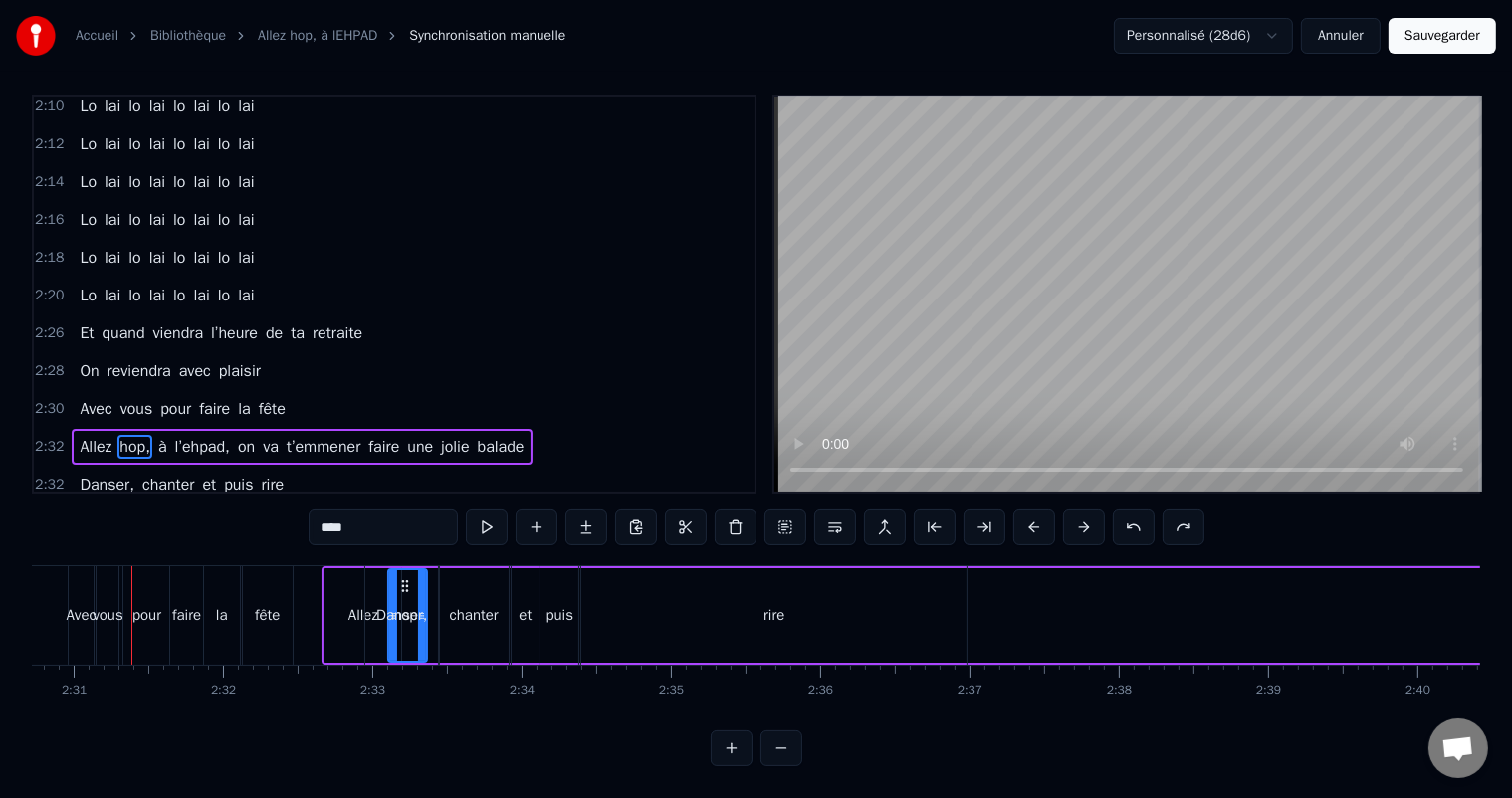 click at bounding box center [1134, 527] 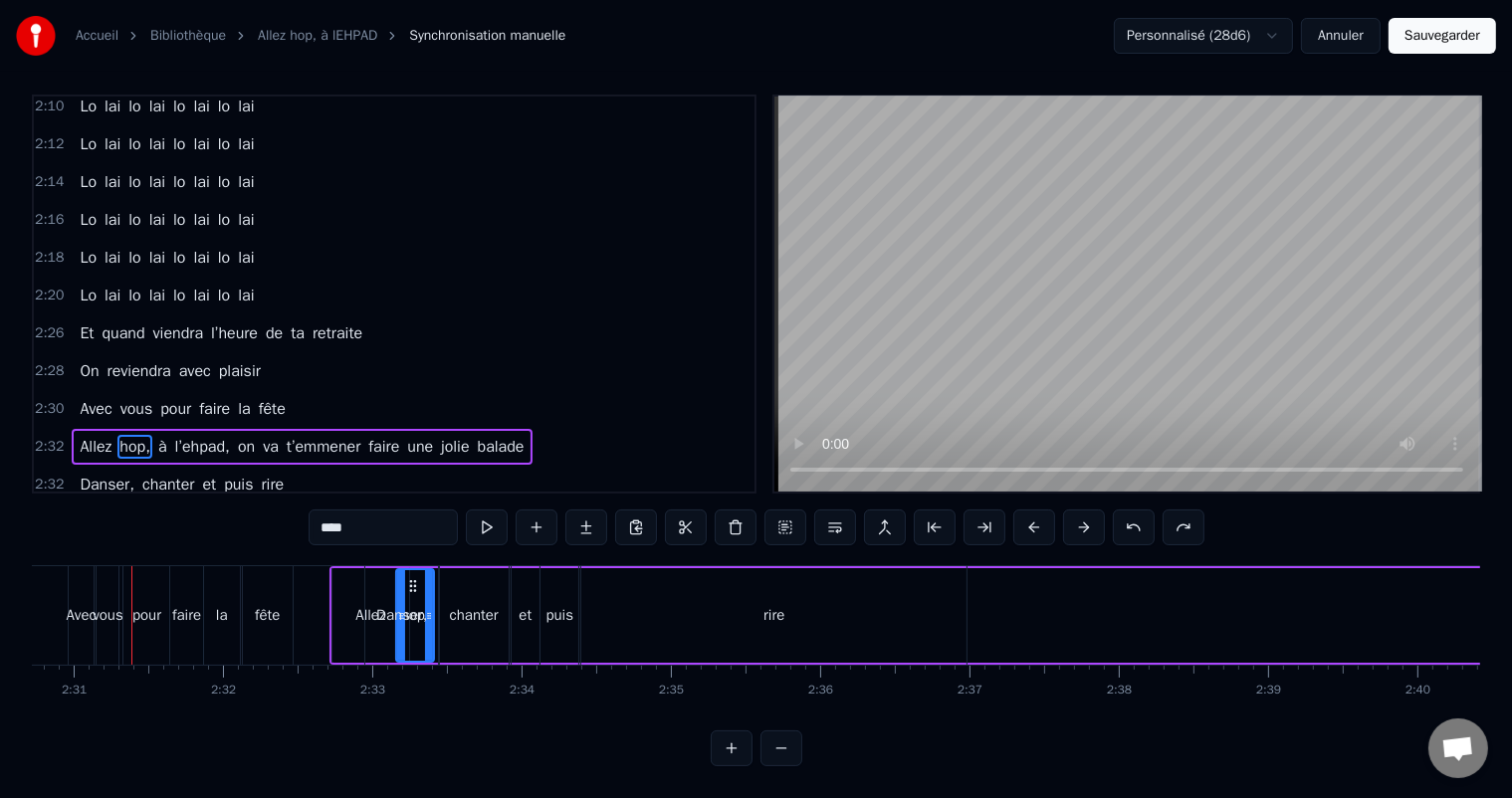 click at bounding box center [1134, 527] 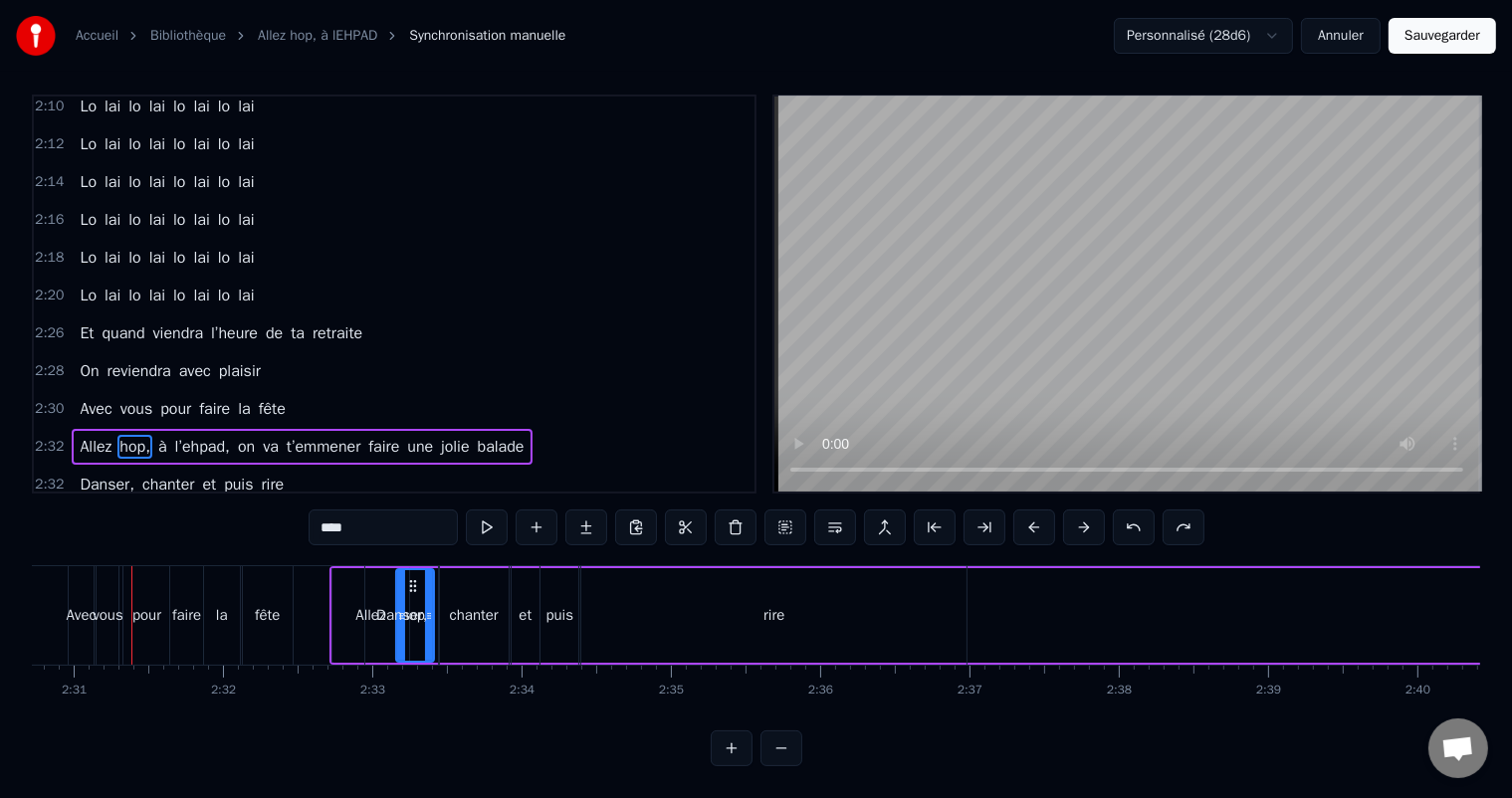 click at bounding box center (1134, 527) 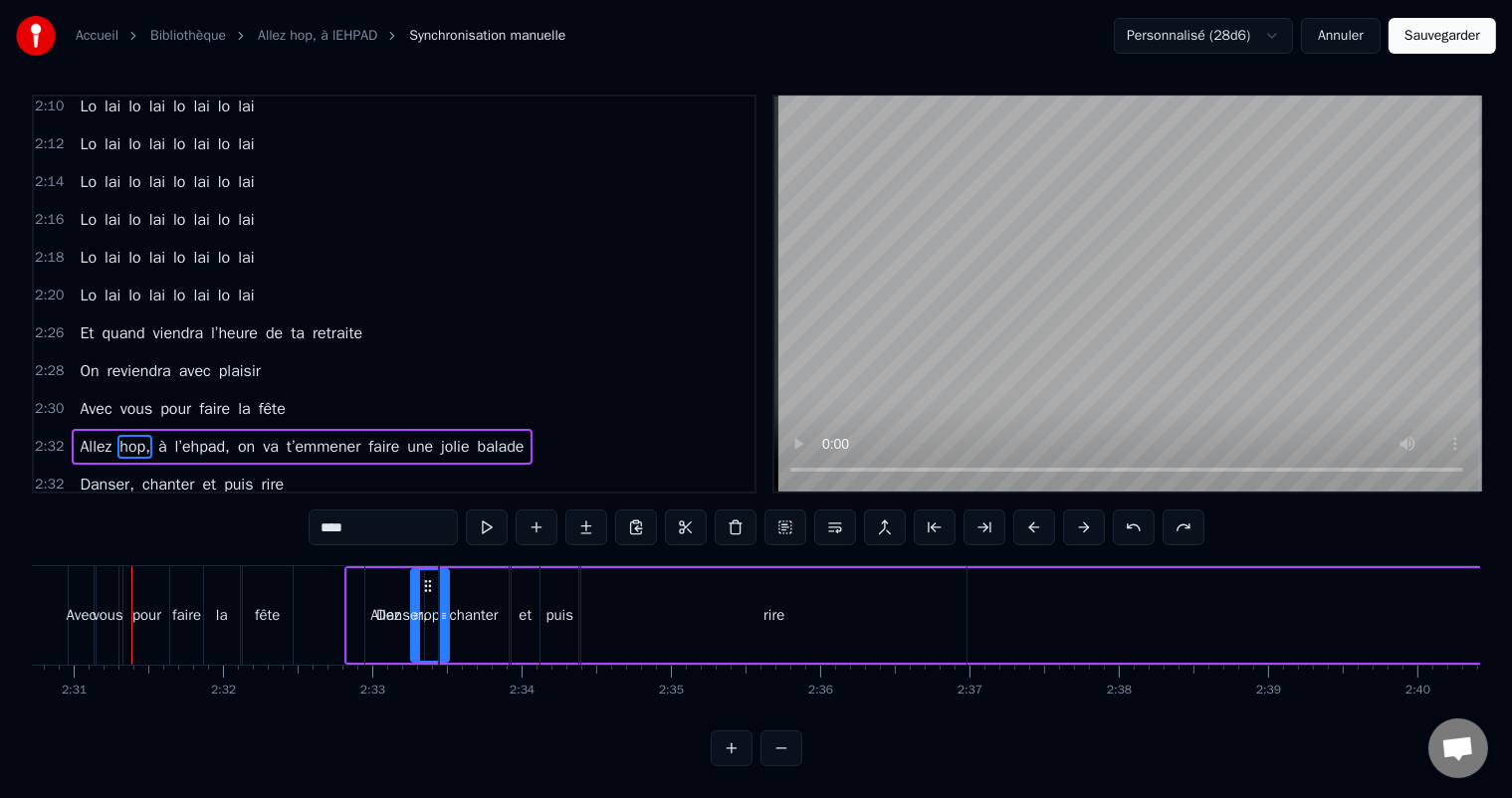 click at bounding box center [1134, 527] 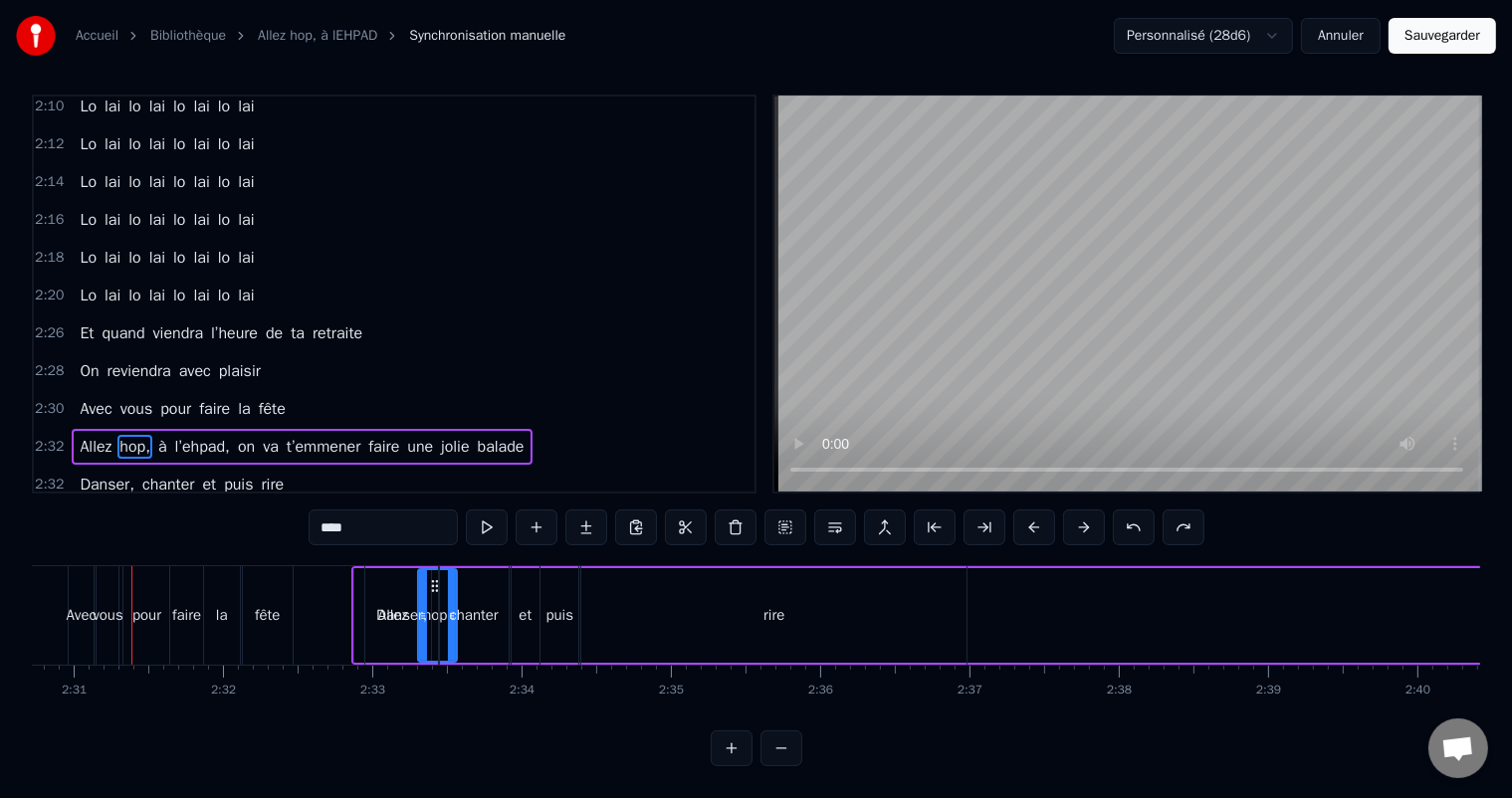 click at bounding box center [1134, 527] 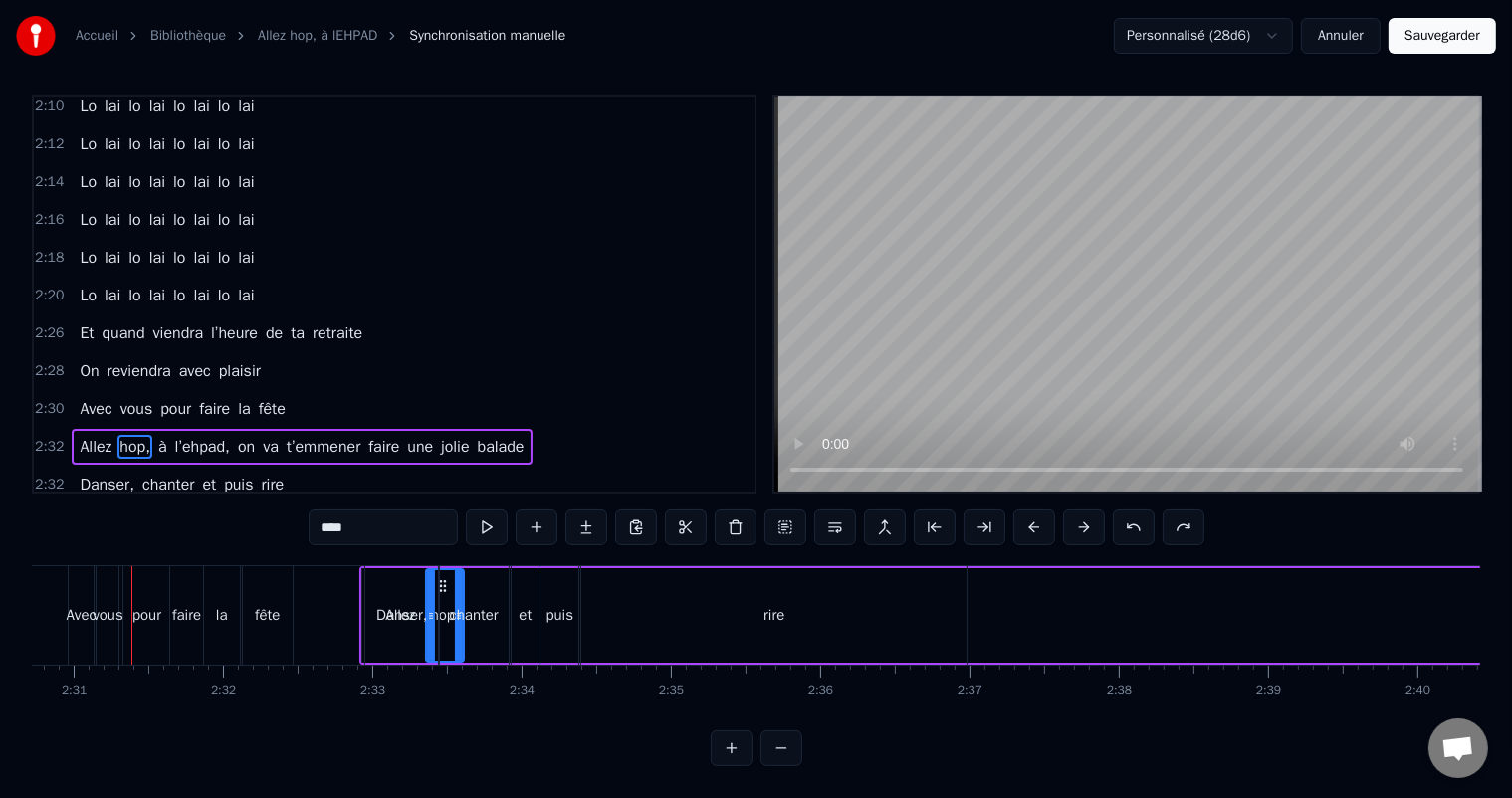 click at bounding box center (1134, 527) 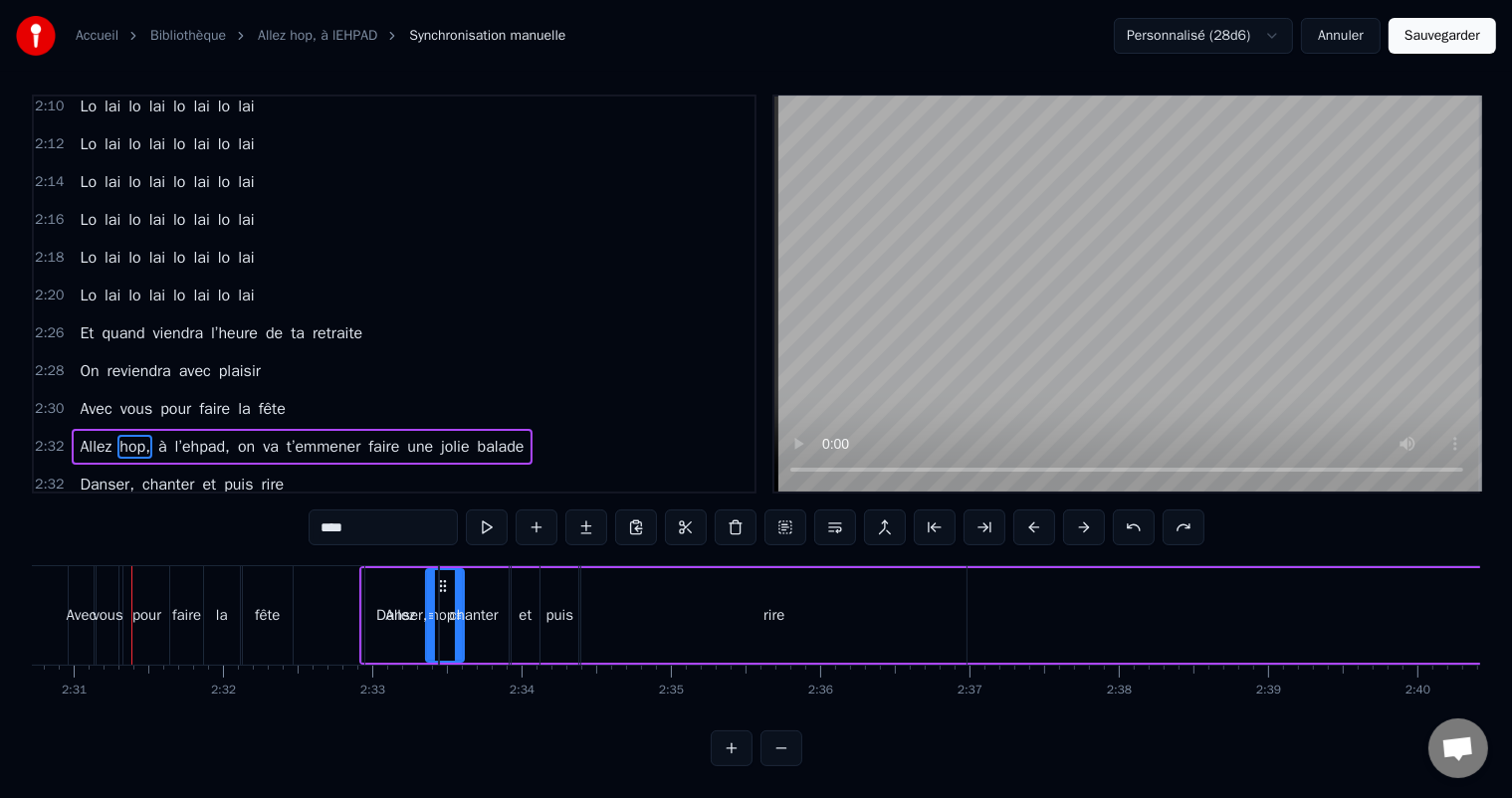 click at bounding box center [1134, 527] 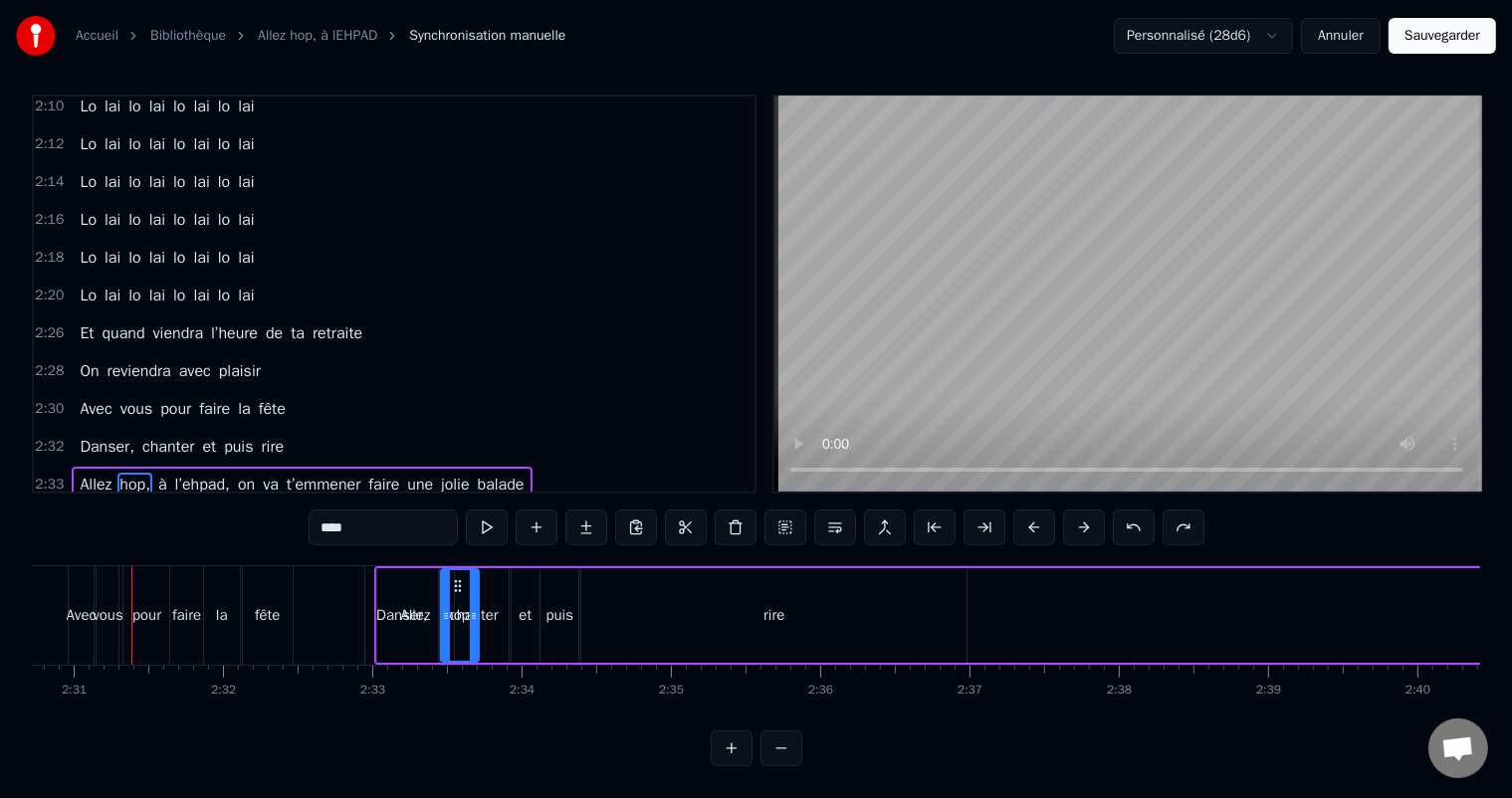 click at bounding box center [1134, 527] 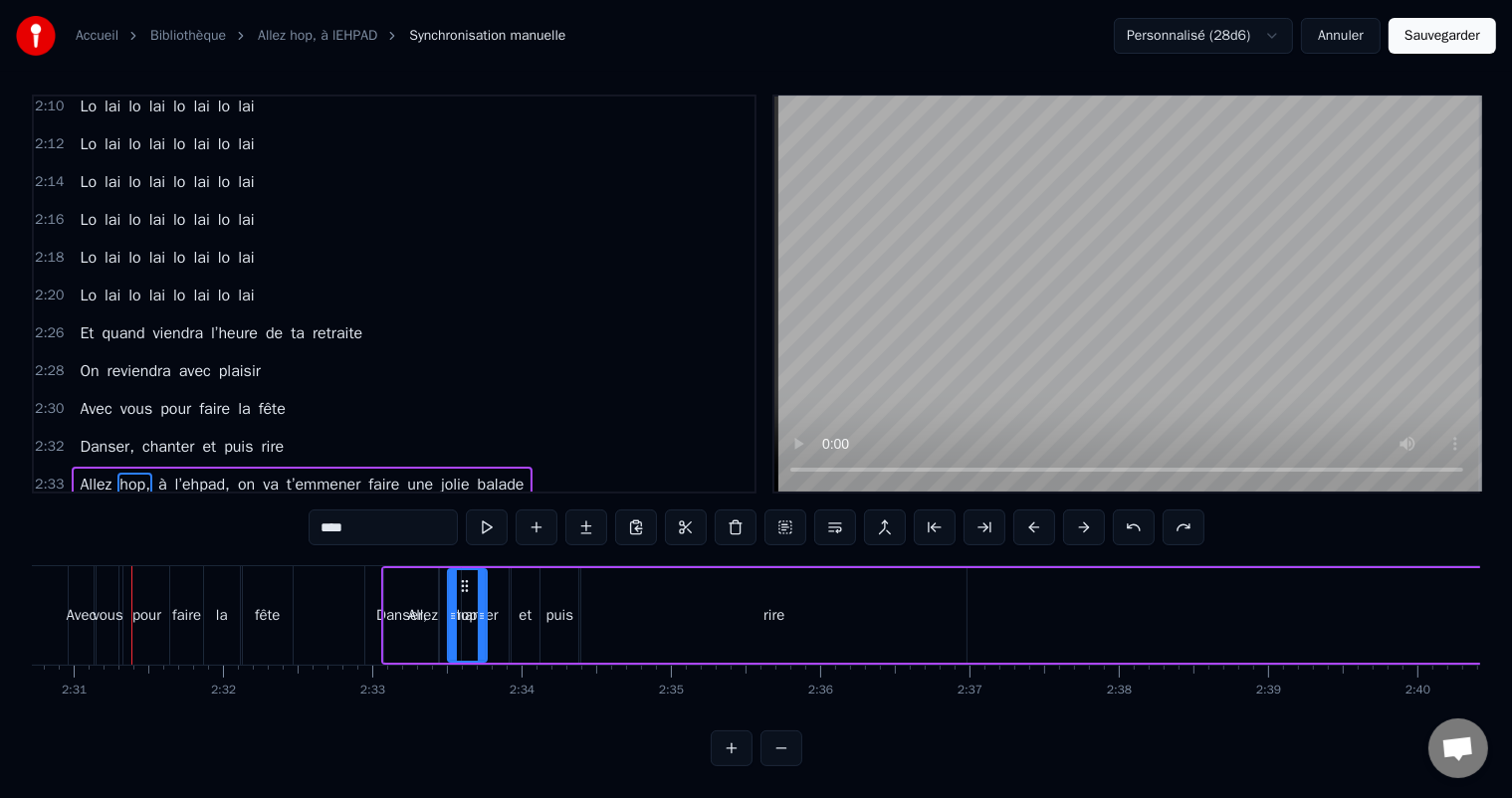 click at bounding box center (1134, 527) 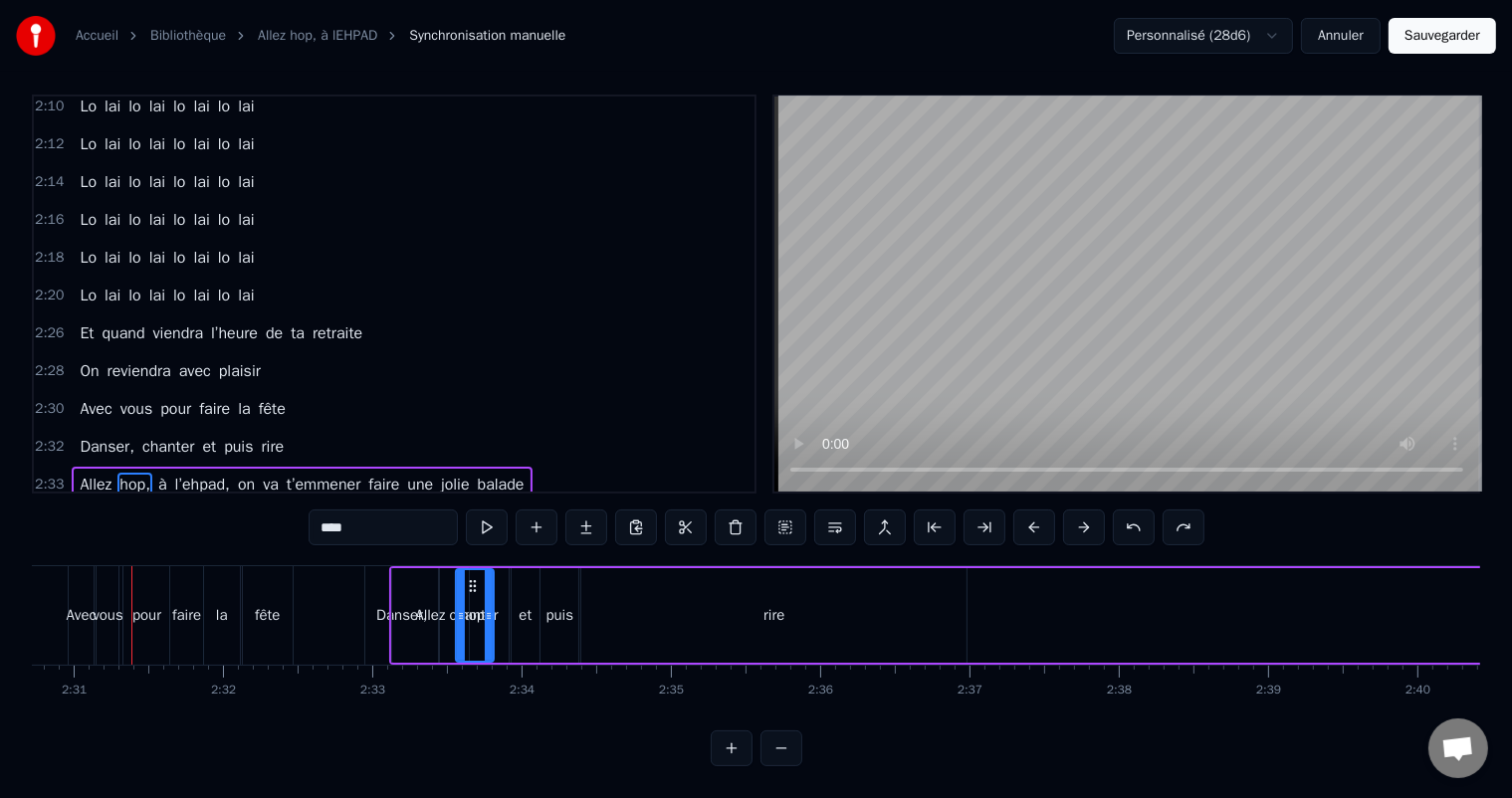 click at bounding box center [1134, 527] 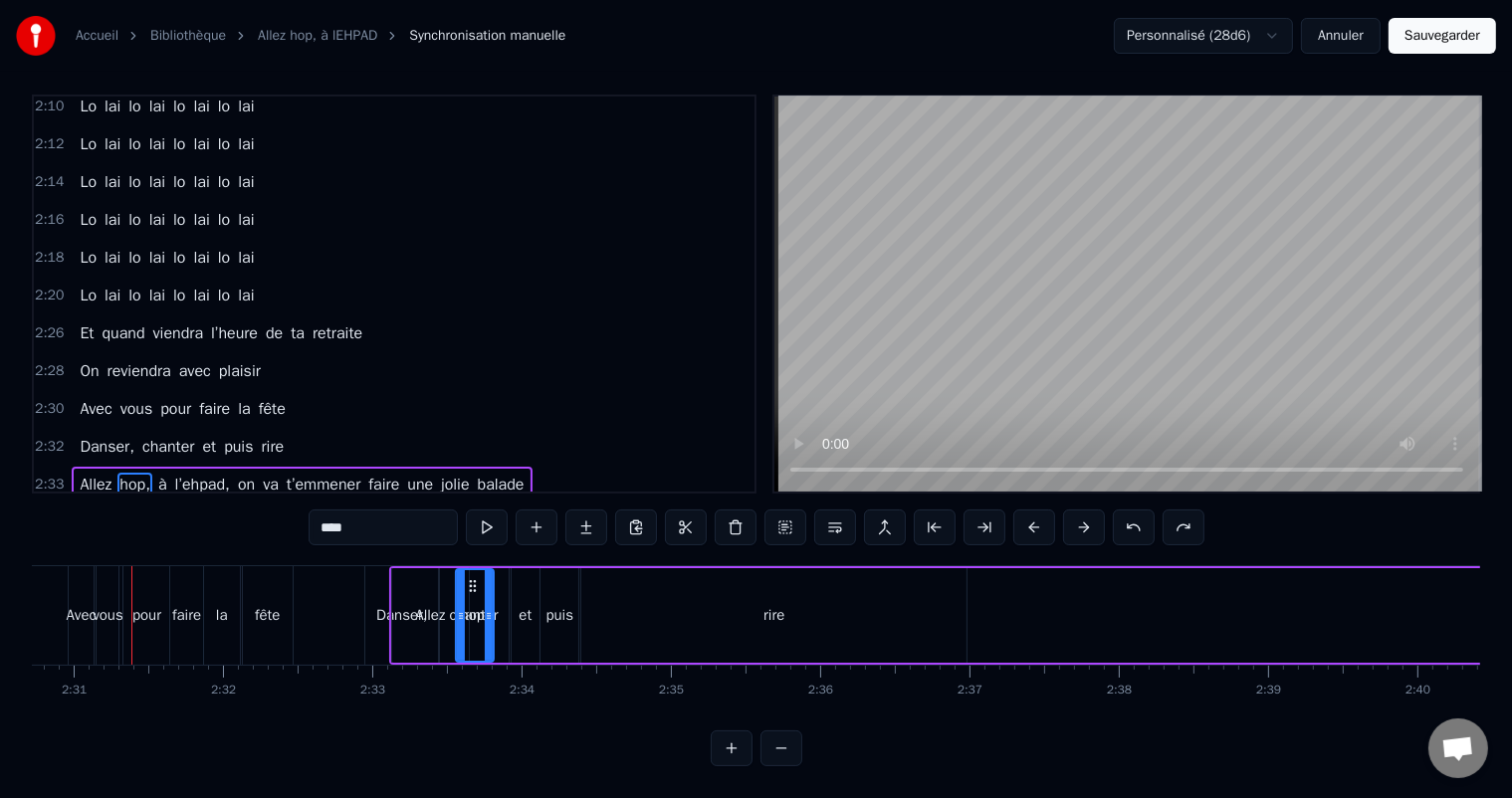 click at bounding box center [1134, 527] 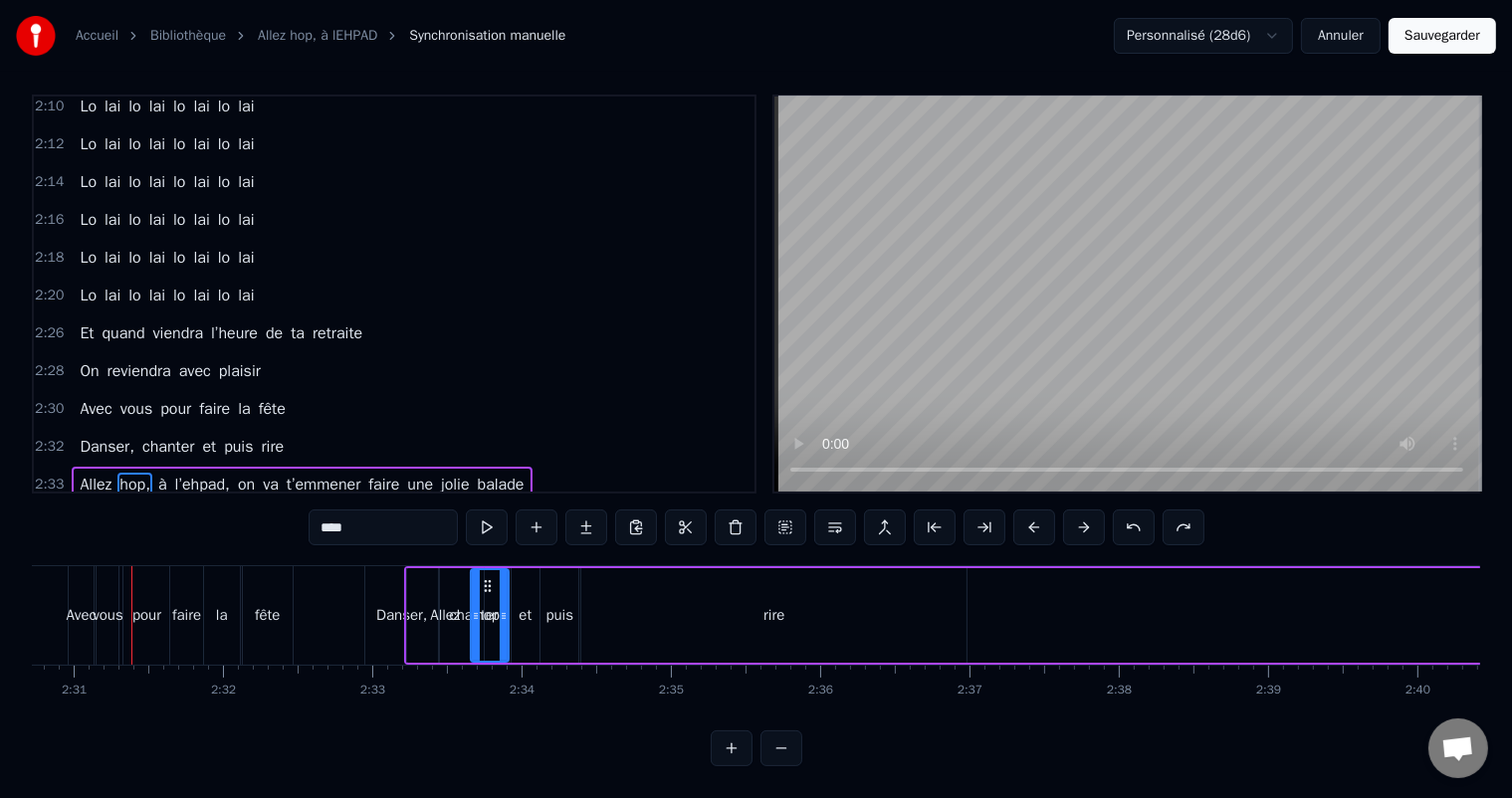 click at bounding box center (1134, 527) 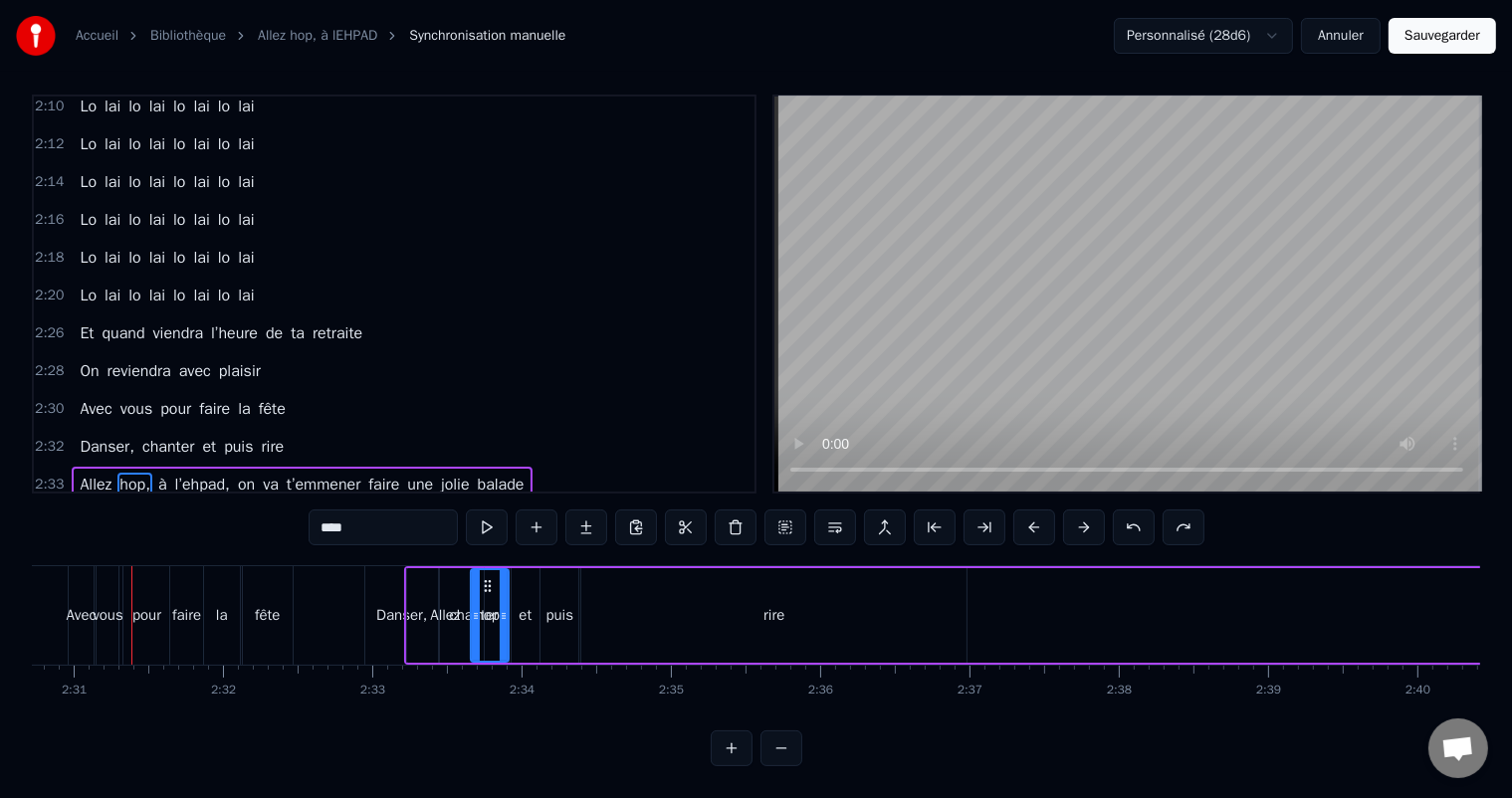 click at bounding box center (1134, 527) 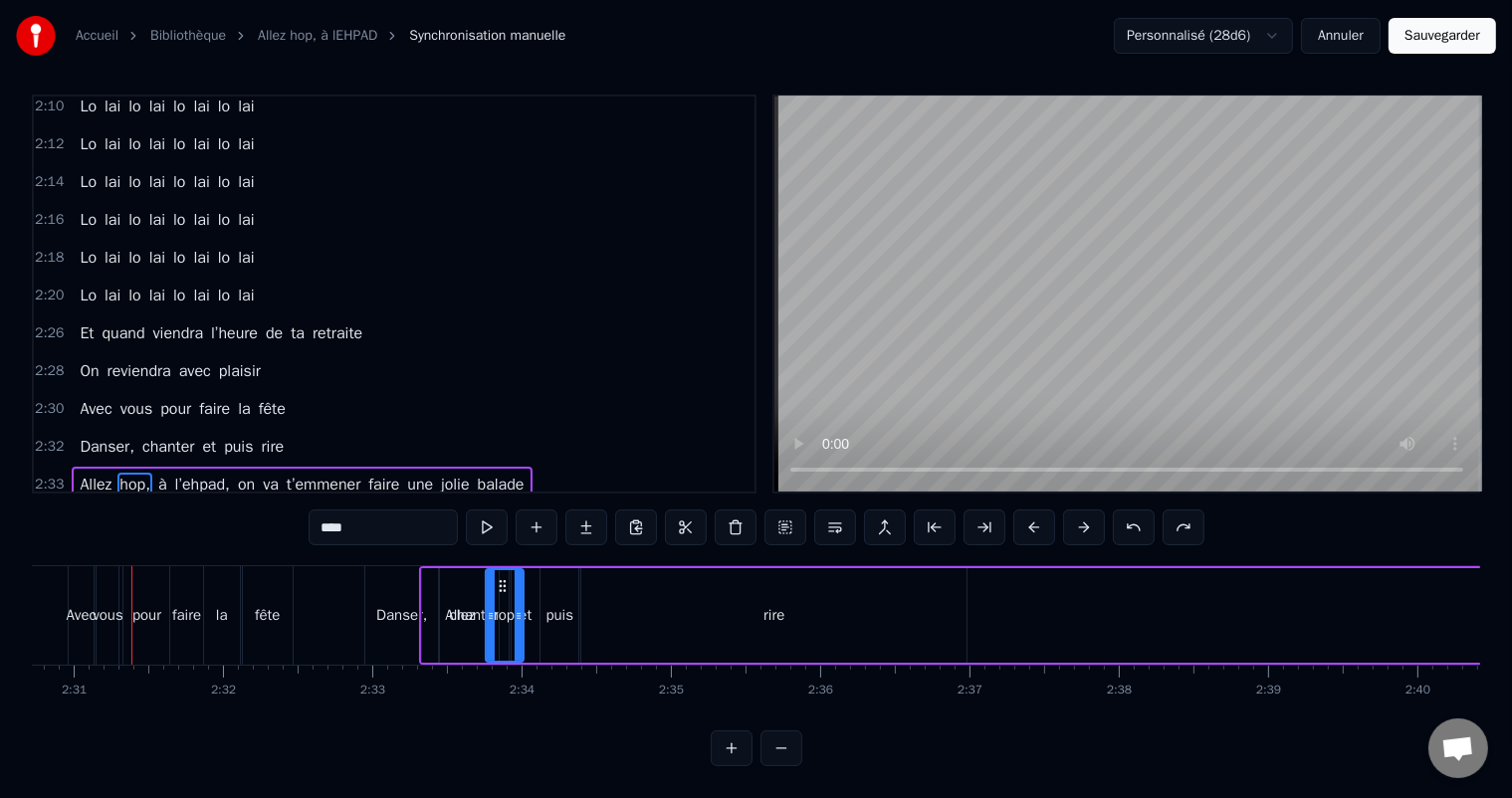 click at bounding box center (1134, 527) 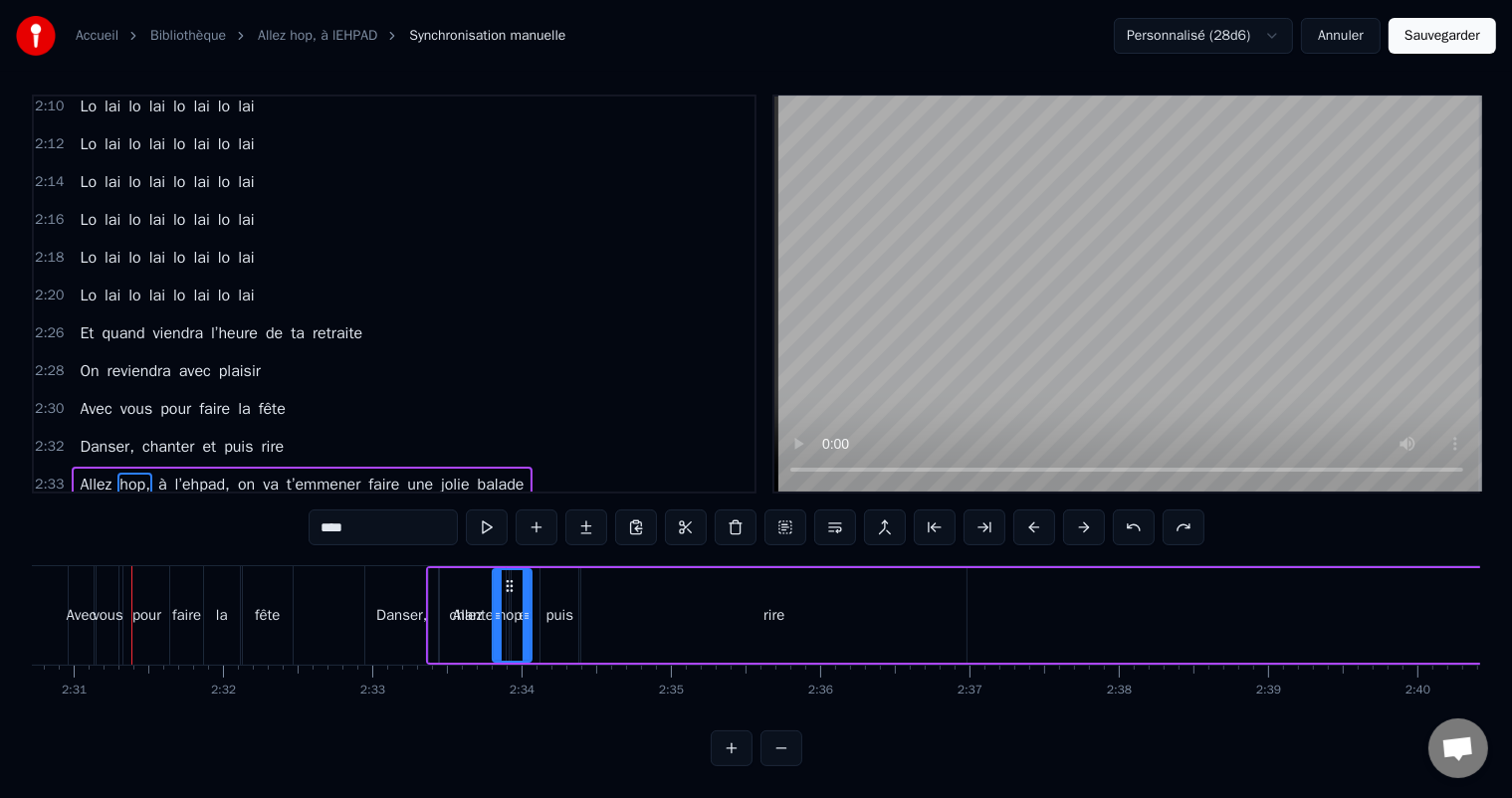 click at bounding box center (1134, 527) 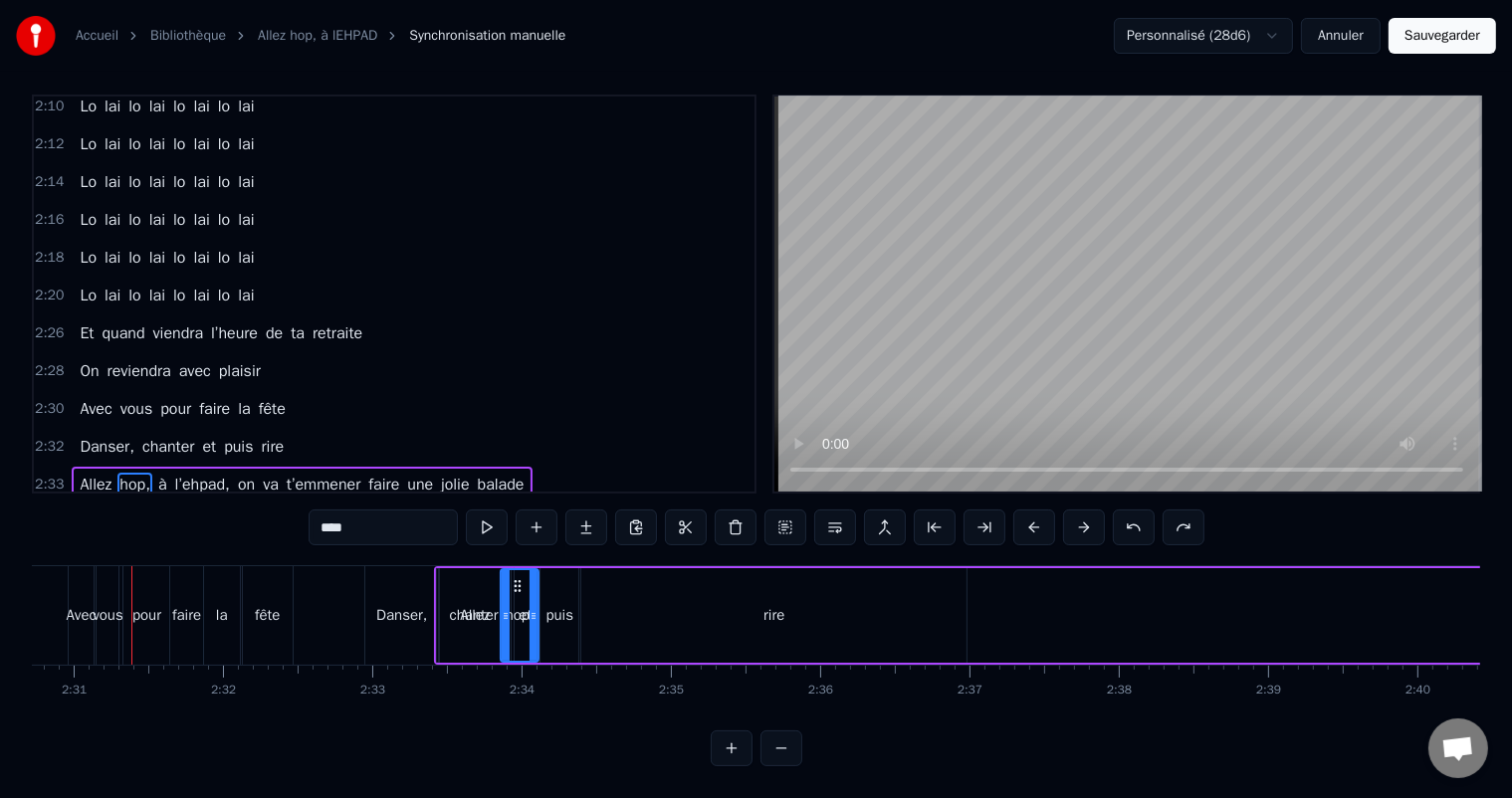 click at bounding box center [1134, 527] 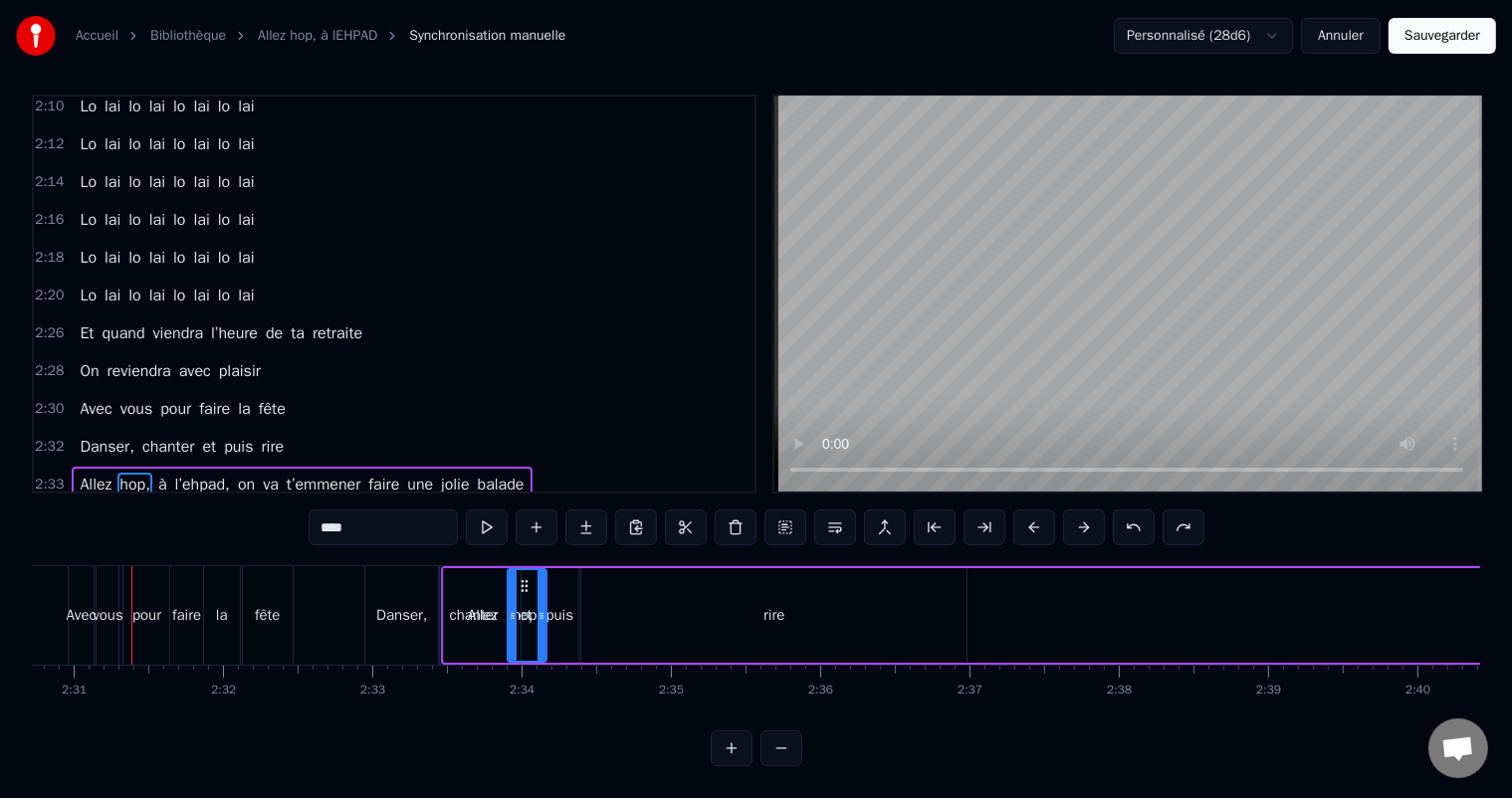 click at bounding box center [1134, 527] 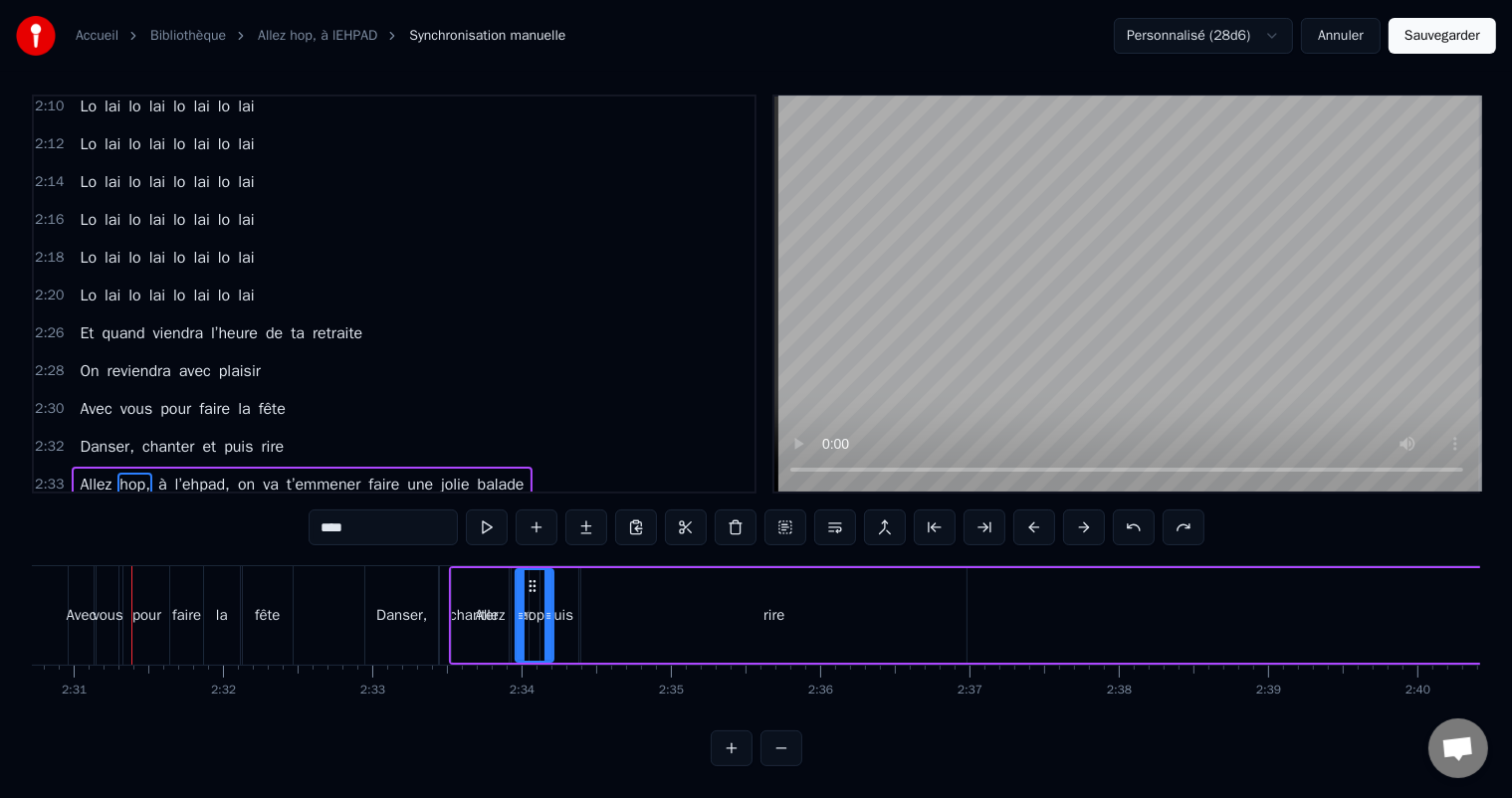 click at bounding box center (1134, 527) 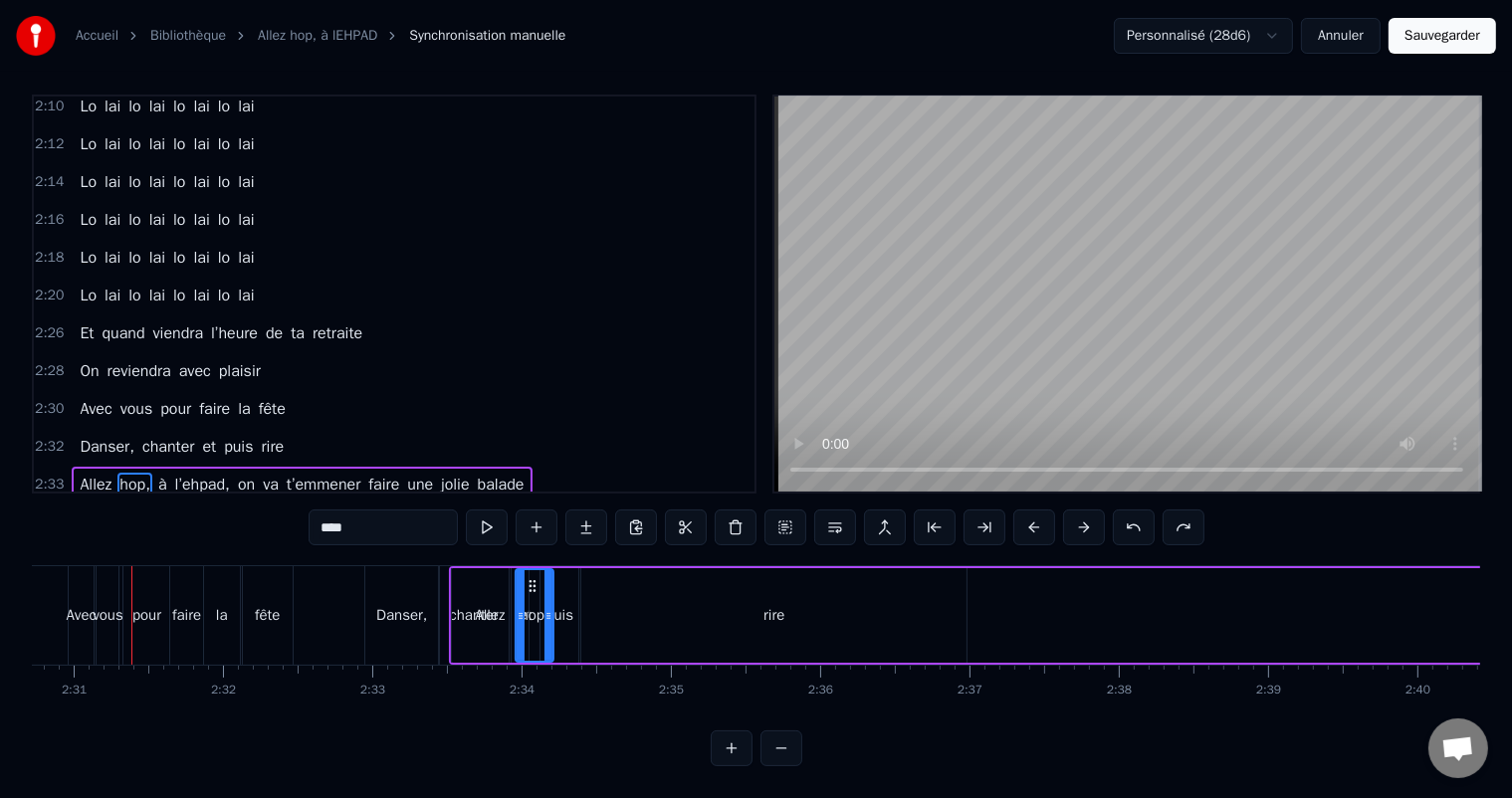 click at bounding box center [1134, 527] 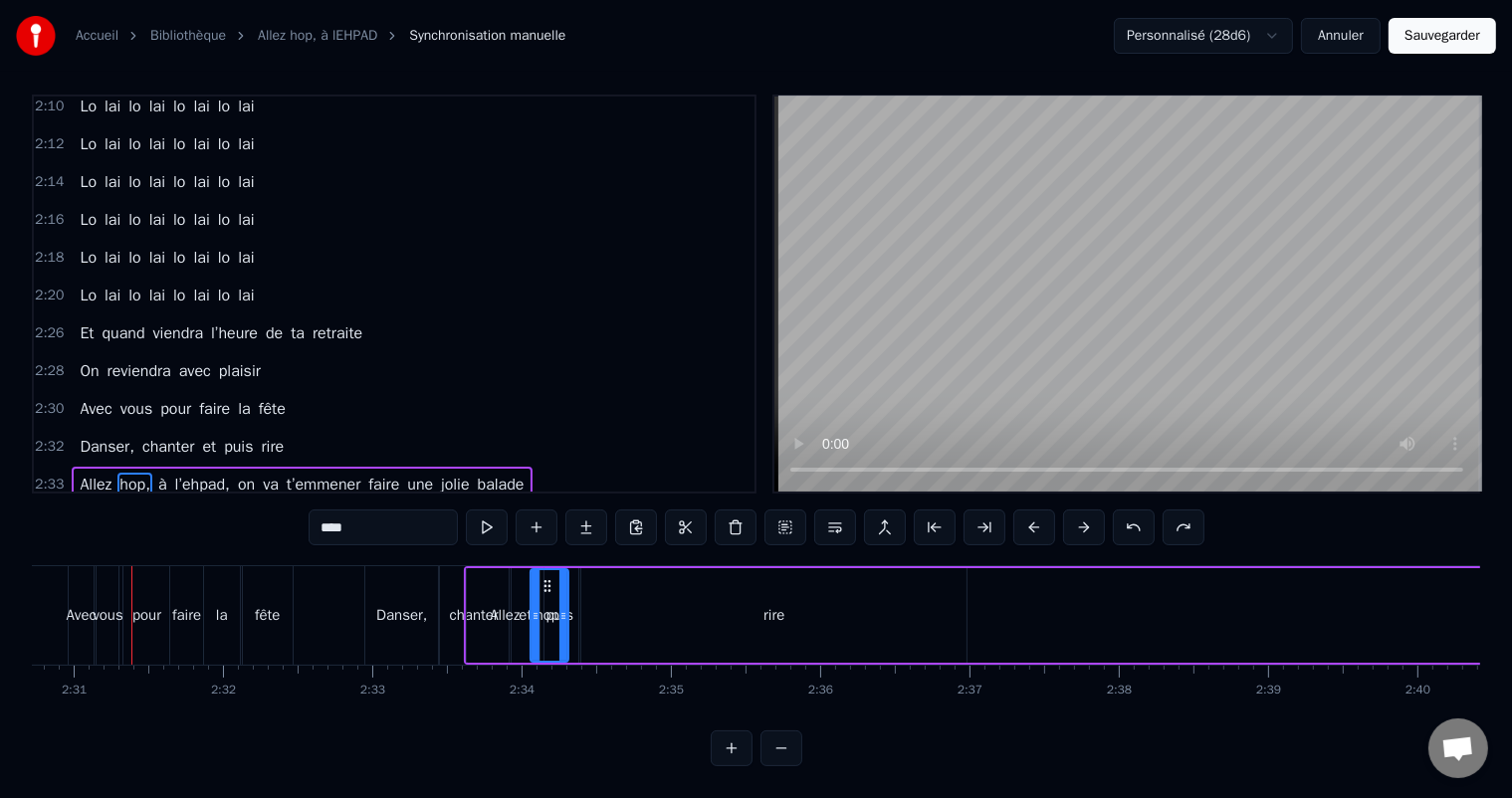 click at bounding box center [1134, 527] 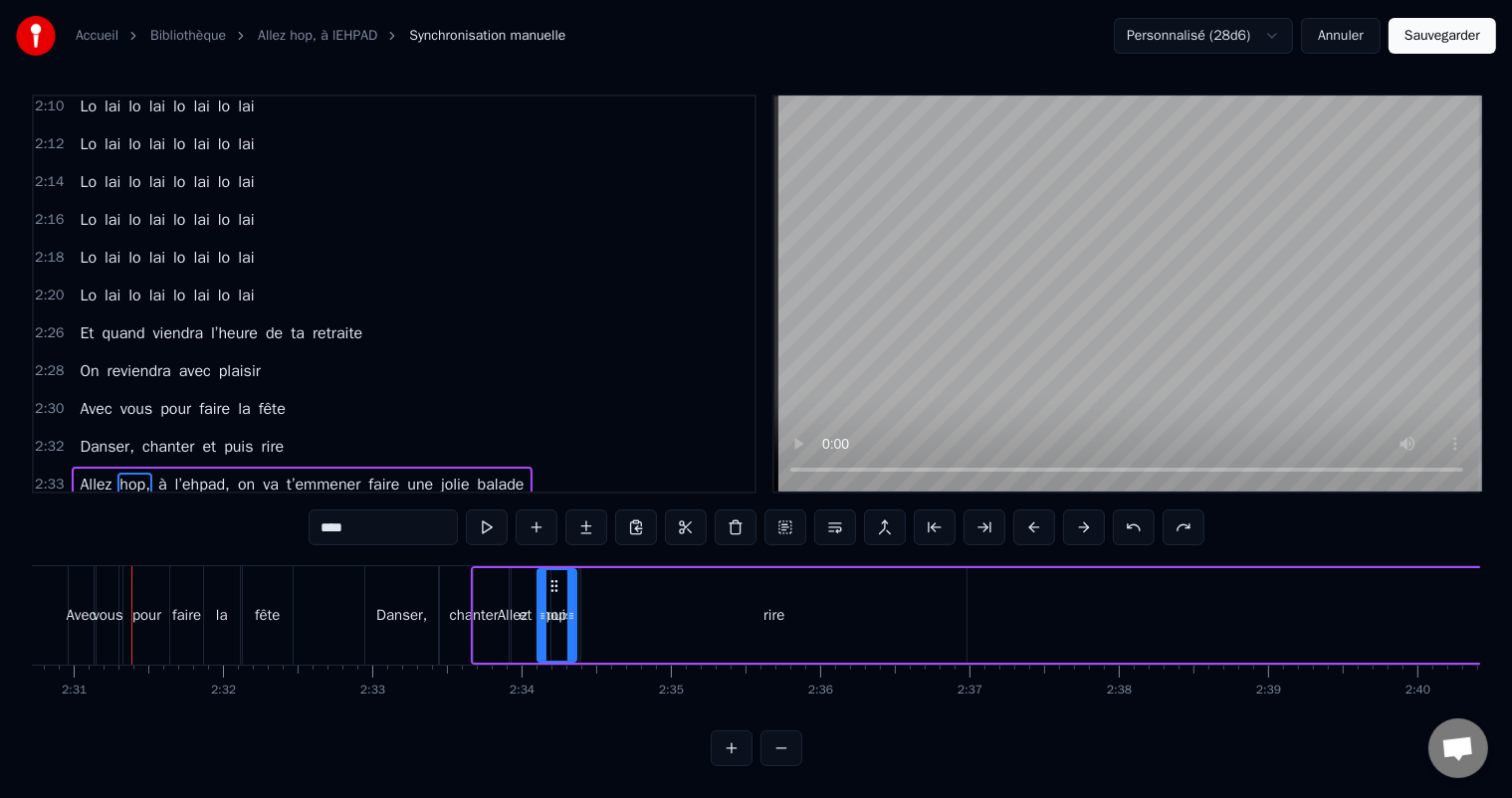 click at bounding box center (1134, 527) 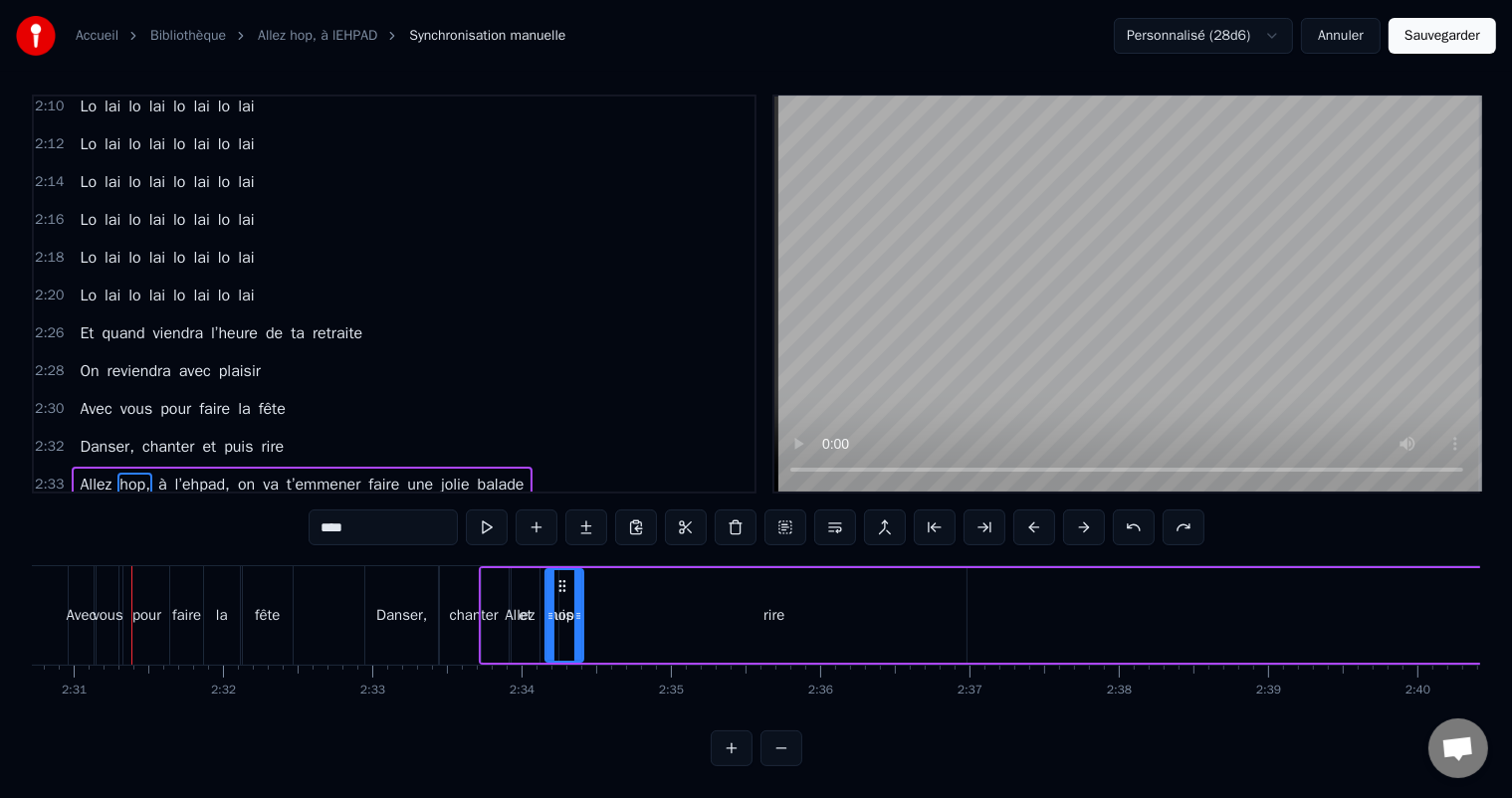 click at bounding box center [1134, 527] 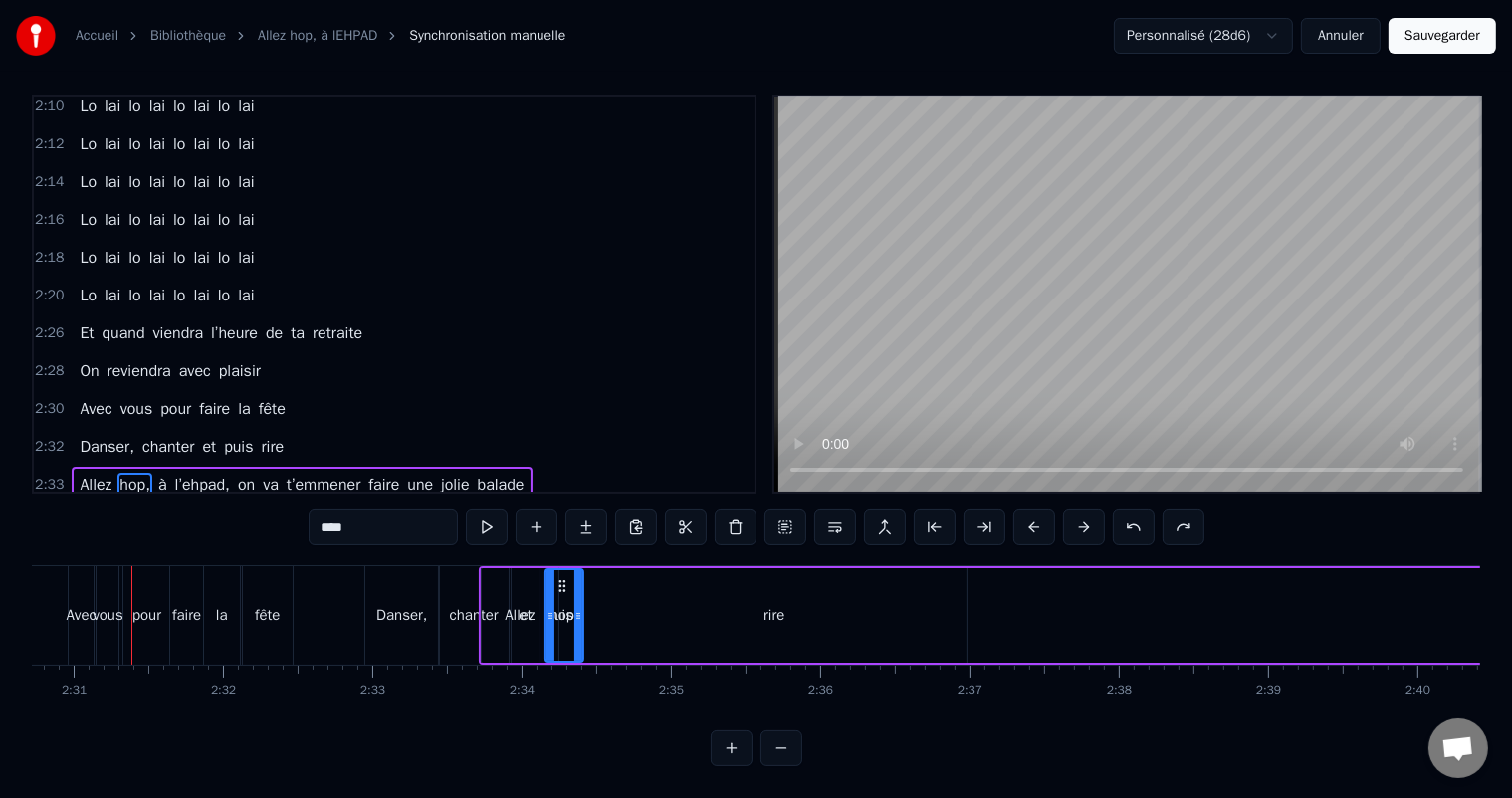 click at bounding box center [1134, 527] 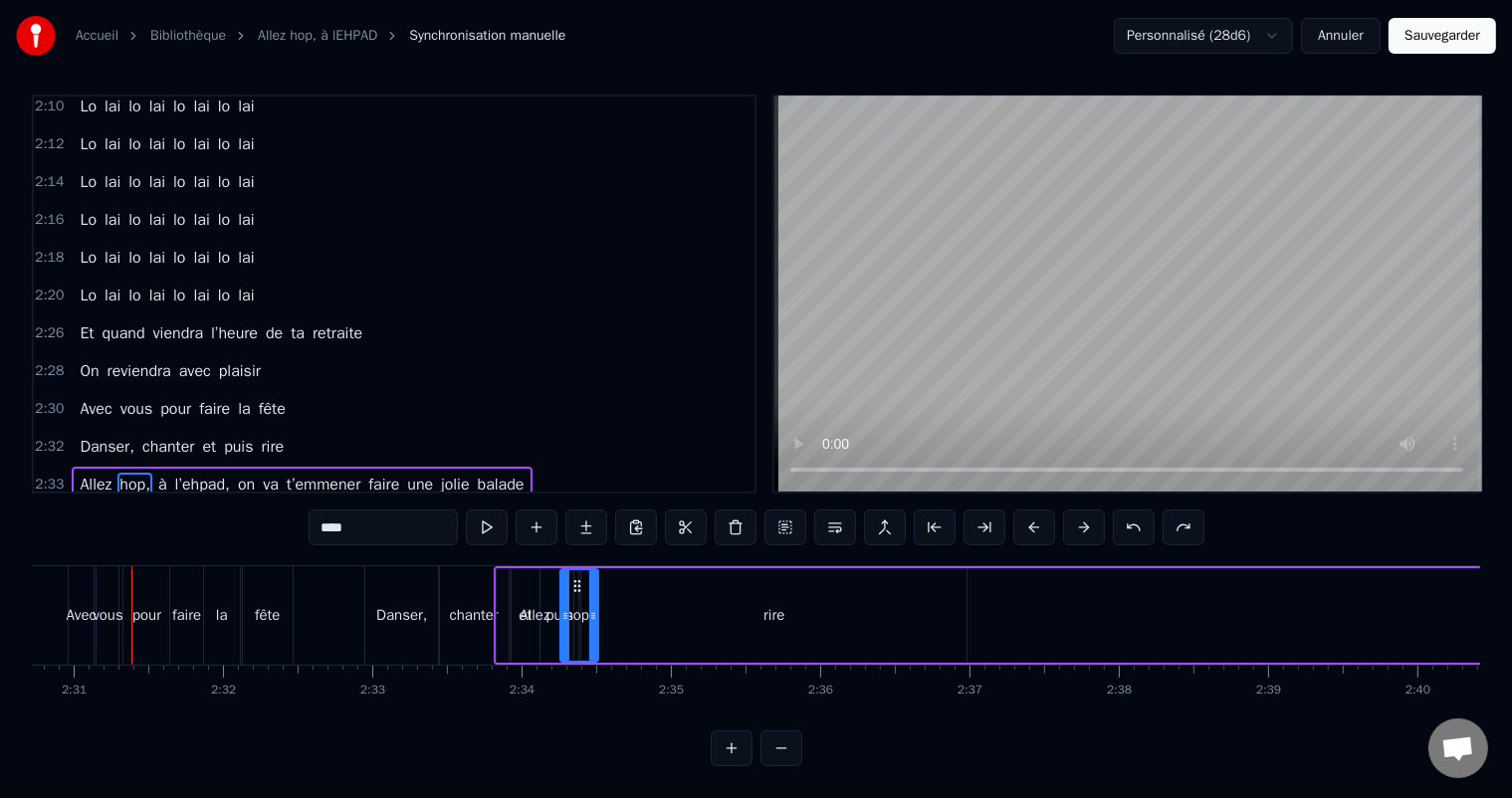 click at bounding box center (1134, 527) 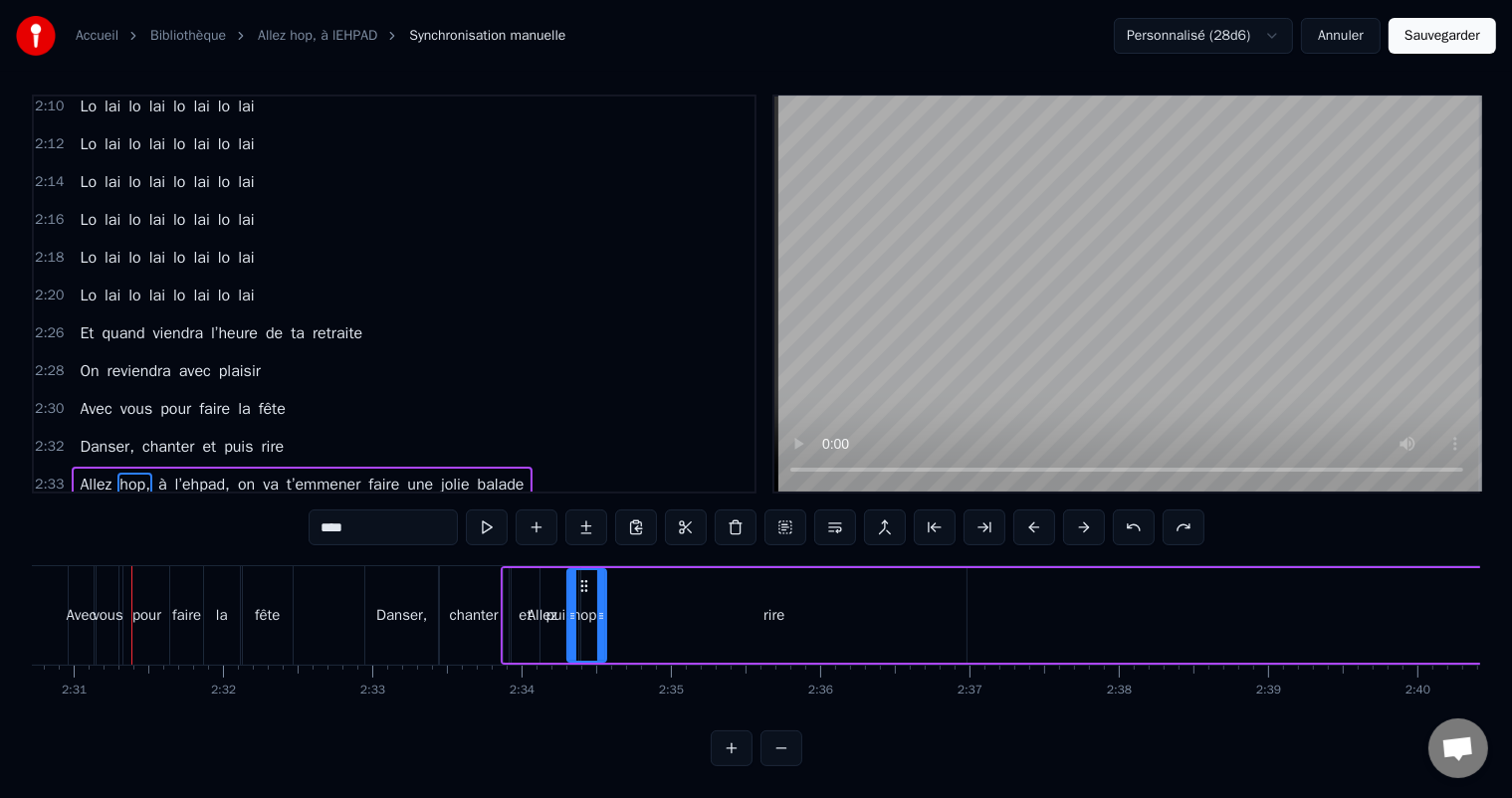 click at bounding box center (1134, 527) 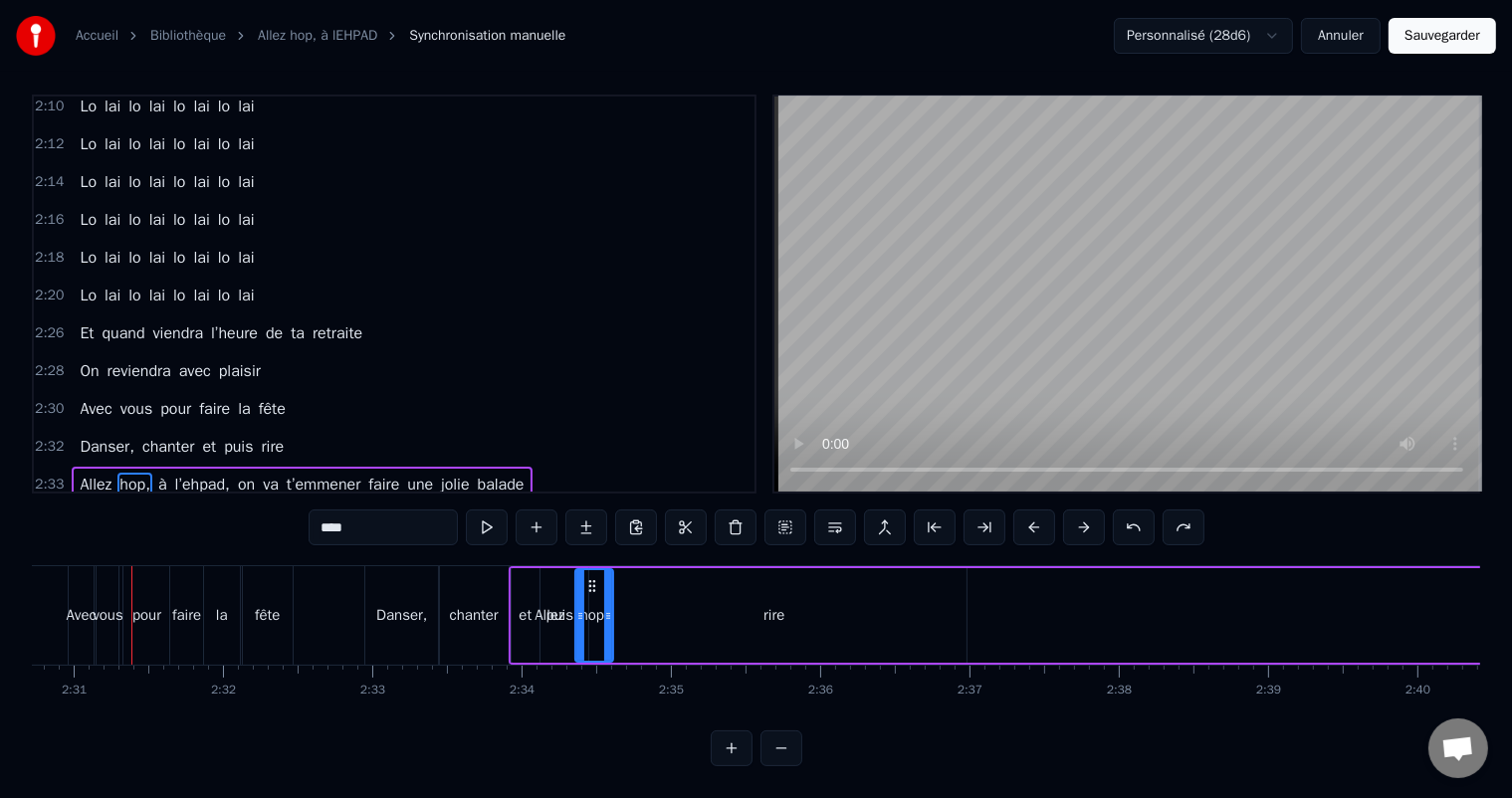 click at bounding box center [1134, 527] 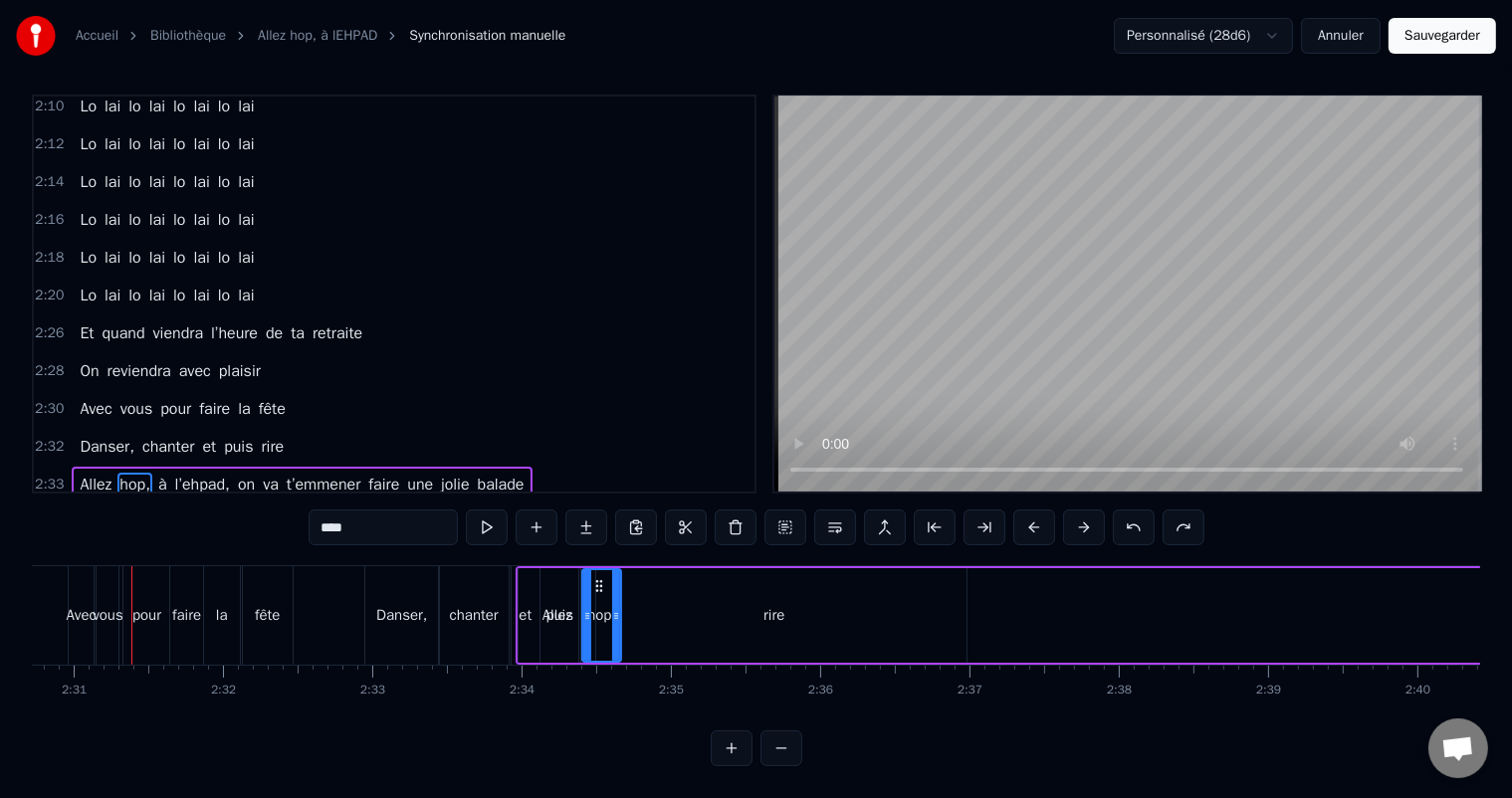 click at bounding box center (1134, 527) 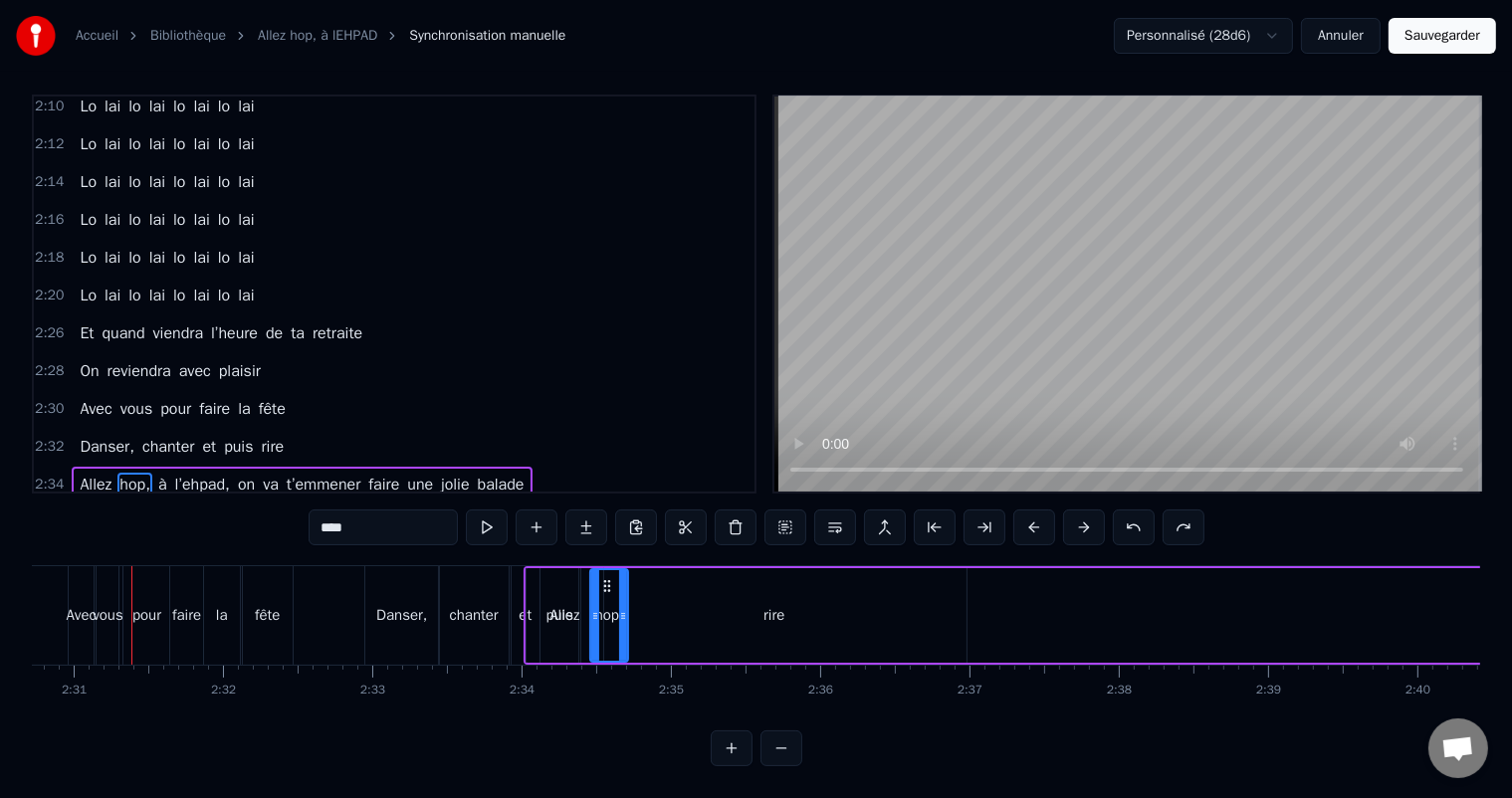 click at bounding box center [1134, 527] 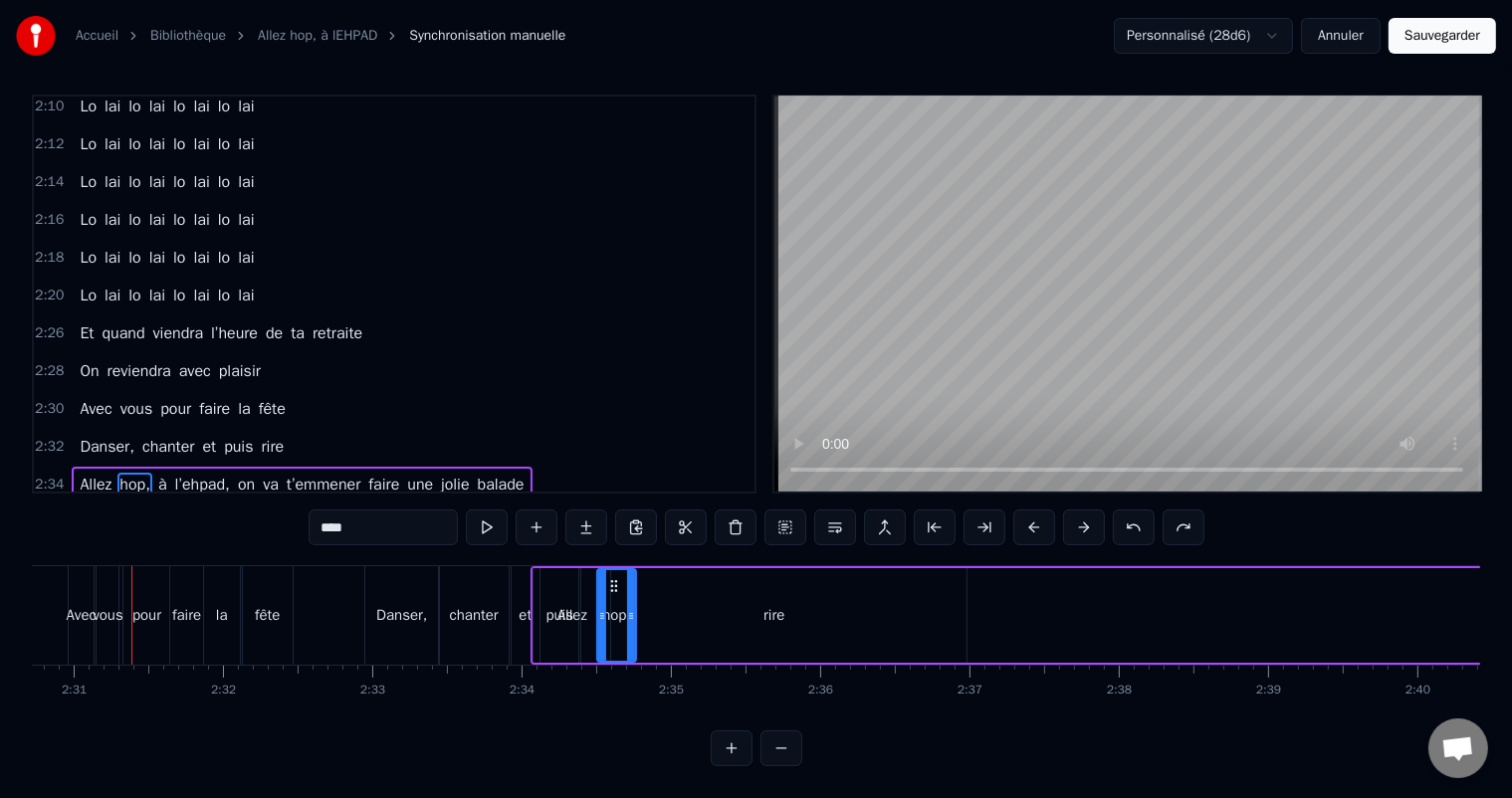 click at bounding box center [1134, 527] 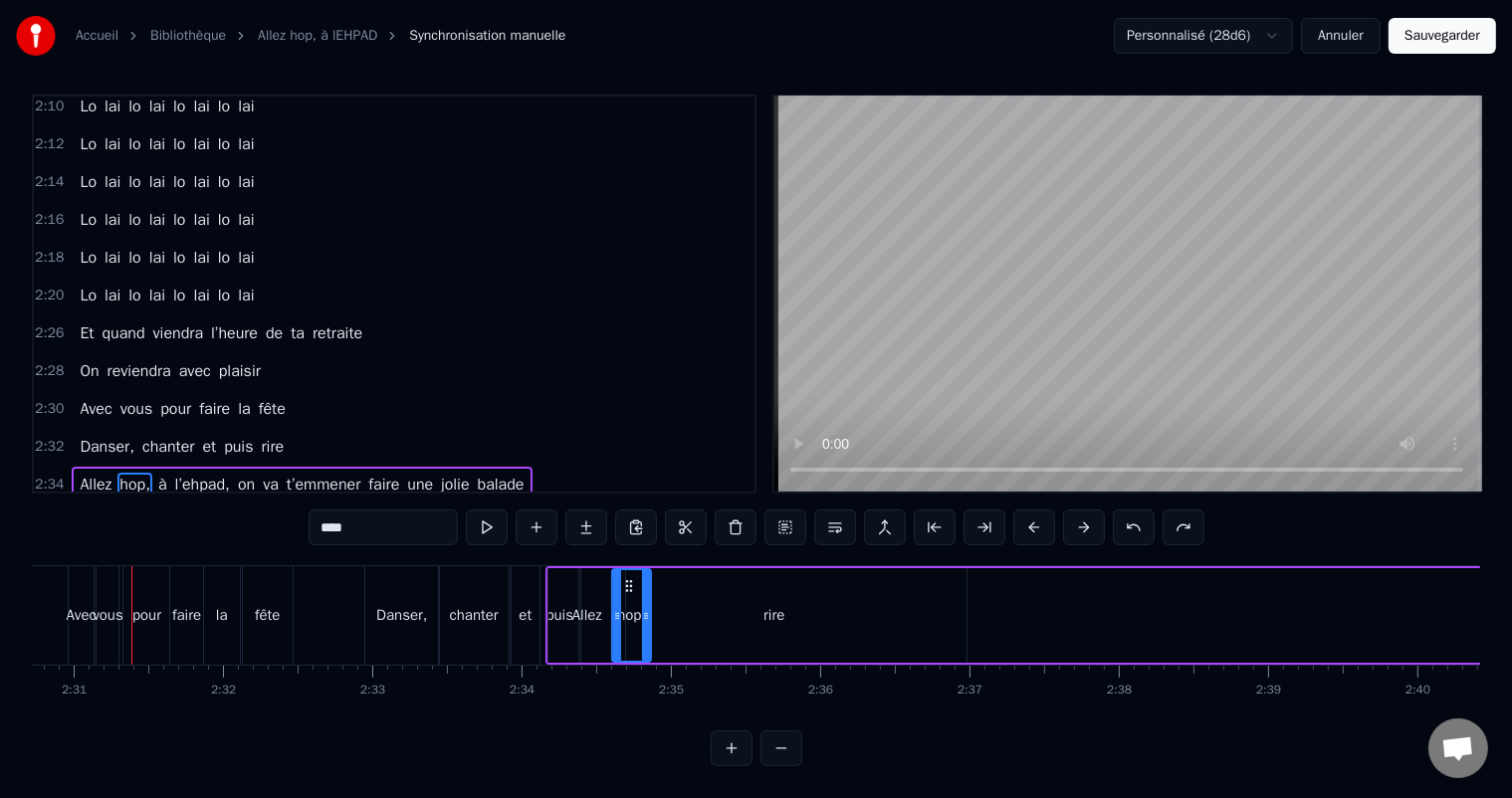 click at bounding box center [1134, 527] 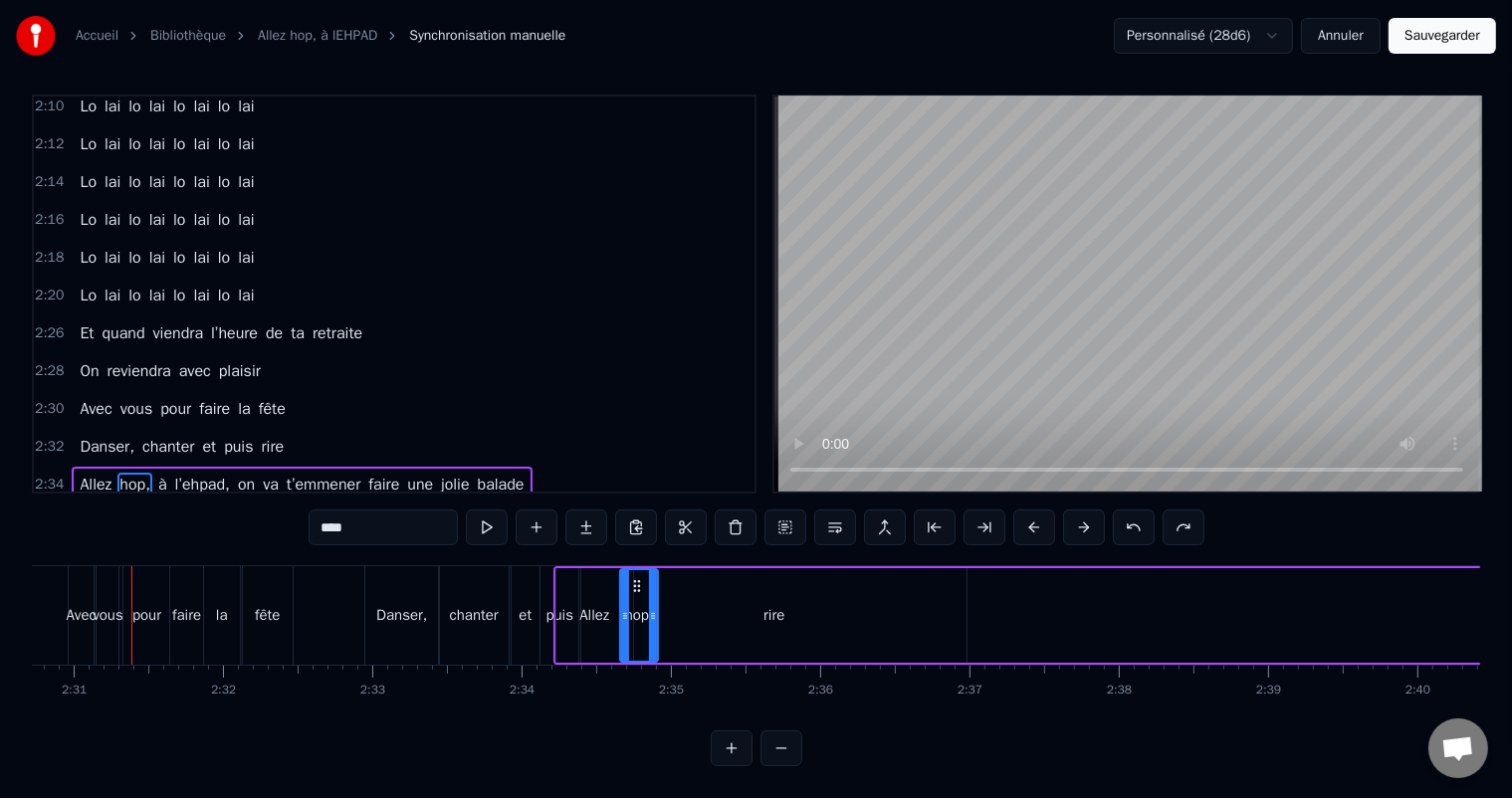 click at bounding box center (1134, 527) 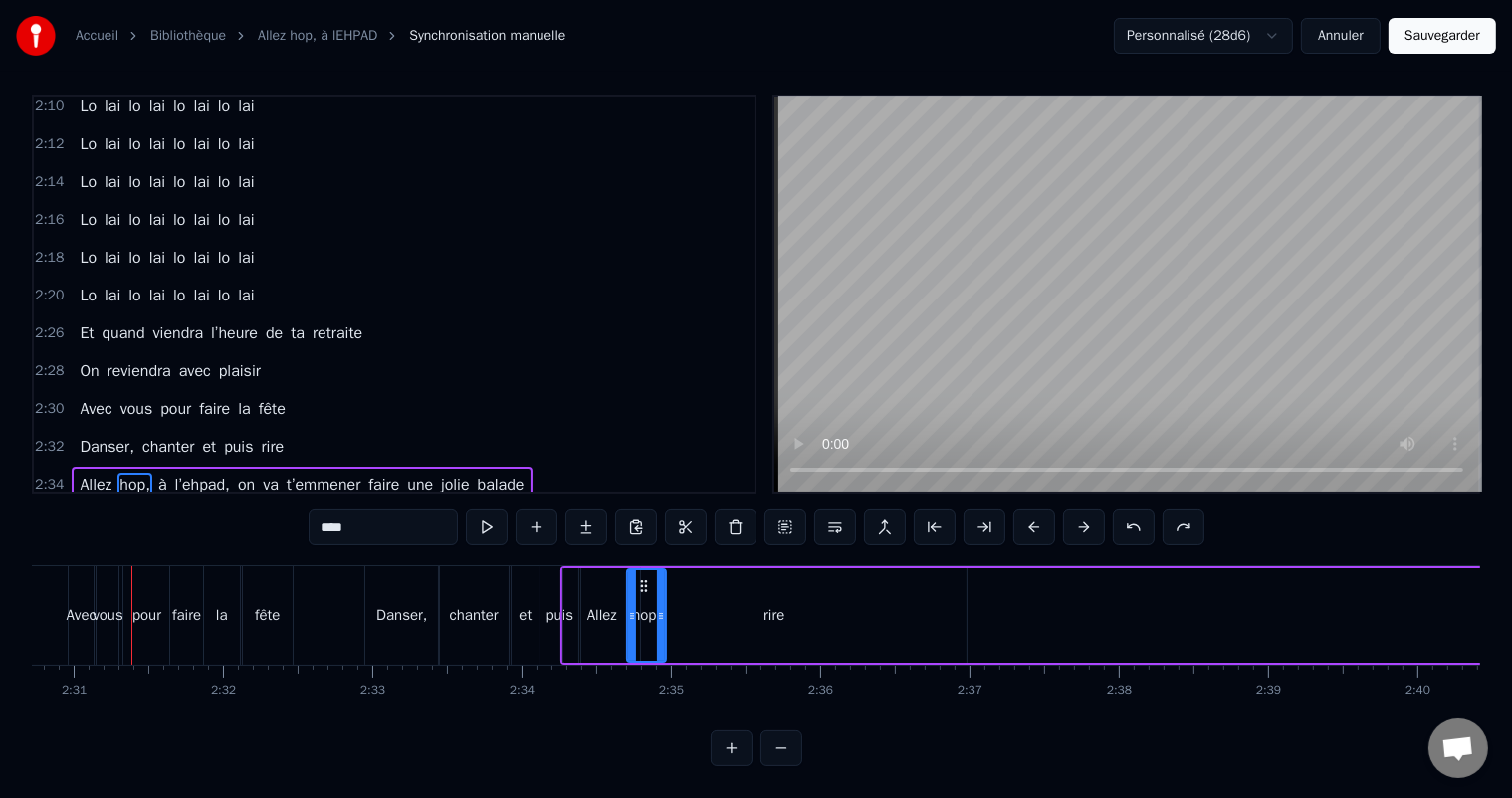click at bounding box center [1134, 527] 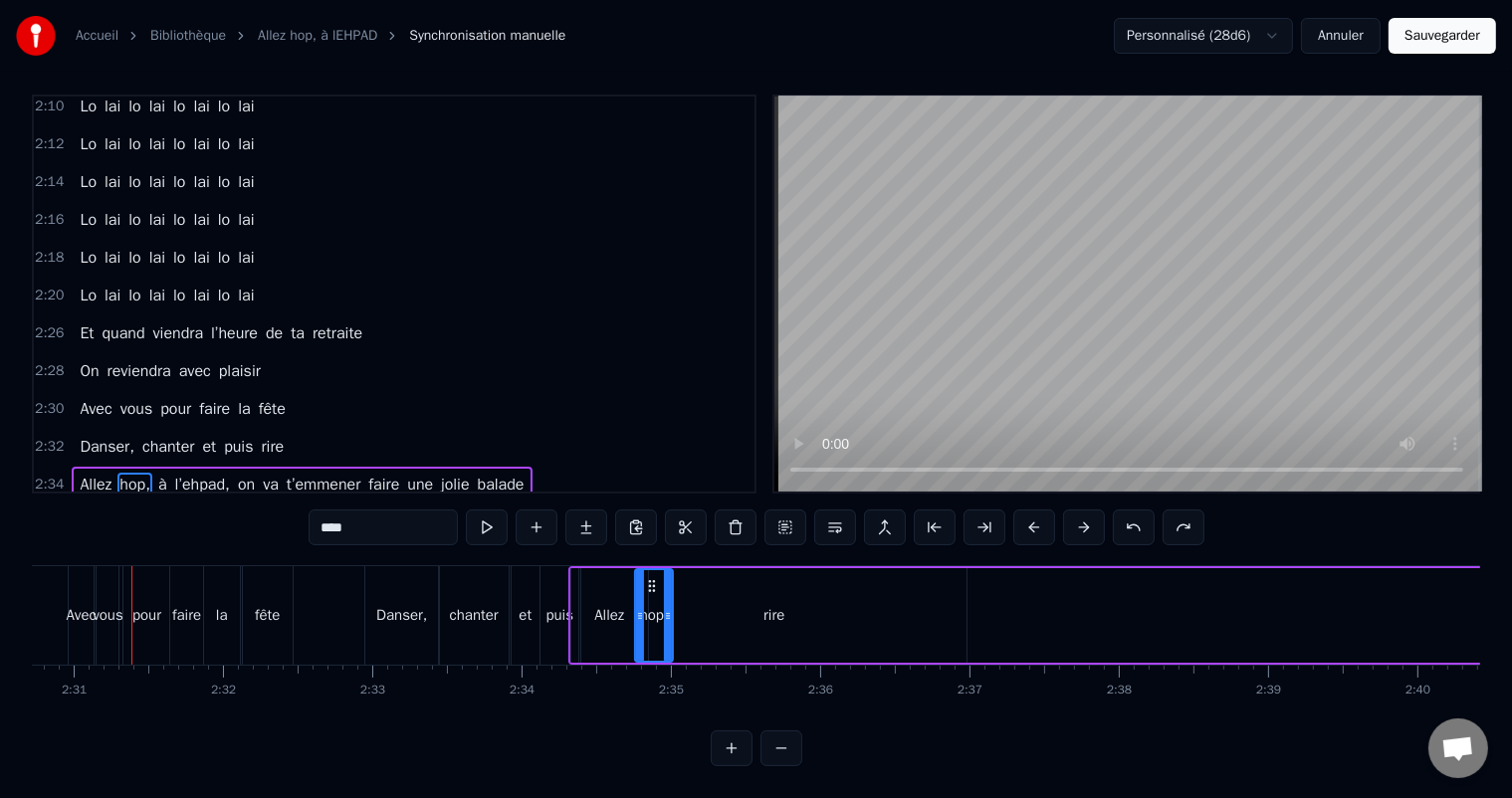 click at bounding box center [1134, 527] 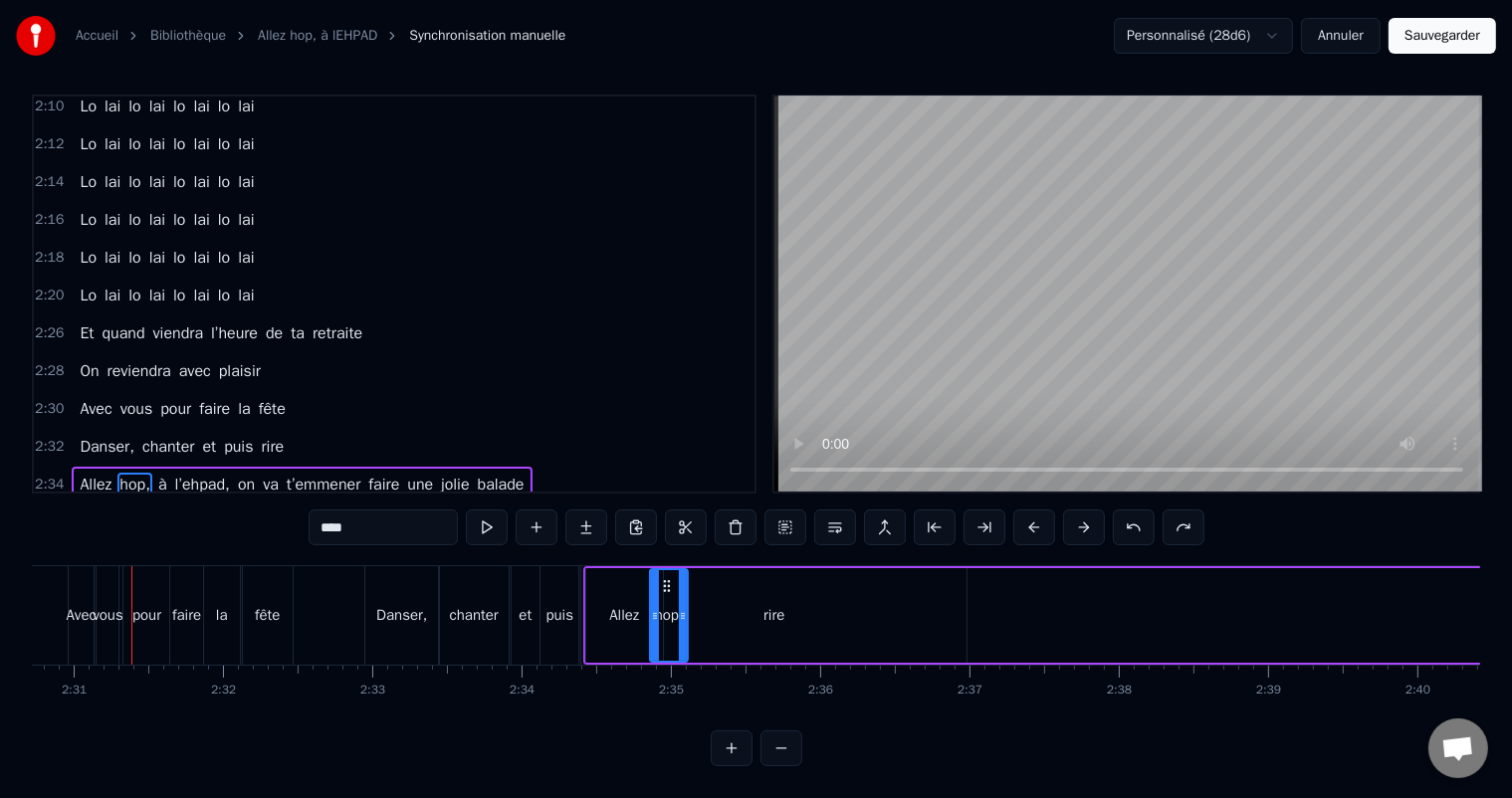 click at bounding box center (1134, 527) 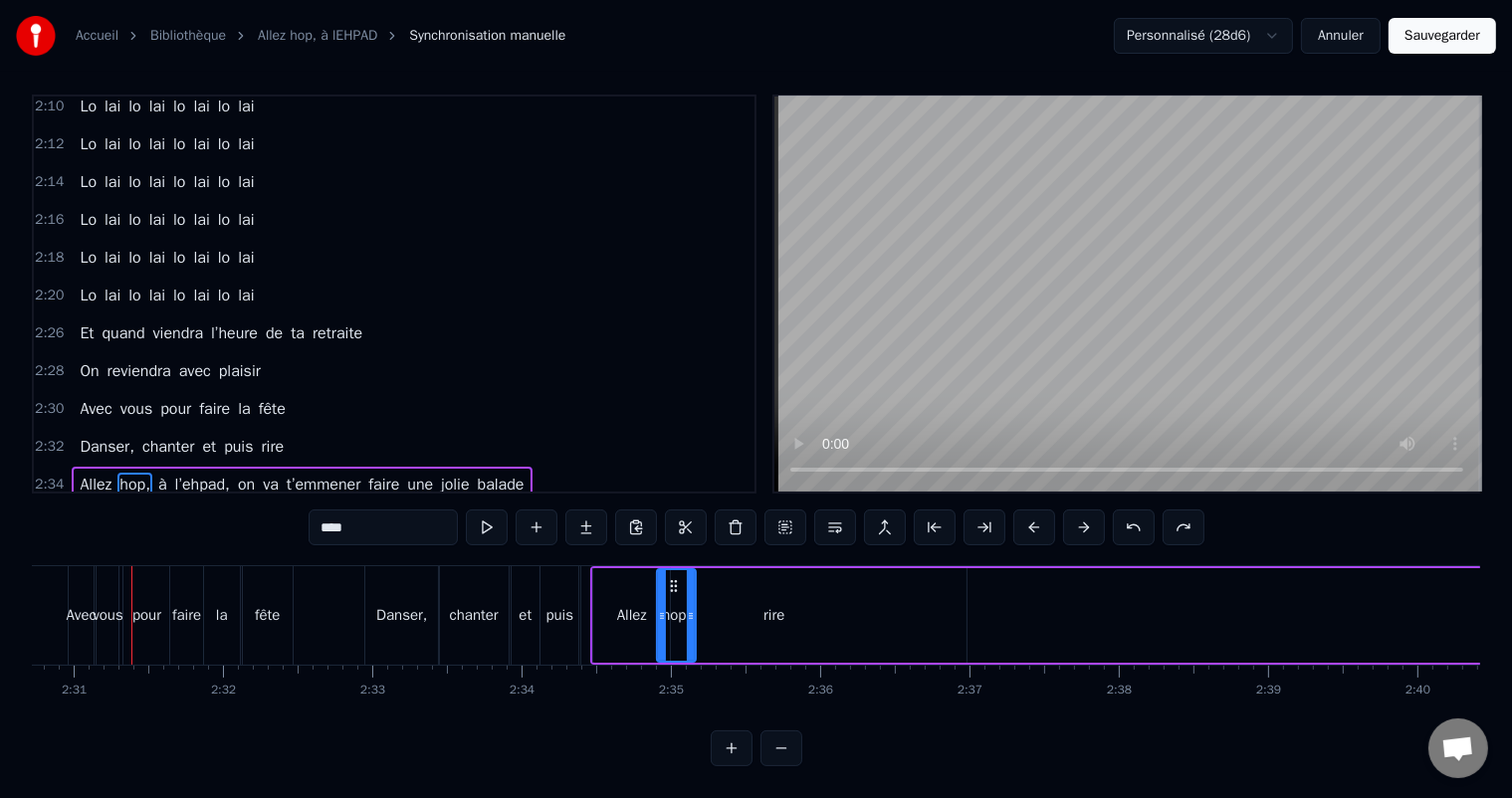 click at bounding box center (1134, 527) 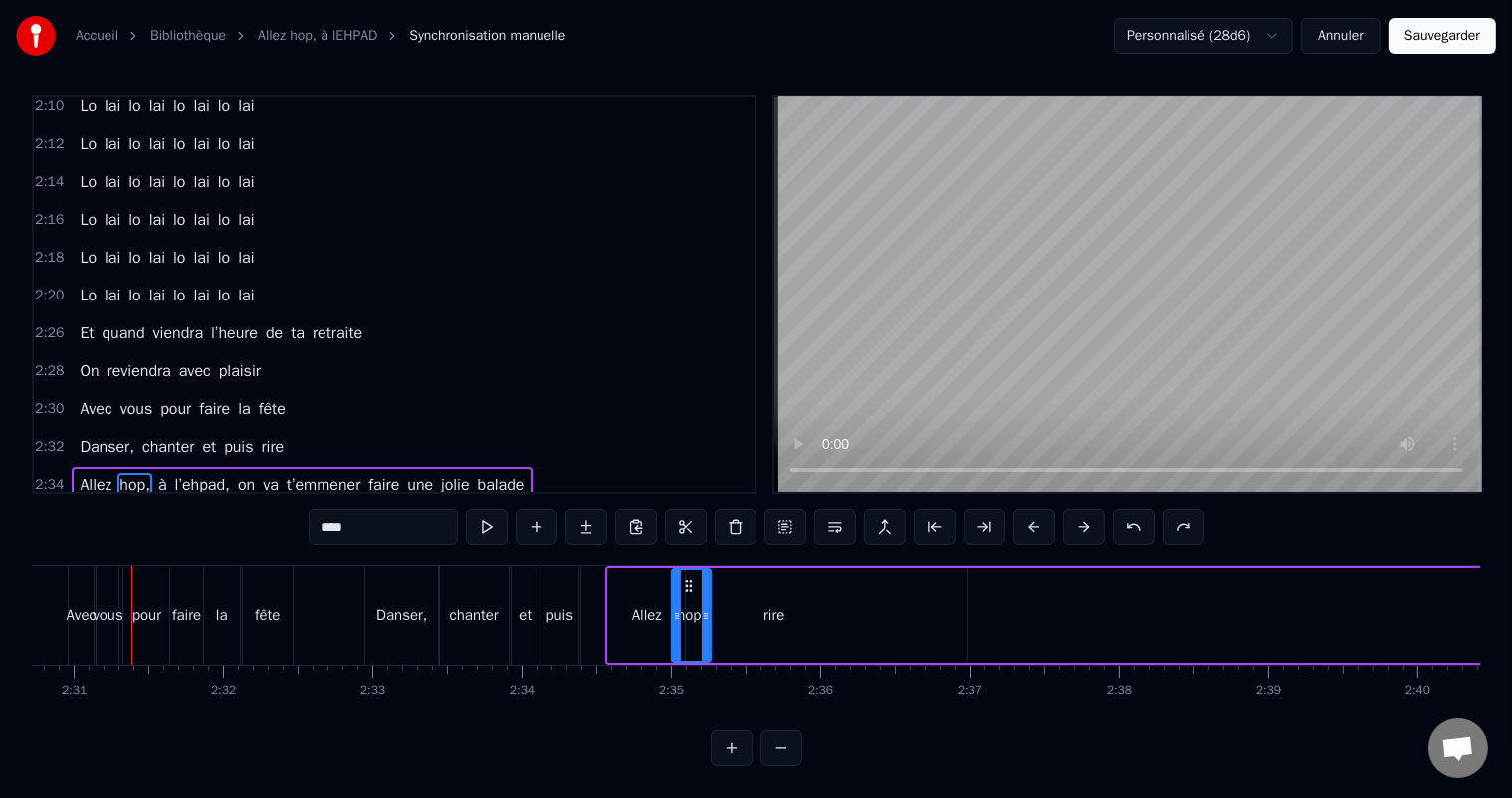 click at bounding box center [1134, 527] 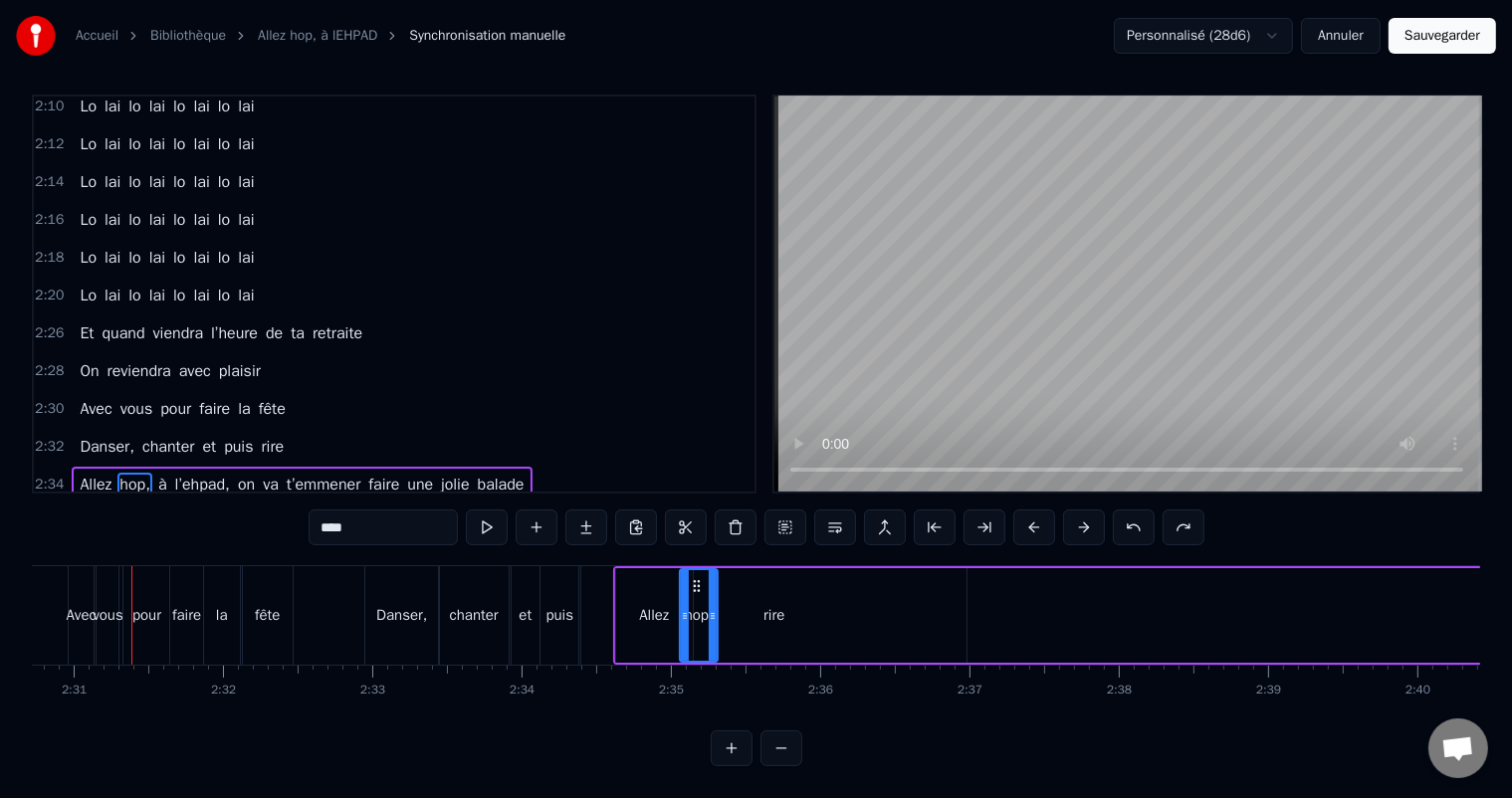 click at bounding box center (1134, 527) 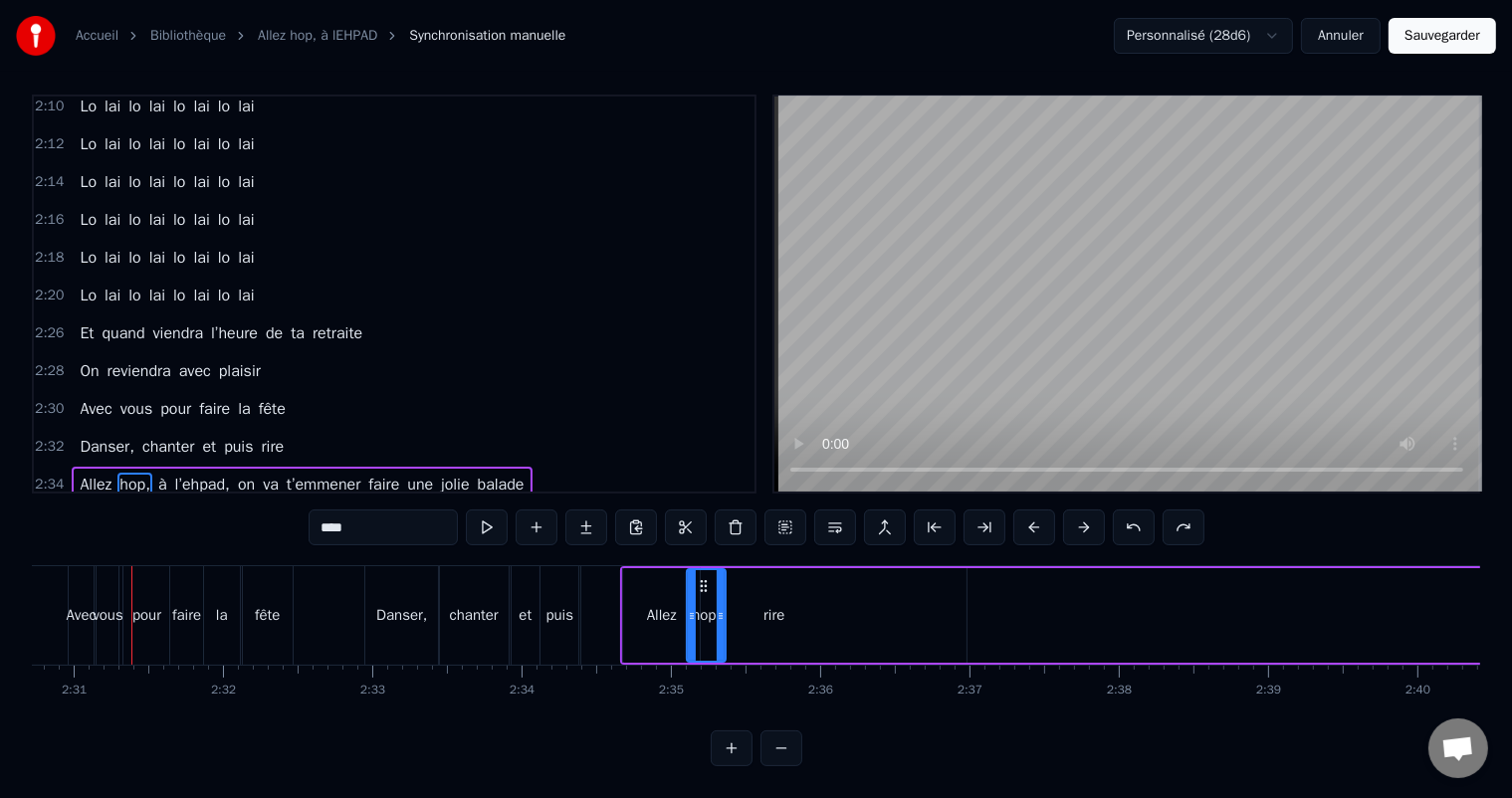 click at bounding box center [1134, 527] 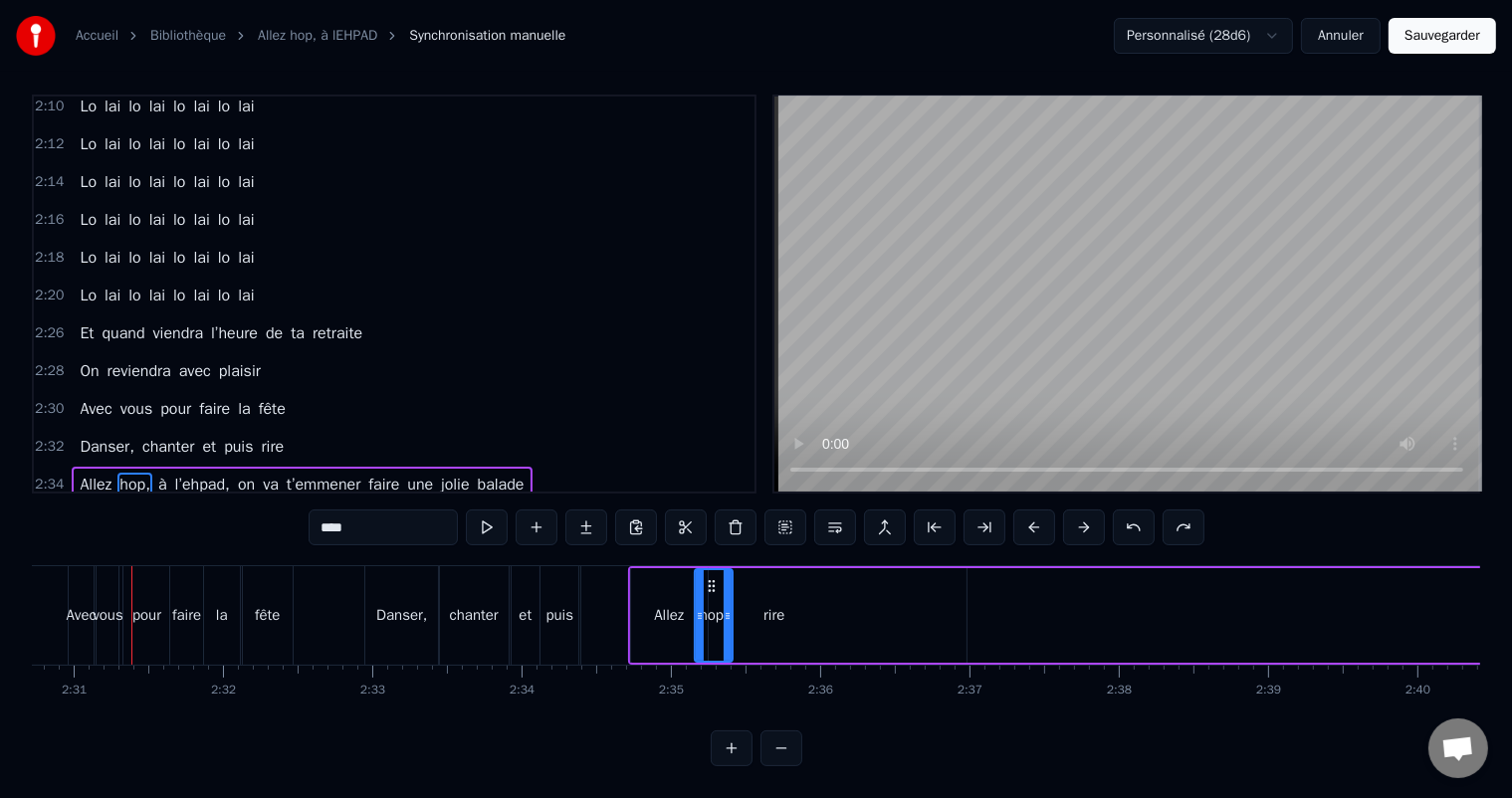 click at bounding box center (1134, 527) 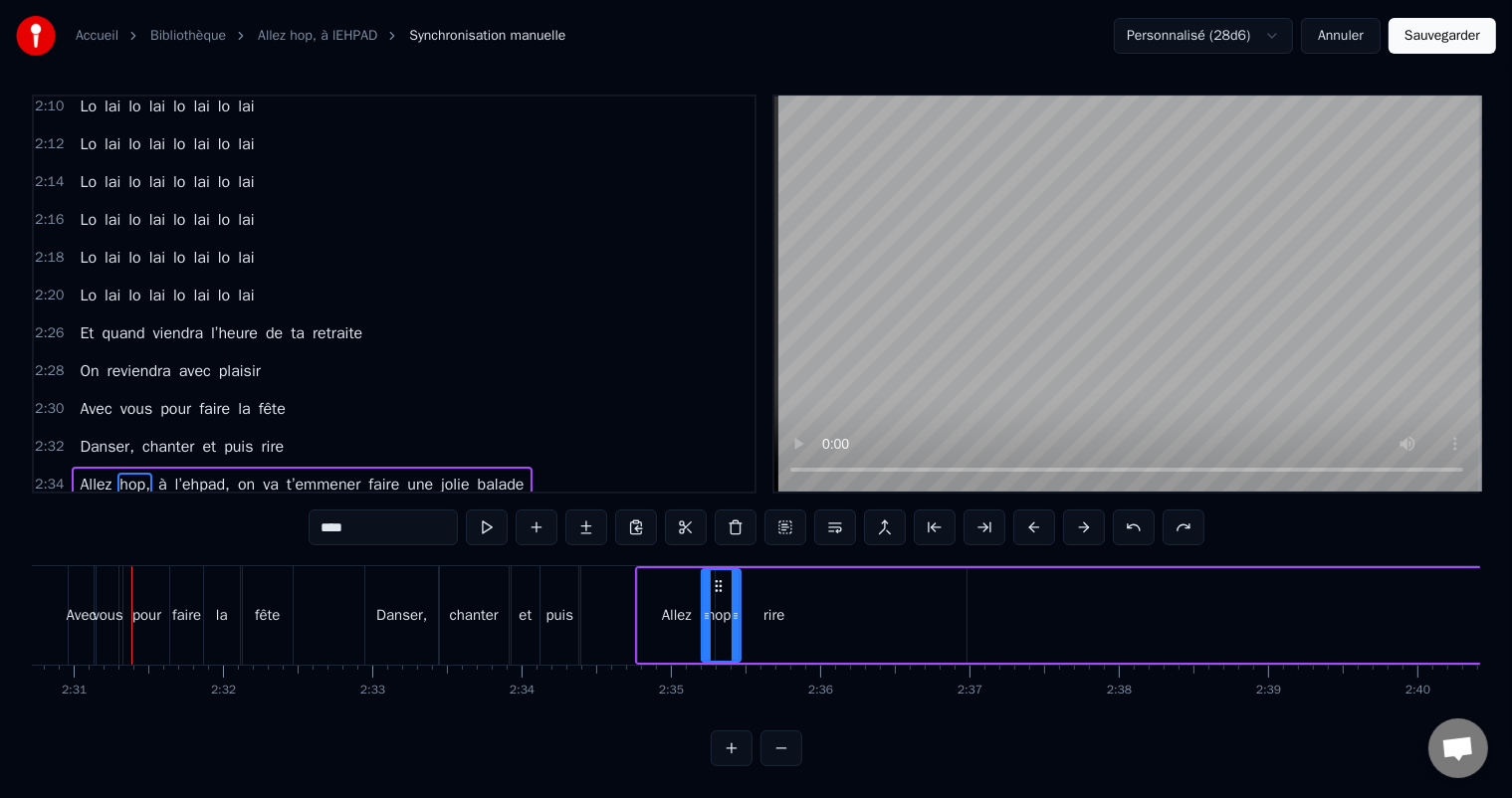 click at bounding box center [1134, 527] 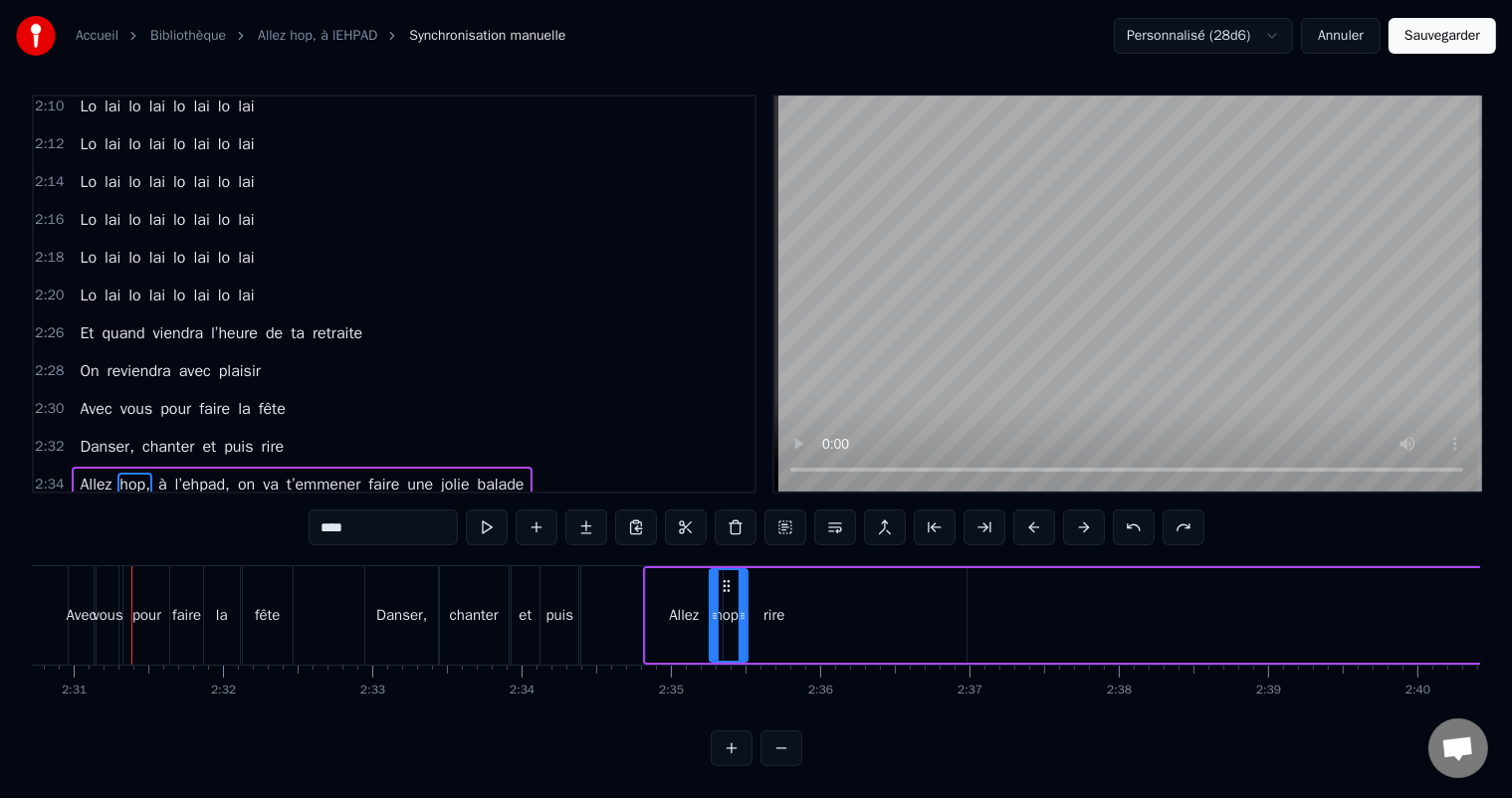 click at bounding box center (1134, 527) 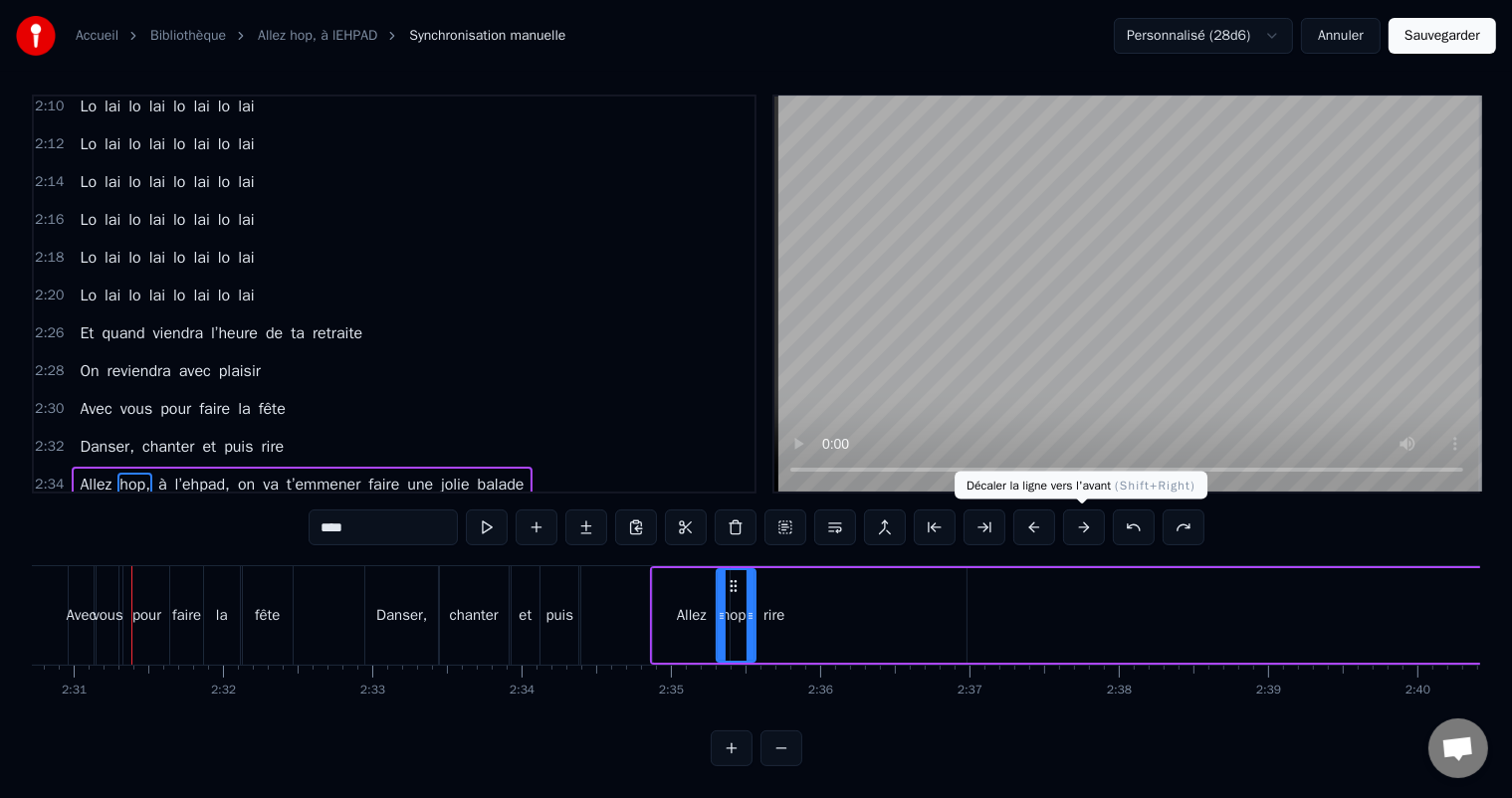 click at bounding box center (1084, 527) 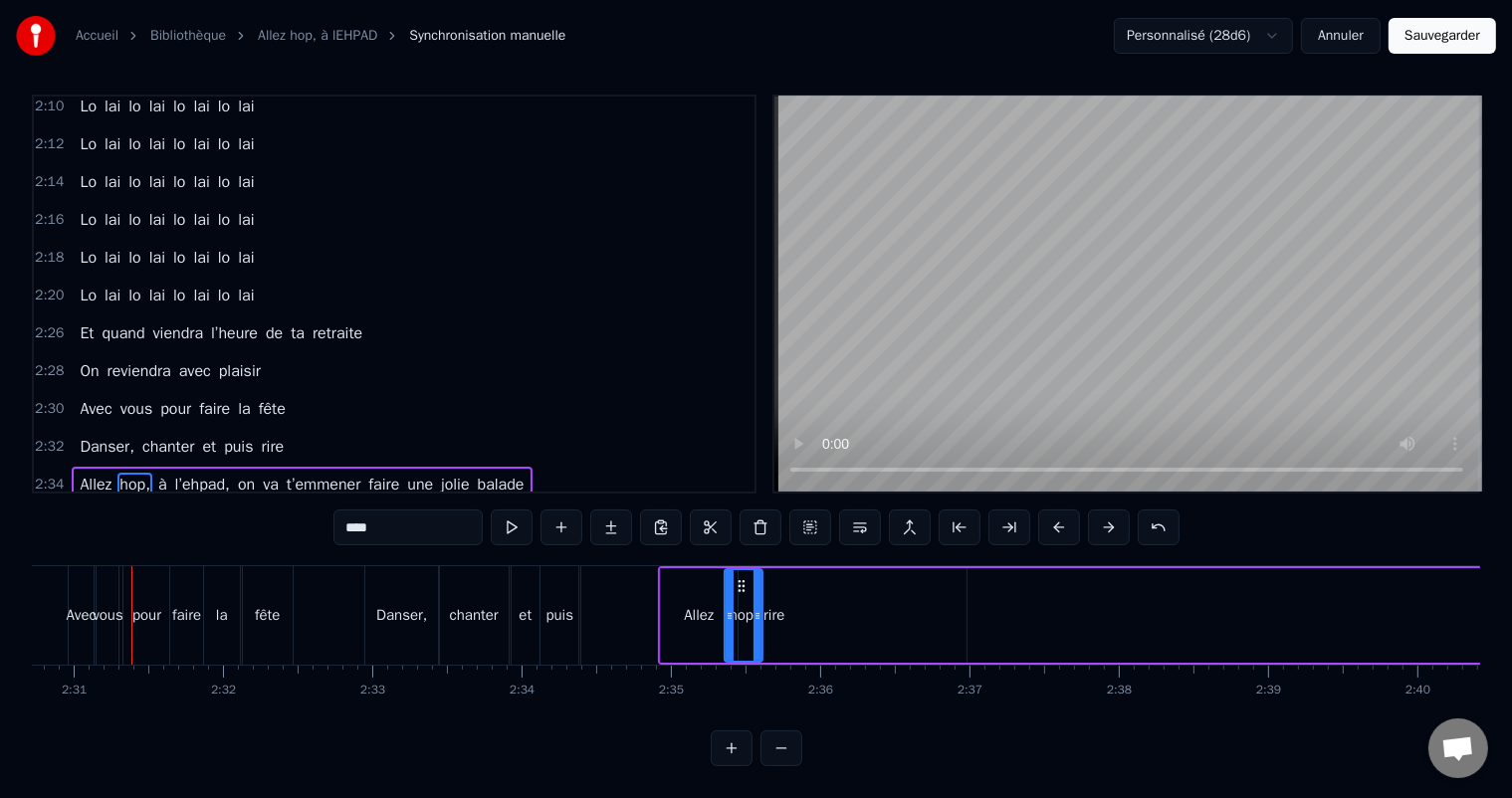 click at bounding box center (1109, 527) 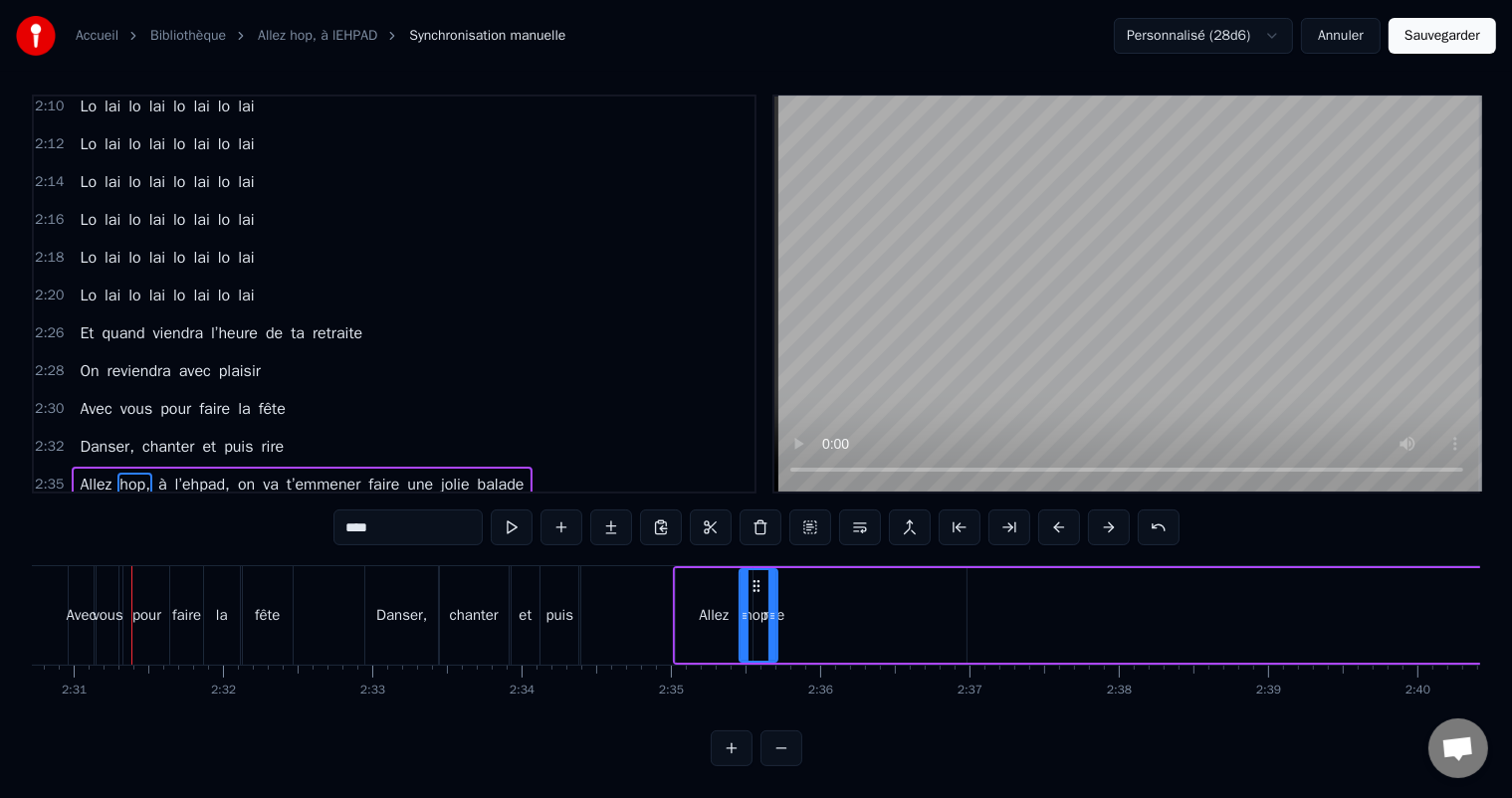 click at bounding box center [1109, 527] 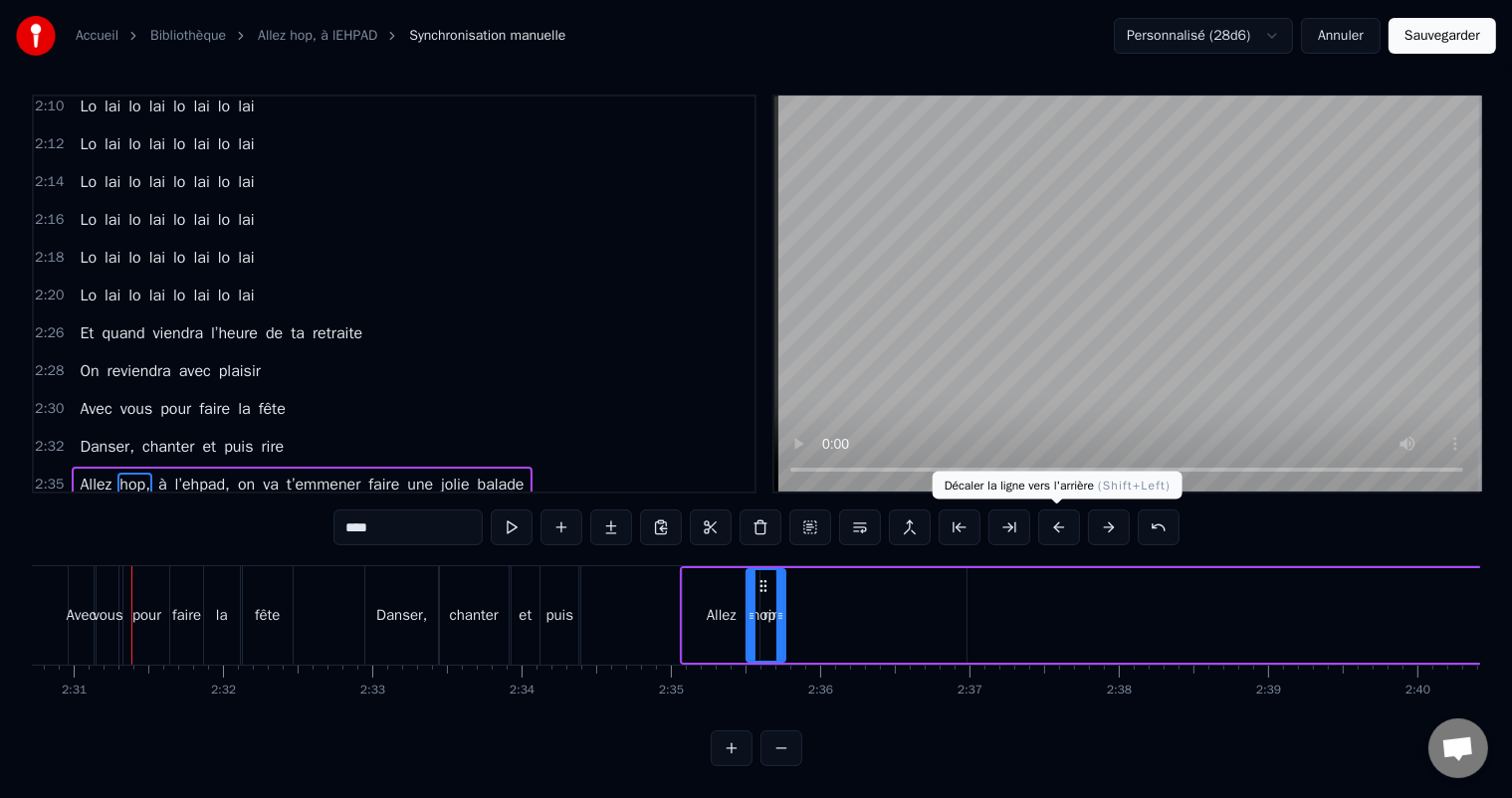 click at bounding box center [1059, 527] 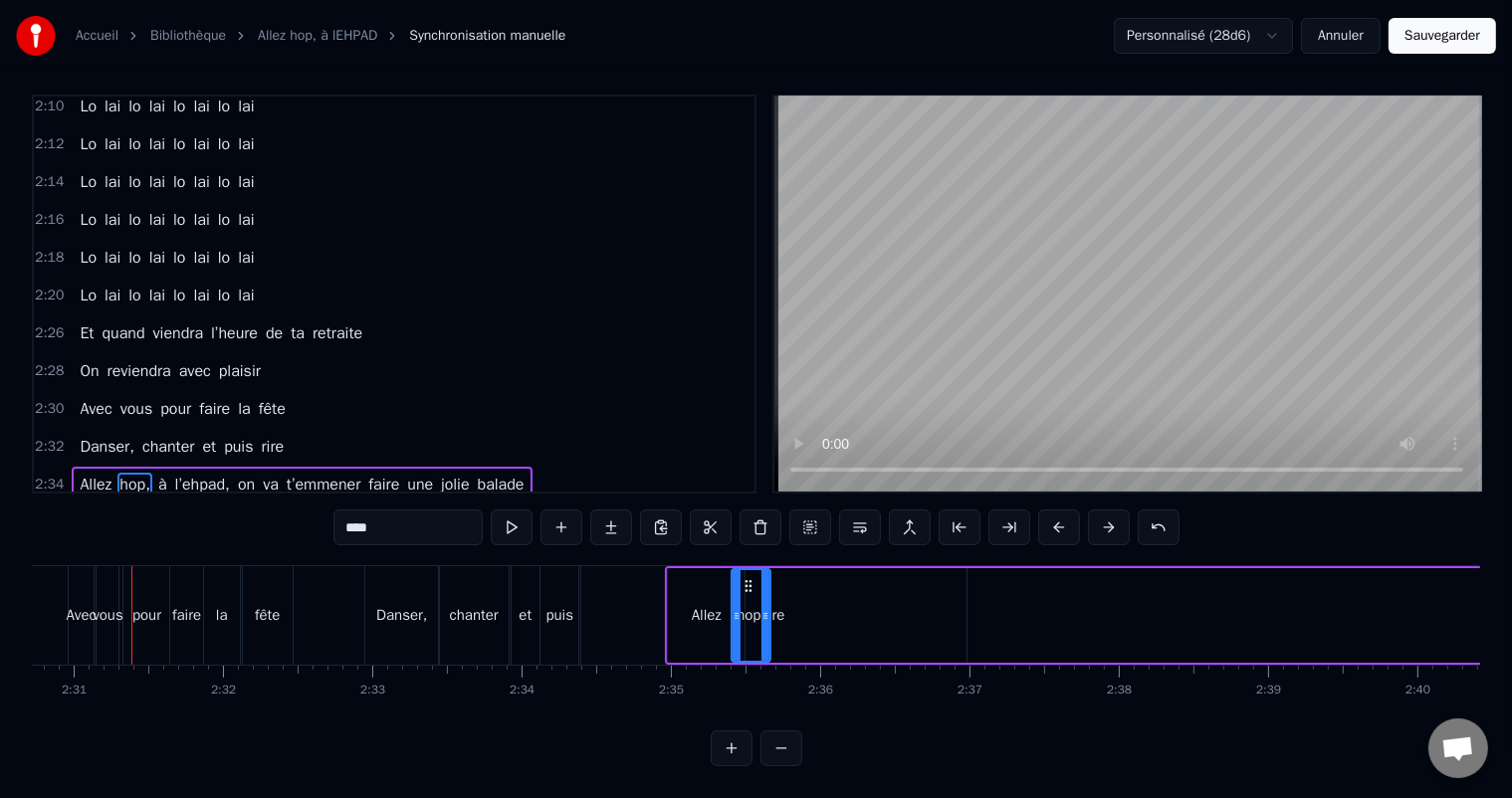 click at bounding box center [1059, 527] 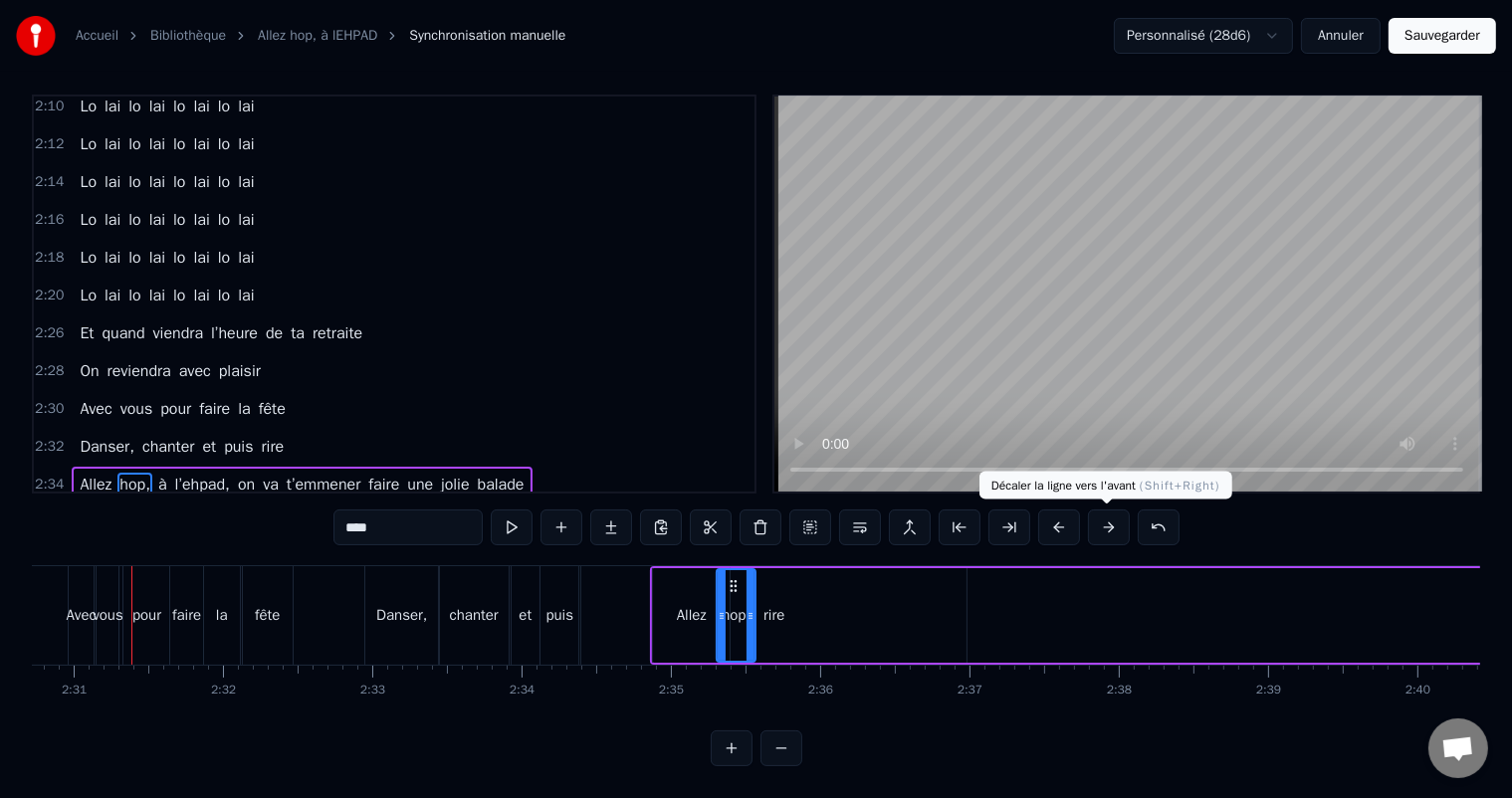 click at bounding box center (1109, 527) 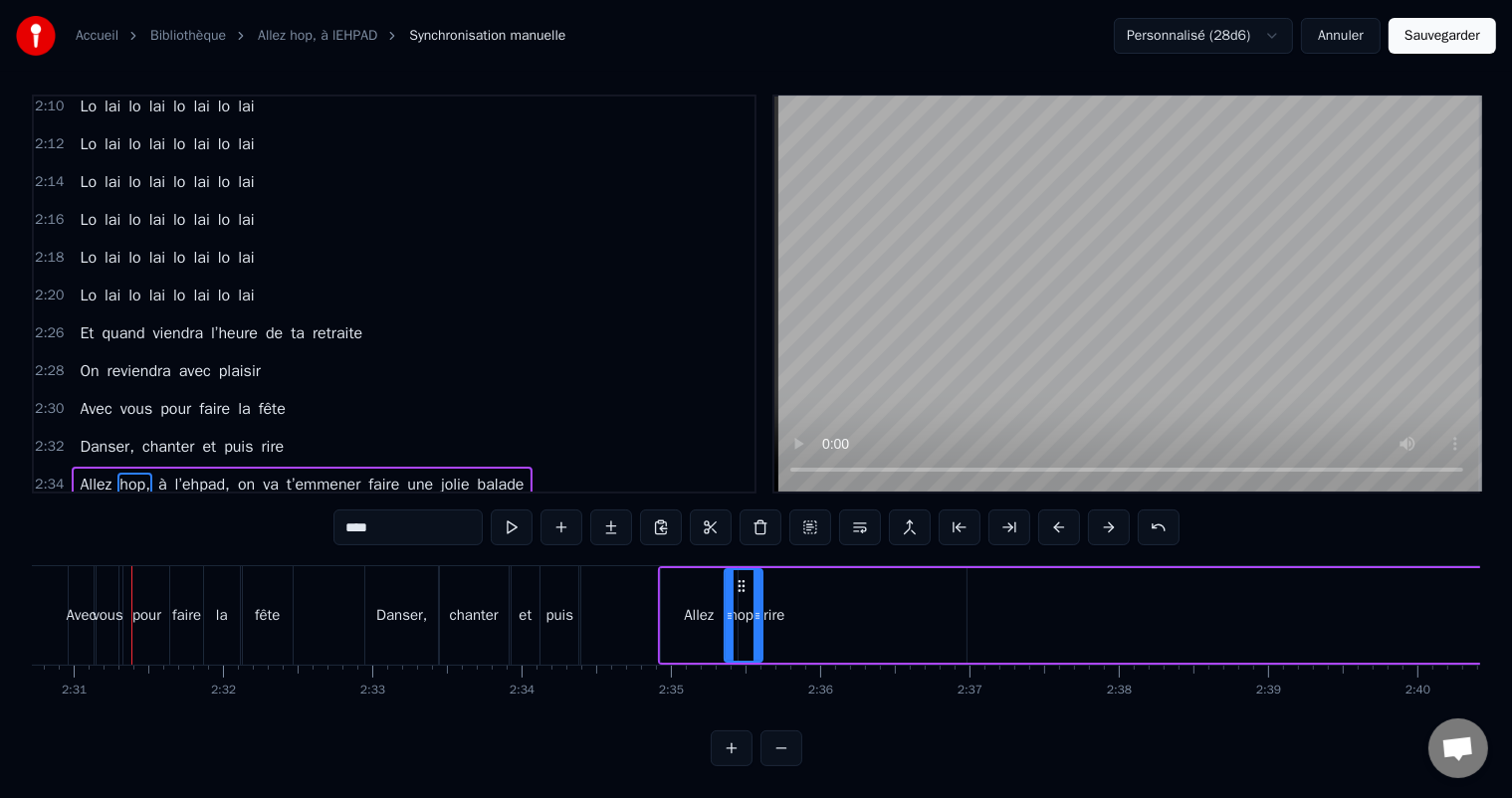 click at bounding box center (1109, 527) 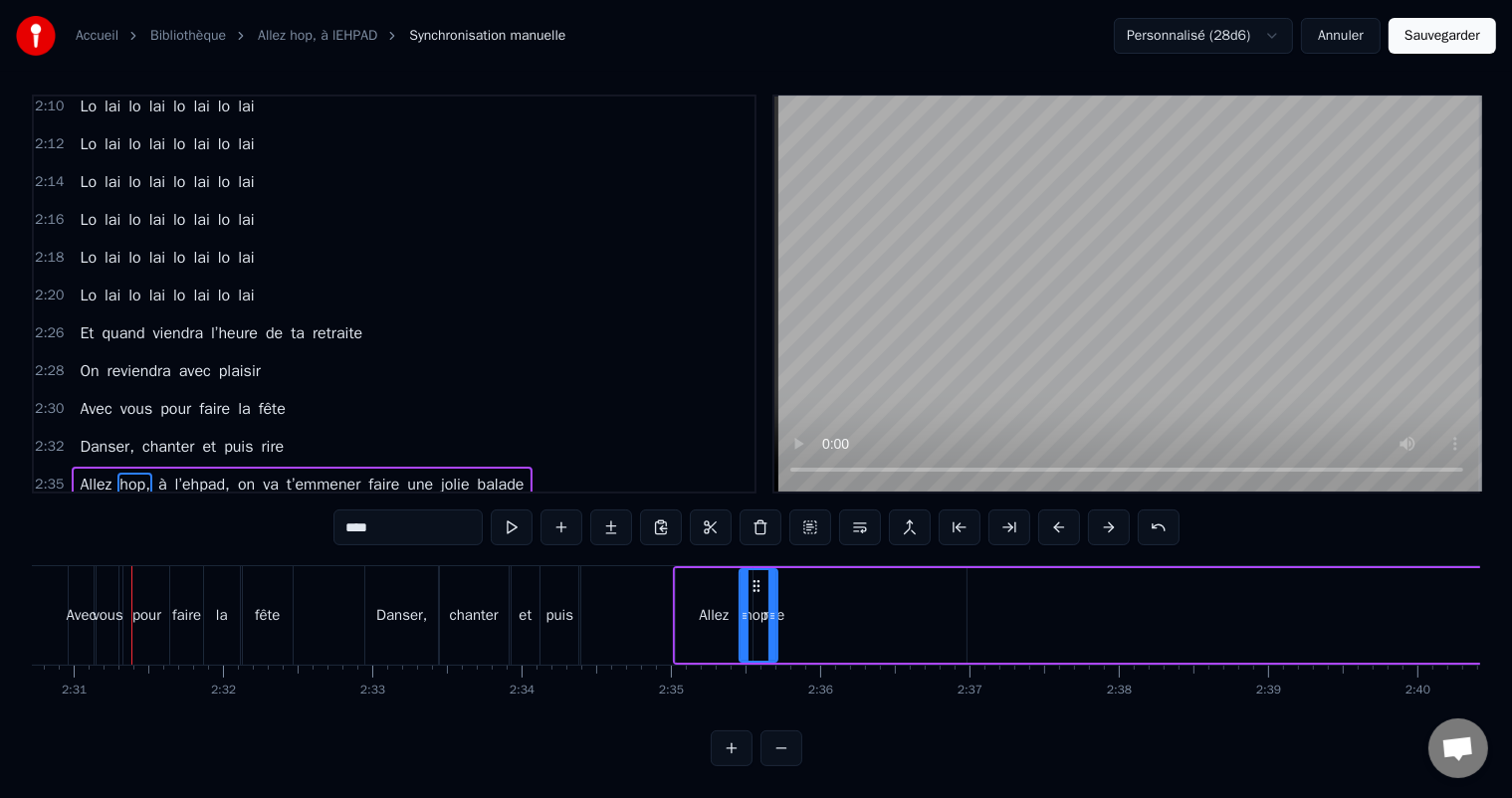 click at bounding box center [1109, 527] 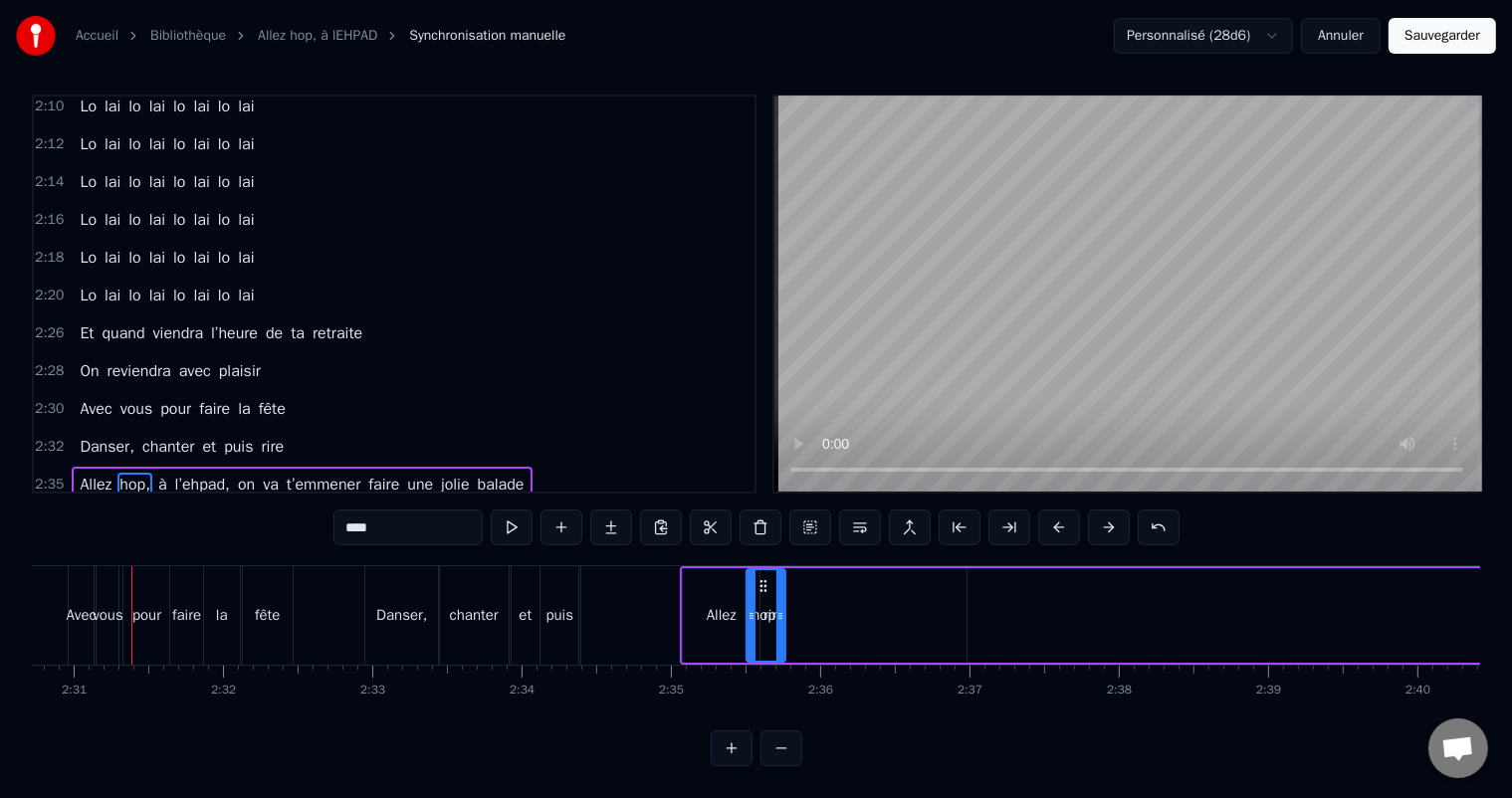 click at bounding box center (1109, 527) 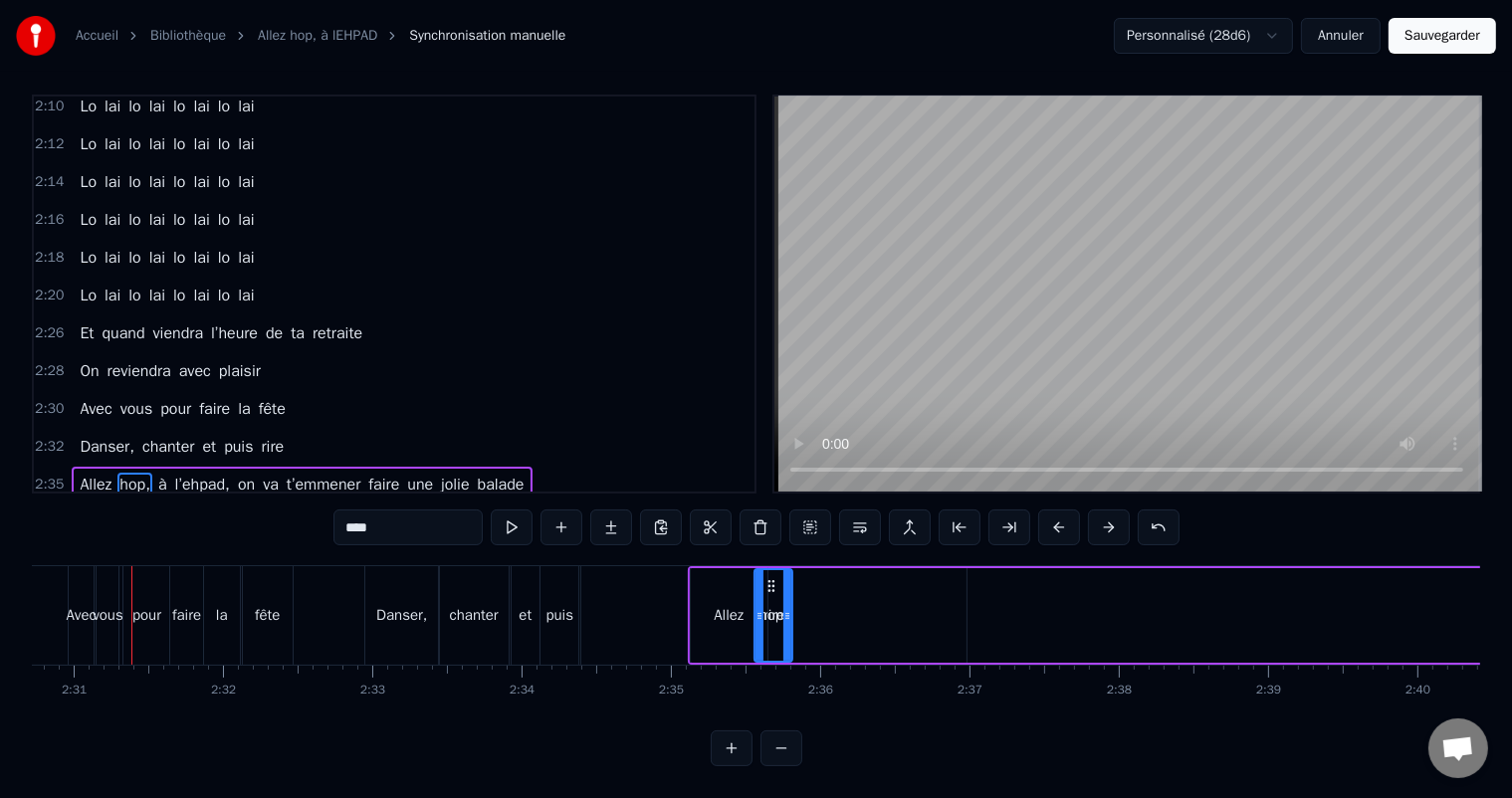 click at bounding box center (1109, 527) 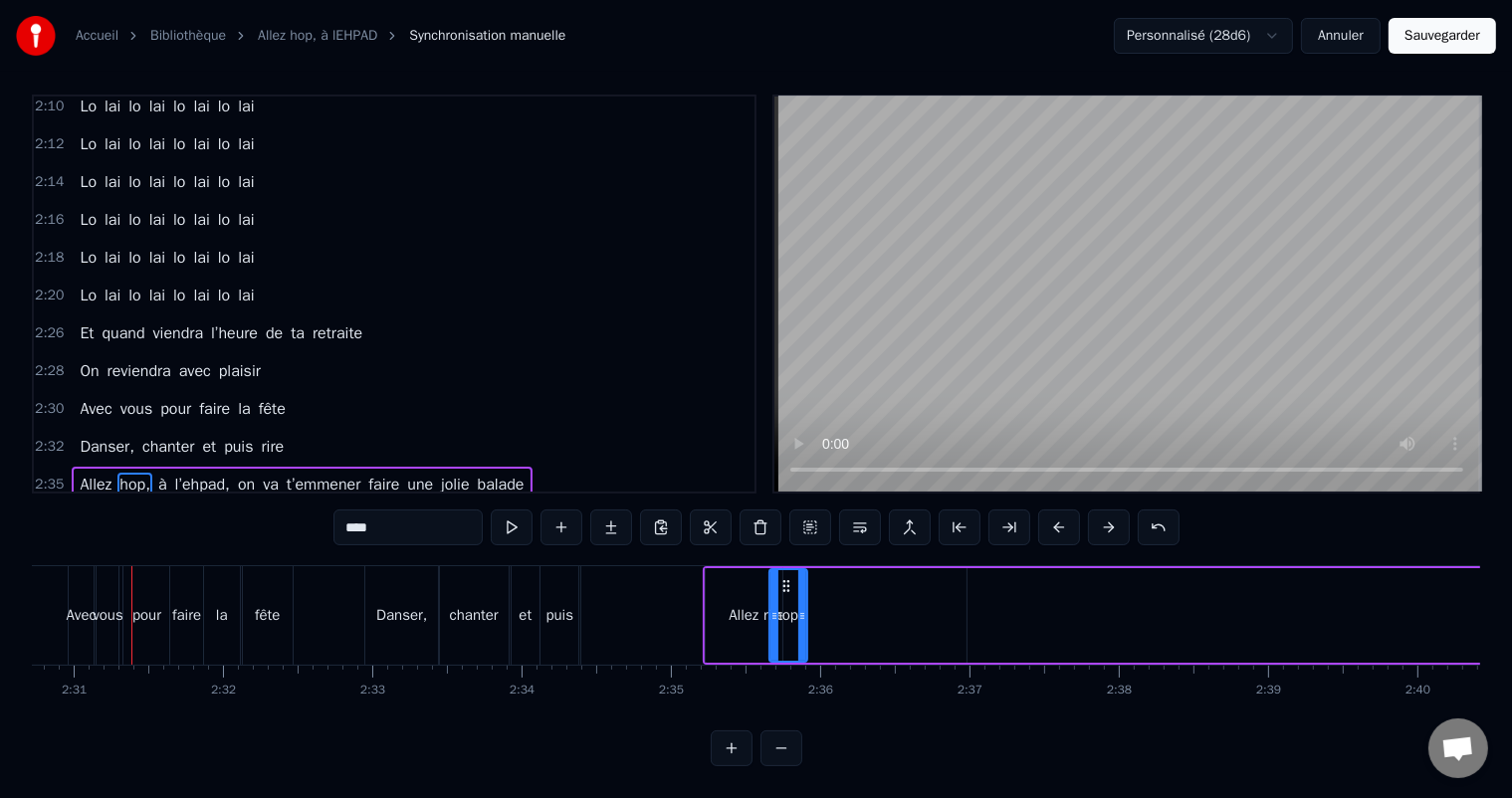 click at bounding box center [1109, 527] 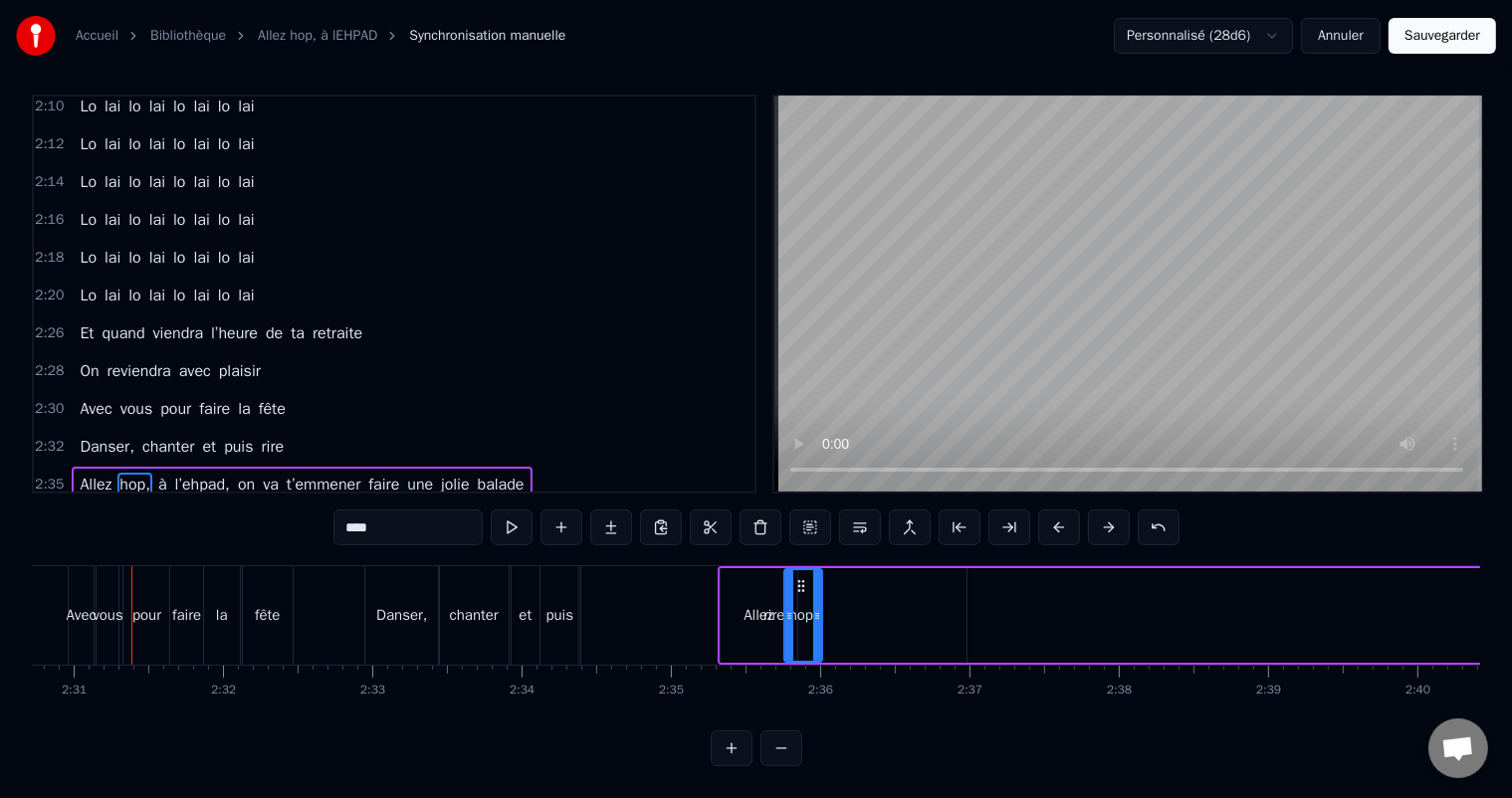 click at bounding box center [1109, 527] 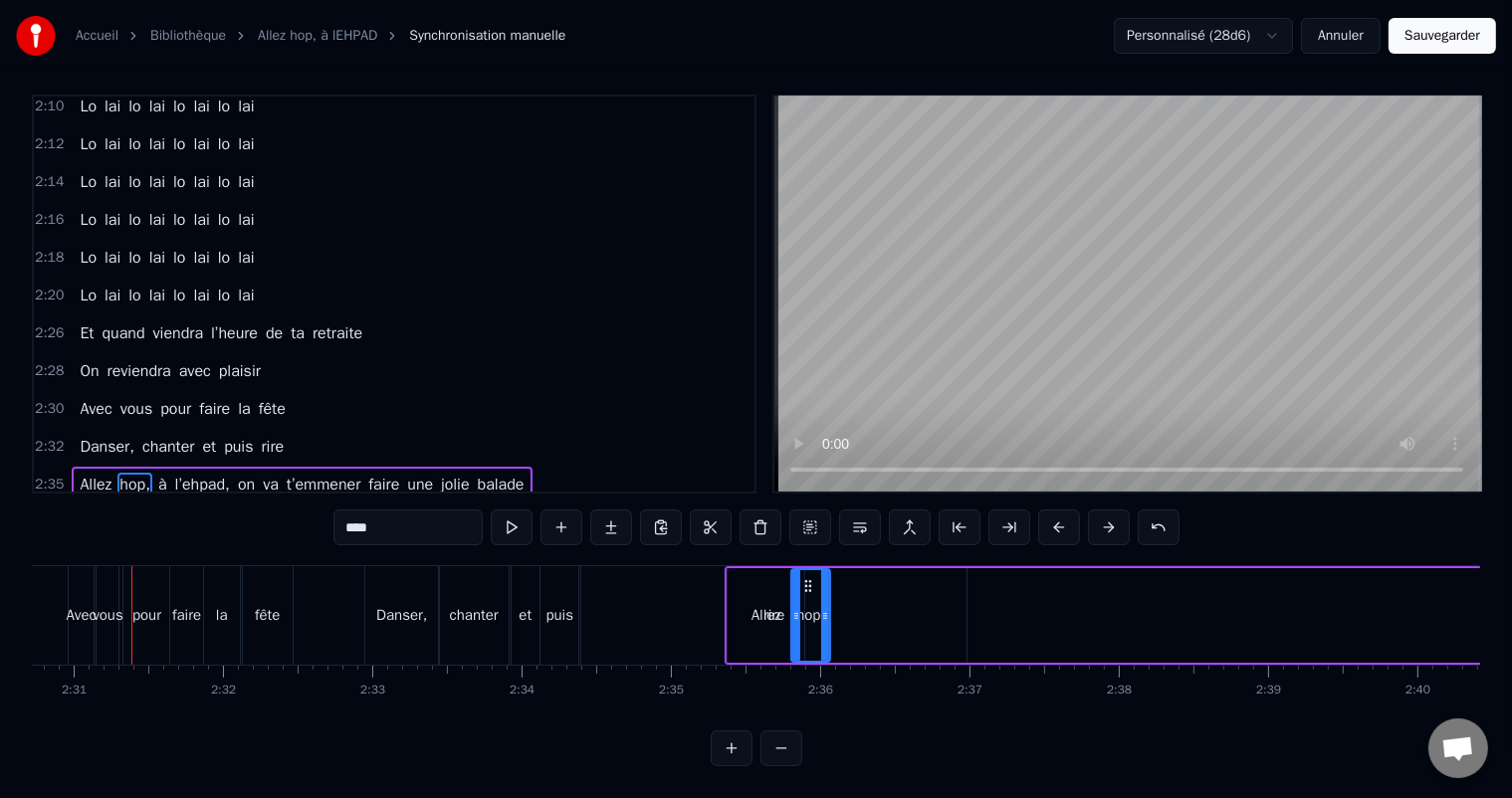 click at bounding box center [1109, 527] 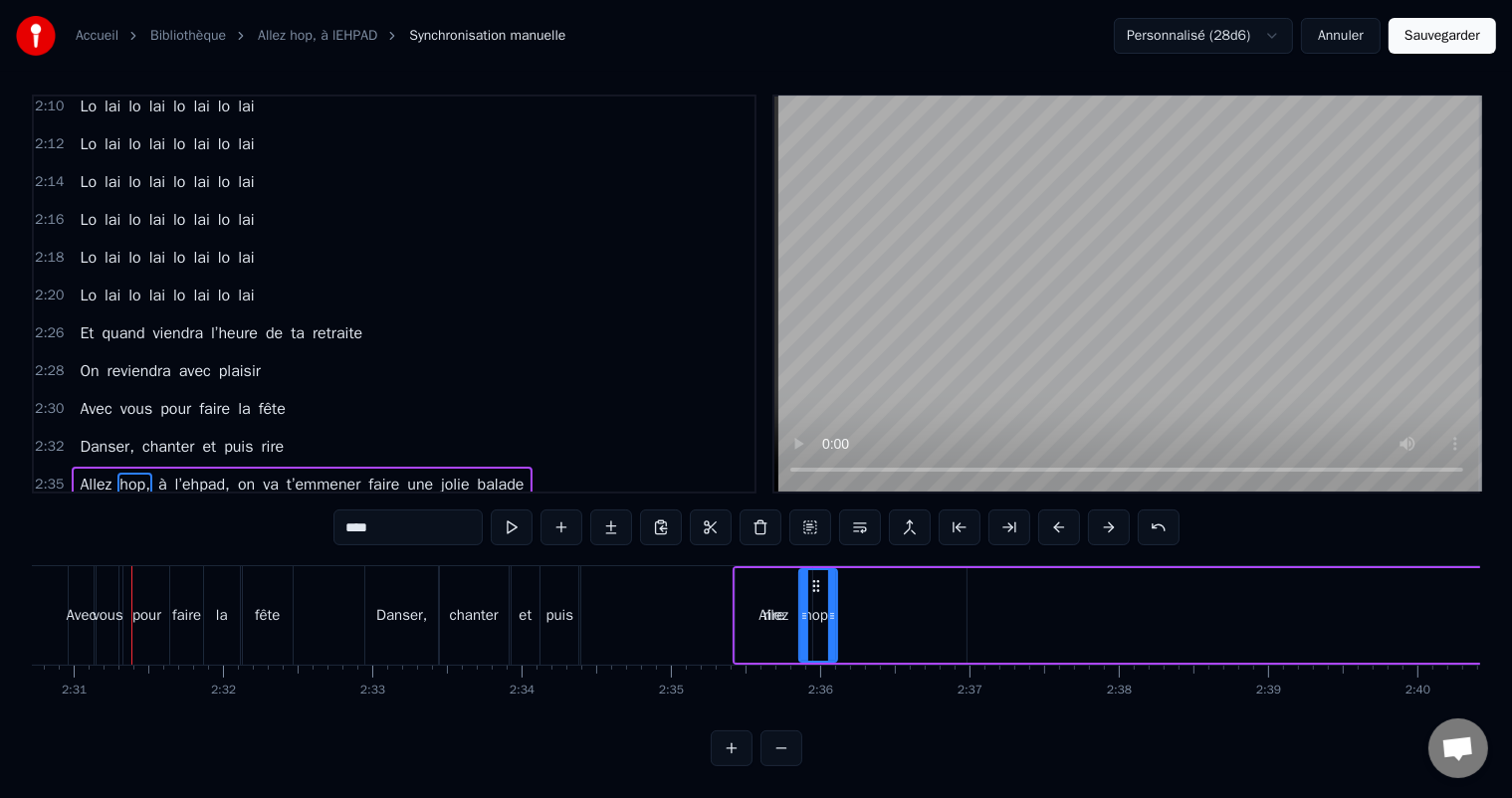 click at bounding box center (1109, 527) 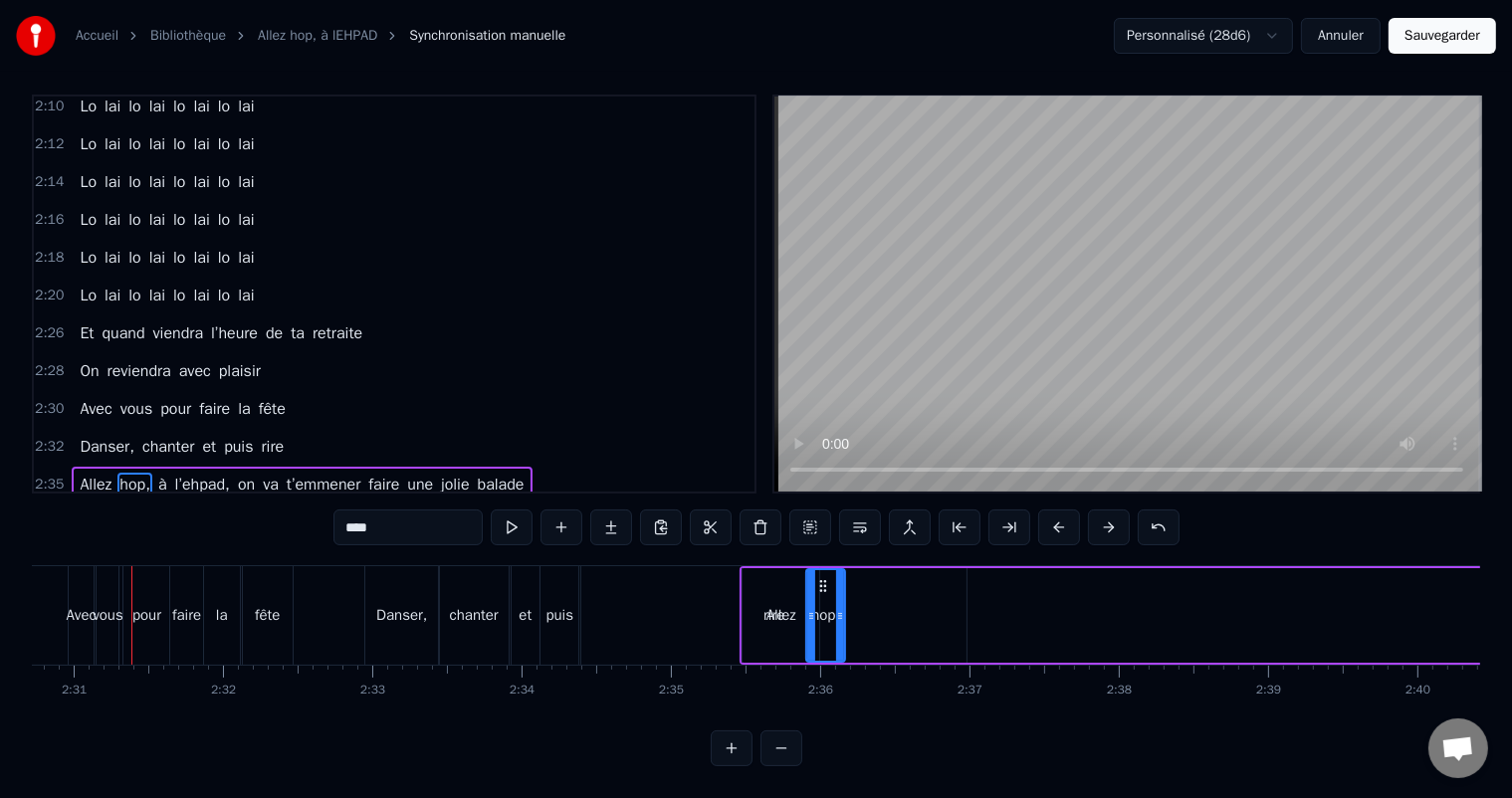 click at bounding box center (1109, 527) 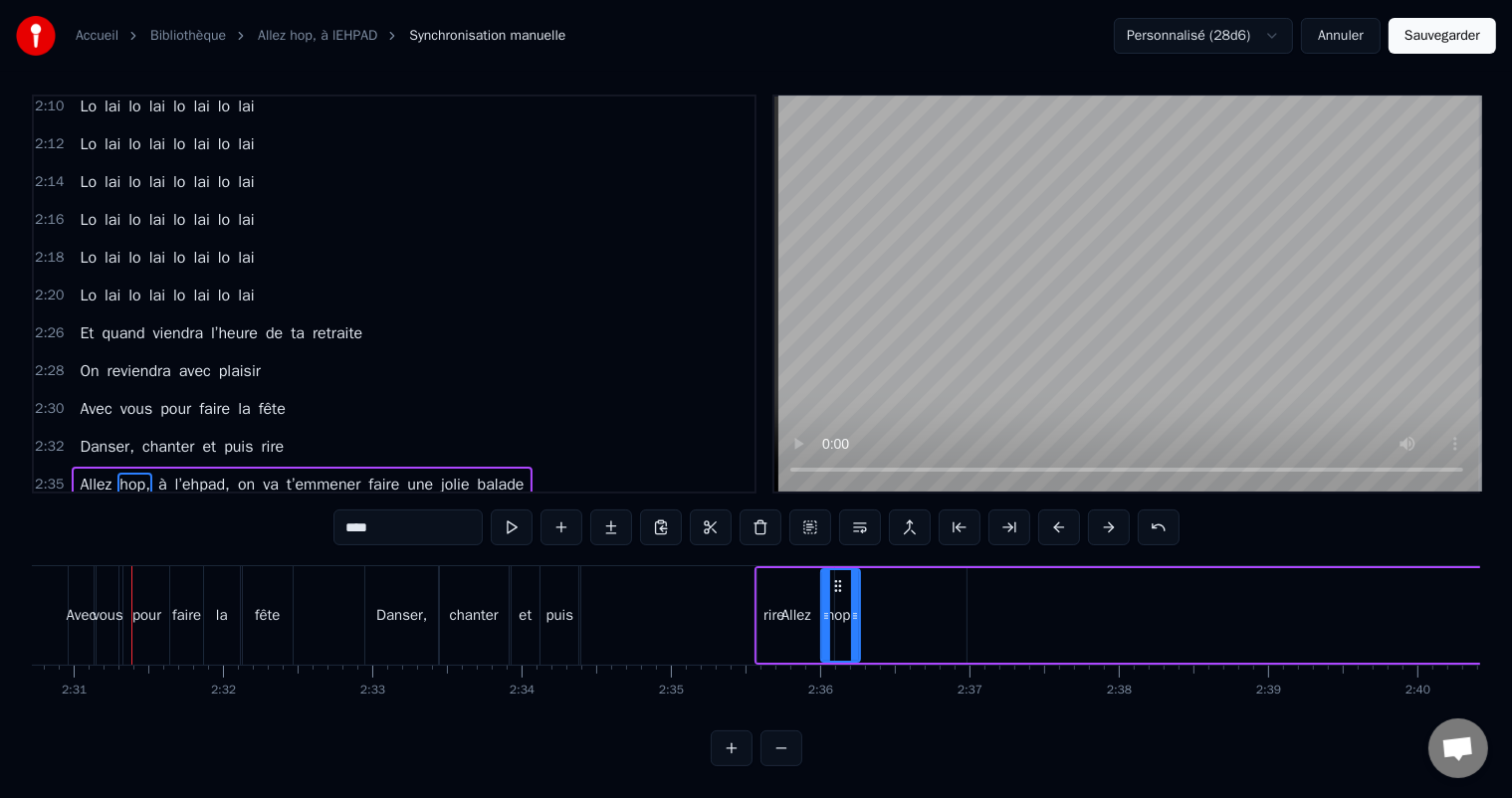 click at bounding box center [1109, 527] 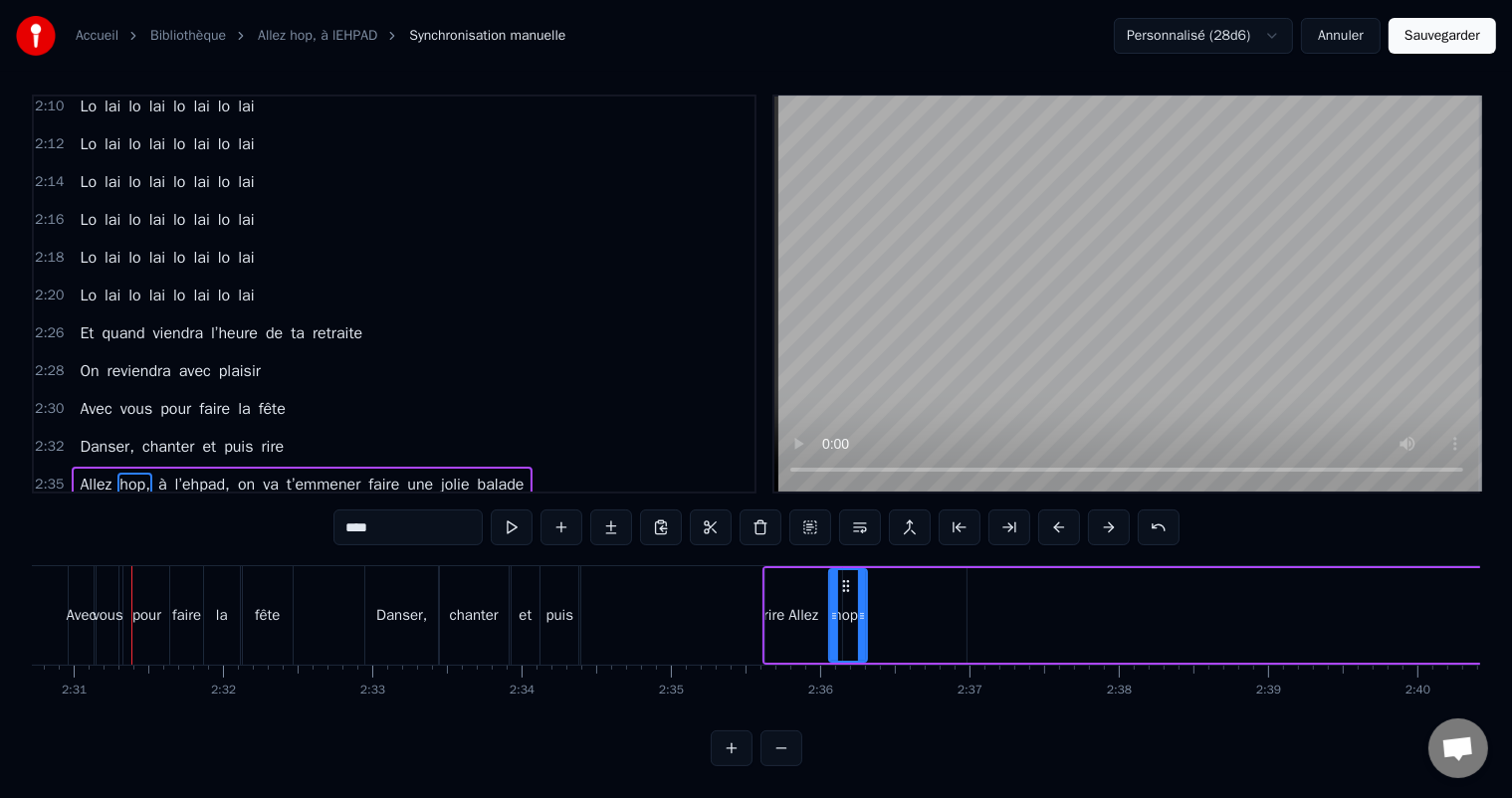 click at bounding box center [1109, 527] 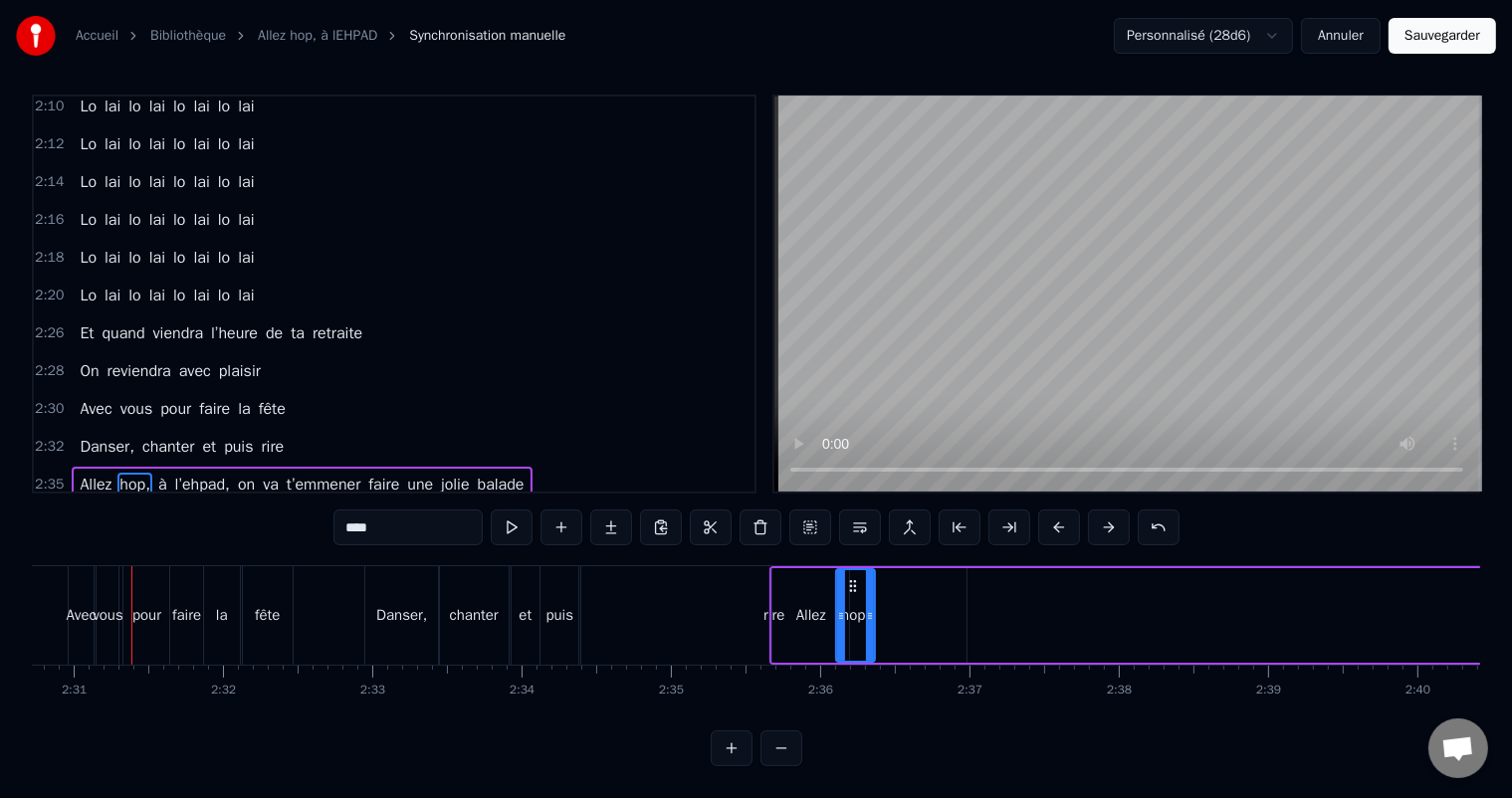 click at bounding box center (1109, 527) 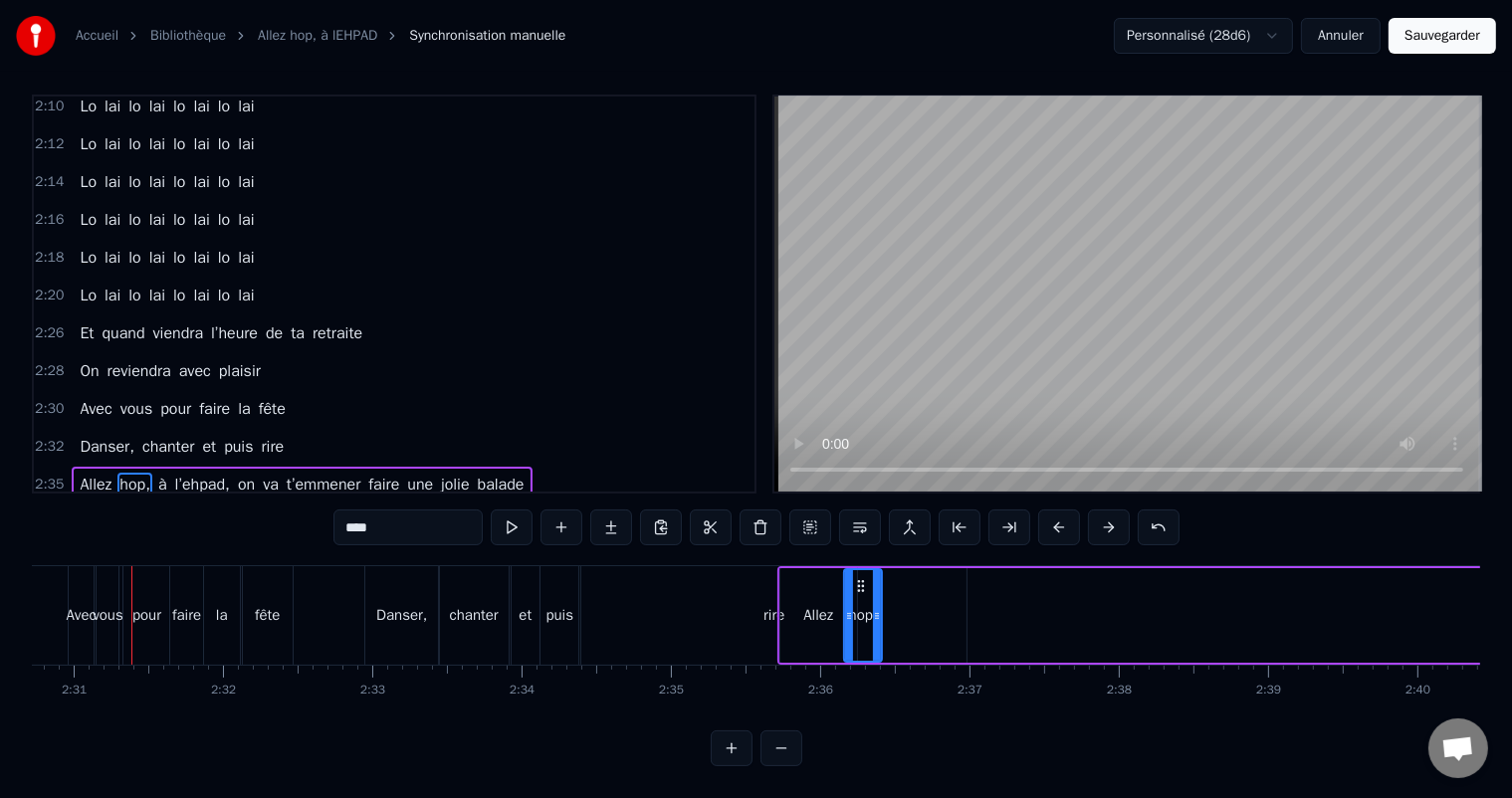 click at bounding box center [1109, 527] 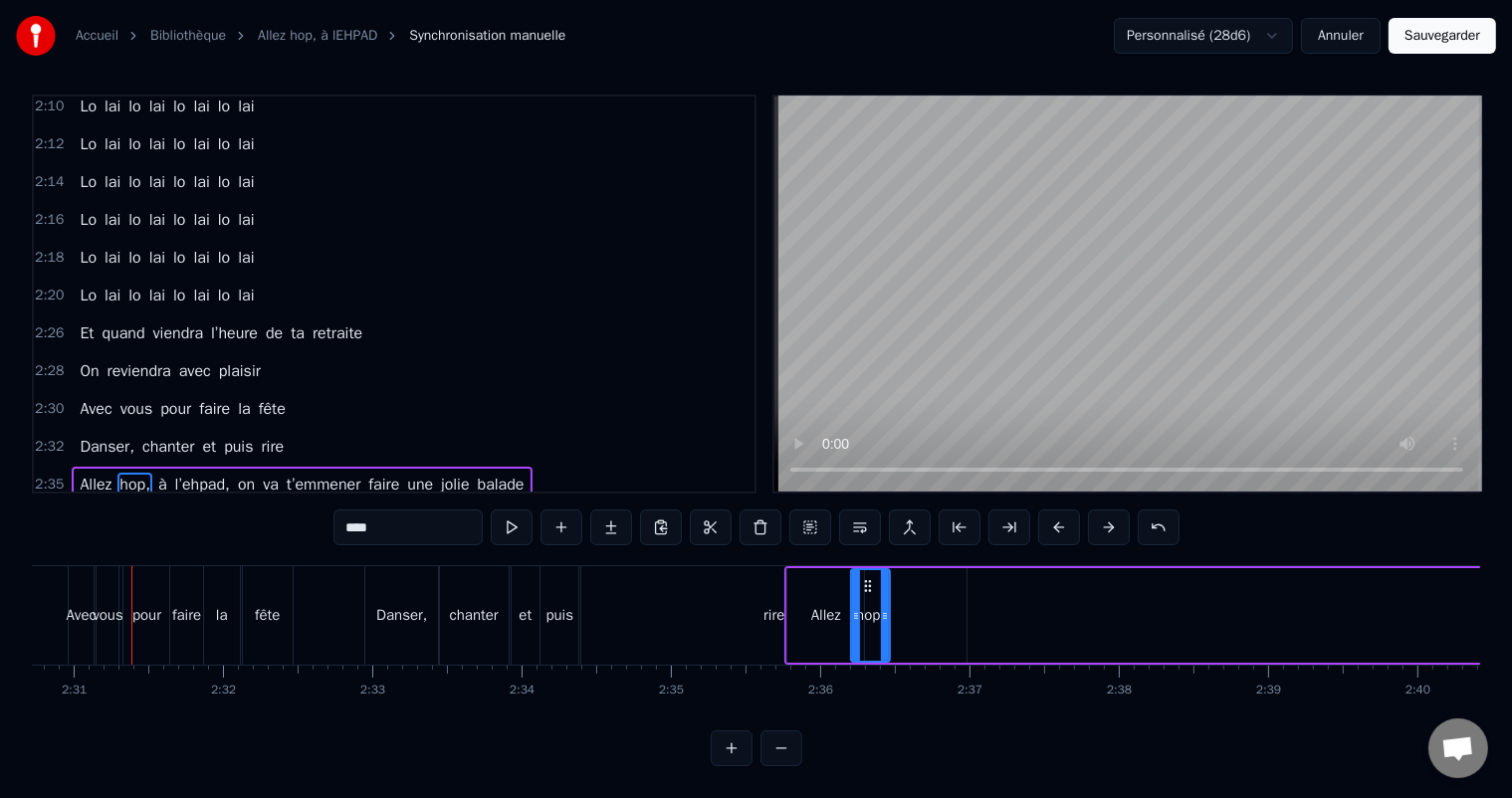click at bounding box center (1109, 527) 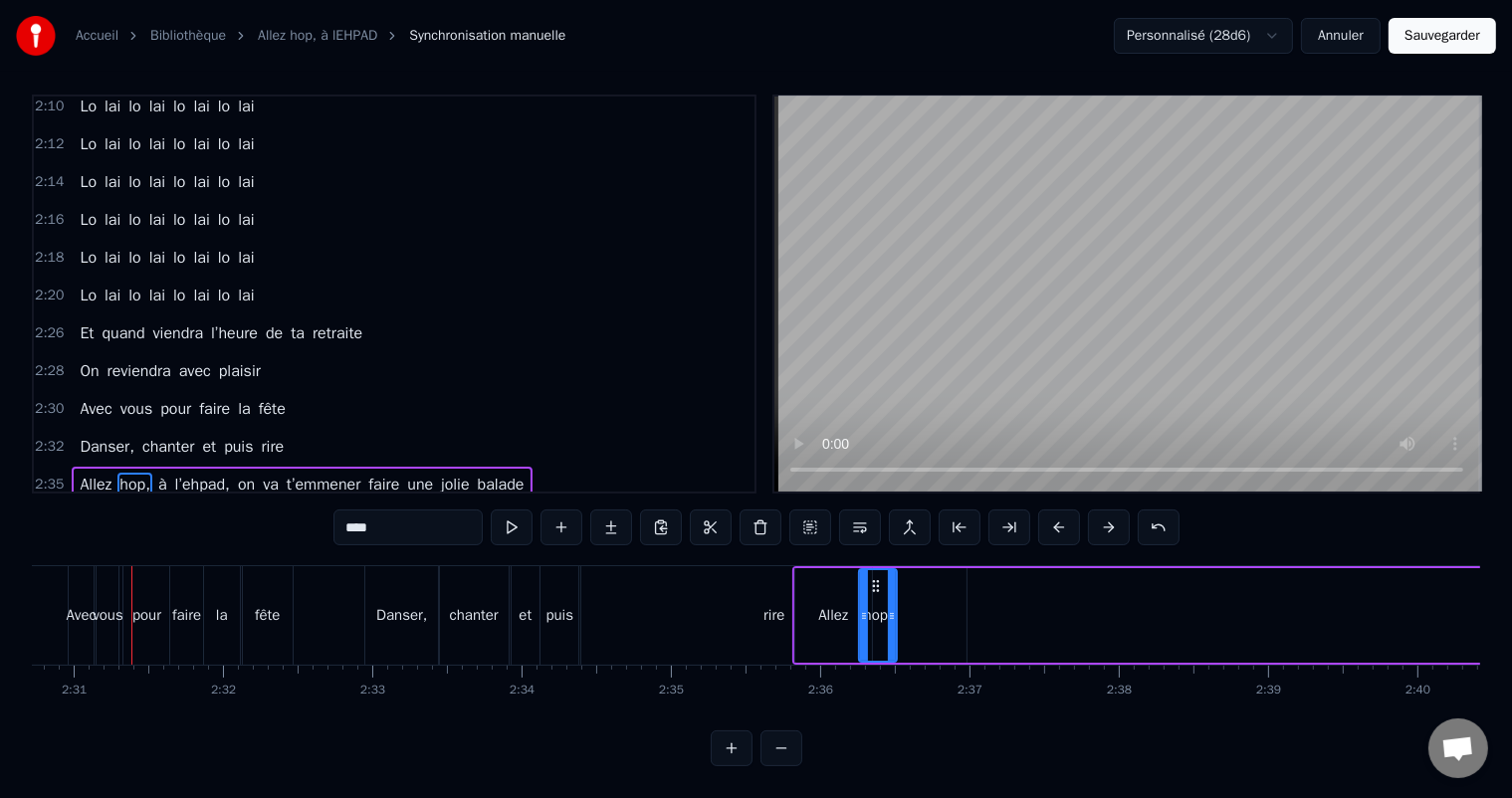 click at bounding box center (1109, 527) 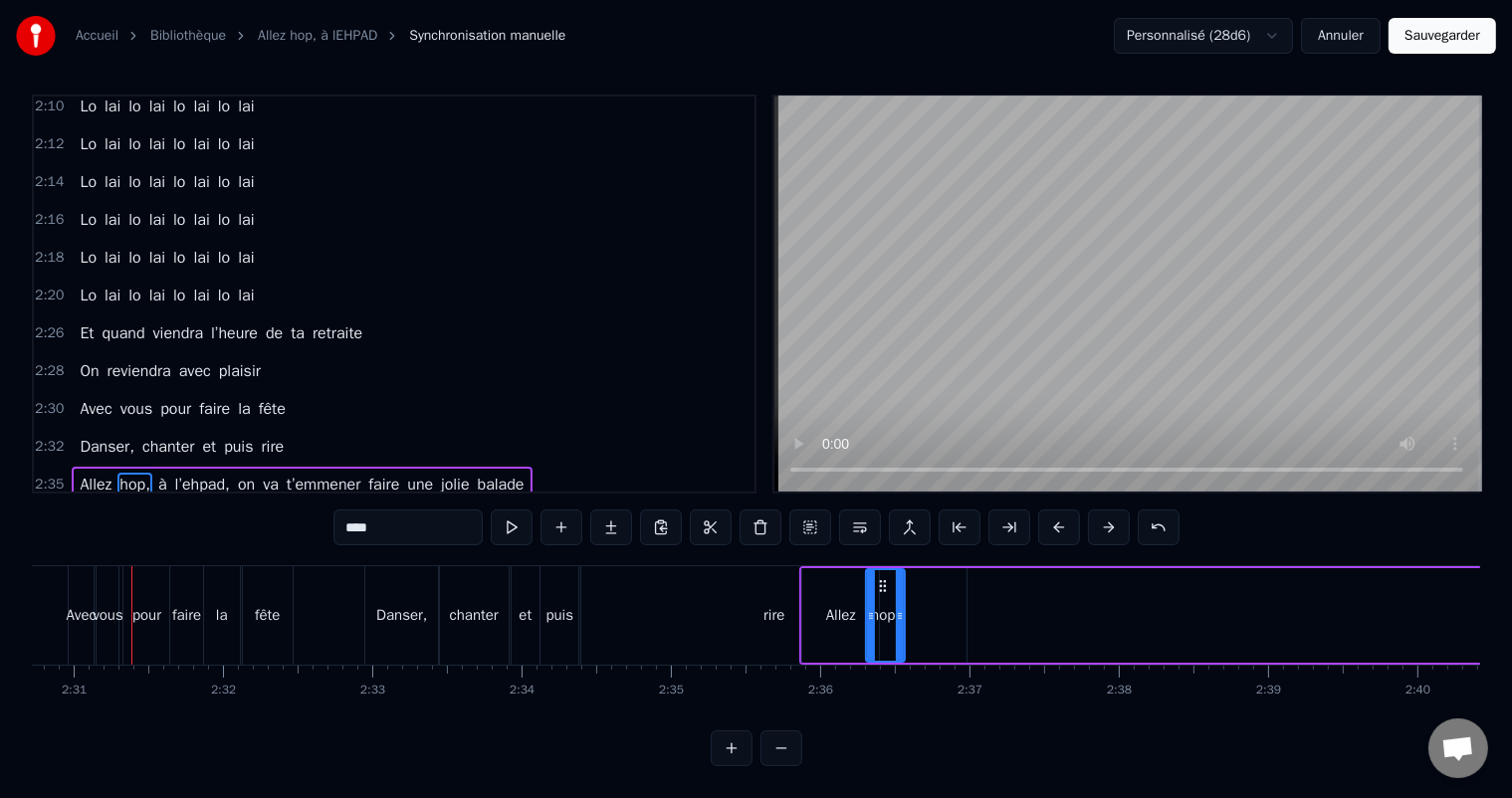 click at bounding box center [1109, 527] 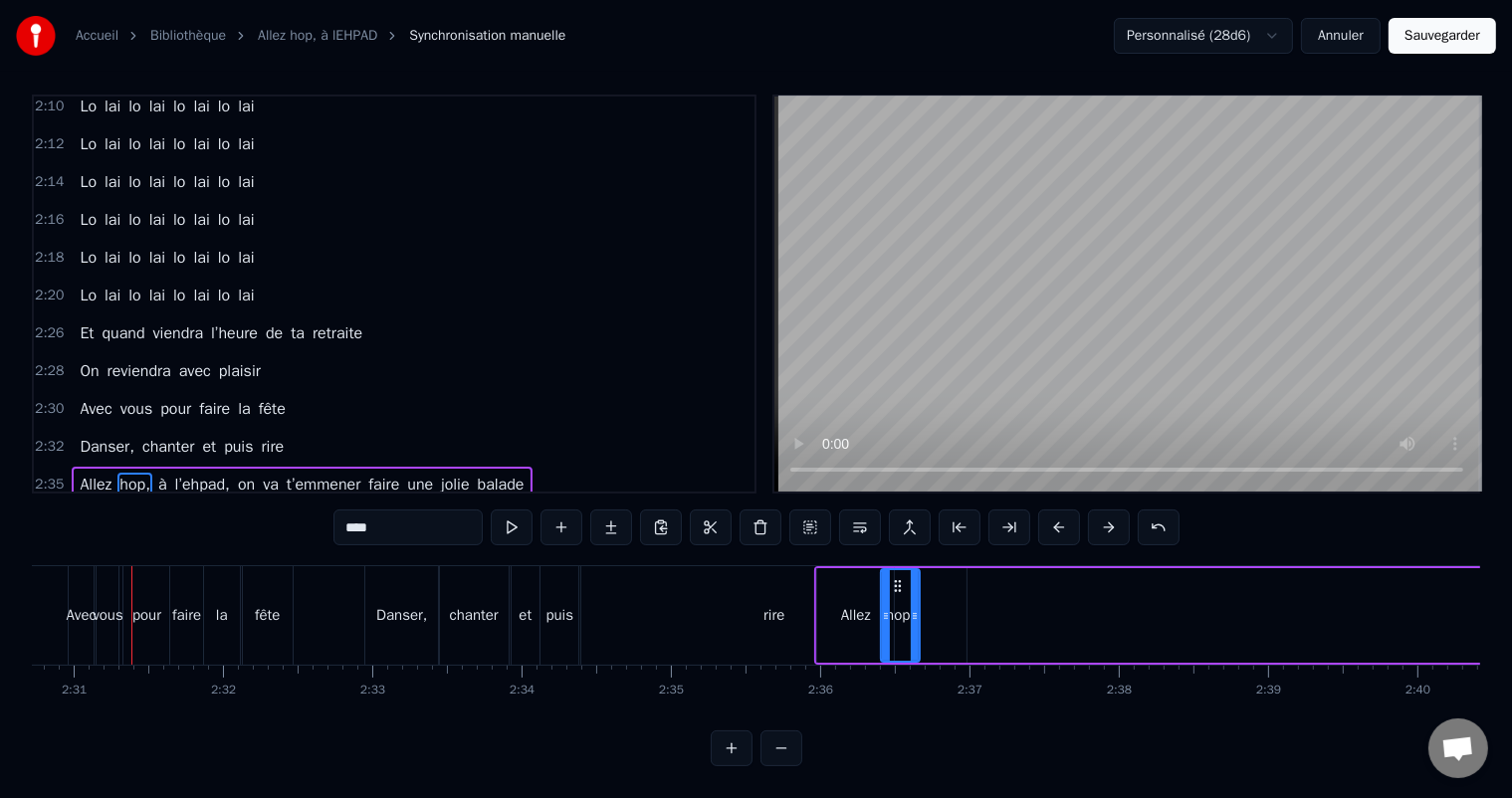click at bounding box center (1109, 527) 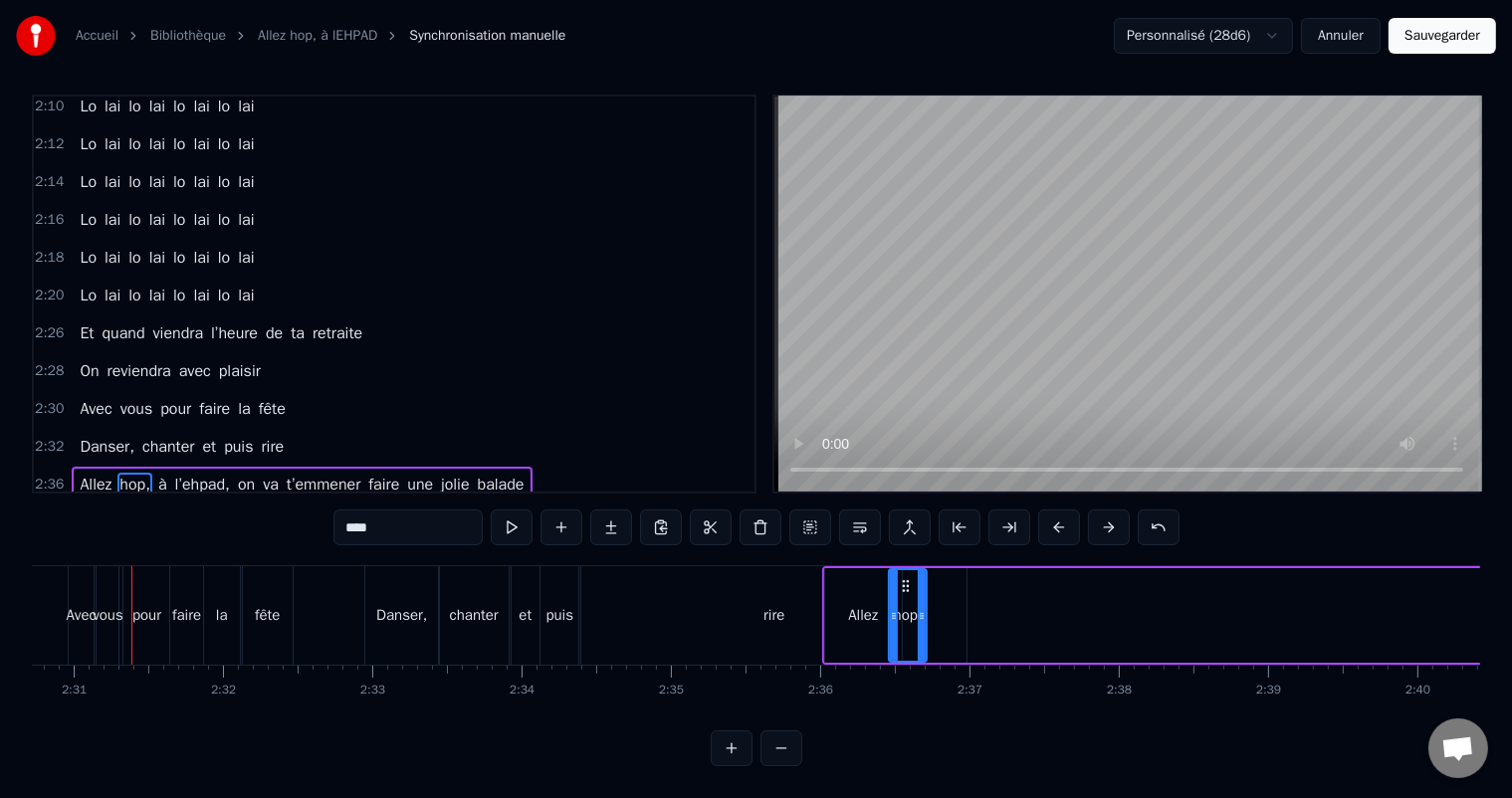 click at bounding box center [1109, 527] 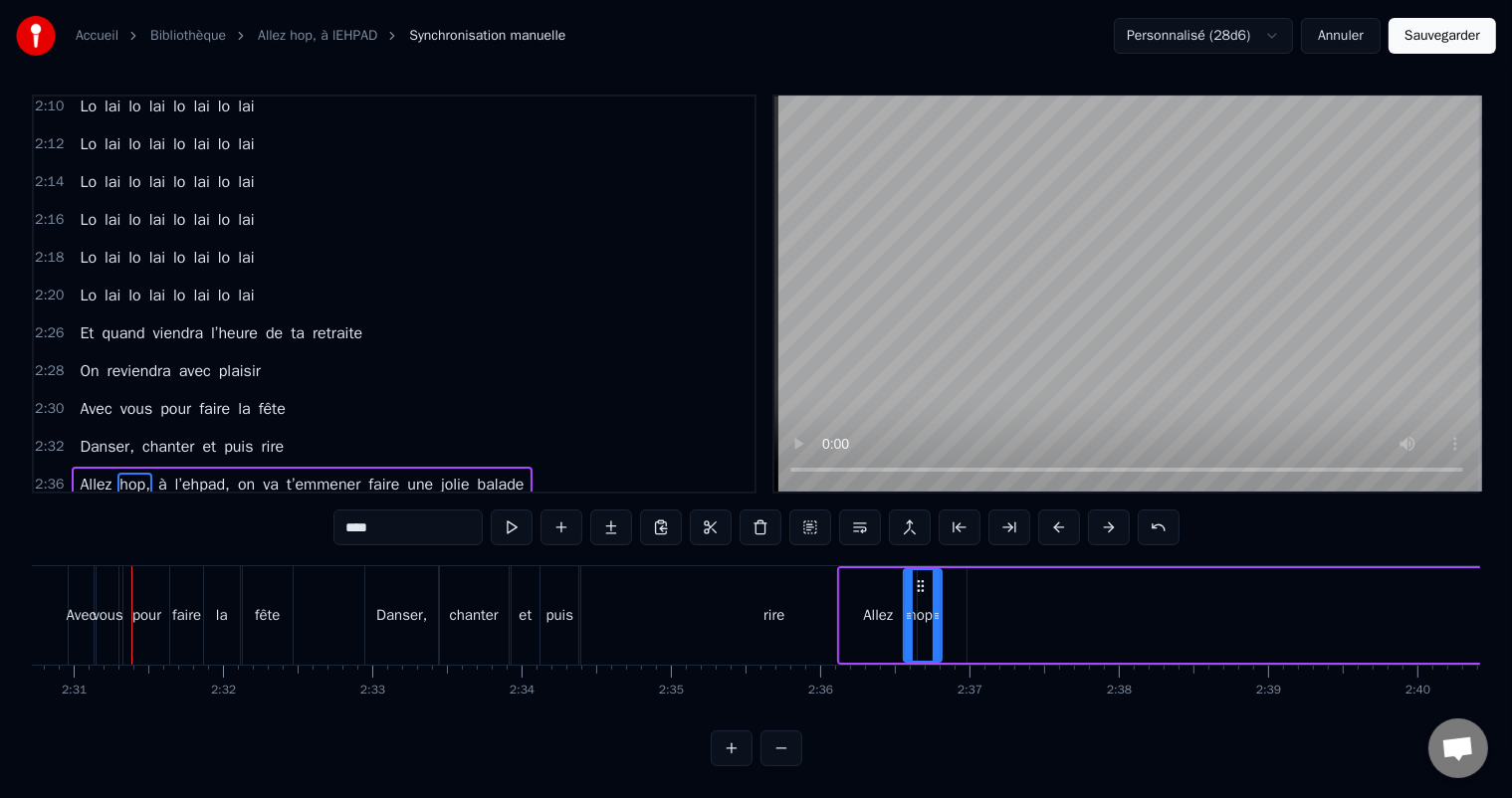 click at bounding box center [1109, 527] 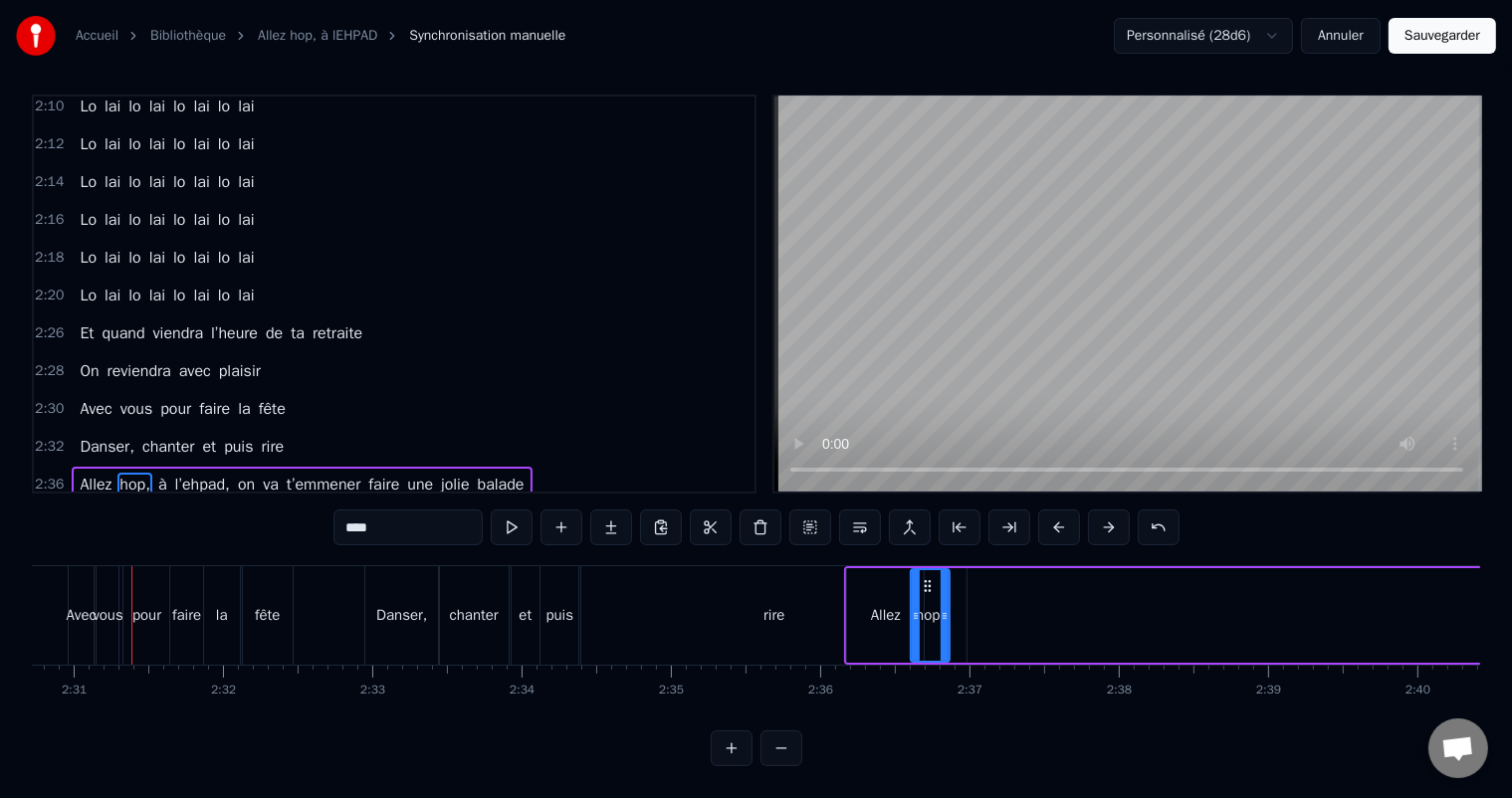 click at bounding box center (1109, 527) 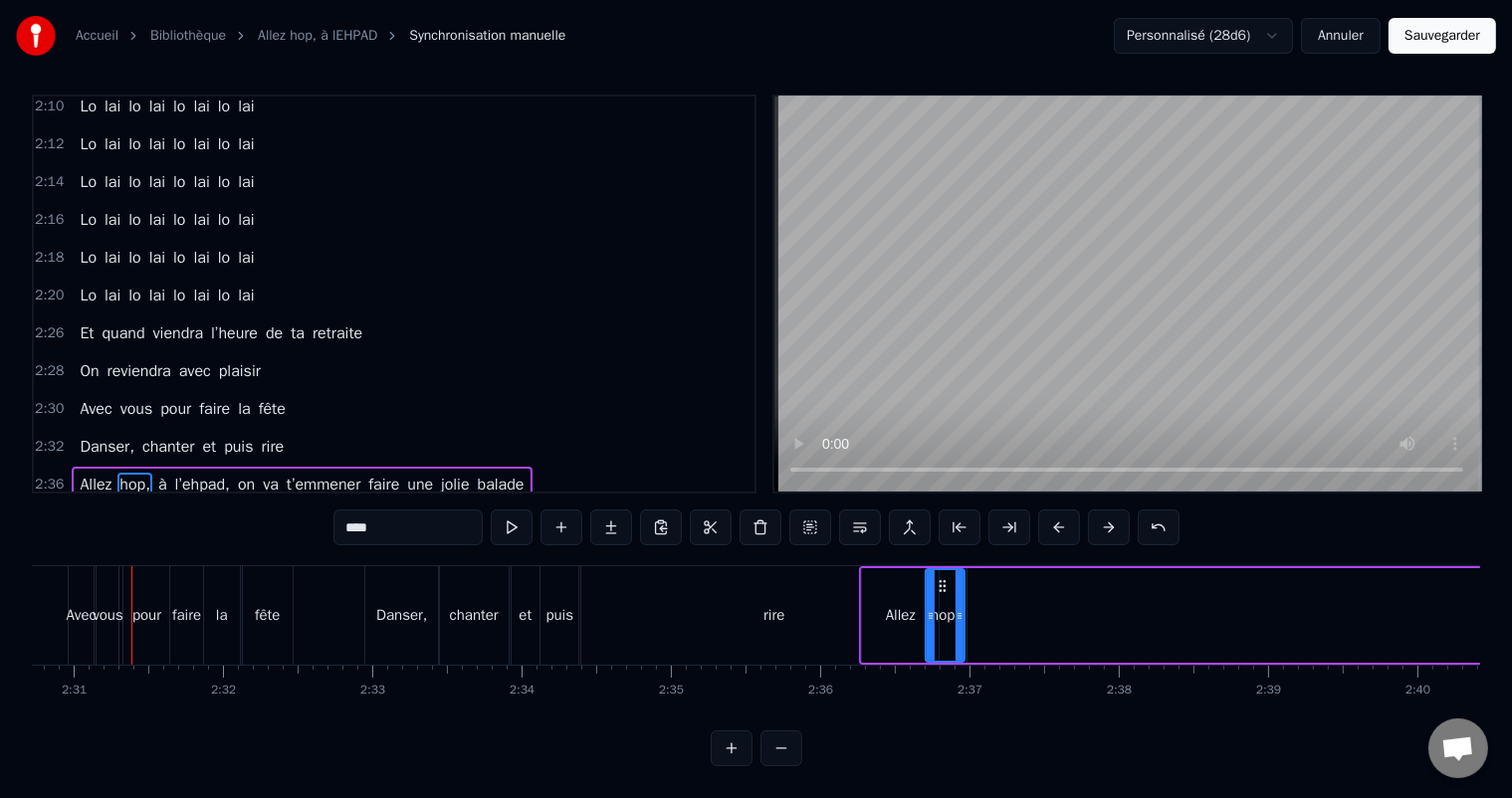 click at bounding box center (1109, 527) 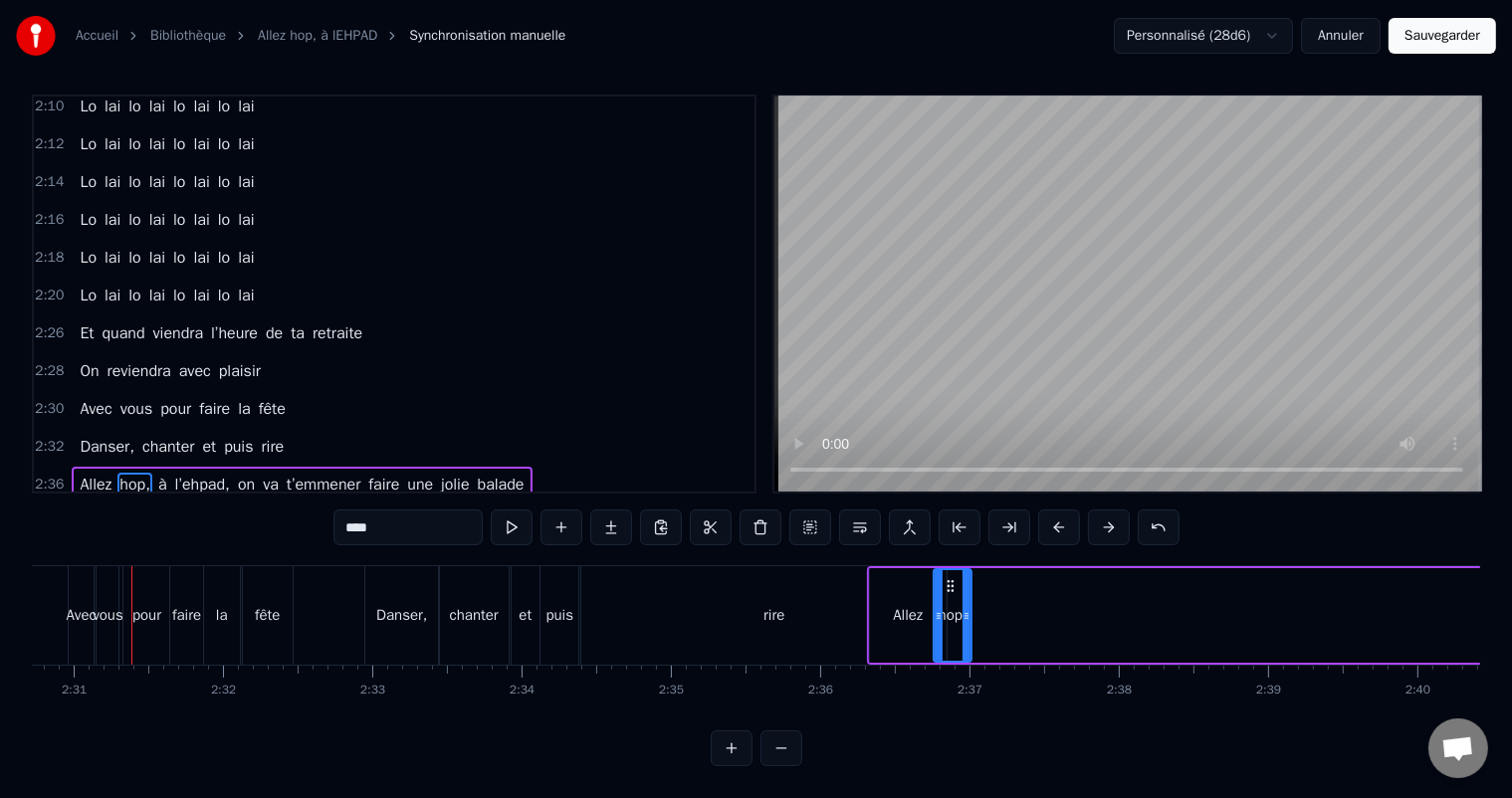 click at bounding box center [1109, 527] 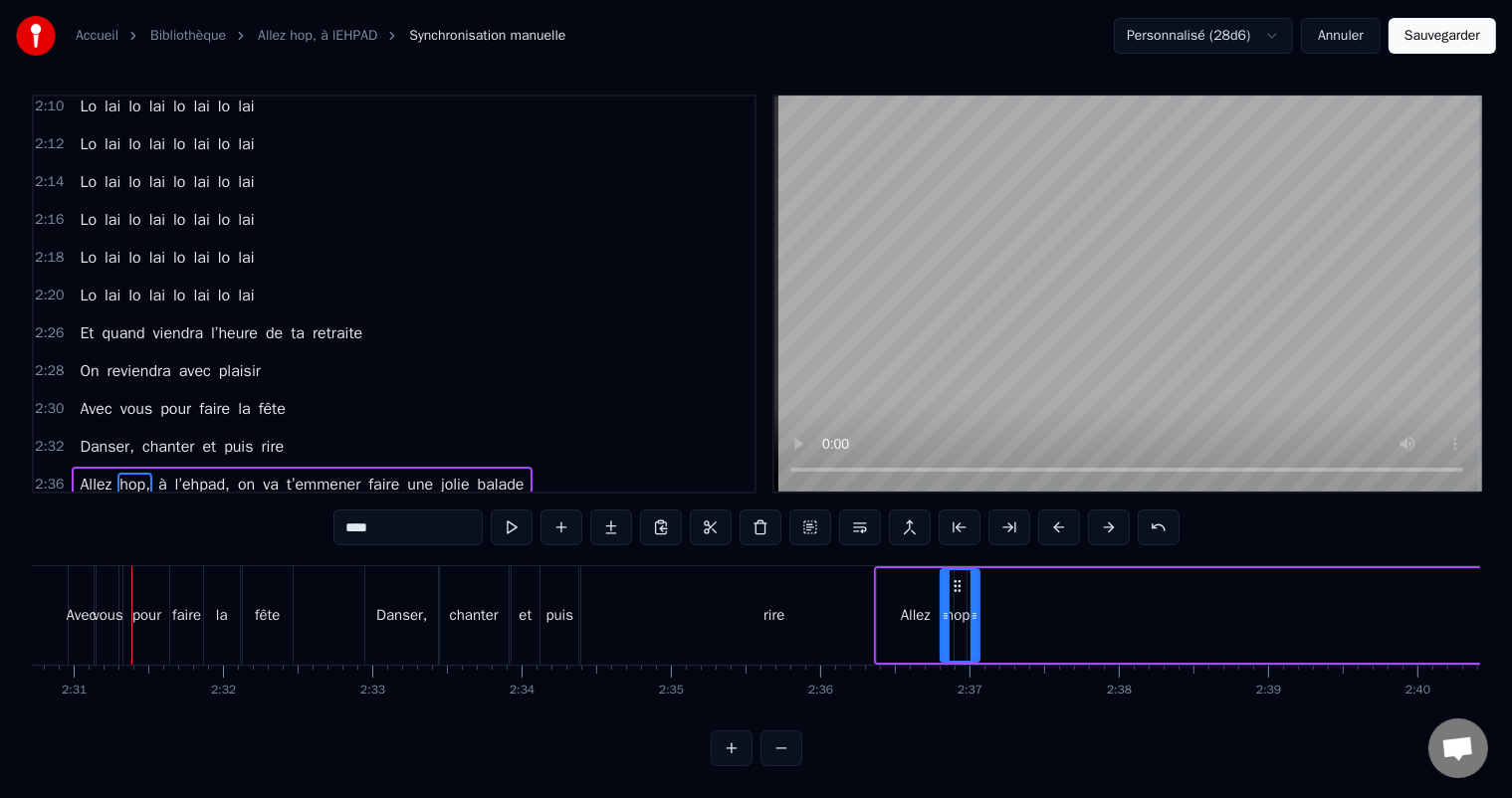 click at bounding box center (1109, 527) 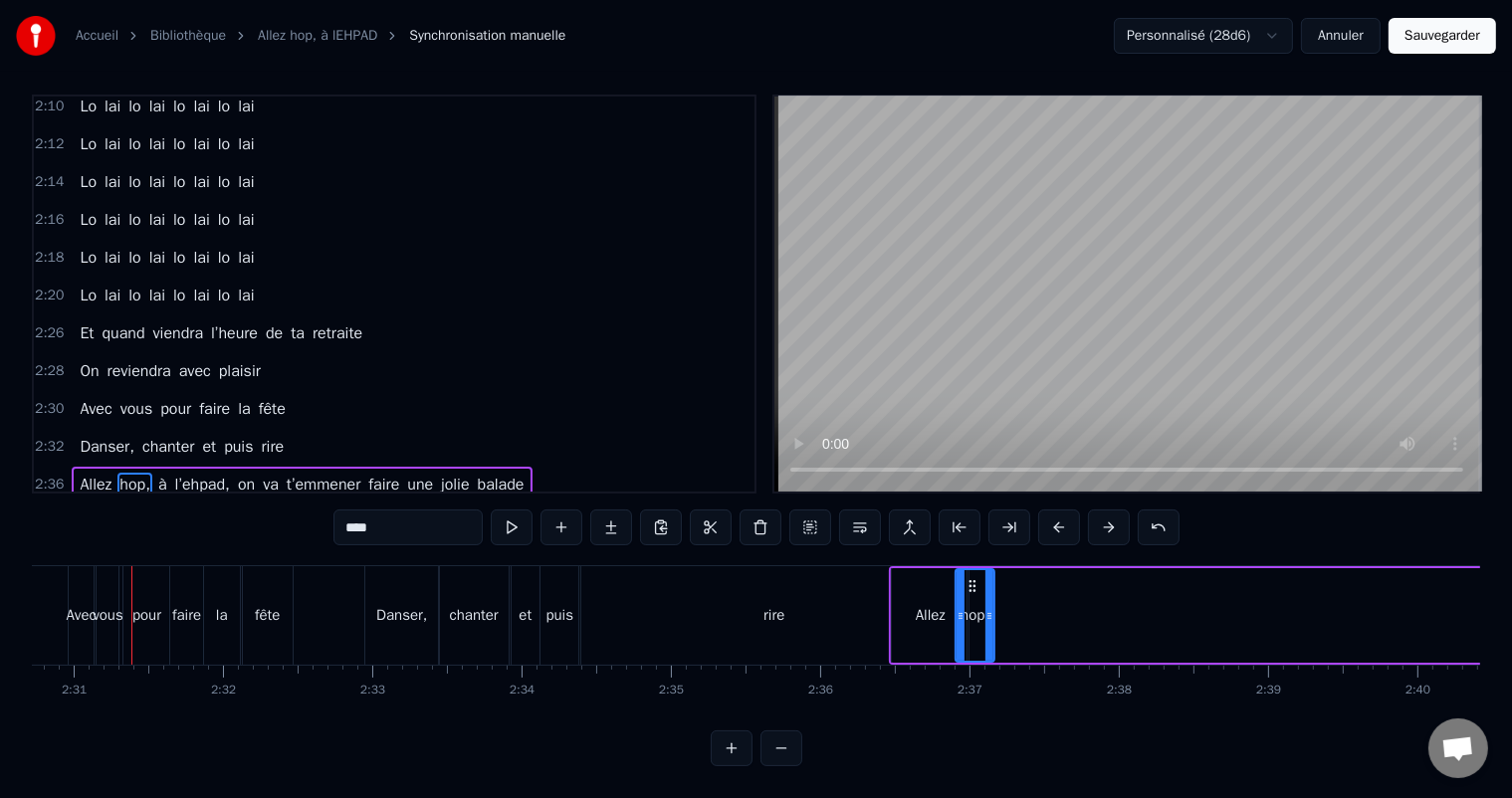 click at bounding box center (1109, 527) 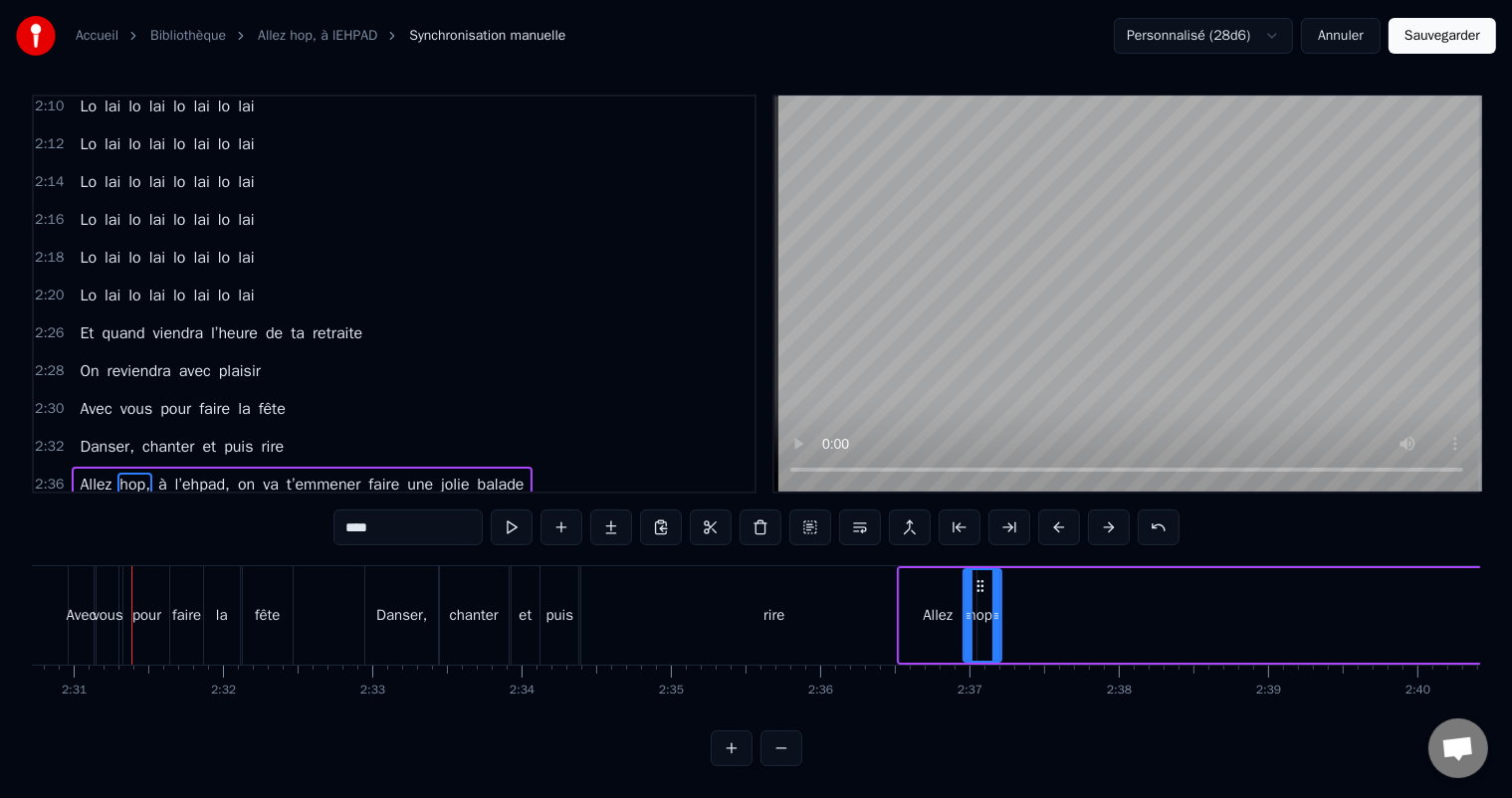 click at bounding box center (1109, 527) 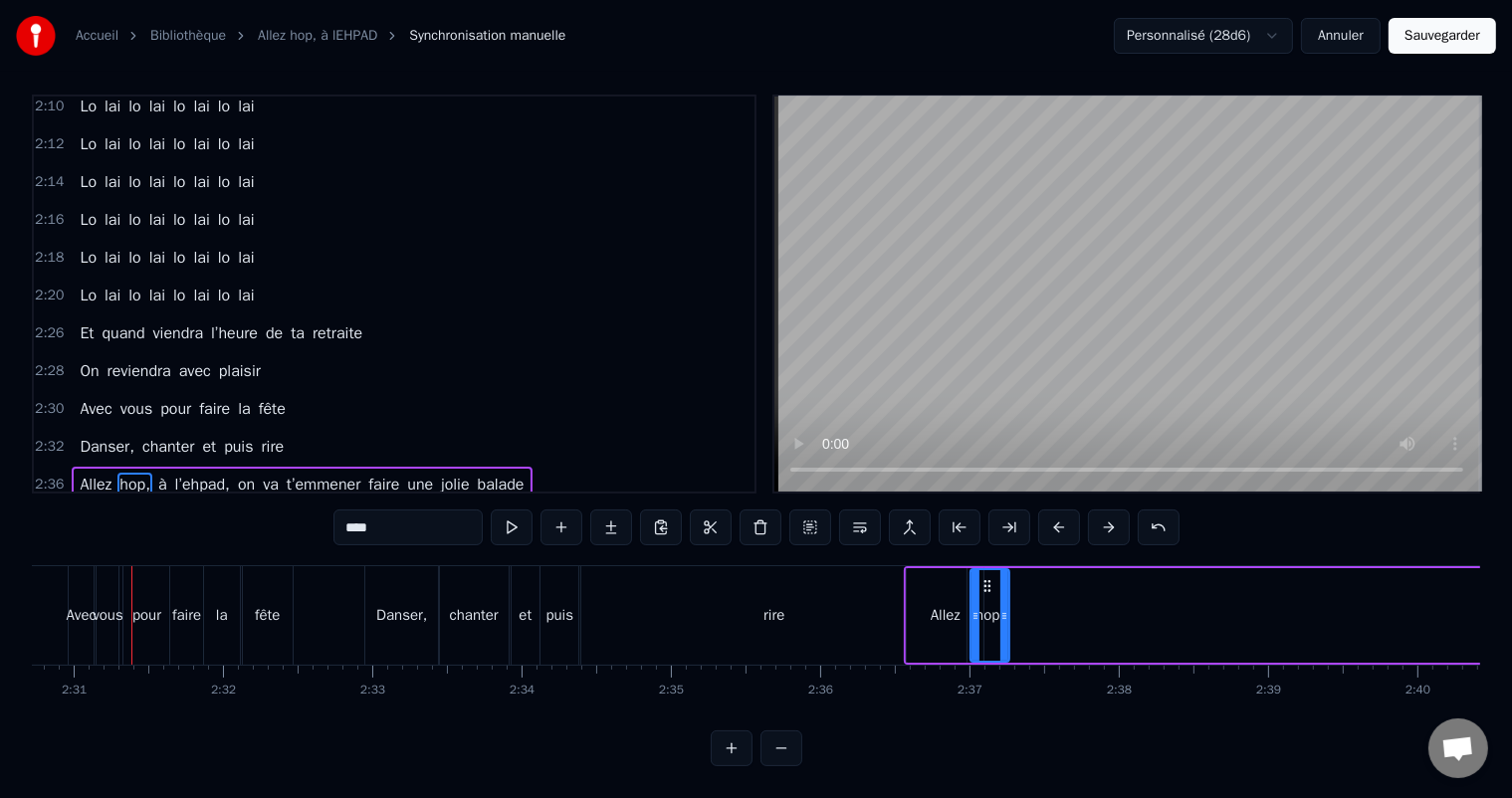 click at bounding box center [1109, 527] 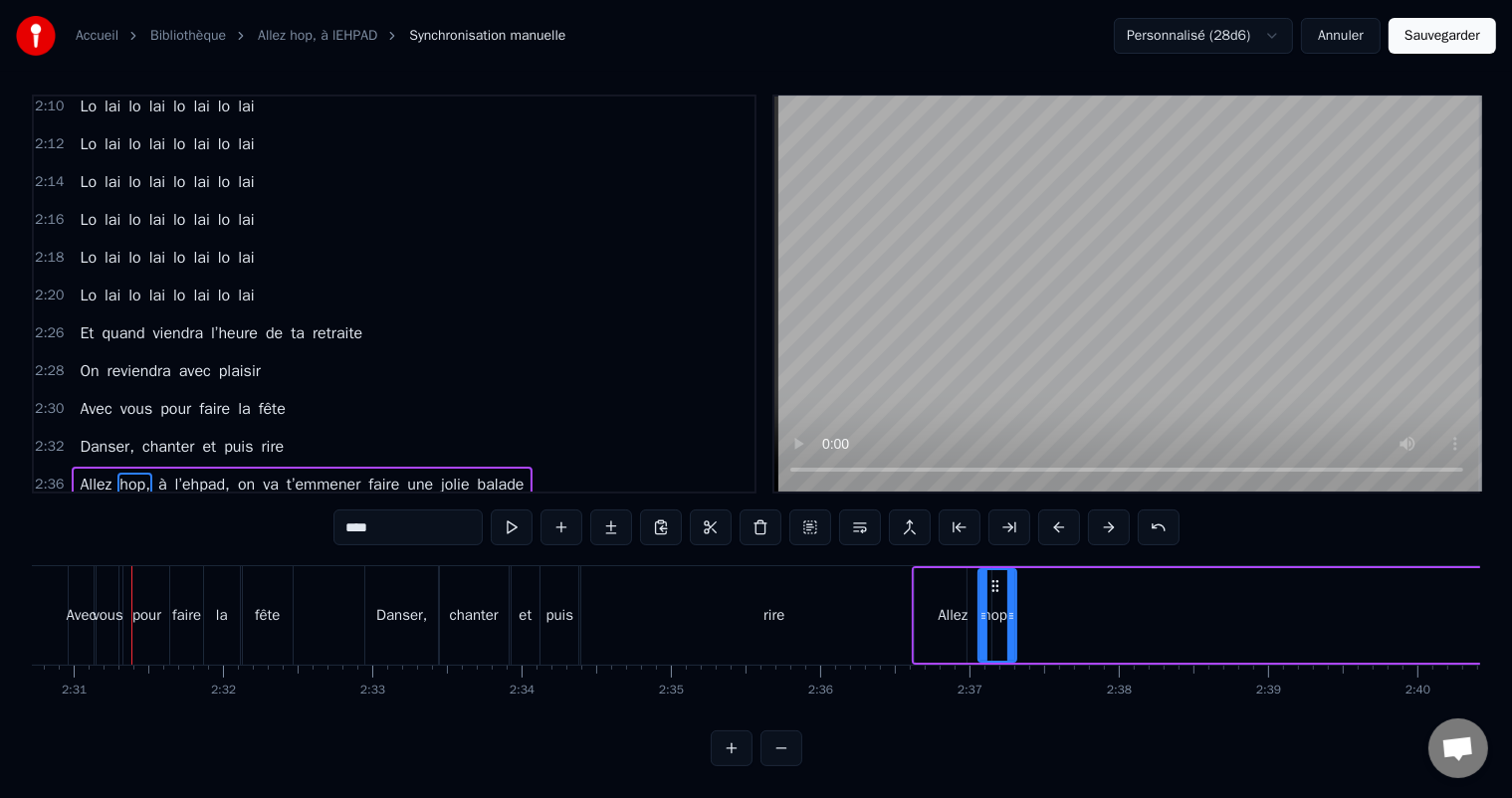 click at bounding box center [1109, 527] 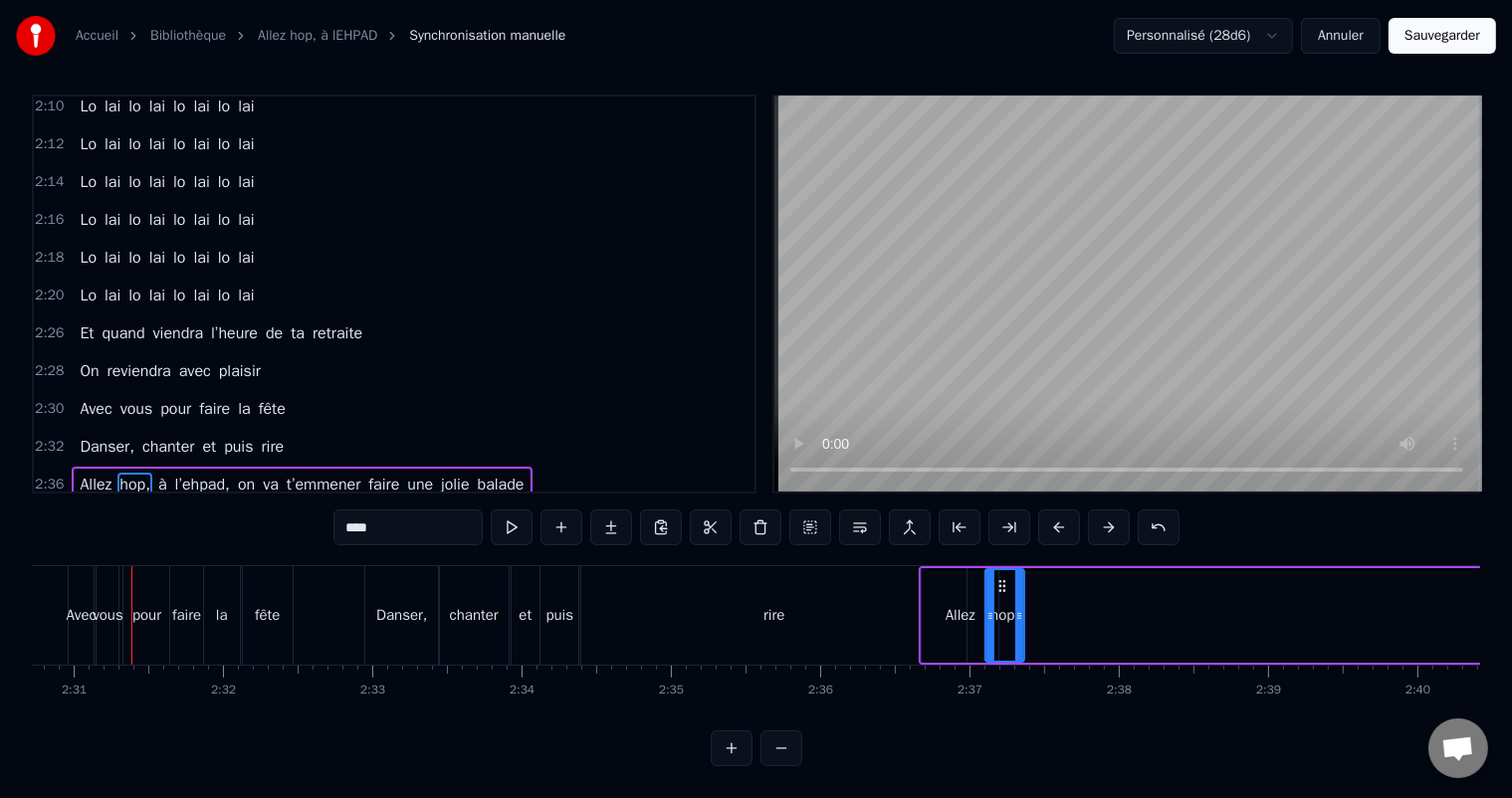 click at bounding box center [1109, 527] 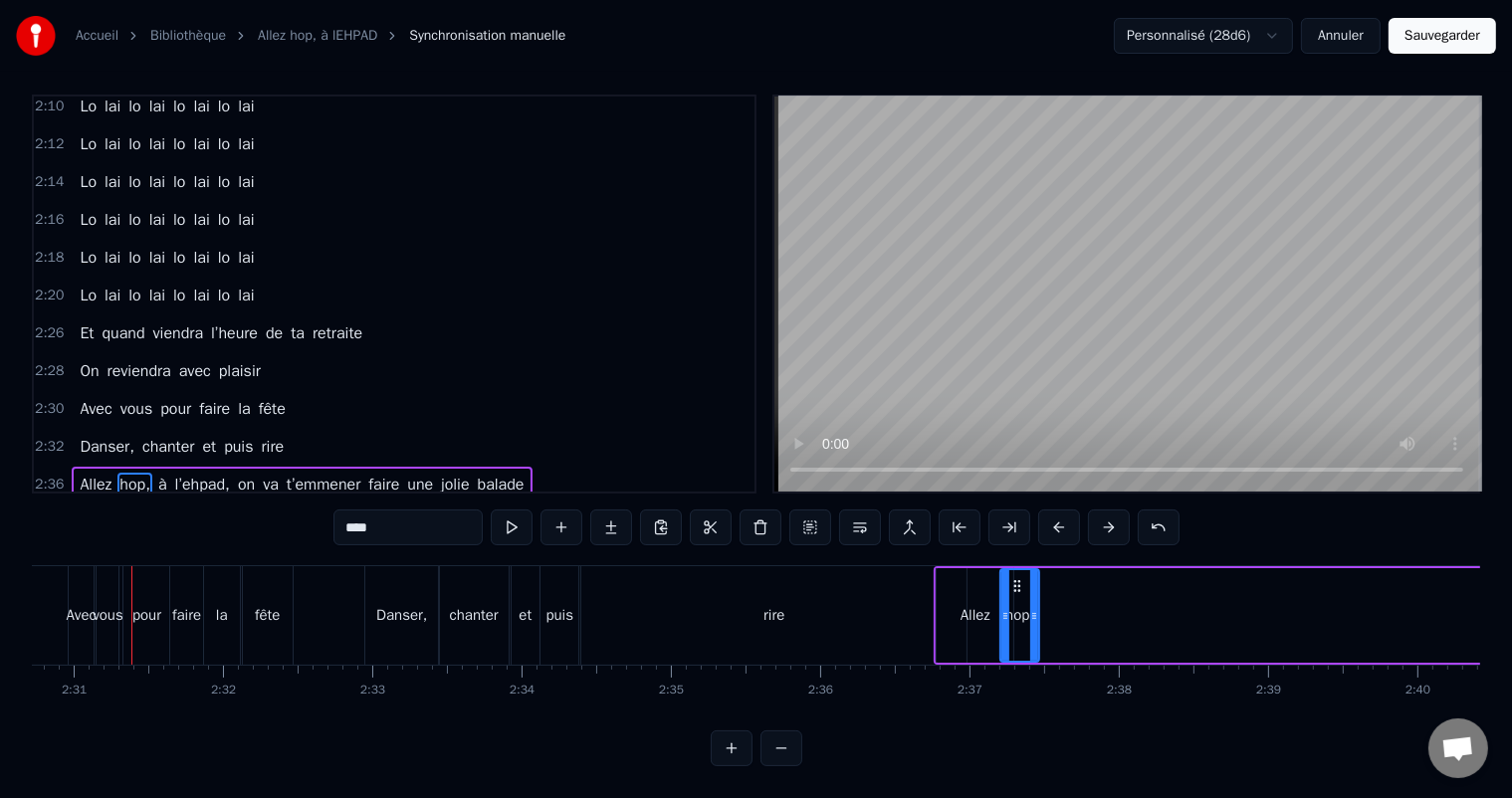 click at bounding box center (1109, 527) 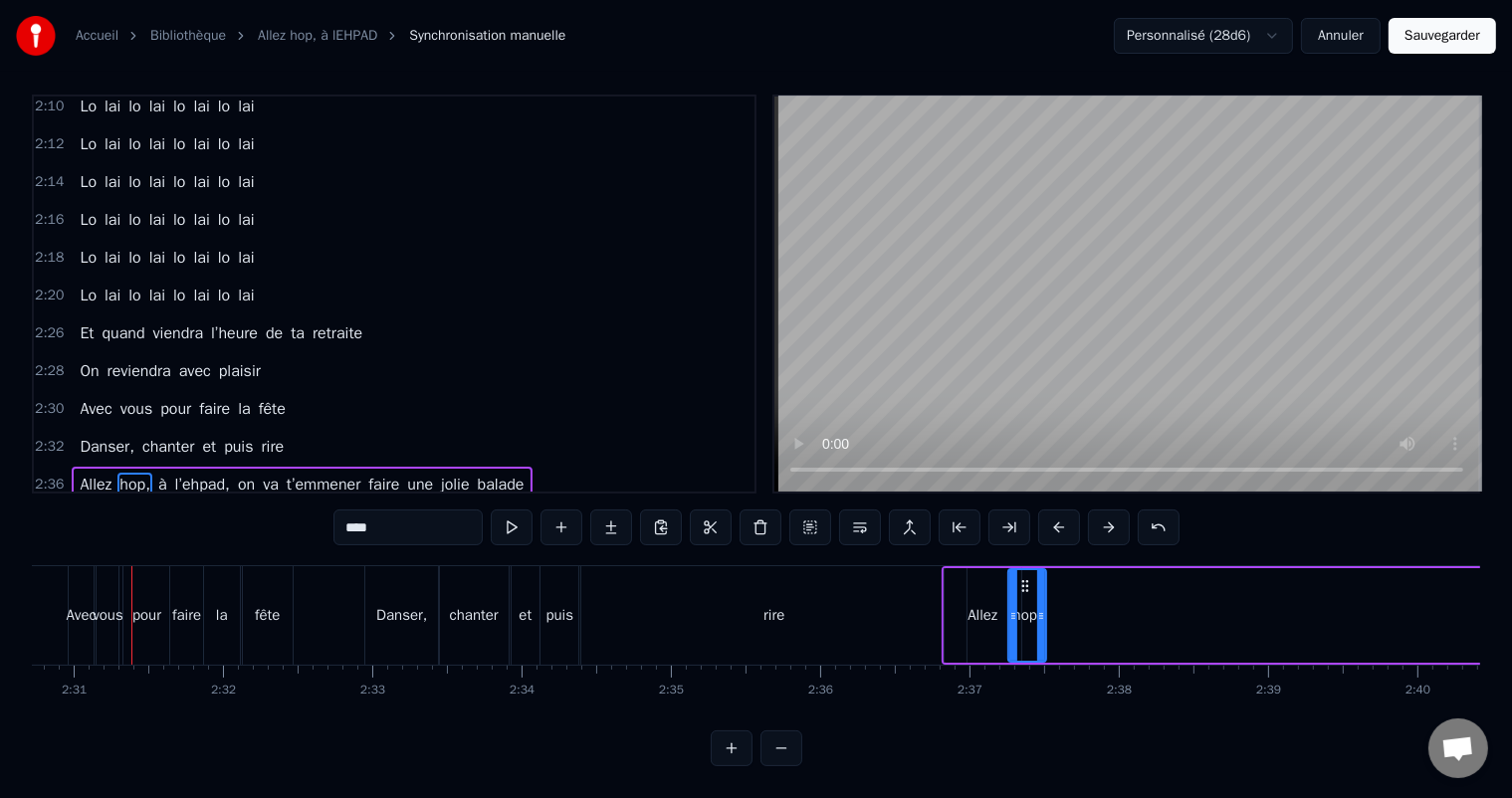 click at bounding box center (1109, 527) 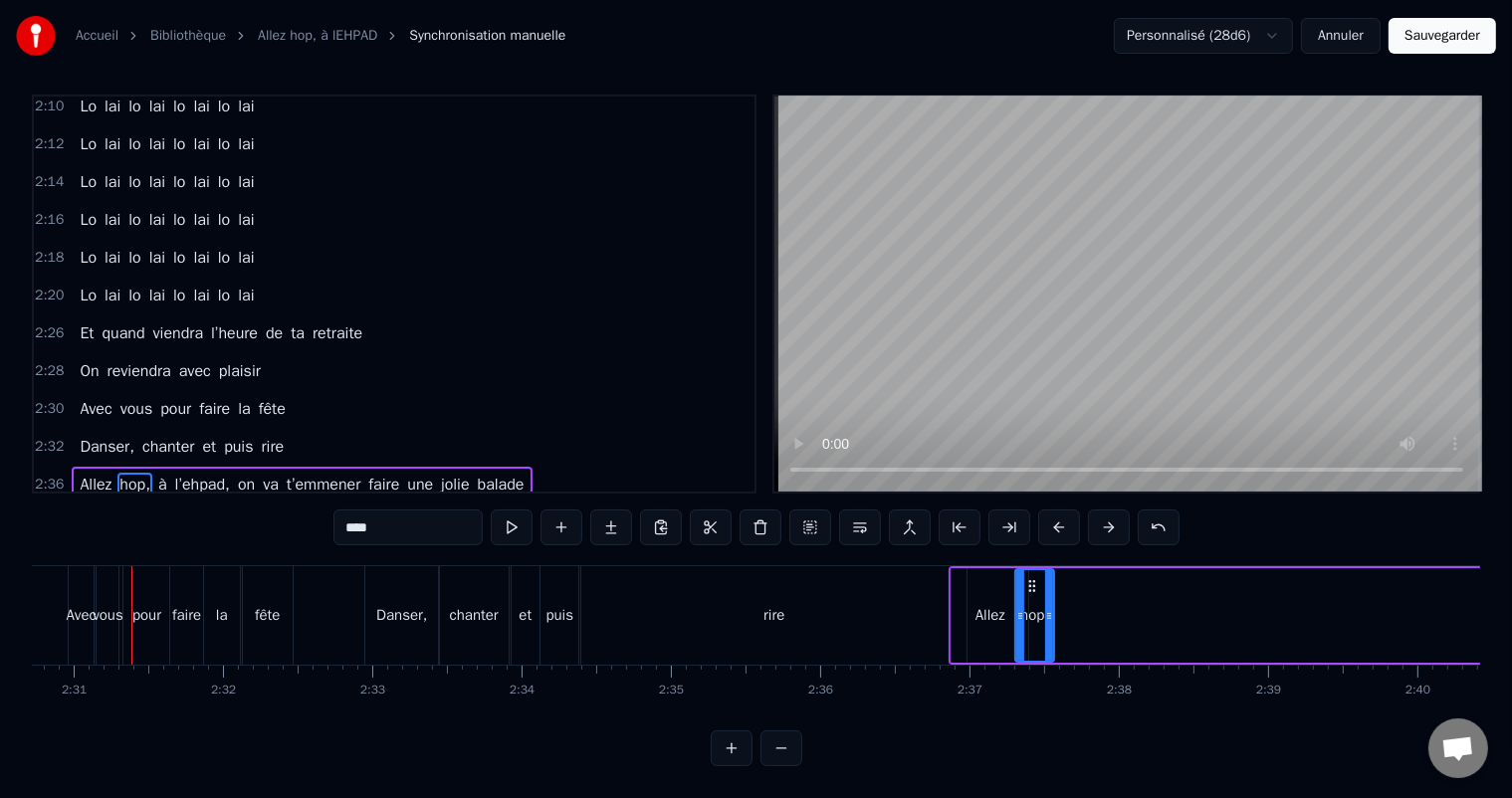 click at bounding box center (1109, 527) 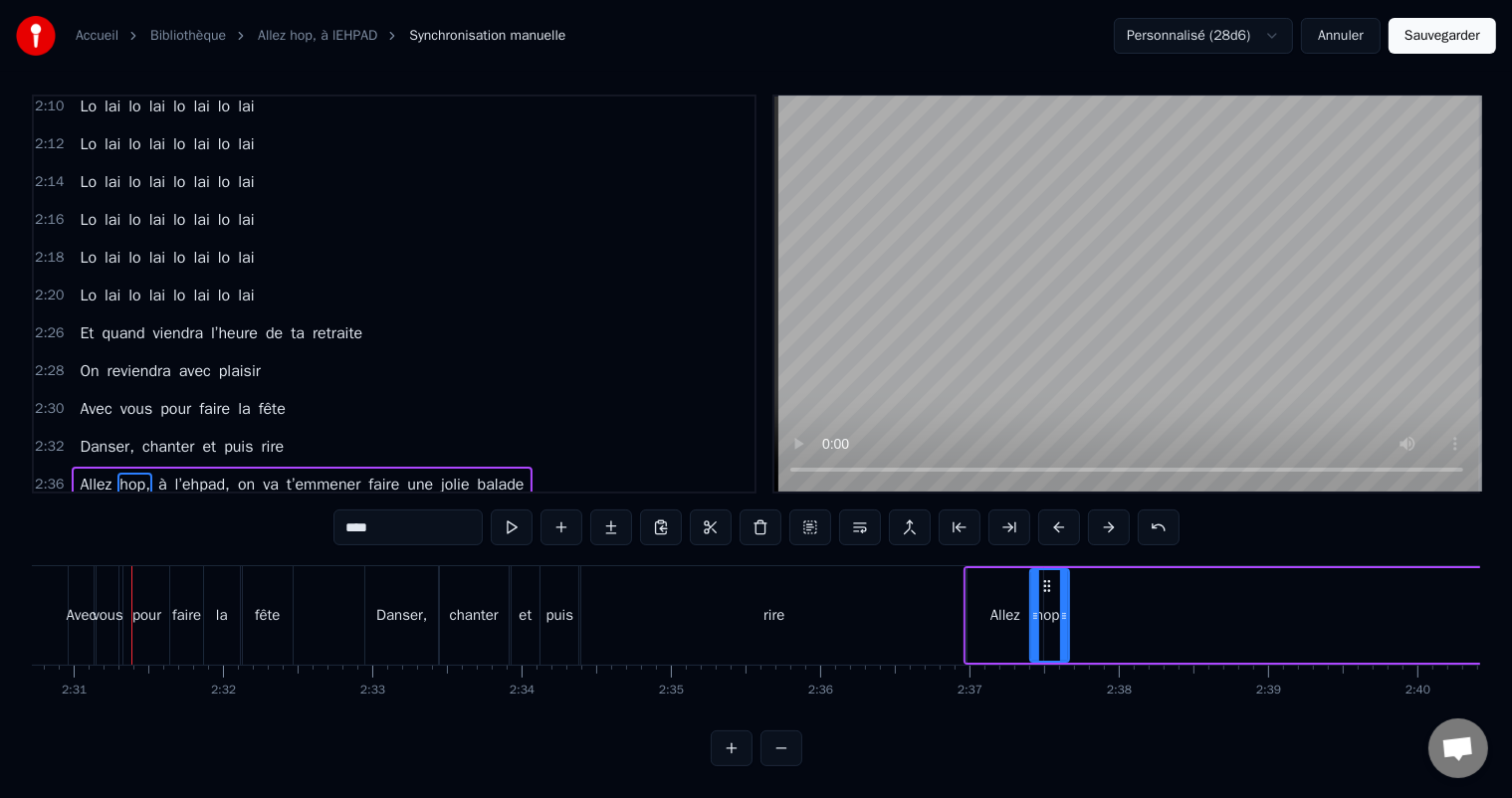 click at bounding box center (1109, 527) 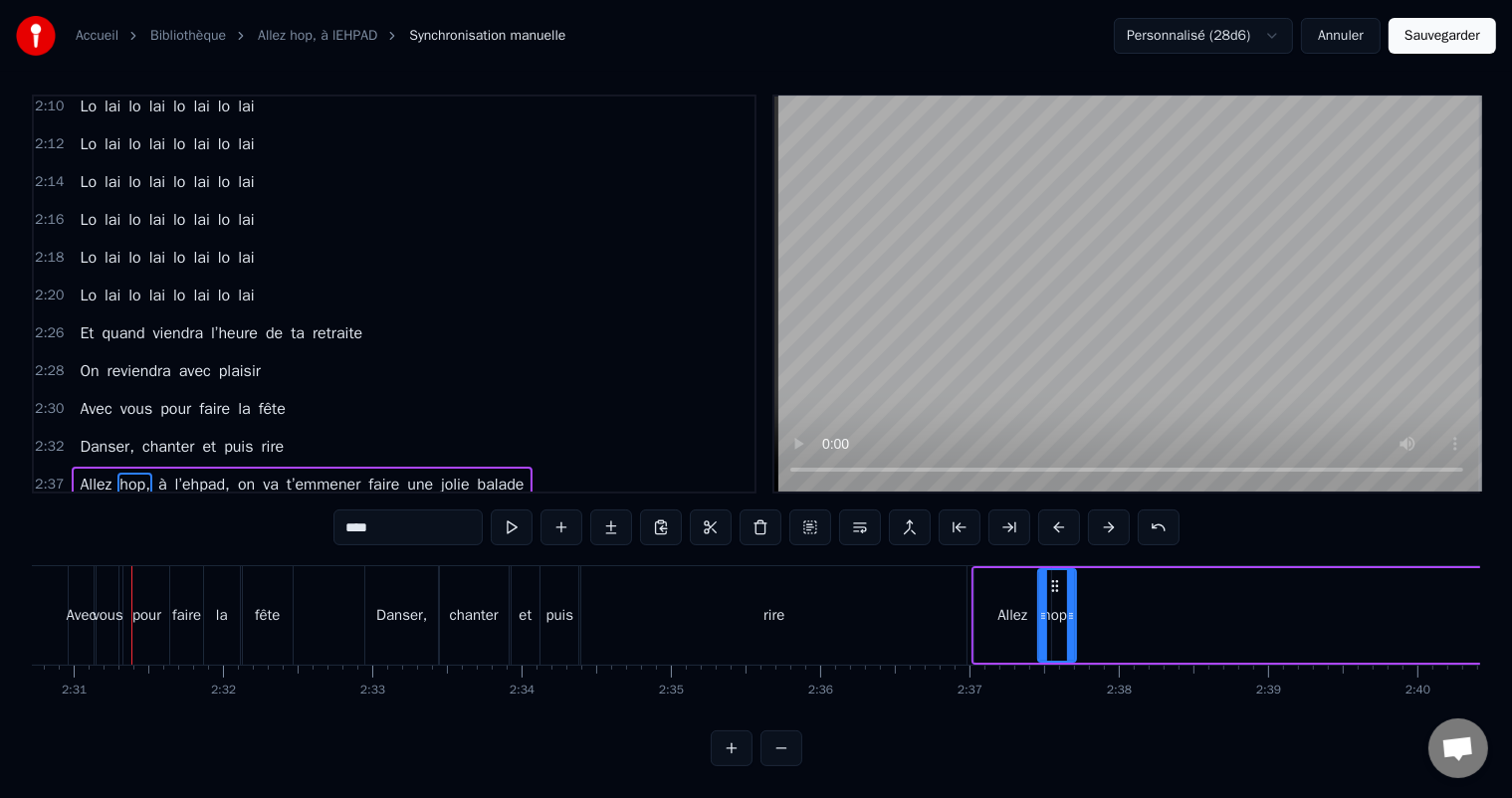 click at bounding box center (1109, 527) 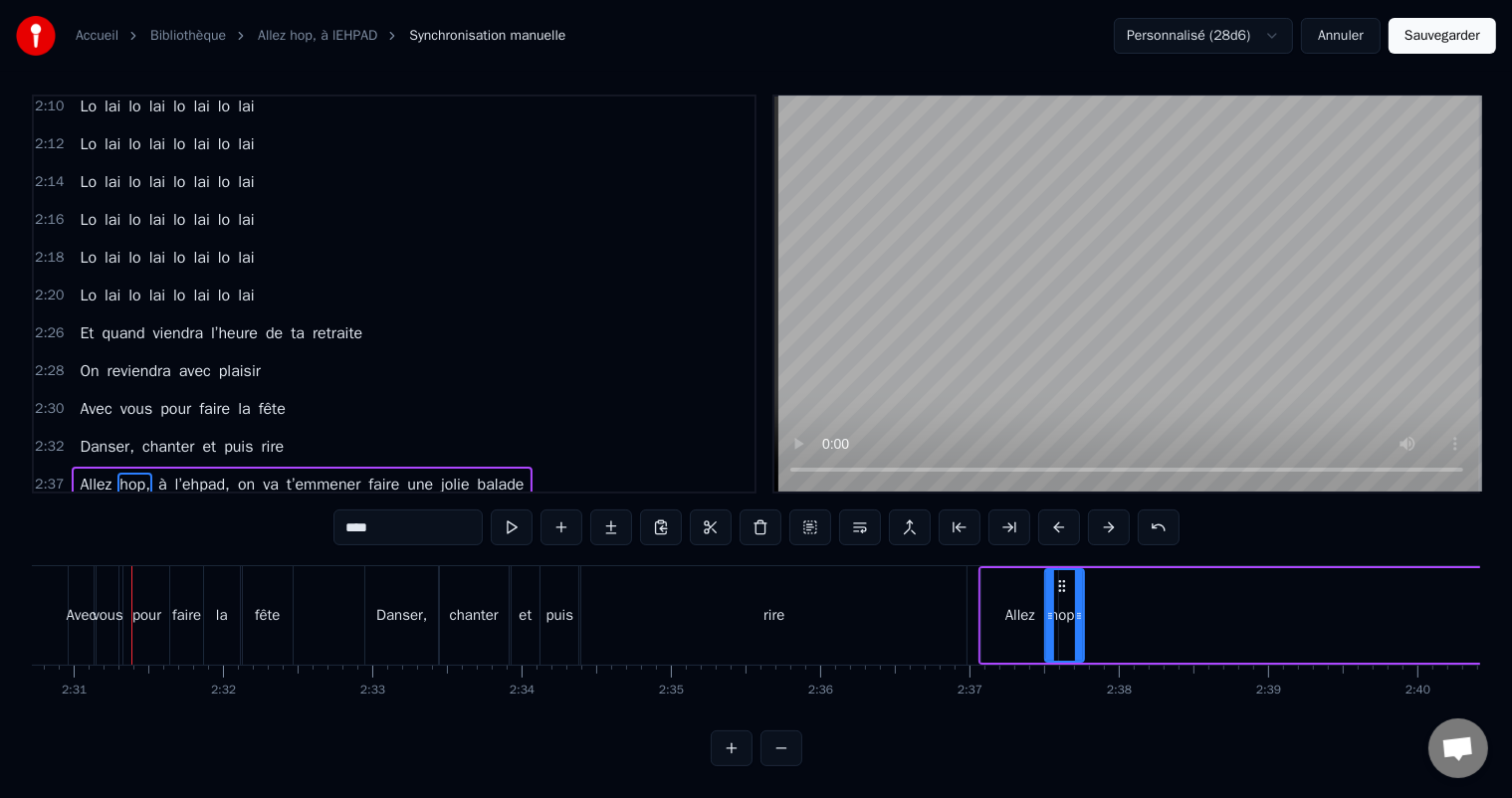 click at bounding box center (1109, 527) 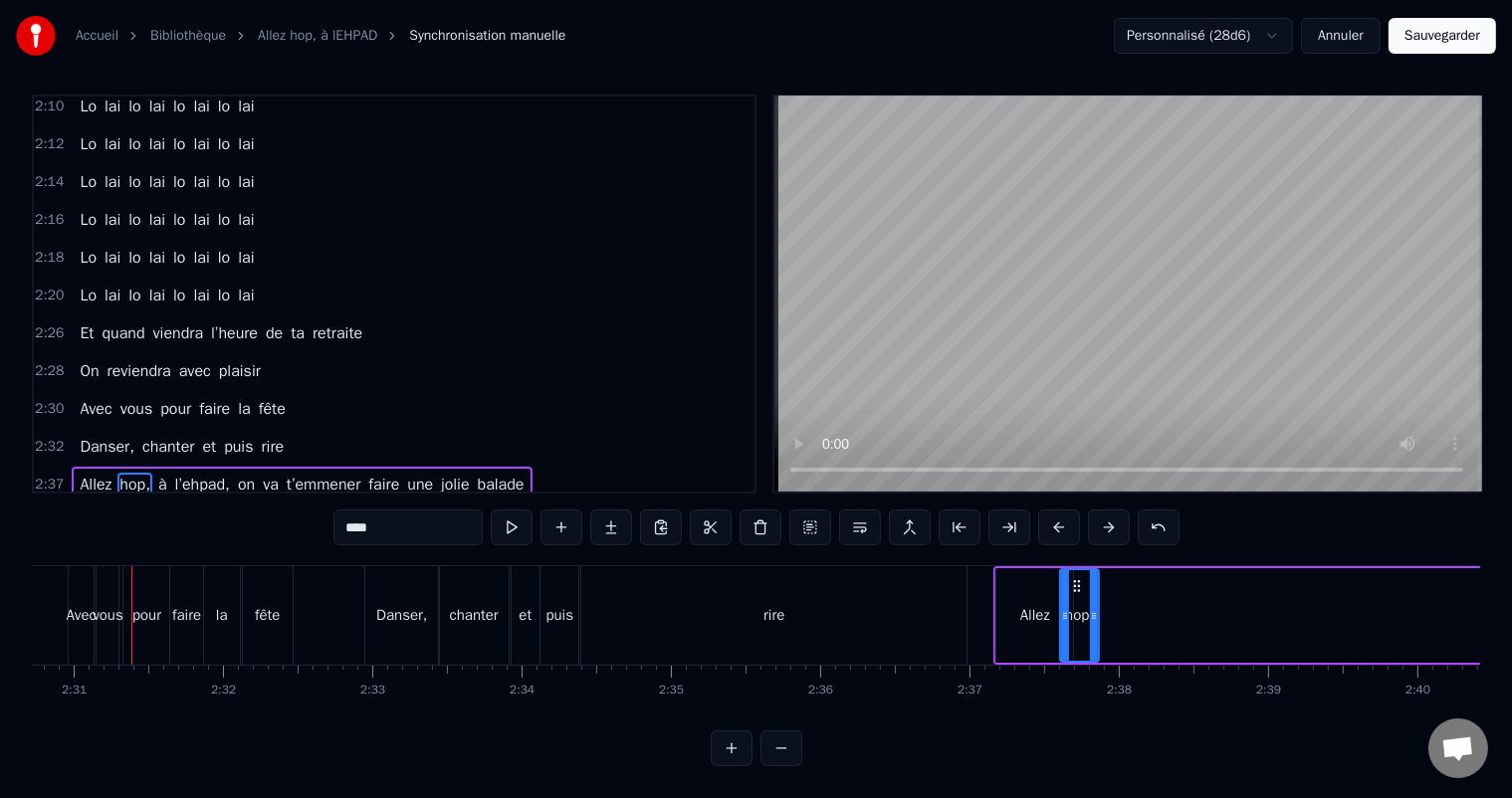 click at bounding box center [1109, 527] 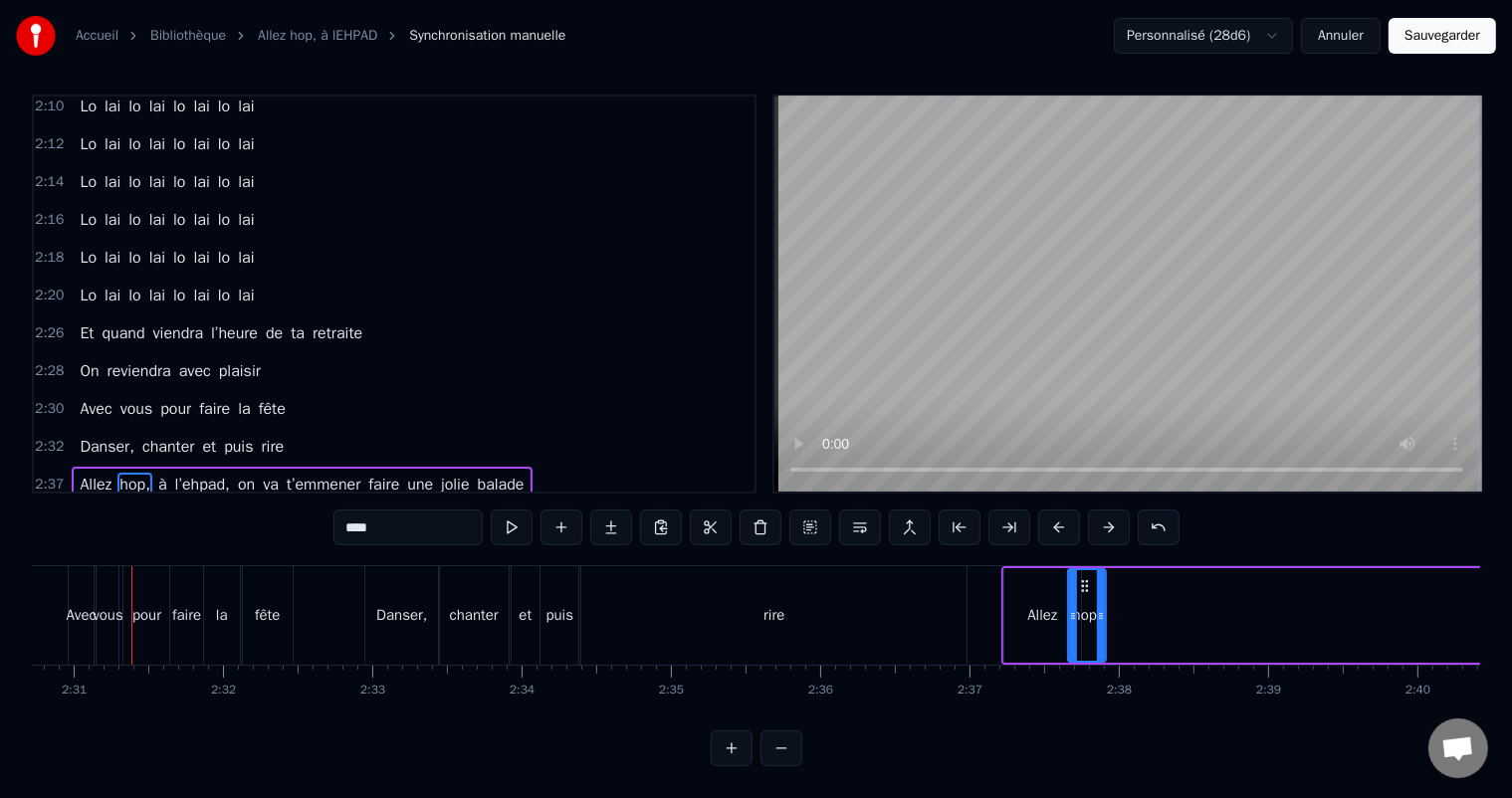 click at bounding box center (1109, 527) 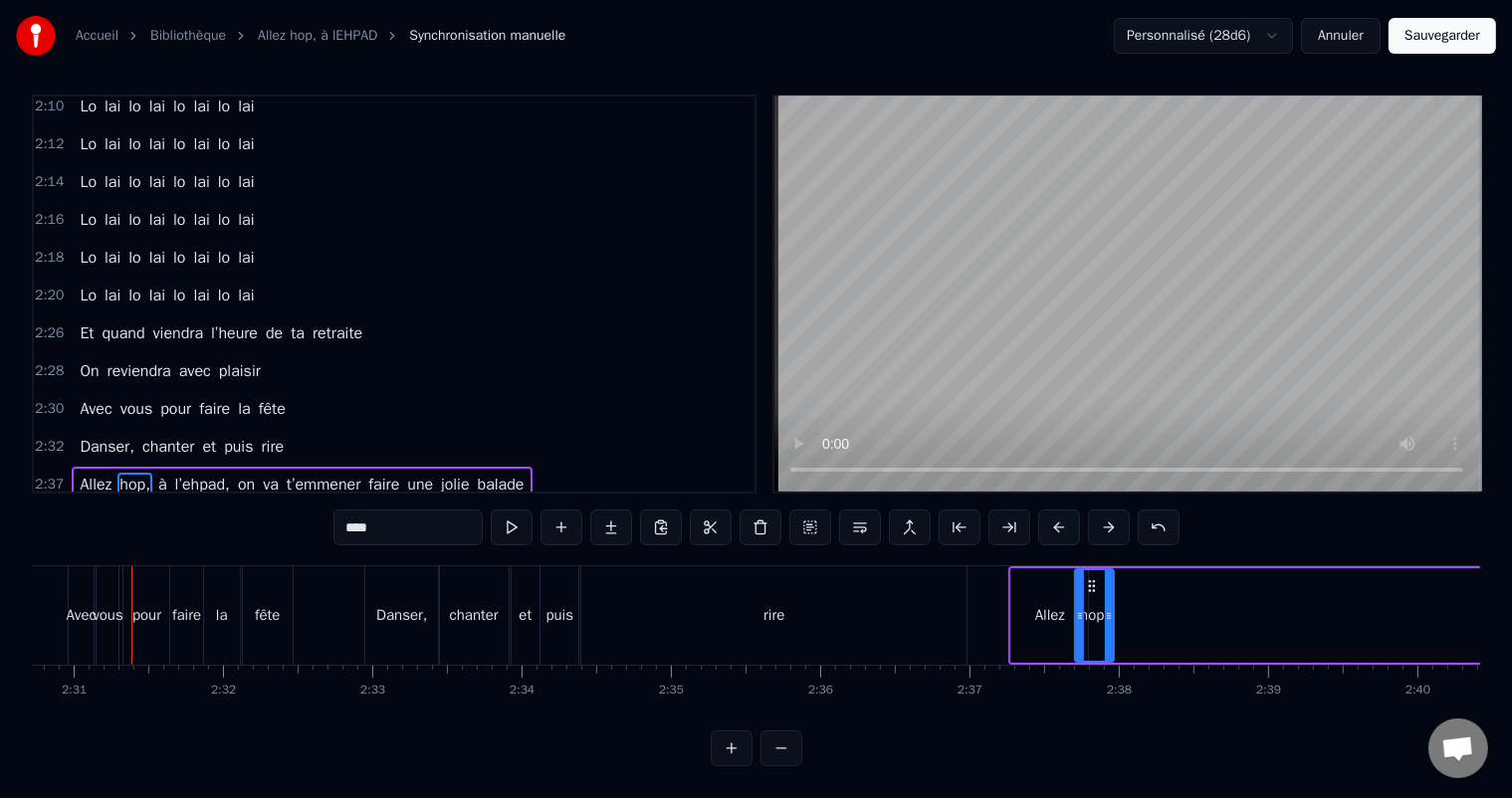 click at bounding box center (1109, 527) 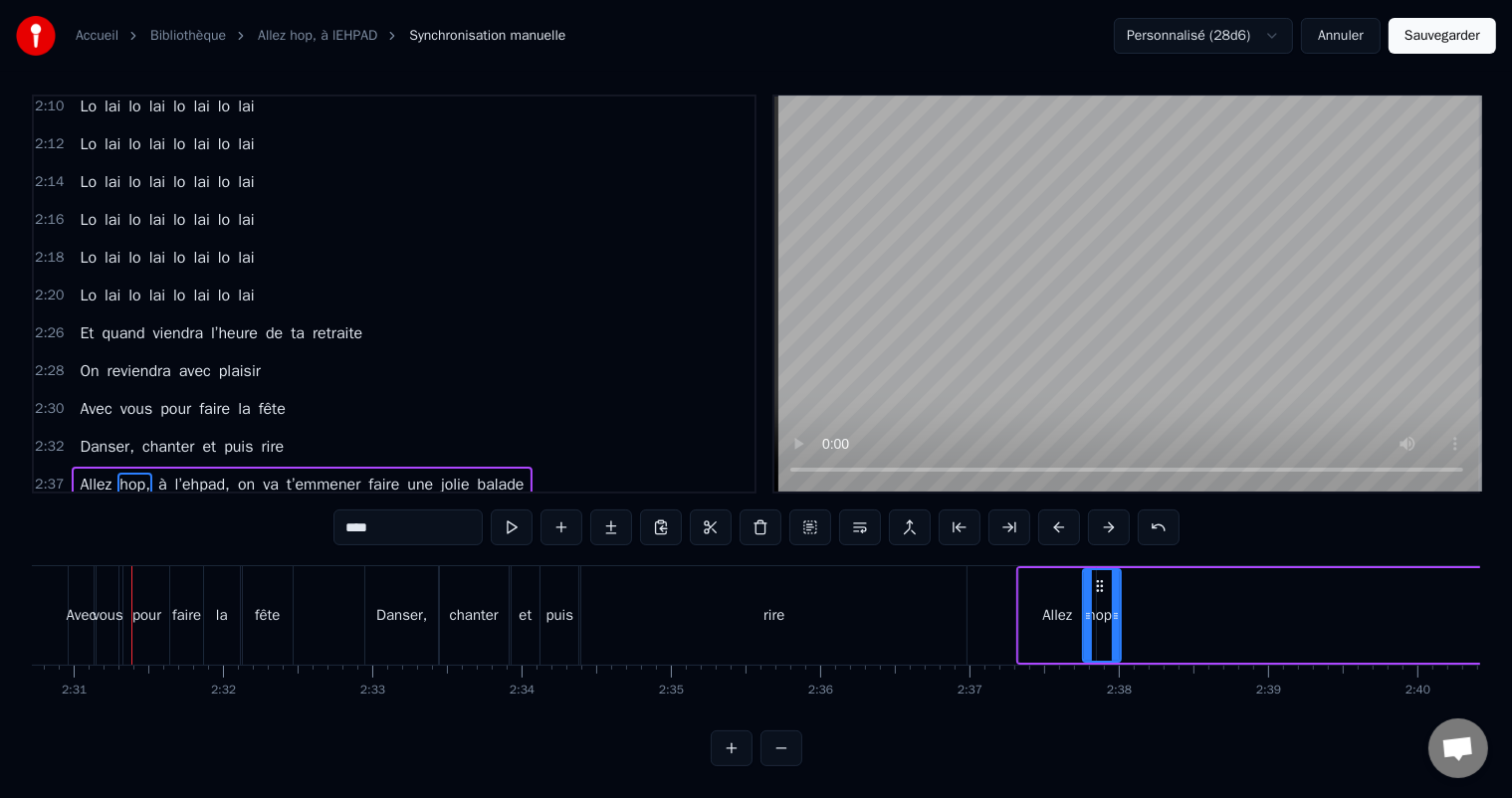 click at bounding box center [1109, 527] 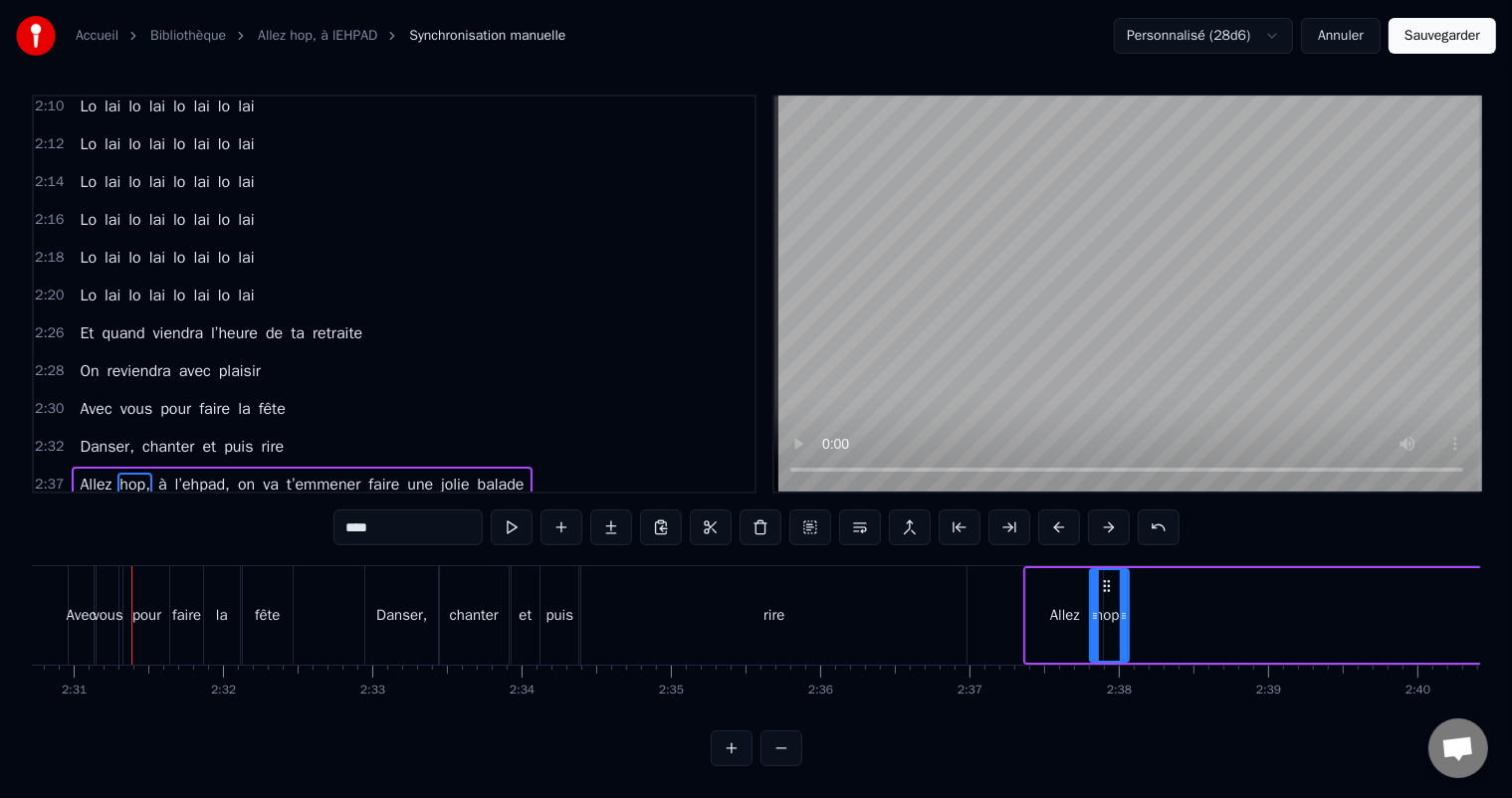 click at bounding box center [1109, 527] 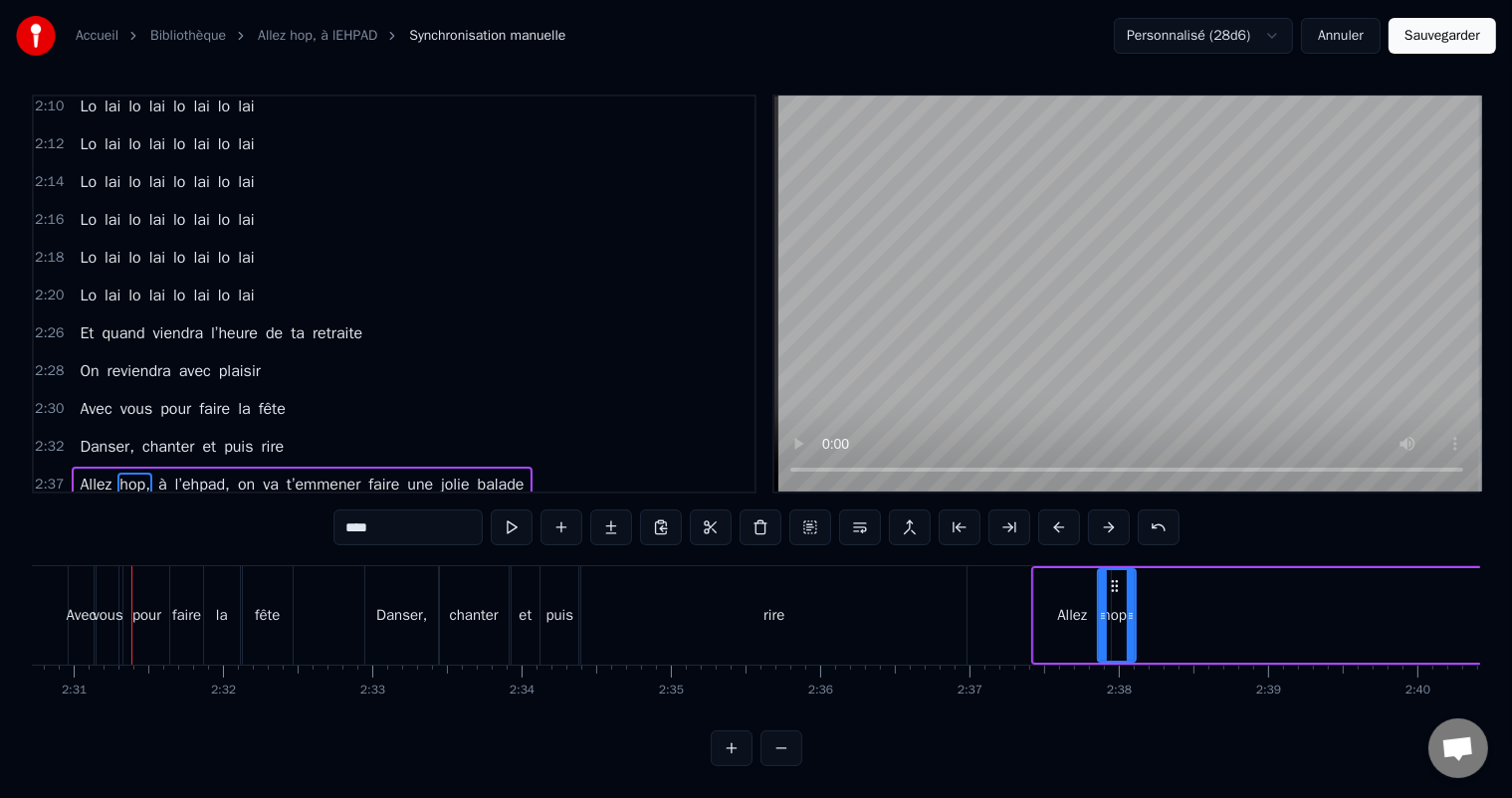 click at bounding box center [1109, 527] 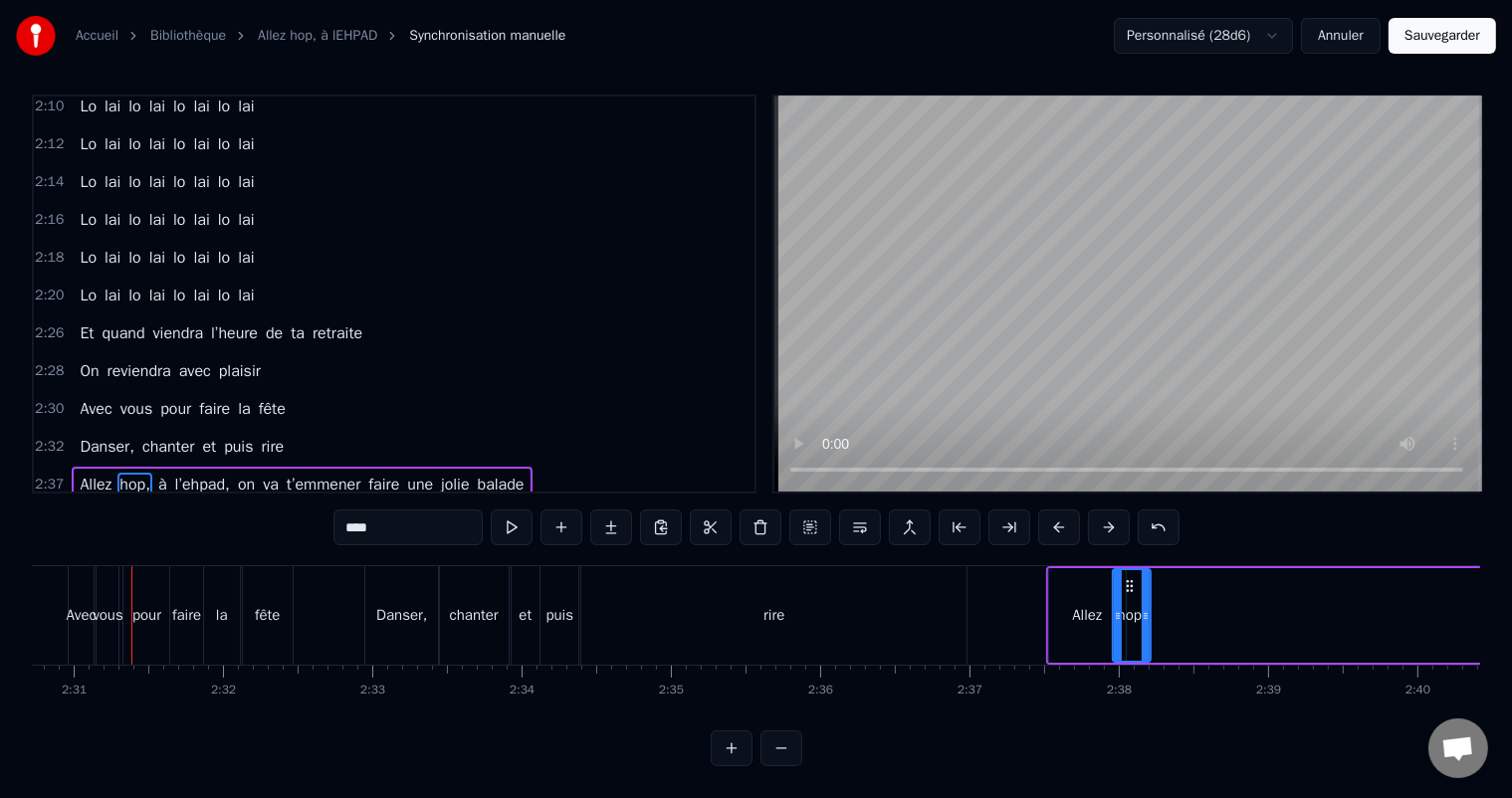 click at bounding box center [1109, 527] 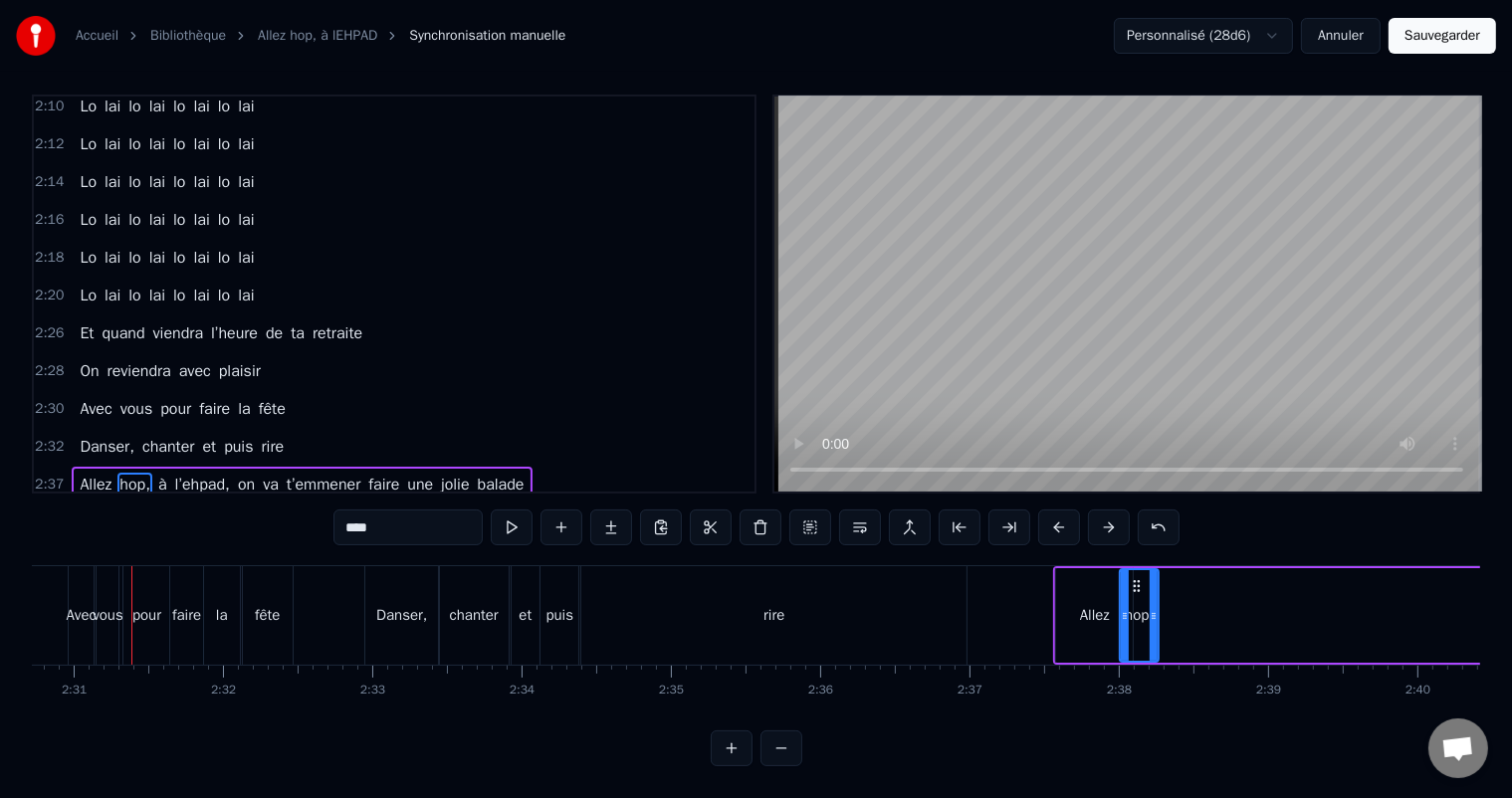 click at bounding box center (1109, 527) 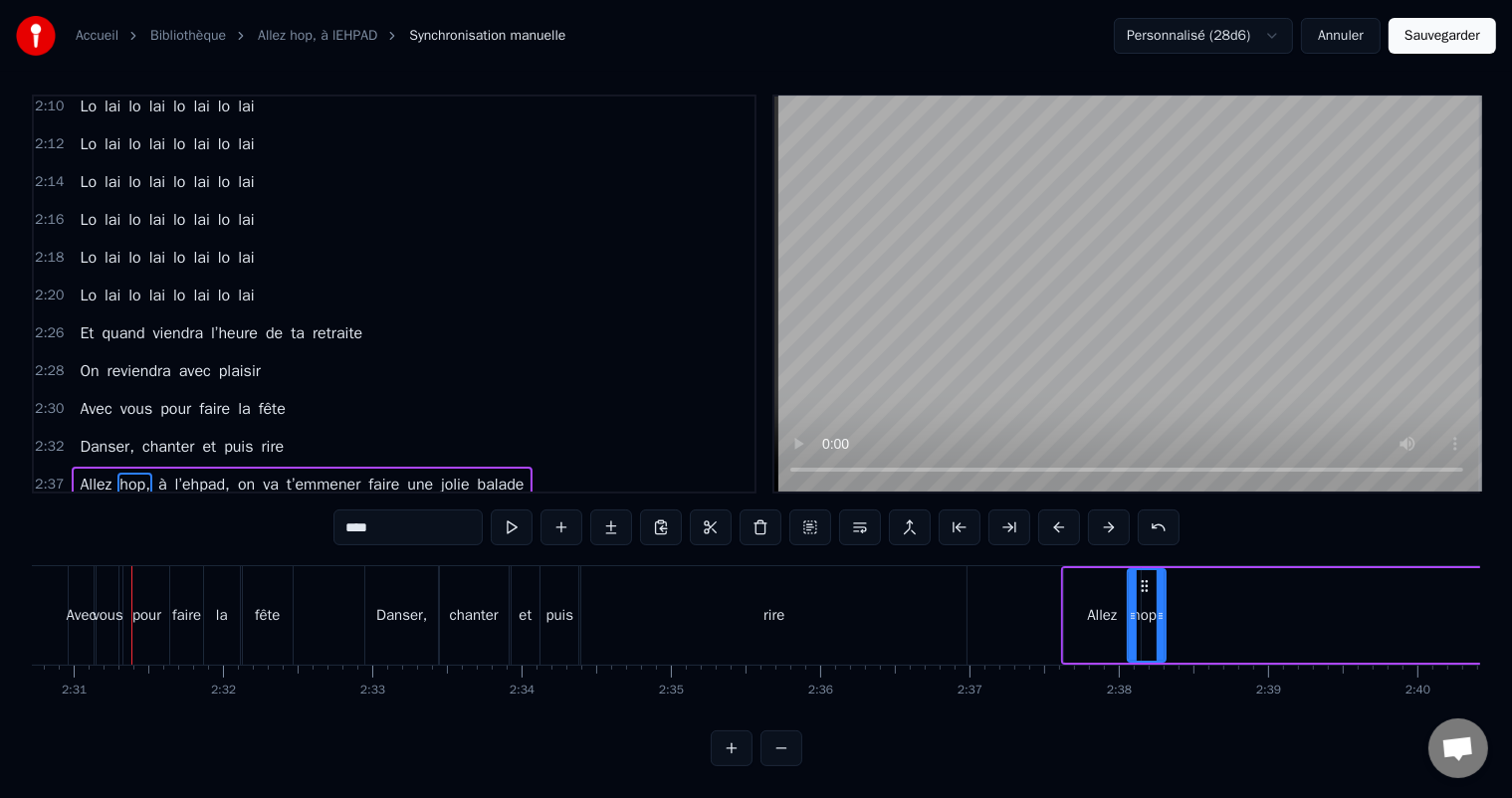 click at bounding box center [1109, 527] 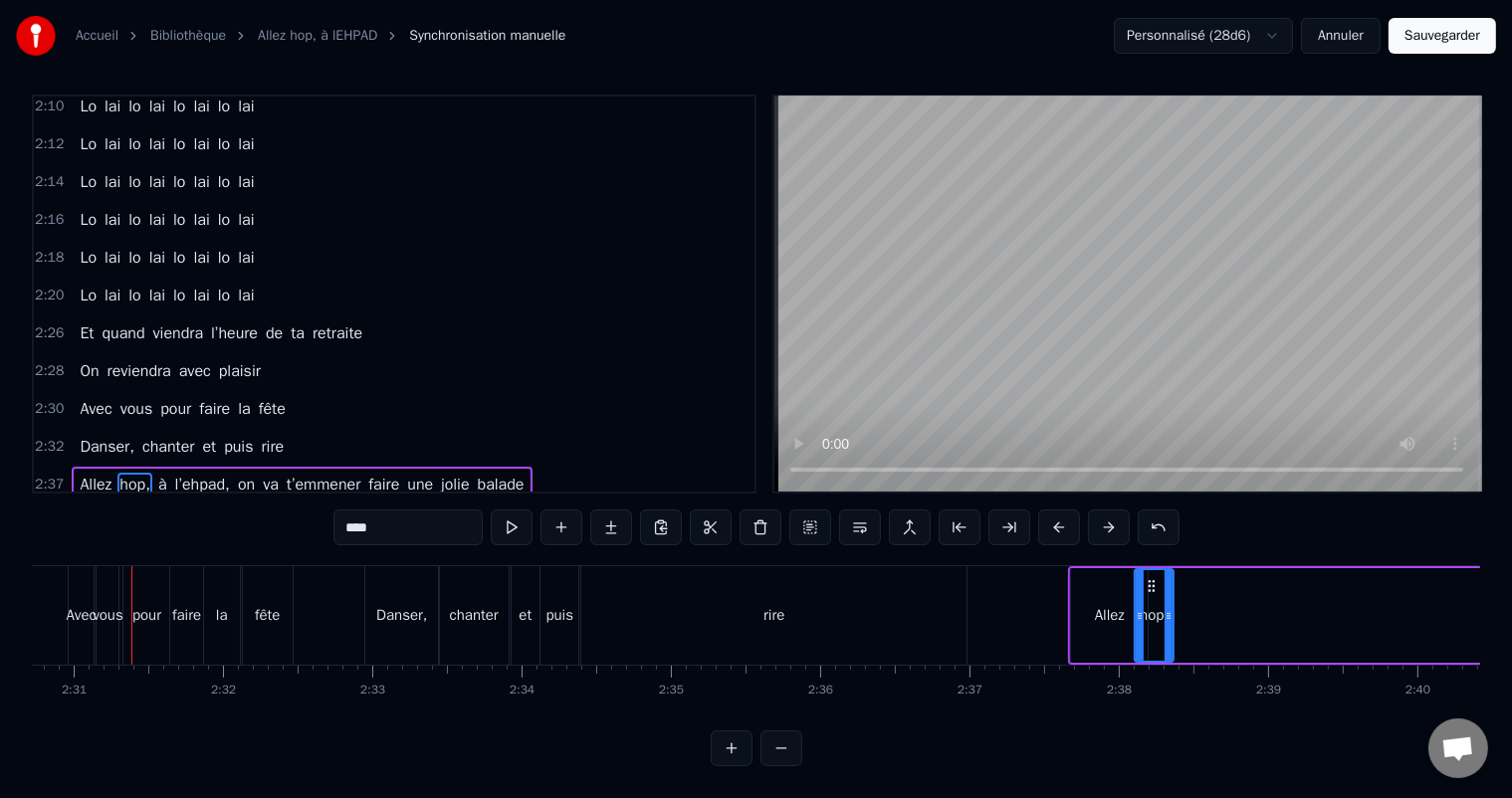 click at bounding box center (1109, 527) 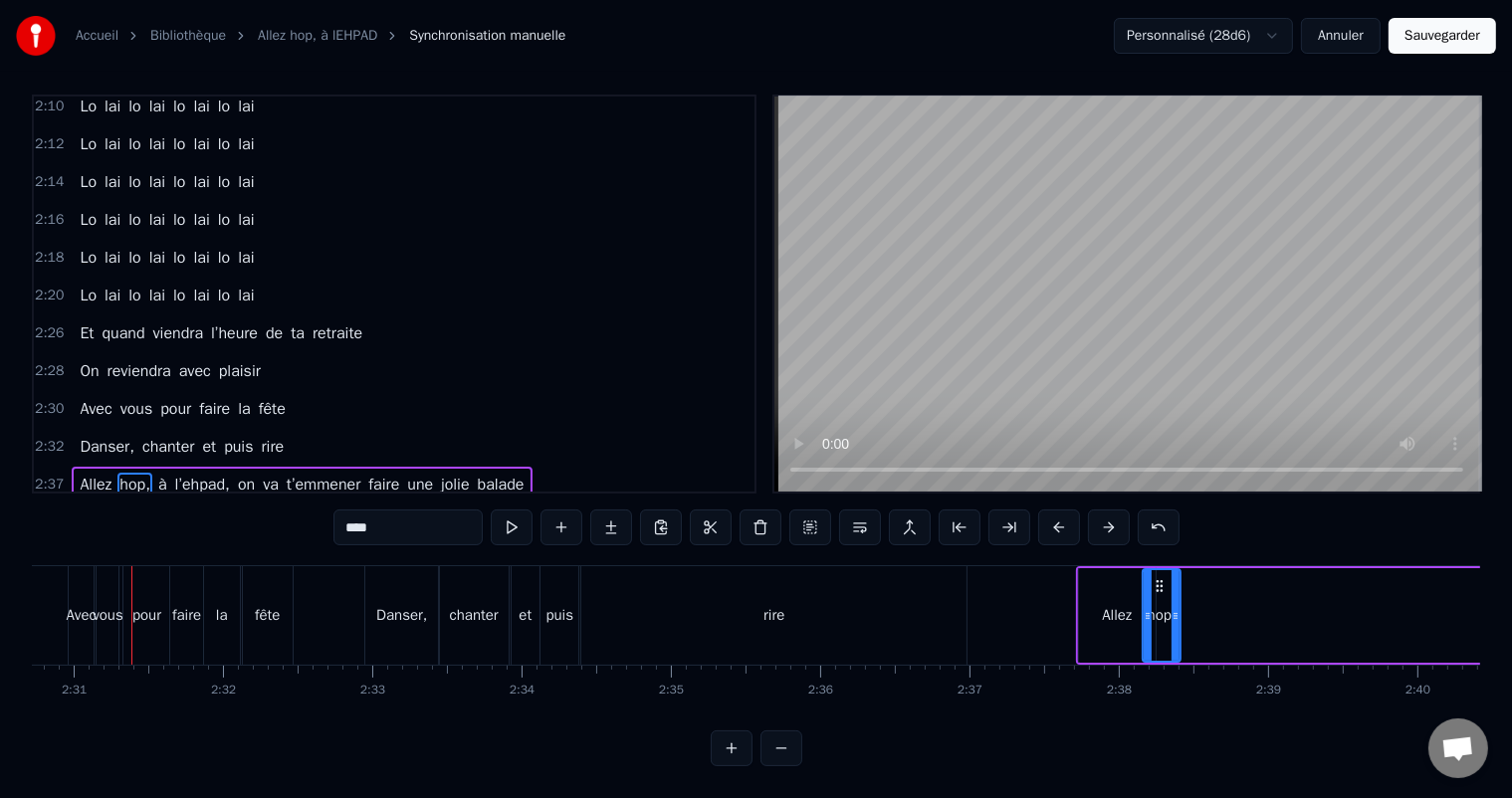 click at bounding box center [1109, 527] 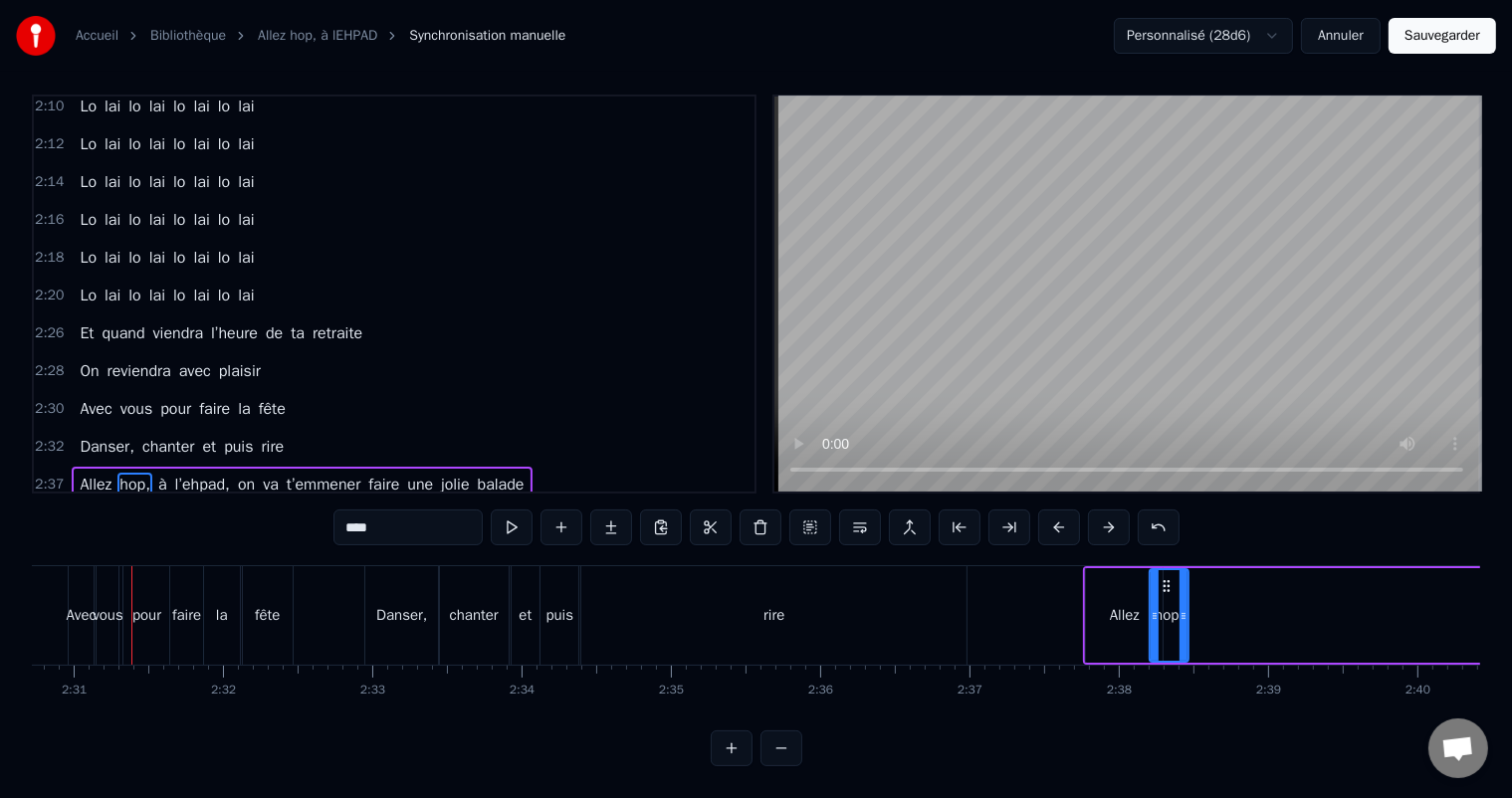 click at bounding box center (1109, 527) 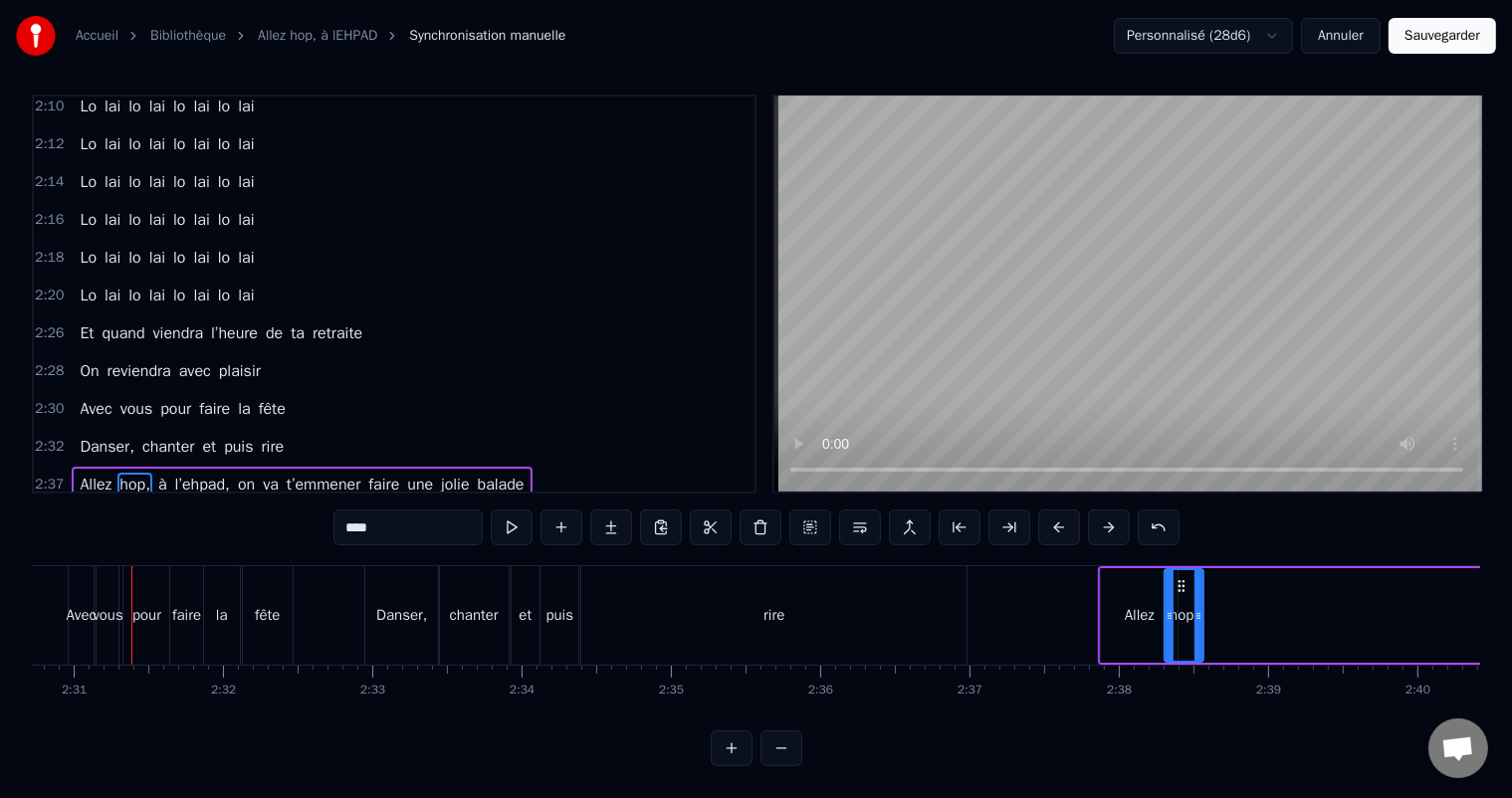 click at bounding box center [1109, 527] 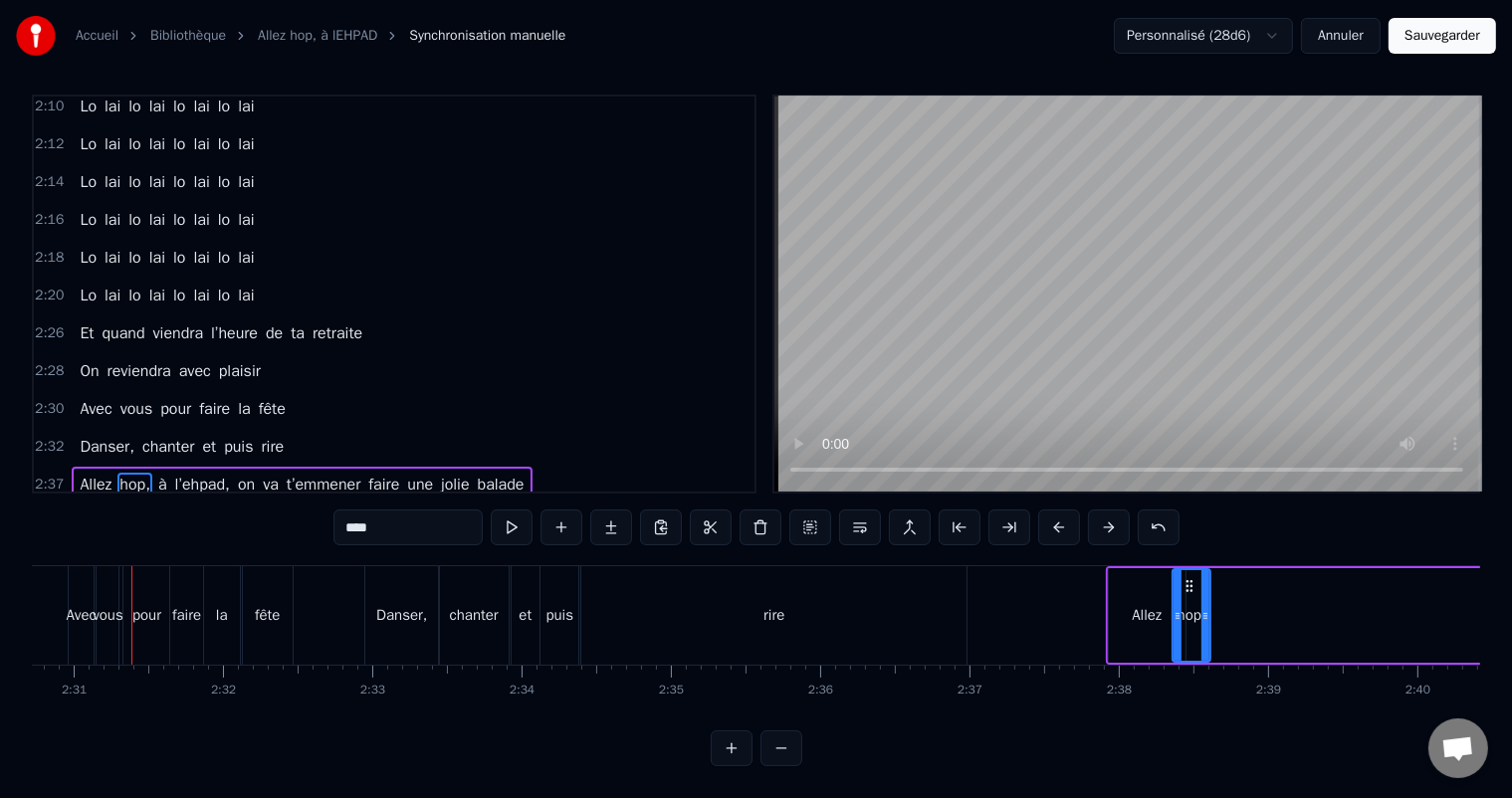 click at bounding box center [1109, 527] 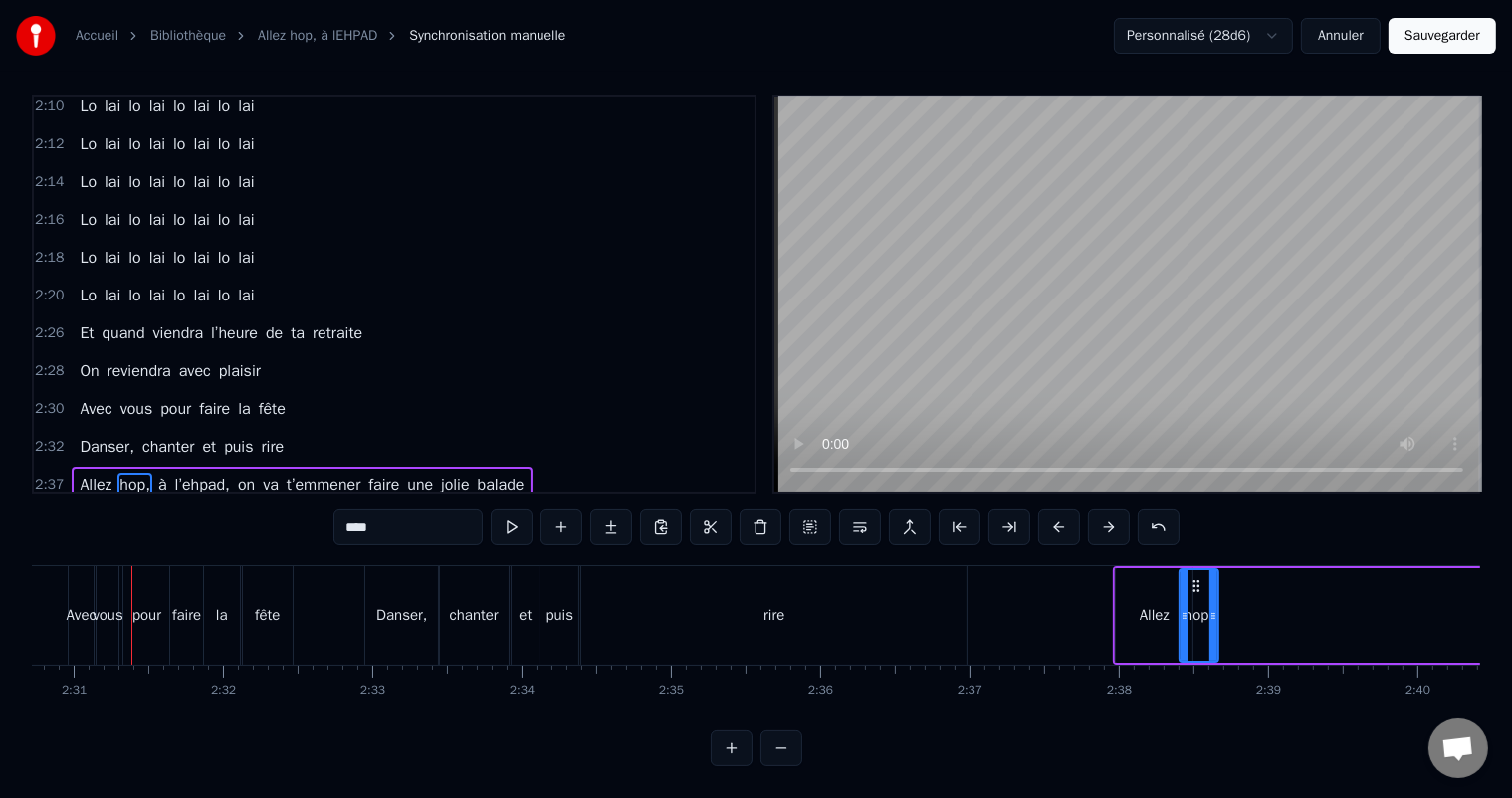 click at bounding box center [1109, 527] 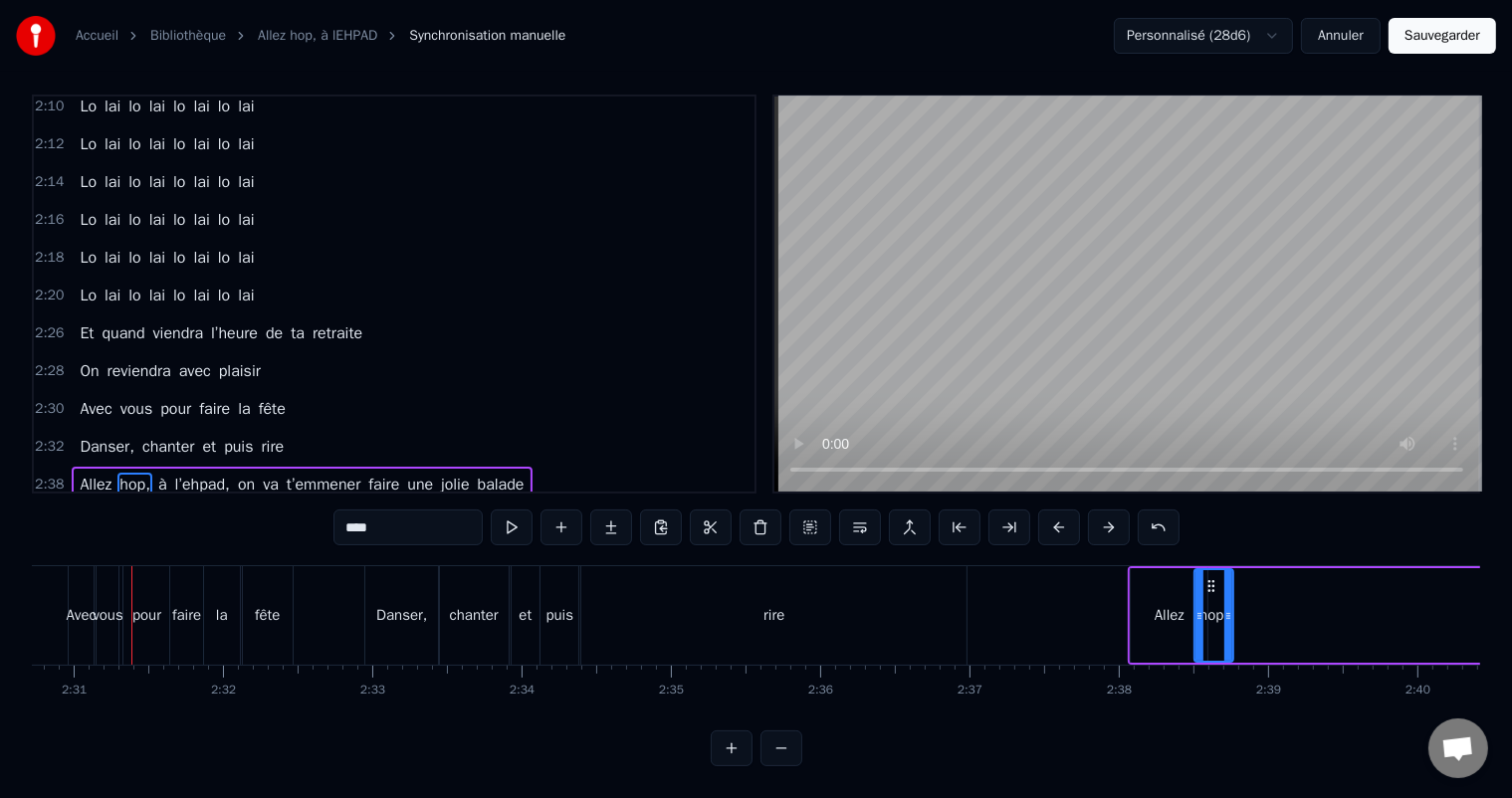 click at bounding box center [1109, 527] 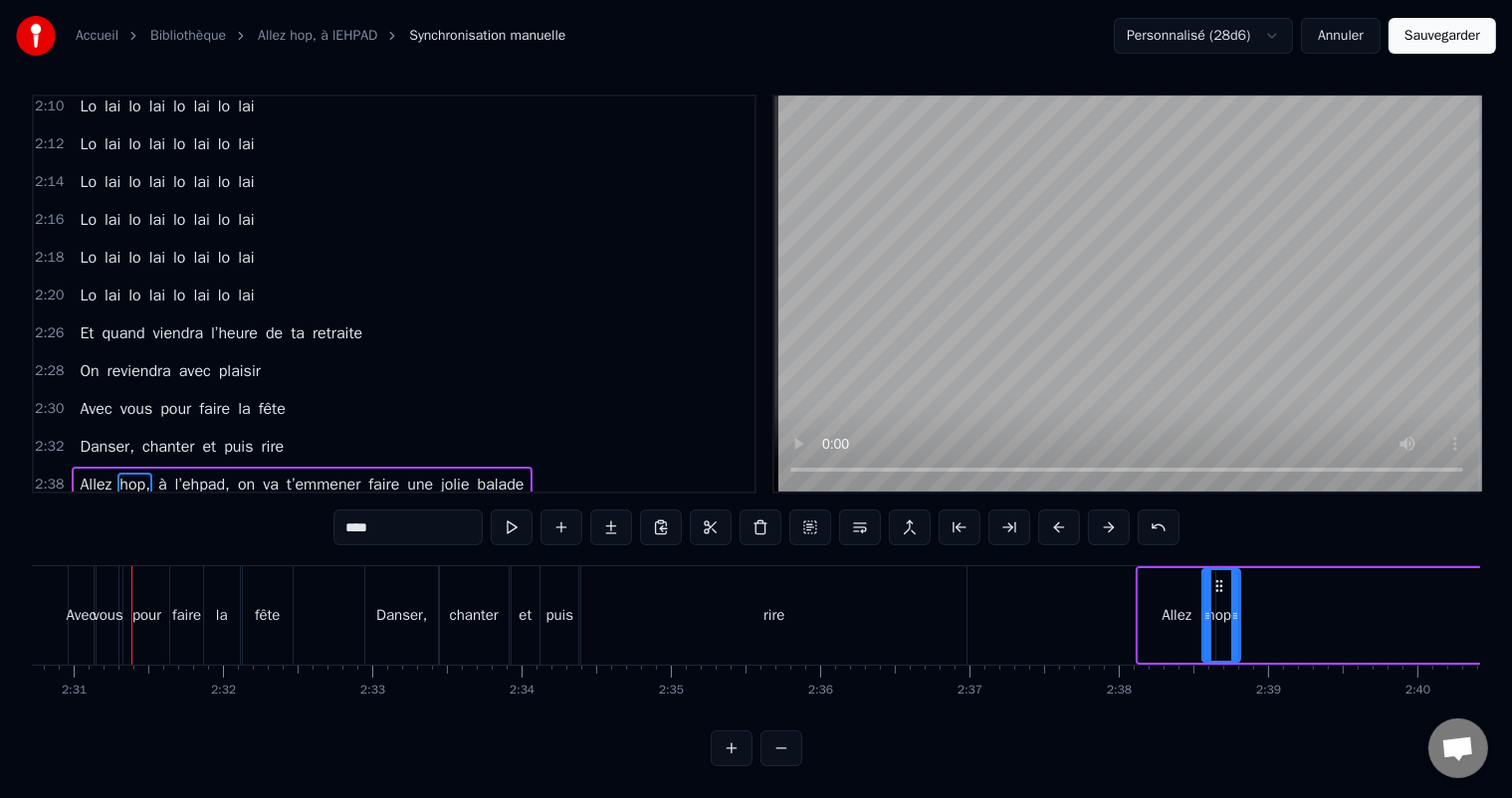 click at bounding box center (1109, 527) 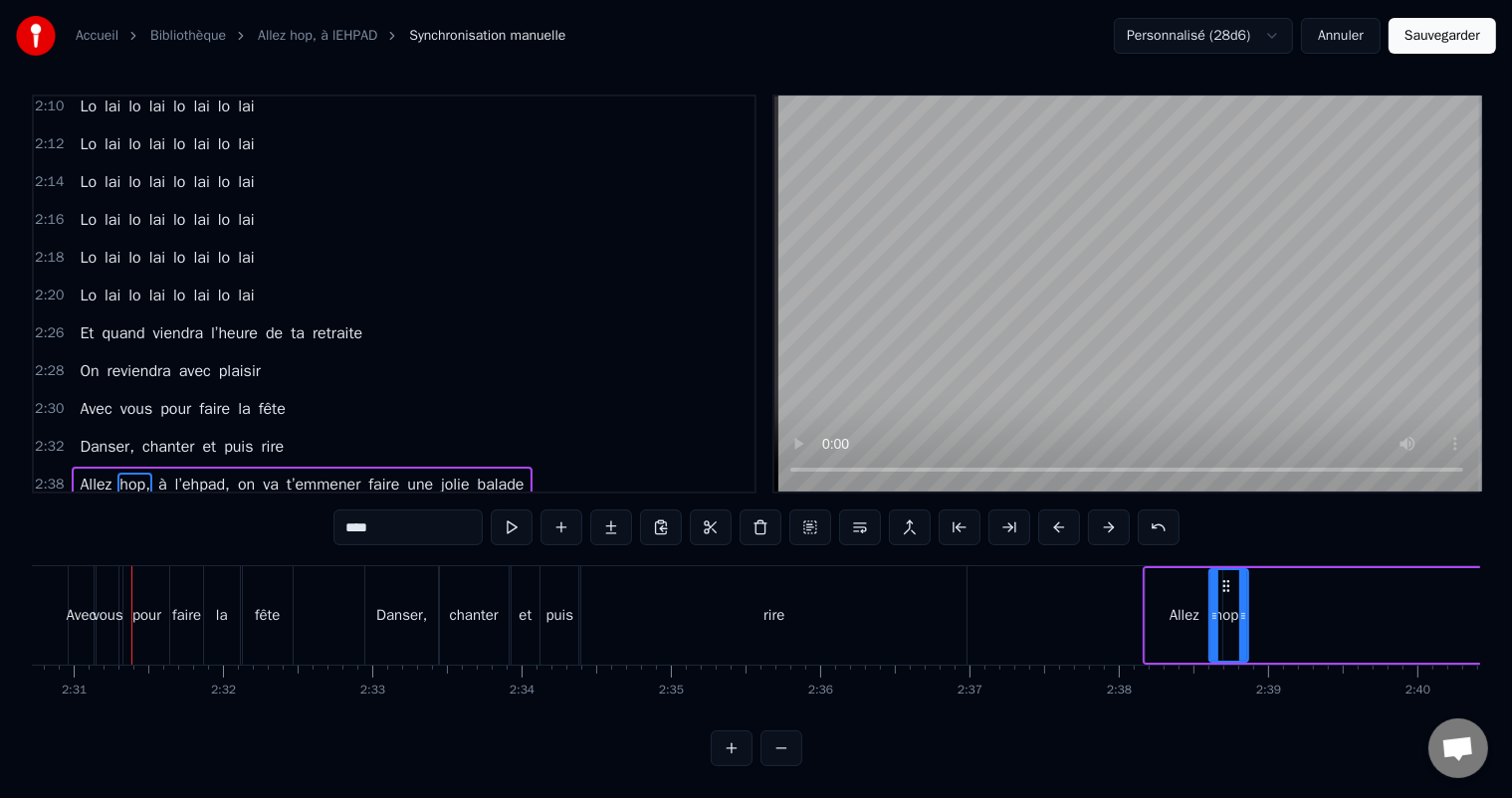 click at bounding box center [1109, 527] 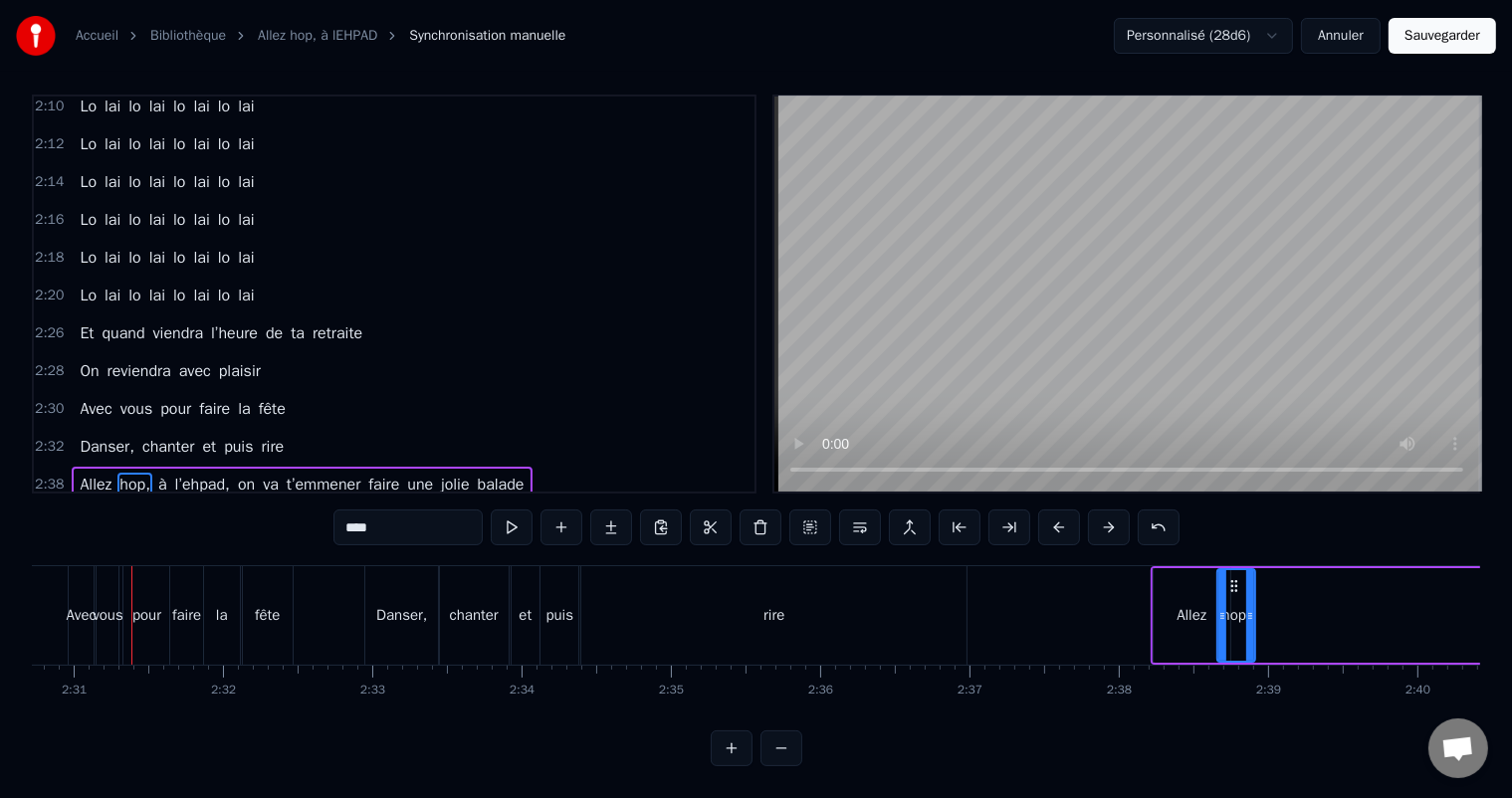 click at bounding box center [1109, 527] 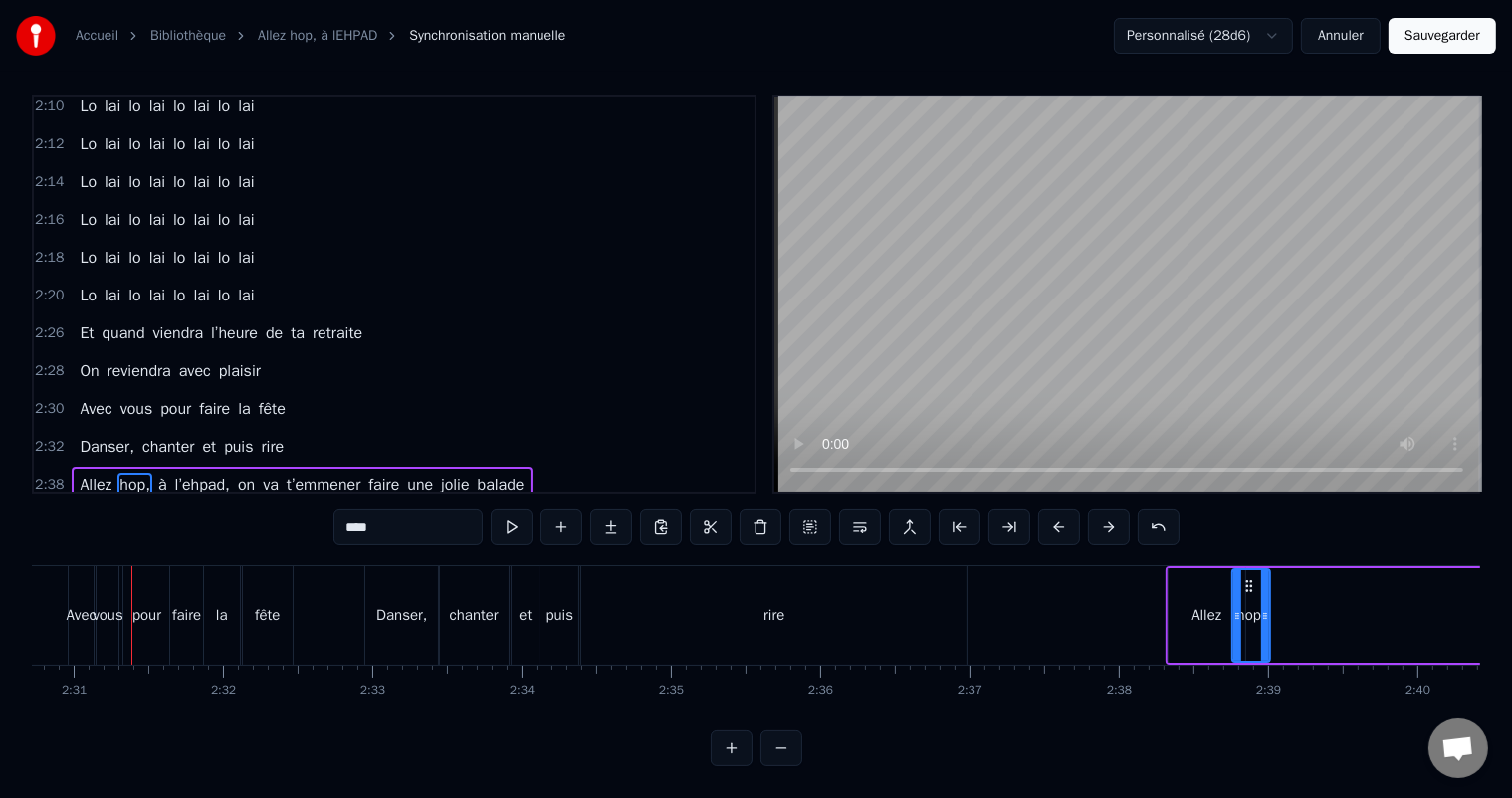 click at bounding box center (1109, 527) 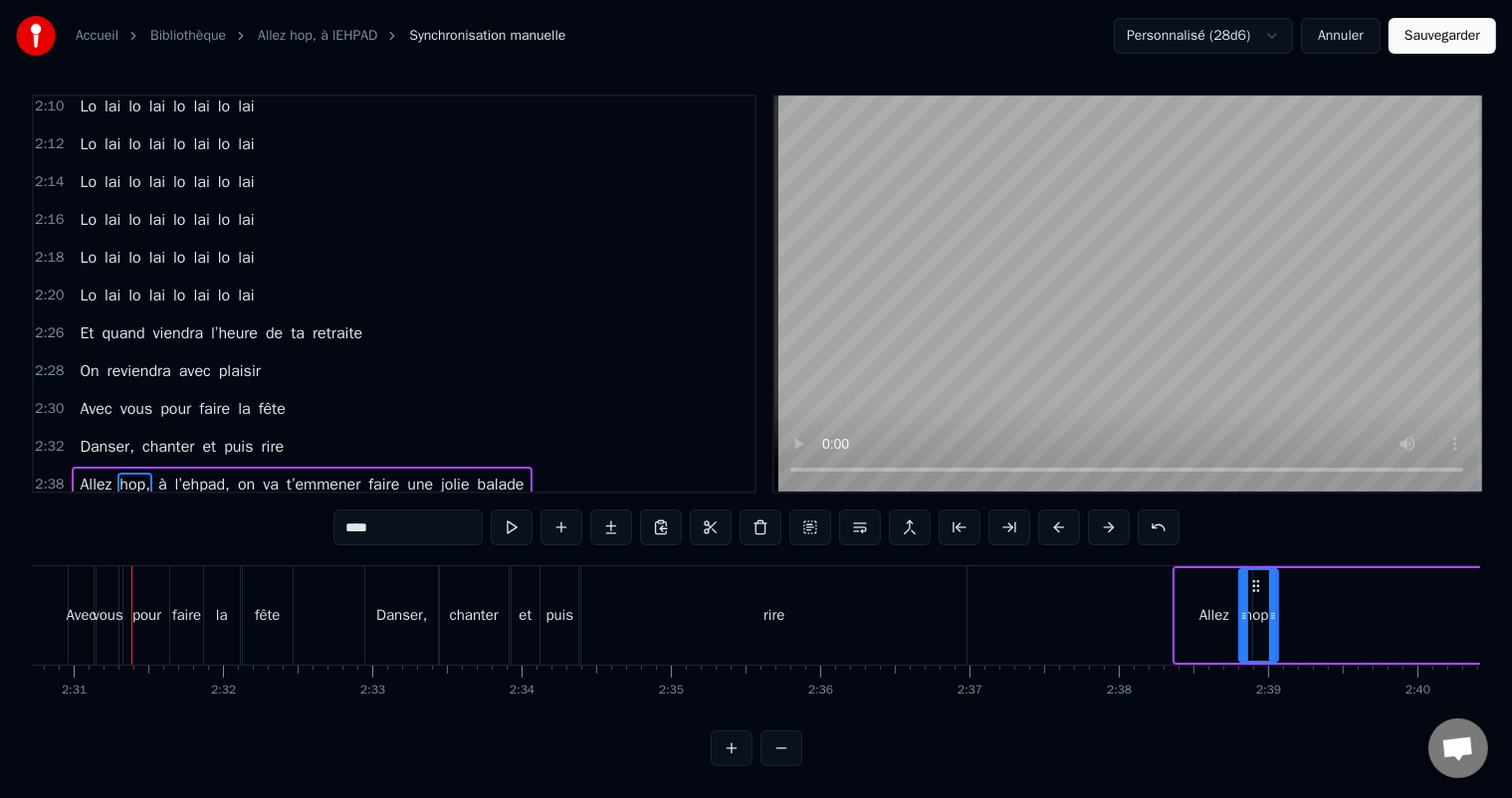 click at bounding box center [1109, 527] 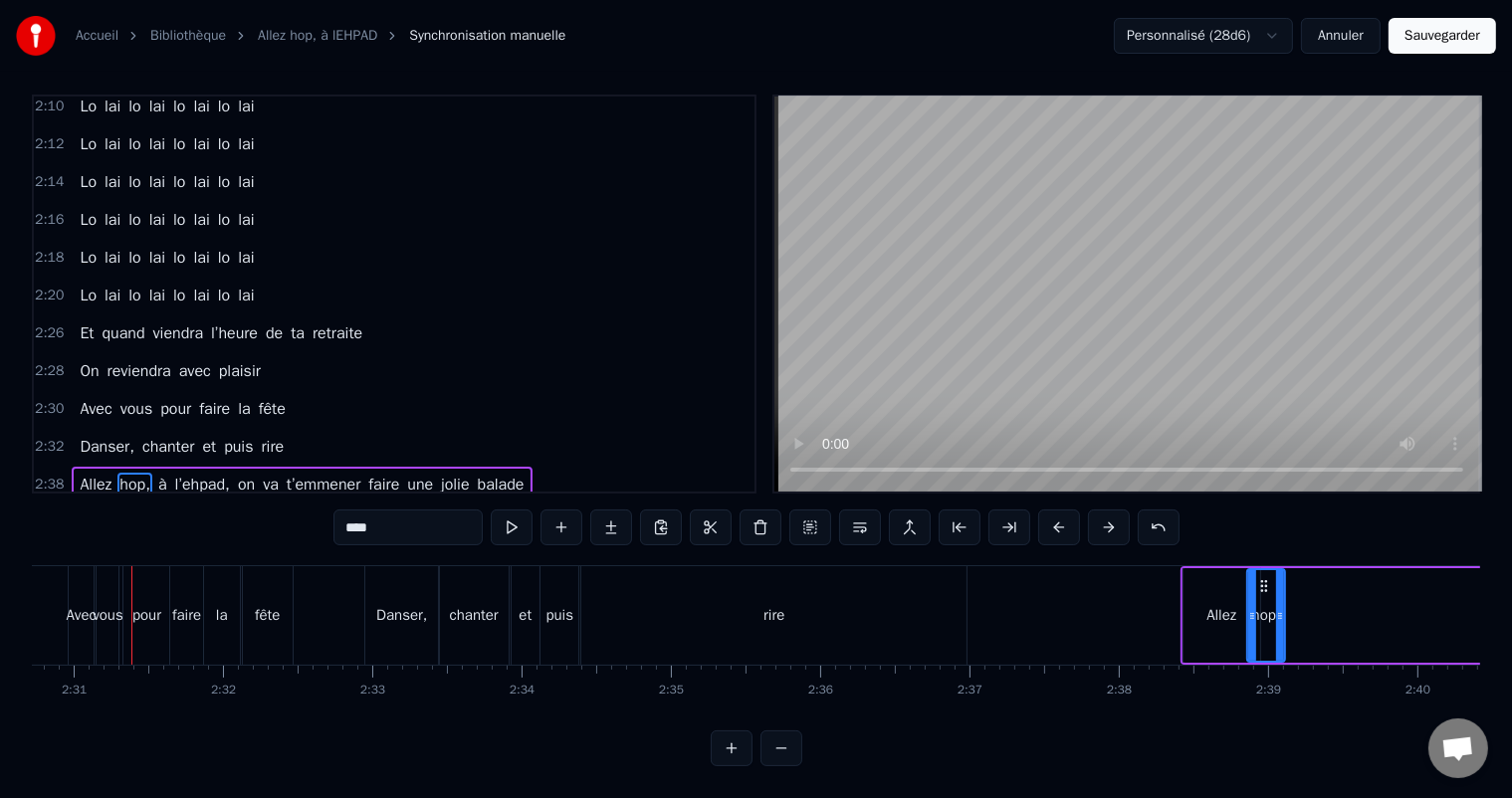 click at bounding box center [1109, 527] 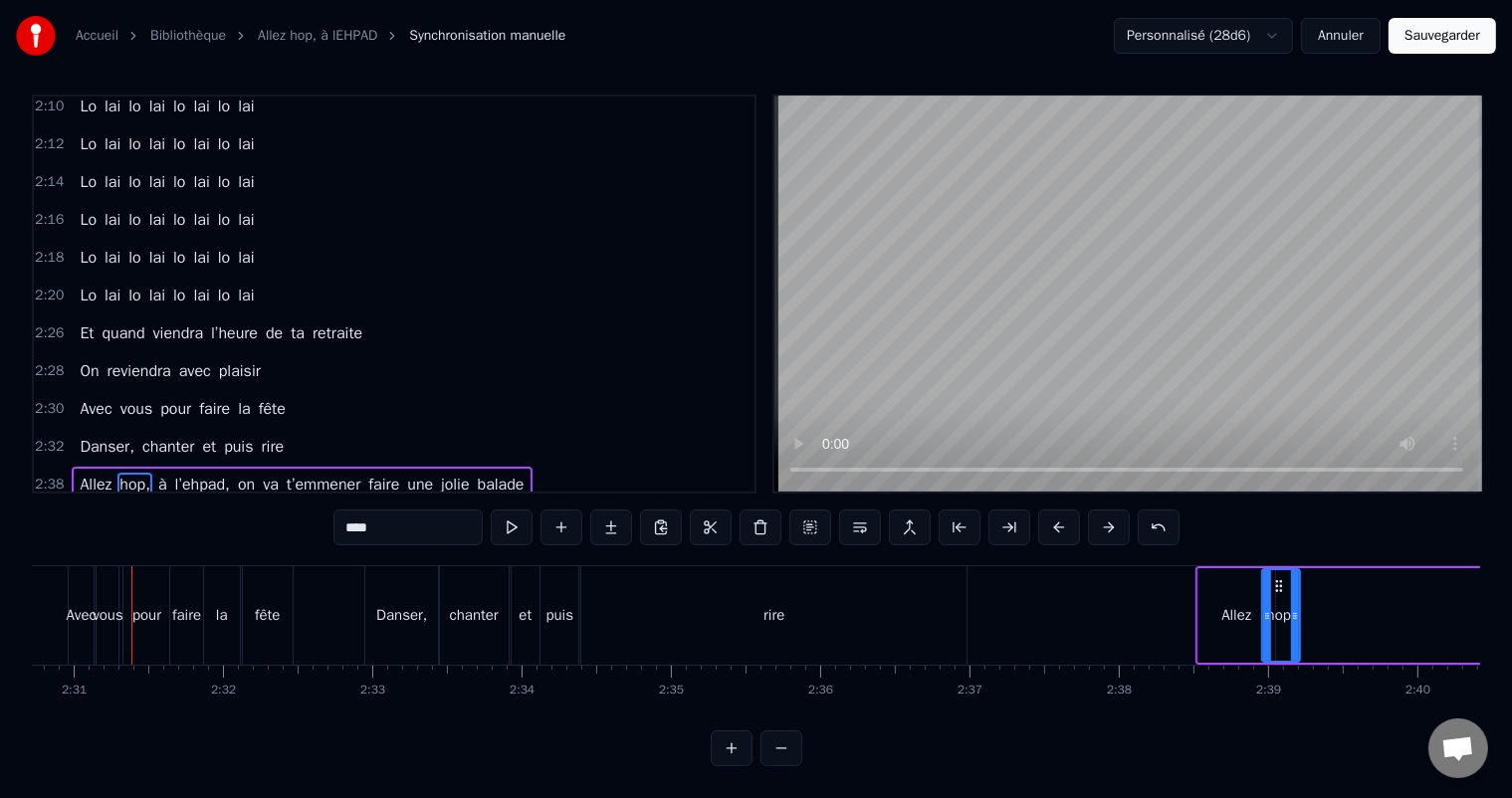 click at bounding box center (1109, 527) 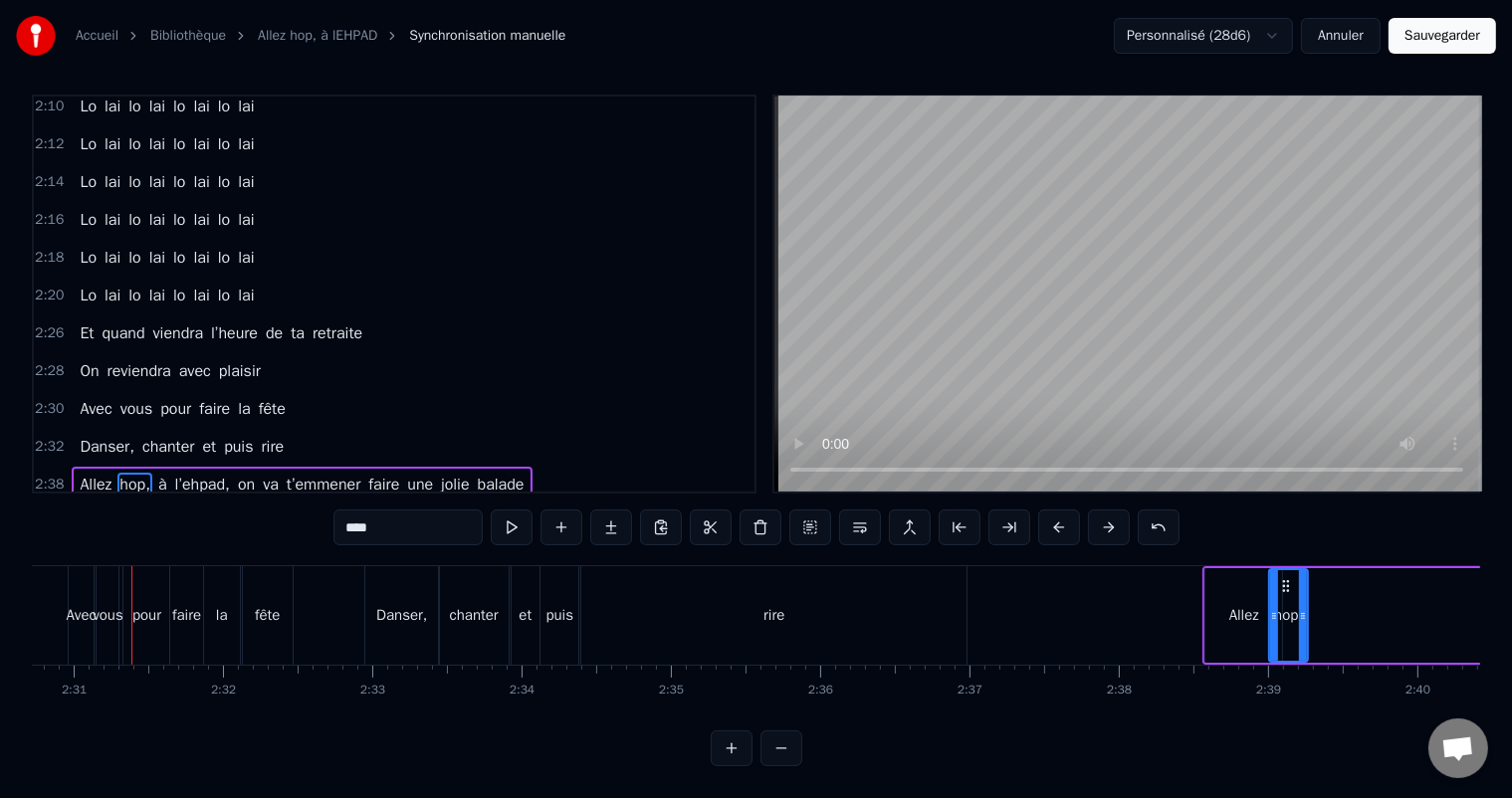 click at bounding box center [1109, 527] 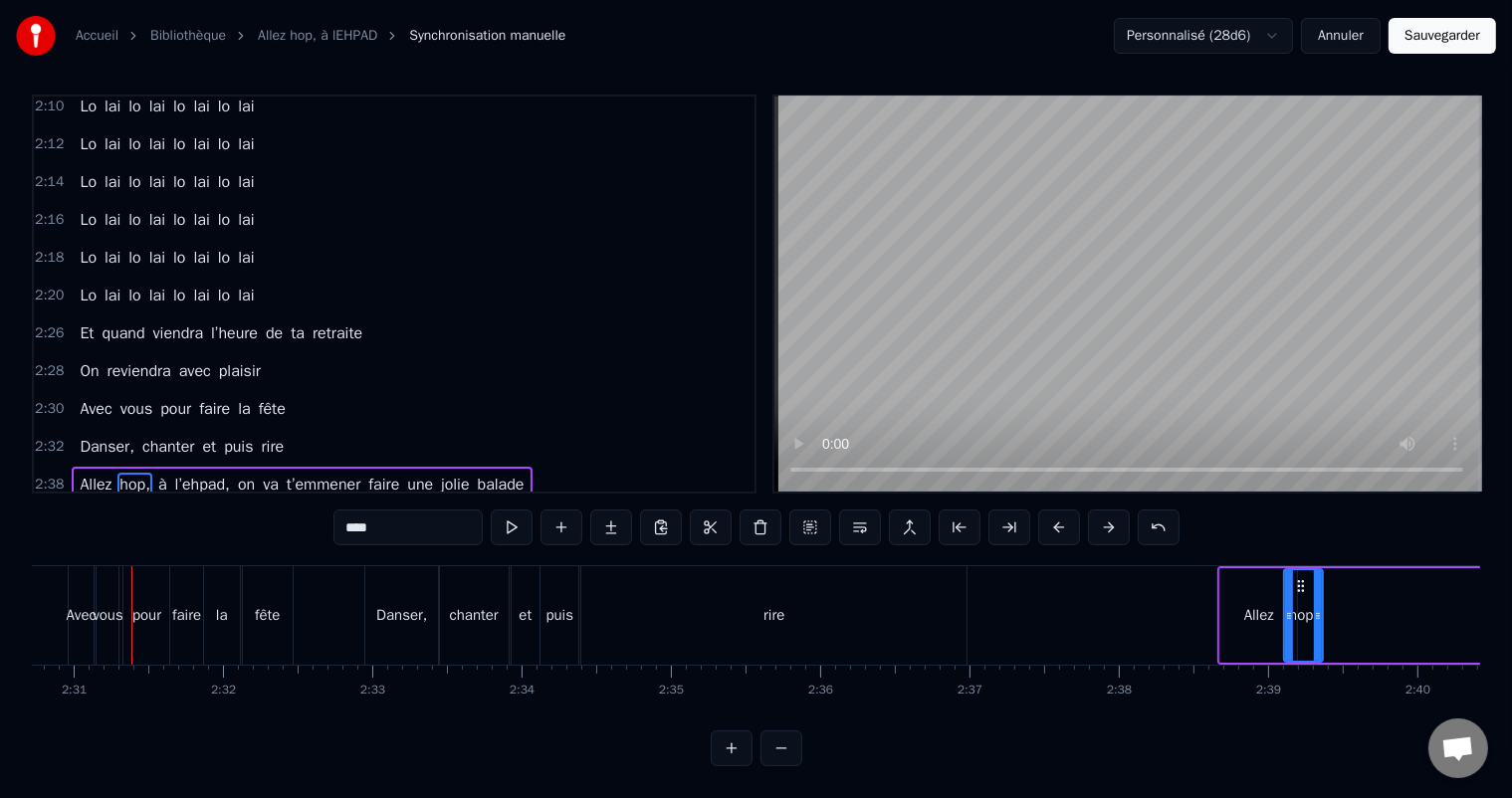 click at bounding box center [1109, 527] 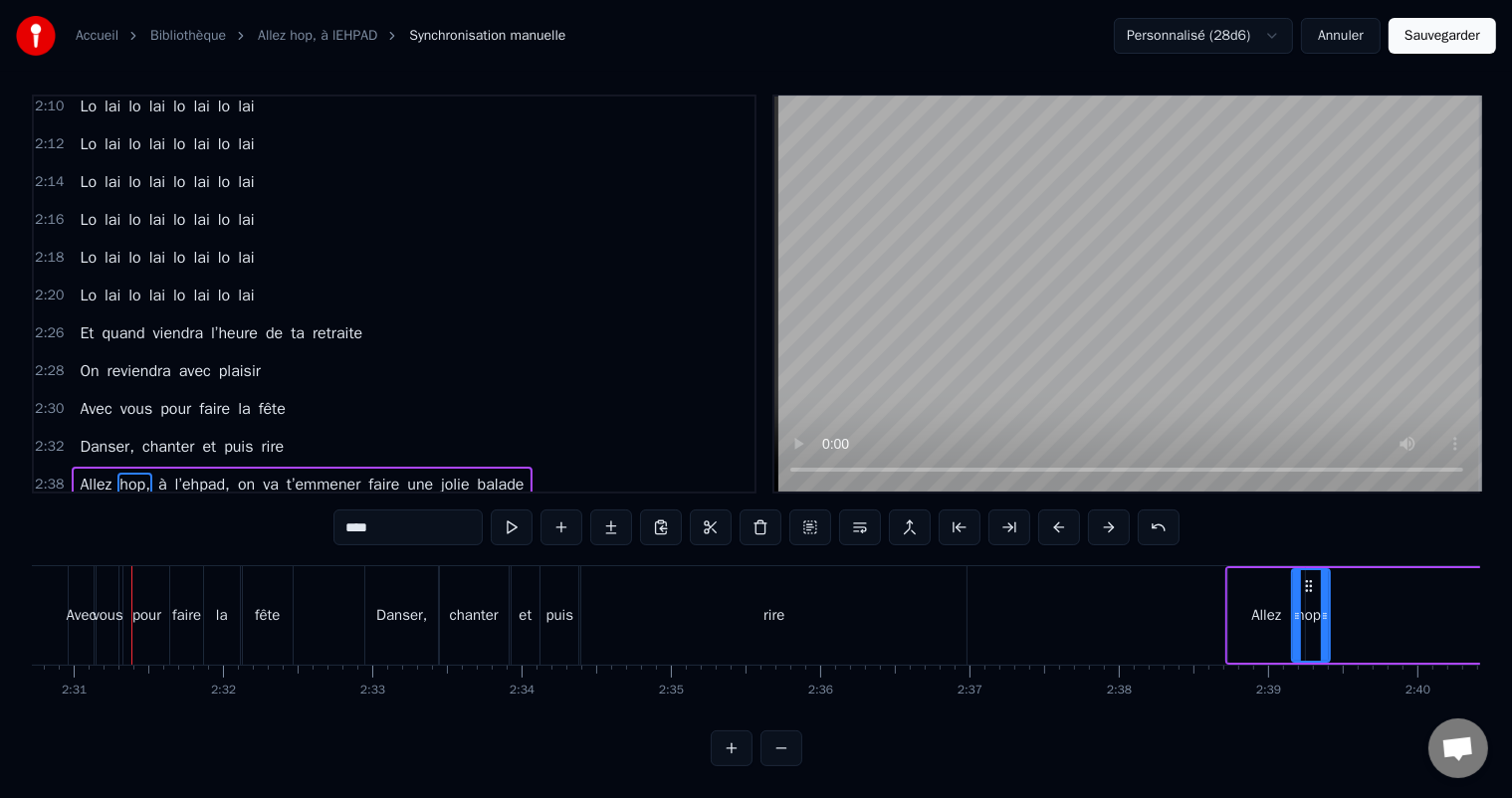 click at bounding box center (1109, 527) 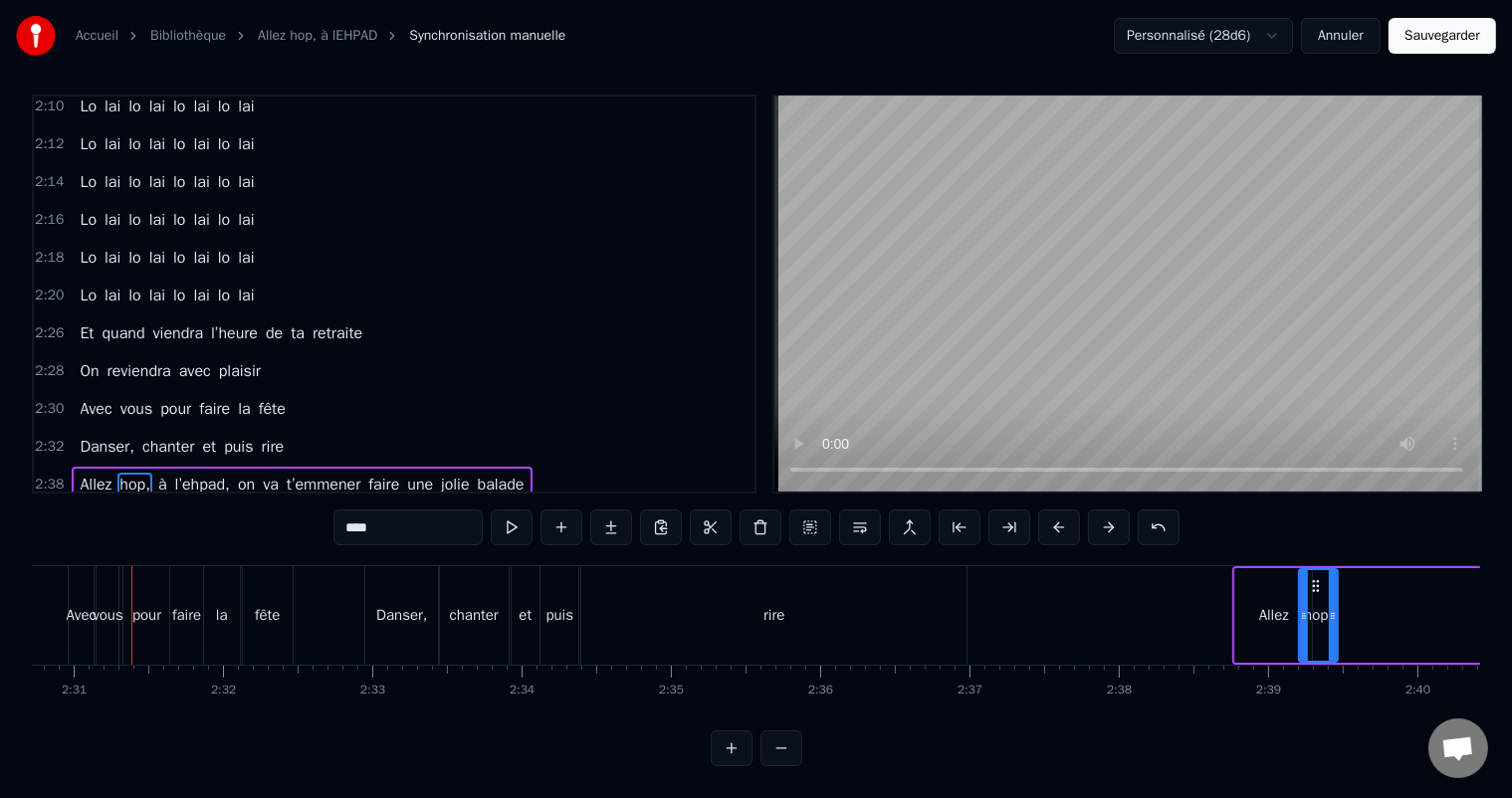 click at bounding box center [1109, 527] 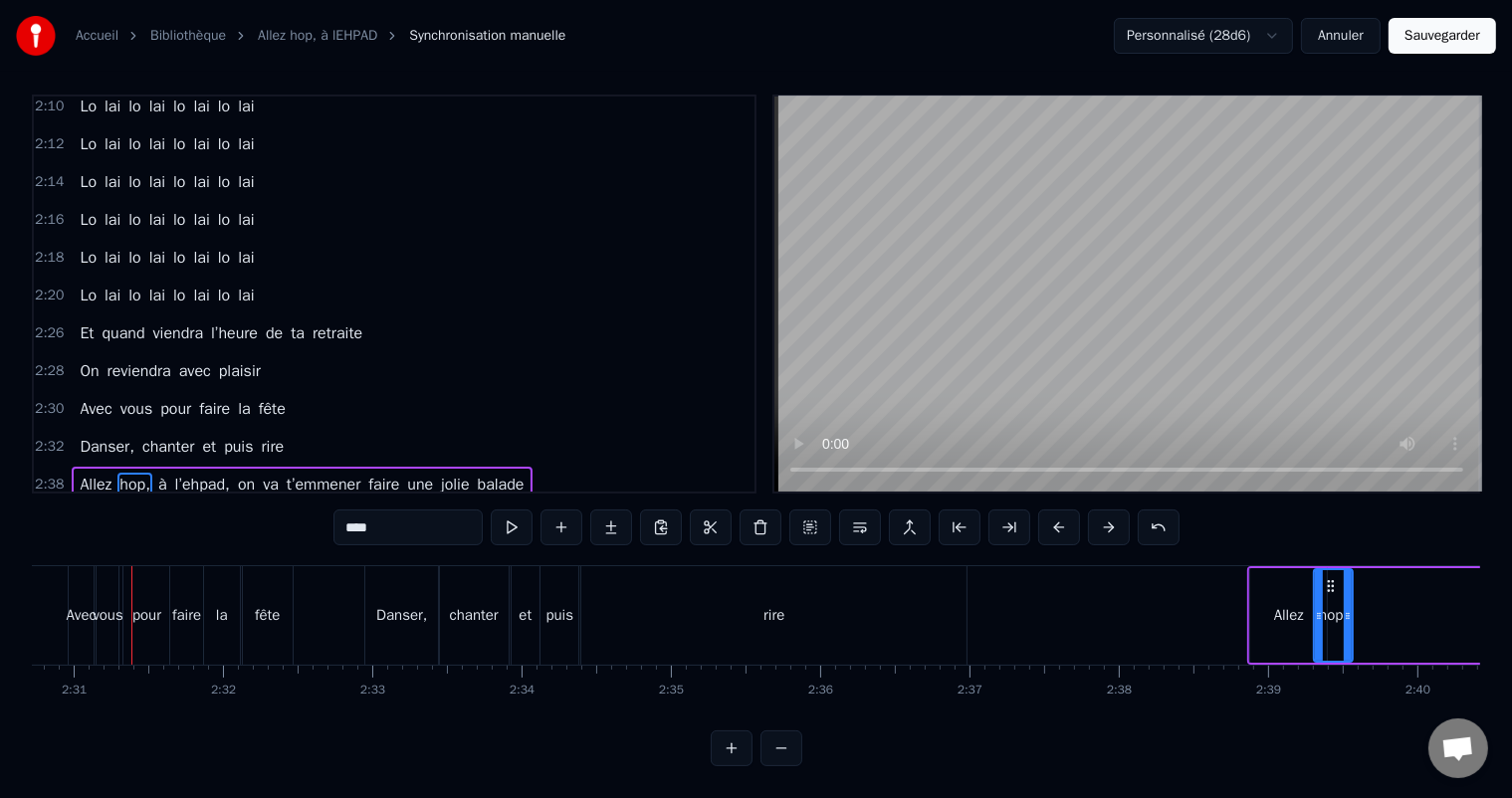 click at bounding box center (1109, 527) 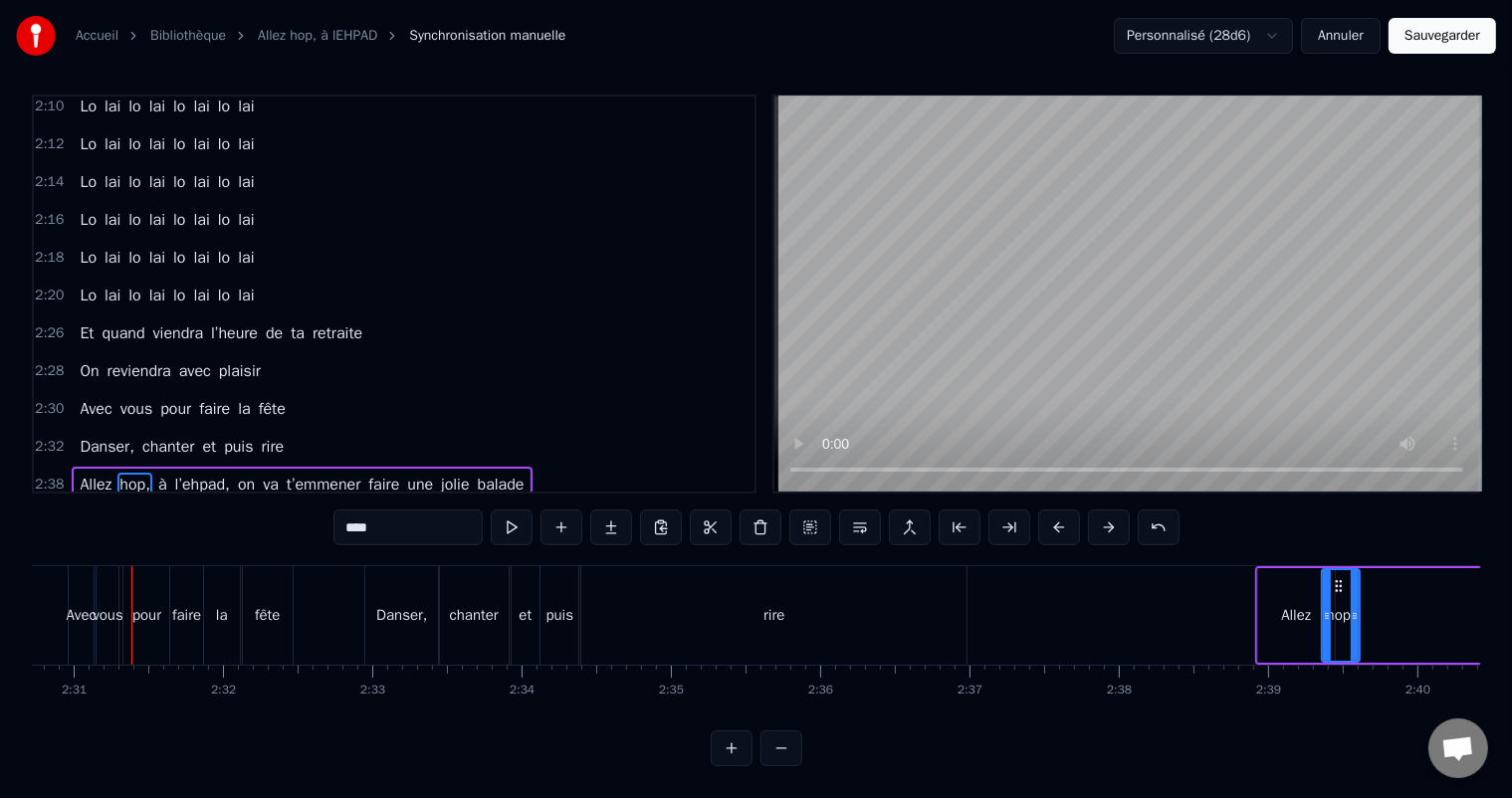click at bounding box center (1109, 527) 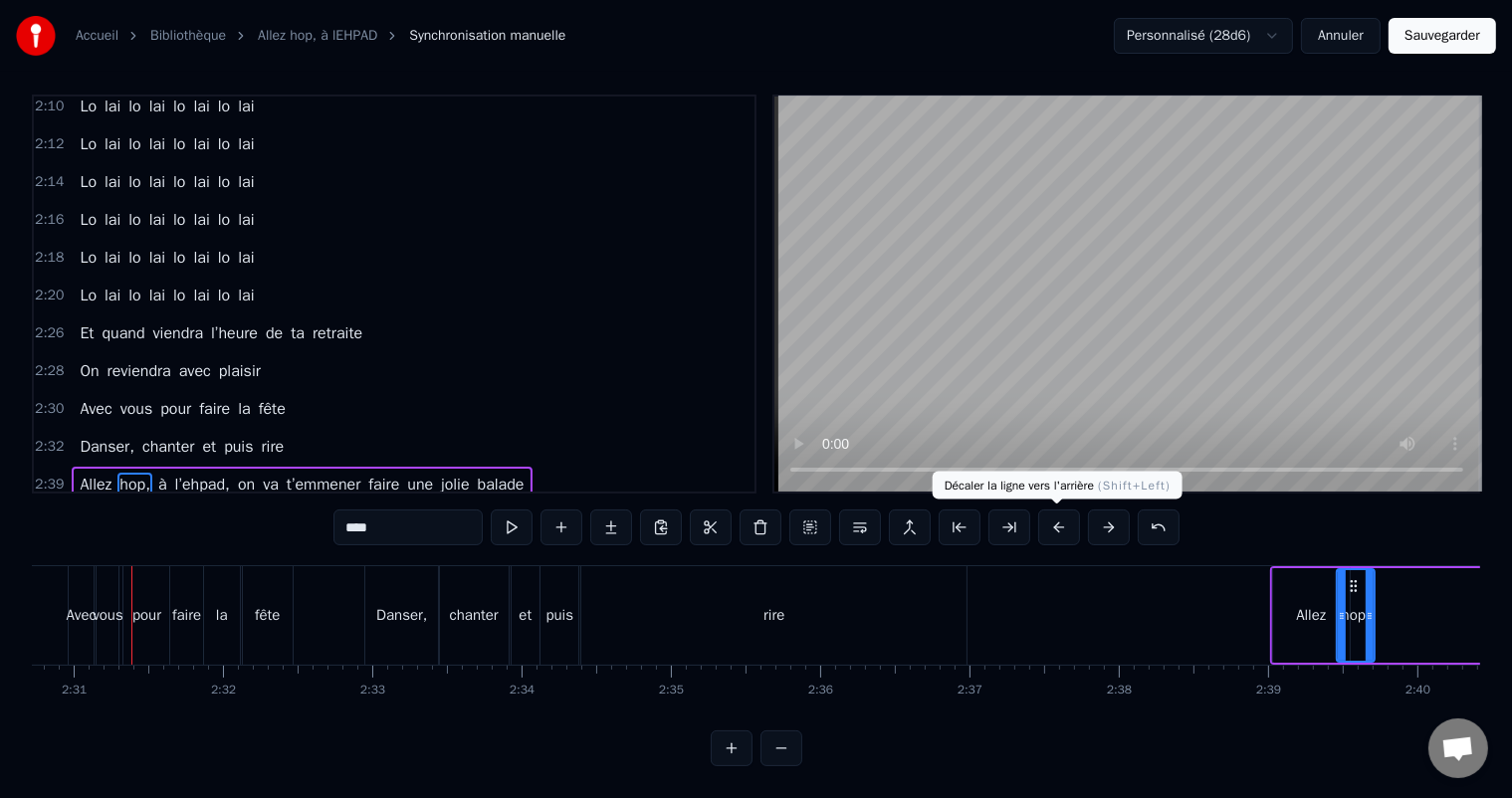 click at bounding box center [1059, 527] 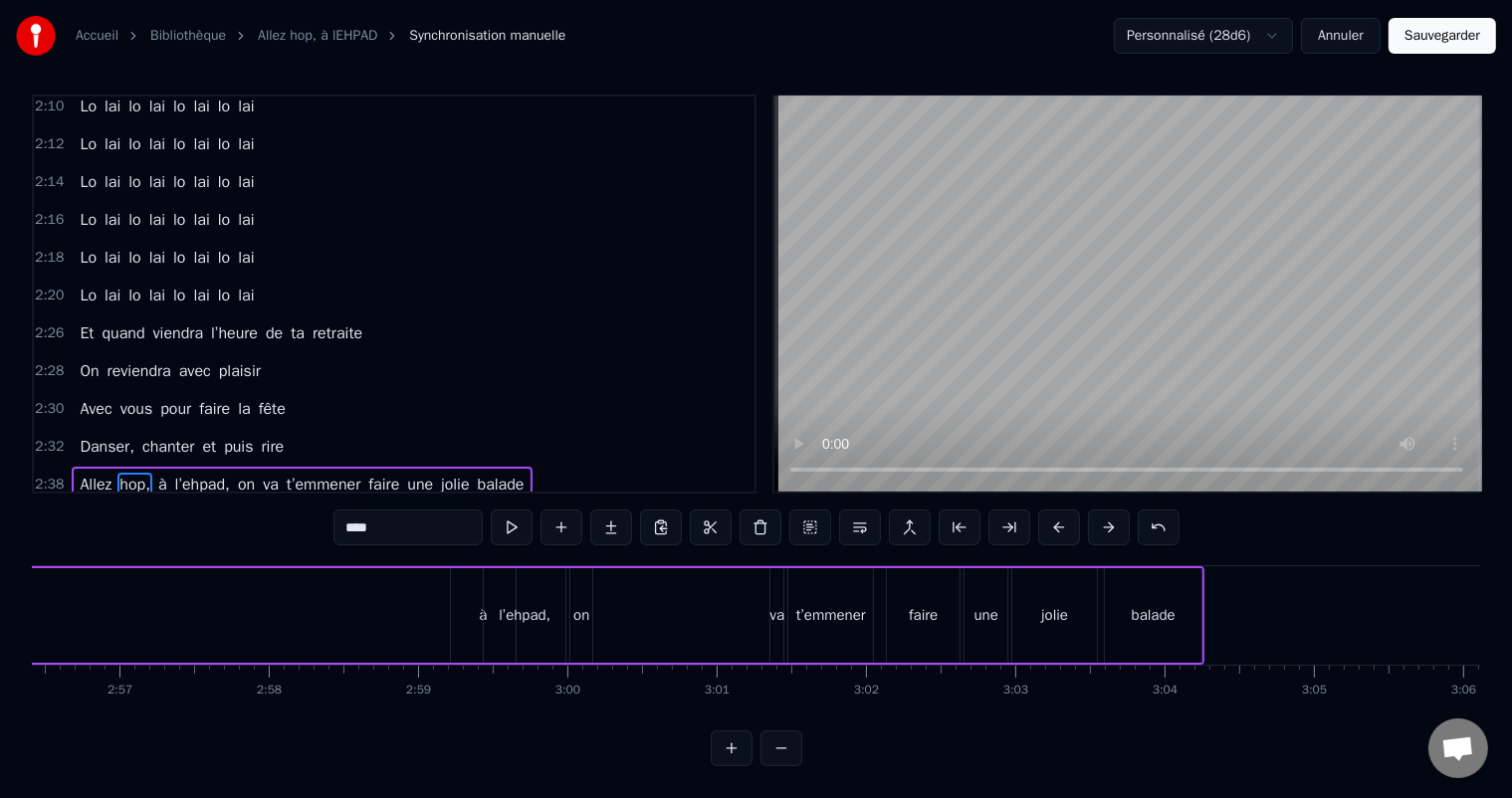 scroll, scrollTop: 0, scrollLeft: 26375, axis: horizontal 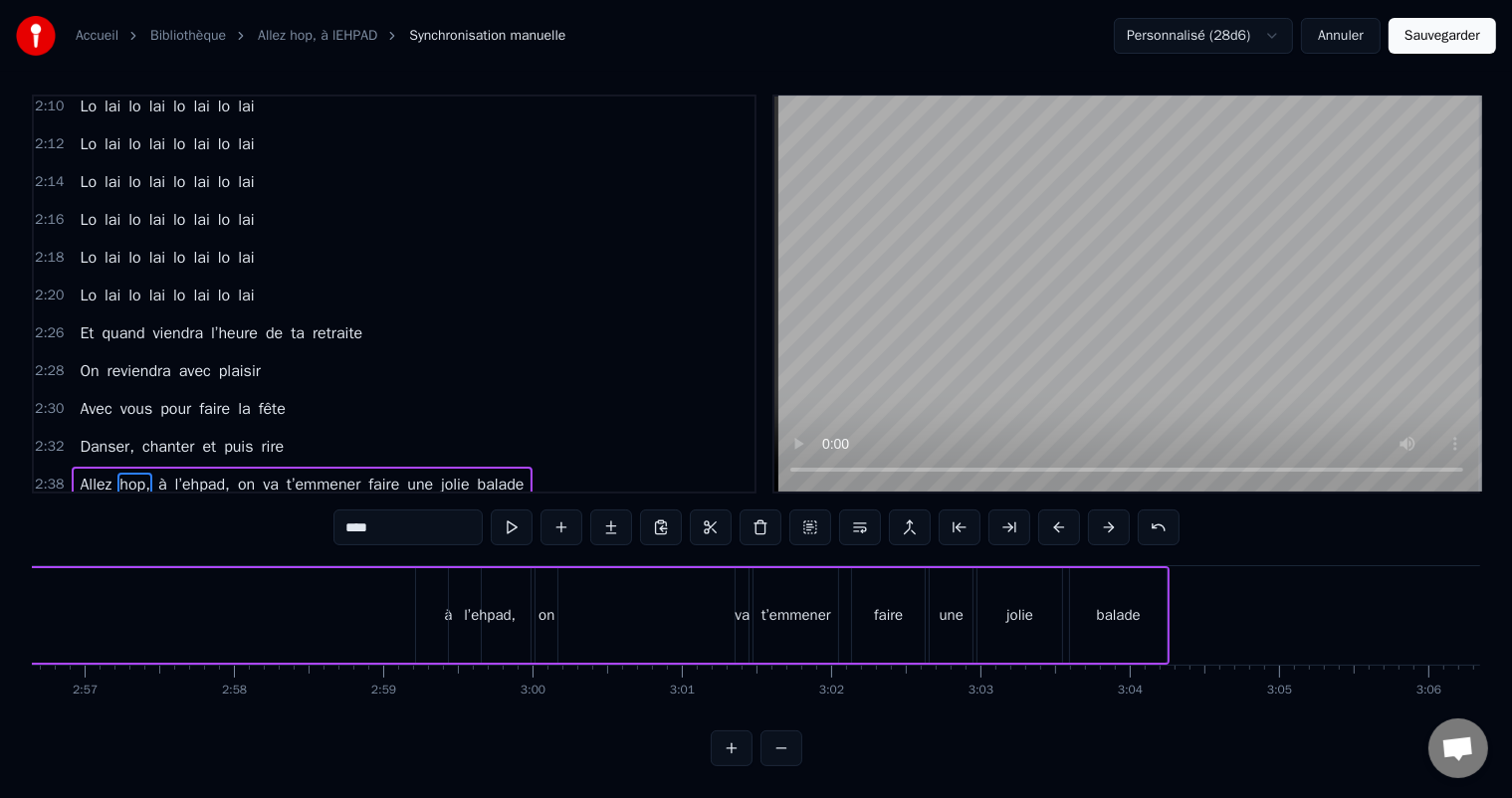 click on "à" at bounding box center [448, 615] 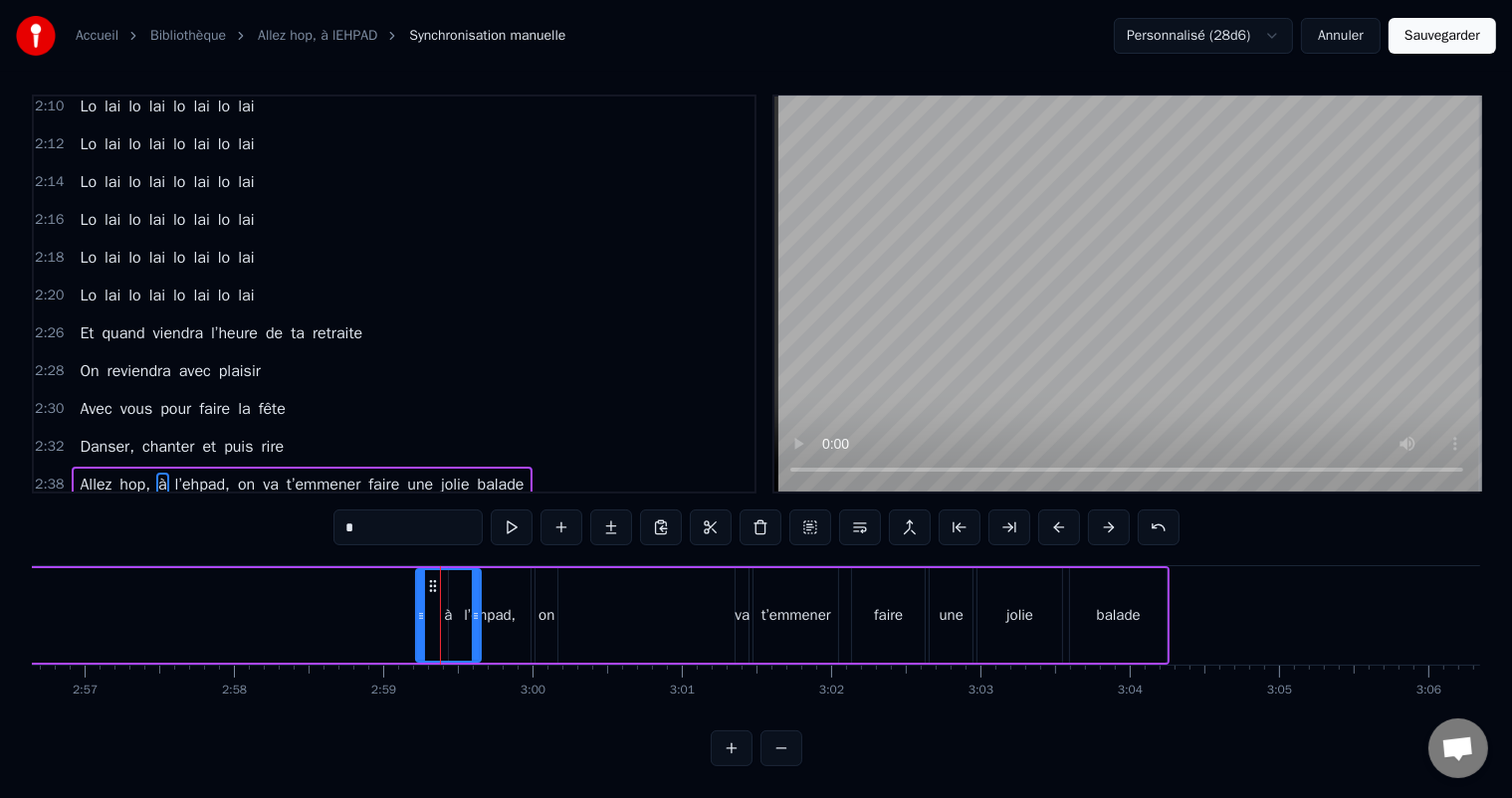 scroll, scrollTop: 26, scrollLeft: 0, axis: vertical 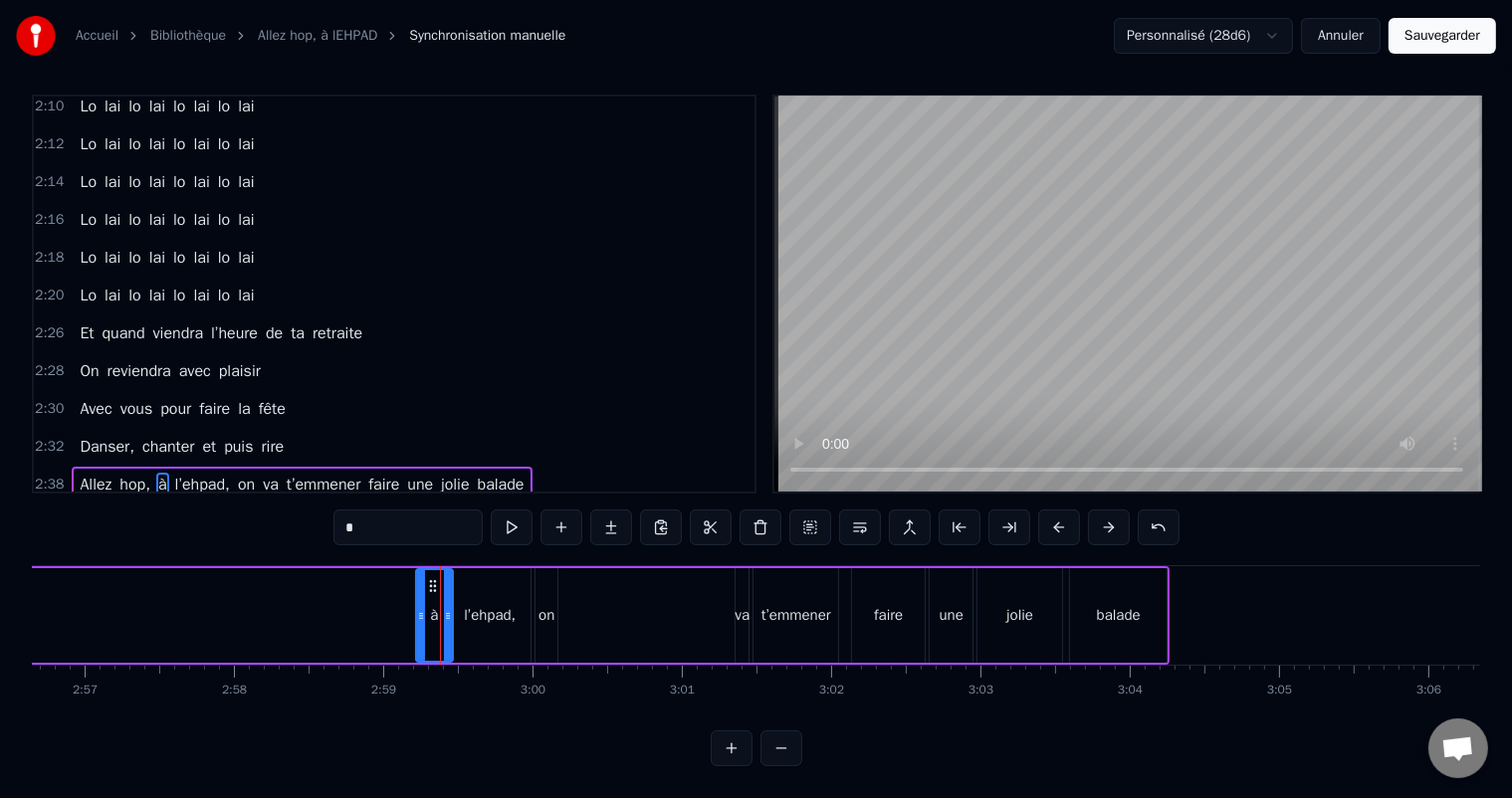 drag, startPoint x: 476, startPoint y: 601, endPoint x: 448, endPoint y: 609, distance: 29.12044 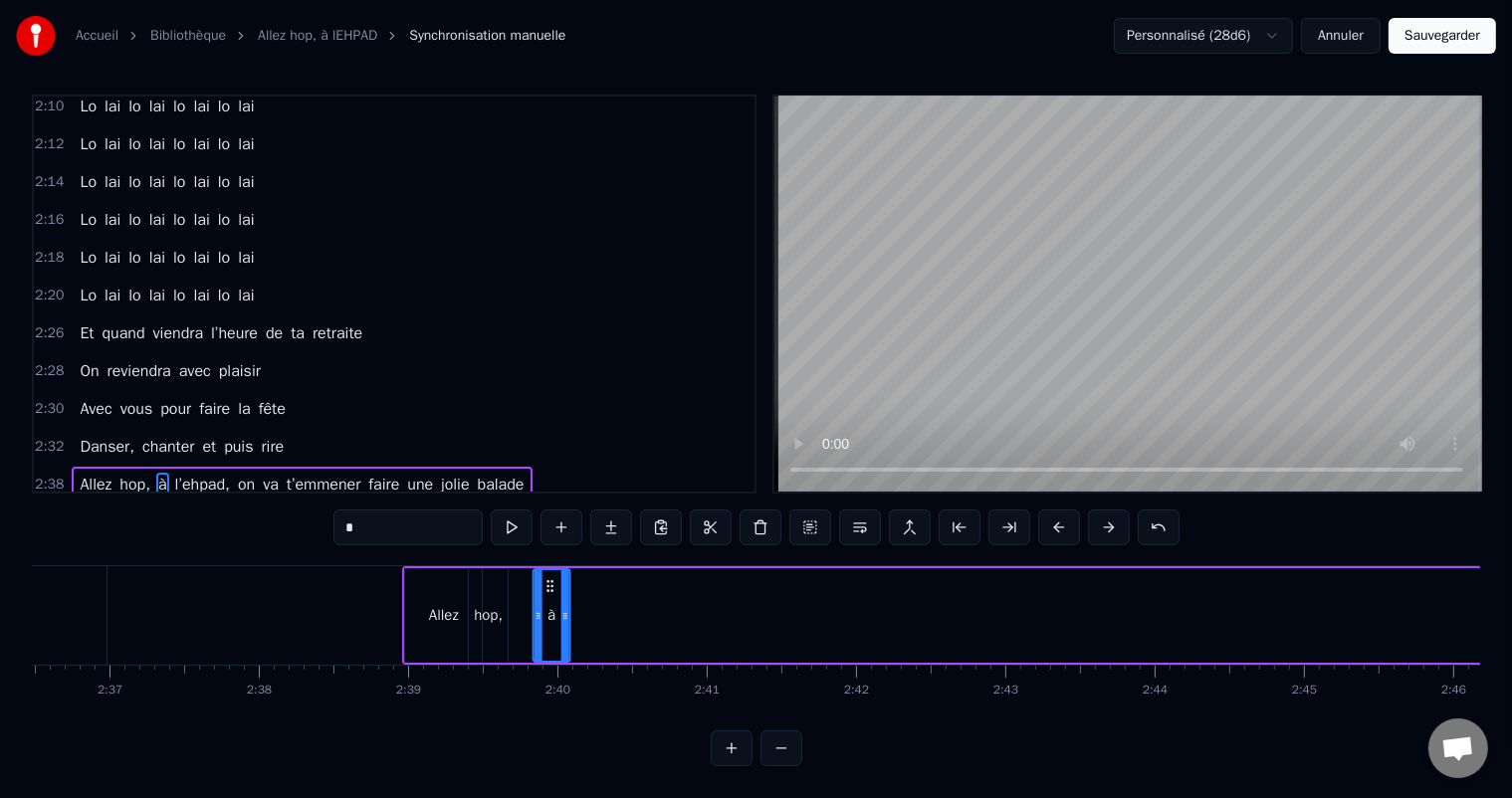 scroll, scrollTop: 0, scrollLeft: 23364, axis: horizontal 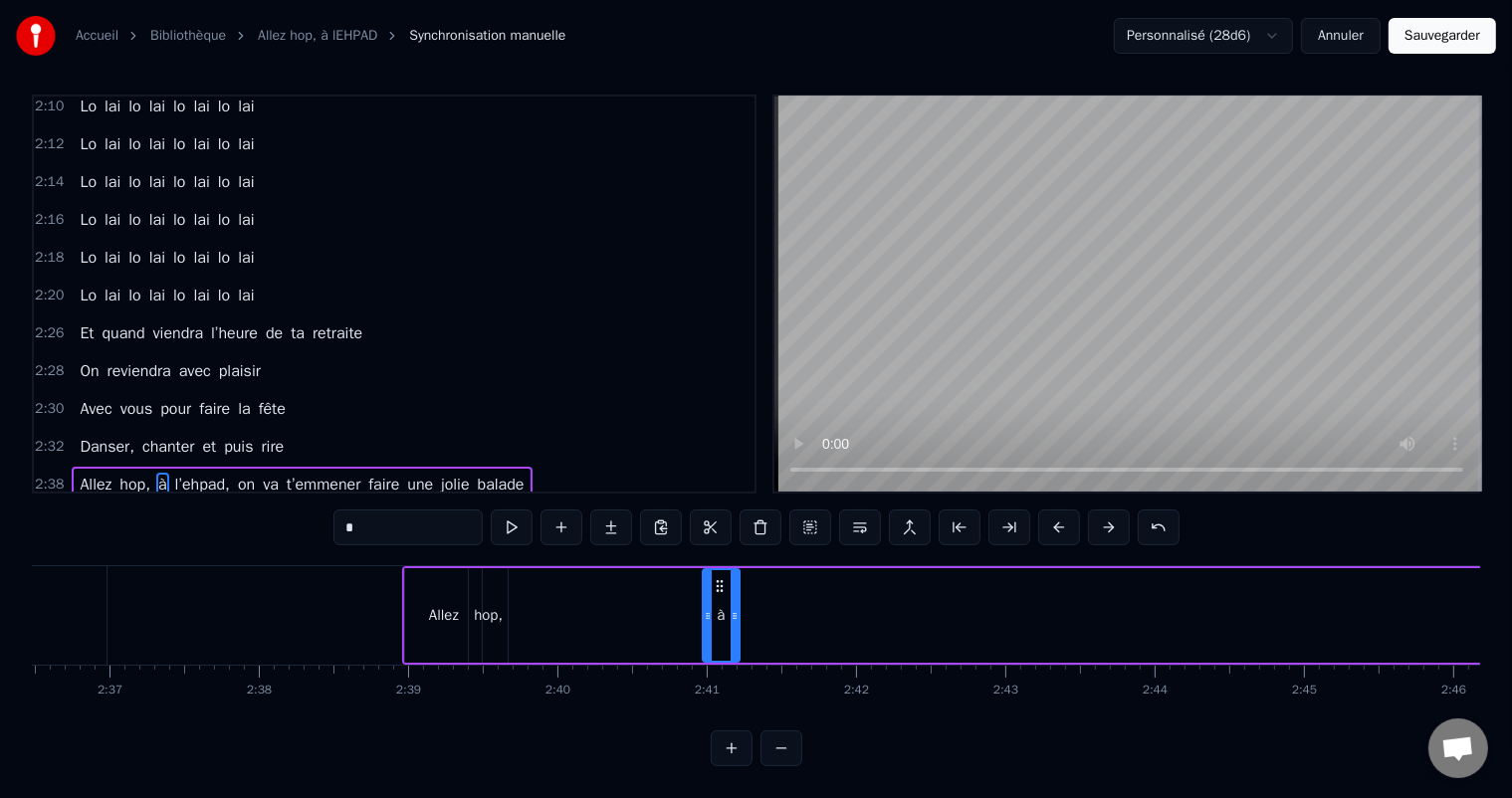 drag, startPoint x: 429, startPoint y: 567, endPoint x: 838, endPoint y: 651, distance: 417.53682 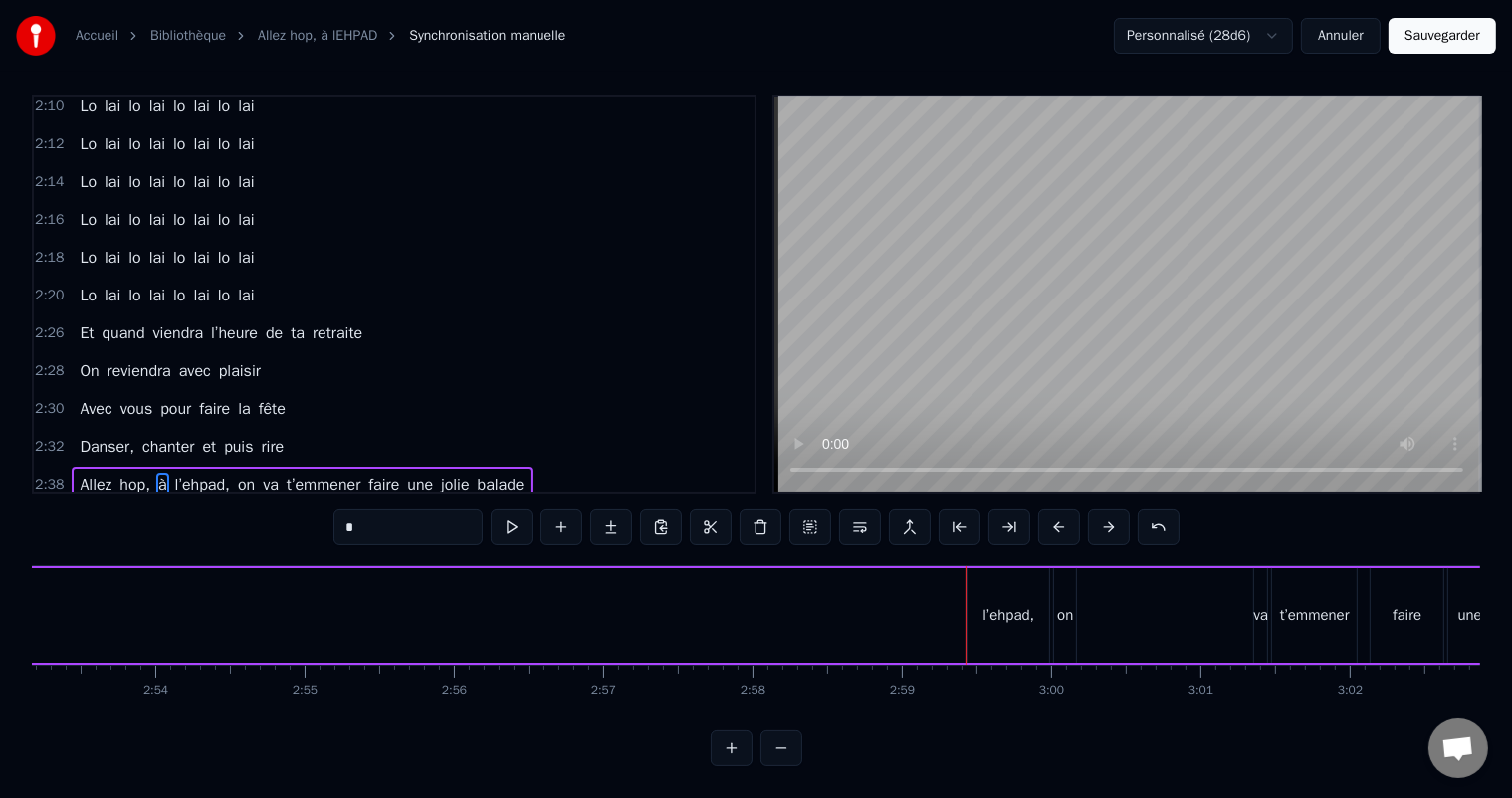 scroll, scrollTop: 0, scrollLeft: 25875, axis: horizontal 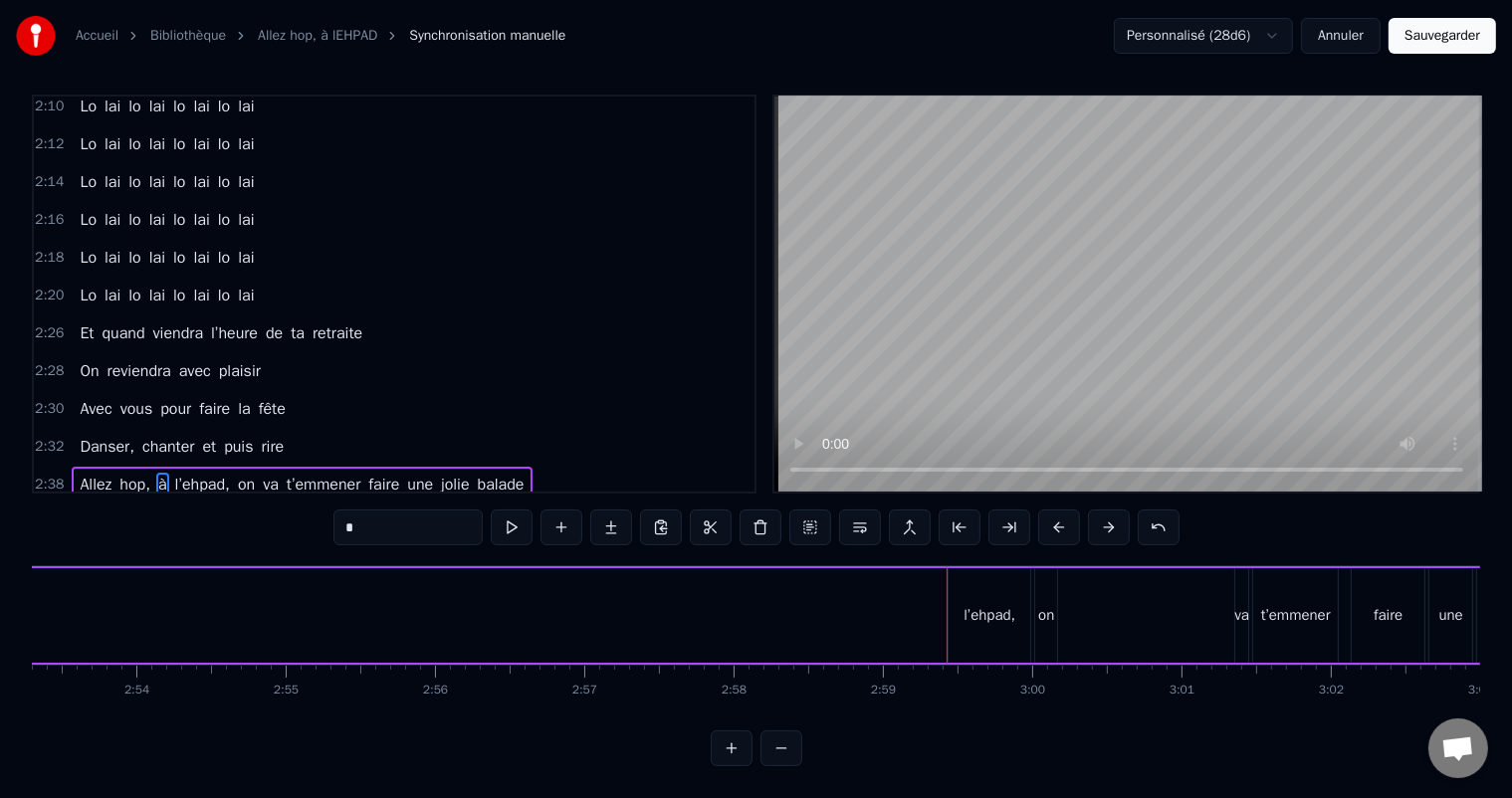 click on "l’ehpad," at bounding box center (989, 615) 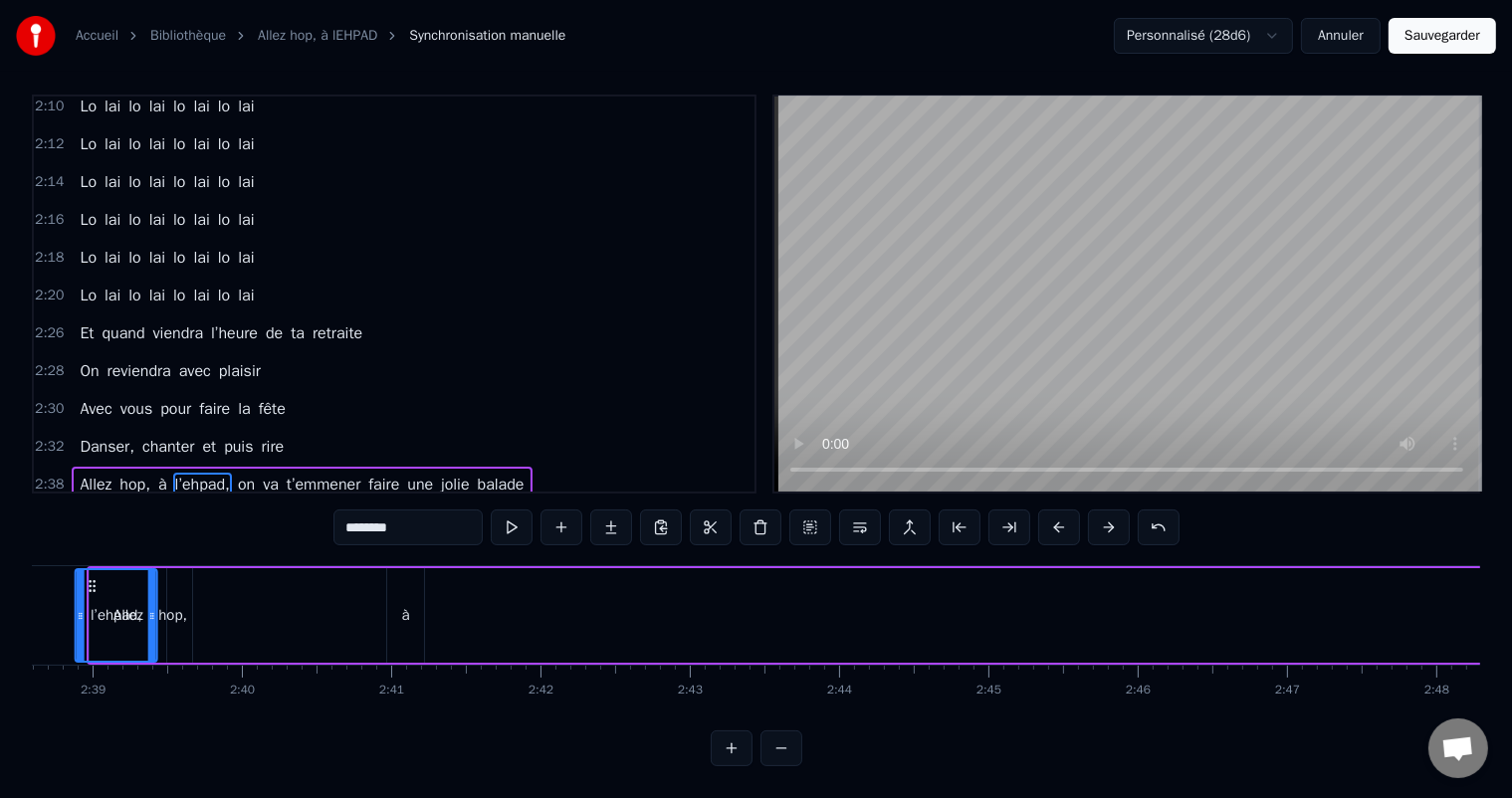 scroll, scrollTop: 0, scrollLeft: 23638, axis: horizontal 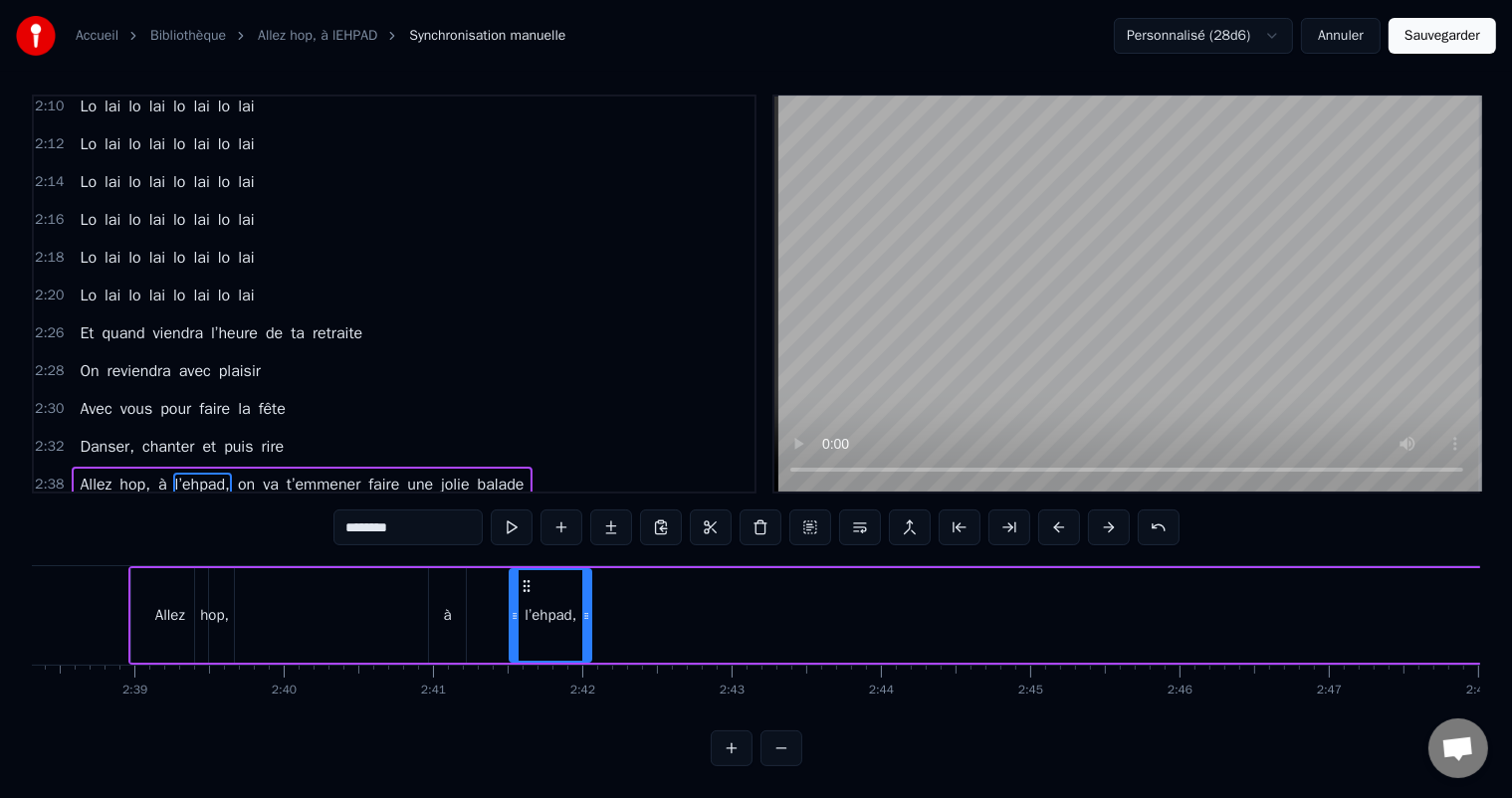 drag, startPoint x: 967, startPoint y: 562, endPoint x: 494, endPoint y: 602, distance: 474.68832 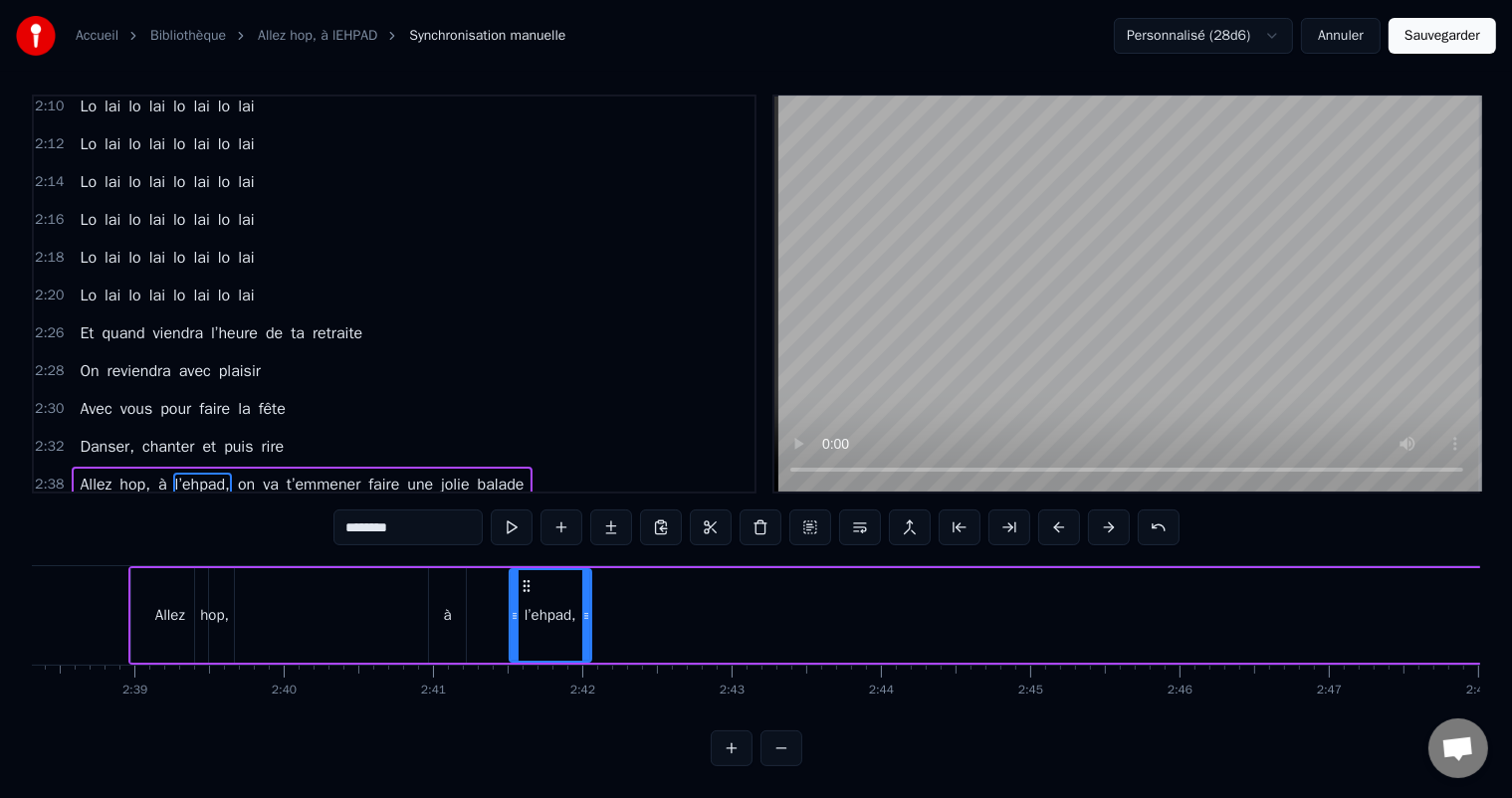 click on "à" at bounding box center [447, 615] 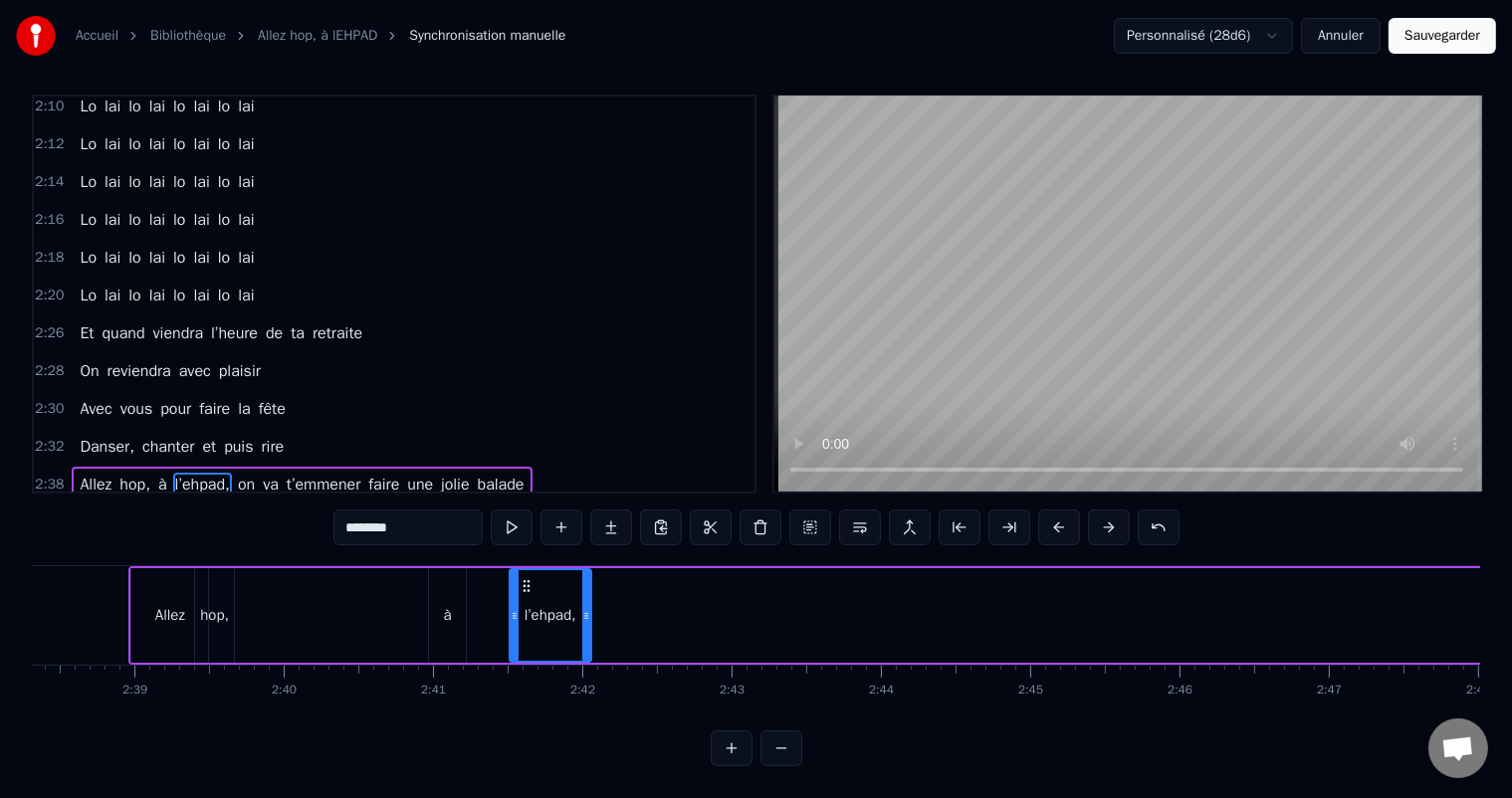 type on "*" 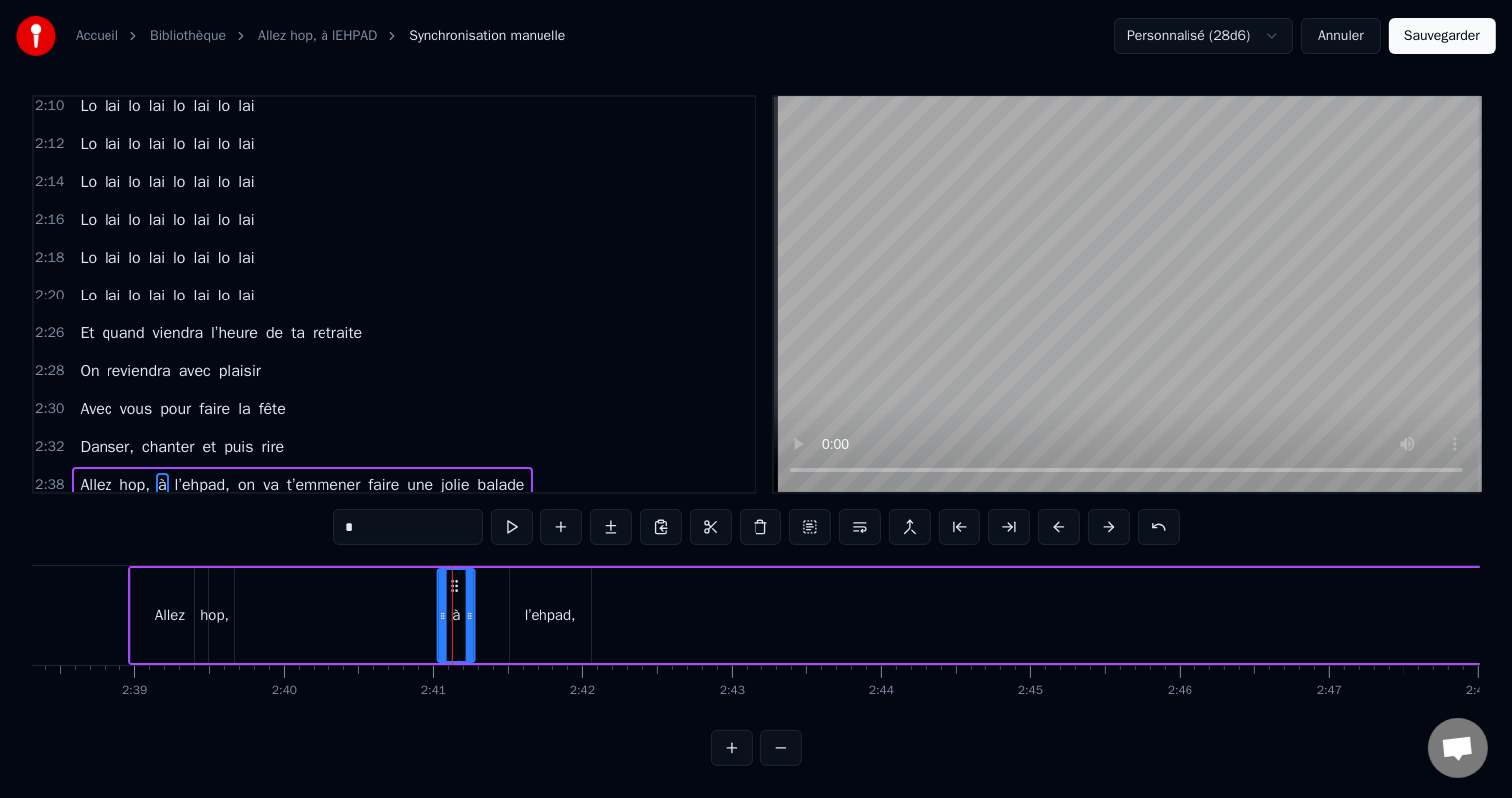 drag, startPoint x: 449, startPoint y: 564, endPoint x: 467, endPoint y: 577, distance: 22.203603 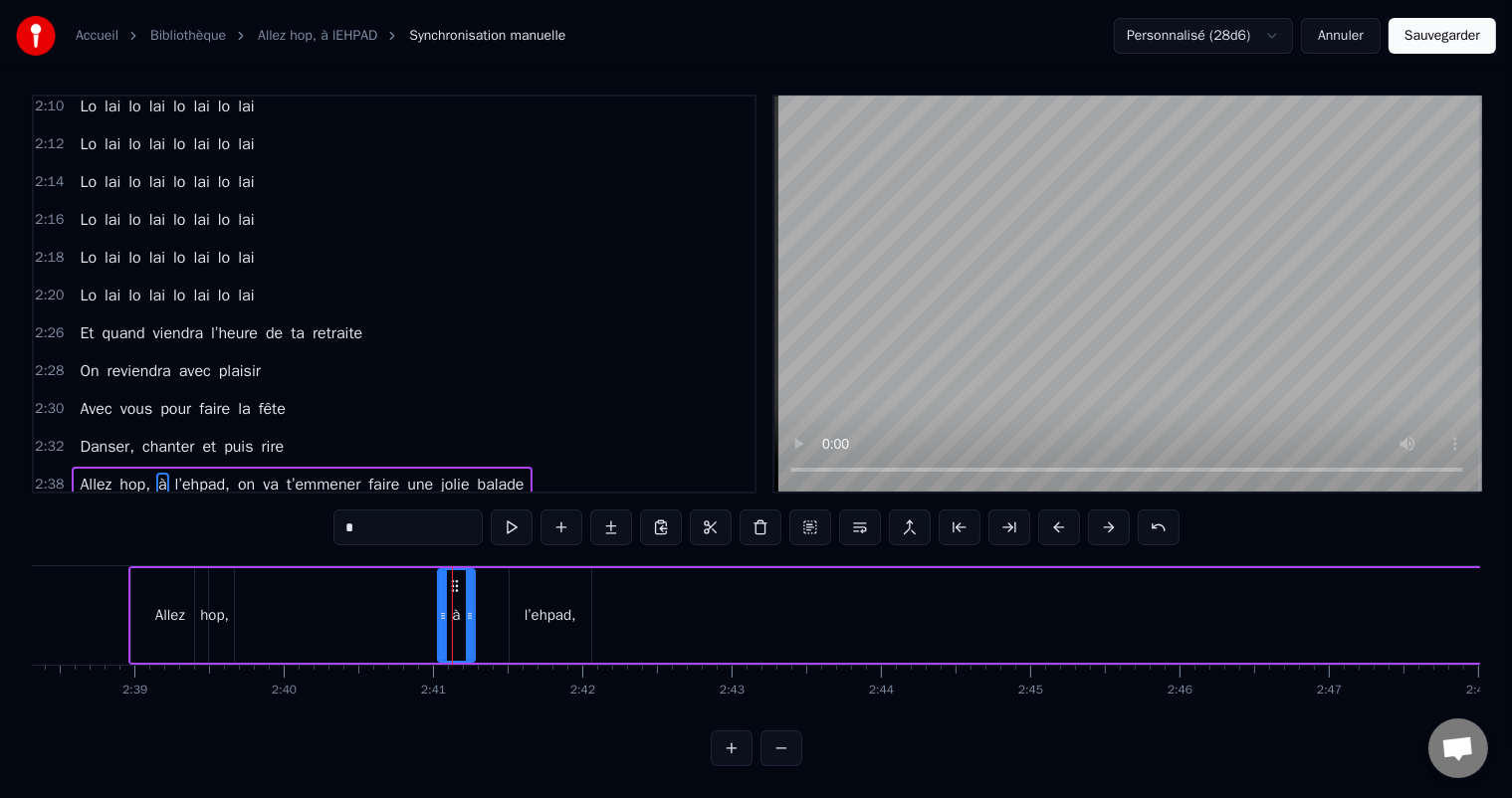 click on "Allez hop, à l’ehpad, on va t’emmener faire une jolie balade" at bounding box center [2018, 615] 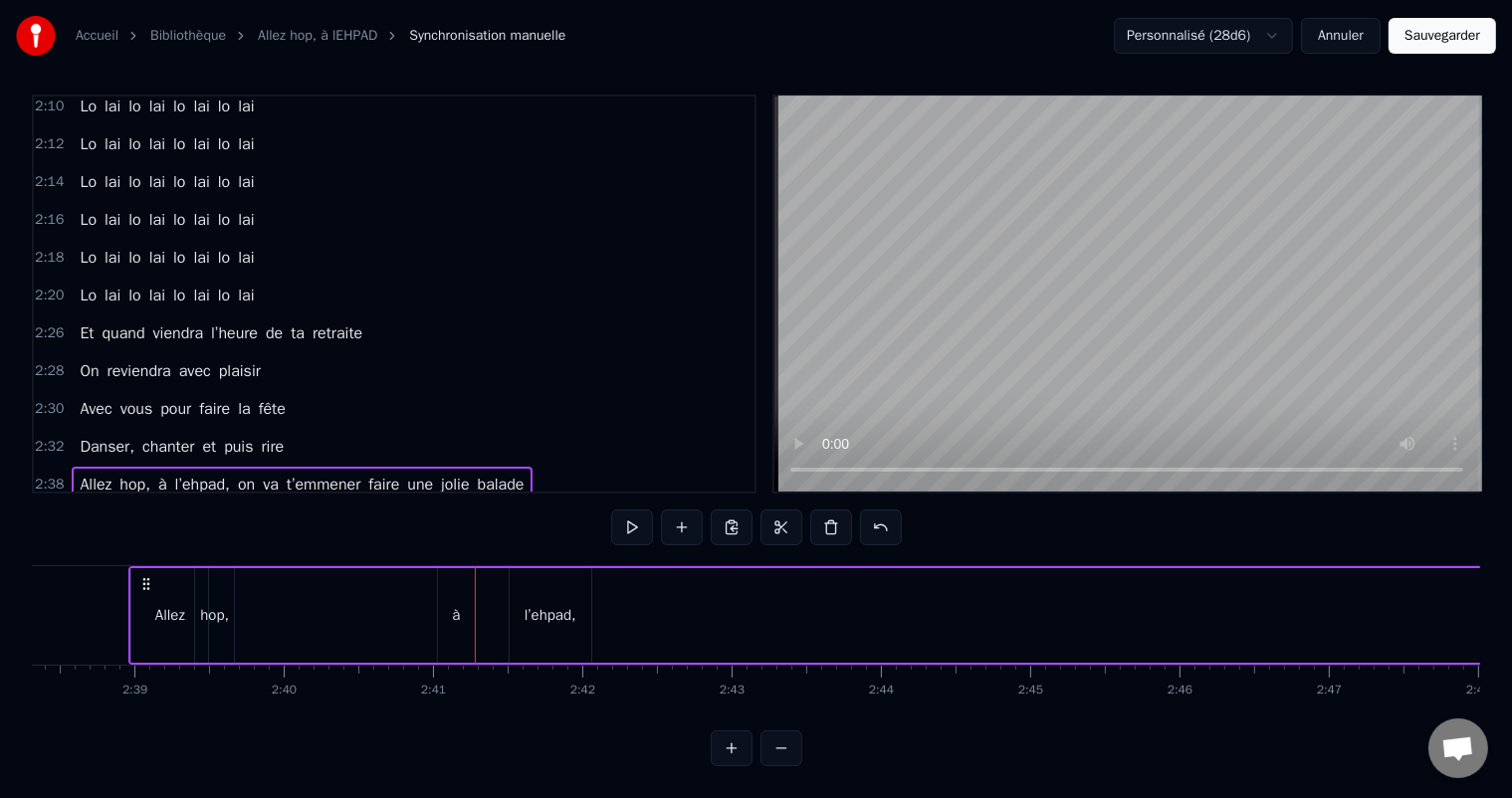 click on "à" at bounding box center (456, 615) 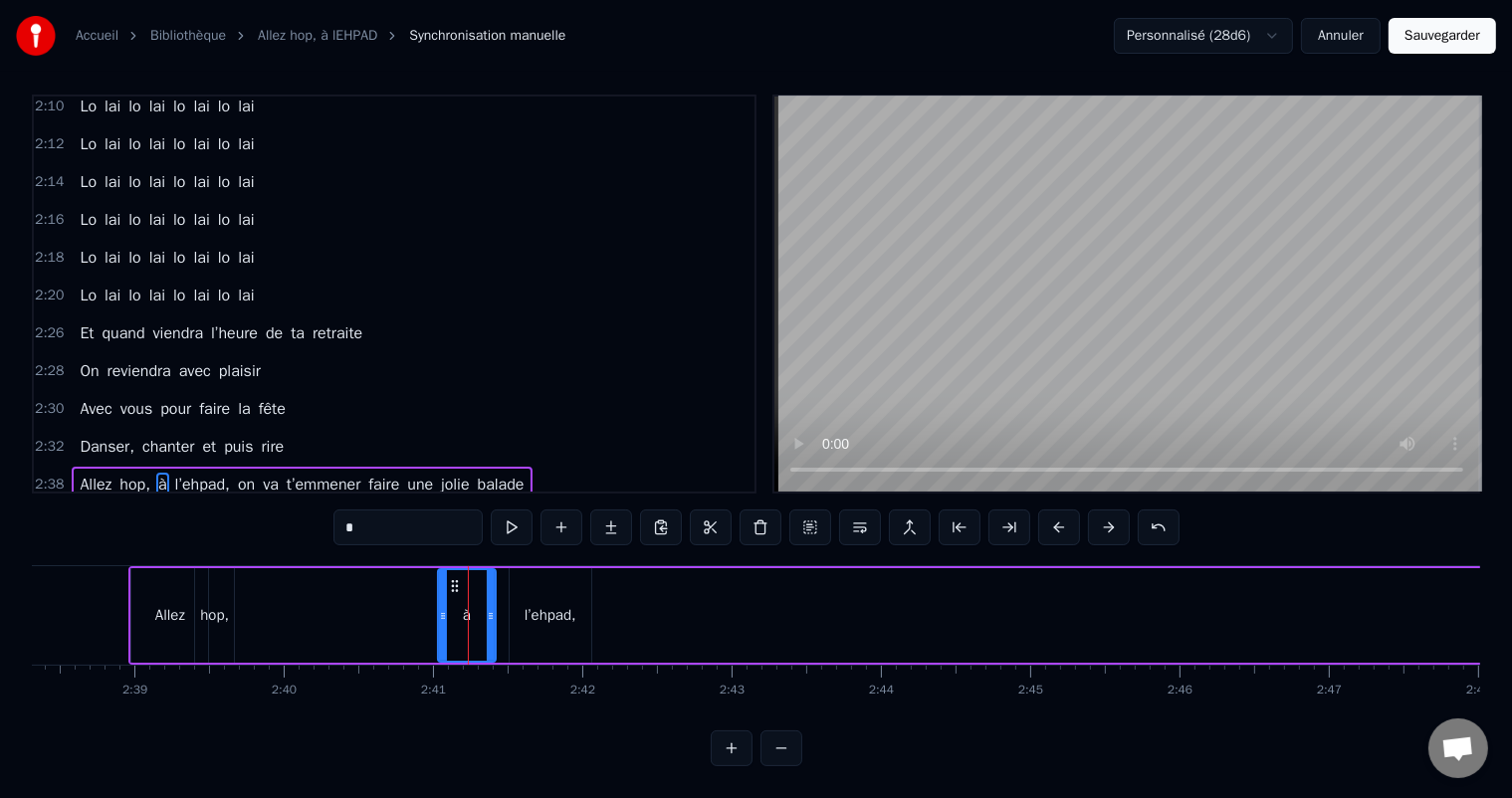 drag, startPoint x: 470, startPoint y: 593, endPoint x: 491, endPoint y: 597, distance: 21.377558 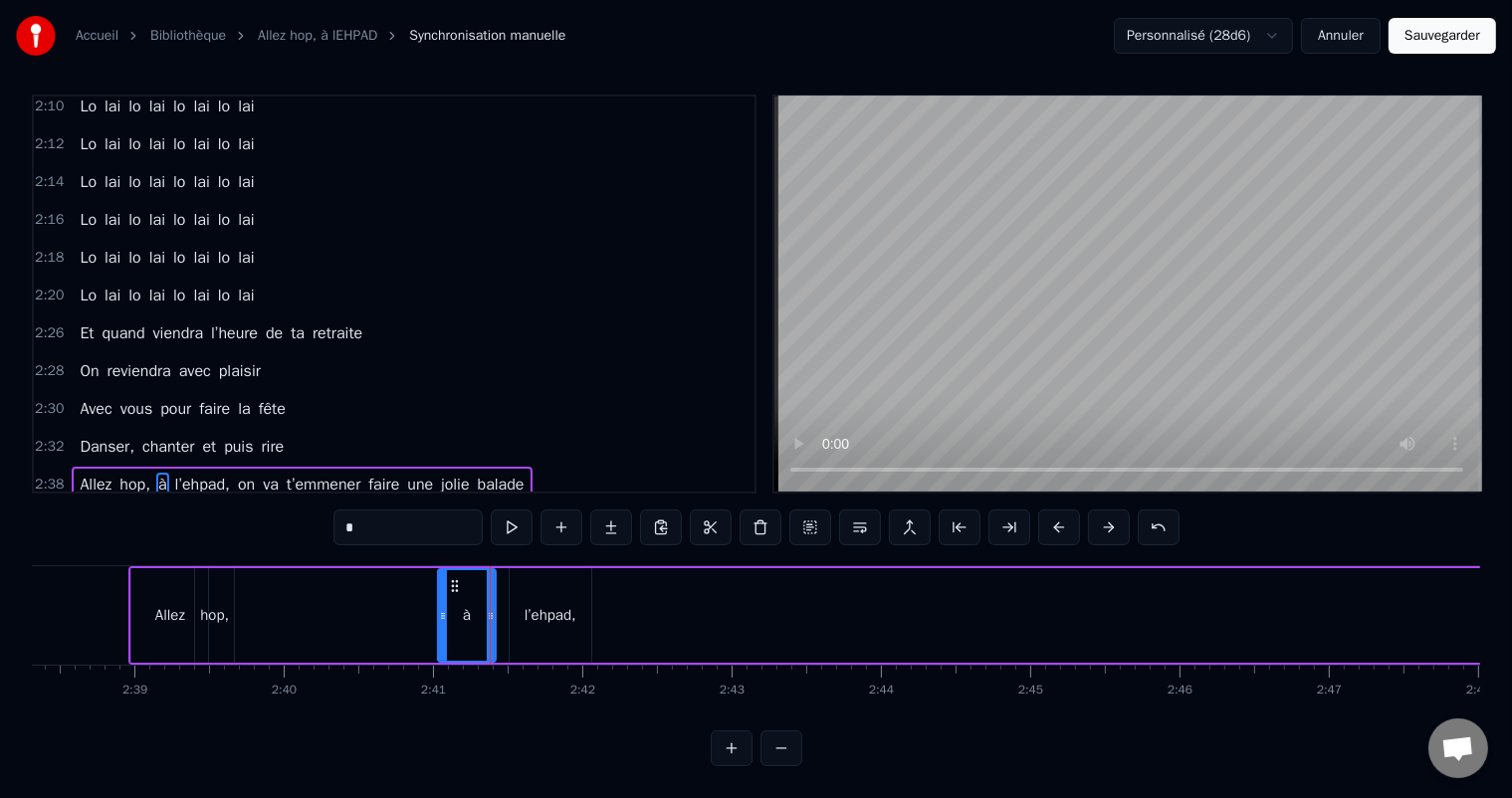 click on "l’ehpad," at bounding box center [550, 615] 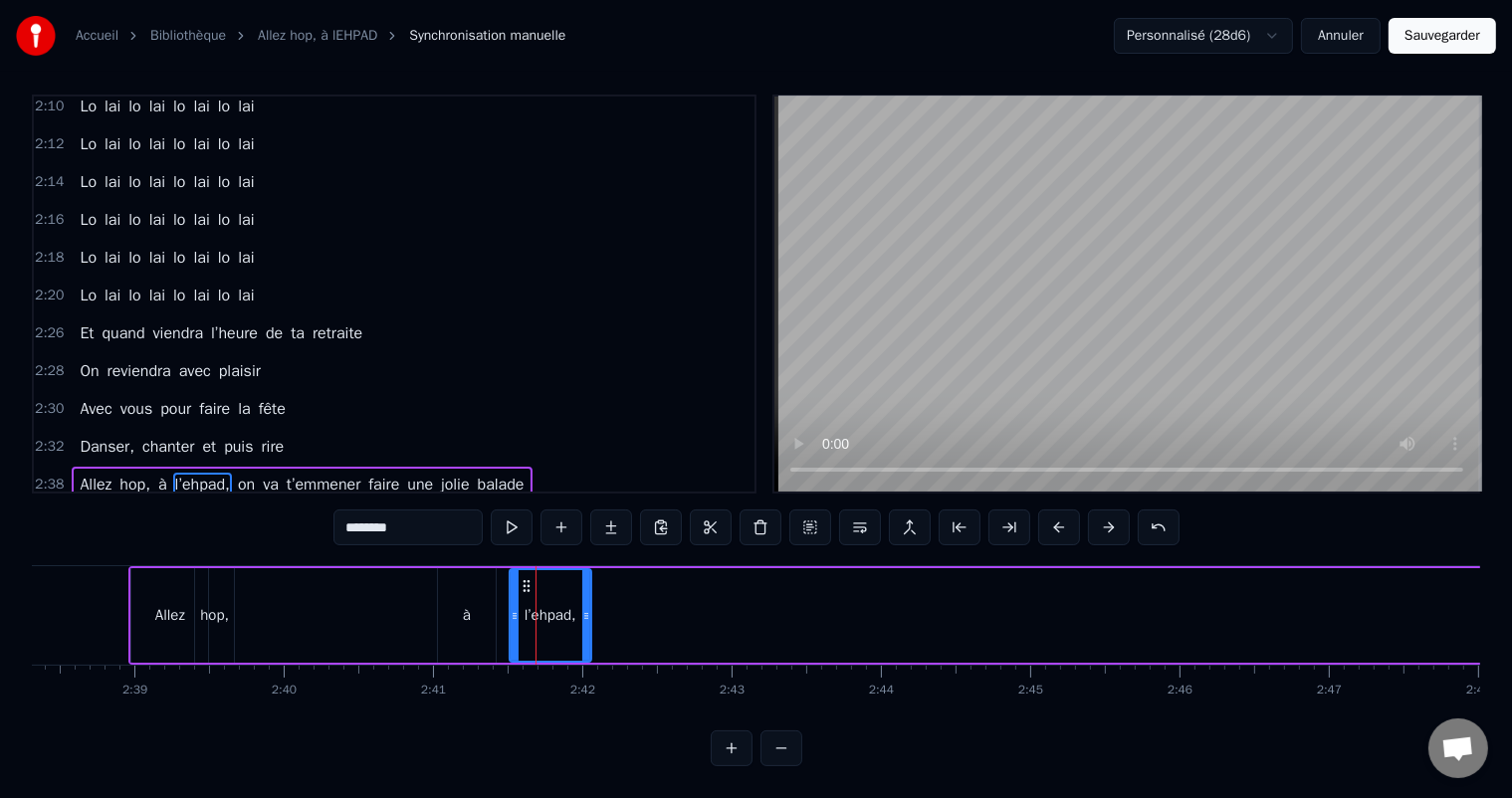click on "à" at bounding box center (467, 615) 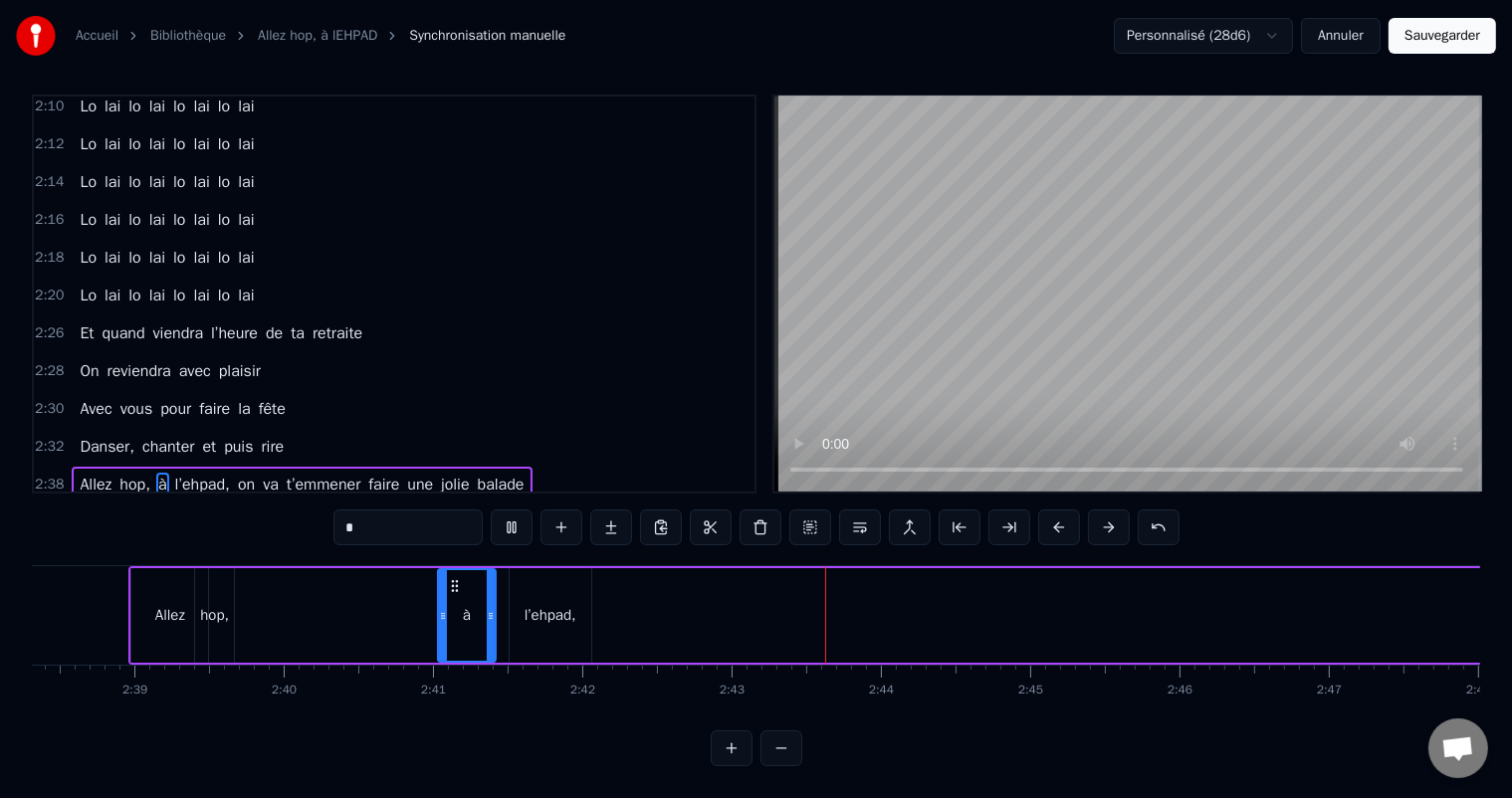 click on "Allez" at bounding box center [170, 615] 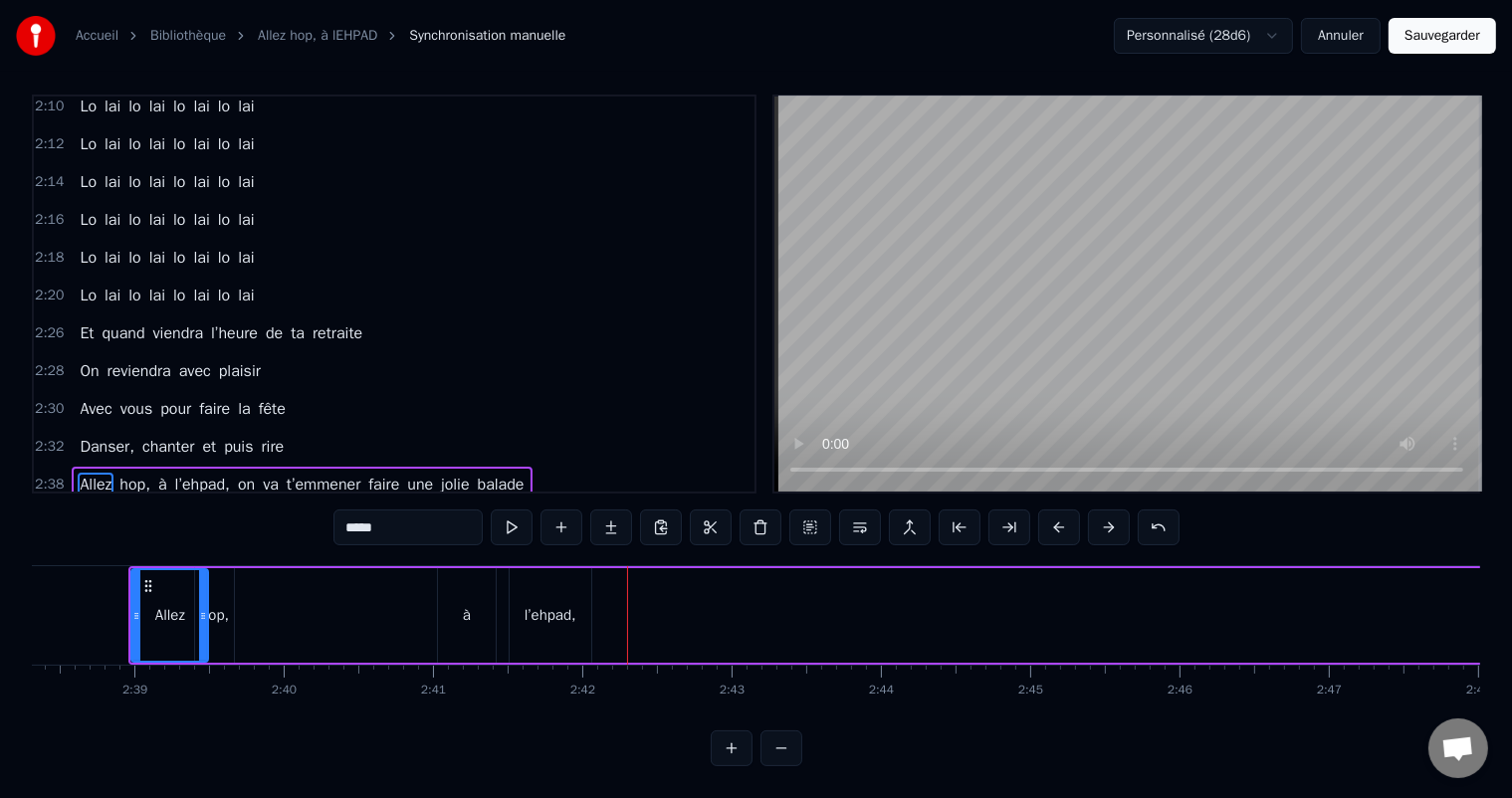 click on "à" at bounding box center (466, 615) 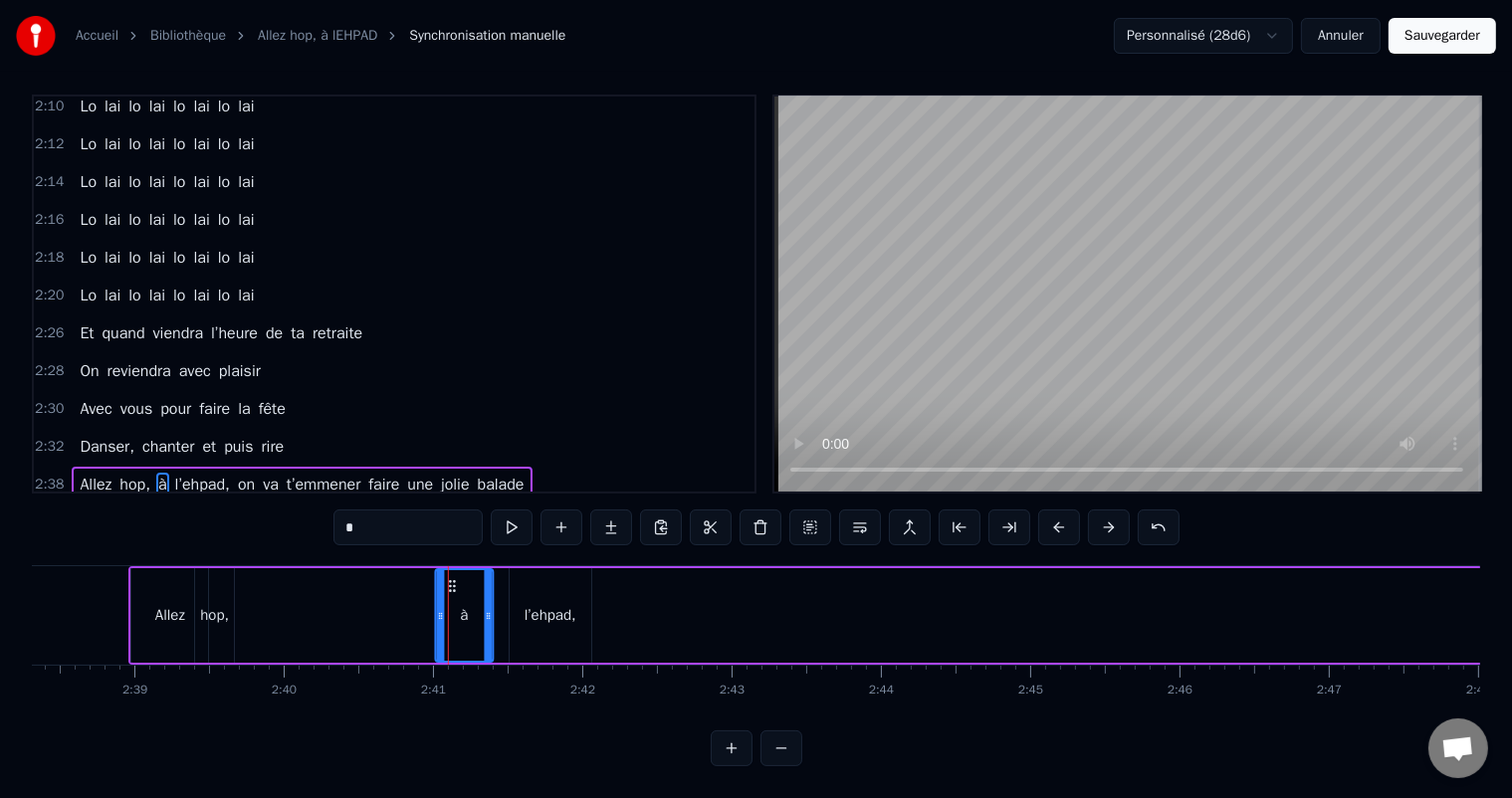 click 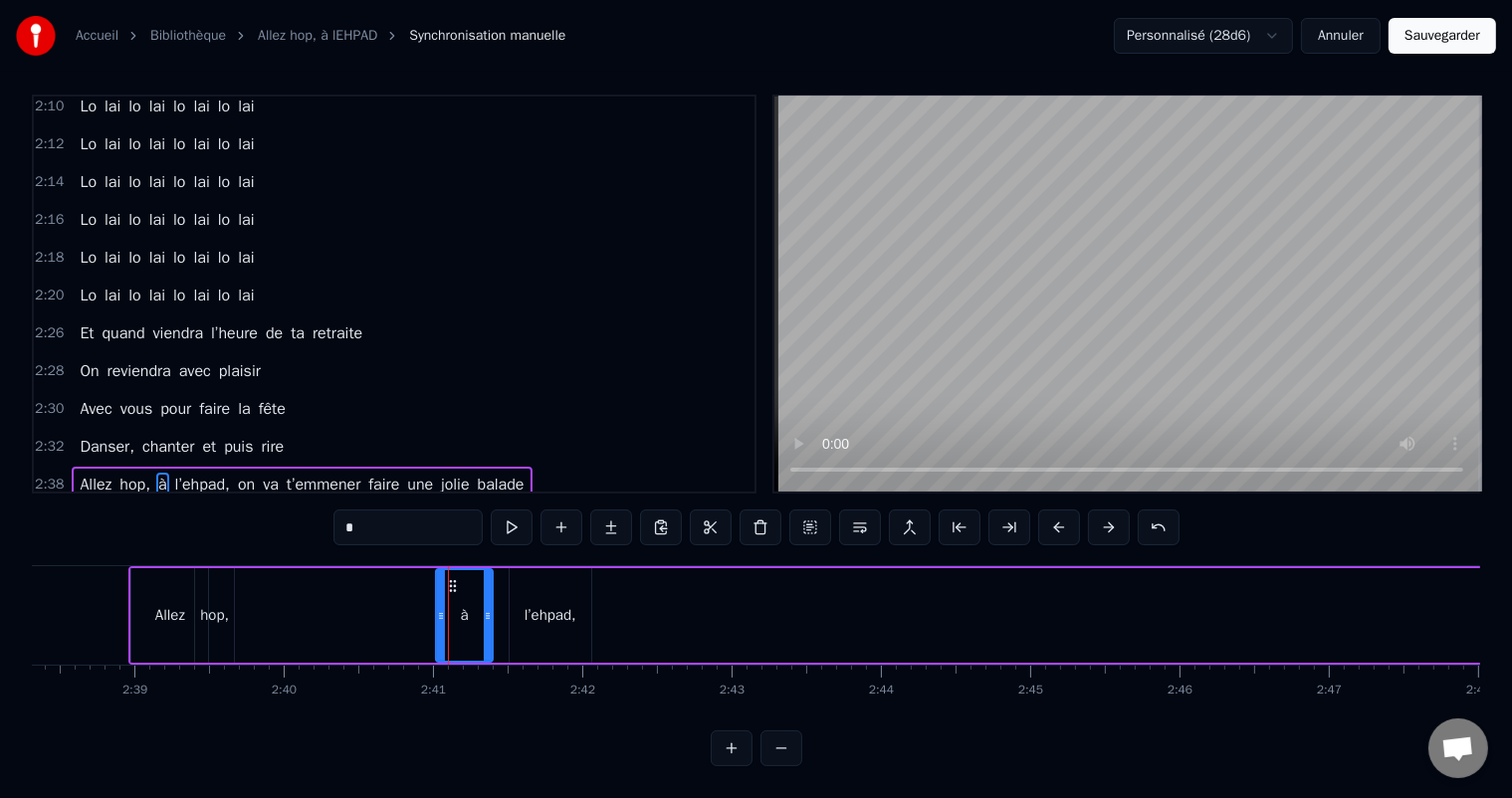 click on "l’ehpad," at bounding box center [550, 615] 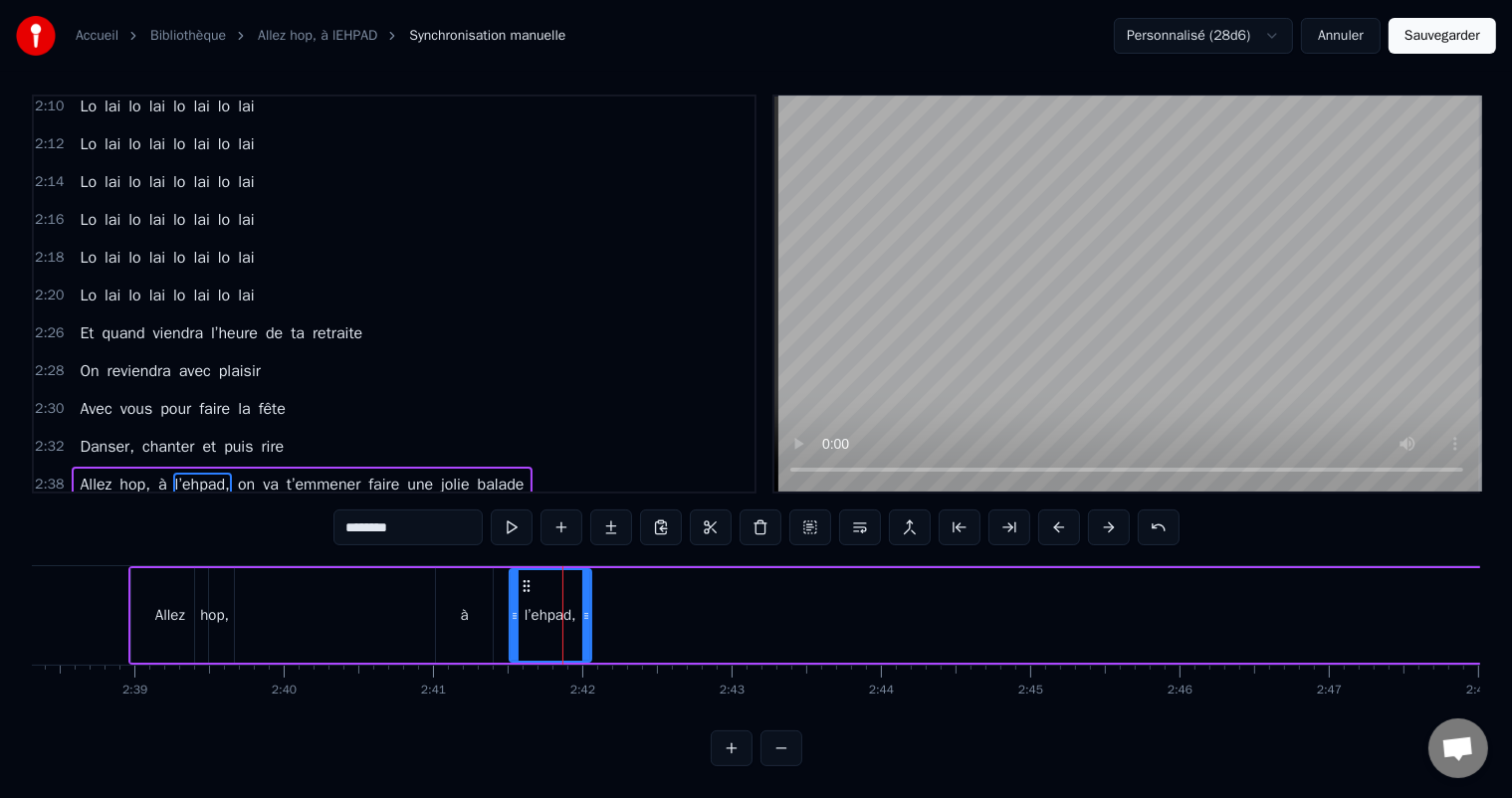 click on "hop," at bounding box center [214, 615] 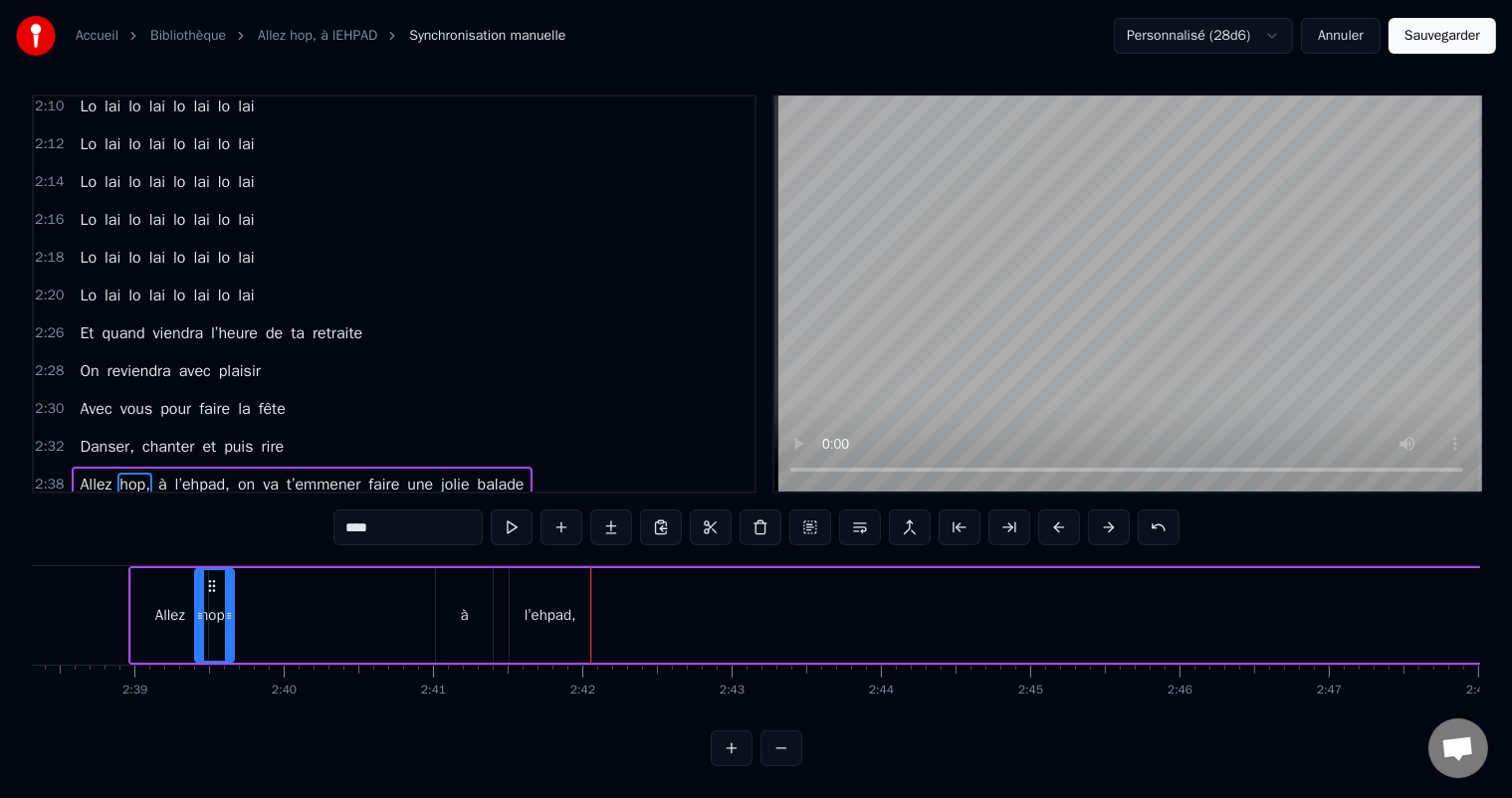 click on "l’ehpad," at bounding box center (550, 615) 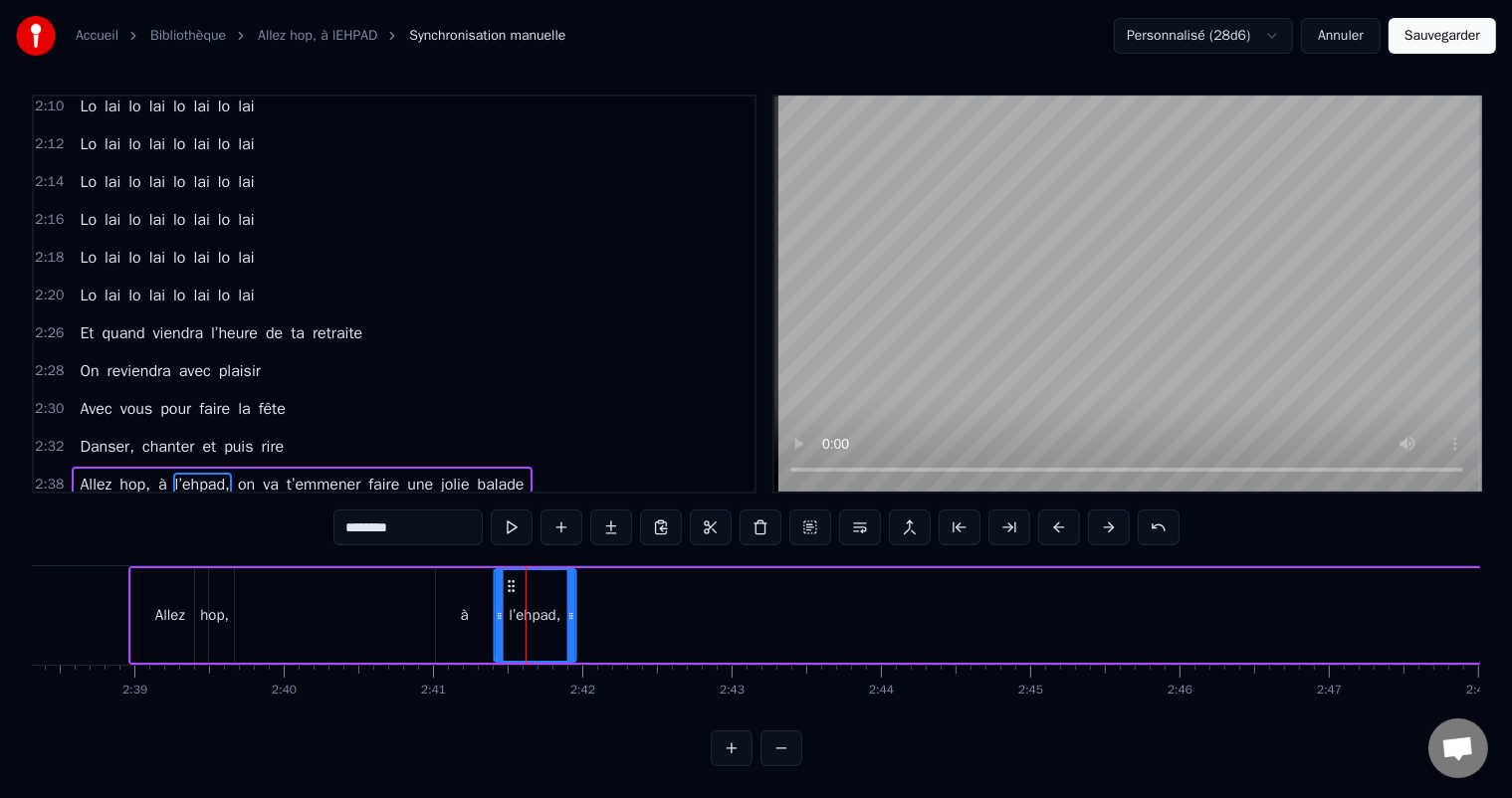 drag, startPoint x: 528, startPoint y: 568, endPoint x: 513, endPoint y: 573, distance: 15.811388 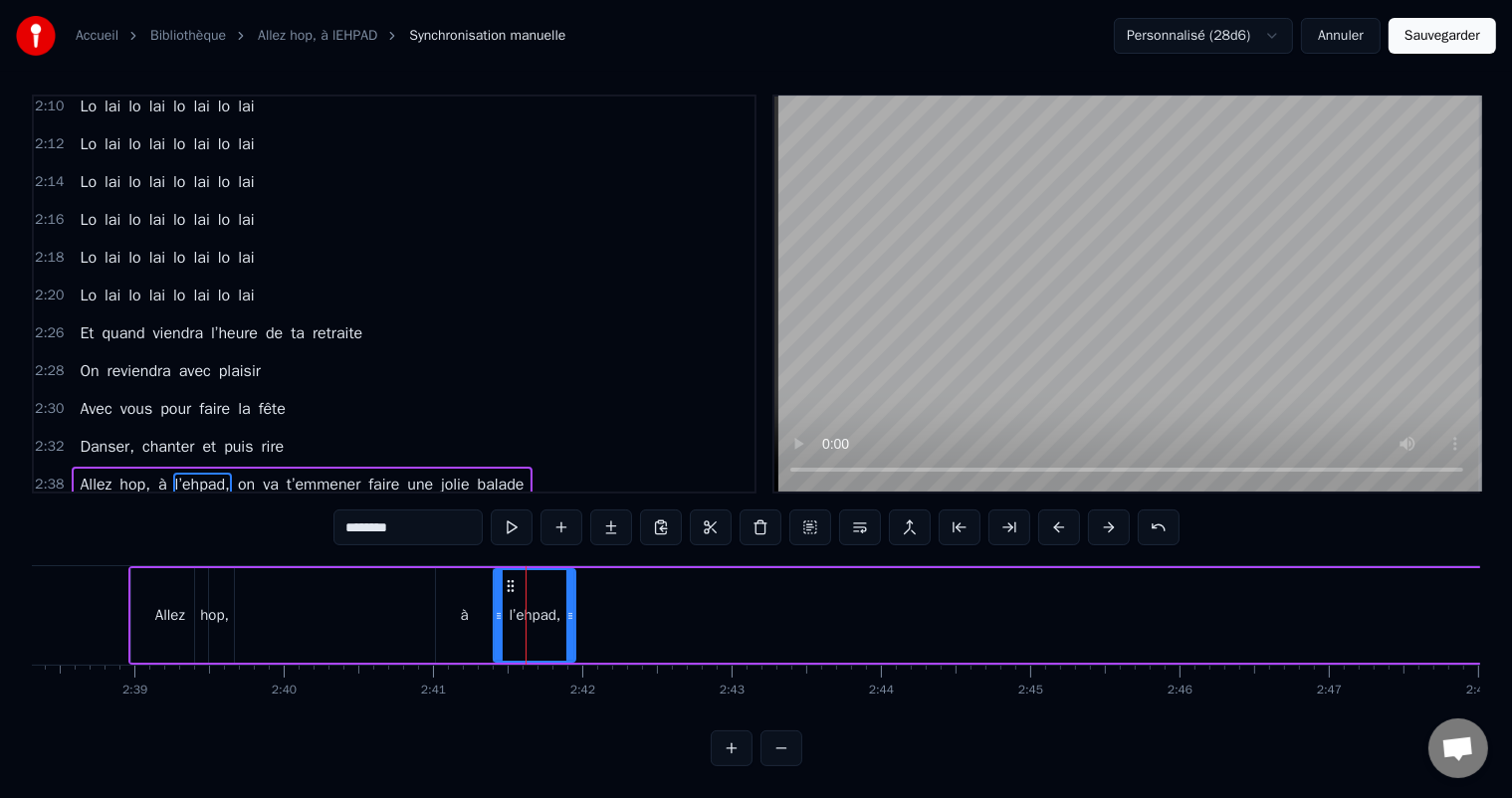 click on "hop," at bounding box center [214, 615] 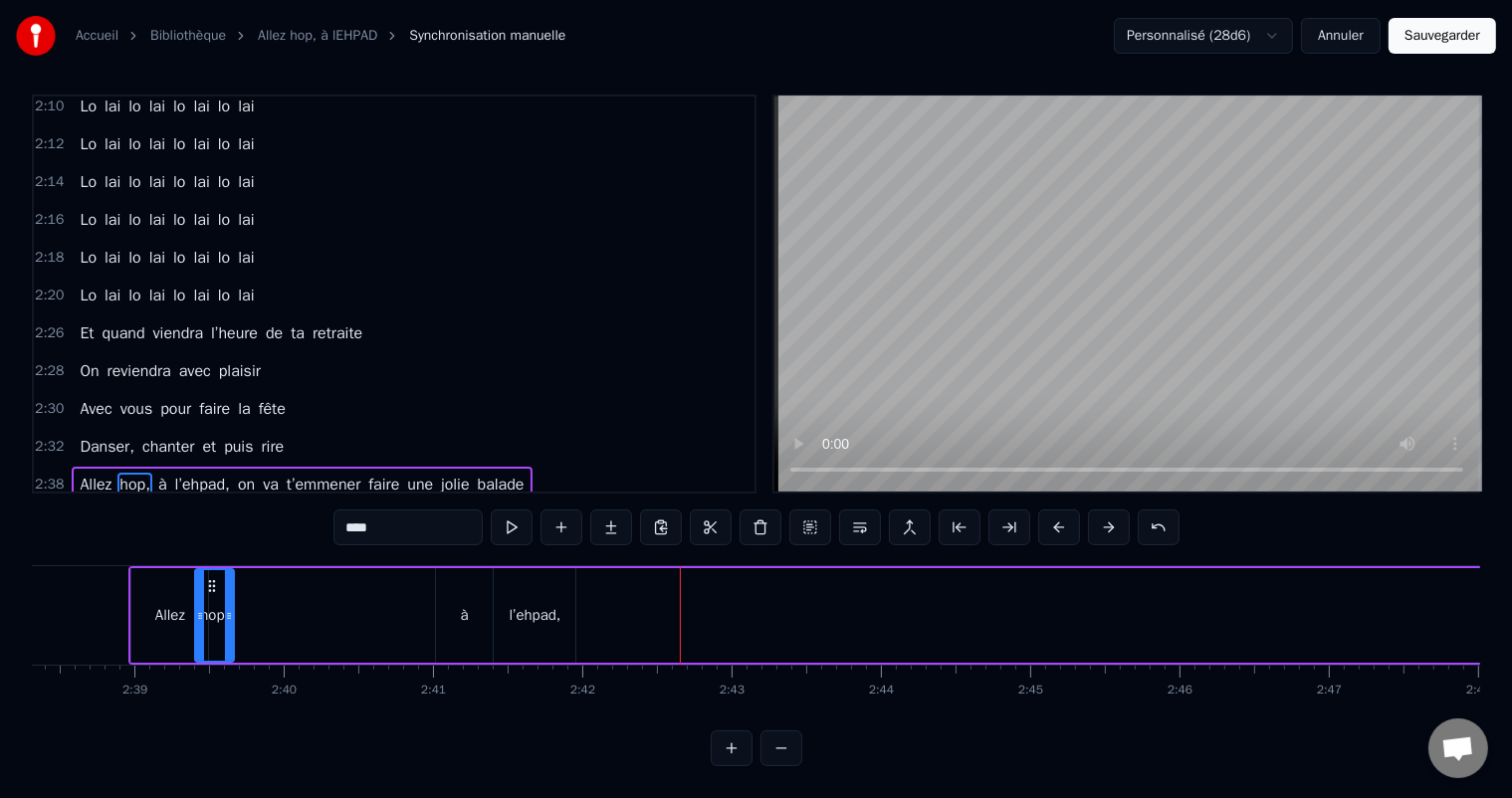 click on "l’ehpad," at bounding box center [536, 615] 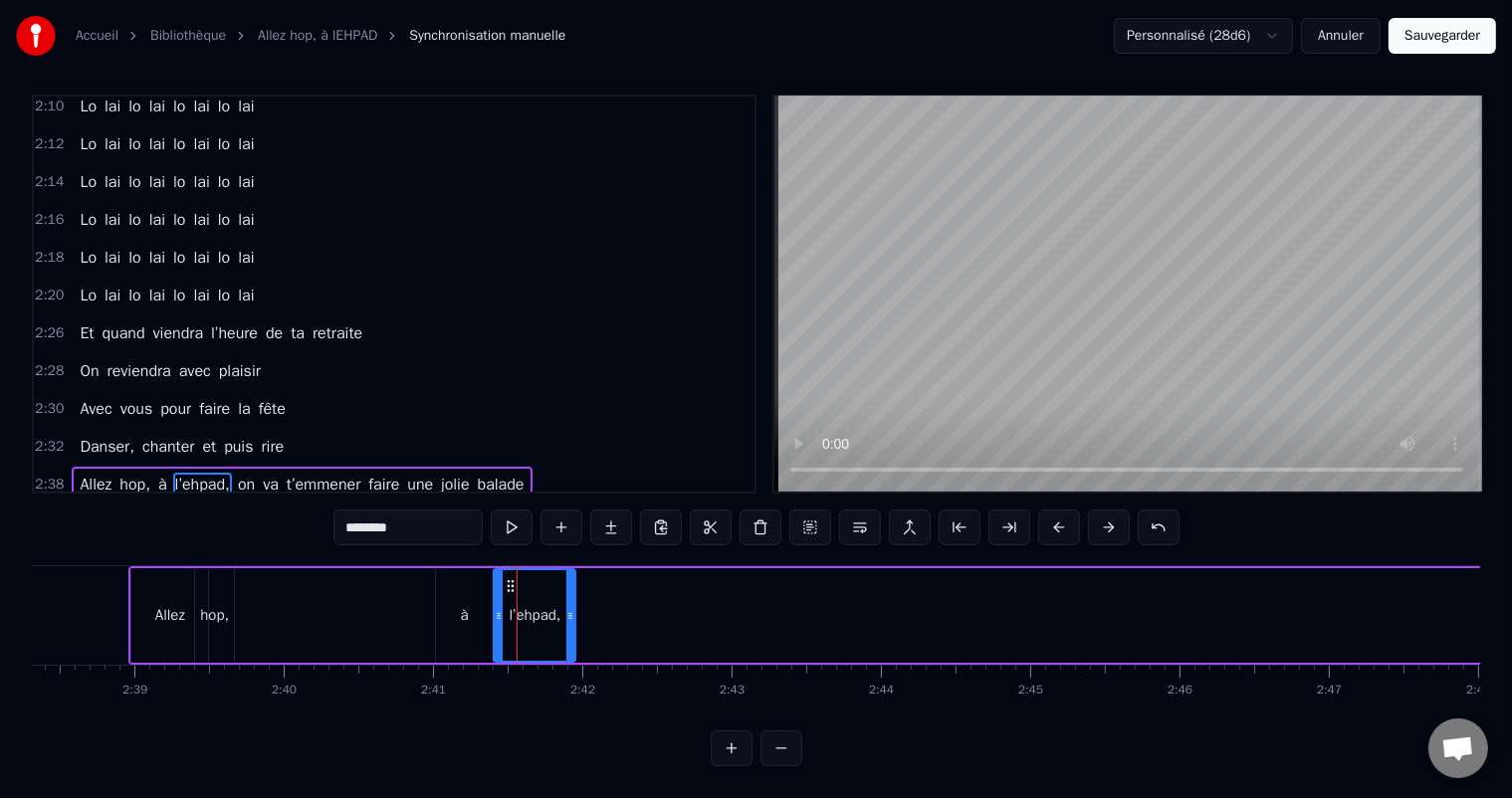 click on "à" at bounding box center (464, 615) 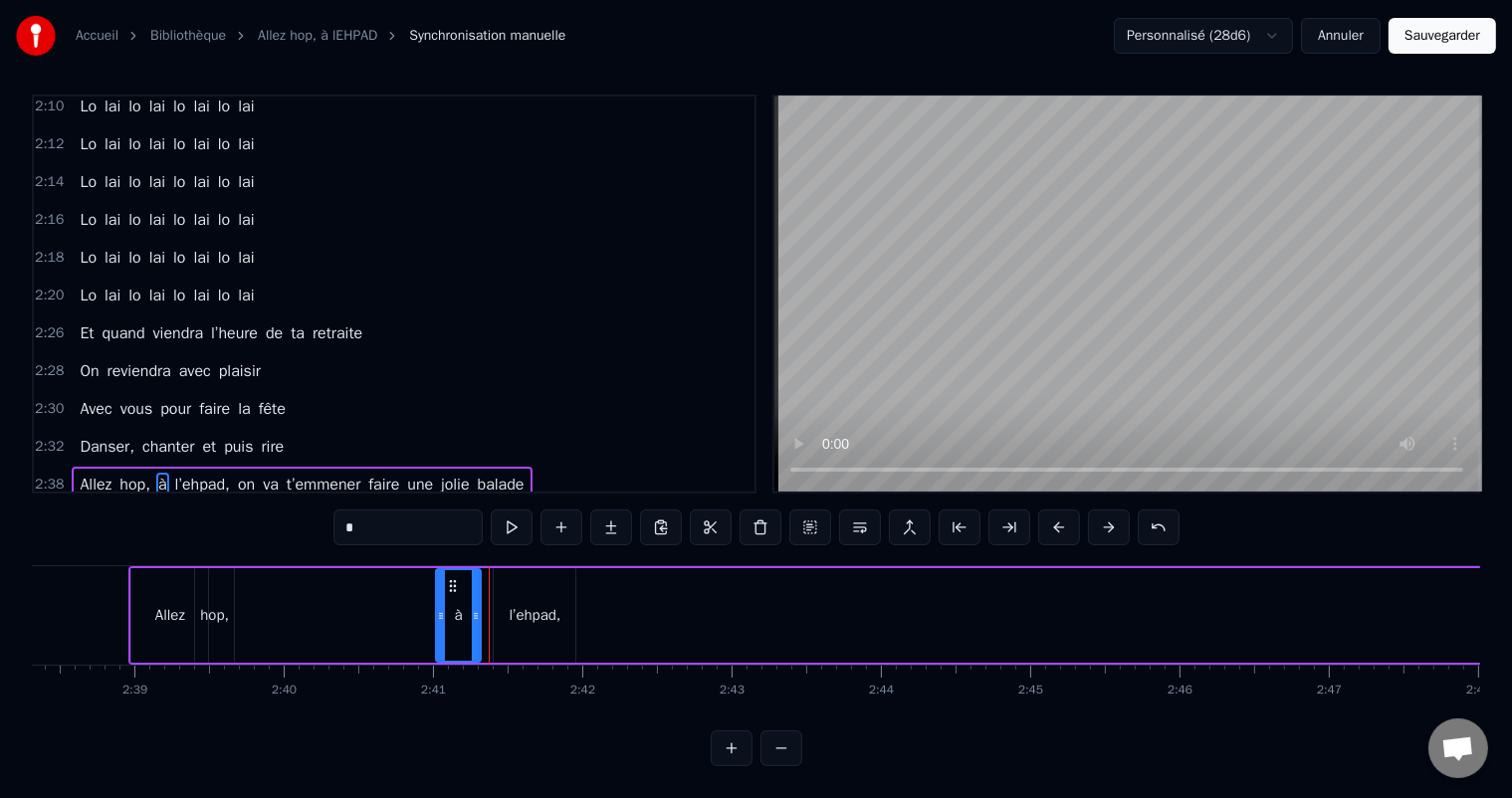 drag, startPoint x: 487, startPoint y: 596, endPoint x: 475, endPoint y: 598, distance: 12.165525 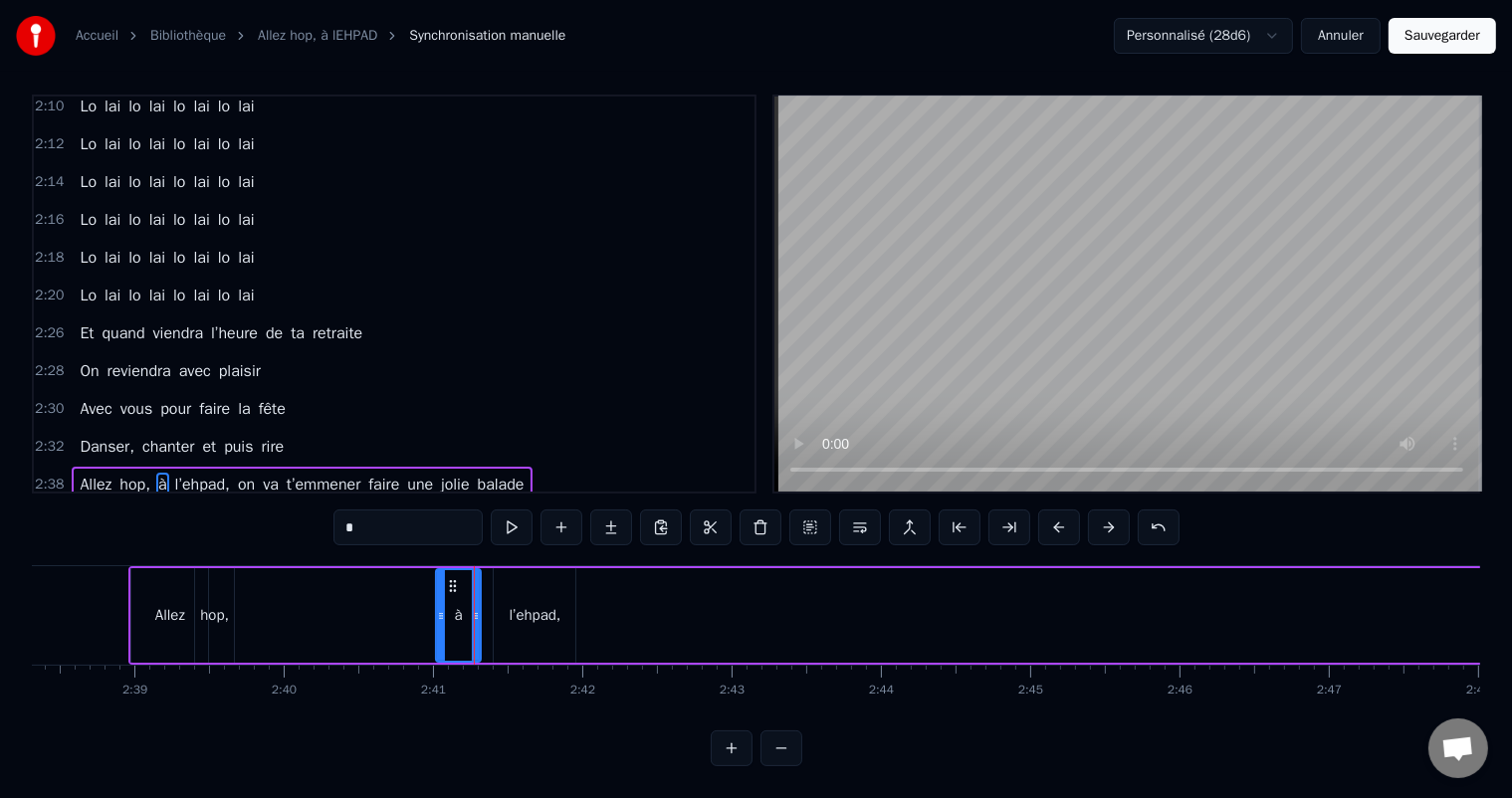 click on "l’ehpad," at bounding box center (536, 615) 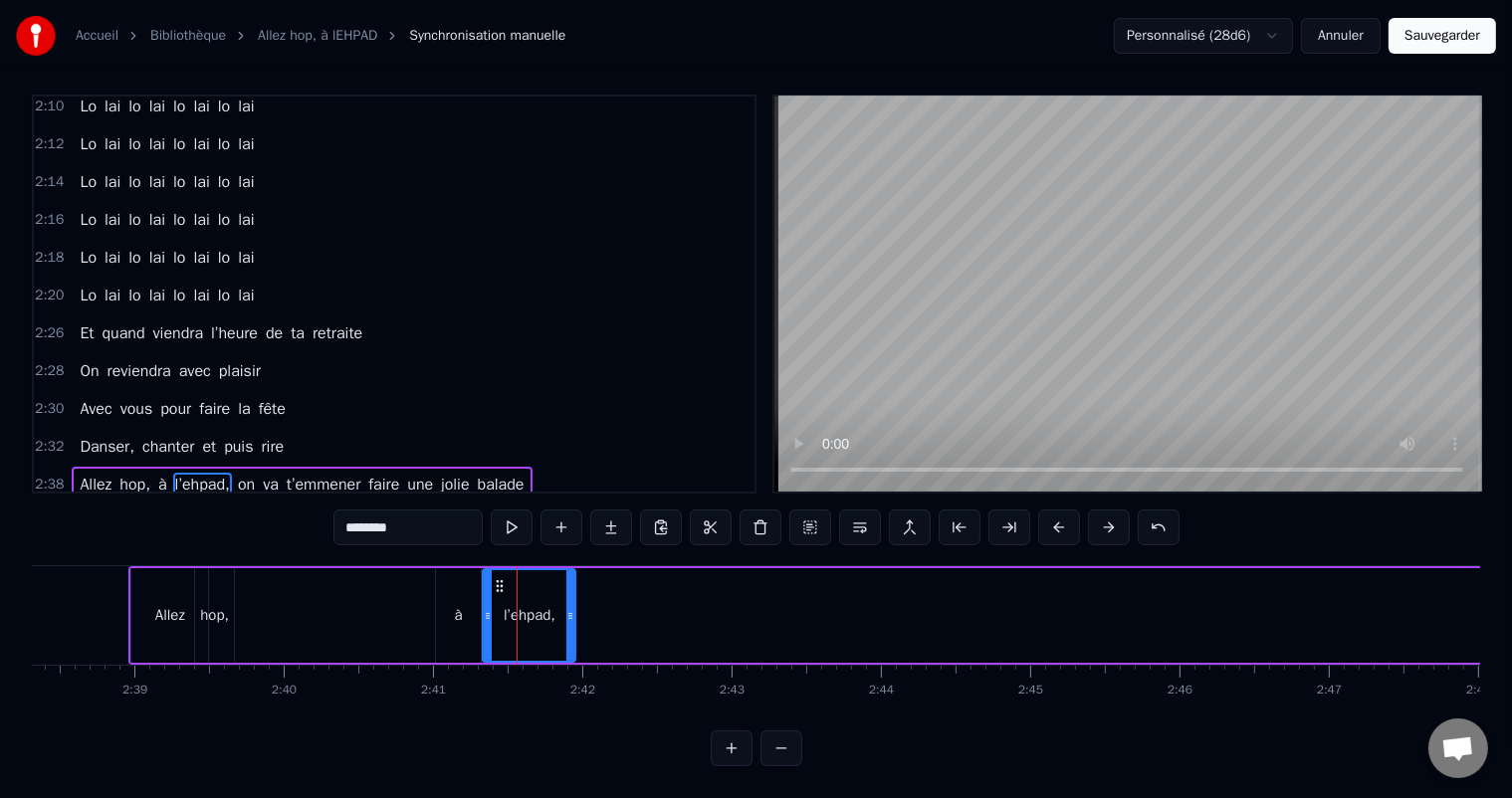 drag, startPoint x: 495, startPoint y: 593, endPoint x: 484, endPoint y: 600, distance: 13.038405 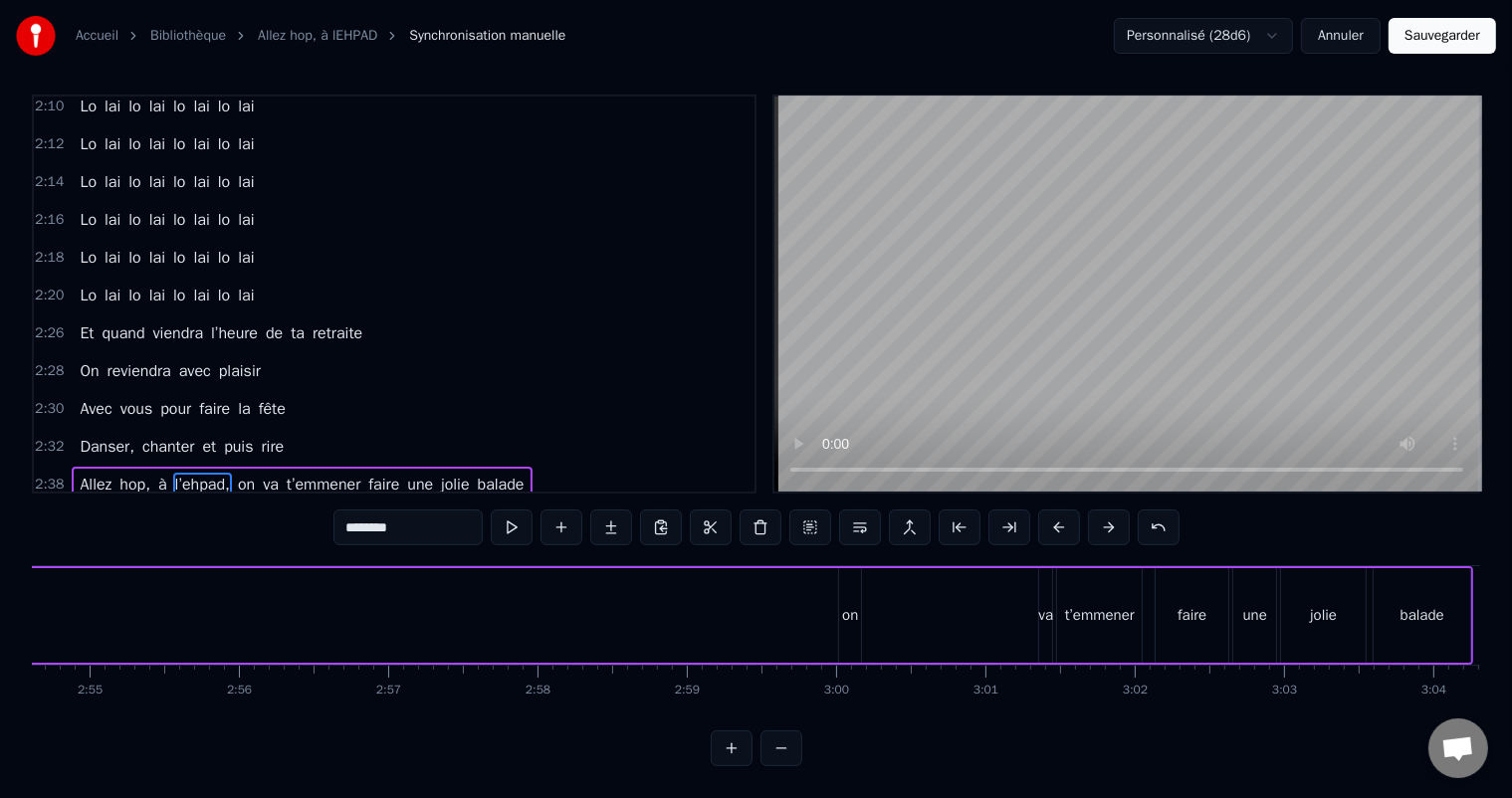 scroll, scrollTop: 0, scrollLeft: 26267, axis: horizontal 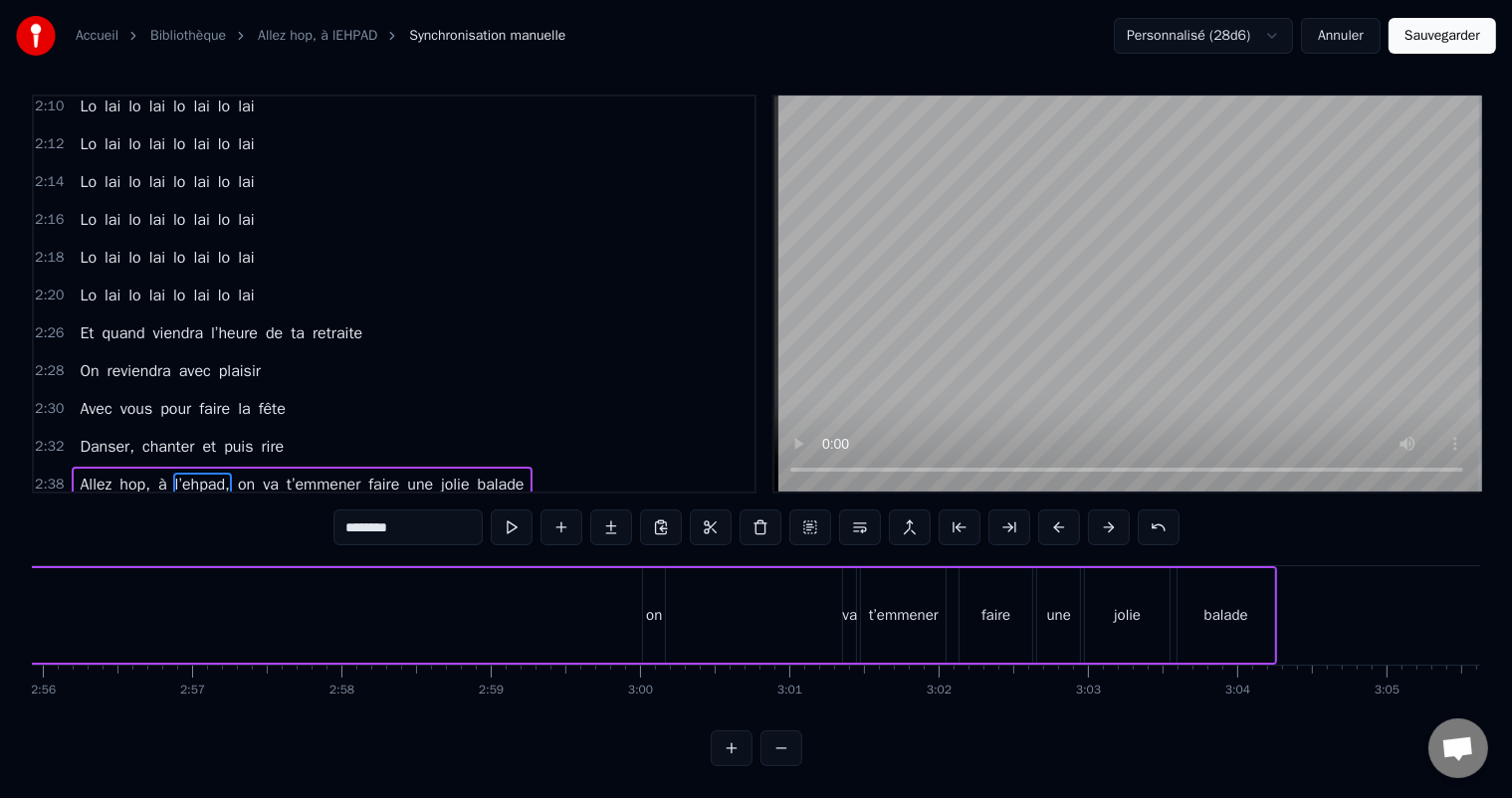 click on "on" at bounding box center (654, 615) 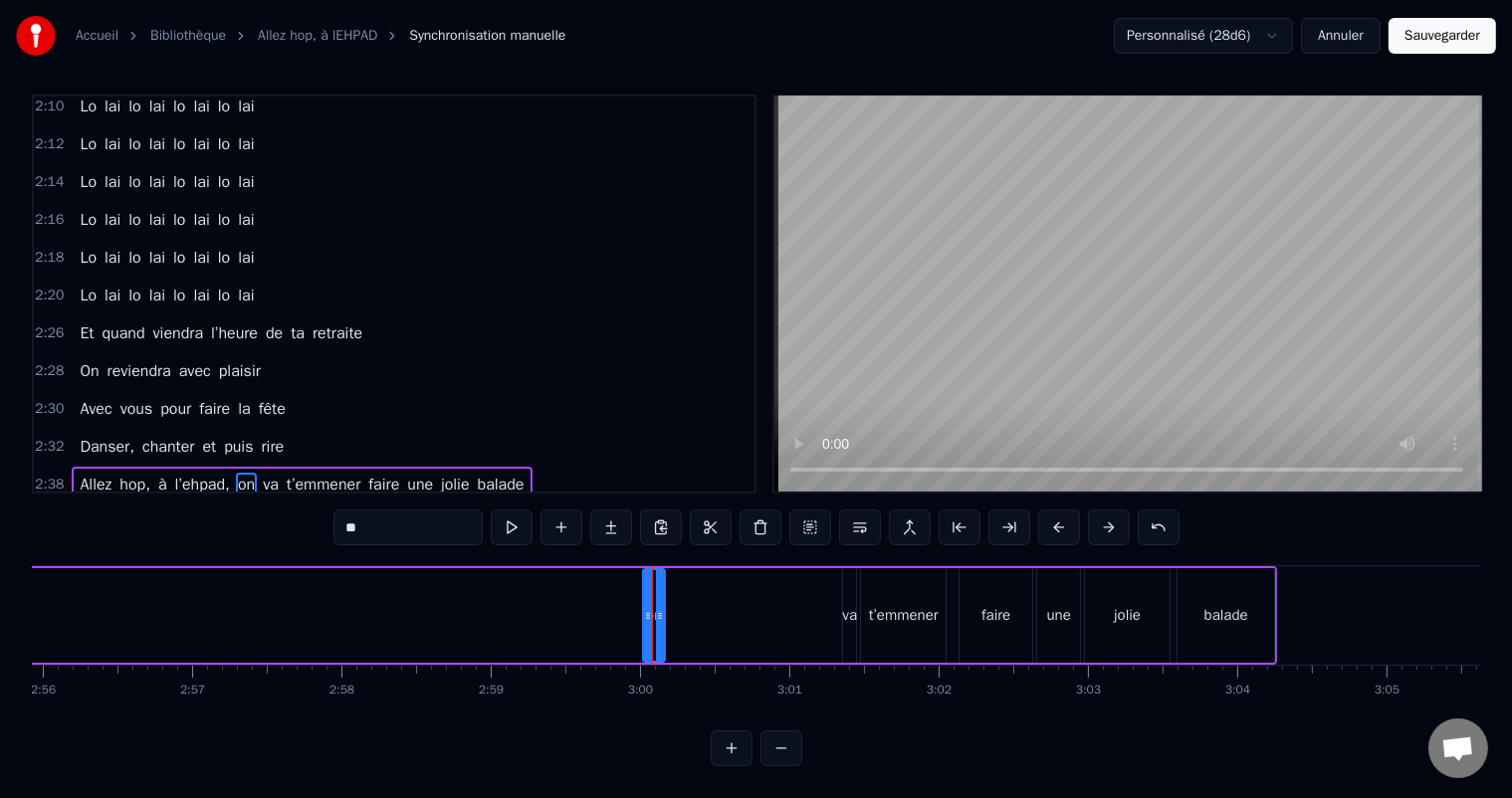 click at bounding box center (732, 748) 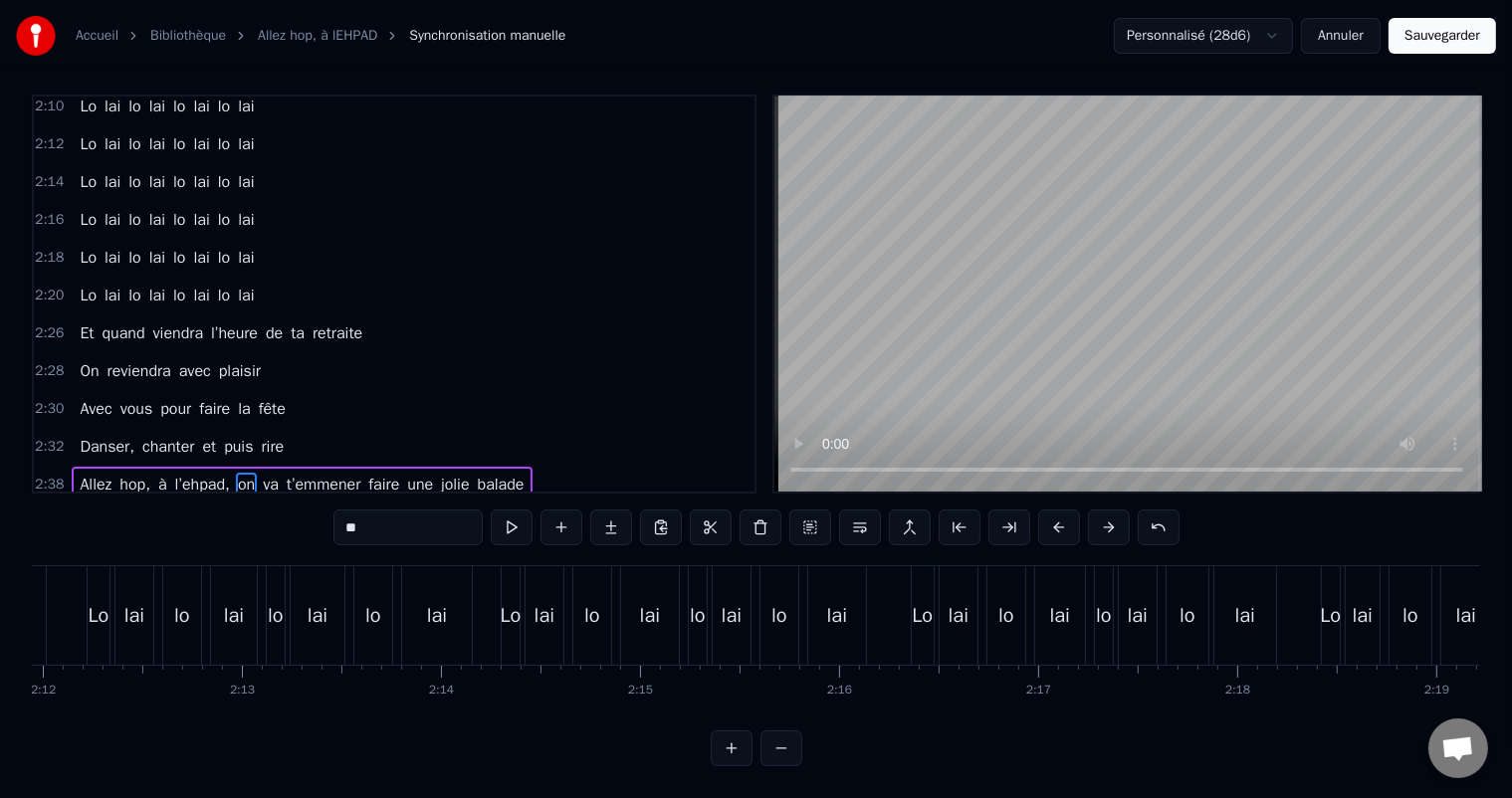 scroll, scrollTop: 0, scrollLeft: 0, axis: both 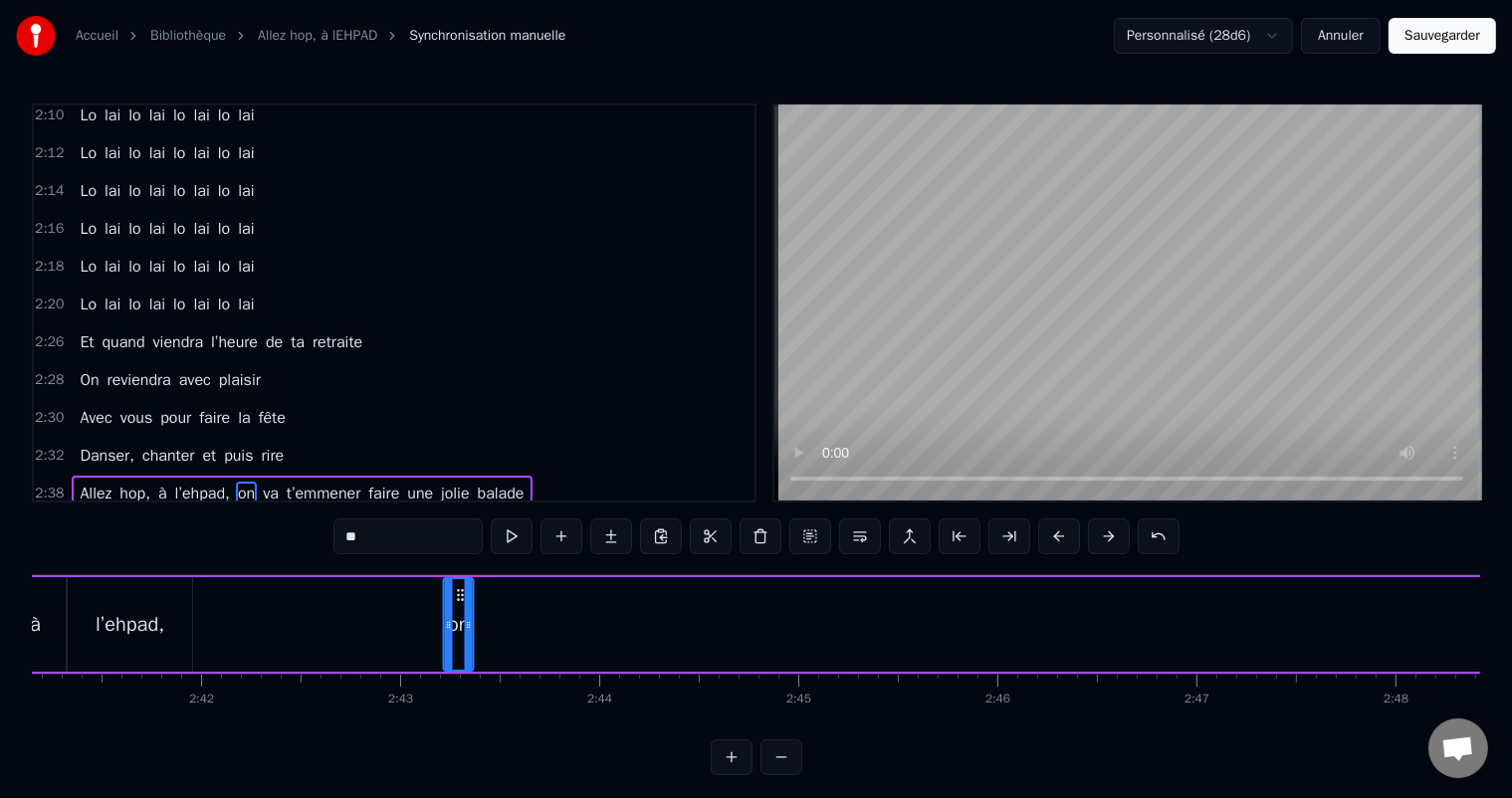 drag, startPoint x: 133, startPoint y: 592, endPoint x: 532, endPoint y: 627, distance: 400.53215 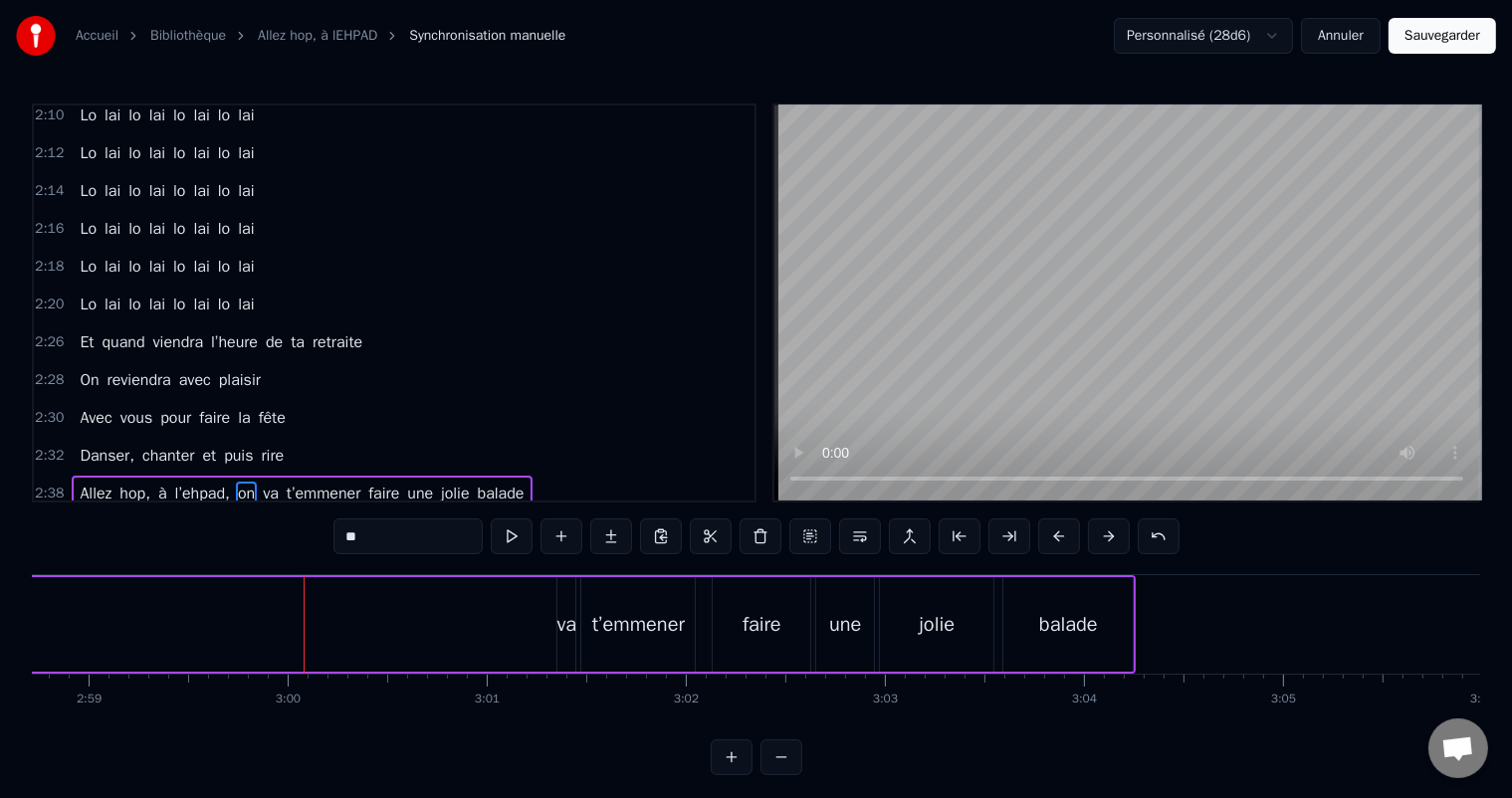 scroll, scrollTop: 0, scrollLeft: 35649, axis: horizontal 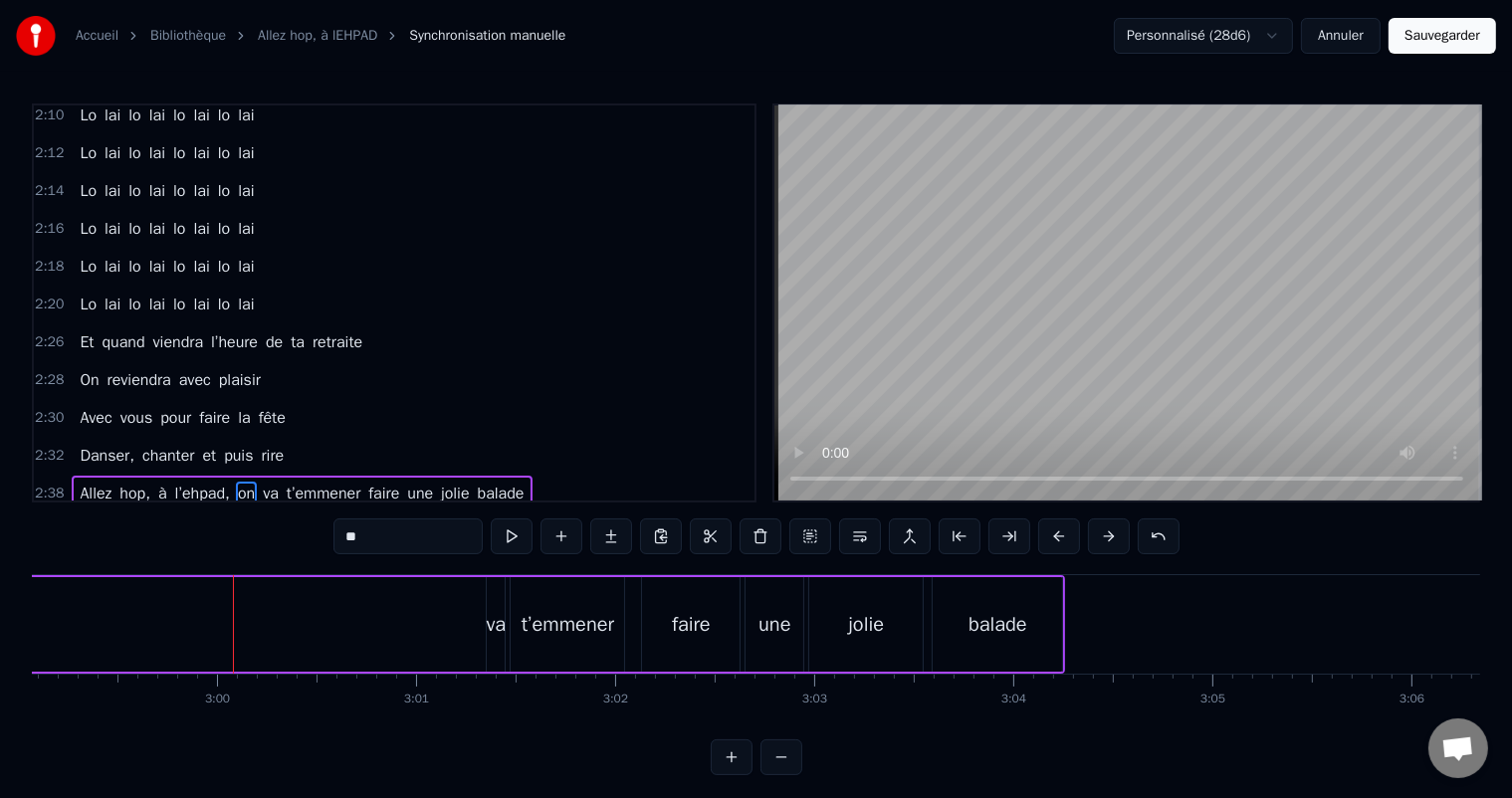click on "va" at bounding box center (496, 624) 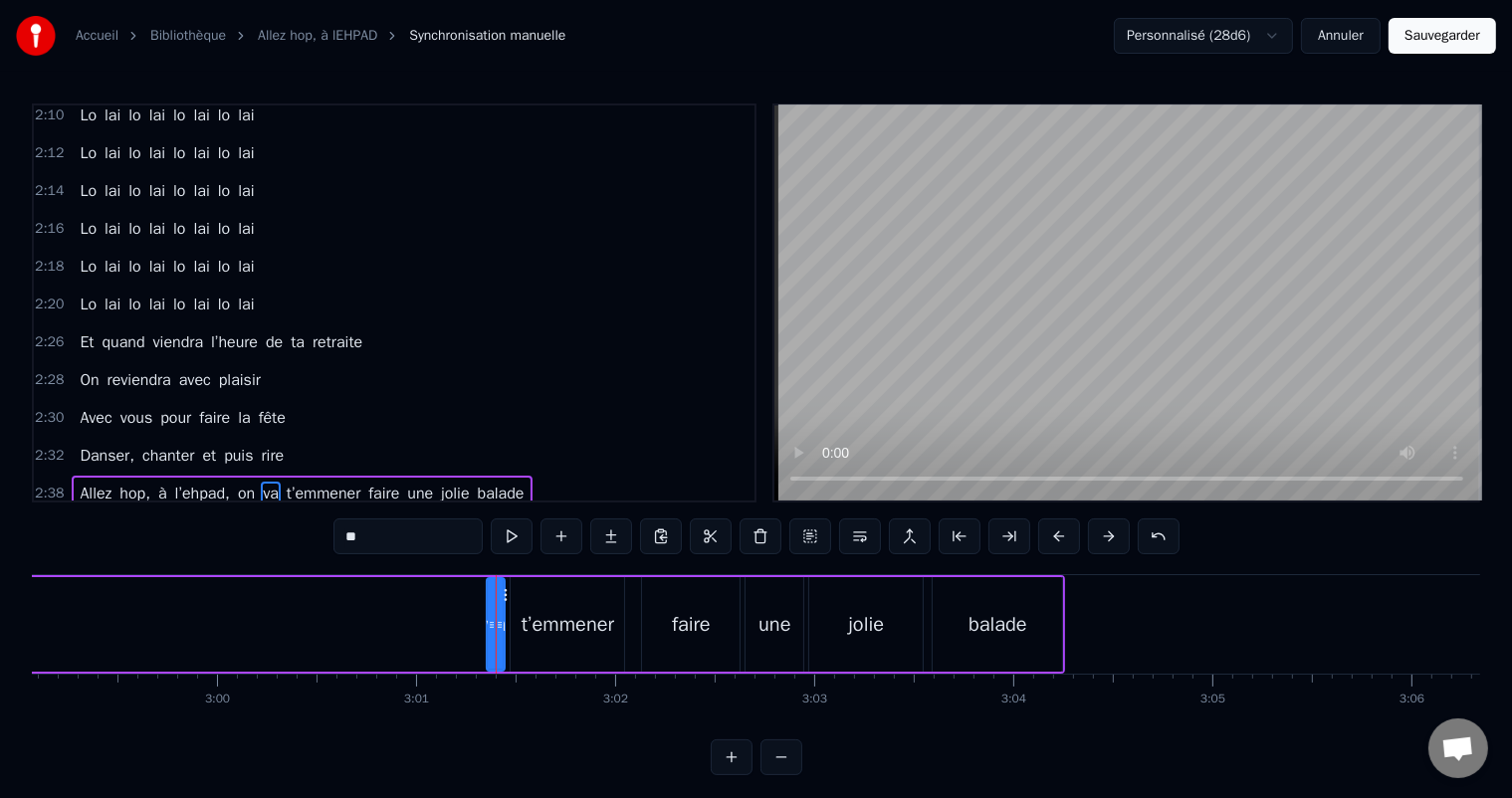 scroll, scrollTop: 26, scrollLeft: 0, axis: vertical 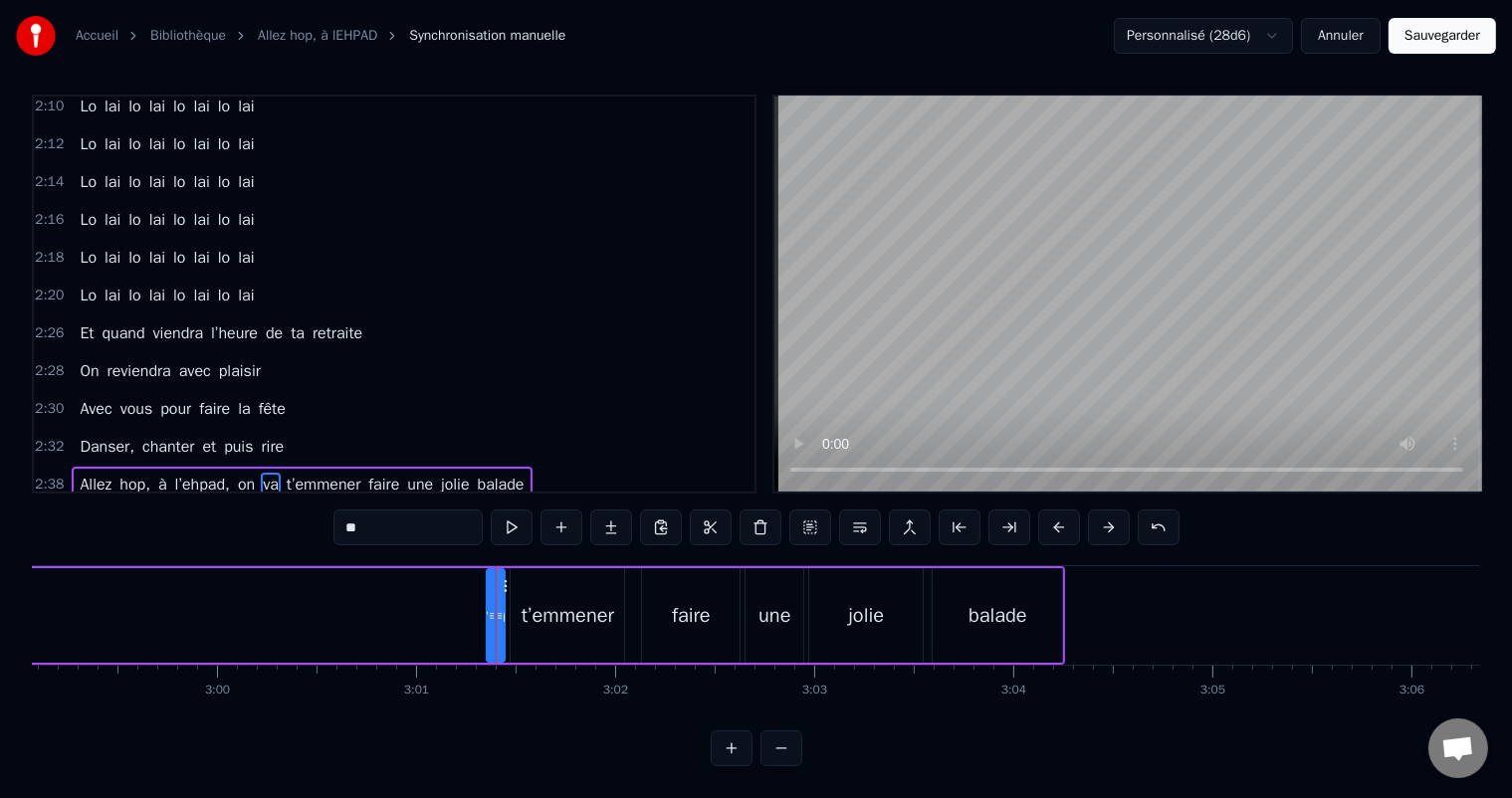 click at bounding box center (496, 615) 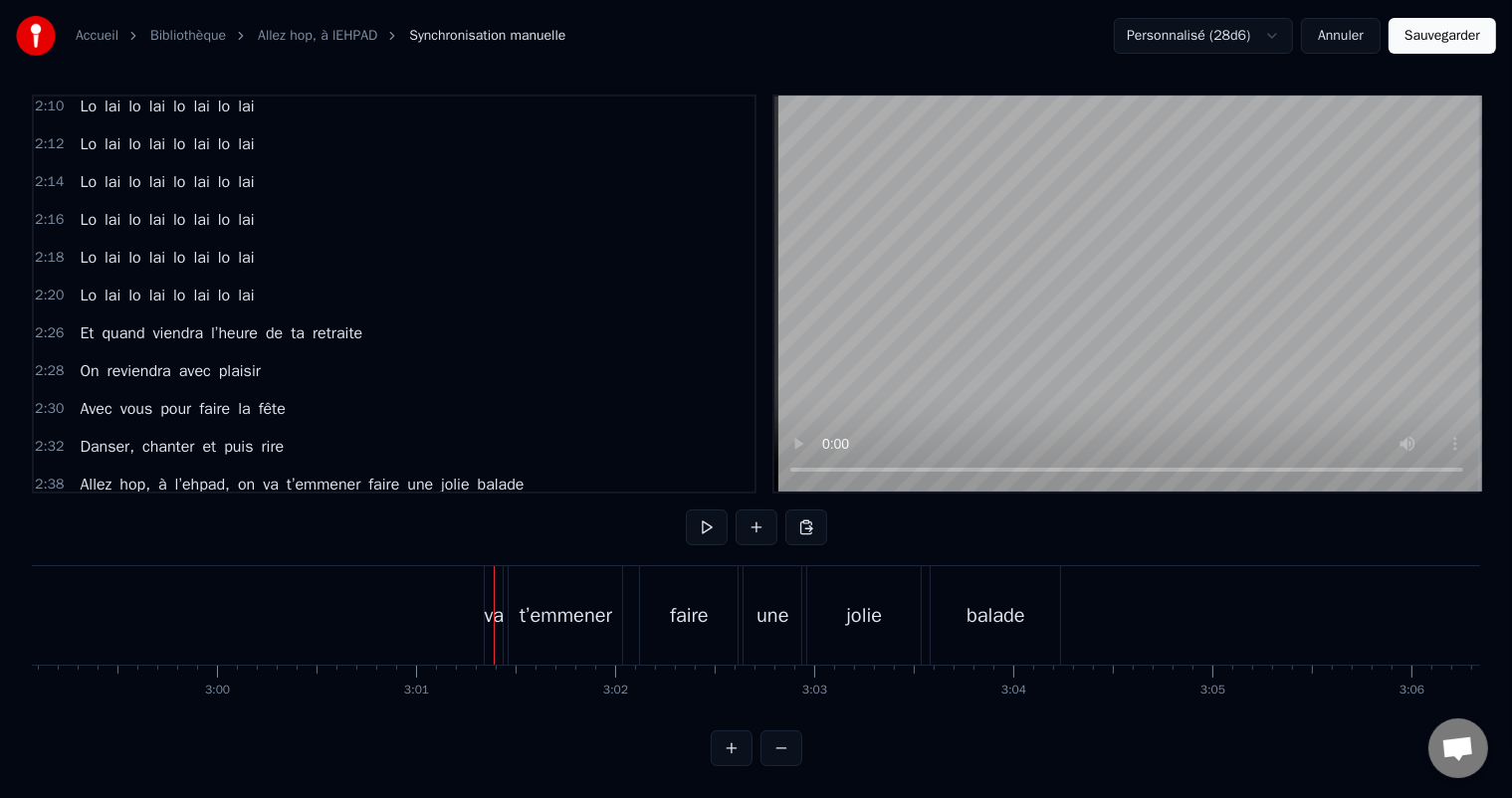 click on "va" at bounding box center [495, 616] 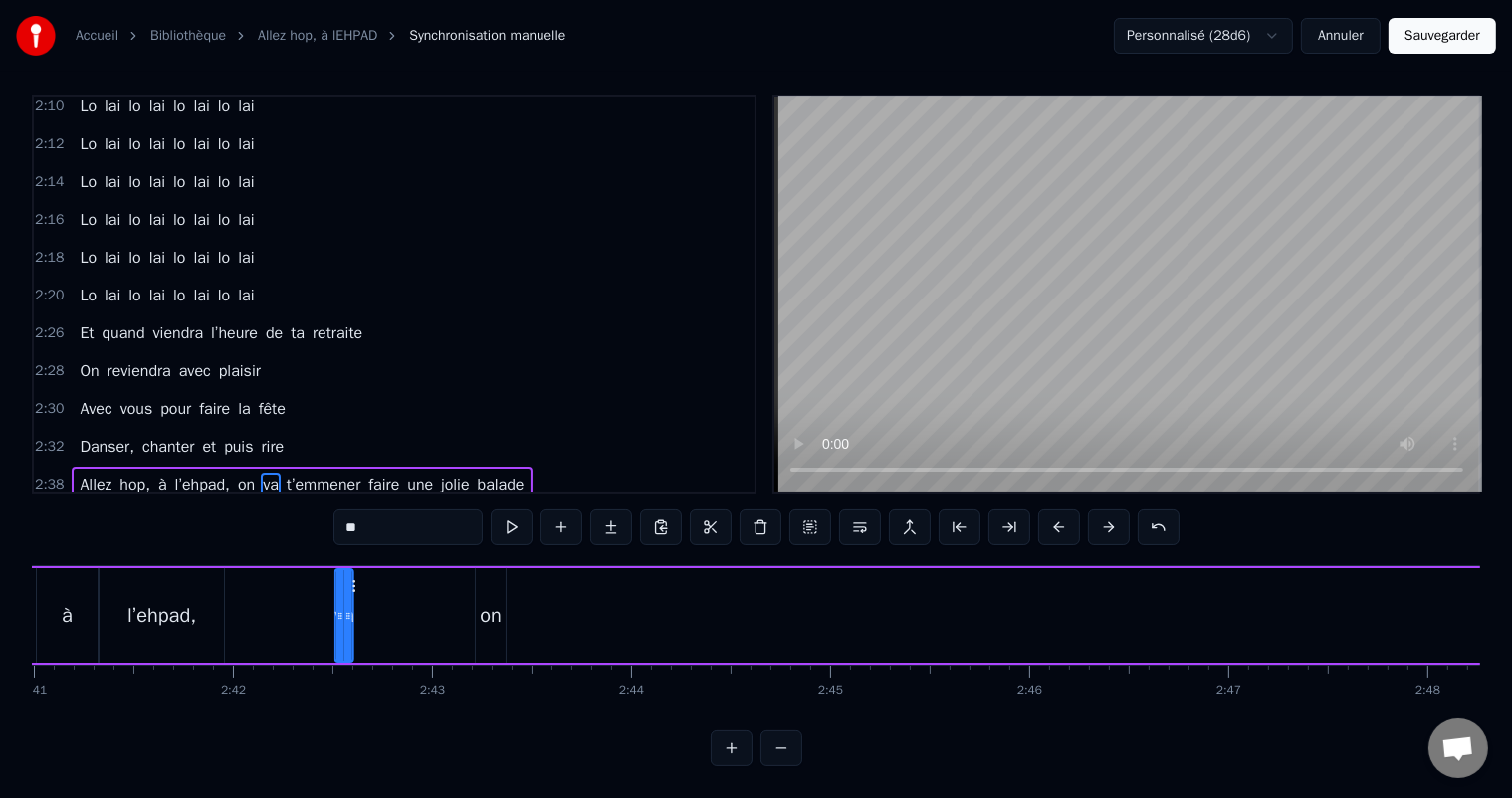 scroll, scrollTop: 0, scrollLeft: 32049, axis: horizontal 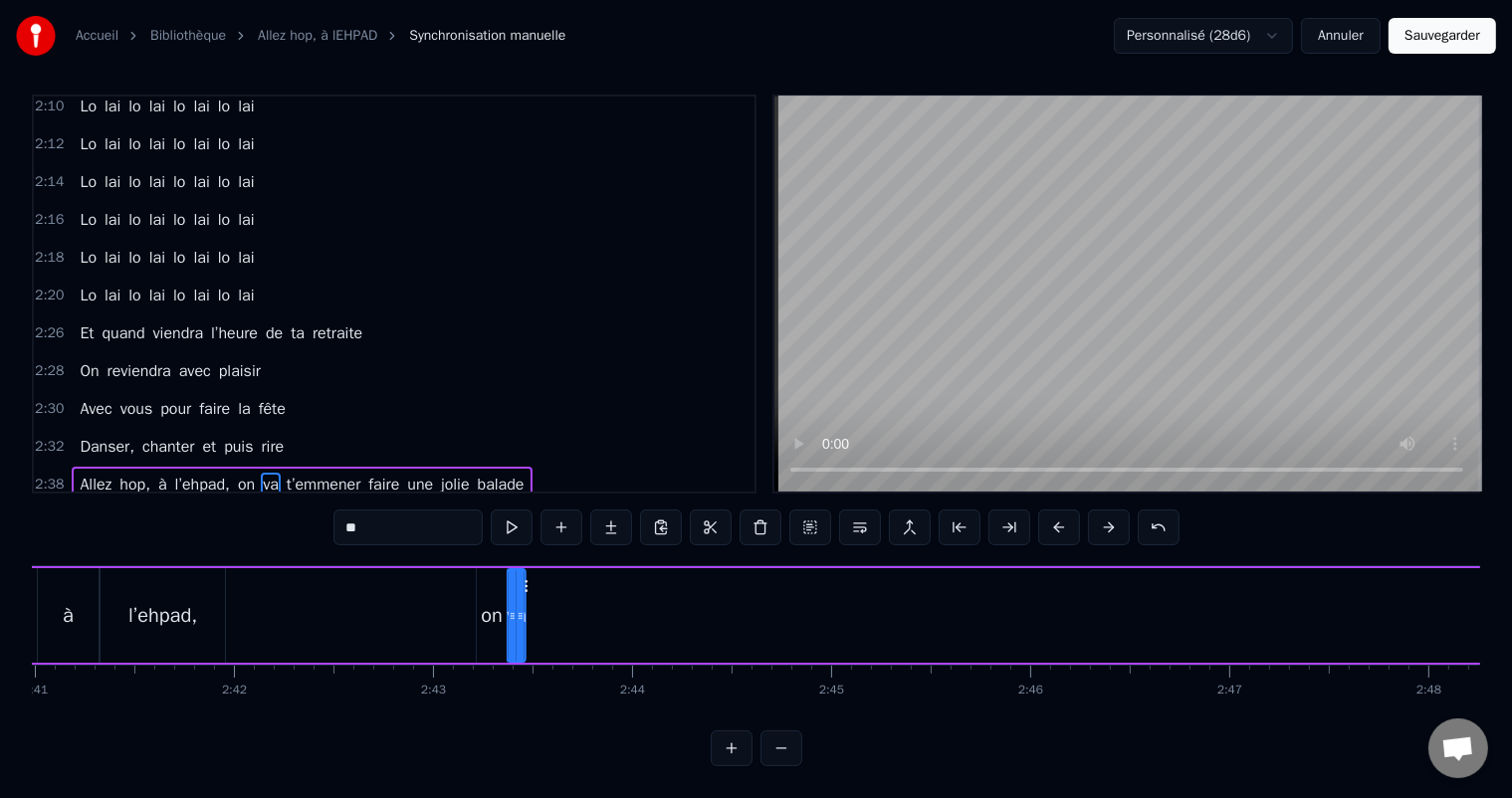 drag, startPoint x: 504, startPoint y: 564, endPoint x: 525, endPoint y: 605, distance: 46.06517 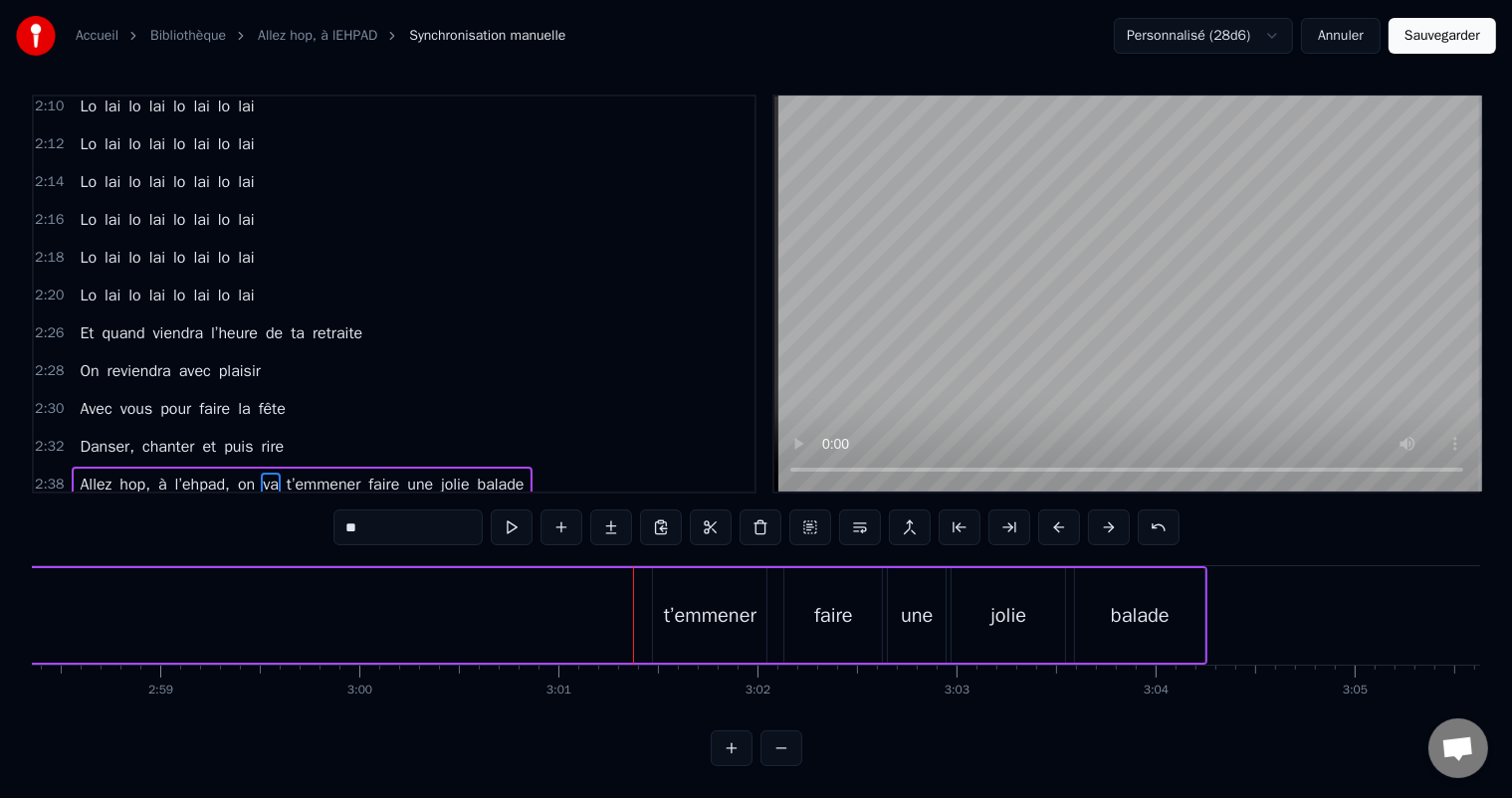scroll, scrollTop: 0, scrollLeft: 35530, axis: horizontal 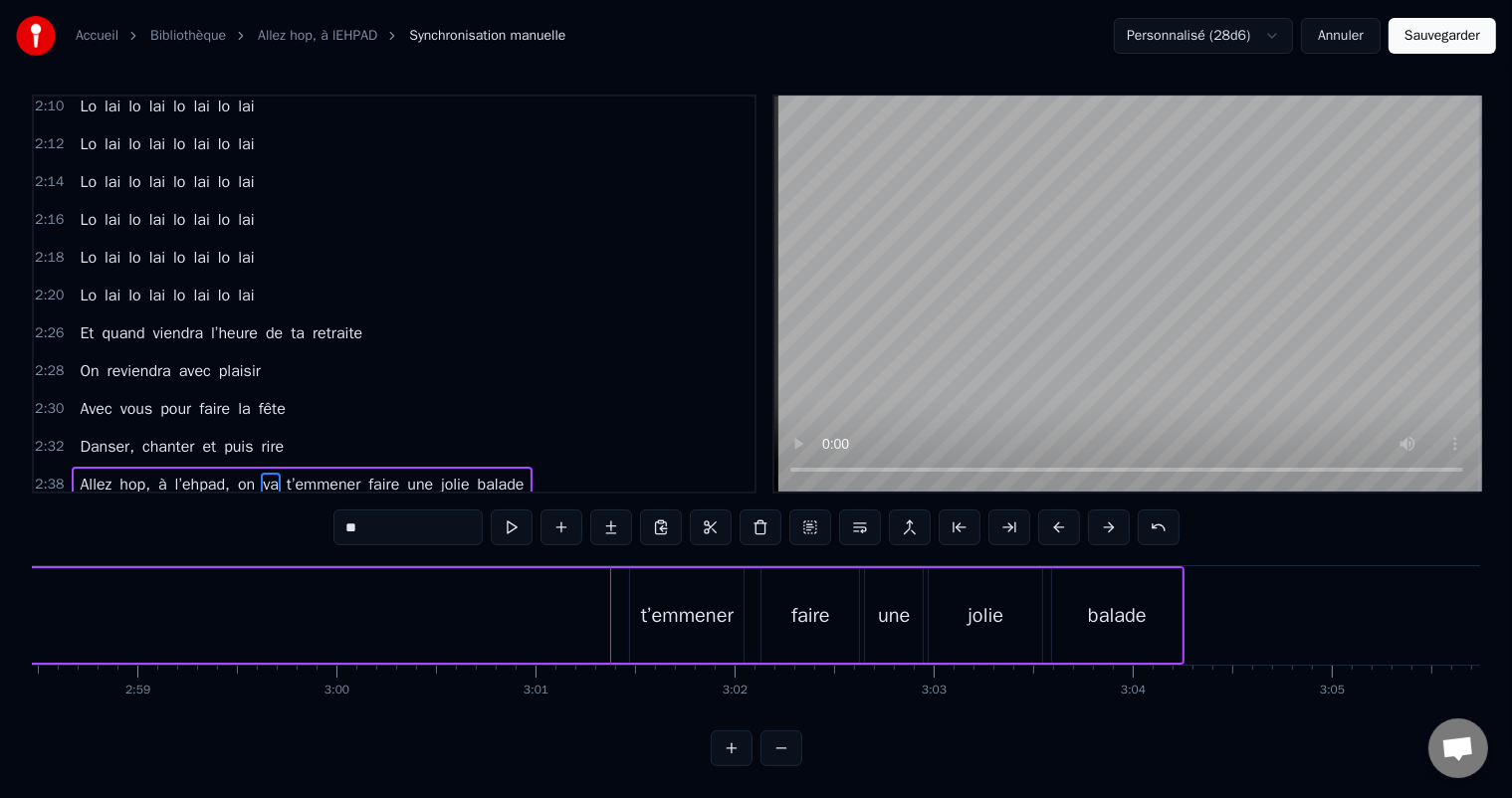 click on "t’emmener" at bounding box center [687, 616] 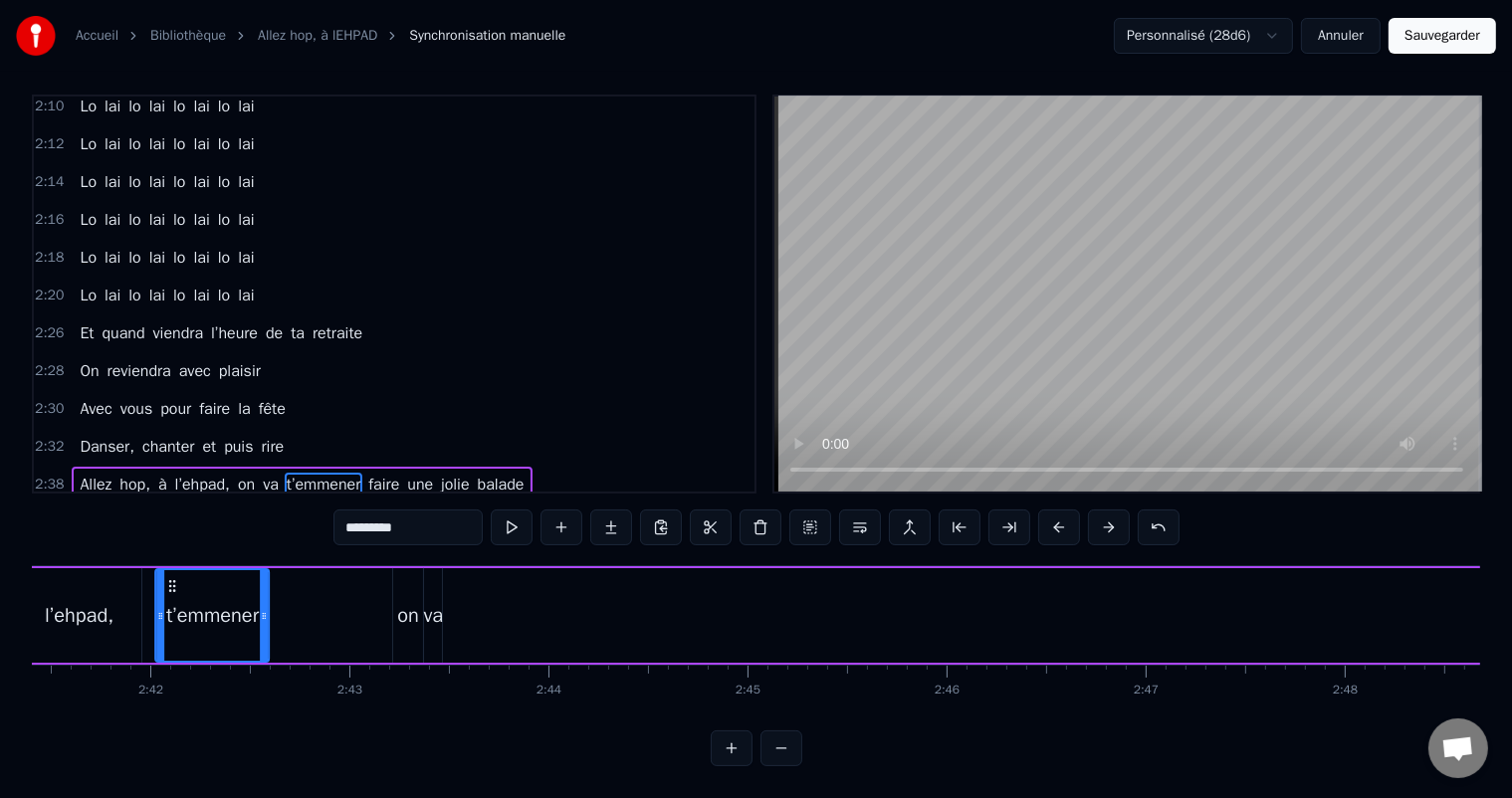 scroll, scrollTop: 0, scrollLeft: 32131, axis: horizontal 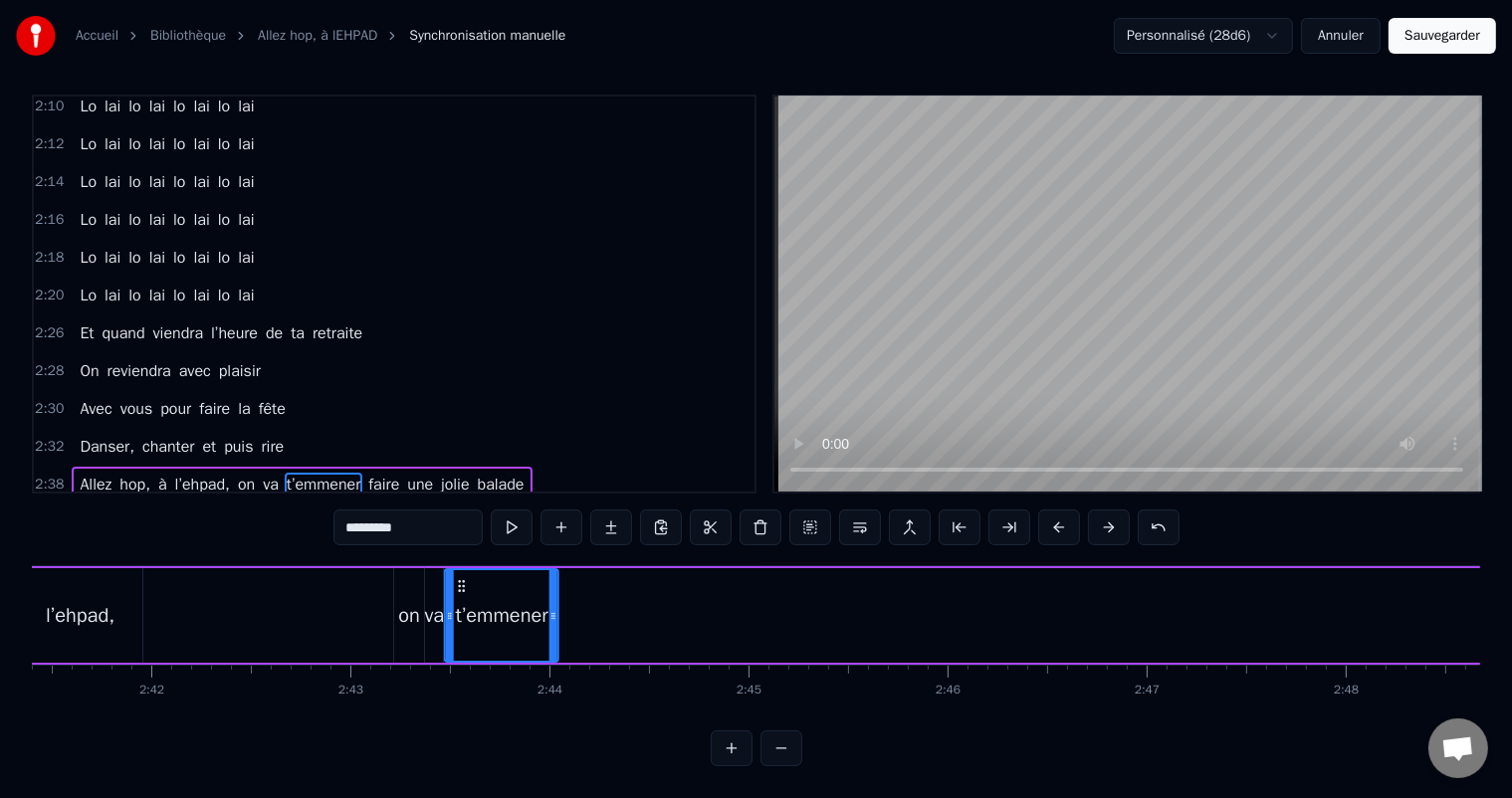 drag, startPoint x: 647, startPoint y: 566, endPoint x: 462, endPoint y: 598, distance: 187.74717 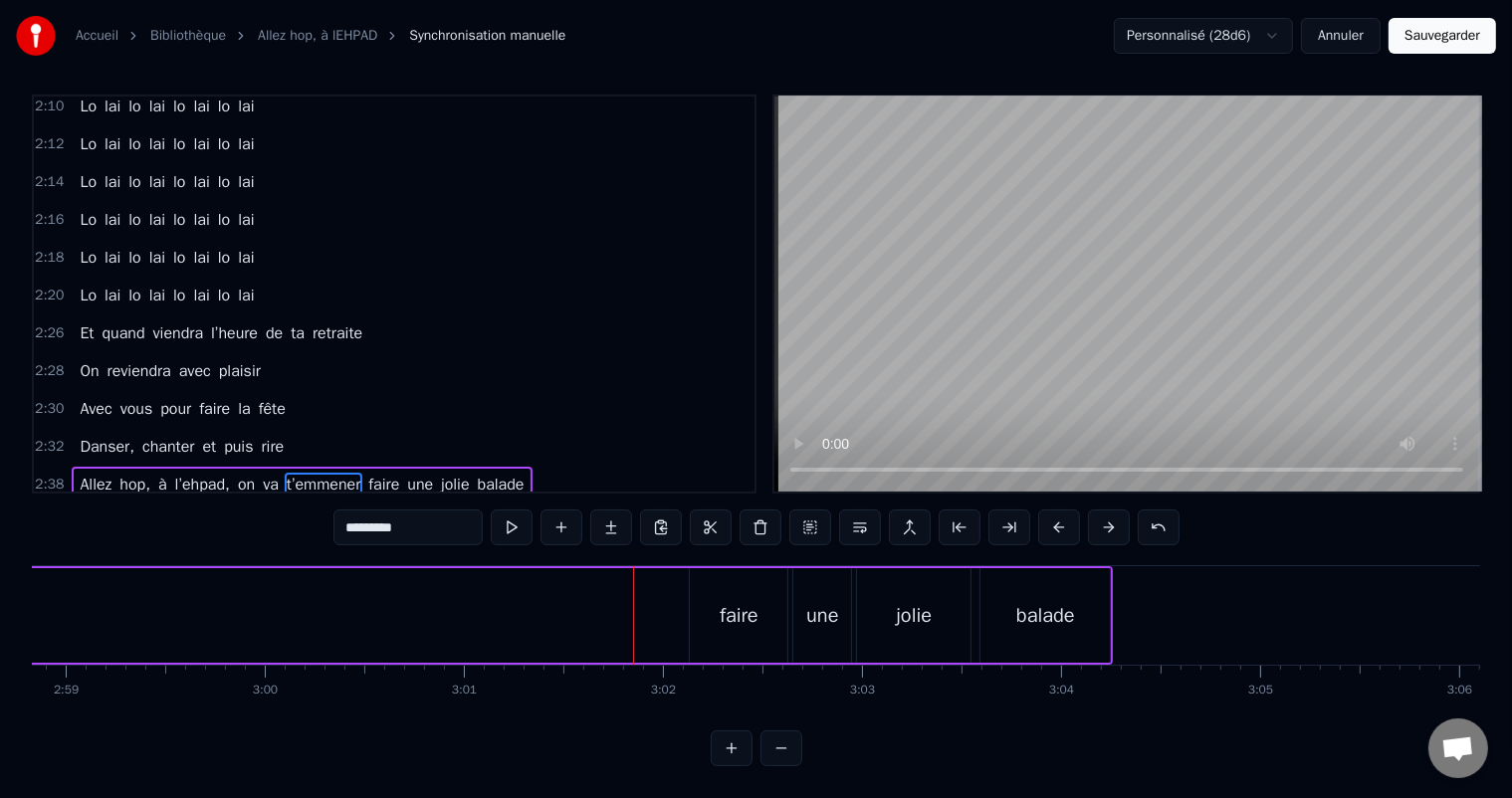 scroll, scrollTop: 0, scrollLeft: 35673, axis: horizontal 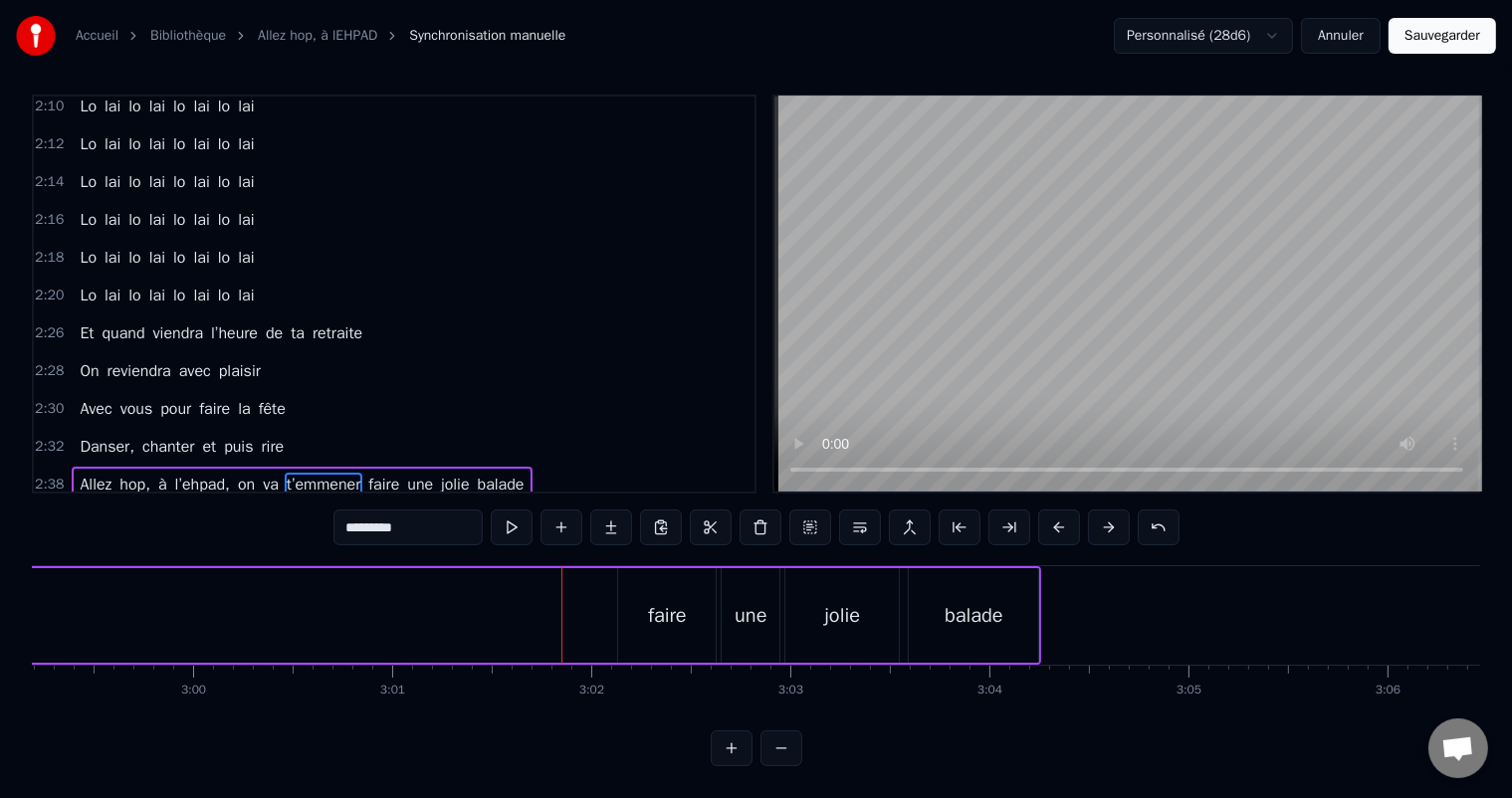 click on "faire" at bounding box center (667, 615) 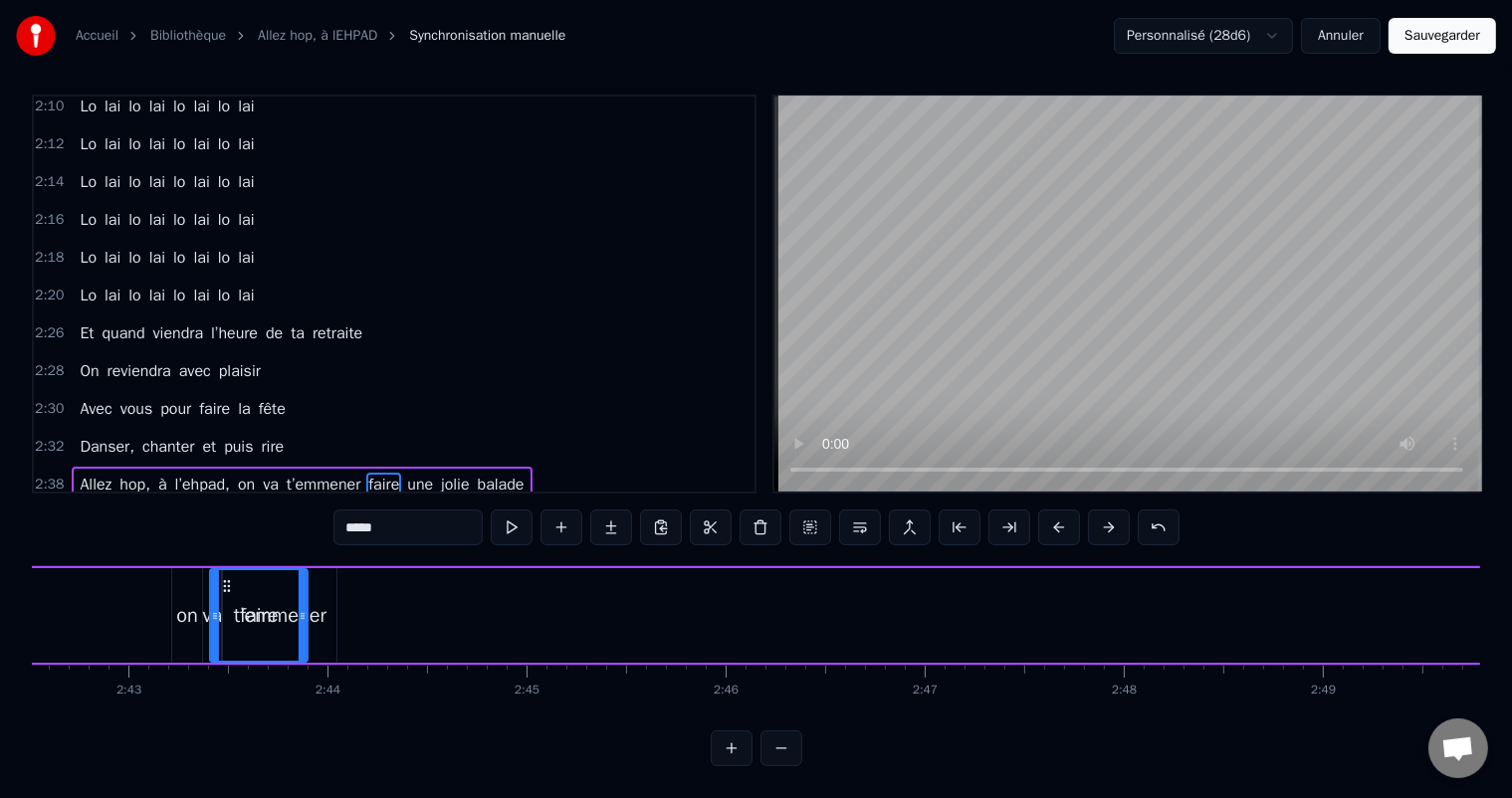 scroll, scrollTop: 0, scrollLeft: 32316, axis: horizontal 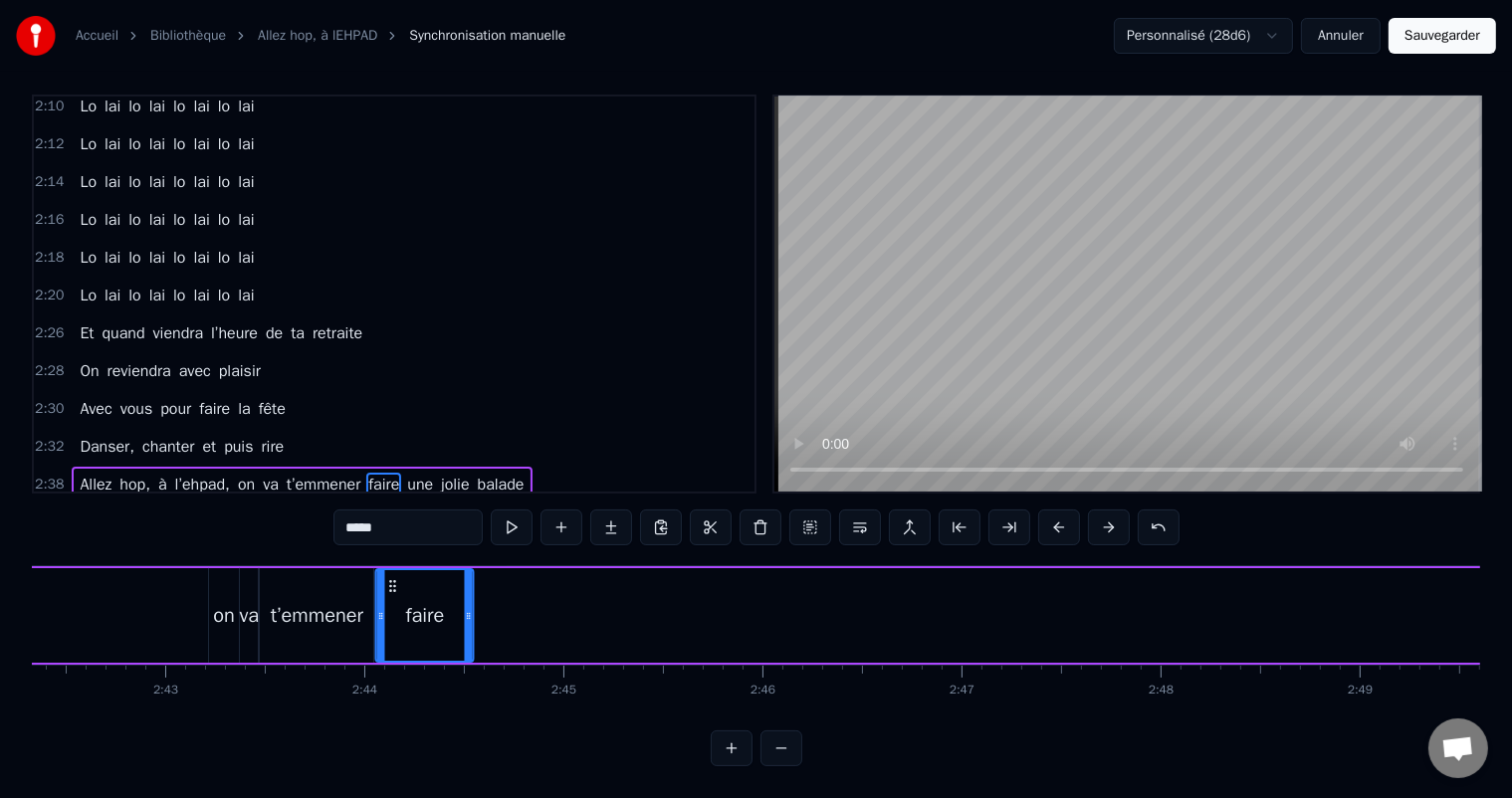 drag, startPoint x: 625, startPoint y: 568, endPoint x: 391, endPoint y: 596, distance: 235.6693 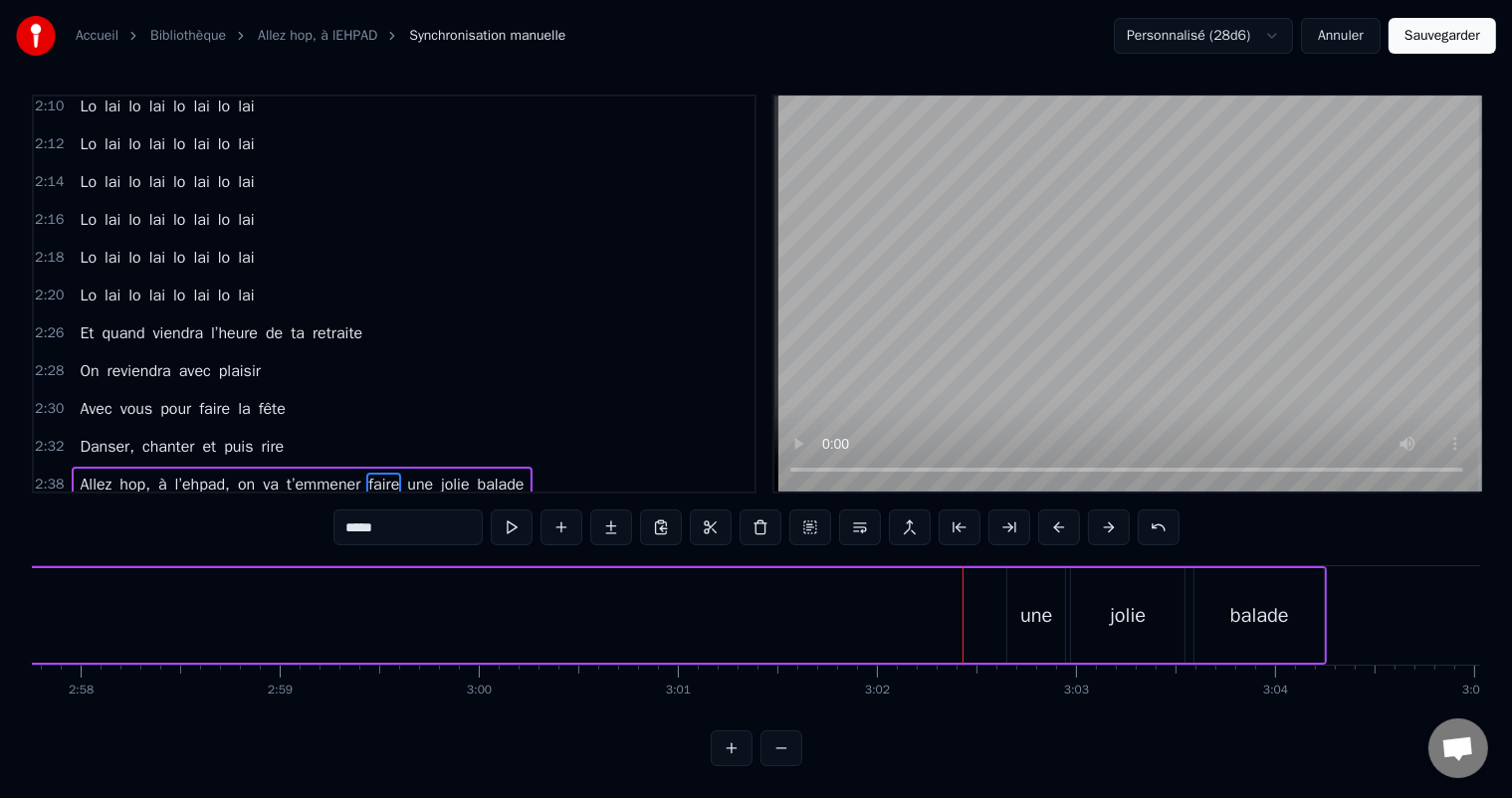 scroll, scrollTop: 0, scrollLeft: 35531, axis: horizontal 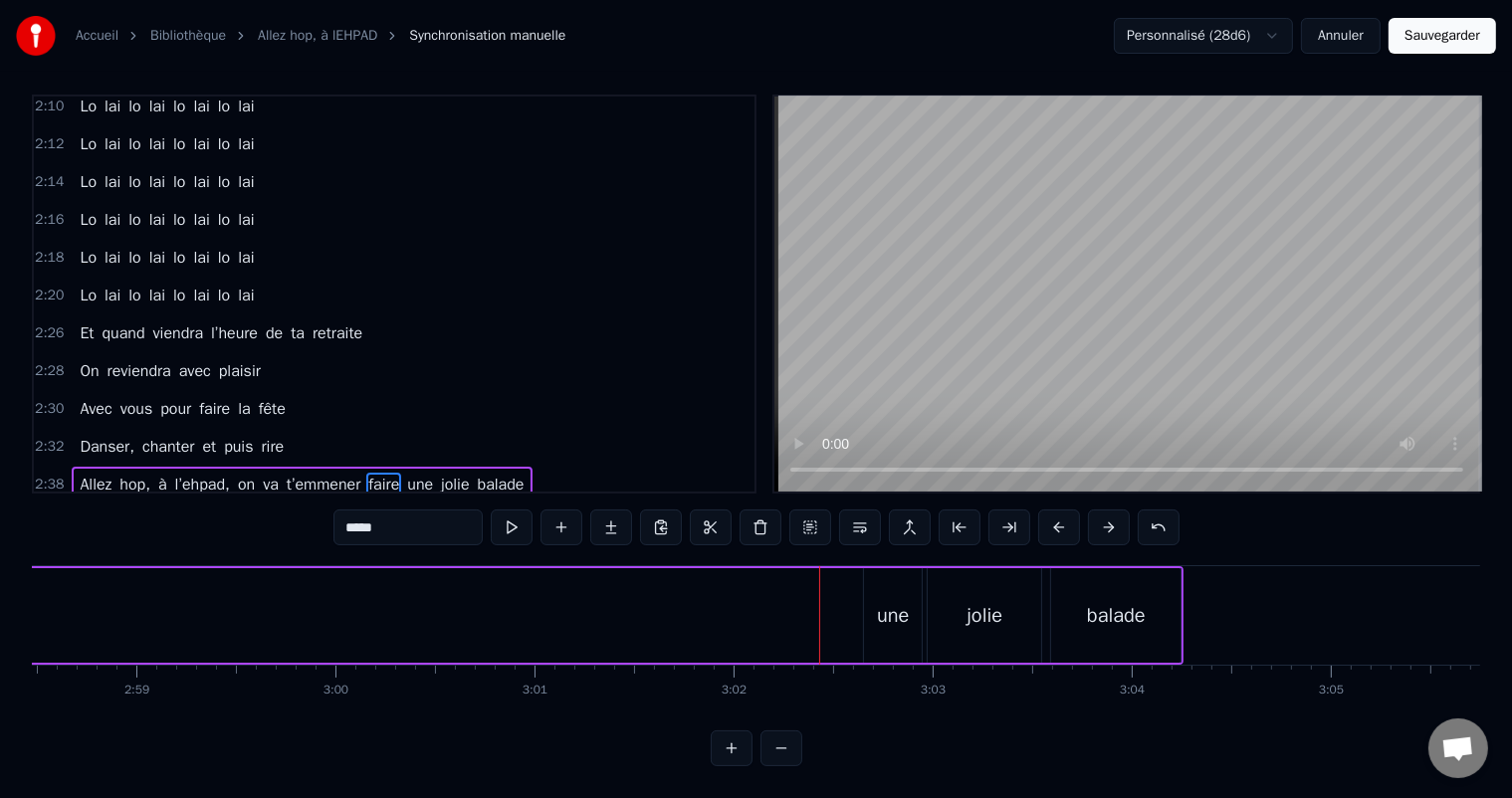 click on "une" at bounding box center (893, 616) 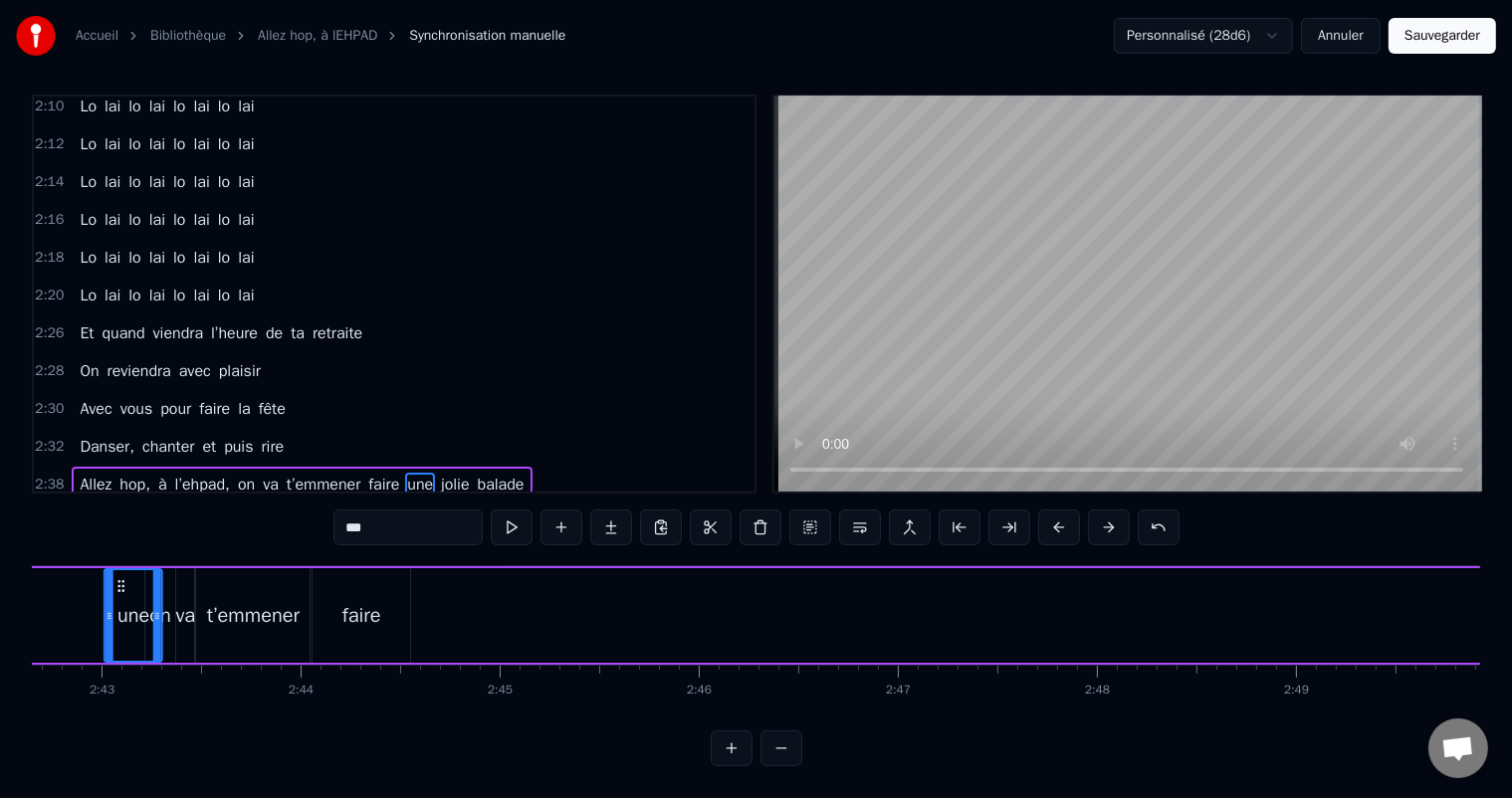 scroll, scrollTop: 0, scrollLeft: 32362, axis: horizontal 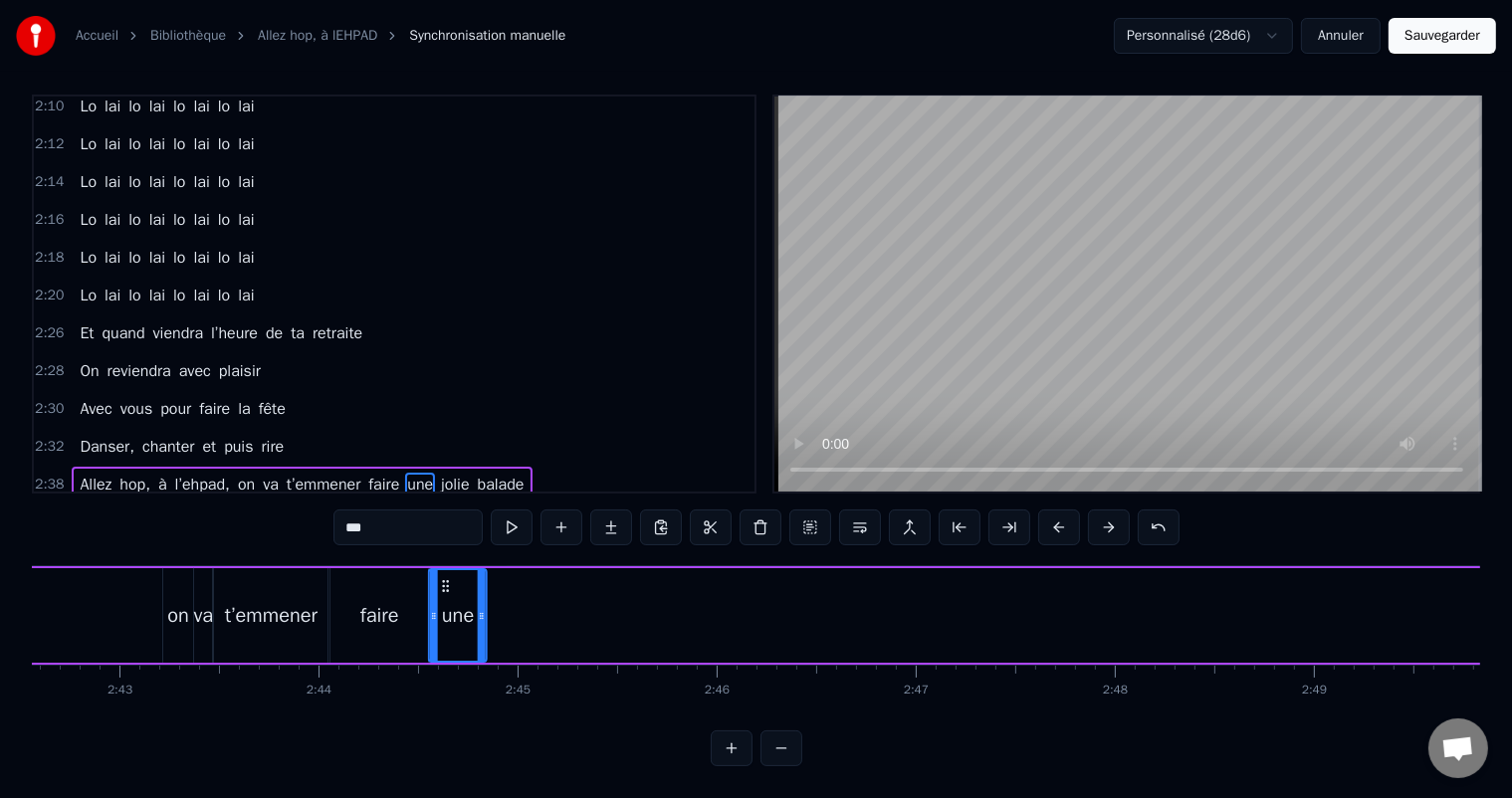 drag, startPoint x: 879, startPoint y: 565, endPoint x: 443, endPoint y: 610, distance: 438.3161 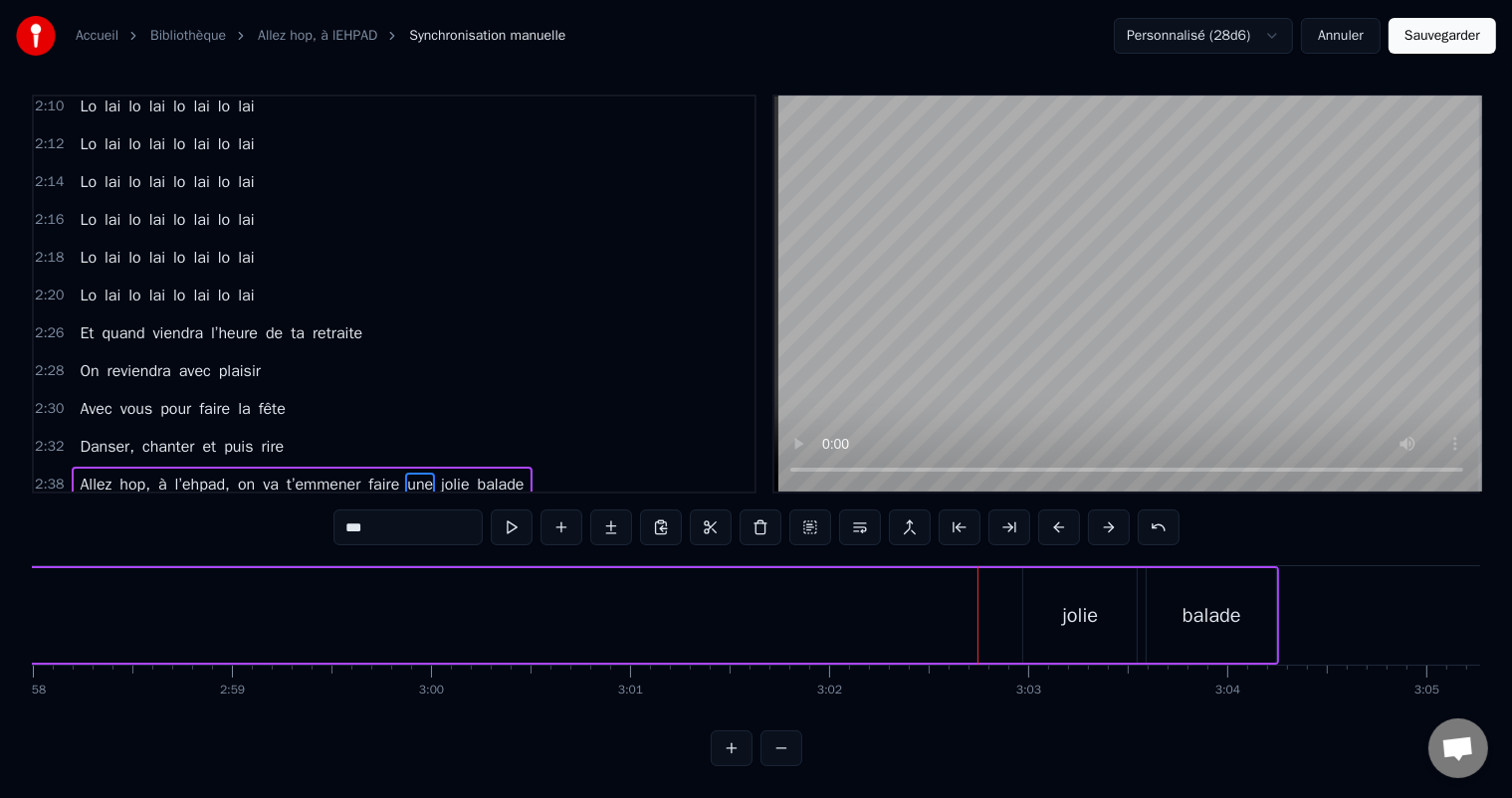 scroll, scrollTop: 0, scrollLeft: 35507, axis: horizontal 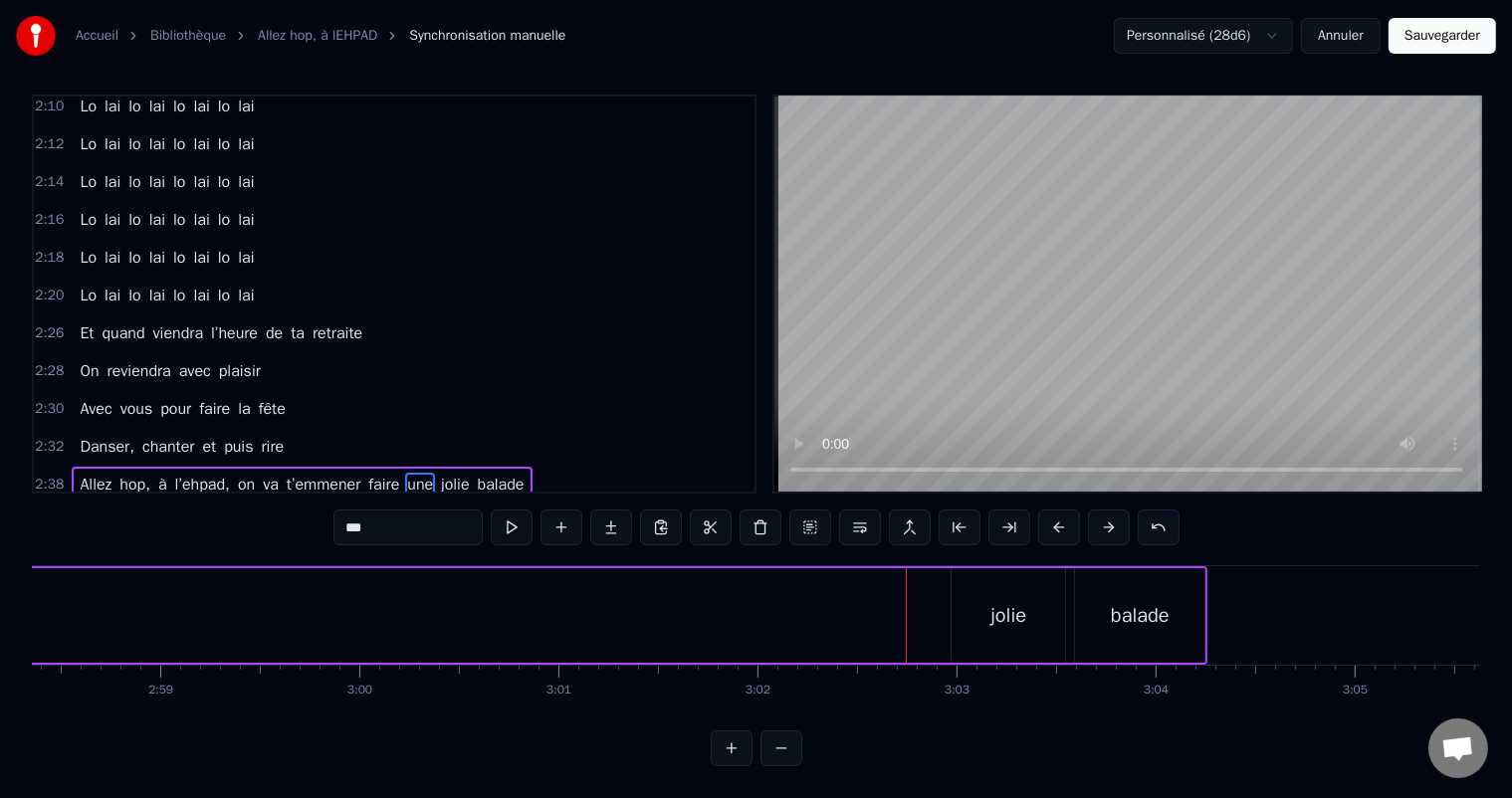 click on "jolie" at bounding box center [1008, 615] 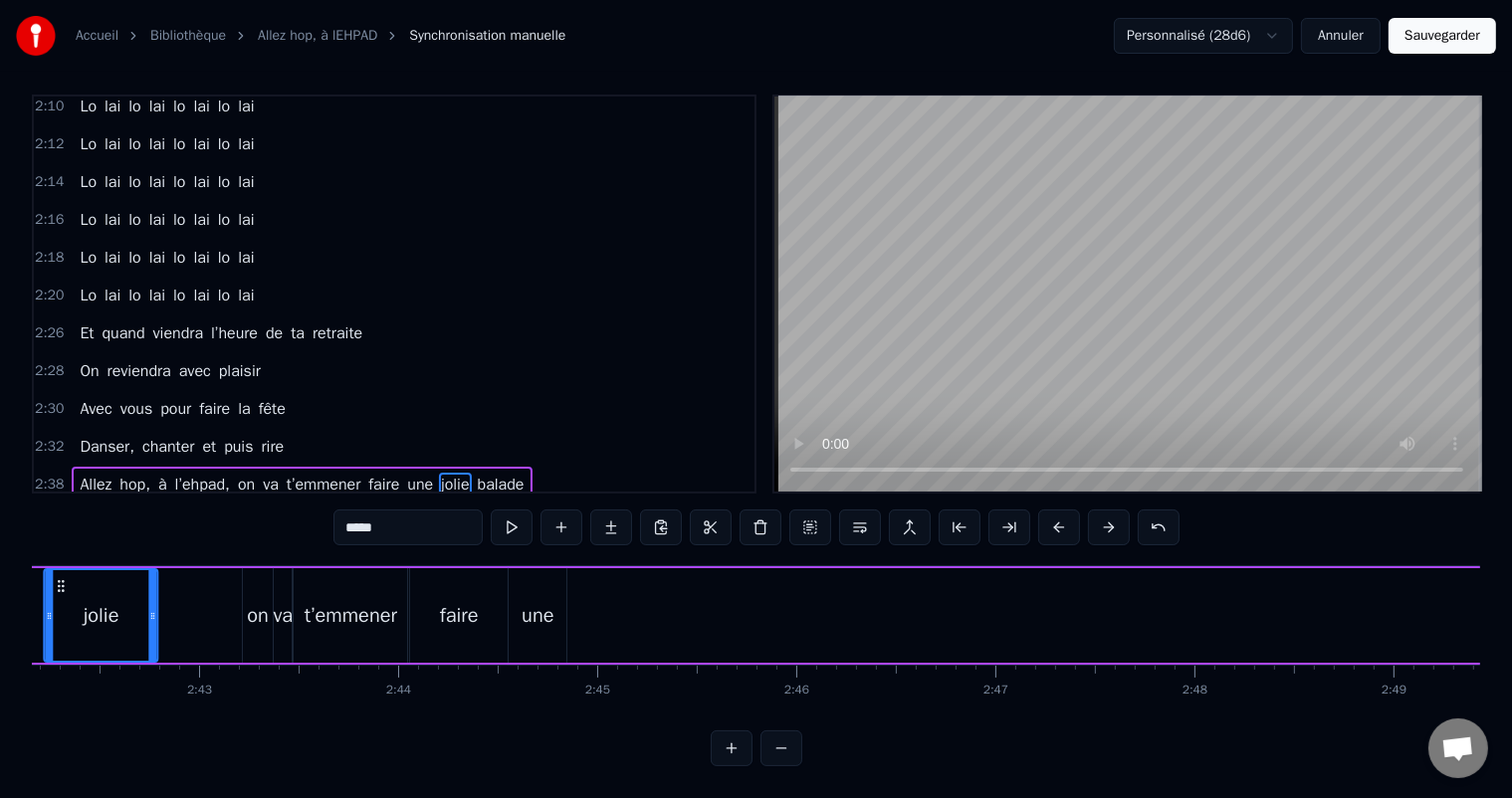 scroll, scrollTop: 0, scrollLeft: 32247, axis: horizontal 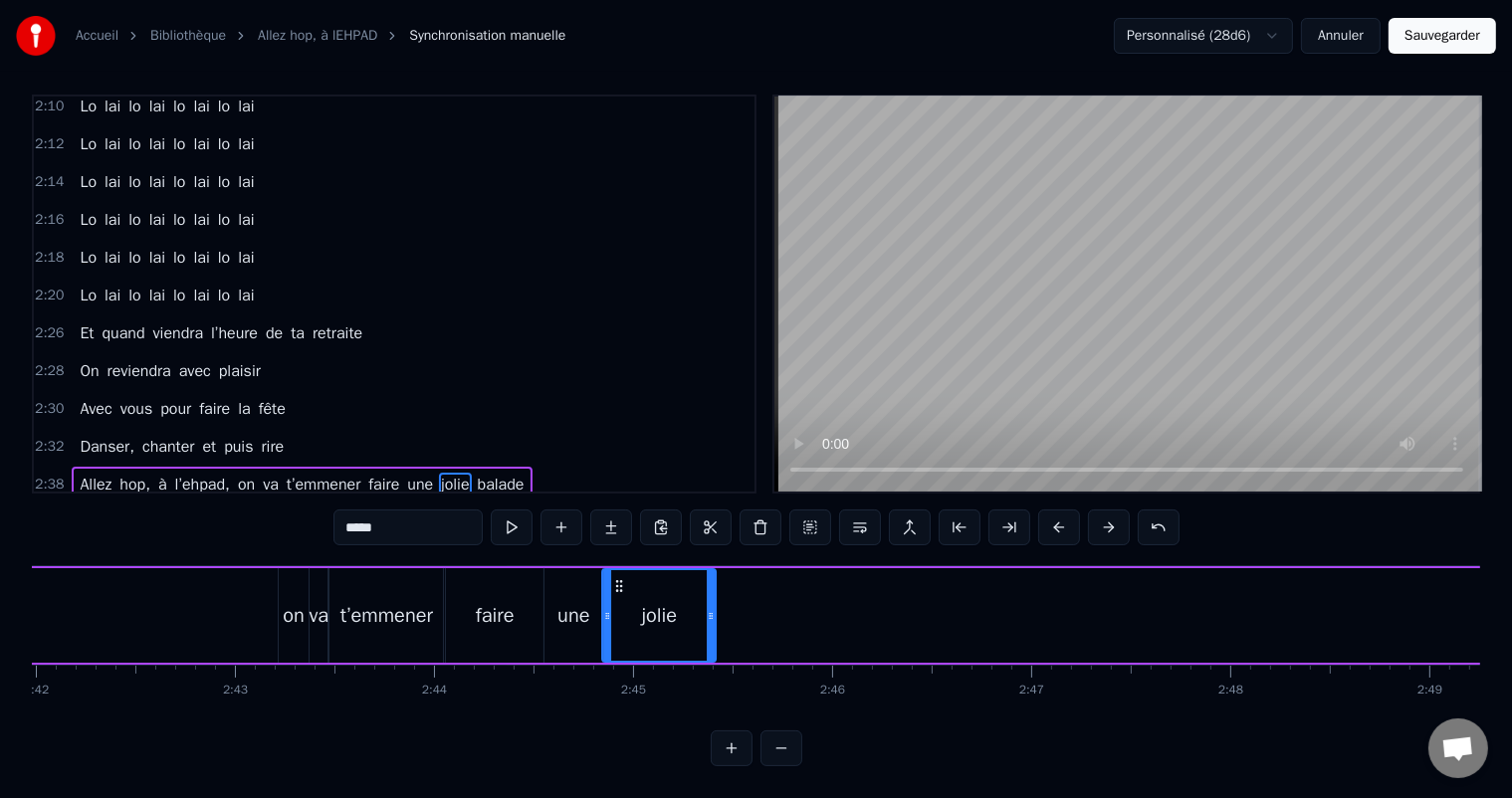 drag, startPoint x: 944, startPoint y: 568, endPoint x: 617, endPoint y: 603, distance: 328.8678 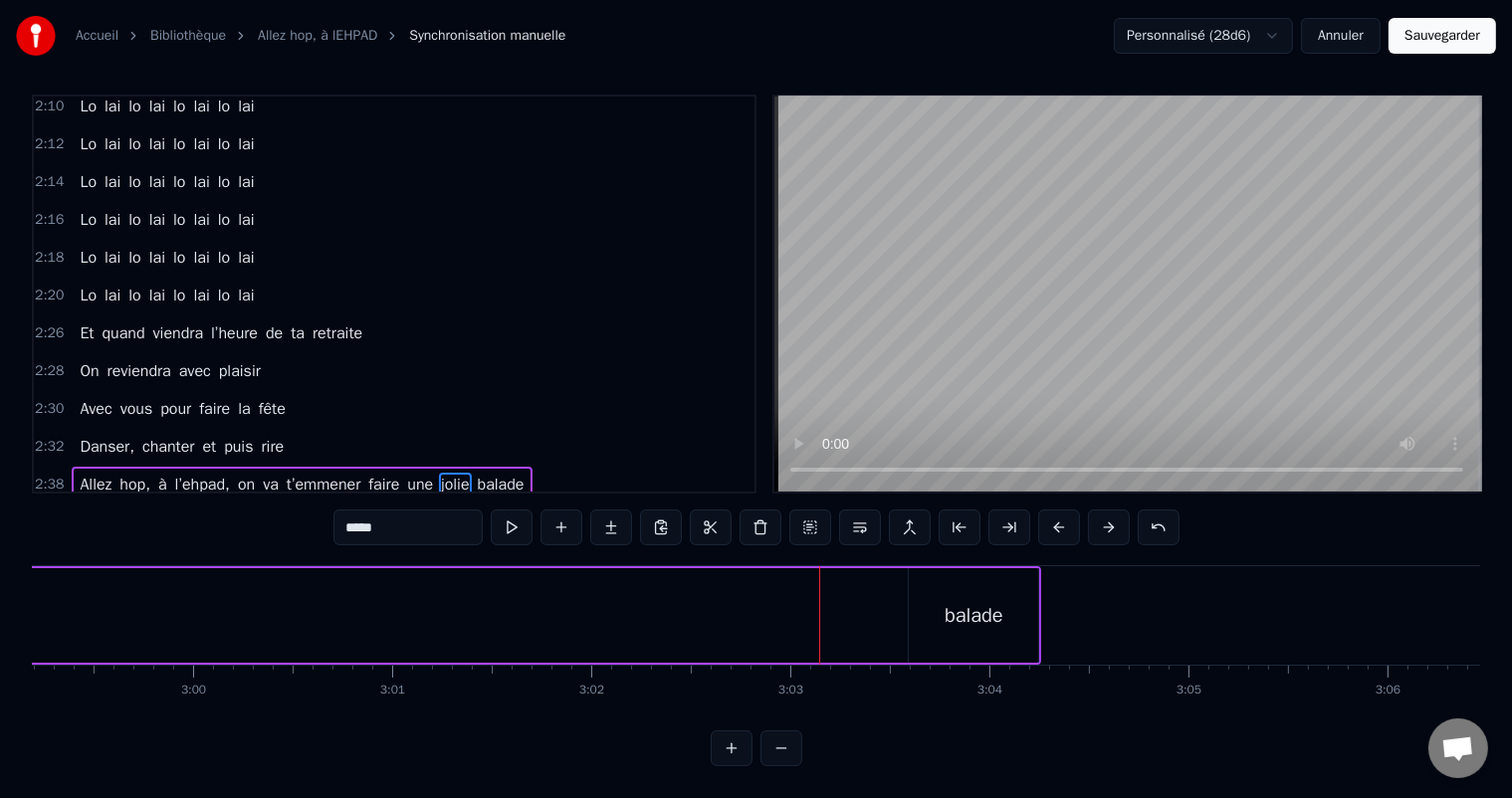 scroll, scrollTop: 0, scrollLeft: 35745, axis: horizontal 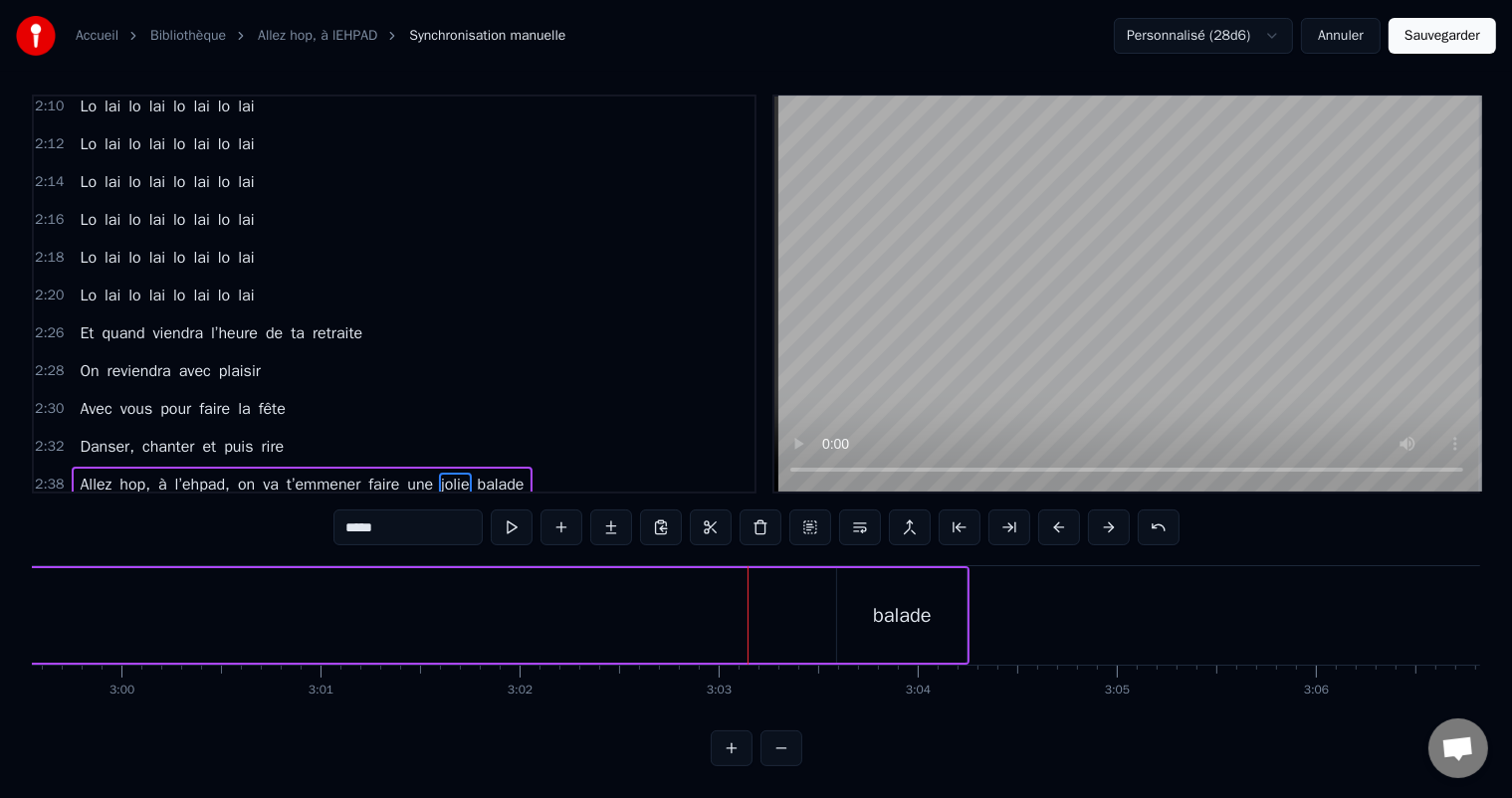 click on "balade" at bounding box center [902, 616] 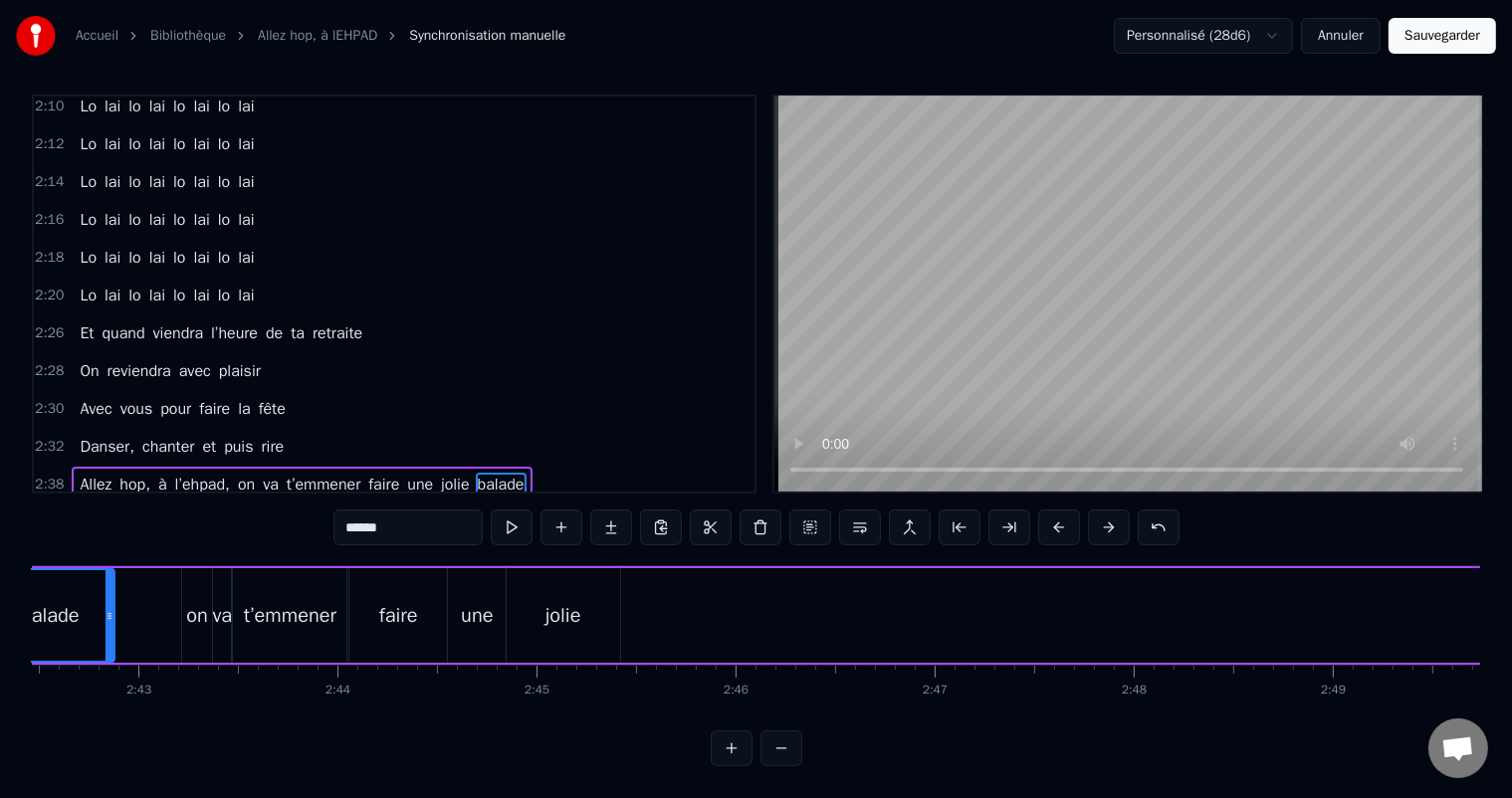 scroll, scrollTop: 0, scrollLeft: 32270, axis: horizontal 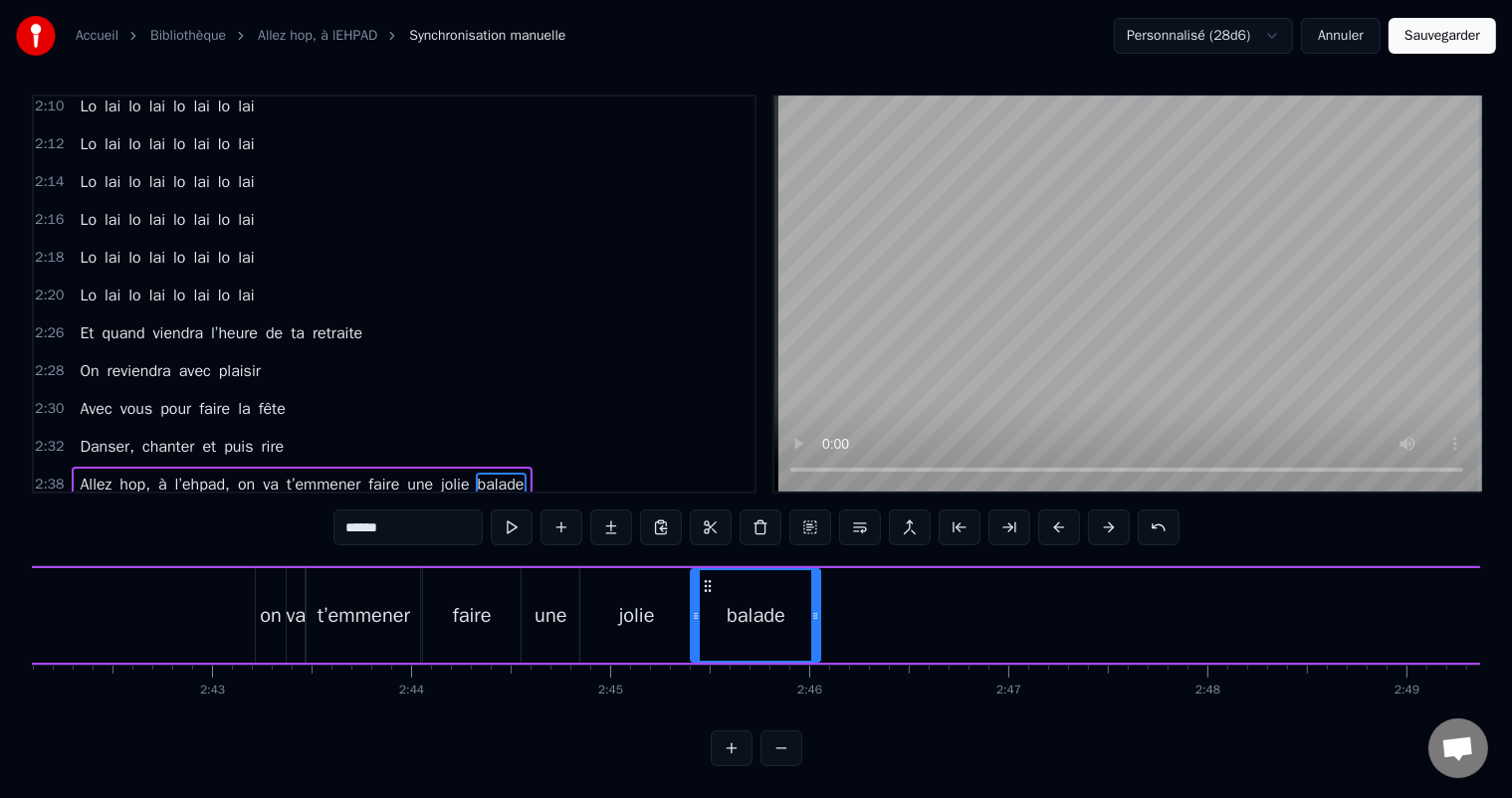 drag, startPoint x: 852, startPoint y: 564, endPoint x: 707, endPoint y: 620, distance: 155.43809 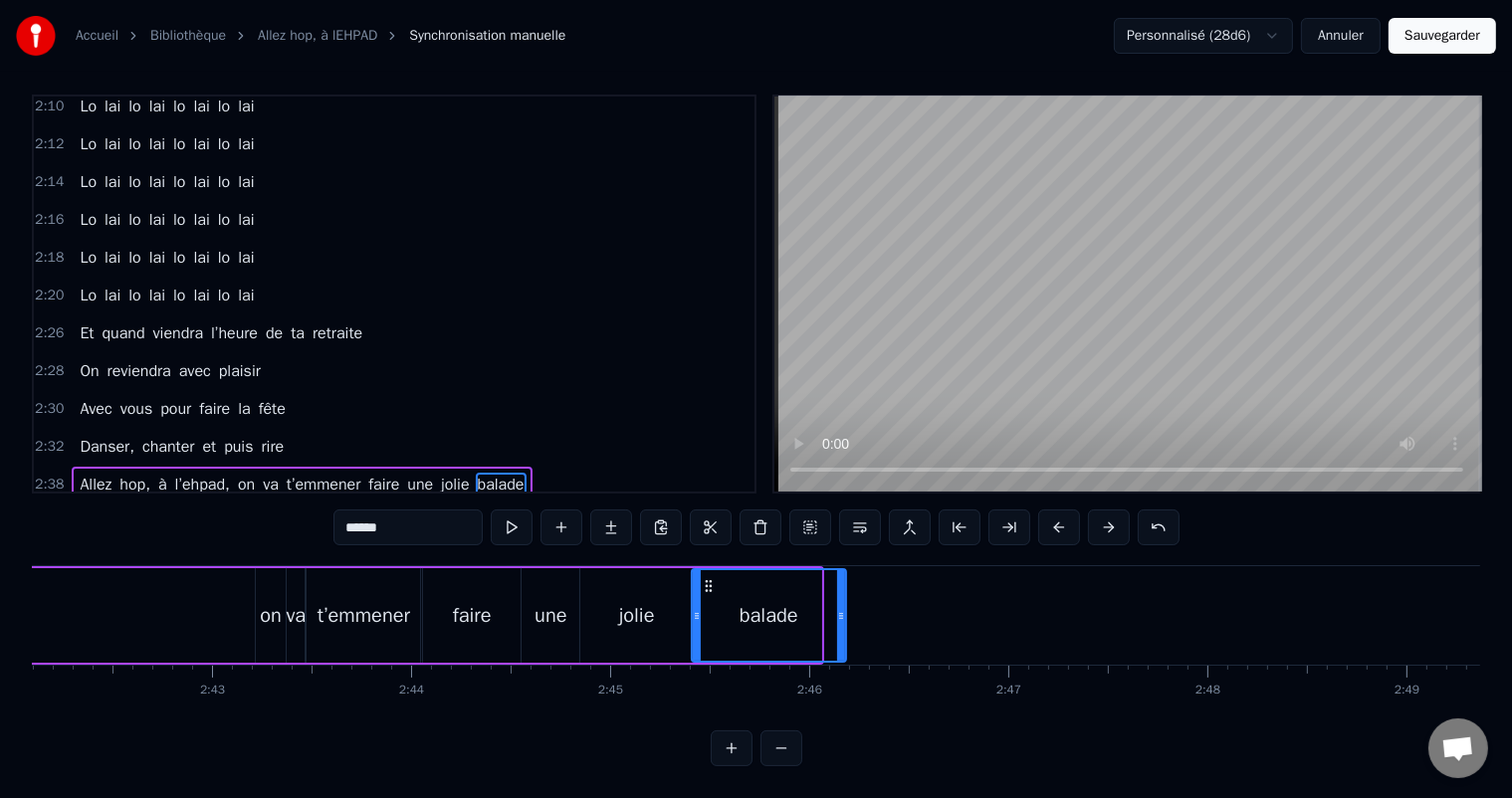 drag, startPoint x: 817, startPoint y: 610, endPoint x: 842, endPoint y: 609, distance: 25.019992 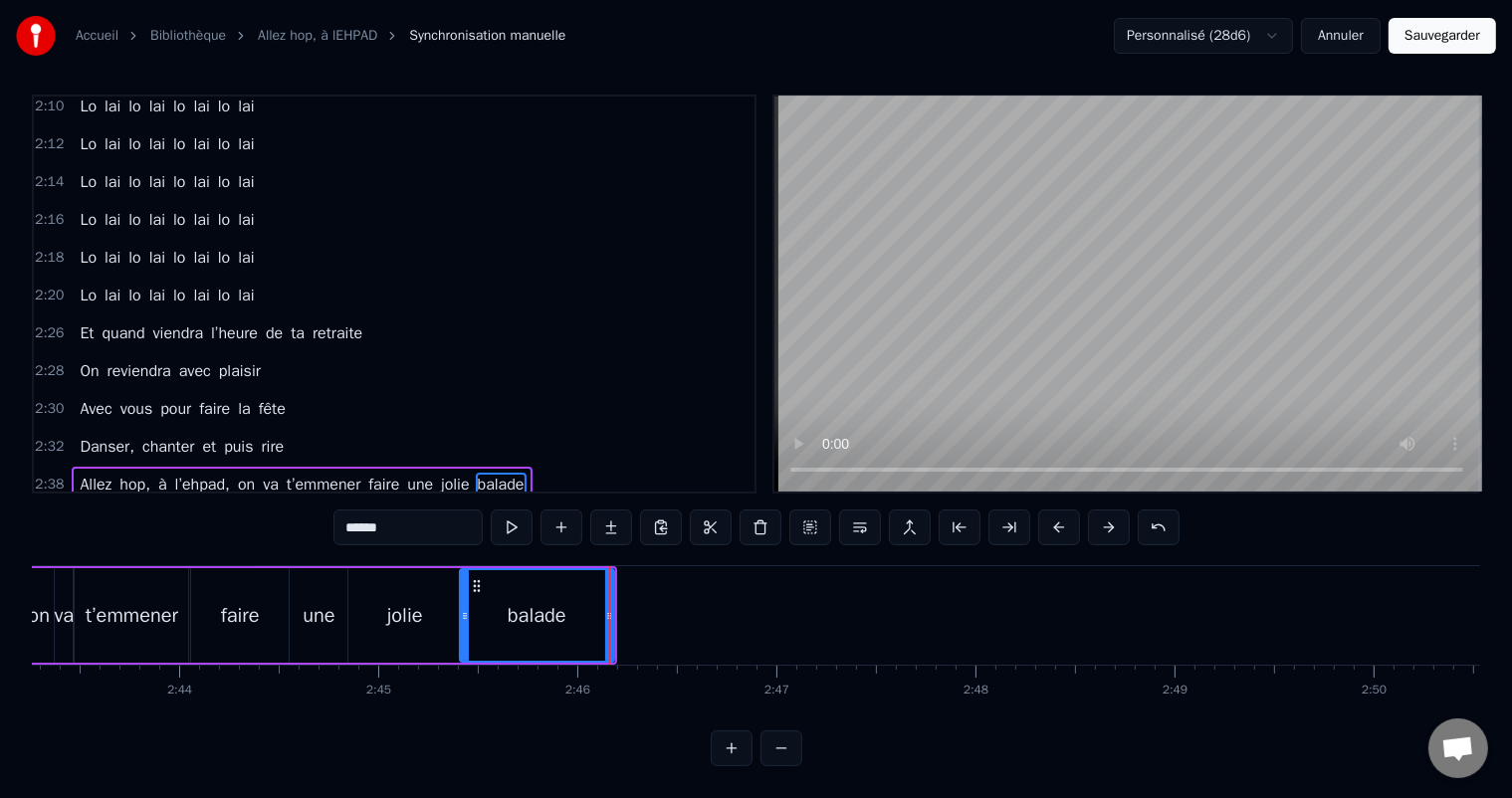 scroll, scrollTop: 0, scrollLeft: 32310, axis: horizontal 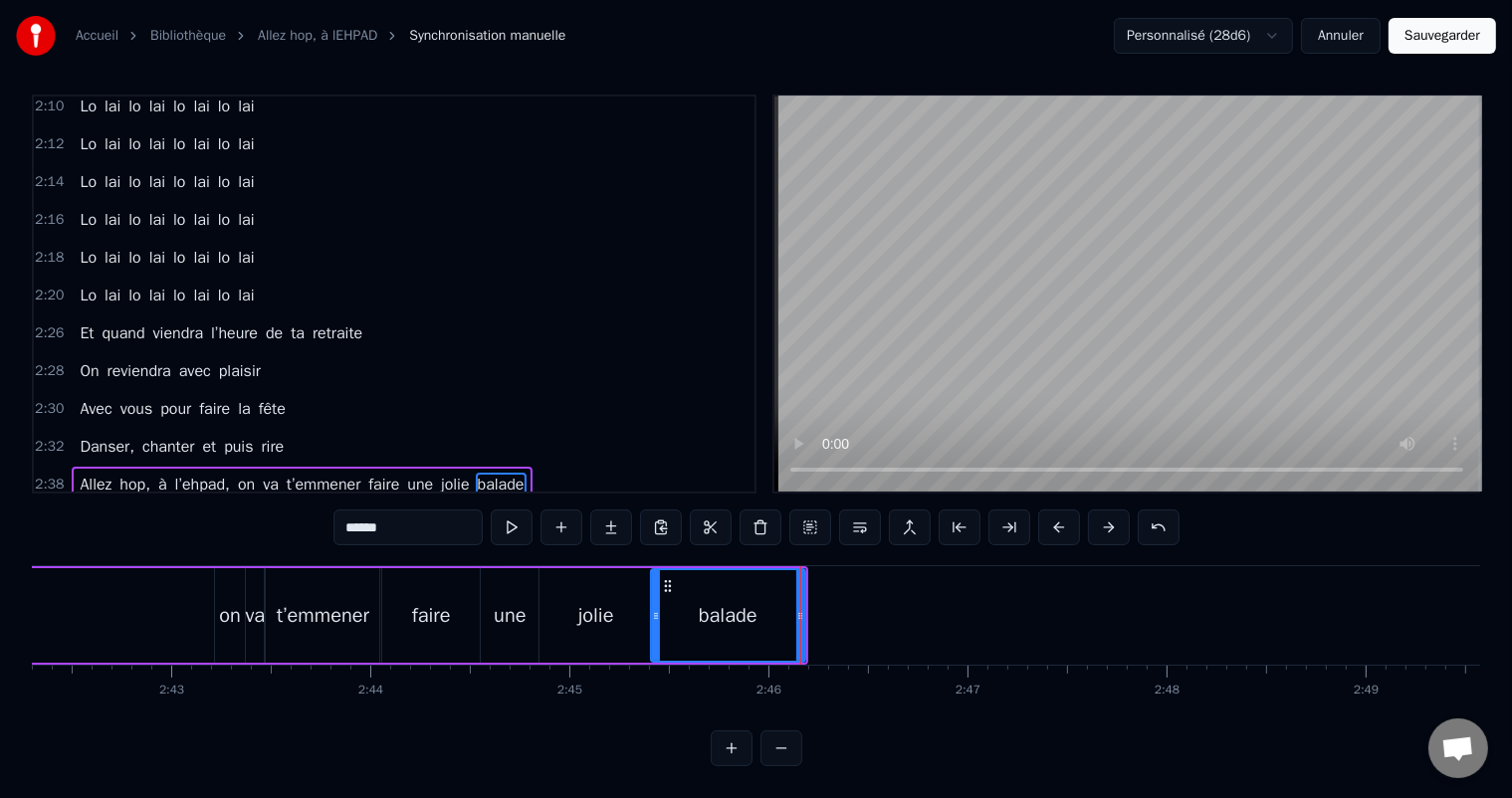 click on "Allez hop, à l’ehpad, tu vas avoir une vie de malade" at bounding box center [275, 522] 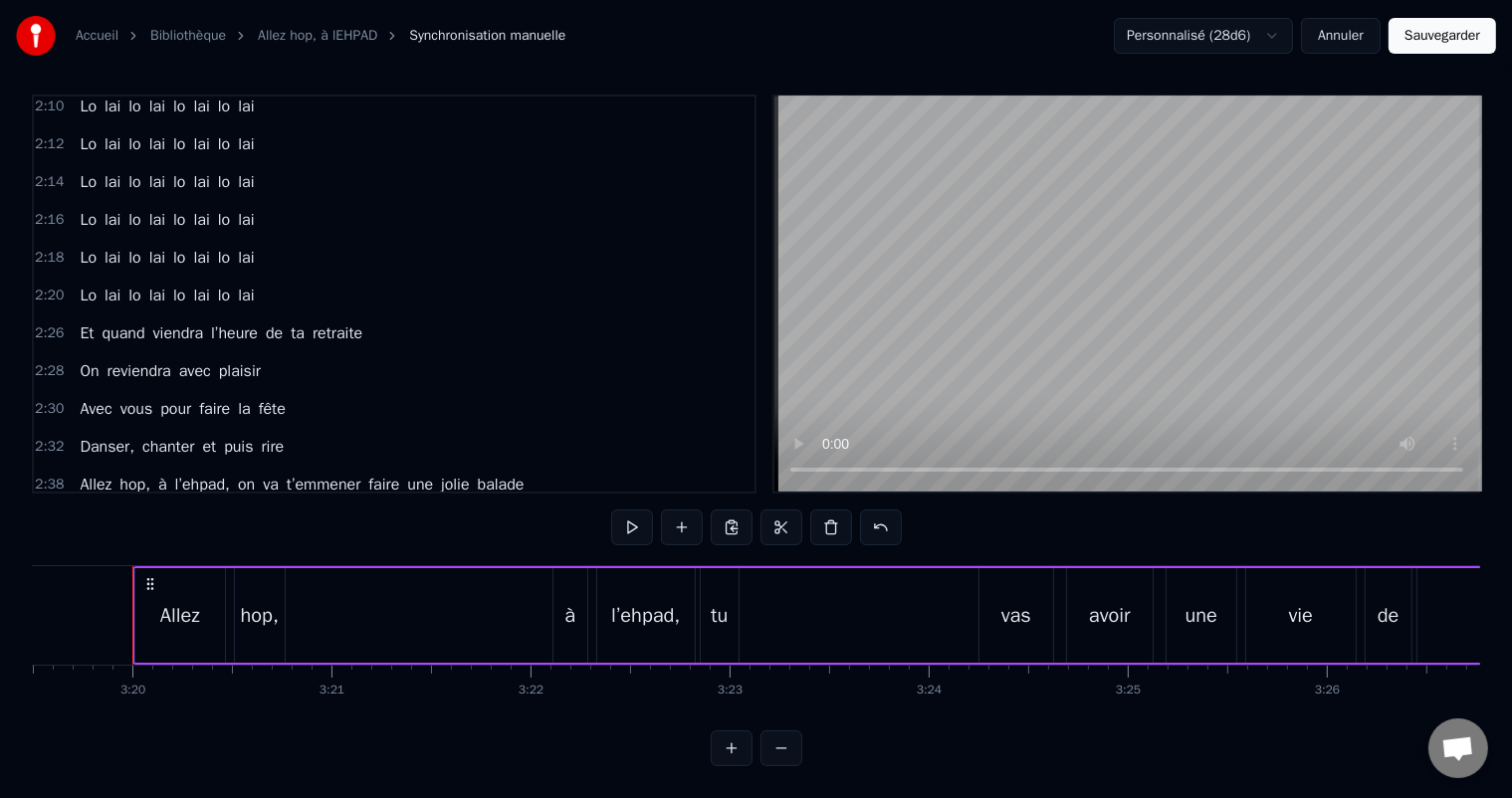 click at bounding box center [781, 748] 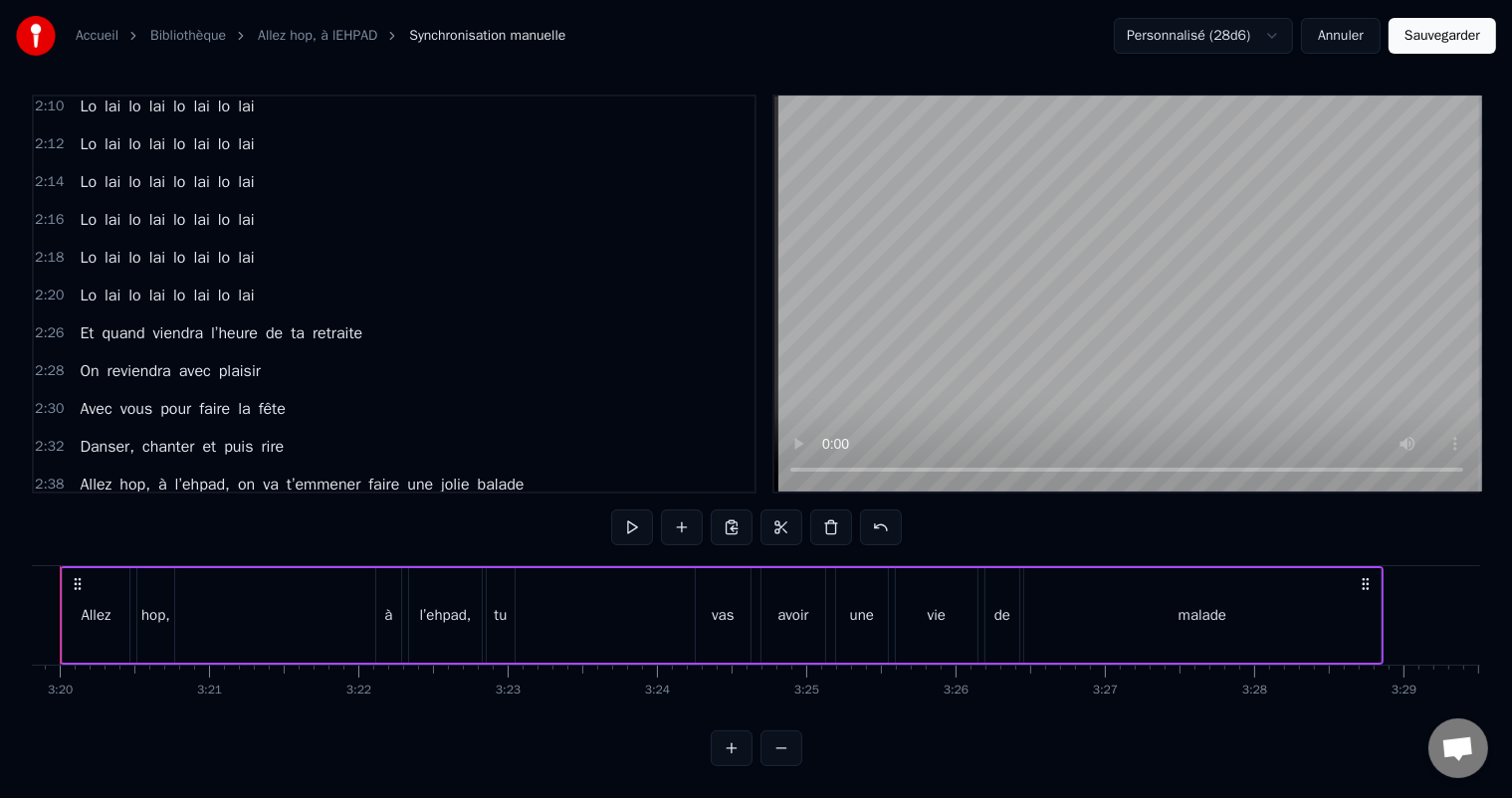 scroll, scrollTop: 0, scrollLeft: 29761, axis: horizontal 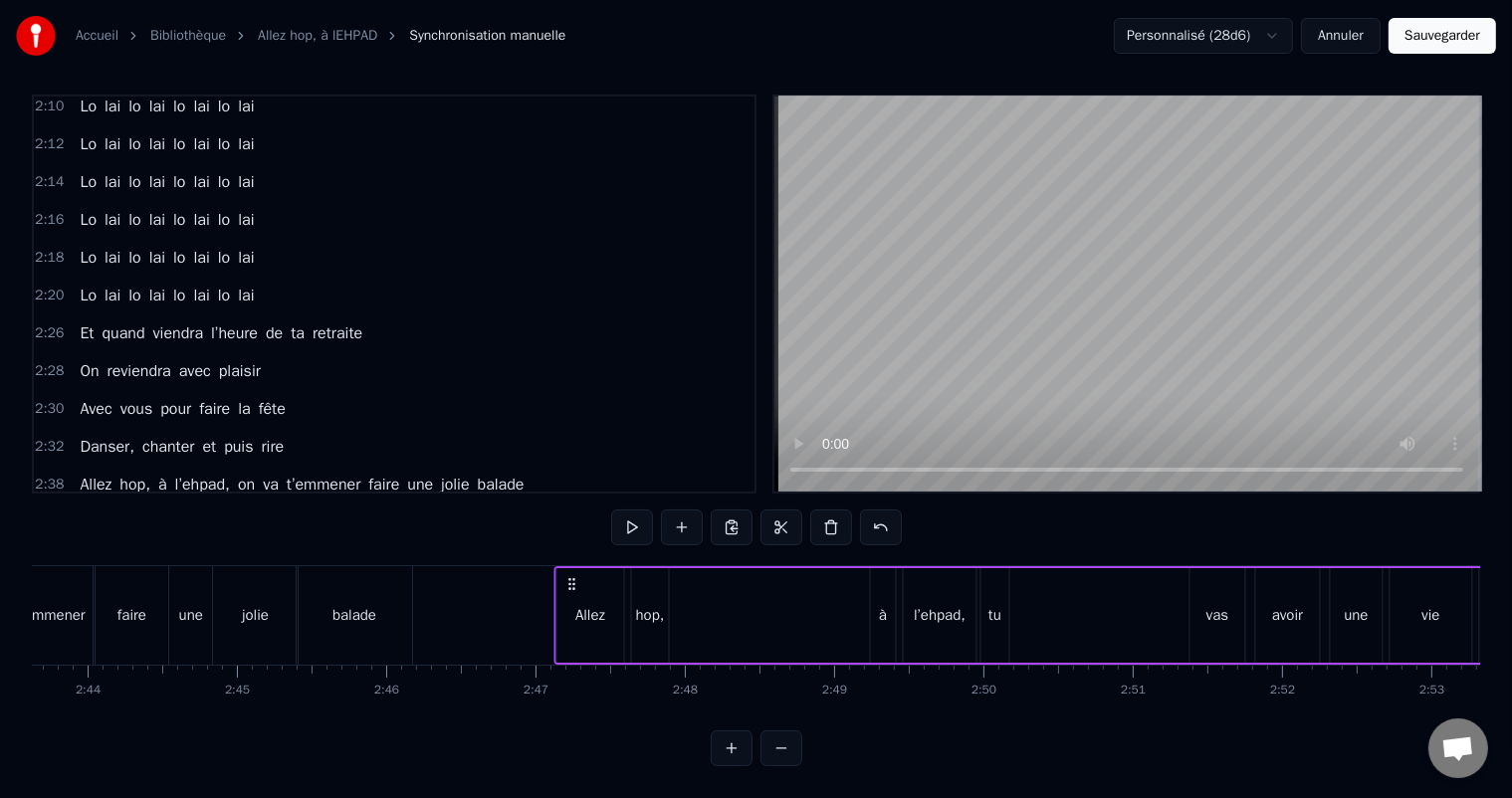 drag, startPoint x: 149, startPoint y: 562, endPoint x: 571, endPoint y: 596, distance: 423.36745 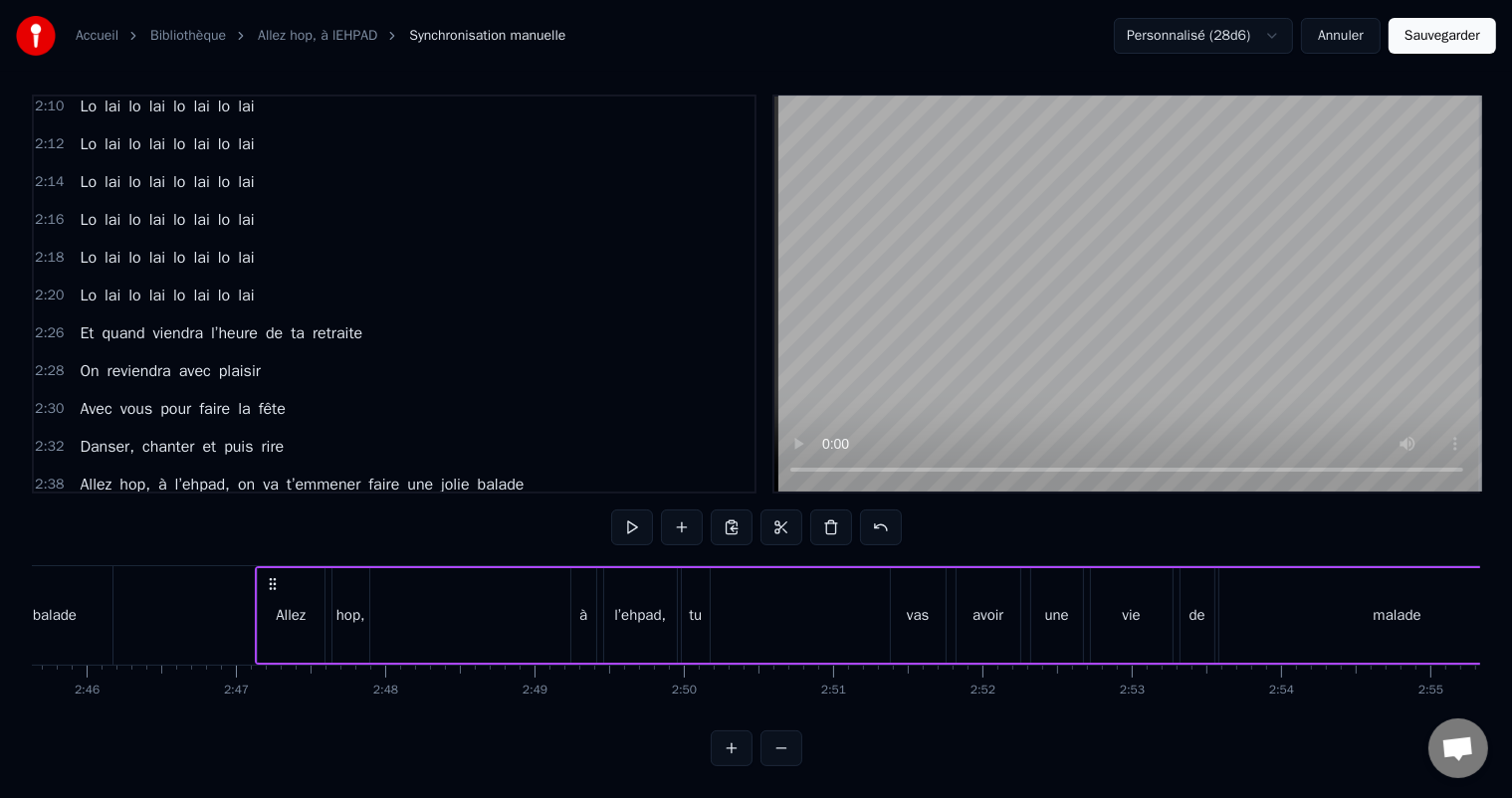 scroll, scrollTop: 0, scrollLeft: 24658, axis: horizontal 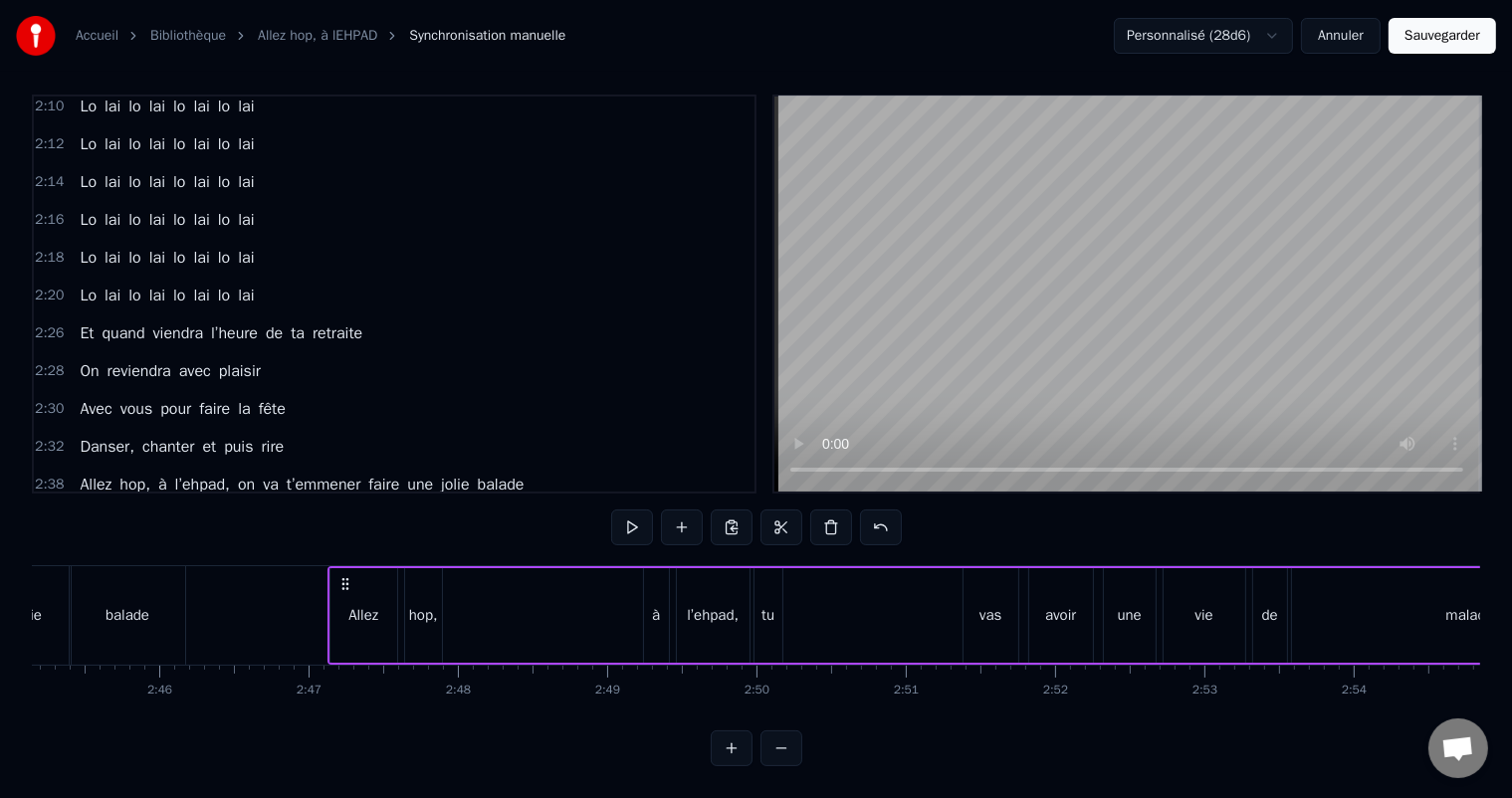 click on "tu" at bounding box center (767, 615) 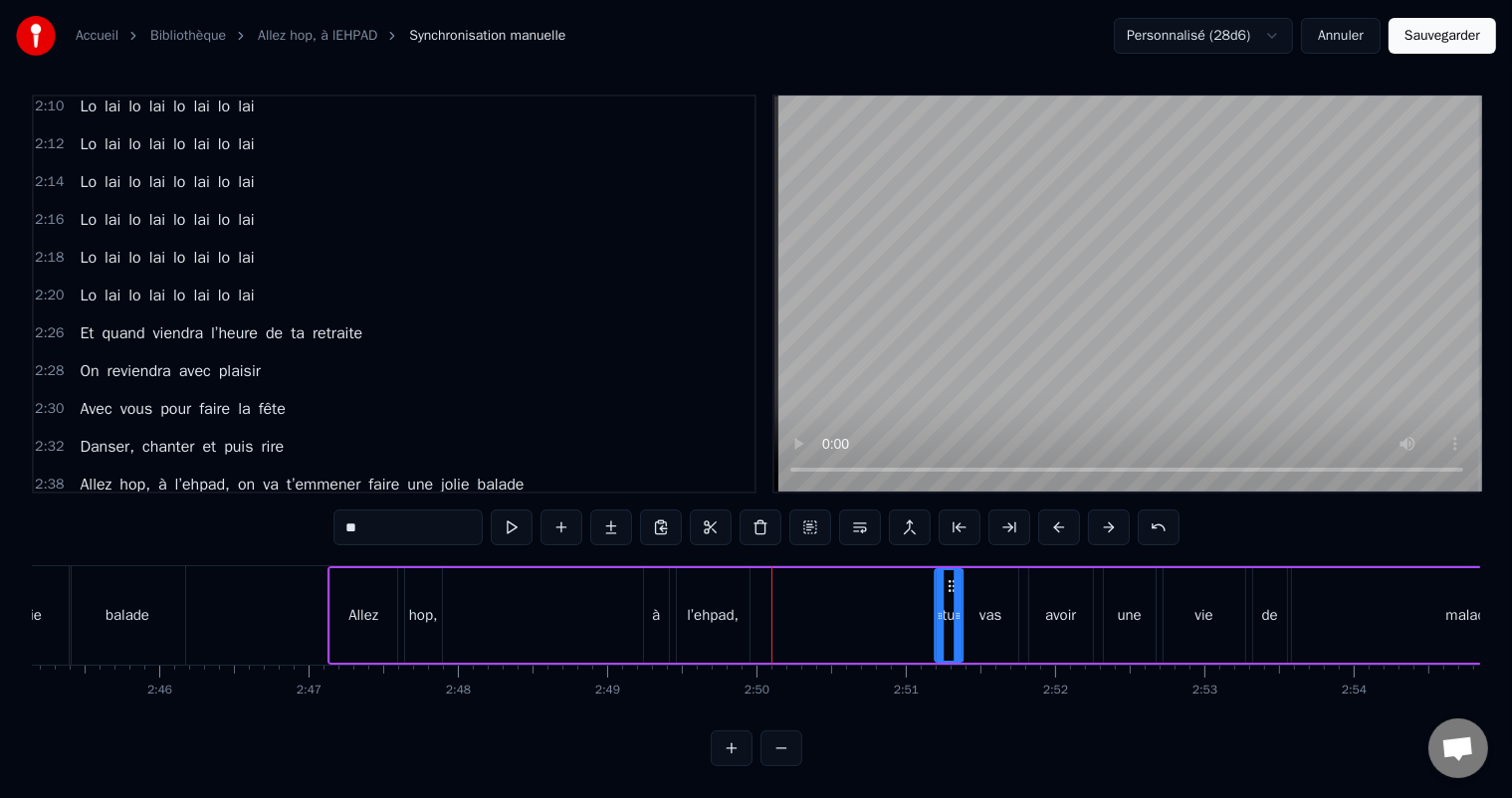 drag, startPoint x: 765, startPoint y: 569, endPoint x: 947, endPoint y: 576, distance: 182.13457 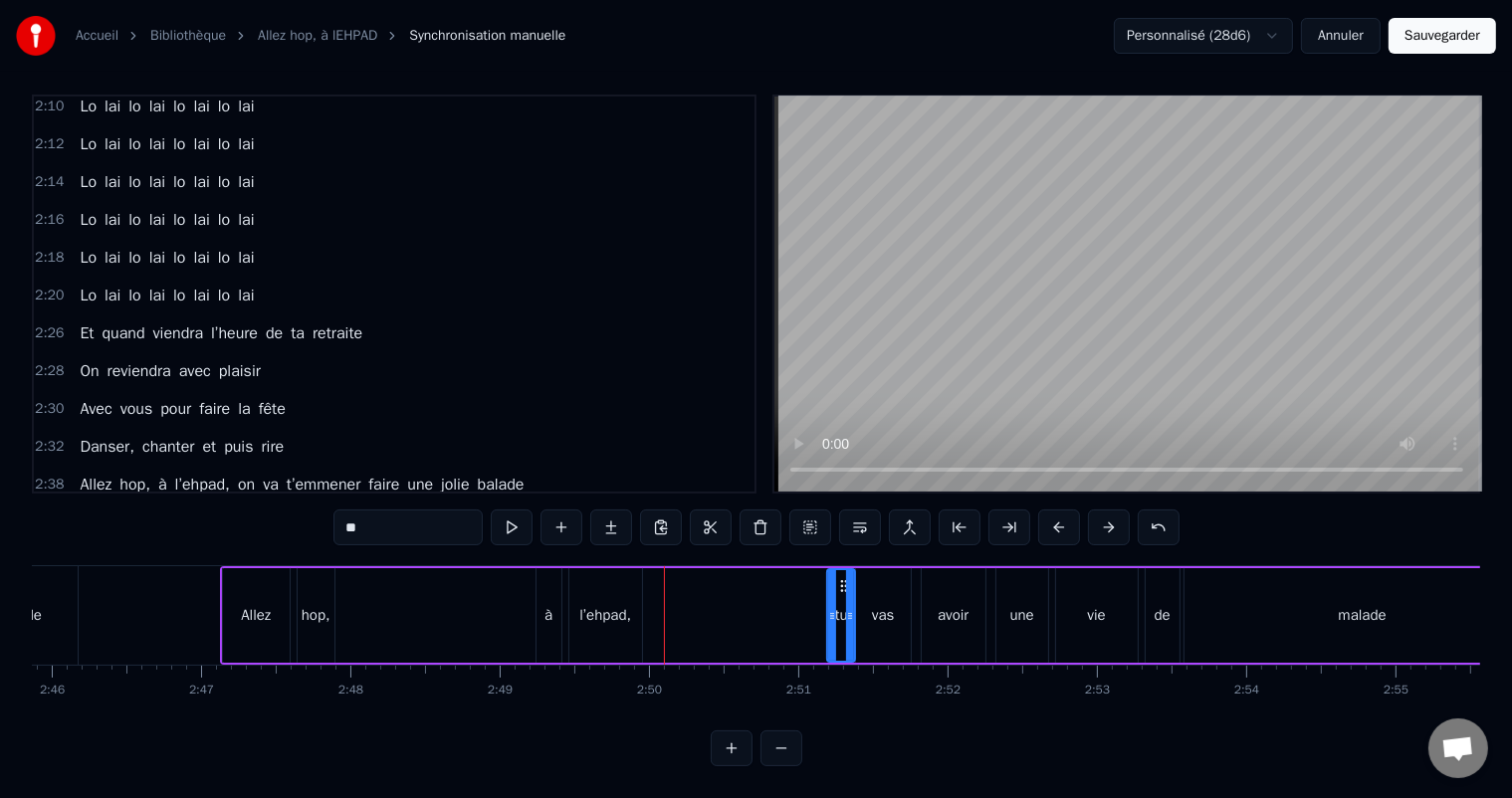 scroll, scrollTop: 0, scrollLeft: 24784, axis: horizontal 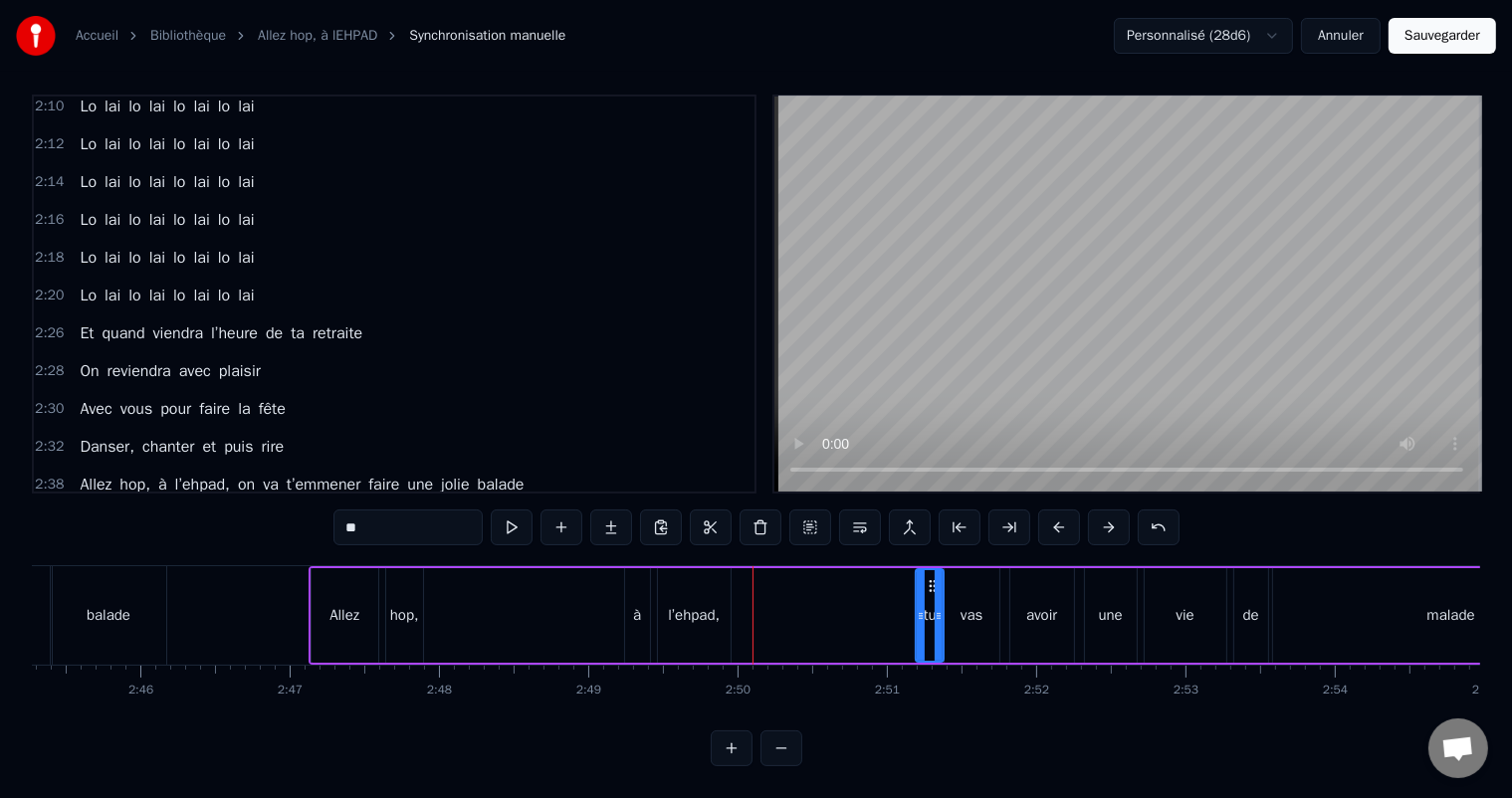 click on "à" at bounding box center (637, 615) 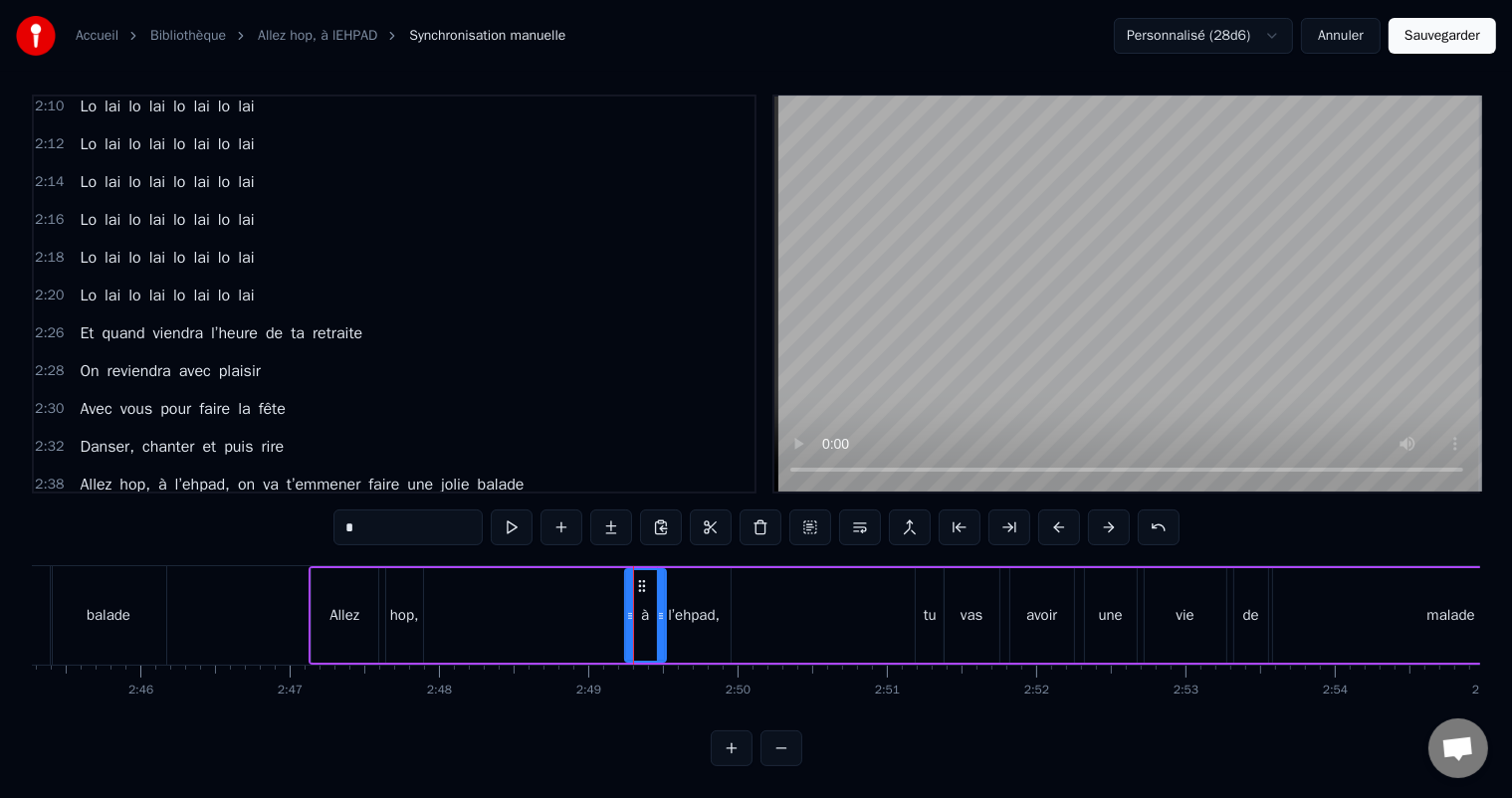 drag, startPoint x: 645, startPoint y: 594, endPoint x: 661, endPoint y: 596, distance: 16.124515 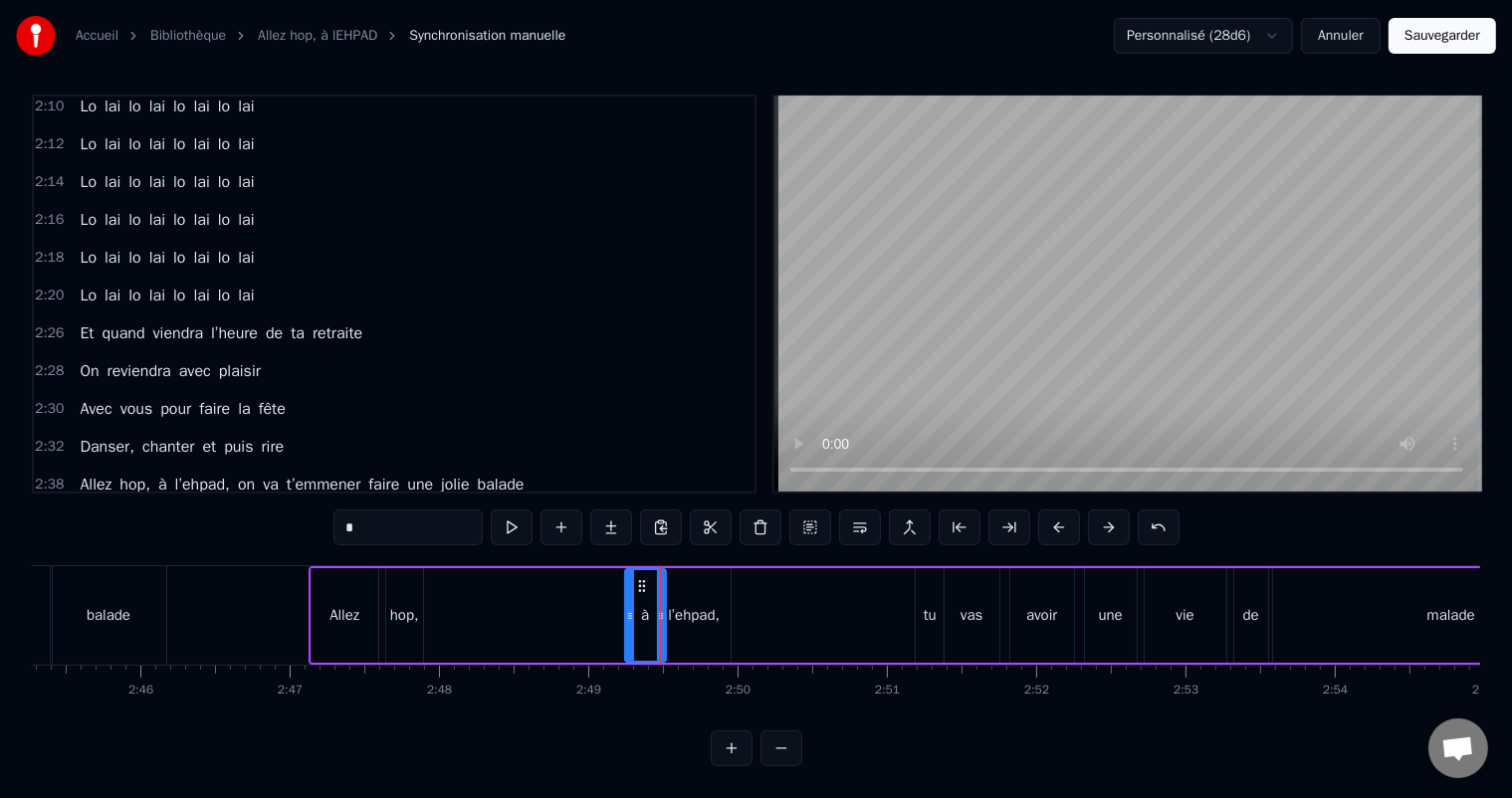 click on "Allez hop, à l’ehpad, tu vas avoir une vie de malade" at bounding box center [971, 615] 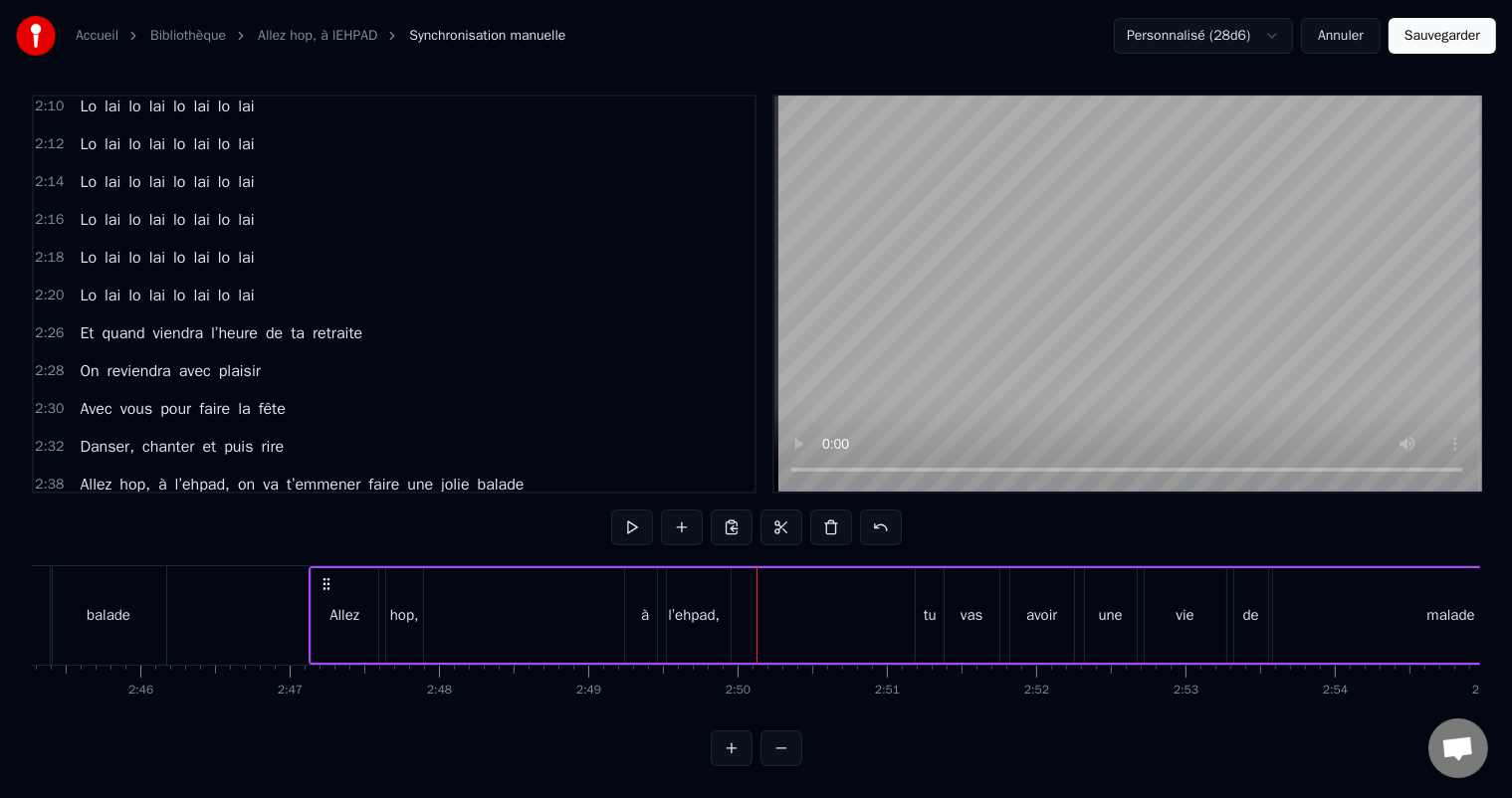 click on "l’ehpad," at bounding box center (694, 615) 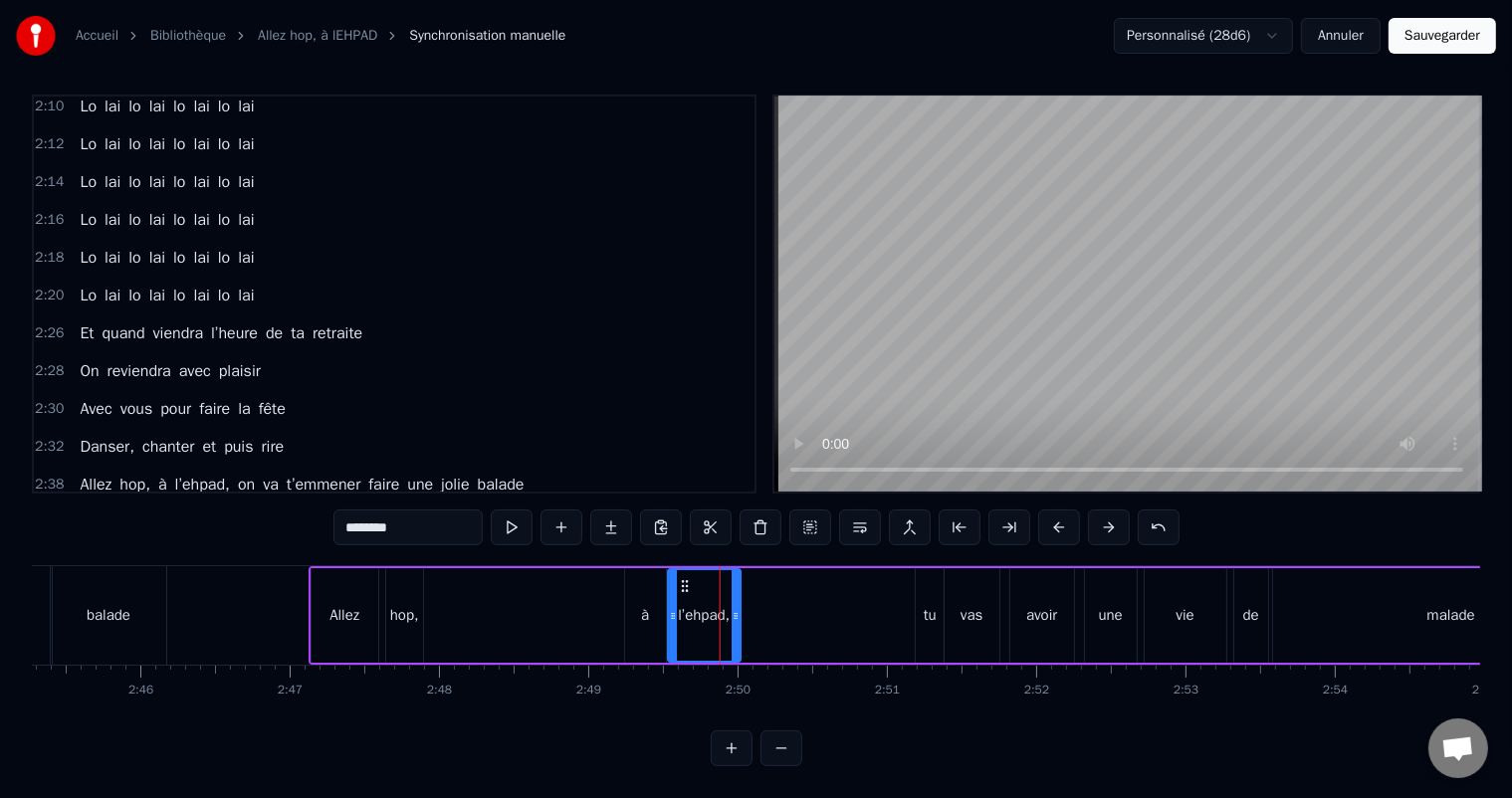 drag, startPoint x: 680, startPoint y: 566, endPoint x: 689, endPoint y: 573, distance: 11.401754 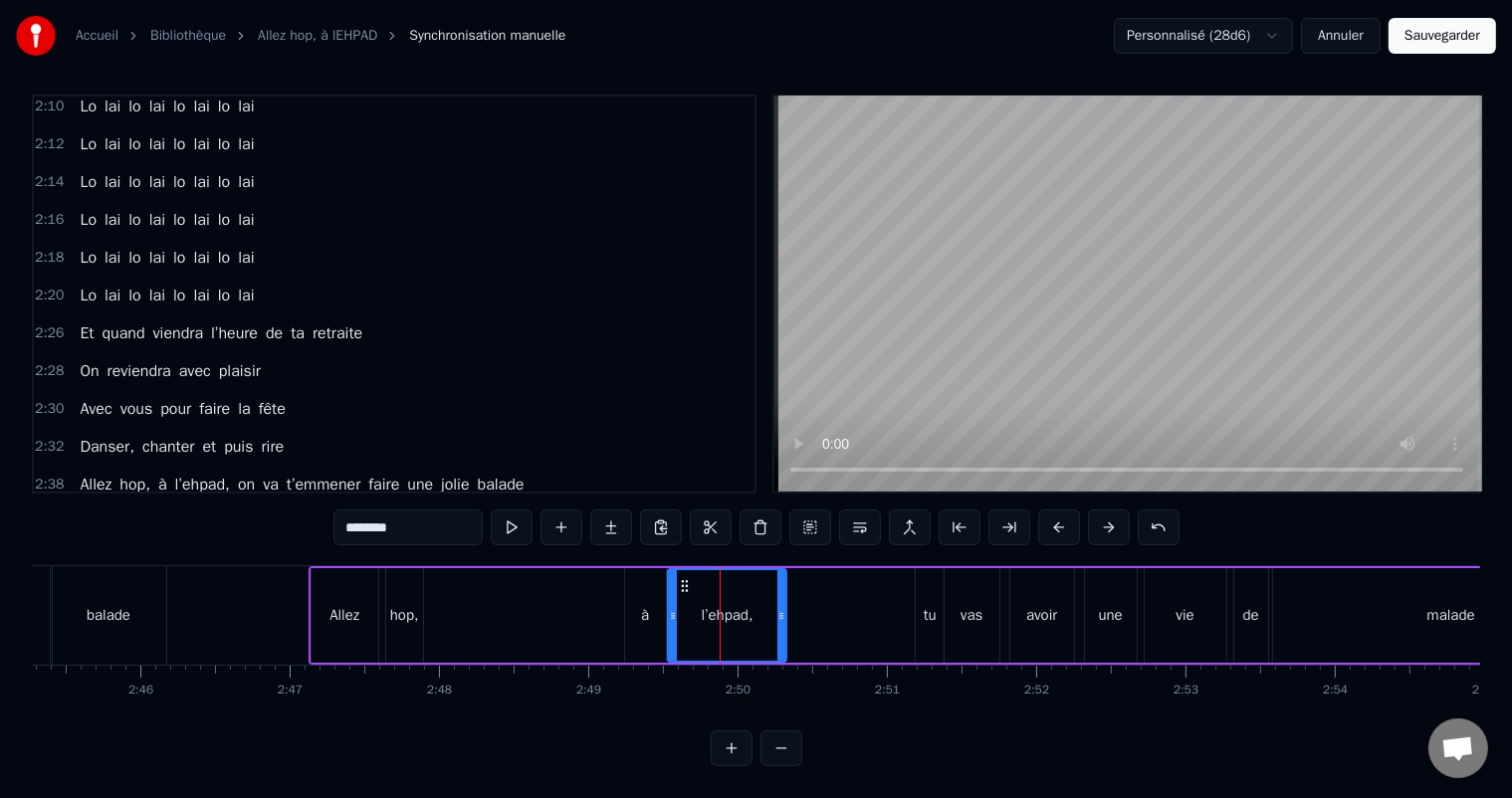 drag, startPoint x: 737, startPoint y: 589, endPoint x: 782, endPoint y: 591, distance: 45.044423 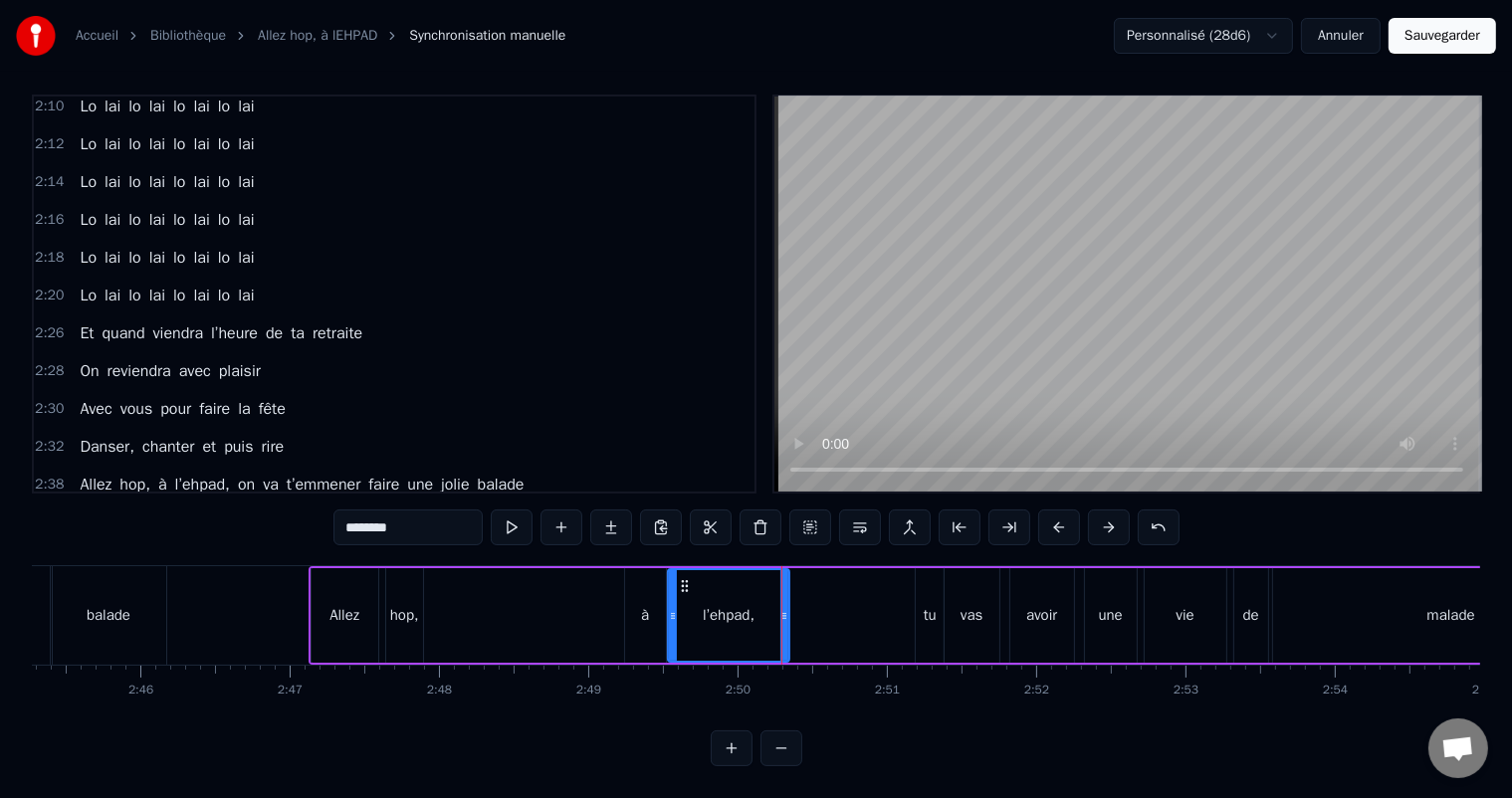 click at bounding box center [784, 615] 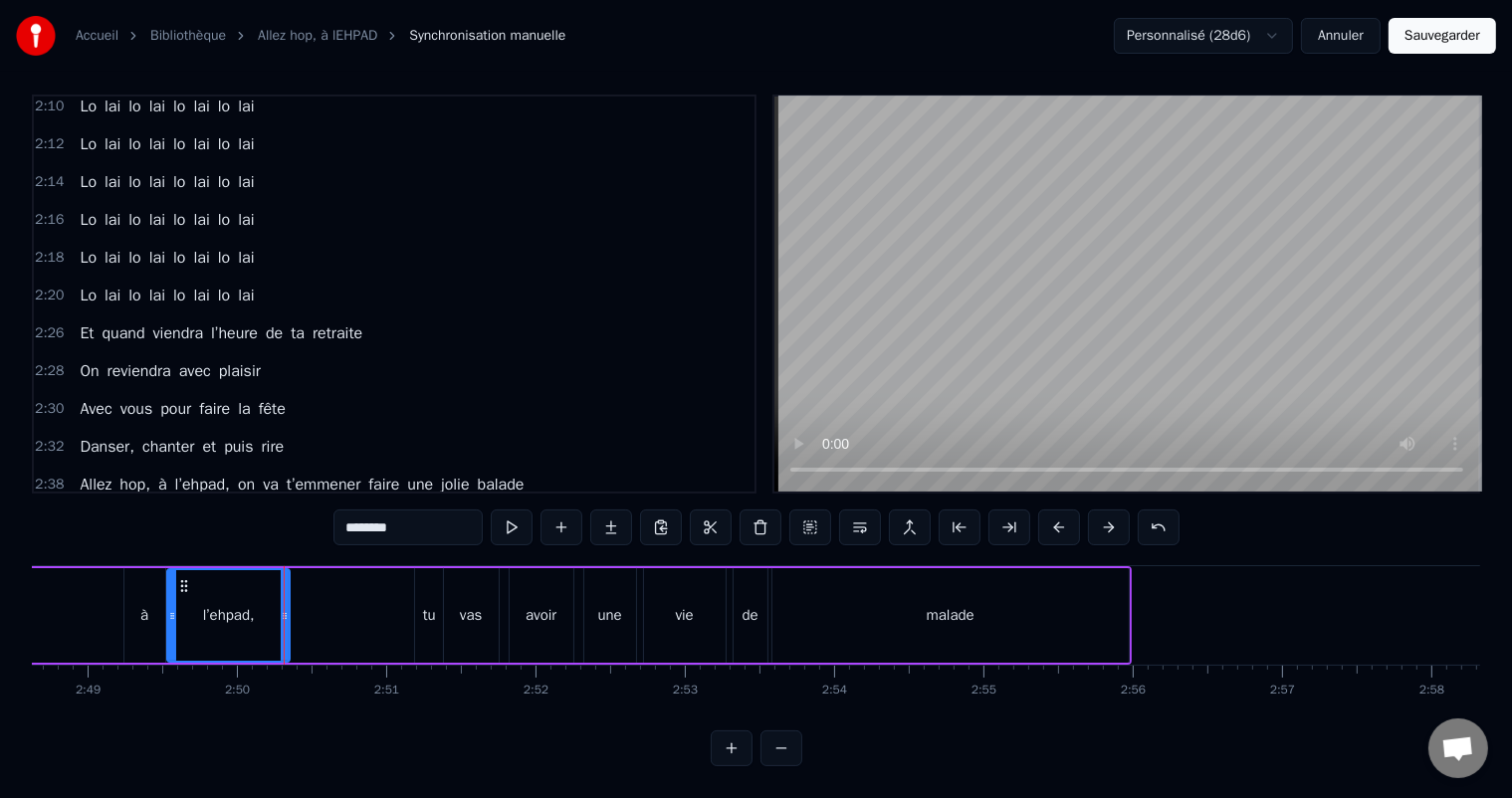 scroll, scrollTop: 0, scrollLeft: 25284, axis: horizontal 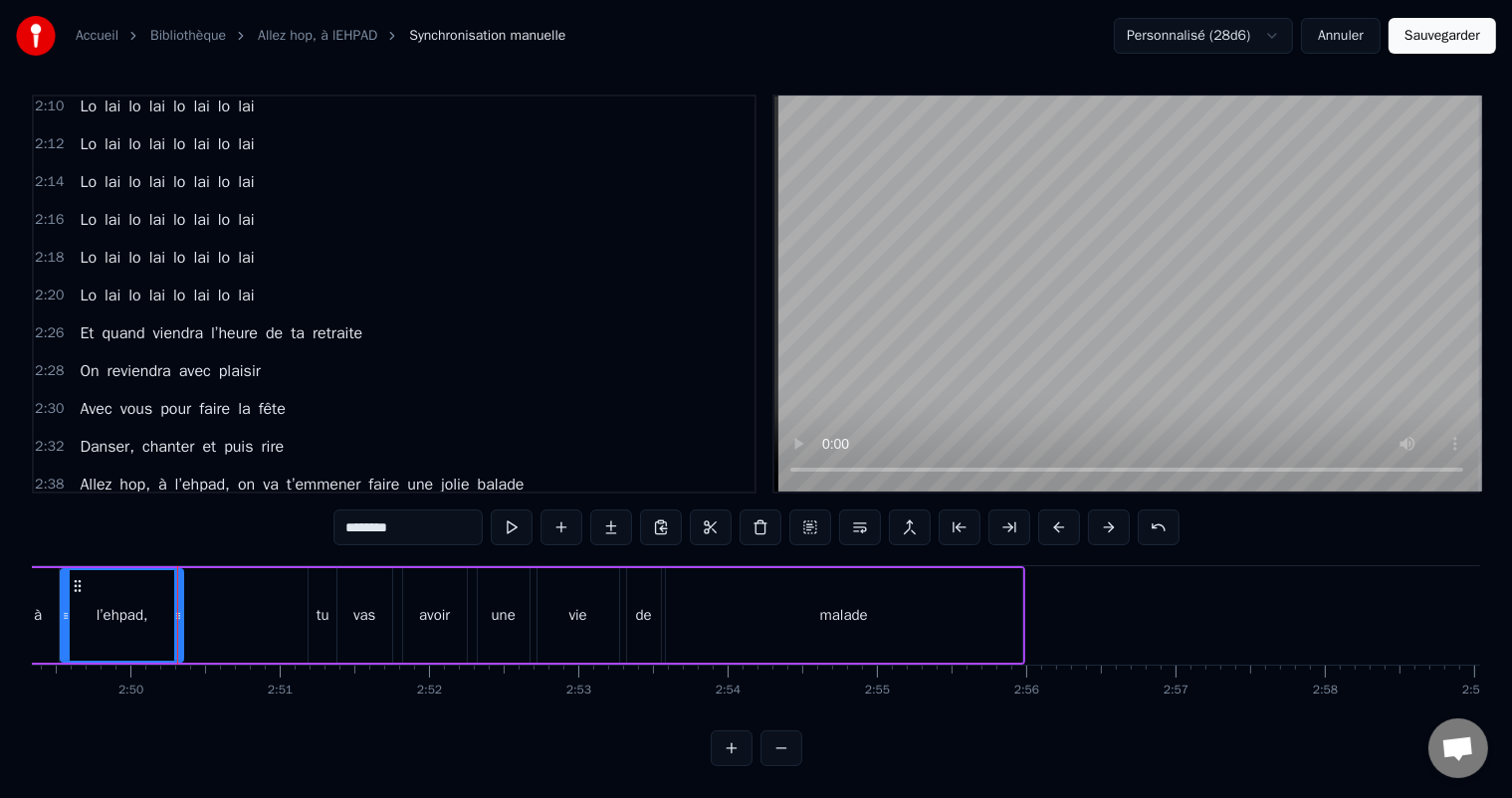 click on "malade" at bounding box center [844, 615] 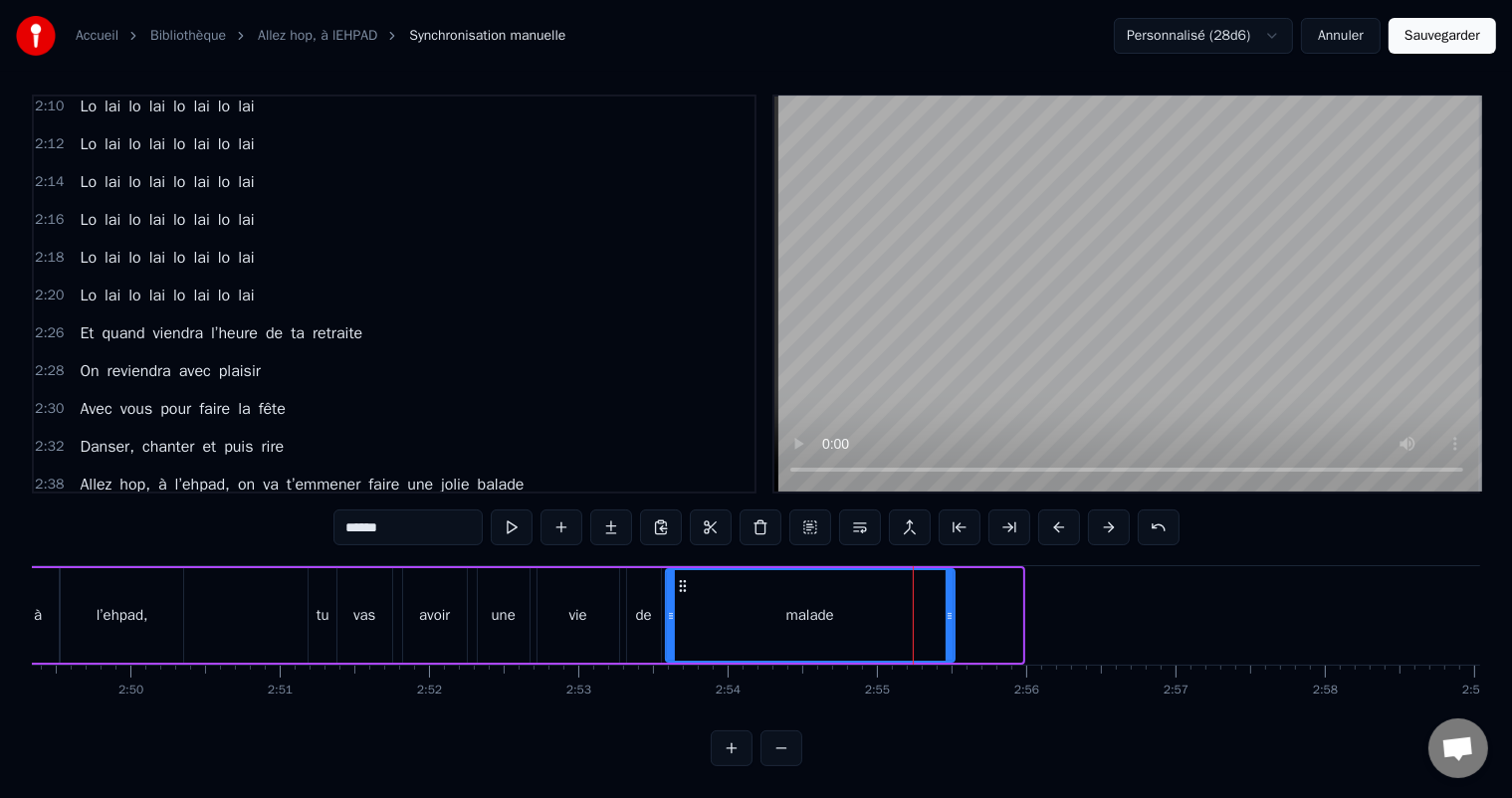 drag, startPoint x: 1018, startPoint y: 601, endPoint x: 951, endPoint y: 601, distance: 67 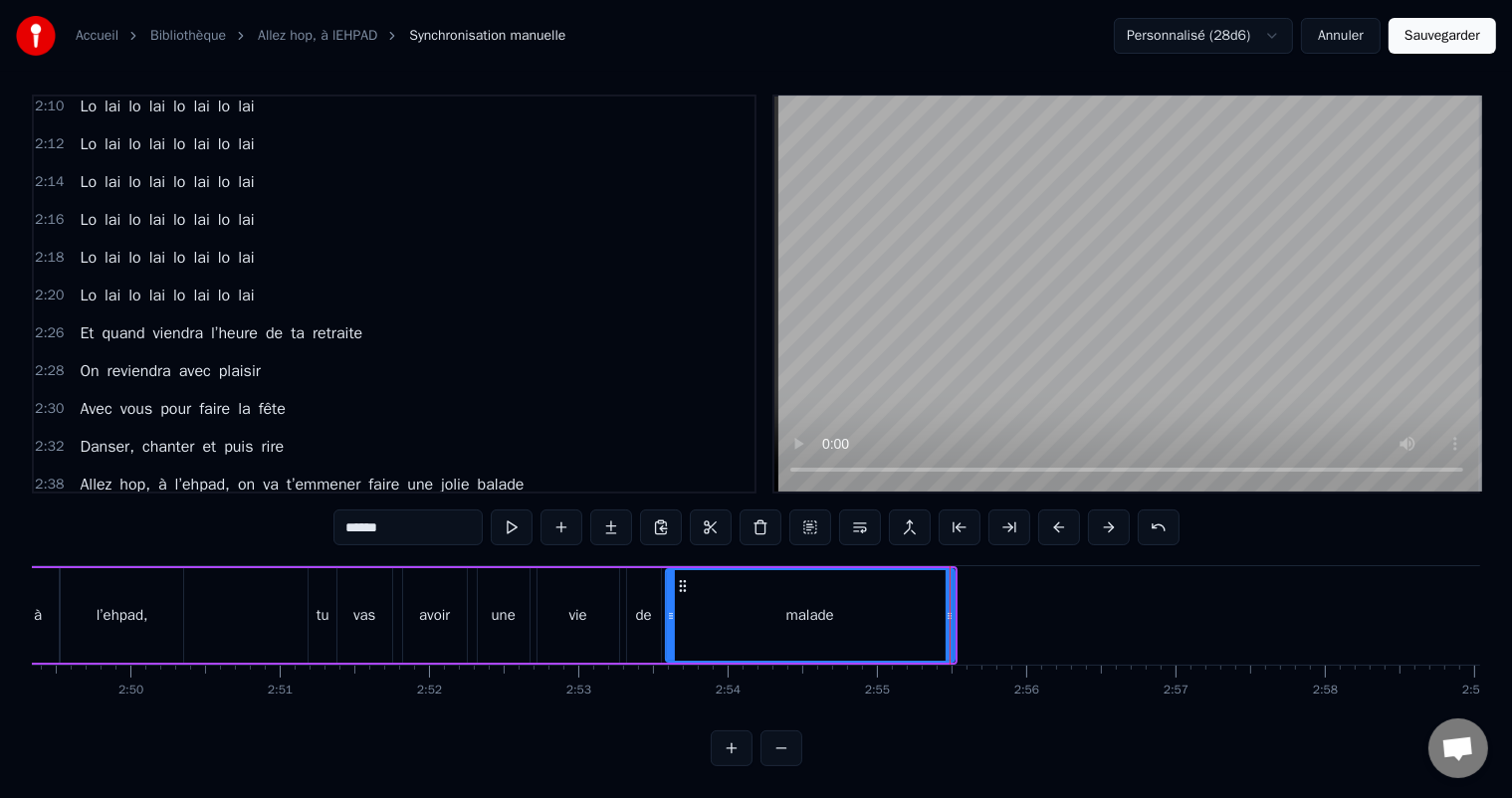 drag, startPoint x: 941, startPoint y: 598, endPoint x: 883, endPoint y: 596, distance: 58.034473 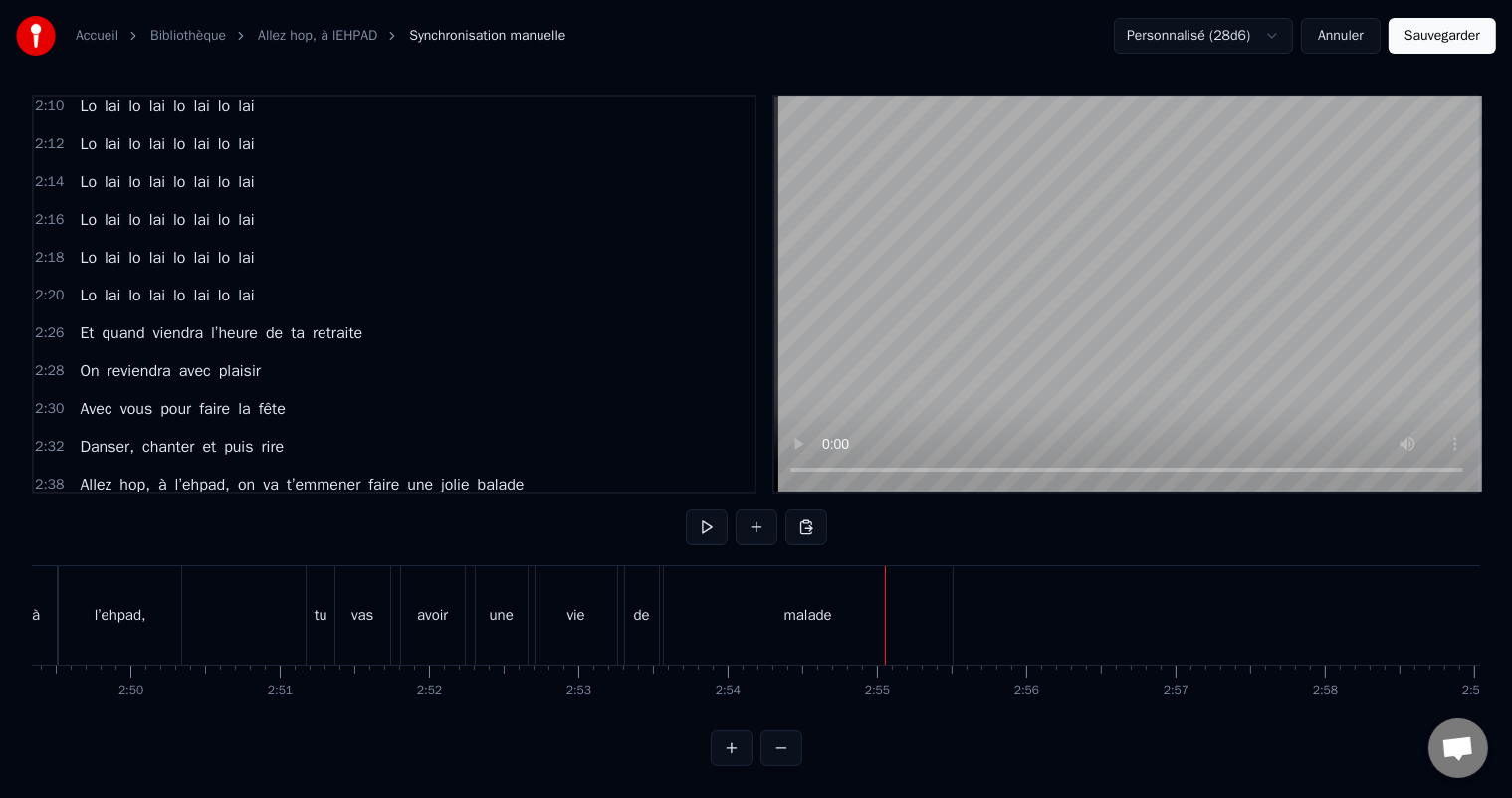 click on "malade" at bounding box center (808, 615) 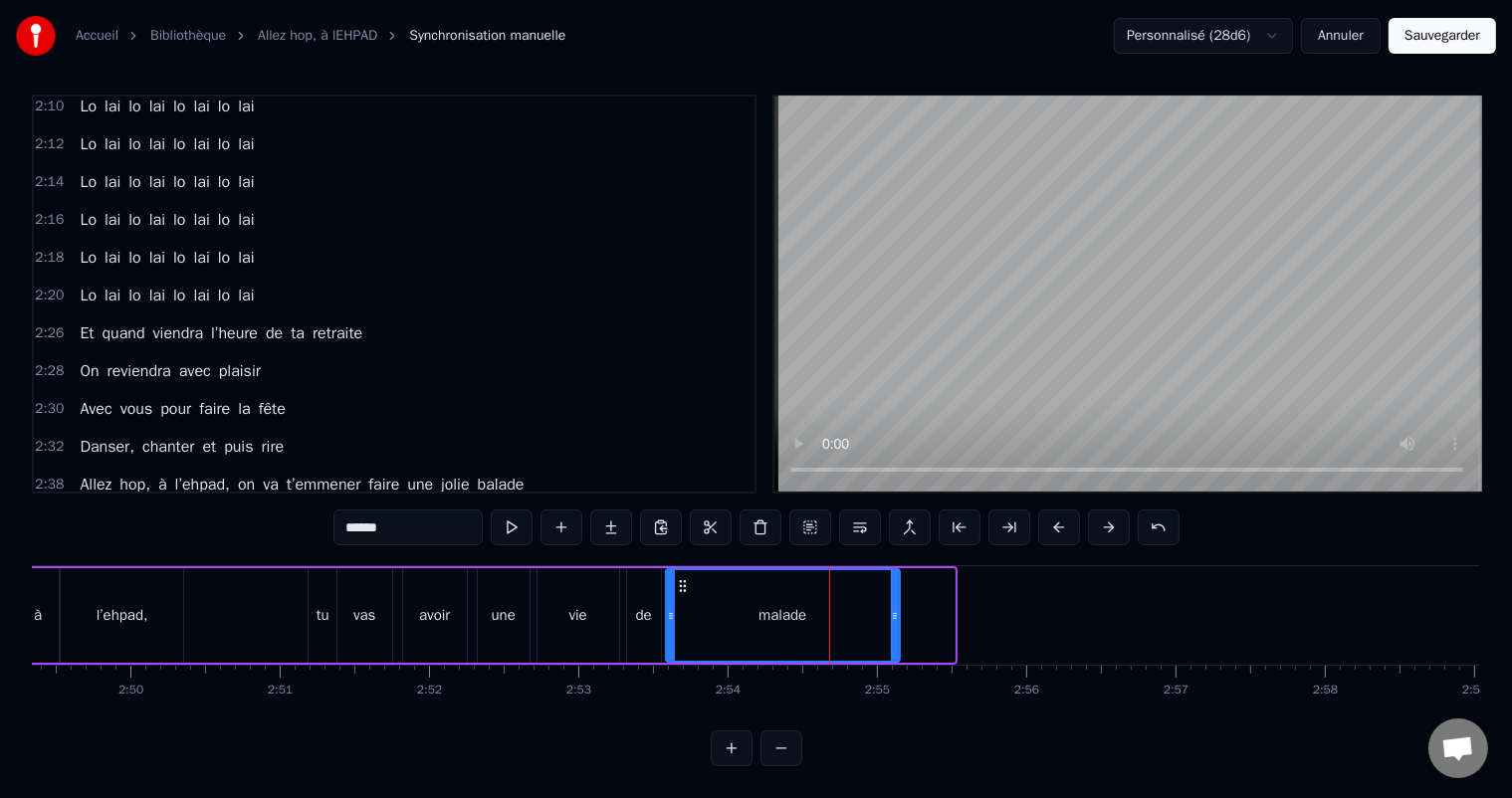drag, startPoint x: 948, startPoint y: 597, endPoint x: 893, endPoint y: 595, distance: 55.03635 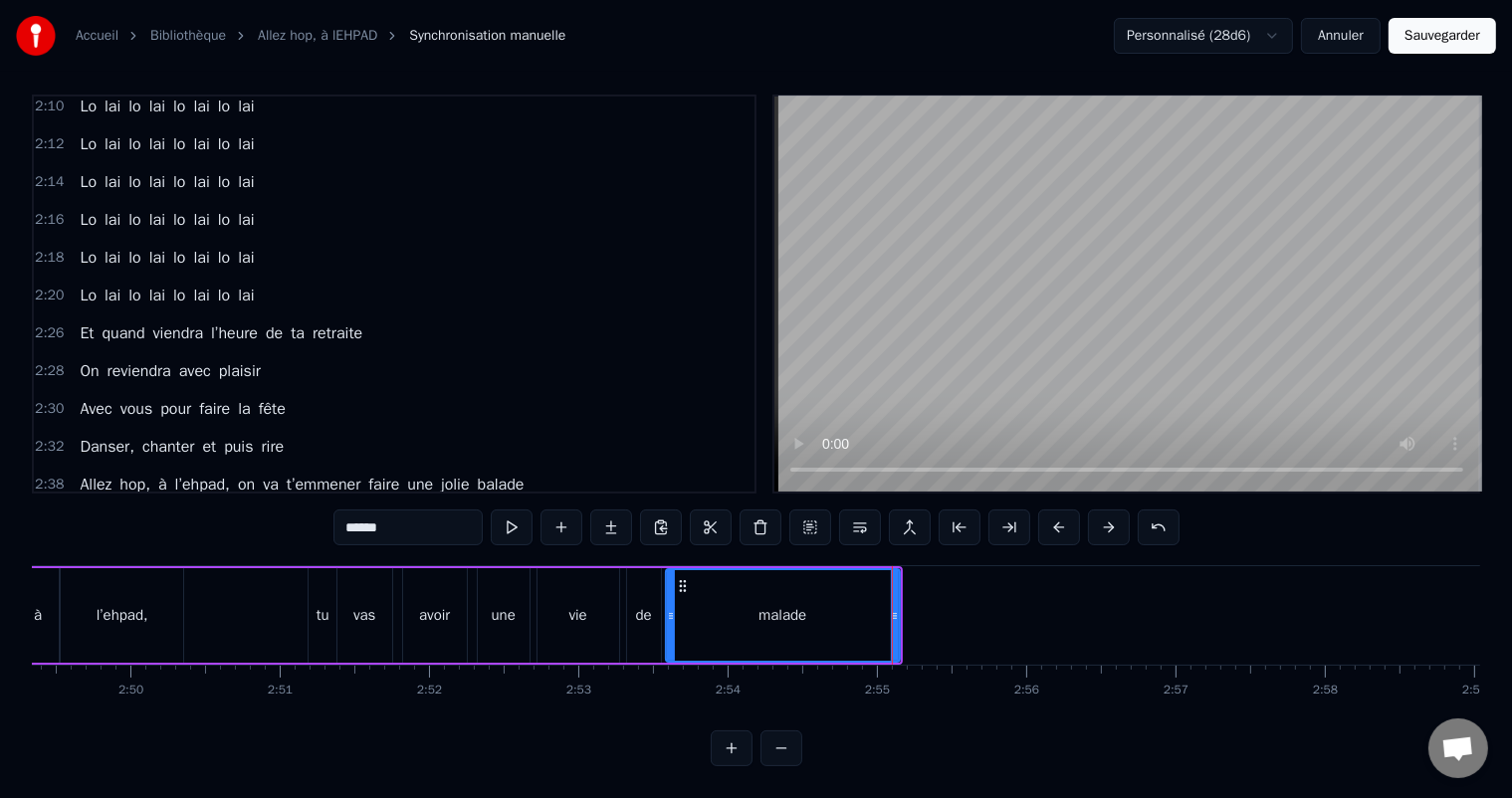 click on "tu" at bounding box center [323, 615] 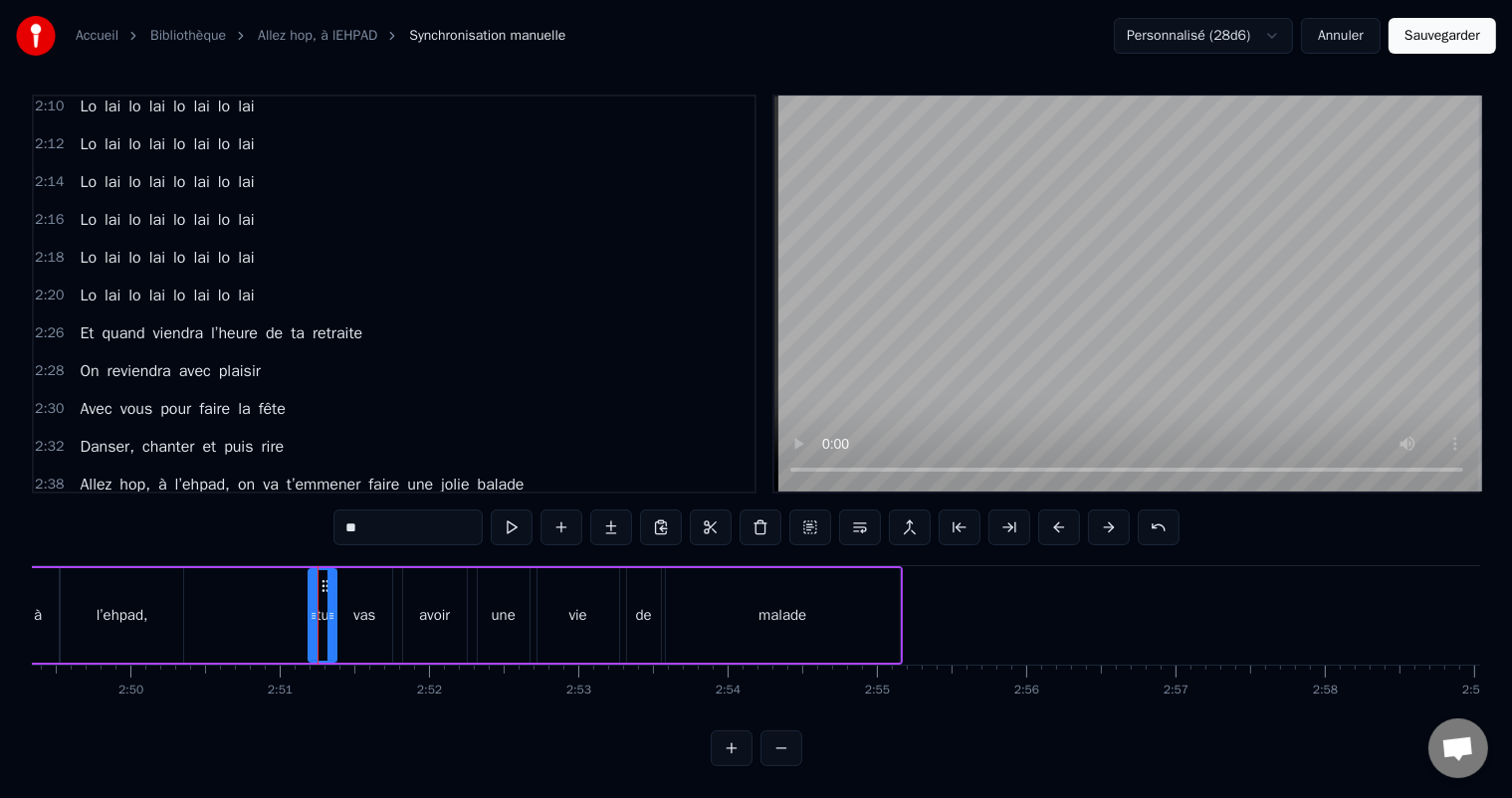 click on "de" at bounding box center [644, 615] 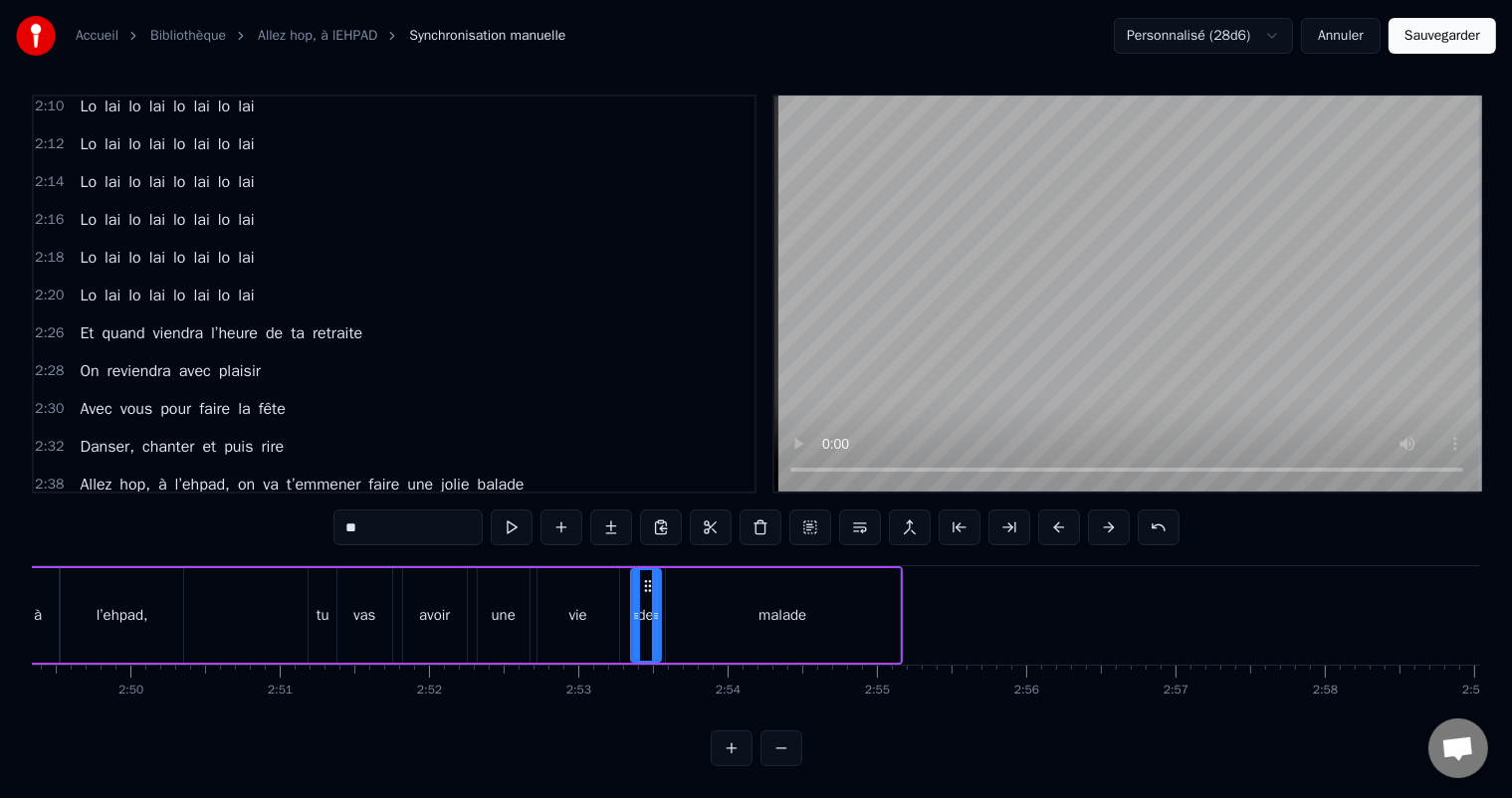 click 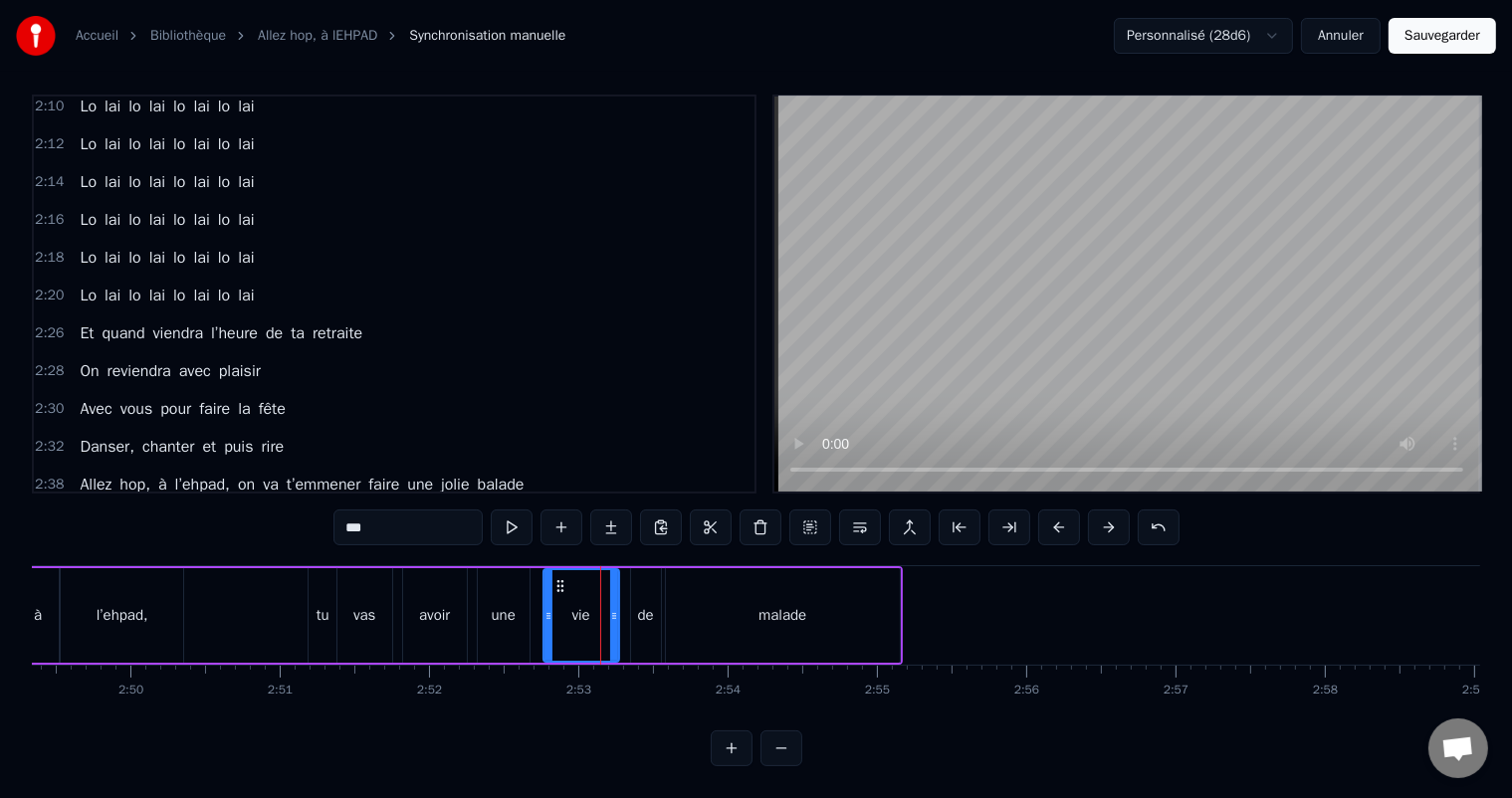 click 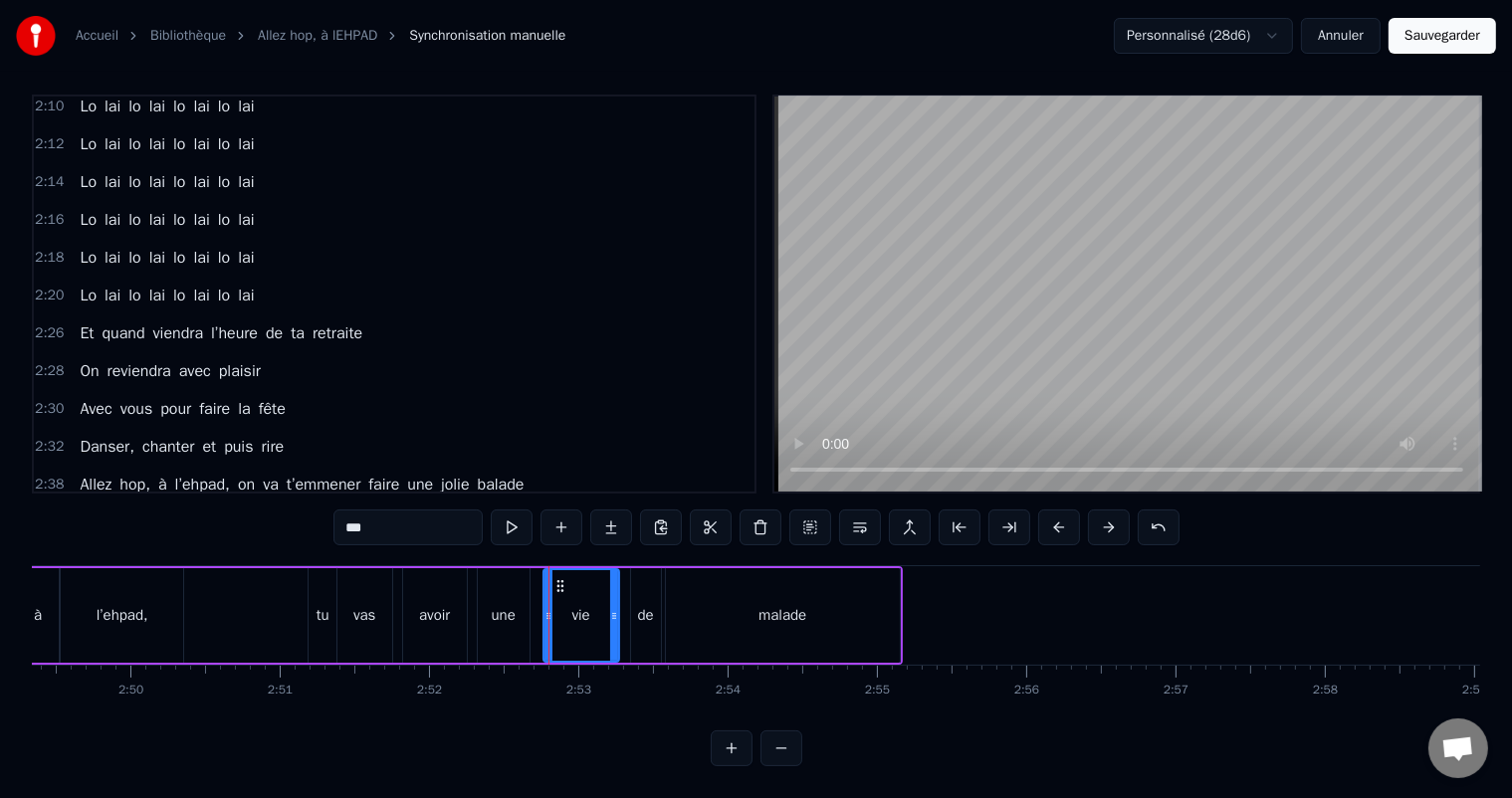 click on "une" at bounding box center [504, 615] 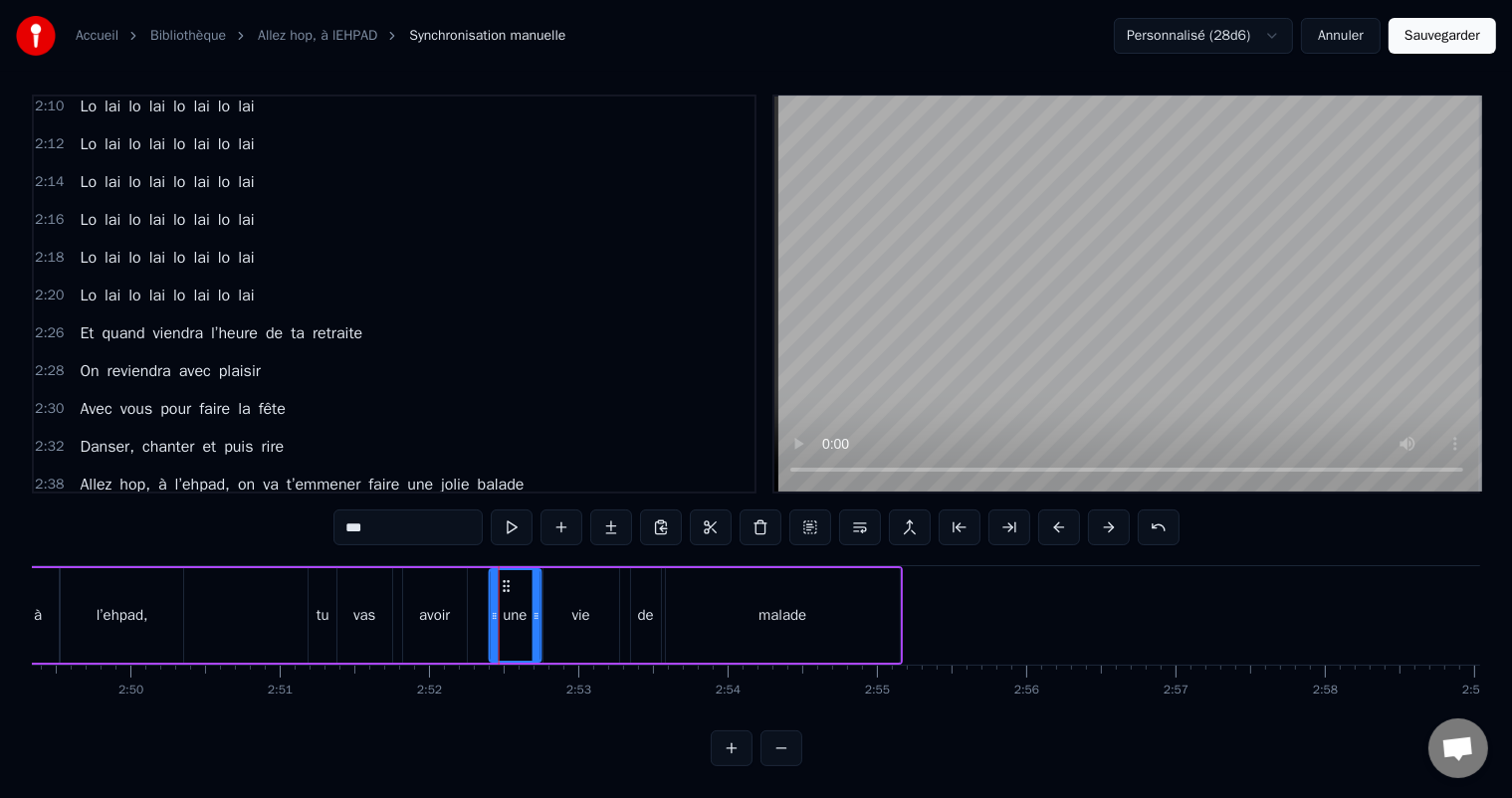 drag, startPoint x: 492, startPoint y: 569, endPoint x: 504, endPoint y: 566, distance: 12.369317 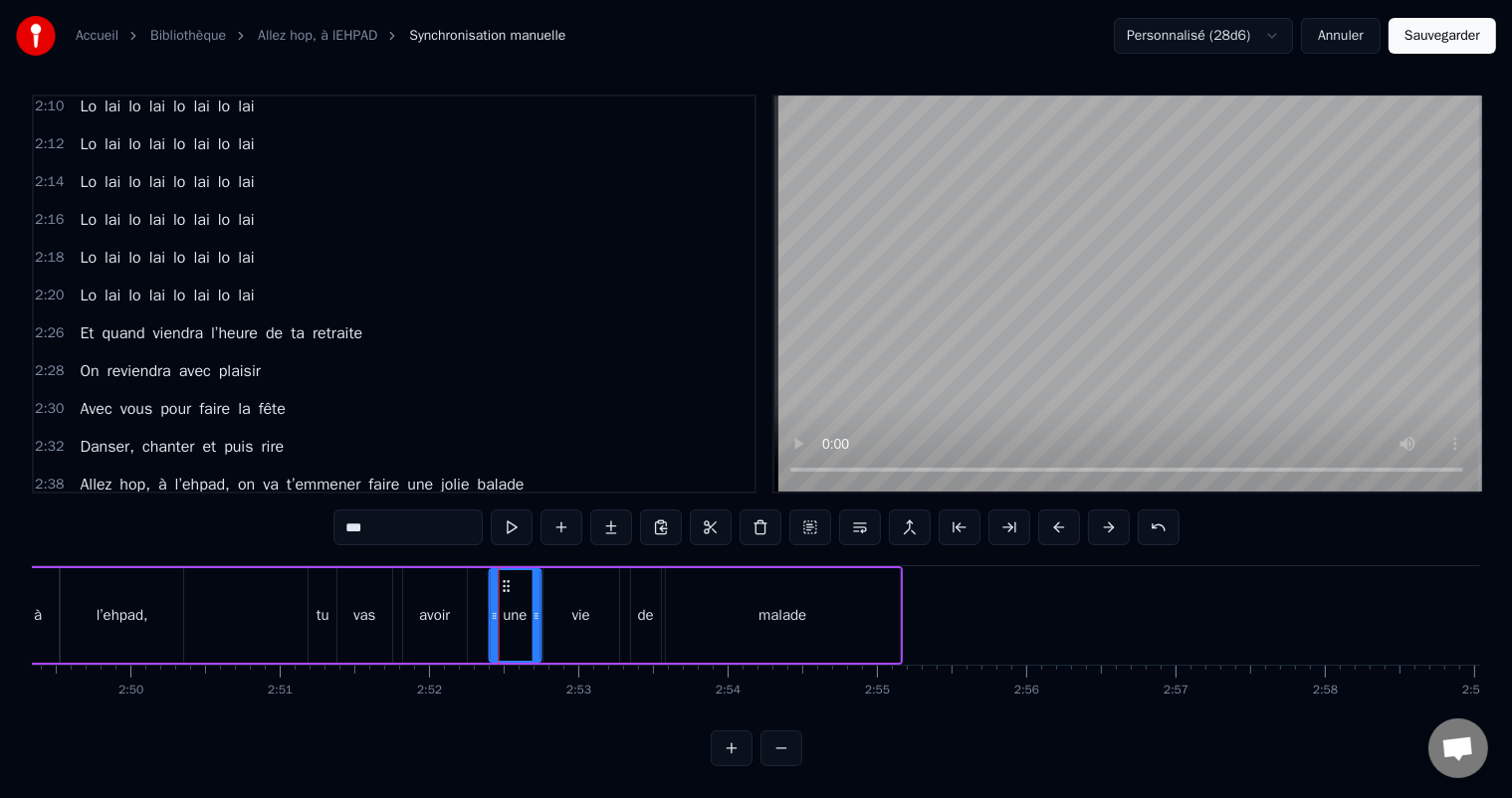 click 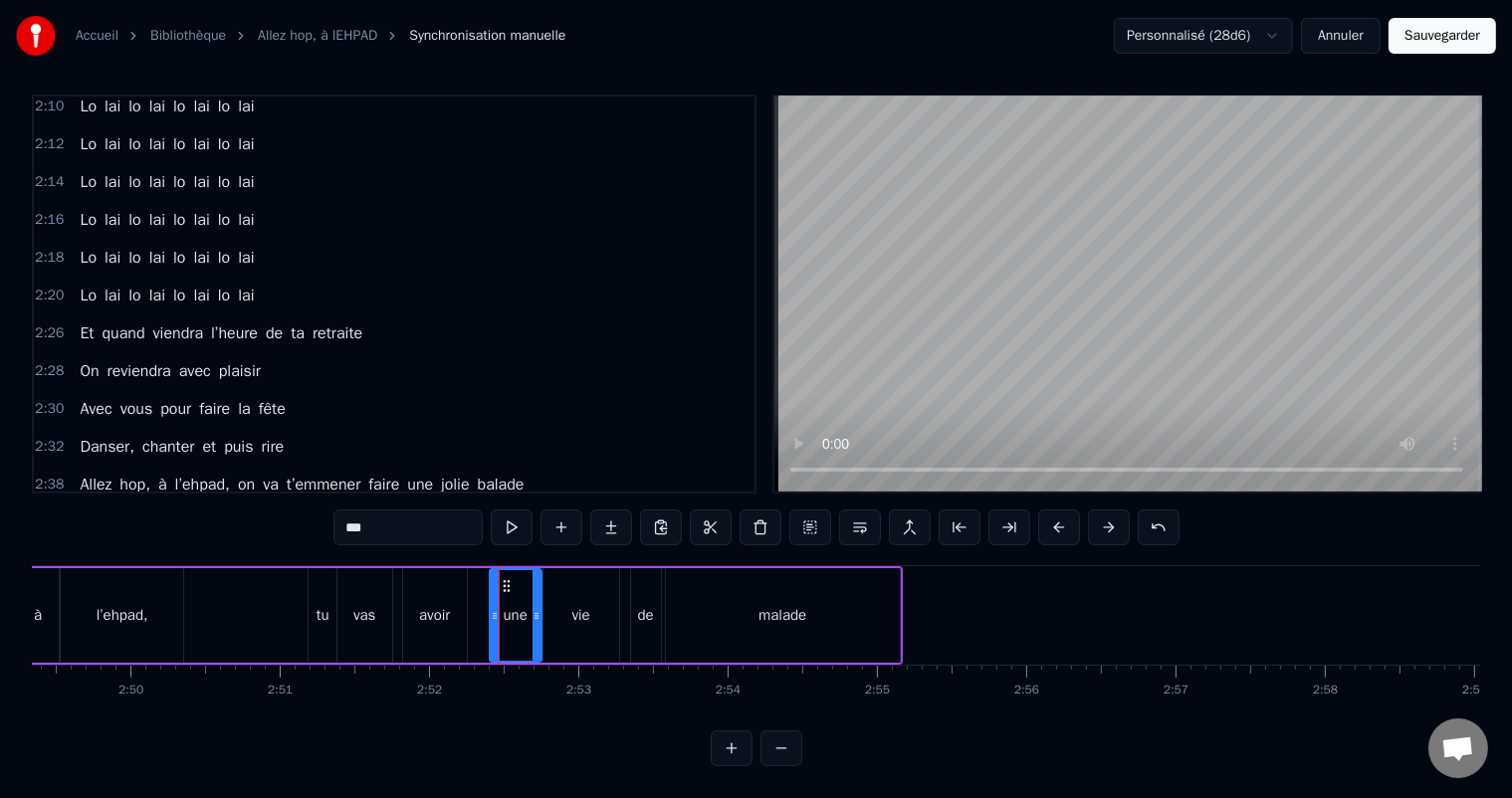 click on "avoir" at bounding box center (435, 615) 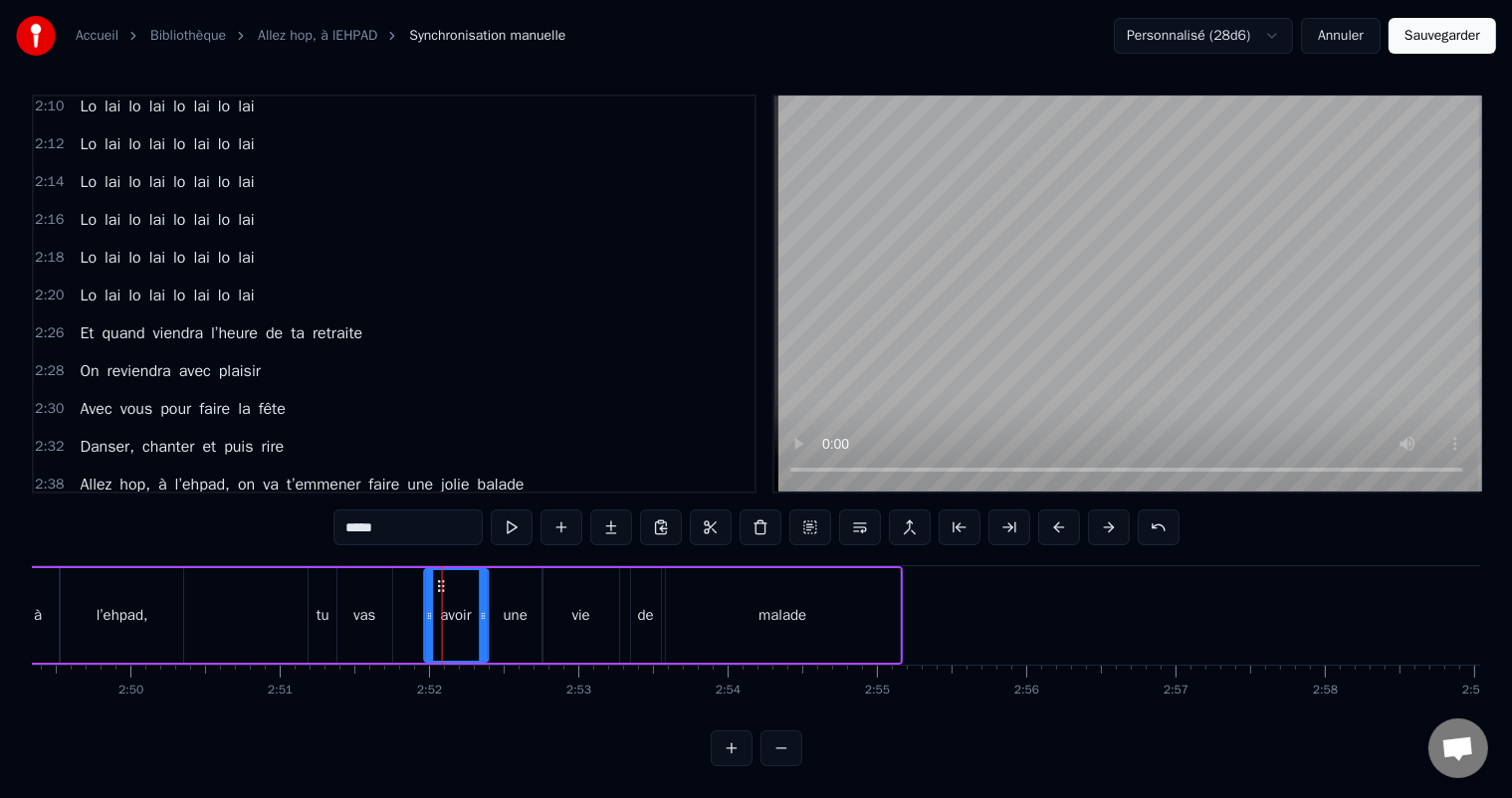 drag, startPoint x: 426, startPoint y: 562, endPoint x: 440, endPoint y: 568, distance: 15.231546 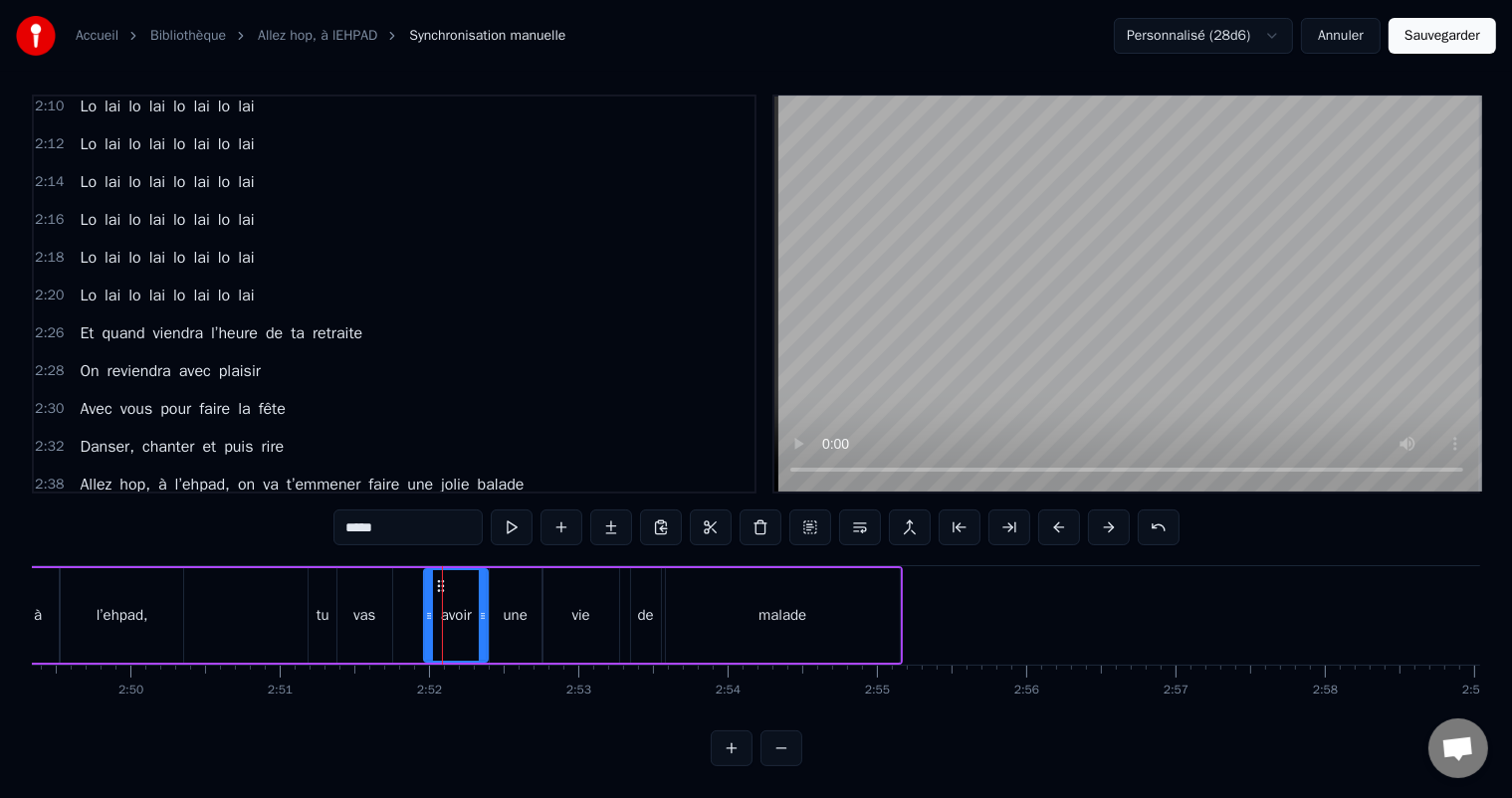 click on "vas" at bounding box center [364, 615] 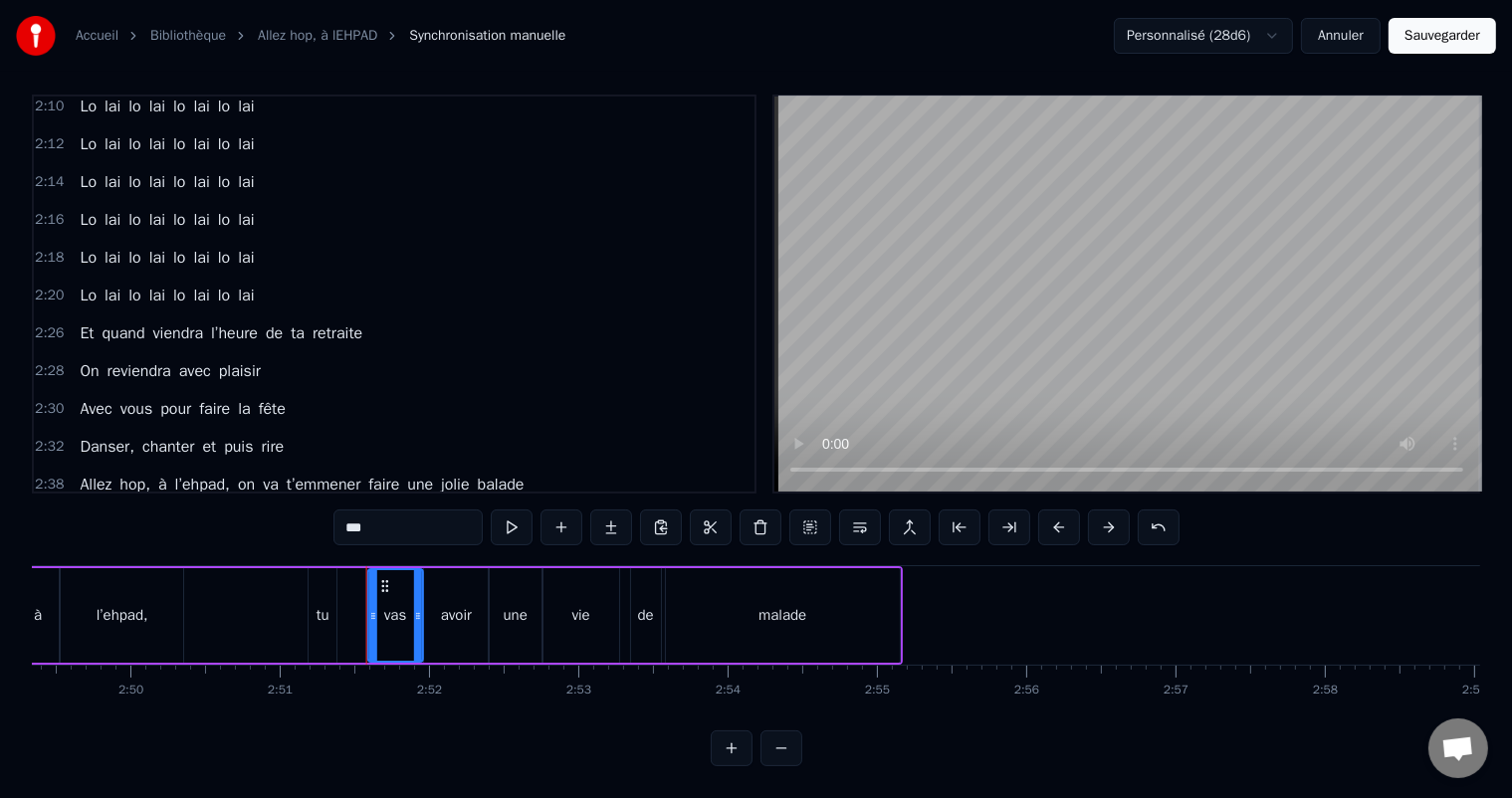 drag, startPoint x: 352, startPoint y: 564, endPoint x: 383, endPoint y: 567, distance: 31.144823 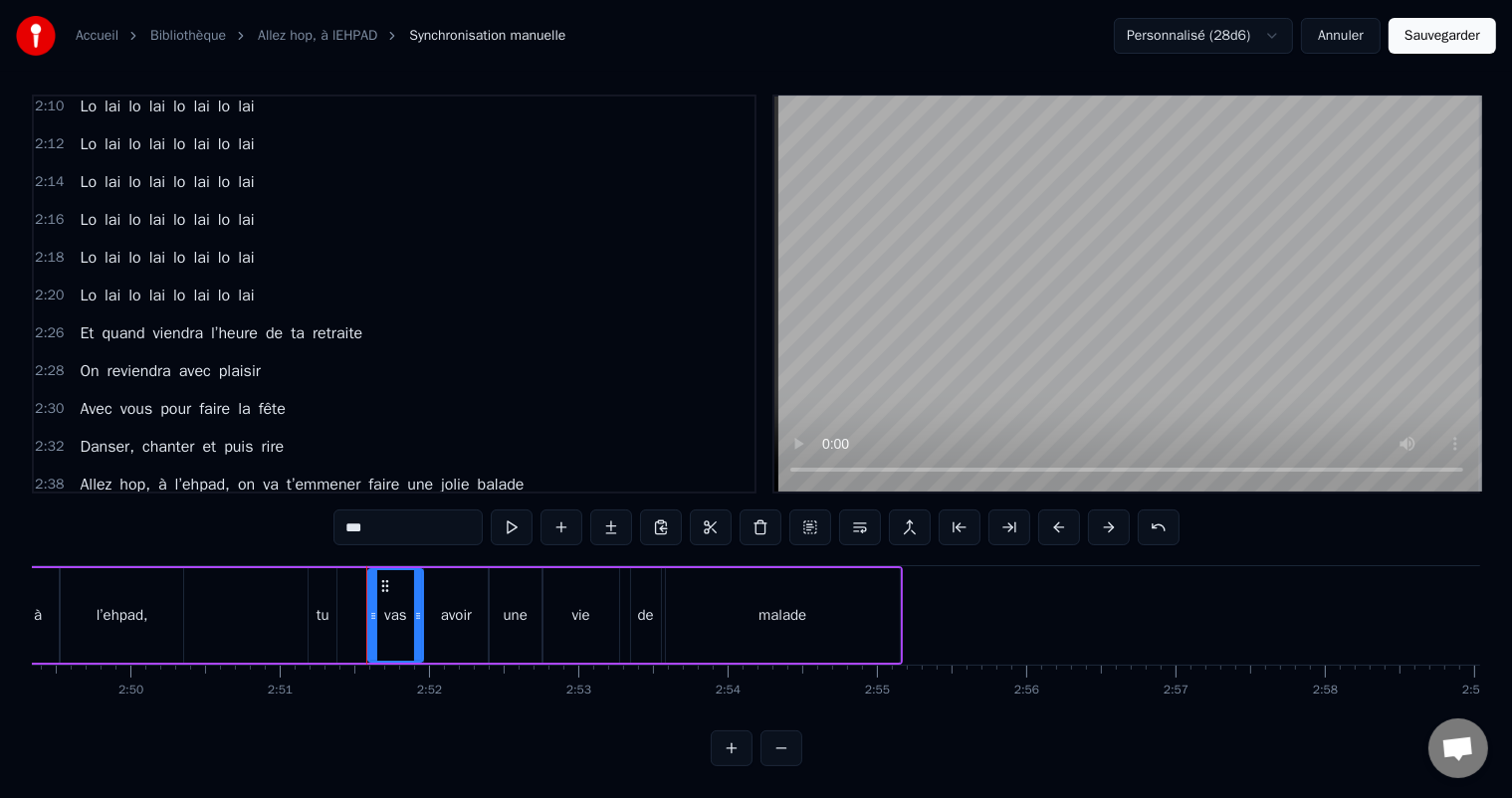 click on "tu" at bounding box center (323, 615) 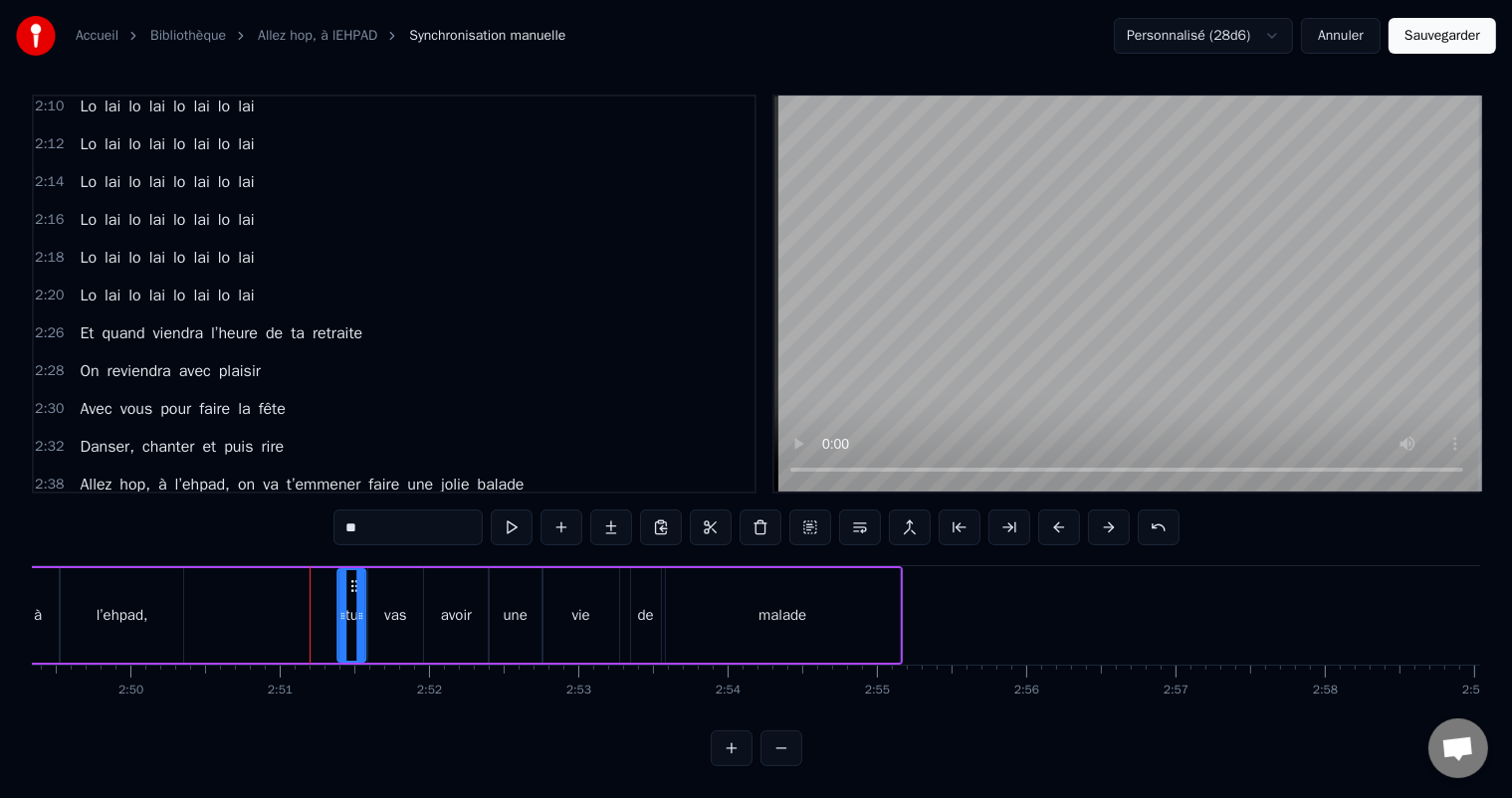 drag, startPoint x: 330, startPoint y: 564, endPoint x: 352, endPoint y: 565, distance: 22.022716 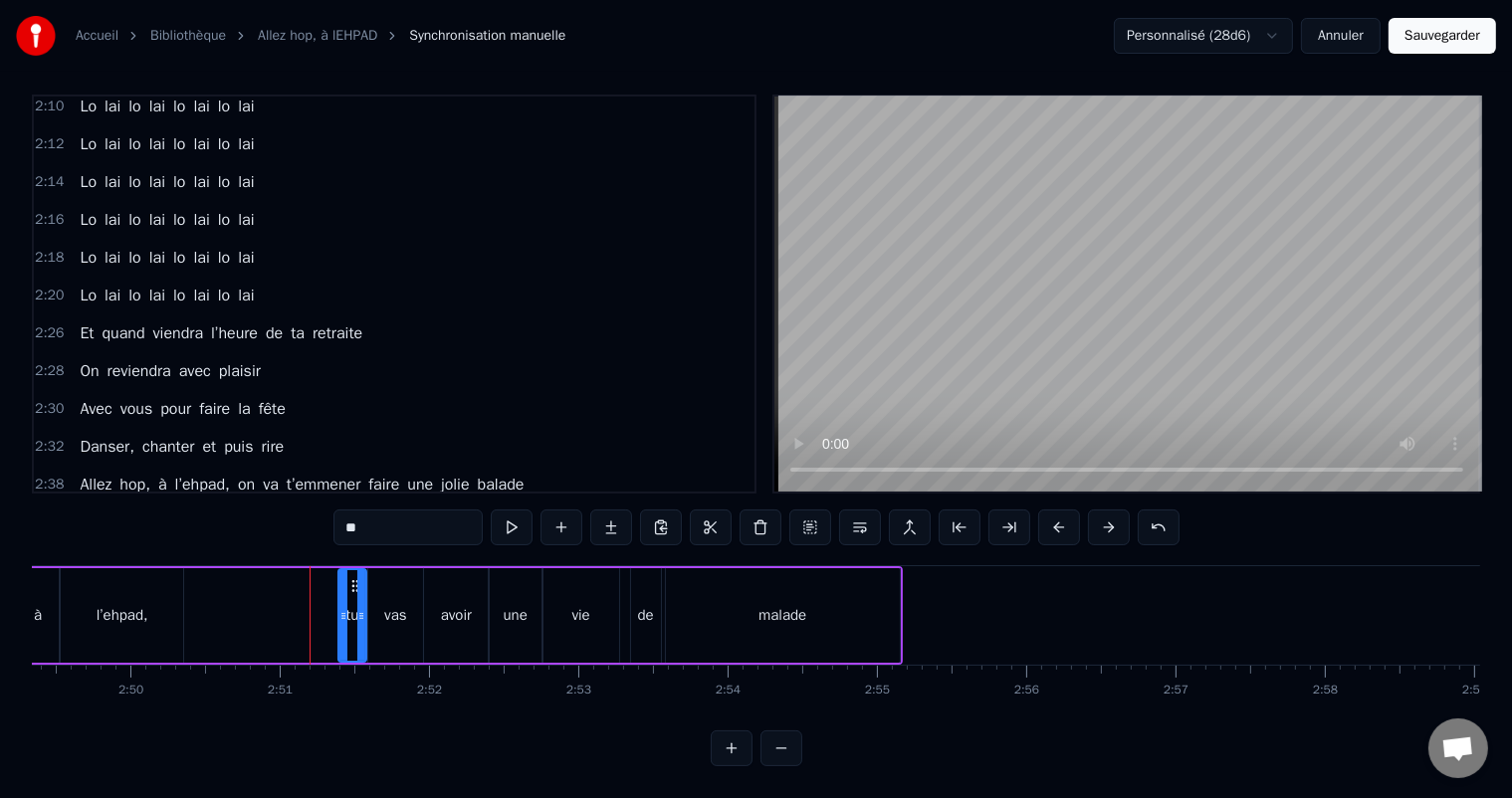 click on "2:30 Avec vous pour faire la fête" at bounding box center [394, 409] 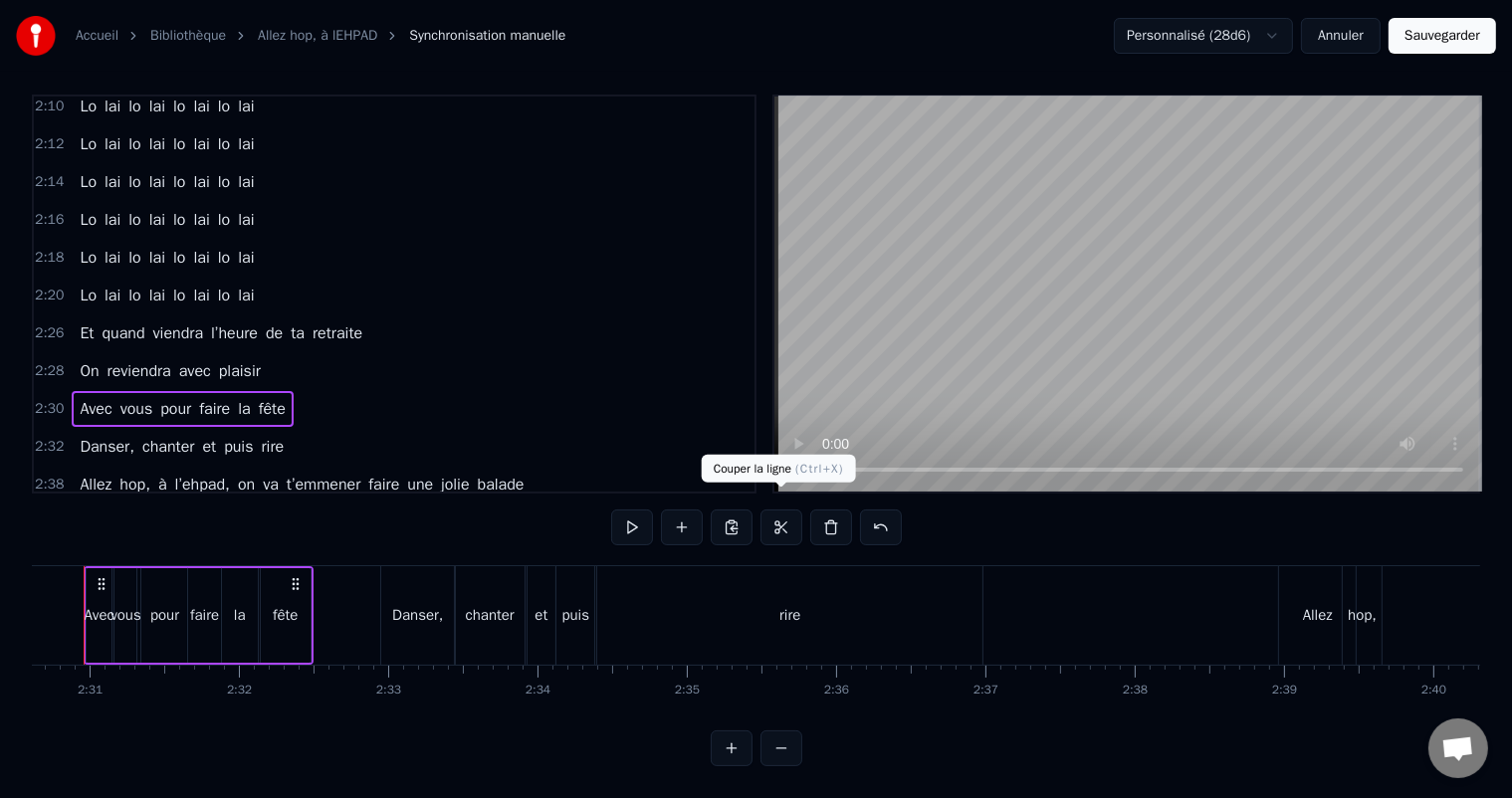 scroll, scrollTop: 0, scrollLeft: 22440, axis: horizontal 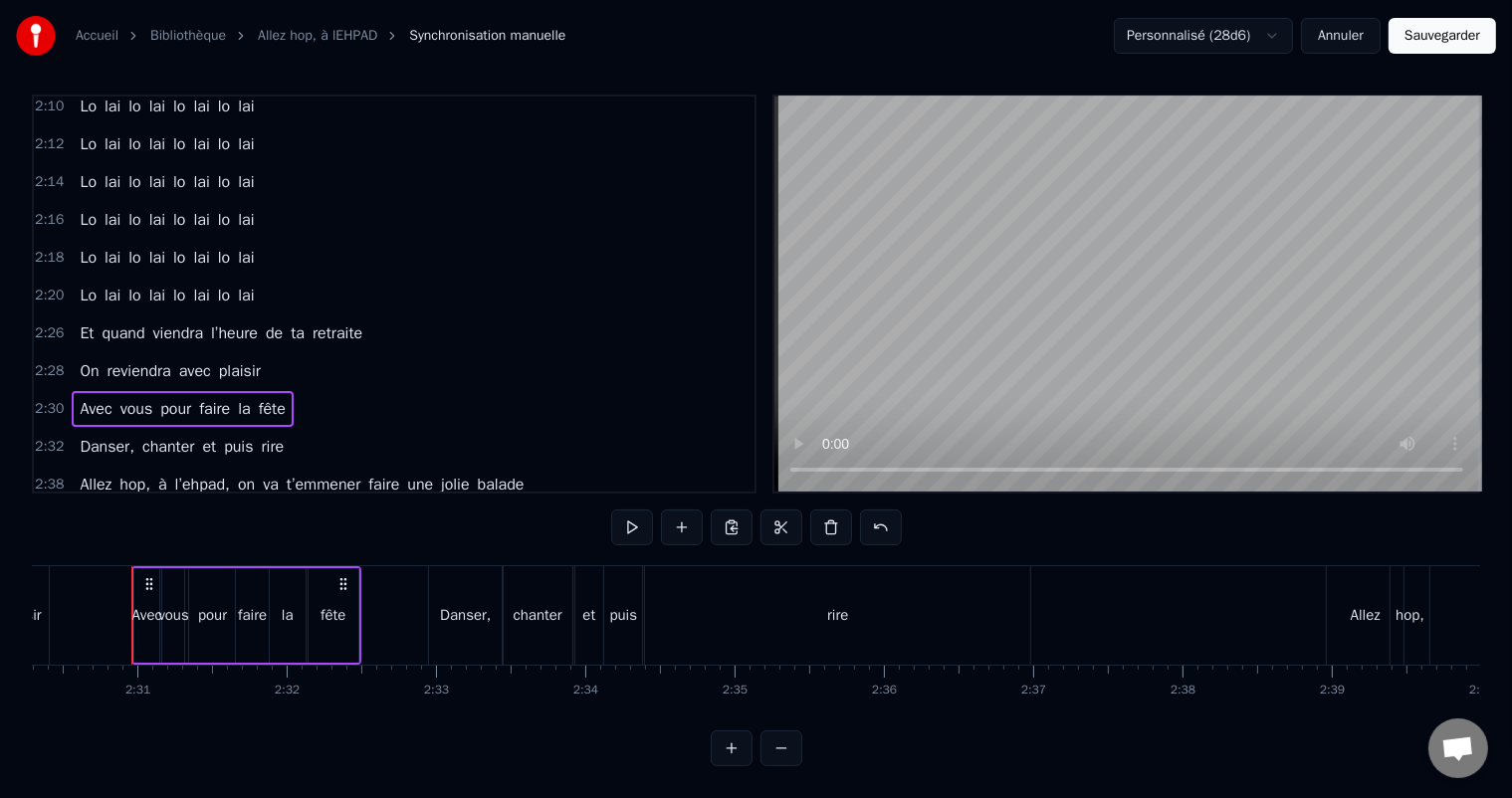 click on "Allez hop, à l’ehpad, tu vas avoir une vie de malade" at bounding box center [275, 522] 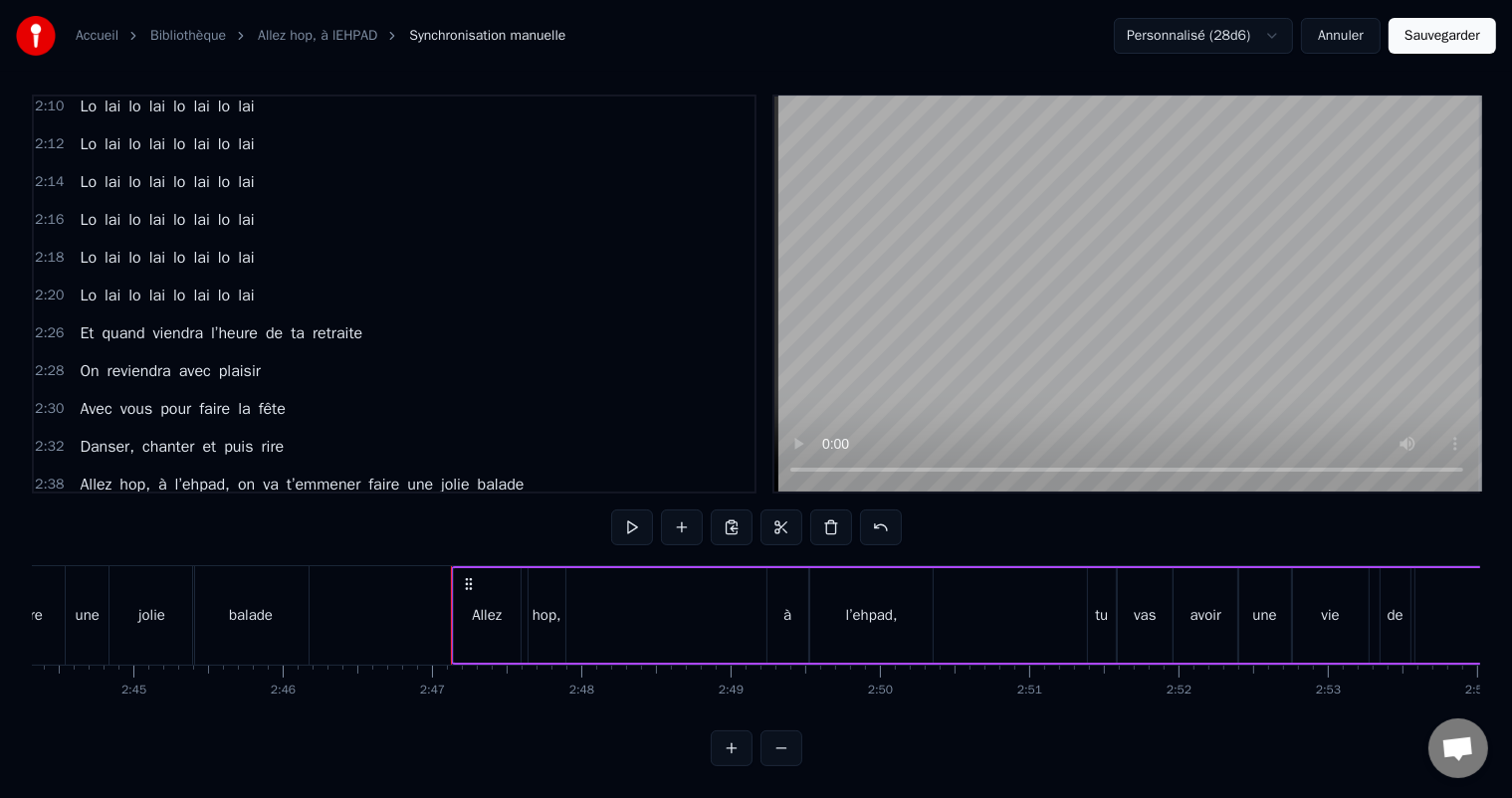 scroll, scrollTop: 0, scrollLeft: 24408, axis: horizontal 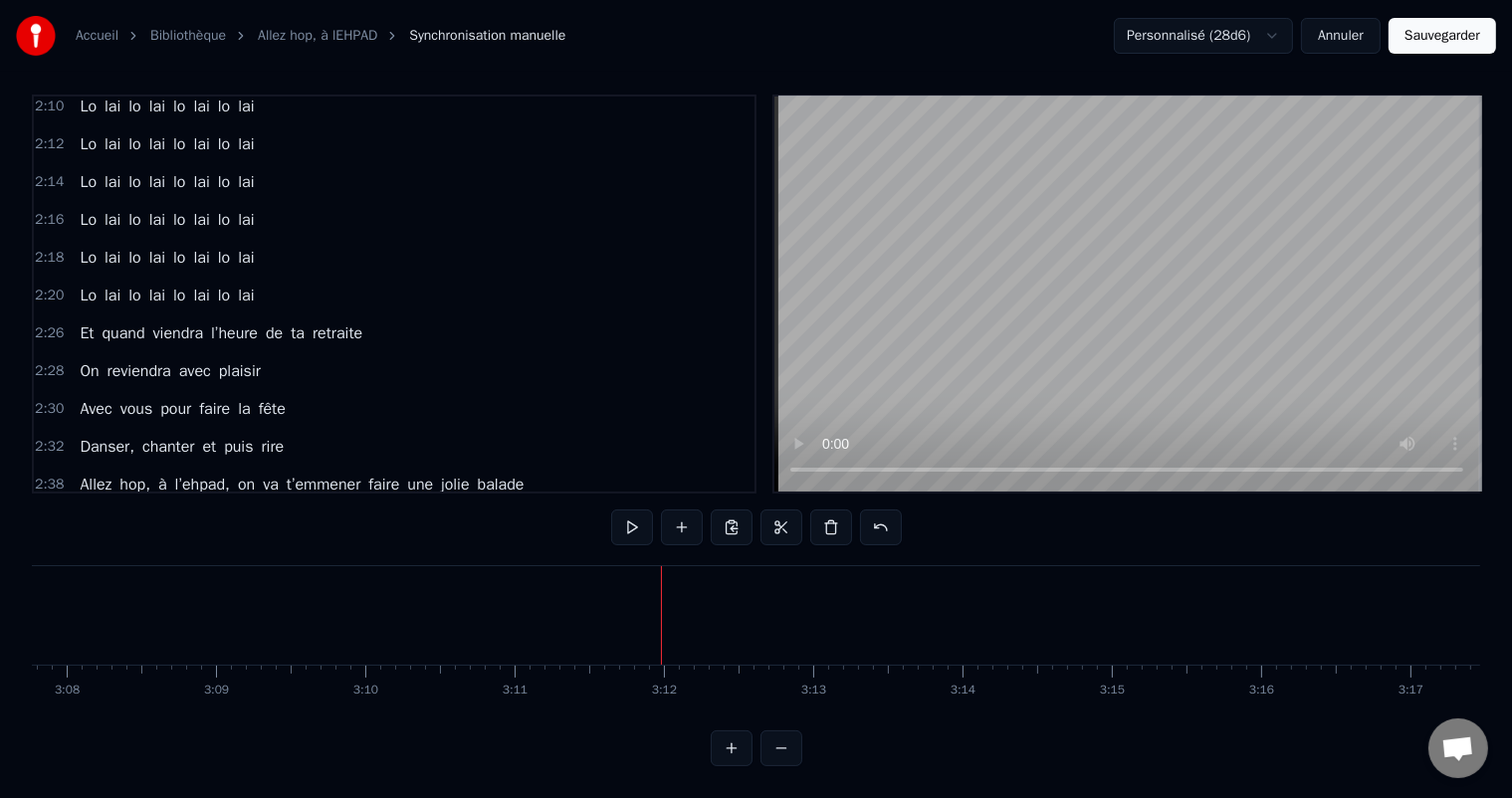 click on "Allez hop, à l’ehpad, tu vas avoir une vie de malade" at bounding box center [275, 522] 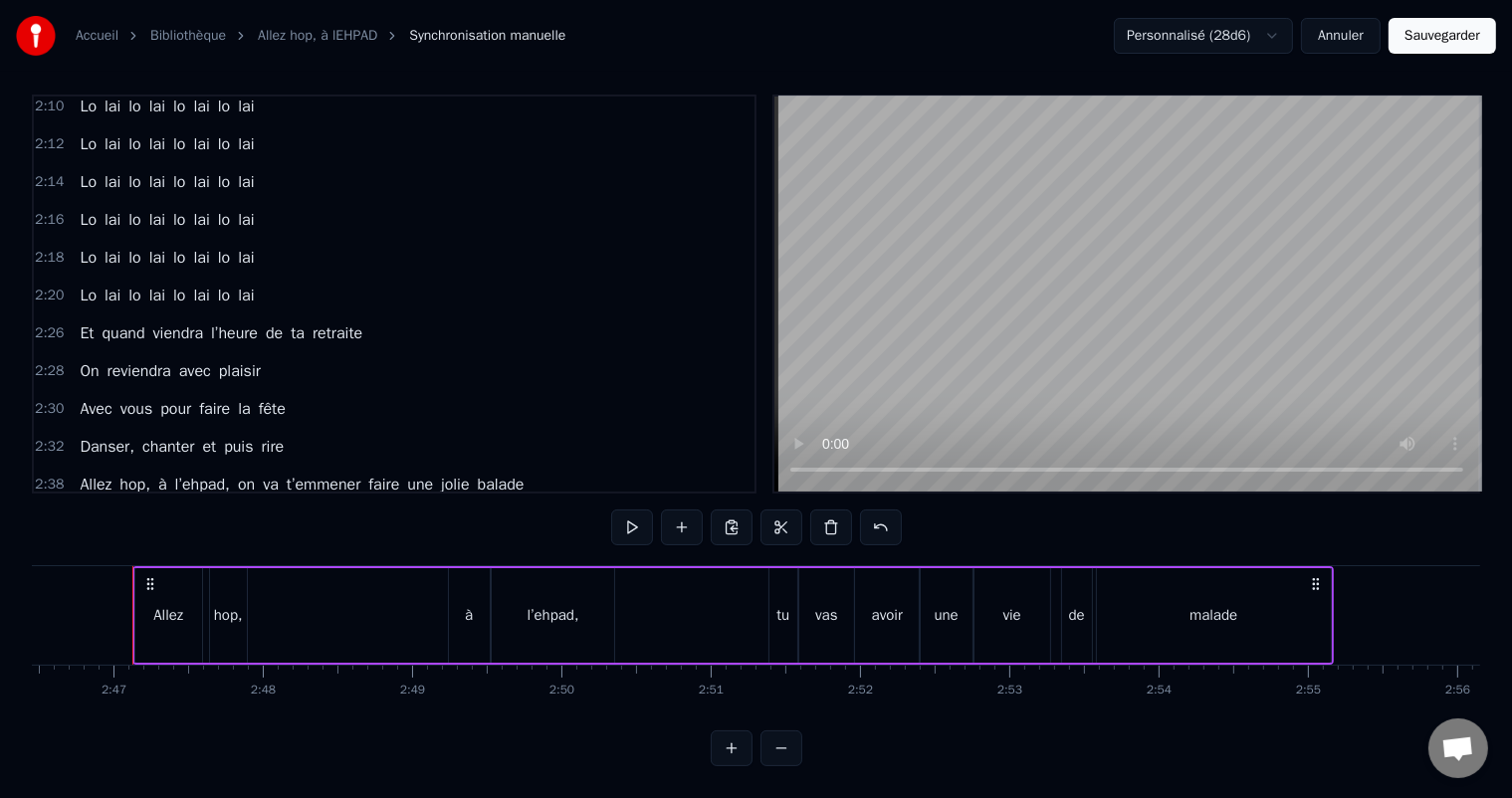 click on "balade" at bounding box center (501, 485) 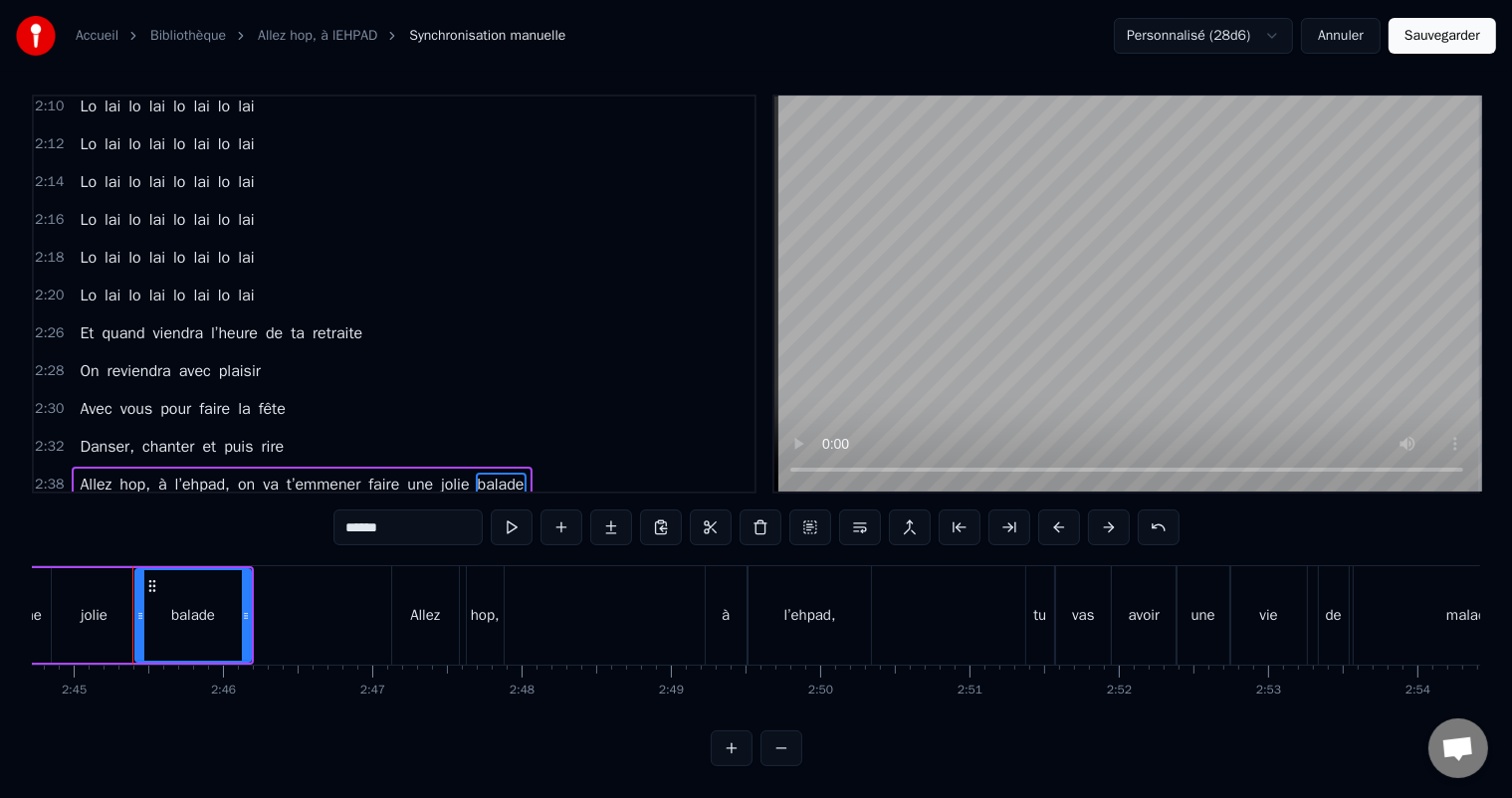 click on "Allez hop, à l’ehpad, on va t’emmener faire une jolie balade" at bounding box center (302, 485) 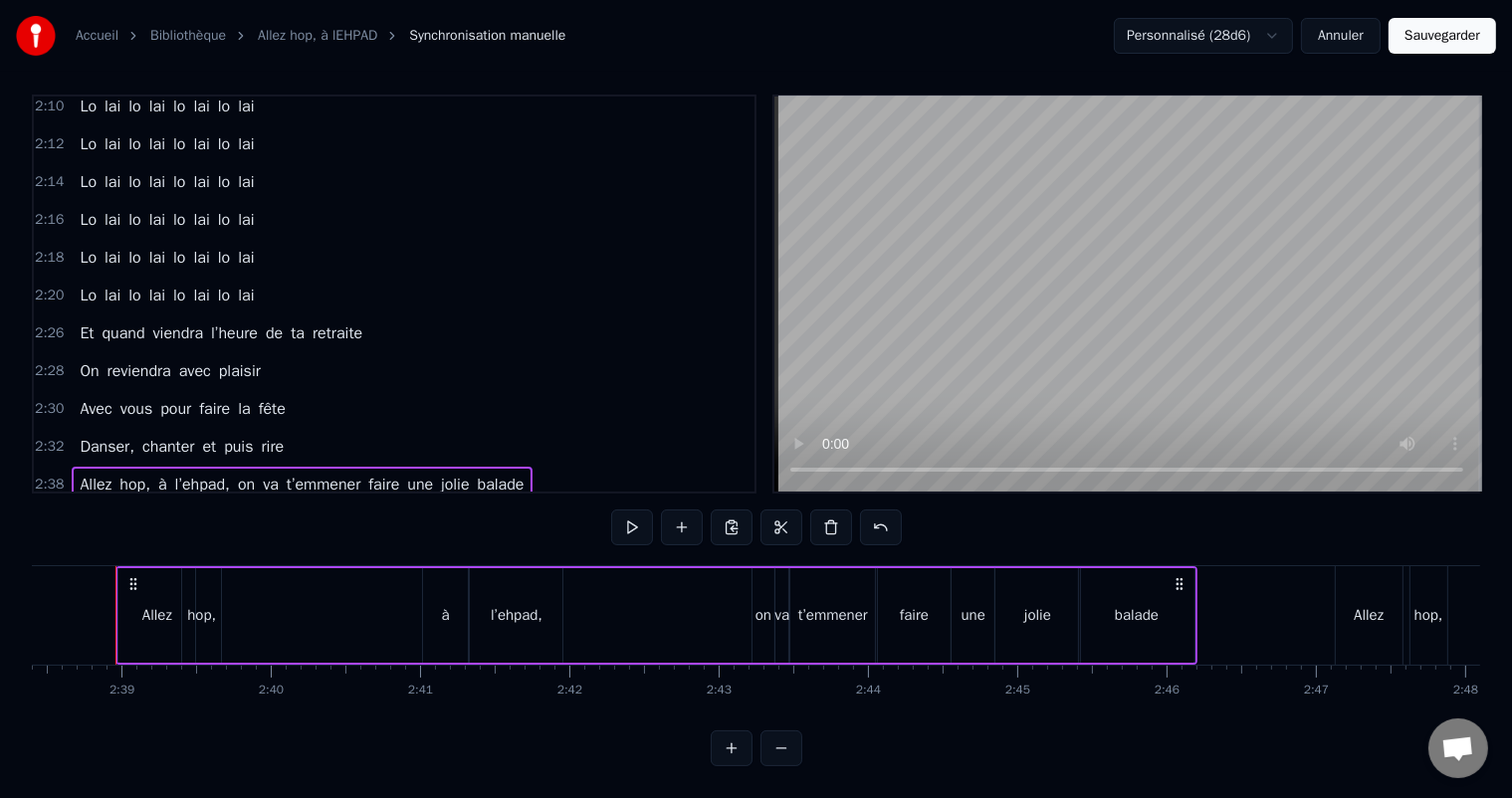 scroll, scrollTop: 0, scrollLeft: 23635, axis: horizontal 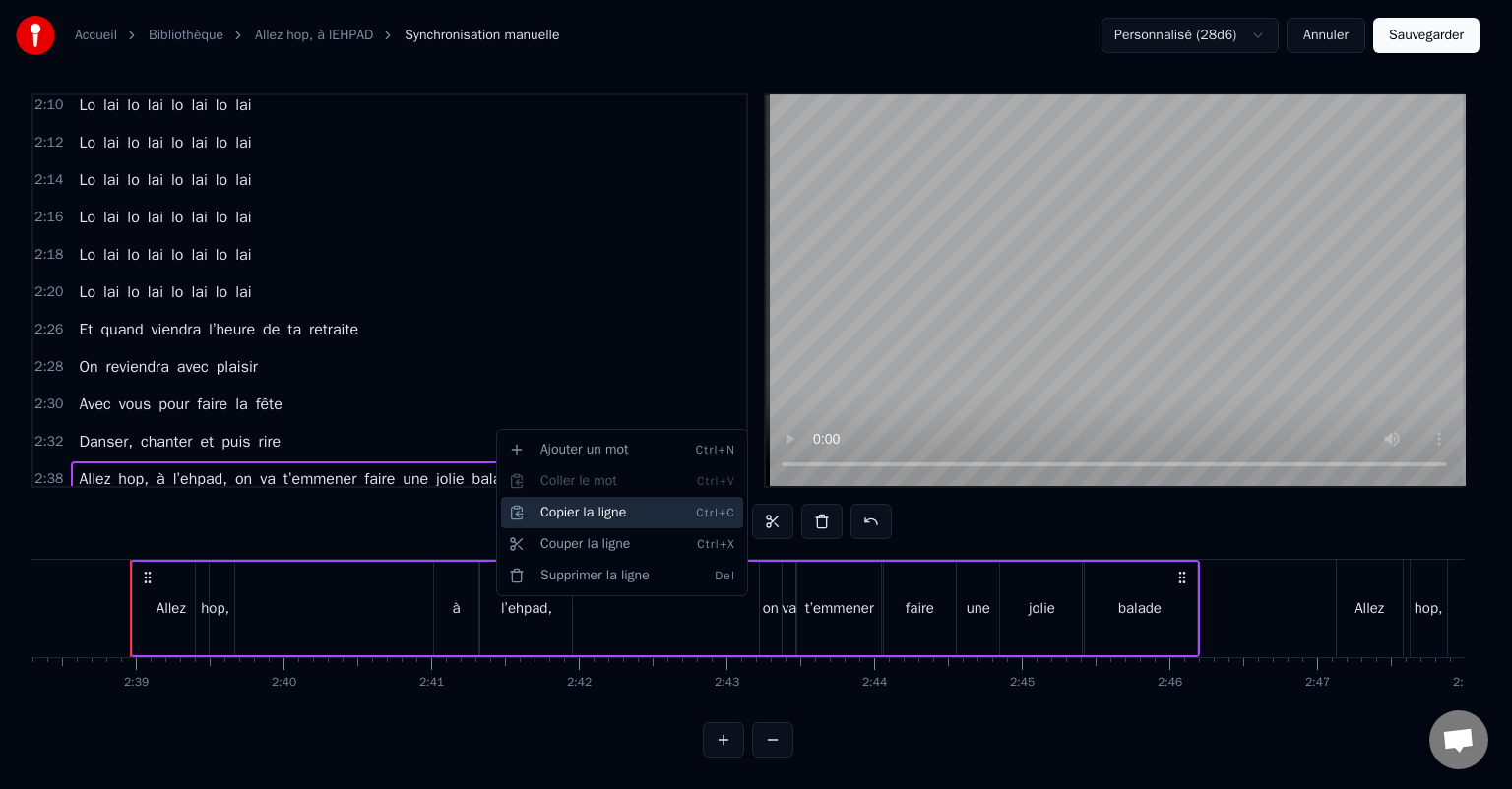 click on "Copier la ligne Ctrl+C" at bounding box center [622, 513] 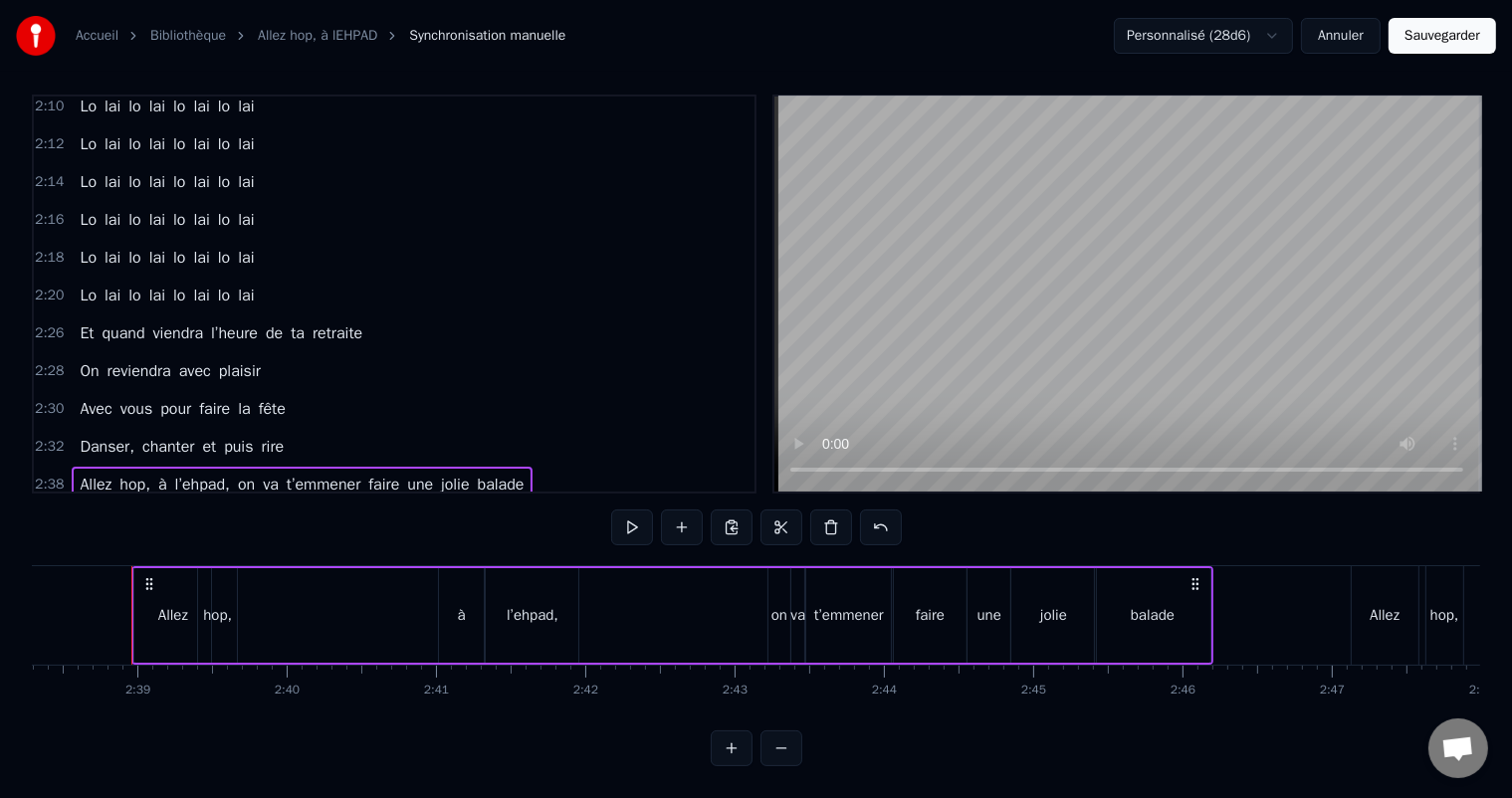 click on "2:47 Allez hop, à l’ehpad, tu vas avoir une vie de malade" at bounding box center (394, 522) 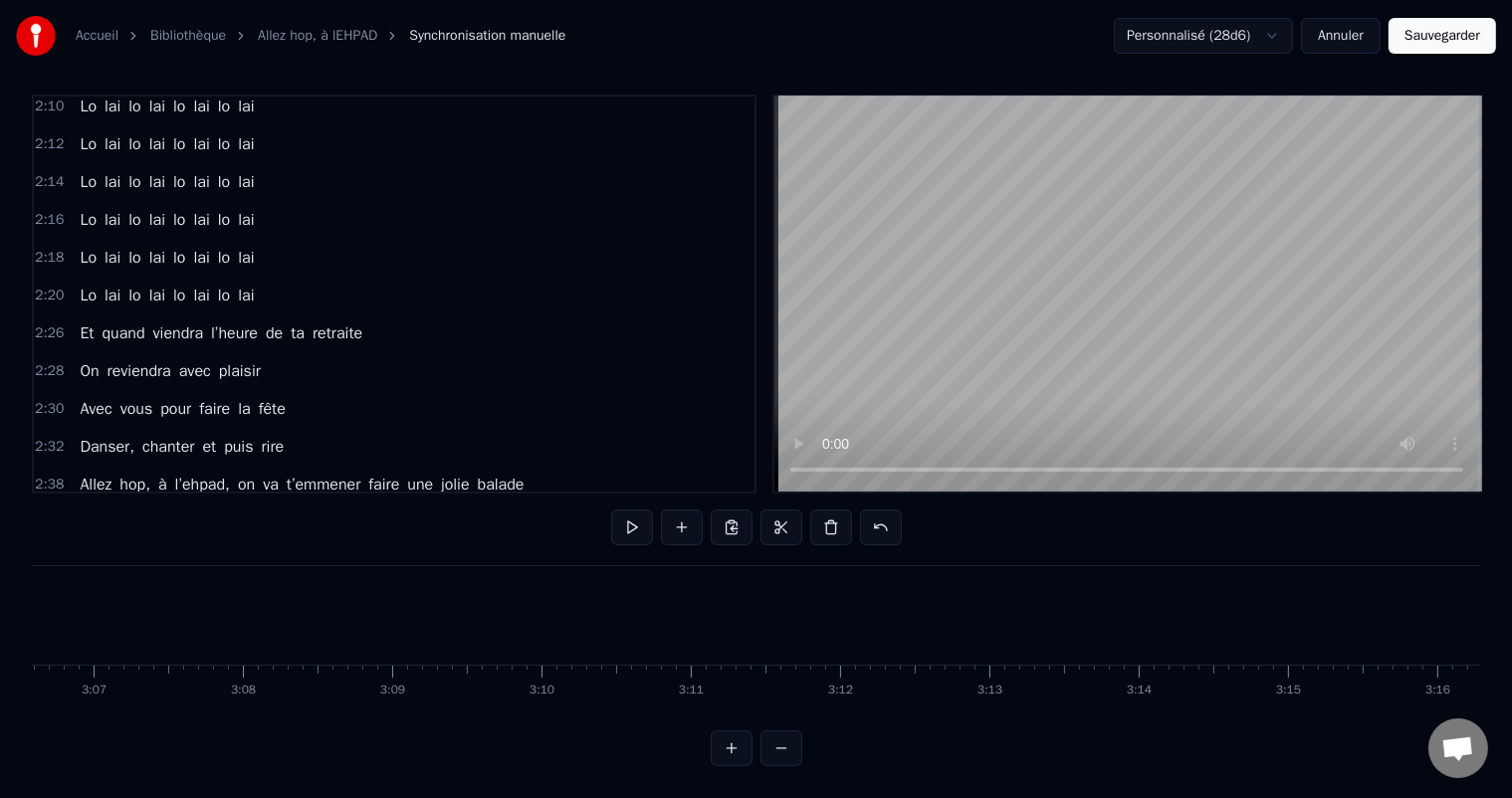 scroll, scrollTop: 0, scrollLeft: 28128, axis: horizontal 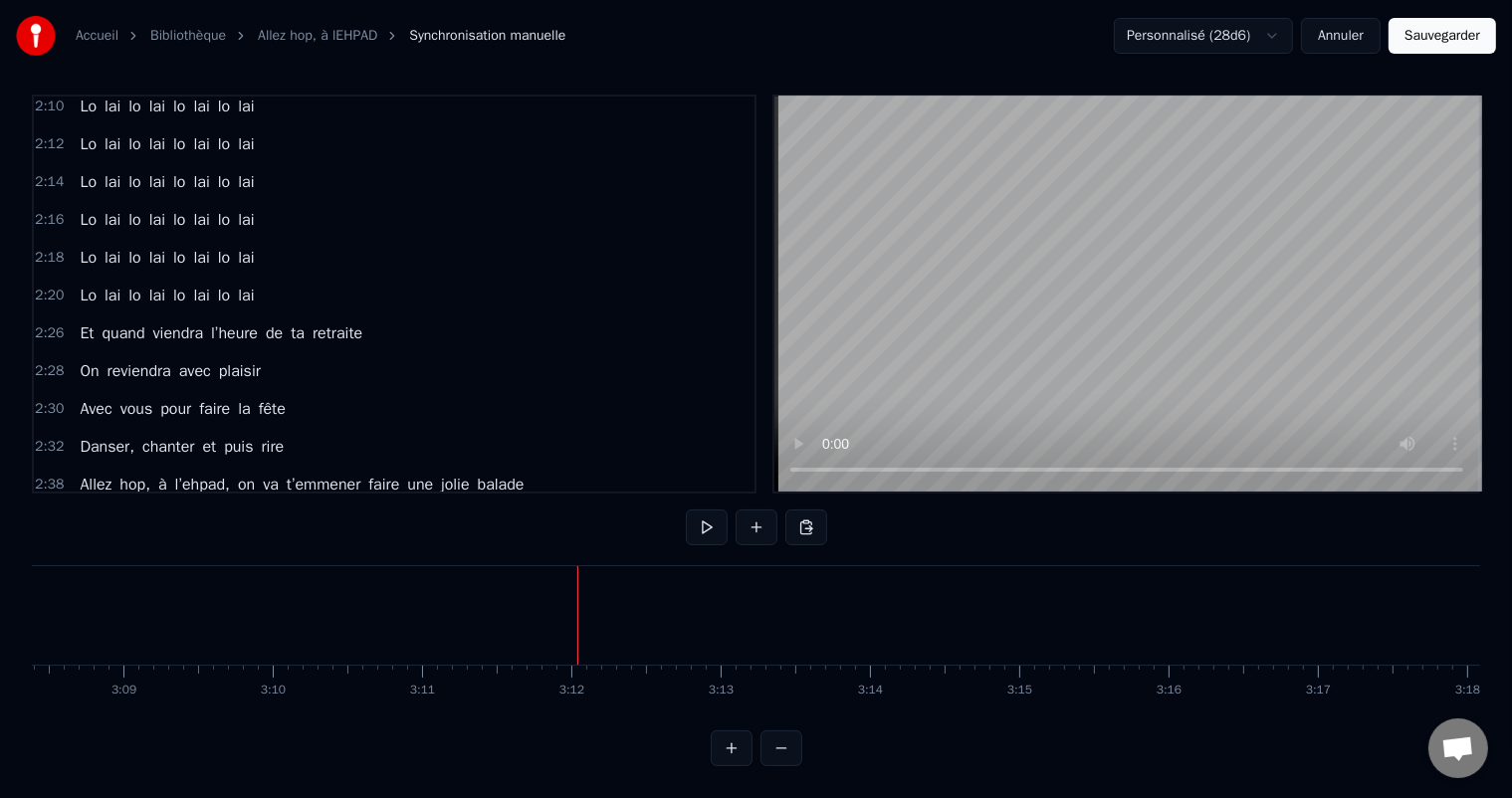 click at bounding box center [-12208, 615] 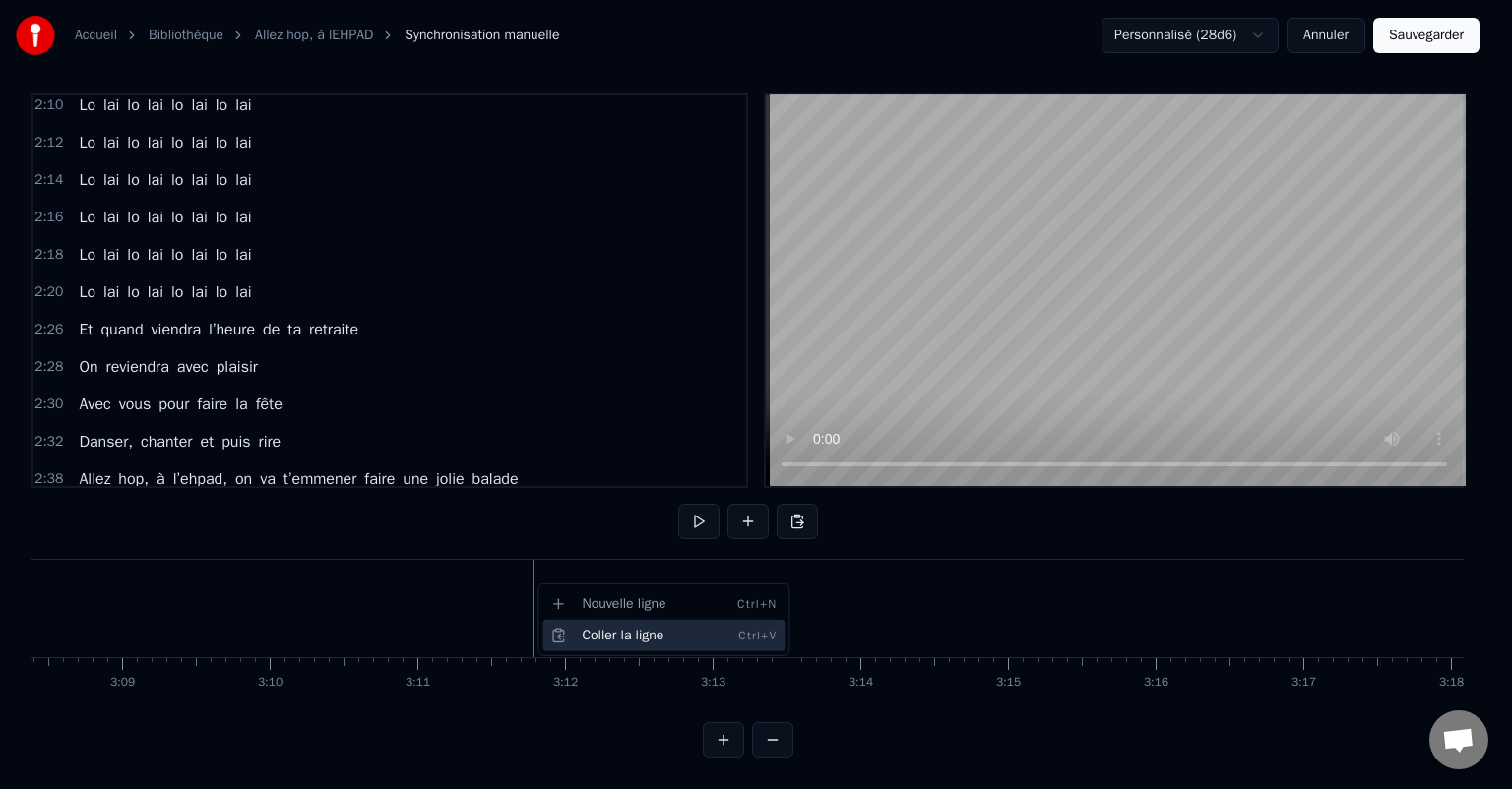 click on "Coller la ligne Ctrl+V" at bounding box center [663, 636] 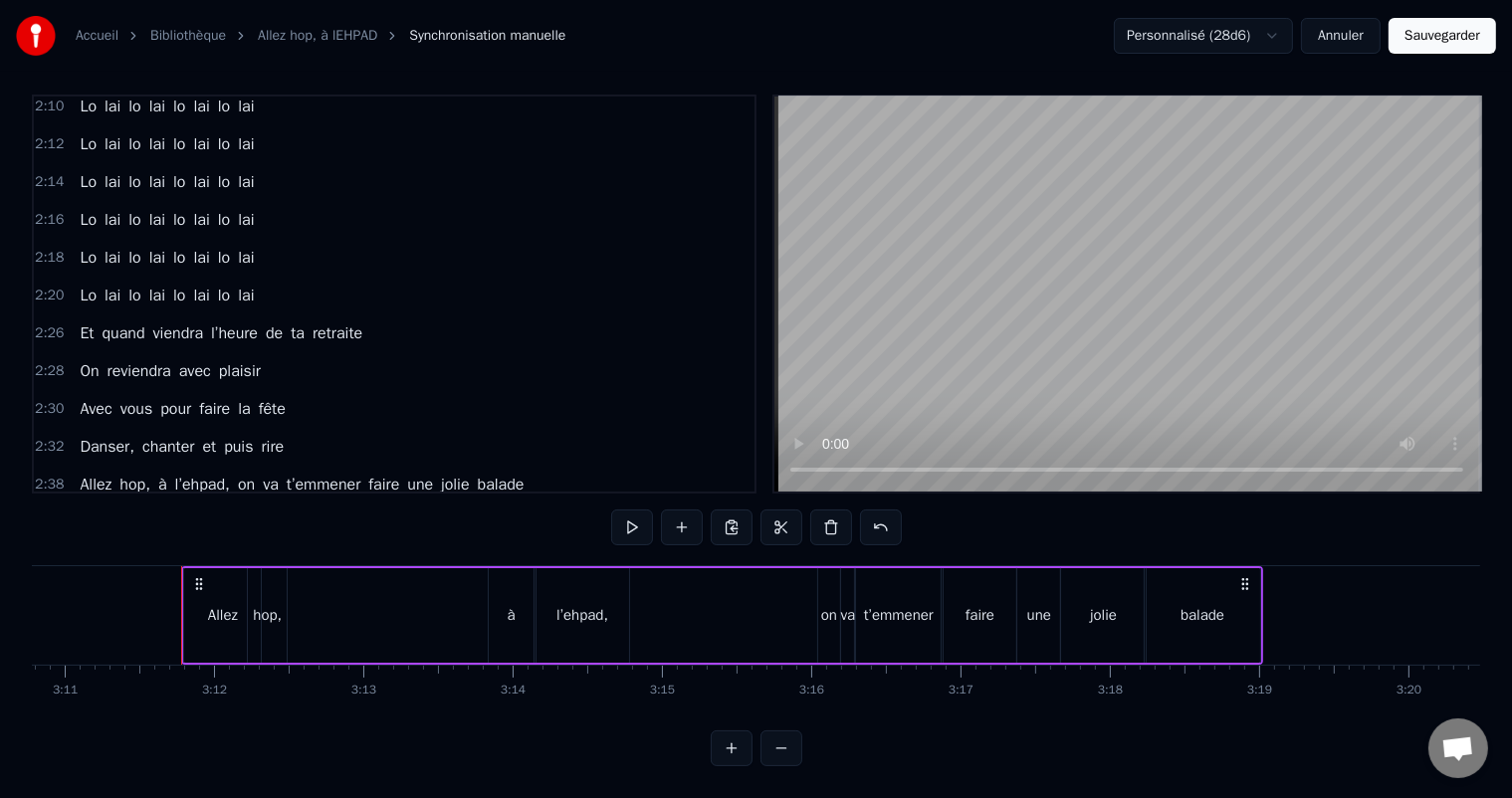 scroll, scrollTop: 0, scrollLeft: 28663, axis: horizontal 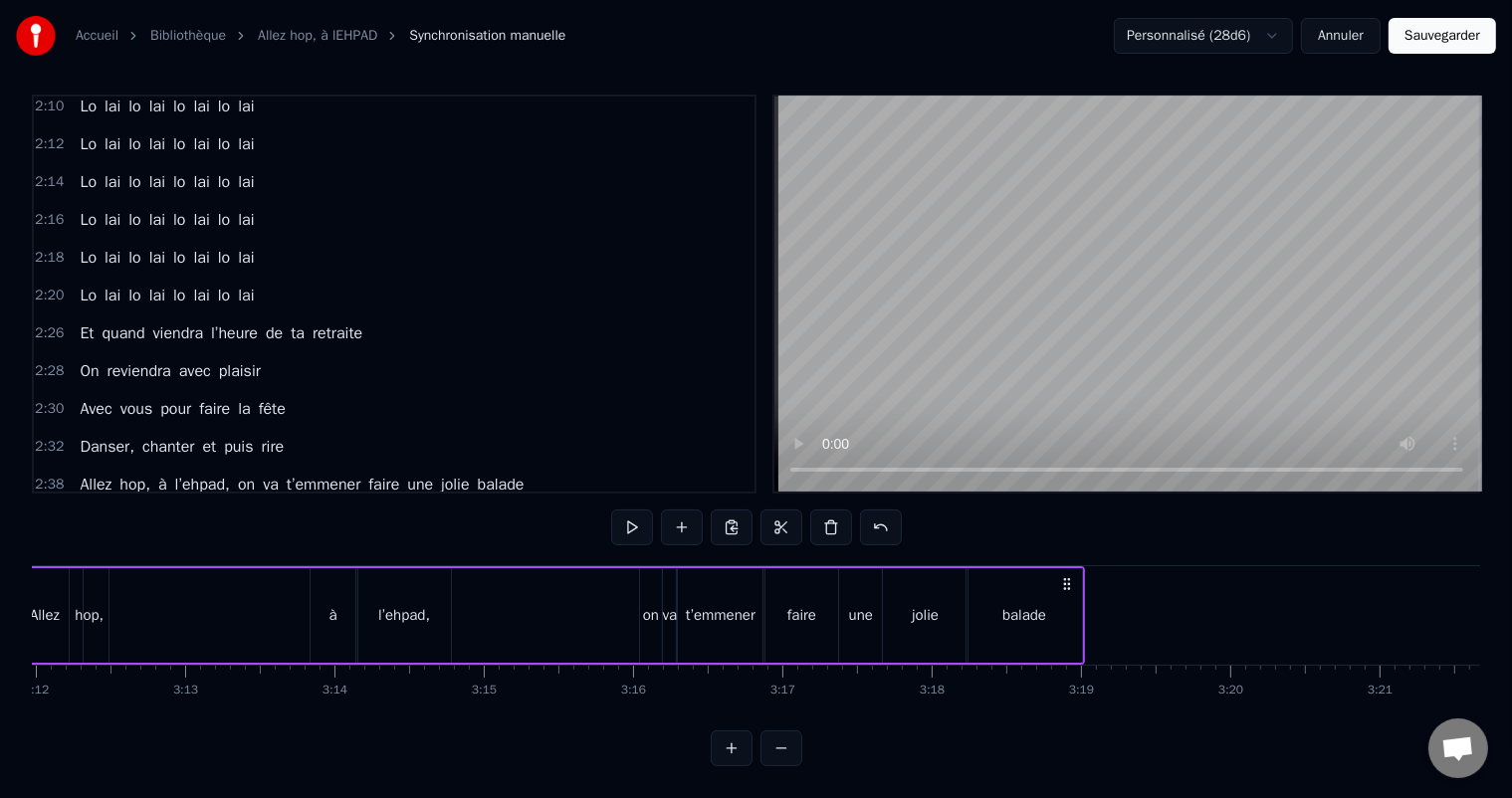 click on "on" at bounding box center [651, 615] 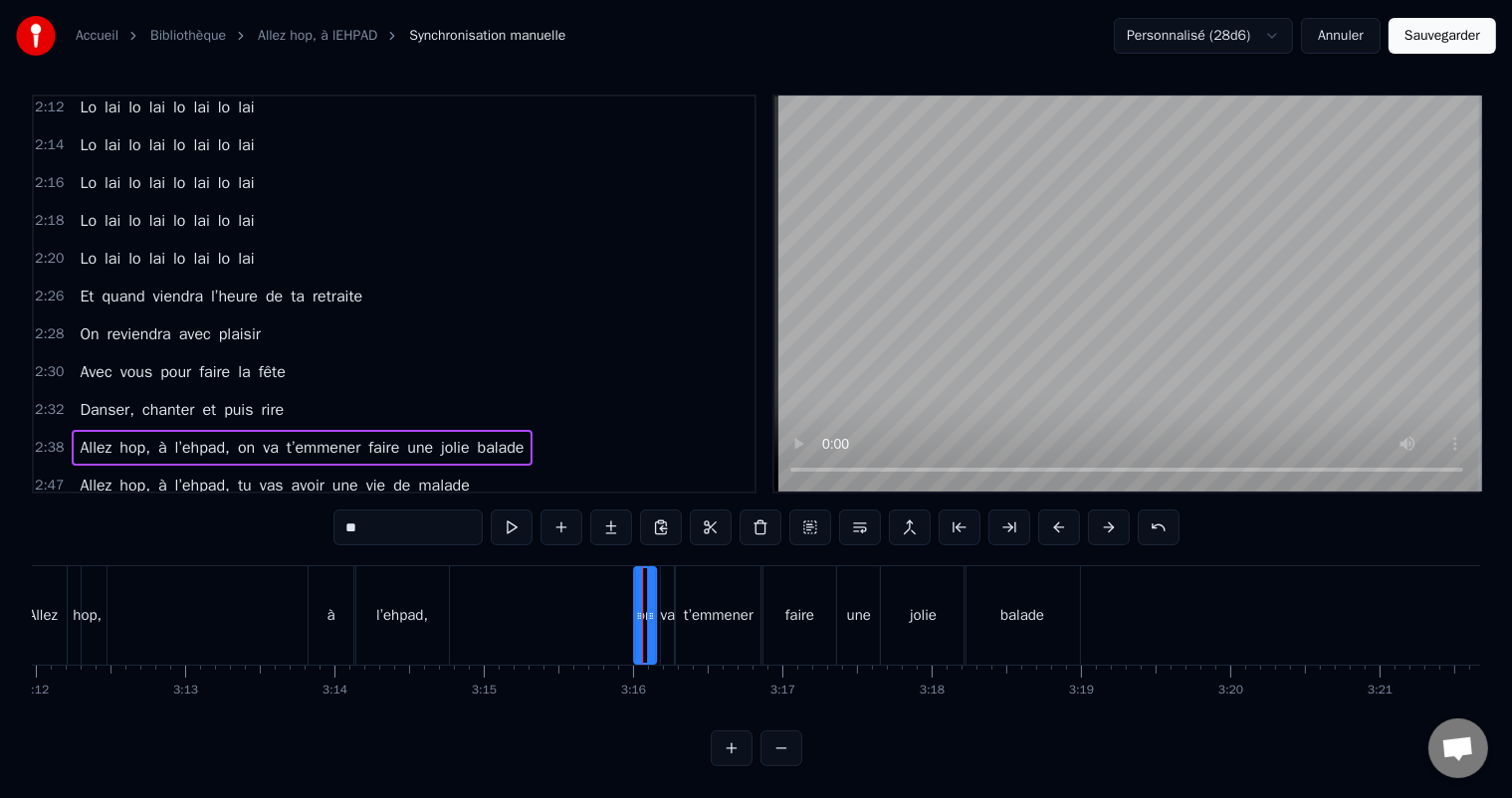 click 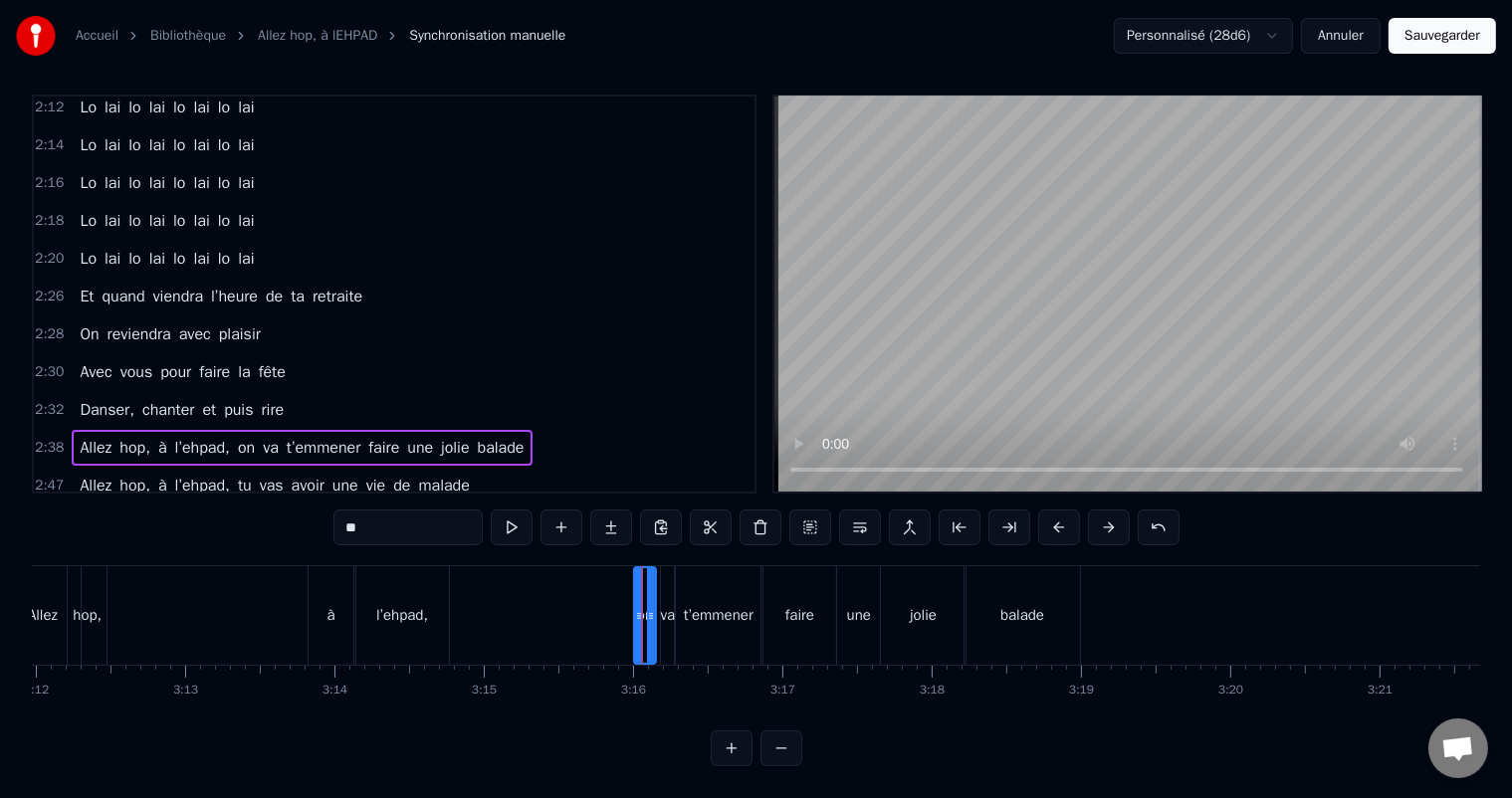 click on "va" at bounding box center (668, 615) 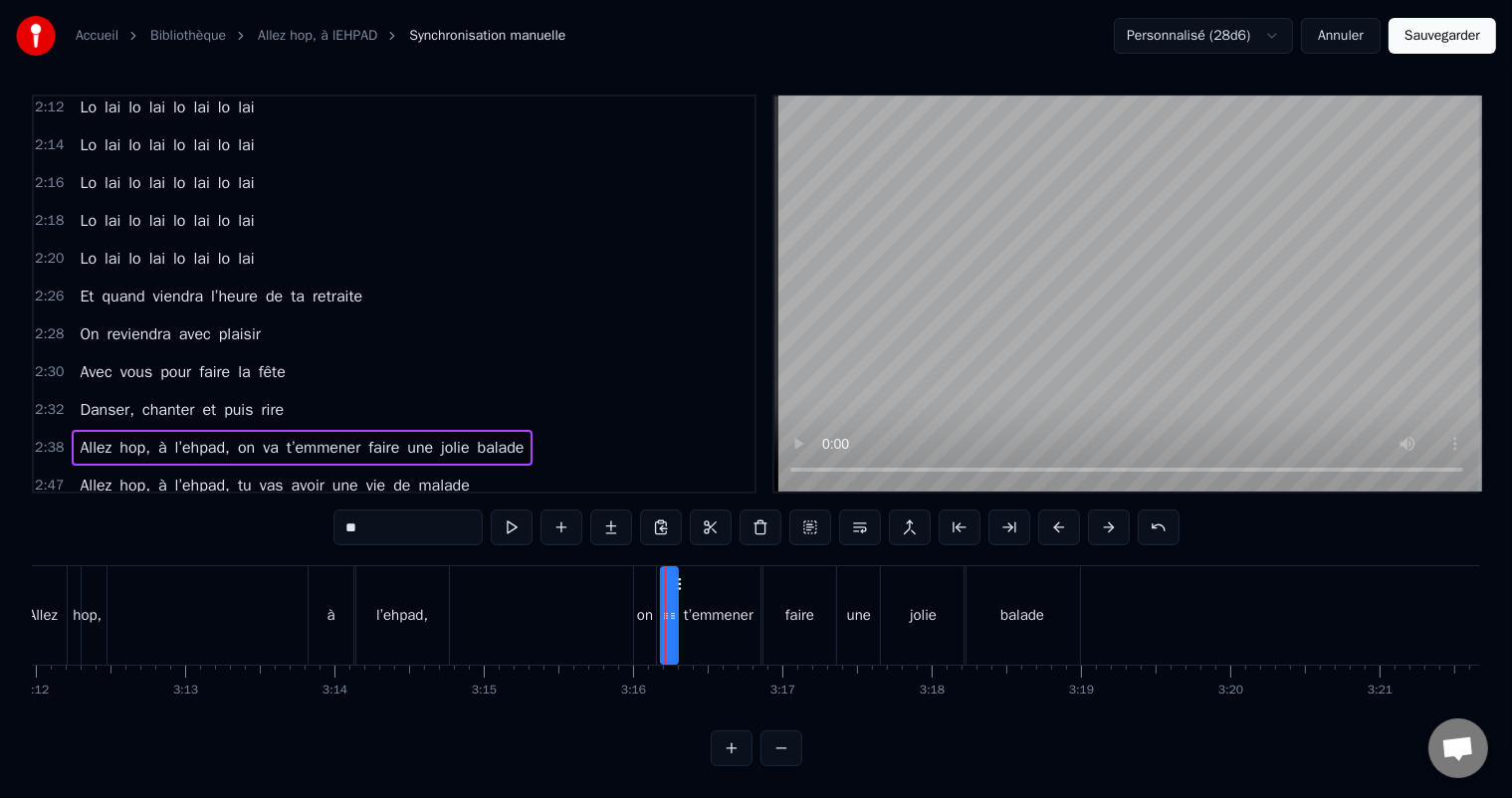 click at bounding box center (673, 615) 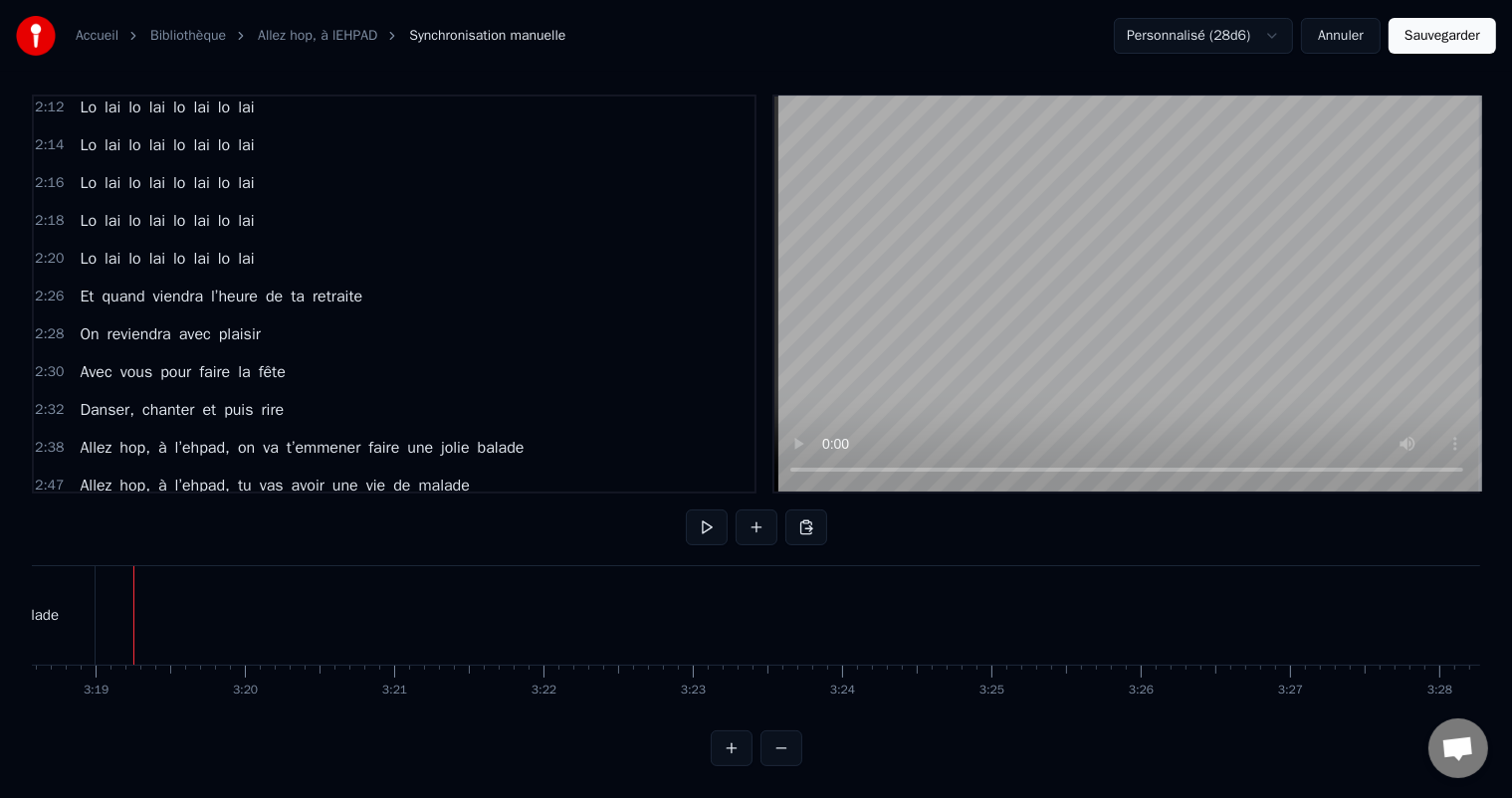 scroll, scrollTop: 0, scrollLeft: 29651, axis: horizontal 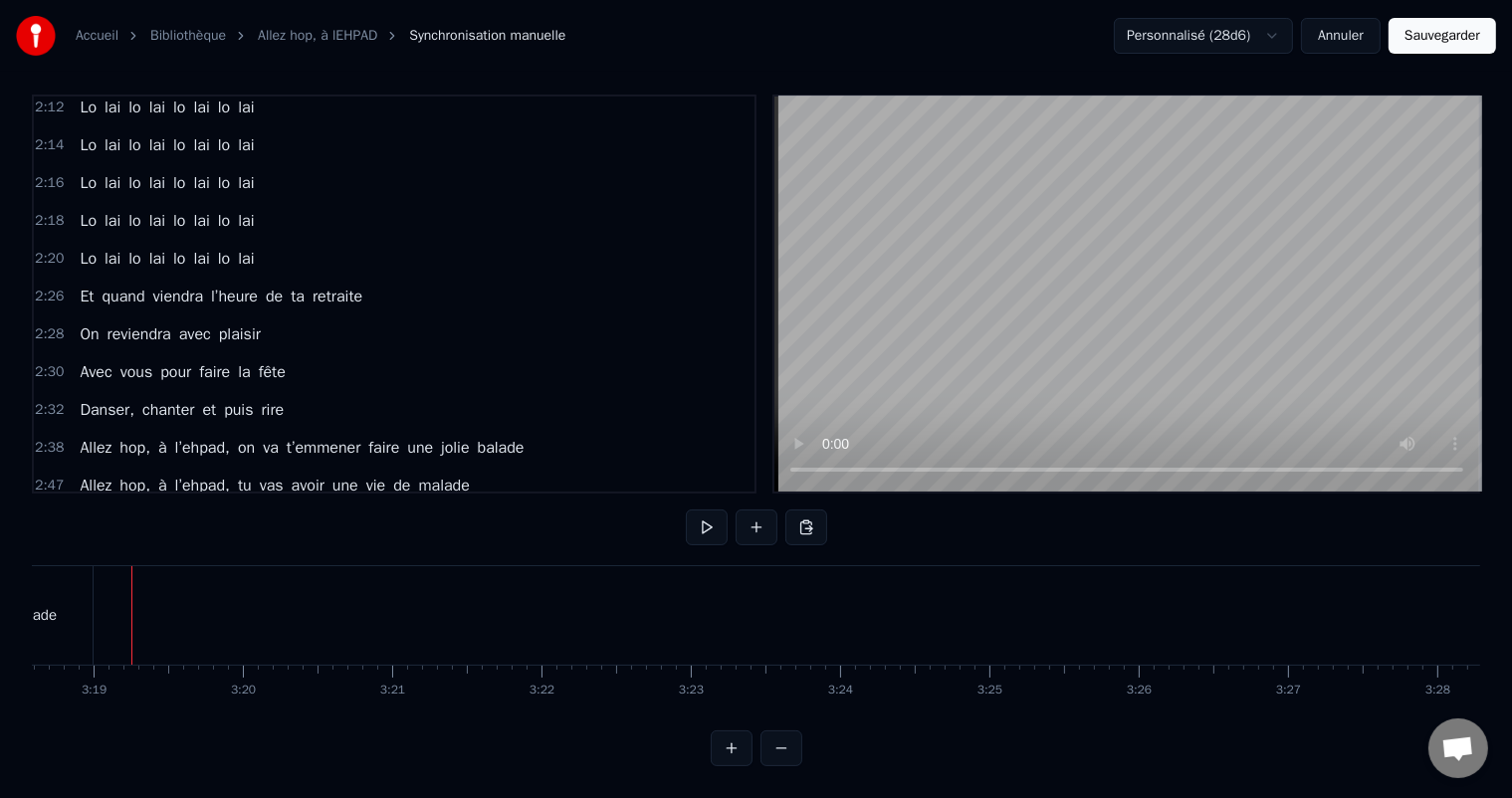 click on "Allez hop, à l’ehpad, on va t’emmener faire une jolie balade" at bounding box center (302, 523) 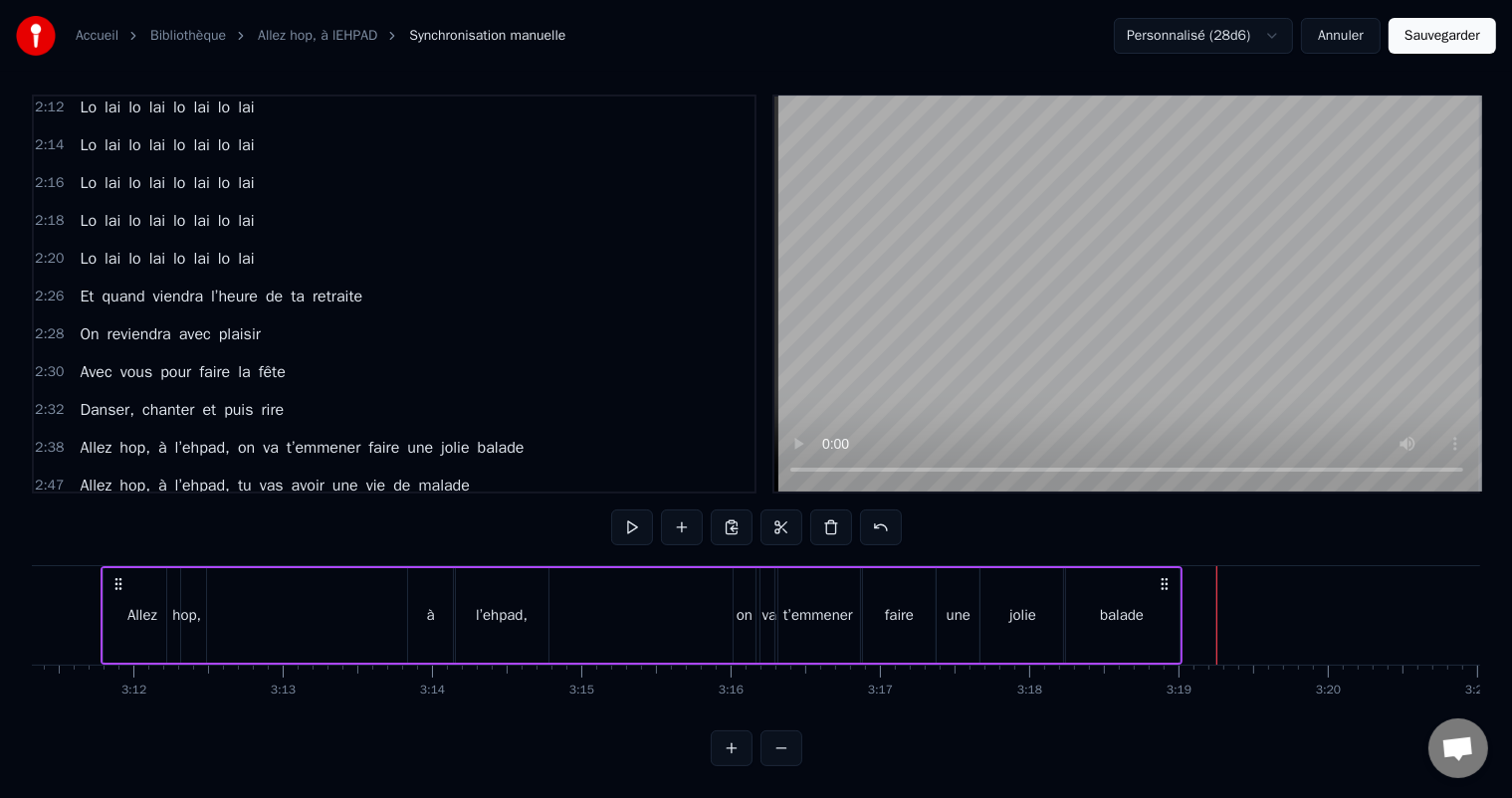 scroll, scrollTop: 0, scrollLeft: 28535, axis: horizontal 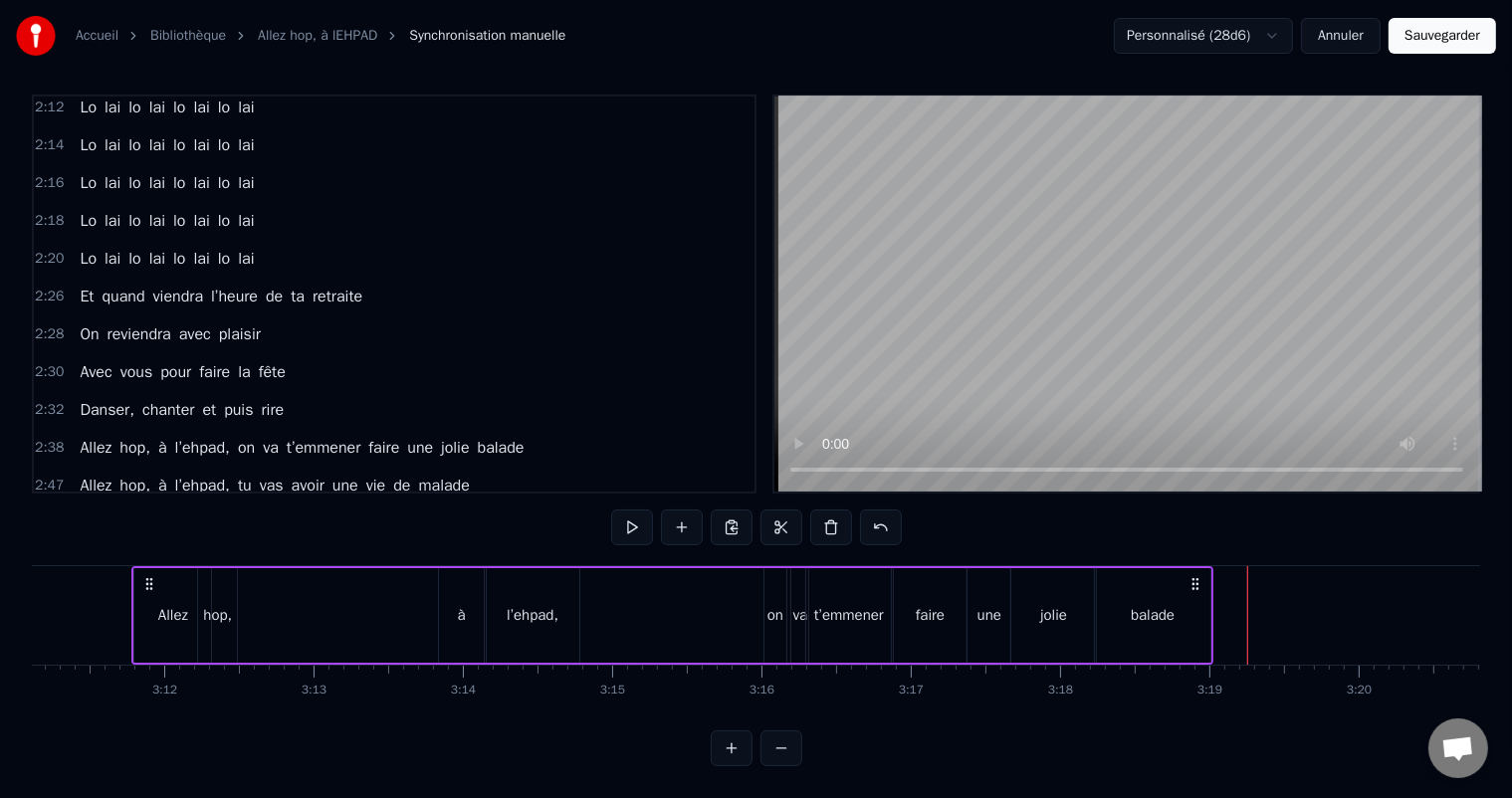 click on "Allez hop, à l’ehpad, tu vas avoir une vie de malade" at bounding box center [275, 486] 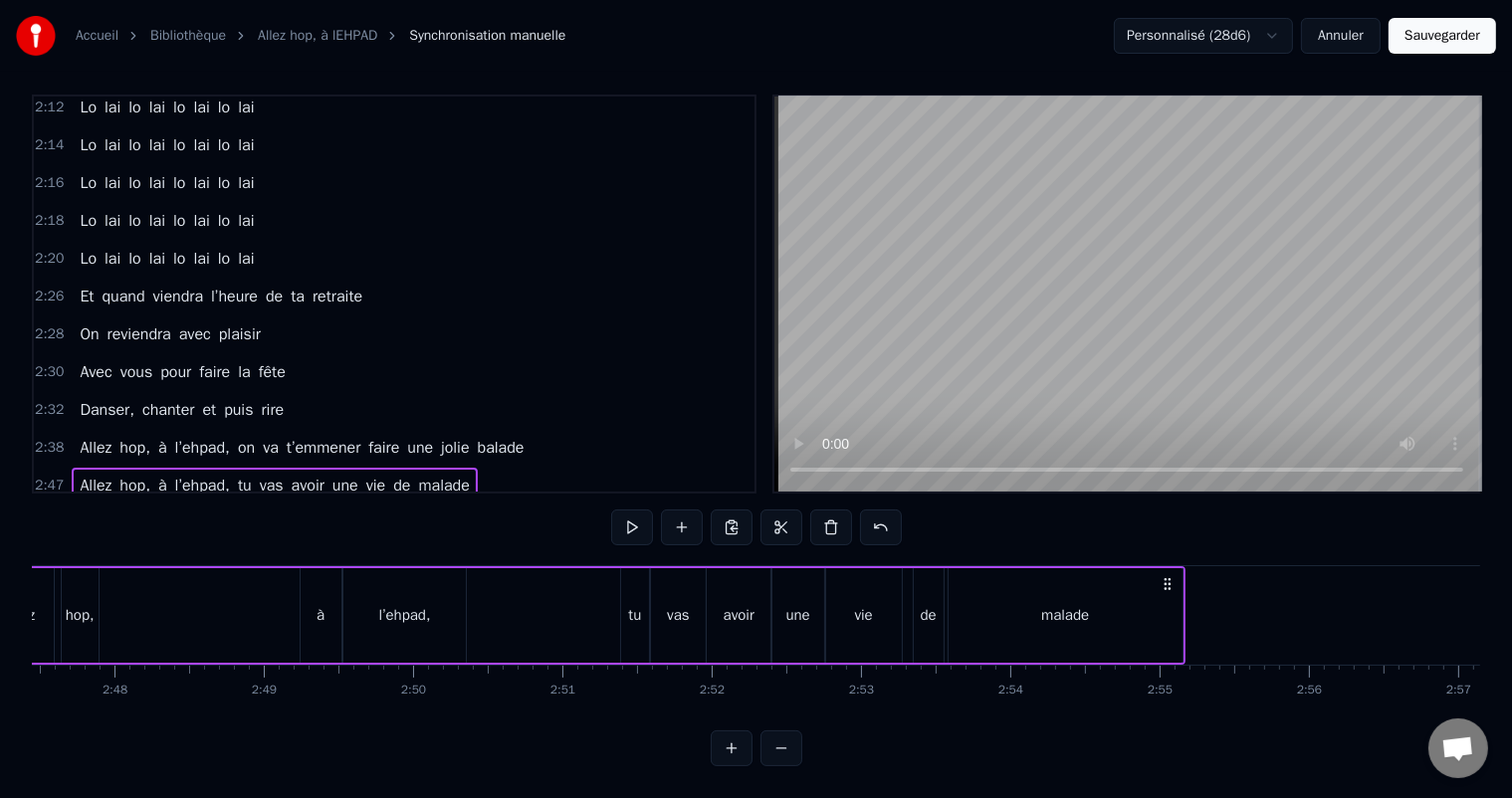 scroll, scrollTop: 0, scrollLeft: 24853, axis: horizontal 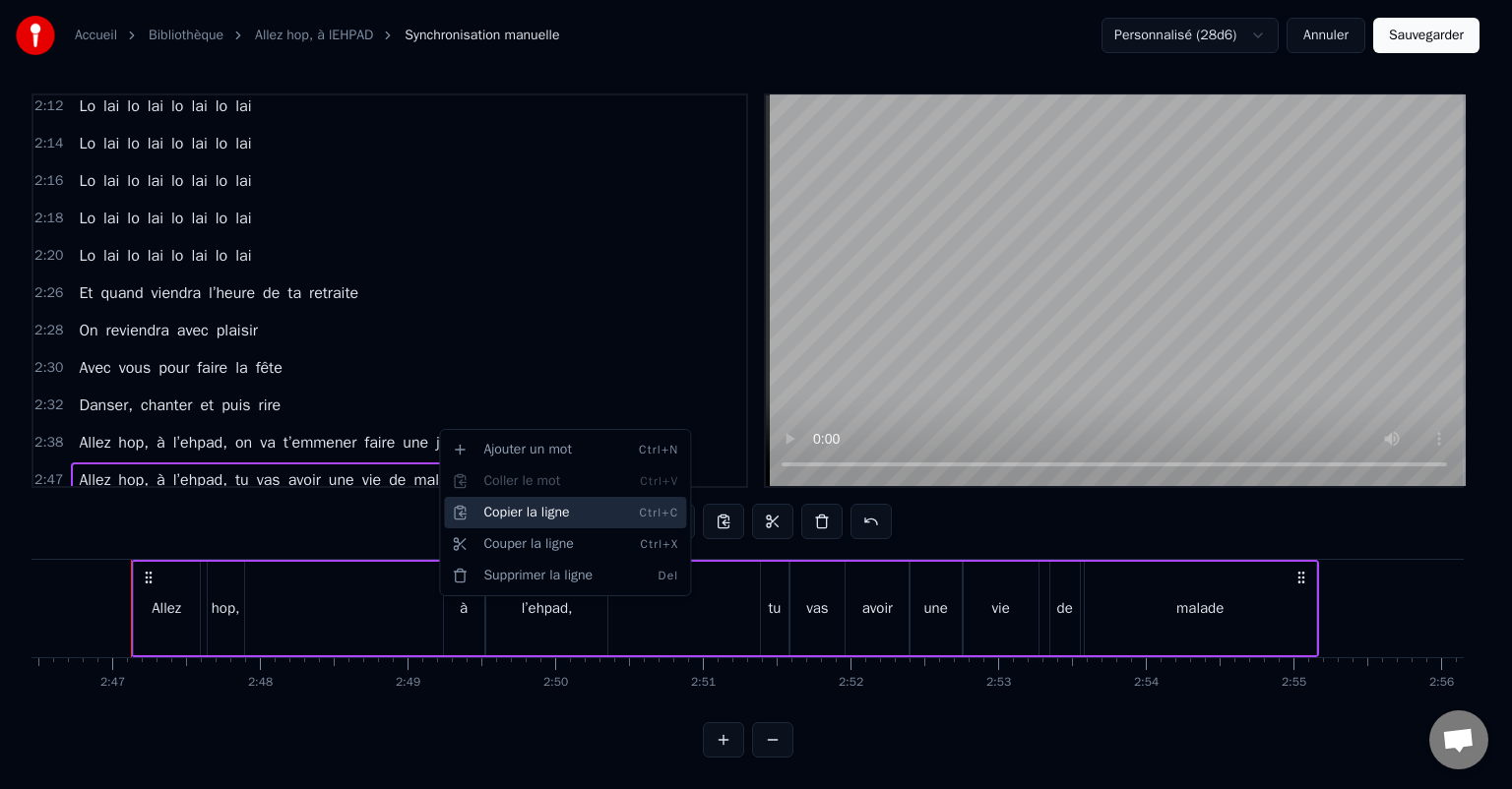 click on "Copier la ligne Ctrl+C" at bounding box center (565, 513) 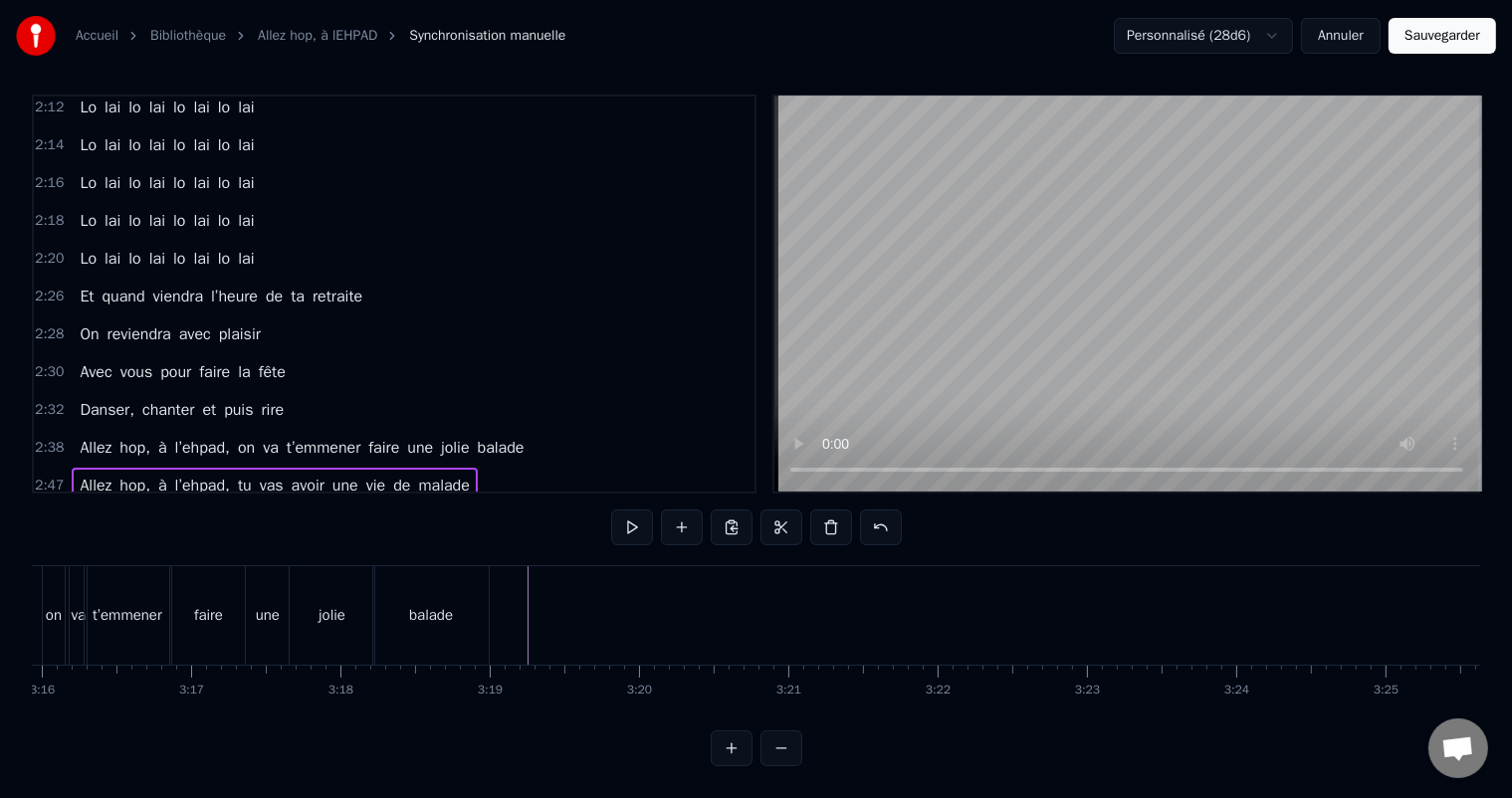 scroll, scrollTop: 0, scrollLeft: 29362, axis: horizontal 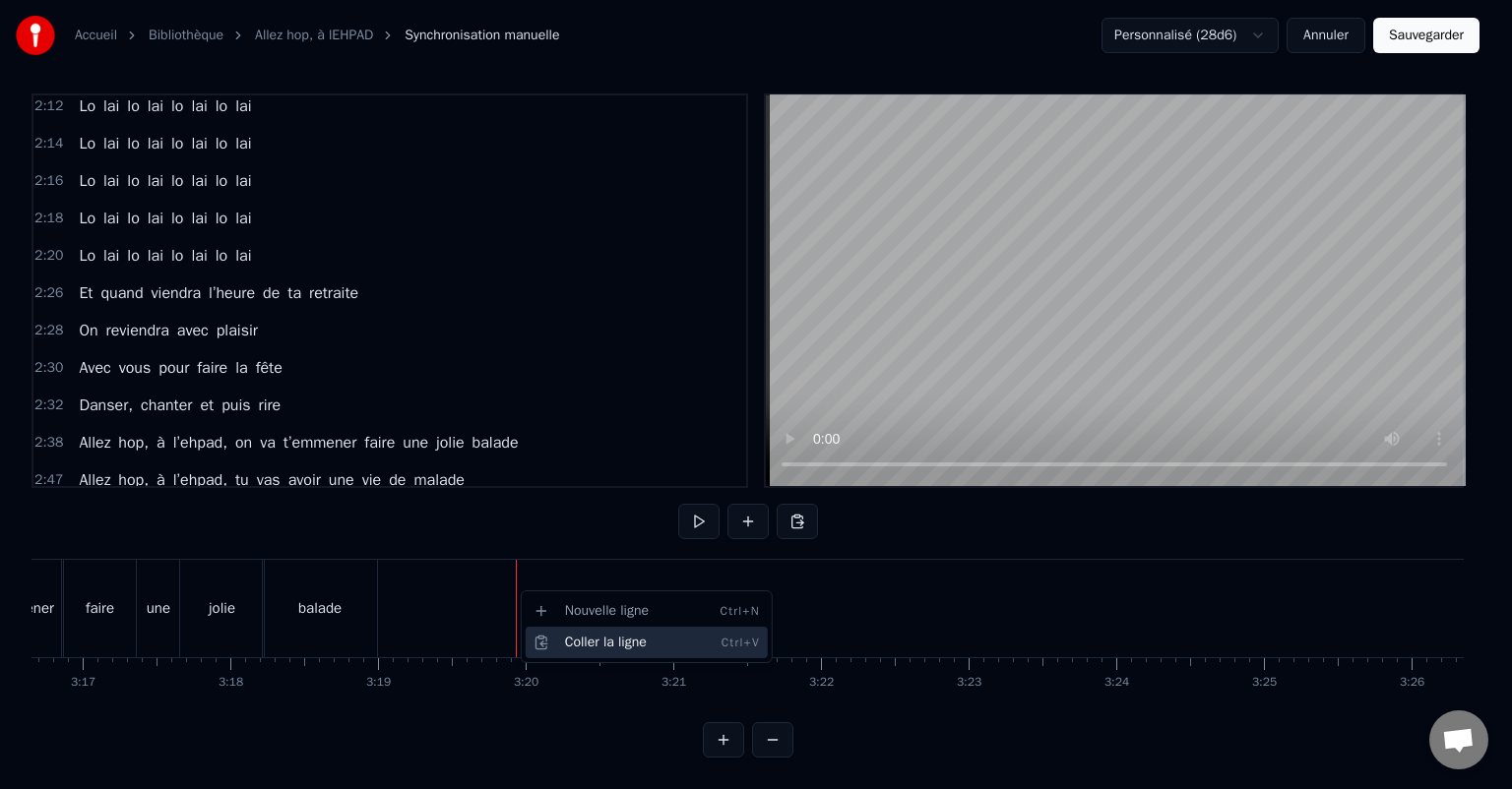 click on "Coller la ligne Ctrl+V" at bounding box center (647, 642) 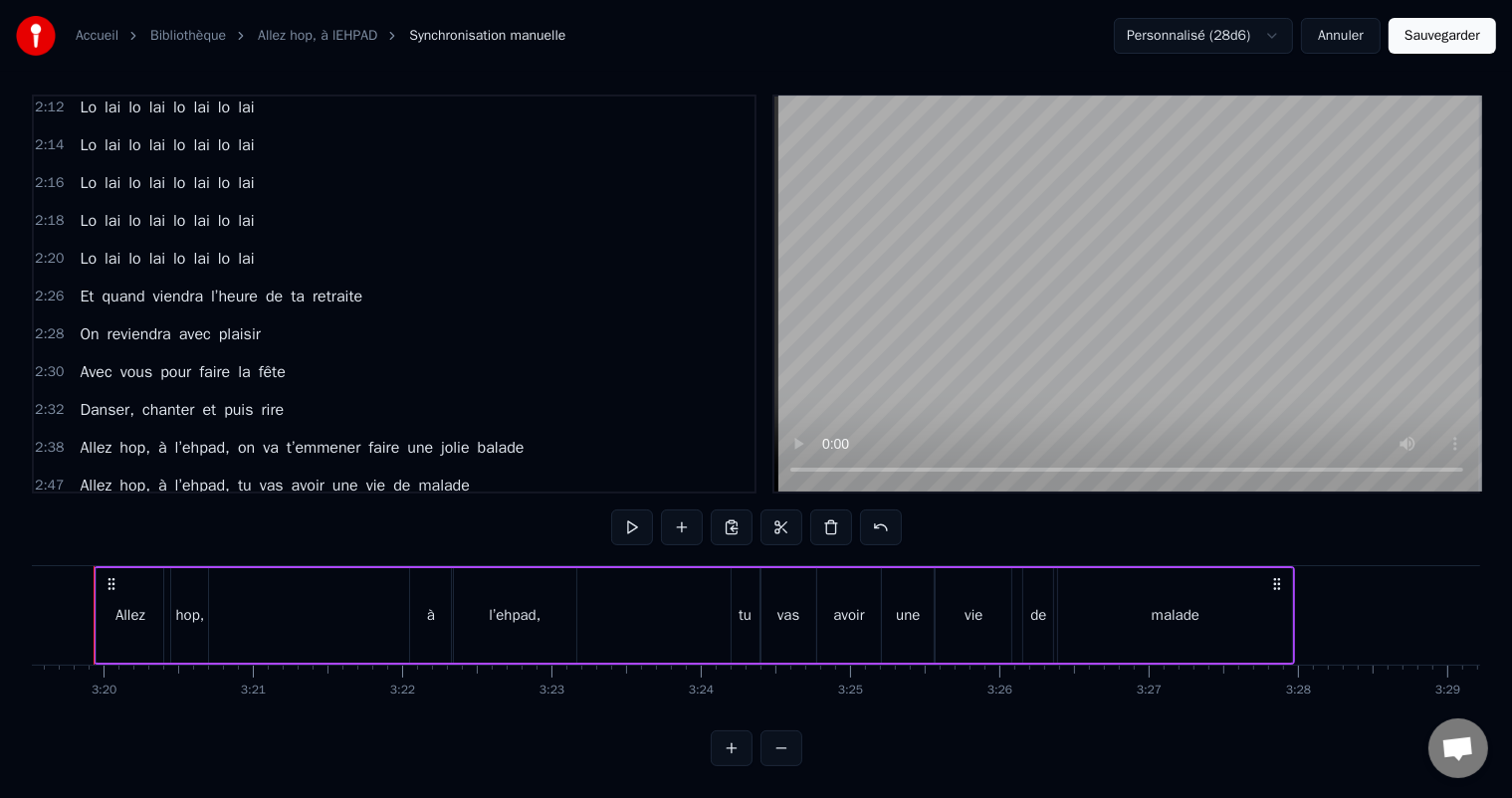 scroll, scrollTop: 0, scrollLeft: 29809, axis: horizontal 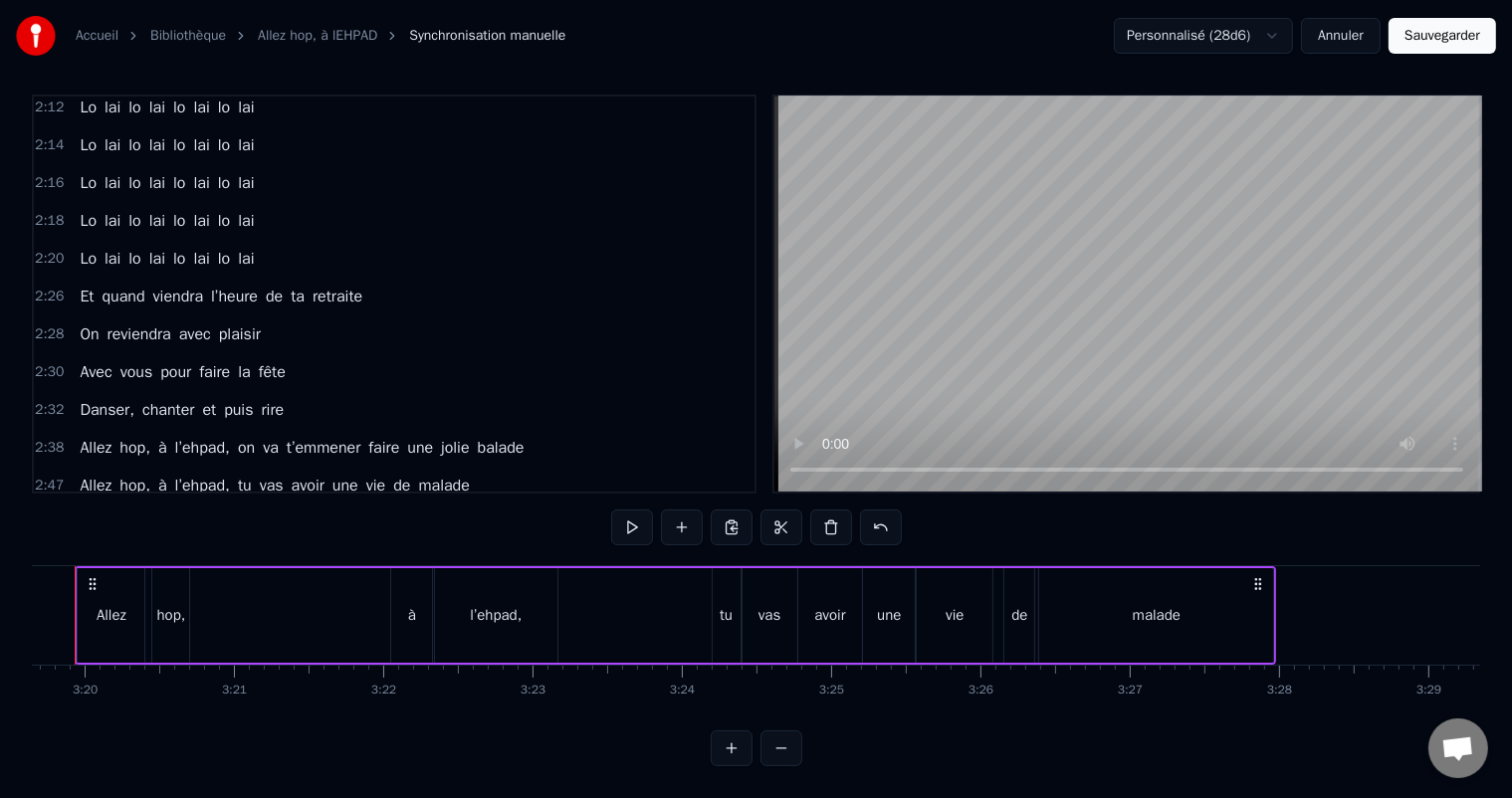 click on "malade" at bounding box center (1156, 615) 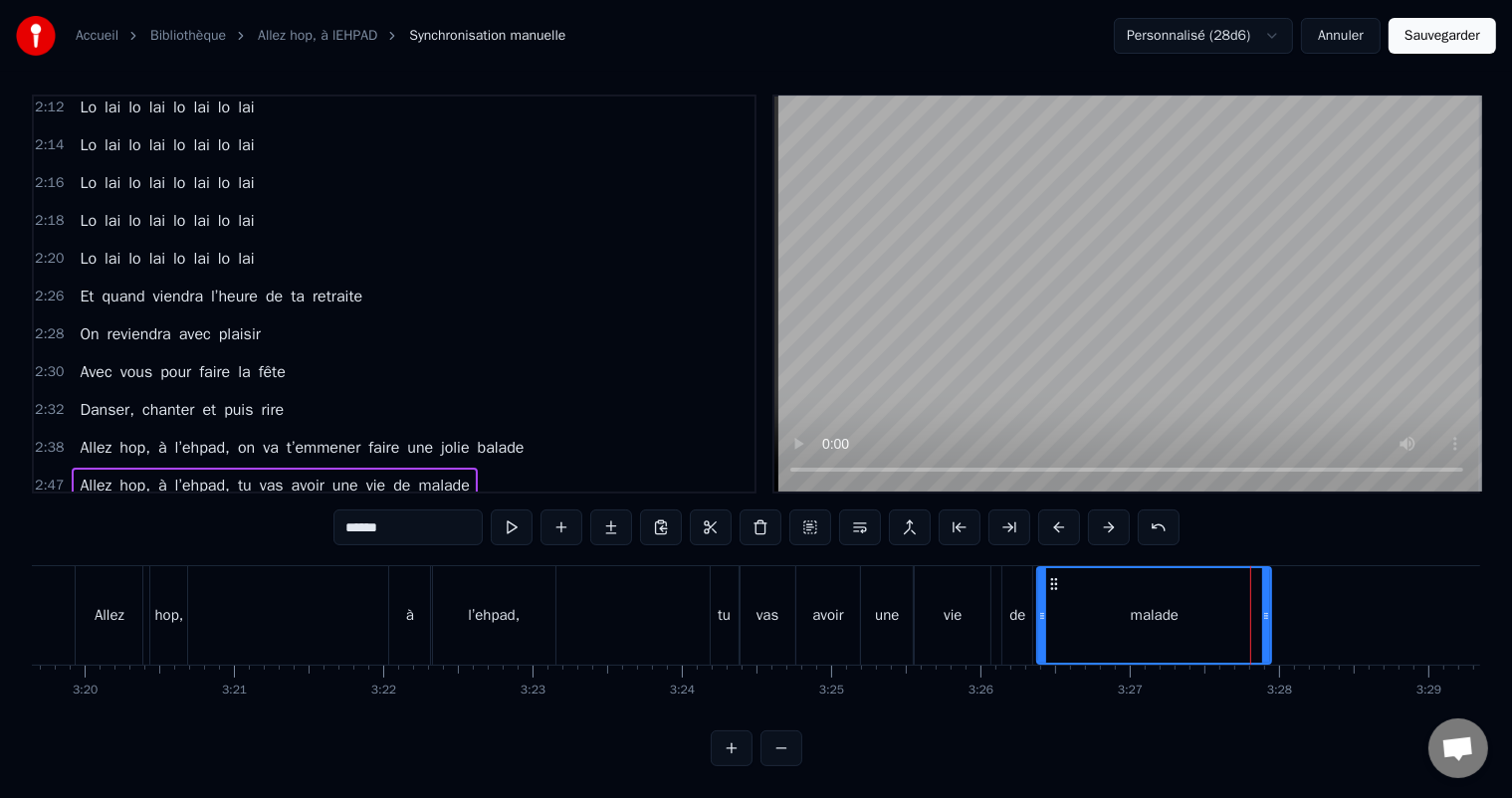 scroll, scrollTop: 1178, scrollLeft: 0, axis: vertical 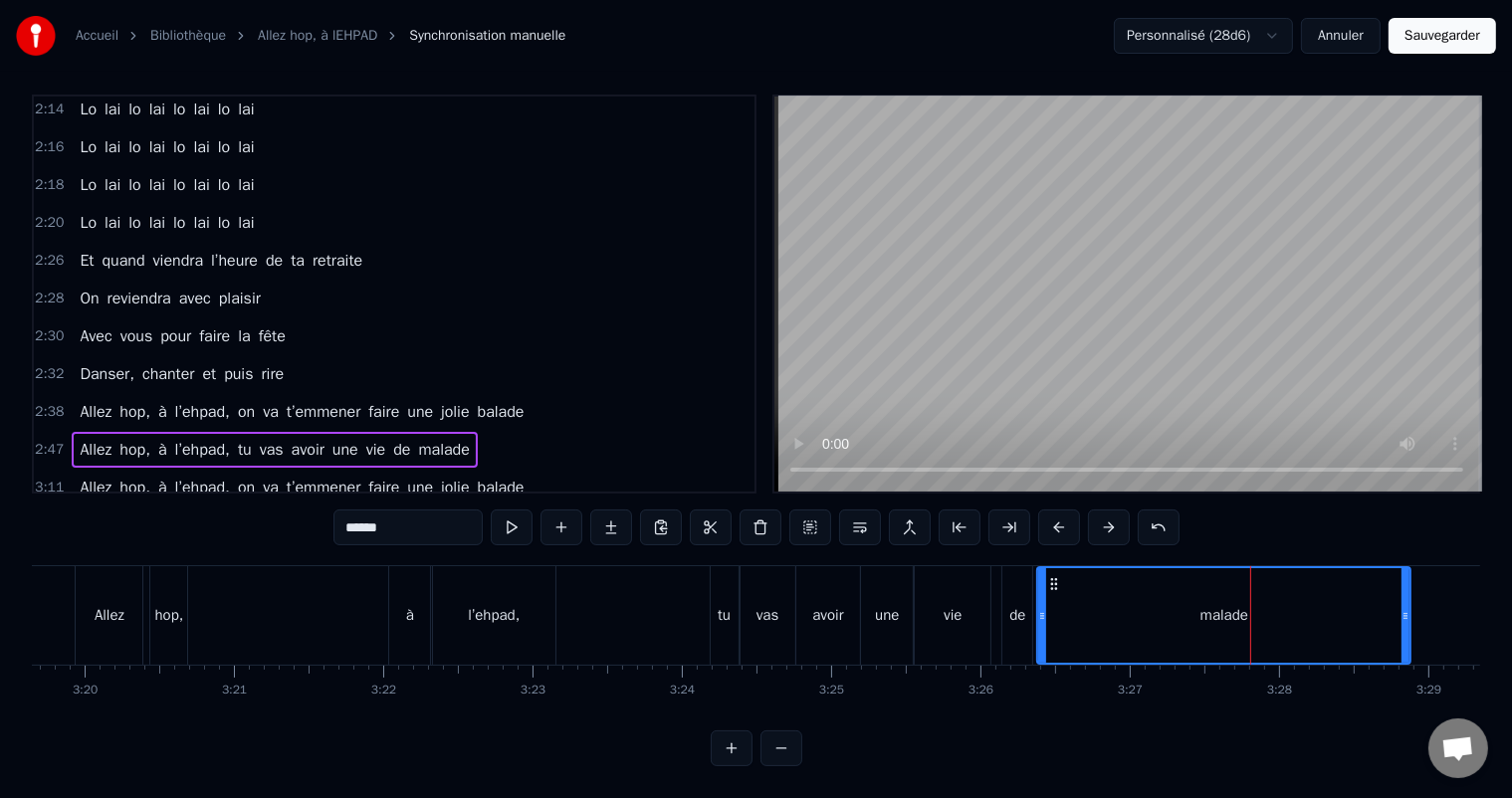 drag, startPoint x: 1268, startPoint y: 593, endPoint x: 1407, endPoint y: 591, distance: 139.01439 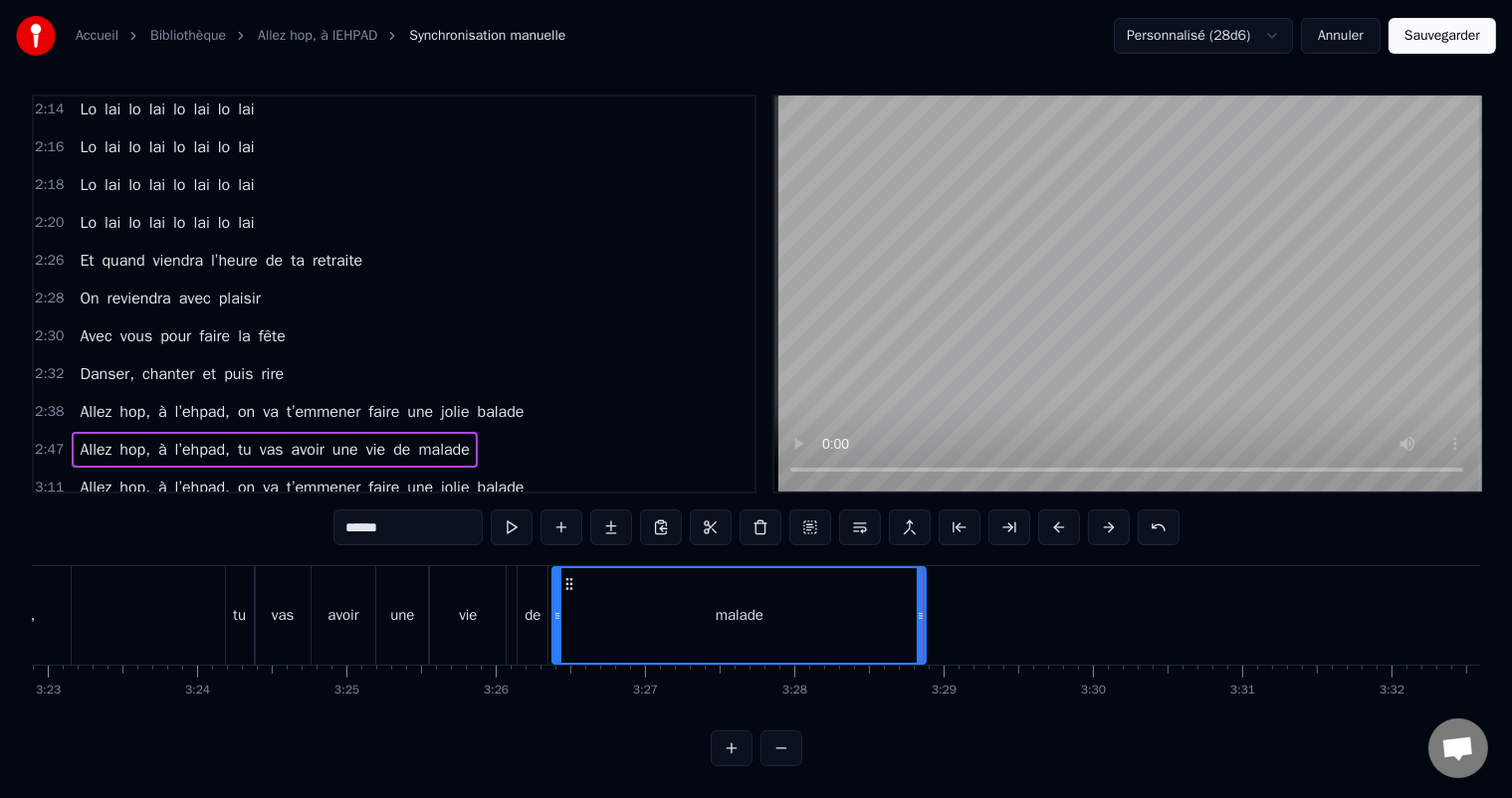 scroll, scrollTop: 0, scrollLeft: 30328, axis: horizontal 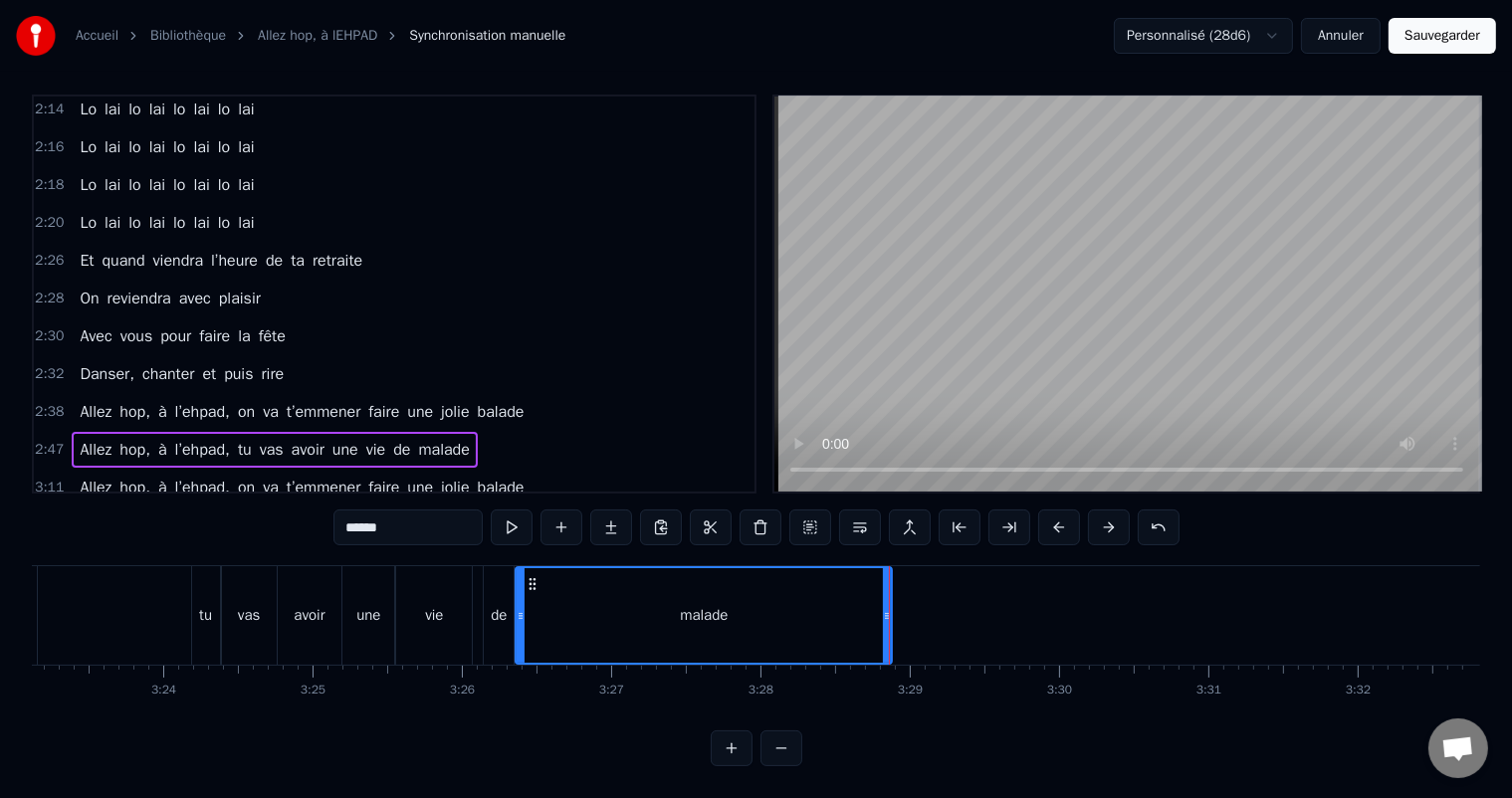 drag, startPoint x: 522, startPoint y: 605, endPoint x: 519, endPoint y: 587, distance: 18.248288 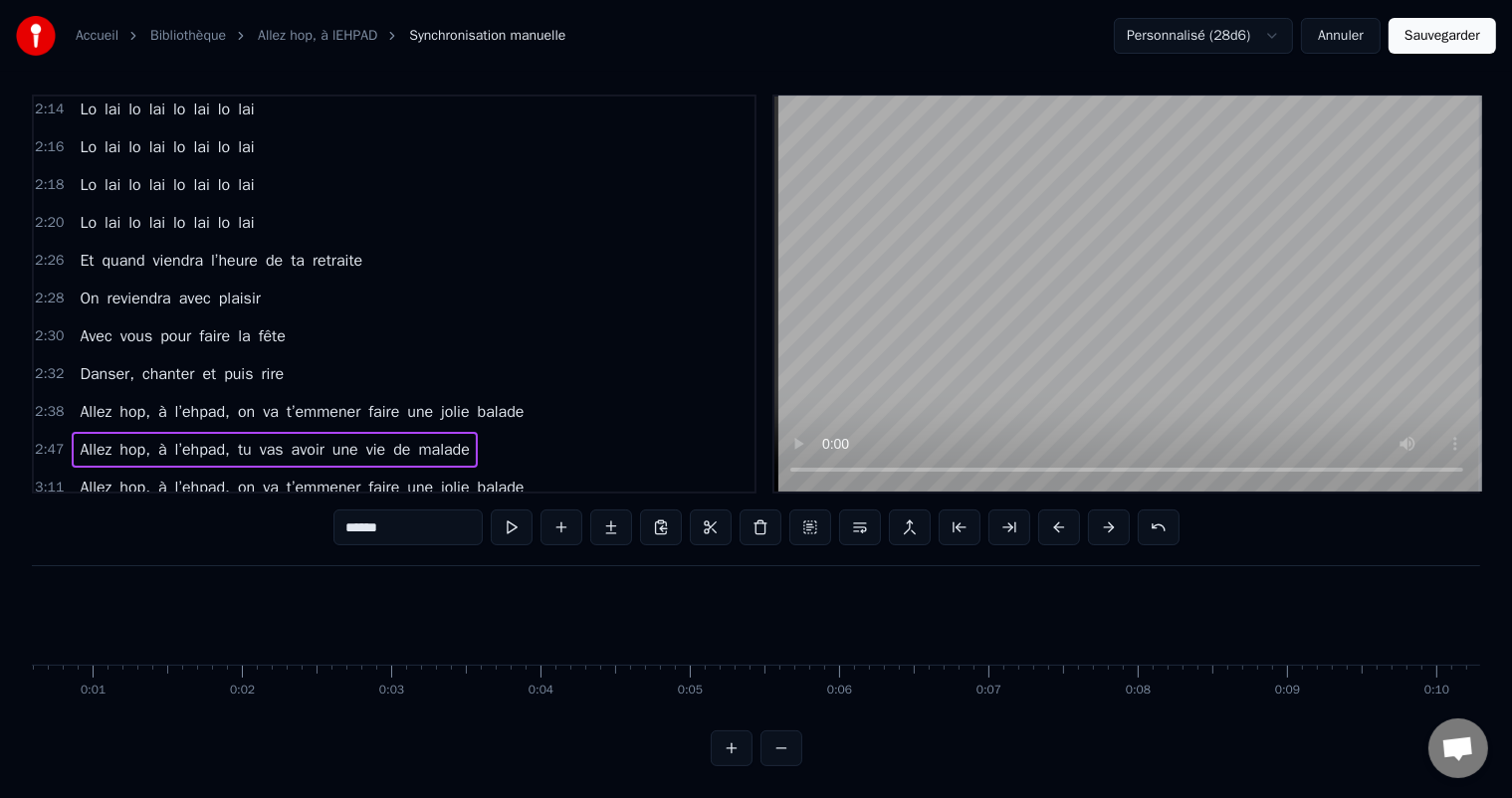scroll, scrollTop: 0, scrollLeft: 0, axis: both 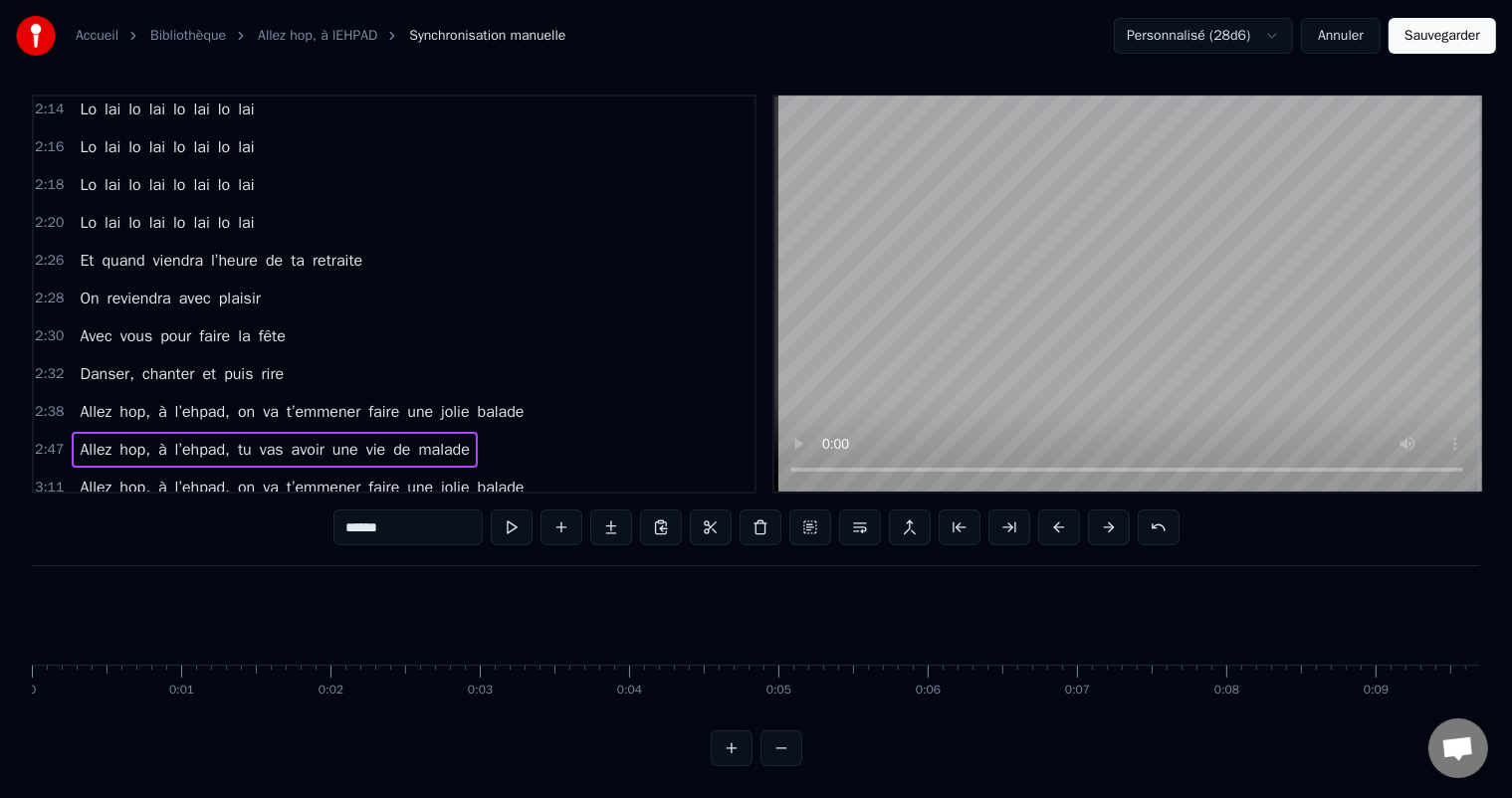 click on "Sauvegarder" at bounding box center [1442, 36] 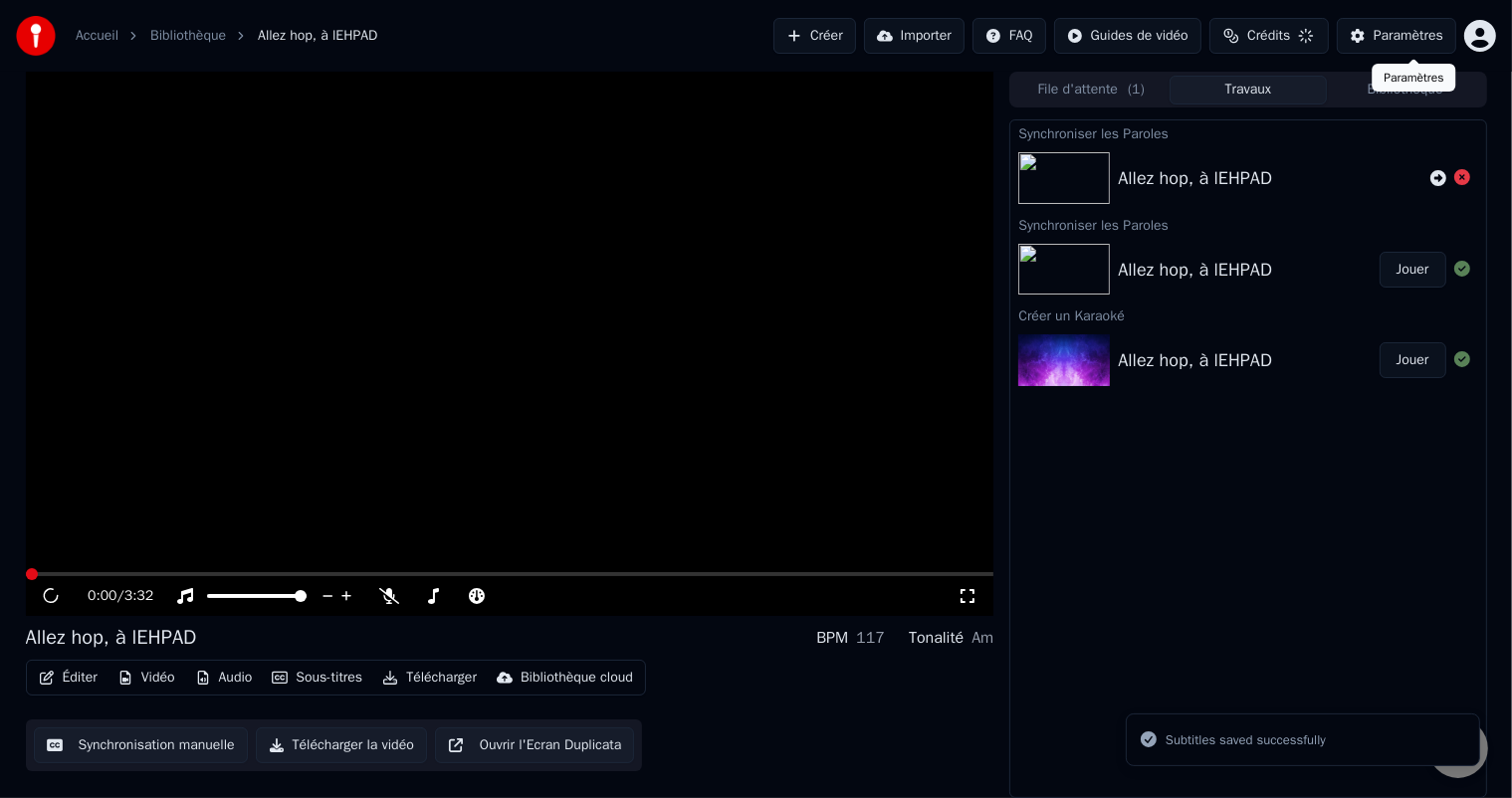 scroll, scrollTop: 0, scrollLeft: 0, axis: both 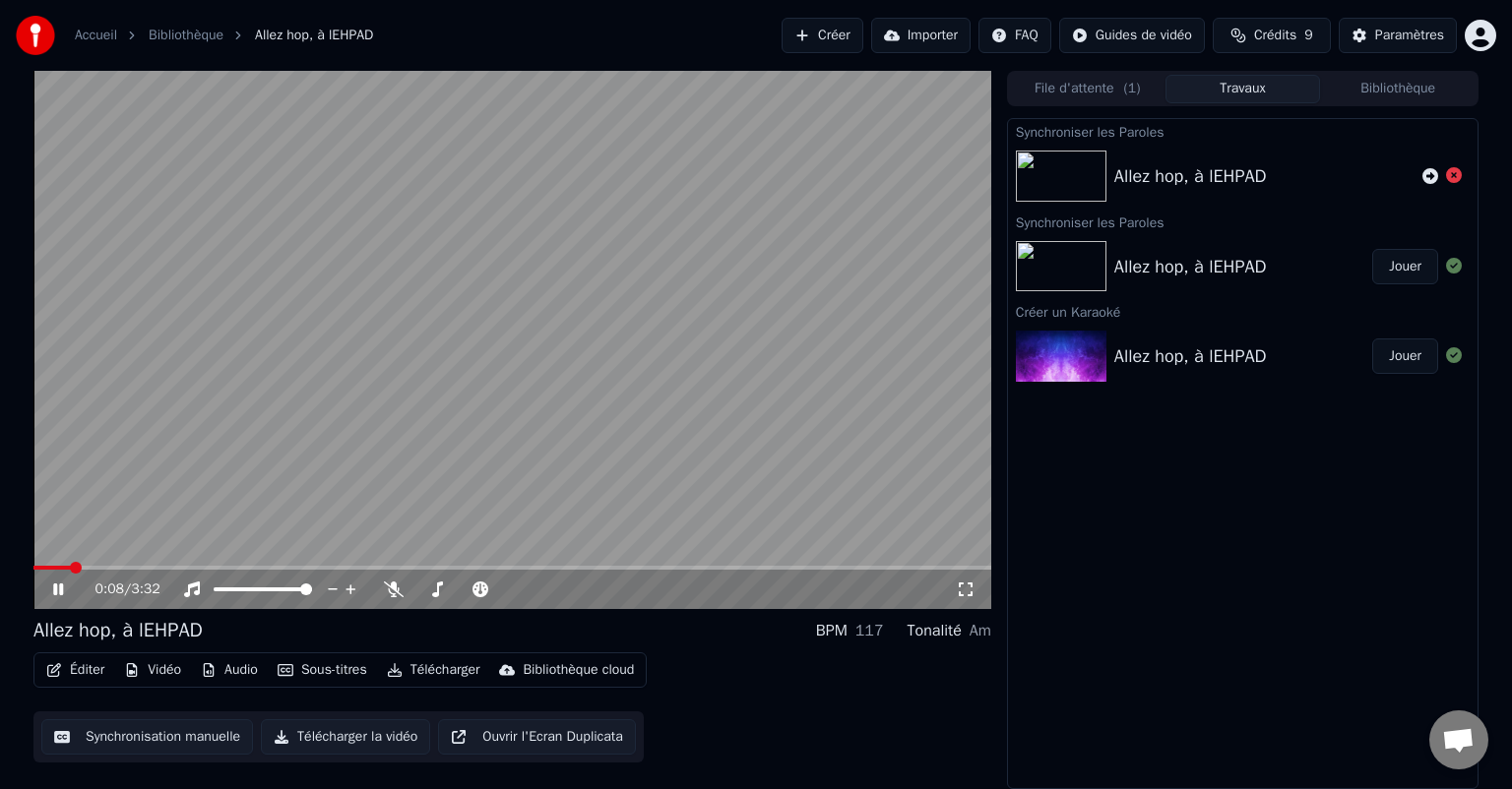 click on "Éditer" at bounding box center (75, 670) 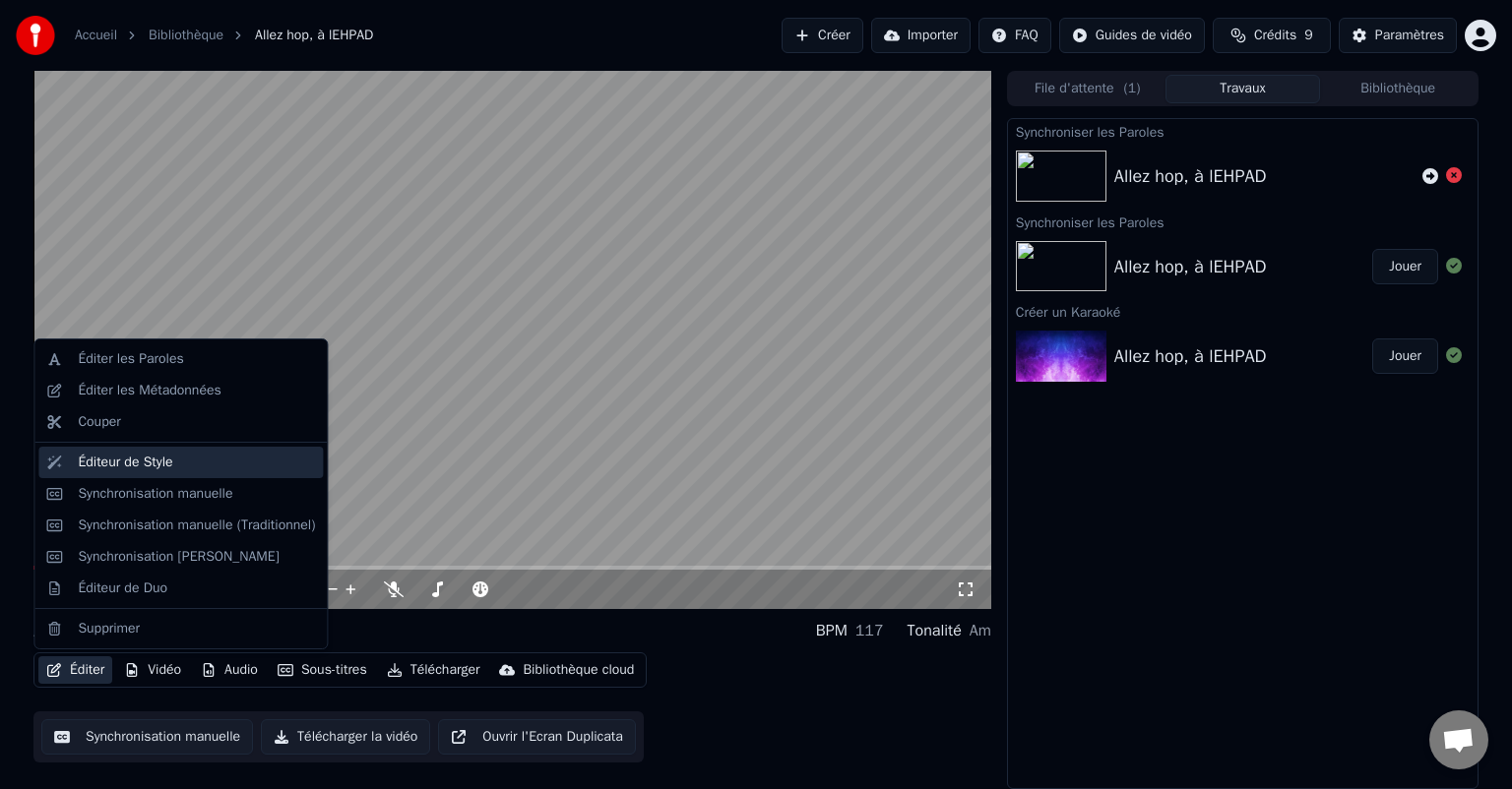 click on "Éditeur de Style" at bounding box center (125, 462) 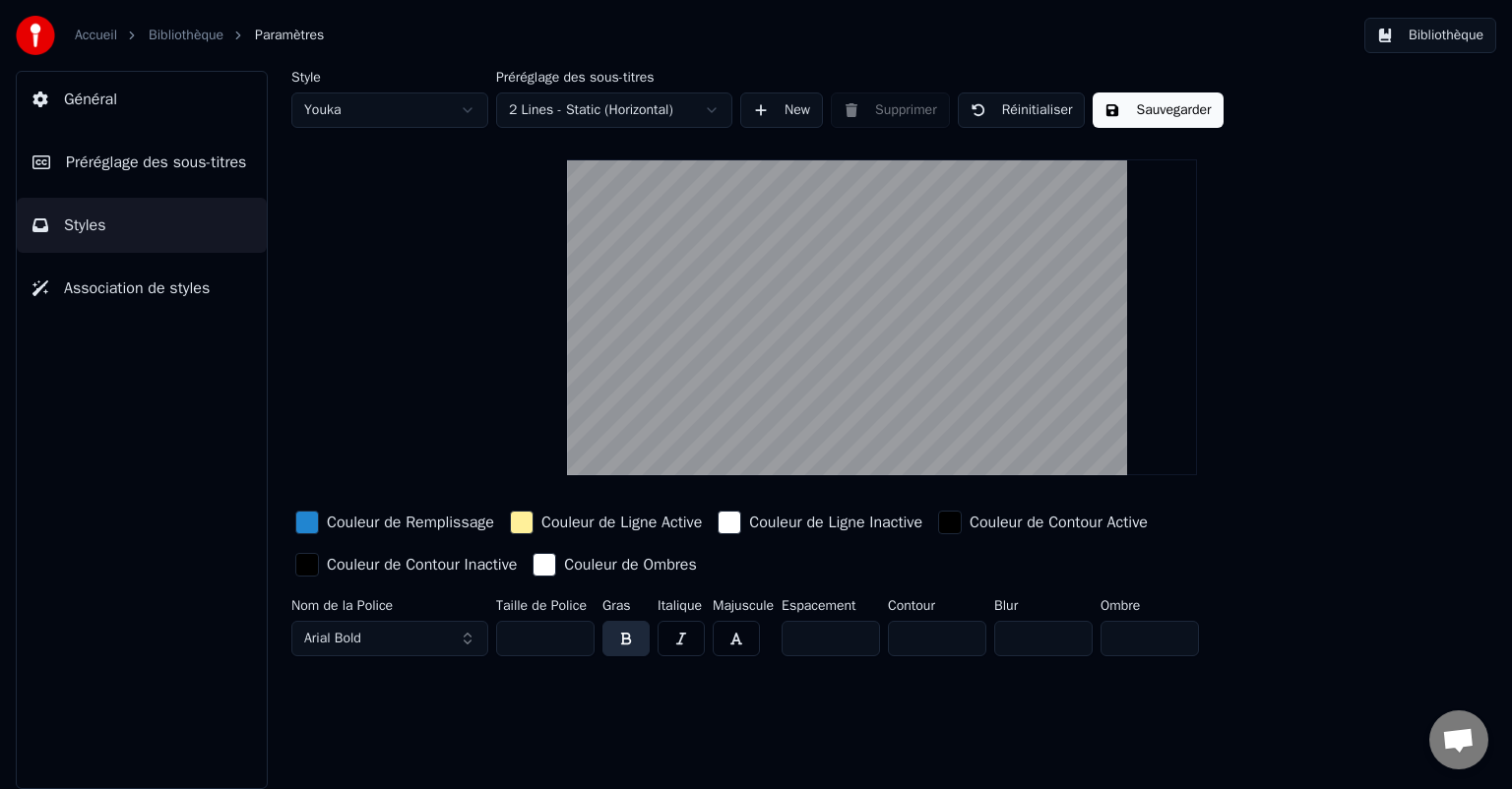 click on "Général" at bounding box center [142, 99] 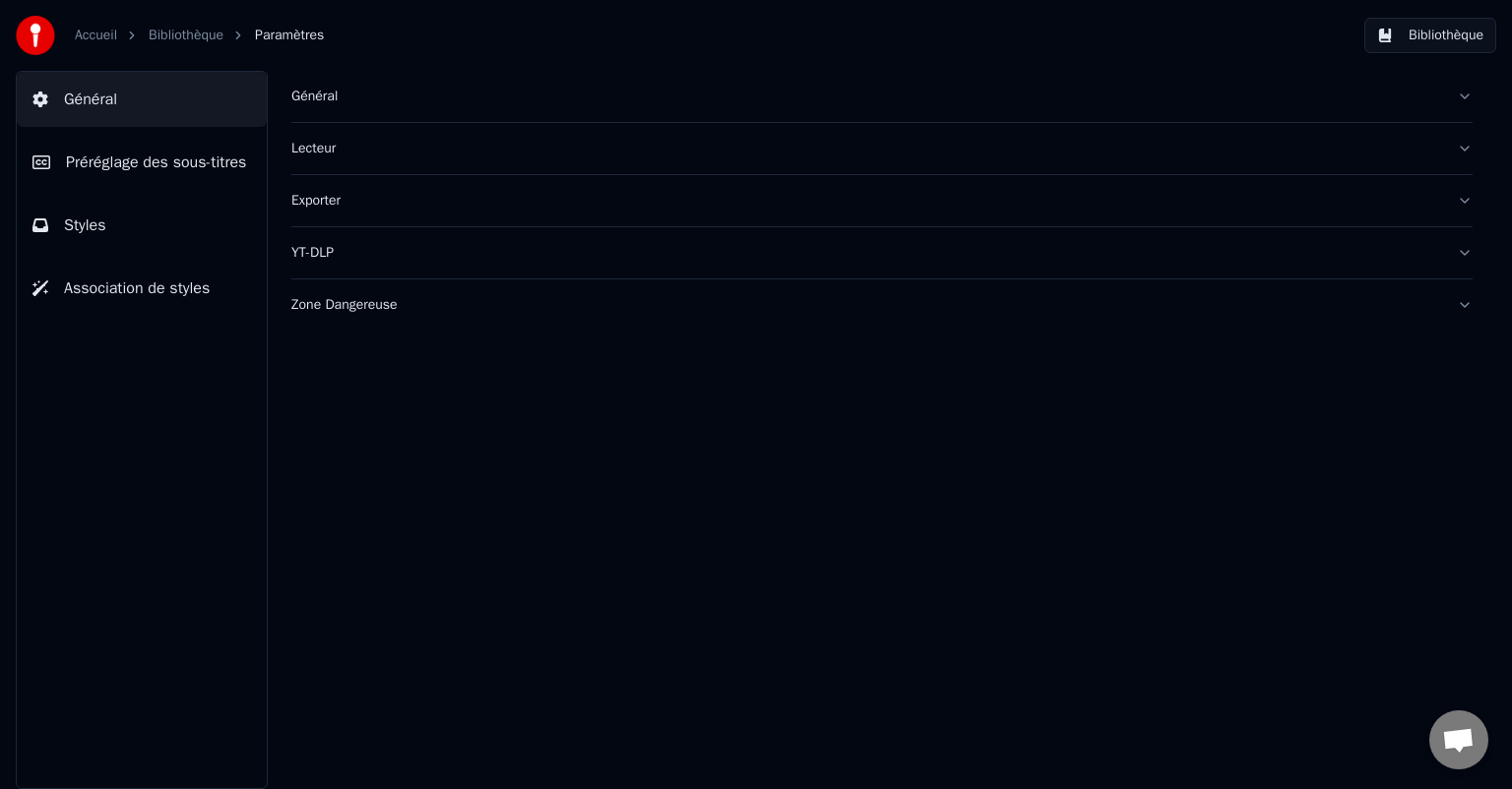 click on "Accueil" at bounding box center (95, 35) 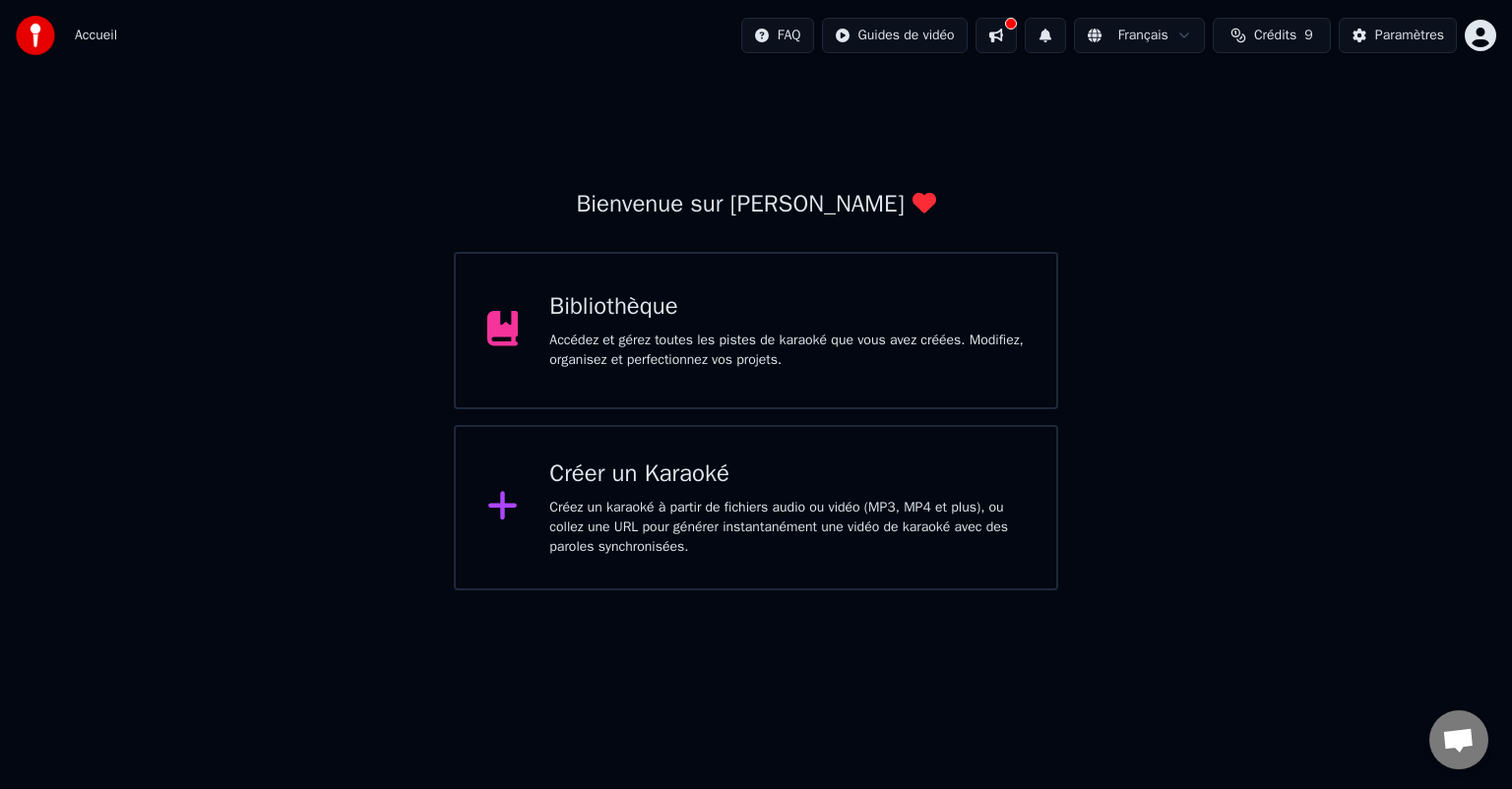 click on "Accédez et gérez toutes les pistes de karaoké que vous avez créées. Modifiez, organisez et perfectionnez vos projets." at bounding box center (787, 350) 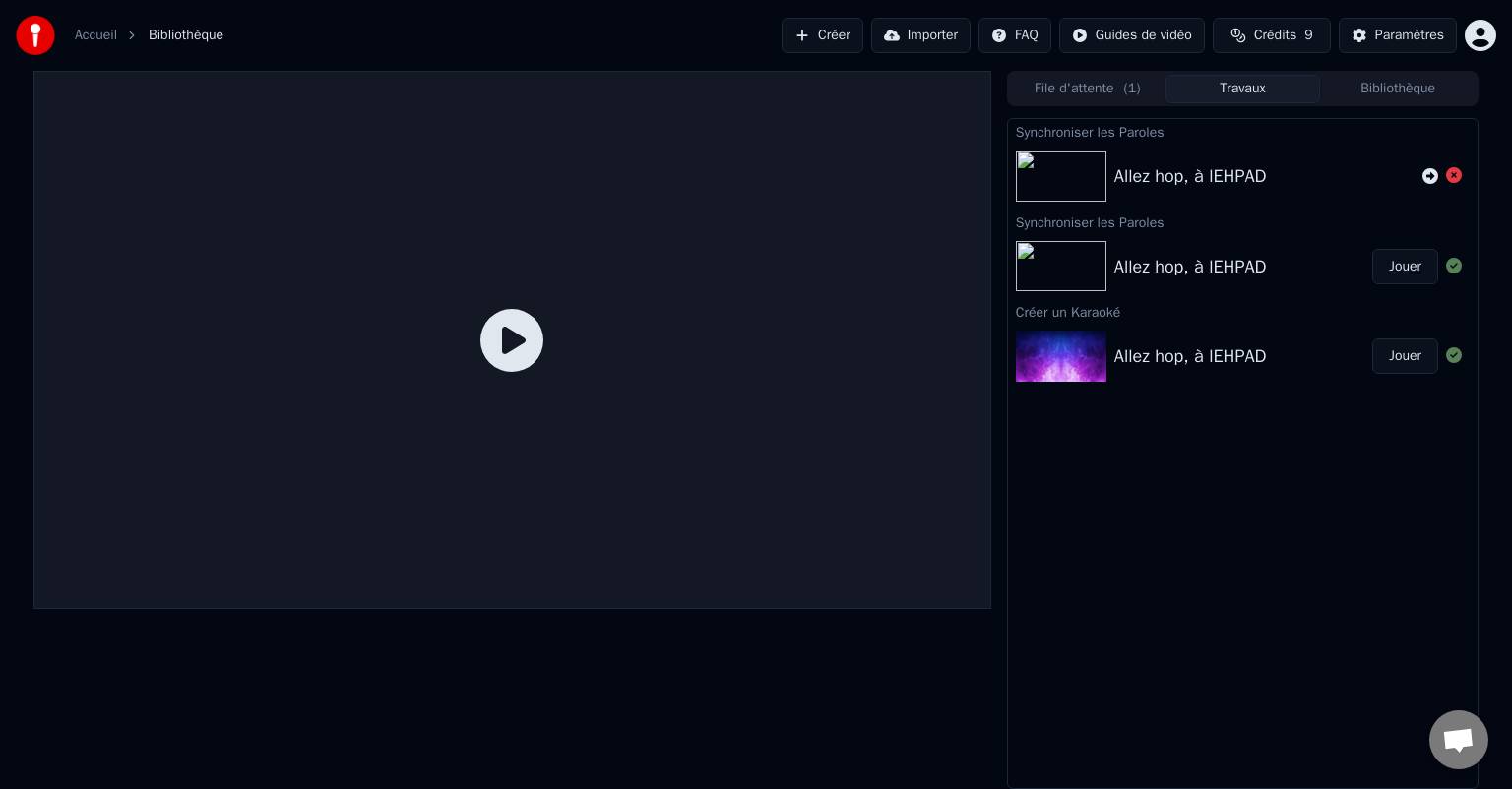 click on "Allez hop, à lEHPAD" at bounding box center (1190, 267) 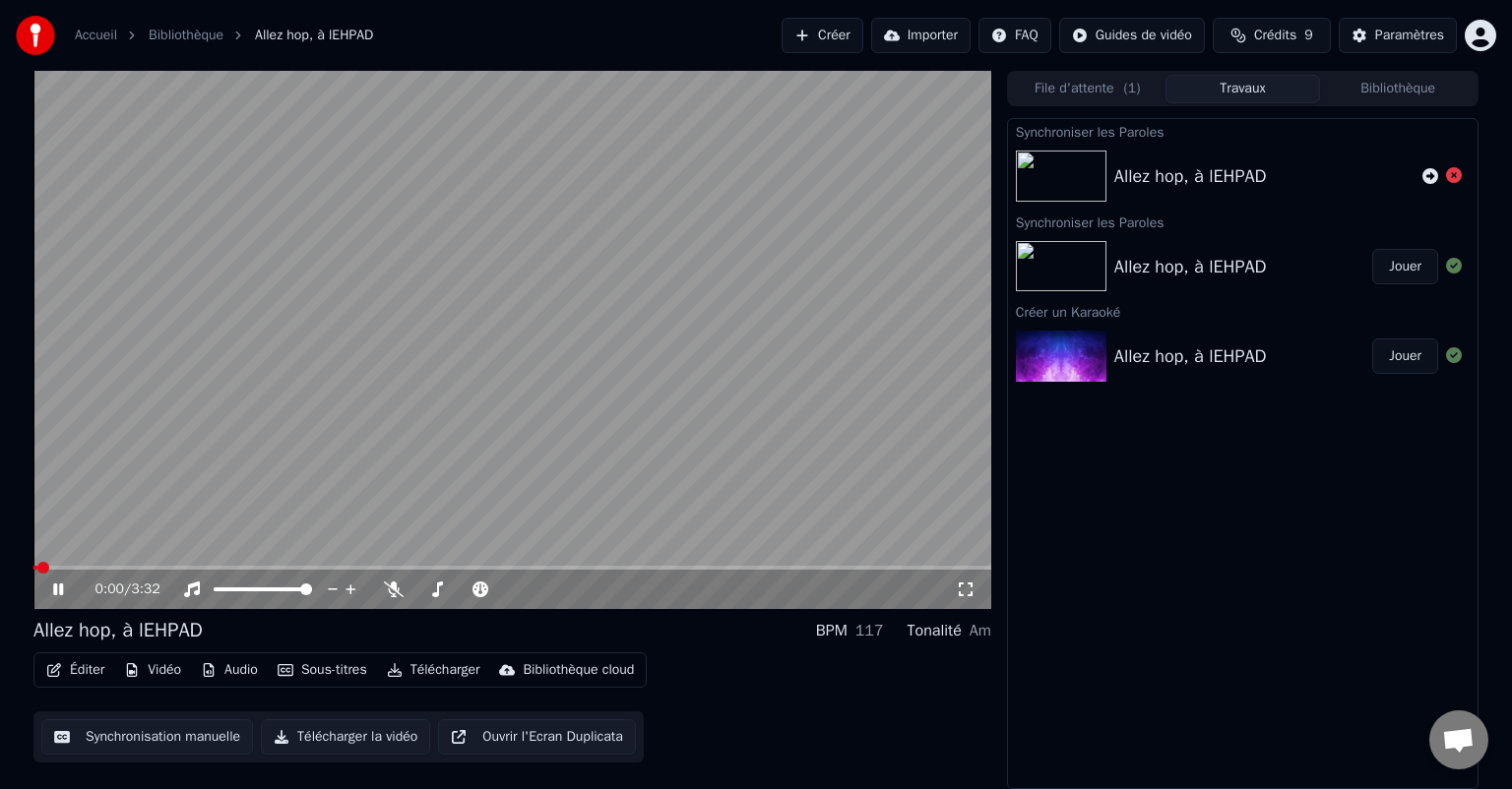click on "Éditer" at bounding box center (75, 670) 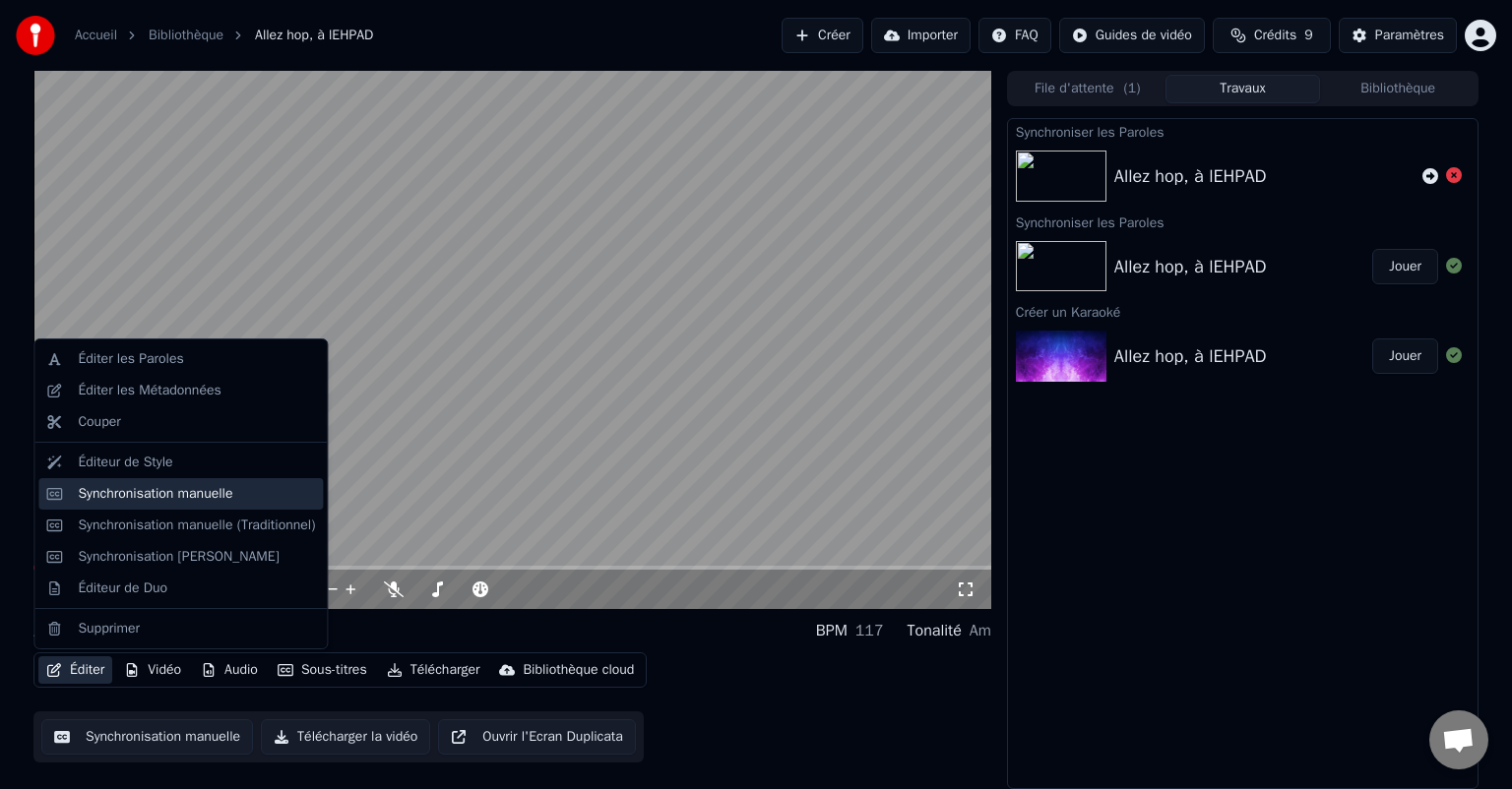 click on "Synchronisation manuelle" at bounding box center [155, 494] 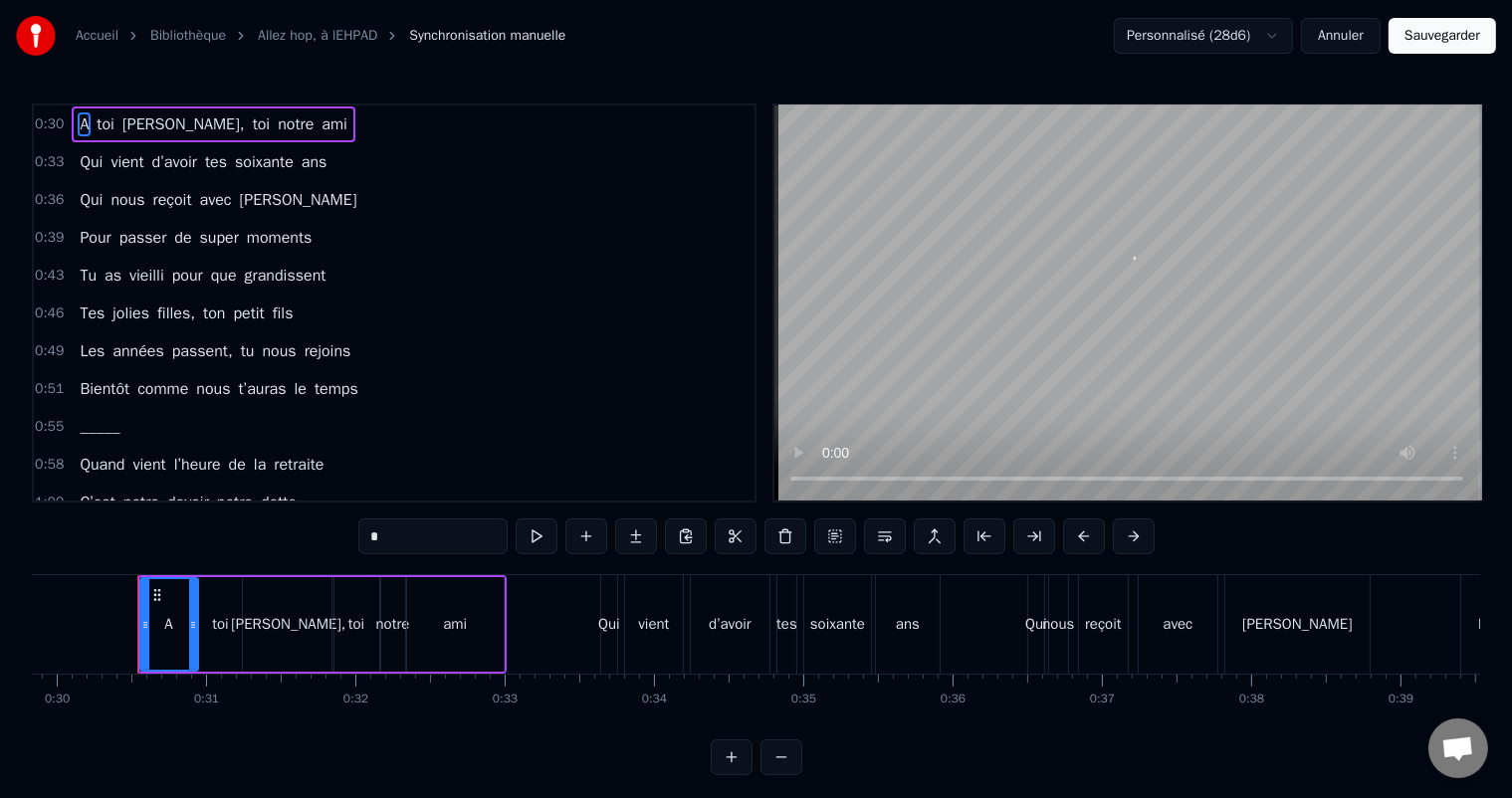 scroll, scrollTop: 0, scrollLeft: 4459, axis: horizontal 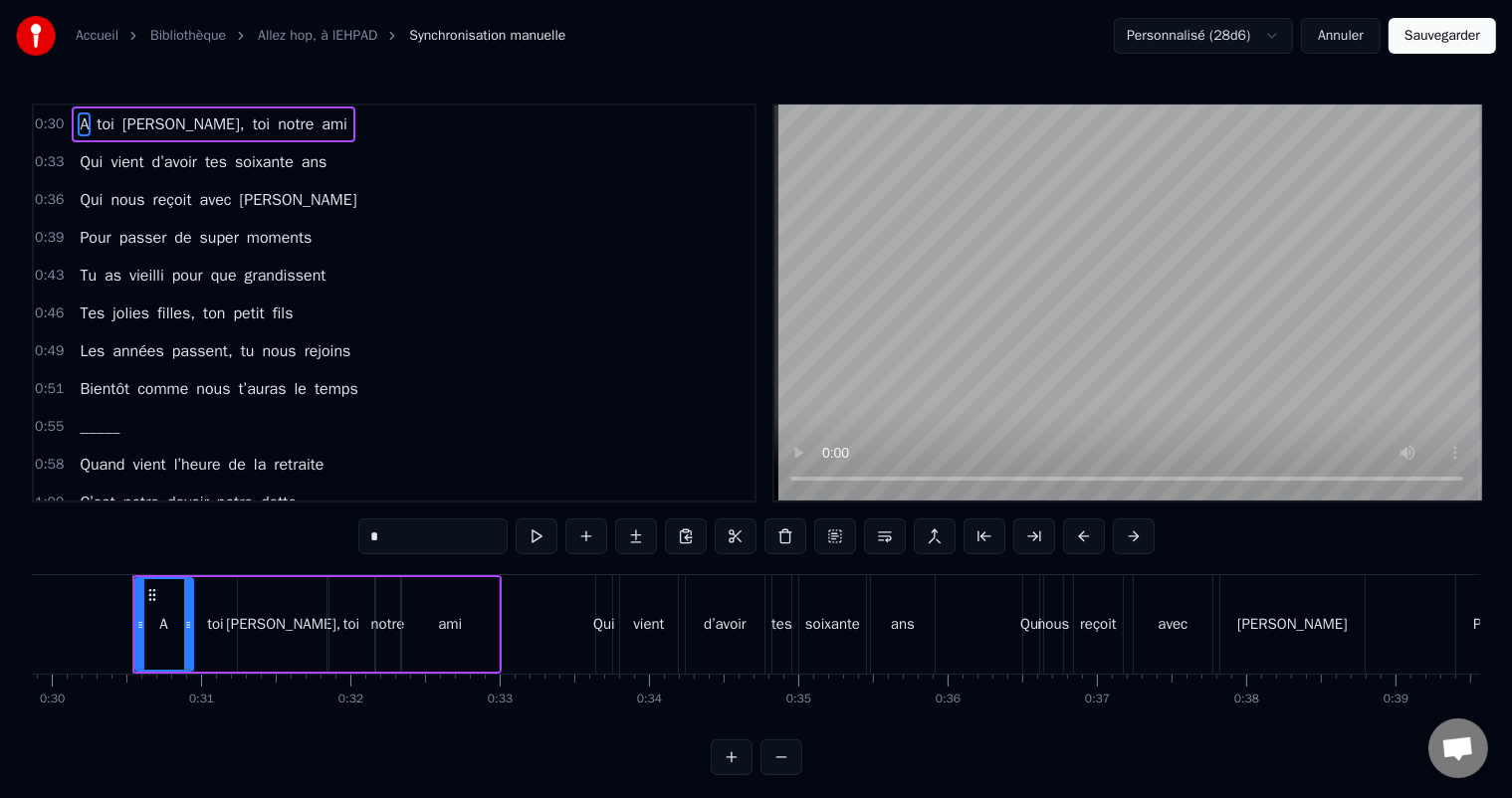 type 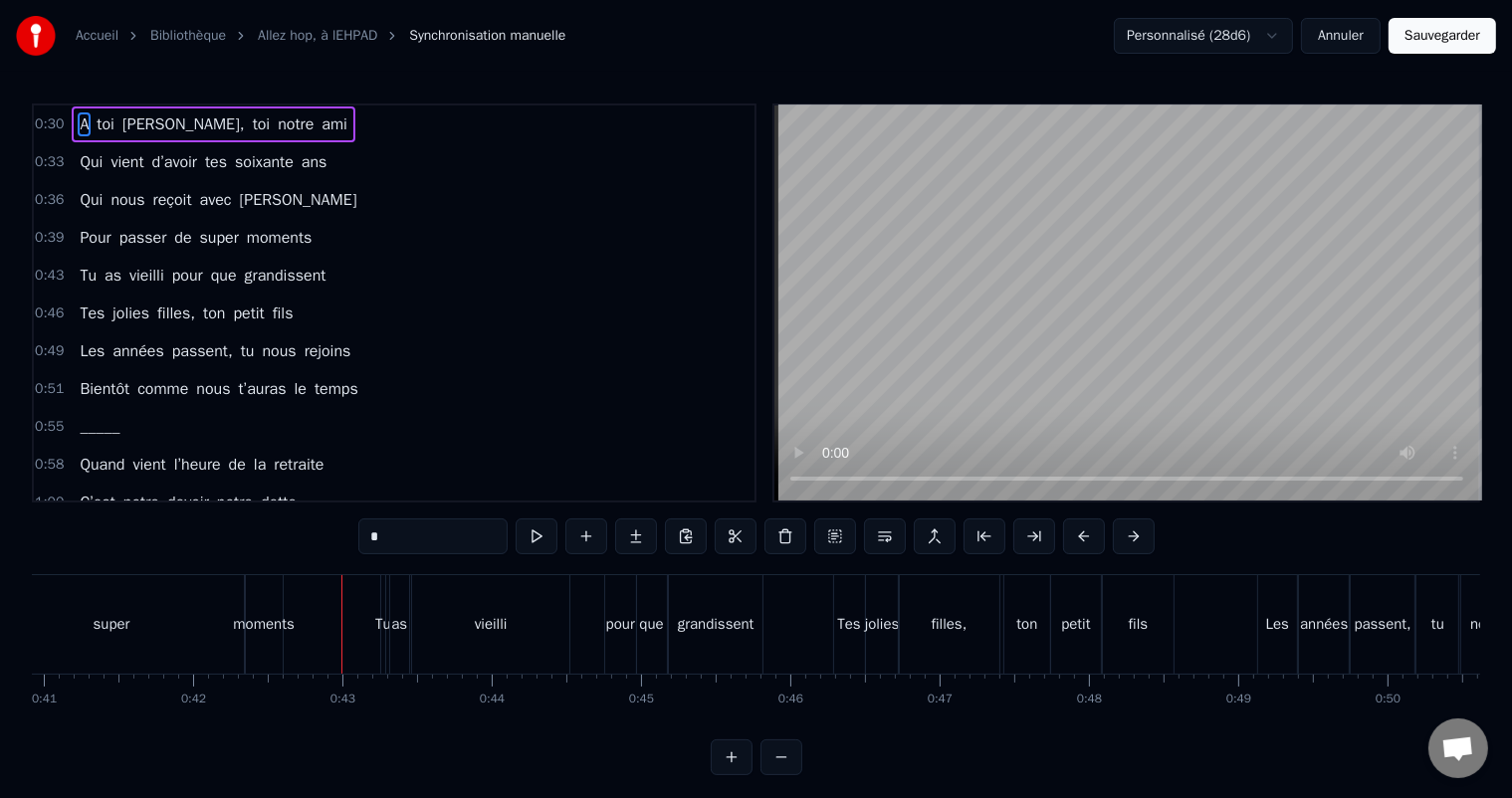 scroll, scrollTop: 0, scrollLeft: 6267, axis: horizontal 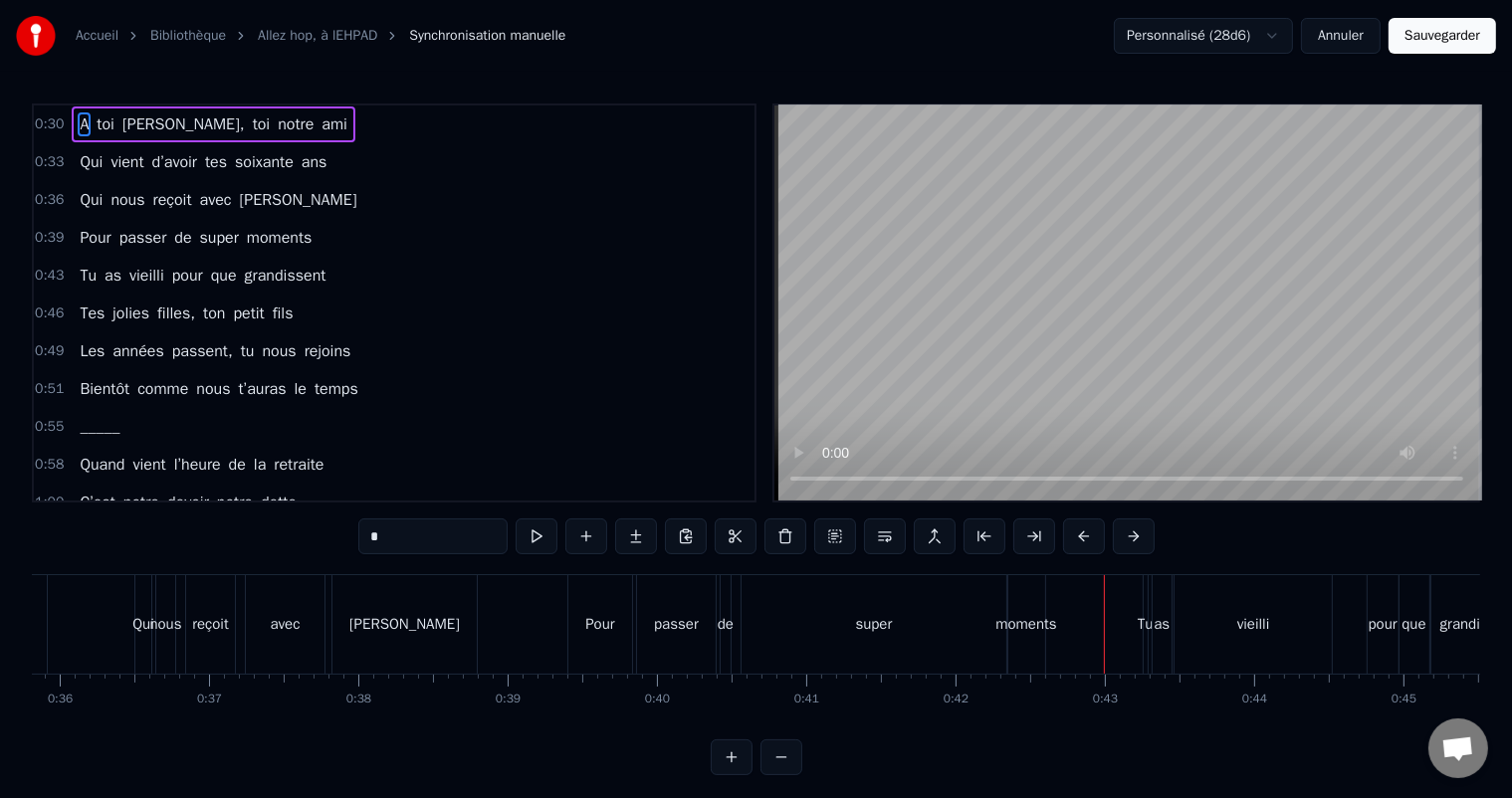 click on "passer" at bounding box center [676, 624] 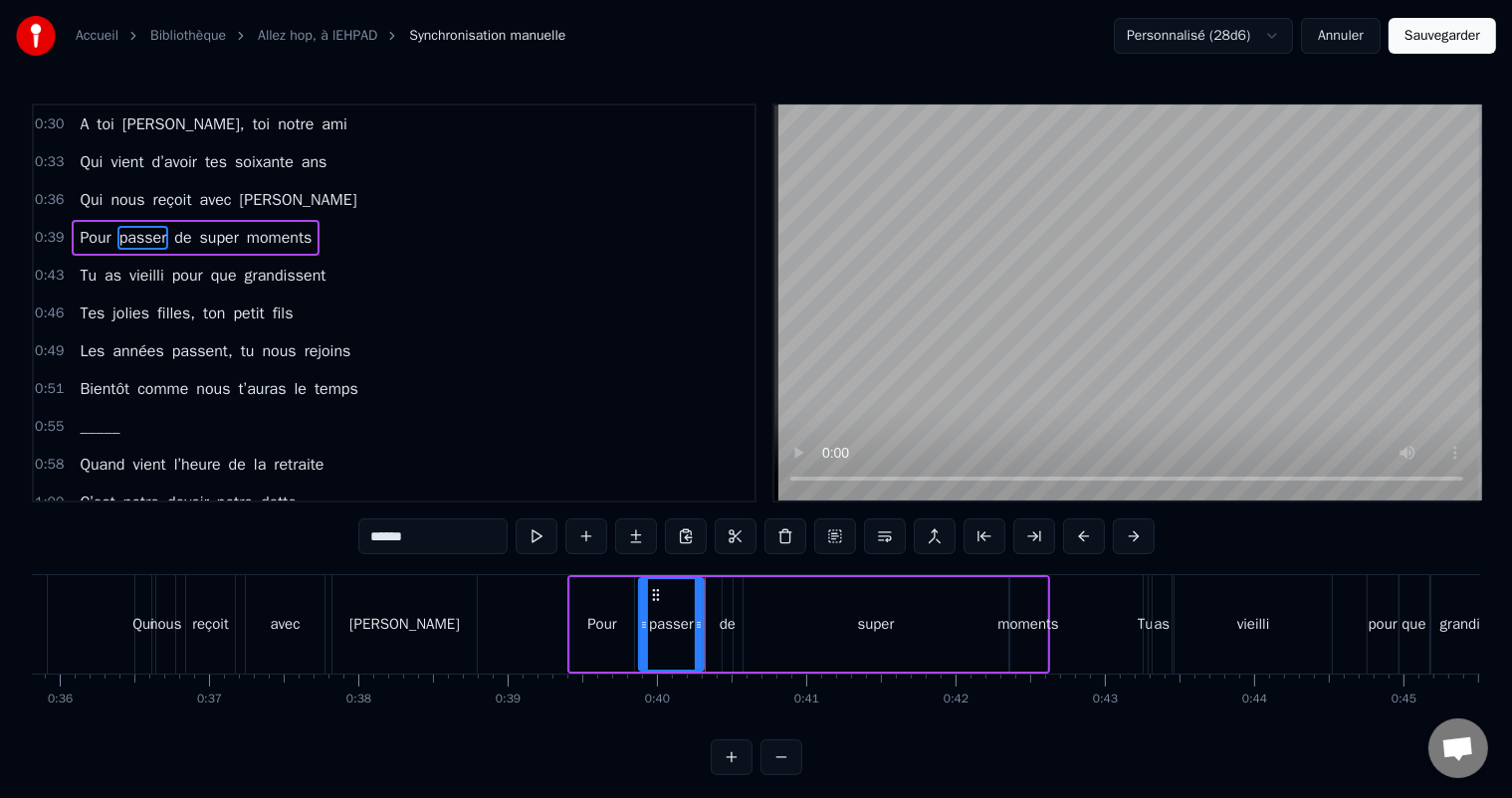 drag, startPoint x: 711, startPoint y: 621, endPoint x: 697, endPoint y: 622, distance: 14.035669 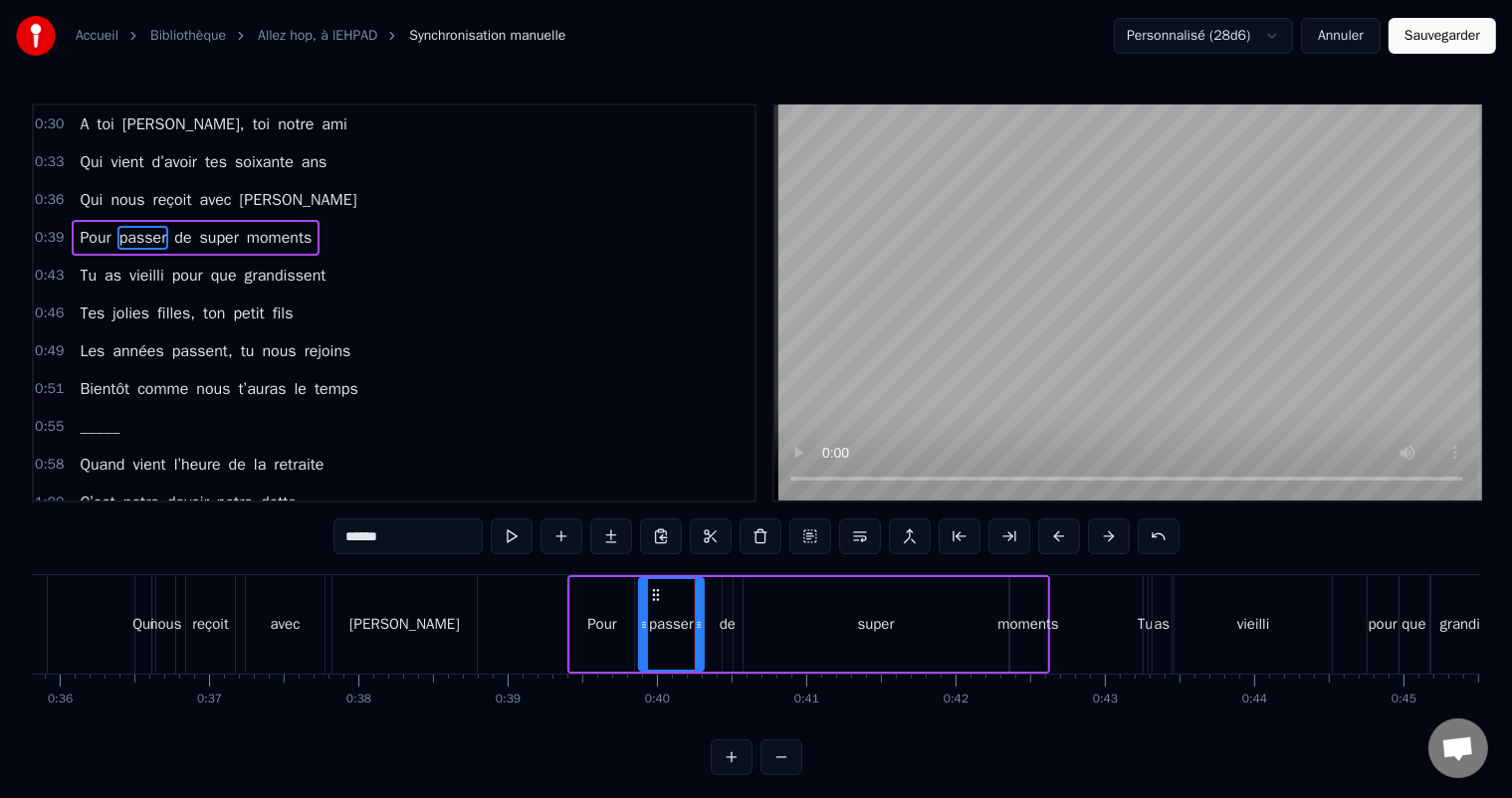 click on "de" at bounding box center (728, 624) 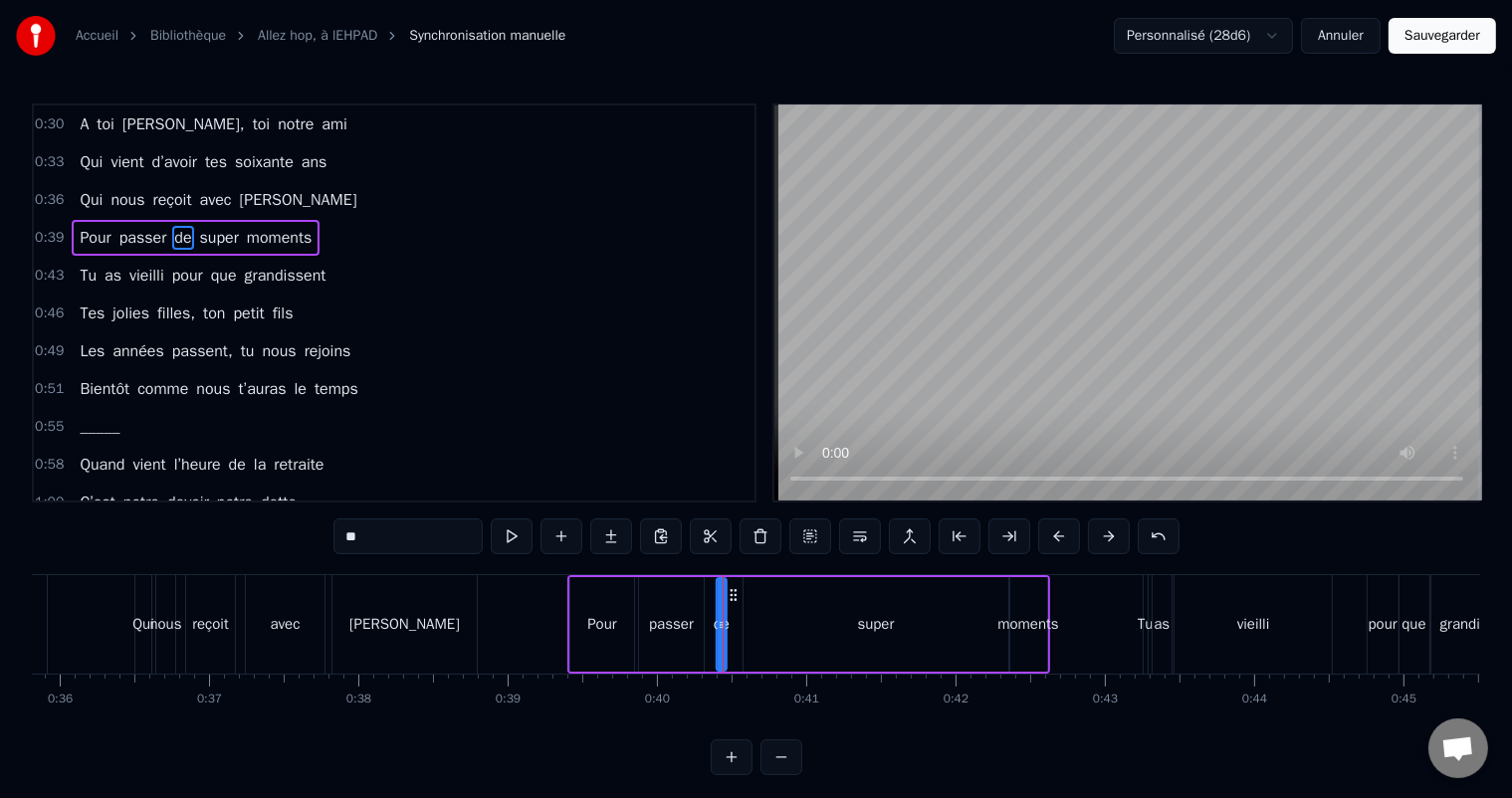 click 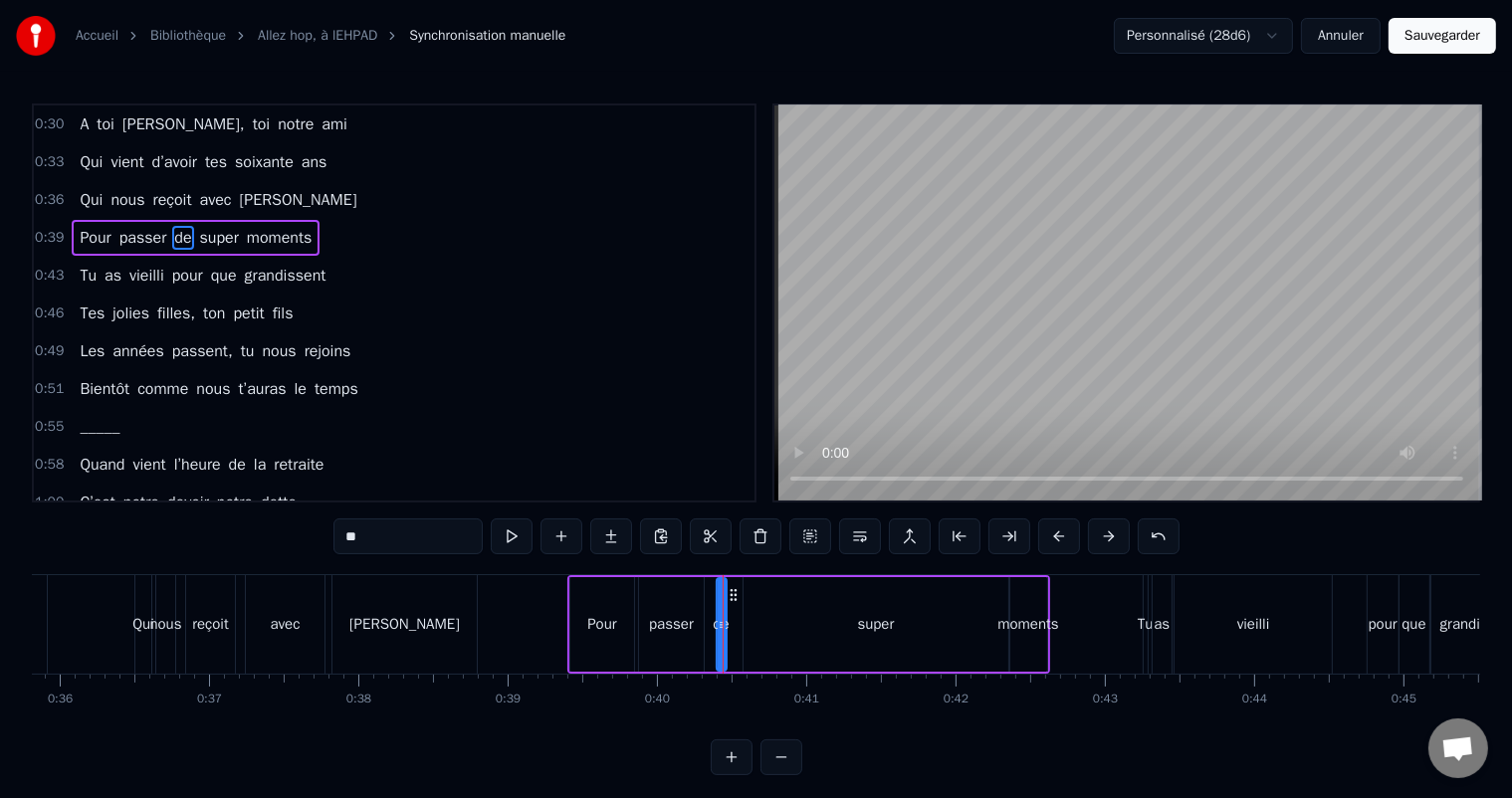 click on "passer" at bounding box center [671, 624] 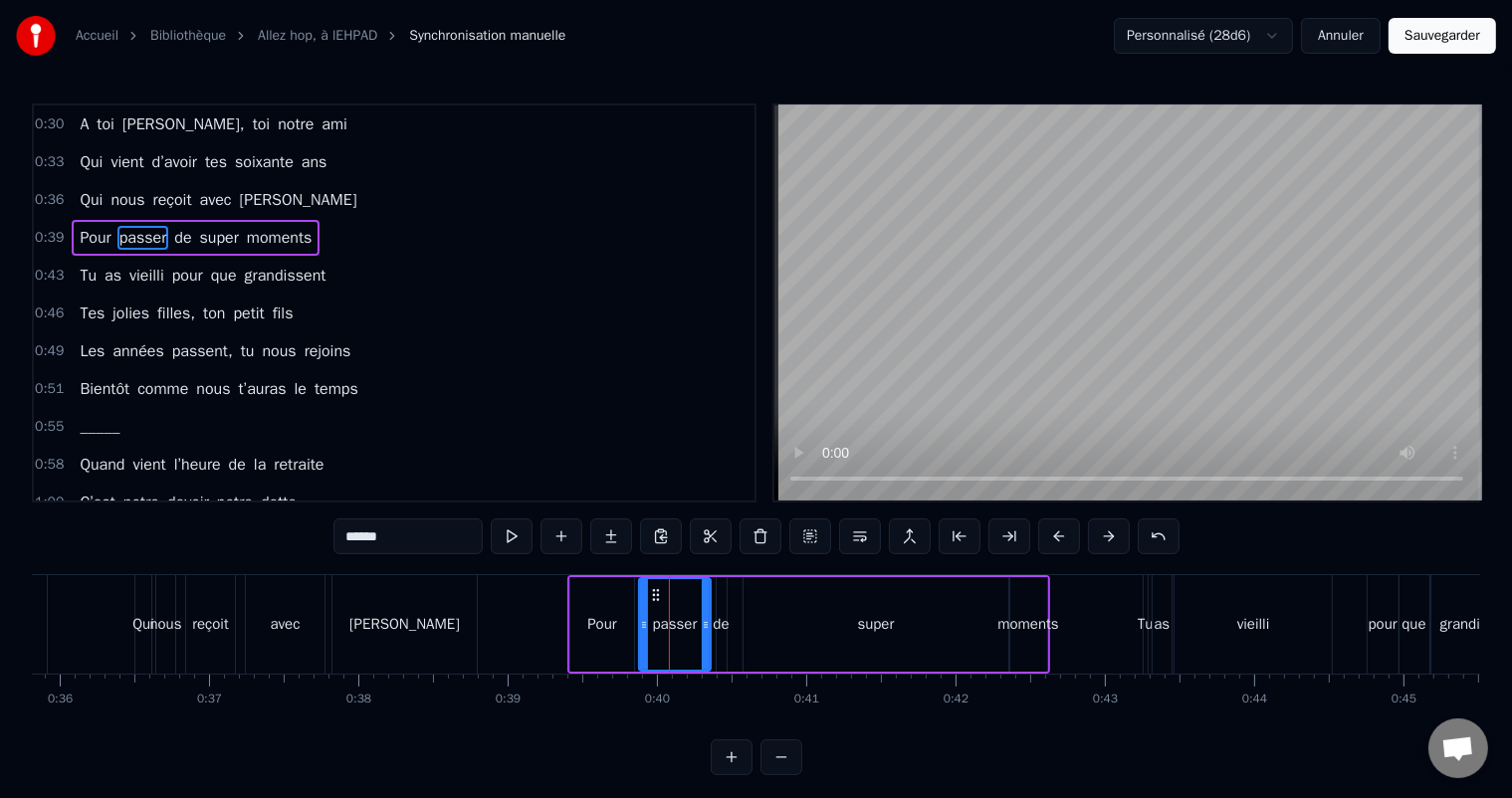 click 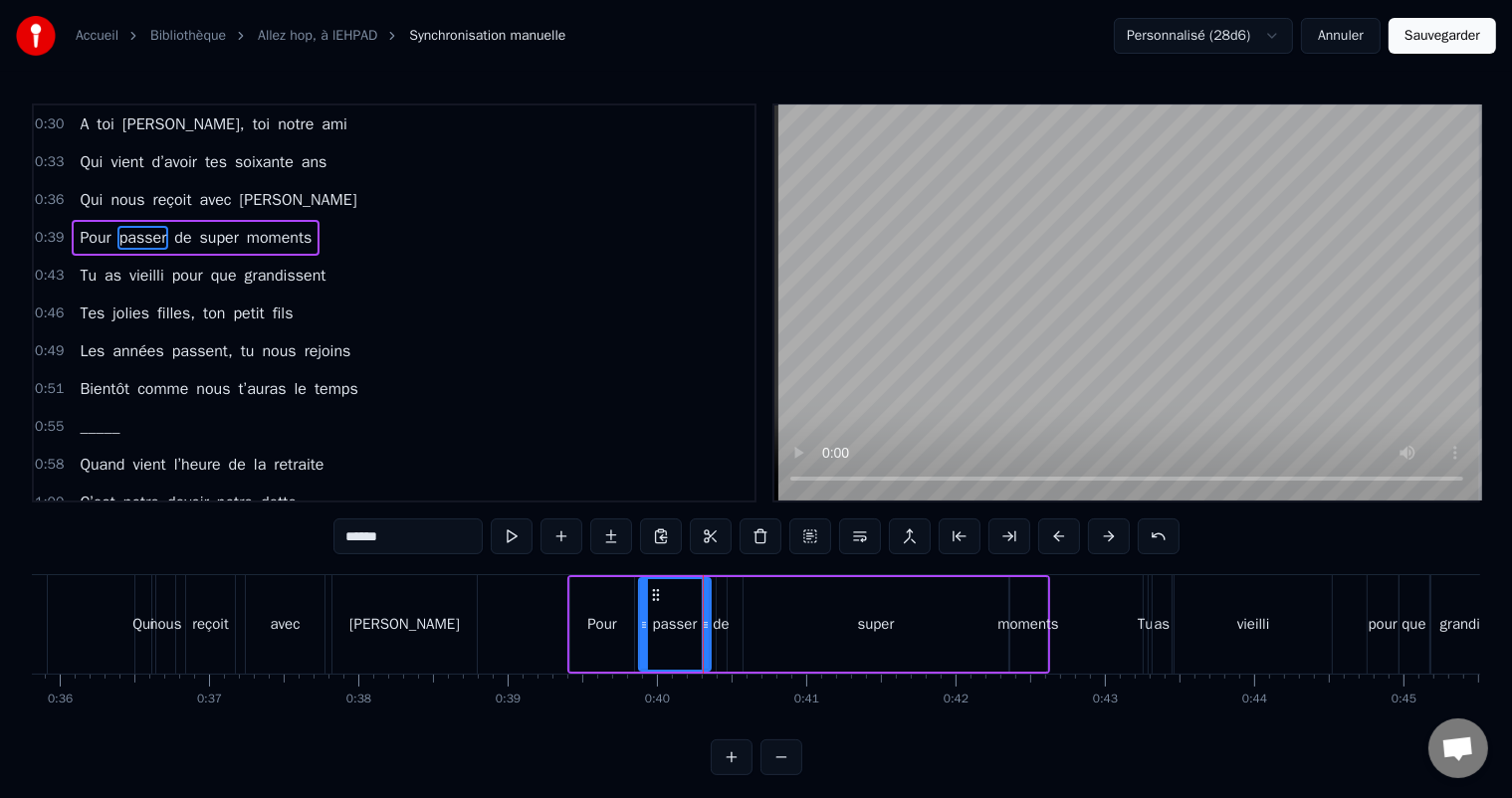 click on "super" at bounding box center (876, 624) 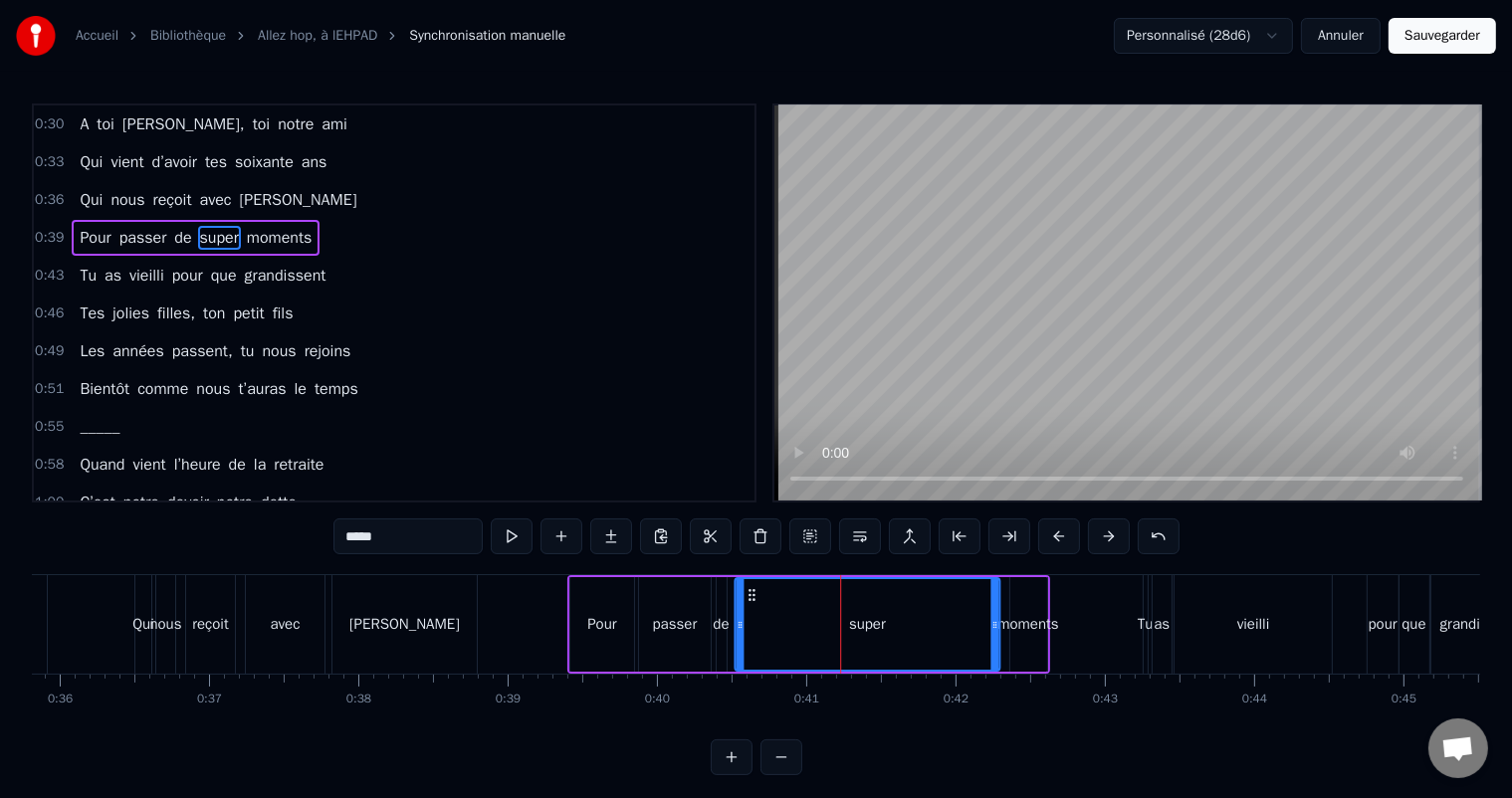 drag, startPoint x: 756, startPoint y: 593, endPoint x: 838, endPoint y: 601, distance: 82.38932 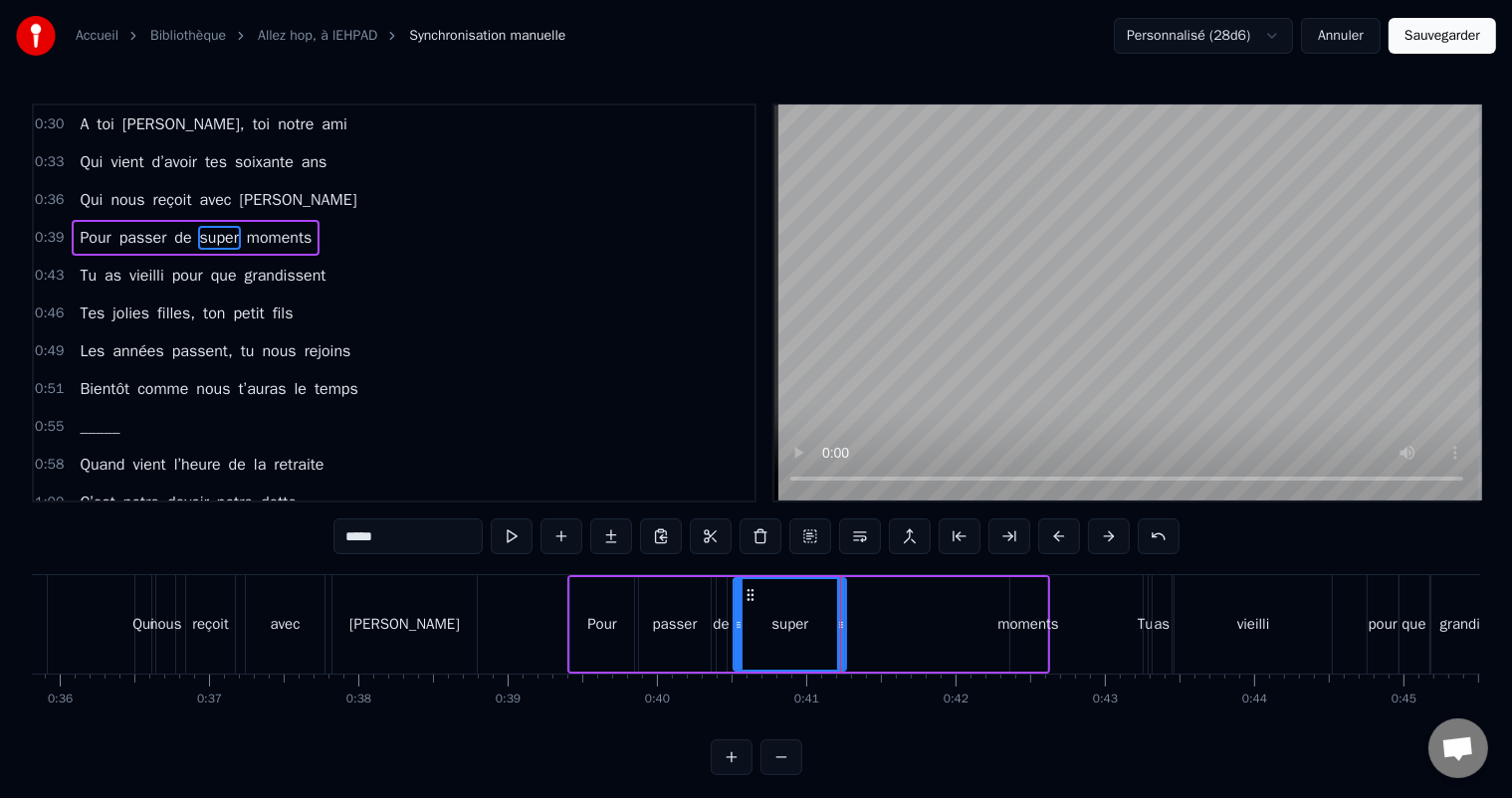 drag, startPoint x: 993, startPoint y: 631, endPoint x: 841, endPoint y: 629, distance: 152.01316 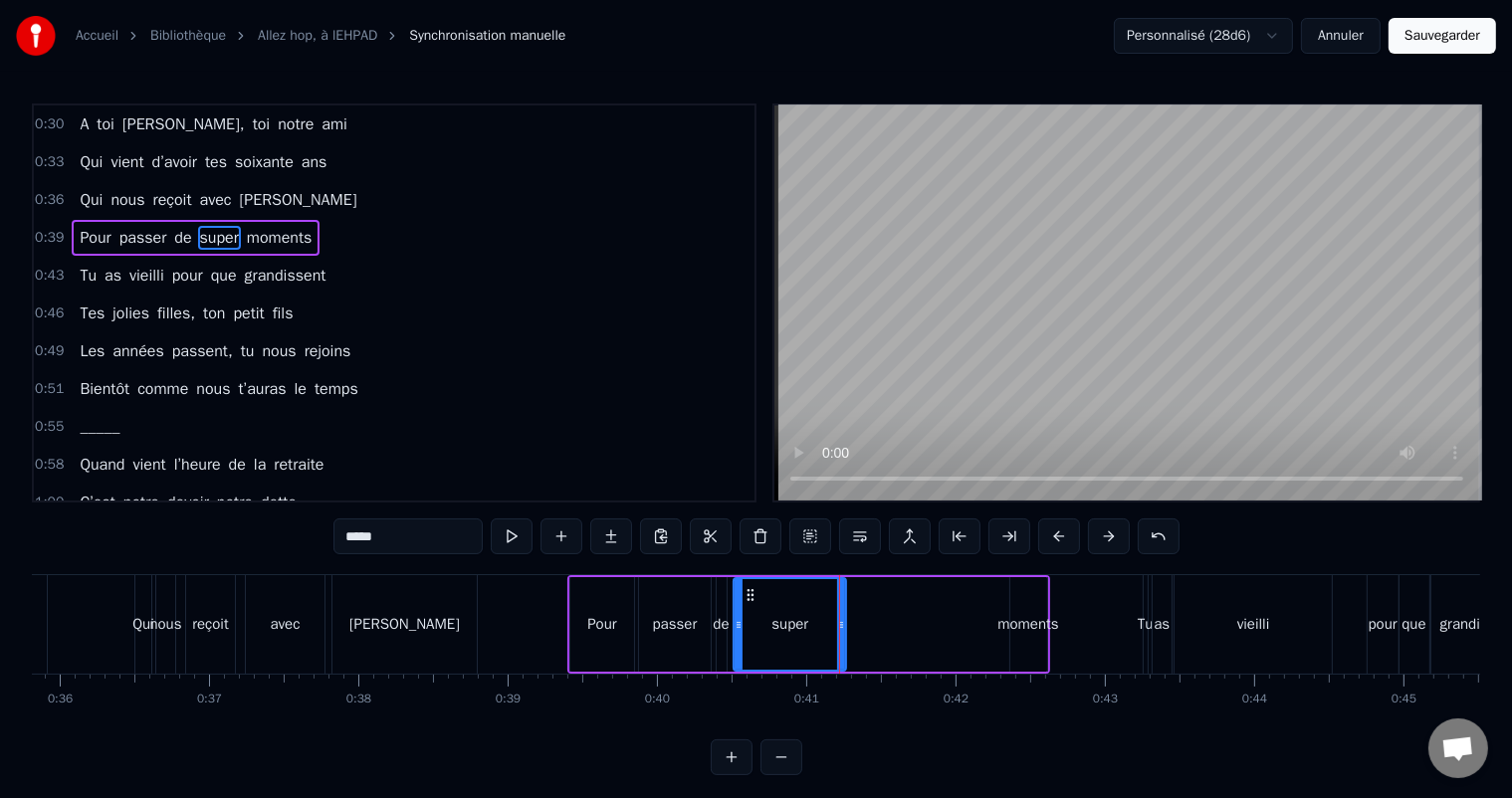 click on "moments" at bounding box center (1027, 624) 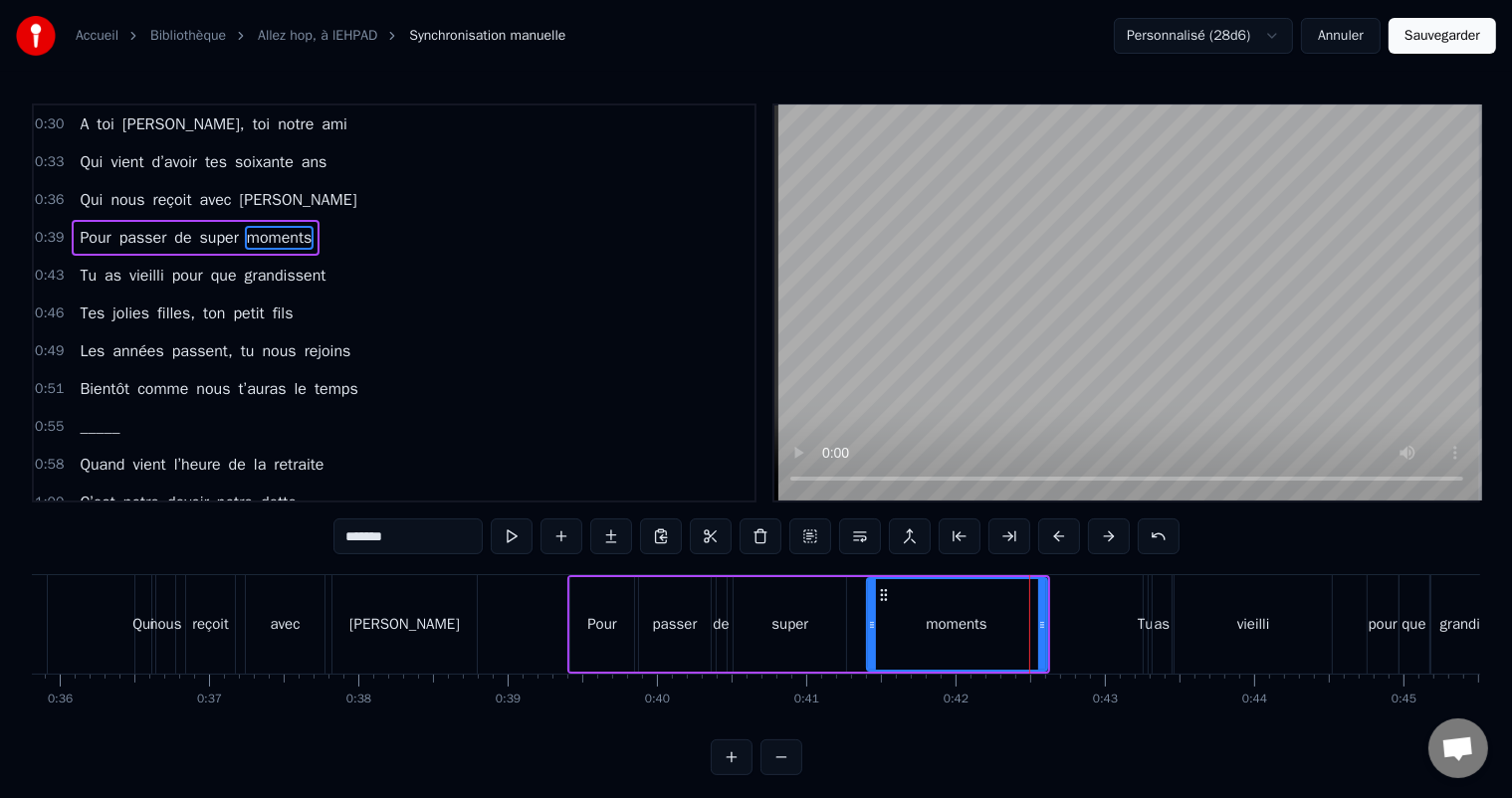 drag, startPoint x: 1012, startPoint y: 618, endPoint x: 893, endPoint y: 623, distance: 119.105 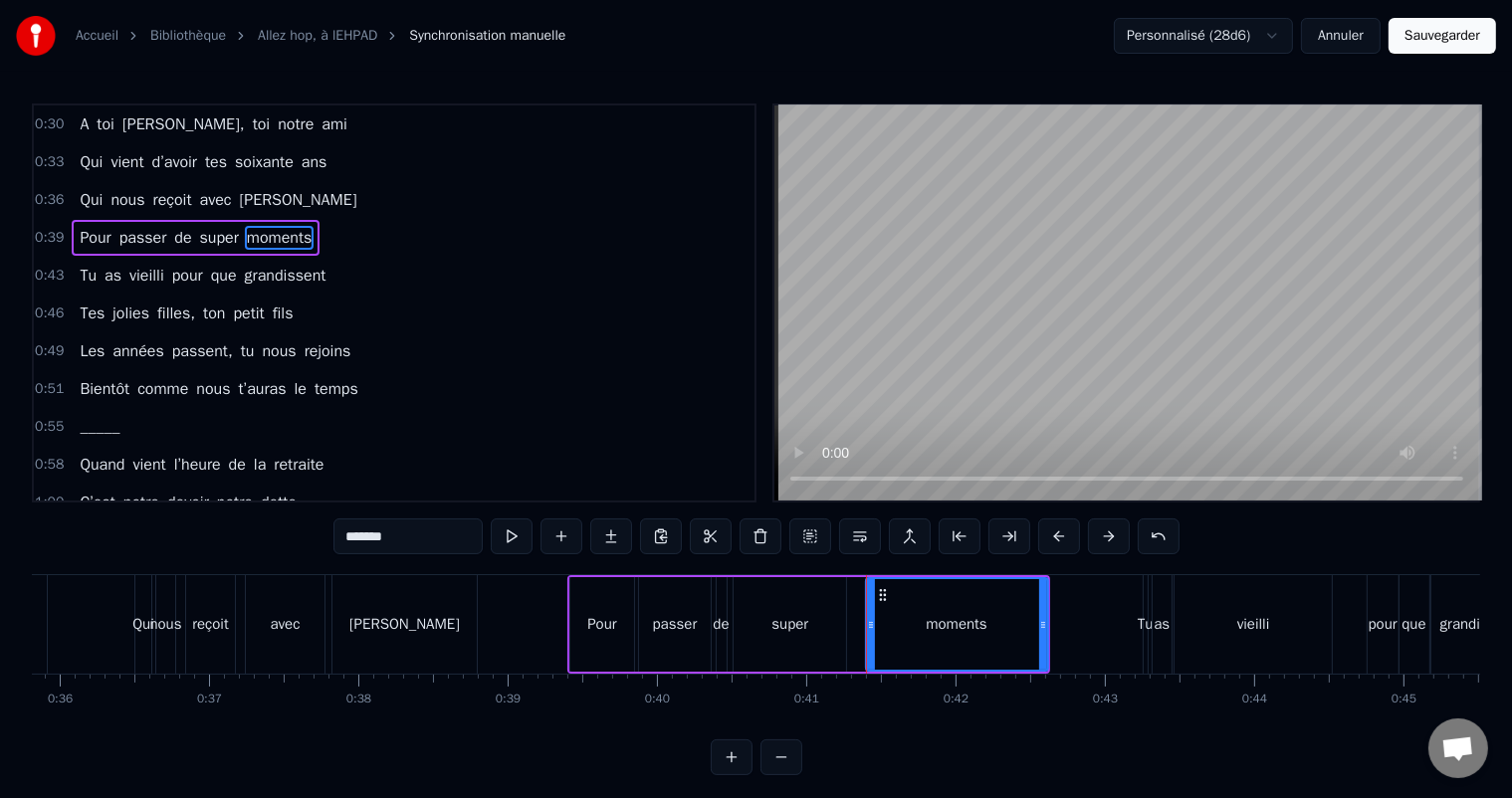 drag, startPoint x: 1042, startPoint y: 632, endPoint x: 1024, endPoint y: 629, distance: 18.248288 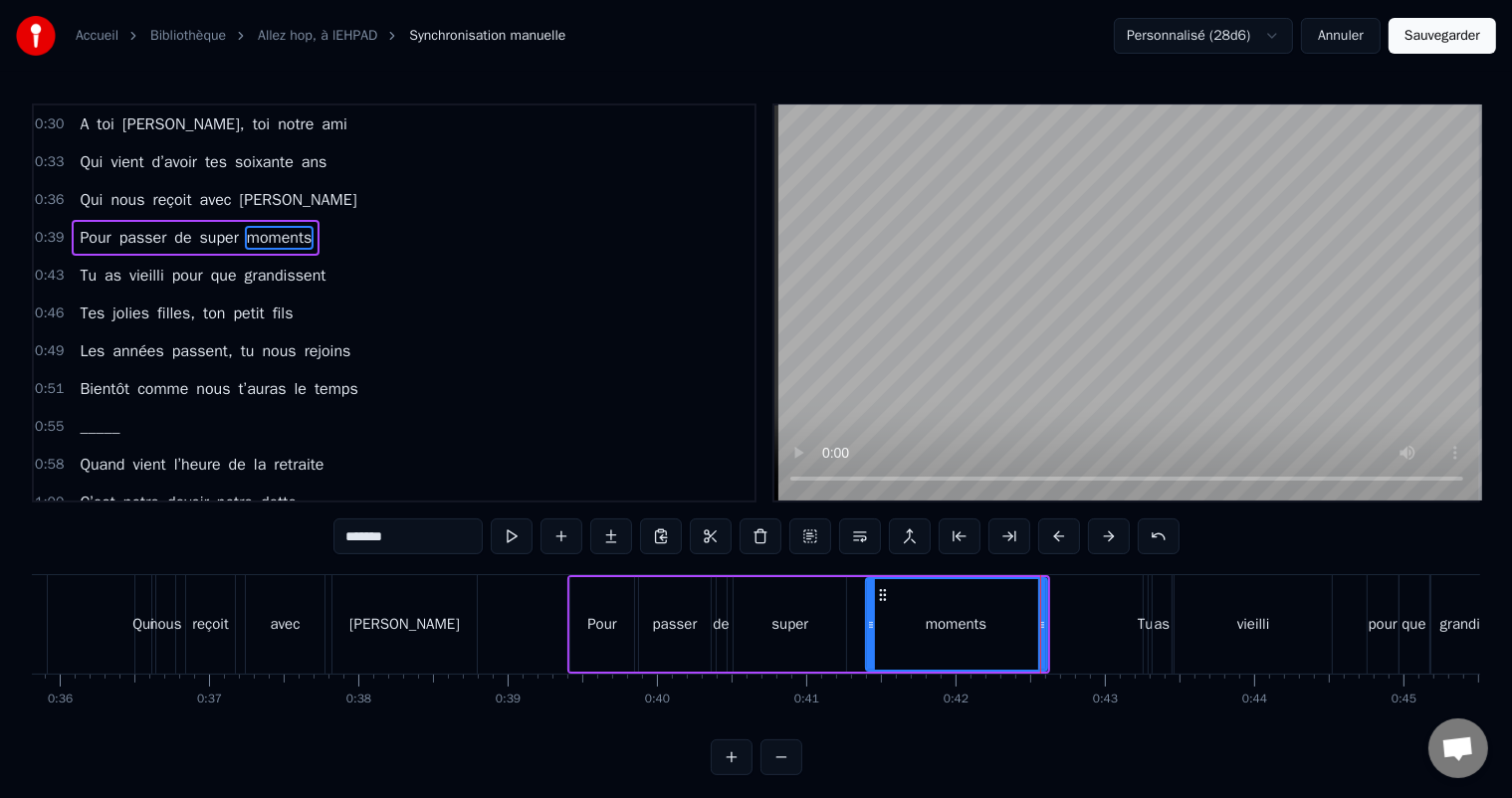 click on "super" at bounding box center [789, 624] 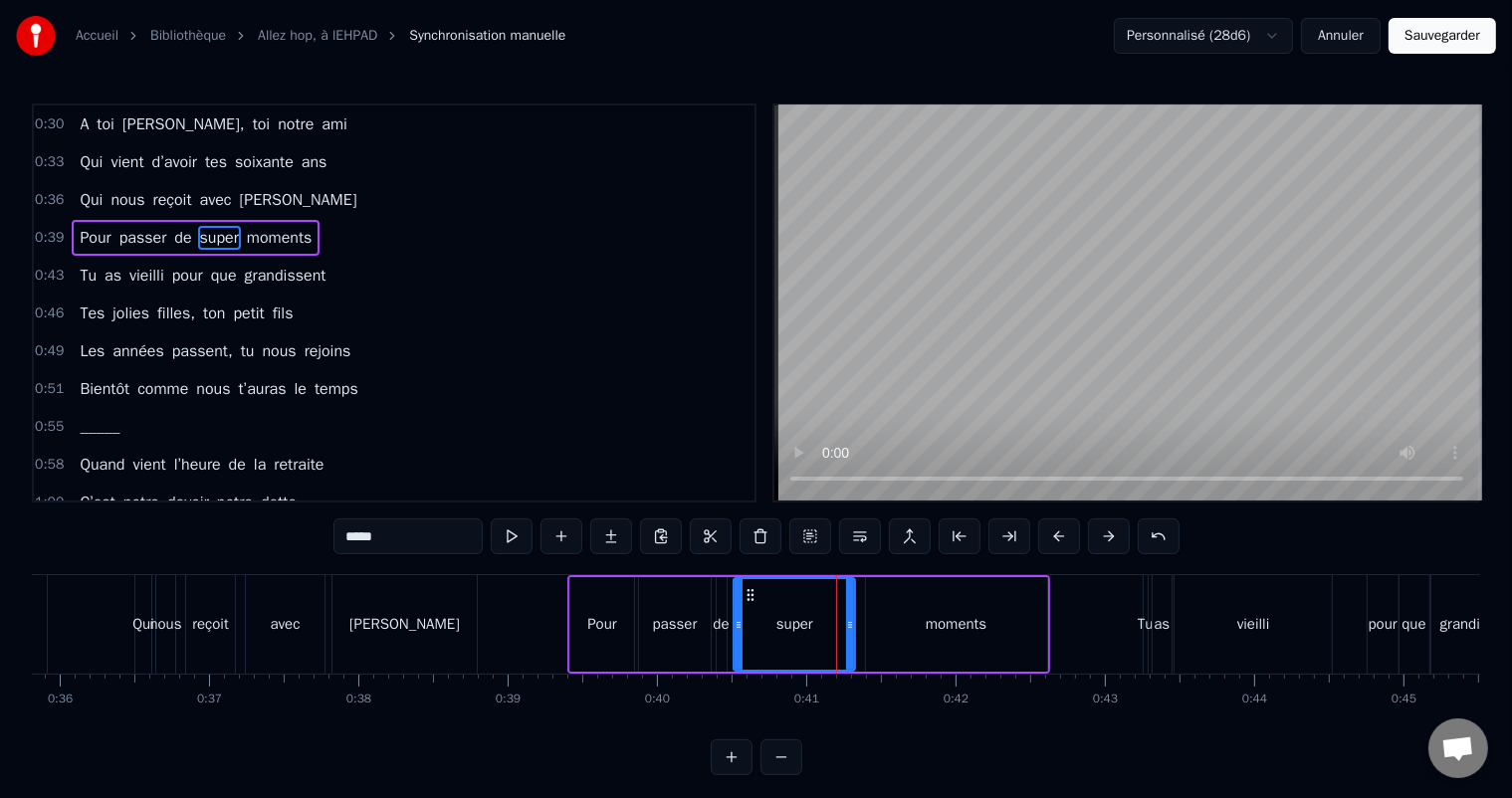 click 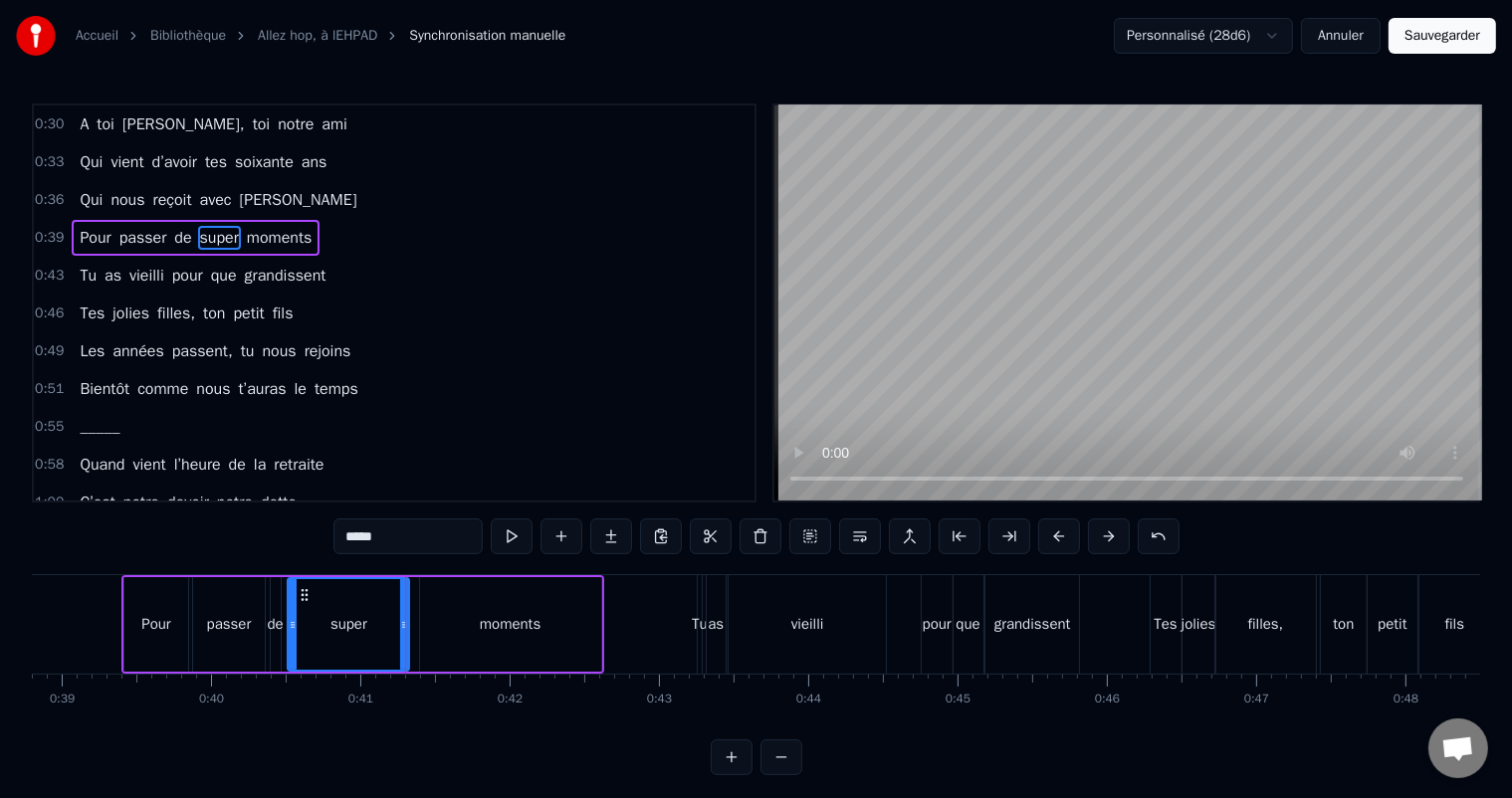 scroll, scrollTop: 0, scrollLeft: 5811, axis: horizontal 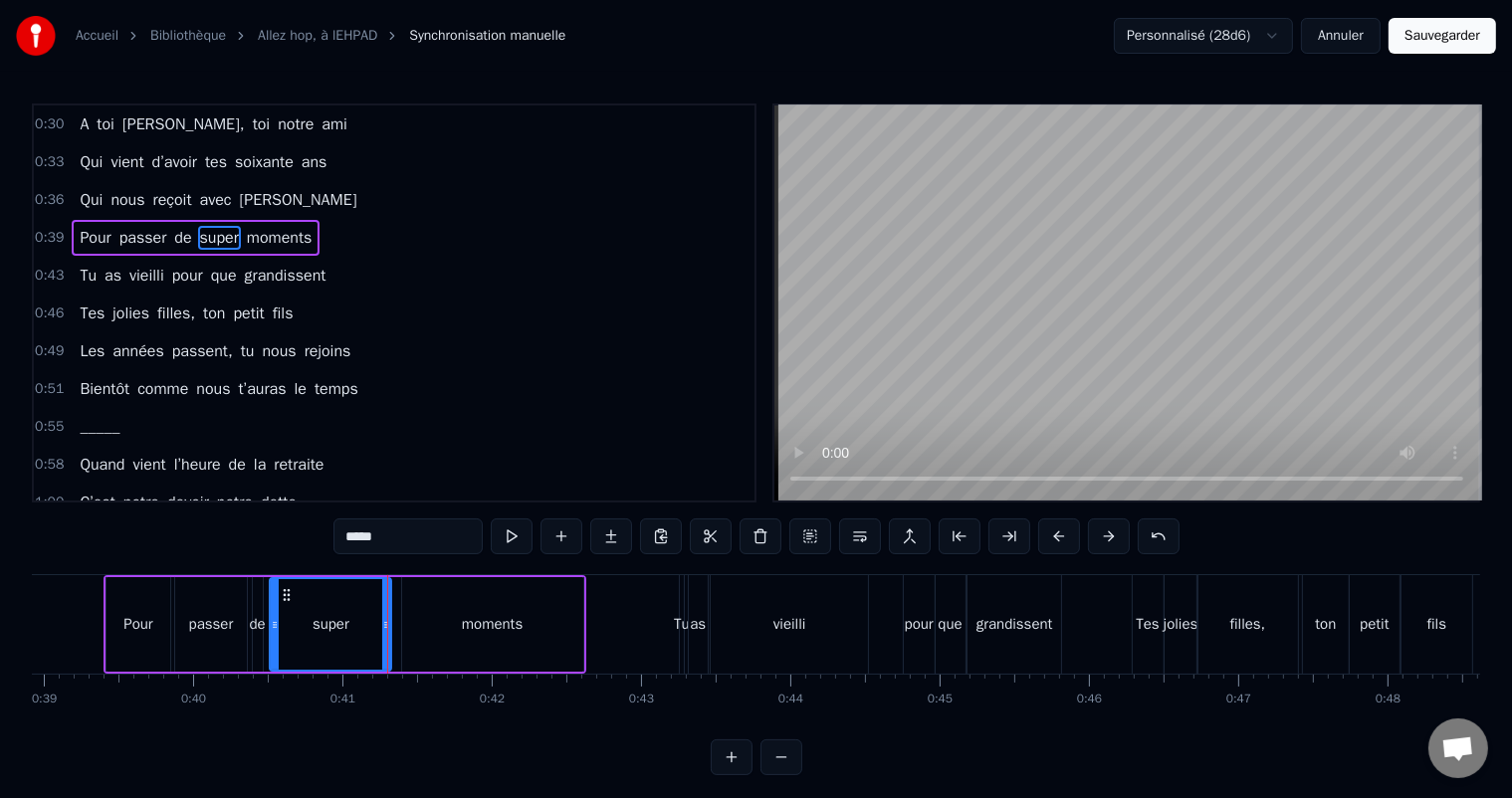 click on "pour" at bounding box center [919, 624] 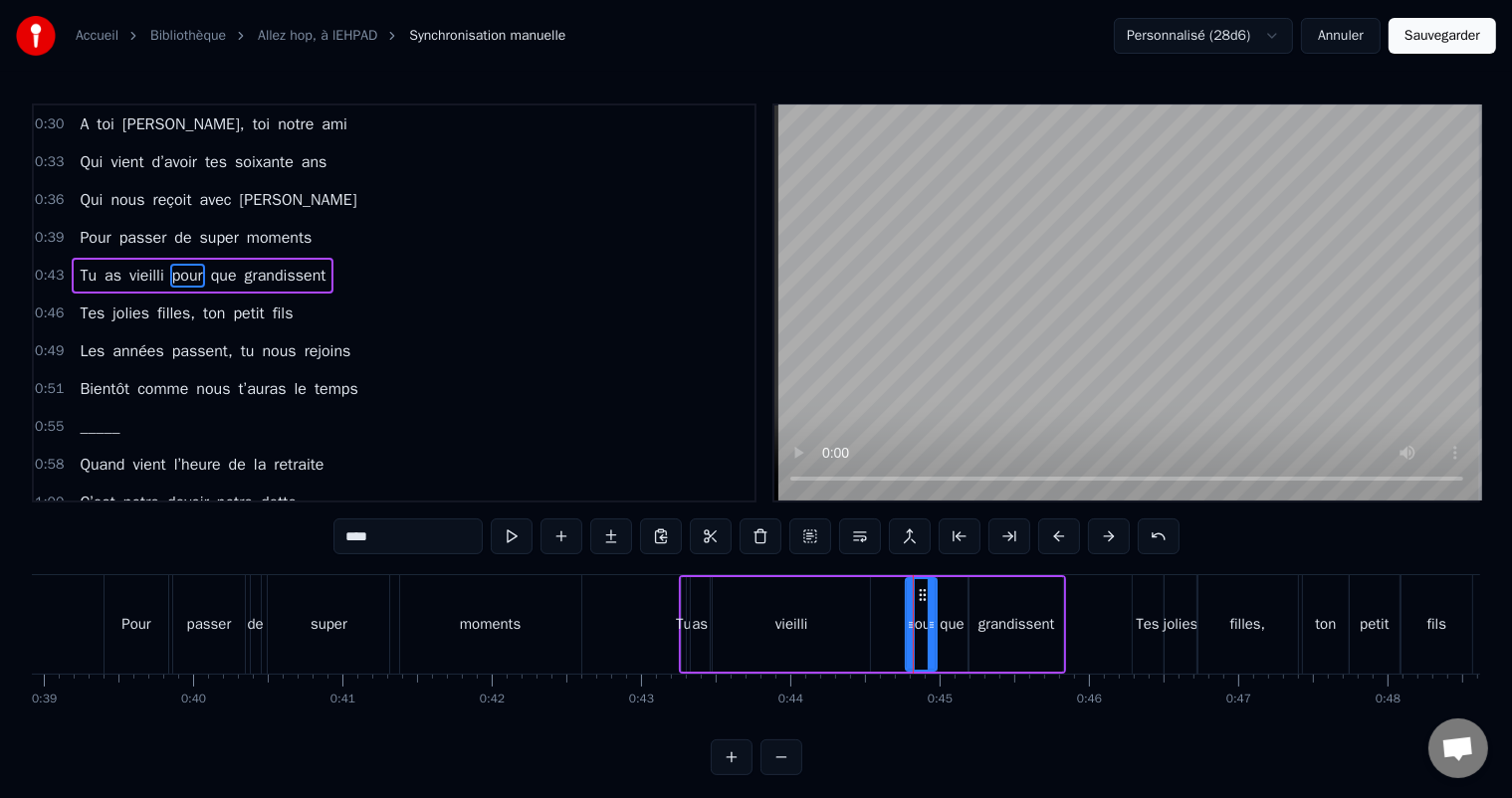 click on "moments" at bounding box center [491, 624] 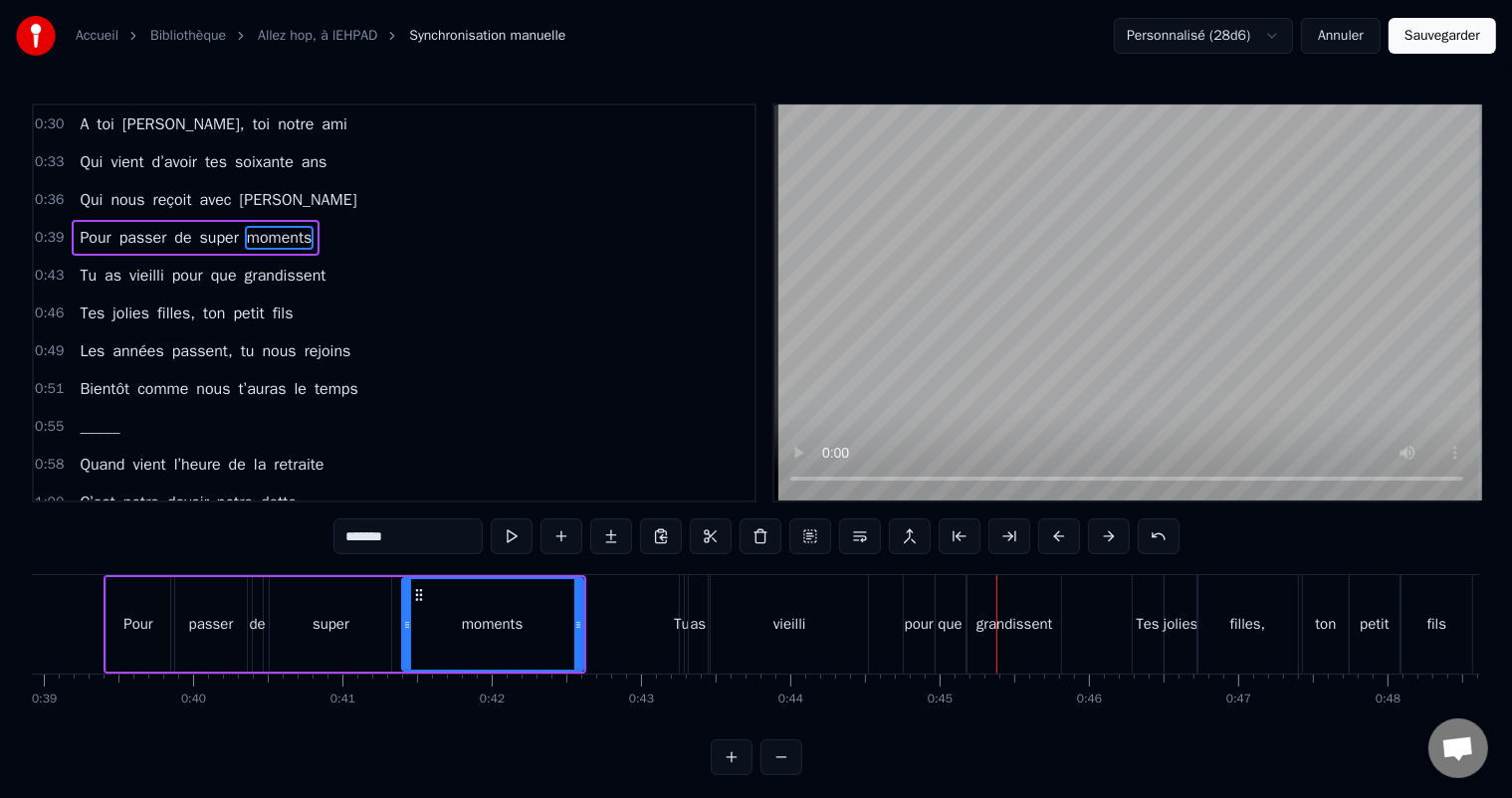 click on "pour" at bounding box center (919, 624) 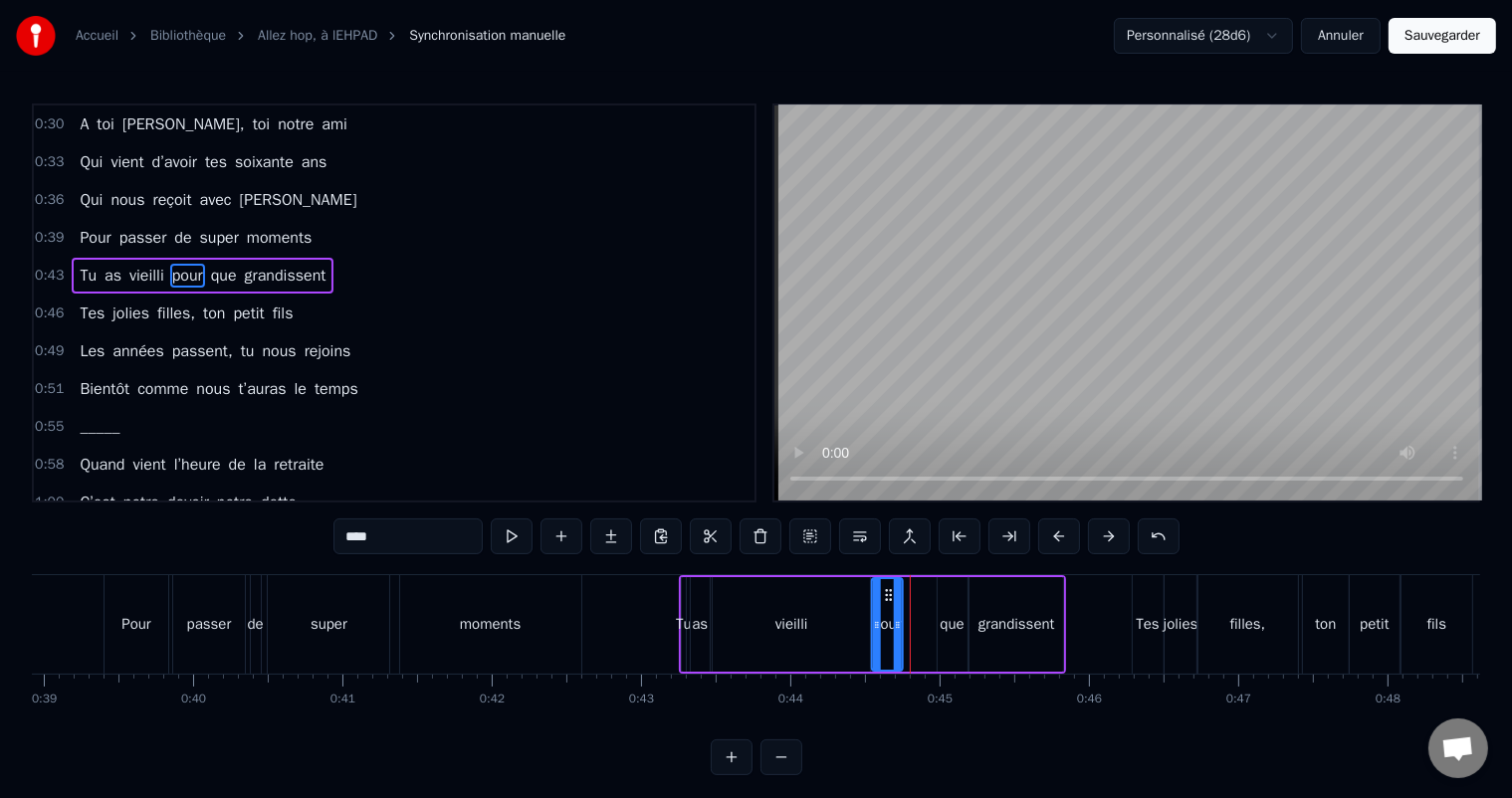 drag, startPoint x: 919, startPoint y: 588, endPoint x: 884, endPoint y: 596, distance: 35.902646 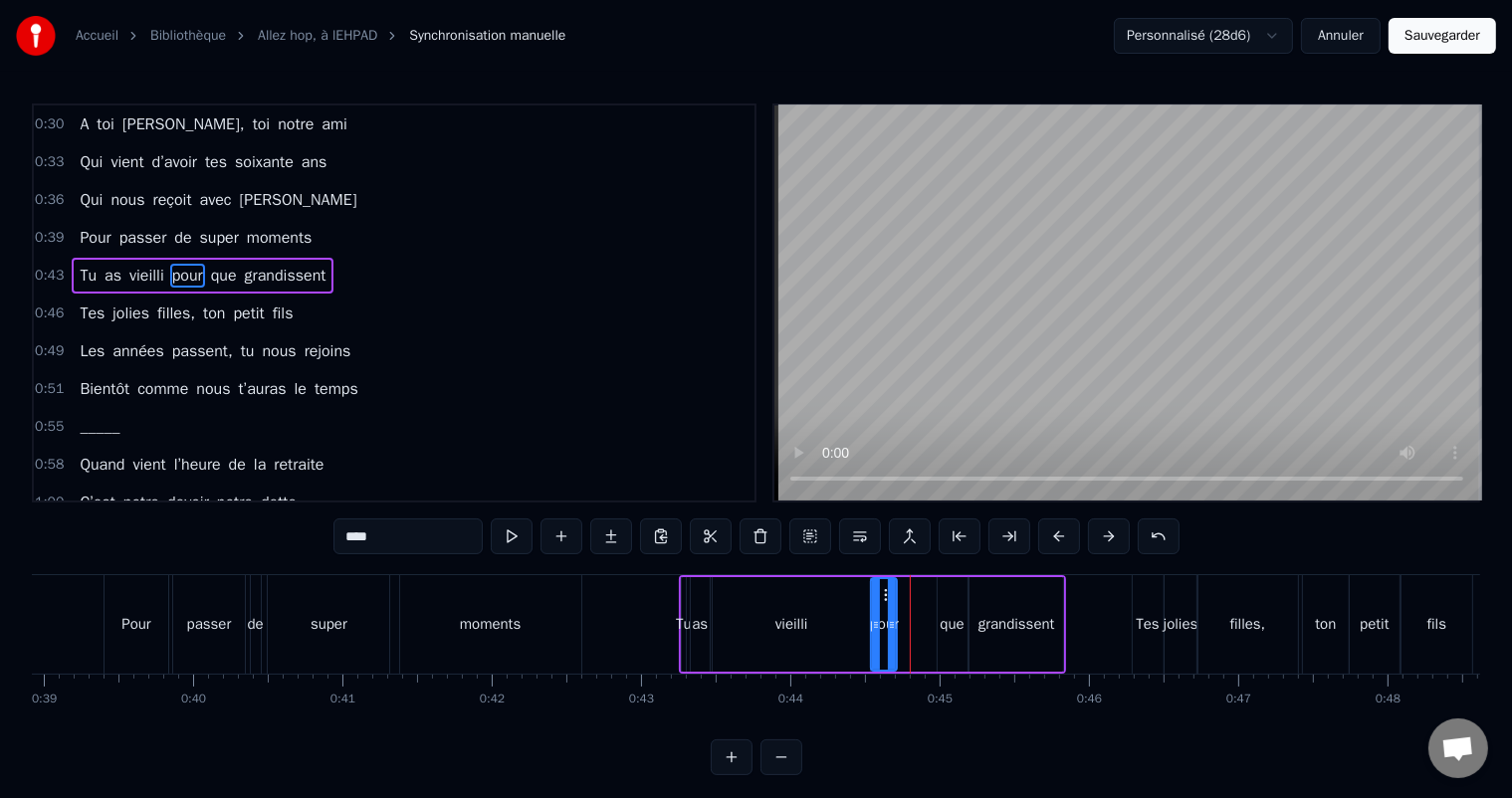 click 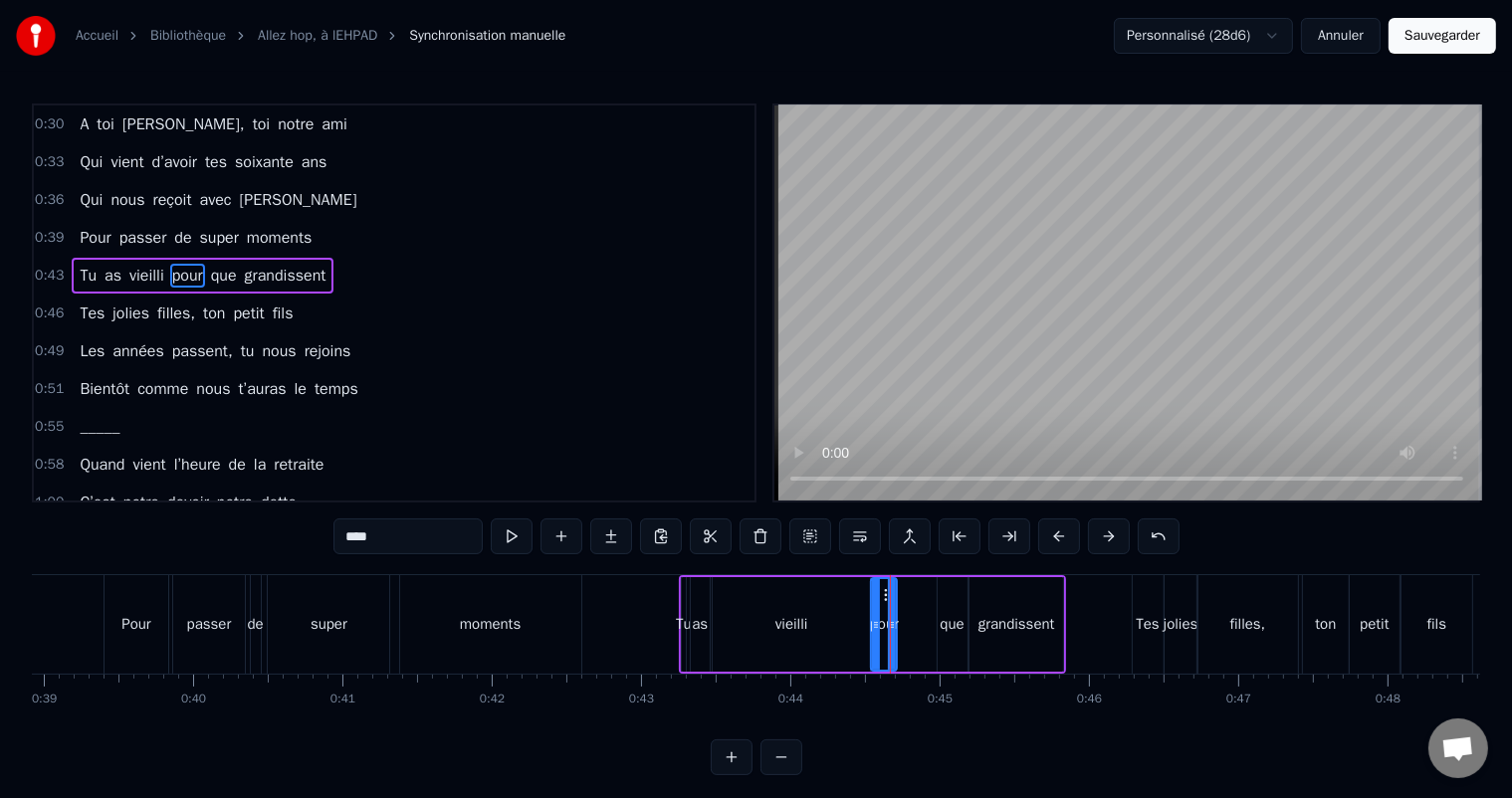 click on "que" at bounding box center [952, 624] 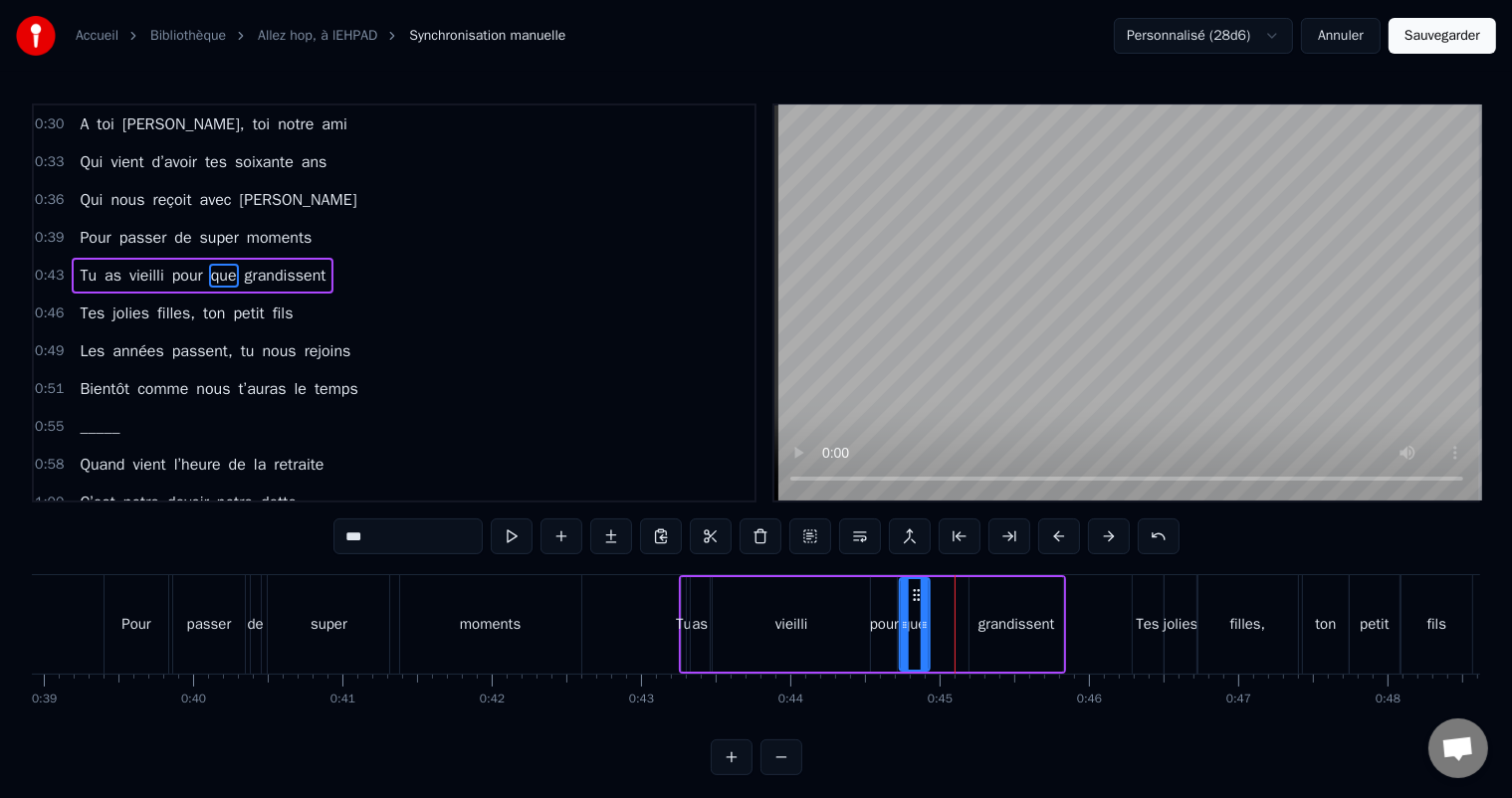 drag, startPoint x: 940, startPoint y: 593, endPoint x: 914, endPoint y: 595, distance: 26.07681 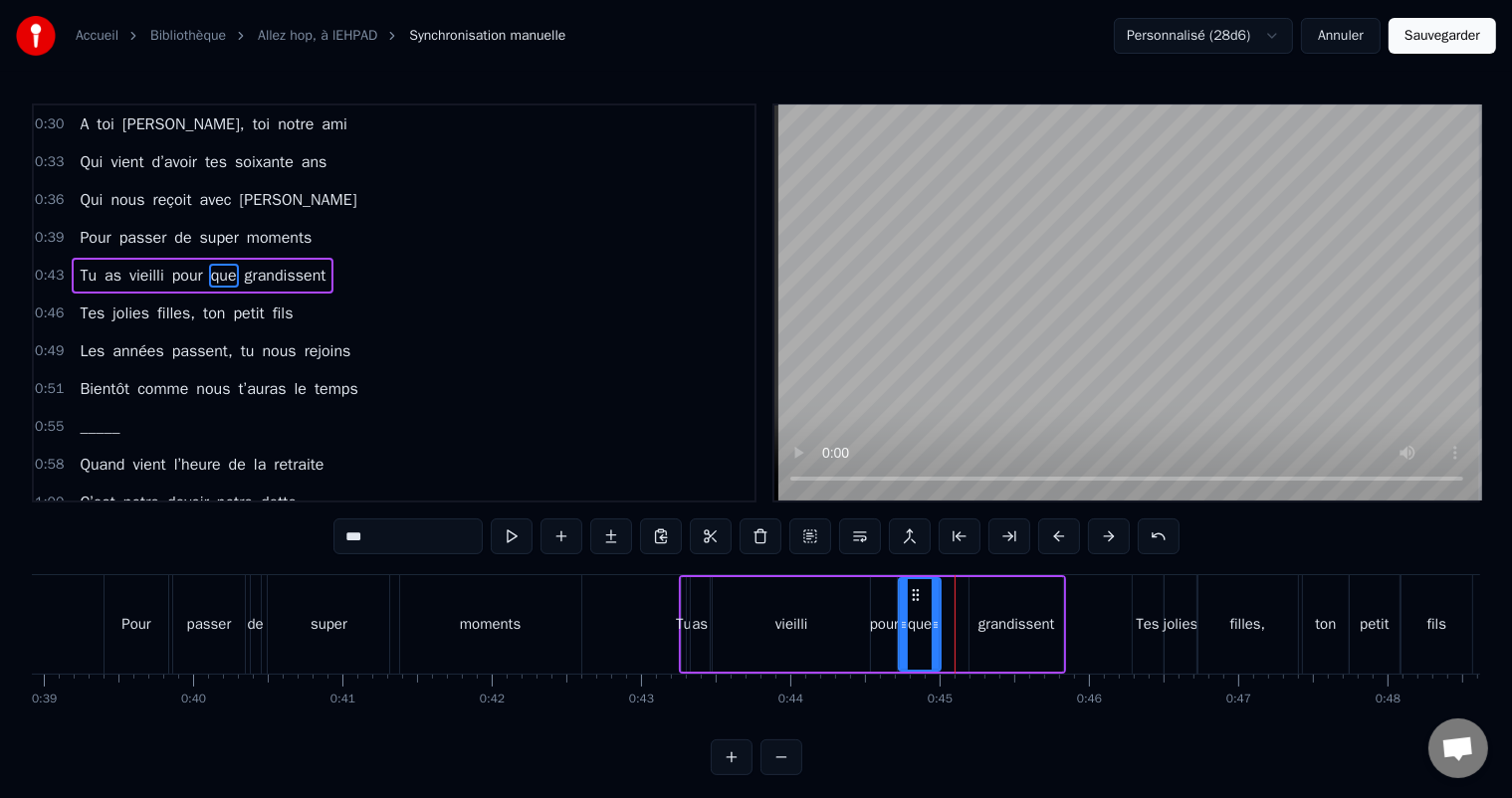 drag, startPoint x: 926, startPoint y: 614, endPoint x: 938, endPoint y: 615, distance: 12.0415946 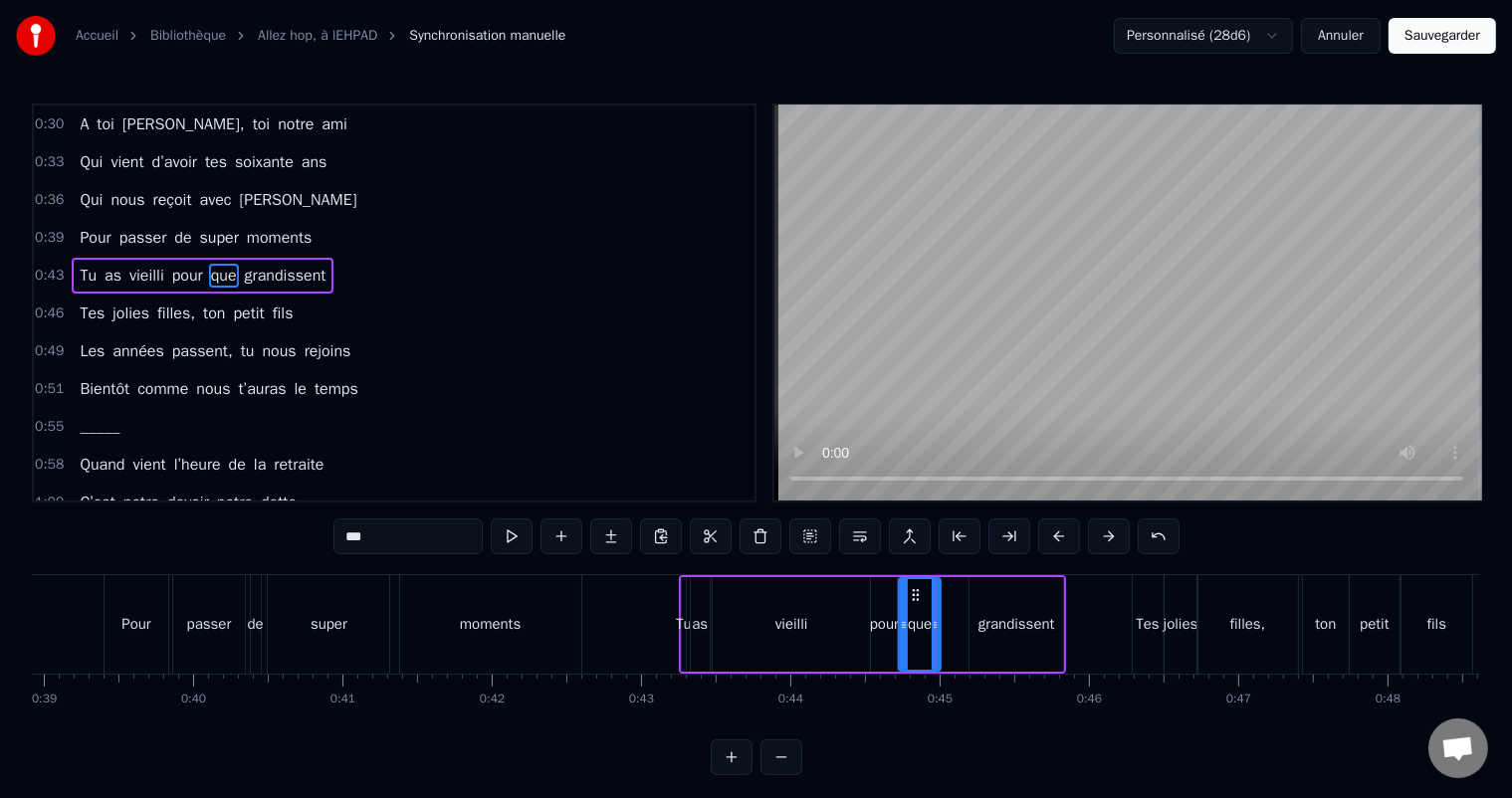click on "grandissent" at bounding box center [1016, 624] 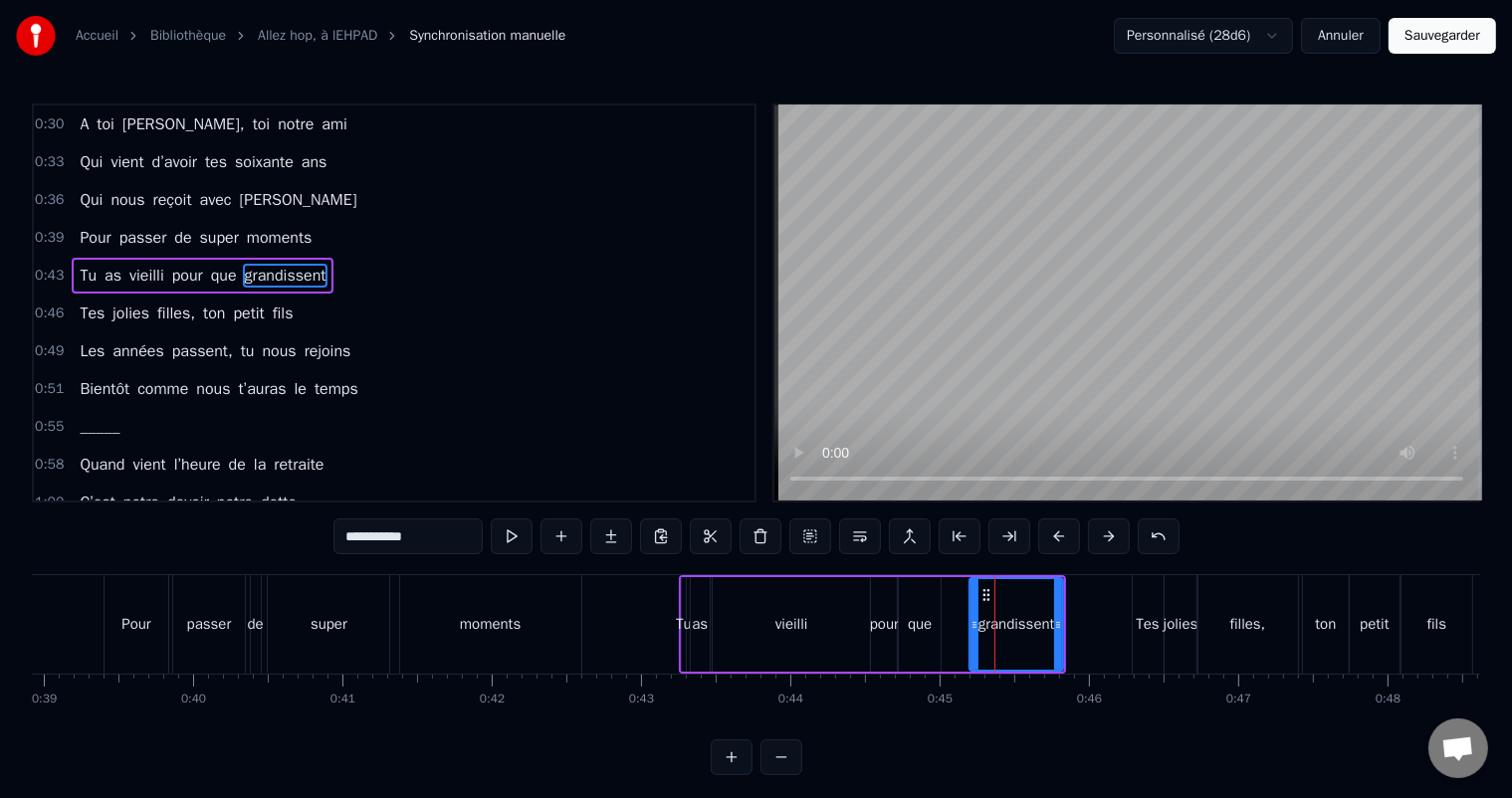click on "que" at bounding box center [920, 624] 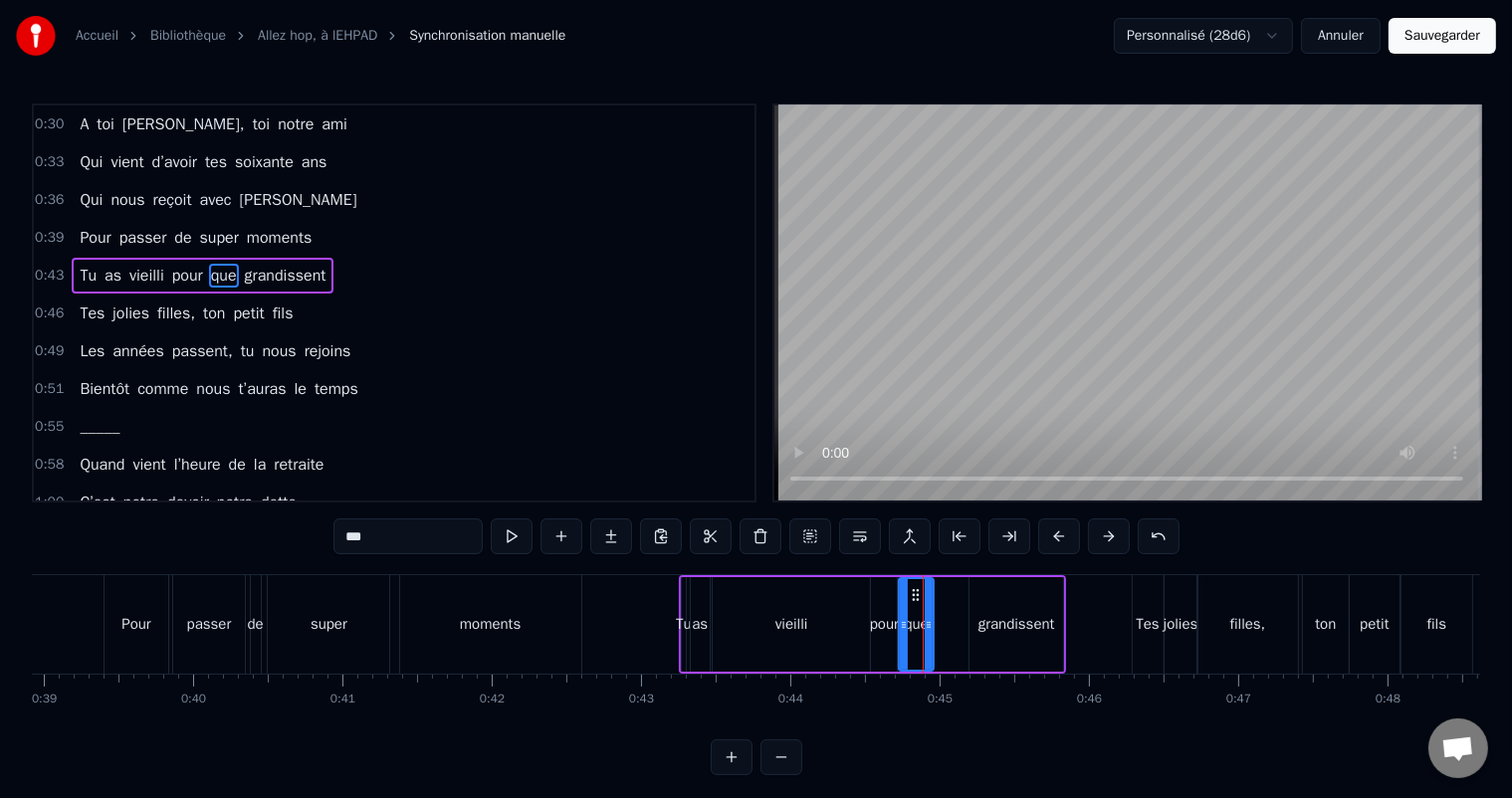 click 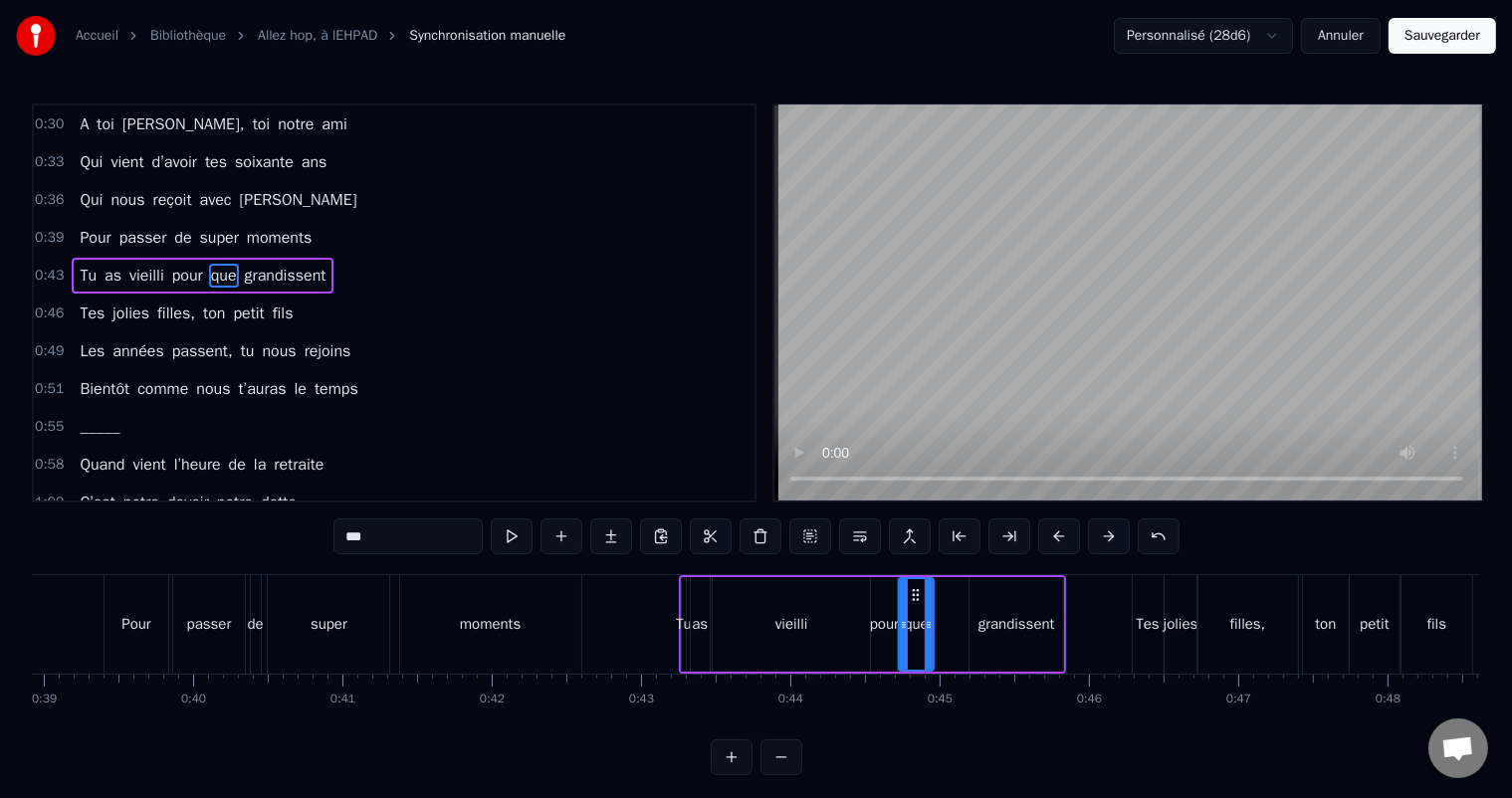 click on "grandissent" at bounding box center [1016, 624] 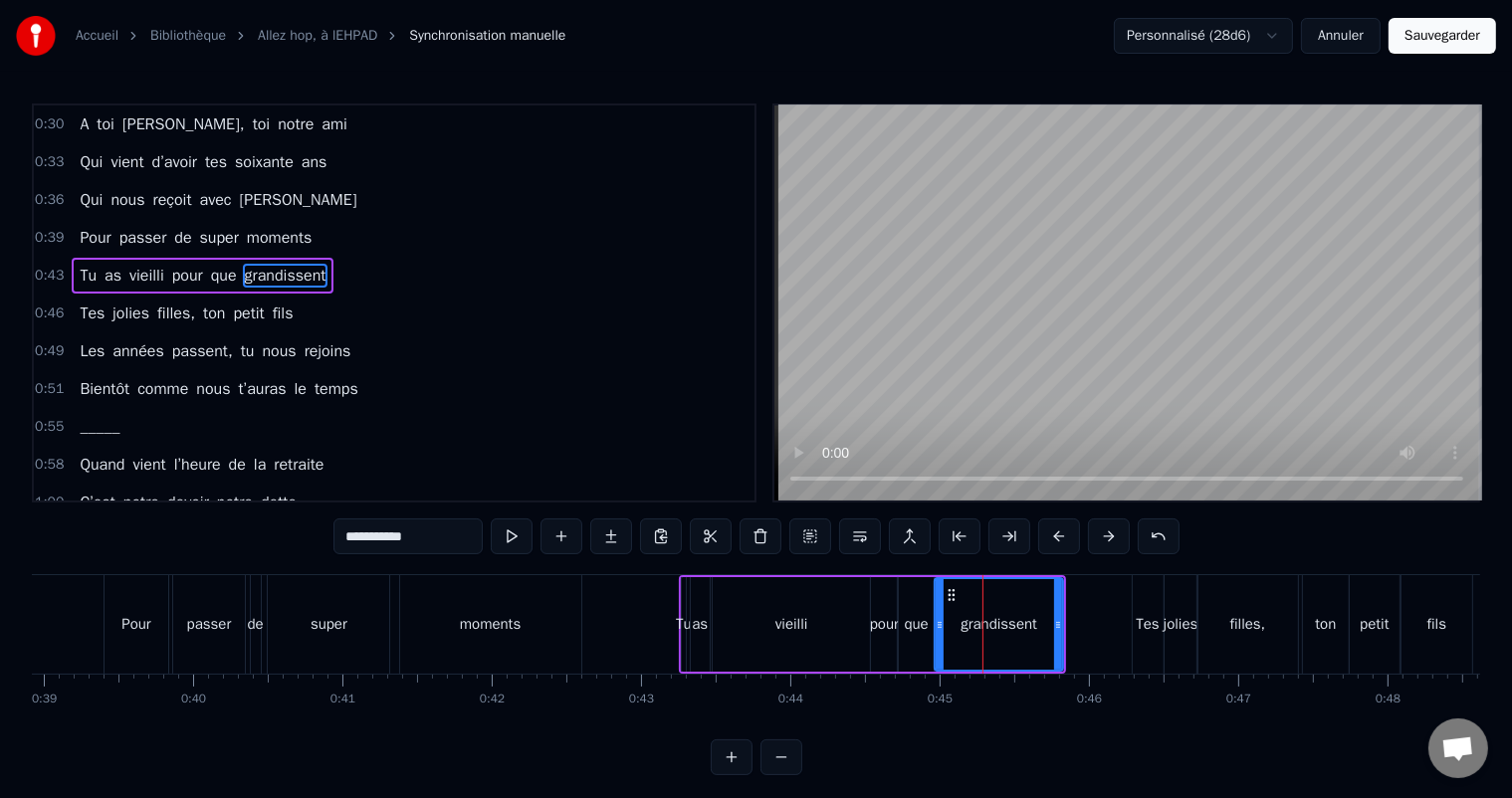 drag, startPoint x: 972, startPoint y: 613, endPoint x: 937, endPoint y: 621, distance: 35.902646 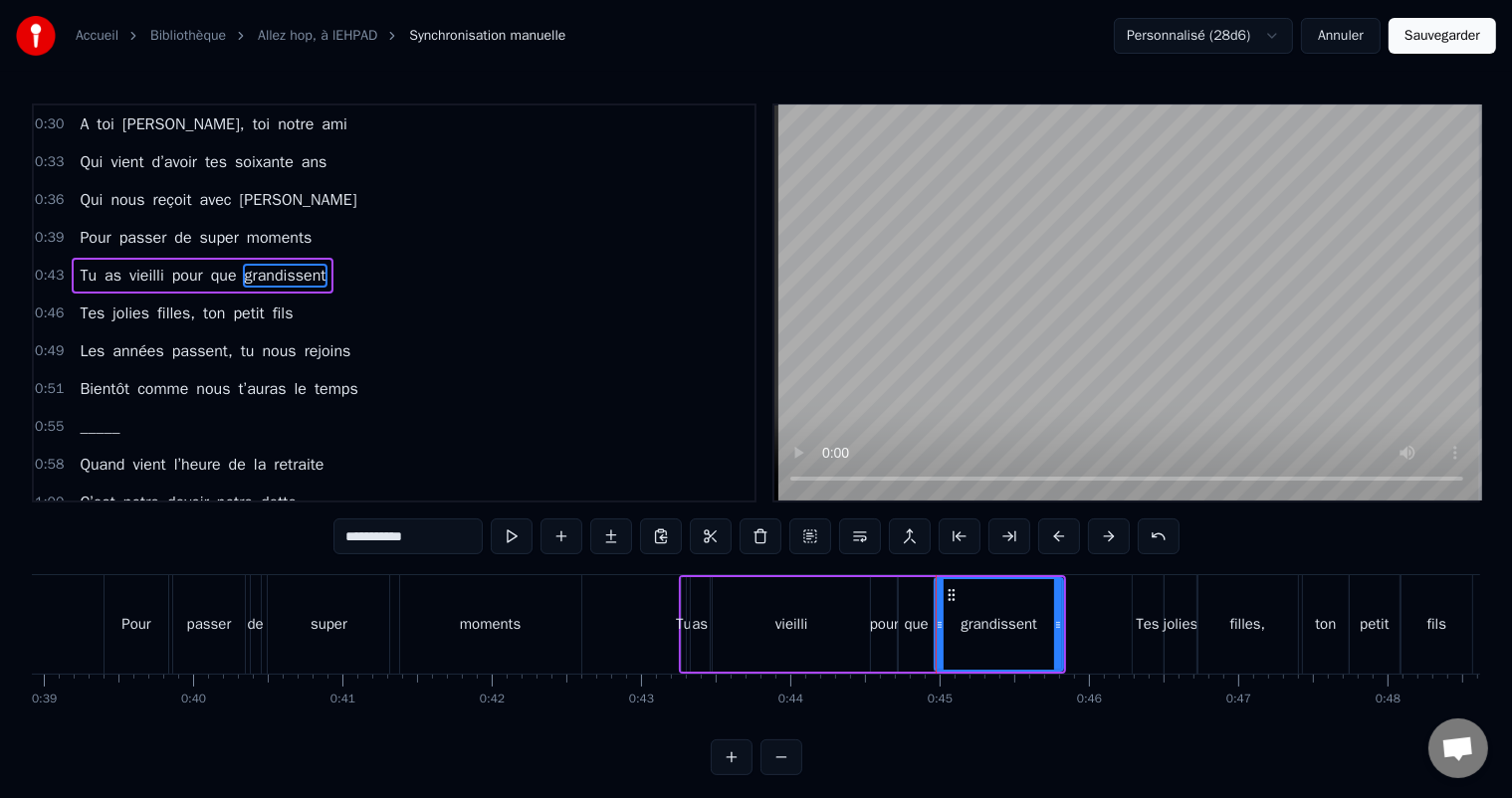 click on "Tu" at bounding box center [684, 624] 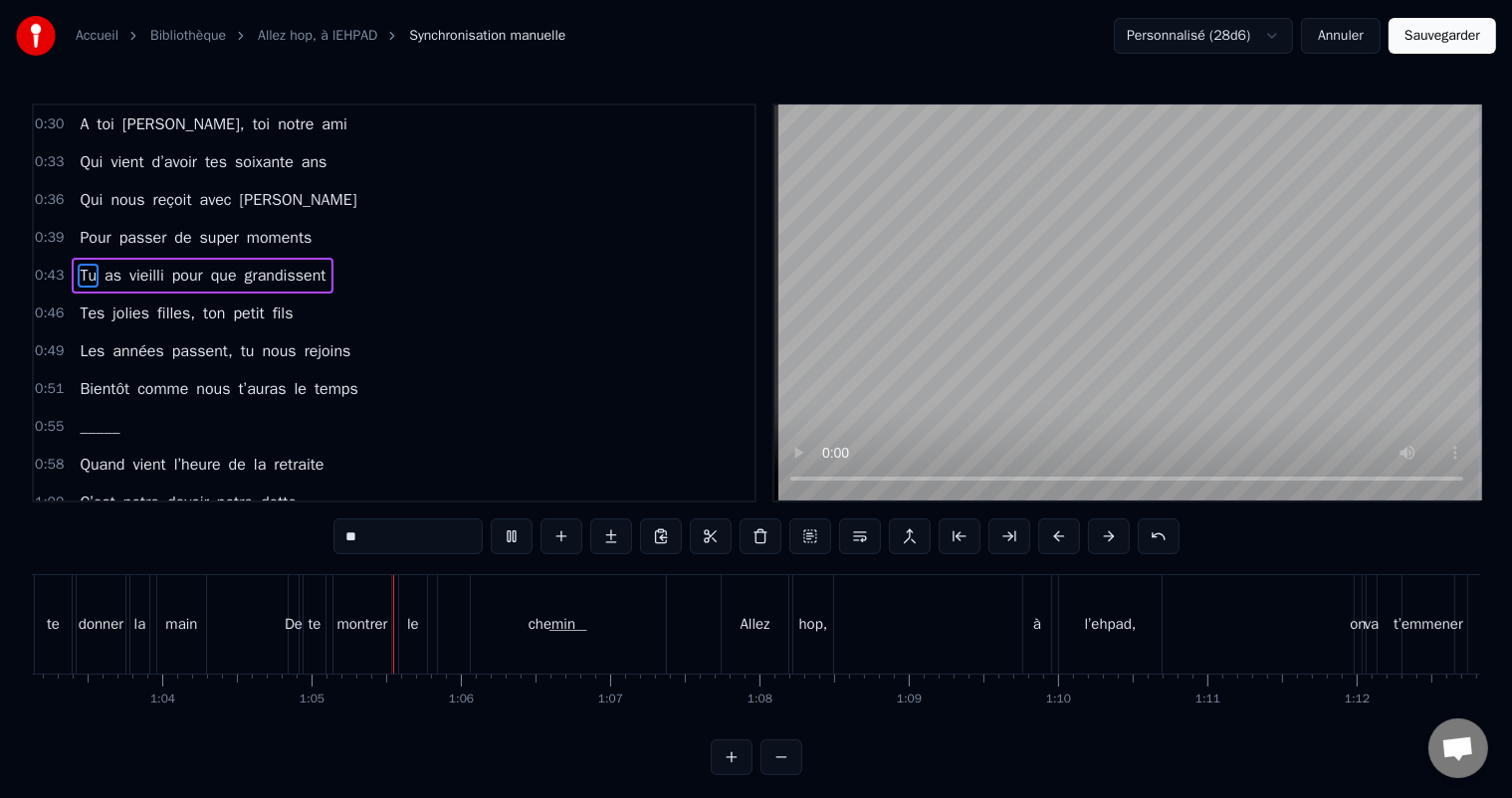 scroll, scrollTop: 0, scrollLeft: 9592, axis: horizontal 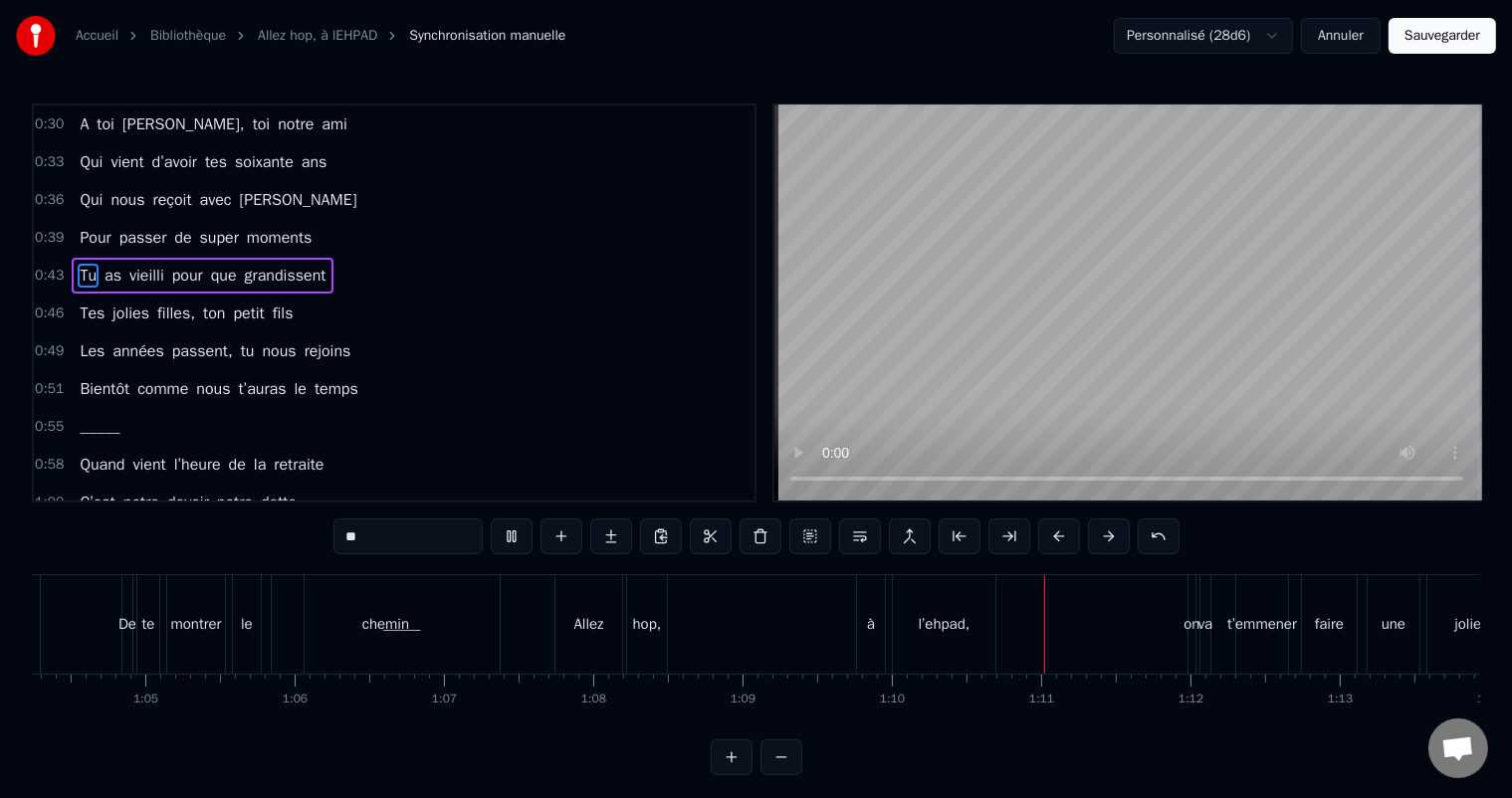 click on "0:55 _____" at bounding box center (394, 427) 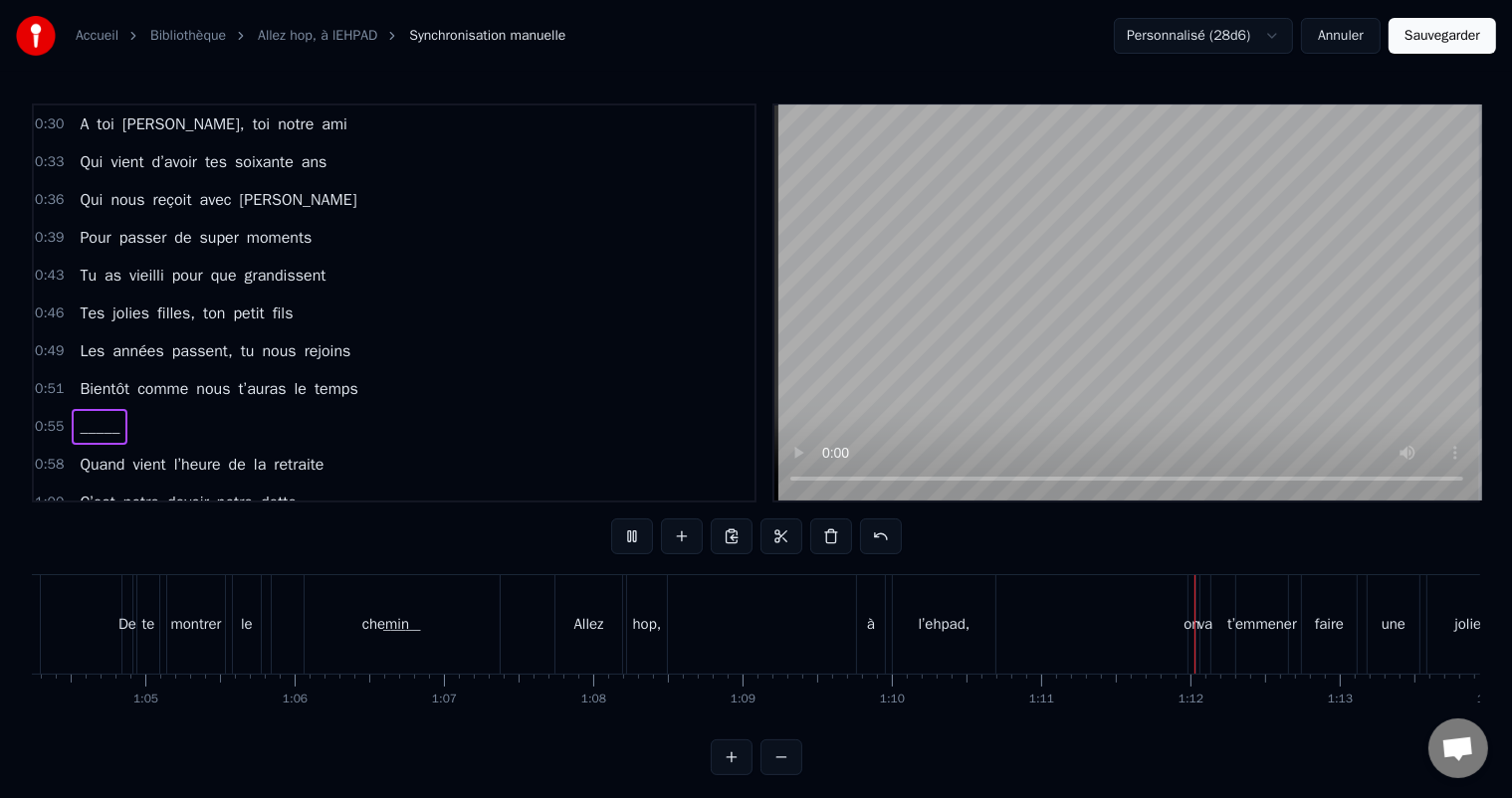 click on "_____" at bounding box center [100, 427] 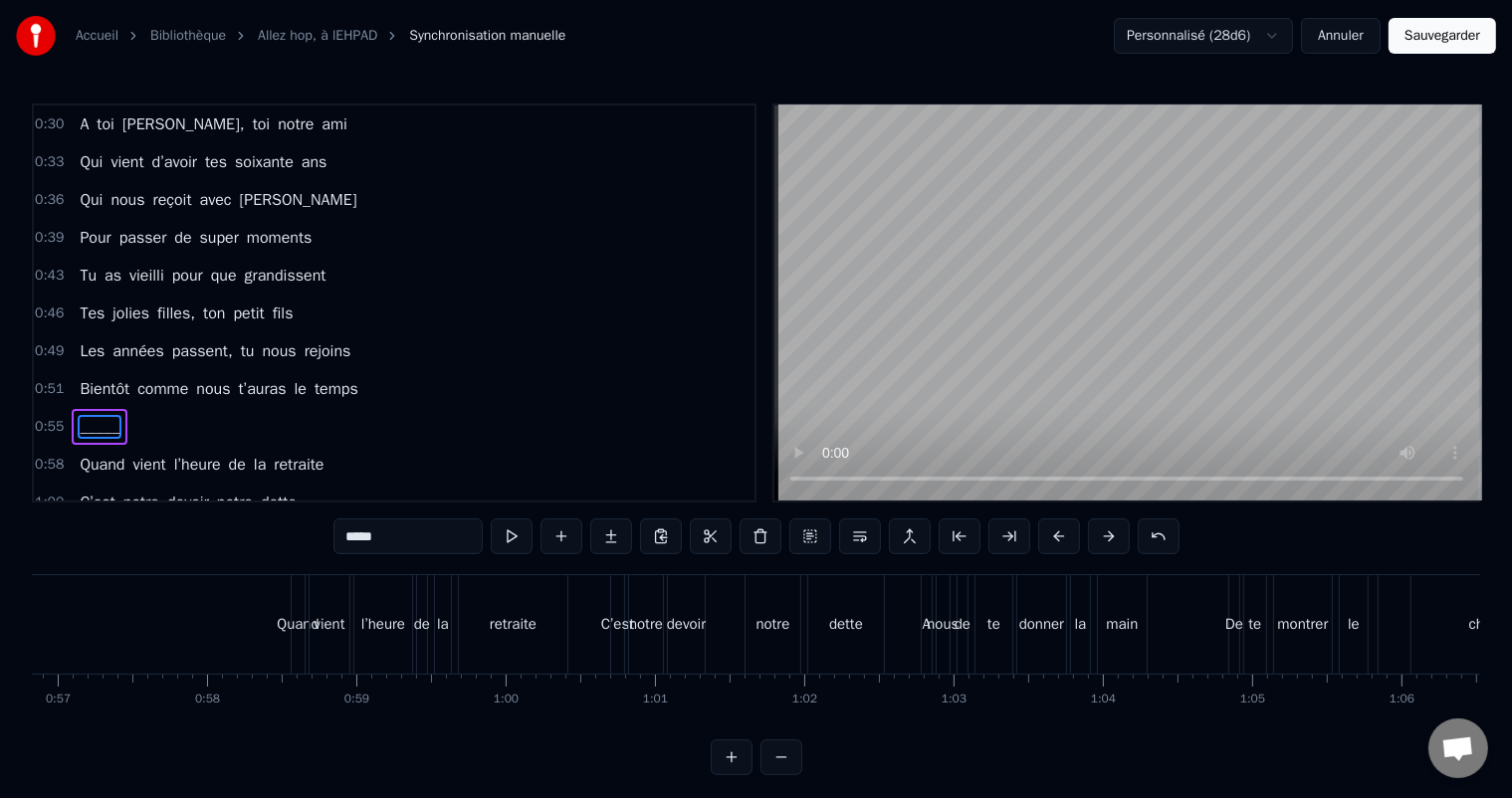 scroll, scrollTop: 0, scrollLeft: 8234, axis: horizontal 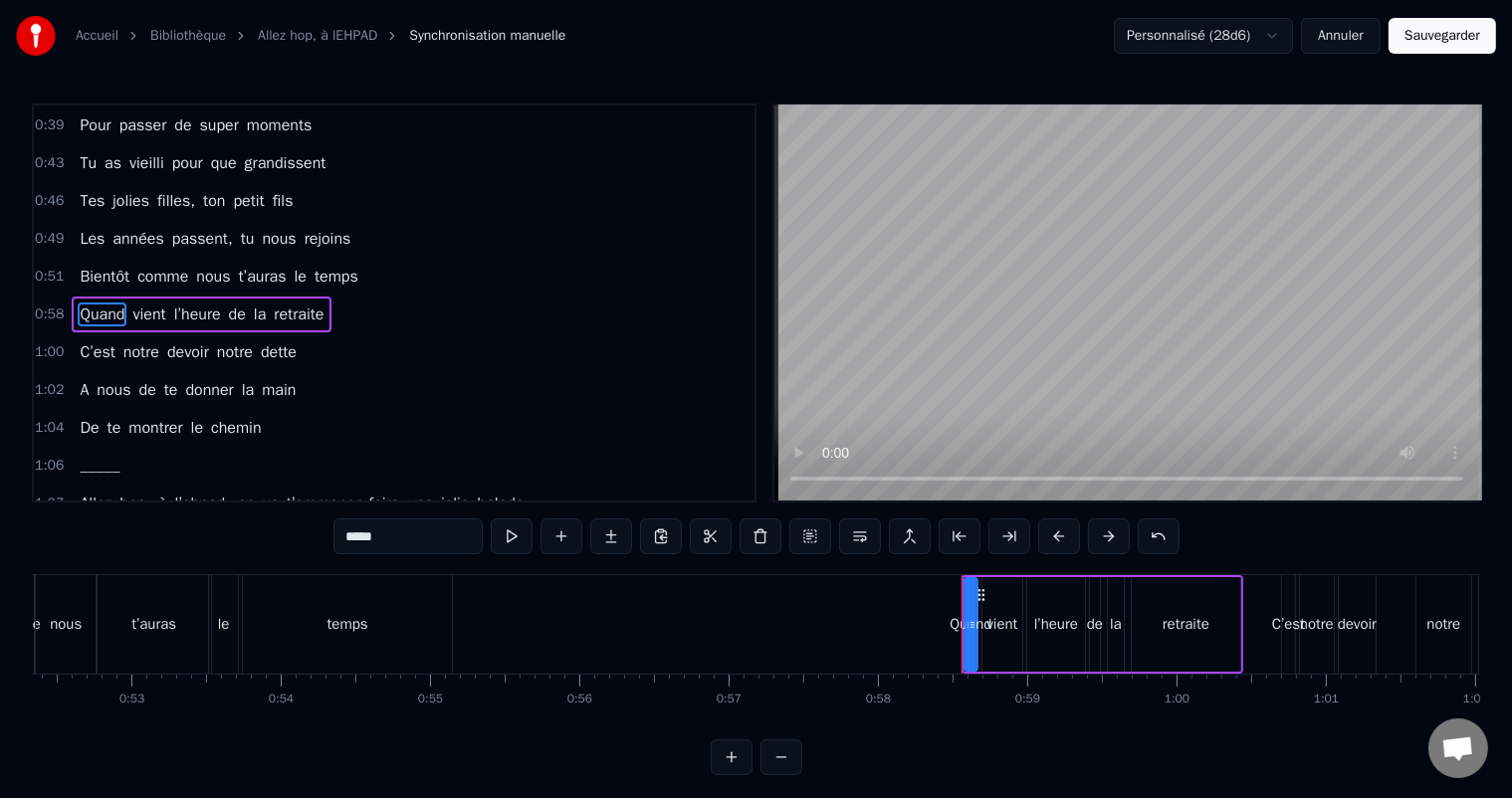 click on "temps" at bounding box center [347, 624] 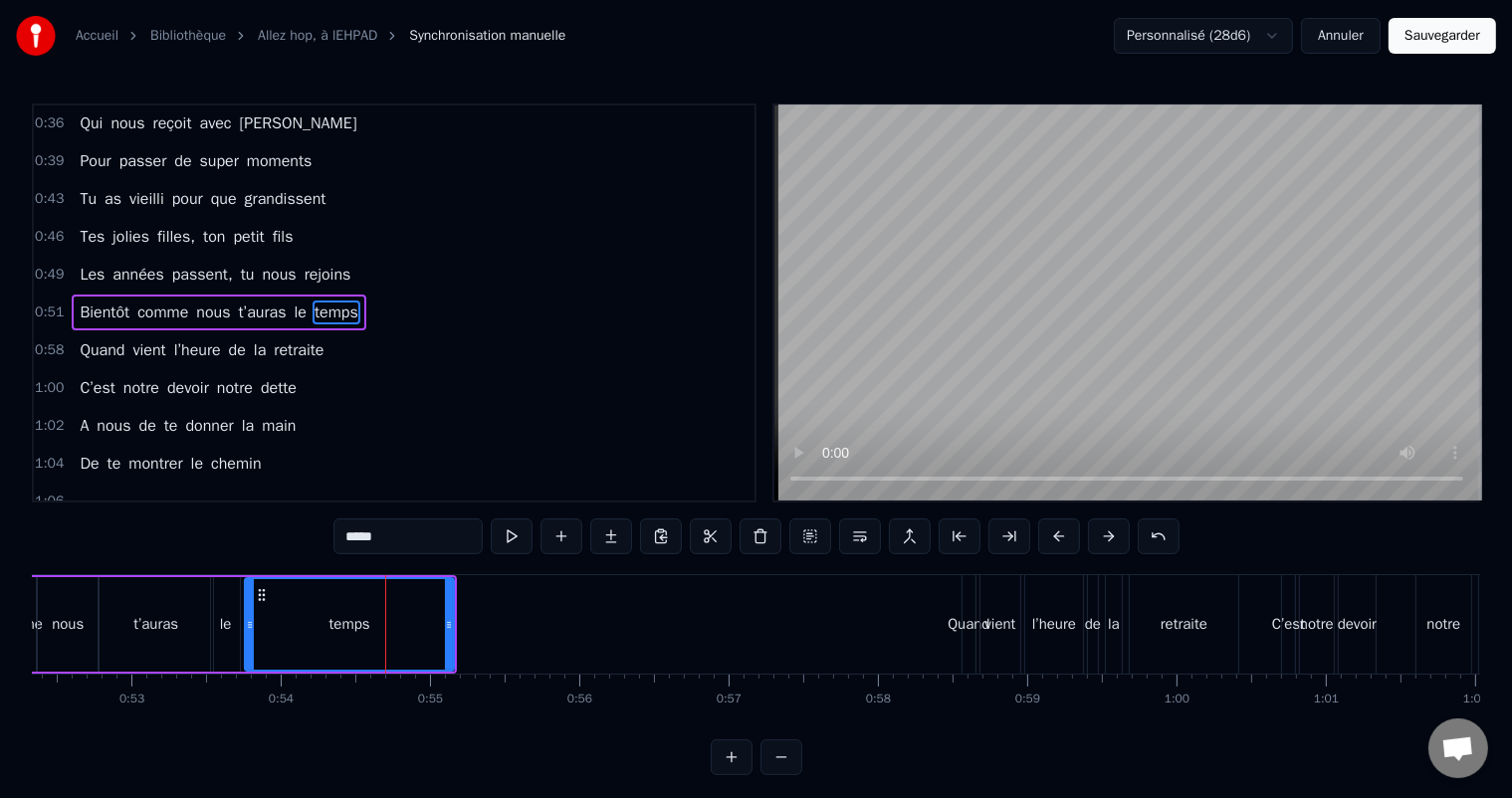 scroll, scrollTop: 76, scrollLeft: 0, axis: vertical 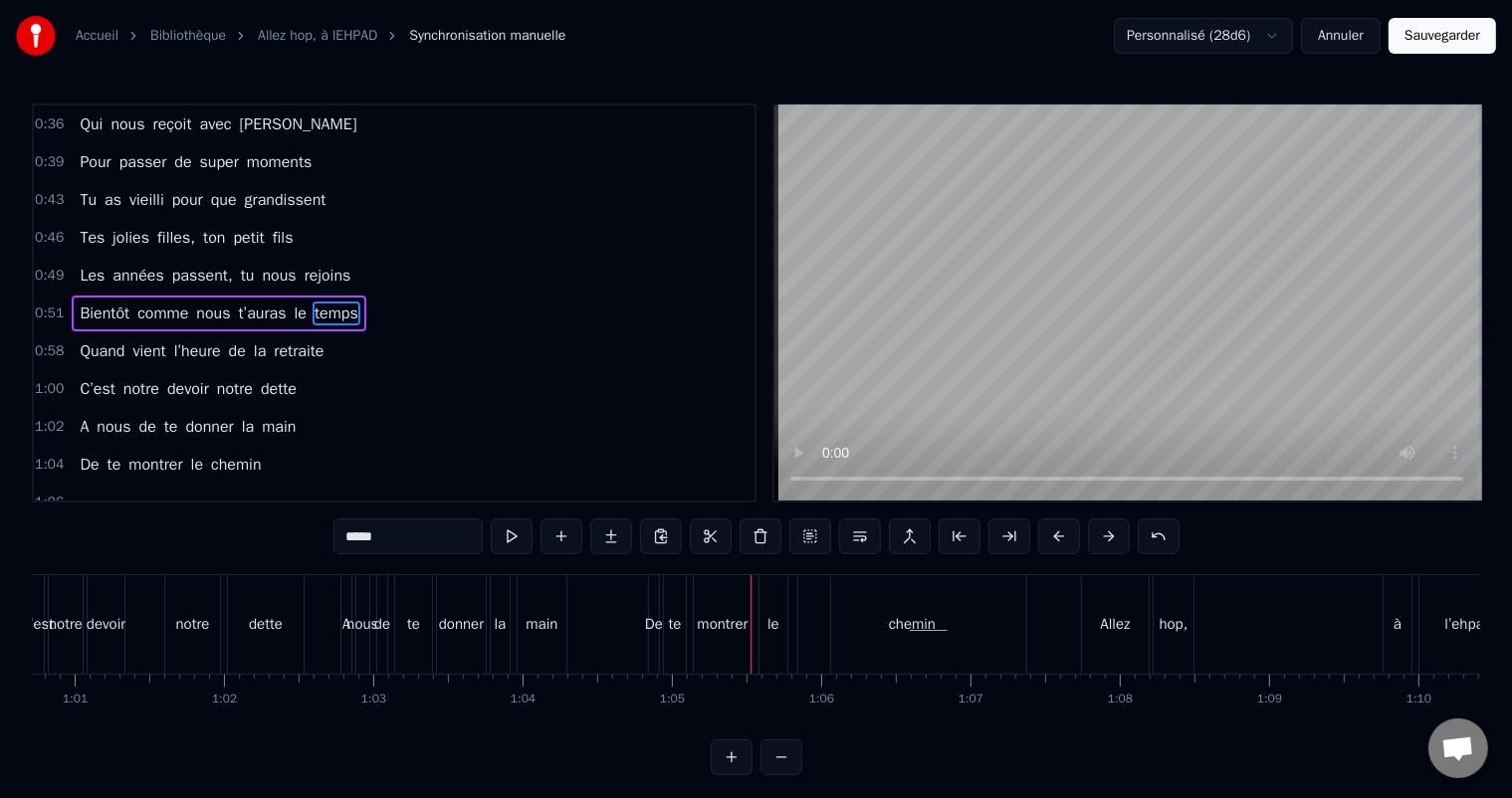 click on "_____" at bounding box center (100, 502) 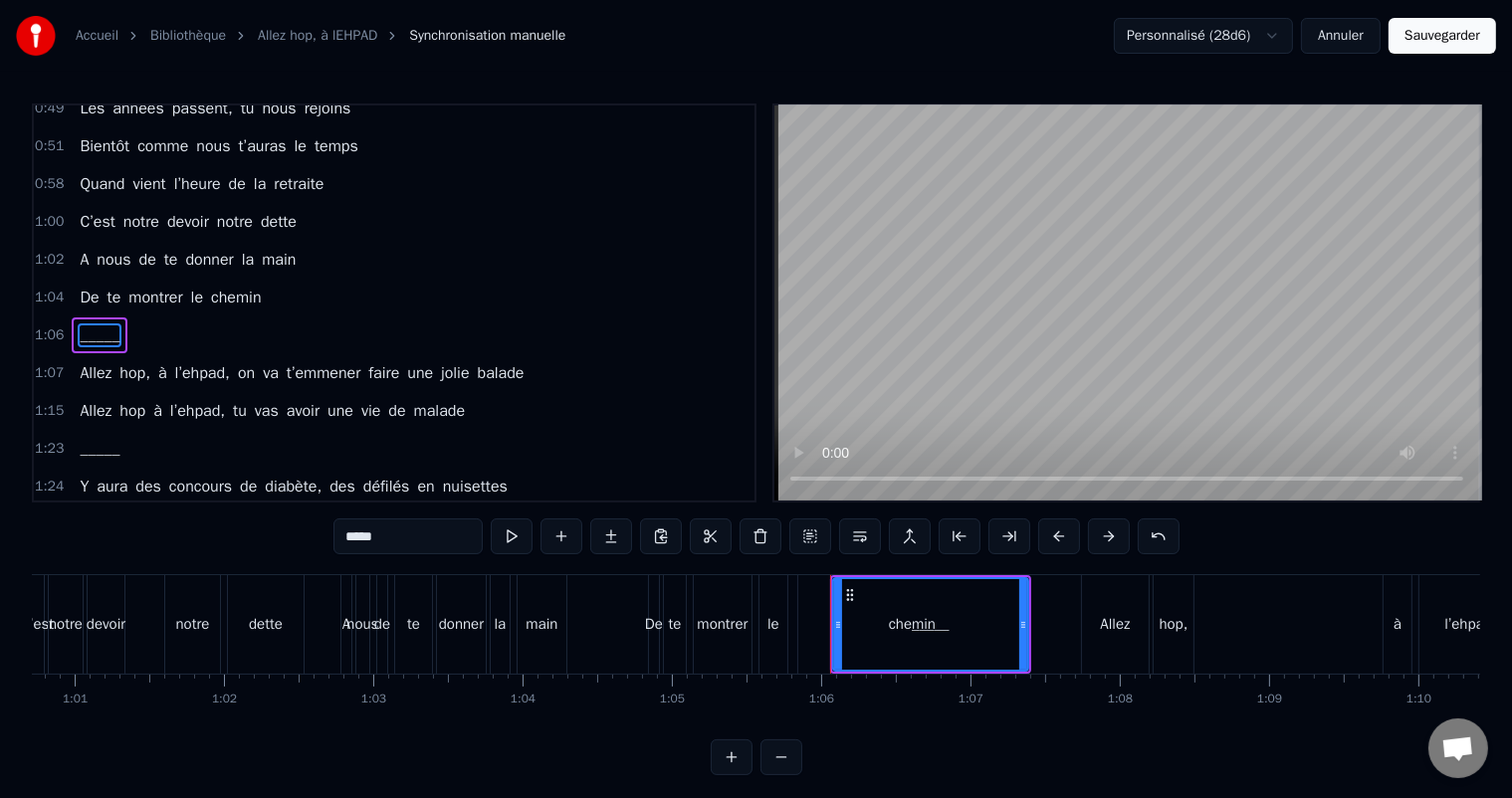 scroll, scrollTop: 259, scrollLeft: 0, axis: vertical 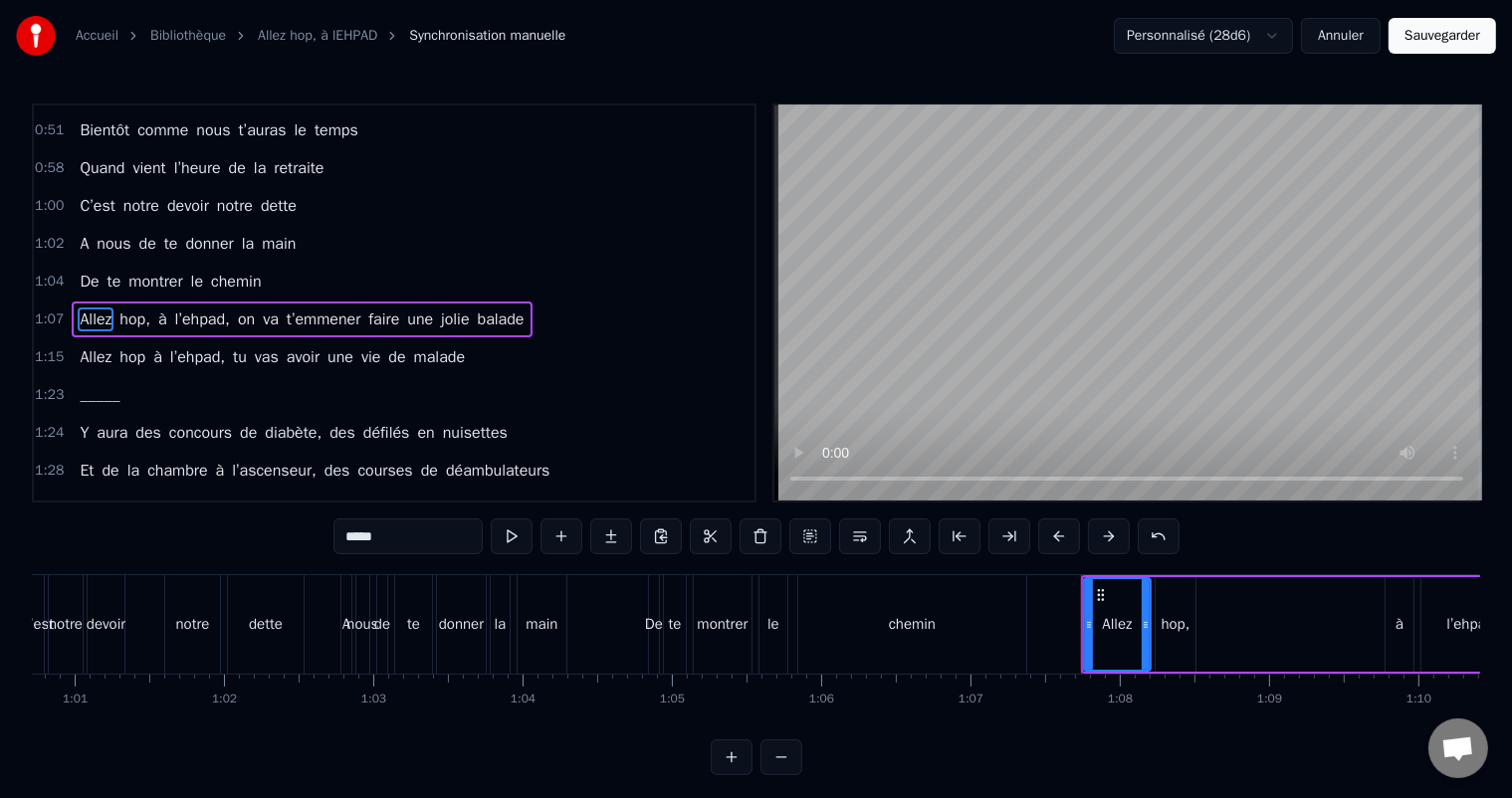 click on "_____" at bounding box center (100, 395) 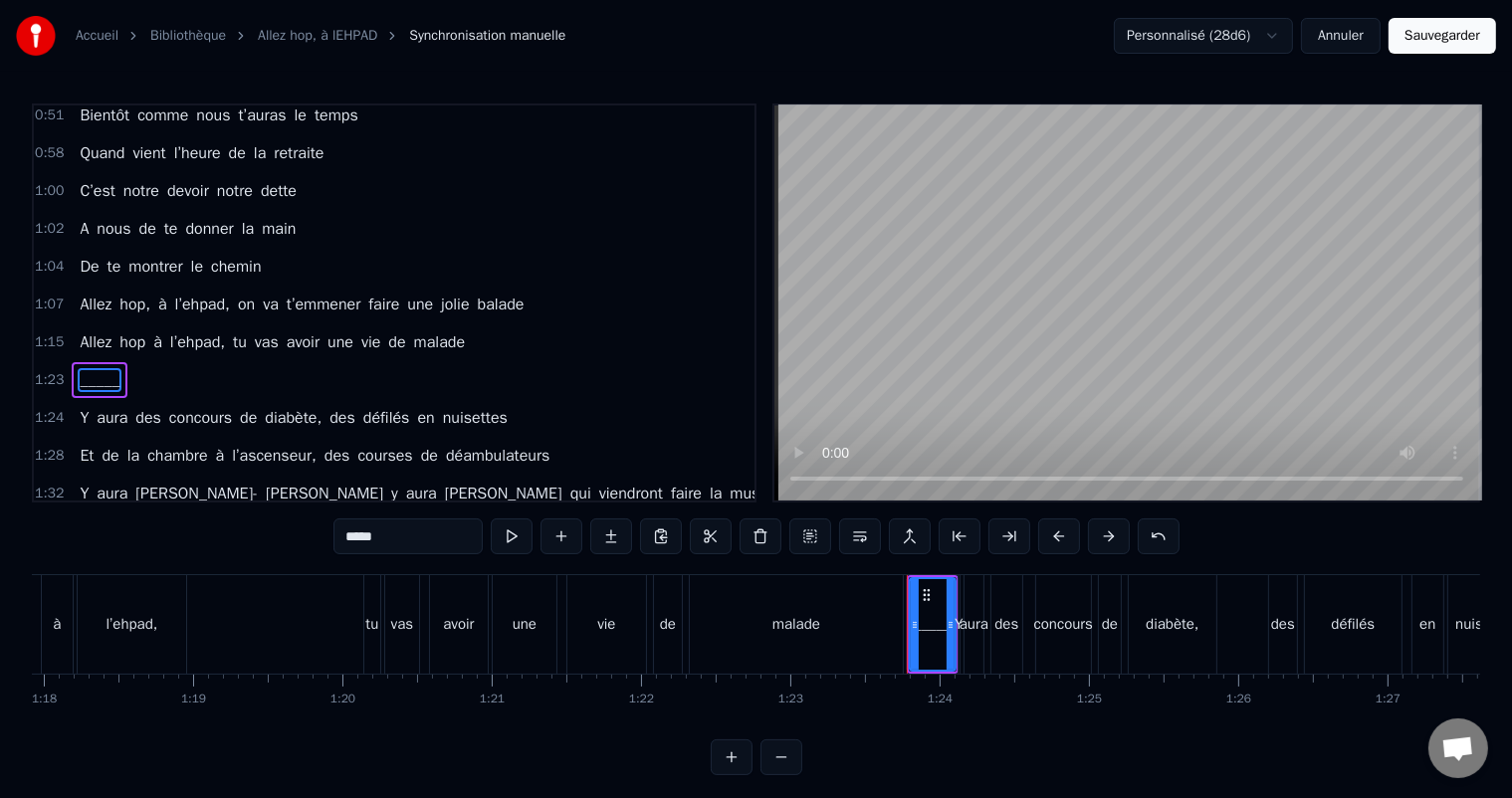 scroll, scrollTop: 0, scrollLeft: 12409, axis: horizontal 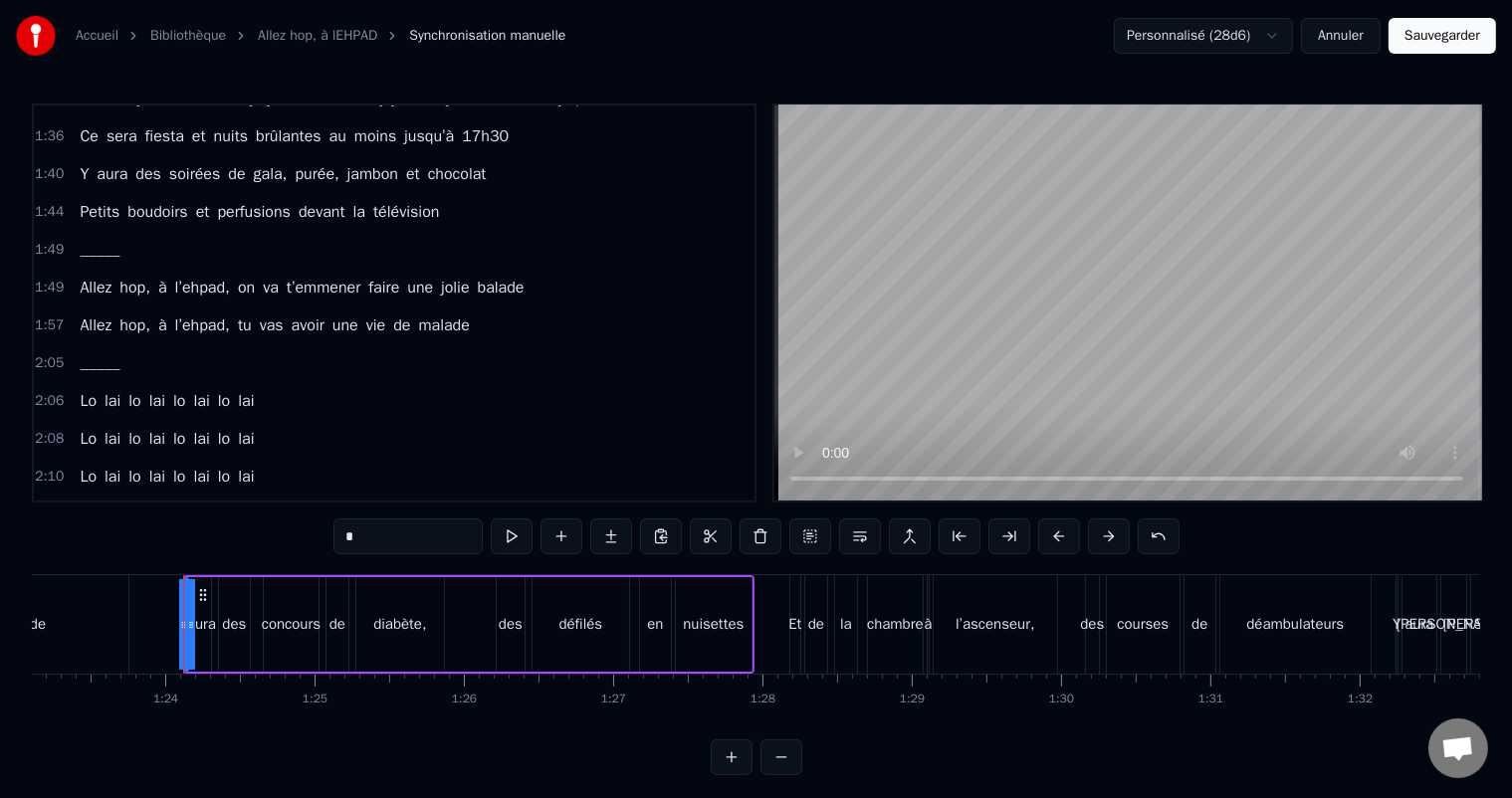 click on "_____" at bounding box center [100, 250] 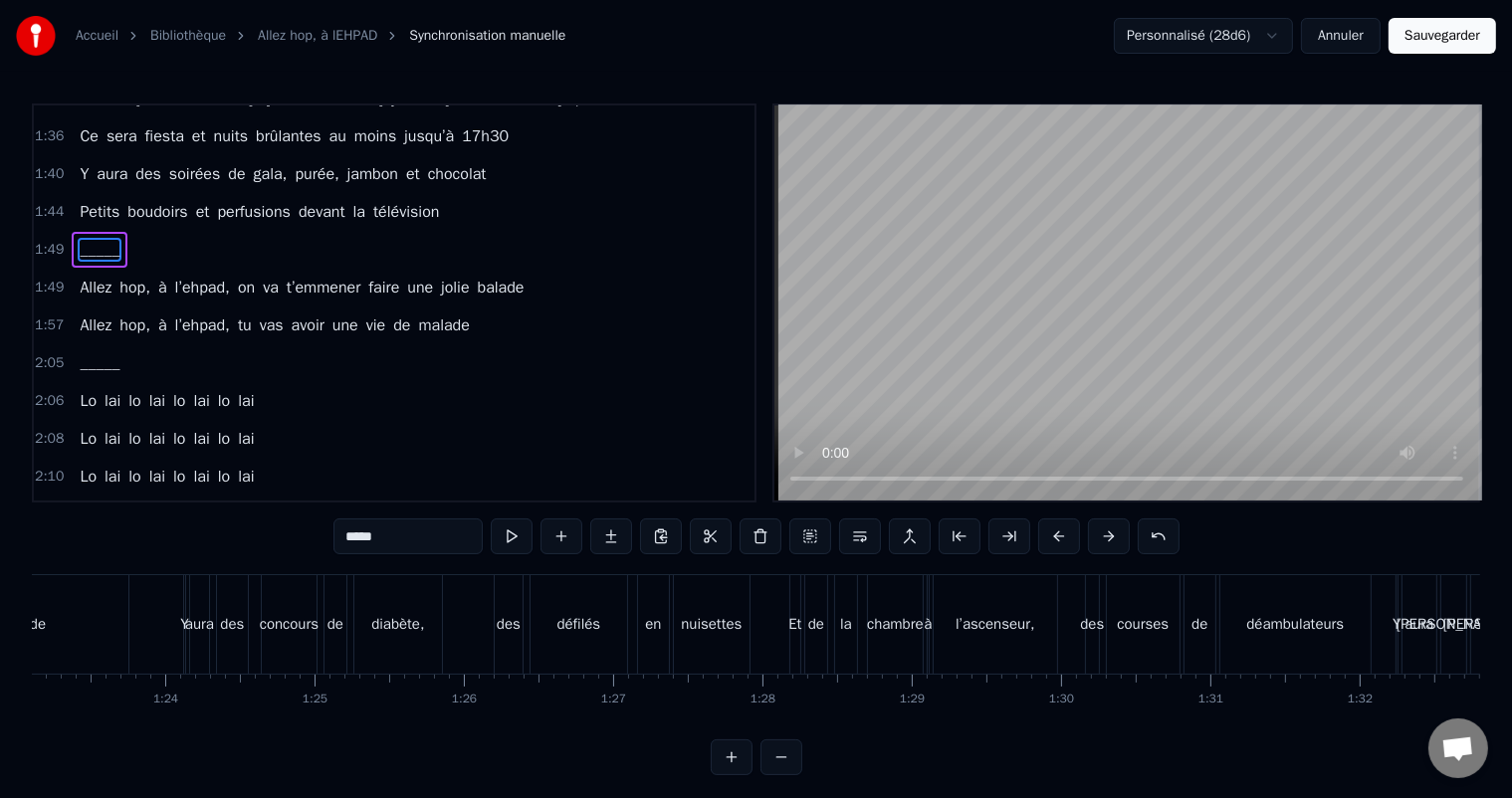 scroll, scrollTop: 577, scrollLeft: 0, axis: vertical 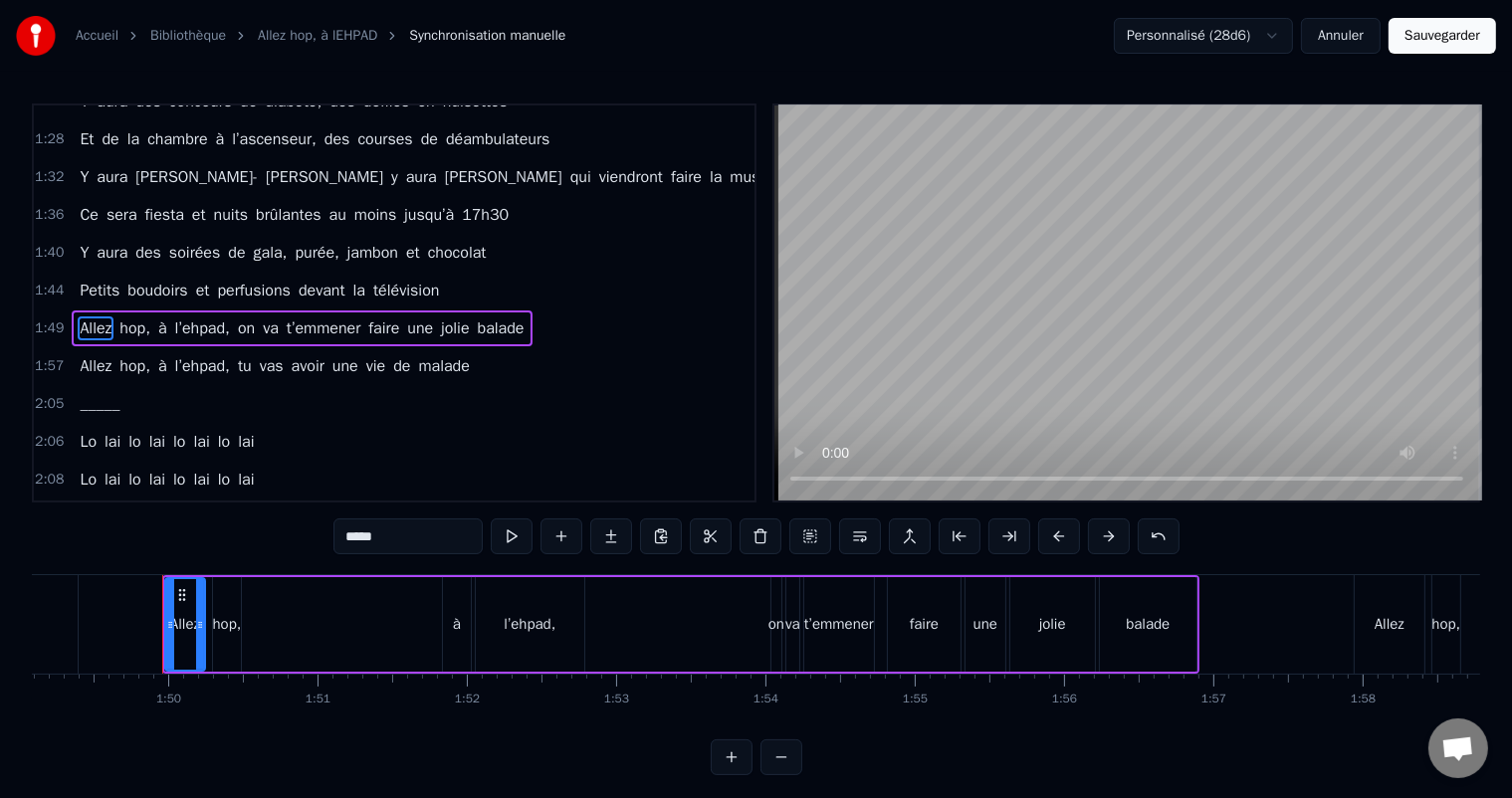 click on "_____" at bounding box center [100, 404] 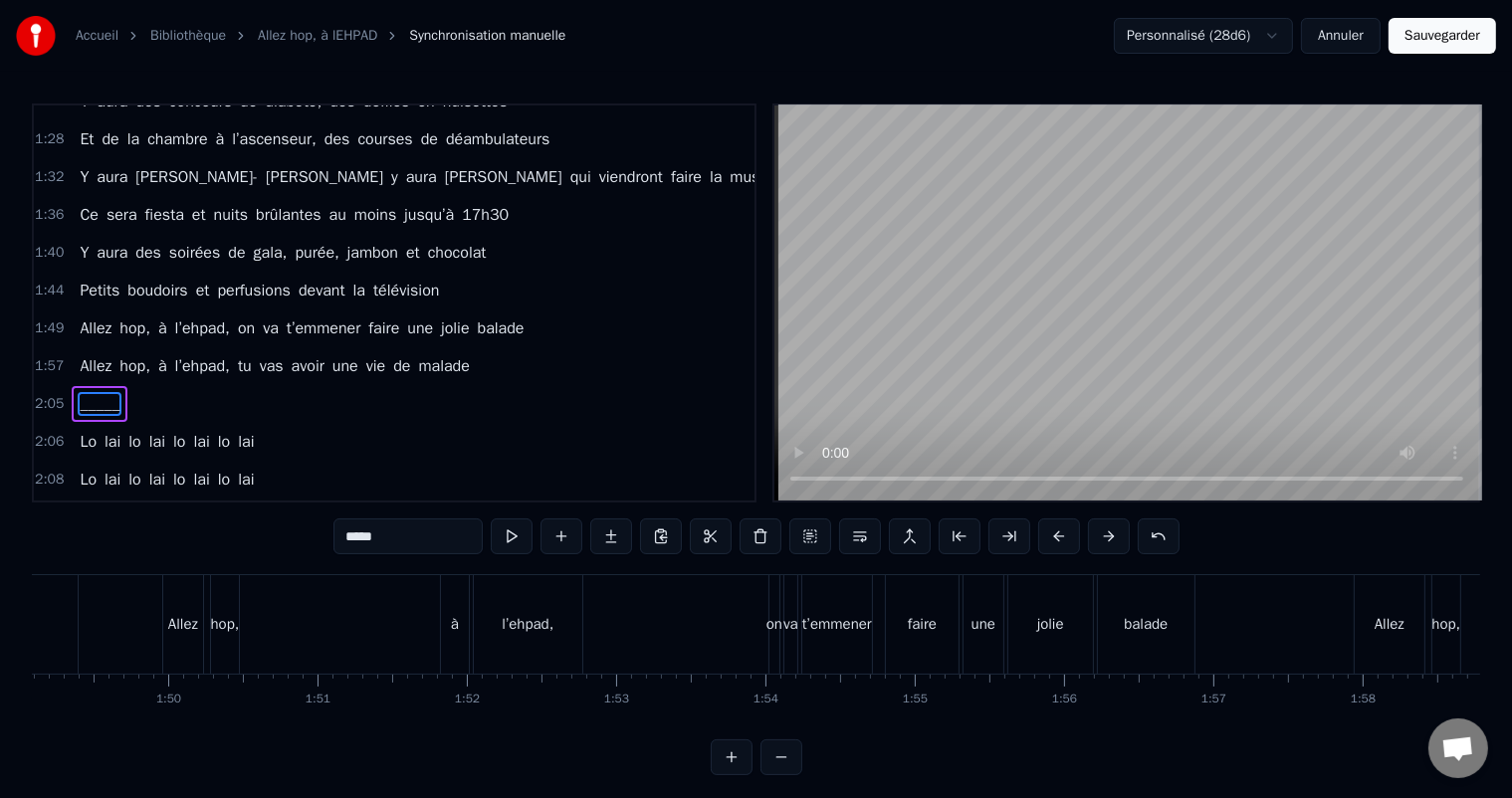 scroll, scrollTop: 591, scrollLeft: 0, axis: vertical 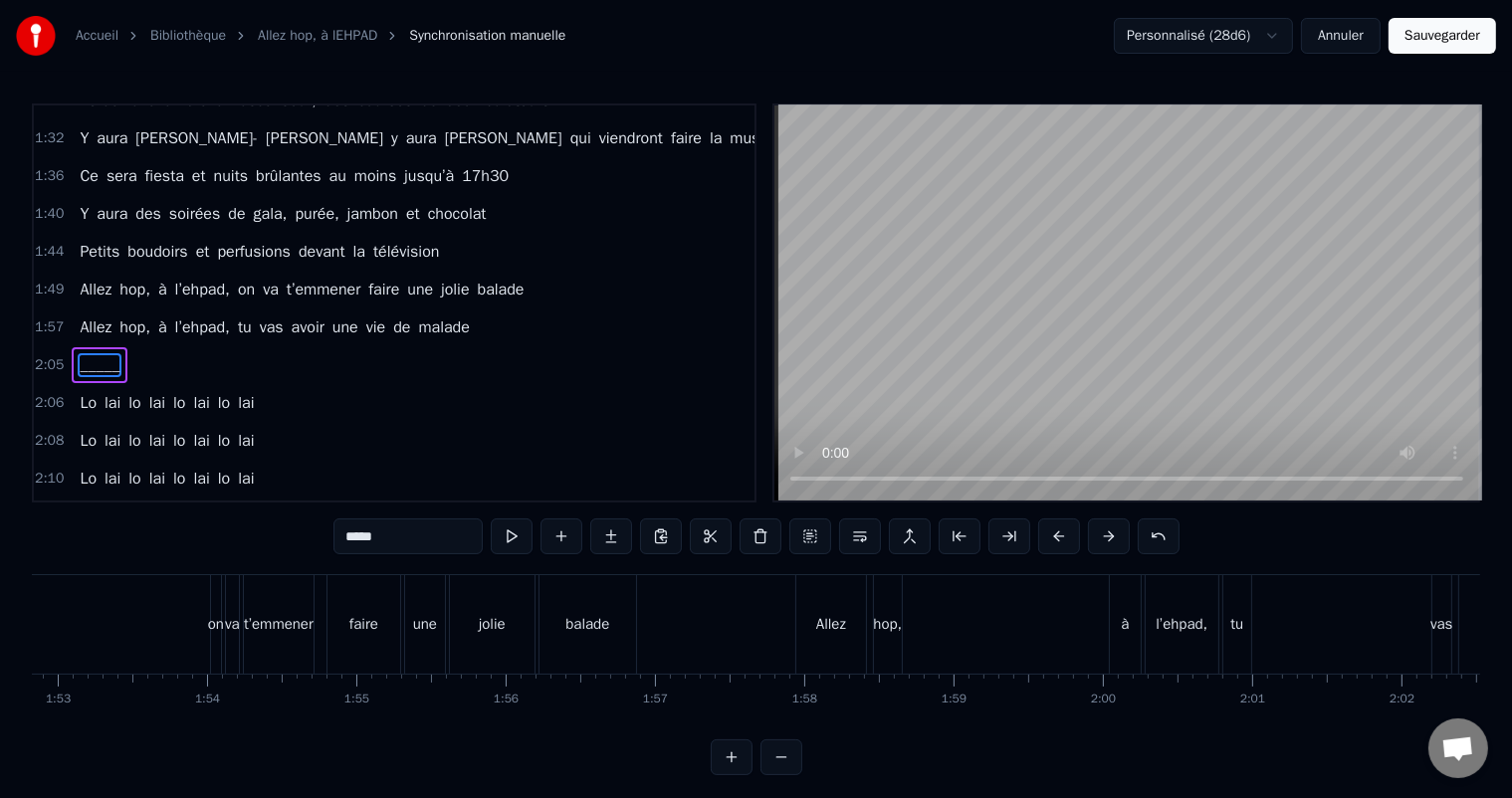 type on "**" 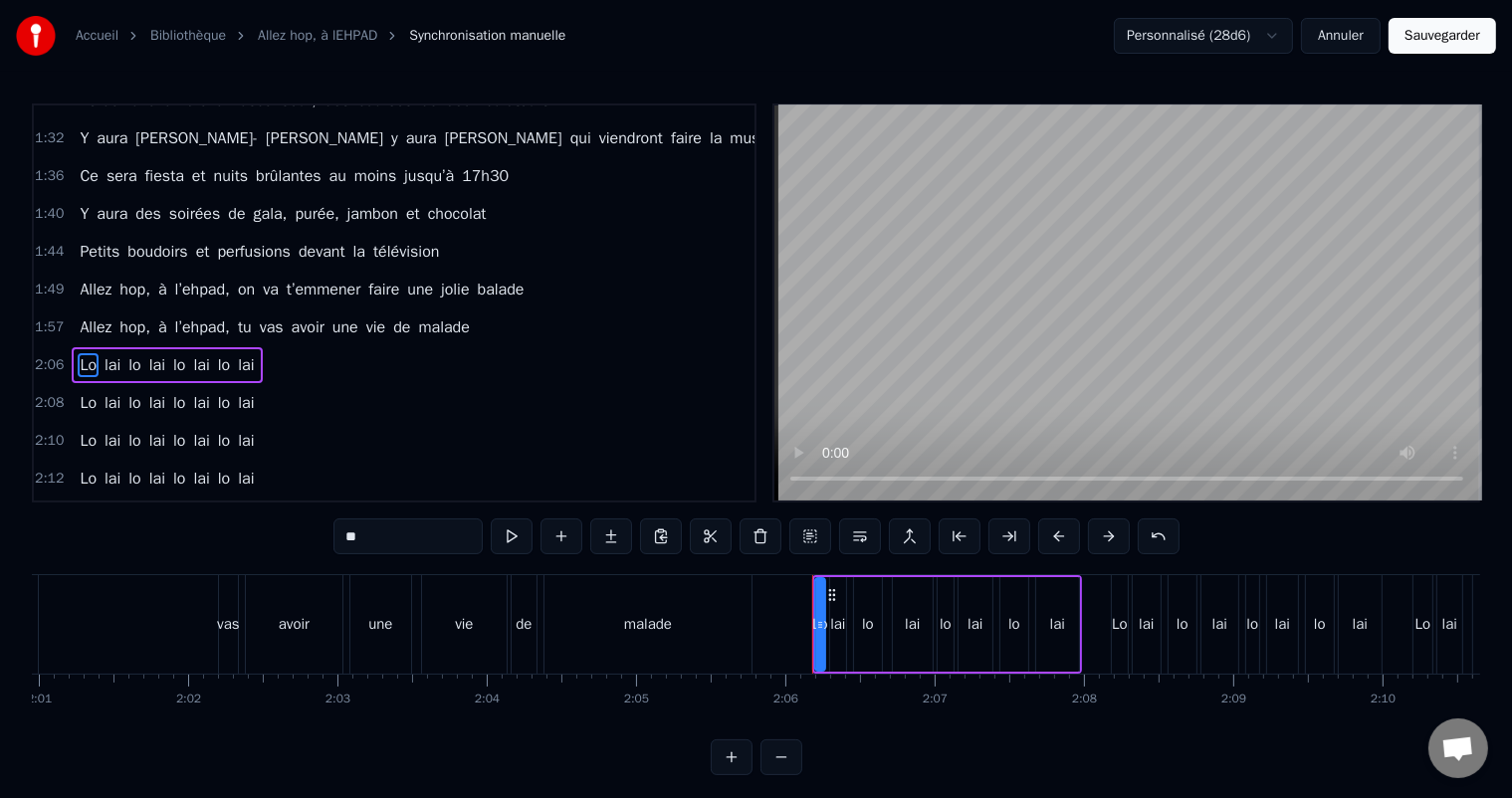 scroll, scrollTop: 0, scrollLeft: 18522, axis: horizontal 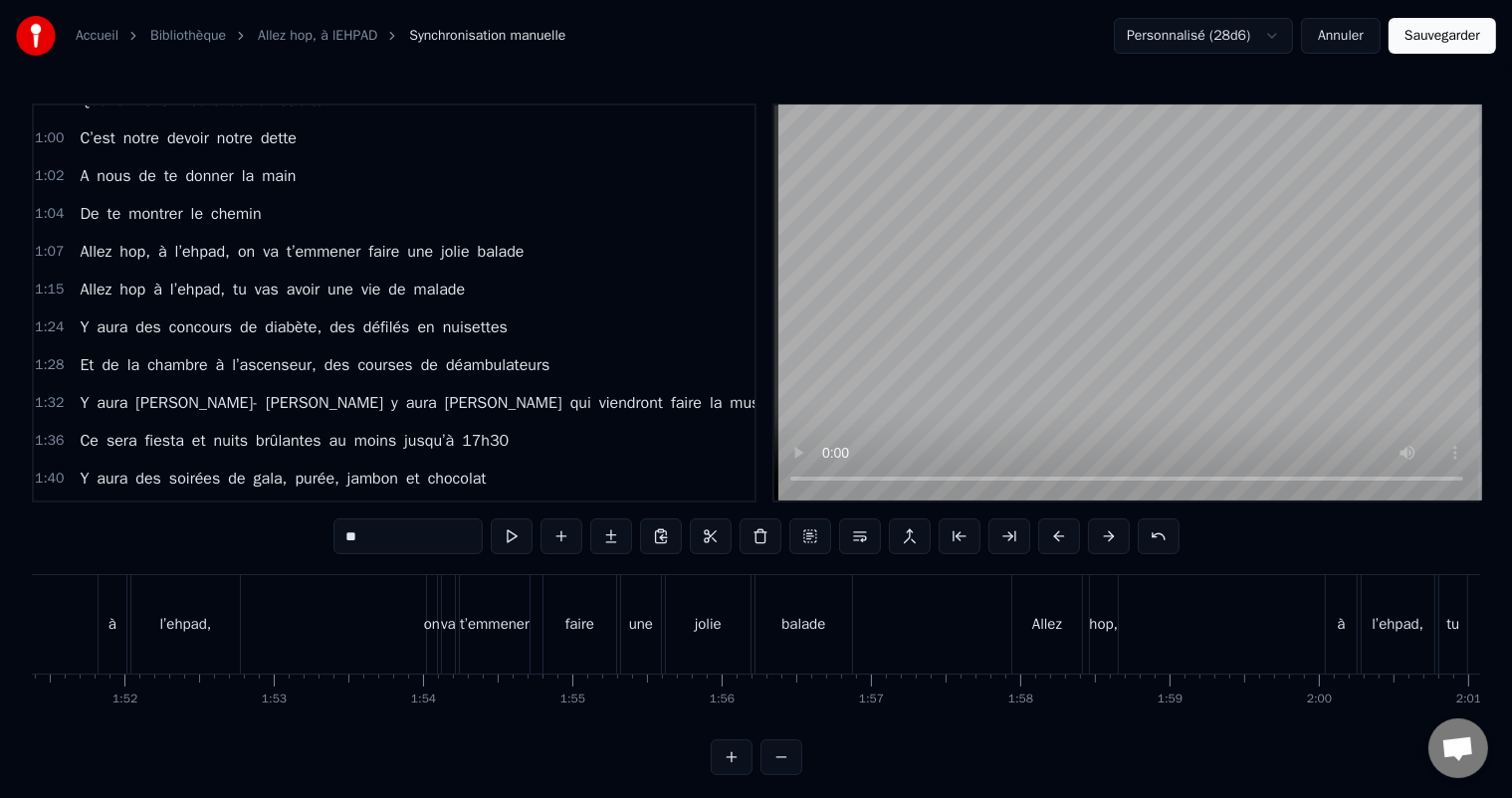 click on "De te montrer le chemin" at bounding box center [170, 214] 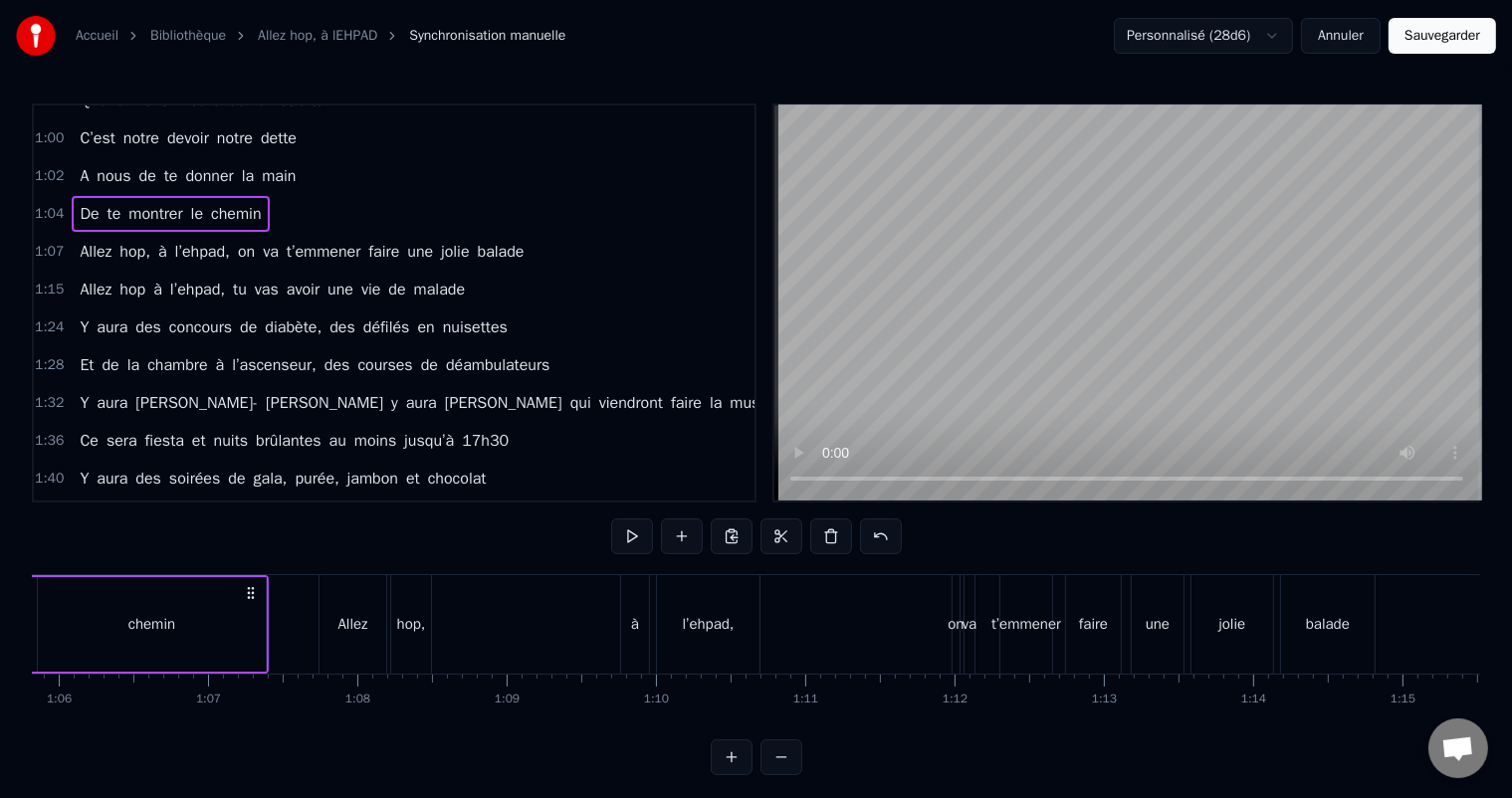 scroll, scrollTop: 0, scrollLeft: 9581, axis: horizontal 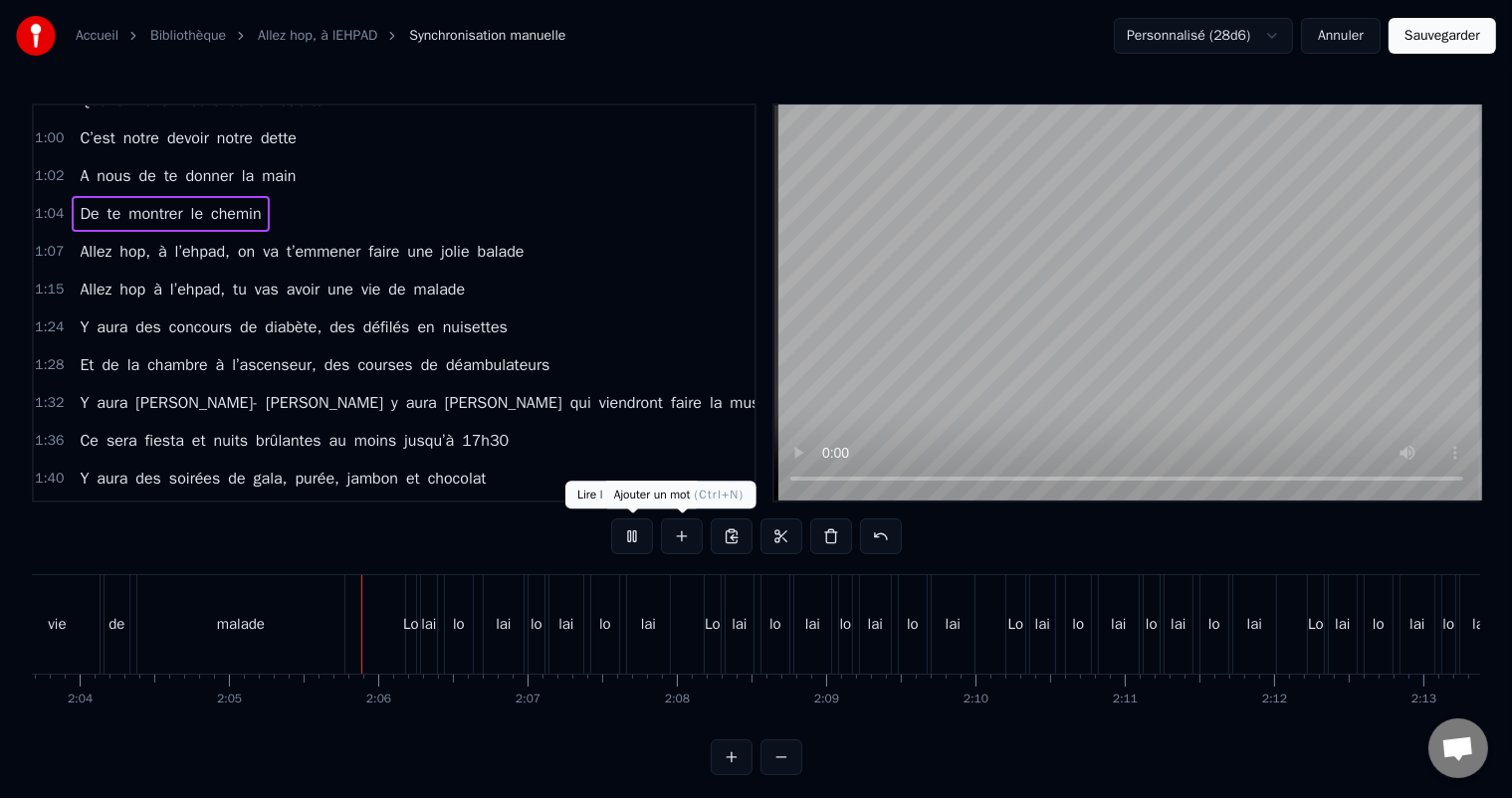 click at bounding box center [632, 536] 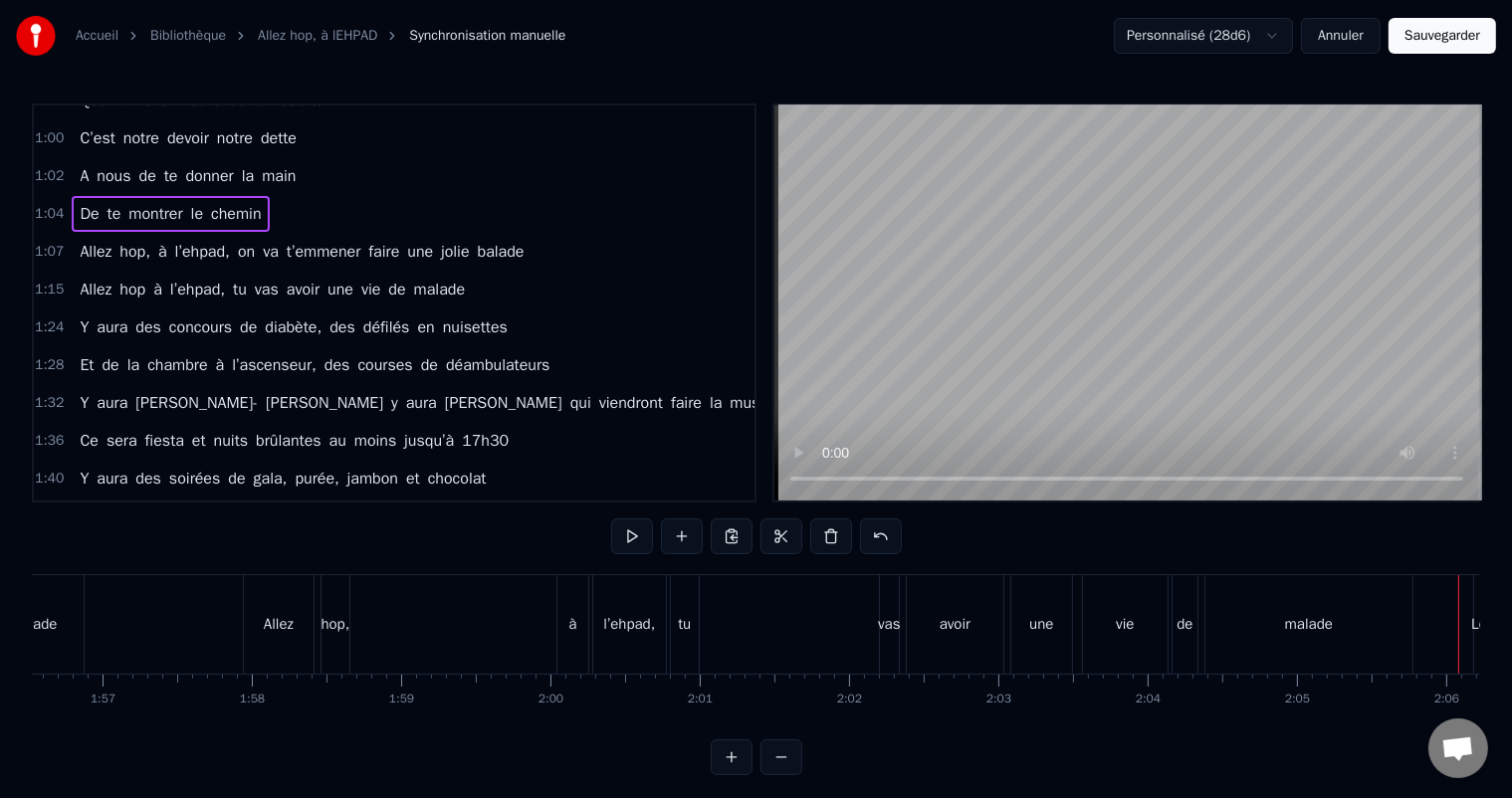 scroll, scrollTop: 0, scrollLeft: 17364, axis: horizontal 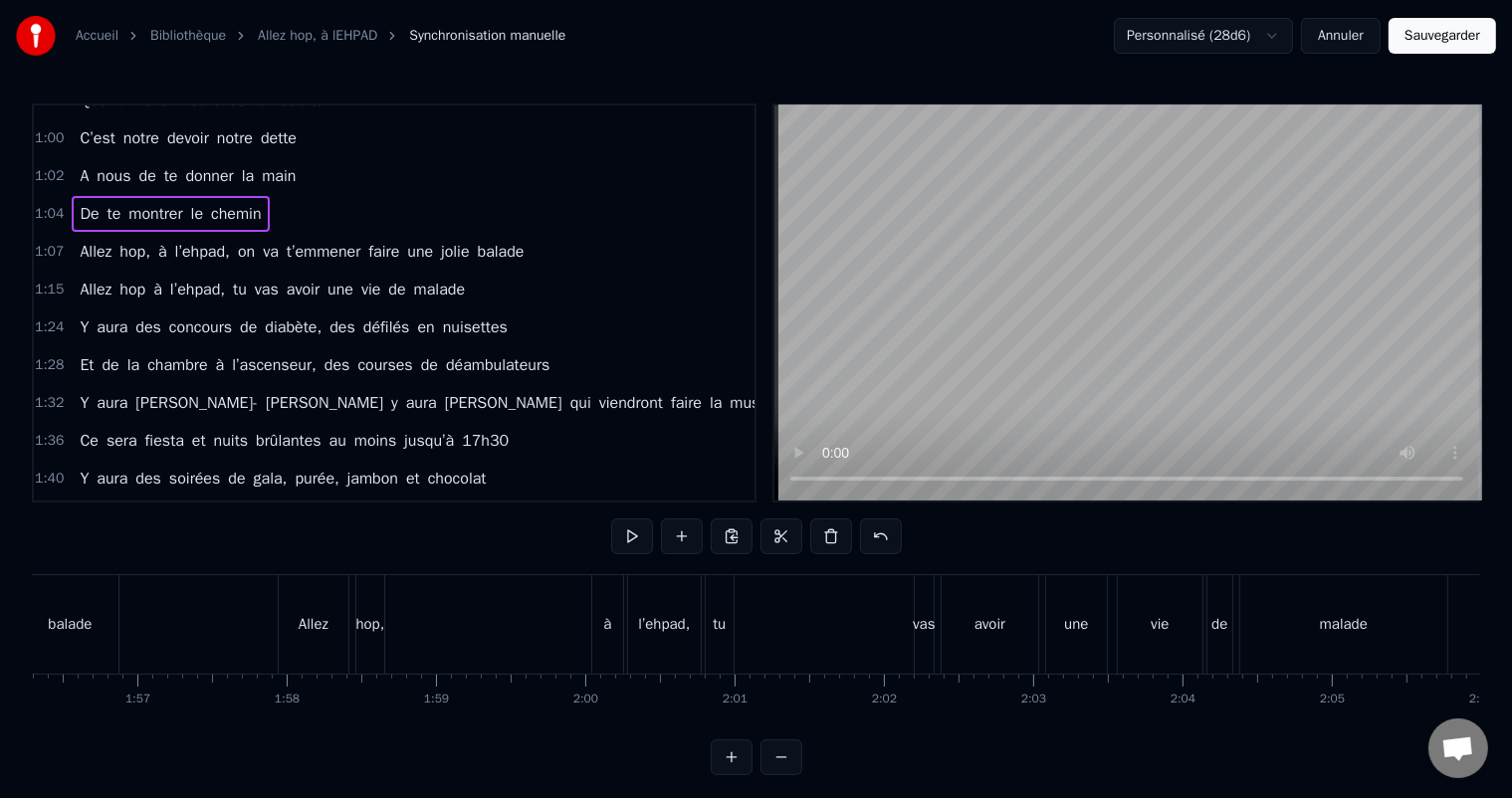 click on "tu" at bounding box center (720, 624) 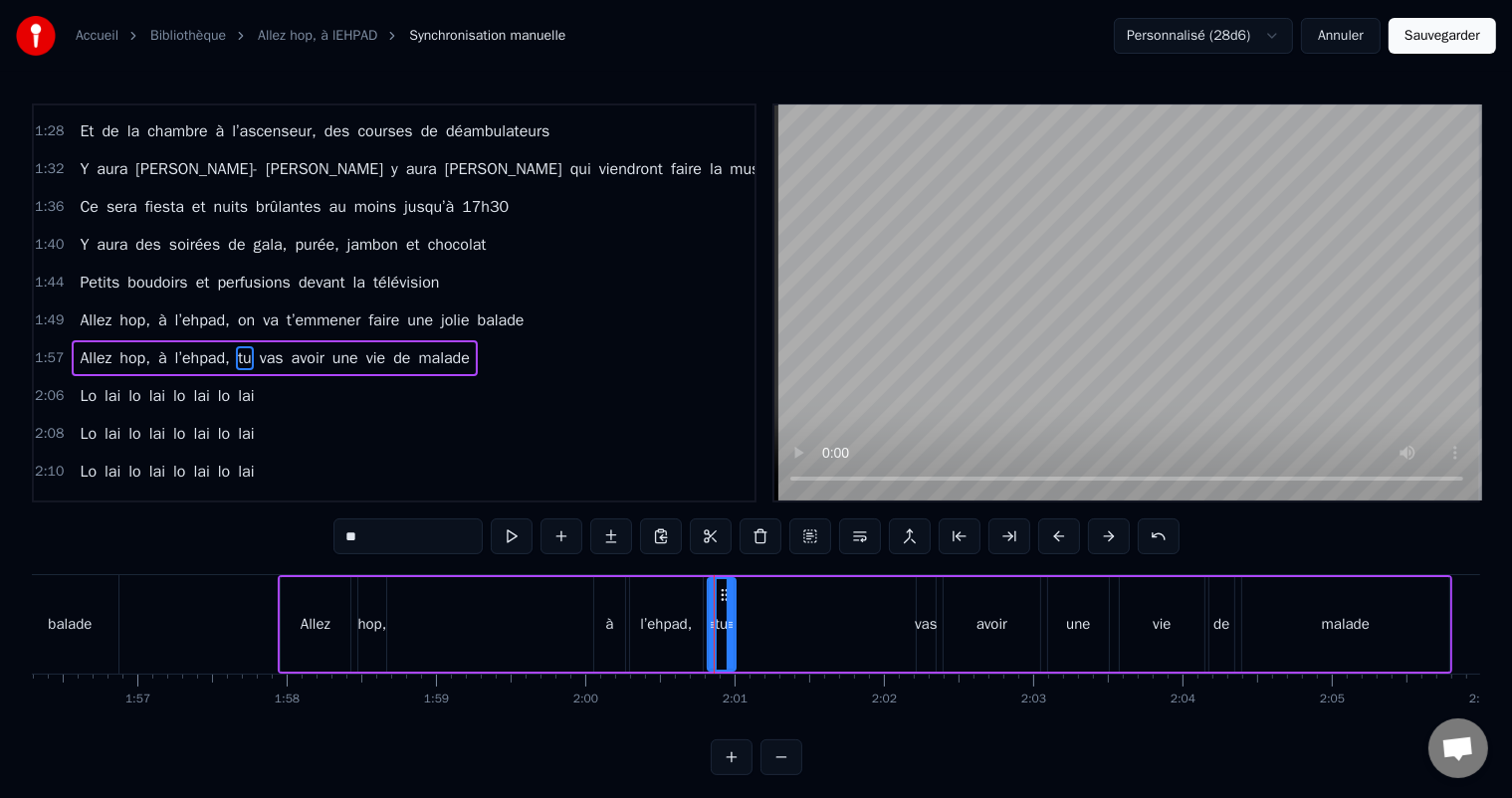scroll, scrollTop: 589, scrollLeft: 0, axis: vertical 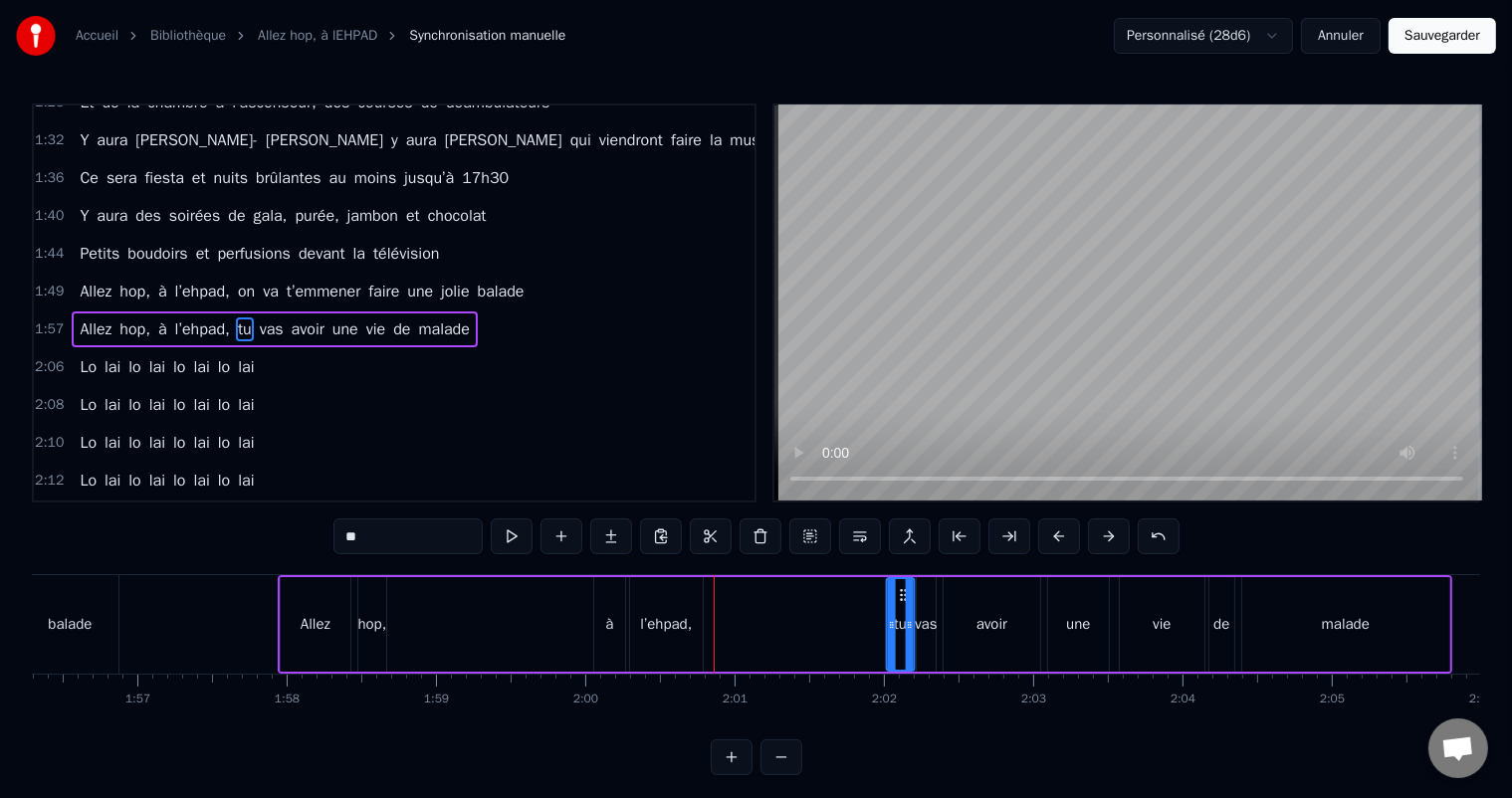 drag, startPoint x: 721, startPoint y: 593, endPoint x: 900, endPoint y: 606, distance: 179.47145 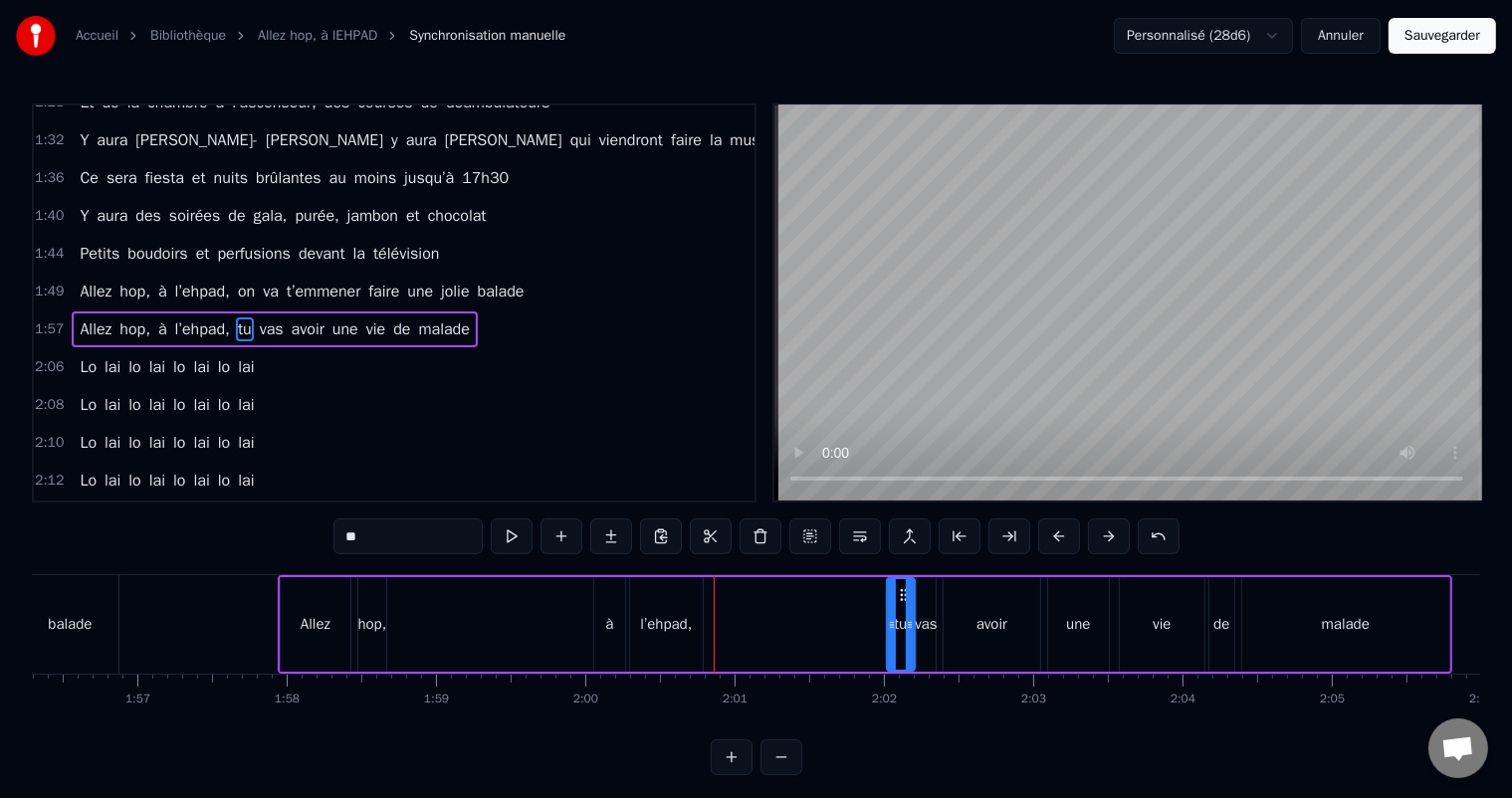 click on "avoir" at bounding box center (991, 624) 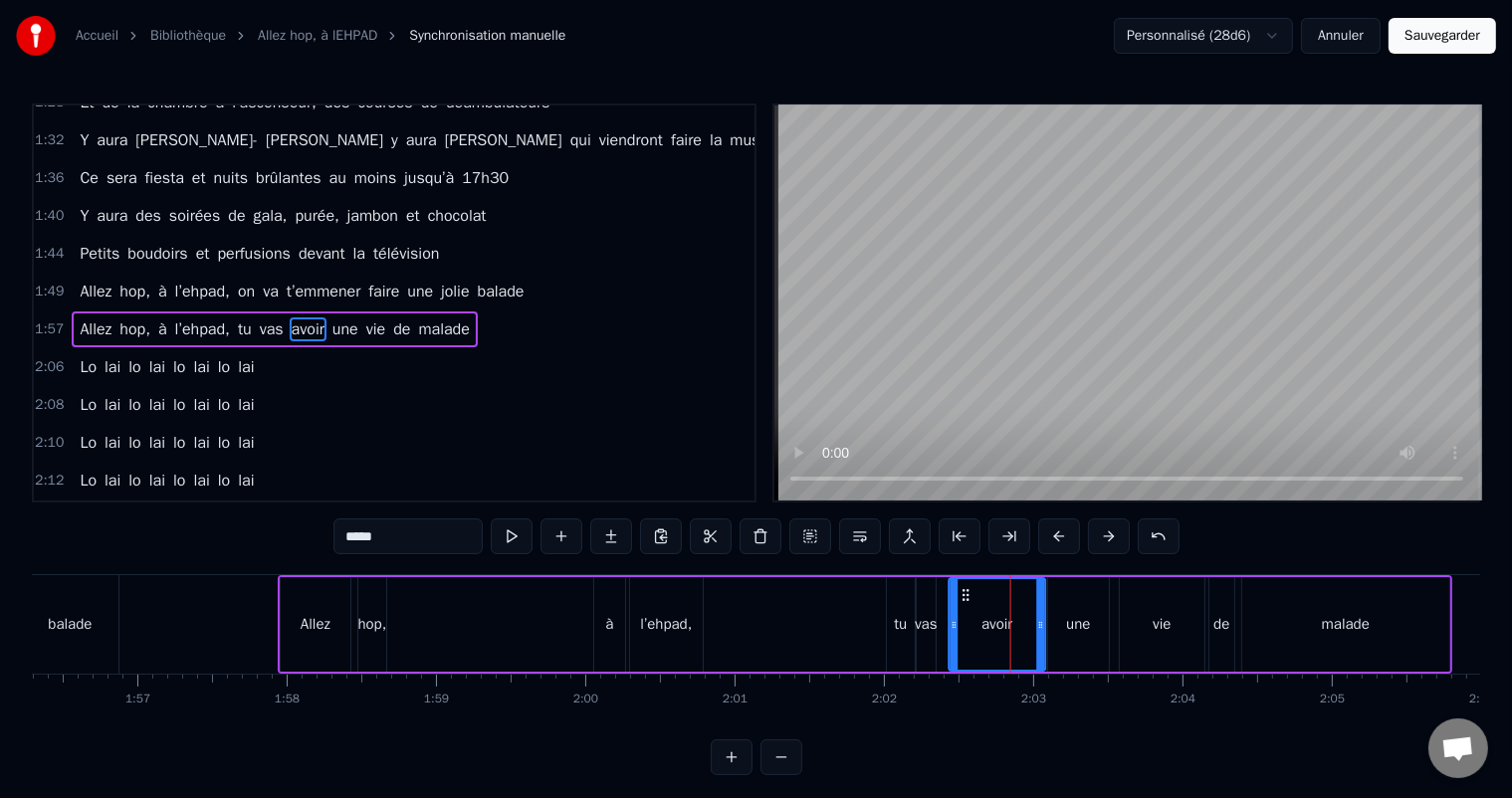 click 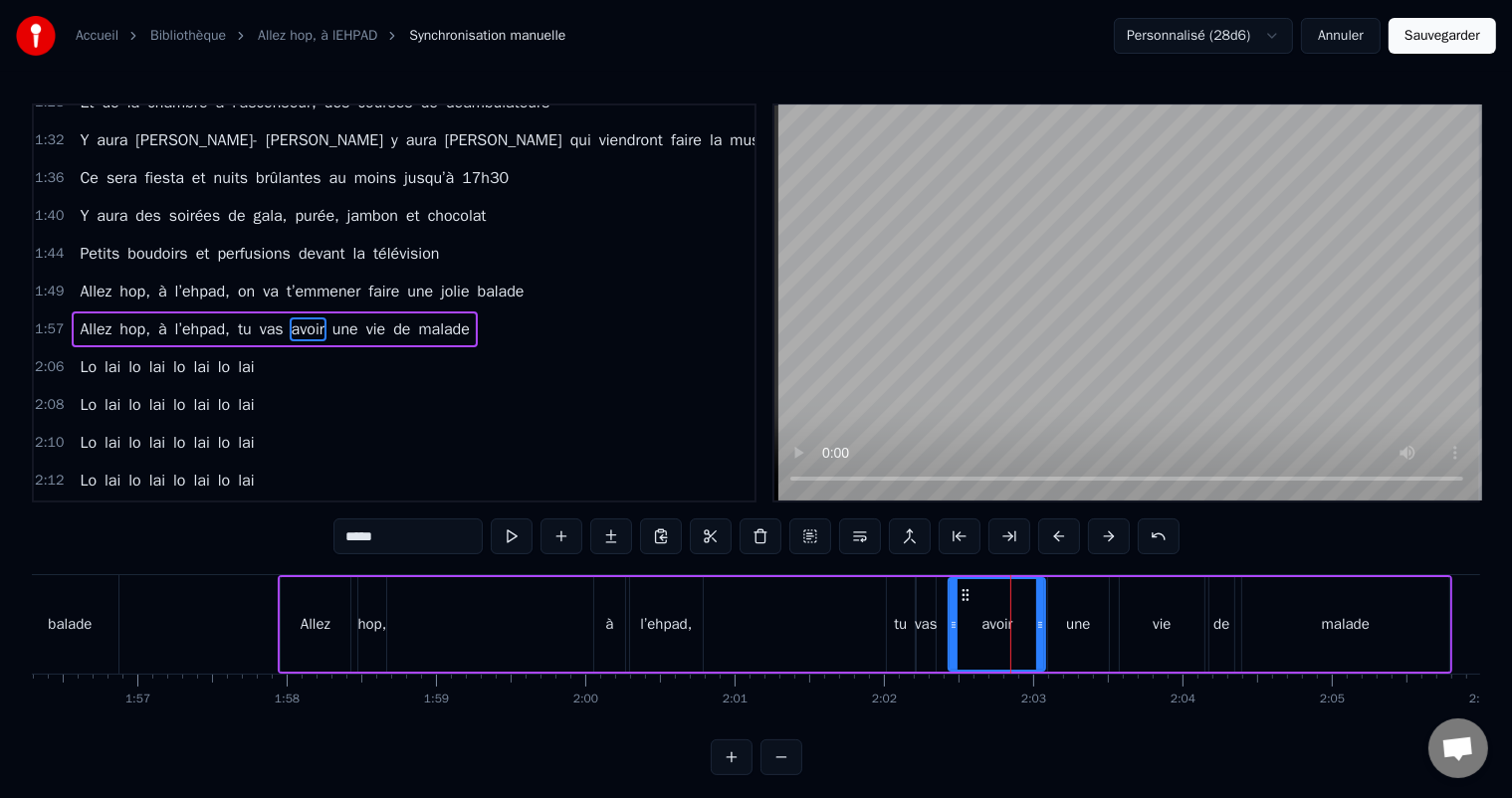 click on "vas" at bounding box center [926, 624] 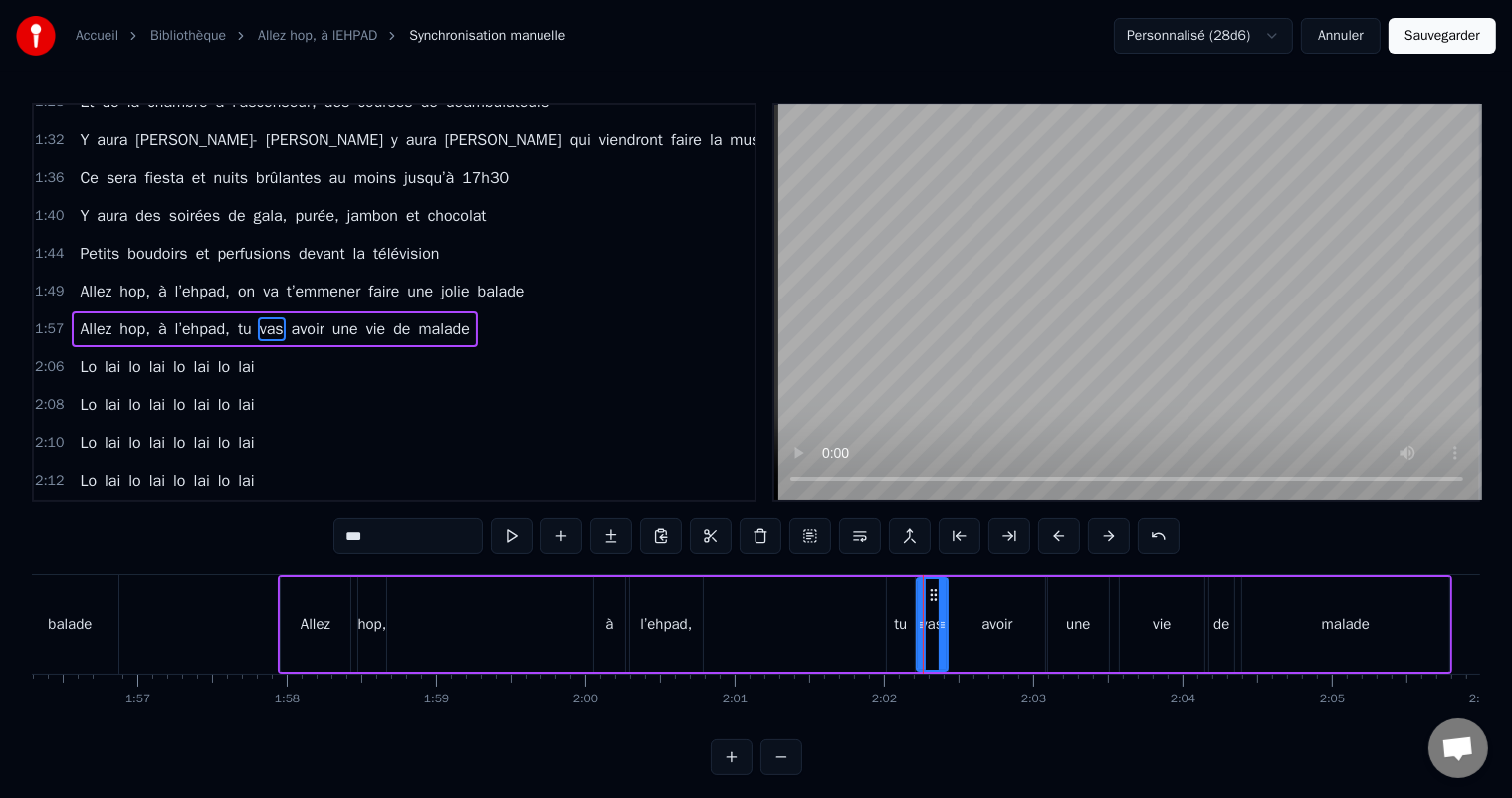 drag, startPoint x: 934, startPoint y: 590, endPoint x: 921, endPoint y: 611, distance: 24.698178 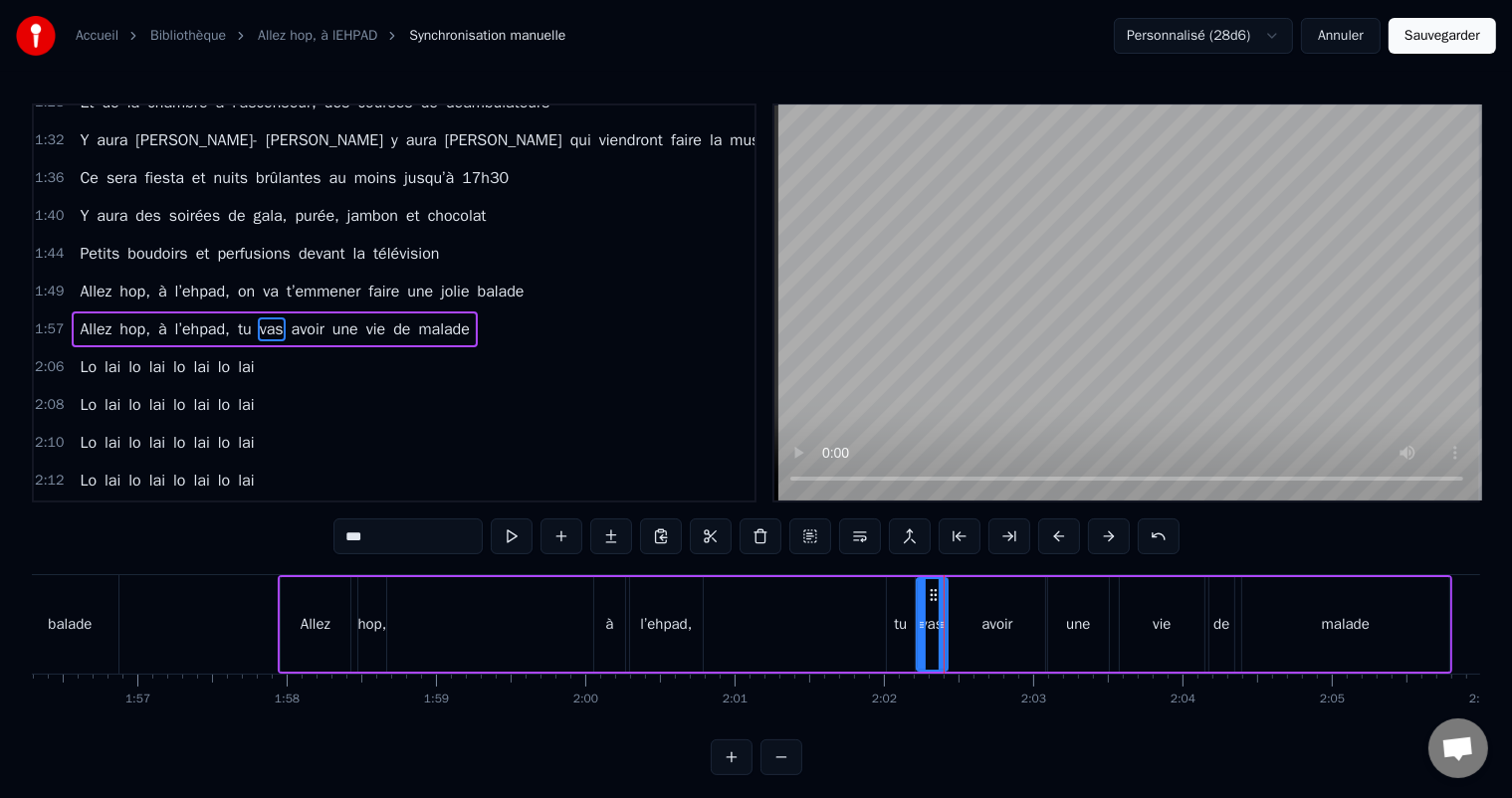 click on "Allez hop, à l’ehpad, tu vas avoir une vie de malade" at bounding box center [865, 624] 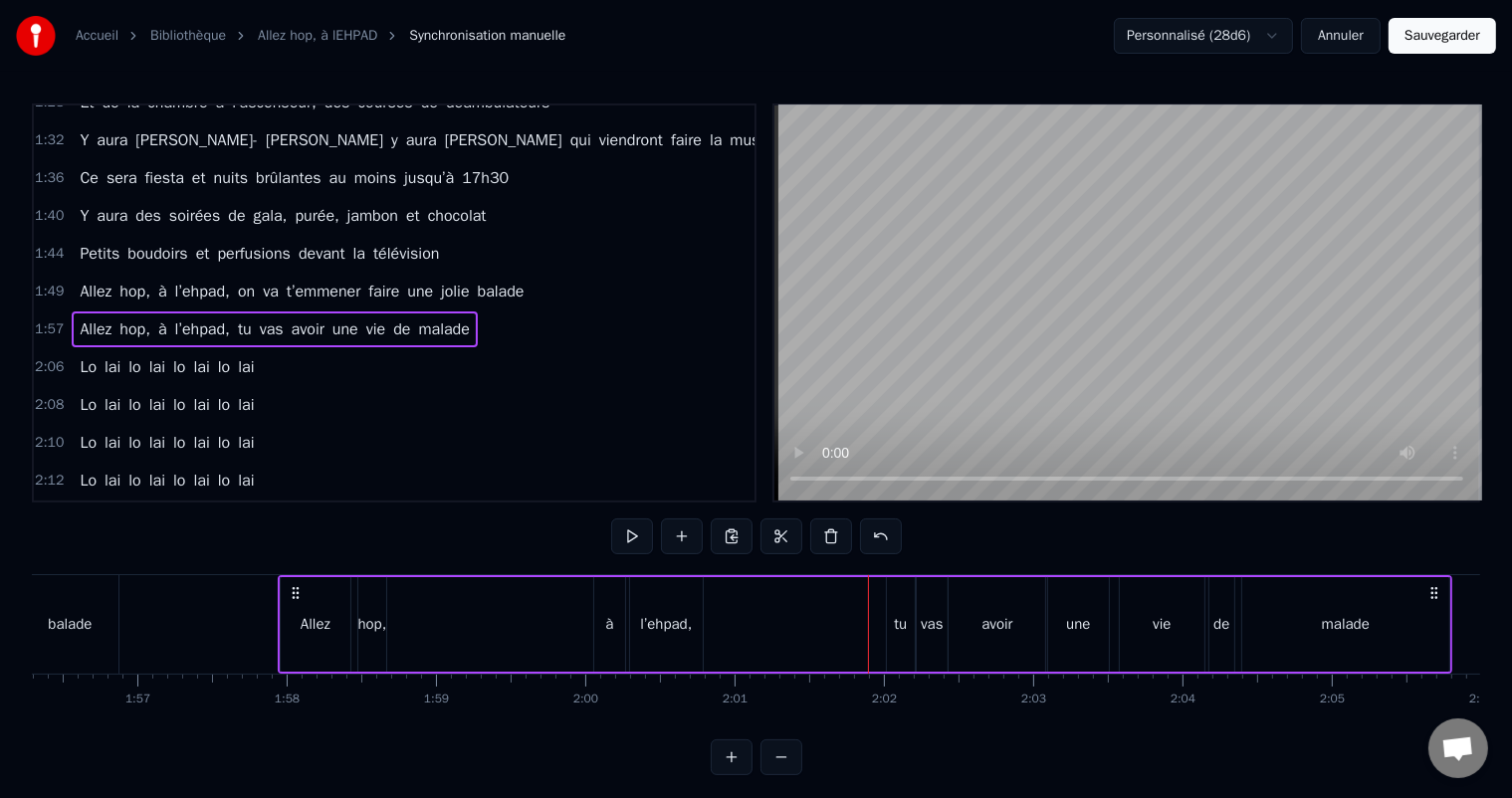 click on "vie" at bounding box center (1162, 624) 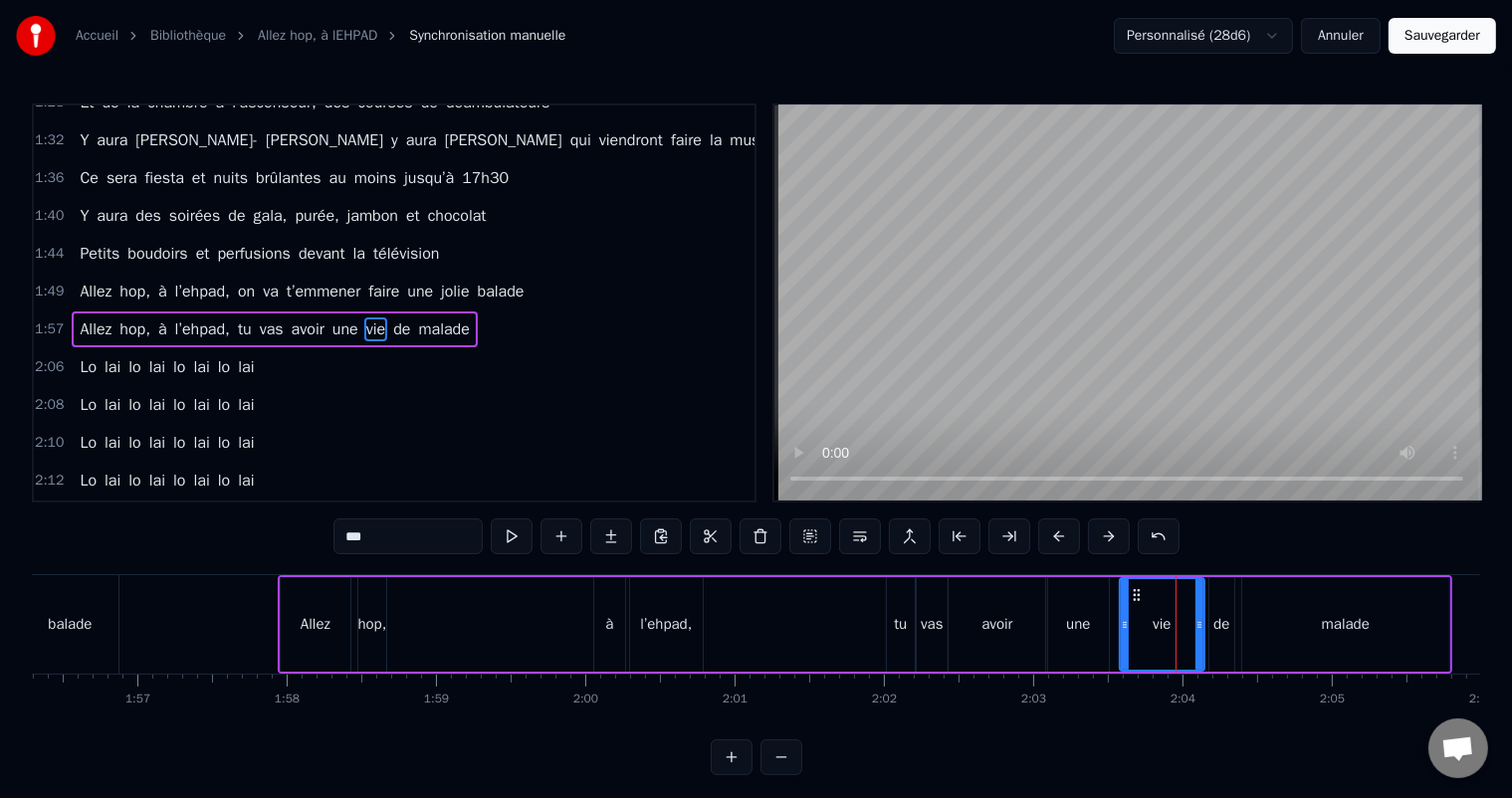 click on "une" at bounding box center [1078, 624] 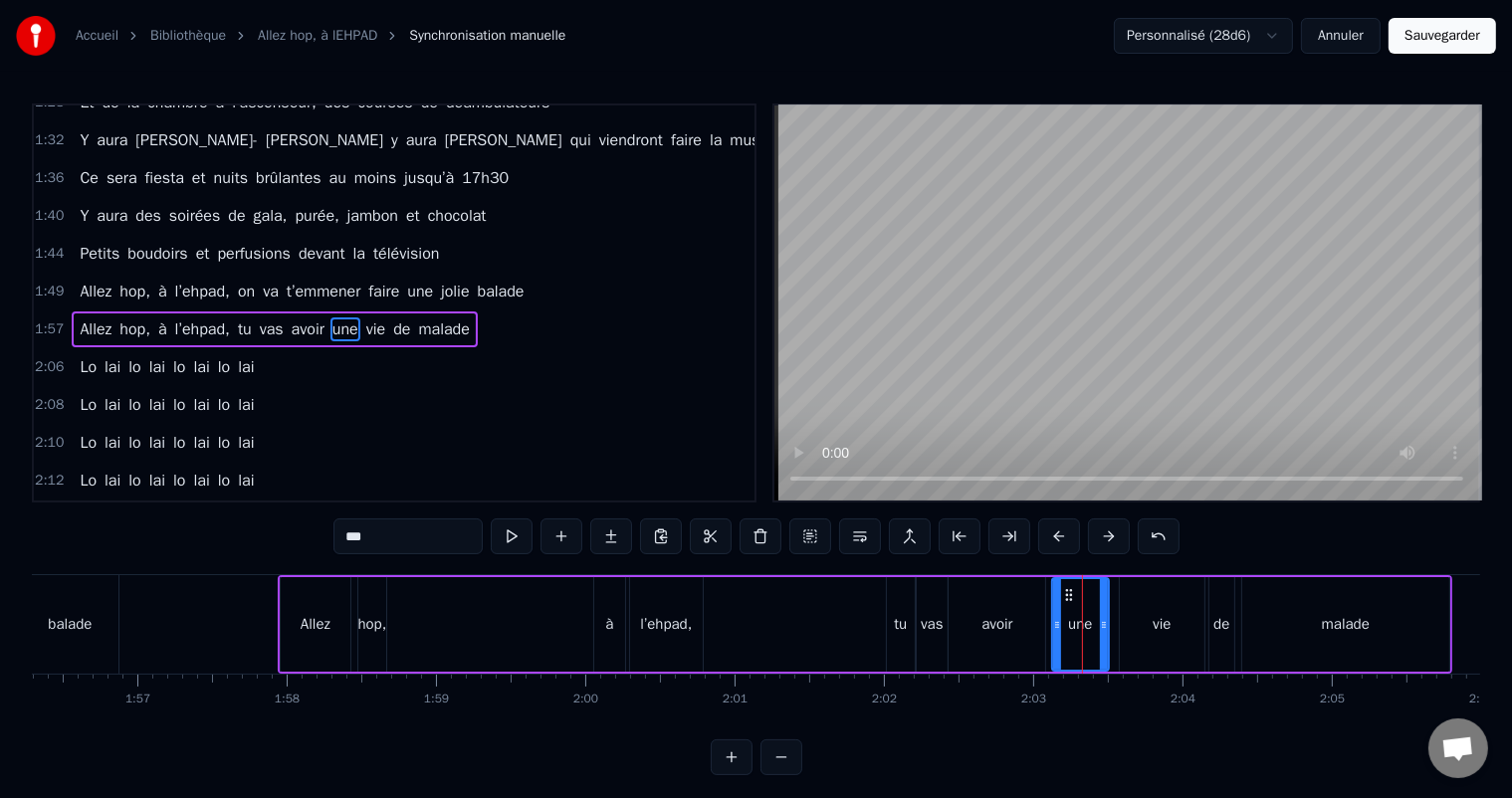 click 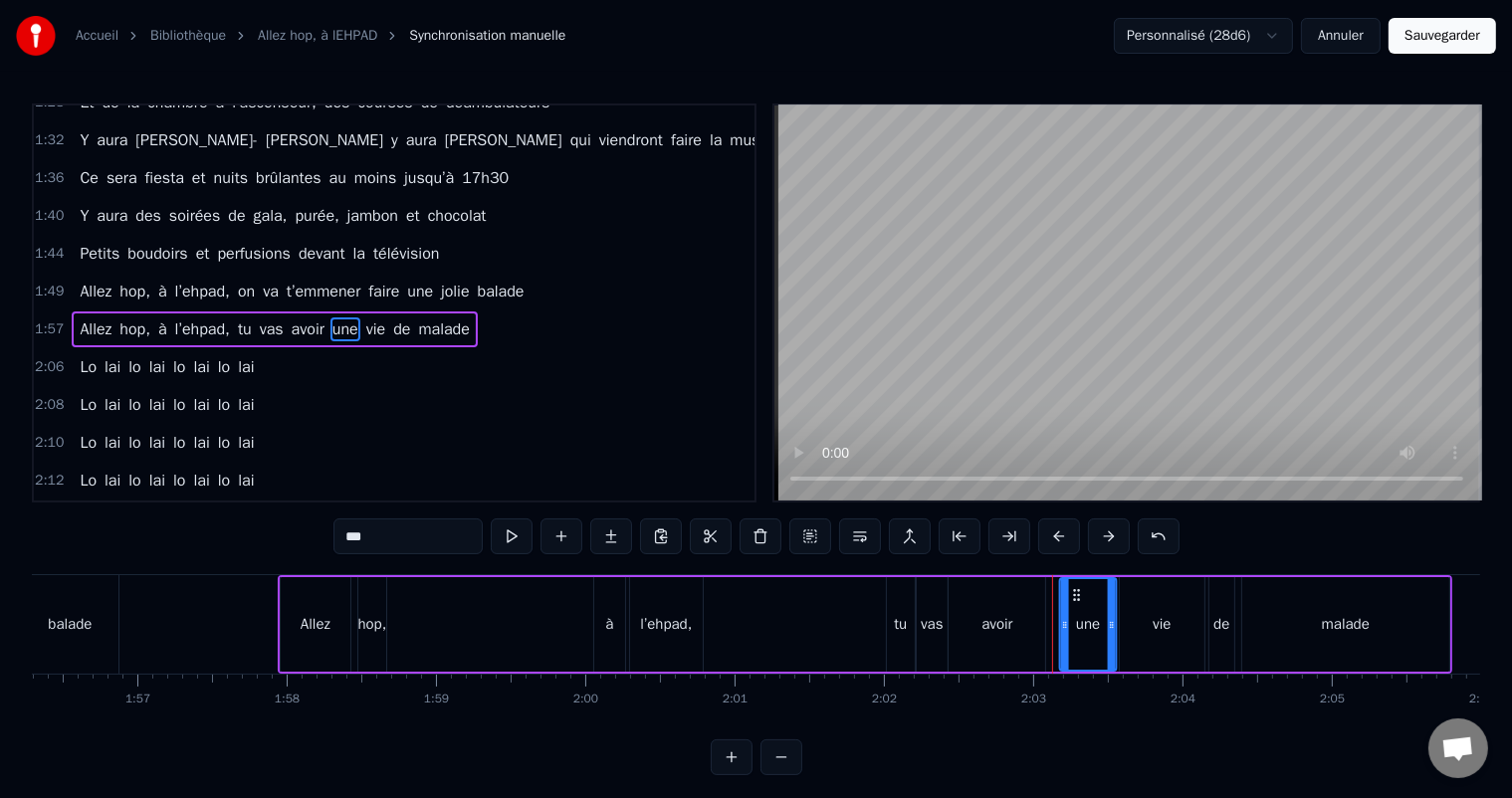 drag, startPoint x: 1069, startPoint y: 597, endPoint x: 1054, endPoint y: 611, distance: 20.518285 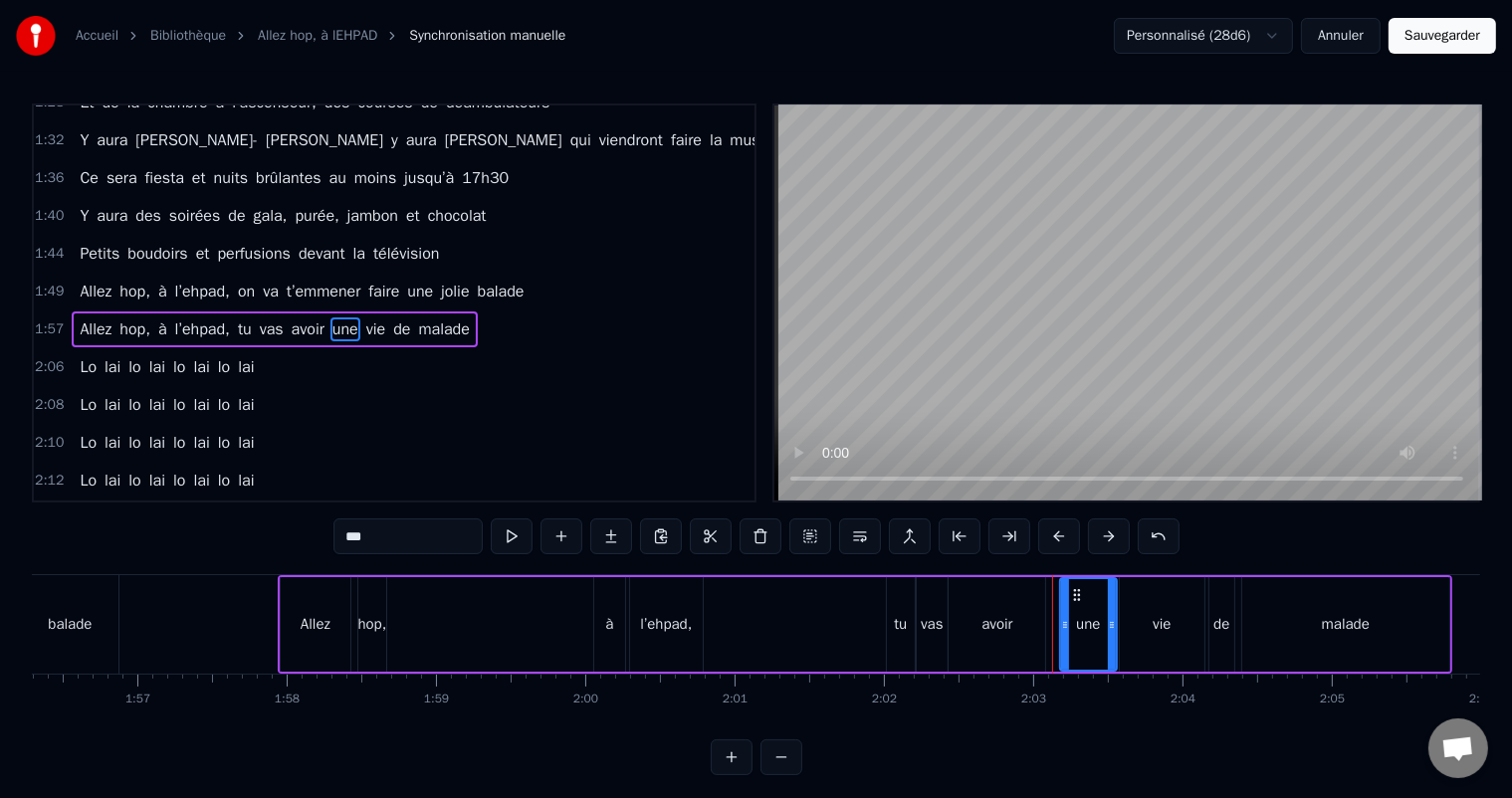click on "avoir" at bounding box center [996, 624] 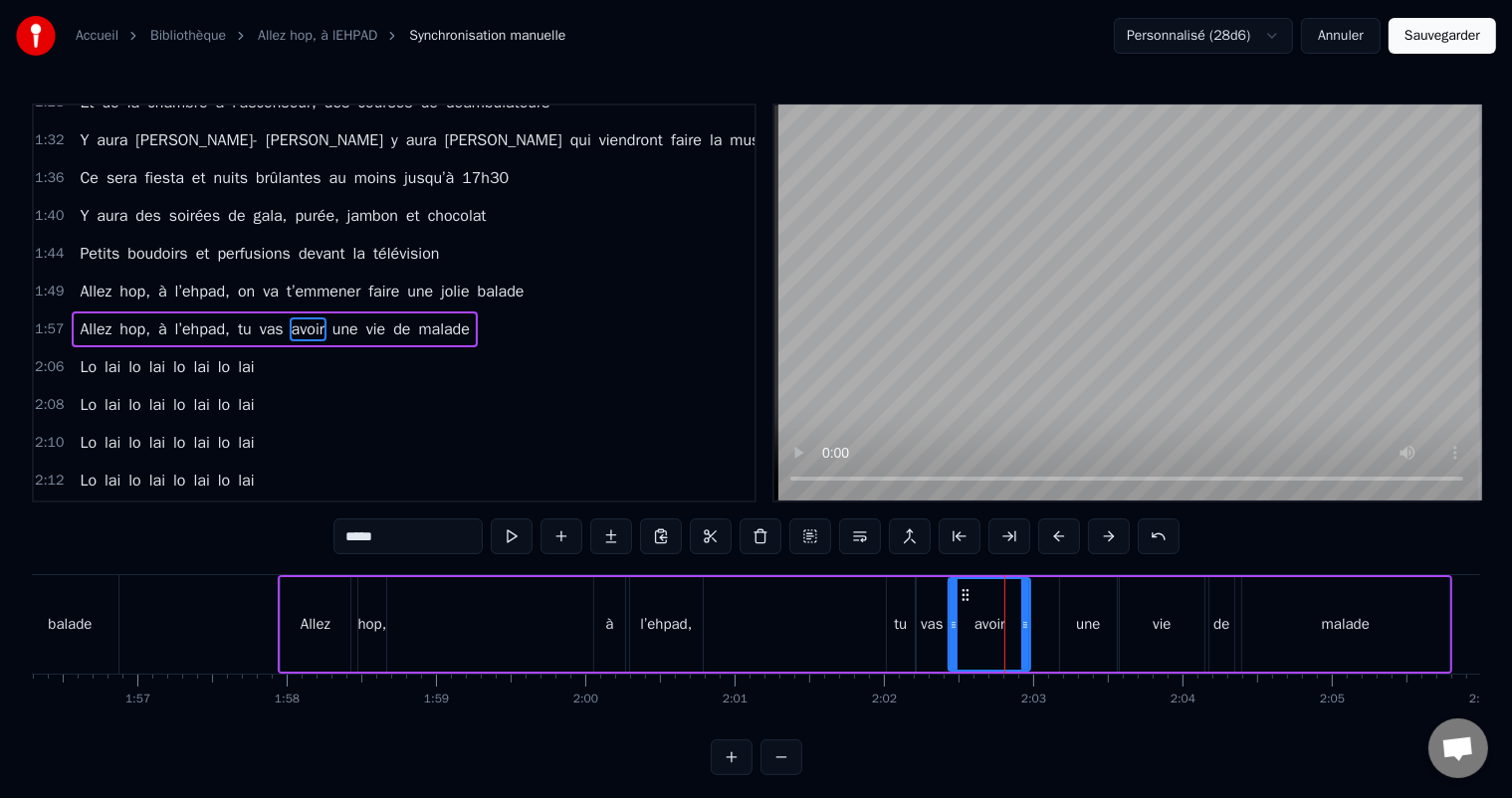 drag, startPoint x: 1038, startPoint y: 610, endPoint x: 1023, endPoint y: 610, distance: 15 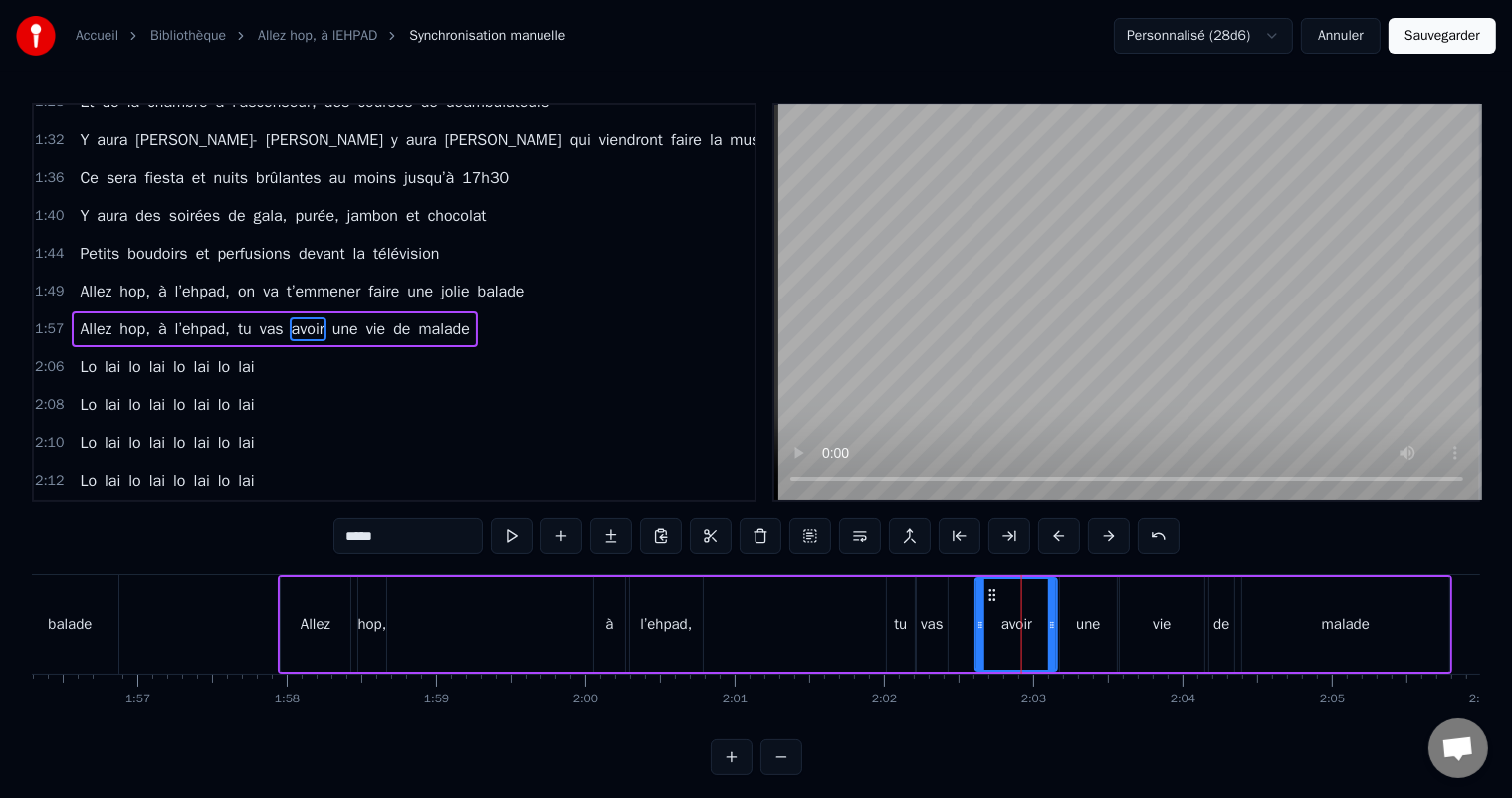 drag, startPoint x: 972, startPoint y: 585, endPoint x: 991, endPoint y: 586, distance: 19.026298 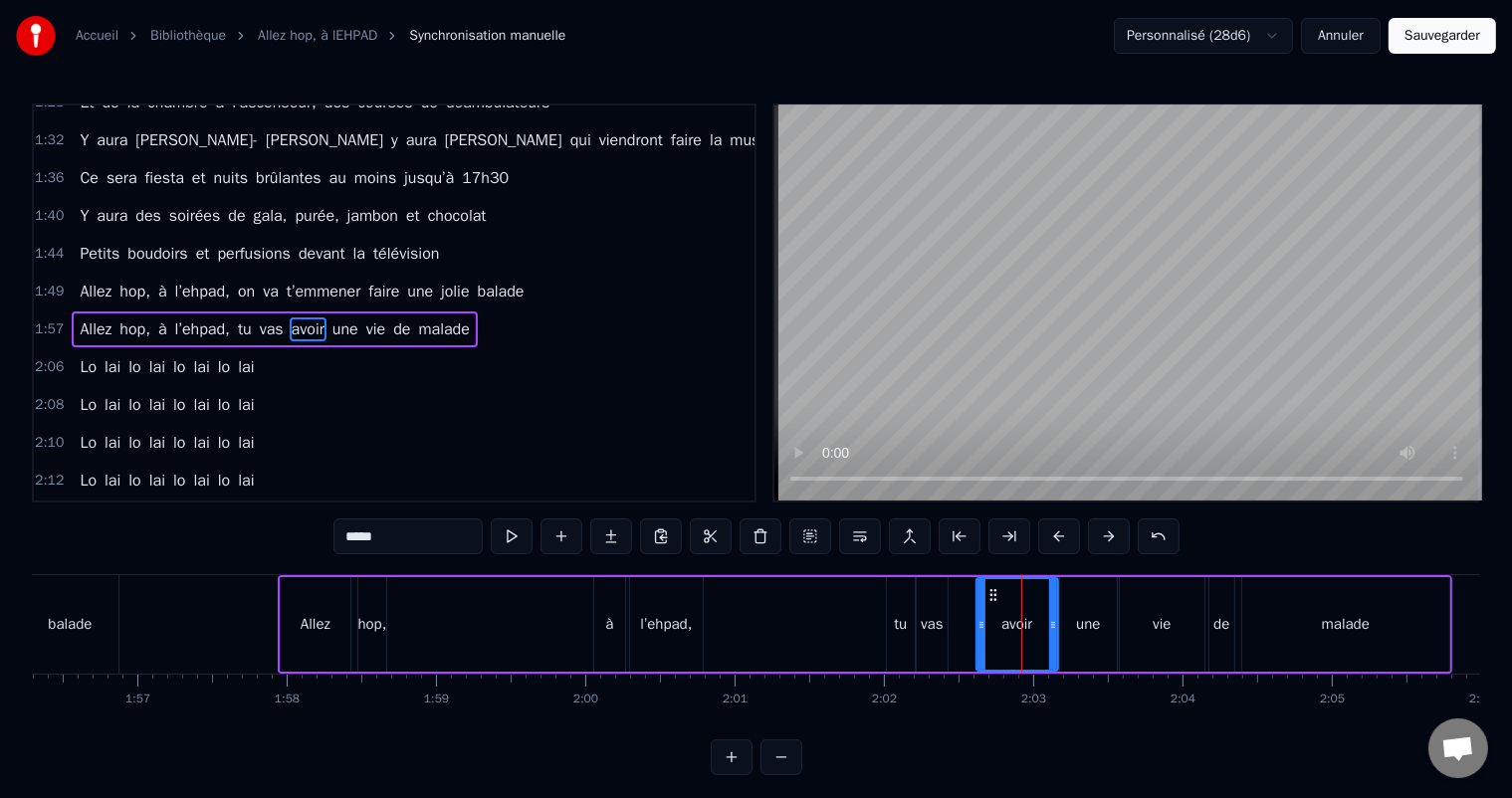 click on "vas" at bounding box center [932, 624] 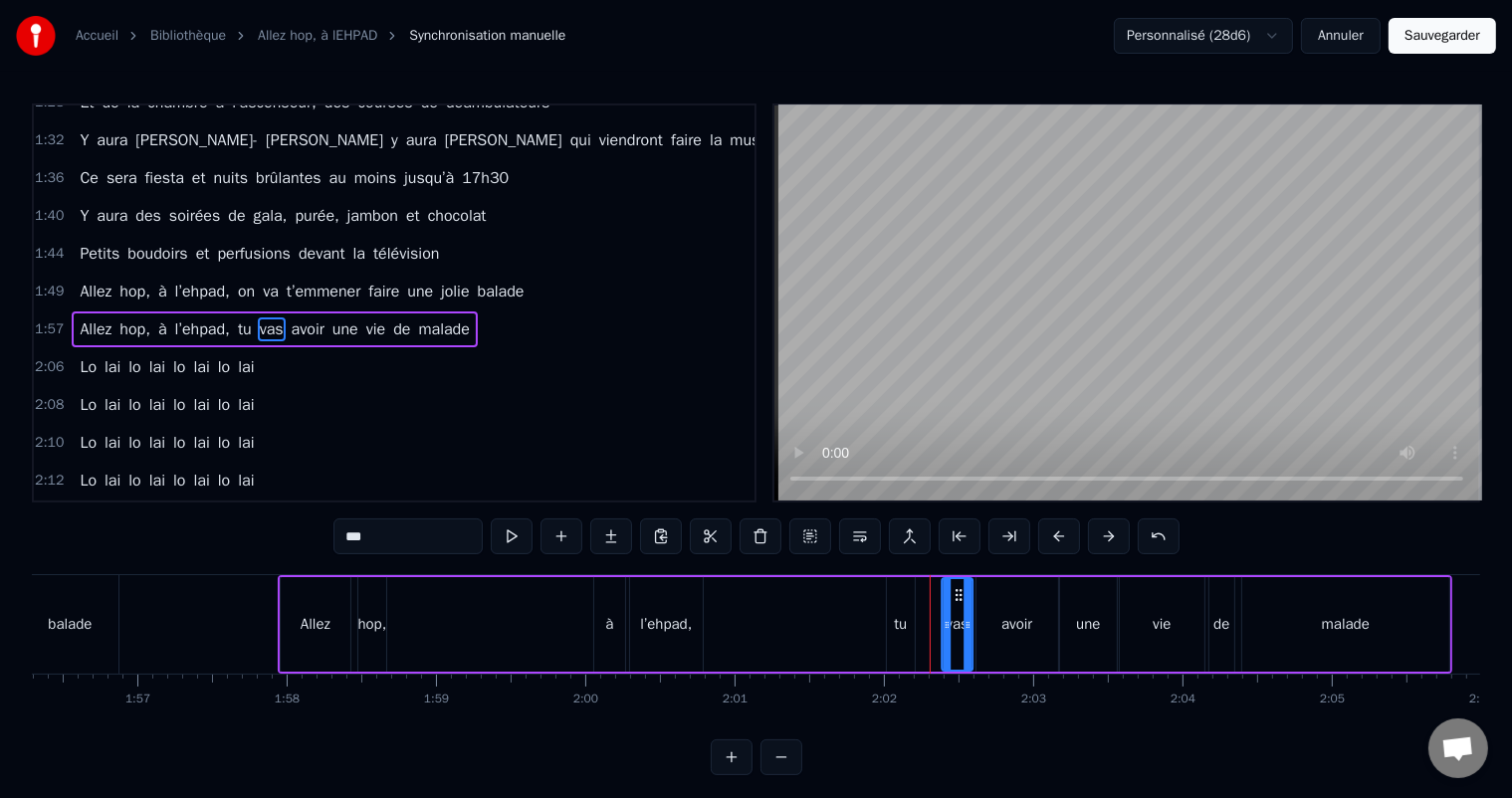drag, startPoint x: 934, startPoint y: 588, endPoint x: 957, endPoint y: 589, distance: 23.021729 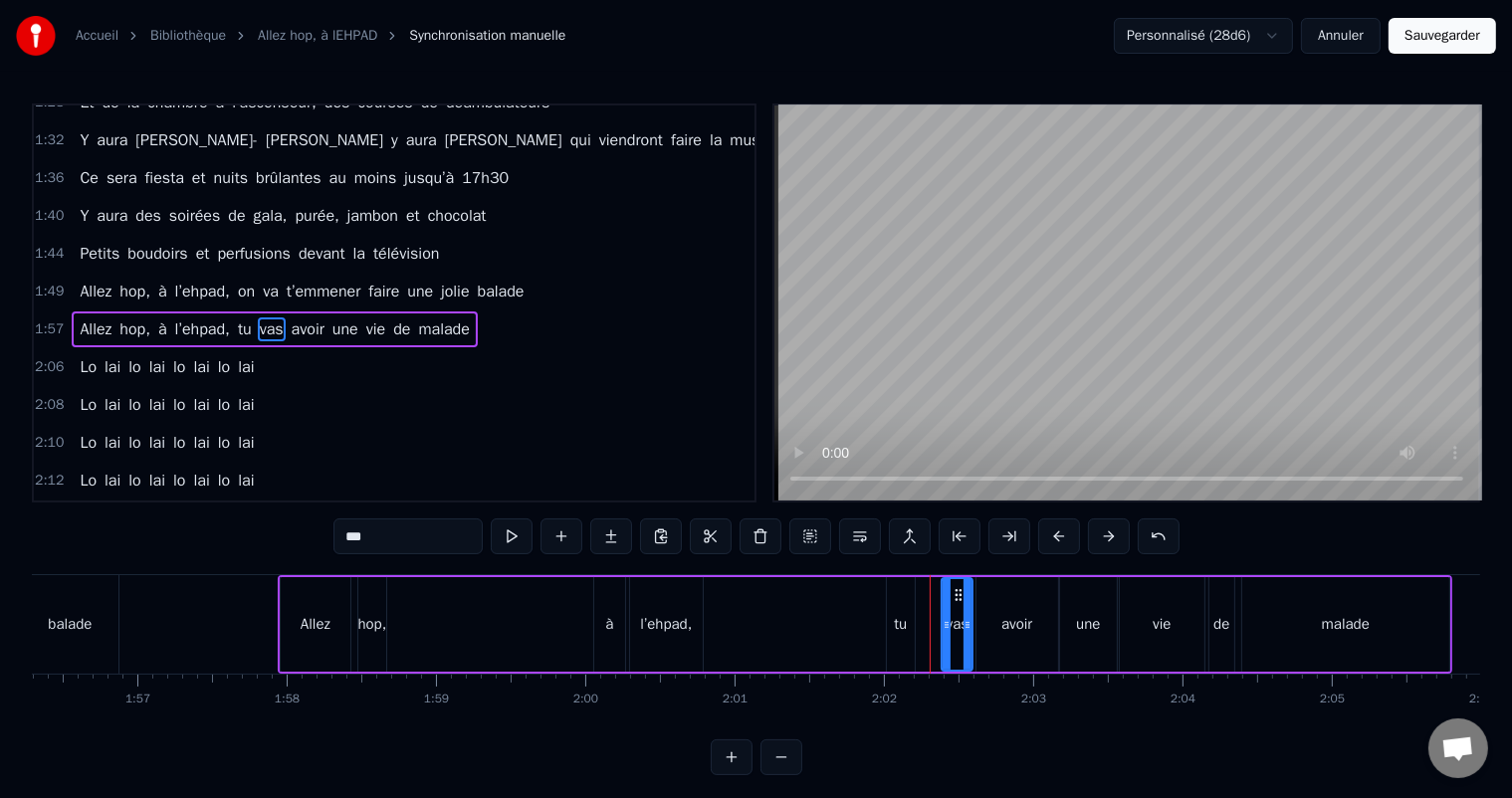 click on "tu" at bounding box center [901, 624] 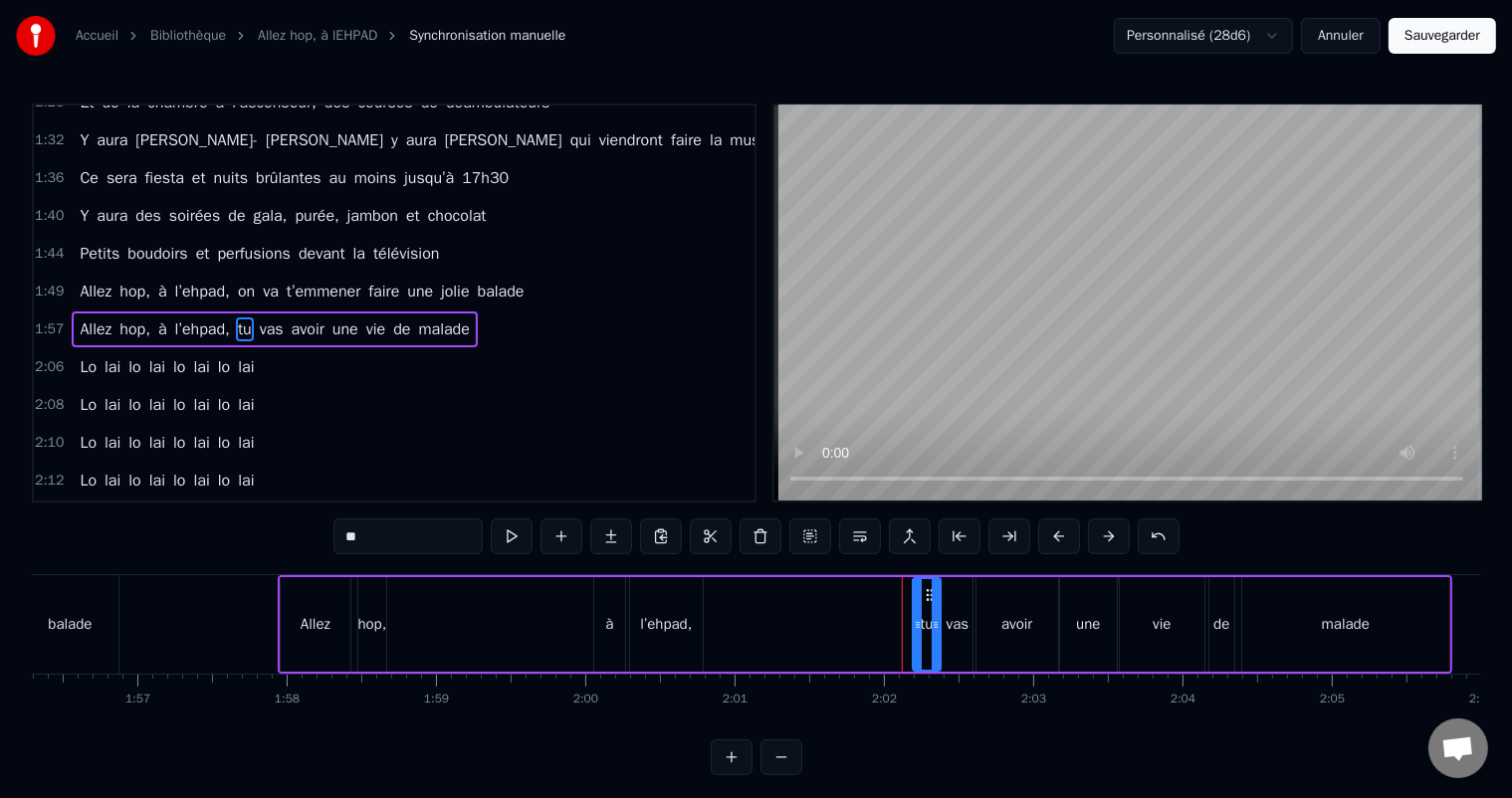 drag, startPoint x: 904, startPoint y: 589, endPoint x: 927, endPoint y: 589, distance: 23 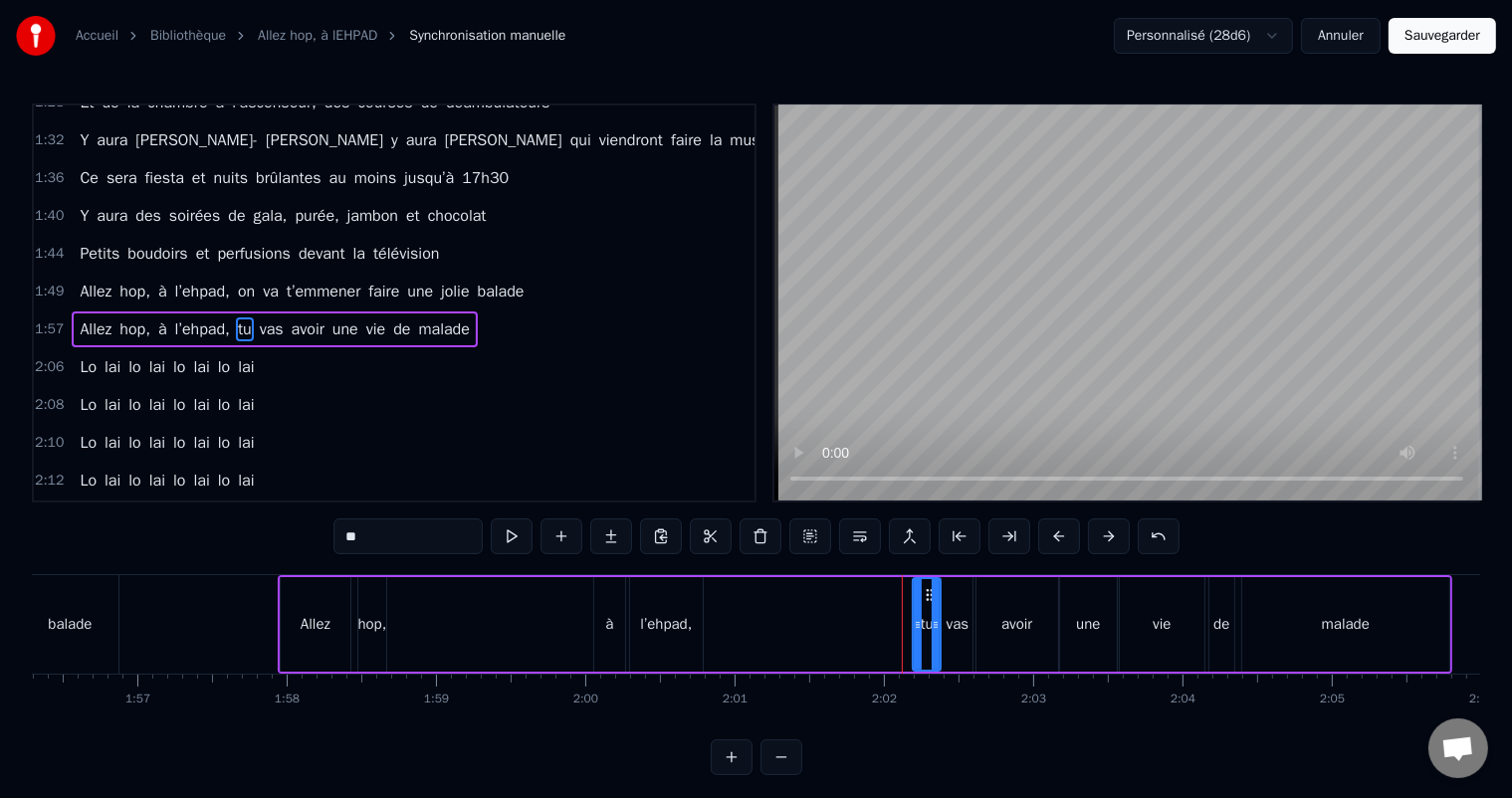 click on "l’ehpad," at bounding box center [666, 624] 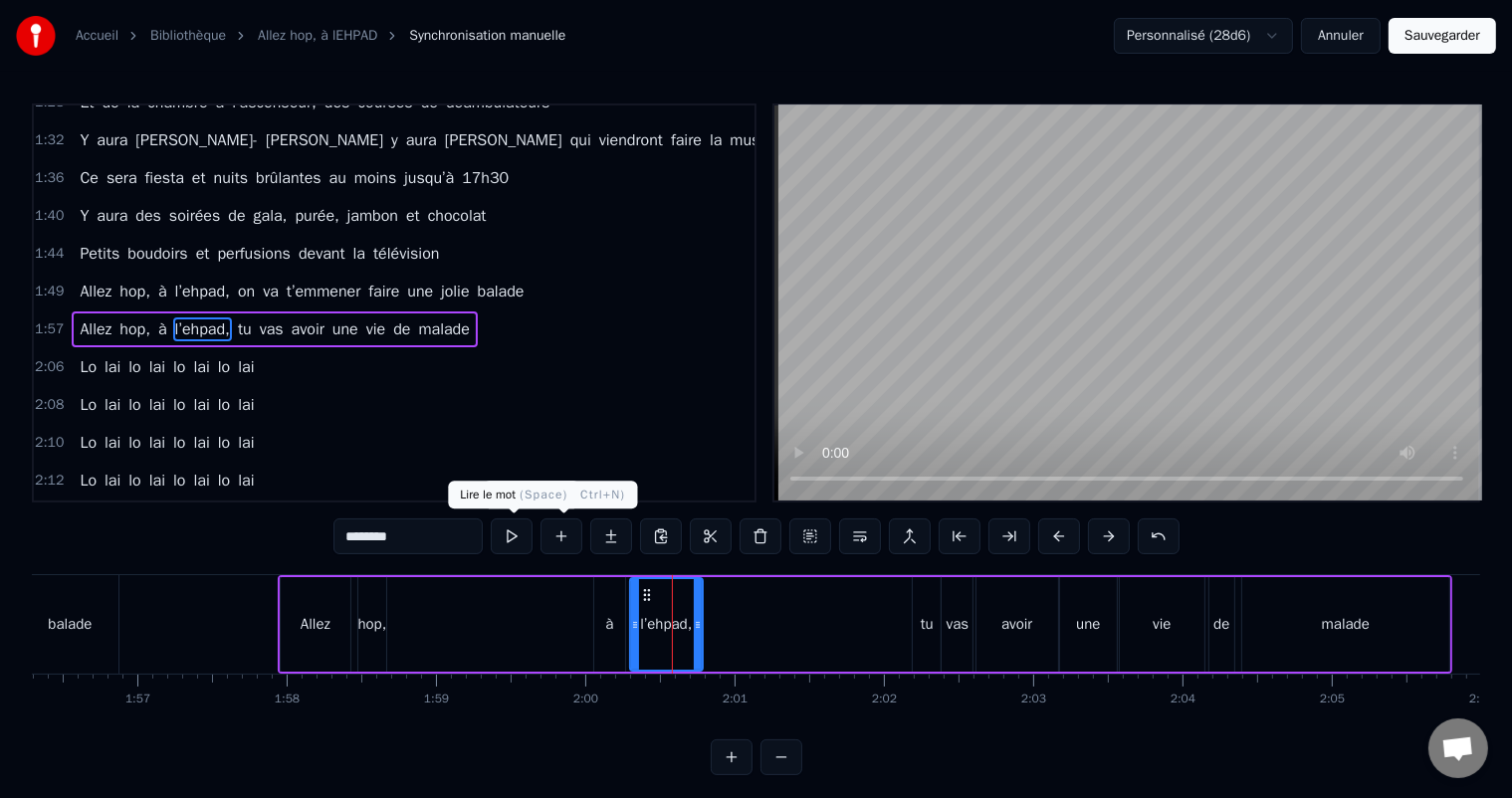 click at bounding box center (512, 536) 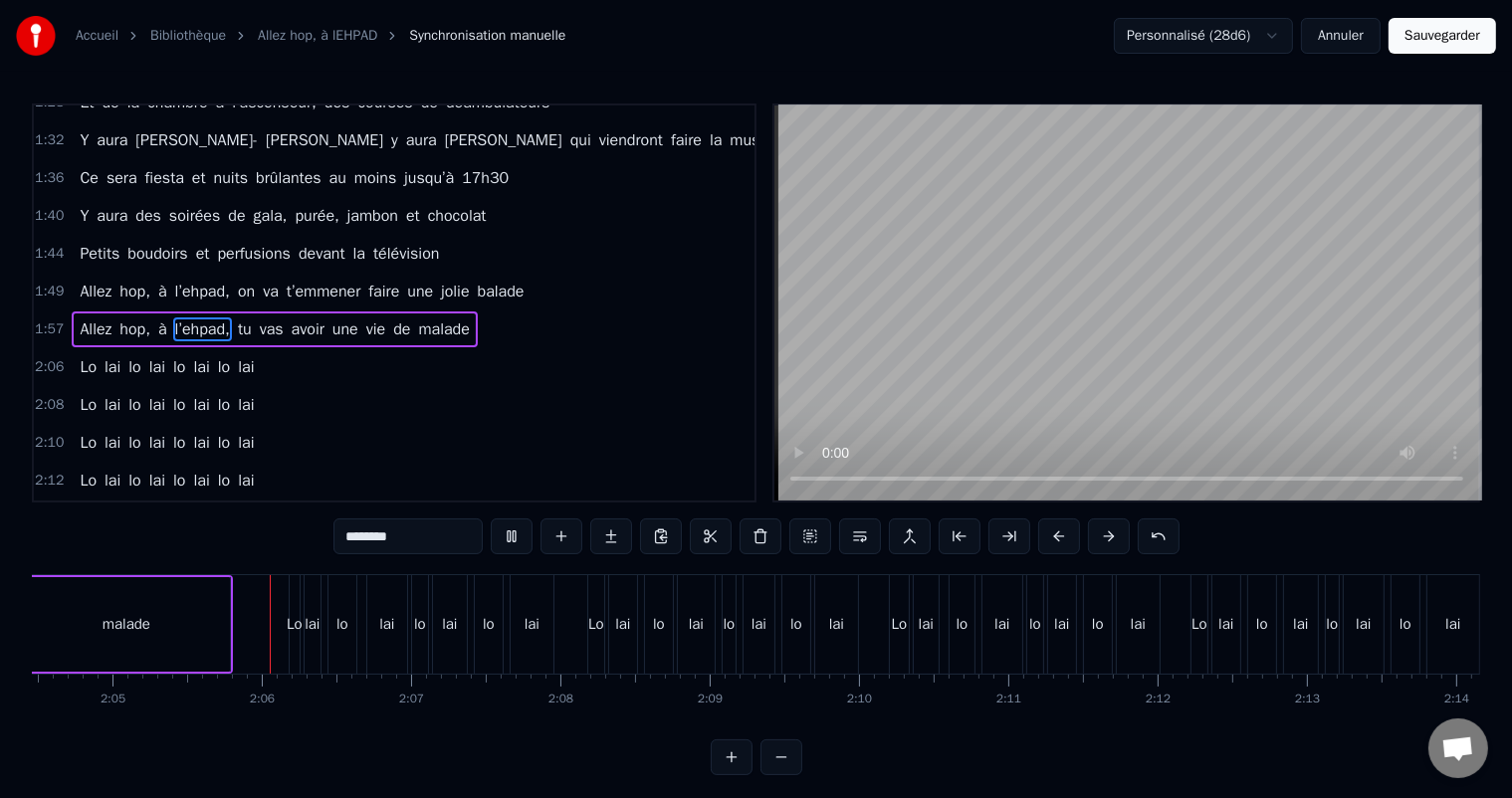 scroll, scrollTop: 0, scrollLeft: 18618, axis: horizontal 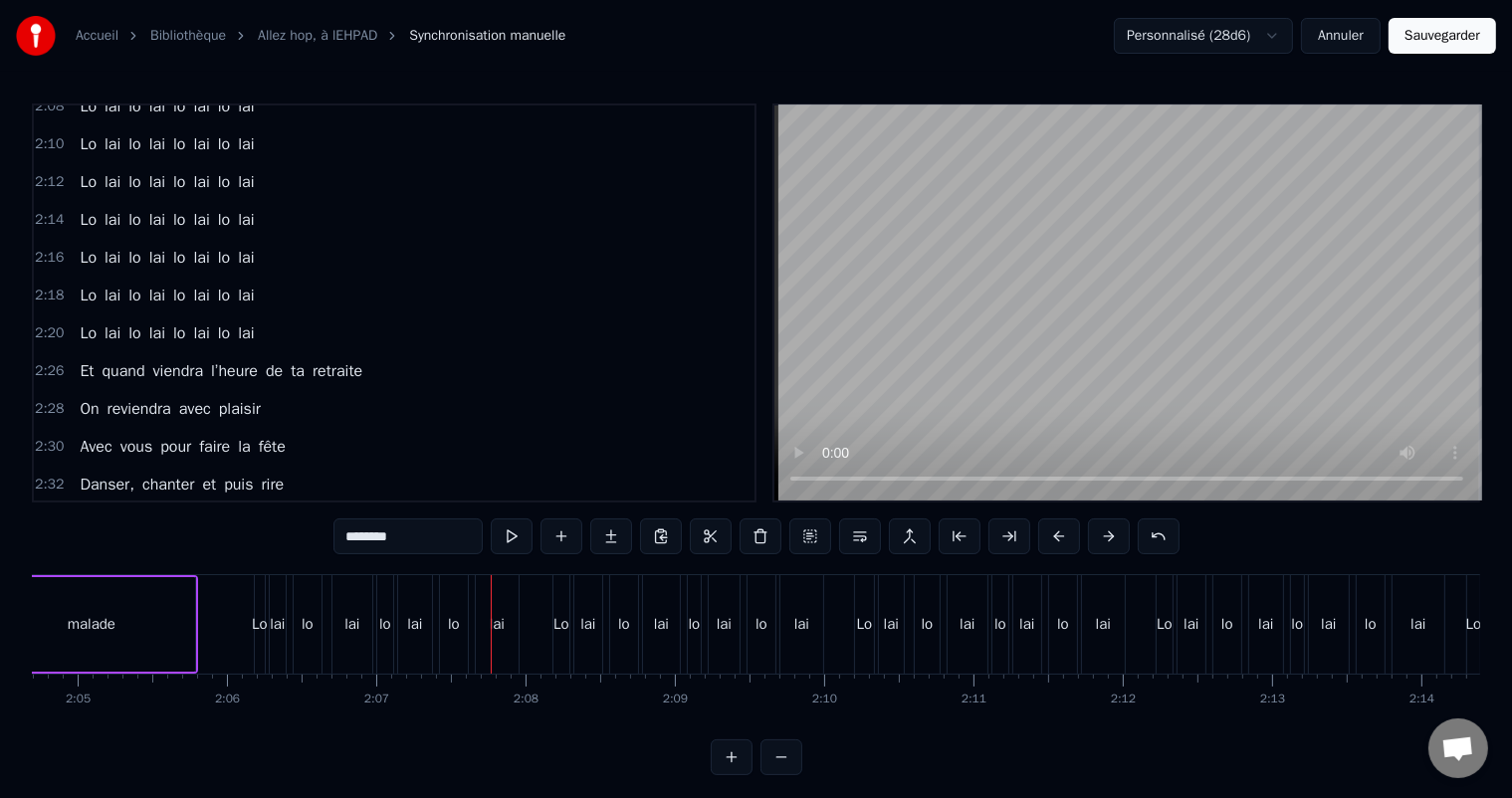 click on "Et quand viendra l’heure de ta retraite" at bounding box center [221, 371] 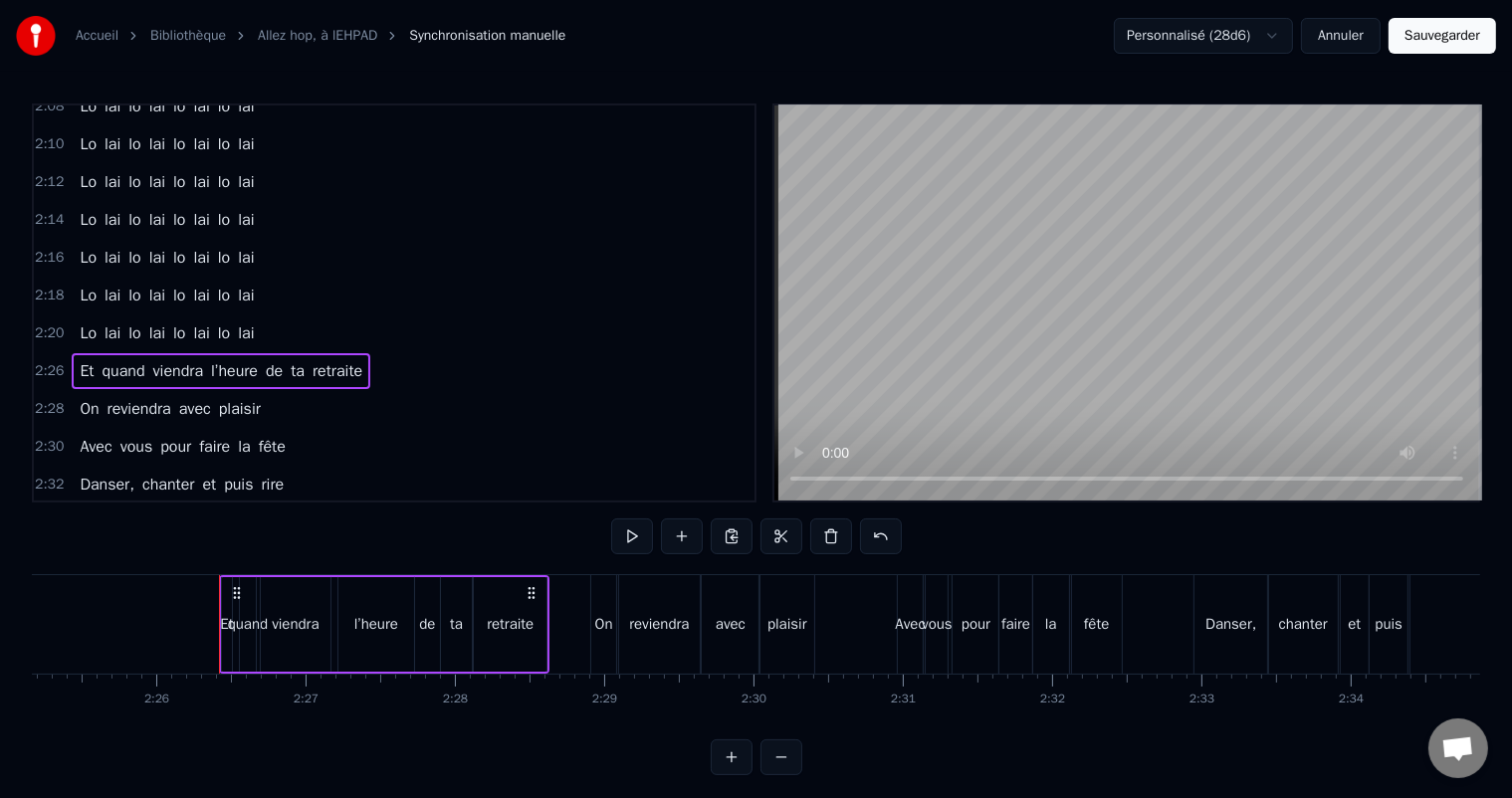 scroll, scrollTop: 0, scrollLeft: 21761, axis: horizontal 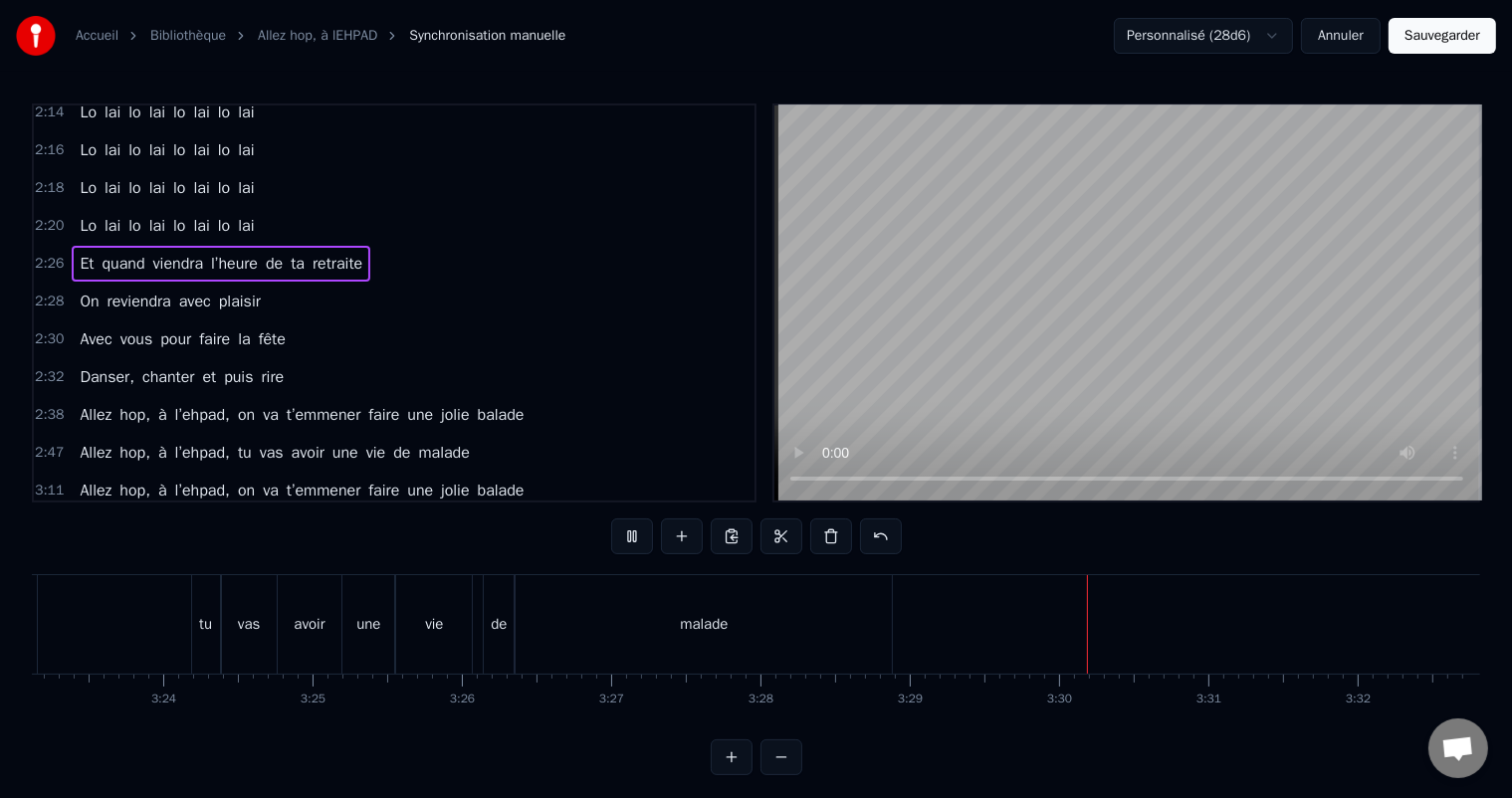 click on "Sauvegarder" at bounding box center [1442, 36] 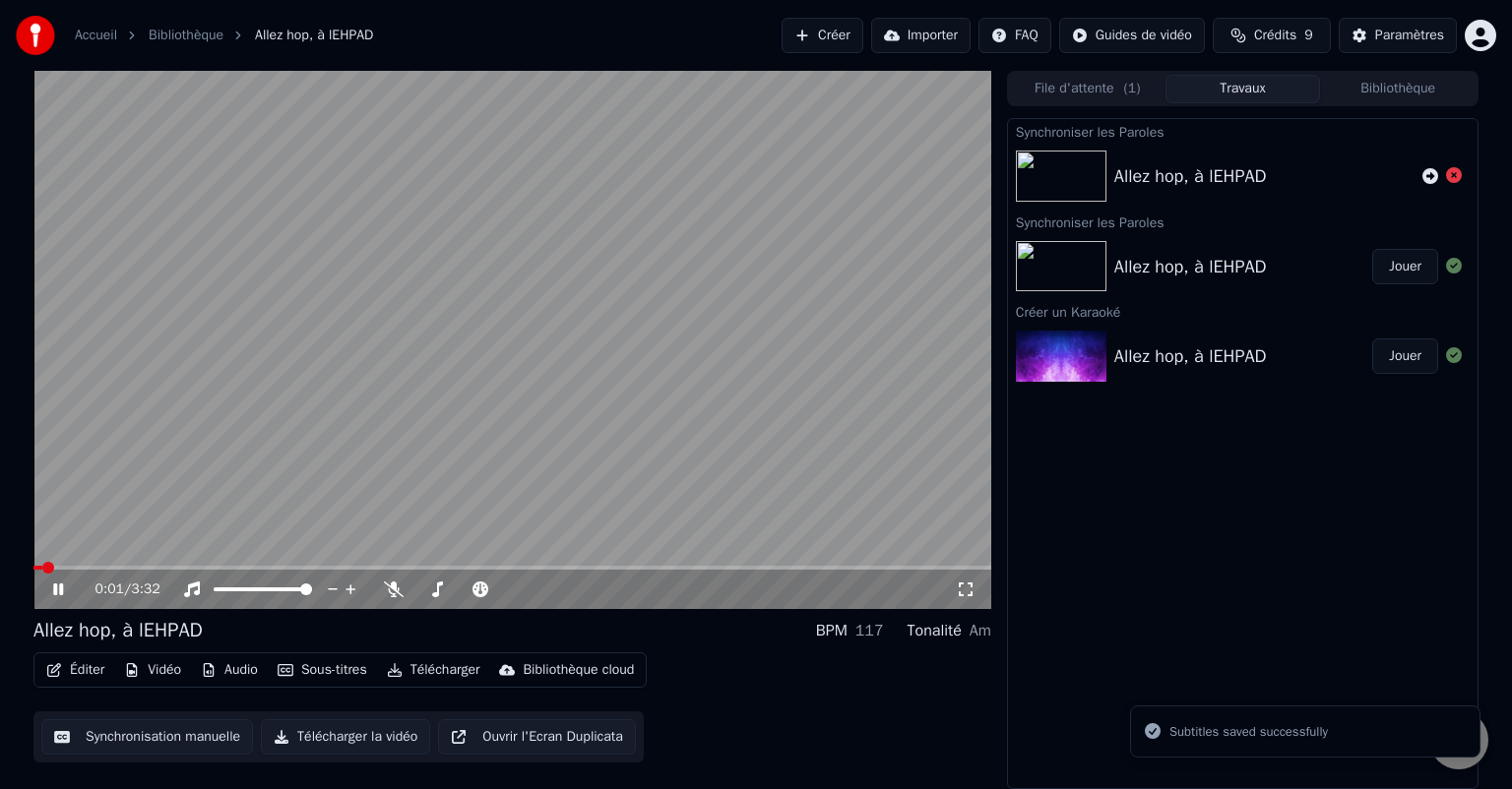 click at bounding box center (512, 339) 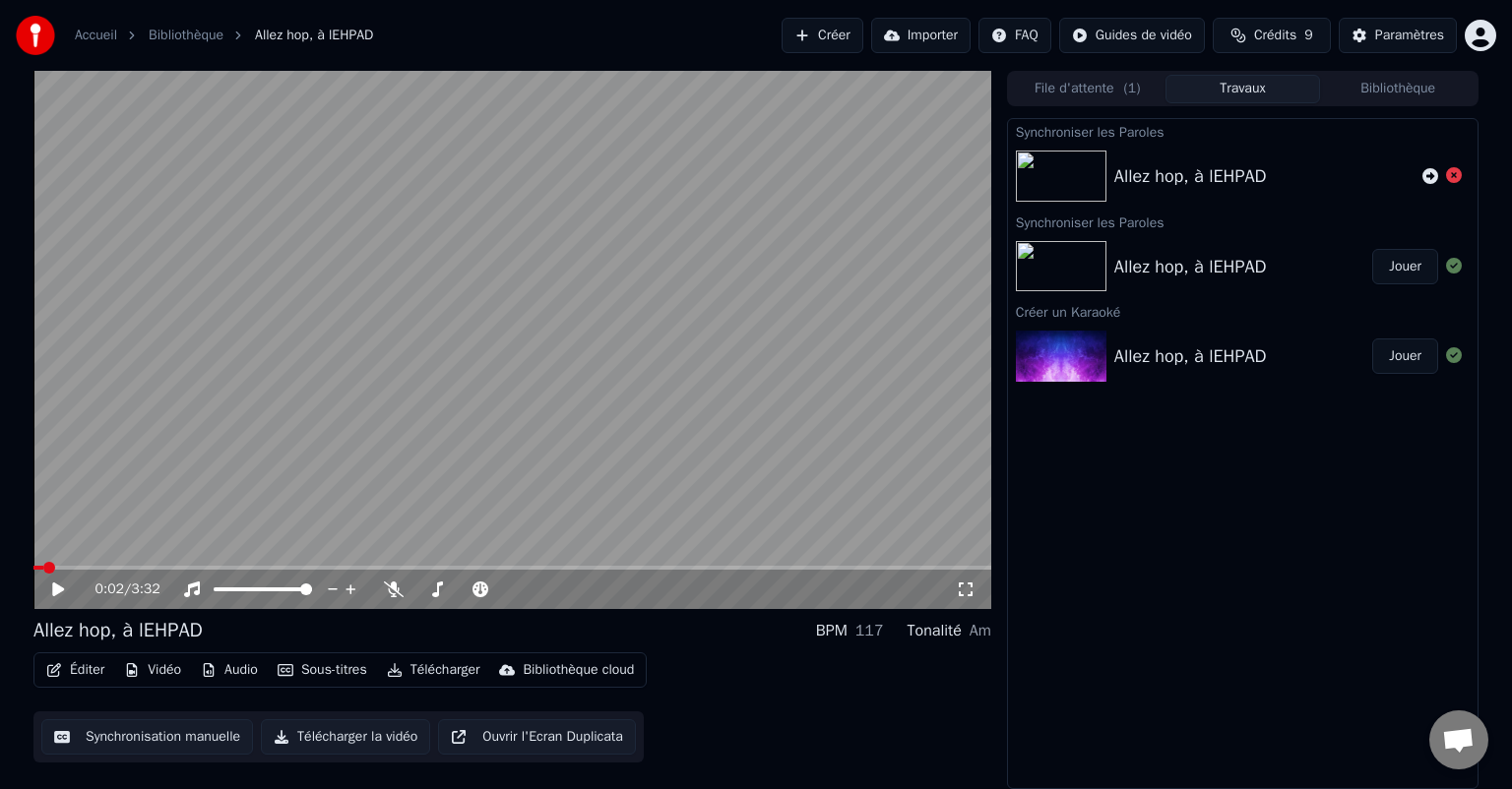 click at bounding box center [512, 339] 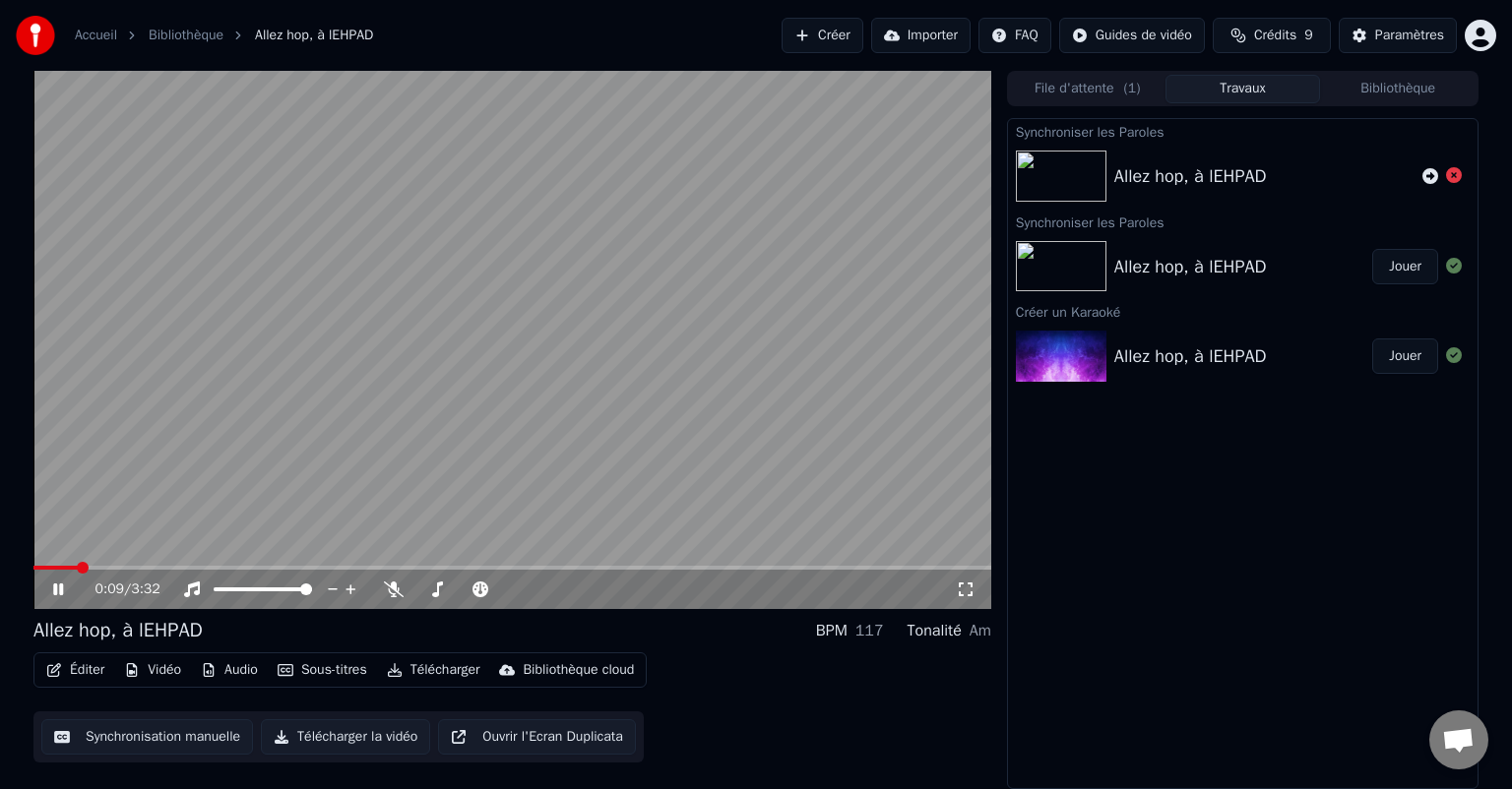 click 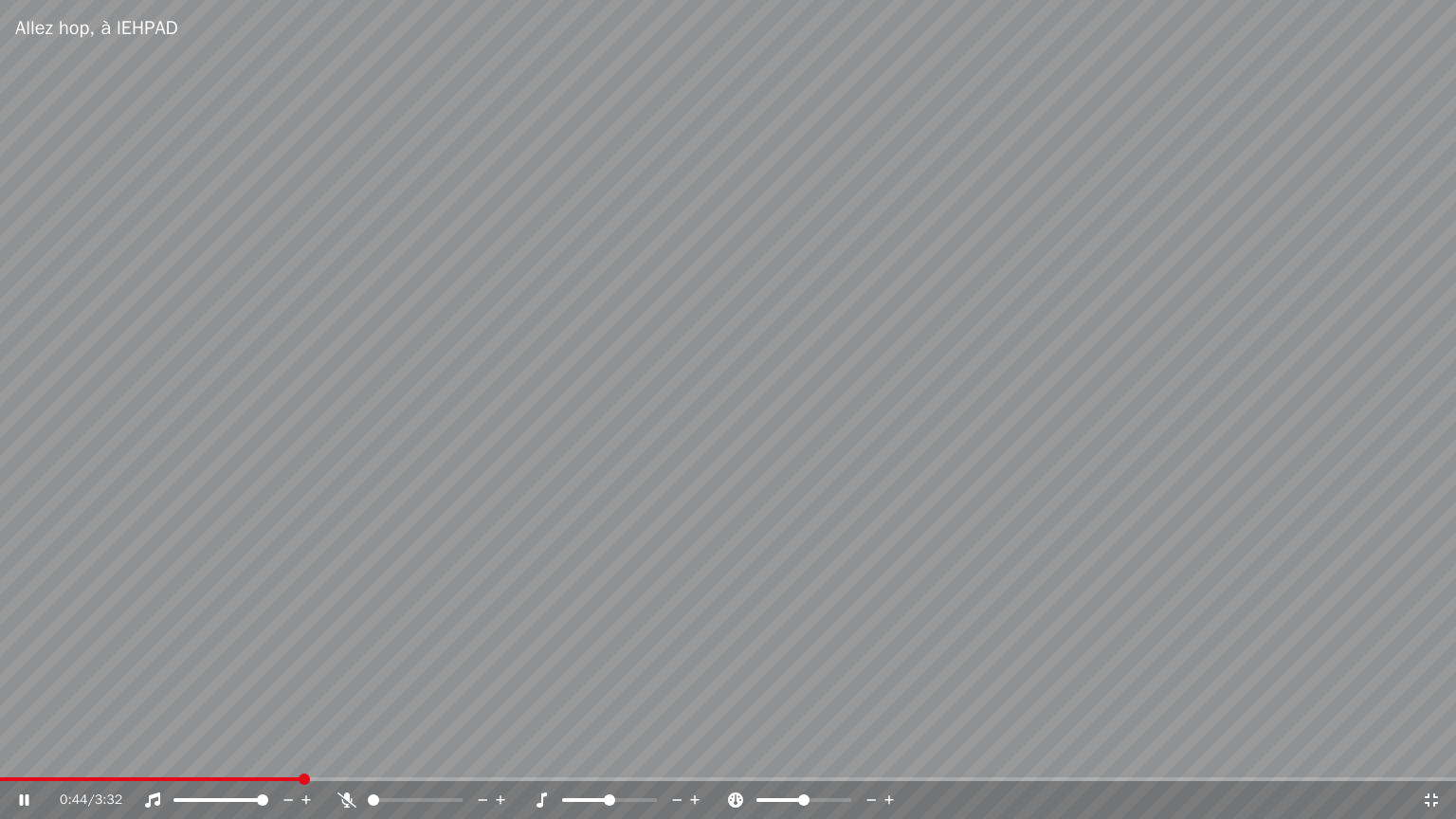 click at bounding box center (728, 410) 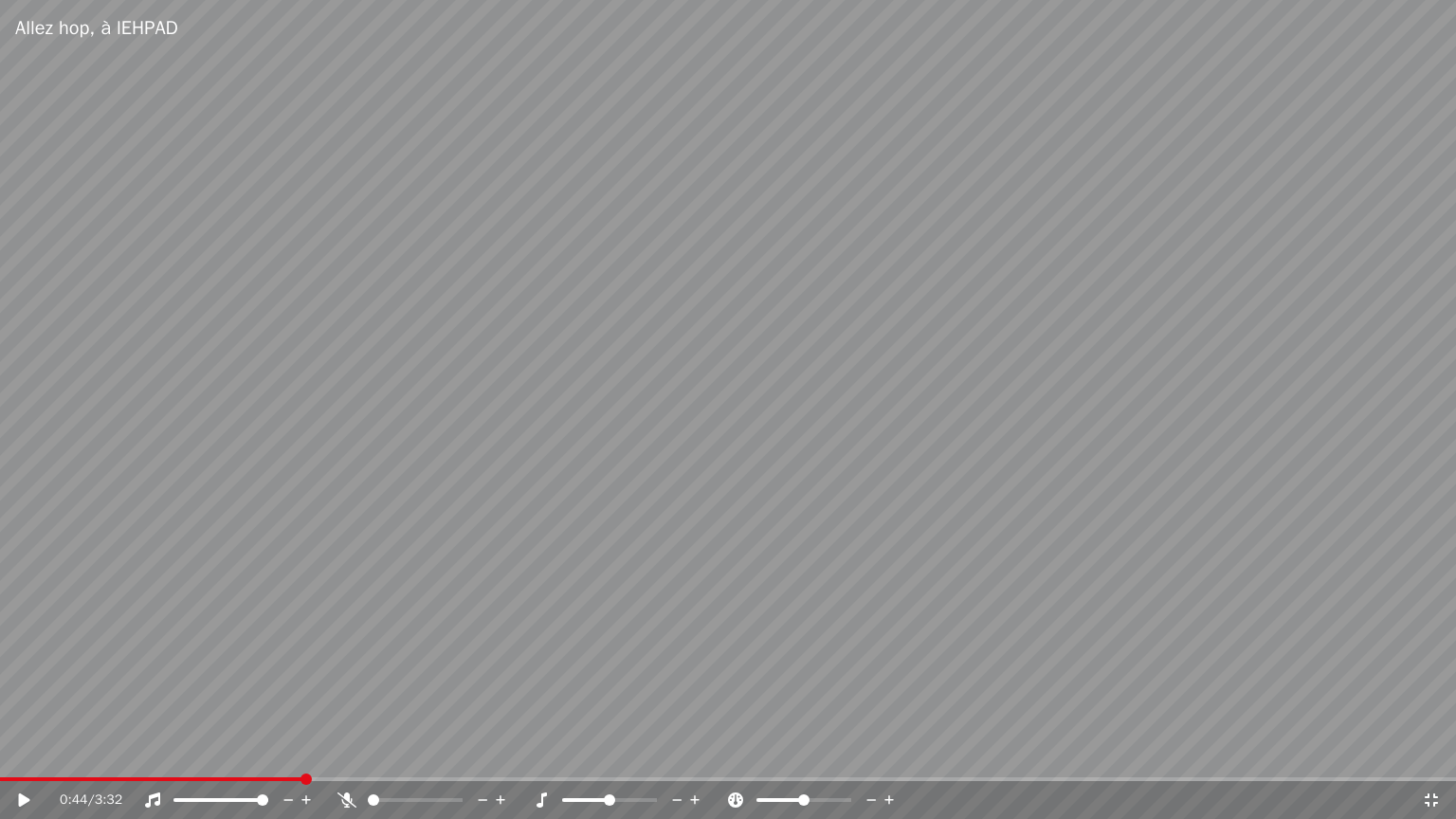 click at bounding box center (728, 410) 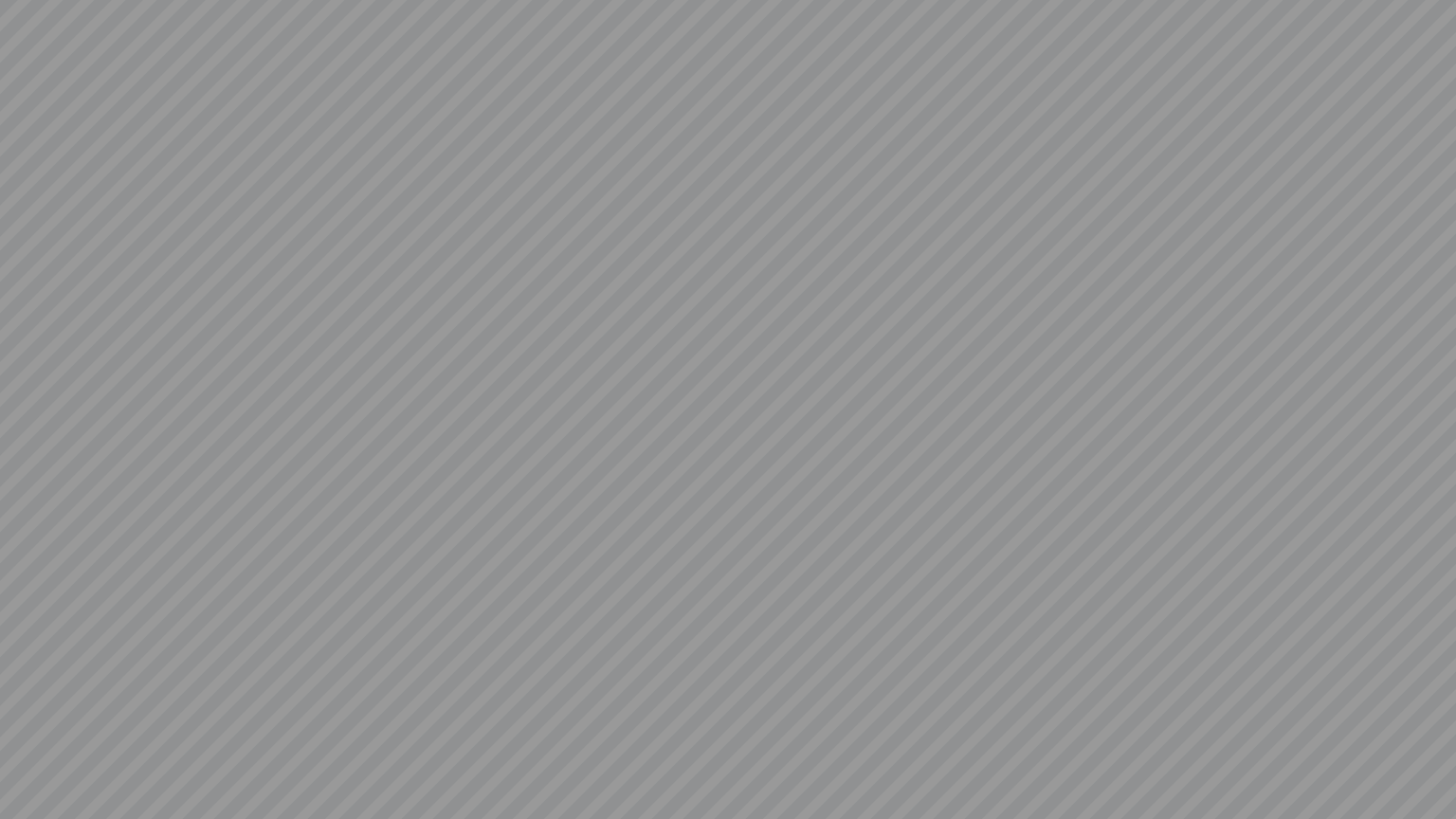 click at bounding box center (728, 410) 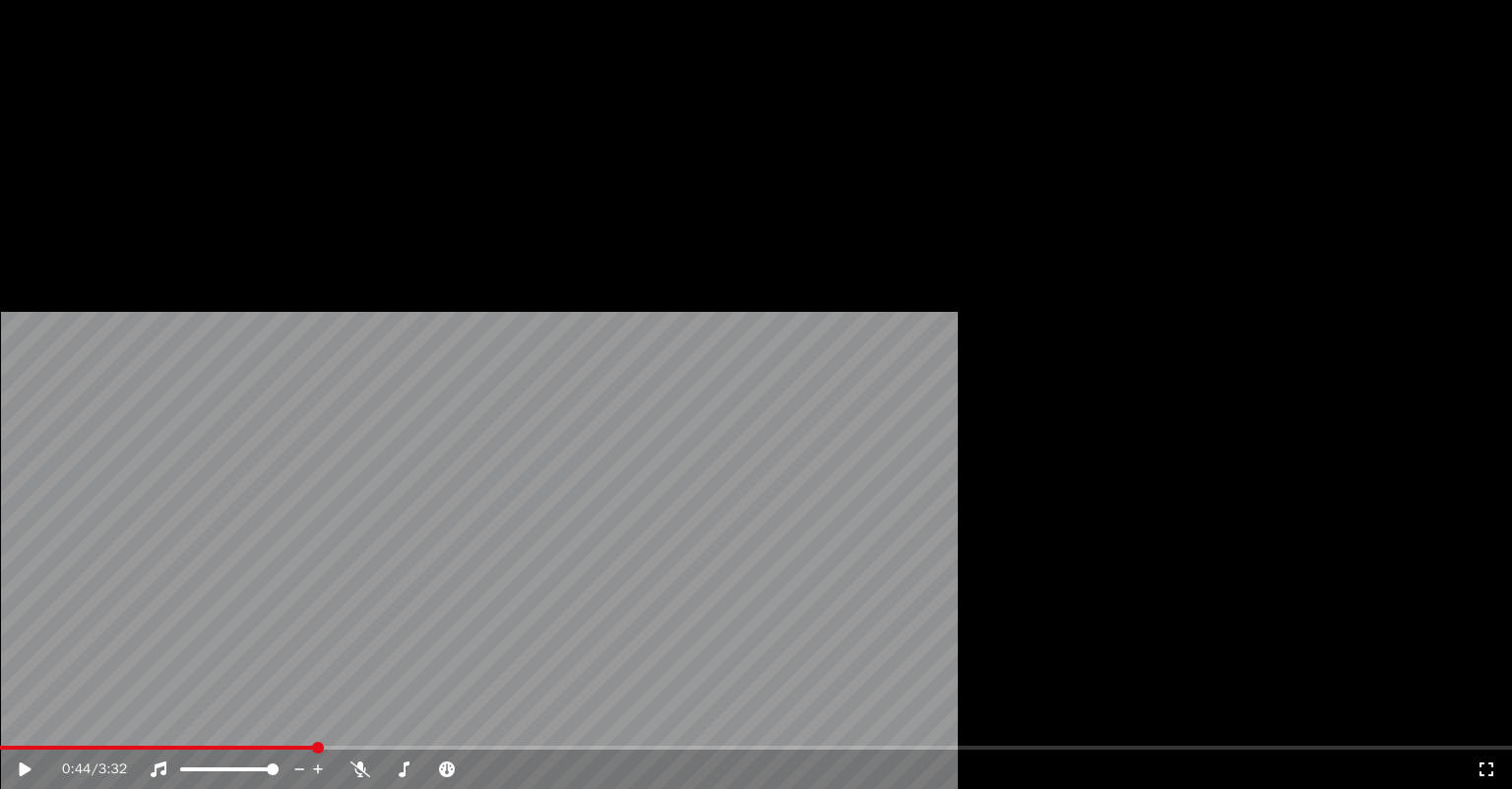 click on "Éditer" at bounding box center (75, 132) 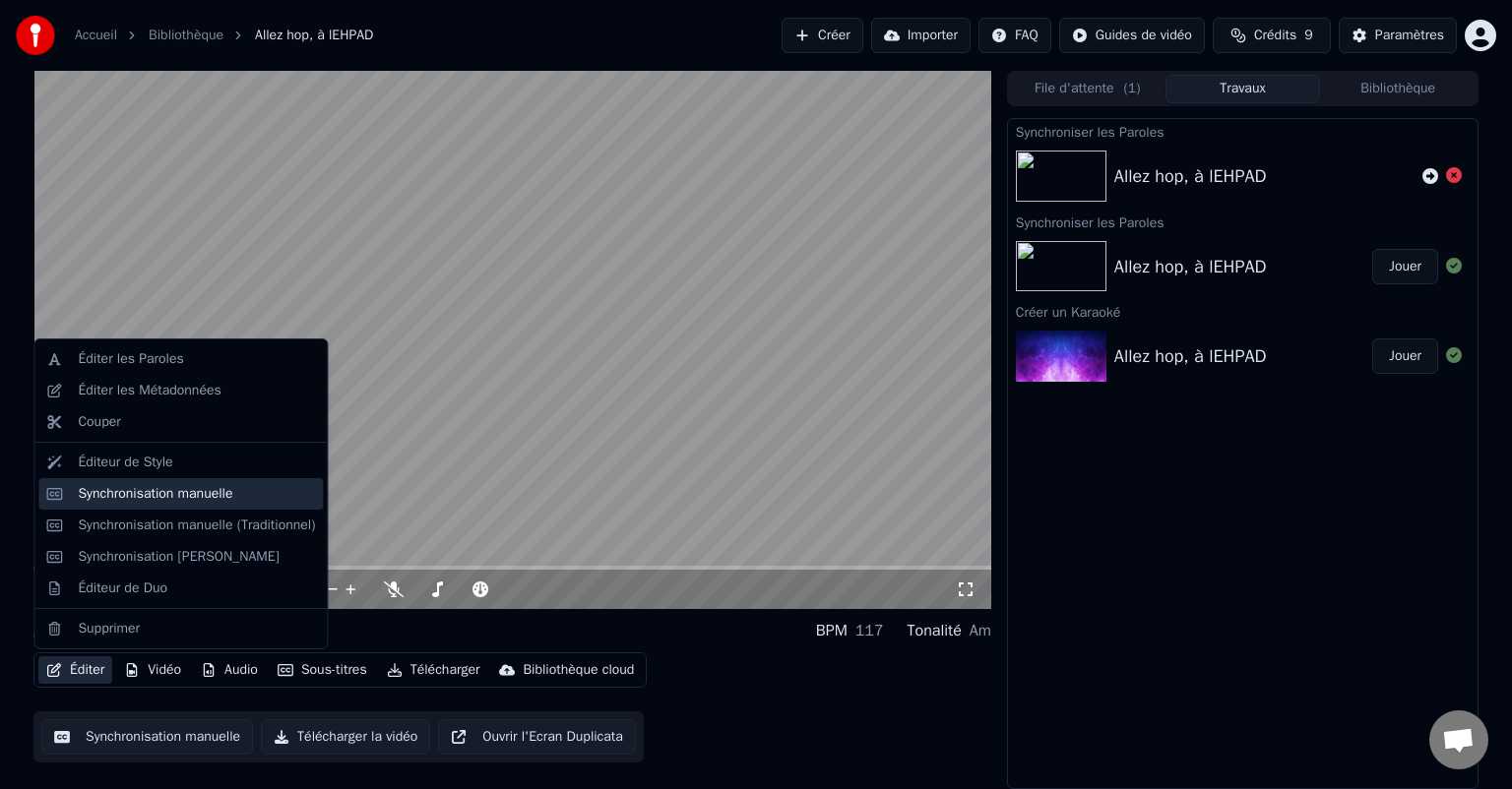 click on "Synchronisation manuelle" at bounding box center [155, 494] 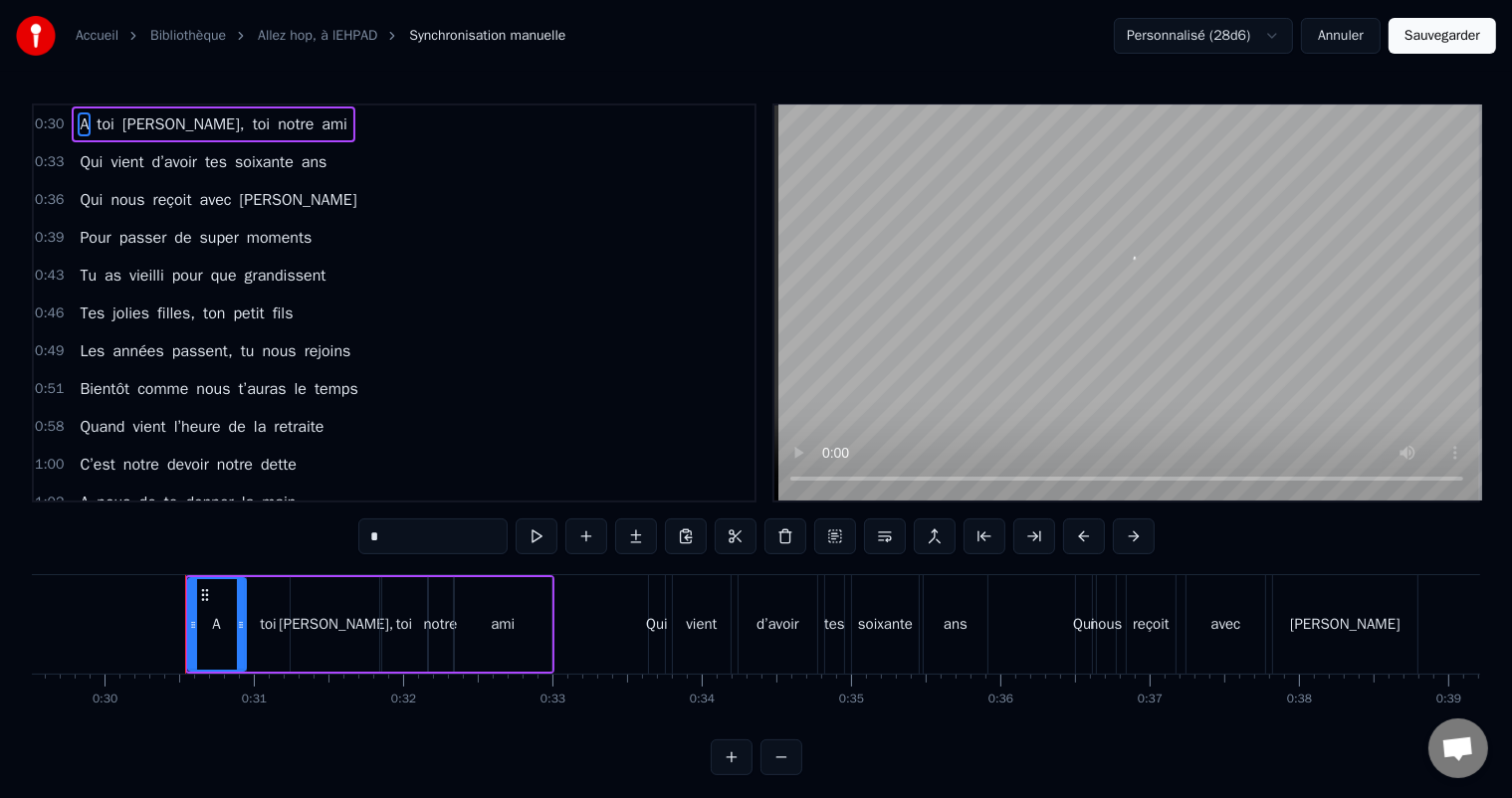 scroll, scrollTop: 0, scrollLeft: 4459, axis: horizontal 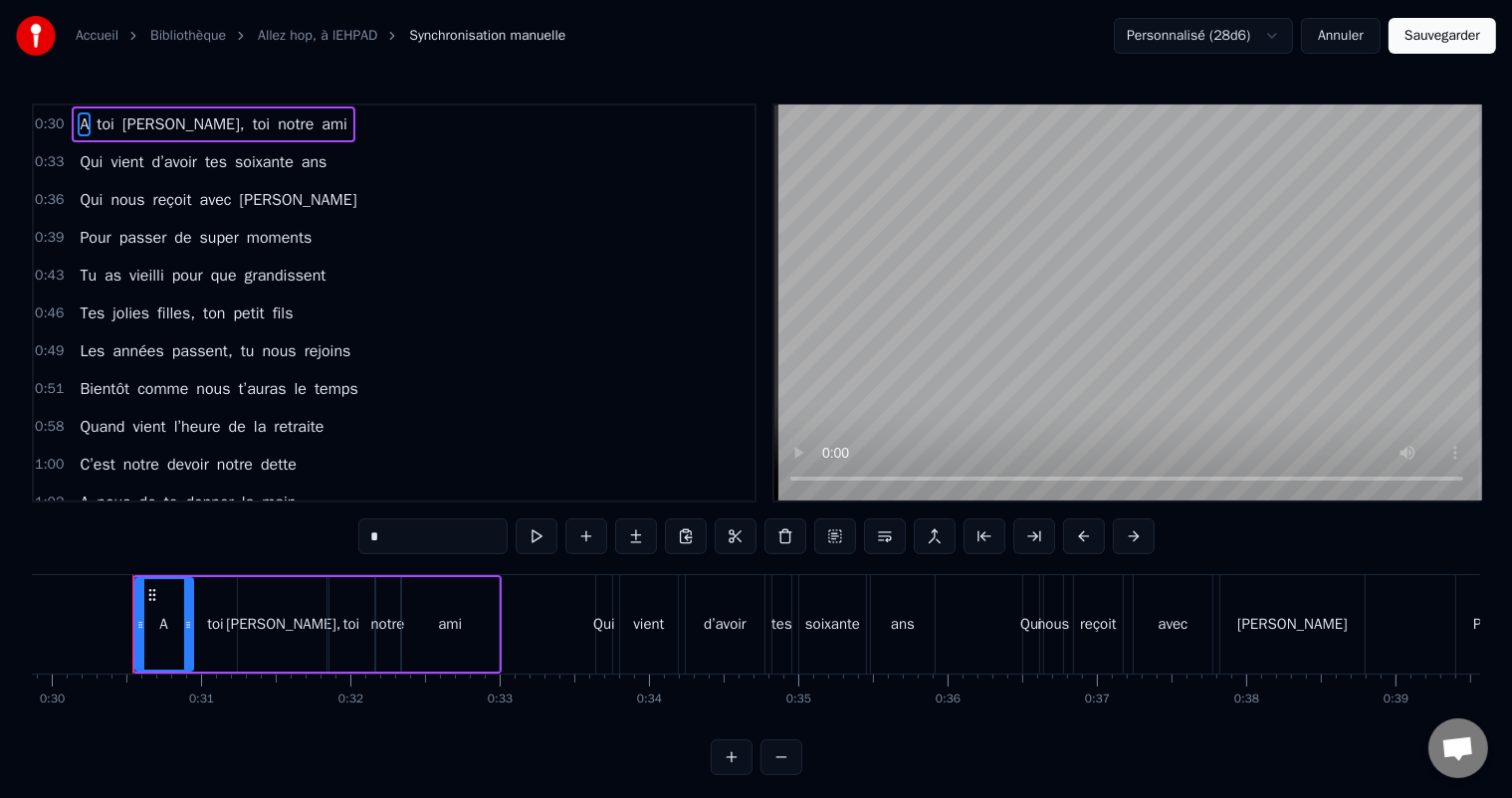 click on "Pour passer de super moments" at bounding box center (195, 238) 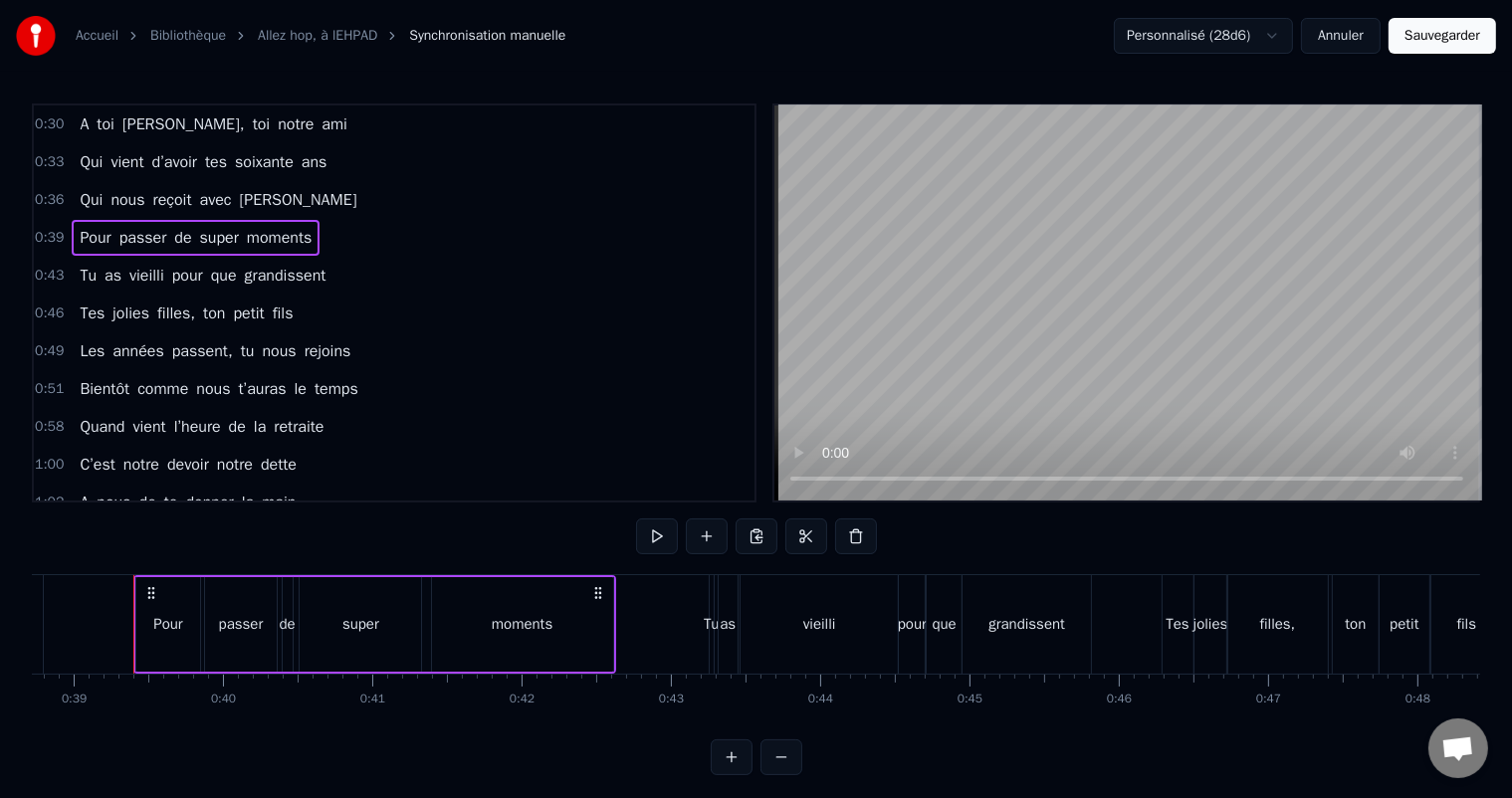 scroll, scrollTop: 0, scrollLeft: 5782, axis: horizontal 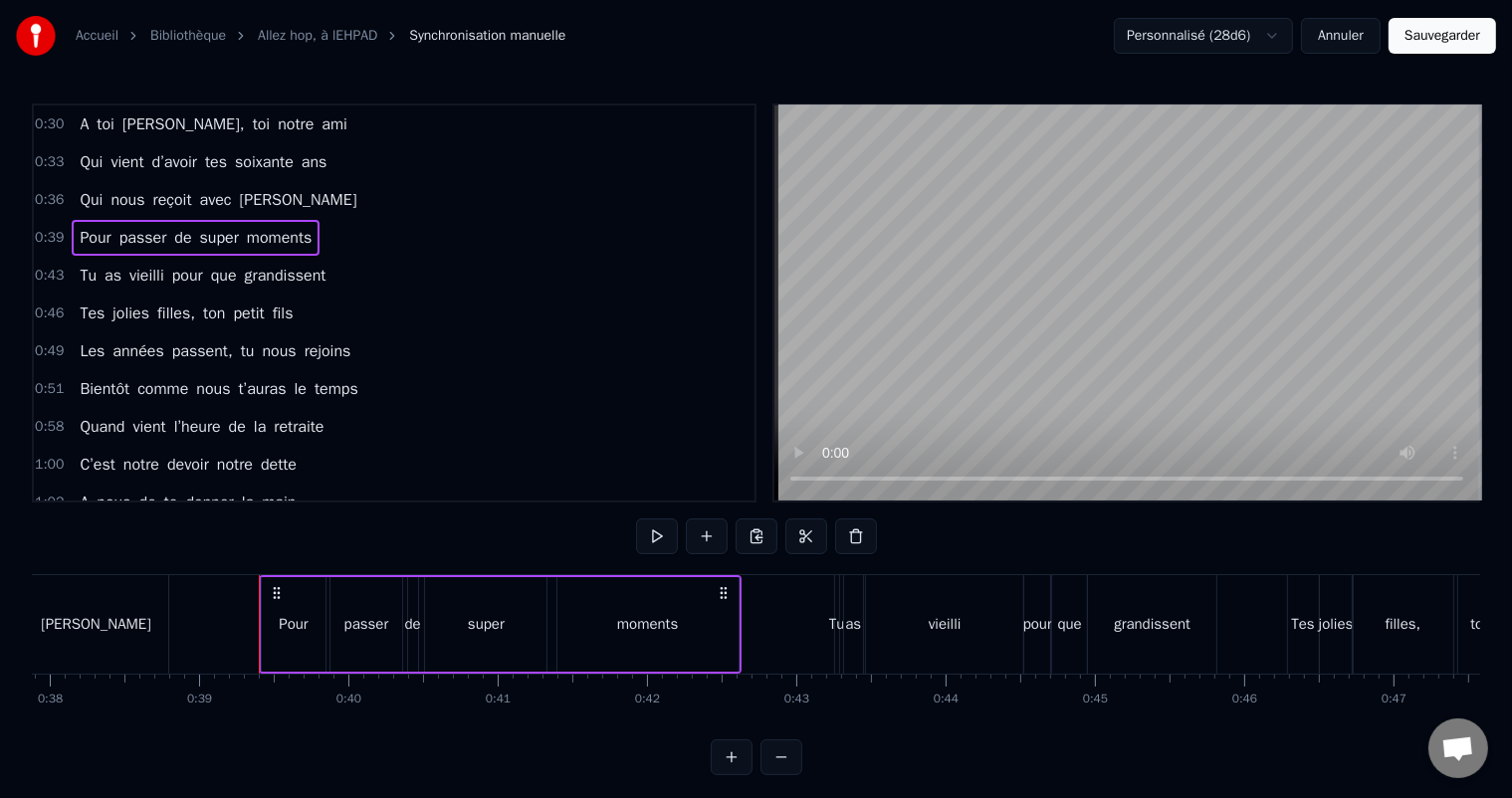 click on "[PERSON_NAME]" at bounding box center (96, 624) 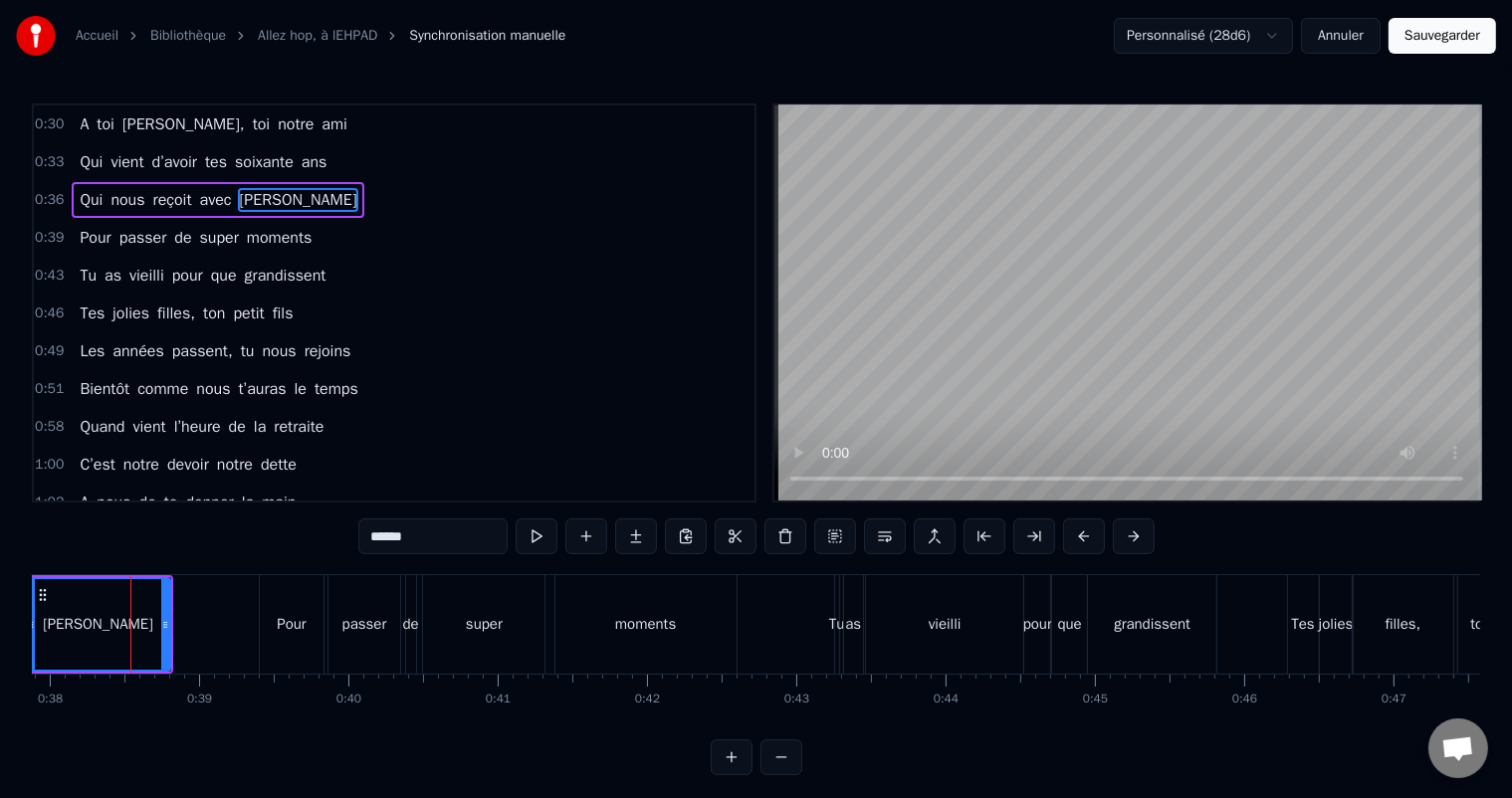 scroll, scrollTop: 0, scrollLeft: 5654, axis: horizontal 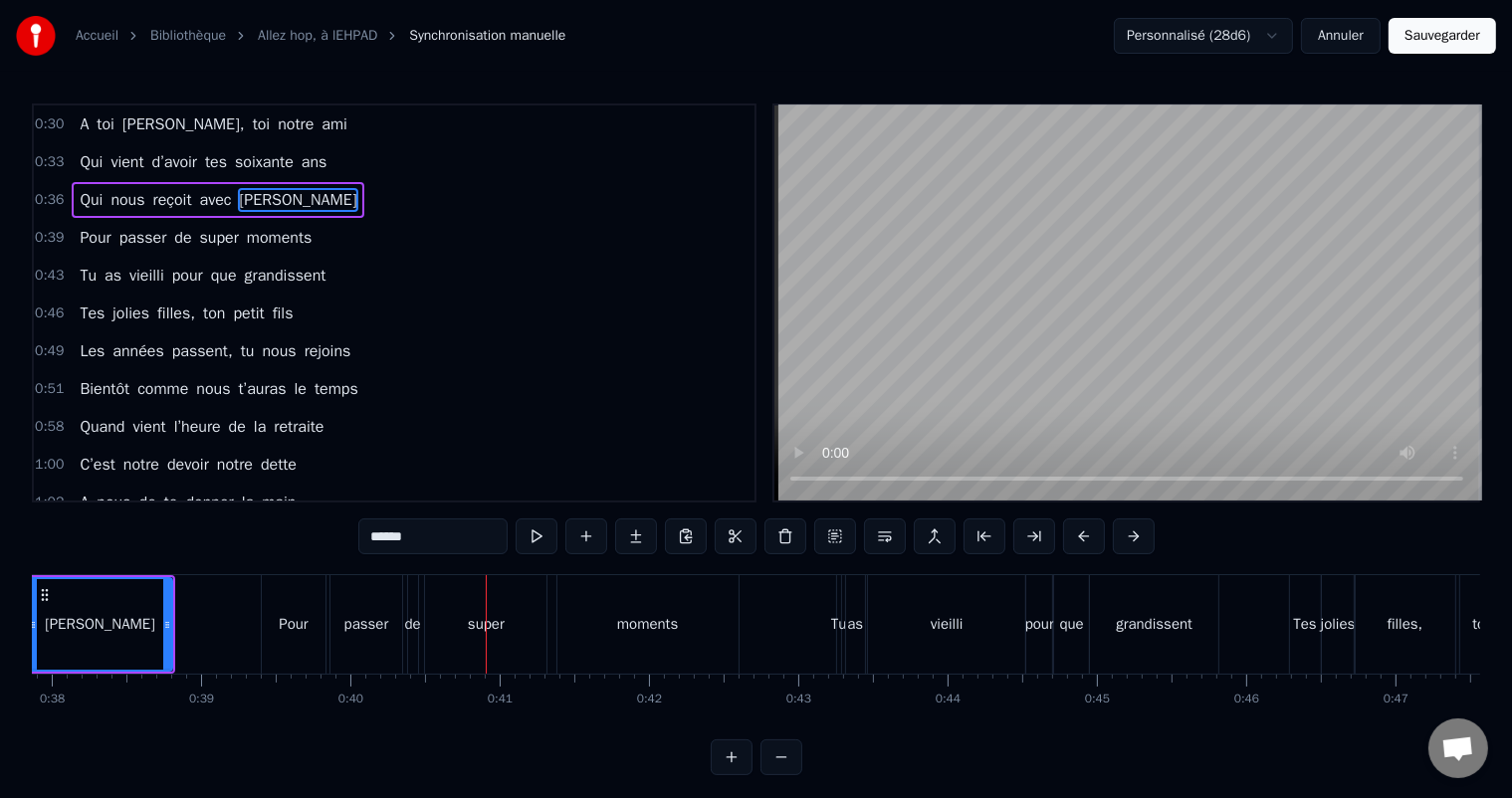 click on "passer" at bounding box center [366, 624] 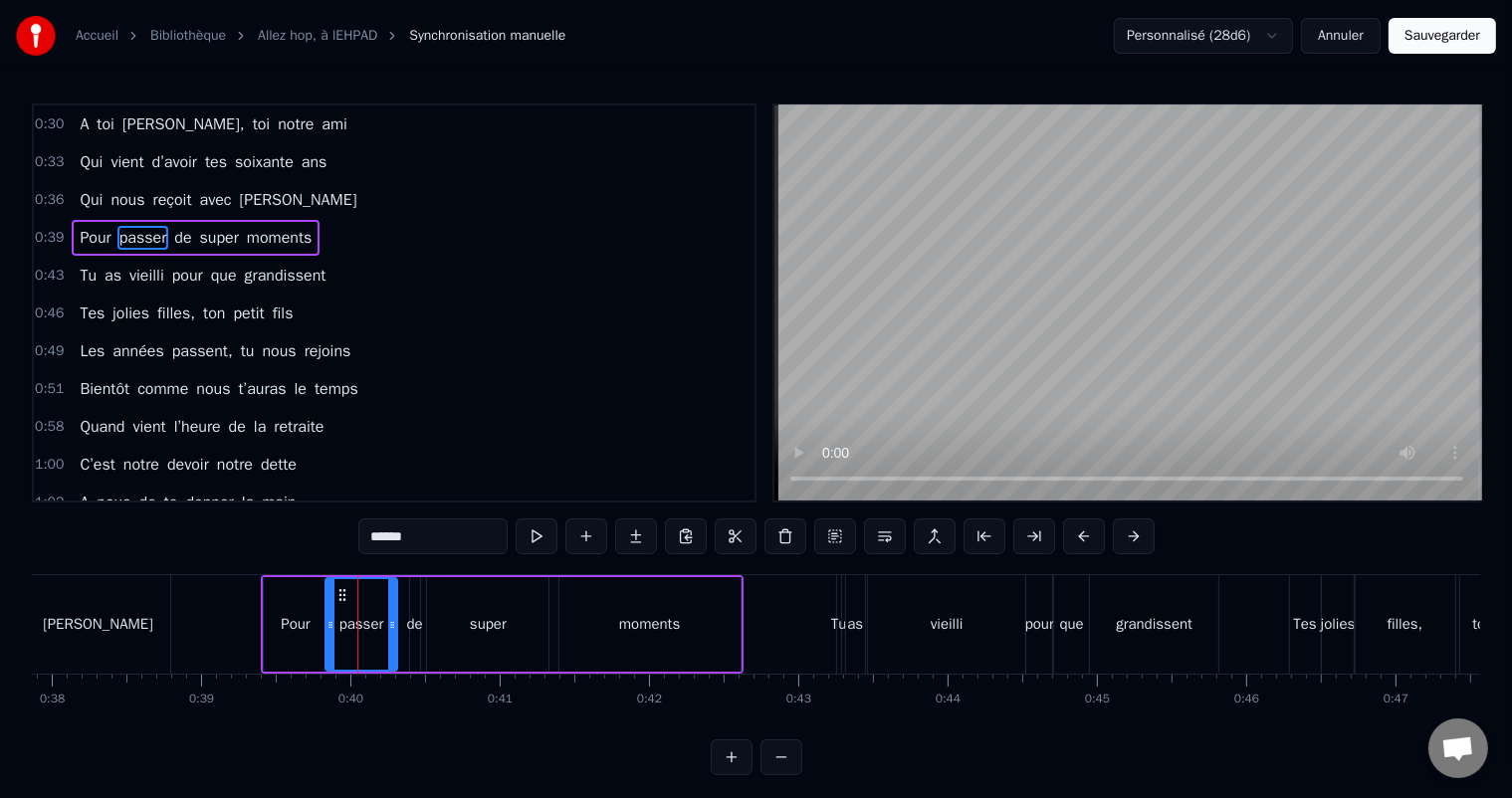 click 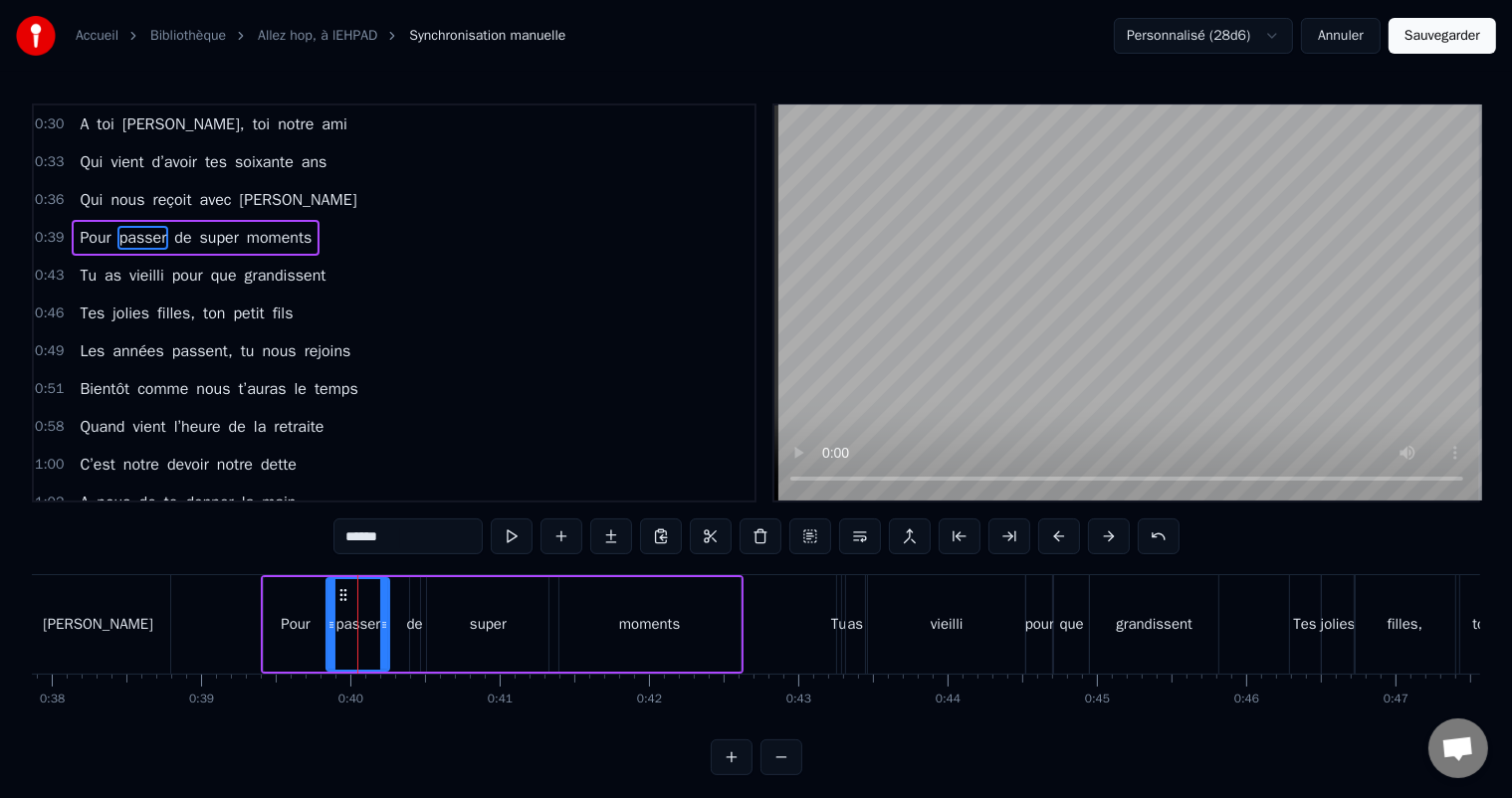 drag, startPoint x: 392, startPoint y: 619, endPoint x: 379, endPoint y: 619, distance: 13 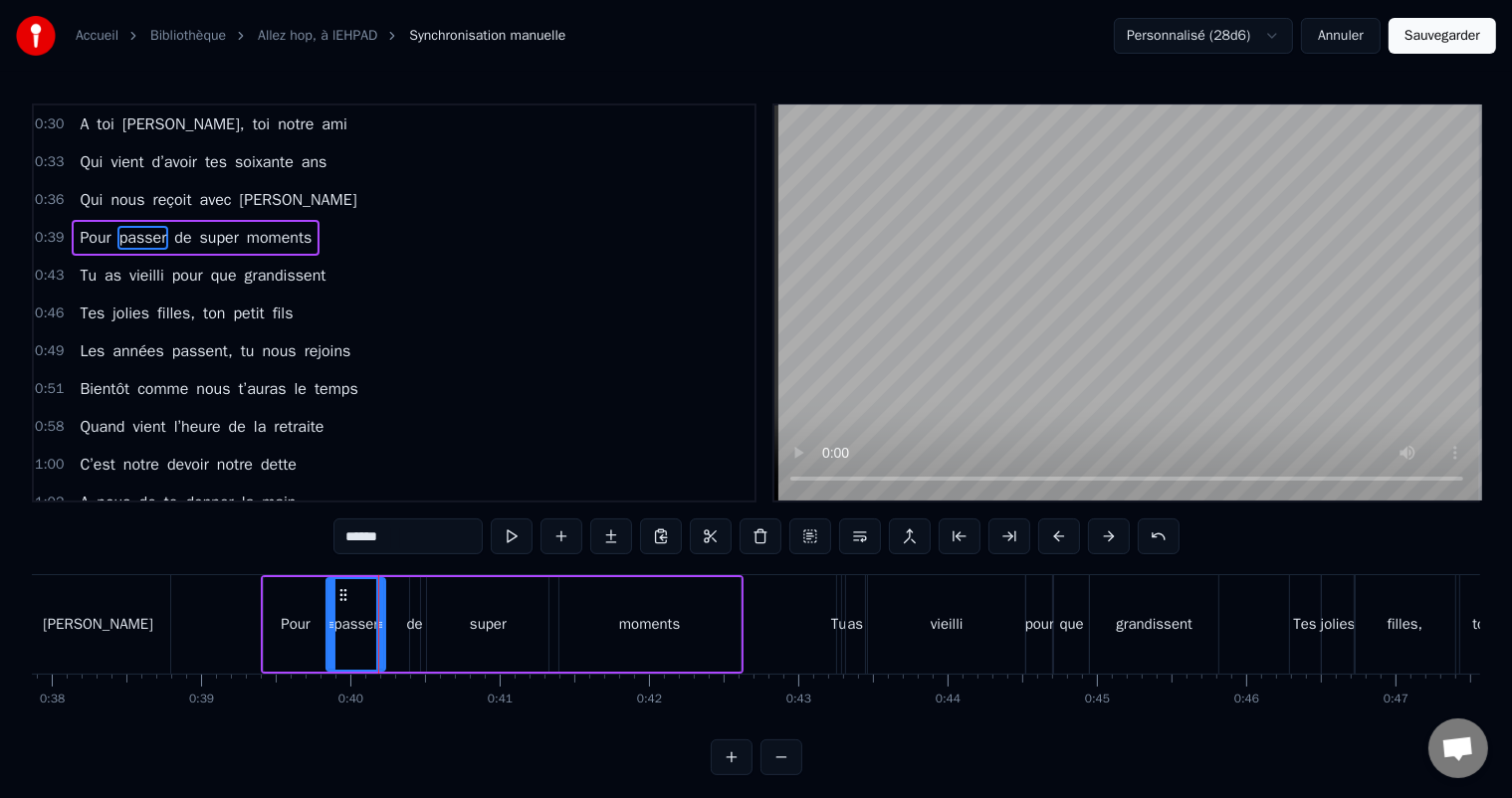click on "de" at bounding box center (415, 624) 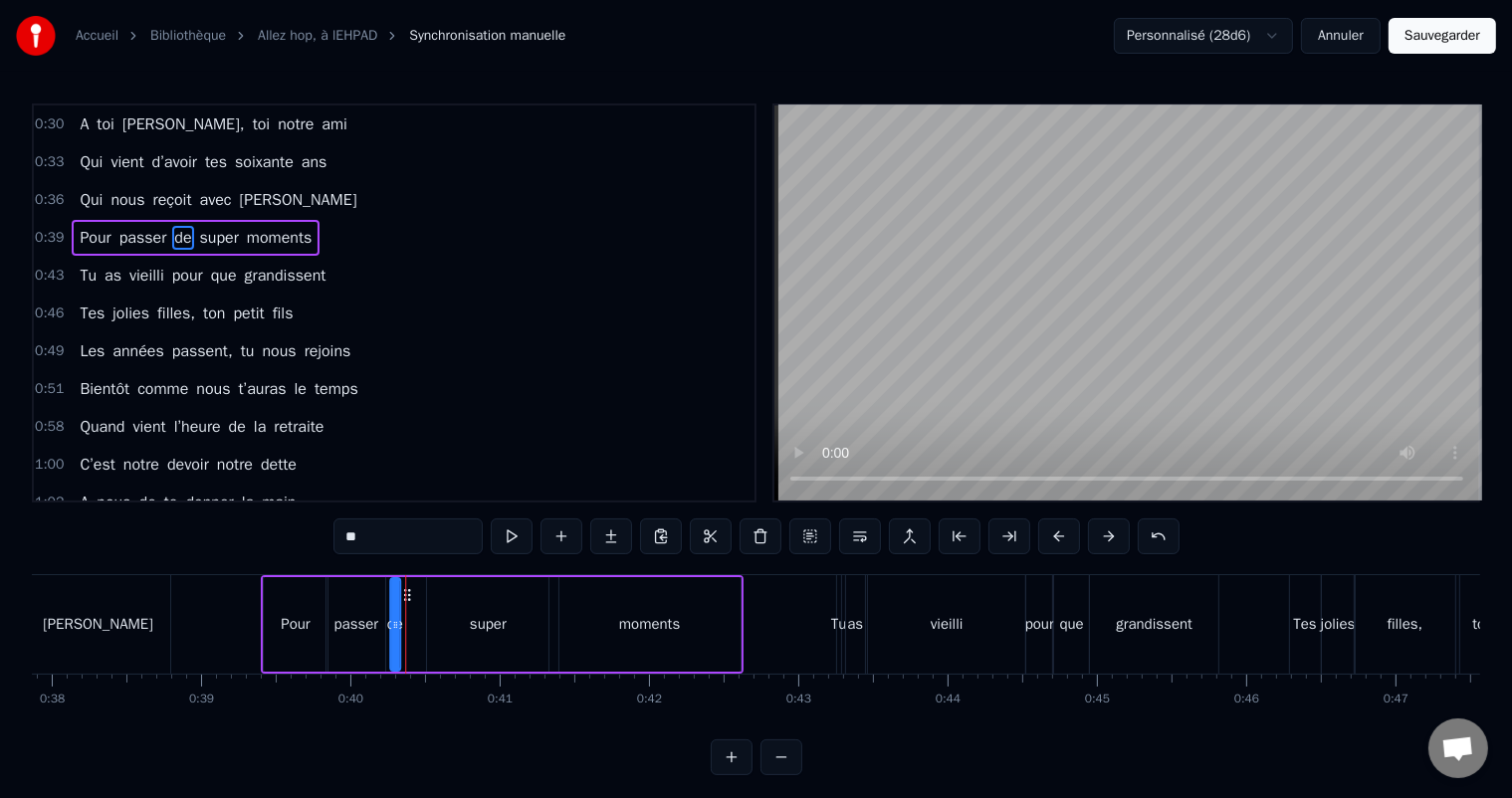 drag, startPoint x: 422, startPoint y: 594, endPoint x: 402, endPoint y: 596, distance: 20.09975 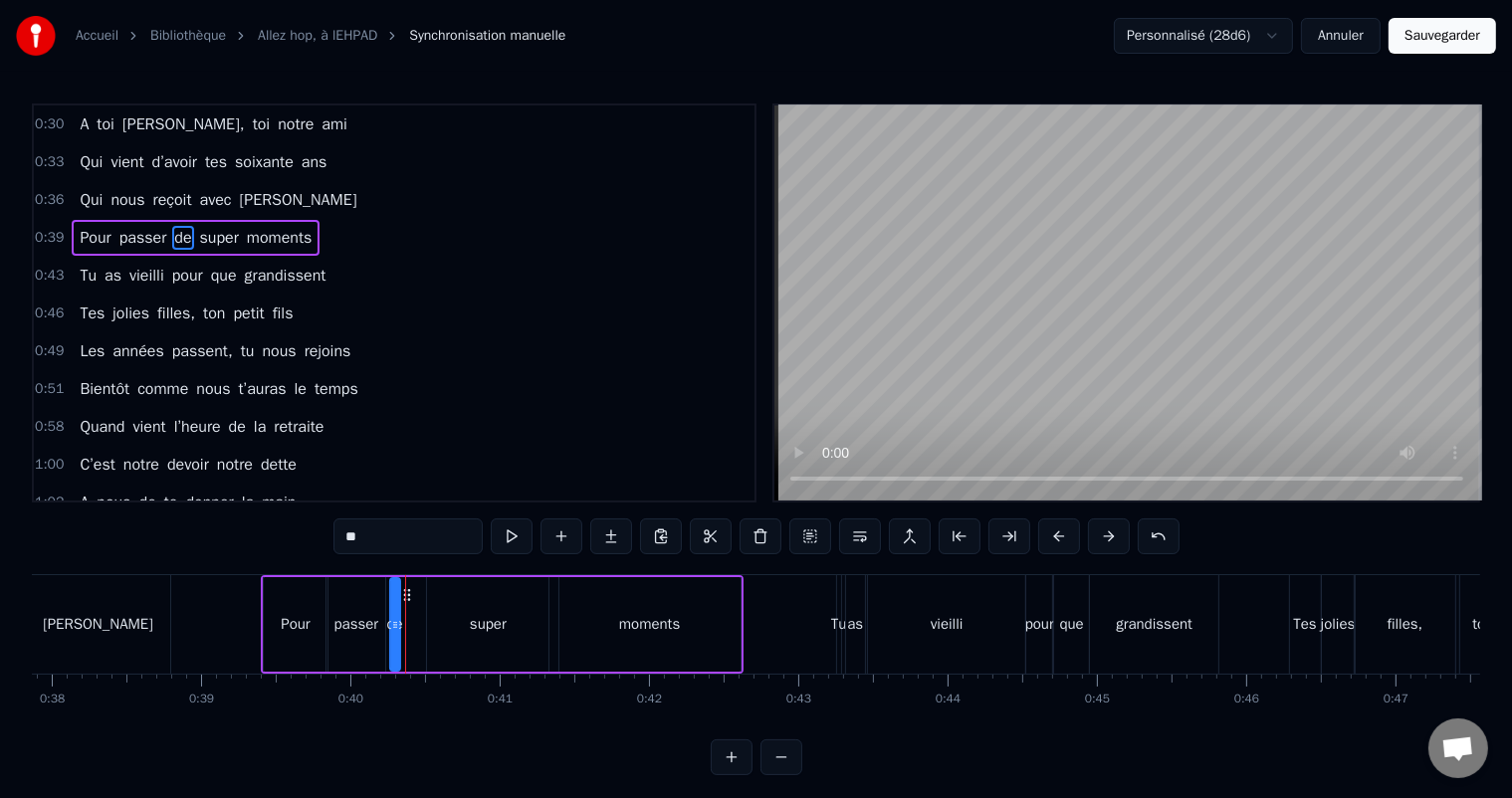 click on "super" at bounding box center [488, 624] 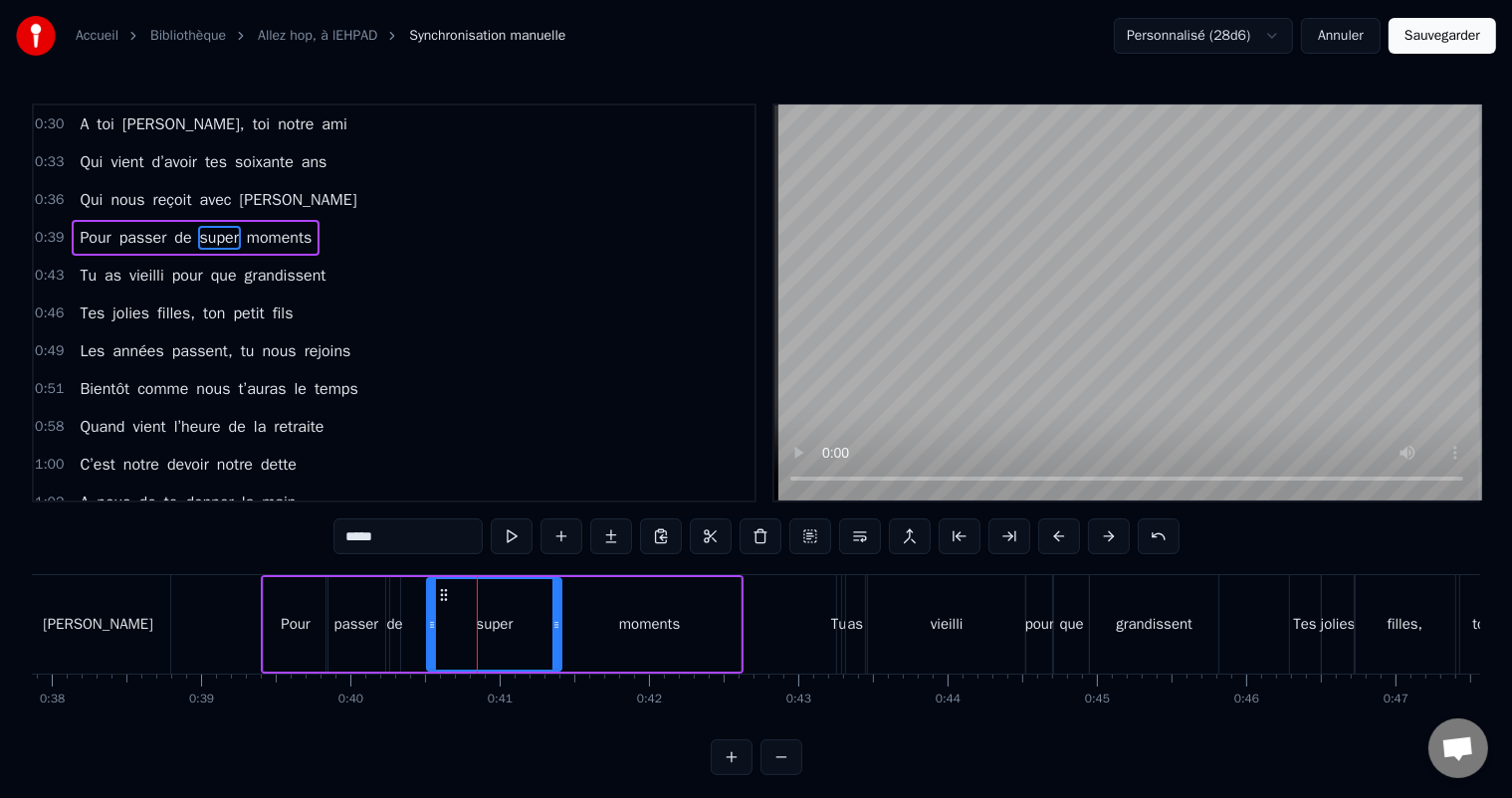 drag, startPoint x: 545, startPoint y: 622, endPoint x: 558, endPoint y: 625, distance: 13.341664 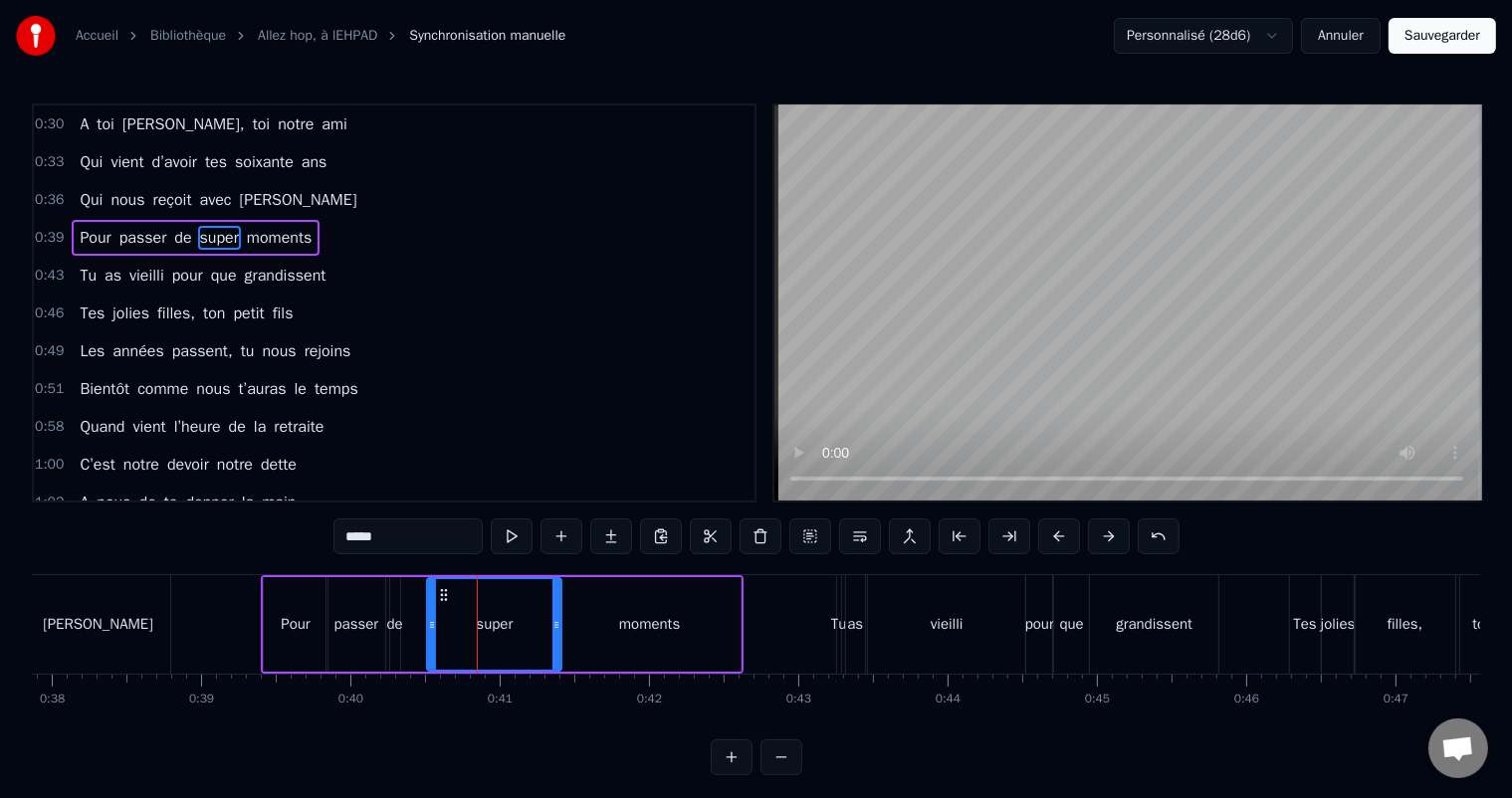click 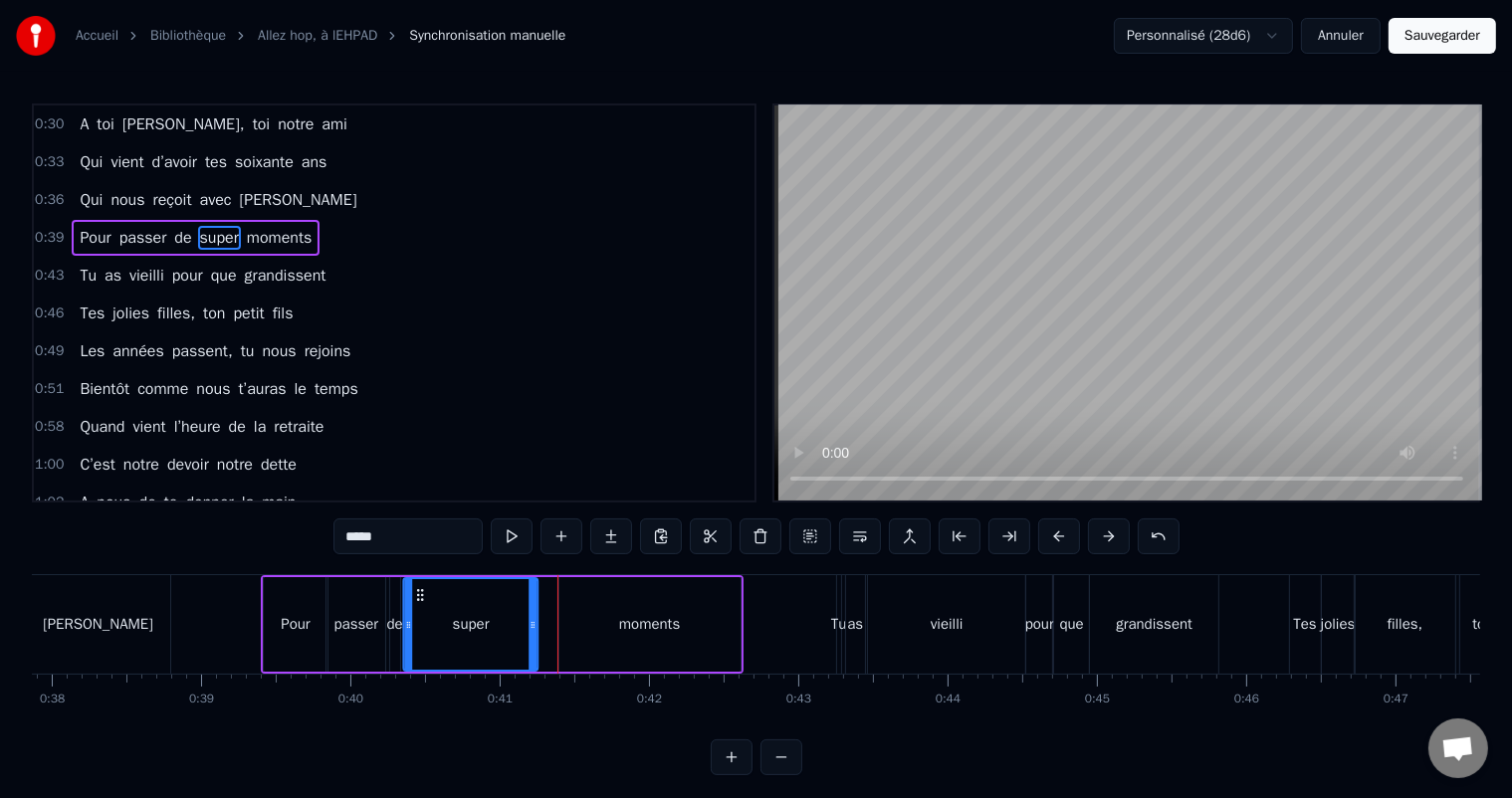 drag, startPoint x: 446, startPoint y: 595, endPoint x: 422, endPoint y: 595, distance: 24 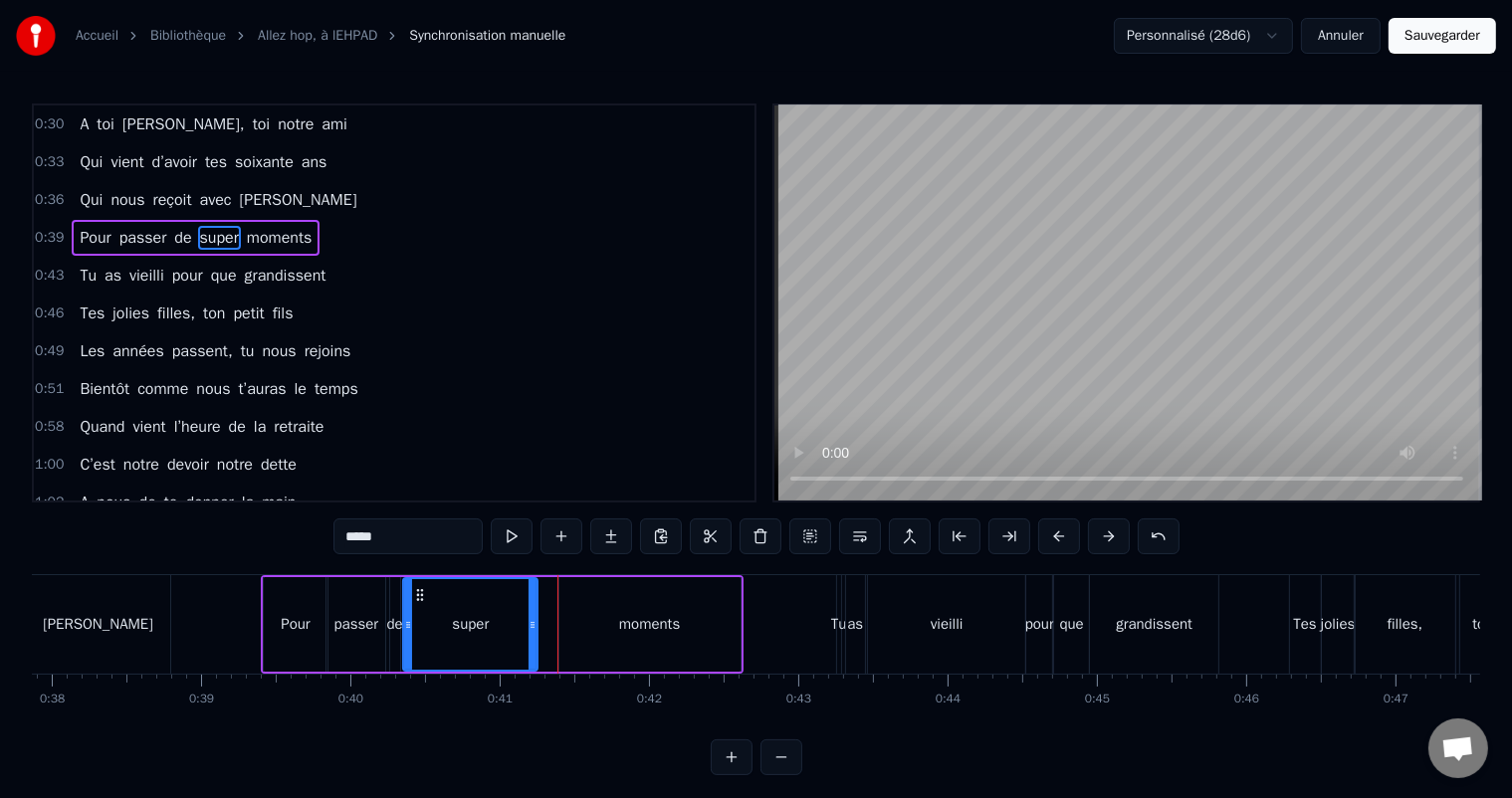 click on "moments" at bounding box center (650, 624) 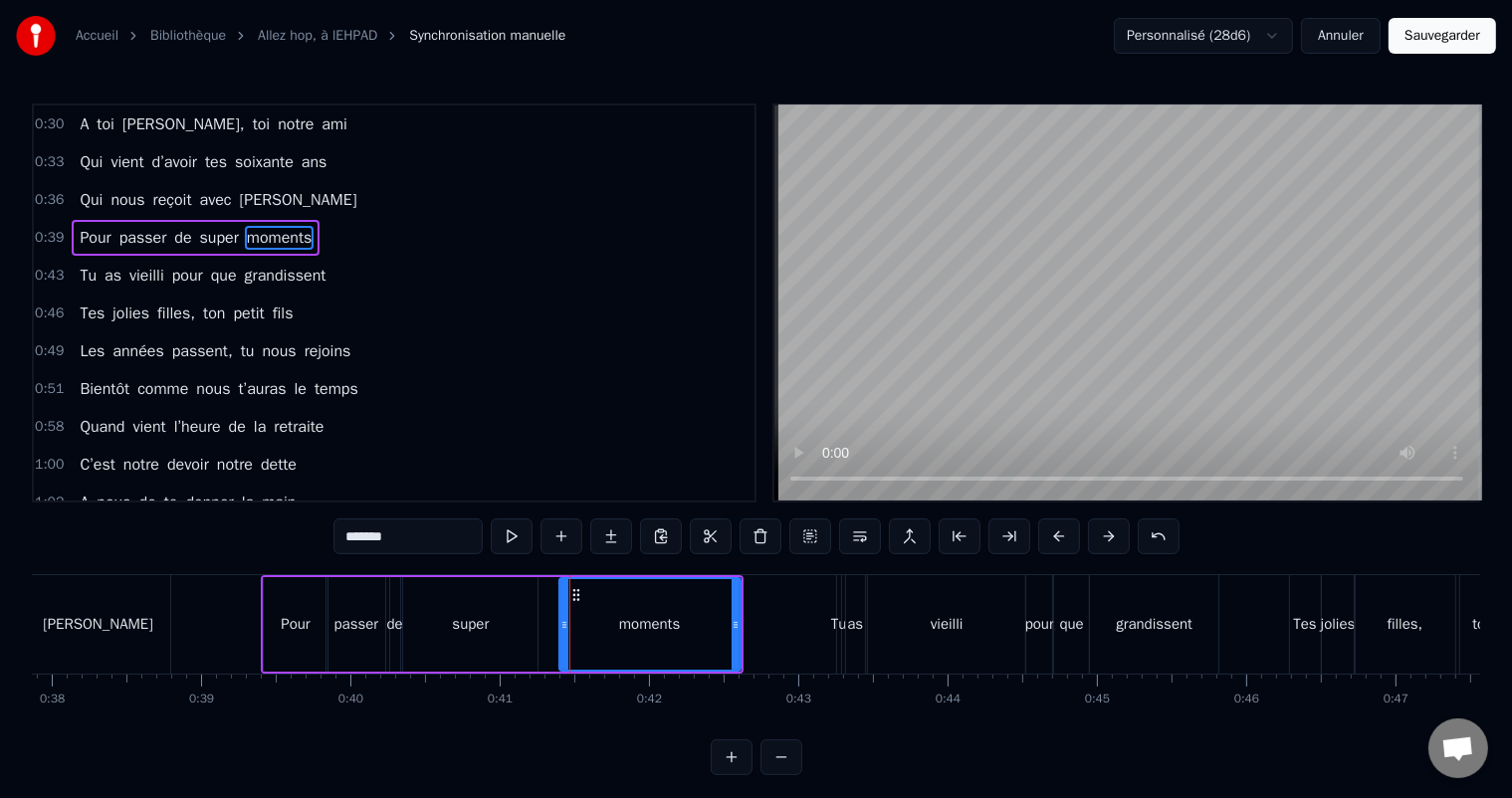 click on "Pour" at bounding box center [295, 624] 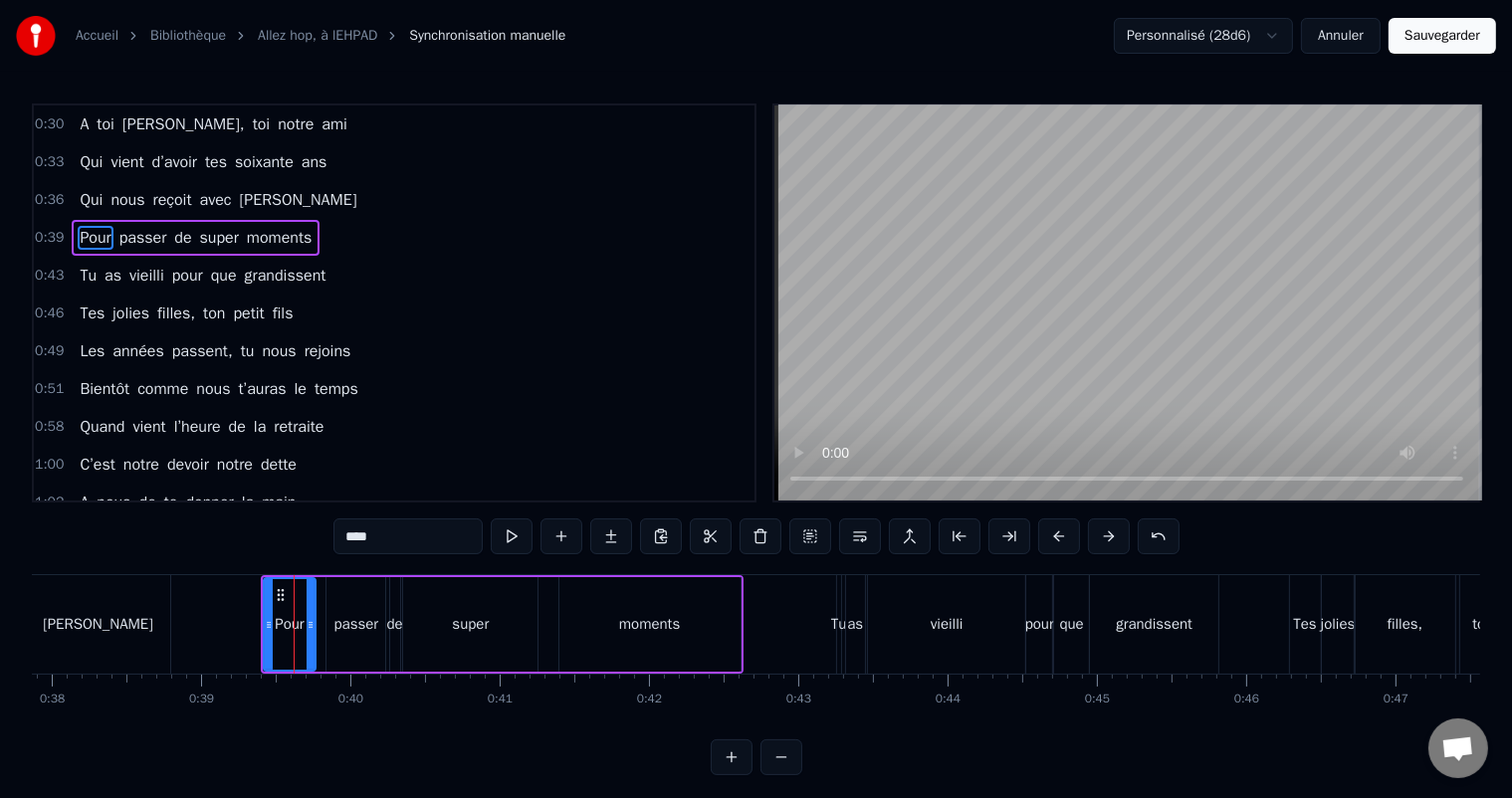 drag, startPoint x: 323, startPoint y: 619, endPoint x: 308, endPoint y: 619, distance: 15 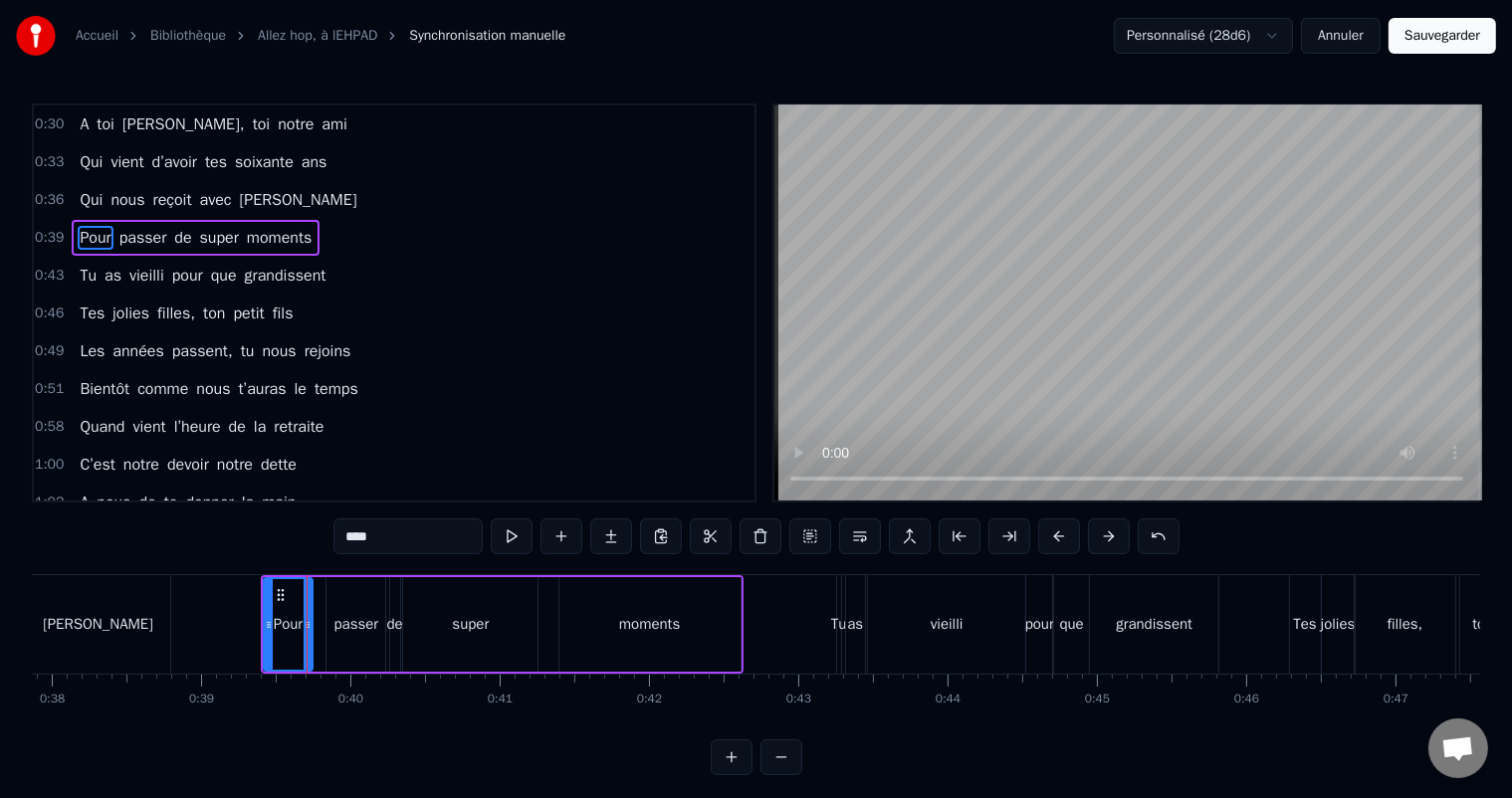click on "passer" at bounding box center (356, 624) 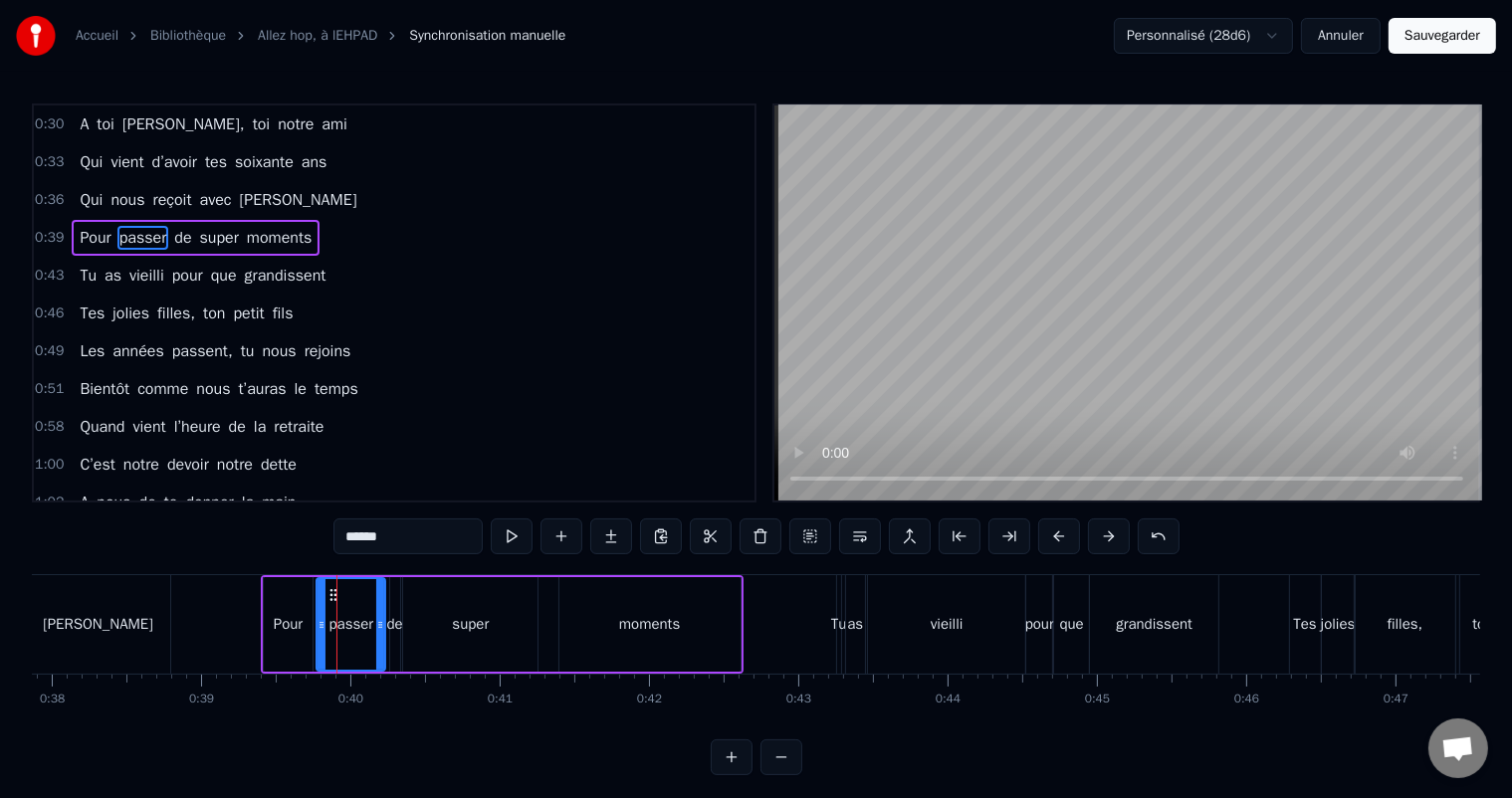 drag, startPoint x: 329, startPoint y: 608, endPoint x: 318, endPoint y: 608, distance: 11 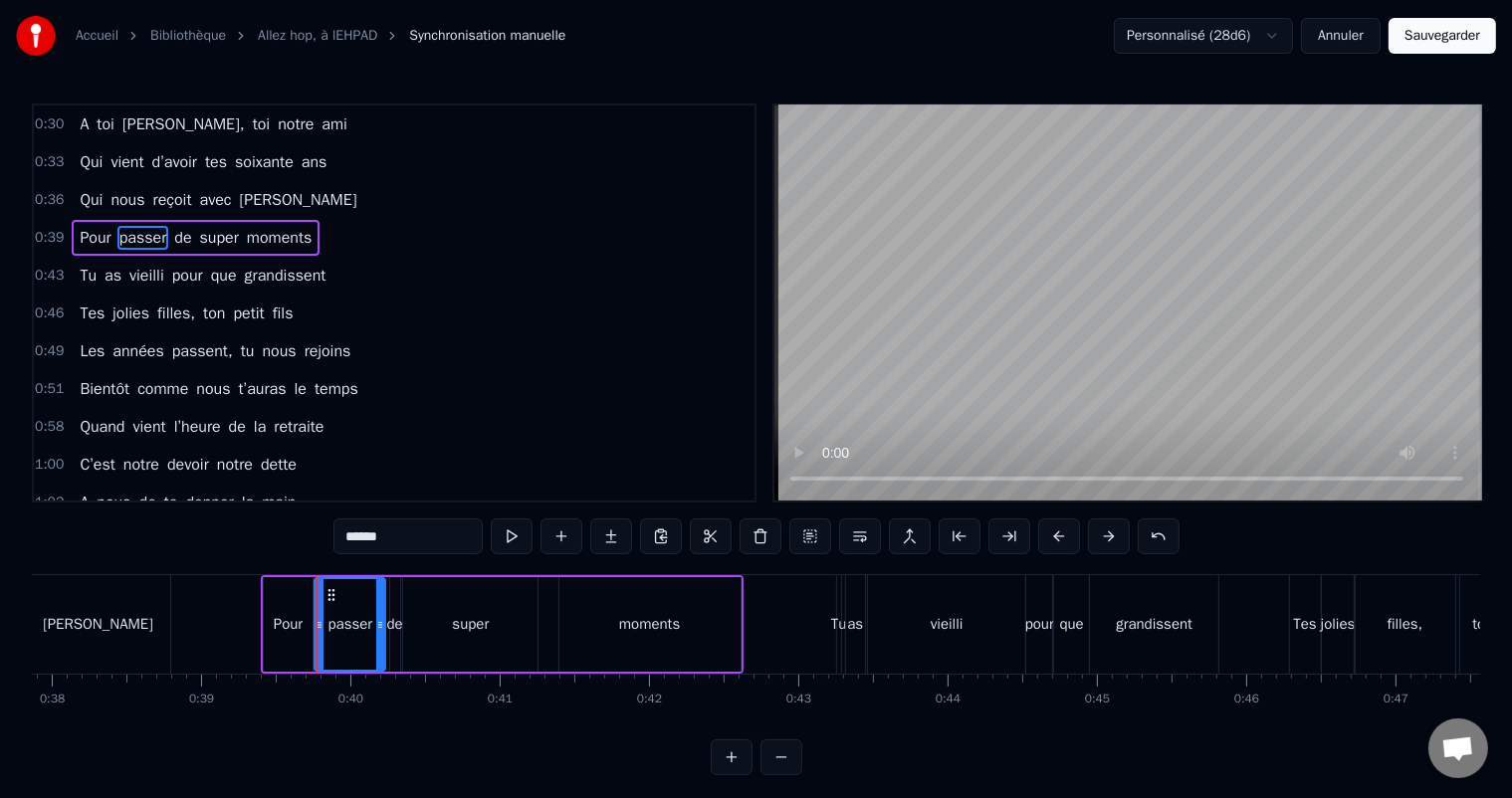 click on "Pour" at bounding box center [288, 624] 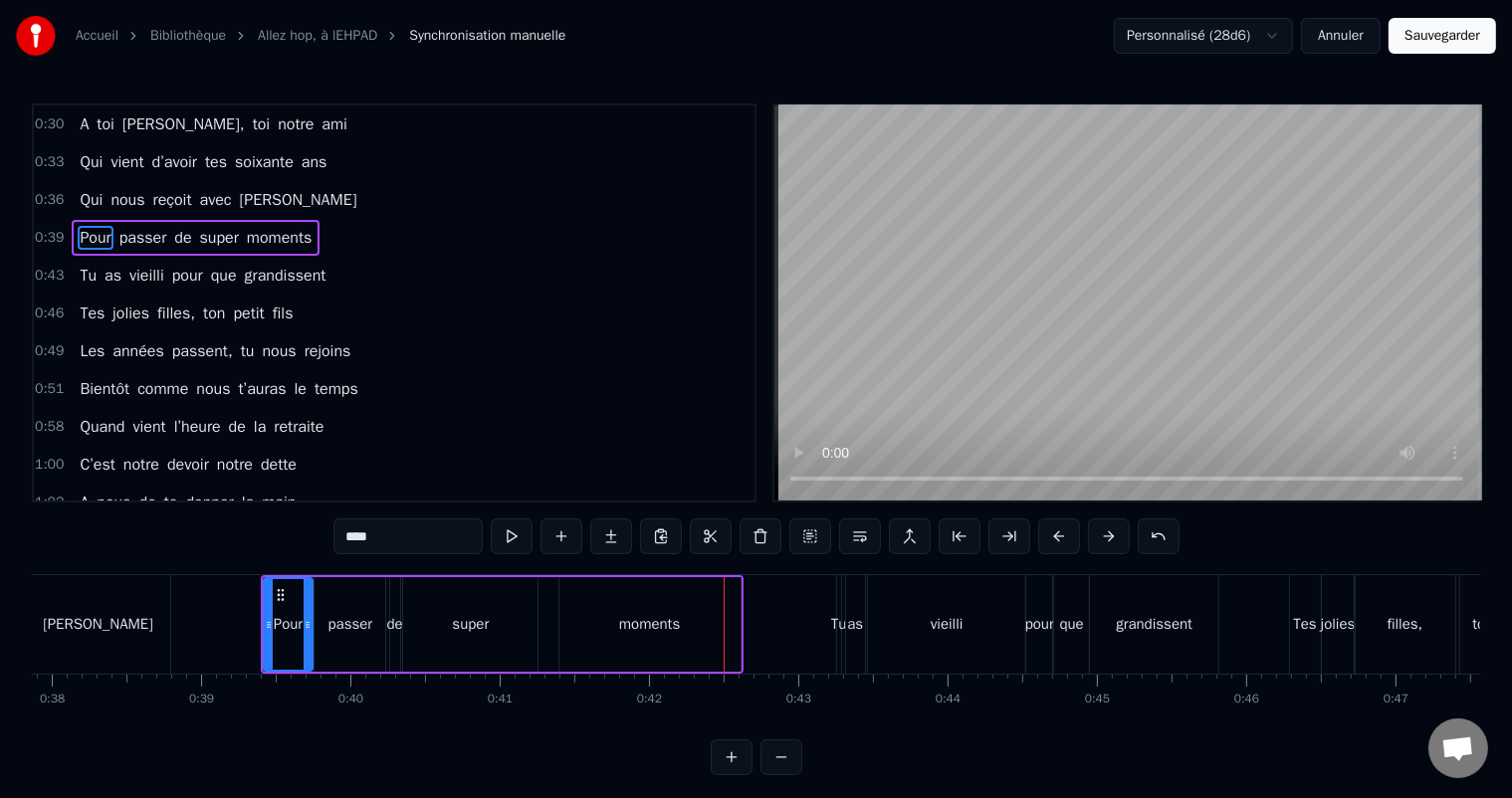 click on "[PERSON_NAME]" at bounding box center [98, 624] 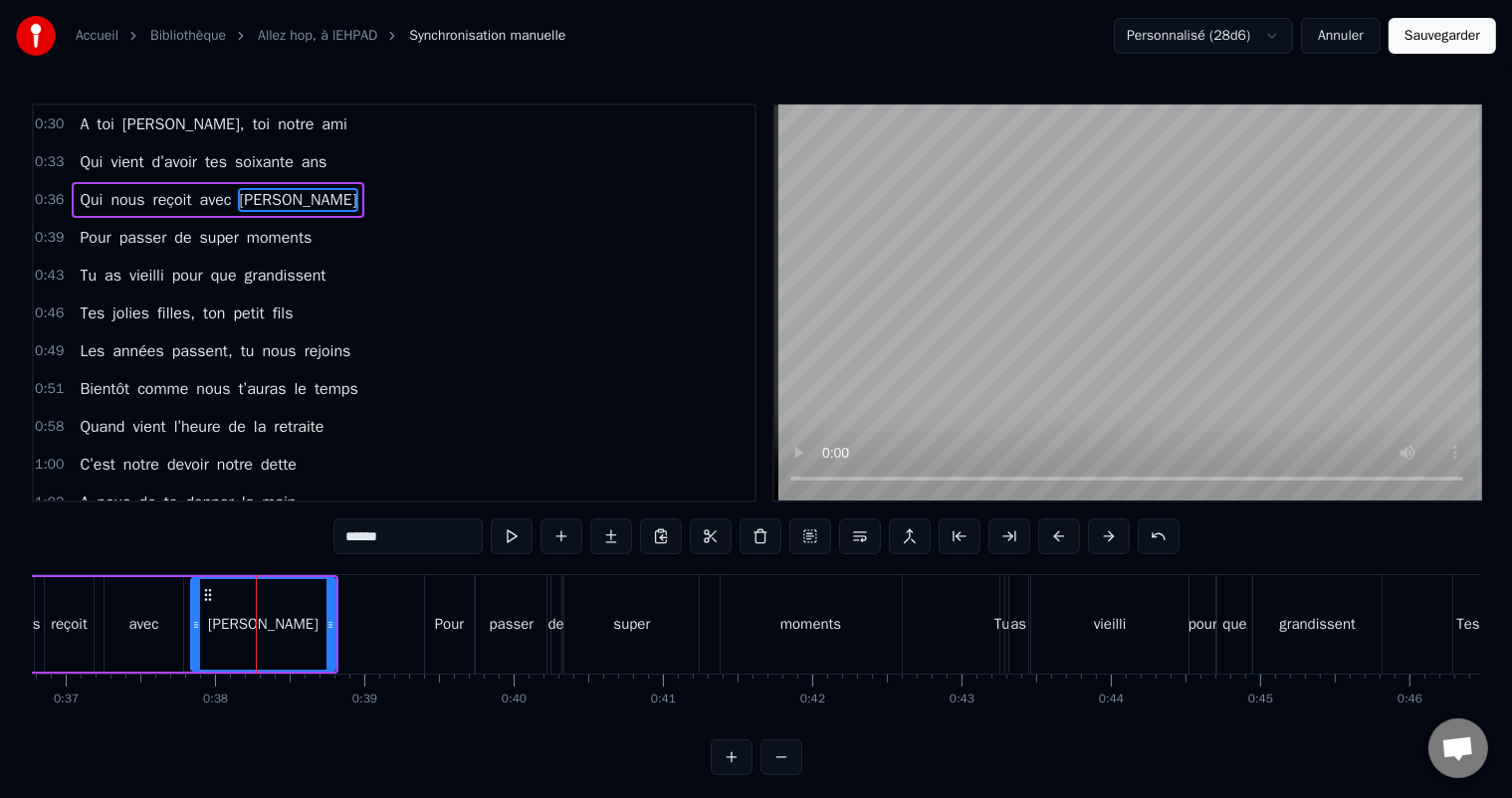 scroll, scrollTop: 0, scrollLeft: 5487, axis: horizontal 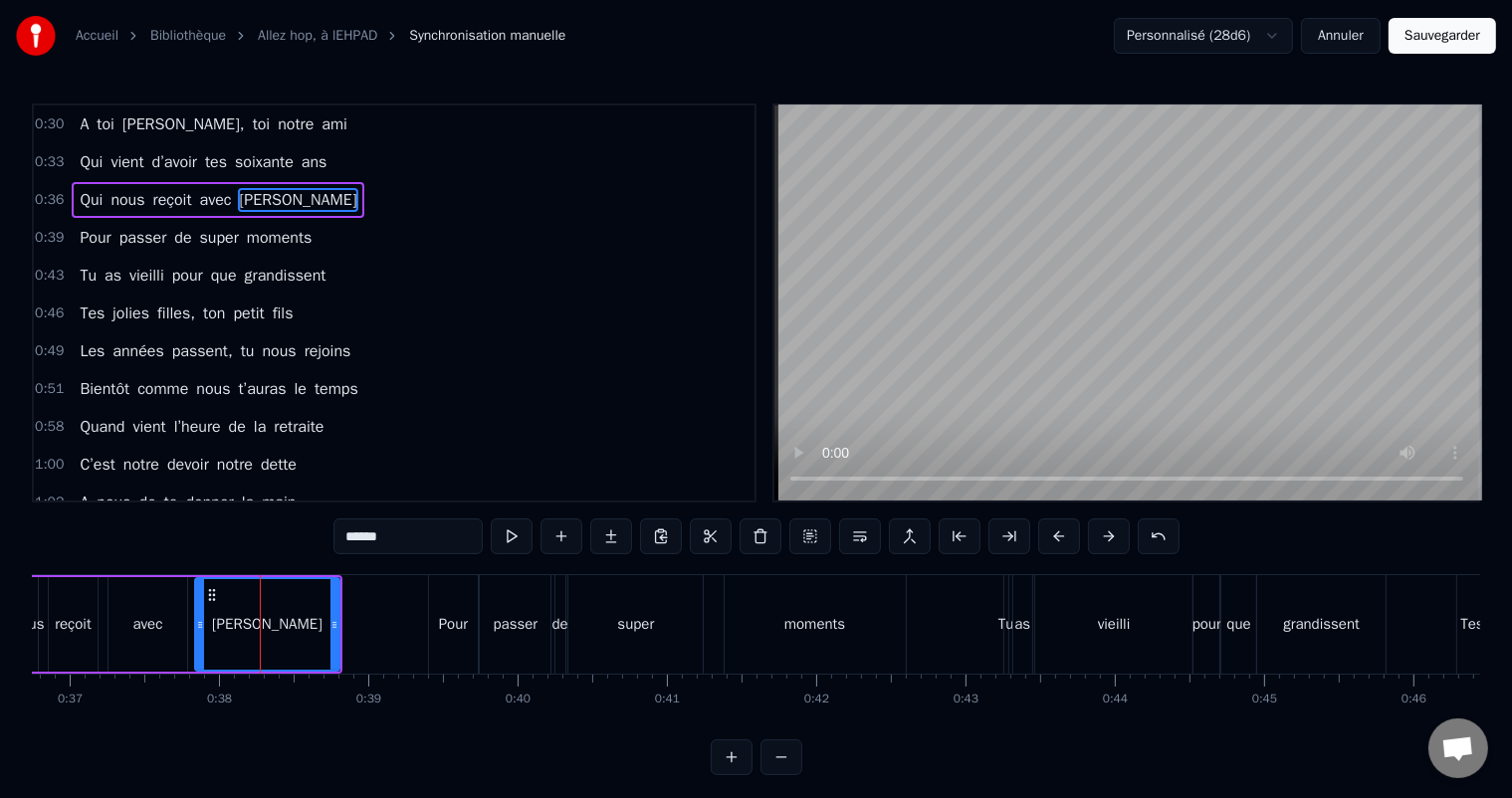 click on "reçoit" at bounding box center [73, 624] 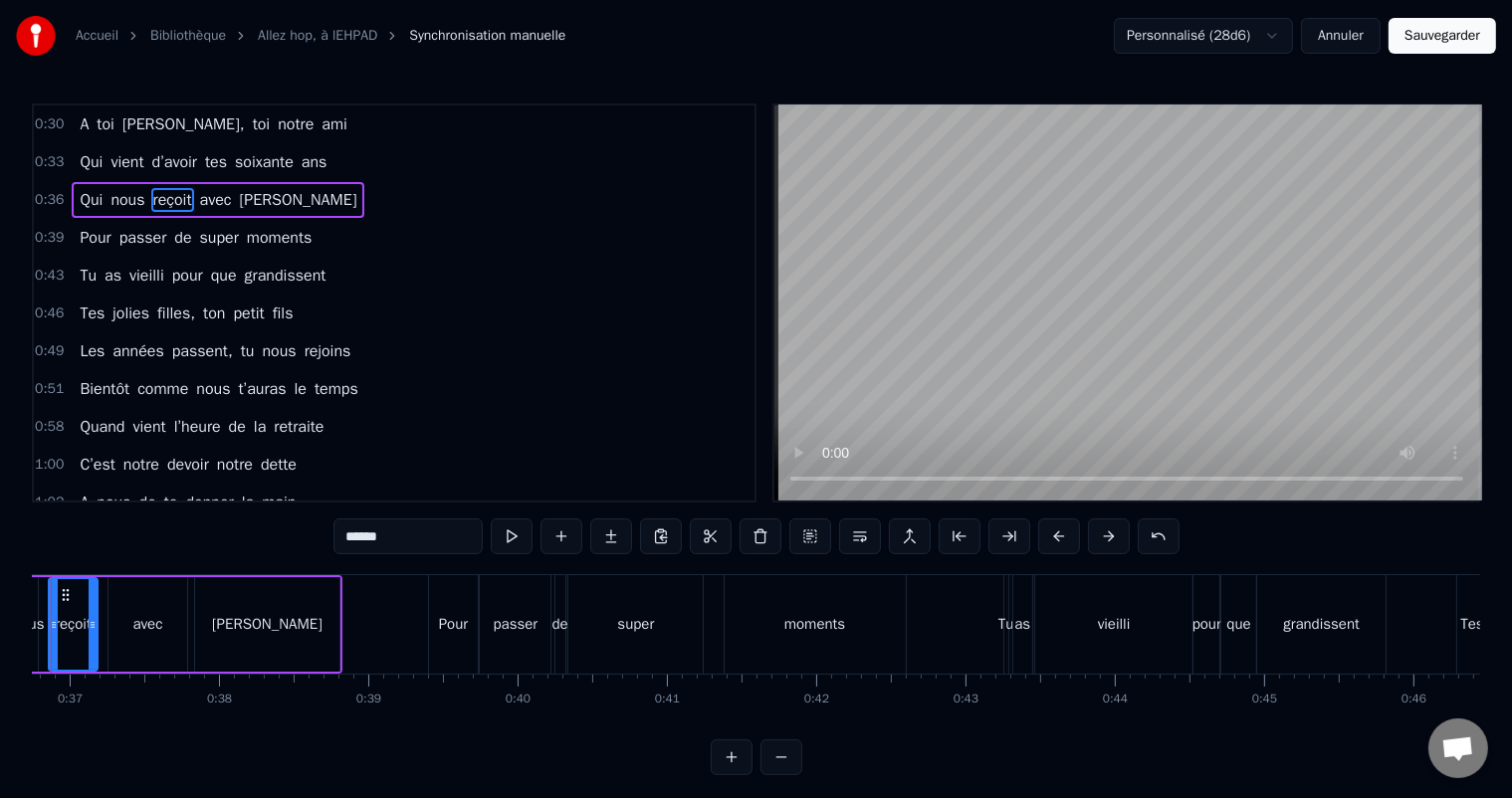 scroll, scrollTop: 0, scrollLeft: 5406, axis: horizontal 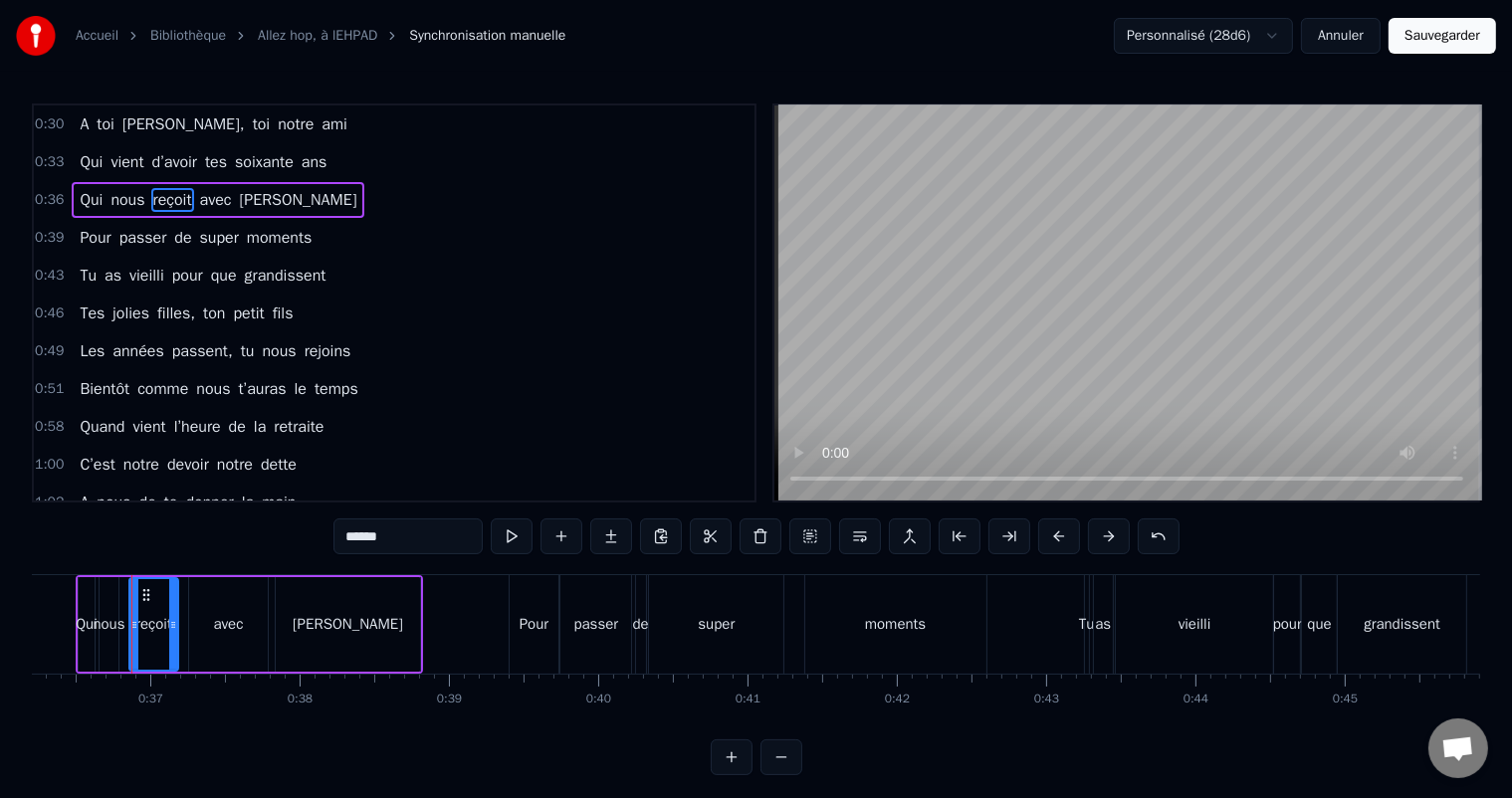 click on "Qui" at bounding box center [87, 624] 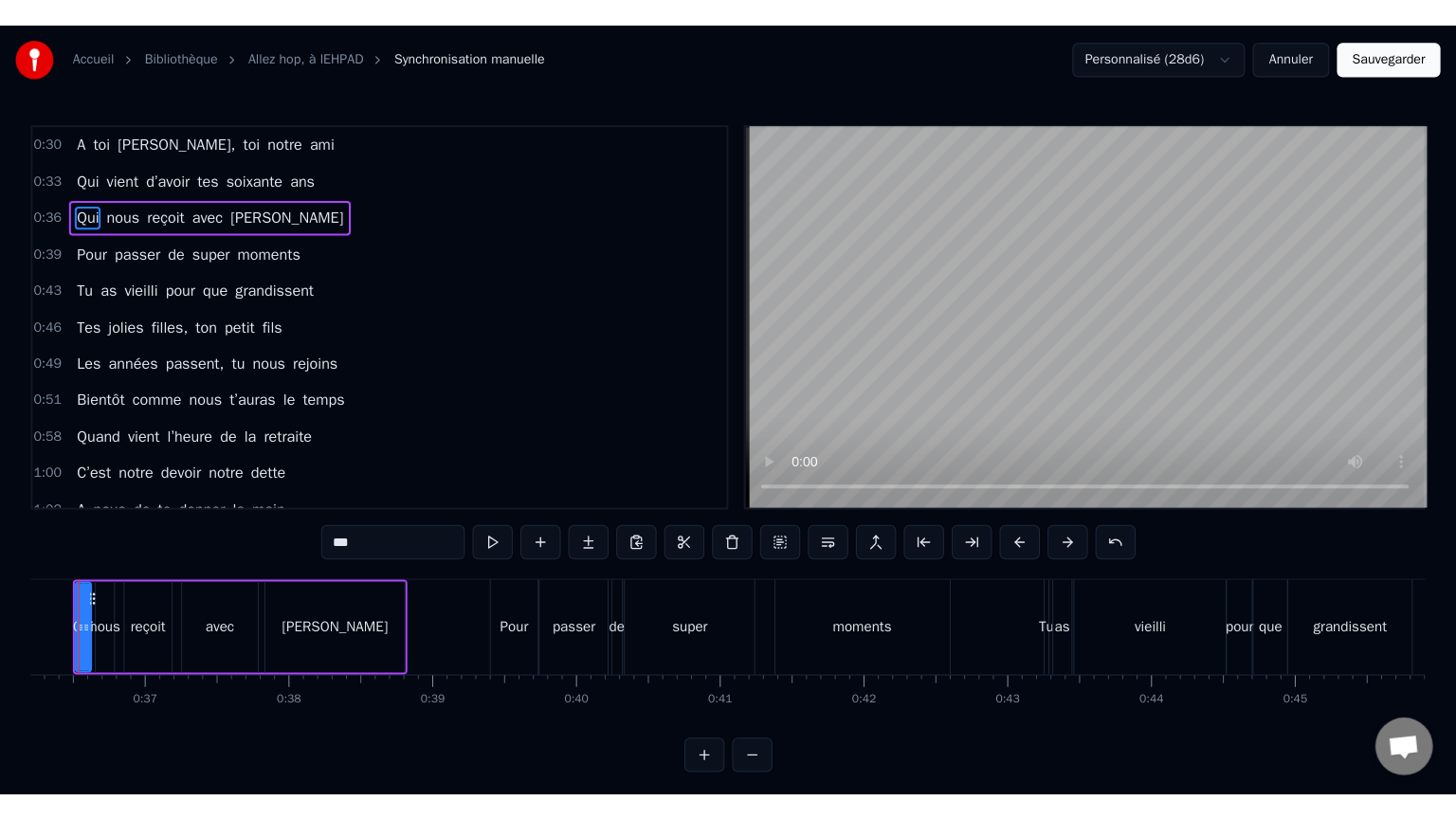 scroll, scrollTop: 0, scrollLeft: 5100, axis: horizontal 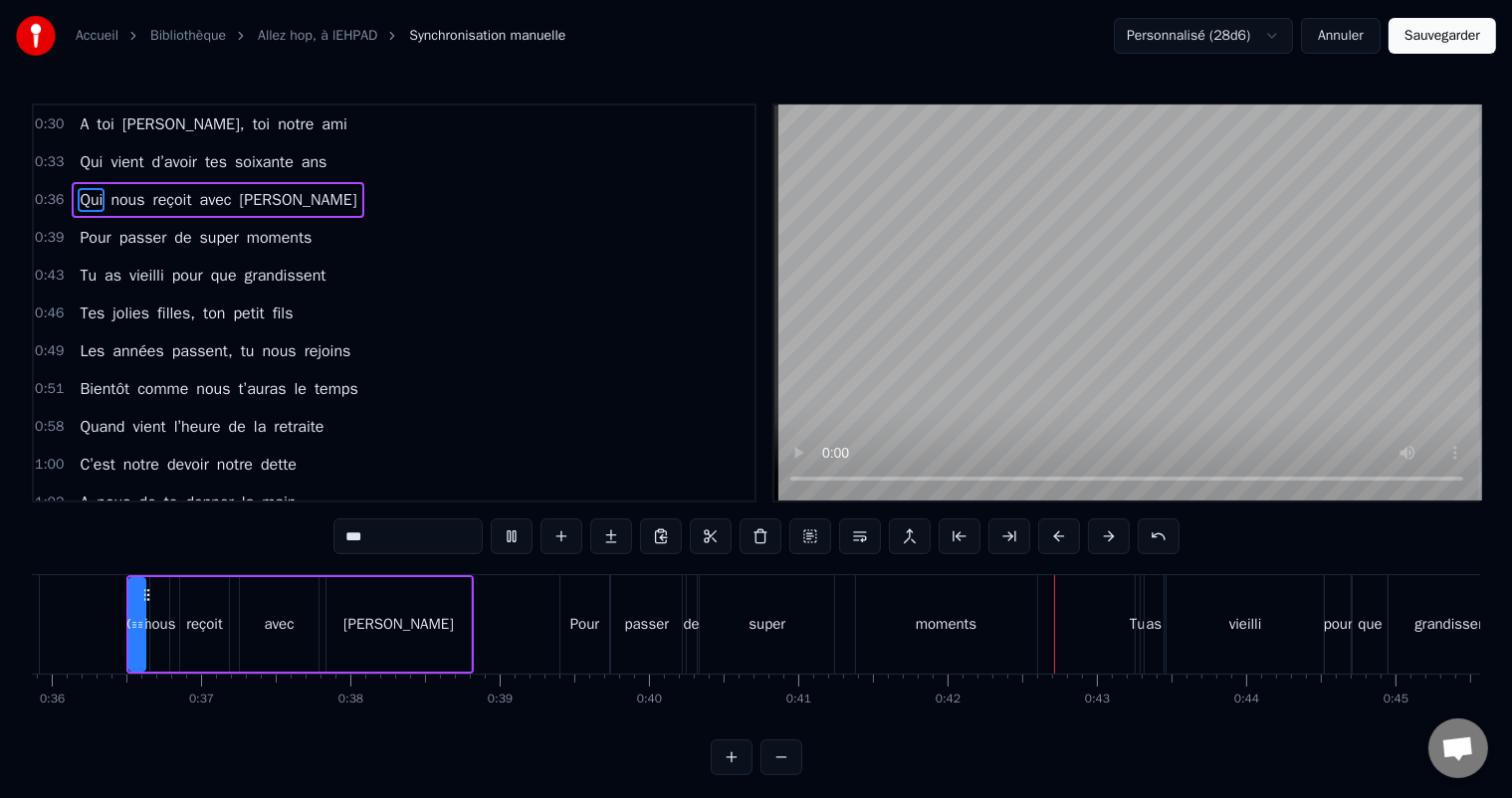 click at bounding box center (134, 624) 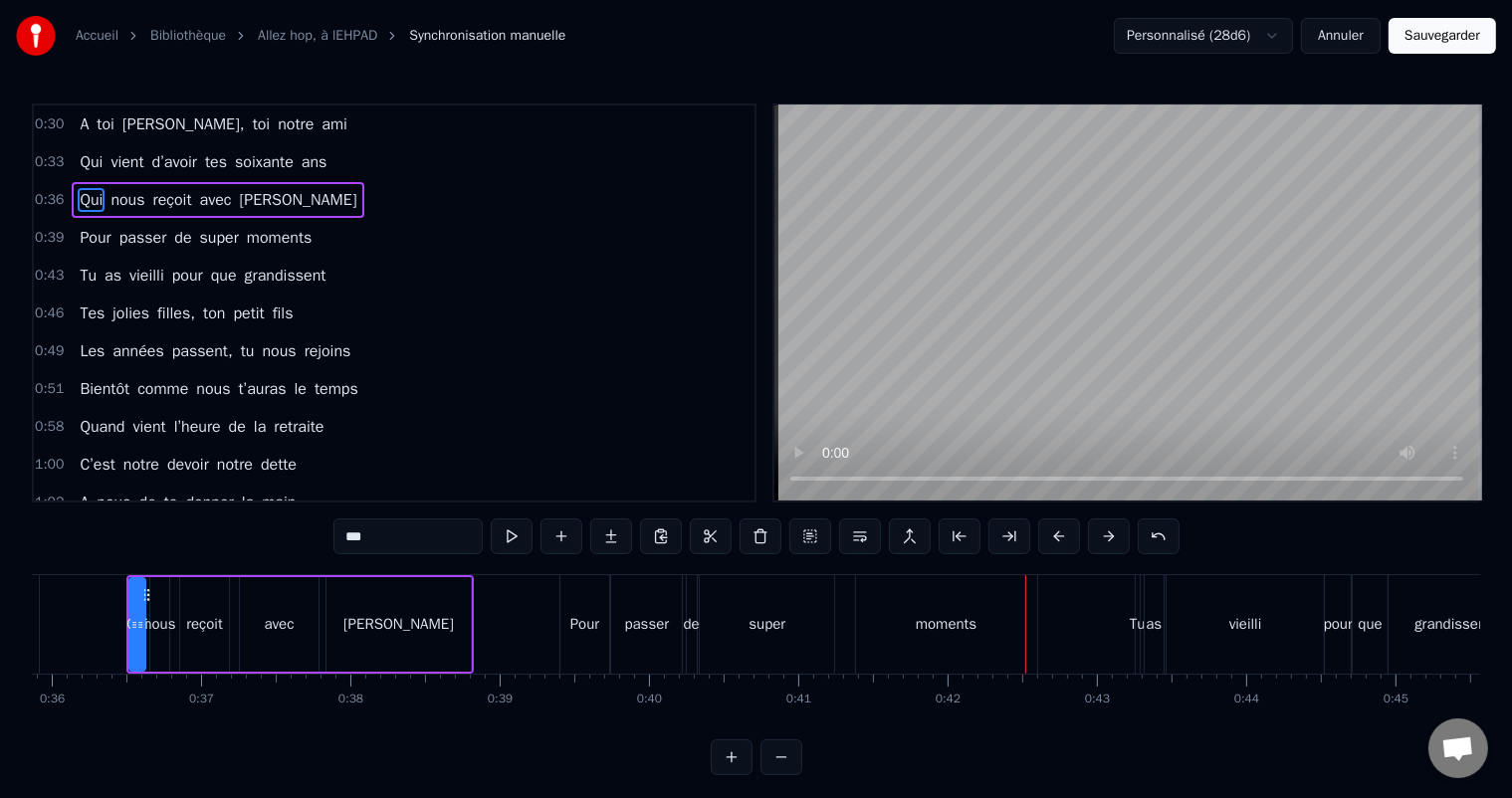 click on "Sauvegarder" at bounding box center (1442, 36) 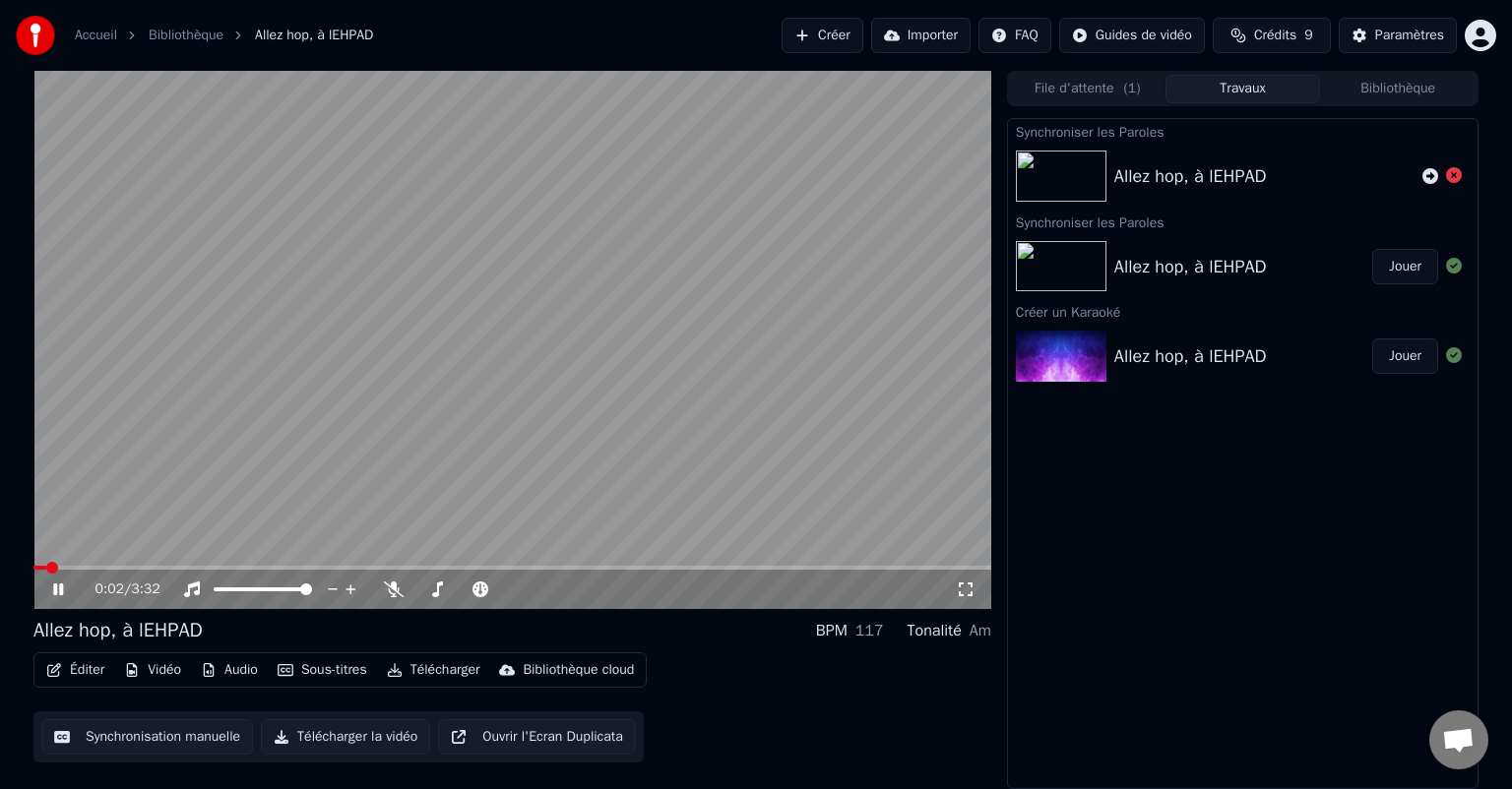 click 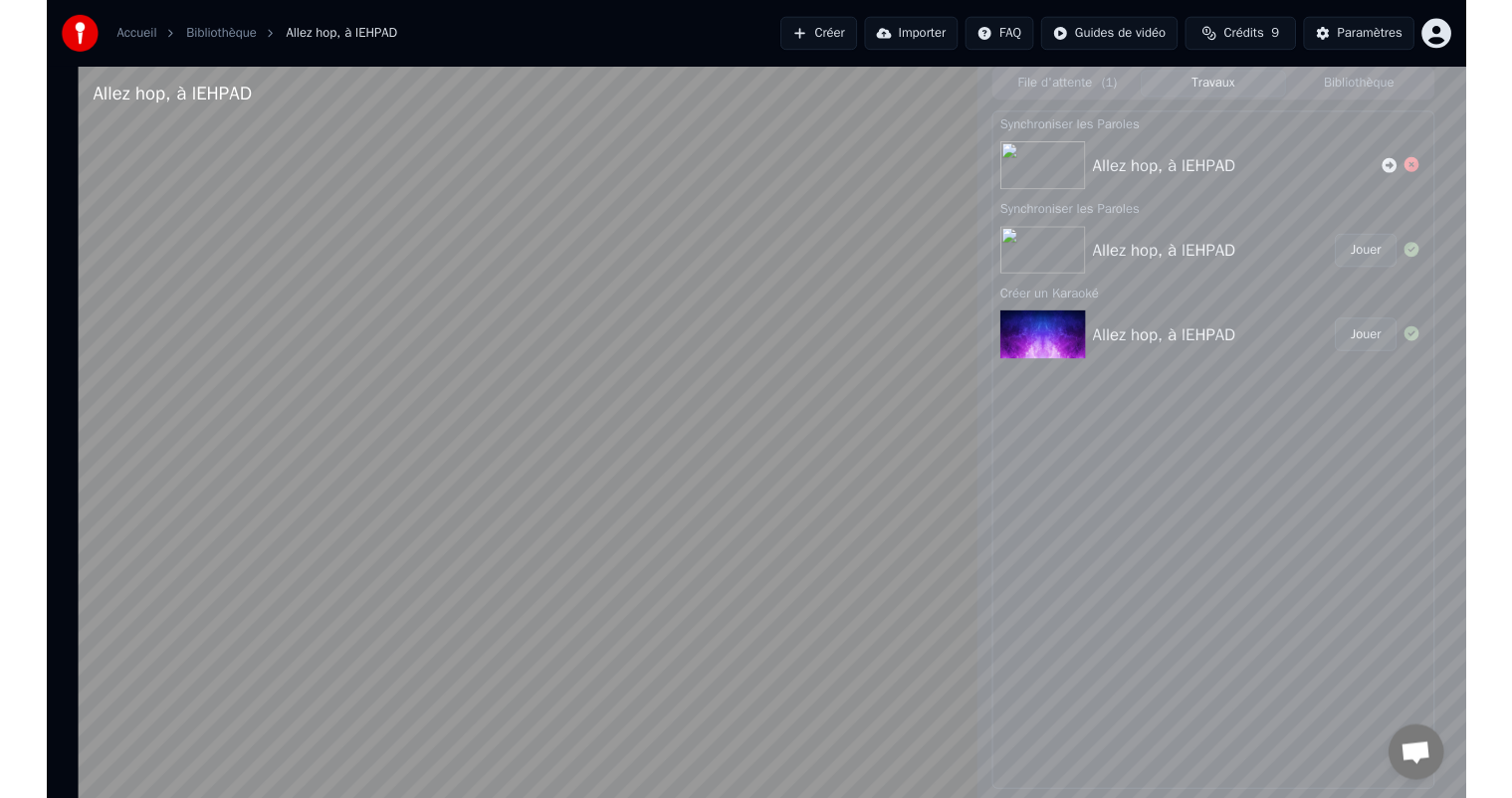 scroll, scrollTop: 0, scrollLeft: 0, axis: both 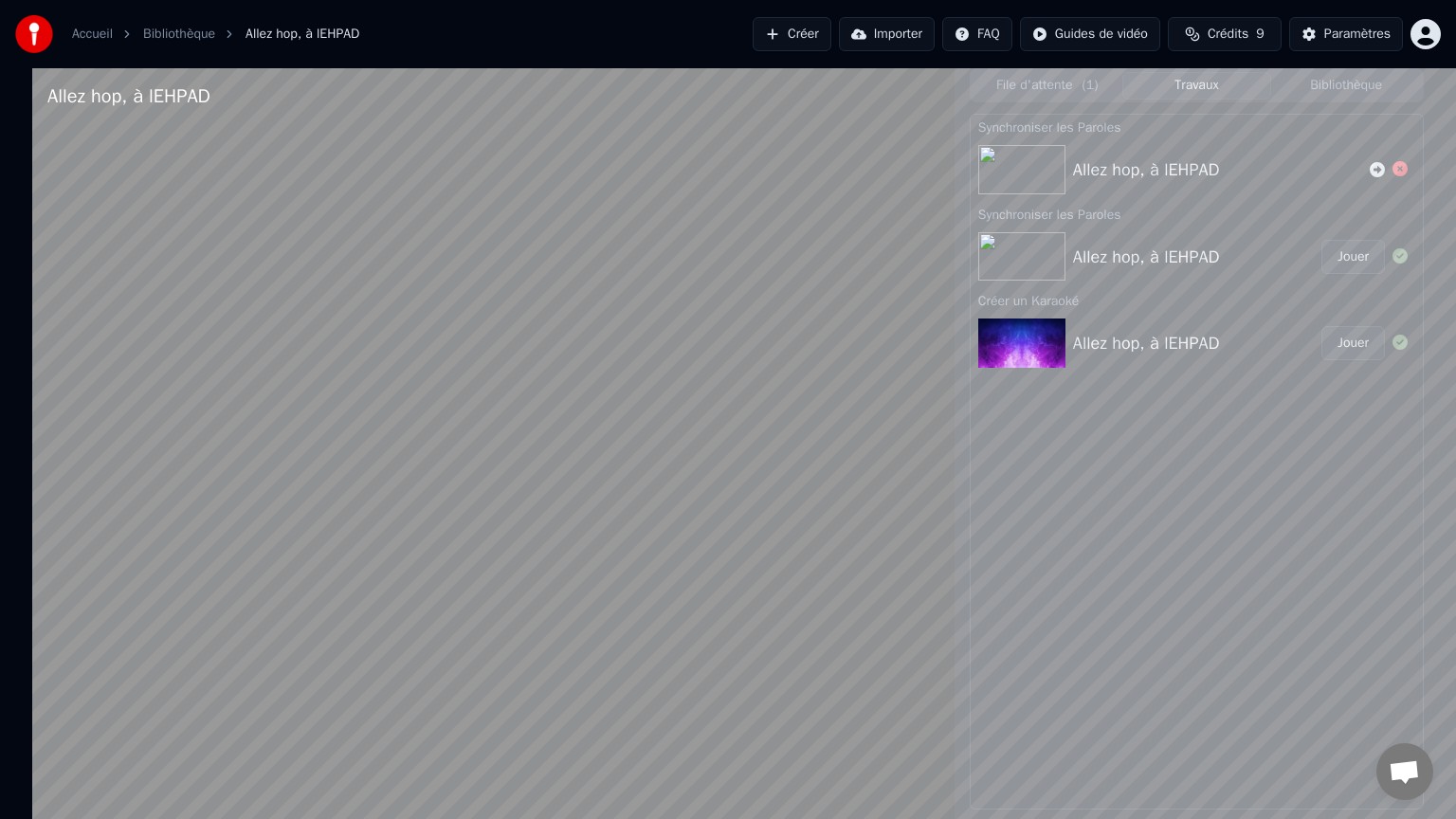 click at bounding box center (493, 478) 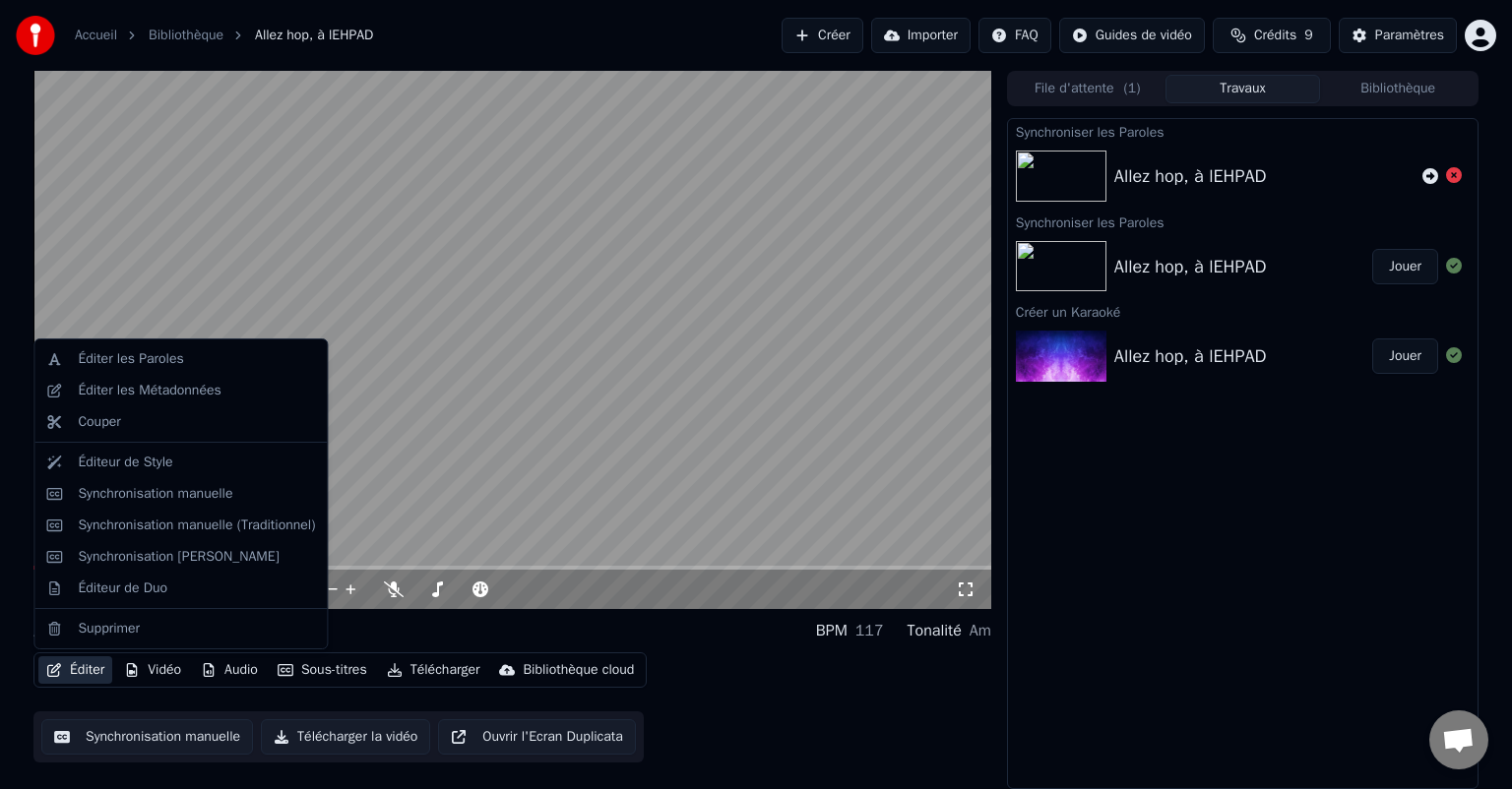 click on "Éditer" at bounding box center (75, 670) 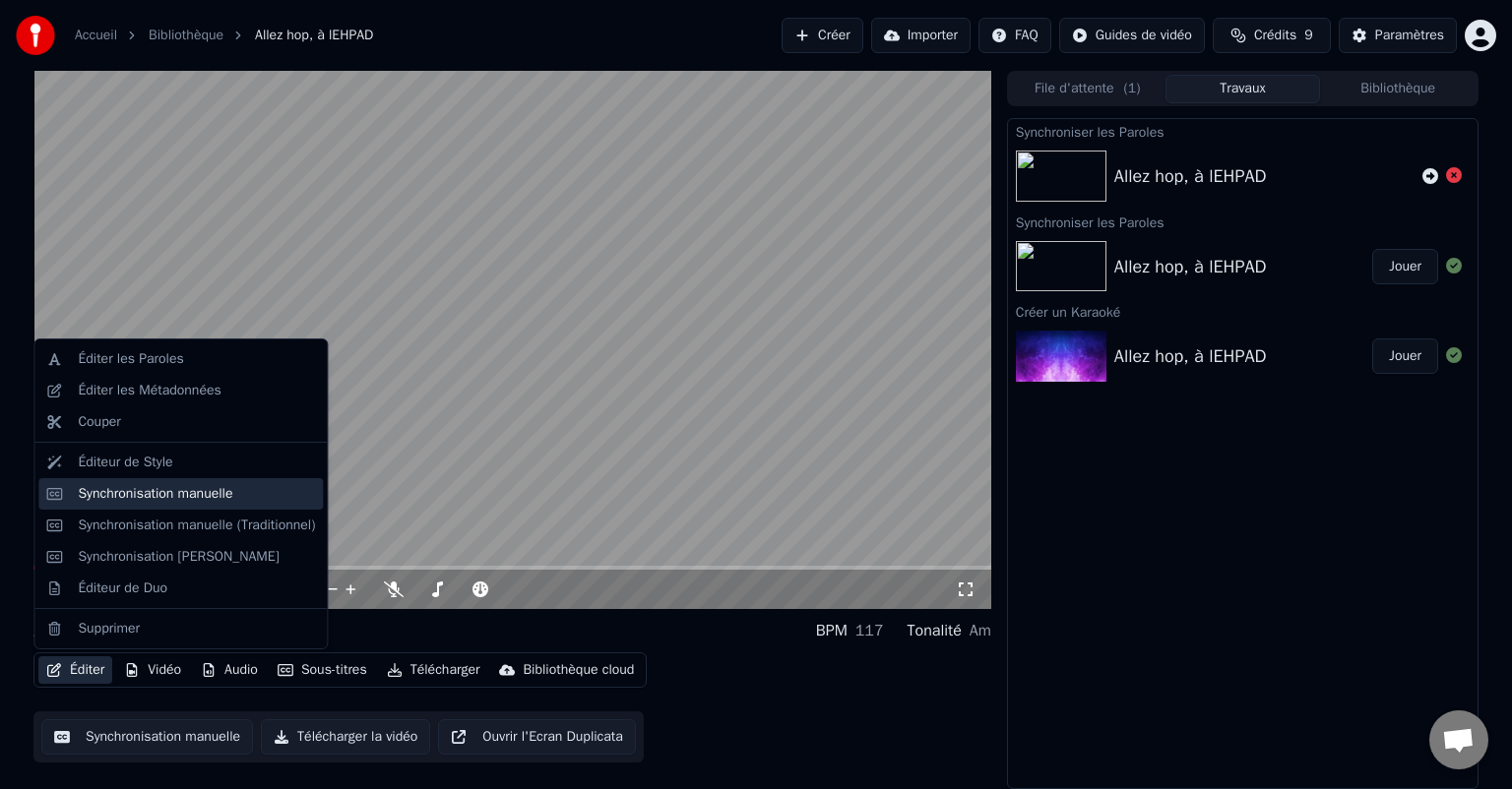 click on "Synchronisation manuelle" at bounding box center (155, 494) 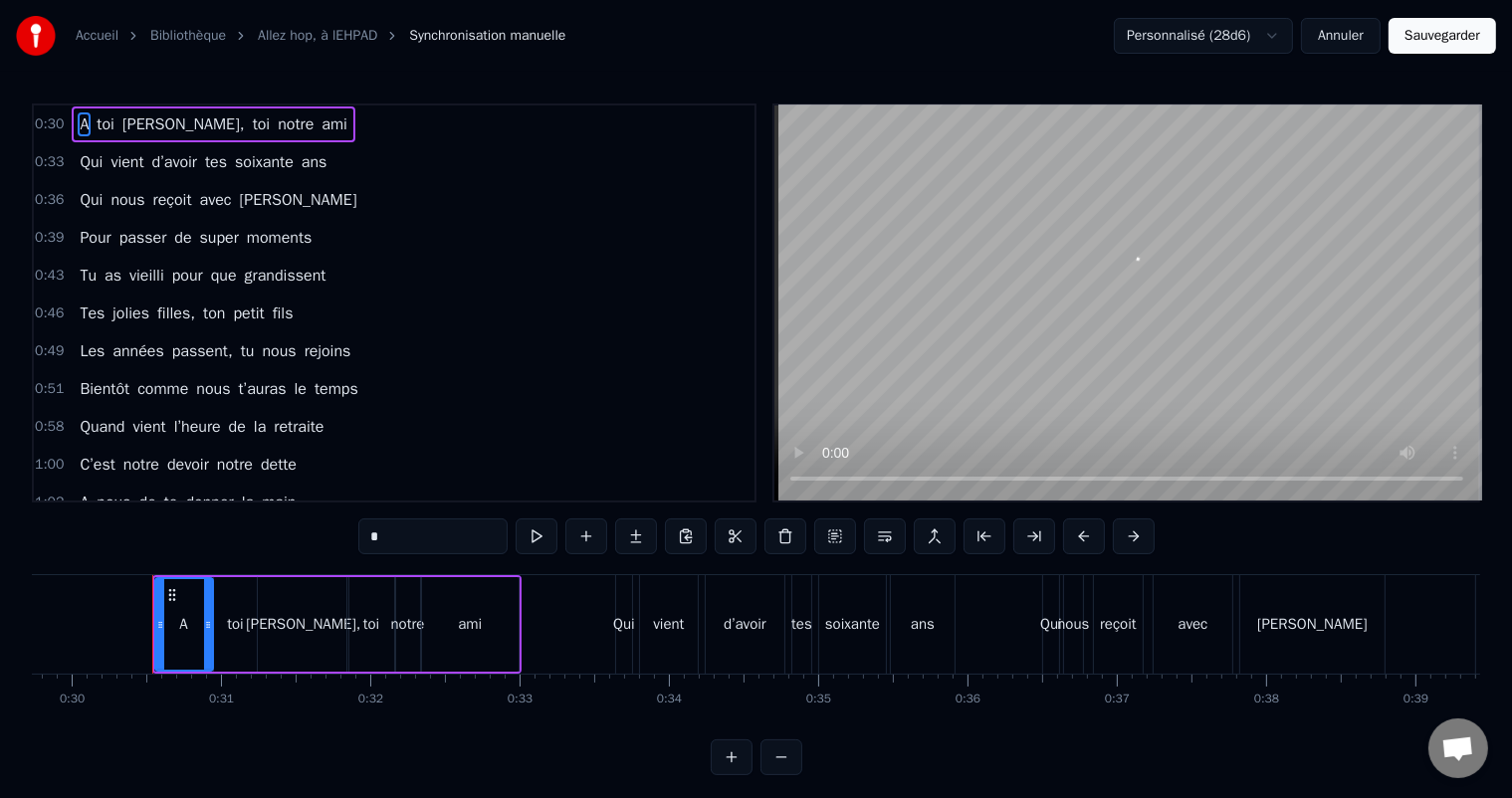 scroll, scrollTop: 0, scrollLeft: 4459, axis: horizontal 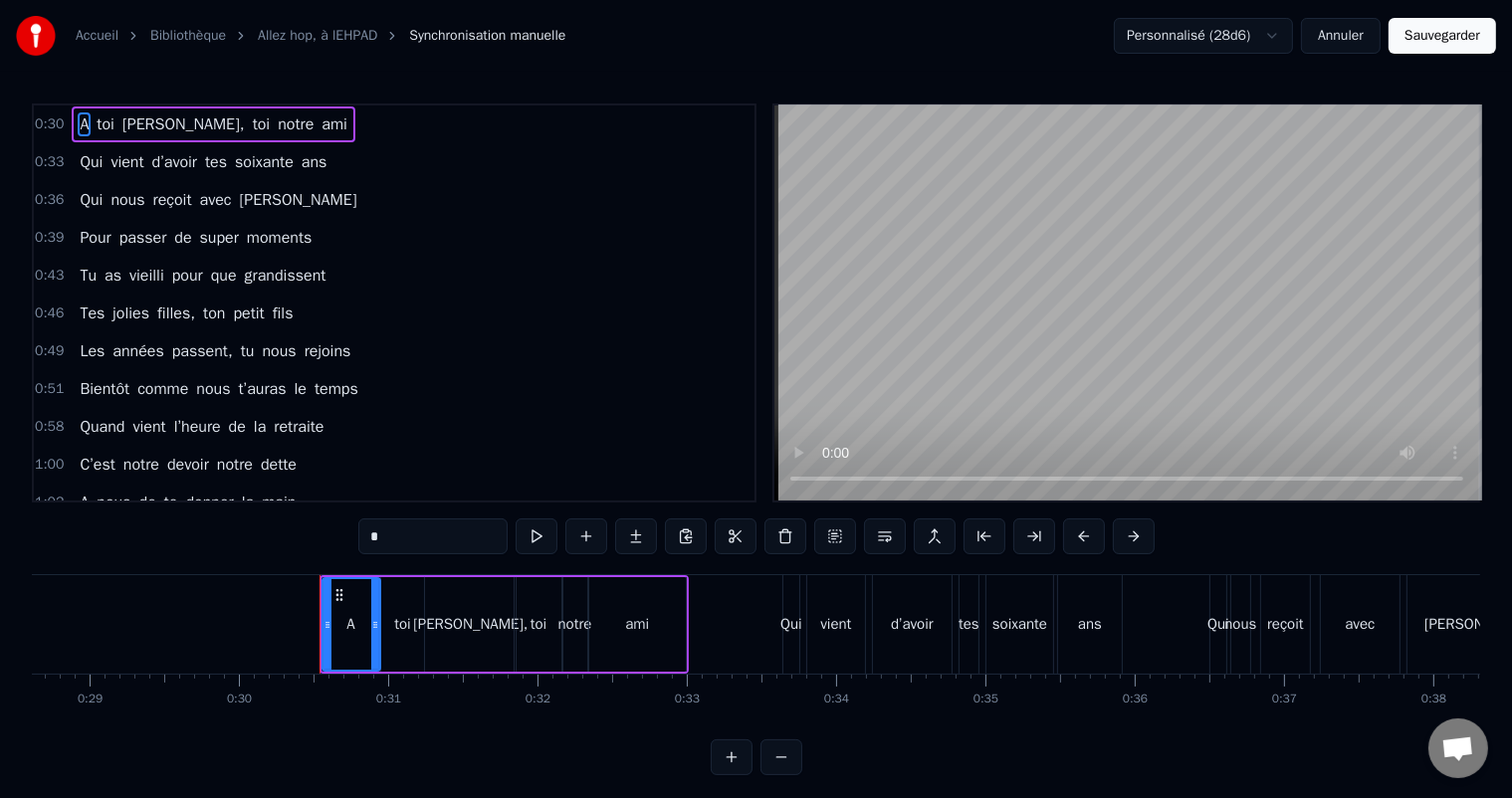 click on "A" at bounding box center (351, 624) 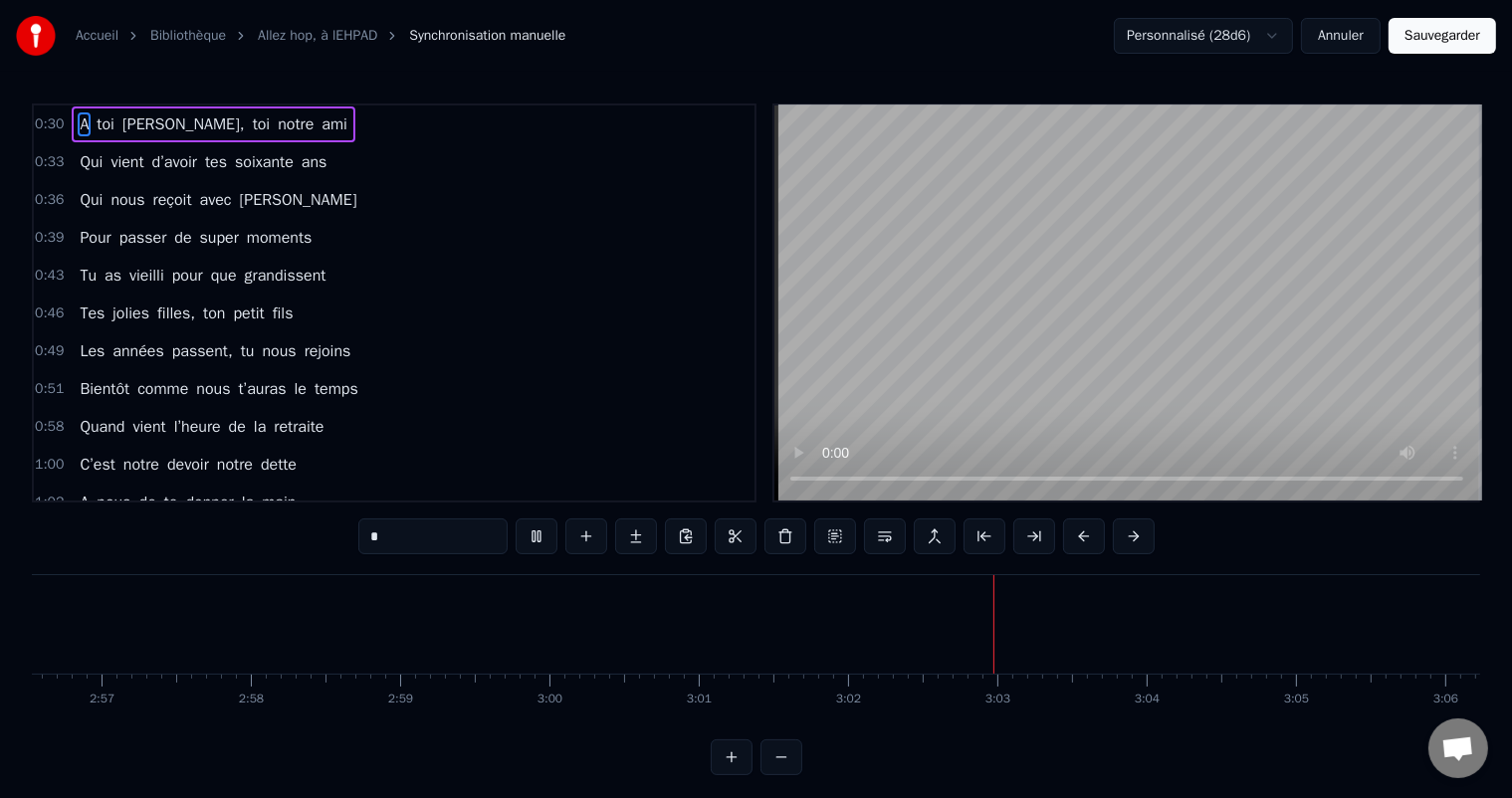 scroll, scrollTop: 0, scrollLeft: 26993, axis: horizontal 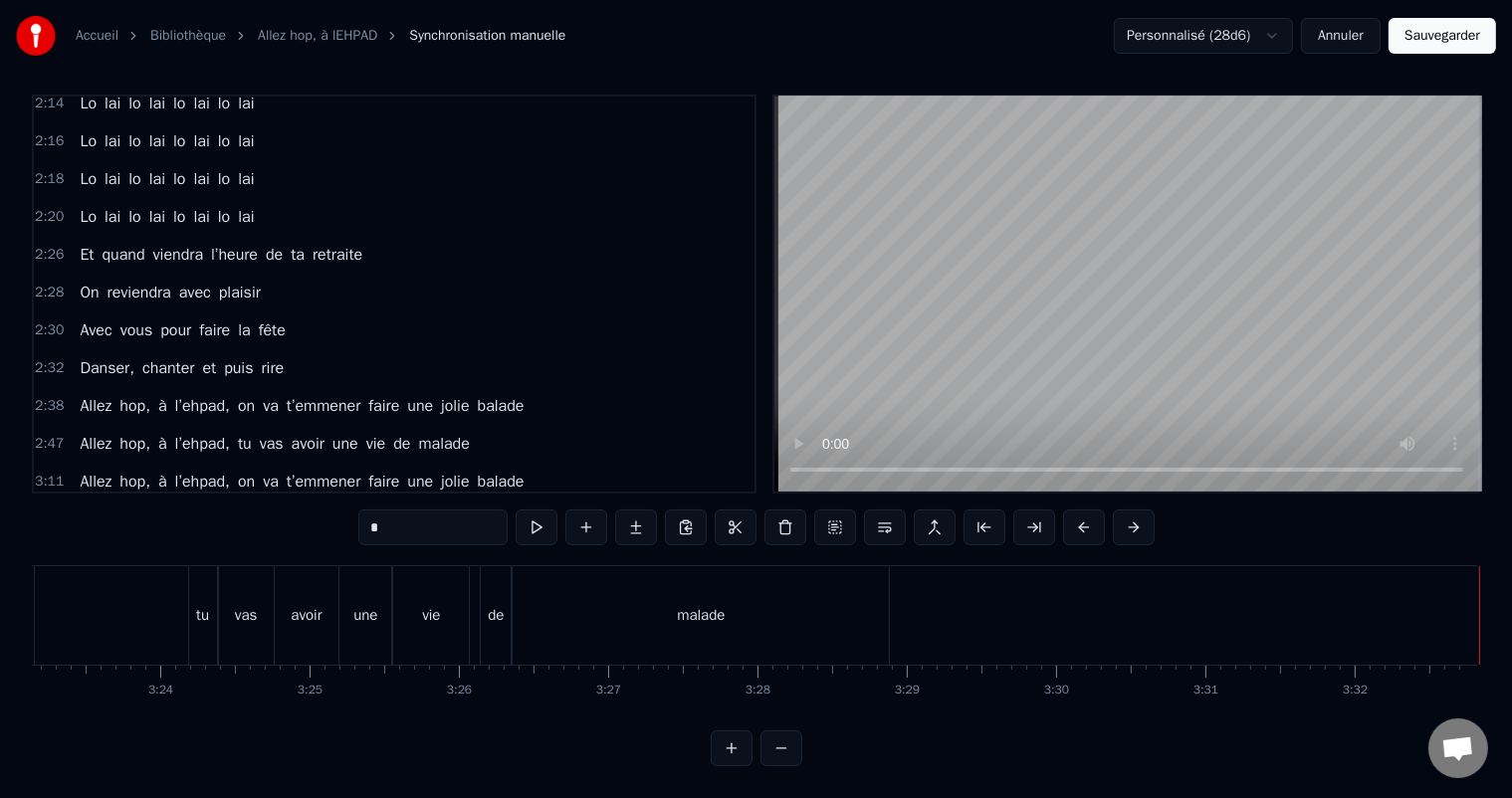 click on "Sauvegarder" at bounding box center (1442, 36) 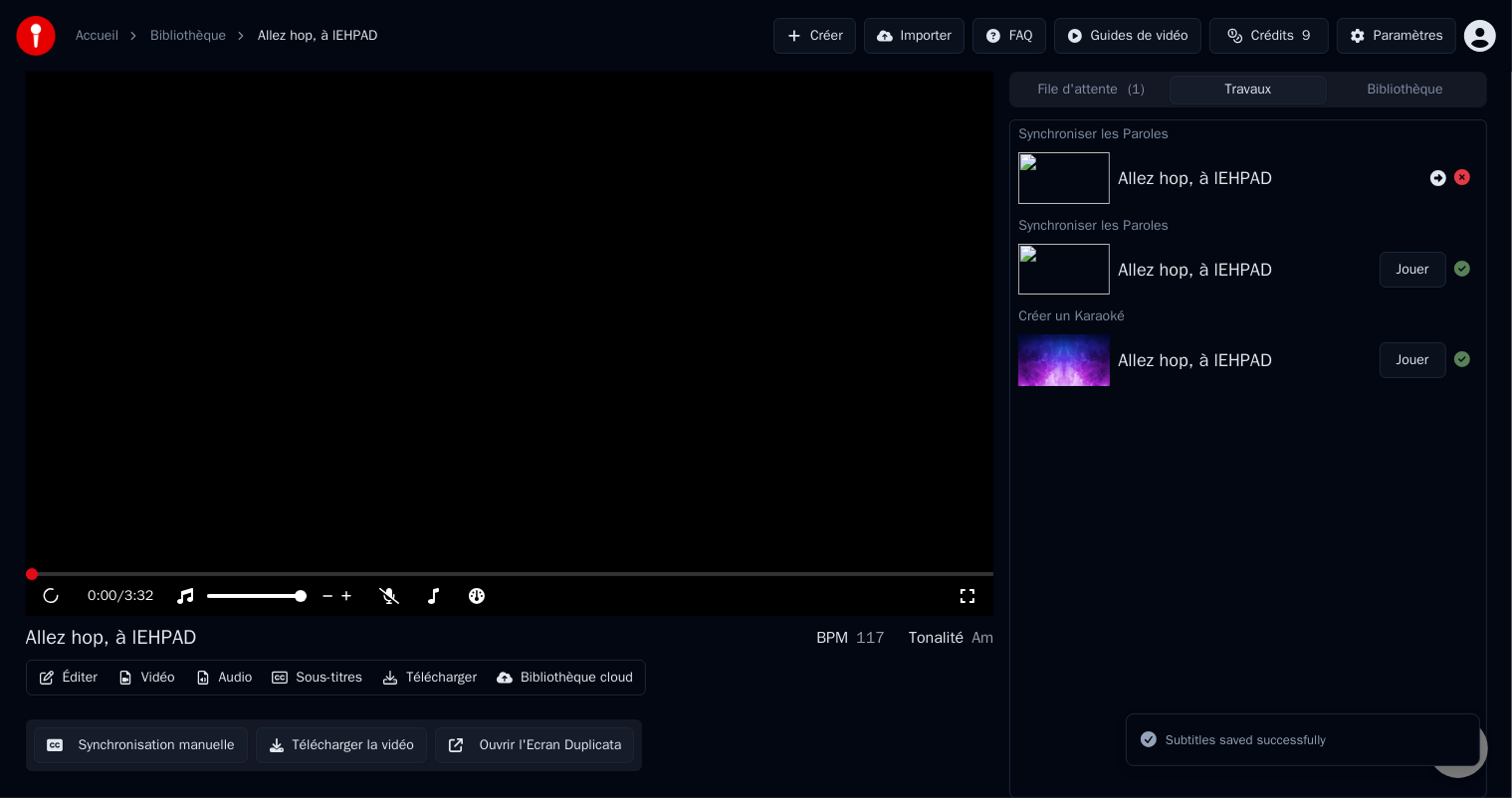 scroll, scrollTop: 0, scrollLeft: 0, axis: both 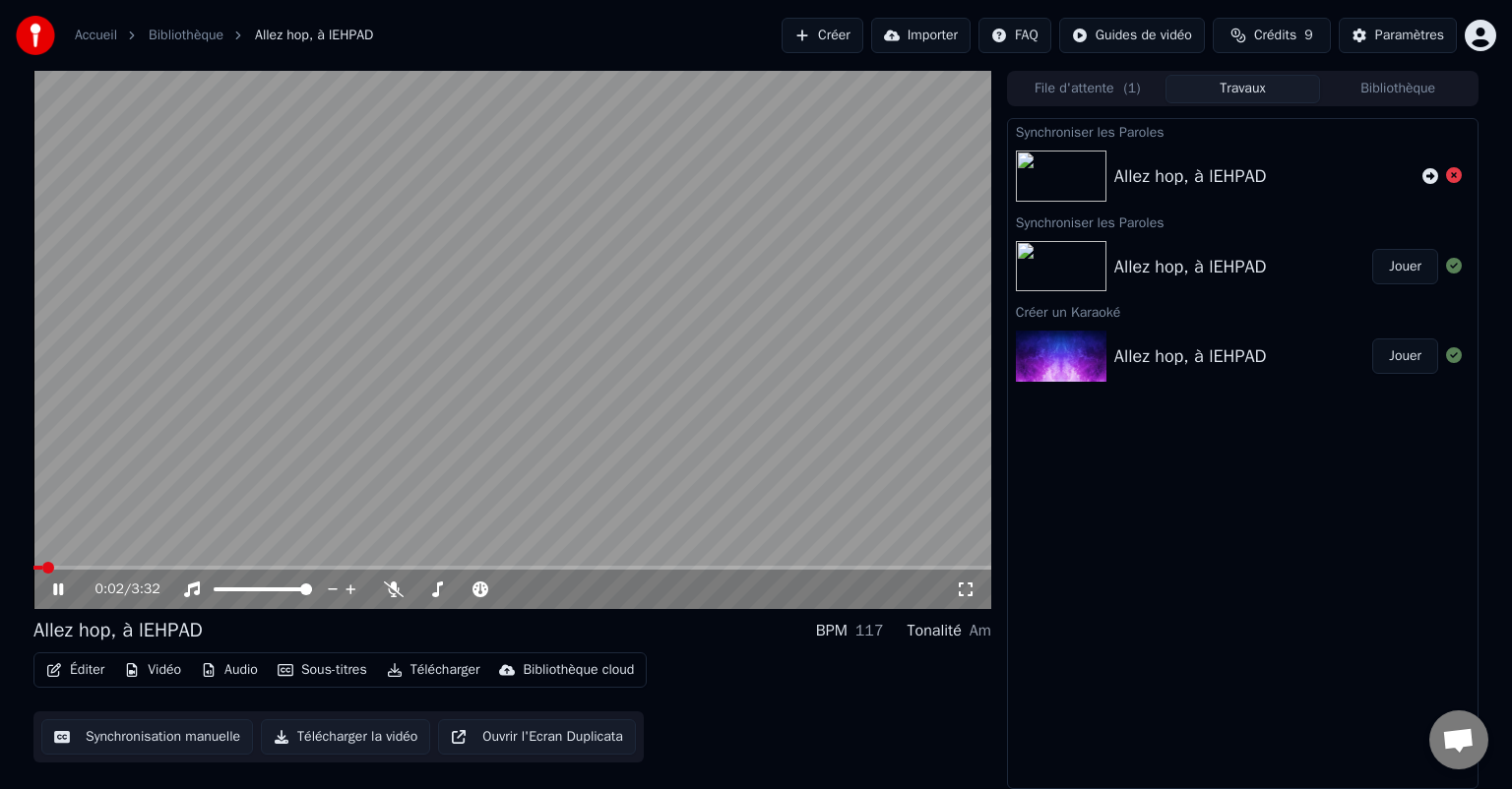 click 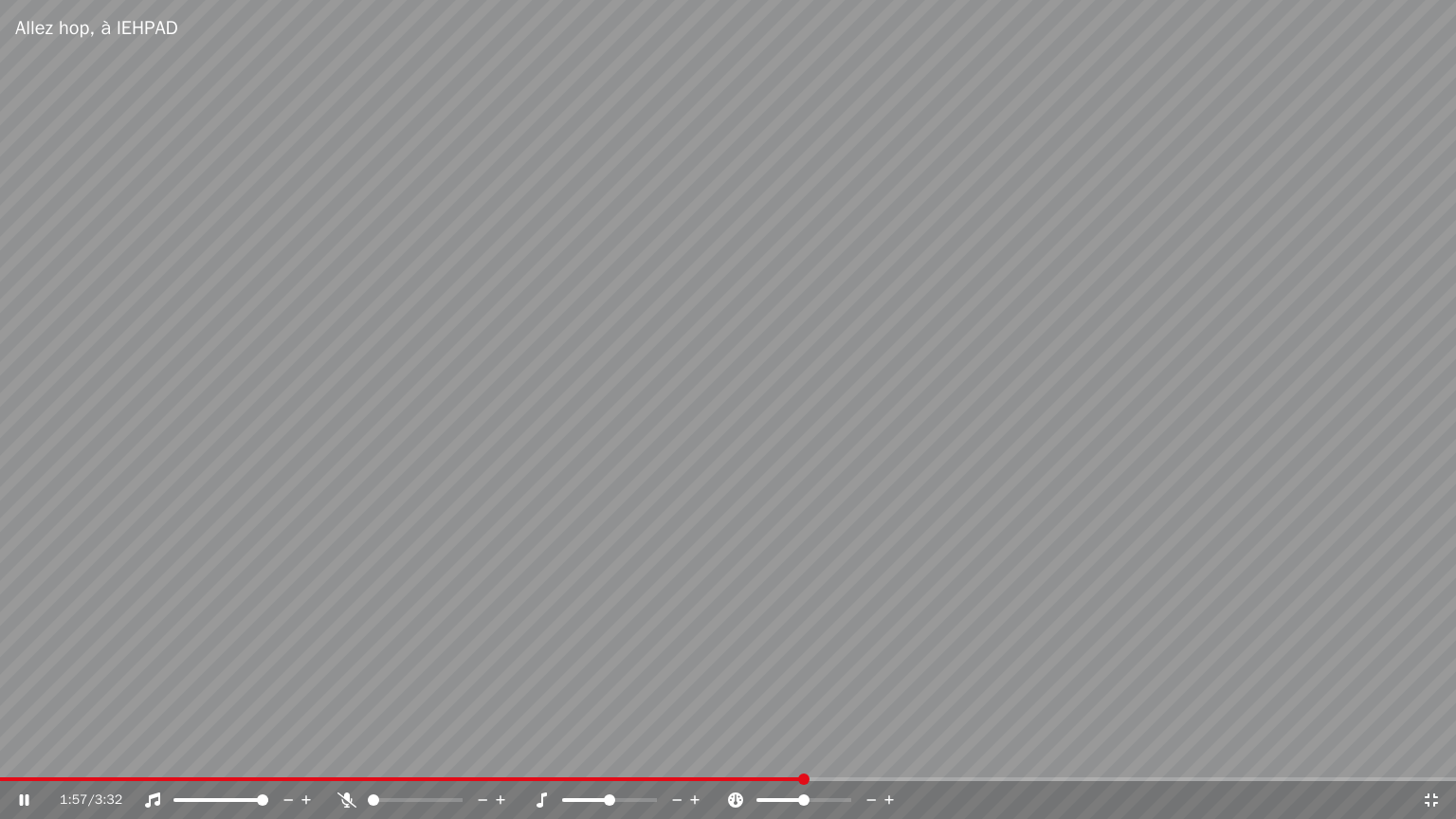 click at bounding box center (402, 779) 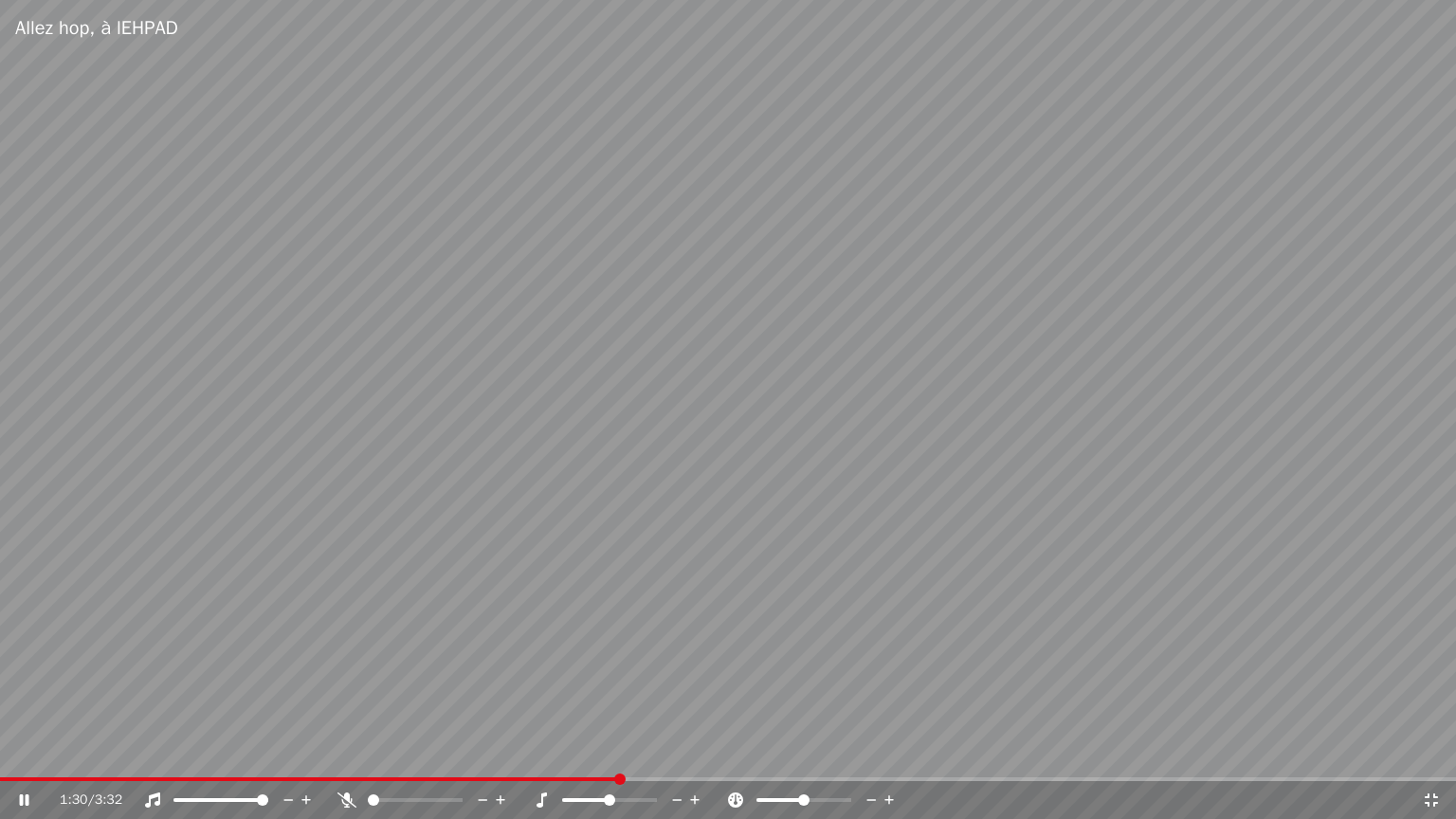 click at bounding box center [728, 410] 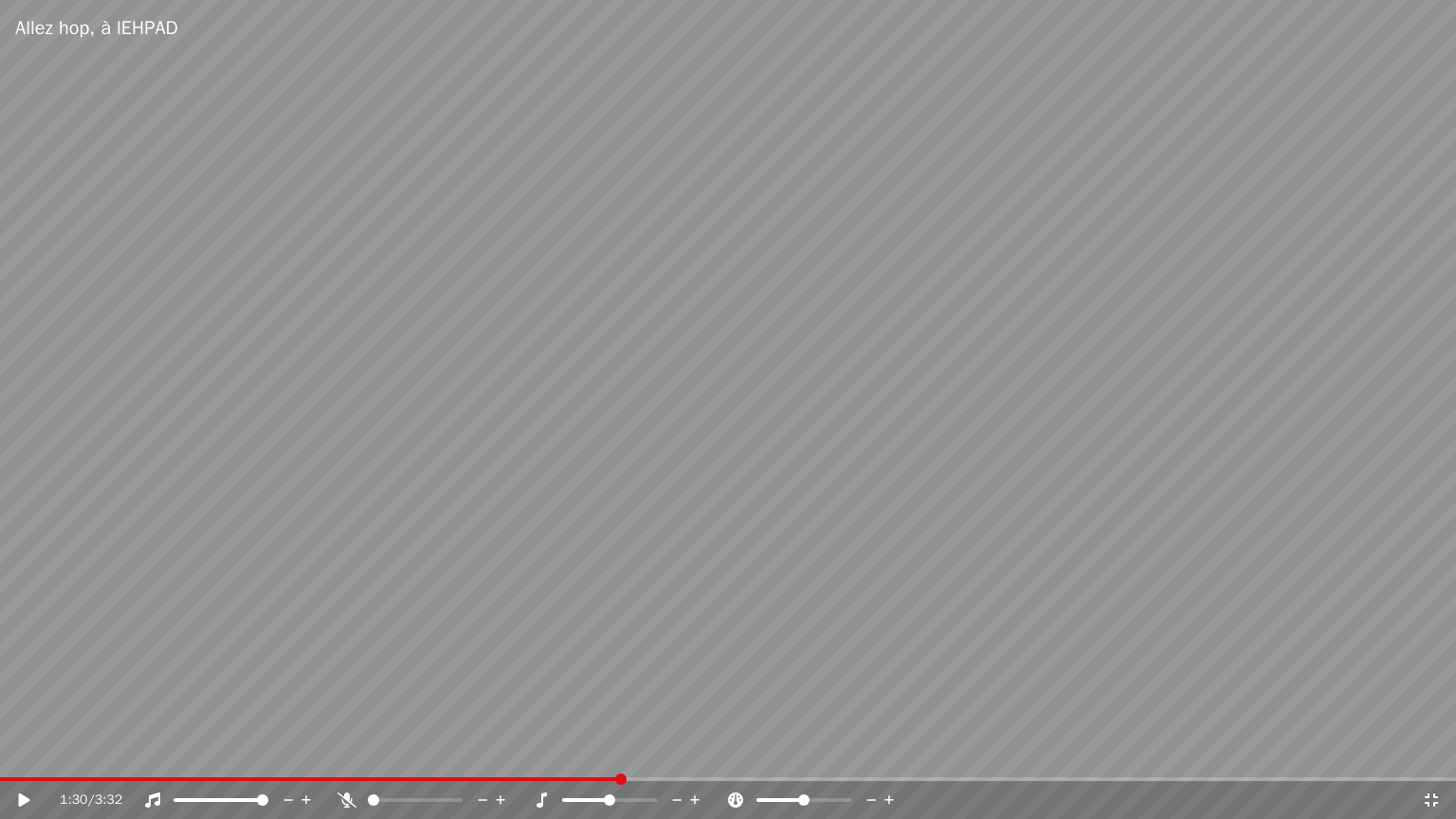 click at bounding box center (728, 410) 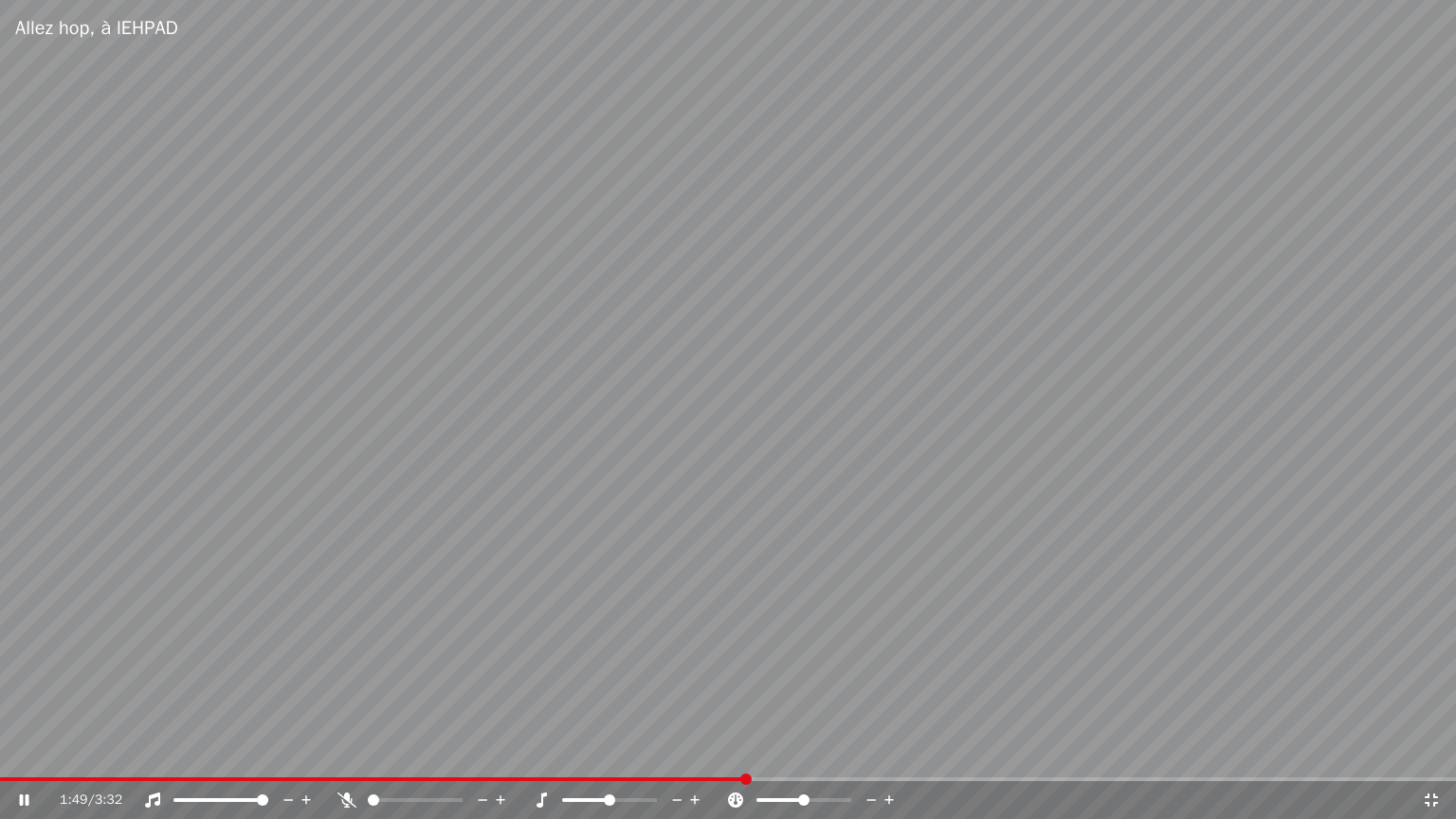 click at bounding box center [728, 410] 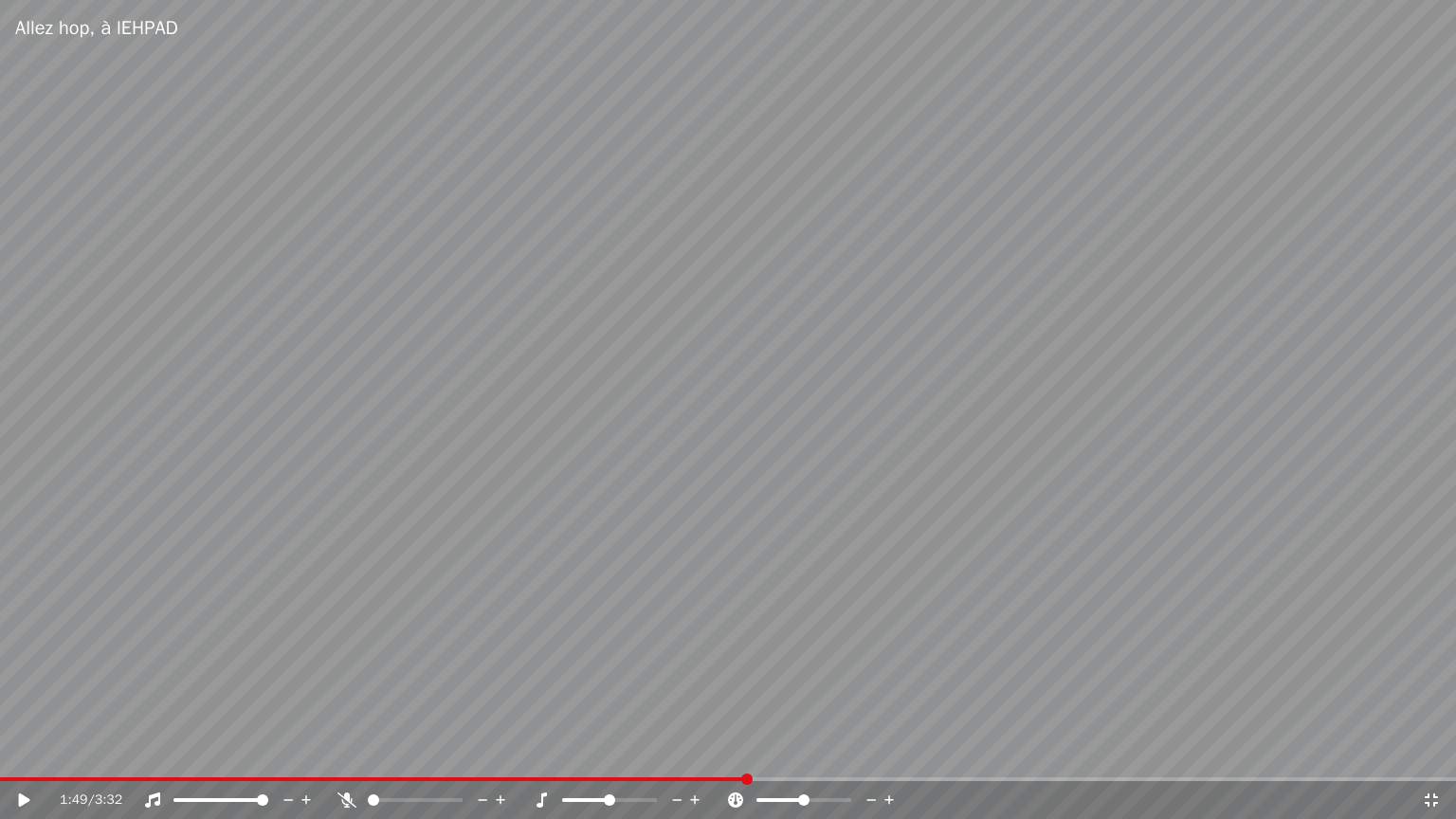 click at bounding box center (373, 779) 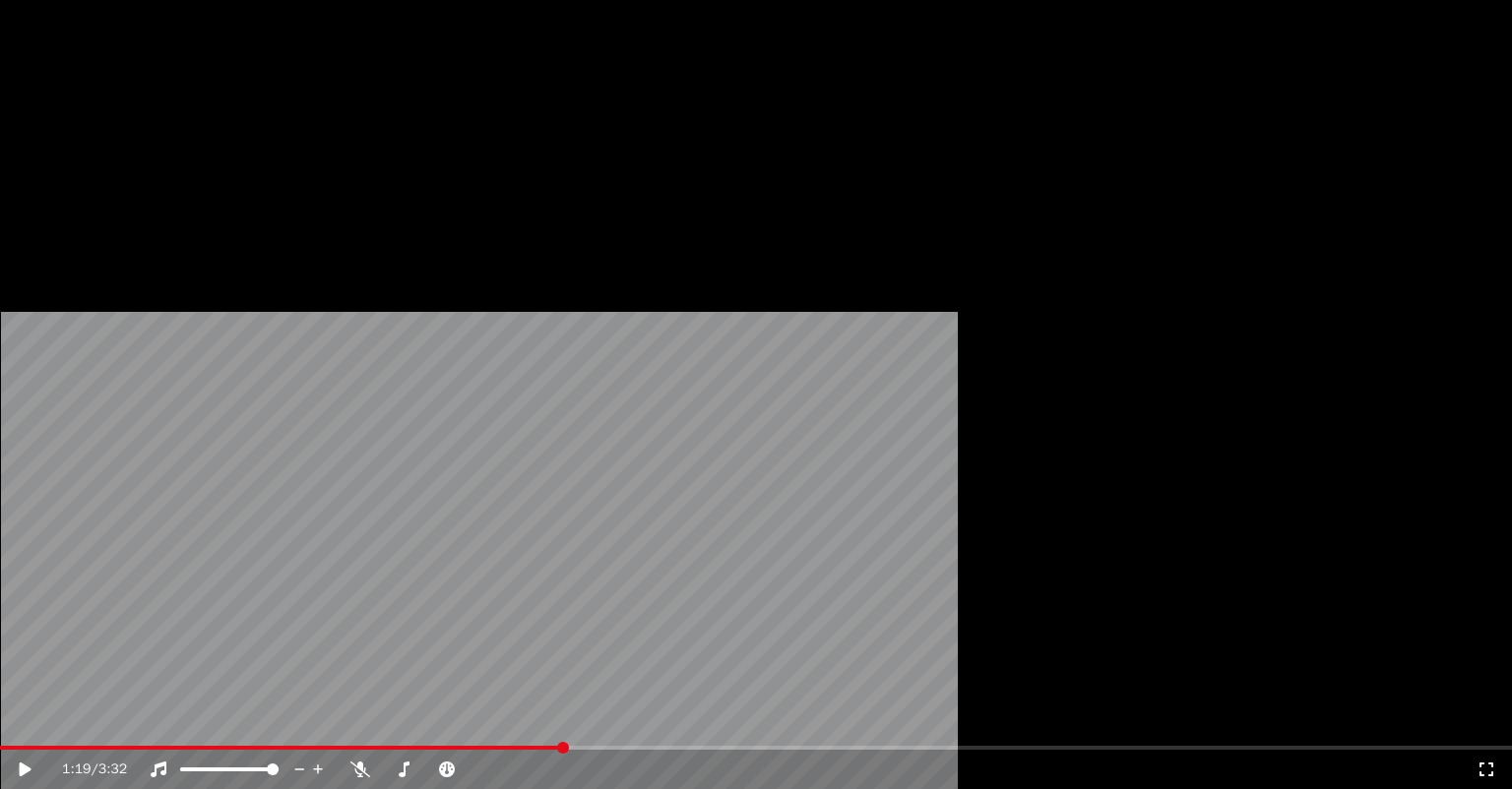 click on "Éditer" at bounding box center (75, 132) 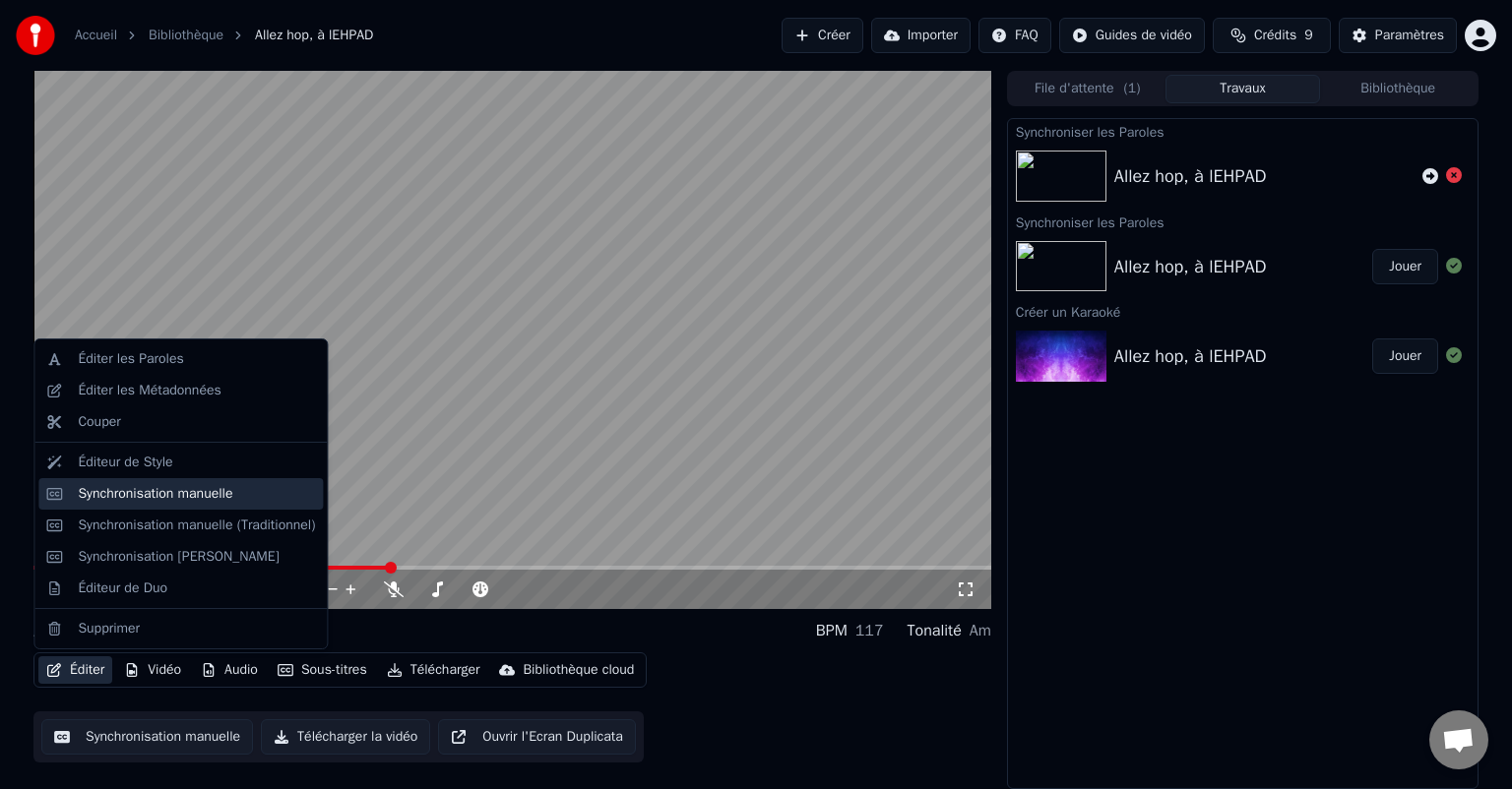 click on "Synchronisation manuelle" at bounding box center [155, 494] 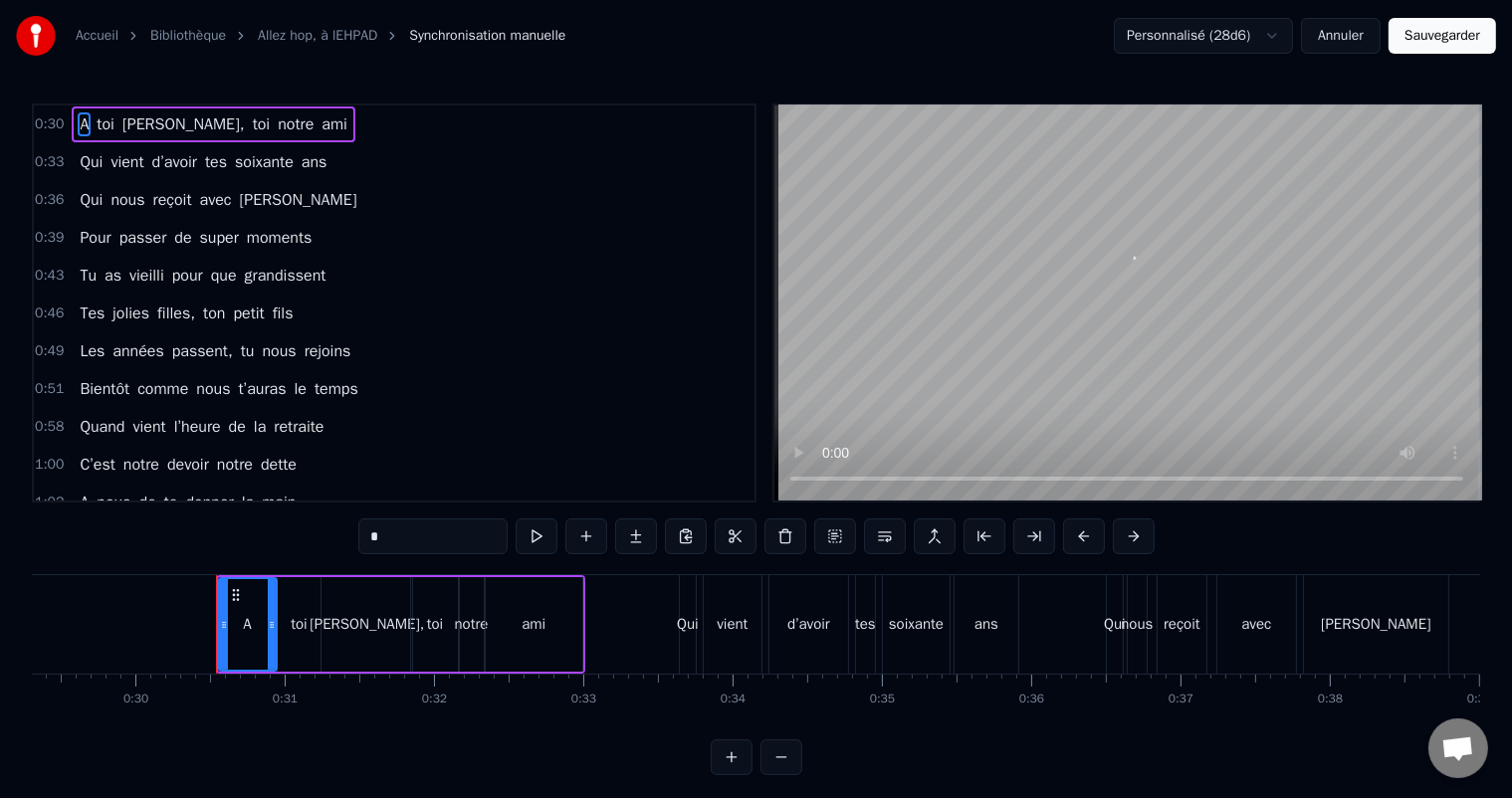 scroll, scrollTop: 0, scrollLeft: 4459, axis: horizontal 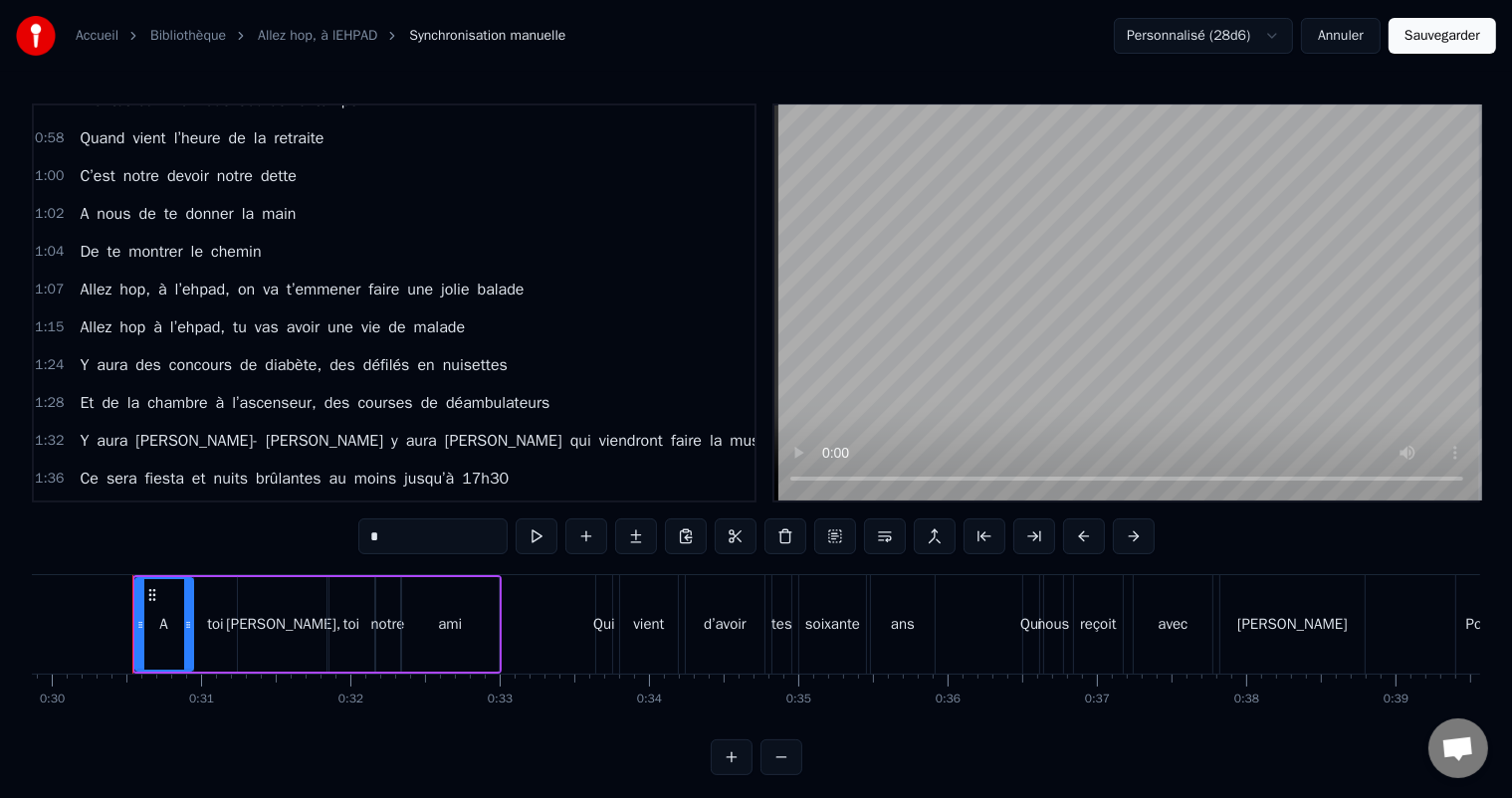 click on "Et de la chambre à l’ascenseur, des courses de déambulateurs" at bounding box center (315, 403) 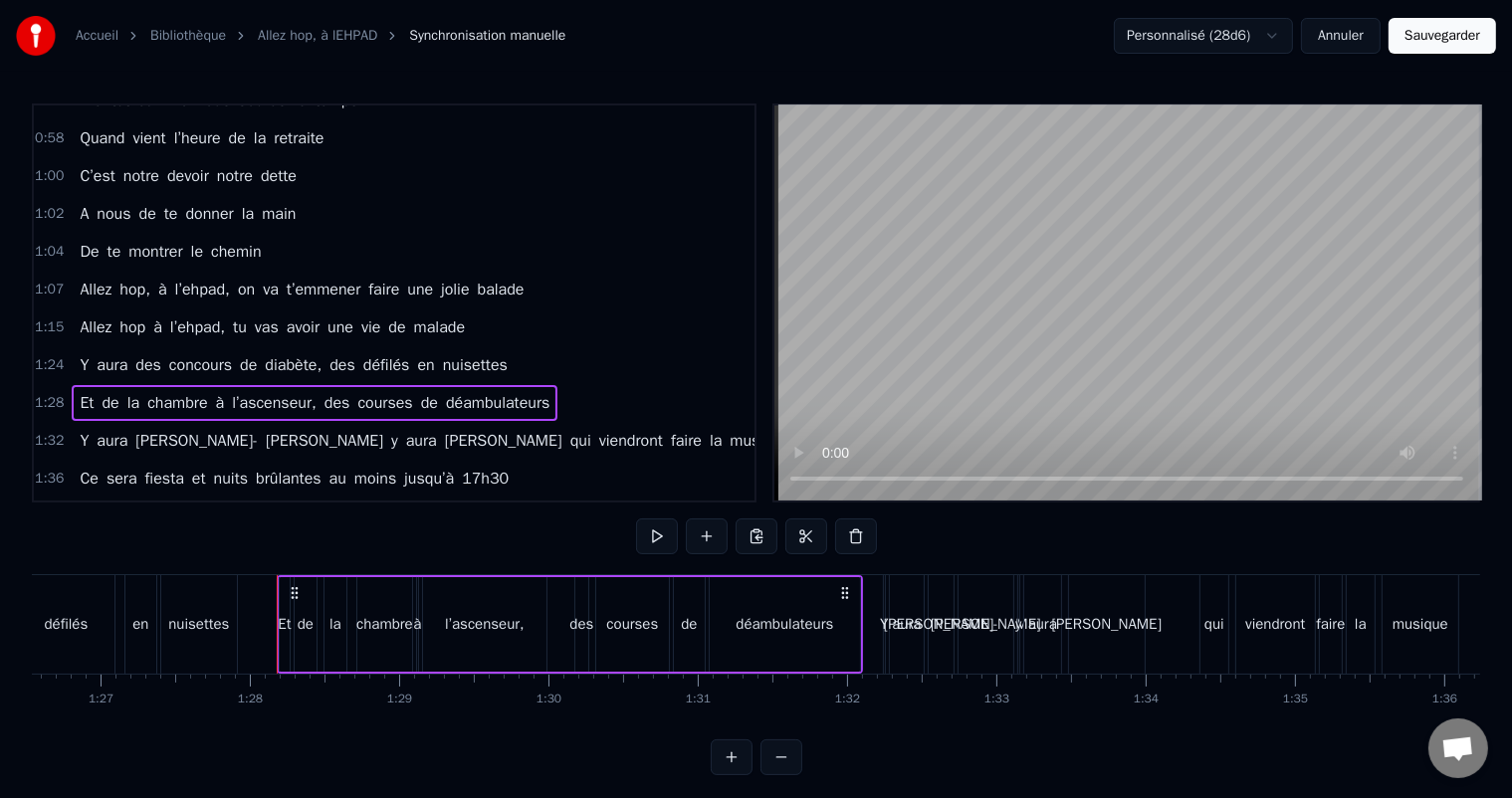 scroll, scrollTop: 0, scrollLeft: 13066, axis: horizontal 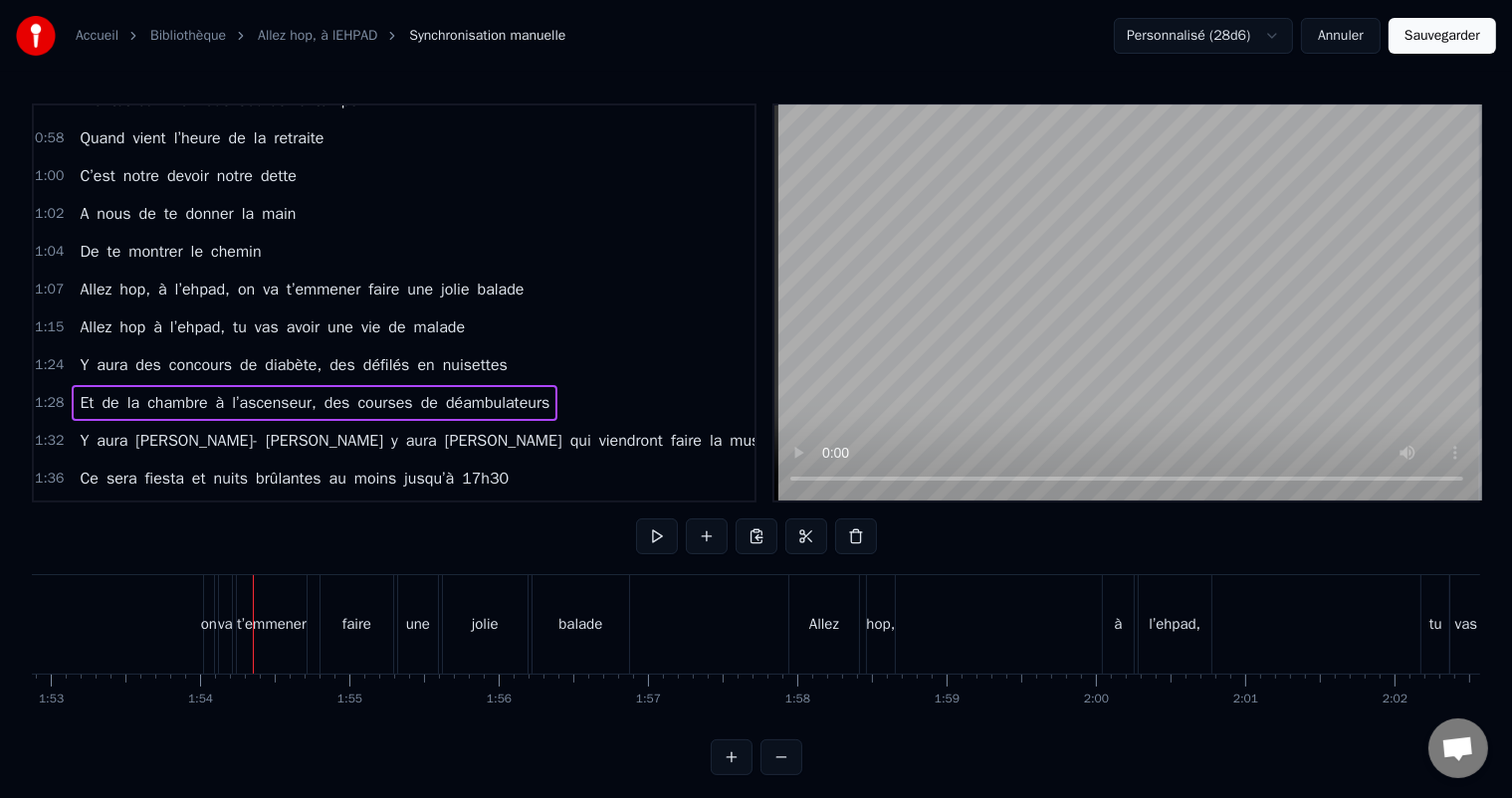 click on "Sauvegarder" at bounding box center [1442, 36] 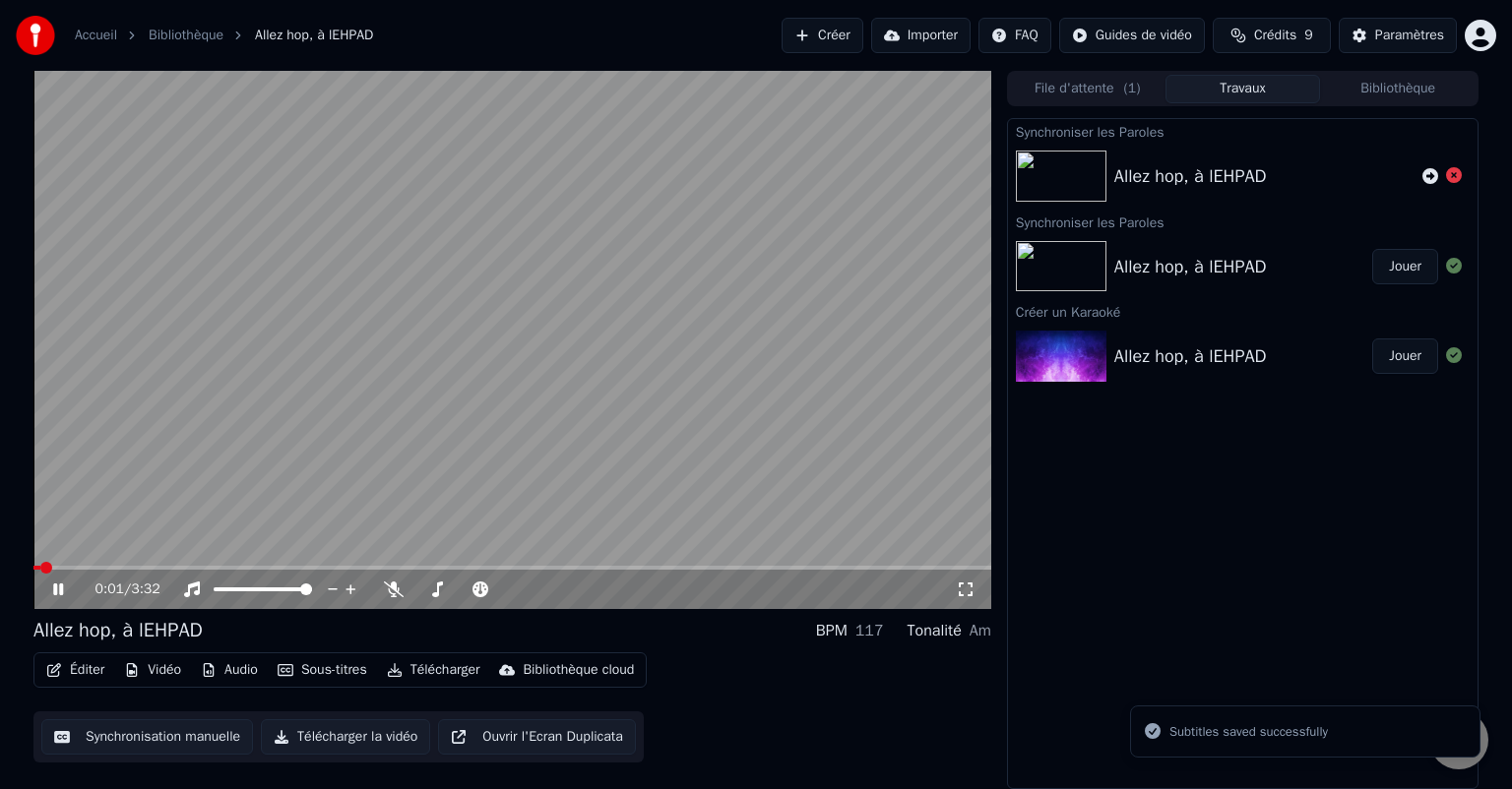 click at bounding box center (512, 339) 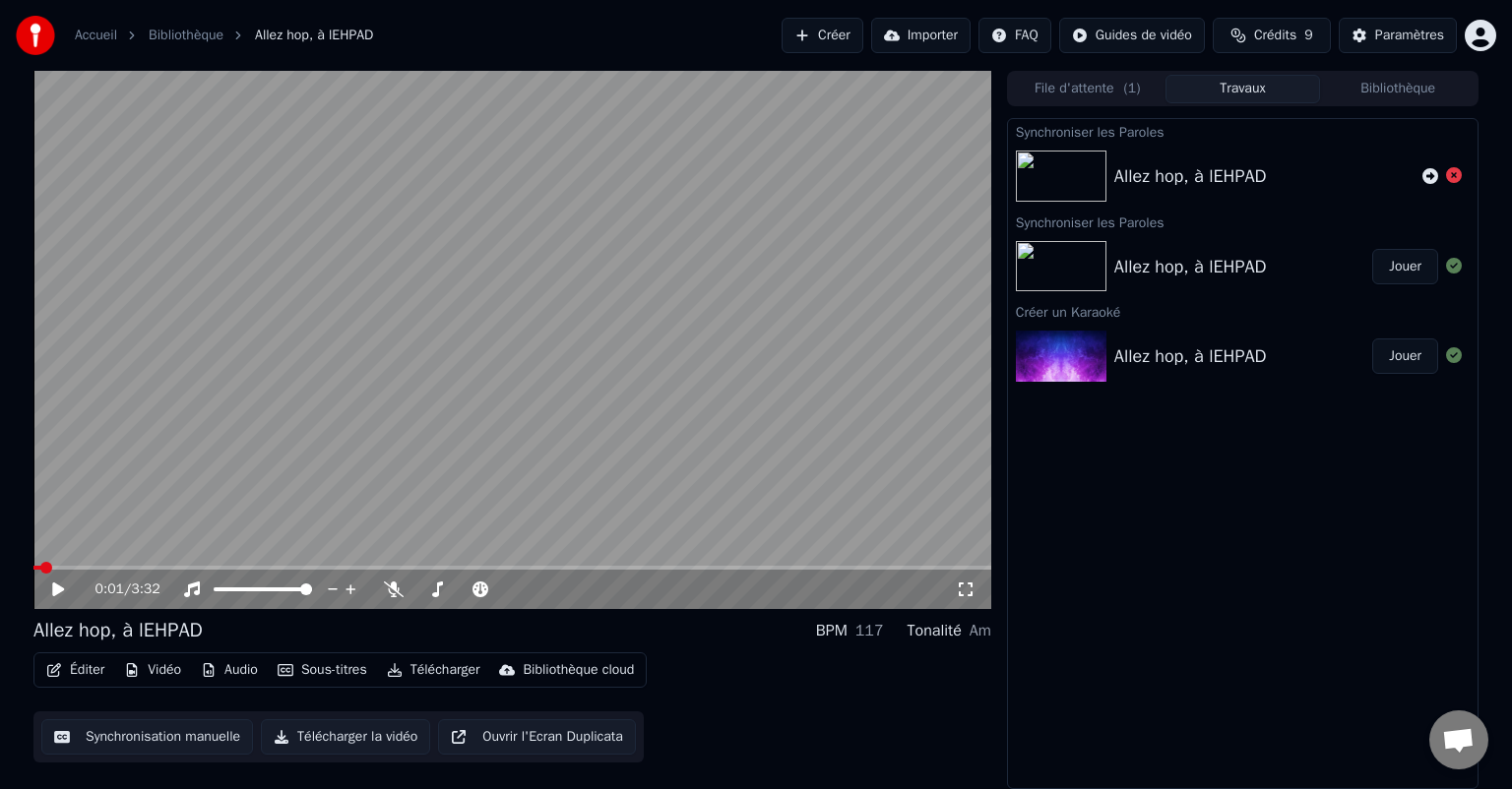 click on "Télécharger" at bounding box center [433, 670] 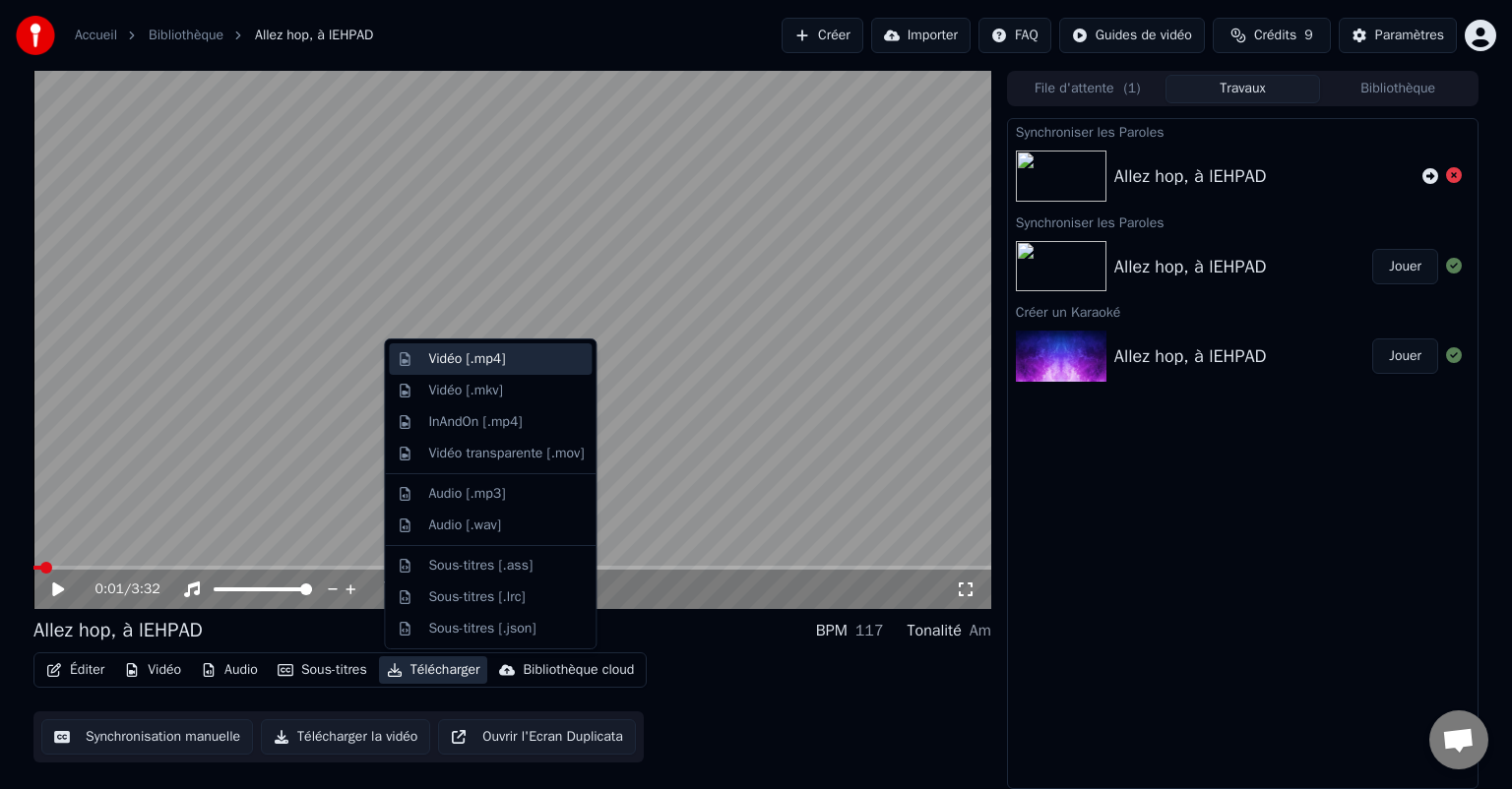 click on "Vidéo [.mp4]" at bounding box center [506, 359] 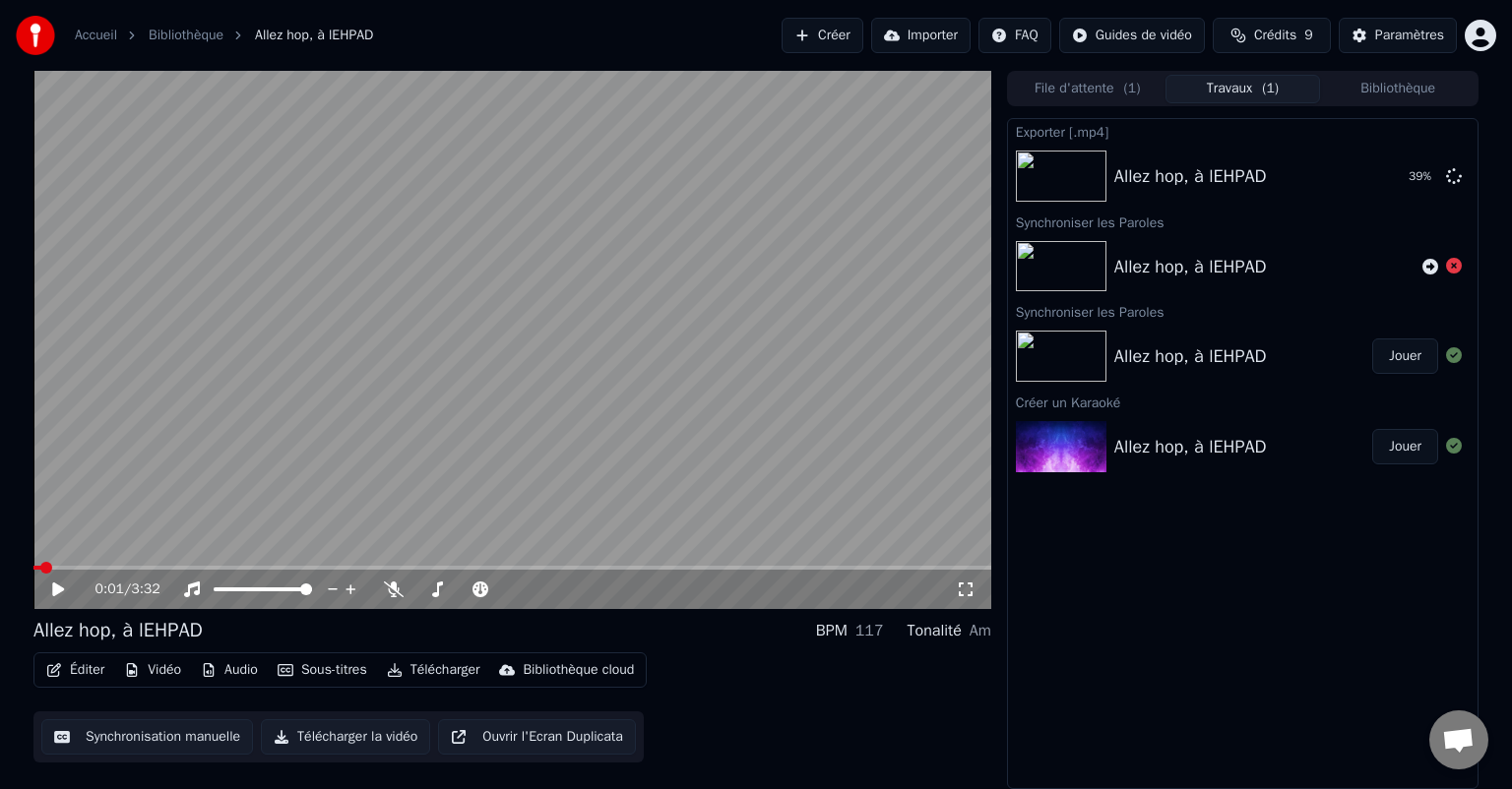 click on "Exporter [.mp4] Allez hop, à lEHPAD 39 % Synchroniser les Paroles Allez hop, à lEHPAD Synchroniser les Paroles Allez hop, à lEHPAD Jouer Créer un Karaoké Allez hop, à lEHPAD Jouer" at bounding box center [1242, 454] 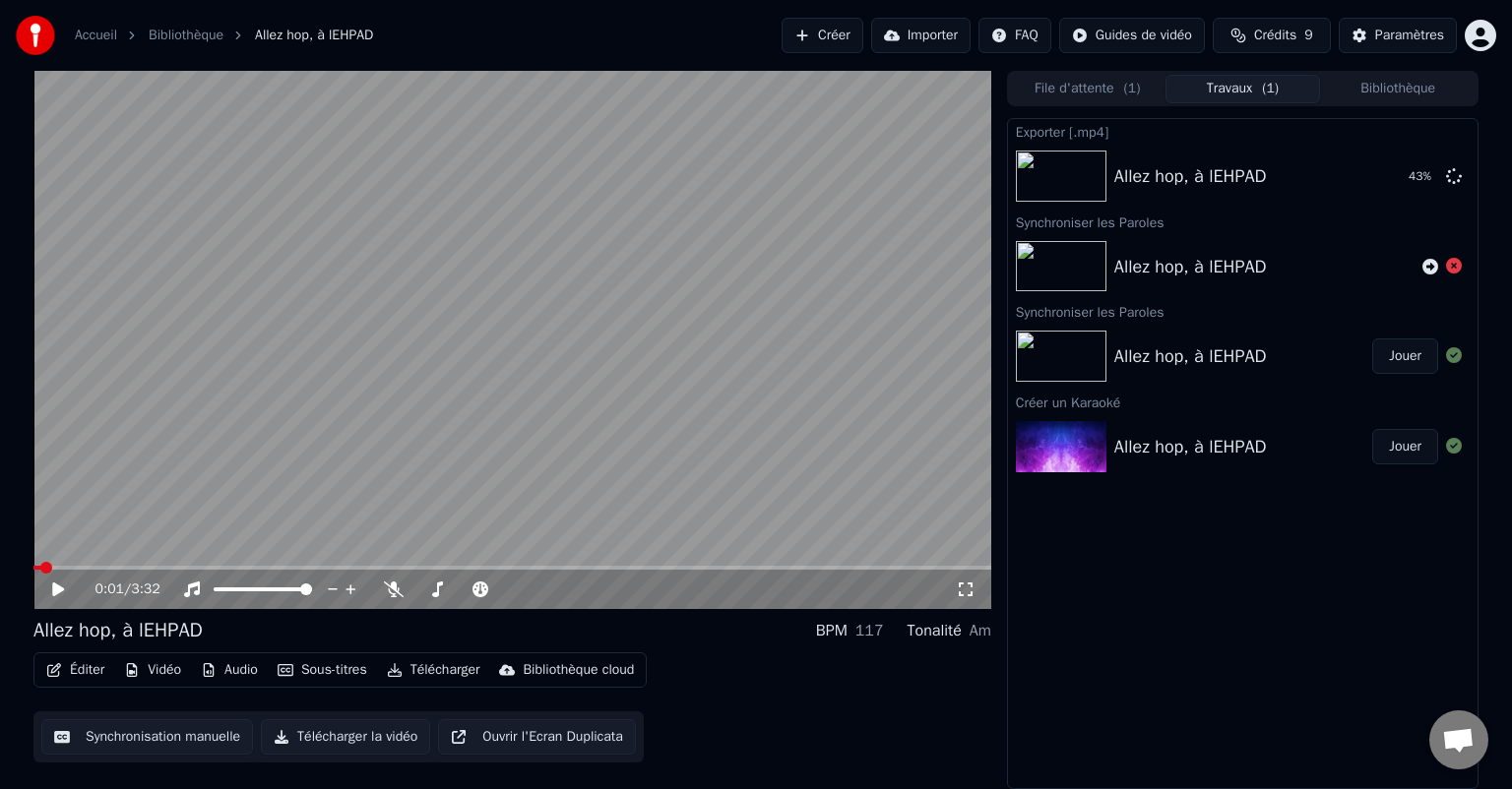 click on "Sous-titres" at bounding box center [322, 670] 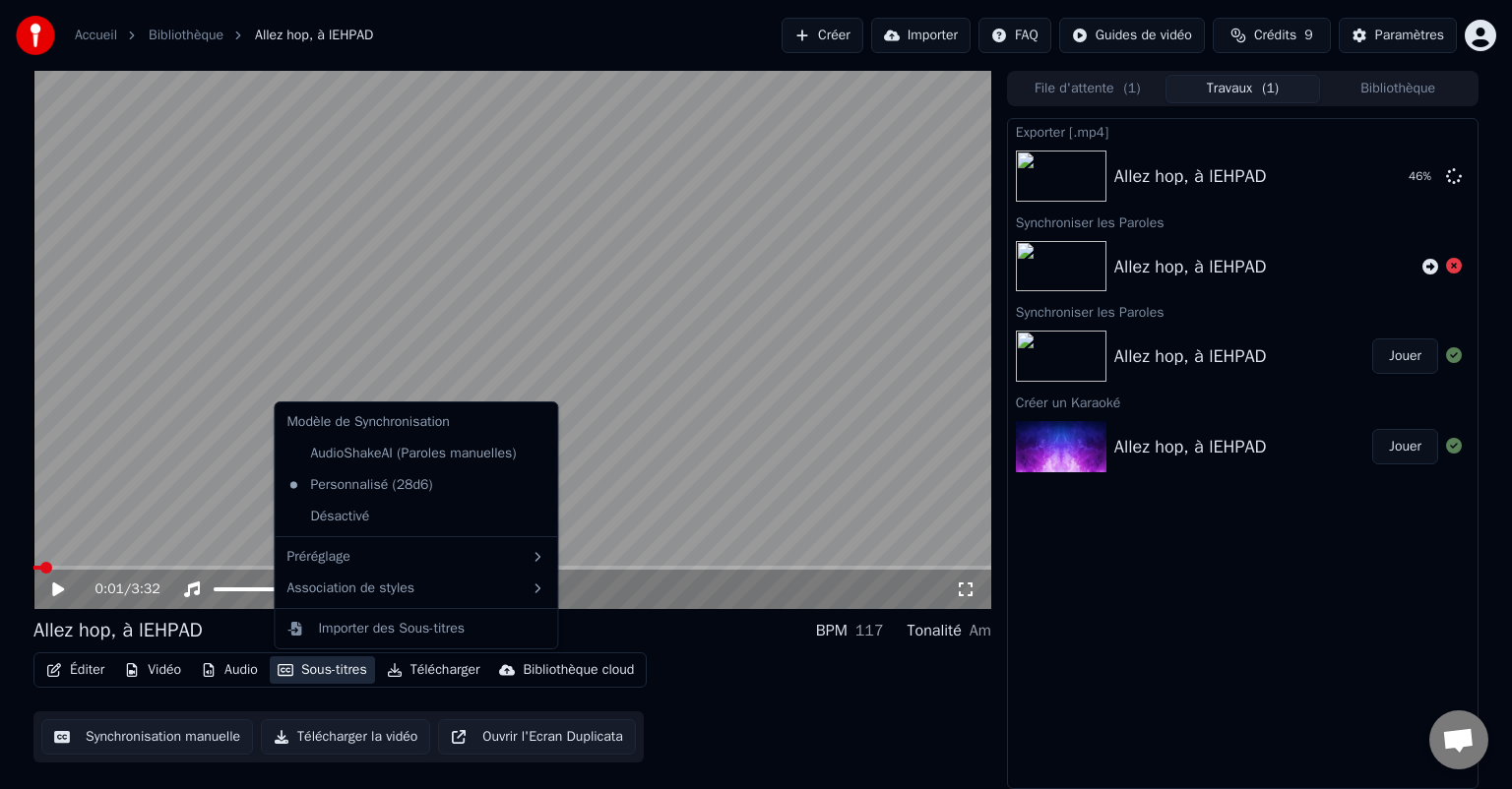 click on "Sous-titres" at bounding box center [322, 670] 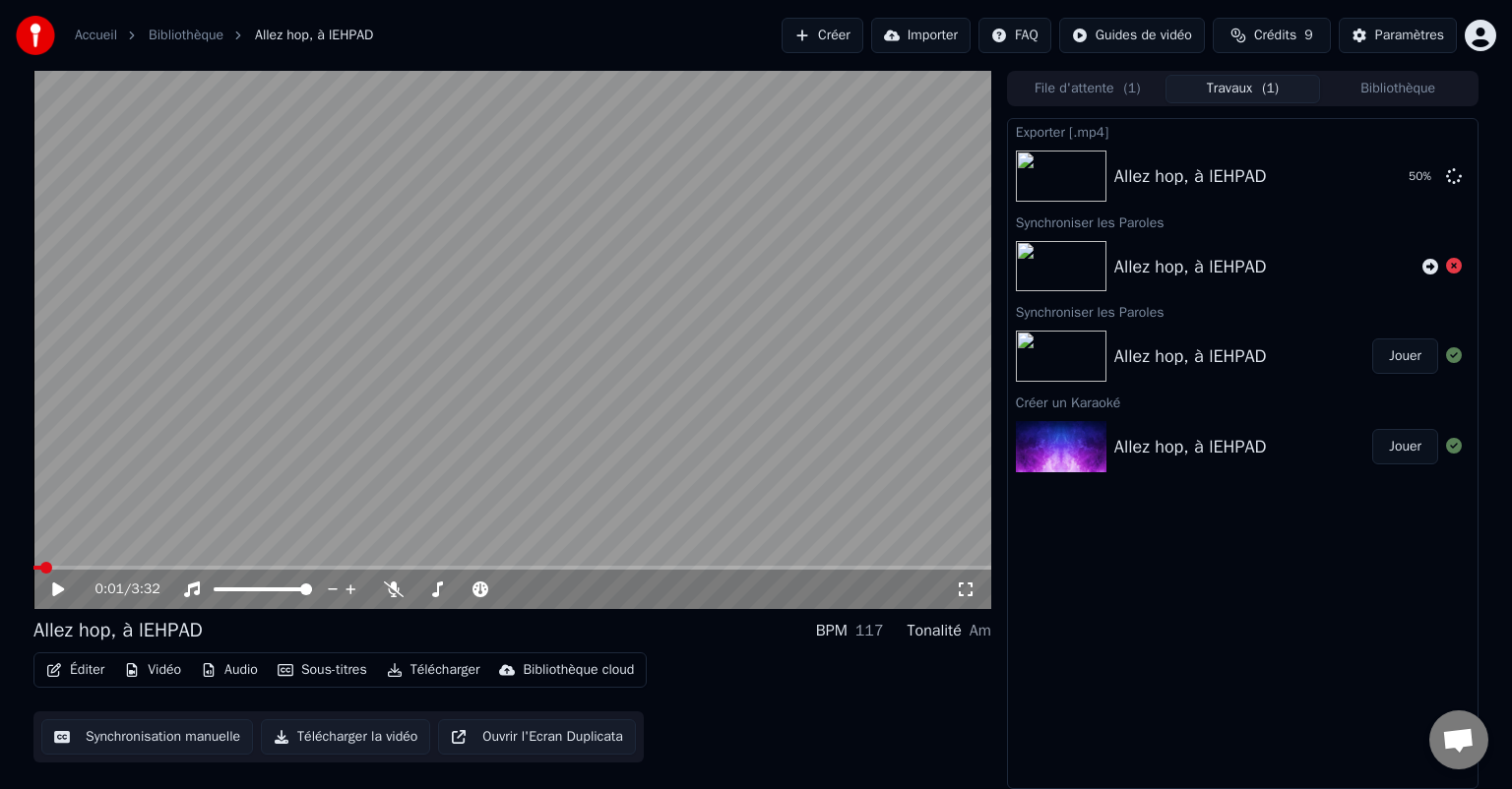click on "Audio" at bounding box center (229, 670) 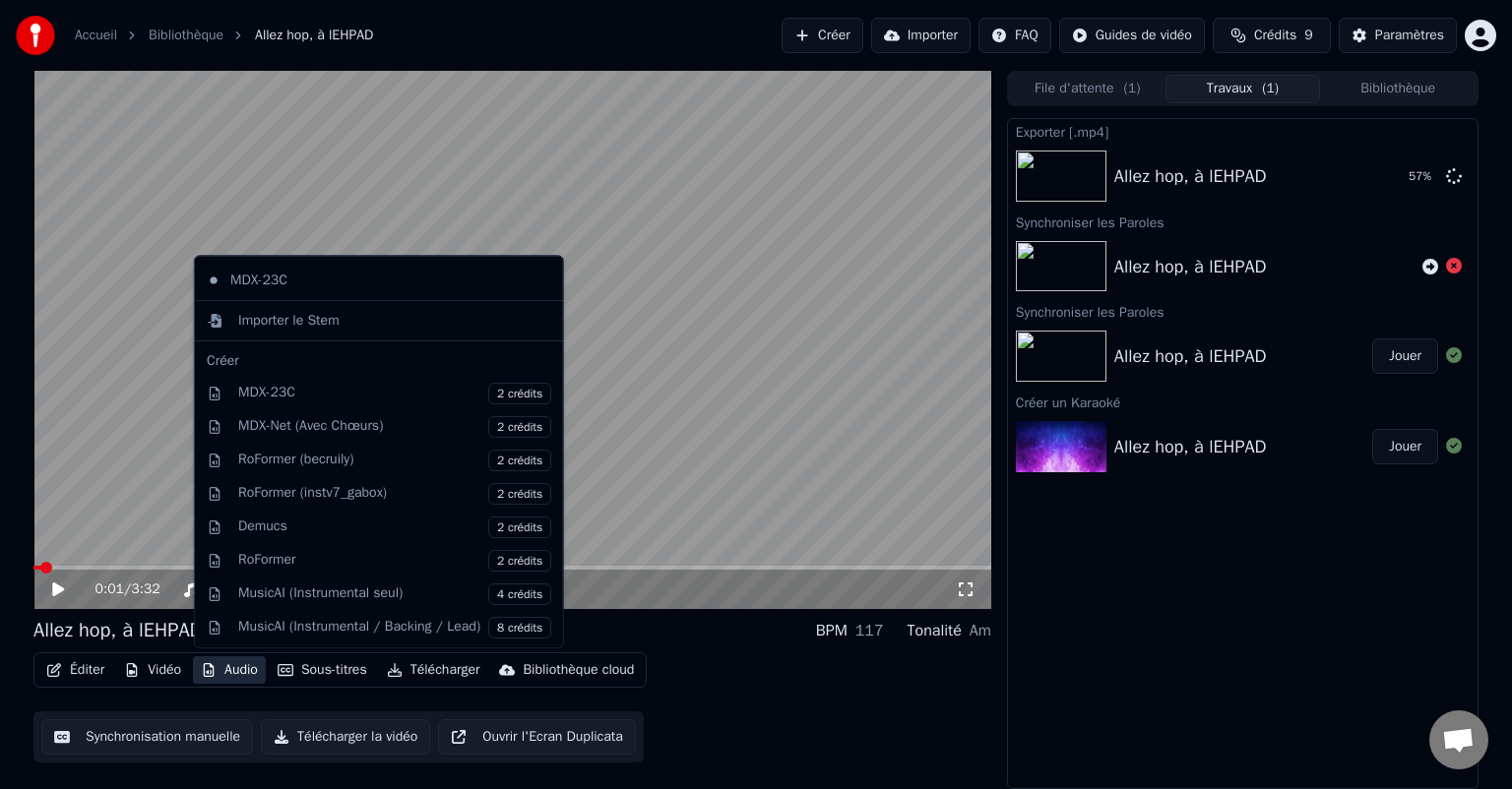 scroll, scrollTop: 194, scrollLeft: 0, axis: vertical 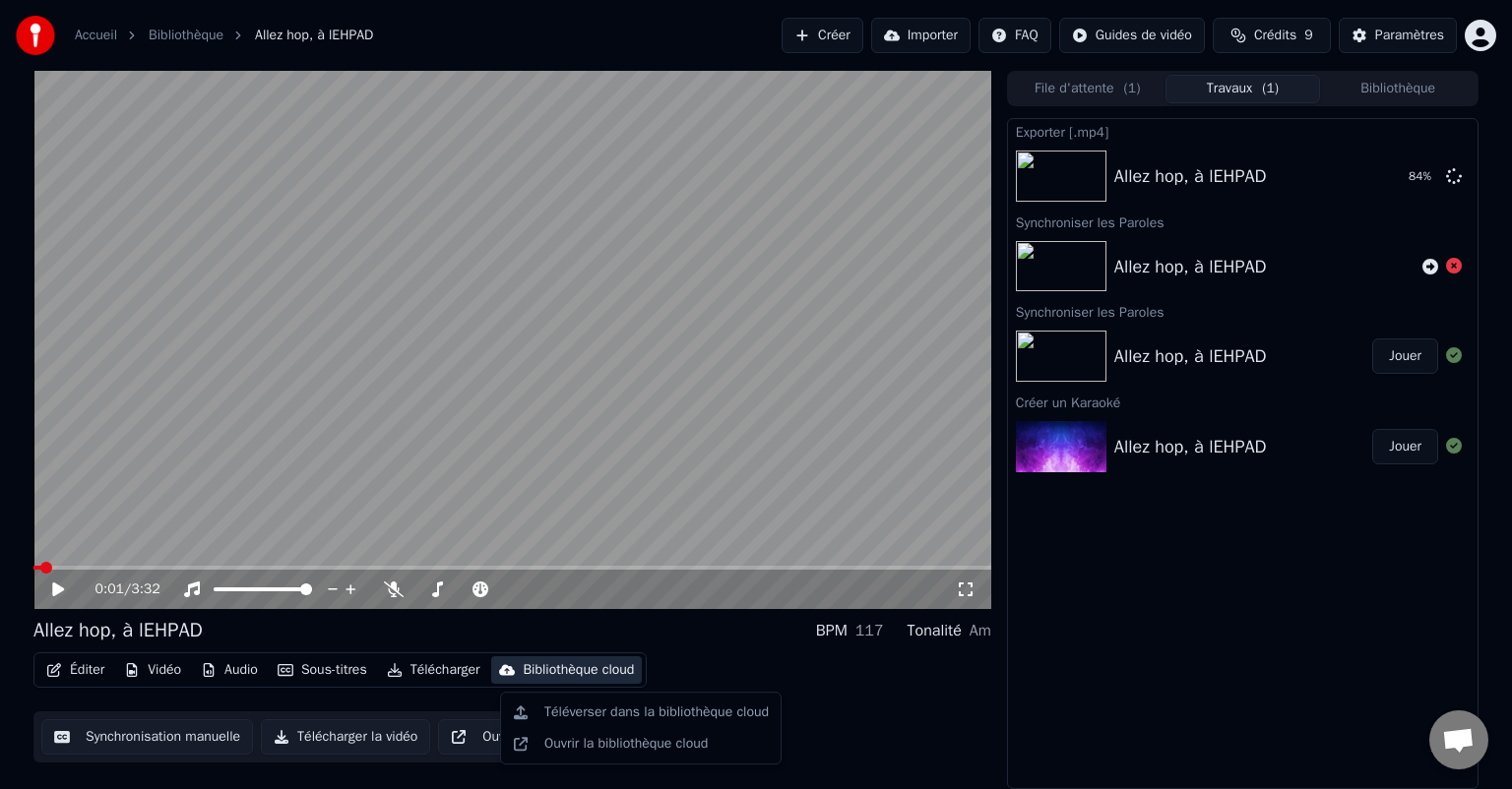 click on "File d'attente ( 1 )" at bounding box center (1088, 89) 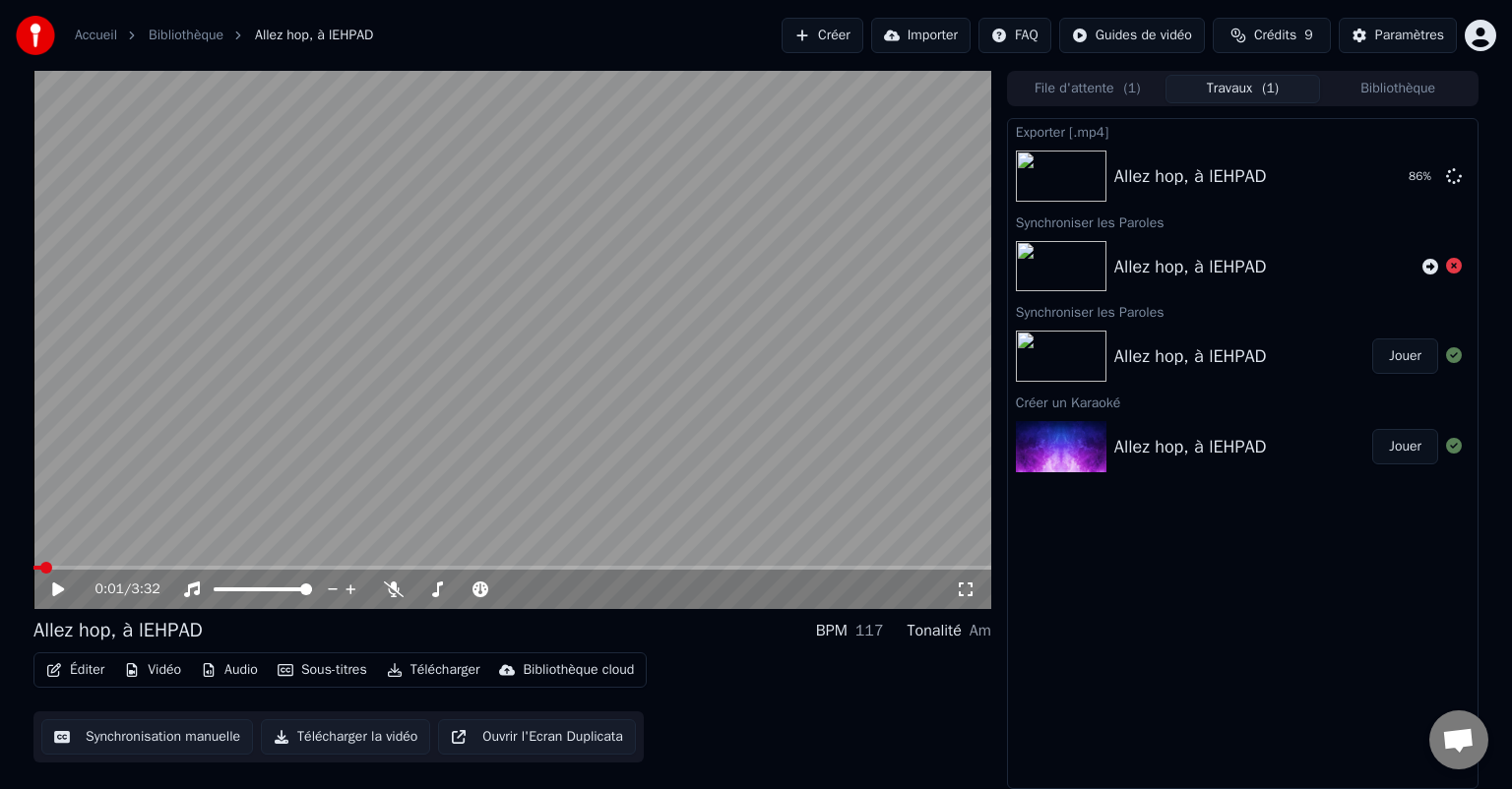 click on "Travaux ( 1 )" at bounding box center (1243, 89) 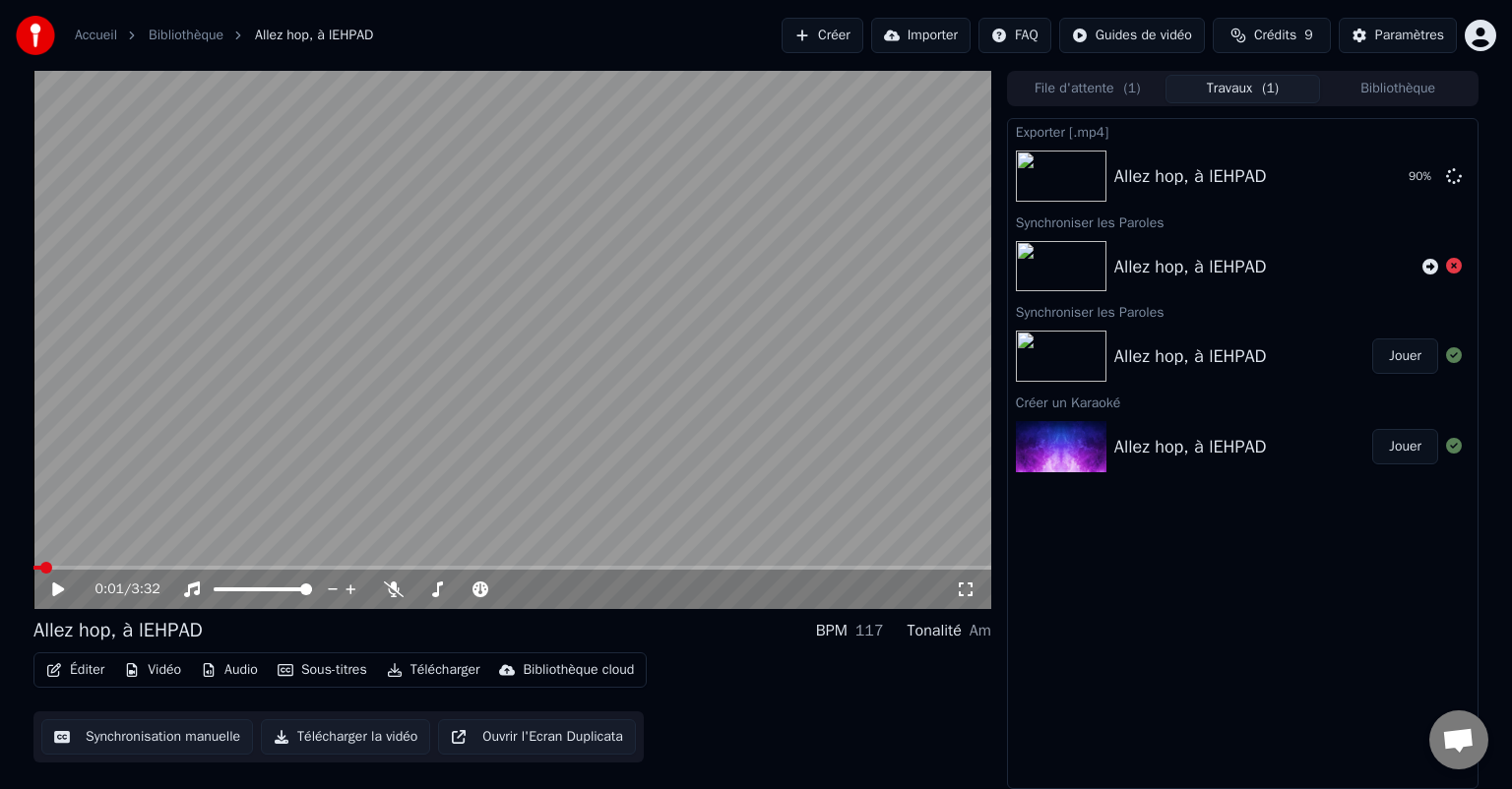 click on "Télécharger" at bounding box center (433, 670) 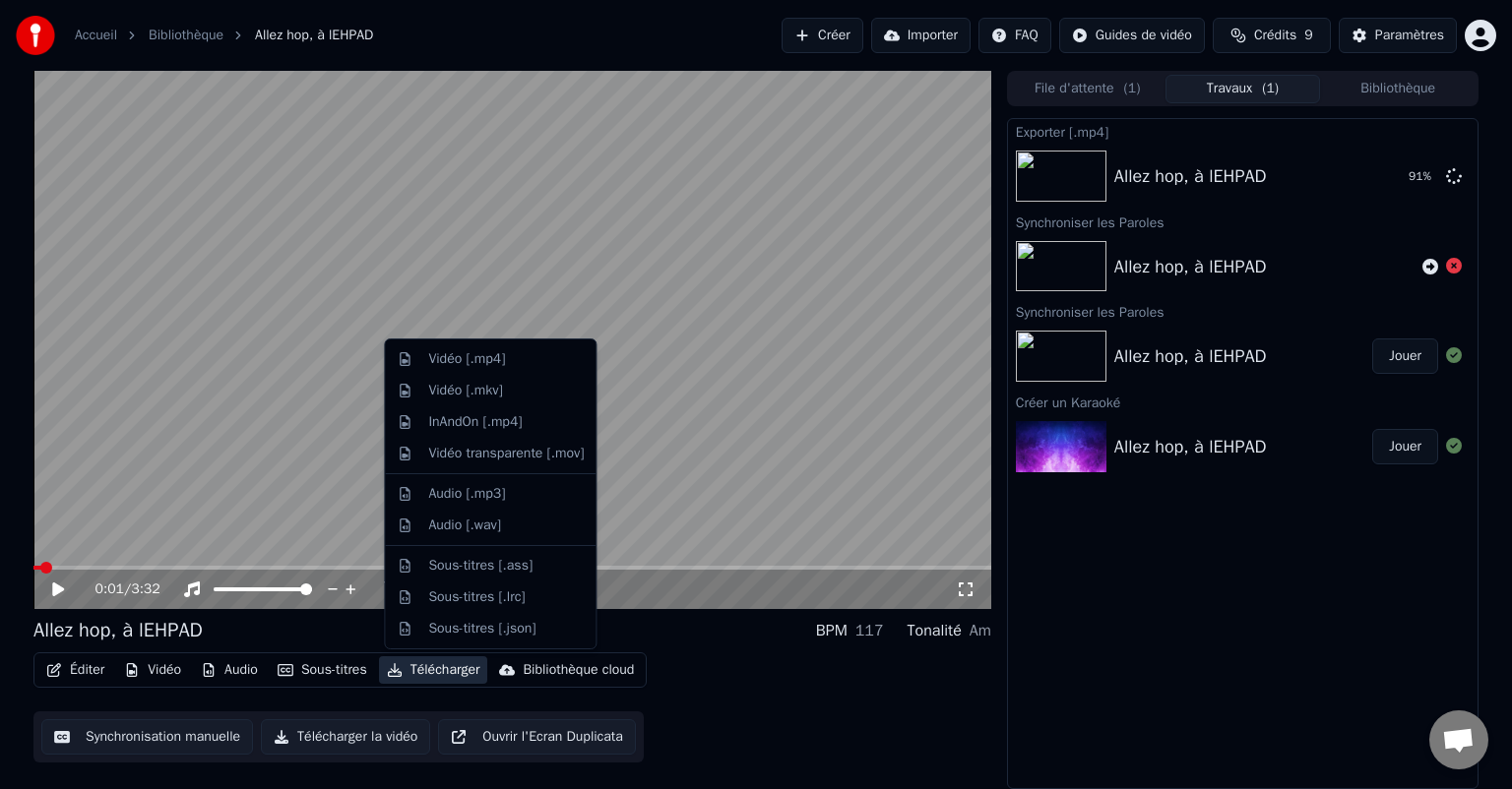 click on "Exporter [.mp4] Allez hop, à lEHPAD 91 % Synchroniser les Paroles Allez hop, à lEHPAD Synchroniser les Paroles Allez hop, à lEHPAD Jouer Créer un Karaoké Allez hop, à lEHPAD Jouer" at bounding box center [1242, 454] 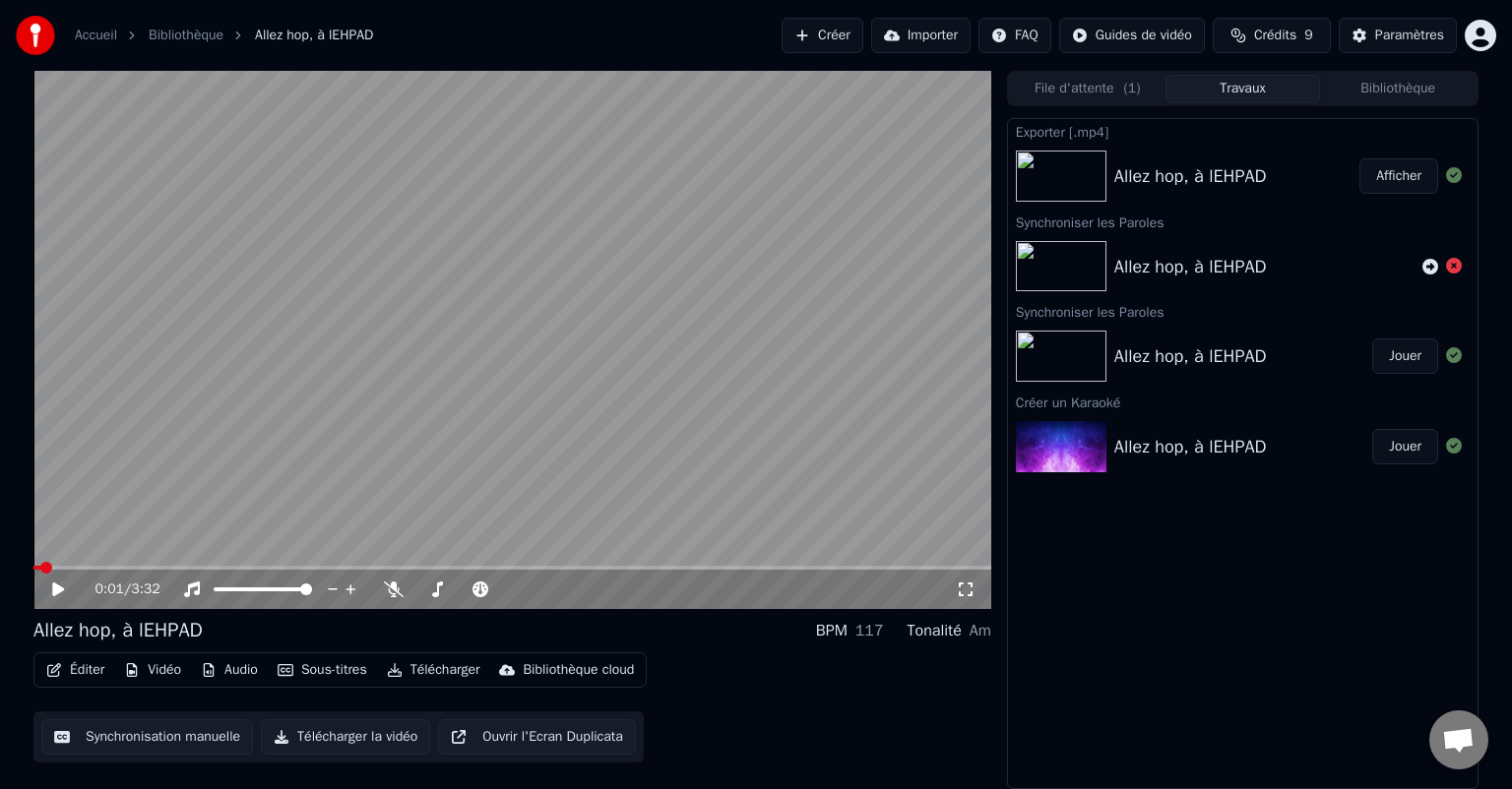 click on "Afficher" at bounding box center (1399, 176) 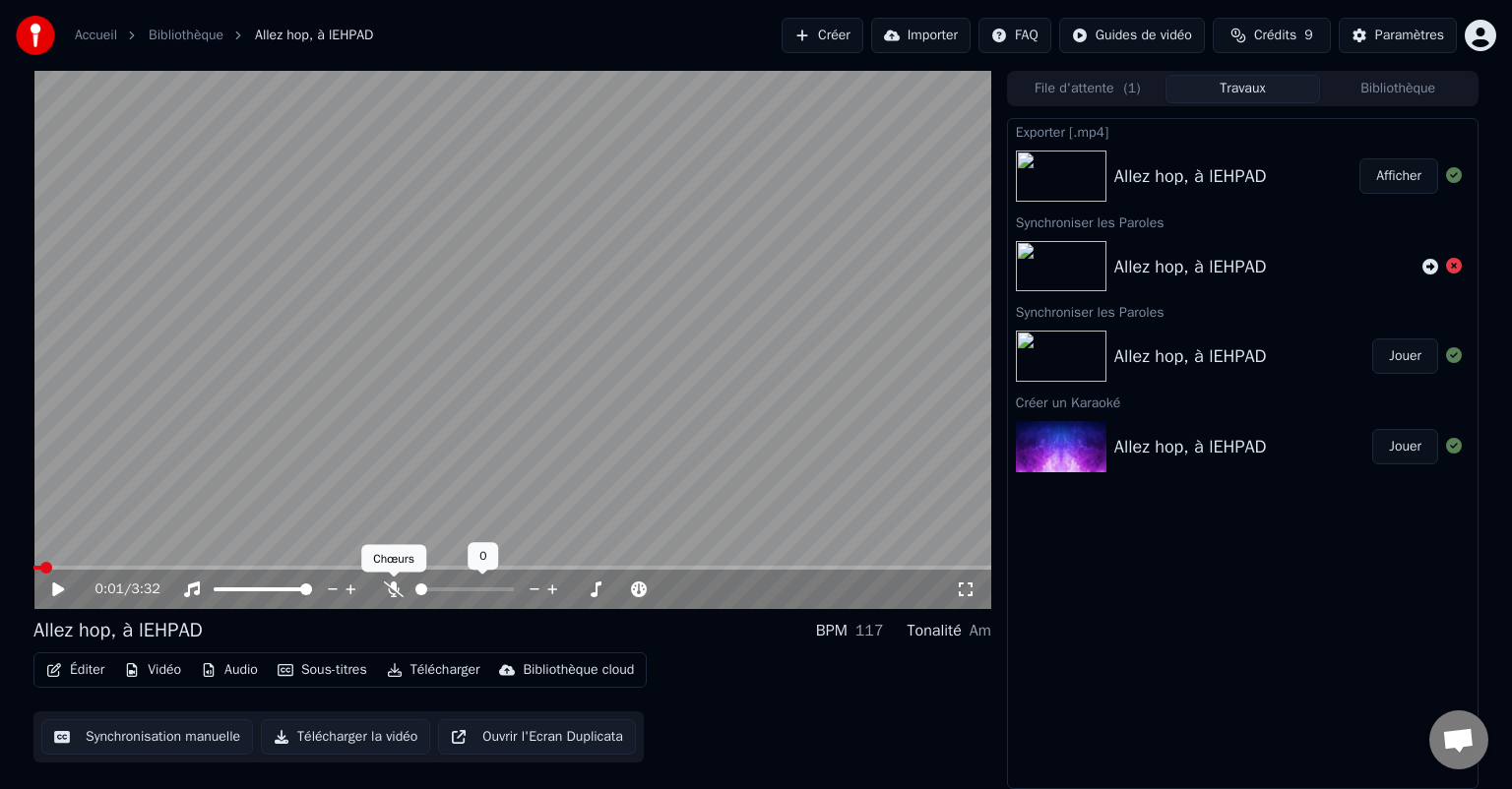 click 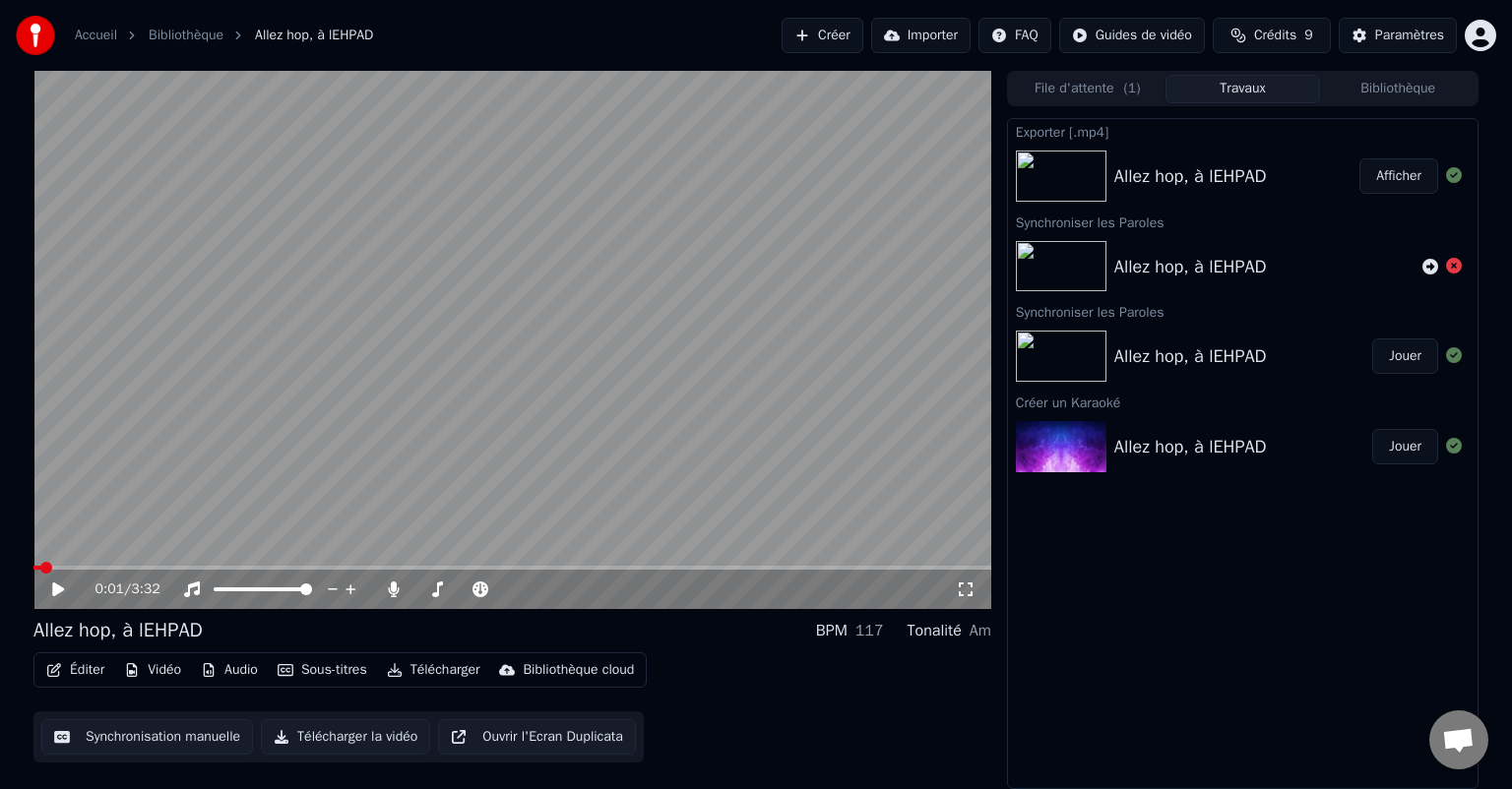 click at bounding box center [512, 339] 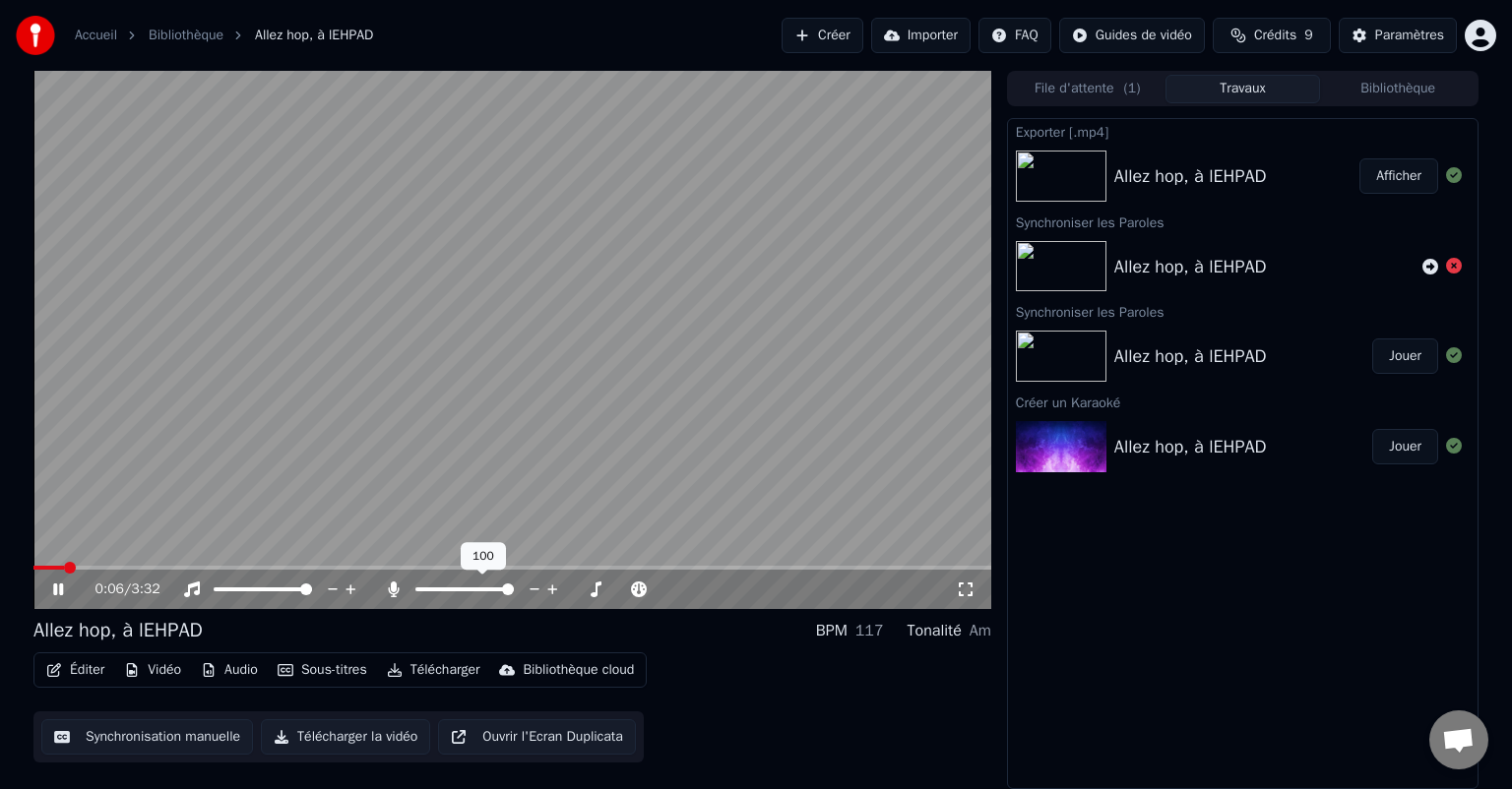 click 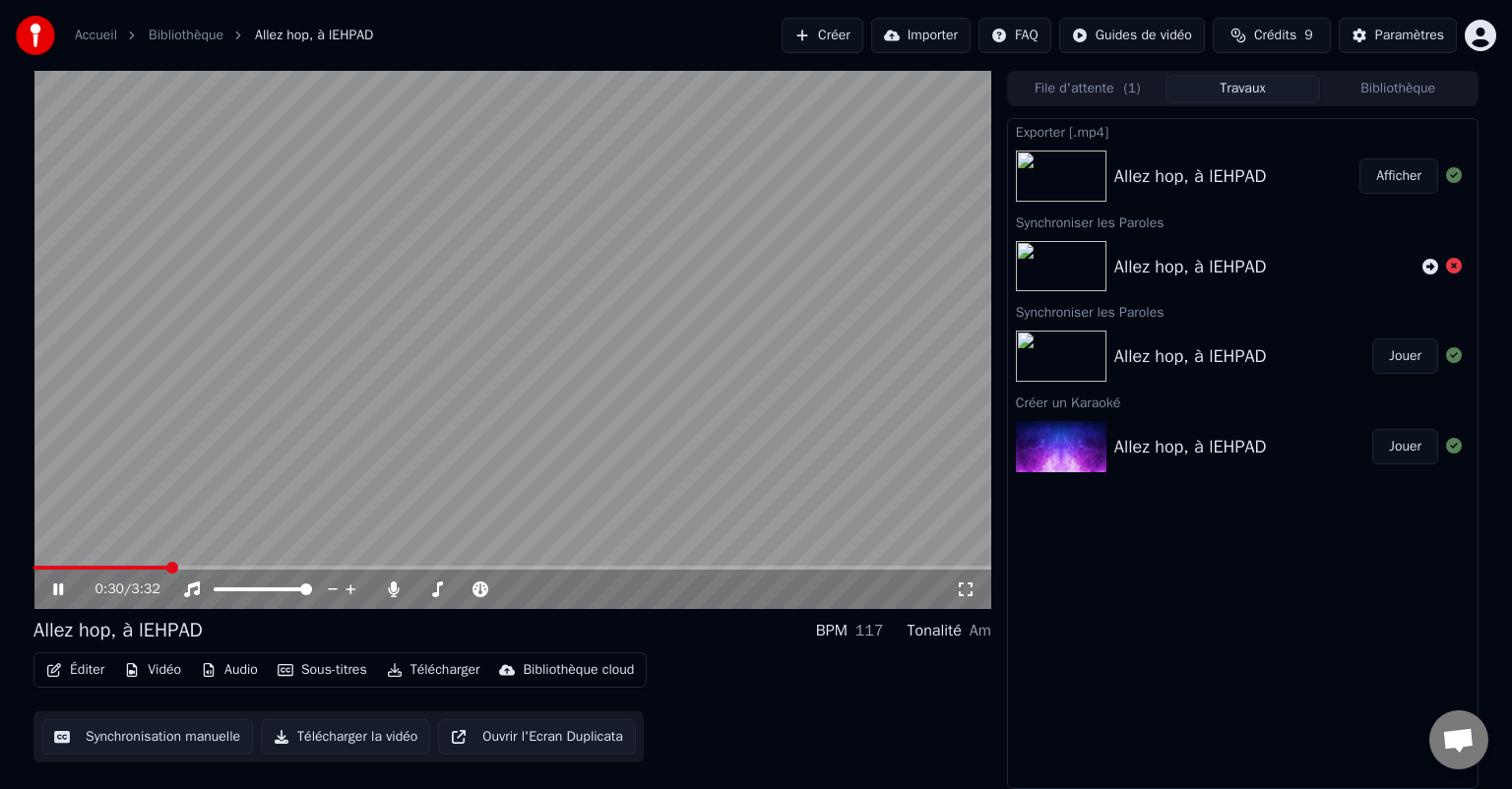 click at bounding box center (512, 568) 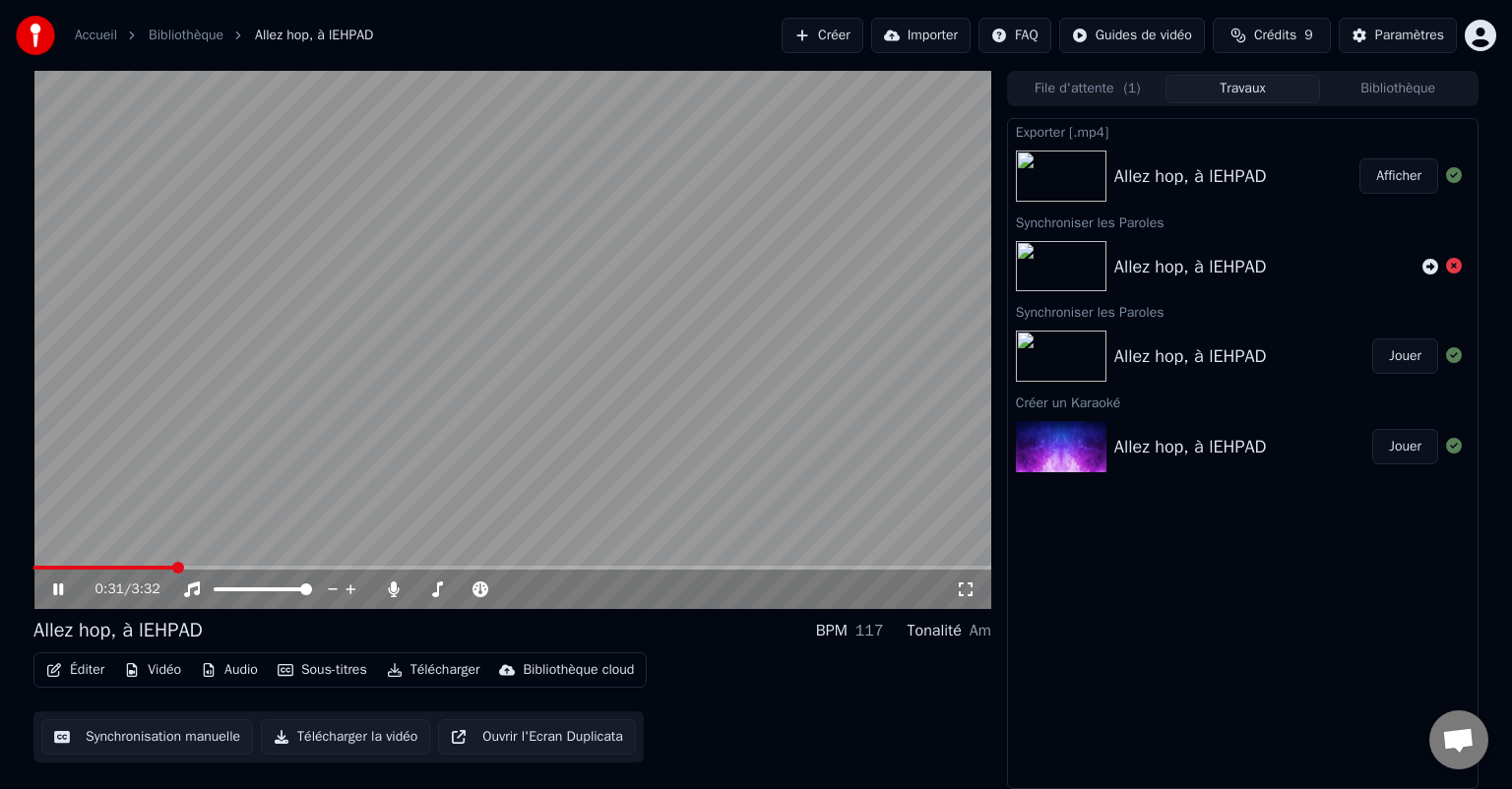 click at bounding box center [512, 339] 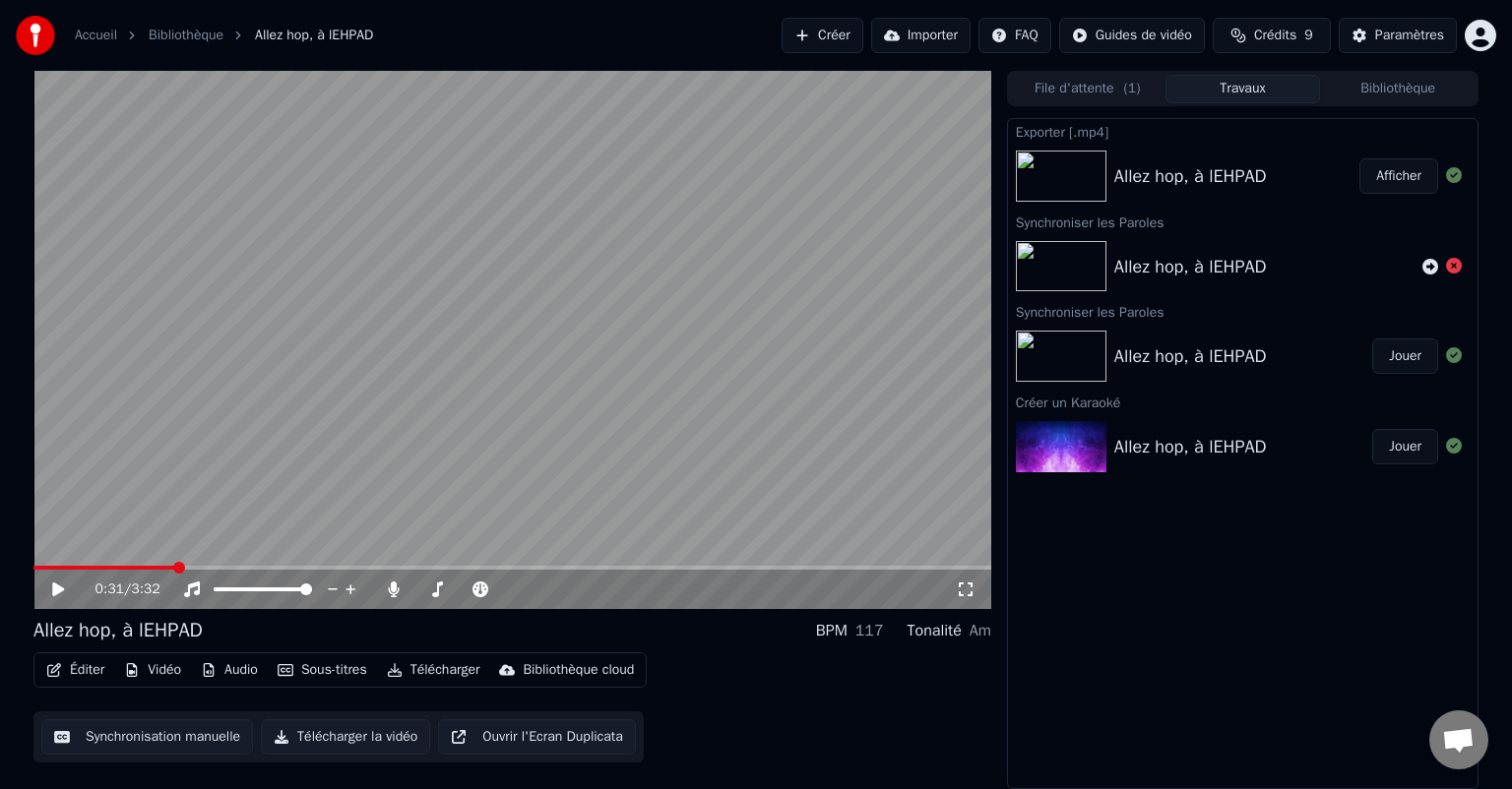 click on "Télécharger" at bounding box center (433, 670) 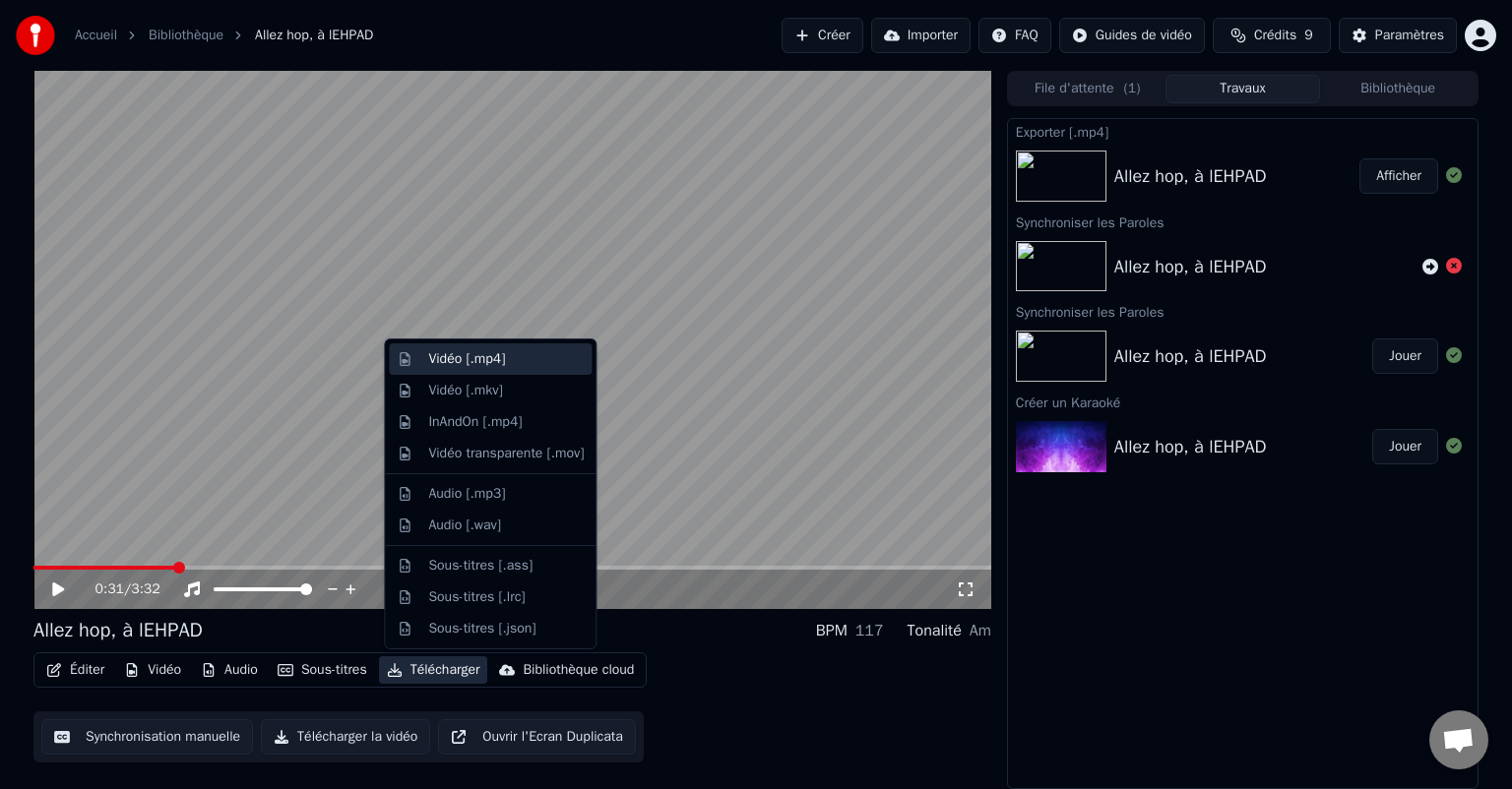 click on "Vidéo [.mp4]" at bounding box center (467, 359) 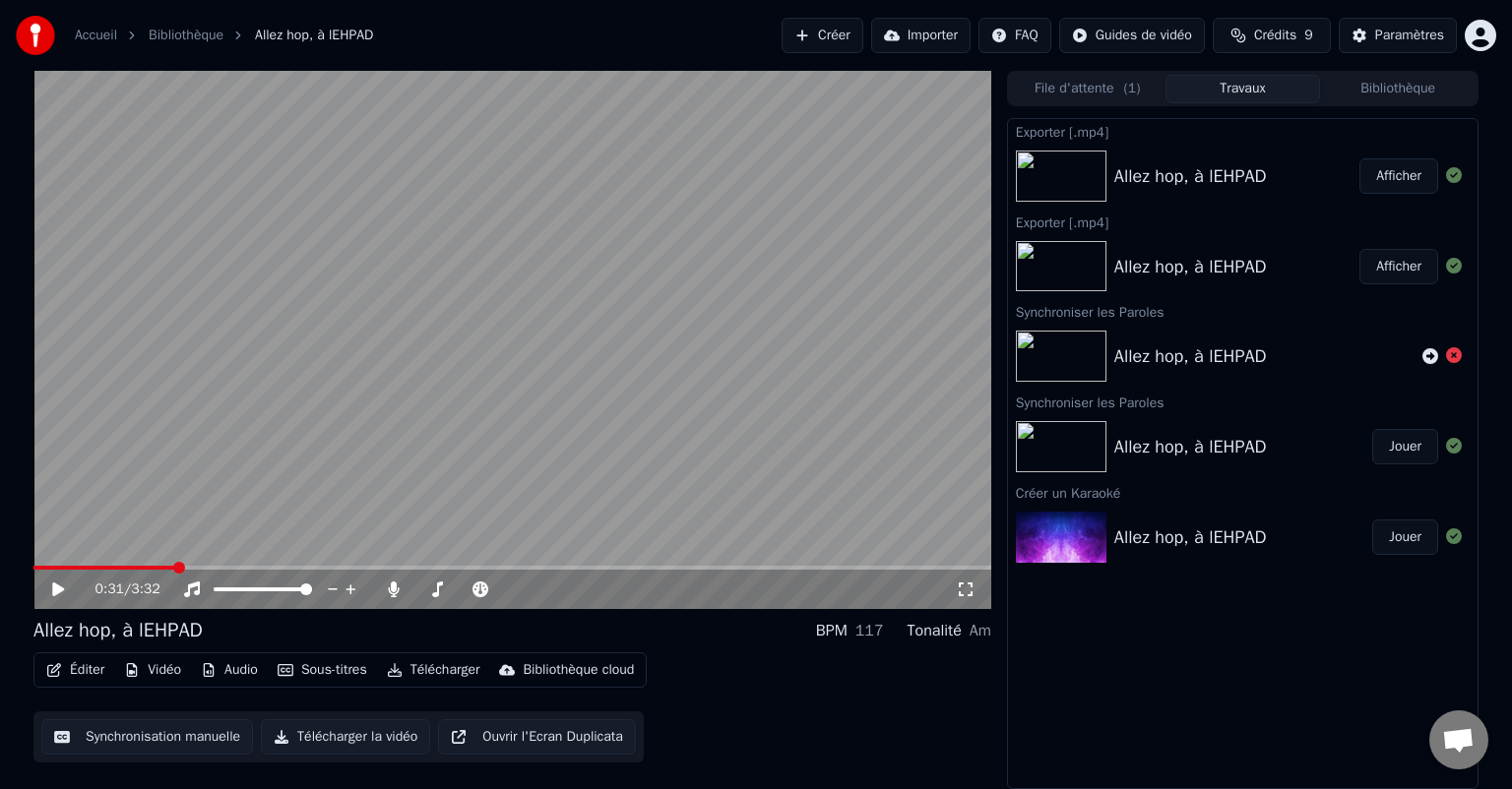 click on "Afficher" at bounding box center (1399, 176) 